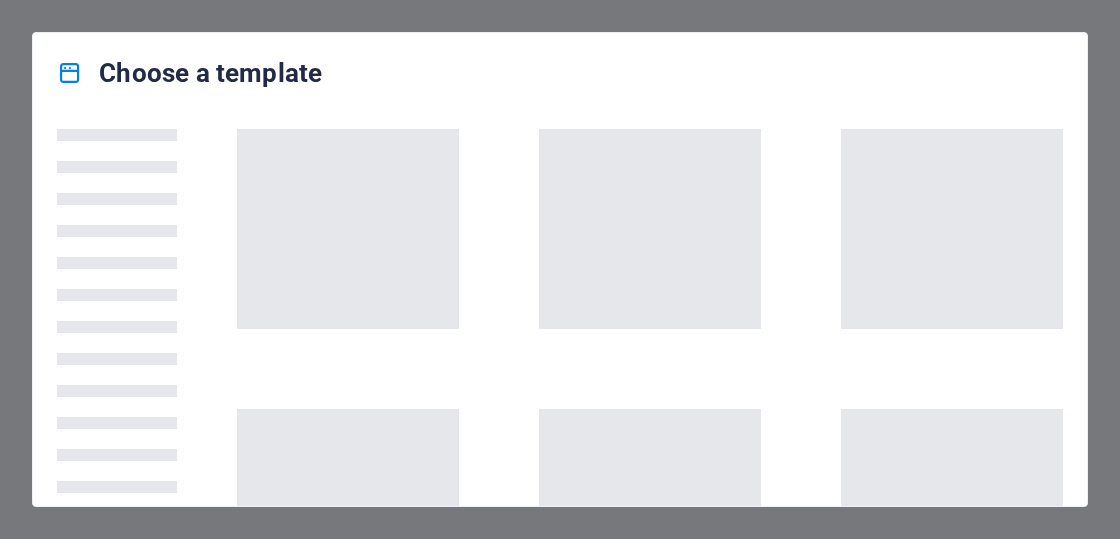 scroll, scrollTop: 0, scrollLeft: 0, axis: both 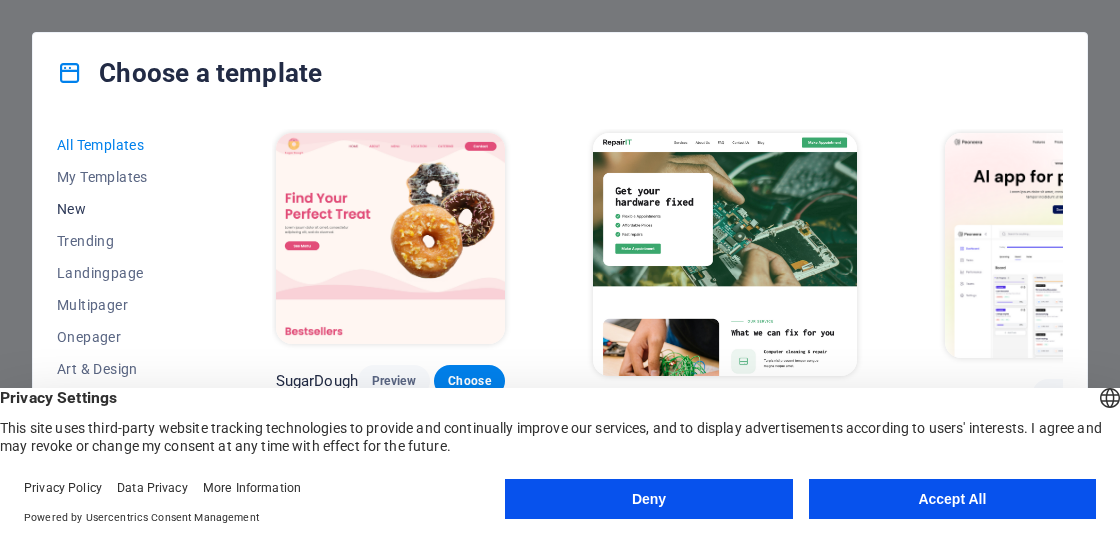 click on "New" at bounding box center (122, 209) 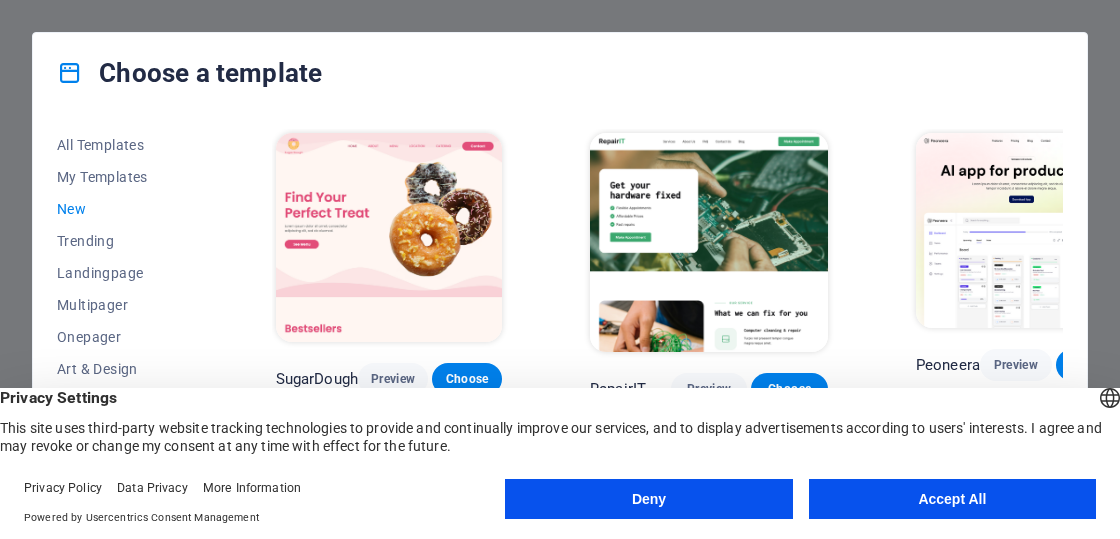 click on "New" at bounding box center [122, 209] 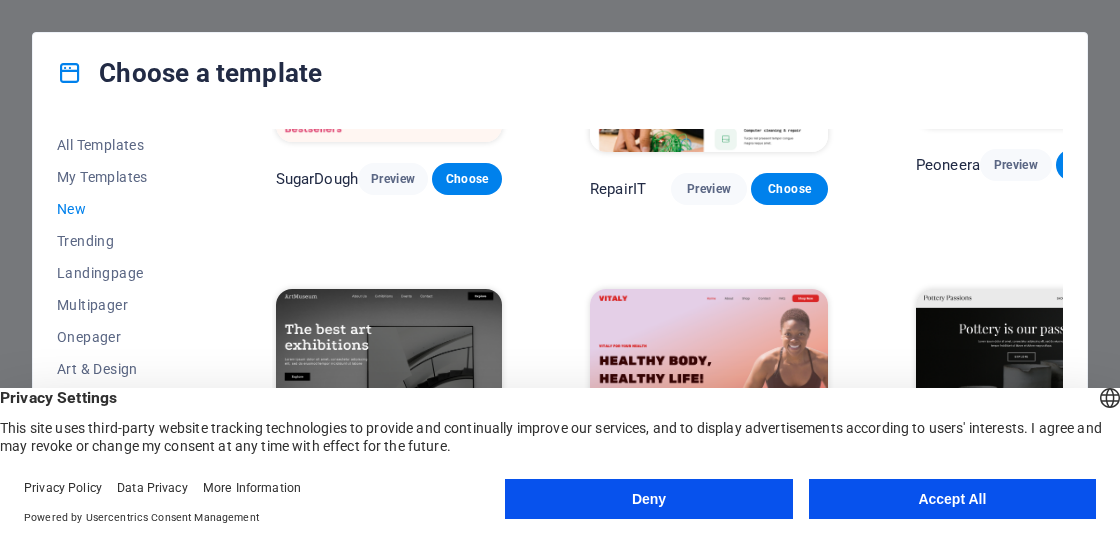 scroll, scrollTop: 0, scrollLeft: 0, axis: both 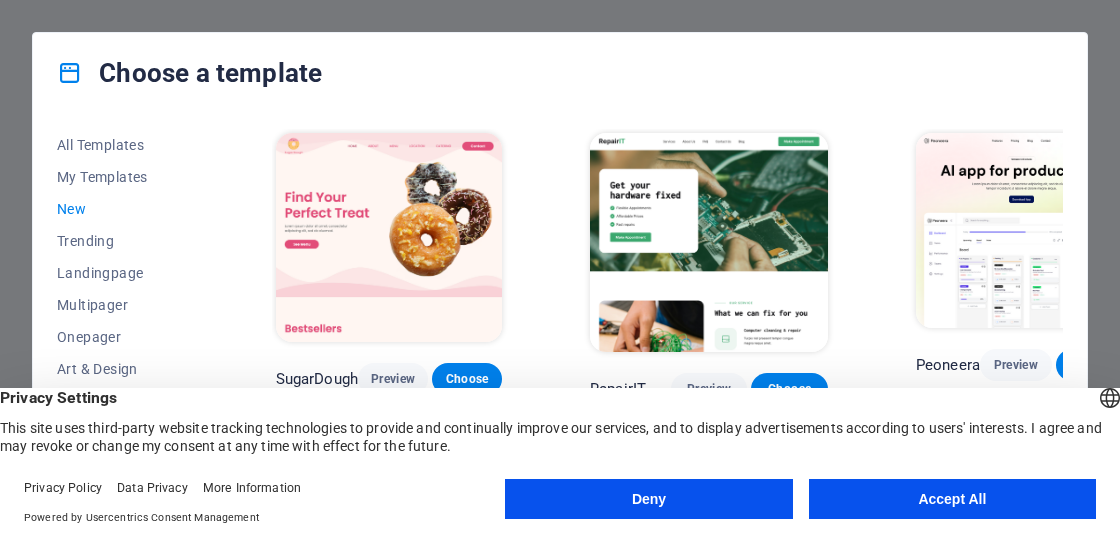 click on "Accept All" at bounding box center (952, 499) 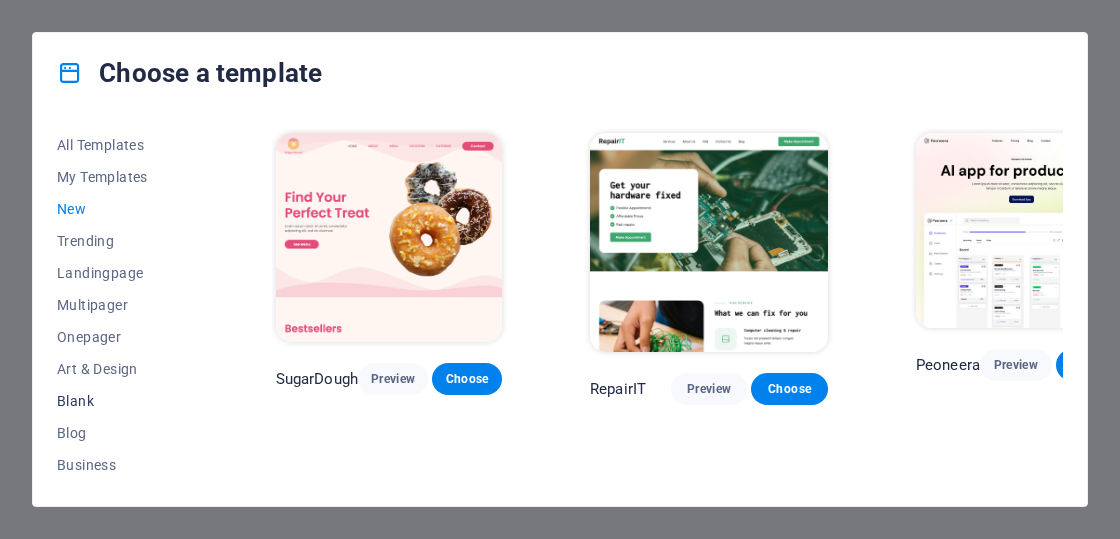 click on "Blank" at bounding box center [122, 401] 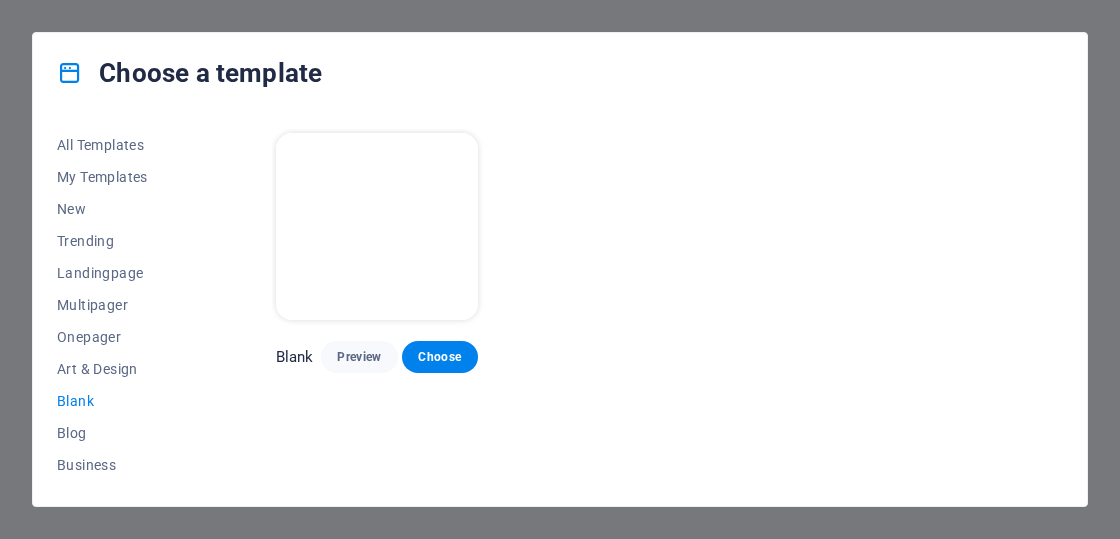 click at bounding box center [377, 226] 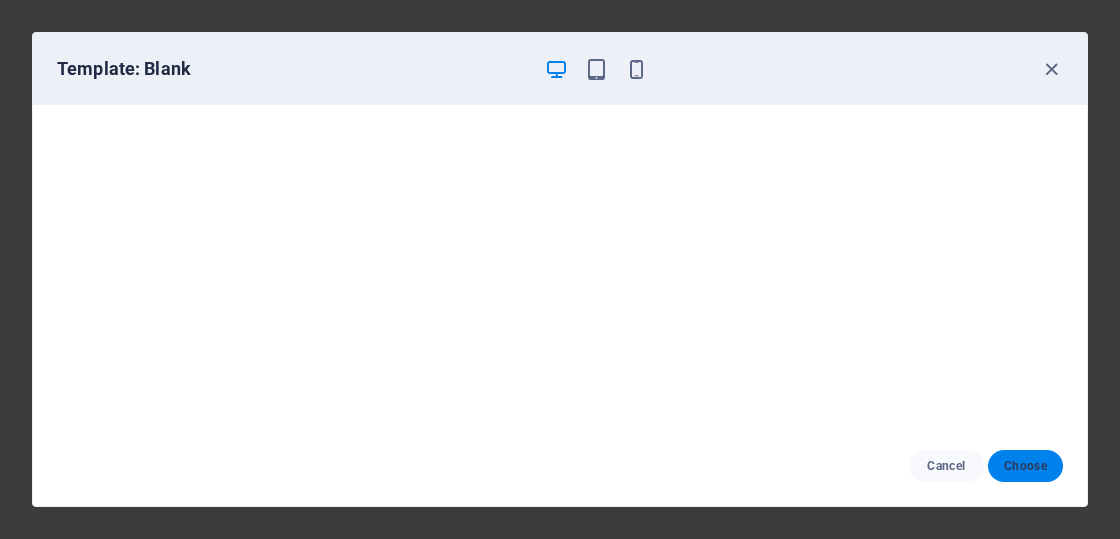 click on "Choose" at bounding box center [1025, 466] 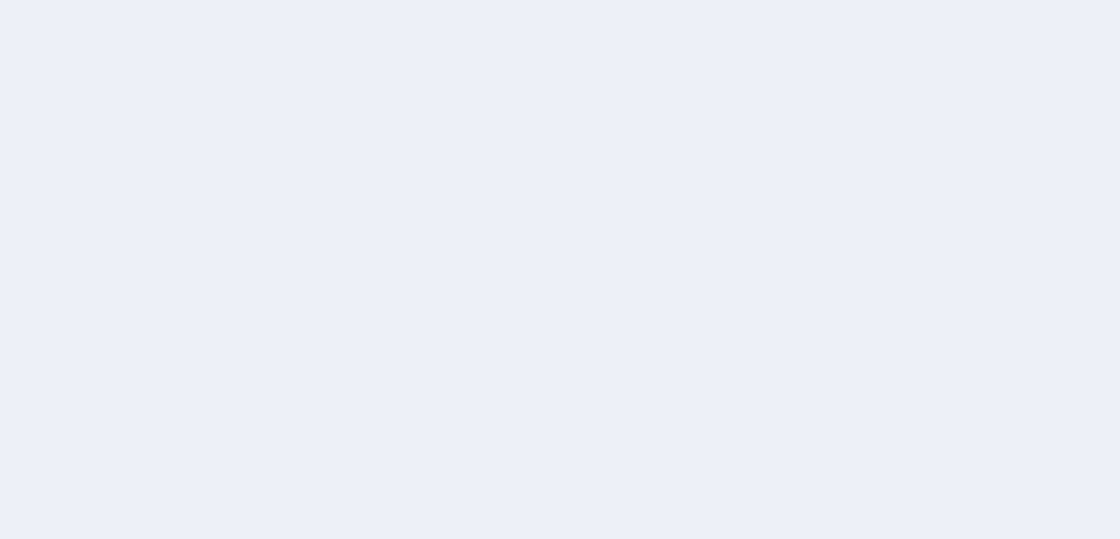 scroll, scrollTop: 0, scrollLeft: 0, axis: both 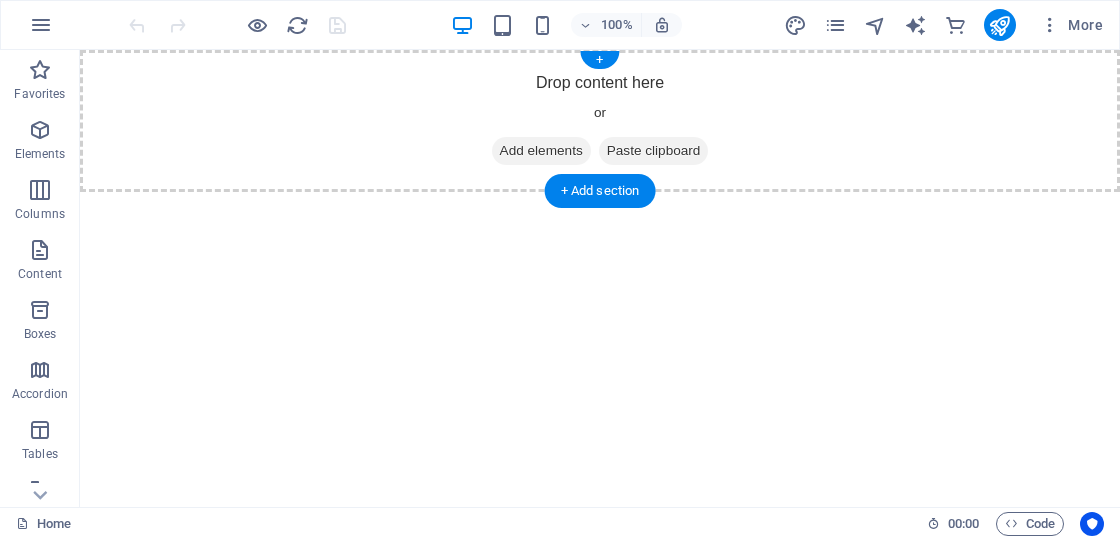 click on "Add elements" at bounding box center [541, 151] 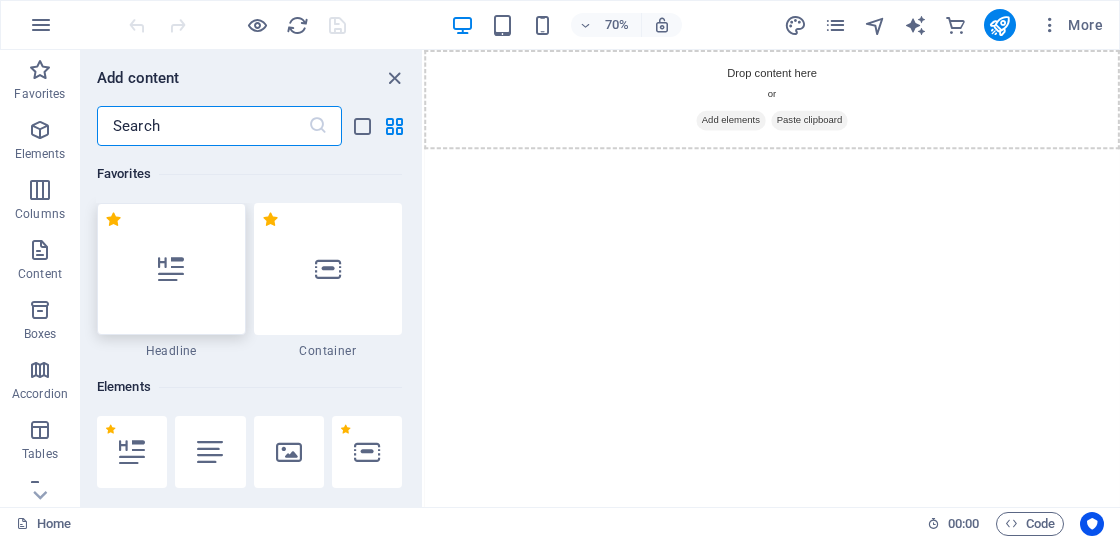 click at bounding box center (171, 269) 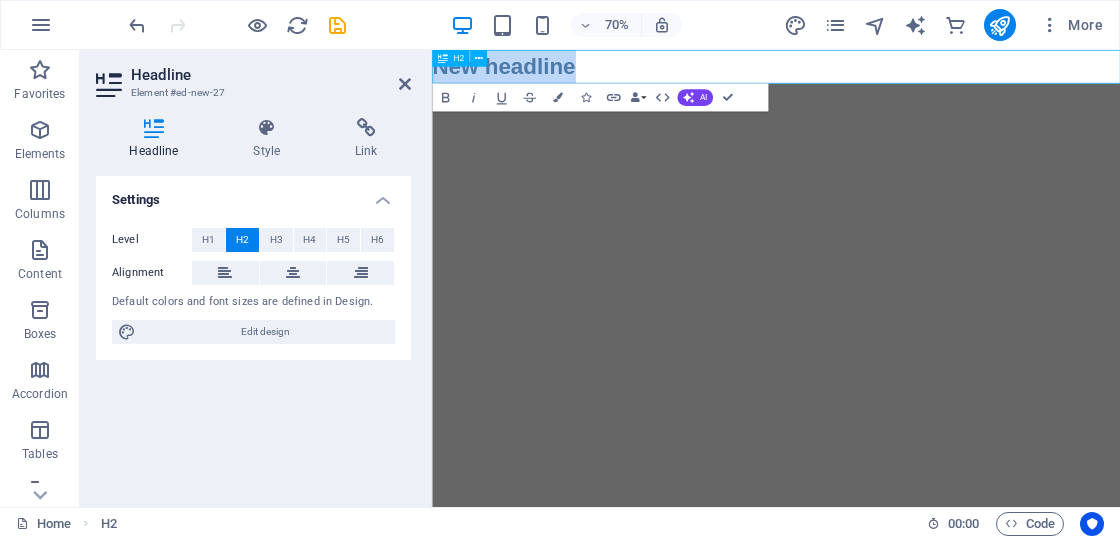 click on "New headline" at bounding box center [923, 74] 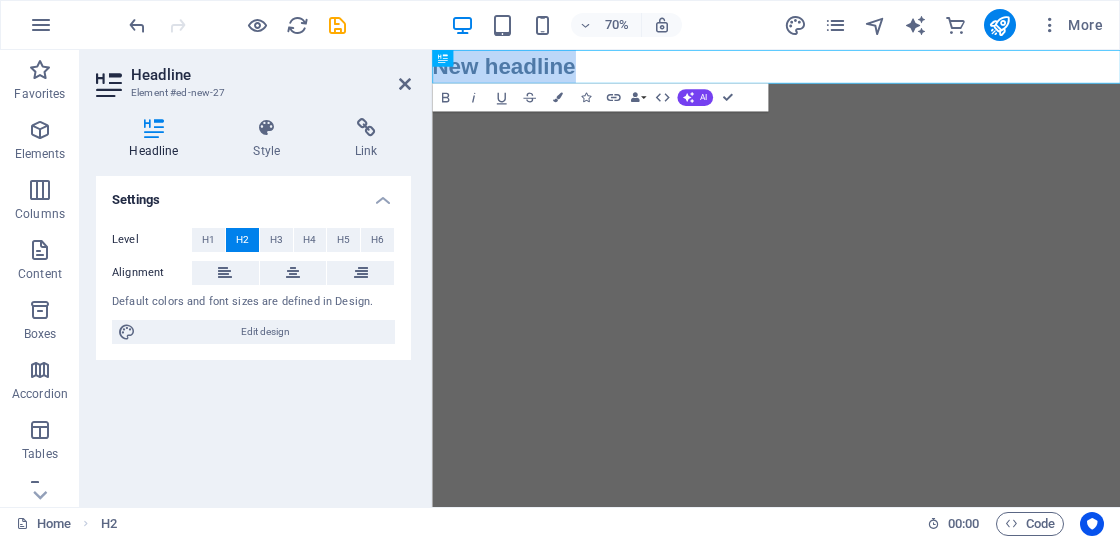 drag, startPoint x: 671, startPoint y: 67, endPoint x: 374, endPoint y: 110, distance: 300.09665 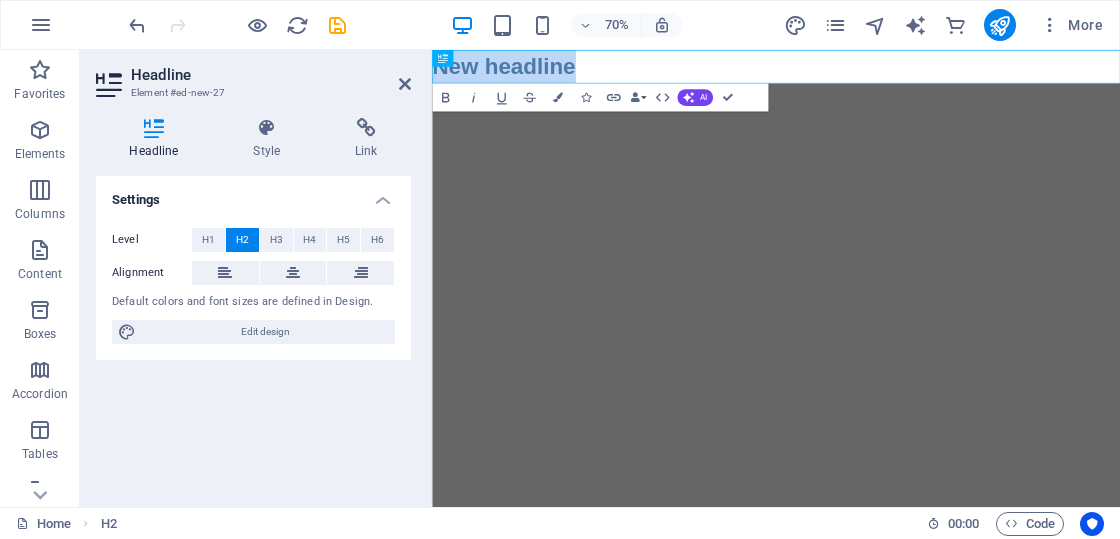 type 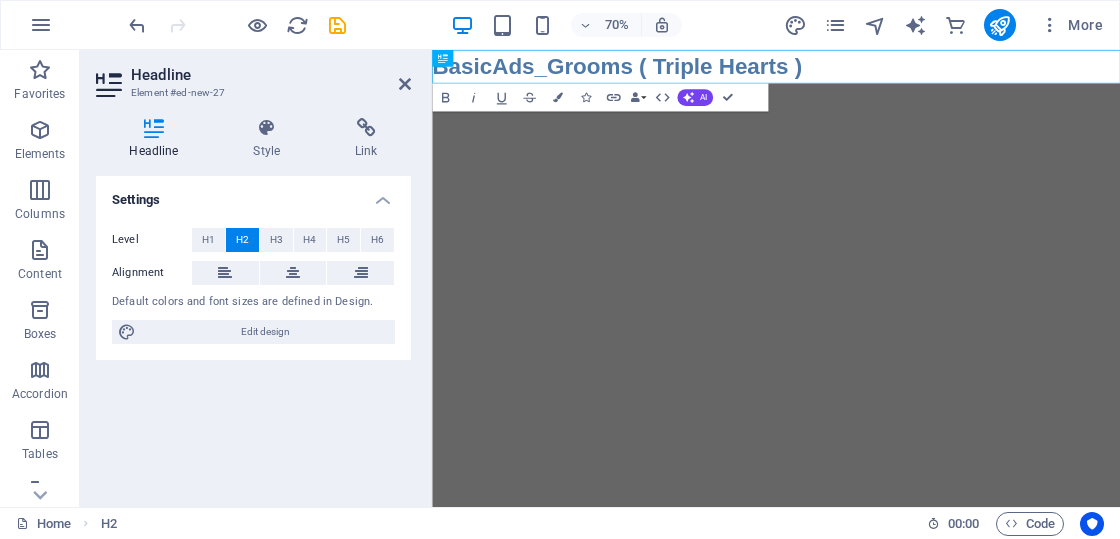 click on "Skip to main content
BasicAds_Grooms ( Triple Hearts )" at bounding box center [923, 74] 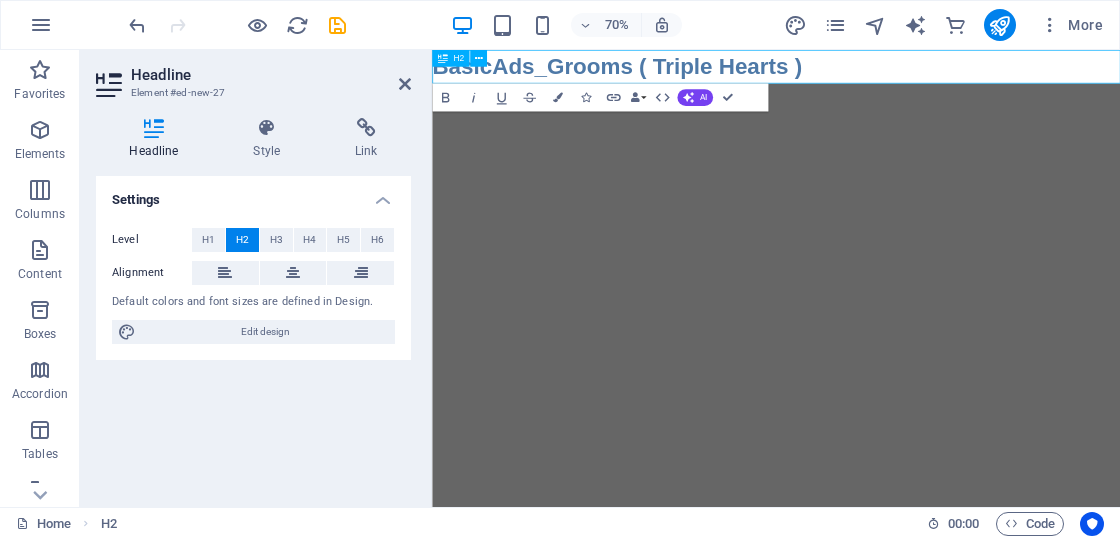 click on "BasicAds_Grooms ( Triple Hearts )" at bounding box center [923, 74] 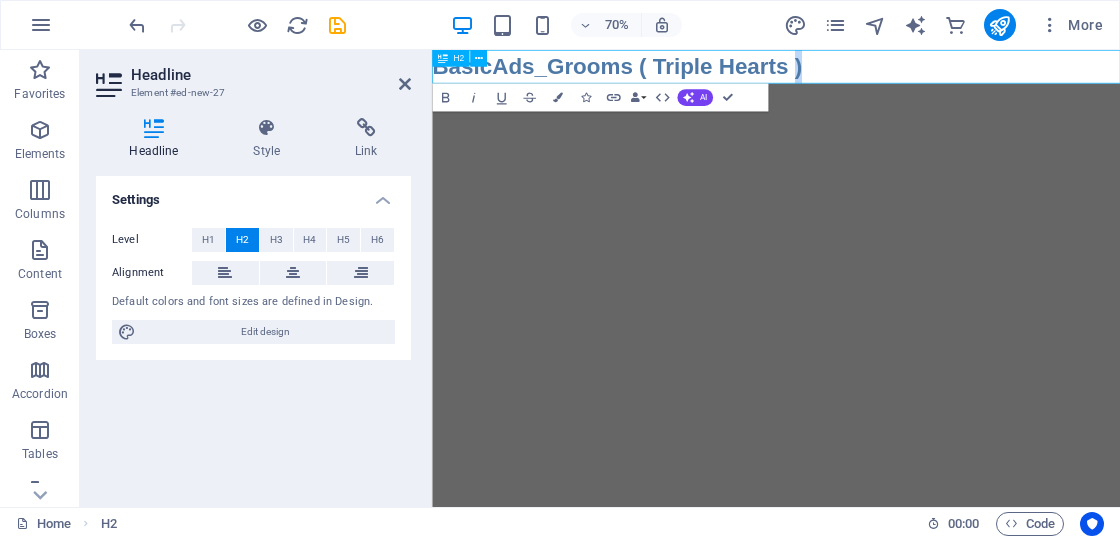click on "BasicAds_Grooms ( Triple Hearts )" at bounding box center (923, 74) 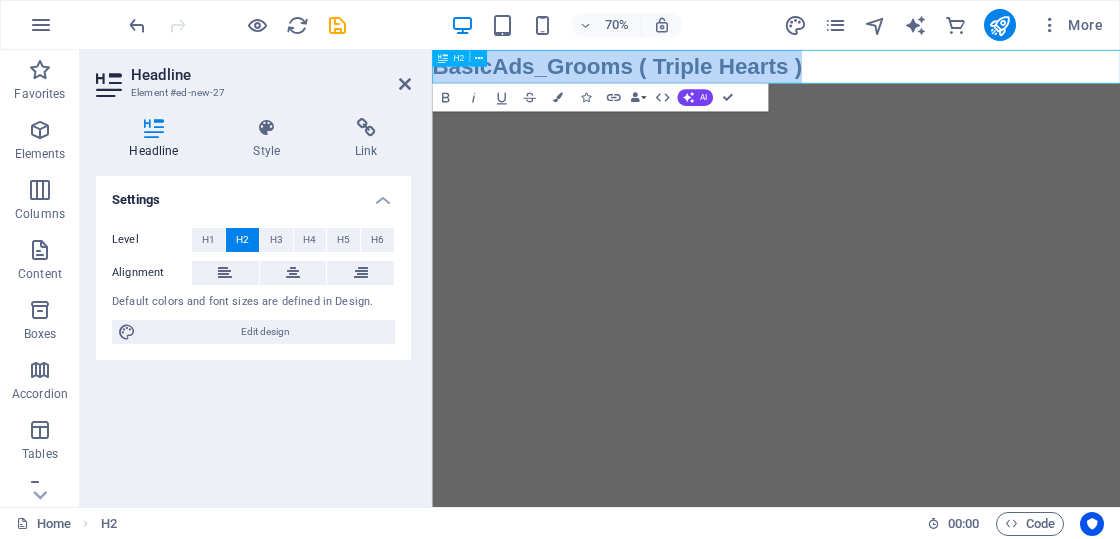 click on "BasicAds_Grooms ( Triple Hearts )" at bounding box center [923, 74] 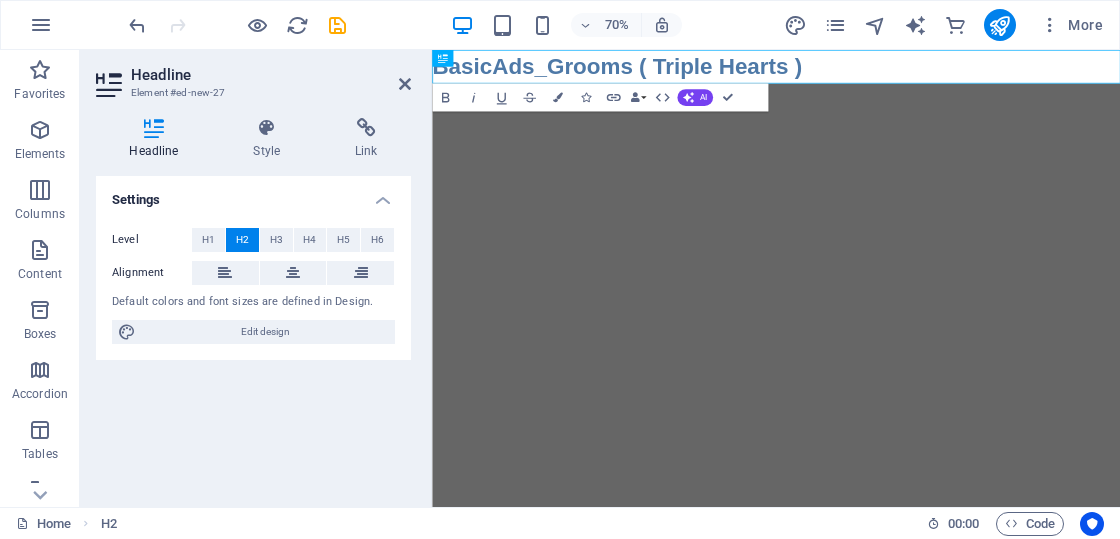 click on "Skip to main content
BasicAds_Grooms ( Triple Hearts )" at bounding box center [923, 74] 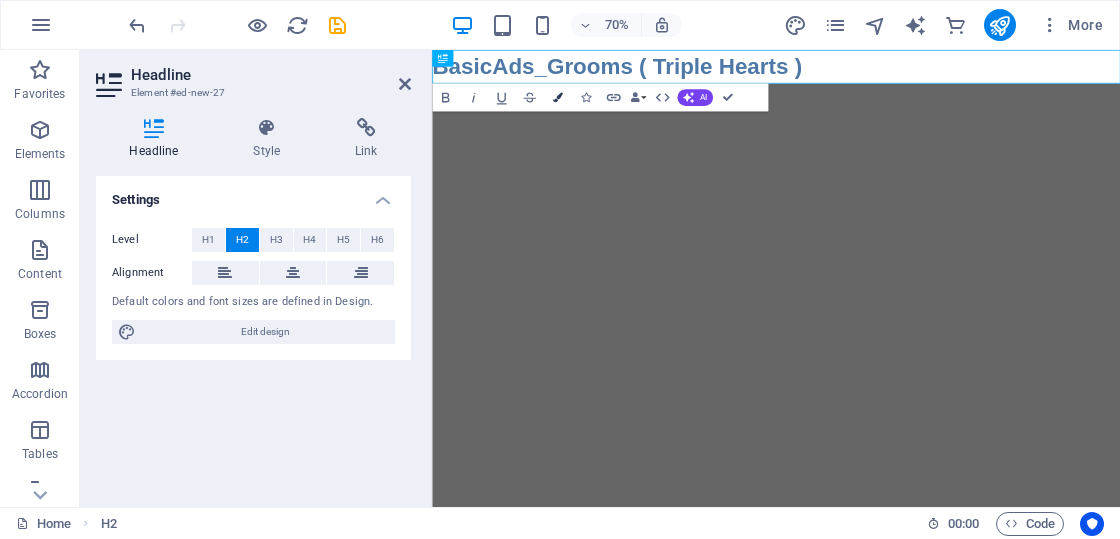 click at bounding box center (557, 98) 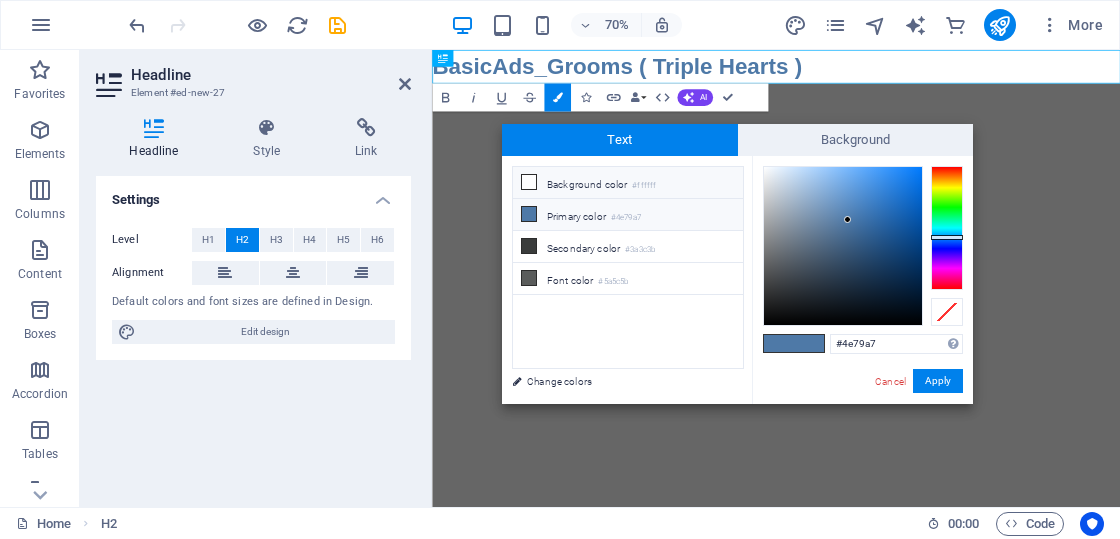 click on "Background color
#ffffff" at bounding box center (628, 183) 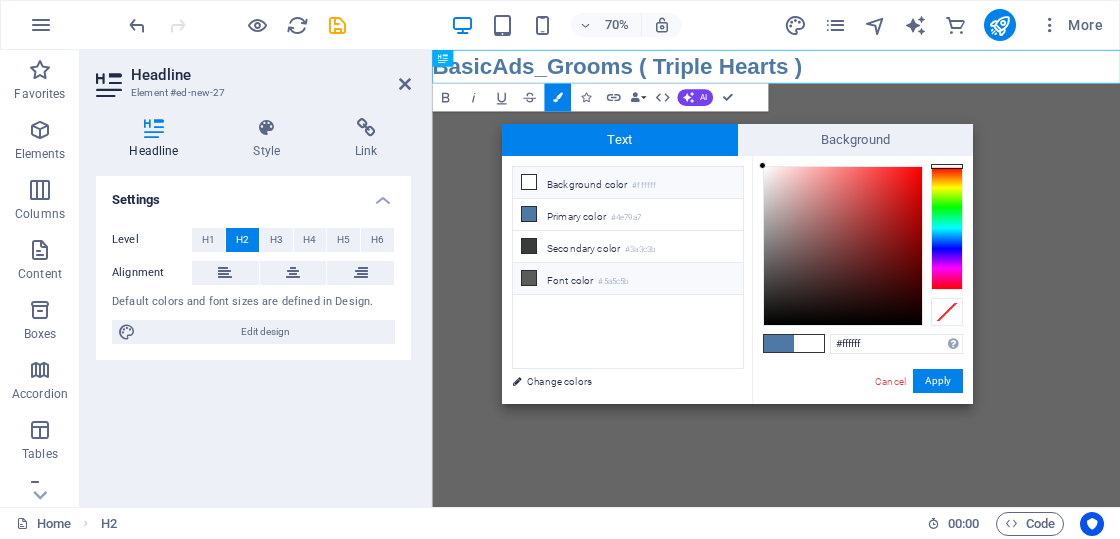 click on "Font color
#5a5c5b" at bounding box center (628, 279) 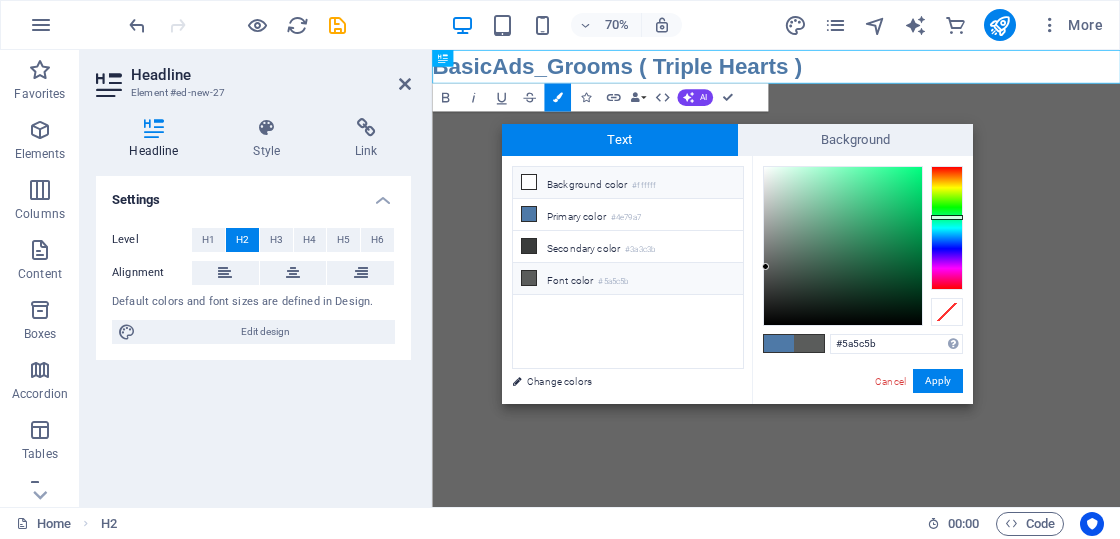 click on "Background color
#ffffff" at bounding box center [628, 183] 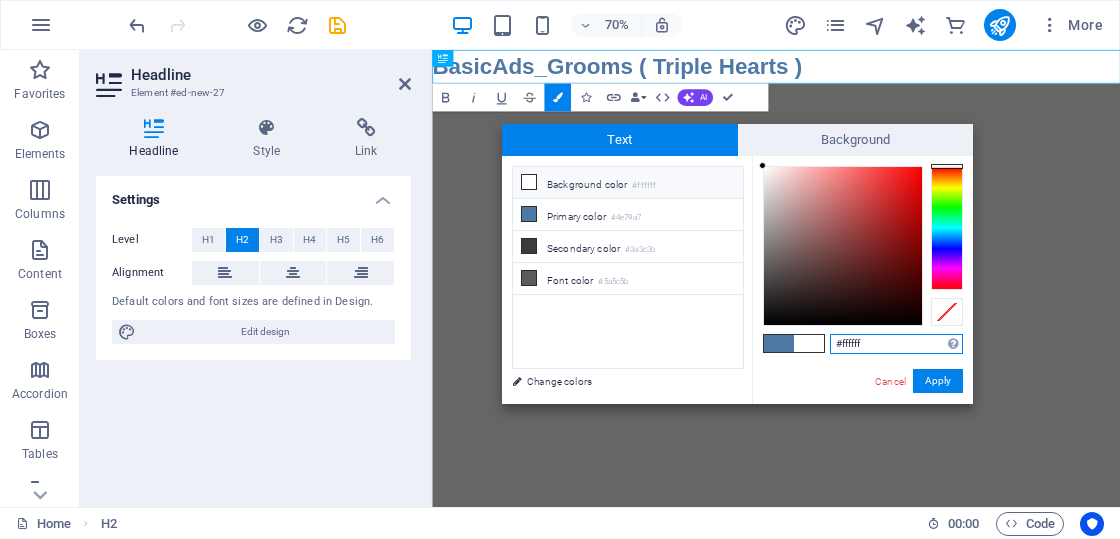 drag, startPoint x: 878, startPoint y: 345, endPoint x: 829, endPoint y: 341, distance: 49.162994 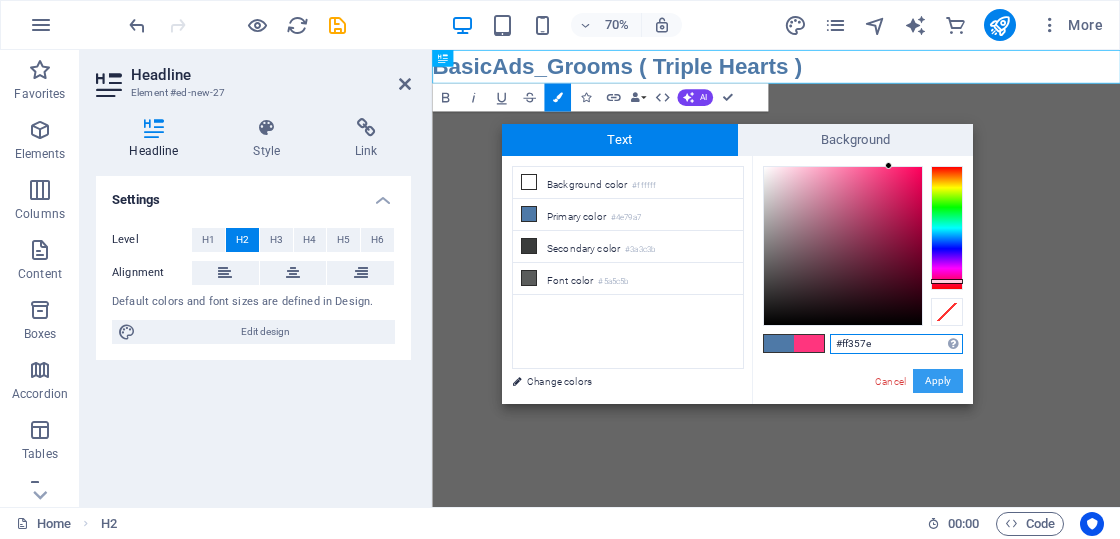 click on "Apply" at bounding box center [938, 381] 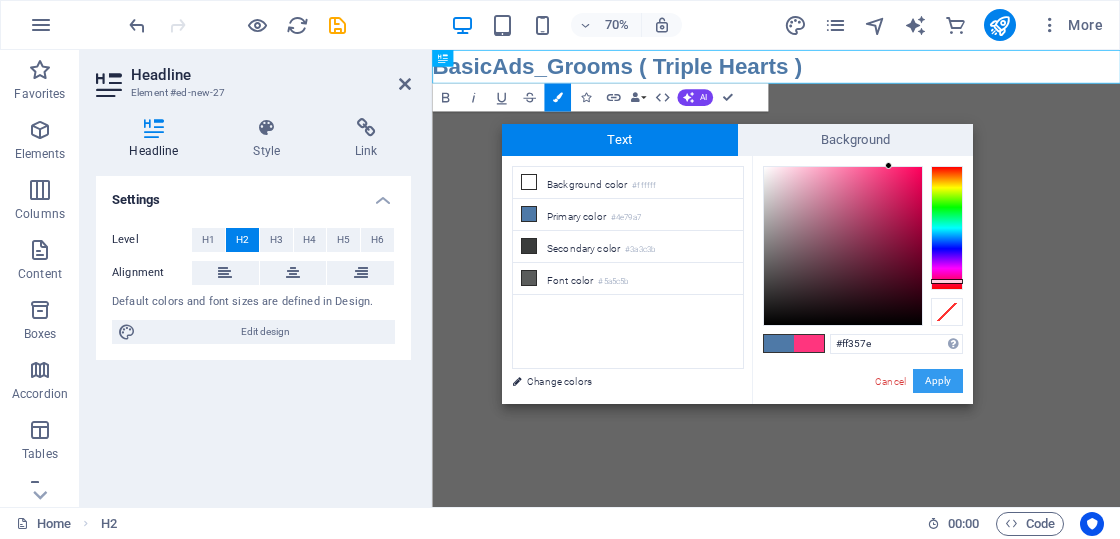 click on "Apply" at bounding box center [938, 381] 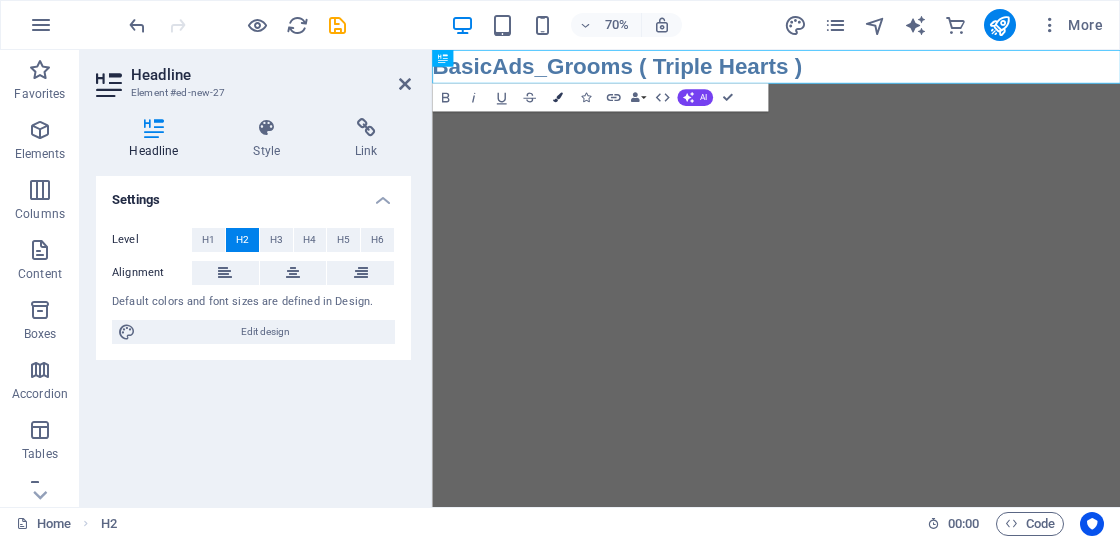 click at bounding box center [557, 98] 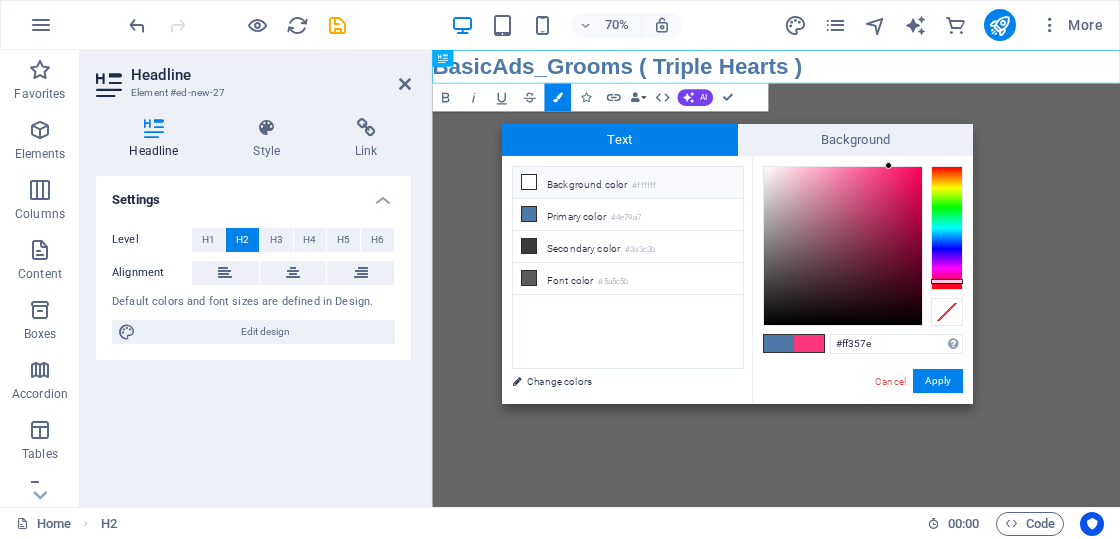 click on "Background color
#ffffff" at bounding box center [628, 183] 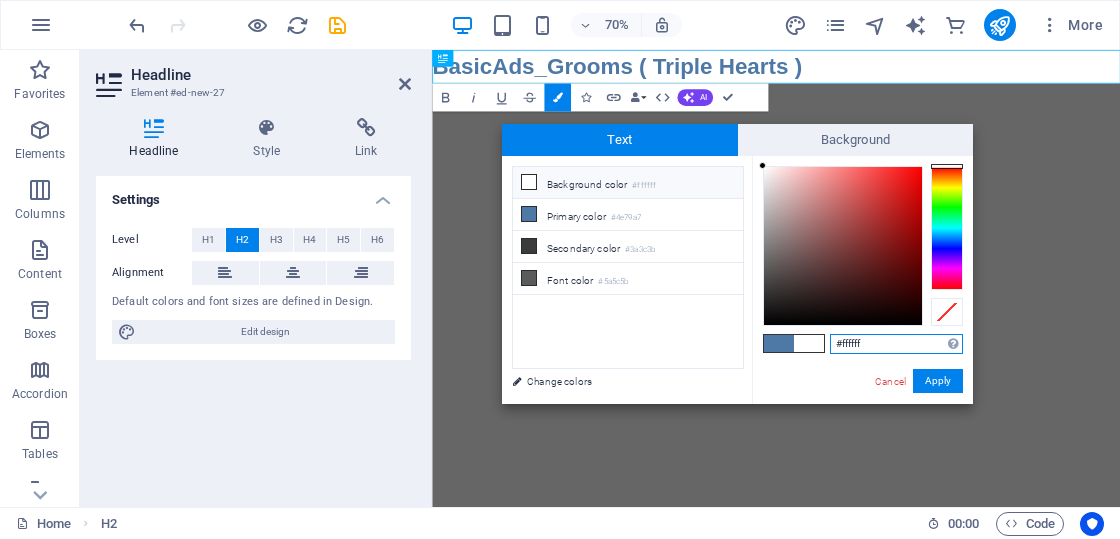 drag, startPoint x: 871, startPoint y: 342, endPoint x: 832, endPoint y: 339, distance: 39.115215 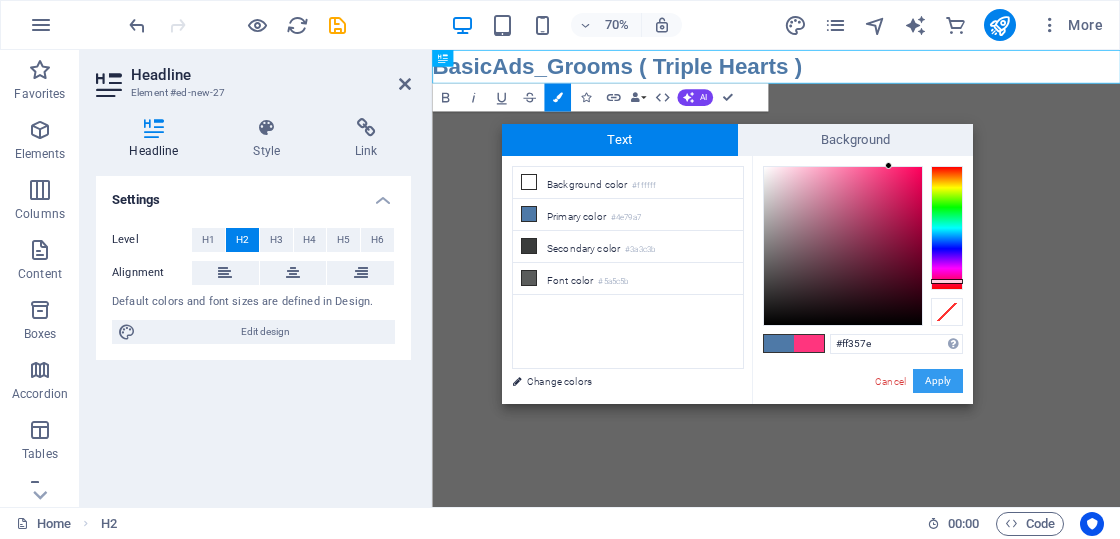click on "Apply" at bounding box center [938, 381] 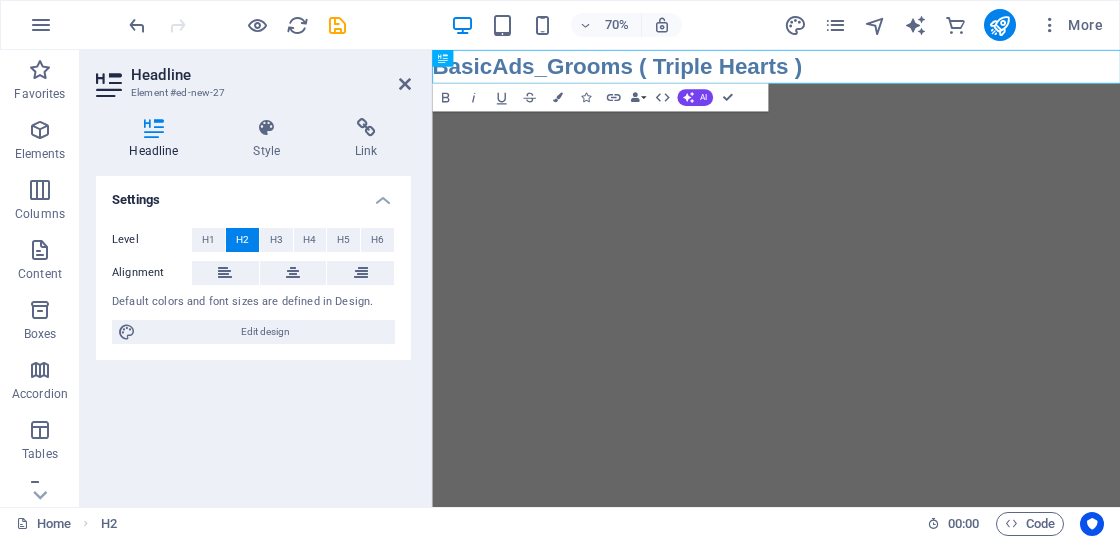 click on "Skip to main content
​​ ​ BasicAds_Grooms ( Triple Hearts )" at bounding box center (923, 74) 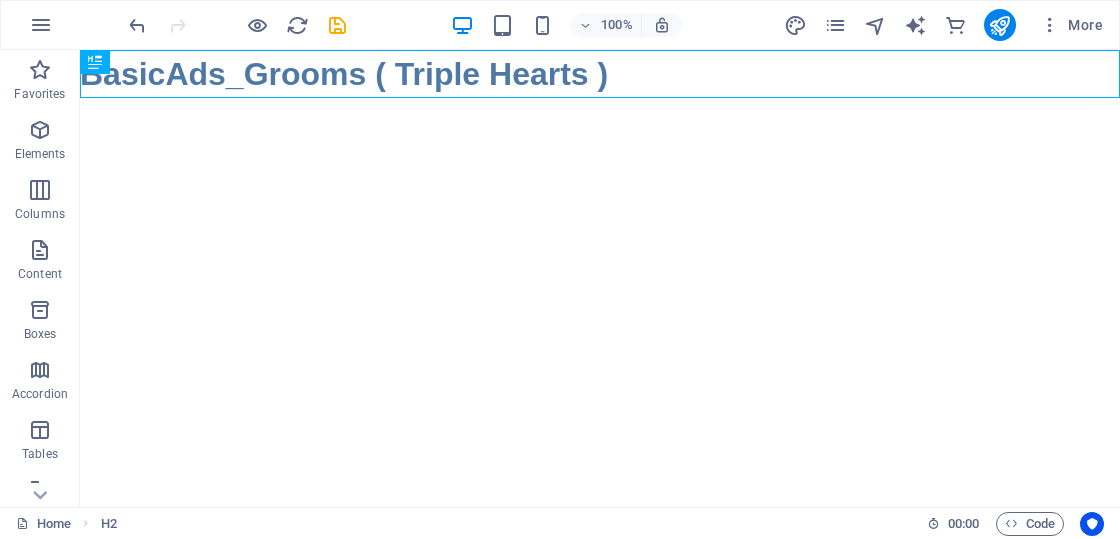 click on "Skip to main content
BasicAds_Grooms ( Triple Hearts )" at bounding box center (600, 74) 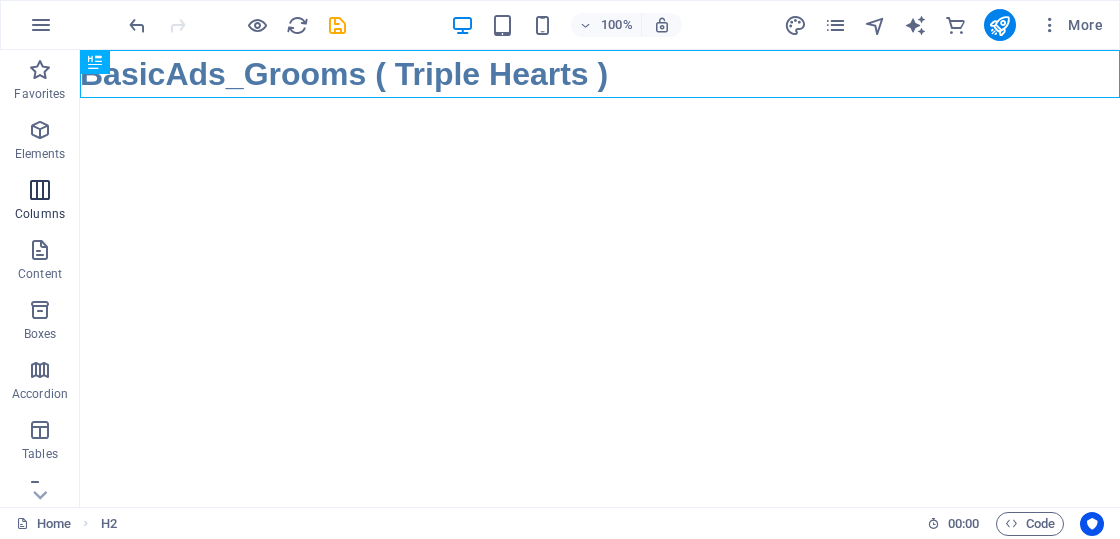 click at bounding box center (40, 190) 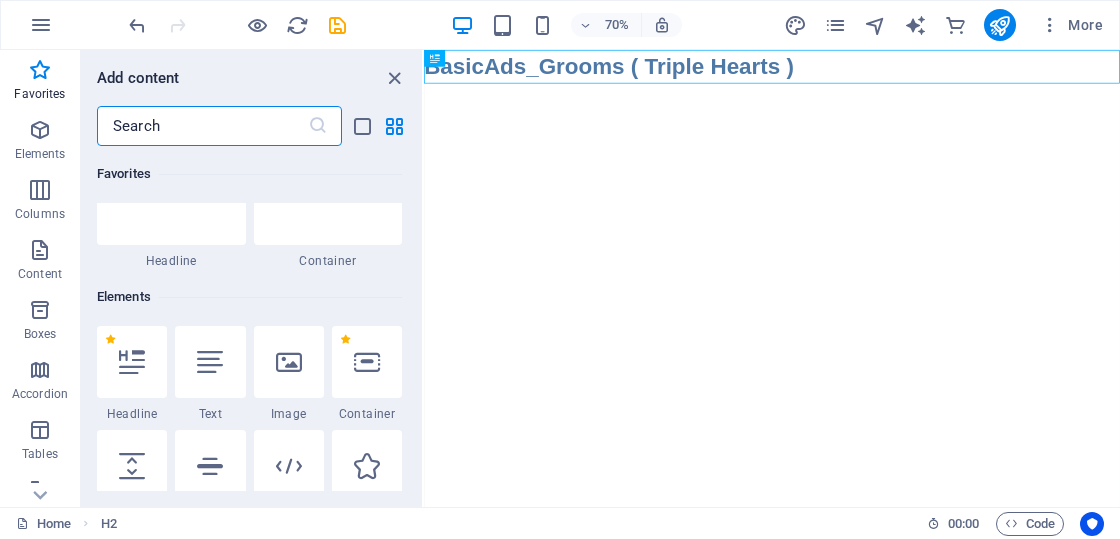 scroll, scrollTop: 0, scrollLeft: 0, axis: both 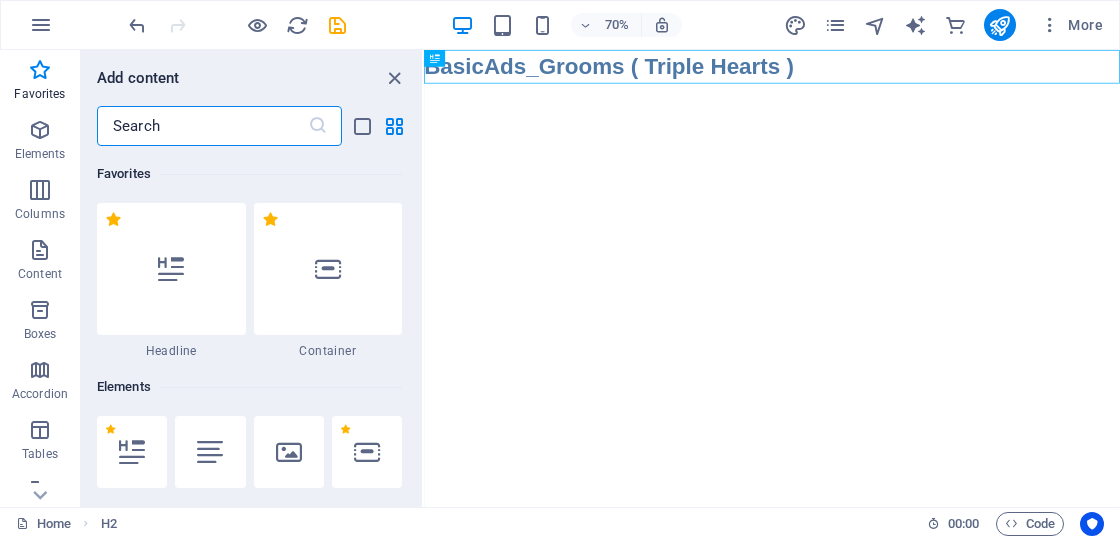 click on "Skip to main content
BasicAds_Grooms ( Triple Hearts )" at bounding box center [921, 74] 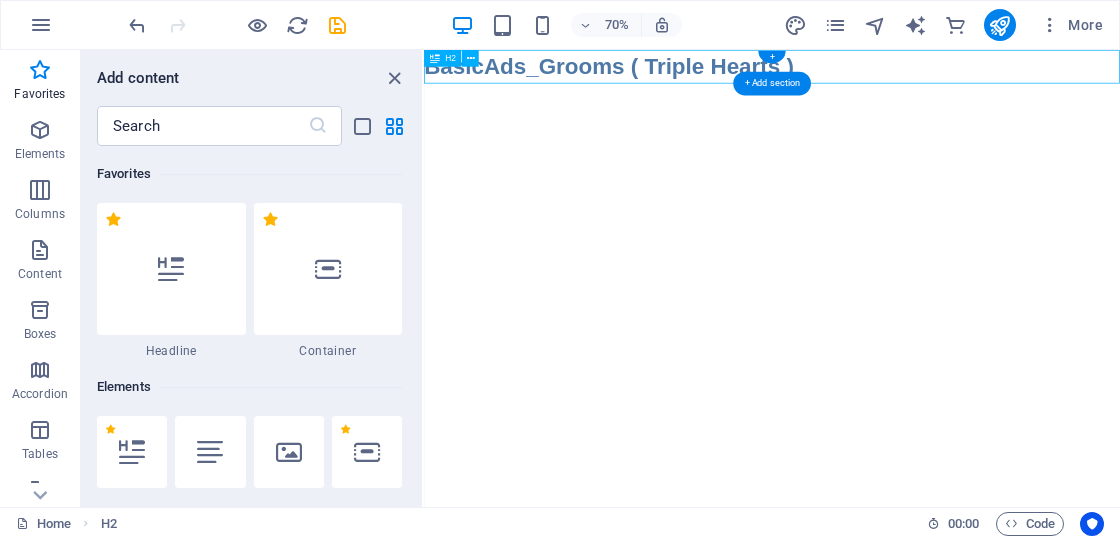 click on "BasicAds_Grooms ( Triple Hearts )" at bounding box center (921, 74) 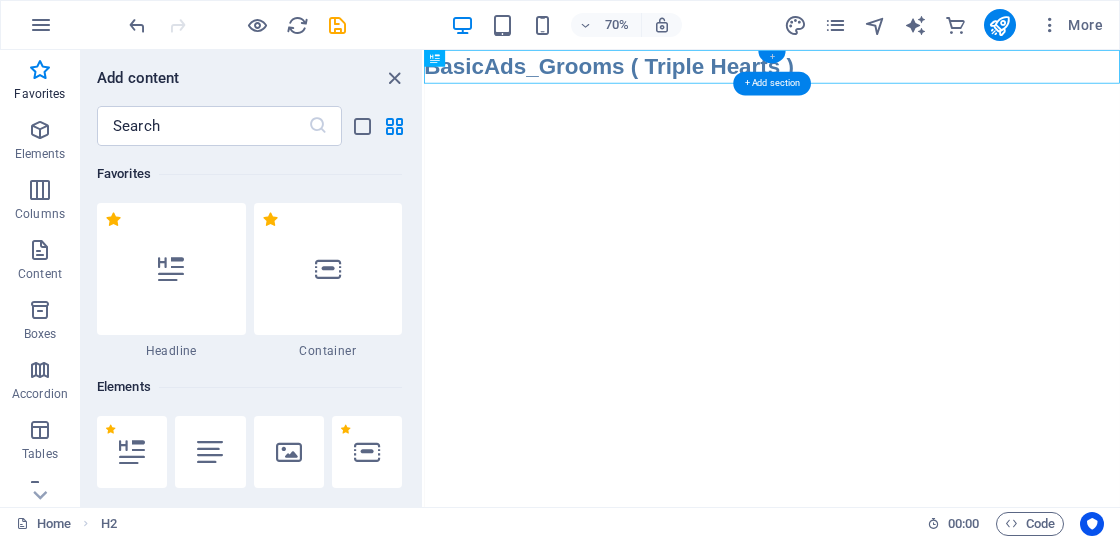 click on "+" at bounding box center (771, 57) 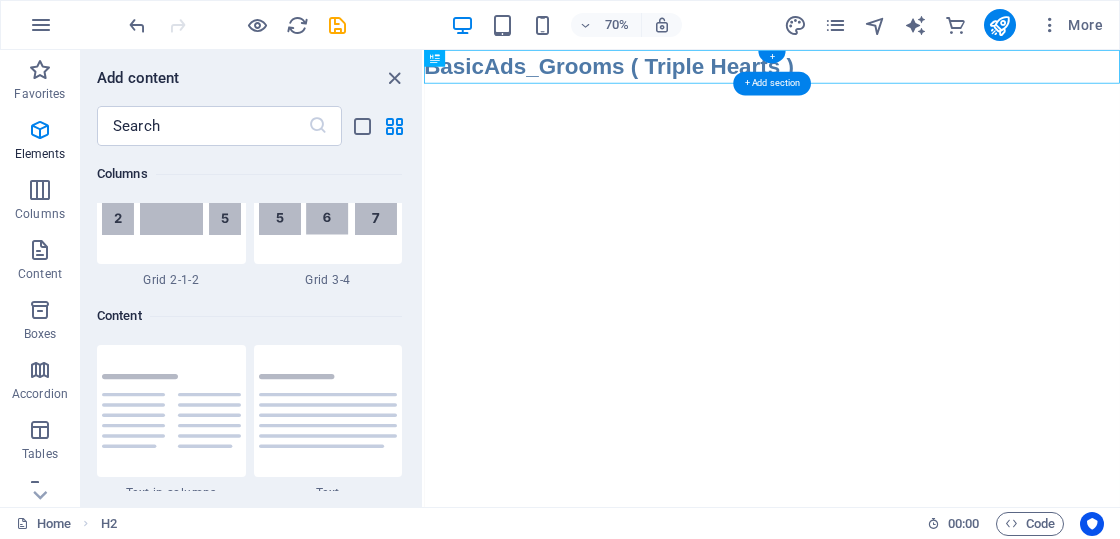 scroll, scrollTop: 3499, scrollLeft: 0, axis: vertical 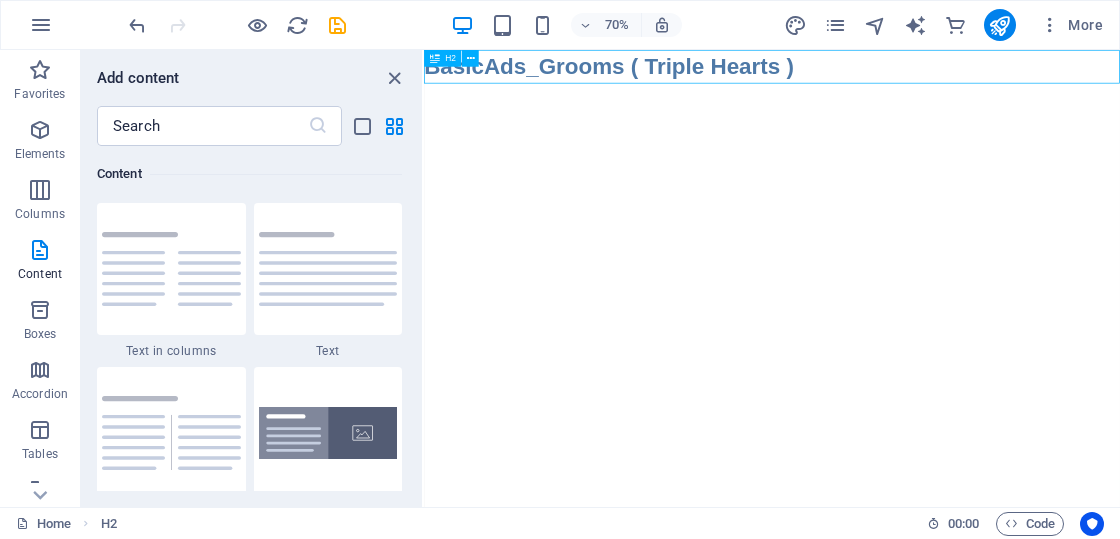 click at bounding box center [435, 58] 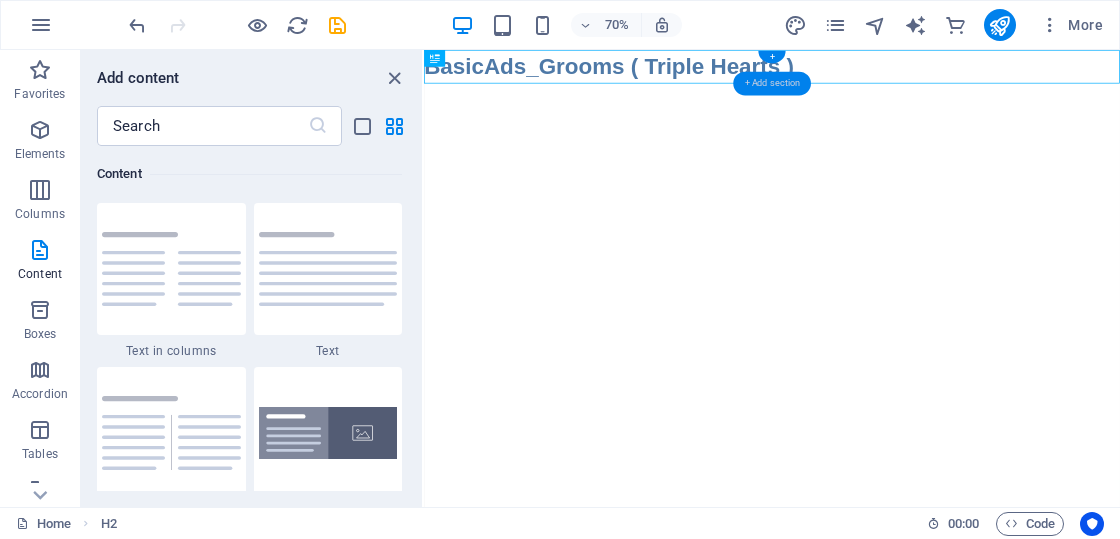 click on "+ Add section" at bounding box center [772, 84] 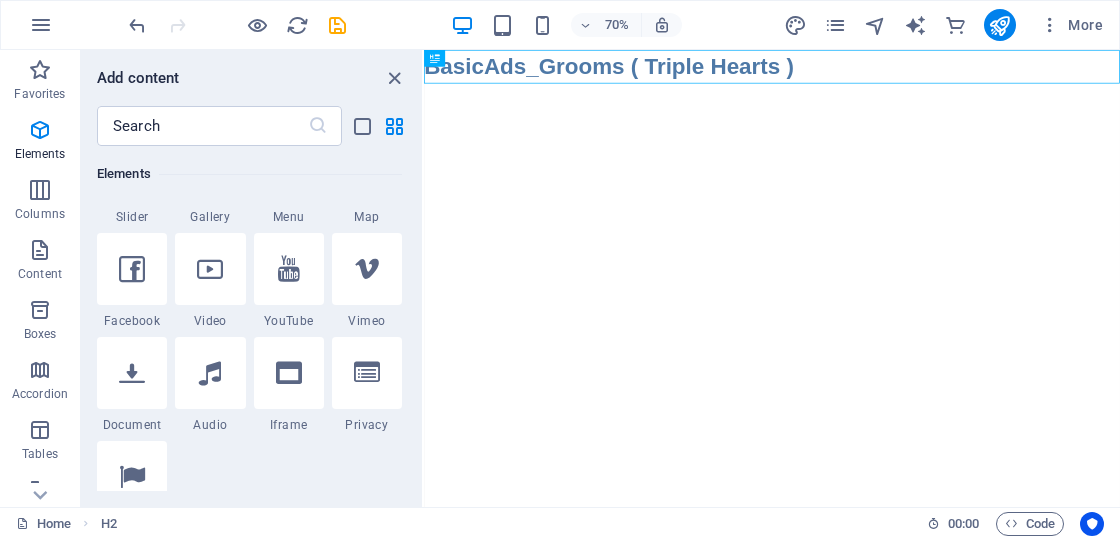 scroll, scrollTop: 199, scrollLeft: 0, axis: vertical 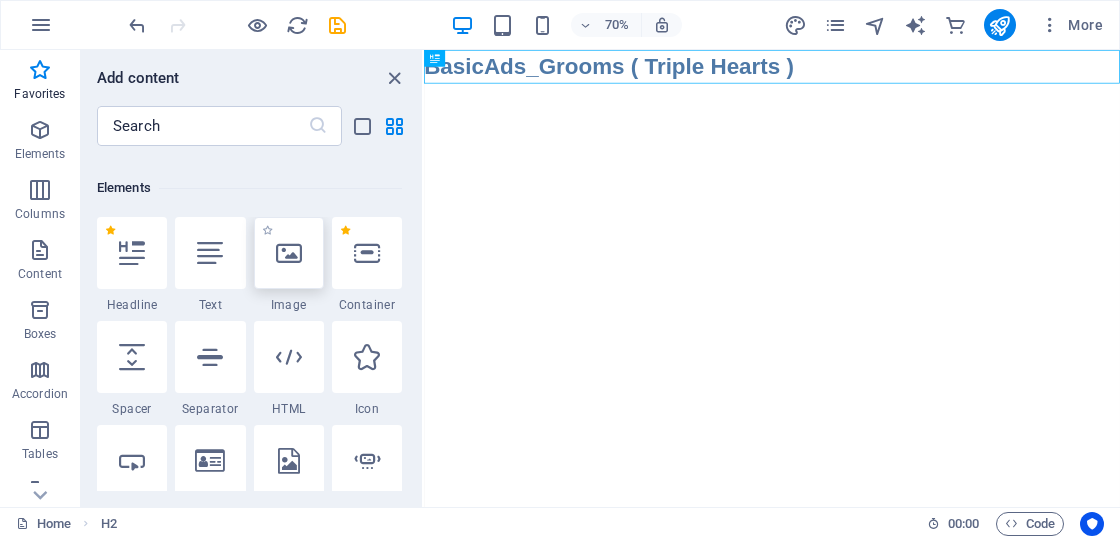 click at bounding box center [289, 253] 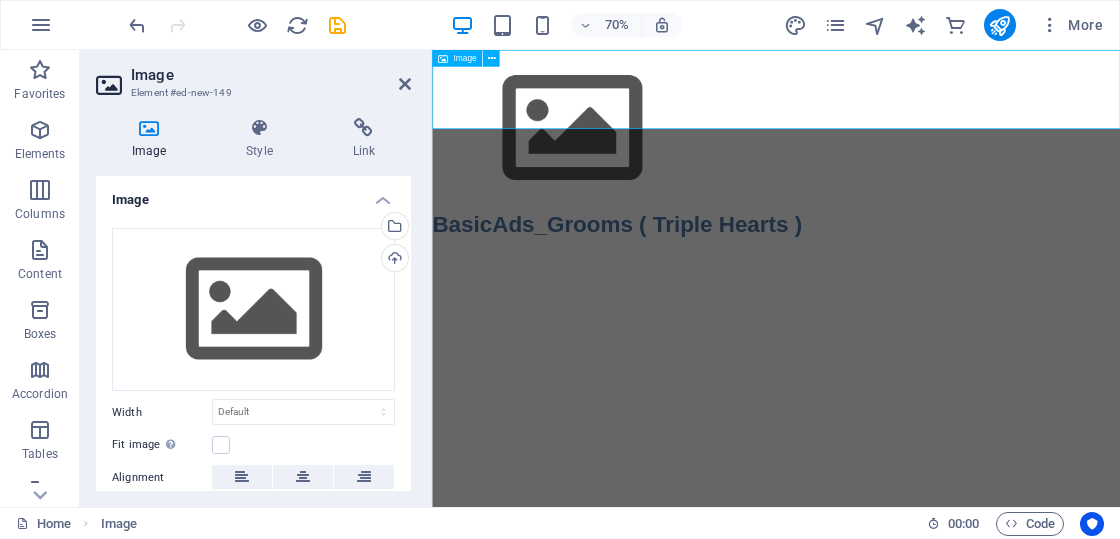 click at bounding box center [923, 162] 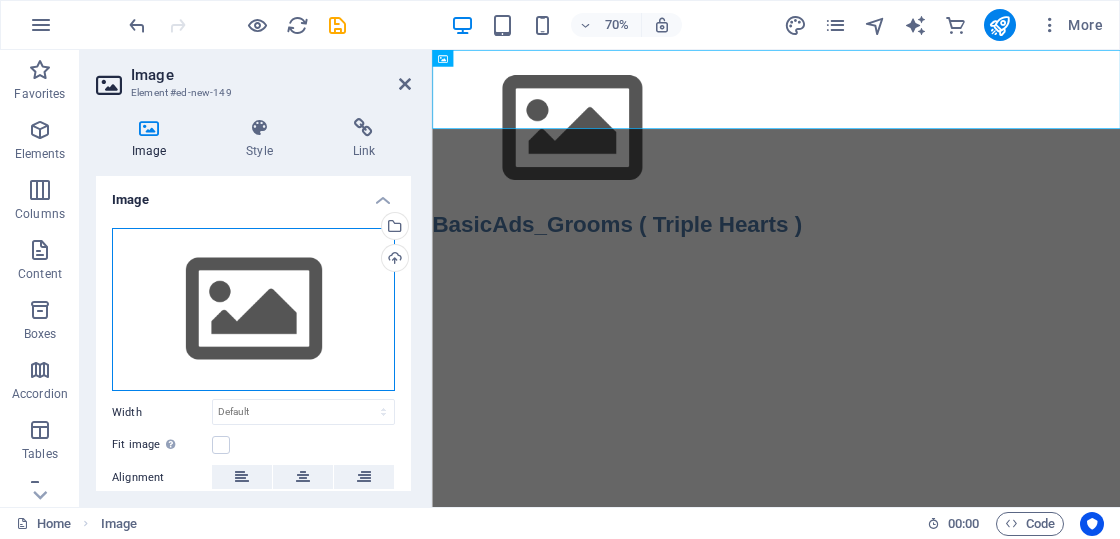 click on "Drag files here, click to choose files or select files from Files or our free stock photos & videos" at bounding box center (253, 310) 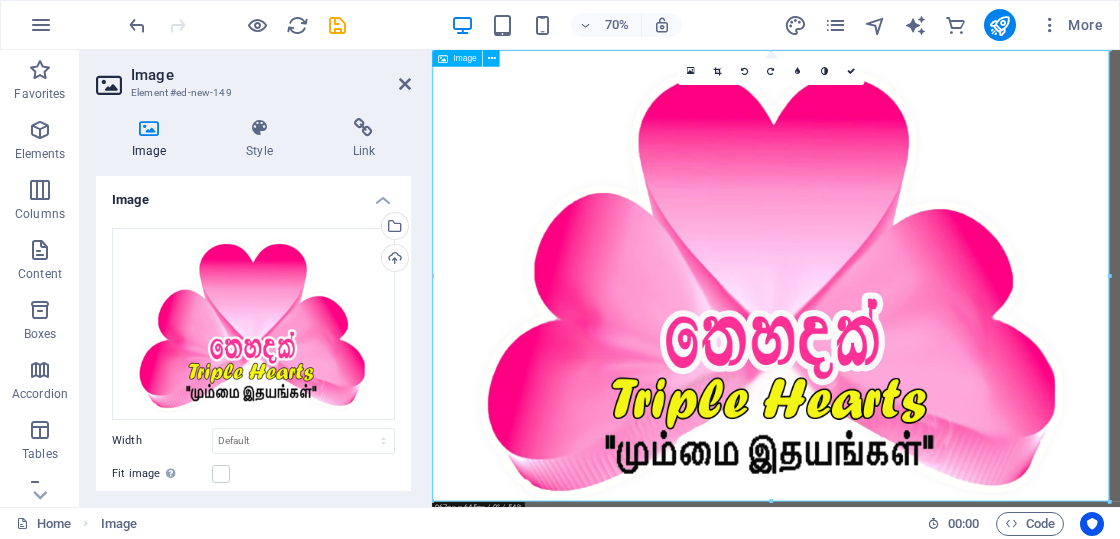 scroll, scrollTop: 39, scrollLeft: 0, axis: vertical 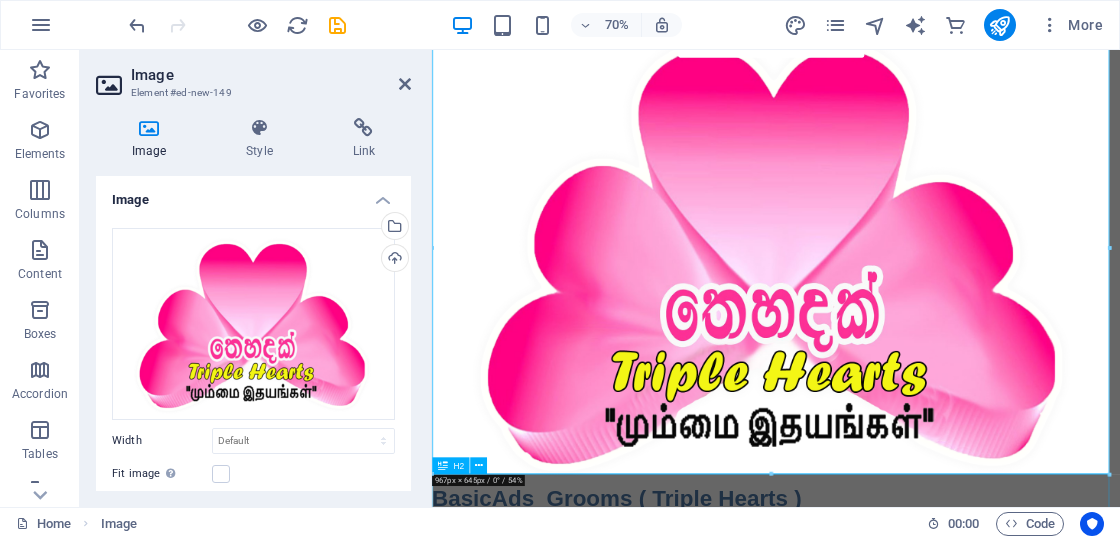 click on "BasicAds_Grooms ( Triple Hearts )" at bounding box center [923, 690] 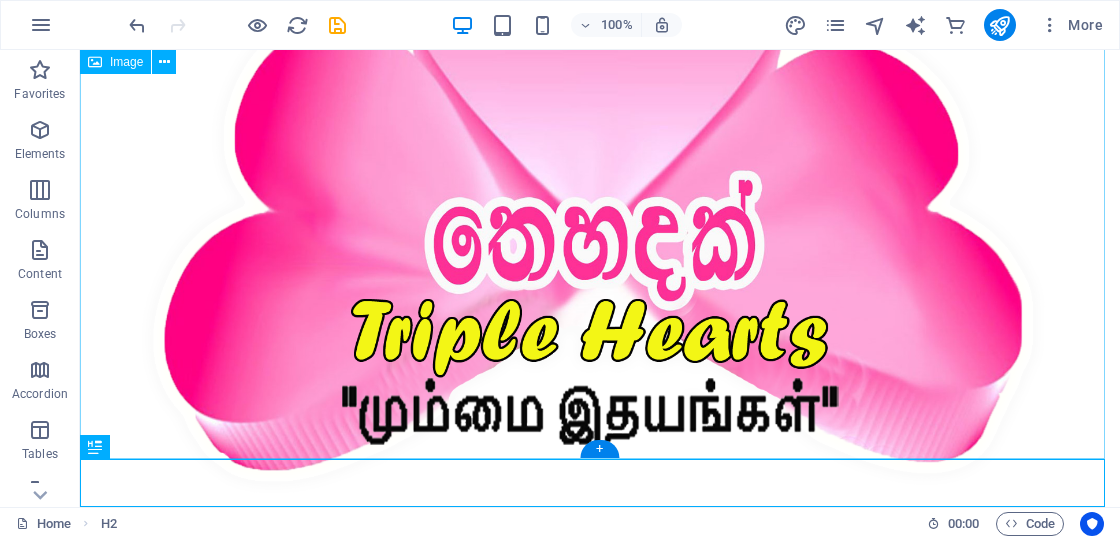 scroll, scrollTop: 274, scrollLeft: 0, axis: vertical 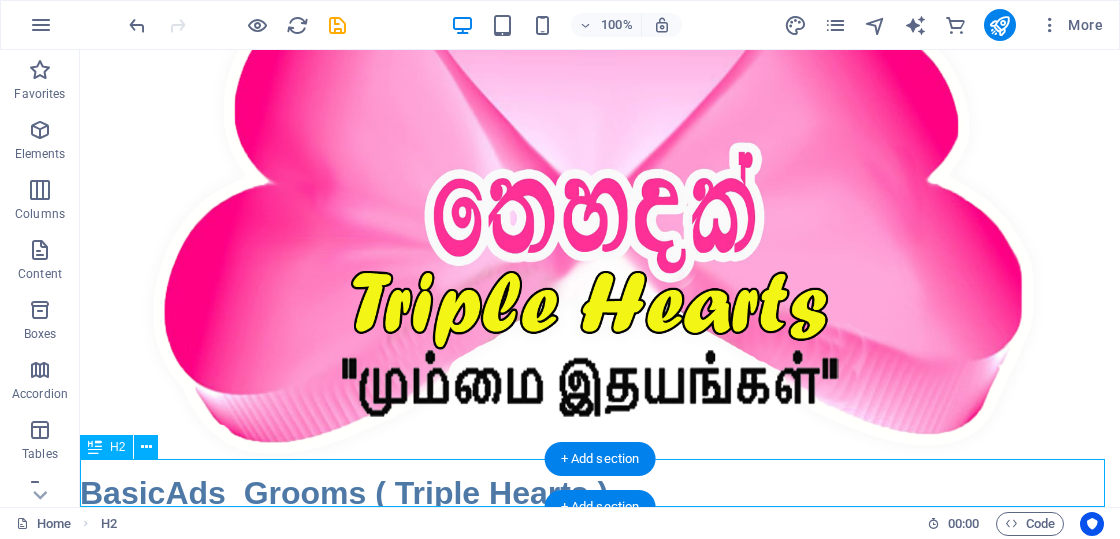 click on "BasicAds_Grooms ( Triple Hearts )" at bounding box center [600, 493] 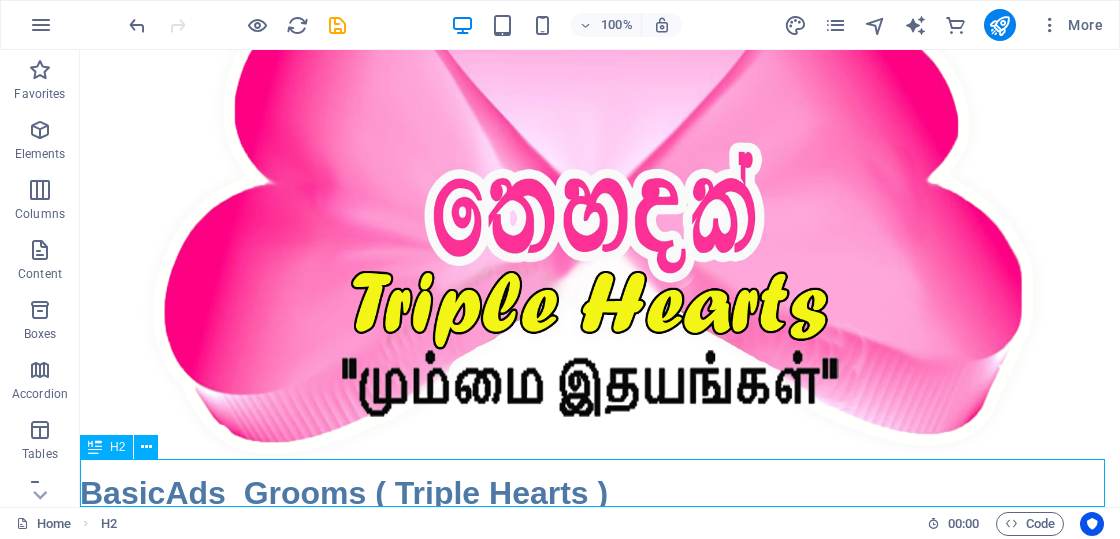 click at bounding box center [95, 447] 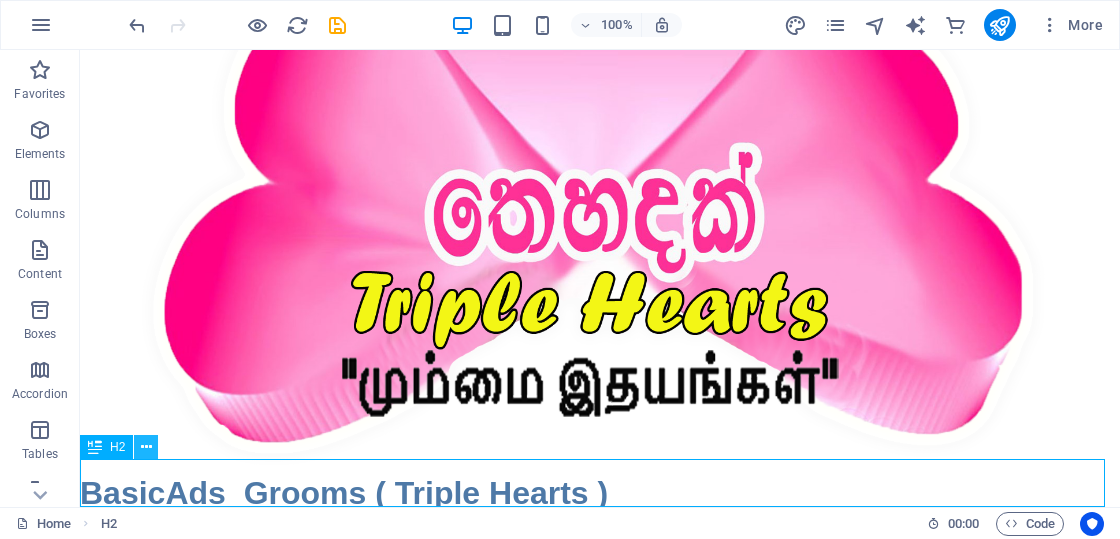 click at bounding box center (146, 447) 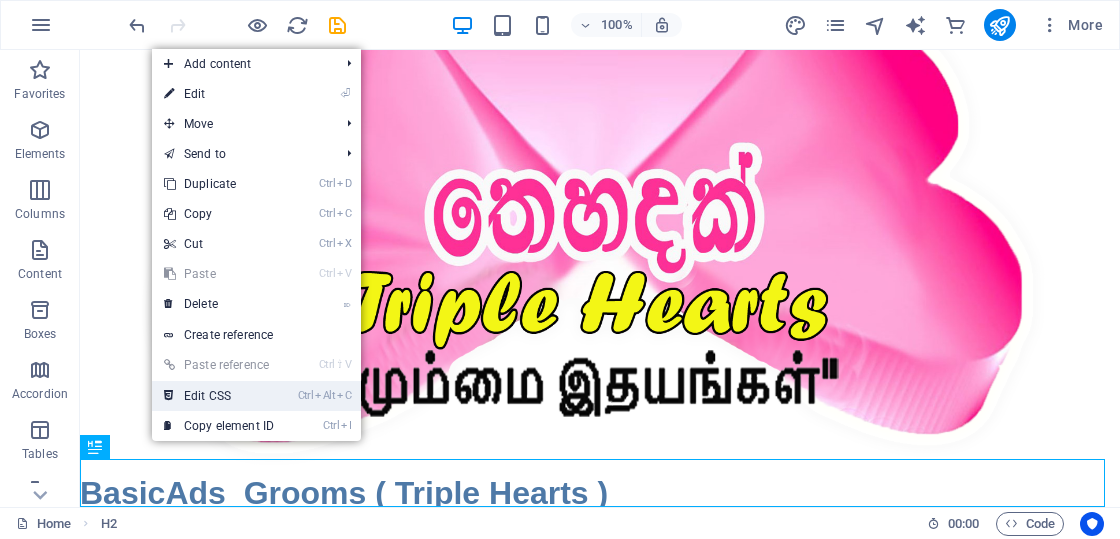 click on "Ctrl Alt C  Edit CSS" at bounding box center [219, 396] 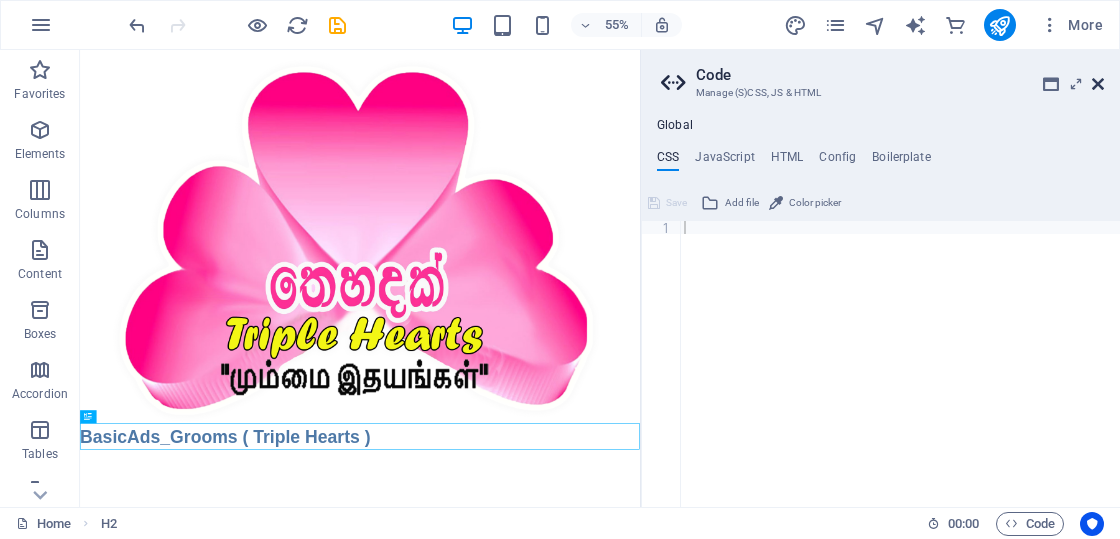 click at bounding box center [1098, 84] 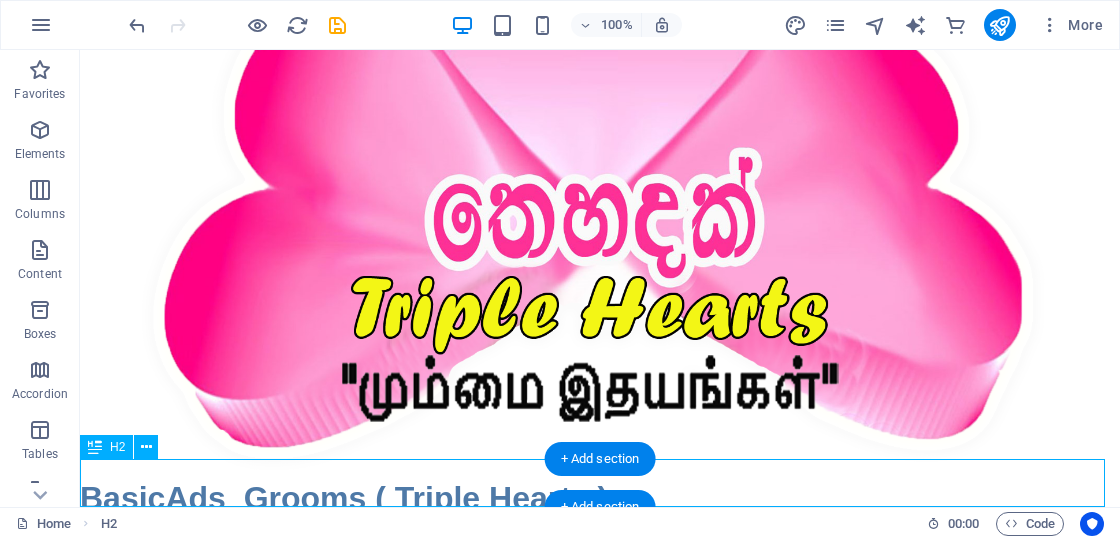 scroll, scrollTop: 274, scrollLeft: 0, axis: vertical 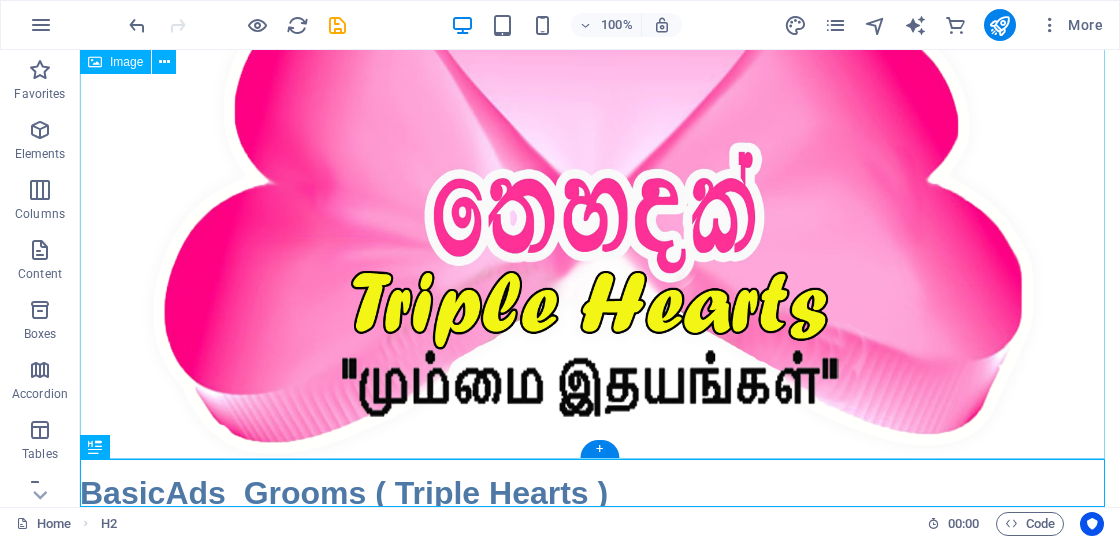 click at bounding box center [600, 122] 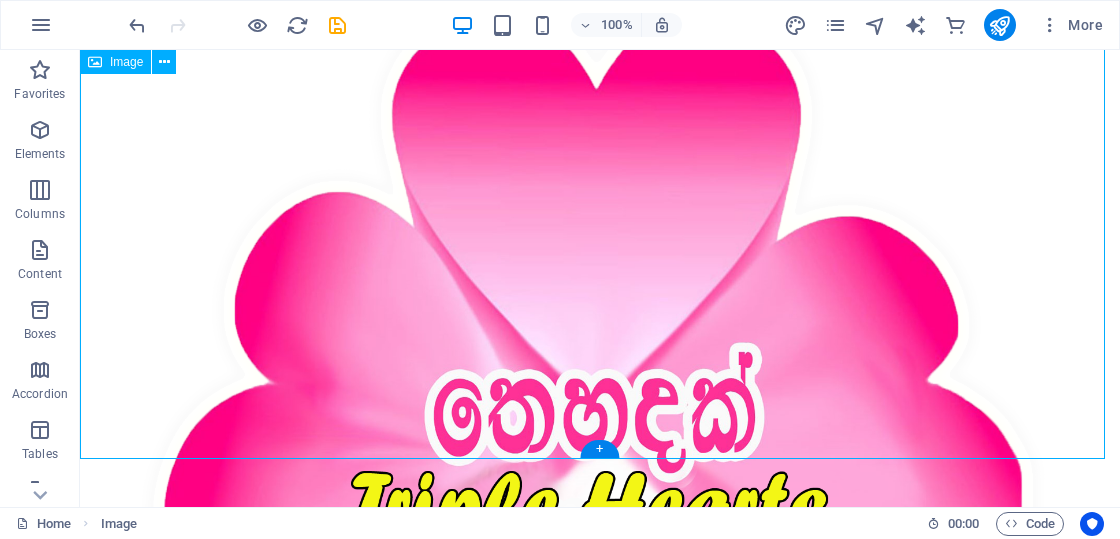 scroll, scrollTop: 274, scrollLeft: 0, axis: vertical 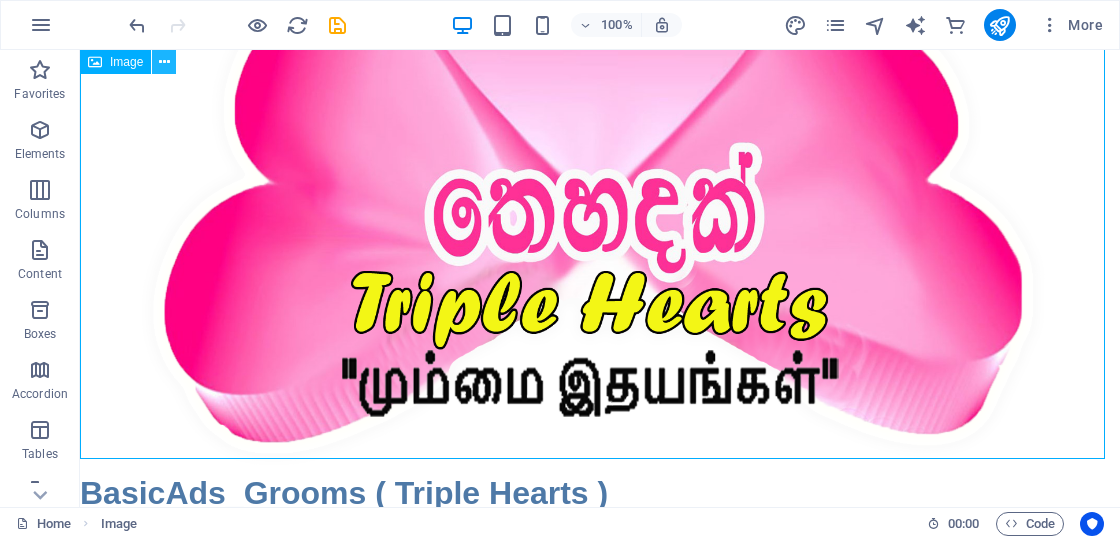 click at bounding box center (164, 62) 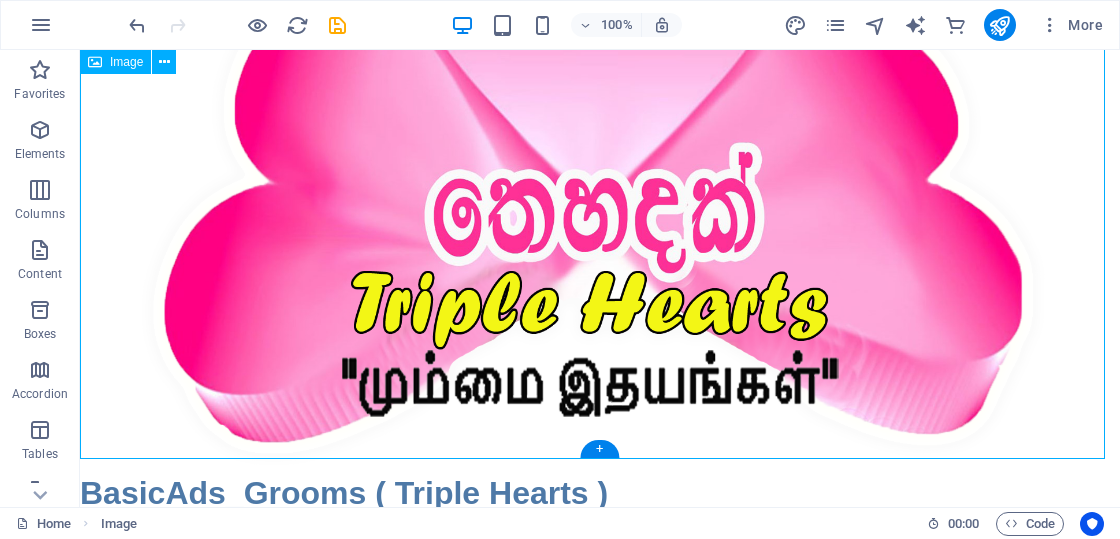 click at bounding box center [600, 122] 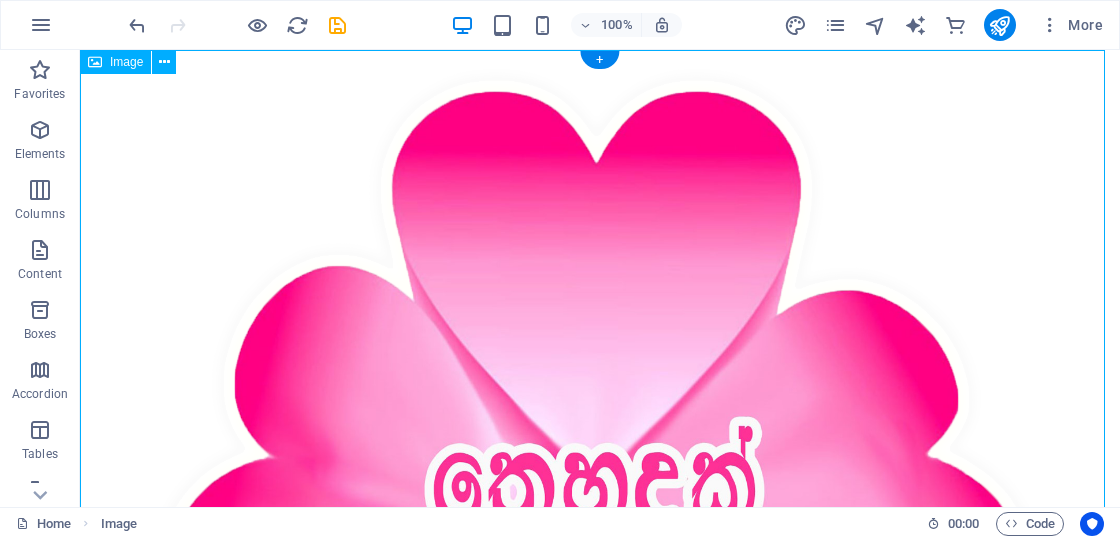scroll, scrollTop: 274, scrollLeft: 0, axis: vertical 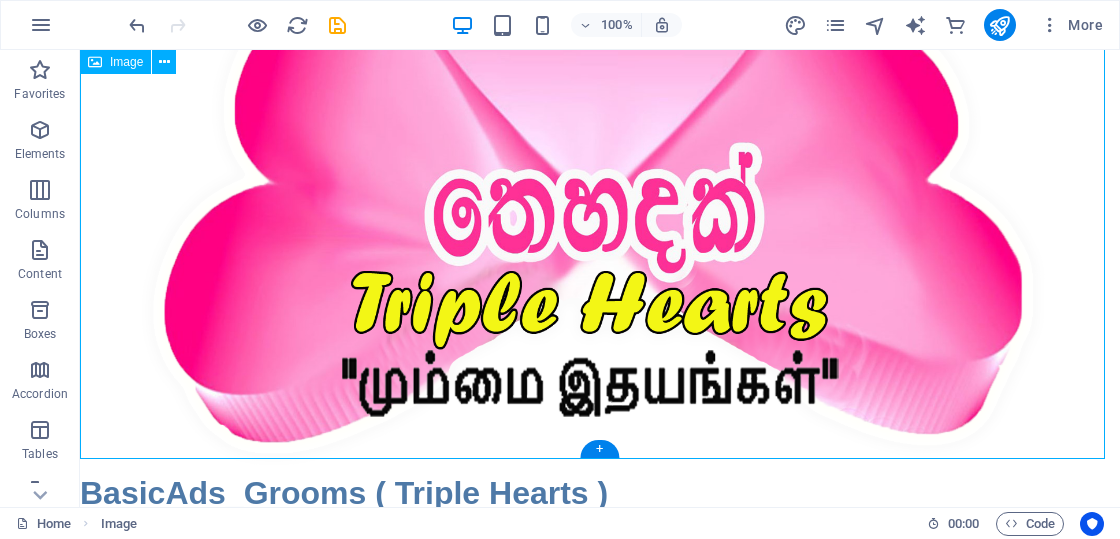 click at bounding box center (600, 122) 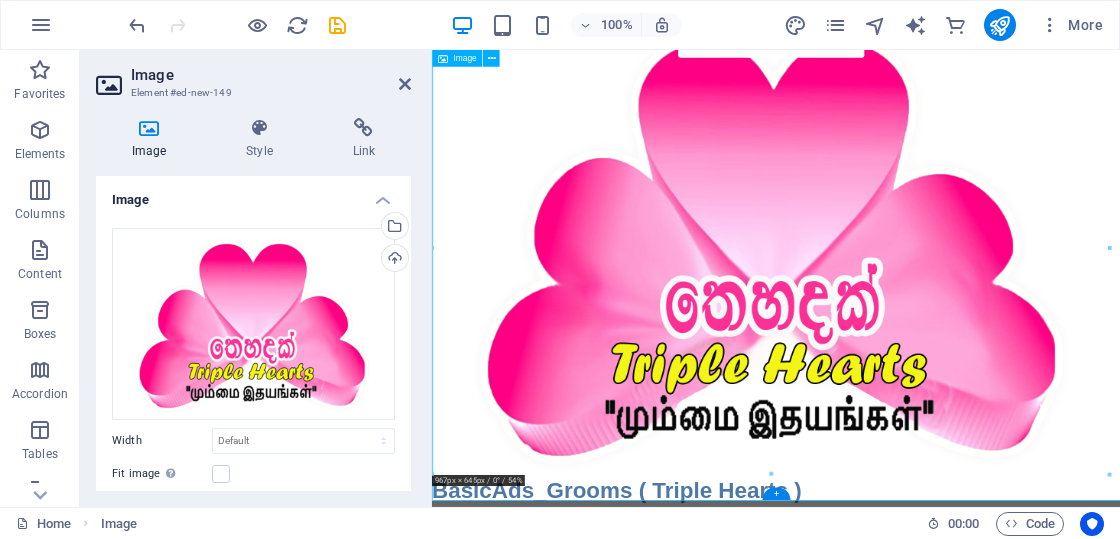 scroll, scrollTop: 39, scrollLeft: 0, axis: vertical 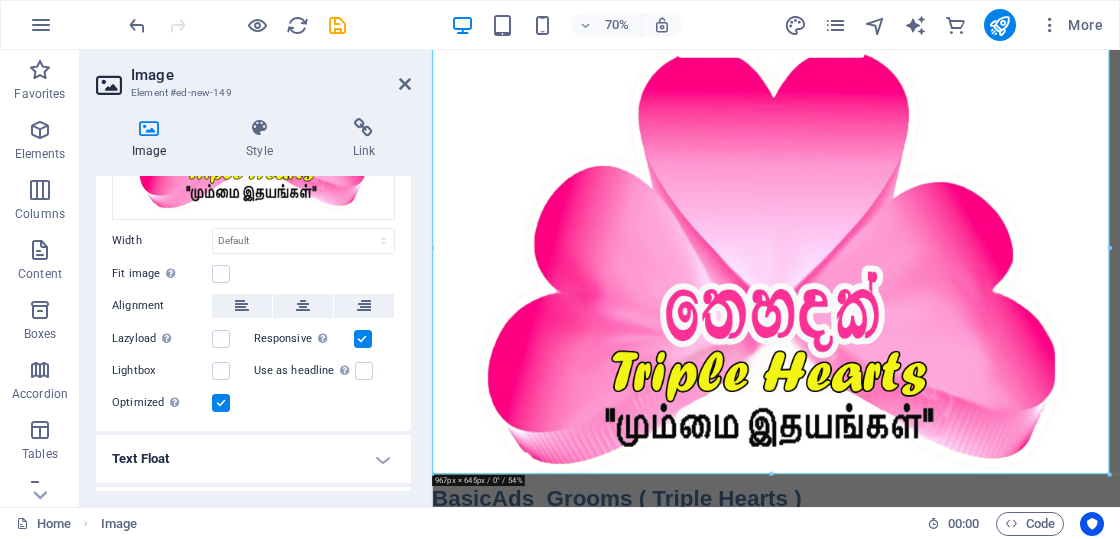 click on "Fit image Automatically fit image to a fixed width and height" at bounding box center (162, 274) 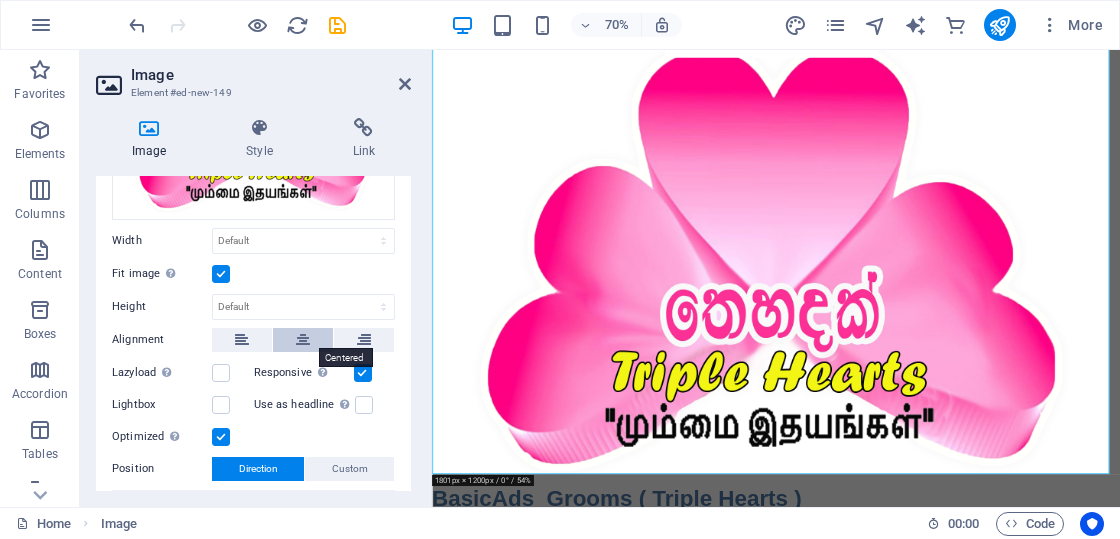 click at bounding box center [303, 340] 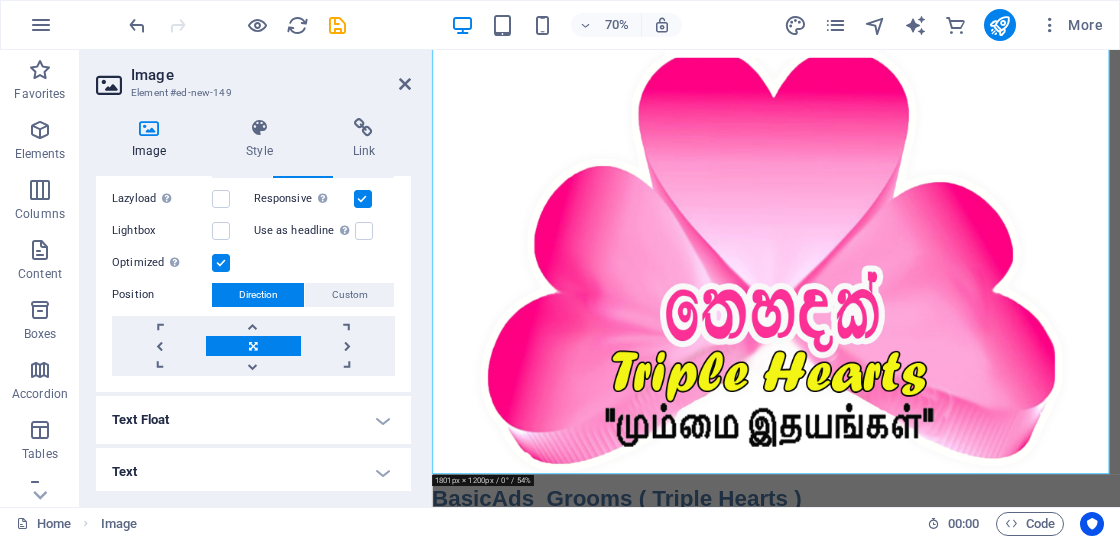 scroll, scrollTop: 0, scrollLeft: 0, axis: both 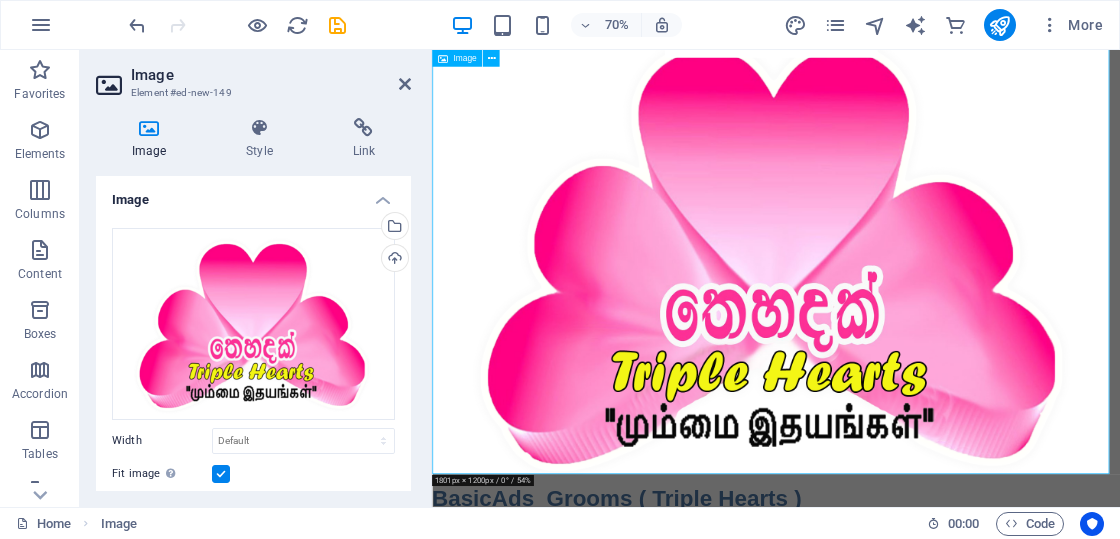 click at bounding box center [923, 338] 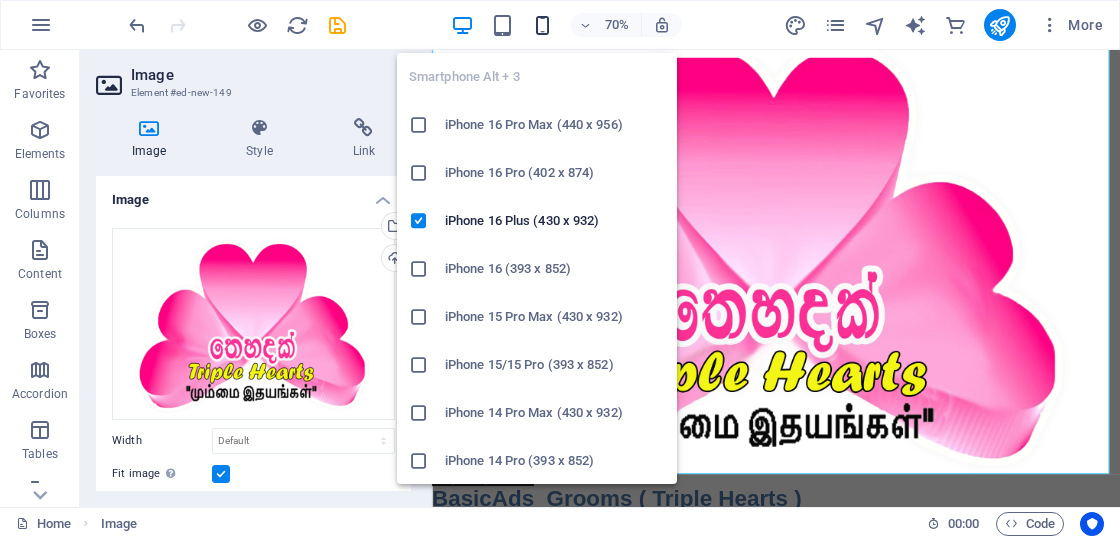 click at bounding box center [542, 25] 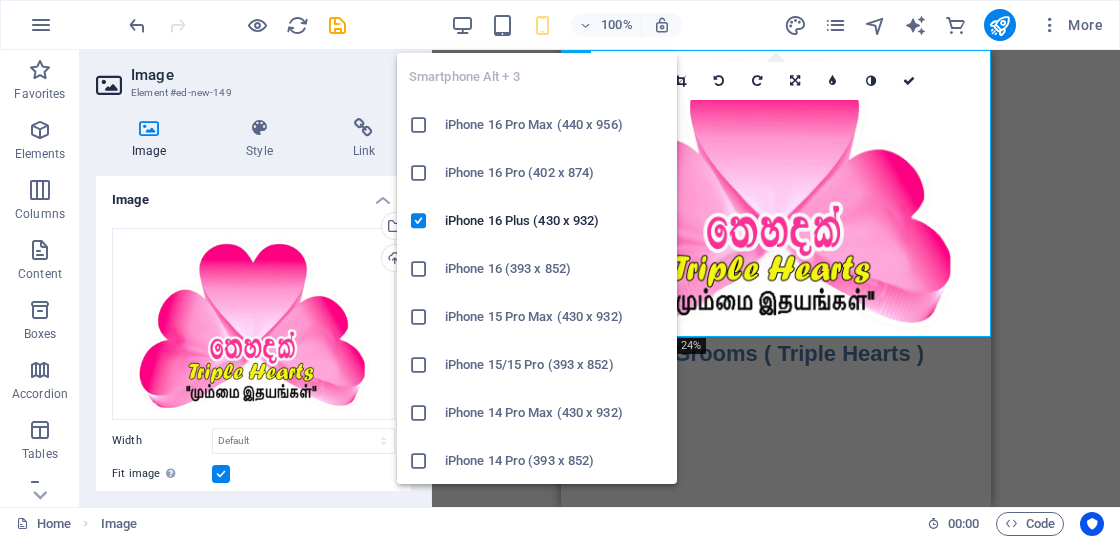 scroll, scrollTop: 0, scrollLeft: 0, axis: both 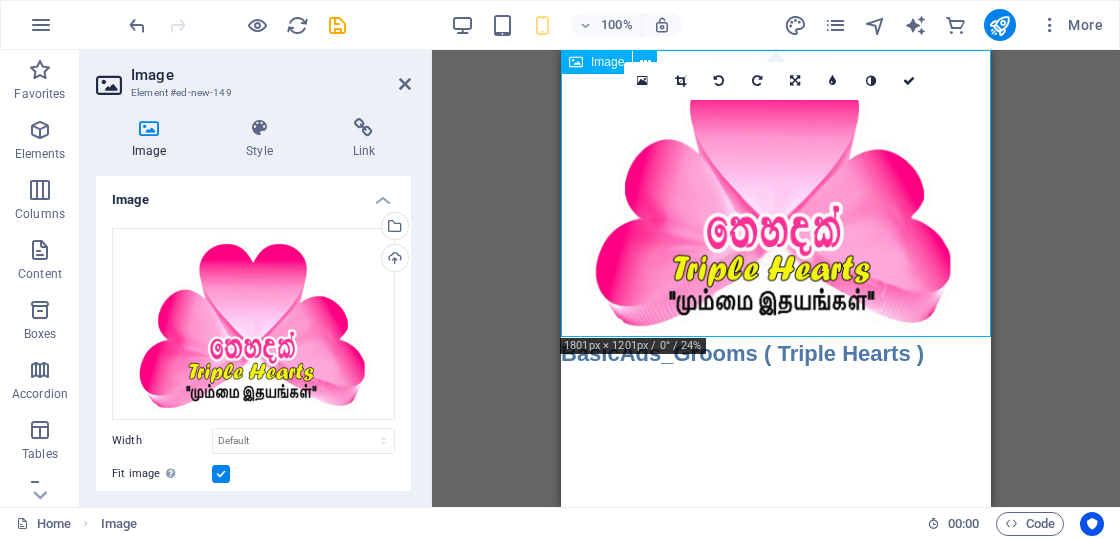 drag, startPoint x: 802, startPoint y: 175, endPoint x: 810, endPoint y: 214, distance: 39.812057 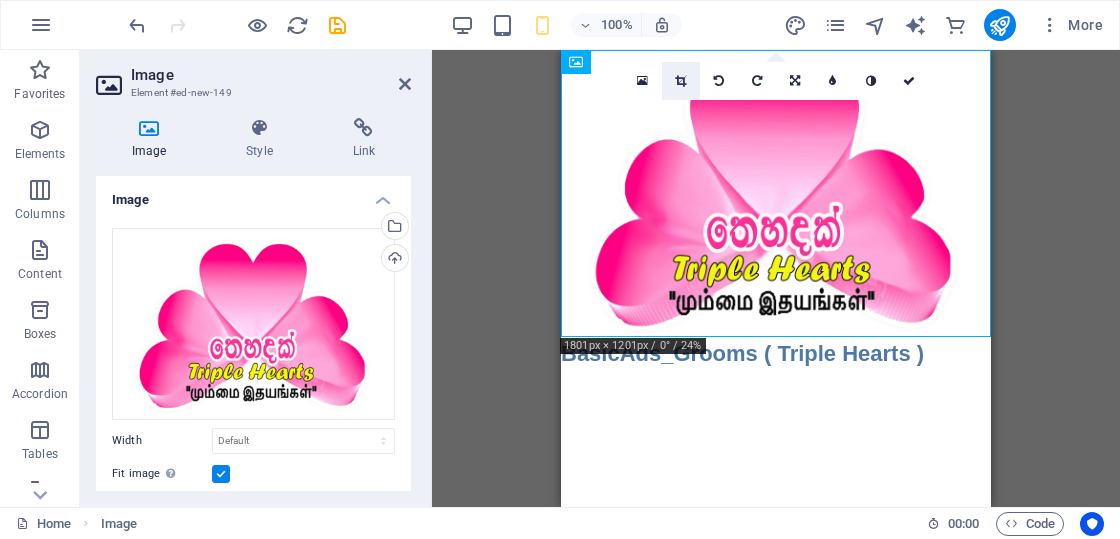 click at bounding box center [680, 81] 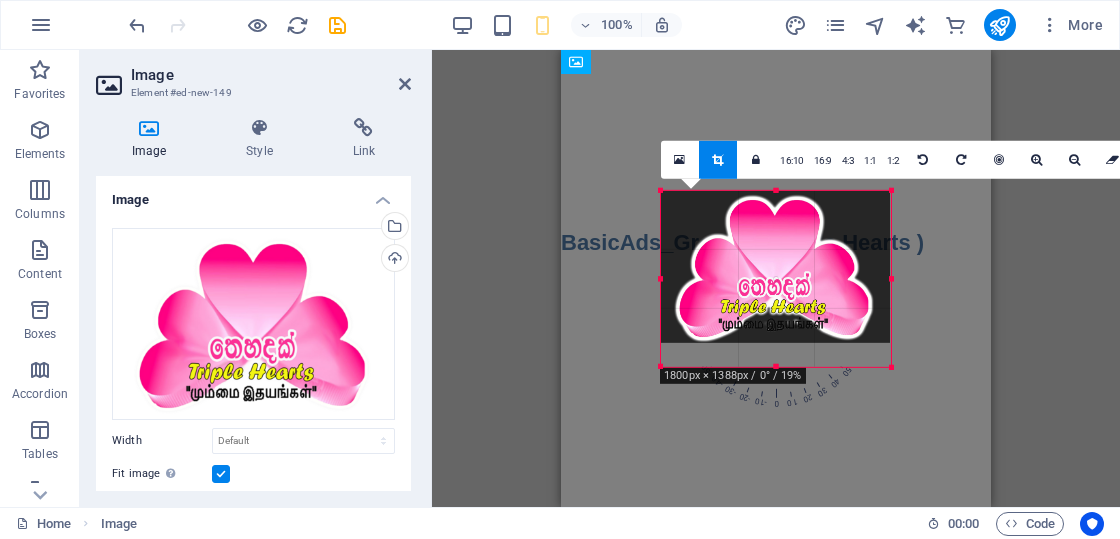 drag, startPoint x: 952, startPoint y: 395, endPoint x: 837, endPoint y: 342, distance: 126.625435 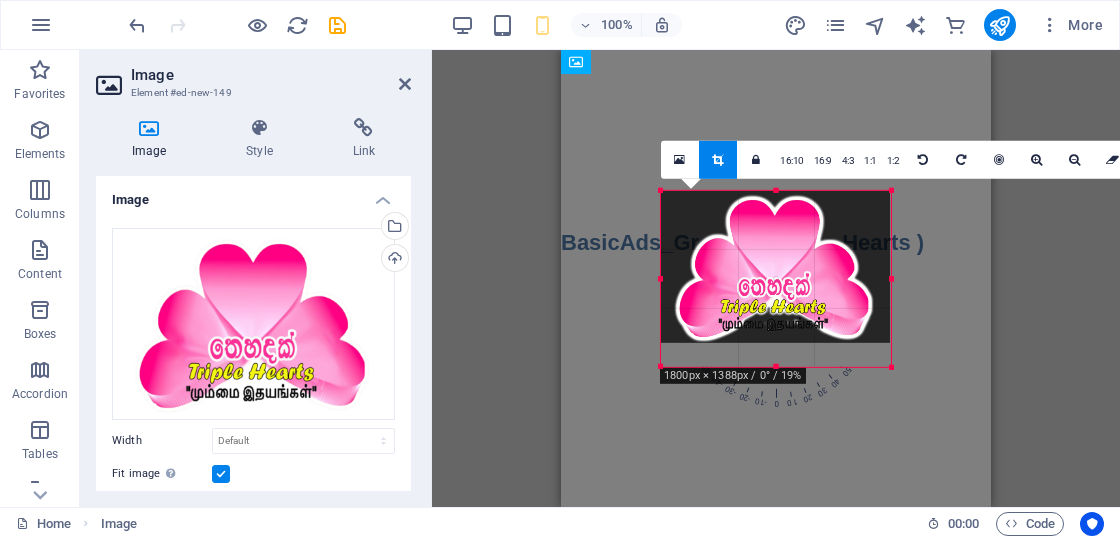click on "180 170 160 150 140 130 120 110 100 90 80 70 60 50 40 30 20 10 0 -10 -20 -30 -40 -50 -60 -70 -80 -90 -100 -110 -120 -130 -140 -150 -160 -170 1800px × 1388px / 0° / 19% 16:10 16:9 4:3 1:1 1:2 0" at bounding box center (776, 278) 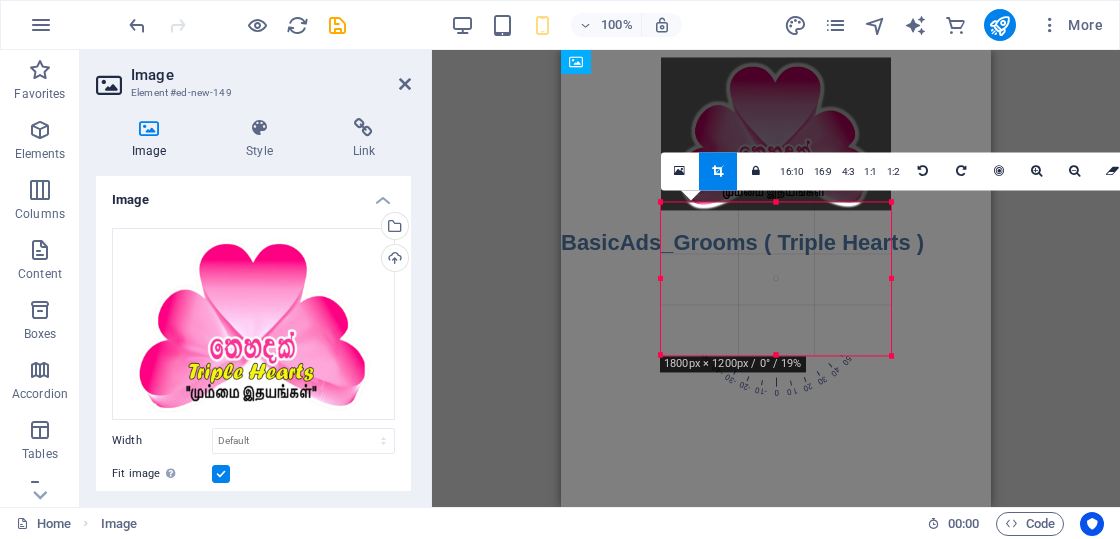 drag, startPoint x: 811, startPoint y: 275, endPoint x: 818, endPoint y: 130, distance: 145.16887 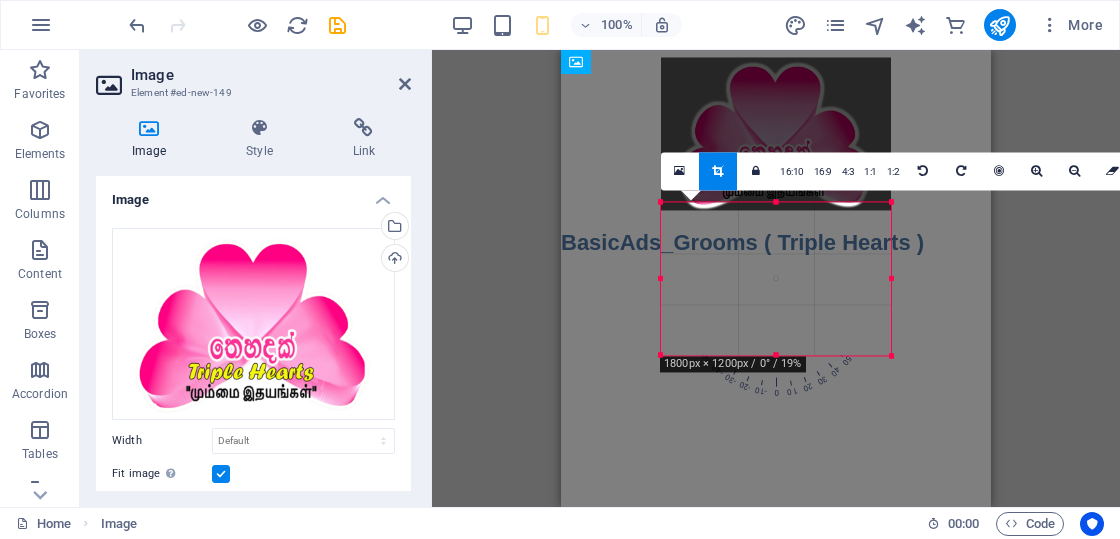 click at bounding box center [776, 133] 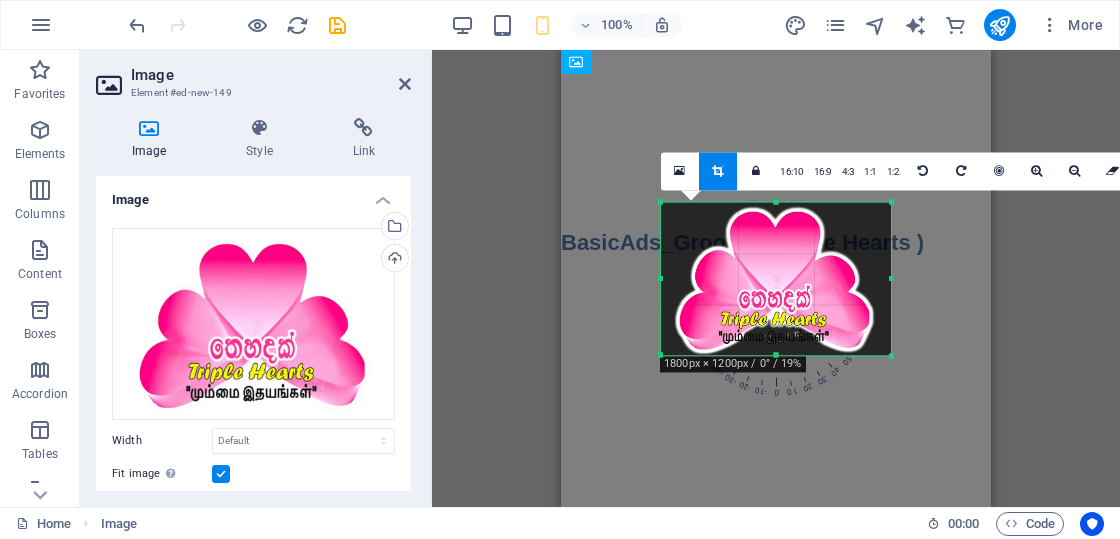 click on "Drag here to replace the existing content. Press “Ctrl” if you want to create a new element.
Placeholder   H2   Image 180 170 160 150 140 130 120 110 100 90 80 70 60 50 40 30 20 10 0 -10 -20 -30 -40 -50 -60 -70 -80 -90 -100 -110 -120 -130 -140 -150 -160 -170 1800px × 1200px / 0° / 19% 16:10 16:9 4:3 1:1 1:2 0" at bounding box center [776, 278] 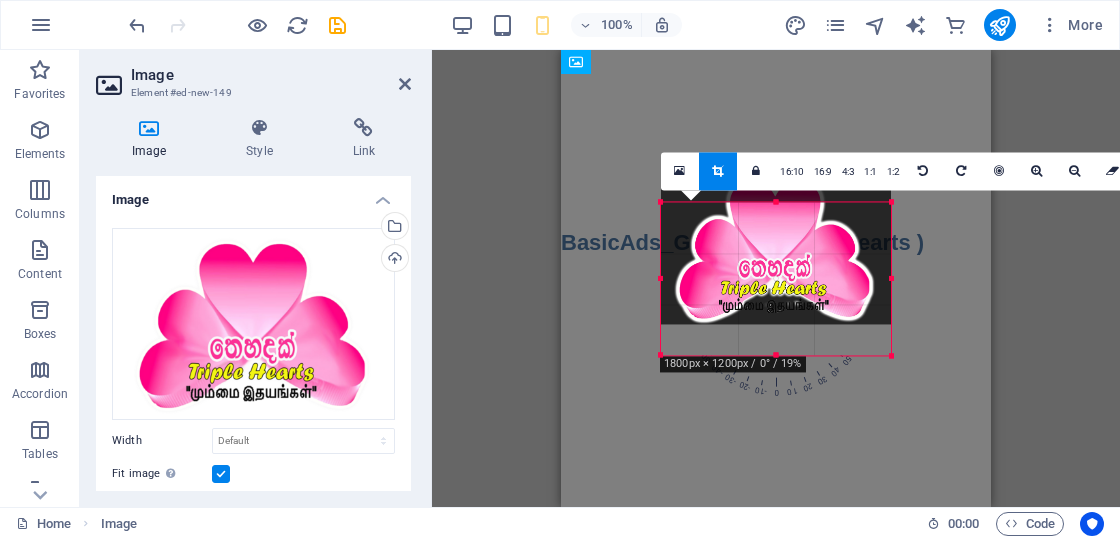 drag, startPoint x: 820, startPoint y: 289, endPoint x: 816, endPoint y: 244, distance: 45.17743 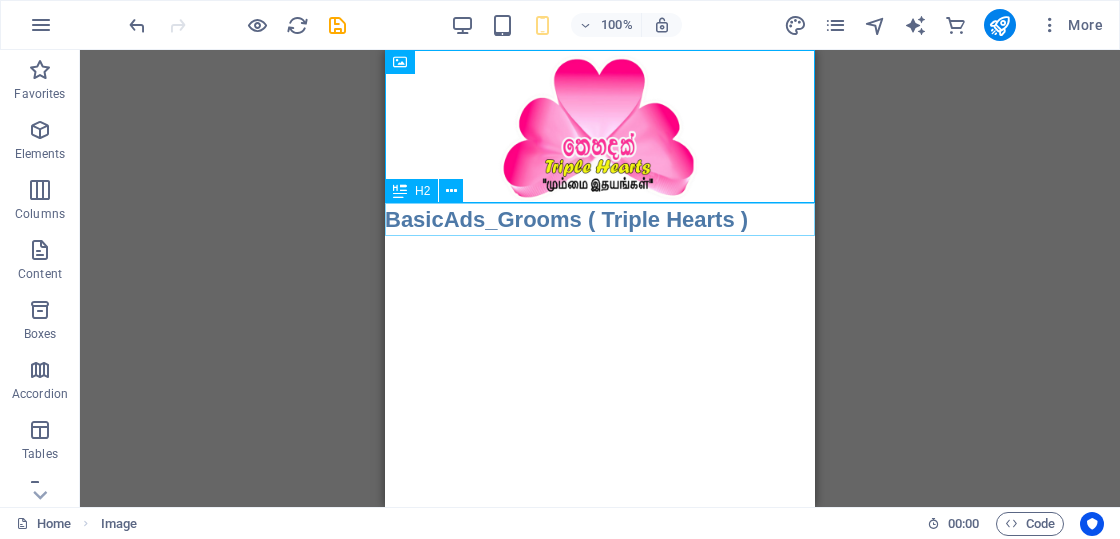 click on "BasicAds_Grooms ( Triple Hearts )" at bounding box center [600, 219] 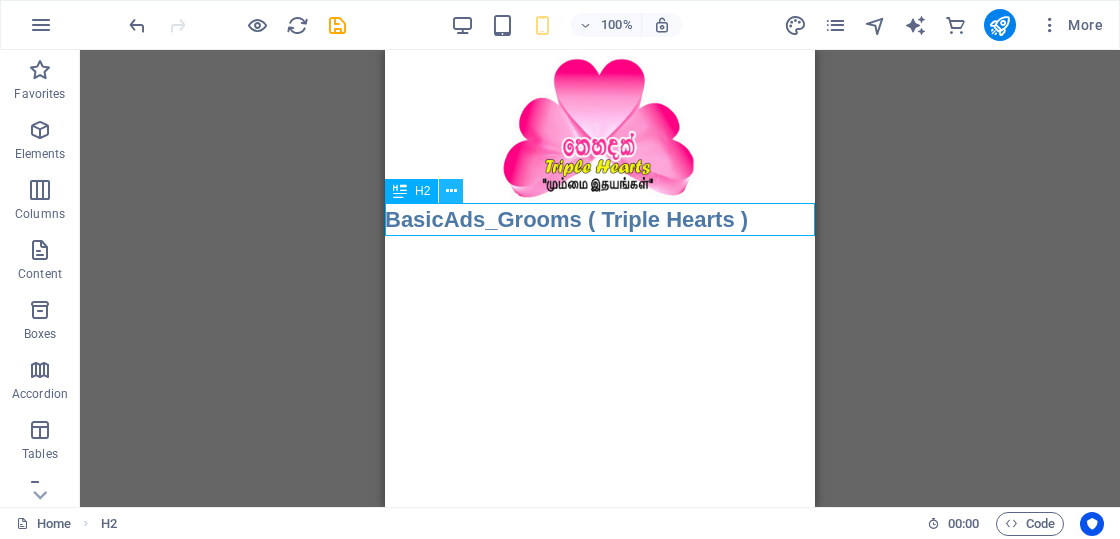 click at bounding box center [451, 191] 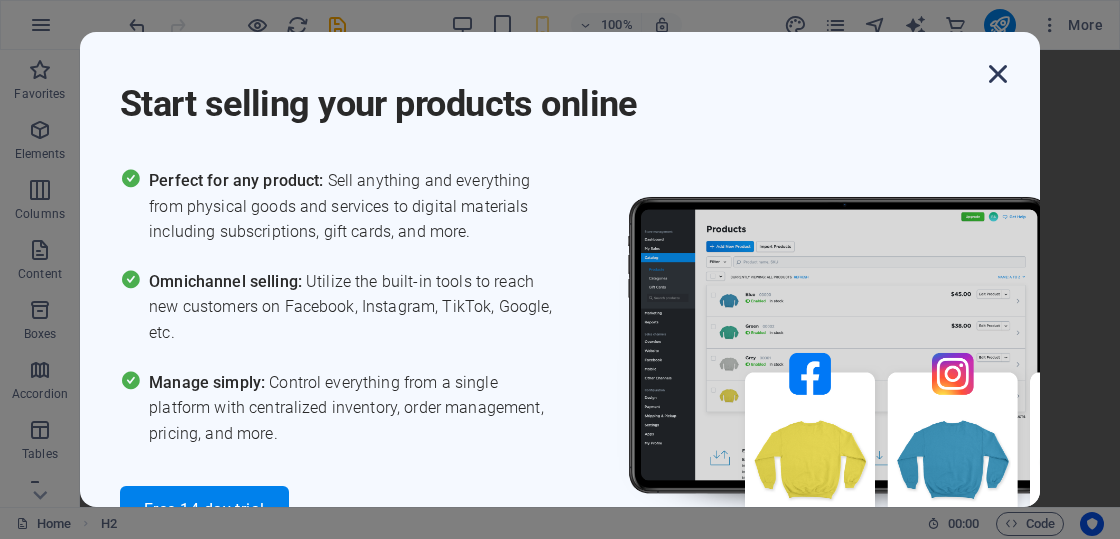 click at bounding box center [998, 74] 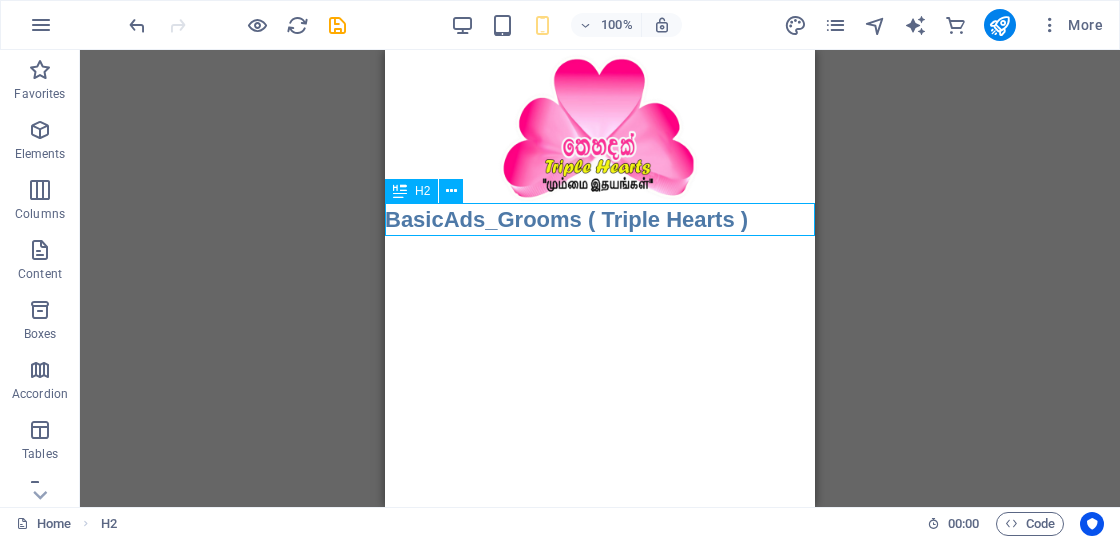 click on "BasicAds_Grooms ( Triple Hearts )" at bounding box center [600, 219] 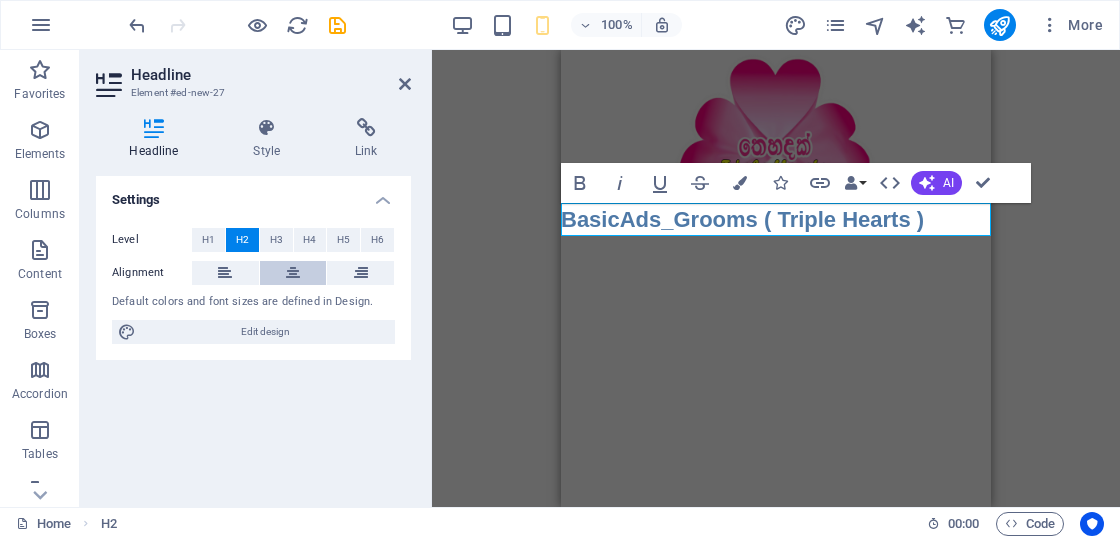 click at bounding box center [293, 273] 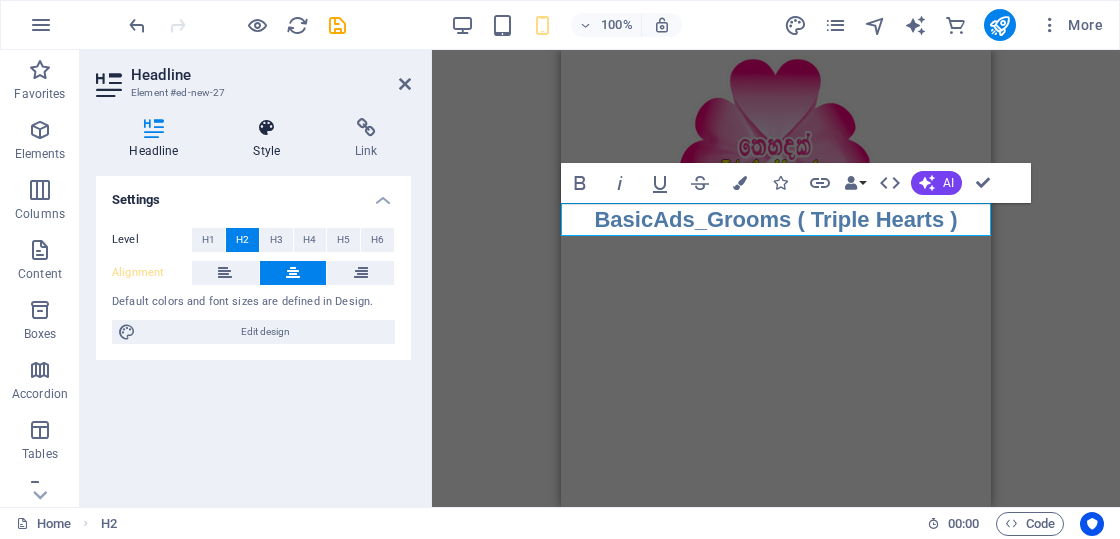 click on "Style" at bounding box center [271, 139] 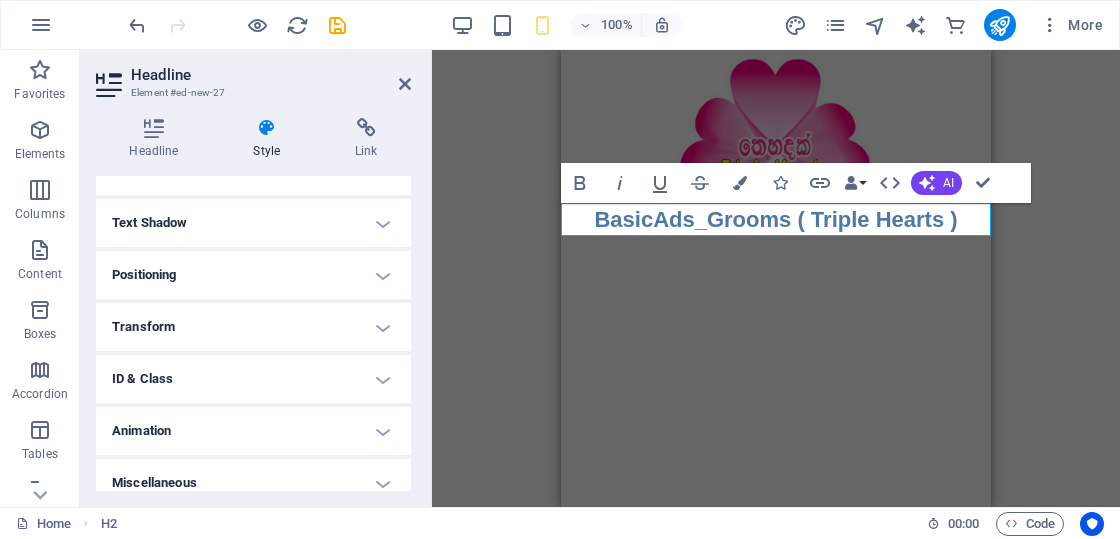 scroll, scrollTop: 315, scrollLeft: 0, axis: vertical 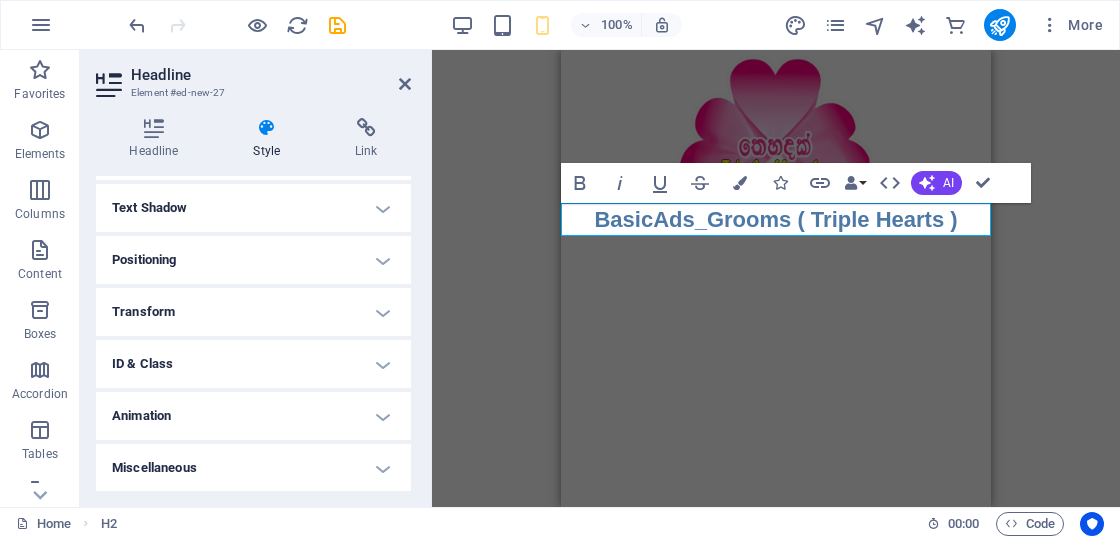 click on "Animation" at bounding box center (253, 416) 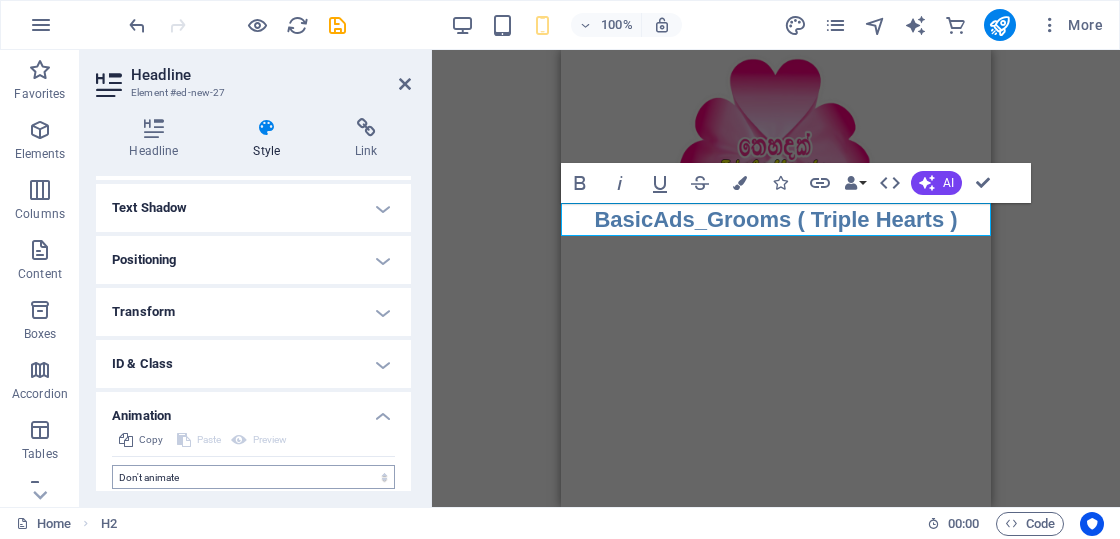 scroll, scrollTop: 380, scrollLeft: 0, axis: vertical 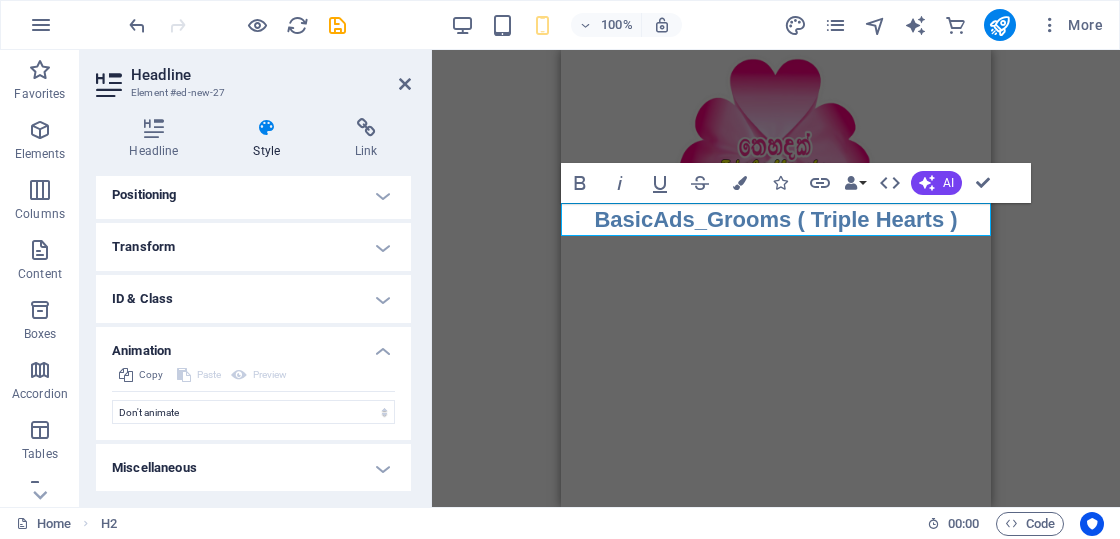 click on "Animation" at bounding box center [253, 345] 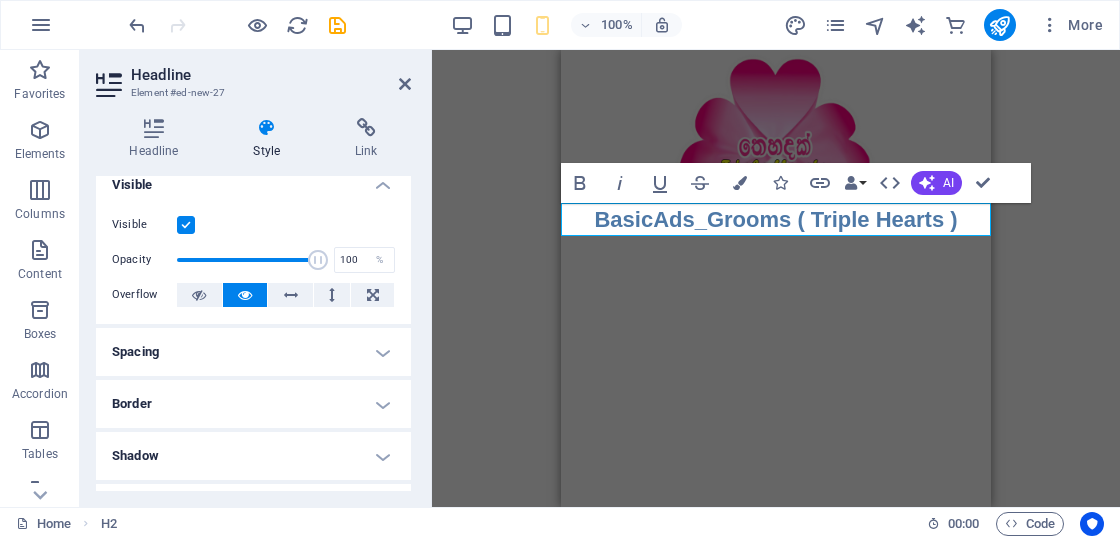 scroll, scrollTop: 0, scrollLeft: 0, axis: both 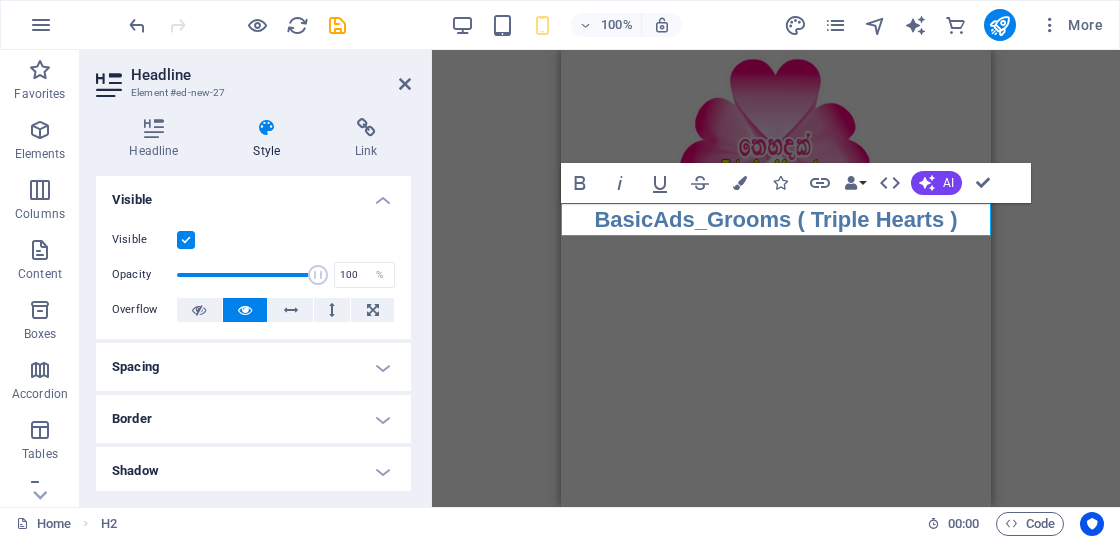 click on "Style" at bounding box center (271, 139) 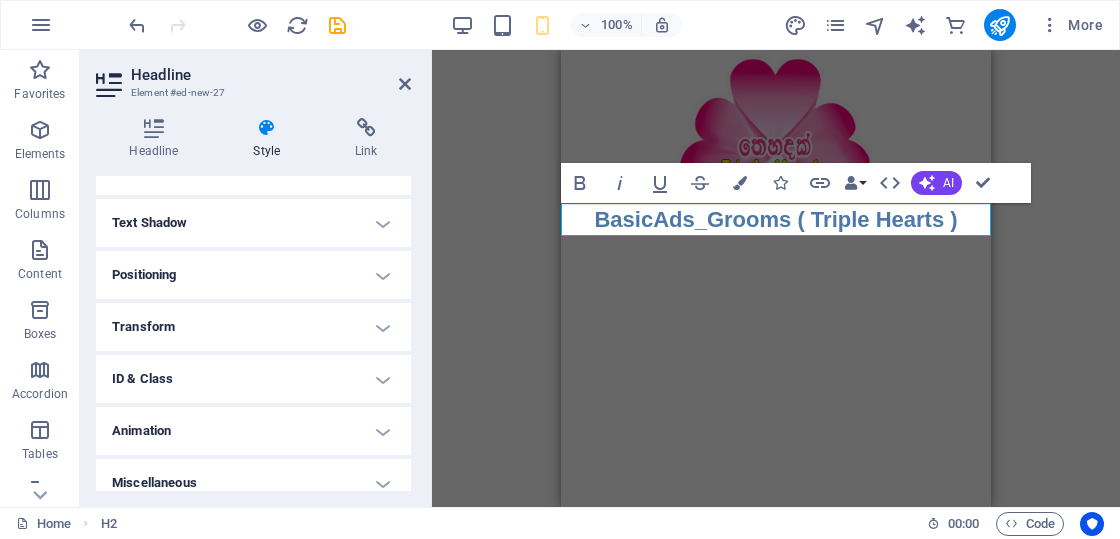 scroll, scrollTop: 315, scrollLeft: 0, axis: vertical 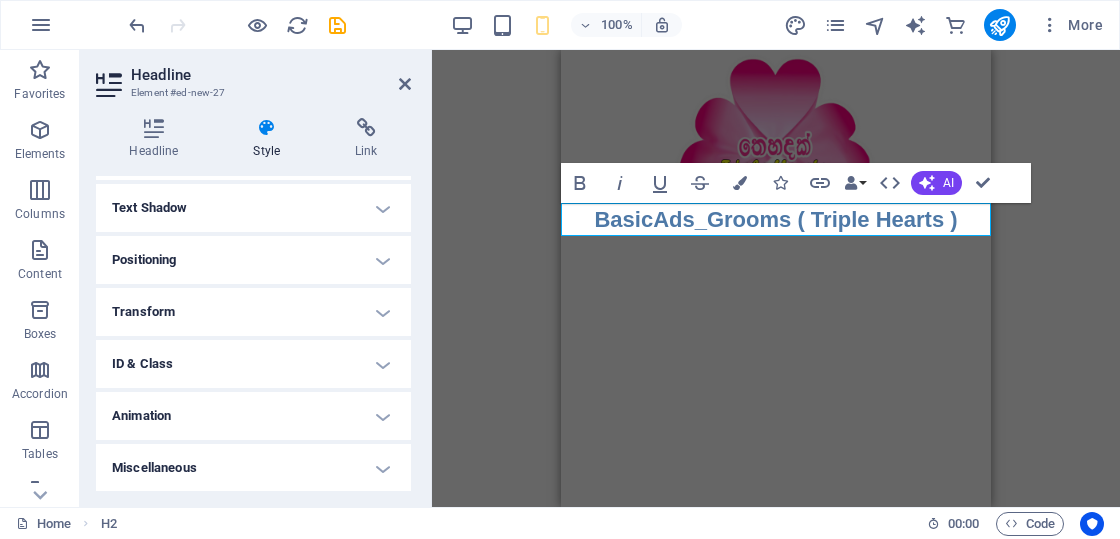 click on "Miscellaneous" at bounding box center [253, 468] 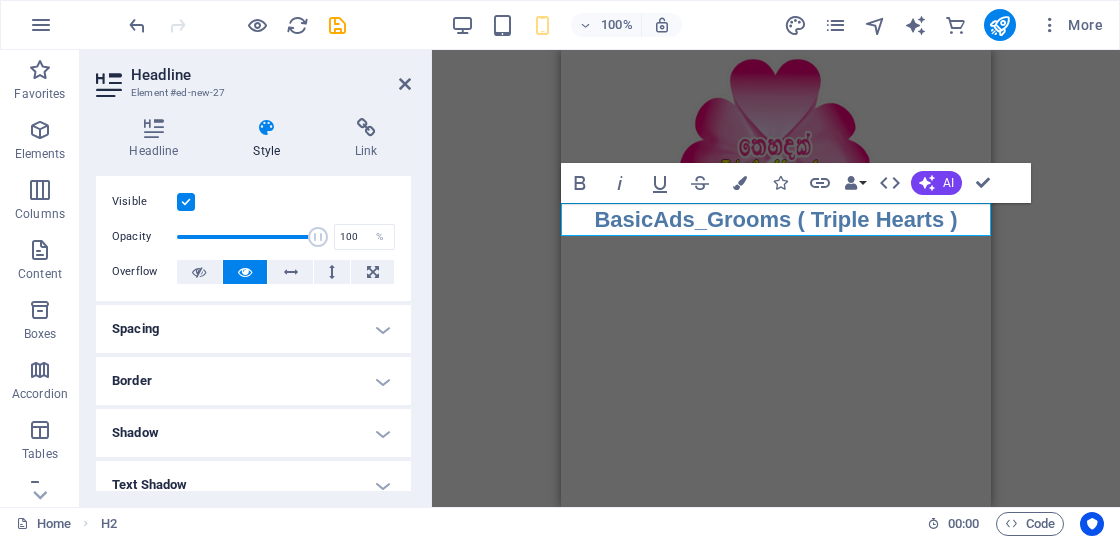 scroll, scrollTop: 0, scrollLeft: 0, axis: both 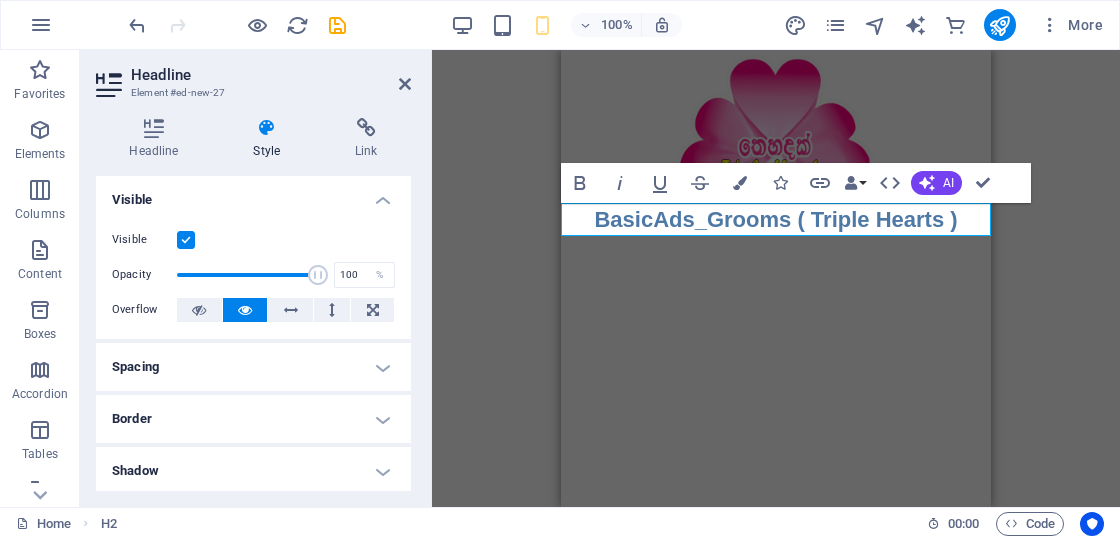 click on "Skip to main content
BasicAds_Grooms ( Triple Hearts )" at bounding box center [776, 143] 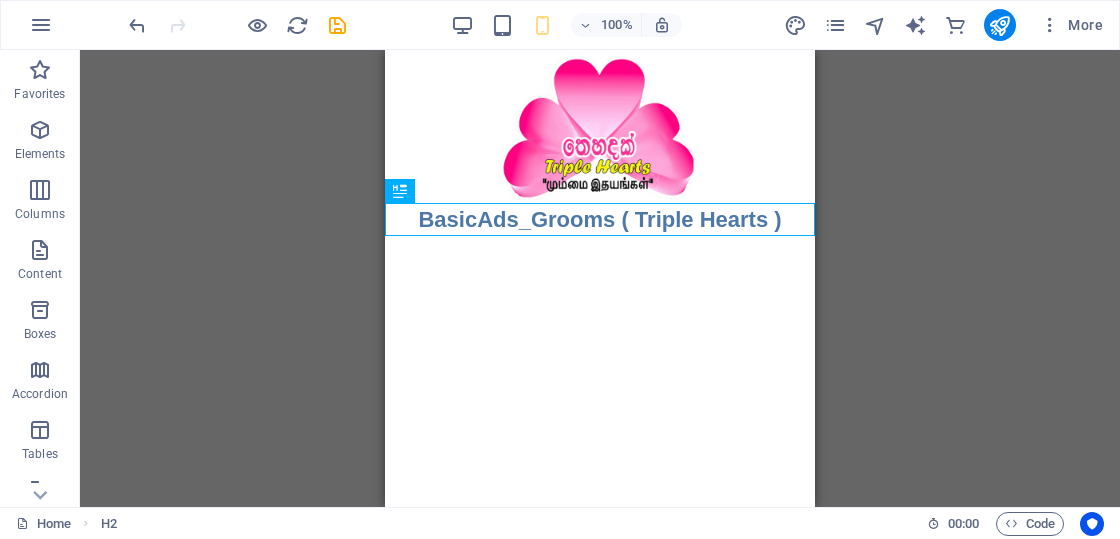 drag, startPoint x: 653, startPoint y: 218, endPoint x: 657, endPoint y: 237, distance: 19.416489 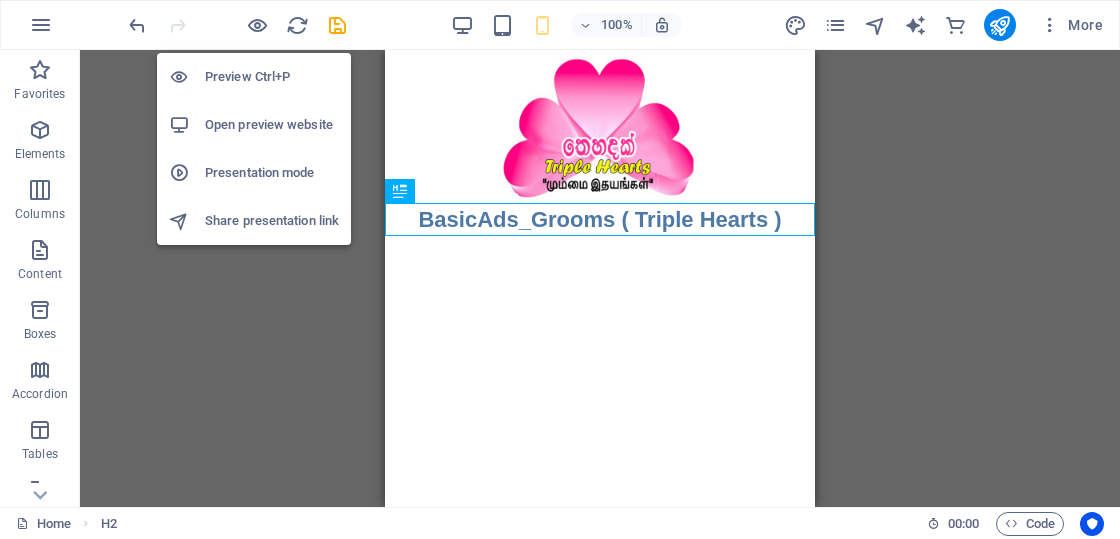 click on "Preview Ctrl+P" at bounding box center [272, 77] 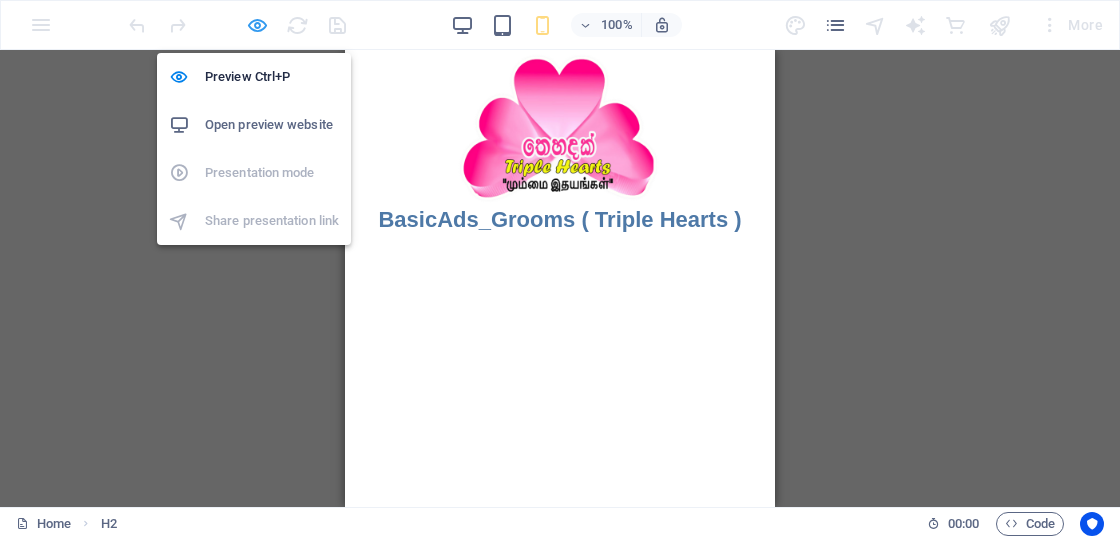 click at bounding box center (257, 25) 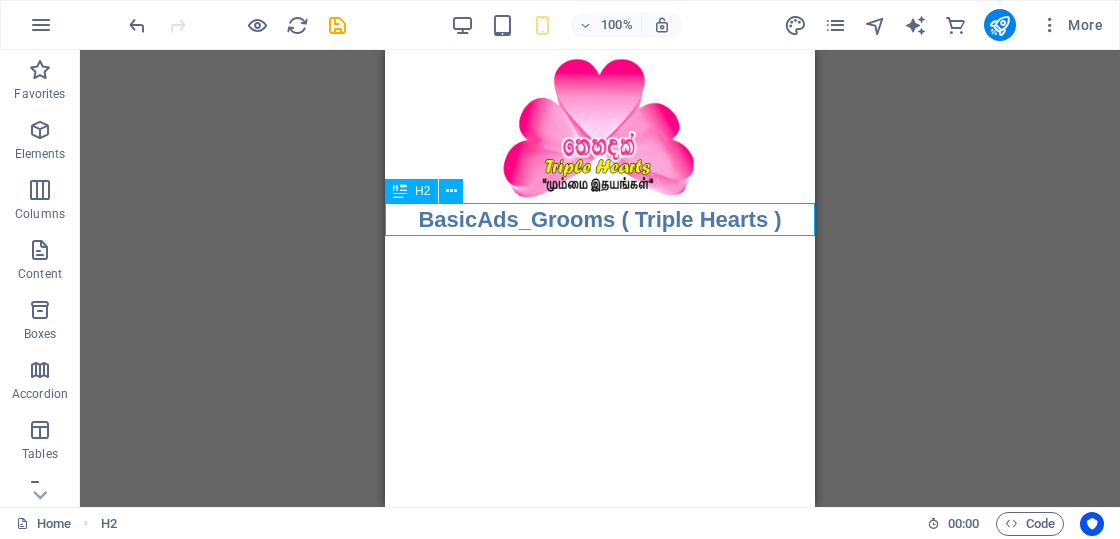 drag, startPoint x: 638, startPoint y: 219, endPoint x: 641, endPoint y: 237, distance: 18.248287 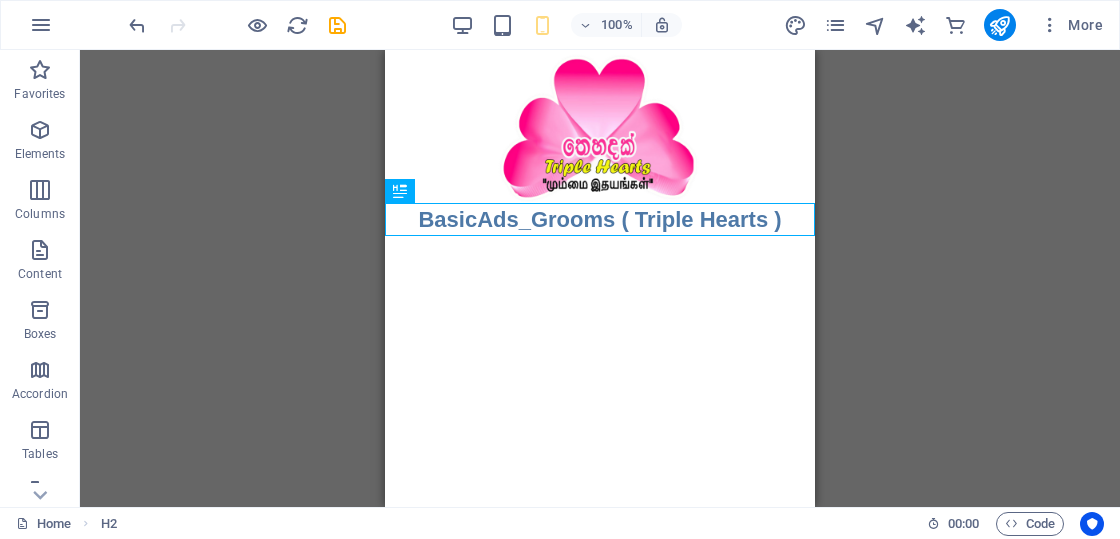 click on "BasicAds_Grooms ( Triple Hearts )" at bounding box center (600, 219) 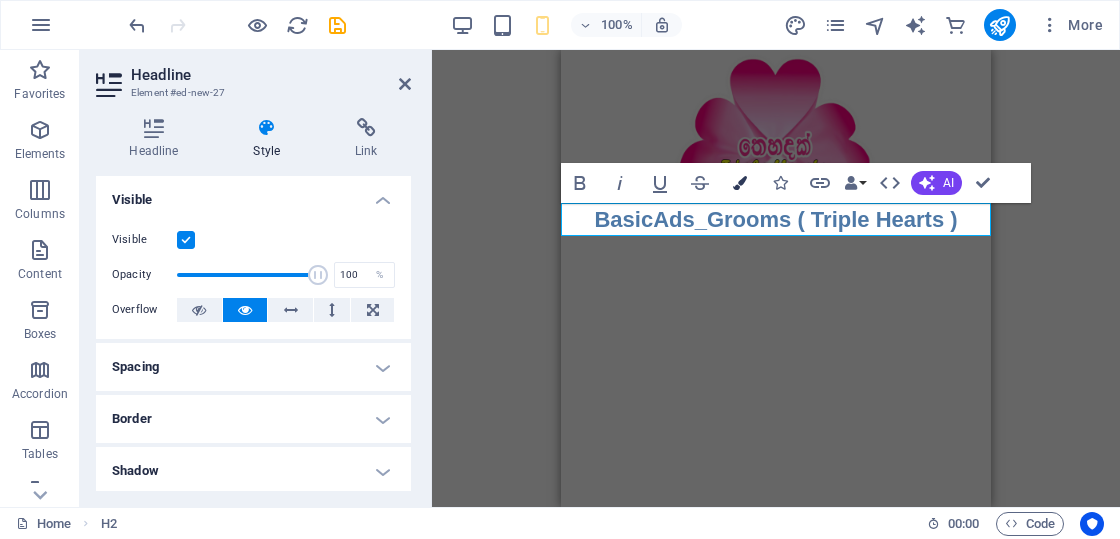 click at bounding box center (740, 183) 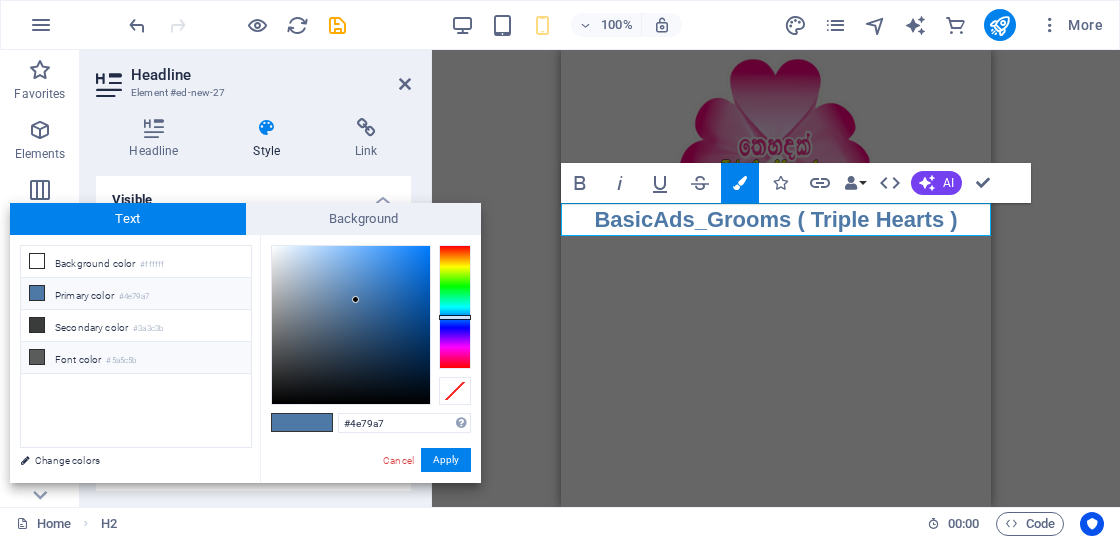 click on "Font color
#5a5c5b" at bounding box center [136, 358] 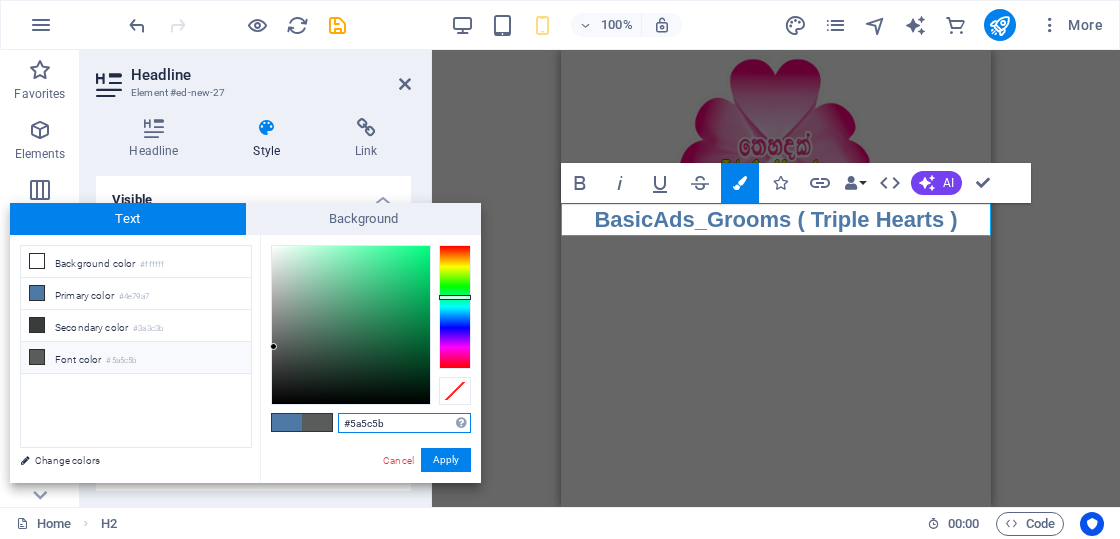 drag, startPoint x: 392, startPoint y: 423, endPoint x: 331, endPoint y: 423, distance: 61 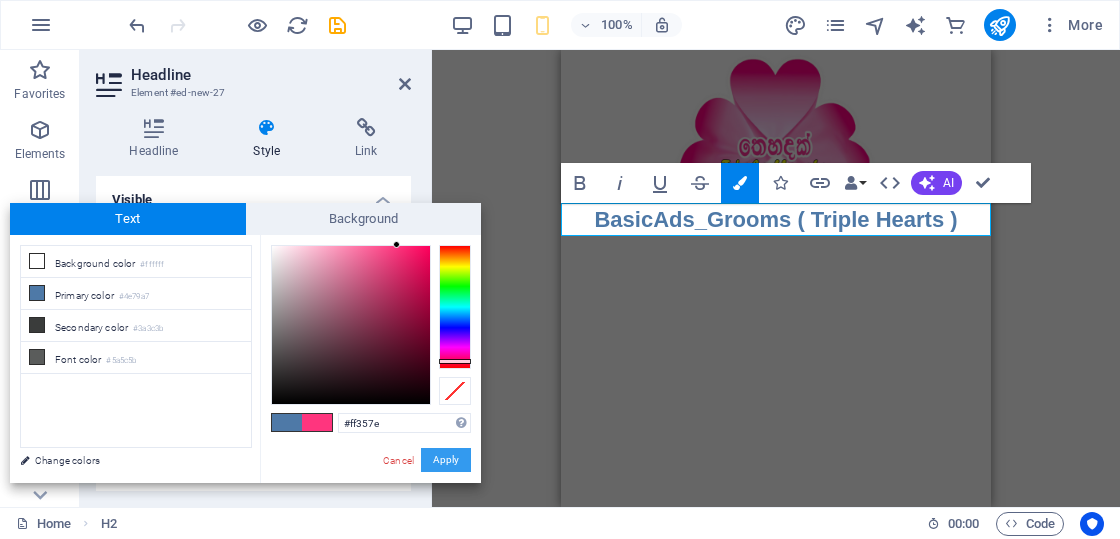 click on "Apply" at bounding box center (446, 460) 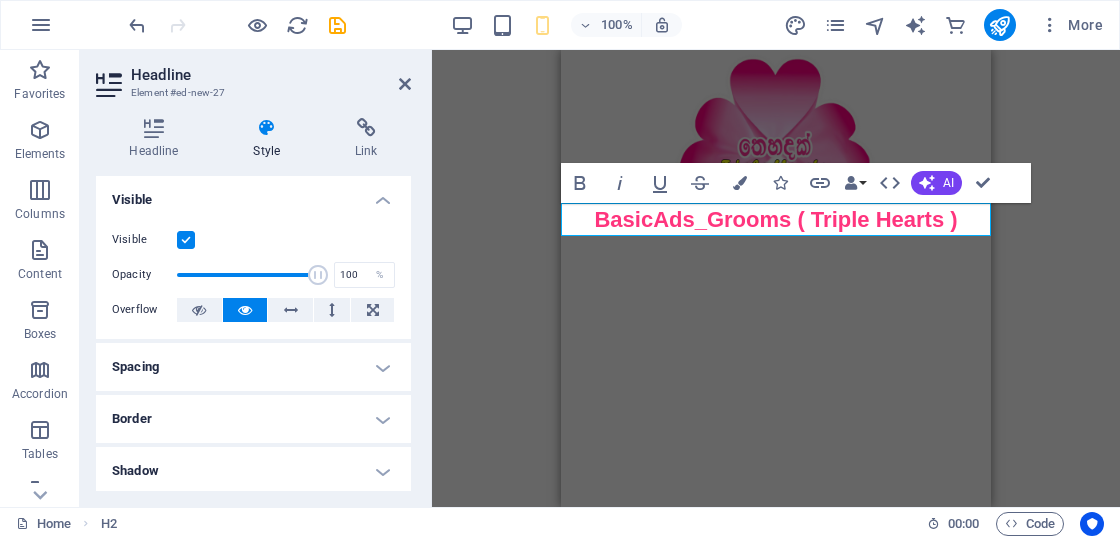 click on "Skip to main content
BasicAds_Grooms ( Triple Hearts )" at bounding box center (776, 143) 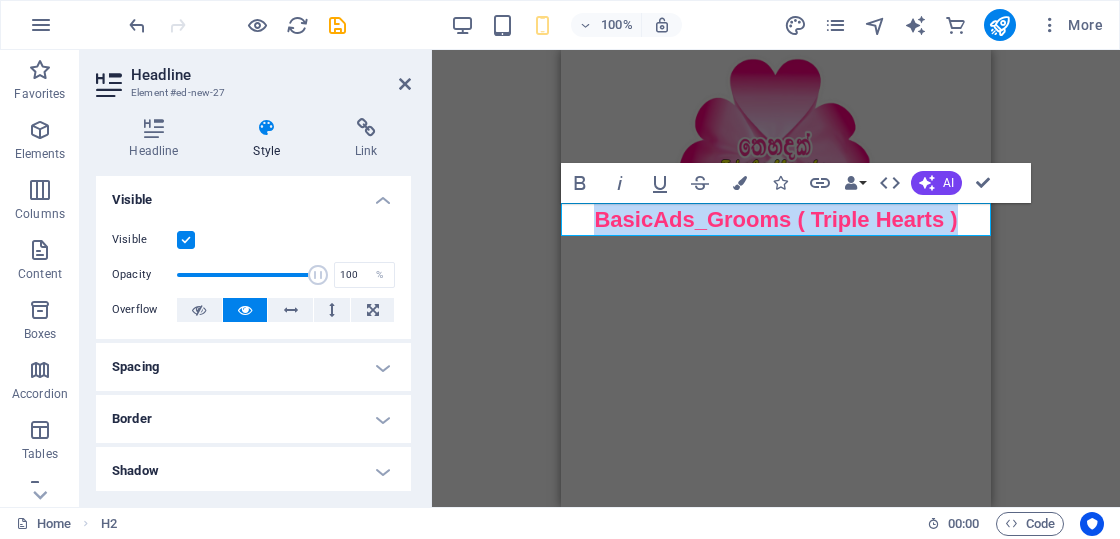 drag, startPoint x: 610, startPoint y: 223, endPoint x: 950, endPoint y: 227, distance: 340.02353 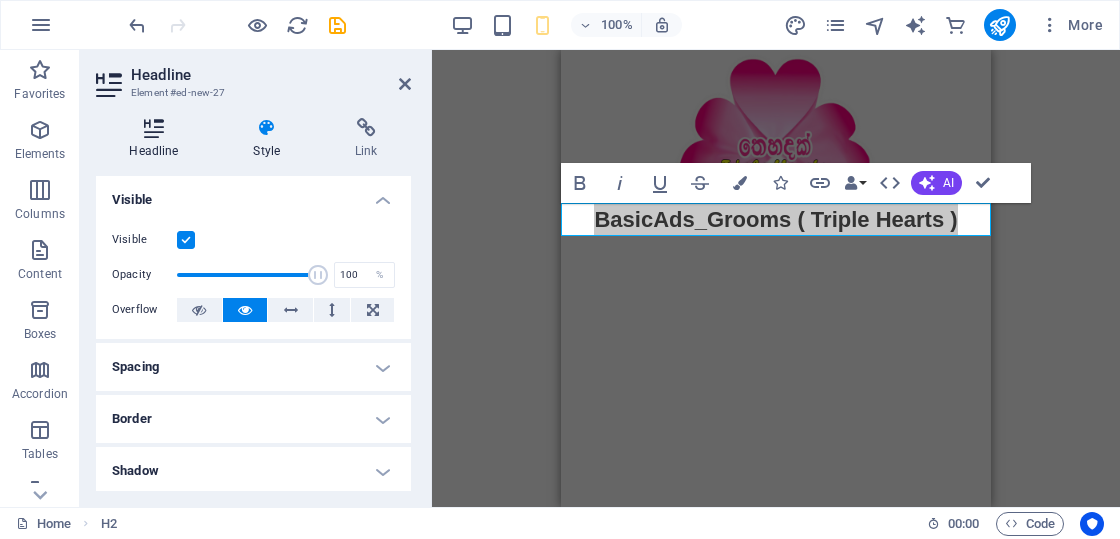 click on "Headline" at bounding box center (158, 139) 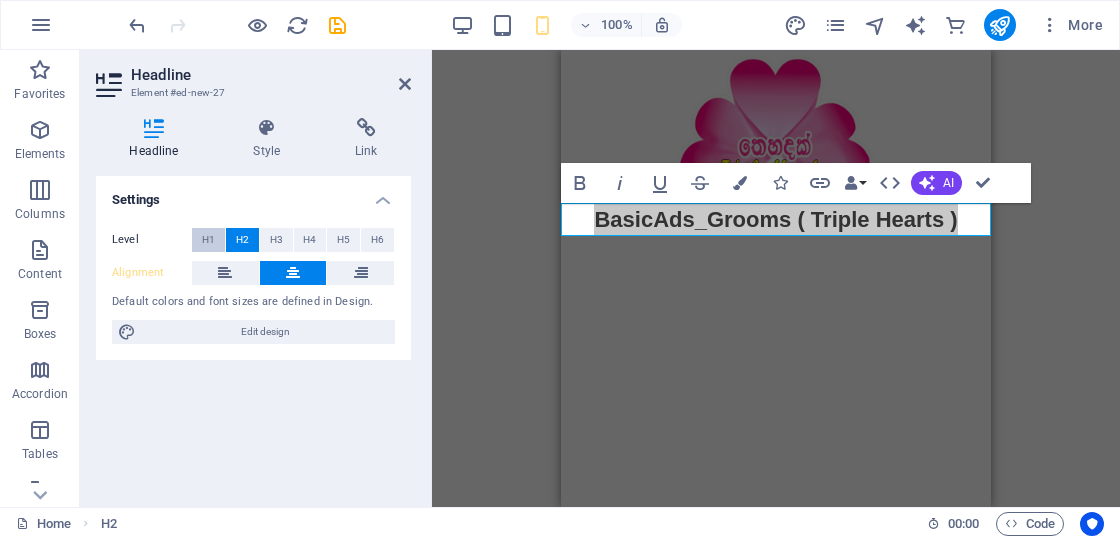 click on "H1" at bounding box center [208, 240] 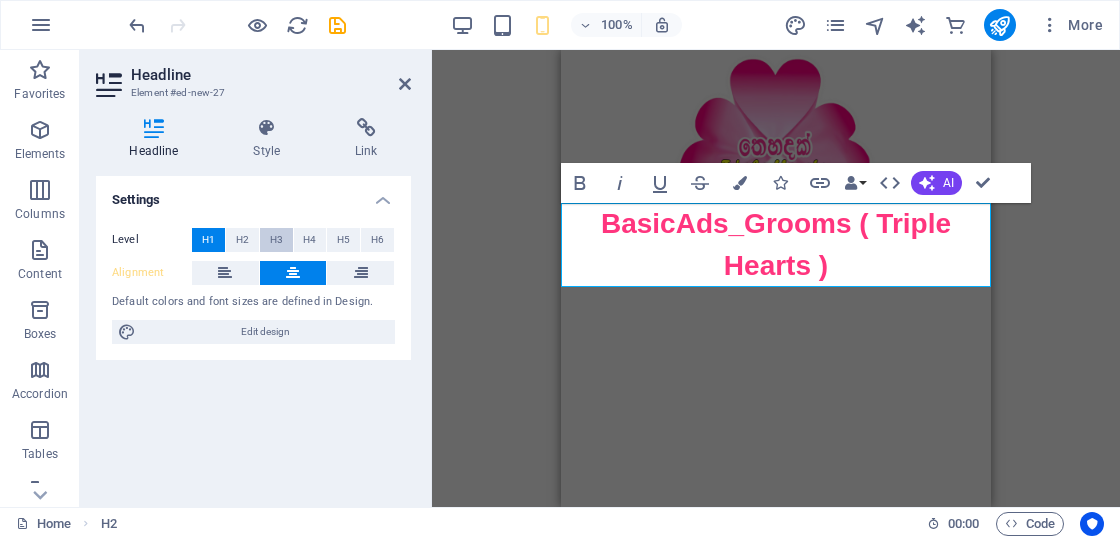 click on "H3" at bounding box center (276, 240) 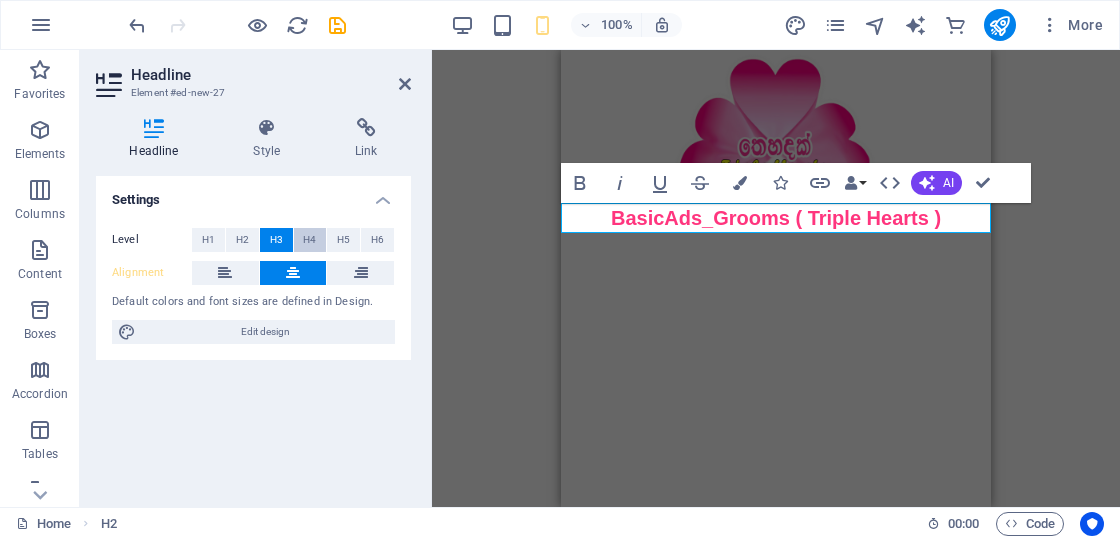 click on "H4" at bounding box center (309, 240) 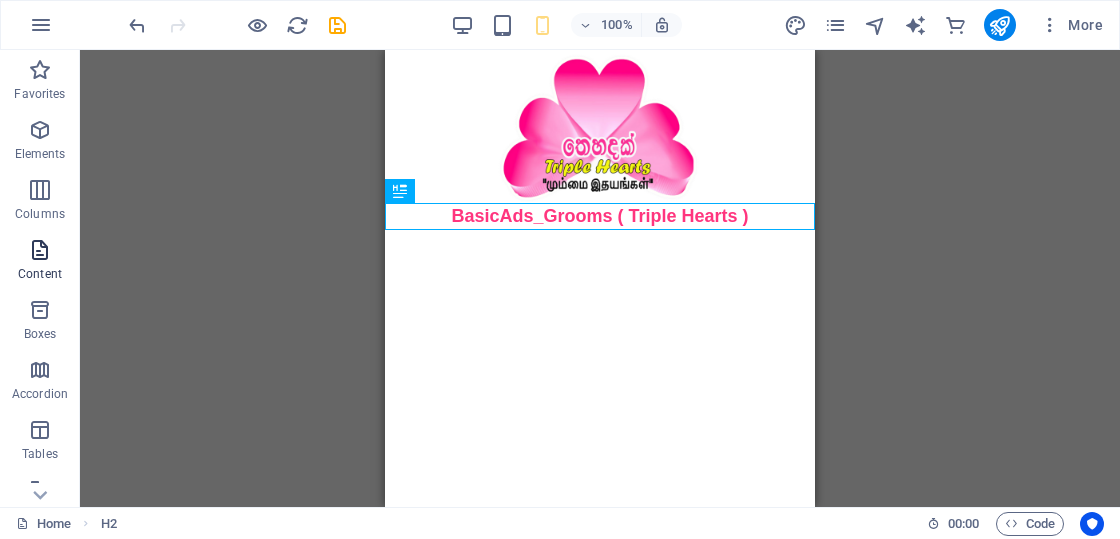 click at bounding box center (40, 250) 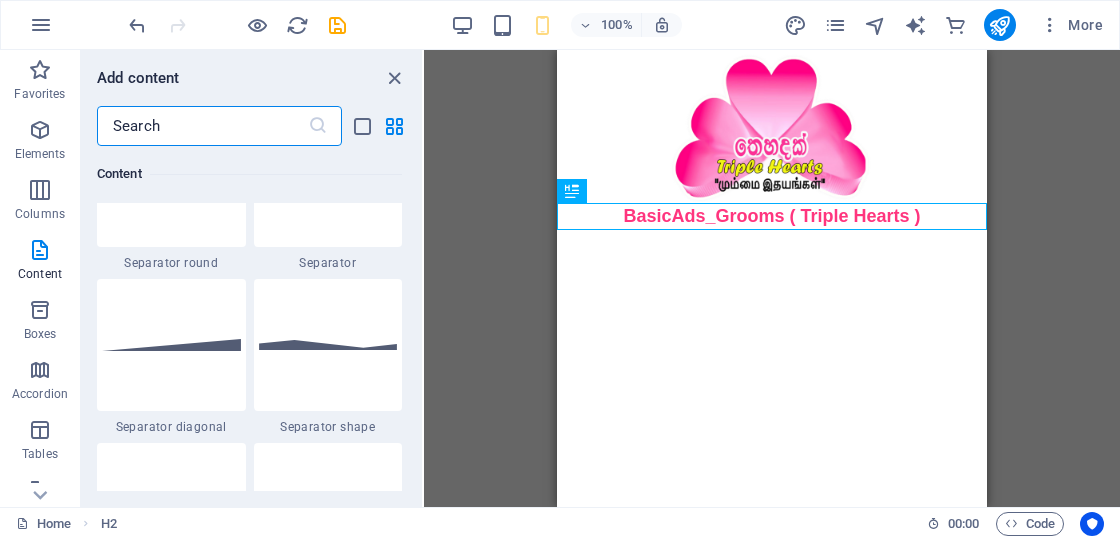 scroll, scrollTop: 5199, scrollLeft: 0, axis: vertical 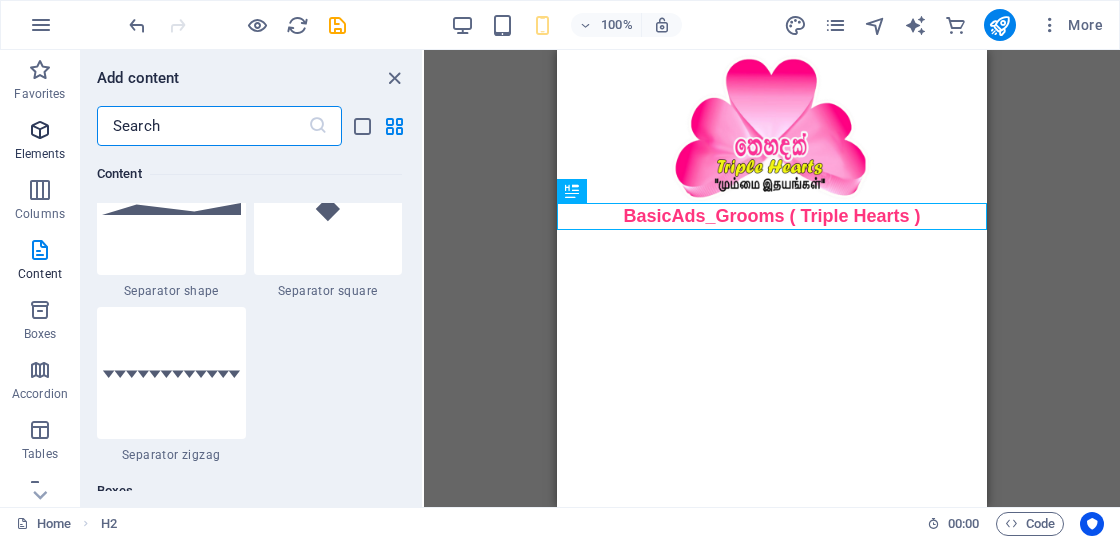 click at bounding box center [40, 130] 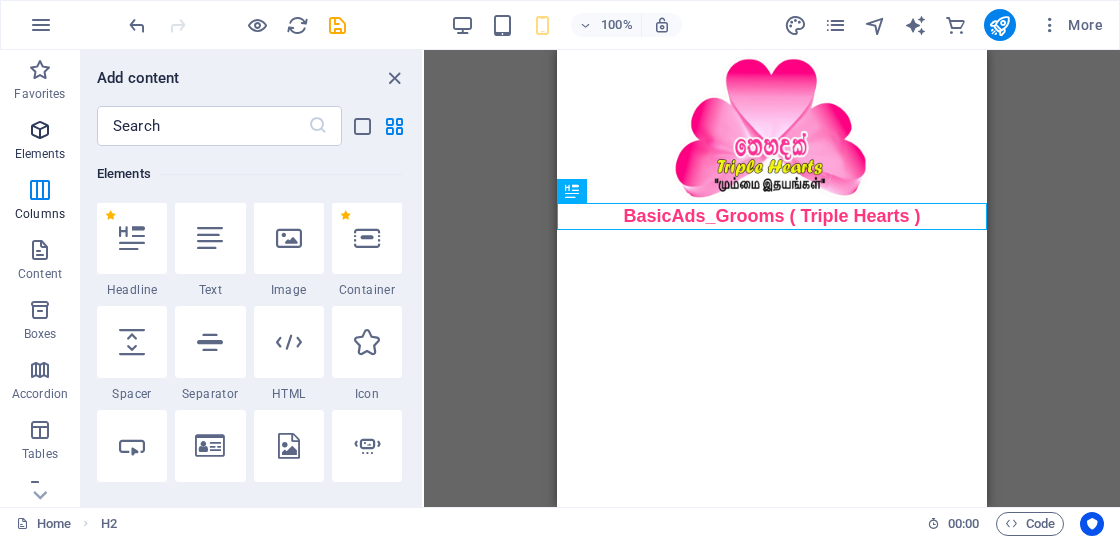 scroll, scrollTop: 213, scrollLeft: 0, axis: vertical 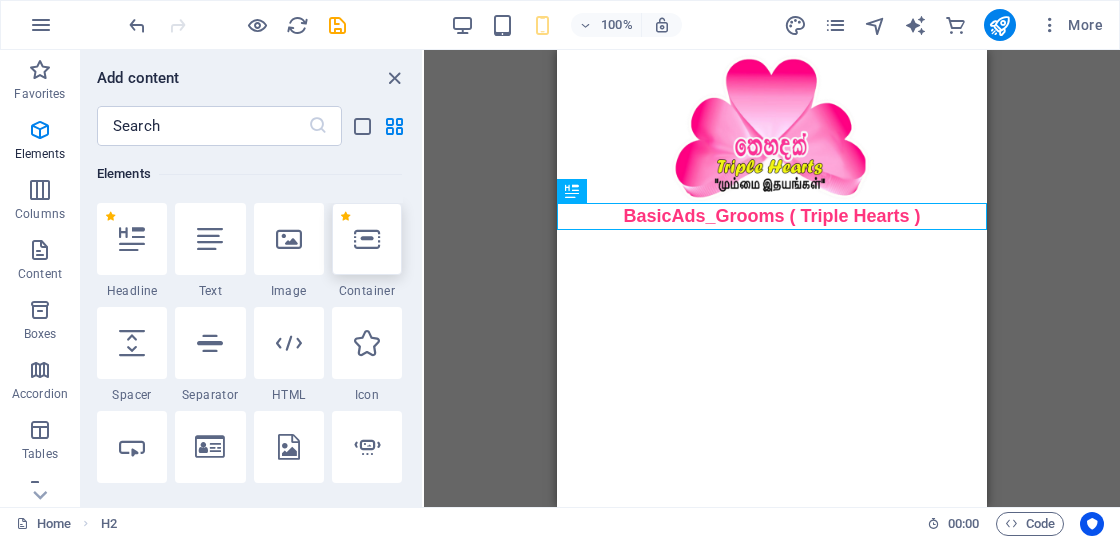 click at bounding box center (367, 239) 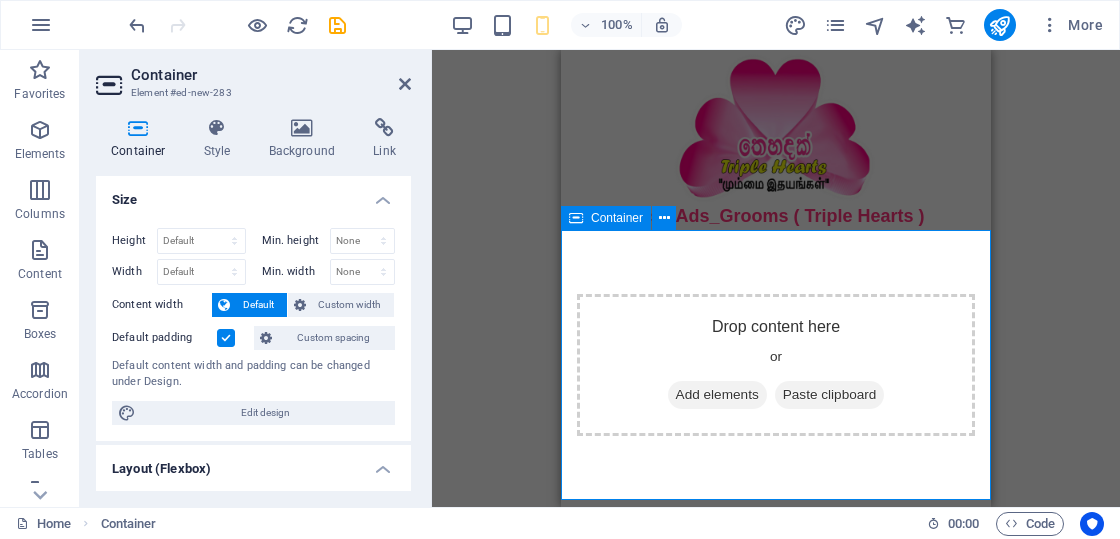 click on "Add elements" at bounding box center (717, 395) 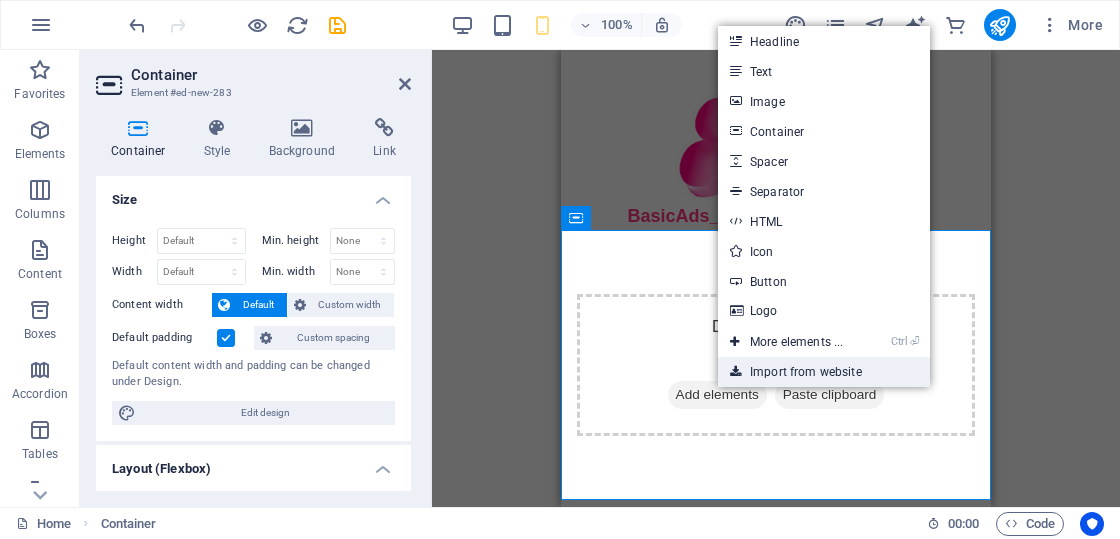 click on "Import from website" at bounding box center [824, 372] 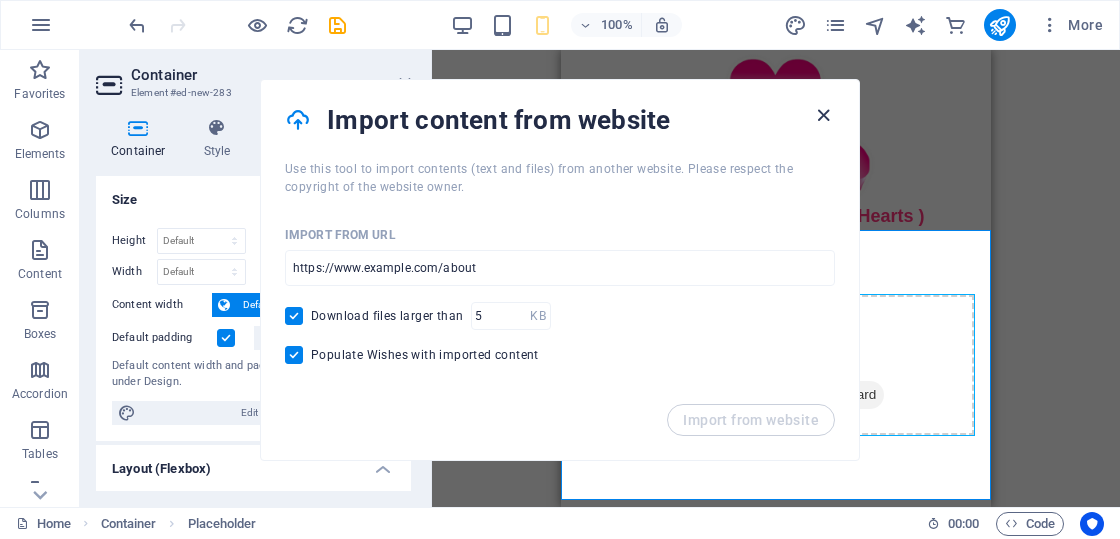 click at bounding box center (823, 115) 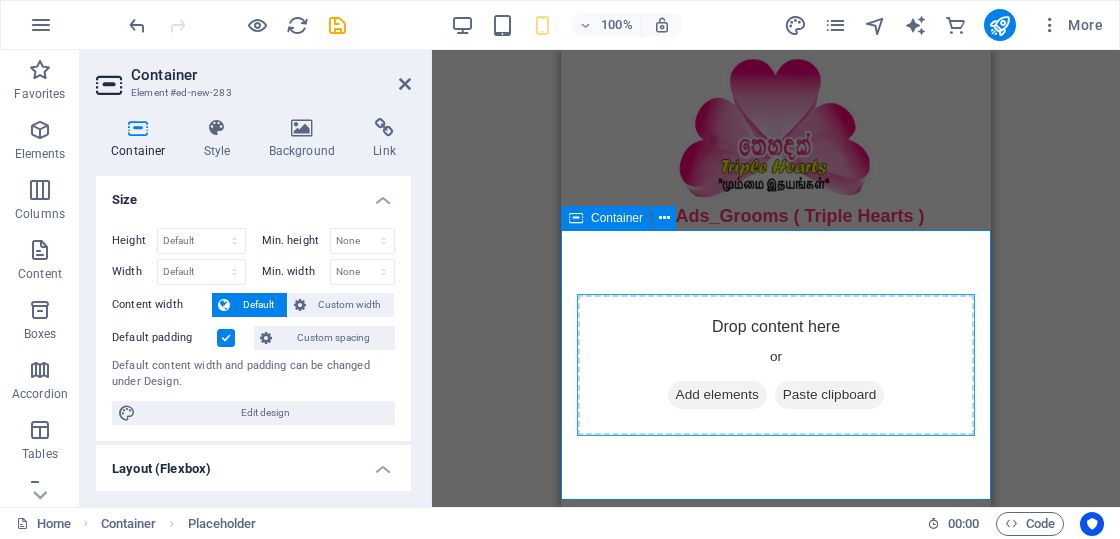 click on "Add elements" at bounding box center (717, 395) 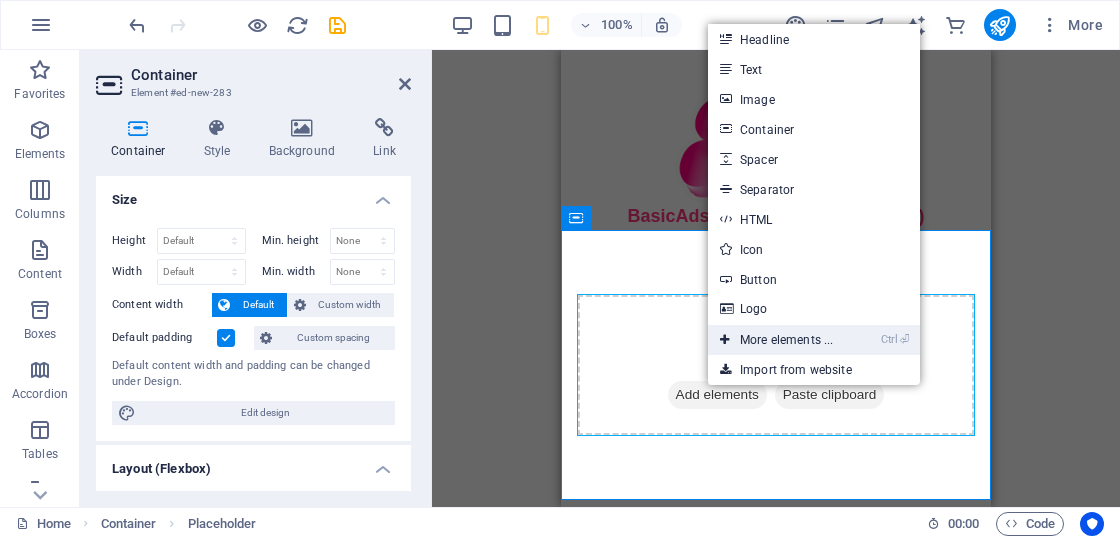click on "Ctrl ⏎  More elements ..." at bounding box center (776, 340) 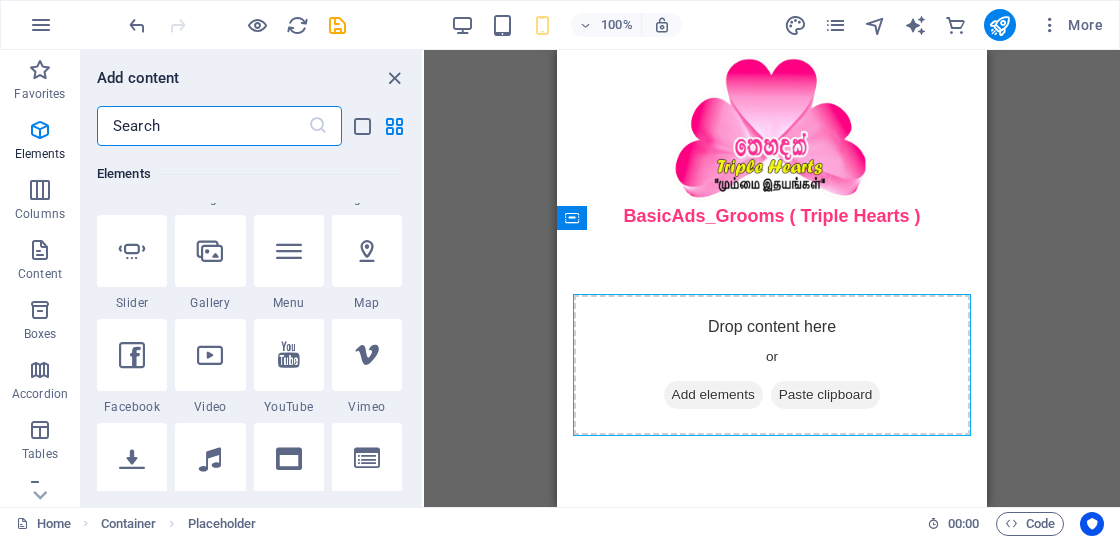 scroll, scrollTop: 613, scrollLeft: 0, axis: vertical 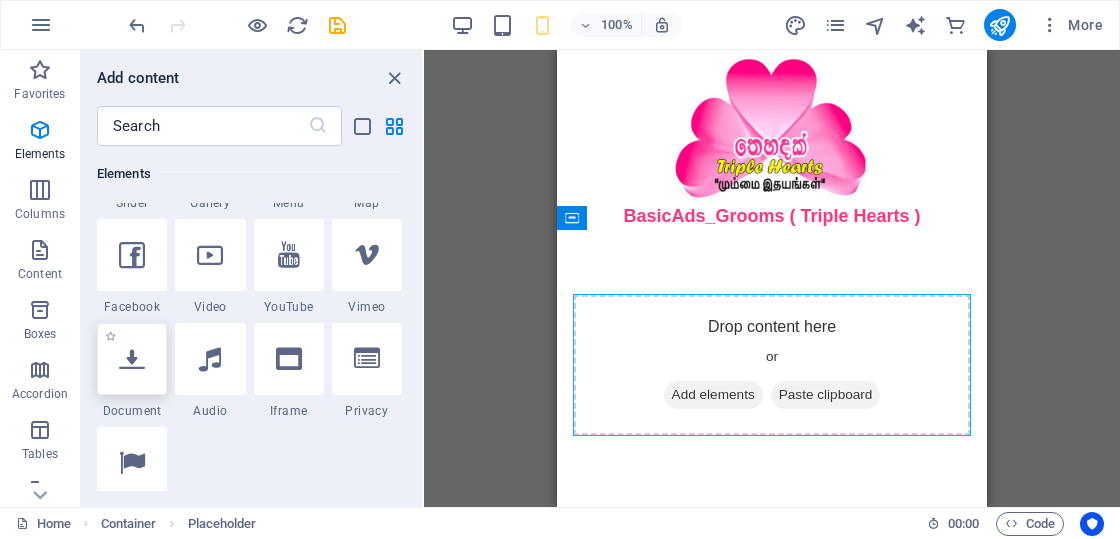 click at bounding box center (132, 359) 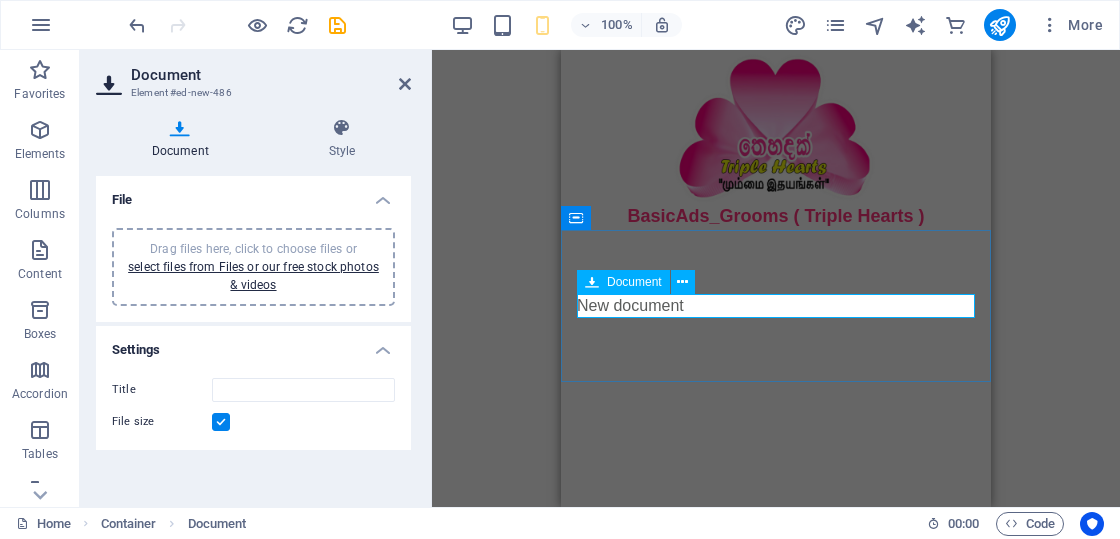 click on "Document" at bounding box center [623, 282] 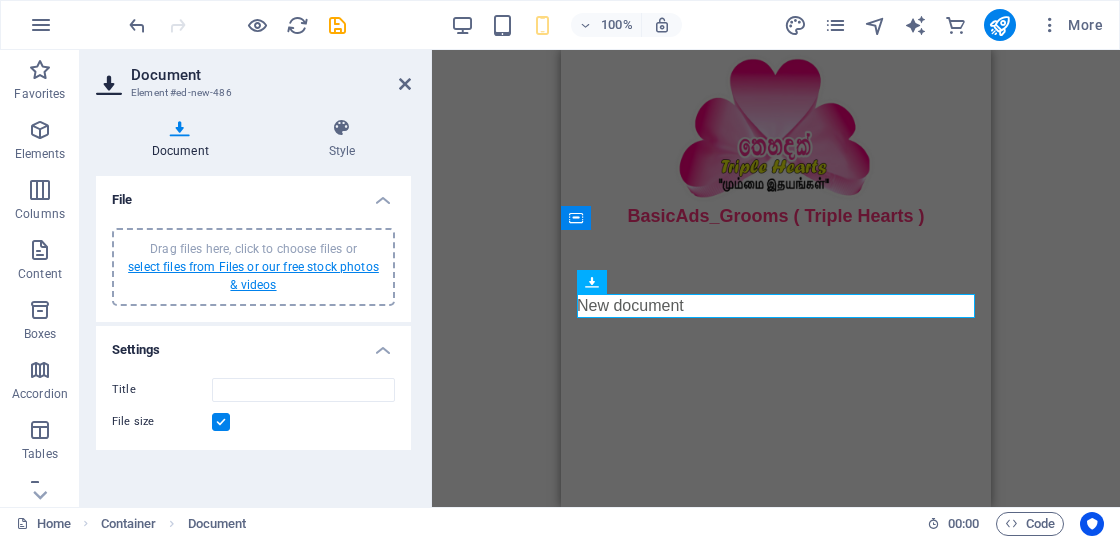 click on "select files from Files or our free stock photos & videos" at bounding box center [253, 276] 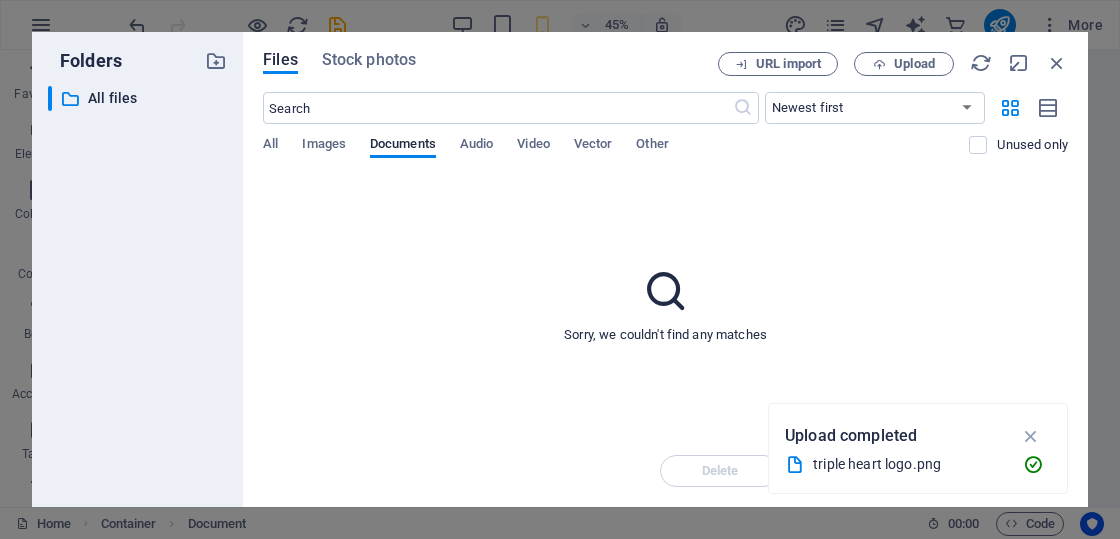 click on "Upload completed" at bounding box center [851, 436] 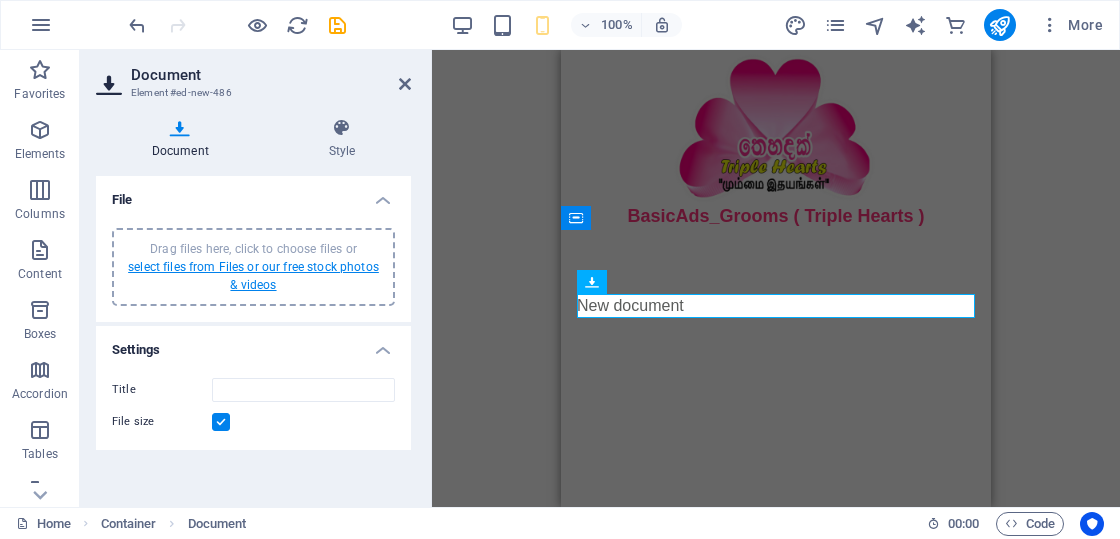click on "select files from Files or our free stock photos & videos" at bounding box center [253, 276] 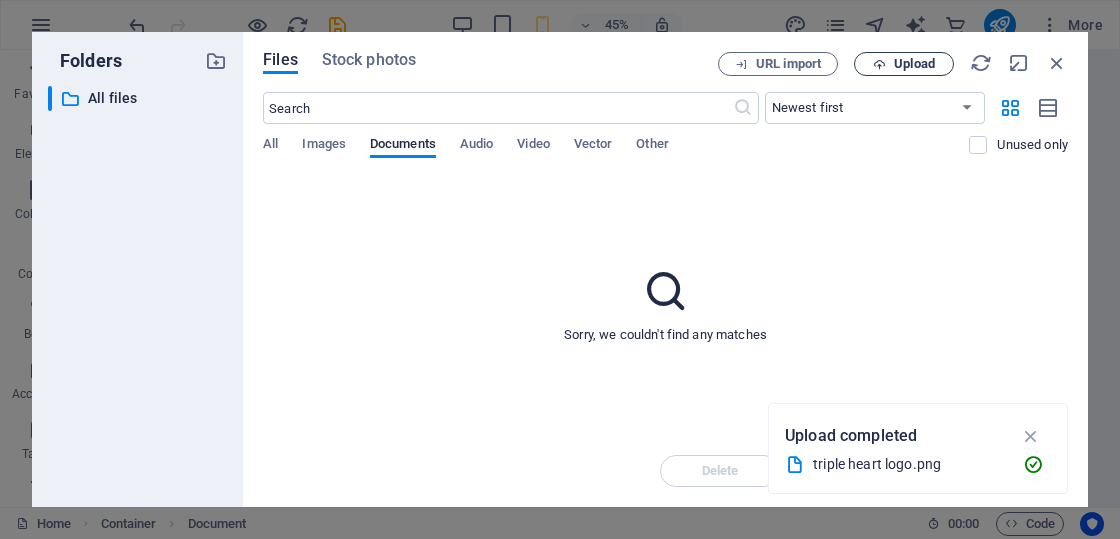 click on "Upload" at bounding box center (914, 64) 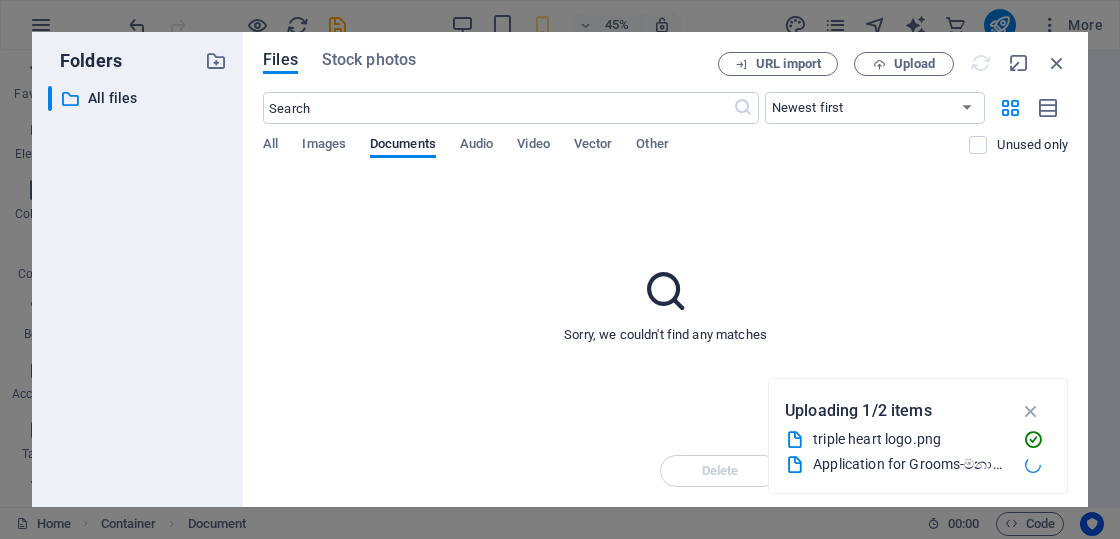 type on "ApplicationforGrooms--w3AHXOWXQtnBtLFK7_FVqA.pdf" 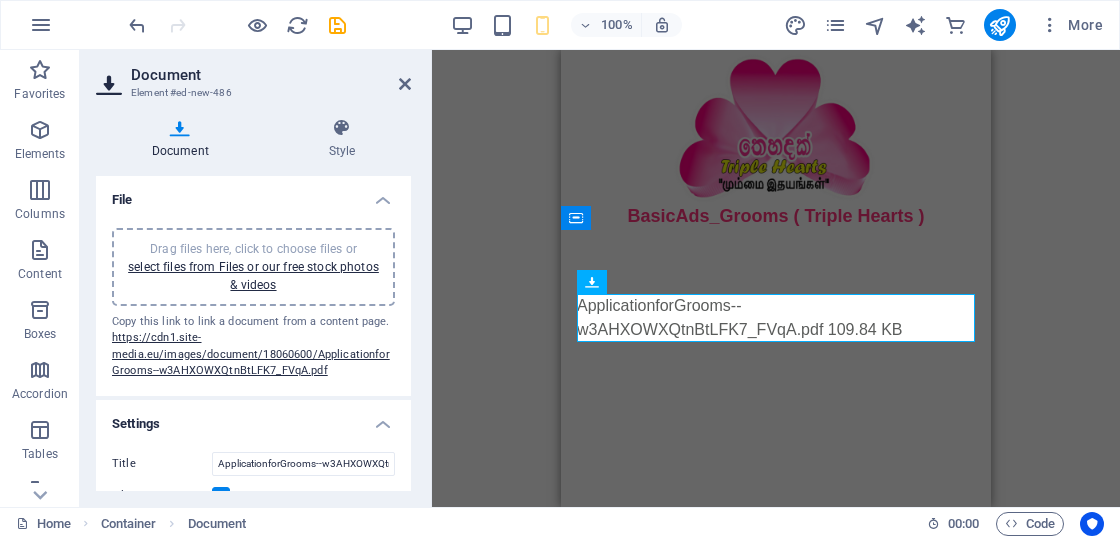 click on "Placeholder   H4   Image   Container   Placeholder   Document" at bounding box center (776, 278) 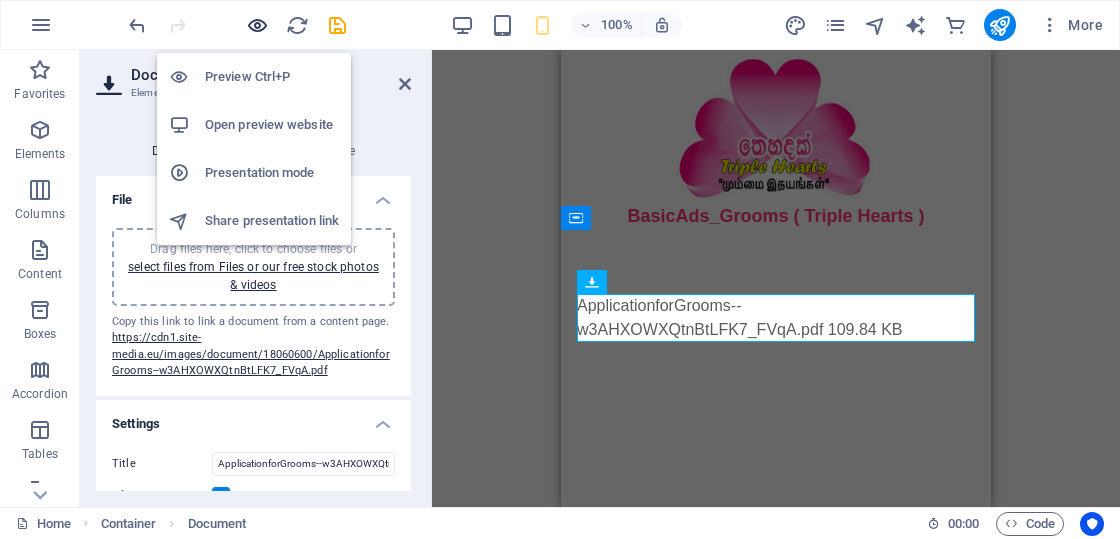 click at bounding box center [257, 25] 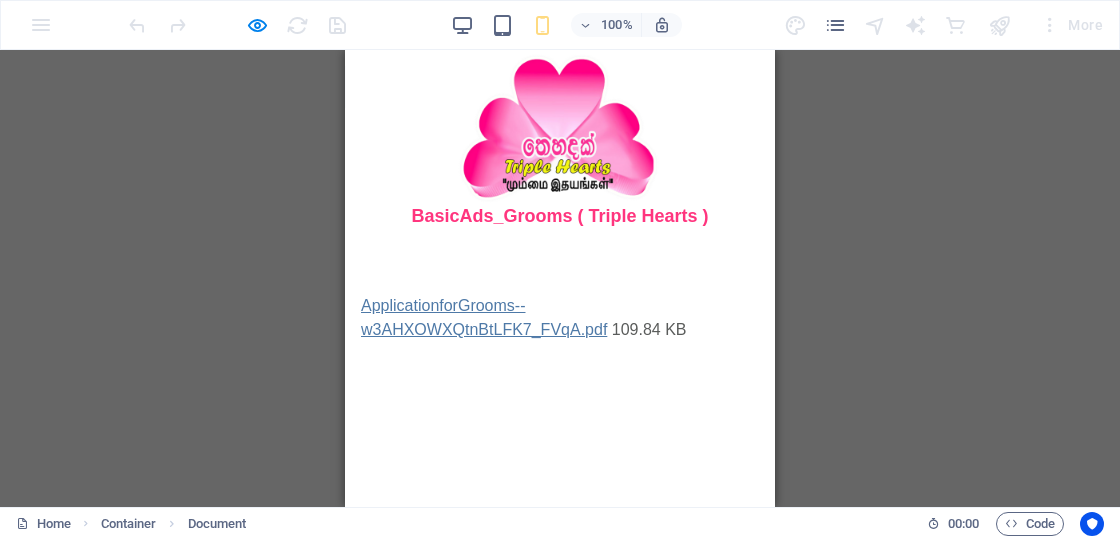click on "ApplicationforGrooms--w3AHXOWXQtnBtLFK7_FVqA.pdf" at bounding box center [484, 317] 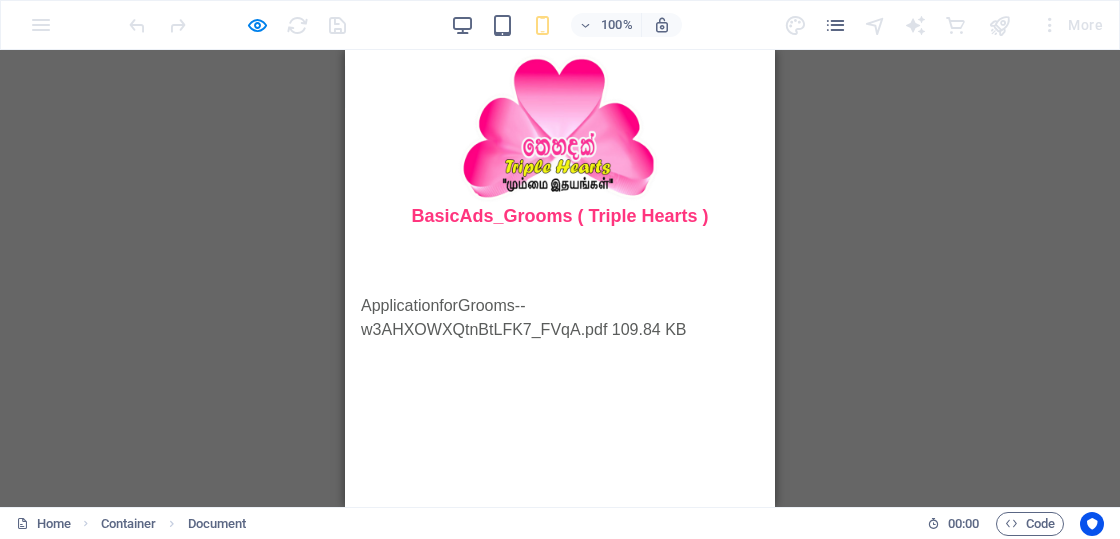 click on "109.84 KB" at bounding box center [649, 329] 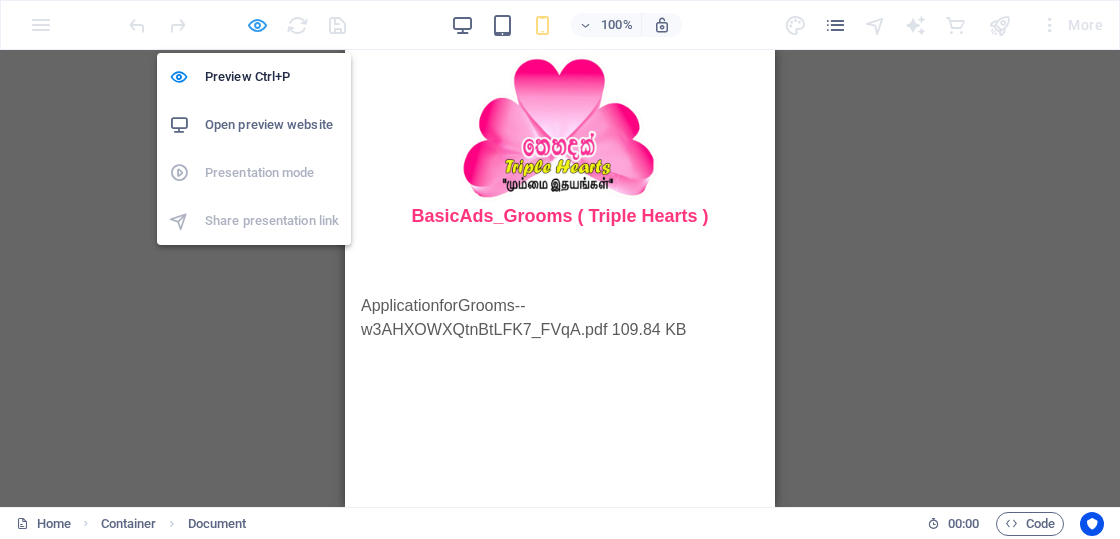 click at bounding box center [257, 25] 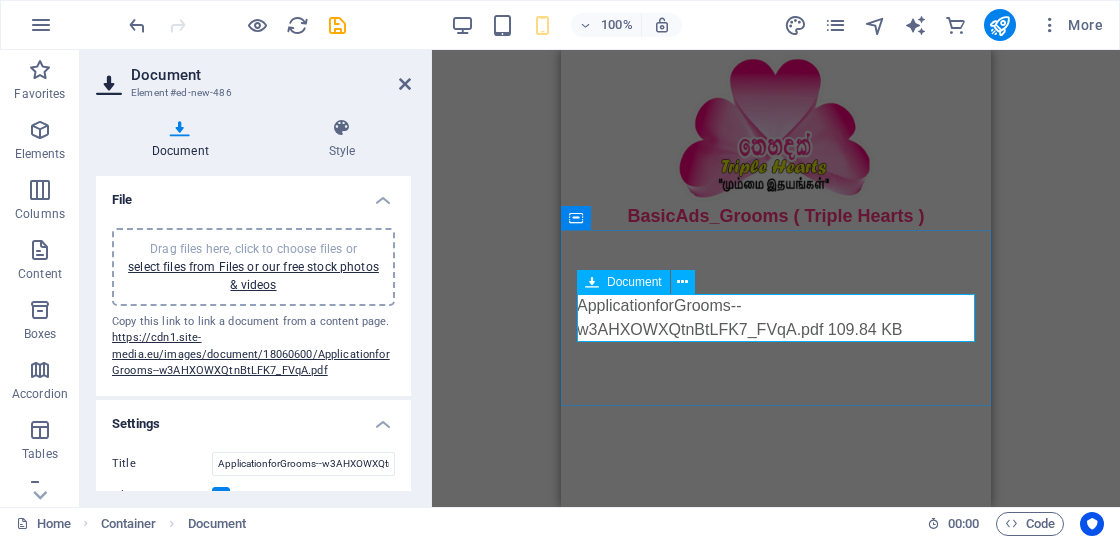 click on "ApplicationforGrooms--w3AHXOWXQtnBtLFK7_FVqA.pdf   109.84 KB" at bounding box center [776, 318] 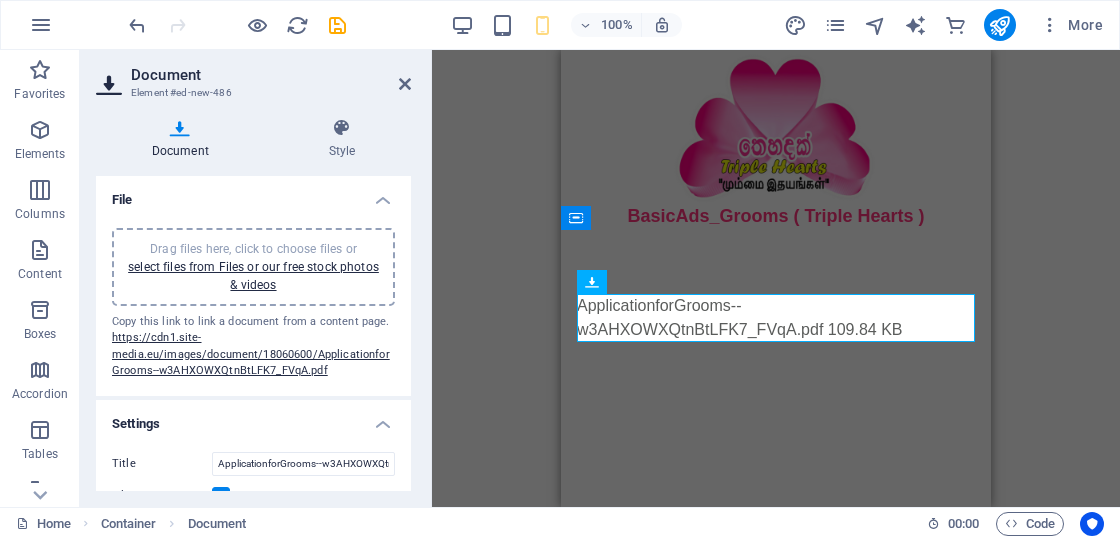 scroll, scrollTop: 32, scrollLeft: 0, axis: vertical 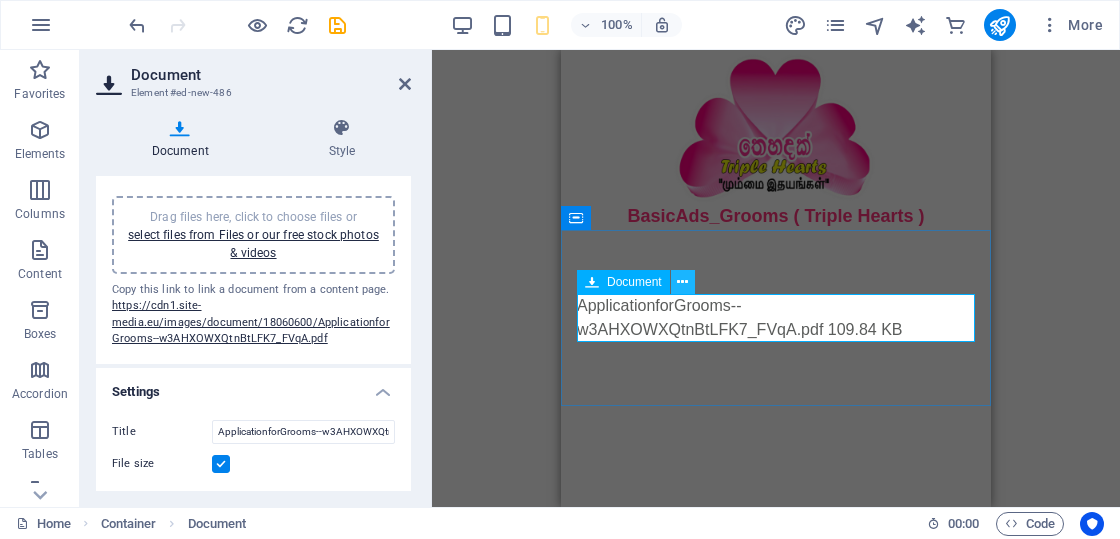 click at bounding box center (682, 282) 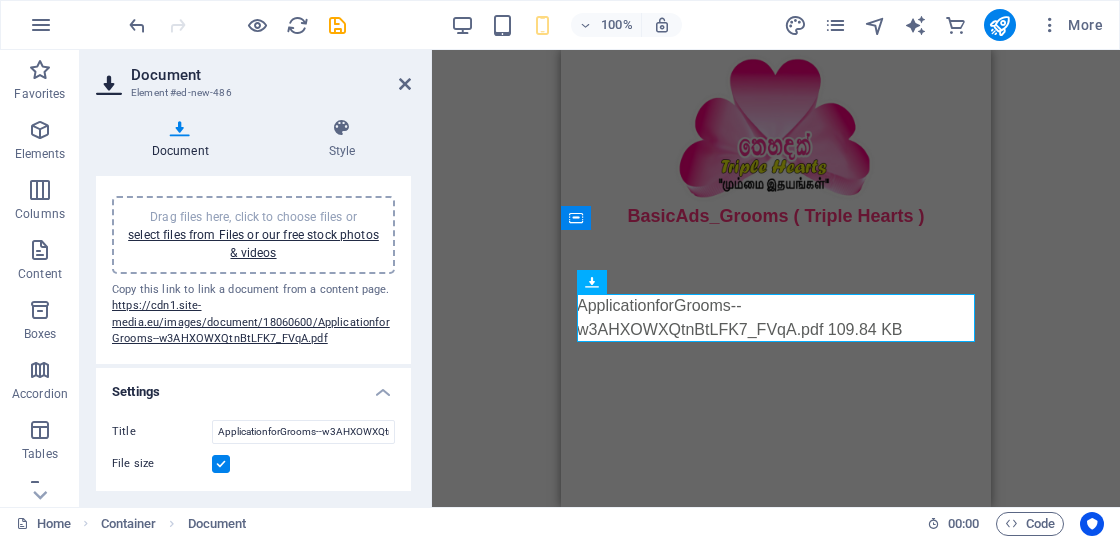 click on "Placeholder   H4   Image   Container   Placeholder   Document" at bounding box center (776, 278) 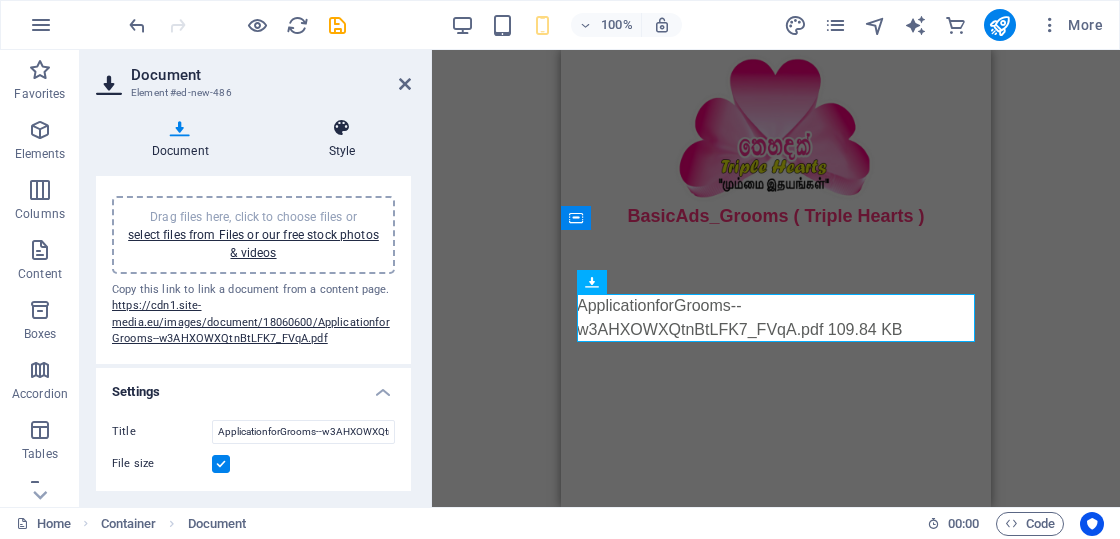 click at bounding box center [342, 128] 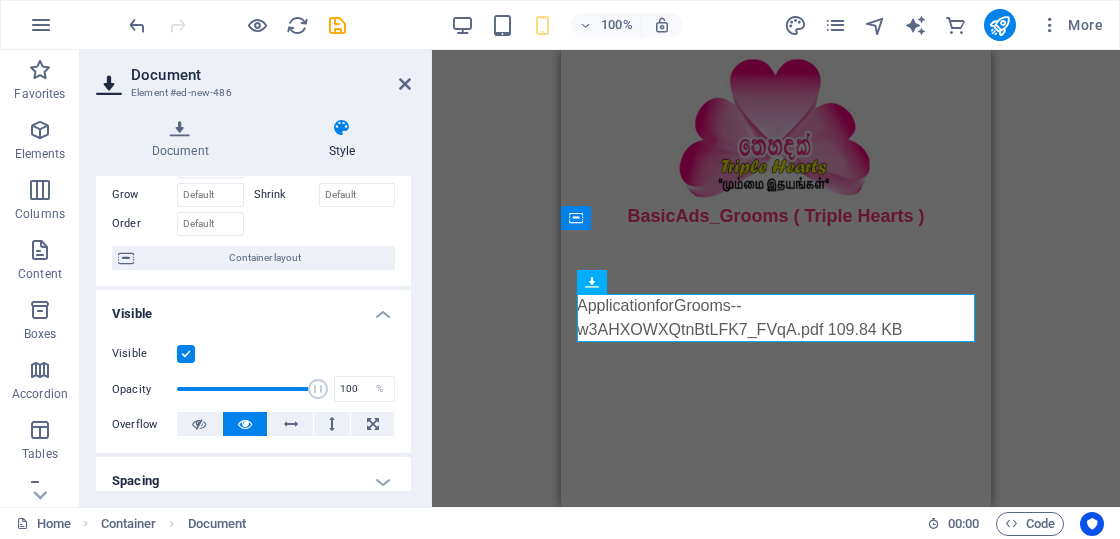 scroll, scrollTop: 200, scrollLeft: 0, axis: vertical 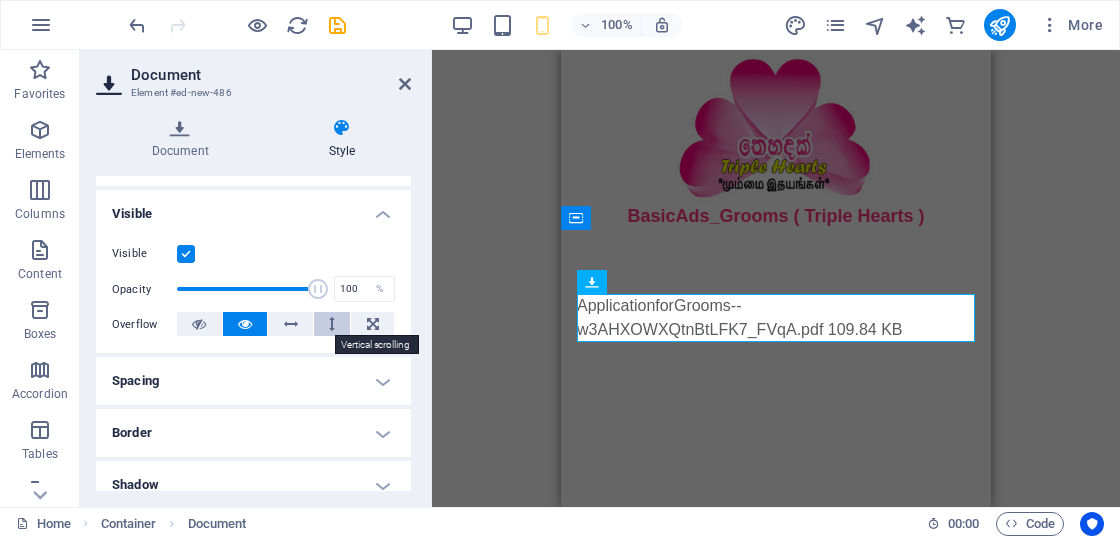 click at bounding box center (332, 324) 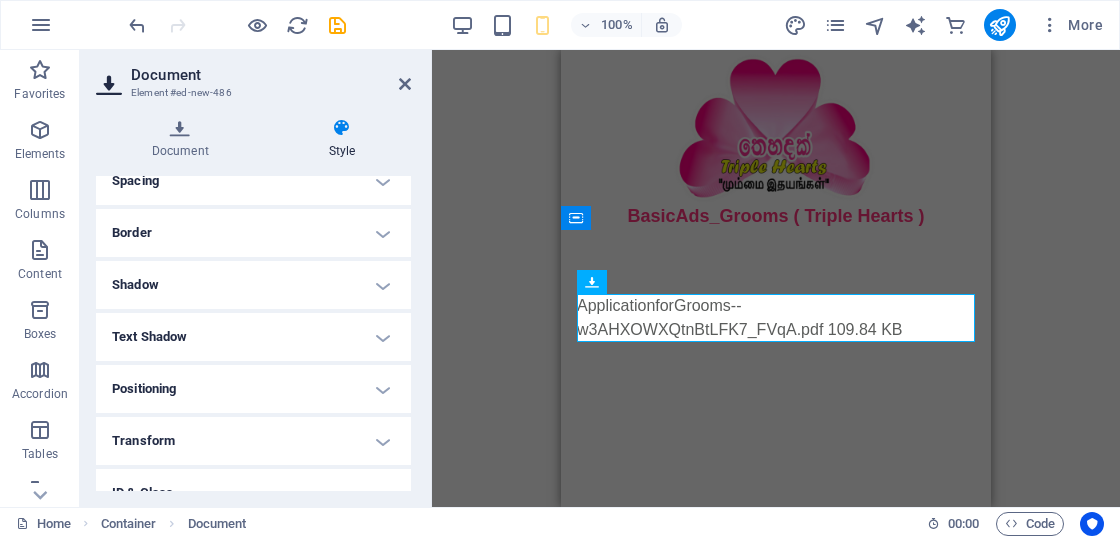 scroll, scrollTop: 500, scrollLeft: 0, axis: vertical 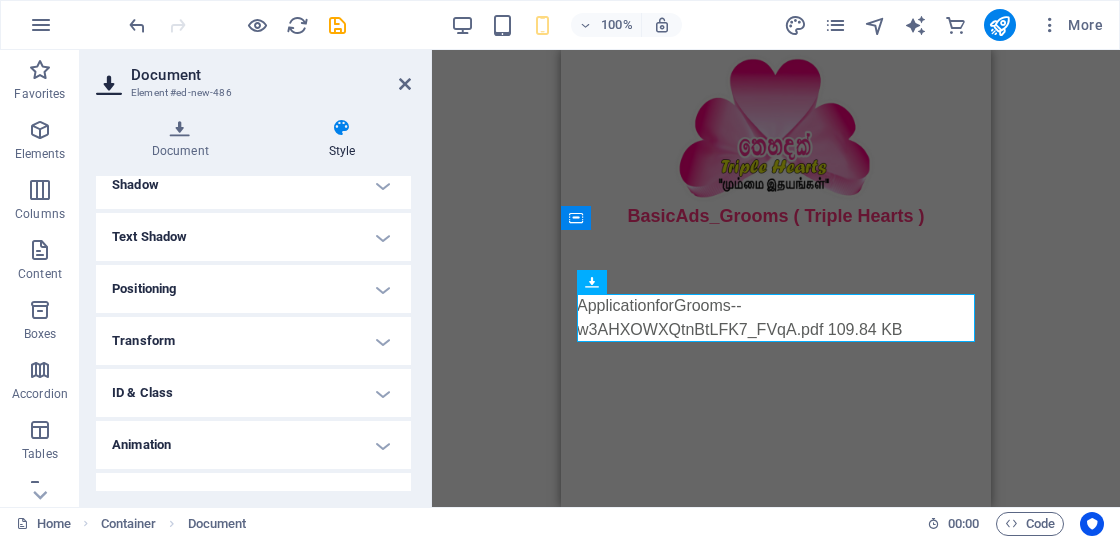 click on "Positioning" at bounding box center (253, 289) 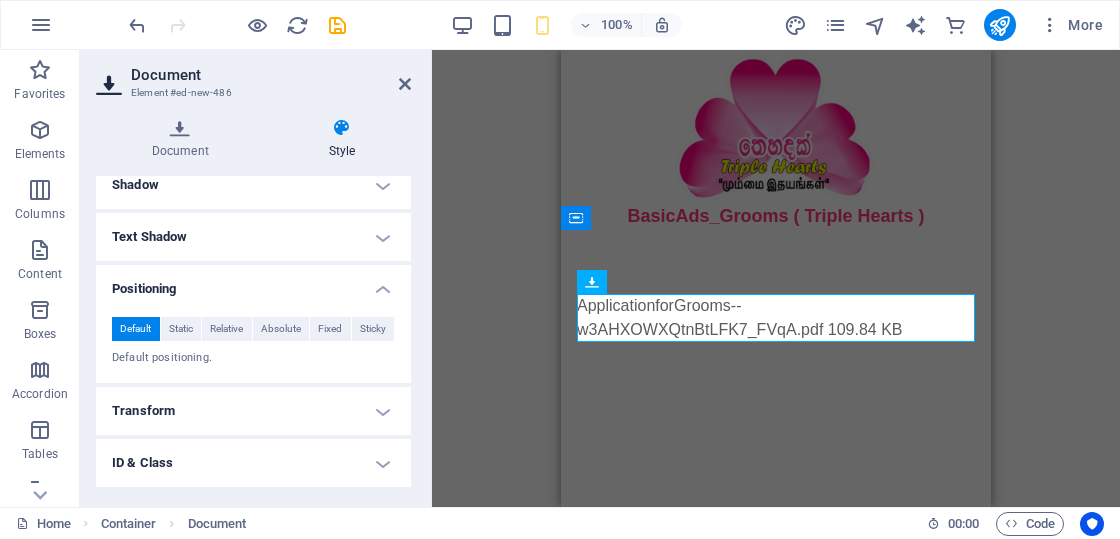click on "Positioning" at bounding box center (253, 283) 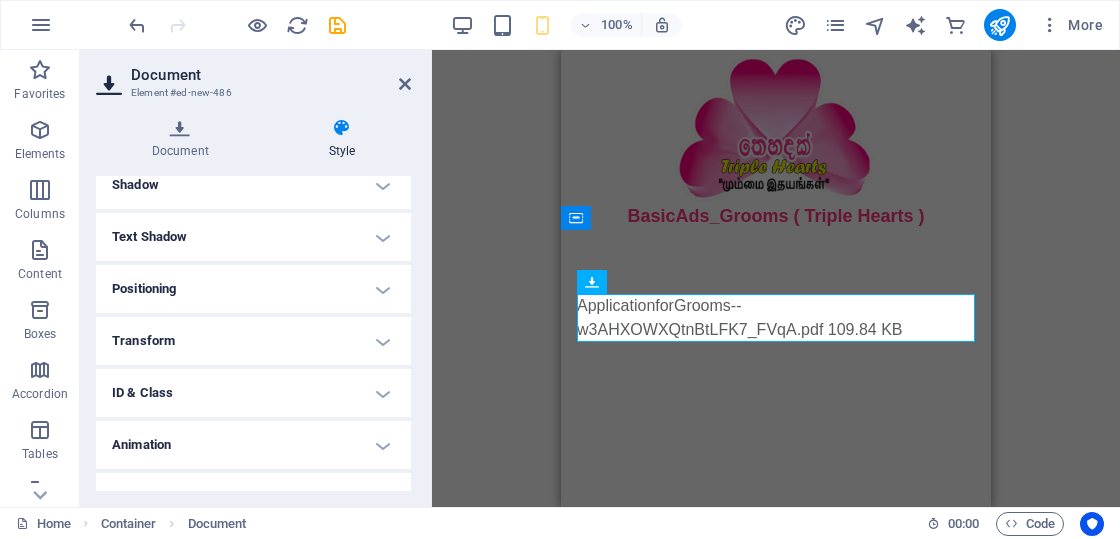 scroll, scrollTop: 528, scrollLeft: 0, axis: vertical 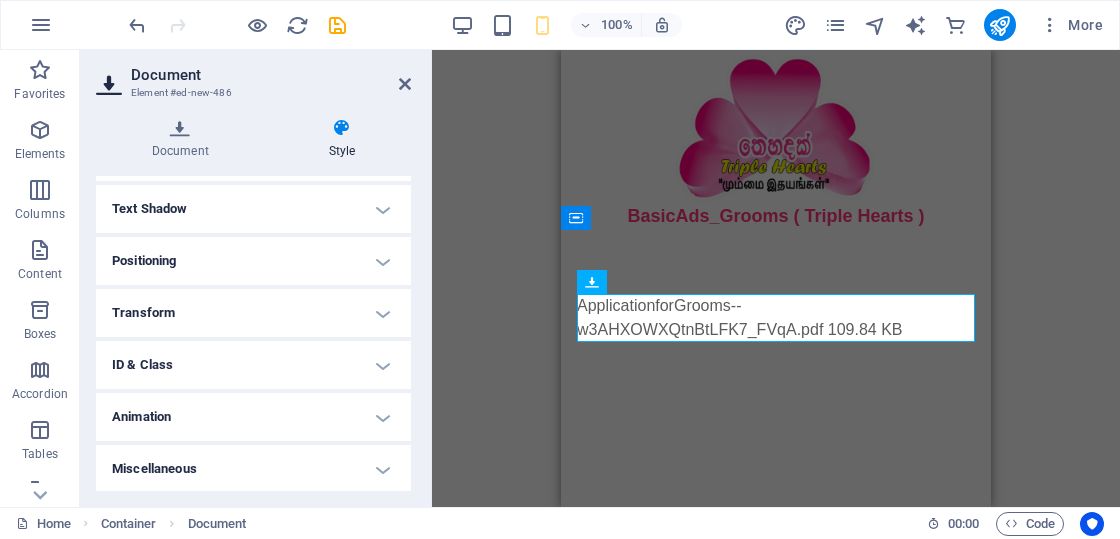 click on "Miscellaneous" at bounding box center [253, 469] 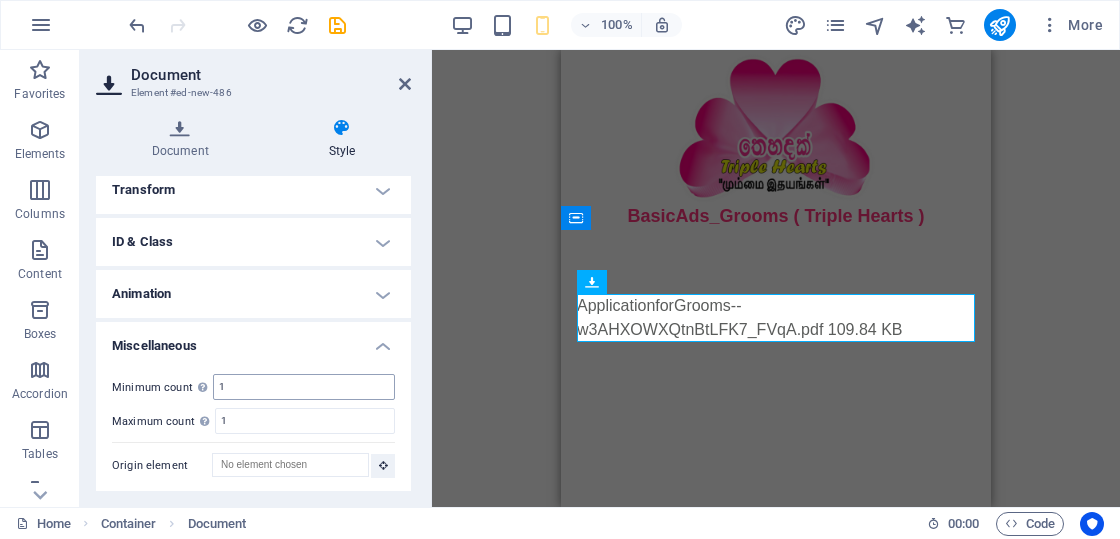scroll, scrollTop: 0, scrollLeft: 0, axis: both 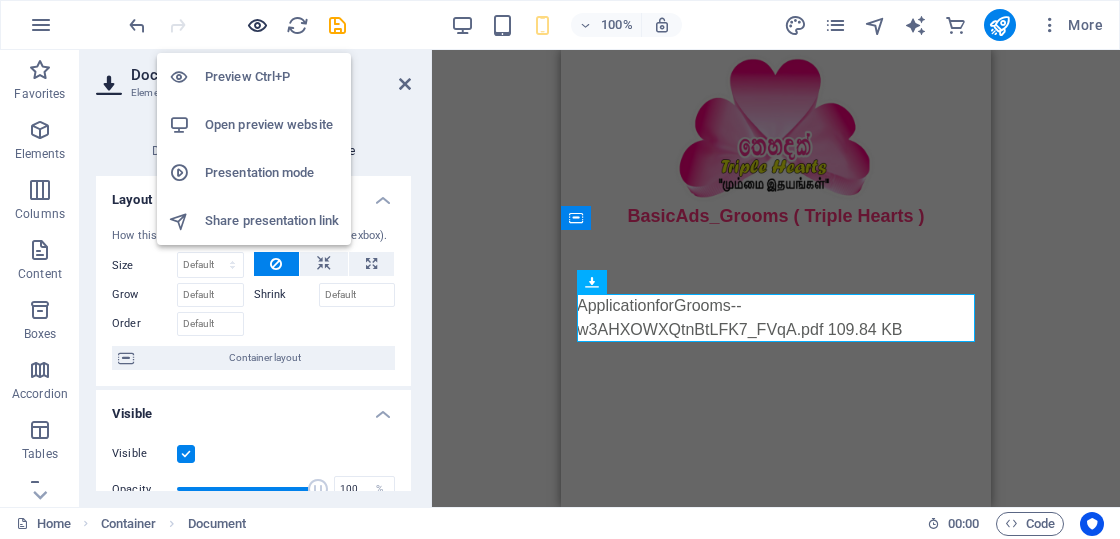 click at bounding box center (257, 25) 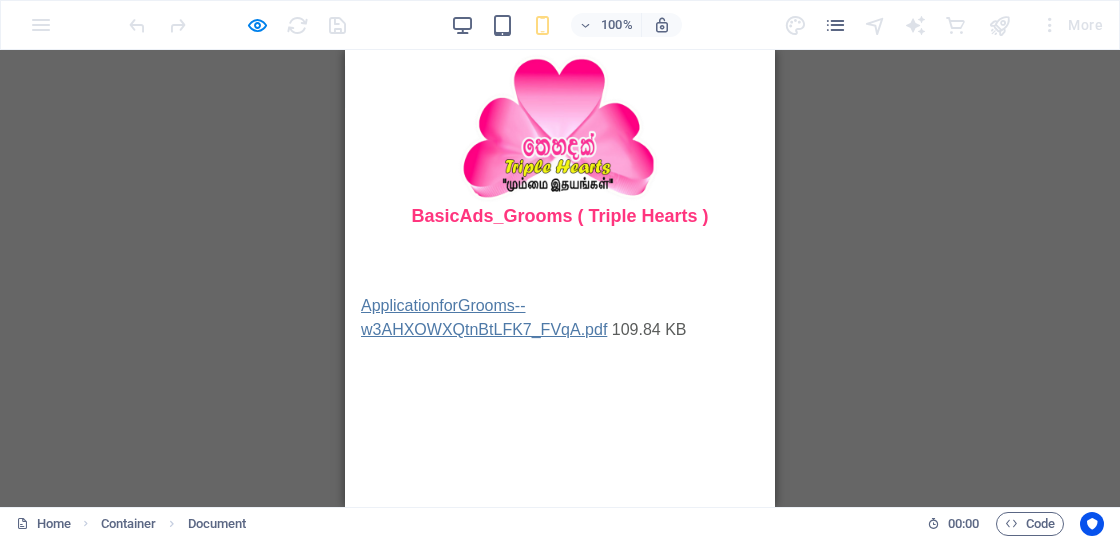 click on "ApplicationforGrooms--w3AHXOWXQtnBtLFK7_FVqA.pdf" at bounding box center [484, 317] 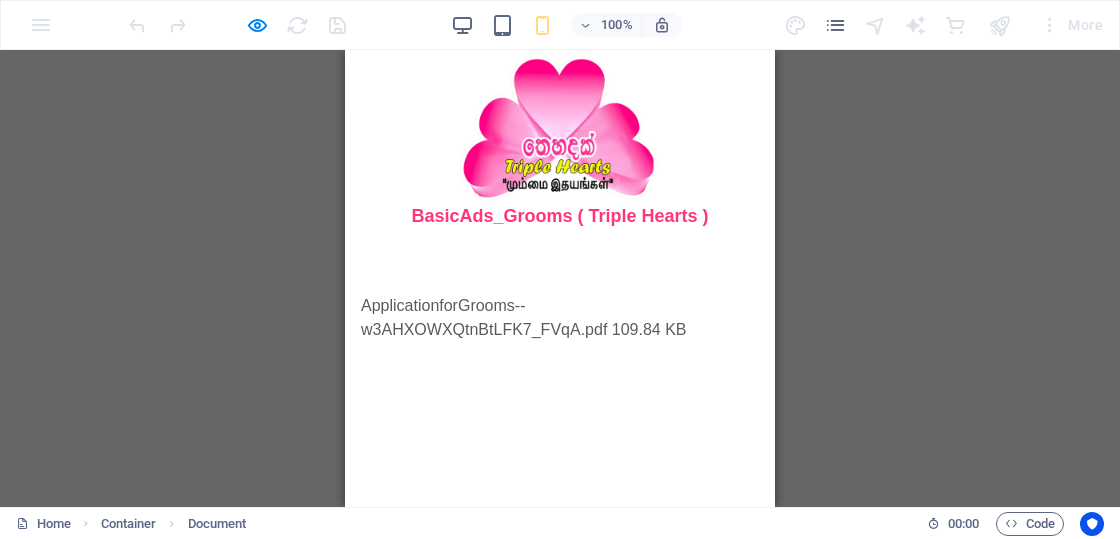 click on "BasicAds_Grooms ( Triple Hearts )" at bounding box center (560, 216) 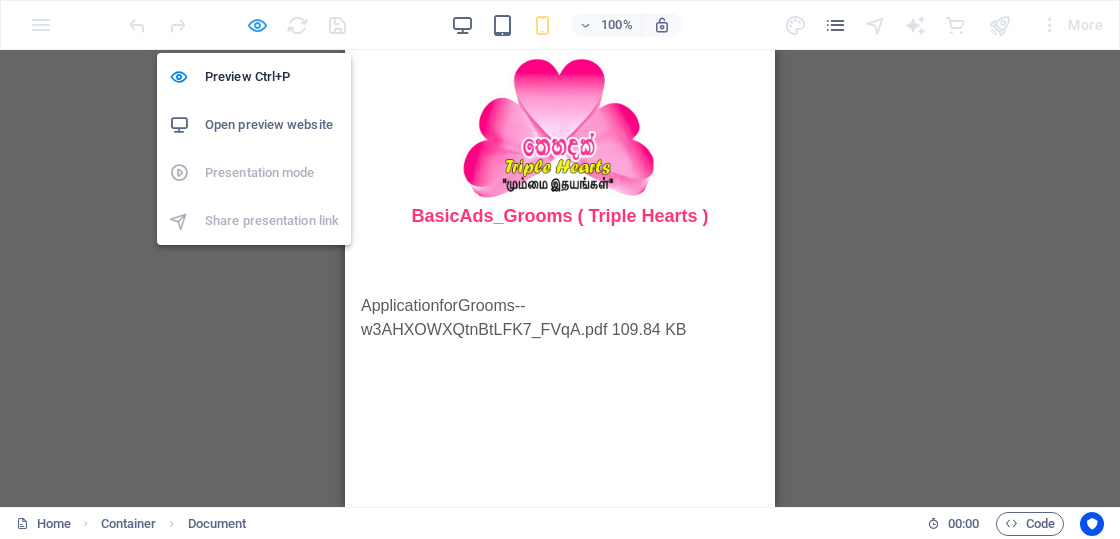 click at bounding box center (257, 25) 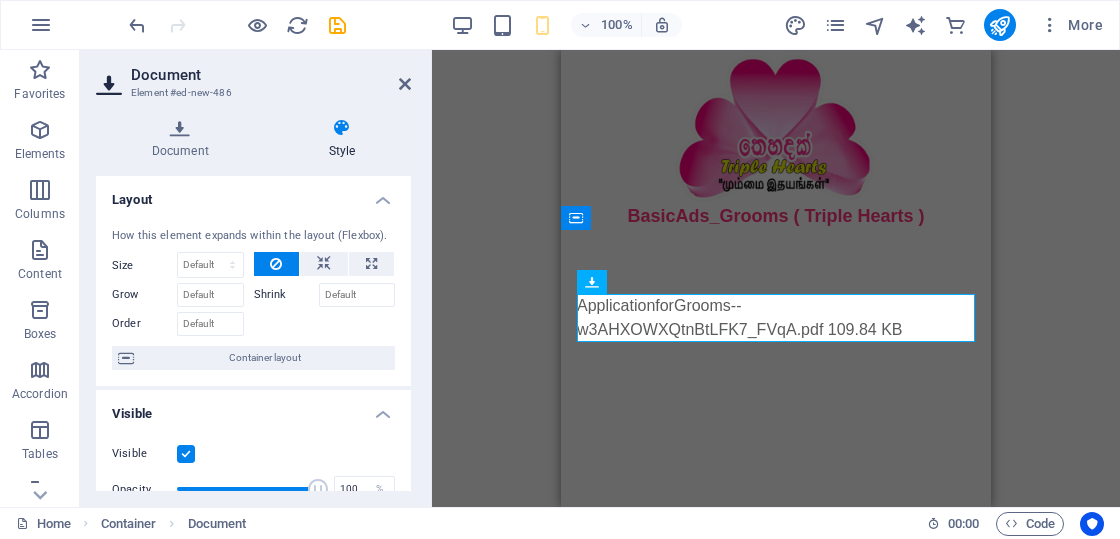 click on "Placeholder   H4   Image   Container   Placeholder   Document" at bounding box center (776, 278) 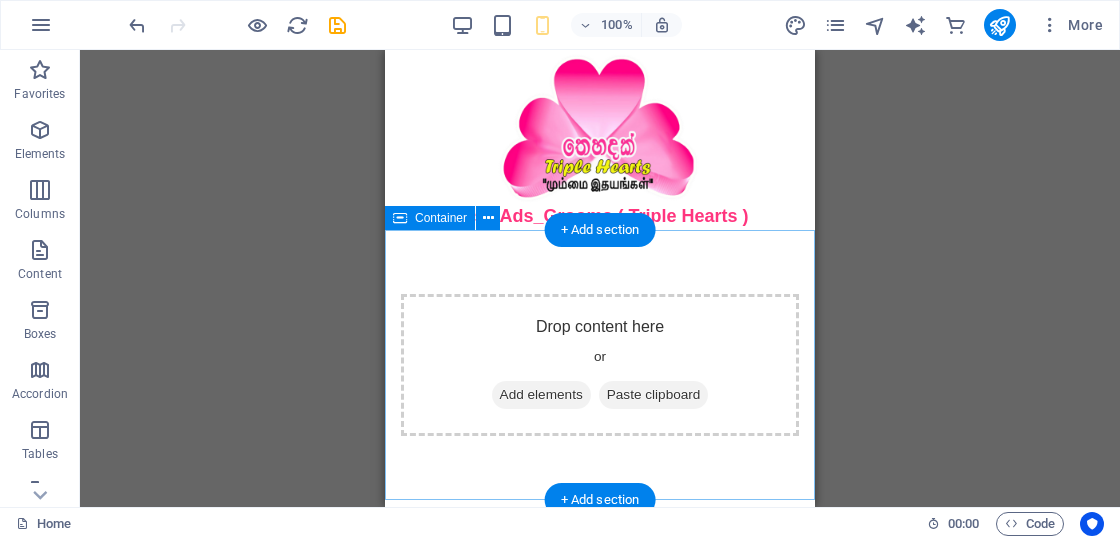 click on "Add elements" at bounding box center (541, 395) 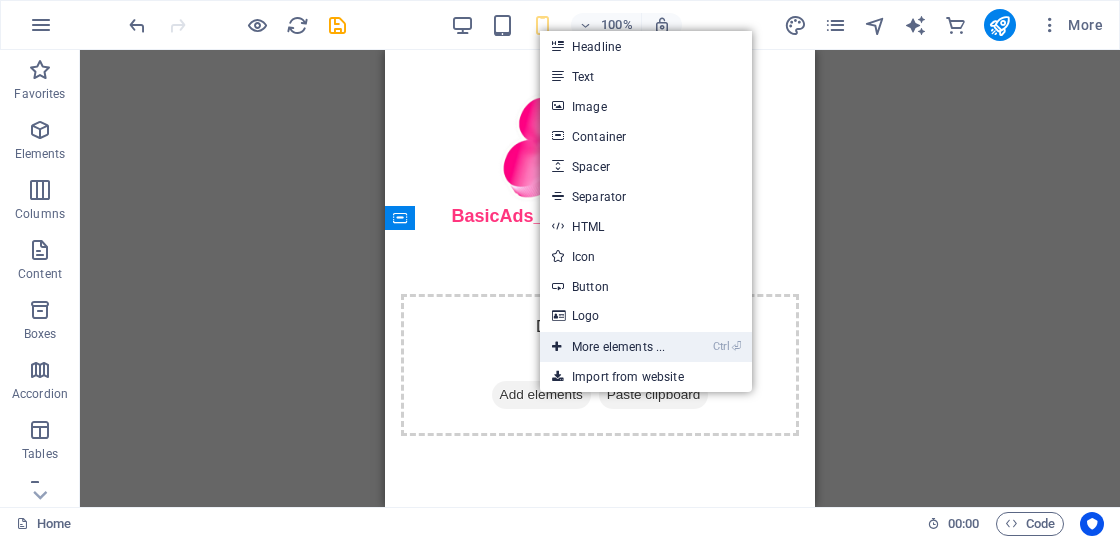 drag, startPoint x: 605, startPoint y: 341, endPoint x: 49, endPoint y: 288, distance: 558.5204 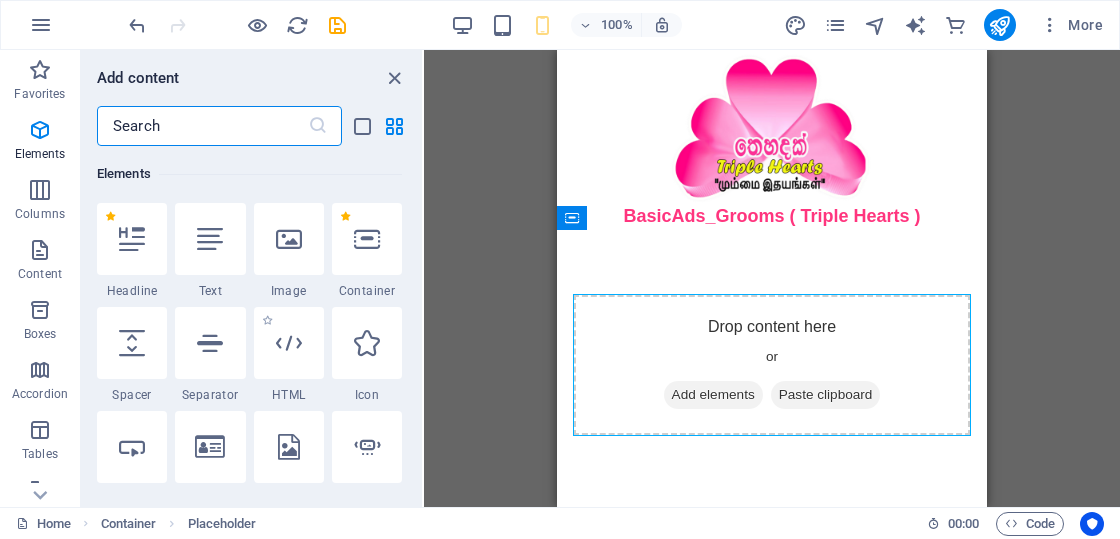 scroll, scrollTop: 313, scrollLeft: 0, axis: vertical 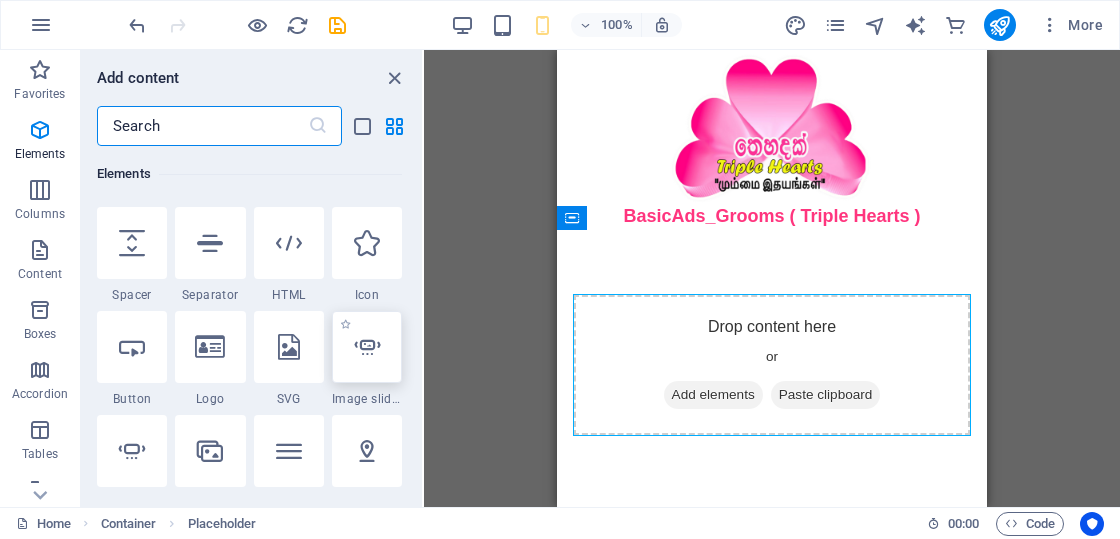 click at bounding box center (367, 347) 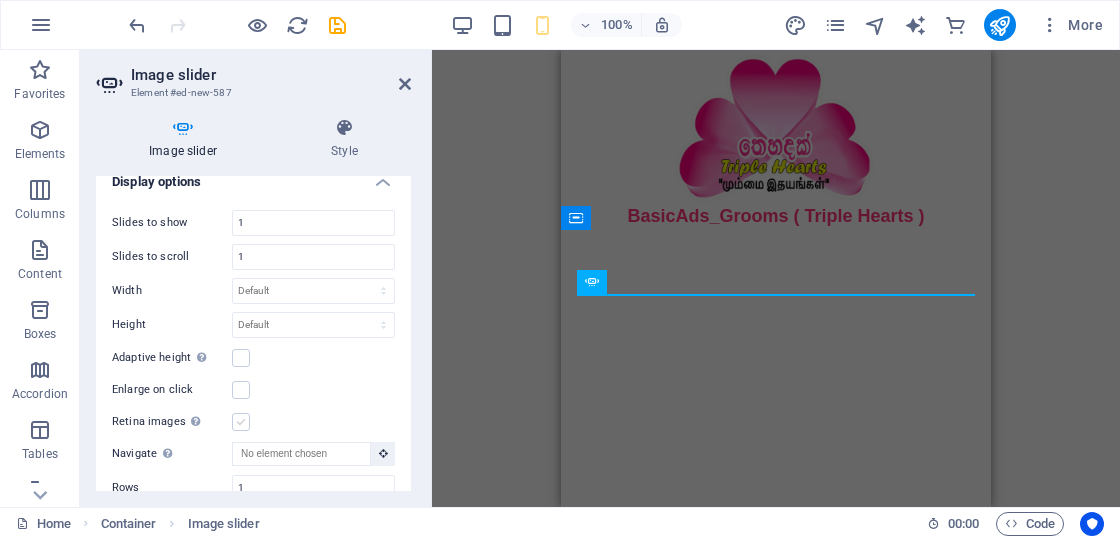 scroll, scrollTop: 300, scrollLeft: 0, axis: vertical 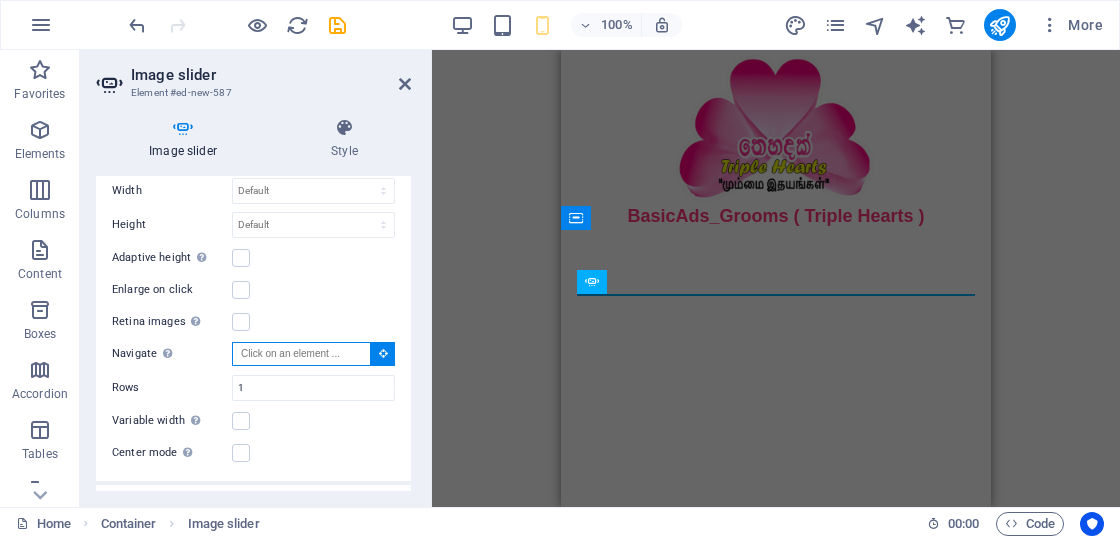 click on "Navigate Select another slider to be navigated by this one" at bounding box center [301, 354] 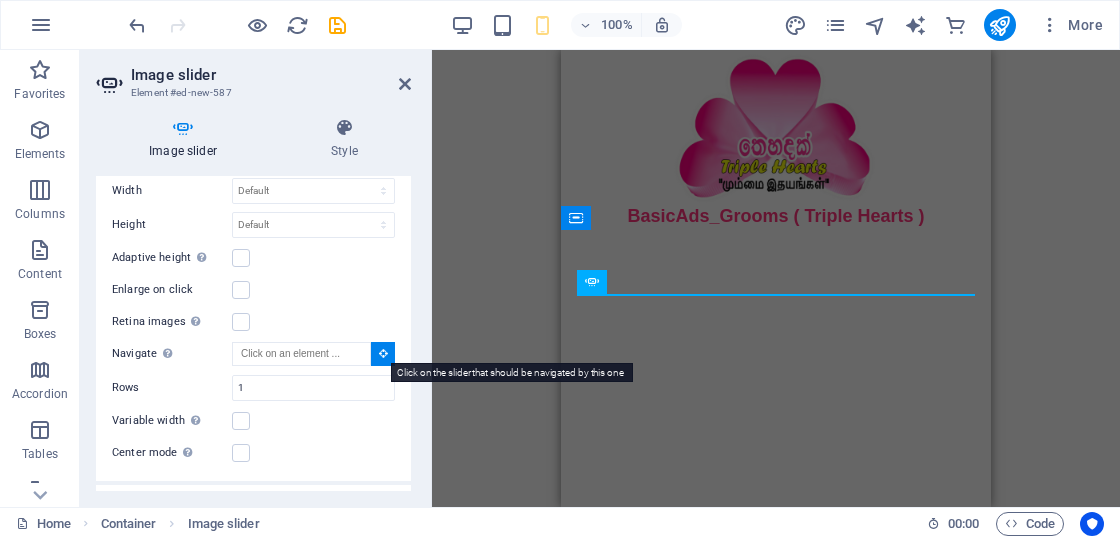 click at bounding box center (383, 353) 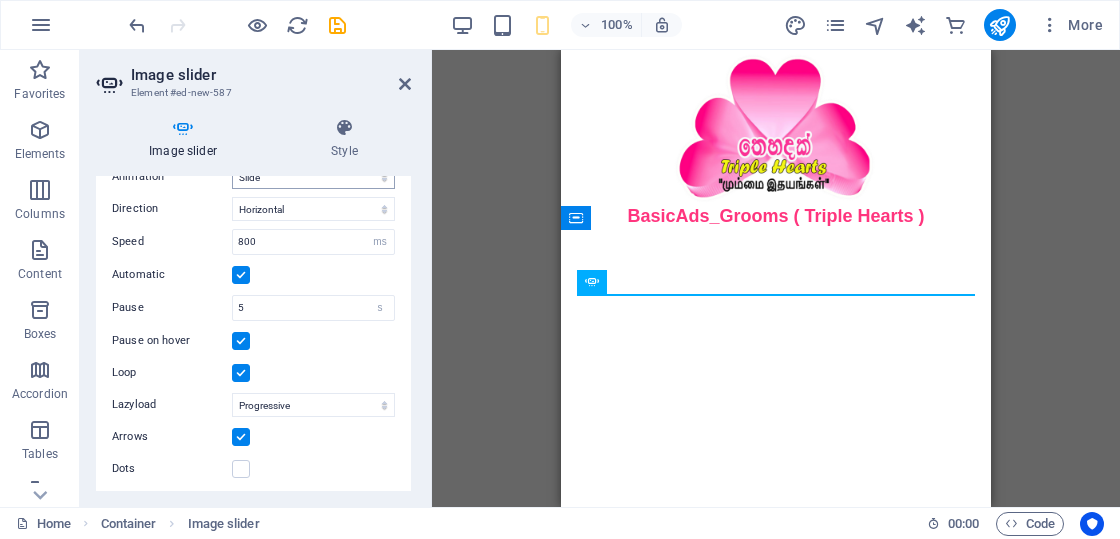 scroll, scrollTop: 0, scrollLeft: 0, axis: both 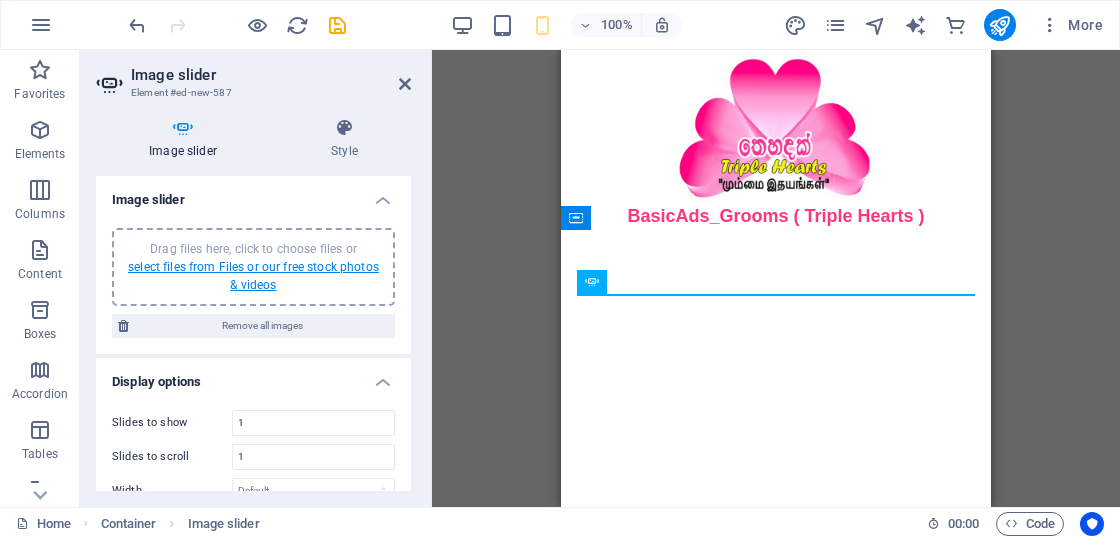 click on "select files from Files or our free stock photos & videos" at bounding box center [253, 276] 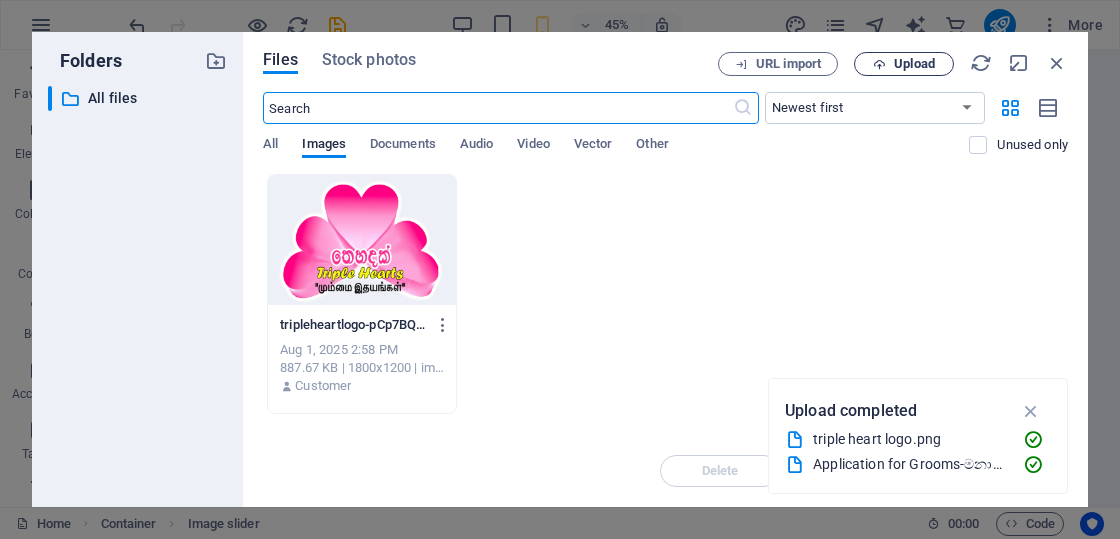 click on "Upload" at bounding box center [914, 64] 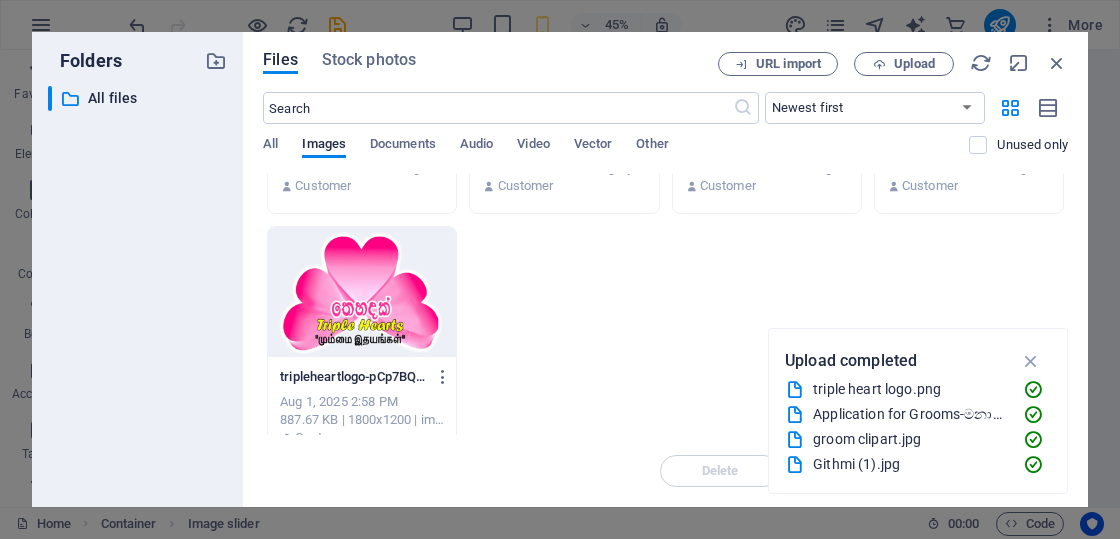 scroll, scrollTop: 0, scrollLeft: 0, axis: both 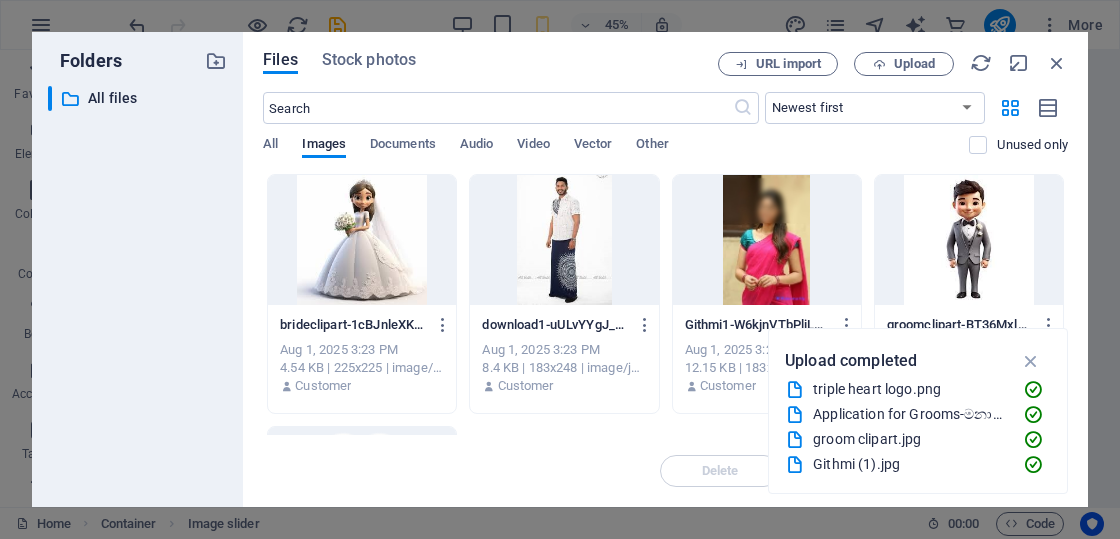 click at bounding box center (362, 240) 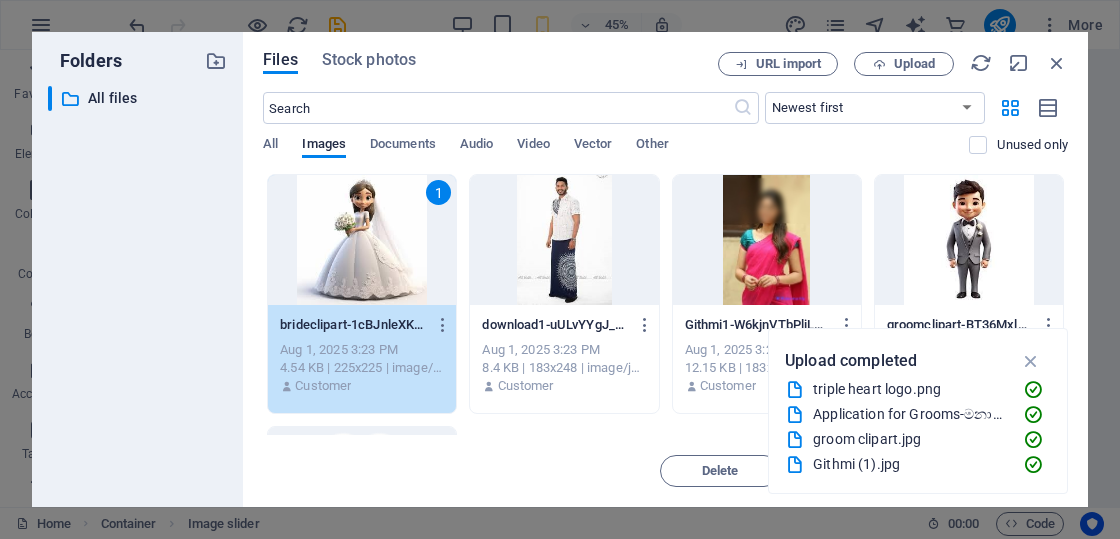 click at bounding box center [564, 240] 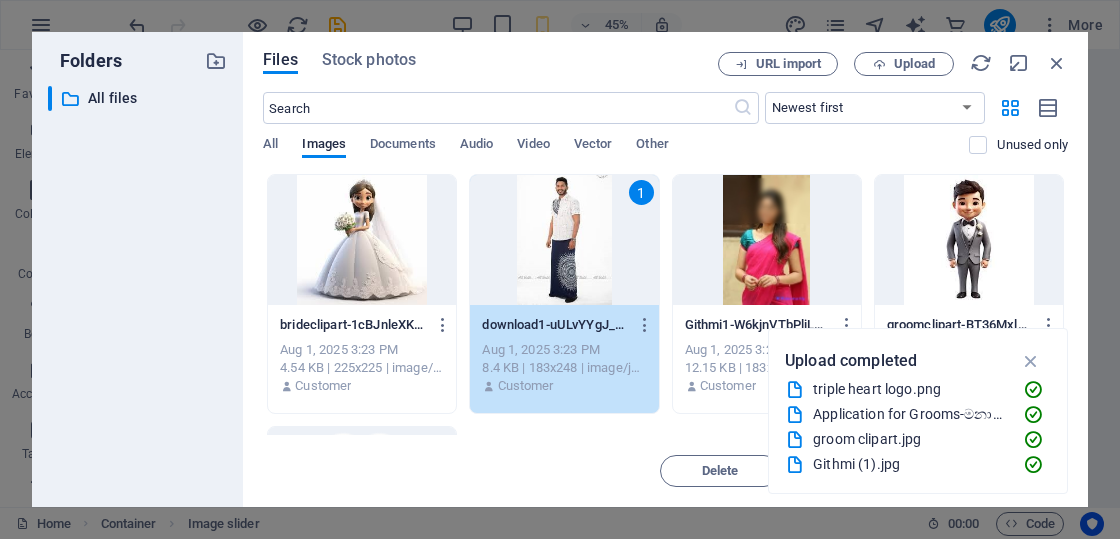 click at bounding box center (362, 240) 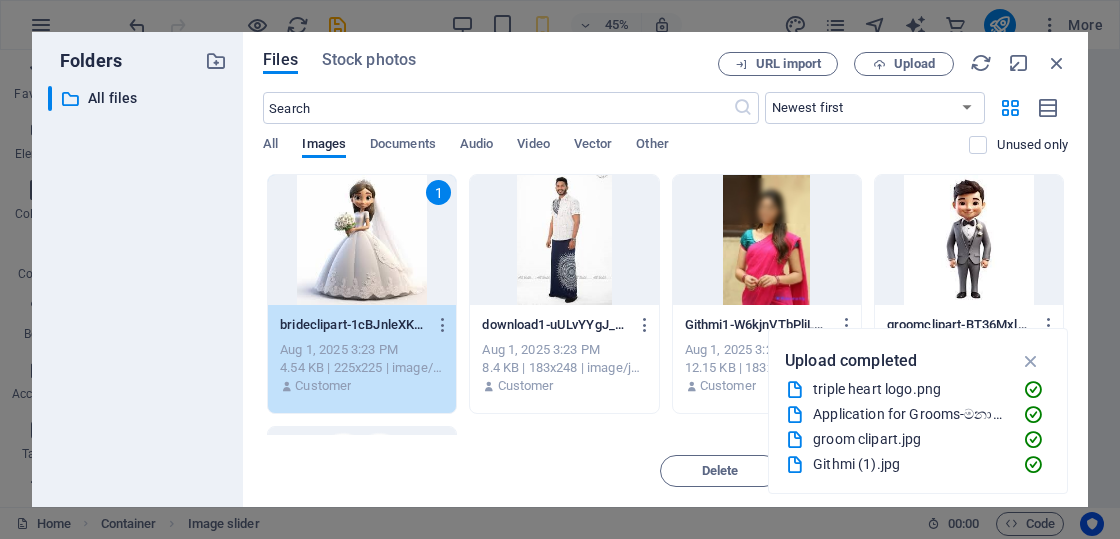 click at bounding box center [564, 240] 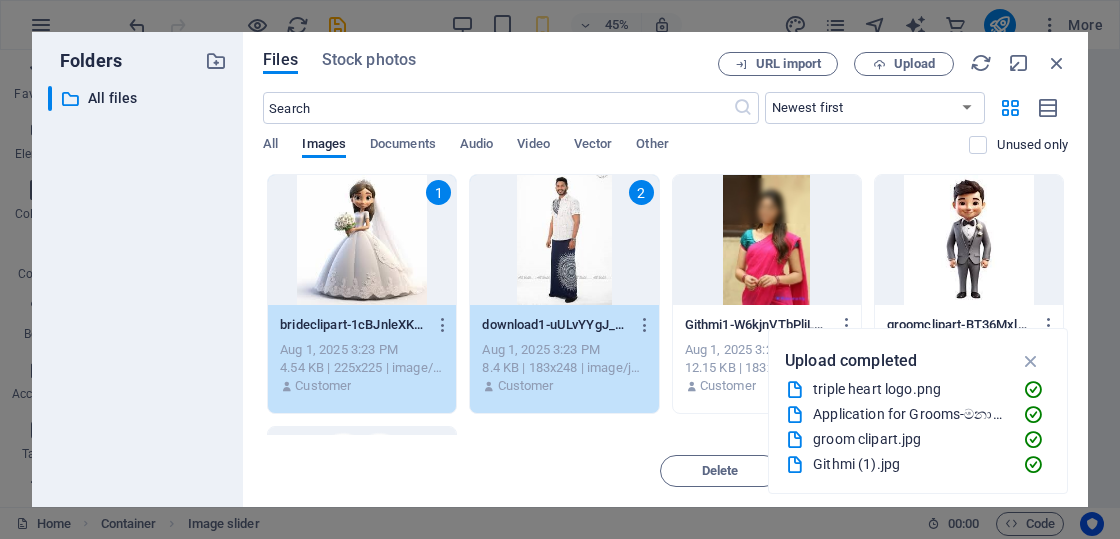 click at bounding box center (767, 240) 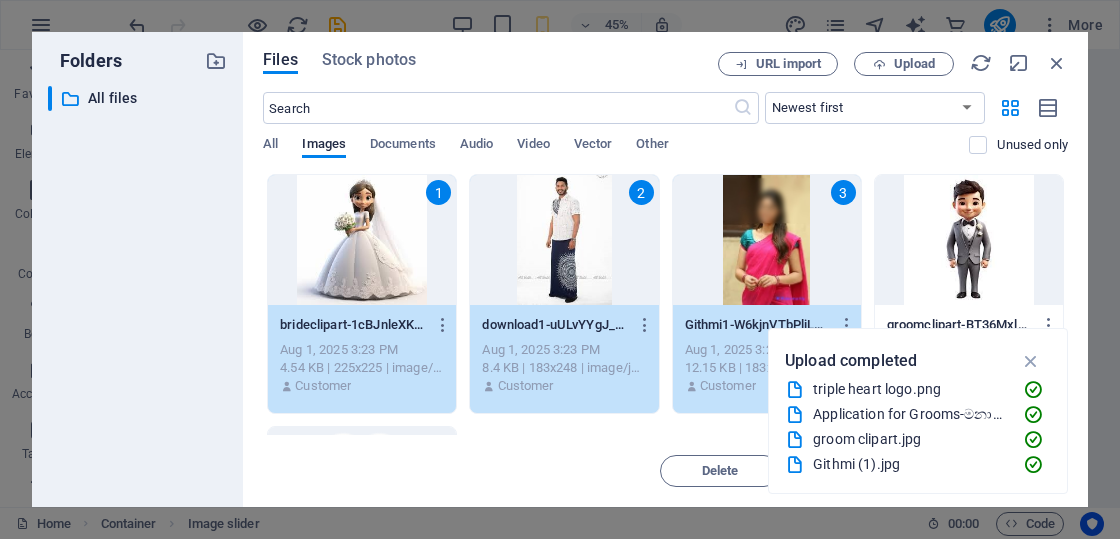click at bounding box center (969, 240) 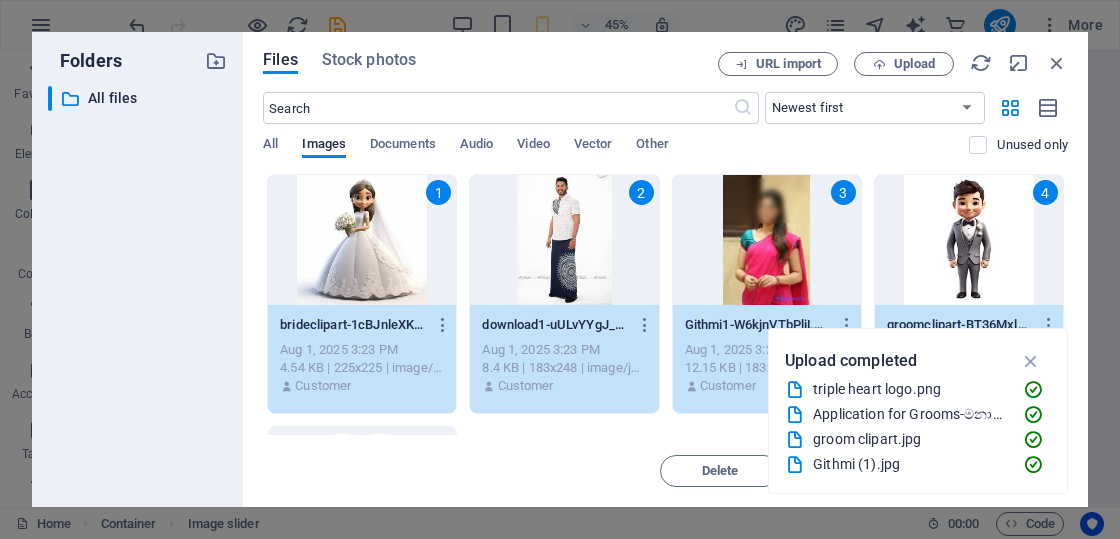 scroll, scrollTop: 100, scrollLeft: 0, axis: vertical 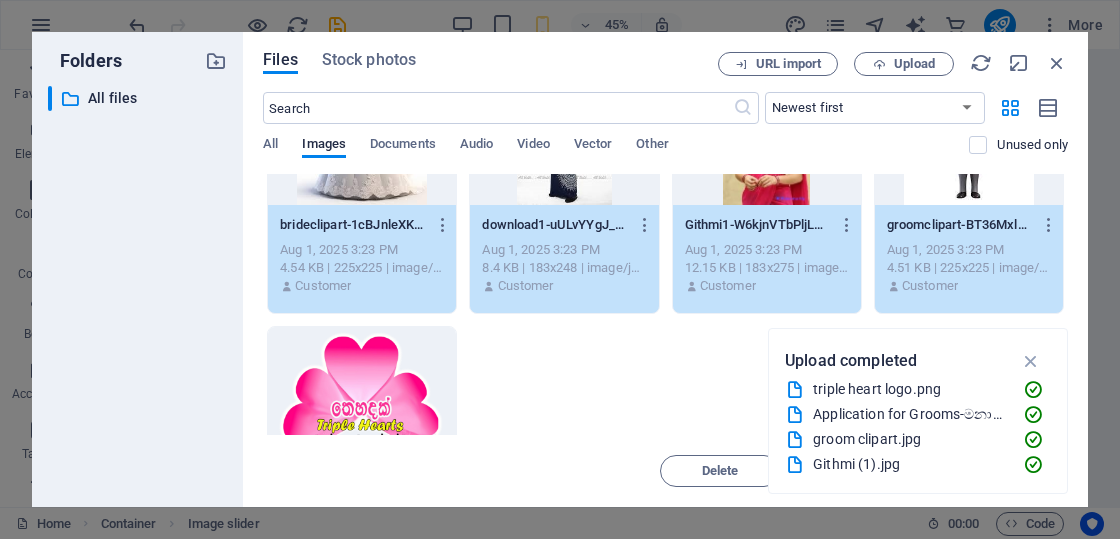 click at bounding box center [362, 392] 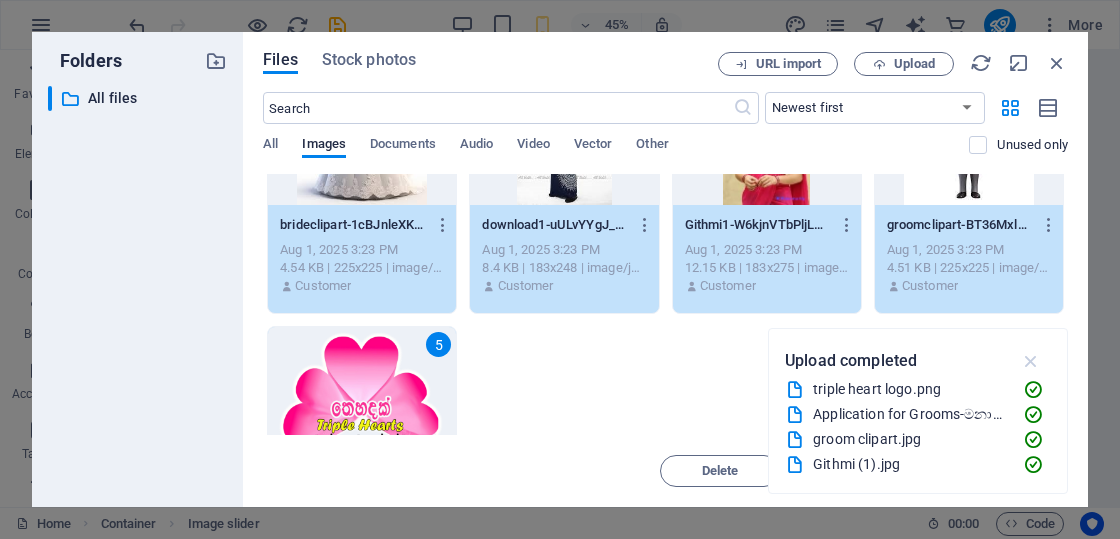 click at bounding box center [1031, 361] 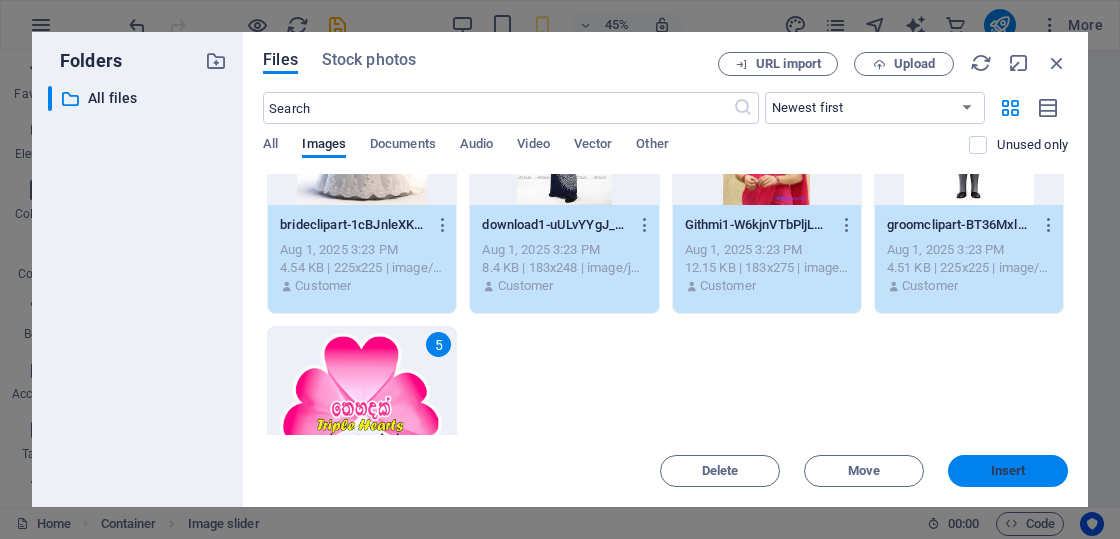 click on "Insert" at bounding box center [1008, 471] 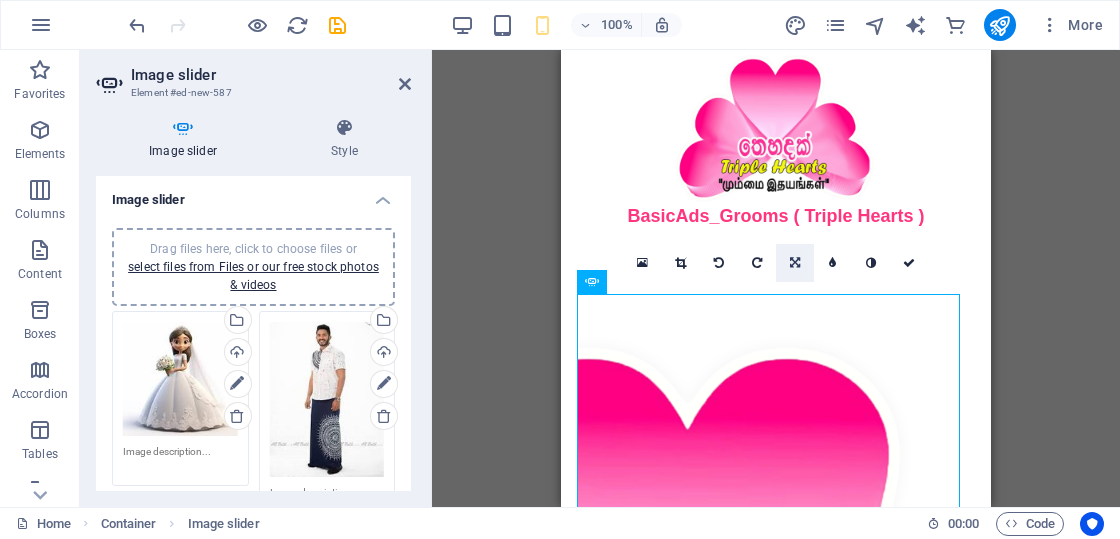click at bounding box center (795, 263) 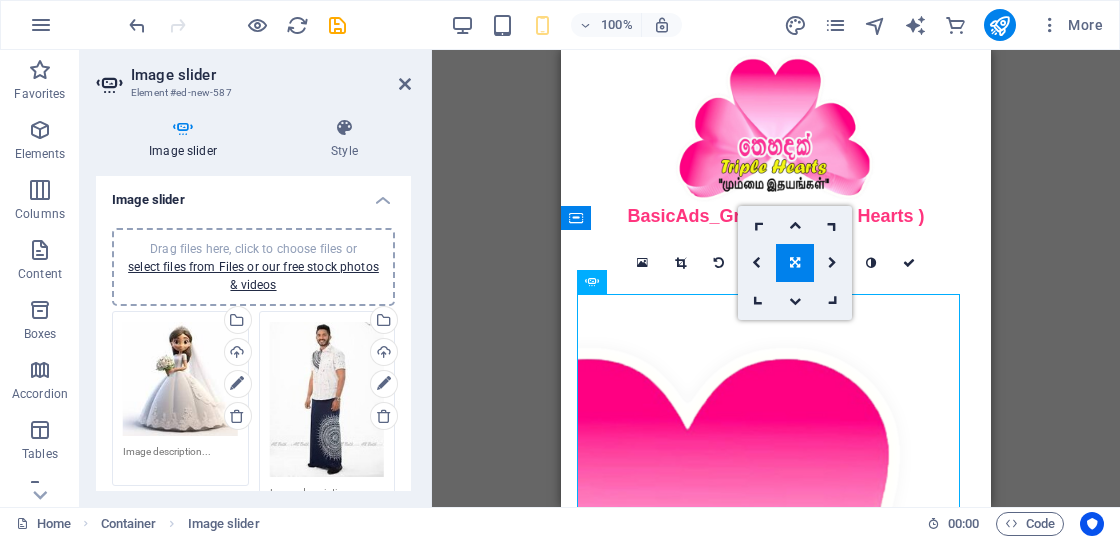 click at bounding box center (795, 263) 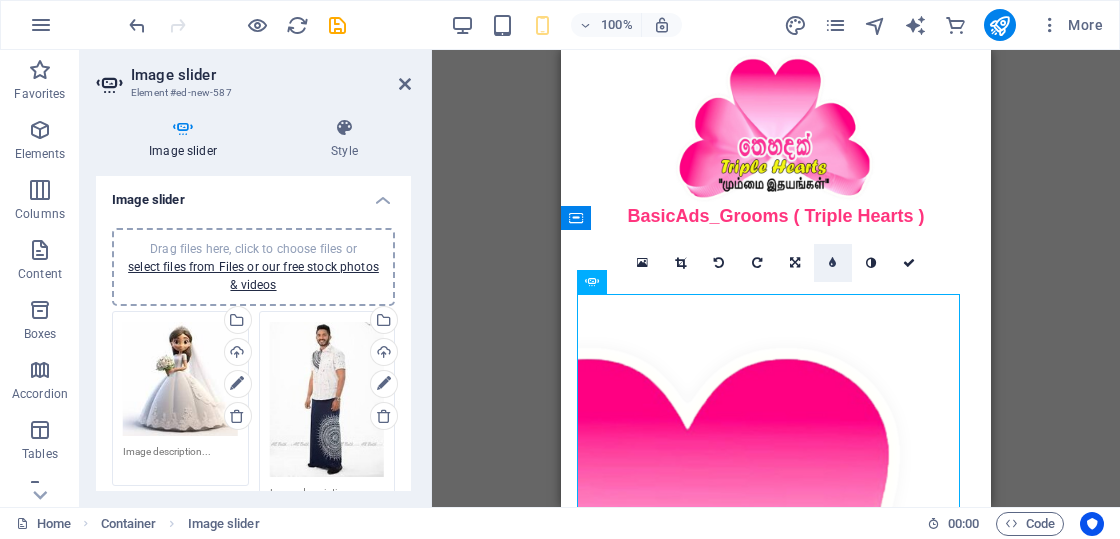click at bounding box center (832, 263) 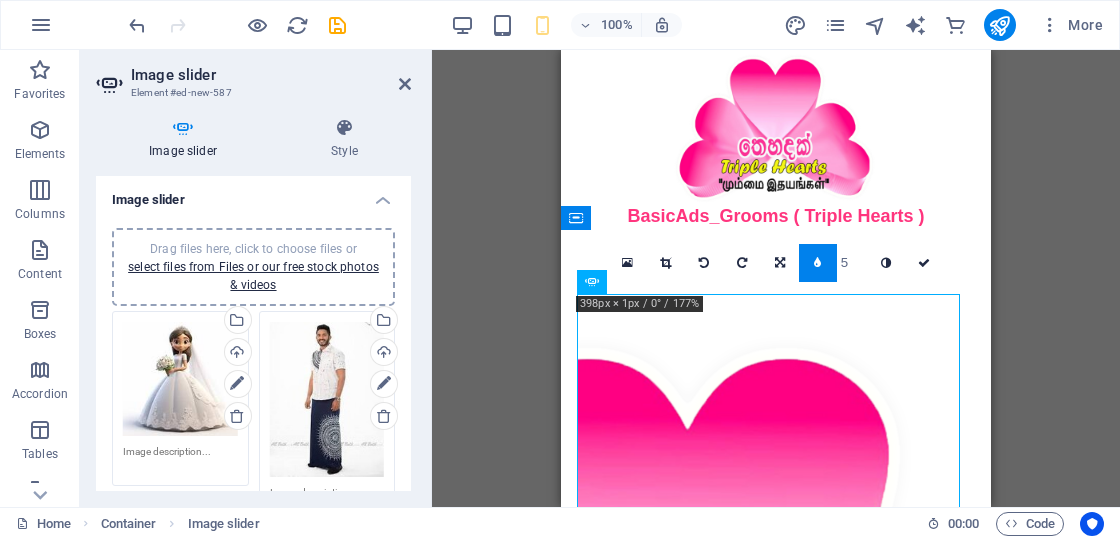 type on "4" 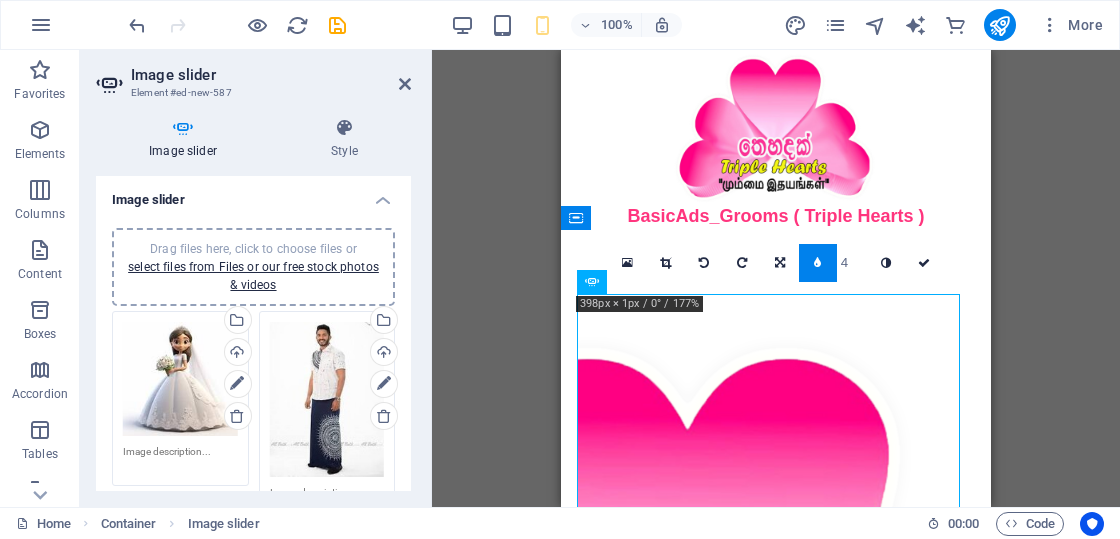 type on "5" 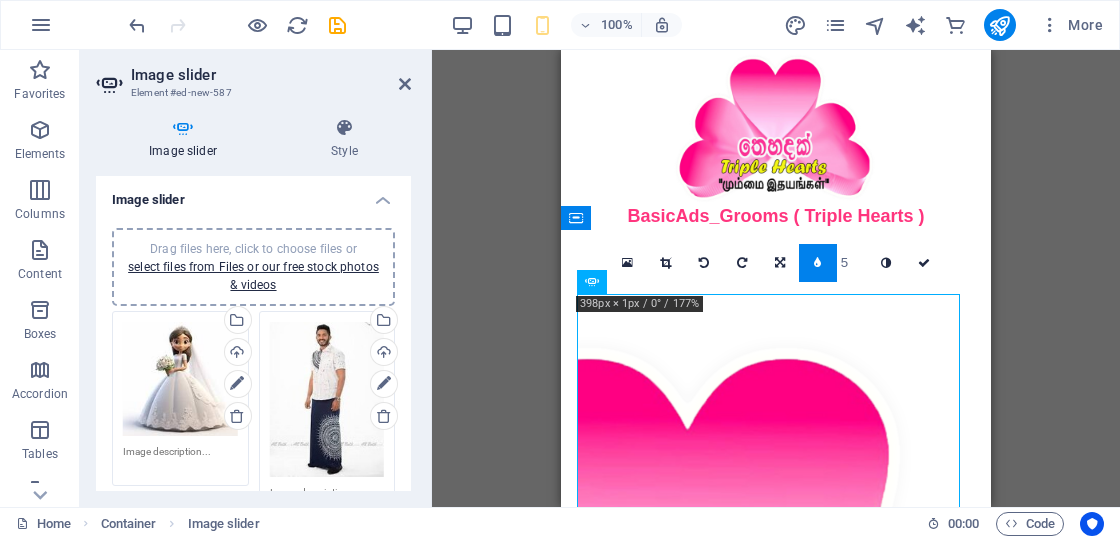 type on "6" 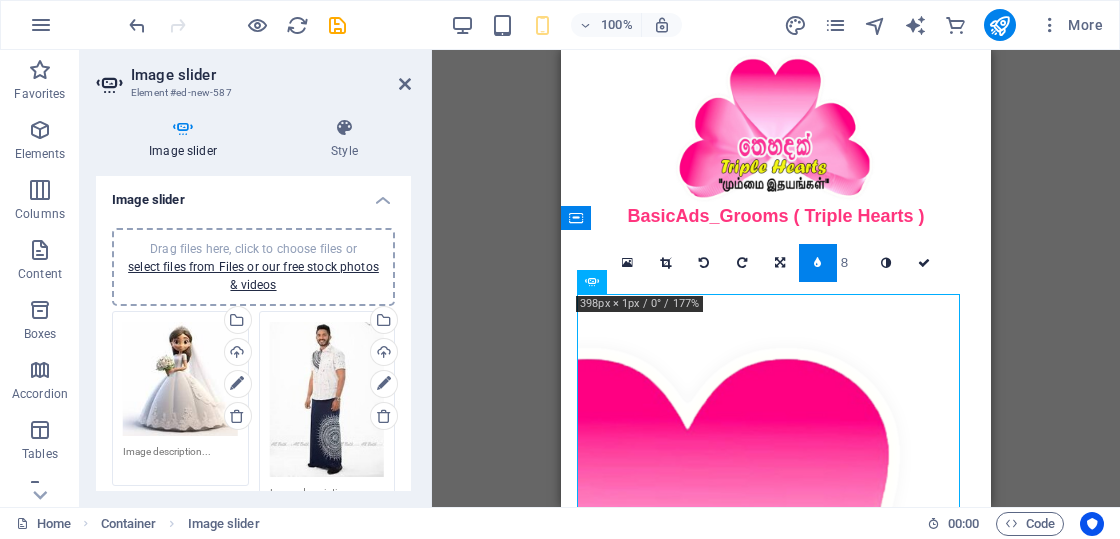 type on "7" 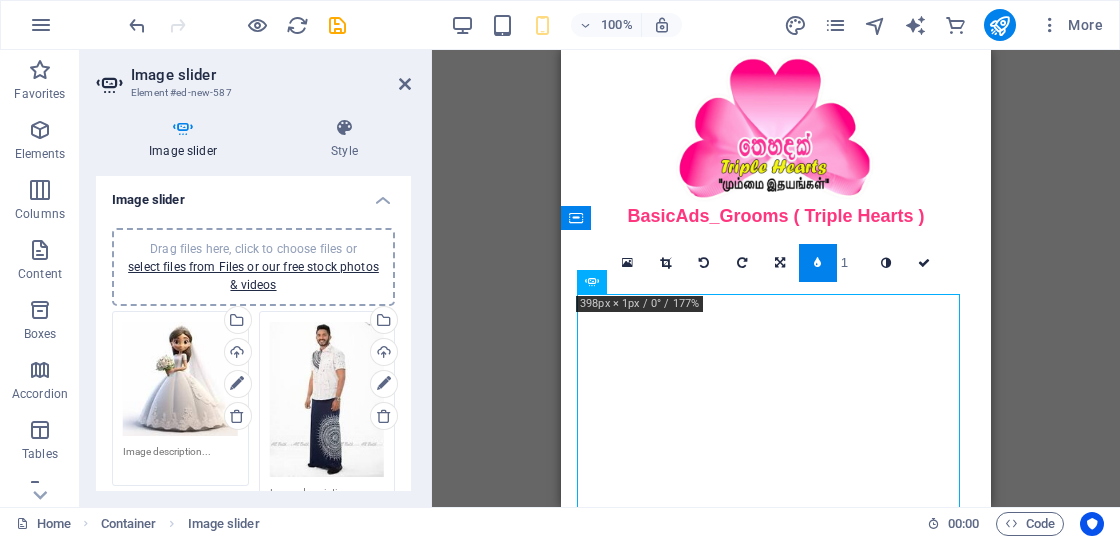 click on "1" at bounding box center (852, 262) 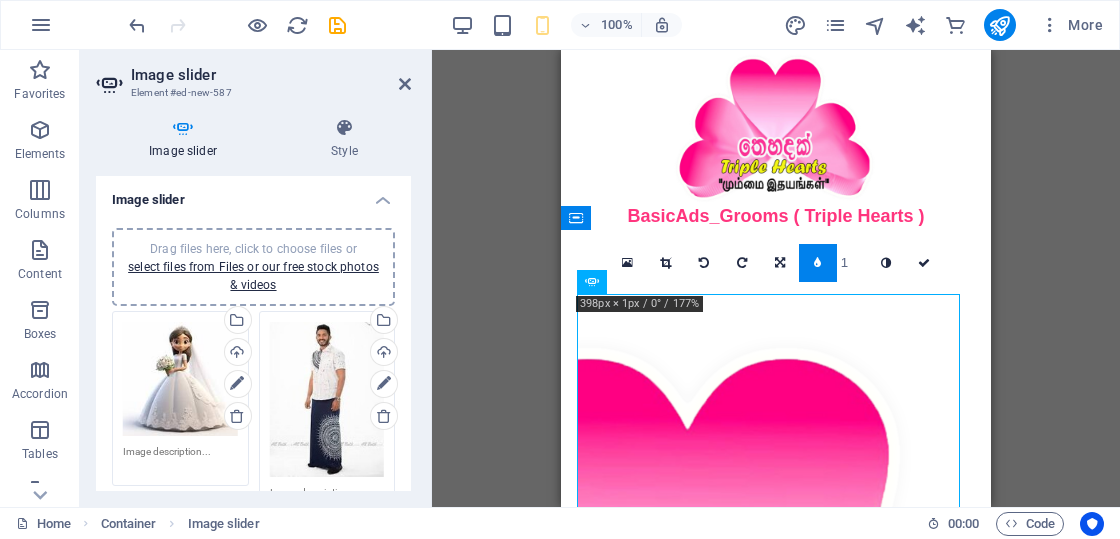 type on "2" 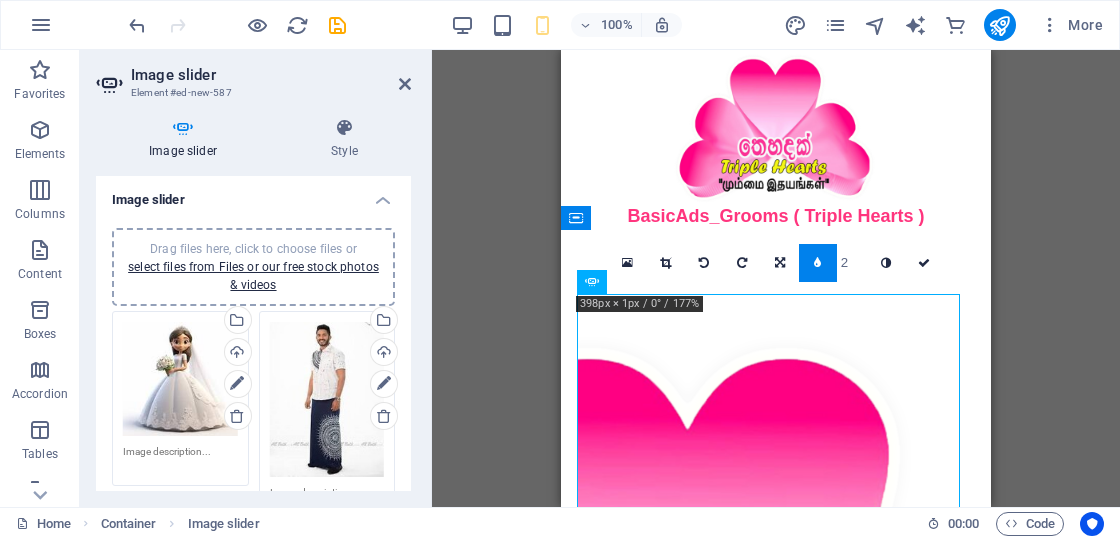type on "3" 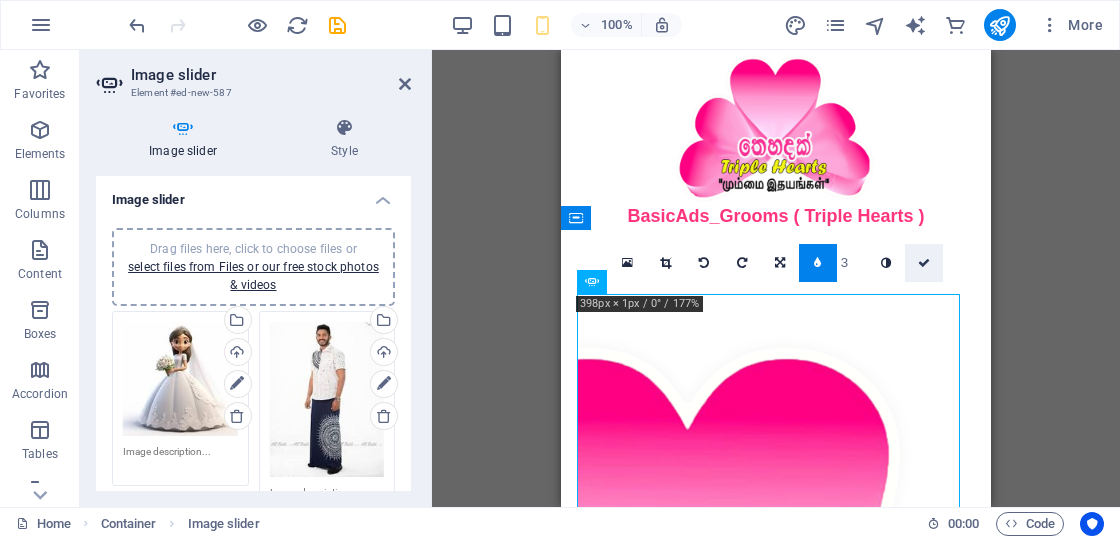 click at bounding box center (924, 263) 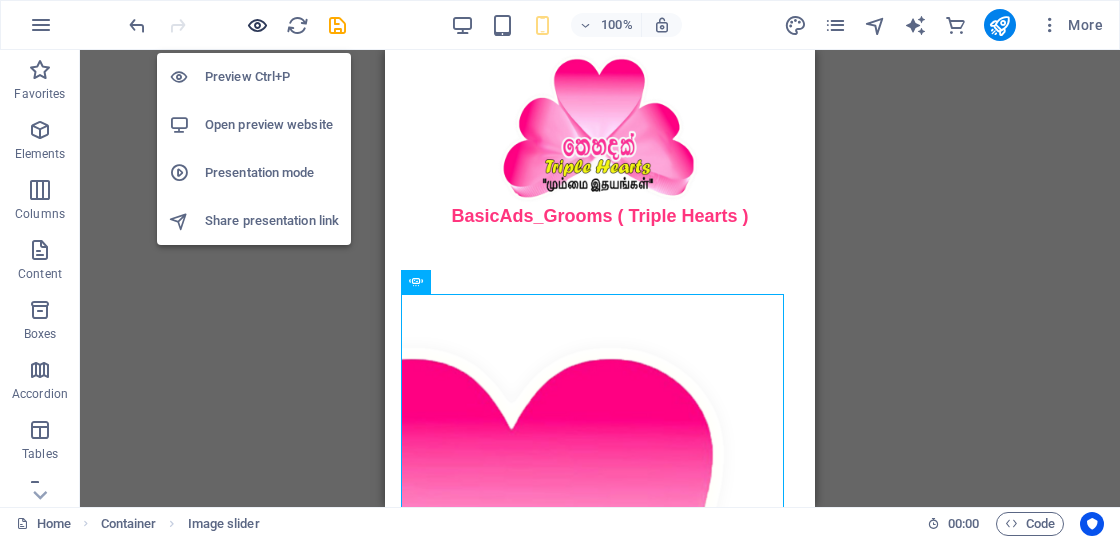 click at bounding box center [257, 25] 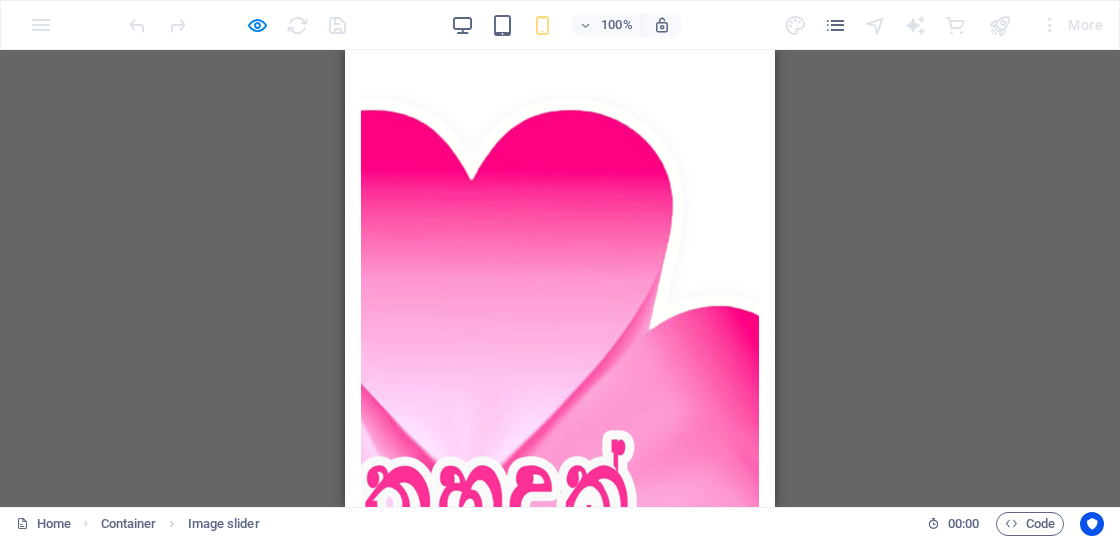 scroll, scrollTop: 149, scrollLeft: 0, axis: vertical 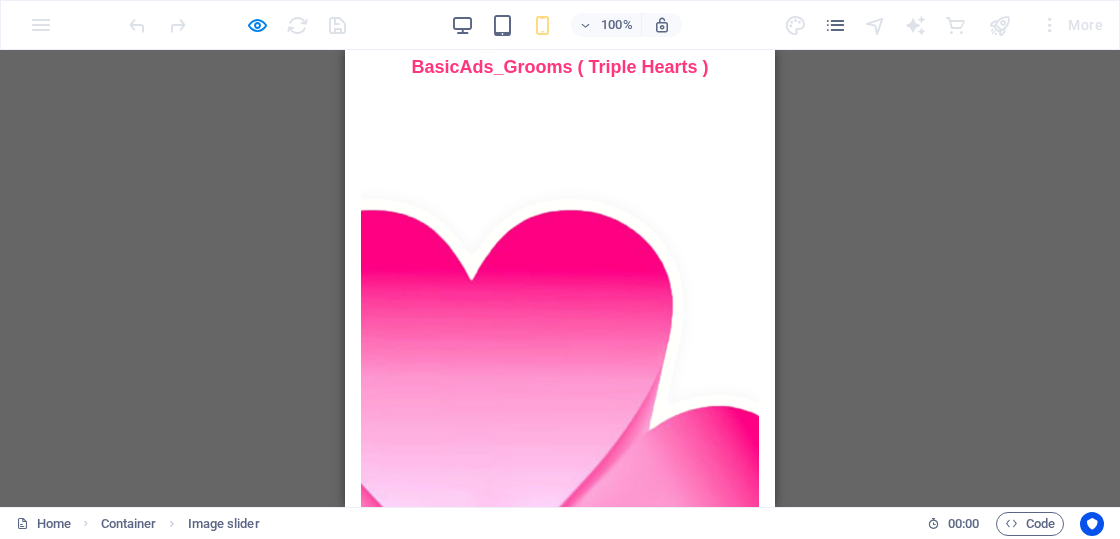 click at bounding box center [361, 2750] 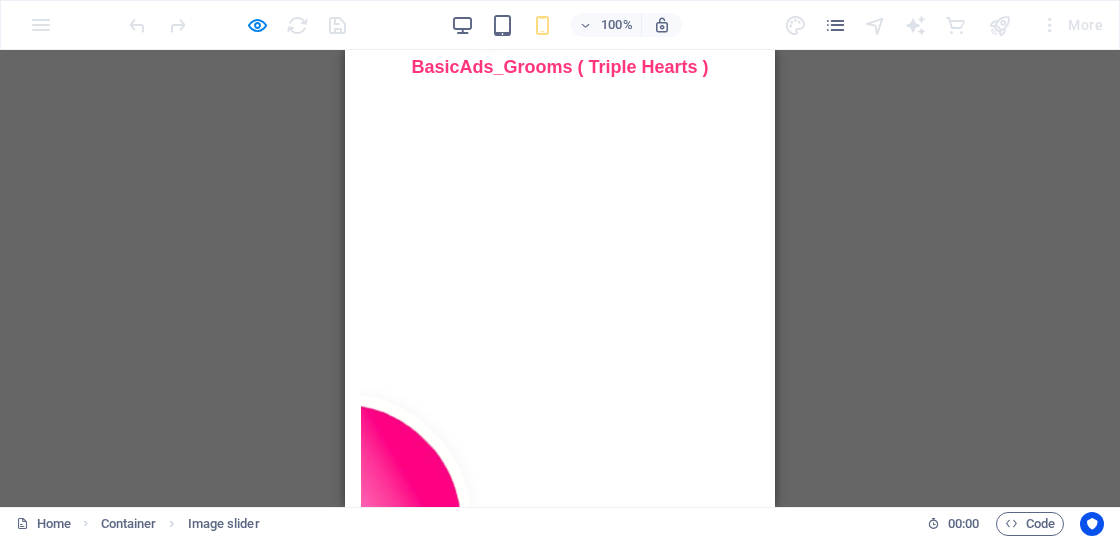 click at bounding box center (361, 2750) 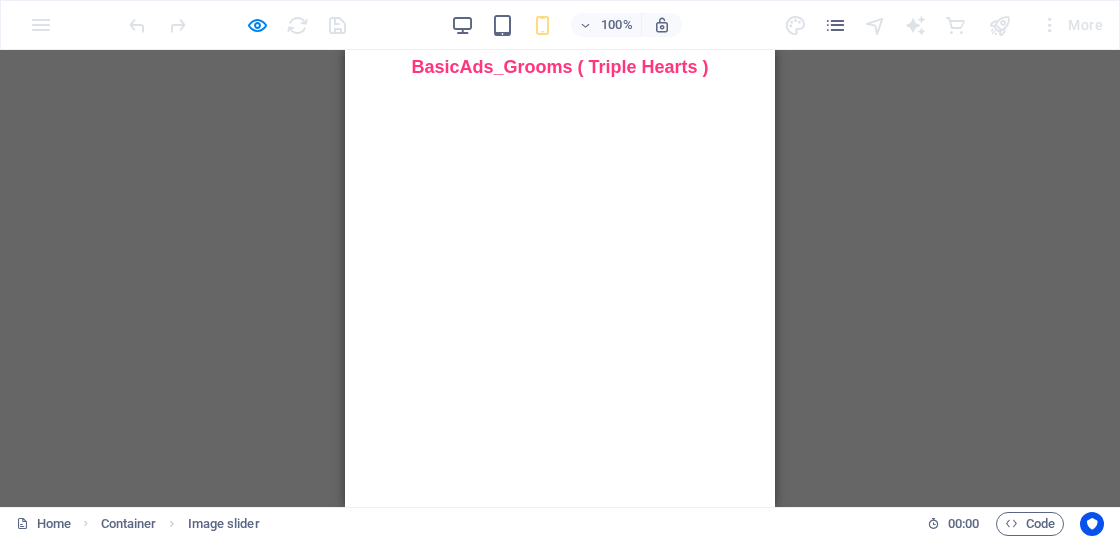 click at bounding box center (361, 2750) 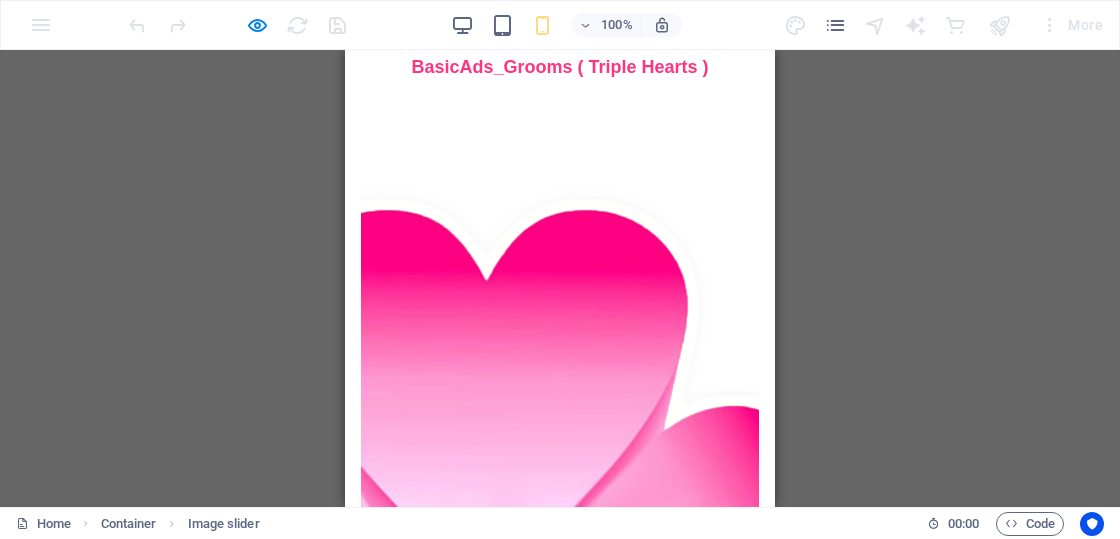 click at bounding box center [361, 2750] 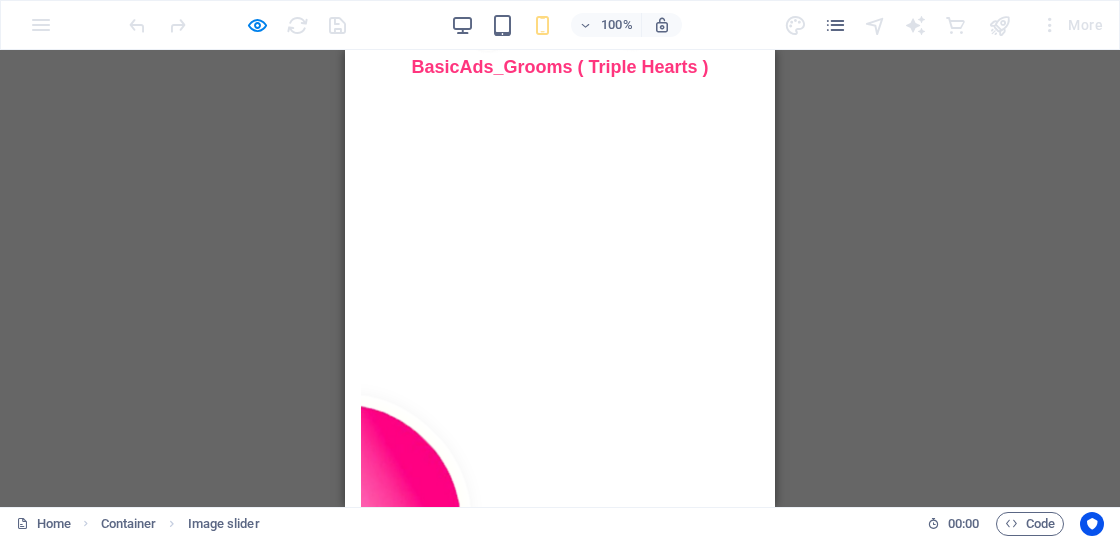 click at bounding box center [361, 2750] 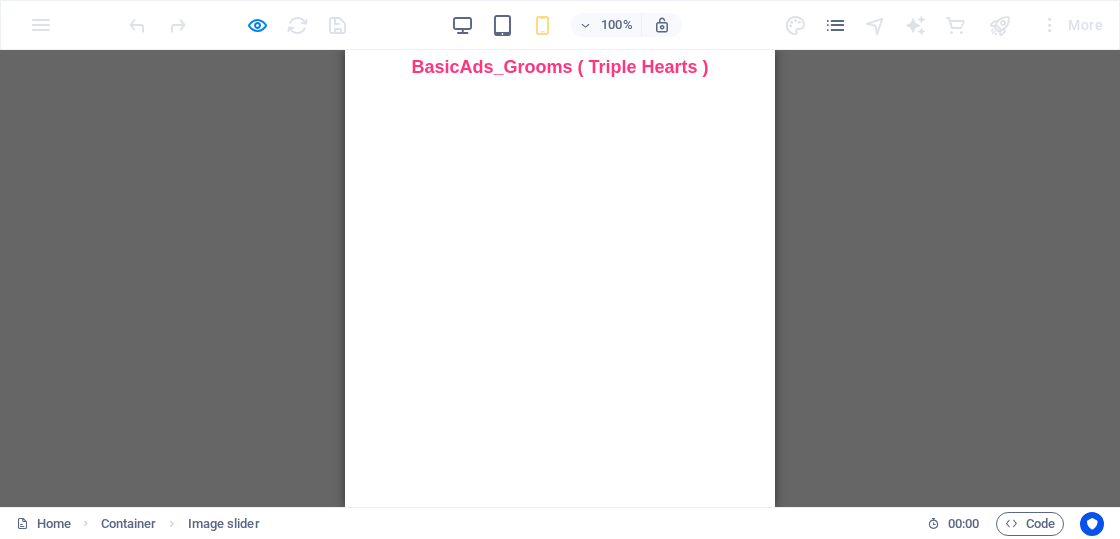 click at bounding box center (361, 2750) 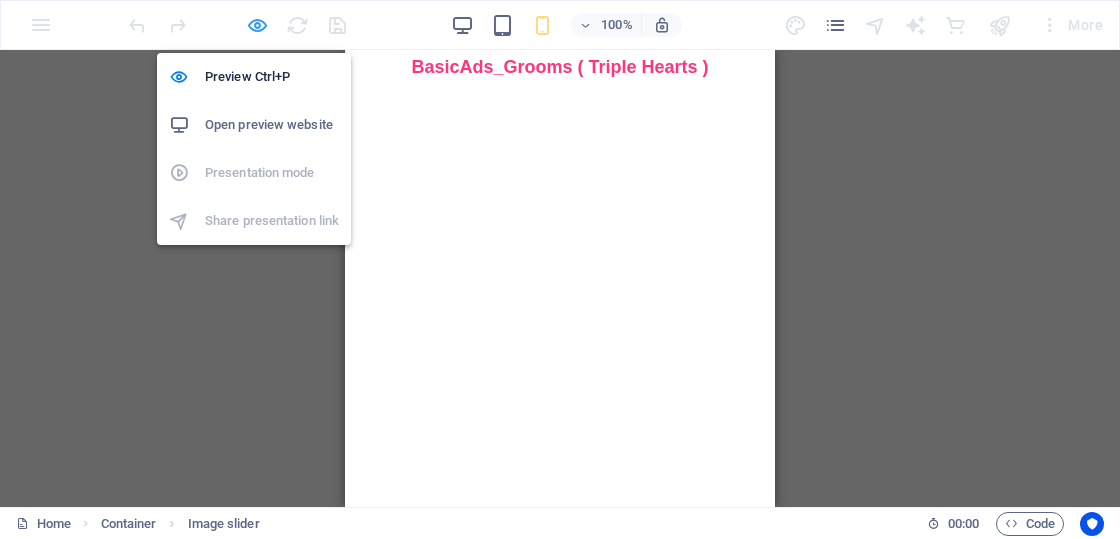 click at bounding box center (257, 25) 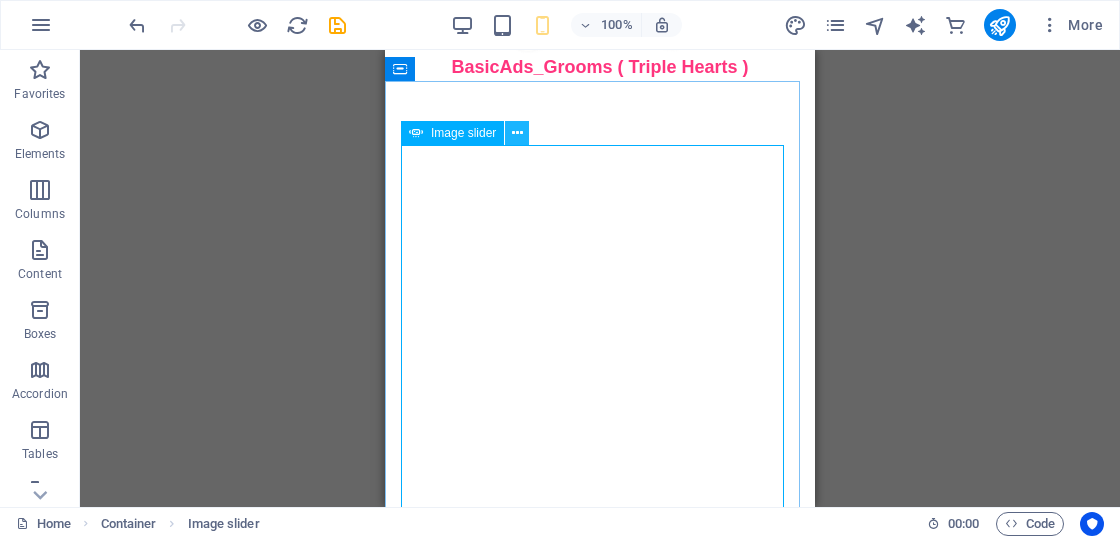 click at bounding box center (517, 133) 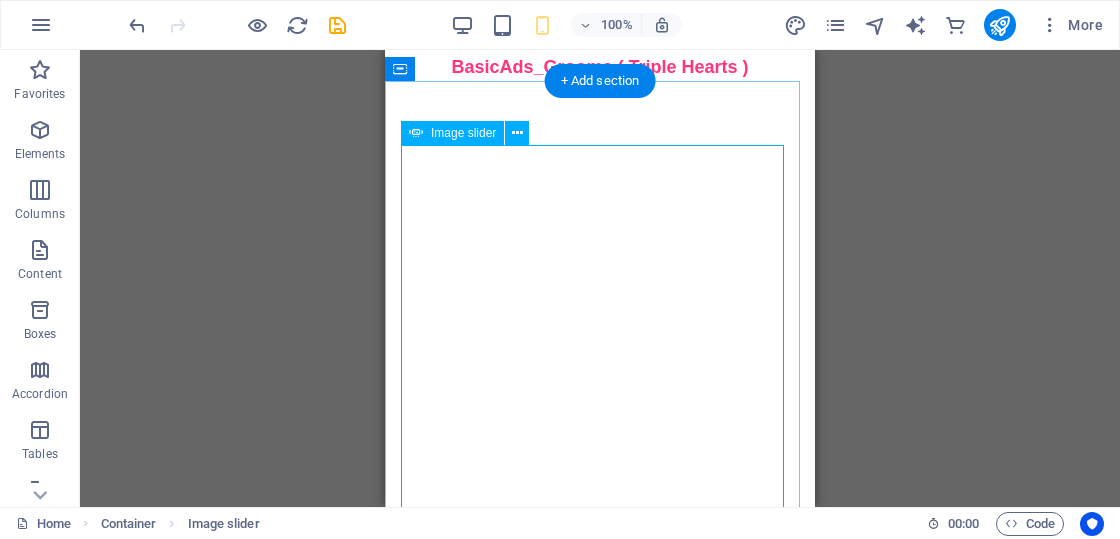 click at bounding box center (-1002, 2166) 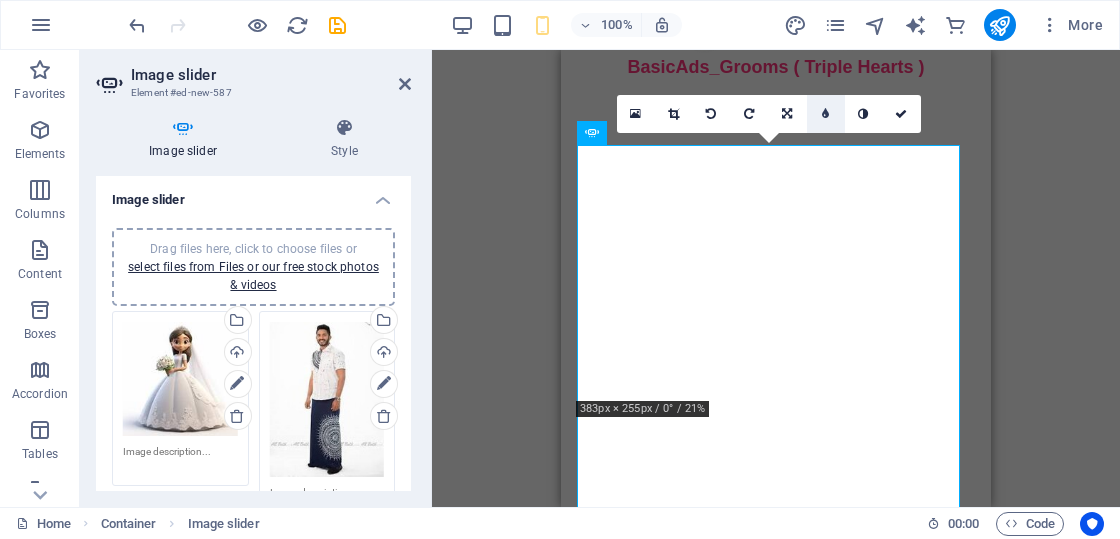 click at bounding box center [826, 114] 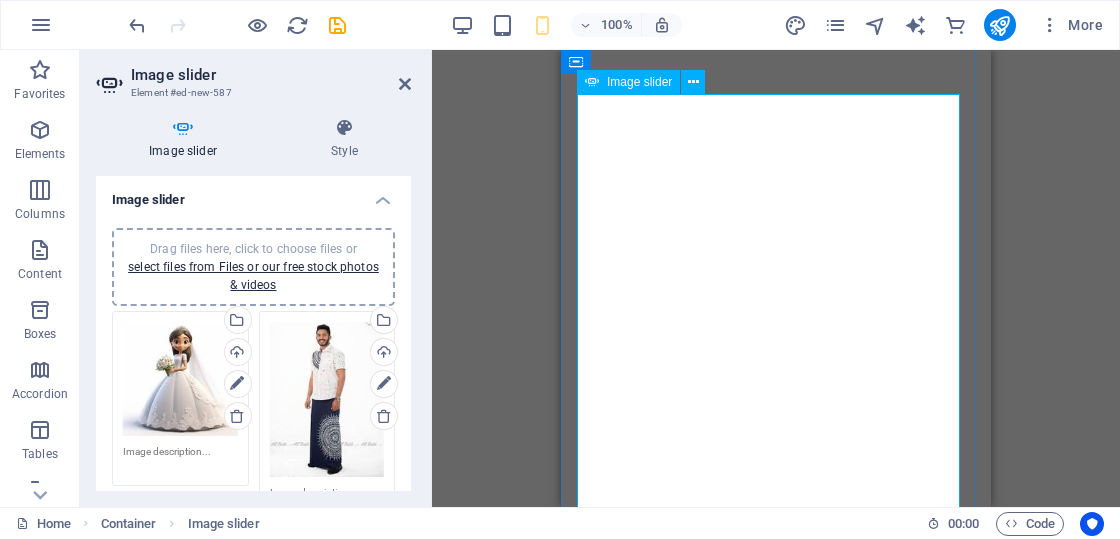 scroll, scrollTop: 200, scrollLeft: 0, axis: vertical 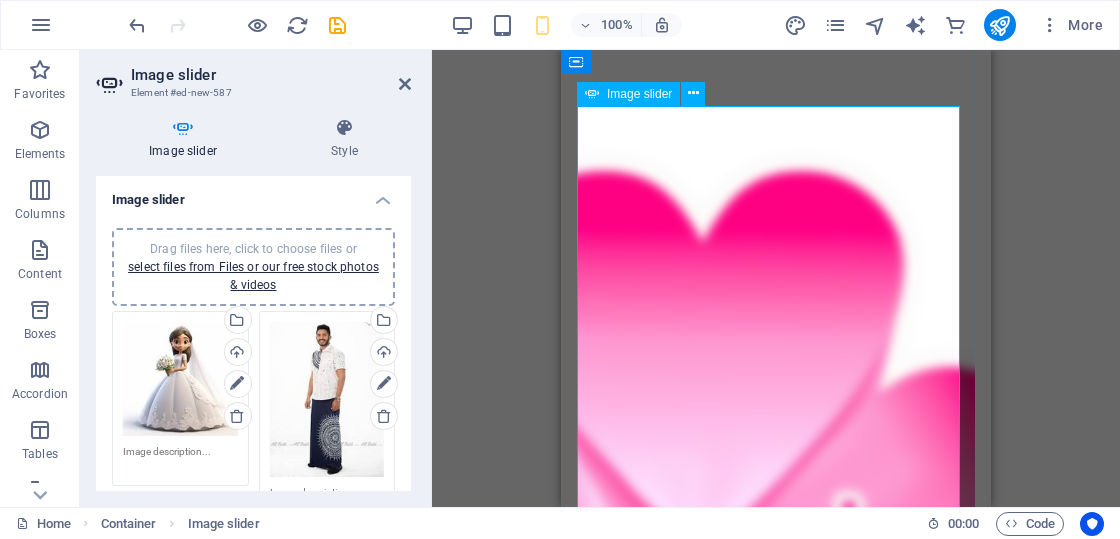 click at bounding box center (577, 2711) 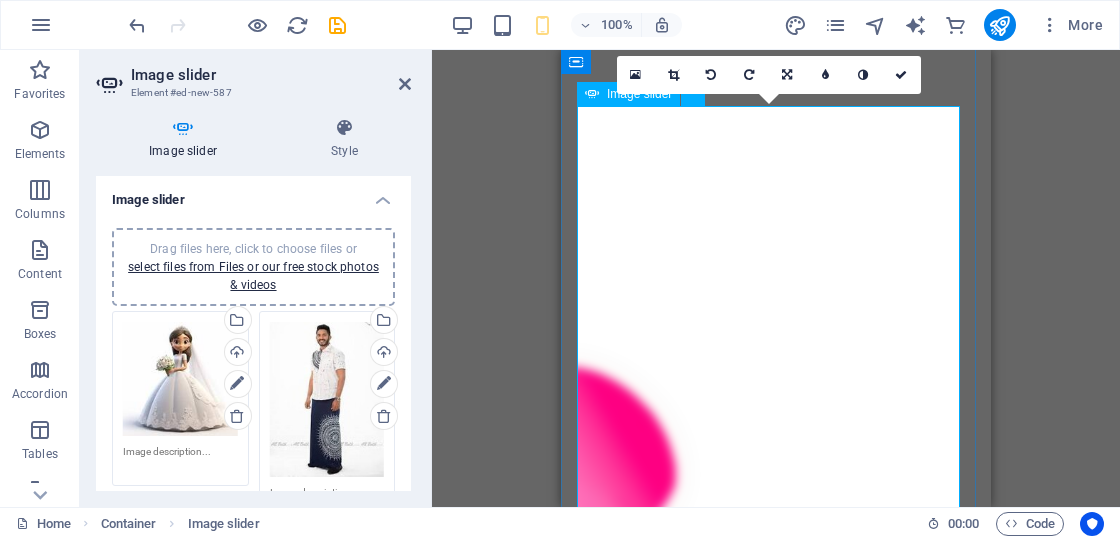 scroll, scrollTop: 88, scrollLeft: 0, axis: vertical 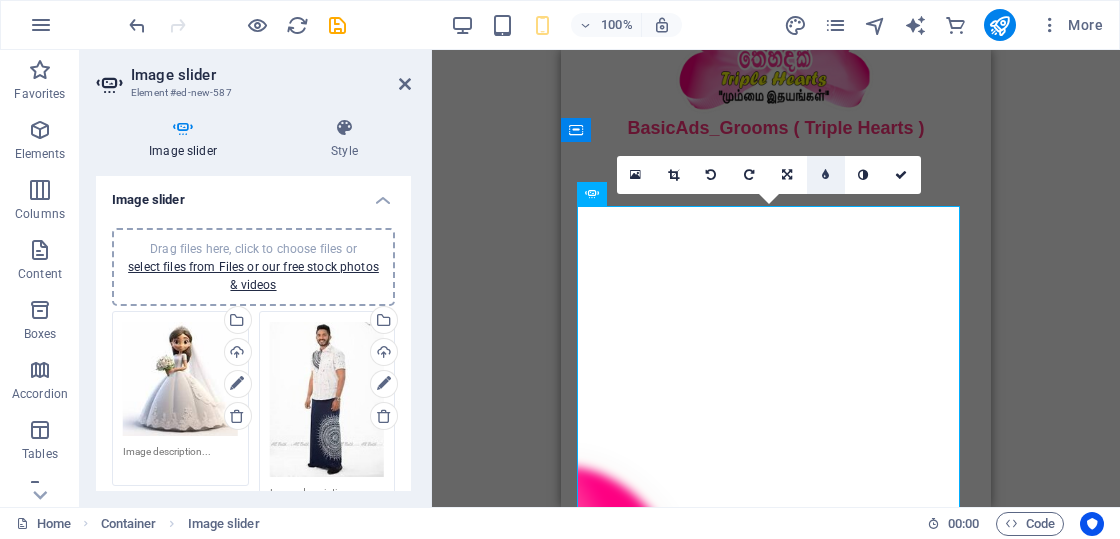 click at bounding box center (825, 175) 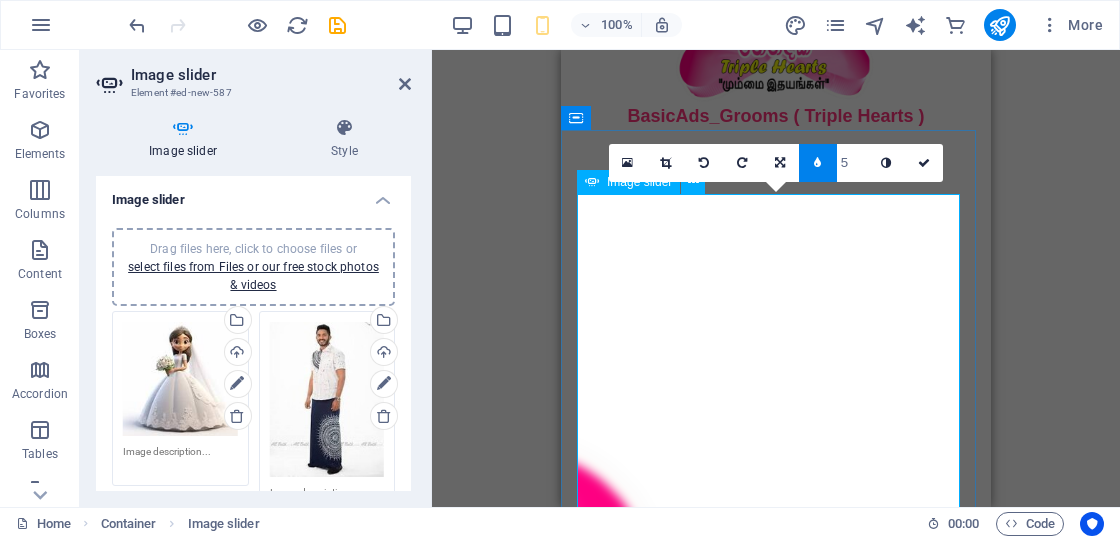 scroll, scrollTop: 300, scrollLeft: 0, axis: vertical 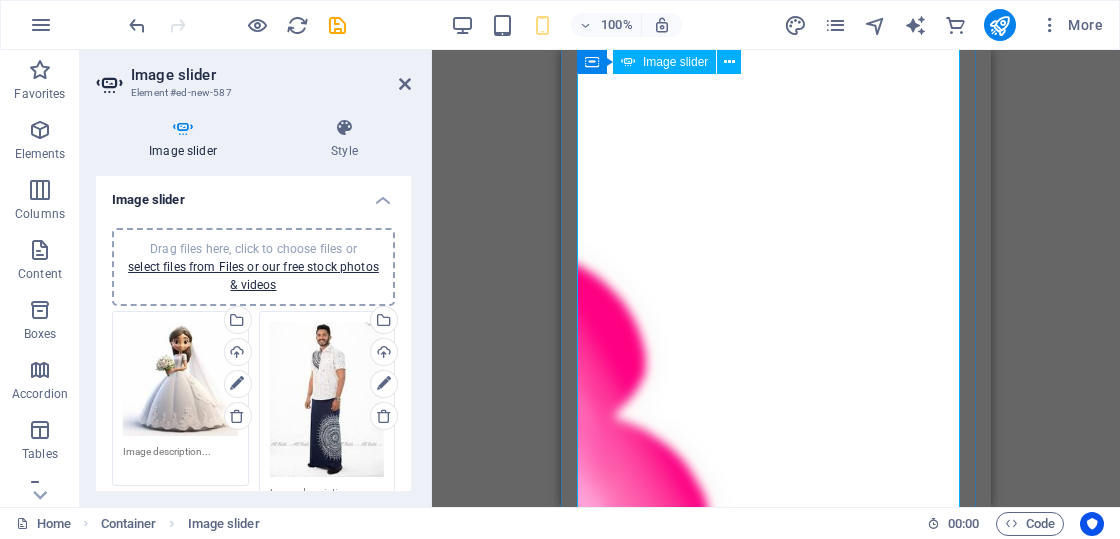 click at bounding box center [577, 2599] 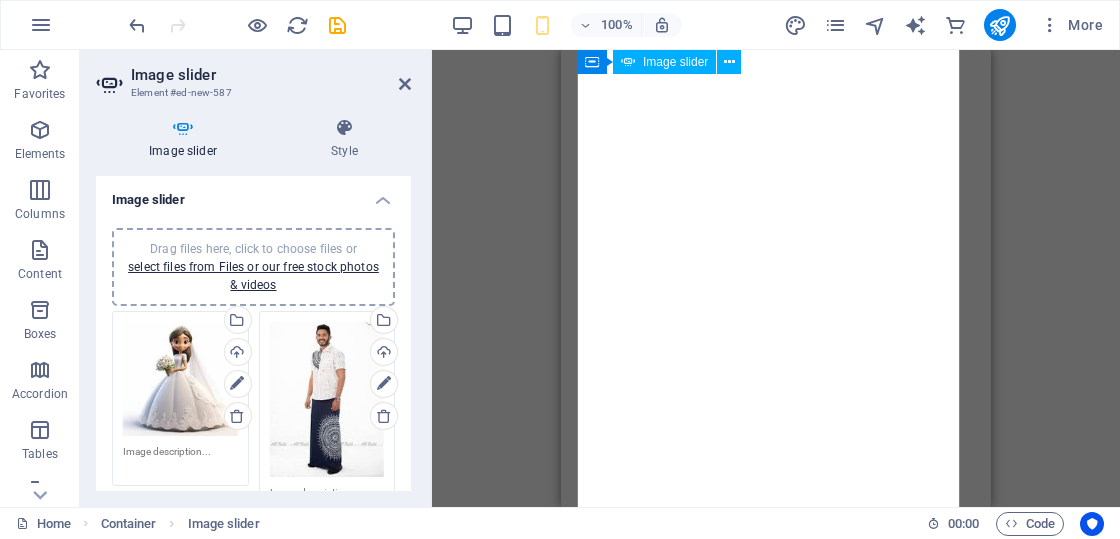 scroll, scrollTop: 188, scrollLeft: 0, axis: vertical 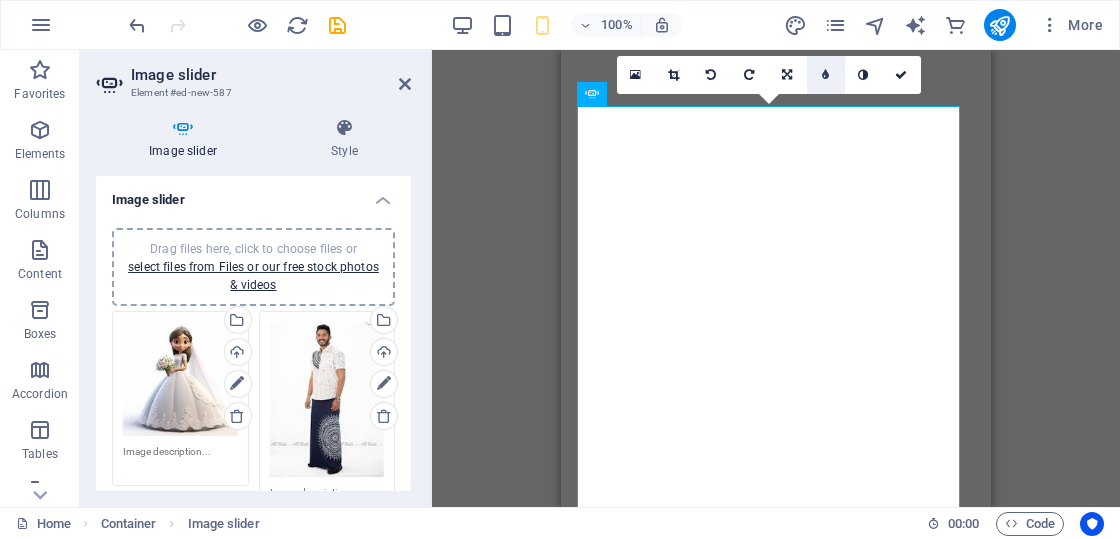 click at bounding box center (825, 75) 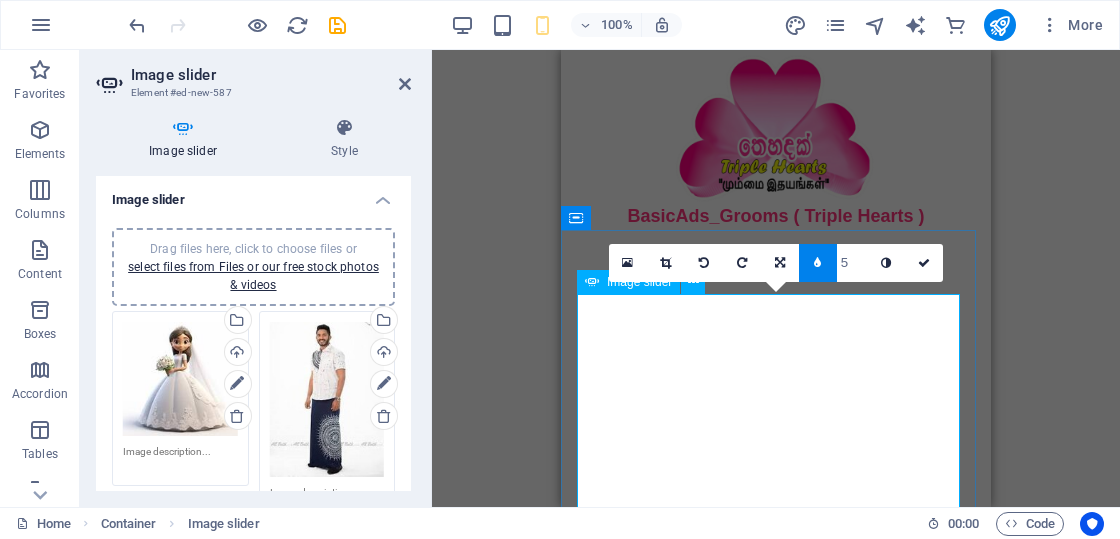 scroll, scrollTop: 200, scrollLeft: 0, axis: vertical 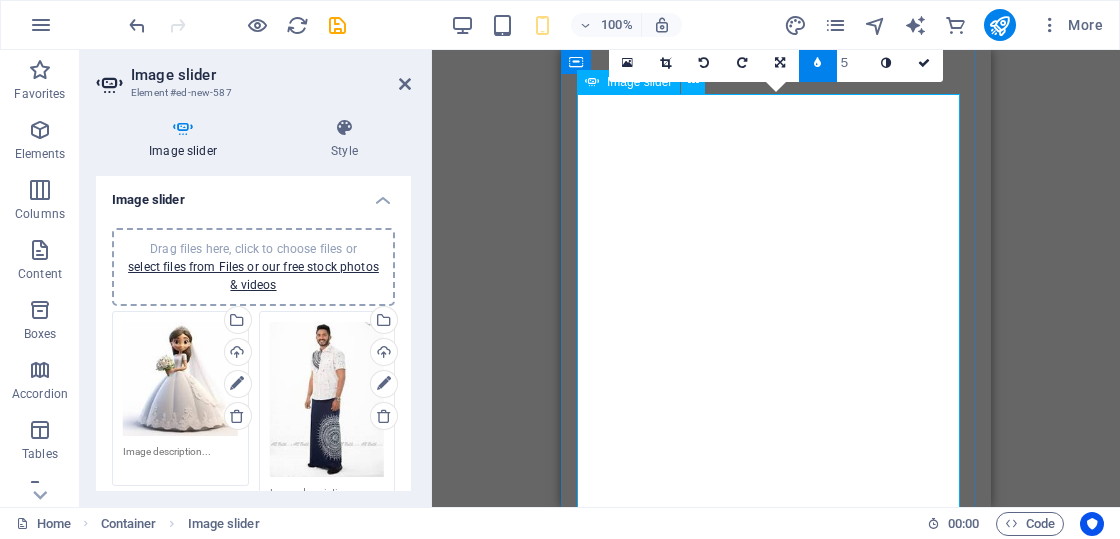 click at bounding box center [577, 2699] 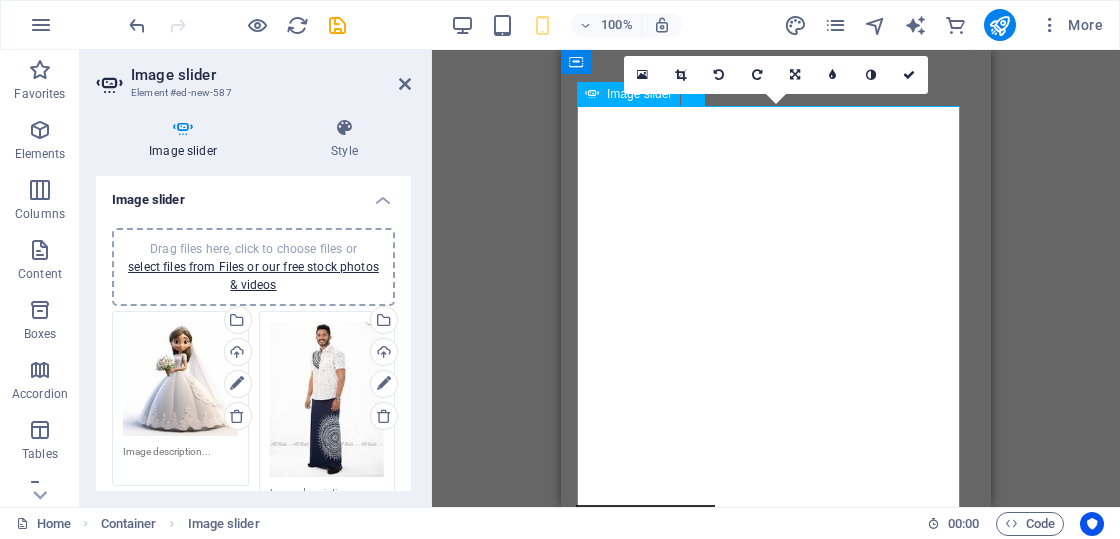 scroll, scrollTop: 88, scrollLeft: 0, axis: vertical 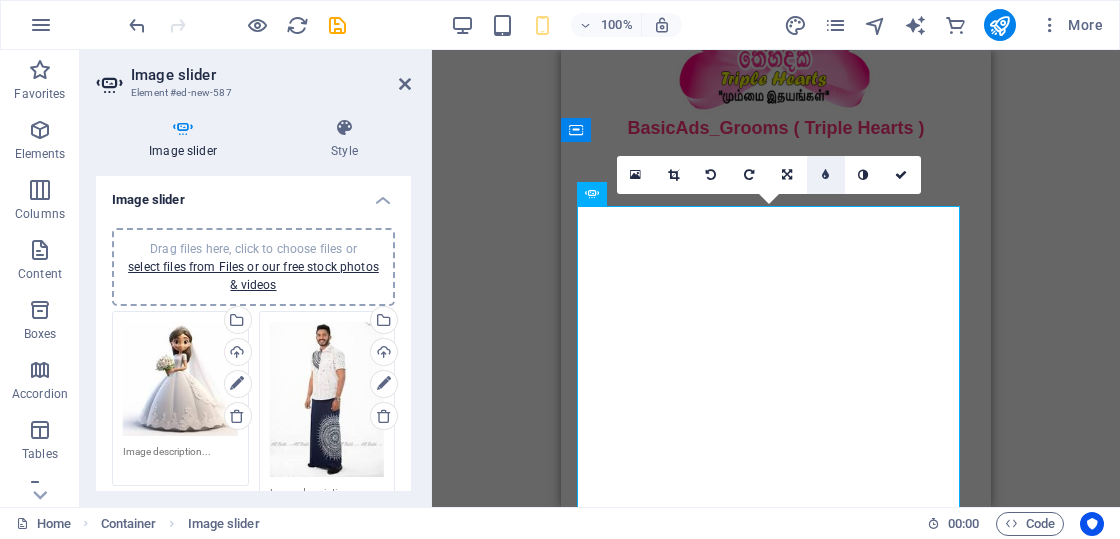 click at bounding box center [826, 175] 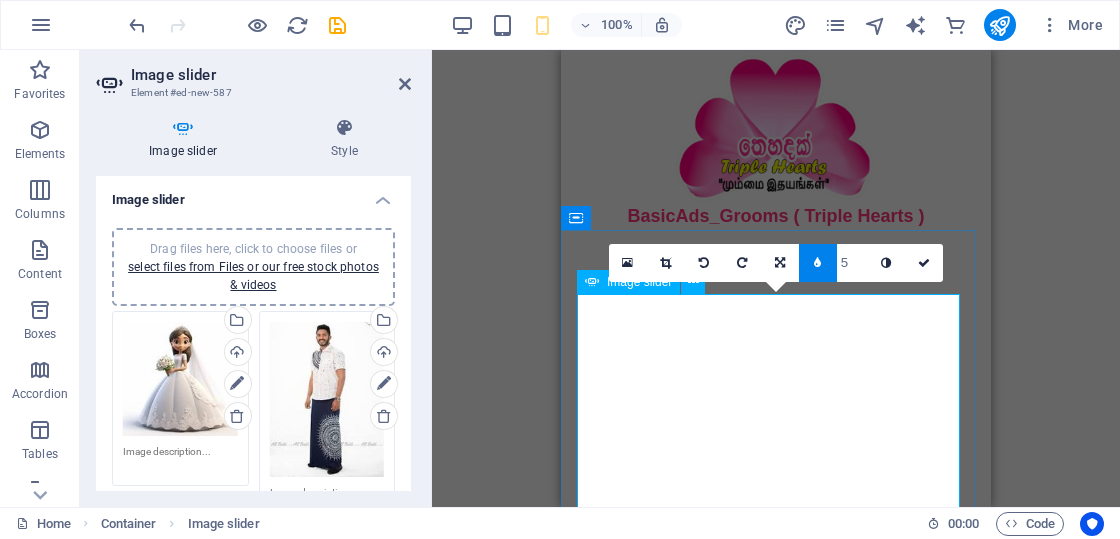 scroll, scrollTop: 300, scrollLeft: 0, axis: vertical 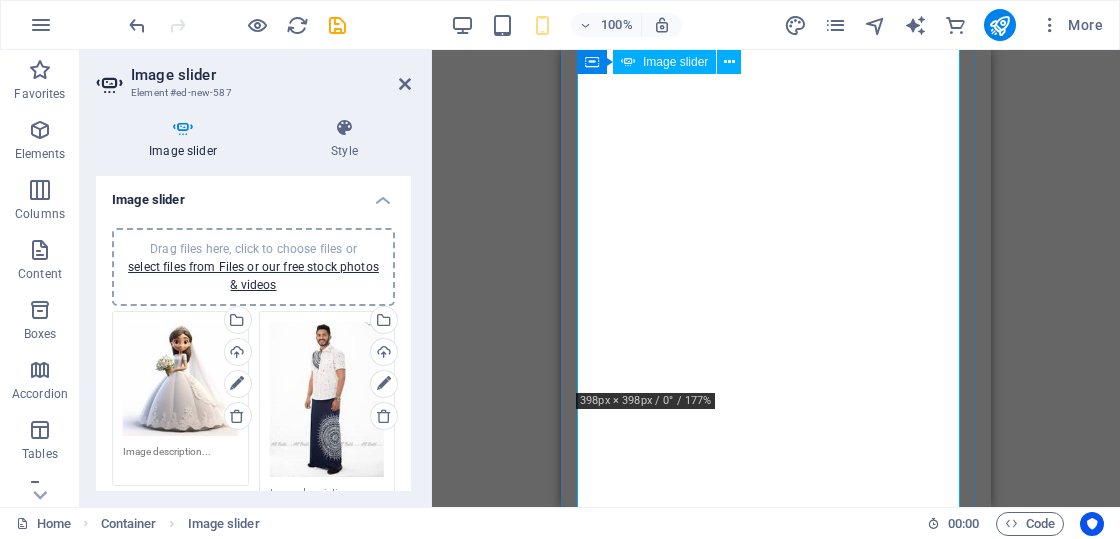 click at bounding box center [577, 2599] 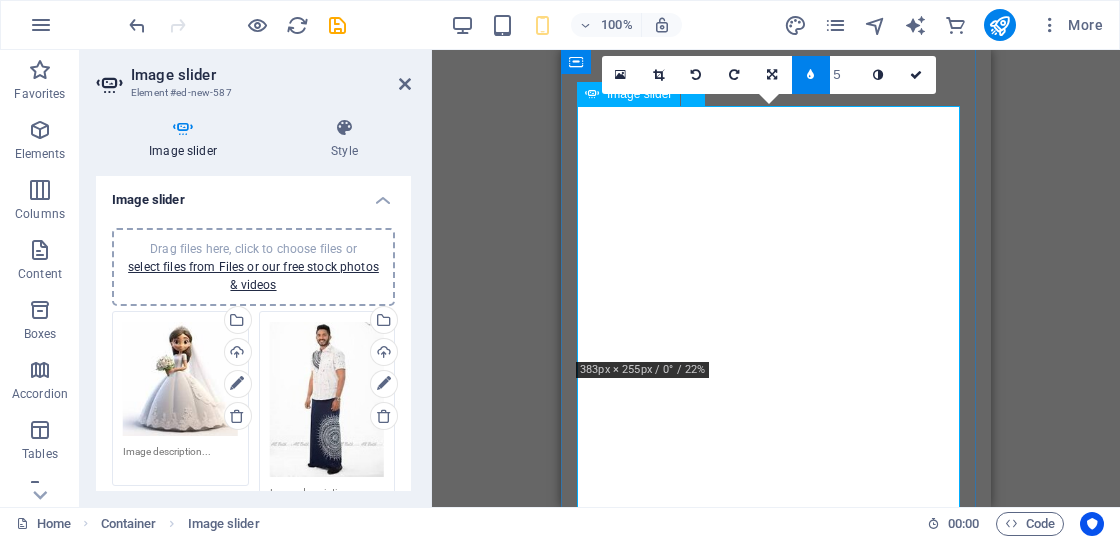 scroll, scrollTop: 188, scrollLeft: 0, axis: vertical 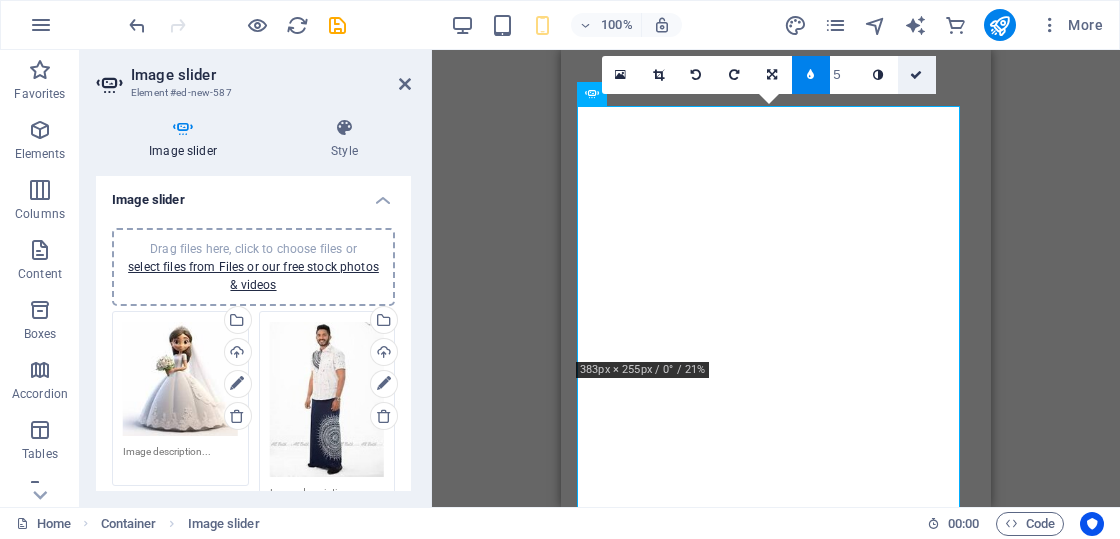 click at bounding box center [916, 75] 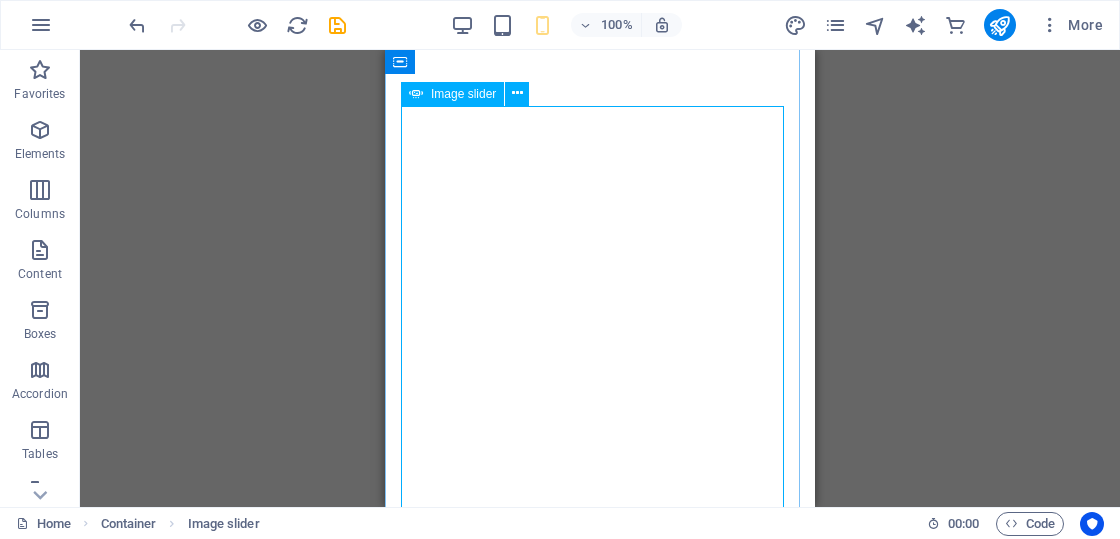 click on "Image slider" at bounding box center (463, 94) 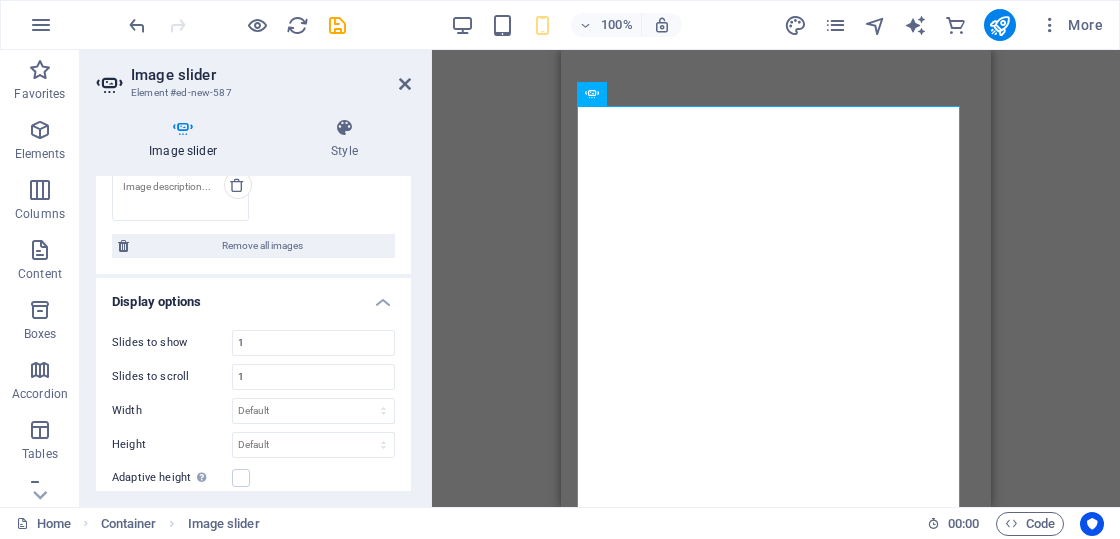 scroll, scrollTop: 800, scrollLeft: 0, axis: vertical 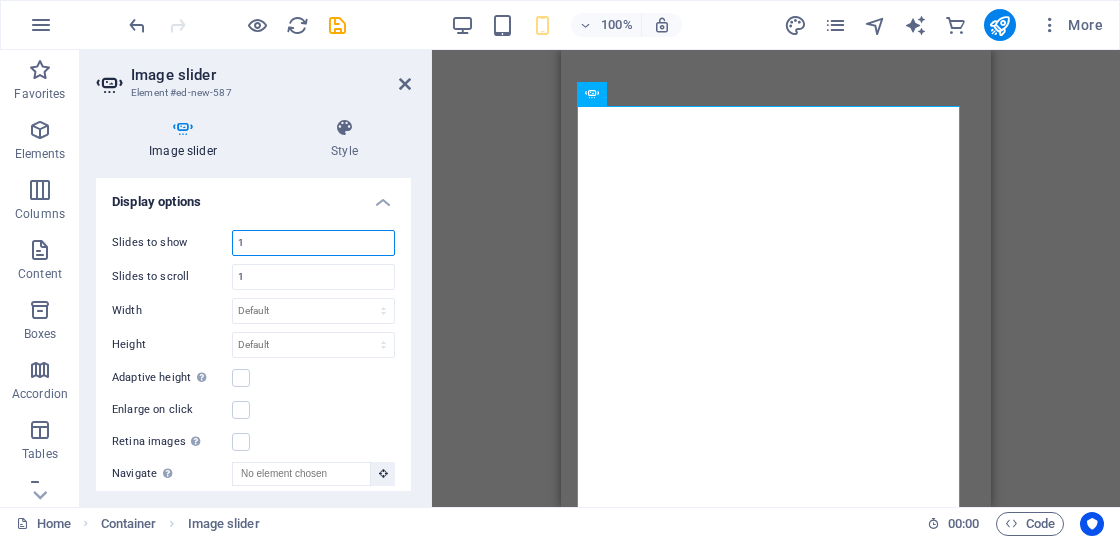 click on "1" at bounding box center (313, 243) 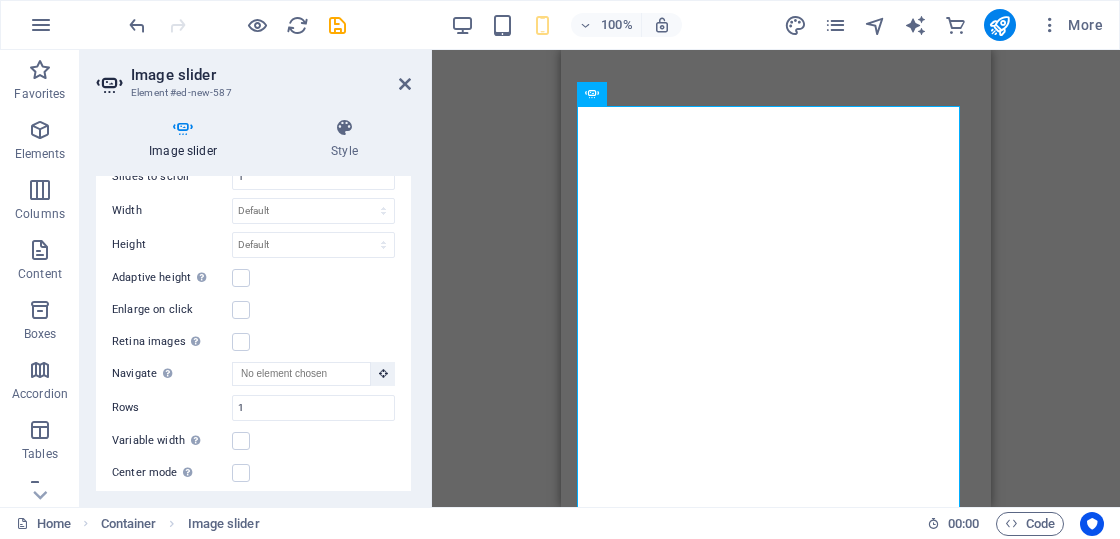 scroll, scrollTop: 1000, scrollLeft: 0, axis: vertical 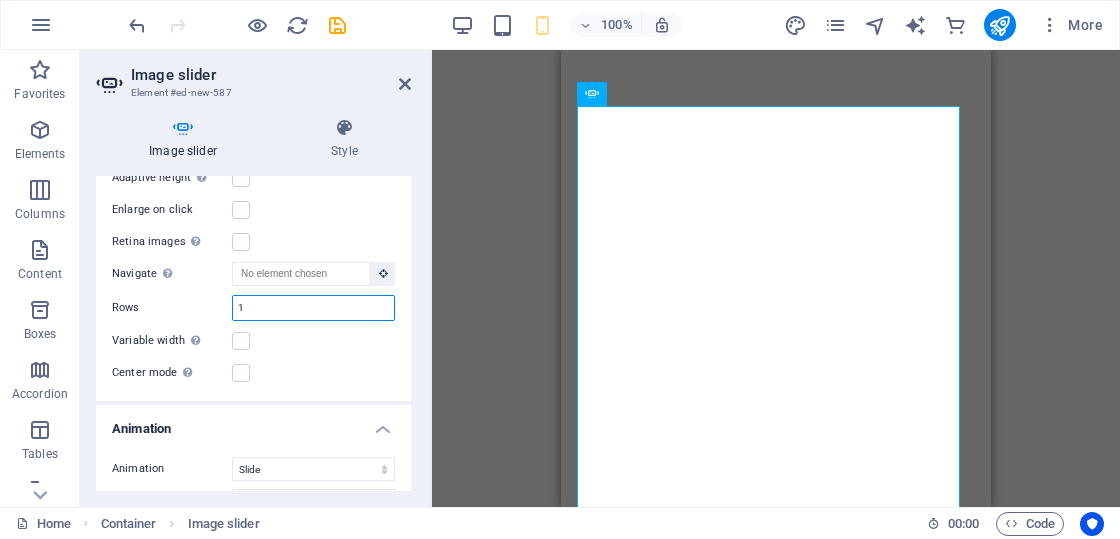 click on "1" at bounding box center (313, 308) 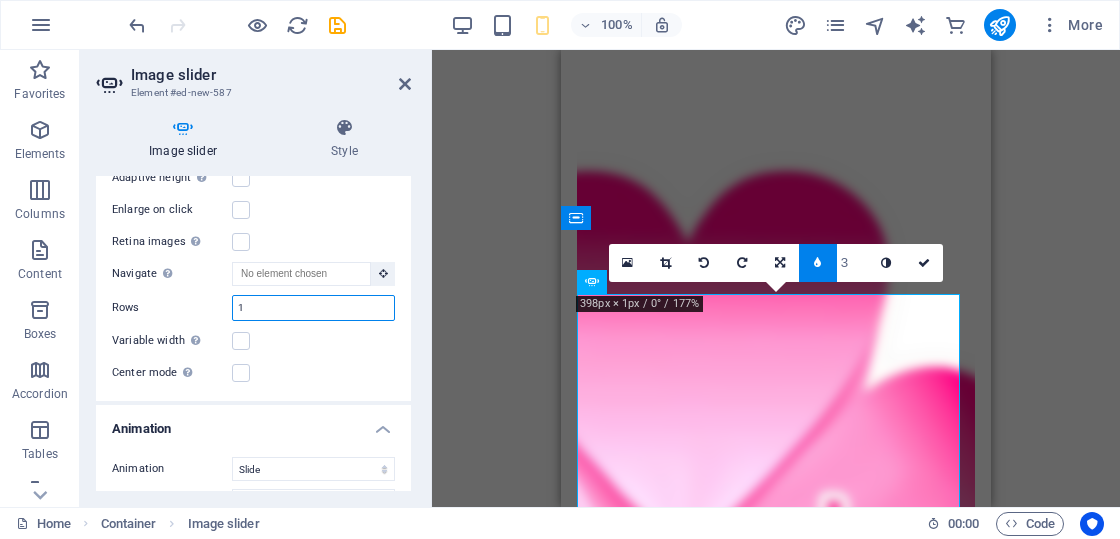 scroll, scrollTop: 0, scrollLeft: 0, axis: both 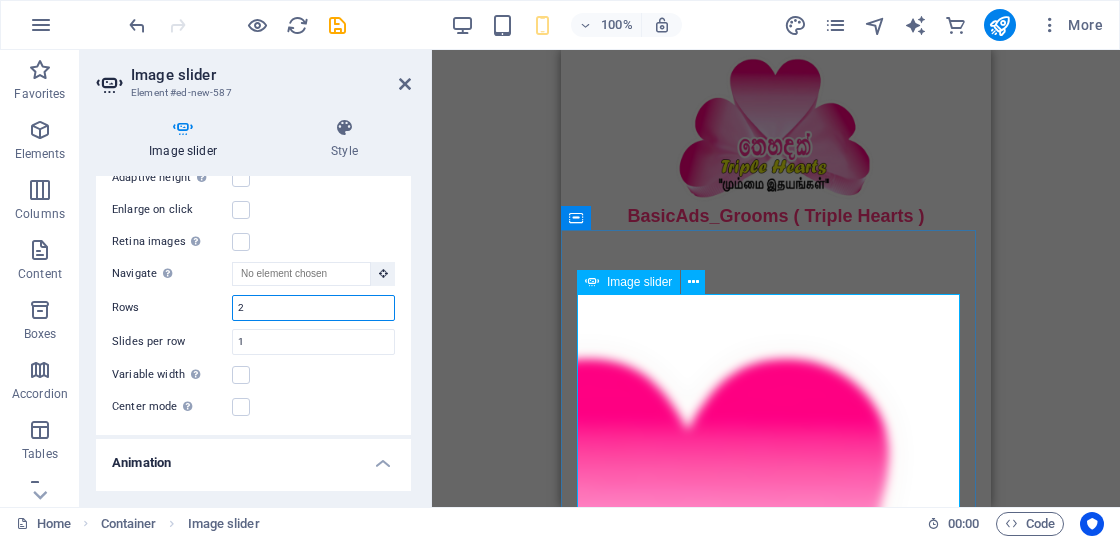 type on "2" 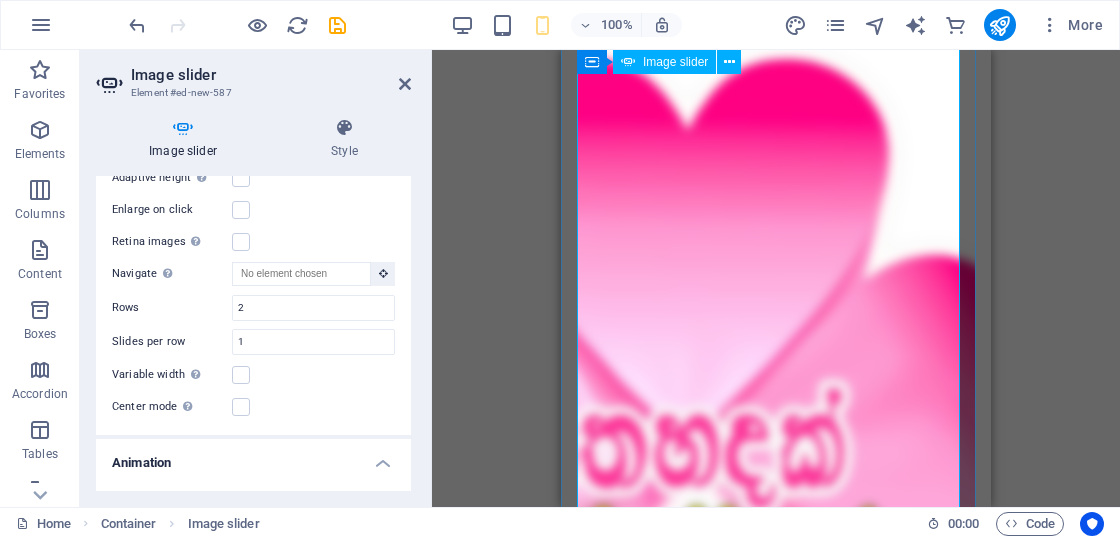 scroll, scrollTop: 500, scrollLeft: 0, axis: vertical 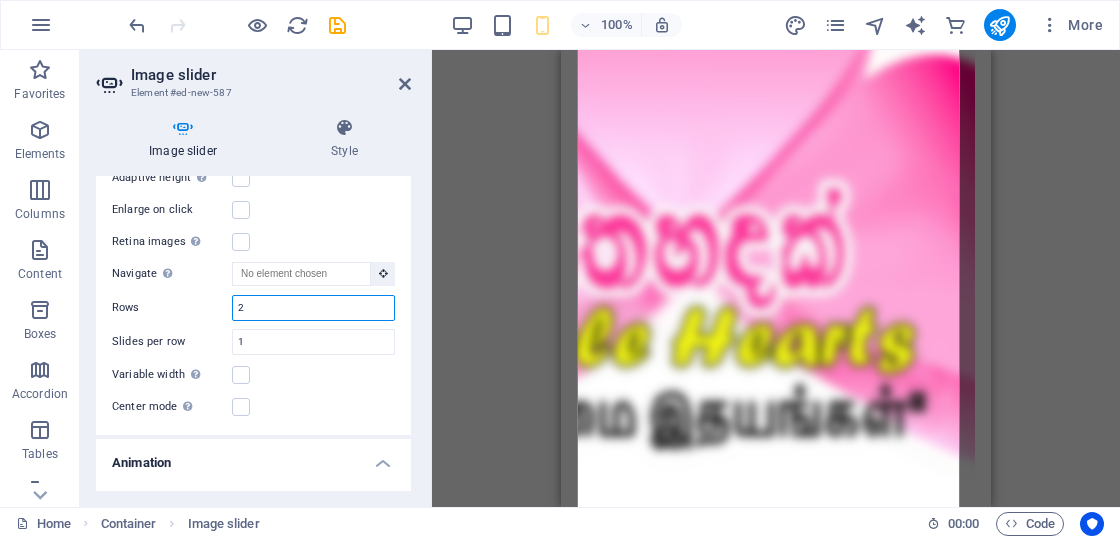 click on "2" at bounding box center (313, 308) 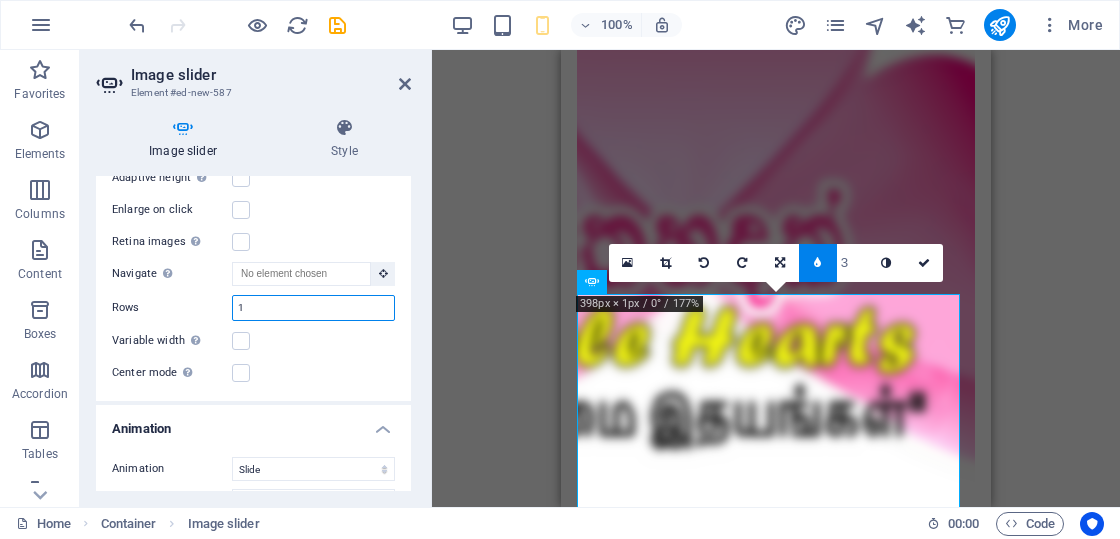 scroll, scrollTop: 0, scrollLeft: 0, axis: both 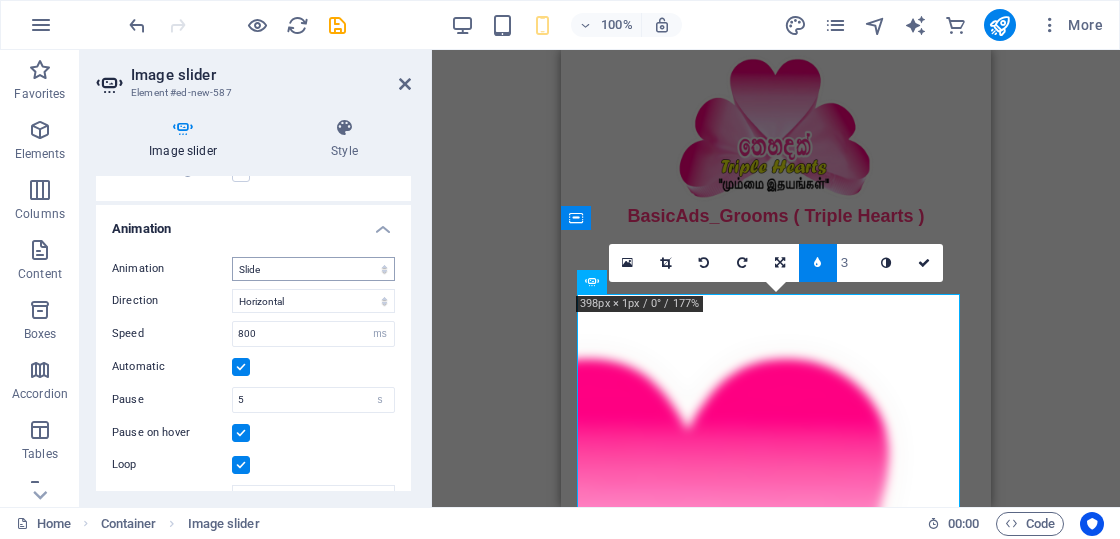 type on "1" 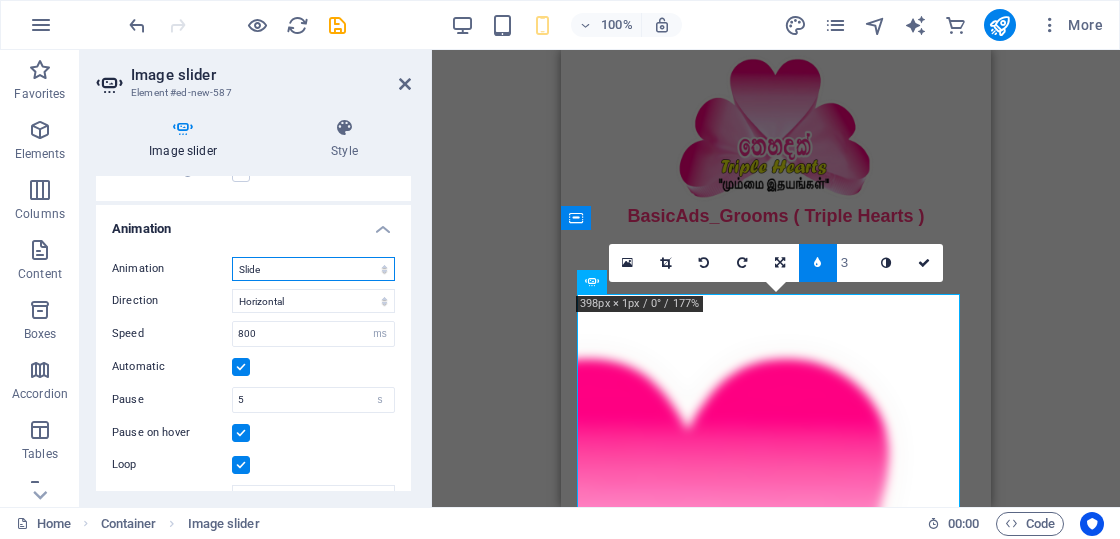 click on "Slide Fade" at bounding box center (313, 269) 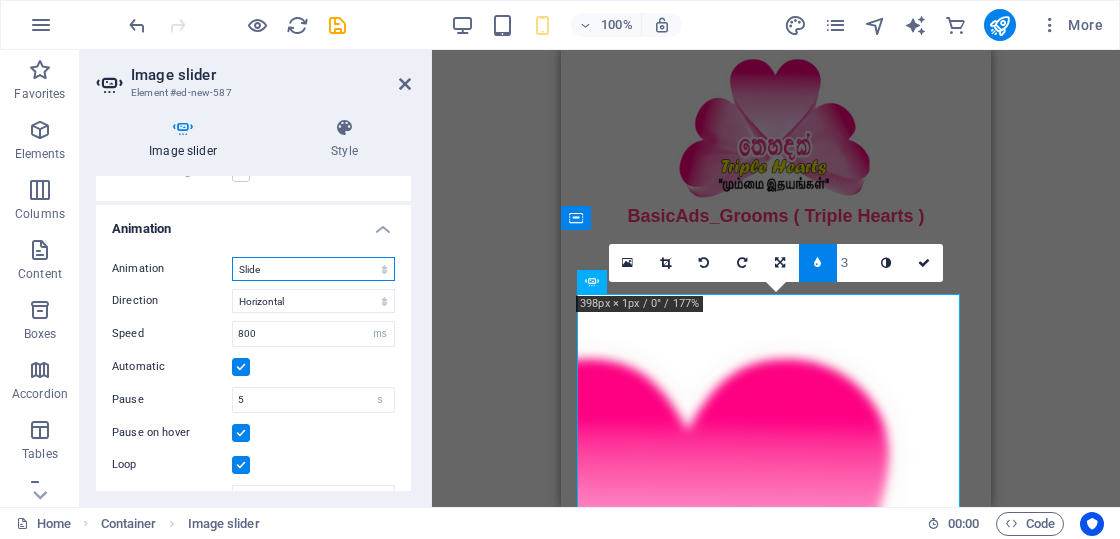 click on "Slide Fade" at bounding box center [313, 269] 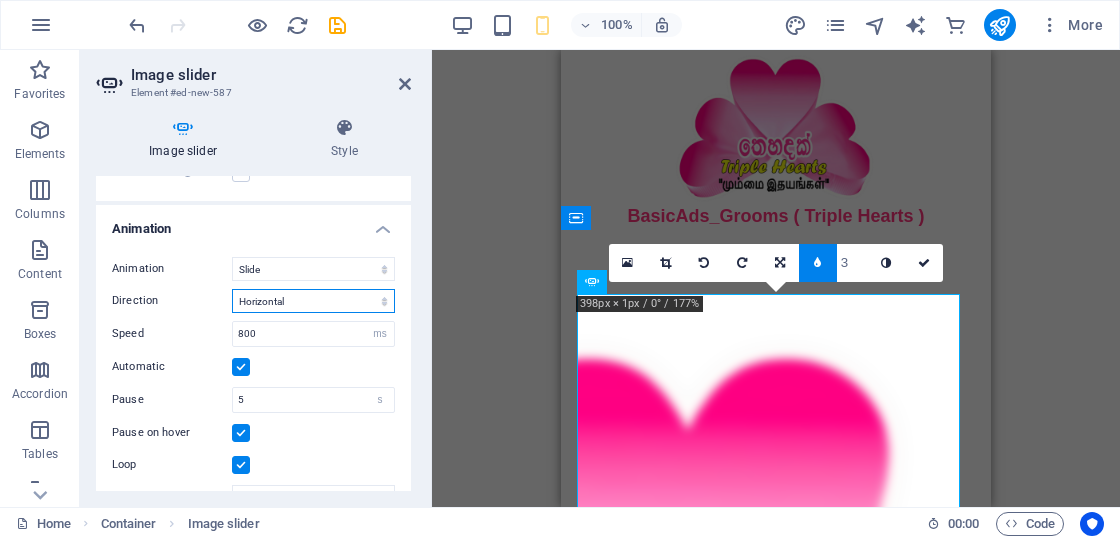 click on "Horizontal Vertical" at bounding box center [313, 301] 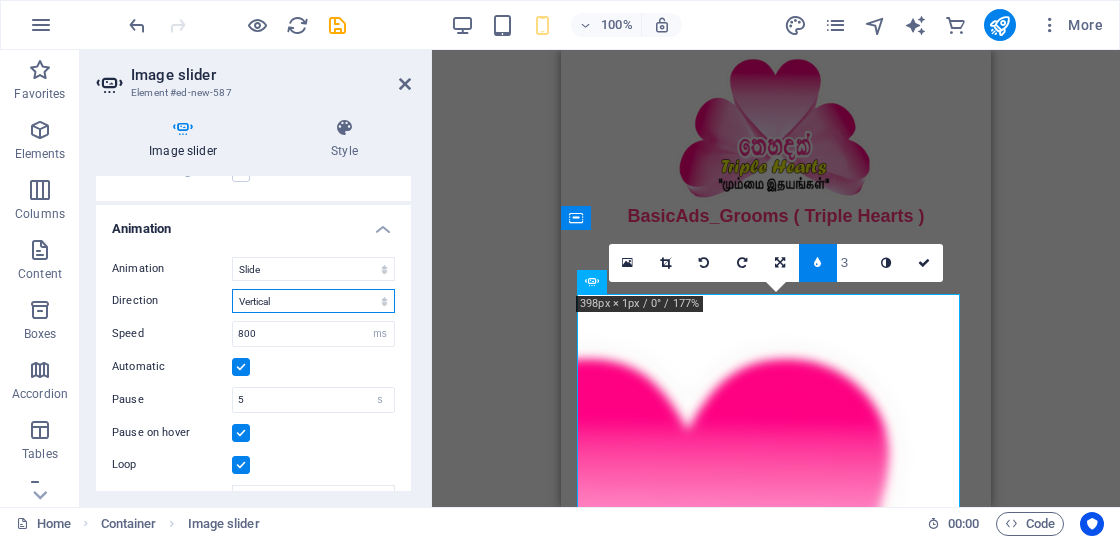 click on "Horizontal Vertical" at bounding box center [313, 301] 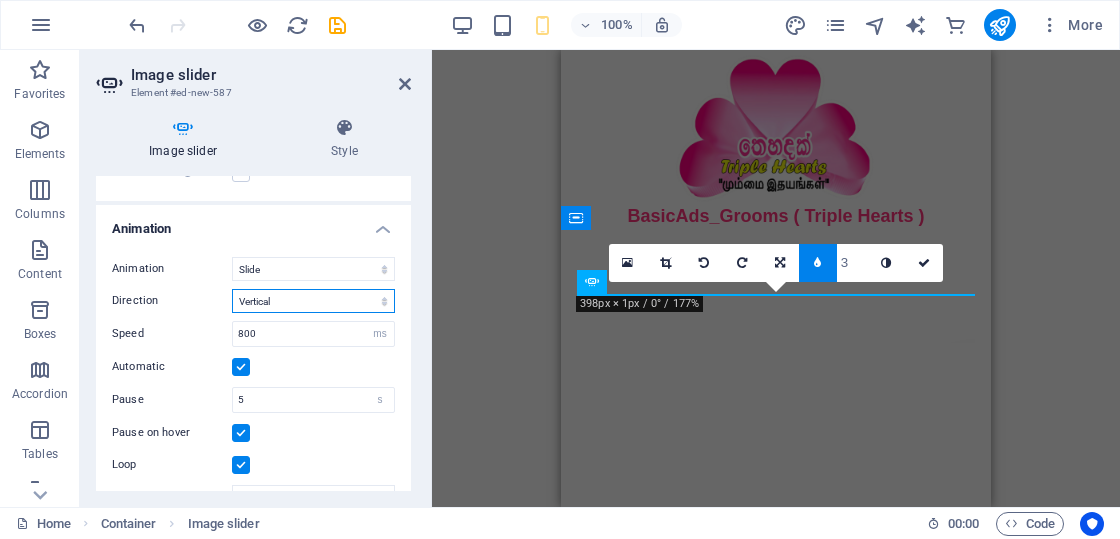scroll, scrollTop: 1287, scrollLeft: 0, axis: vertical 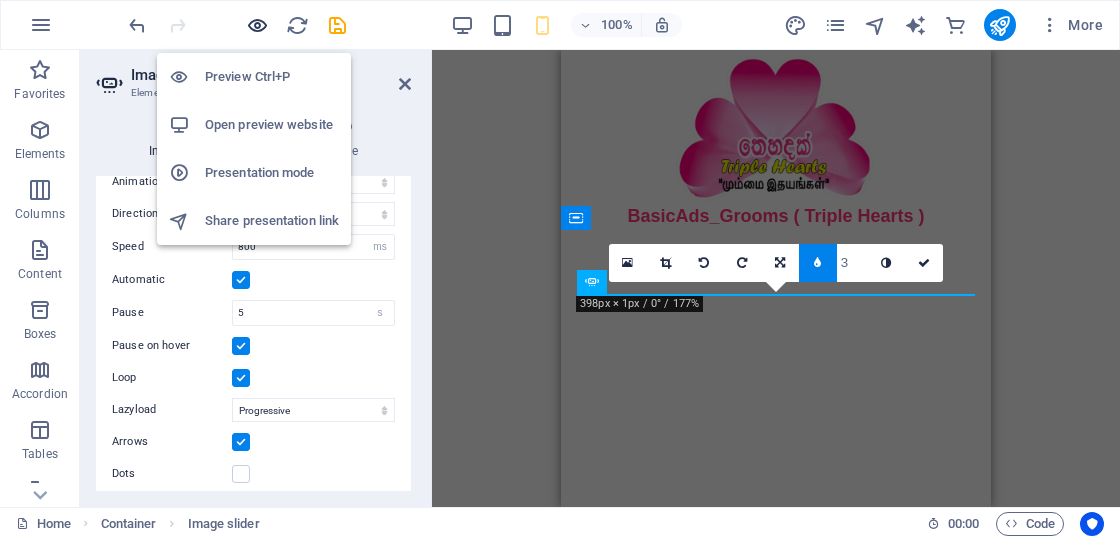 click at bounding box center (257, 25) 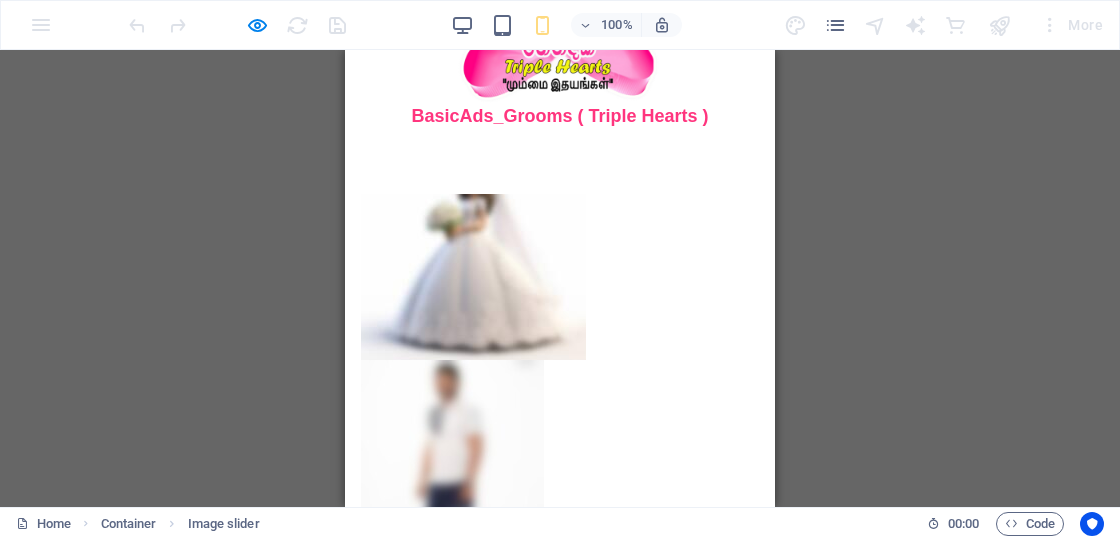 scroll, scrollTop: 200, scrollLeft: 0, axis: vertical 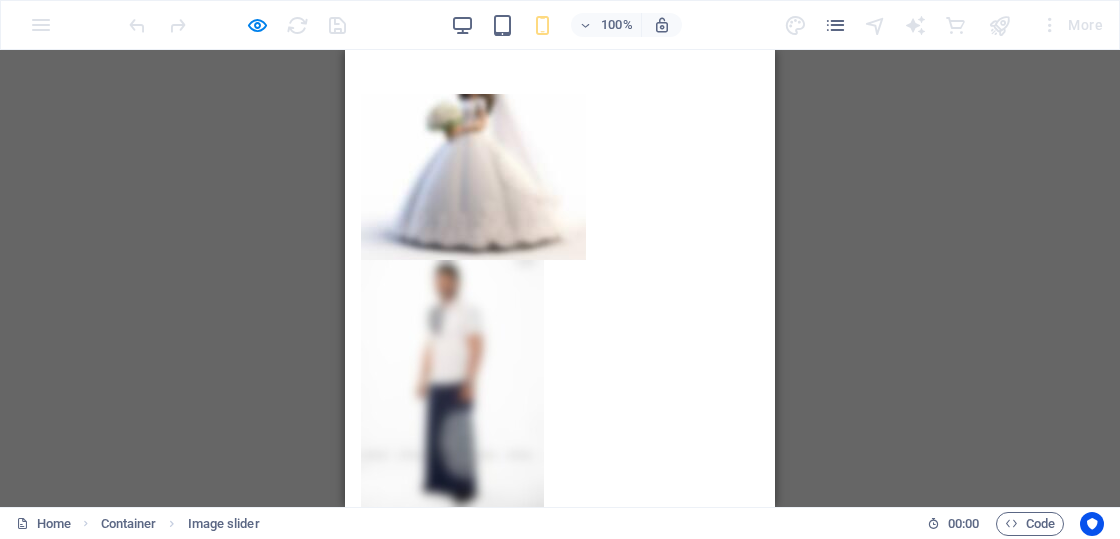 click at bounding box center (361, 533) 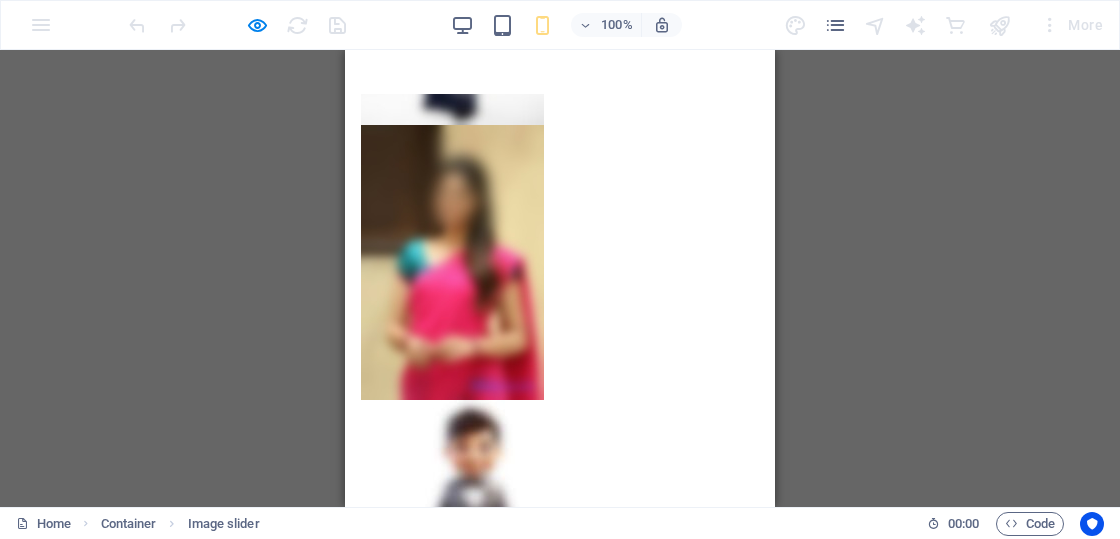 click at bounding box center [361, 518] 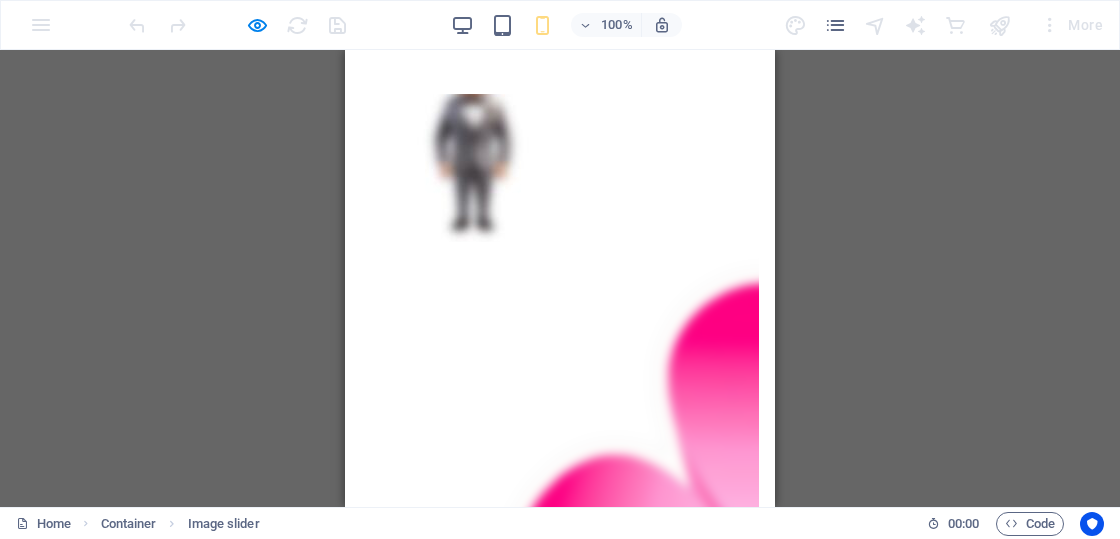 click at bounding box center [361, 518] 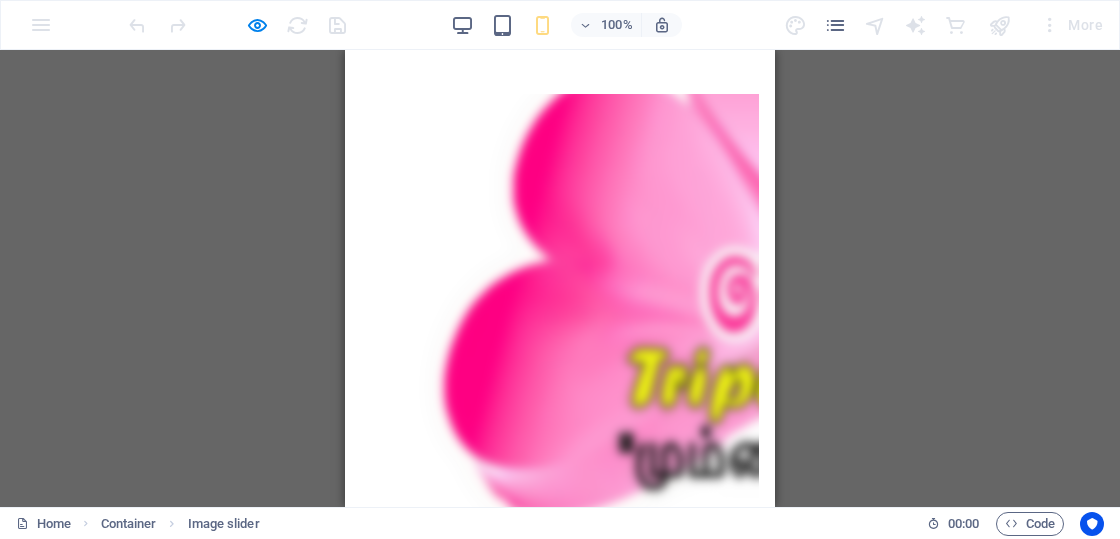 drag, startPoint x: 562, startPoint y: 291, endPoint x: 580, endPoint y: 202, distance: 90.80198 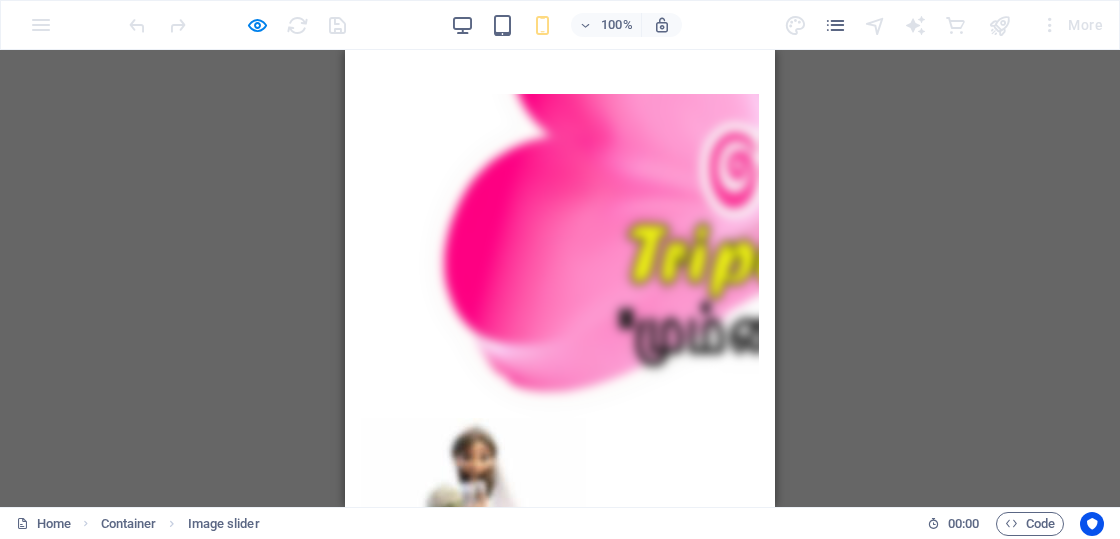 click at bounding box center [361, 518] 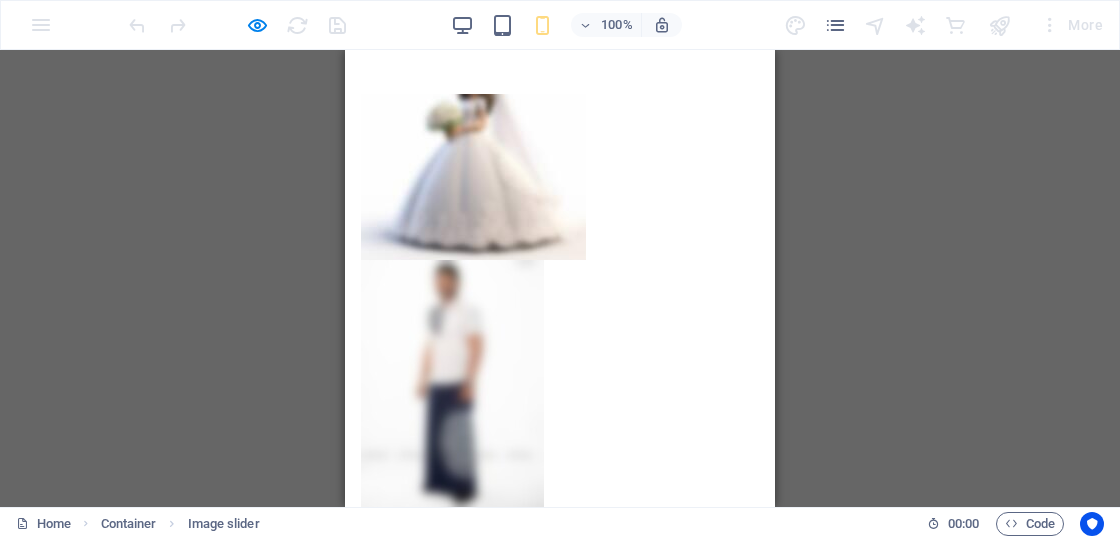 click at bounding box center [361, 518] 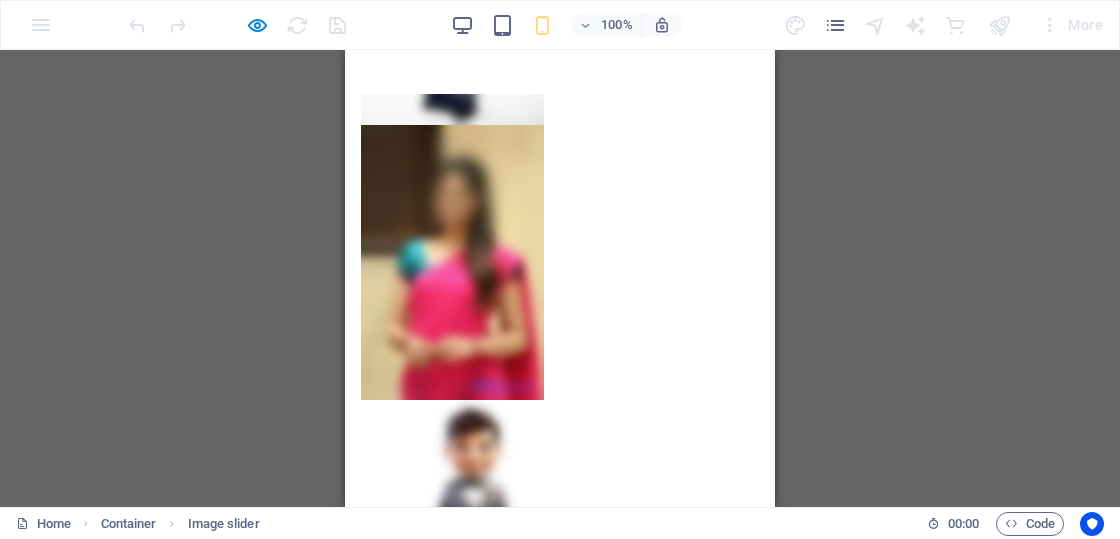 click at bounding box center [361, 518] 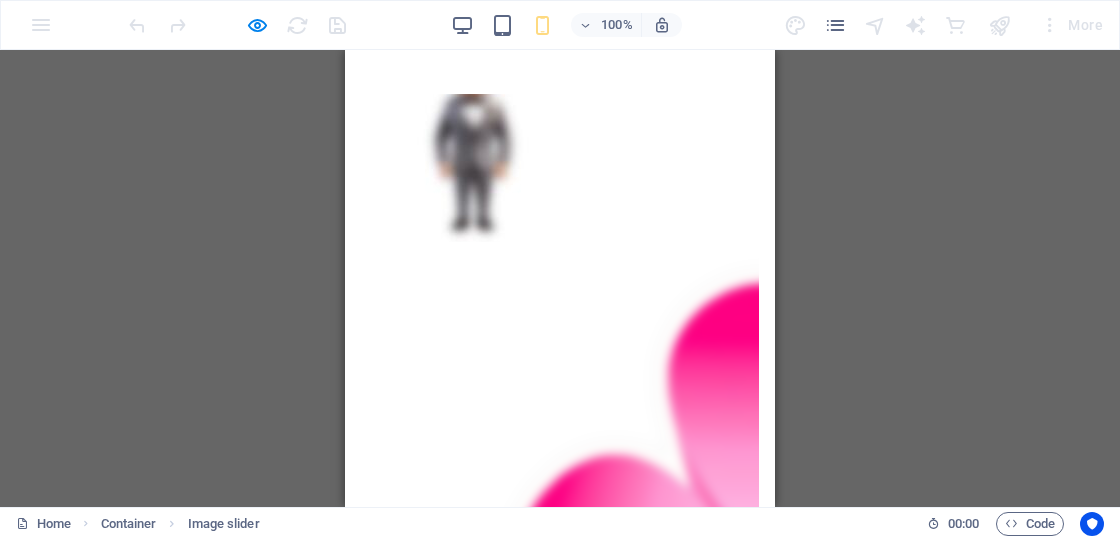 click at bounding box center (361, 518) 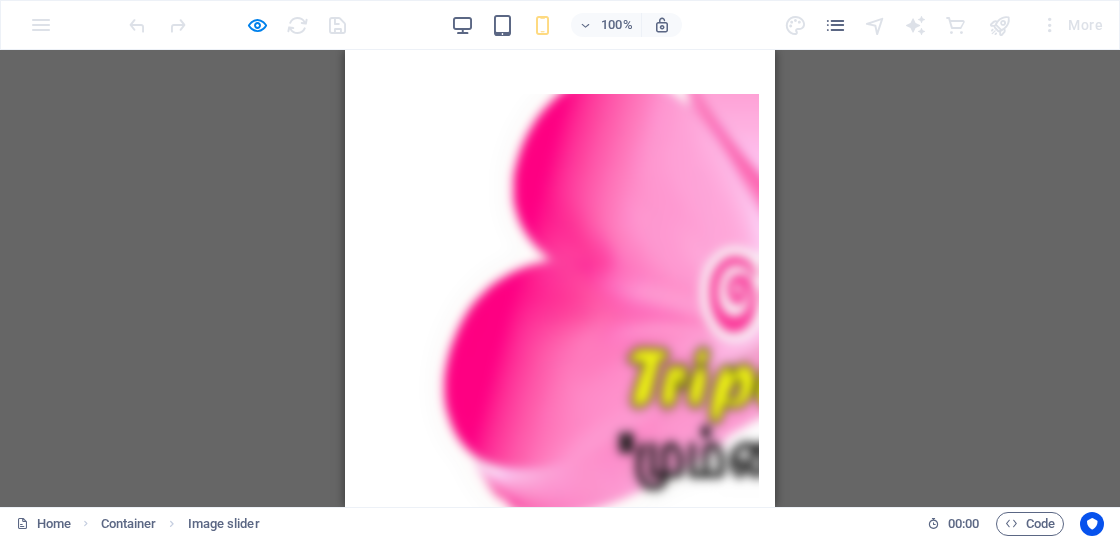 click at bounding box center (361, 518) 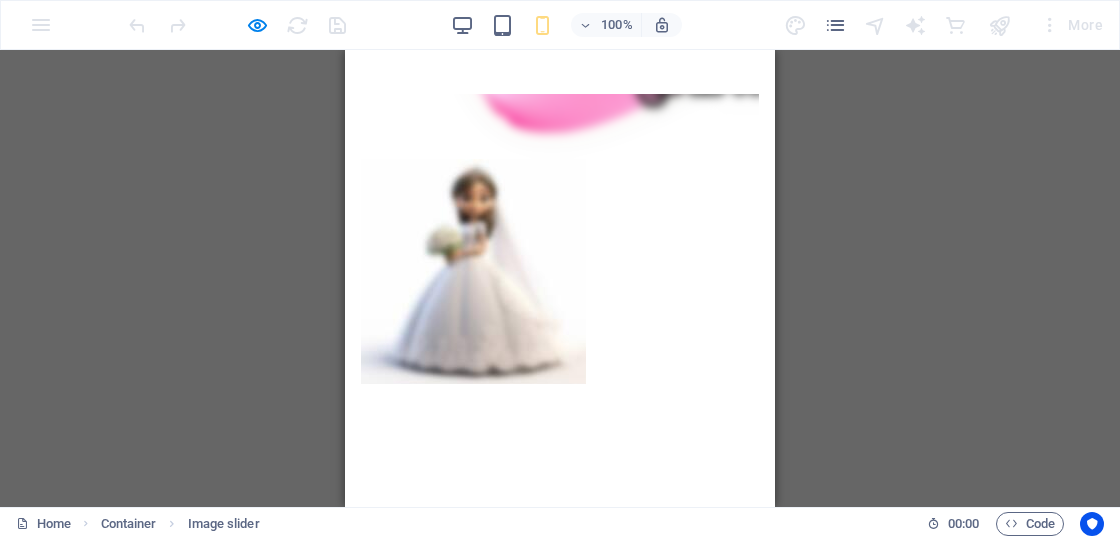 click at bounding box center [361, 518] 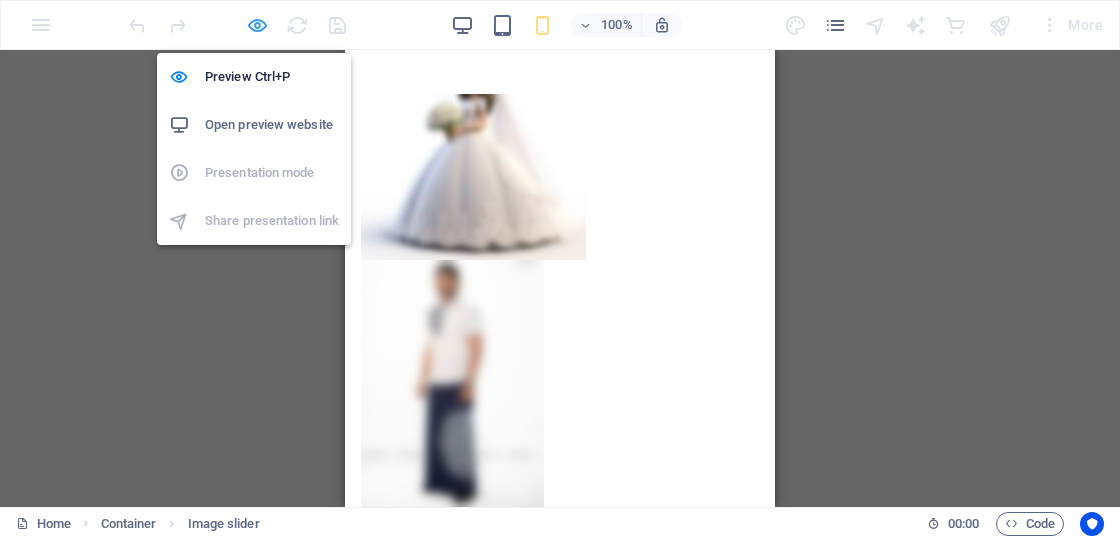 click at bounding box center [257, 25] 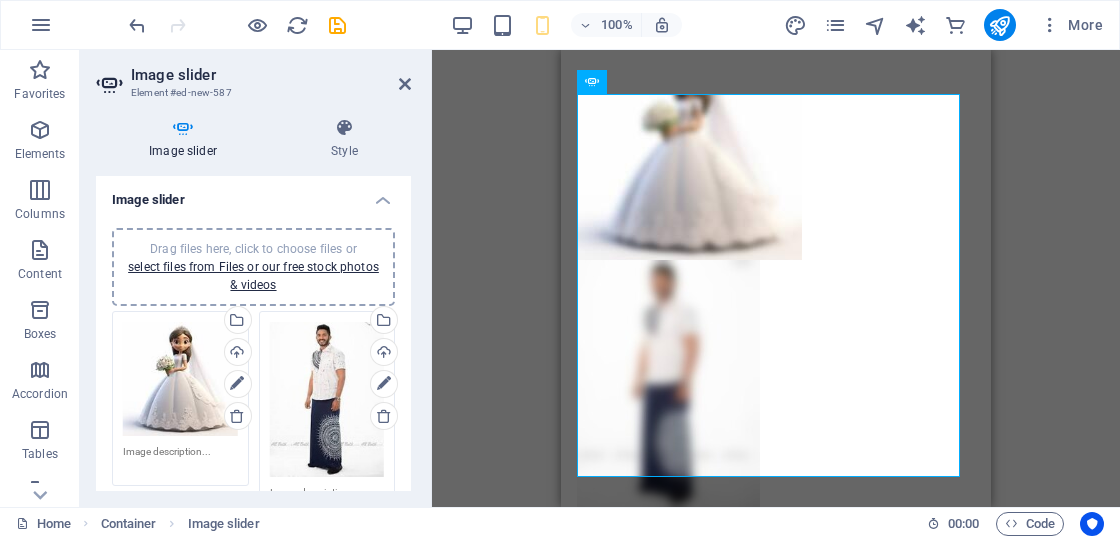 scroll, scrollTop: 100, scrollLeft: 0, axis: vertical 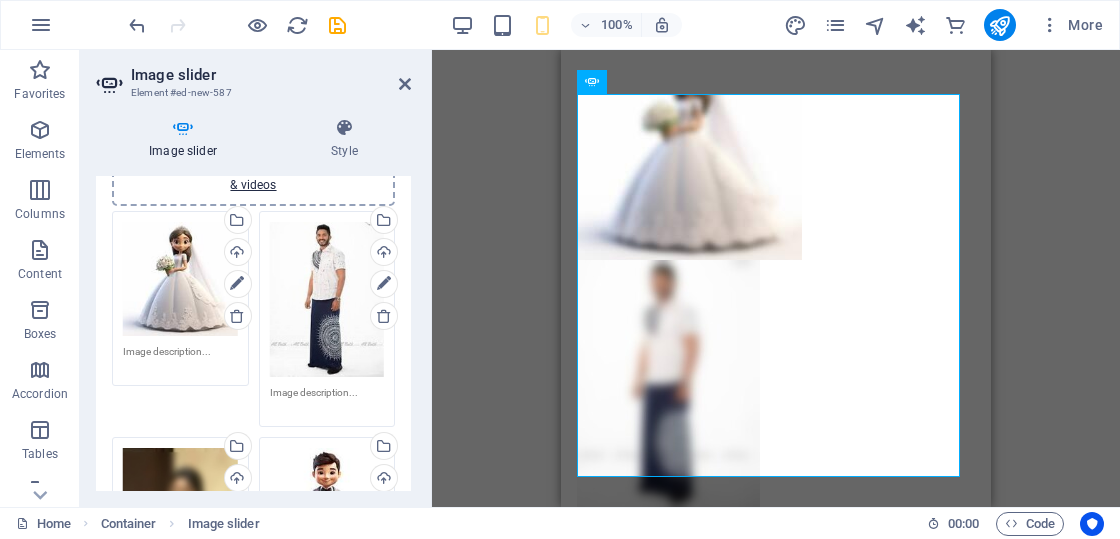 click at bounding box center [180, 359] 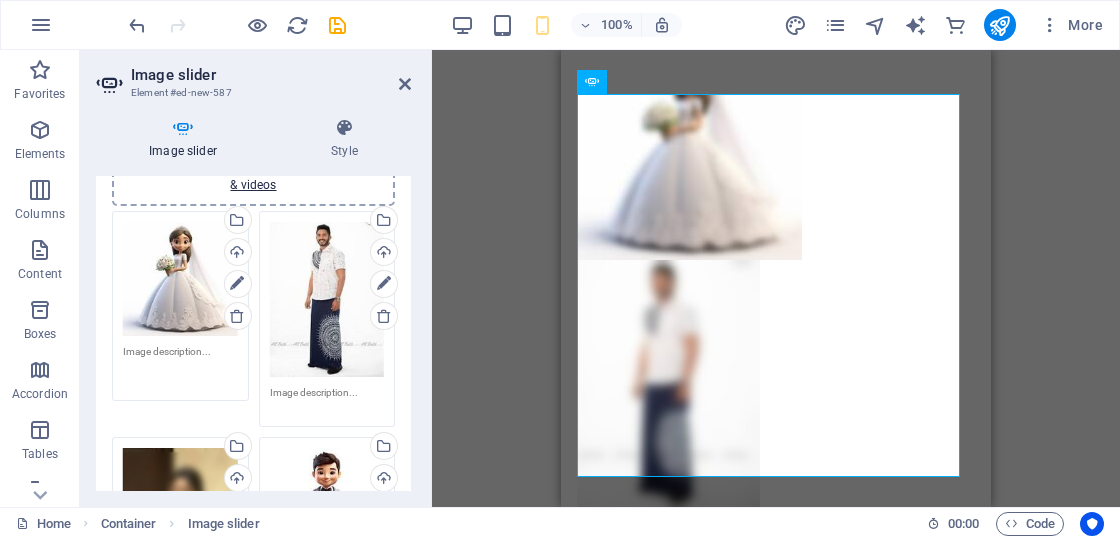 click at bounding box center (180, 366) 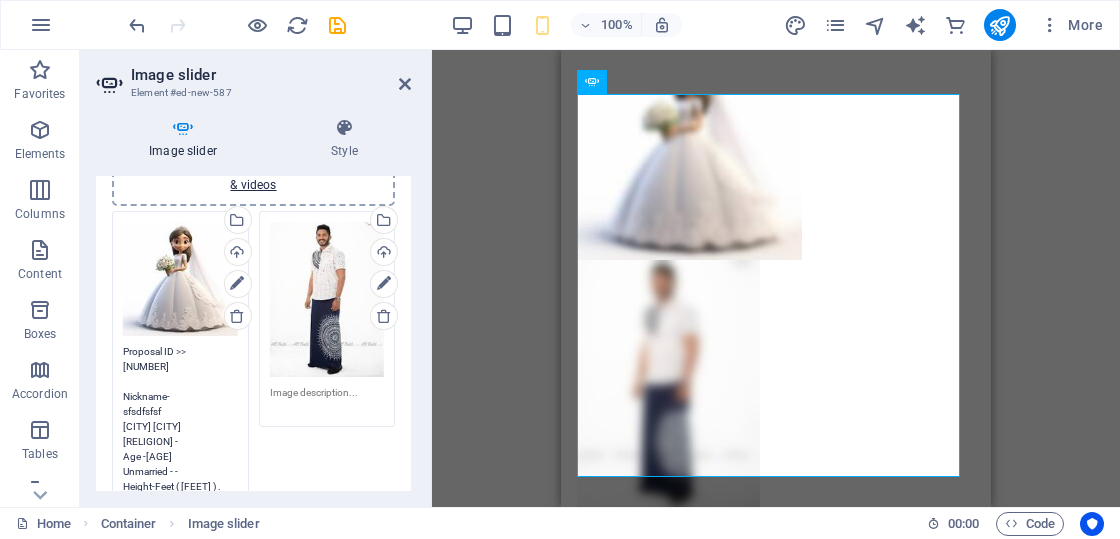 scroll, scrollTop: 0, scrollLeft: 0, axis: both 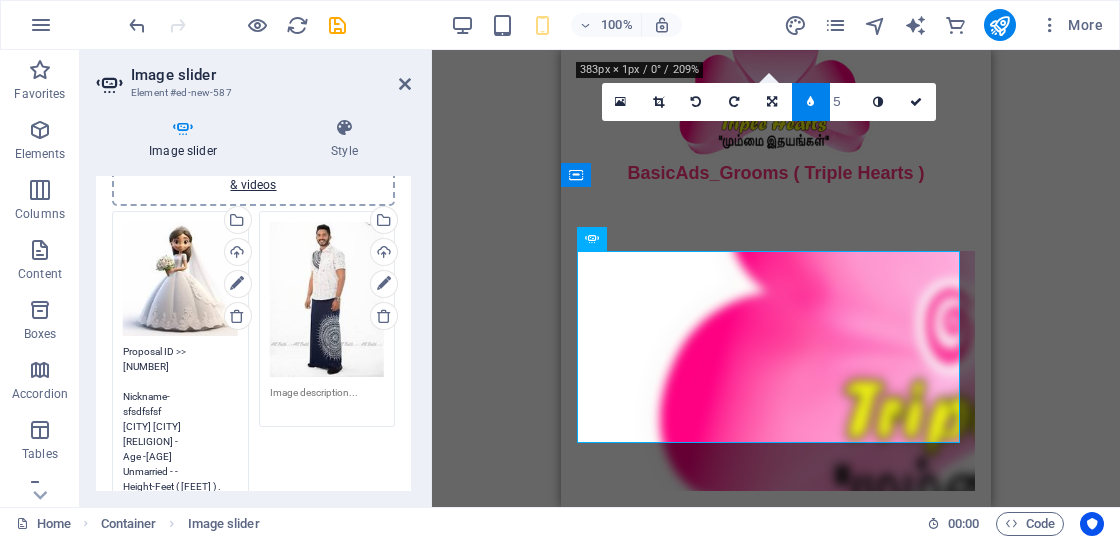 type on "Proposal ID >>
99143232103384
Nickname-කෙටි නම
sfsdfsfsf
இரத்தினபுரி (Ratnapura) රත්නපුර
Independent Free churches - ස්වාධීන සභාවන්
වයස -26
Unmarried - අවිවාහක - திருமணமாகாத
උස-Feet ( 4 ) . Inches ( 10 )
රැකියාව-
Self employed - ස්වයංරැකියා - சுயதொழில்
මාසික ආදායම
Rs. 50,000 Rs. 1,00,000 - අතර - இடையே" 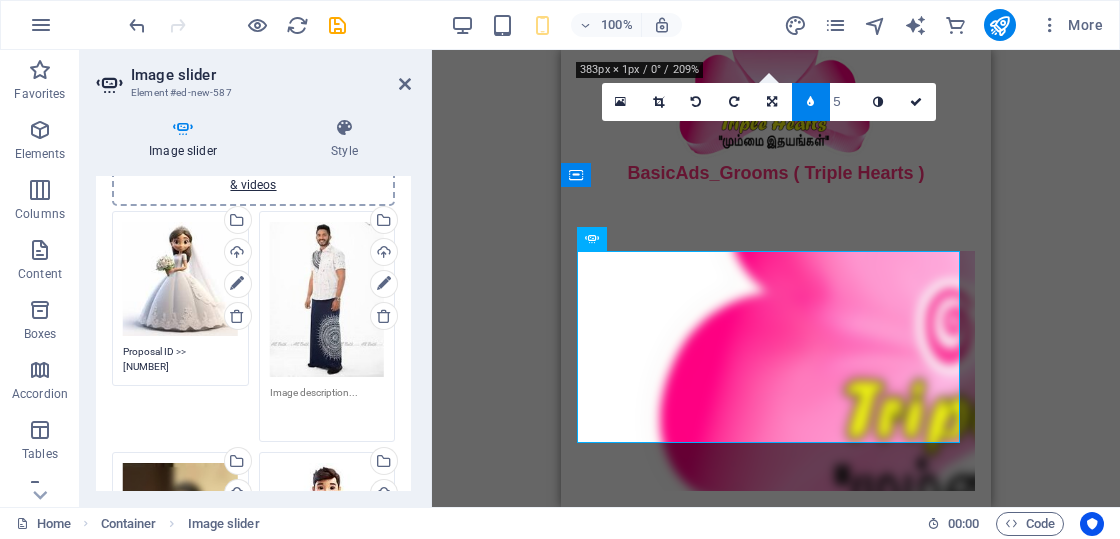 click at bounding box center (327, 407) 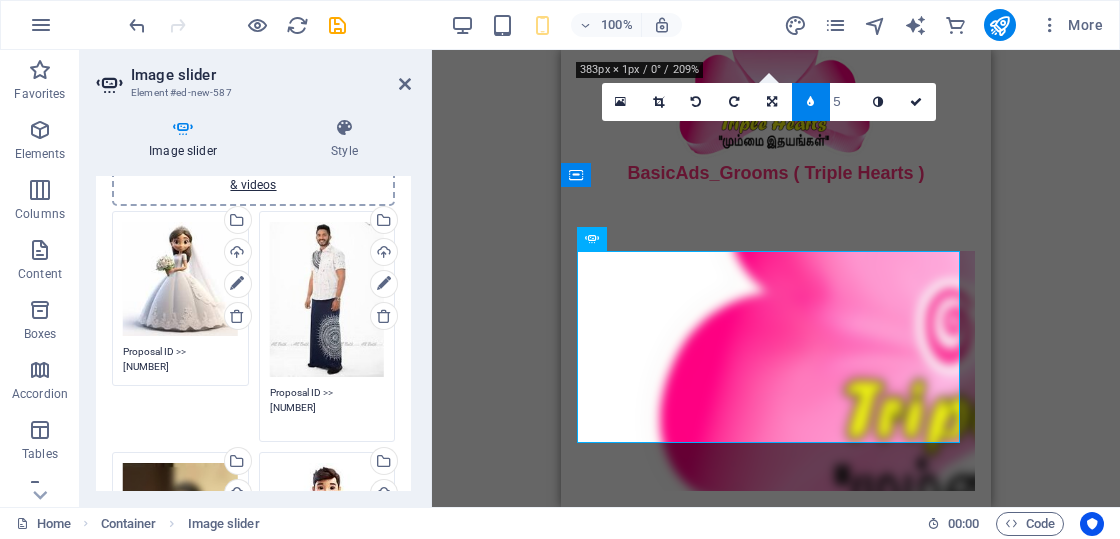 scroll, scrollTop: 0, scrollLeft: 0, axis: both 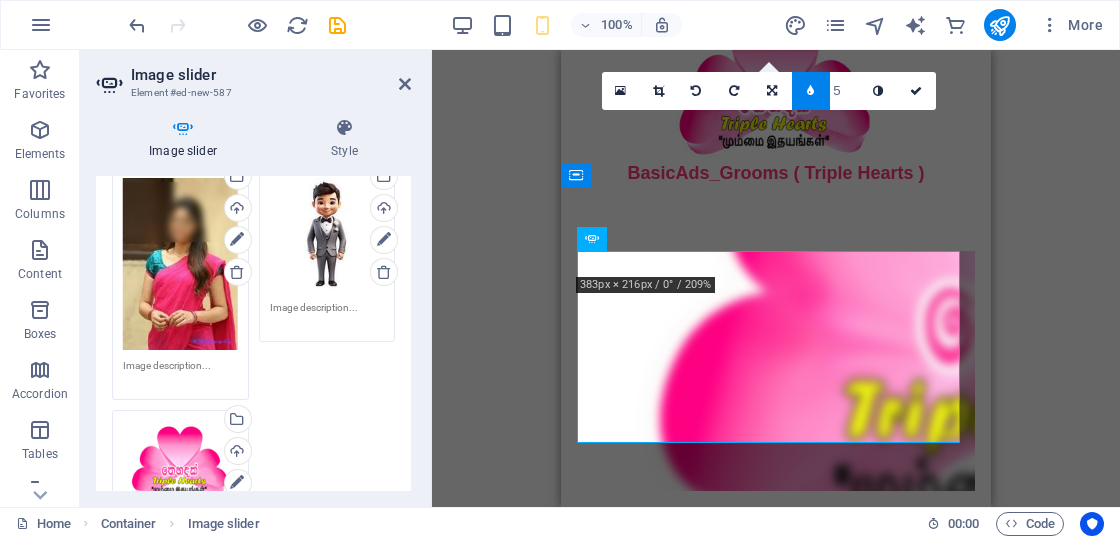 type on "Proposal ID >>
[NUMBER]
Nickname-කෙටි නම
[NICKNAME]
[CITY] [CITY]
Independent Free churches - ස්වාධීන සභාවන්
වයස -[AGE]
Unmarried - අවිවාහක - திருமணமாகாத
උස-Feet ( [FEET] ) . Inches ( [INCHES] )
රැකියාව-
Foreign Employed - විදේශ රැකියාවැති - வெளிநாடு வேலை
මාසික ආදායම
Studying / job expected - රැකියා අපේක්ෂිත - வேலை தேடுதல்" 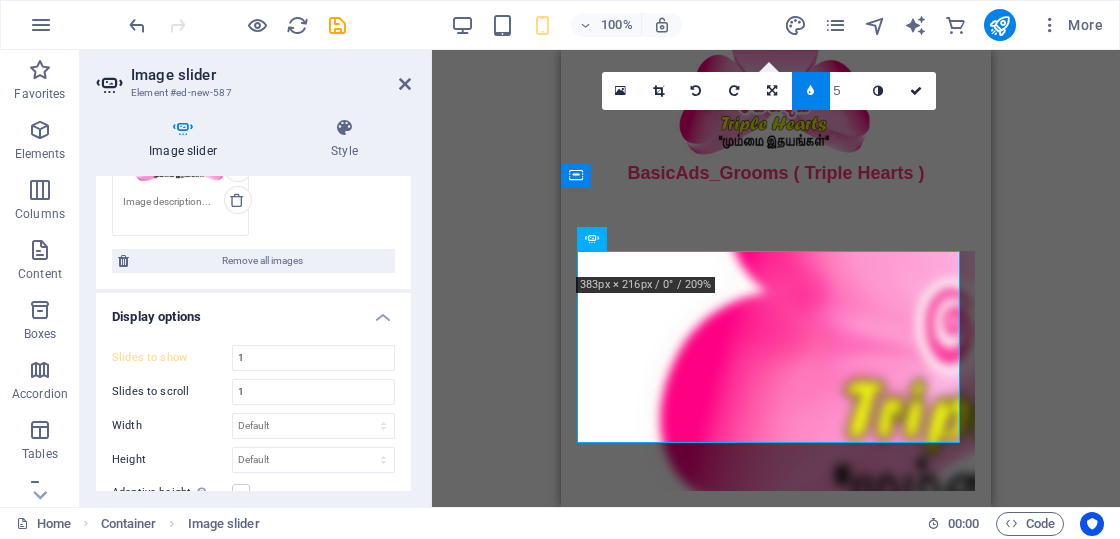 click at bounding box center [180, 50] 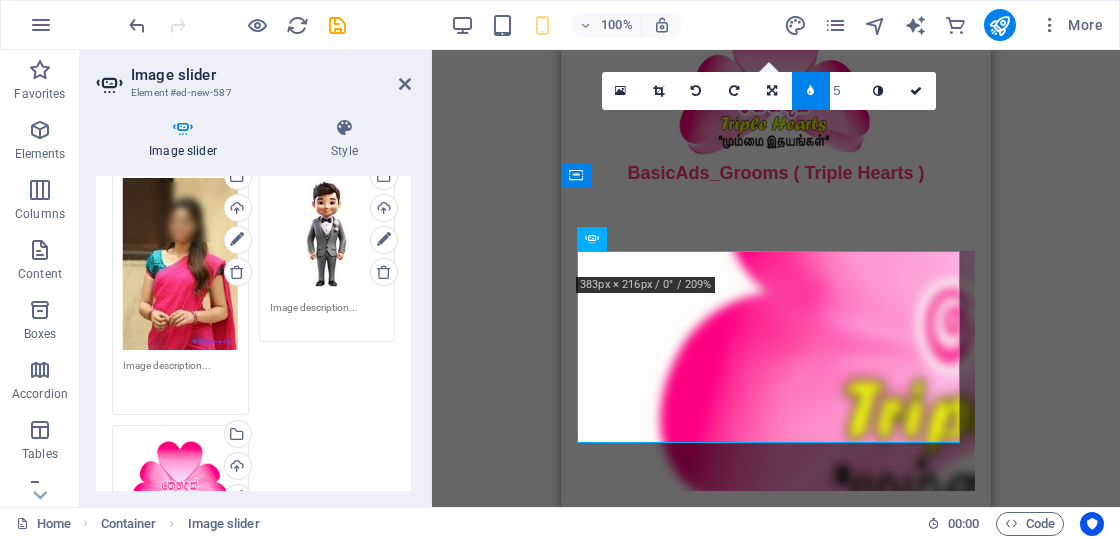 click at bounding box center [180, 380] 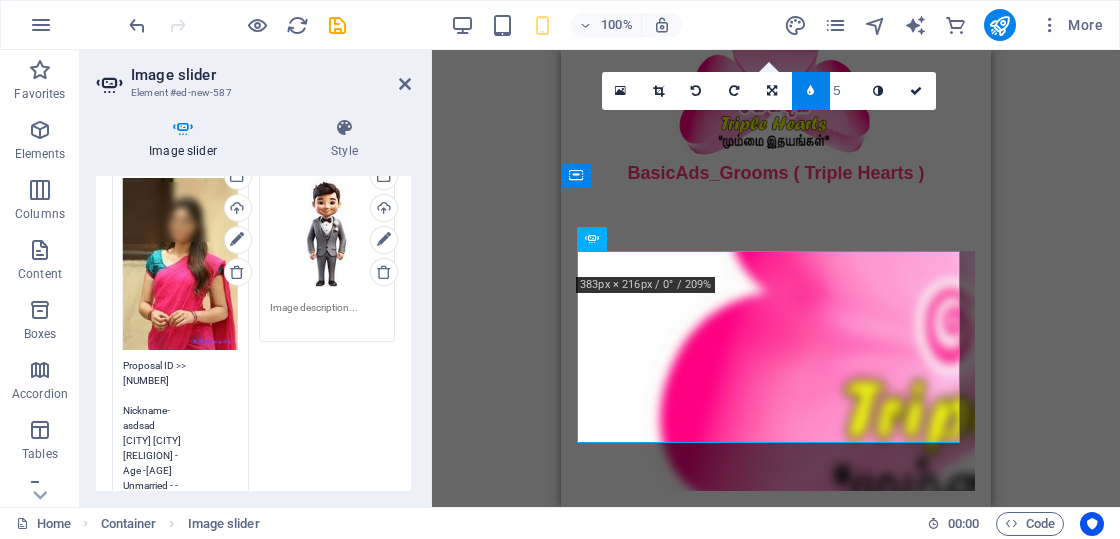 scroll, scrollTop: 0, scrollLeft: 0, axis: both 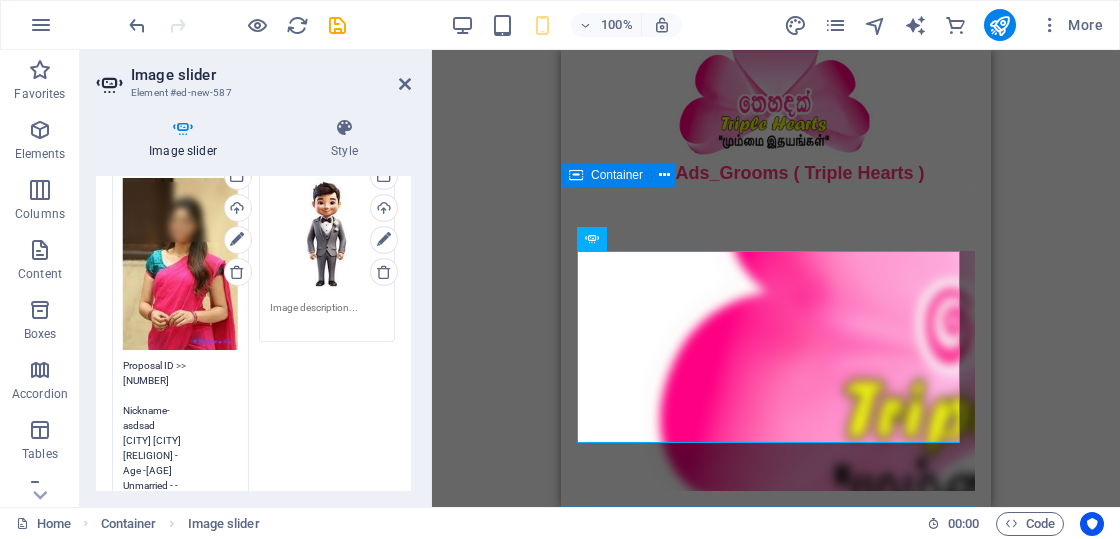 type on "Proposal ID >>
[NUMBER]
Nickname-කෙටි නම
asdsad
[CITY] [CITY]
Dutch Reformed - රෙපරමාදු සභාව
වයස -[AGE]
Unmarried - අවිවාහක - திருமணமாகாத
උස-Feet ( [FEET] ) . Inches ( [INCHES] )
රැකියාව-
Foreign Employed - විදේශ රැකියාවැති - வெளிநாடு வேலை
මාසික ආදායම
Rs. [AMOUNT] Rs. [AMOUNT] - අතර - இடையே" 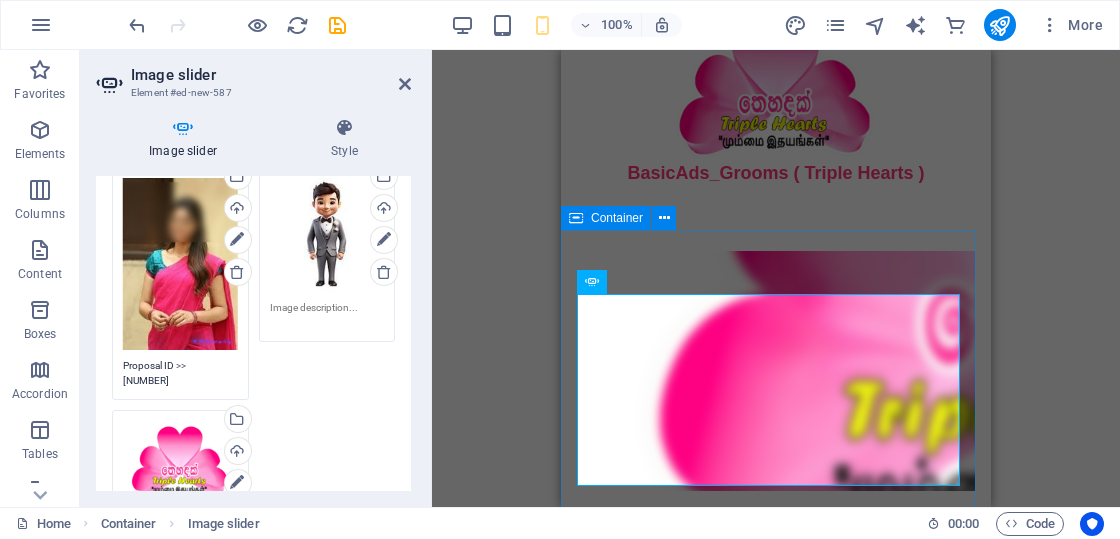scroll, scrollTop: 0, scrollLeft: 0, axis: both 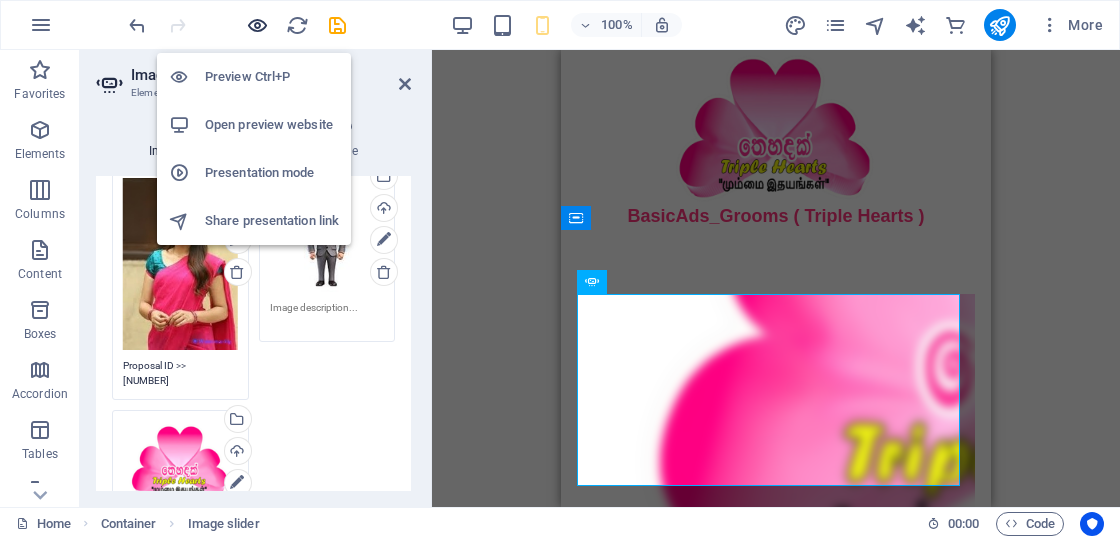 click at bounding box center [257, 25] 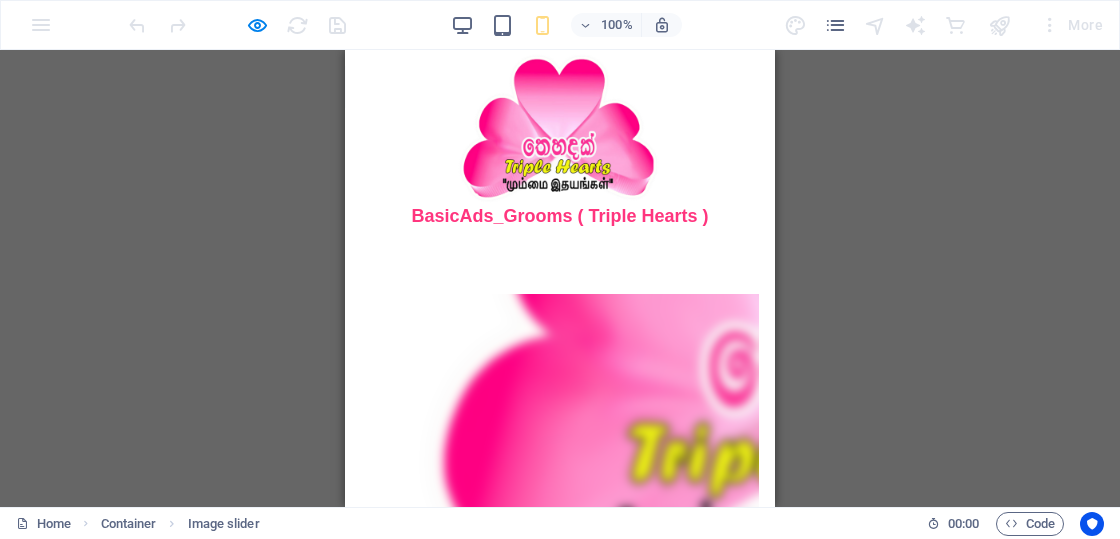 scroll, scrollTop: 43, scrollLeft: 0, axis: vertical 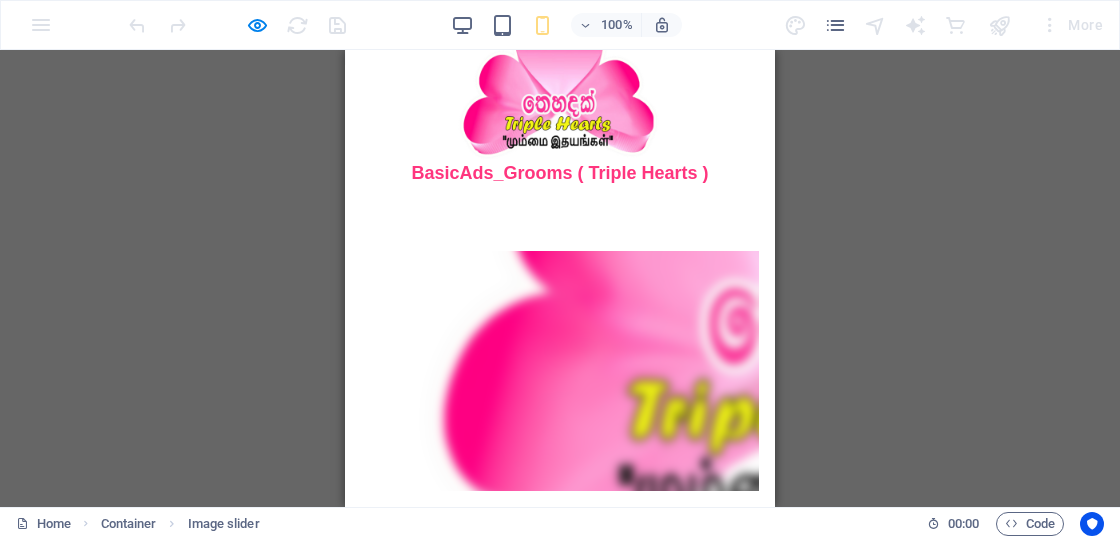 click at bounding box center (361, 484) 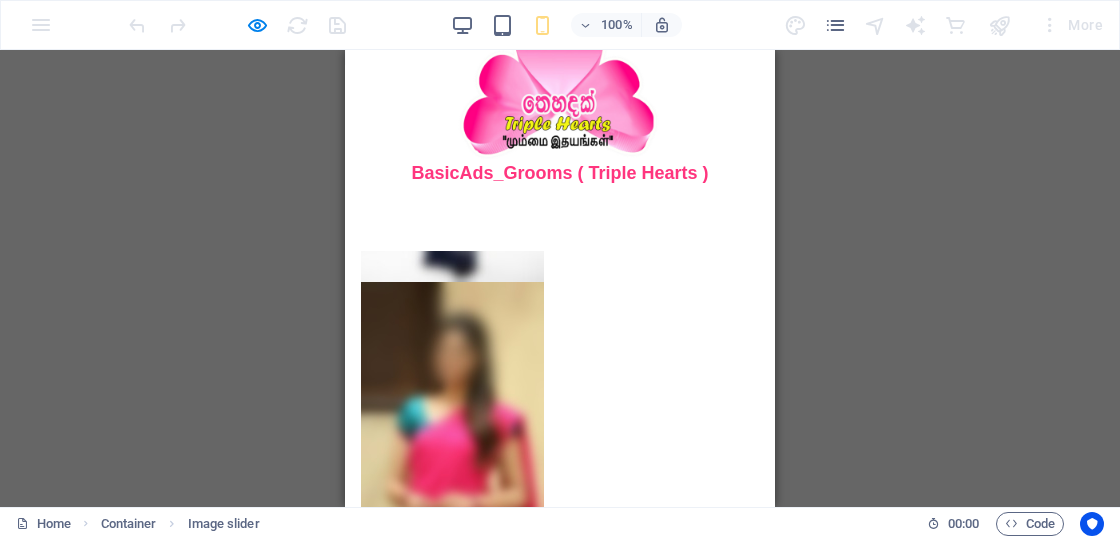 click at bounding box center (361, 268) 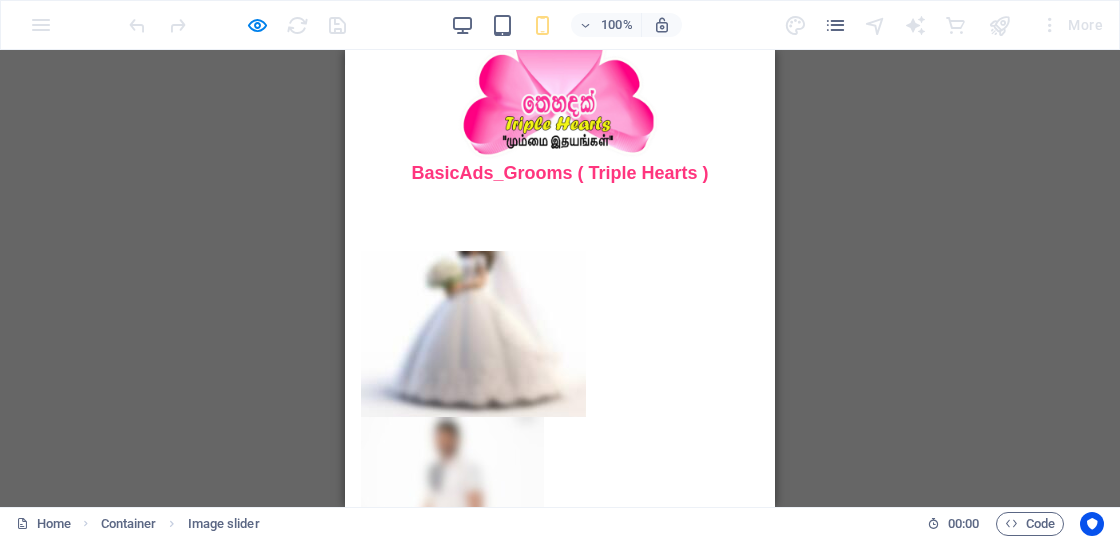 click at bounding box center [361, 268] 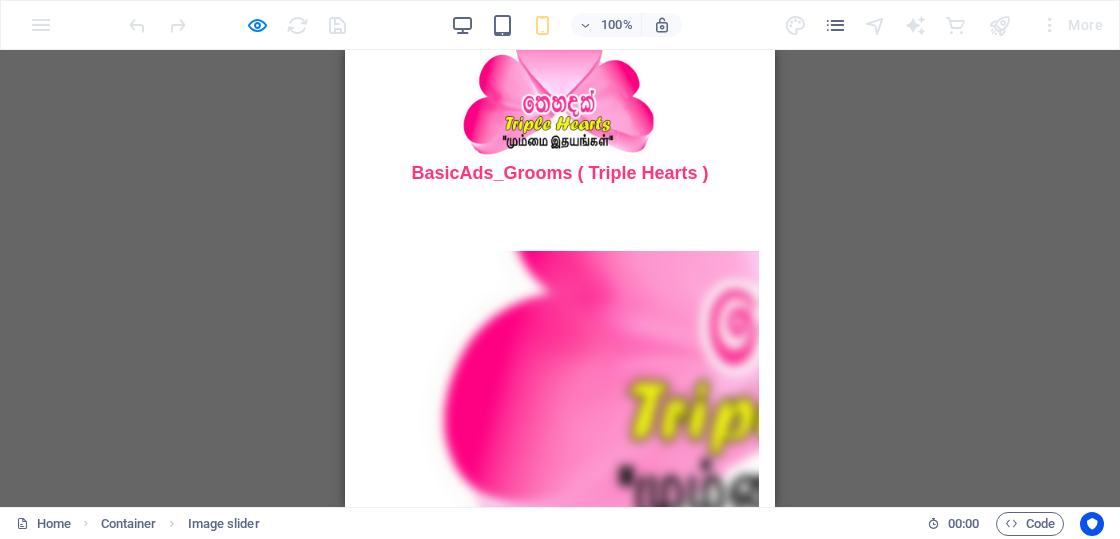 click at bounding box center [361, 268] 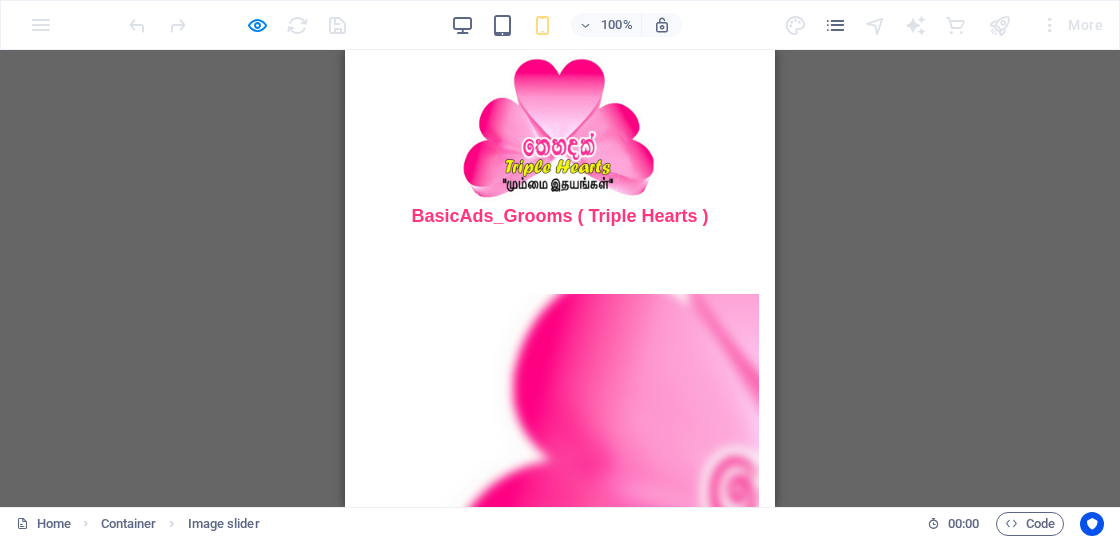 scroll, scrollTop: 200, scrollLeft: 0, axis: vertical 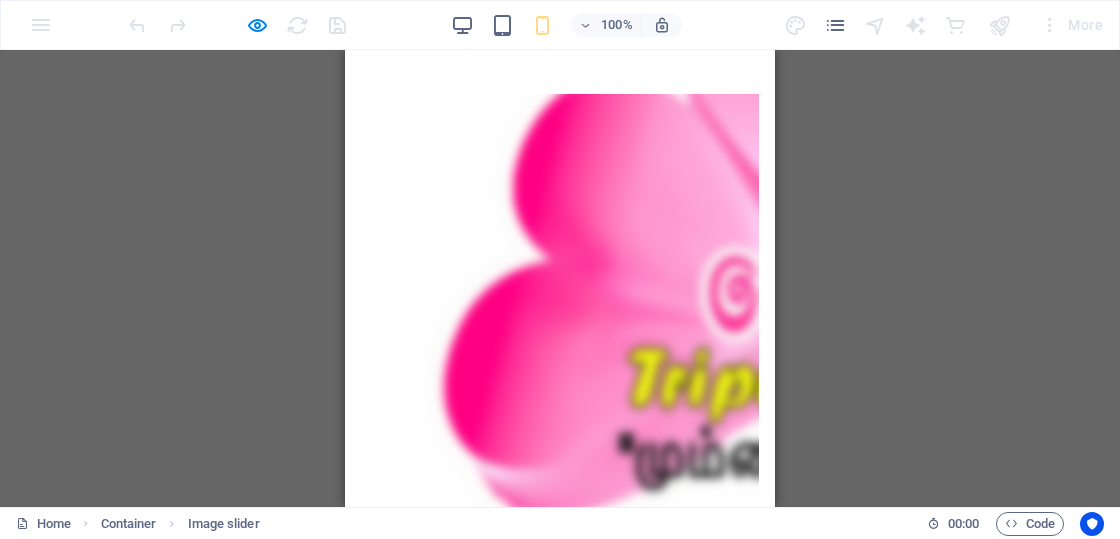 click at bounding box center (361, 111) 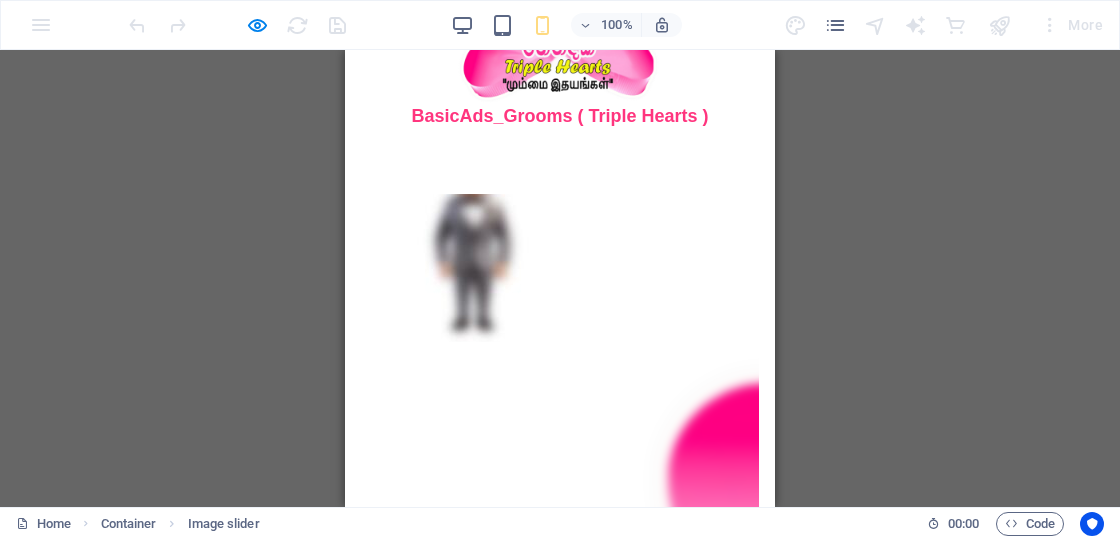 scroll, scrollTop: 234, scrollLeft: 0, axis: vertical 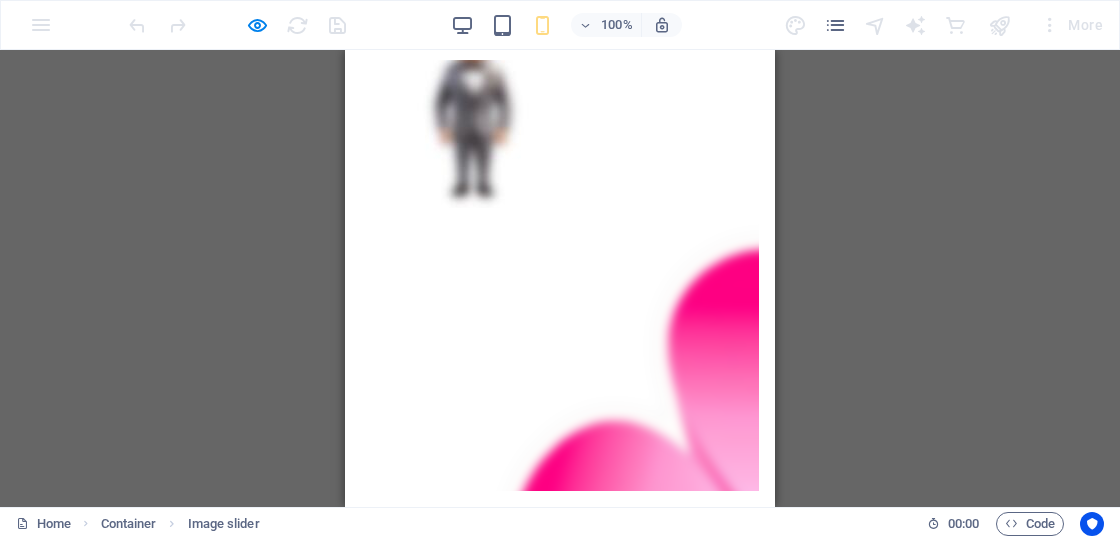 click at bounding box center (361, 484) 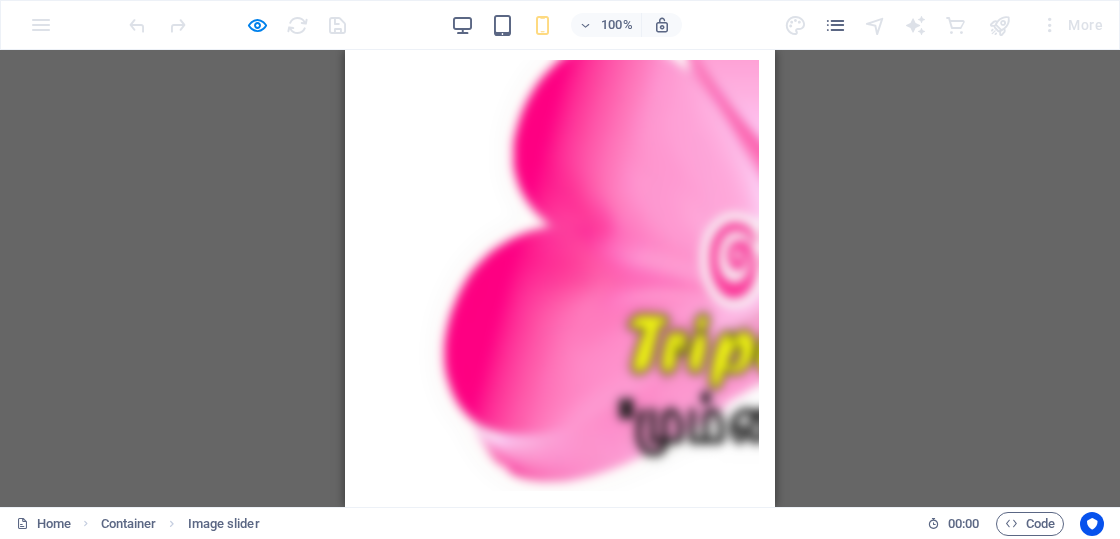click at bounding box center (361, 484) 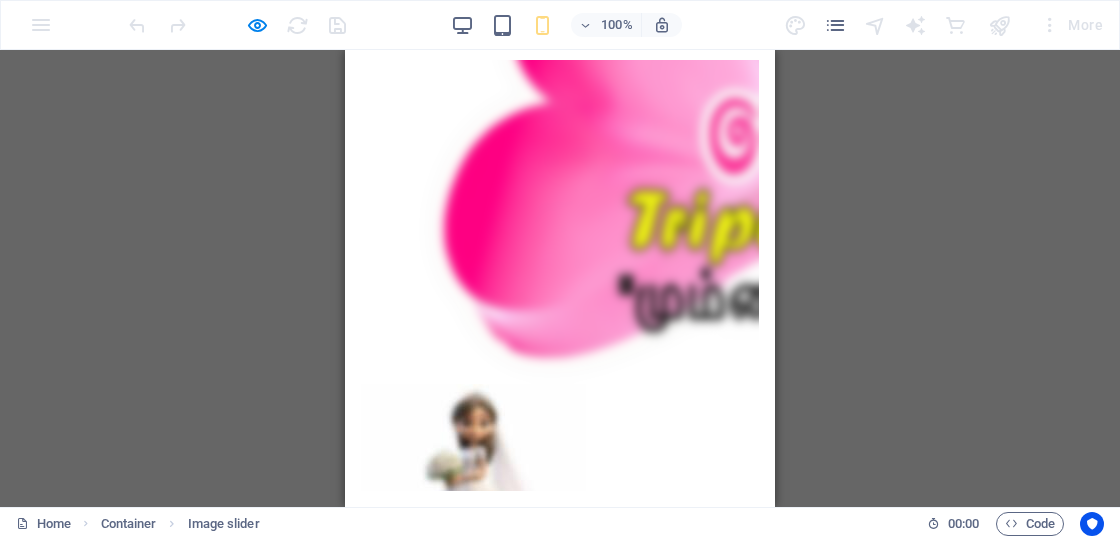 click at bounding box center [361, 484] 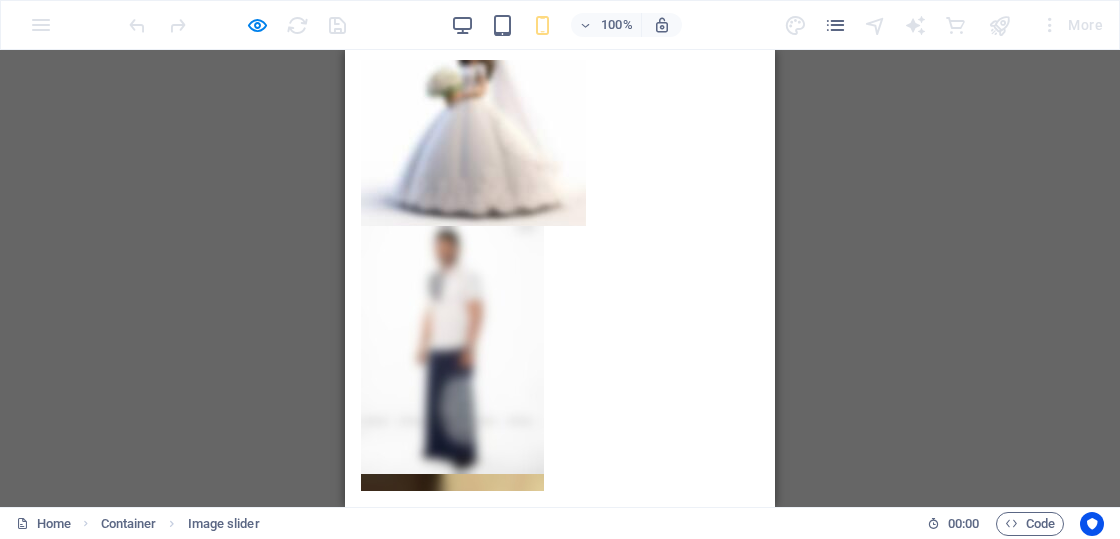 click at bounding box center (361, 484) 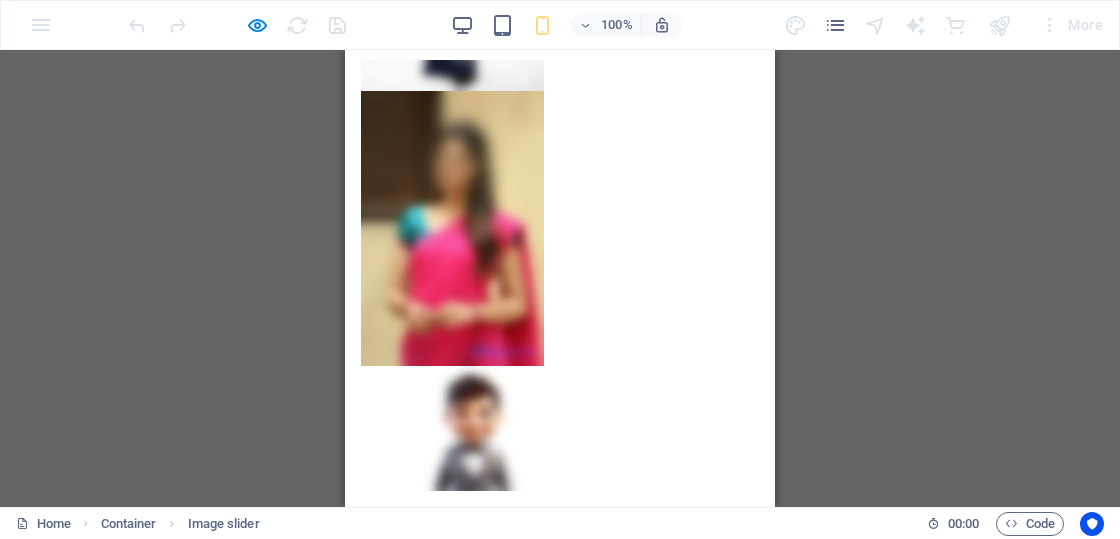 click at bounding box center [361, 484] 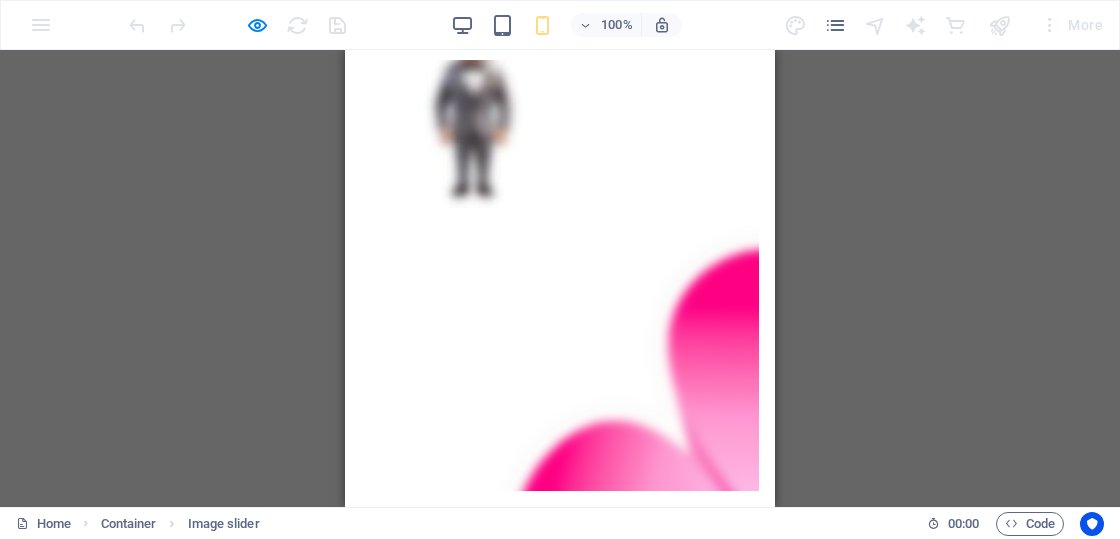 click at bounding box center (361, 484) 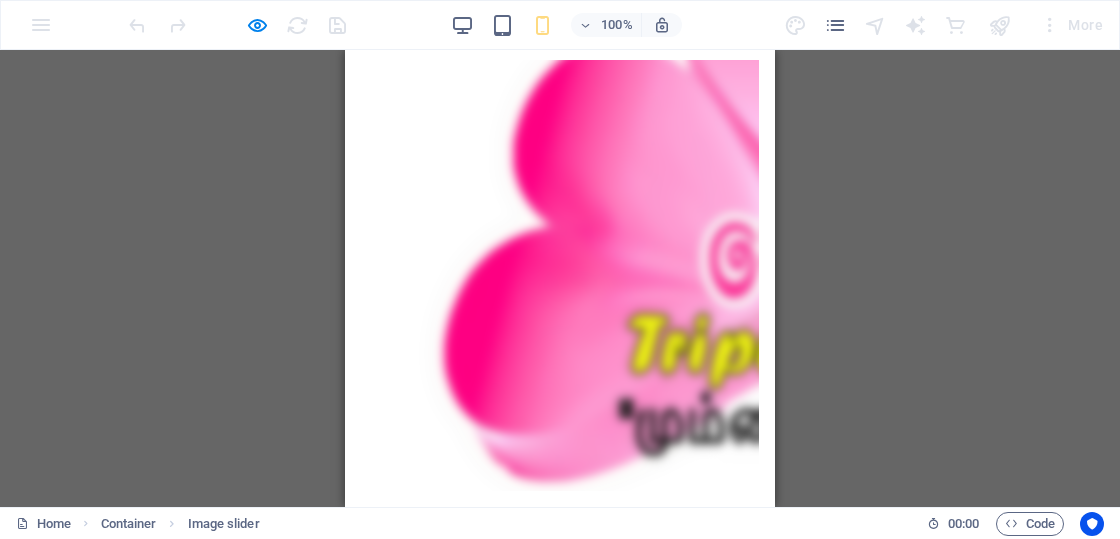 click at bounding box center [361, 484] 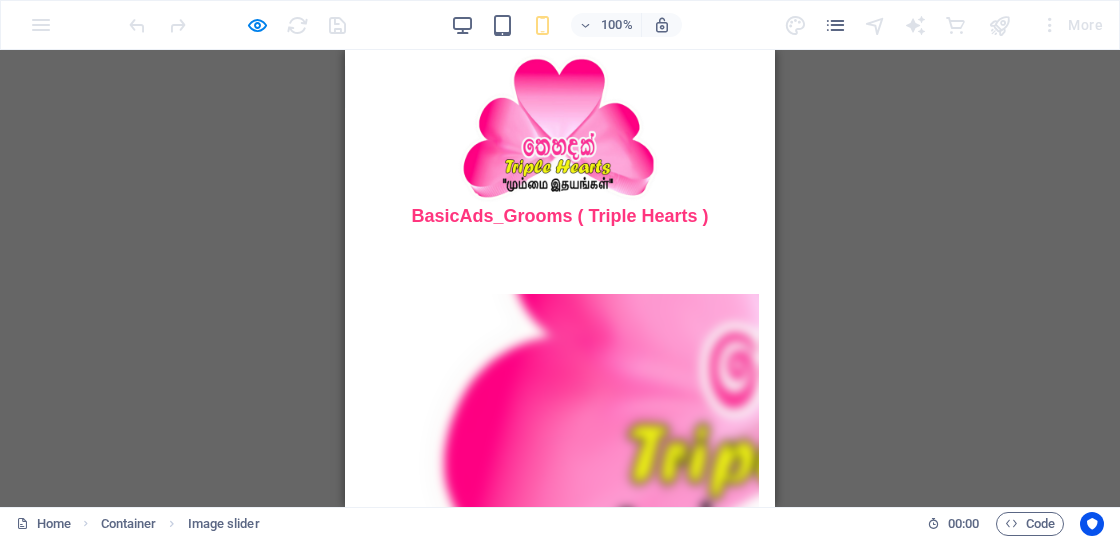 scroll, scrollTop: 200, scrollLeft: 0, axis: vertical 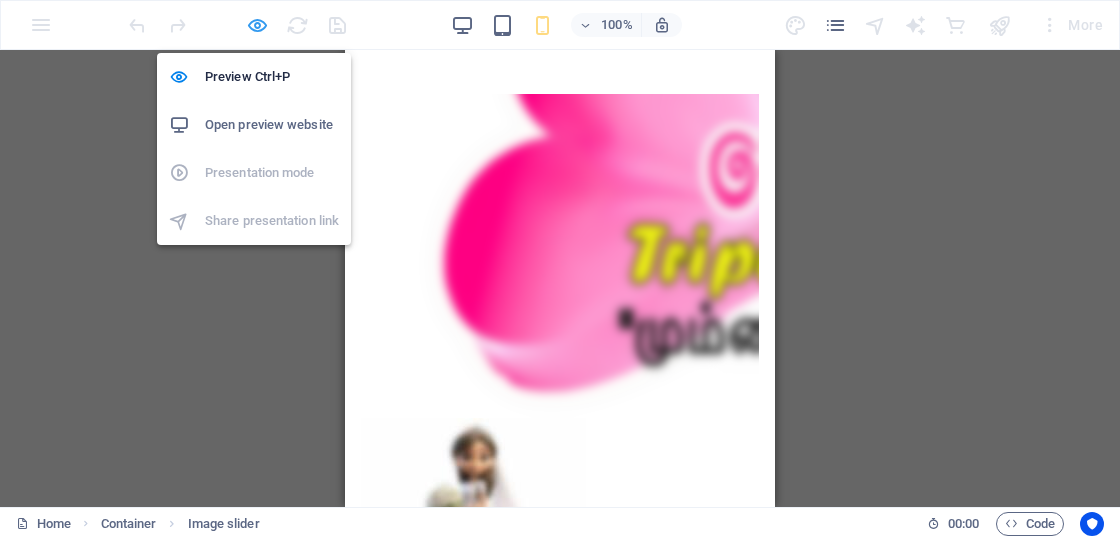 click at bounding box center [257, 25] 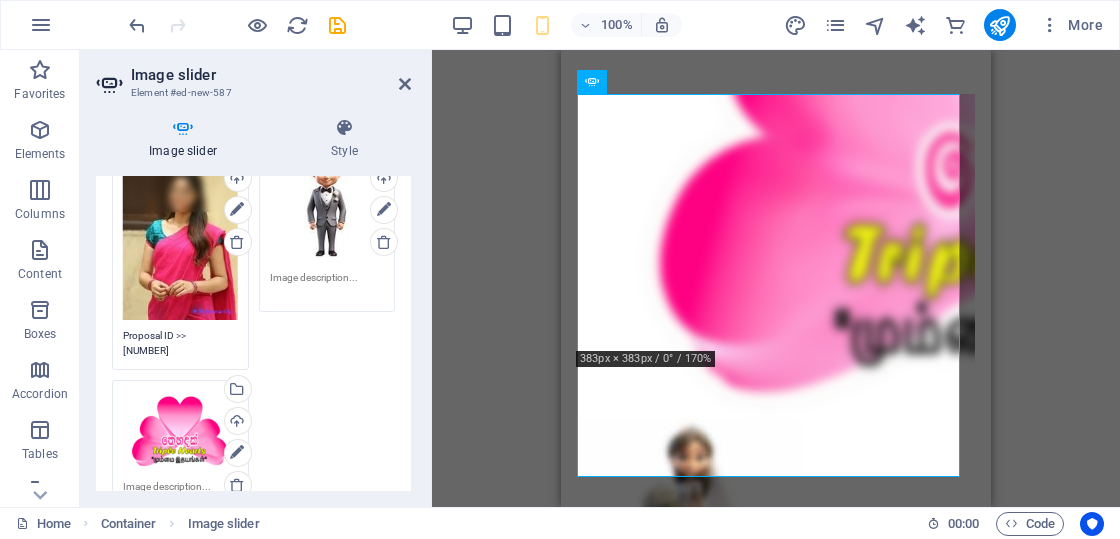 scroll, scrollTop: 500, scrollLeft: 0, axis: vertical 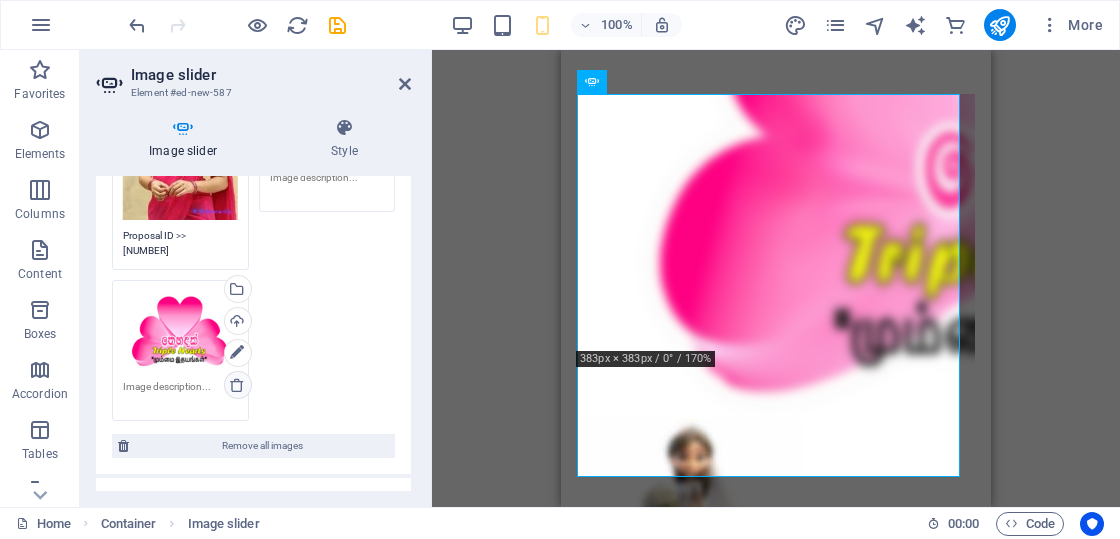 click at bounding box center (237, 385) 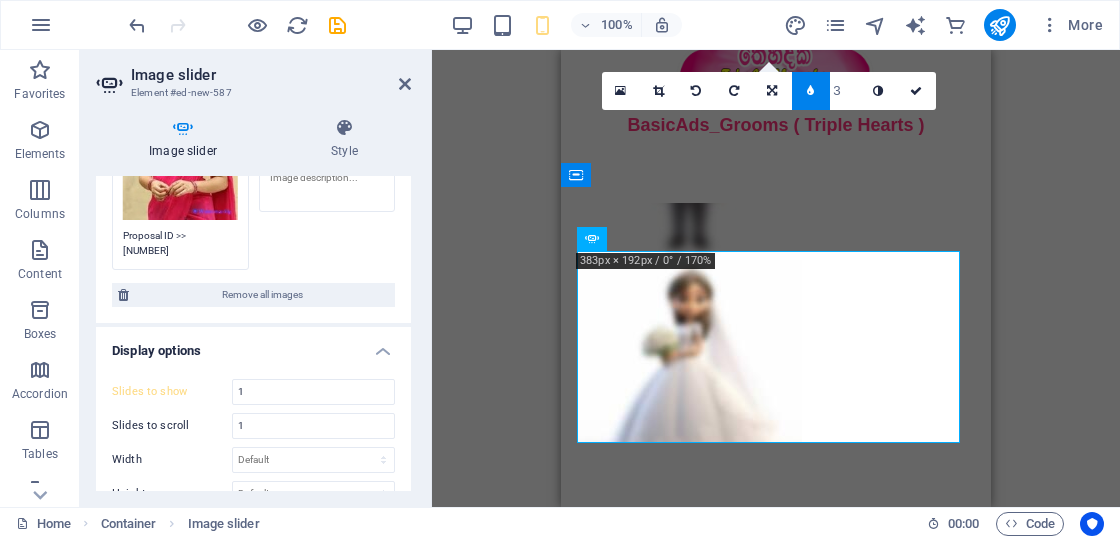 scroll, scrollTop: 43, scrollLeft: 0, axis: vertical 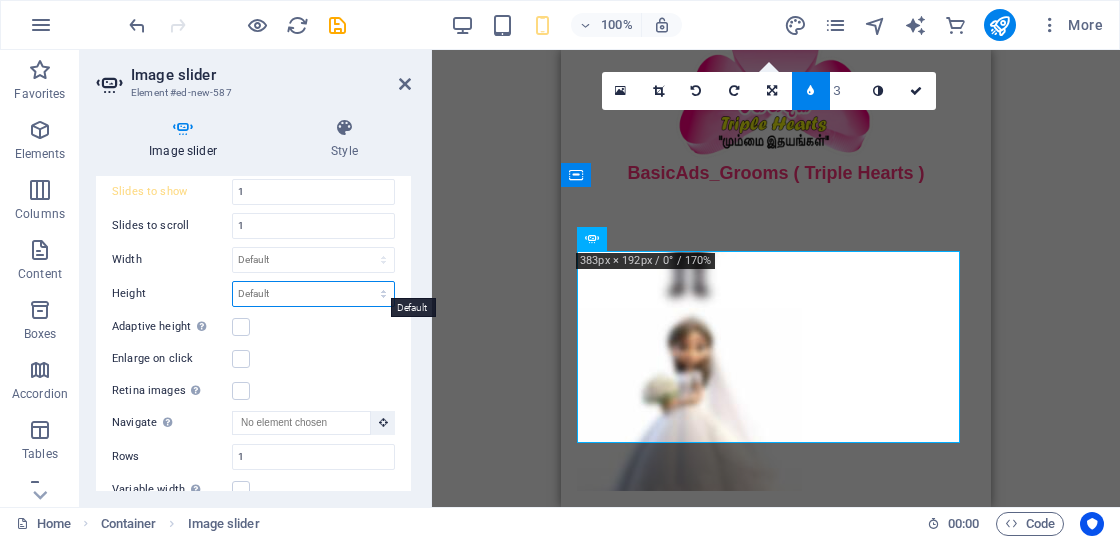 click on "Default px rem em vw vh" at bounding box center [313, 294] 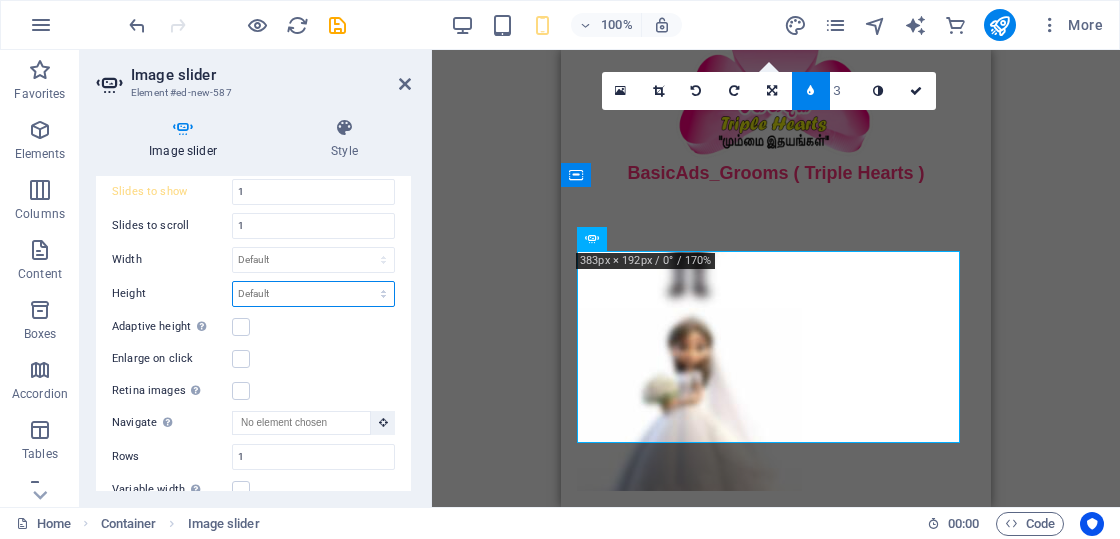click on "Default px rem em vw vh" at bounding box center [313, 294] 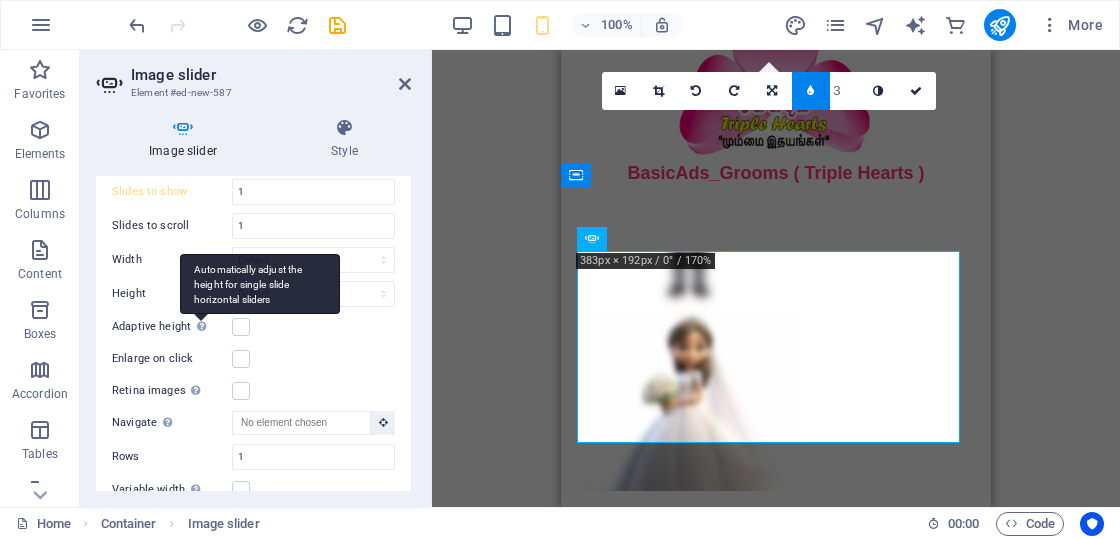 click at bounding box center (201, 326) 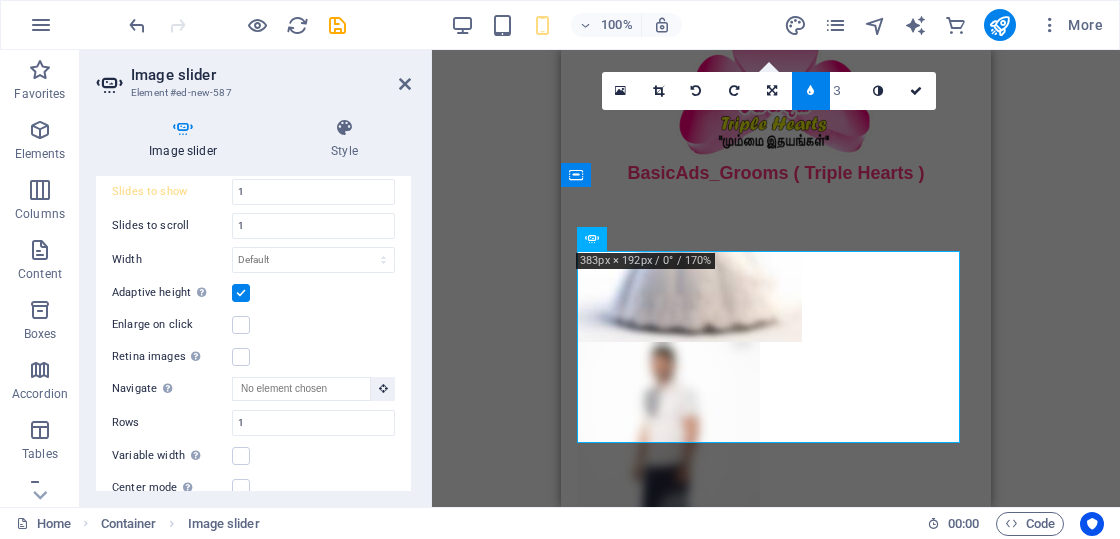 scroll, scrollTop: 200, scrollLeft: 0, axis: vertical 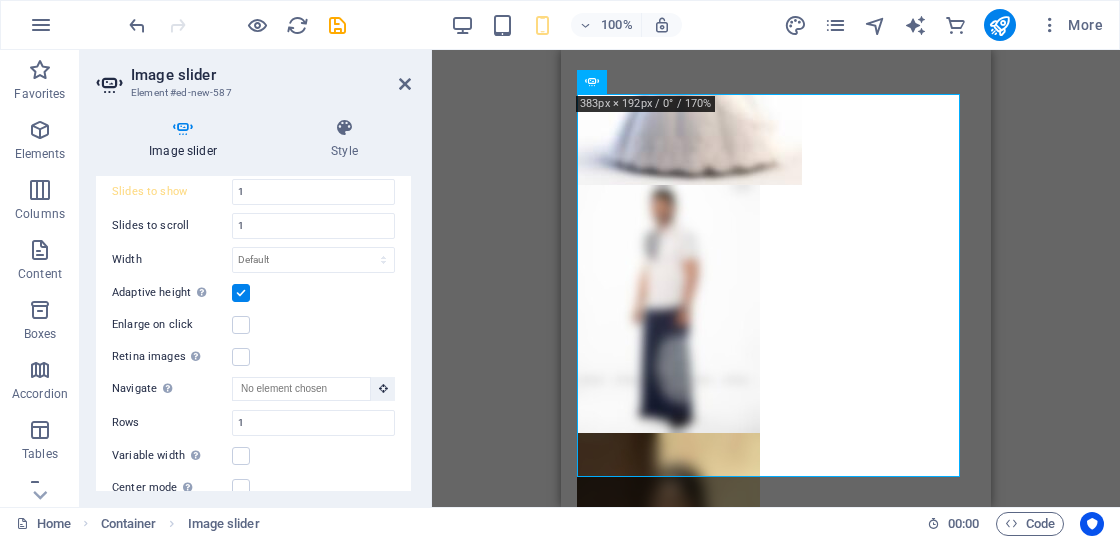 click on "Enlarge on click" at bounding box center (172, 325) 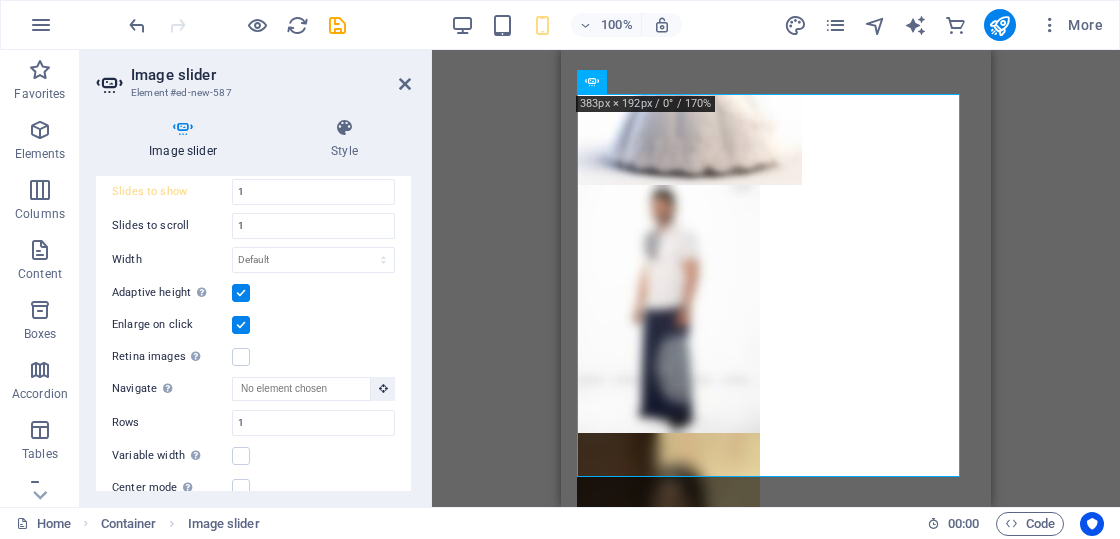 scroll, scrollTop: 800, scrollLeft: 0, axis: vertical 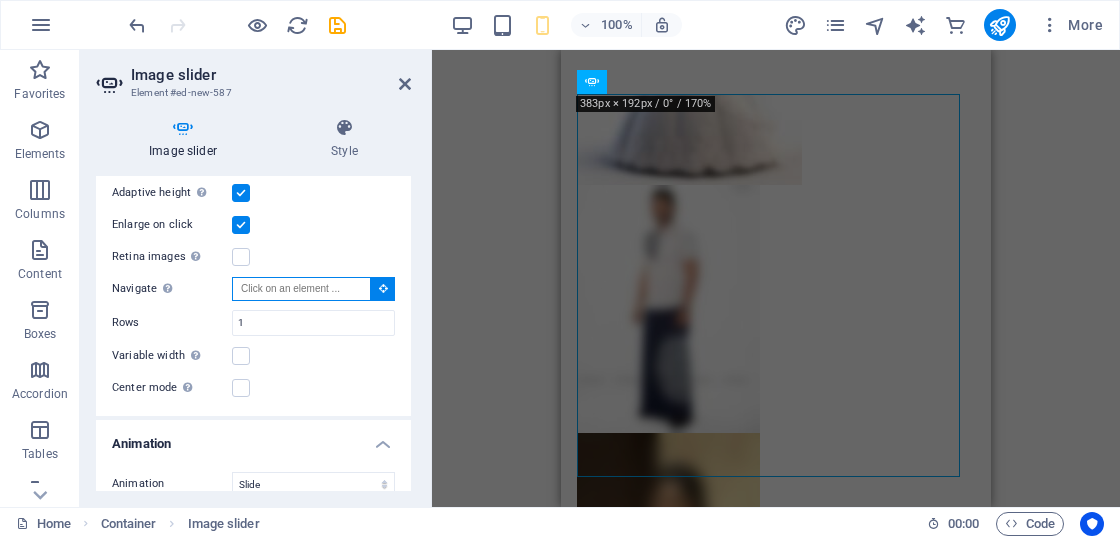 click on "Navigate Select another slider to be navigated by this one" at bounding box center (301, 289) 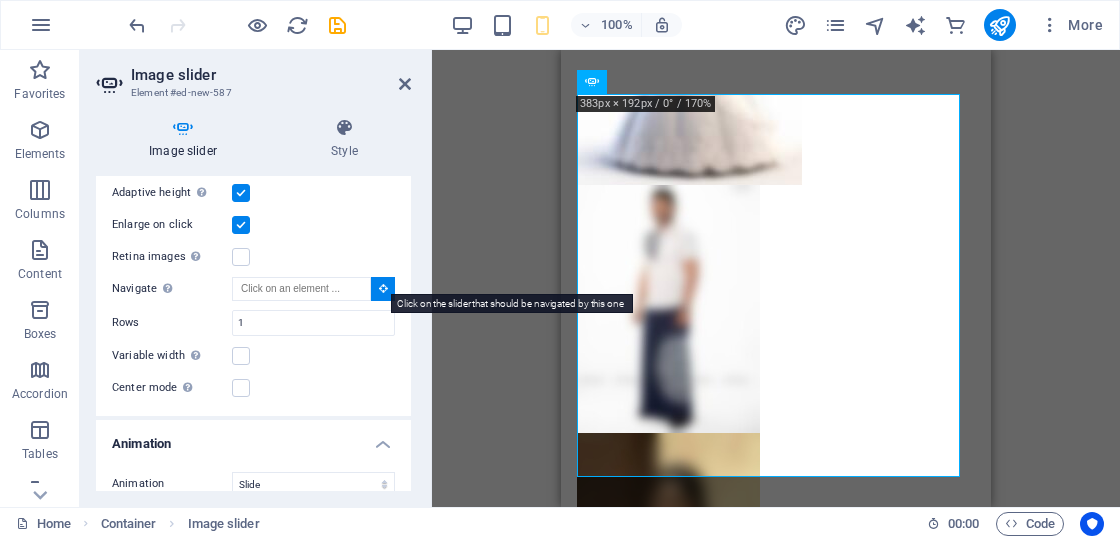 click at bounding box center [383, 288] 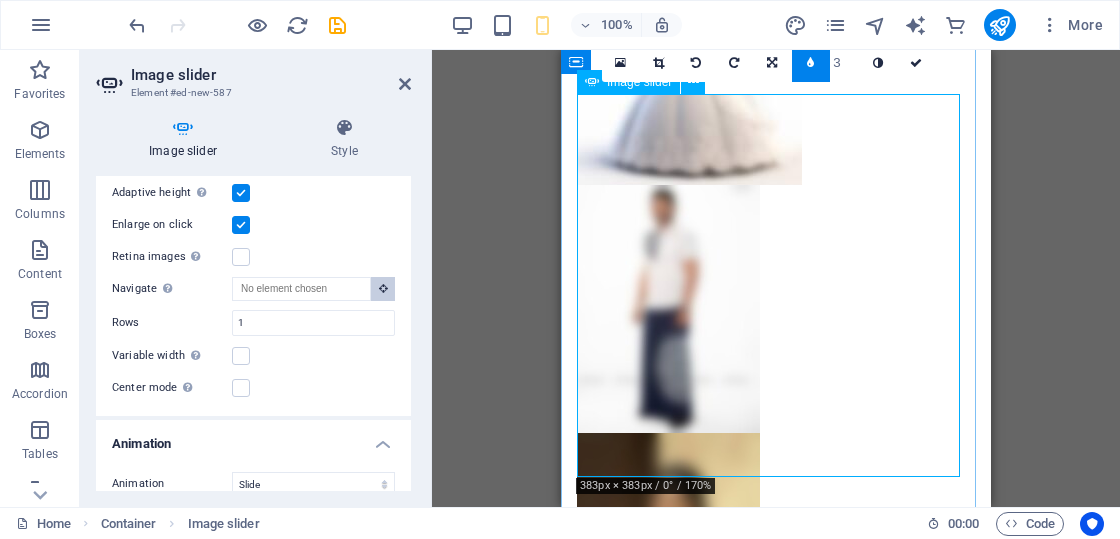 drag, startPoint x: 941, startPoint y: 329, endPoint x: 638, endPoint y: 278, distance: 307.26212 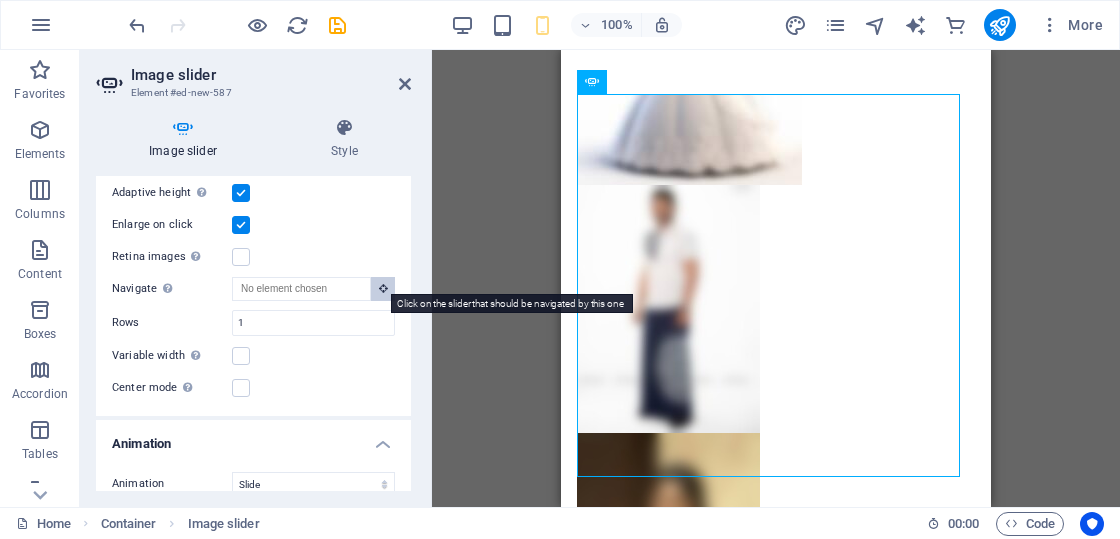 click at bounding box center (383, 289) 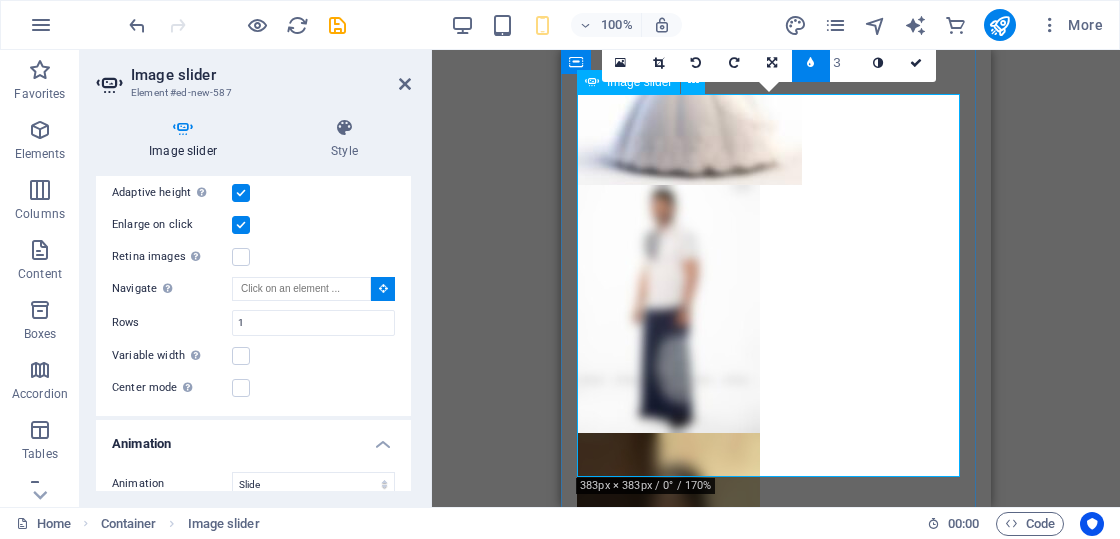 click on "Proposal ID >>
99143232103384
Nickname-කෙටි නම
sfsdfsfsf
இரத்தினபுரி (Ratnapura) රත්නපුර
Independent Free churches - ස්වාධීන සභාවන්
වයස -26
Unmarried - අවිවාහක - திருமணமாகாத
උස-Feet ( 4 ) . Inches ( 10 )
රැකියාව-
Self employed - ස්වයංරැකියා - சுயதொழில்
මාසික ආදායම
Rs. 50,000 Rs. 1,00,000 - අතර - இடையே" at bounding box center (768, 72) 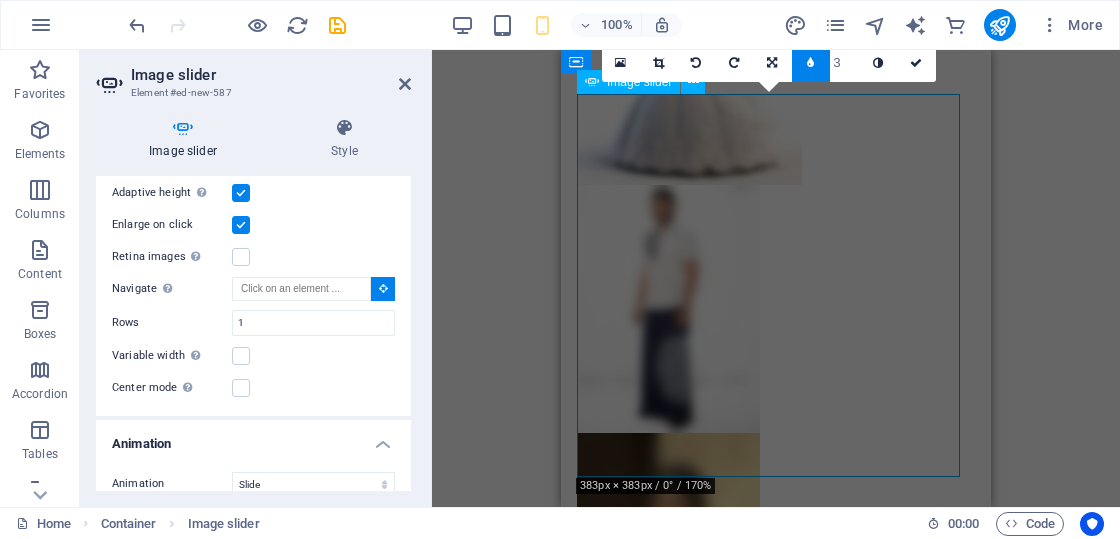 drag, startPoint x: 747, startPoint y: 252, endPoint x: 732, endPoint y: 225, distance: 30.88689 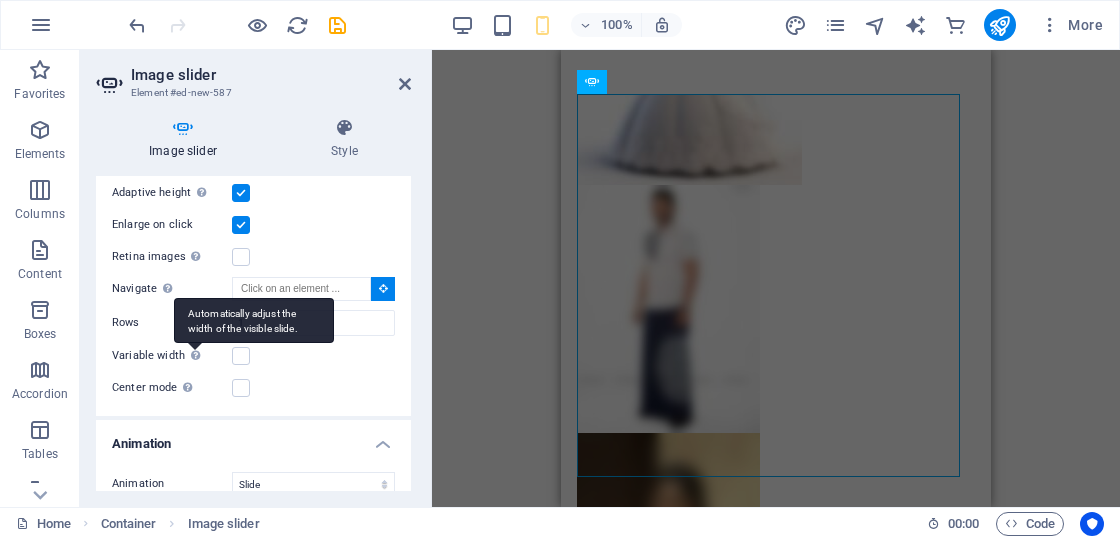 click on "Automatically adjust the width of the visible slide." at bounding box center (254, 320) 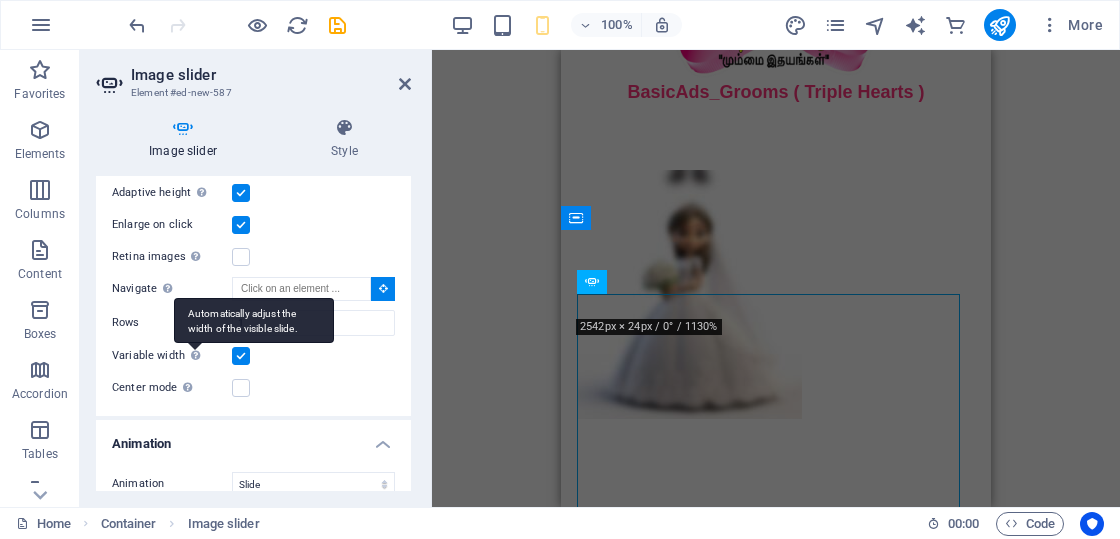 scroll, scrollTop: 0, scrollLeft: 0, axis: both 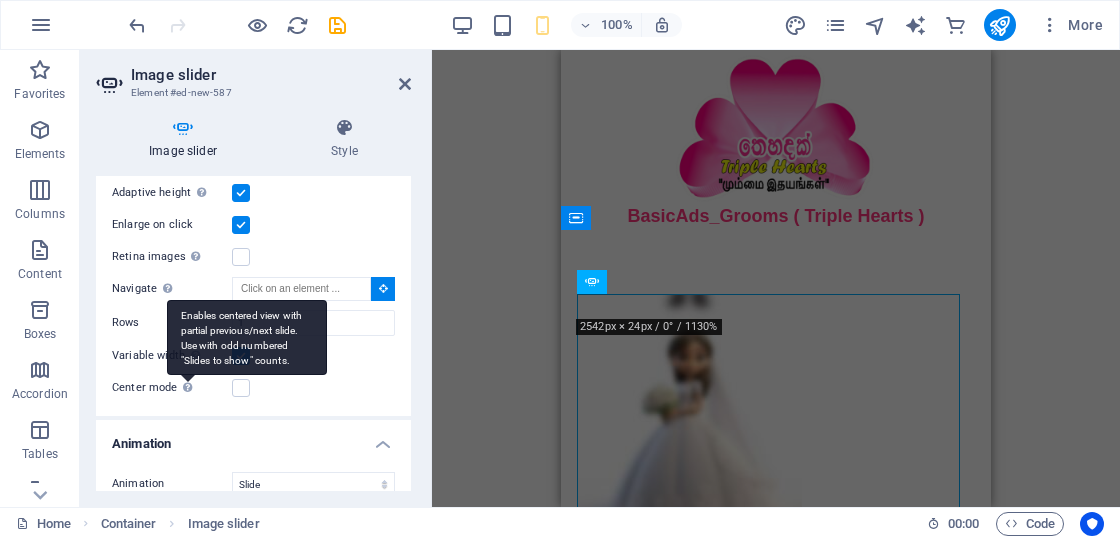 click on "Enables centered view with partial previous/next slide. Use with odd numbered "Slides to show" counts." at bounding box center (247, 337) 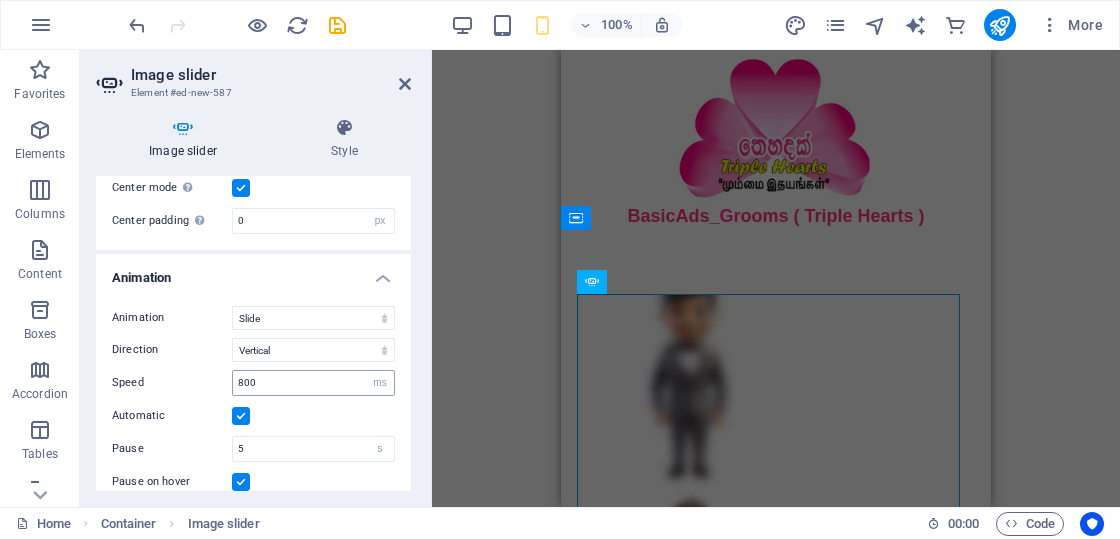 scroll, scrollTop: 1100, scrollLeft: 0, axis: vertical 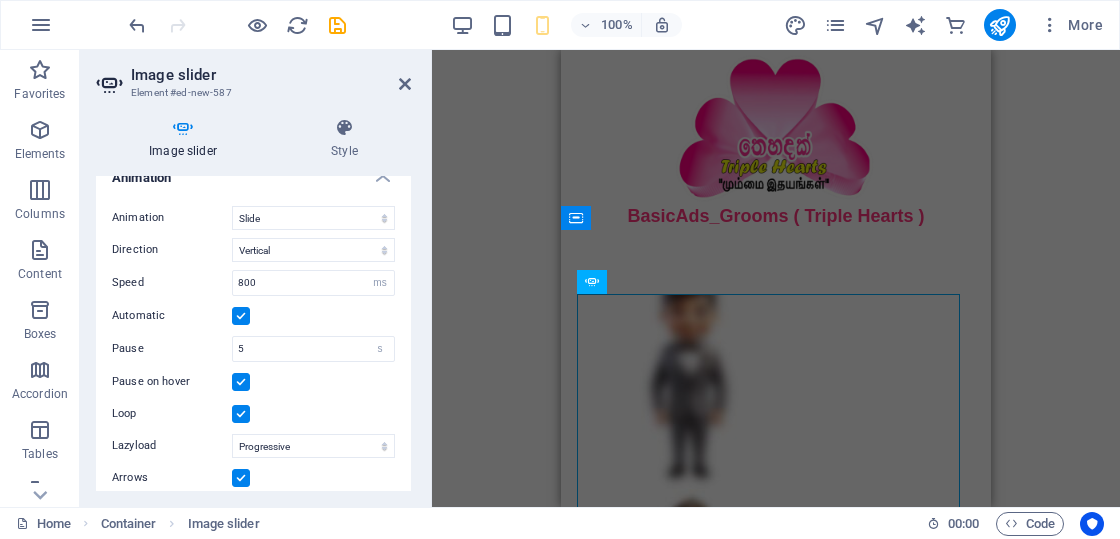click at bounding box center (241, 316) 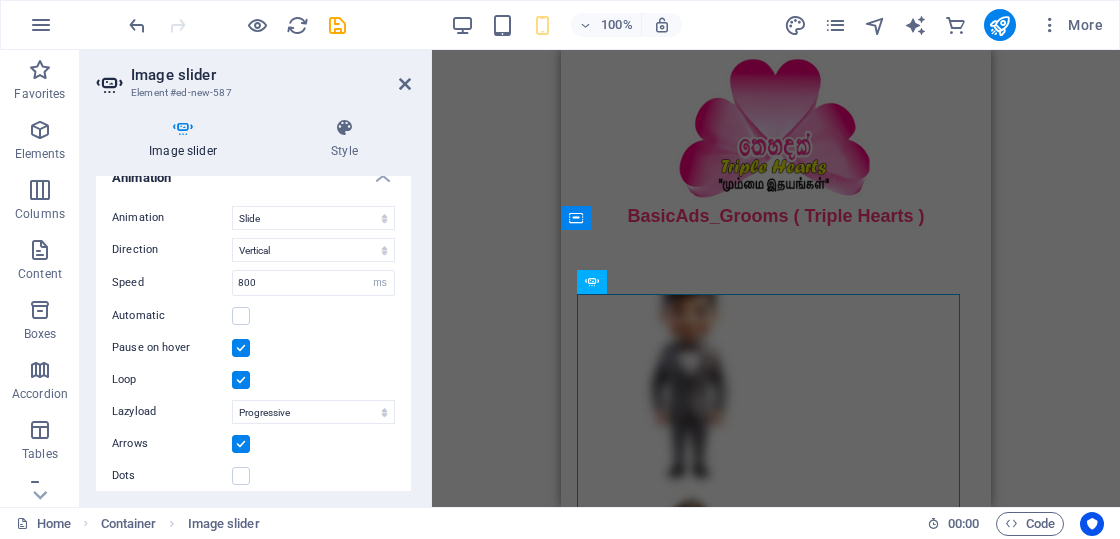 scroll, scrollTop: 1102, scrollLeft: 0, axis: vertical 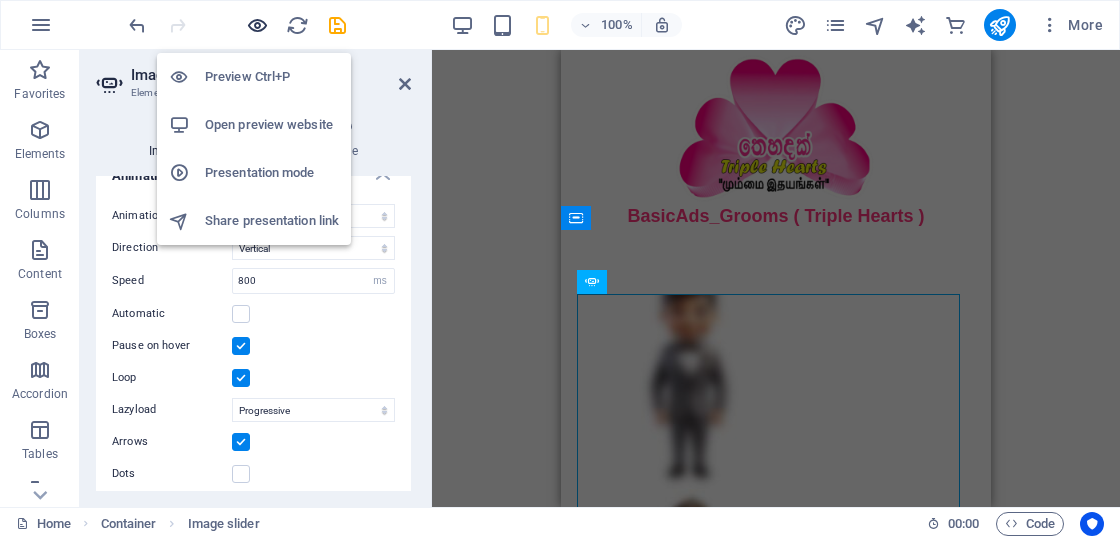 click at bounding box center [257, 25] 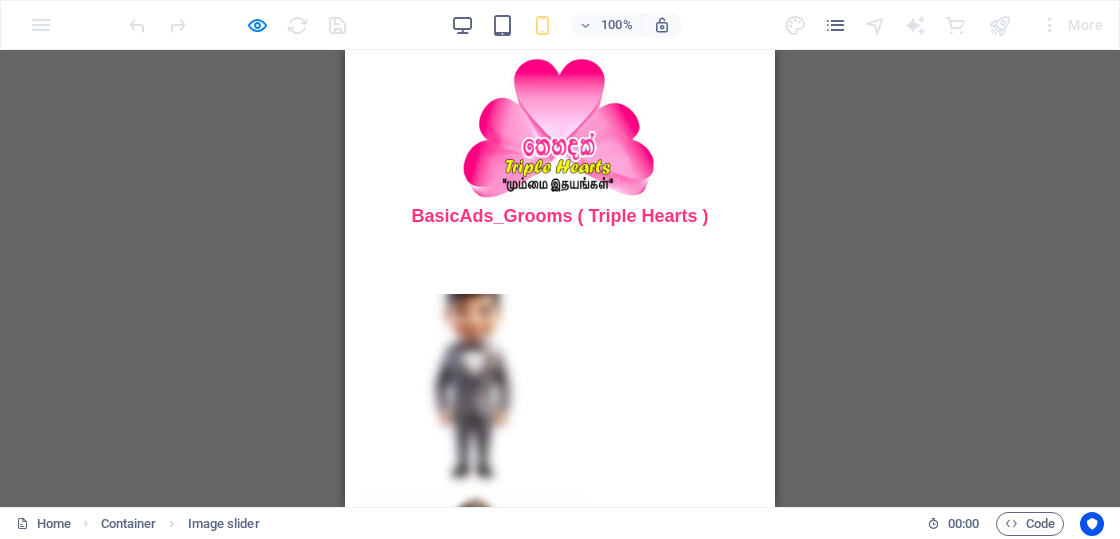 scroll, scrollTop: 76, scrollLeft: 0, axis: vertical 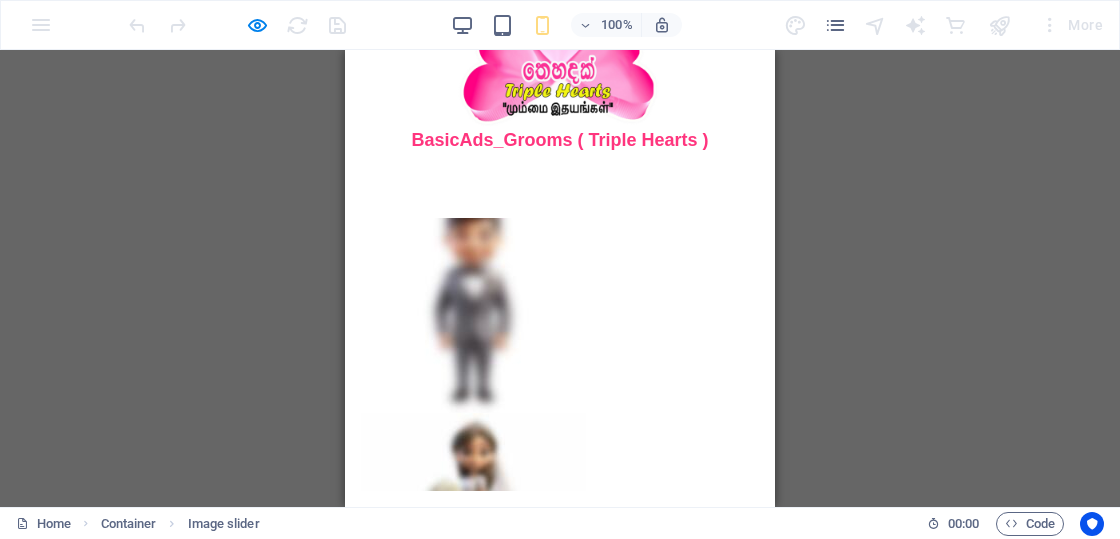 click at bounding box center [361, 235] 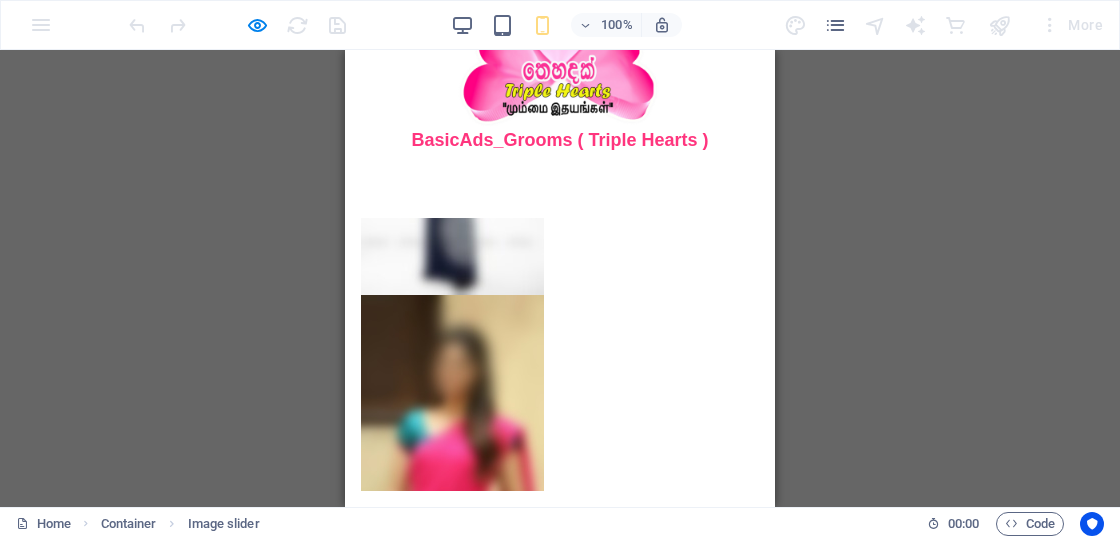click at bounding box center [361, 484] 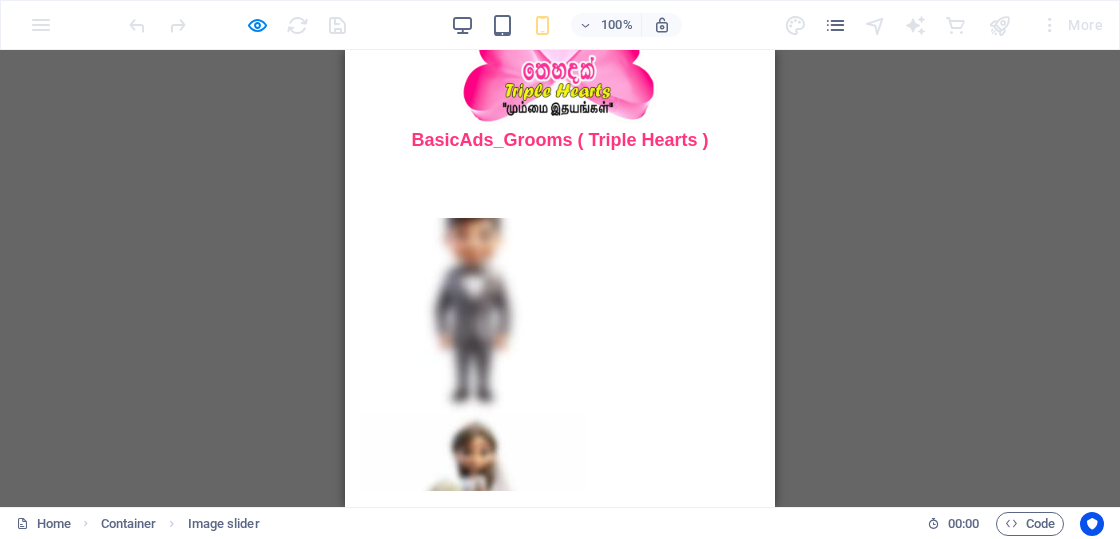 click at bounding box center [361, 235] 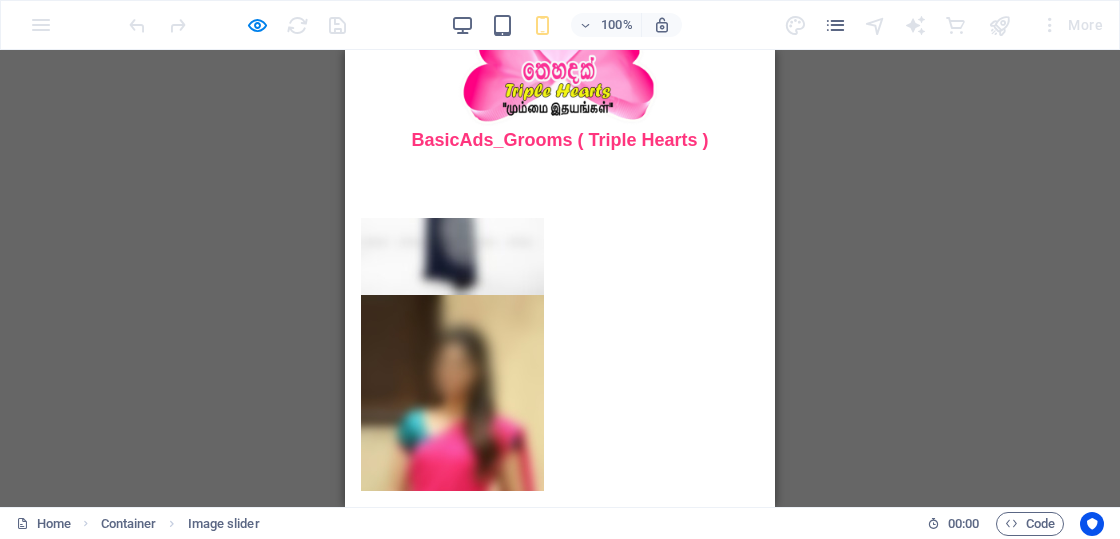 click at bounding box center (361, 235) 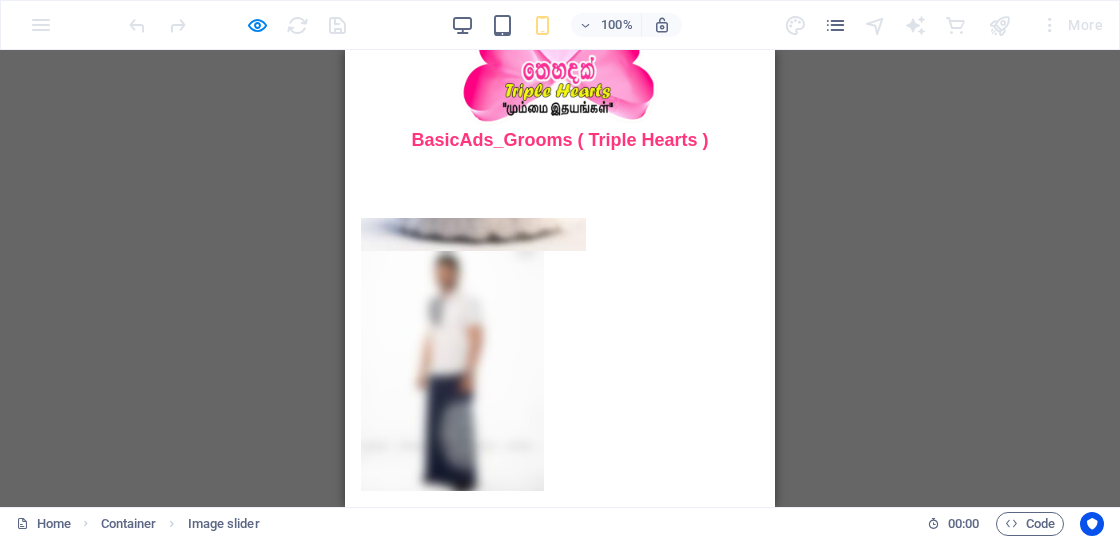 click at bounding box center (361, 235) 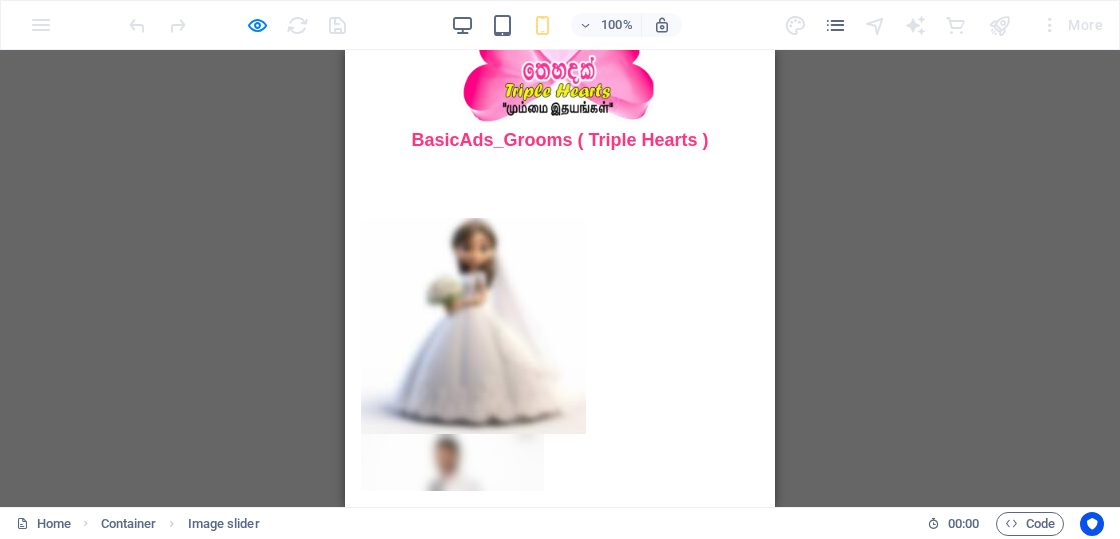 click at bounding box center (361, 484) 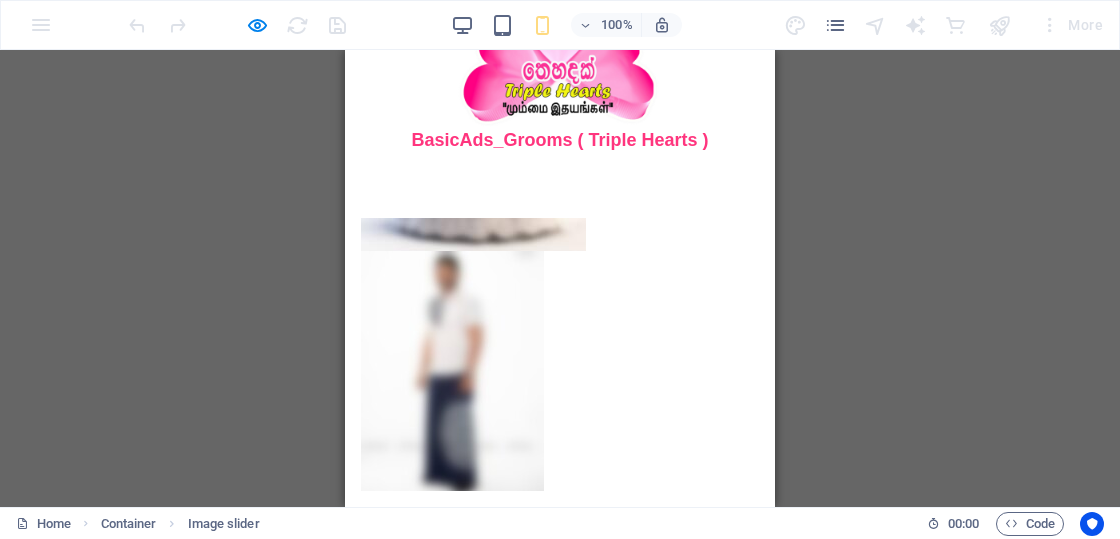 click at bounding box center (361, 484) 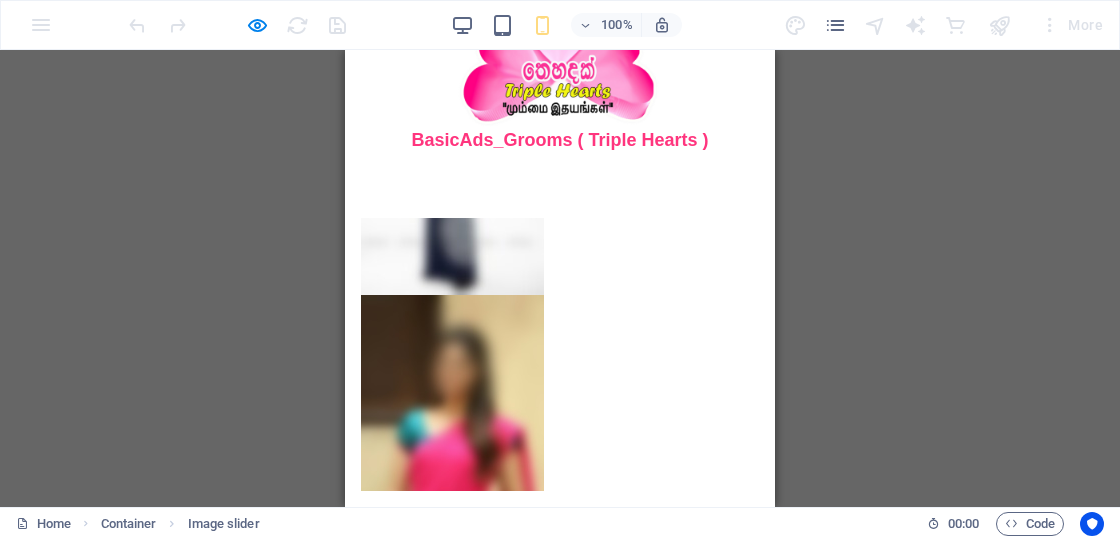 click at bounding box center [361, 235] 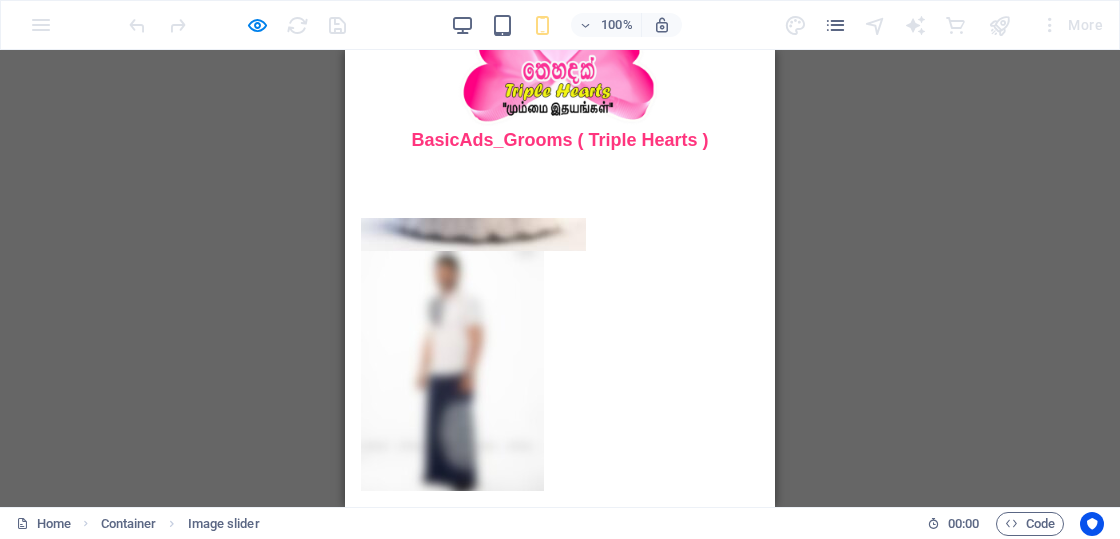 click at bounding box center (361, 235) 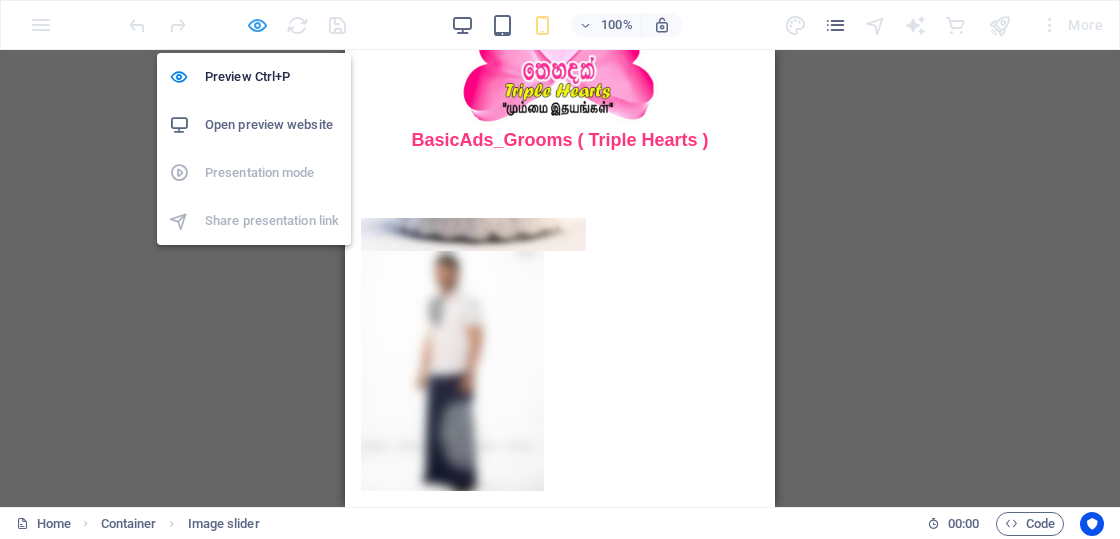 click at bounding box center [257, 25] 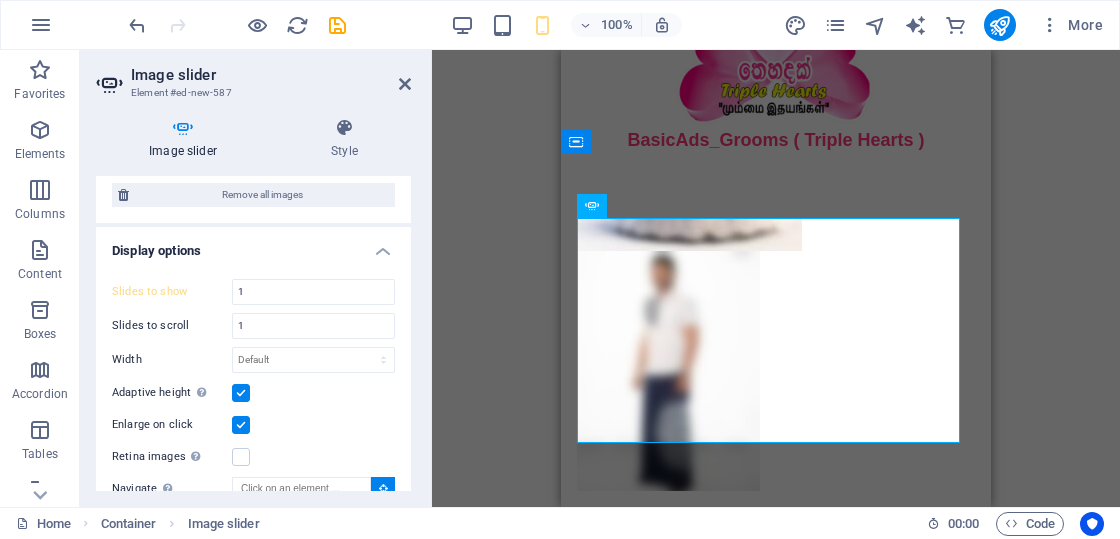 scroll, scrollTop: 700, scrollLeft: 0, axis: vertical 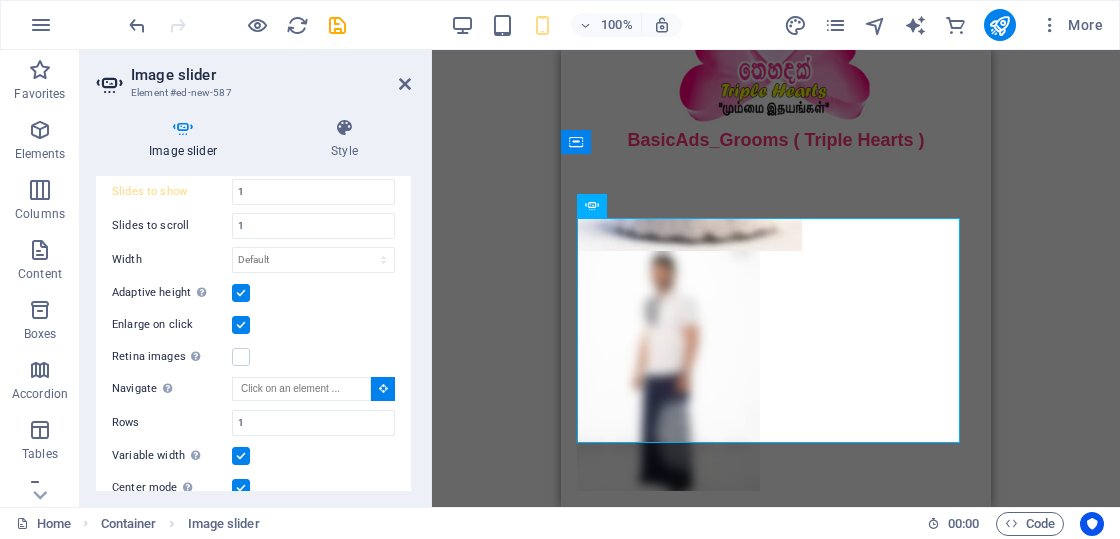 click at bounding box center [241, 325] 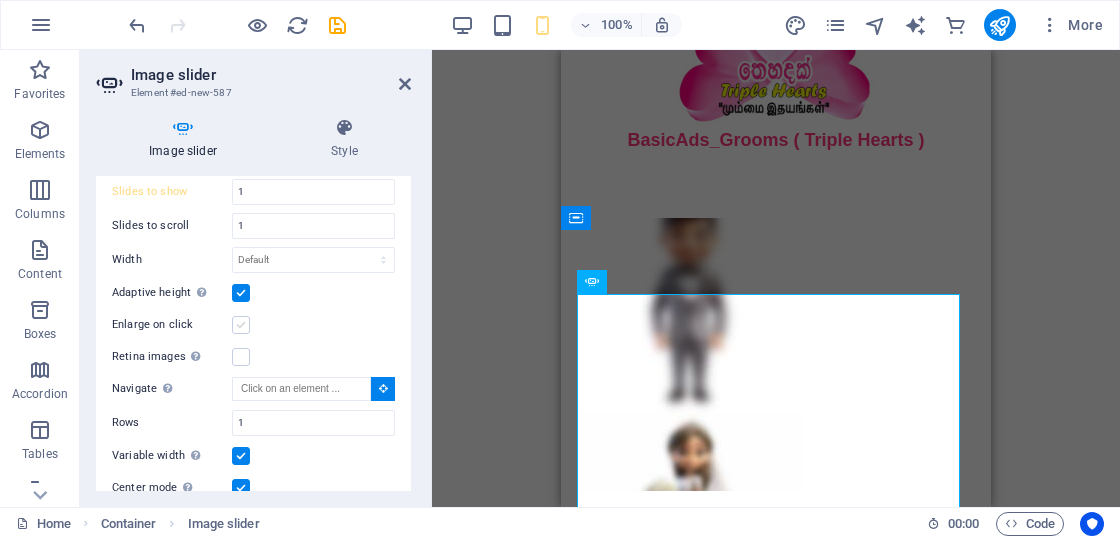 scroll, scrollTop: 0, scrollLeft: 0, axis: both 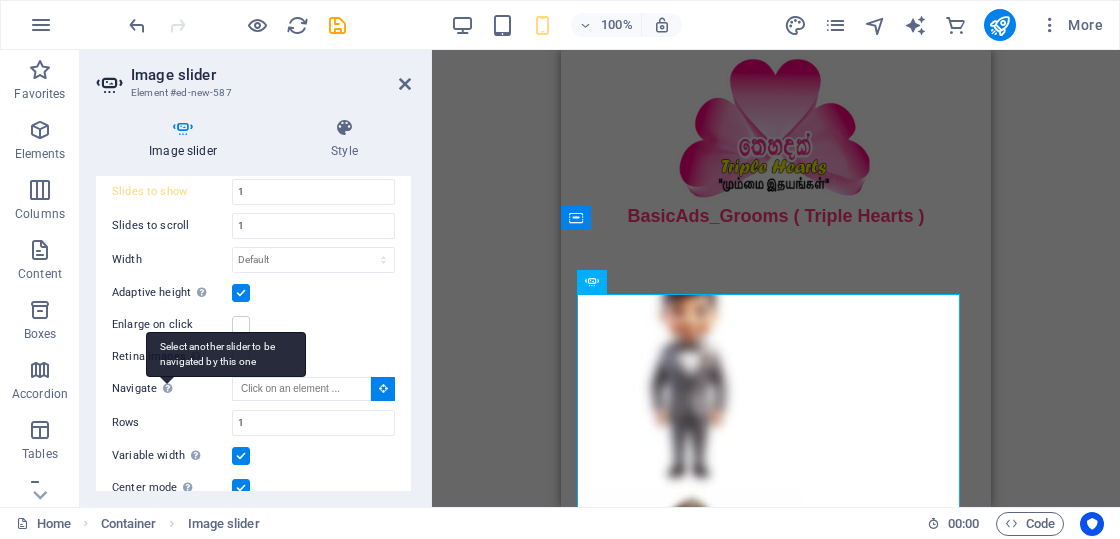 click on "Select another slider to be navigated by this one" at bounding box center (226, 354) 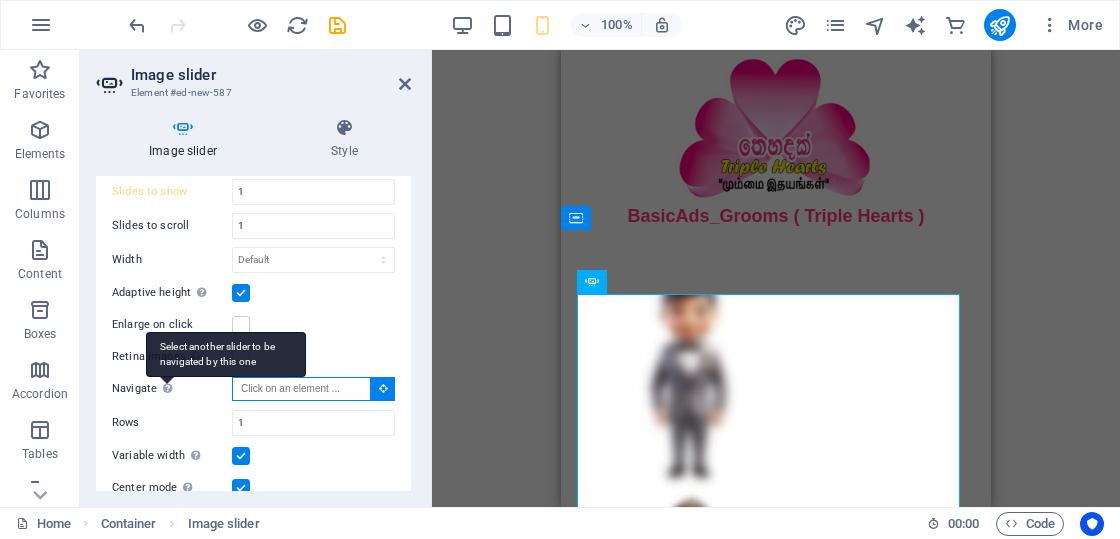 click on "Navigate Select another slider to be navigated by this one" at bounding box center (301, 389) 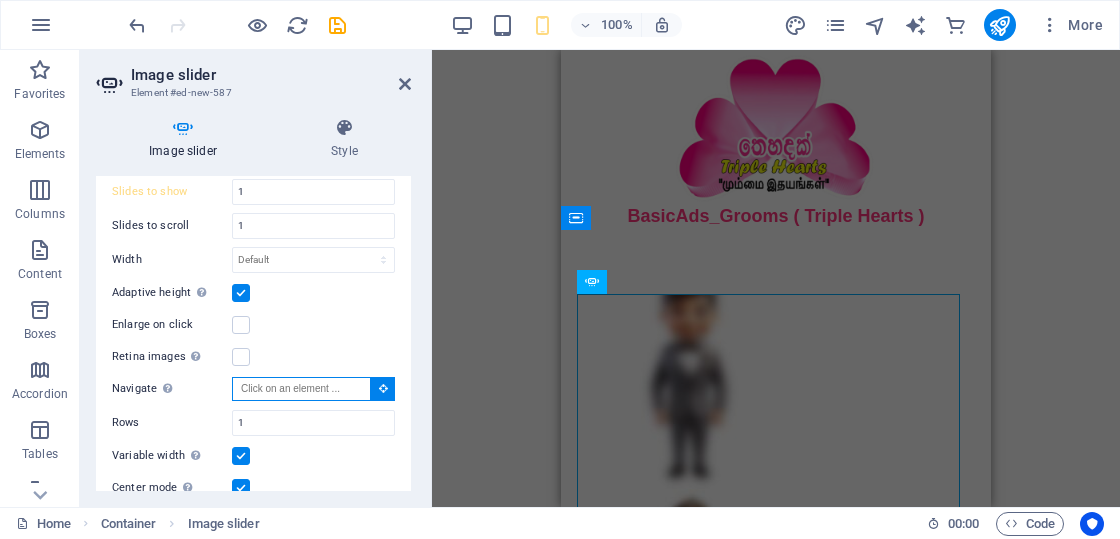 scroll, scrollTop: 800, scrollLeft: 0, axis: vertical 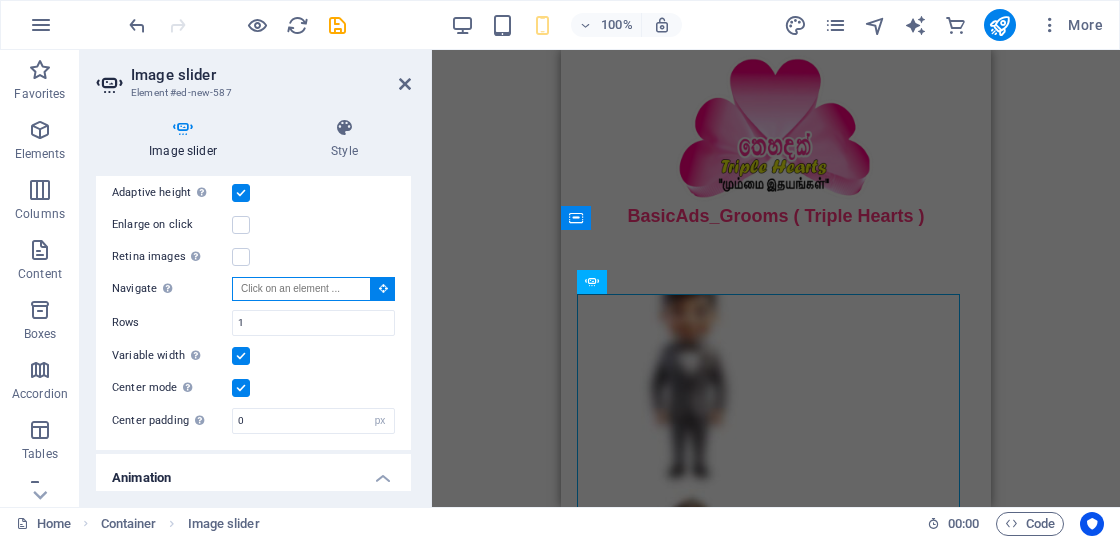 click on "Navigate Select another slider to be navigated by this one" at bounding box center (301, 289) 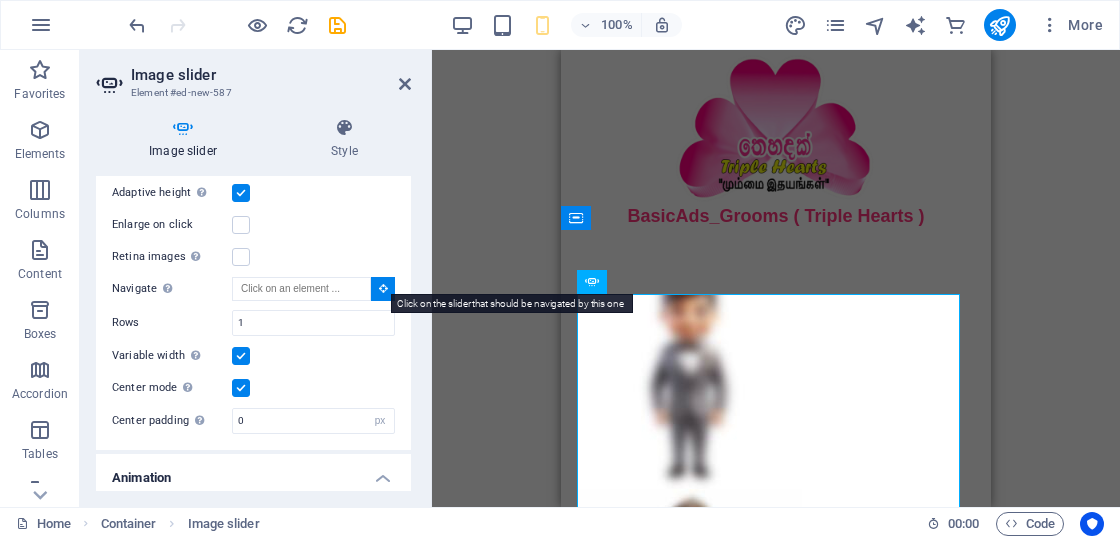 click at bounding box center [383, 288] 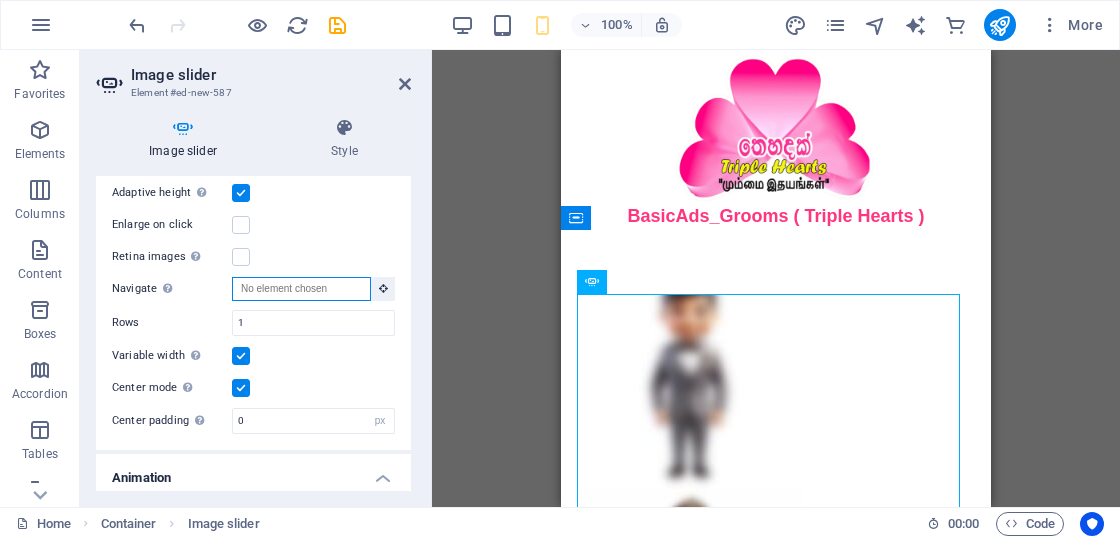 click on "Navigate Select another slider to be navigated by this one" at bounding box center (301, 289) 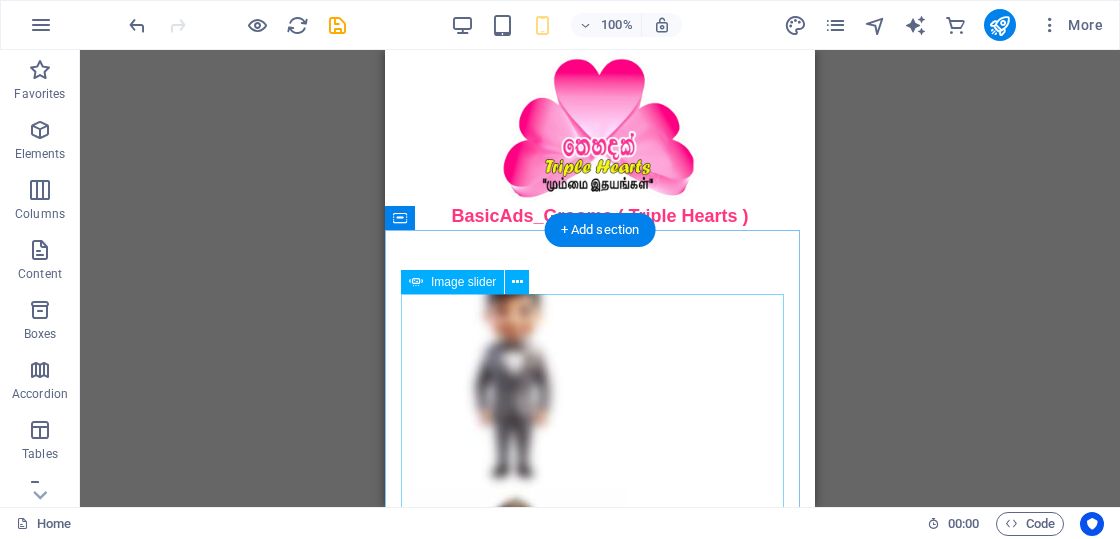 click on "Proposal ID >>
79123456704547
Nickname-කෙටි නම
asdsad
வவுனியா (Vavuniya) වවුනියාව
Dutch Reformed - රෙපරමාදු සභාව
වයස -46
Unmarried - අවිවාහක - திருமணமாகாத
උස-Feet ( 4 ) . Inches ( 05 )
රැකියාව-
Foreign Employed - විදේශ රැකියාවැති - வெளிநாடு வேலை
මාසික ආදායම
Rs. 25,000 Rs. 50,000 - අතර - இடையே Proposal ID >>
99143232103384
Nickname-කෙටි නම
sfsdfsfsf
இரத்தினபுரி (Ratnapura) රත්නපුර
Independent Free churches - ස්වාධීන සභාවන්
වයස -26
Unmarried - අවිවාහක - திருமணமாகாத
උස-Feet ( 4 ) . Inches ( 10 )
රැකියාව-
Self employed - ස්වයංරැකියා - சுயதொழில்
මාසික ආදායම
Rs. 50,000 Rs. 1,00,000 - අතර - இடையே" at bounding box center [600, 430] 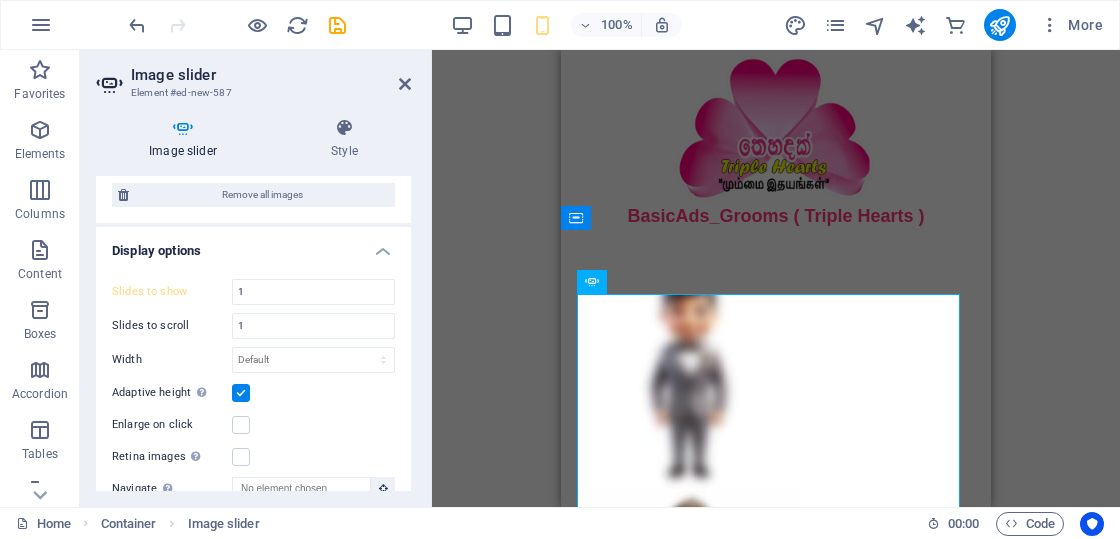 scroll, scrollTop: 800, scrollLeft: 0, axis: vertical 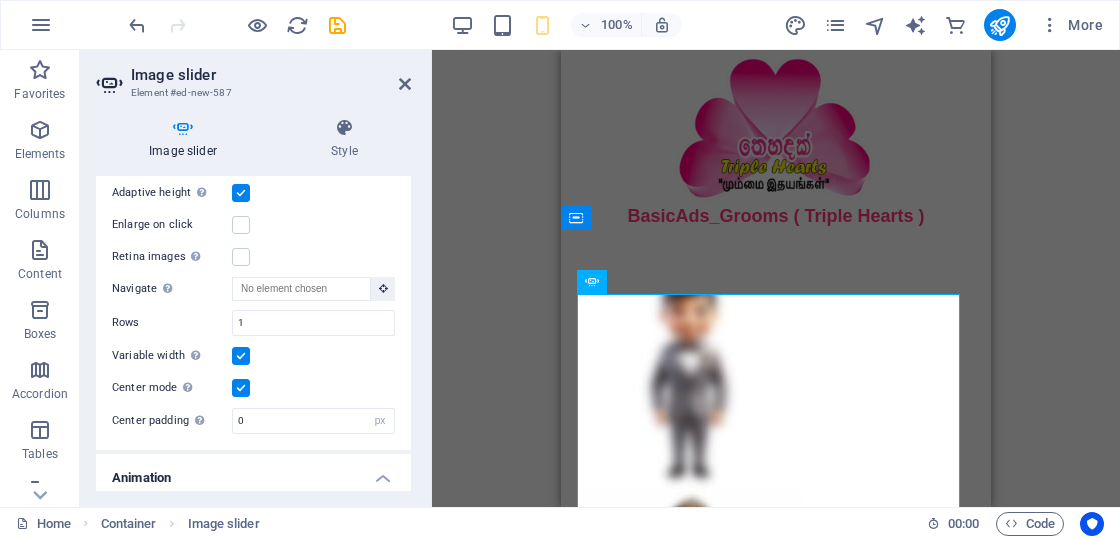 click at bounding box center [241, 356] 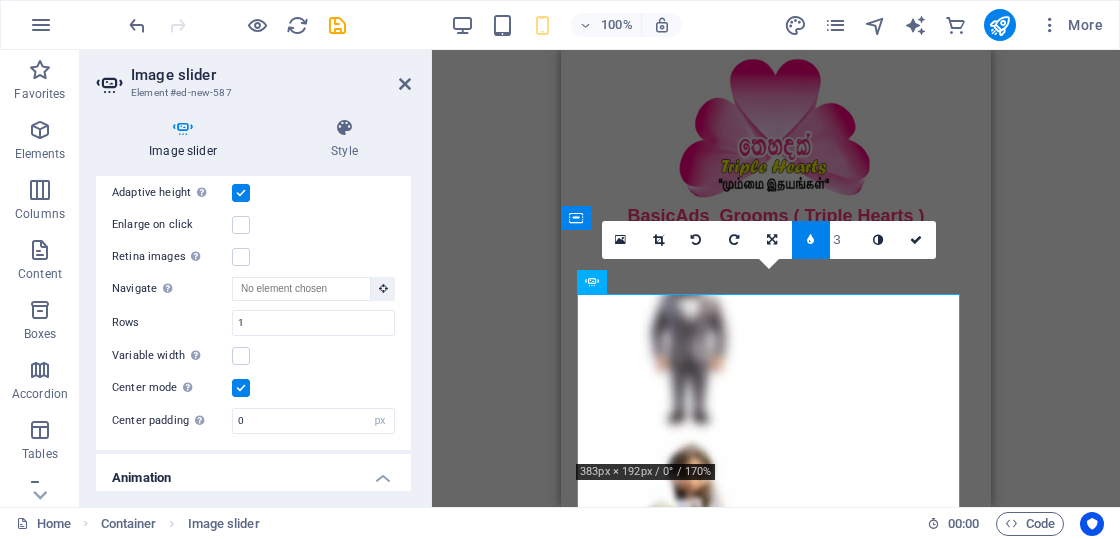 click at bounding box center (241, 388) 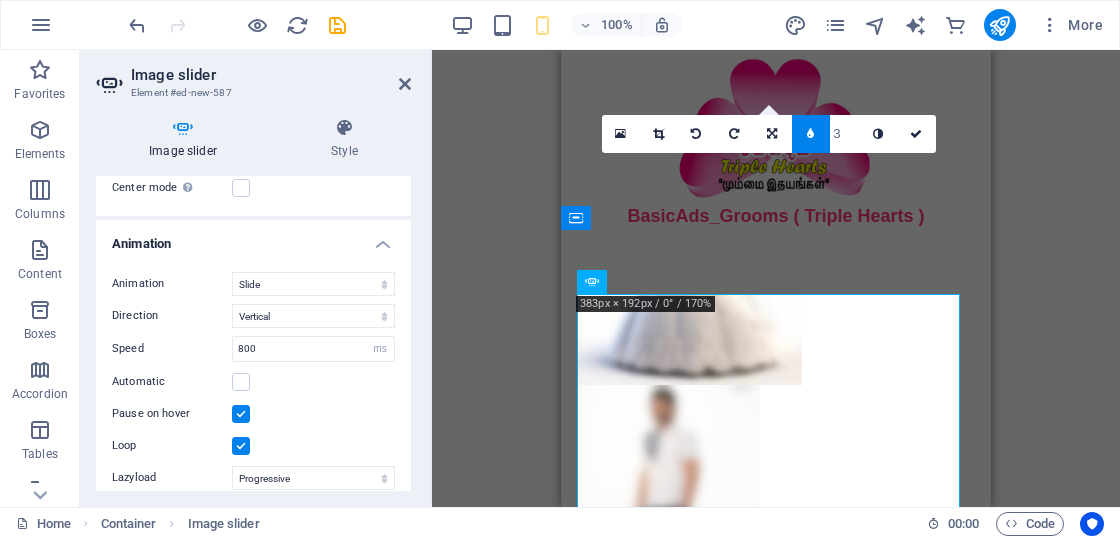 scroll, scrollTop: 1069, scrollLeft: 0, axis: vertical 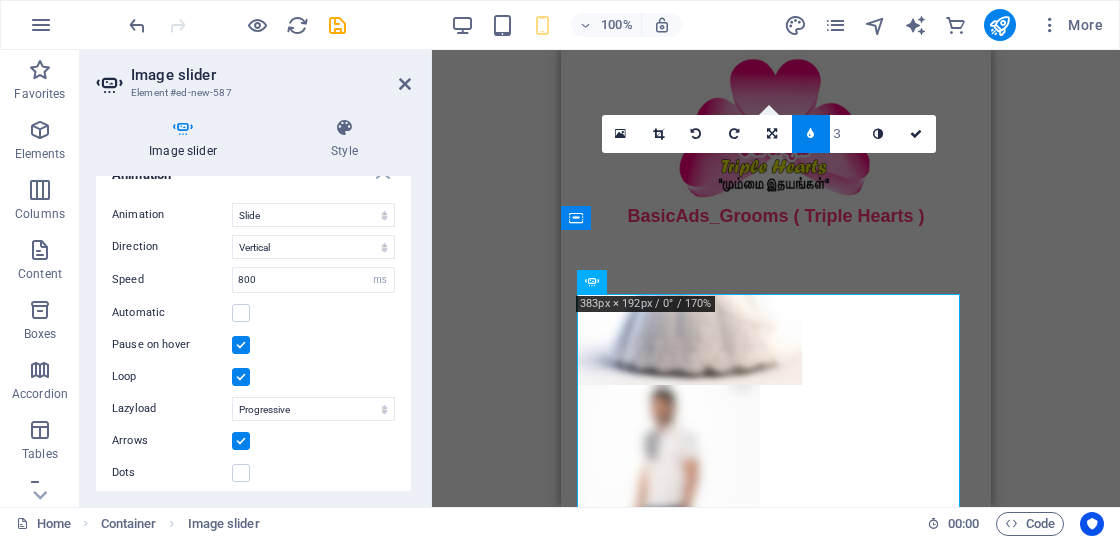 click at bounding box center [241, 345] 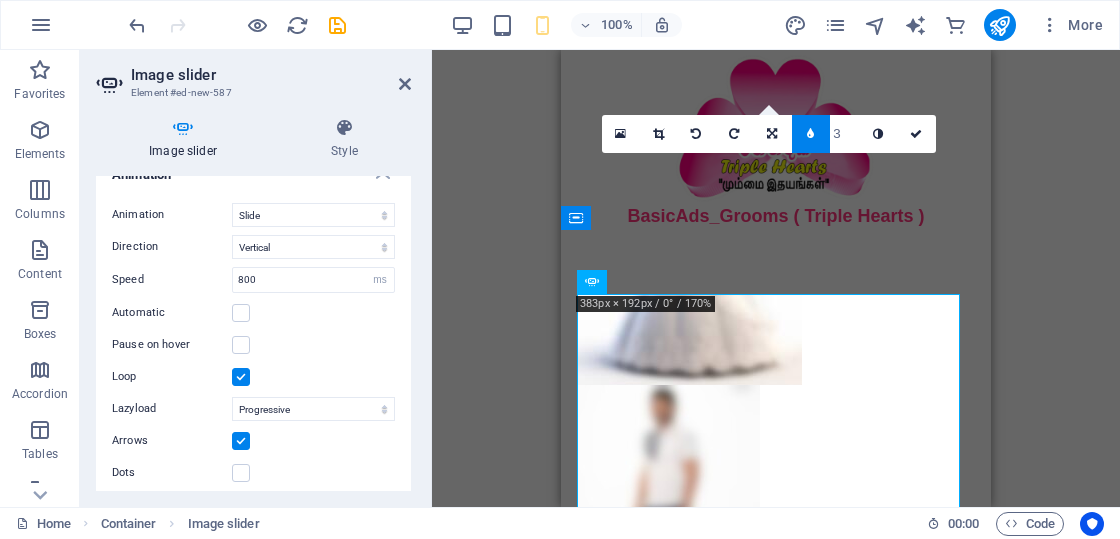 click at bounding box center (241, 377) 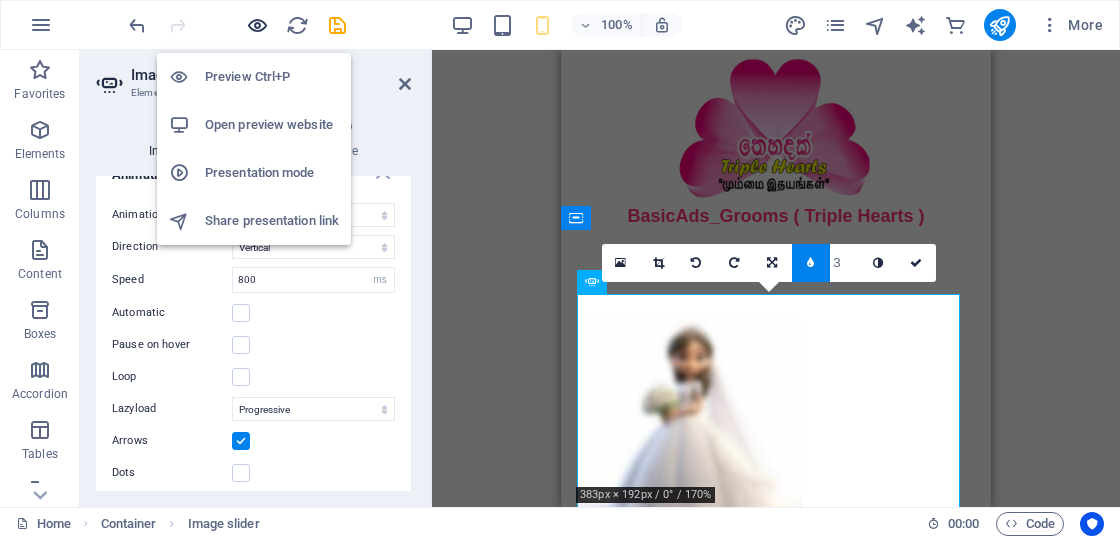 click at bounding box center [257, 25] 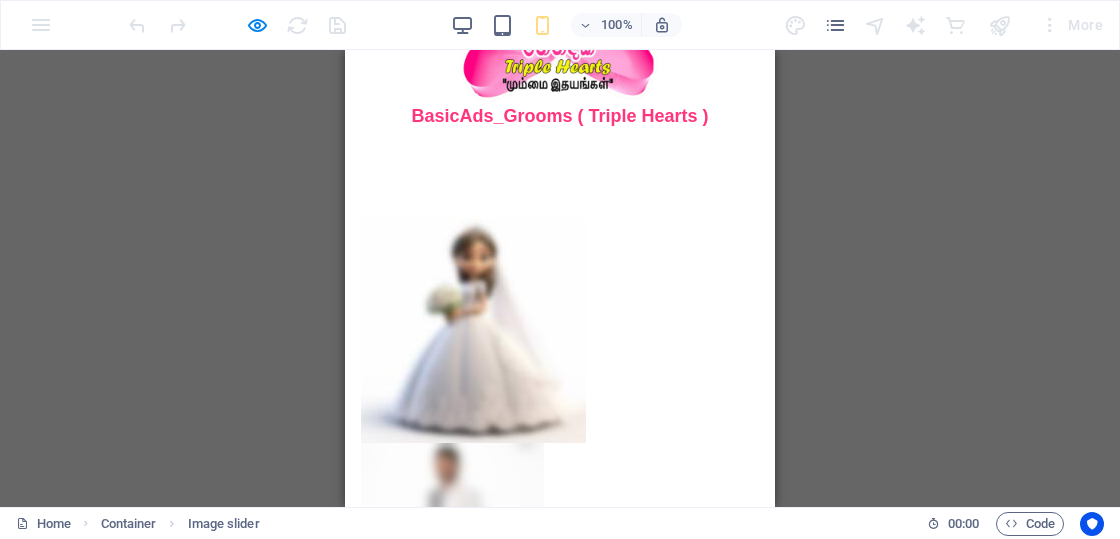 scroll, scrollTop: 234, scrollLeft: 0, axis: vertical 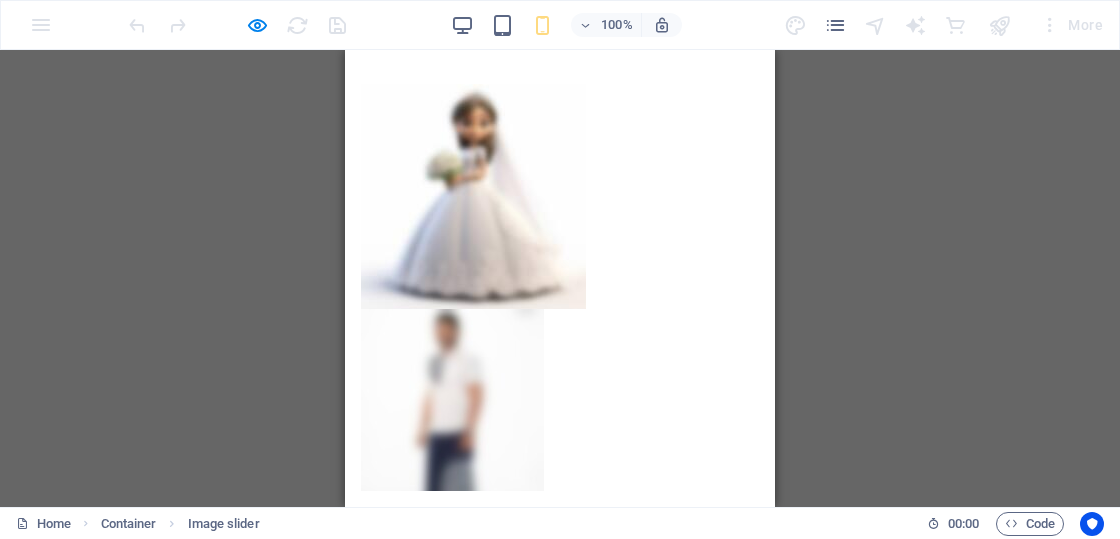 click at bounding box center [361, 484] 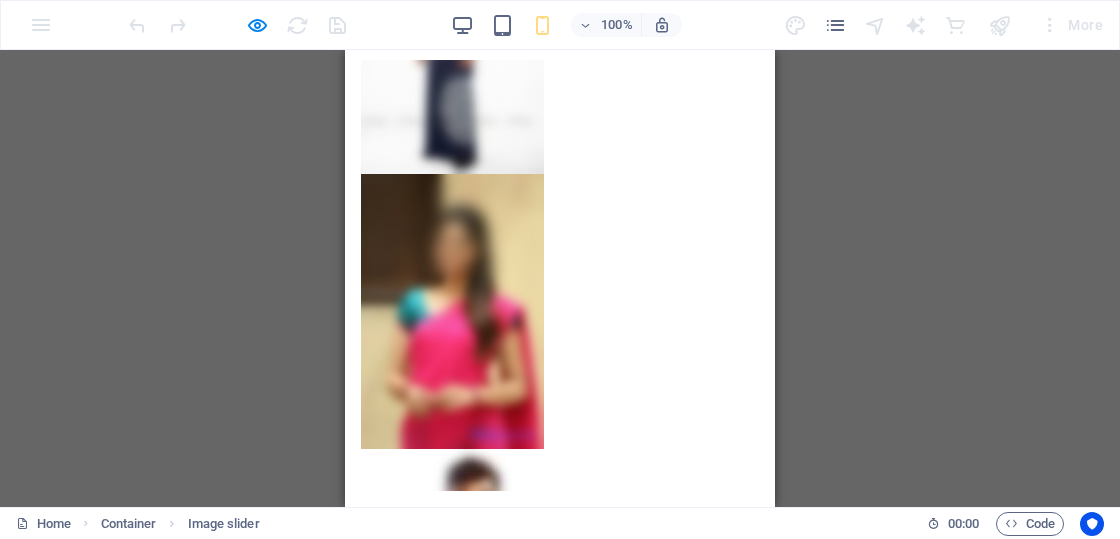 drag, startPoint x: 618, startPoint y: 362, endPoint x: 620, endPoint y: 259, distance: 103.01942 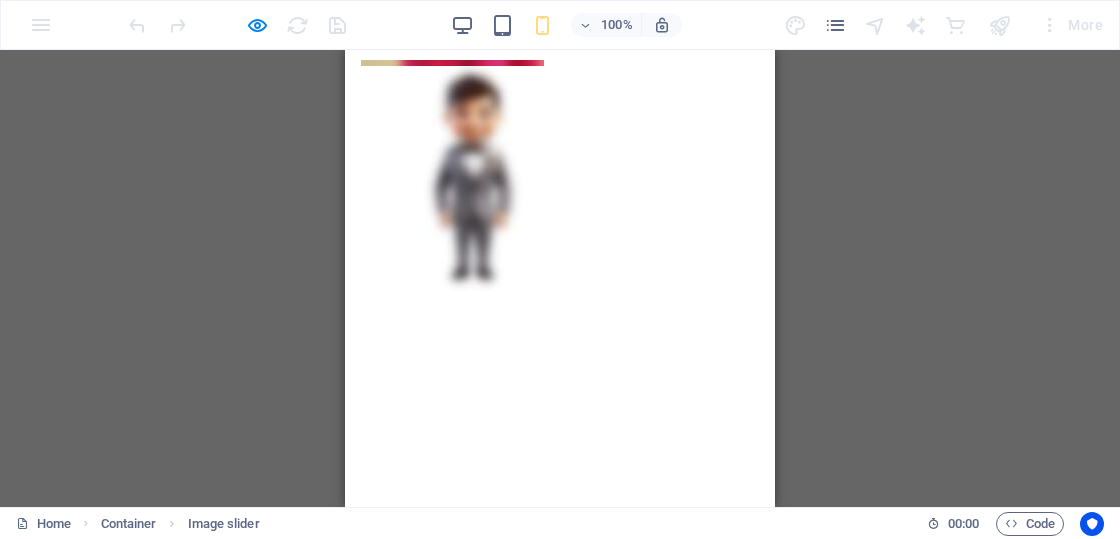 click at bounding box center (361, 484) 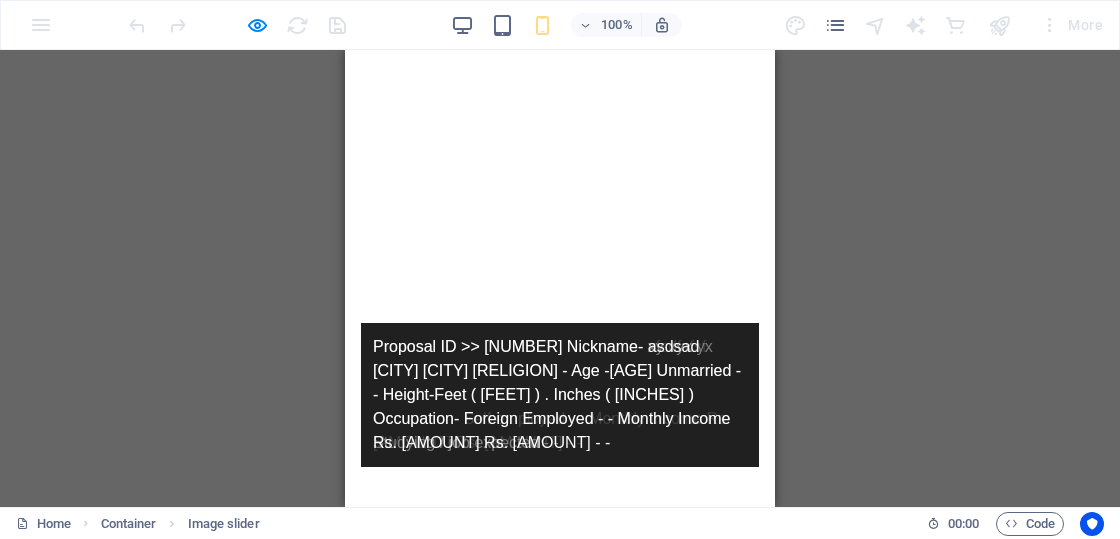 click at bounding box center (361, 484) 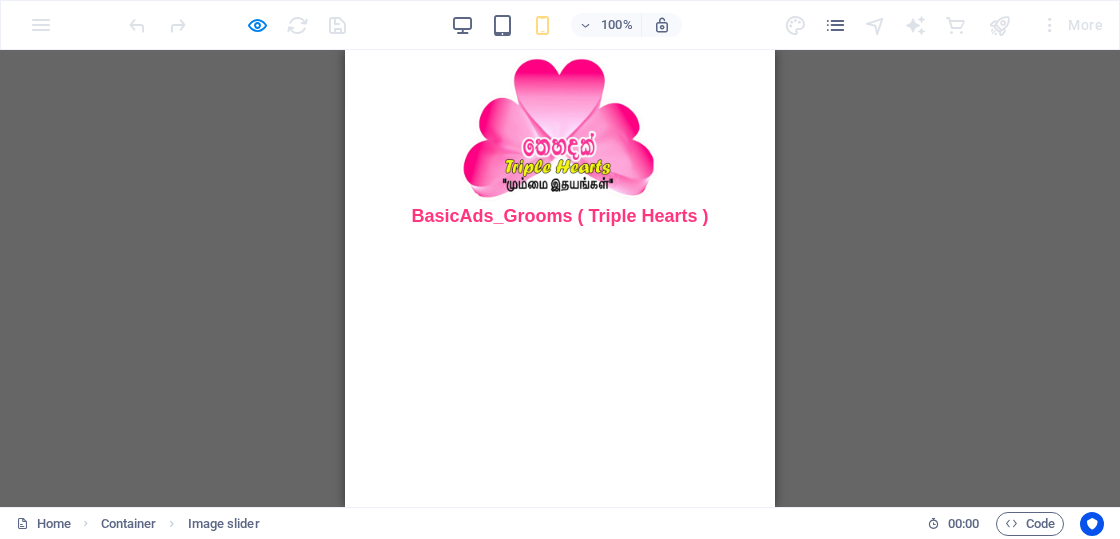 scroll, scrollTop: 200, scrollLeft: 0, axis: vertical 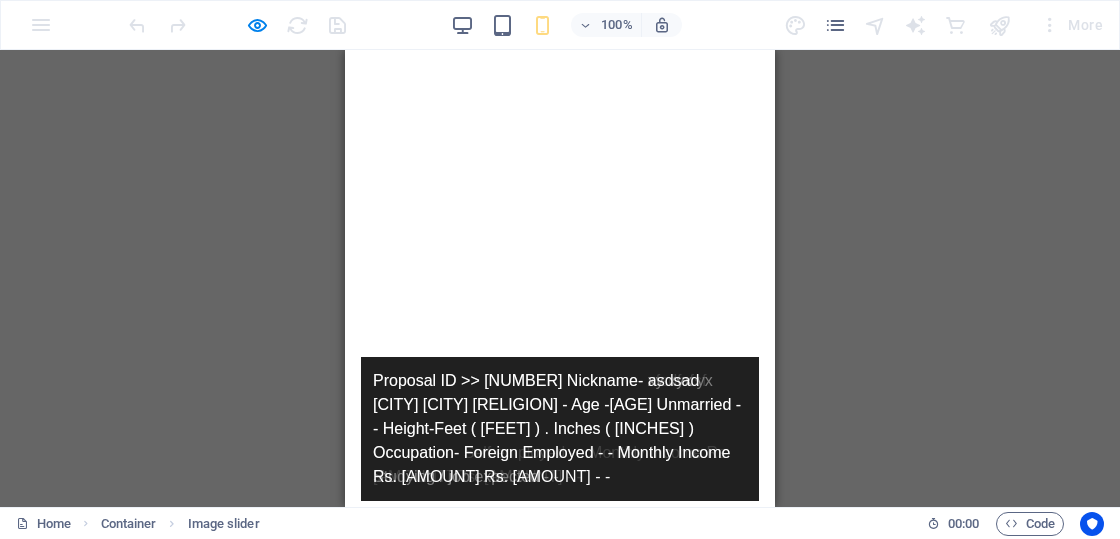 click at bounding box center (361, 111) 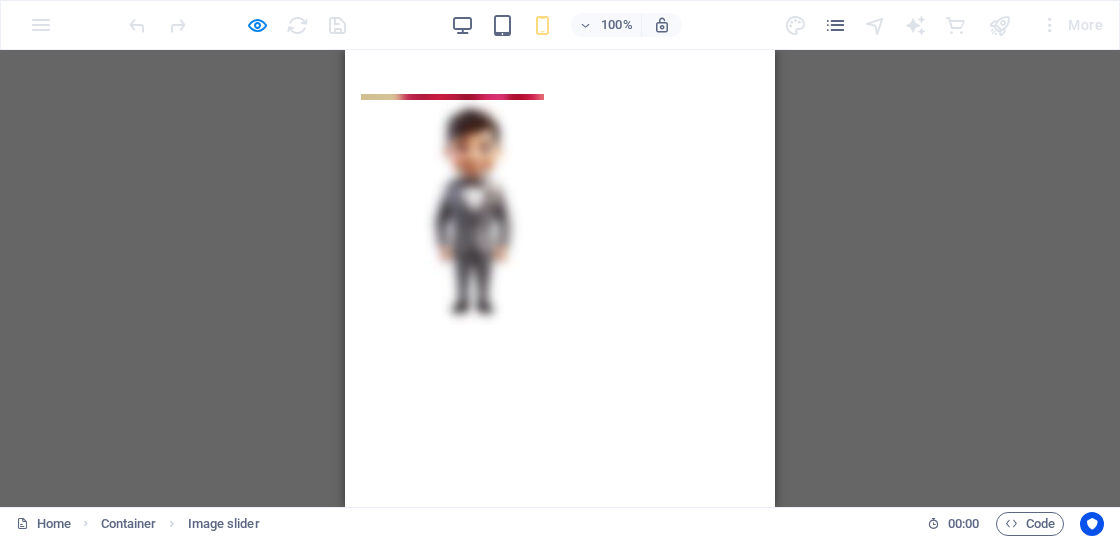 scroll, scrollTop: 0, scrollLeft: 0, axis: both 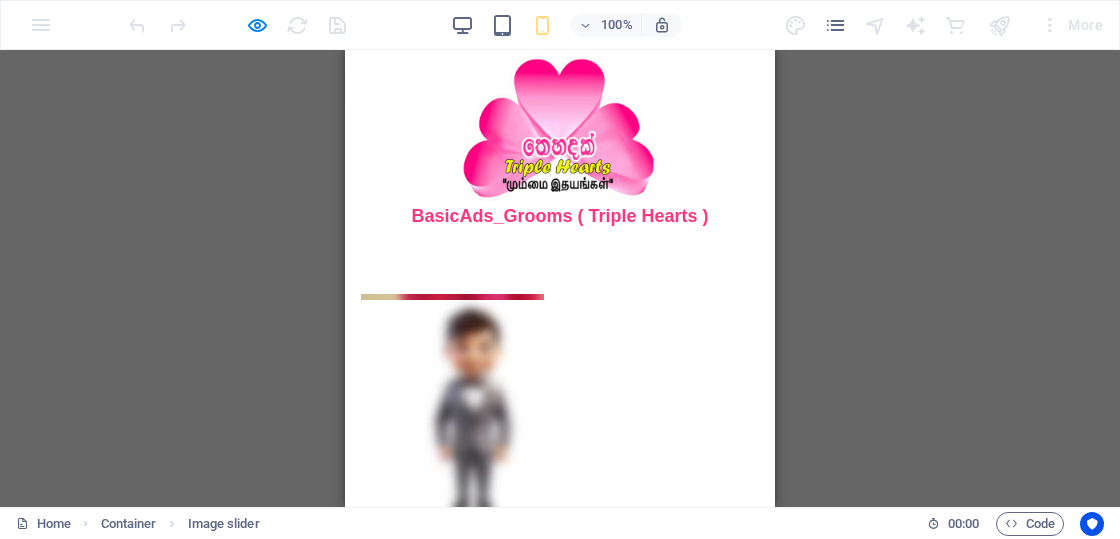 click at bounding box center (361, 311) 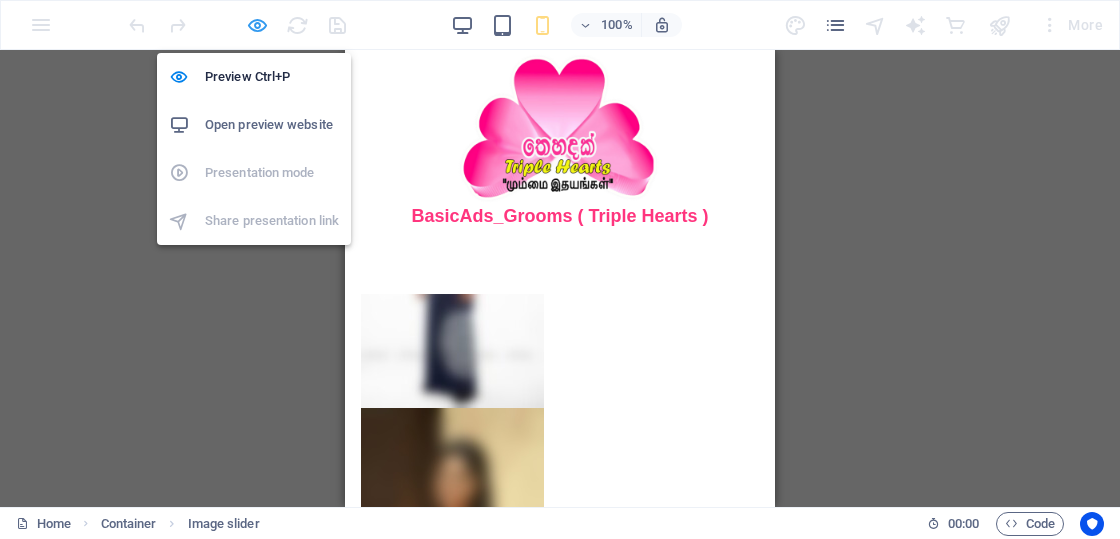 click at bounding box center [257, 25] 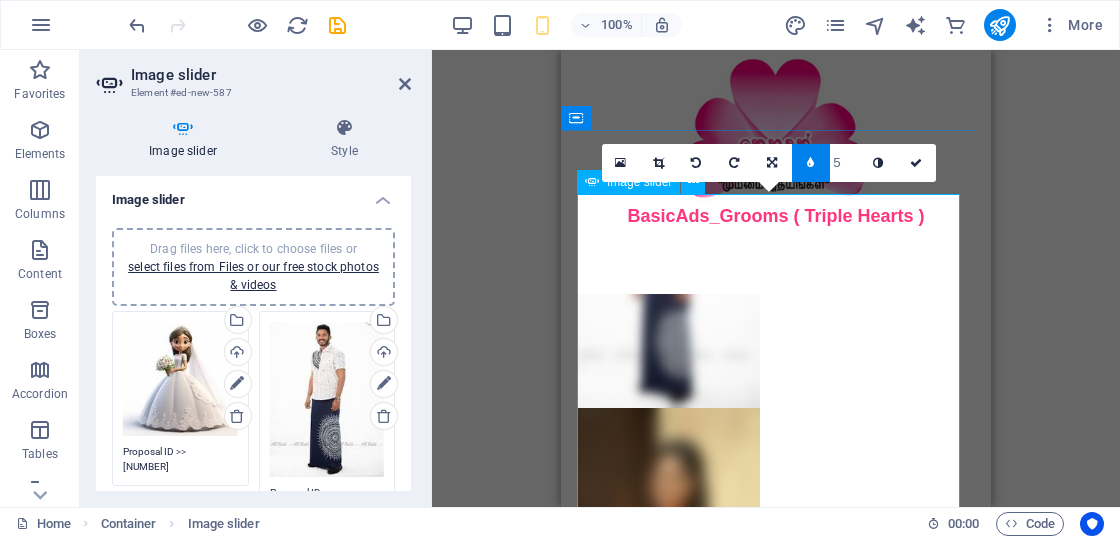 scroll, scrollTop: 234, scrollLeft: 0, axis: vertical 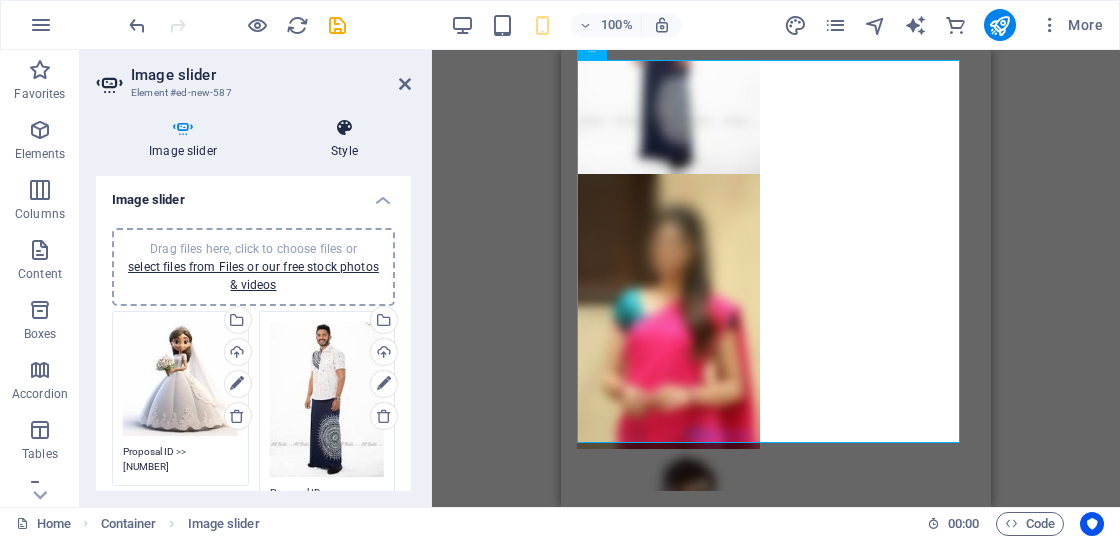 click at bounding box center (344, 128) 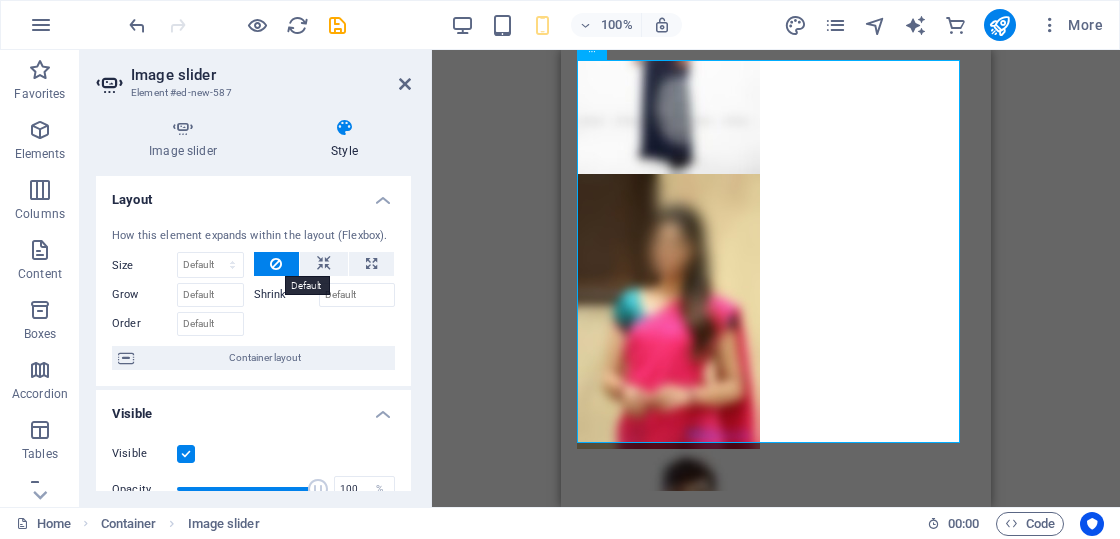 click at bounding box center (276, 264) 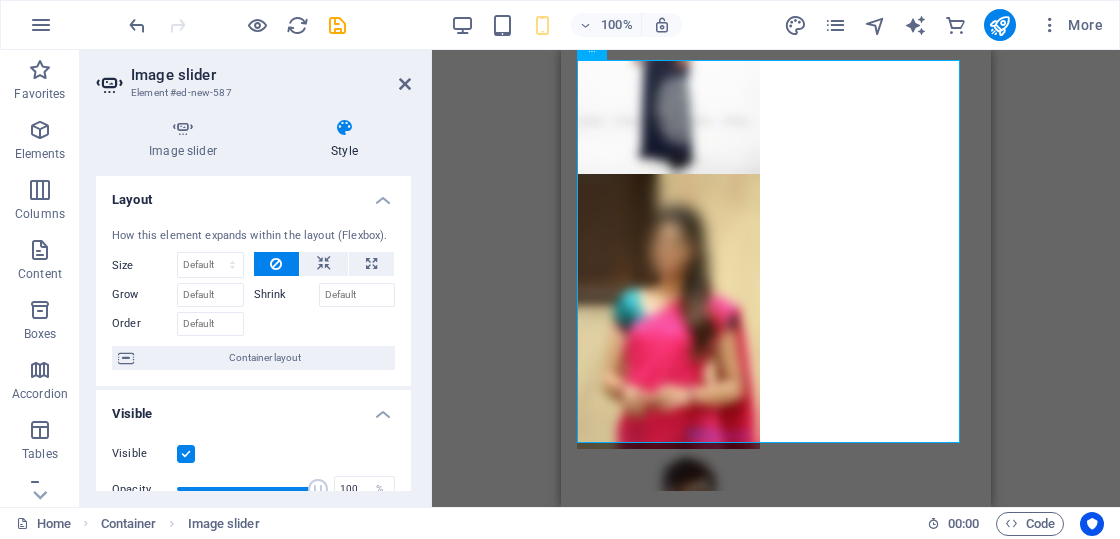 click on "Shrink" at bounding box center (286, 295) 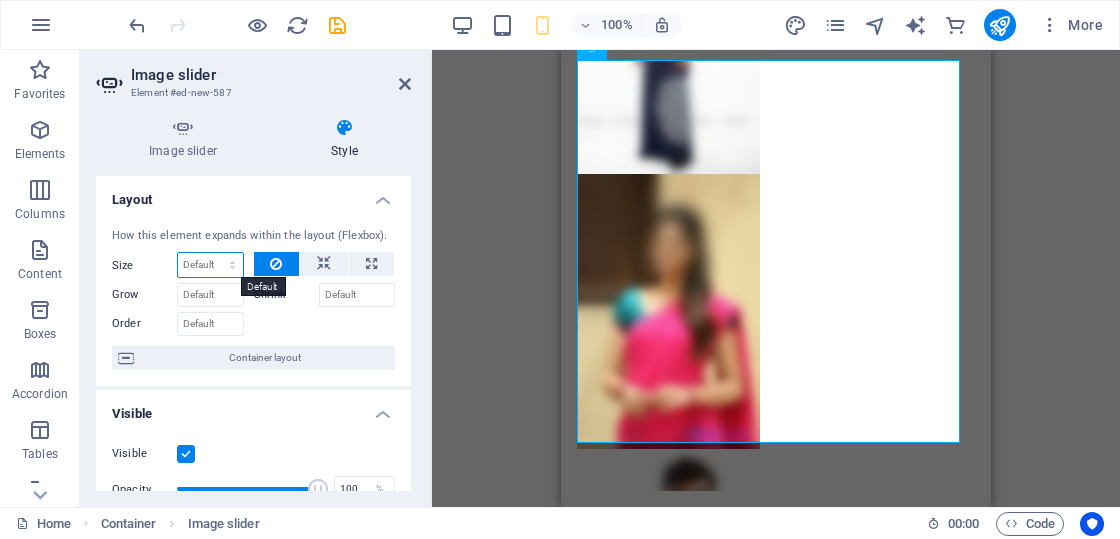 click on "Default auto px % 1/1 1/2 1/3 1/4 1/5 1/6 1/7 1/8 1/9 1/10" at bounding box center [210, 265] 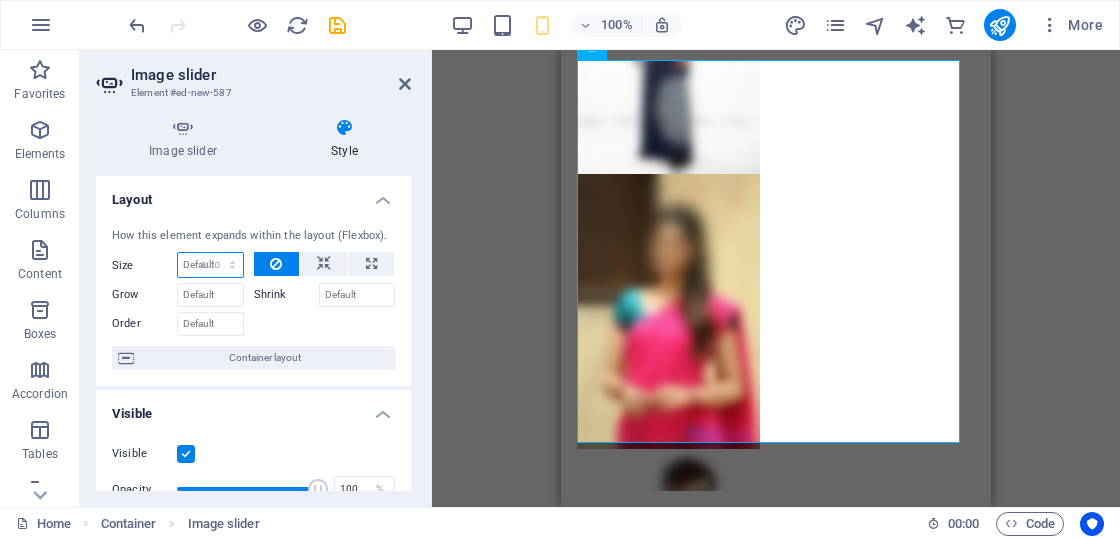 click on "Default auto px % 1/1 1/2 1/3 1/4 1/5 1/6 1/7 1/8 1/9 1/10" at bounding box center [210, 265] 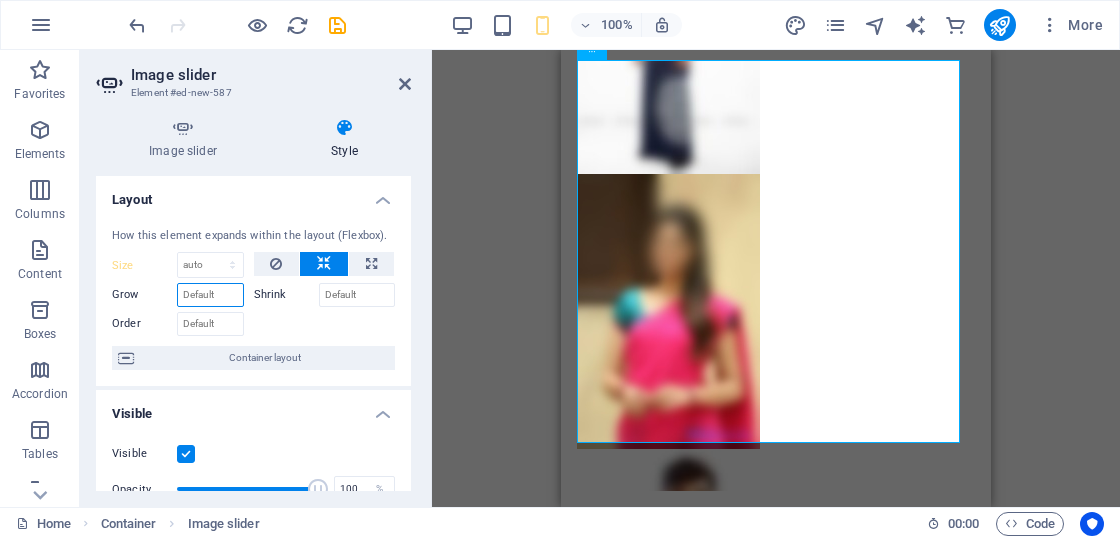 click on "Grow" at bounding box center [210, 295] 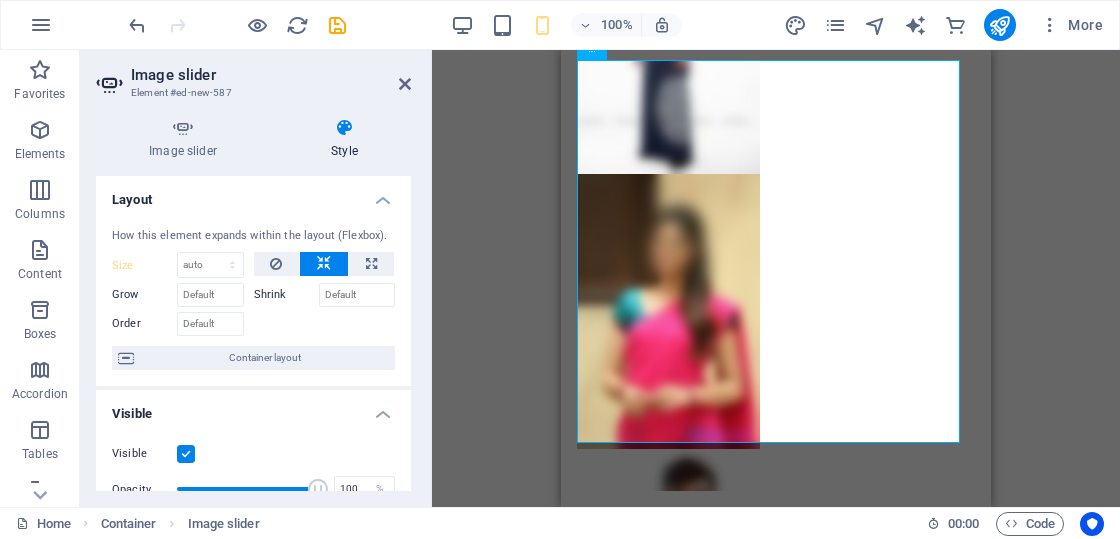 click on "Shrink" at bounding box center (286, 295) 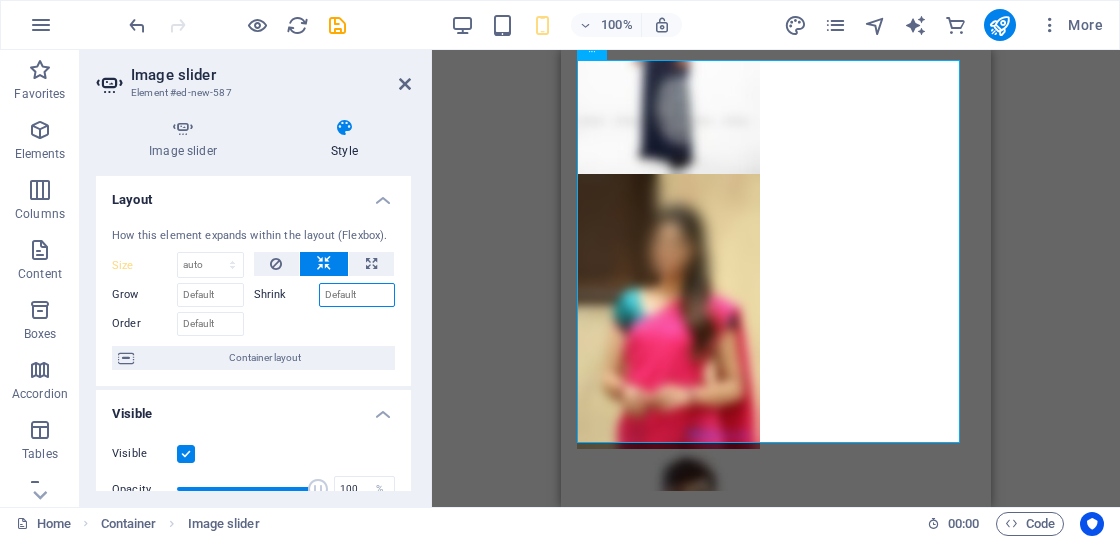 click on "Shrink" at bounding box center (357, 295) 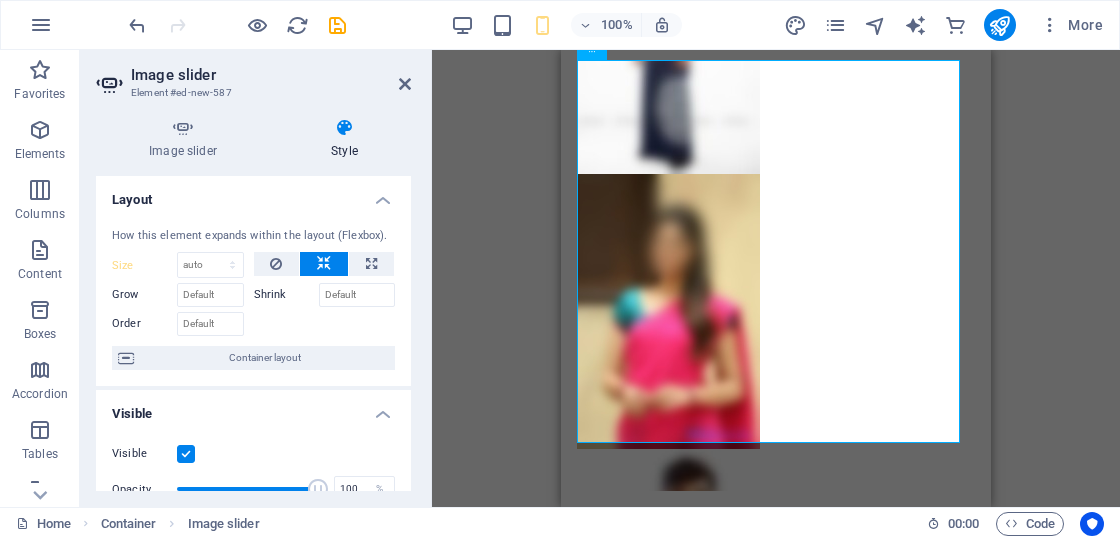 click on "Shrink" at bounding box center (286, 295) 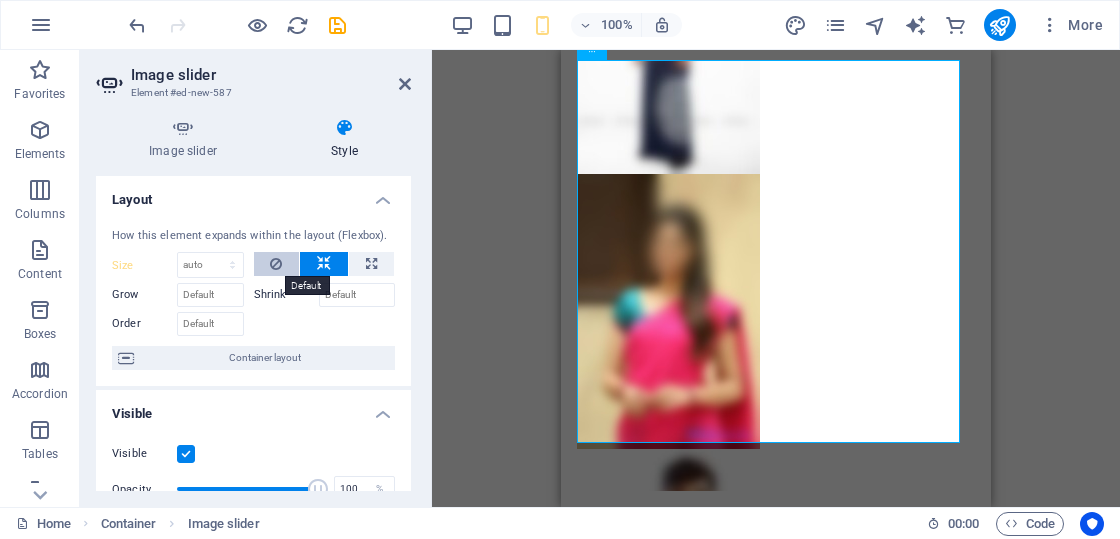 click at bounding box center (276, 264) 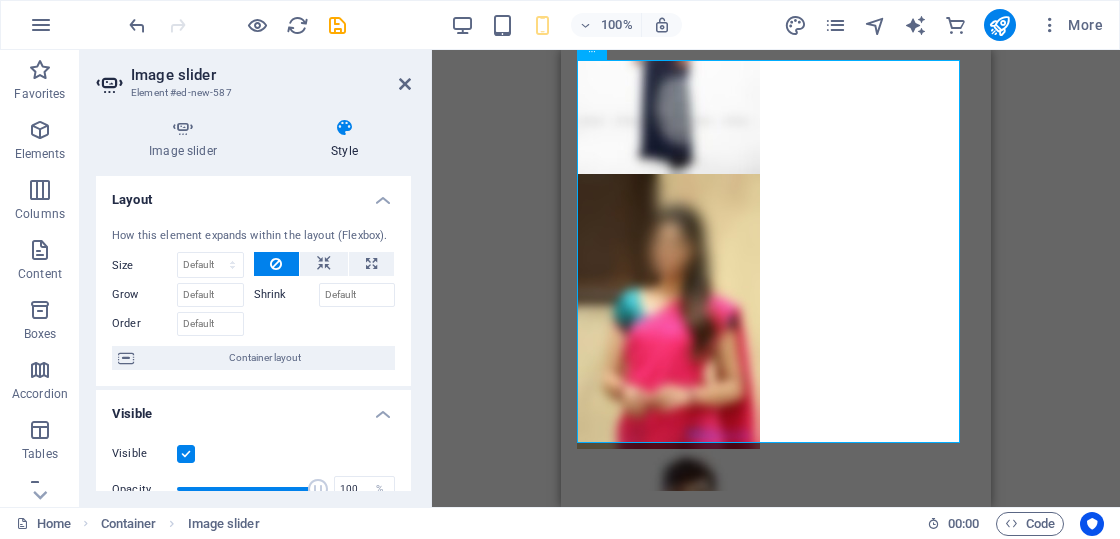 click on "Shrink" at bounding box center (286, 295) 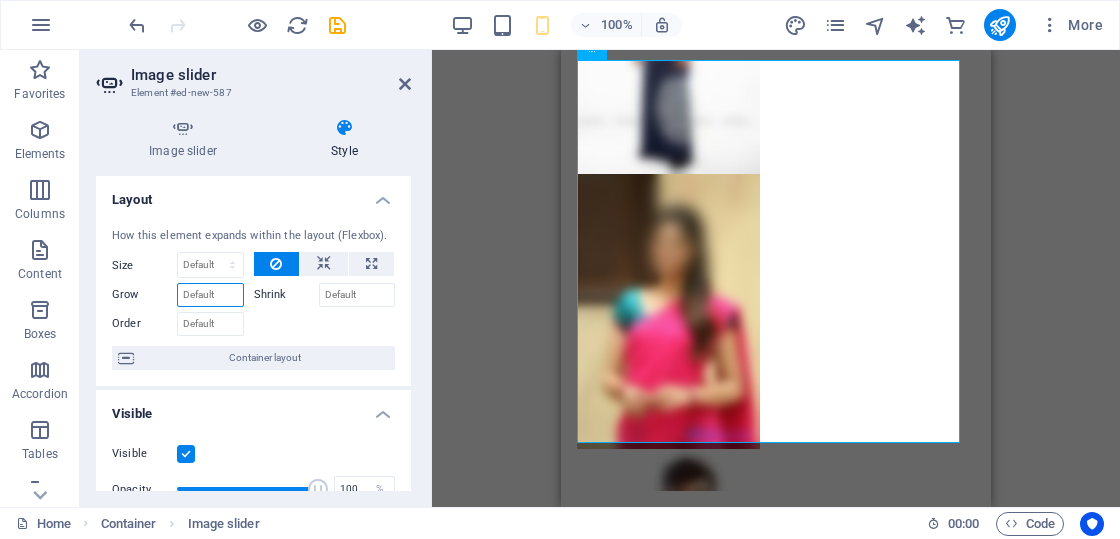 click on "Grow" at bounding box center [210, 295] 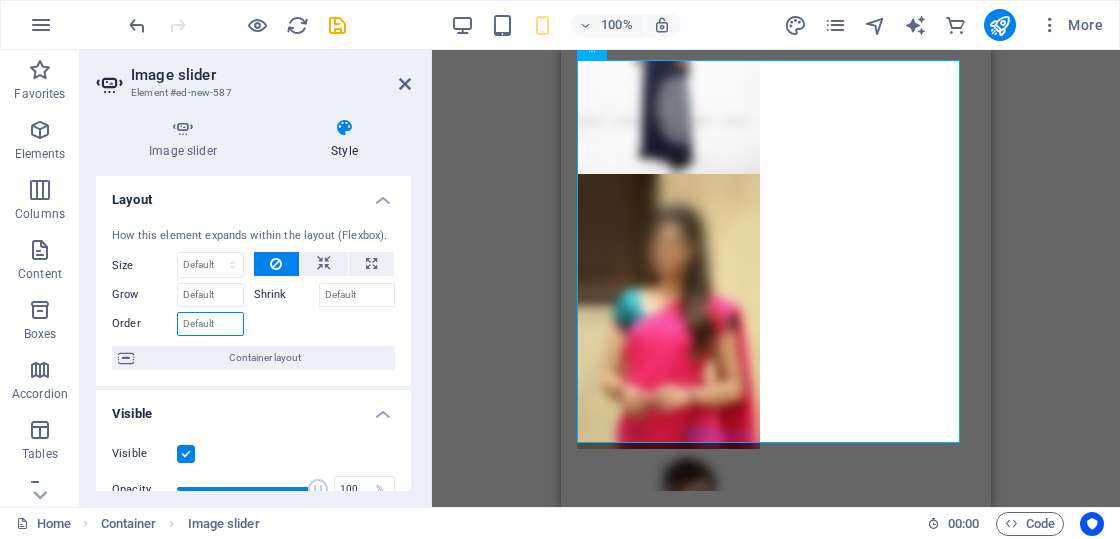 click on "Order" at bounding box center [210, 324] 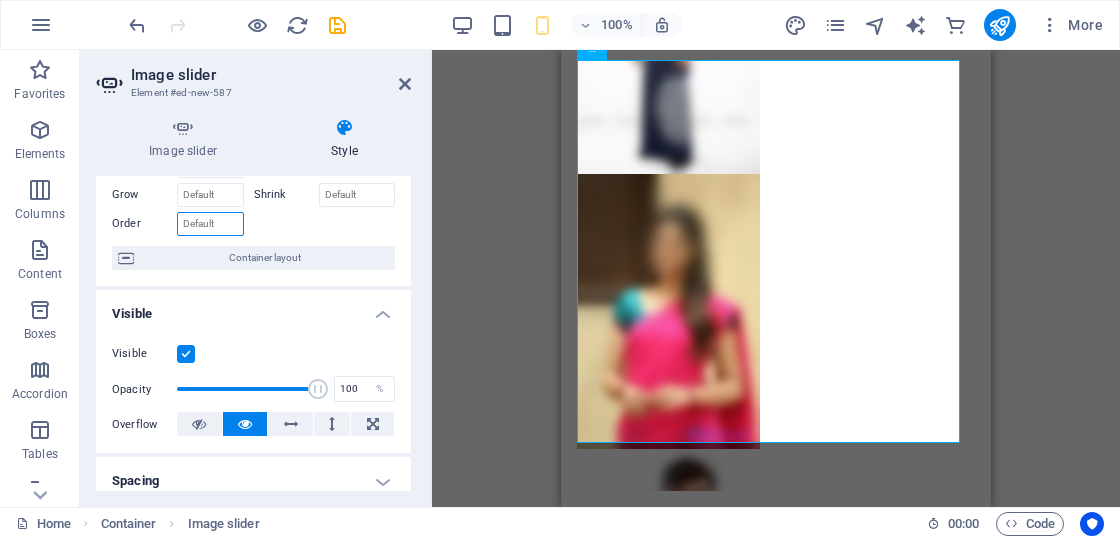 scroll, scrollTop: 200, scrollLeft: 0, axis: vertical 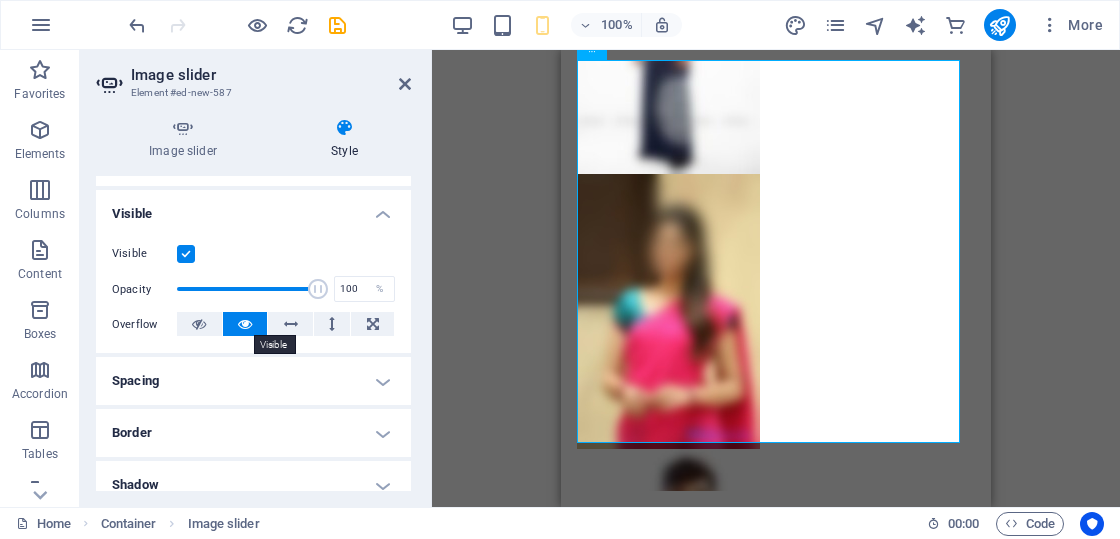 click at bounding box center (245, 324) 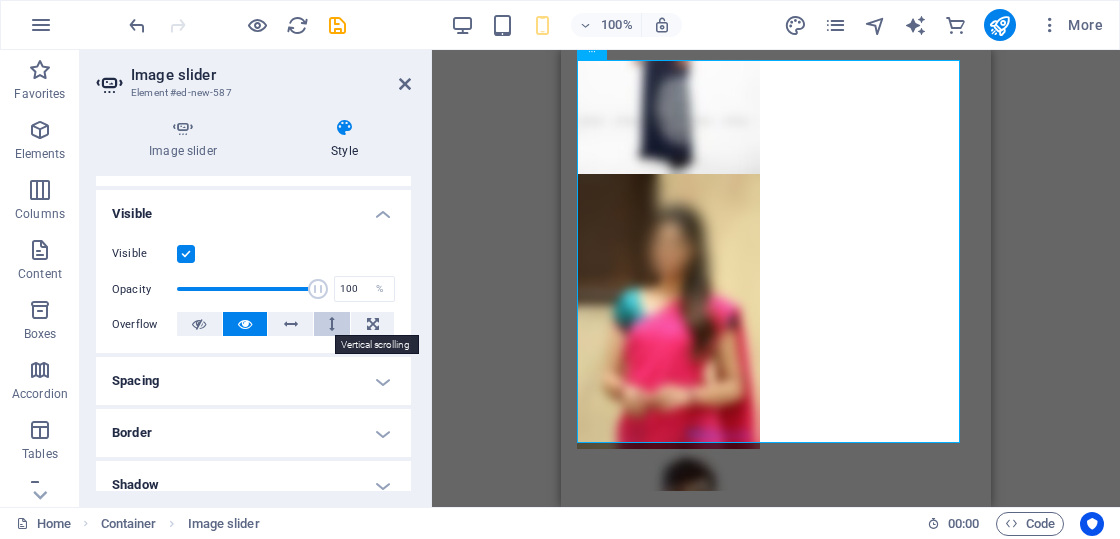 click at bounding box center [332, 324] 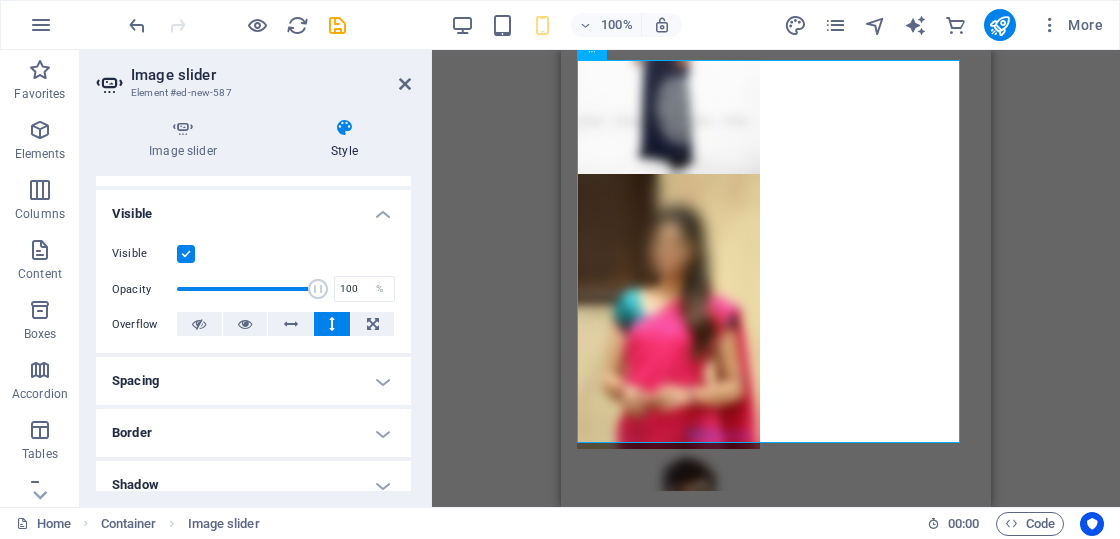 scroll, scrollTop: 300, scrollLeft: 0, axis: vertical 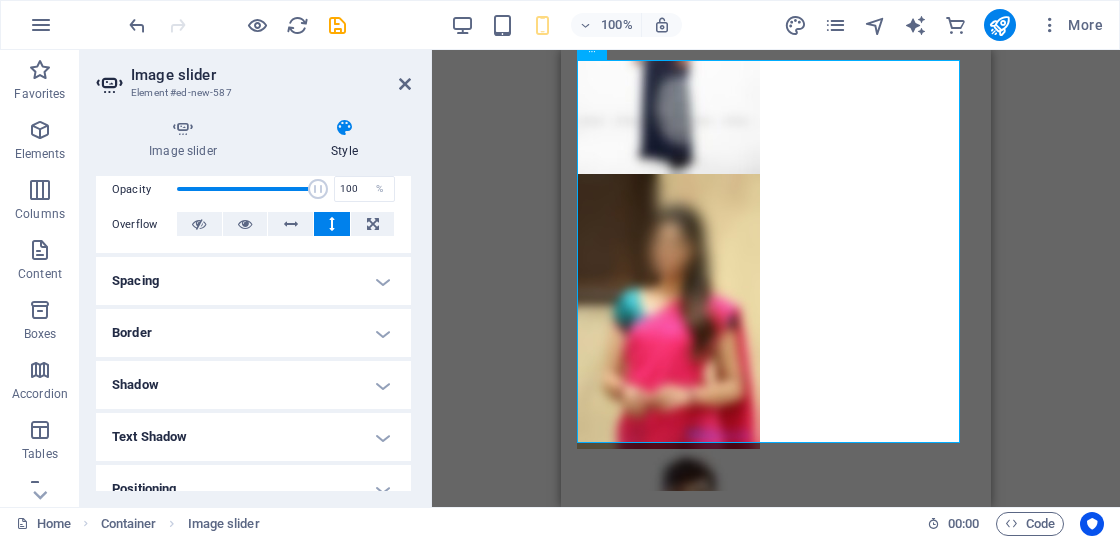 click on "Spacing" at bounding box center [253, 281] 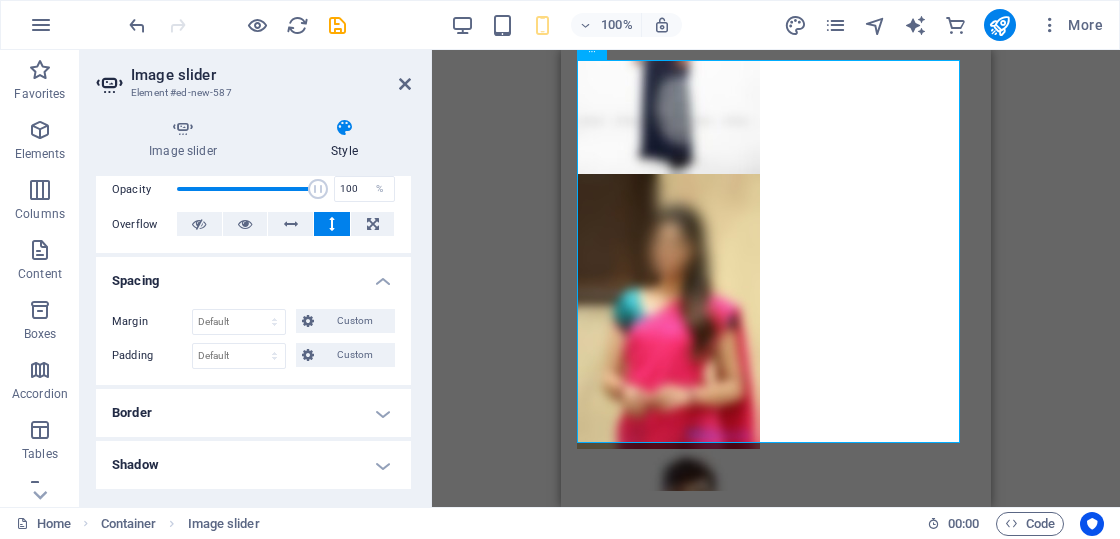 click on "Border" at bounding box center (253, 413) 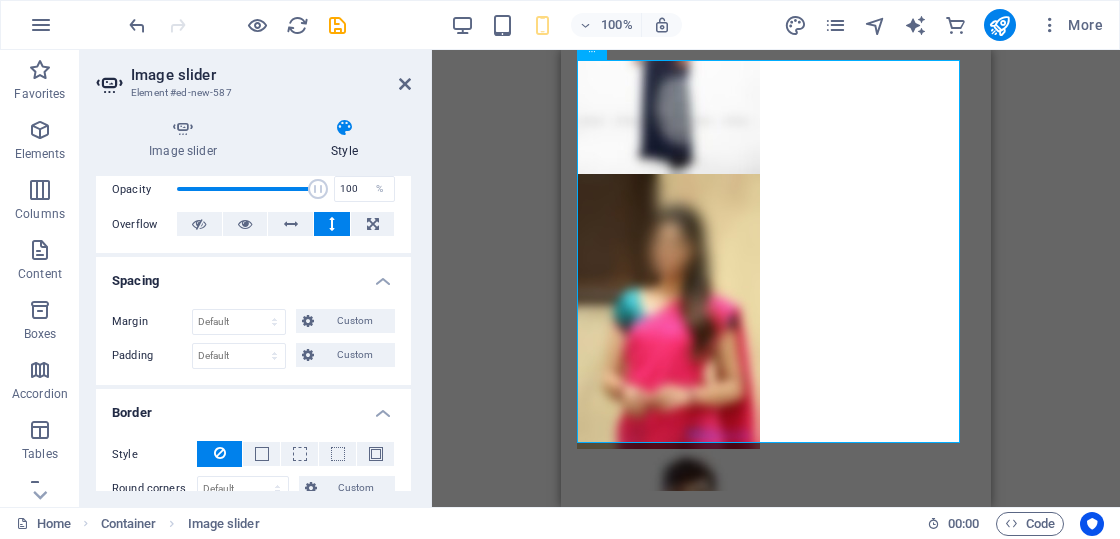 scroll, scrollTop: 400, scrollLeft: 0, axis: vertical 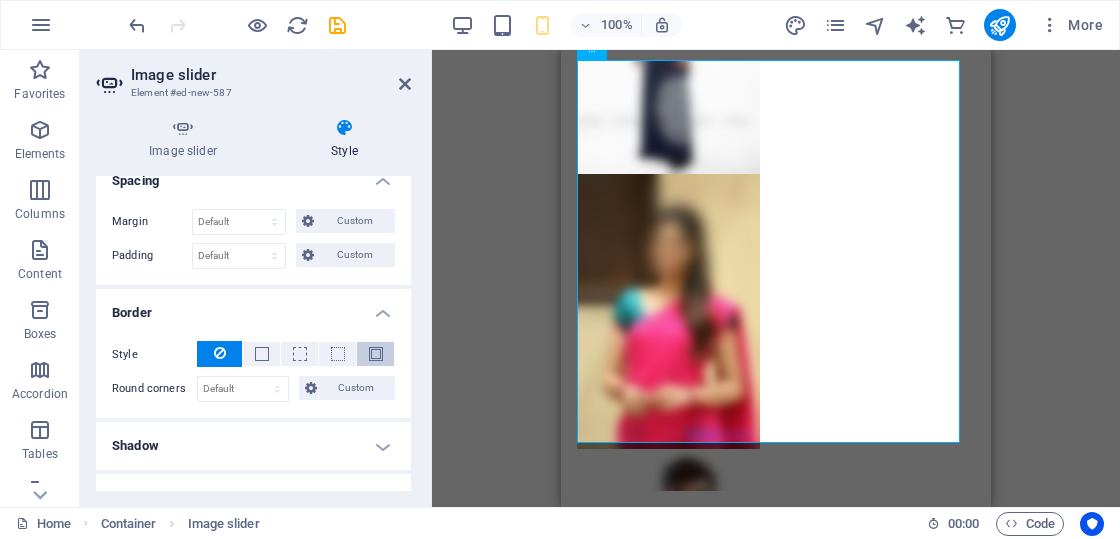 click at bounding box center [376, 354] 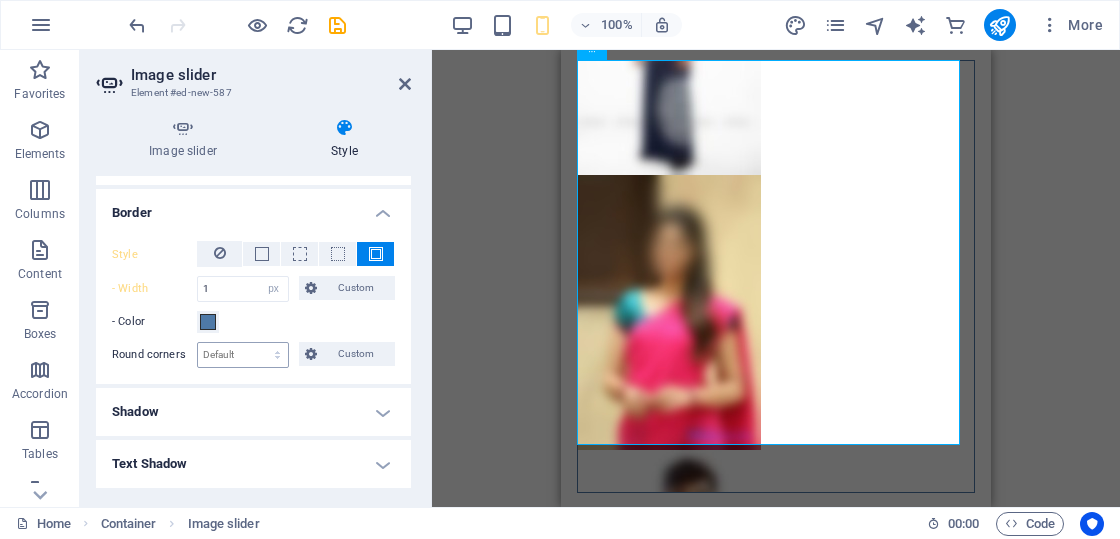 scroll, scrollTop: 600, scrollLeft: 0, axis: vertical 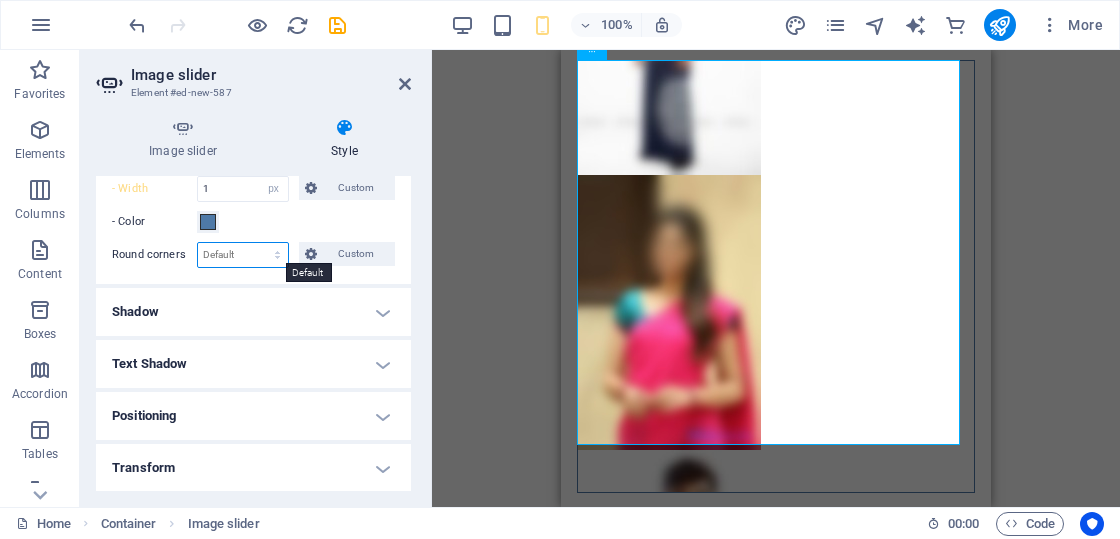 click on "Default px rem % vh vw Custom" at bounding box center [243, 255] 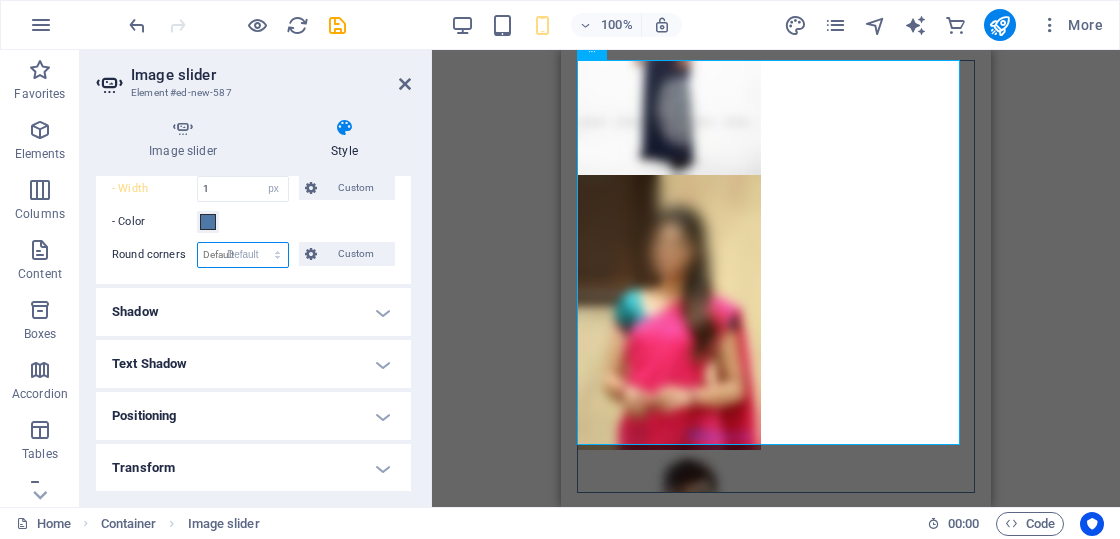 click on "Default px rem % vh vw Custom" at bounding box center (243, 255) 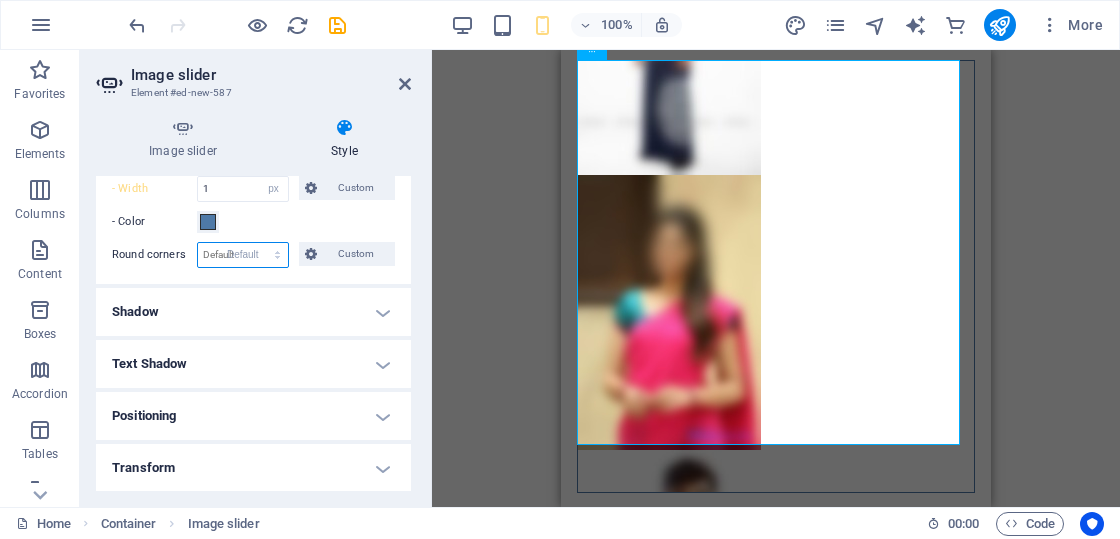 select on "DISABLED_OPTION_VALUE" 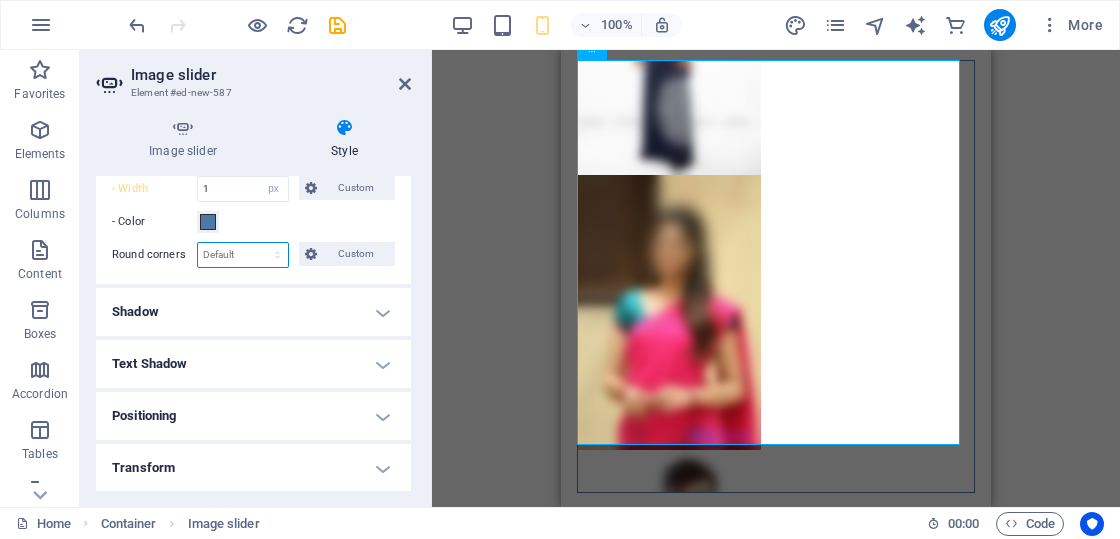 scroll, scrollTop: 700, scrollLeft: 0, axis: vertical 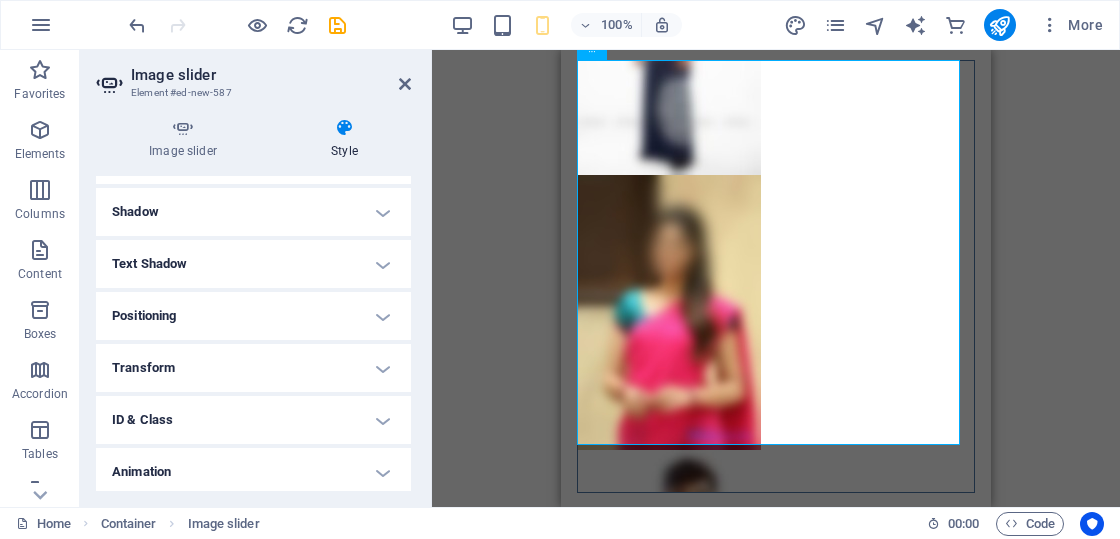click on "Positioning" at bounding box center [253, 316] 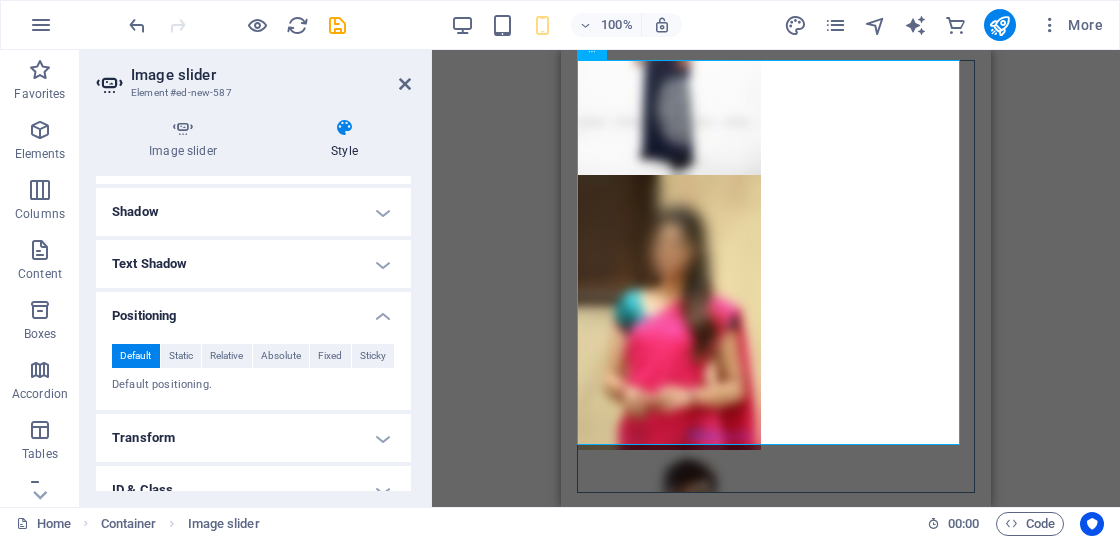 click on "Positioning" at bounding box center (253, 310) 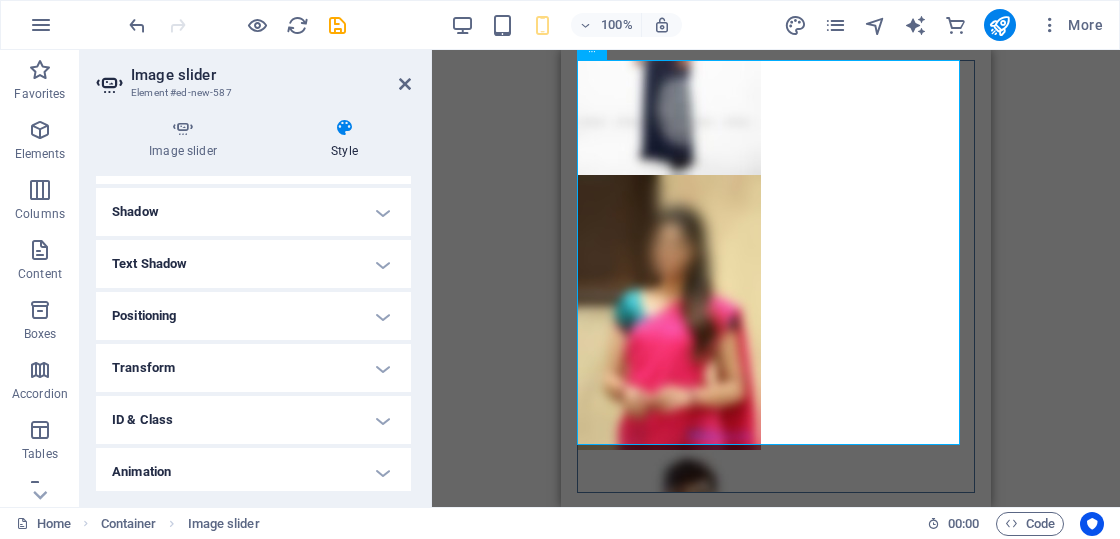 click on "Transform" at bounding box center [253, 368] 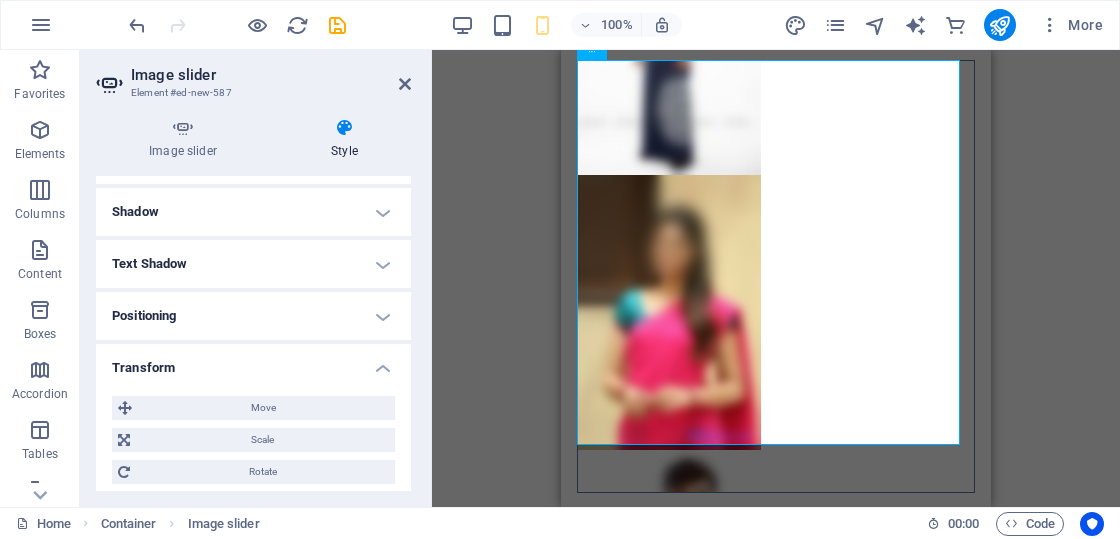 click on "Transform" at bounding box center (253, 362) 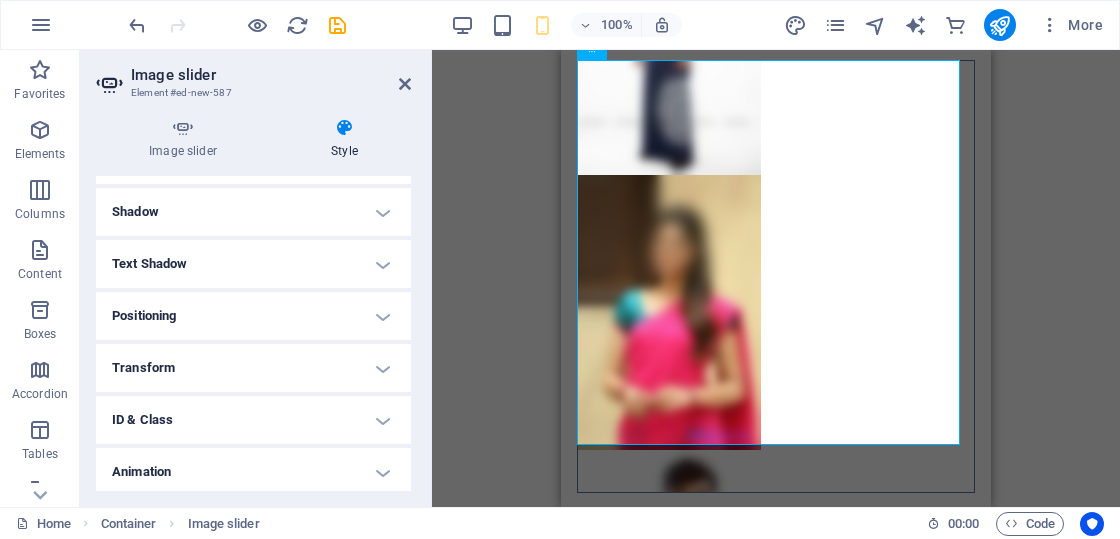 scroll, scrollTop: 752, scrollLeft: 0, axis: vertical 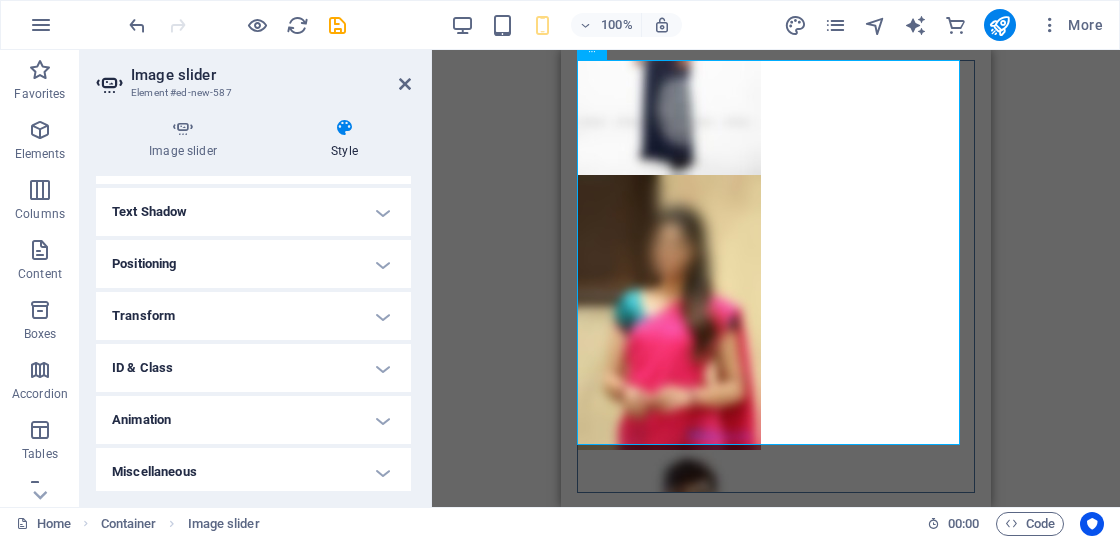 click on "Miscellaneous" at bounding box center (253, 472) 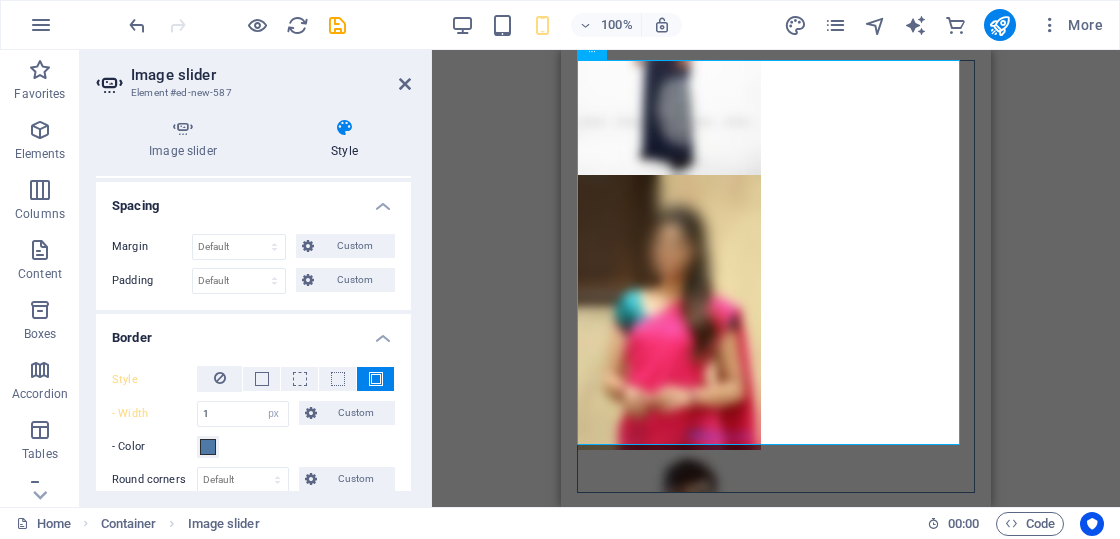 scroll, scrollTop: 175, scrollLeft: 0, axis: vertical 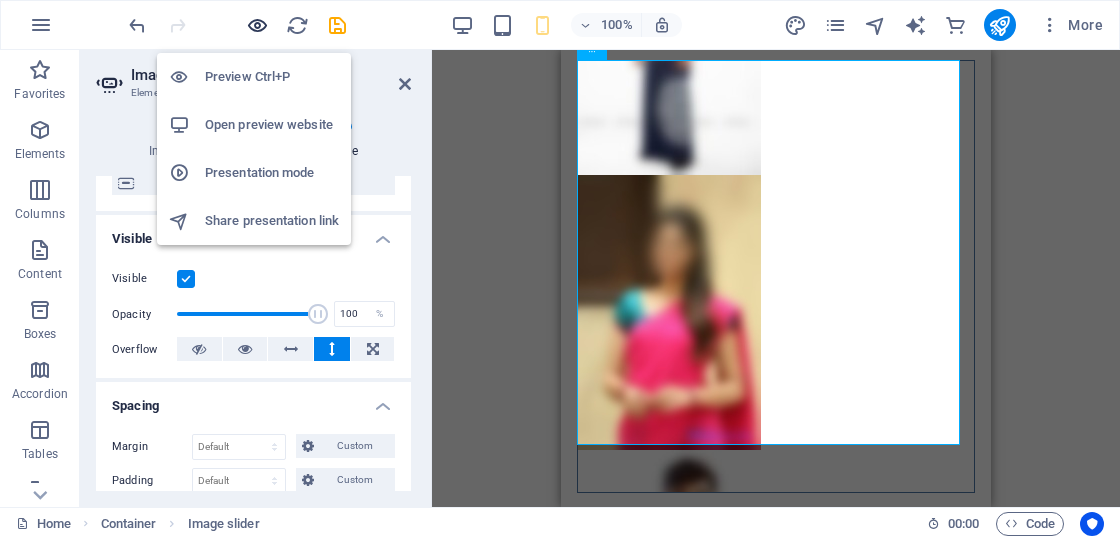 click at bounding box center (257, 25) 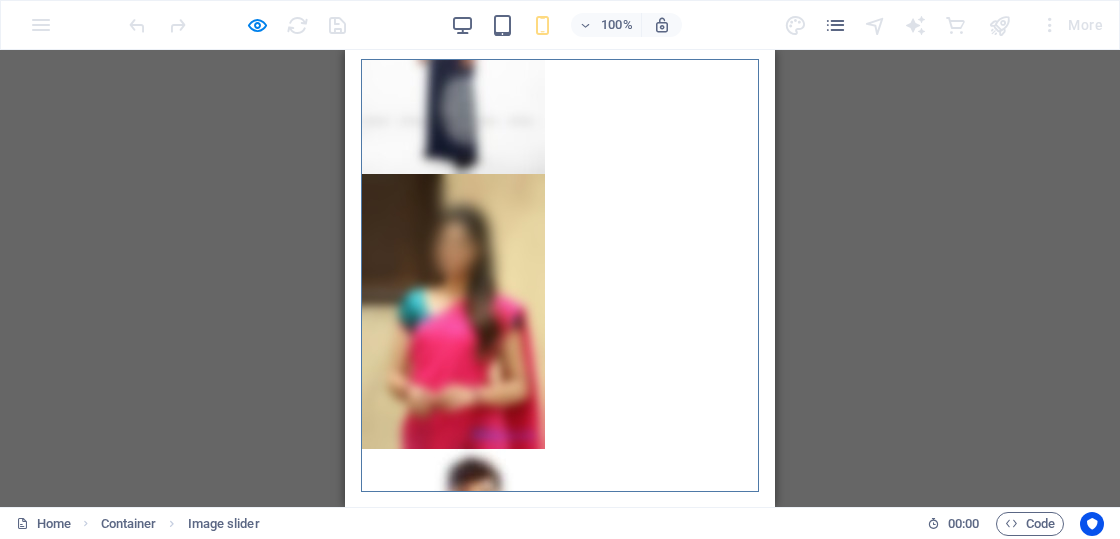 scroll, scrollTop: 135, scrollLeft: 0, axis: vertical 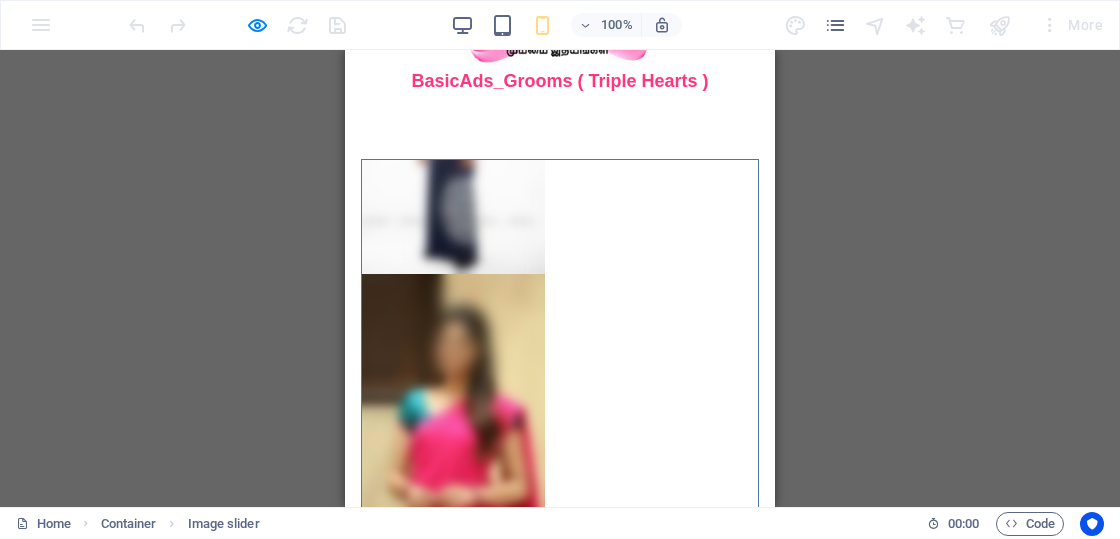 click at bounding box center [362, 177] 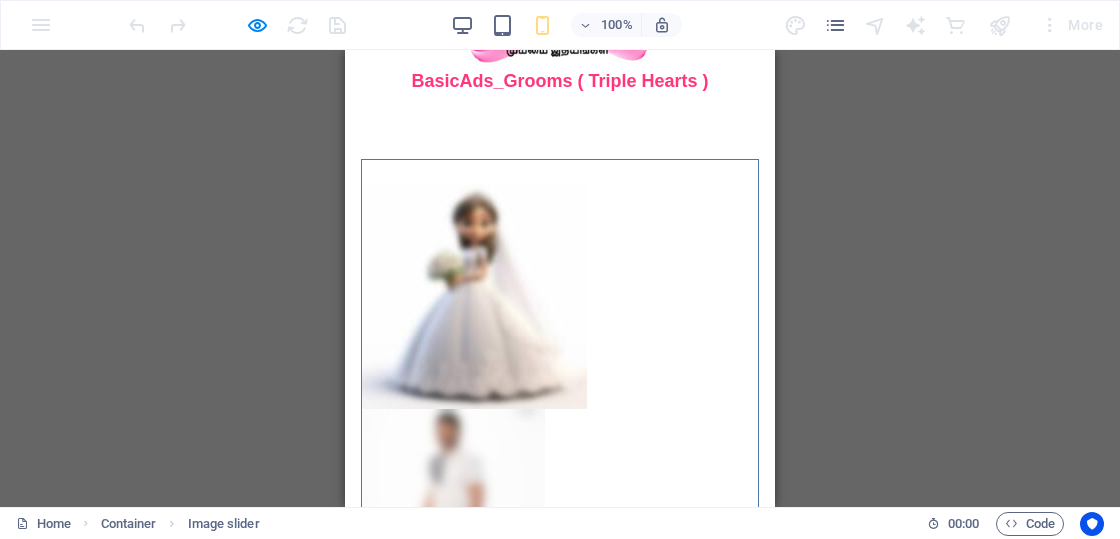 click at bounding box center (362, 177) 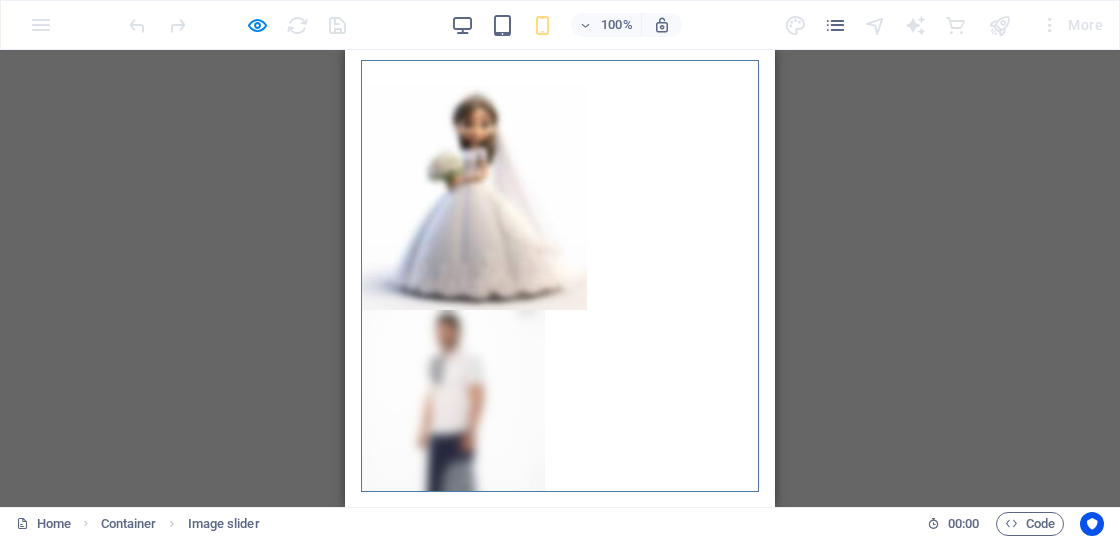 click at bounding box center [362, 484] 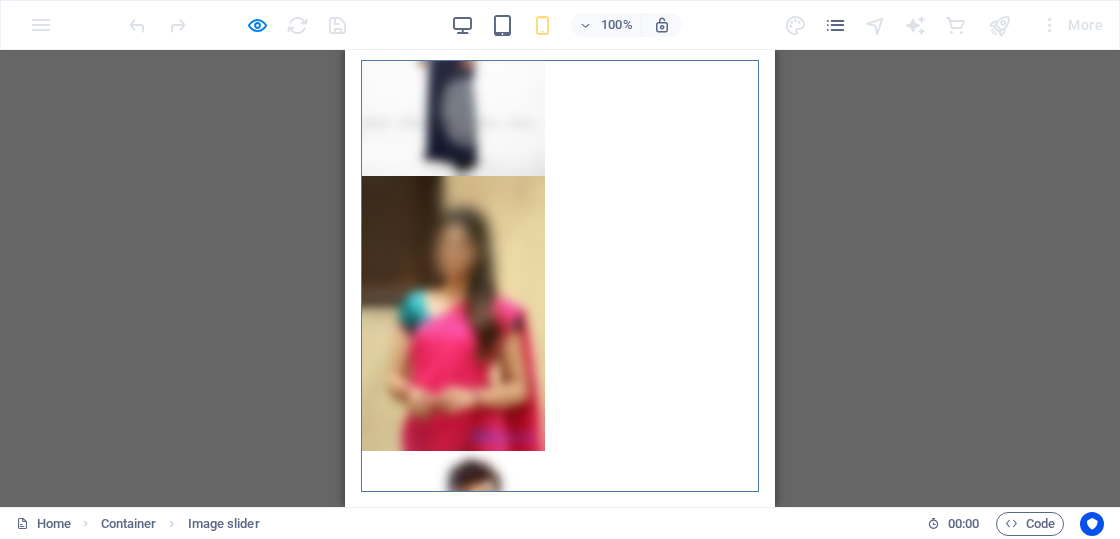 click at bounding box center (362, 484) 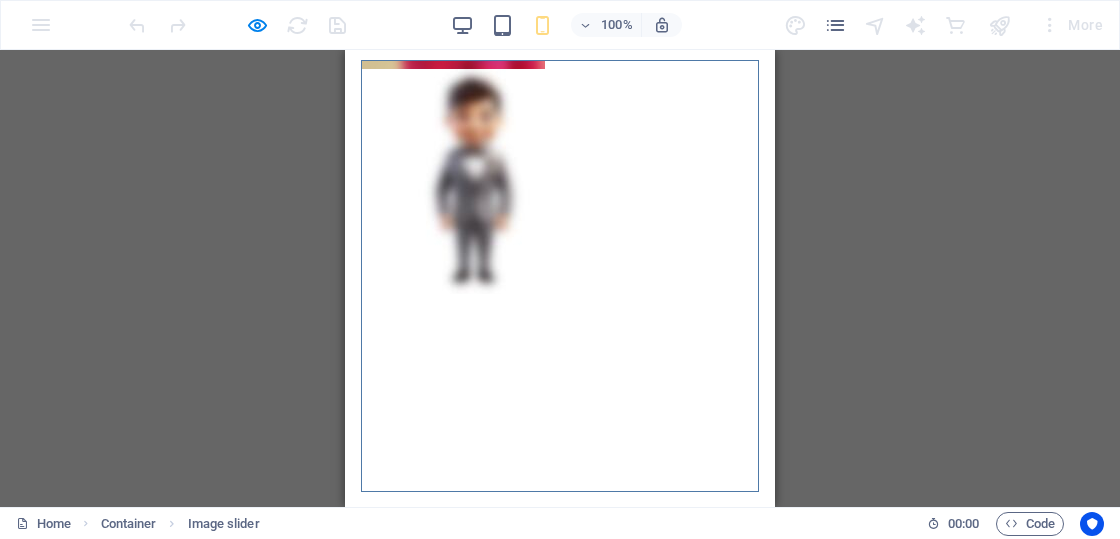 click at bounding box center (362, 484) 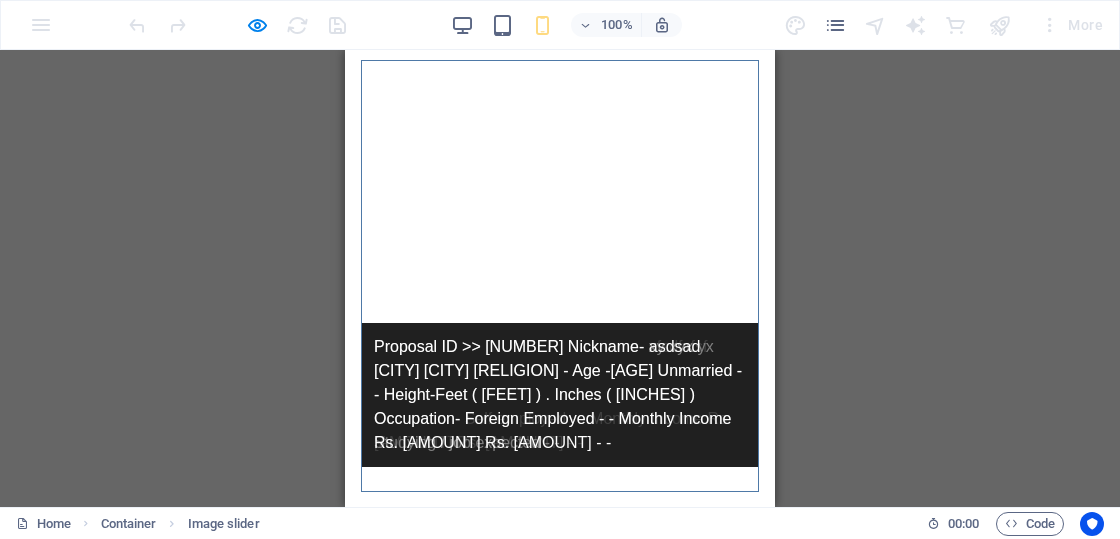 click at bounding box center (362, 484) 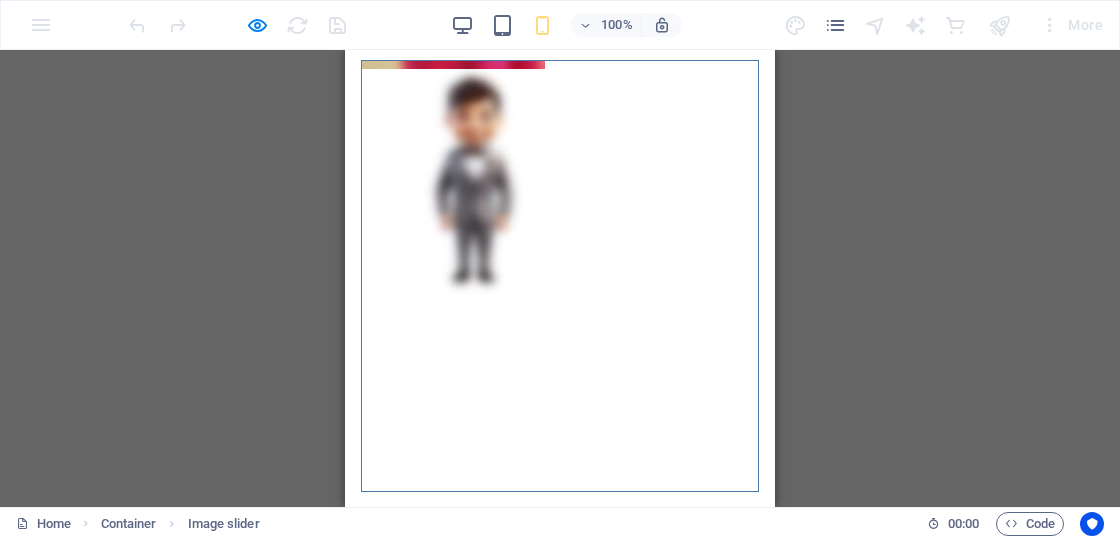 click at bounding box center (362, 78) 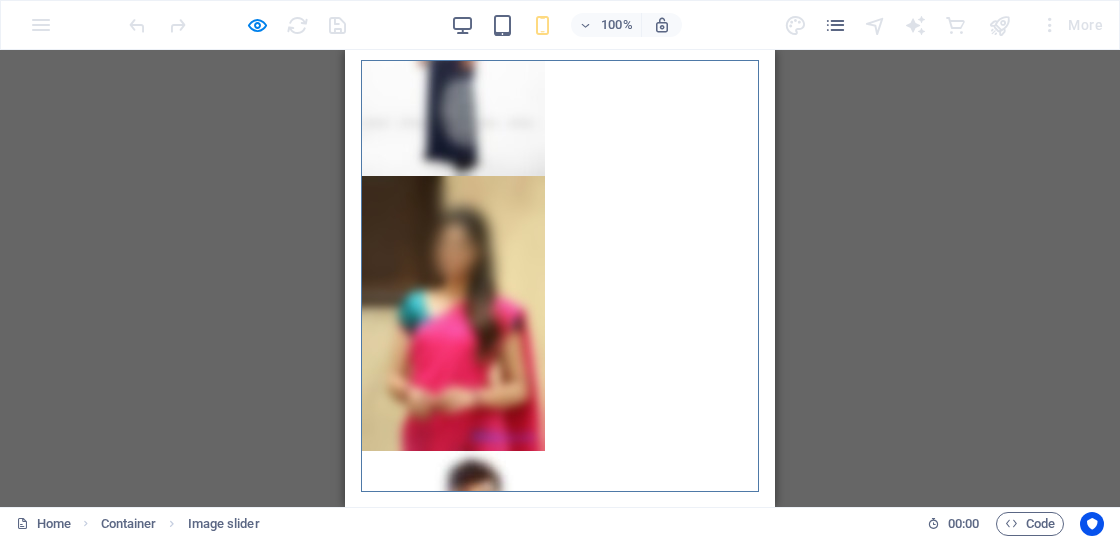 click at bounding box center [362, 78] 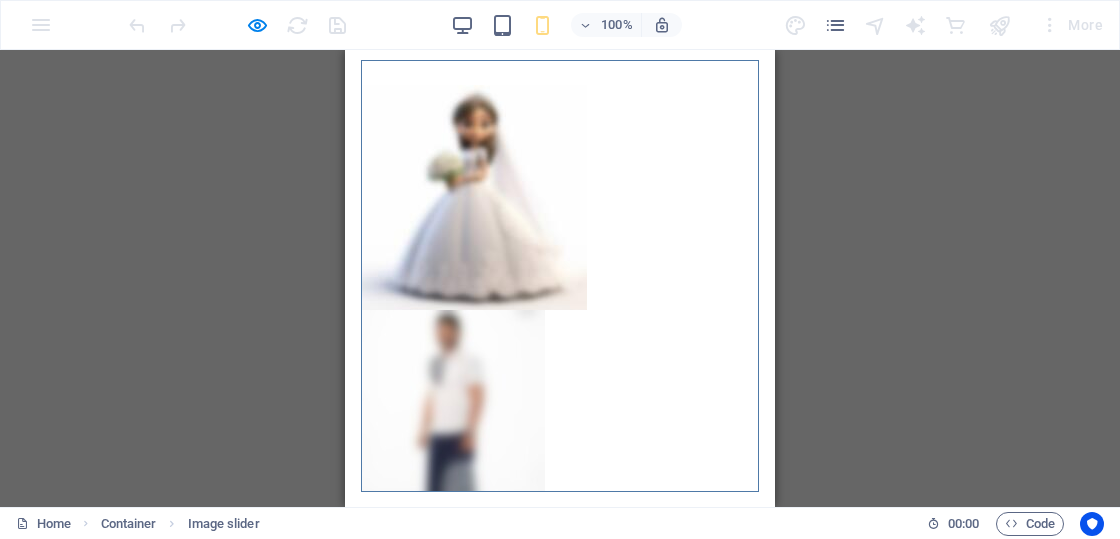 click at bounding box center (362, 78) 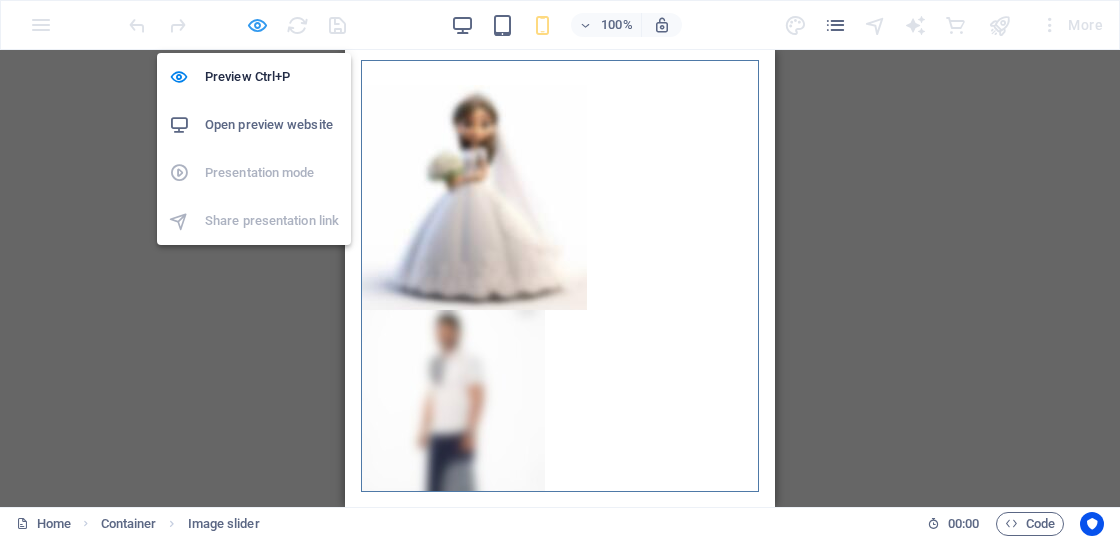 click at bounding box center [257, 25] 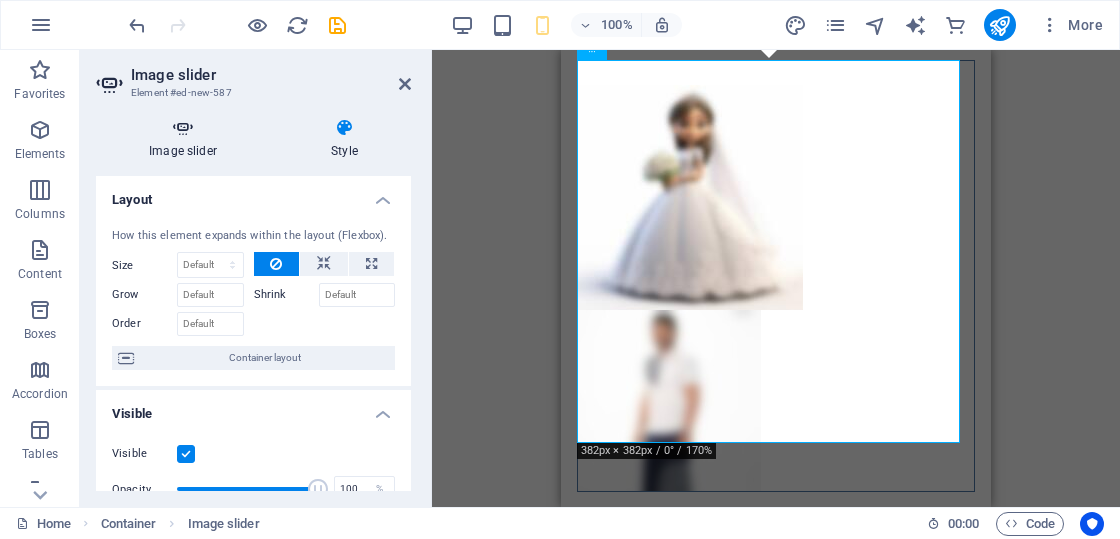 click at bounding box center (183, 128) 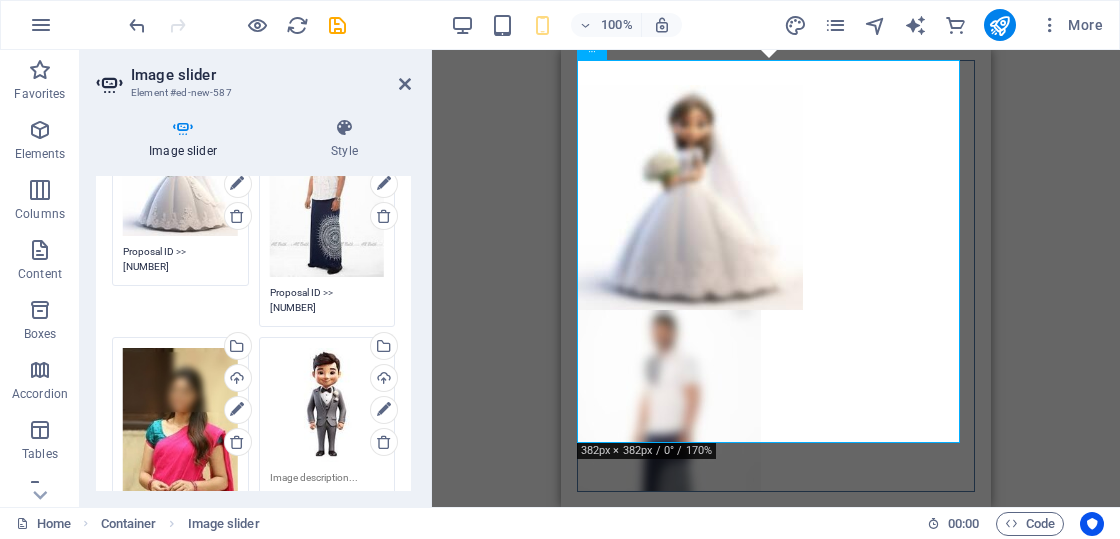 scroll, scrollTop: 400, scrollLeft: 0, axis: vertical 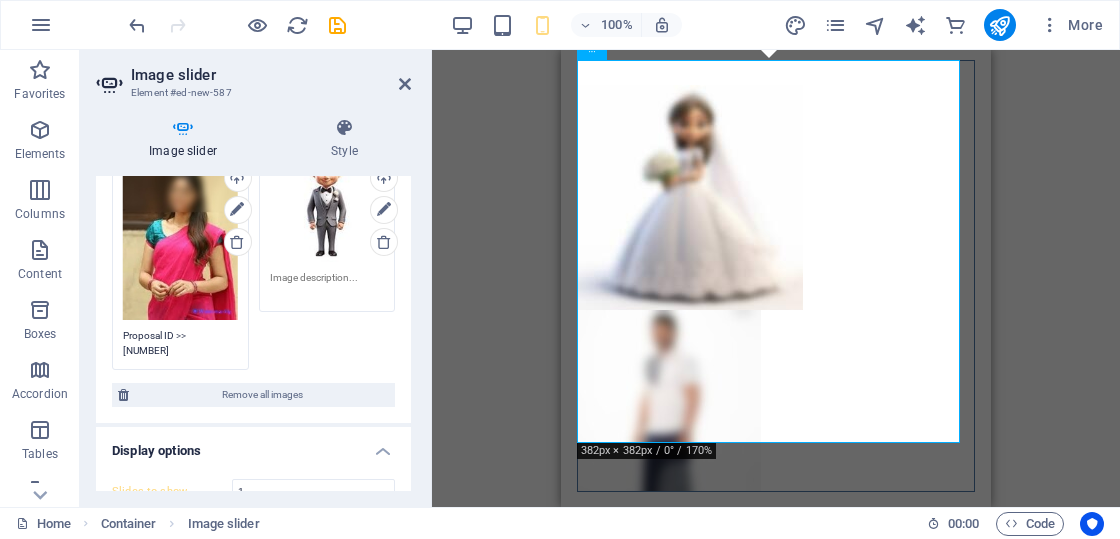 click at bounding box center [327, 285] 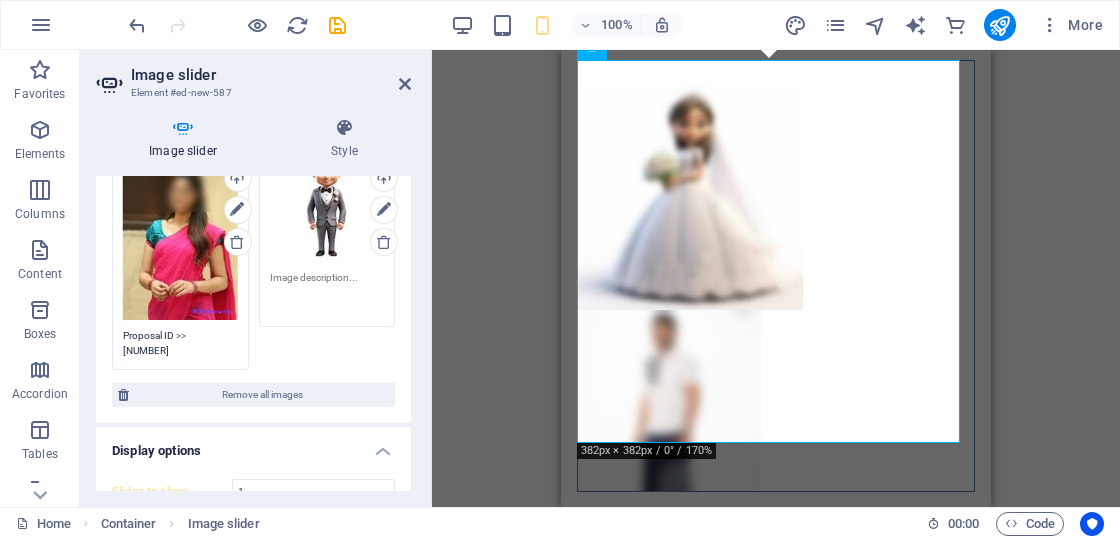 paste on "Proposal ID >>
2006101234563737
Nickname-කෙටි නම
w qewq
வவுனியா (Vavuniya) වවුනියාව
Baptist - බැප්ටිස්ට් -
වයස -19
Unmarried - අවිවාහක - திருமணமாகாத
උස-Feet ( 7 ) . Inches ( 01 )
රැකියාව-
Foreign Employed - විදේශ රැකියාවැති - வெளிநாடு வேலை
මාසික ආදායම
Studying / job expected - රැකියා අපේක්ෂිත - வேலை தேடுதல்" 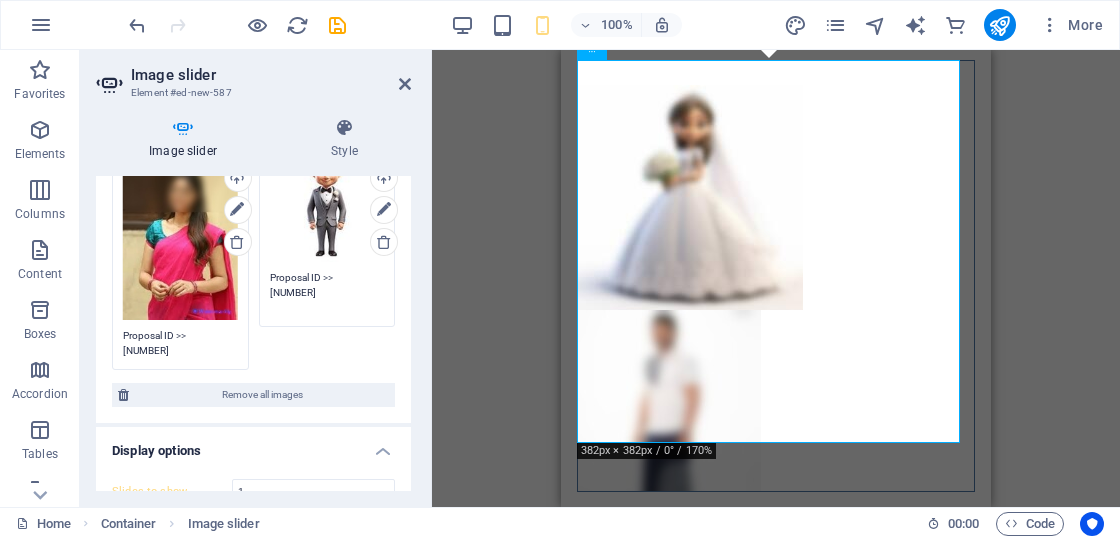 scroll, scrollTop: 0, scrollLeft: 0, axis: both 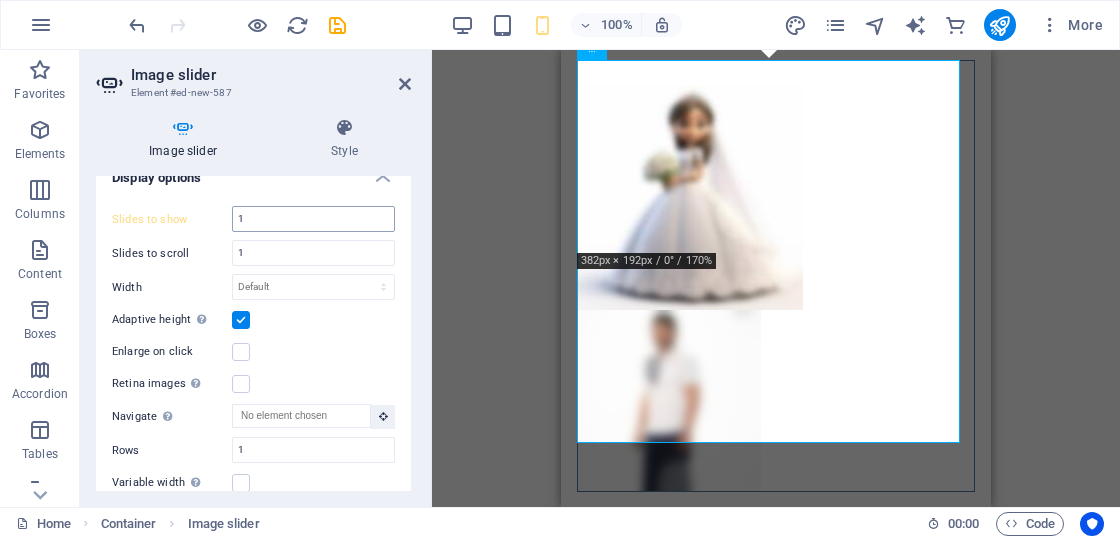 type on "Proposal ID >>
2006101234563737
Nickname-කෙටි නම
w qewq
வவுனியா (Vavuniya) වවුනියාව
Baptist - බැප්ටිස්ට් -
වයස -19
Unmarried - අවිවාහක - திருமணமாகாத
උස-Feet ( 7 ) . Inches ( 01 )
රැකියාව-
Foreign Employed - විදේශ රැකියාවැති - வெளிநாடு வேலை
මාසික ආදායම
Studying / job expected - රැකියා අපේක්ෂිත - வேலை தேடுதல்" 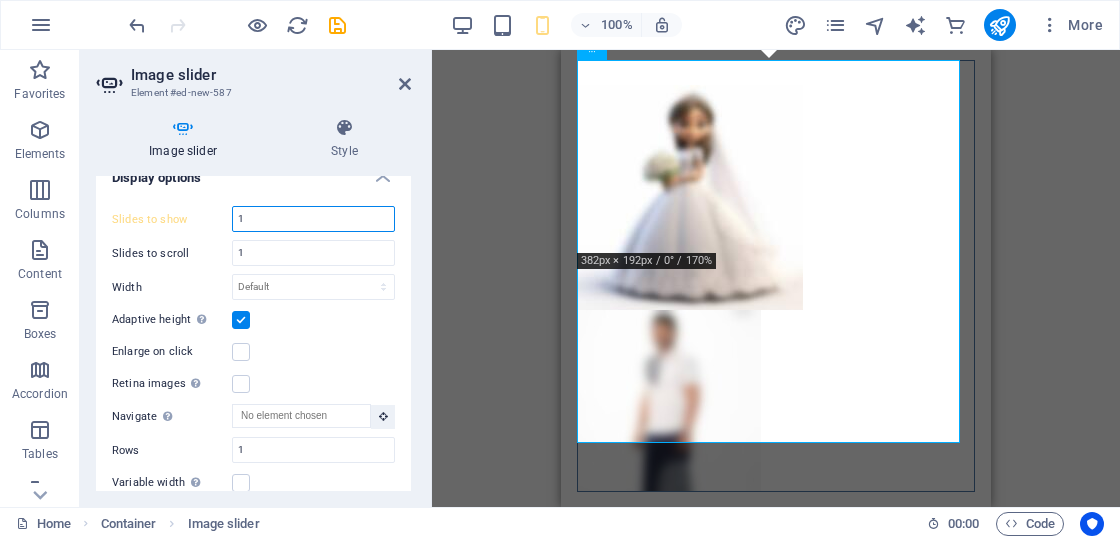 scroll, scrollTop: 671, scrollLeft: 0, axis: vertical 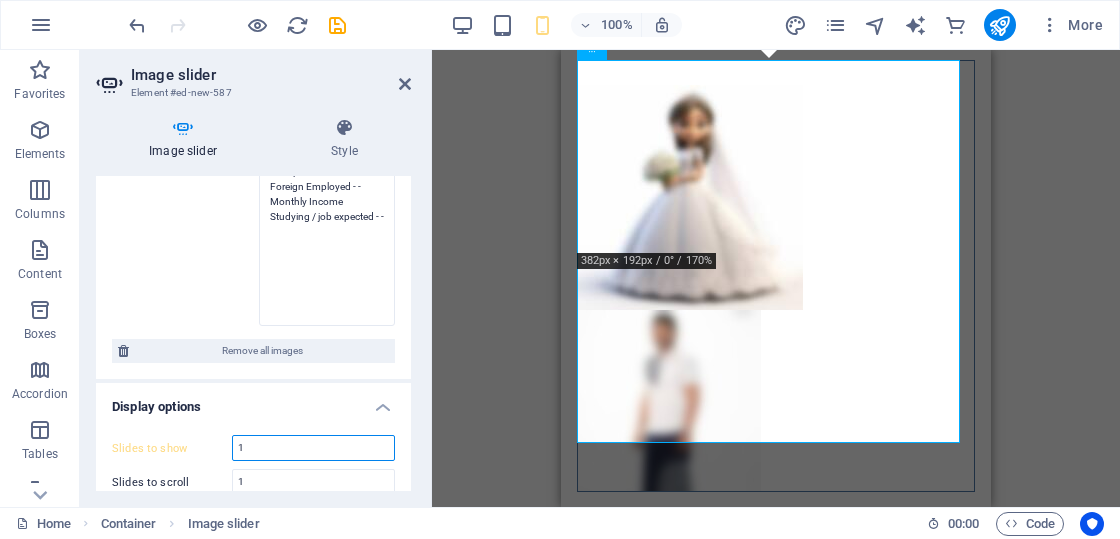 click on "1" at bounding box center [313, 448] 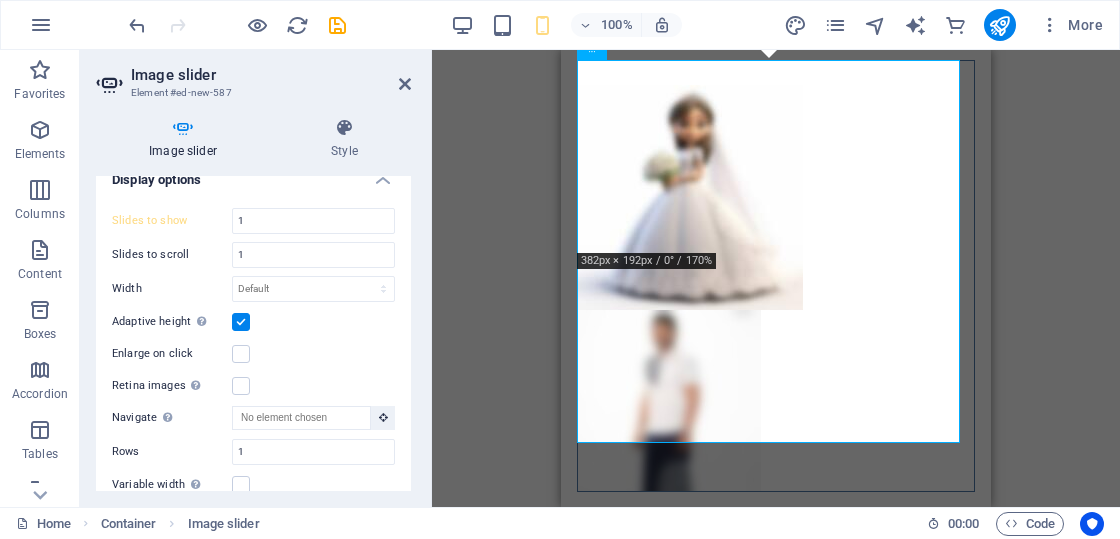 click at bounding box center (241, 322) 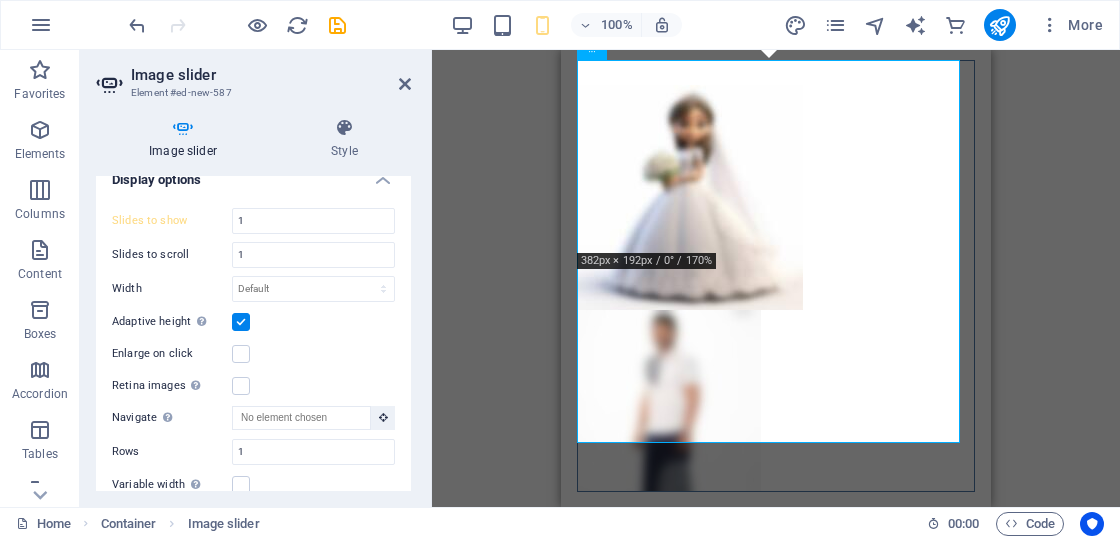 click on "Adaptive height Automatically adjust the height for single slide horizontal sliders" at bounding box center (0, 0) 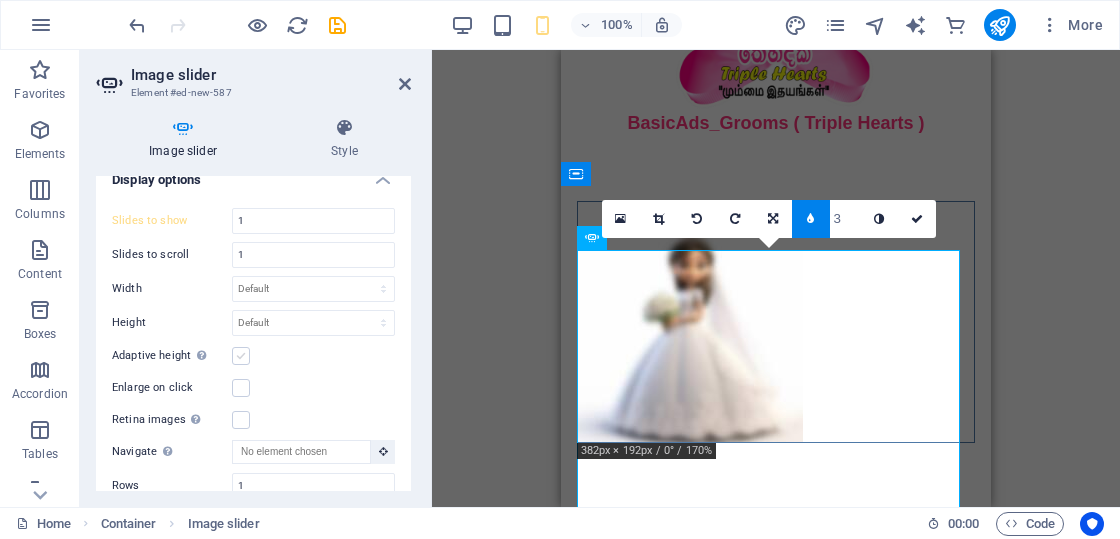 scroll, scrollTop: 44, scrollLeft: 0, axis: vertical 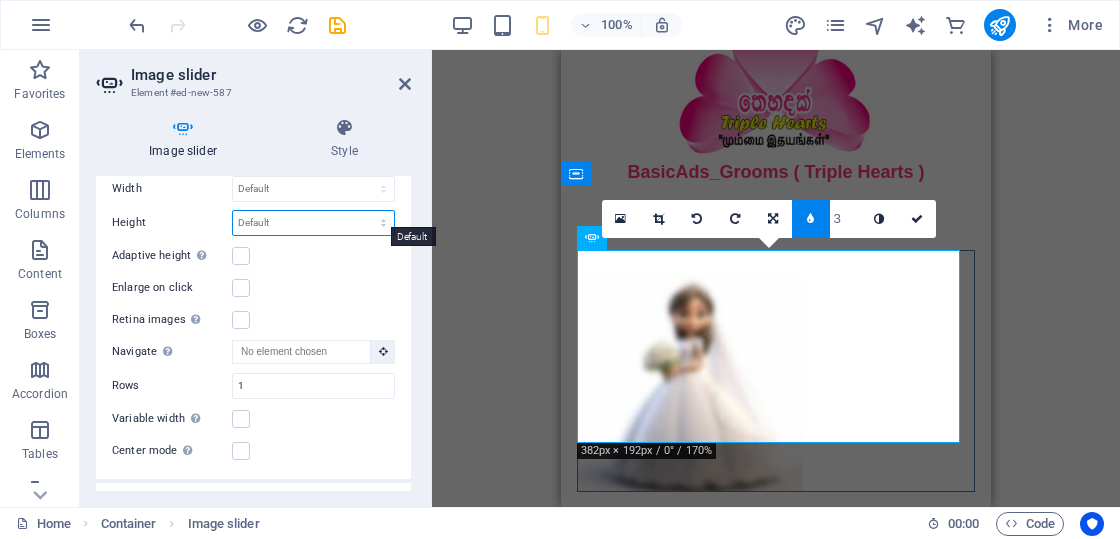 click on "Default px rem em vw vh" at bounding box center (313, 223) 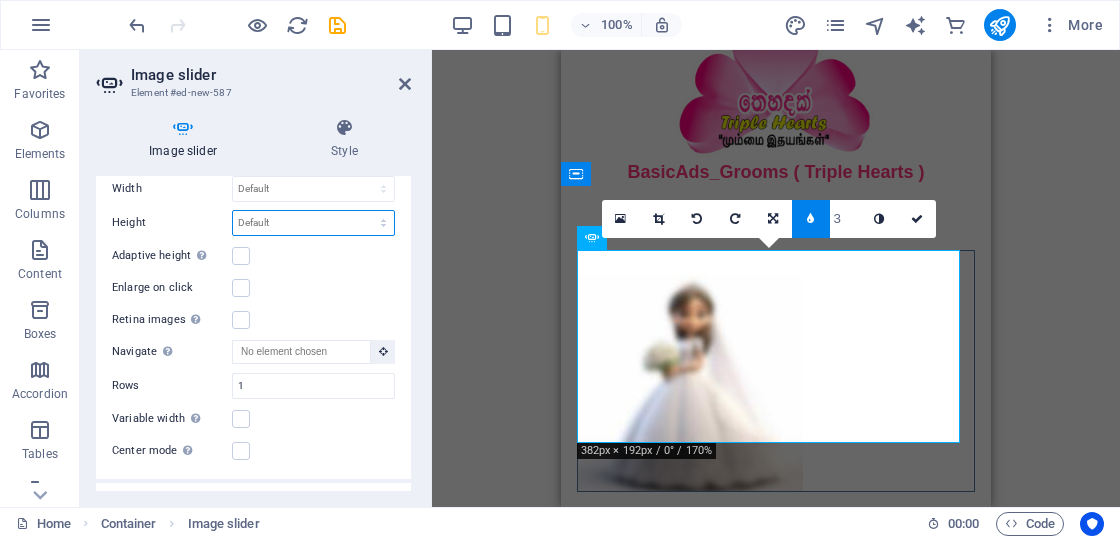 click on "Default px rem em vw vh" at bounding box center [313, 223] 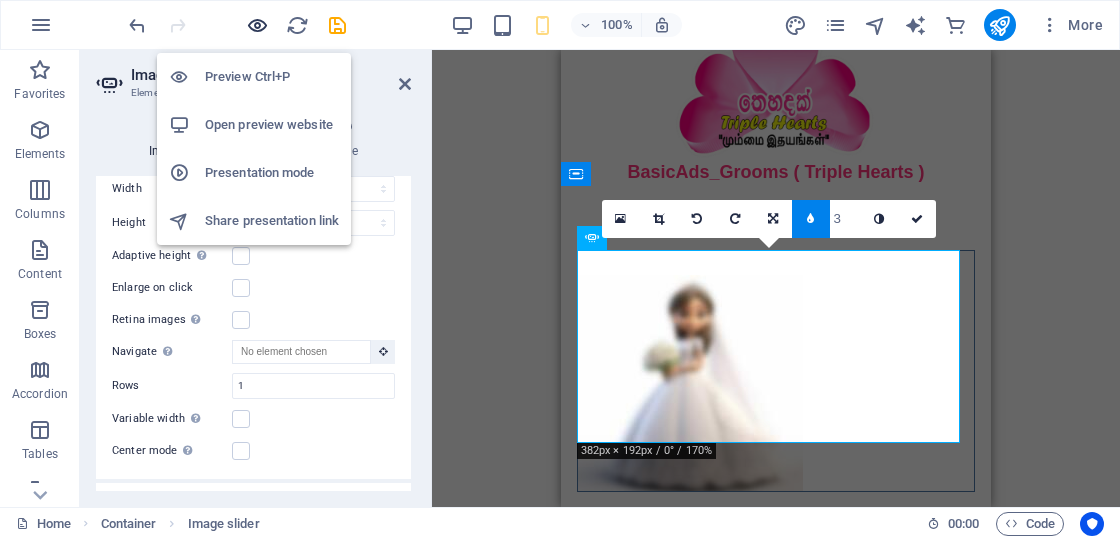 click at bounding box center (257, 25) 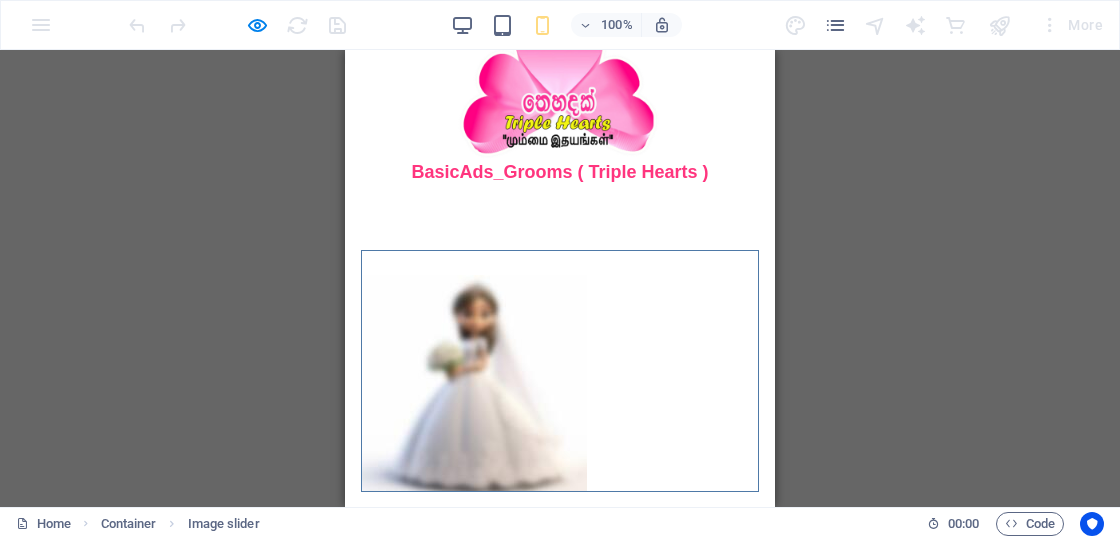 click at bounding box center [362, 268] 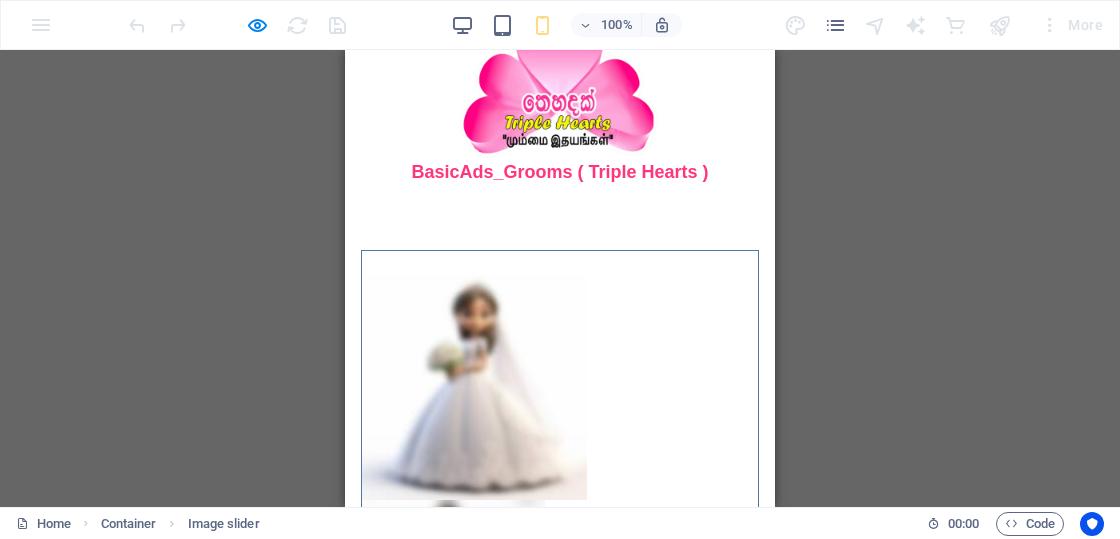 click at bounding box center (474, 387) 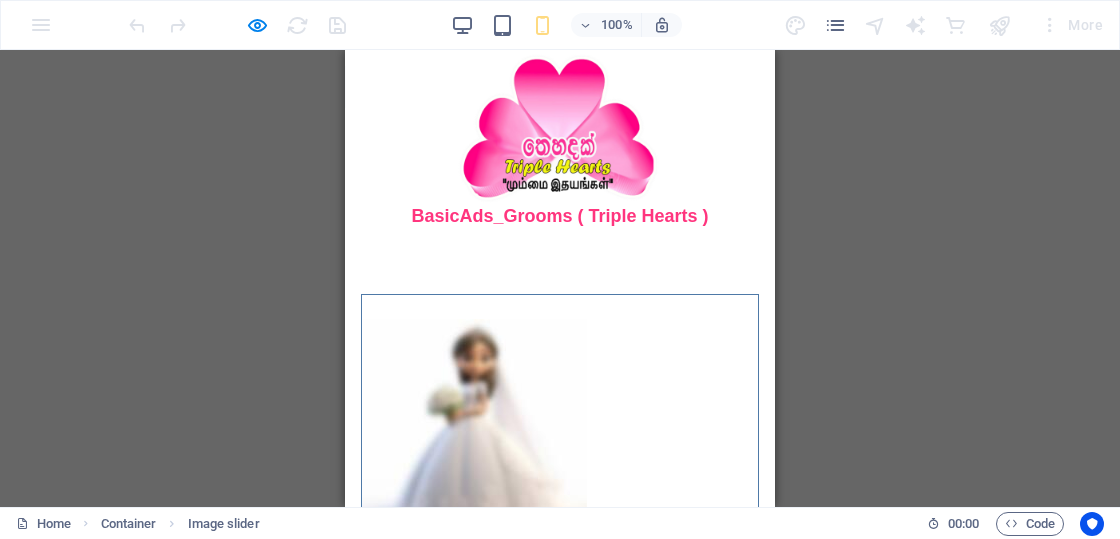 scroll, scrollTop: 200, scrollLeft: 0, axis: vertical 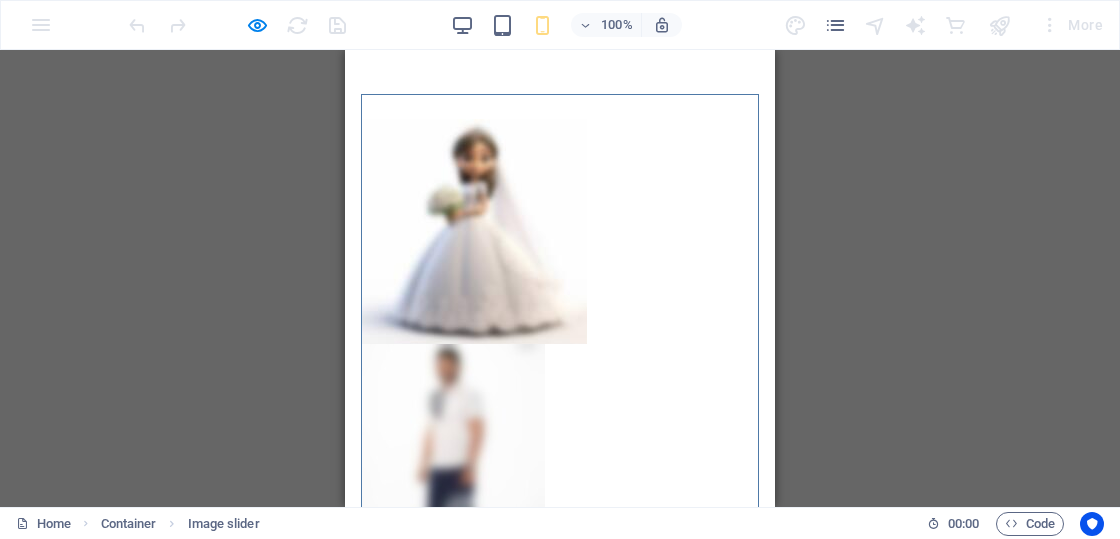 click at bounding box center [362, 518] 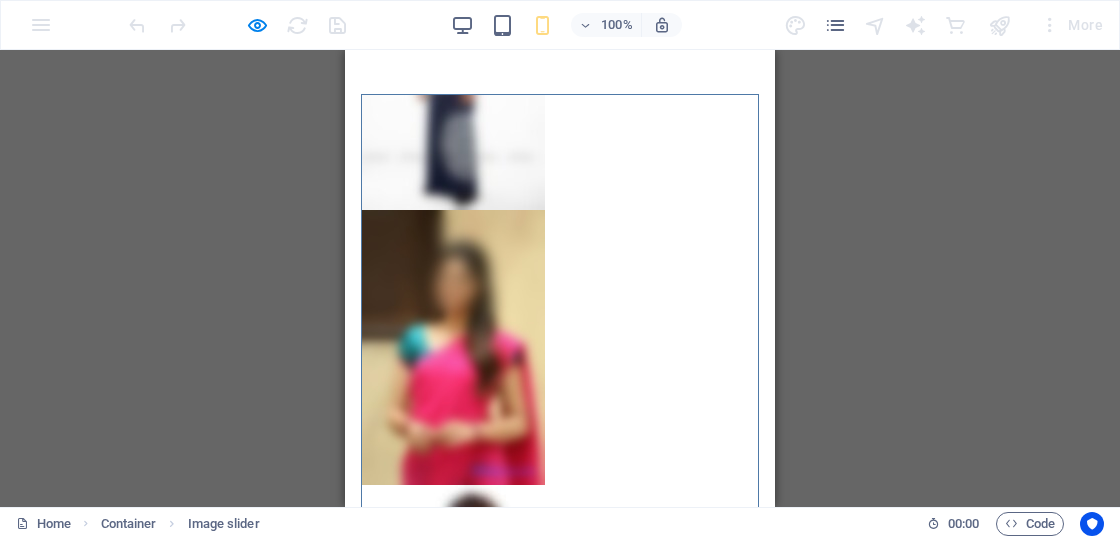 scroll, scrollTop: 234, scrollLeft: 0, axis: vertical 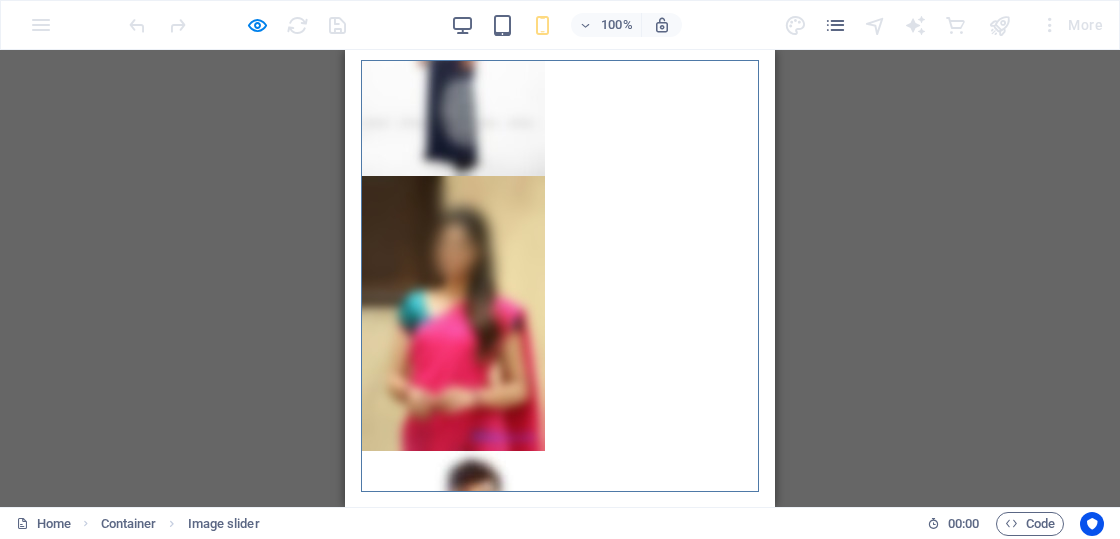 click at bounding box center (362, 484) 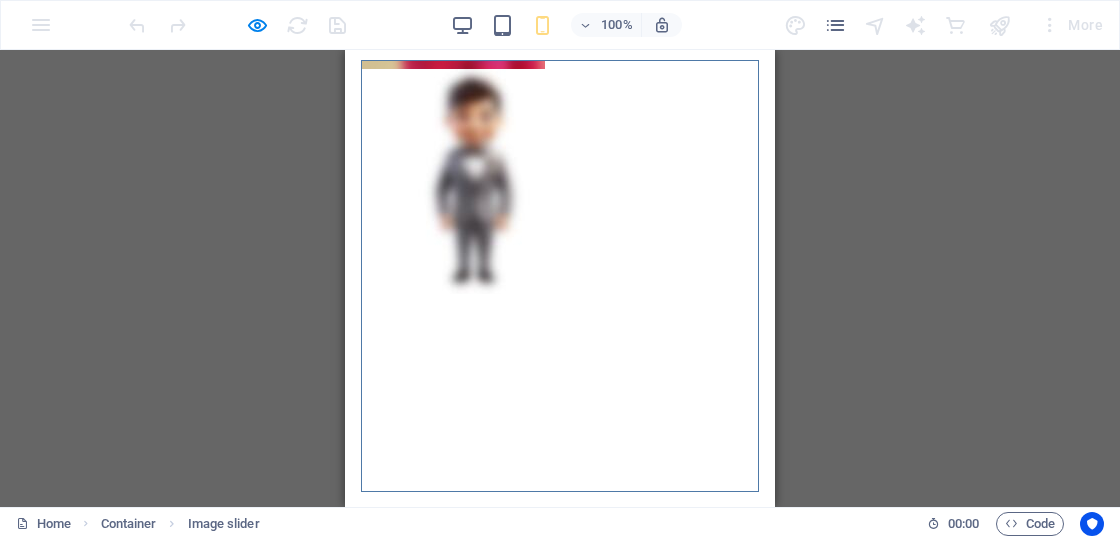 click at bounding box center (362, 484) 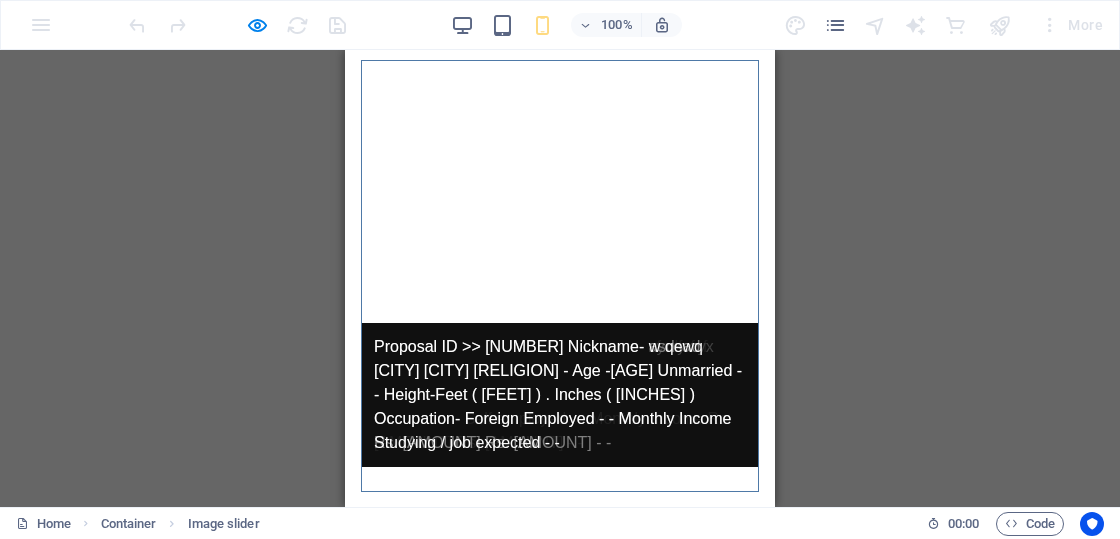 click at bounding box center [362, 484] 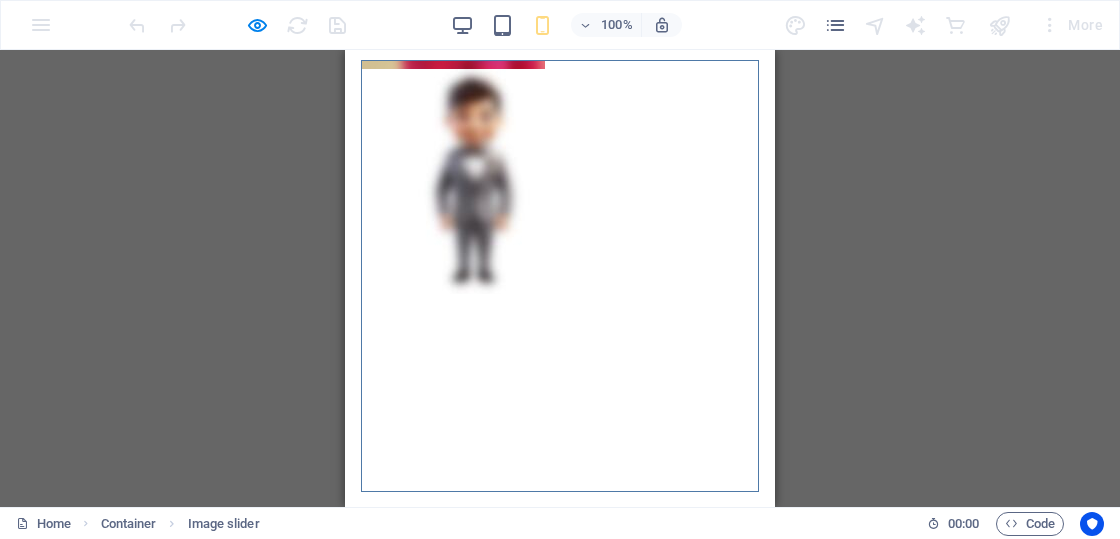 click at bounding box center [362, 78] 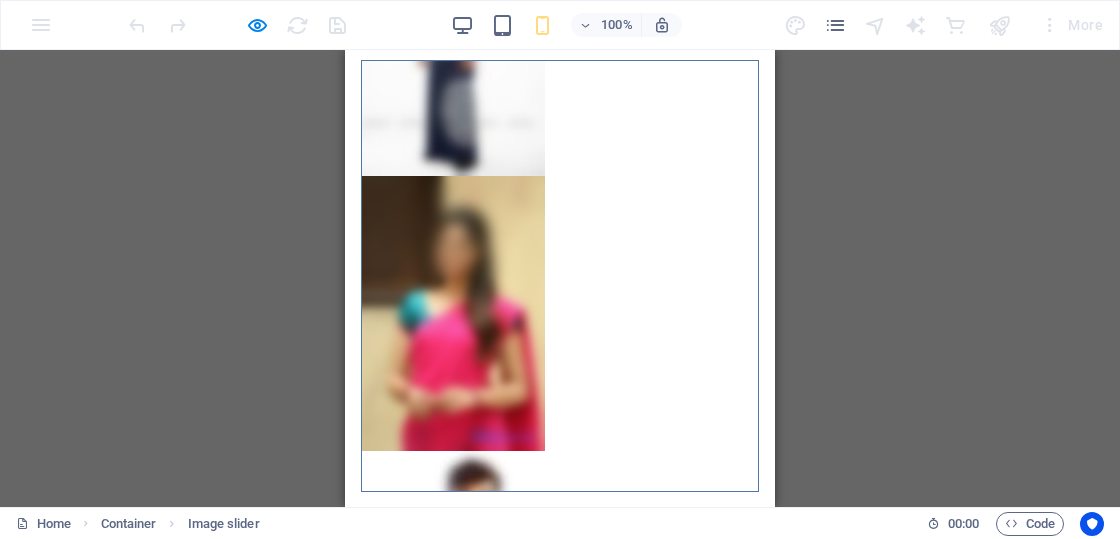click at bounding box center [362, 78] 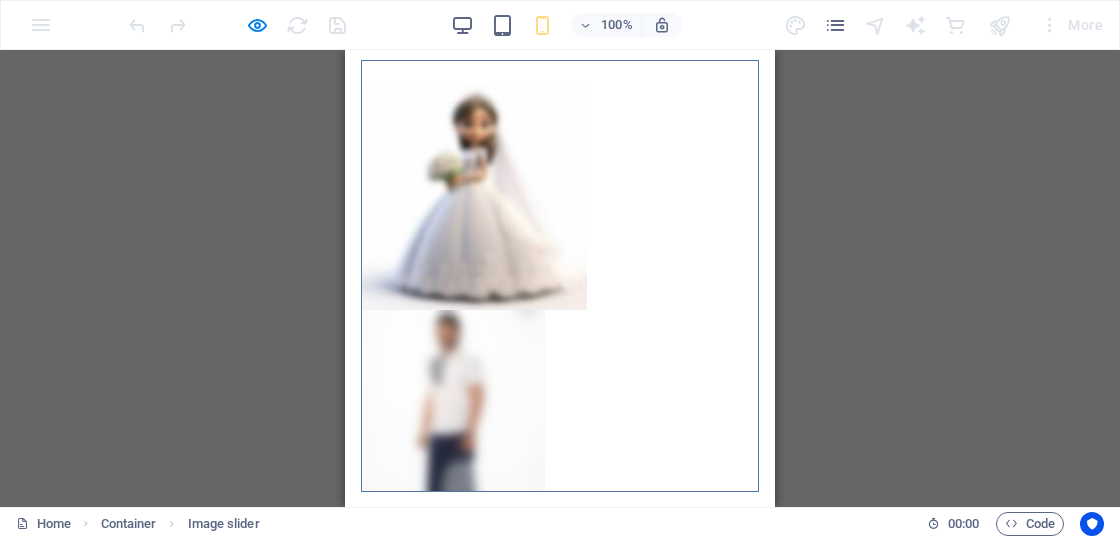 click at bounding box center [362, 78] 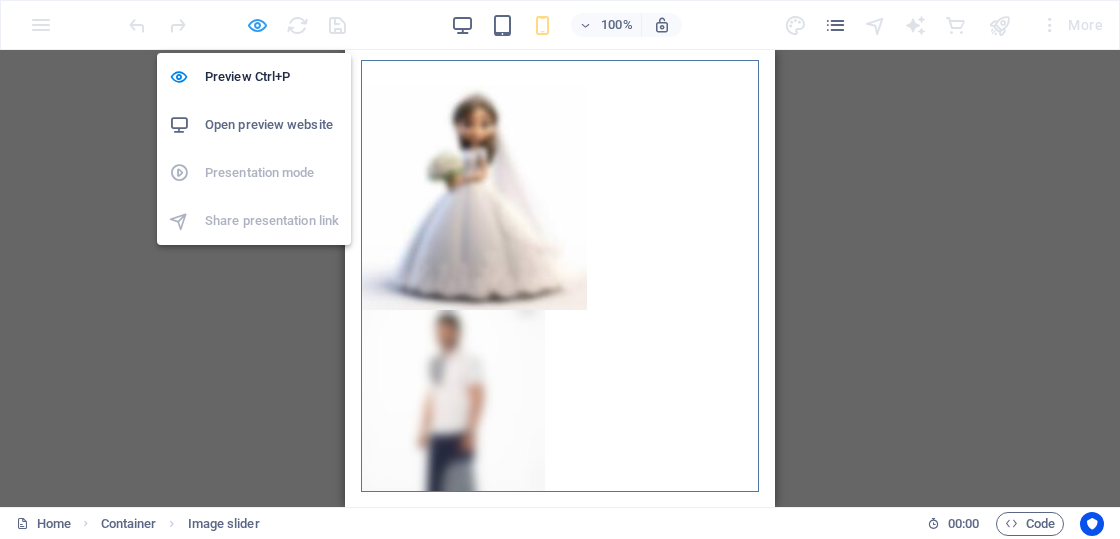 click at bounding box center (257, 25) 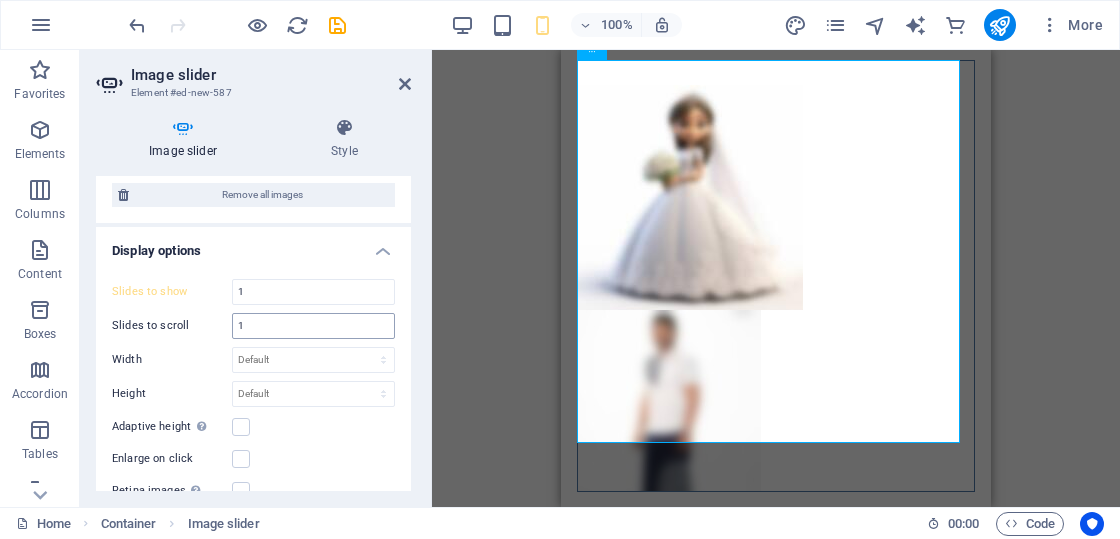 scroll, scrollTop: 700, scrollLeft: 0, axis: vertical 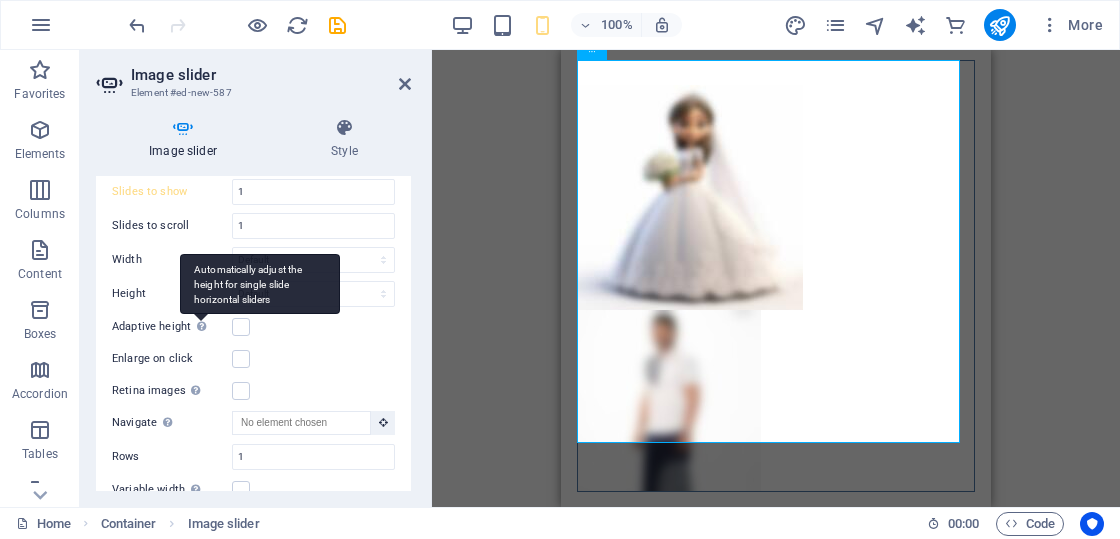 click on "Automatically adjust the height for single slide horizontal sliders" at bounding box center [260, 284] 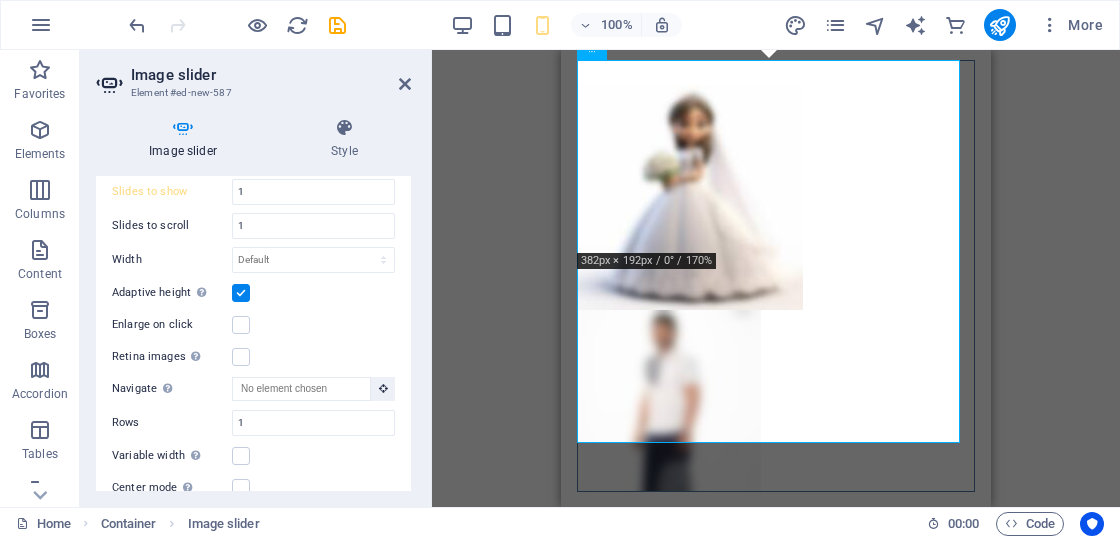 scroll, scrollTop: 800, scrollLeft: 0, axis: vertical 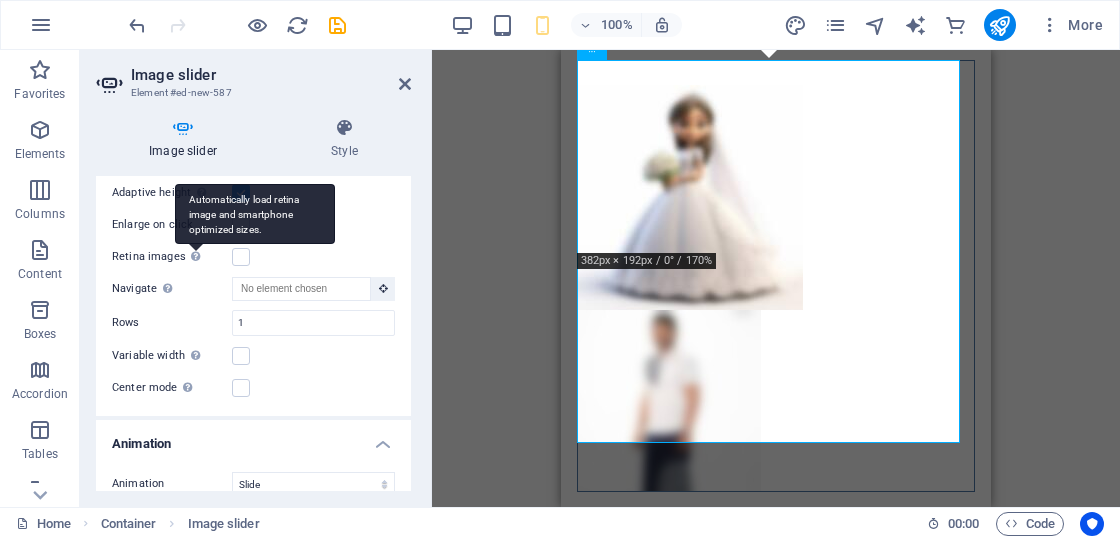 click on "Automatically load retina image and smartphone optimized sizes." at bounding box center [255, 214] 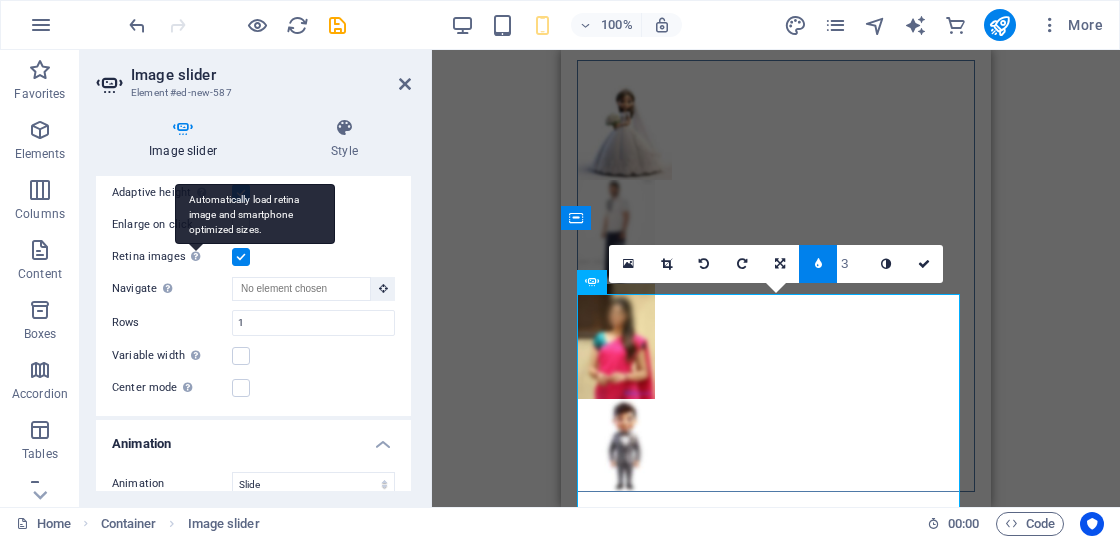 scroll, scrollTop: 0, scrollLeft: 0, axis: both 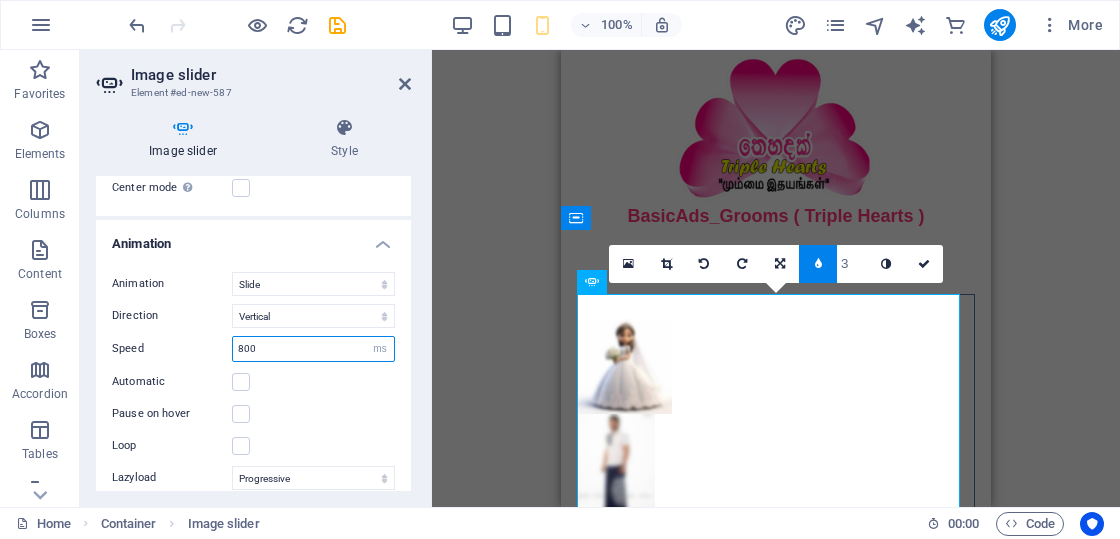 click on "800" at bounding box center [313, 349] 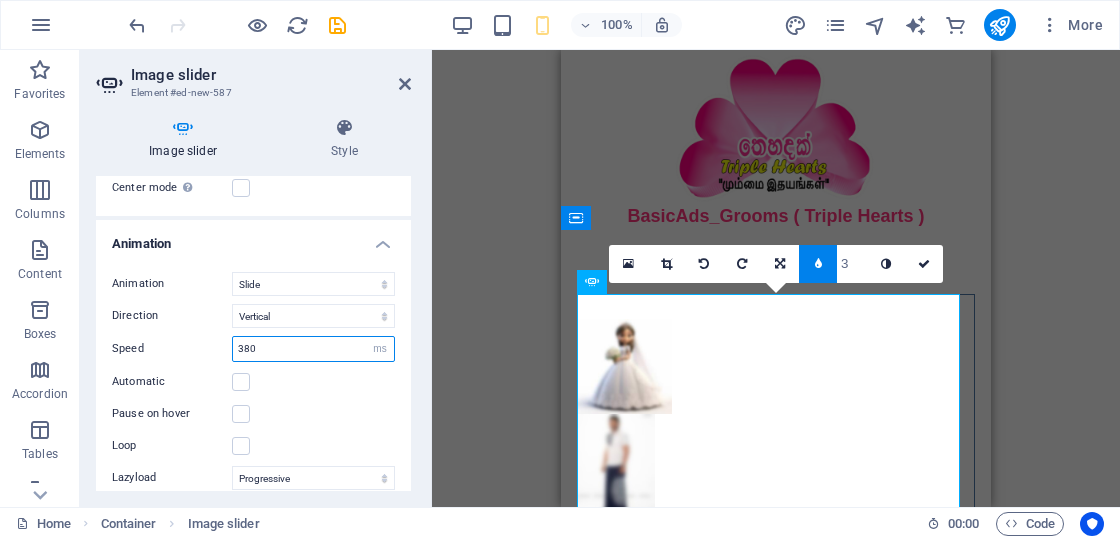 scroll, scrollTop: 1069, scrollLeft: 0, axis: vertical 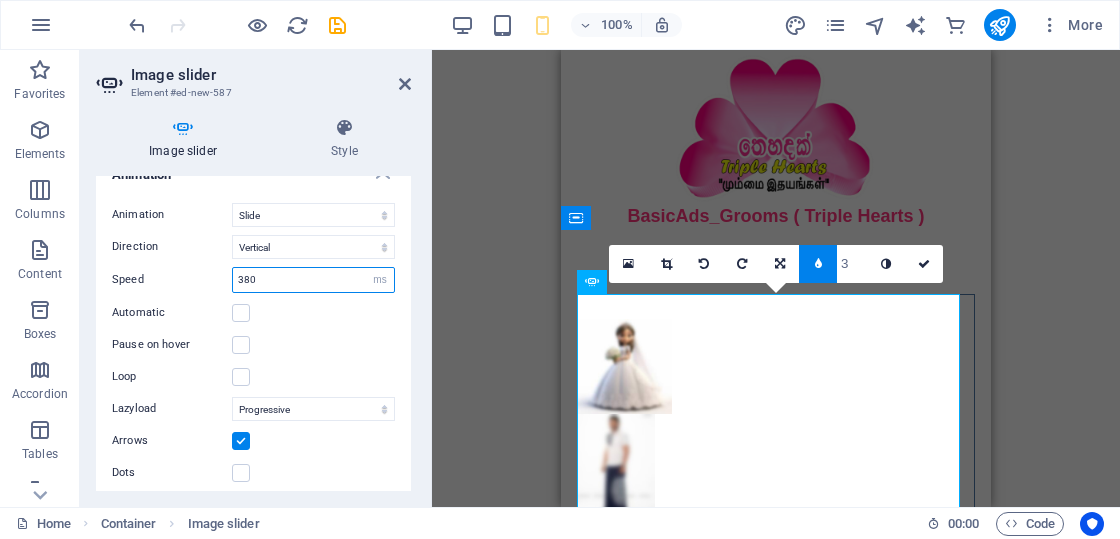 type on "380" 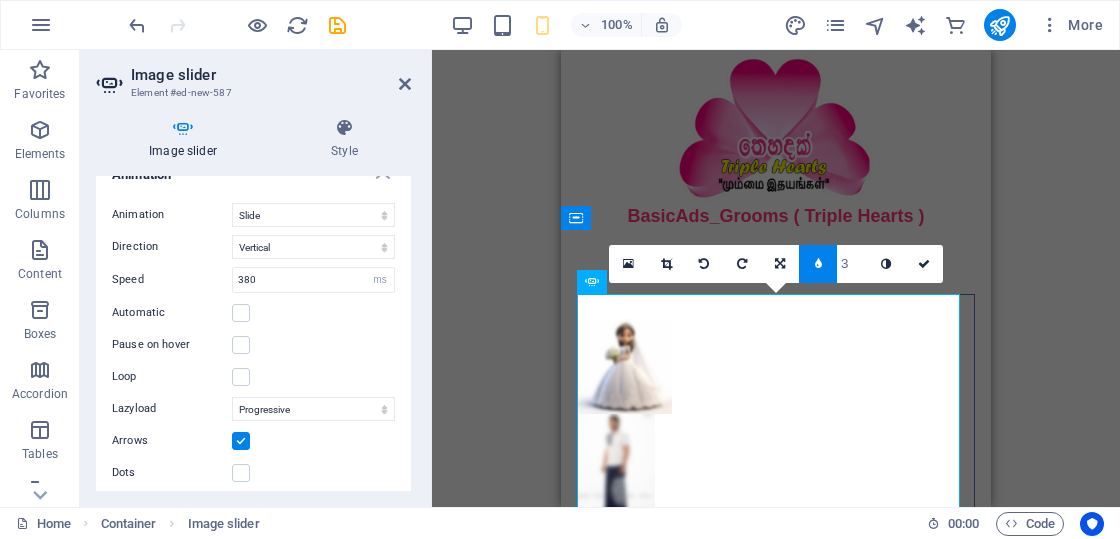 click on "Automatic" at bounding box center (253, 313) 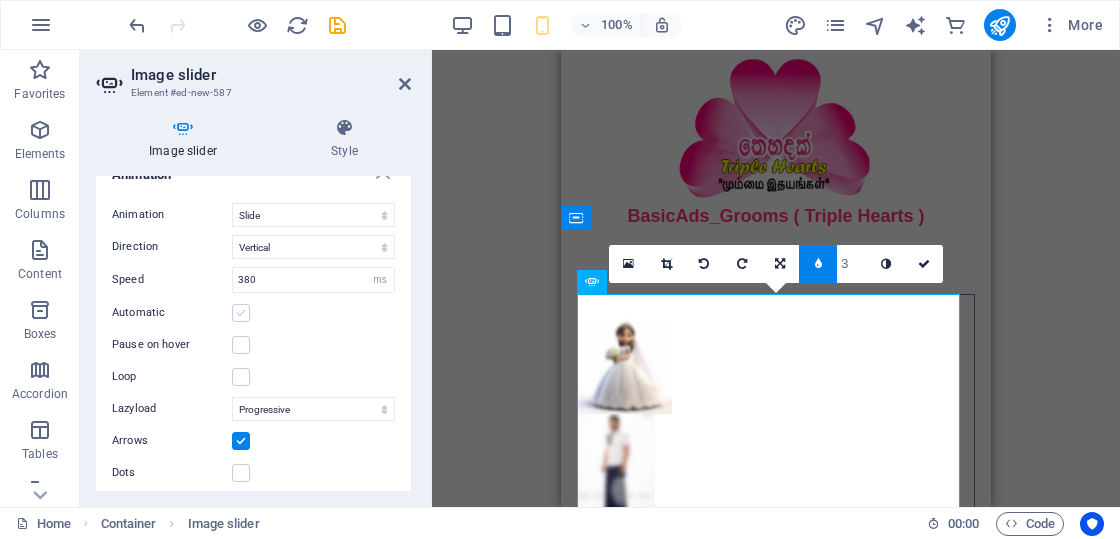 click at bounding box center [241, 313] 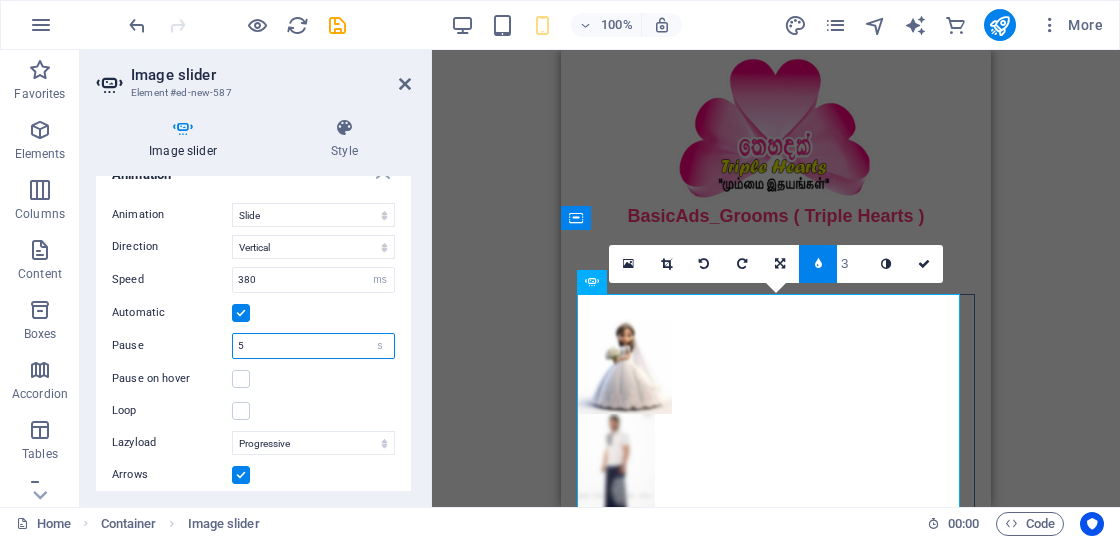 click on "5" at bounding box center (313, 346) 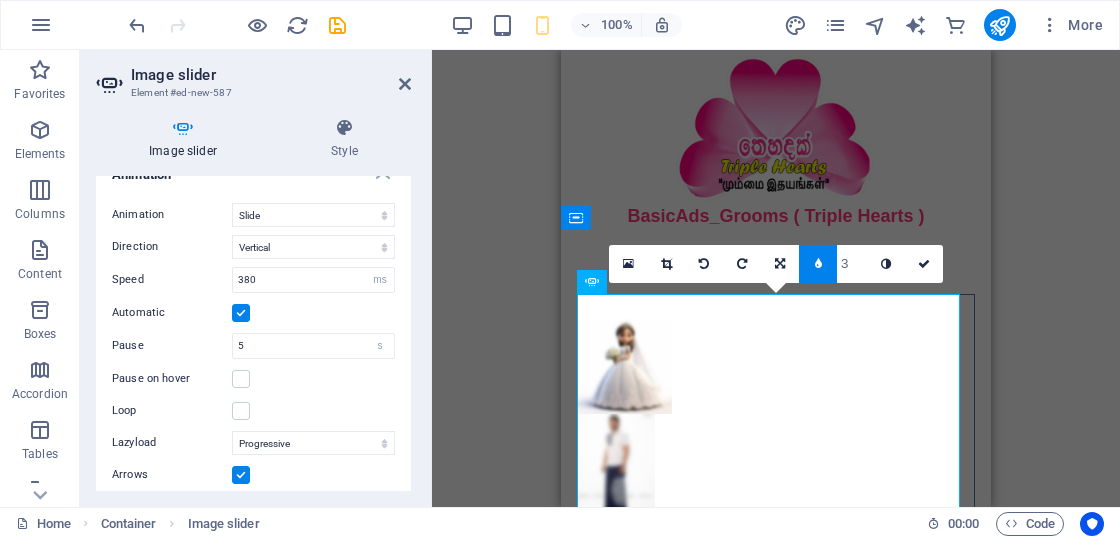 click at bounding box center (241, 313) 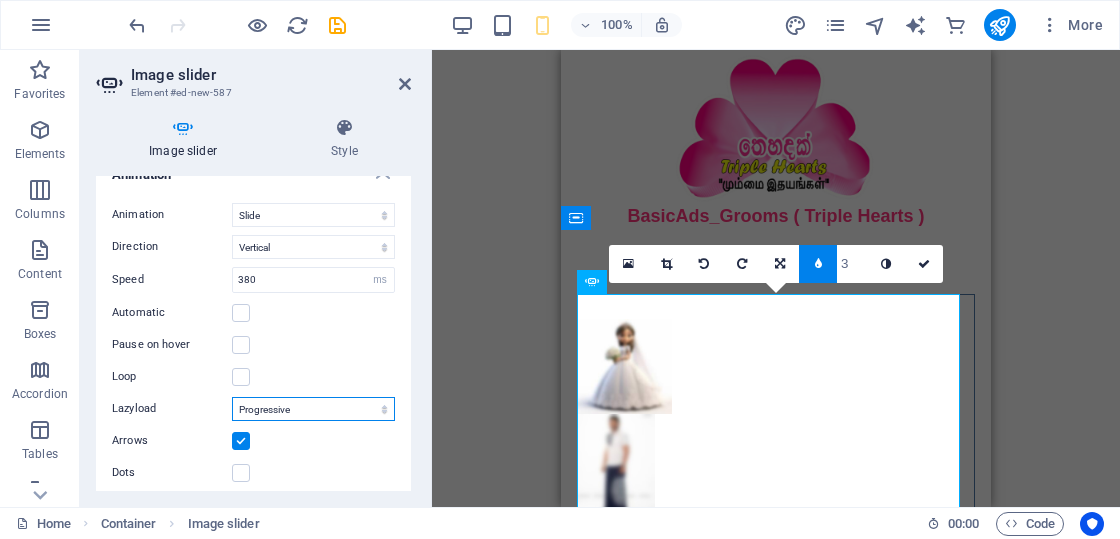 click on "Off On demand Progressive" at bounding box center [313, 409] 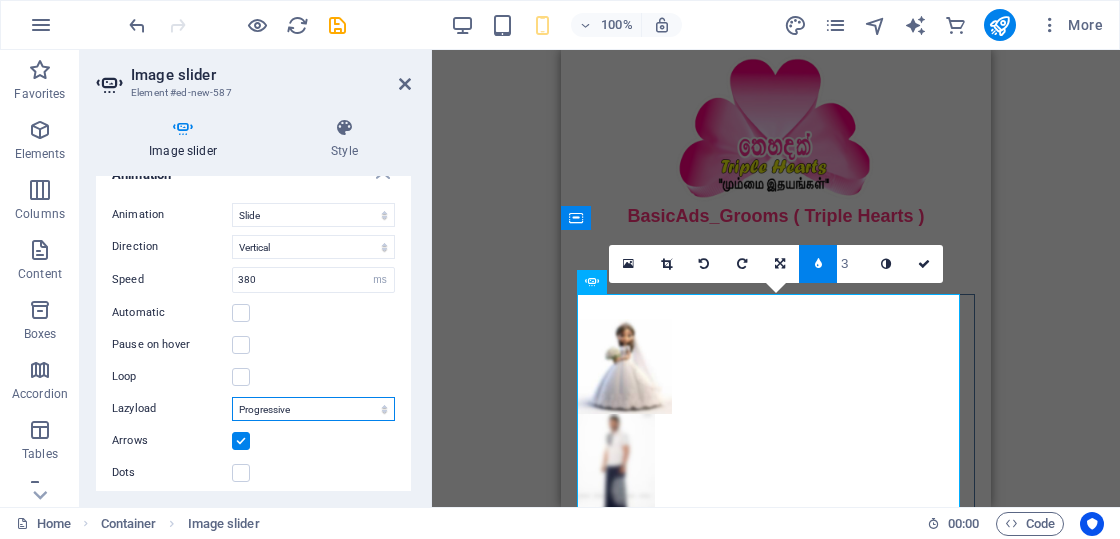 select on "ondemand" 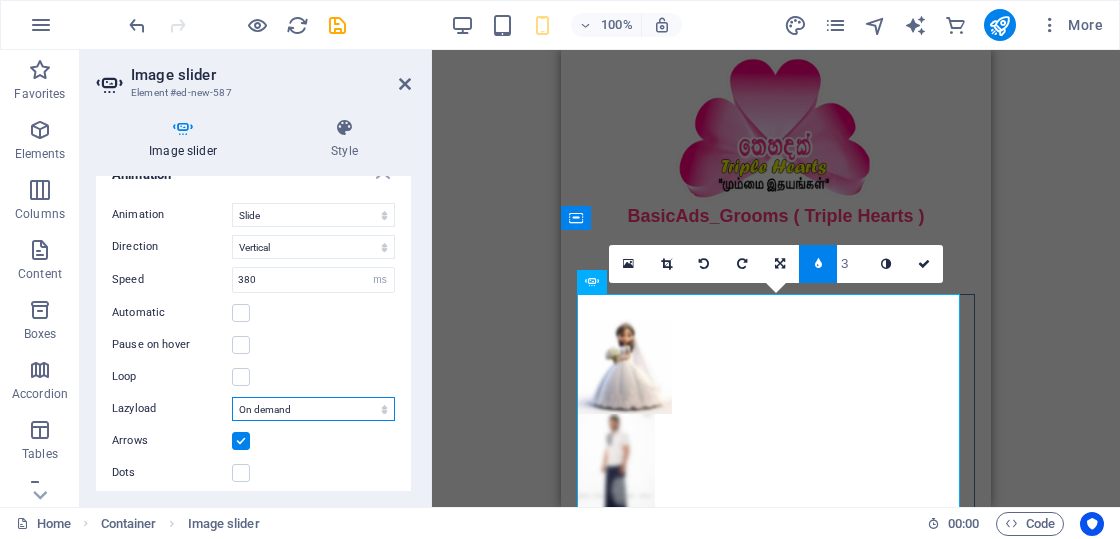 click on "Off On demand Progressive" at bounding box center (313, 409) 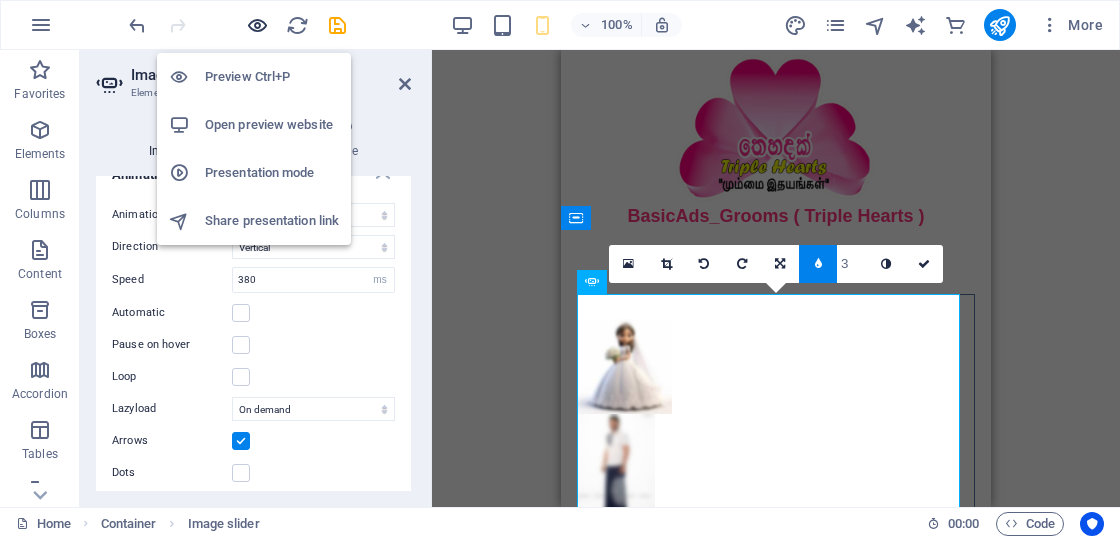 click at bounding box center [257, 25] 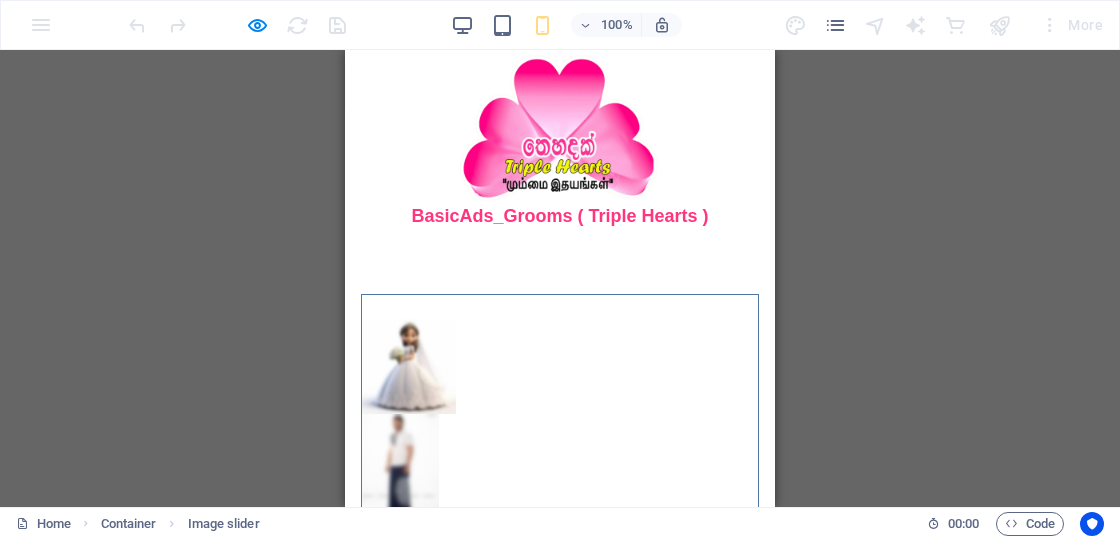 scroll, scrollTop: 200, scrollLeft: 0, axis: vertical 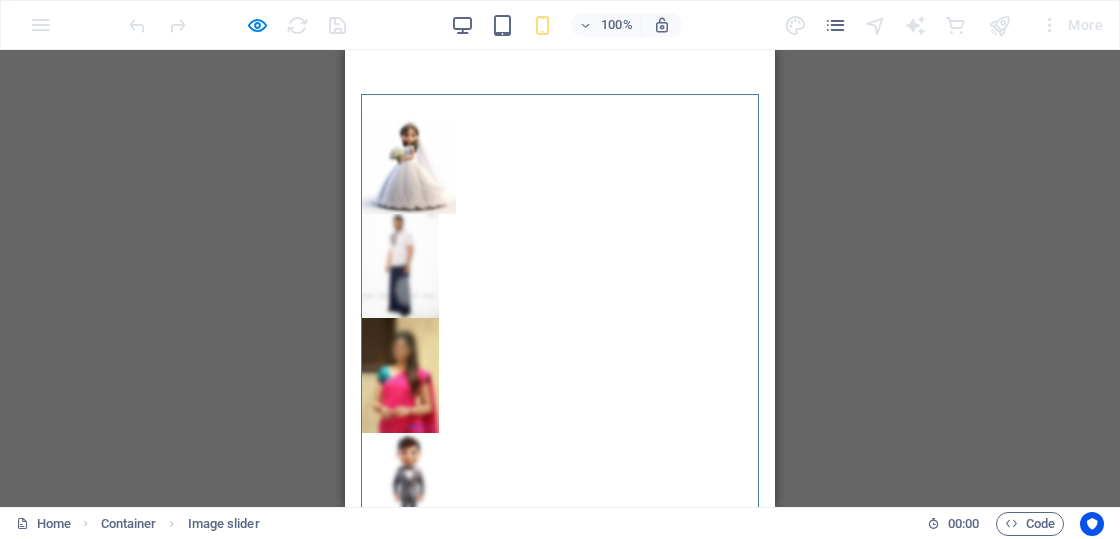 click at bounding box center [362, 533] 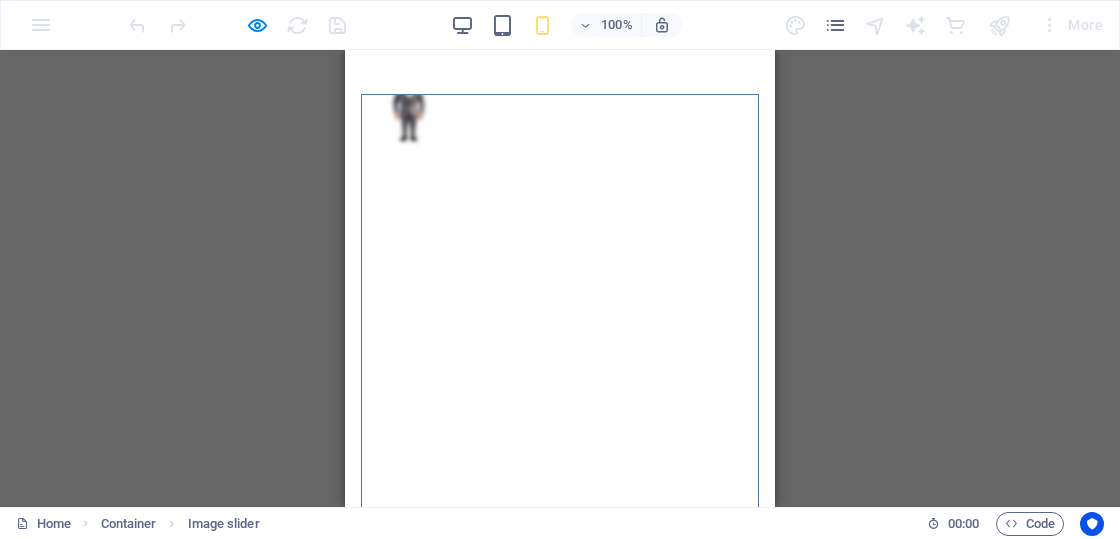 click at bounding box center [362, 518] 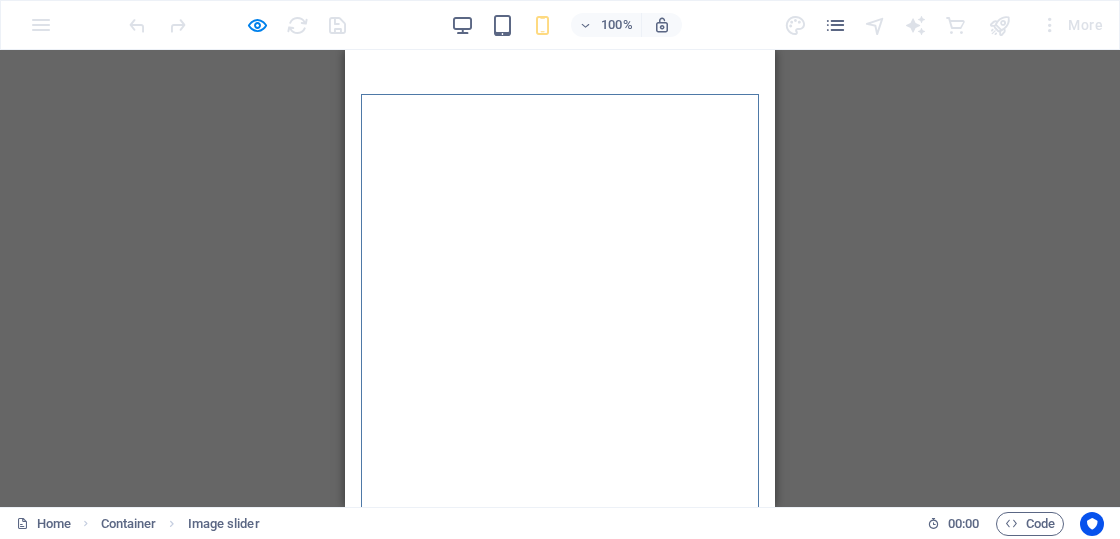 click at bounding box center [362, 518] 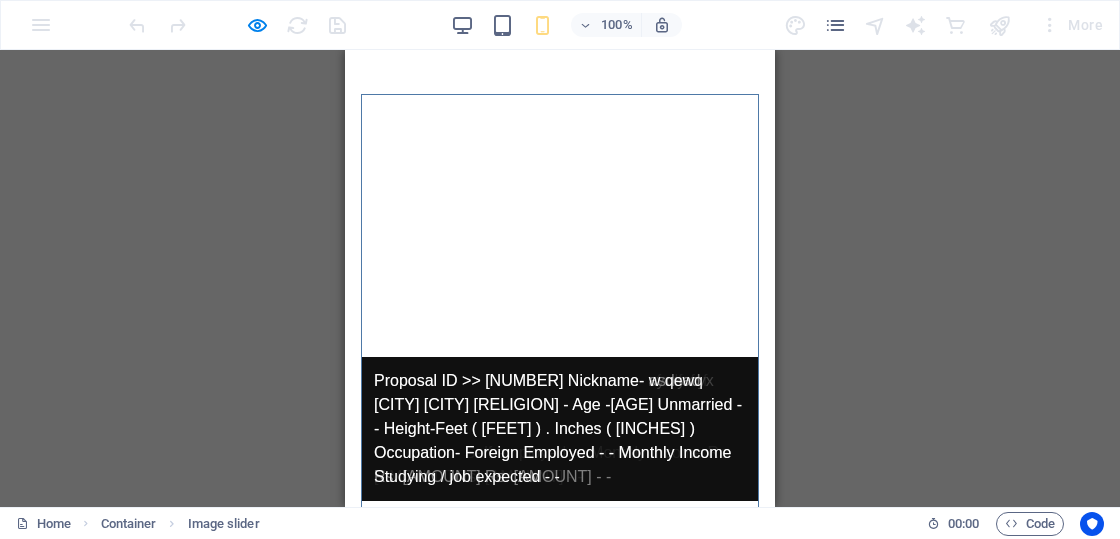 click at bounding box center [362, 518] 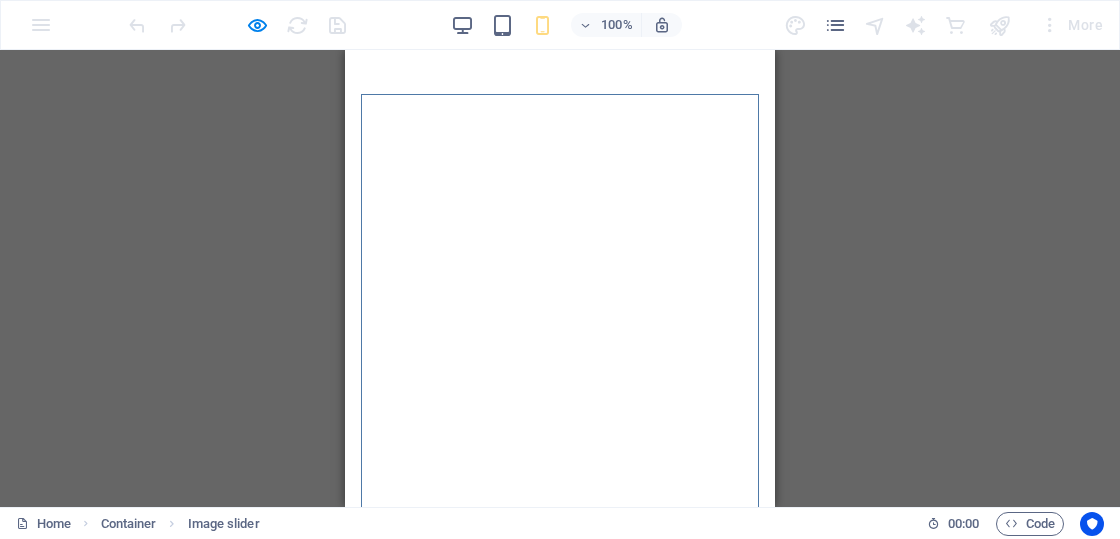 click at bounding box center [362, 112] 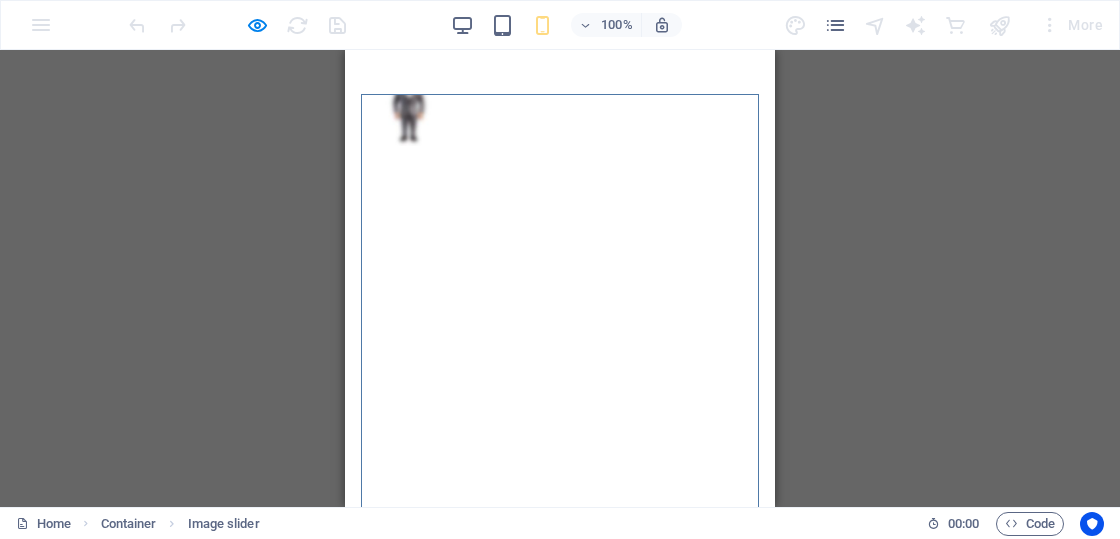 click at bounding box center [362, 112] 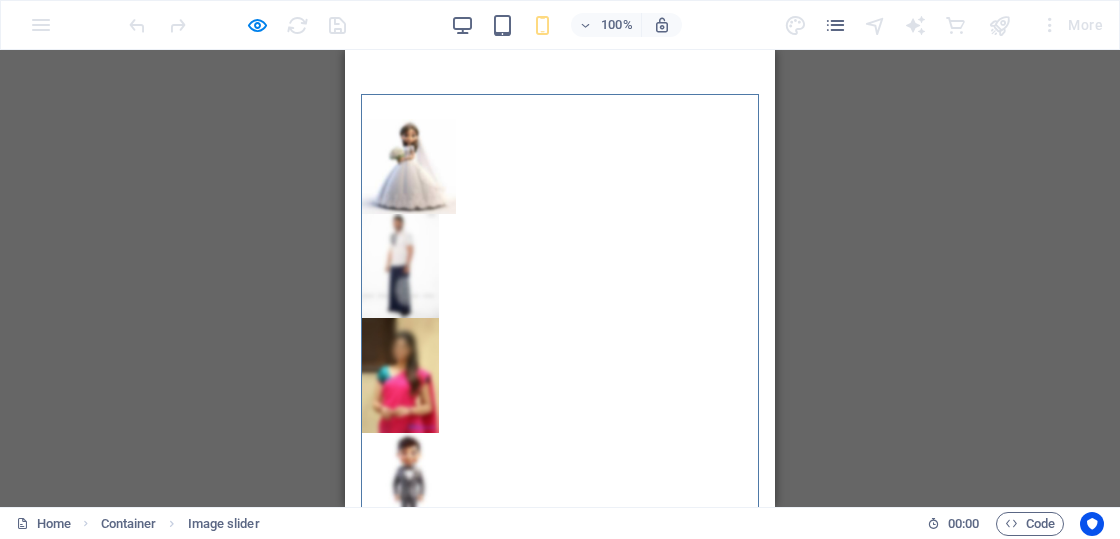 click at bounding box center [362, 112] 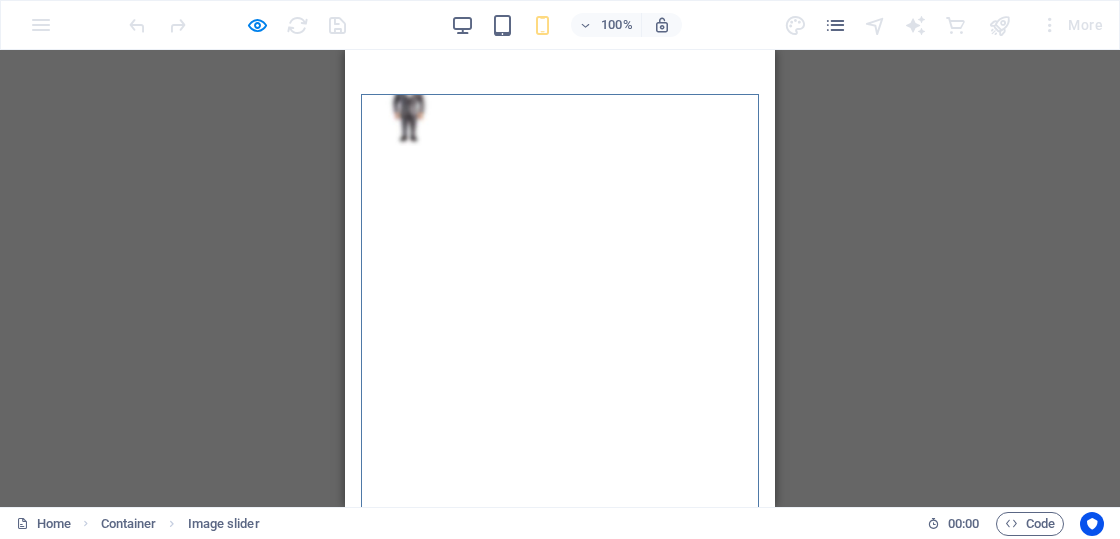 click at bounding box center [362, 518] 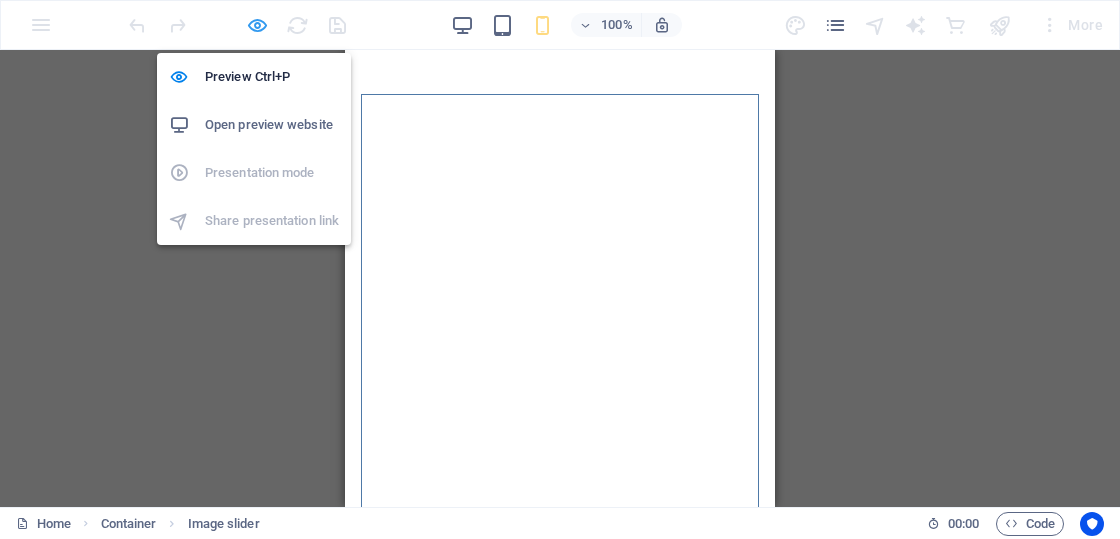 click at bounding box center [257, 25] 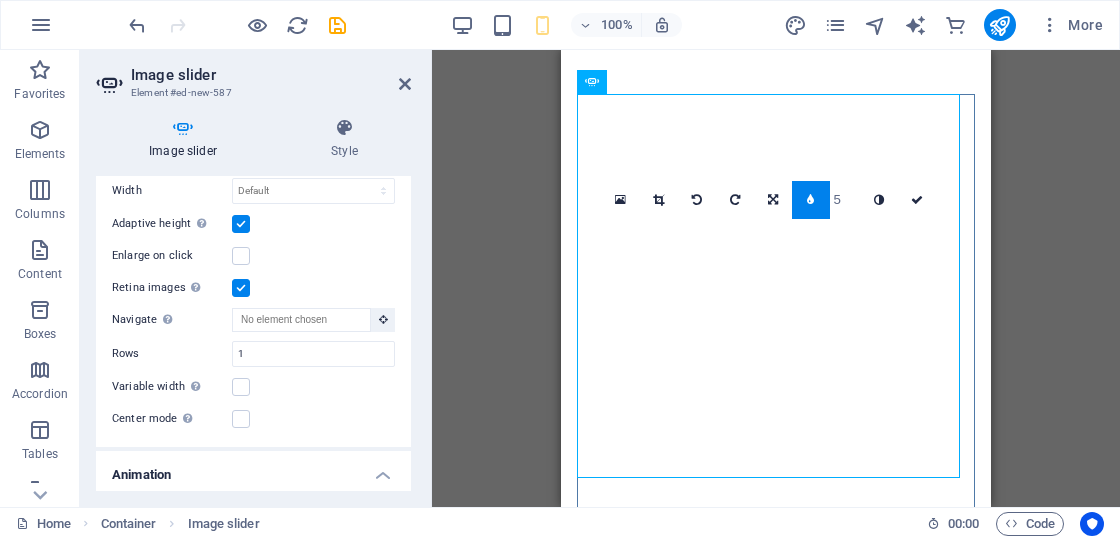 scroll, scrollTop: 569, scrollLeft: 0, axis: vertical 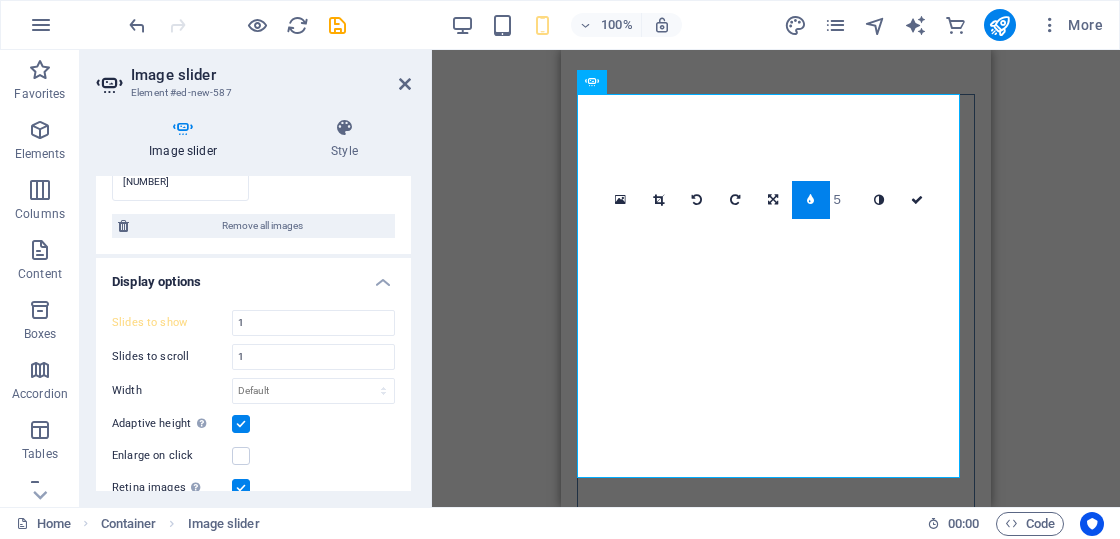 click on "Image slider" at bounding box center (187, 139) 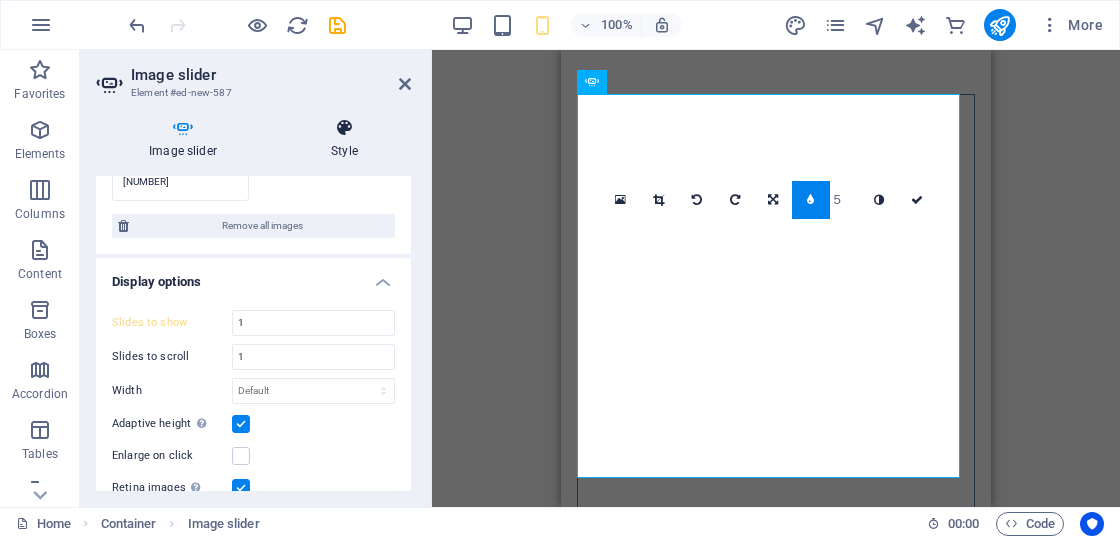 click on "Style" at bounding box center (344, 139) 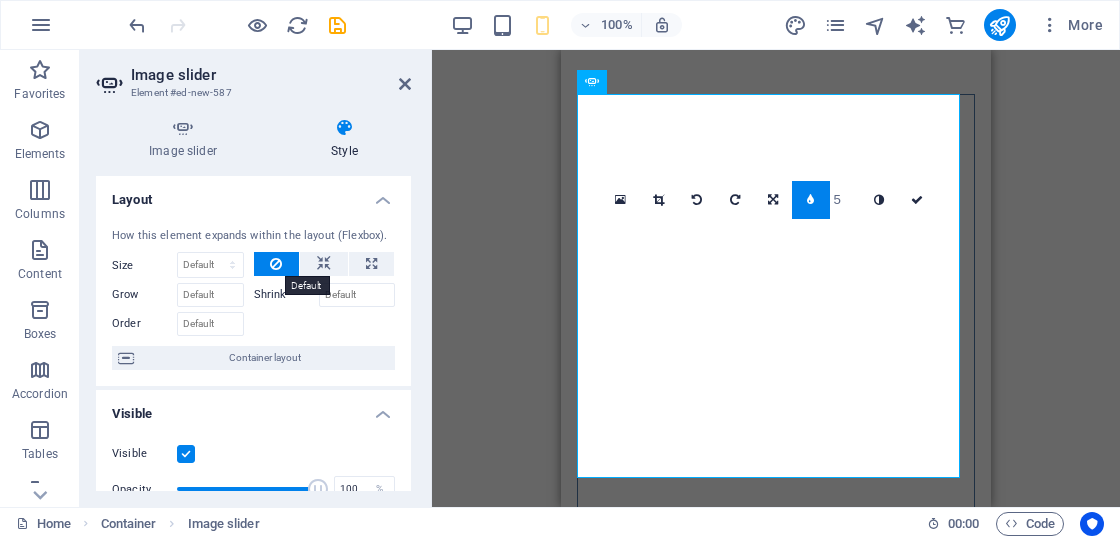 click at bounding box center [277, 264] 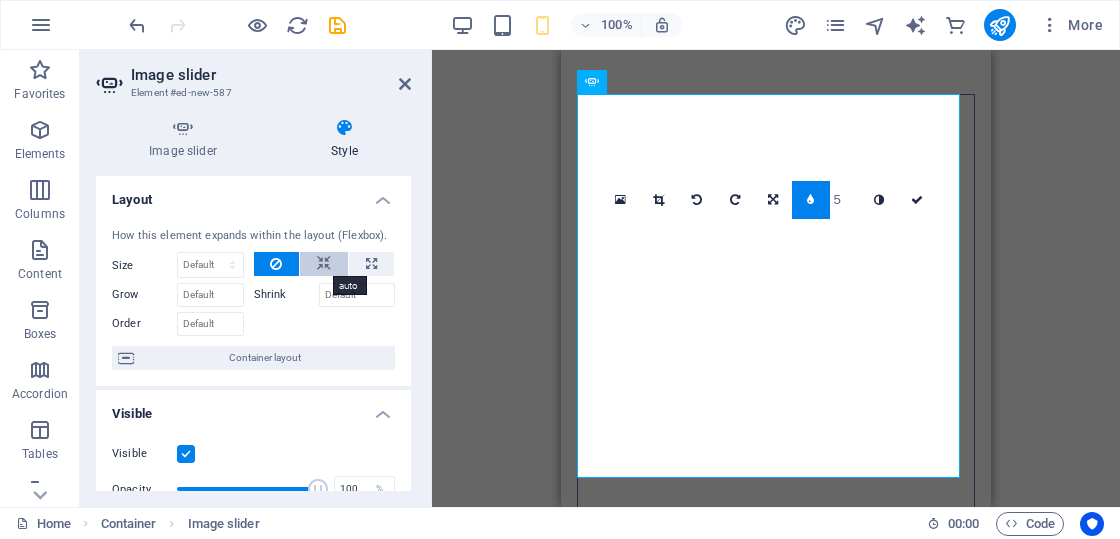 click at bounding box center [324, 264] 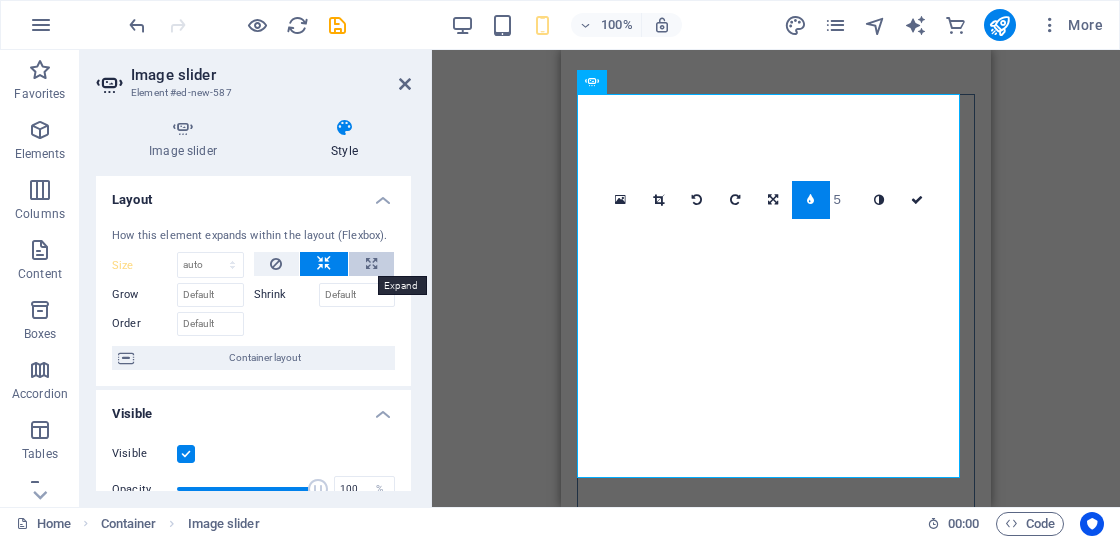 click at bounding box center [371, 264] 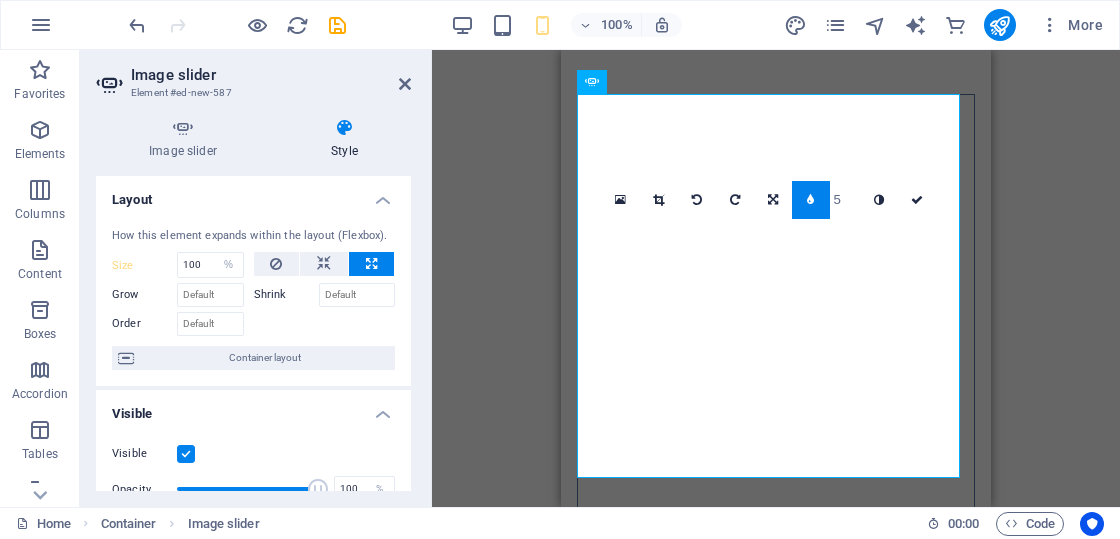 click on "Shrink" at bounding box center (286, 295) 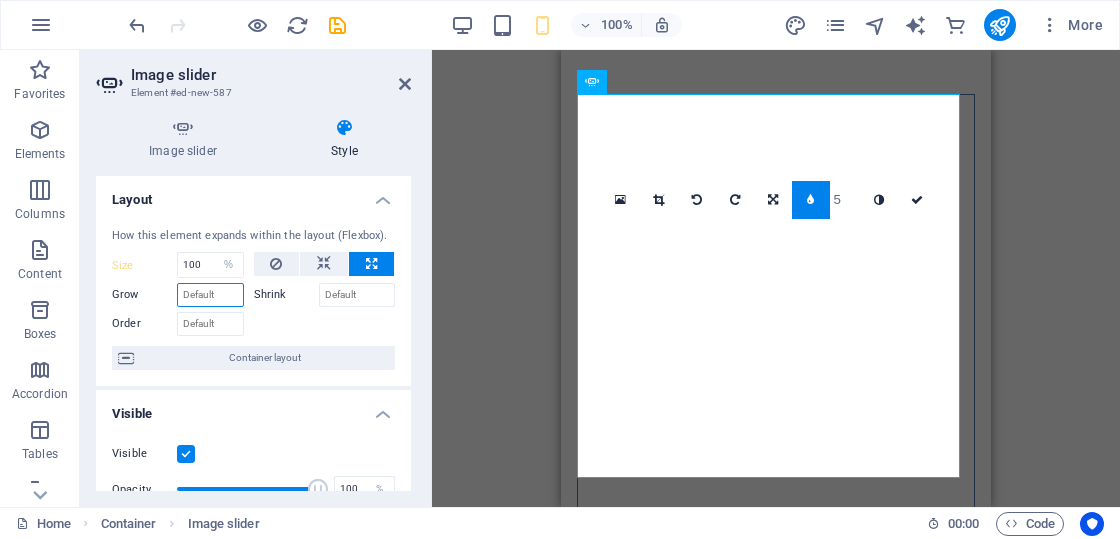 click on "Grow" at bounding box center [210, 295] 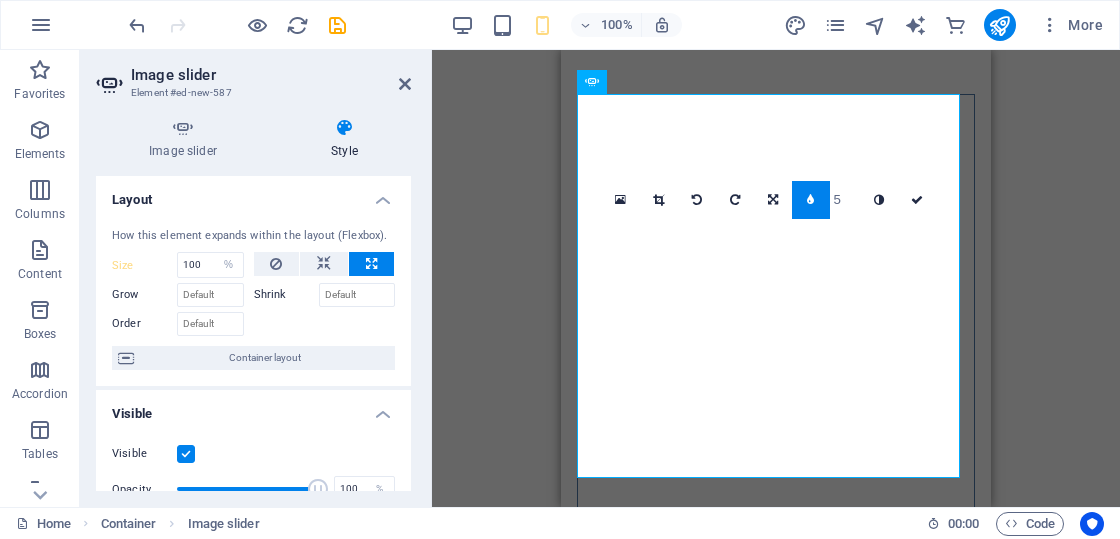click on "Grow" at bounding box center [144, 295] 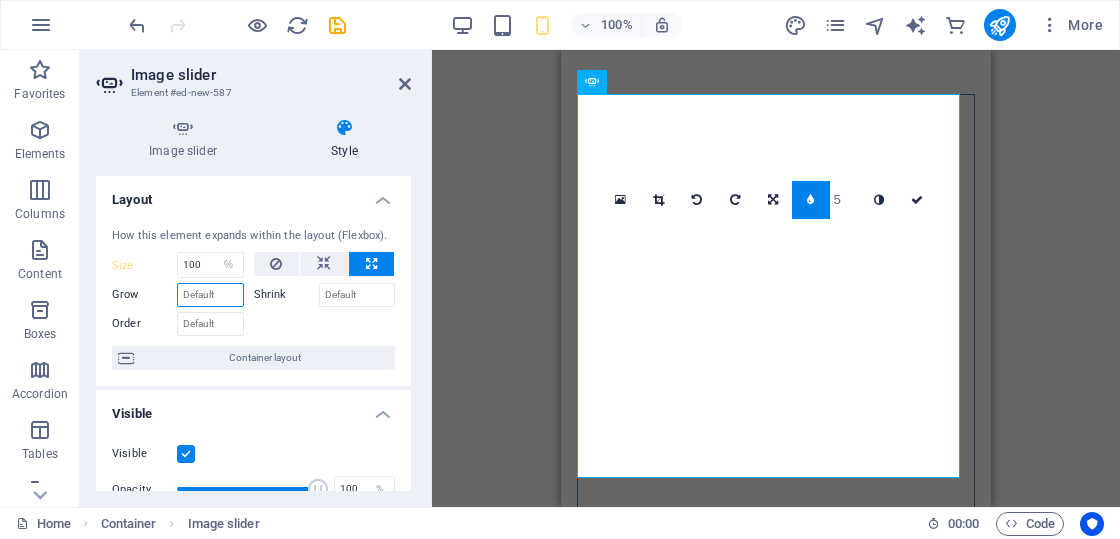 click on "Grow" at bounding box center (210, 295) 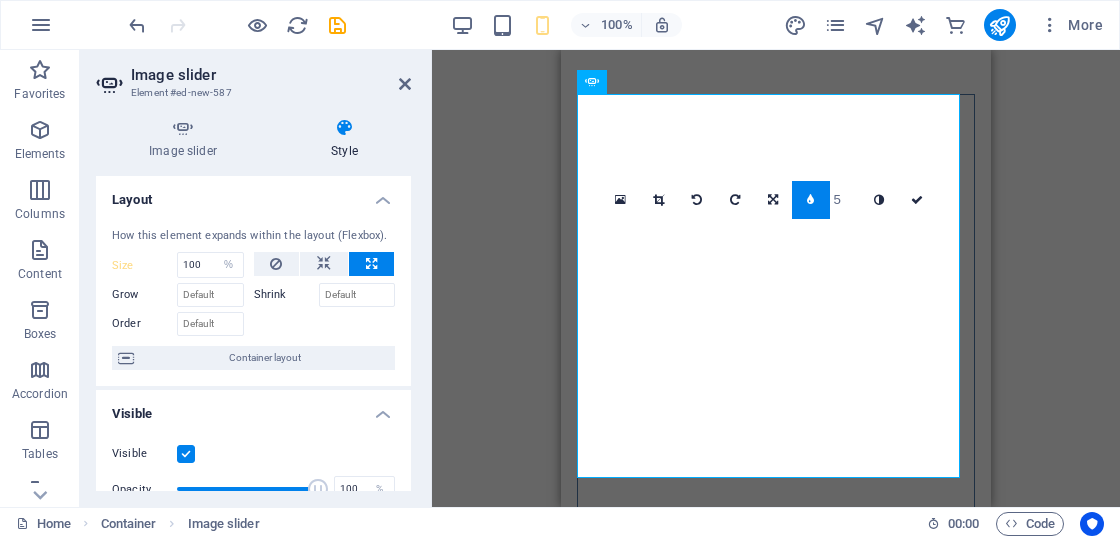 click on "Shrink" at bounding box center (286, 295) 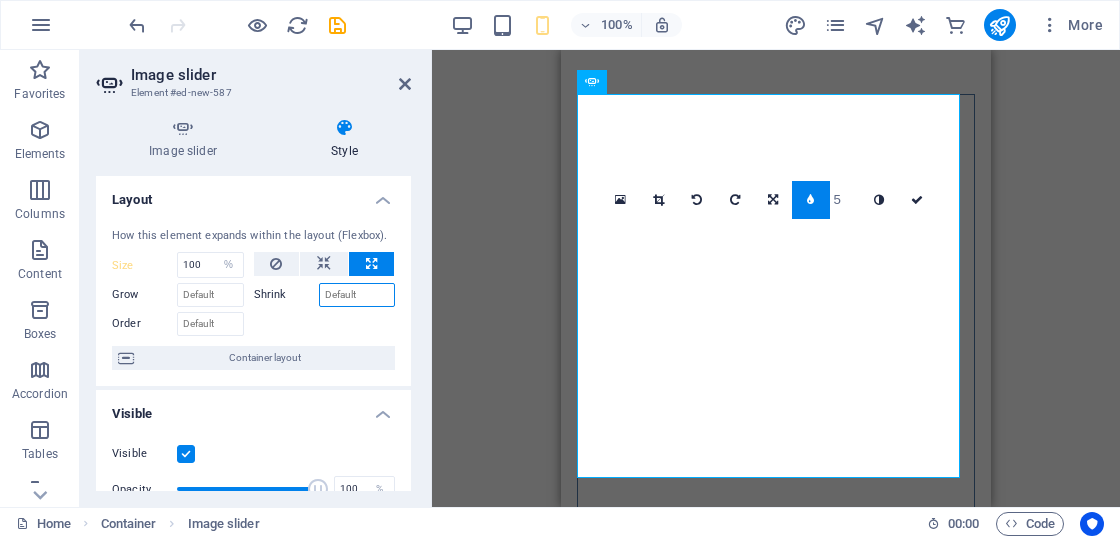click on "Shrink" at bounding box center (357, 295) 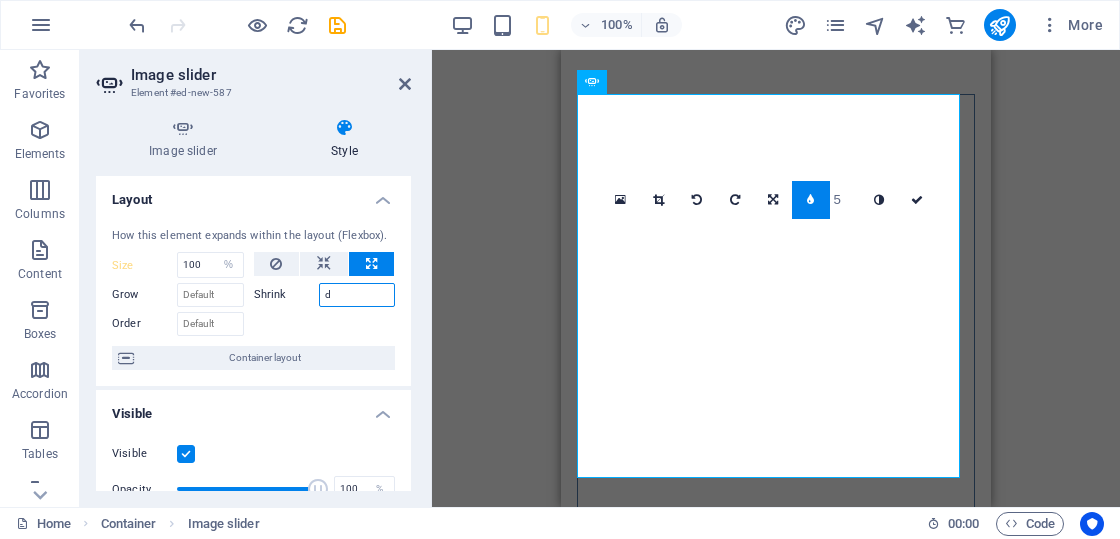 type on "dd" 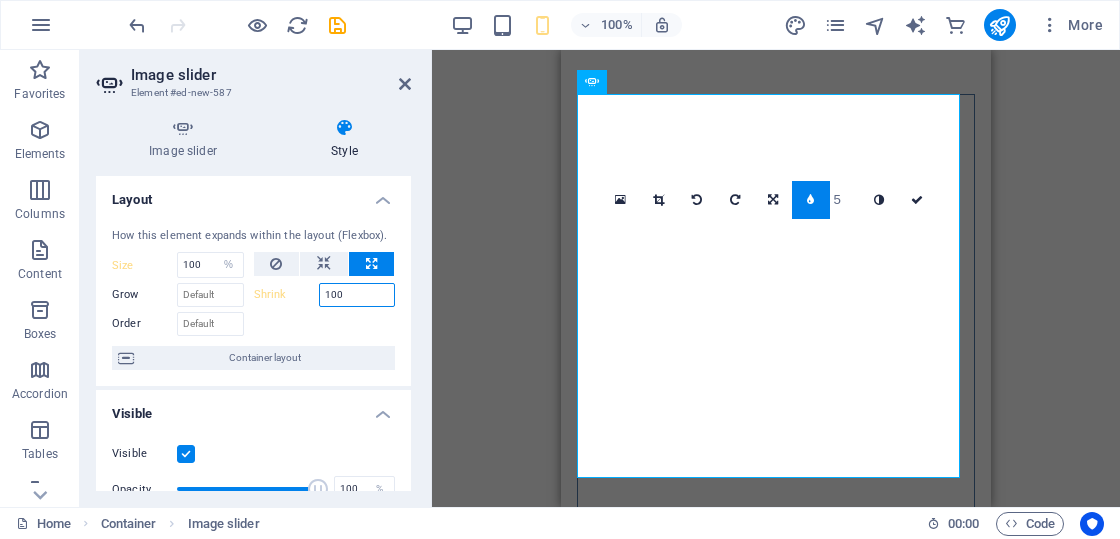 type on "100" 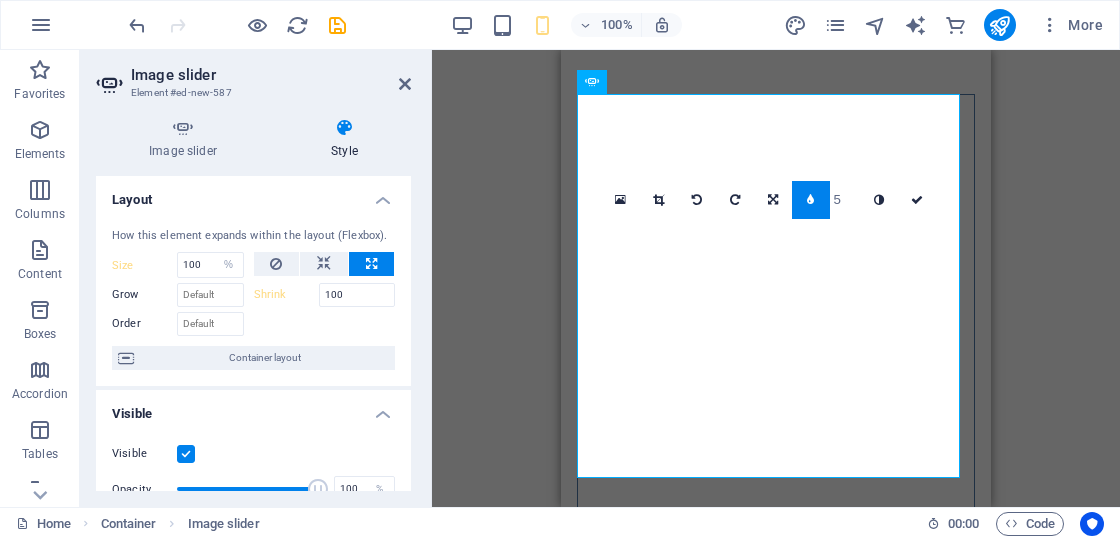 click at bounding box center (325, 321) 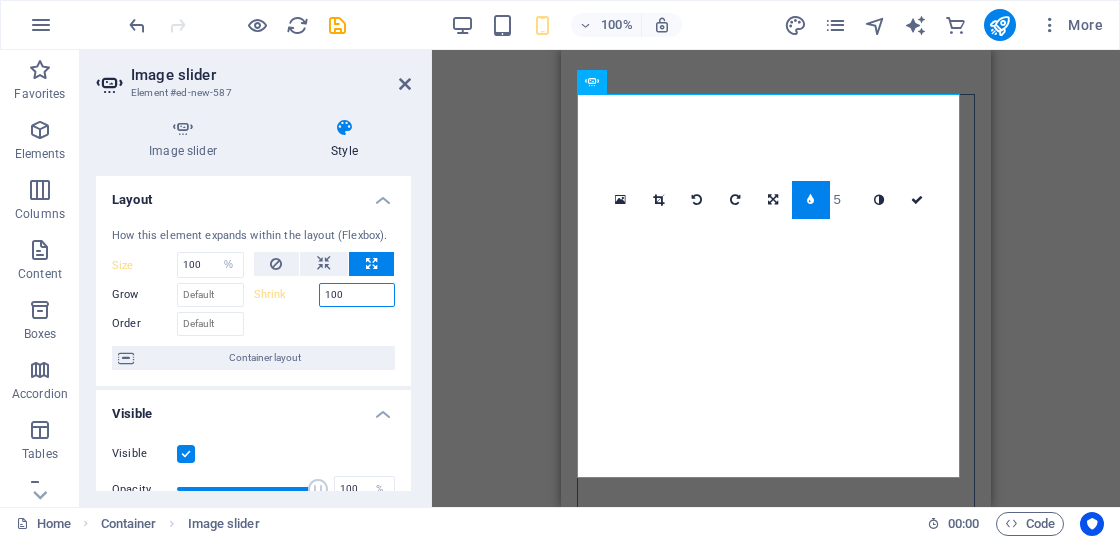 click on "100" at bounding box center [357, 295] 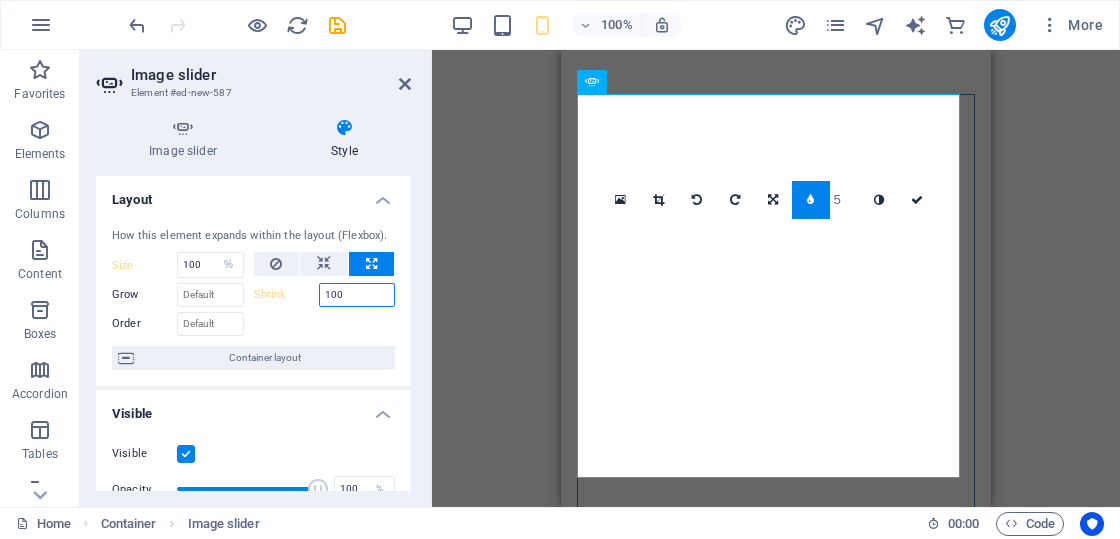 scroll, scrollTop: 200, scrollLeft: 0, axis: vertical 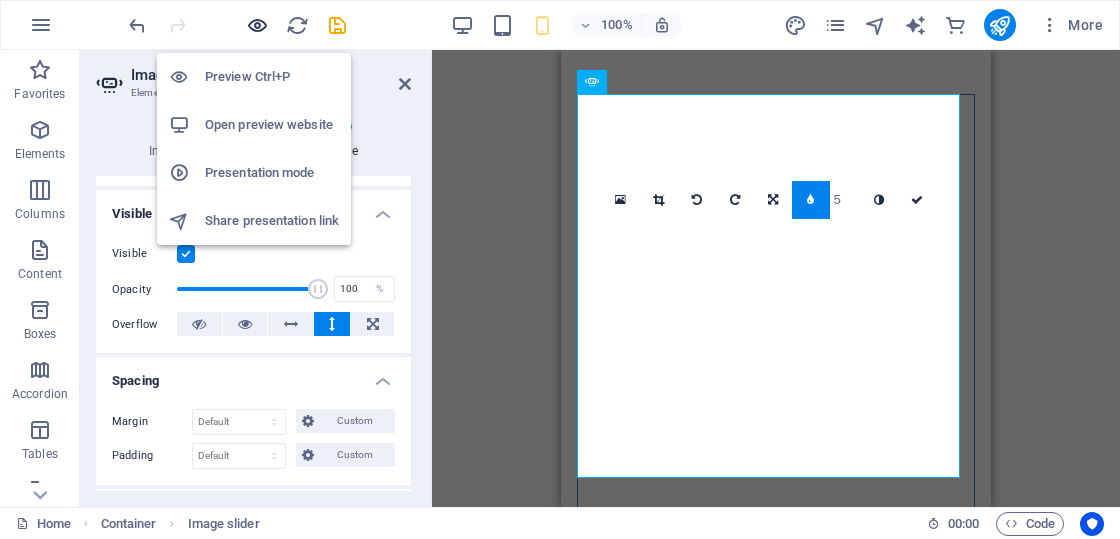 click at bounding box center (257, 25) 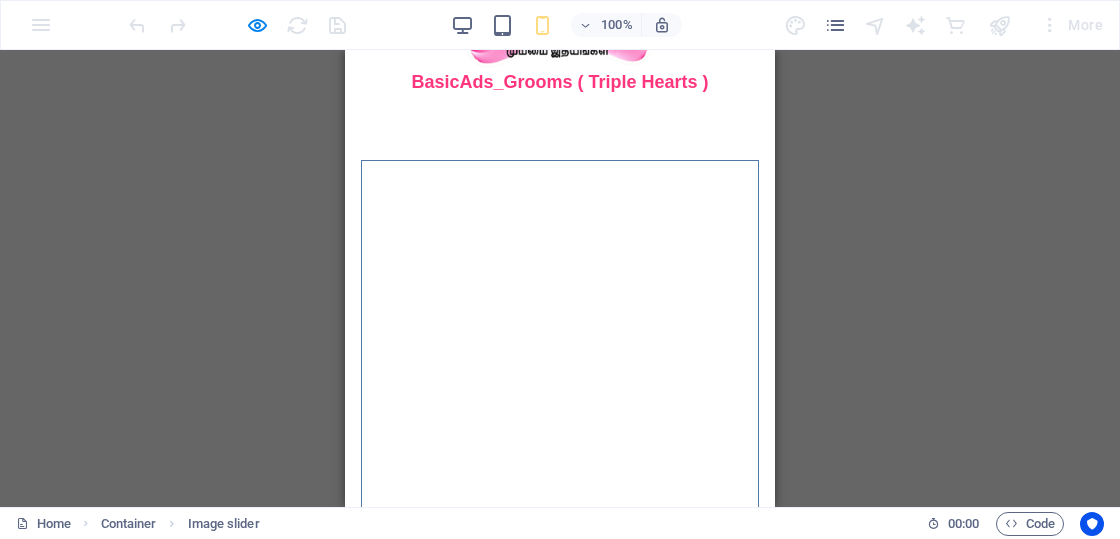 scroll, scrollTop: 234, scrollLeft: 0, axis: vertical 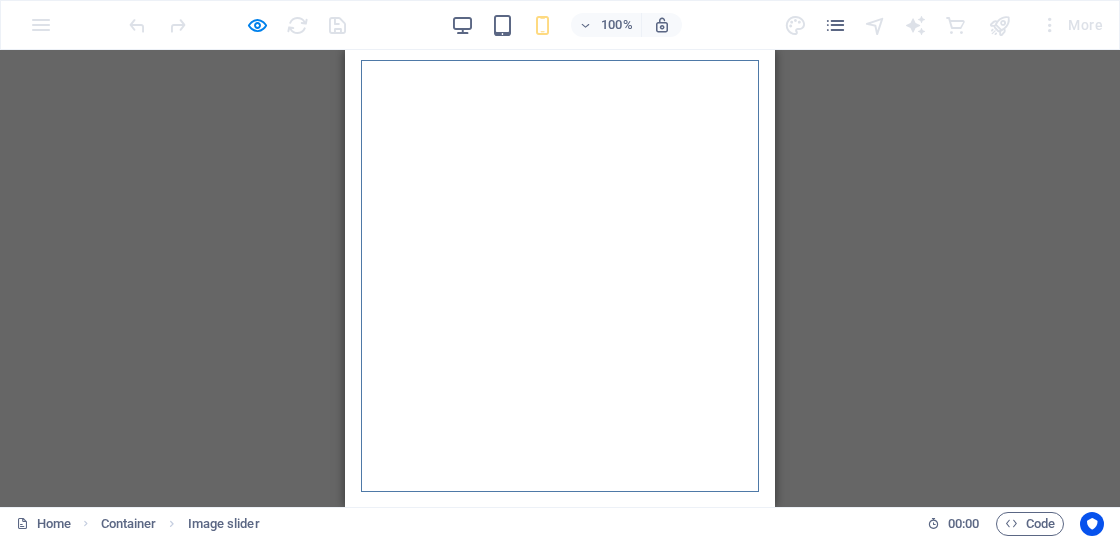 click at bounding box center [362, 484] 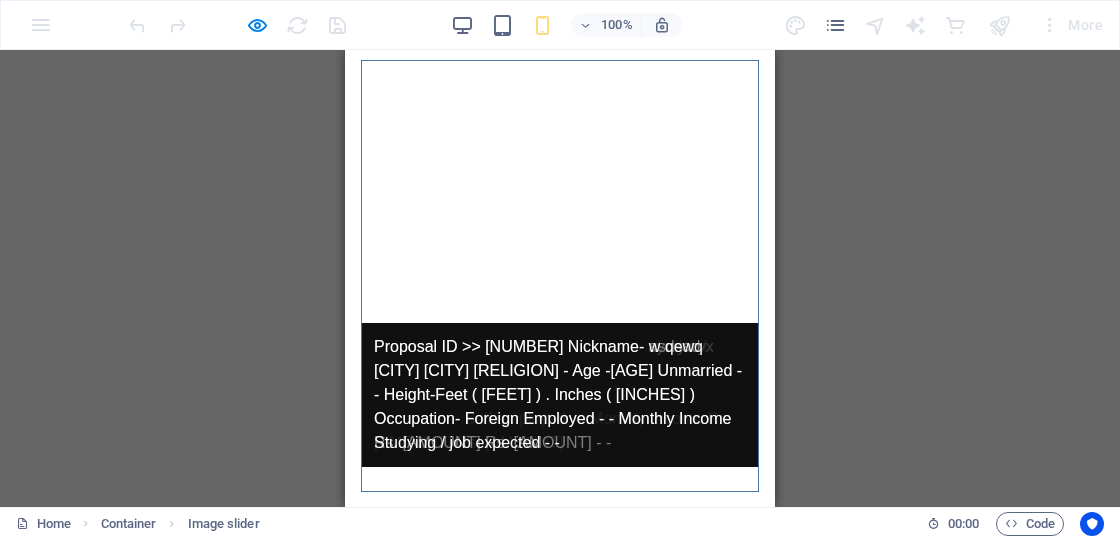 click at bounding box center (362, 484) 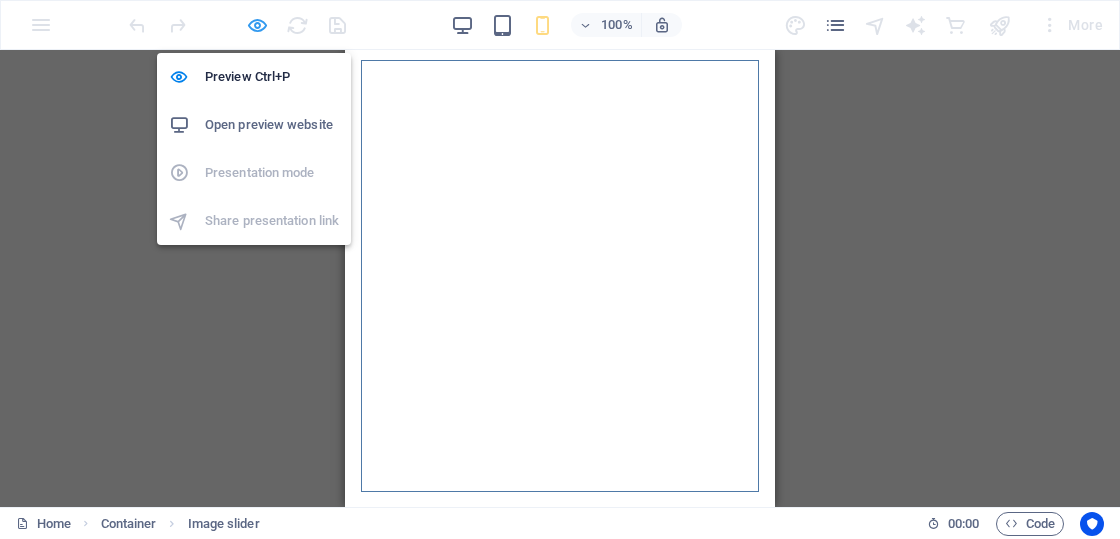 click at bounding box center (257, 25) 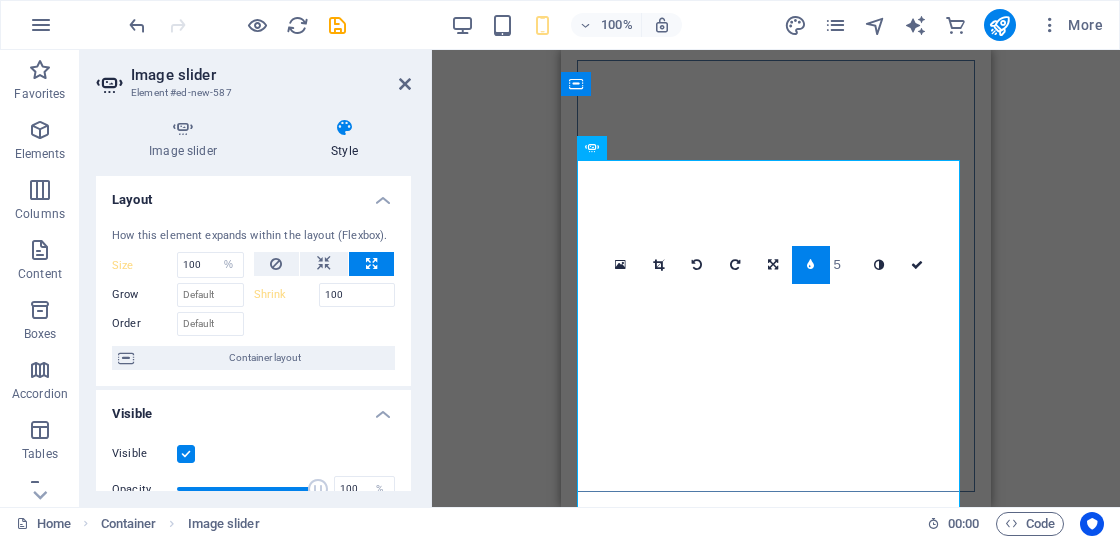 scroll, scrollTop: 134, scrollLeft: 0, axis: vertical 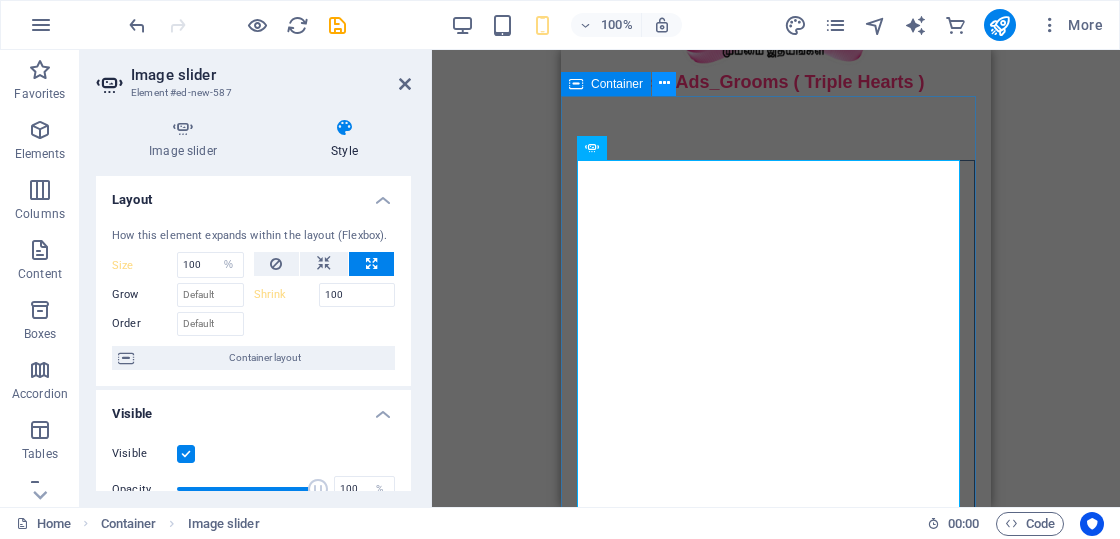 click at bounding box center (664, 83) 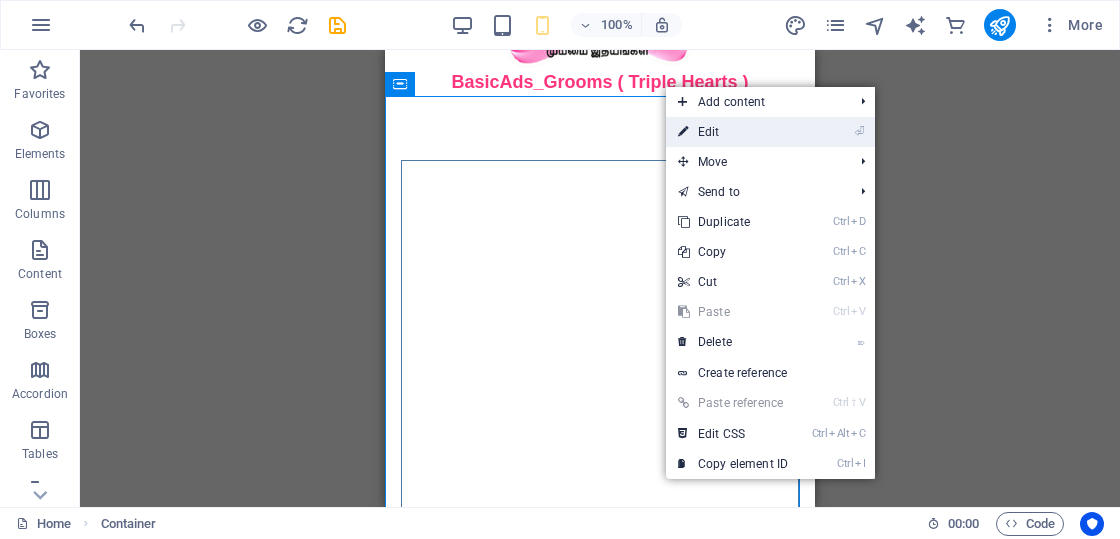 click on "⏎  Edit" at bounding box center (733, 132) 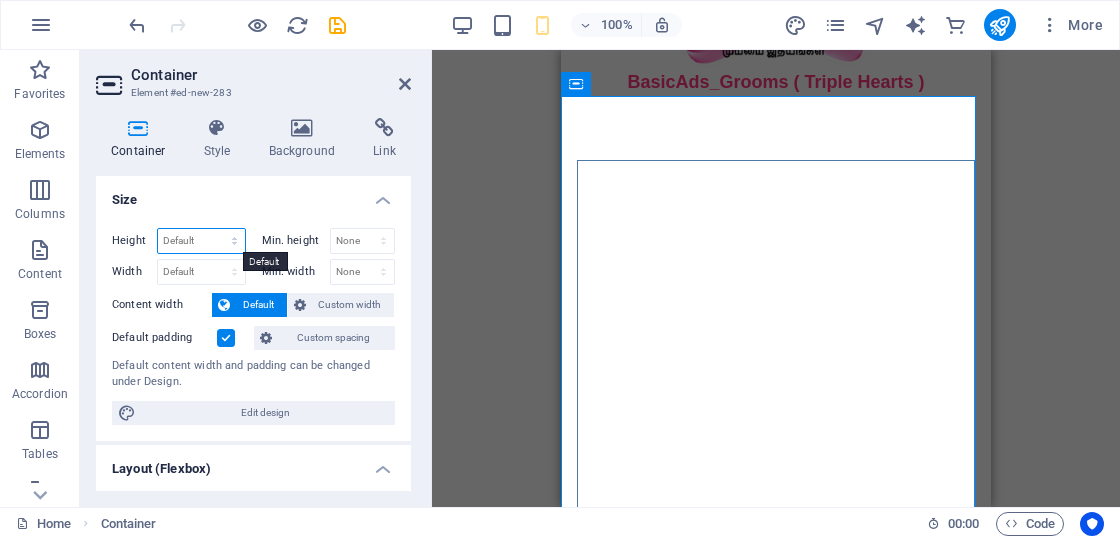 click on "Default px rem % vh vw" at bounding box center [201, 241] 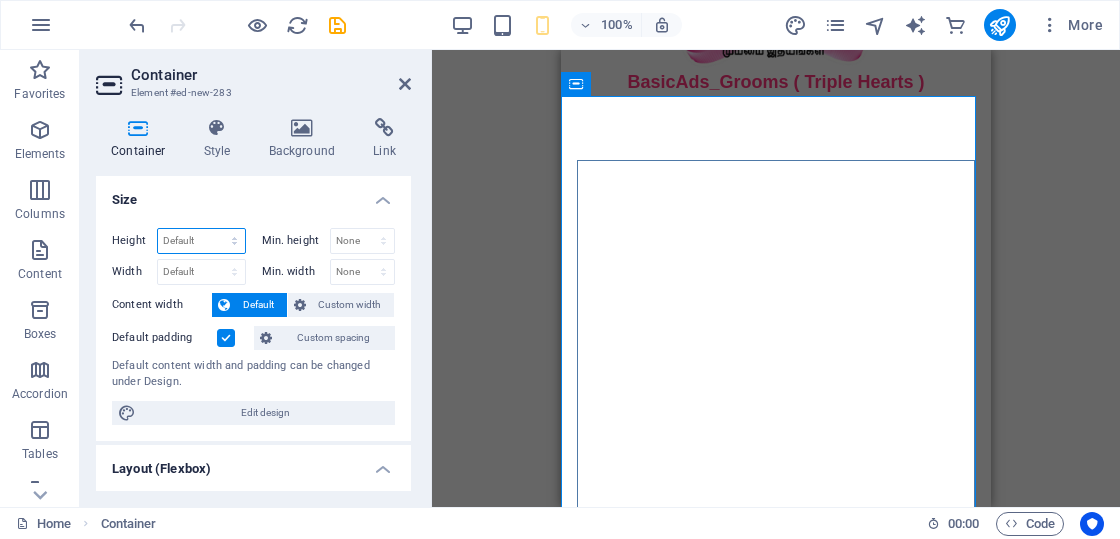 click on "Default px rem % vh vw" at bounding box center (201, 241) 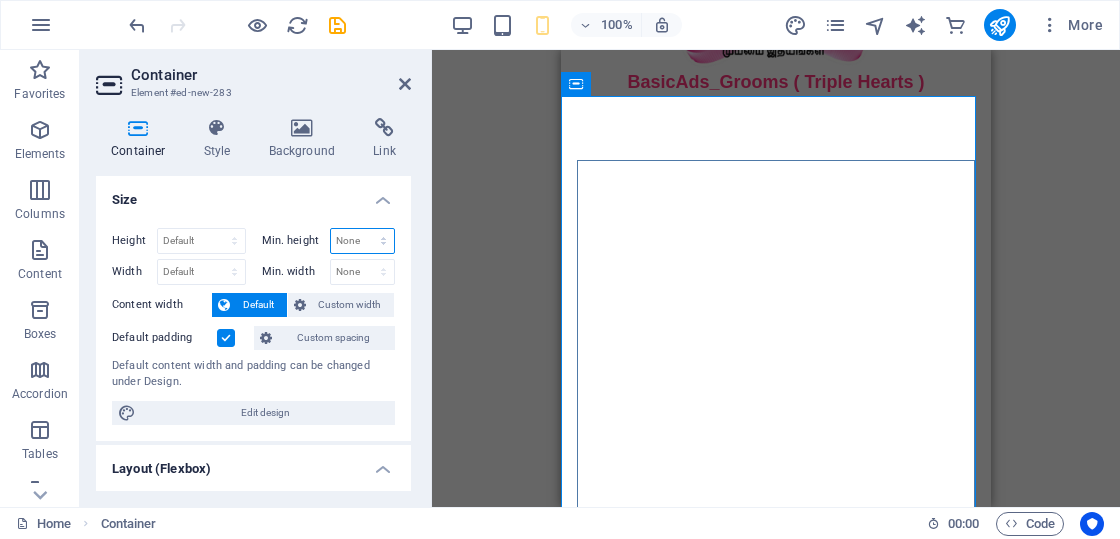 click on "None px rem % vh vw" at bounding box center (363, 241) 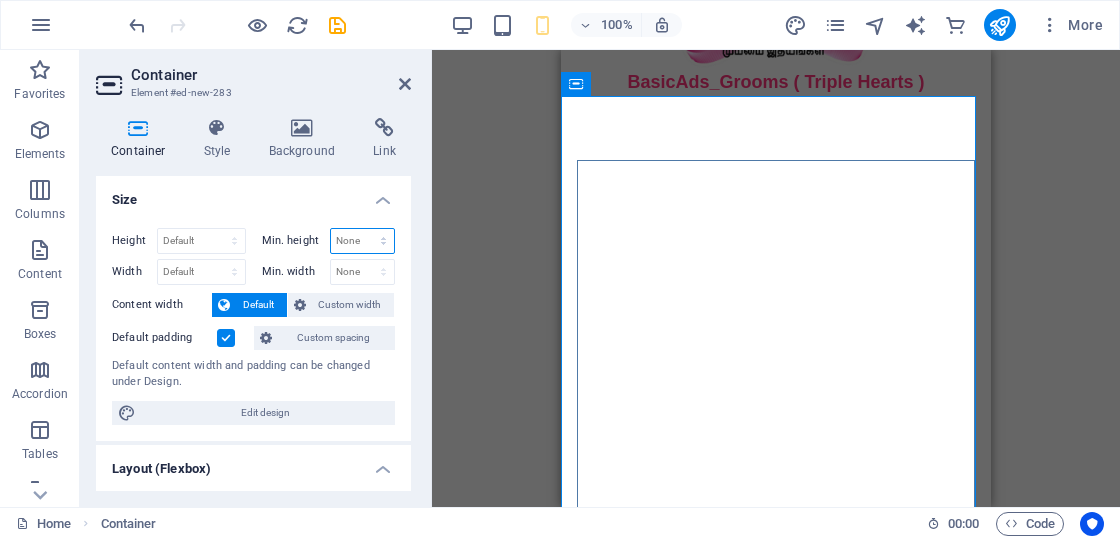 click on "None px rem % vh vw" at bounding box center [363, 241] 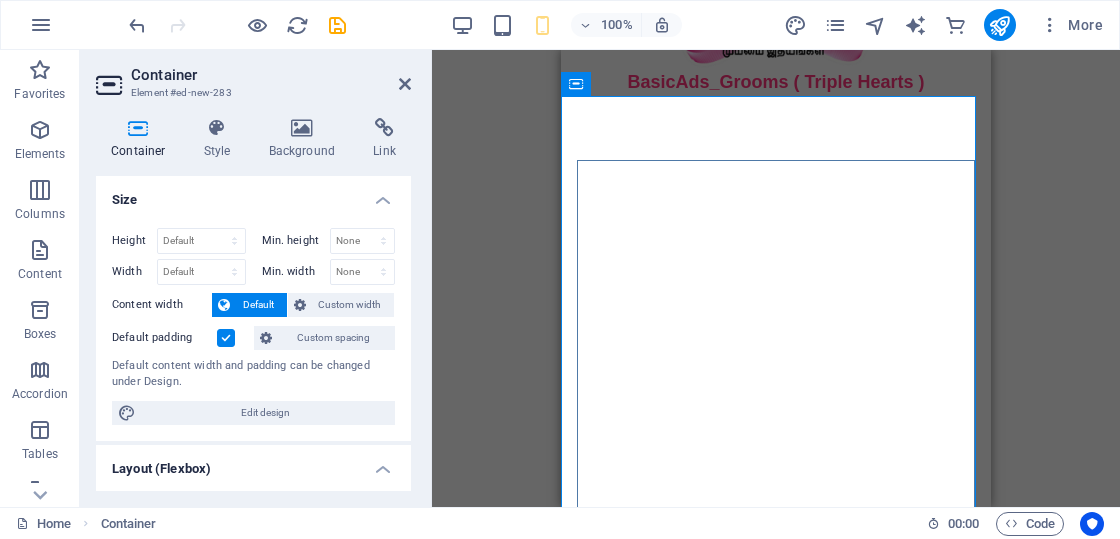 click on "Default" at bounding box center [258, 305] 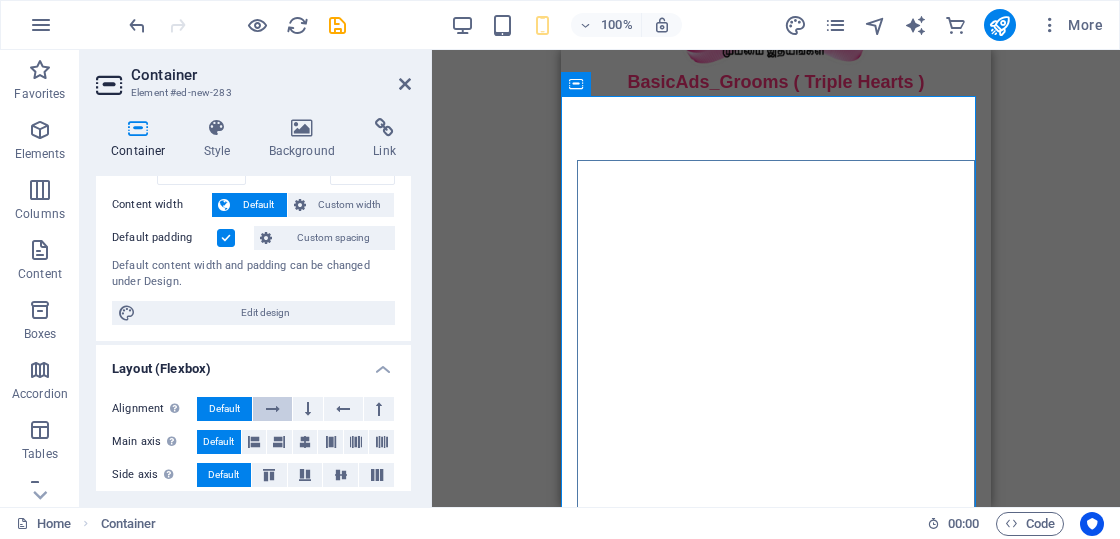 scroll, scrollTop: 200, scrollLeft: 0, axis: vertical 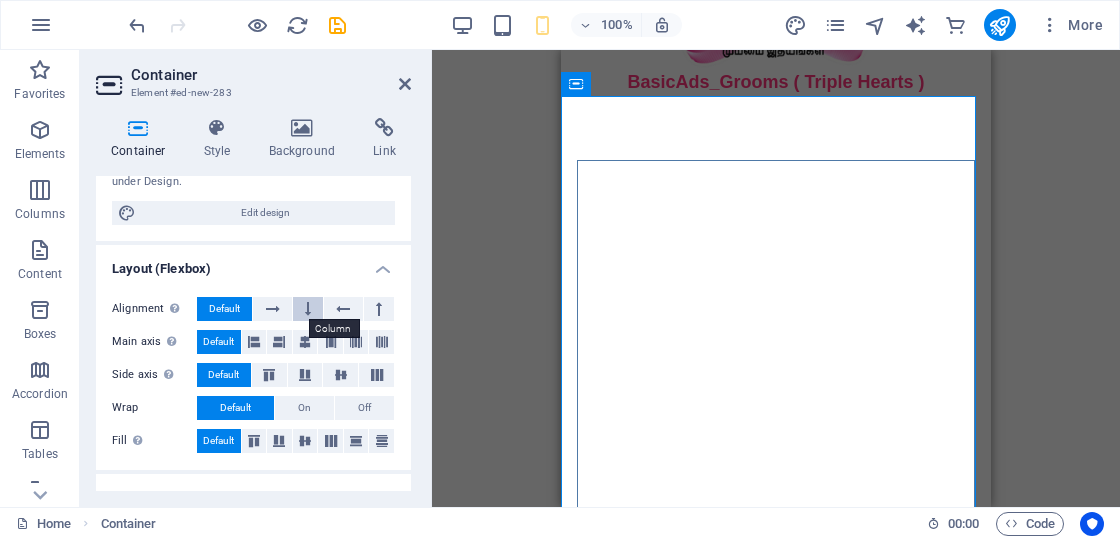 click at bounding box center (308, 309) 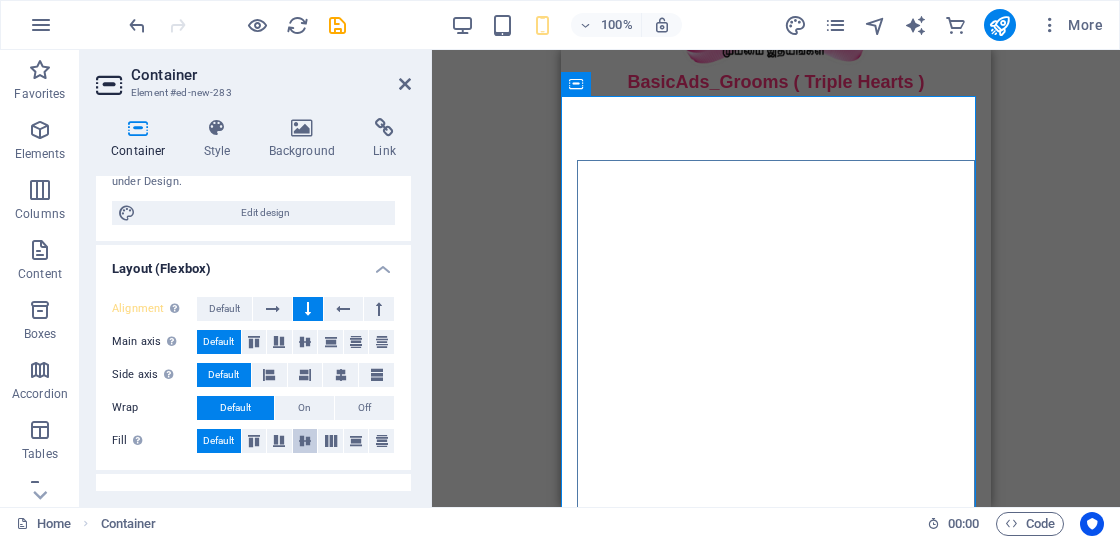 scroll, scrollTop: 300, scrollLeft: 0, axis: vertical 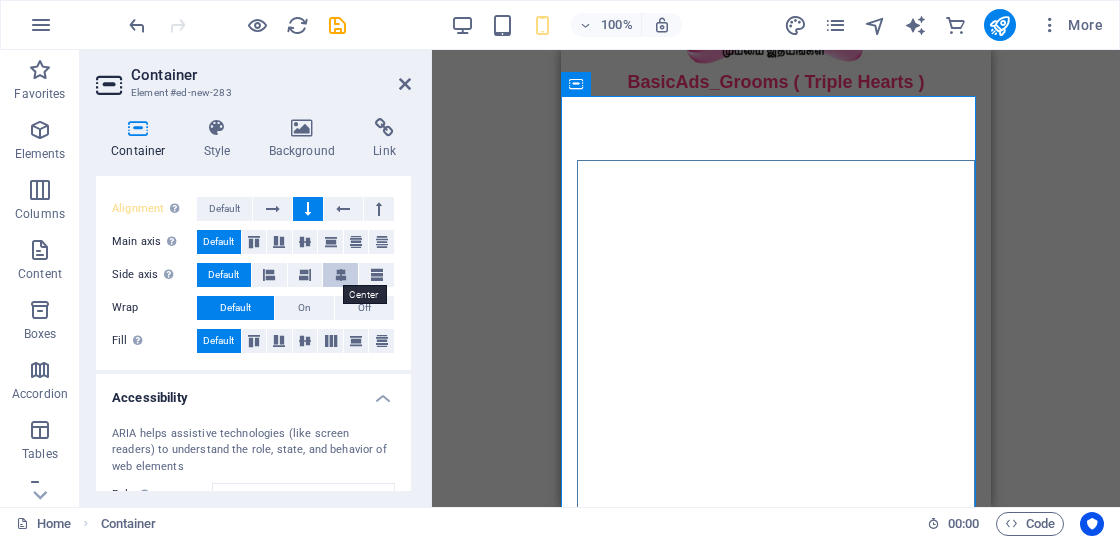 click at bounding box center (341, 275) 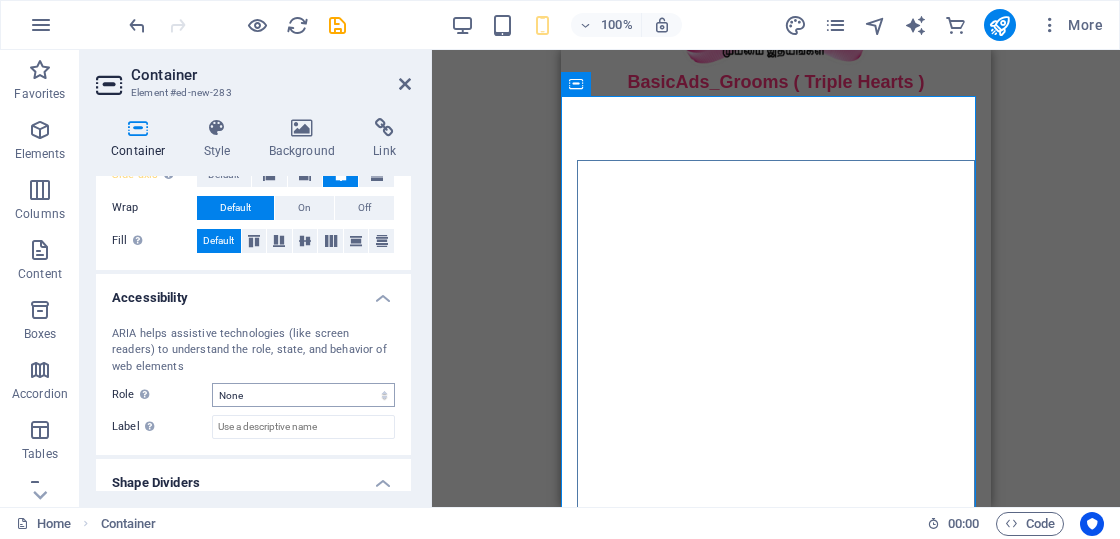 scroll, scrollTop: 458, scrollLeft: 0, axis: vertical 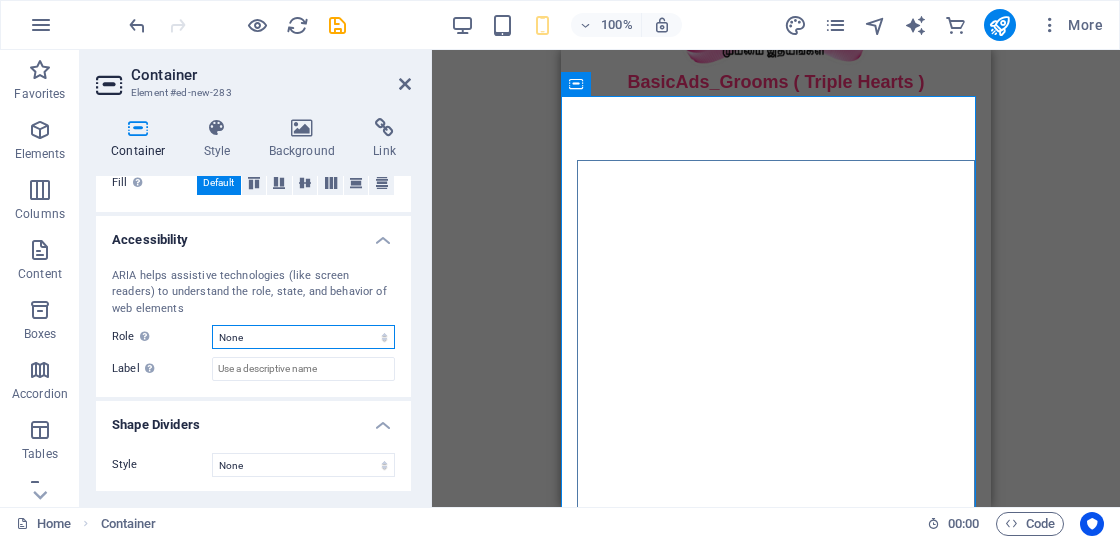 click on "None Alert Article Banner Comment Complementary Dialog Footer Header Marquee Presentation Region Section Separator Status Timer" at bounding box center (303, 337) 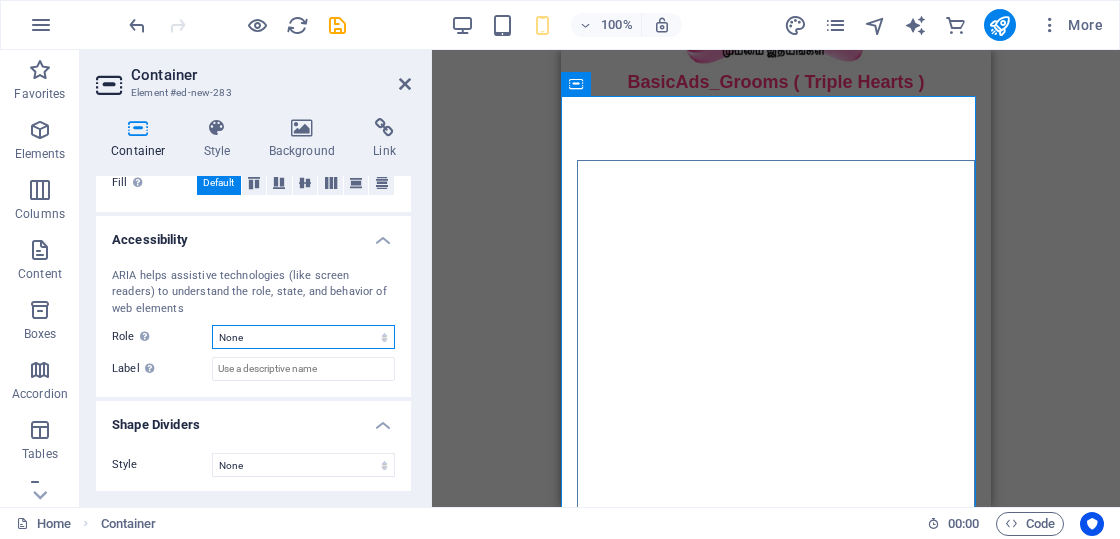 click on "None Alert Article Banner Comment Complementary Dialog Footer Header Marquee Presentation Region Section Separator Status Timer" at bounding box center (303, 337) 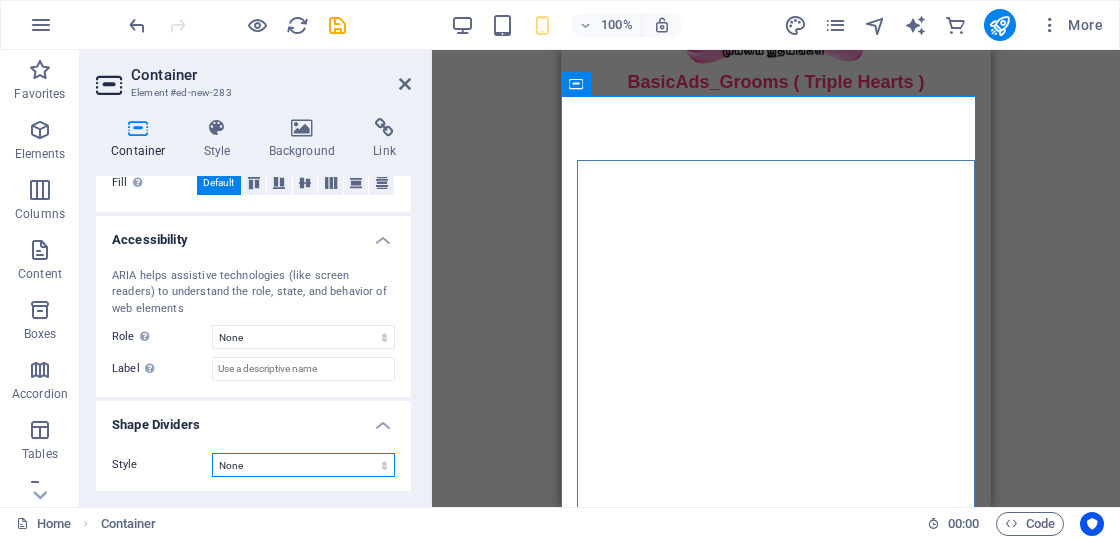 click on "None Triangle Square Diagonal Polygon 1 Polygon 2 Zigzag Multiple Zigzags Waves Multiple Waves Half Circle Circle Circle Shadow Blocks Hexagons Clouds Multiple Clouds Fan Pyramids Book Paint Drip Fire Shredded Paper Arrow" at bounding box center [303, 465] 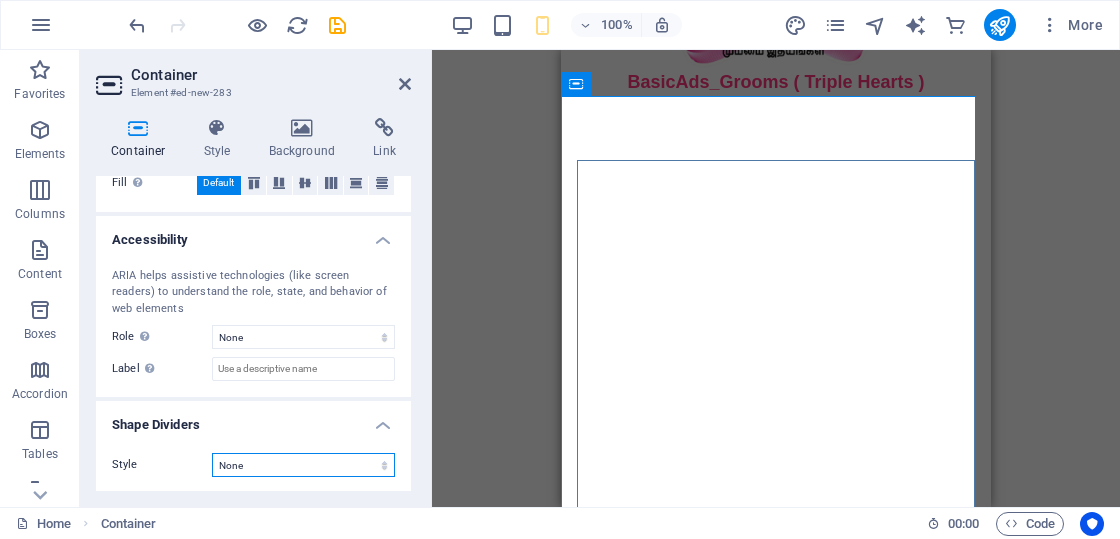click on "None Triangle Square Diagonal Polygon 1 Polygon 2 Zigzag Multiple Zigzags Waves Multiple Waves Half Circle Circle Circle Shadow Blocks Hexagons Clouds Multiple Clouds Fan Pyramids Book Paint Drip Fire Shredded Paper Arrow" at bounding box center (303, 465) 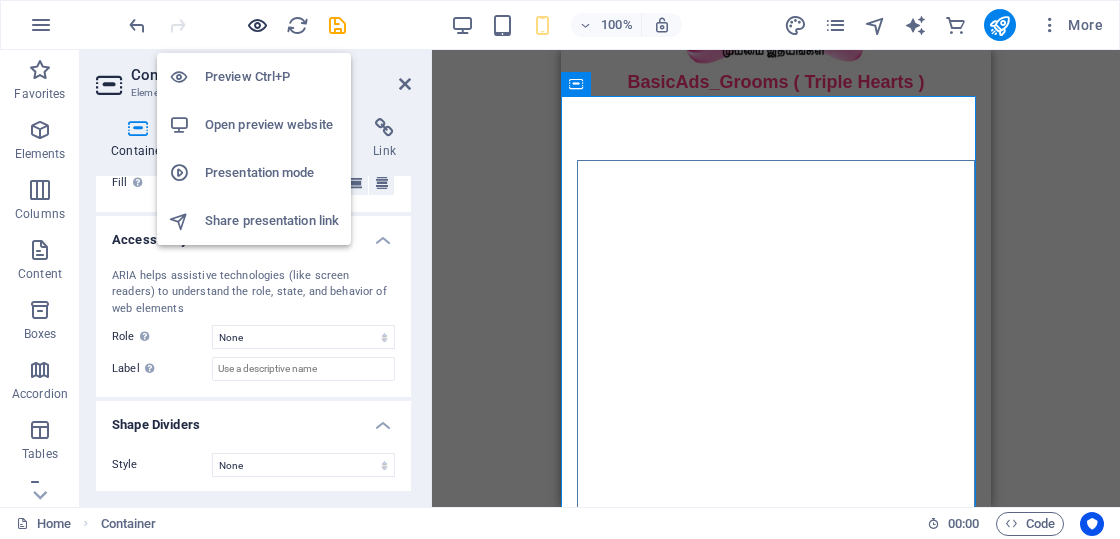 click at bounding box center [257, 25] 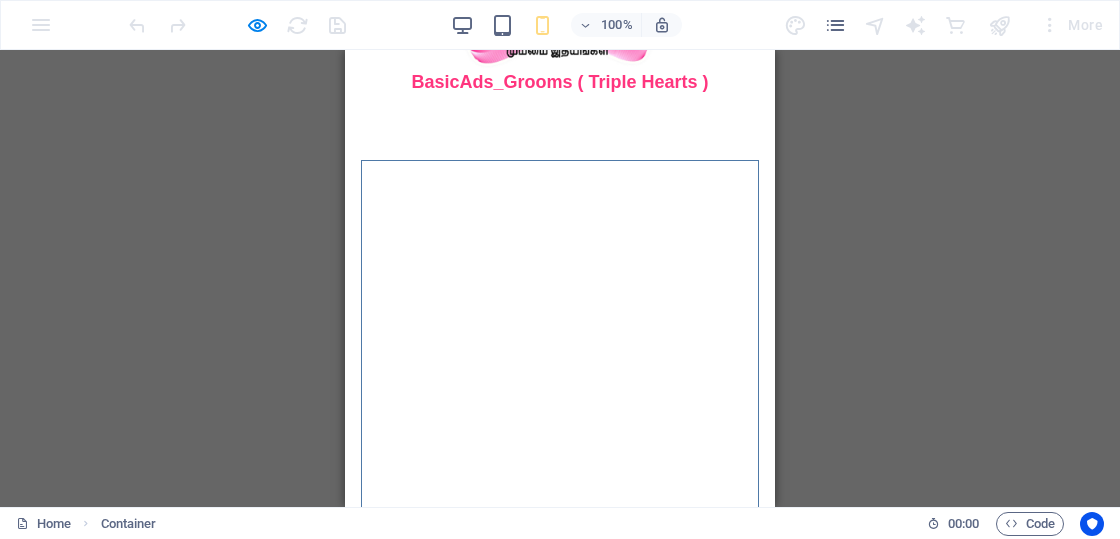 scroll, scrollTop: 234, scrollLeft: 0, axis: vertical 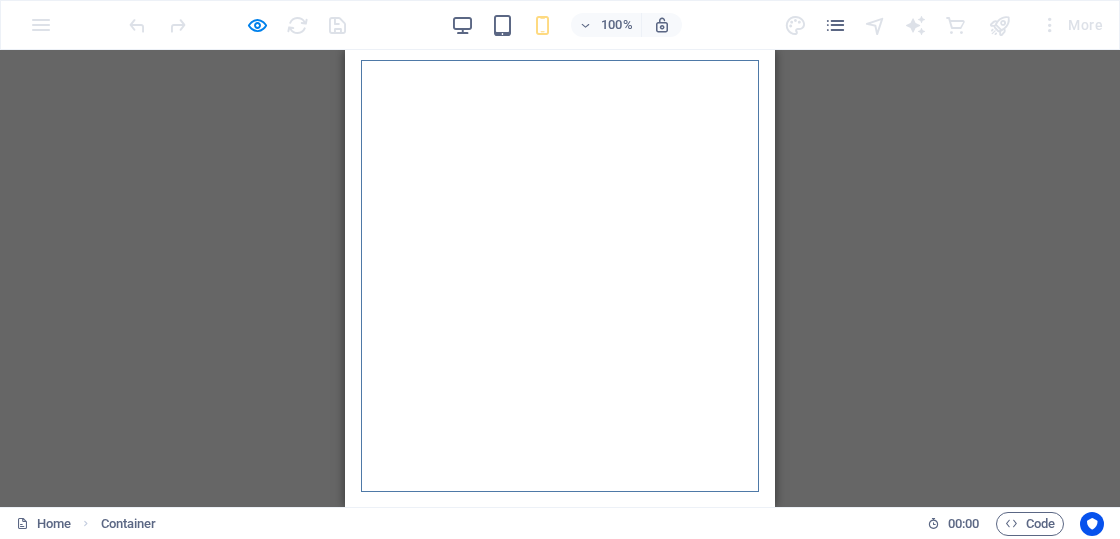 click at bounding box center [362, 484] 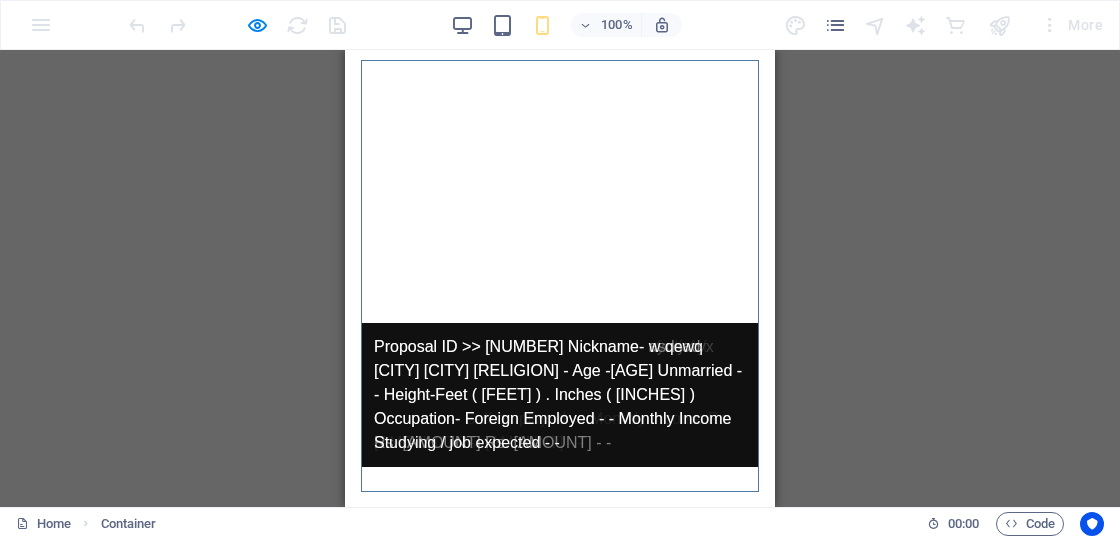 click at bounding box center (362, 484) 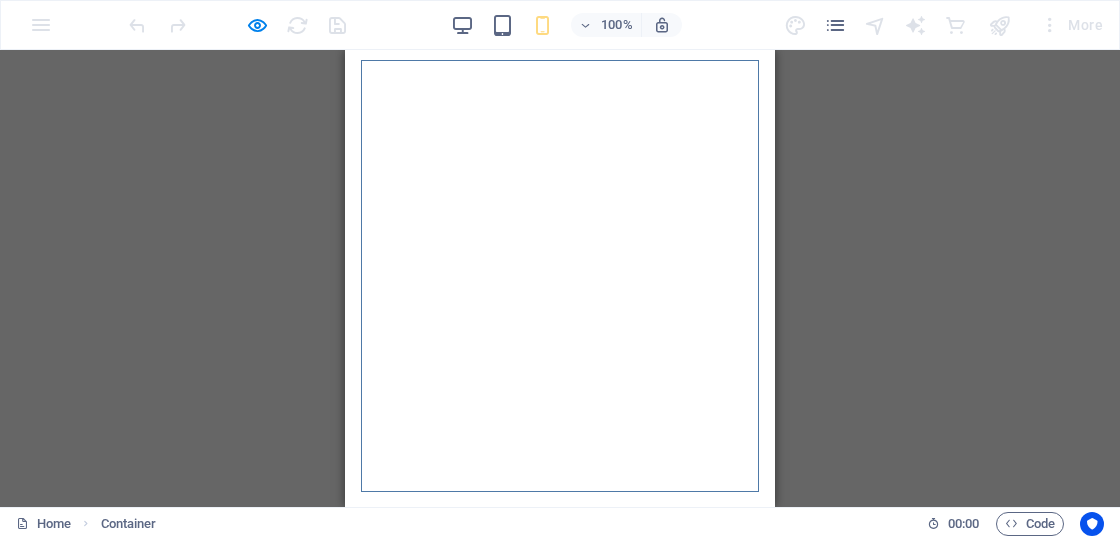click at bounding box center (362, 78) 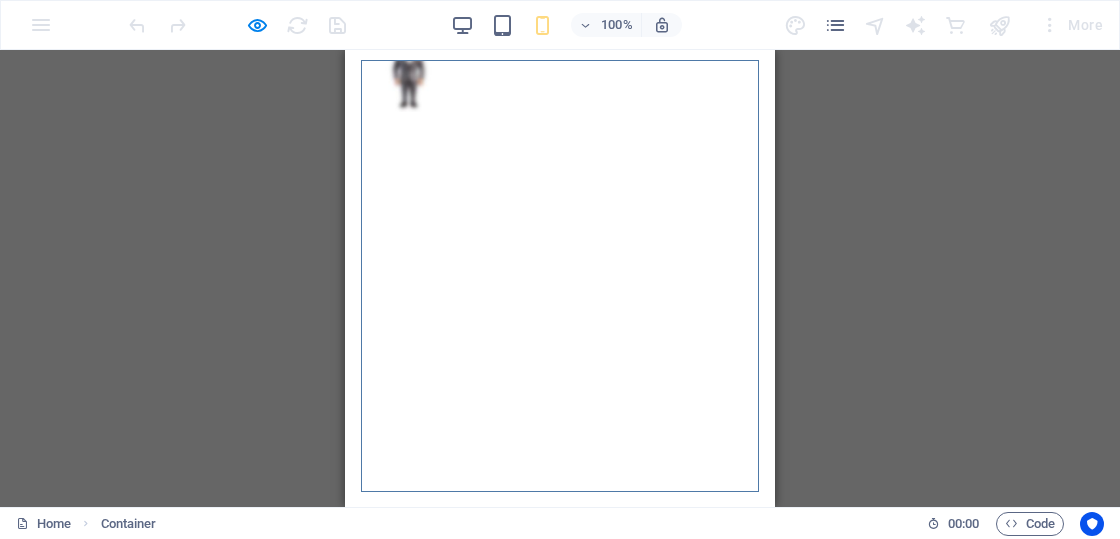 click at bounding box center (362, 78) 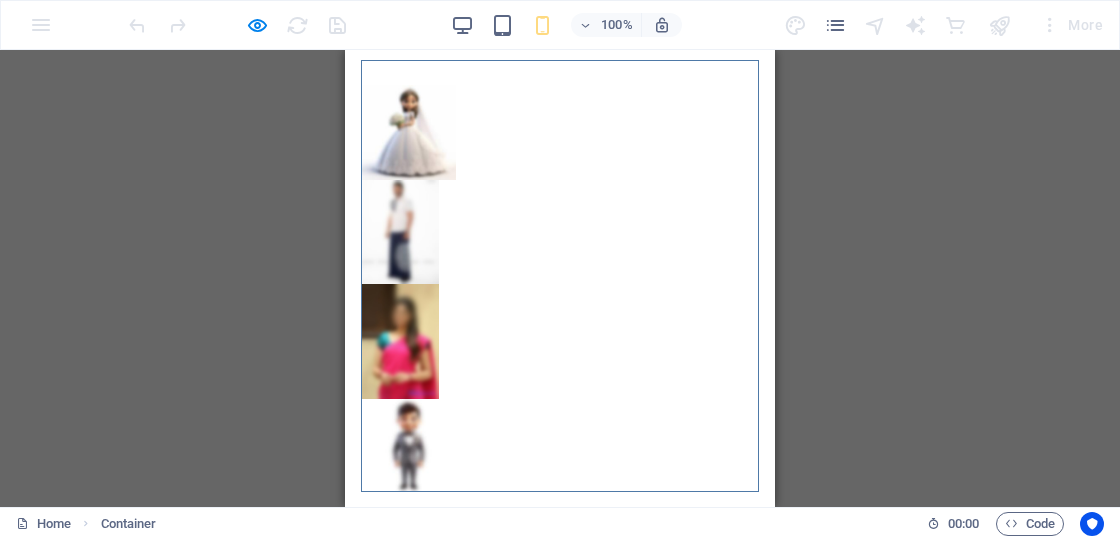 click at bounding box center [362, 78] 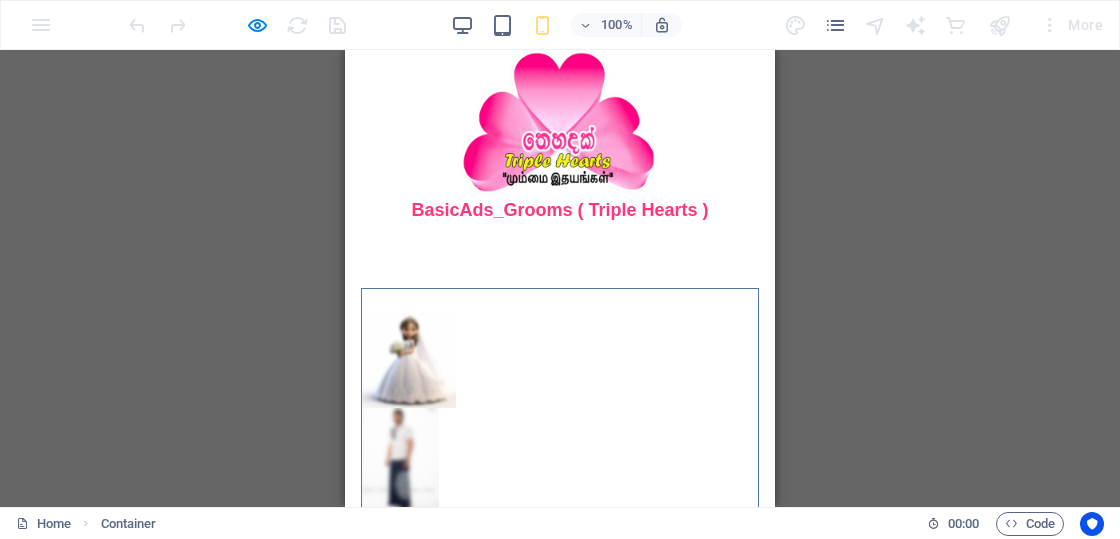 scroll, scrollTop: 0, scrollLeft: 0, axis: both 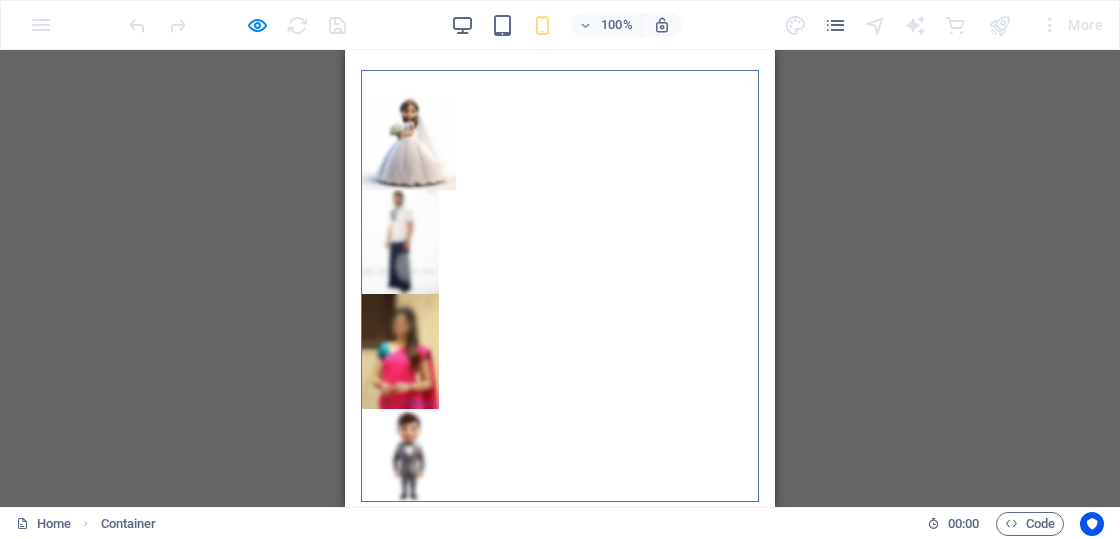 drag, startPoint x: 765, startPoint y: 271, endPoint x: 1121, endPoint y: 319, distance: 359.22137 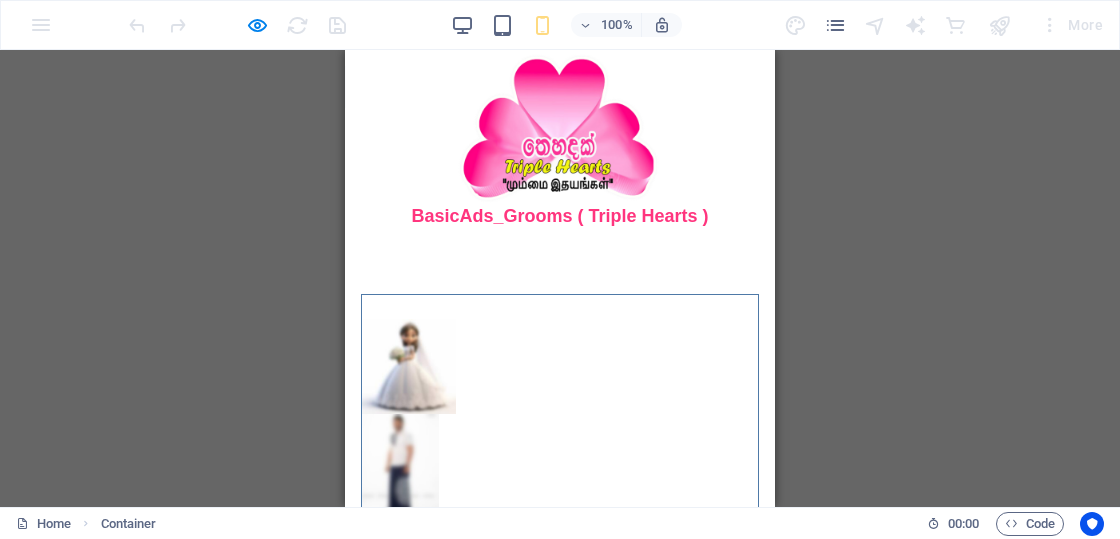 scroll, scrollTop: 234, scrollLeft: 0, axis: vertical 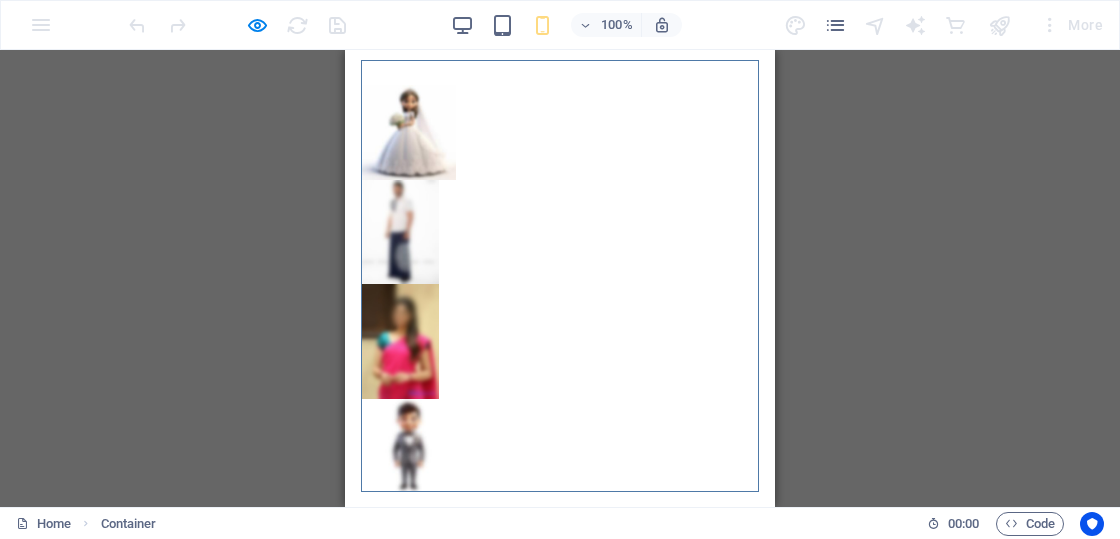 click at bounding box center [362, 484] 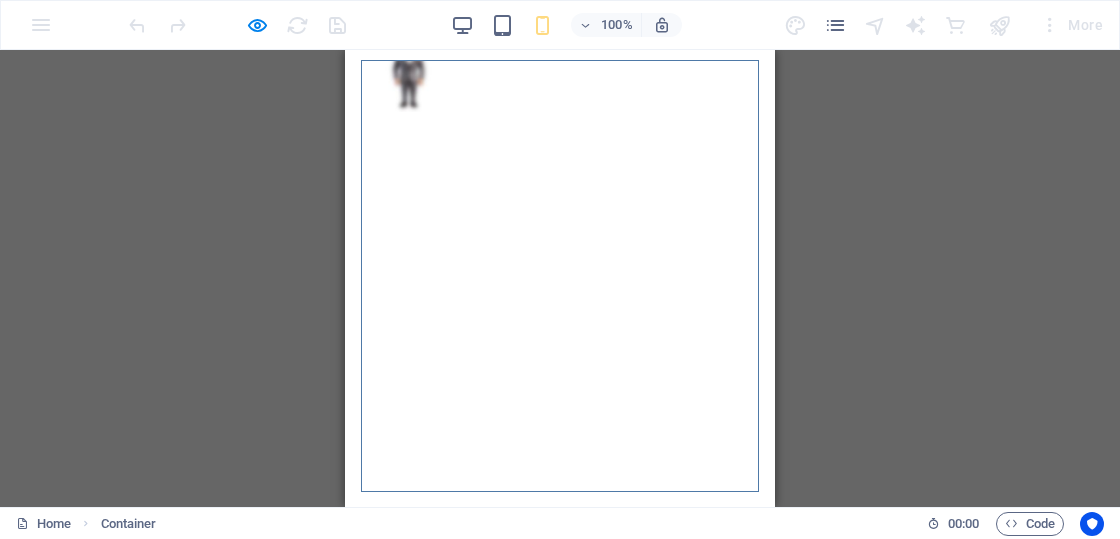 click at bounding box center (362, 484) 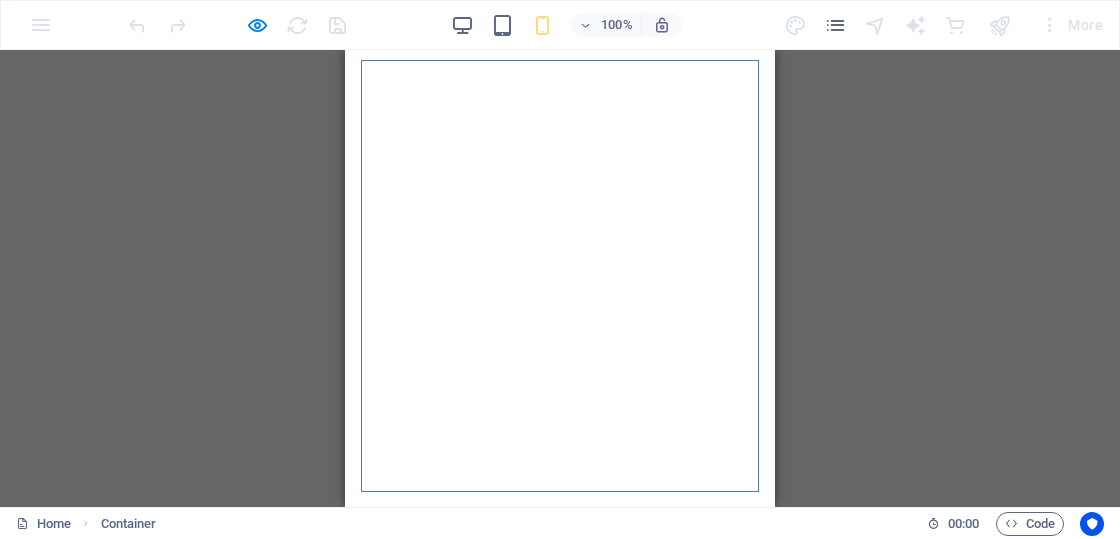 click at bounding box center (362, 484) 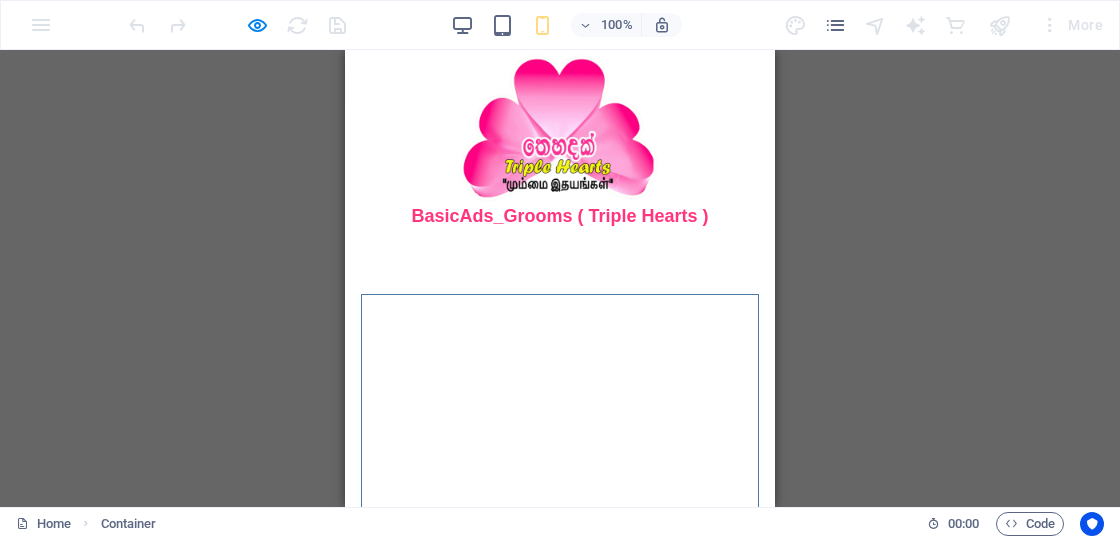 scroll, scrollTop: 200, scrollLeft: 0, axis: vertical 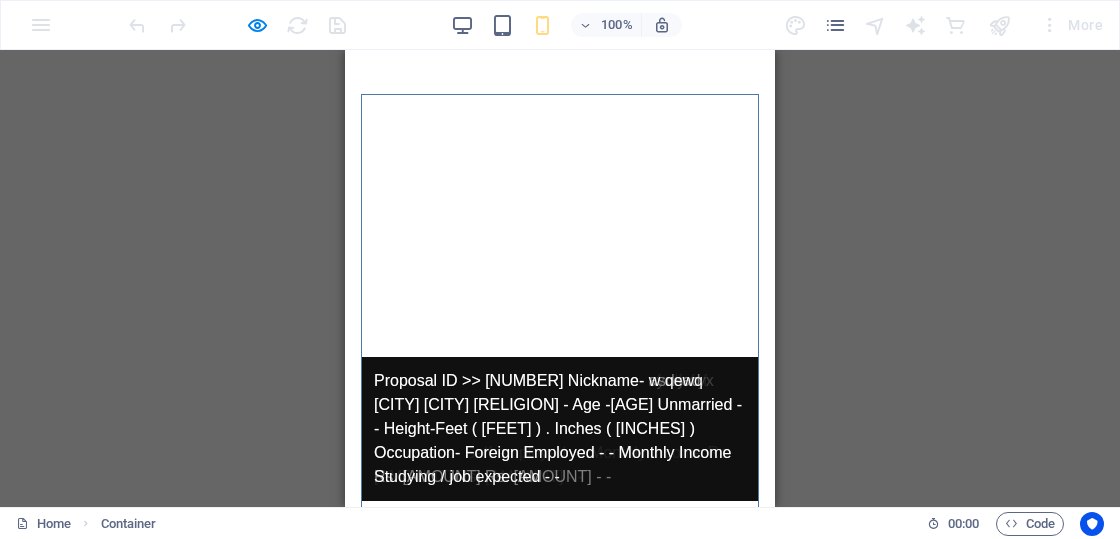 click at bounding box center (362, 518) 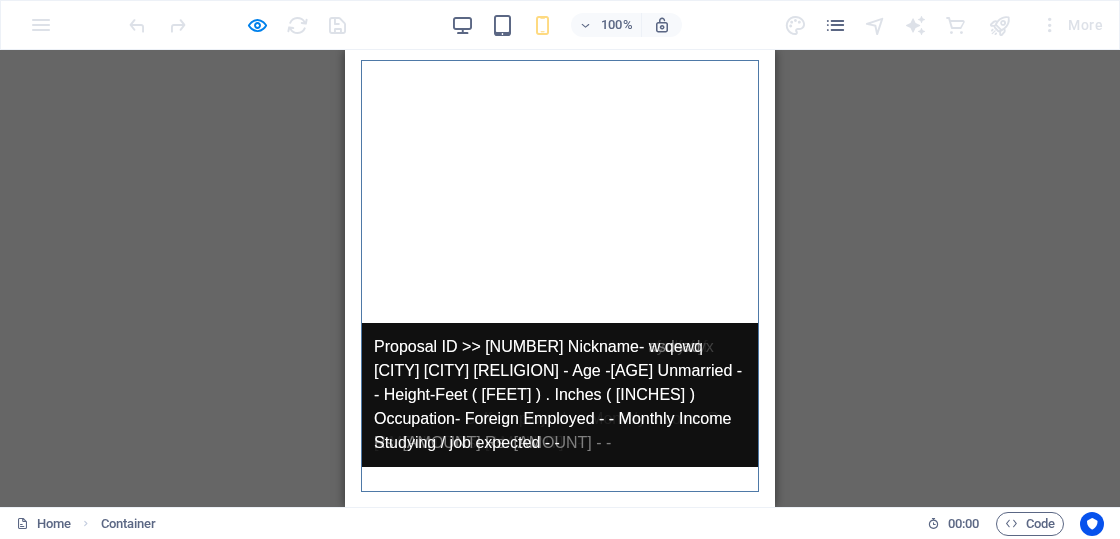 click at bounding box center (362, 78) 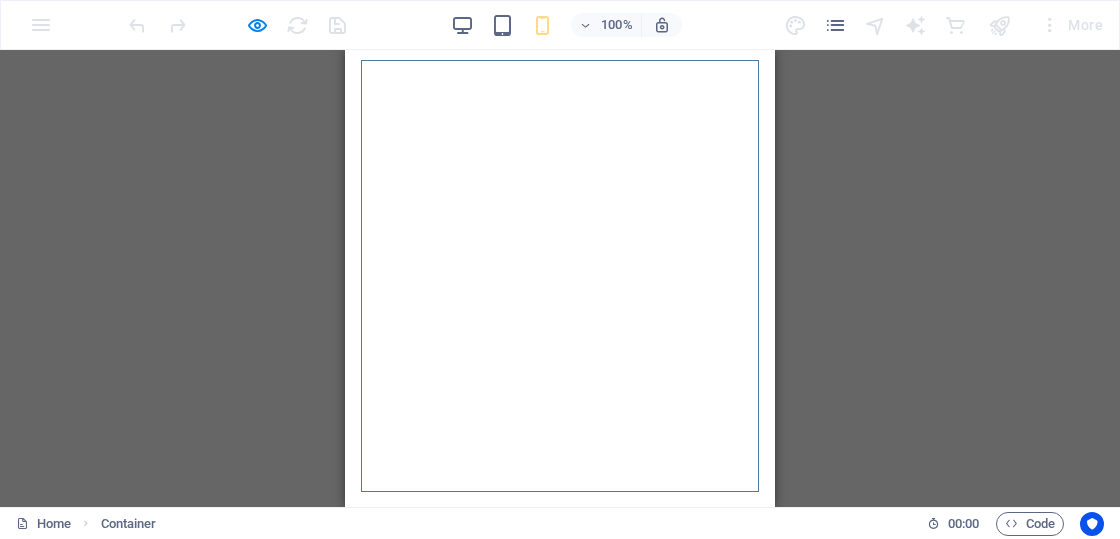 click at bounding box center [362, 78] 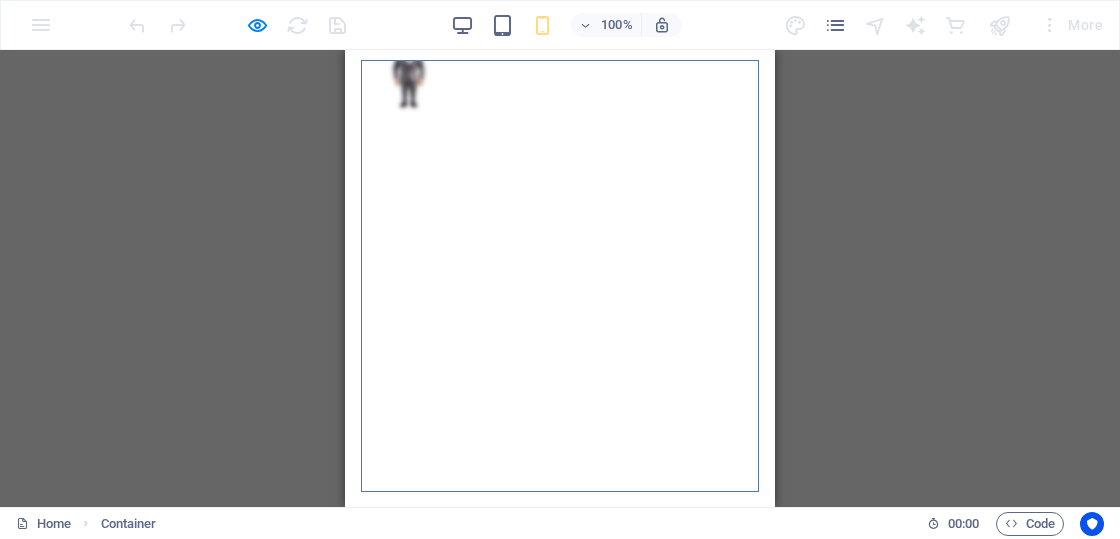 click at bounding box center (362, 78) 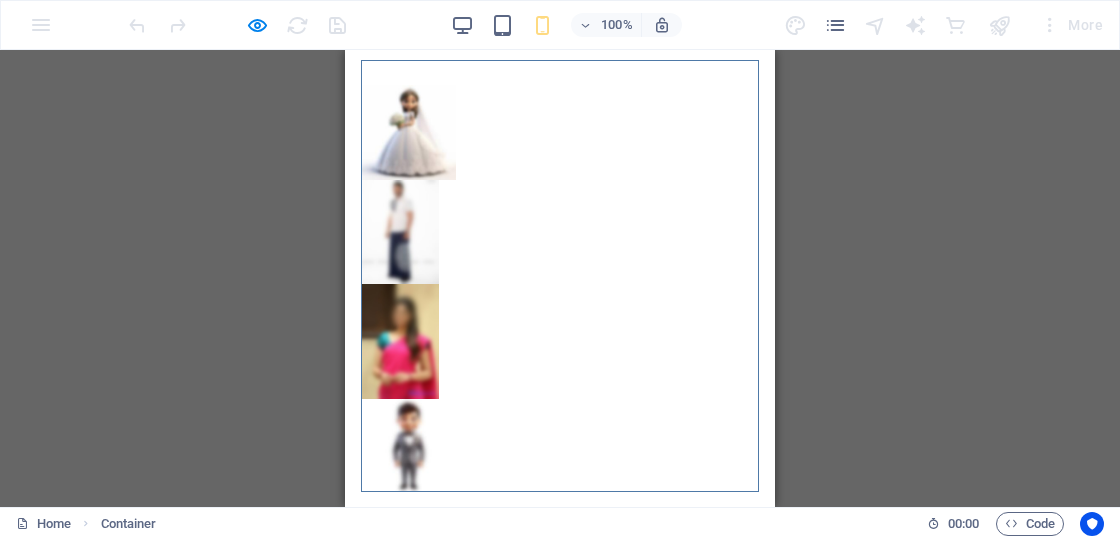 click at bounding box center (362, 78) 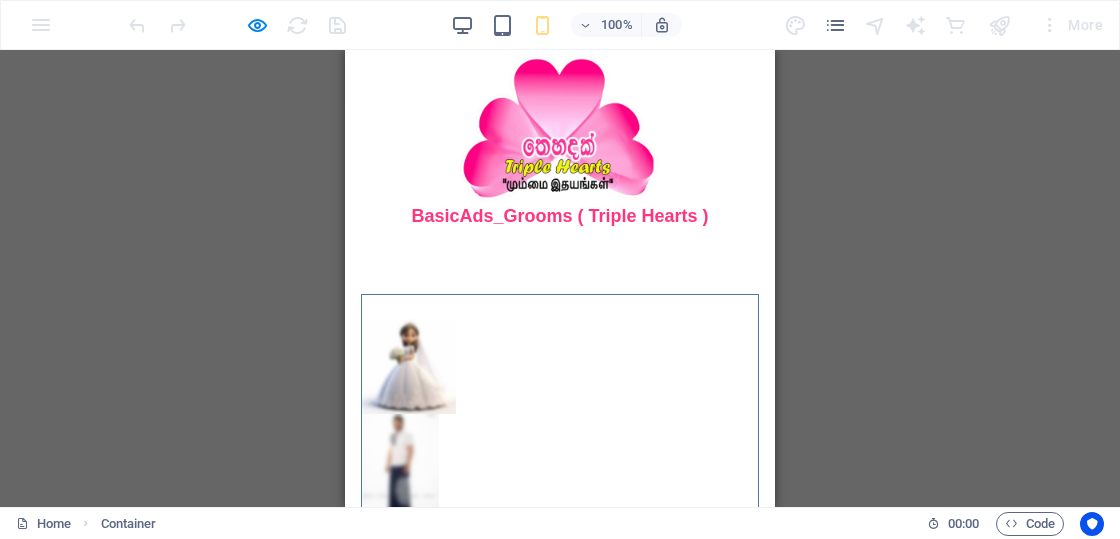 scroll, scrollTop: 234, scrollLeft: 0, axis: vertical 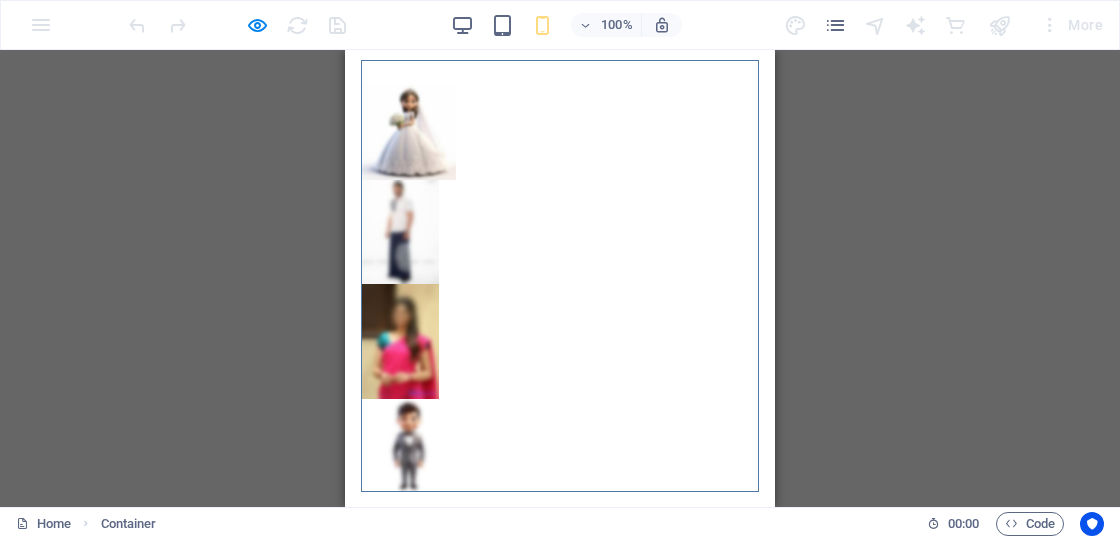click at bounding box center (362, 78) 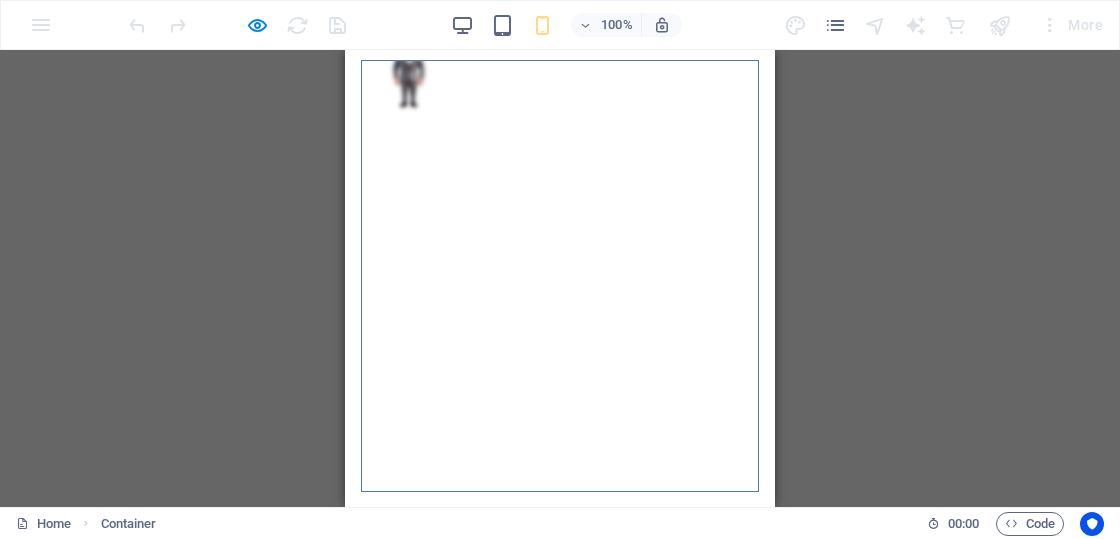 click at bounding box center [362, 484] 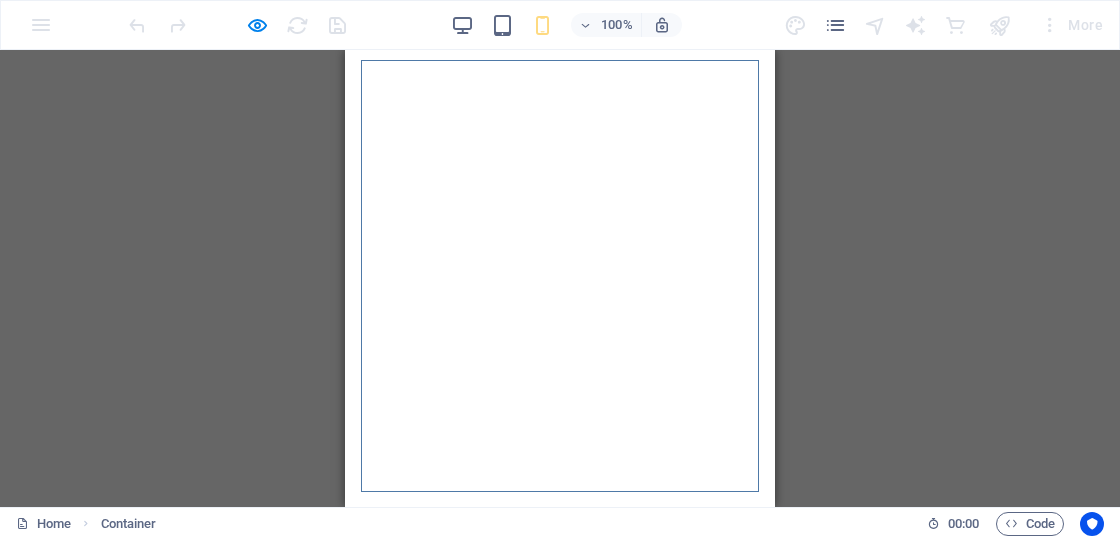 click at bounding box center [362, 484] 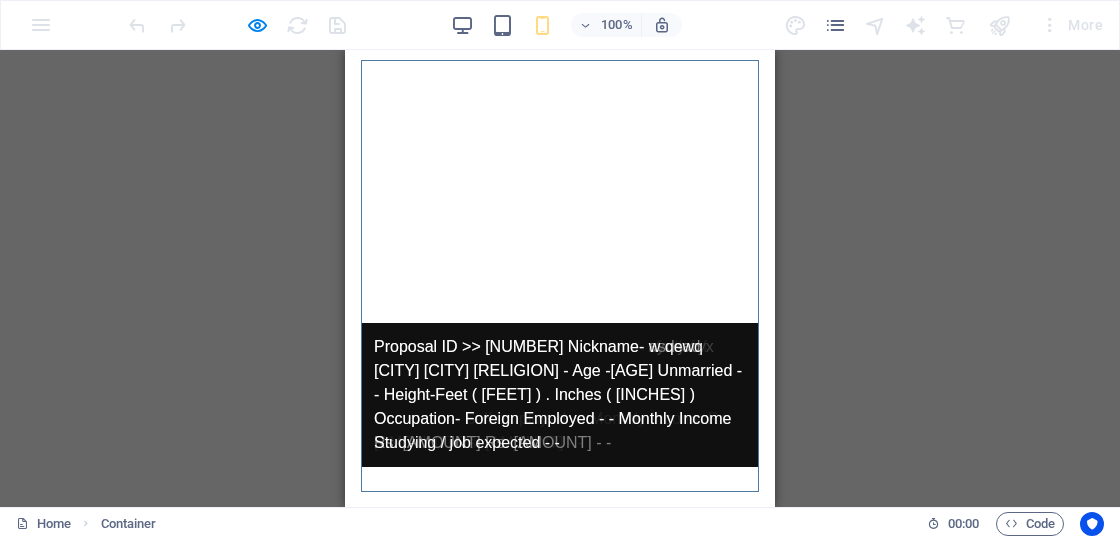 click at bounding box center (362, 484) 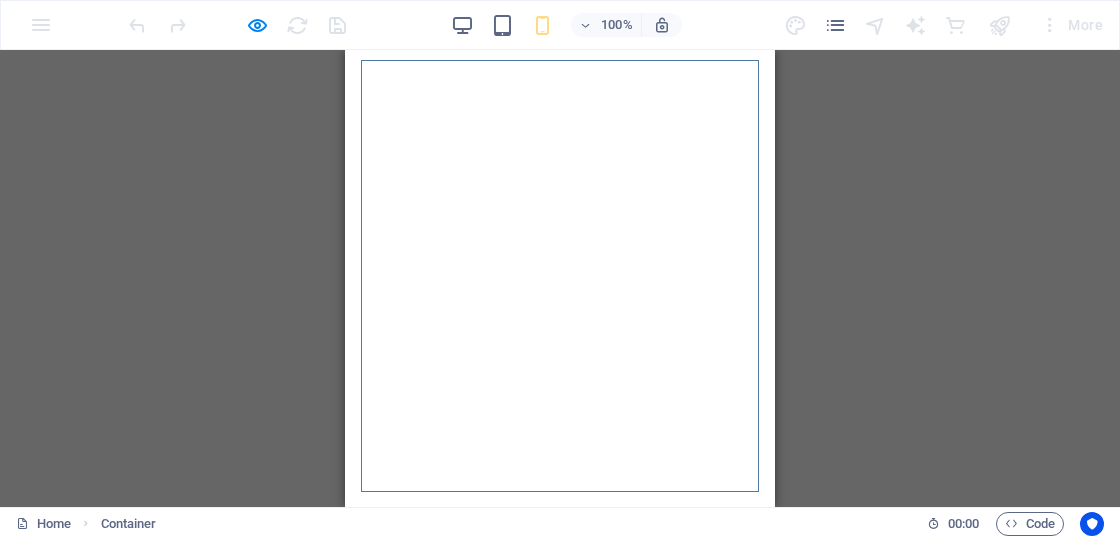click at bounding box center [362, 78] 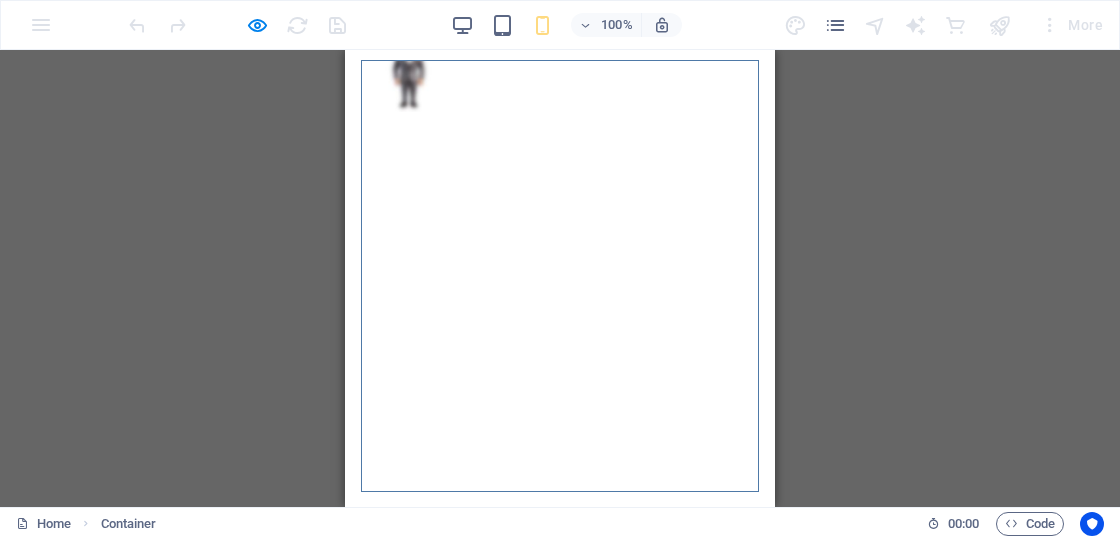 click at bounding box center (362, 78) 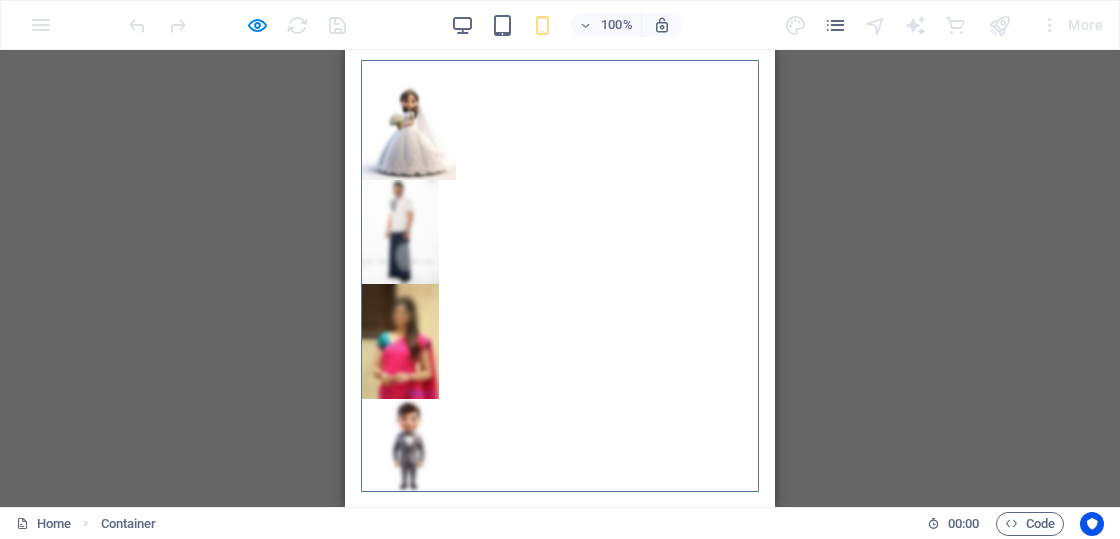 click at bounding box center [362, 78] 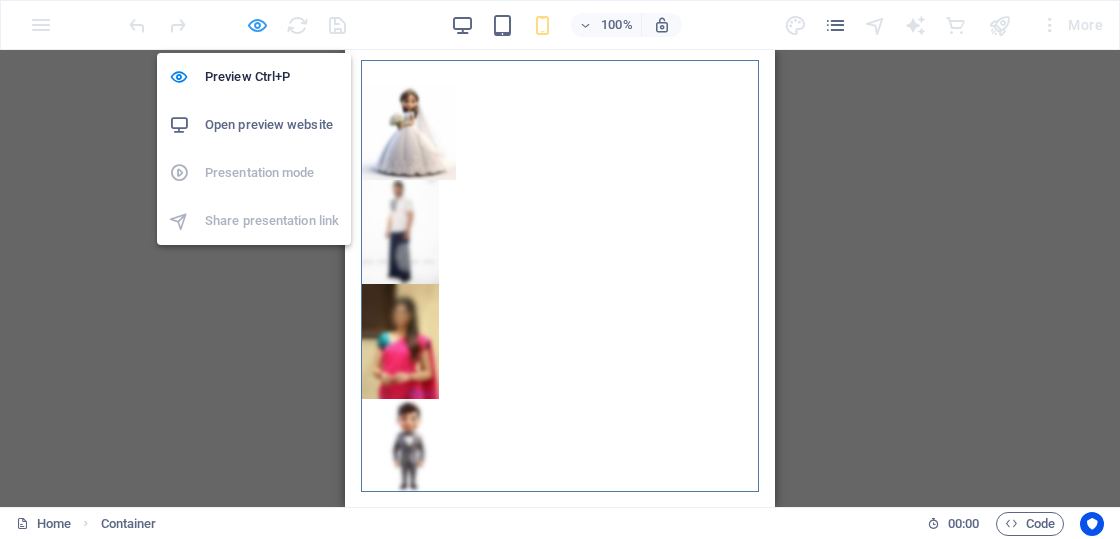click at bounding box center [257, 25] 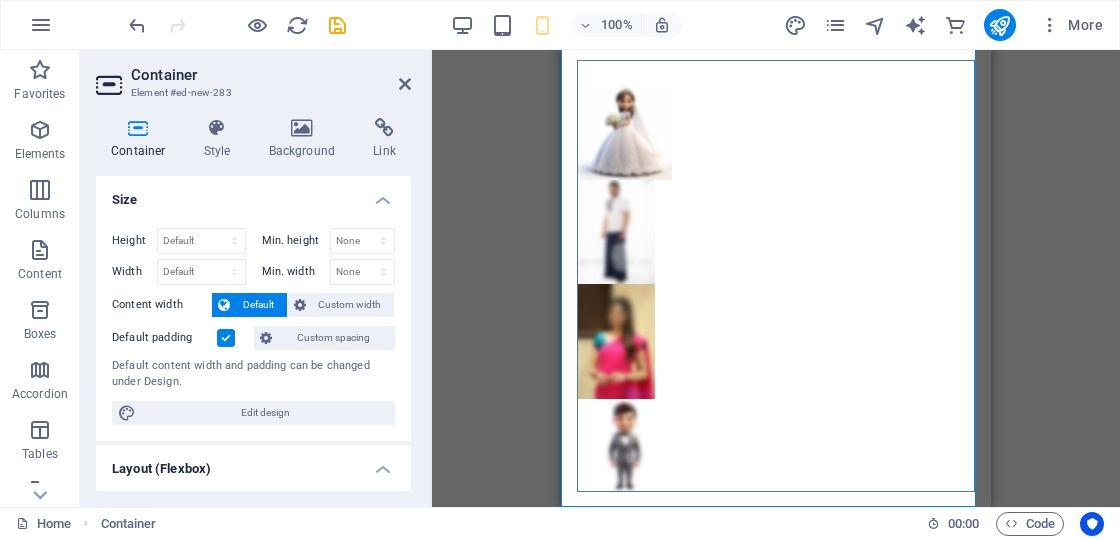 click at bounding box center [226, 338] 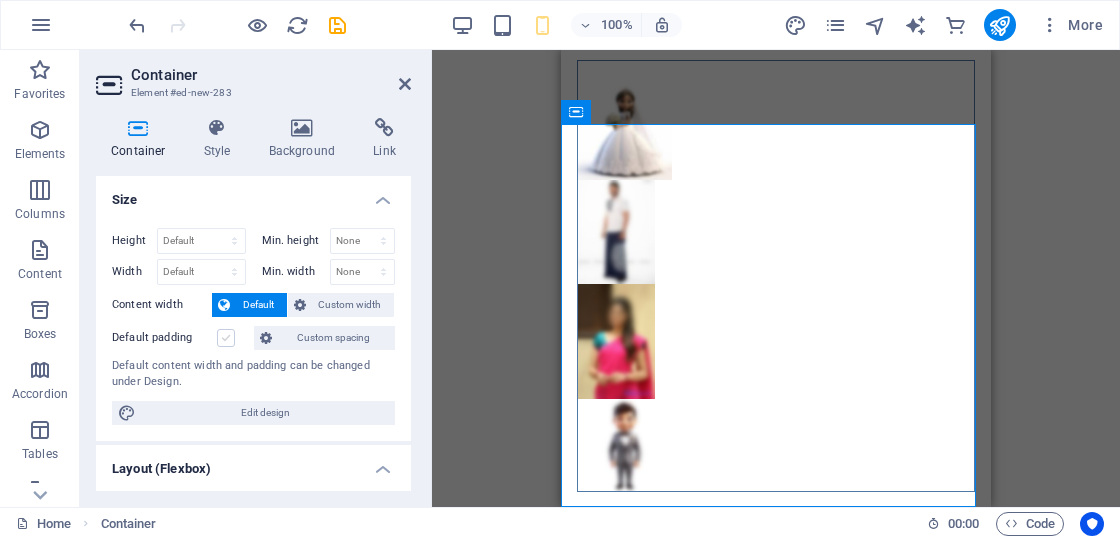 scroll, scrollTop: 106, scrollLeft: 0, axis: vertical 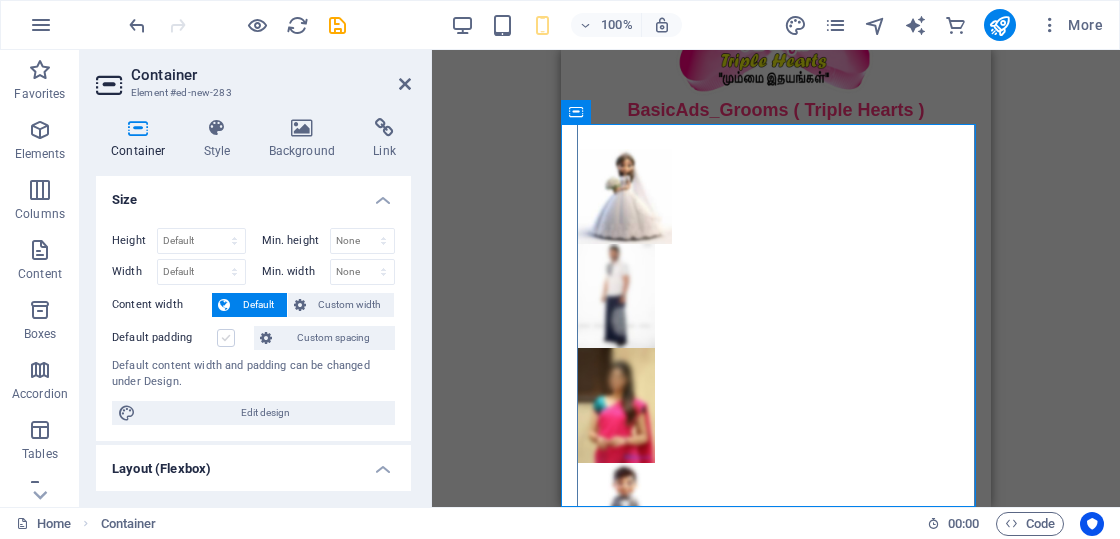 click at bounding box center (226, 338) 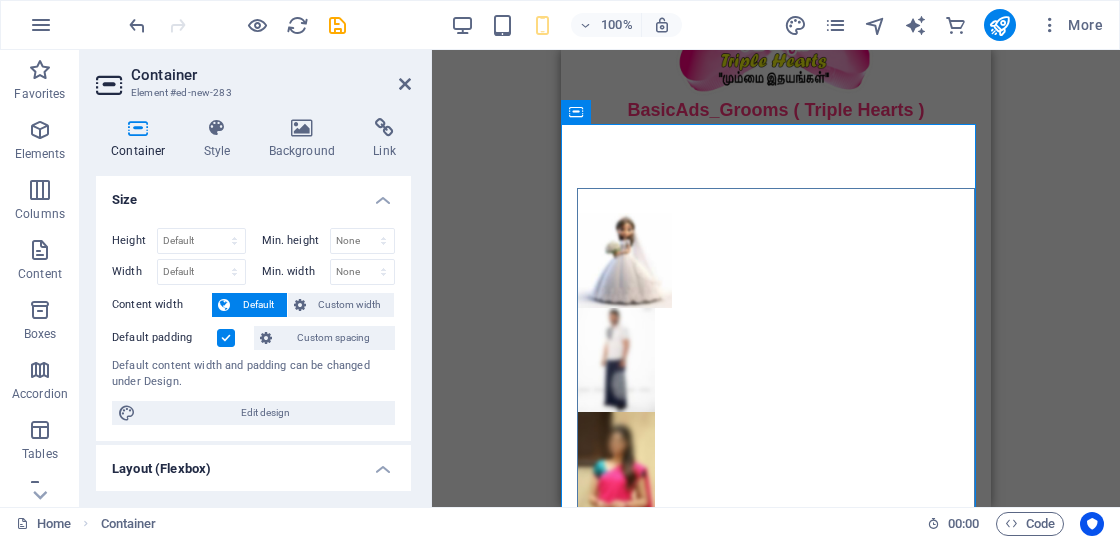 click at bounding box center [226, 338] 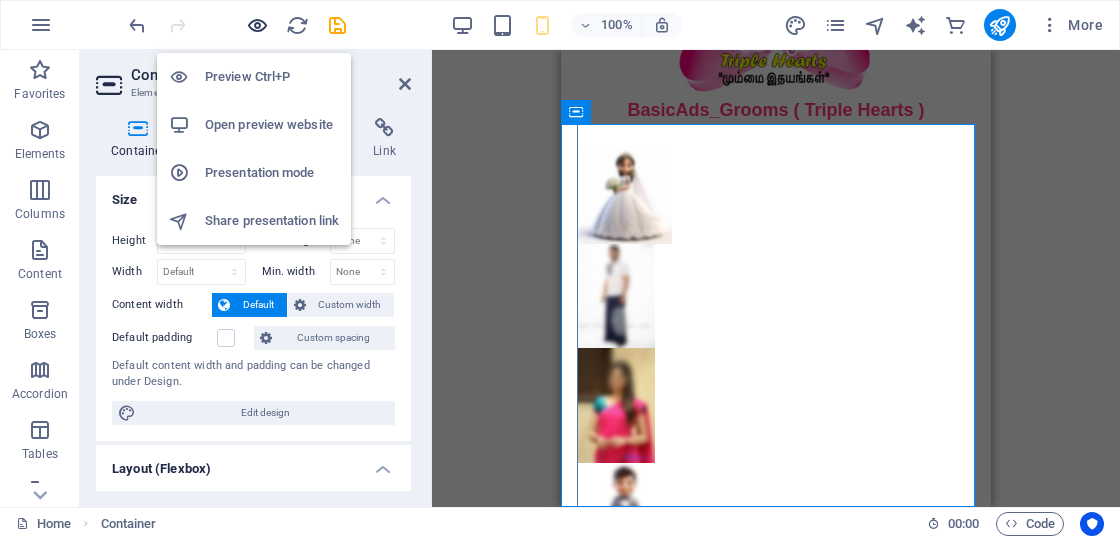 click at bounding box center [257, 25] 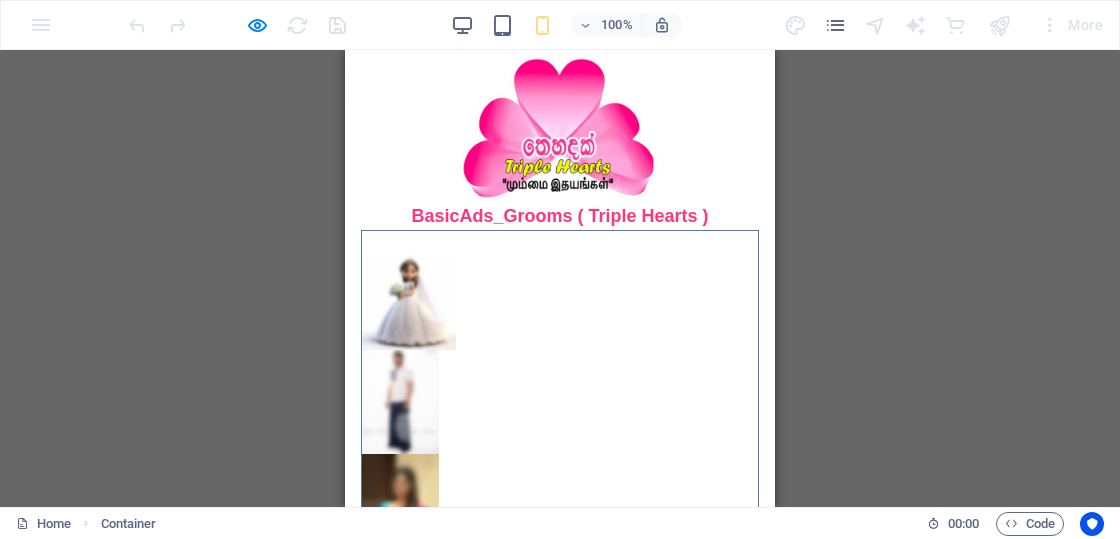 scroll, scrollTop: 106, scrollLeft: 0, axis: vertical 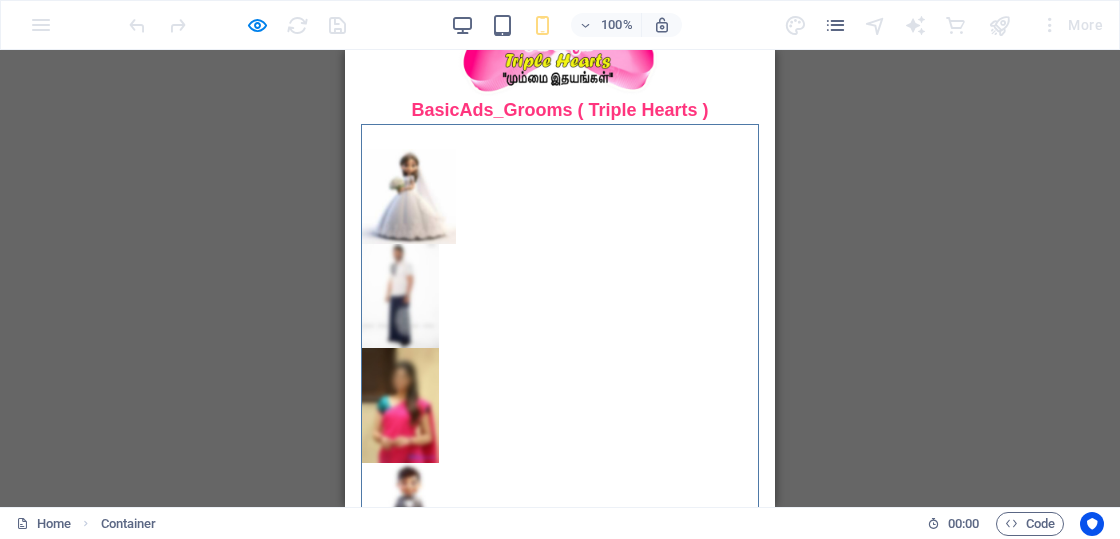 click at bounding box center [362, 548] 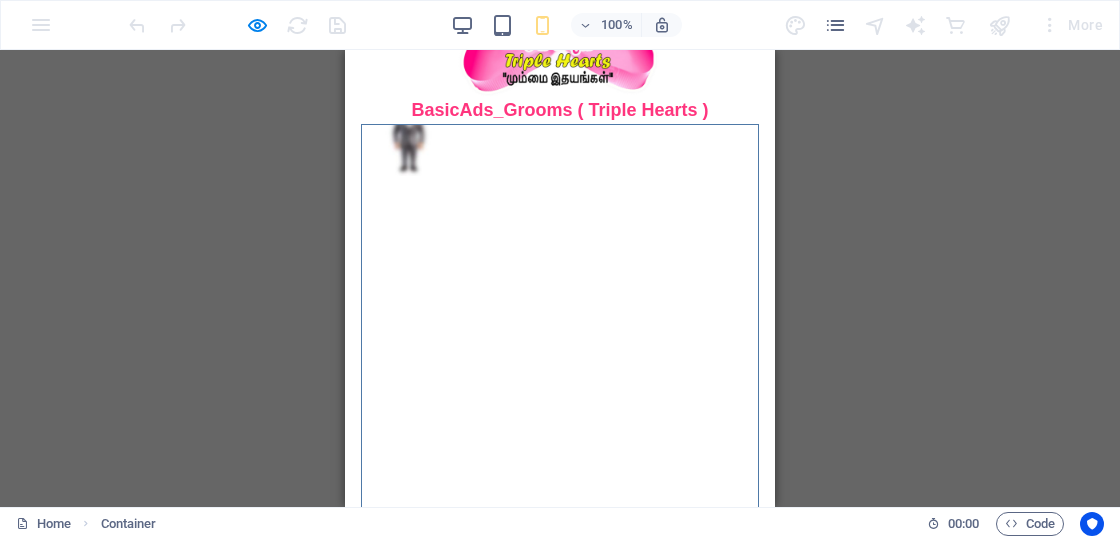 click at bounding box center [362, 548] 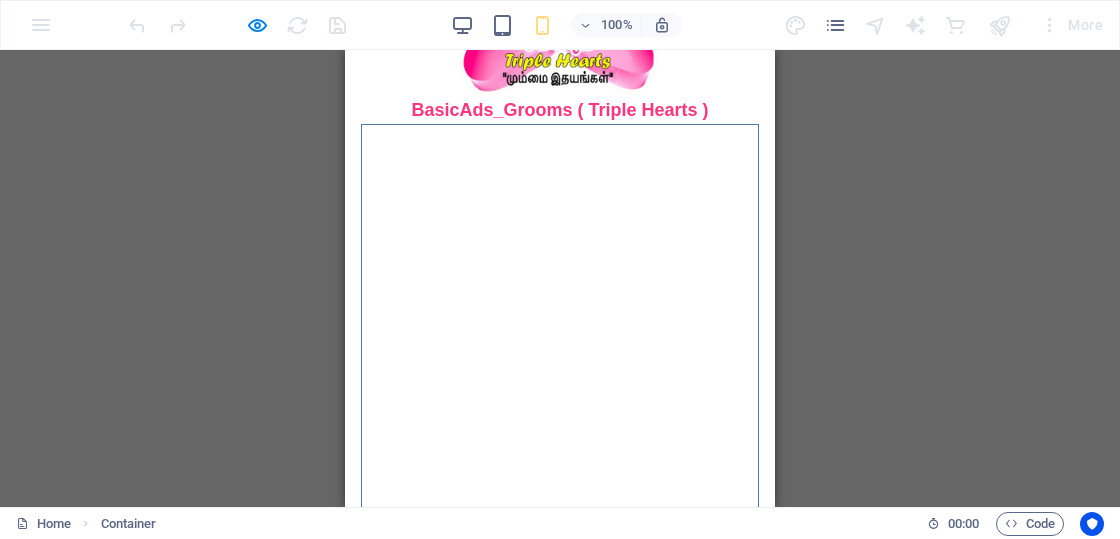 scroll, scrollTop: 0, scrollLeft: 0, axis: both 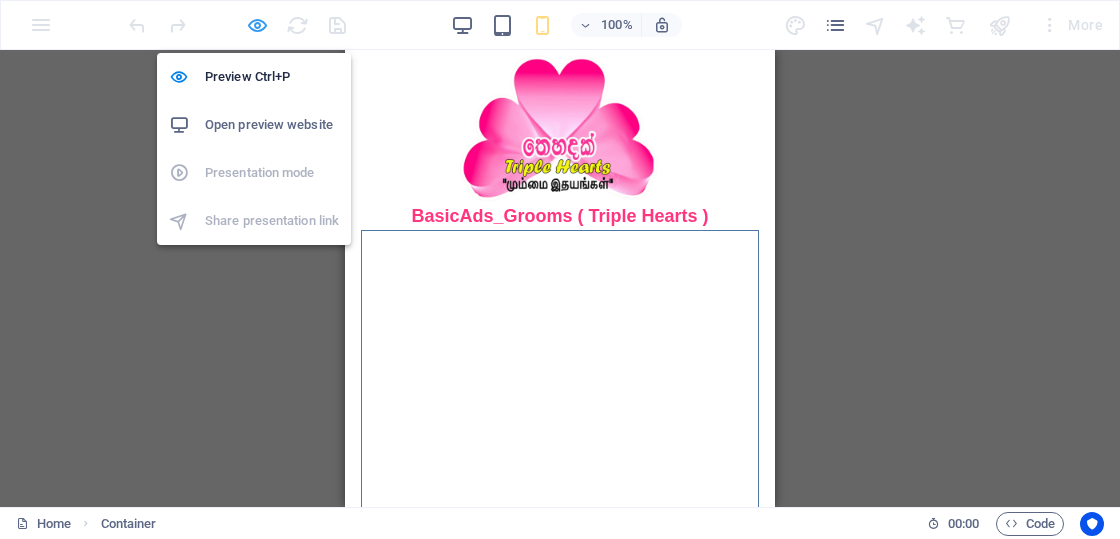 click at bounding box center (257, 25) 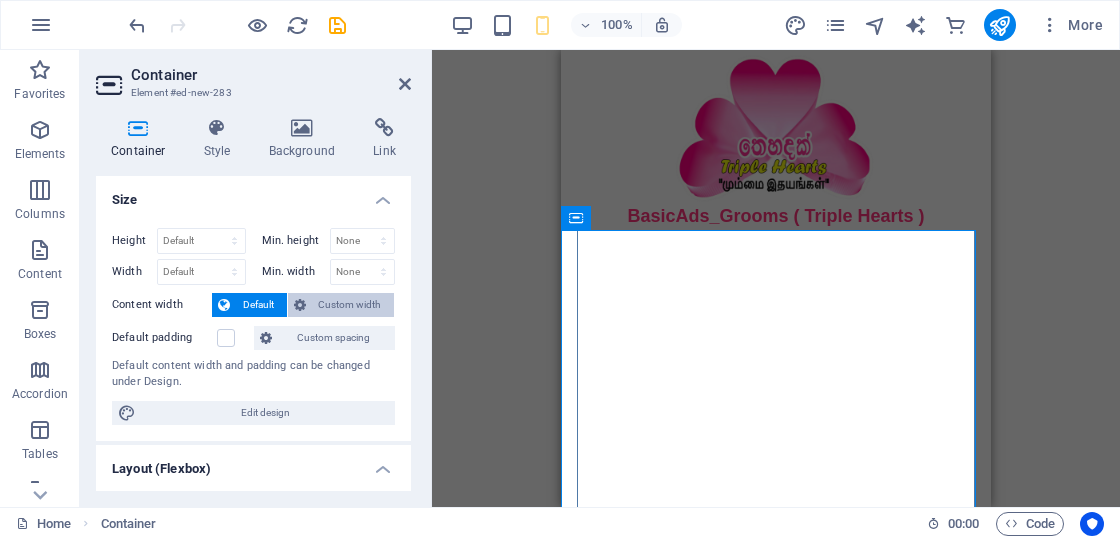 click on "Custom width" at bounding box center [350, 305] 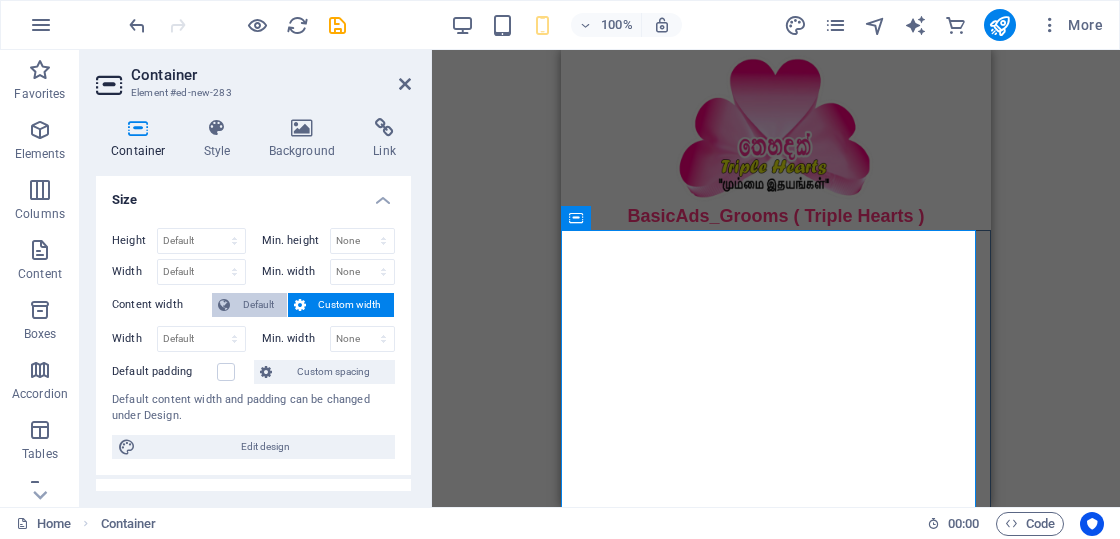 click on "Default" at bounding box center [258, 305] 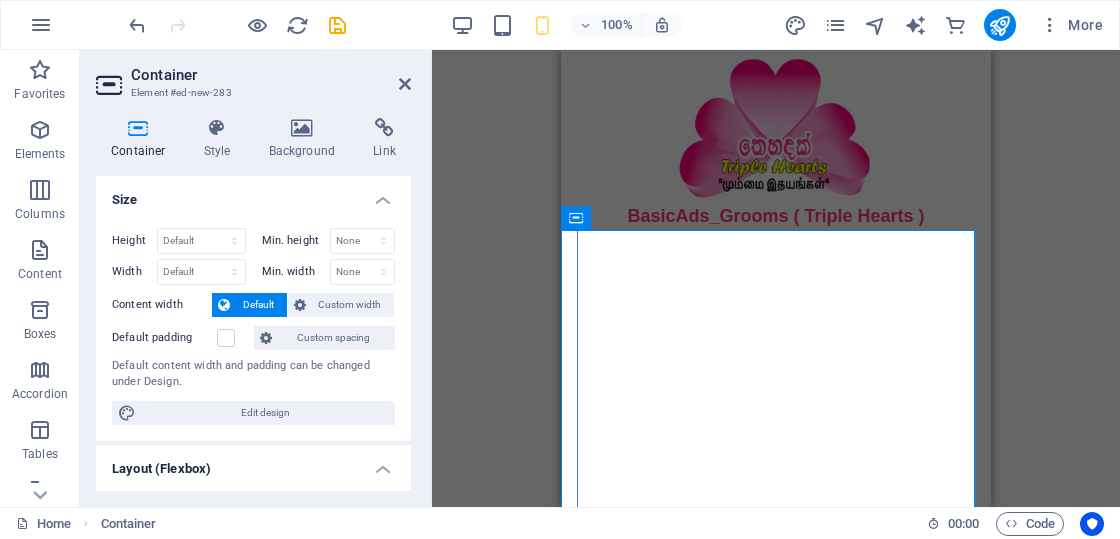 scroll, scrollTop: 100, scrollLeft: 0, axis: vertical 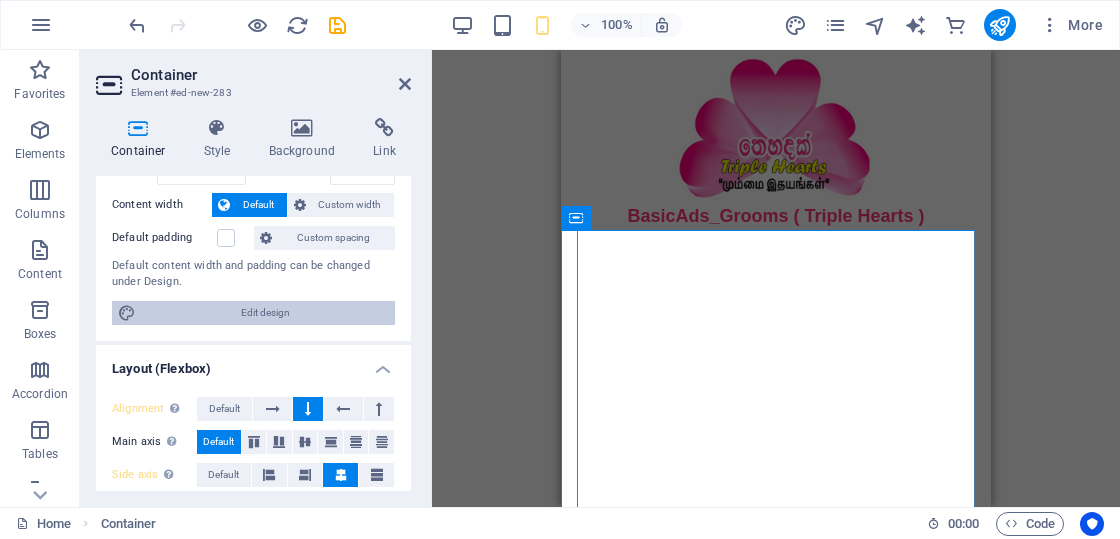 click on "Edit design" at bounding box center [265, 313] 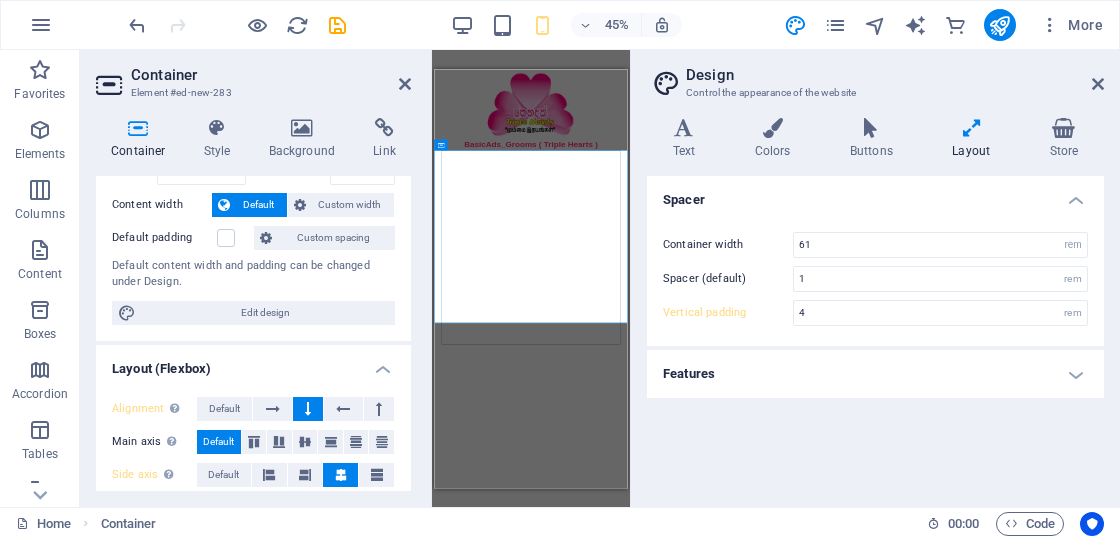 click at bounding box center [971, 128] 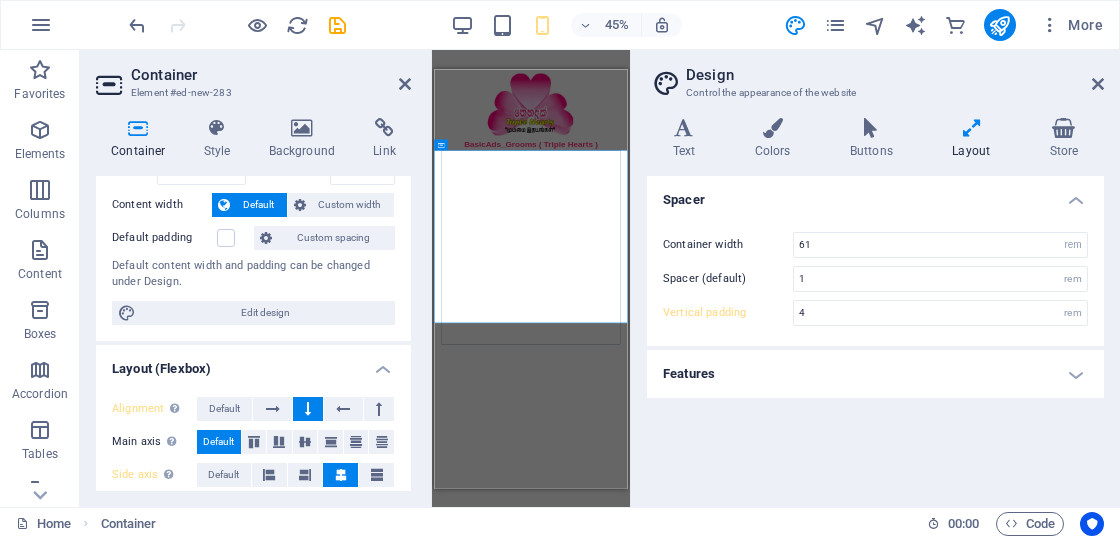 click on "Features" at bounding box center (875, 374) 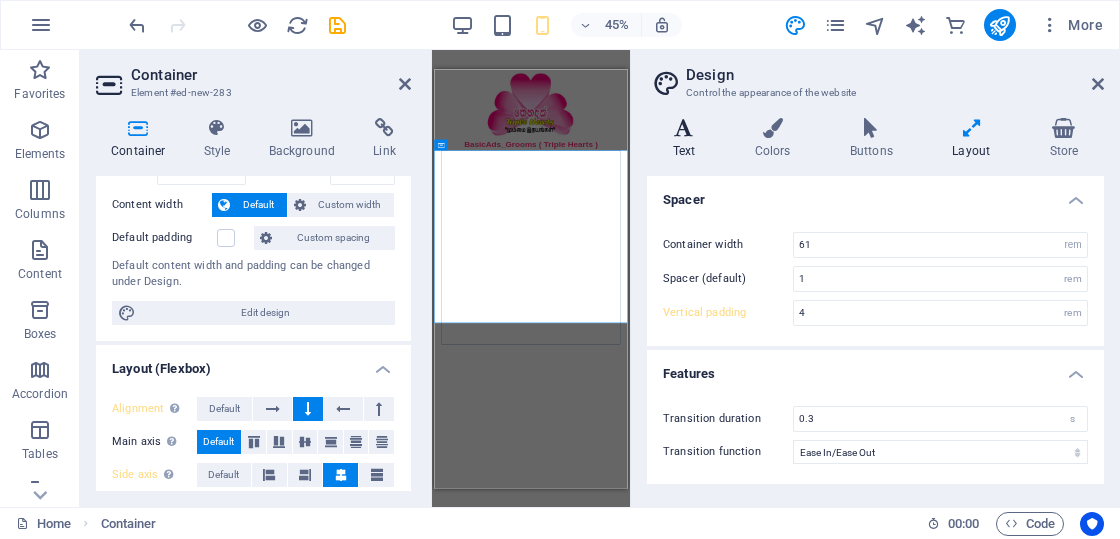 click at bounding box center [684, 128] 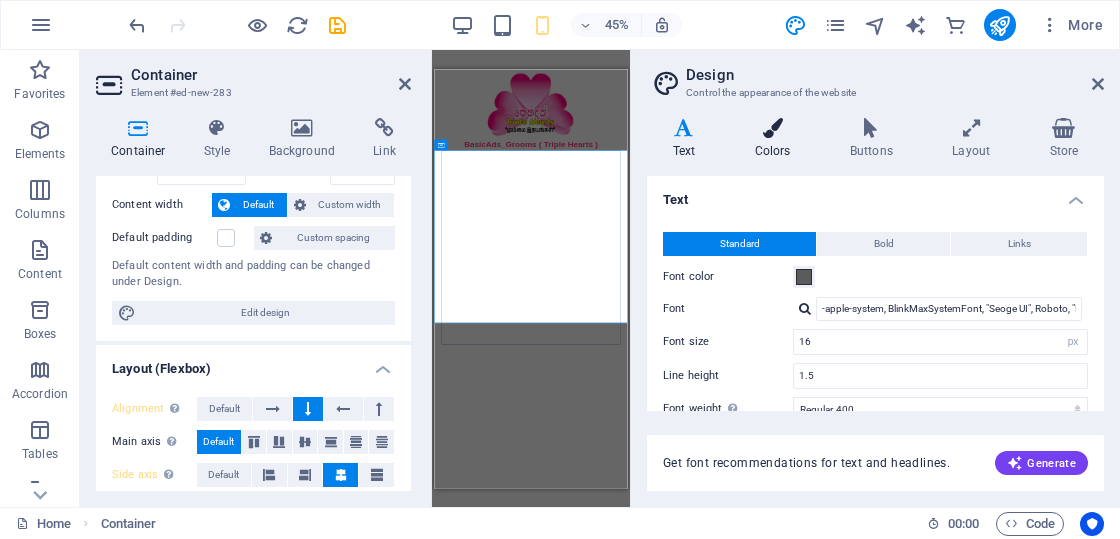click at bounding box center (772, 128) 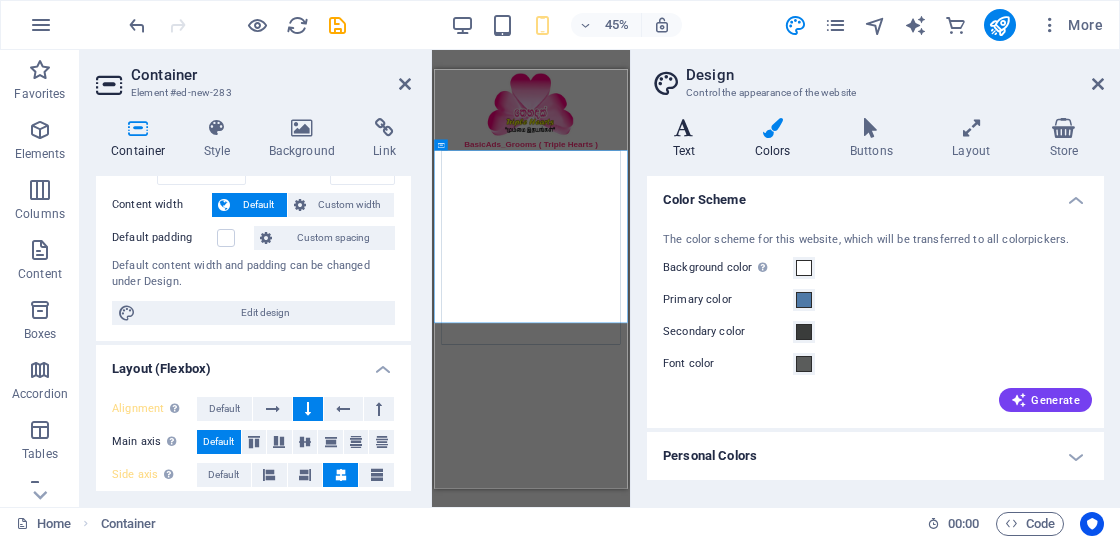 click at bounding box center [684, 128] 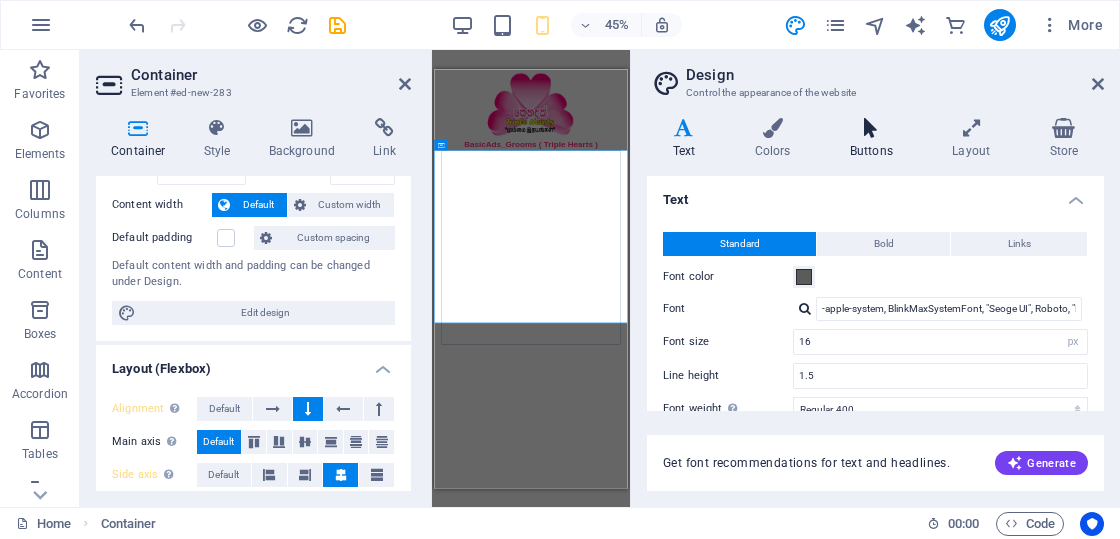 click at bounding box center (871, 128) 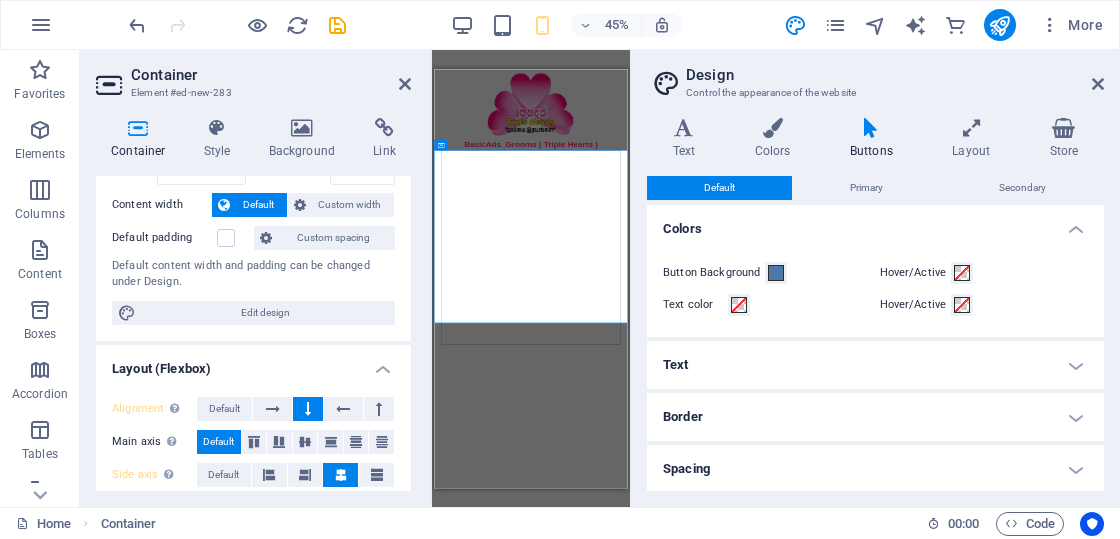click on "Text" at bounding box center (875, 365) 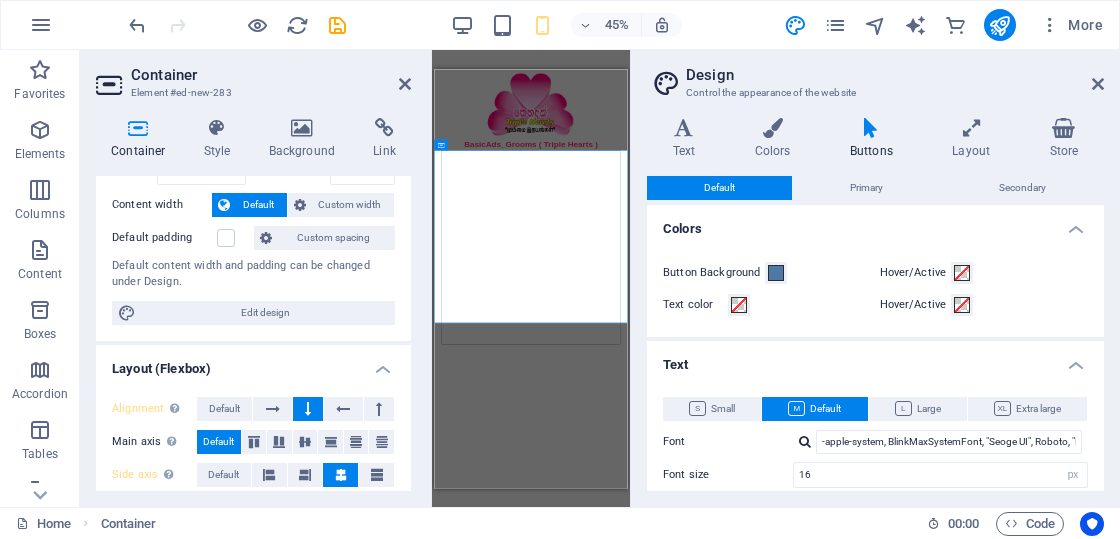 click on "Text" at bounding box center (875, 359) 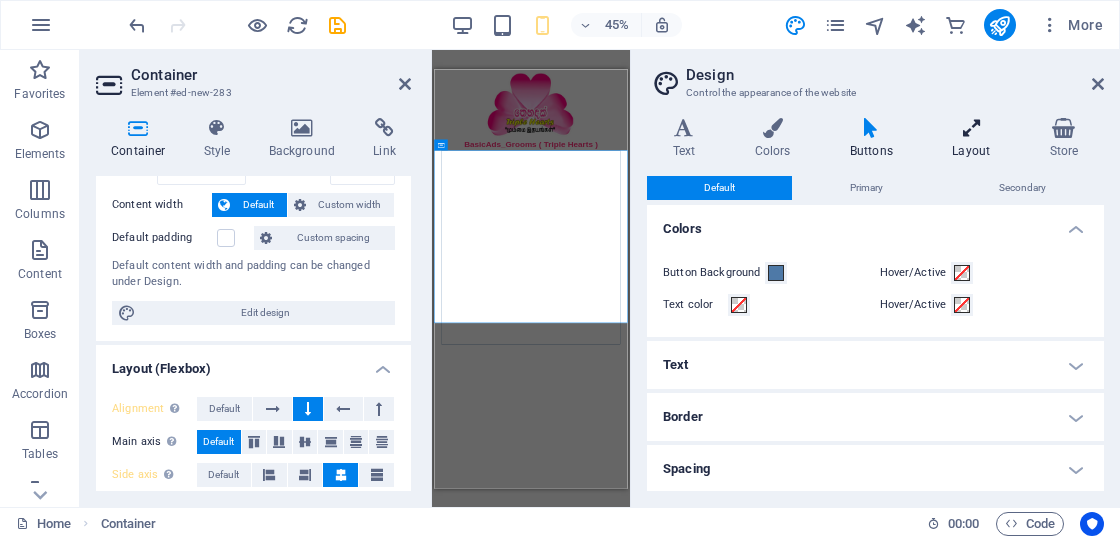 click on "Layout" at bounding box center [975, 139] 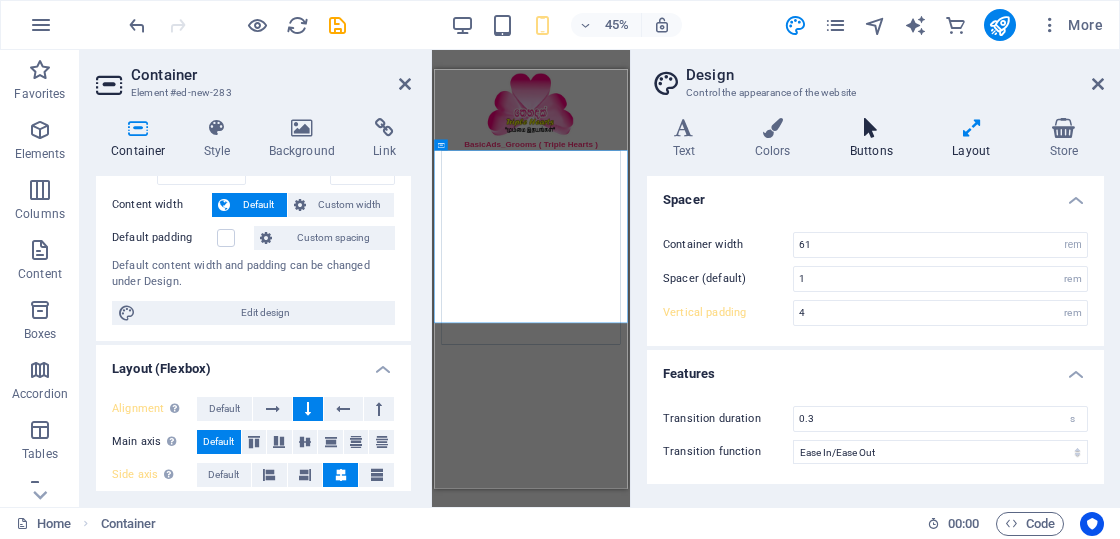 click at bounding box center (871, 128) 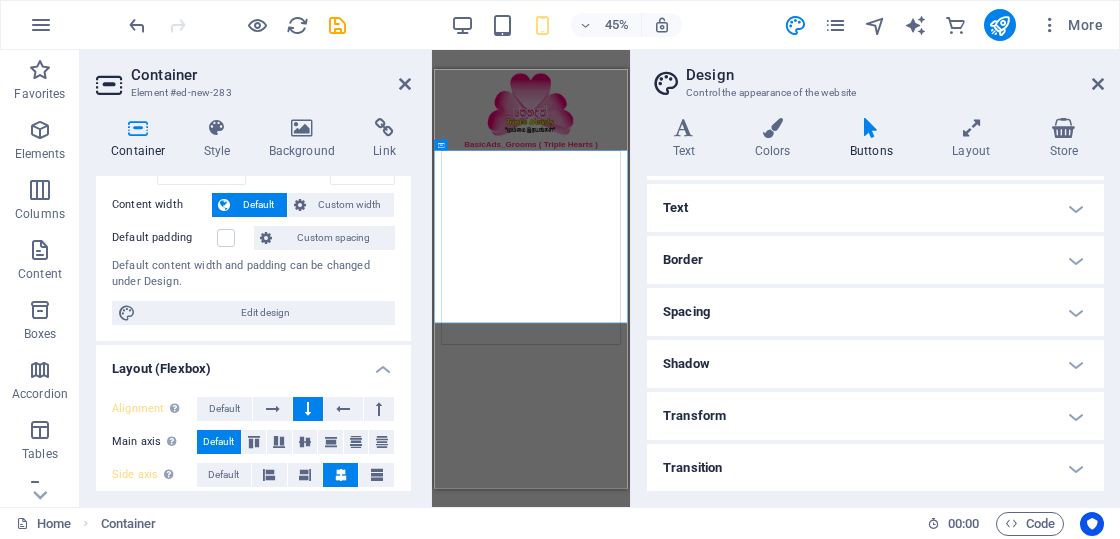 scroll, scrollTop: 0, scrollLeft: 0, axis: both 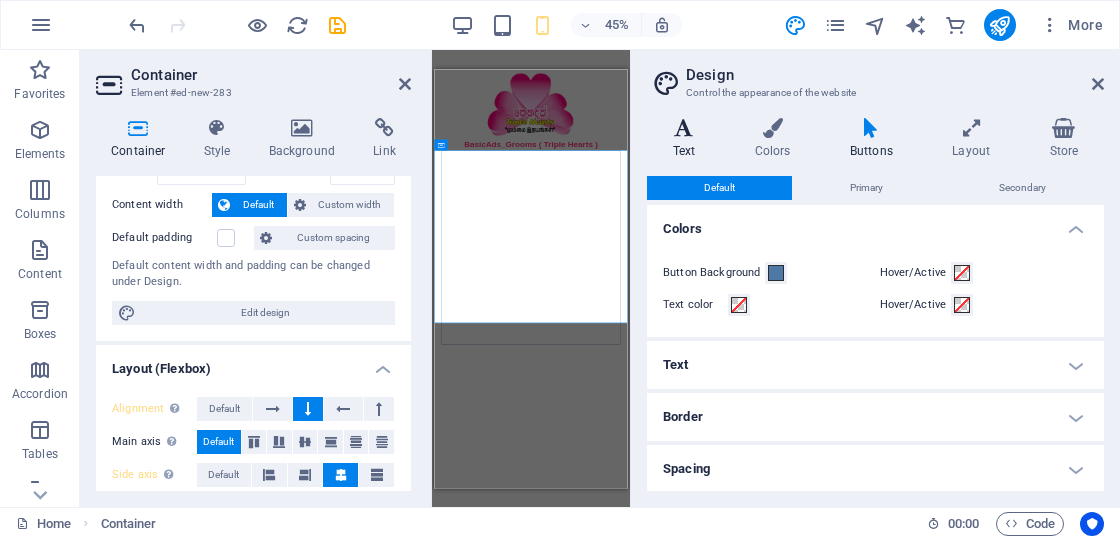click at bounding box center [684, 128] 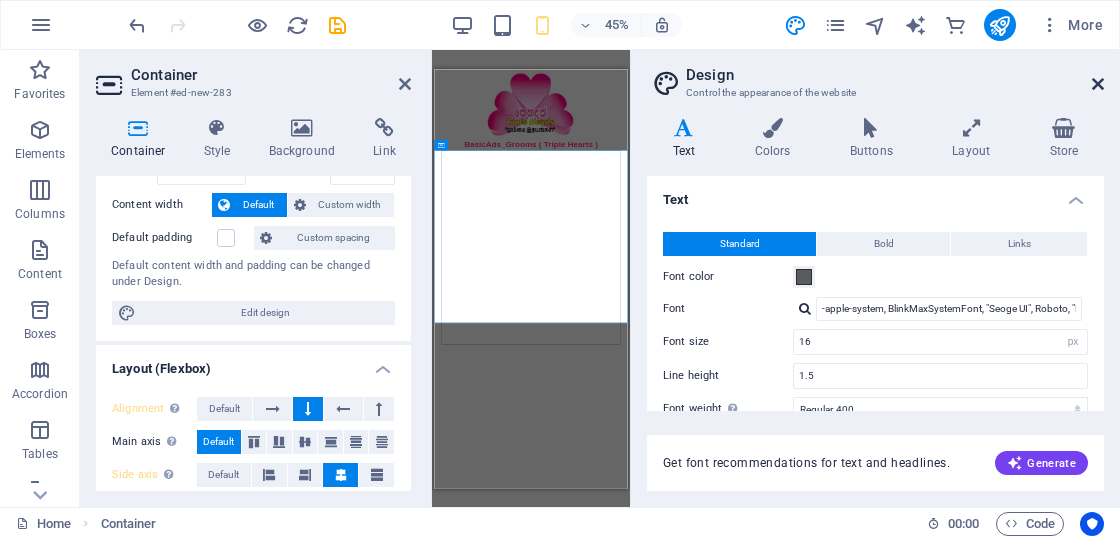 click at bounding box center (1098, 84) 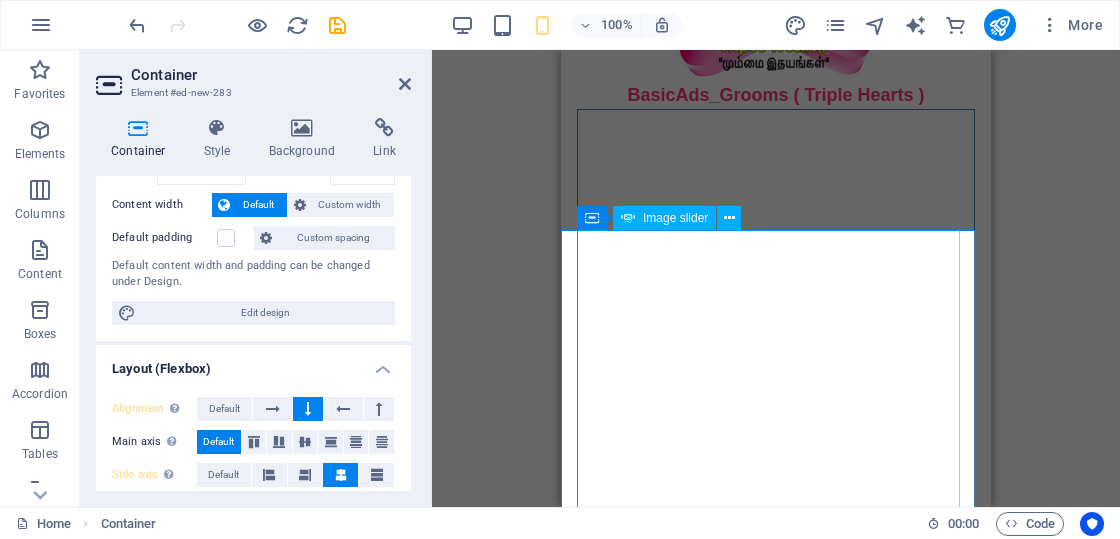 scroll, scrollTop: 0, scrollLeft: 0, axis: both 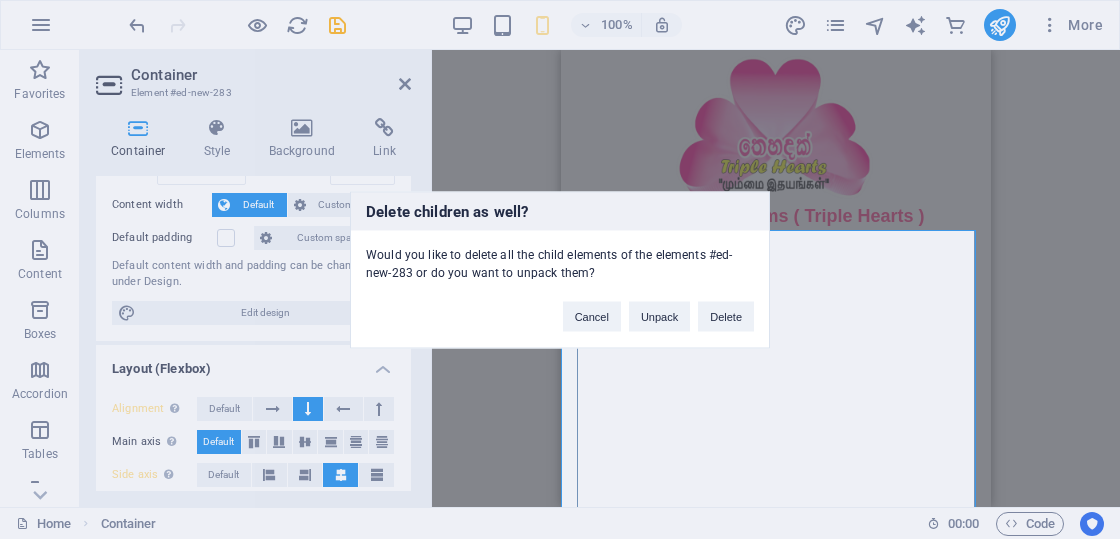 type 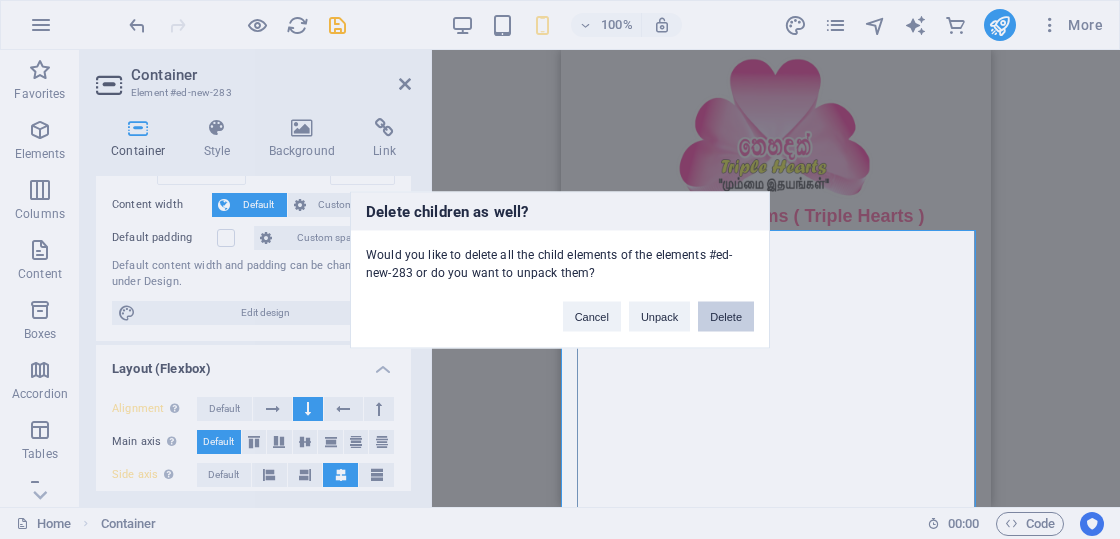 click on "Delete" at bounding box center (726, 316) 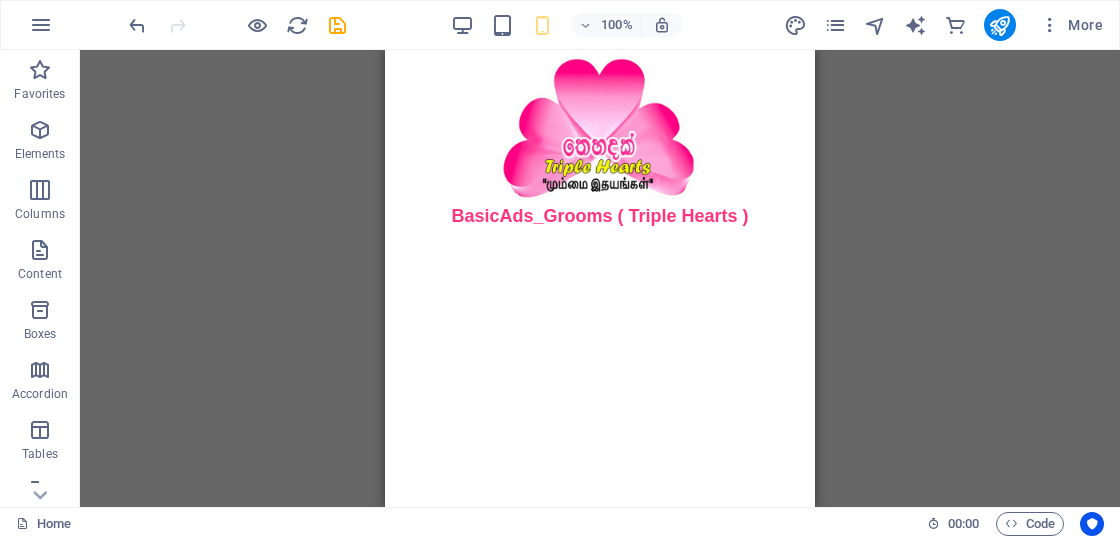 click on "Skip to main content
BasicAds_Grooms ( Triple Hearts )" at bounding box center (600, 140) 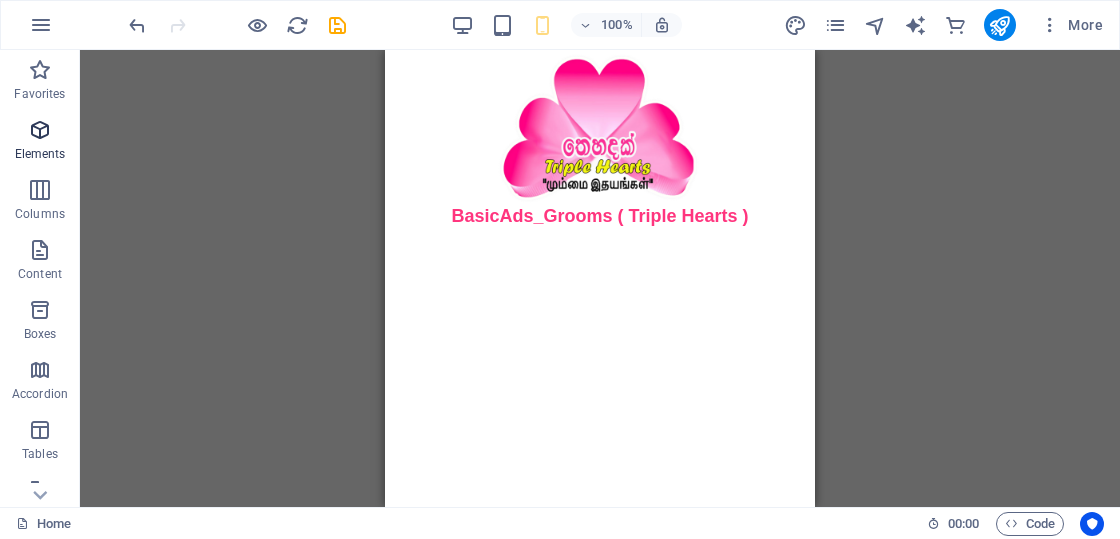 click at bounding box center (40, 130) 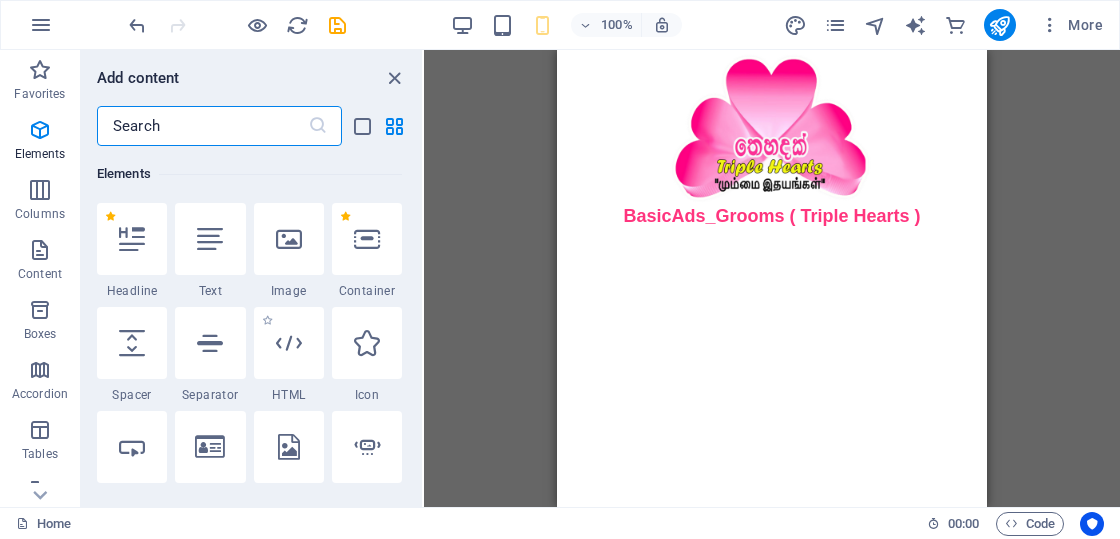 scroll, scrollTop: 413, scrollLeft: 0, axis: vertical 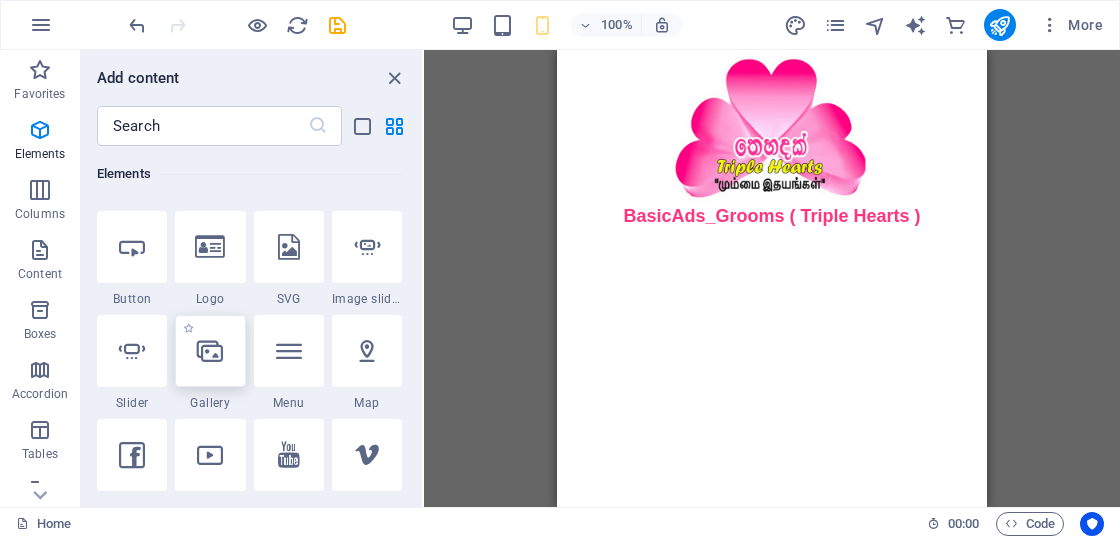 click at bounding box center (210, 351) 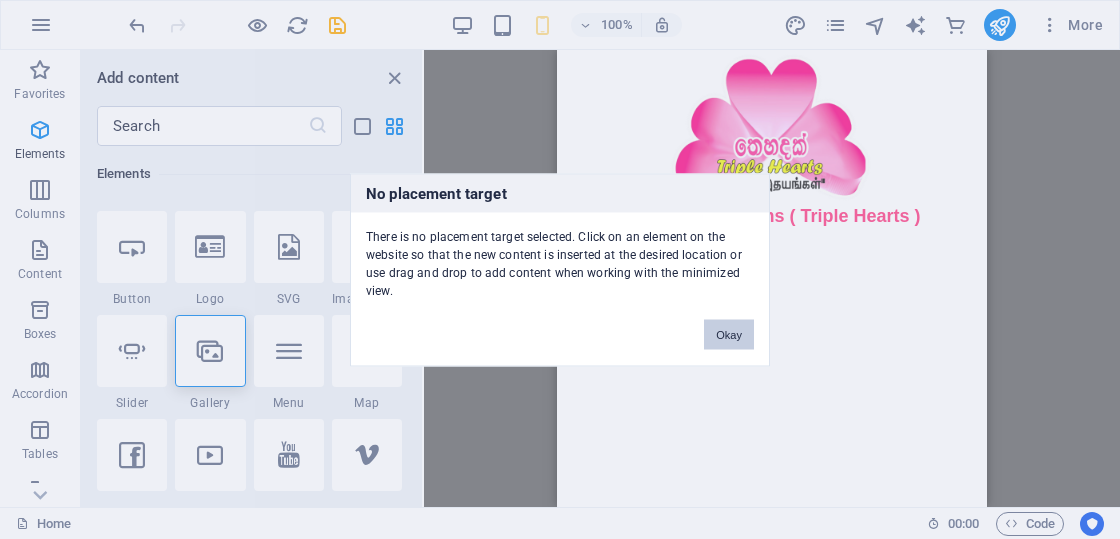 click on "Okay" at bounding box center [729, 334] 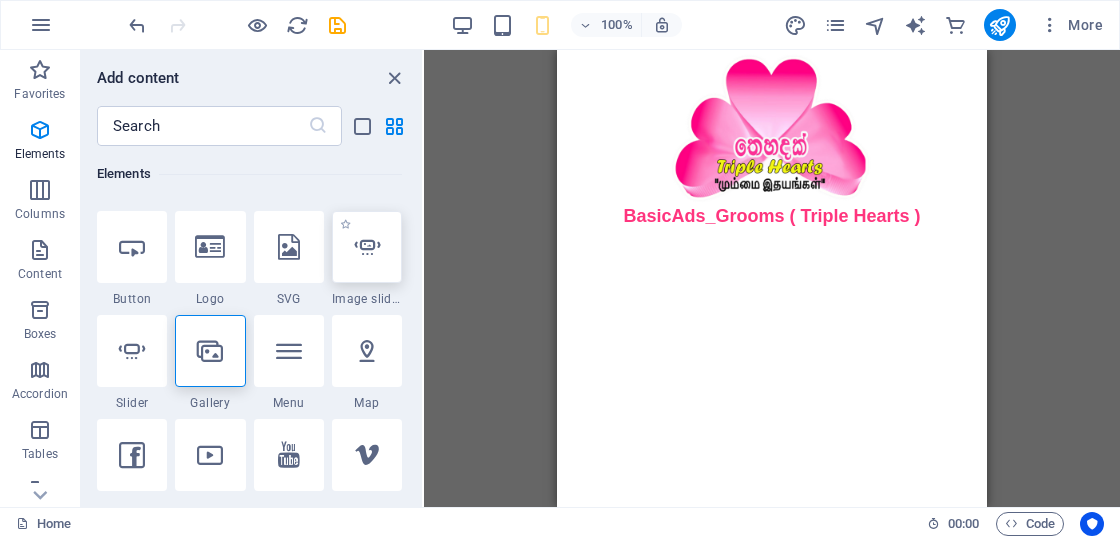 click at bounding box center [367, 247] 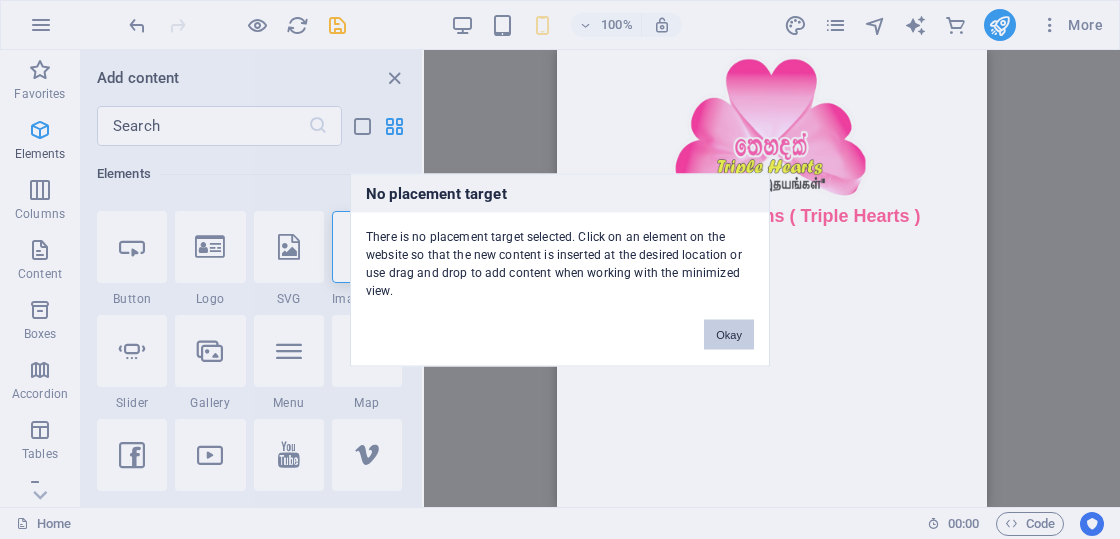 click on "Okay" at bounding box center [729, 334] 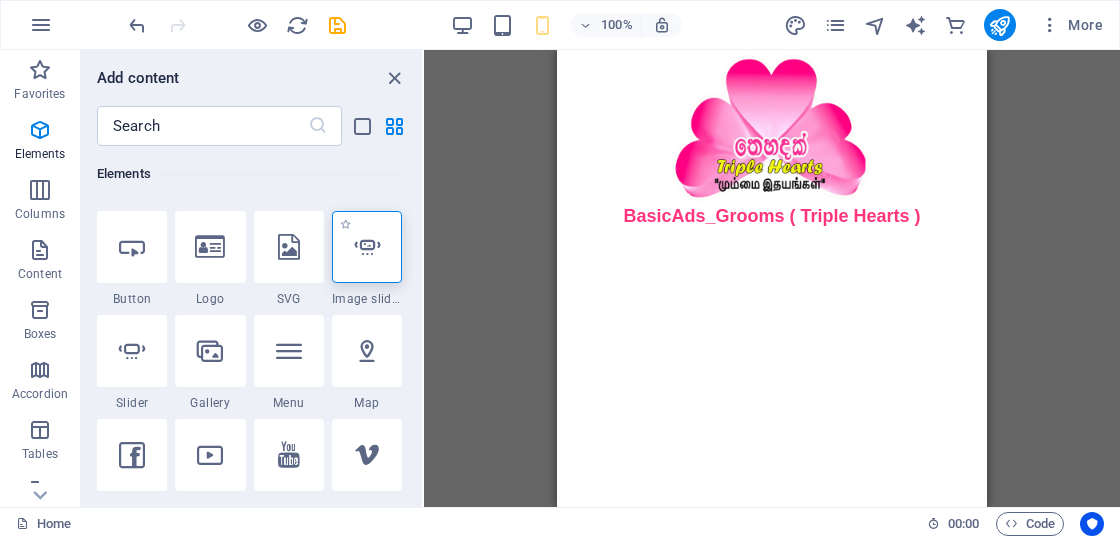 click at bounding box center [367, 247] 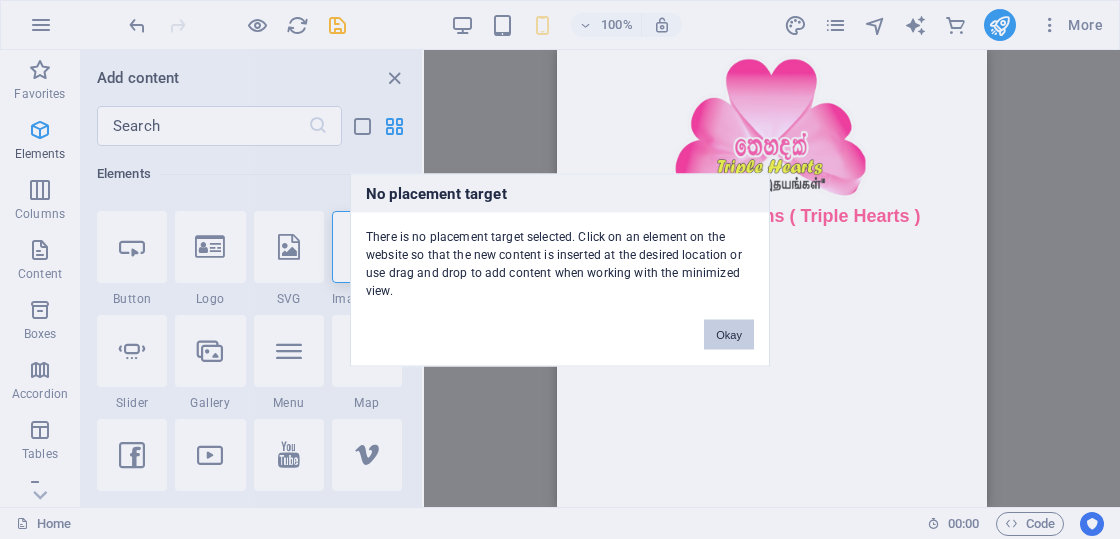 click on "Okay" at bounding box center [729, 334] 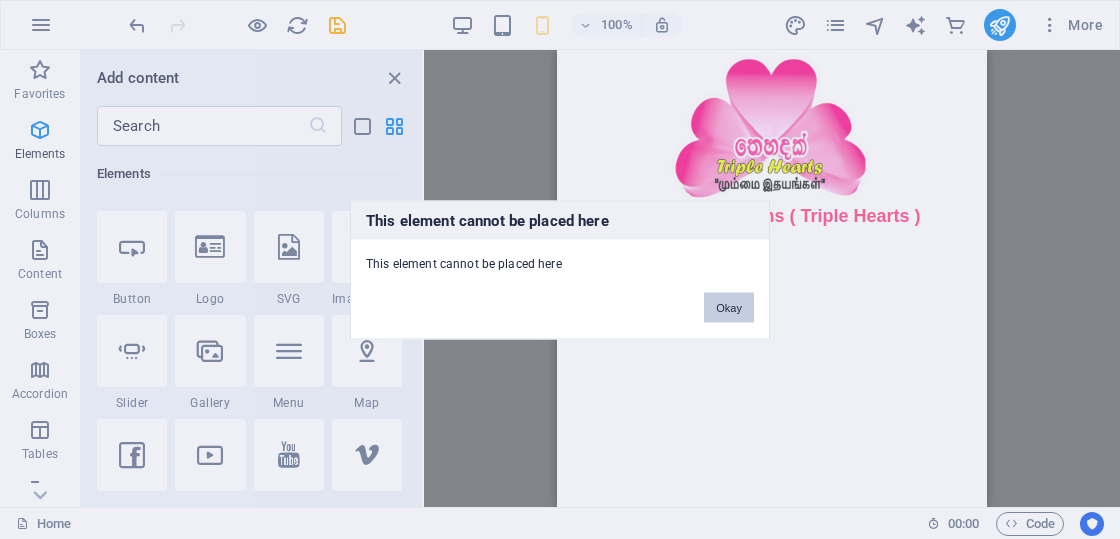 click on "Okay" at bounding box center (729, 307) 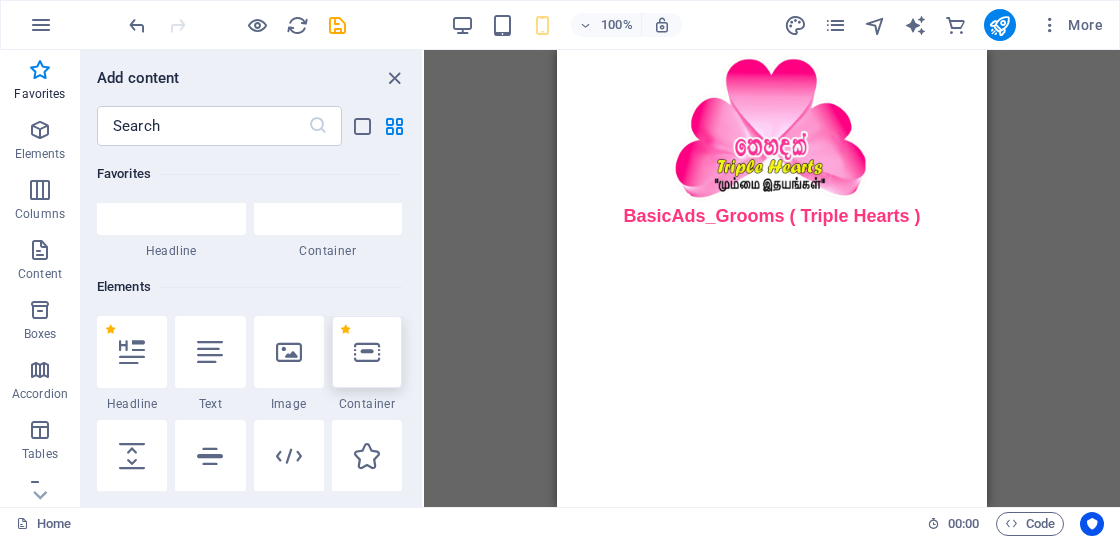 scroll, scrollTop: 0, scrollLeft: 0, axis: both 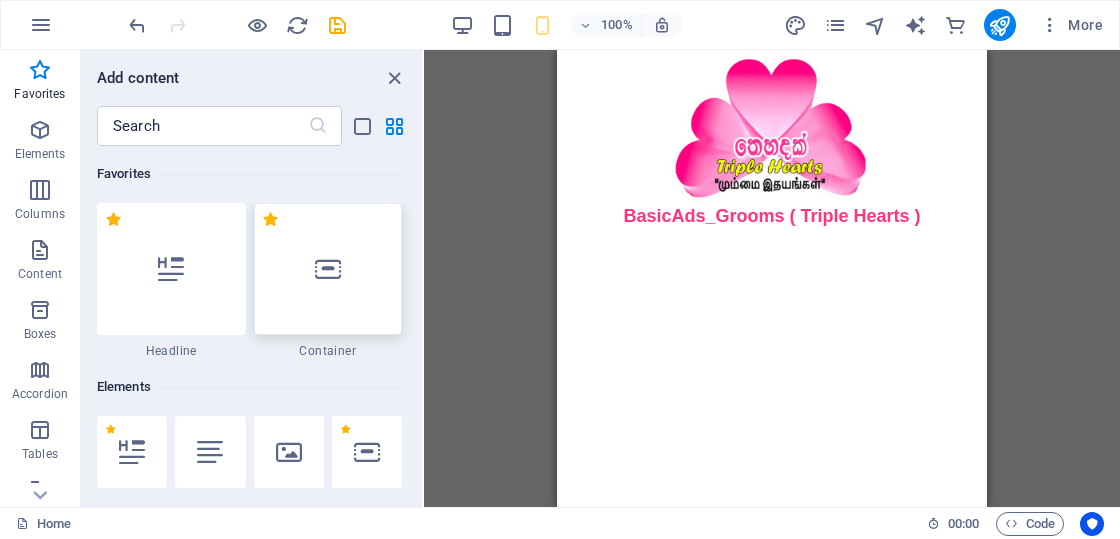 click at bounding box center [328, 269] 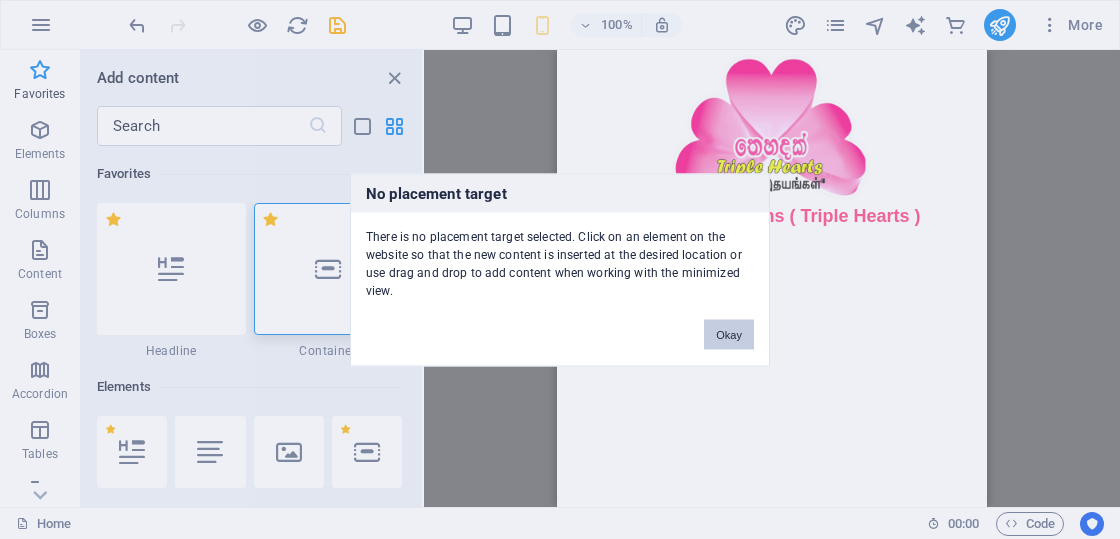 click on "Okay" at bounding box center [729, 334] 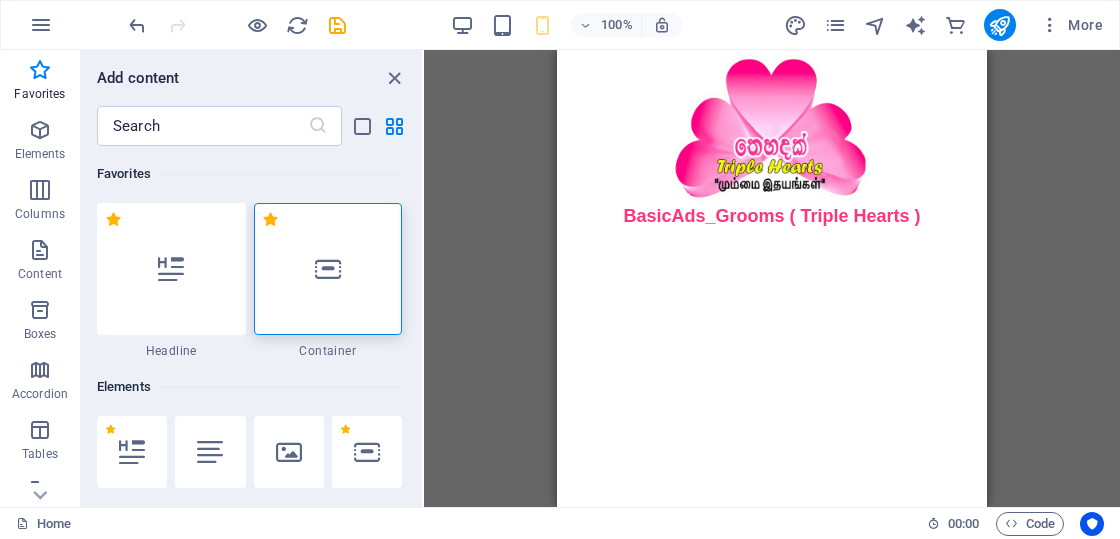 click on "Skip to main content
BasicAds_Grooms ( Triple Hearts )" at bounding box center (772, 140) 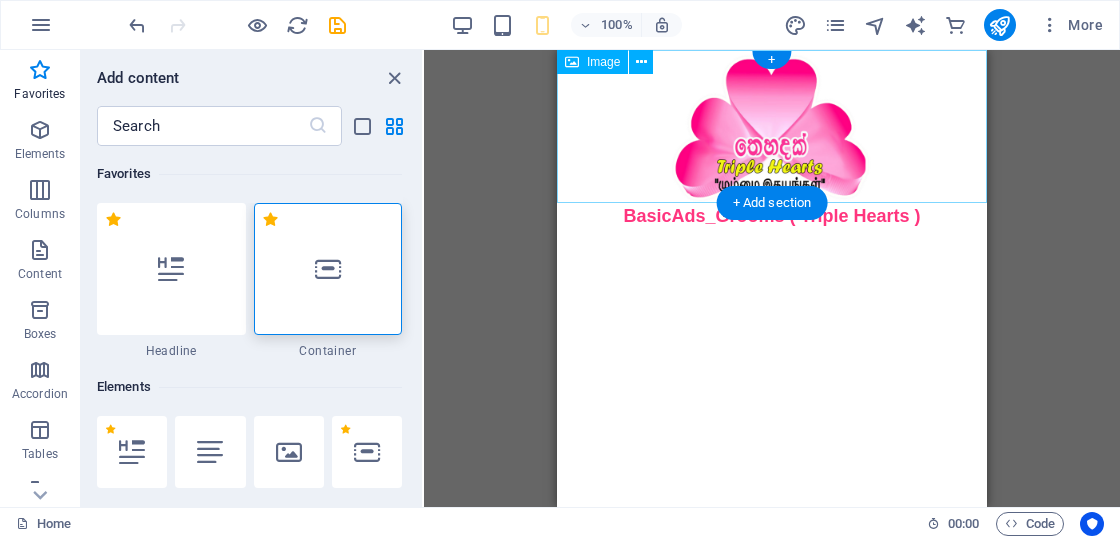 click at bounding box center [772, 126] 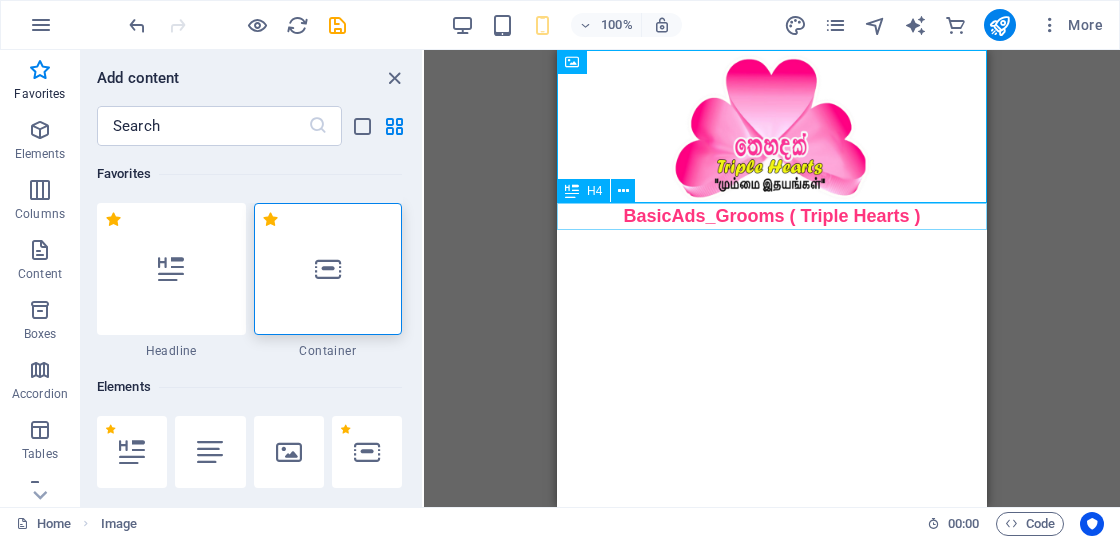 click on "BasicAds_Grooms ( Triple Hearts )" at bounding box center [772, 216] 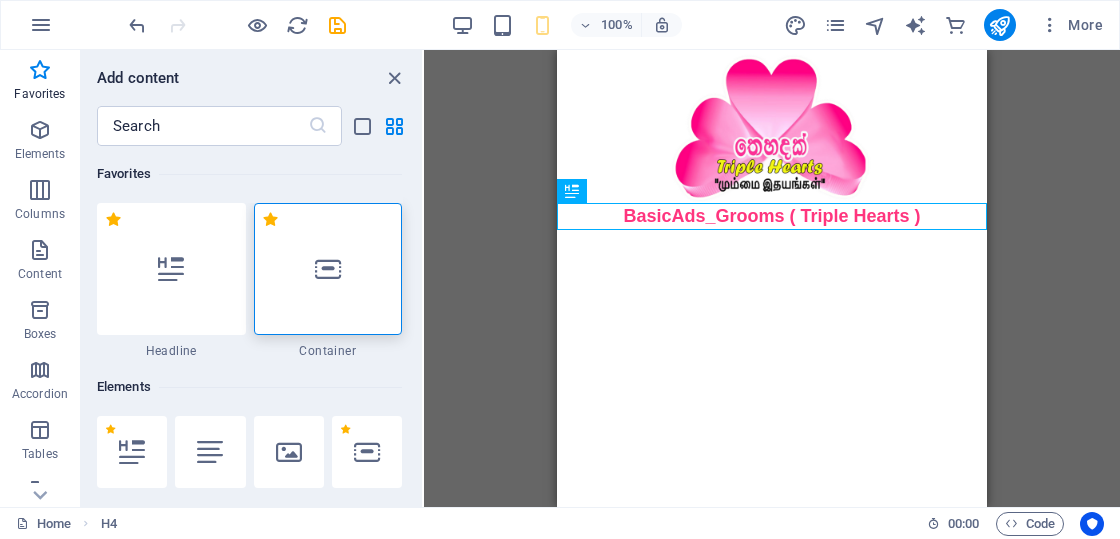 click on "Skip to main content
BasicAds_Grooms ( Triple Hearts )" at bounding box center [772, 140] 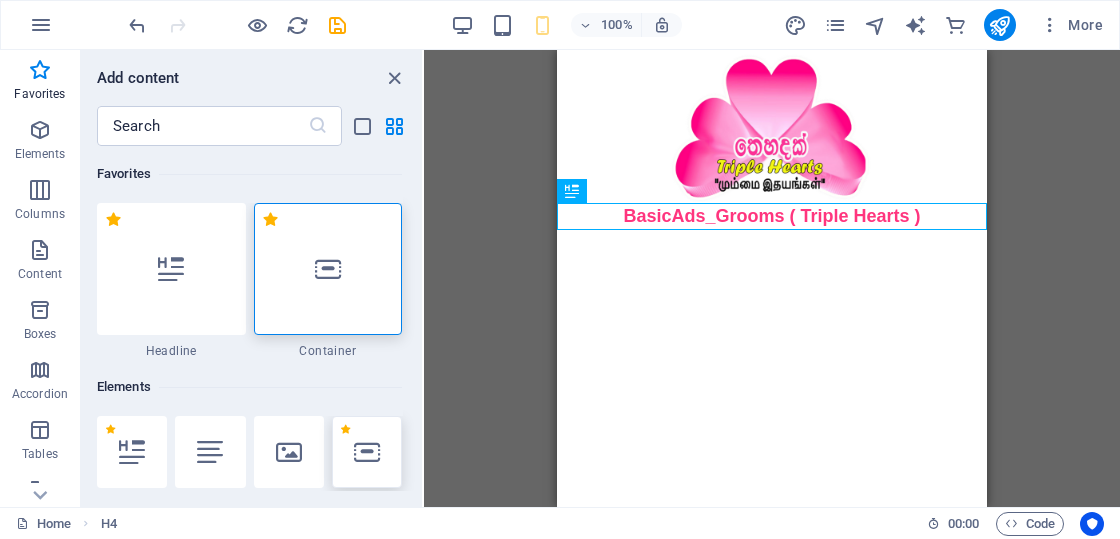 click at bounding box center (367, 452) 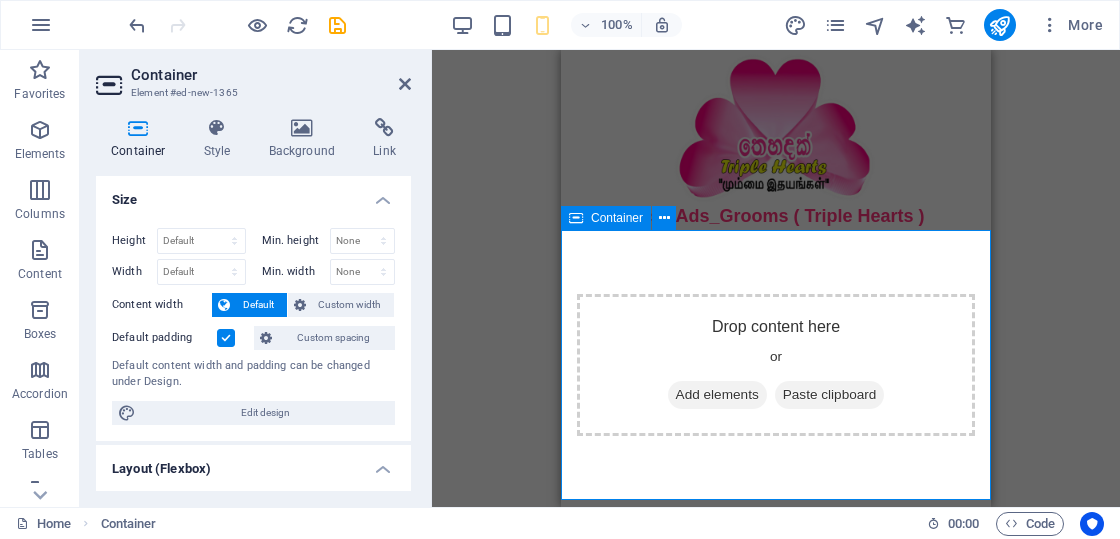 click on "Drop content here or  Add elements  Paste clipboard" at bounding box center (776, 365) 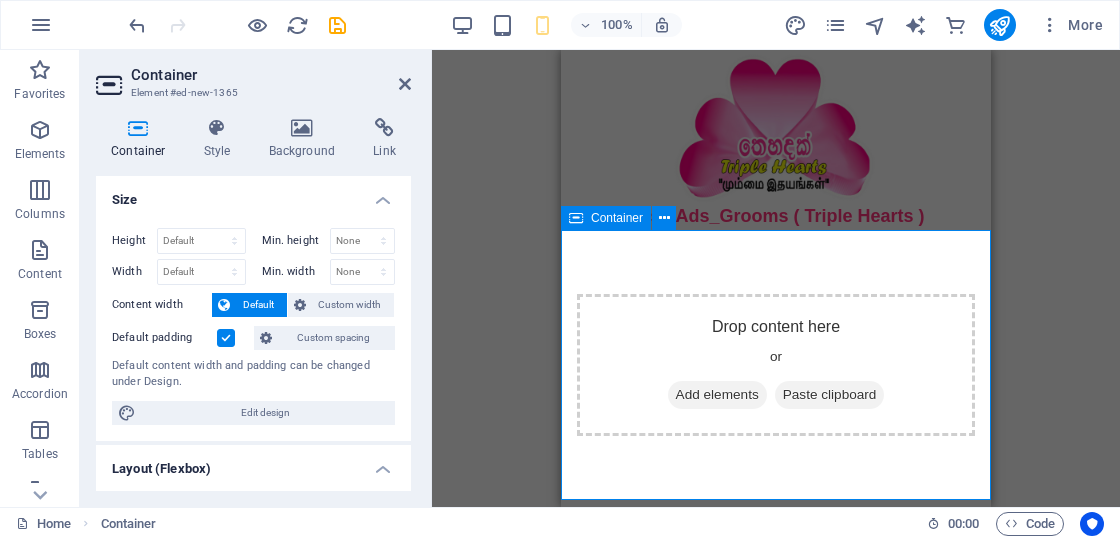 click on "Drop content here or  Add elements  Paste clipboard" at bounding box center (776, 365) 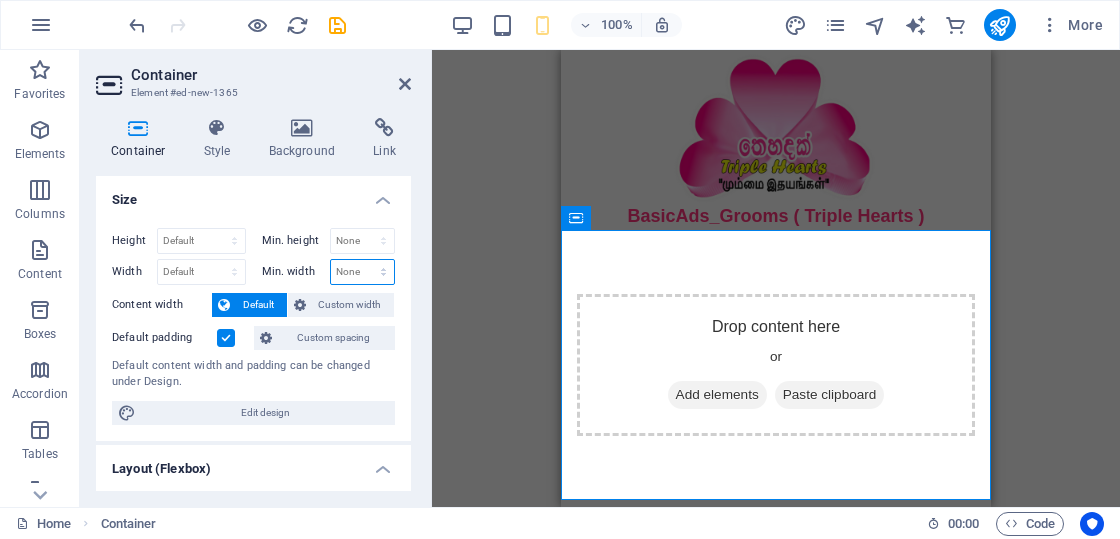click on "None px rem % vh vw" at bounding box center [363, 272] 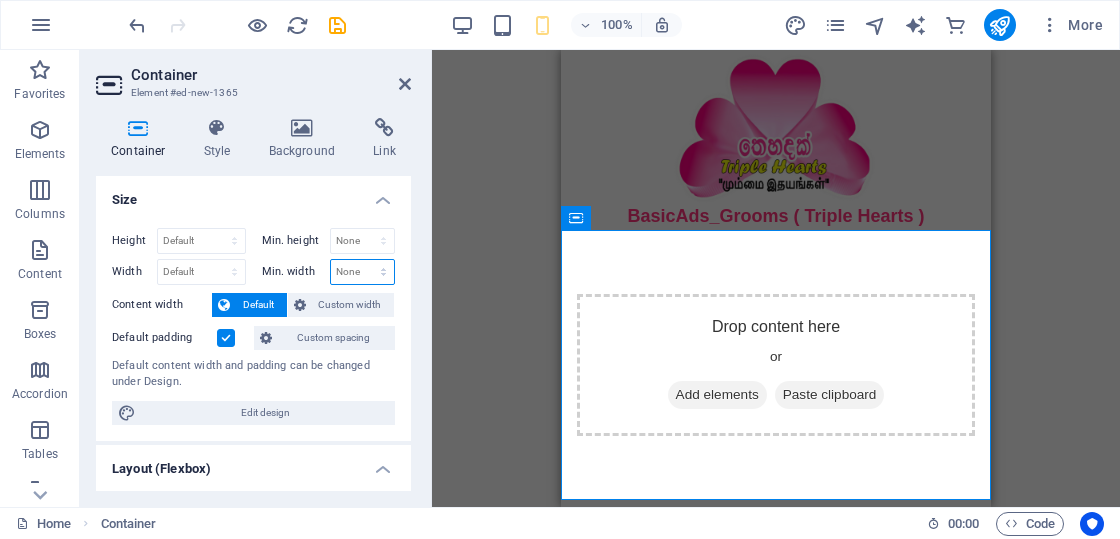 click on "None px rem % vh vw" at bounding box center (363, 272) 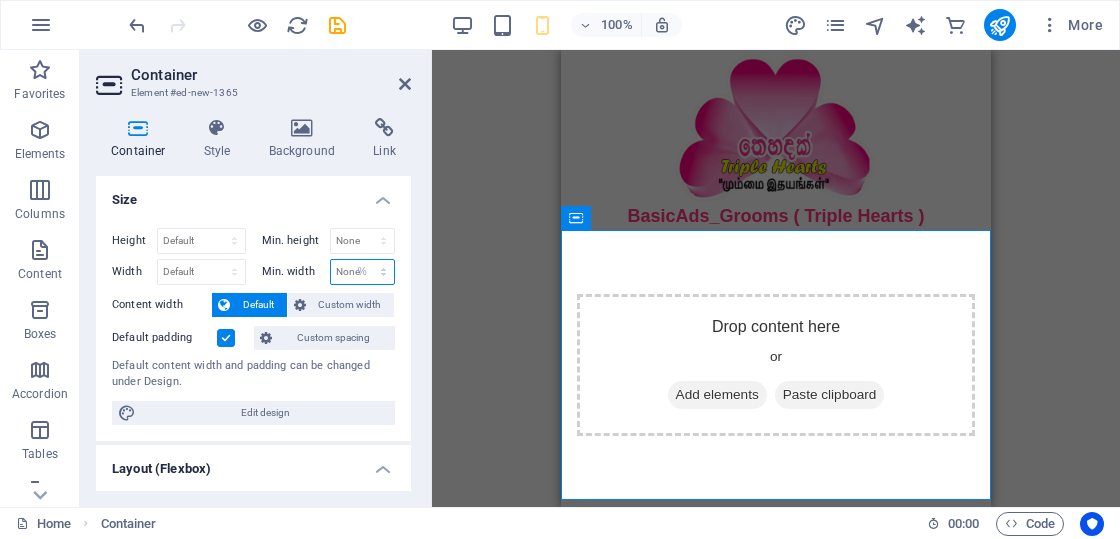click on "None px rem % vh vw" at bounding box center [363, 272] 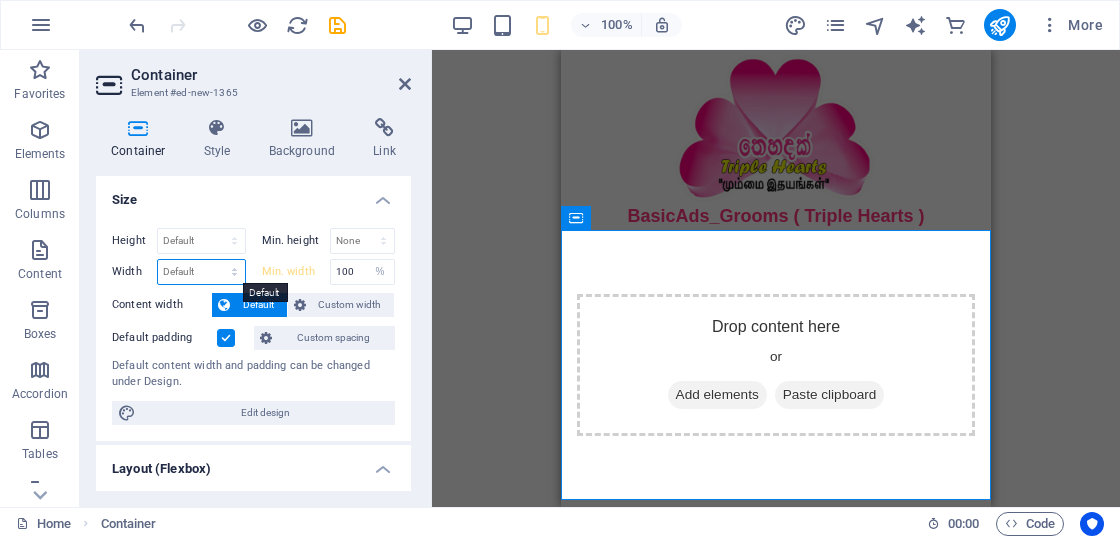 click on "Default px rem % em vh vw" at bounding box center (201, 272) 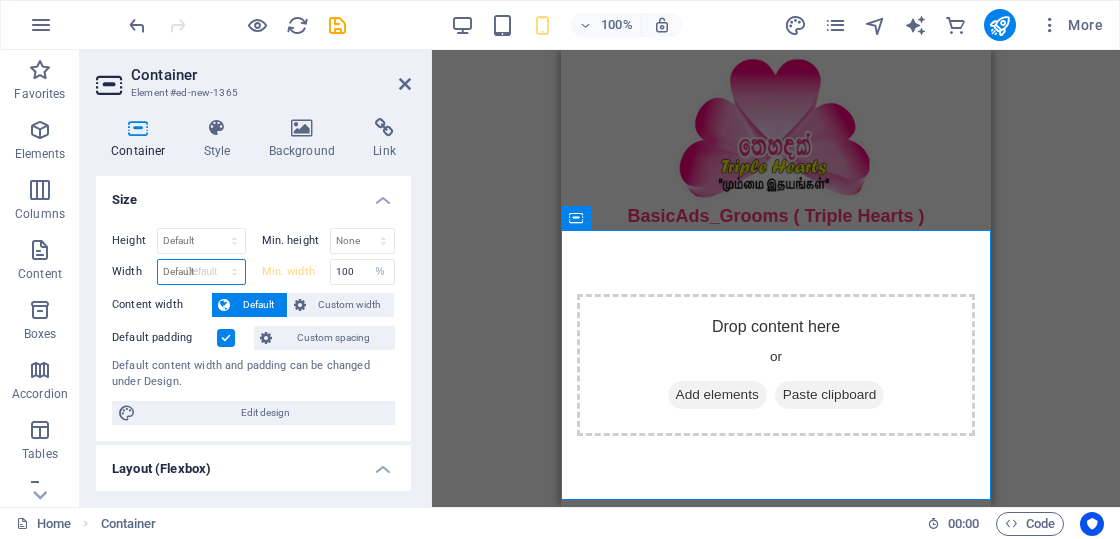 click on "Default px rem % em vh vw" at bounding box center (201, 272) 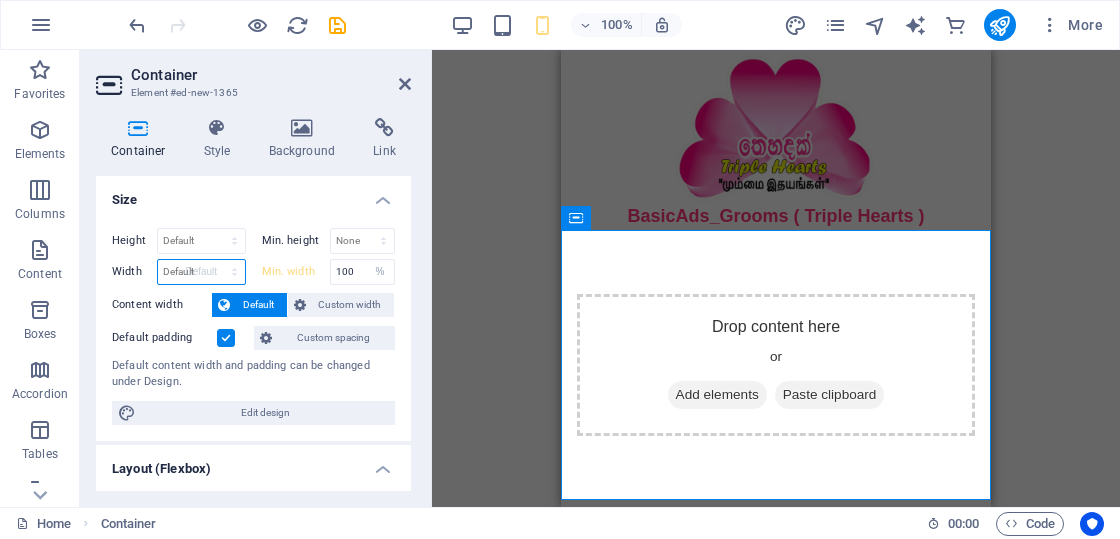 select on "DISABLED_OPTION_VALUE" 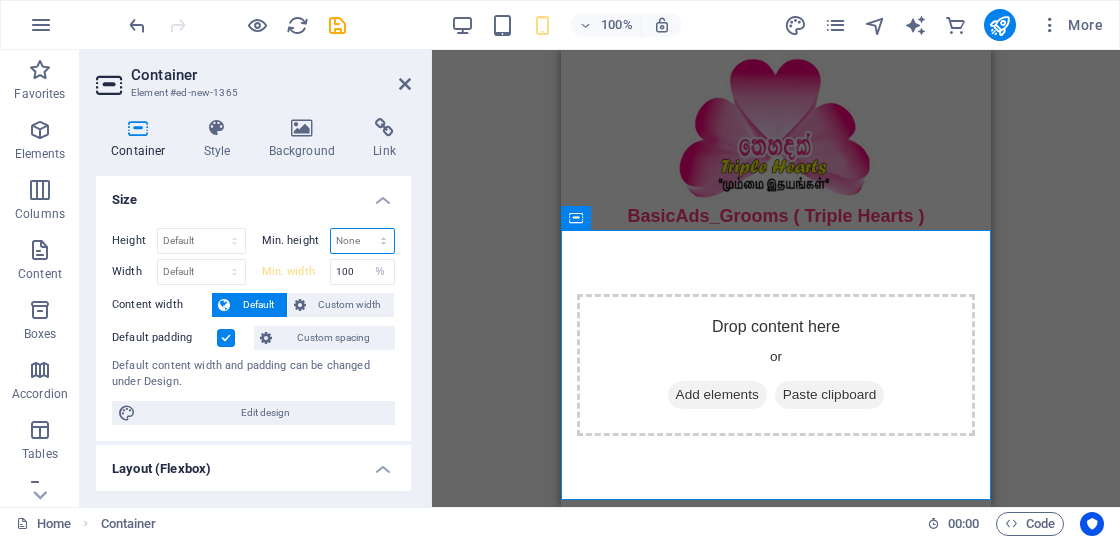 click on "None px rem % vh vw" at bounding box center [363, 241] 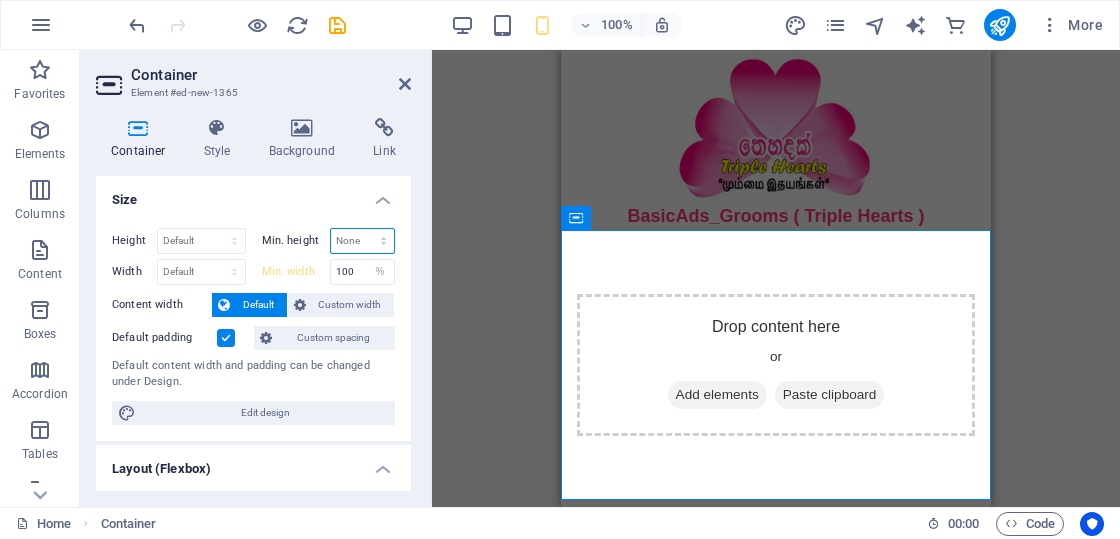 select on "%" 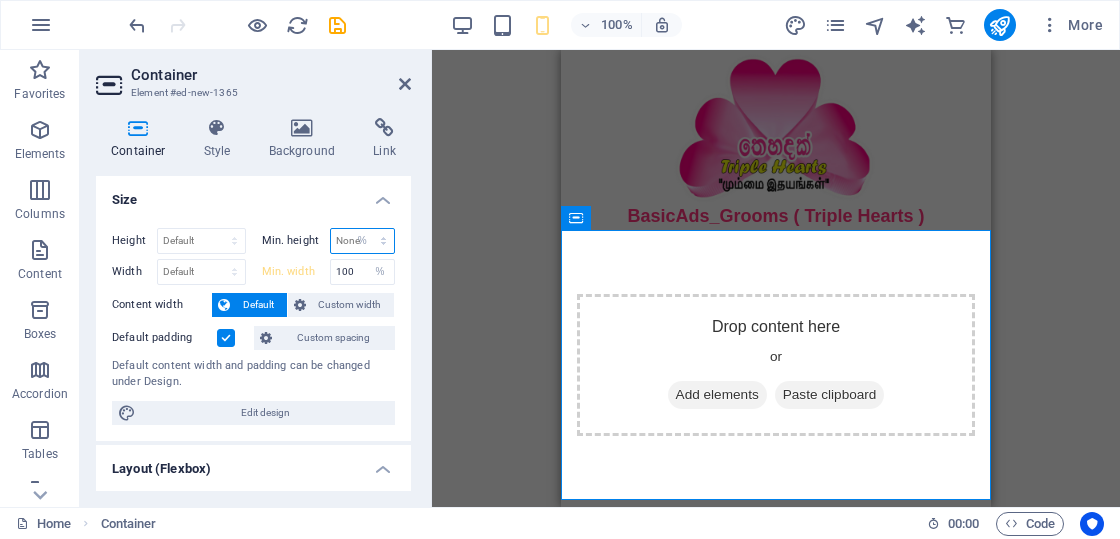 click on "None px rem % vh vw" at bounding box center (363, 241) 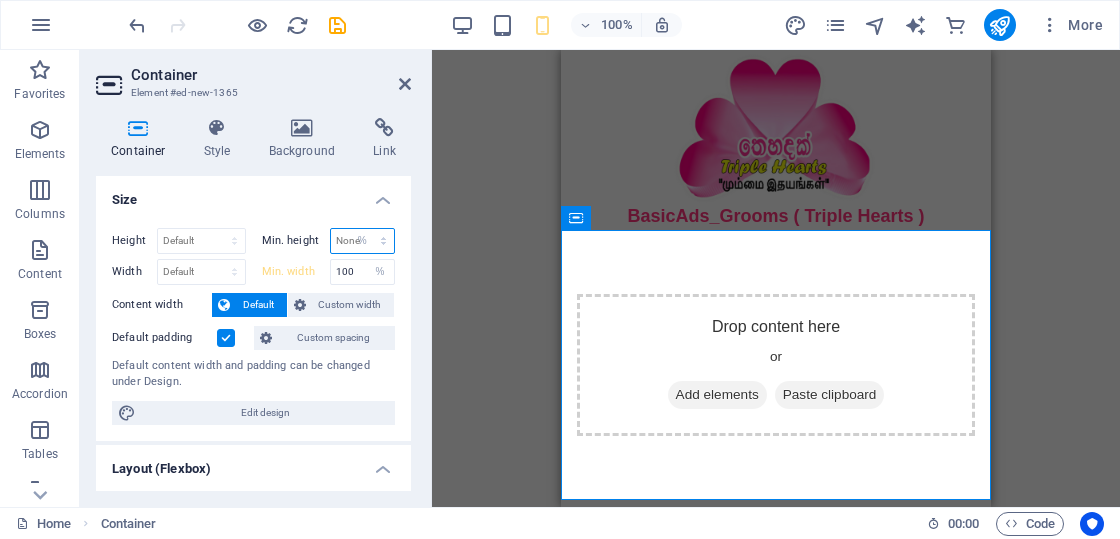 type on "100" 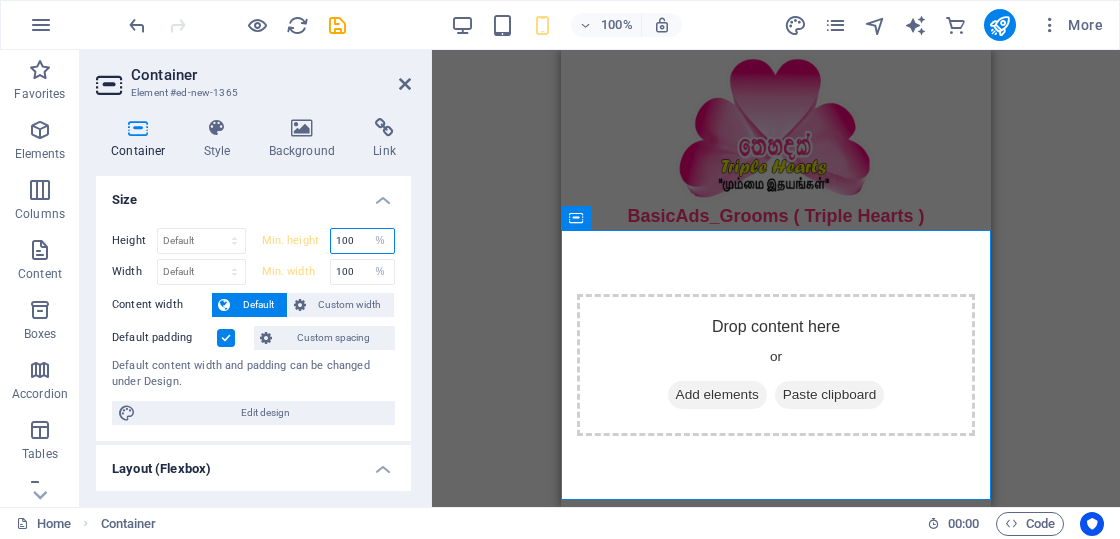 click on "100" at bounding box center (363, 241) 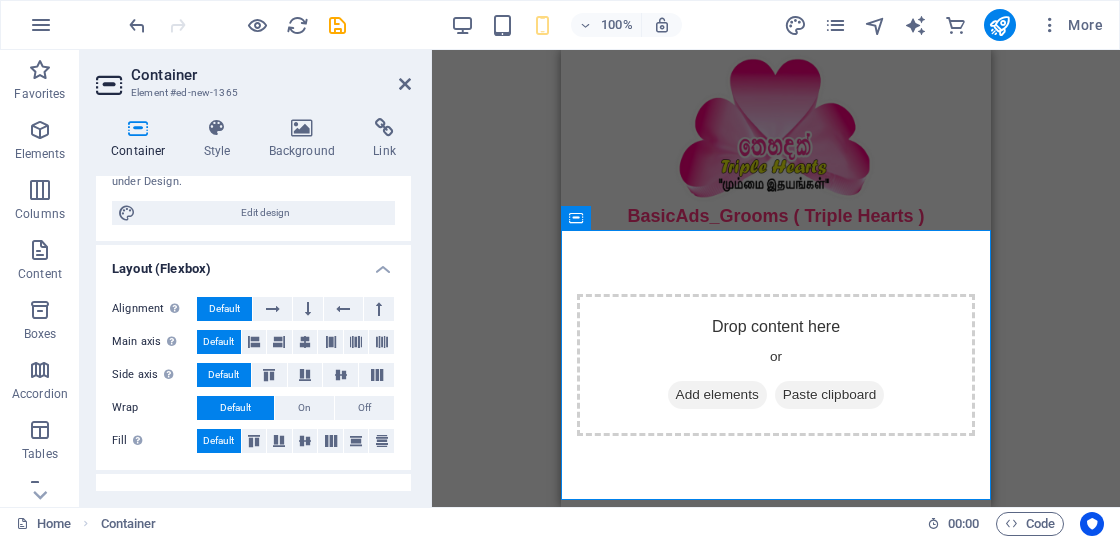 scroll, scrollTop: 300, scrollLeft: 0, axis: vertical 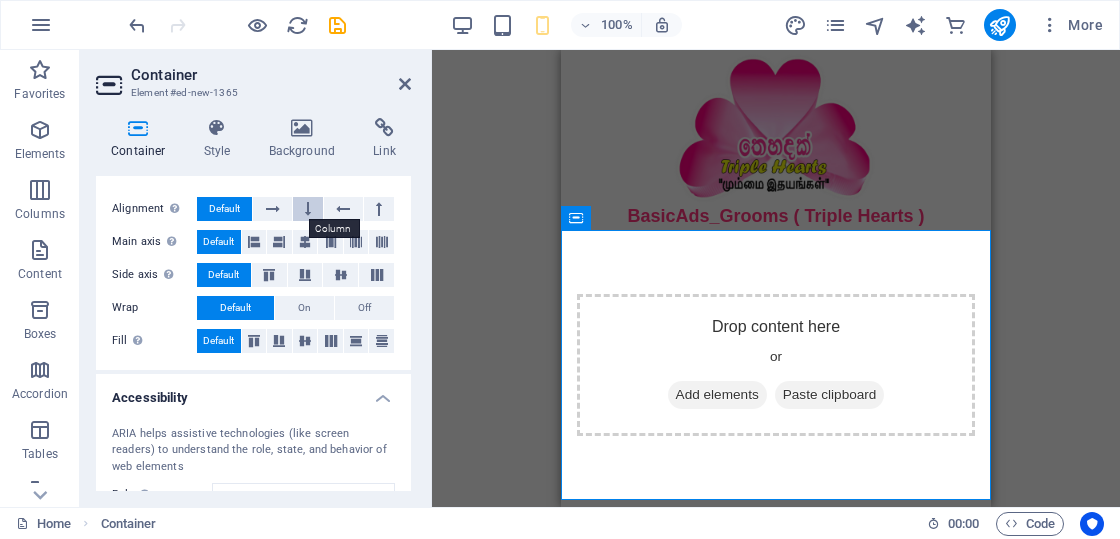 click at bounding box center (308, 209) 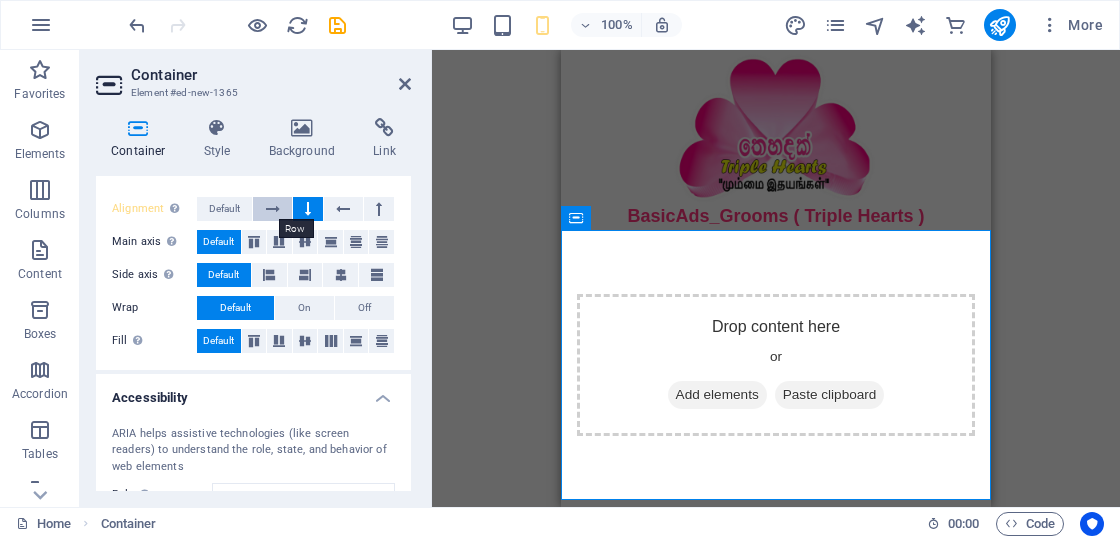 click at bounding box center (273, 209) 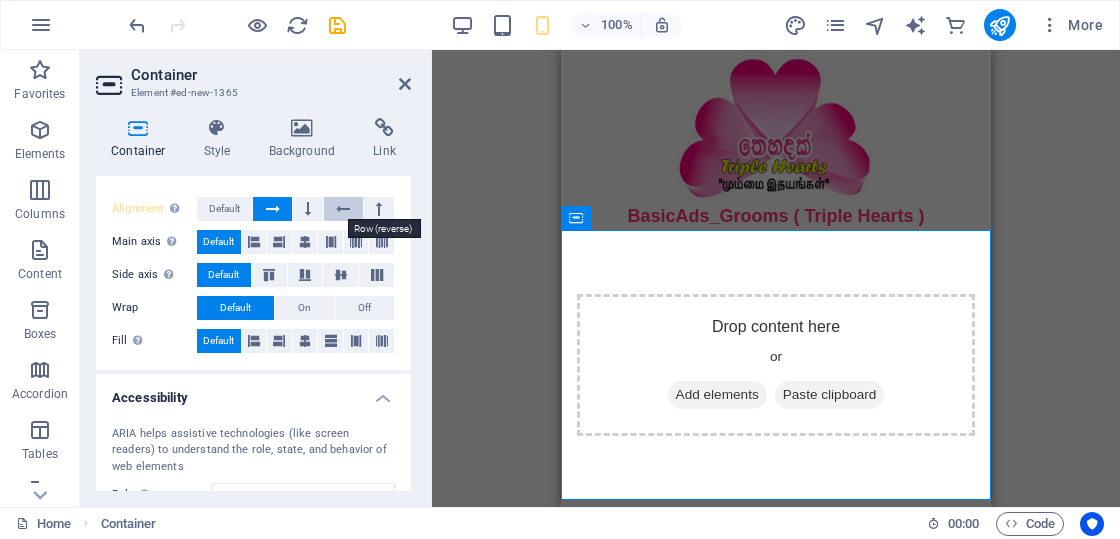 click at bounding box center (343, 209) 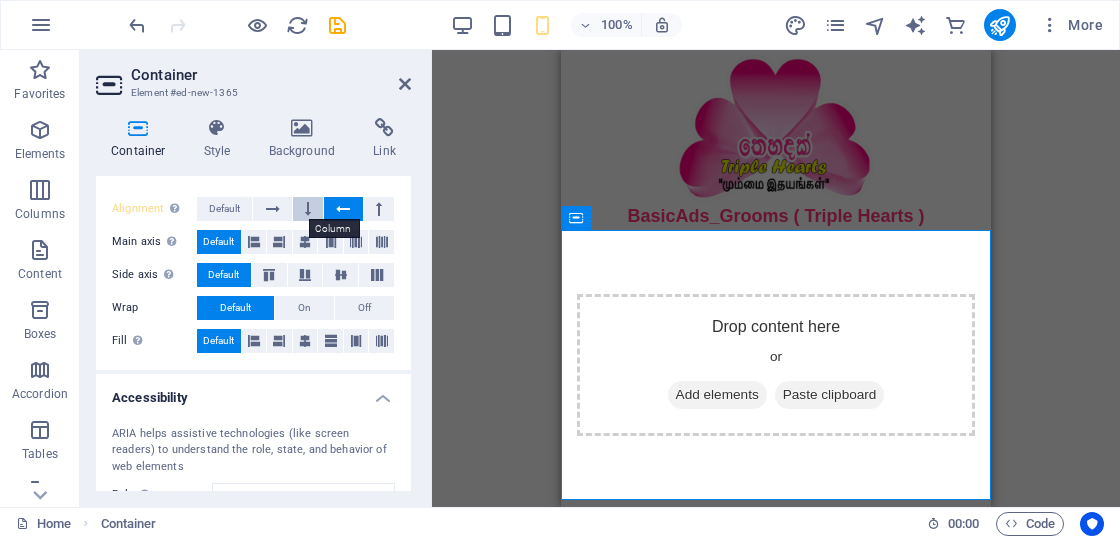 click at bounding box center [308, 209] 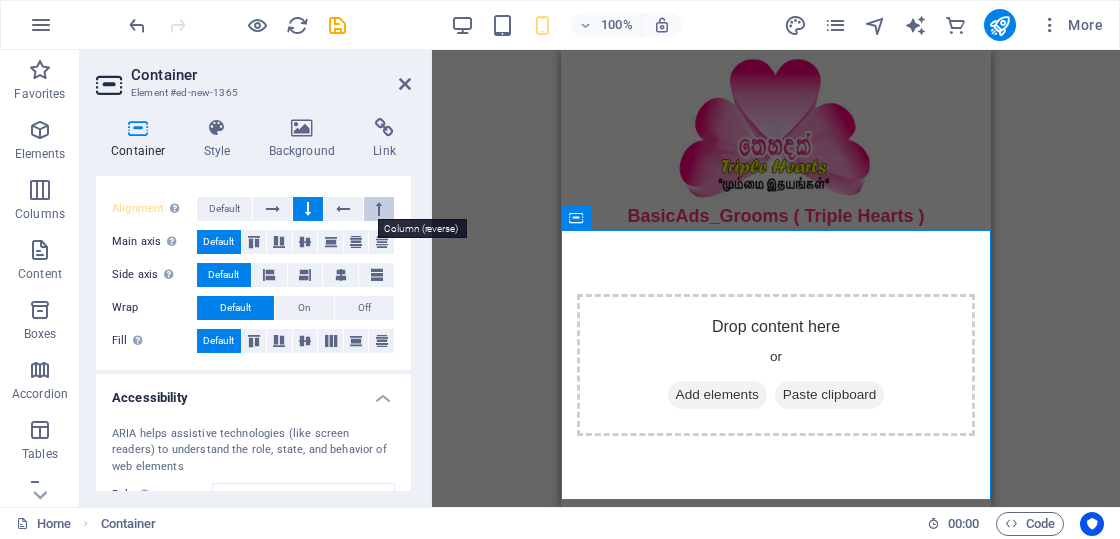 click at bounding box center [379, 209] 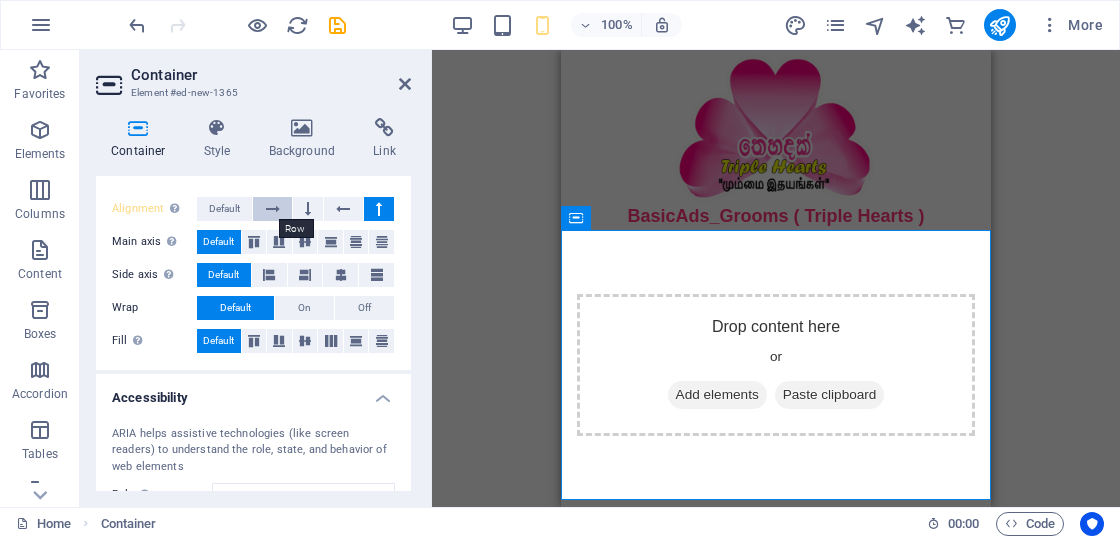 click at bounding box center [273, 209] 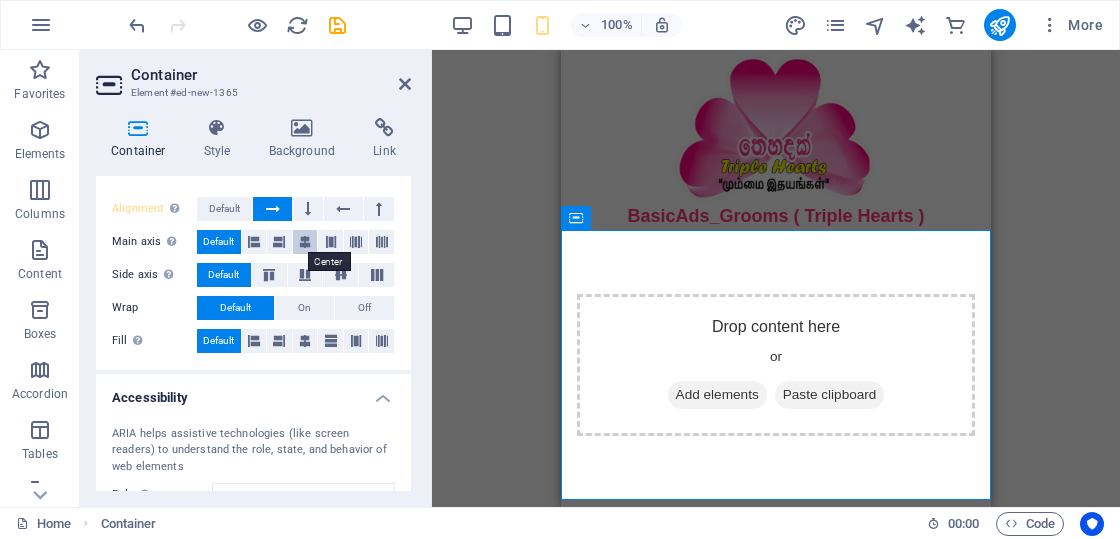 click at bounding box center (305, 242) 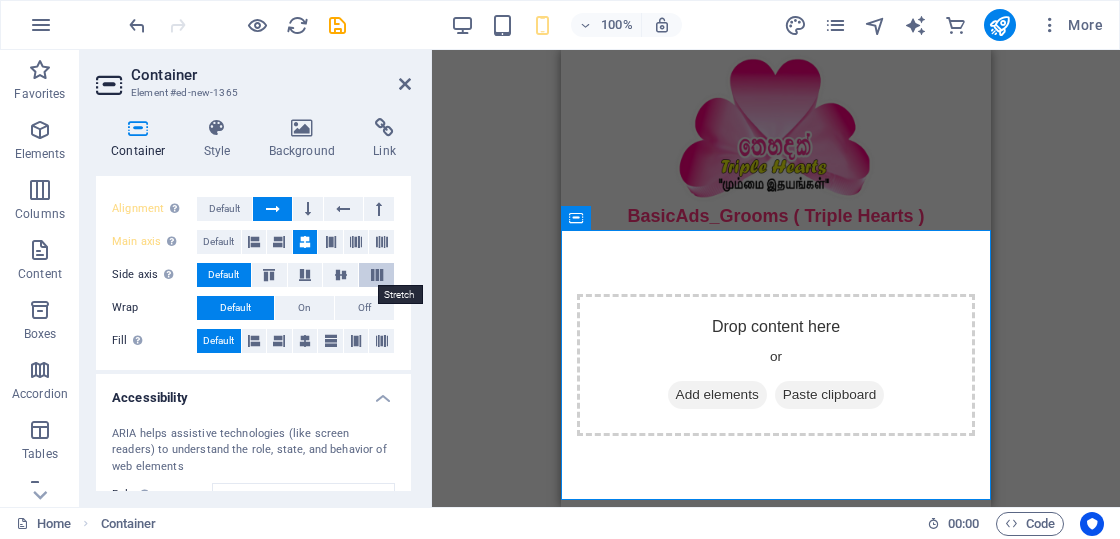 click at bounding box center (377, 275) 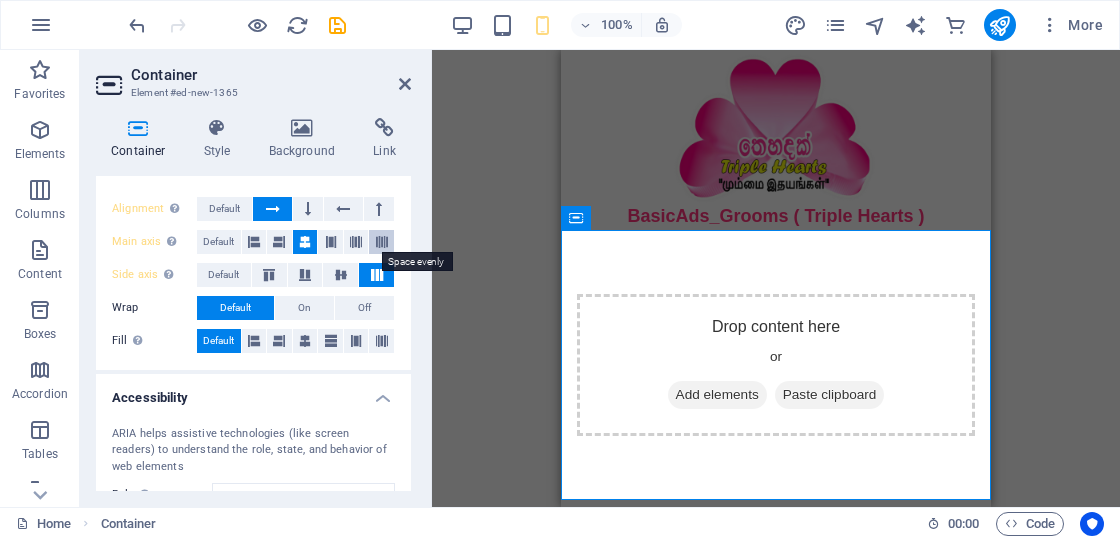 click at bounding box center (382, 242) 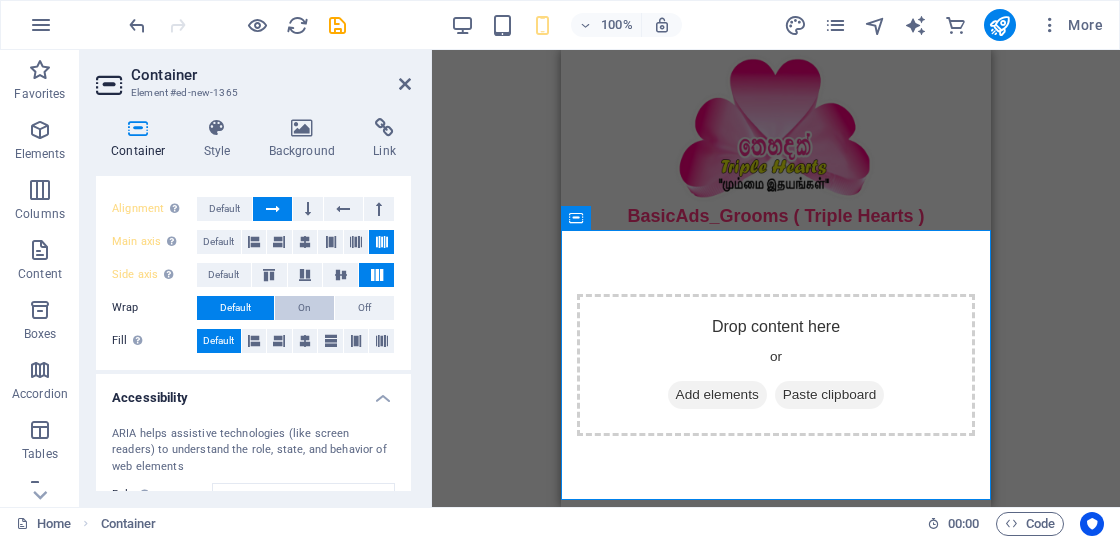 click on "On" at bounding box center [304, 308] 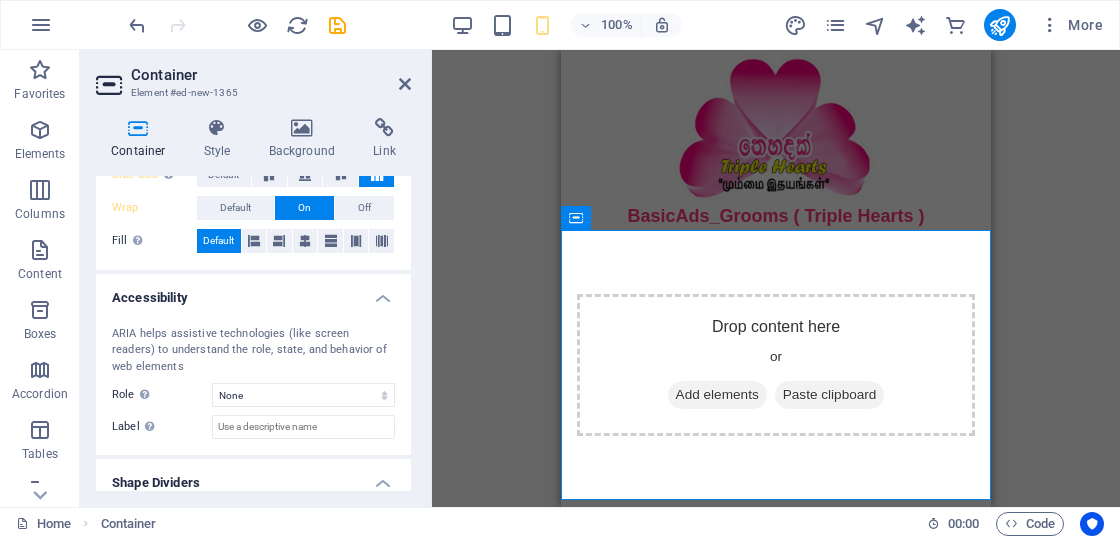 scroll, scrollTop: 458, scrollLeft: 0, axis: vertical 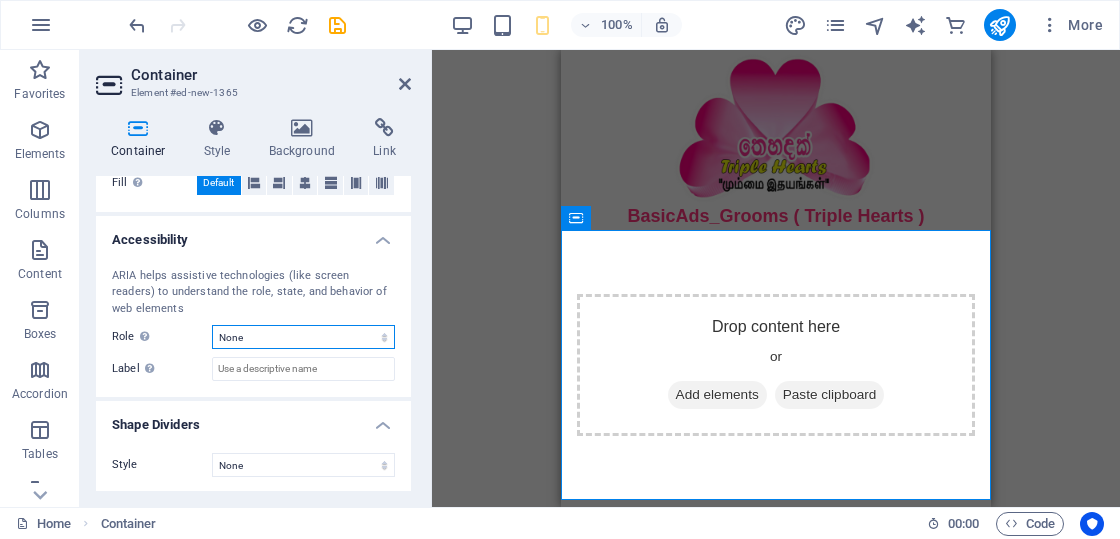 click on "None Alert Article Banner Comment Complementary Dialog Footer Header Marquee Presentation Region Section Separator Status Timer" at bounding box center (303, 337) 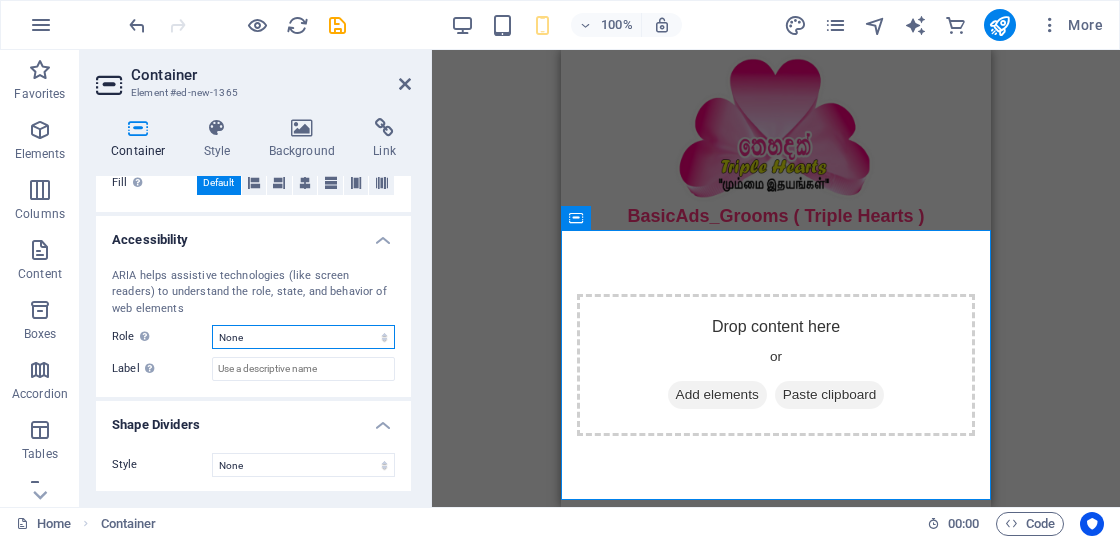 click on "None Alert Article Banner Comment Complementary Dialog Footer Header Marquee Presentation Region Section Separator Status Timer" at bounding box center (303, 337) 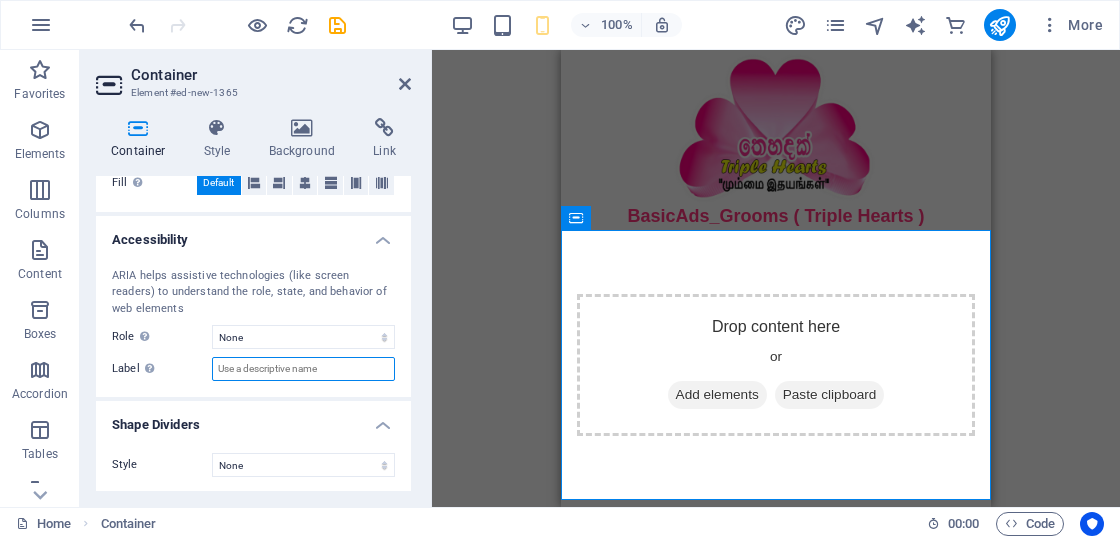click on "Label Use the  ARIA label  to provide a clear and descriptive name for elements that aren not self-explanatory on their own." at bounding box center (303, 369) 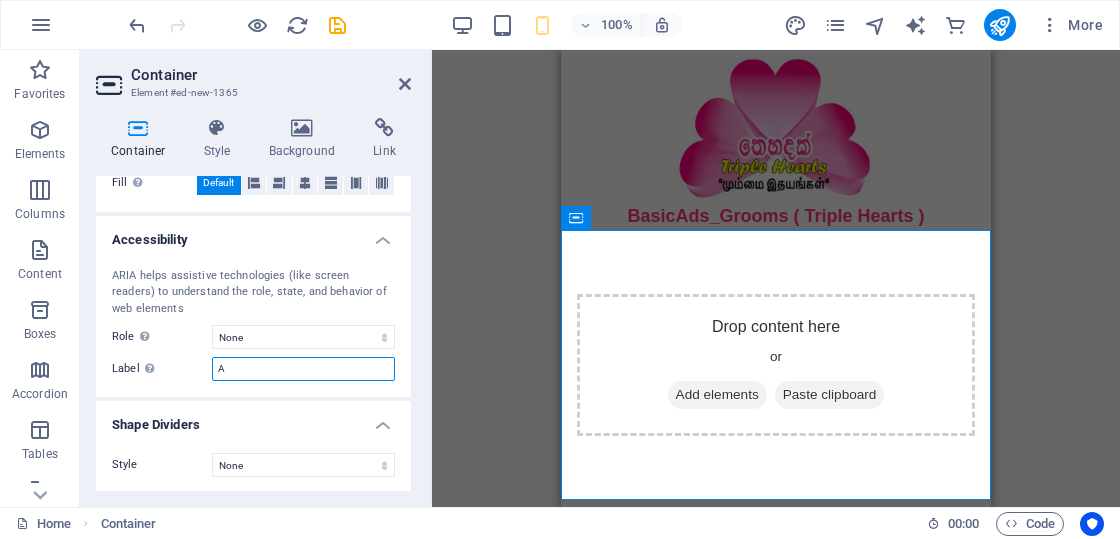 type on "A" 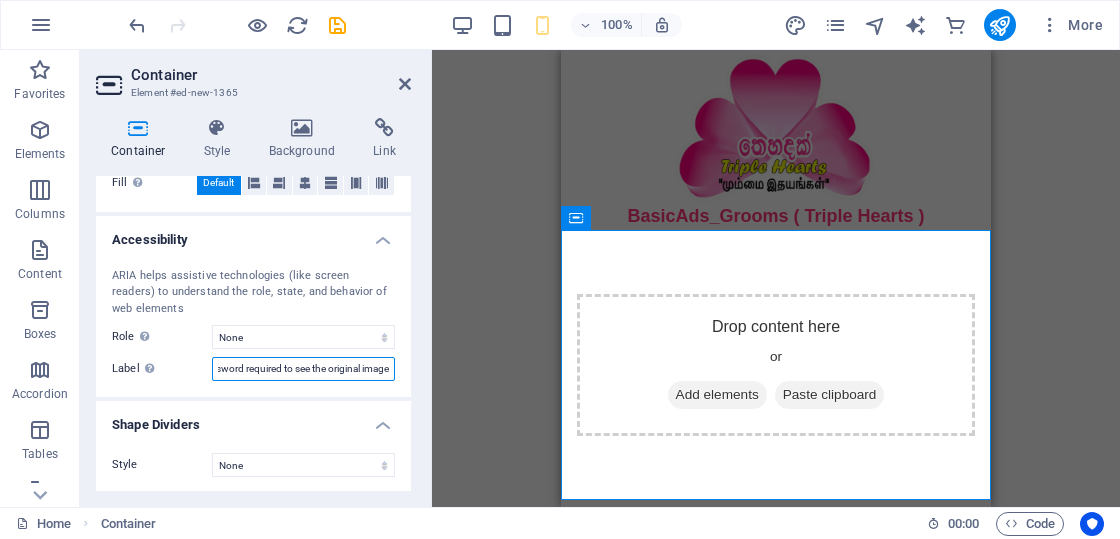 scroll, scrollTop: 0, scrollLeft: 76, axis: horizontal 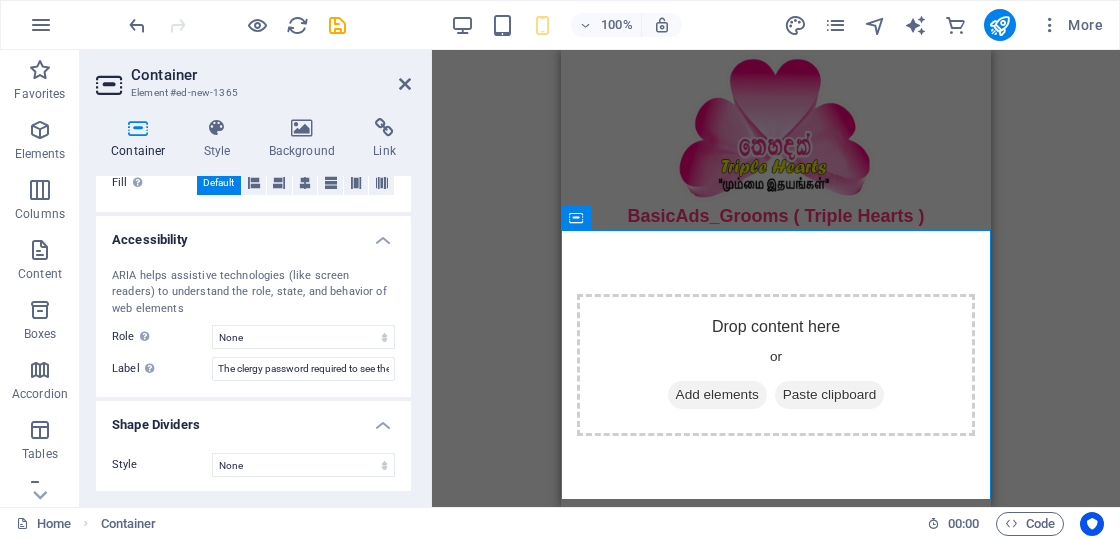 click on "Shape Dividers" at bounding box center (253, 419) 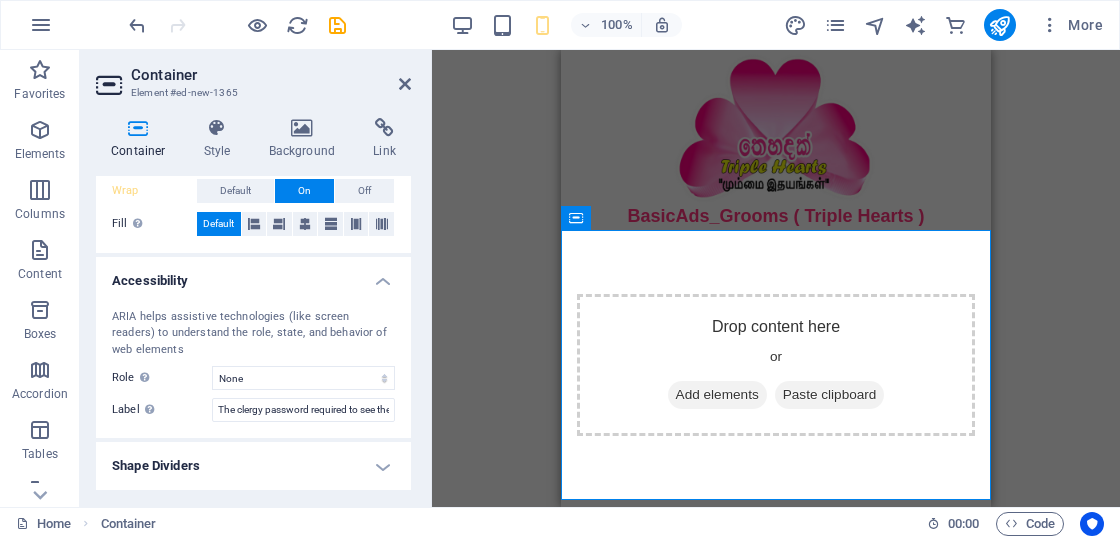 scroll, scrollTop: 414, scrollLeft: 0, axis: vertical 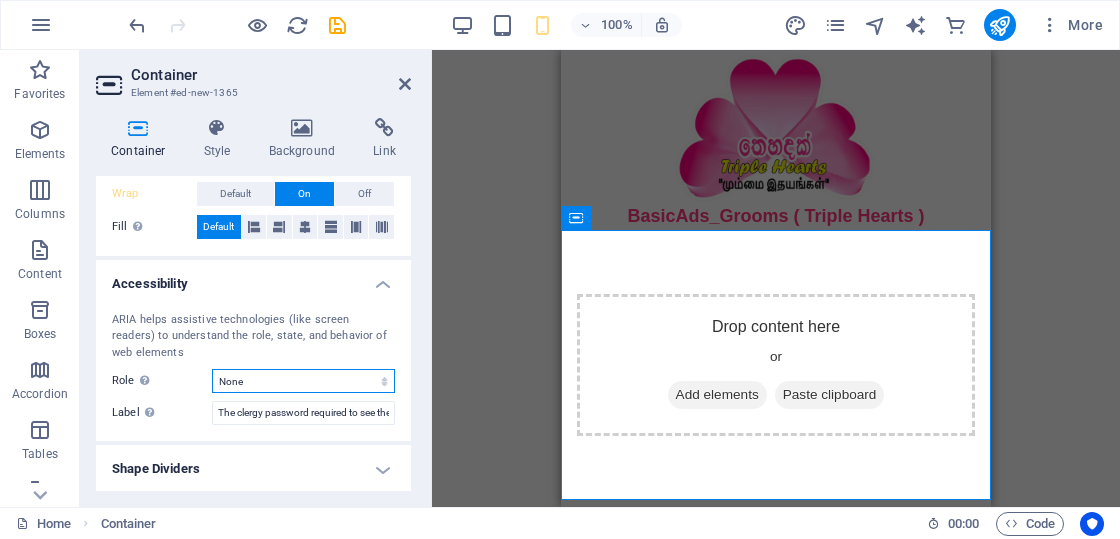 click on "None Alert Article Banner Comment Complementary Dialog Footer Header Marquee Presentation Region Section Separator Status Timer" at bounding box center (303, 381) 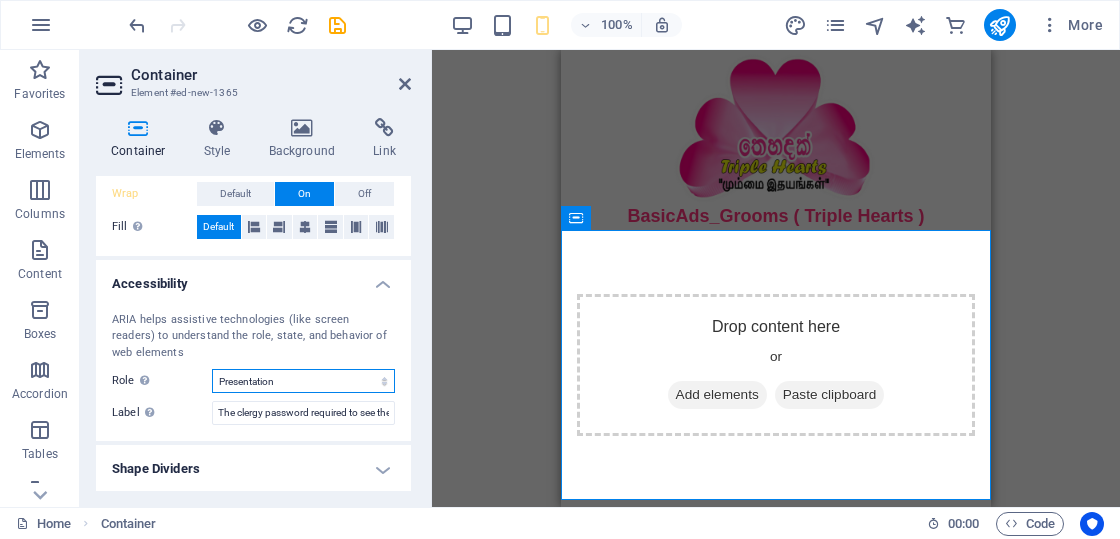 click on "None Alert Article Banner Comment Complementary Dialog Footer Header Marquee Presentation Region Section Separator Status Timer" at bounding box center [303, 381] 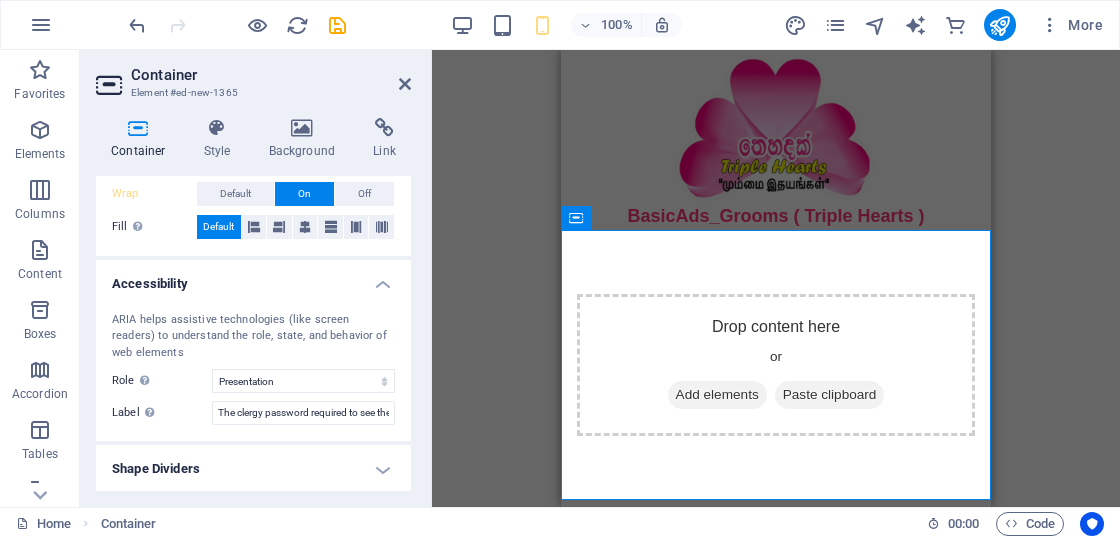 click on "Shape Dividers" at bounding box center (253, 469) 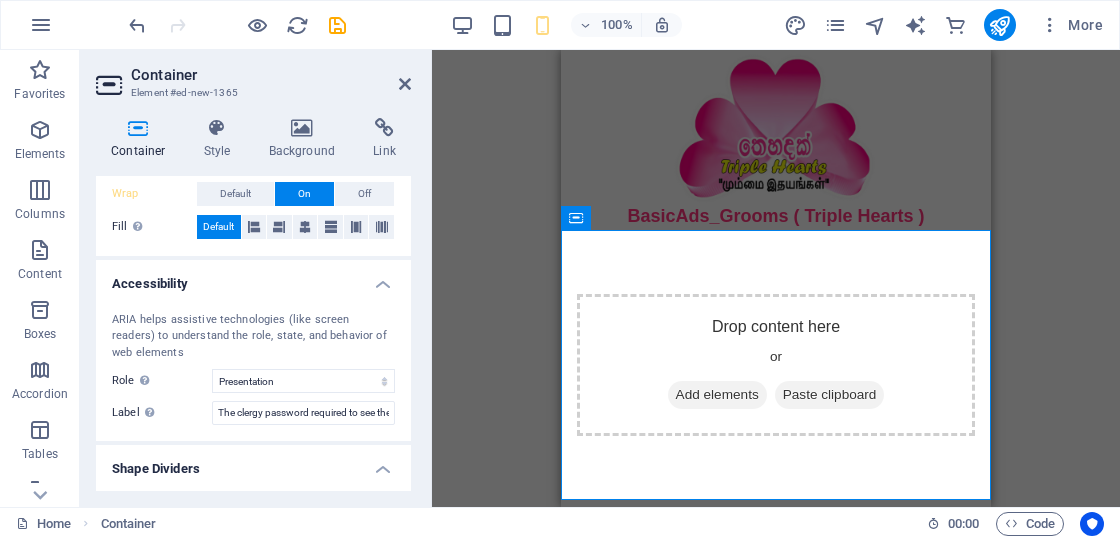 click on "Shape Dividers" at bounding box center (253, 463) 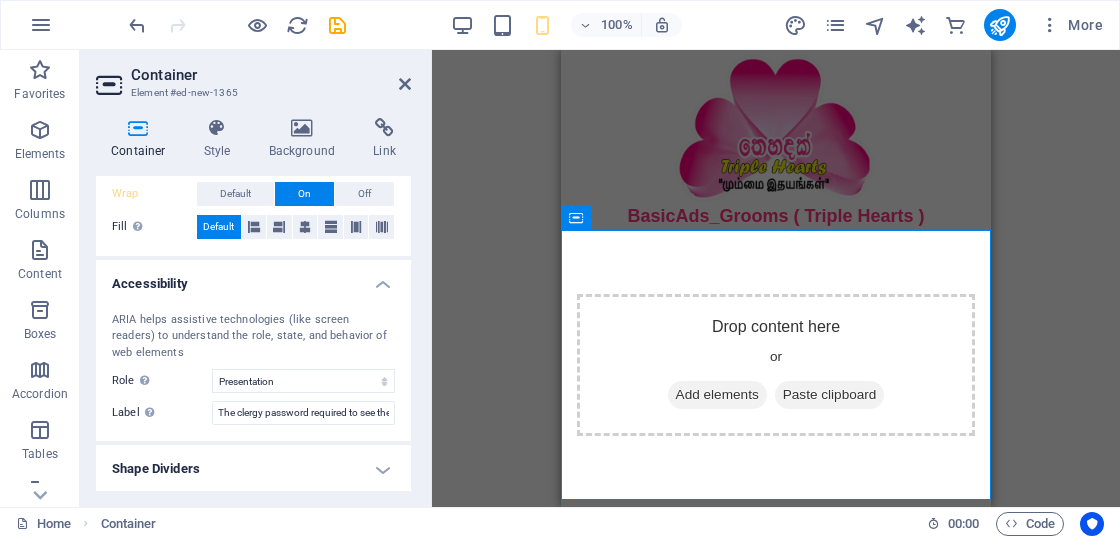 click on "Shape Dividers" at bounding box center (253, 469) 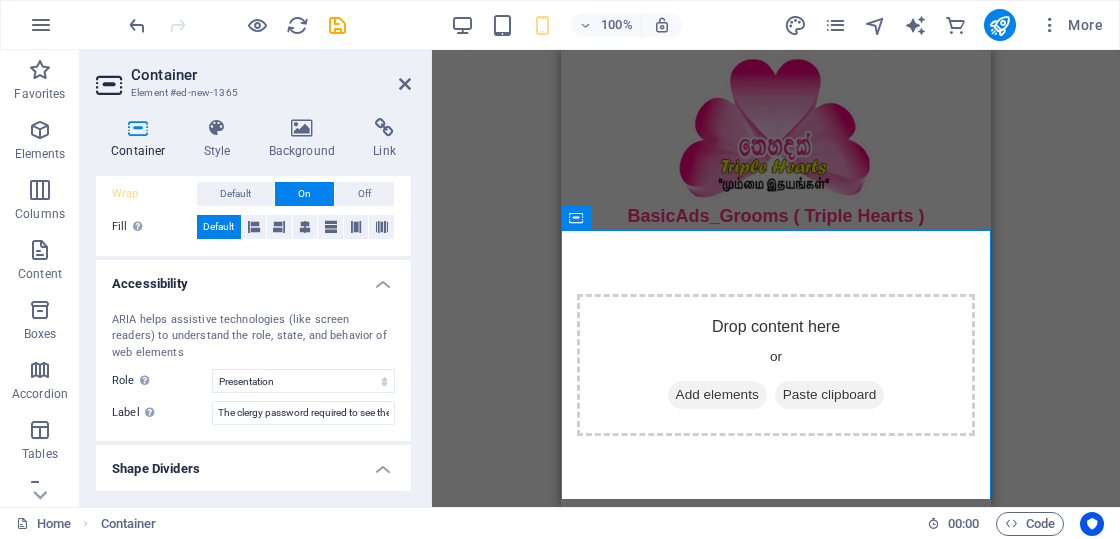 click on "Shape Dividers" at bounding box center [253, 463] 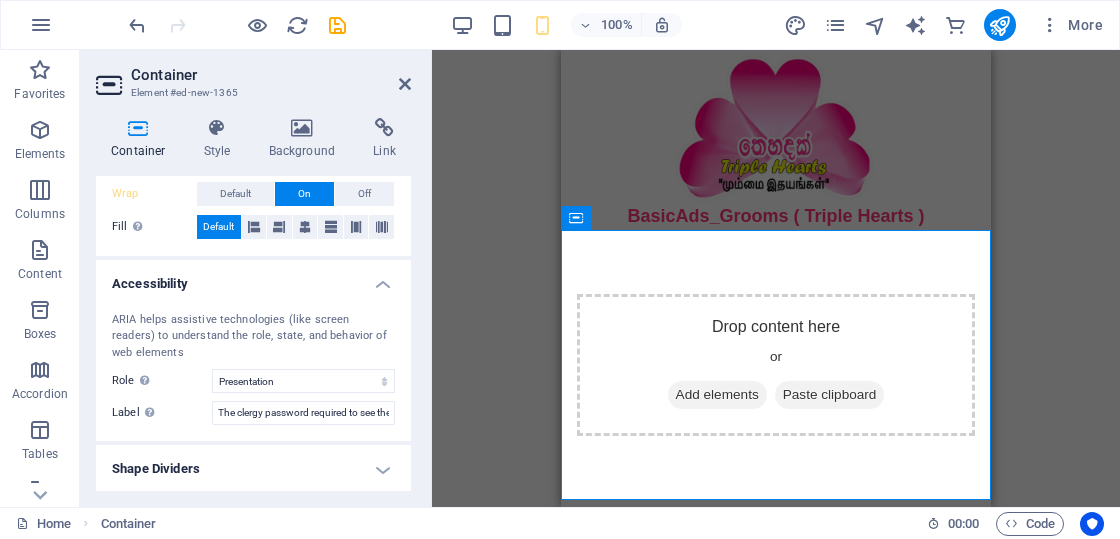 click on "Shape Dividers" at bounding box center (253, 469) 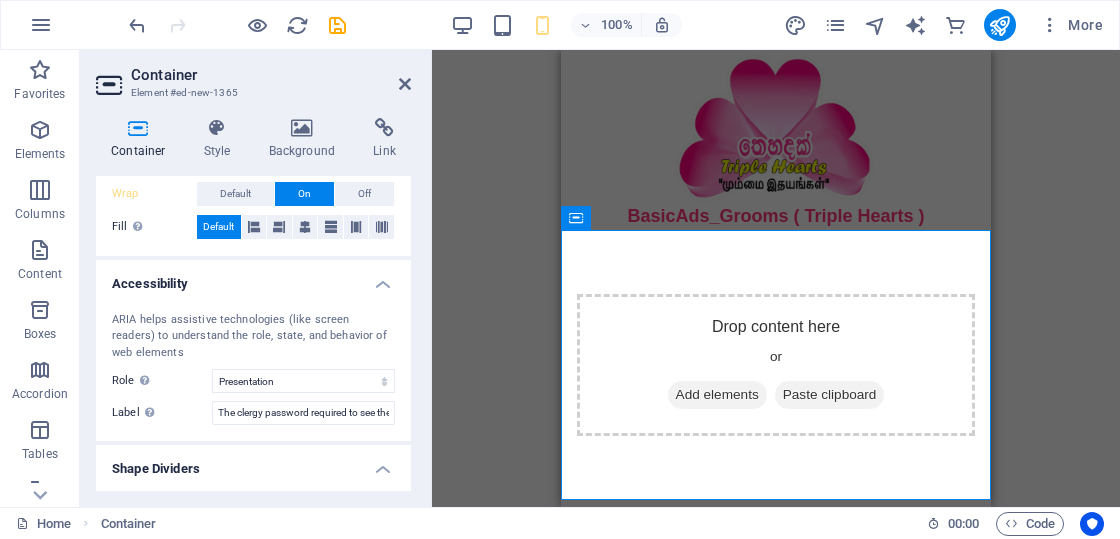 click on "Shape Dividers" at bounding box center (253, 463) 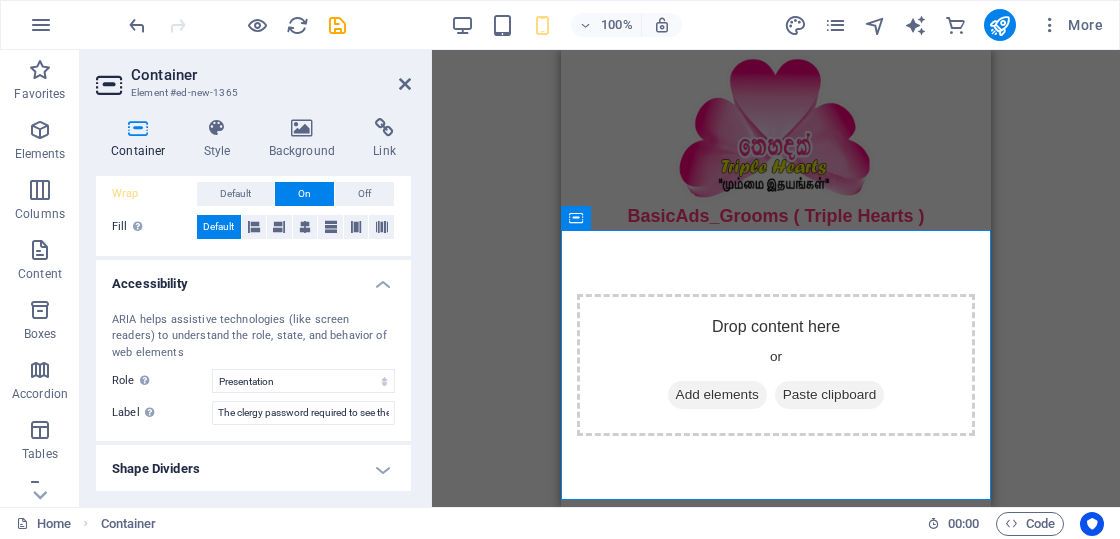 scroll, scrollTop: 114, scrollLeft: 0, axis: vertical 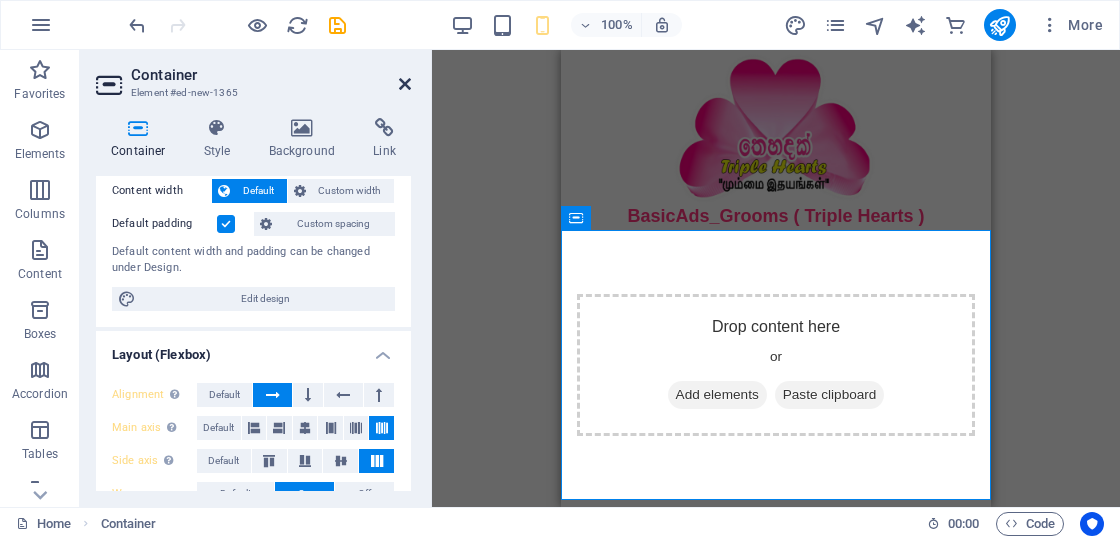 click at bounding box center (405, 84) 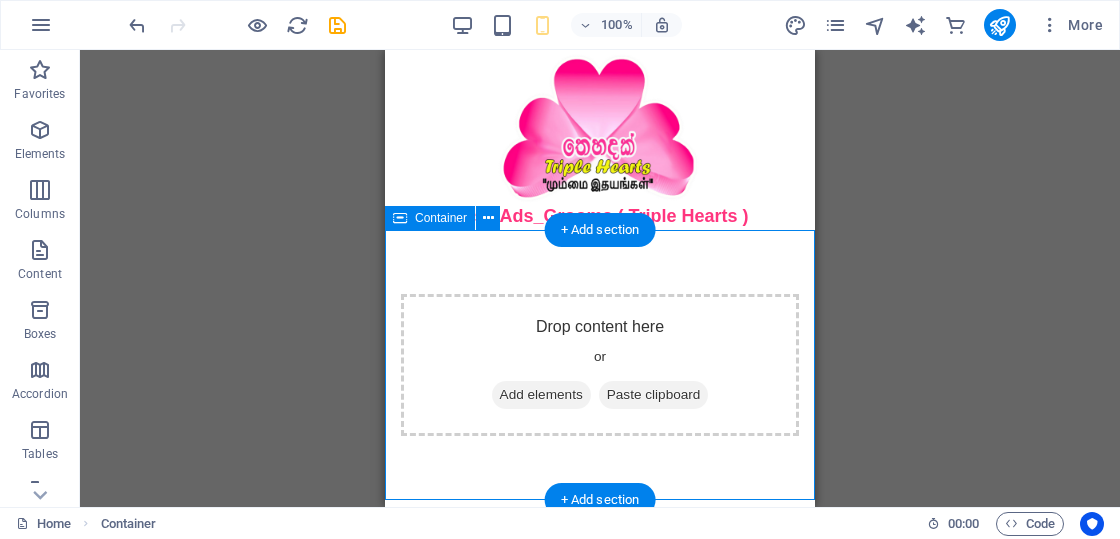 drag, startPoint x: 718, startPoint y: 357, endPoint x: 719, endPoint y: 336, distance: 21.023796 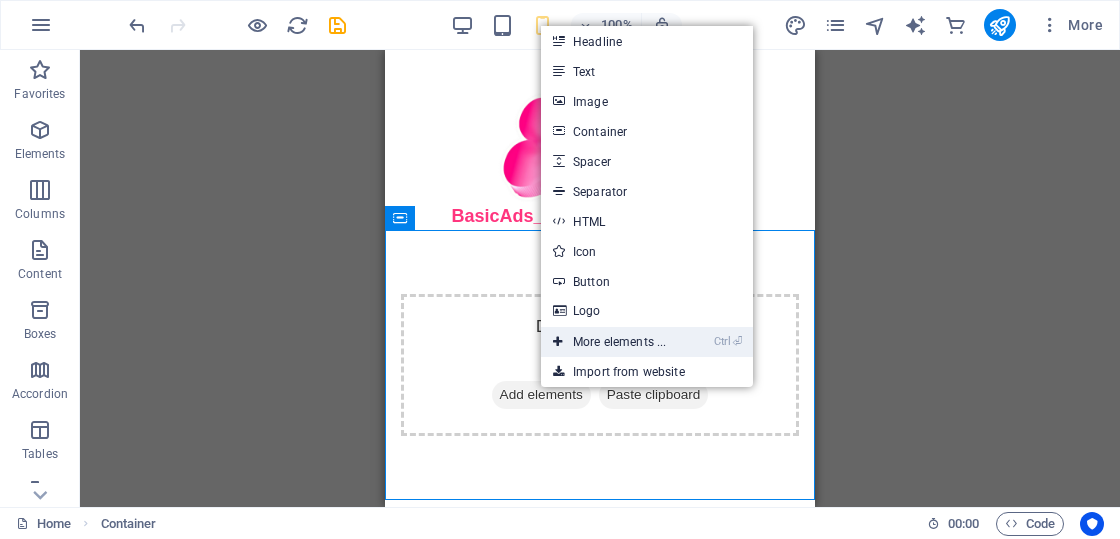 click on "Ctrl ⏎  More elements ..." at bounding box center [609, 342] 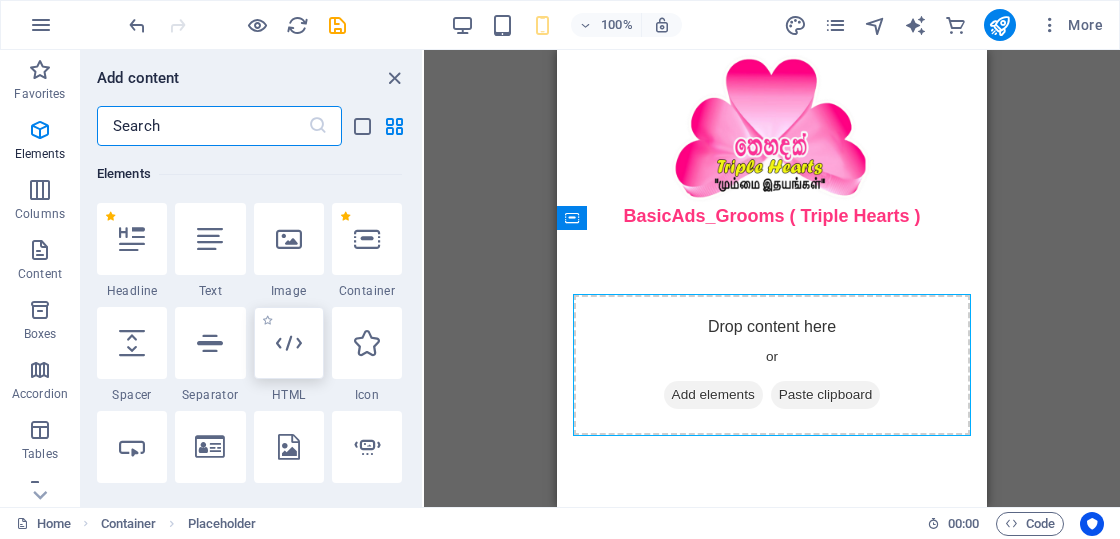 scroll, scrollTop: 413, scrollLeft: 0, axis: vertical 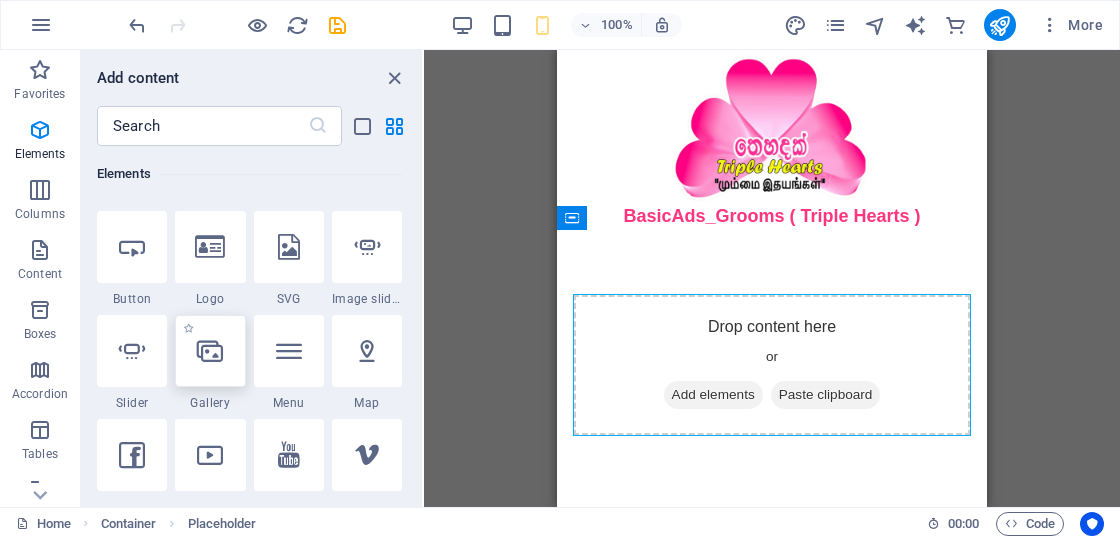 click at bounding box center [210, 351] 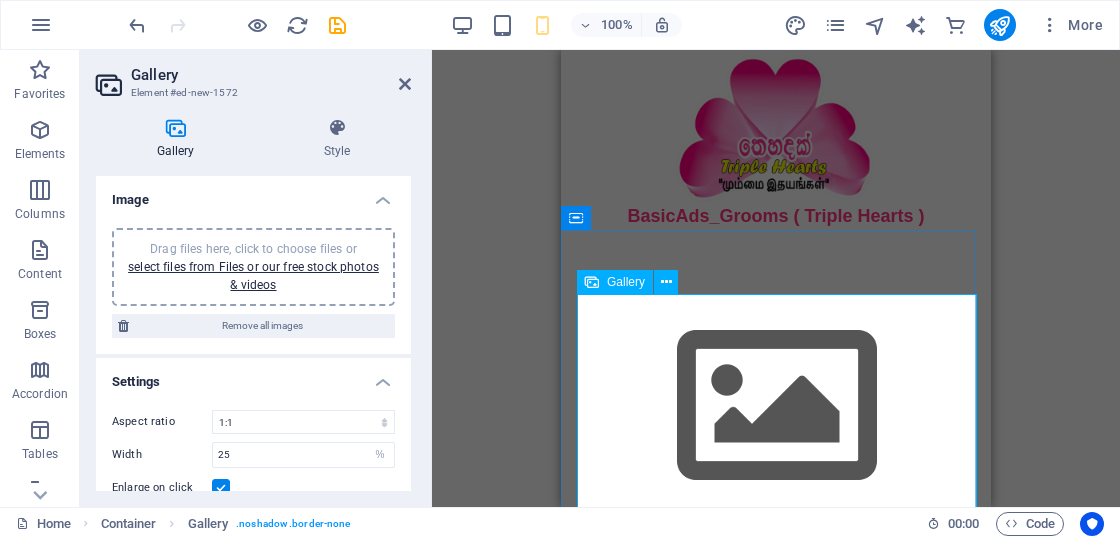 scroll, scrollTop: 76, scrollLeft: 0, axis: vertical 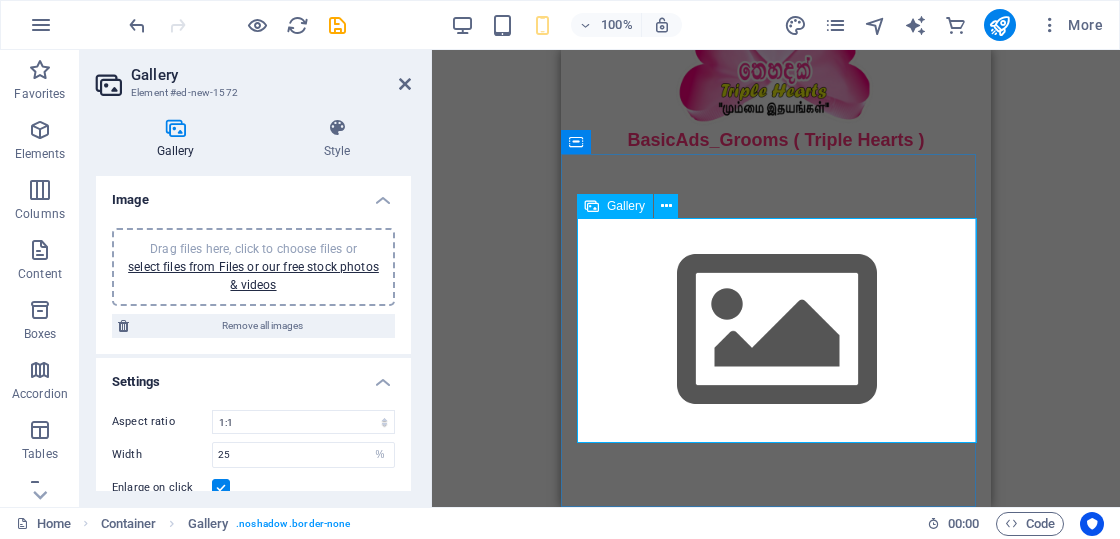 click at bounding box center [777, 330] 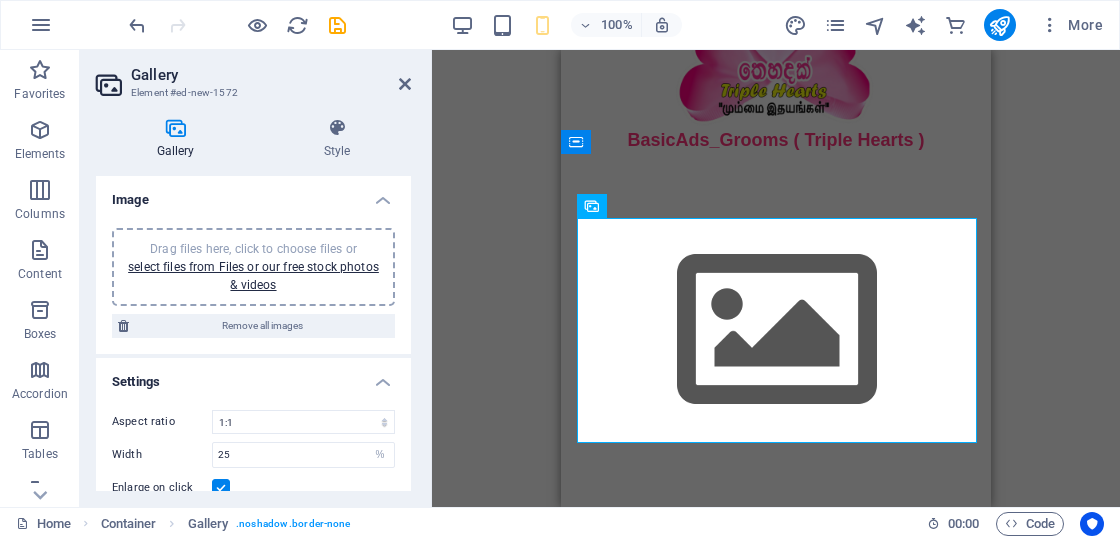 scroll, scrollTop: 100, scrollLeft: 0, axis: vertical 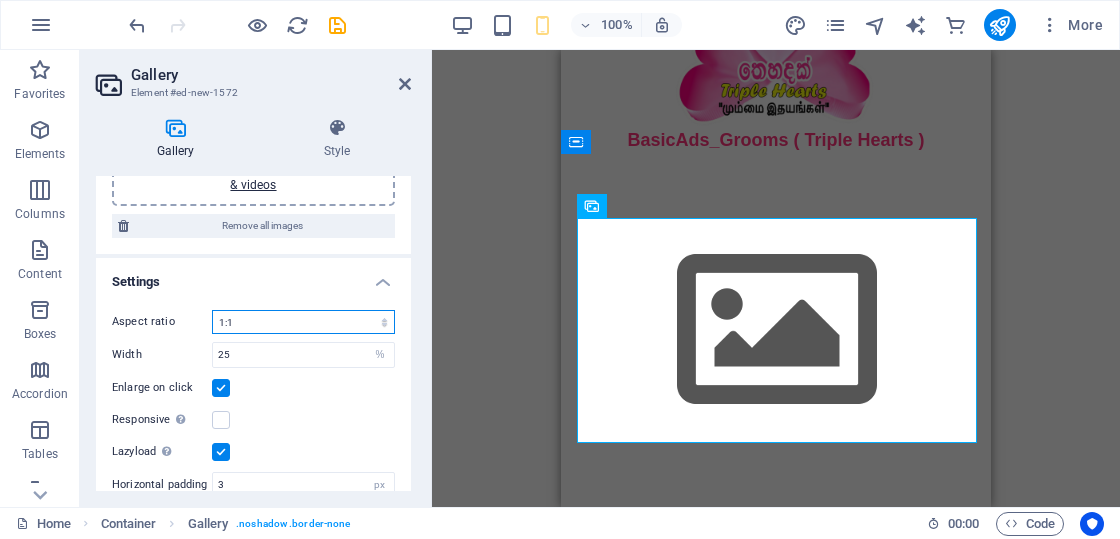 click on "No fixed aspect ratio 16:9 16:10 4:3 1:1 1:2 2:1" at bounding box center (303, 322) 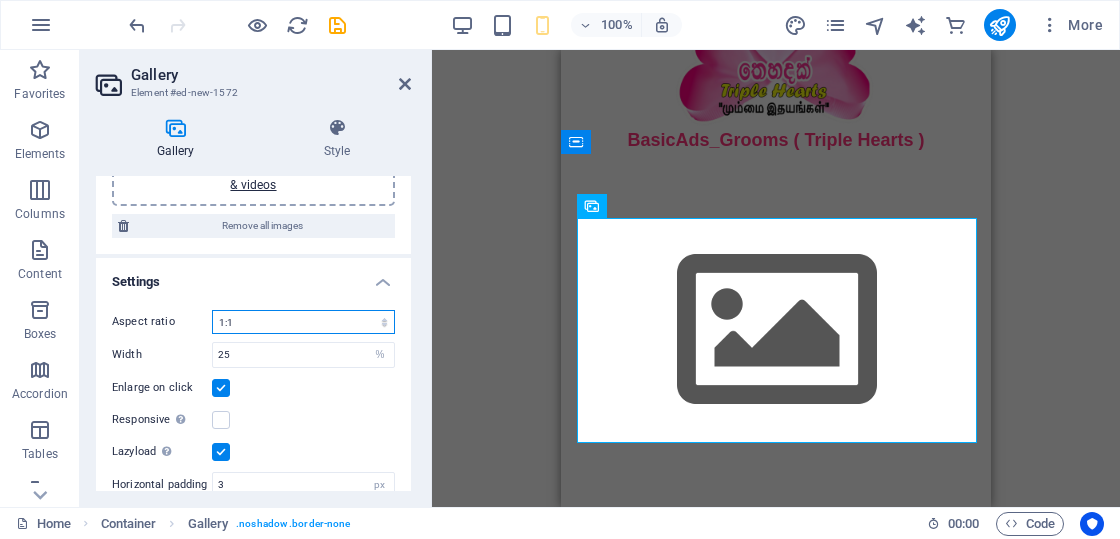 click on "No fixed aspect ratio 16:9 16:10 4:3 1:1 1:2 2:1" at bounding box center [303, 322] 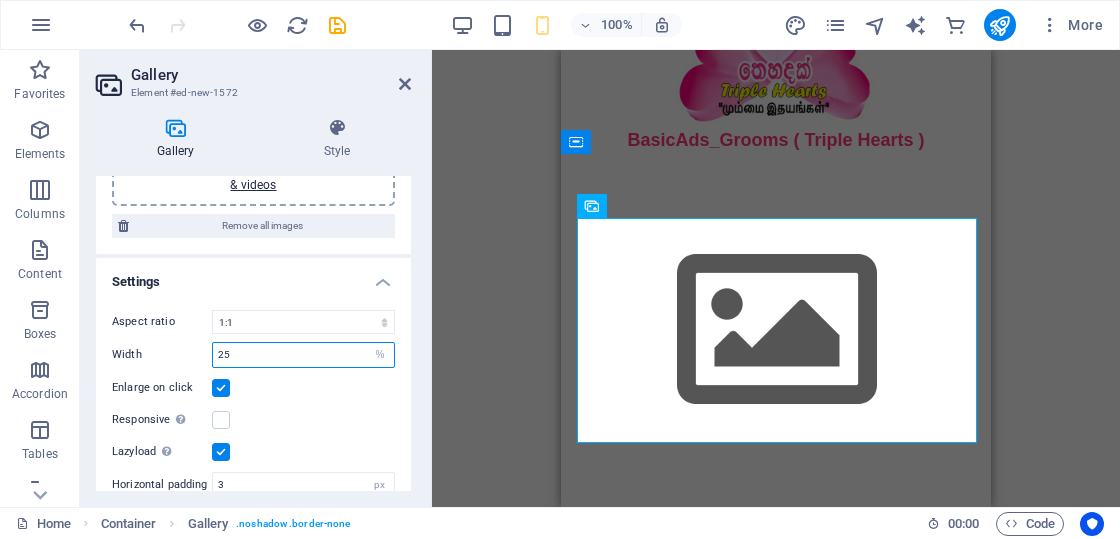 drag, startPoint x: 239, startPoint y: 351, endPoint x: 203, endPoint y: 353, distance: 36.05551 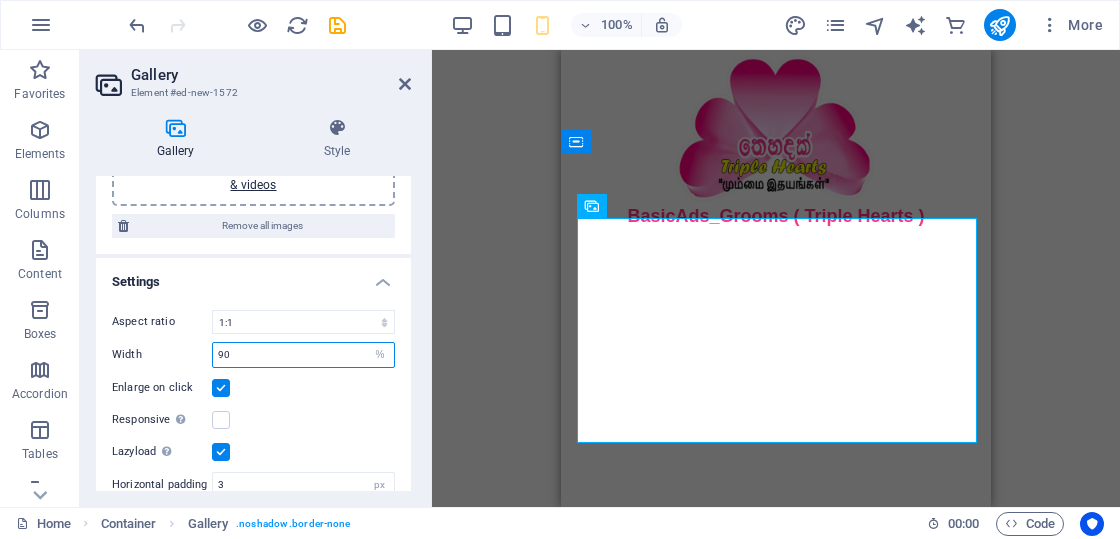 scroll, scrollTop: 0, scrollLeft: 0, axis: both 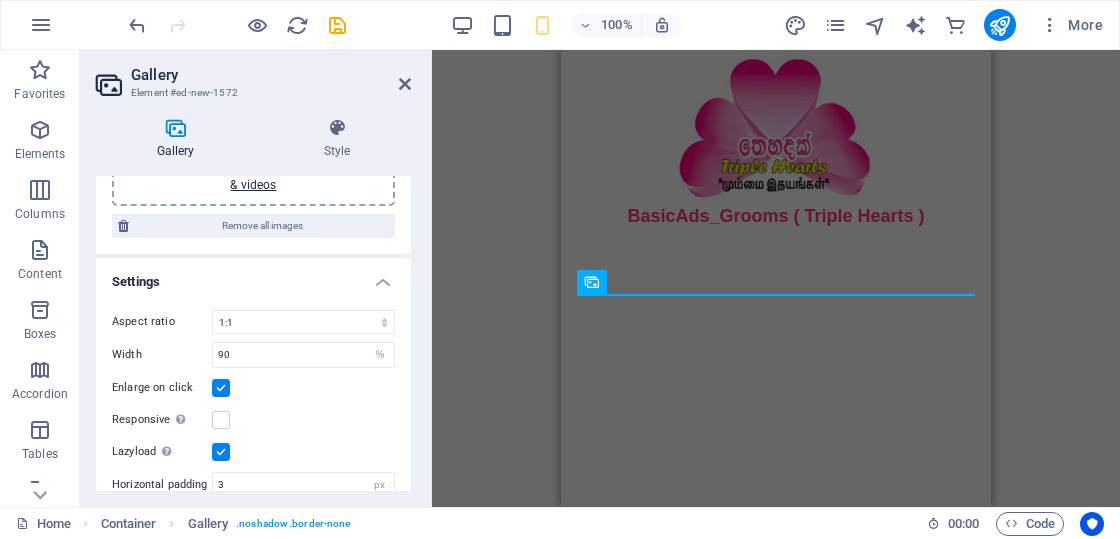 click on "Enlarge on click" at bounding box center (253, 388) 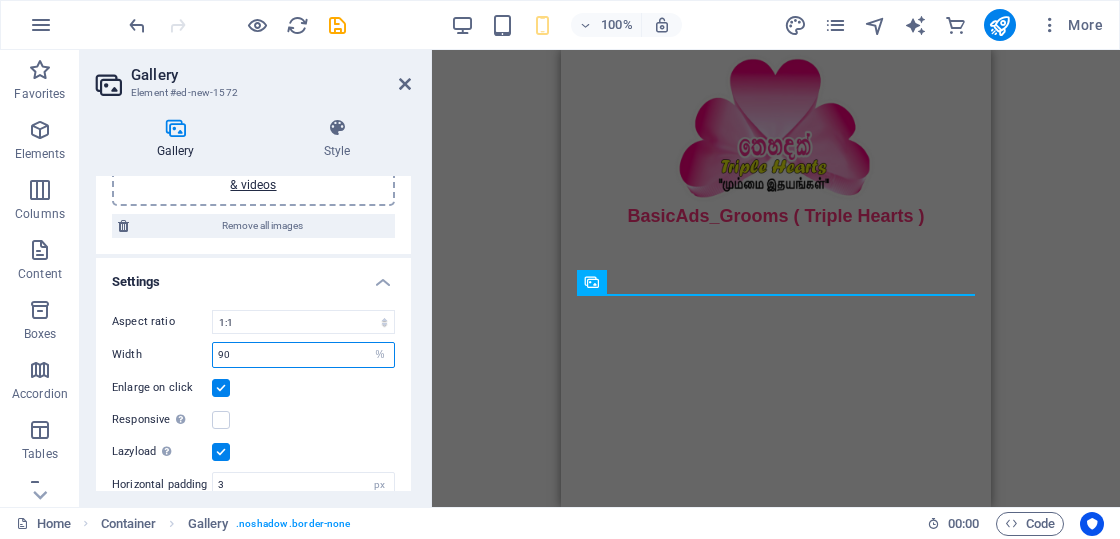 click on "90" at bounding box center (303, 355) 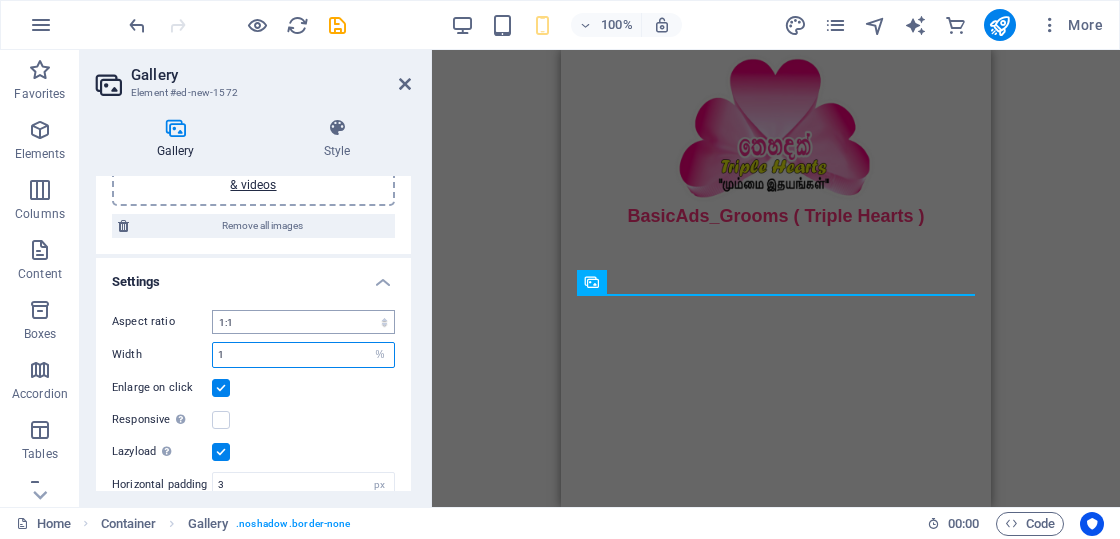 type on "1" 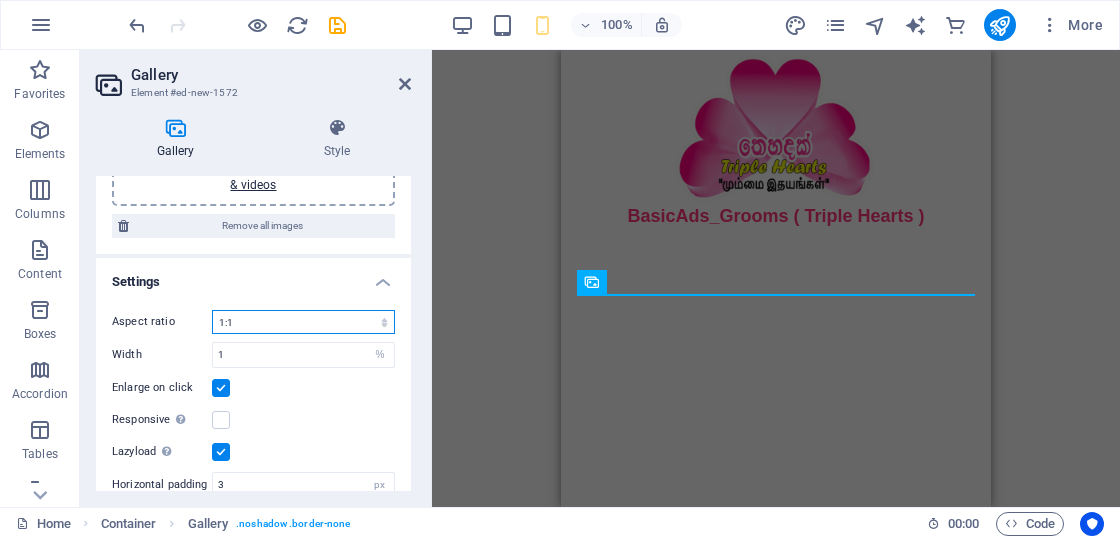 click on "No fixed aspect ratio 16:9 16:10 4:3 1:1 1:2 2:1" at bounding box center [303, 322] 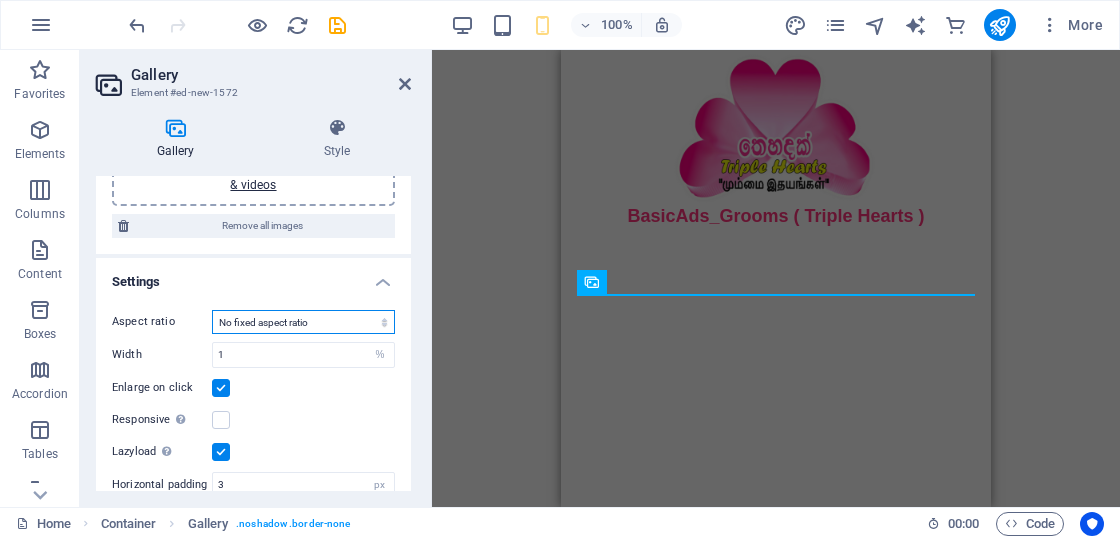 click on "No fixed aspect ratio 16:9 16:10 4:3 1:1 1:2 2:1" at bounding box center (303, 322) 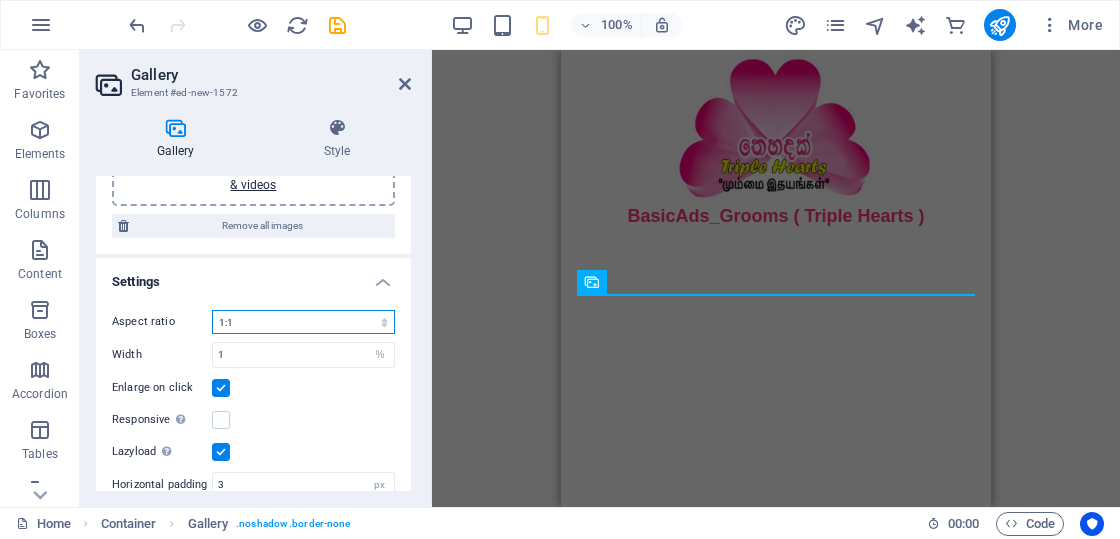 click on "No fixed aspect ratio 16:9 16:10 4:3 1:1 1:2 2:1" at bounding box center (303, 322) 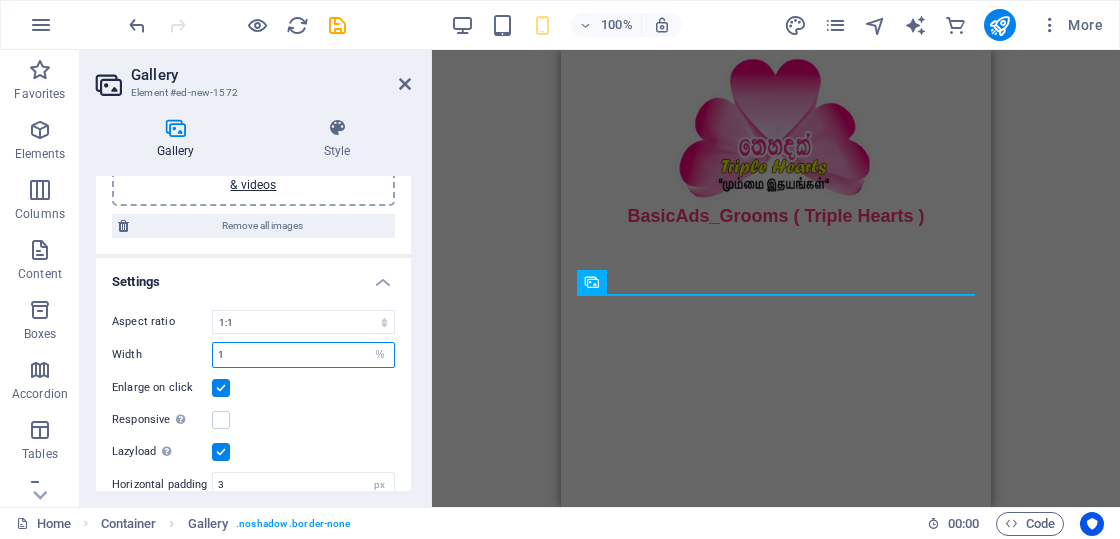 click on "1" at bounding box center [303, 355] 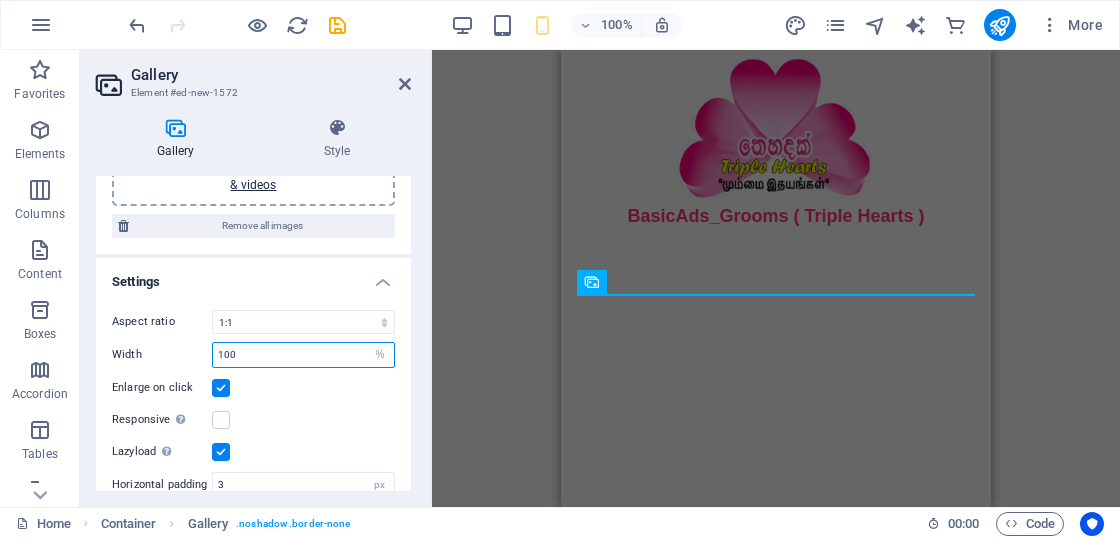 type on "100" 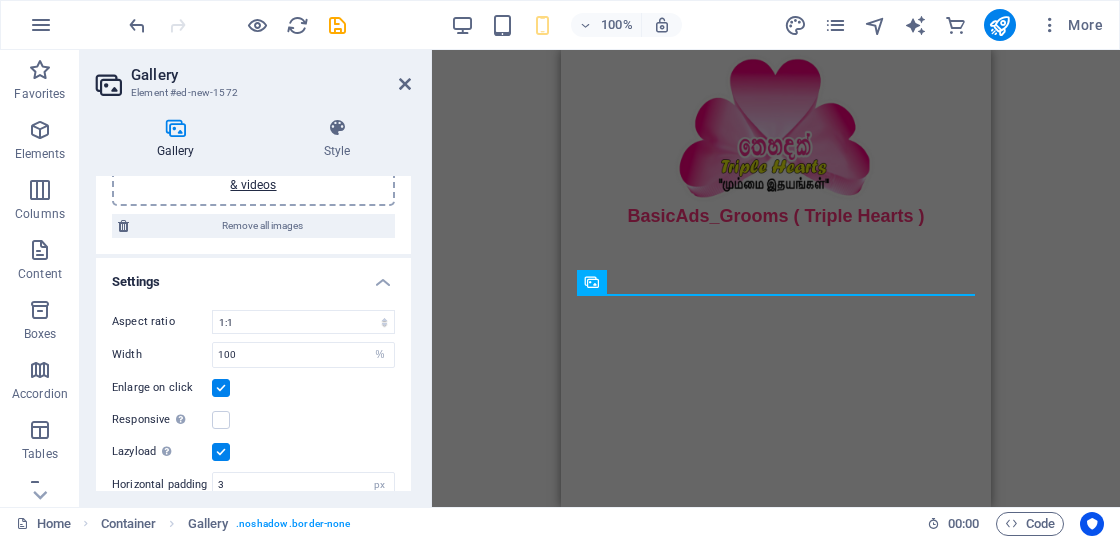 click at bounding box center [221, 388] 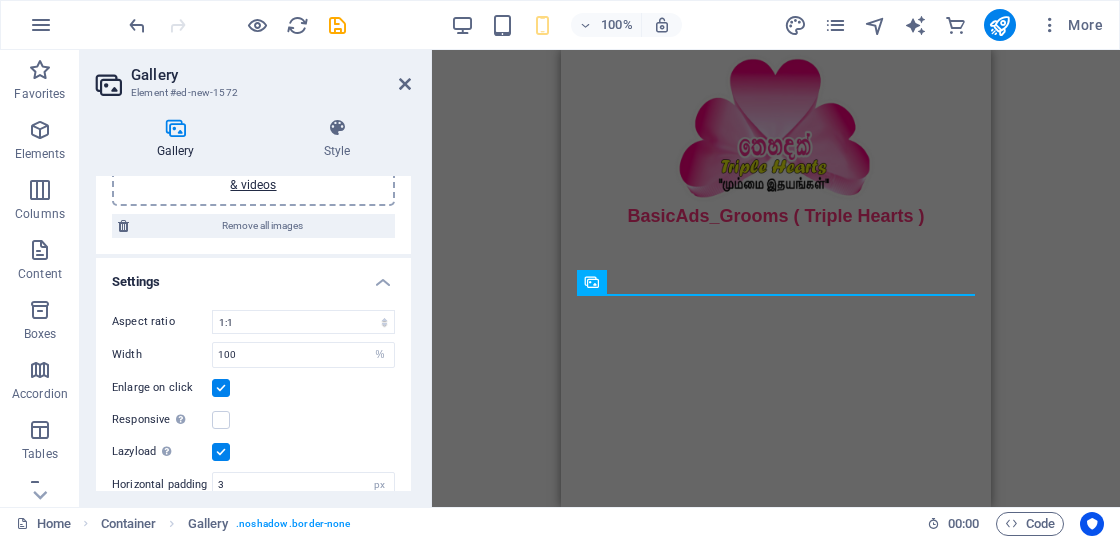 click on "Enlarge on click" at bounding box center (0, 0) 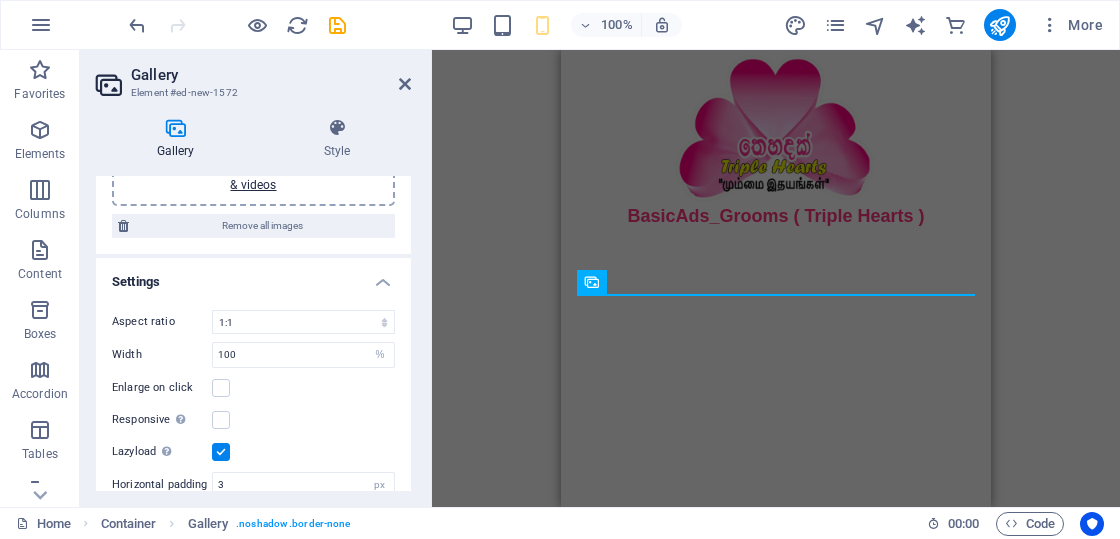 click on "Enlarge on click" at bounding box center (253, 388) 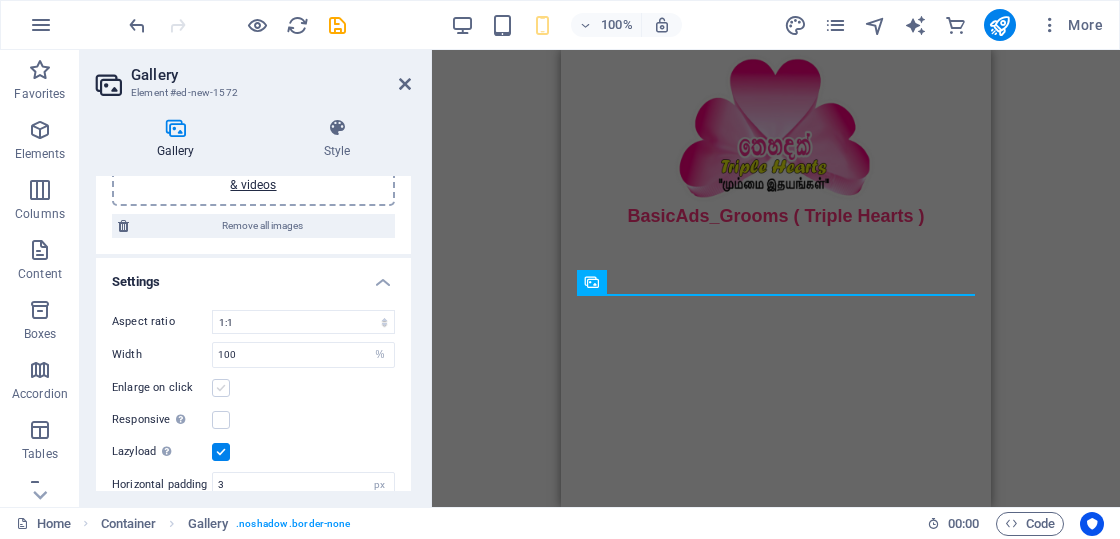 click at bounding box center [221, 388] 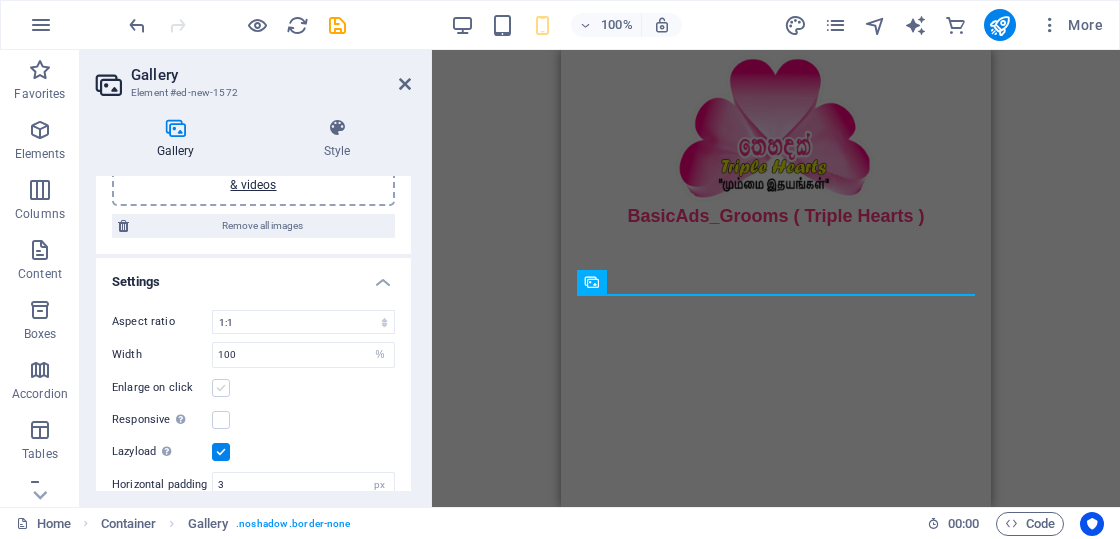 click on "Enlarge on click" at bounding box center [0, 0] 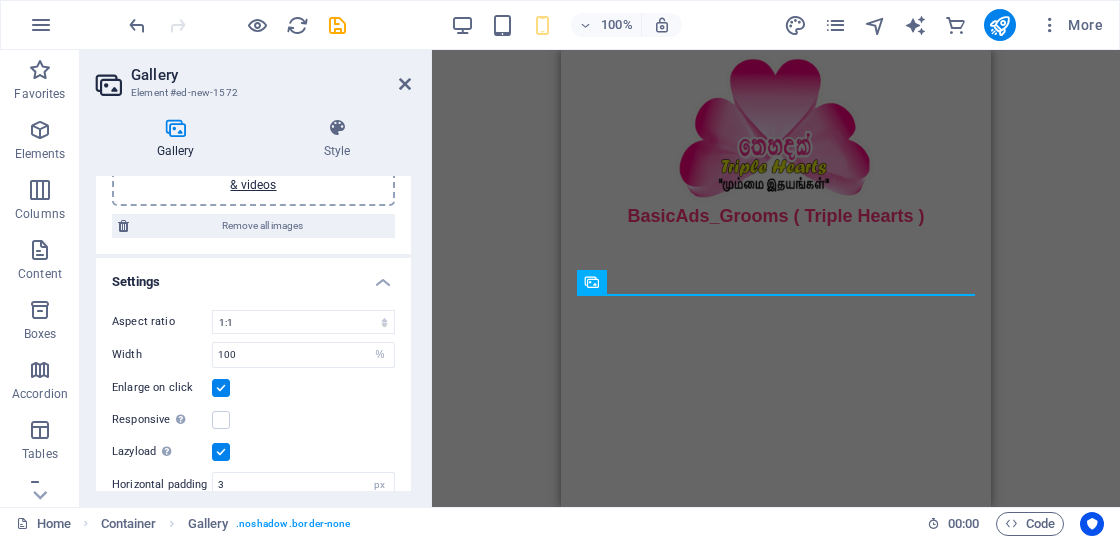 scroll, scrollTop: 154, scrollLeft: 0, axis: vertical 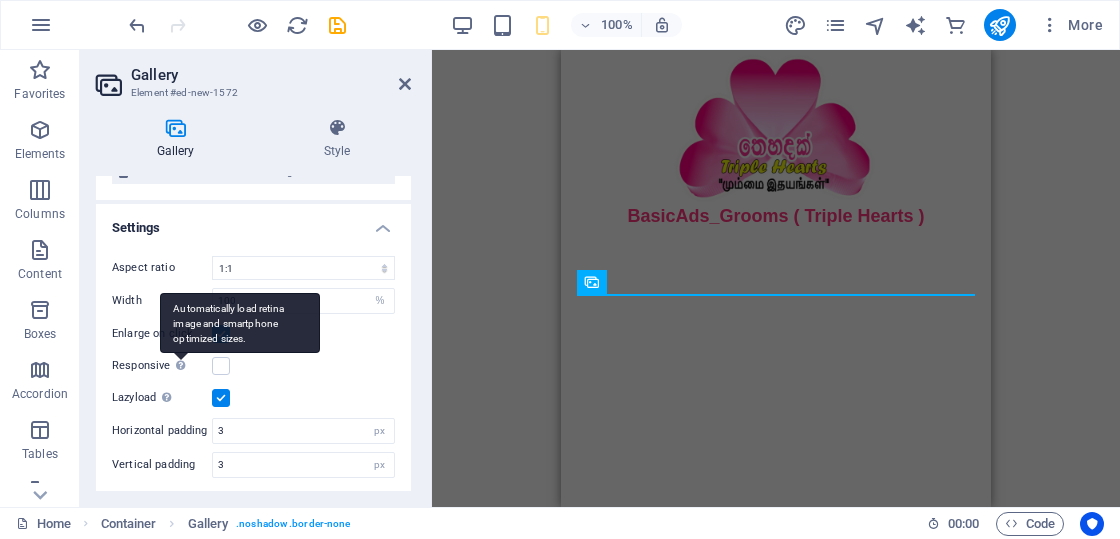 click on "Automatically load retina image and smartphone optimized sizes." at bounding box center [240, 323] 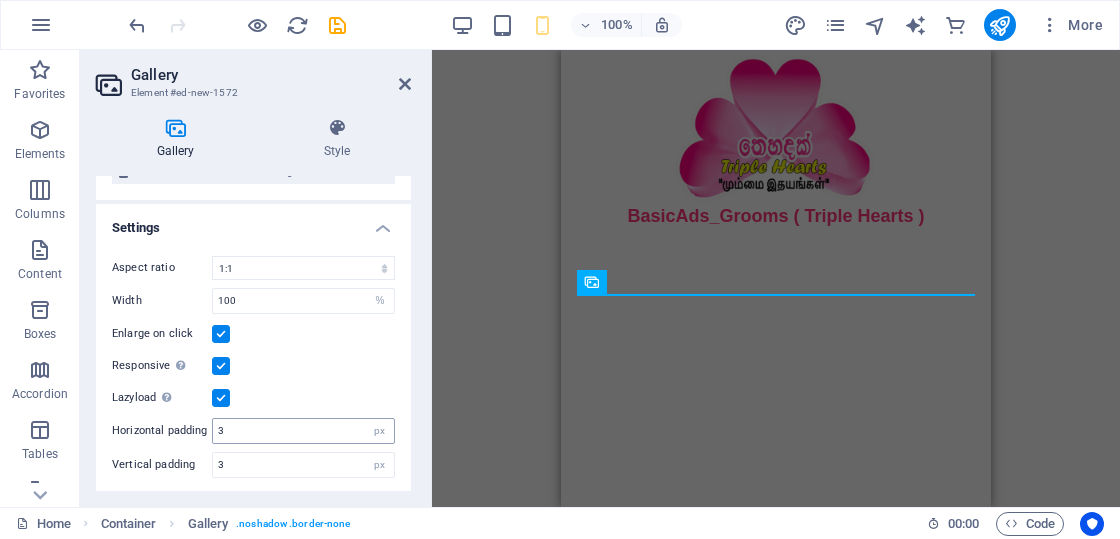 scroll, scrollTop: 0, scrollLeft: 0, axis: both 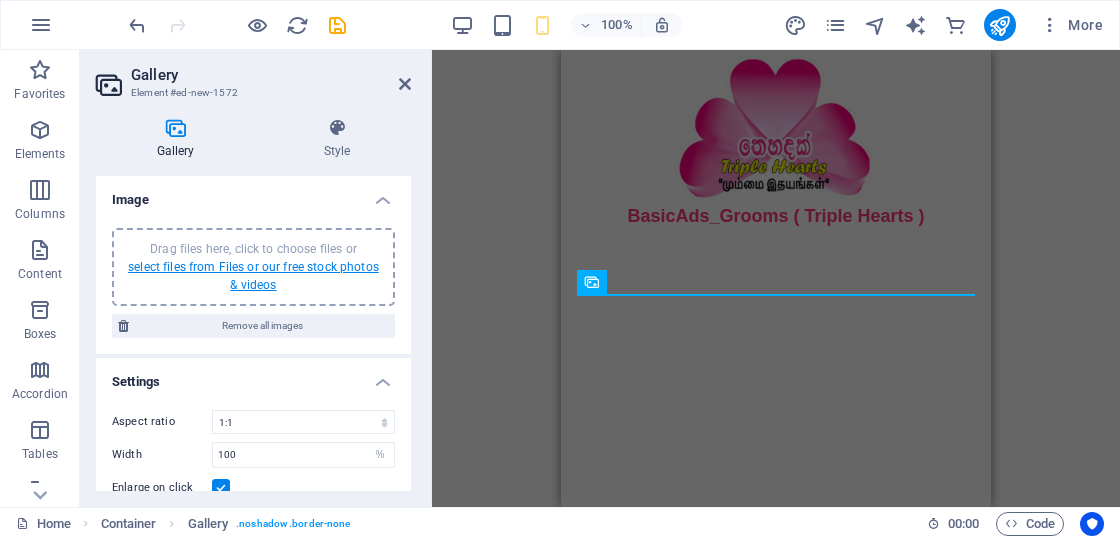 click on "select files from Files or our free stock photos & videos" at bounding box center (253, 276) 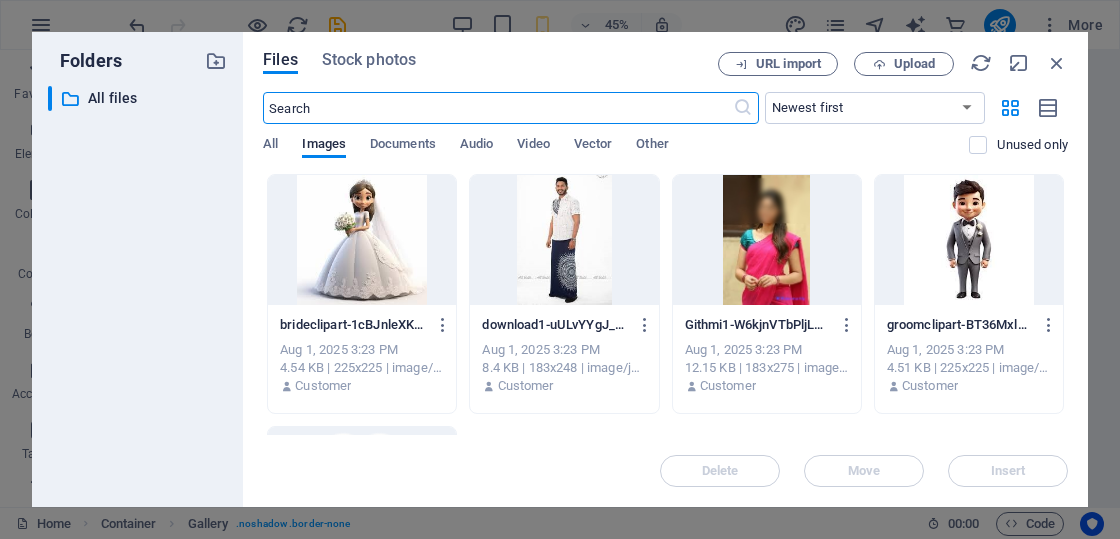 click at bounding box center (362, 240) 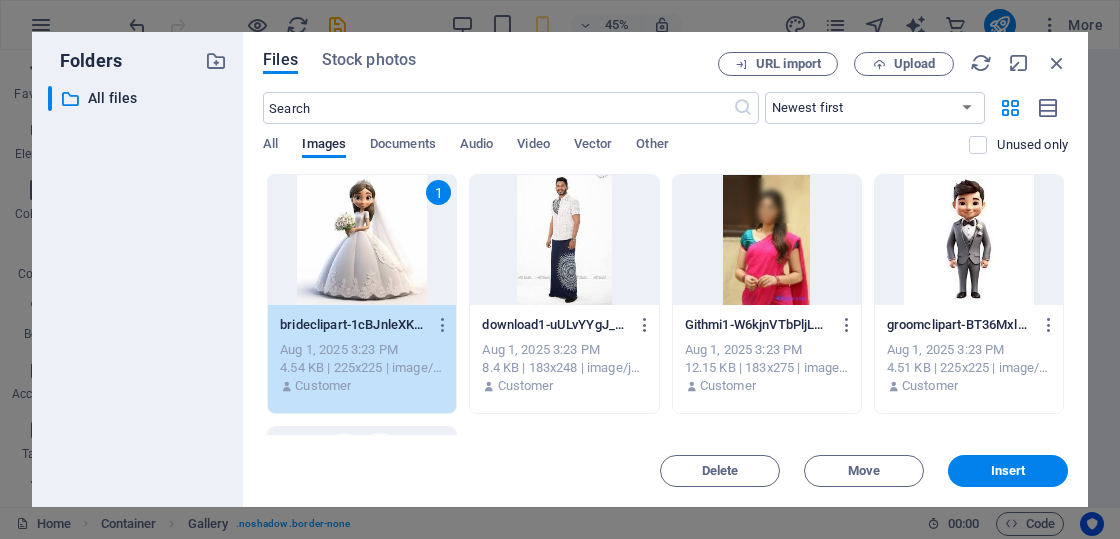 click at bounding box center [564, 240] 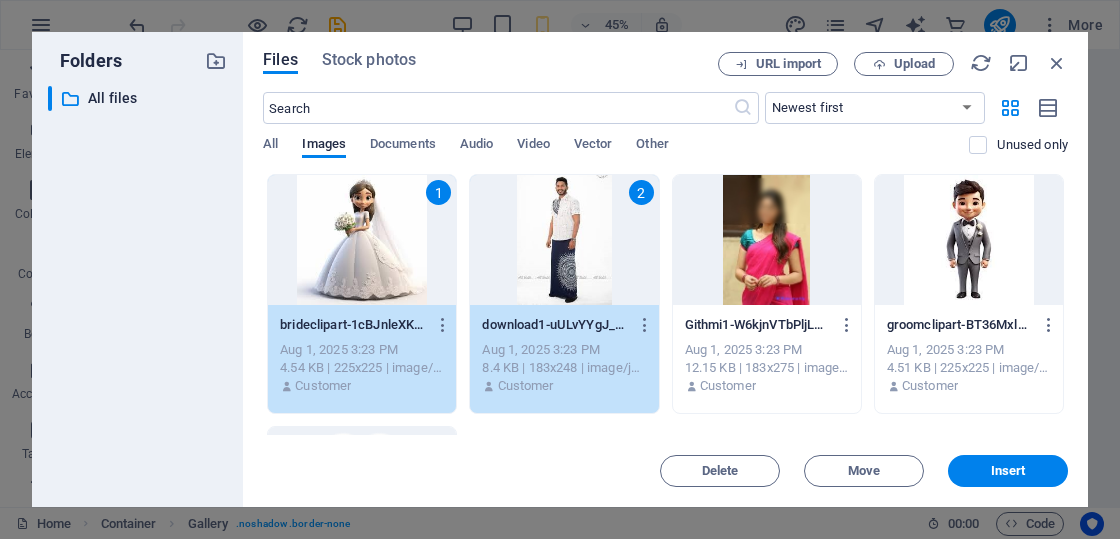 click at bounding box center [767, 240] 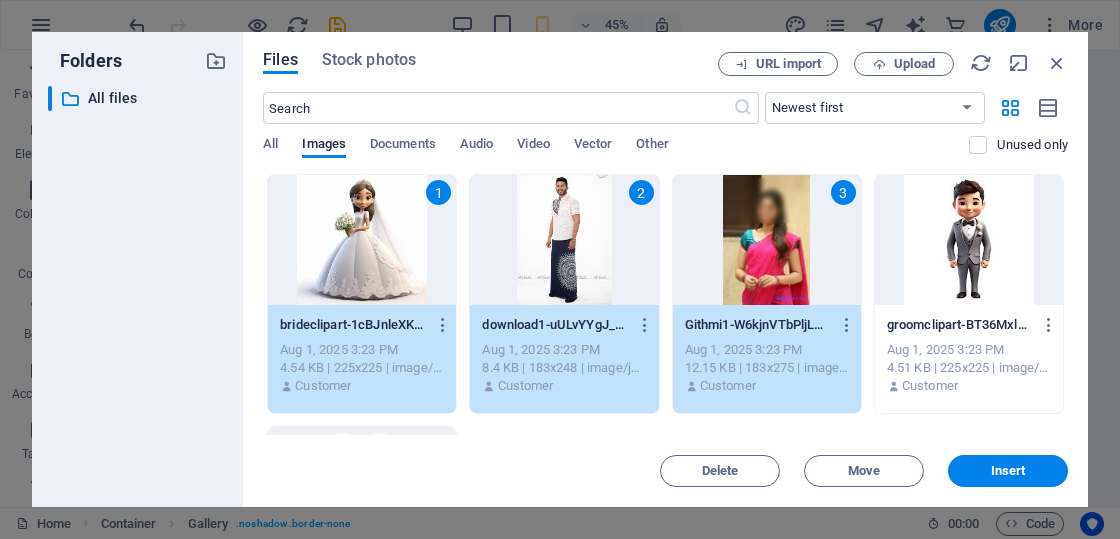 click at bounding box center [969, 240] 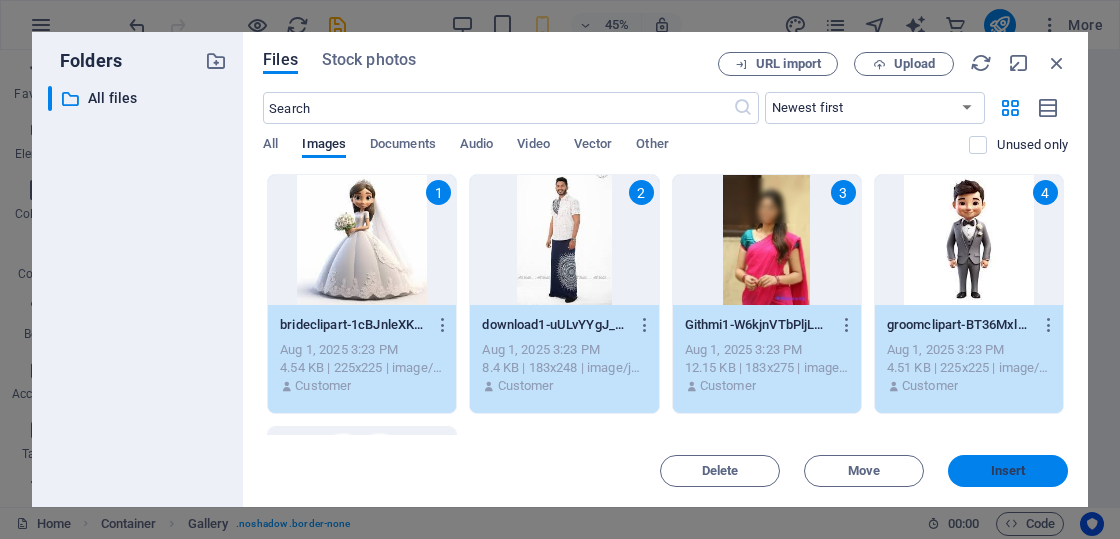 click on "Insert" at bounding box center (1008, 471) 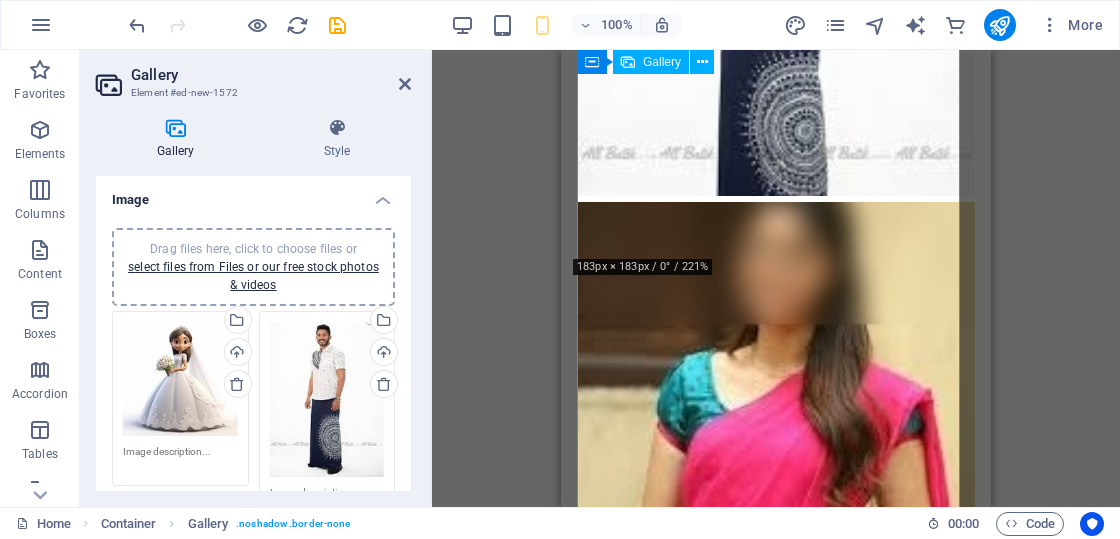 scroll, scrollTop: 1200, scrollLeft: 0, axis: vertical 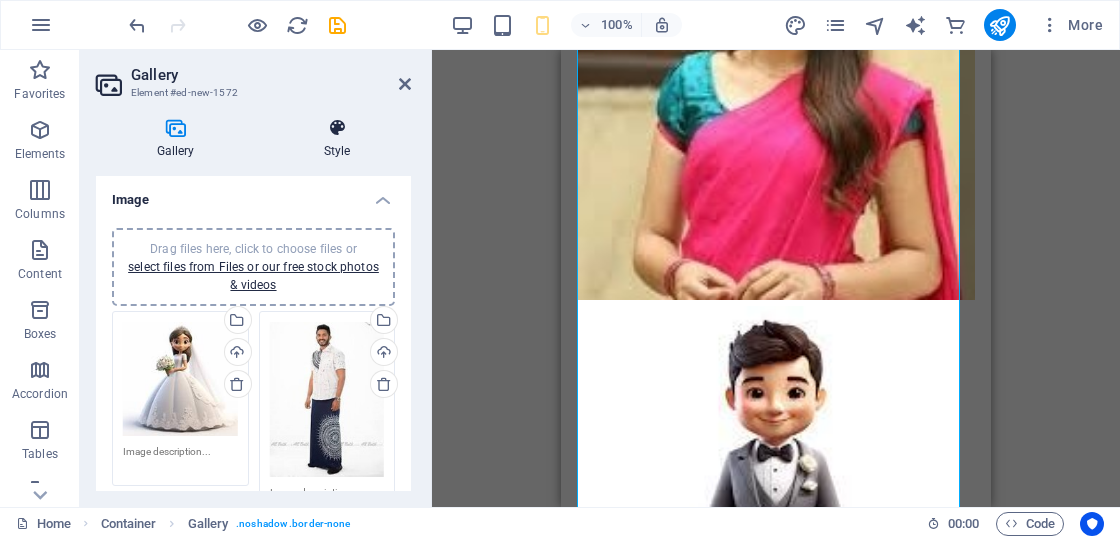 click on "Style" at bounding box center (337, 139) 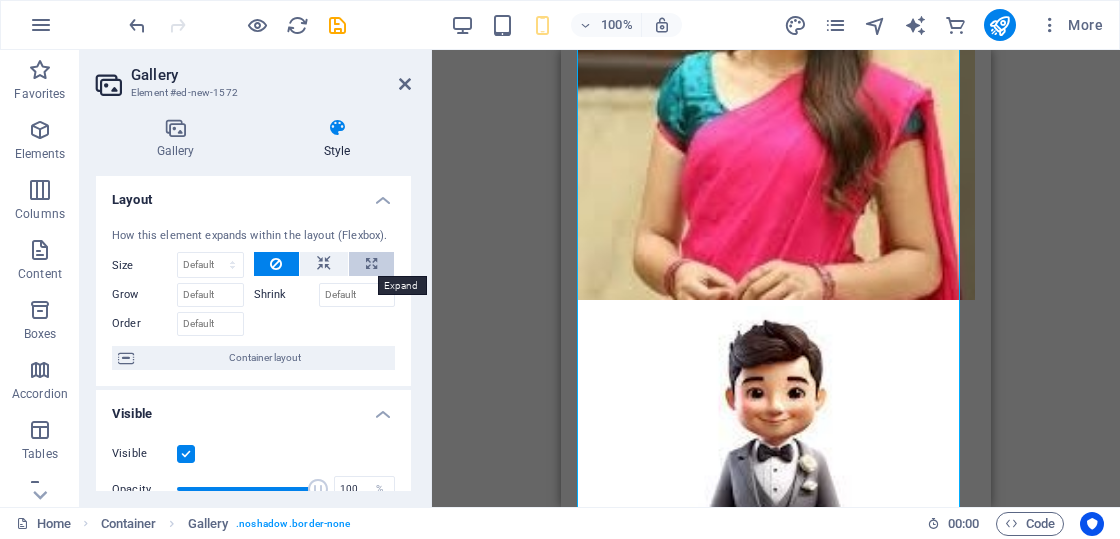 click at bounding box center (371, 264) 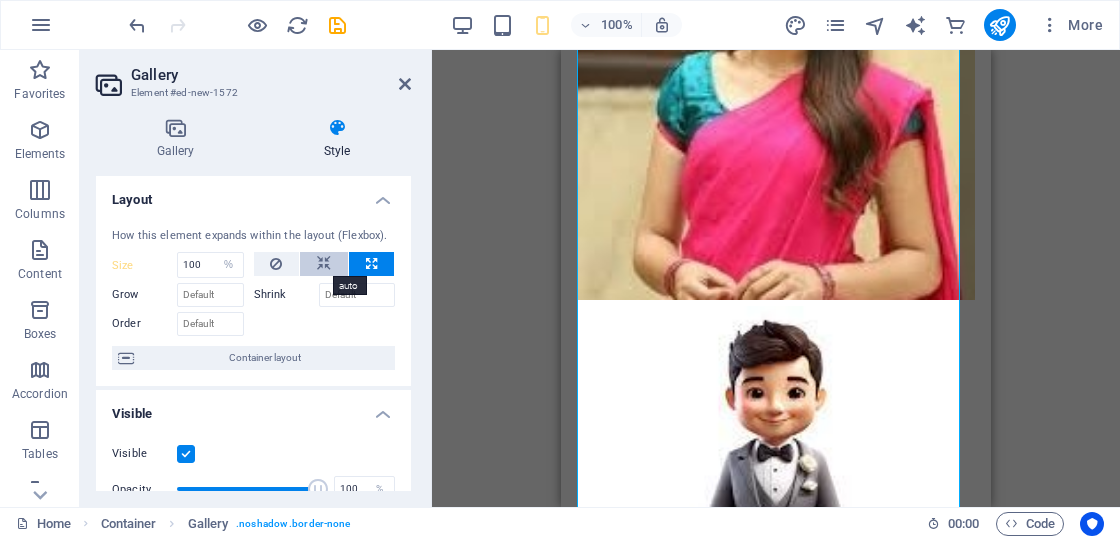 click at bounding box center (324, 264) 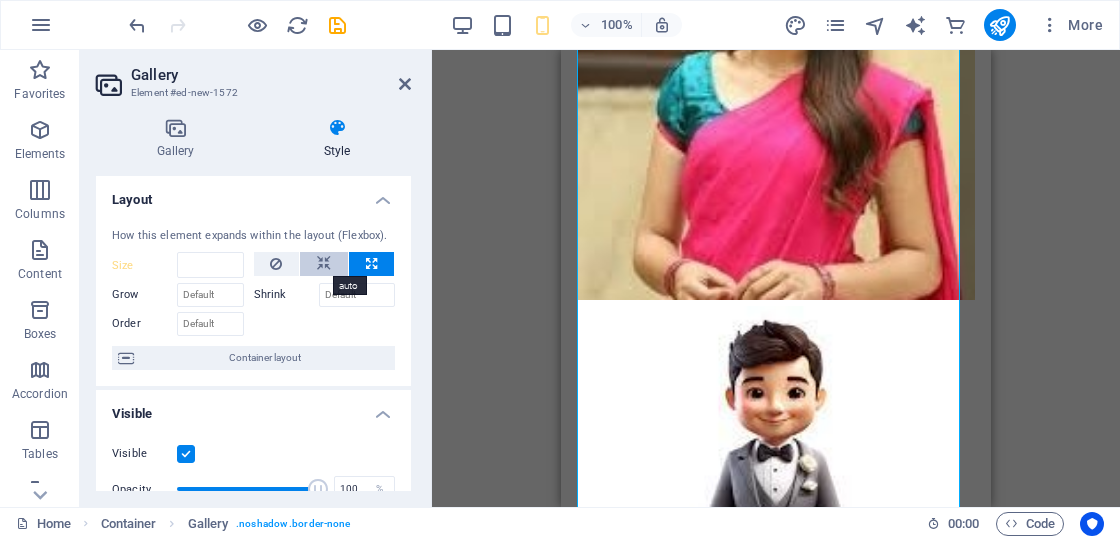 scroll, scrollTop: 2102, scrollLeft: 0, axis: vertical 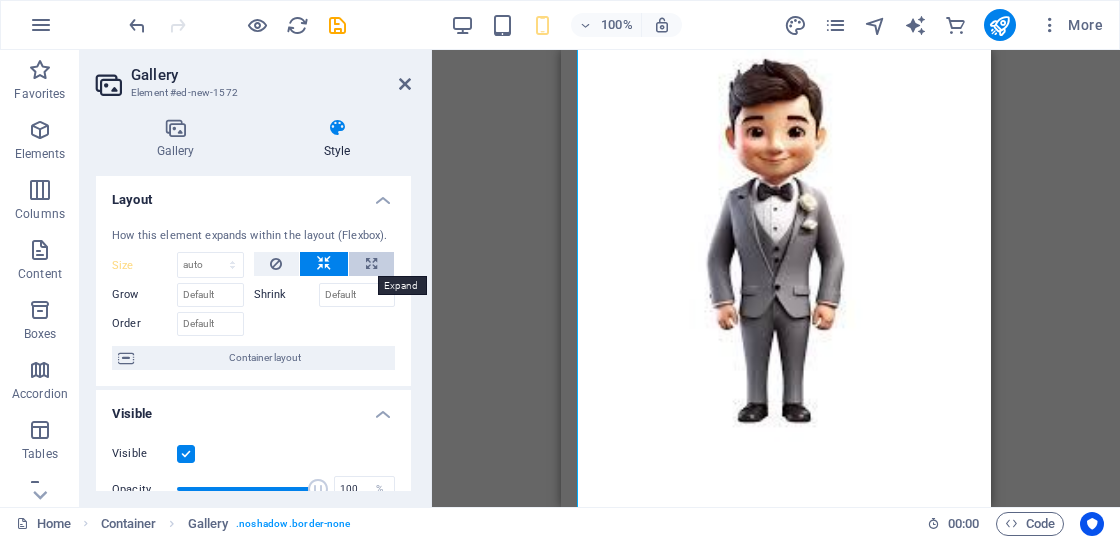 click at bounding box center (371, 264) 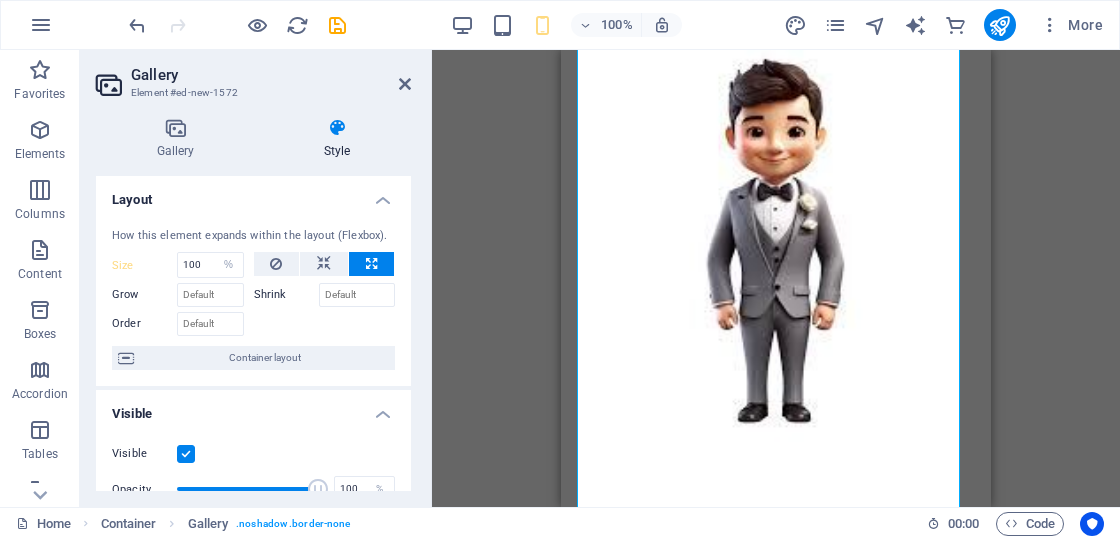 scroll, scrollTop: 1200, scrollLeft: 0, axis: vertical 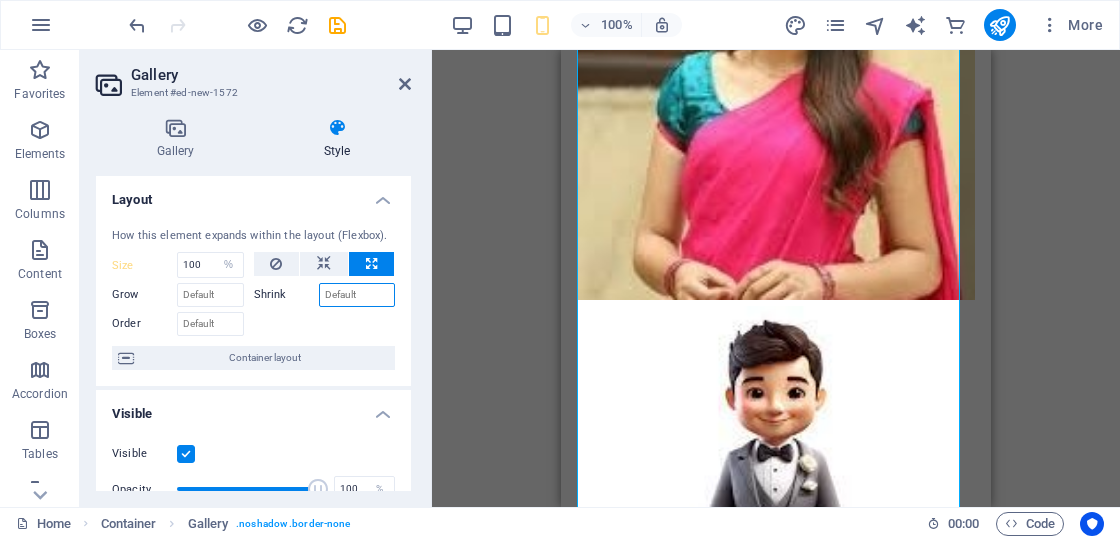 click on "Shrink" at bounding box center [357, 295] 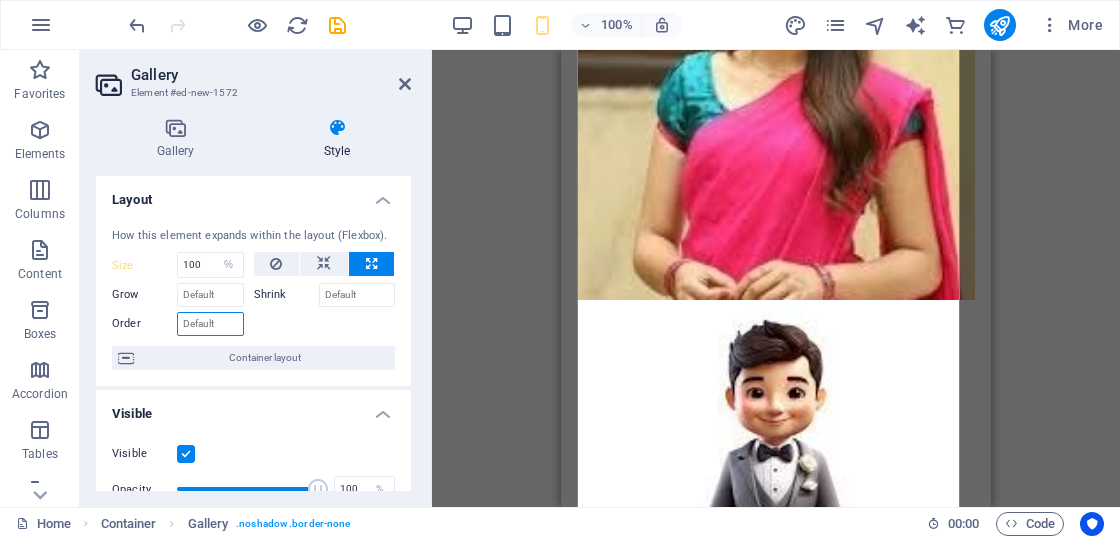 click on "Order" at bounding box center [210, 324] 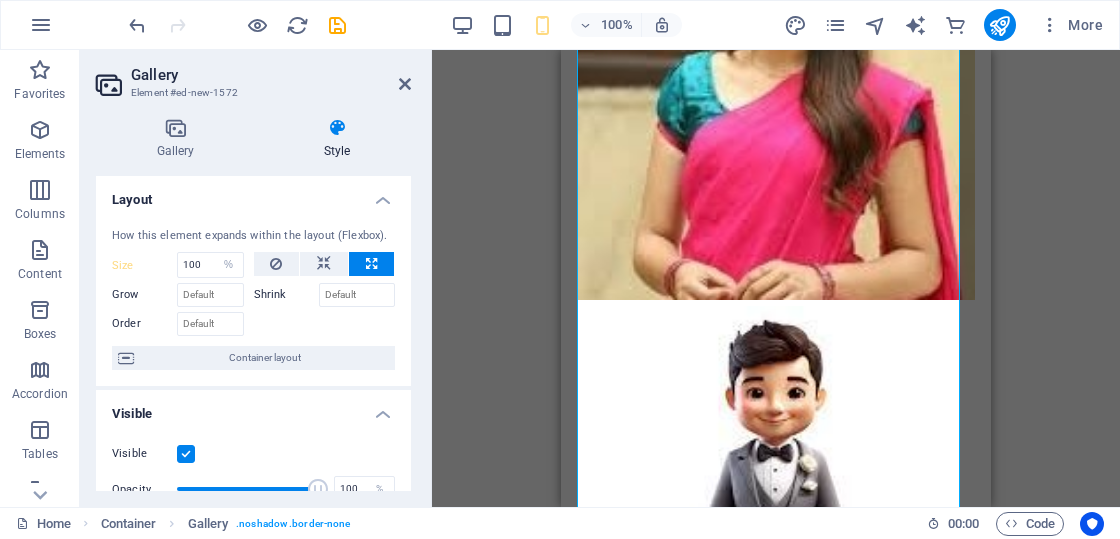 click at bounding box center (325, 321) 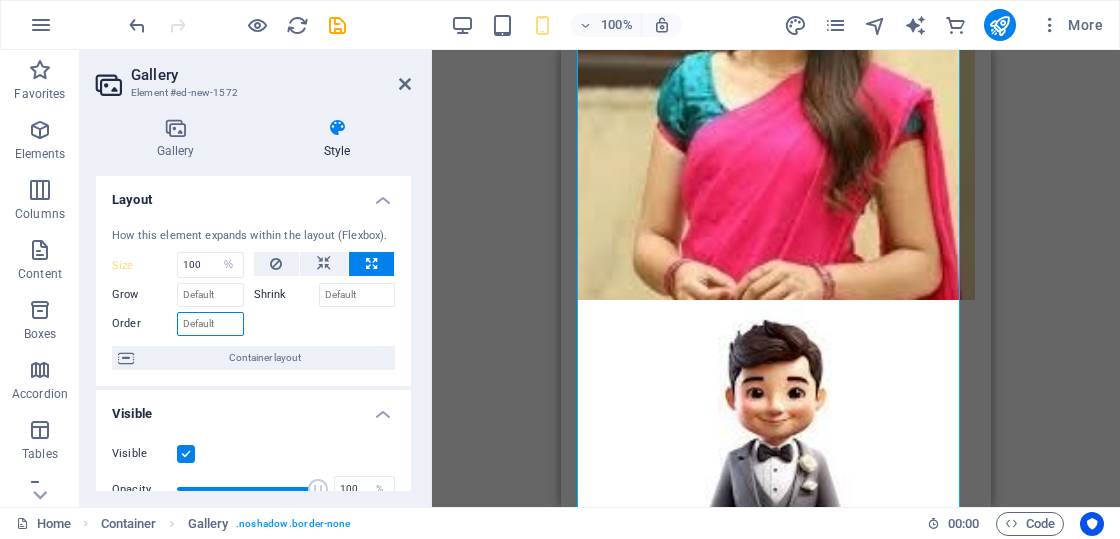click on "Order" at bounding box center (210, 324) 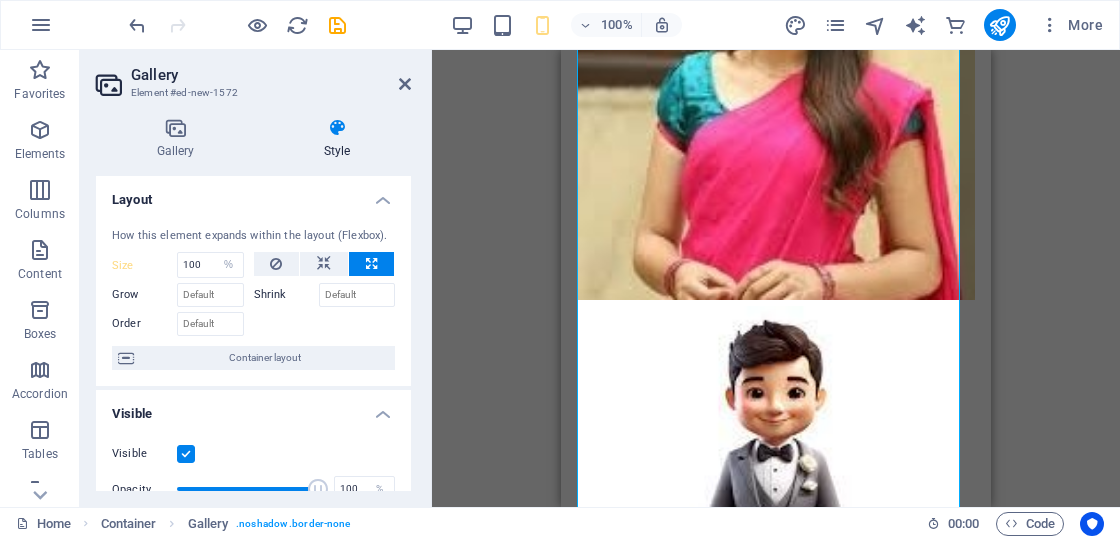 click at bounding box center [325, 321] 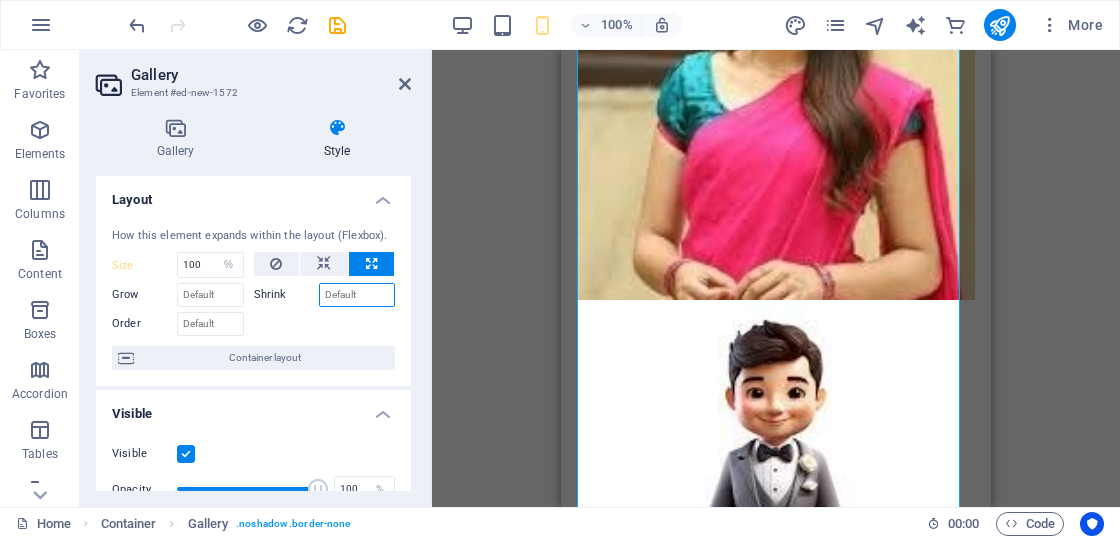 click on "Shrink" at bounding box center [357, 295] 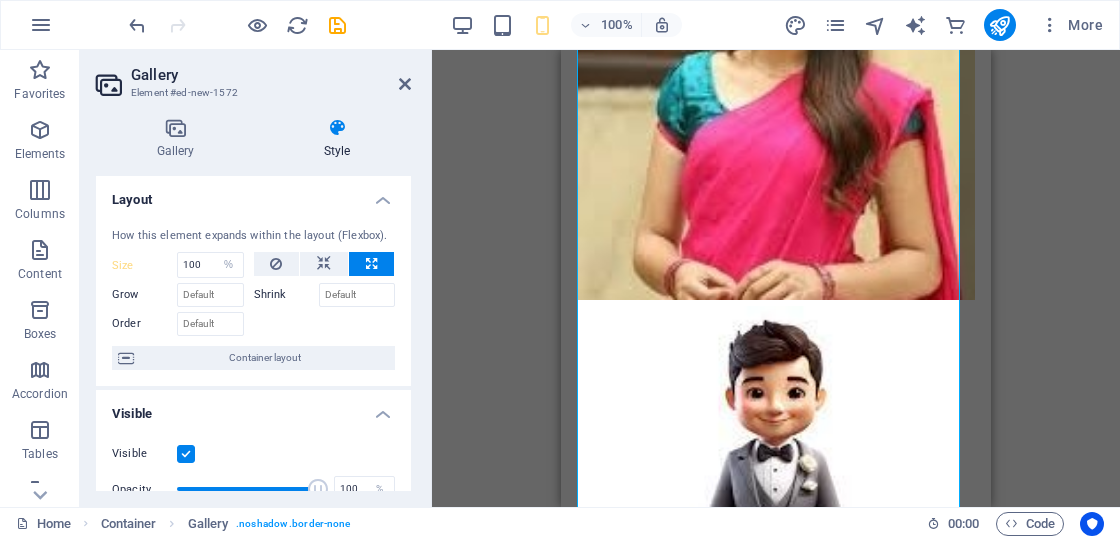 click on "Shrink" at bounding box center (286, 295) 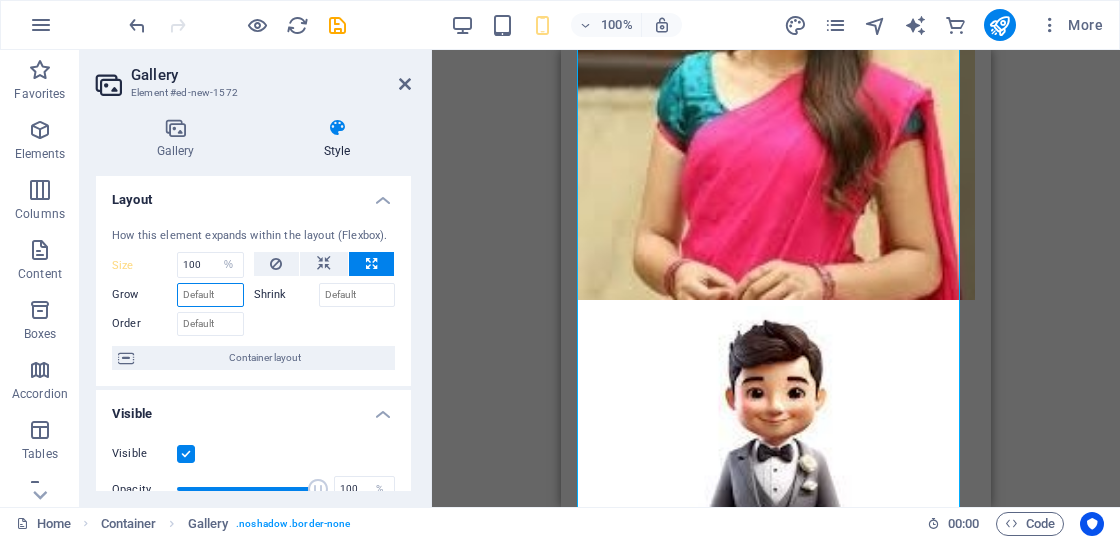 click on "Grow" at bounding box center [210, 295] 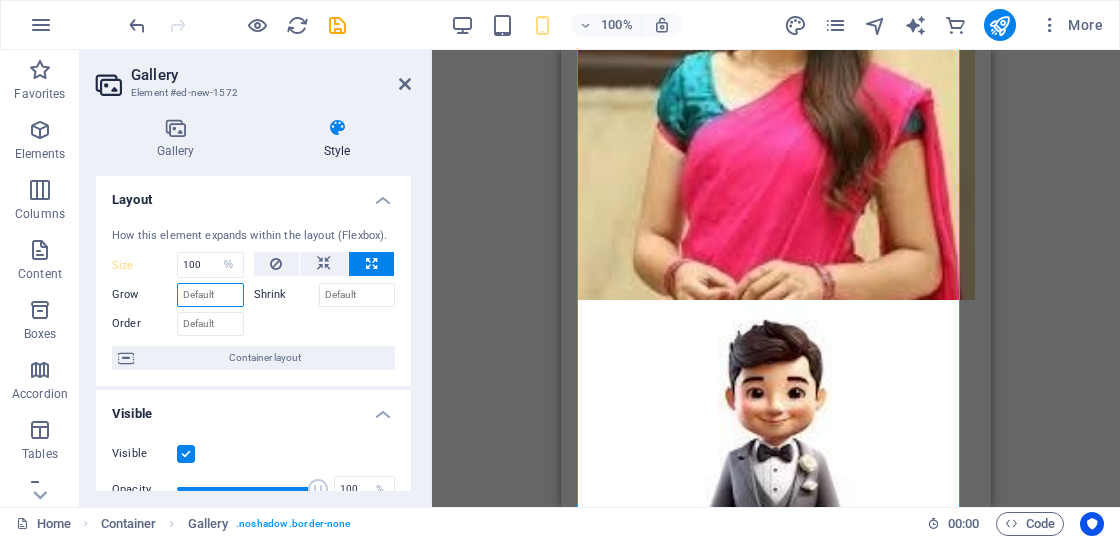 scroll, scrollTop: 200, scrollLeft: 0, axis: vertical 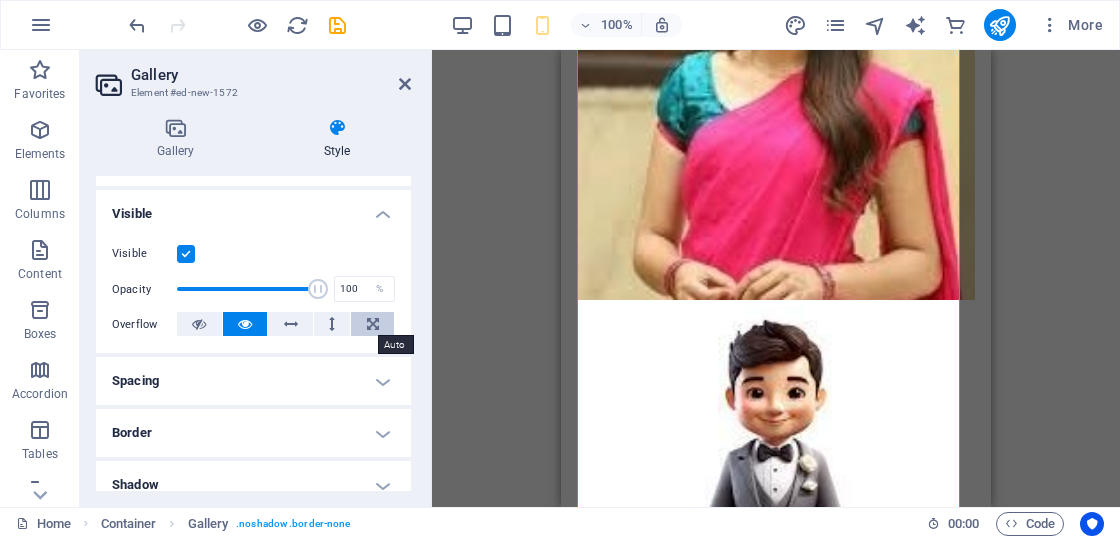 click at bounding box center [373, 324] 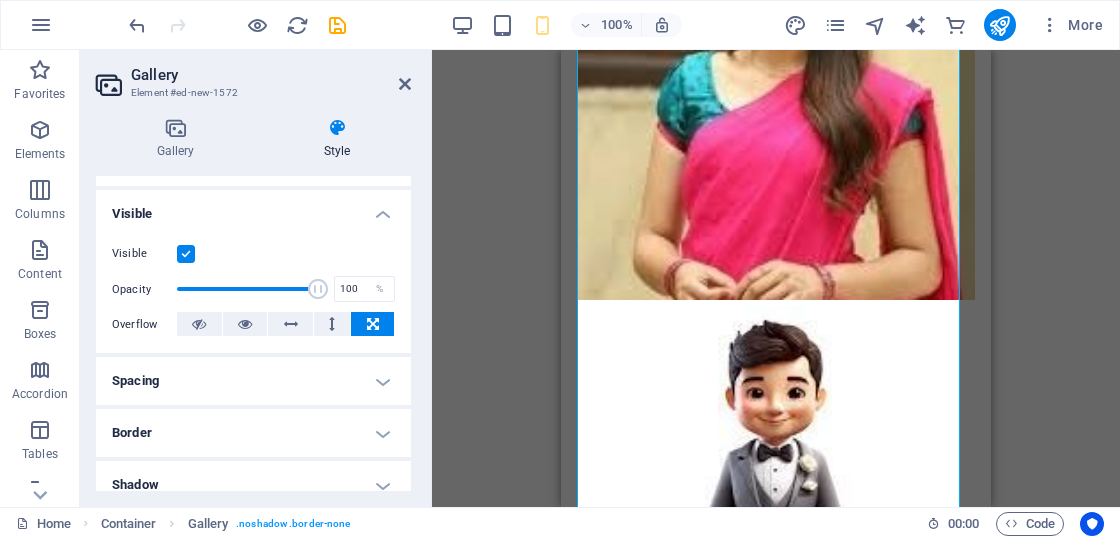 scroll, scrollTop: 1169, scrollLeft: 0, axis: vertical 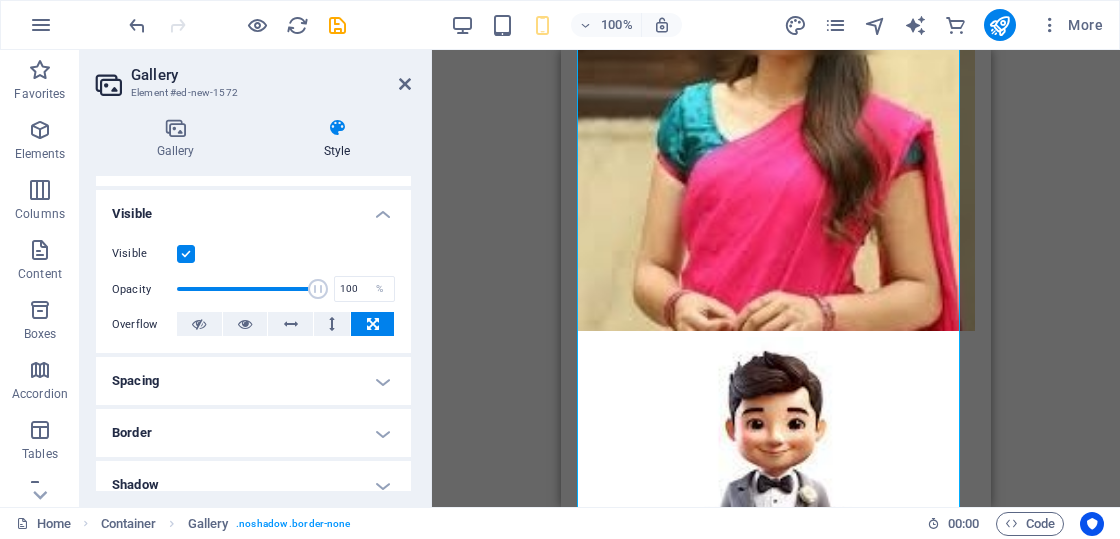 click at bounding box center [373, 324] 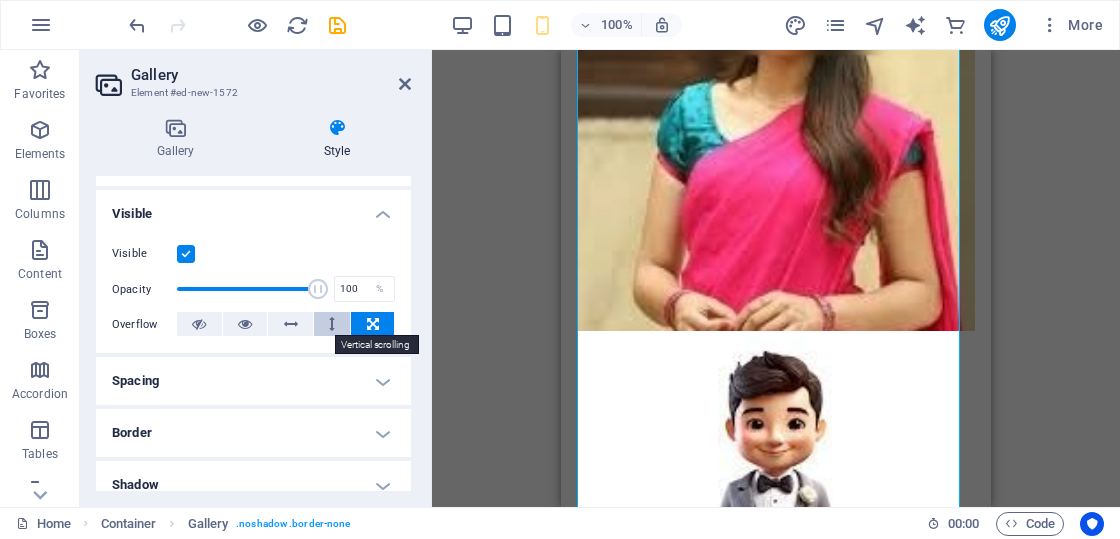 click at bounding box center [332, 324] 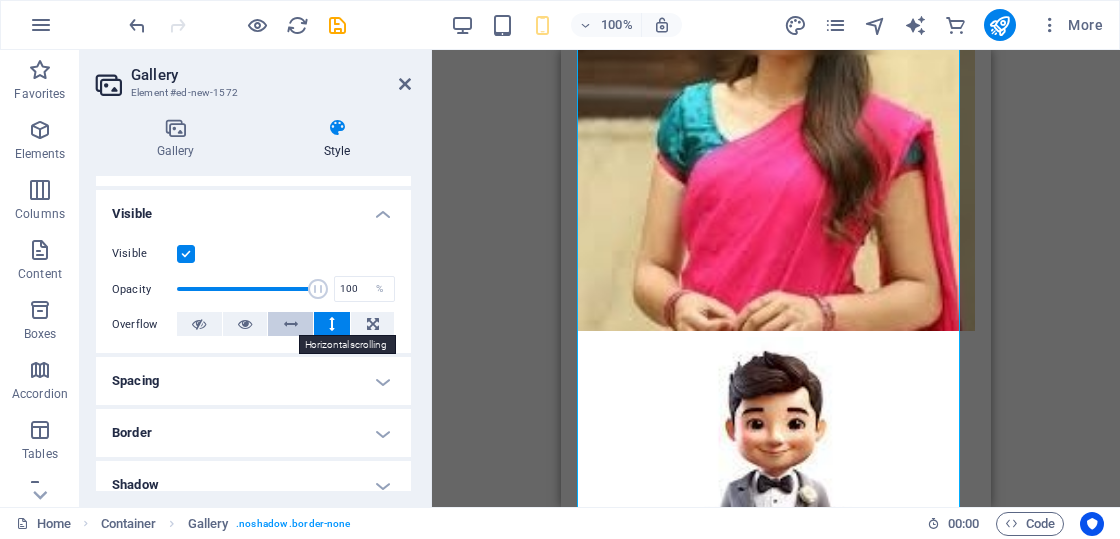 click at bounding box center (291, 324) 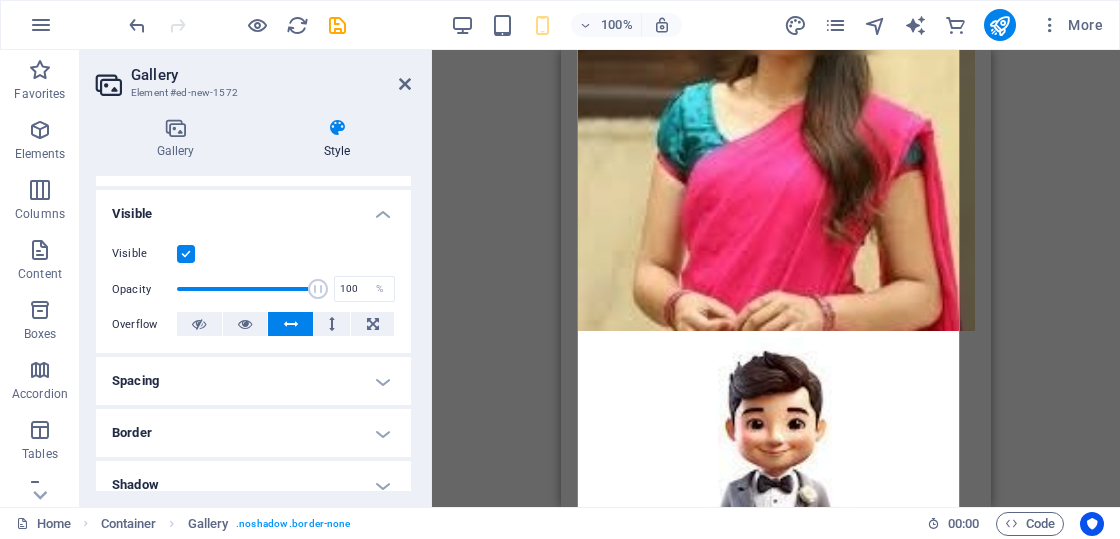 scroll, scrollTop: 1200, scrollLeft: 0, axis: vertical 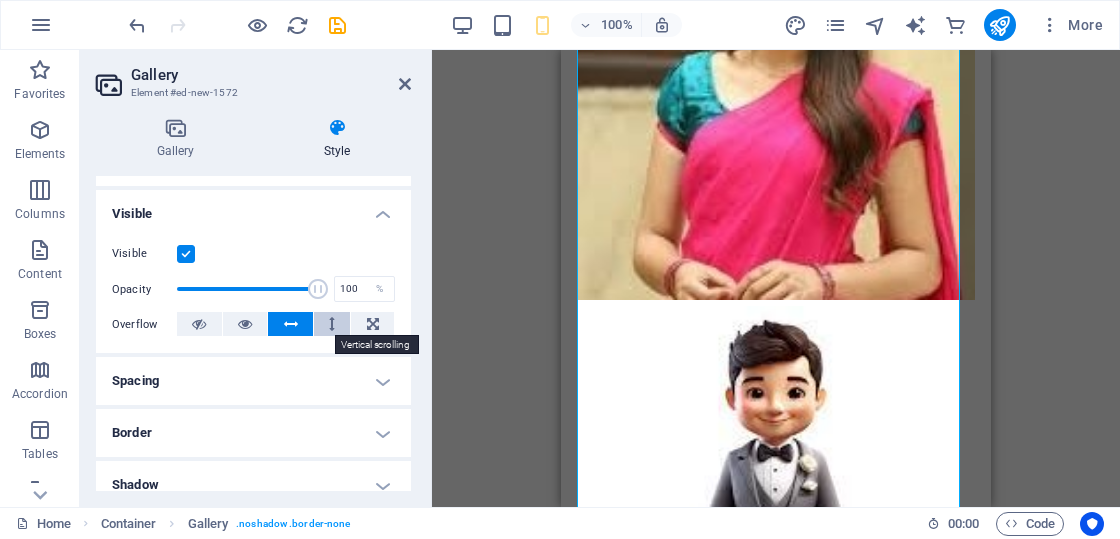 click at bounding box center (332, 324) 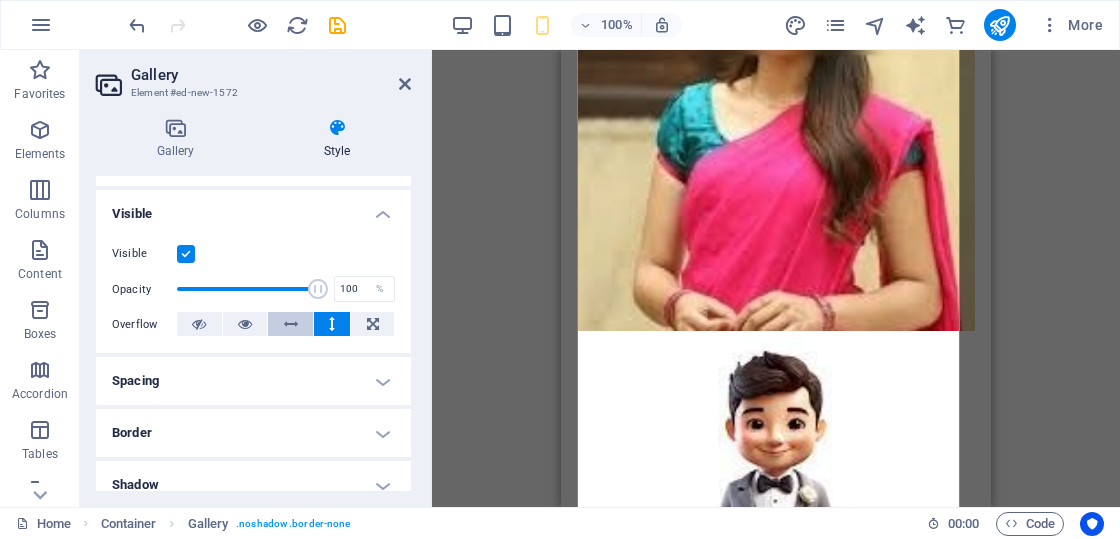 click at bounding box center [291, 324] 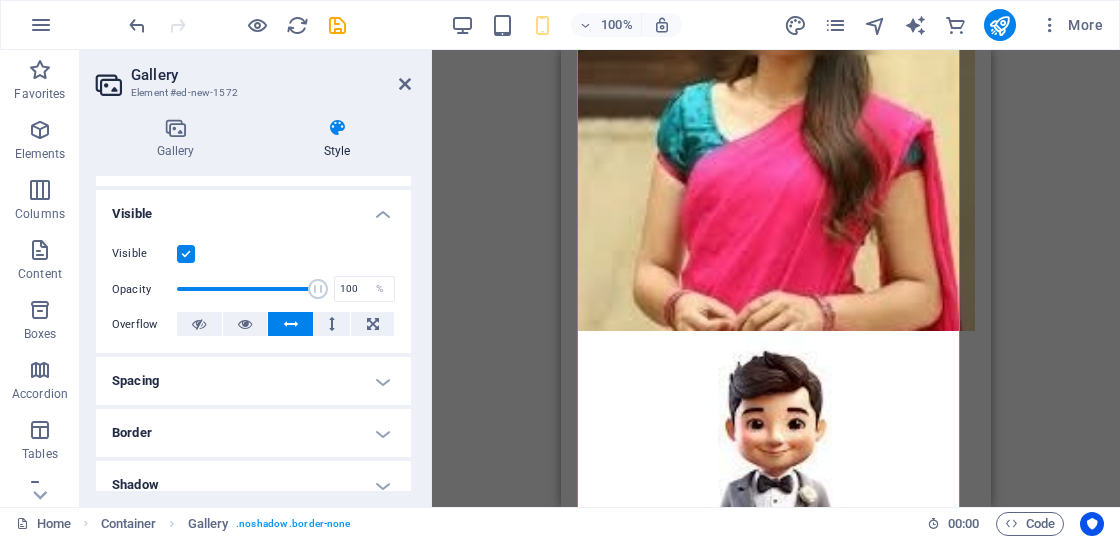 scroll, scrollTop: 1200, scrollLeft: 0, axis: vertical 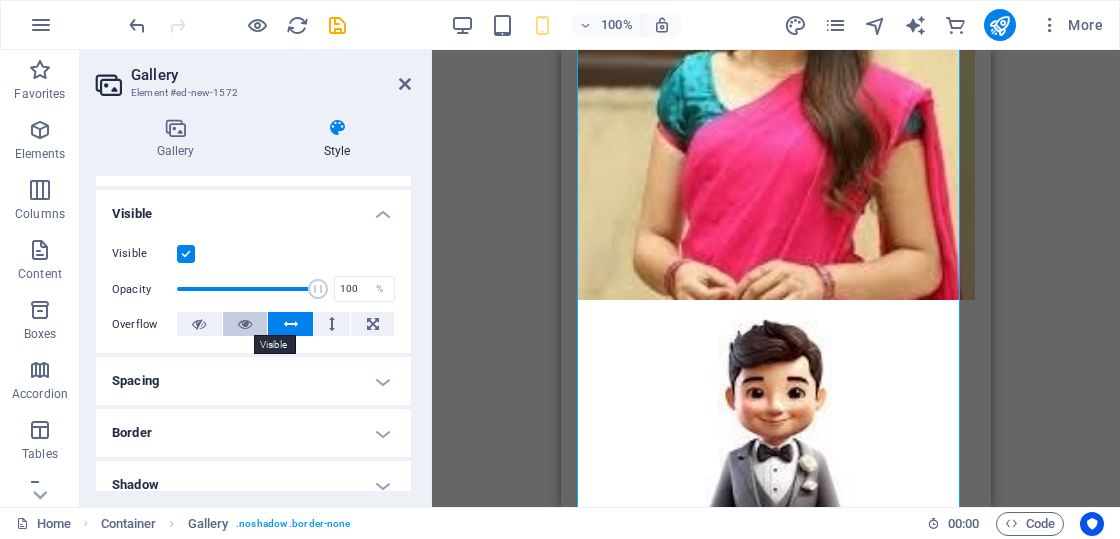 click at bounding box center [245, 324] 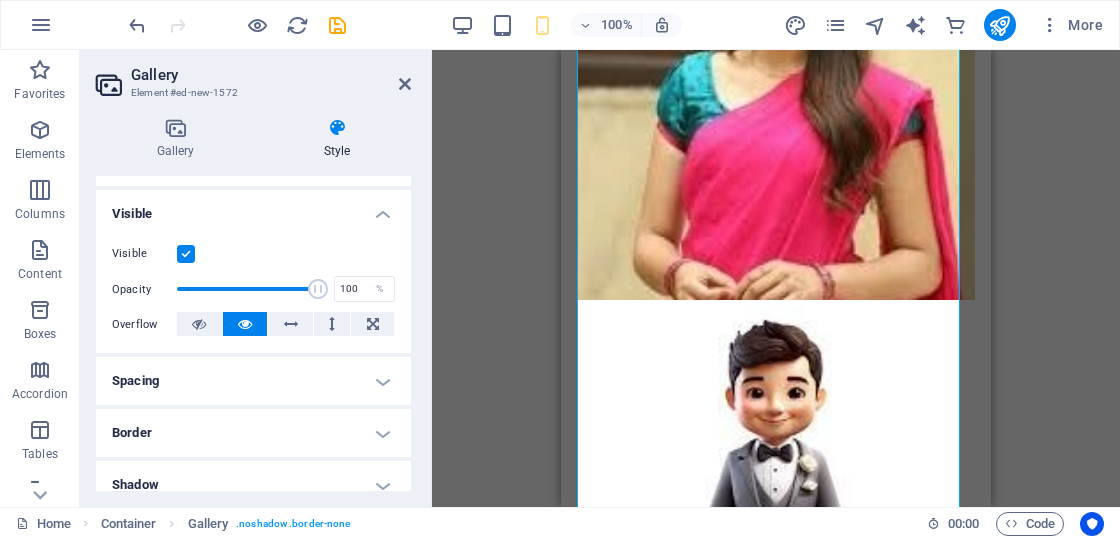 click at bounding box center (245, 324) 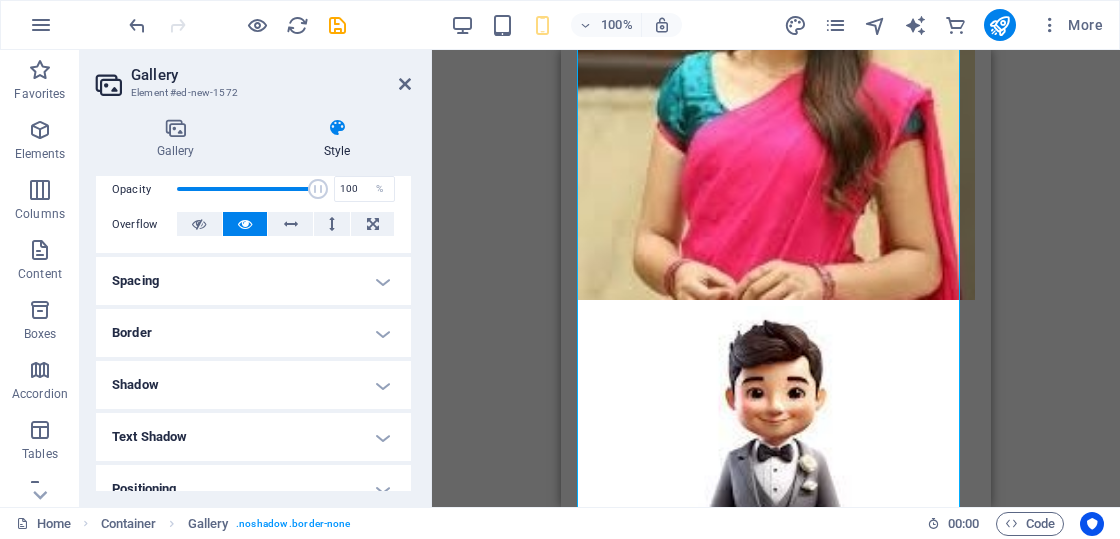 click on "Shadow" at bounding box center [253, 385] 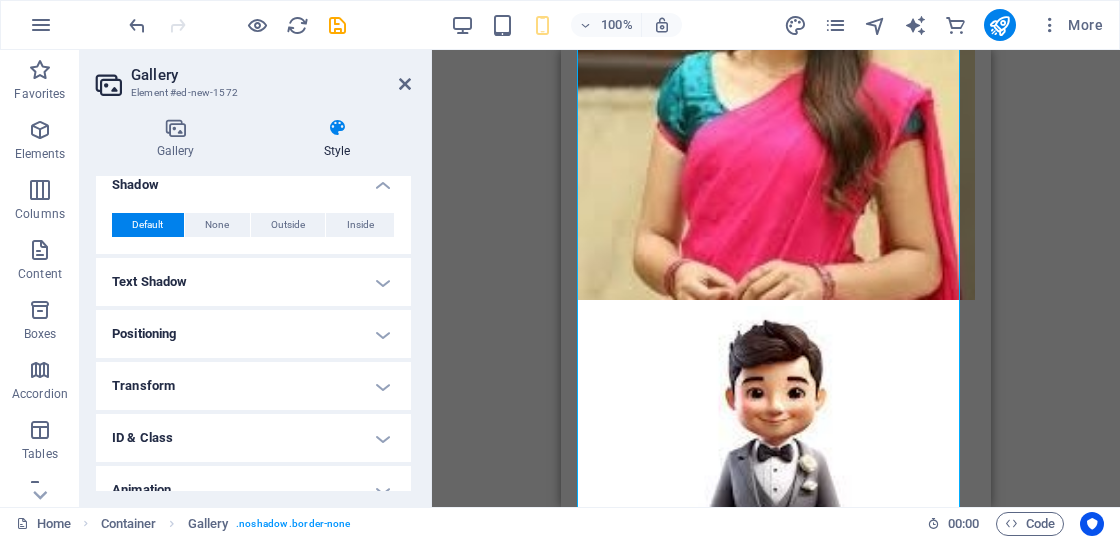 scroll, scrollTop: 574, scrollLeft: 0, axis: vertical 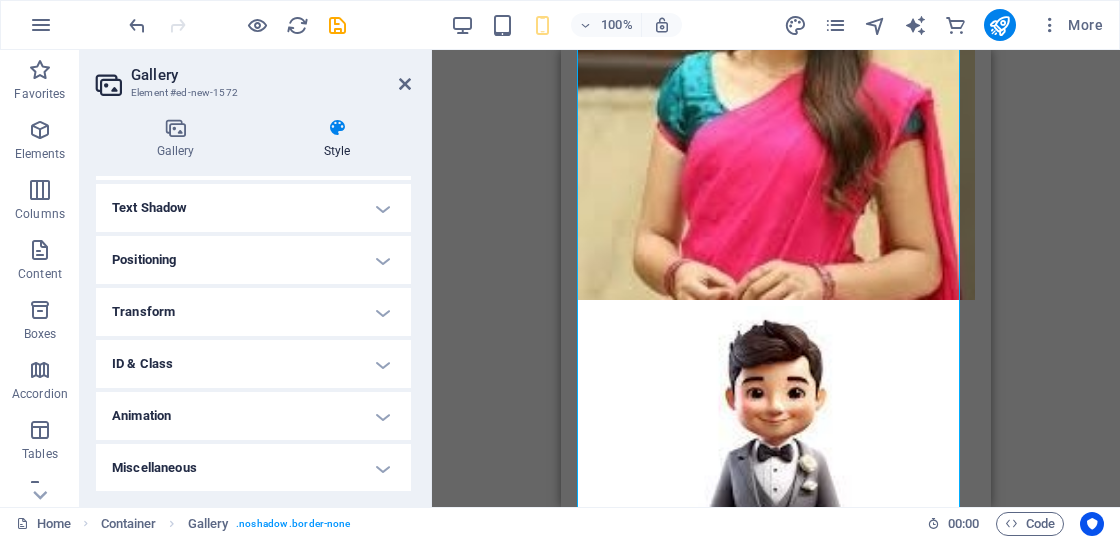 click on "Positioning" at bounding box center [253, 260] 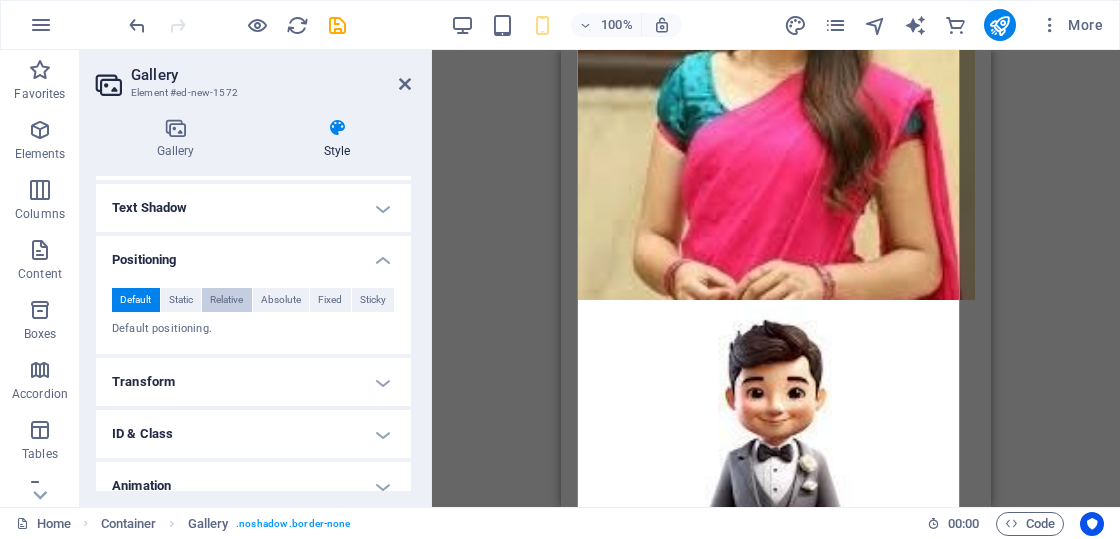 click on "Relative" at bounding box center [226, 300] 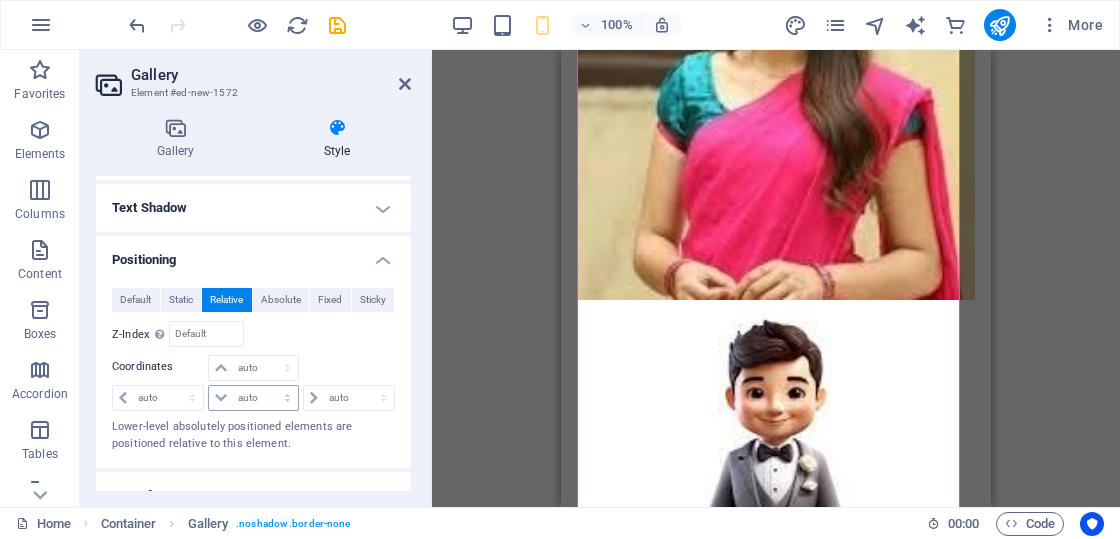 scroll, scrollTop: 674, scrollLeft: 0, axis: vertical 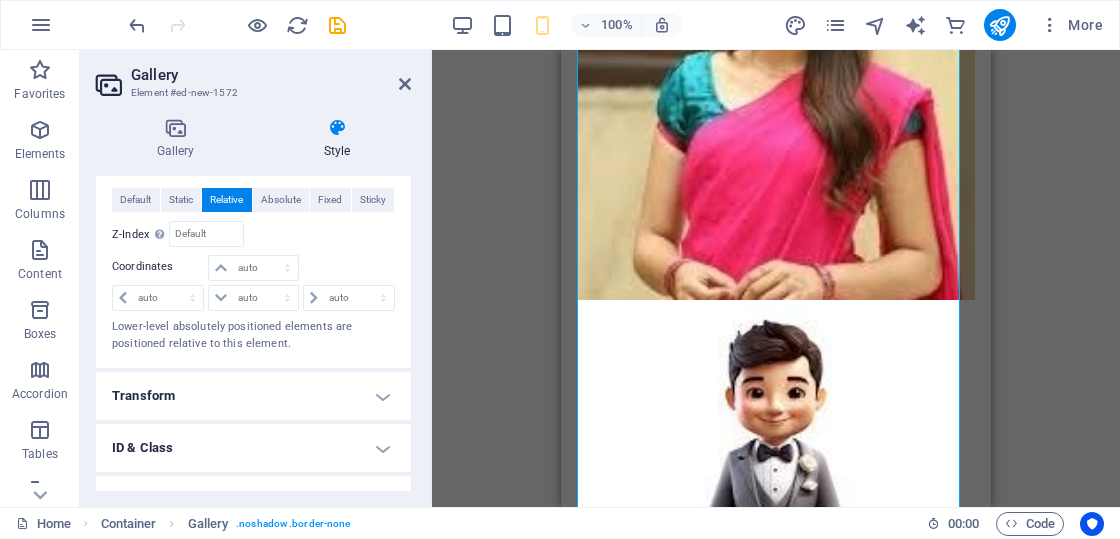 click on "Transform" at bounding box center [253, 396] 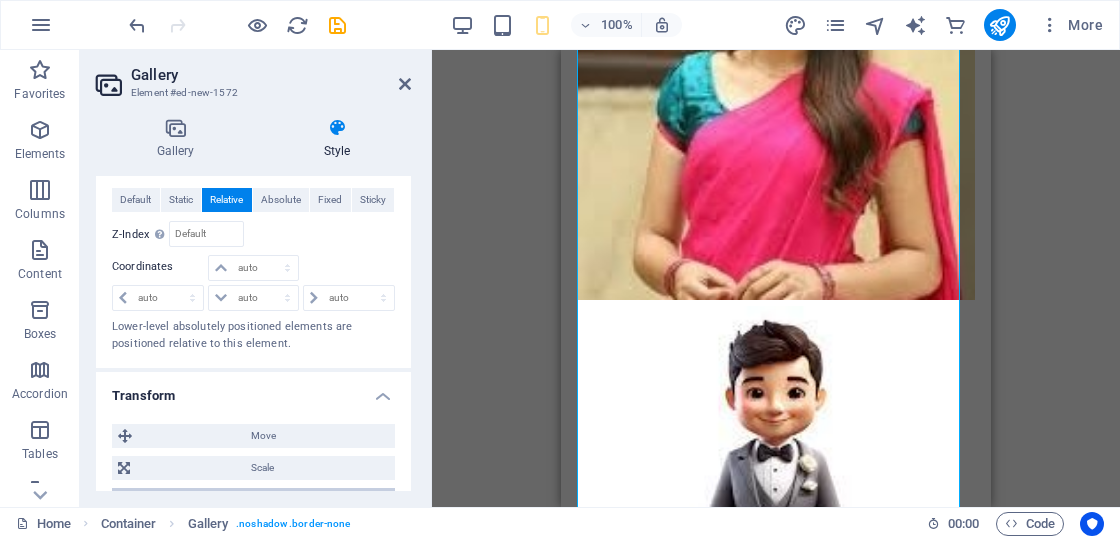 scroll, scrollTop: 774, scrollLeft: 0, axis: vertical 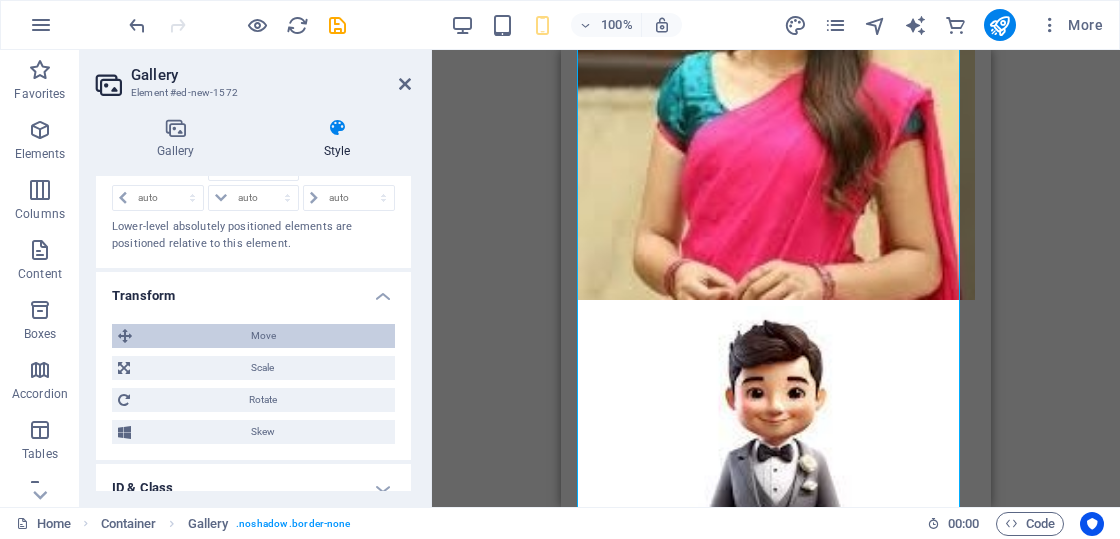 click on "Move" at bounding box center [263, 336] 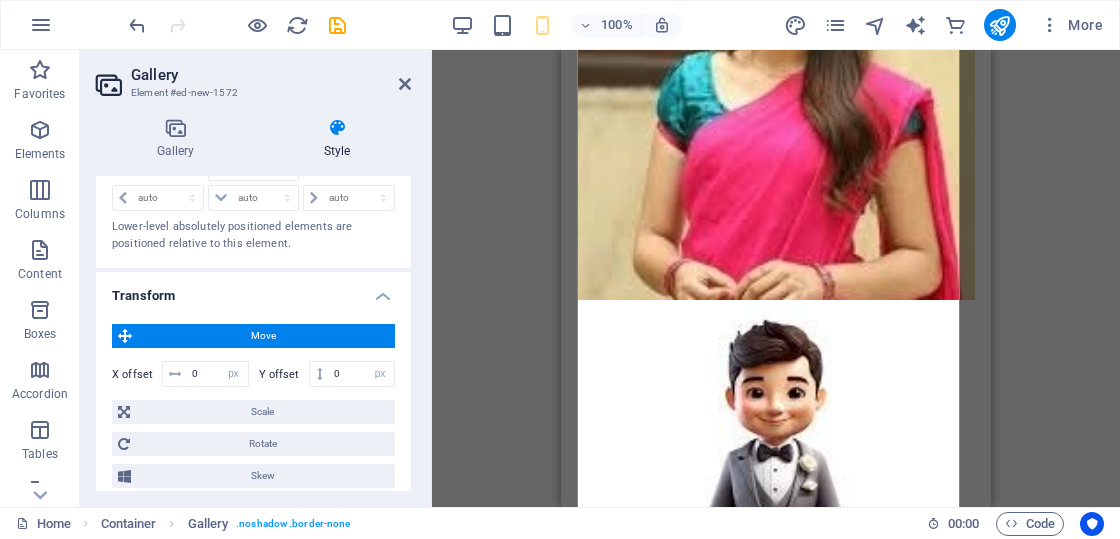 scroll, scrollTop: 939, scrollLeft: 0, axis: vertical 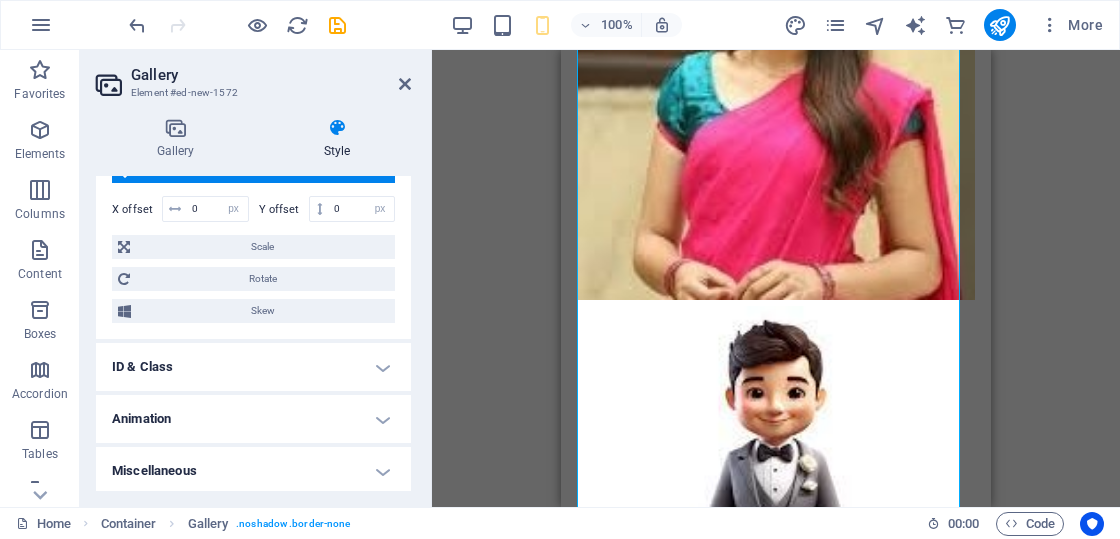 click on "ID & Class" at bounding box center [253, 367] 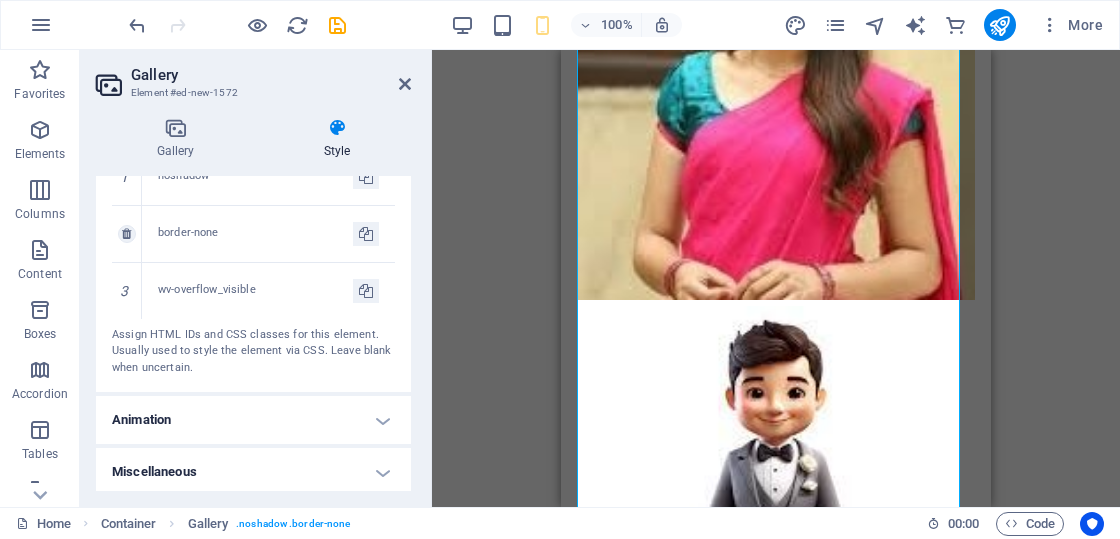 scroll, scrollTop: 1088, scrollLeft: 0, axis: vertical 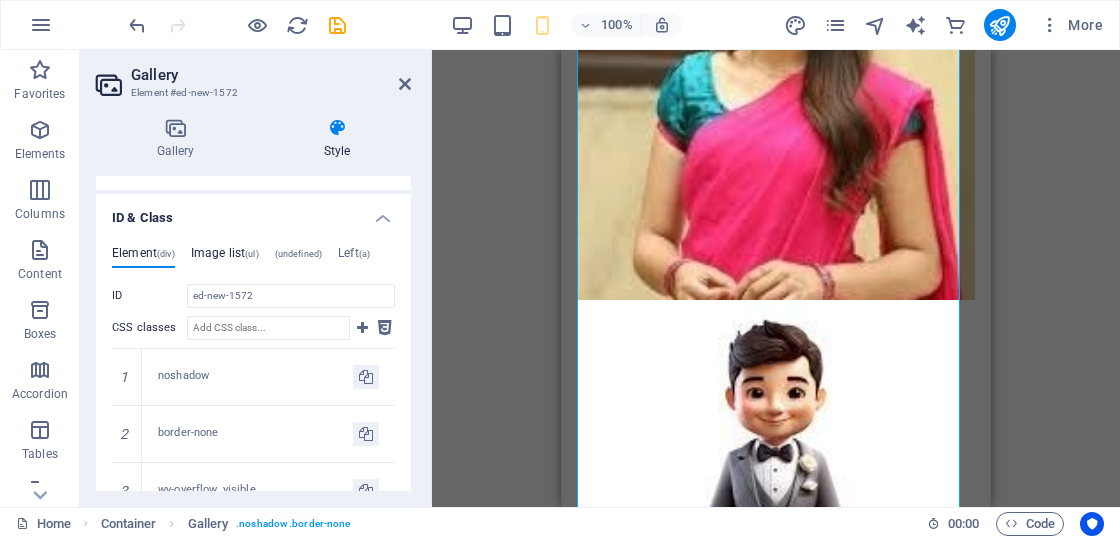 click on "Image list  (ul)" at bounding box center (225, 257) 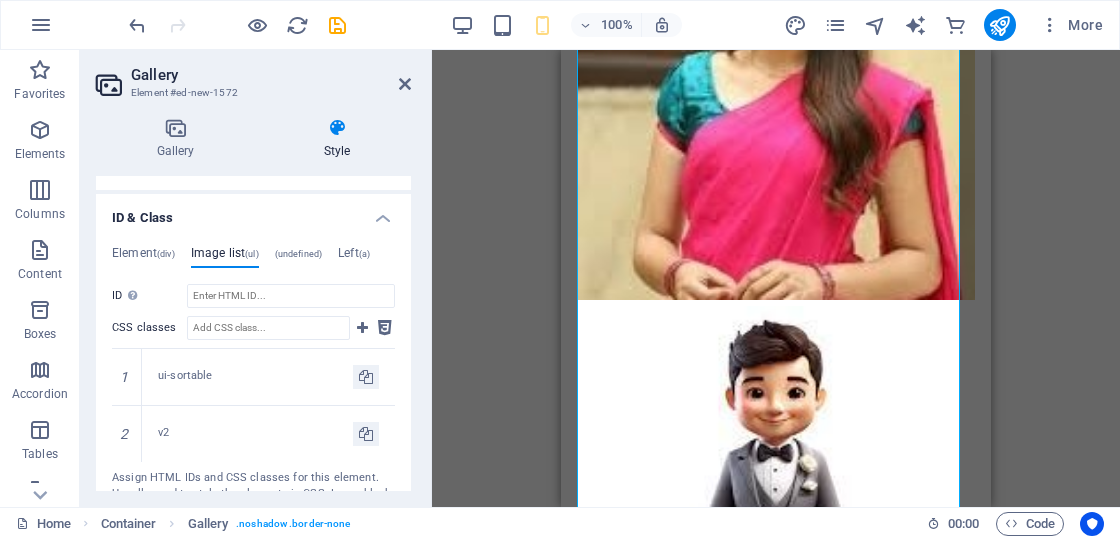 click on "ID & Class" at bounding box center [253, 212] 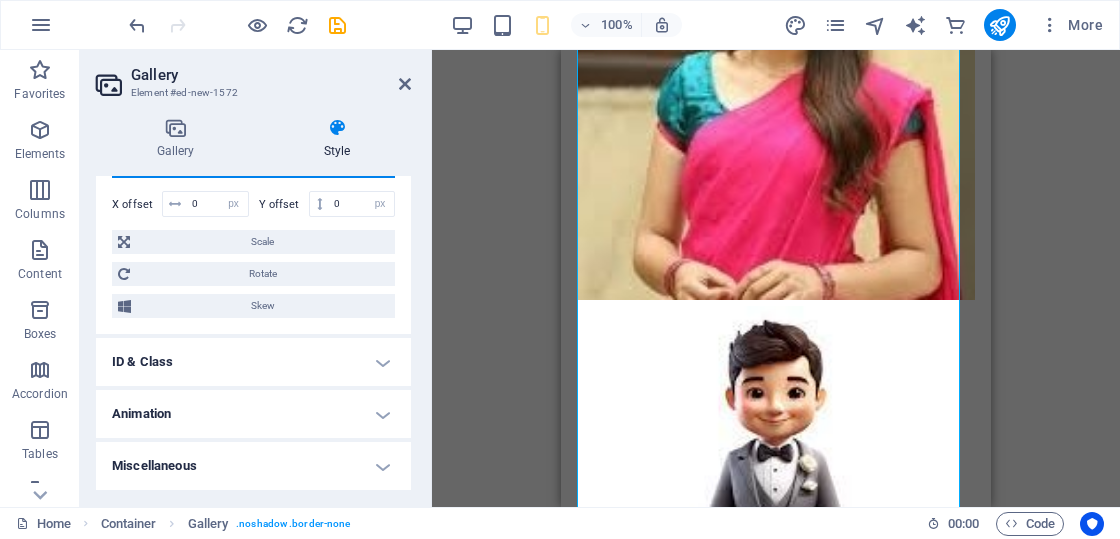 scroll, scrollTop: 939, scrollLeft: 0, axis: vertical 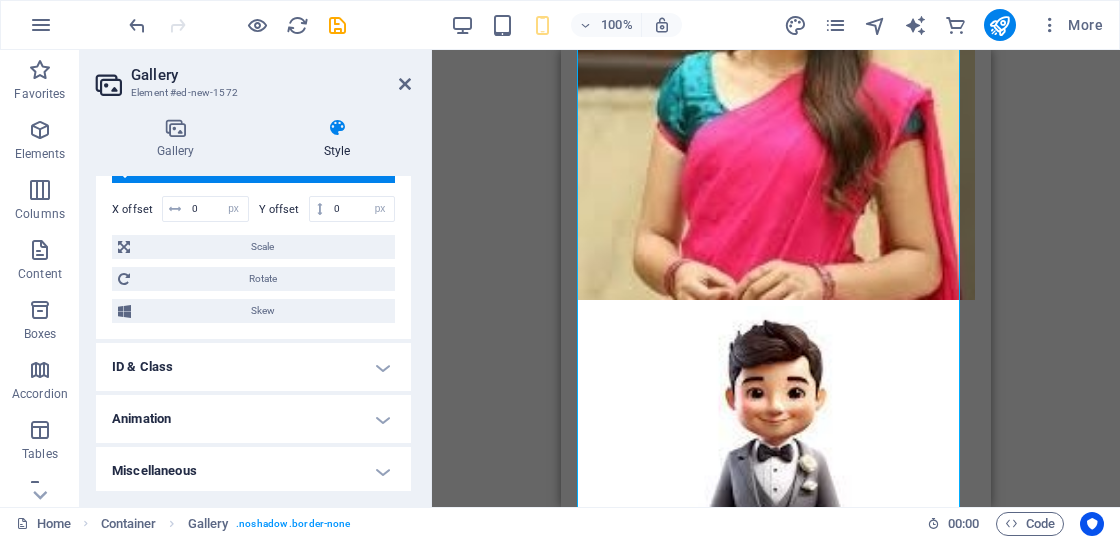 click on "Animation" at bounding box center [253, 419] 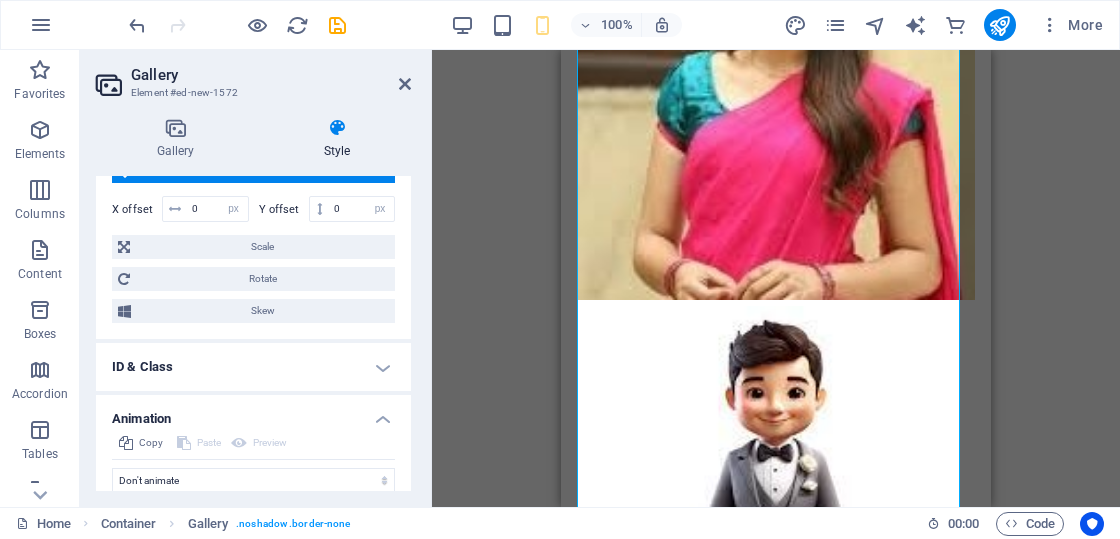 scroll, scrollTop: 1004, scrollLeft: 0, axis: vertical 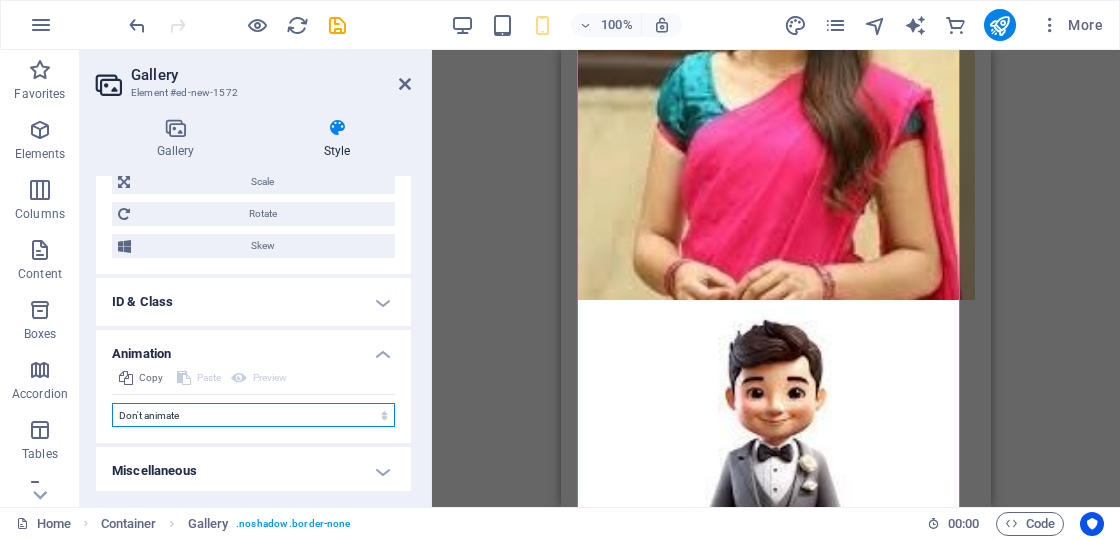 click on "Don't animate Show / Hide Slide up/down Zoom in/out Slide left to right Slide right to left Slide top to bottom Slide bottom to top Pulse Blink Open as overlay" at bounding box center [253, 415] 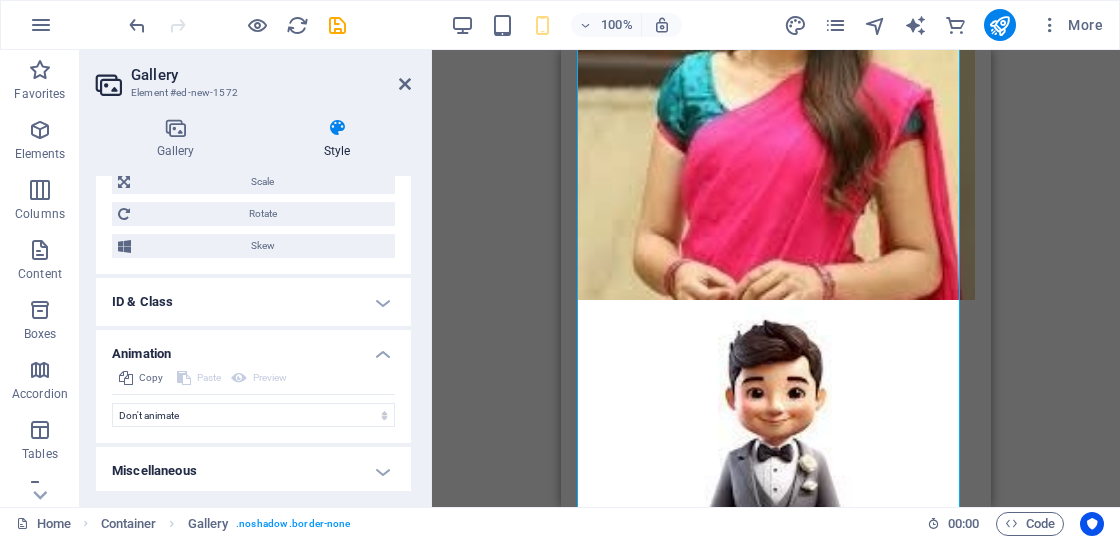 click on "Miscellaneous" at bounding box center [253, 471] 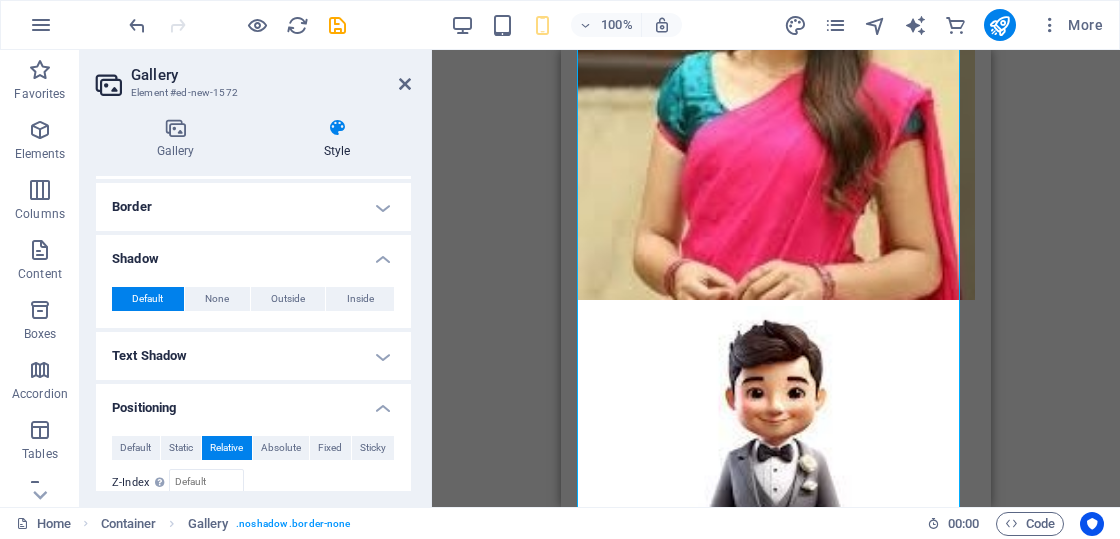 scroll, scrollTop: 126, scrollLeft: 0, axis: vertical 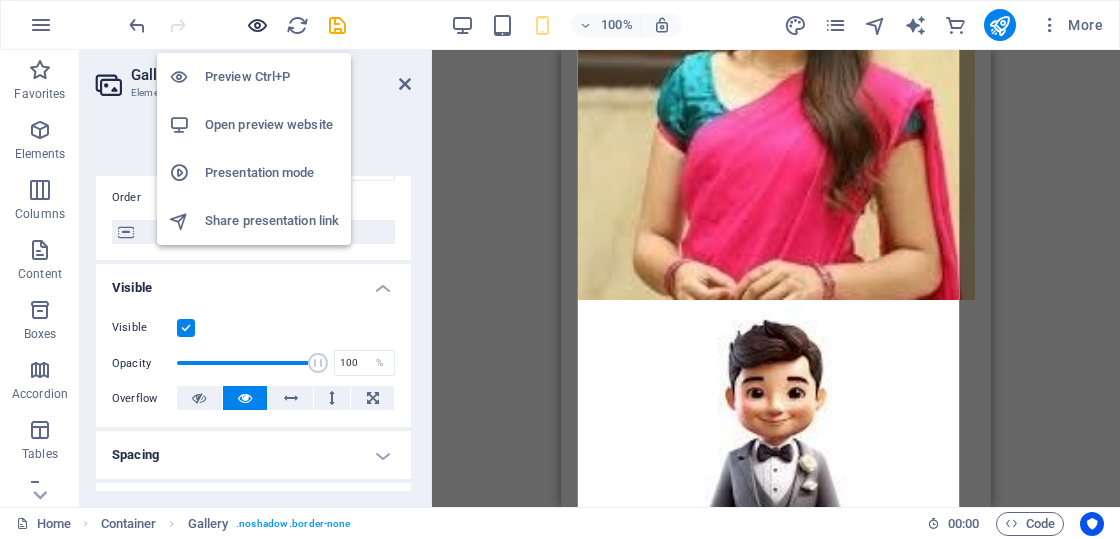 click at bounding box center (257, 25) 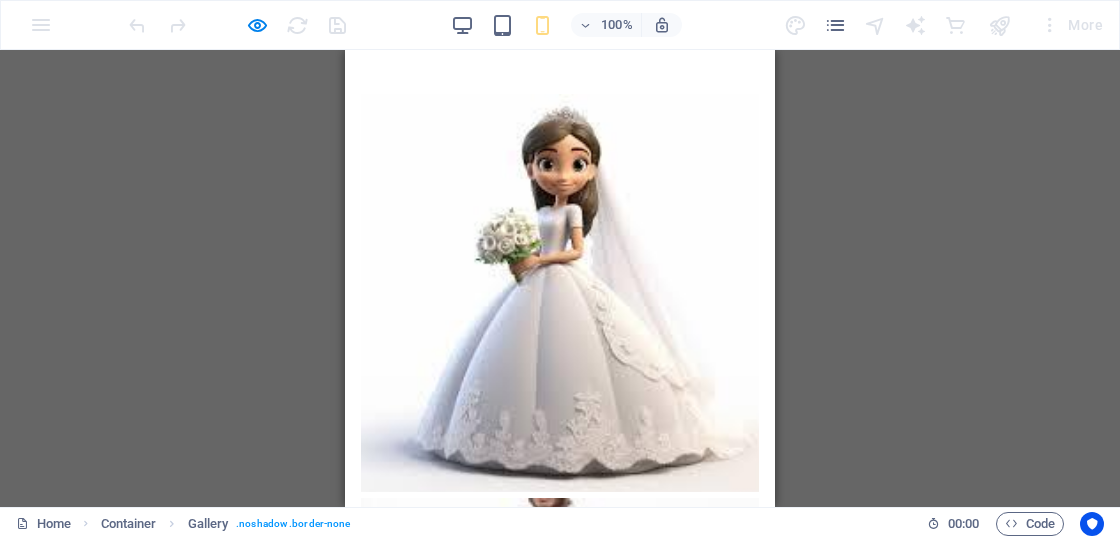 scroll, scrollTop: 0, scrollLeft: 0, axis: both 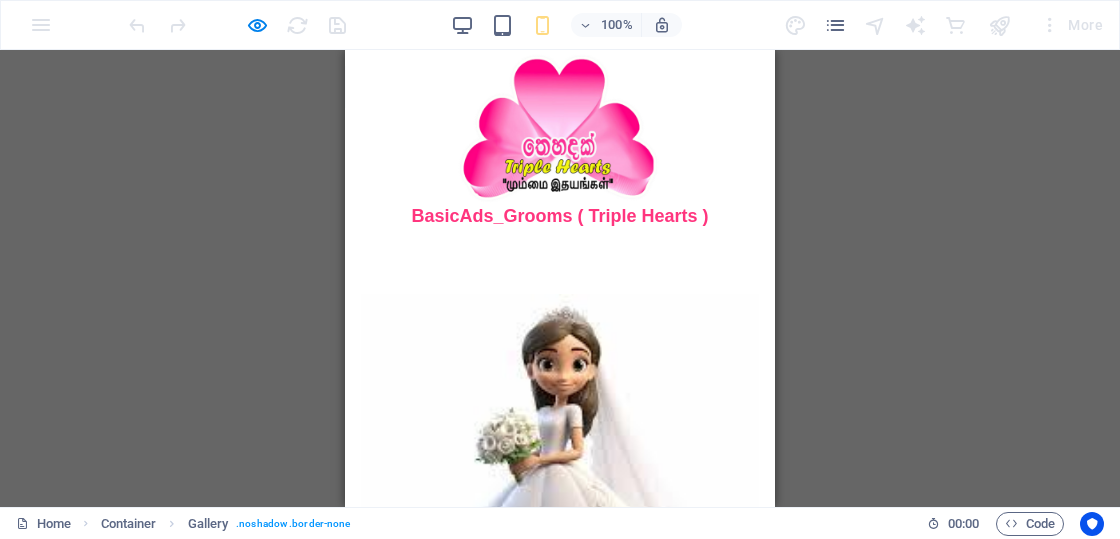 click at bounding box center [560, 126] 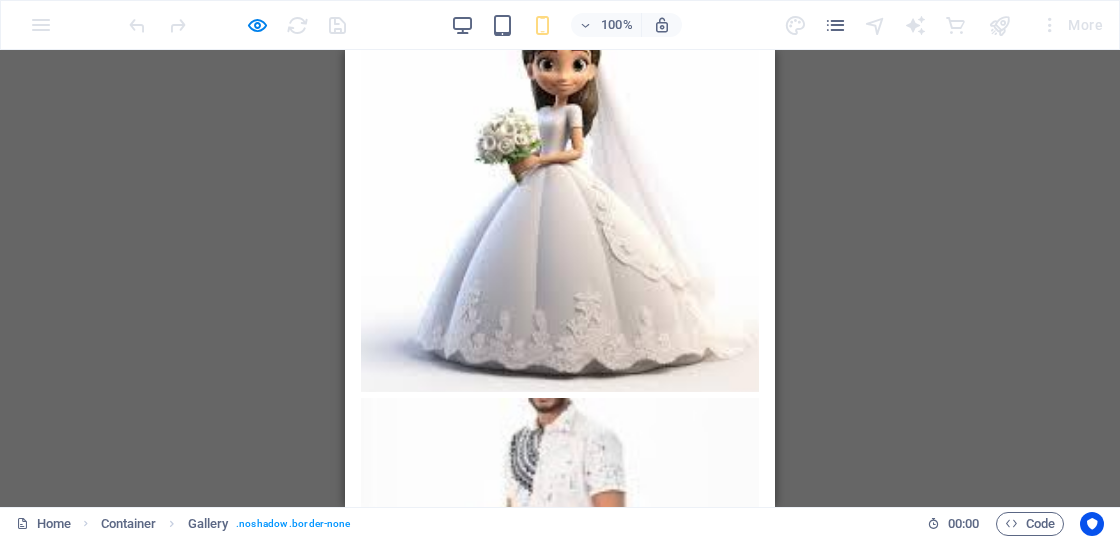 scroll, scrollTop: 400, scrollLeft: 0, axis: vertical 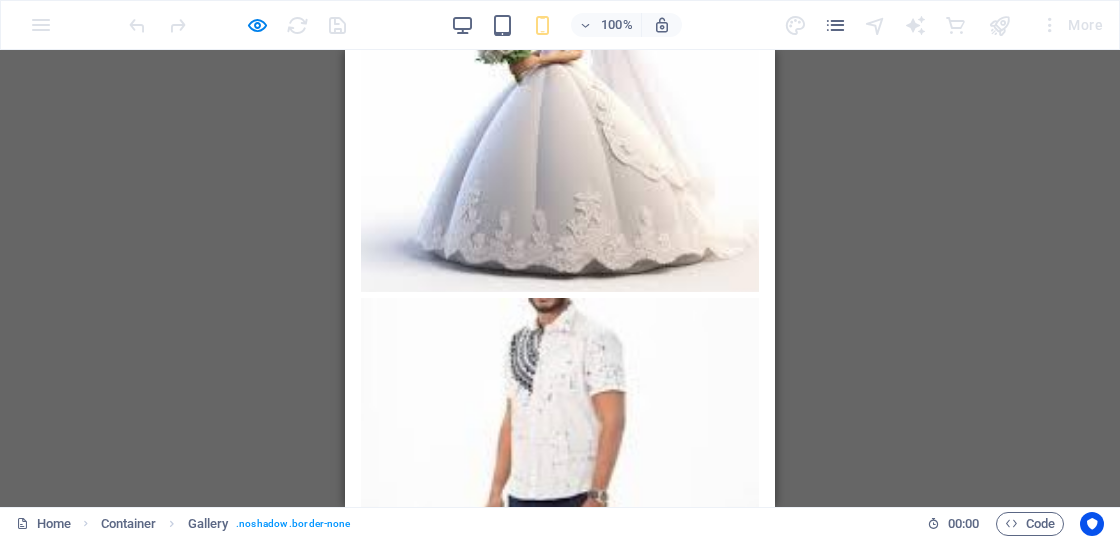 click at bounding box center (560, 497) 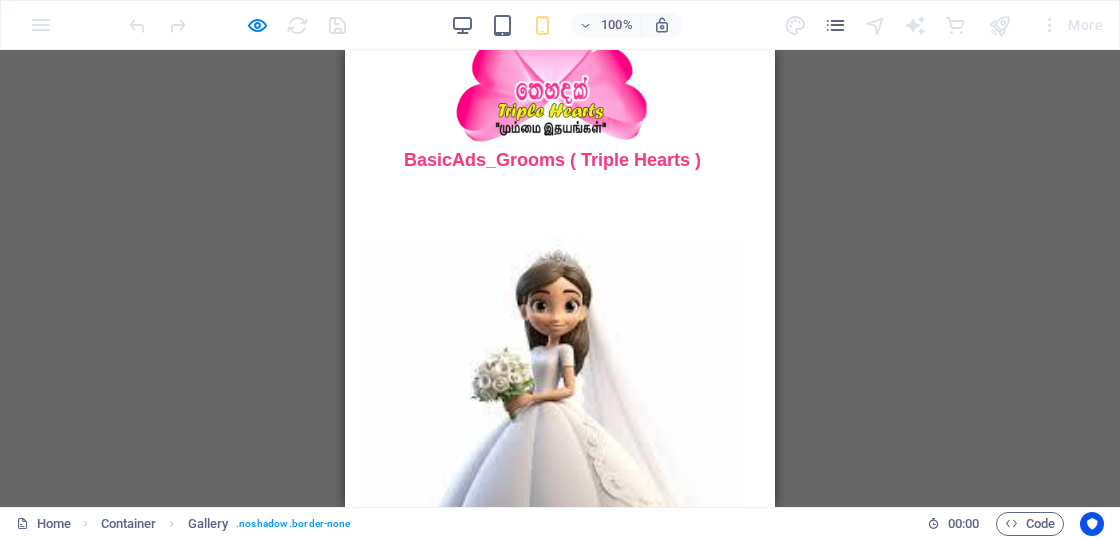 click on "×" at bounding box center [349, -338] 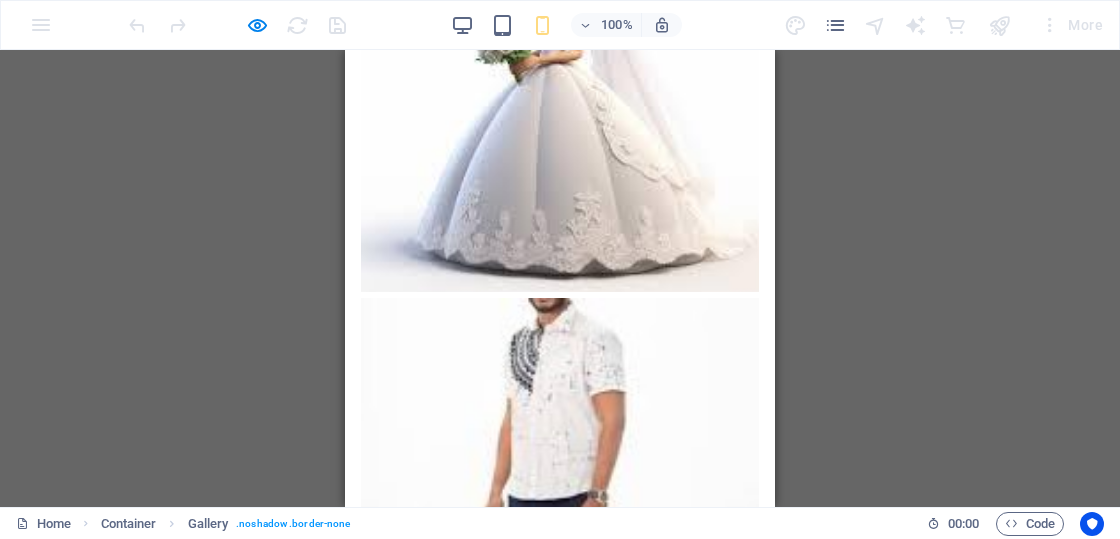 scroll, scrollTop: 558, scrollLeft: 0, axis: vertical 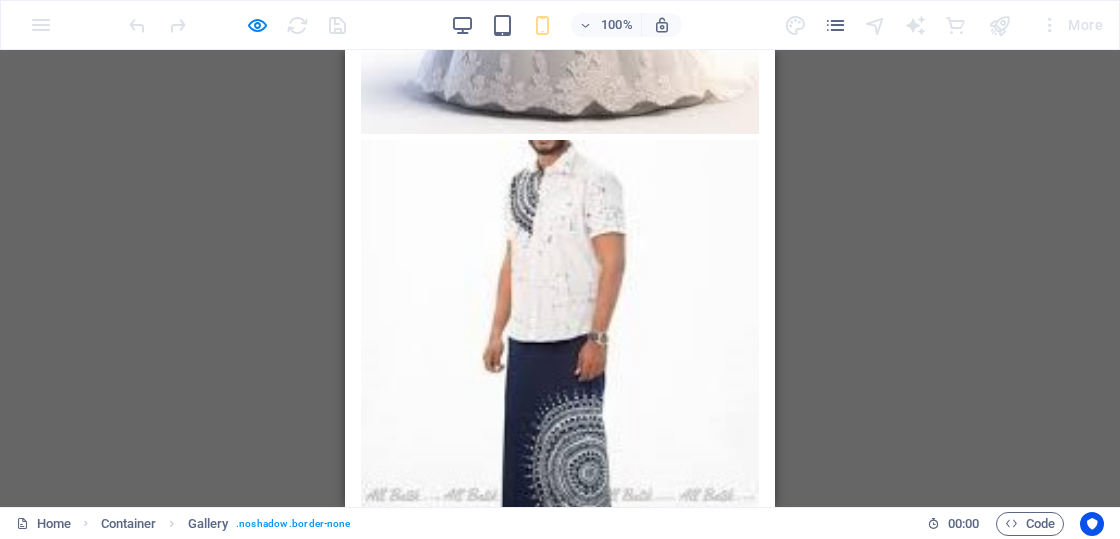 click at bounding box center [560, 339] 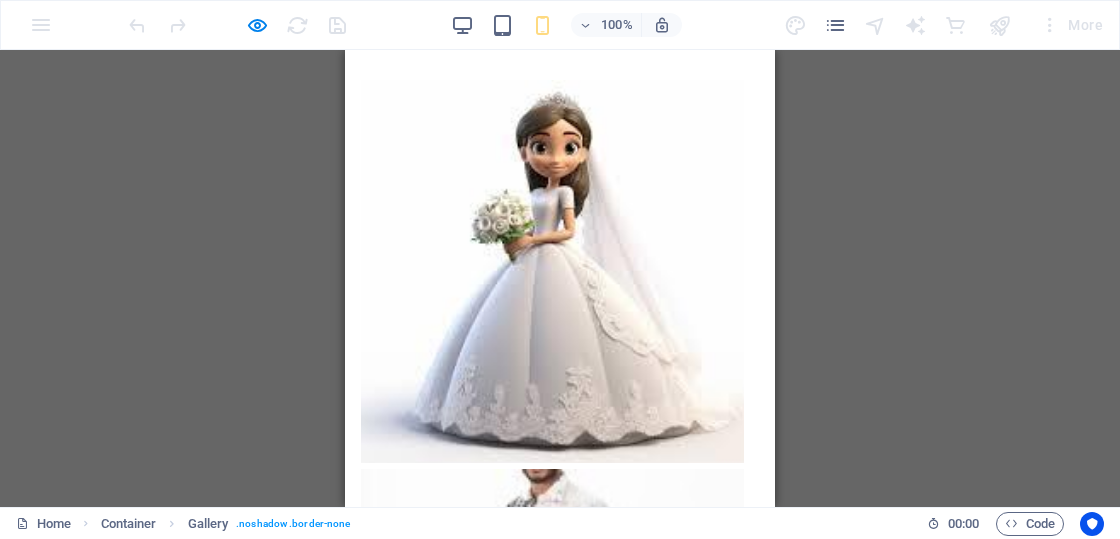 click at bounding box center (436, -360) 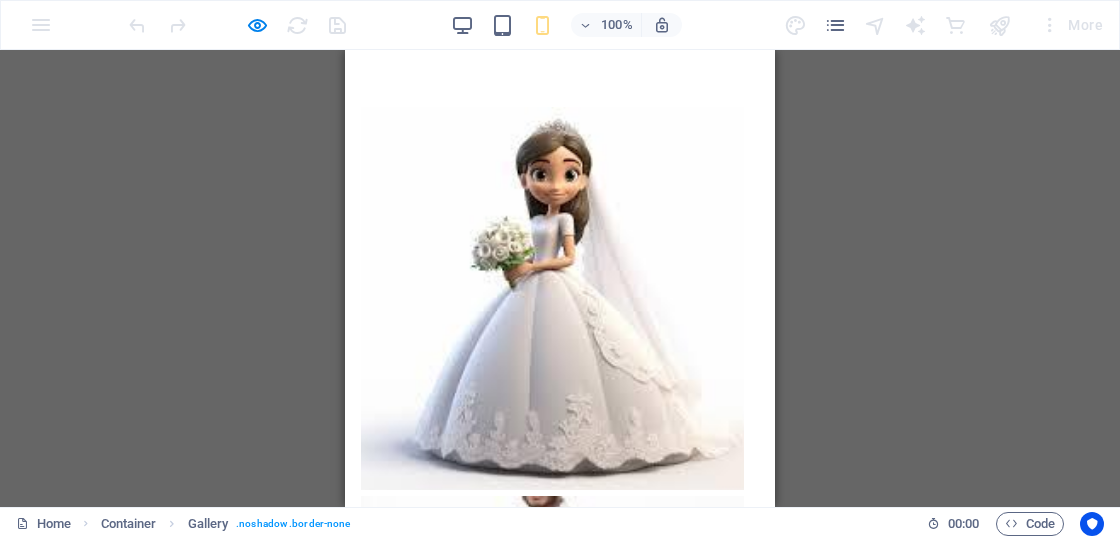click at bounding box center [436, -347] 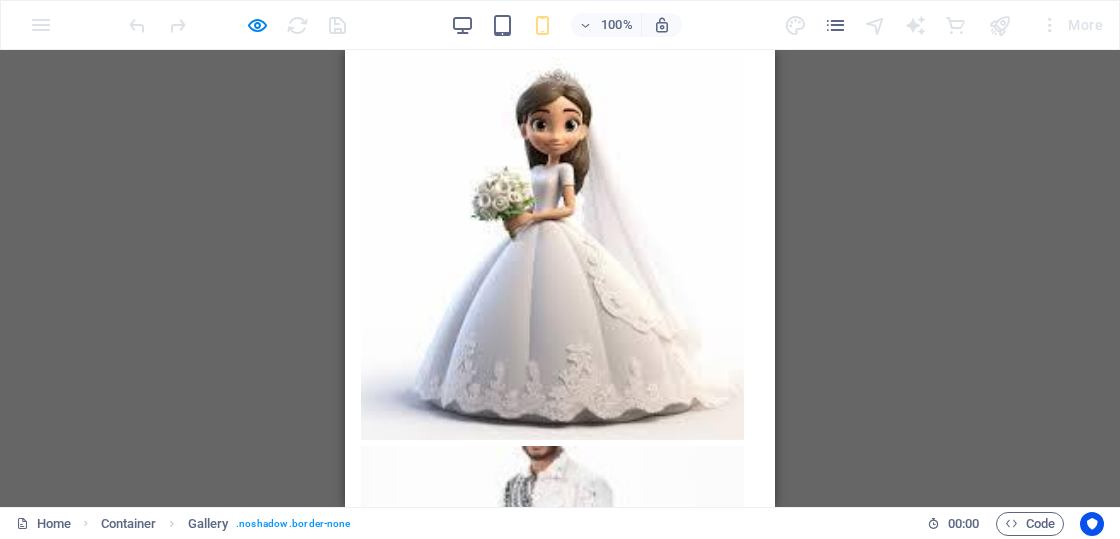 click at bounding box center [457, -372] 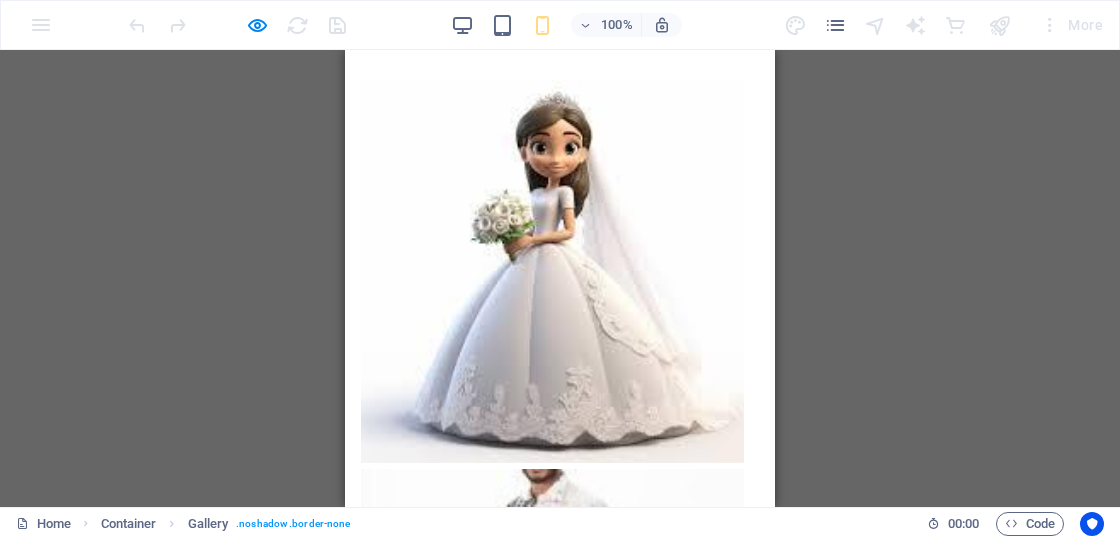 click at bounding box center [436, -360] 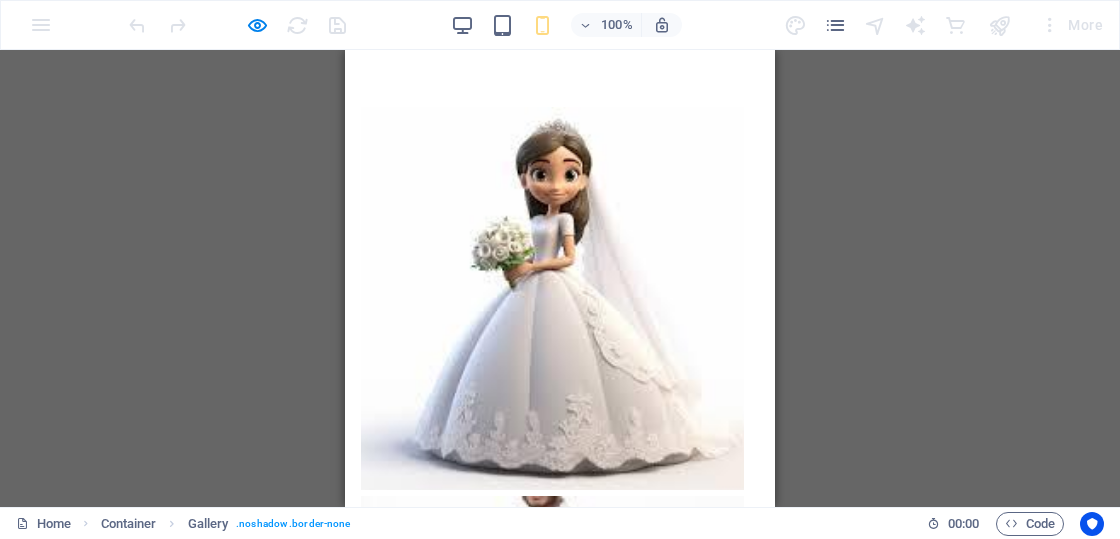 click at bounding box center (436, -347) 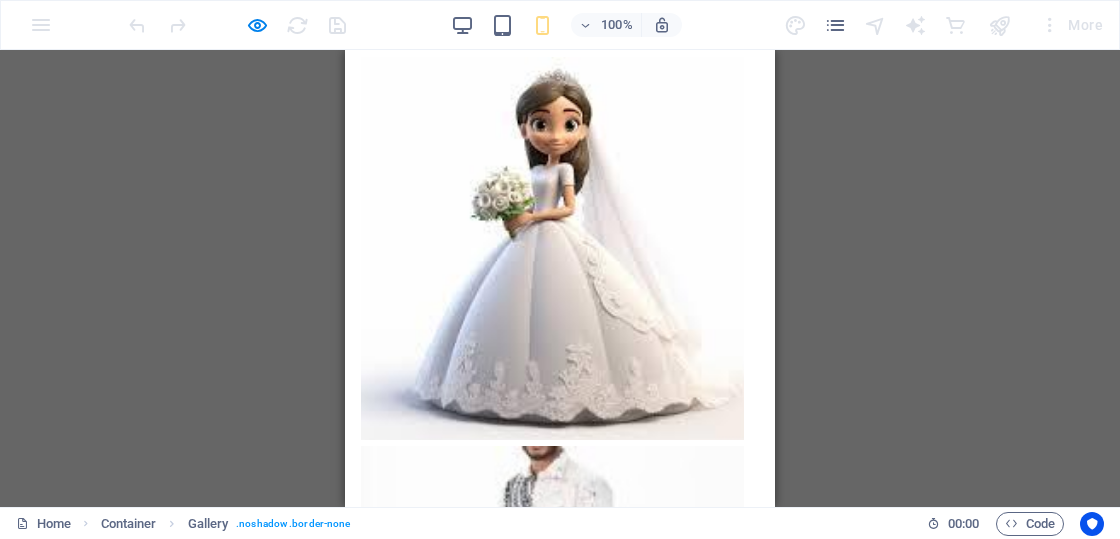 click on "× 4/4 ..." at bounding box center [552, -348] 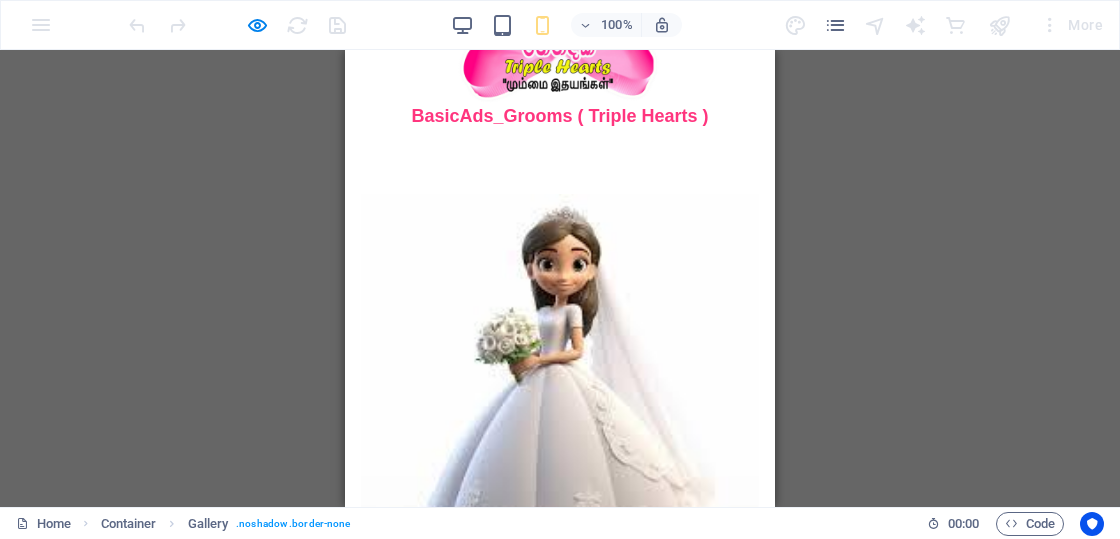 scroll, scrollTop: 0, scrollLeft: 0, axis: both 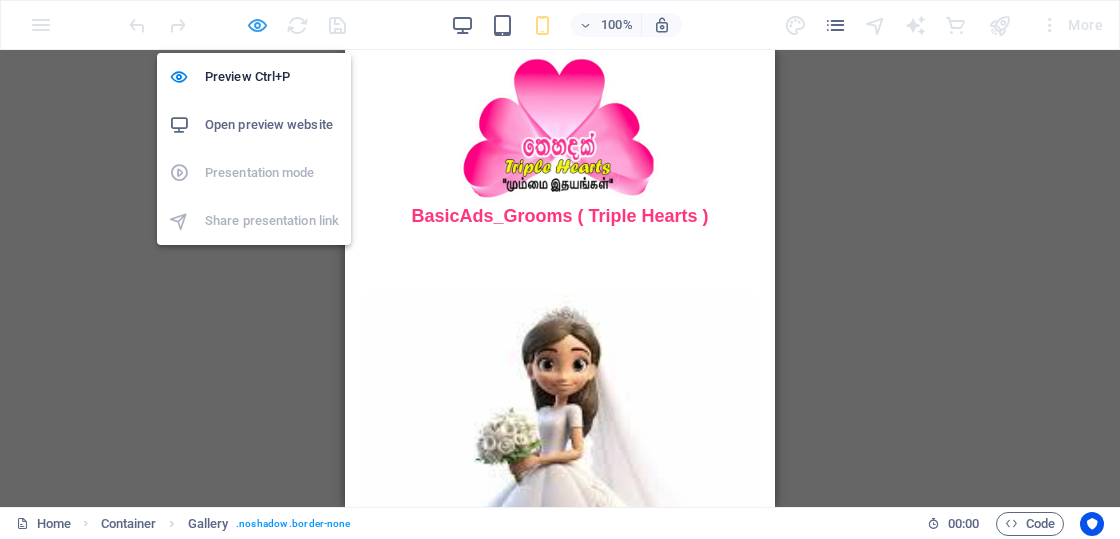 click at bounding box center (257, 25) 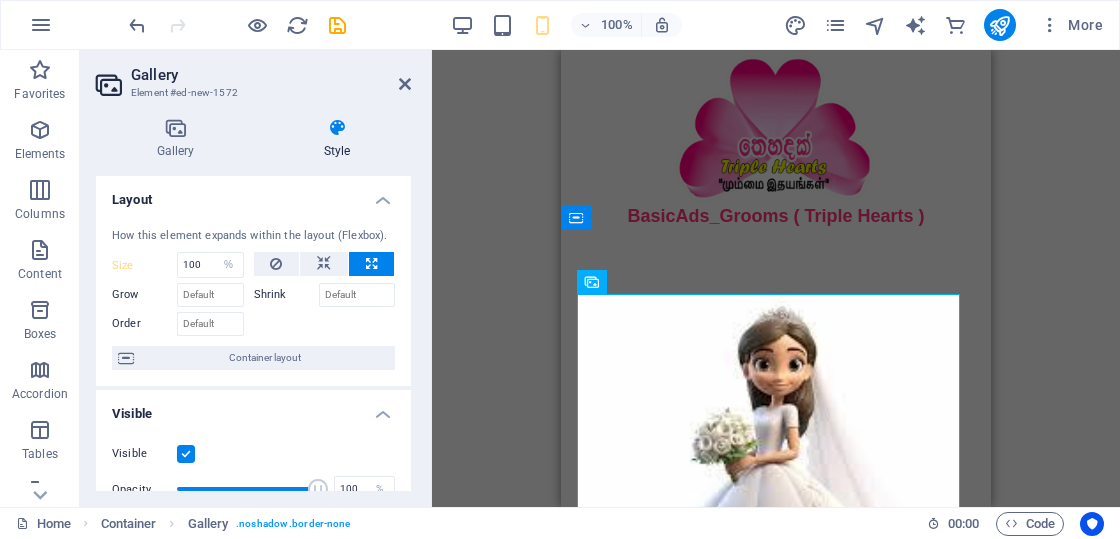 click on "Drag and drop a file to add it
Placeholder   H4   Image   Container   Container   Placeholder   Document   Container   Image slider   Container   Container   Placeholder   Gallery 180 170 160 150 140 130 120 110 100 90 80 70 60 50 40 30 20 10 0 -10 -20 -30 -40 -50 -60 -70 -80 -90 -100 -110 -120 -130 -140 -150 -160 -170 225px × 225px / 0° / 173% 0 180 170 160 150 140 130 120 110 100 90 80 70 60 50 40 30 20 10 0 -10 -20 -30 -40 -50 -60 -70 -80 -90 -100 -110 -120 -130 -140 -150 -160 -170 183px × 183px / 0° / 212% 0 180 170 160 150 140 130 120 110 100 90 80 70 60 50 40 30 20 10 0 -10 -20 -30 -40 -50 -60 -70 -80 -90 -100 -110 -120 -130 -140 -150 -160 -170 183px × 183px / 0° / 212% 0 180 170 160 150 140 130 120 110 100 90 80 70 60 50 40 30 20 10 0 -10 -20 -30 -40 -50 -60 -70 -80 -90 -100 -110 -120 -130 -140 -150 -160 -170 225px × 225px / 0° / 173% 0" at bounding box center [776, 278] 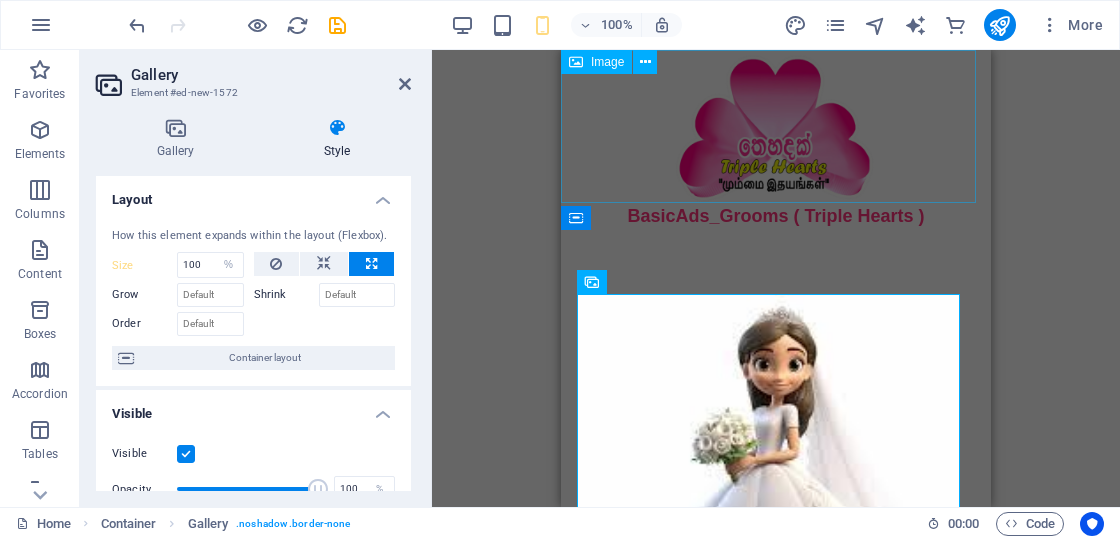 click at bounding box center [776, 126] 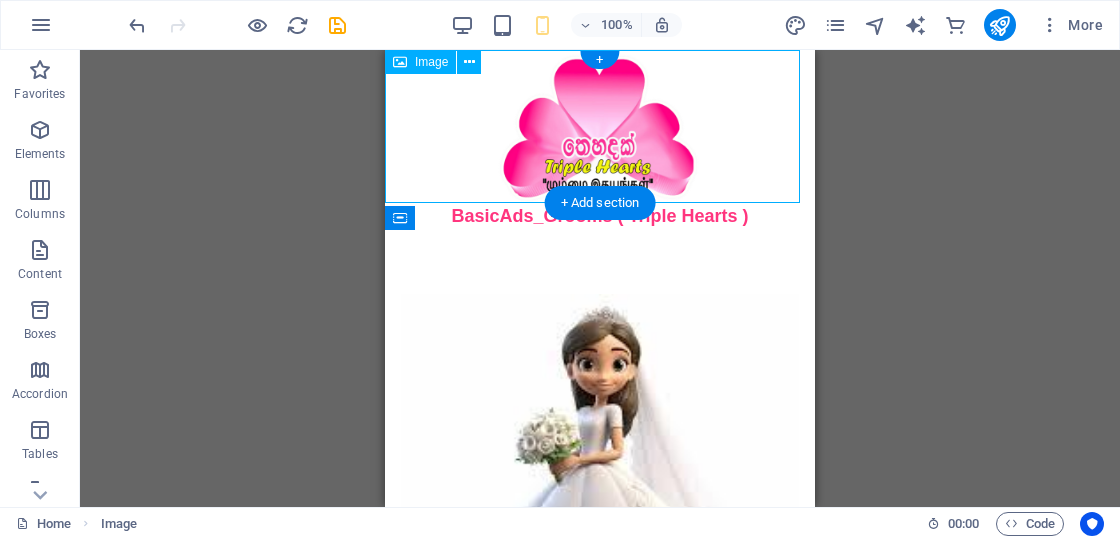 click at bounding box center (600, 126) 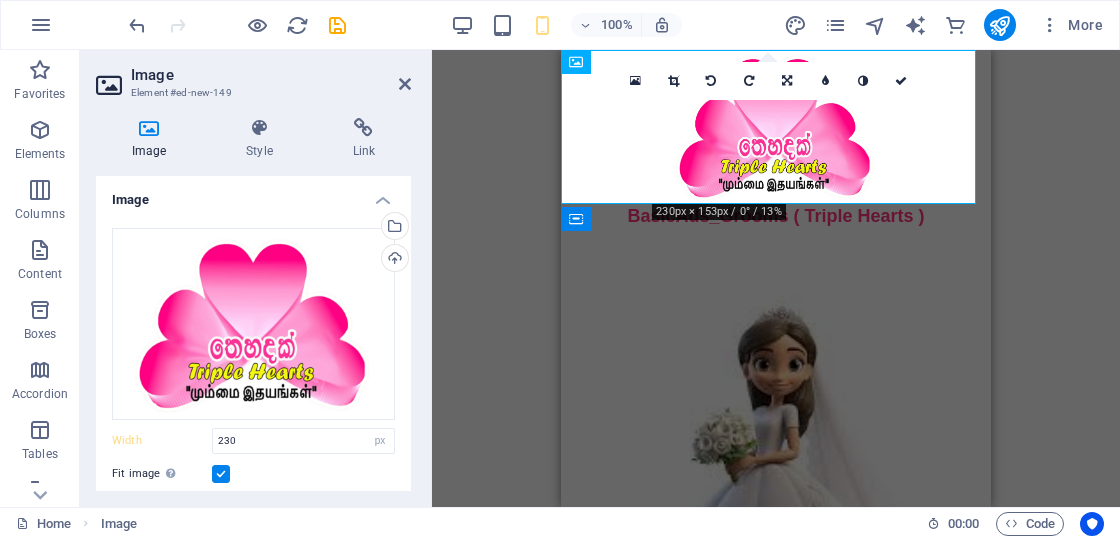 click on "Placeholder   H4   Image   Container   Container   Placeholder   Document   Container   Image slider   Container   Container   Placeholder   Gallery 180 170 160 150 140 130 120 110 100 90 80 70 60 50 40 30 20 10 0 -10 -20 -30 -40 -50 -60 -70 -80 -90 -100 -110 -120 -130 -140 -150 -160 -170 230px × 153px / 0° / 13% 16:10 16:9 4:3 1:1 1:2 0" at bounding box center (776, 278) 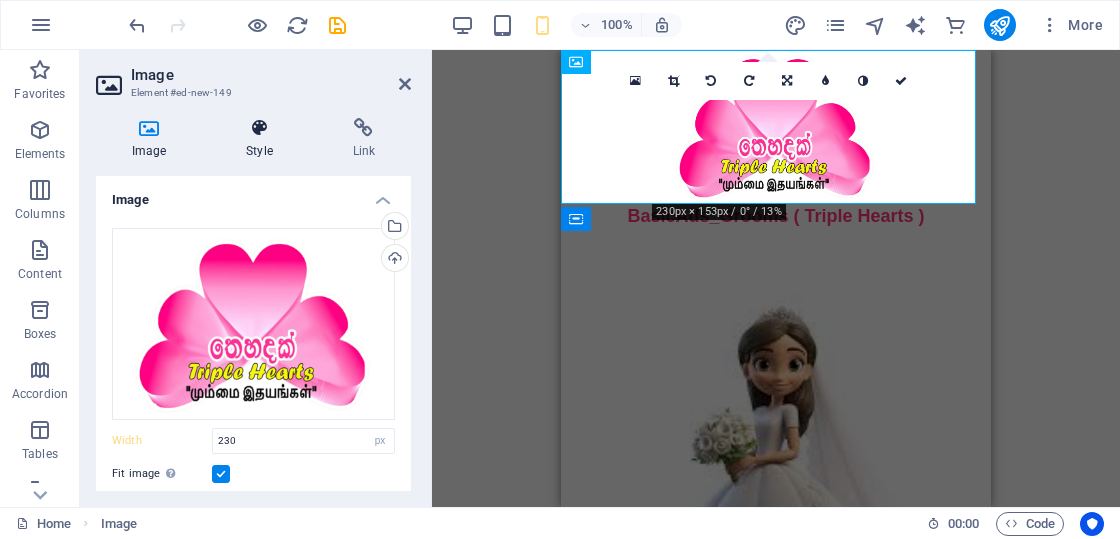 click at bounding box center (259, 128) 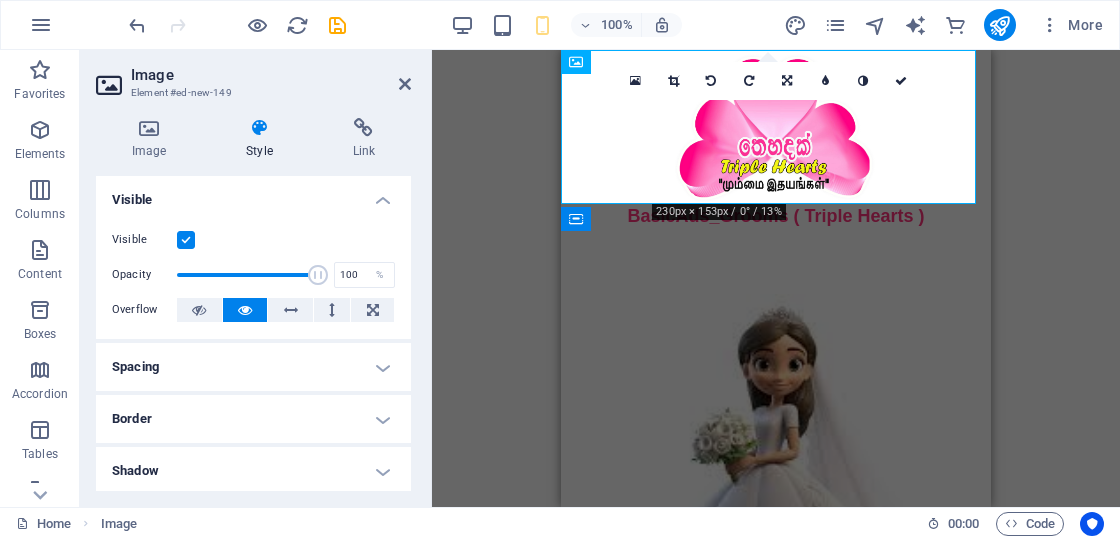 scroll, scrollTop: 200, scrollLeft: 0, axis: vertical 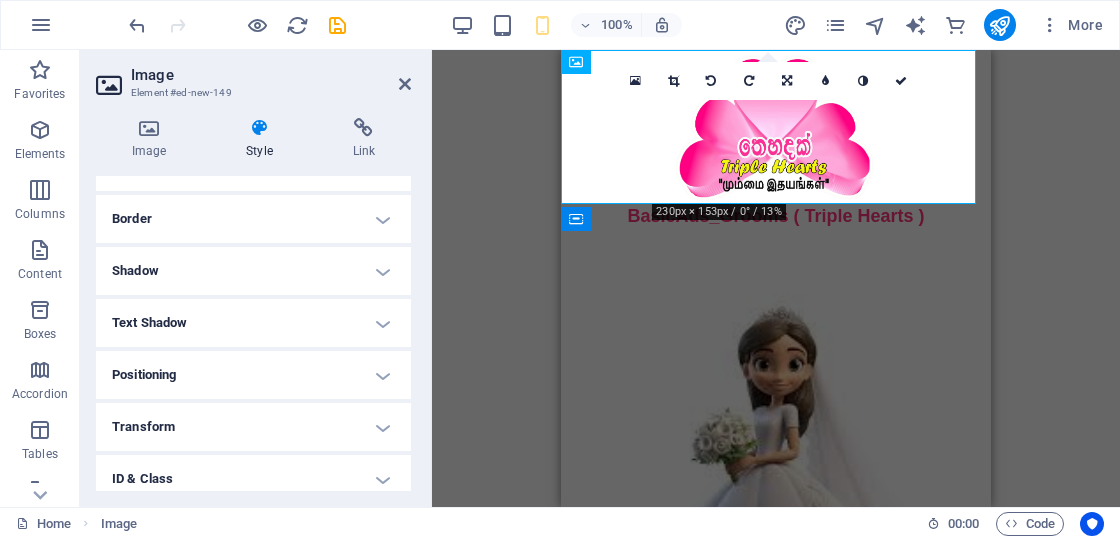click on "Positioning" at bounding box center [253, 375] 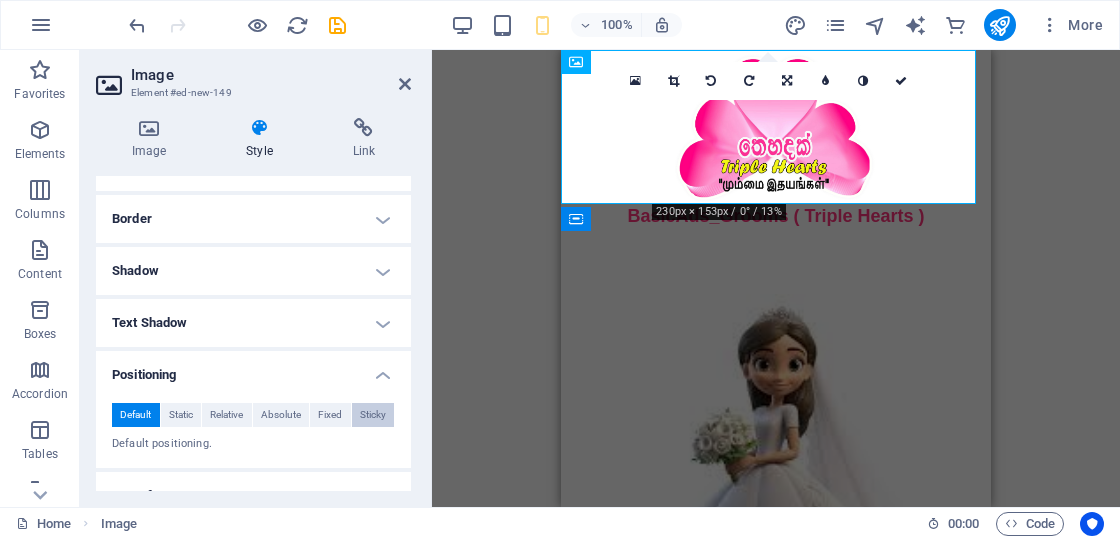 click on "Sticky" at bounding box center [373, 415] 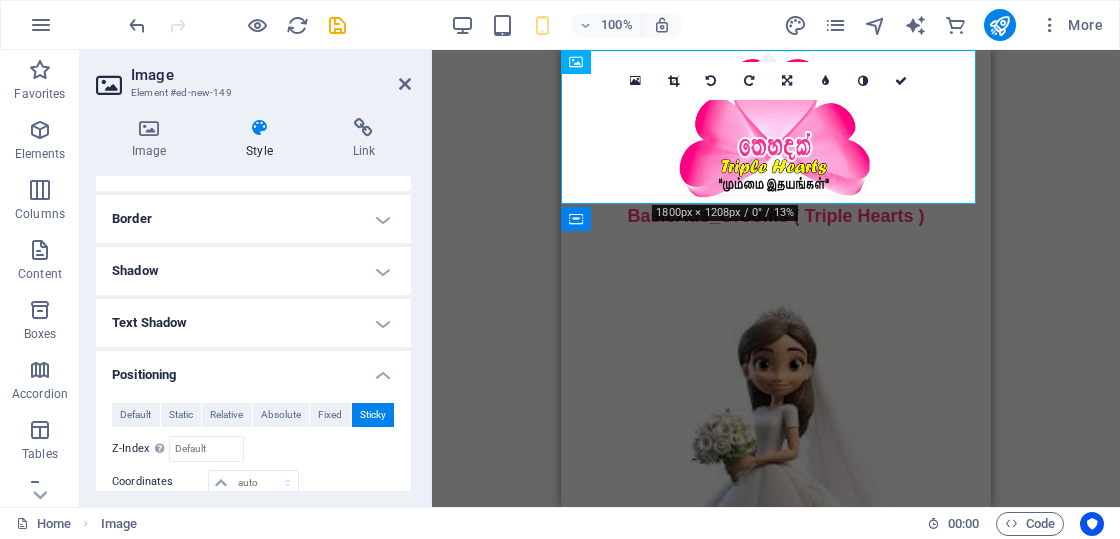 scroll, scrollTop: 300, scrollLeft: 0, axis: vertical 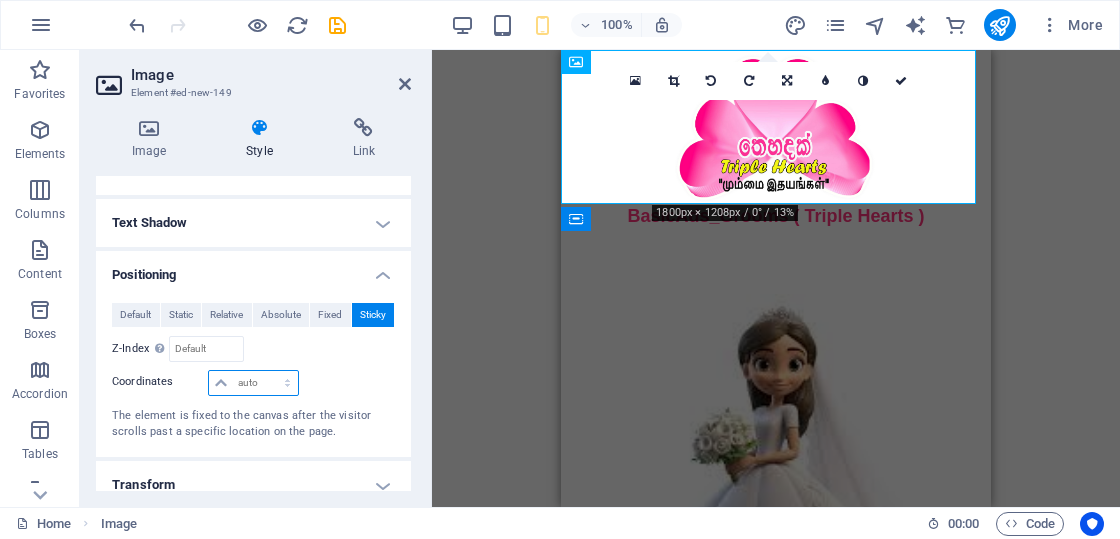 click on "auto px rem % em" at bounding box center [253, 383] 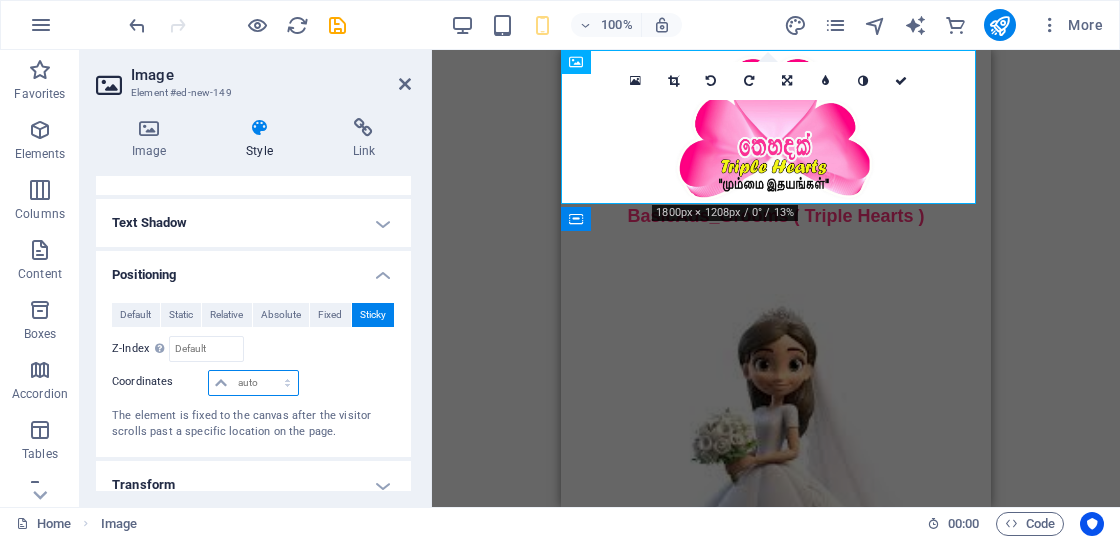 click on "auto px rem % em" at bounding box center [253, 383] 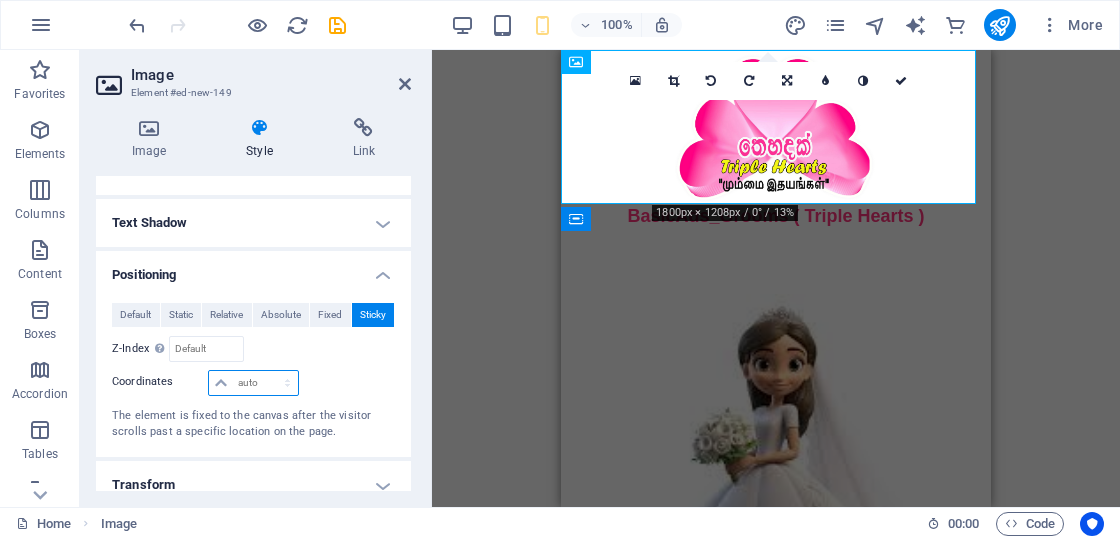 scroll, scrollTop: 400, scrollLeft: 0, axis: vertical 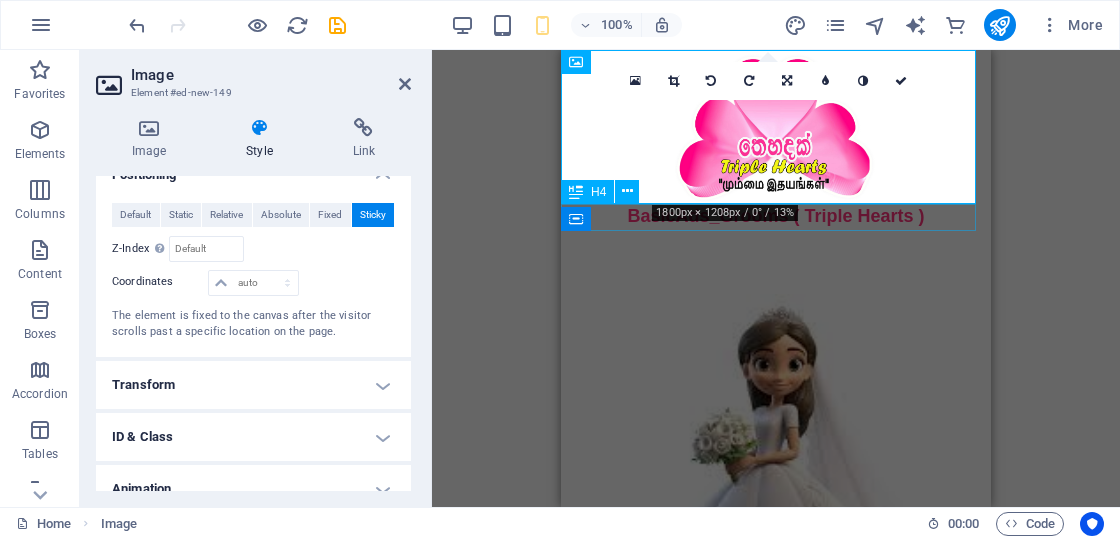 click on "BasicAds_Grooms ( Triple Hearts )" at bounding box center (776, 216) 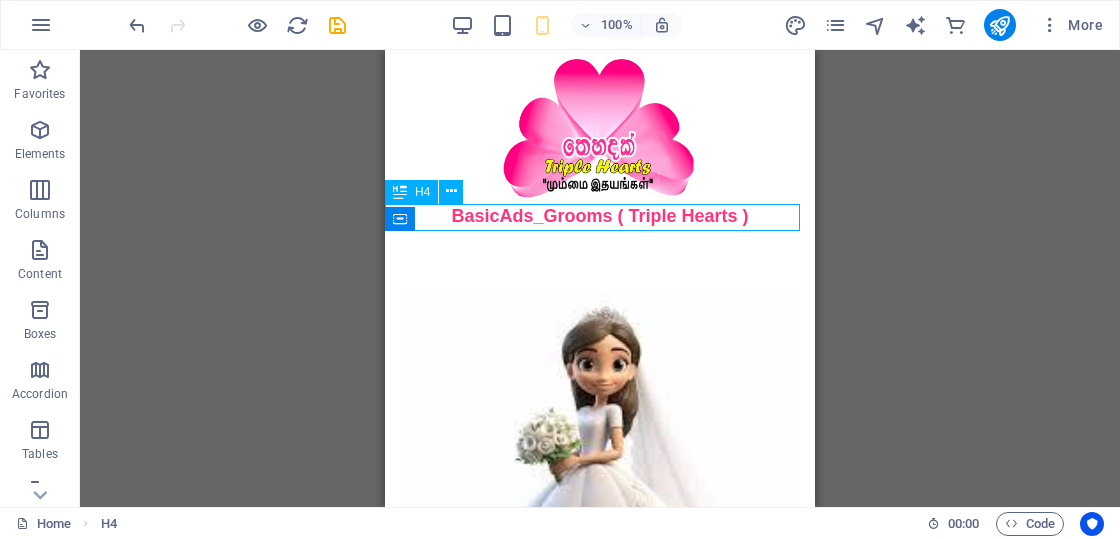 click on "BasicAds_Grooms ( Triple Hearts )" at bounding box center [600, 216] 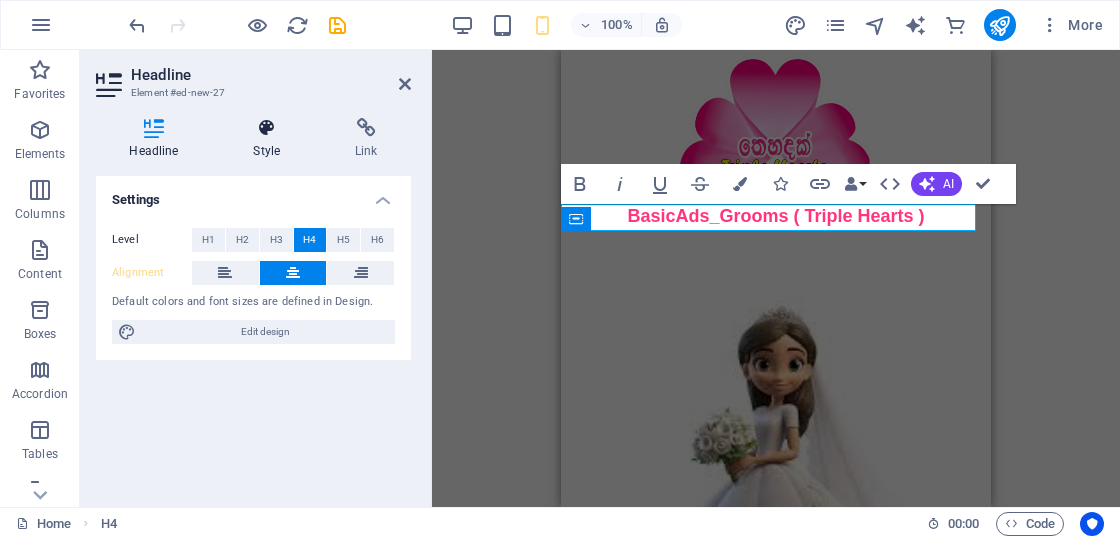 click at bounding box center (267, 128) 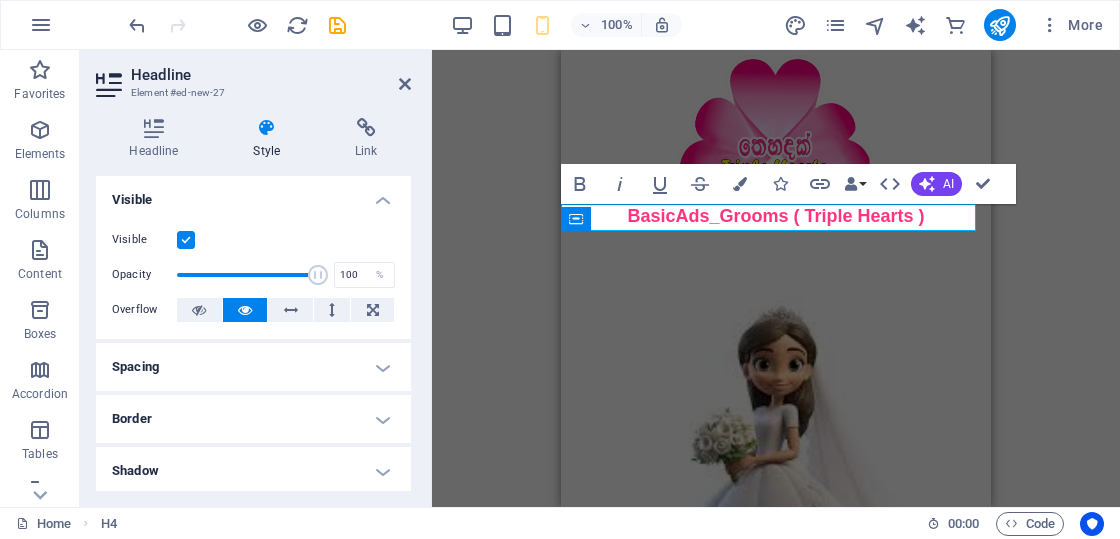 scroll, scrollTop: 200, scrollLeft: 0, axis: vertical 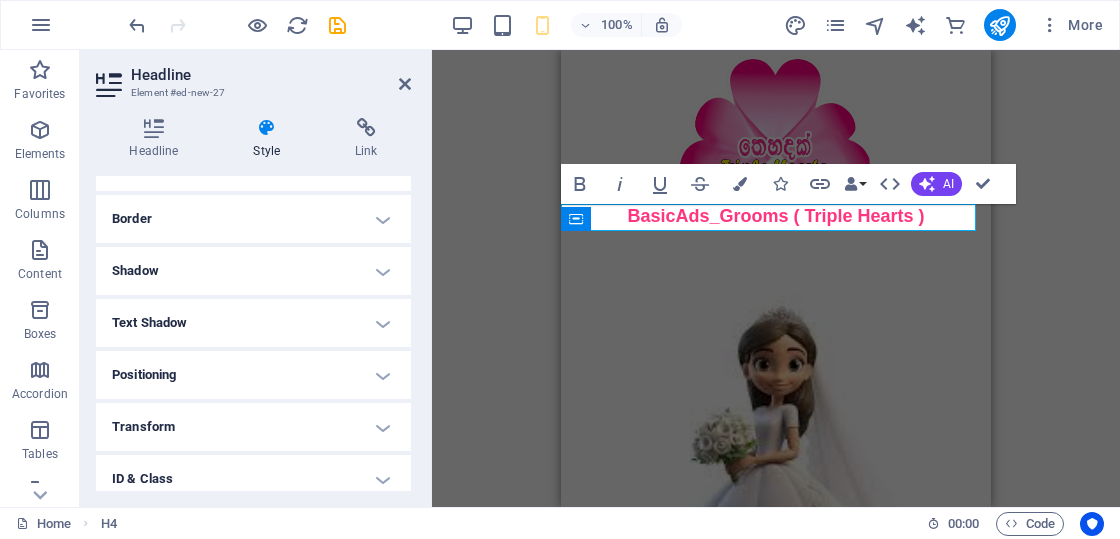 click on "Positioning" at bounding box center (253, 375) 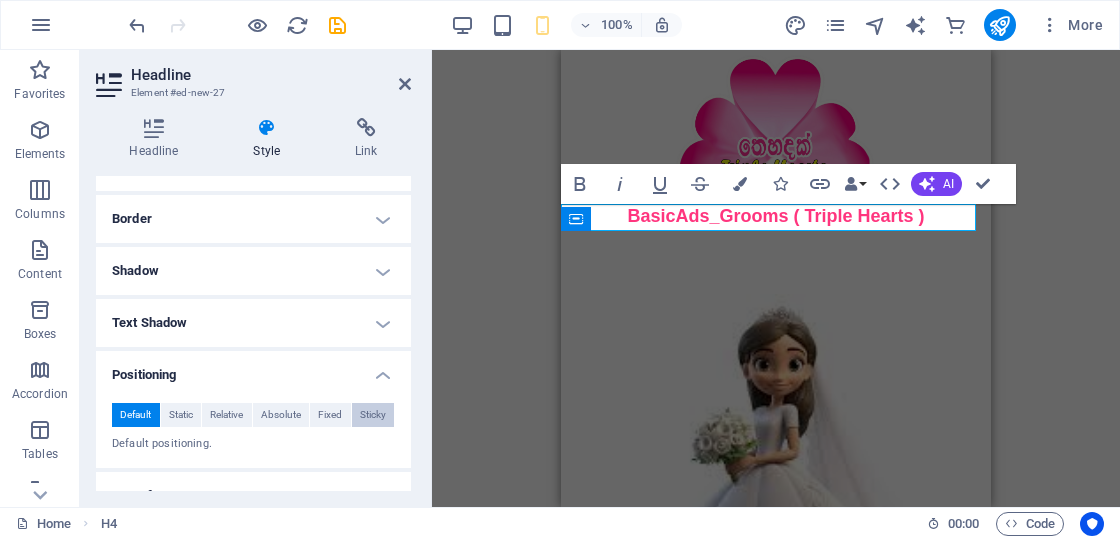 click on "Sticky" at bounding box center [373, 415] 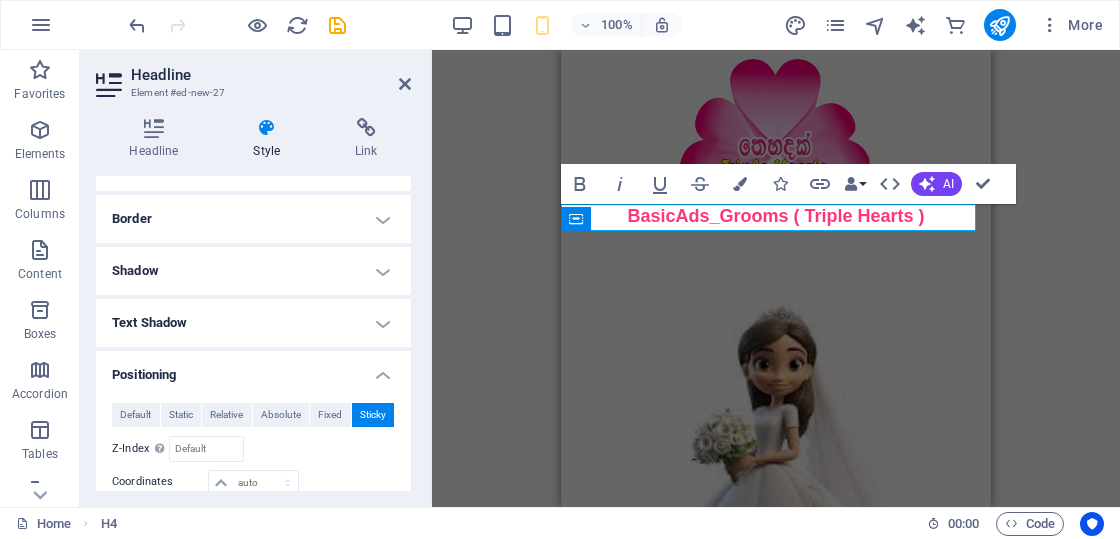 click on "Placeholder   H4   Image   Container   Container   Placeholder   Document   Container   Image slider   Container   Container   Placeholder   Gallery Bold Italic Underline Strikethrough Colors Icons Link Data Bindings Company First name Last name Street ZIP code City Email Phone Mobile Fax Custom field 1 Custom field 2 Custom field 3 Custom field 4 Custom field 5 Custom field 6 HTML AI Improve Make shorter Make longer Fix spelling & grammar Translate to English Generate text Confirm (Ctrl+⏎)" at bounding box center (776, 278) 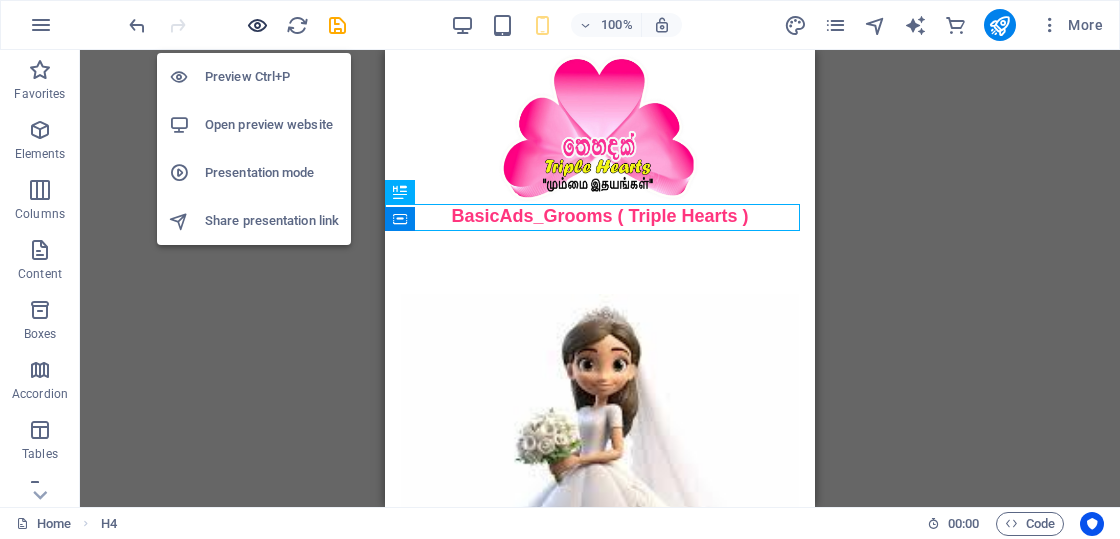 click at bounding box center (257, 25) 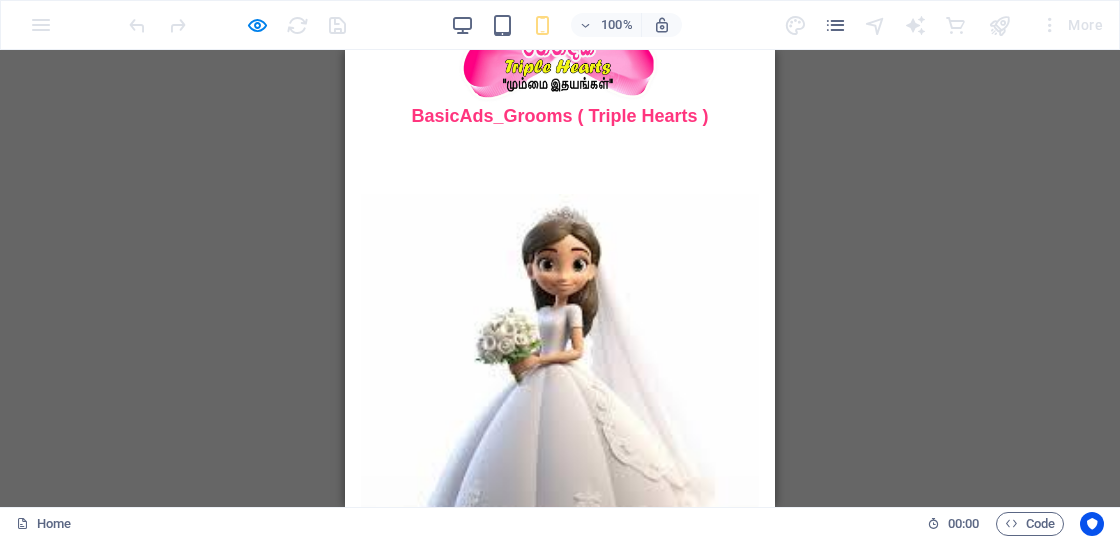 scroll, scrollTop: 0, scrollLeft: 0, axis: both 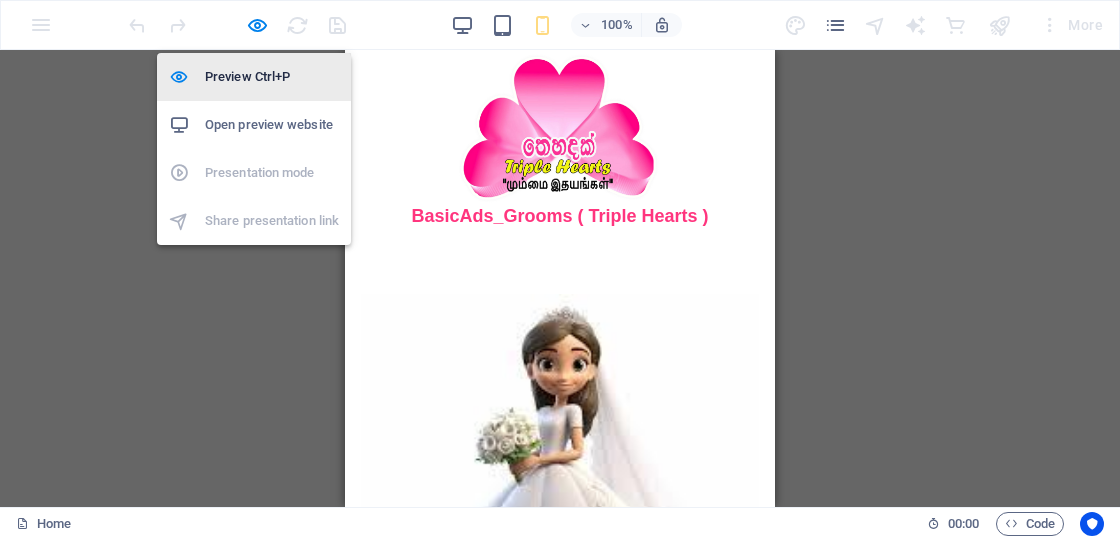 click on "Preview Ctrl+P" at bounding box center (272, 77) 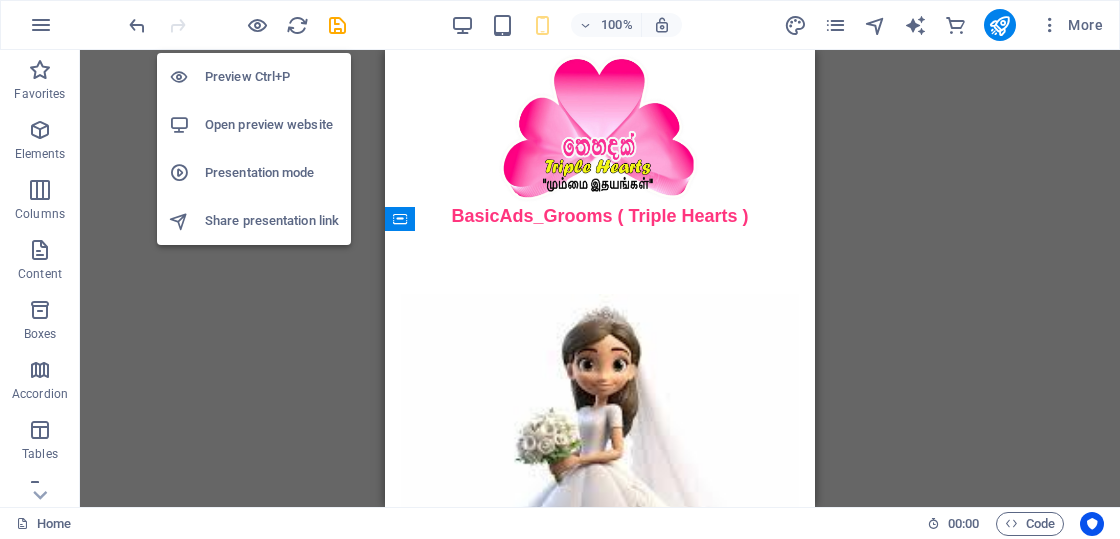 click on "Preview Ctrl+P" at bounding box center [272, 77] 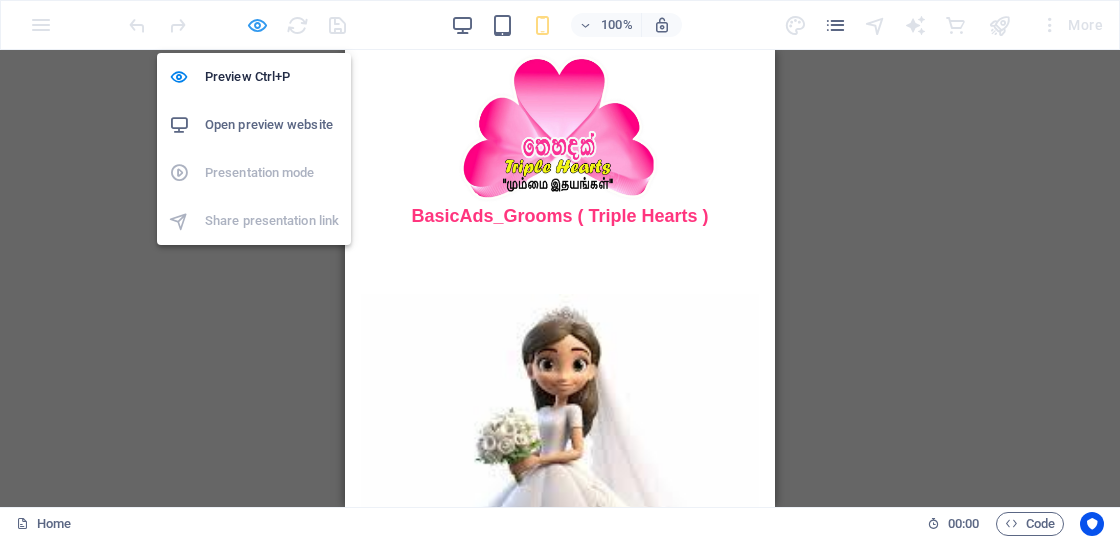 click at bounding box center [257, 25] 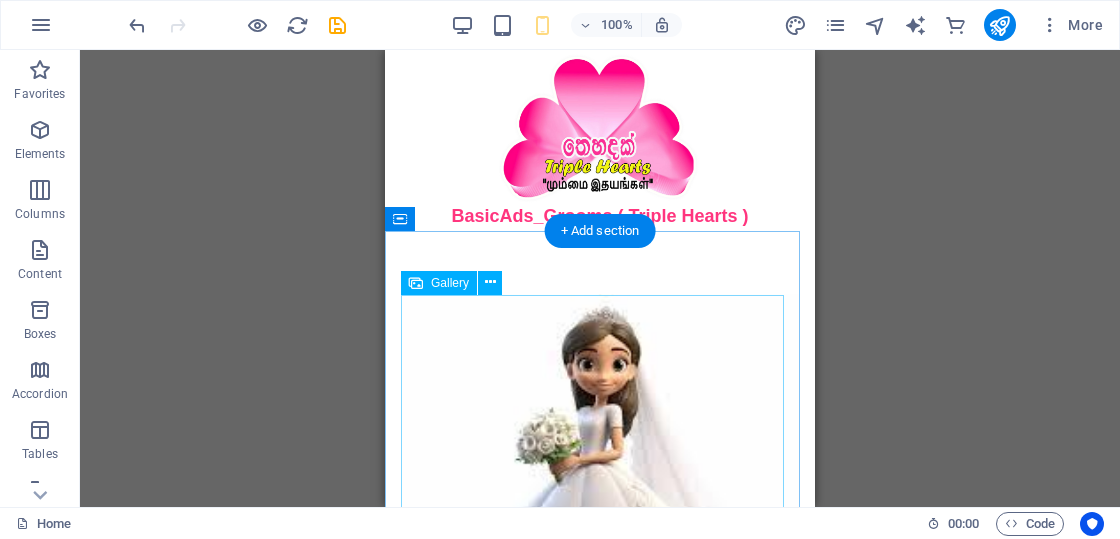 click at bounding box center [600, 493] 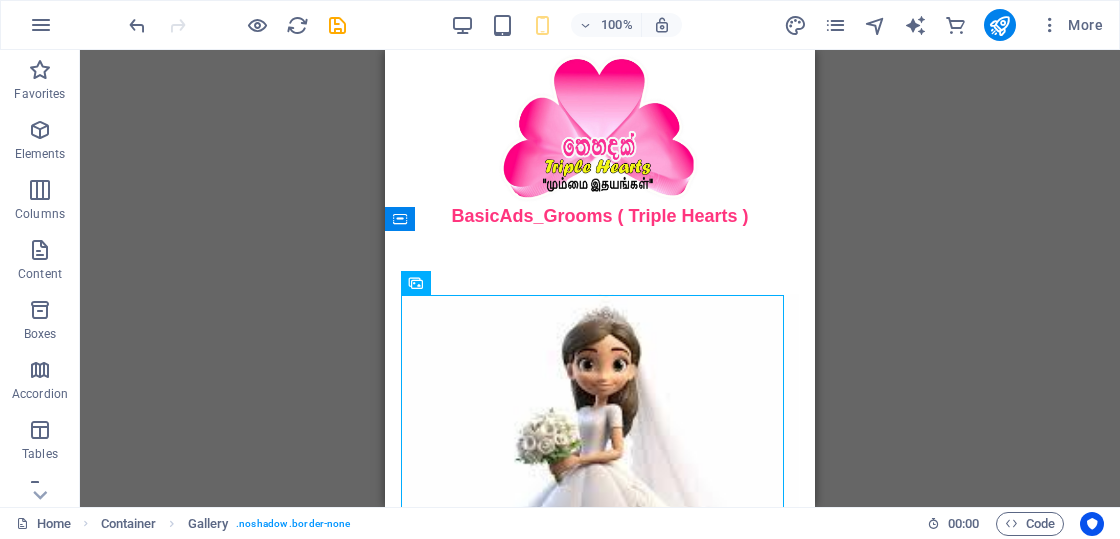 click on "Placeholder   H4   Image   Container   Container   Placeholder   Document   Container   Image slider   Container   Container   Placeholder   Gallery" at bounding box center (600, 278) 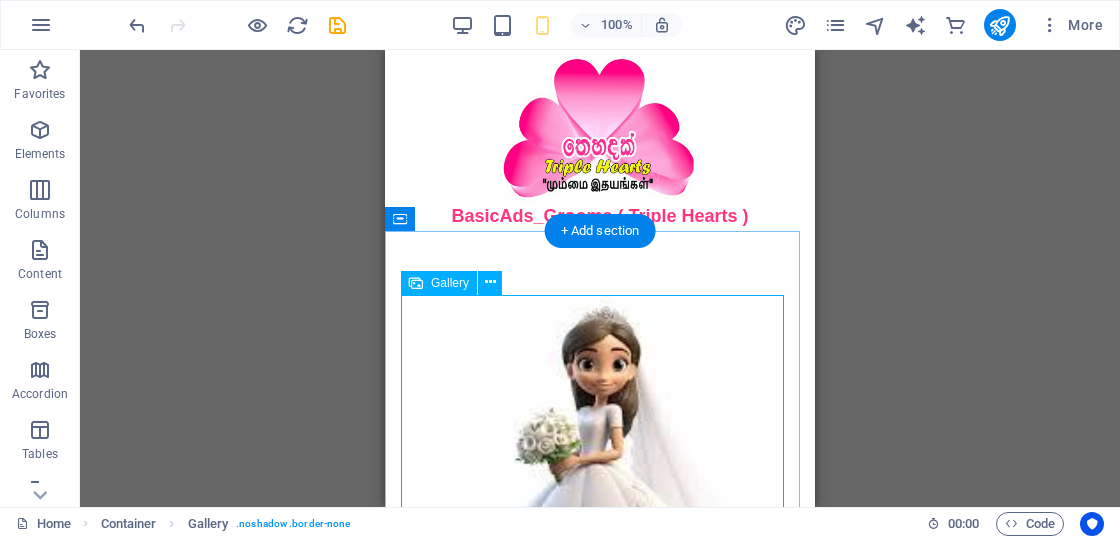 click at bounding box center (600, 493) 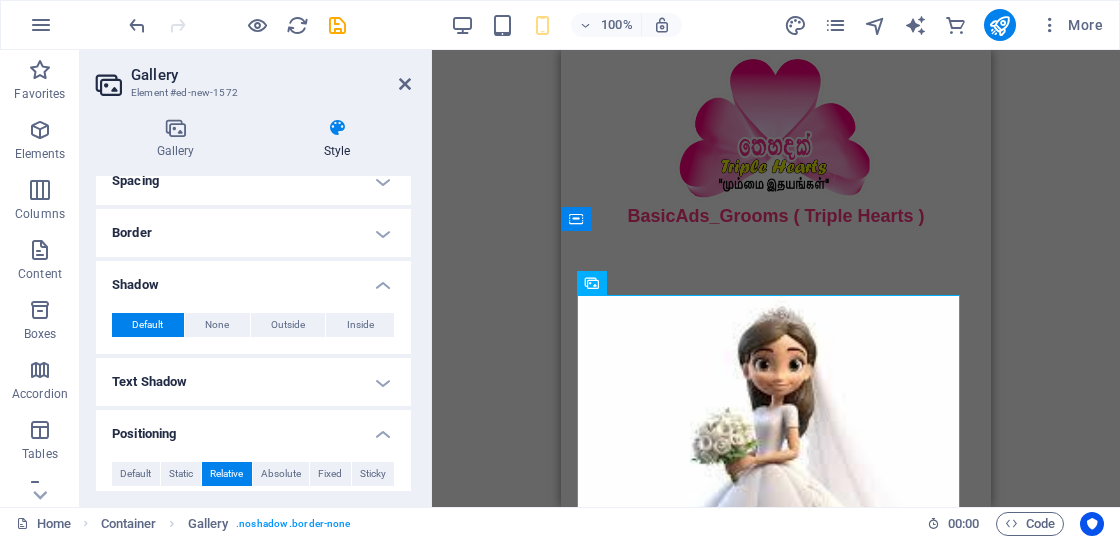 scroll, scrollTop: 500, scrollLeft: 0, axis: vertical 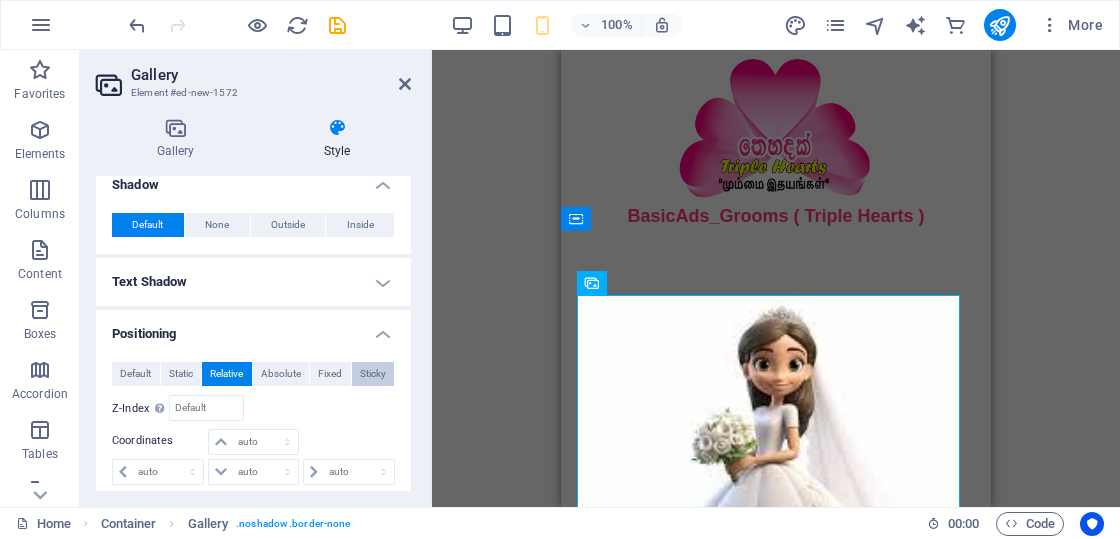 click on "Sticky" at bounding box center [373, 374] 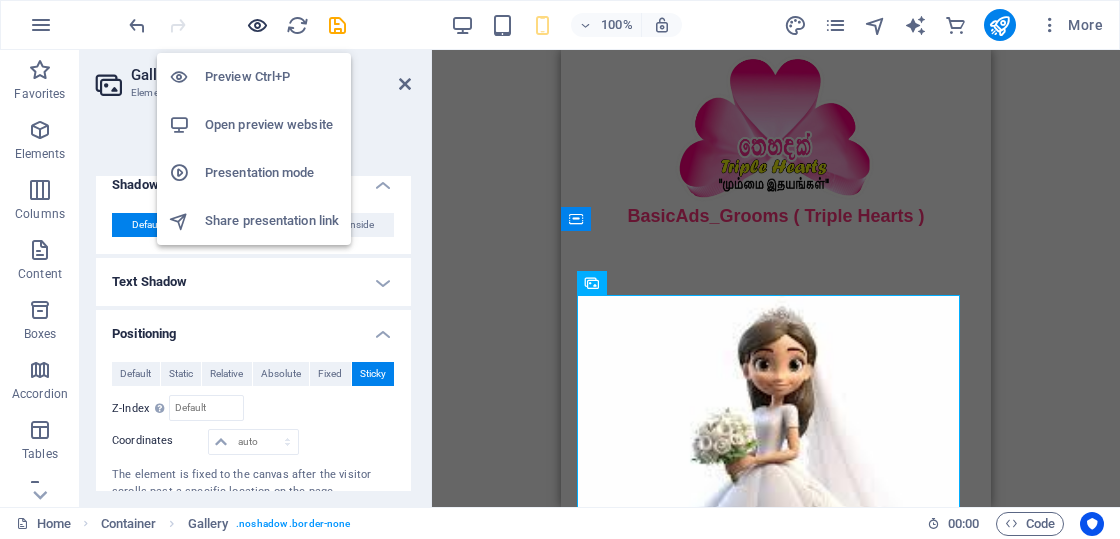 click at bounding box center [257, 25] 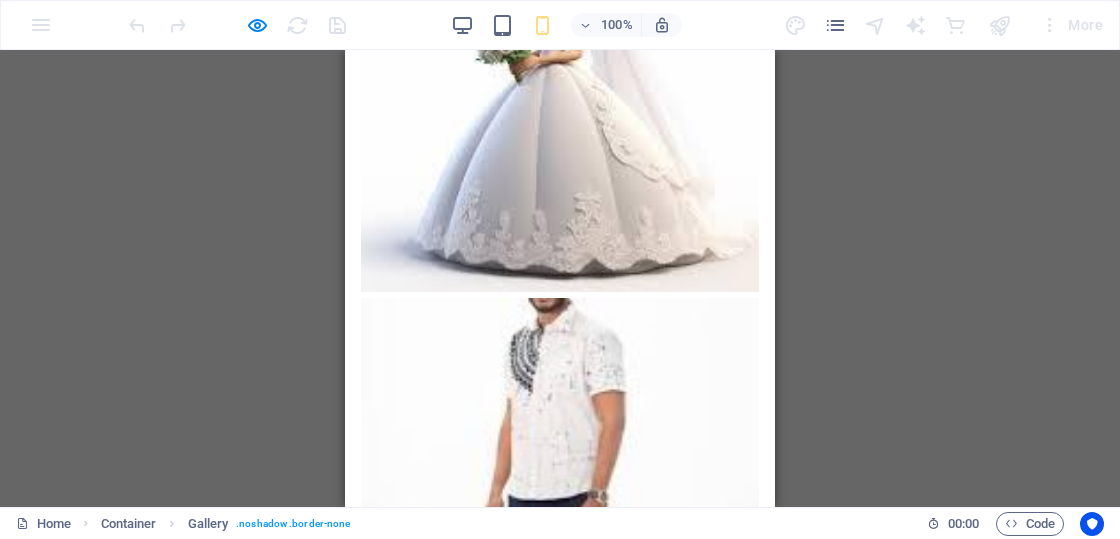 scroll, scrollTop: 0, scrollLeft: 0, axis: both 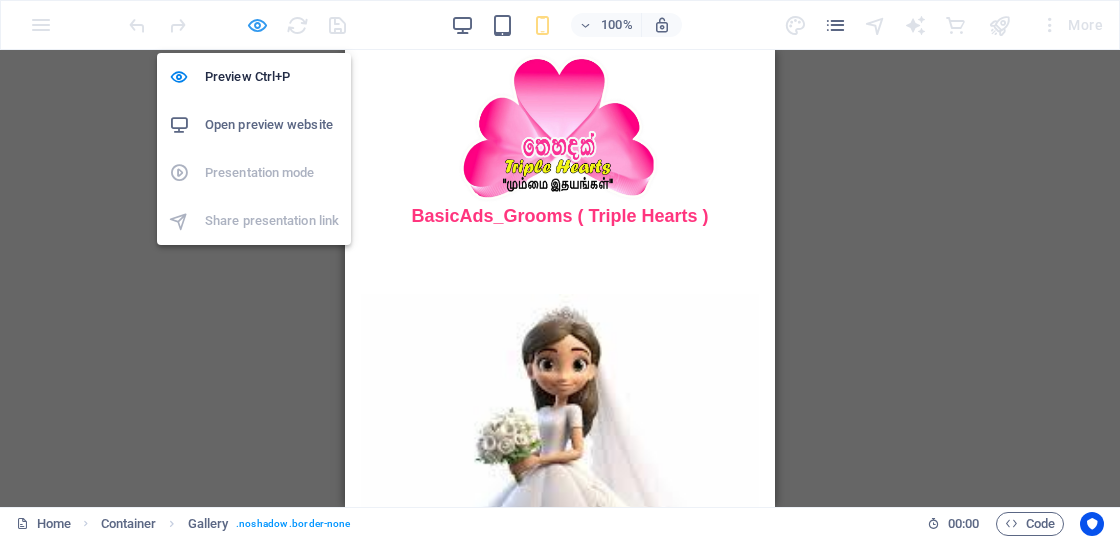 click at bounding box center [257, 25] 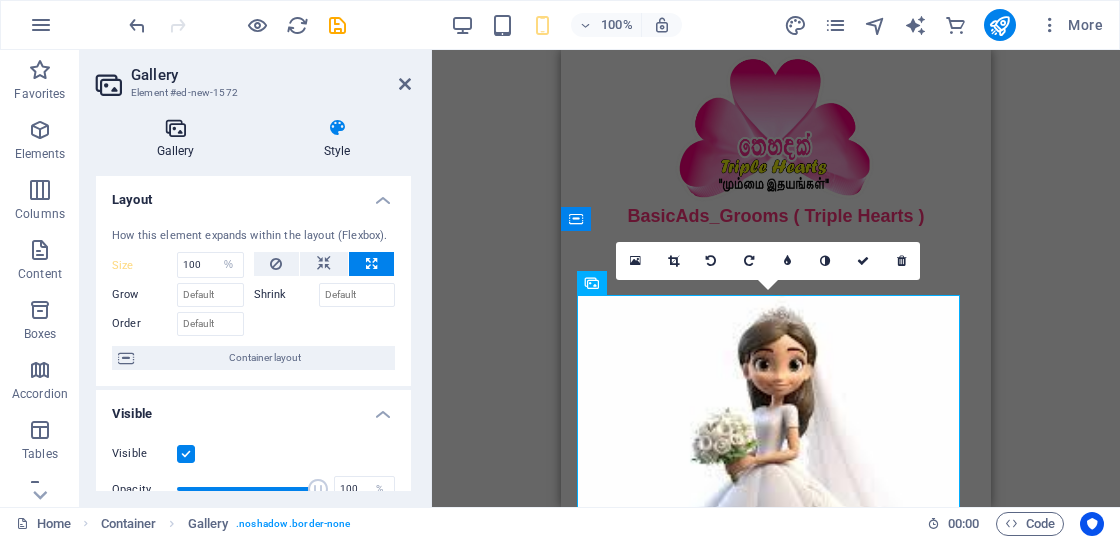 click at bounding box center (175, 128) 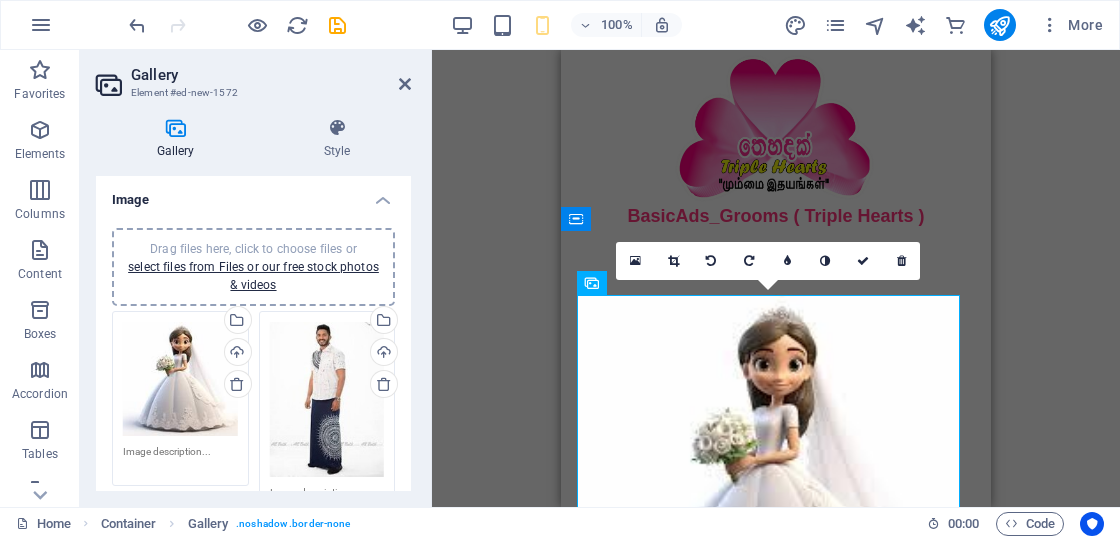 scroll, scrollTop: 100, scrollLeft: 0, axis: vertical 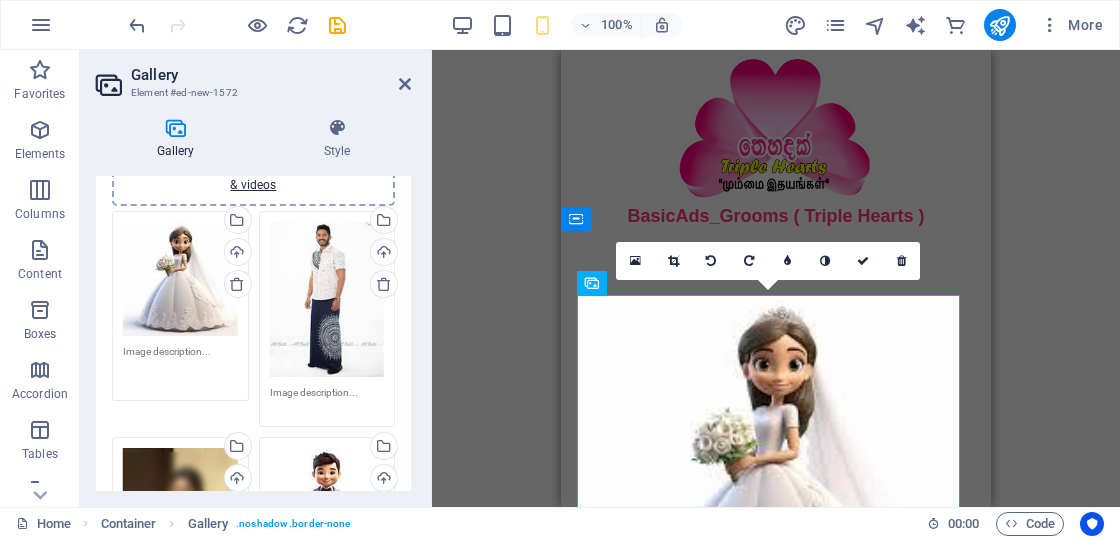 click at bounding box center [180, 366] 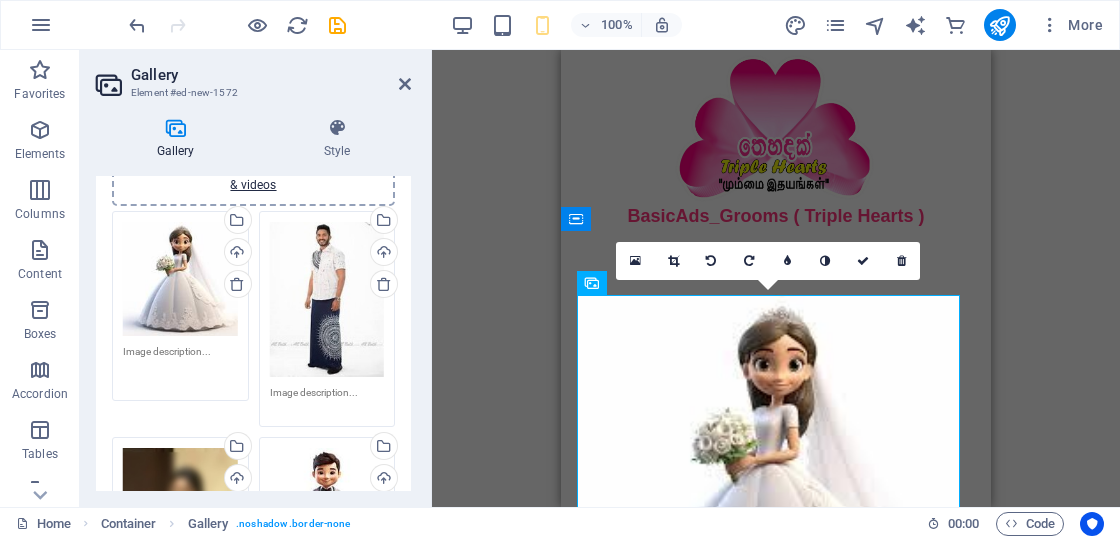 click at bounding box center [180, 366] 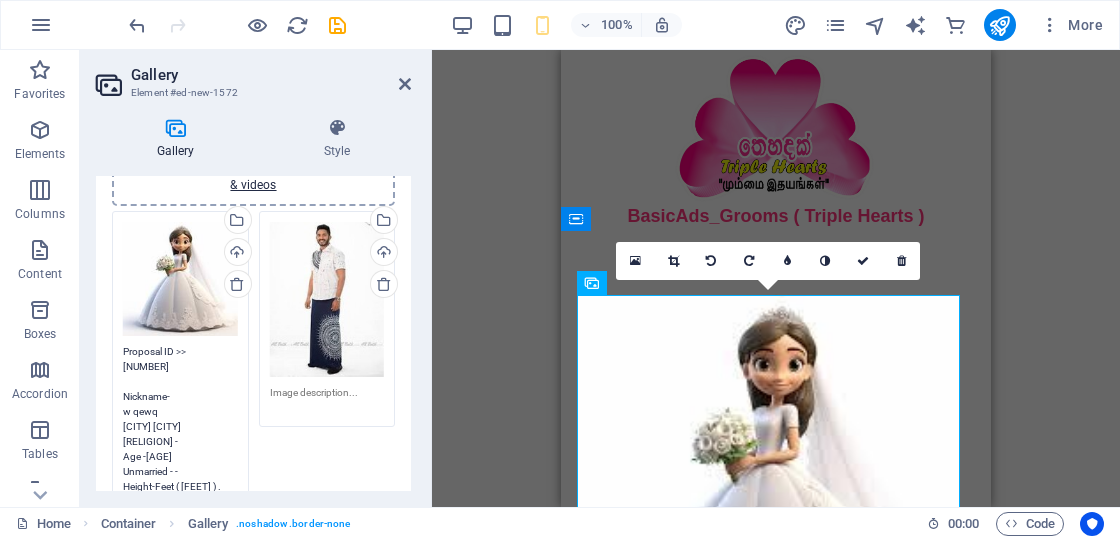 scroll, scrollTop: 0, scrollLeft: 0, axis: both 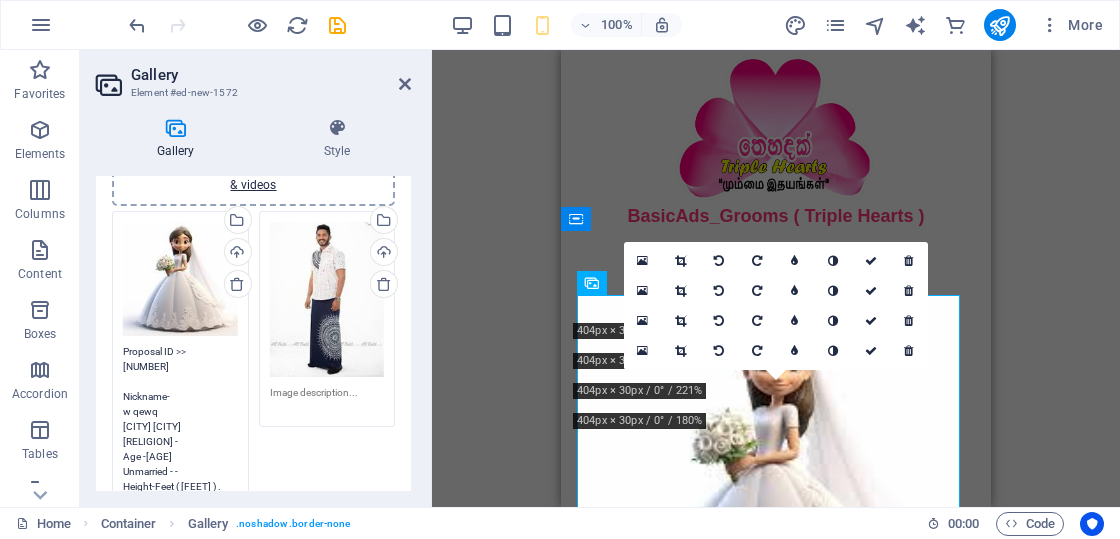 type on "Proposal ID >>
2006101234563737
Nickname-කෙටි නම
w qewq
வவுனியா (Vavuniya) වවුනියාව
Baptist - බැප්ටිස්ට් -
වයස -19
Unmarried - අවිවාහක - திருமணமாகாத
උස-Feet ( 7 ) . Inches ( 01 )
රැකියාව-
Foreign Employed - විදේශ රැකියාවැති - வெளிநாடு வேலை
මාසික ආදායම
Studying / job expected - රැකියා අපේක්ෂිත - வேலை தேடுதல்" 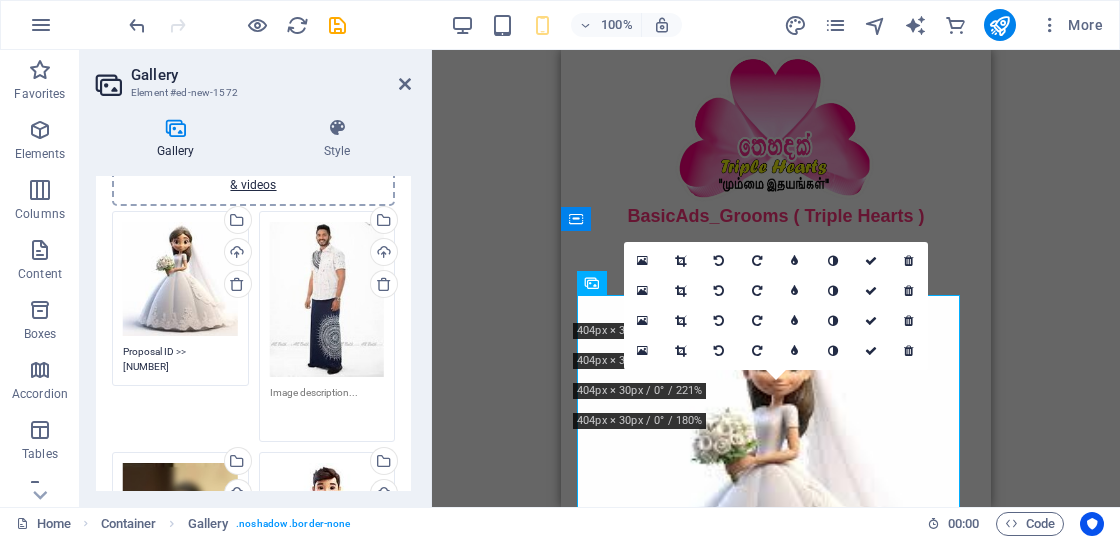 click at bounding box center [327, 407] 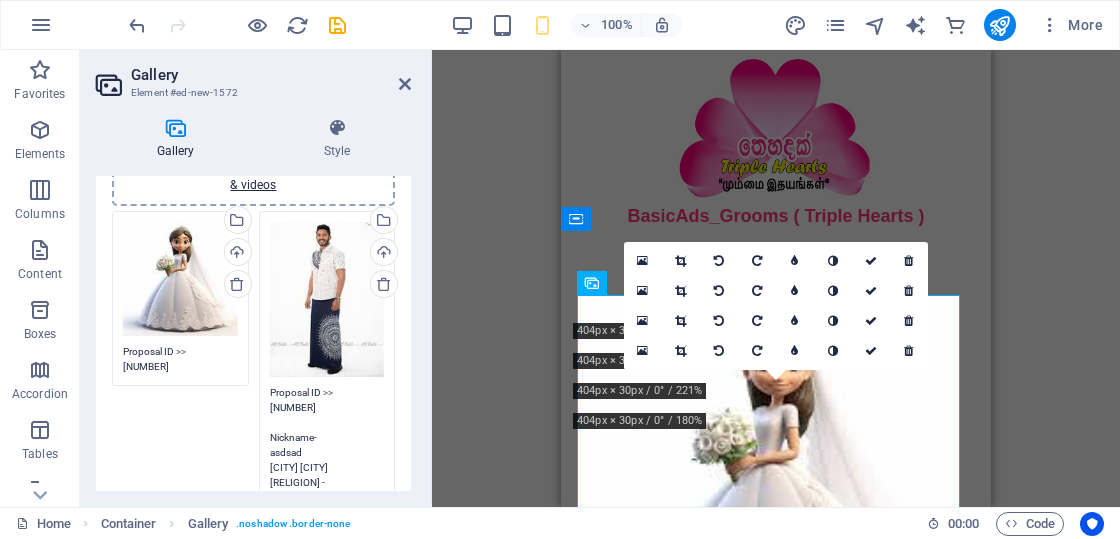 scroll, scrollTop: 0, scrollLeft: 0, axis: both 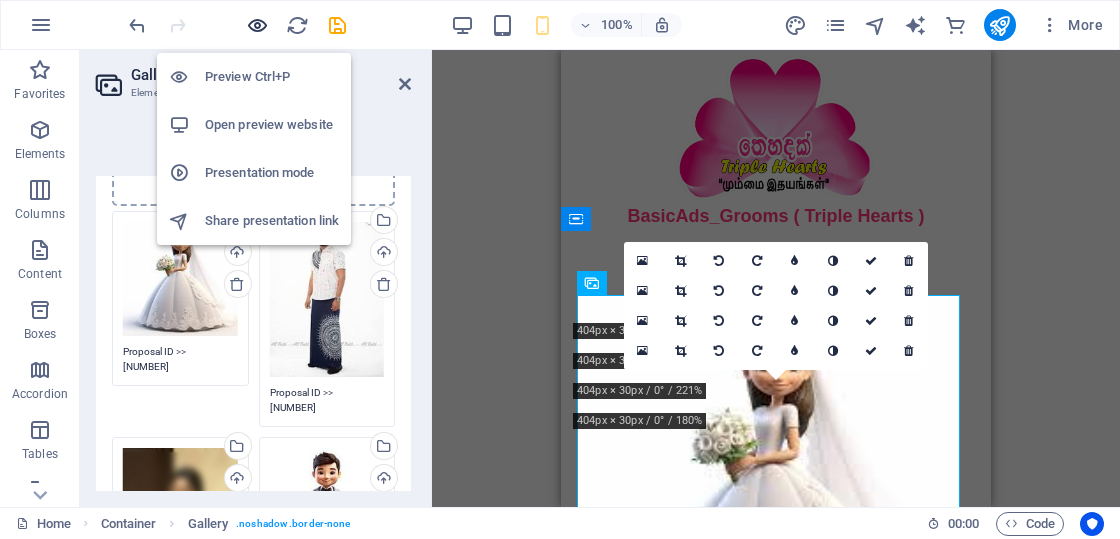 click at bounding box center (257, 25) 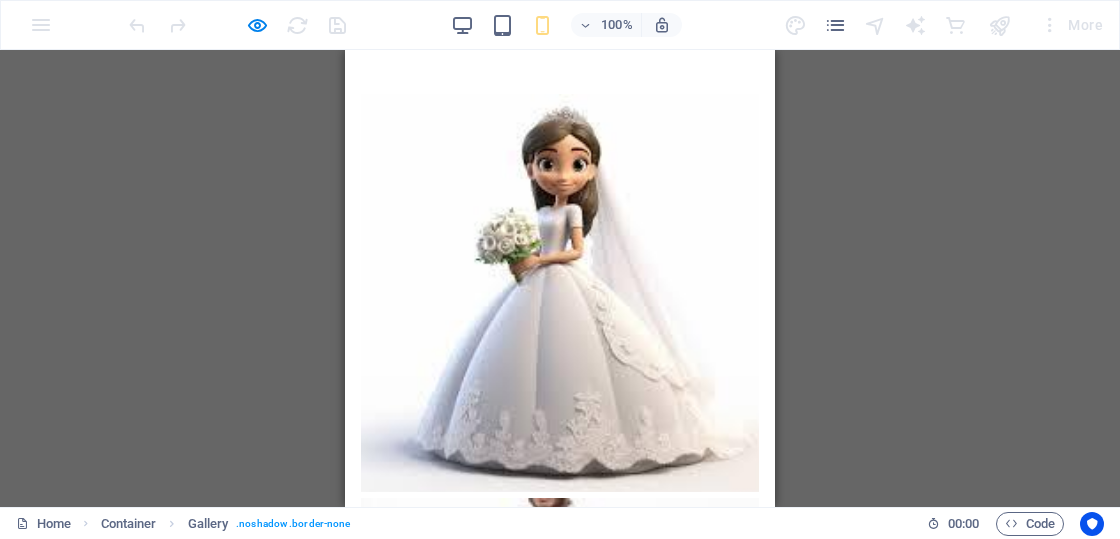 scroll, scrollTop: 400, scrollLeft: 0, axis: vertical 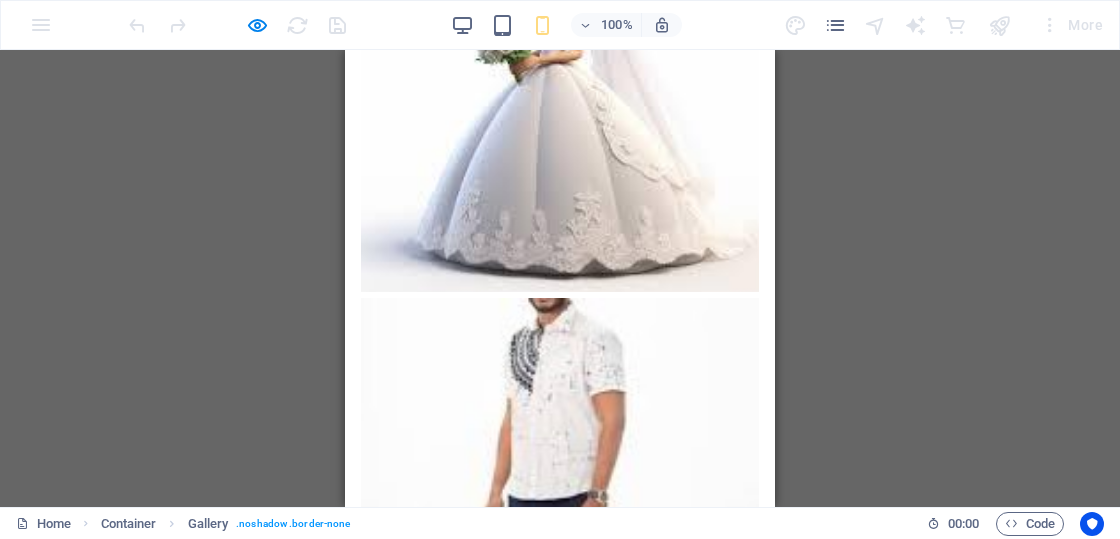 click at bounding box center [560, 93] 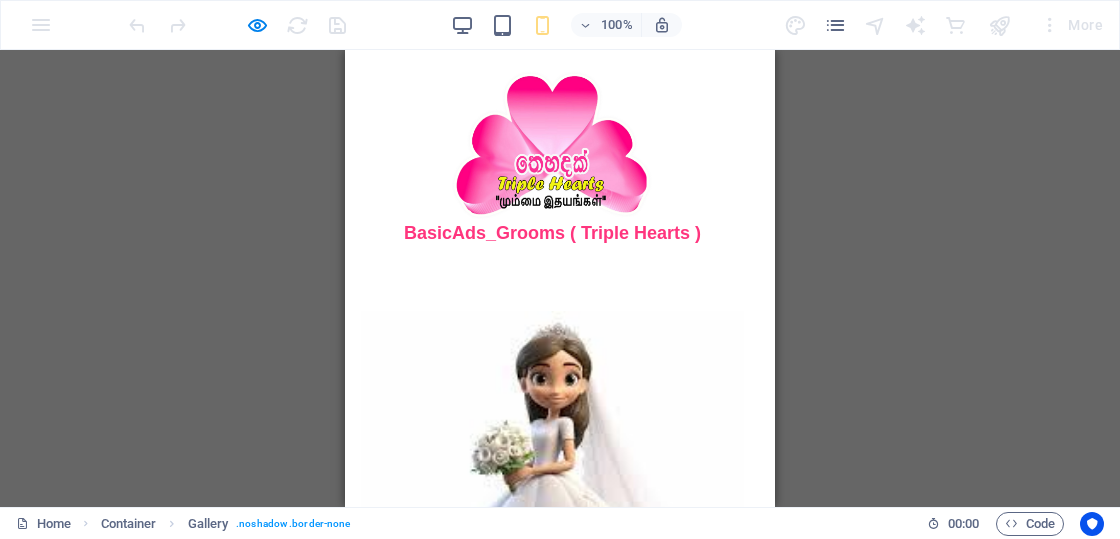 scroll, scrollTop: 0, scrollLeft: 0, axis: both 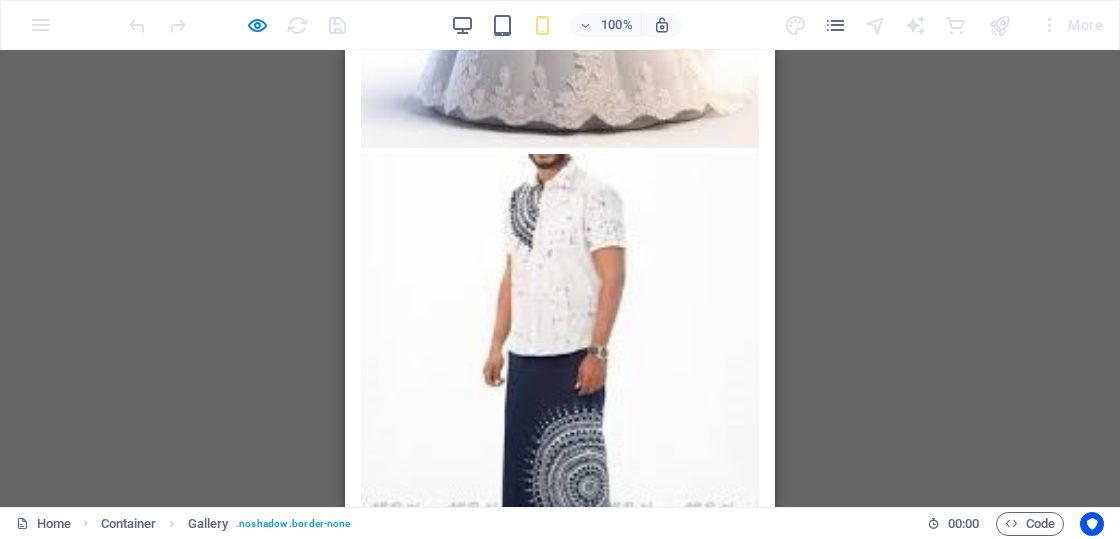 click at bounding box center (560, 353) 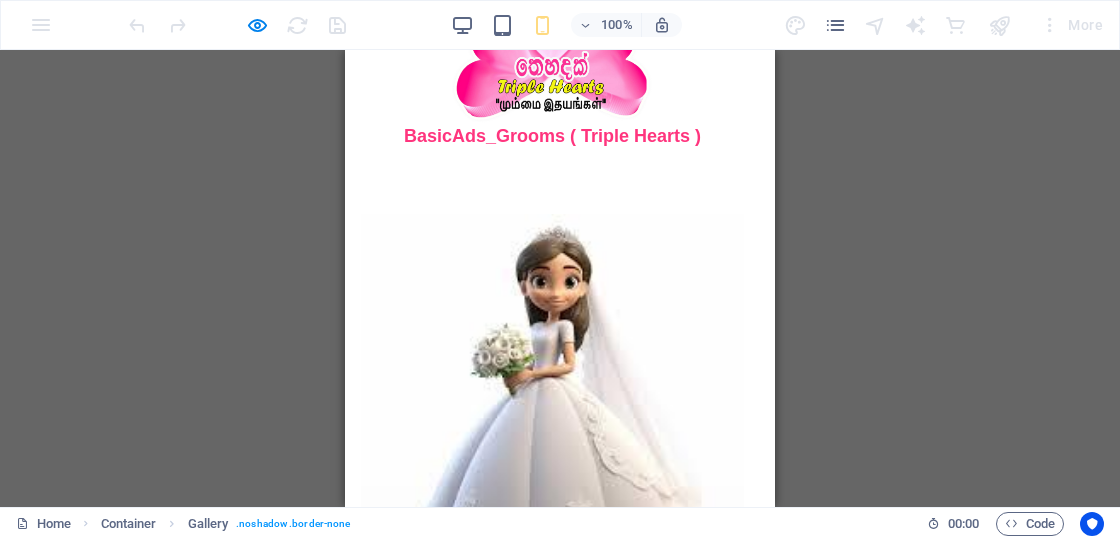 scroll, scrollTop: 0, scrollLeft: 0, axis: both 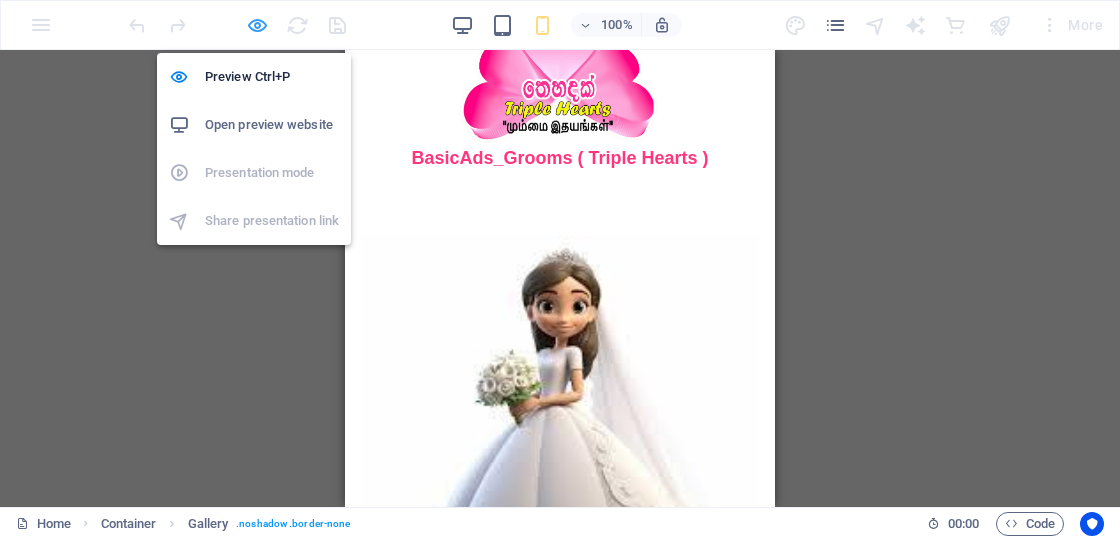 click at bounding box center (257, 25) 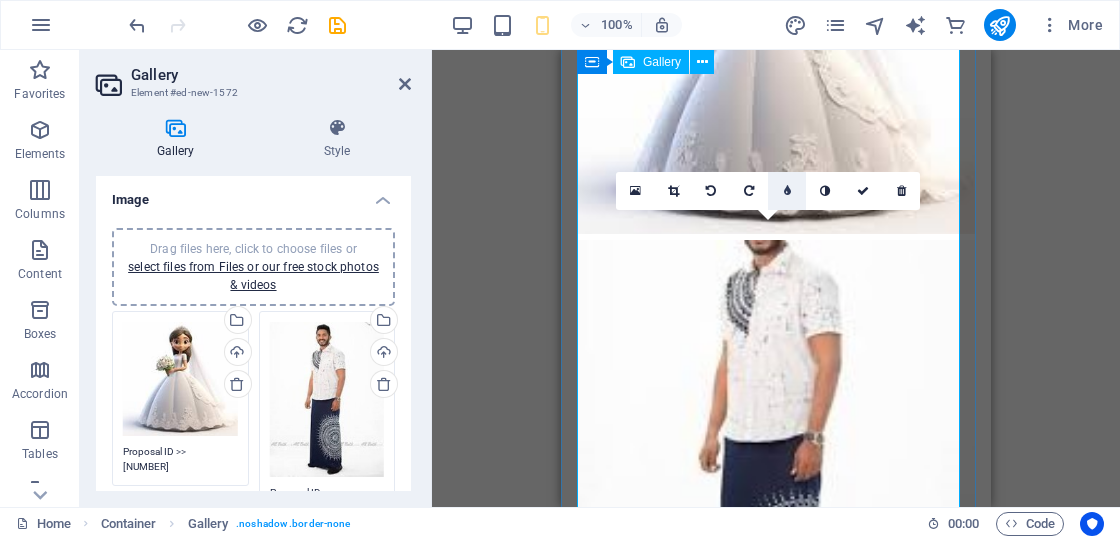 scroll, scrollTop: 0, scrollLeft: 0, axis: both 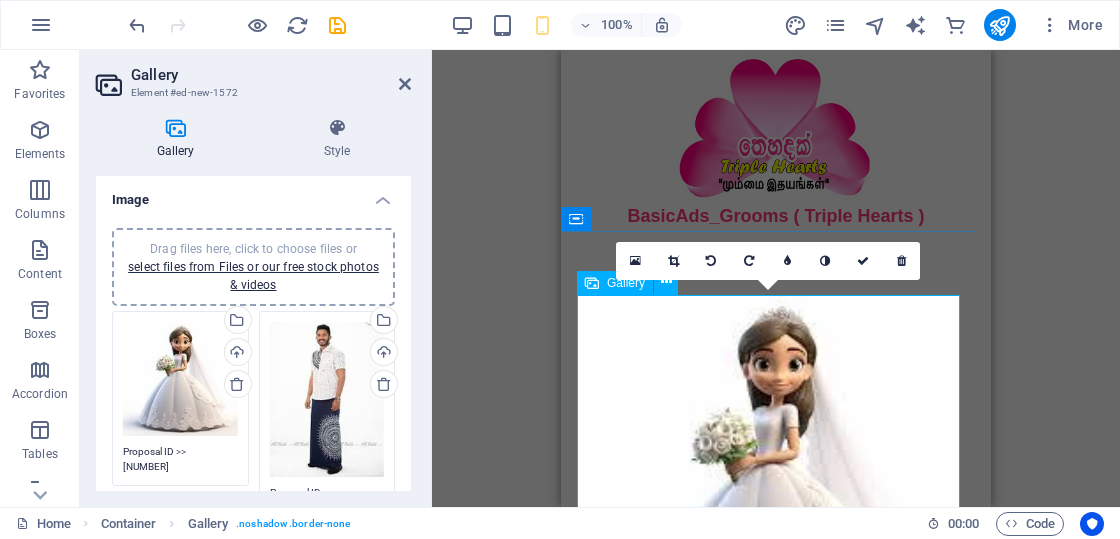 click at bounding box center (776, 493) 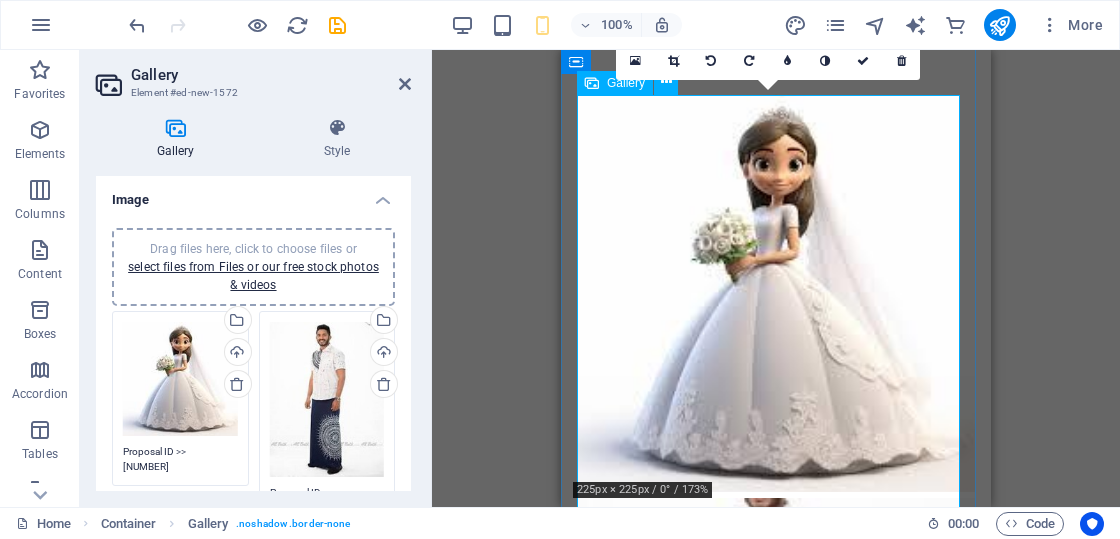 scroll, scrollTop: 300, scrollLeft: 0, axis: vertical 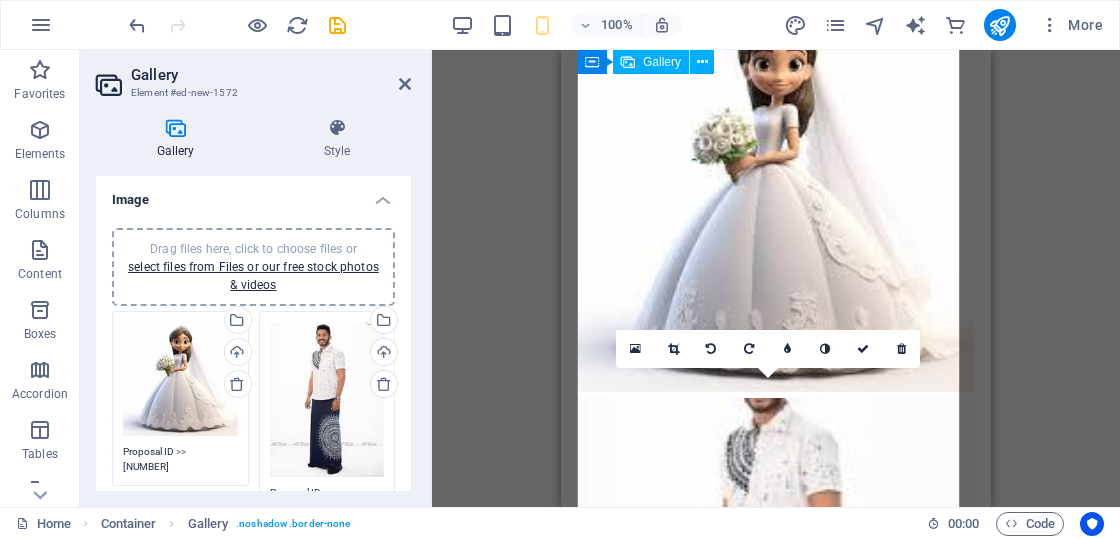 click at bounding box center [776, 597] 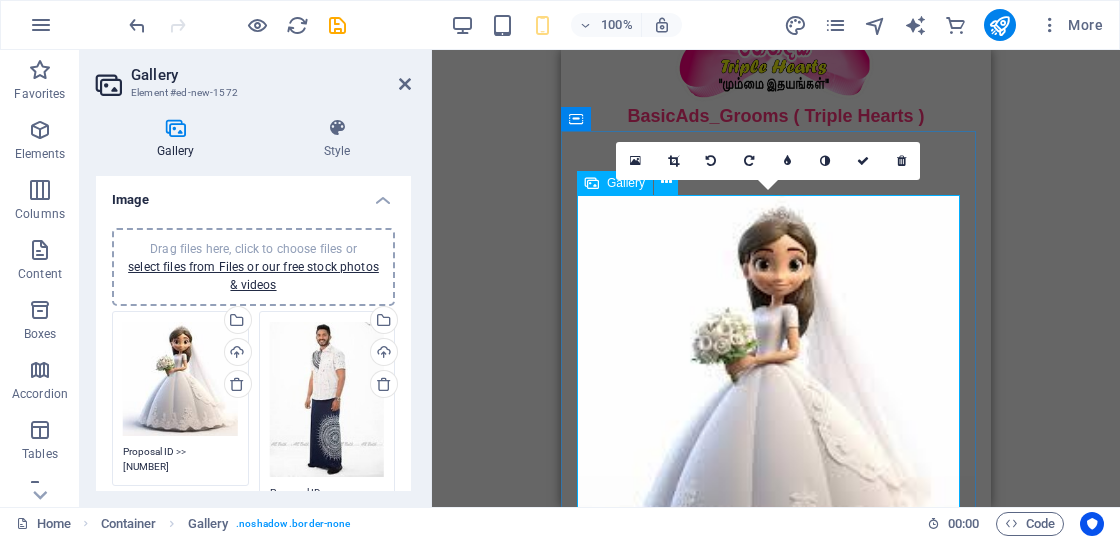 scroll, scrollTop: 200, scrollLeft: 0, axis: vertical 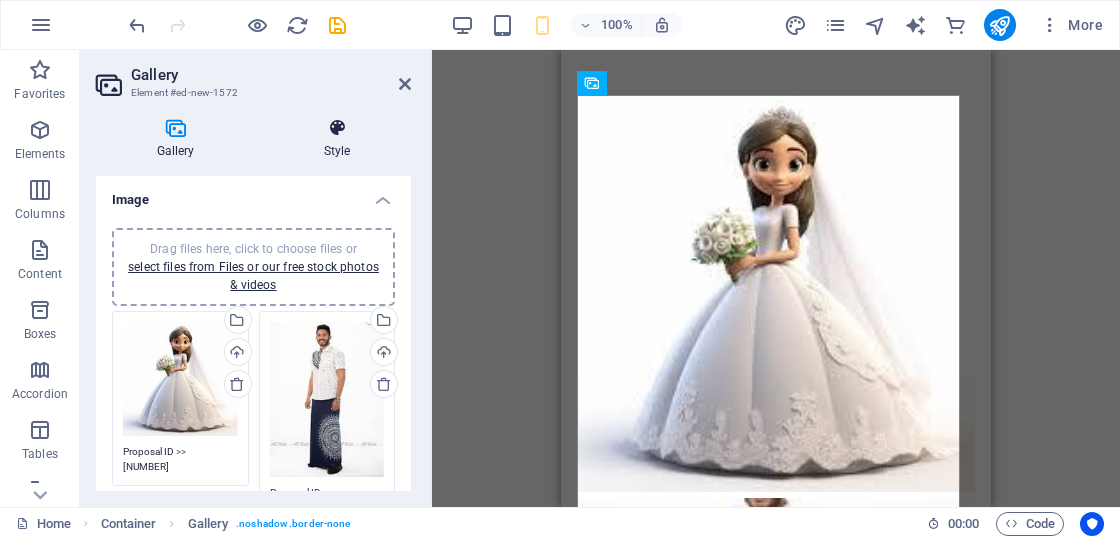 click at bounding box center (337, 128) 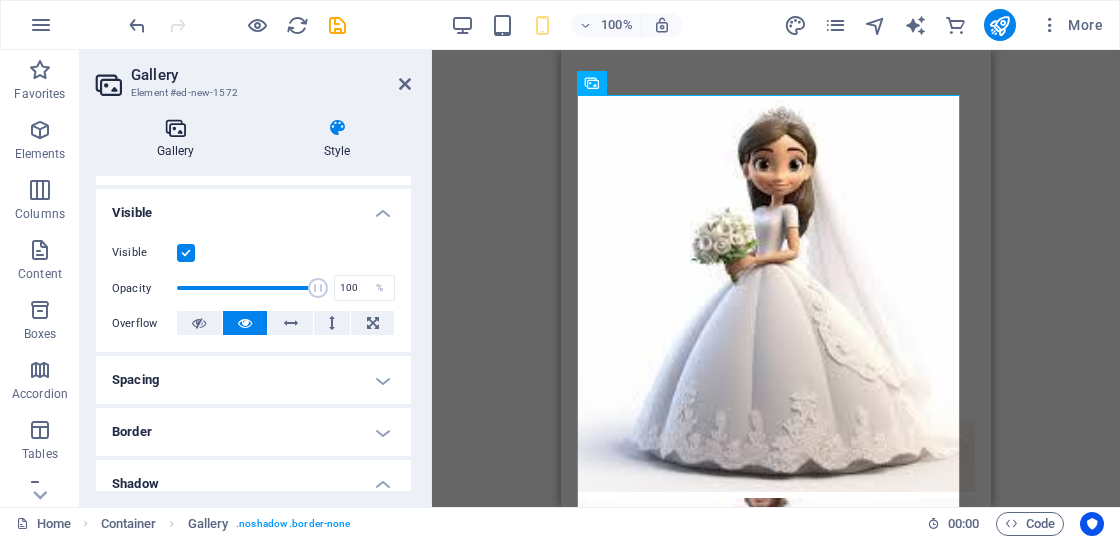 scroll, scrollTop: 0, scrollLeft: 0, axis: both 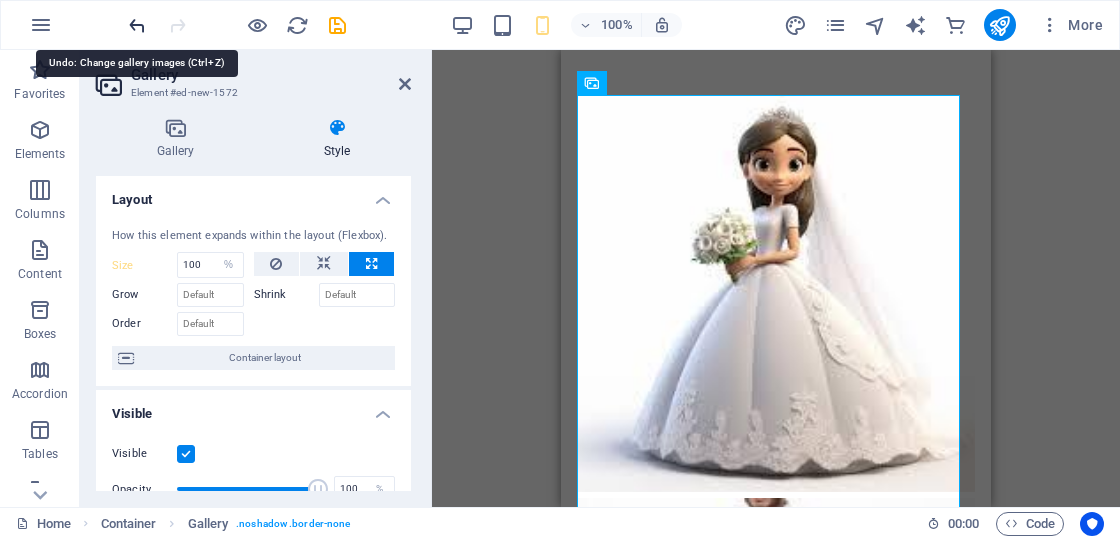click at bounding box center [137, 25] 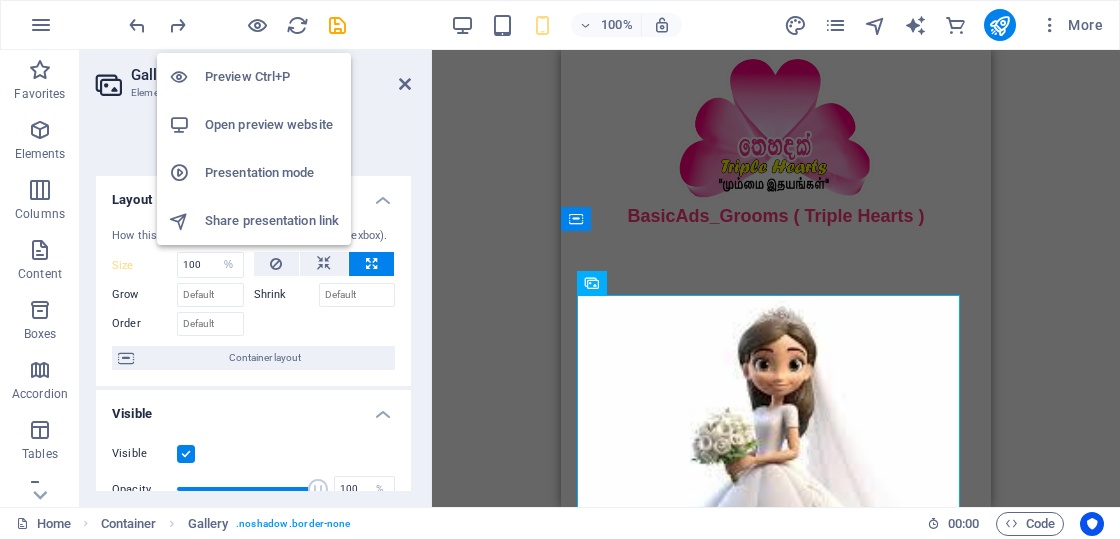 click on "Preview Ctrl+P" at bounding box center [272, 77] 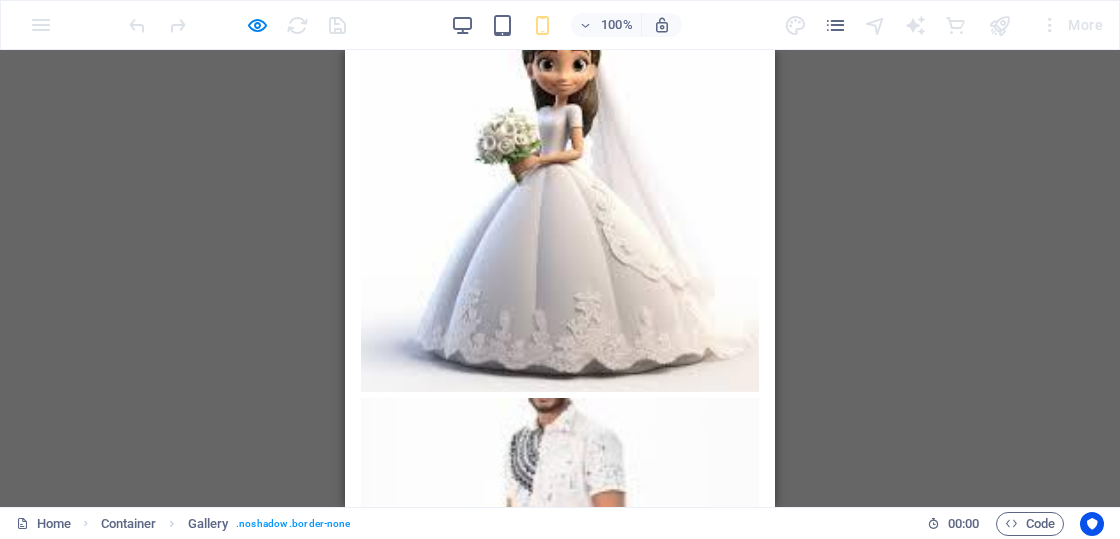 scroll, scrollTop: 200, scrollLeft: 0, axis: vertical 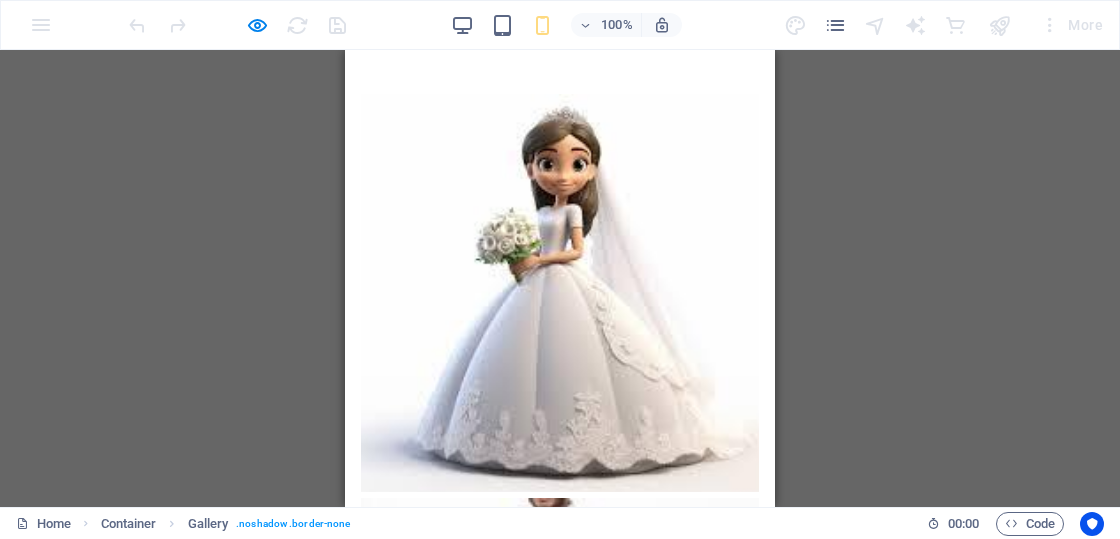 click at bounding box center (560, 293) 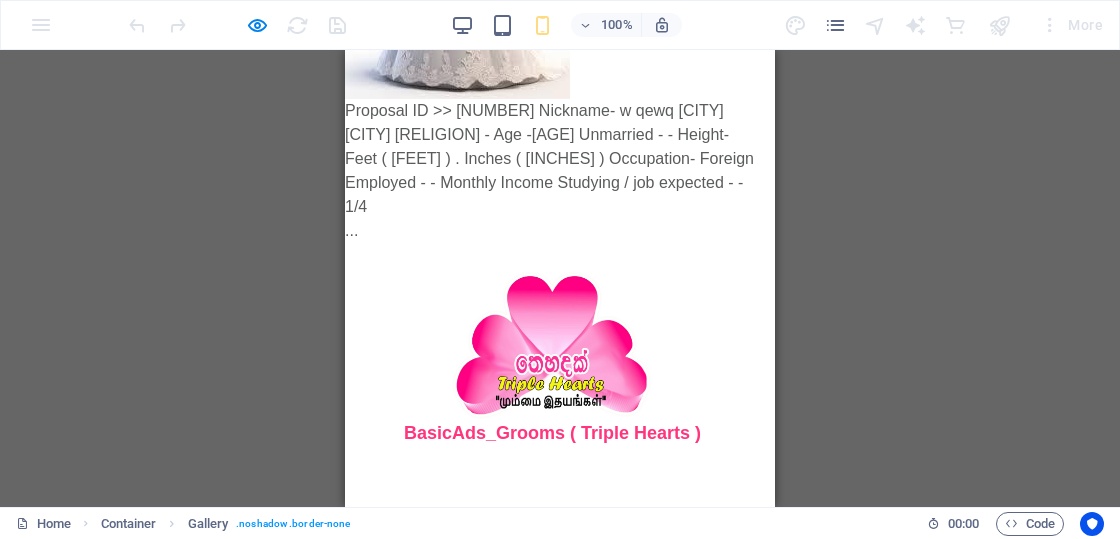 scroll, scrollTop: 0, scrollLeft: 0, axis: both 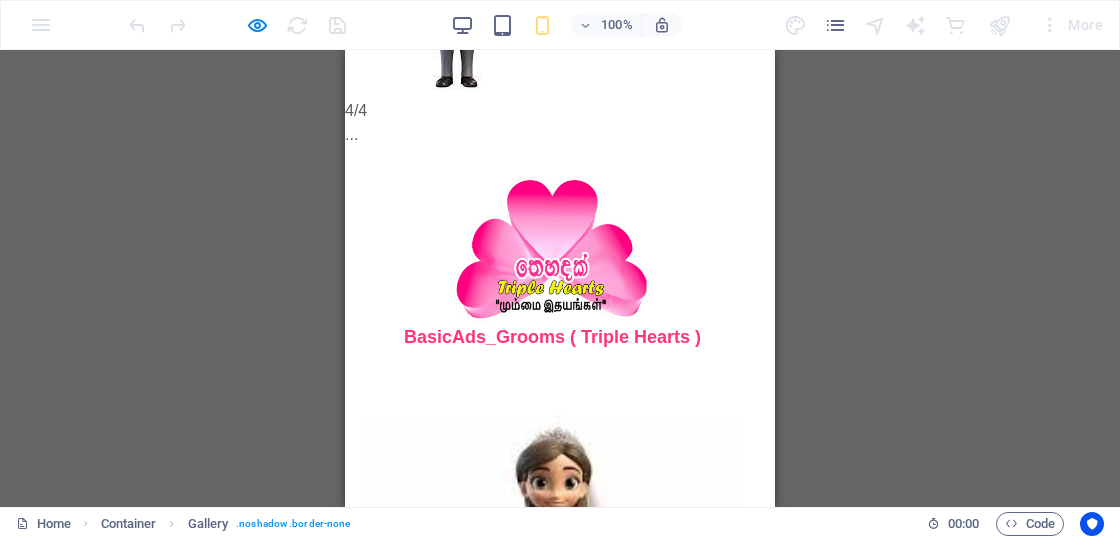 click on "×" at bounding box center (349, -138) 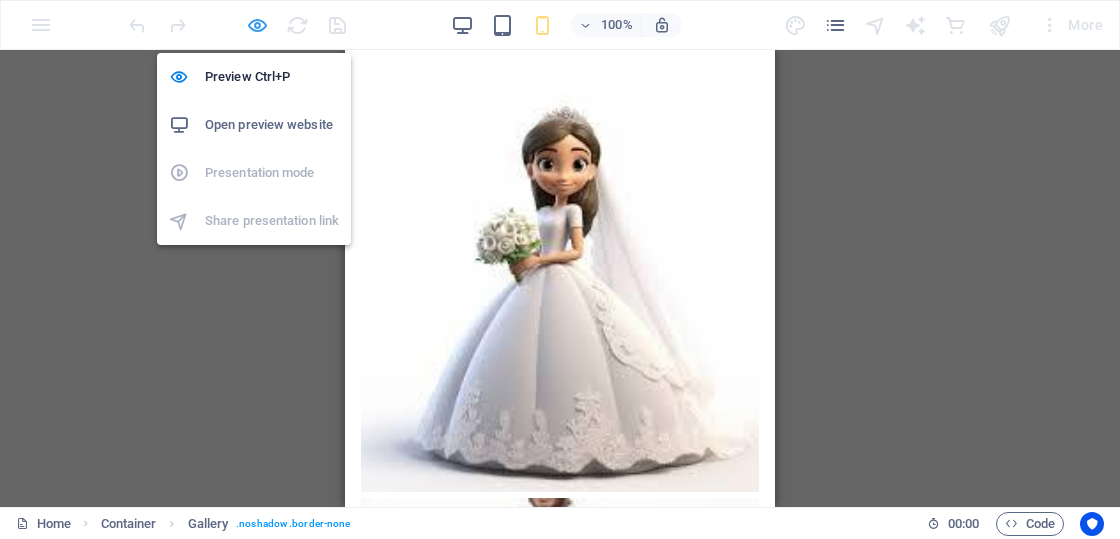 click at bounding box center [257, 25] 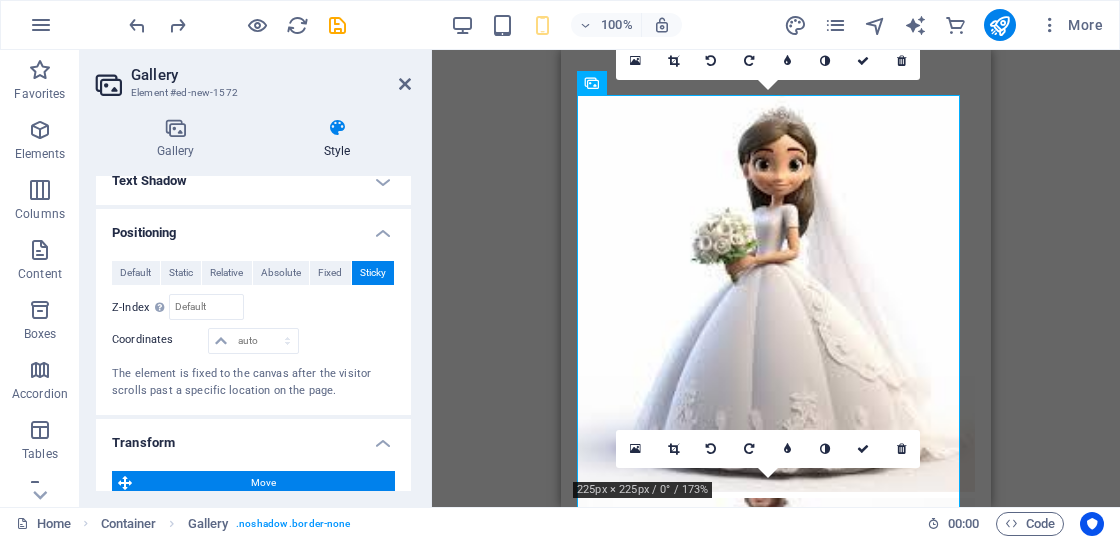 scroll, scrollTop: 201, scrollLeft: 0, axis: vertical 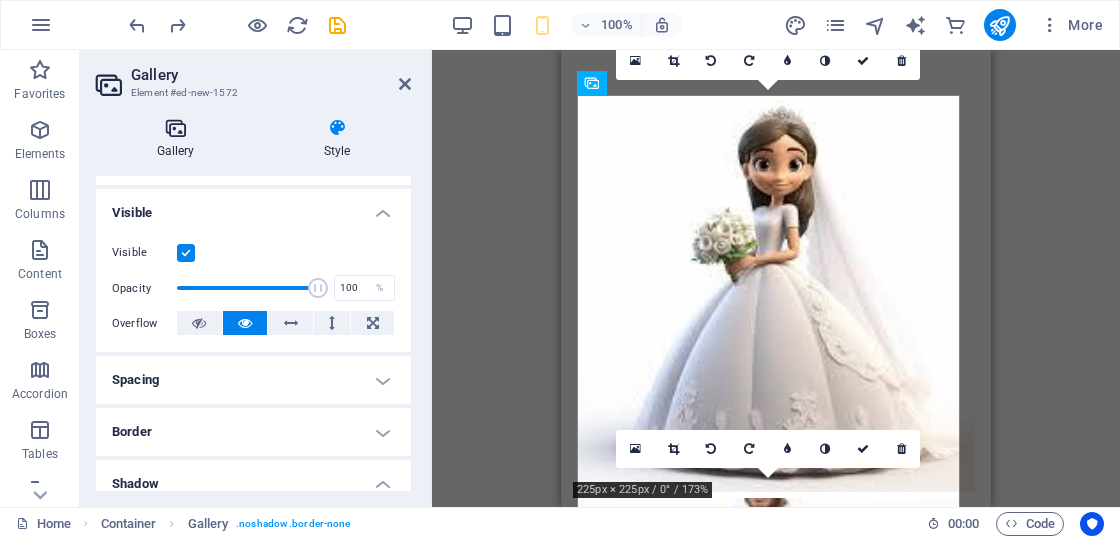 click at bounding box center [175, 128] 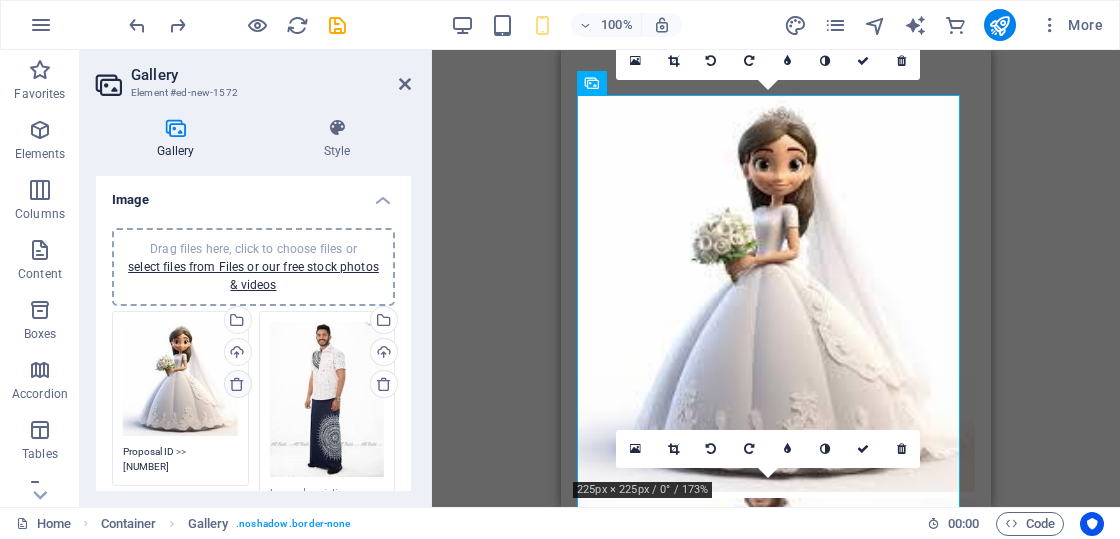 scroll, scrollTop: 200, scrollLeft: 0, axis: vertical 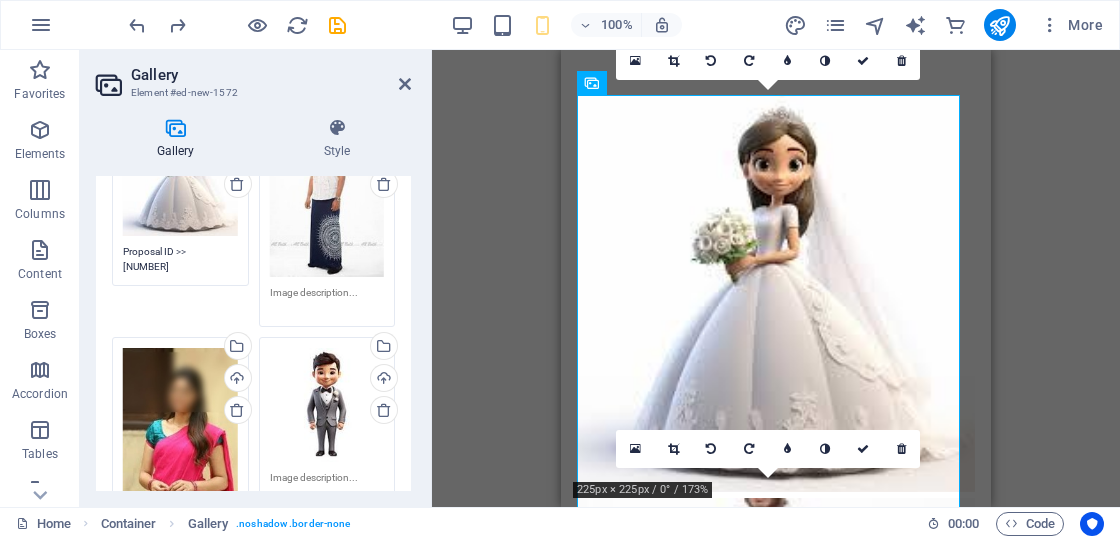 click on "Proposal ID >>
2006101234563737
Nickname-කෙටි නම
w qewq
வவுனியா (Vavuniya) වවුනියාව
Baptist - බැප්ටිස්ට් -
වයස -19
Unmarried - අවිවාහක - திருமணமாகாத
උස-Feet ( 7 ) . Inches ( 01 )
රැකියාව-
Foreign Employed - විදේශ රැකියාවැති - வெளிநாடு வேலை
මාසික ආදායම
Studying / job expected - රැකියා අපේක්ෂිත - வேலை தேடுதல்" at bounding box center [180, 259] 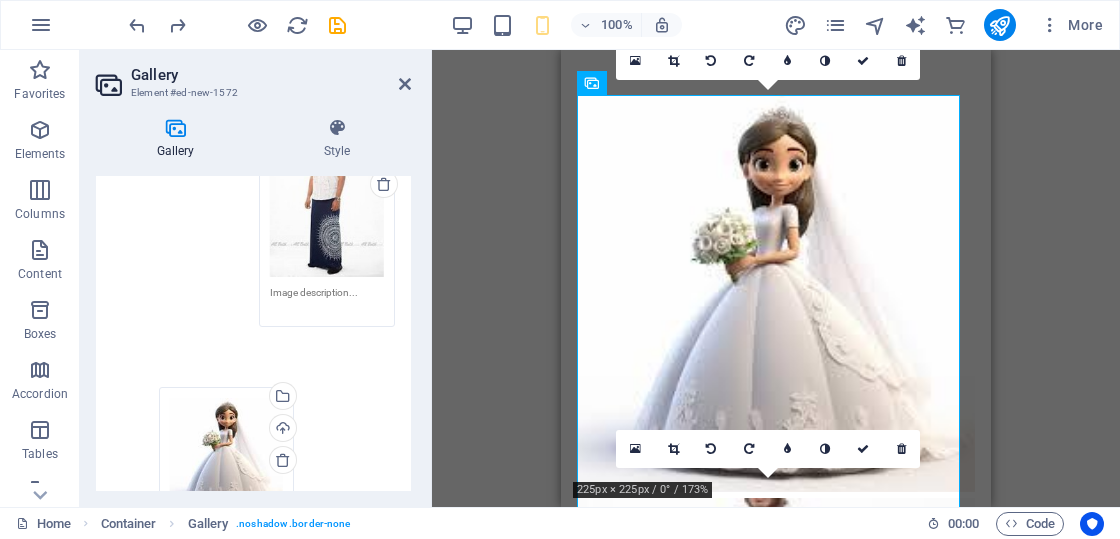 drag, startPoint x: 122, startPoint y: 247, endPoint x: 169, endPoint y: 323, distance: 89.358826 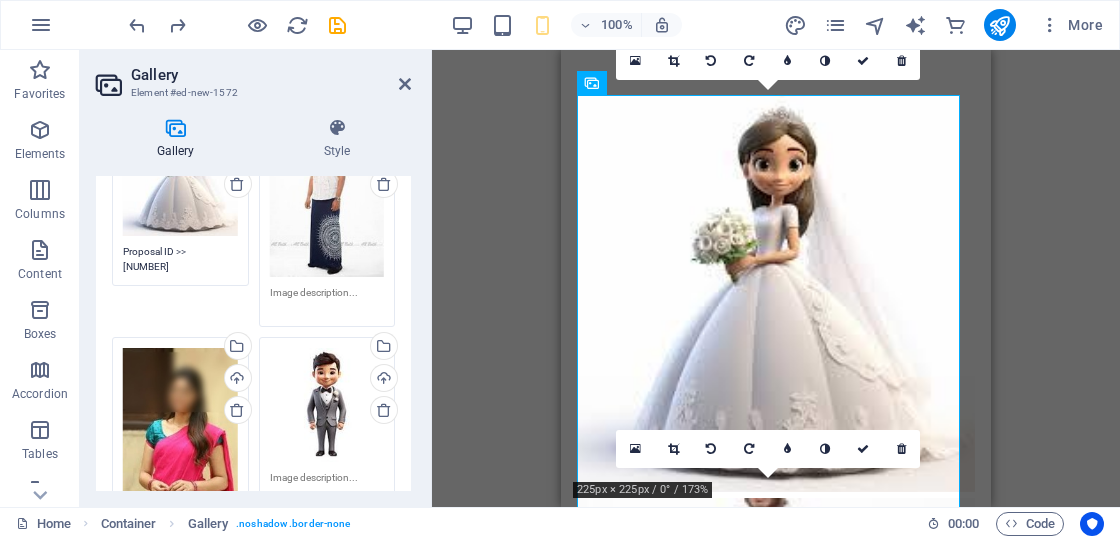 click on "Proposal ID >>
2006101234563737
Nickname-කෙටි නම
w qewq
வவுனியா (Vavuniya) වවුනියාව
Baptist - බැප්ටිස්ට් -
වයස -19
Unmarried - අවිවාහක - திருமணமாகாத
උස-Feet ( 7 ) . Inches ( 01 )
රැකියාව-
Foreign Employed - විදේශ රැකියාවැති - வெளிநாடு வேலை
මාසික ආදායම
Studying / job expected - රැකියා අපේක්ෂිත - வேலை தேடுதல்" at bounding box center (180, 259) 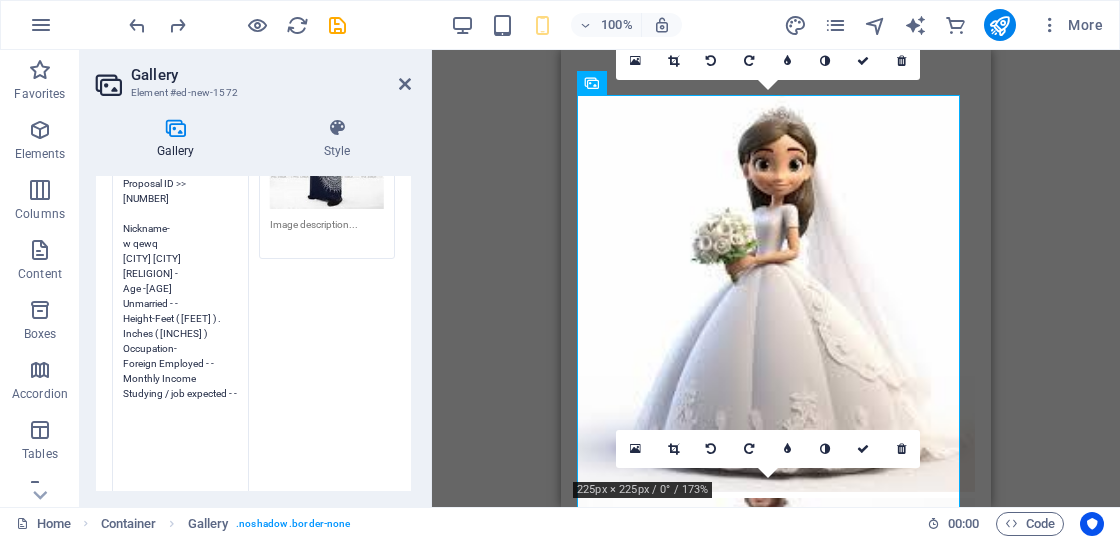 scroll, scrollTop: 355, scrollLeft: 0, axis: vertical 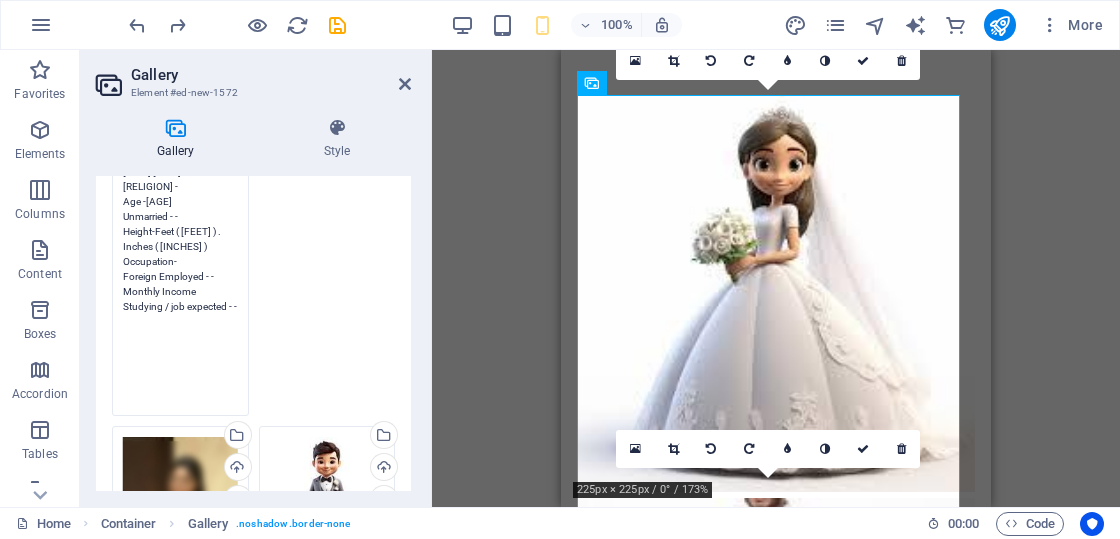 drag, startPoint x: 122, startPoint y: 247, endPoint x: 241, endPoint y: 394, distance: 189.12958 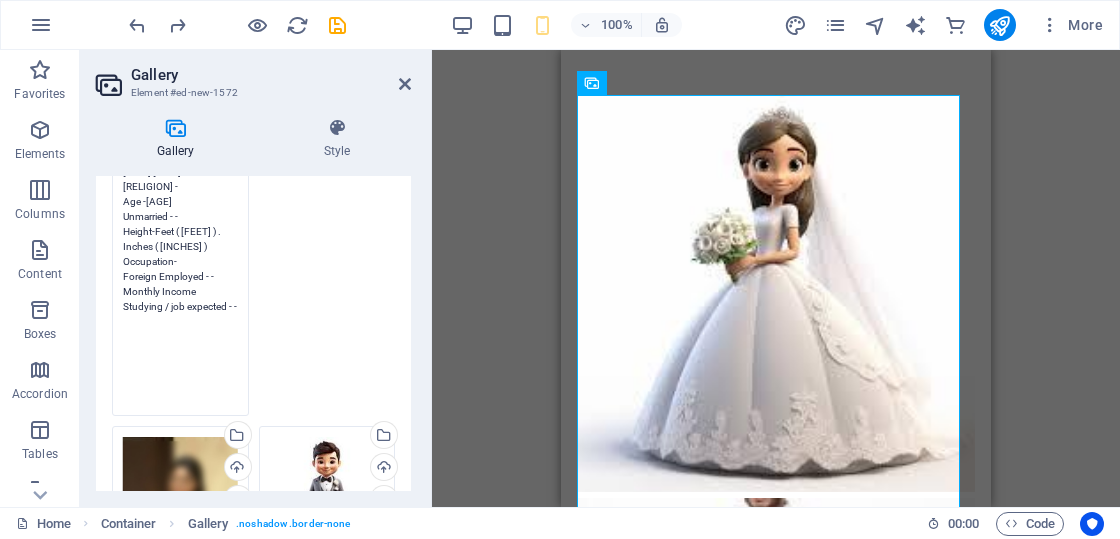 click on "Proposal ID >>
2006101234563737
Nickname-කෙටි නම
w qewq
வவுனியா (Vavuniya) වවුනියාව
Baptist - බැප්ටිස්ට් -
වයස -19
Unmarried - අවිවාහක - திருமணமாகாத
උස-Feet ( 7 ) . Inches ( 01 )
රැකියාව-
Foreign Employed - විදේශ රැකියාවැති - வெளிநாடு வேலை
මාසික ආදායම
Studying / job expected - රැකියා අපේක්ෂිත - வேலை தேடுதல்" at bounding box center (180, 246) 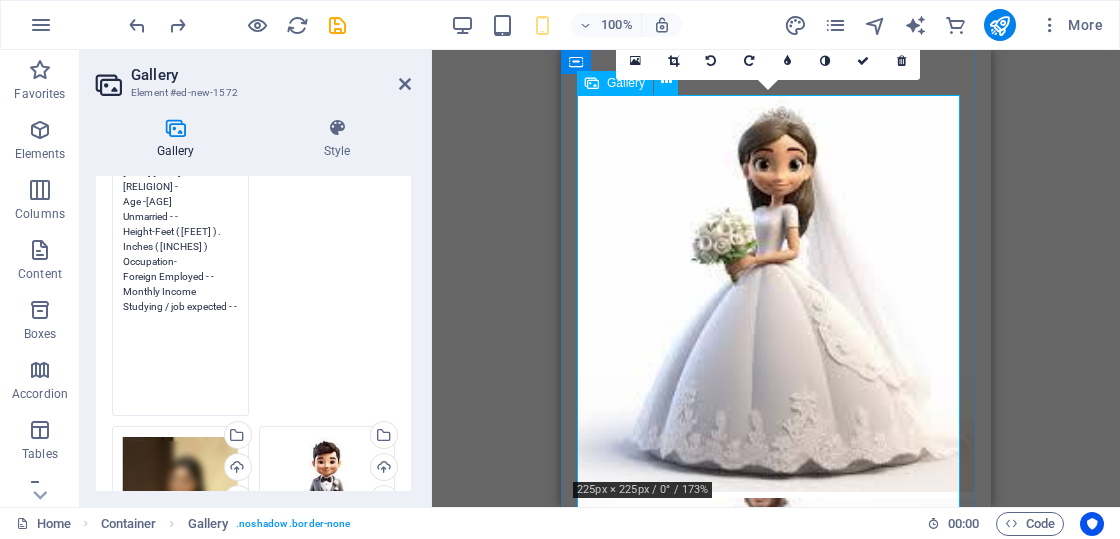click at bounding box center (776, 293) 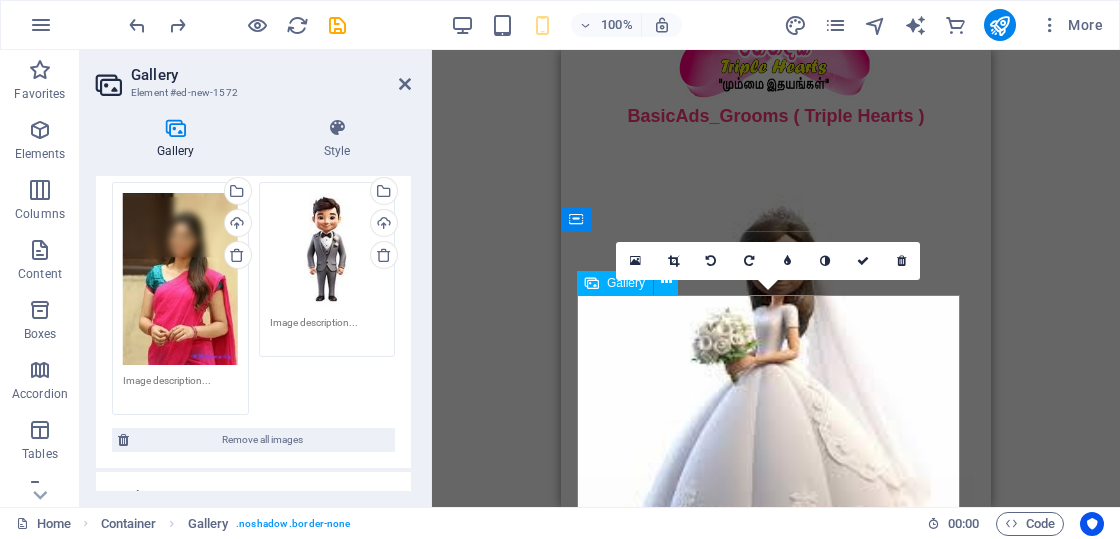 scroll, scrollTop: 0, scrollLeft: 0, axis: both 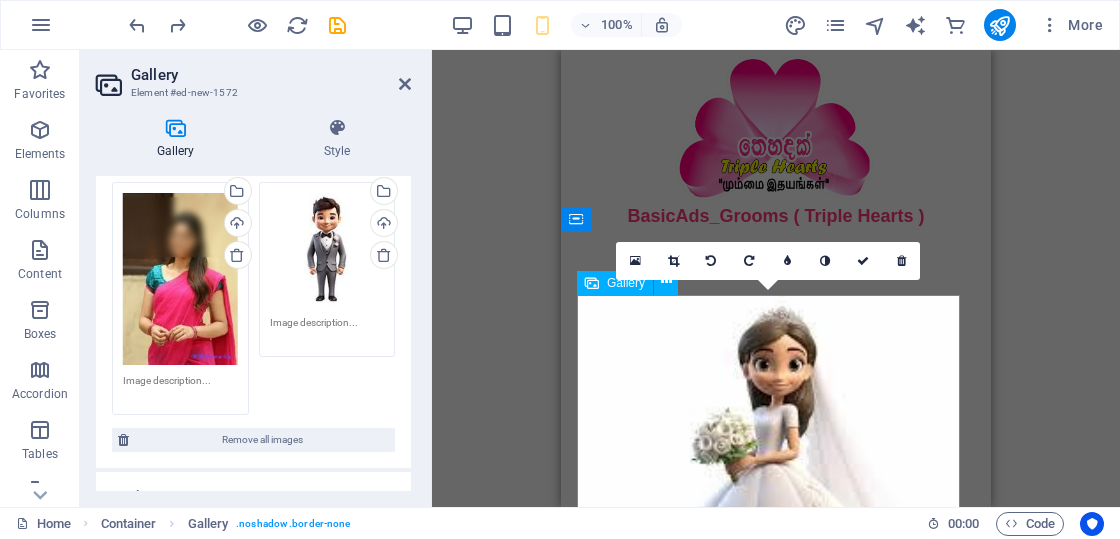 click at bounding box center [776, 493] 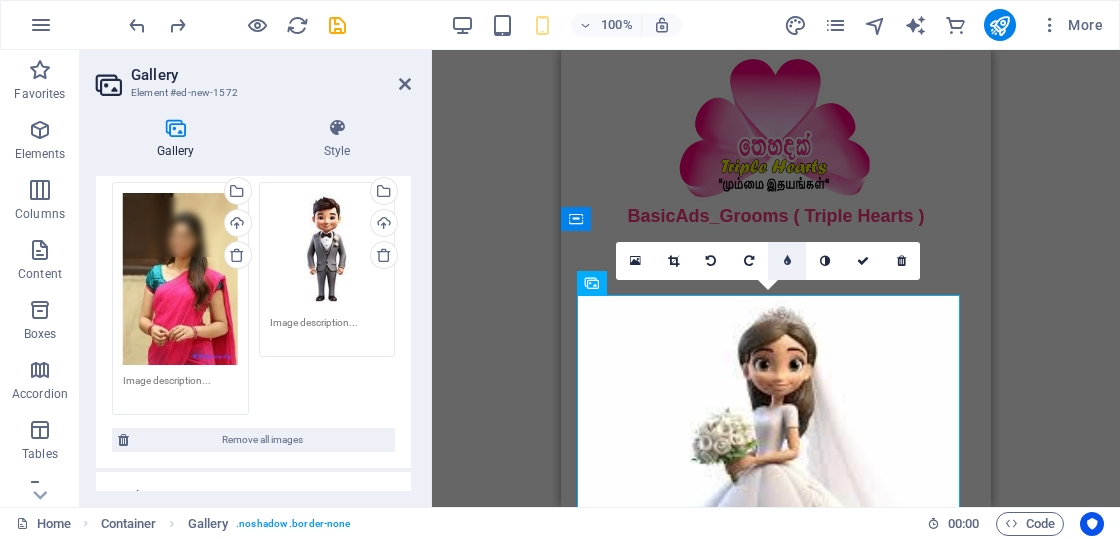 click at bounding box center [787, 261] 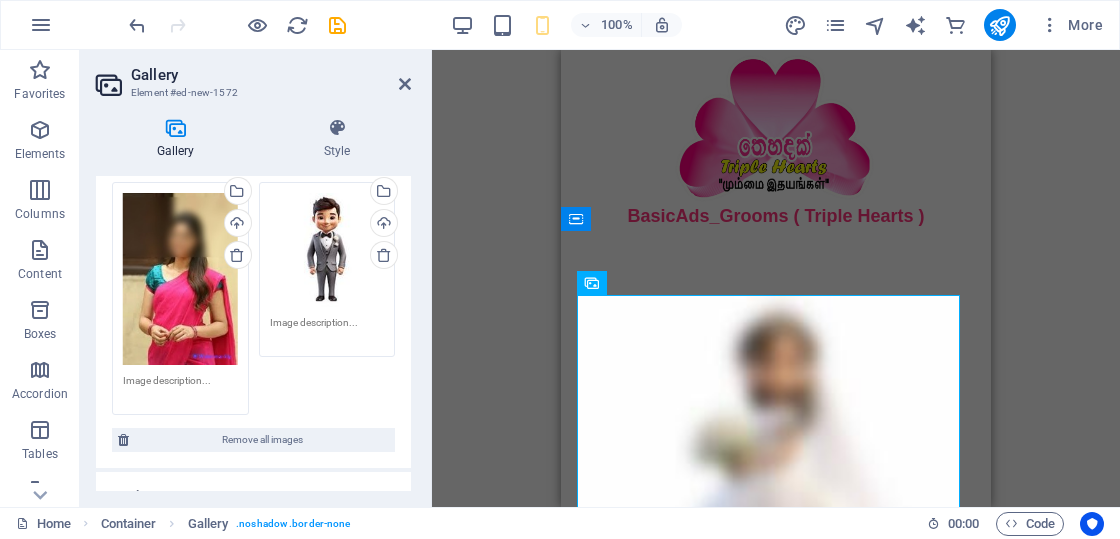 click on "Drag and drop a file to add it
Placeholder   H4   Image   Container   Container   Placeholder   Document   Container   Image slider   Container   Container   Placeholder   Gallery 180 170 160 150 140 130 120 110 100 90 80 70 60 50 40 30 20 10 0 -10 -20 -30 -40 -50 -60 -70 -80 -90 -100 -110 -120 -130 -140 -150 -160 -170 225px × 225px / 0° / 173% 5 180 170 160 150 140 130 120 110 100 90 80 70 60 50 40 30 20 10 0 -10 -20 -30 -40 -50 -60 -70 -80 -90 -100 -110 -120 -130 -140 -150 -160 -170 183px × 14px / 0° / 221% 0 180 170 160 150 140 130 120 110 100 90 80 70 60 50 40 30 20 10 0 -10 -20 -30 -40 -50 -60 -70 -80 -90 -100 -110 -120 -130 -140 -150 -160 -170 183px × 14px / 0° / 221% 0 180 170 160 150 140 130 120 110 100 90 80 70 60 50 40 30 20 10 0 -10 -20 -30 -40 -50 -60 -70 -80 -90 -100 -110 -120 -130 -140 -150 -160 -170 225px × 17px / 0° / 180% 0" at bounding box center (776, 278) 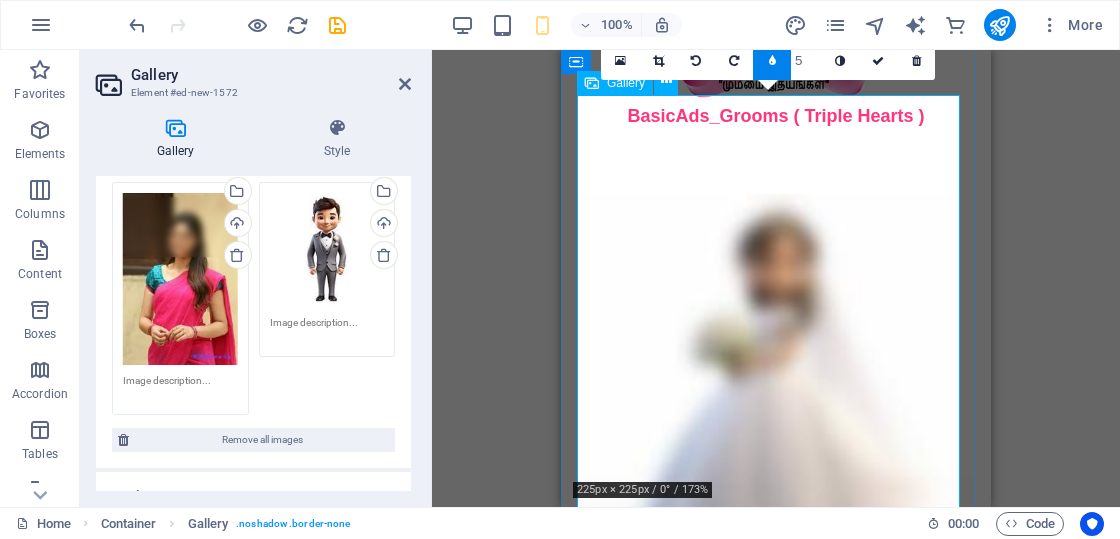 scroll, scrollTop: 200, scrollLeft: 0, axis: vertical 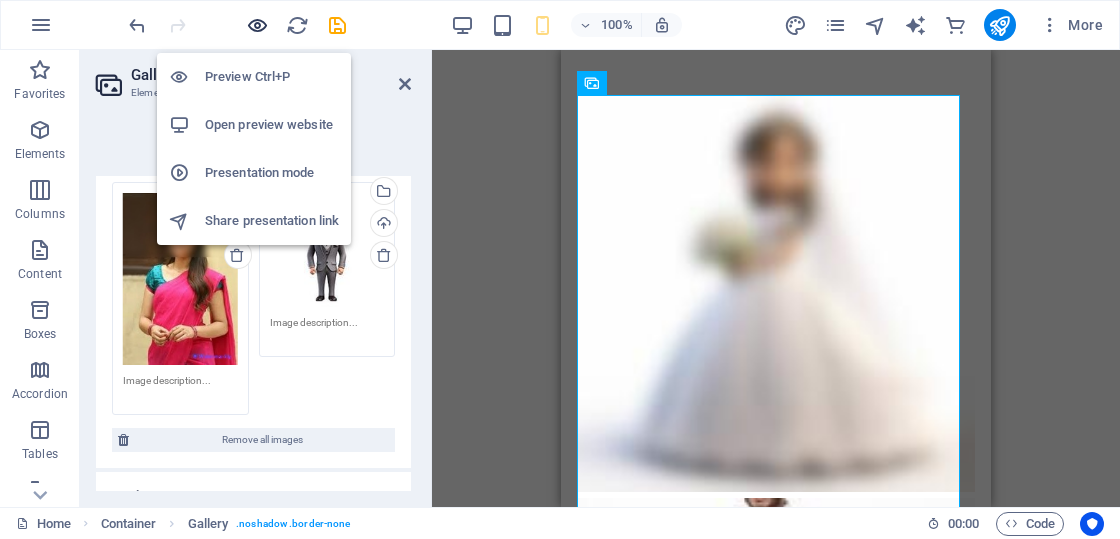click at bounding box center (257, 25) 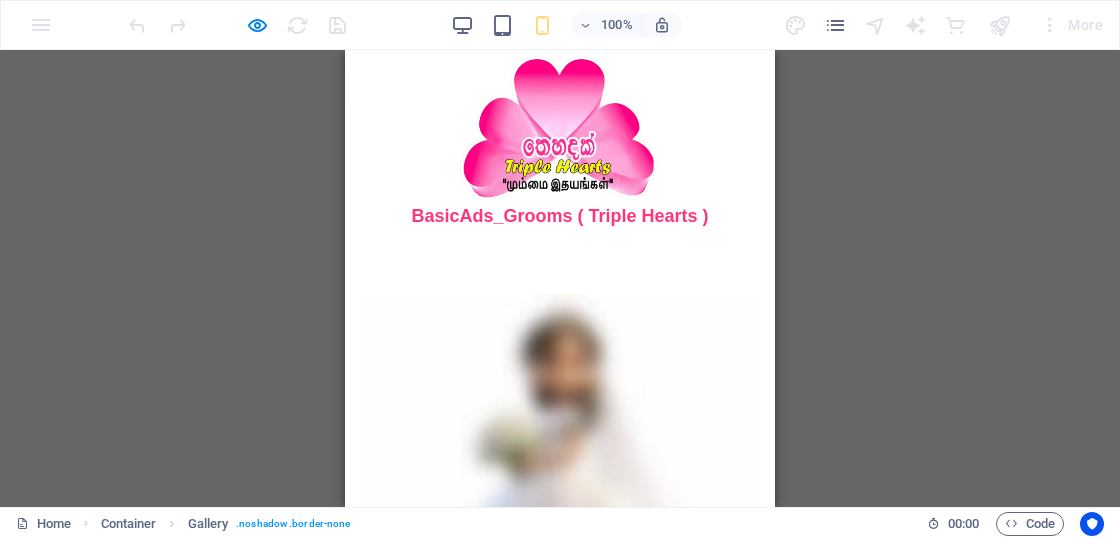 scroll, scrollTop: 200, scrollLeft: 0, axis: vertical 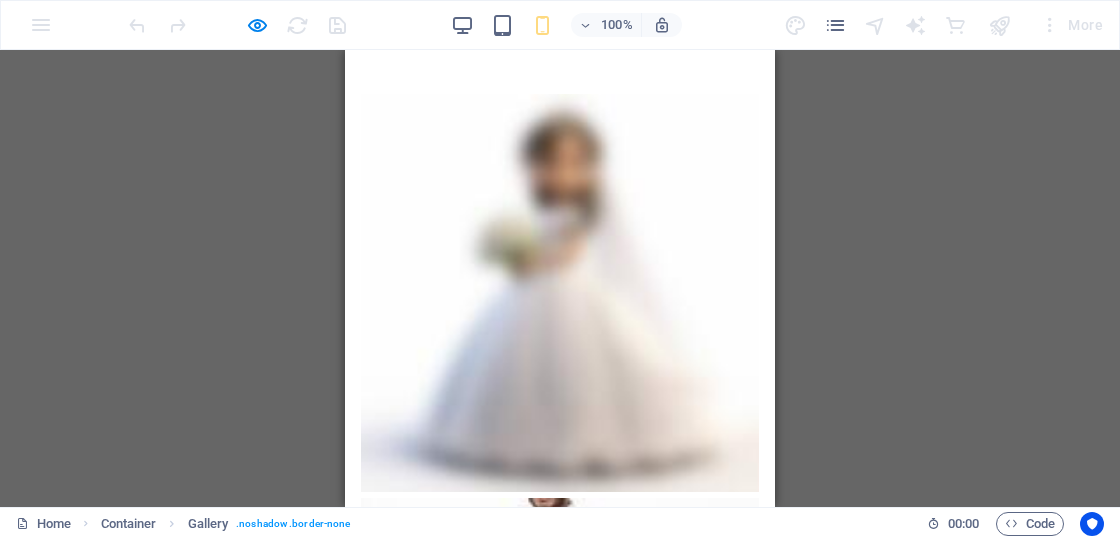 click at bounding box center (560, 293) 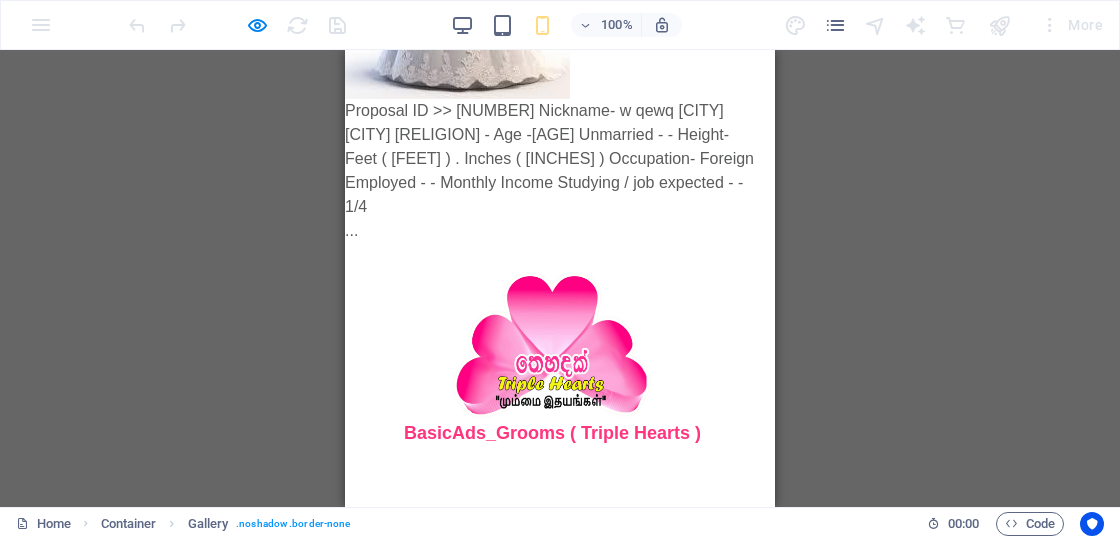 scroll, scrollTop: 0, scrollLeft: 0, axis: both 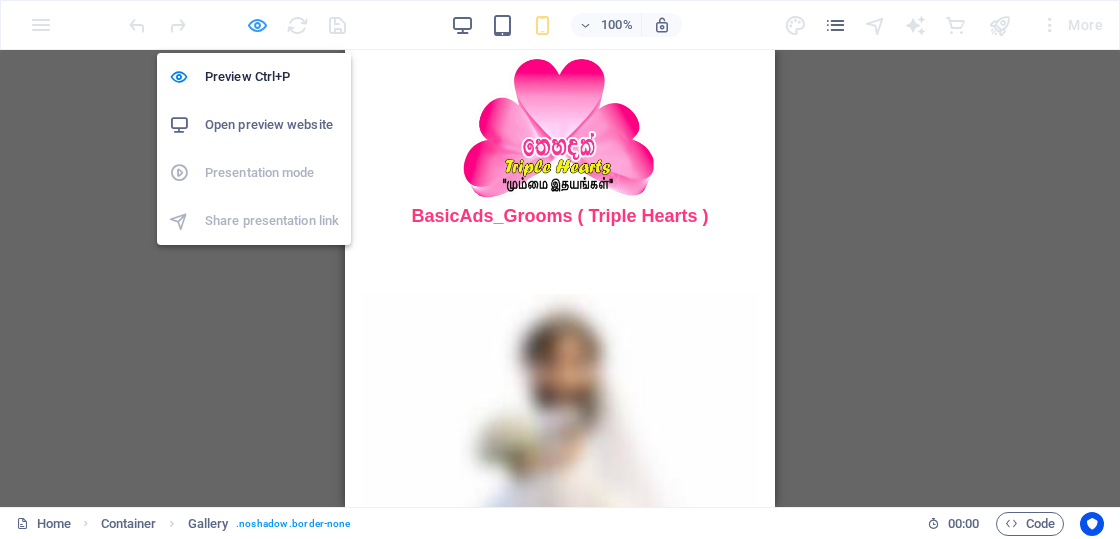 click at bounding box center (257, 25) 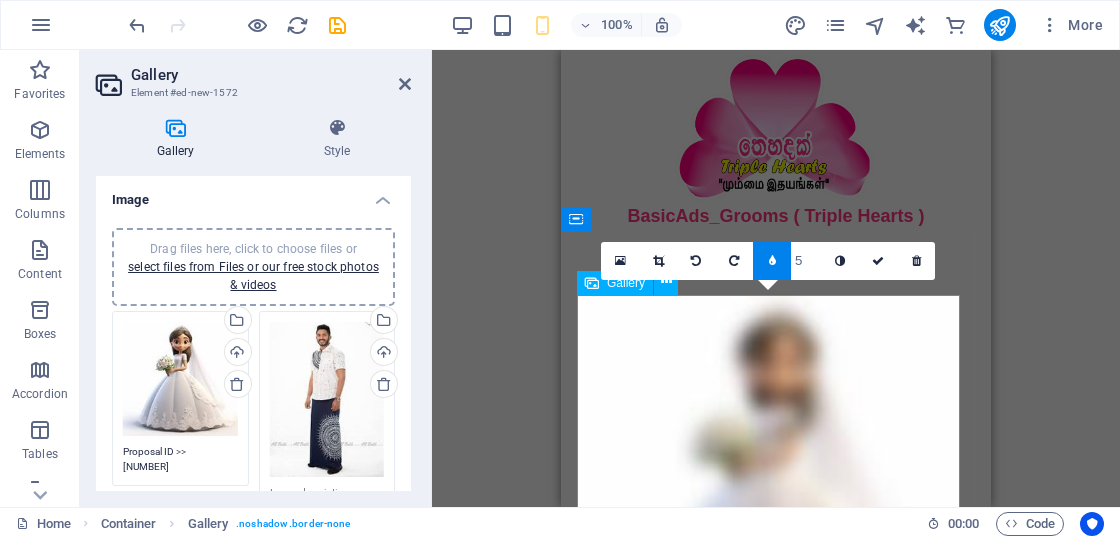 click at bounding box center [776, 493] 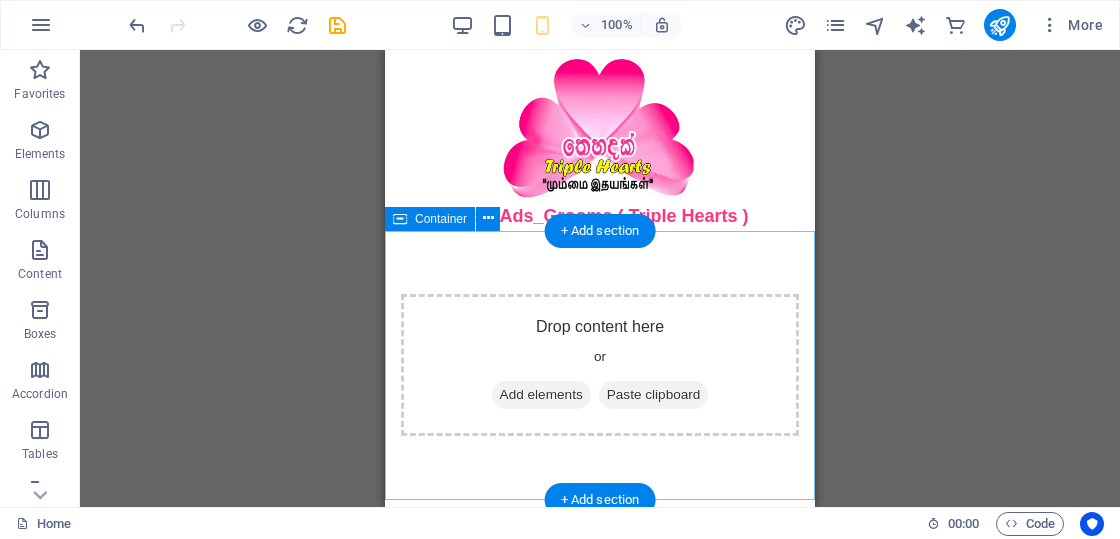 click on "Drop content here or  Add elements  Paste clipboard" at bounding box center [600, 365] 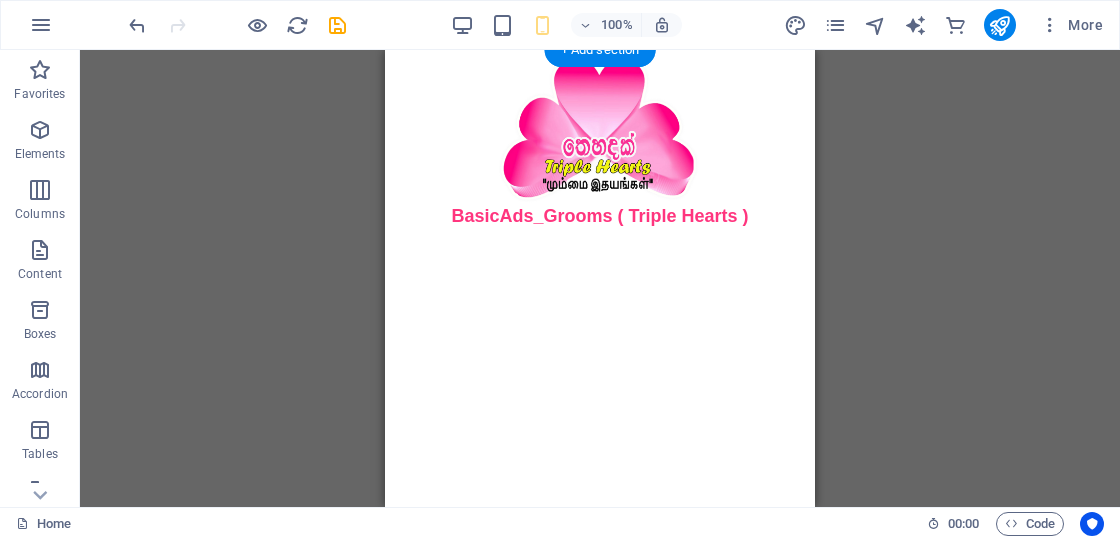 click on "Drag and drop a file to add it
Placeholder   H4   Image   Container   Container   Placeholder   Document   Container   Image slider   Container   Placeholder   Gallery + Add section + Add section" at bounding box center [600, 278] 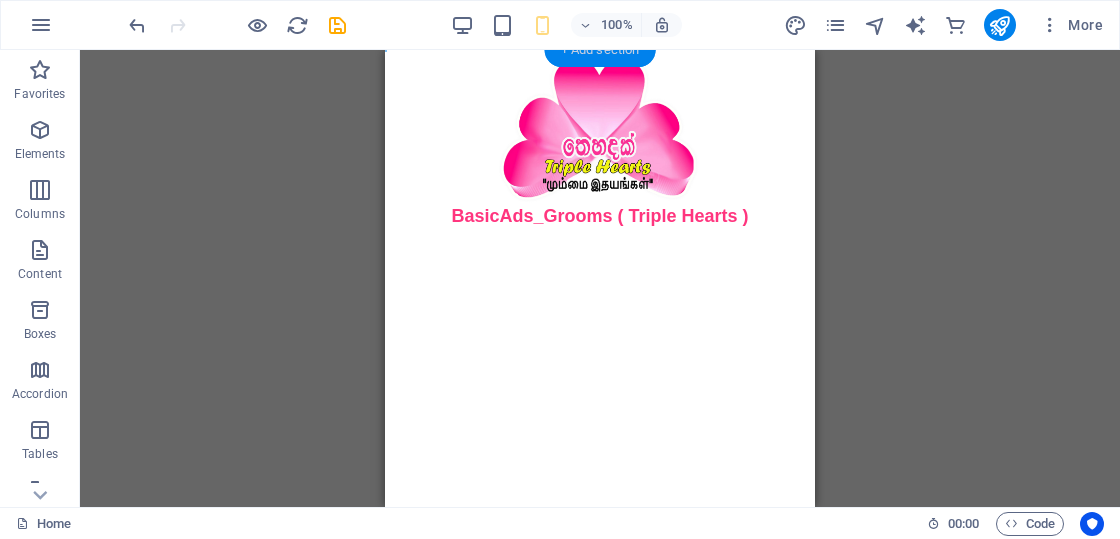 click on "+ Add section" at bounding box center [600, 50] 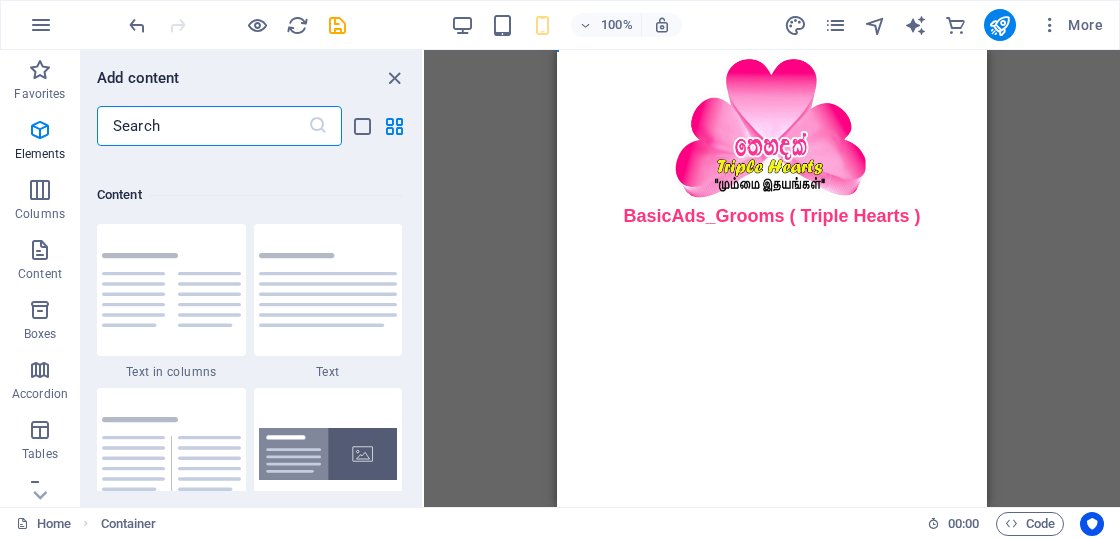 scroll, scrollTop: 3499, scrollLeft: 0, axis: vertical 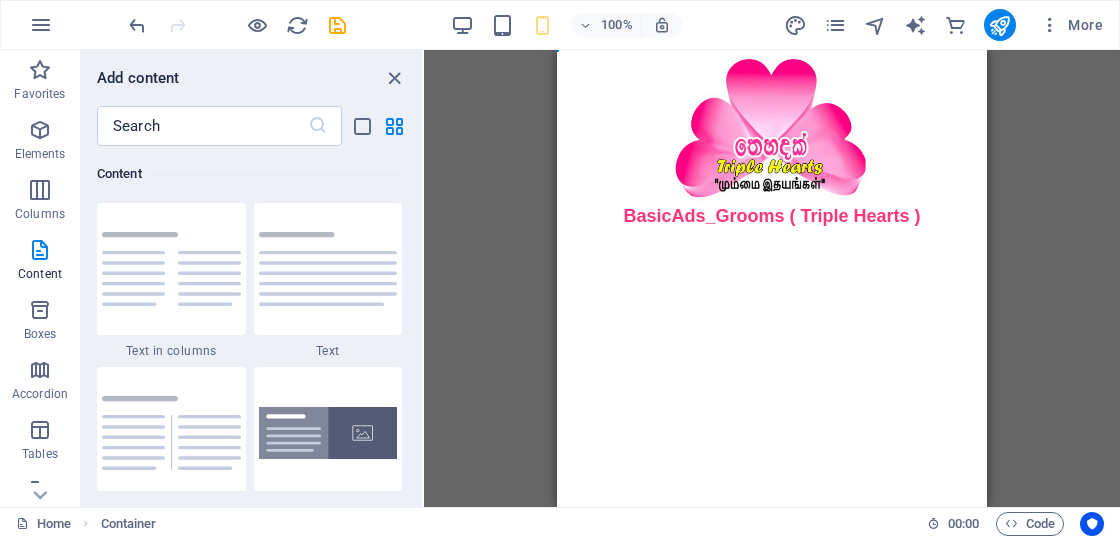 click on "Skip to main content
BasicAds_Grooms ( Triple Hearts )" at bounding box center [772, 140] 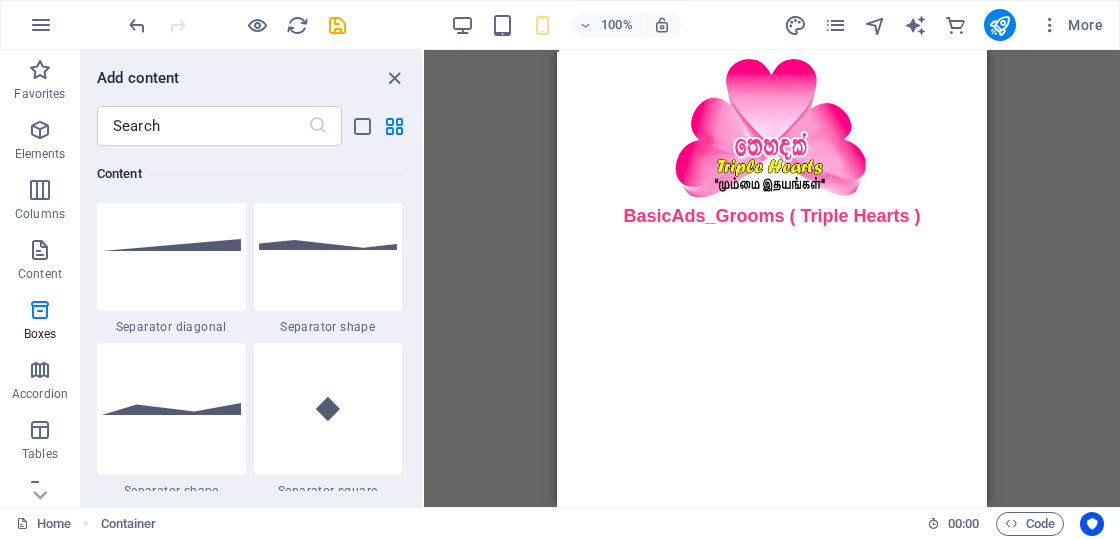scroll, scrollTop: 4599, scrollLeft: 0, axis: vertical 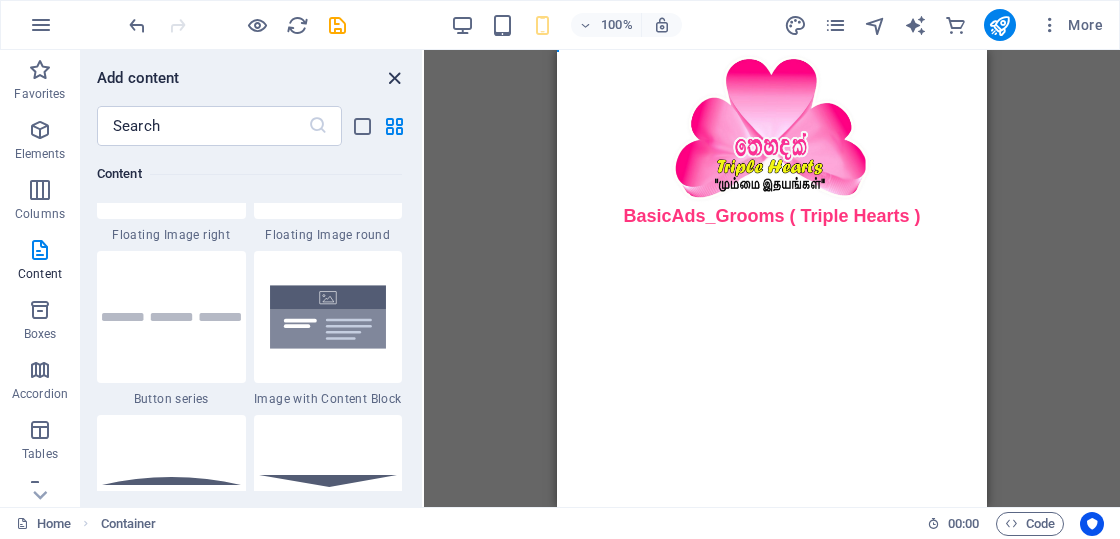 click at bounding box center (394, 78) 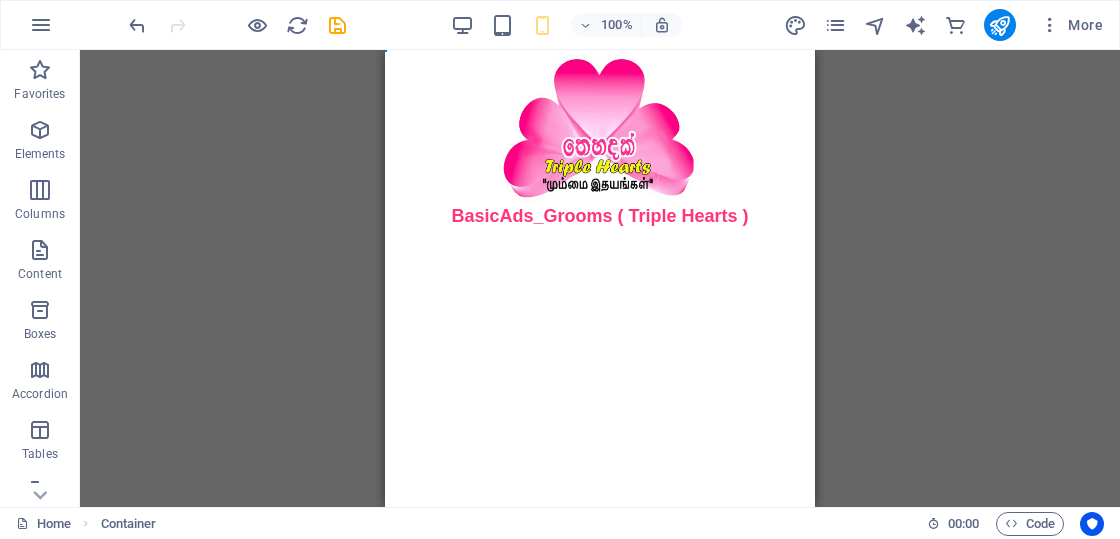 click on "Skip to main content
BasicAds_Grooms ( Triple Hearts )" at bounding box center [600, 140] 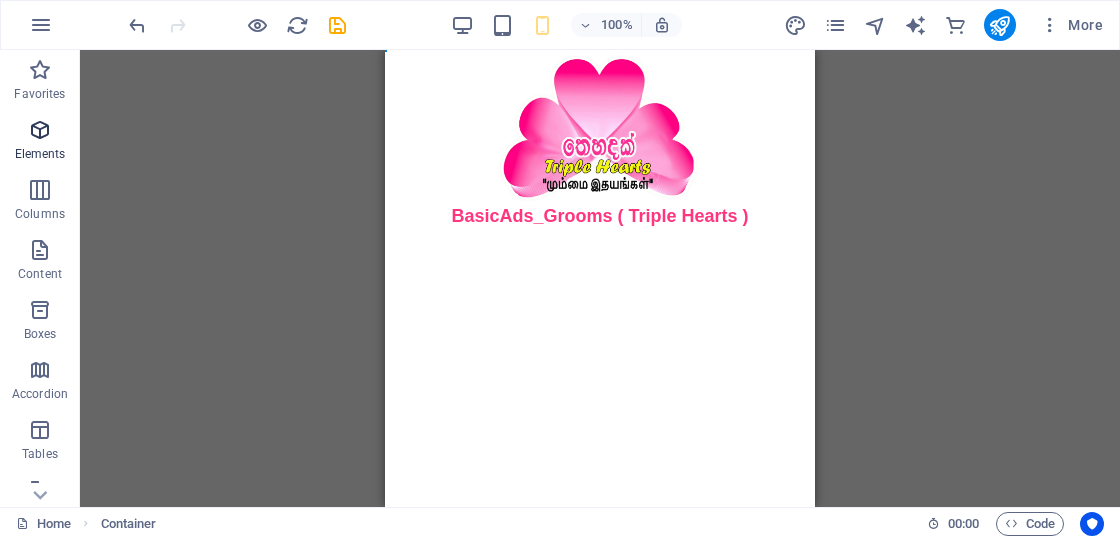click at bounding box center (40, 130) 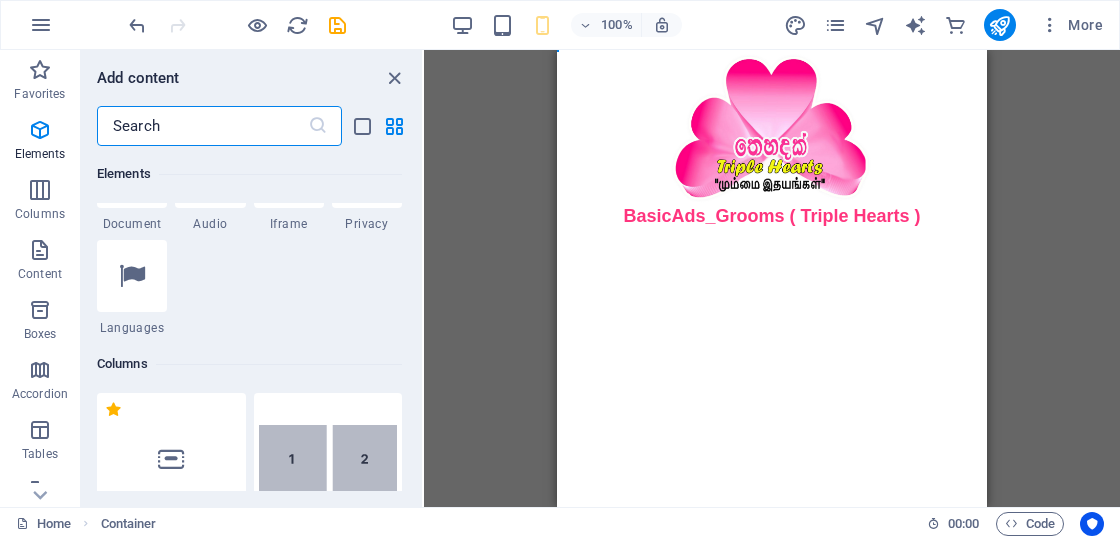 scroll, scrollTop: 600, scrollLeft: 0, axis: vertical 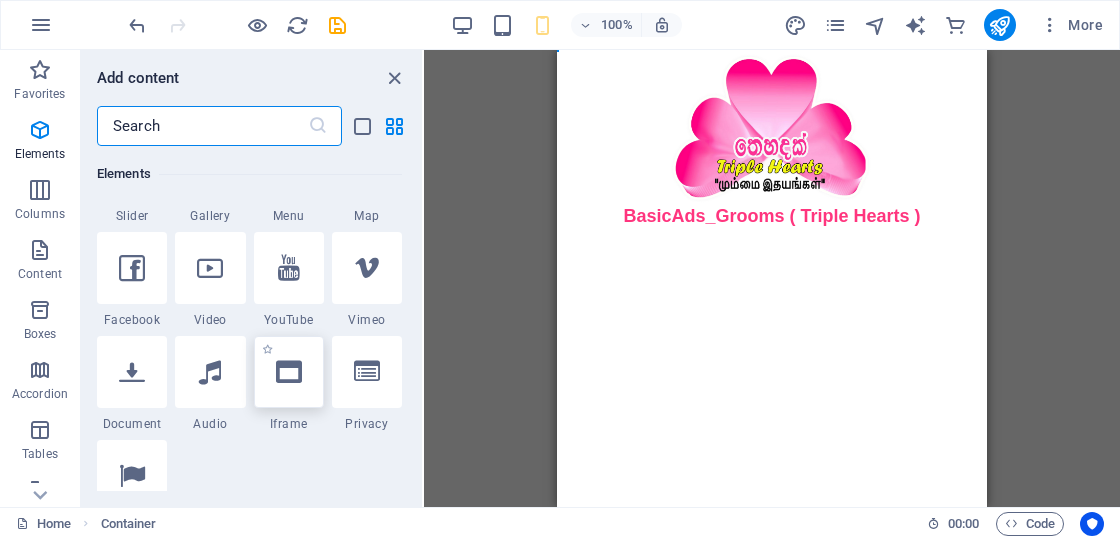 click at bounding box center (289, 372) 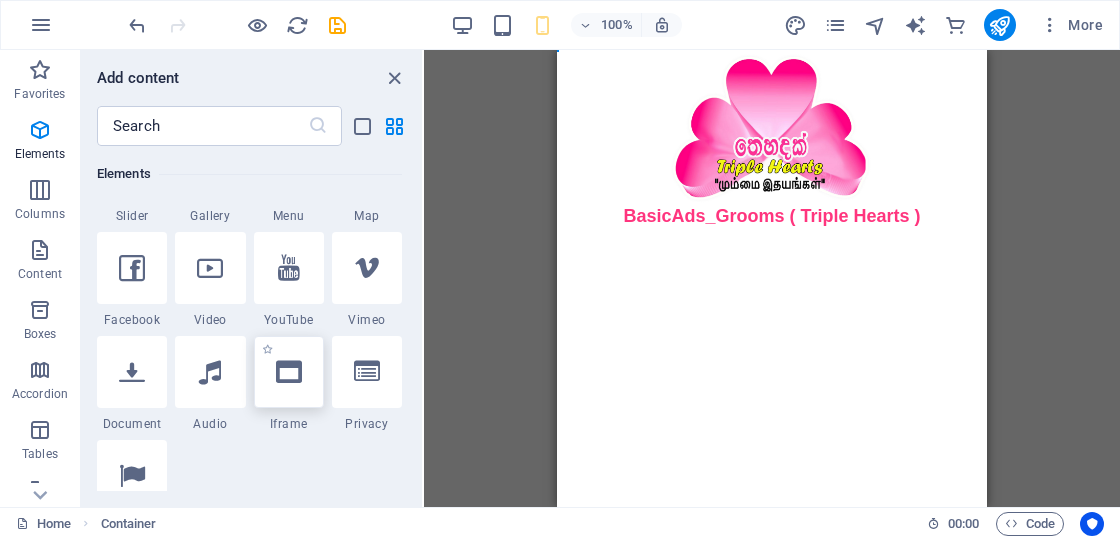 click at bounding box center [289, 372] 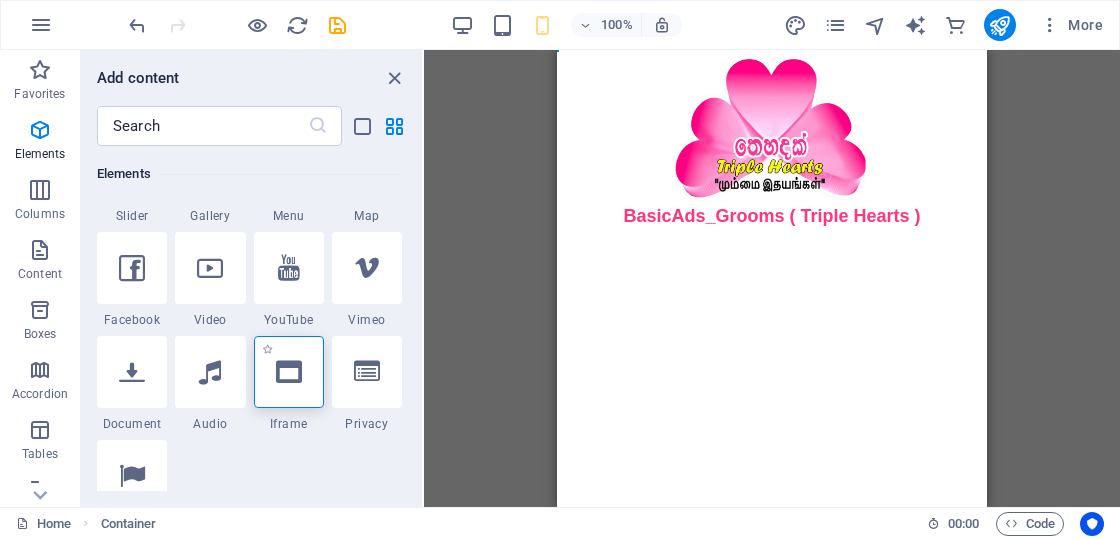 click at bounding box center (289, 372) 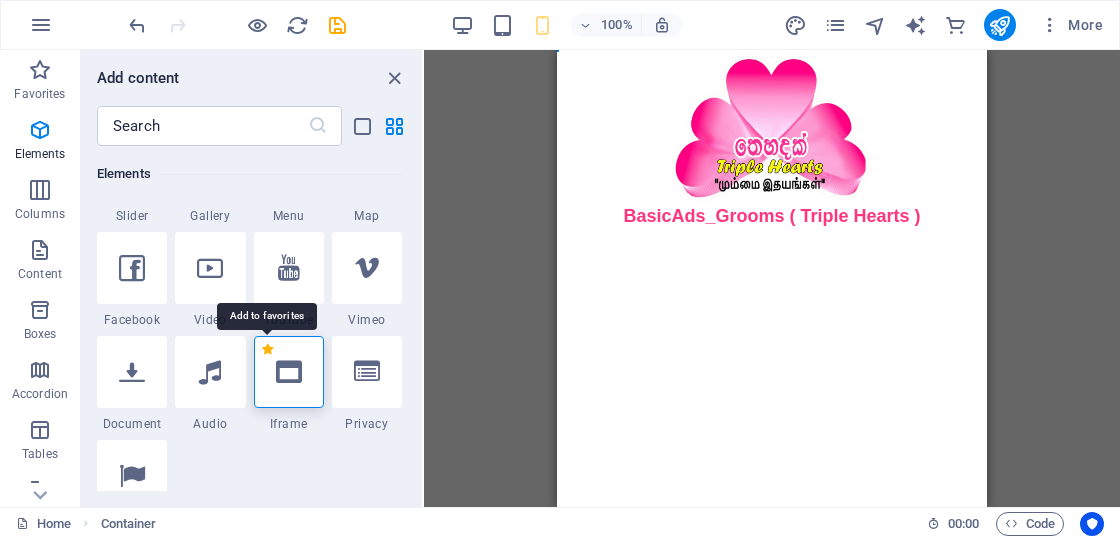 click on "1 Star" at bounding box center (267, 349) 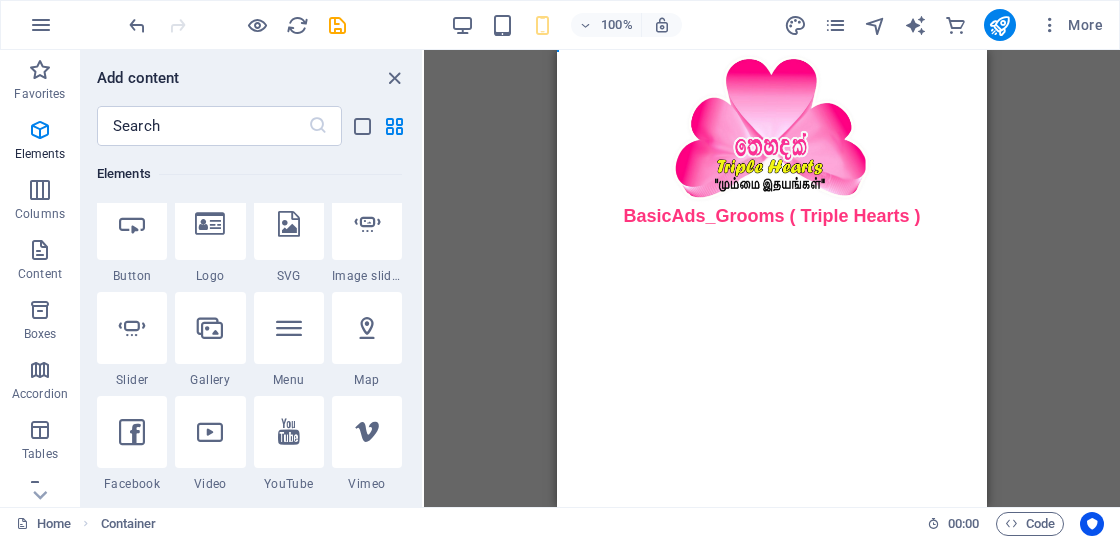 scroll, scrollTop: 764, scrollLeft: 0, axis: vertical 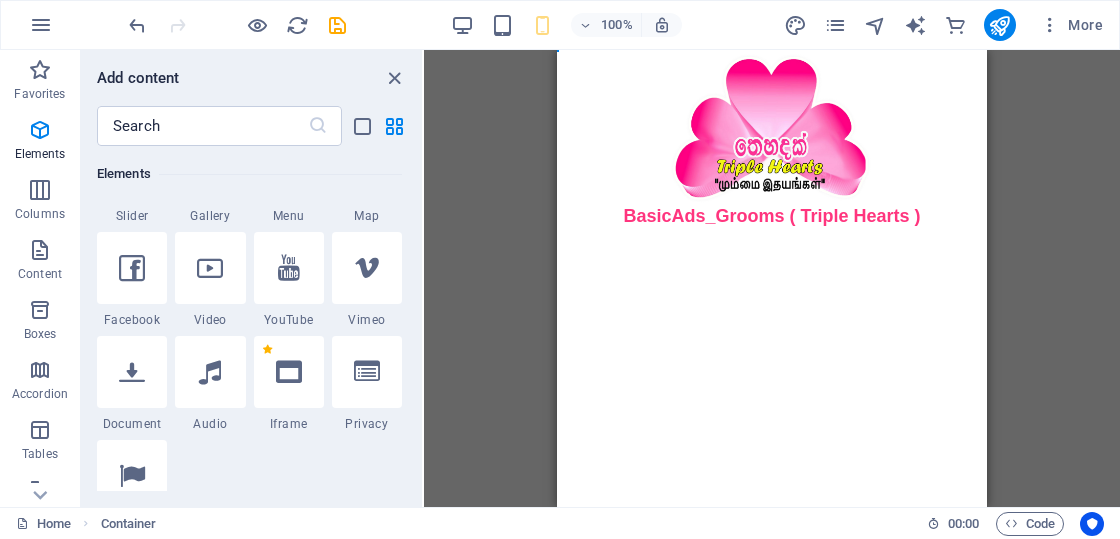 drag, startPoint x: 710, startPoint y: 343, endPoint x: 698, endPoint y: 343, distance: 12 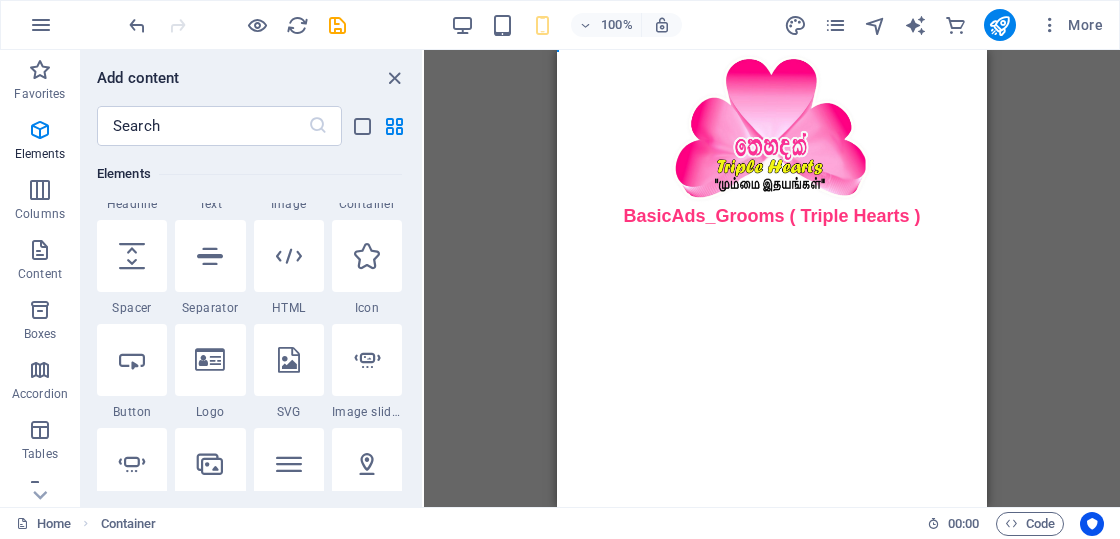 scroll, scrollTop: 0, scrollLeft: 0, axis: both 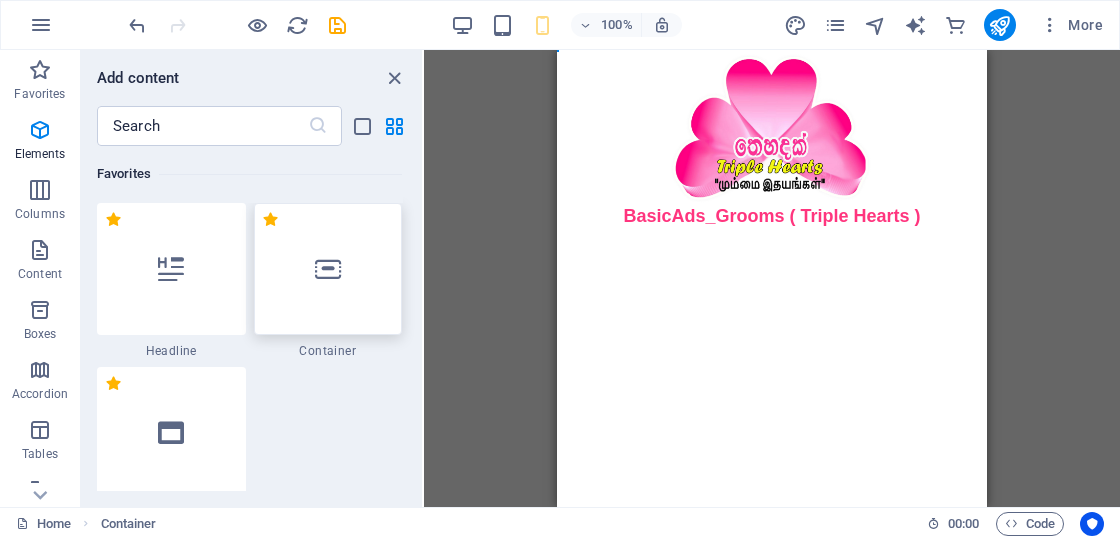 click at bounding box center [328, 269] 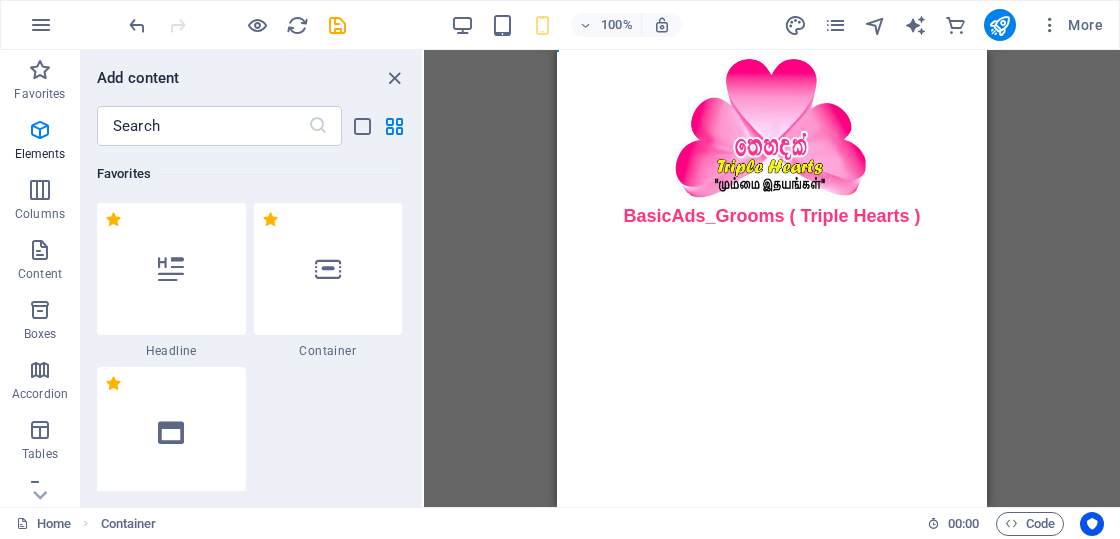click on "Skip to main content
BasicAds_Grooms ( Triple Hearts )" at bounding box center (772, 140) 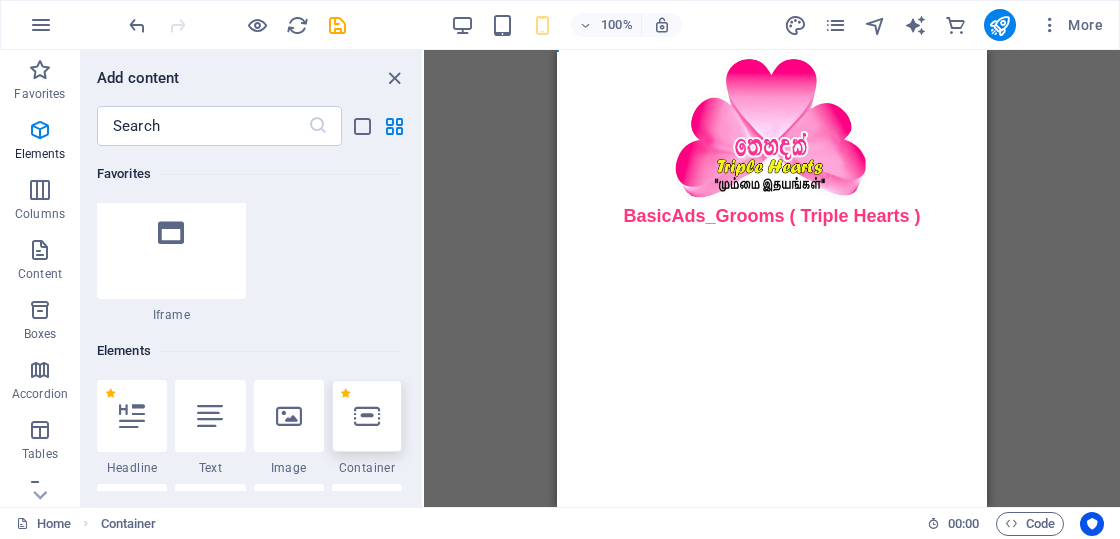 click at bounding box center [367, 416] 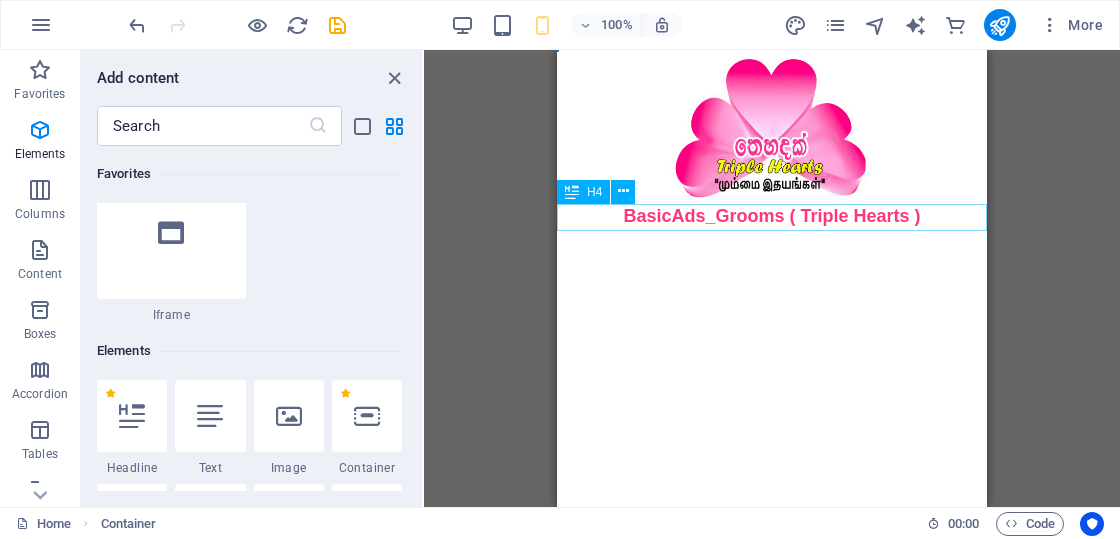 click on "BasicAds_Grooms ( Triple Hearts )" at bounding box center (772, 216) 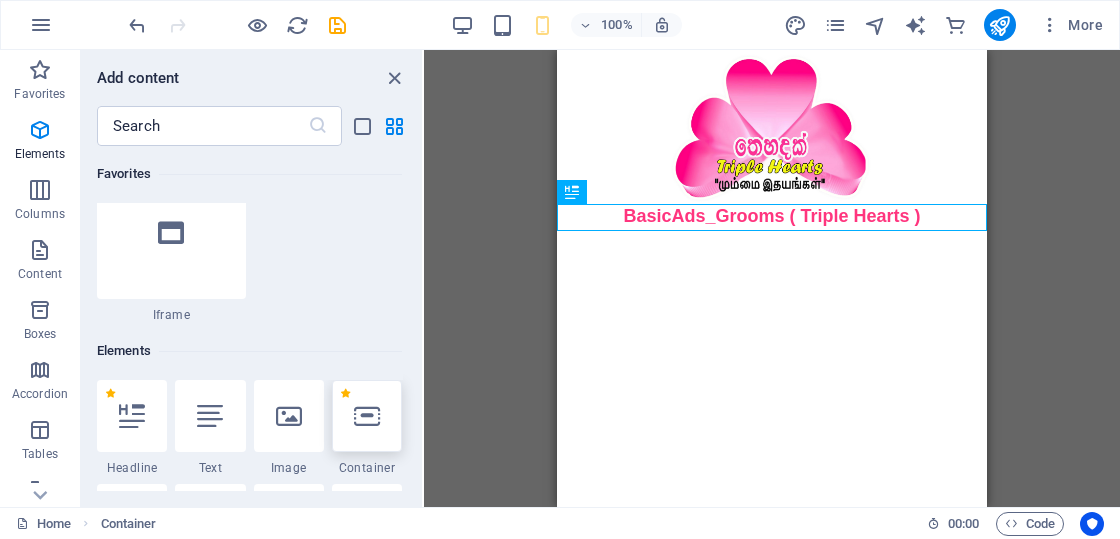 click at bounding box center (367, 416) 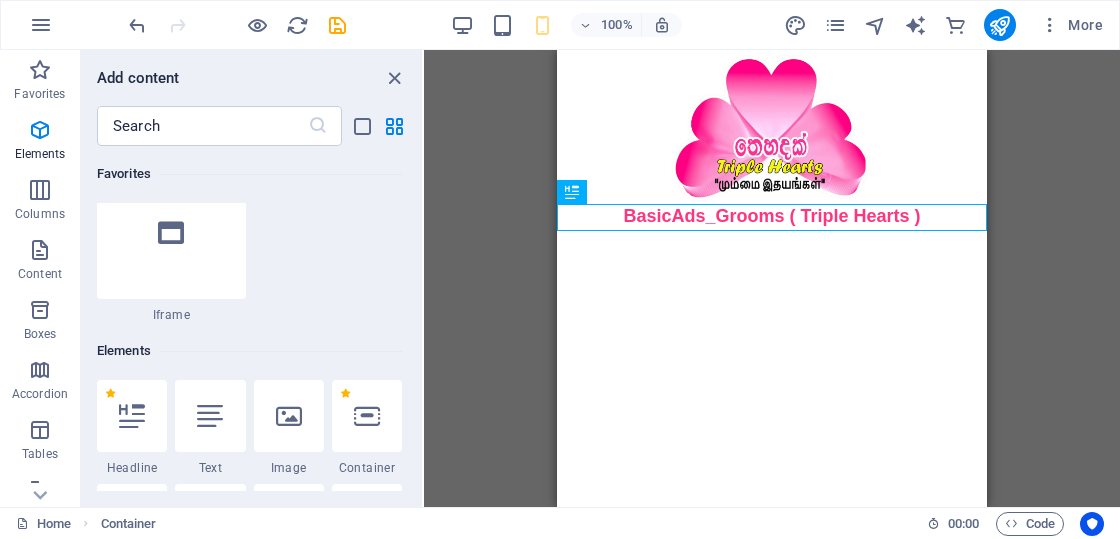 scroll, scrollTop: 0, scrollLeft: 0, axis: both 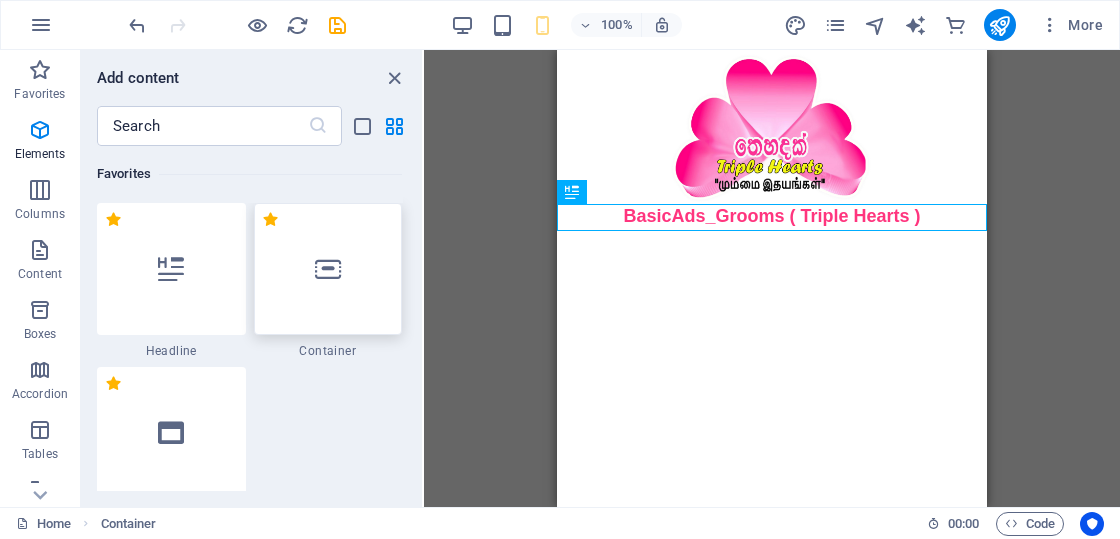 click at bounding box center (328, 269) 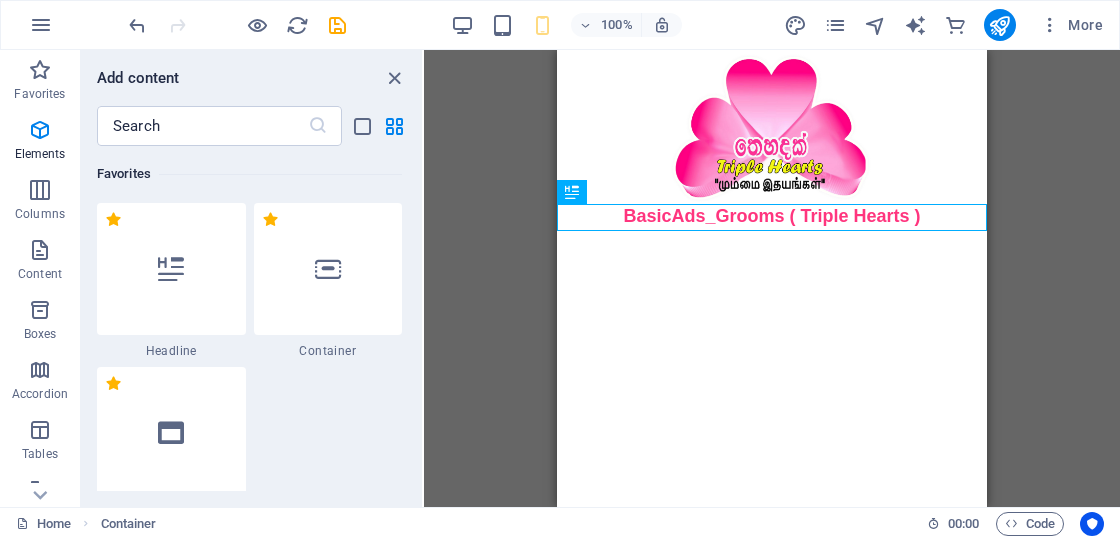 click on "Skip to main content
BasicAds_Grooms ( Triple Hearts )" at bounding box center (772, 140) 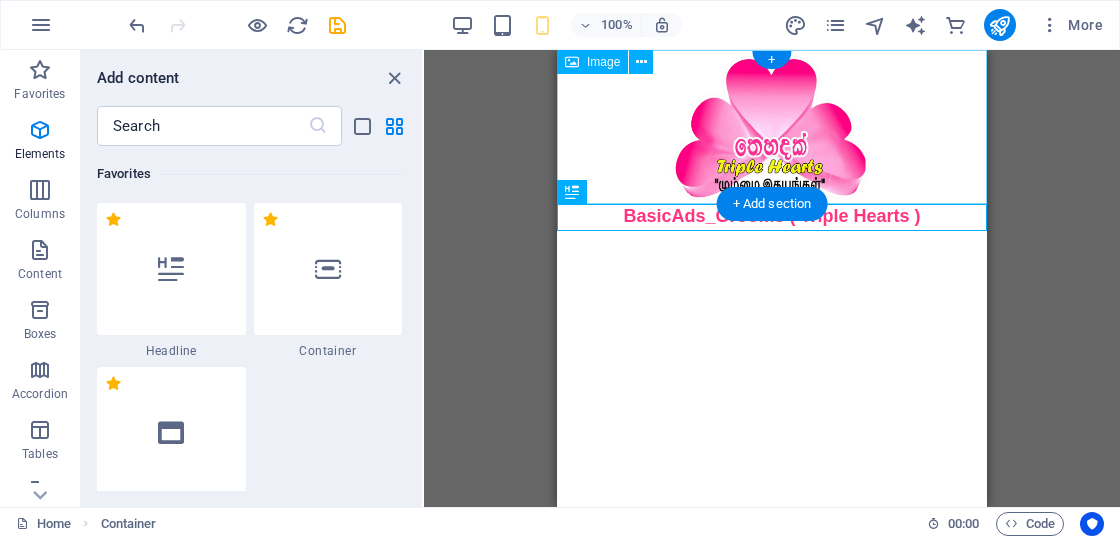 click at bounding box center (772, 126) 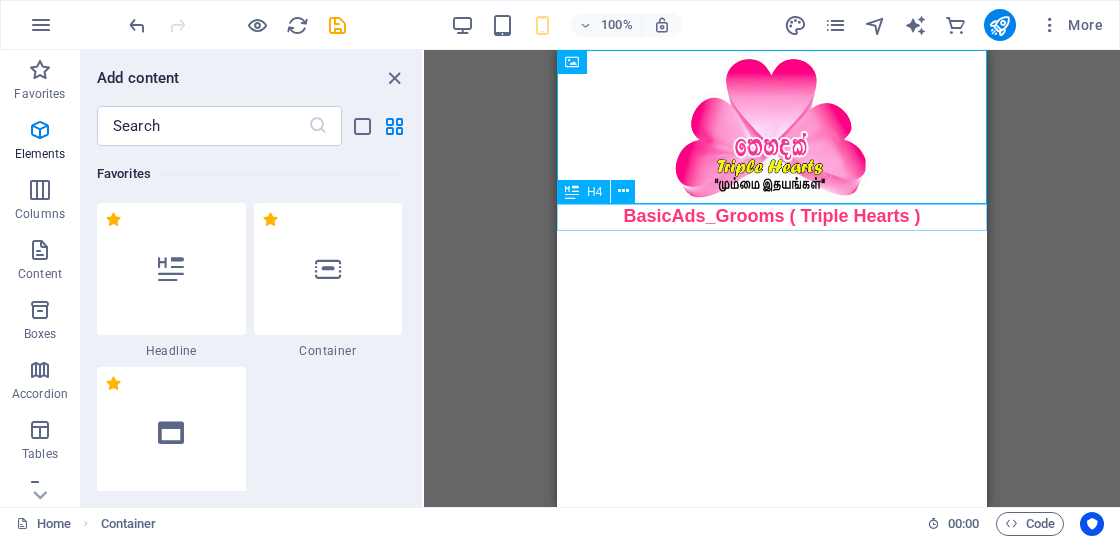 click on "BasicAds_Grooms ( Triple Hearts )" at bounding box center (772, 216) 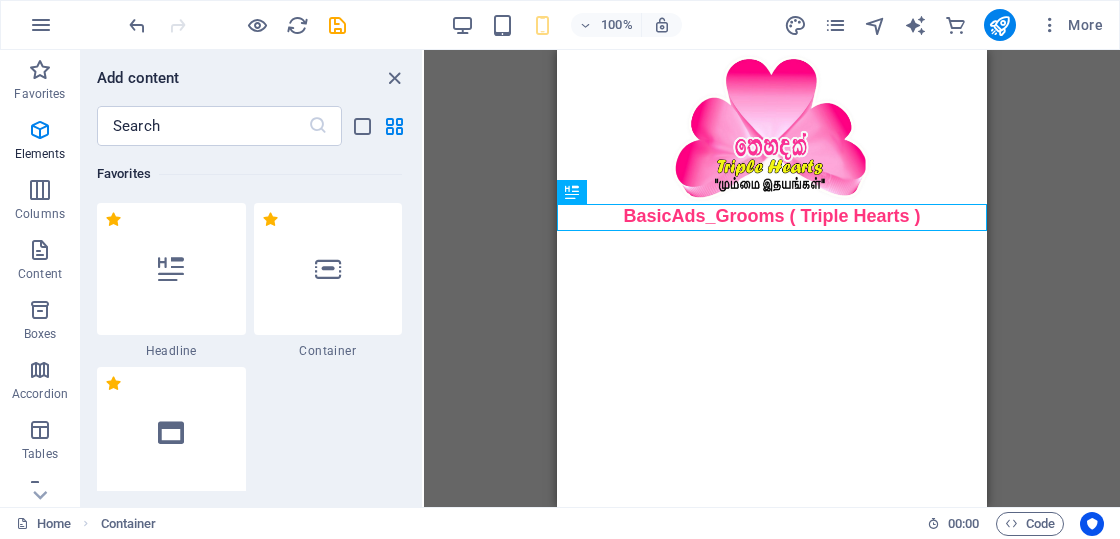 click on "Skip to main content
BasicAds_Grooms ( Triple Hearts )" at bounding box center [772, 140] 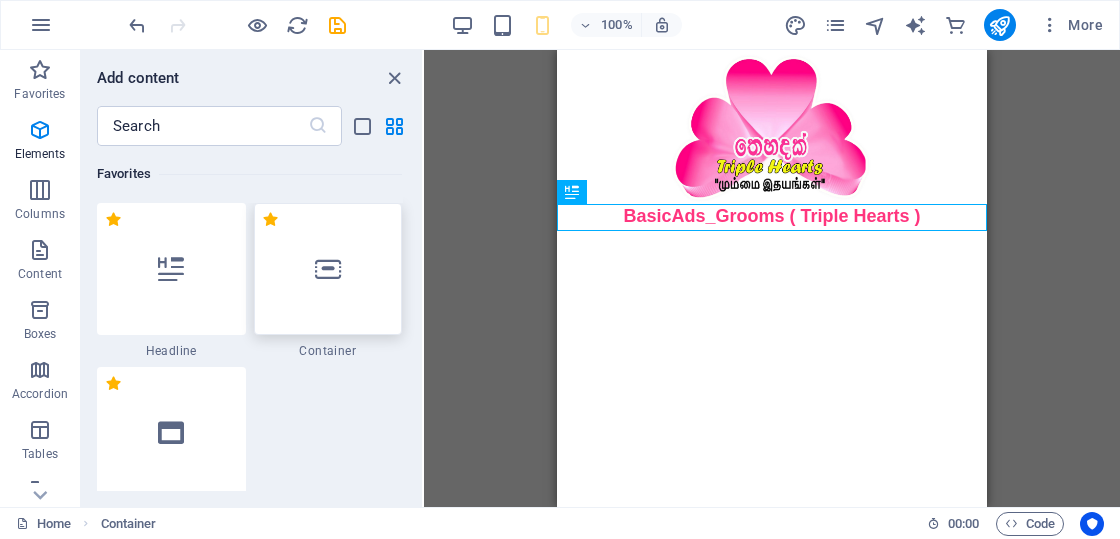 click at bounding box center [328, 269] 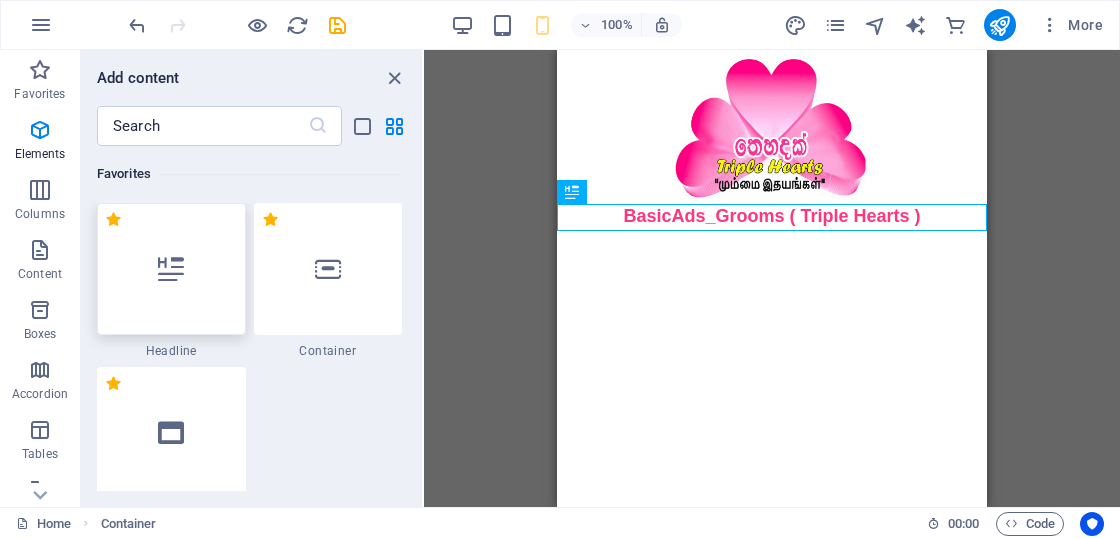 click at bounding box center [171, 269] 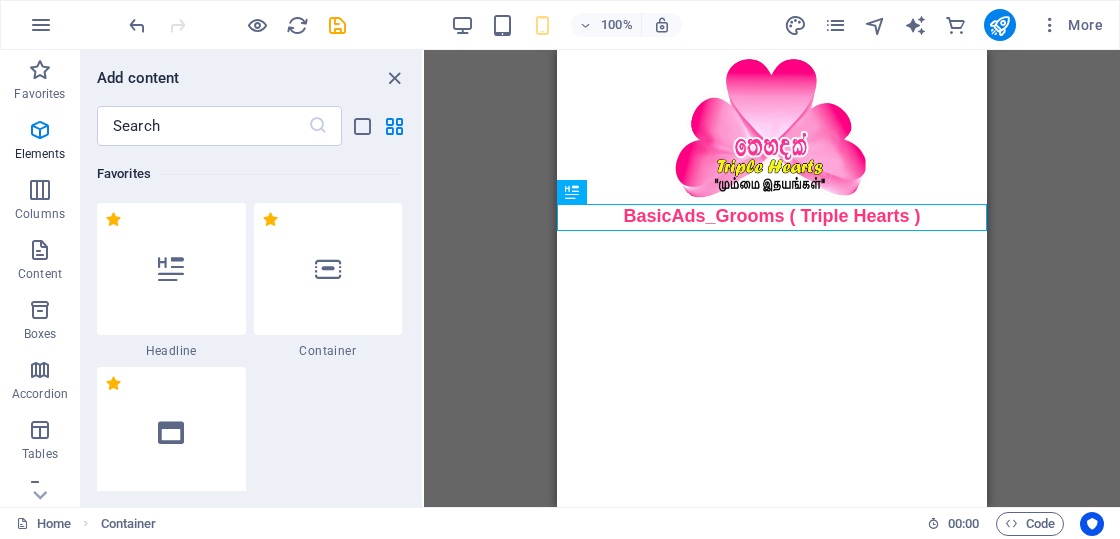 scroll, scrollTop: 300, scrollLeft: 0, axis: vertical 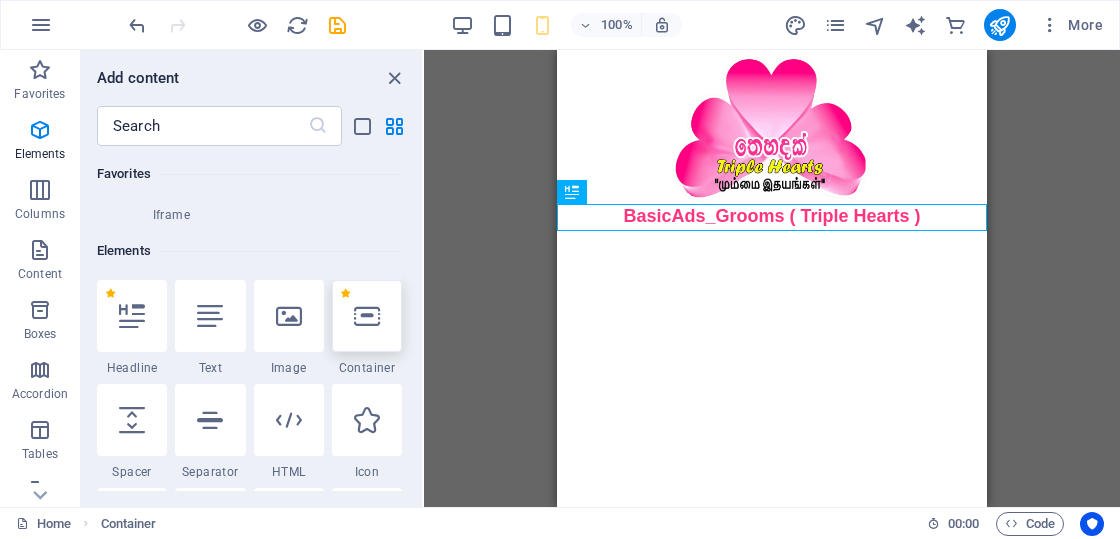 click at bounding box center (367, 316) 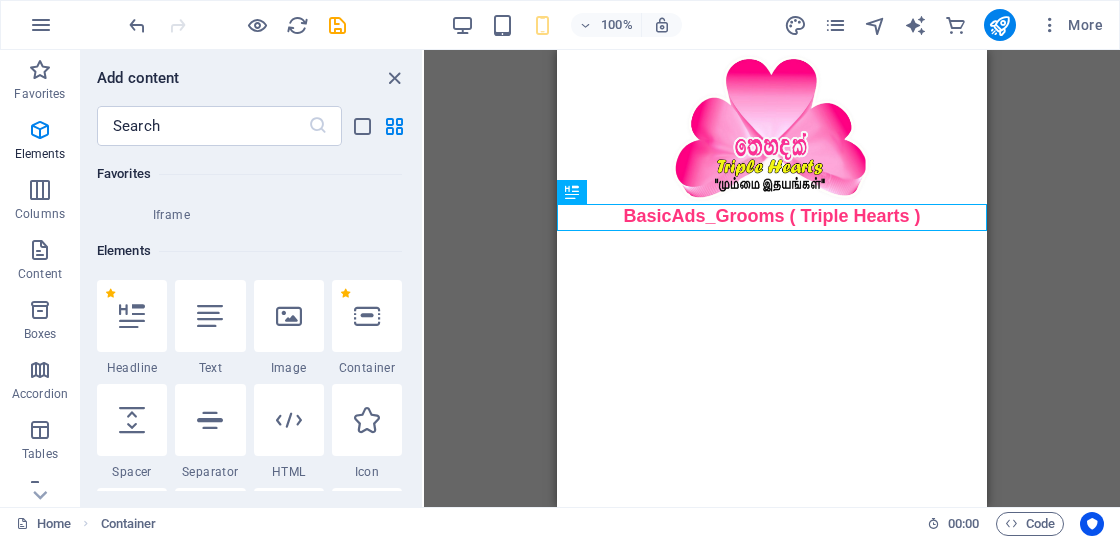 click on "Skip to main content
BasicAds_Grooms ( Triple Hearts )" at bounding box center (772, 140) 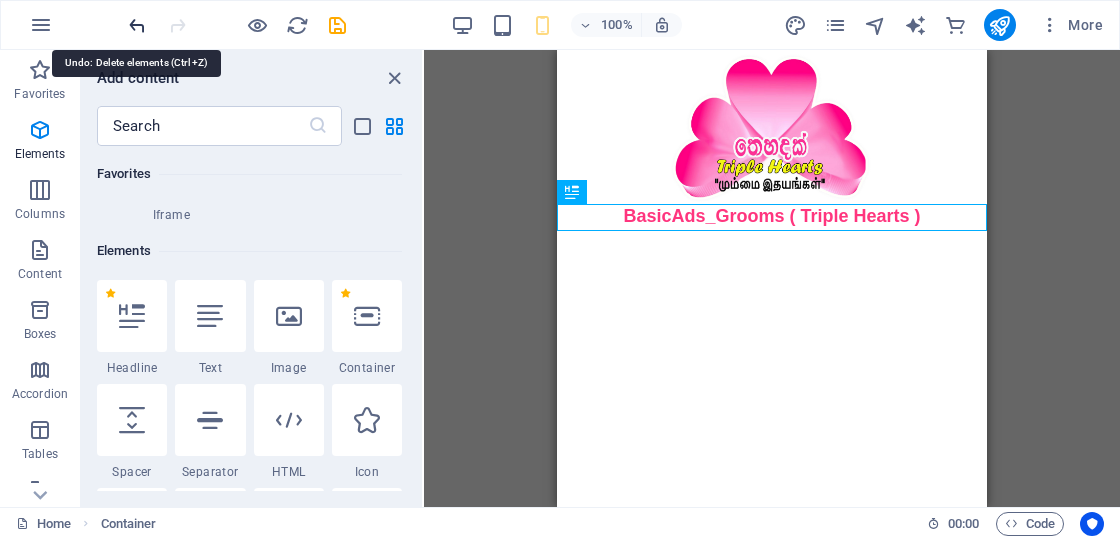 click at bounding box center [137, 25] 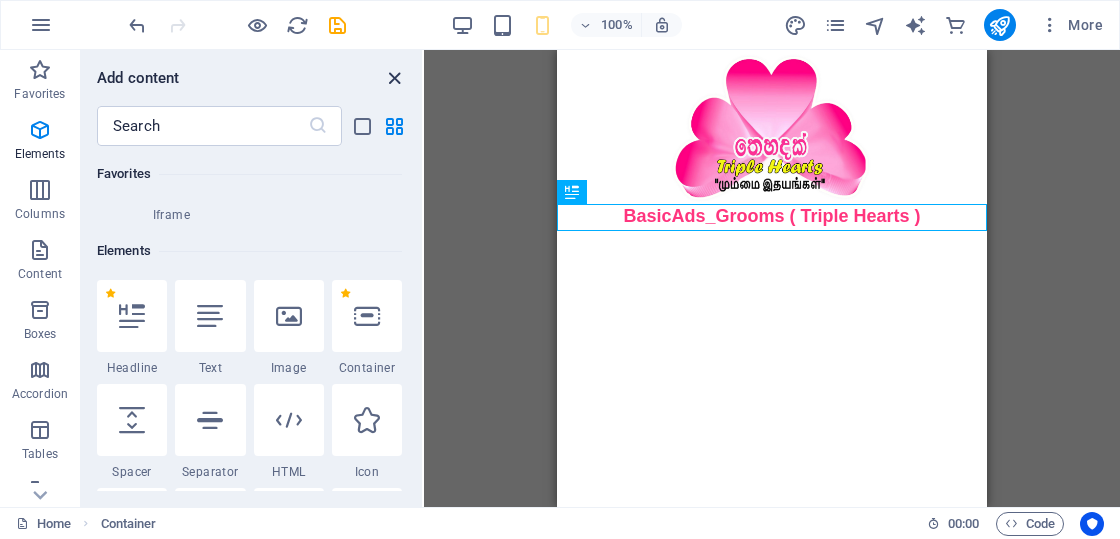 click at bounding box center (394, 78) 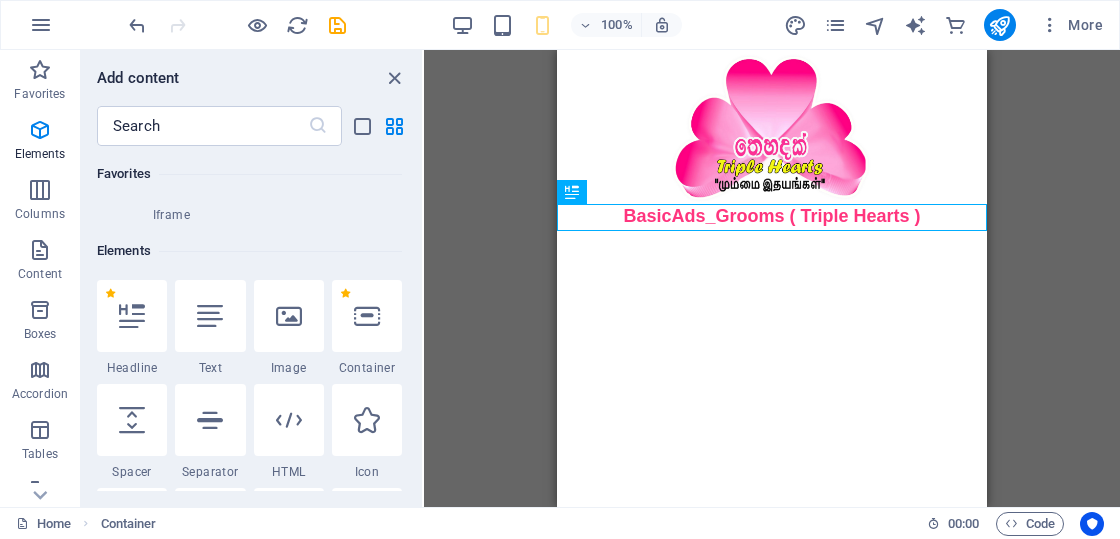 click on "Skip to main content
BasicAds_Grooms ( Triple Hearts )" at bounding box center [772, 140] 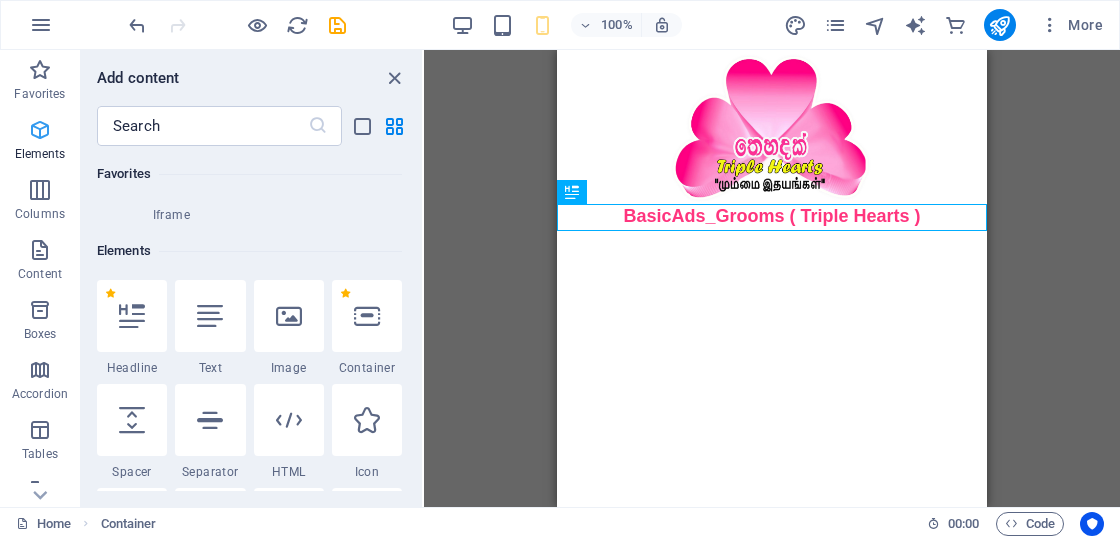 click at bounding box center (40, 130) 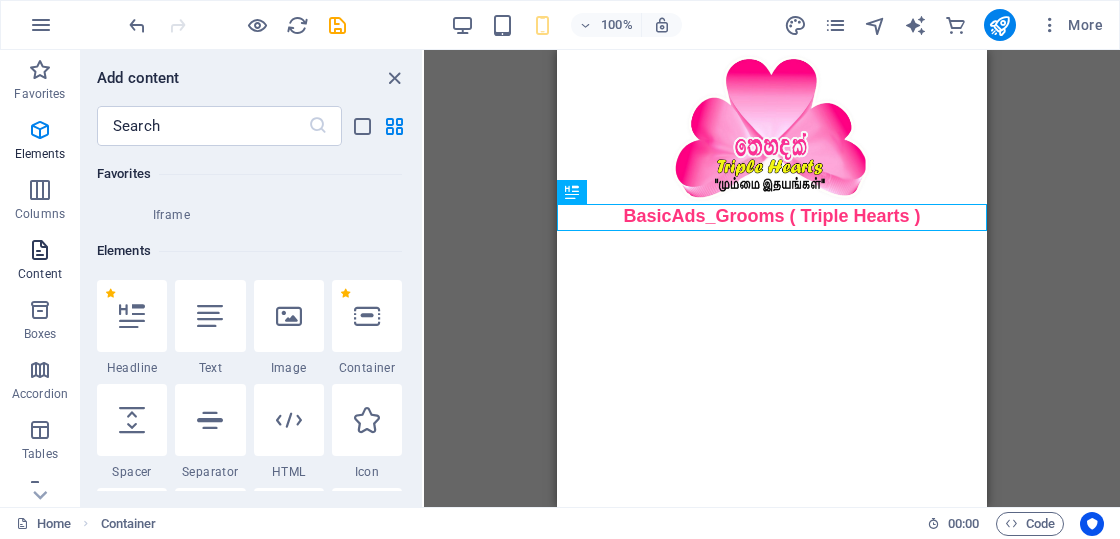 click at bounding box center (40, 250) 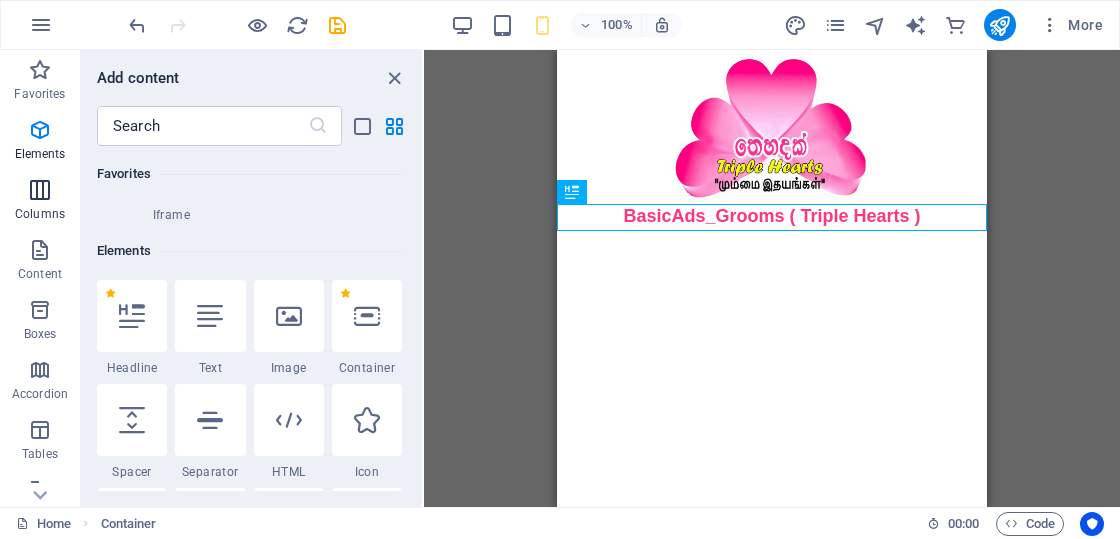 click at bounding box center (40, 190) 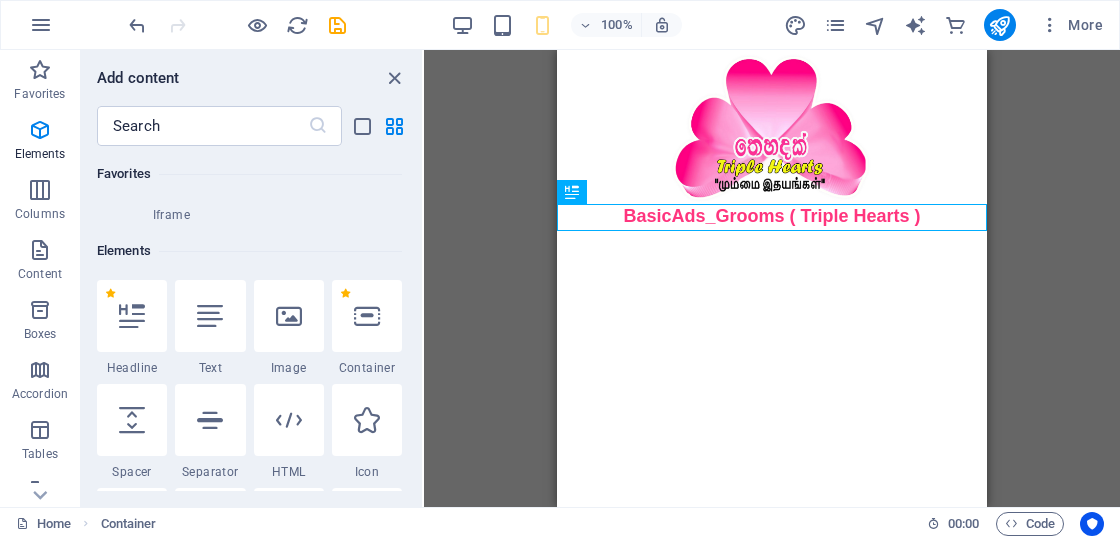 click on "Skip to main content
BasicAds_Grooms ( Triple Hearts )" at bounding box center (772, 140) 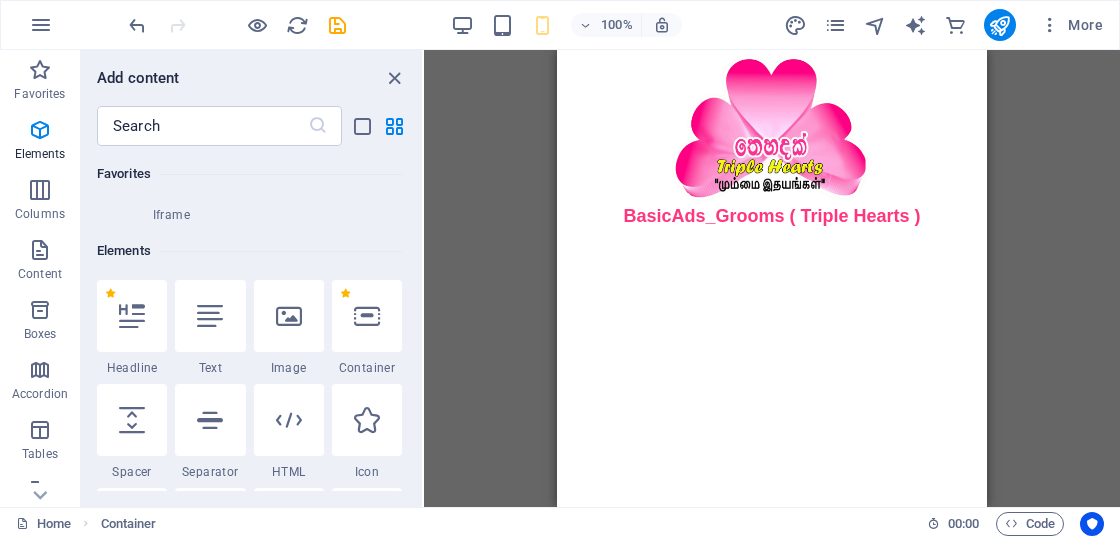 click on "Skip to main content
BasicAds_Grooms ( Triple Hearts )" at bounding box center (772, 140) 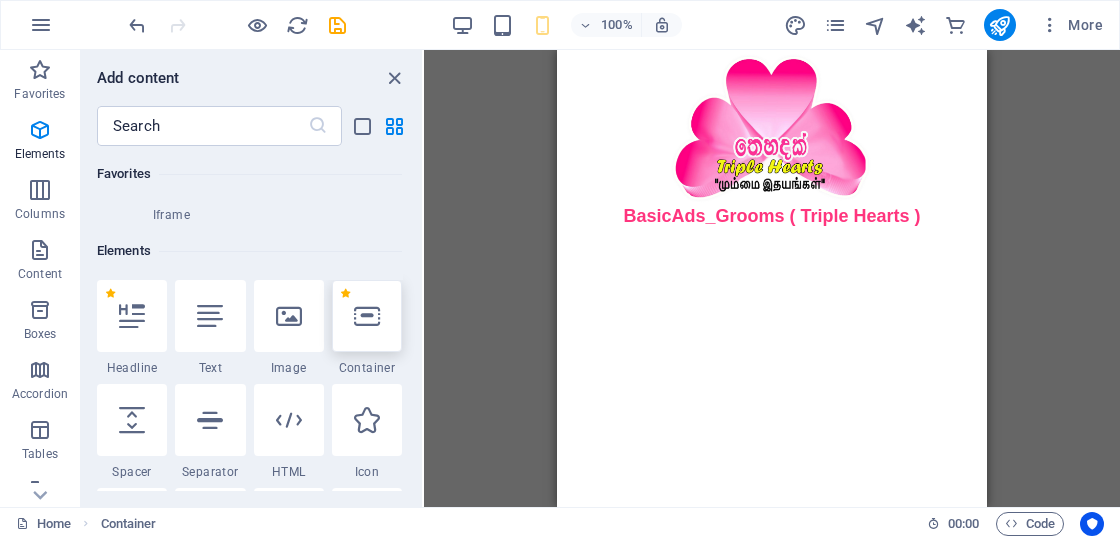 click at bounding box center (367, 316) 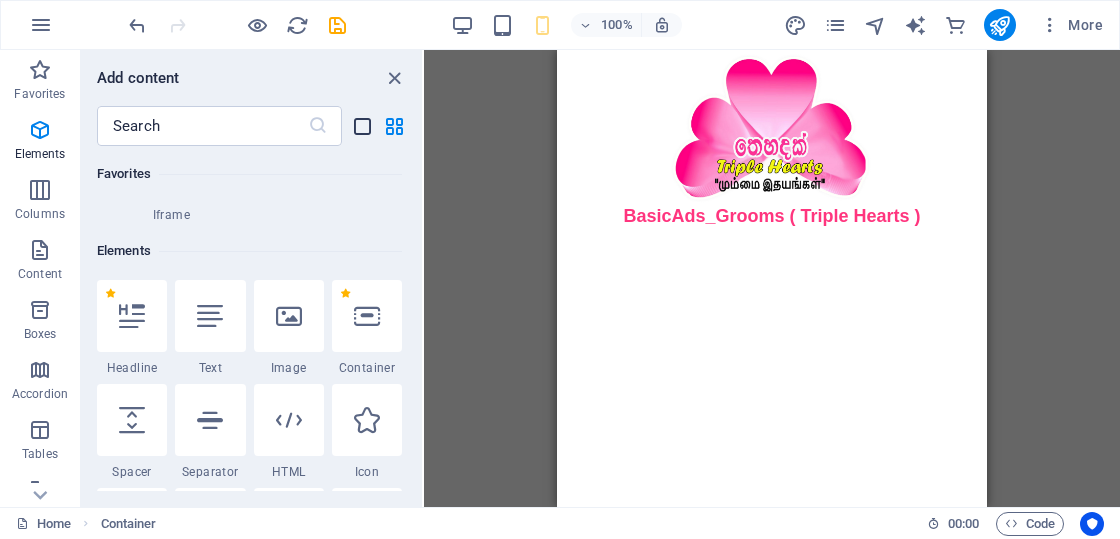 click at bounding box center [362, 126] 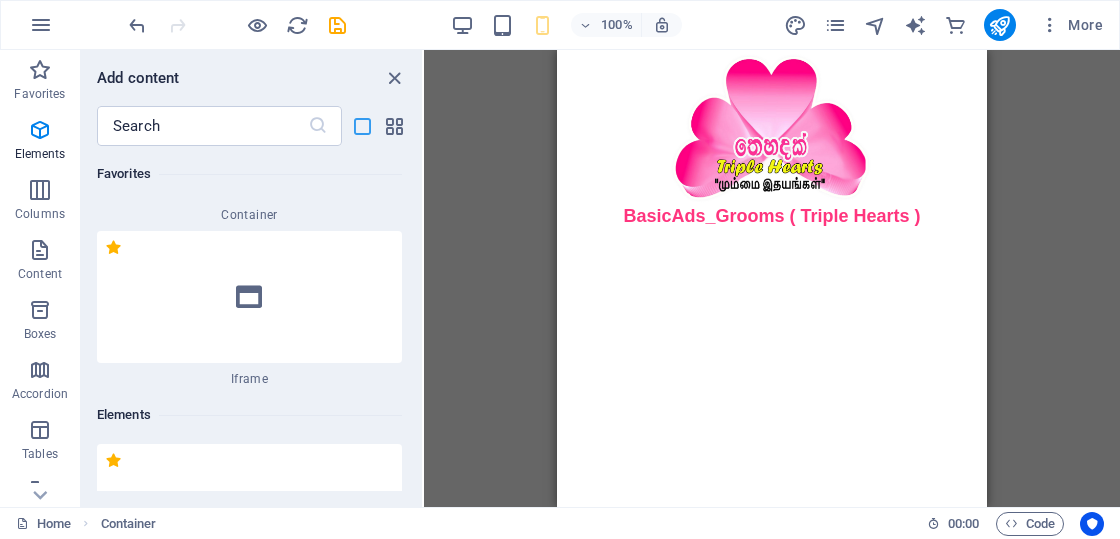 scroll, scrollTop: 464, scrollLeft: 0, axis: vertical 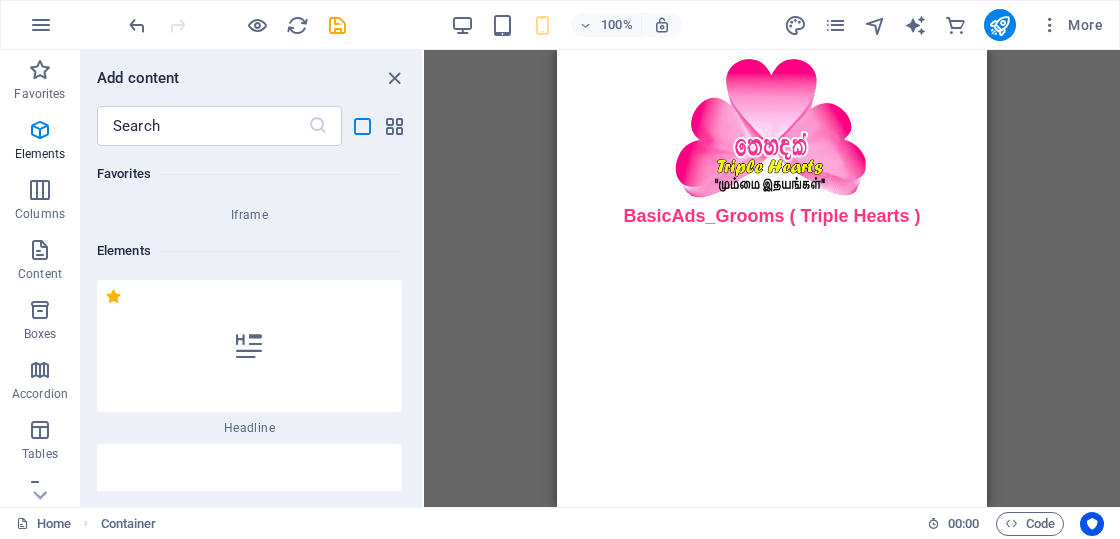 click on "Elements" at bounding box center (249, 251) 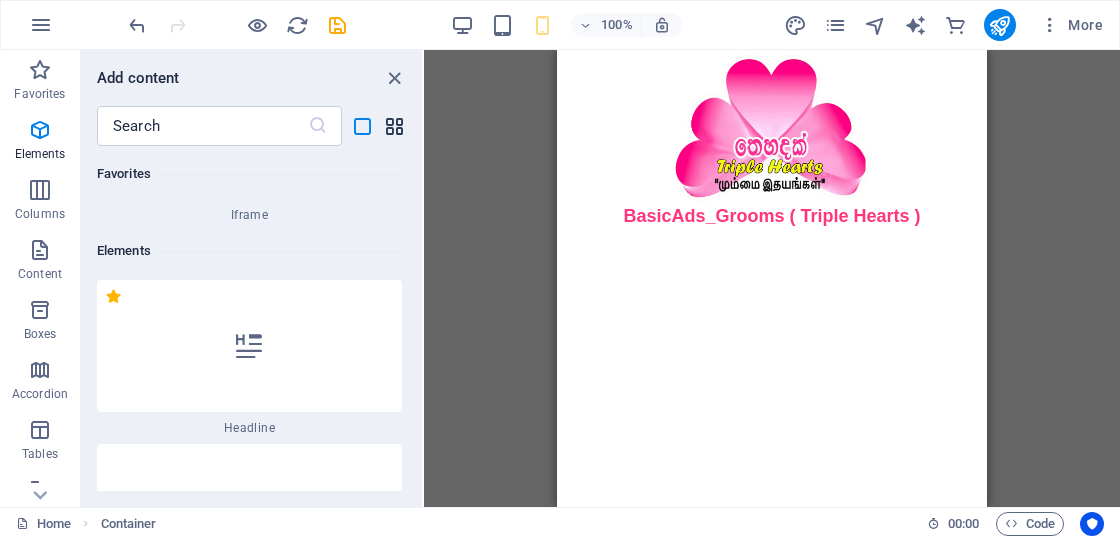 click at bounding box center (394, 126) 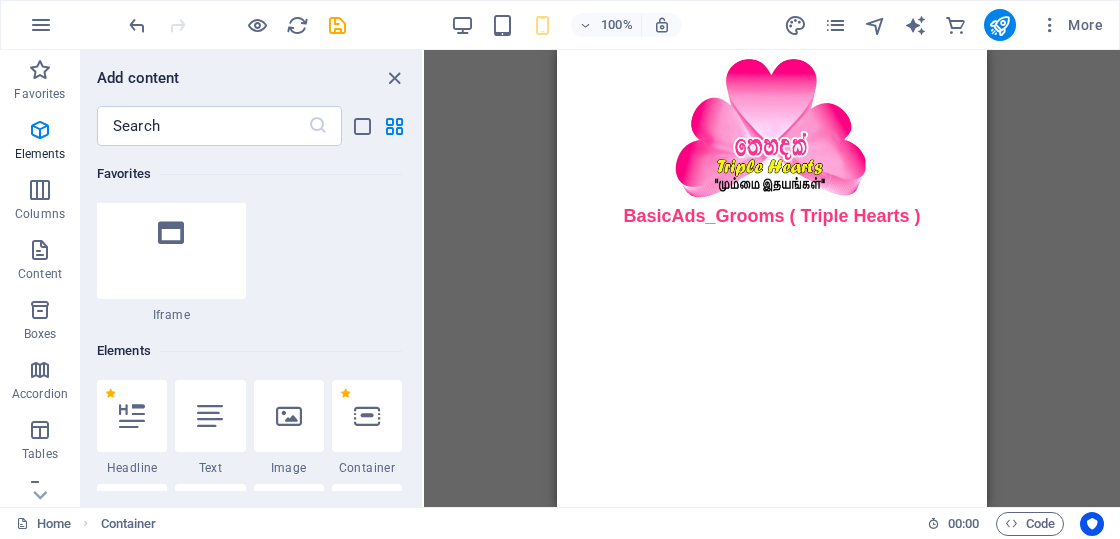 scroll, scrollTop: 0, scrollLeft: 0, axis: both 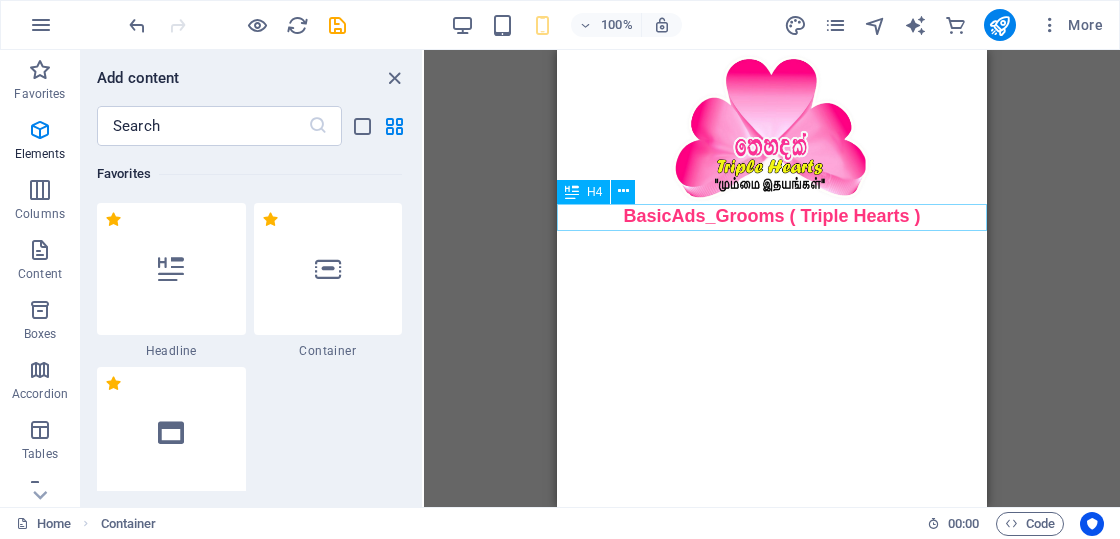 click on "BasicAds_Grooms ( Triple Hearts )" at bounding box center (772, 216) 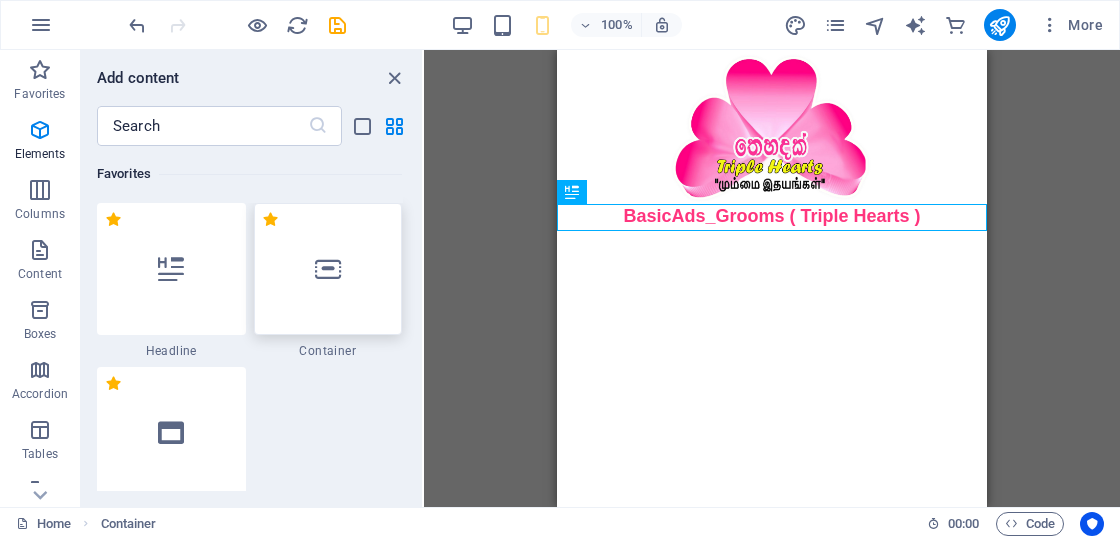 click at bounding box center [328, 269] 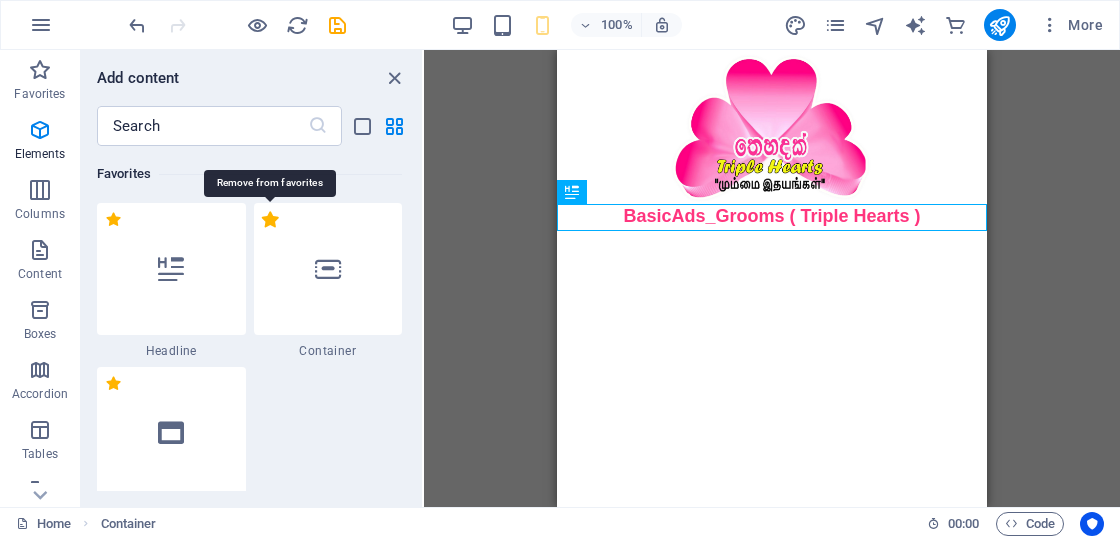 click on "1 Star" at bounding box center (270, 219) 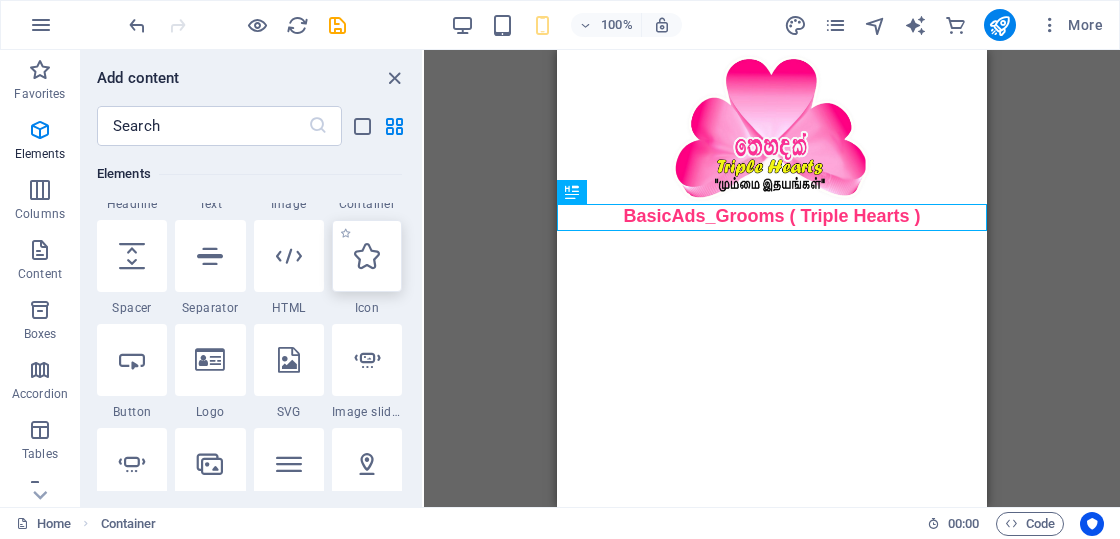 scroll, scrollTop: 400, scrollLeft: 0, axis: vertical 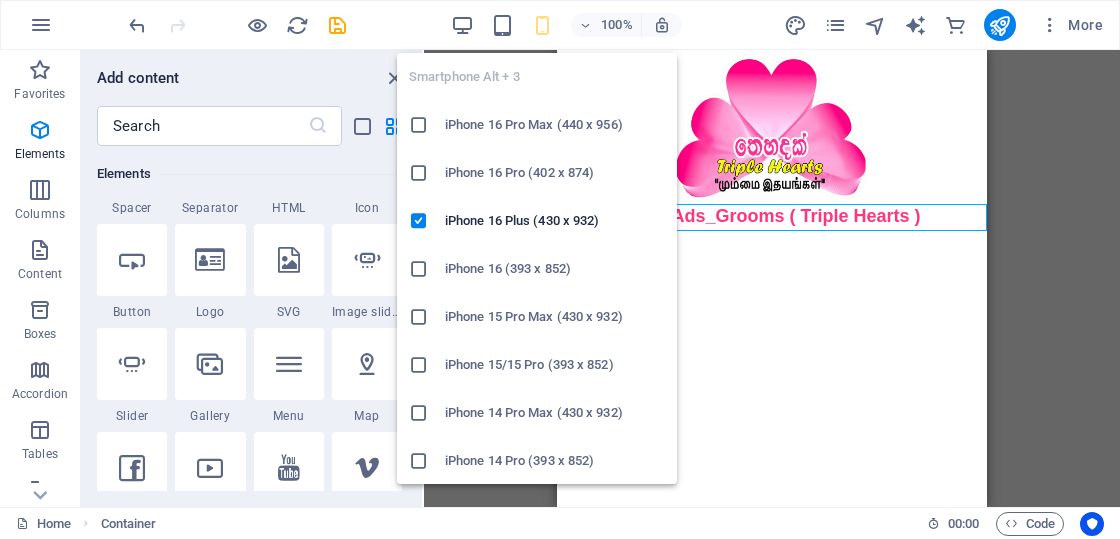 click at bounding box center [542, 25] 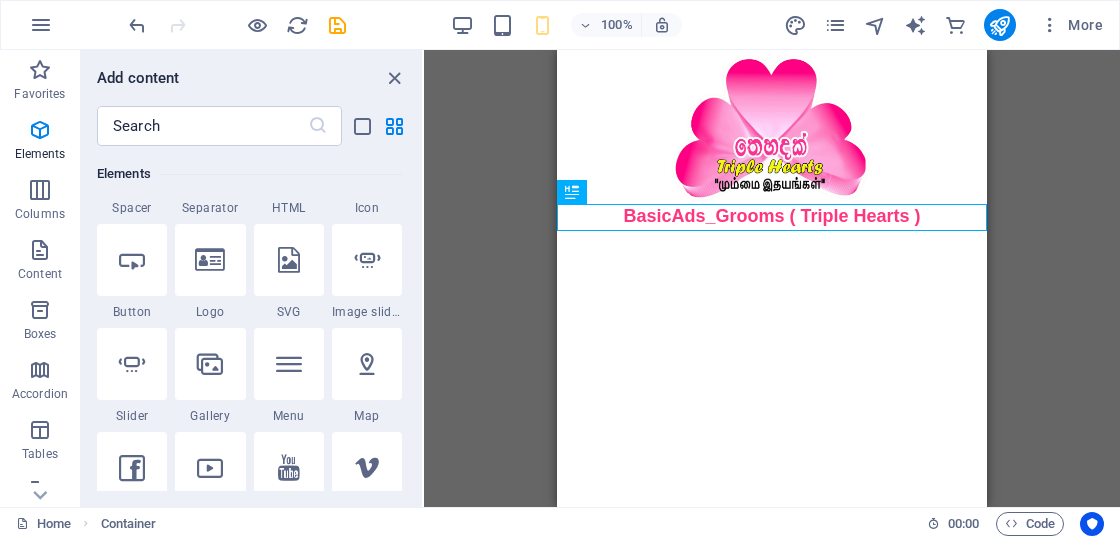 click on "Skip to main content
BasicAds_Grooms ( Triple Hearts )" at bounding box center [772, 140] 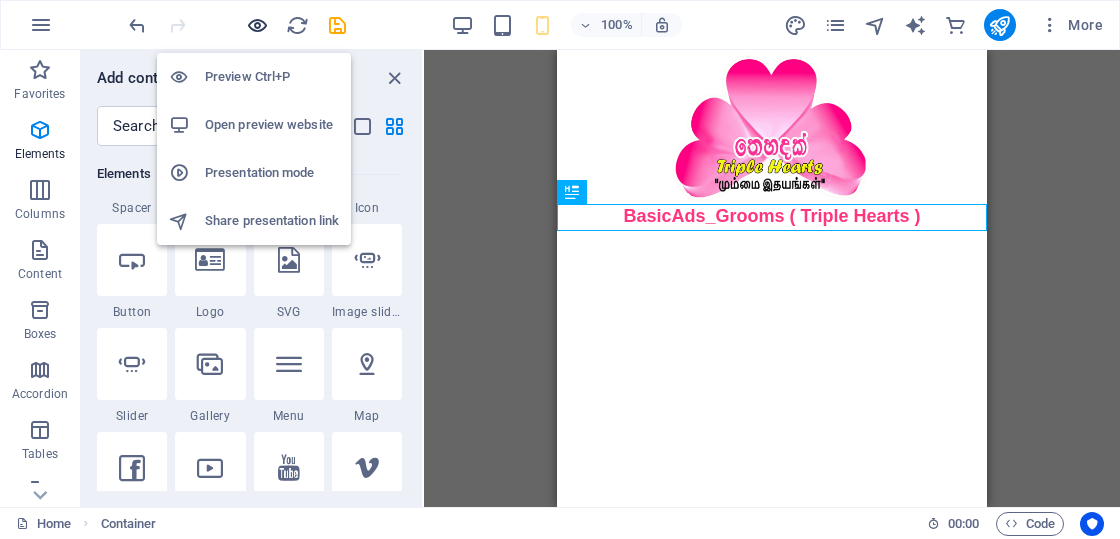 click at bounding box center (257, 25) 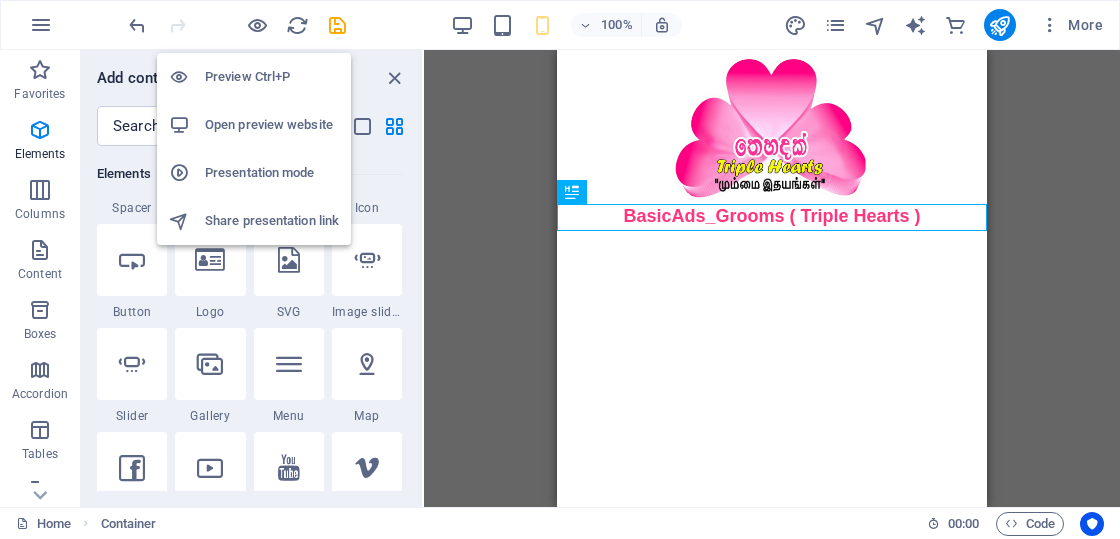 click on "Preview Ctrl+P" at bounding box center (272, 77) 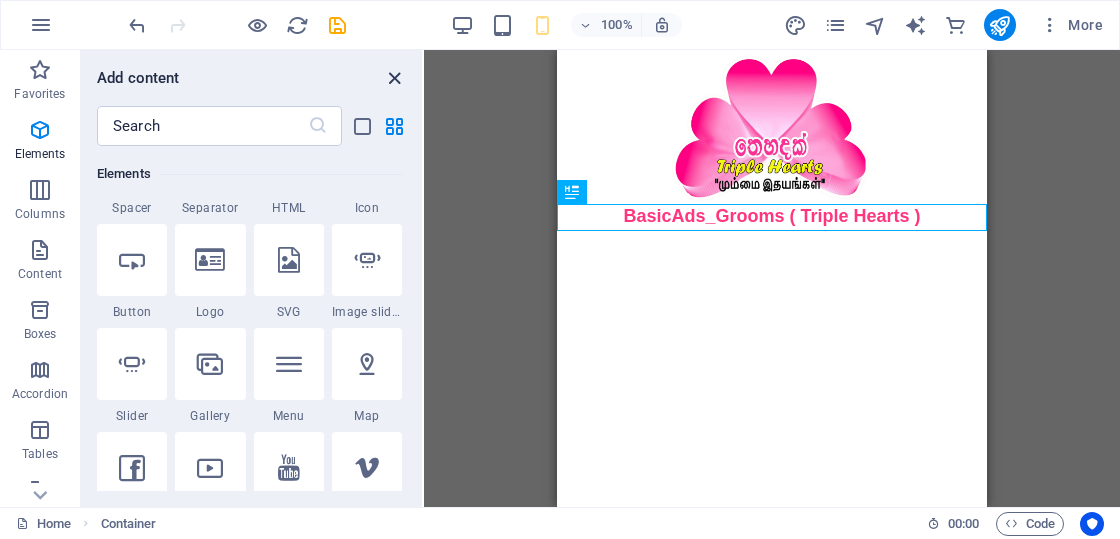 click at bounding box center [394, 78] 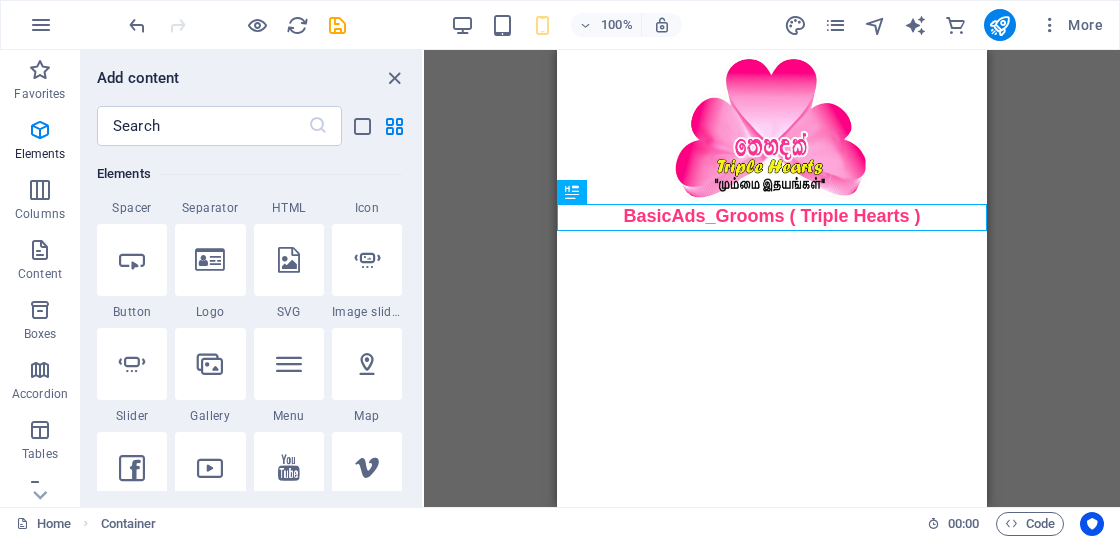 type 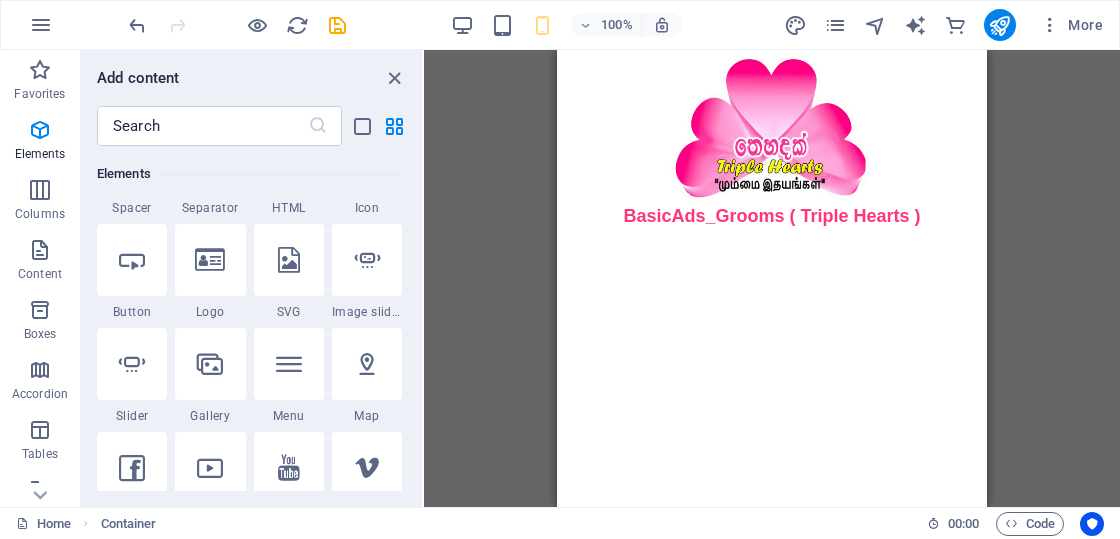 click on "Drag and drop a file to add it
Placeholder   H4   Image   Container   Container   Placeholder   Document   Container   Image slider   Container   Container   Placeholder   Gallery" at bounding box center [772, 278] 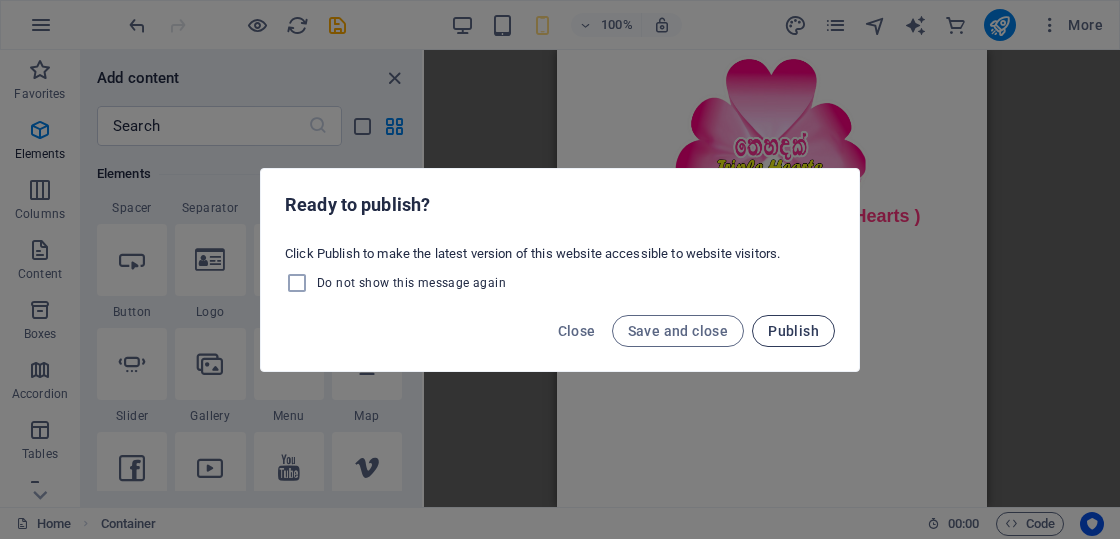 click on "Publish" at bounding box center (793, 331) 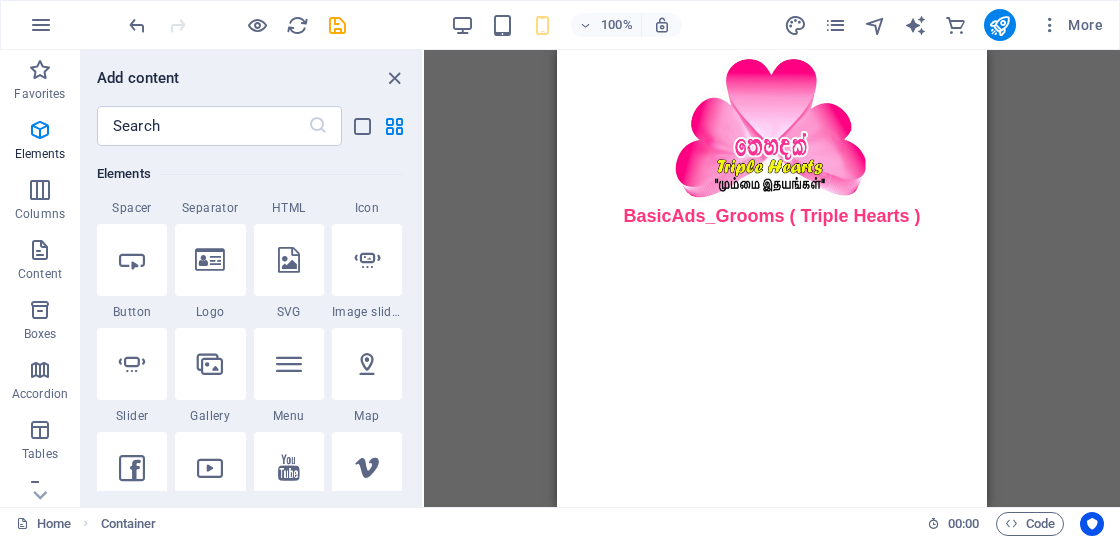 click on "Skip to main content
BasicAds_Grooms ( Triple Hearts )" at bounding box center [772, 140] 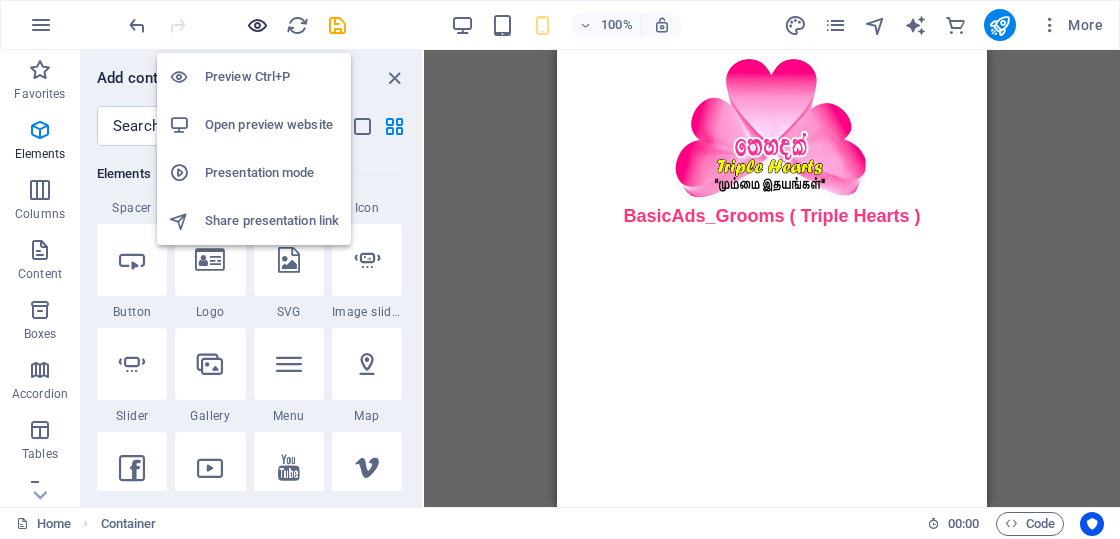 click at bounding box center (257, 25) 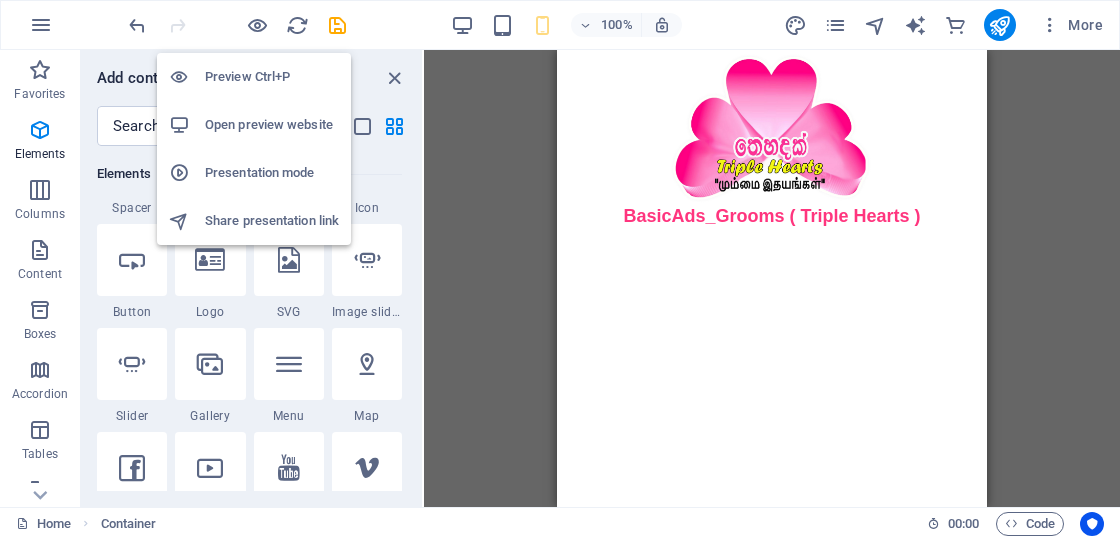 click on "Preview Ctrl+P" at bounding box center [272, 77] 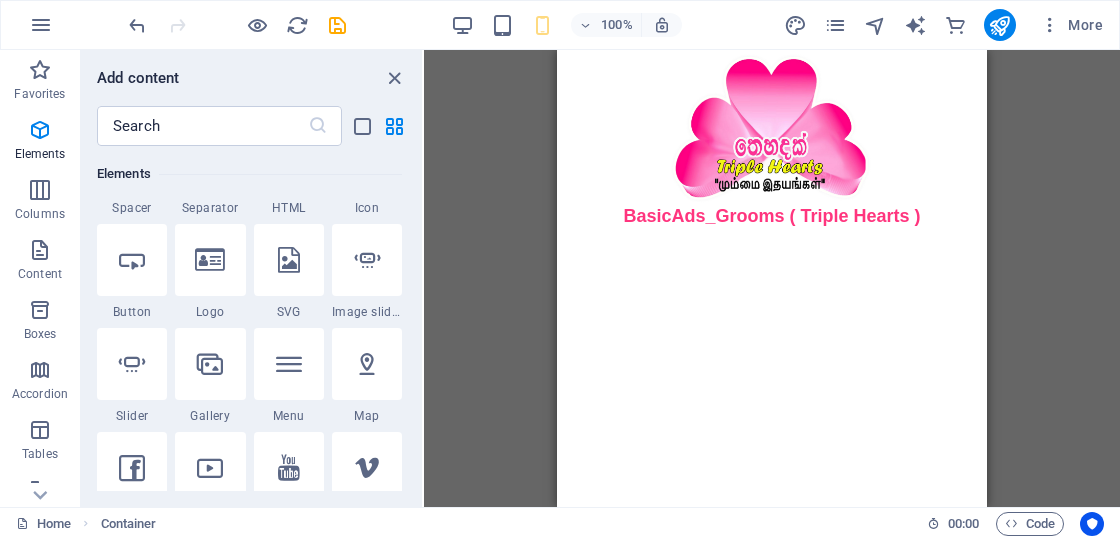 drag, startPoint x: 798, startPoint y: 323, endPoint x: 789, endPoint y: 315, distance: 12.0415945 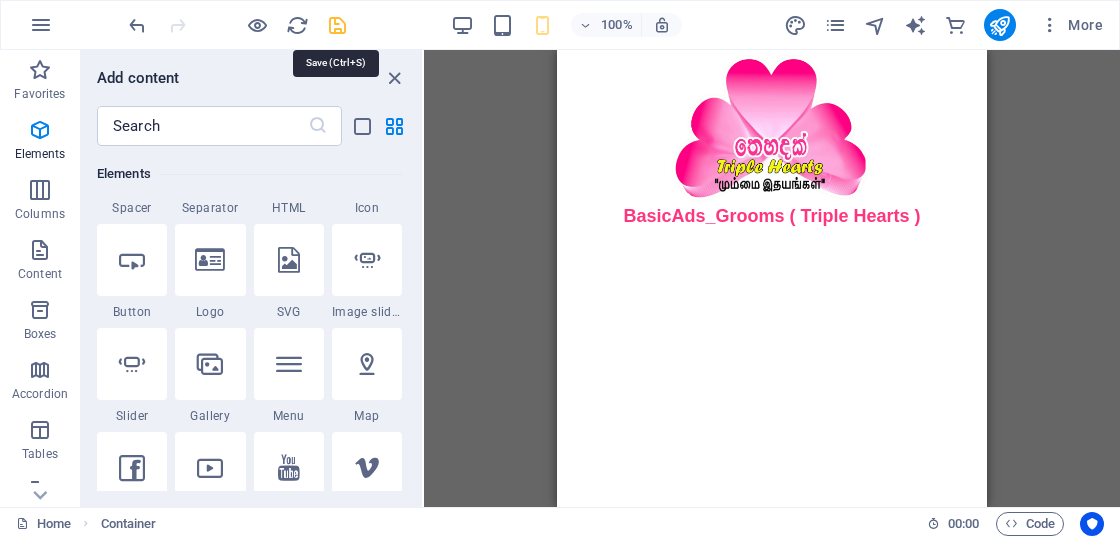 click at bounding box center (337, 25) 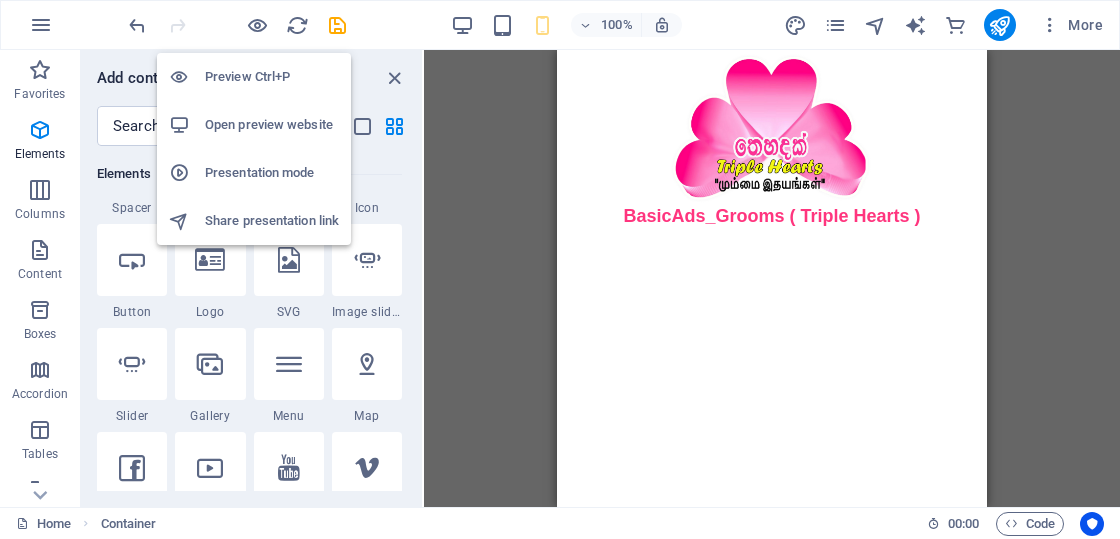 click on "Preview Ctrl+P" at bounding box center (272, 77) 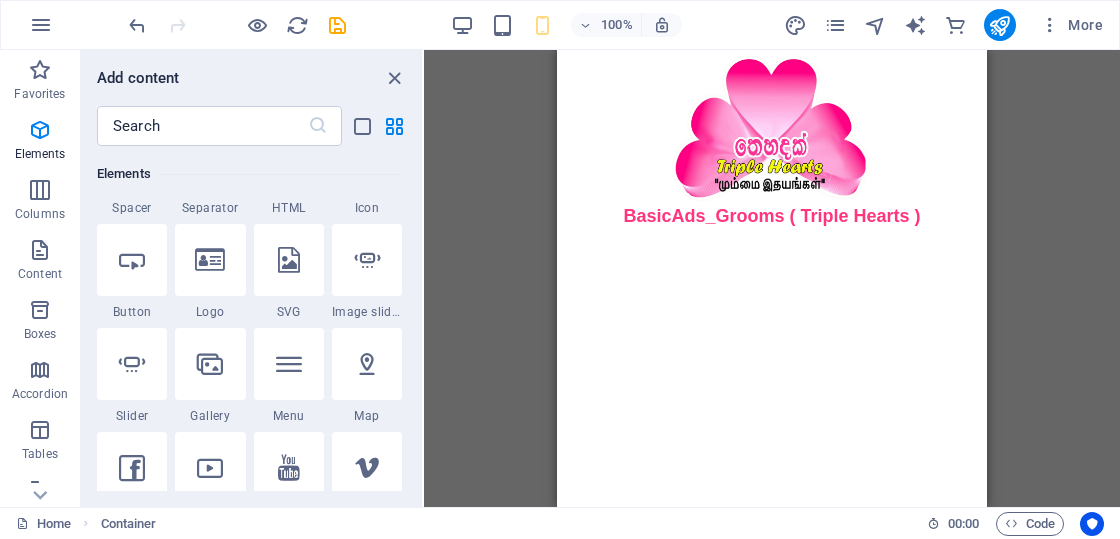 click on "Drag and drop a file to add it
Placeholder   H4   Image   Container   Container   Placeholder   Document   Container   Image slider   Container   Container   Placeholder   Gallery" at bounding box center (772, 278) 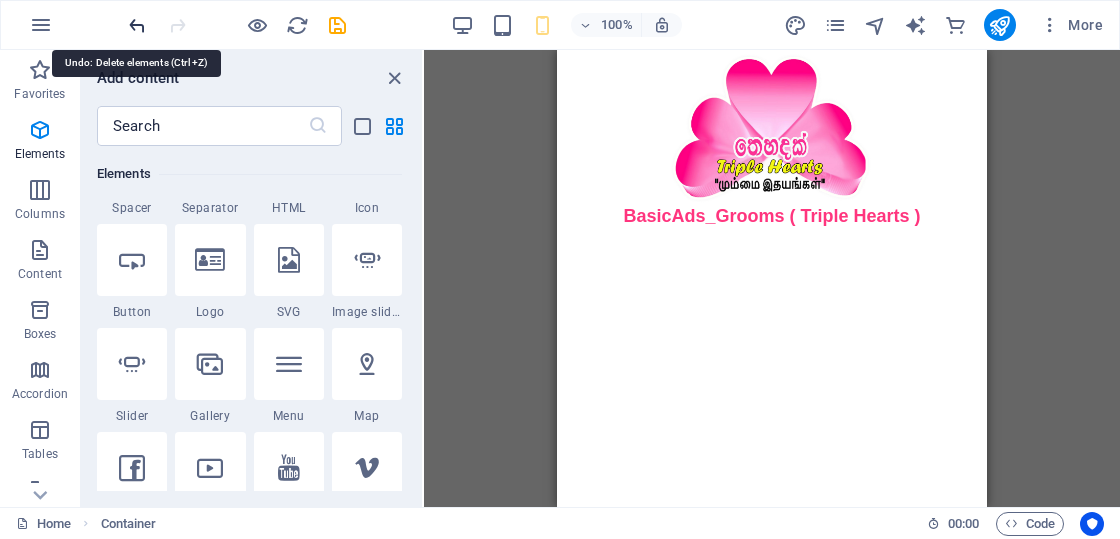 click at bounding box center [137, 25] 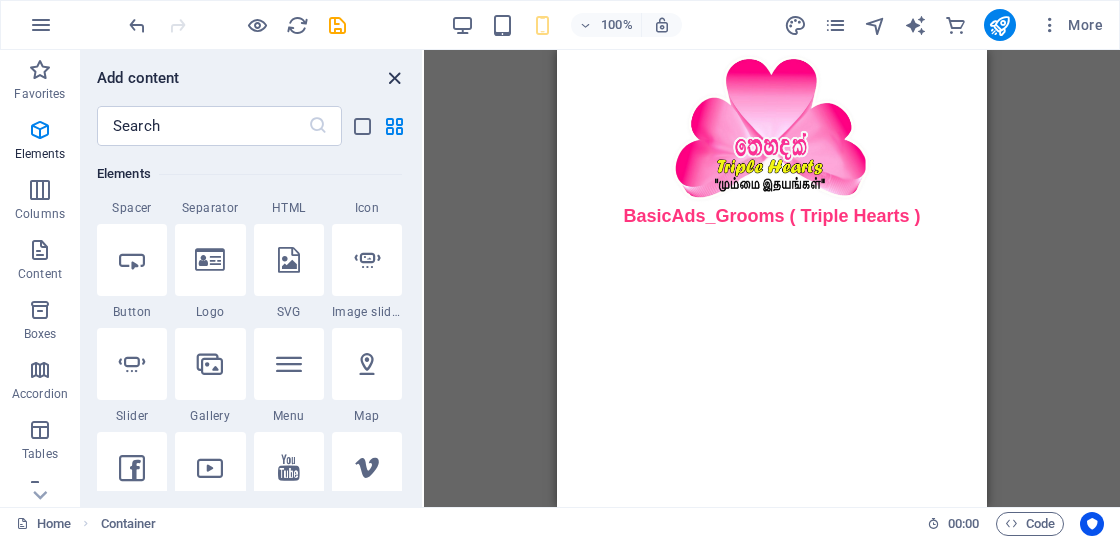 click at bounding box center (394, 78) 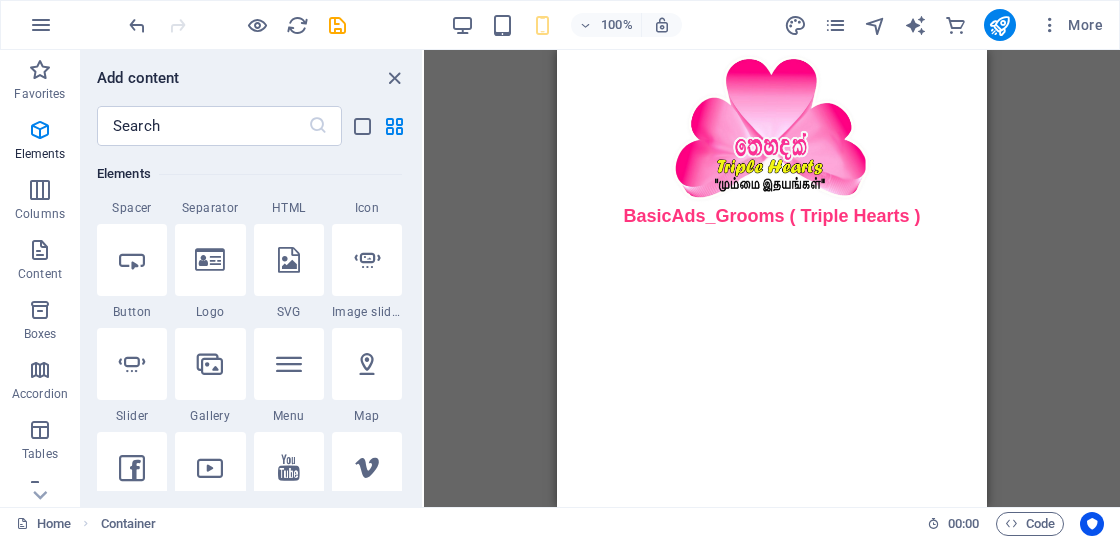 click on "Drag and drop a file to add it
Placeholder   H4   Image   Container   Container   Placeholder   Document   Container   Image slider   Container   Container   Placeholder   Gallery" at bounding box center (772, 278) 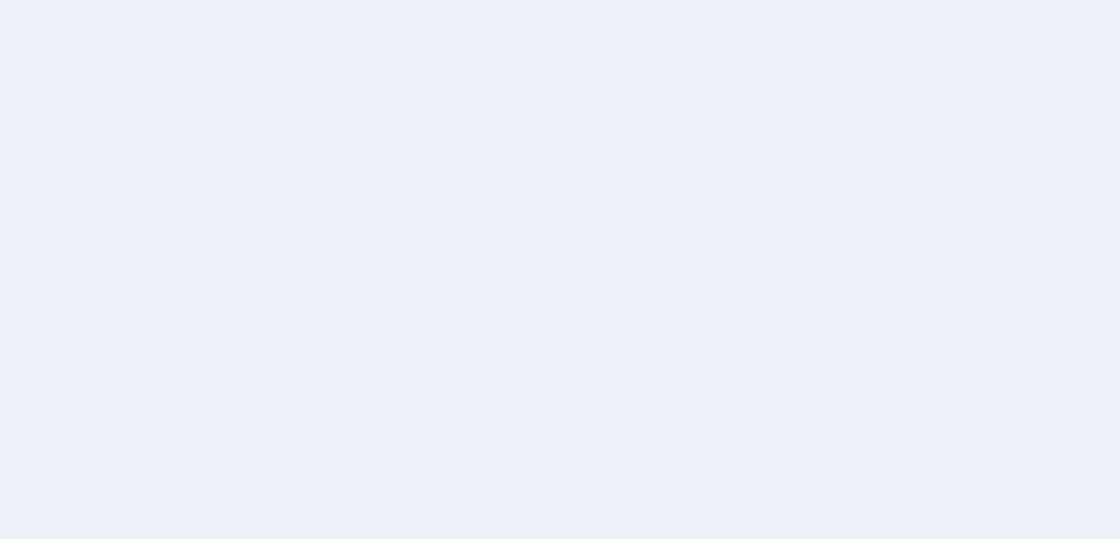 scroll, scrollTop: 0, scrollLeft: 0, axis: both 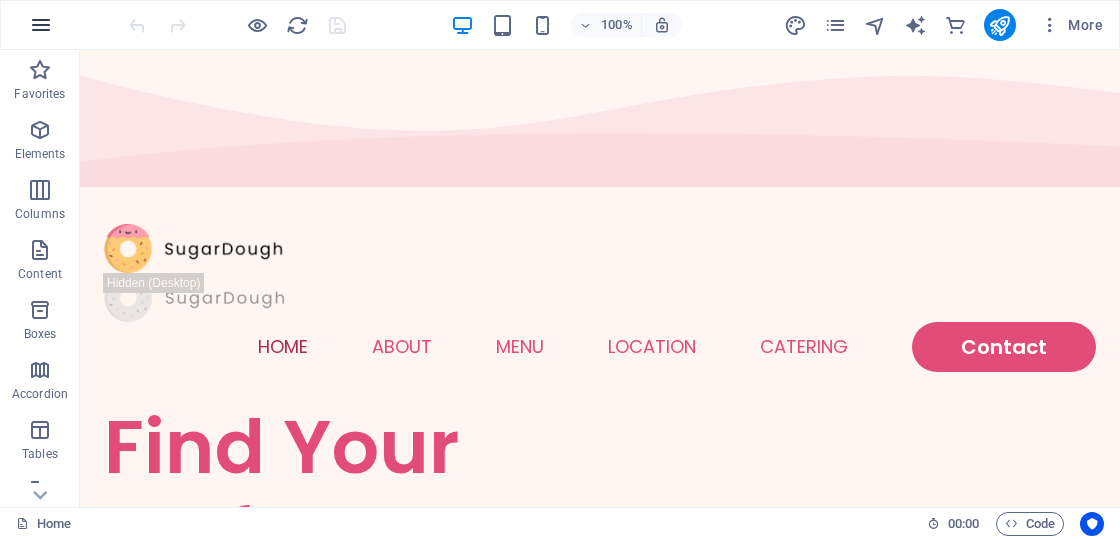 click at bounding box center [41, 25] 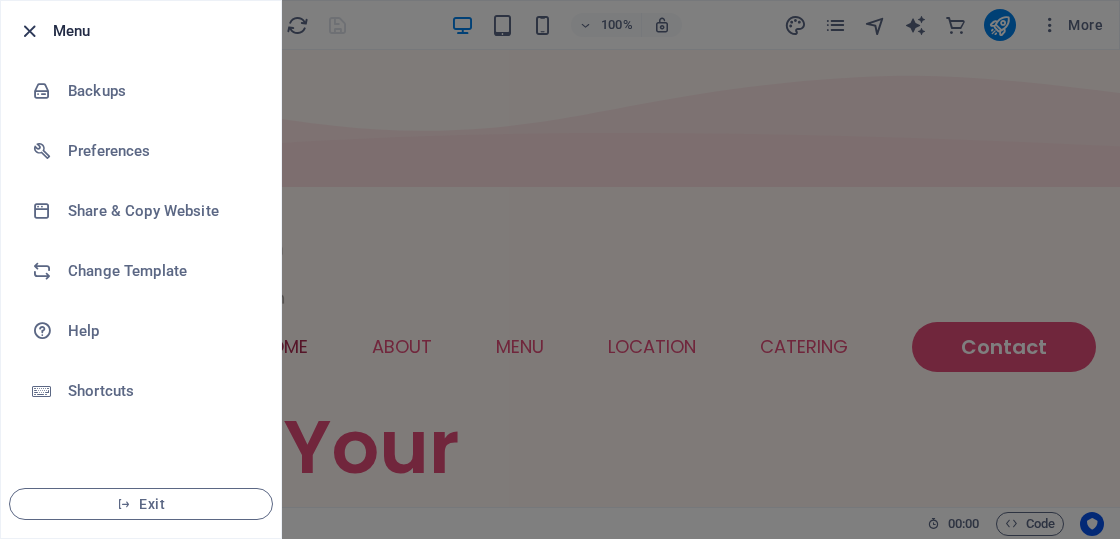 click at bounding box center [29, 31] 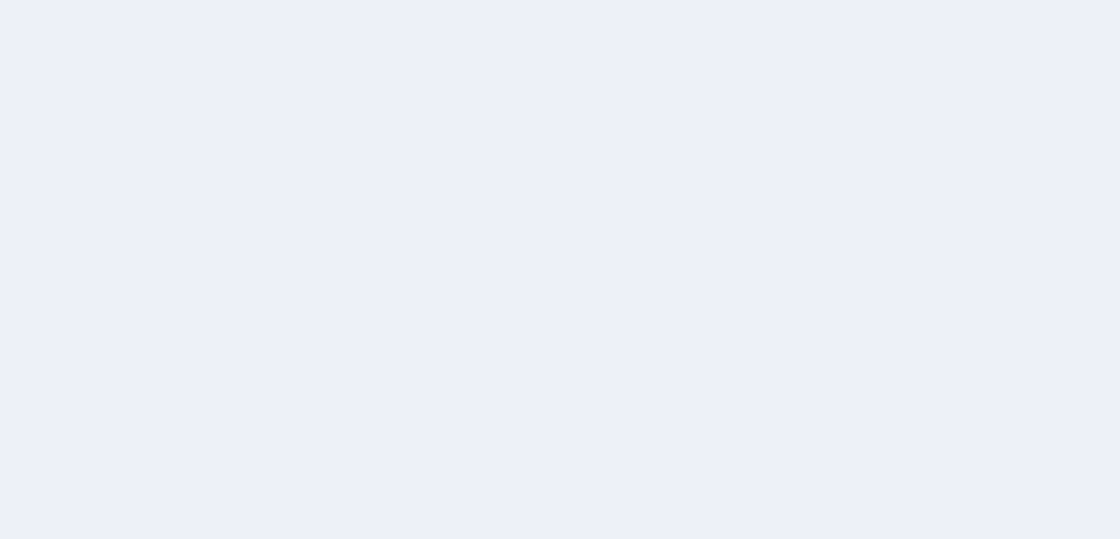 scroll, scrollTop: 0, scrollLeft: 0, axis: both 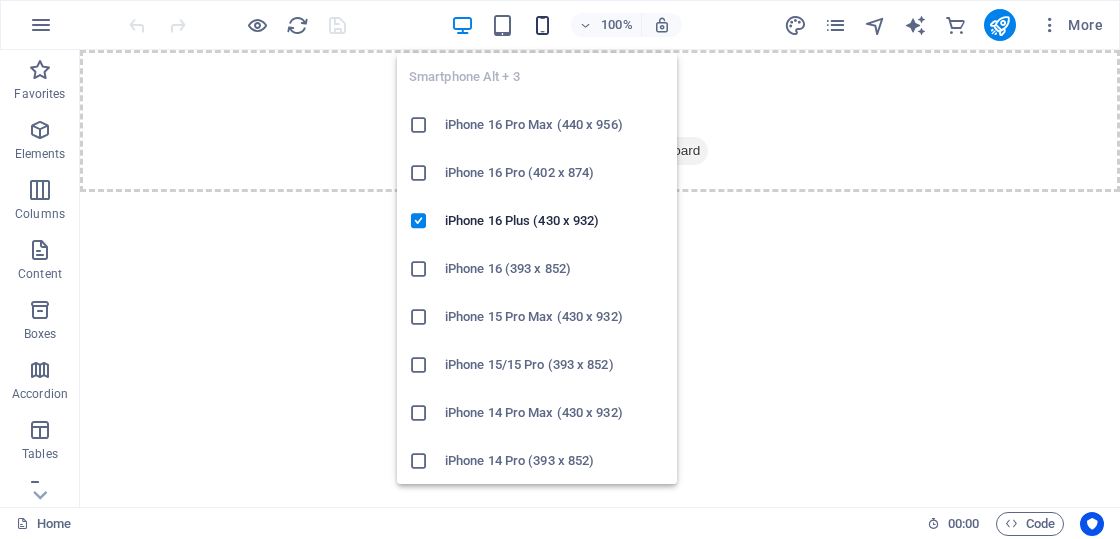 click at bounding box center (542, 25) 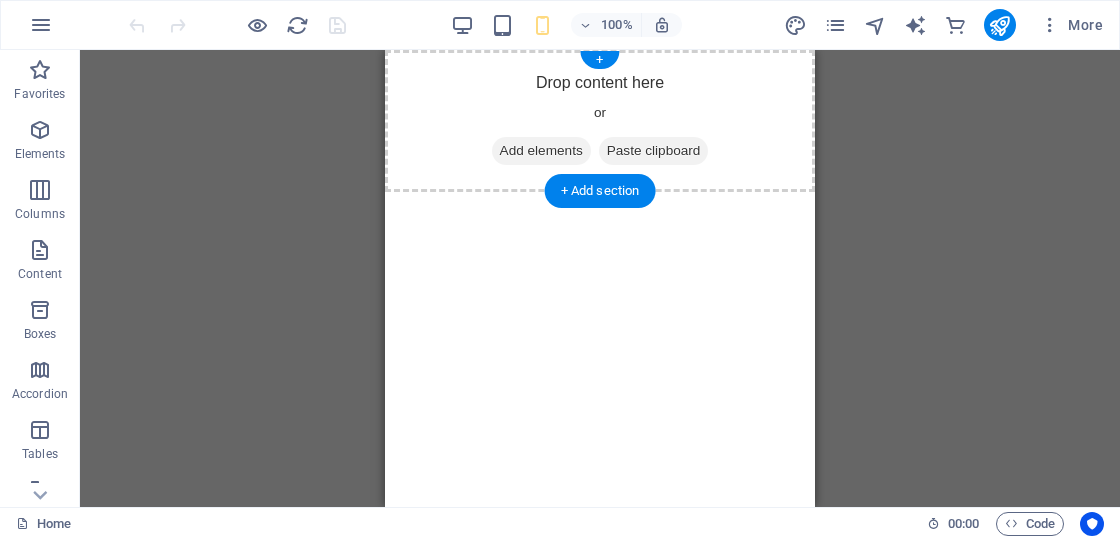 click on "Add elements" at bounding box center (541, 151) 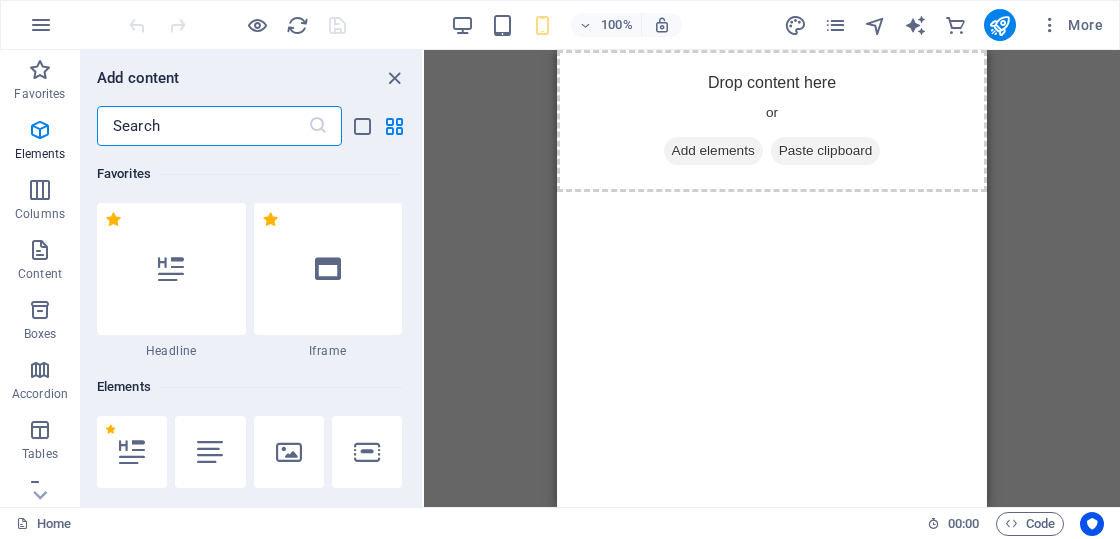 scroll, scrollTop: 100, scrollLeft: 0, axis: vertical 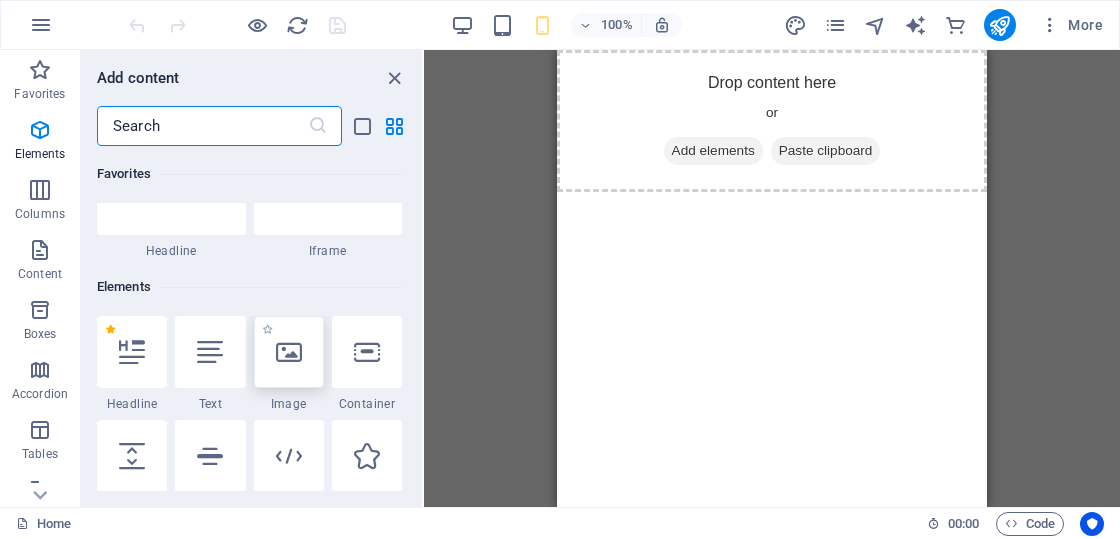 click at bounding box center (289, 352) 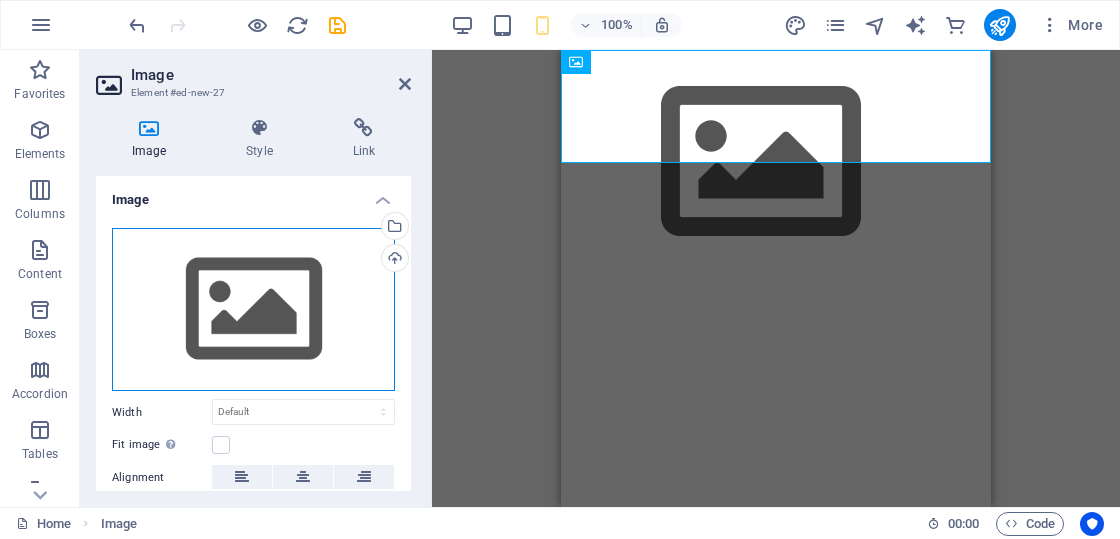 click on "Drag files here, click to choose files or select files from Files or our free stock photos & videos" at bounding box center [253, 310] 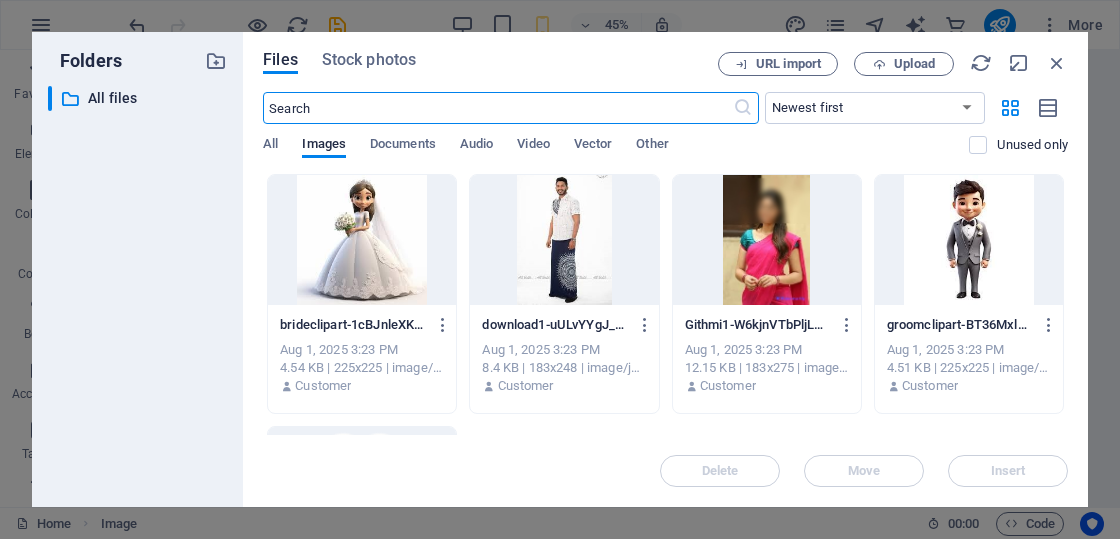 scroll, scrollTop: 230, scrollLeft: 0, axis: vertical 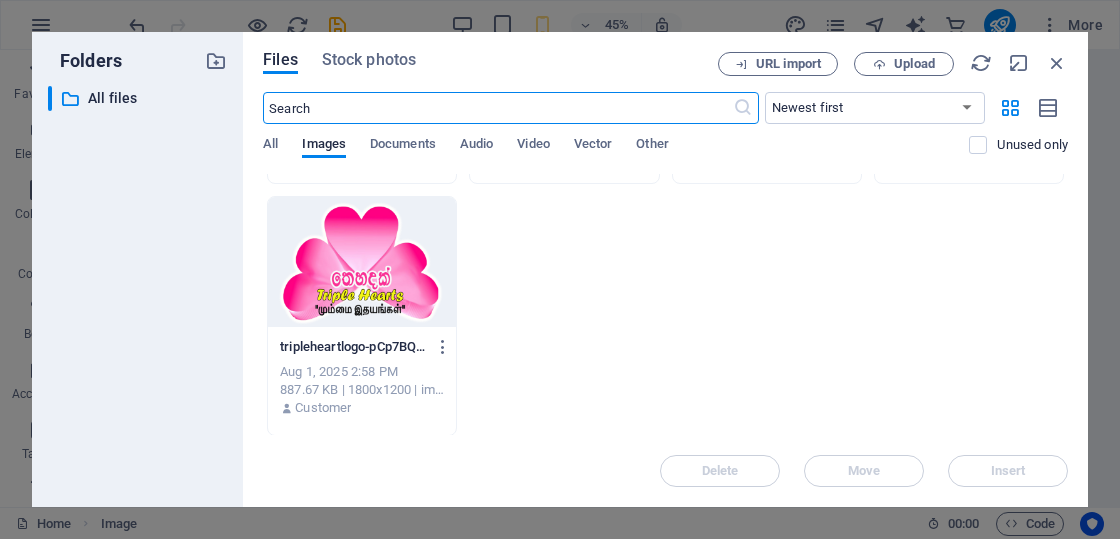 click at bounding box center [362, 262] 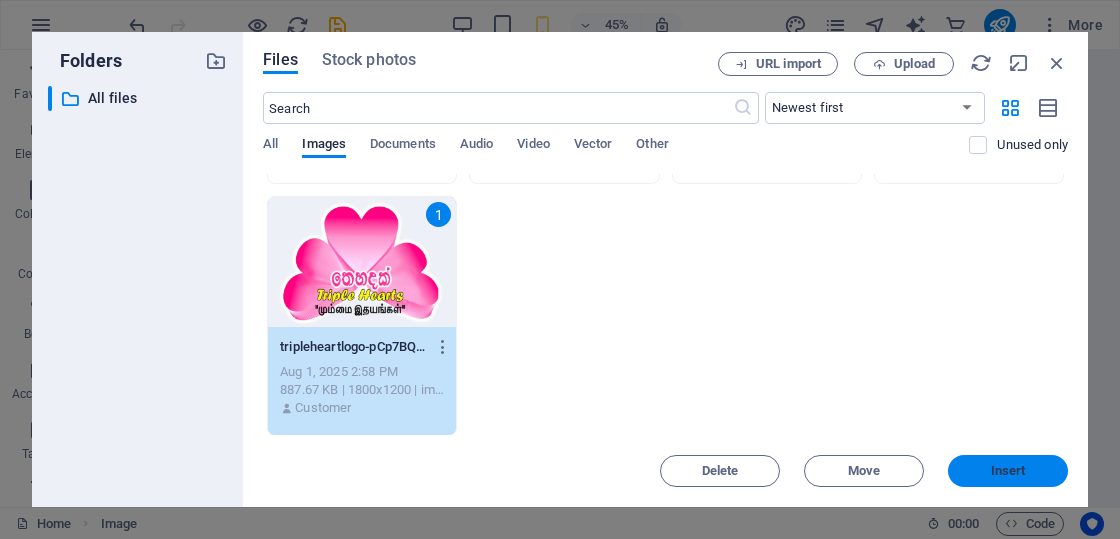 click on "Insert" at bounding box center (1008, 471) 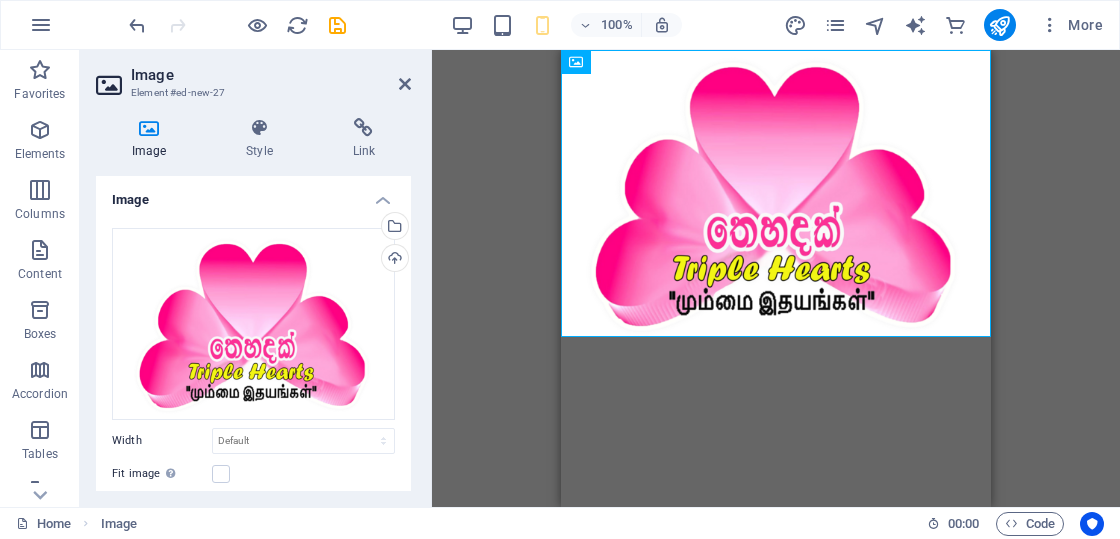 scroll, scrollTop: 100, scrollLeft: 0, axis: vertical 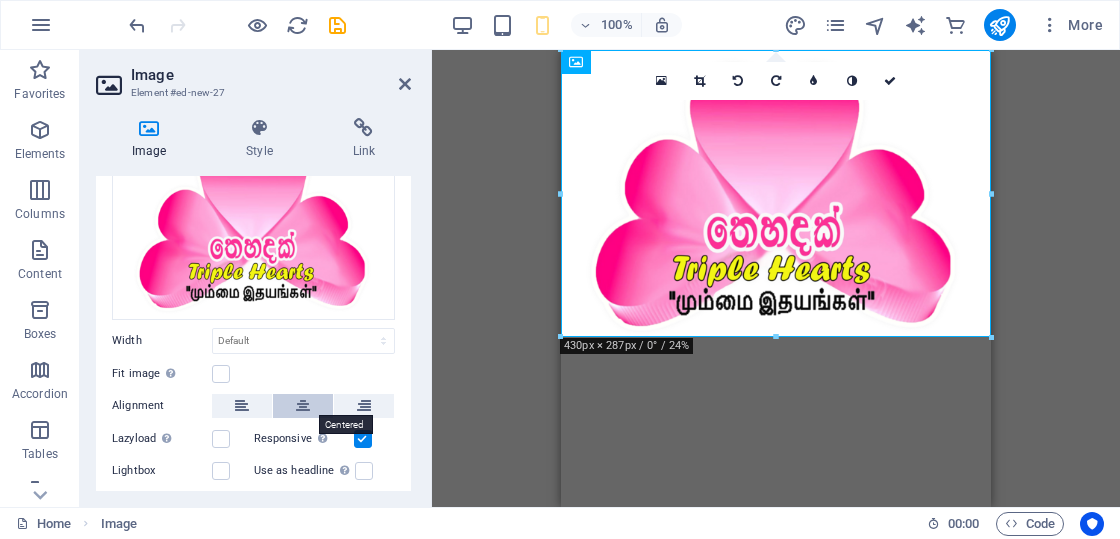 click at bounding box center [303, 406] 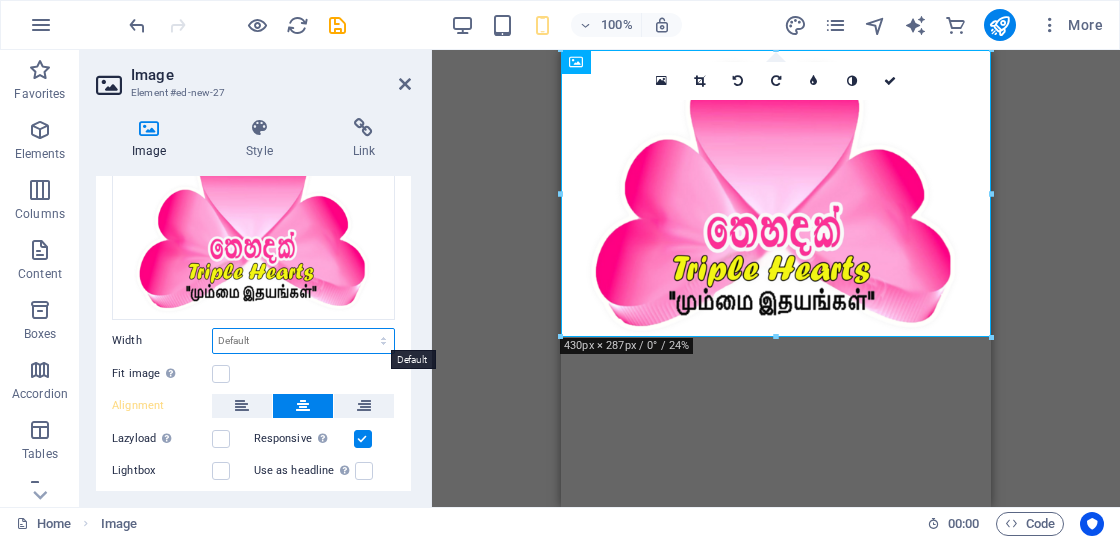 click on "Default auto px rem % em vh vw" at bounding box center [303, 341] 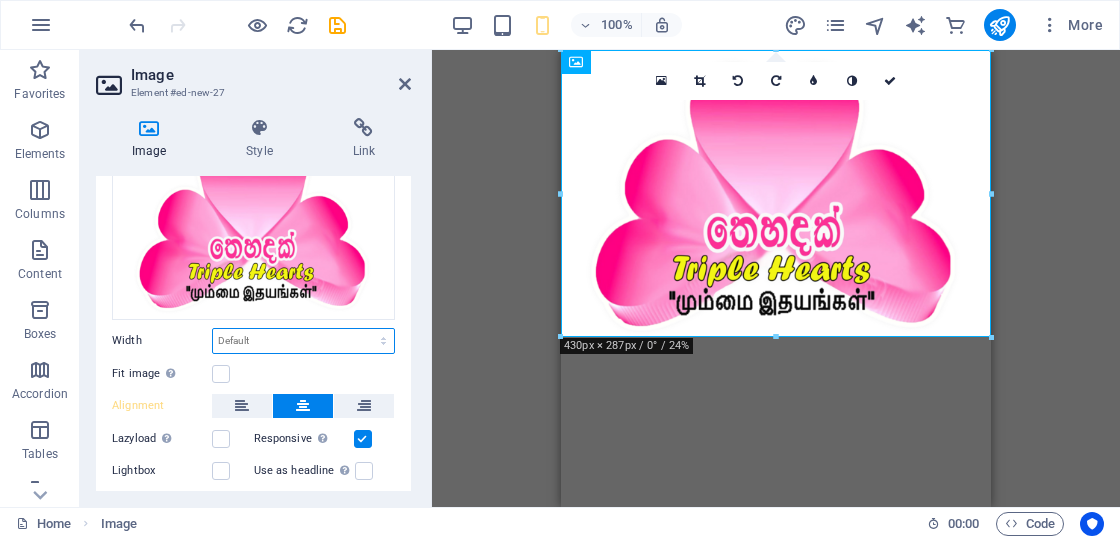 click on "Default auto px rem % em vh vw" at bounding box center [303, 341] 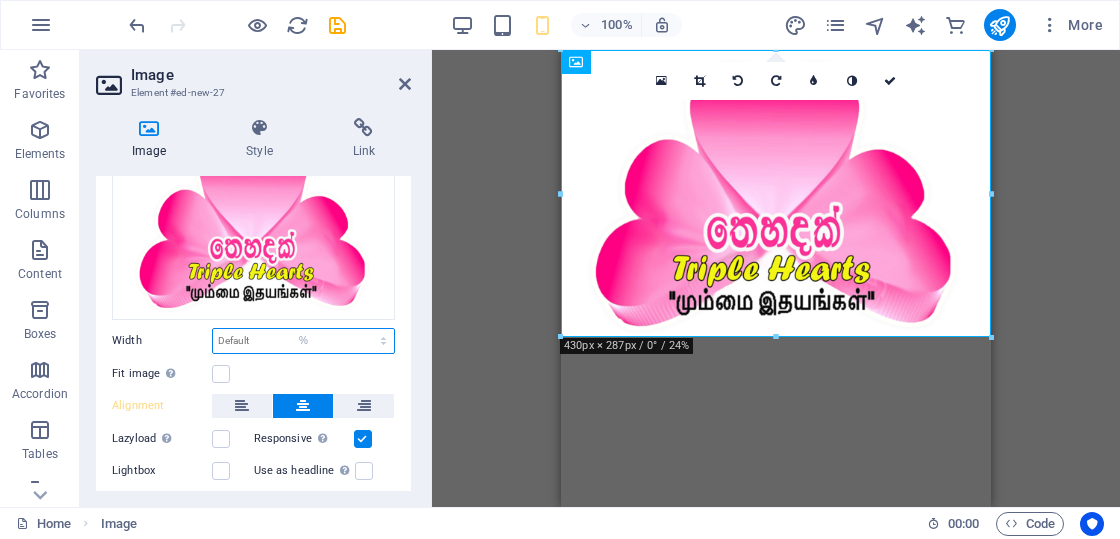 click on "Default auto px rem % em vh vw" at bounding box center [303, 341] 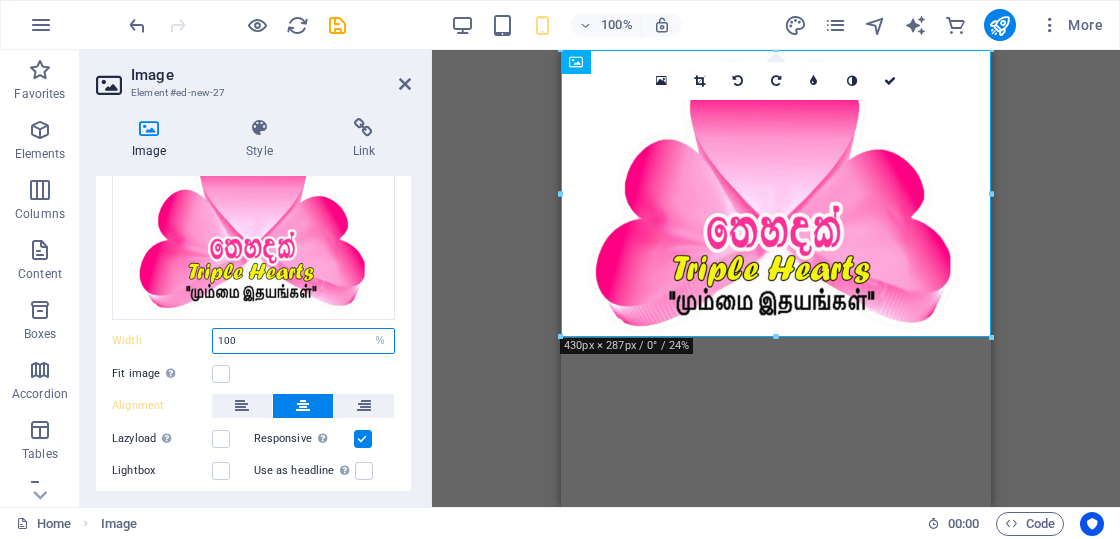 click on "100" at bounding box center [303, 341] 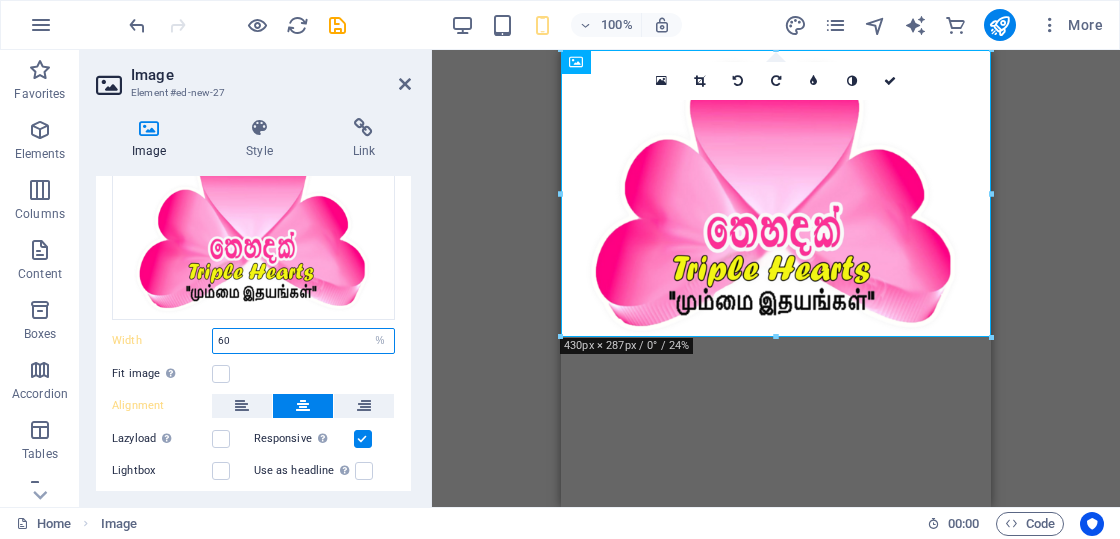 type on "60" 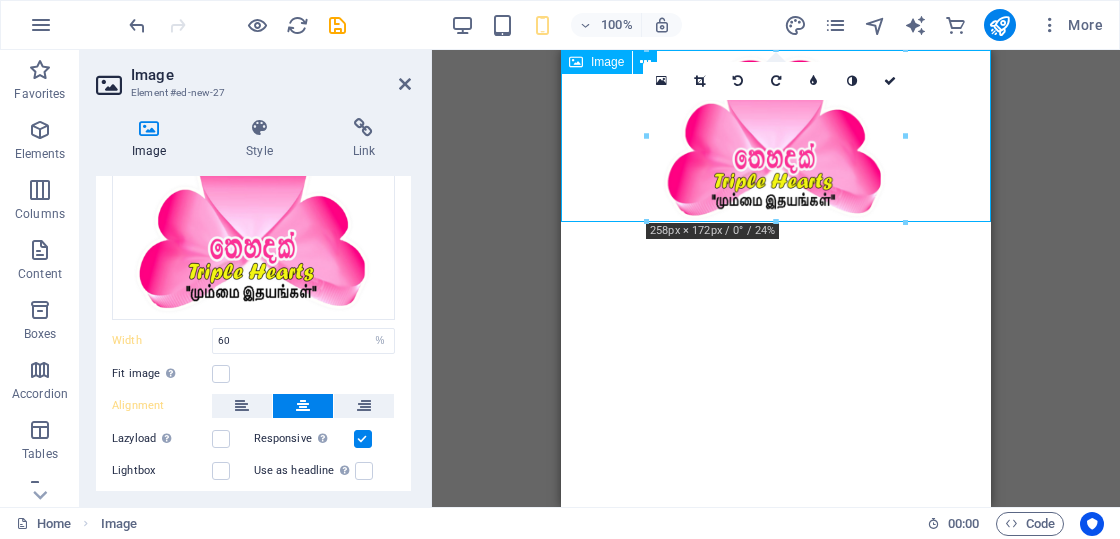 drag, startPoint x: 800, startPoint y: 155, endPoint x: 1369, endPoint y: 272, distance: 580.9045 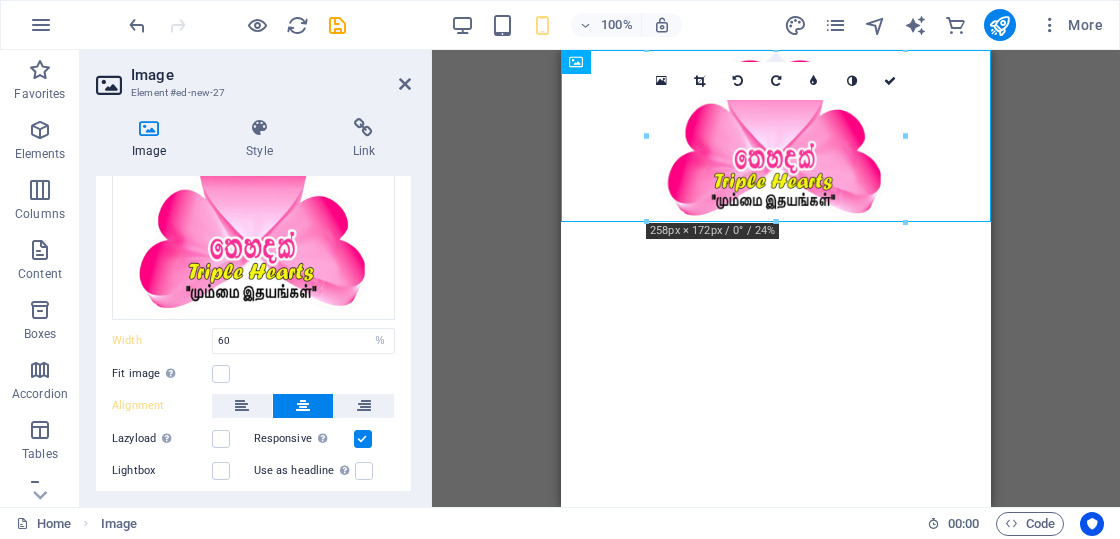 click on "Fit image Automatically fit image to a fixed width and height" at bounding box center [253, 374] 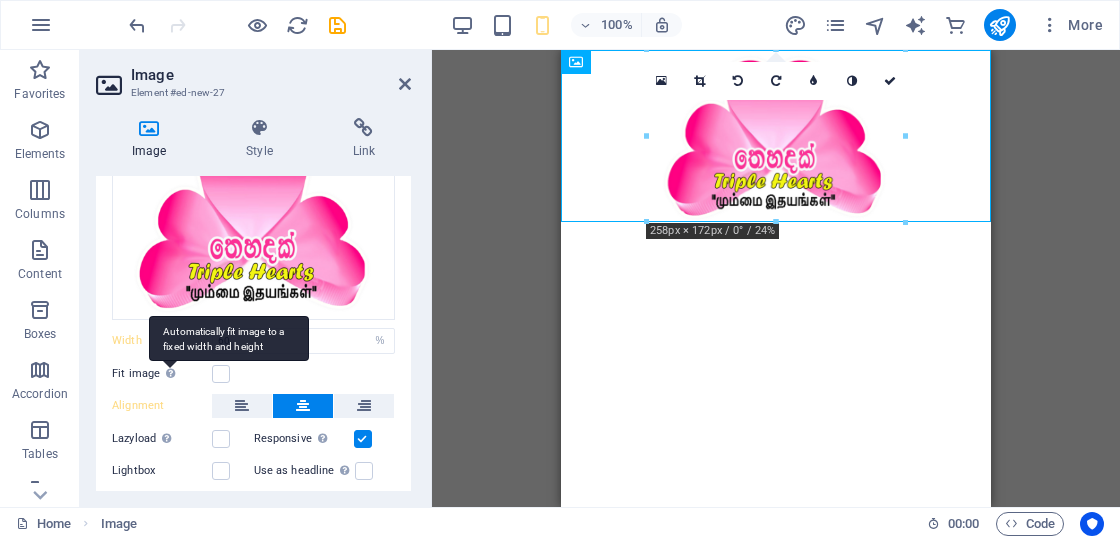 click on "Automatically fit image to a fixed width and height" at bounding box center (229, 338) 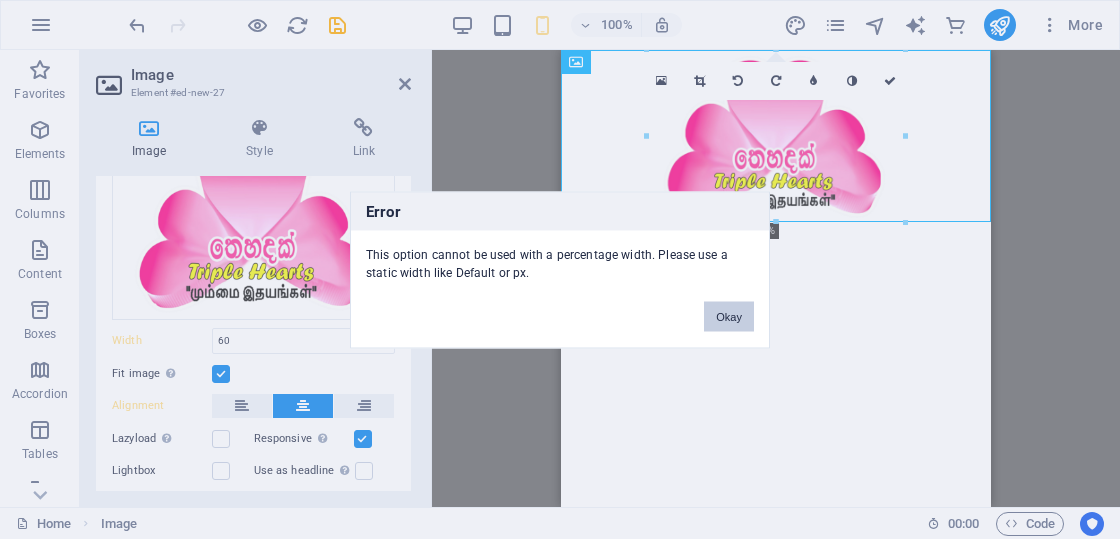 click on "Okay" at bounding box center (729, 316) 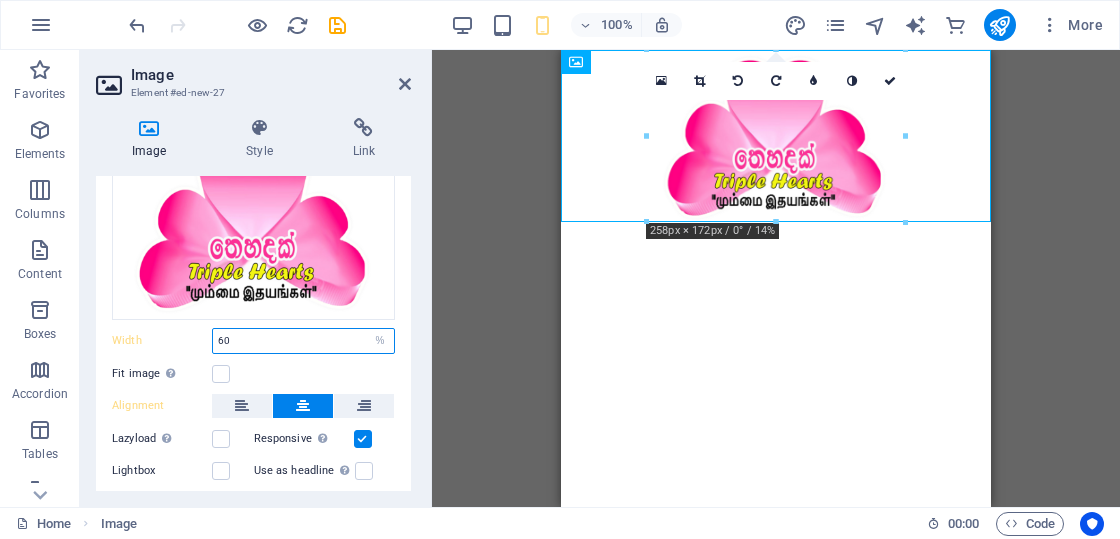 click on "60" at bounding box center (303, 341) 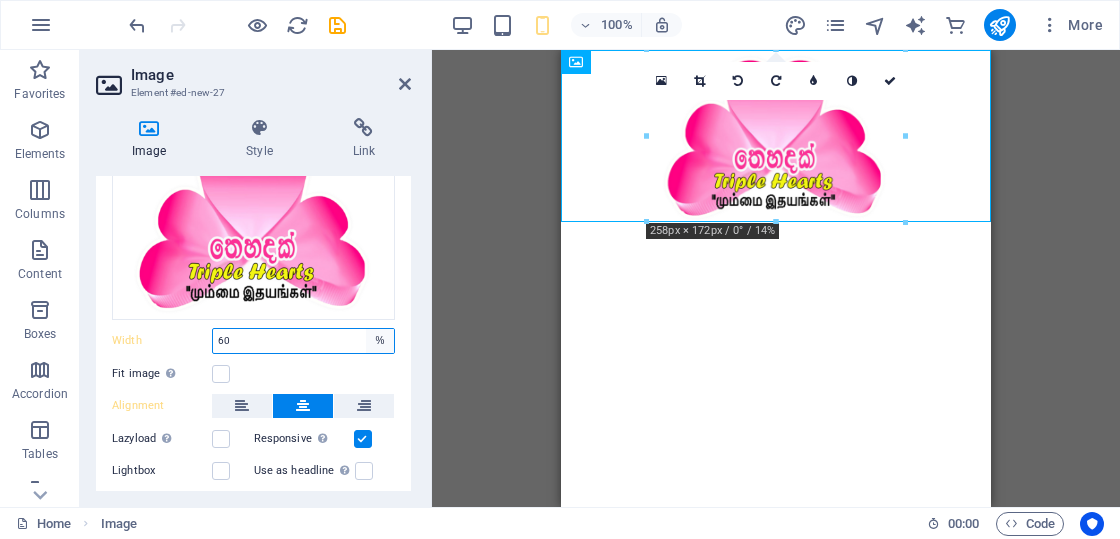 click on "Default auto px rem % em vh vw" at bounding box center (380, 341) 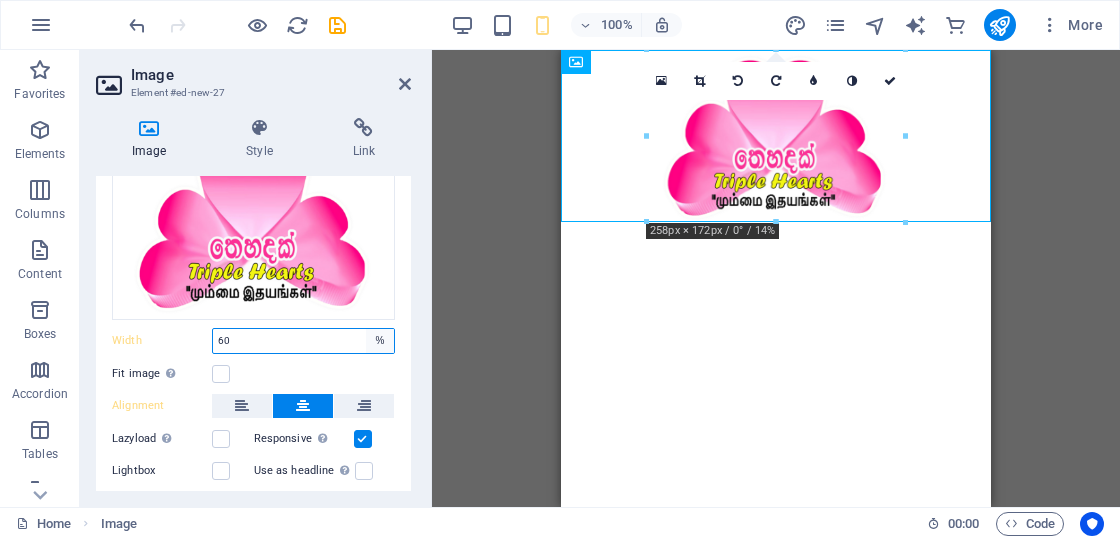 select on "default" 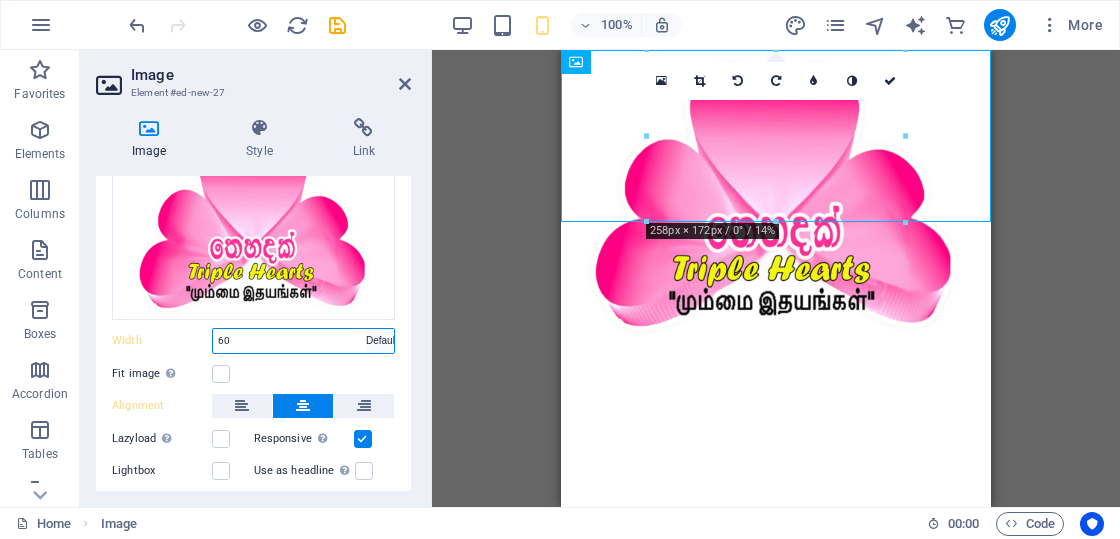 click on "Default auto px rem % em vh vw" at bounding box center [380, 341] 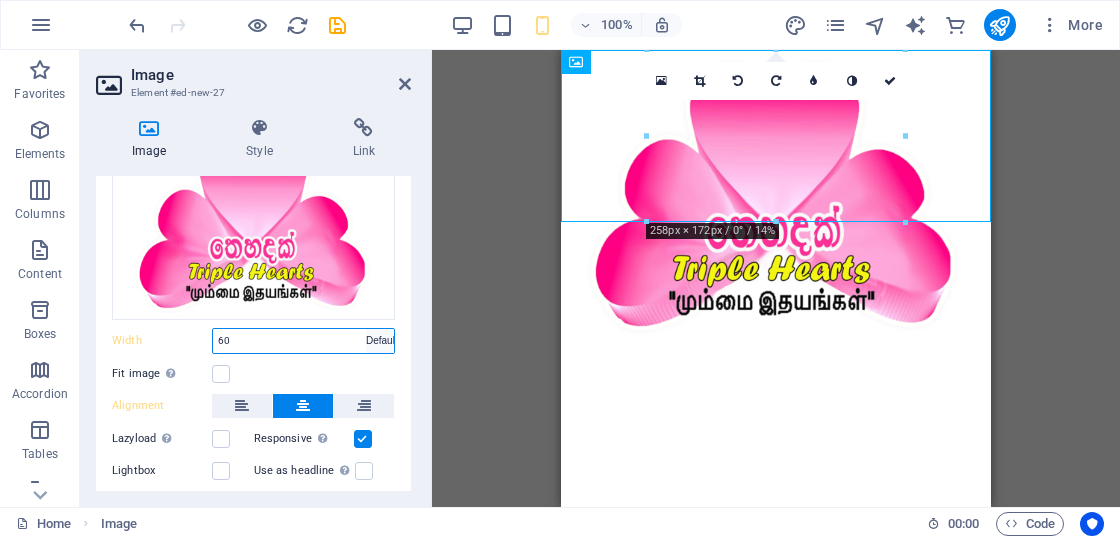 type 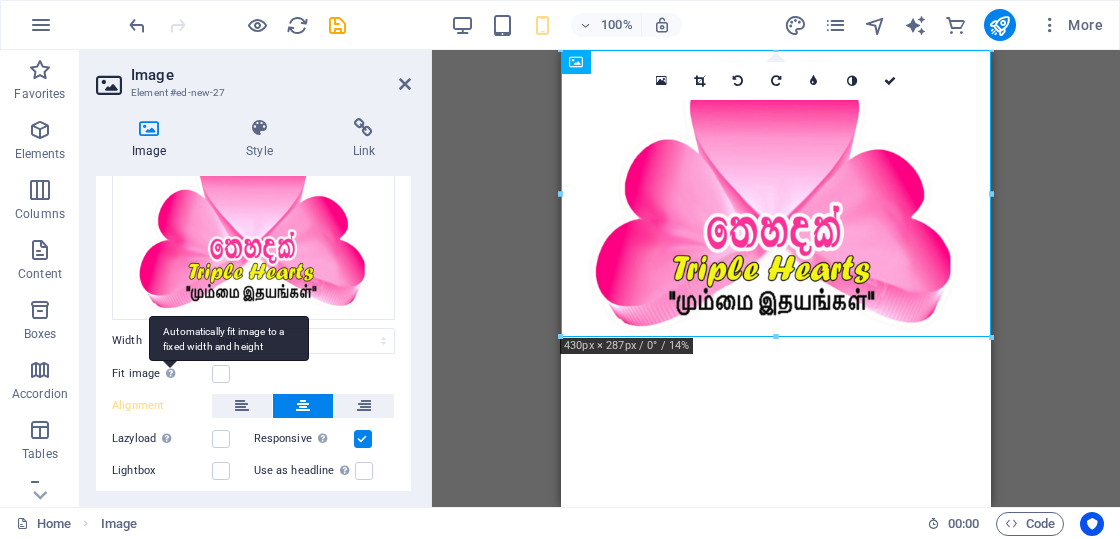 click at bounding box center [170, 373] 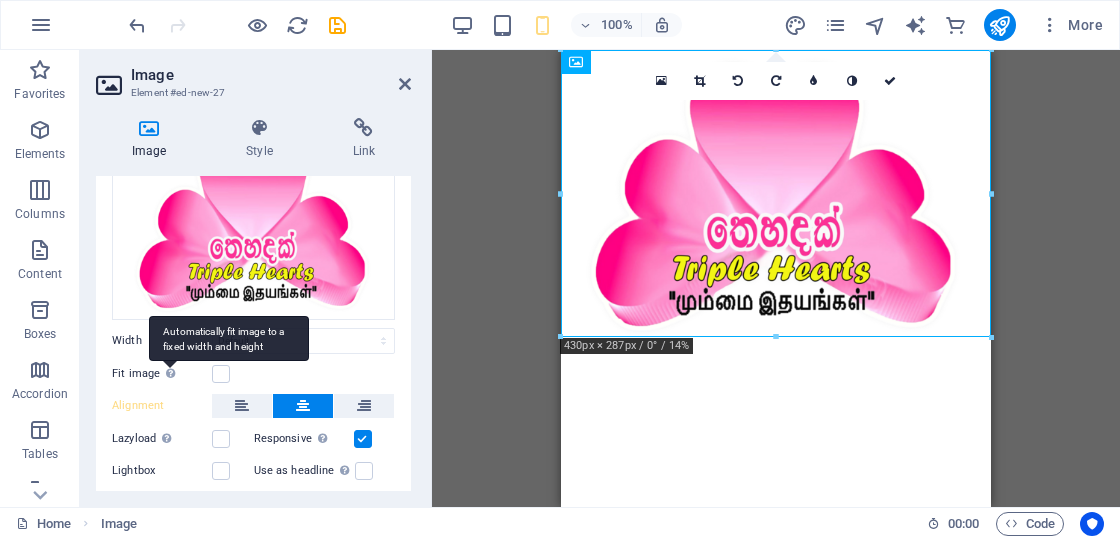 click on "Fit image Automatically fit image to a fixed width and height" at bounding box center (0, 0) 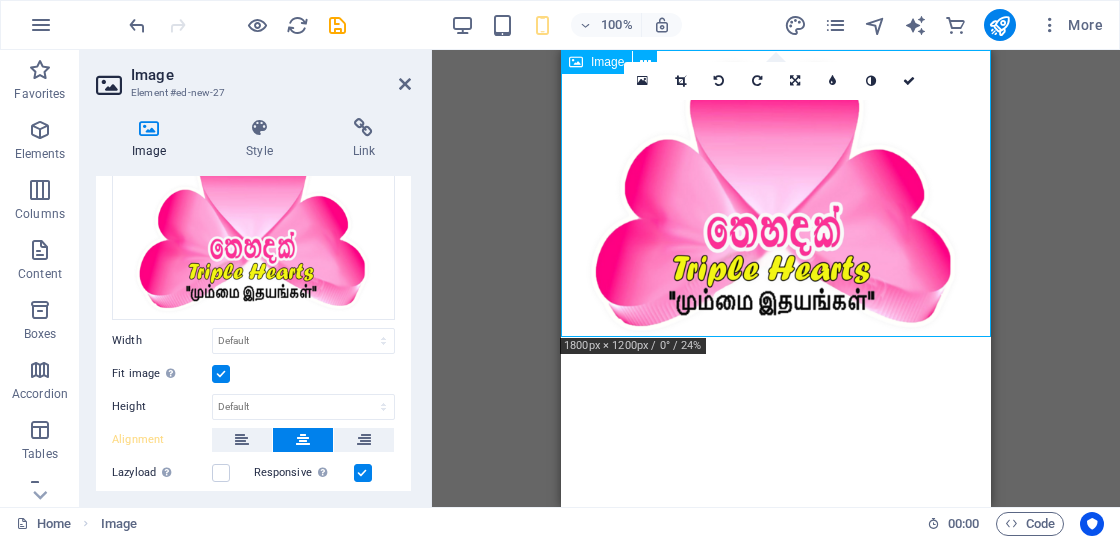 drag, startPoint x: 832, startPoint y: 192, endPoint x: 844, endPoint y: 279, distance: 87.823685 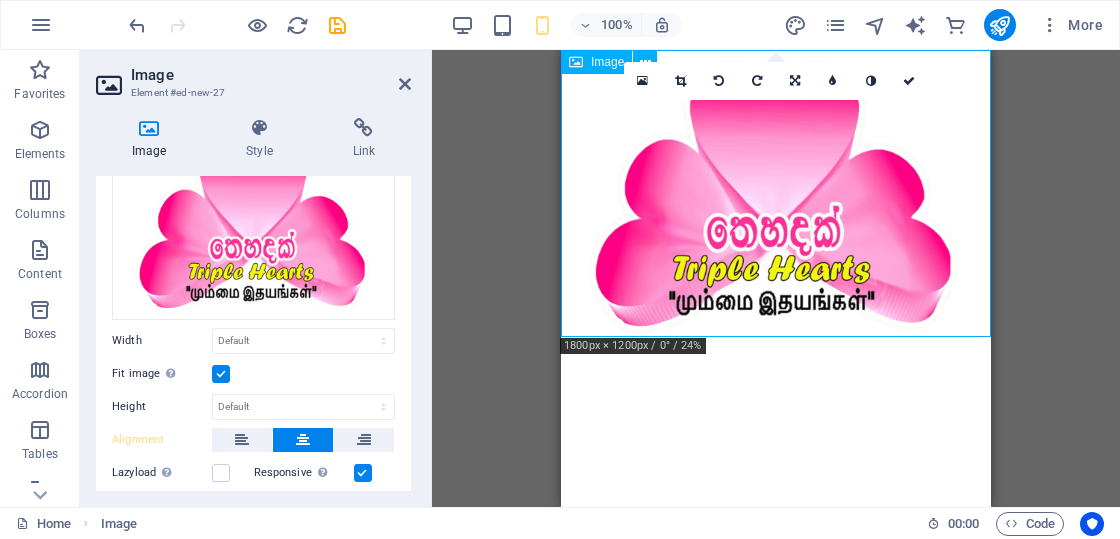 click at bounding box center [776, 193] 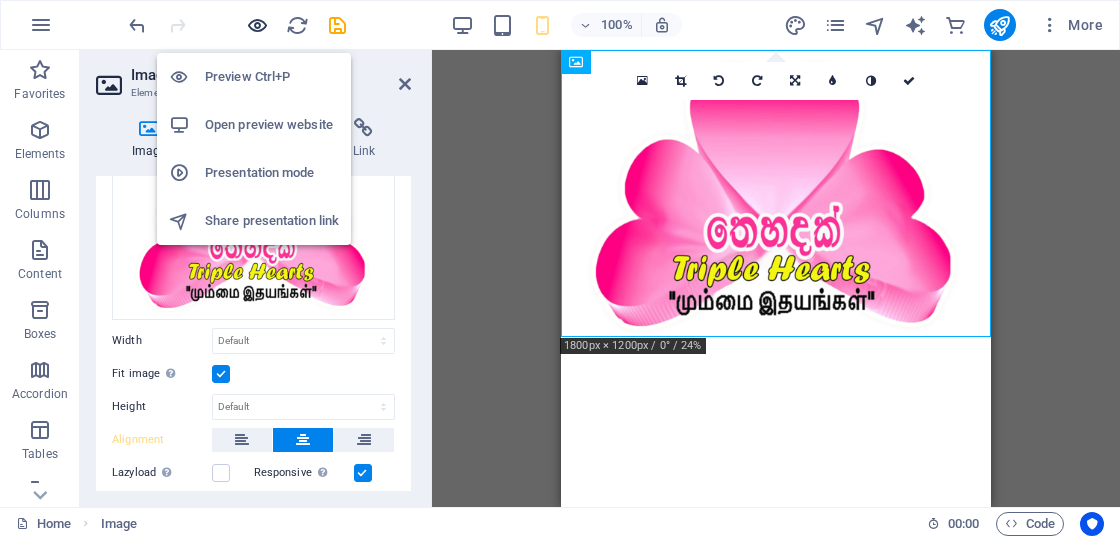 click at bounding box center (257, 25) 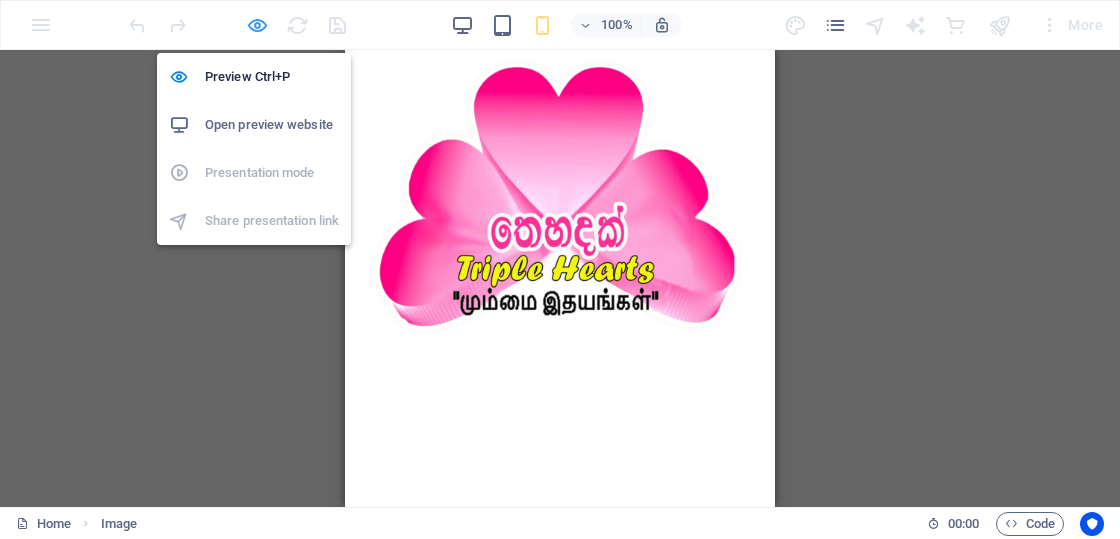 click at bounding box center [257, 25] 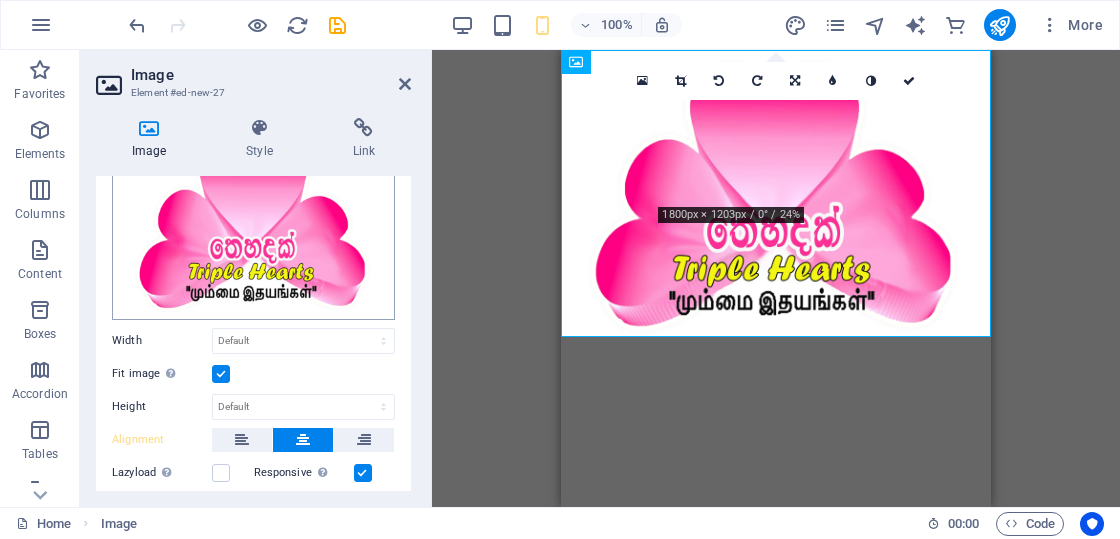 scroll, scrollTop: 0, scrollLeft: 0, axis: both 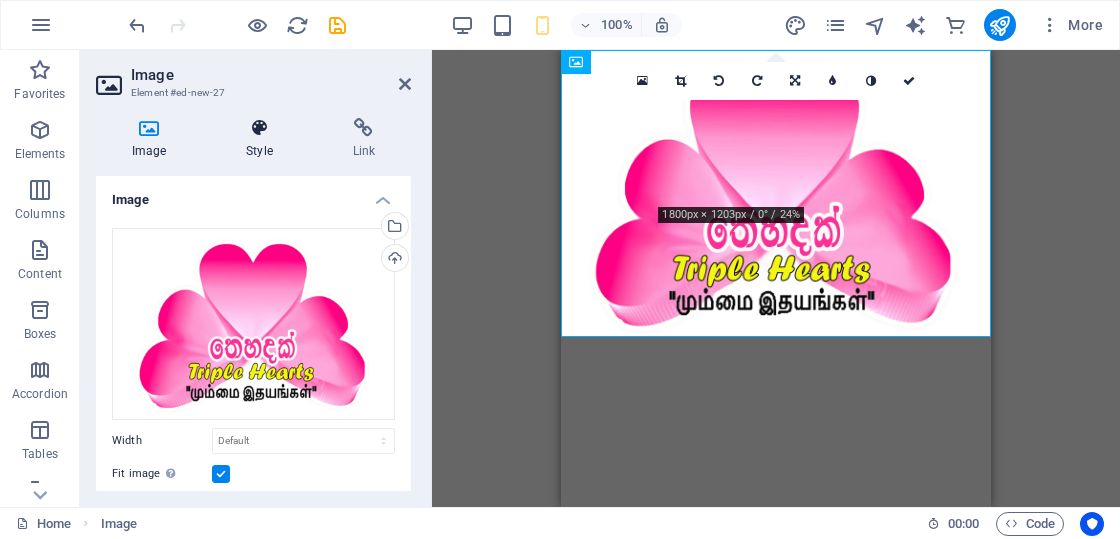 click on "Style" at bounding box center [263, 139] 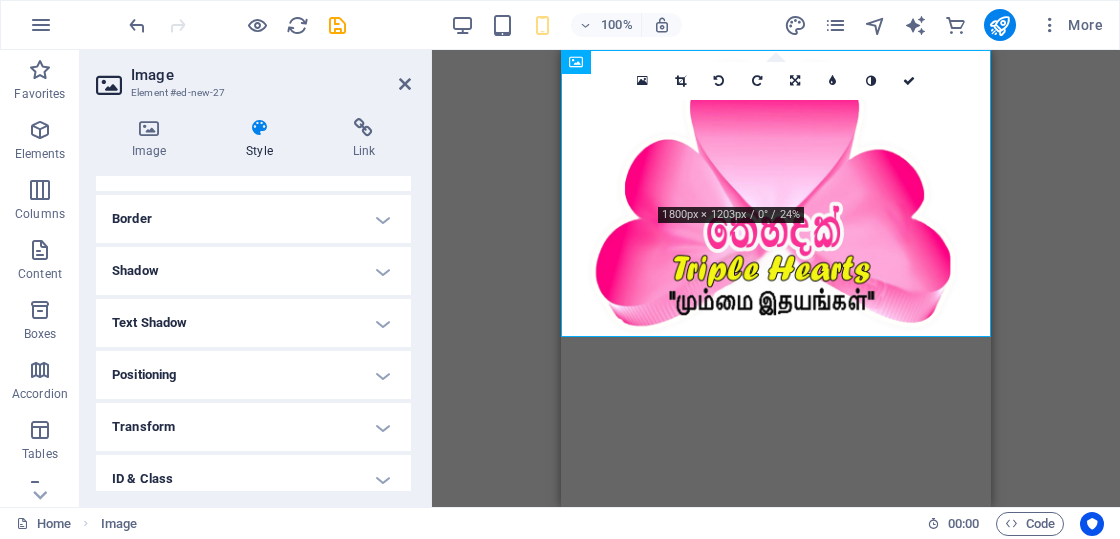 scroll, scrollTop: 300, scrollLeft: 0, axis: vertical 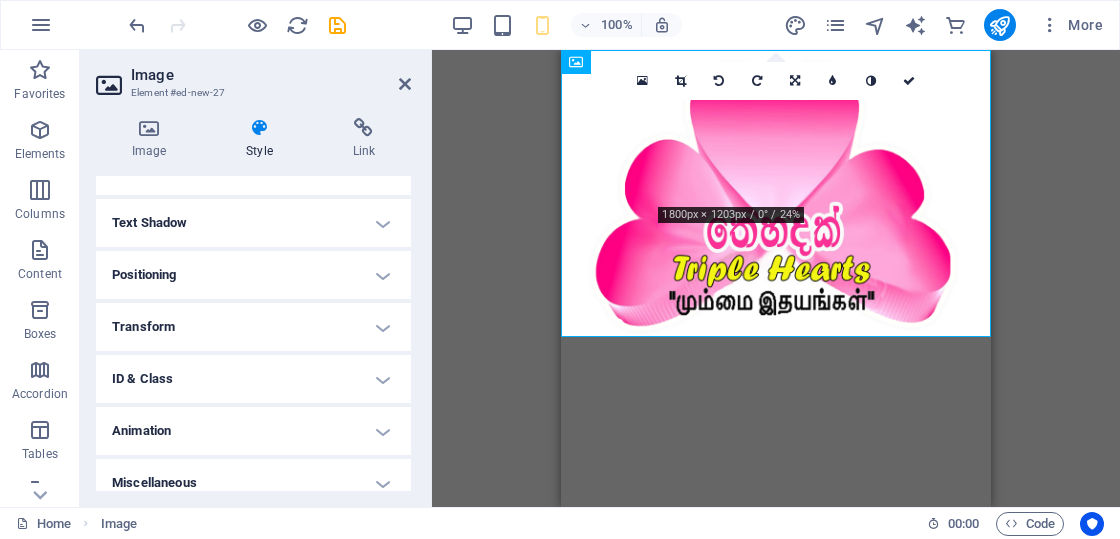 click on "Positioning" at bounding box center (253, 275) 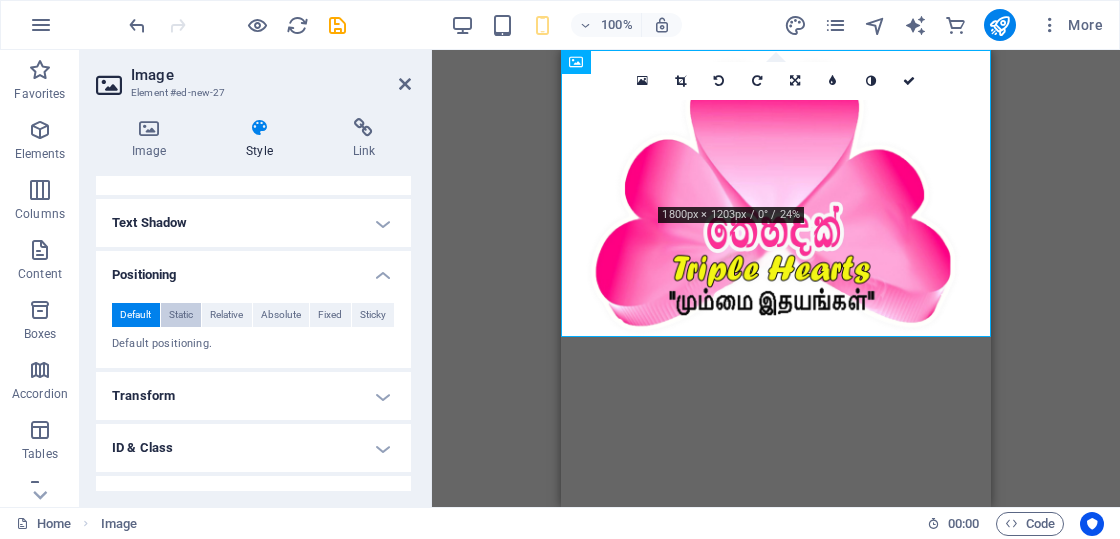 click on "Static" at bounding box center (181, 315) 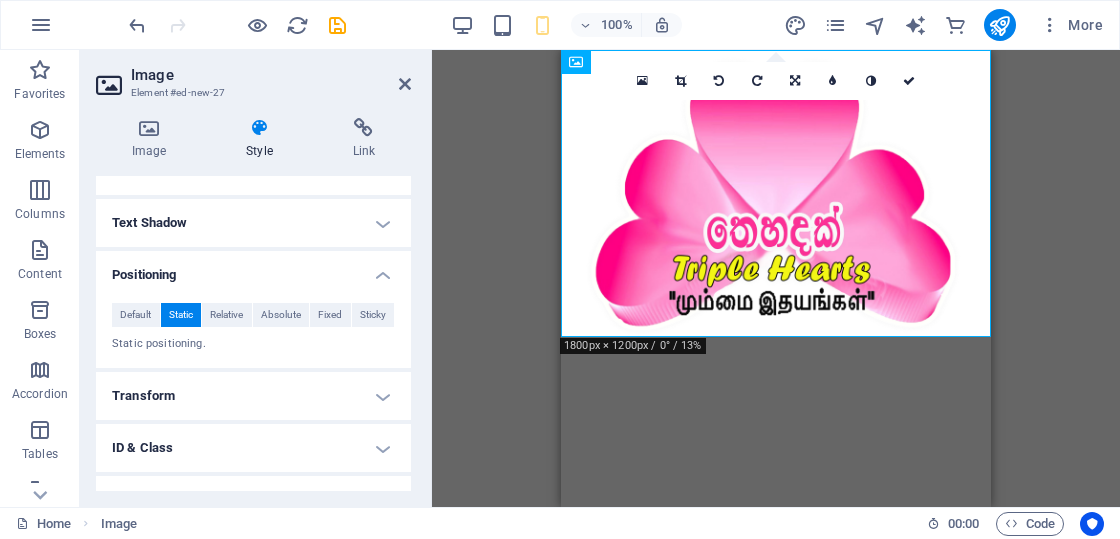 scroll, scrollTop: 0, scrollLeft: 0, axis: both 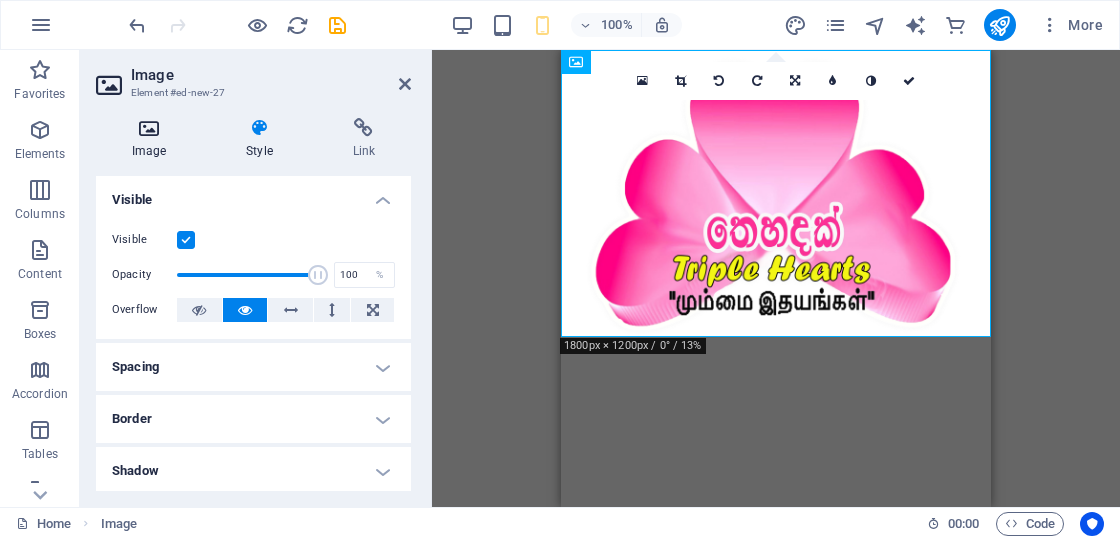 click on "Image" at bounding box center (153, 139) 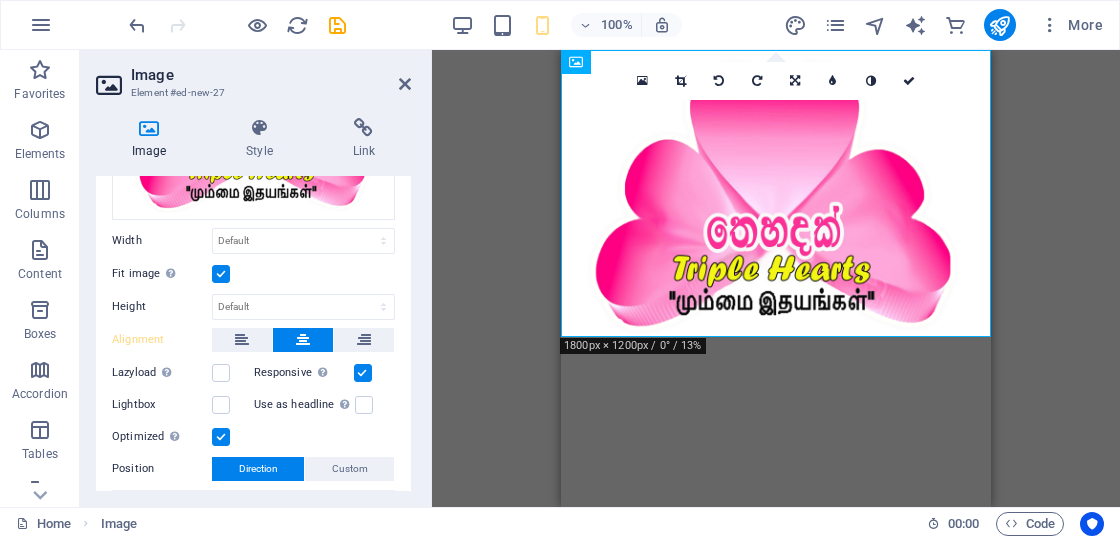 scroll, scrollTop: 374, scrollLeft: 0, axis: vertical 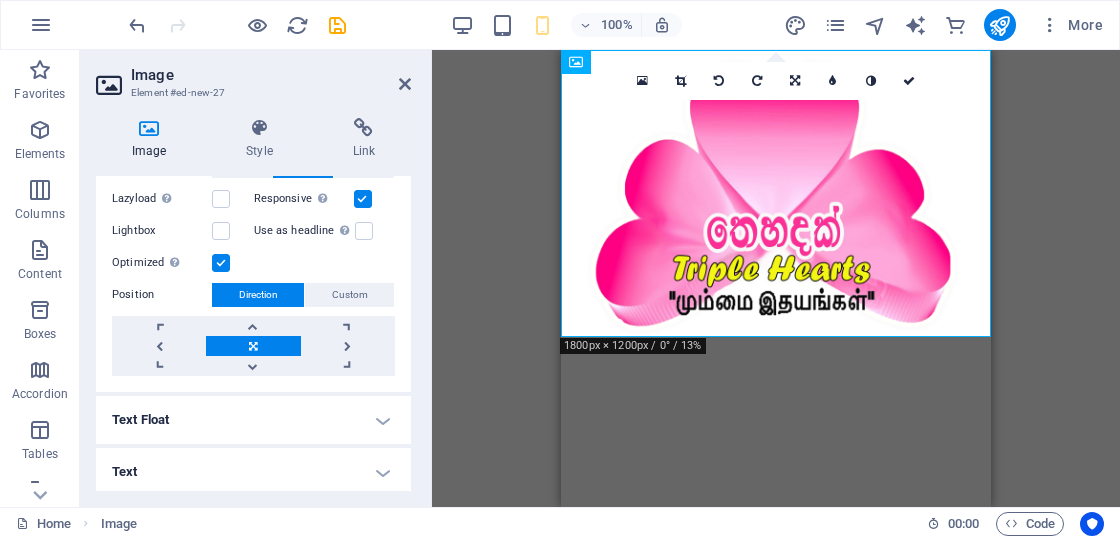 click on "Use as headline The image will be wrapped in an H1 headline tag. Useful for giving alternative text the weight of an H1 headline, e.g. for the logo. Leave unchecked if uncertain." at bounding box center [304, 231] 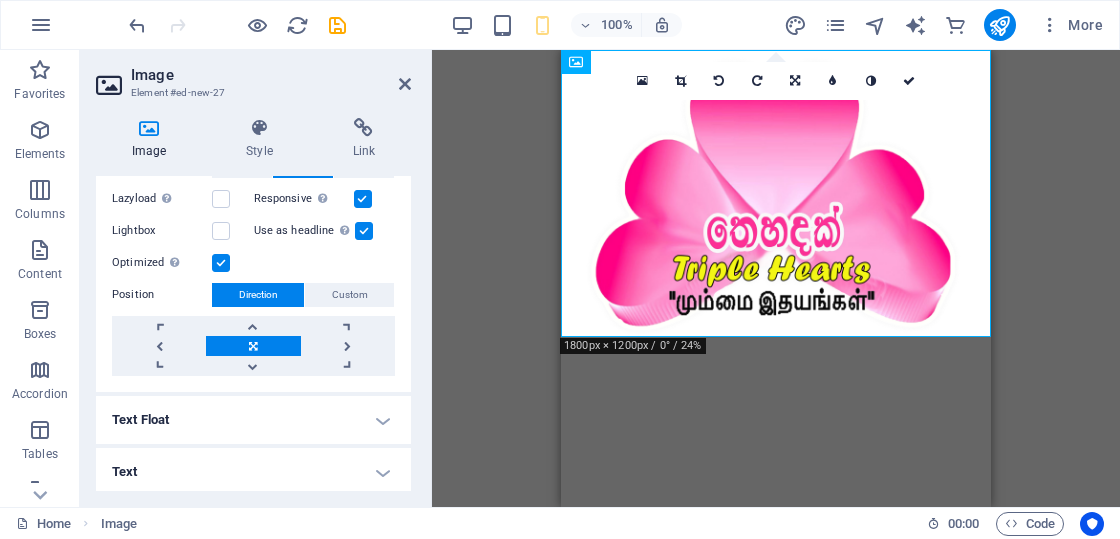 click at bounding box center [364, 231] 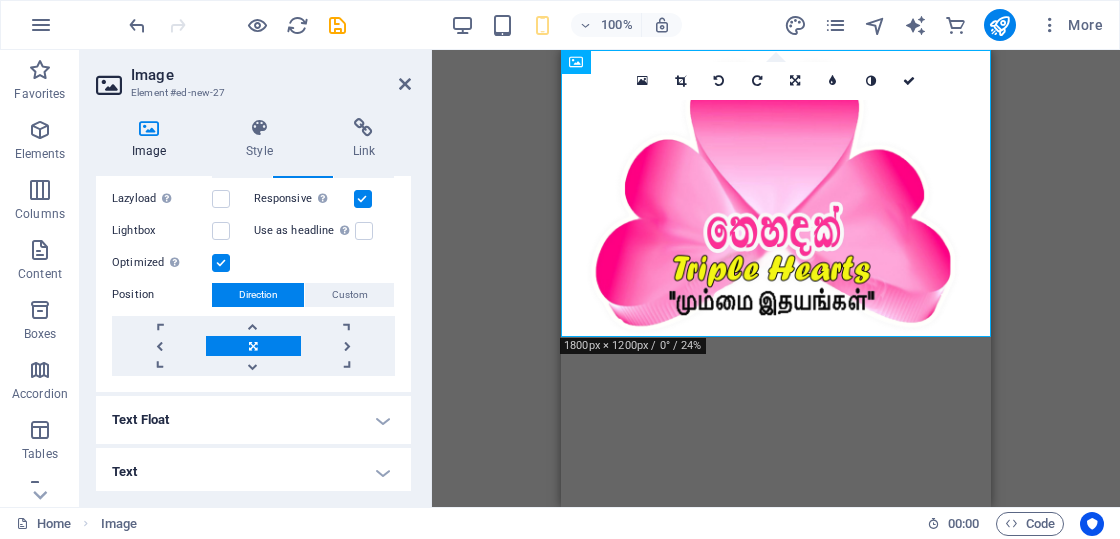scroll, scrollTop: 174, scrollLeft: 0, axis: vertical 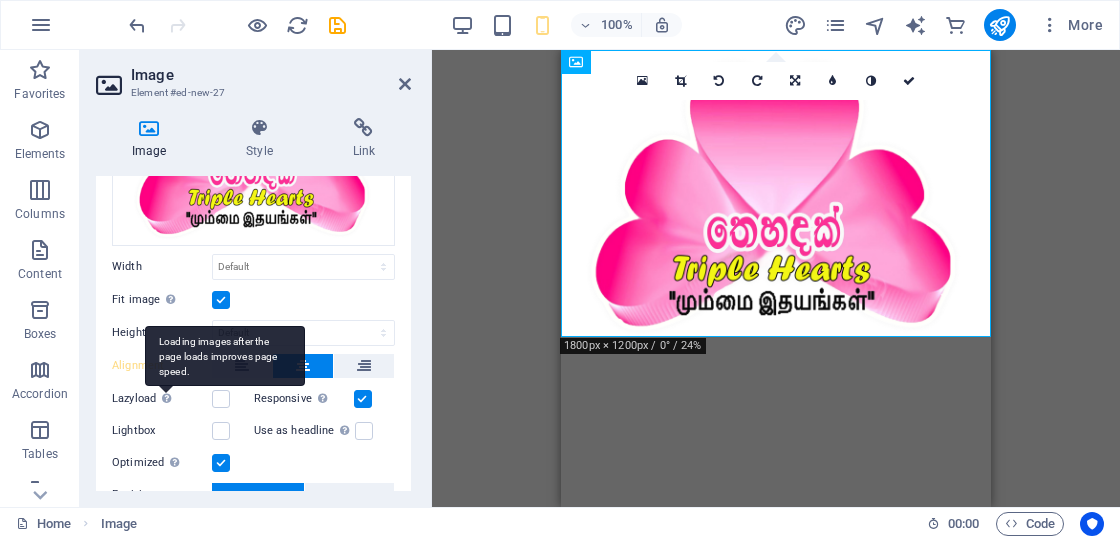 click on "Loading images after the page loads improves page speed." at bounding box center [225, 356] 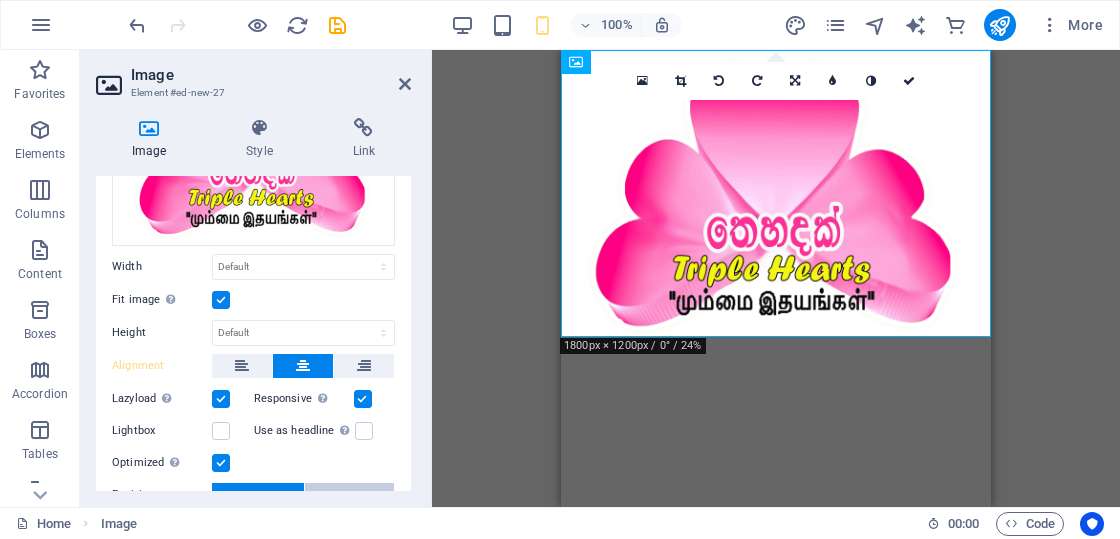 scroll, scrollTop: 374, scrollLeft: 0, axis: vertical 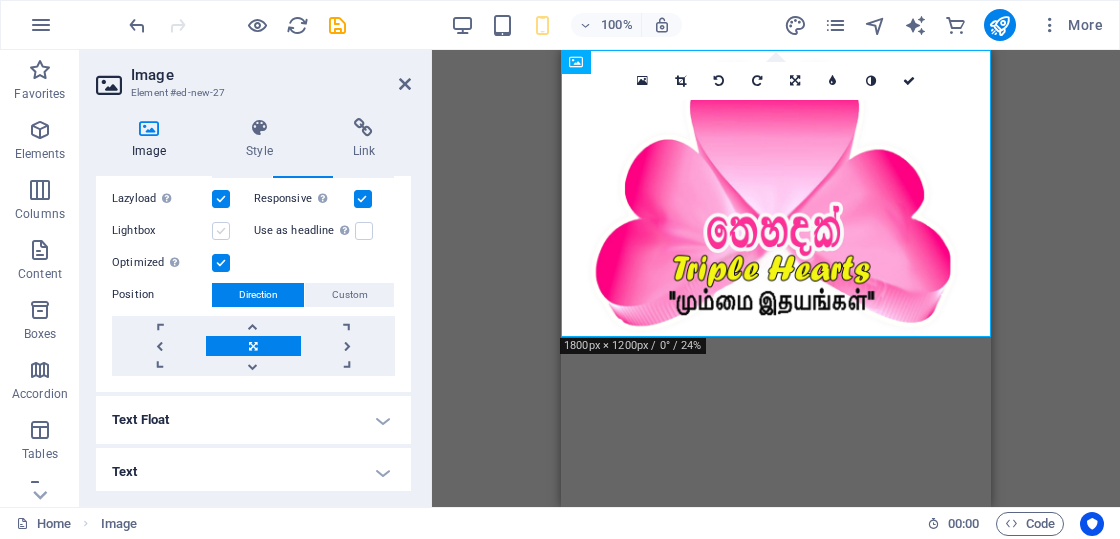 click at bounding box center [221, 231] 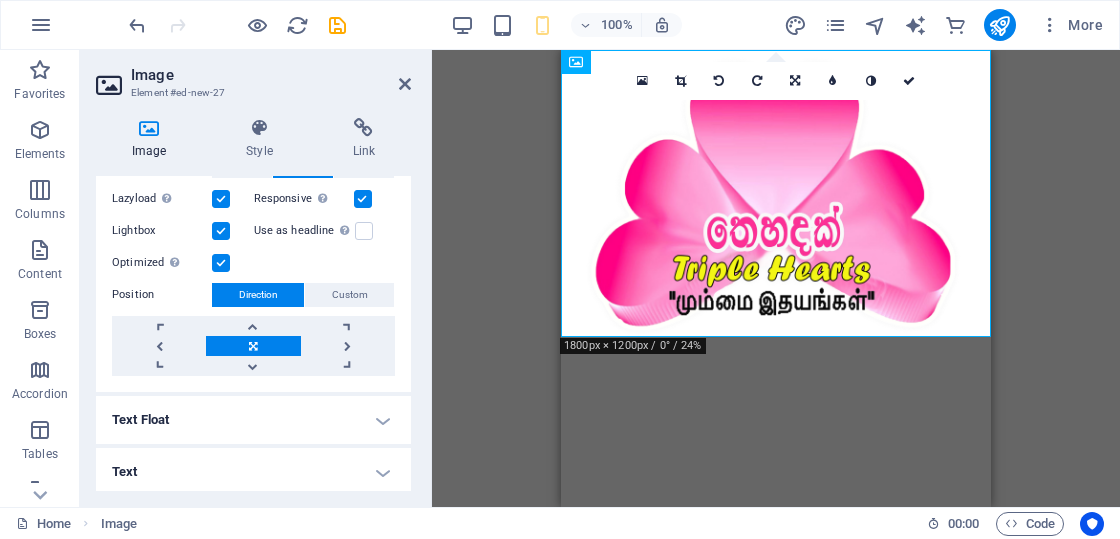 click at bounding box center (221, 231) 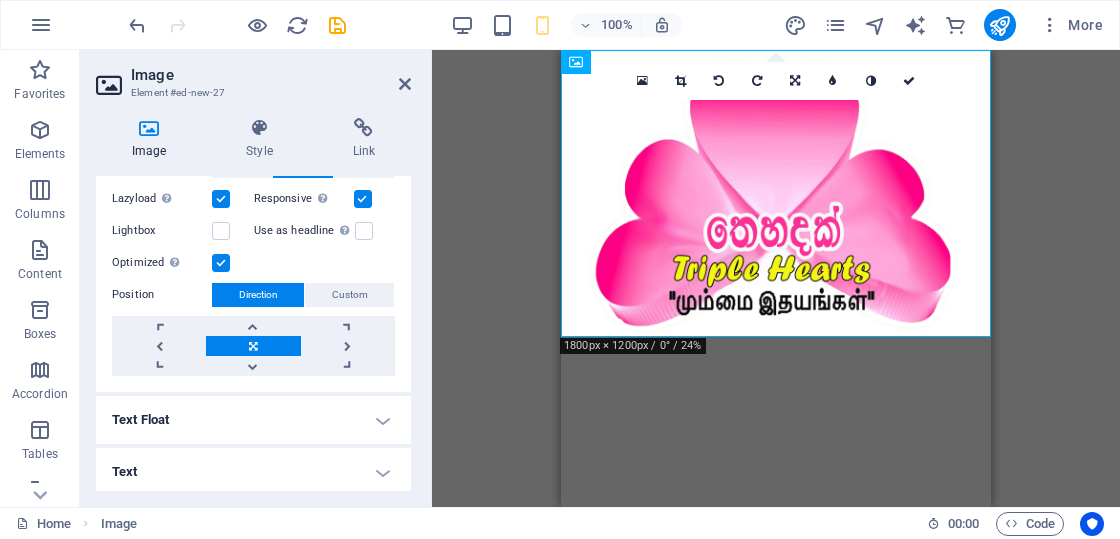 click on "Text Float" at bounding box center (253, 420) 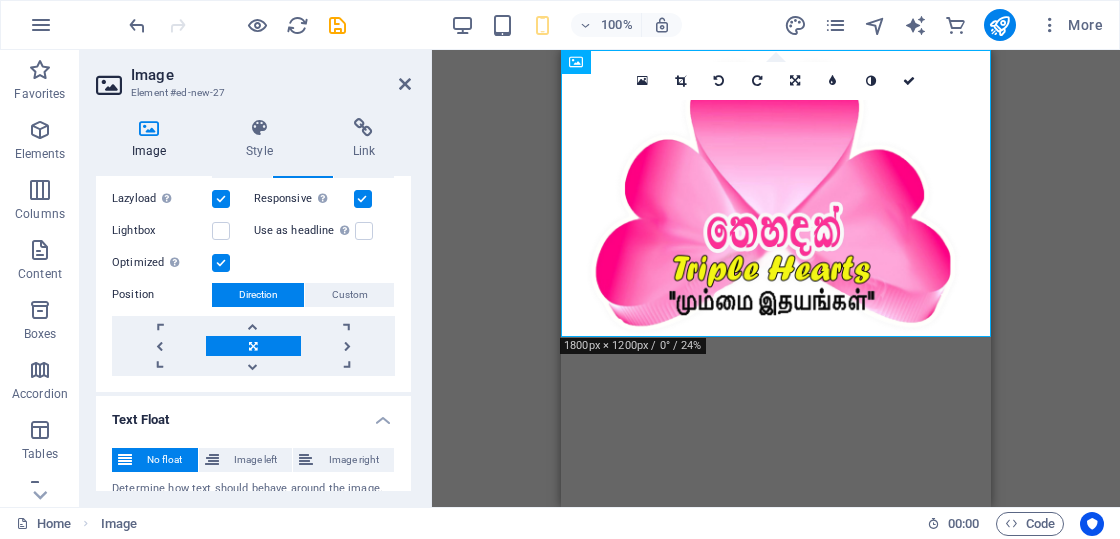 click on "Text Float" at bounding box center (253, 414) 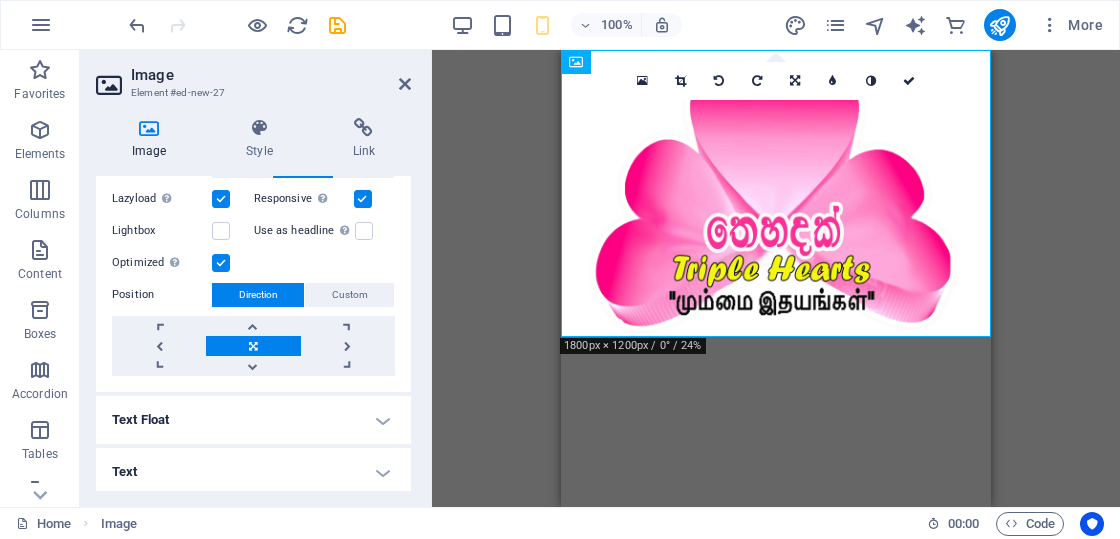 click on "Text" at bounding box center (253, 472) 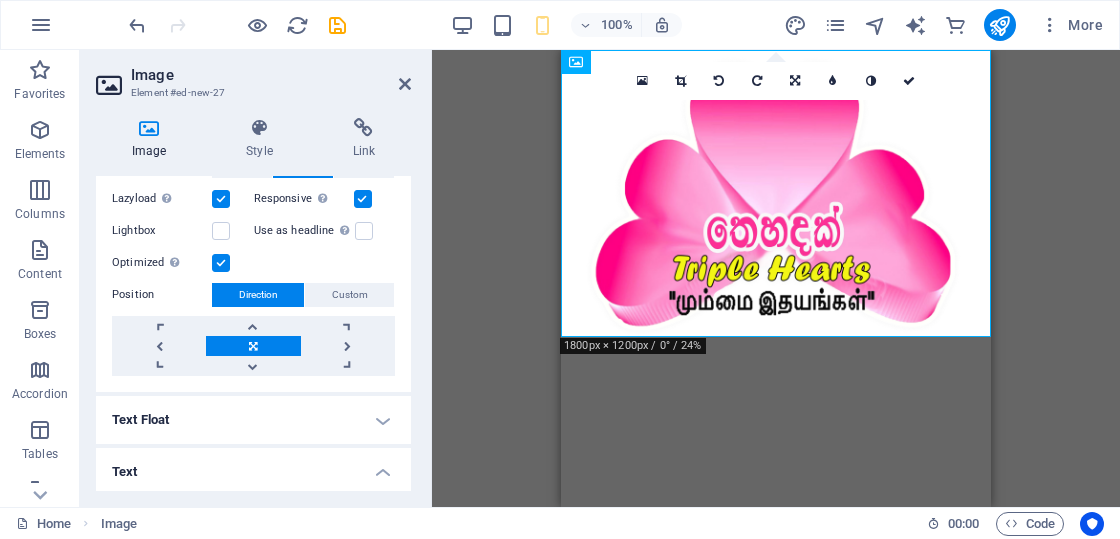 click on "Text" at bounding box center (253, 466) 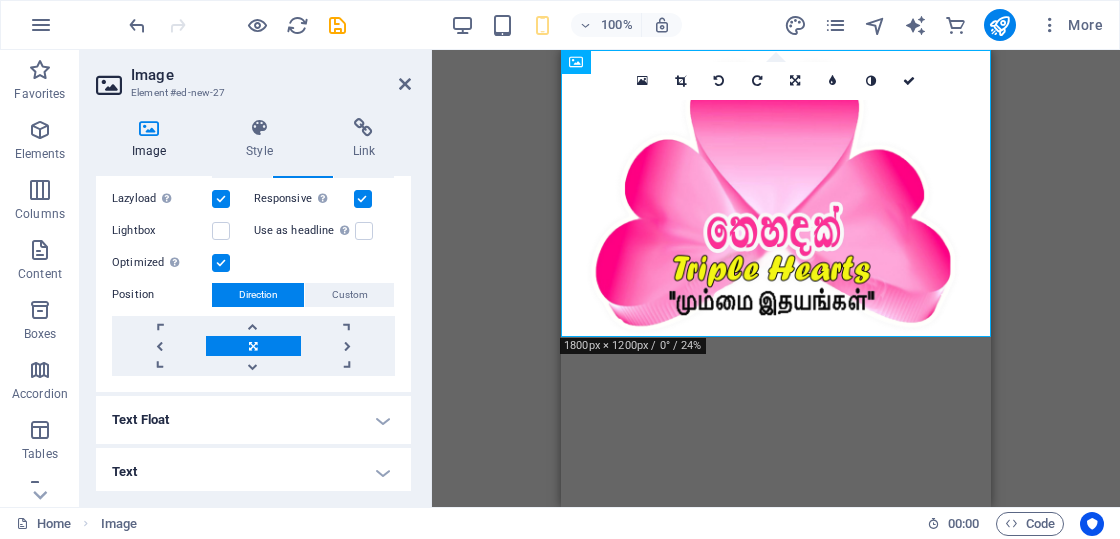 scroll, scrollTop: 174, scrollLeft: 0, axis: vertical 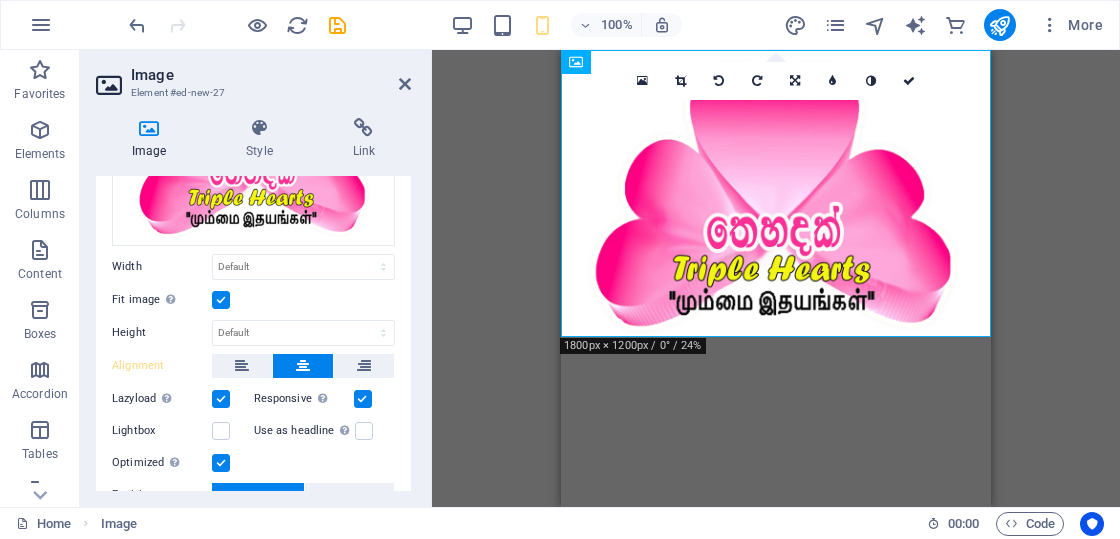 click on "Drag here to replace the existing content. Press “Ctrl” if you want to create a new element.
Placeholder   Image 180 170 160 150 140 130 120 110 100 90 80 70 60 50 40 30 20 10 0 -10 -20 -30 -40 -50 -60 -70 -80 -90 -100 -110 -120 -130 -140 -150 -160 -170 1800px × 1200px / 0° / 24% 16:10 16:9 4:3 1:1 1:2 0" at bounding box center [776, 278] 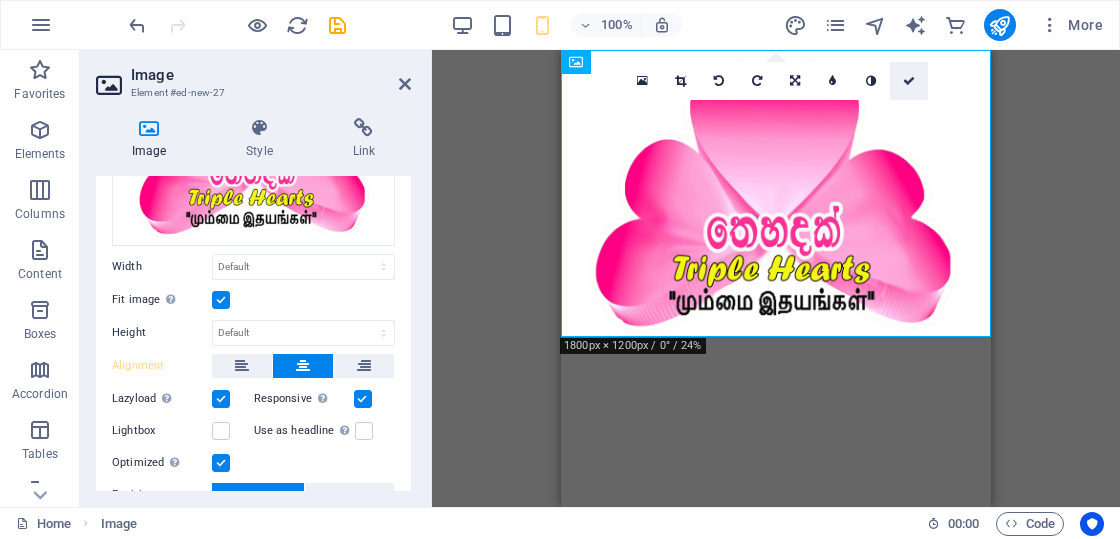click at bounding box center (909, 81) 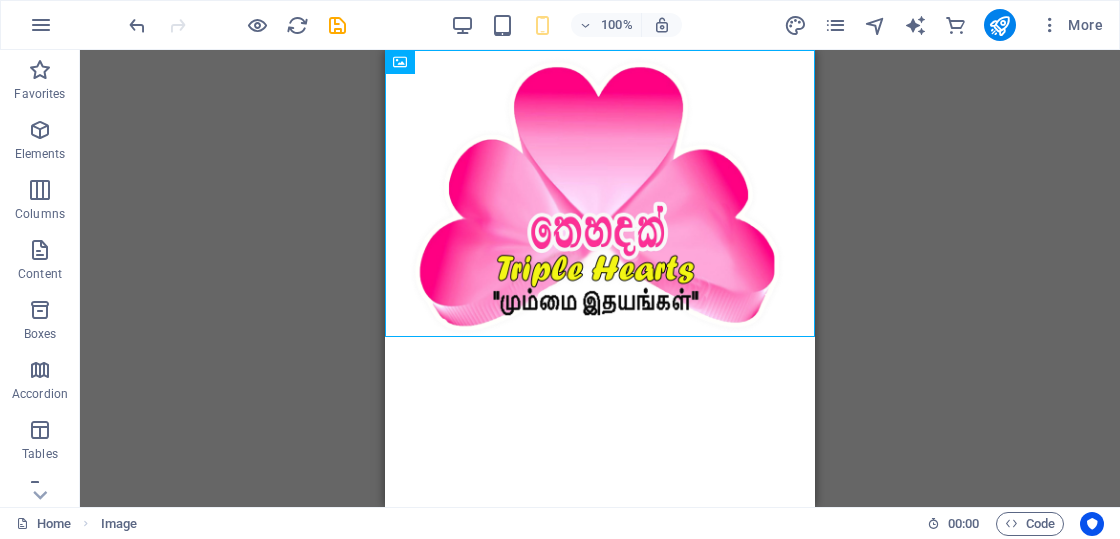 click on "Skip to main content" at bounding box center (600, 193) 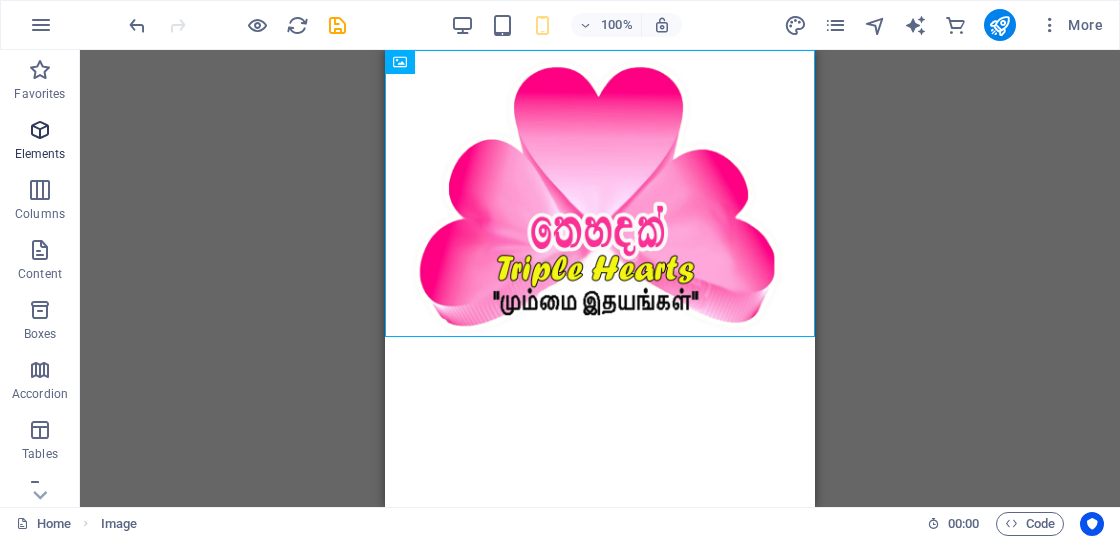 click at bounding box center [40, 130] 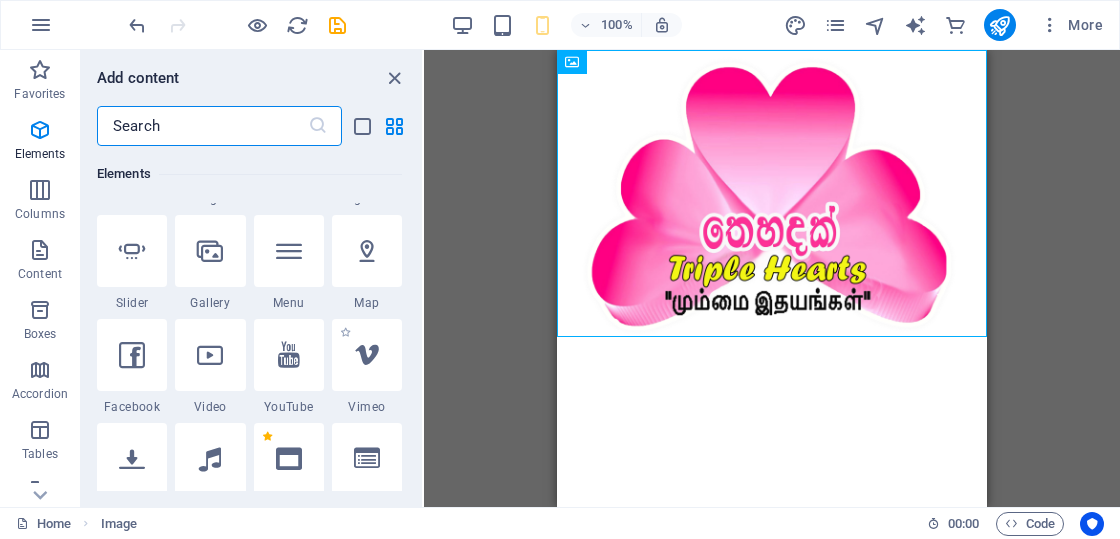 scroll, scrollTop: 613, scrollLeft: 0, axis: vertical 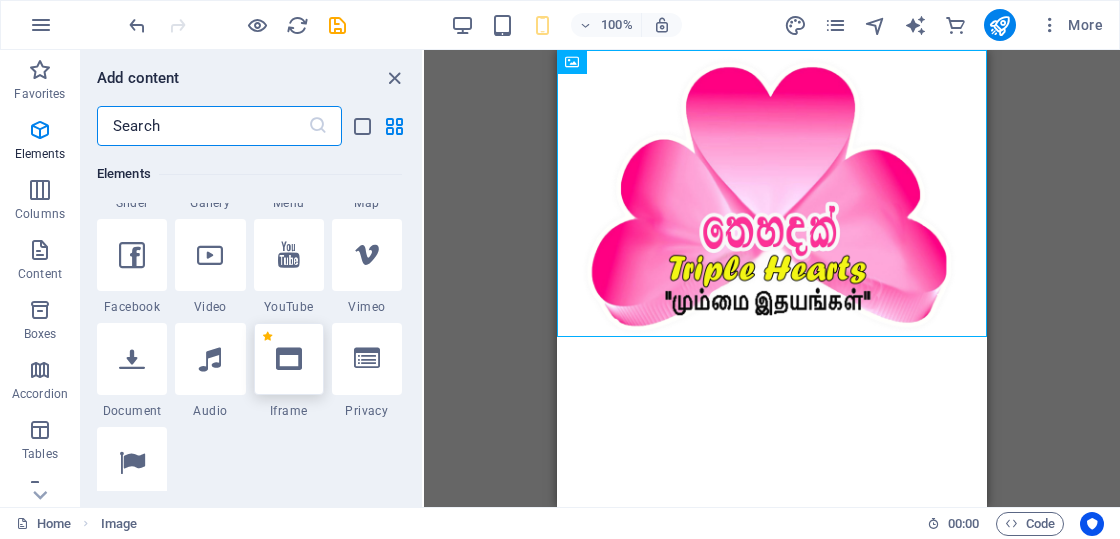 click at bounding box center (289, 359) 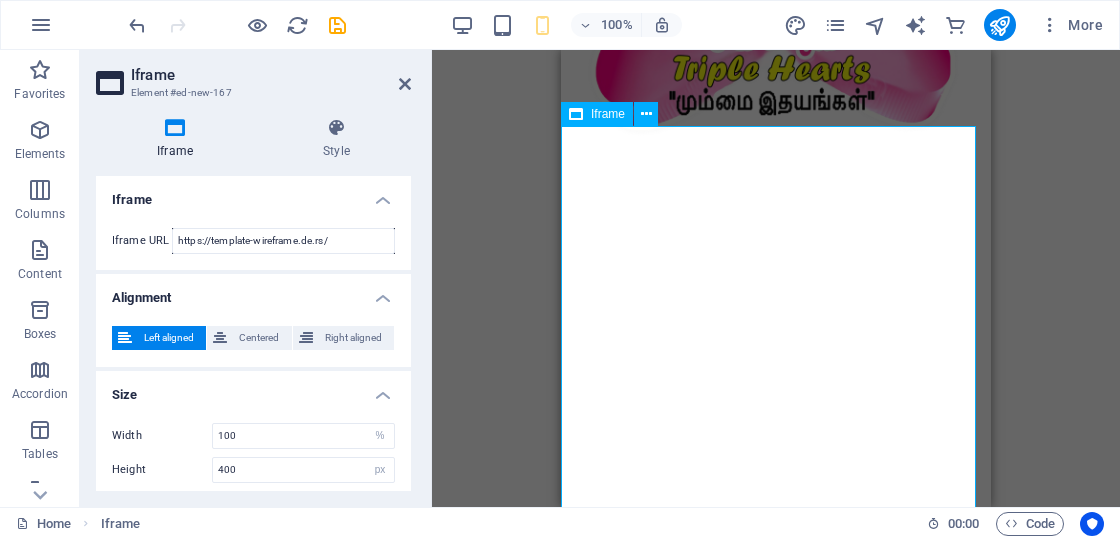 scroll, scrollTop: 219, scrollLeft: 0, axis: vertical 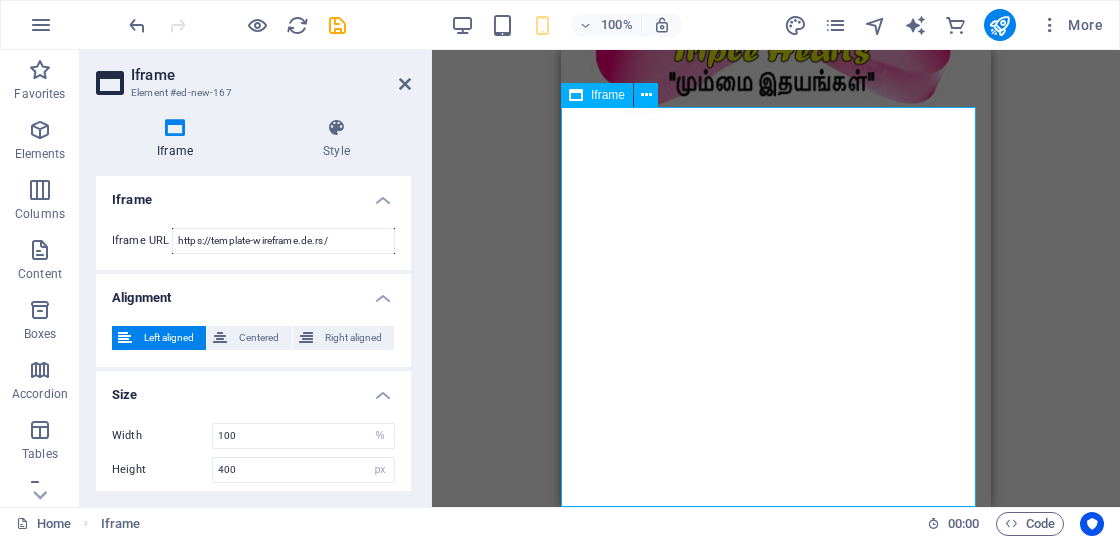 click on "</div>" at bounding box center [776, 318] 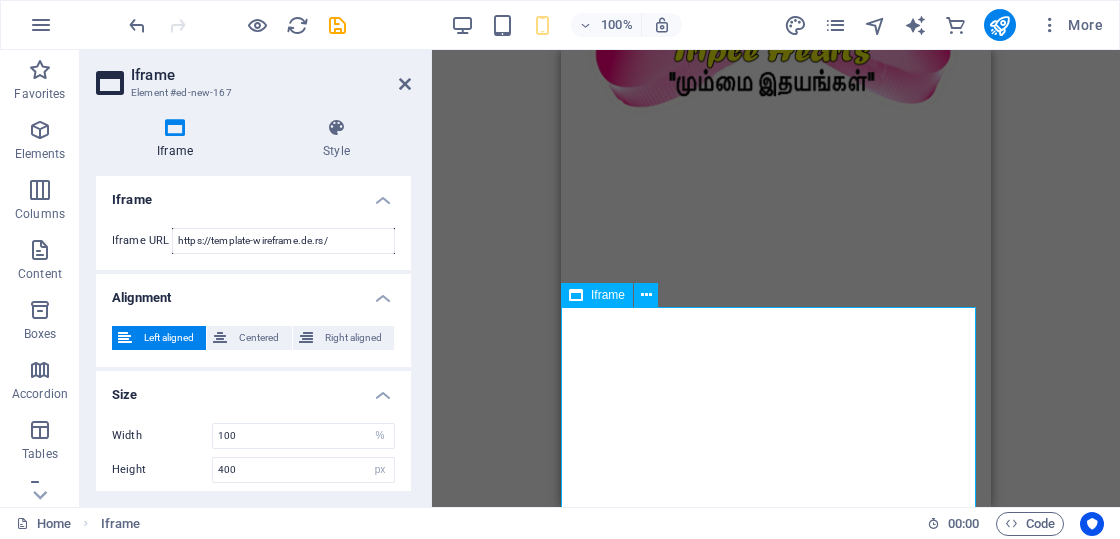 scroll, scrollTop: 0, scrollLeft: 0, axis: both 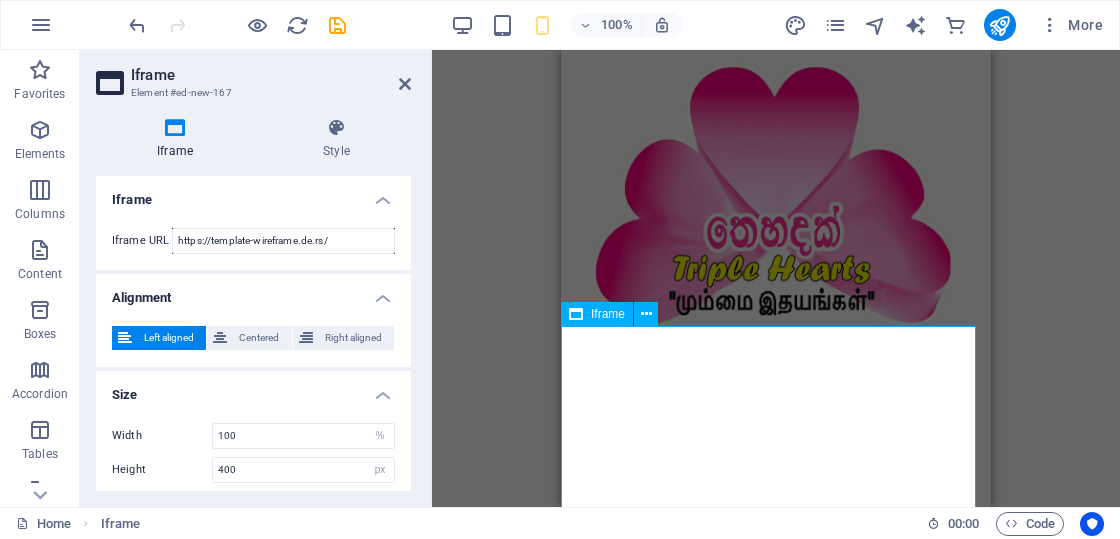 click on "</div>" at bounding box center [776, 537] 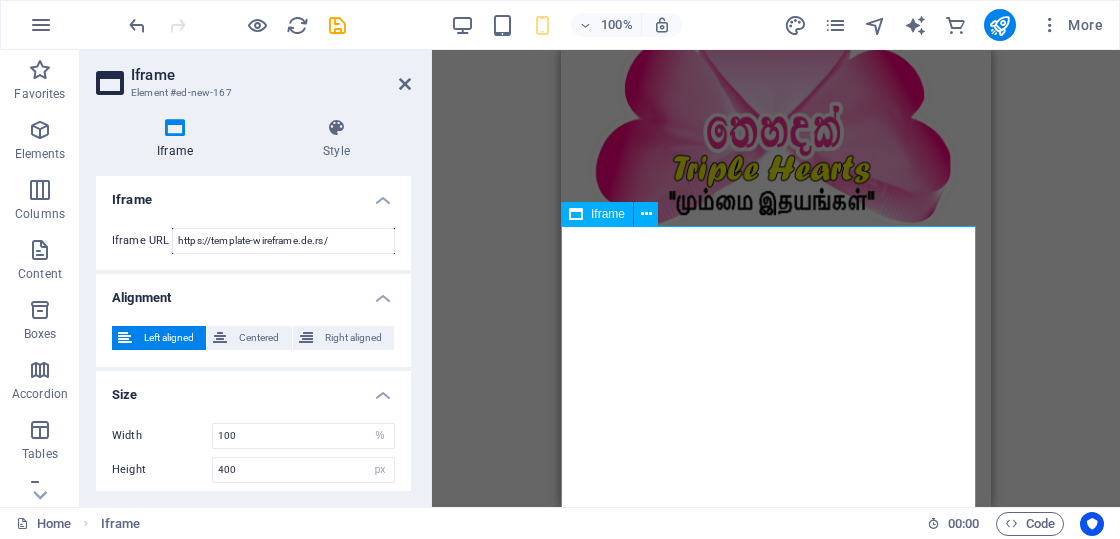 scroll, scrollTop: 0, scrollLeft: 0, axis: both 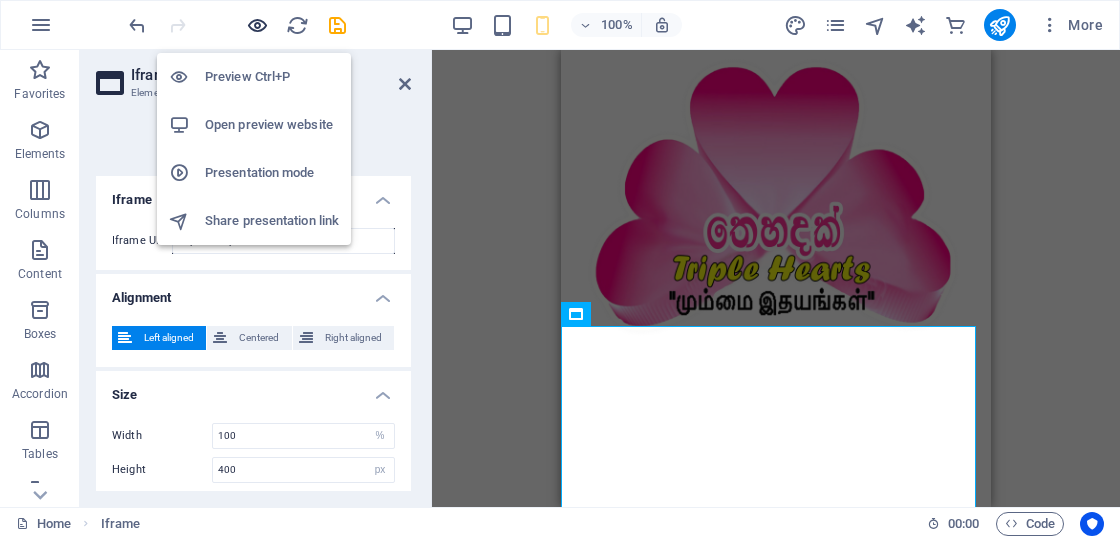 click at bounding box center (257, 25) 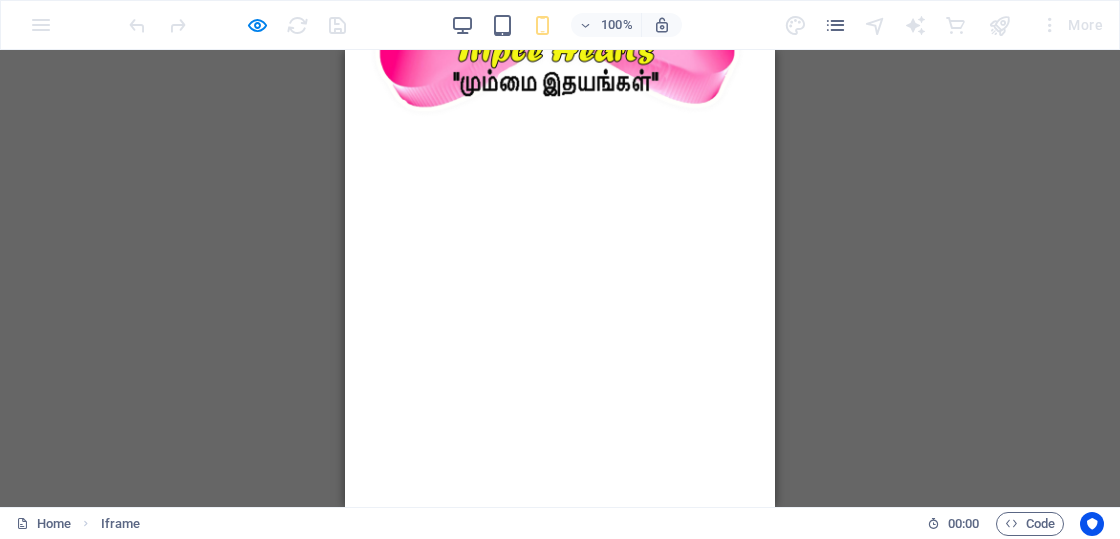 scroll, scrollTop: 0, scrollLeft: 0, axis: both 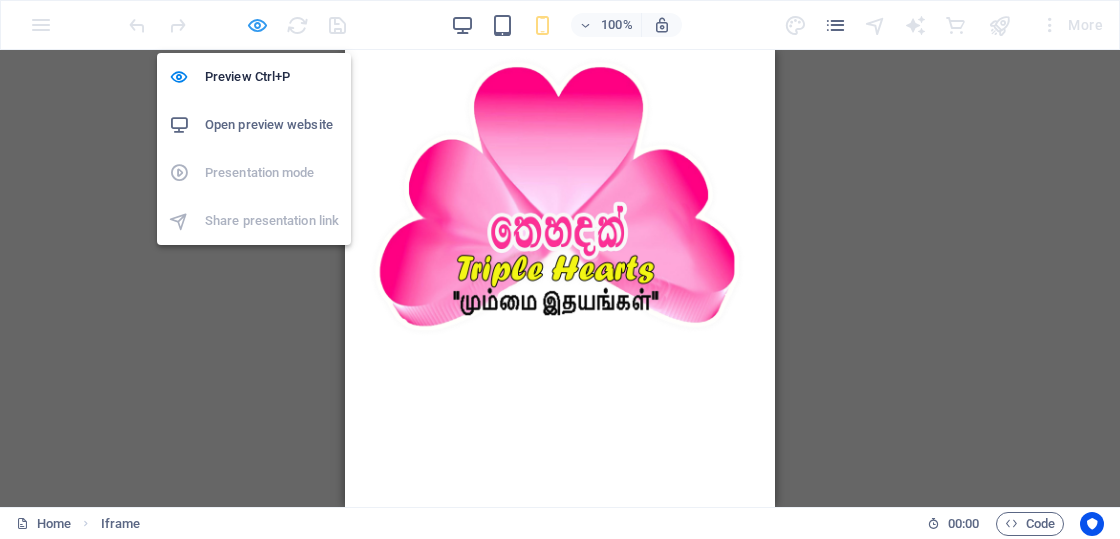 click at bounding box center [257, 25] 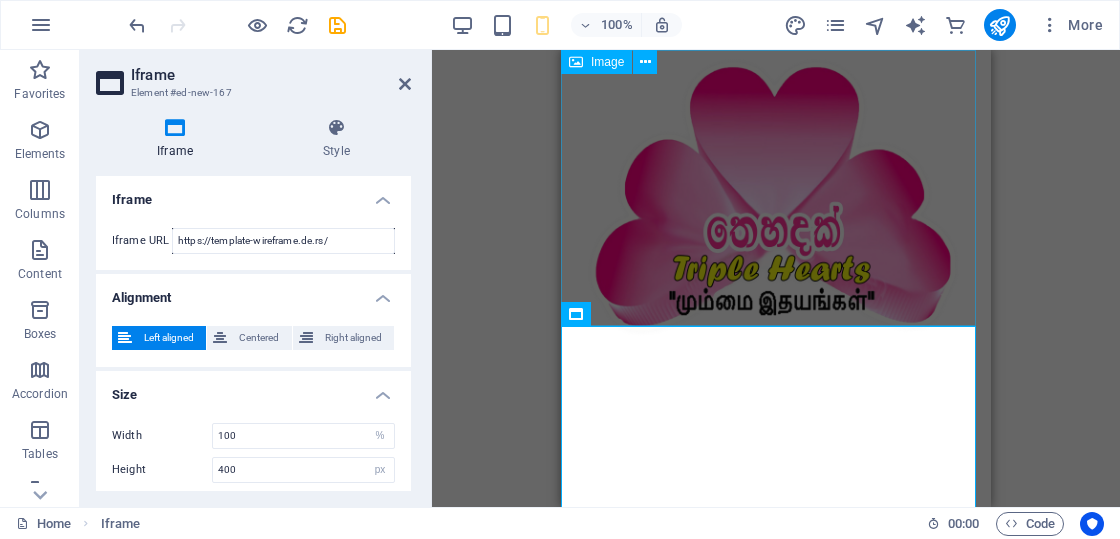 click at bounding box center [776, 193] 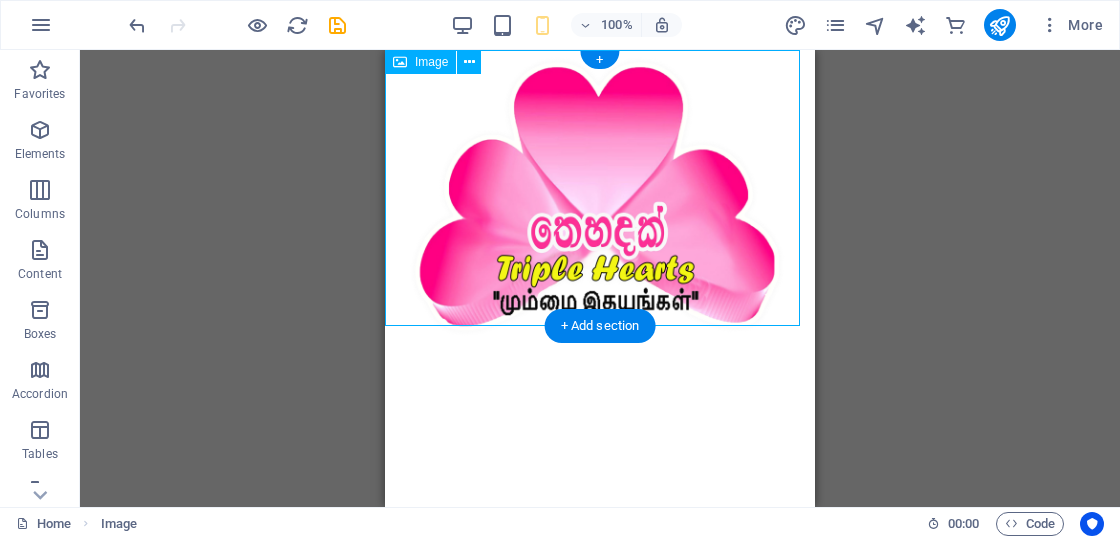 click at bounding box center [600, 193] 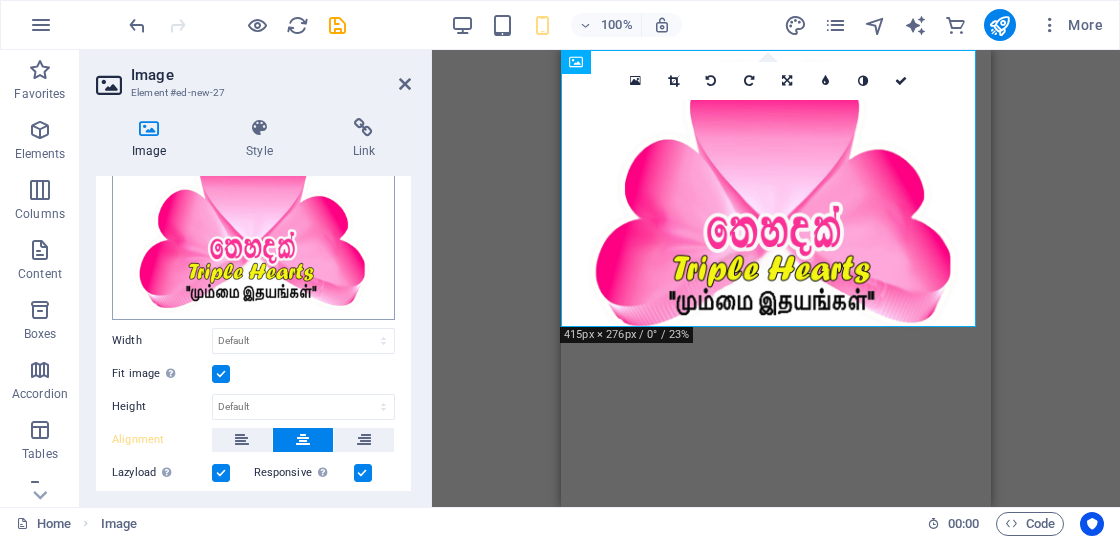 scroll, scrollTop: 0, scrollLeft: 0, axis: both 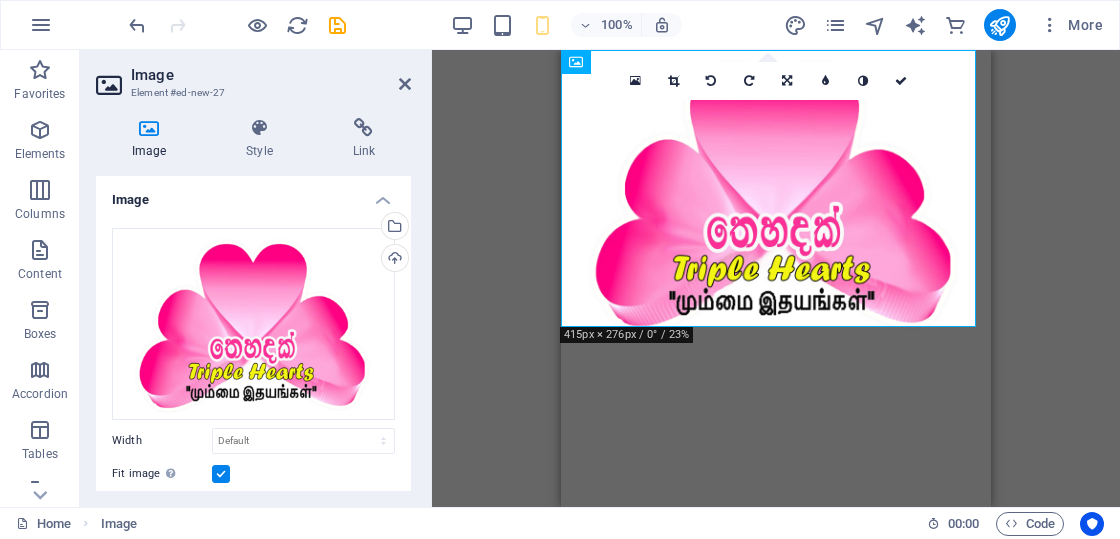 click on "Drag here to replace the existing content. Press “Ctrl” if you want to create a new element.
Placeholder   Image   Iframe 180 170 160 150 140 130 120 110 100 90 80 70 60 50 40 30 20 10 0 -10 -20 -30 -40 -50 -60 -70 -80 -90 -100 -110 -120 -130 -140 -150 -160 -170 415px × 276px / 0° / 23% 16:10 16:9 4:3 1:1 1:2 0" at bounding box center (776, 278) 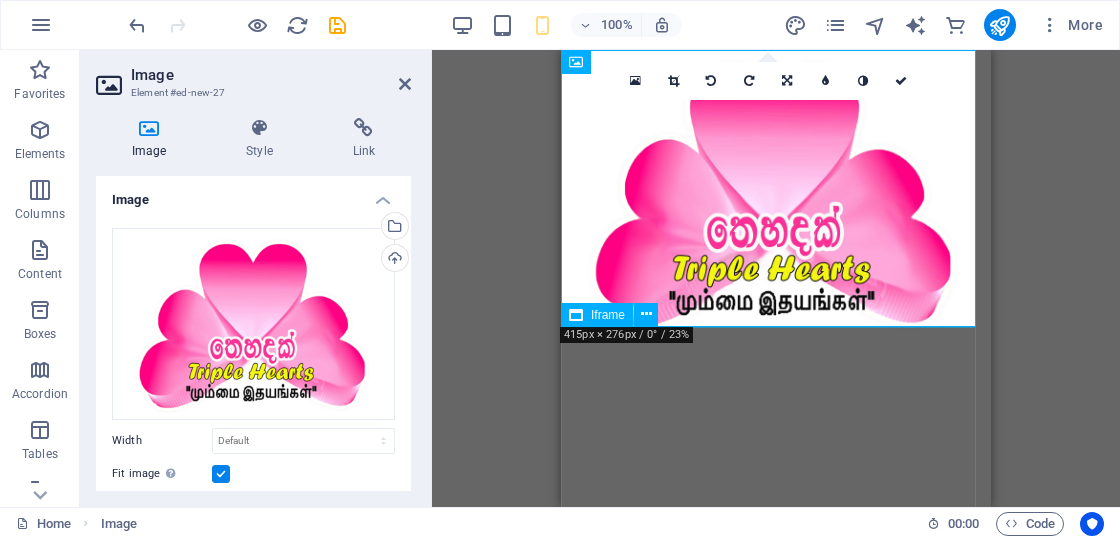click on "</div>" at bounding box center (776, 537) 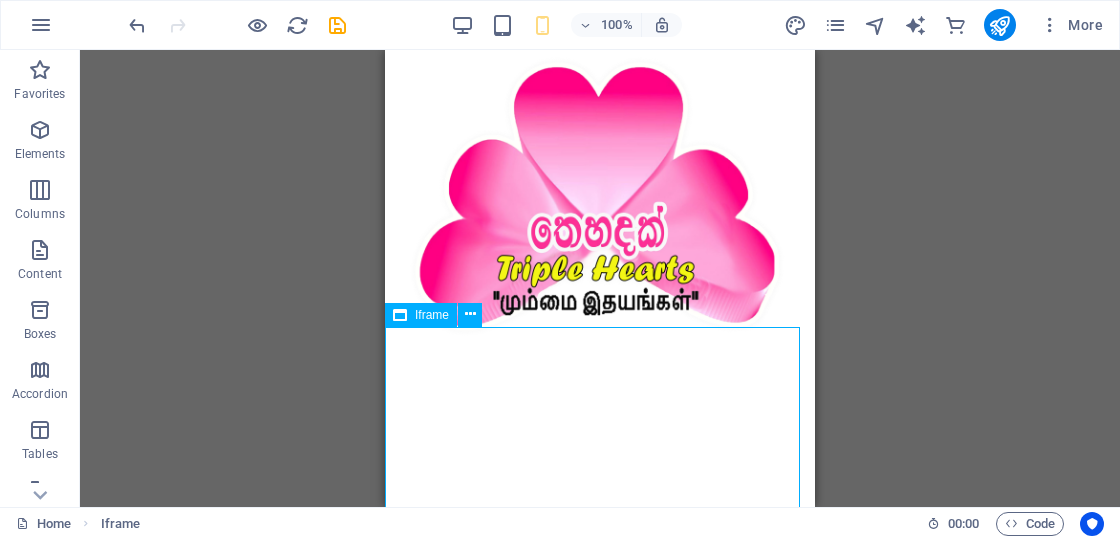 click on "</div>" at bounding box center (600, 537) 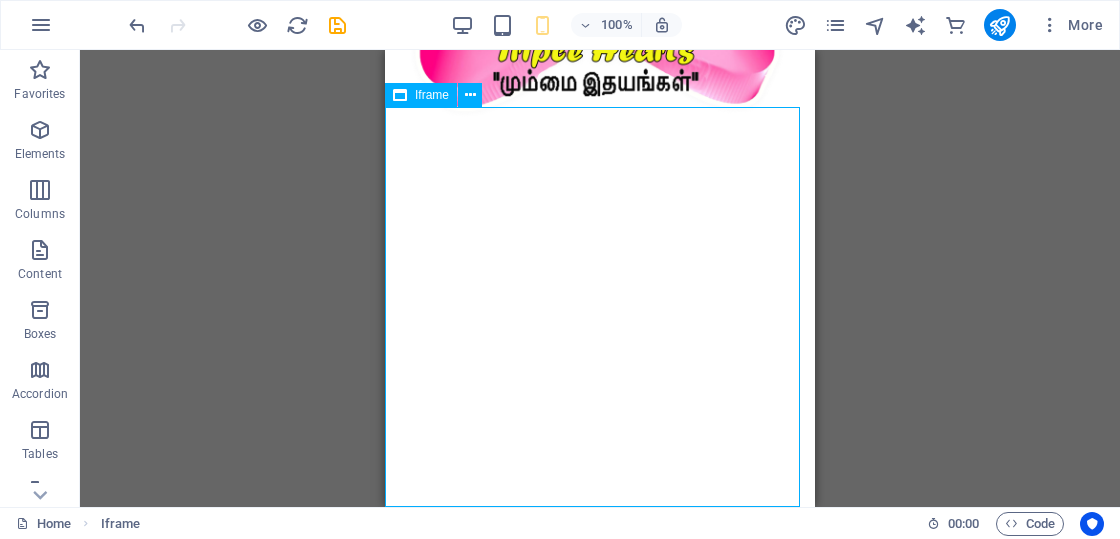 scroll, scrollTop: 0, scrollLeft: 0, axis: both 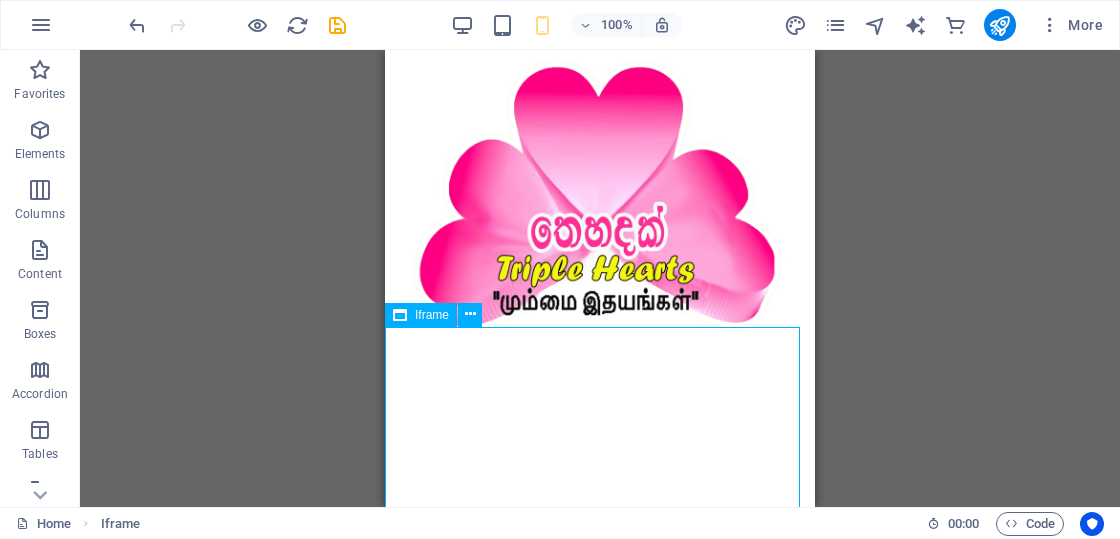 click on "</div>" at bounding box center [600, 537] 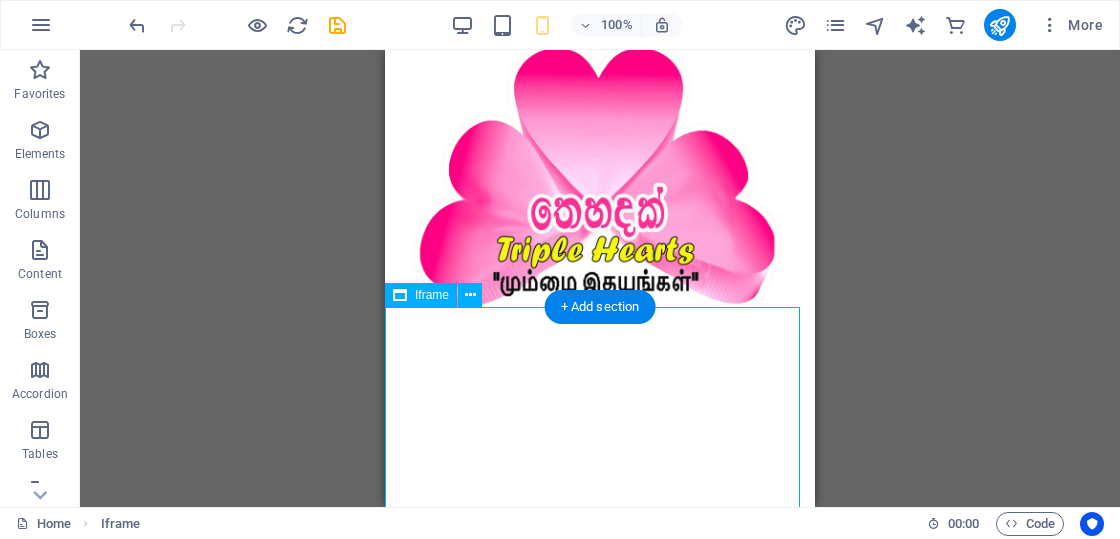 scroll, scrollTop: 0, scrollLeft: 0, axis: both 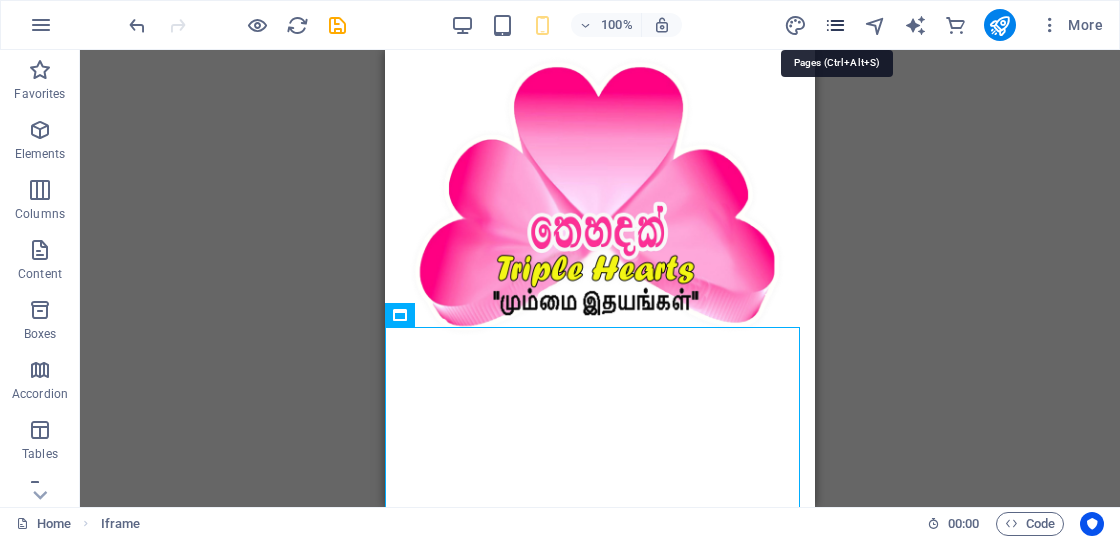 click at bounding box center [835, 25] 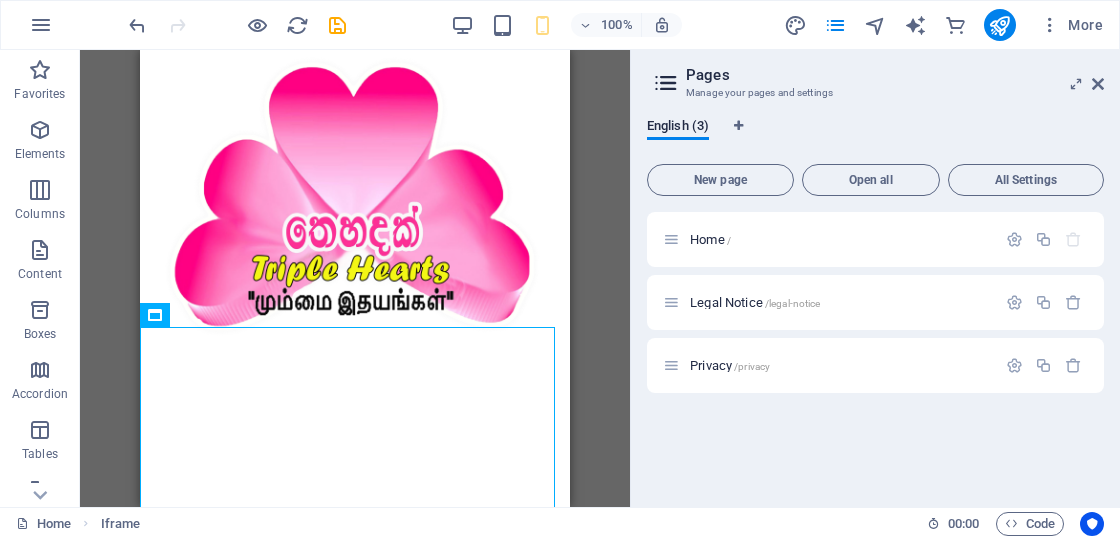 click at bounding box center [666, 83] 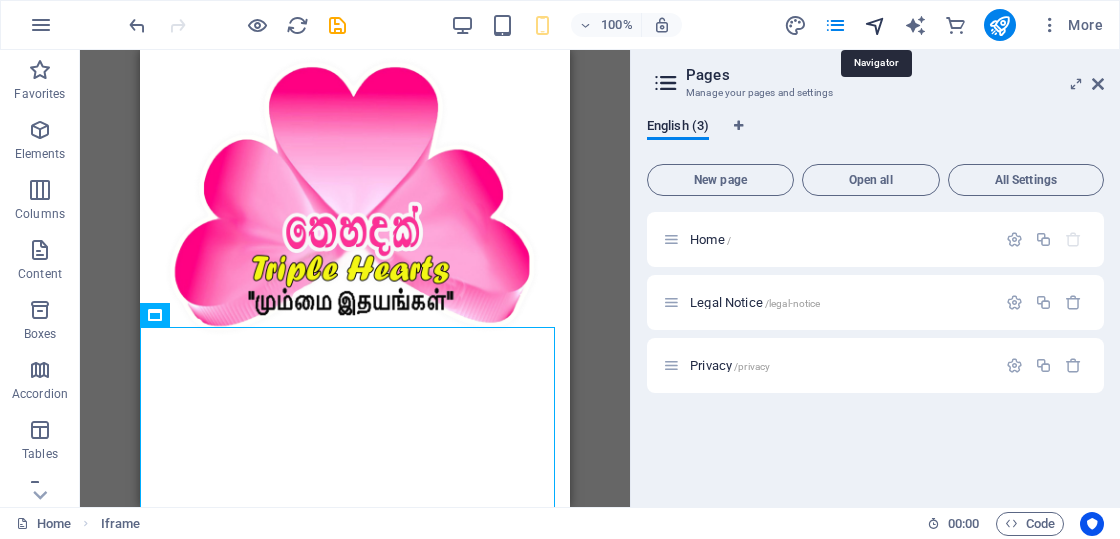 click at bounding box center (875, 25) 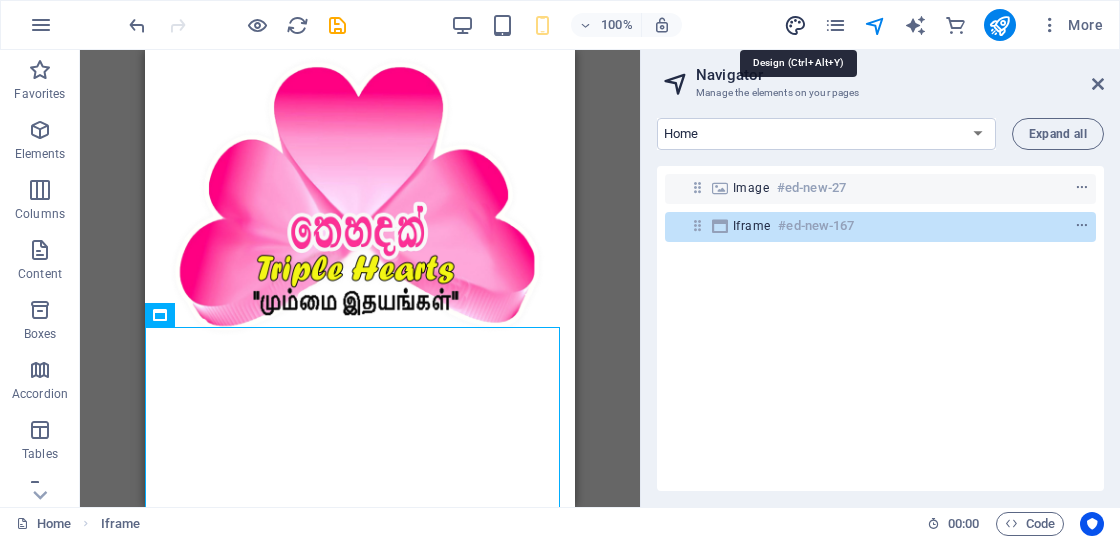 click at bounding box center (795, 25) 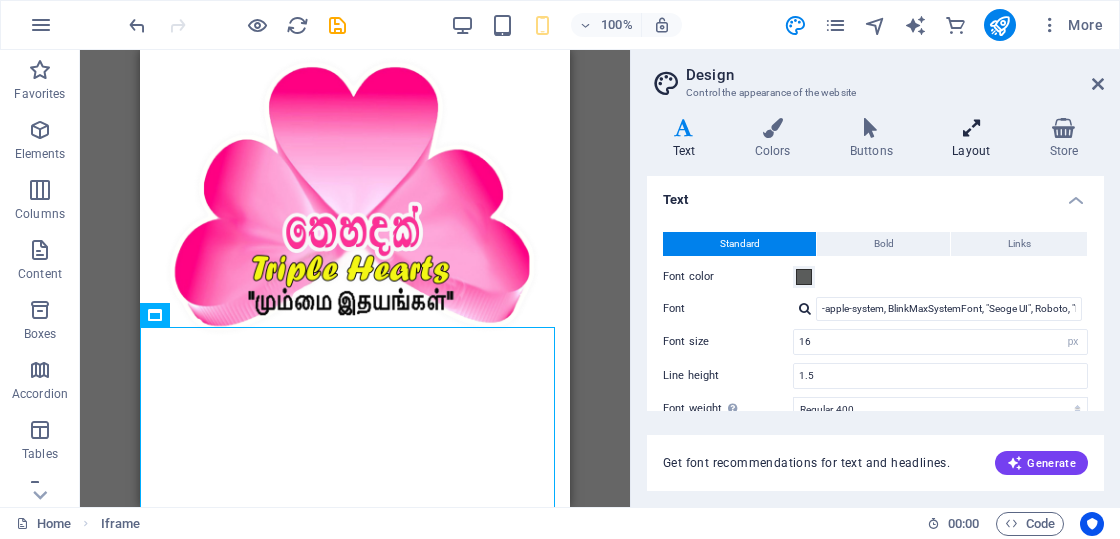 click at bounding box center [971, 128] 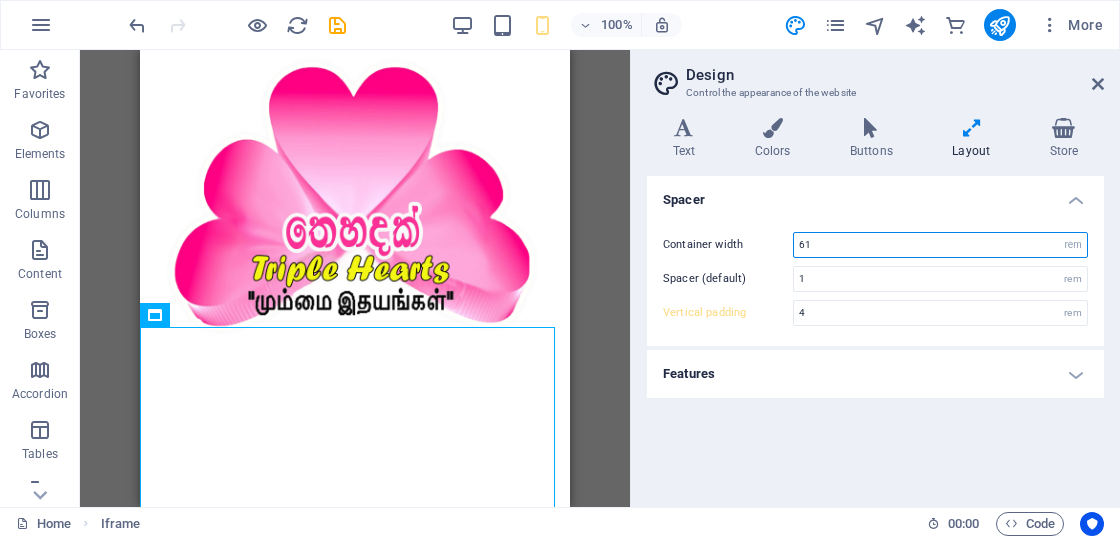 click on "61" at bounding box center (940, 245) 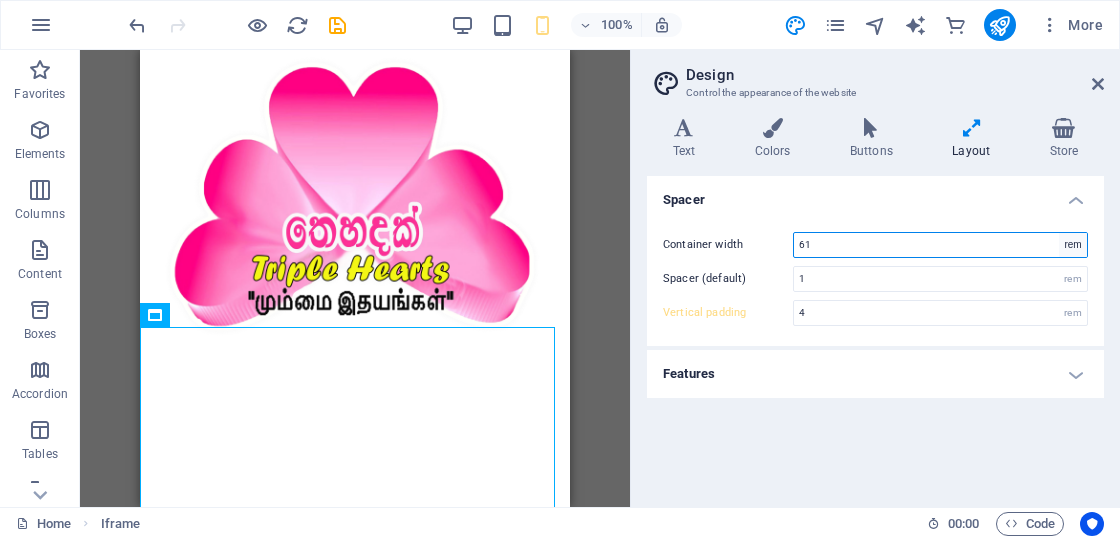 click on "rem px" at bounding box center [1073, 245] 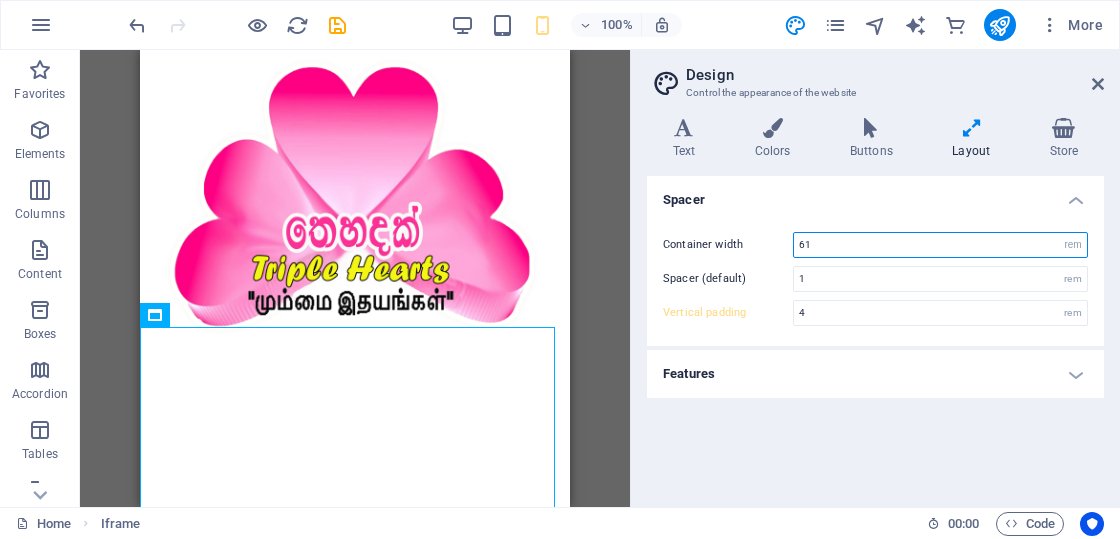click on "61" at bounding box center [940, 245] 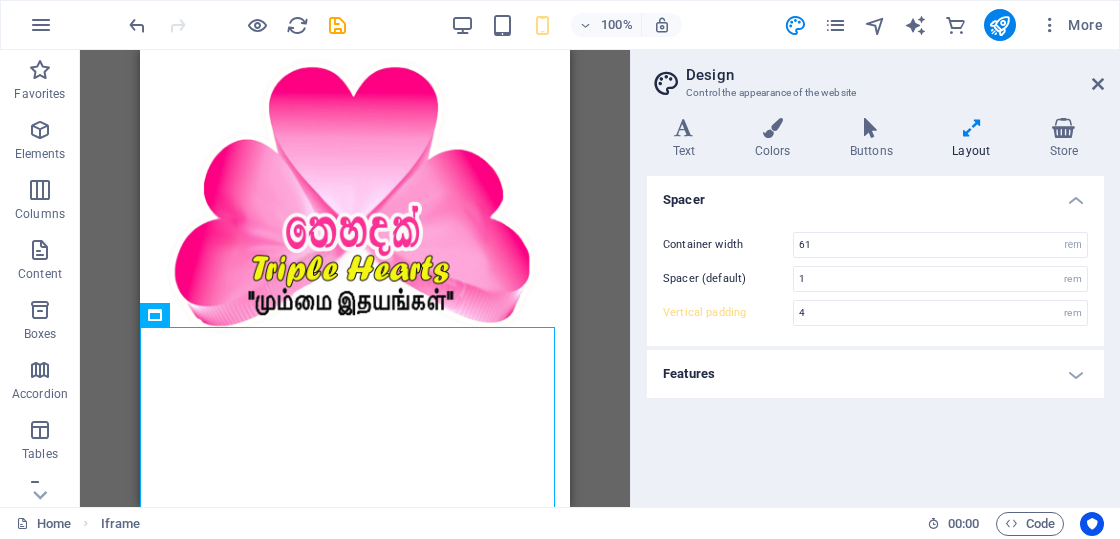 click on "Features" at bounding box center (875, 374) 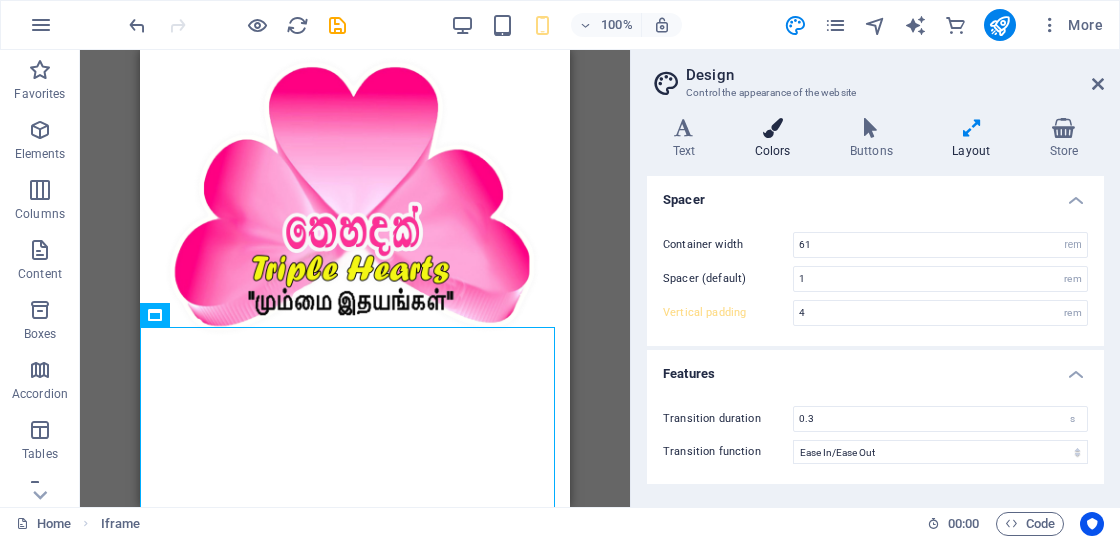 click at bounding box center [772, 128] 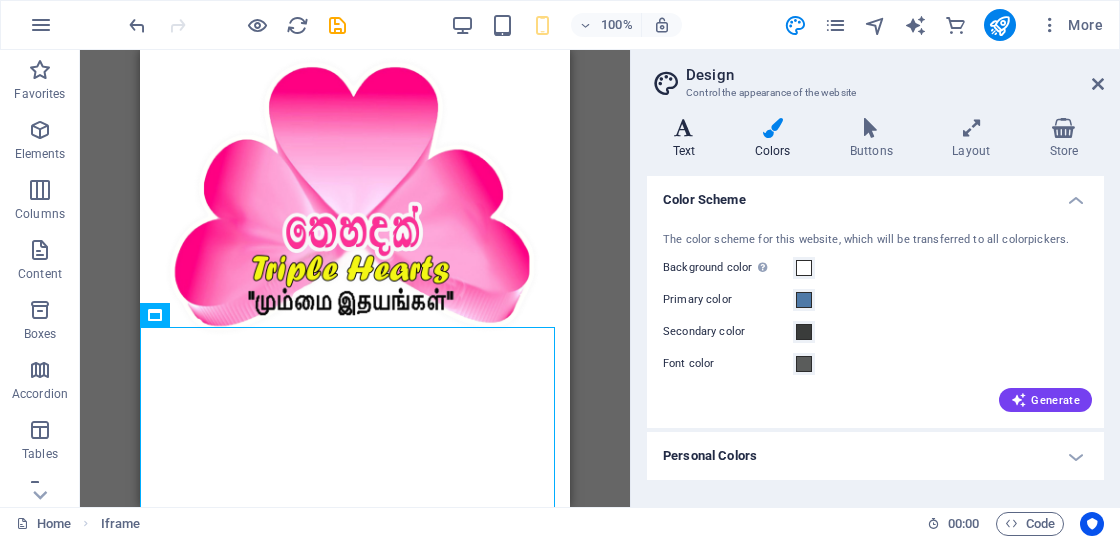 click at bounding box center (684, 128) 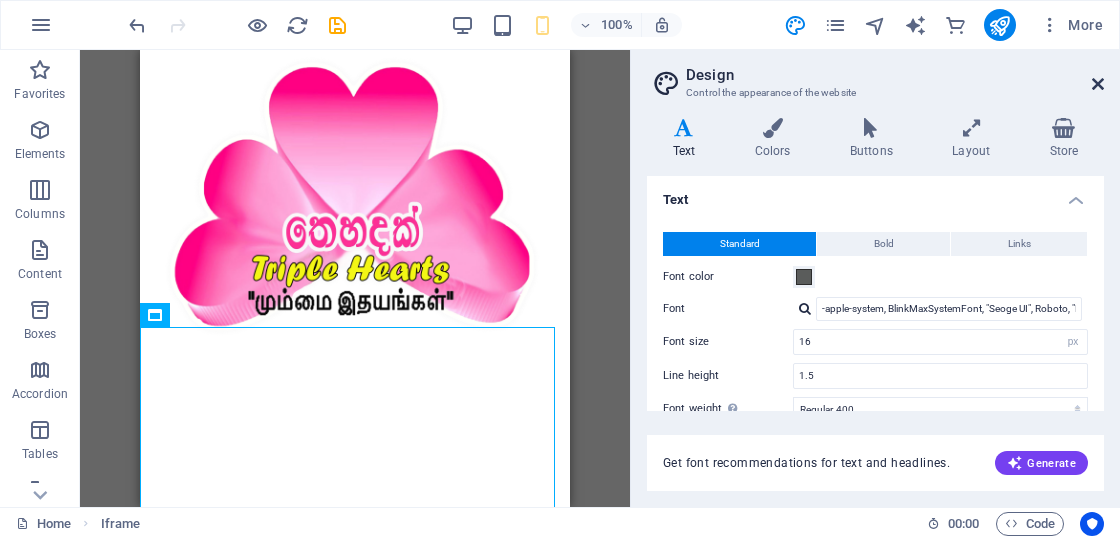 click at bounding box center (1098, 84) 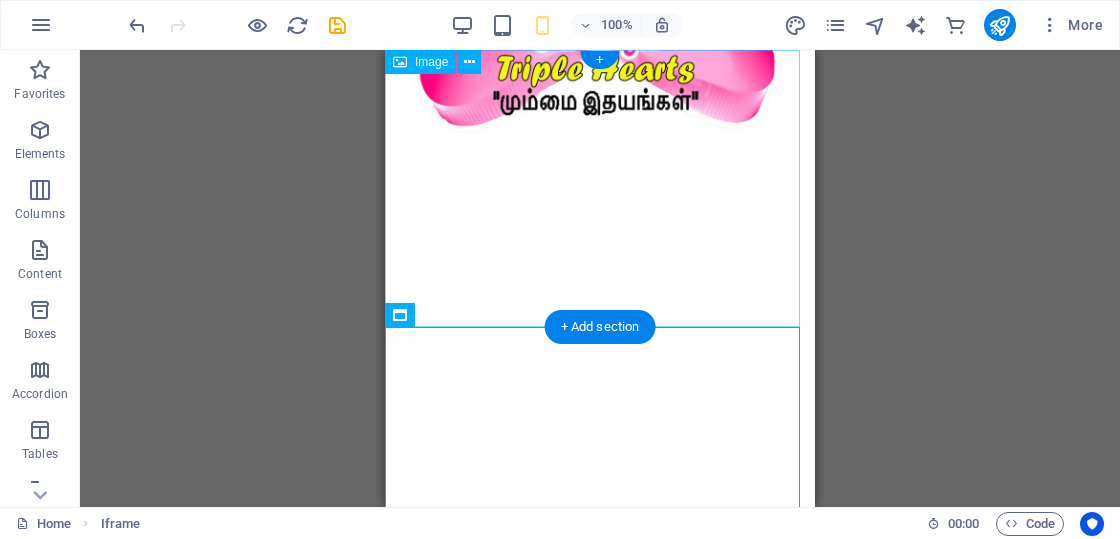 scroll, scrollTop: 0, scrollLeft: 0, axis: both 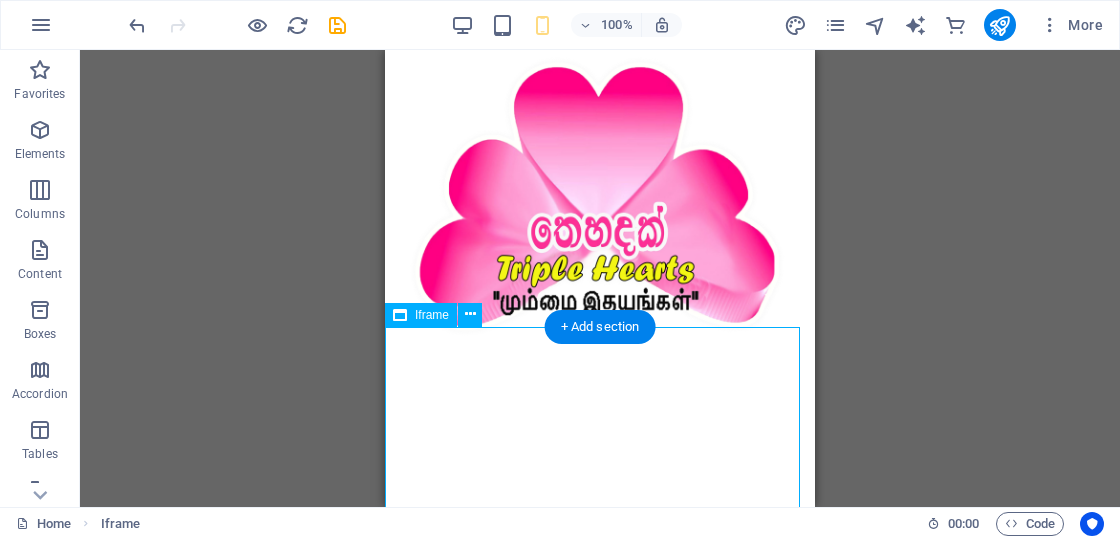 click on "</div>" at bounding box center [600, 537] 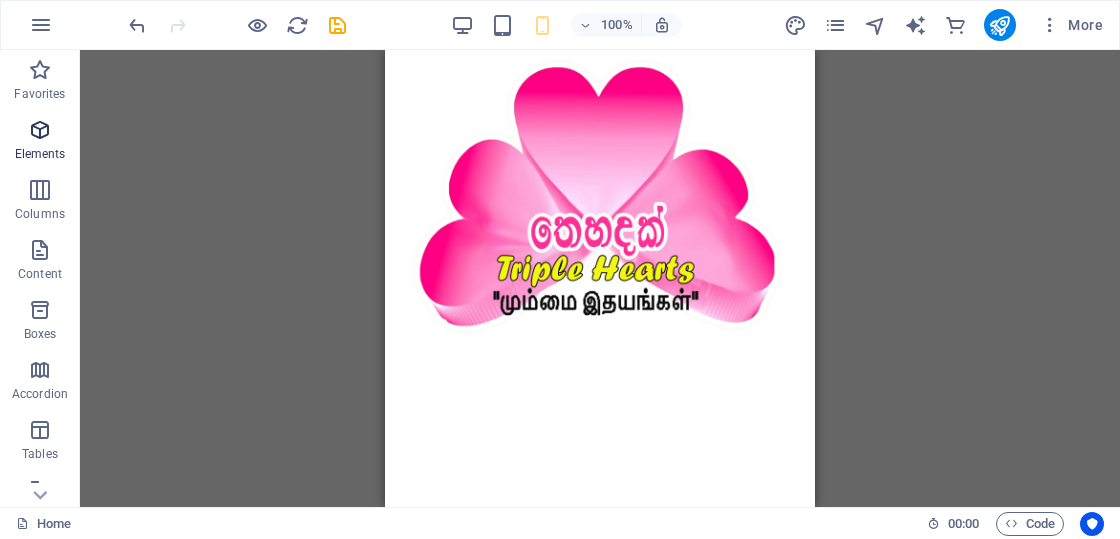 click at bounding box center [40, 130] 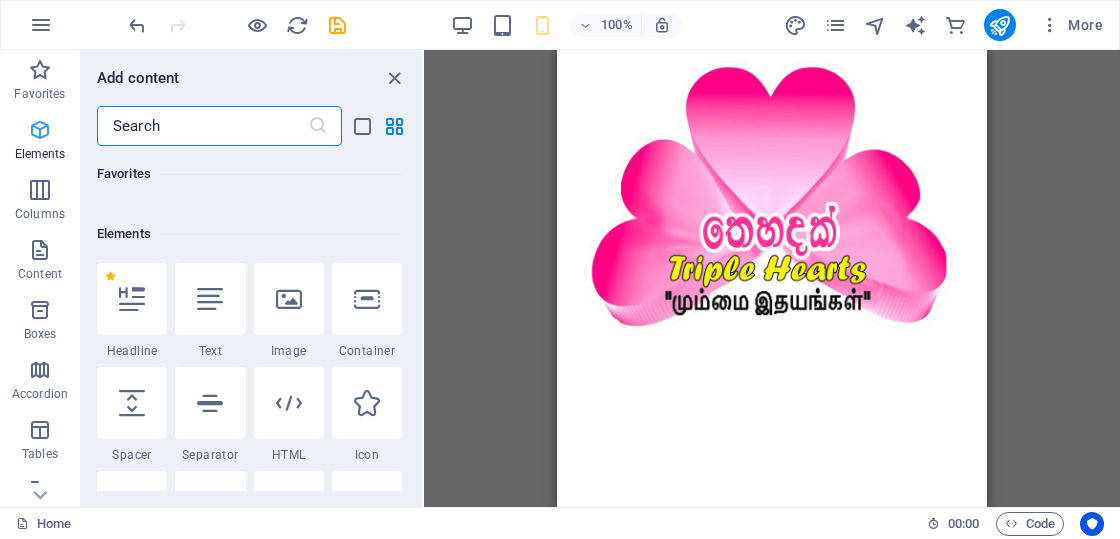 scroll, scrollTop: 213, scrollLeft: 0, axis: vertical 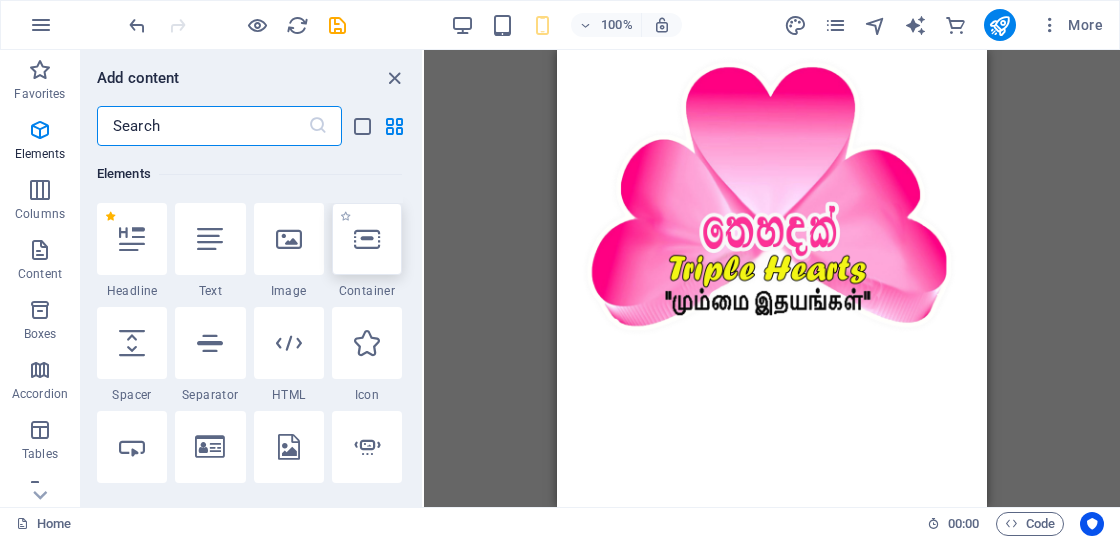 click at bounding box center [367, 239] 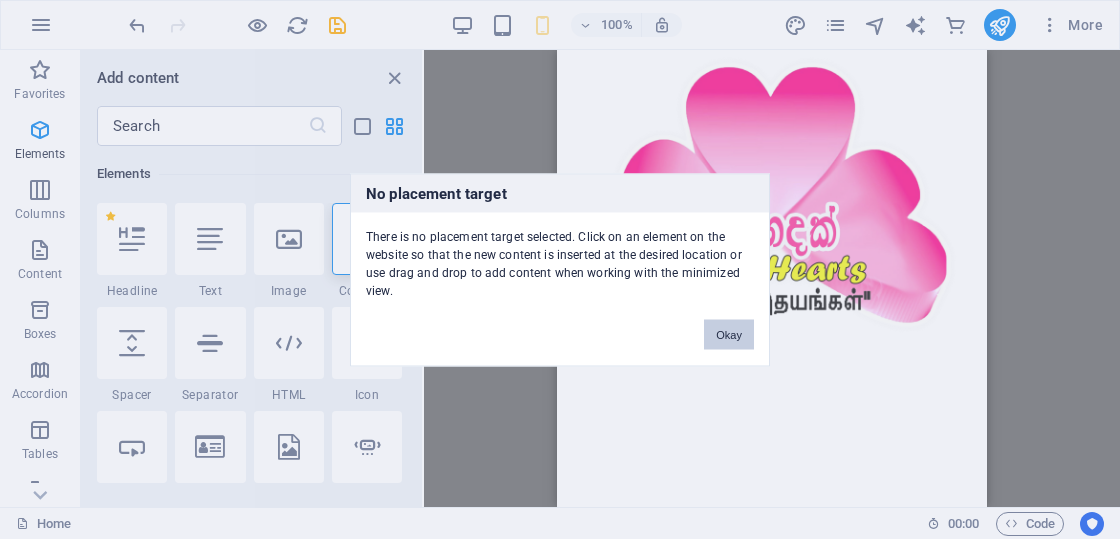 click on "Okay" at bounding box center (729, 334) 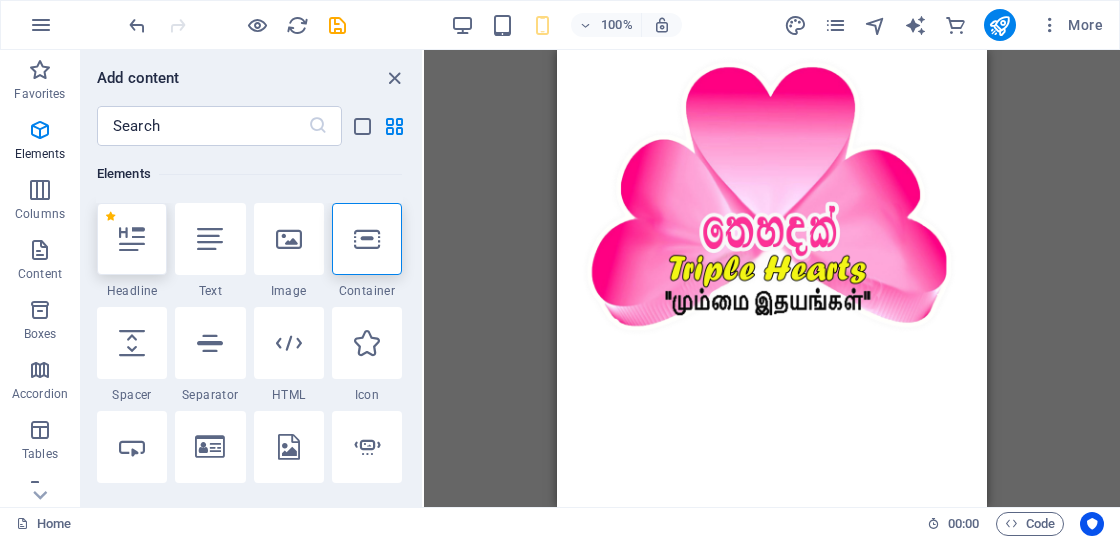 click at bounding box center (132, 239) 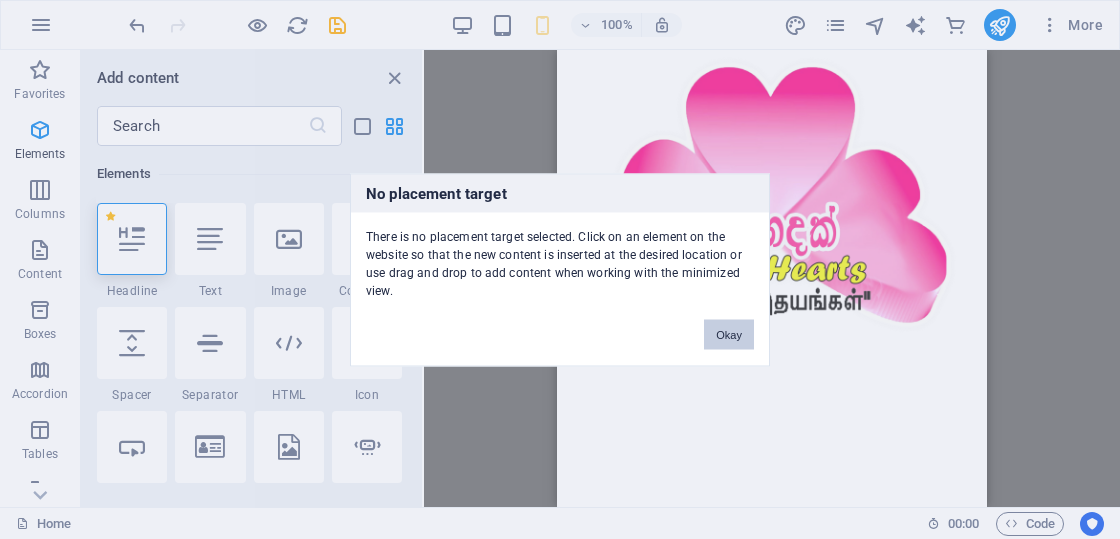 click on "Okay" at bounding box center [729, 334] 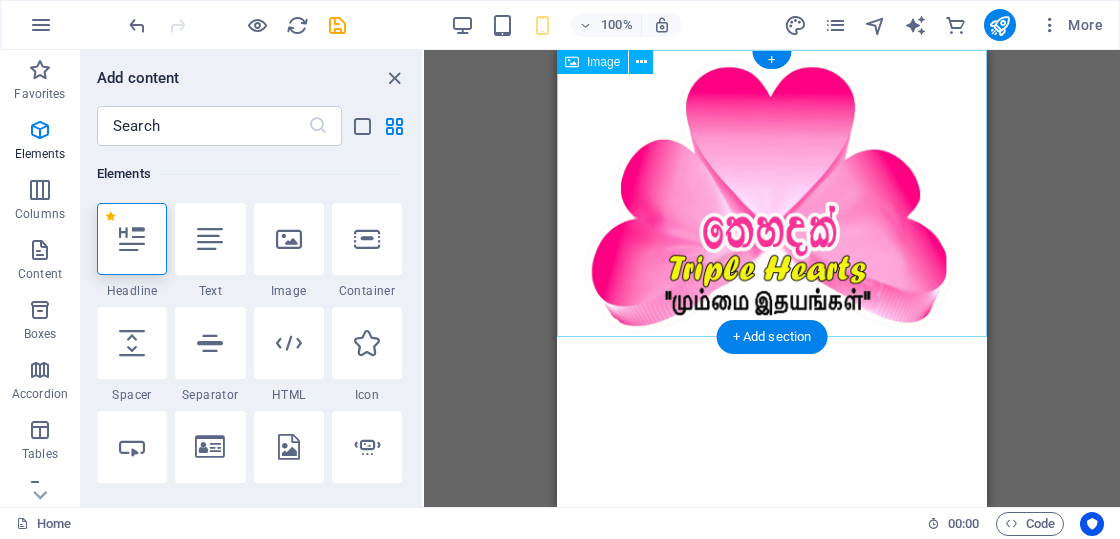 click at bounding box center [772, 193] 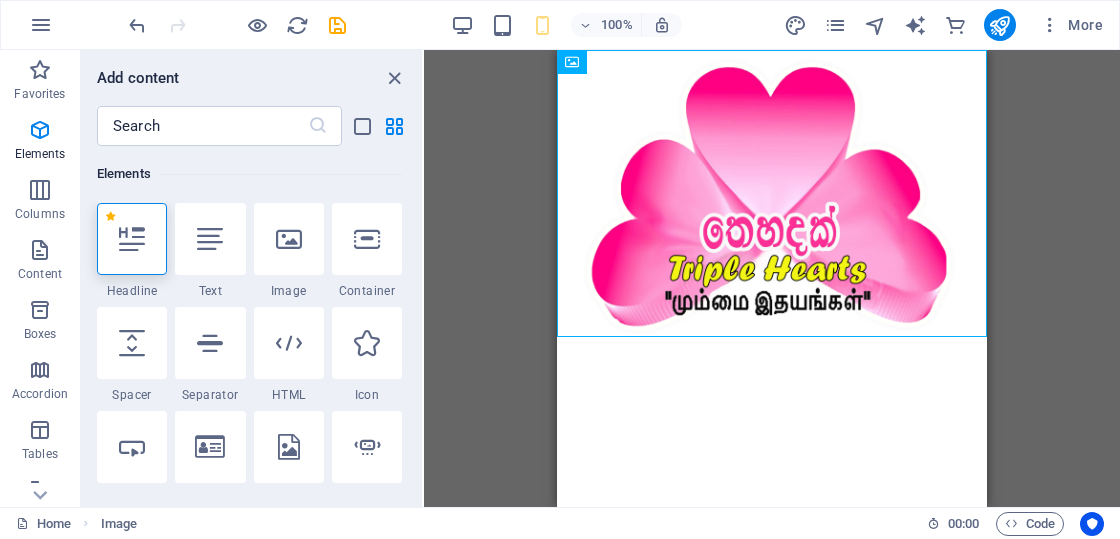click at bounding box center [132, 239] 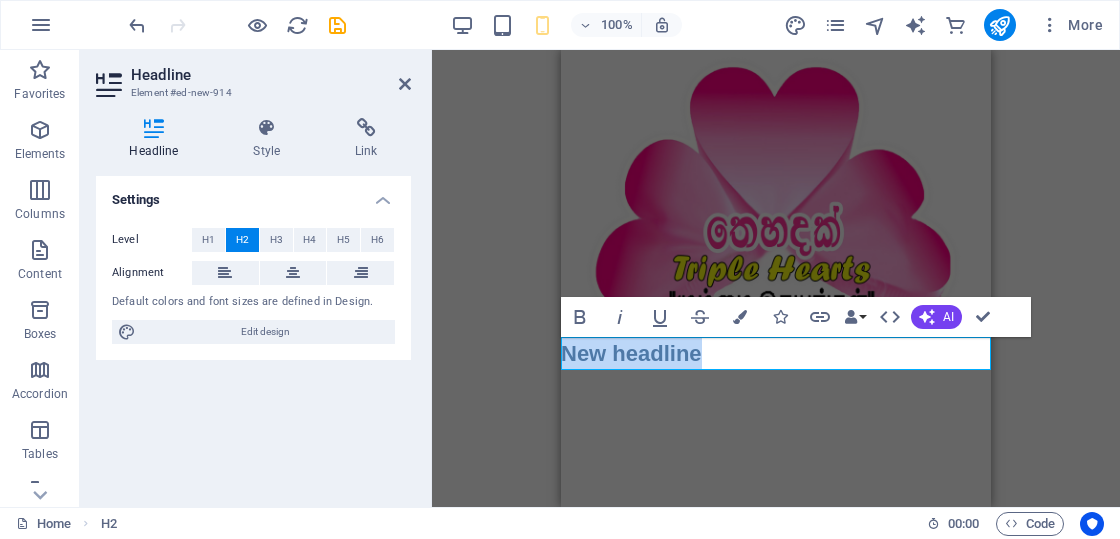 click on "New headline" at bounding box center [776, 353] 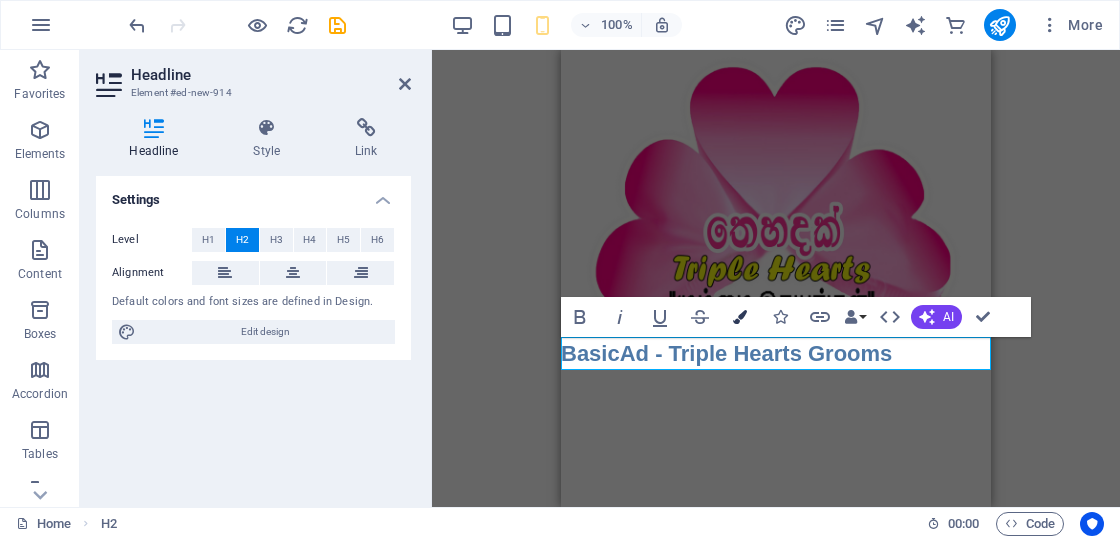 click at bounding box center [740, 317] 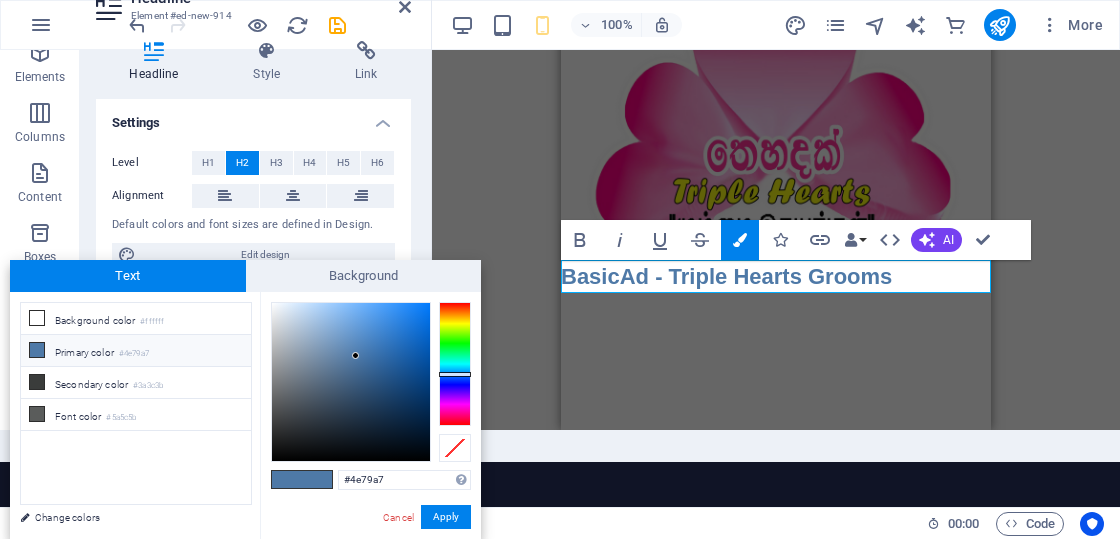 drag, startPoint x: 398, startPoint y: 475, endPoint x: 330, endPoint y: 478, distance: 68.06615 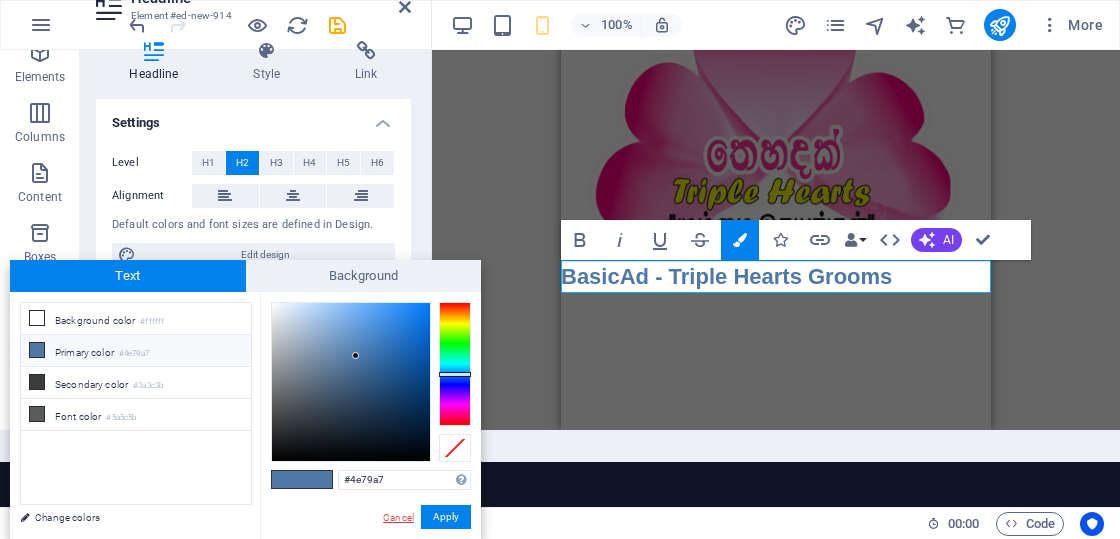 click on "Cancel" at bounding box center [398, 517] 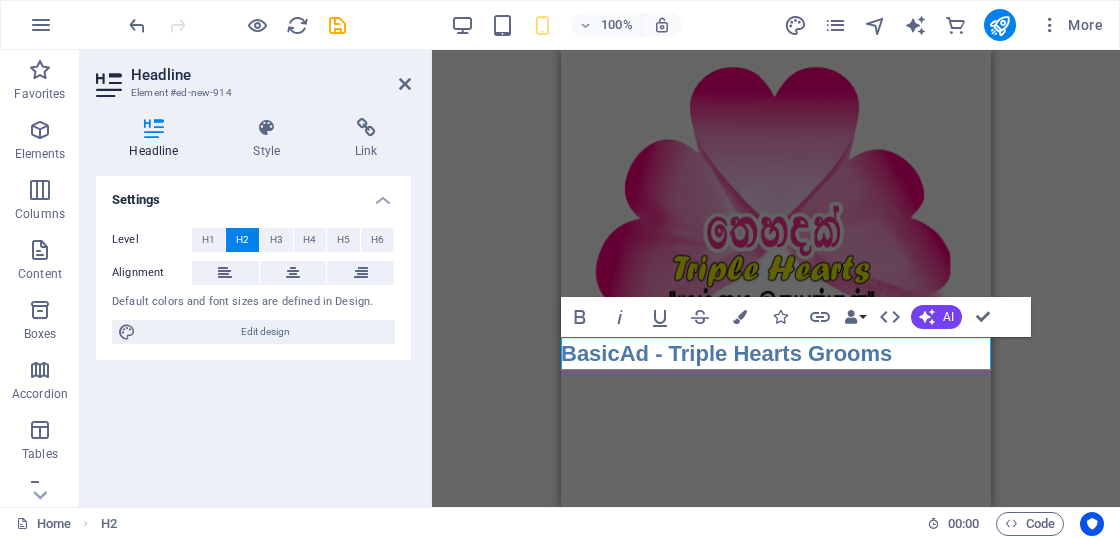 scroll, scrollTop: 0, scrollLeft: 0, axis: both 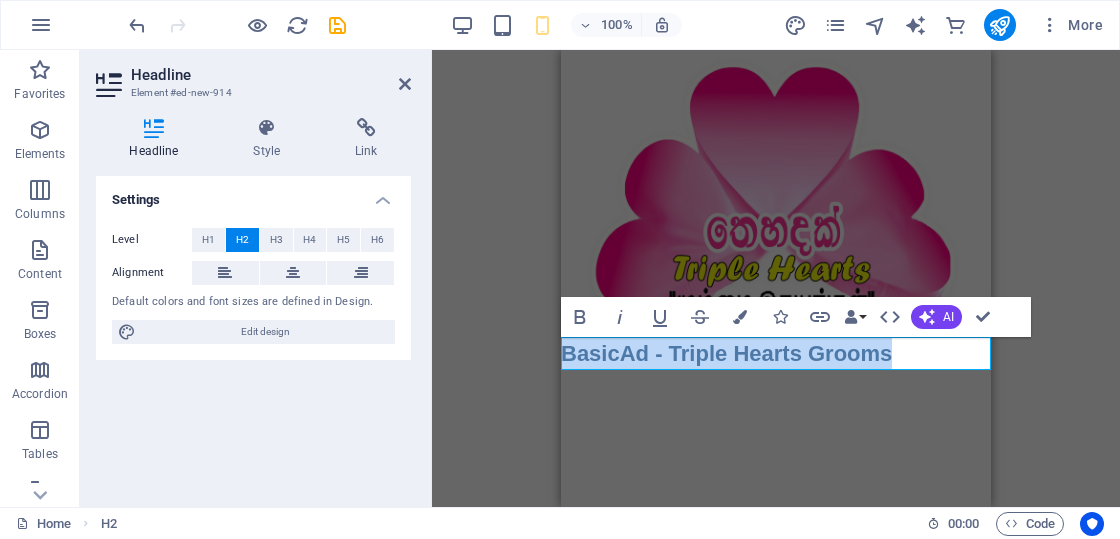 drag, startPoint x: 886, startPoint y: 351, endPoint x: 555, endPoint y: 365, distance: 331.29593 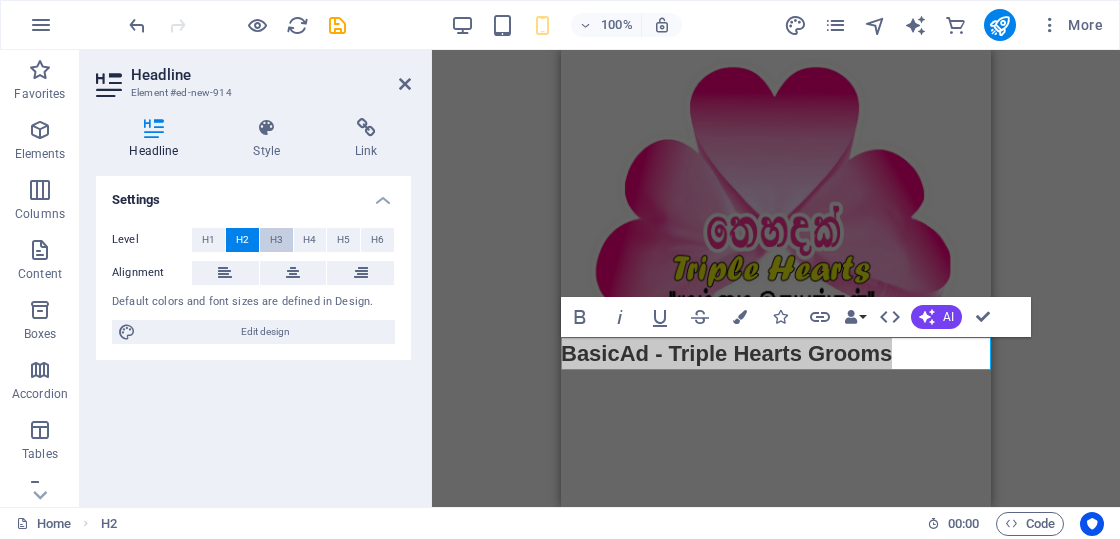 click on "H3" at bounding box center [276, 240] 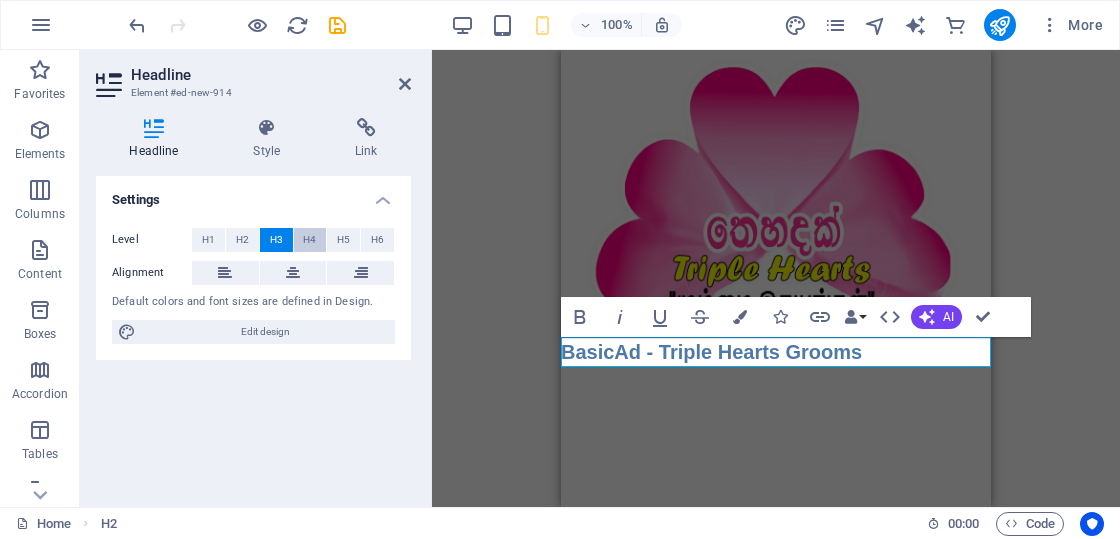 click on "H4" at bounding box center (309, 240) 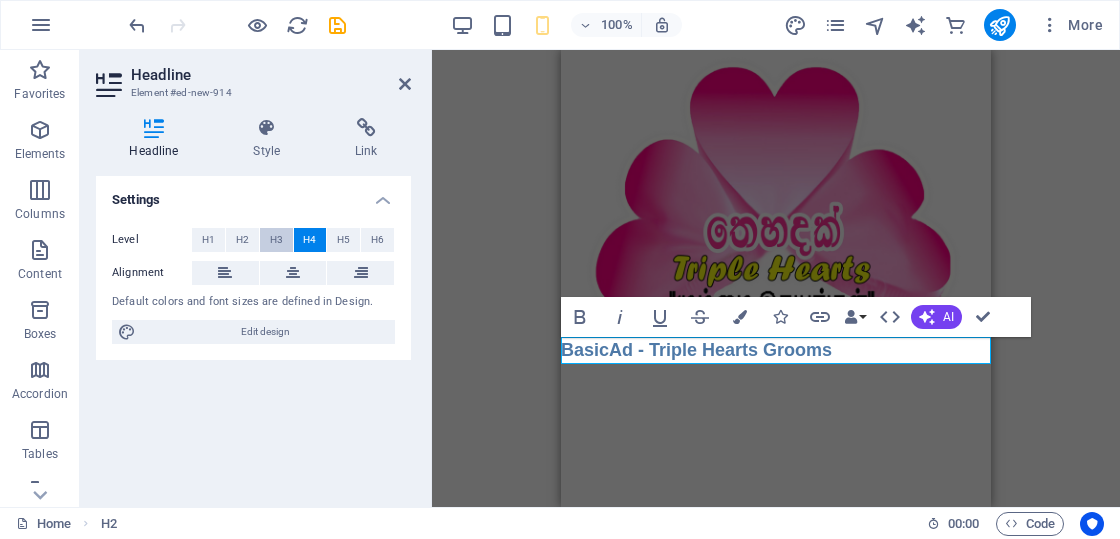 click on "H3" at bounding box center (276, 240) 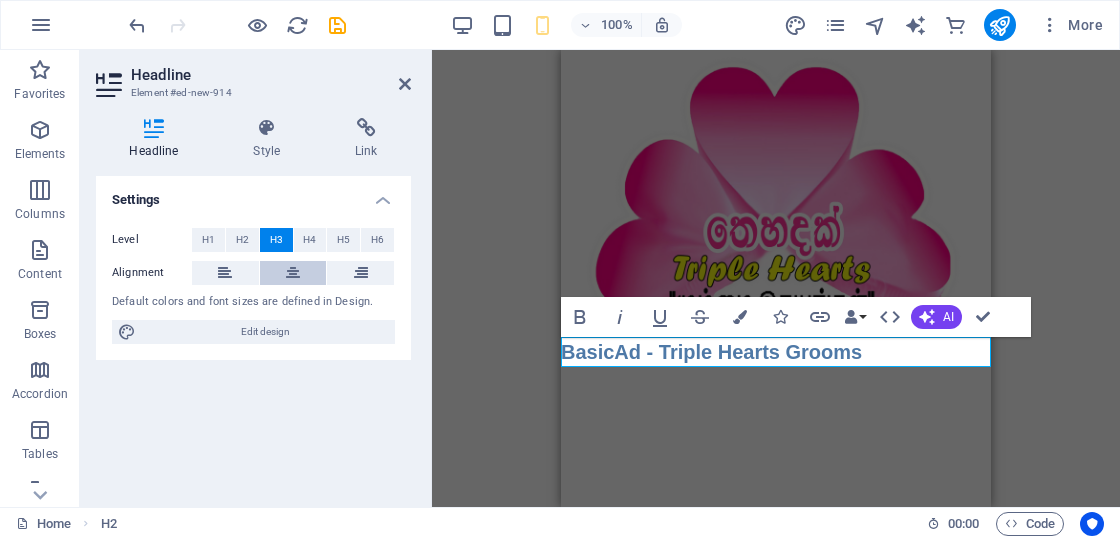 click at bounding box center [293, 273] 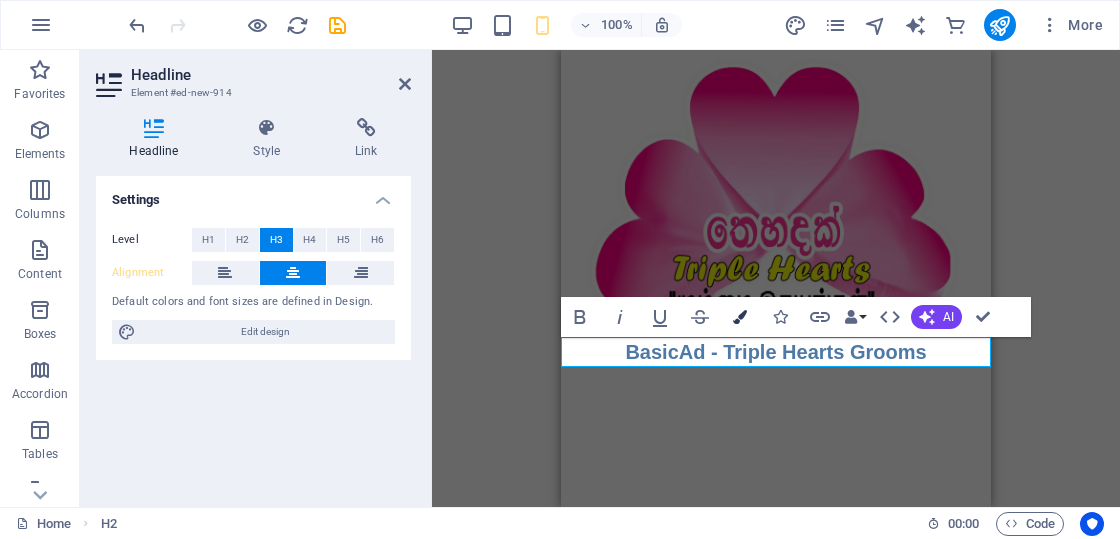 click at bounding box center (740, 317) 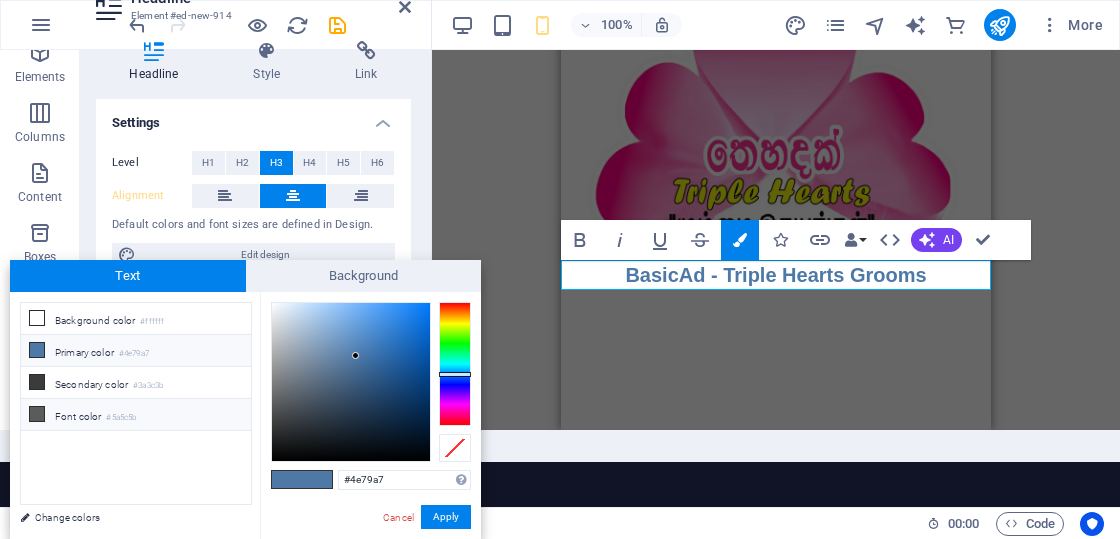 click on "Font color
#5a5c5b" at bounding box center (136, 415) 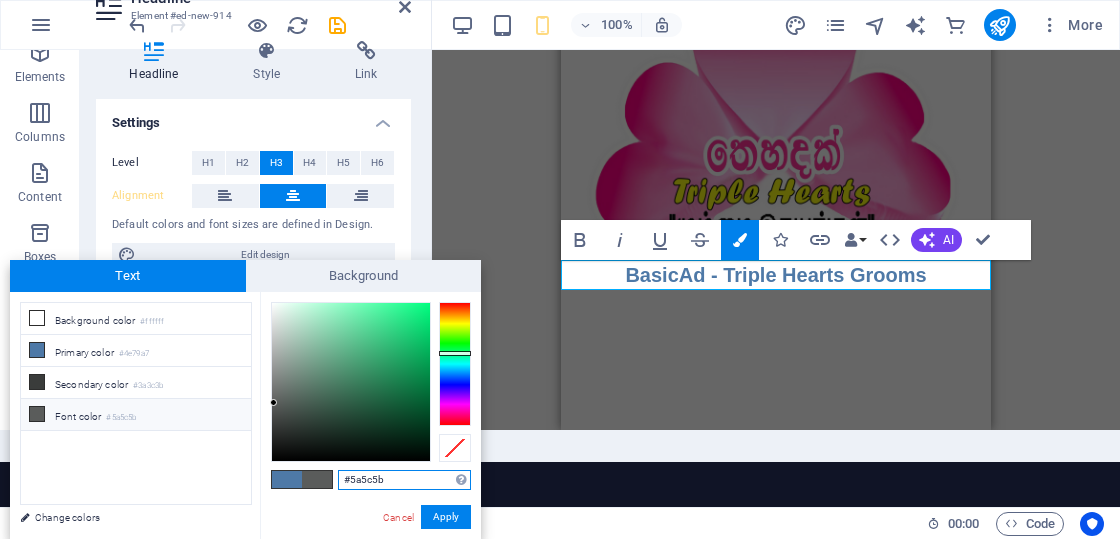 click on "#5a5c5b" at bounding box center [404, 480] 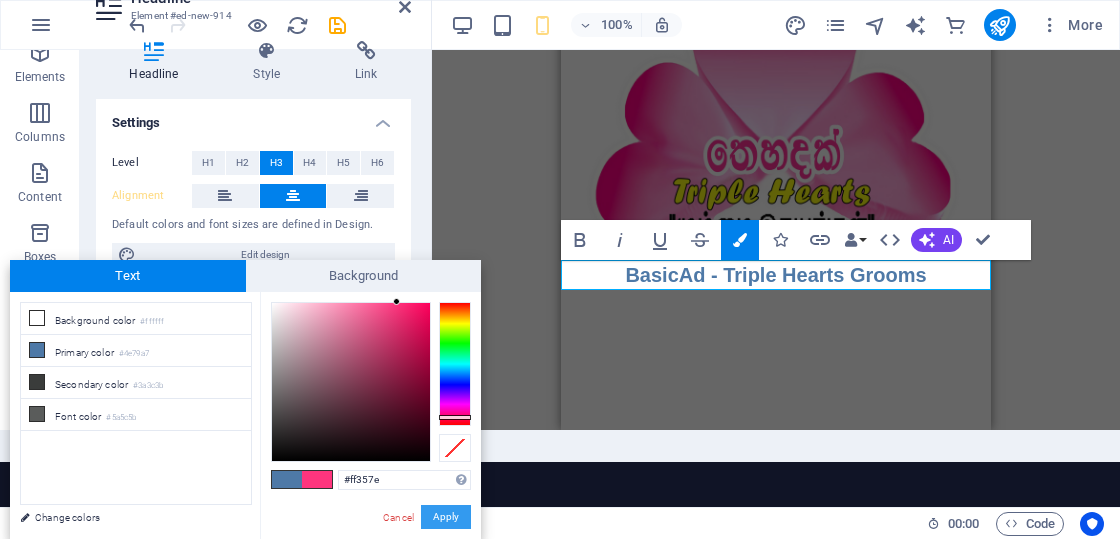 click on "Apply" at bounding box center [446, 517] 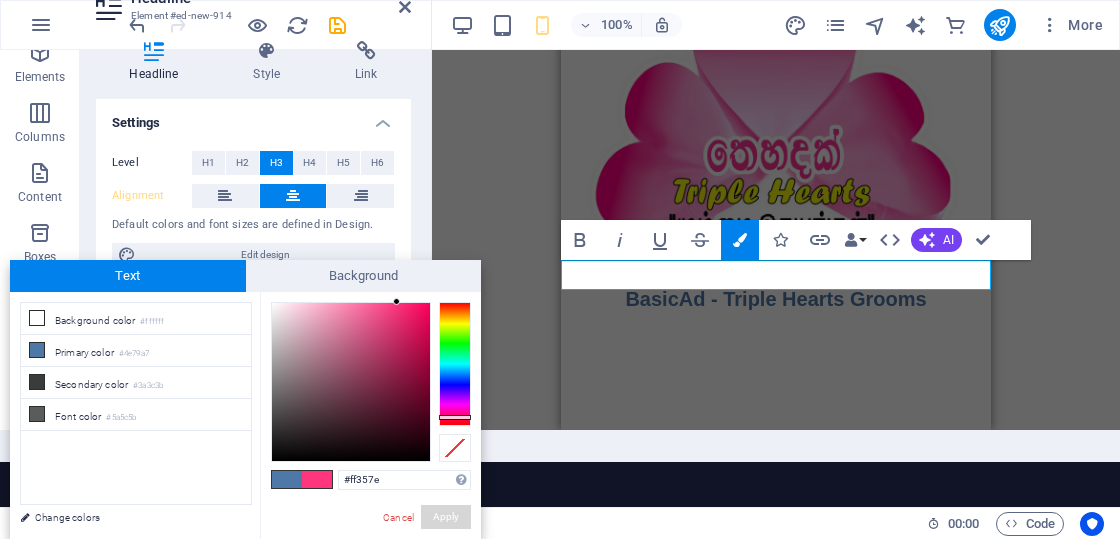 scroll, scrollTop: 0, scrollLeft: 0, axis: both 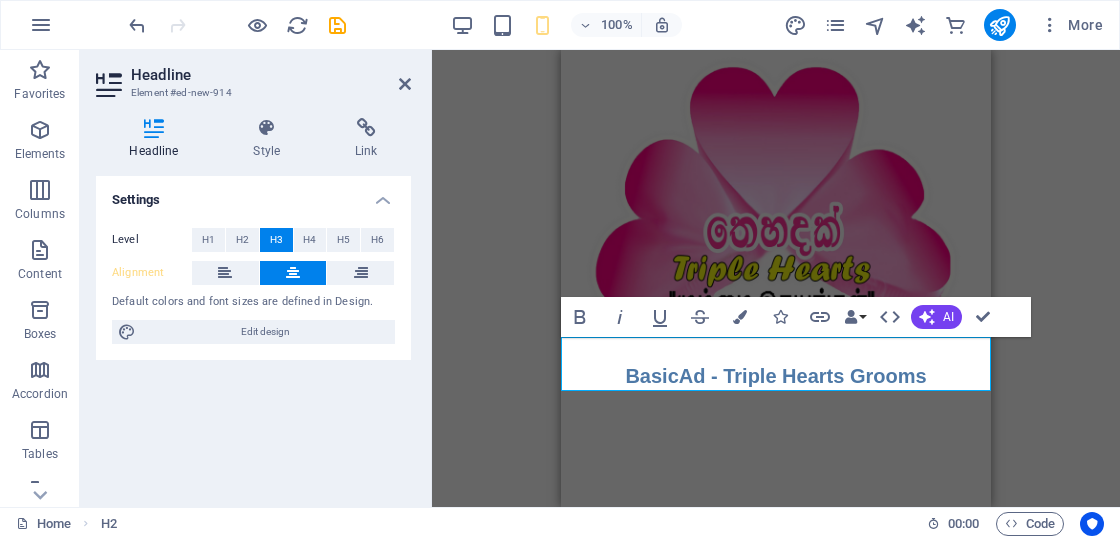 click on "BasicAd - Triple Hearts Grooms" at bounding box center (776, 376) 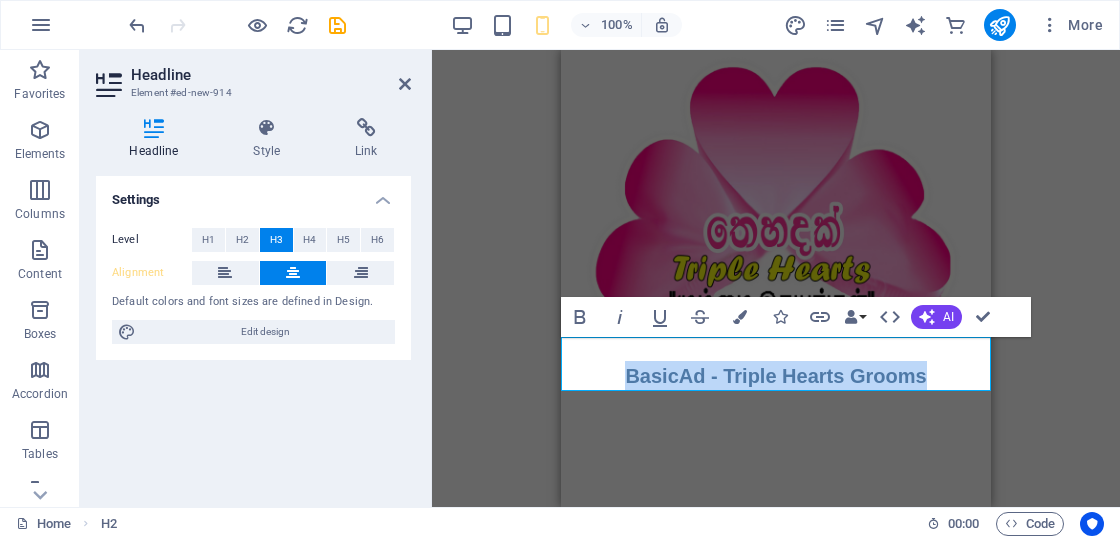 drag, startPoint x: 923, startPoint y: 373, endPoint x: 640, endPoint y: 391, distance: 283.57187 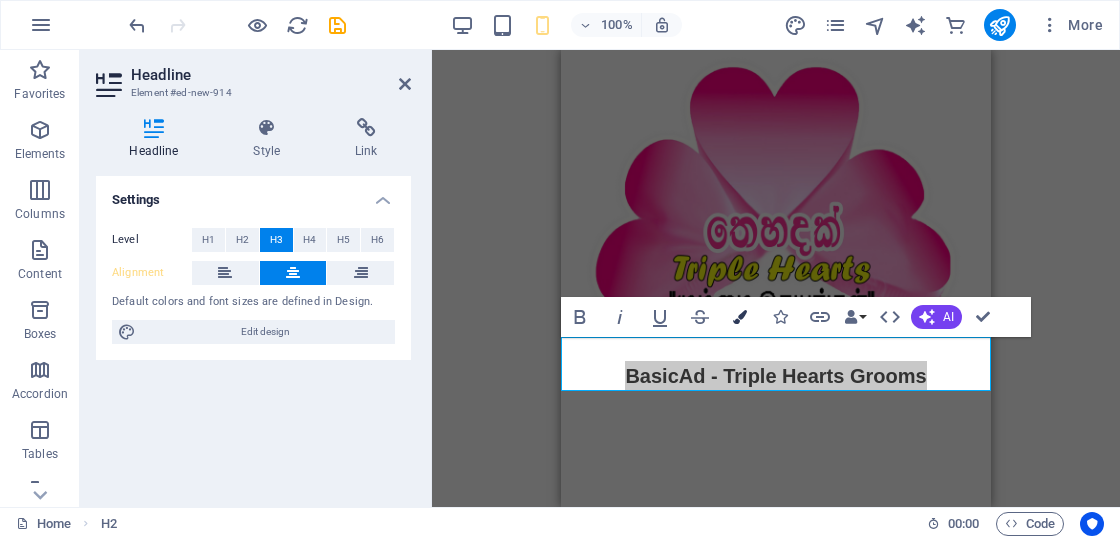 click at bounding box center [740, 317] 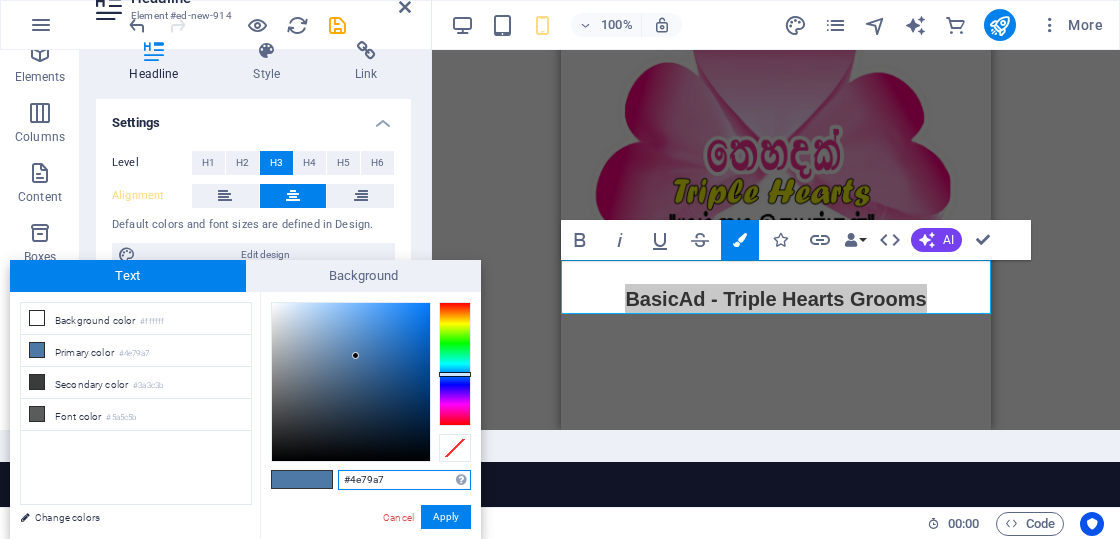 drag, startPoint x: 389, startPoint y: 477, endPoint x: 336, endPoint y: 477, distance: 53 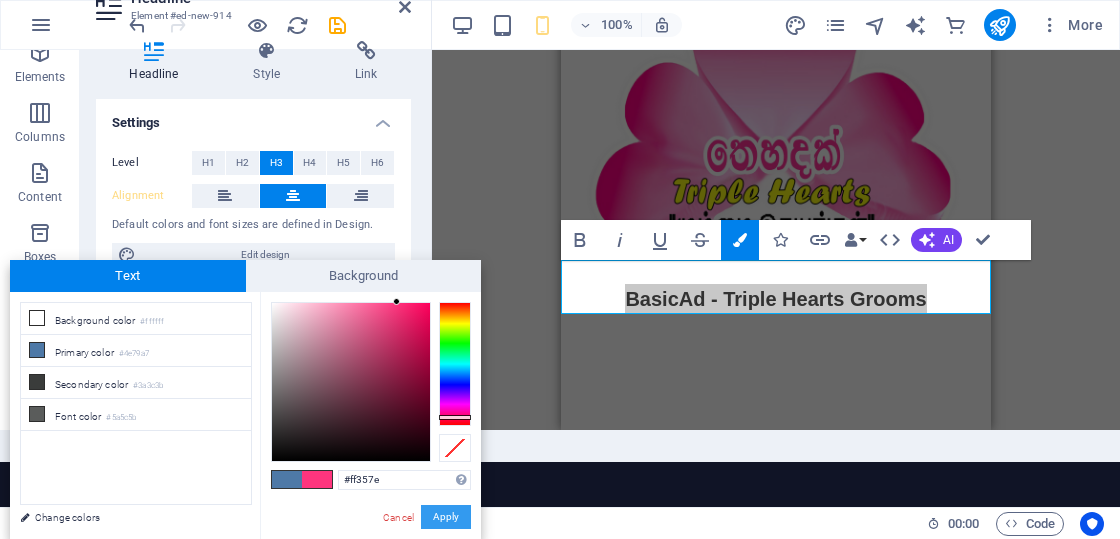 click on "Apply" at bounding box center [446, 517] 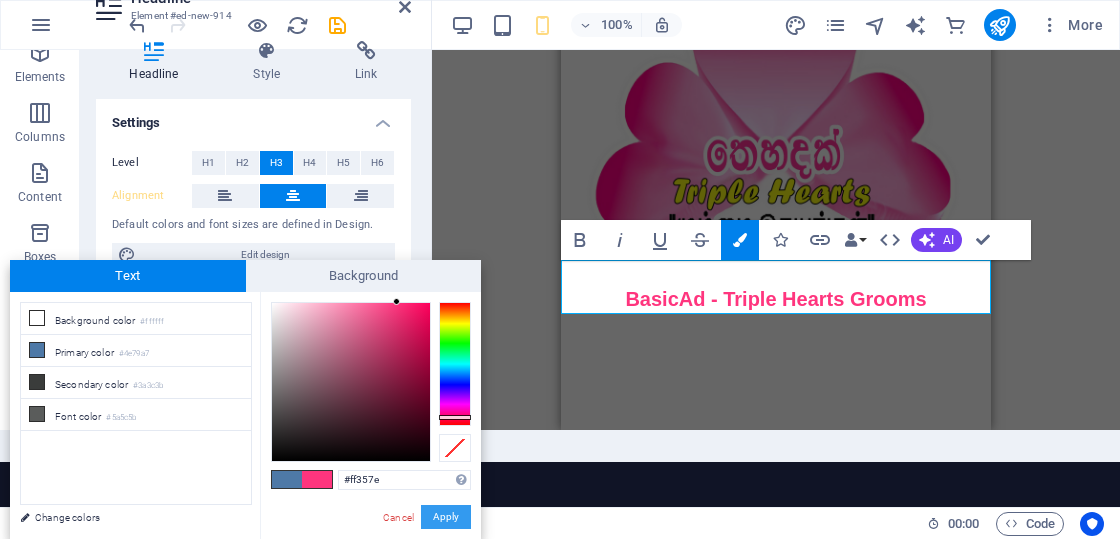 scroll, scrollTop: 0, scrollLeft: 0, axis: both 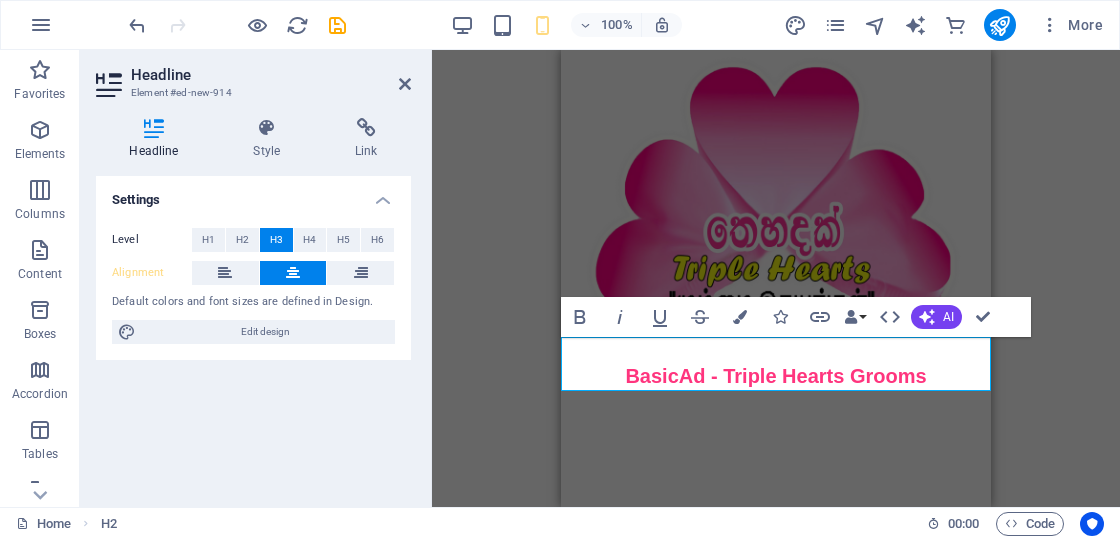 click on "BasicAd - Triple Hearts Grooms" at bounding box center [776, 376] 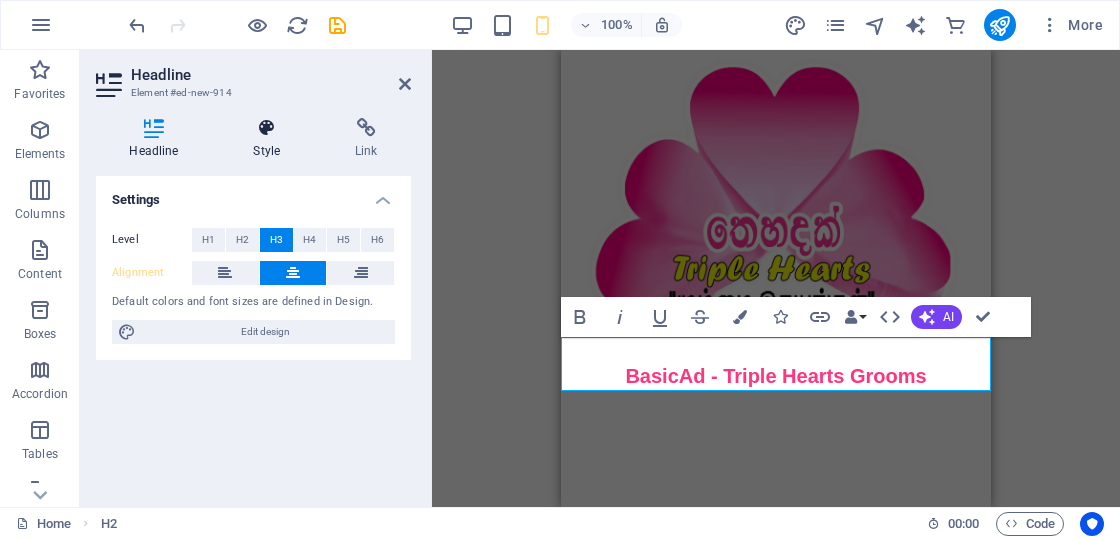 click on "Style" at bounding box center (271, 139) 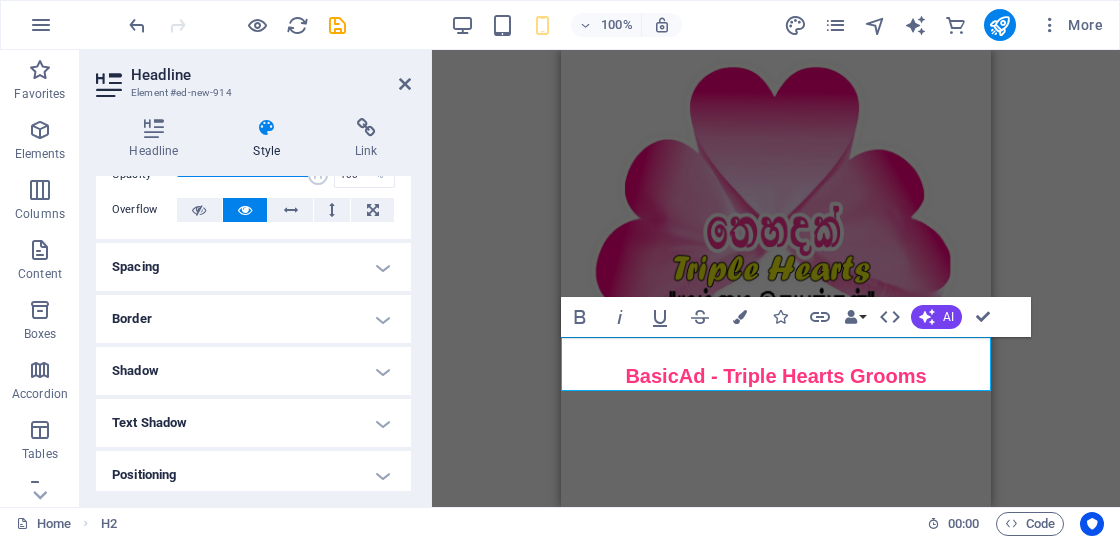 scroll, scrollTop: 200, scrollLeft: 0, axis: vertical 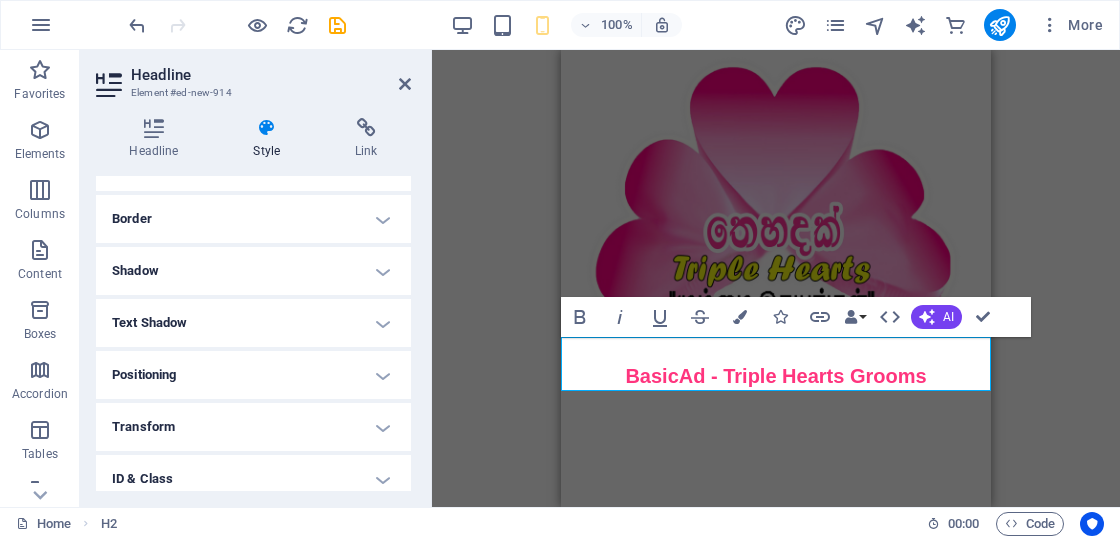 click on "Positioning" at bounding box center (253, 375) 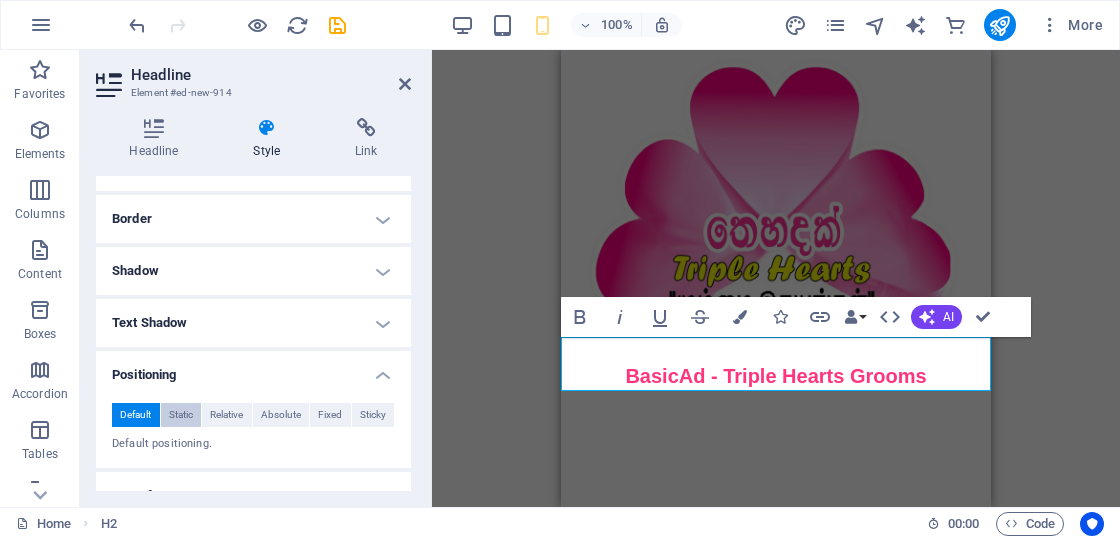 click on "Static" at bounding box center [181, 415] 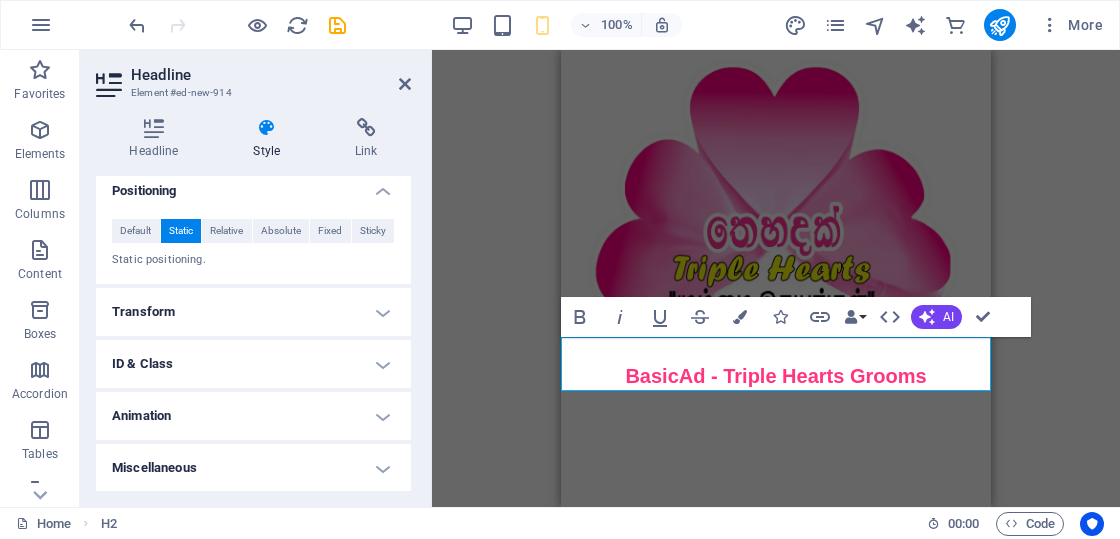 scroll, scrollTop: 0, scrollLeft: 0, axis: both 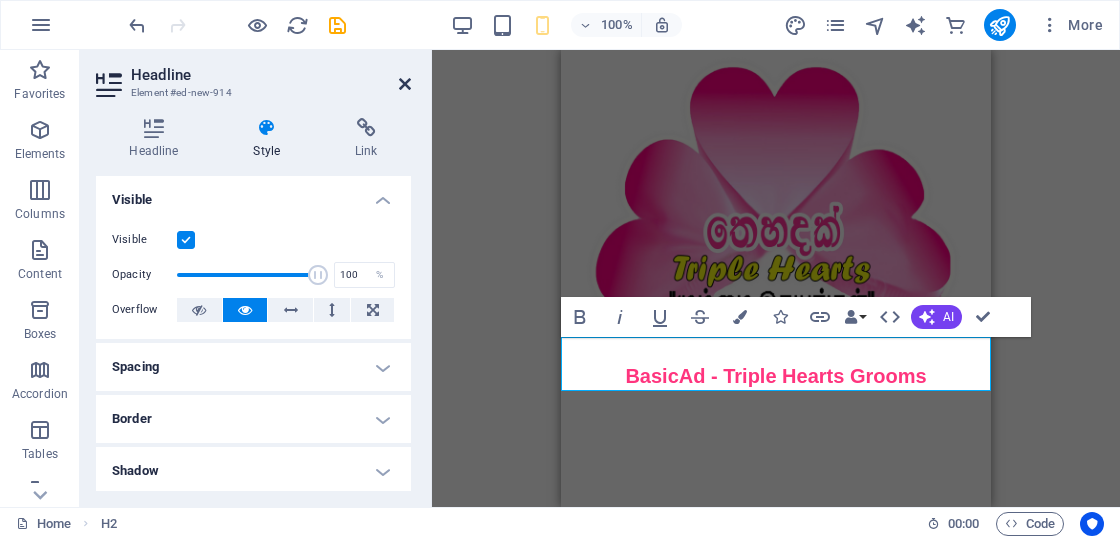 click at bounding box center (405, 84) 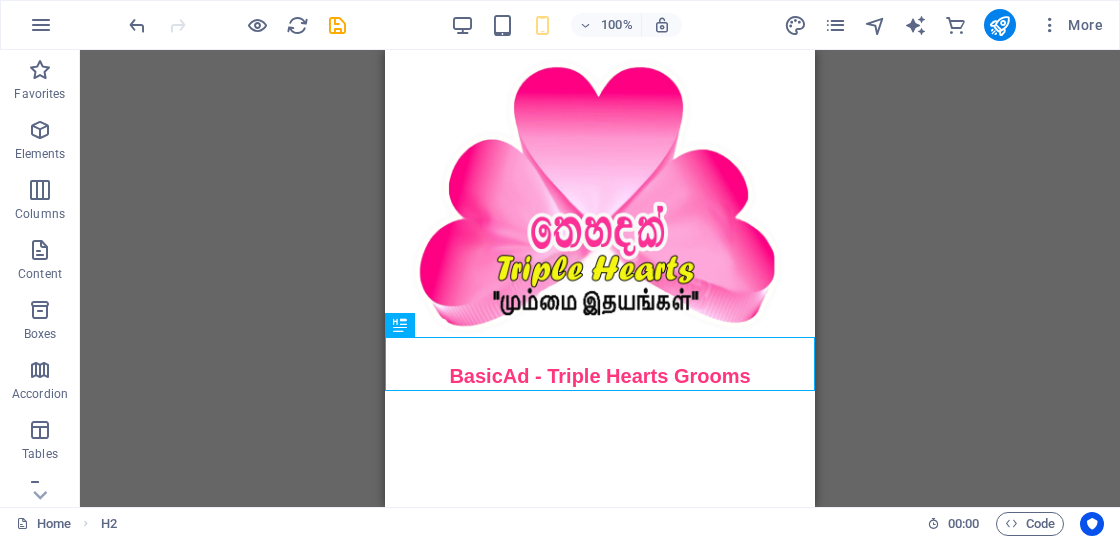 click on "Skip to main content
​ BasicAd - Triple Hearts Grooms" at bounding box center (600, 220) 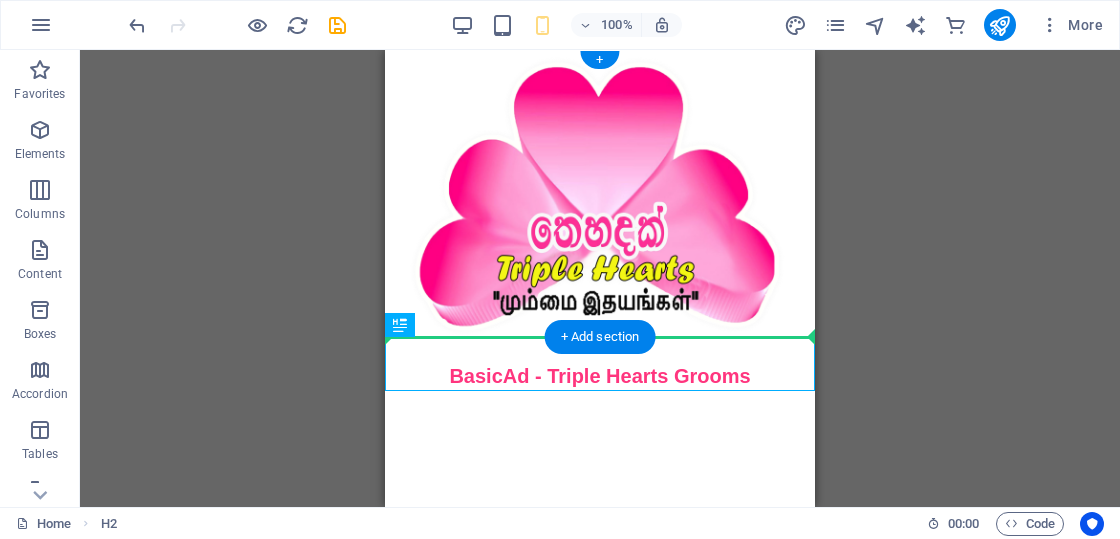 drag, startPoint x: 672, startPoint y: 366, endPoint x: 681, endPoint y: 322, distance: 44.911022 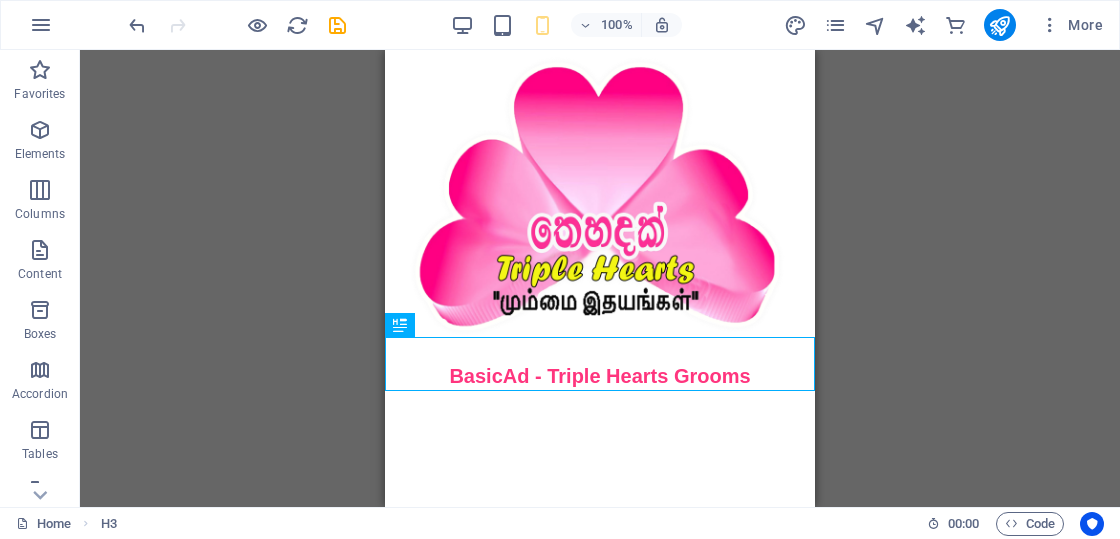 click on "Skip to main content
​ BasicAd - Triple Hearts Grooms" at bounding box center [600, 220] 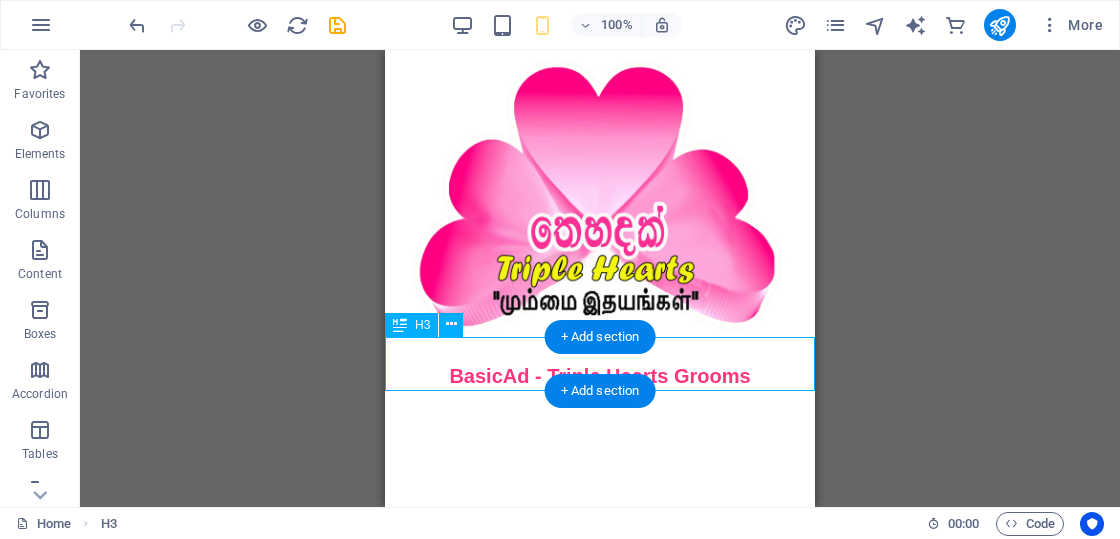 click on "​ BasicAd - Triple Hearts Grooms" at bounding box center [600, 364] 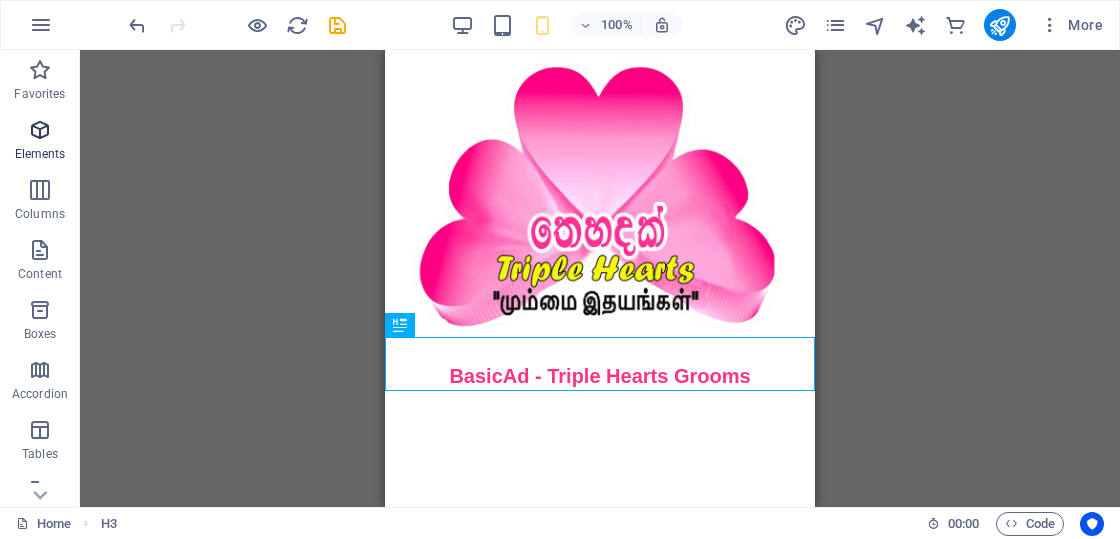 click at bounding box center [40, 130] 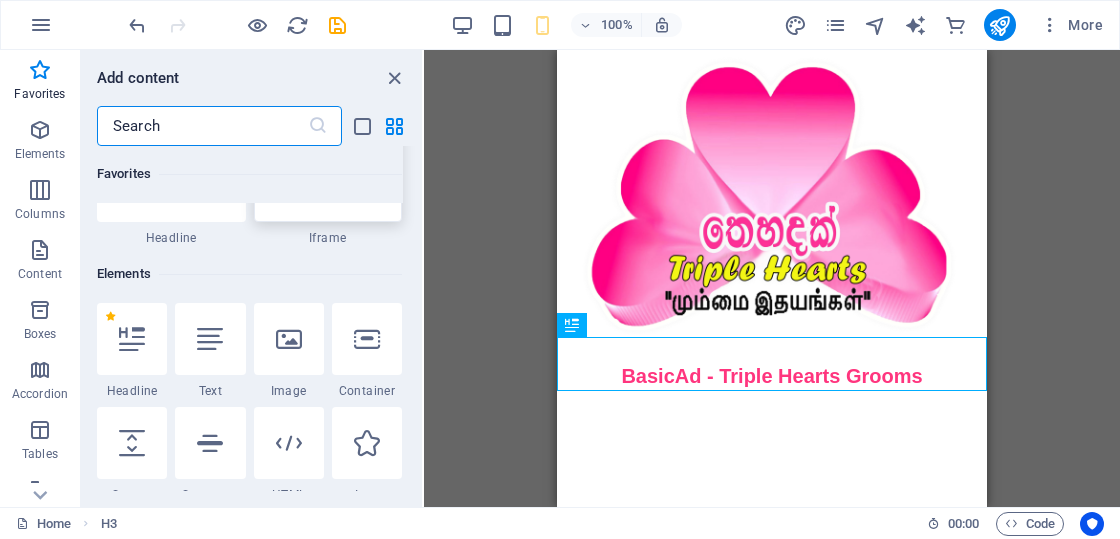 scroll, scrollTop: 13, scrollLeft: 0, axis: vertical 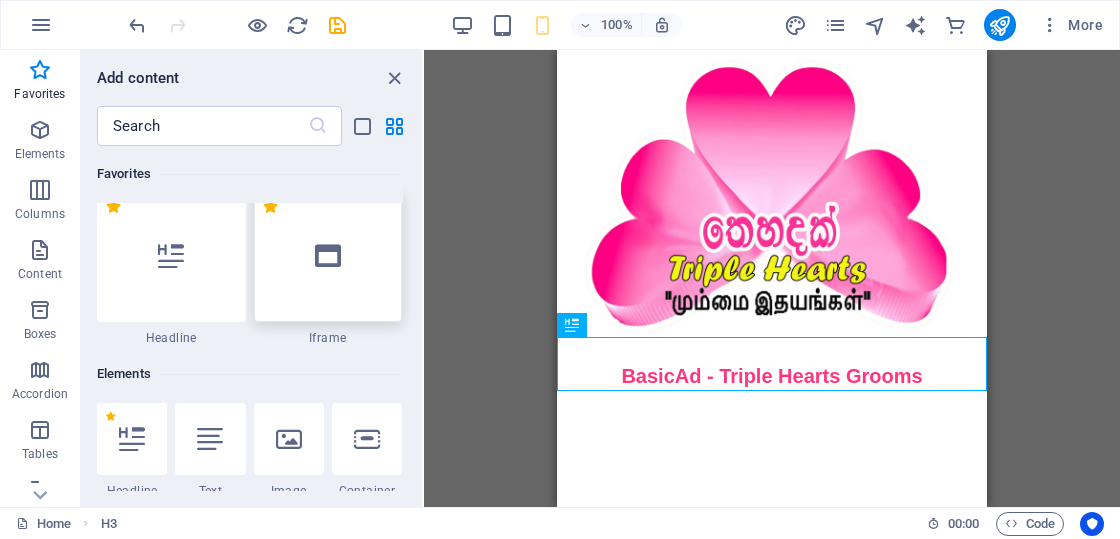 click at bounding box center (328, 256) 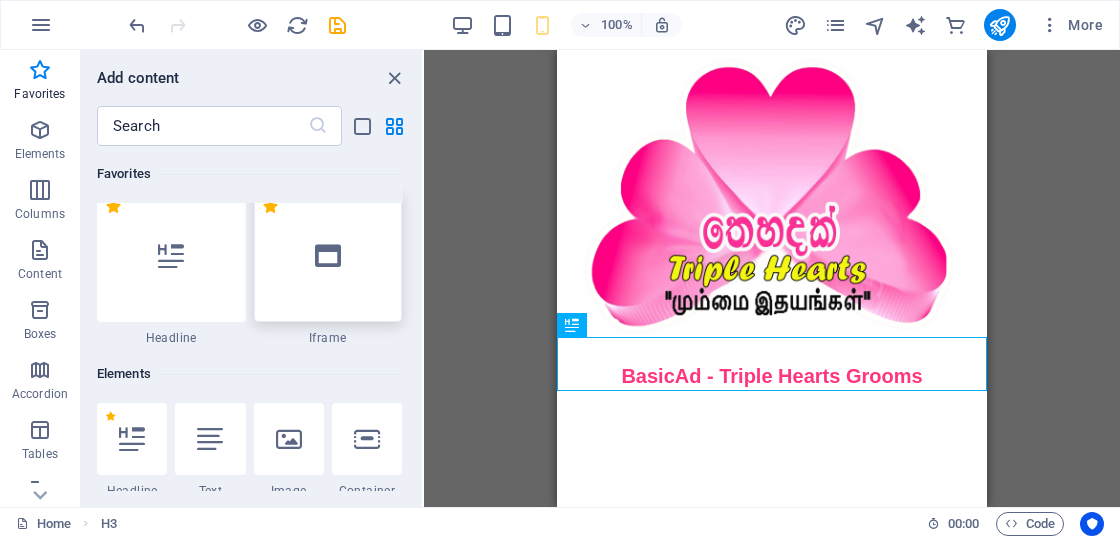 select on "%" 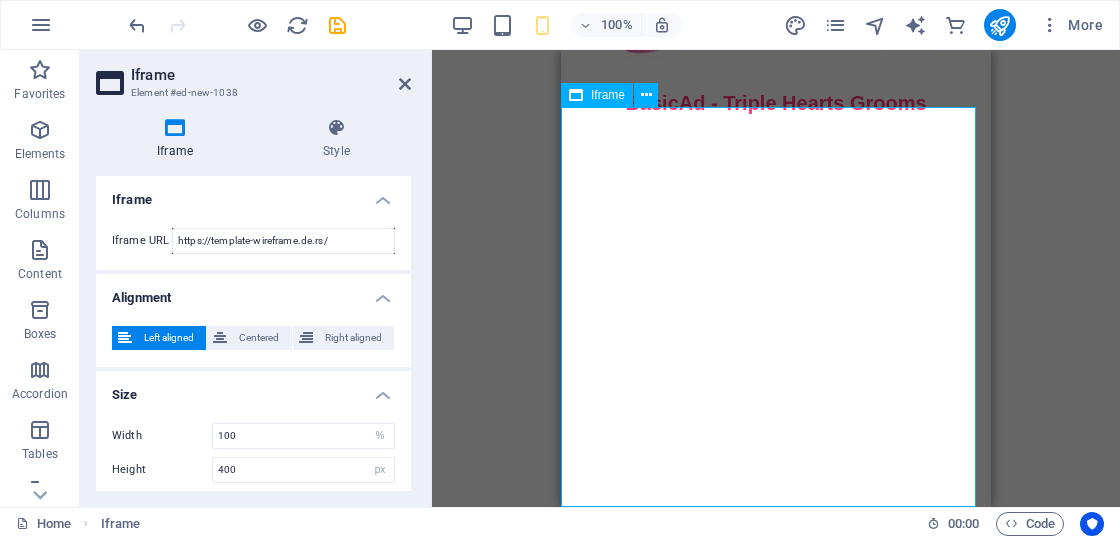 scroll, scrollTop: 0, scrollLeft: 0, axis: both 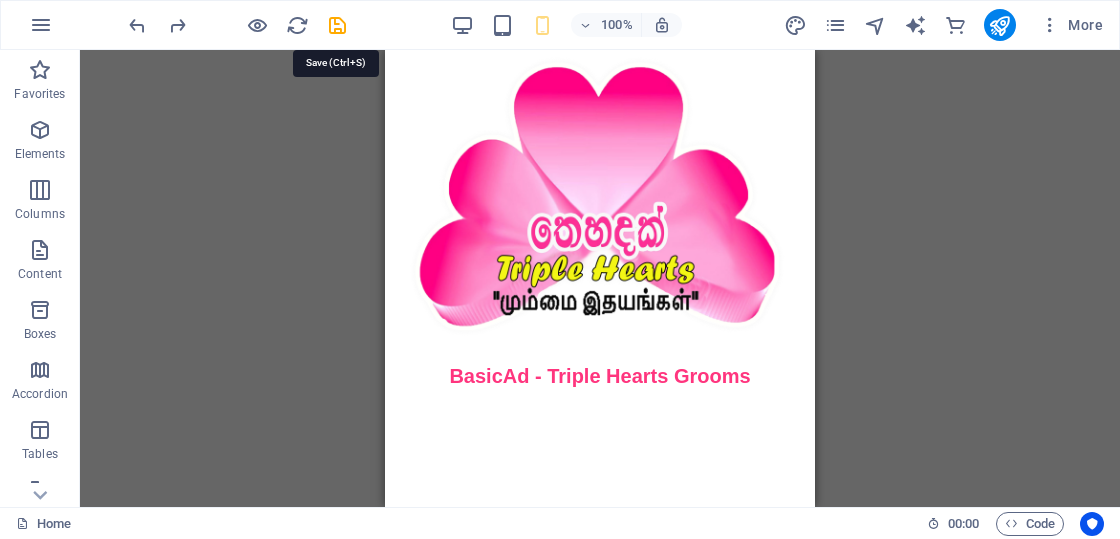 click at bounding box center [337, 25] 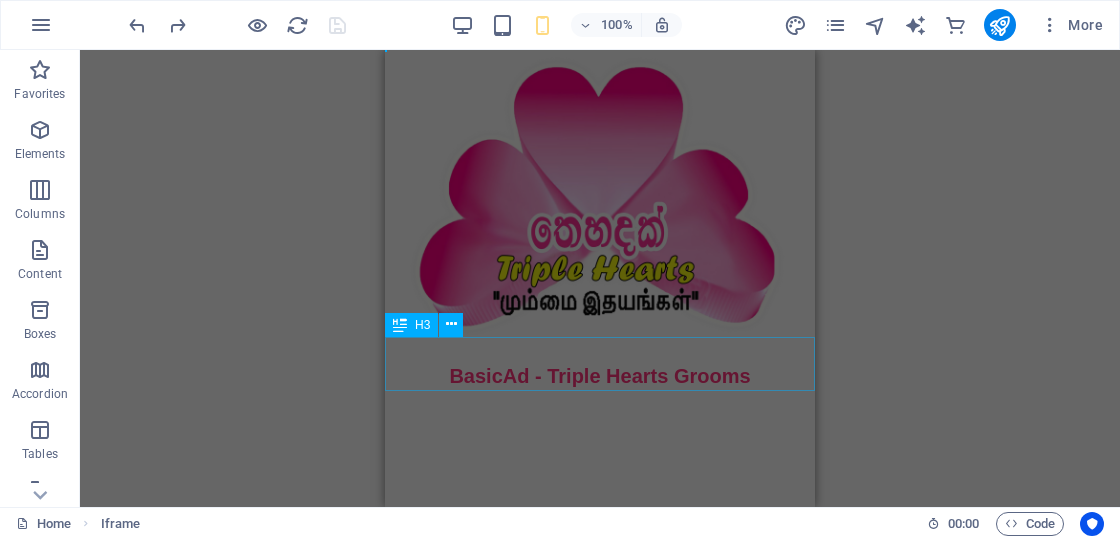 click on "​ BasicAd - Triple Hearts Grooms" at bounding box center (600, 364) 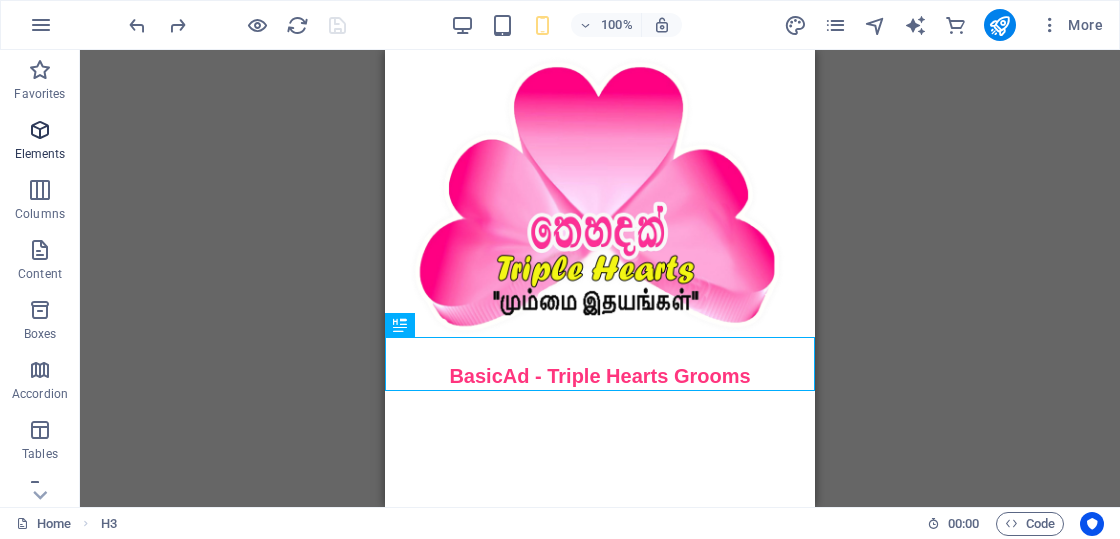 click at bounding box center [40, 130] 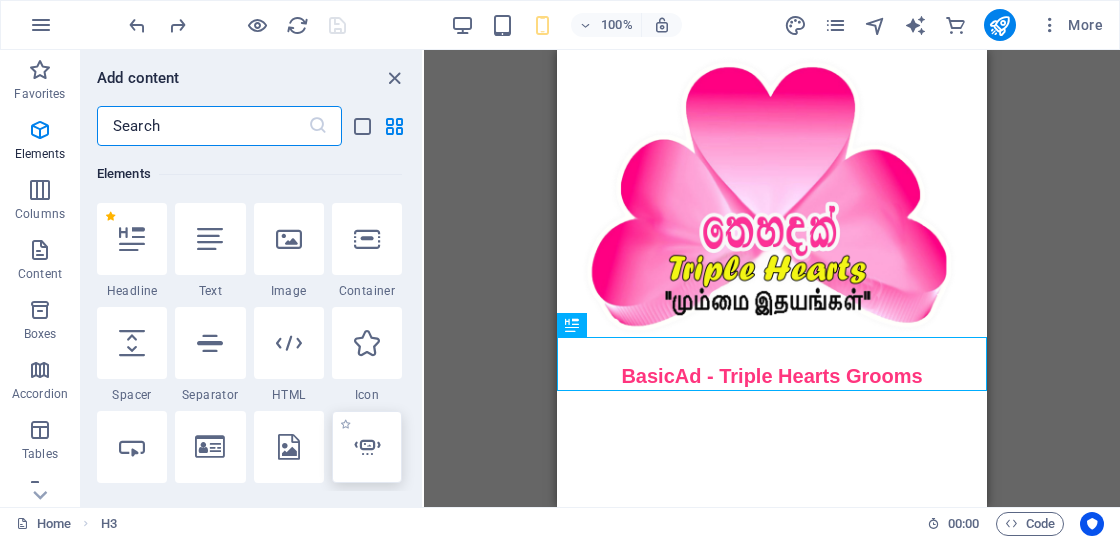 scroll, scrollTop: 413, scrollLeft: 0, axis: vertical 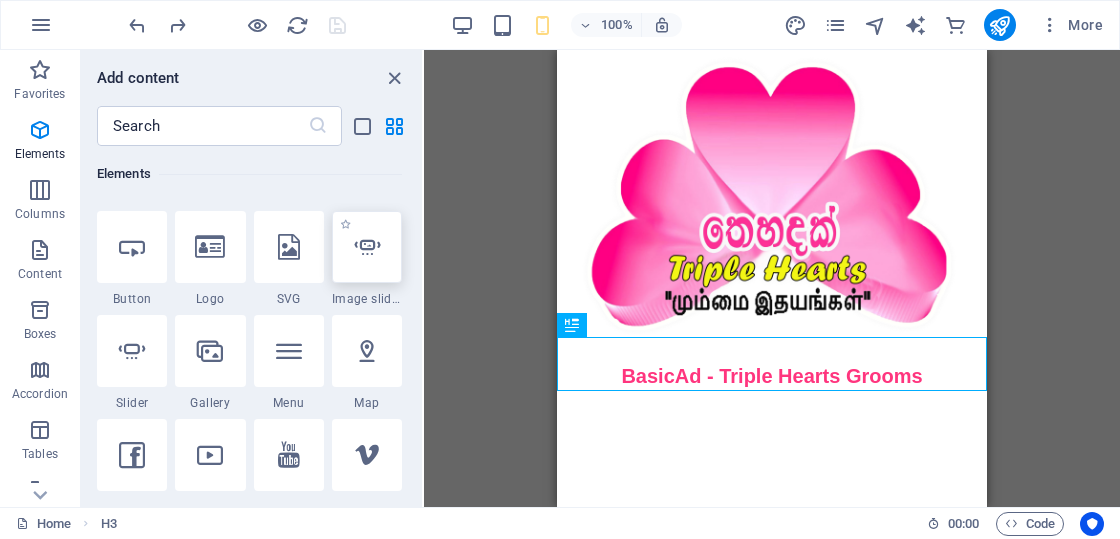 click at bounding box center (367, 247) 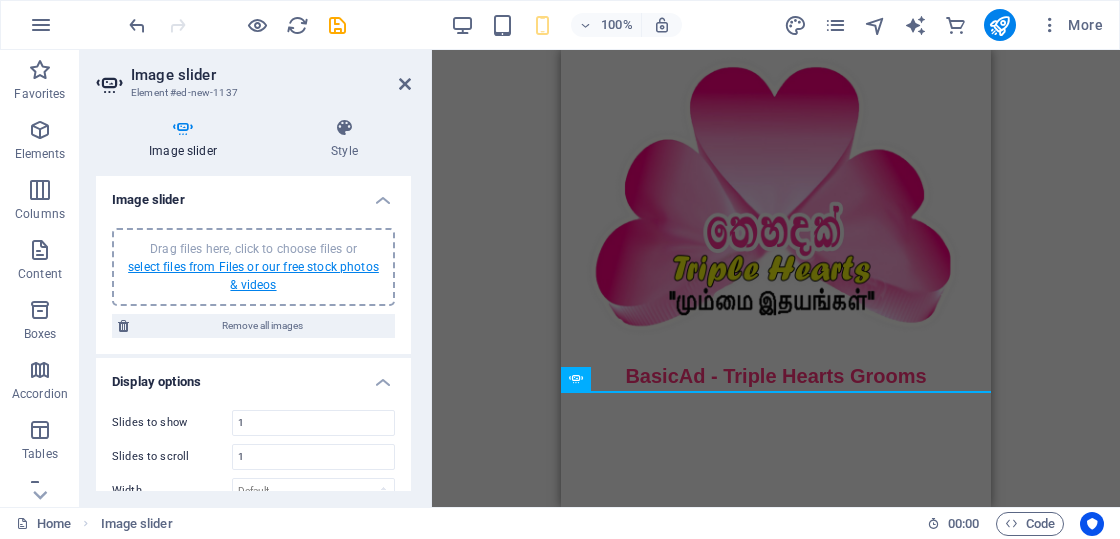 click on "select files from Files or our free stock photos & videos" at bounding box center (253, 276) 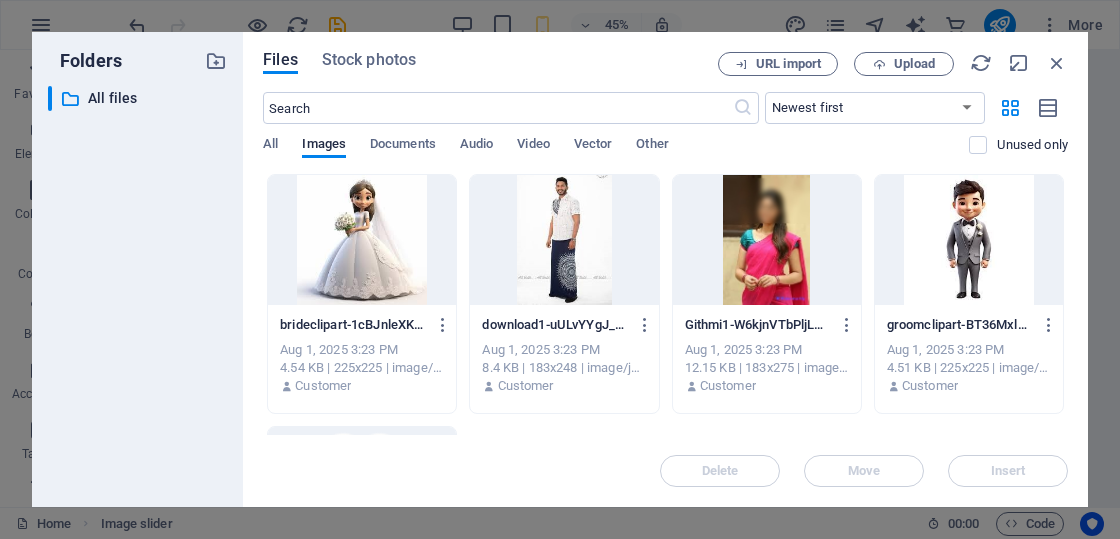 click at bounding box center (362, 240) 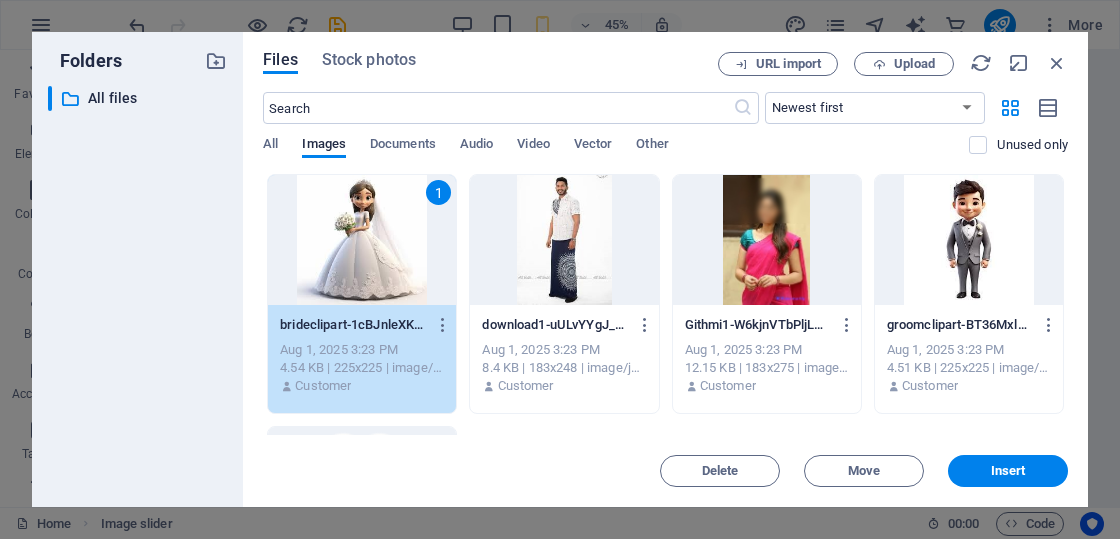 click at bounding box center (564, 240) 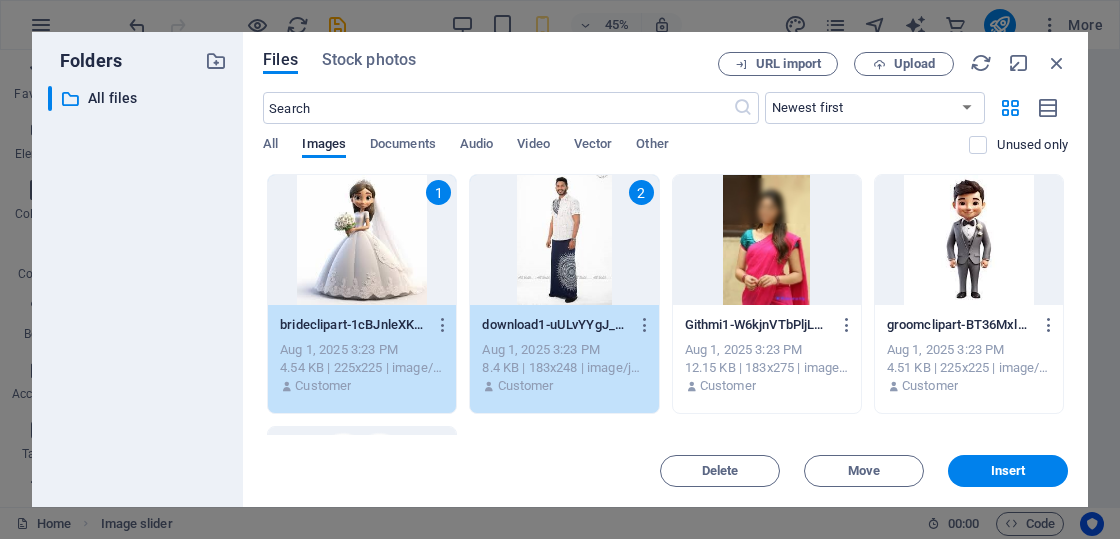 click at bounding box center [767, 240] 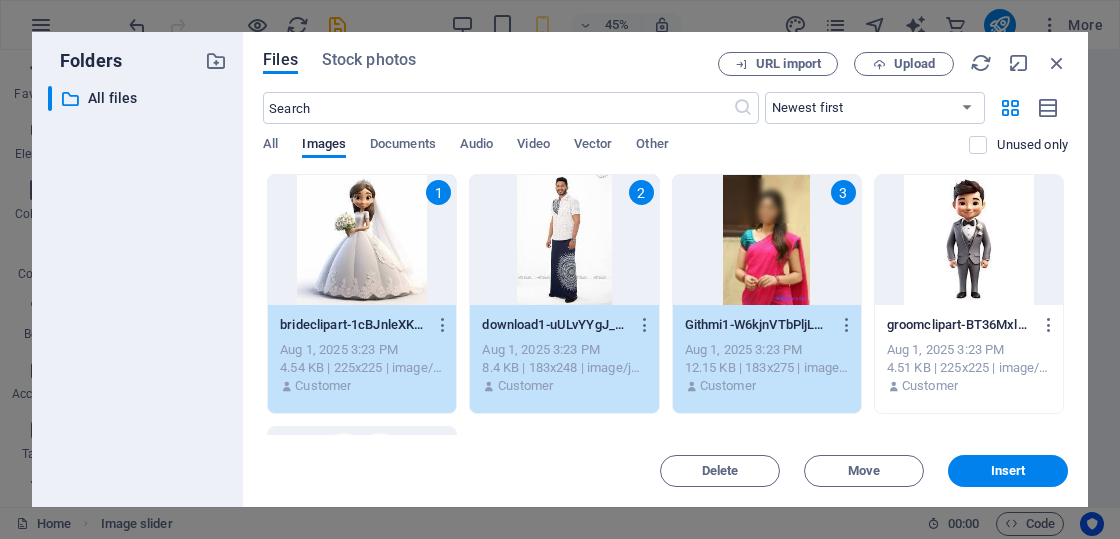 click at bounding box center [969, 240] 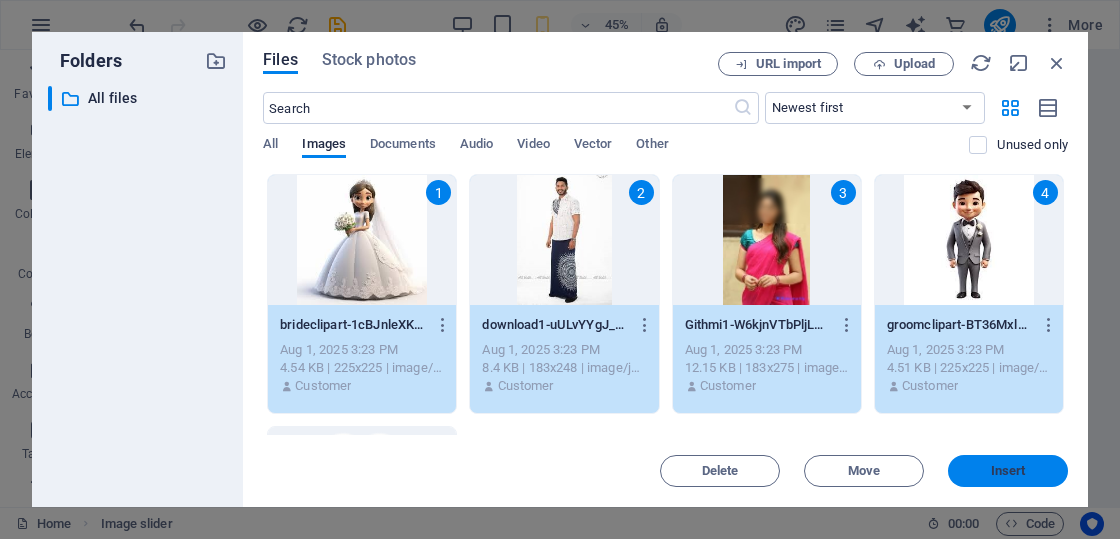click on "Insert" at bounding box center (1008, 471) 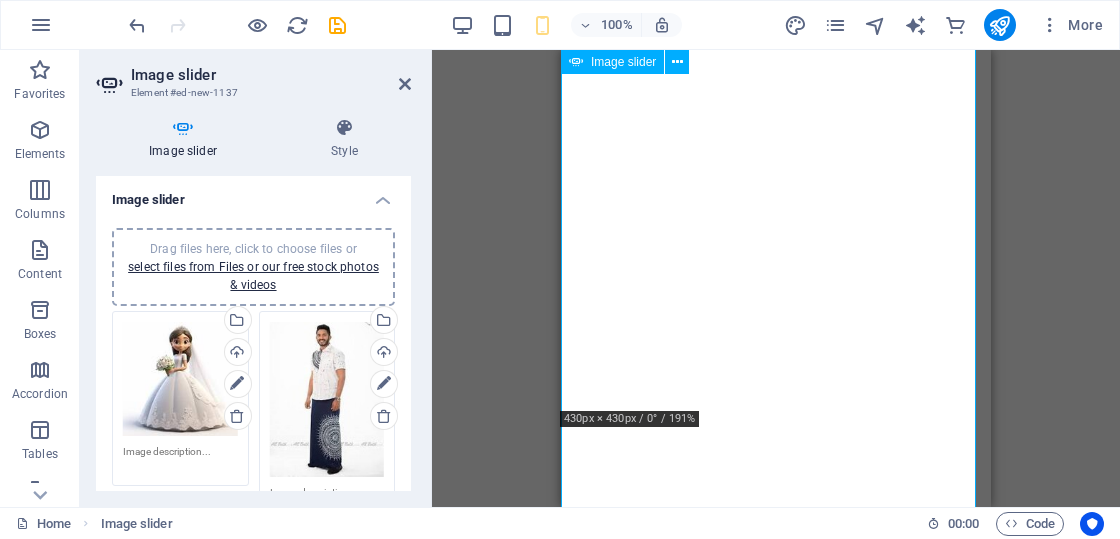scroll, scrollTop: 300, scrollLeft: 0, axis: vertical 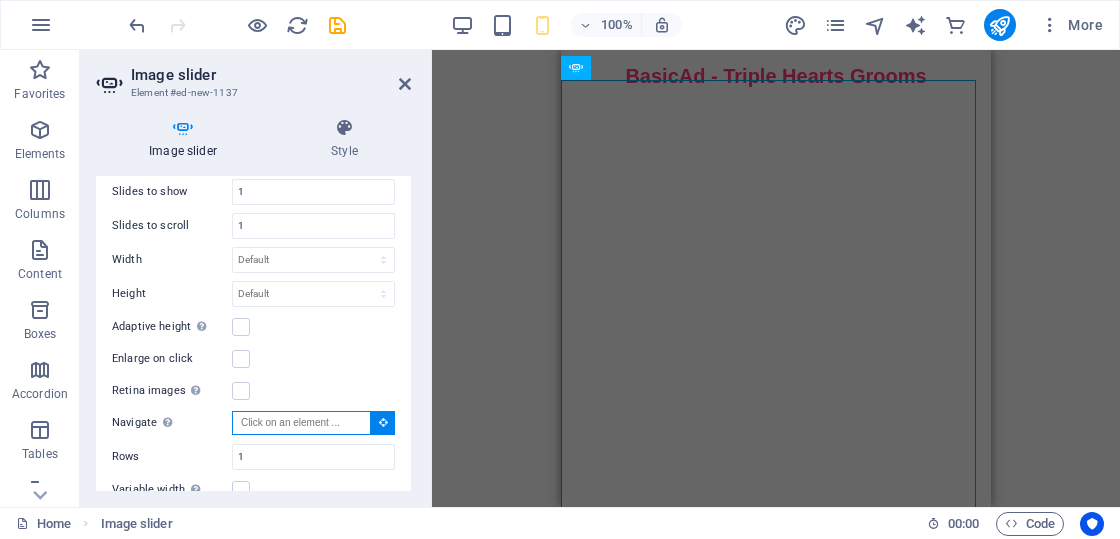 click on "Navigate Select another slider to be navigated by this one" at bounding box center (301, 423) 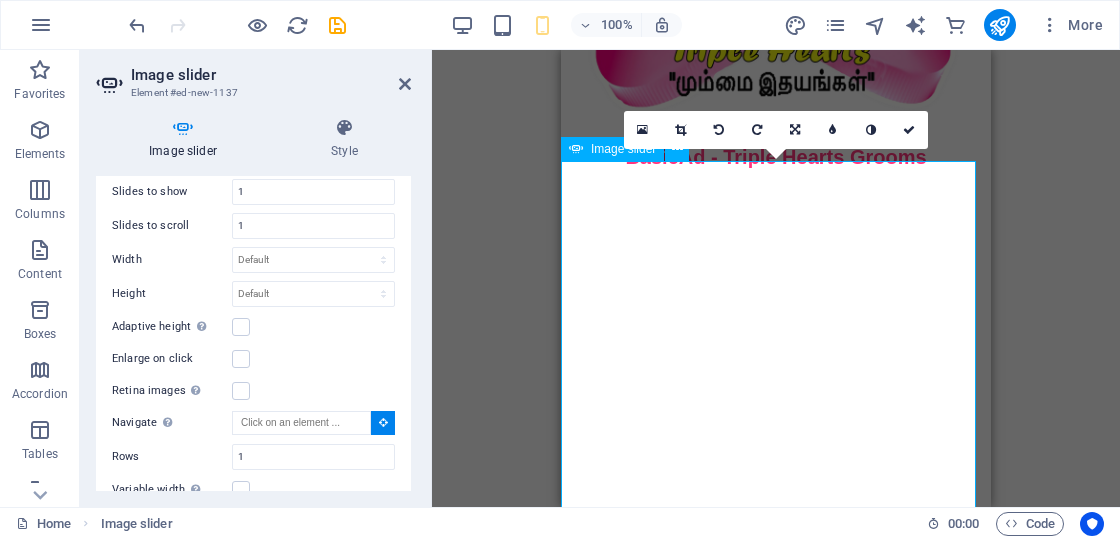 scroll, scrollTop: 319, scrollLeft: 0, axis: vertical 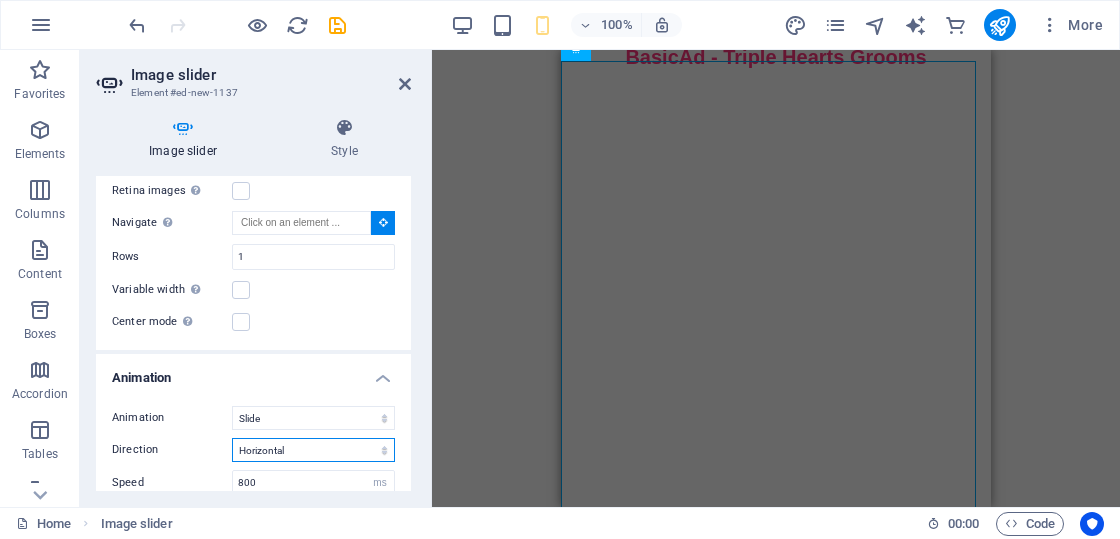 click on "Horizontal Vertical" at bounding box center [313, 450] 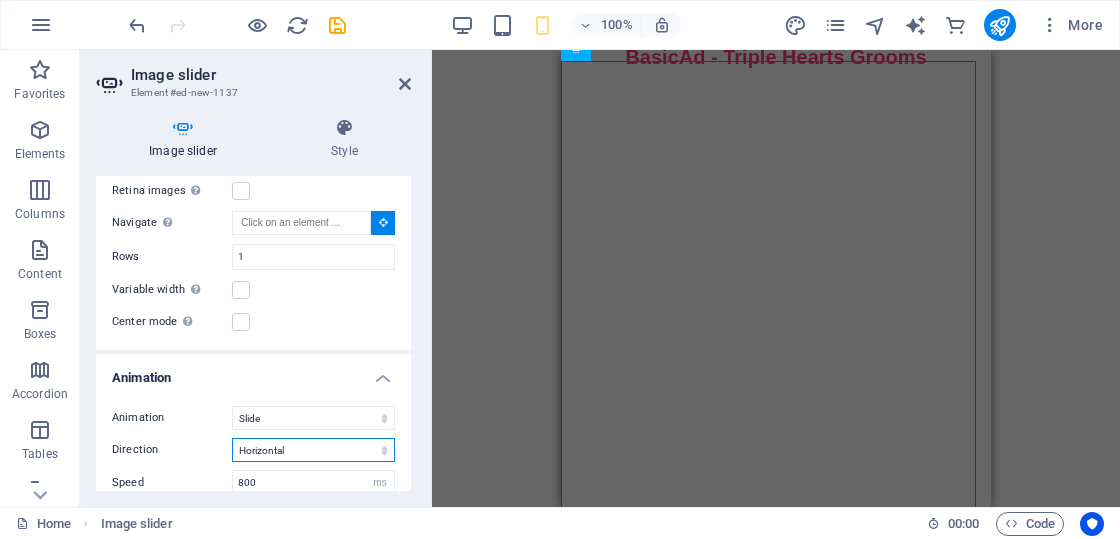 select on "vertical" 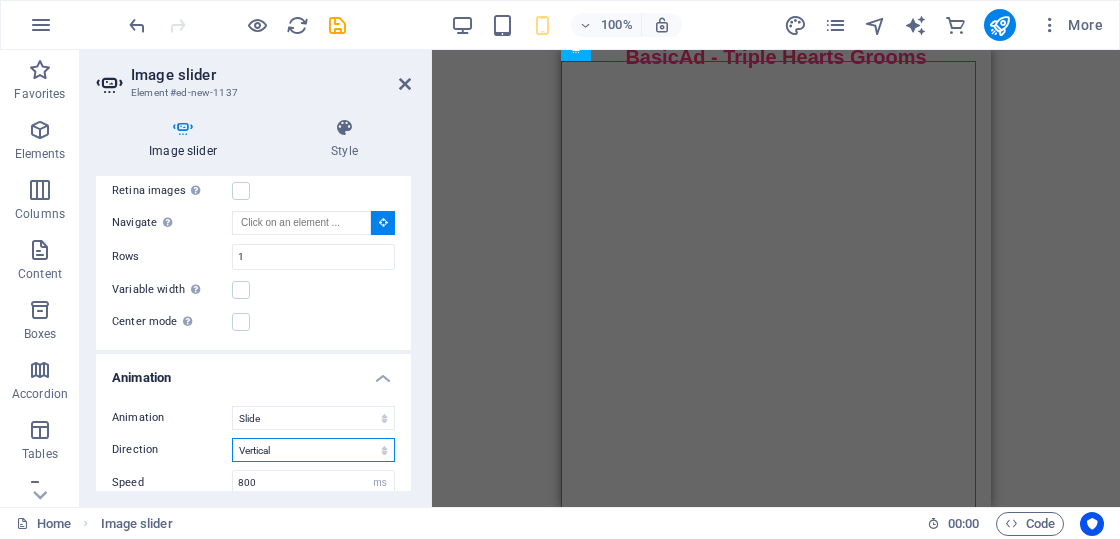 click on "Horizontal Vertical" at bounding box center (313, 450) 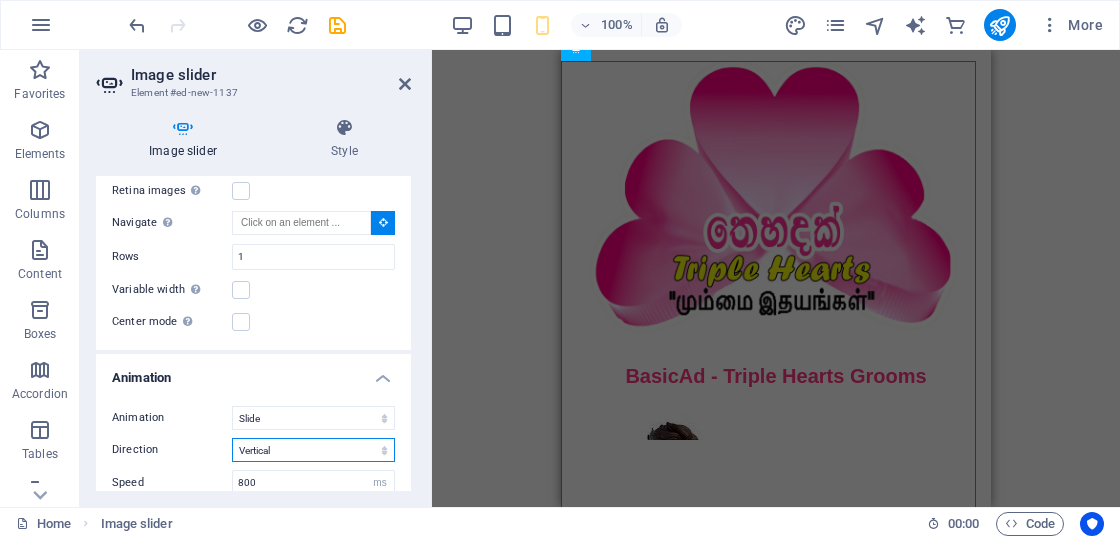 scroll, scrollTop: 0, scrollLeft: 0, axis: both 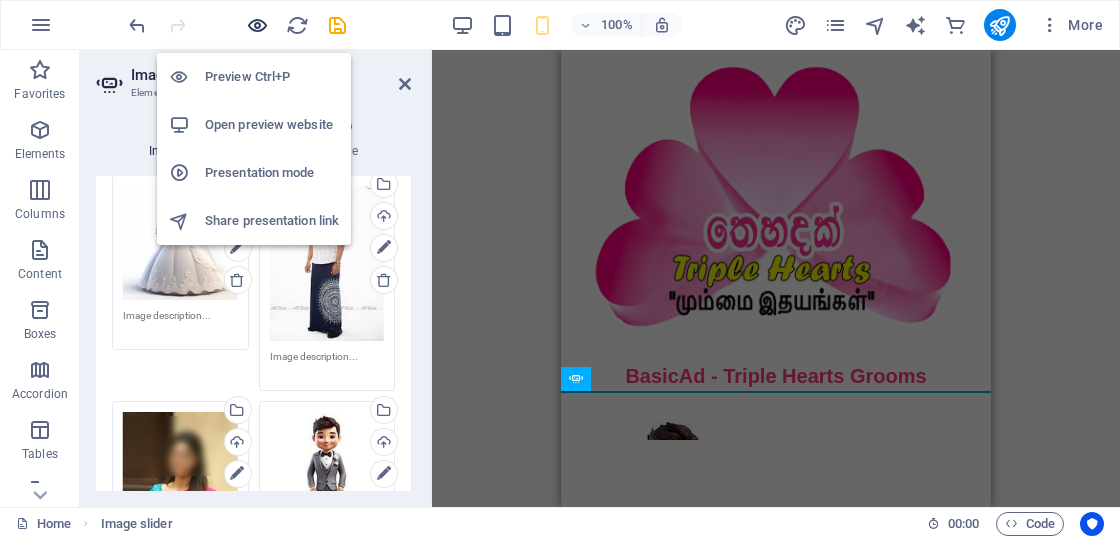 click at bounding box center (257, 25) 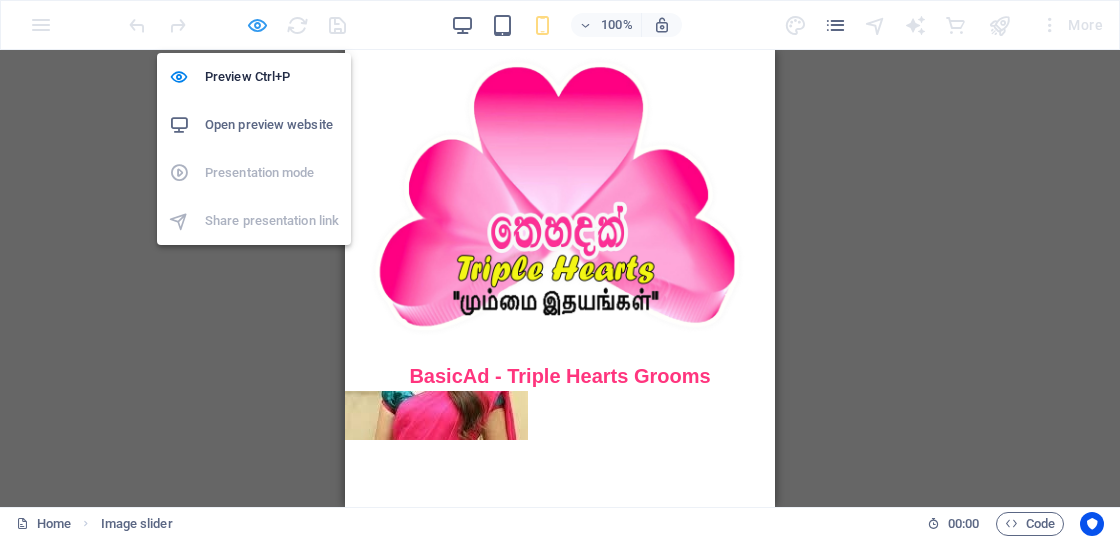 click at bounding box center (257, 25) 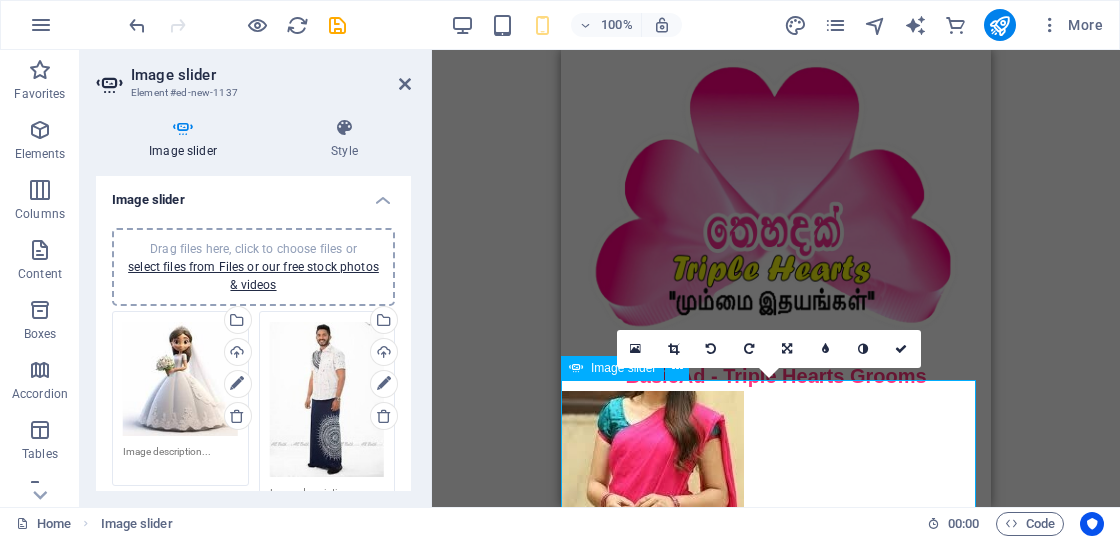 click at bounding box center (652, 159) 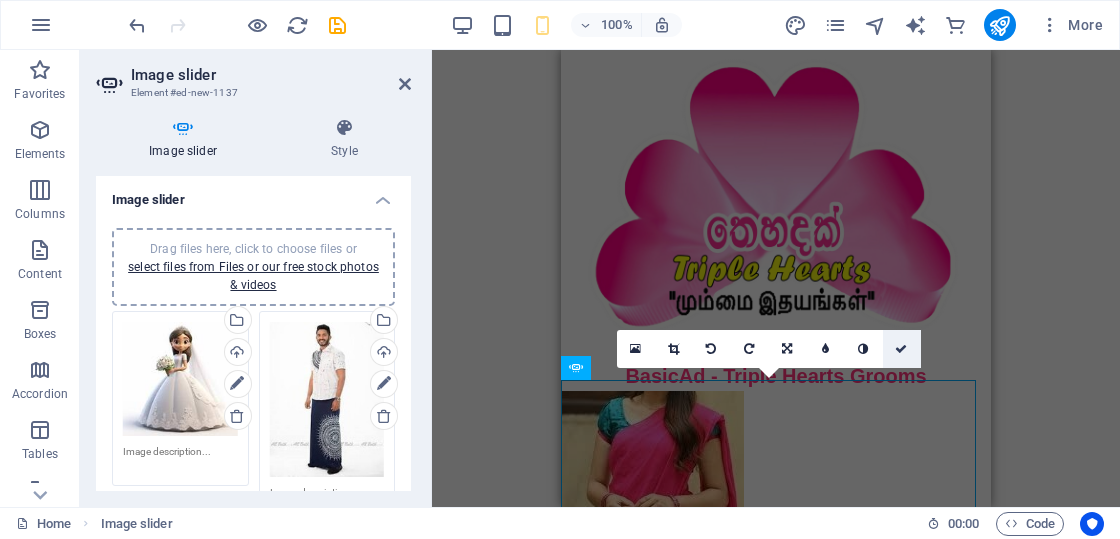 click at bounding box center (901, 349) 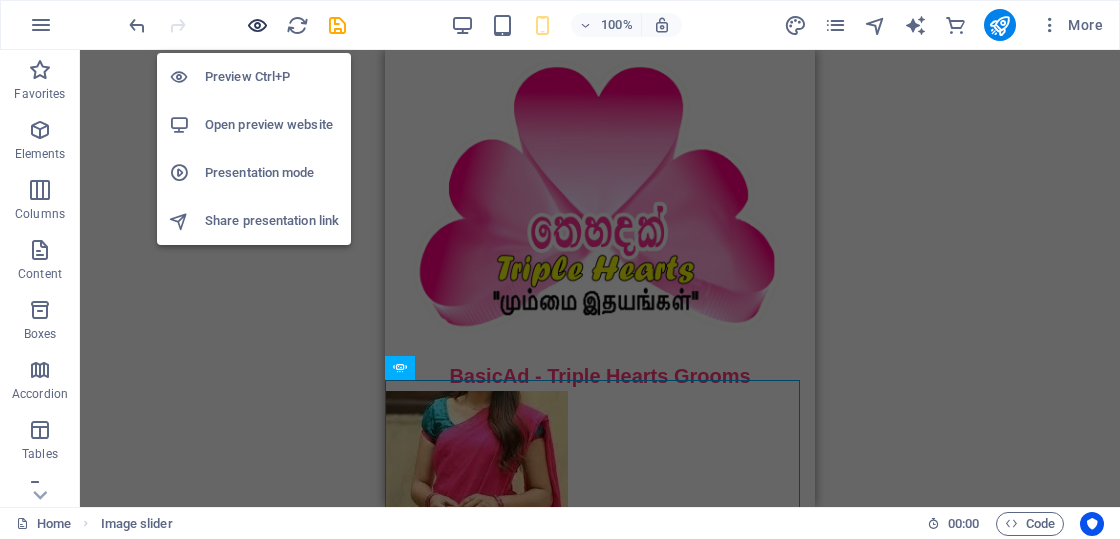 click at bounding box center [257, 25] 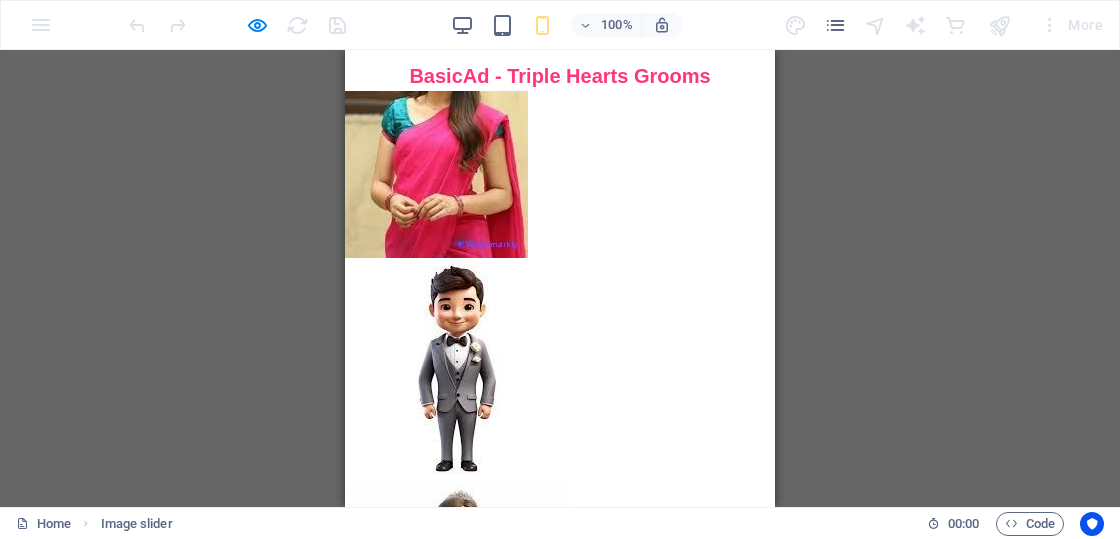 scroll, scrollTop: 303, scrollLeft: 0, axis: vertical 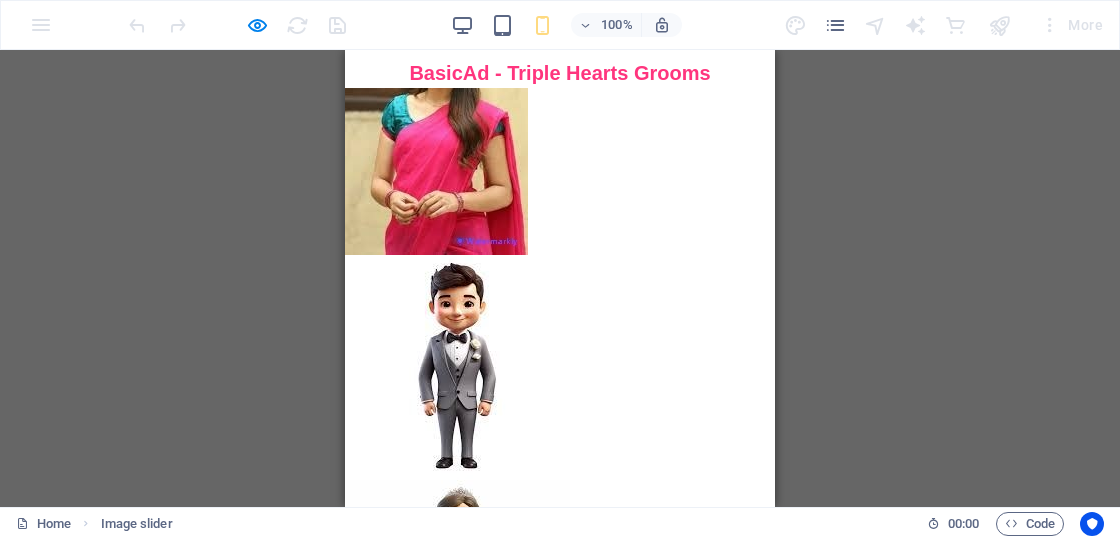 click at bounding box center [345, 559] 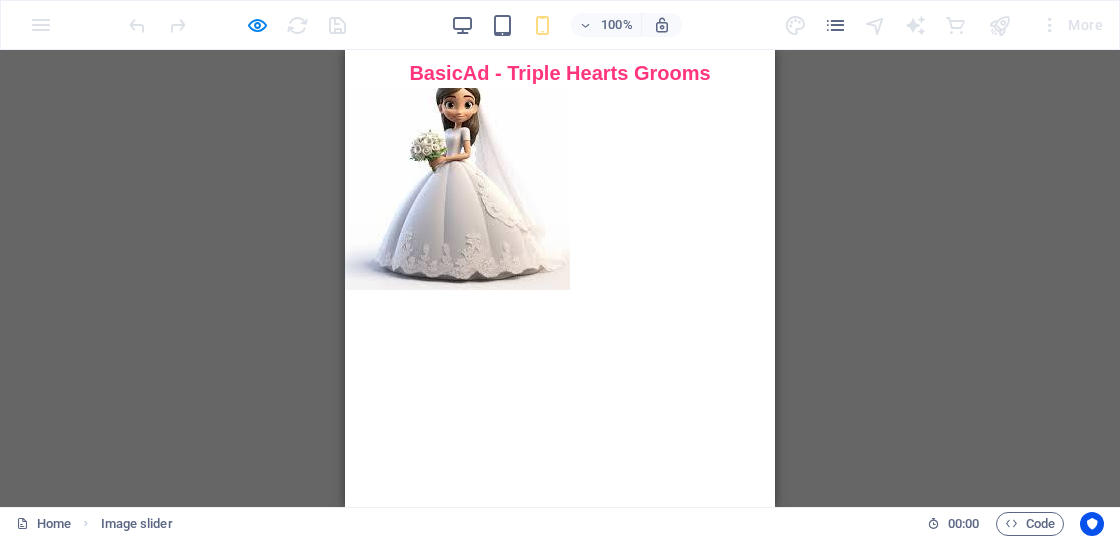 scroll, scrollTop: 288, scrollLeft: 0, axis: vertical 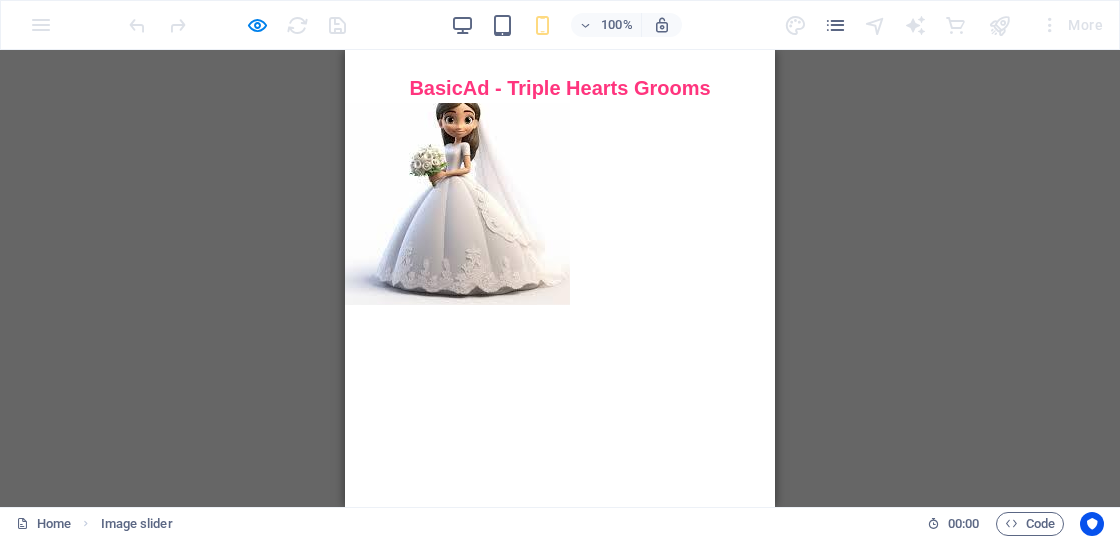 click at bounding box center (345, 559) 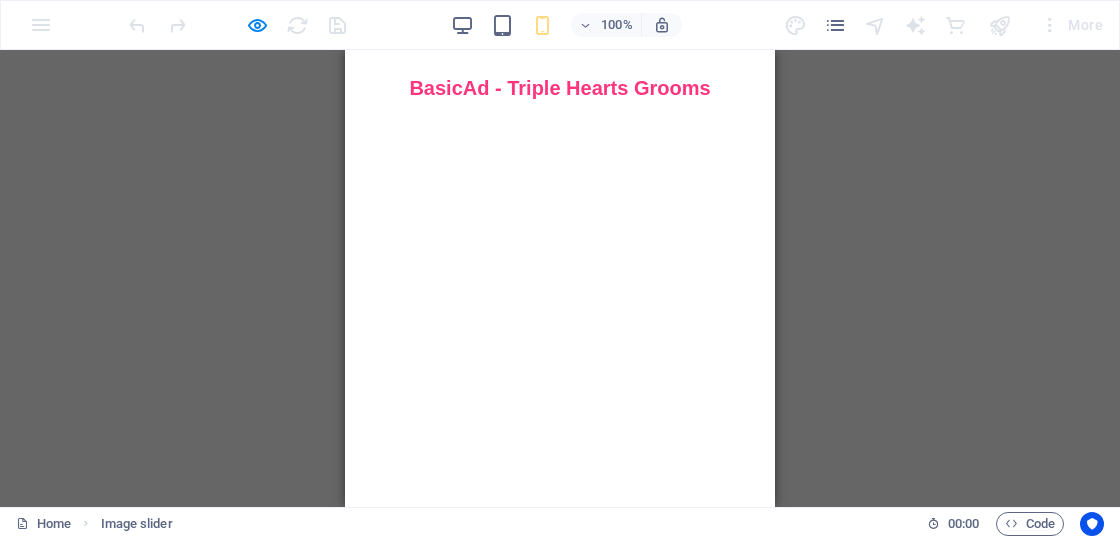 click at bounding box center [345, 559] 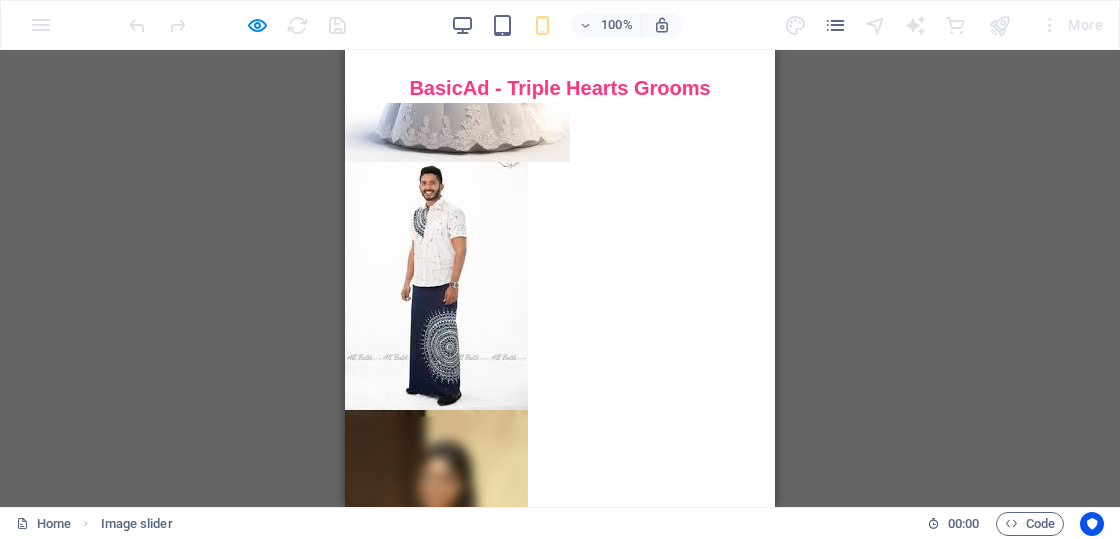 click at bounding box center [345, 559] 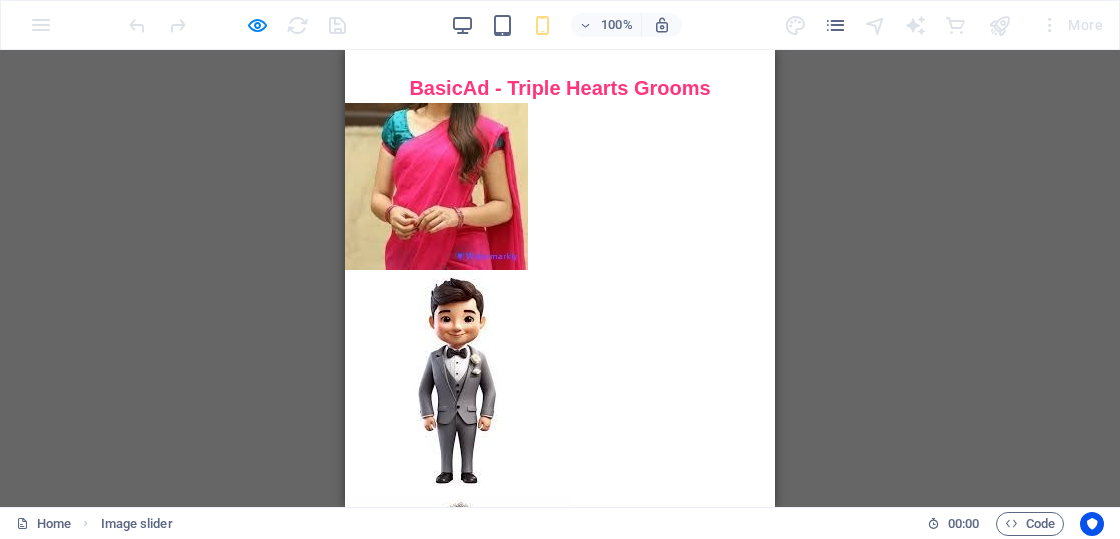 click at bounding box center [345, 559] 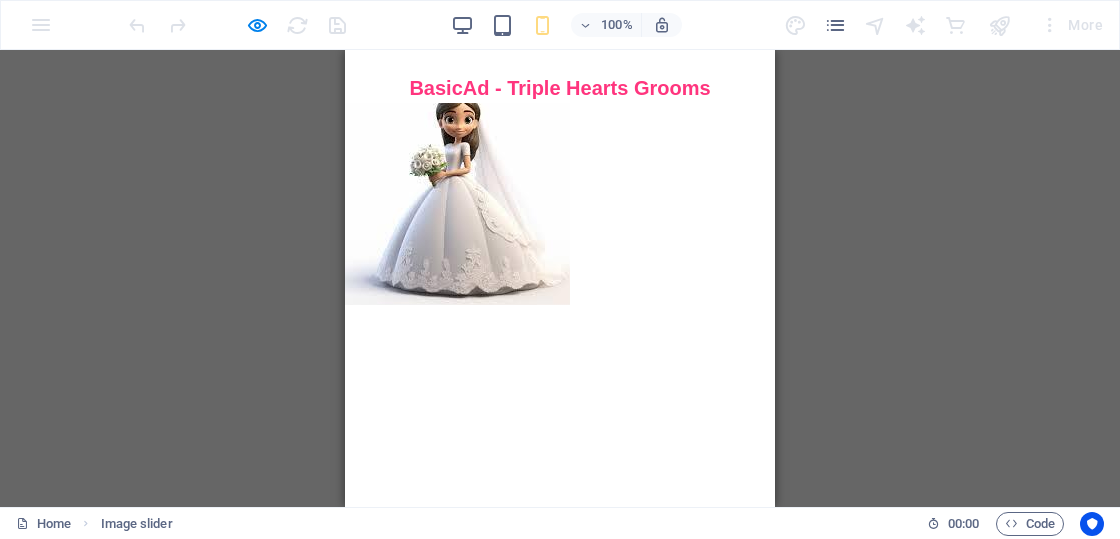 click at bounding box center (345, 559) 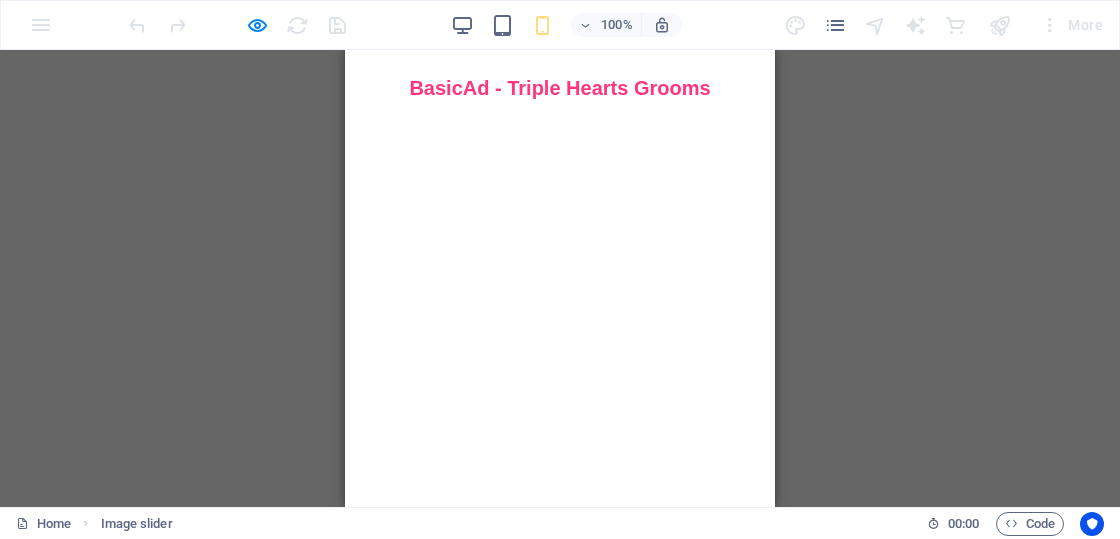 click at bounding box center (345, 559) 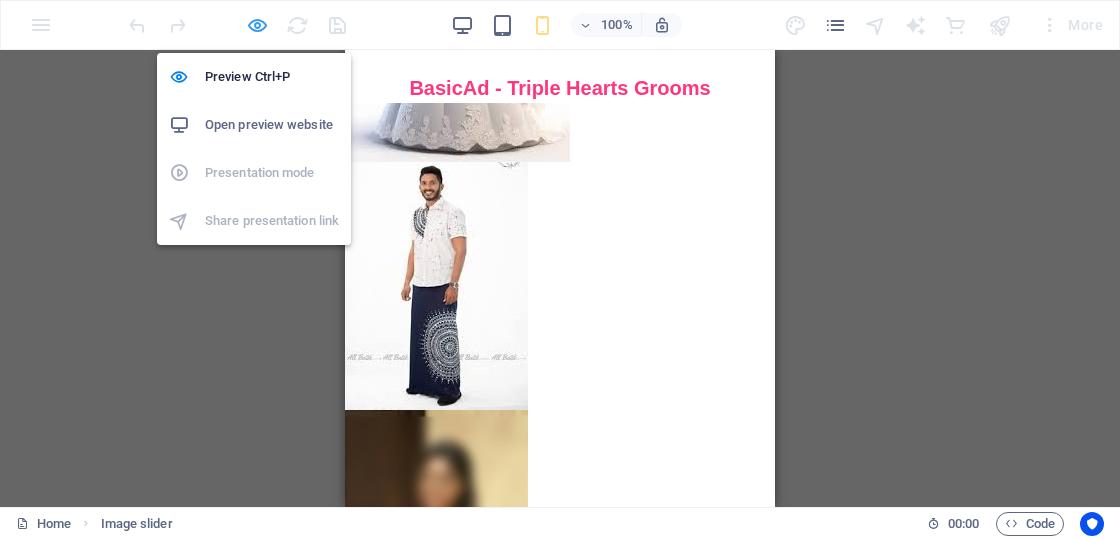 click at bounding box center [257, 25] 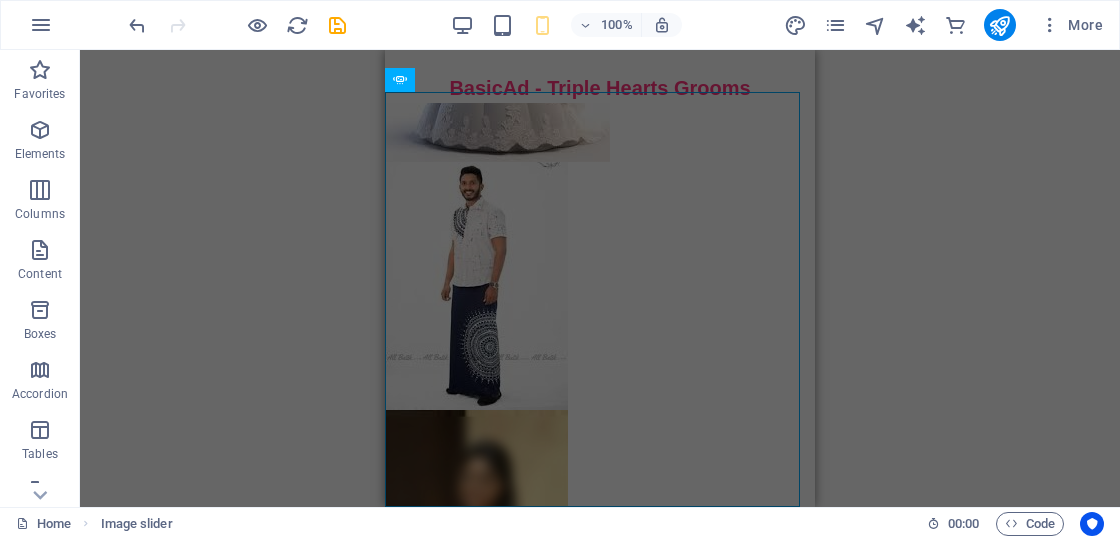 type 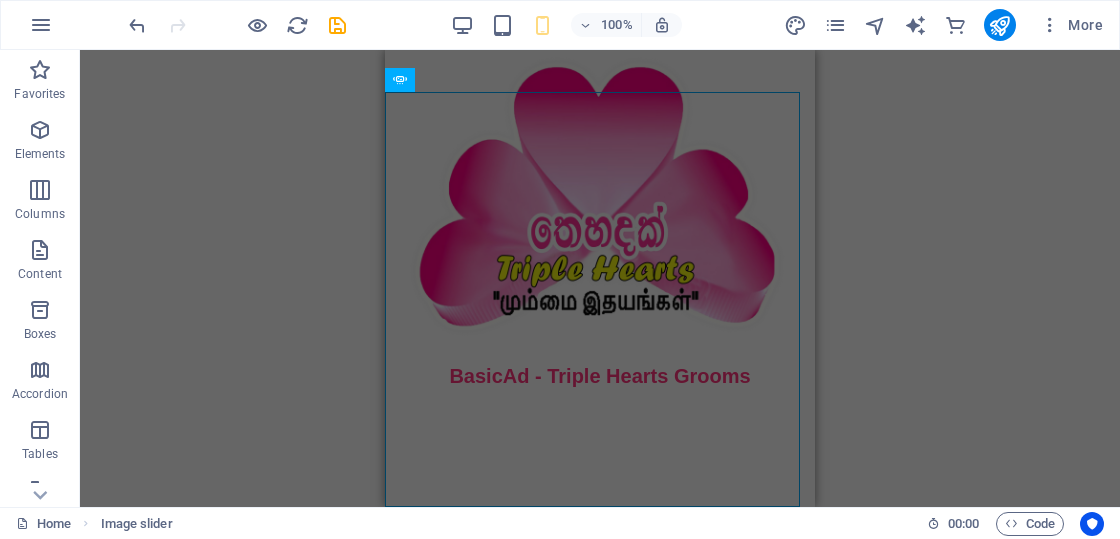 scroll, scrollTop: 0, scrollLeft: 0, axis: both 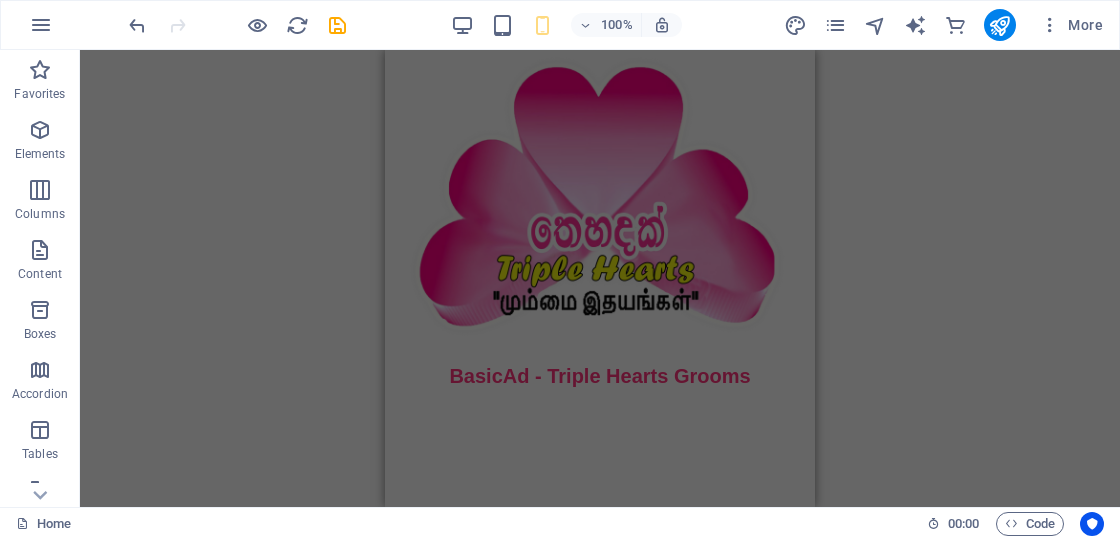 click on "Placeholder   Image   Iframe   H3   Iframe   Image   H3   Image slider" at bounding box center [600, 278] 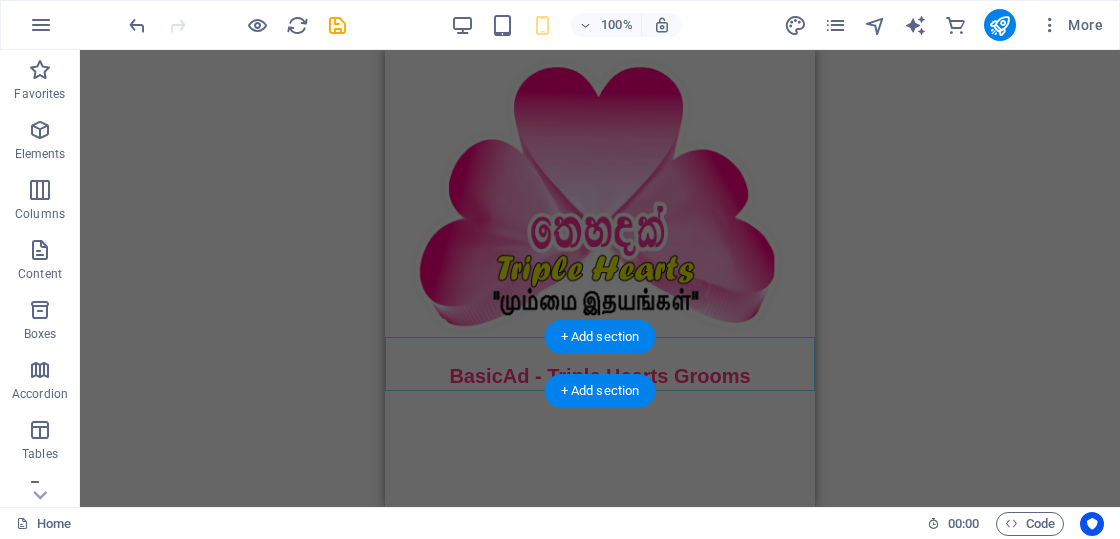 click on "+ Add section" at bounding box center (600, 391) 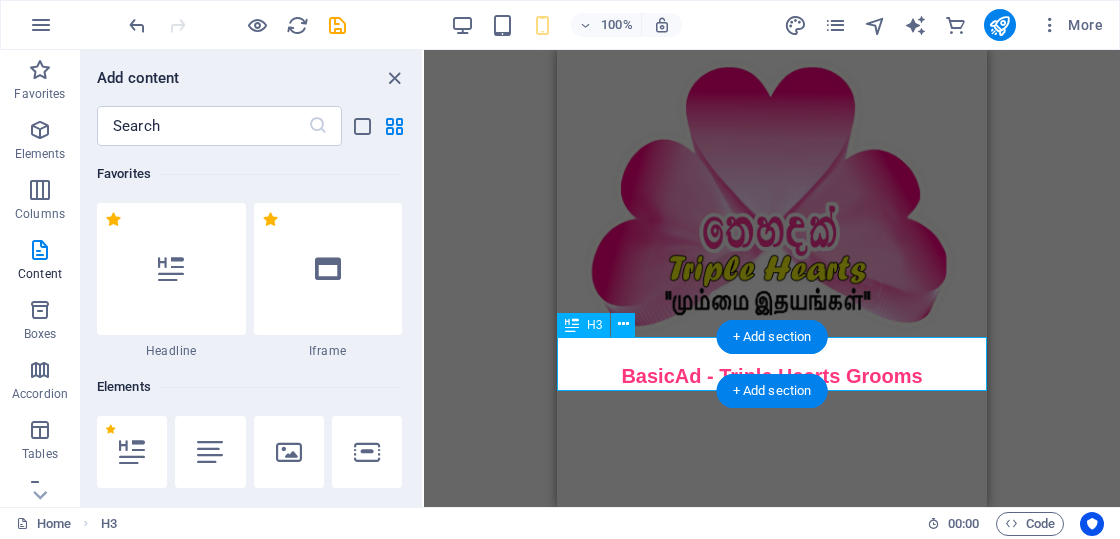 click on "​ BasicAd - Triple Hearts Grooms" at bounding box center (772, 364) 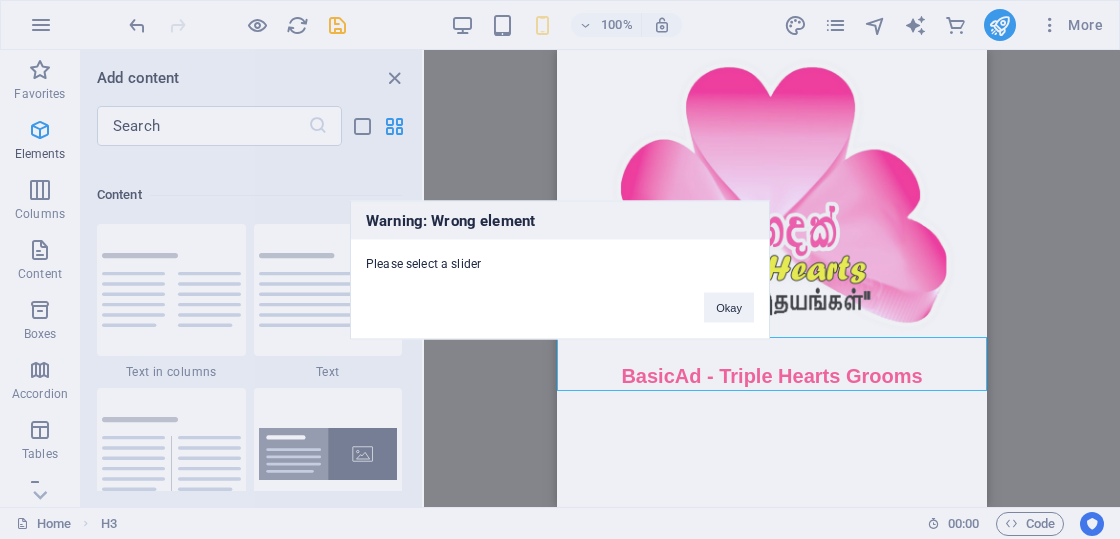 scroll, scrollTop: 3499, scrollLeft: 0, axis: vertical 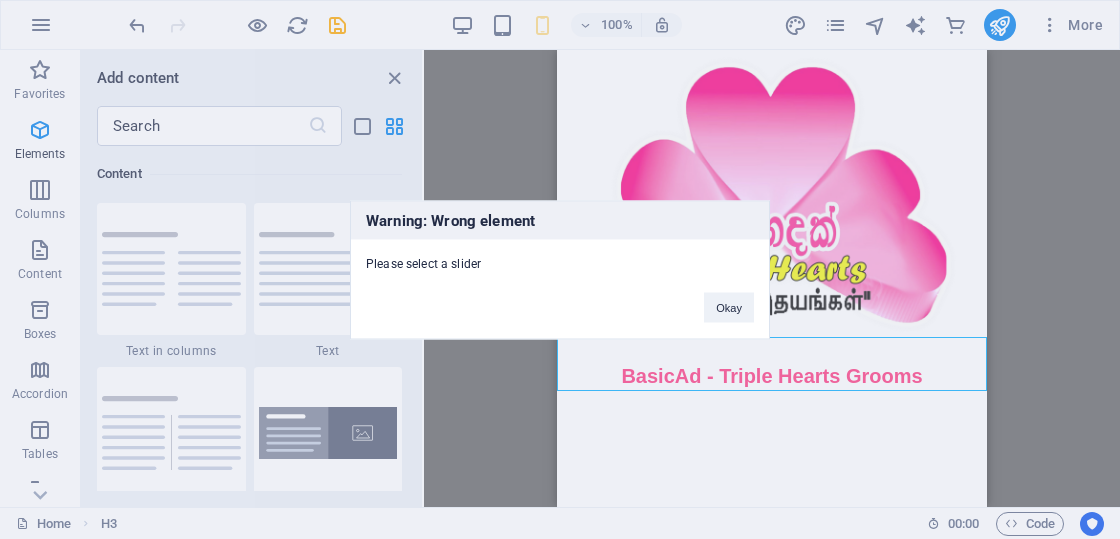 click on "Warning: Wrong element Please select a slider Okay" at bounding box center [560, 269] 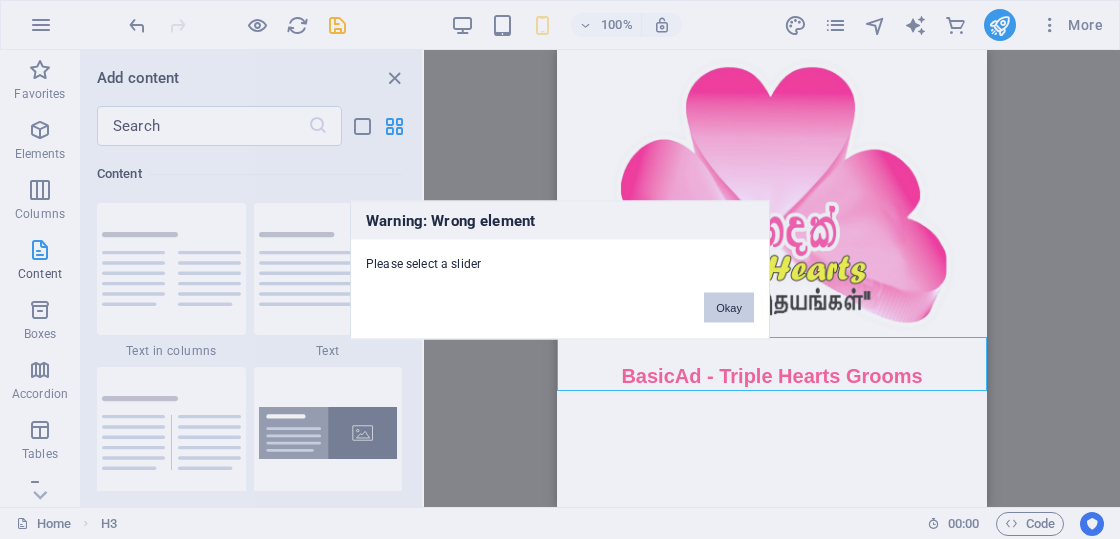 click on "Okay" at bounding box center (729, 307) 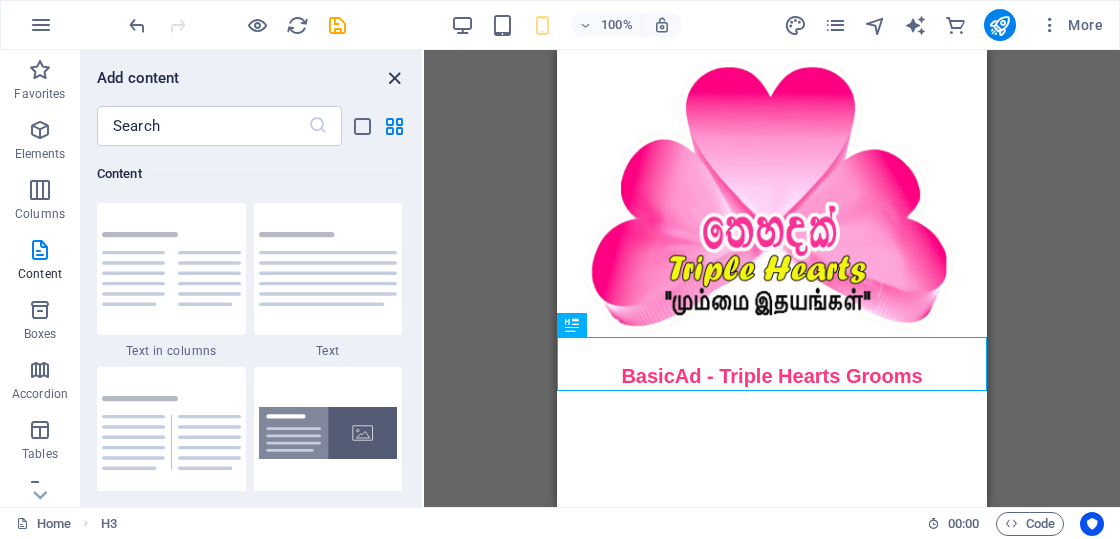 click at bounding box center (394, 78) 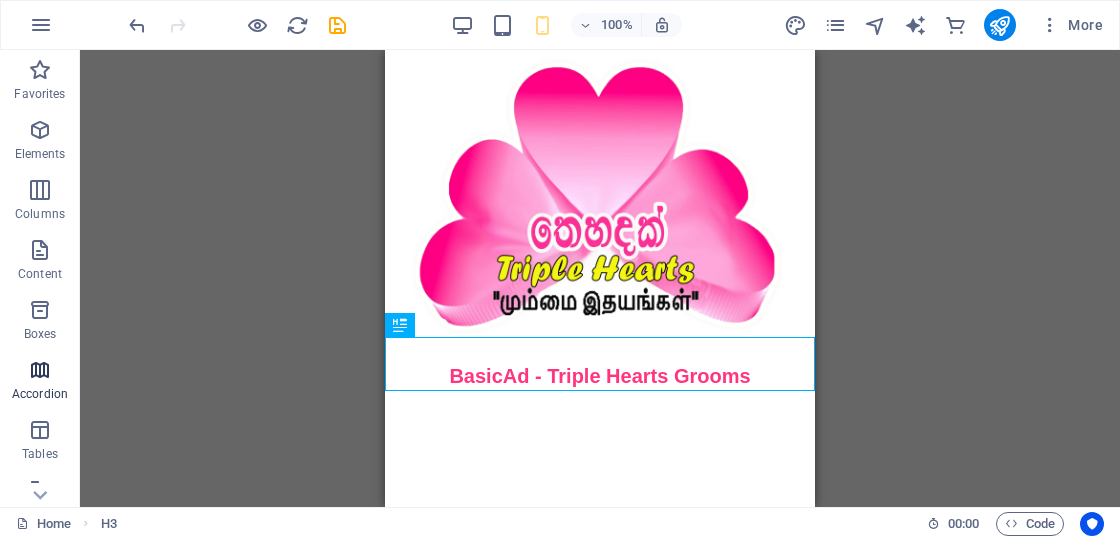 scroll, scrollTop: 300, scrollLeft: 0, axis: vertical 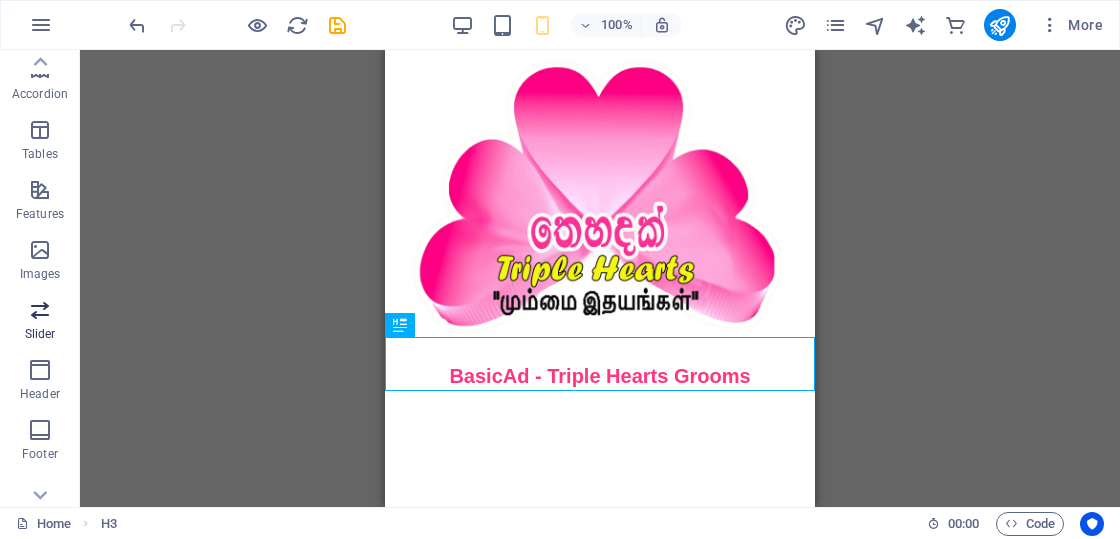 click at bounding box center [40, 310] 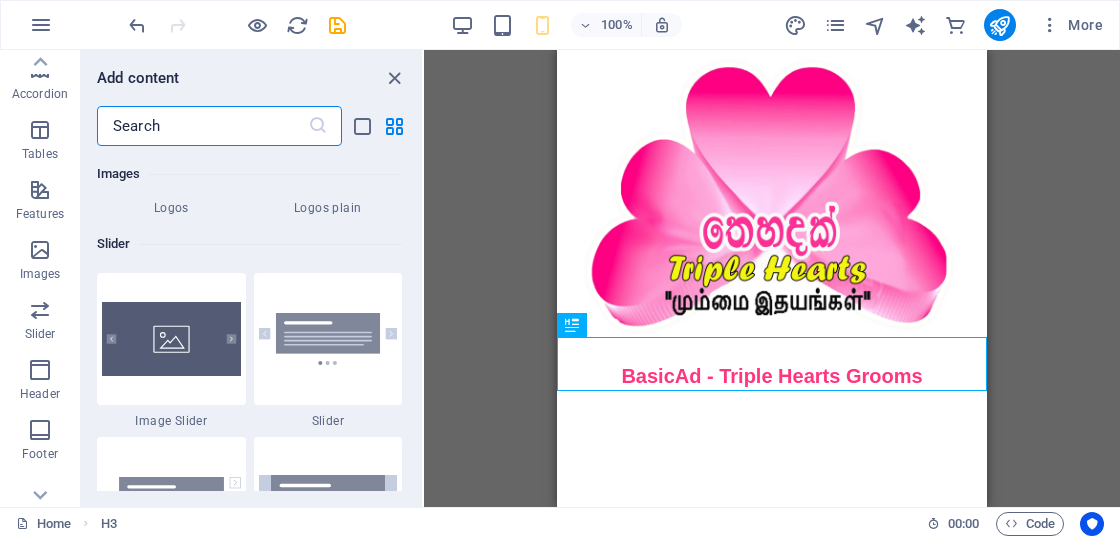 scroll, scrollTop: 11337, scrollLeft: 0, axis: vertical 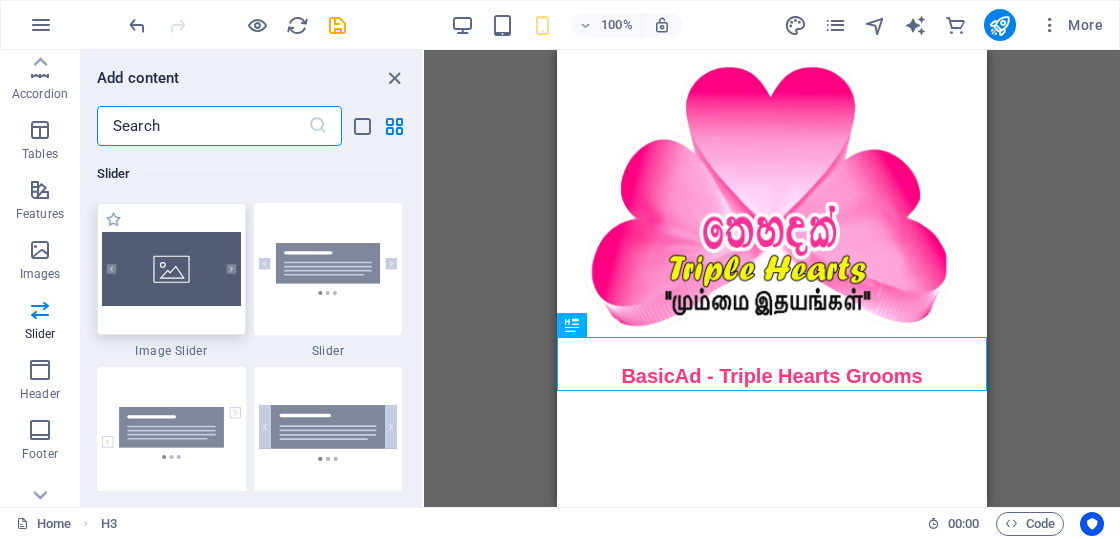 click at bounding box center [171, 269] 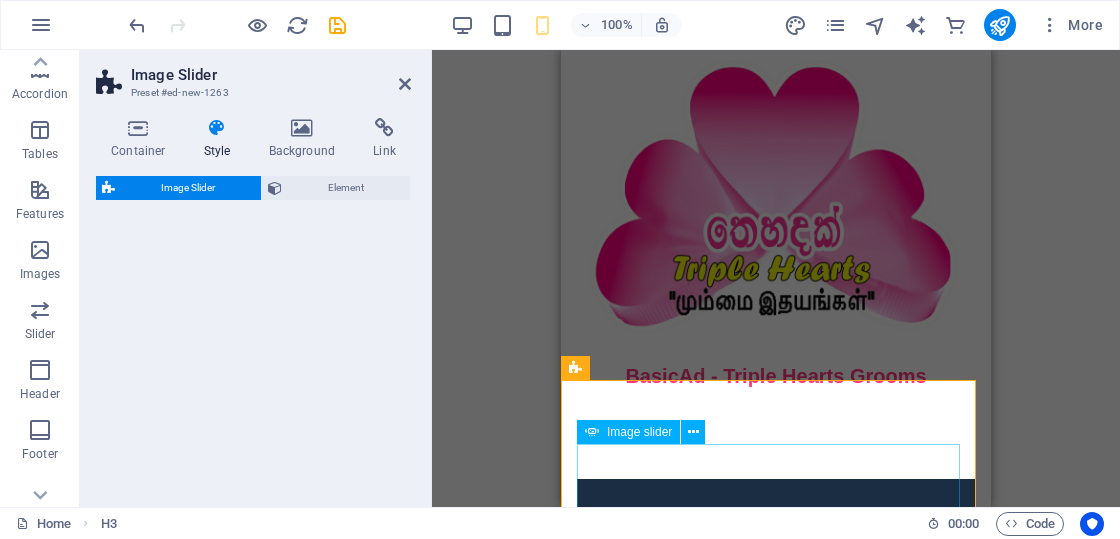 select on "rem" 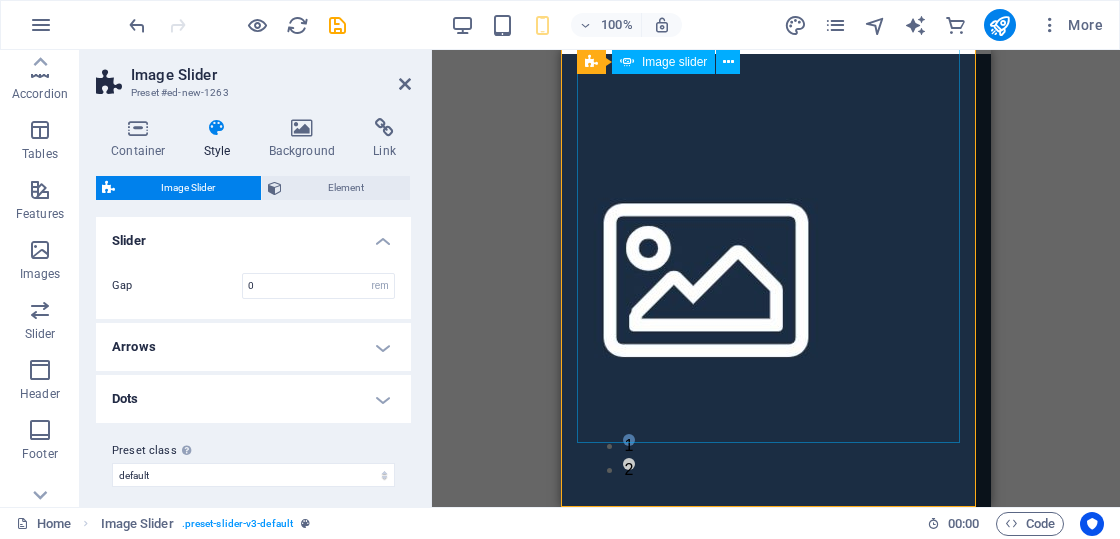 scroll, scrollTop: 0, scrollLeft: 0, axis: both 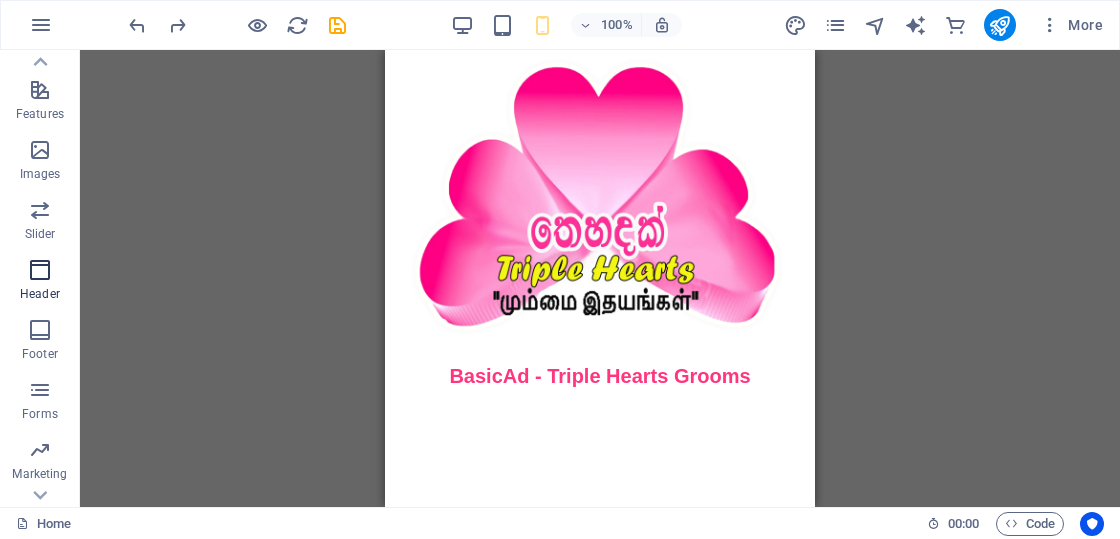 click at bounding box center (40, 270) 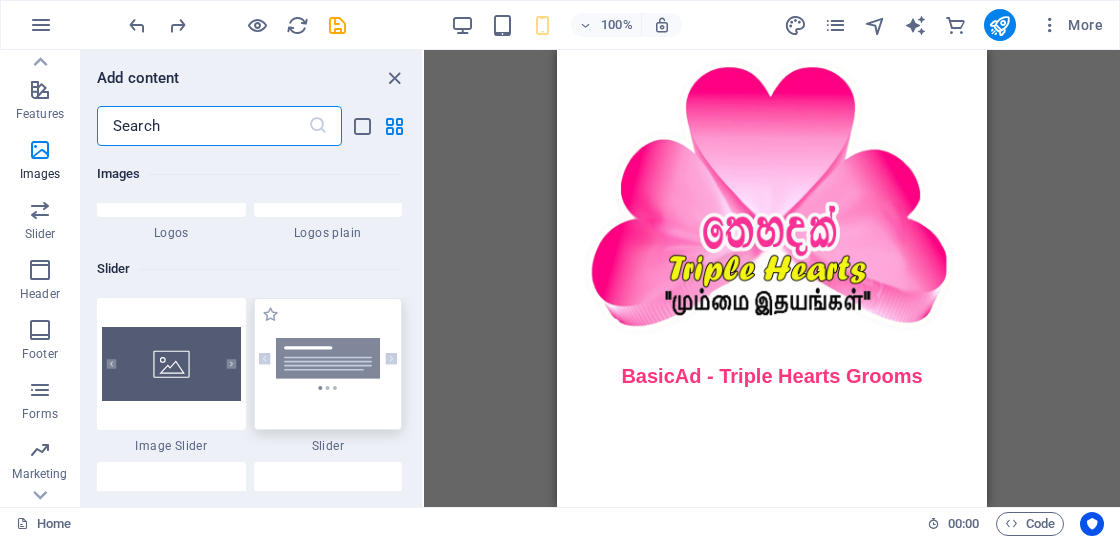 scroll, scrollTop: 11342, scrollLeft: 0, axis: vertical 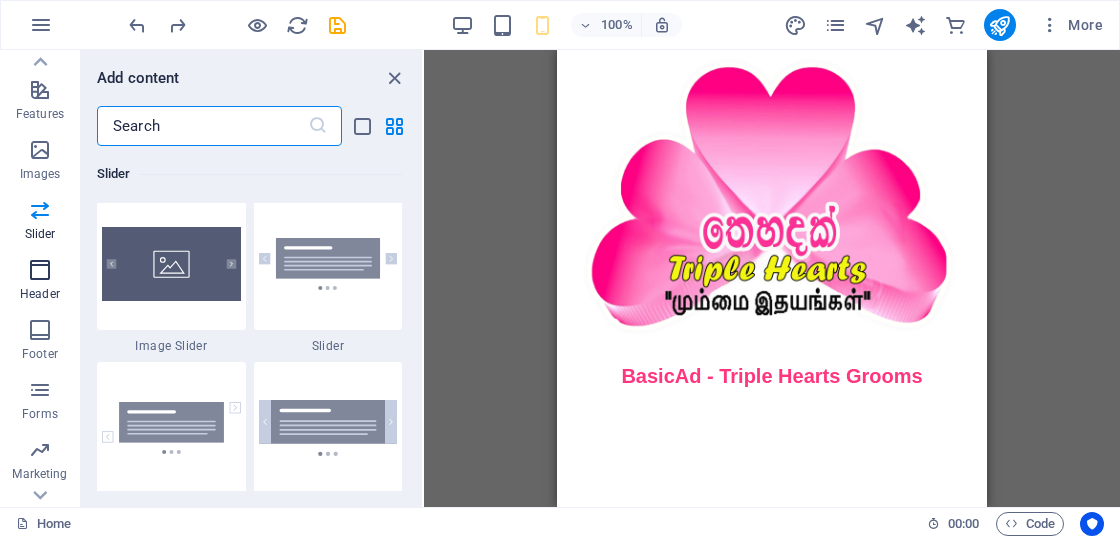 click on "Header" at bounding box center (40, 282) 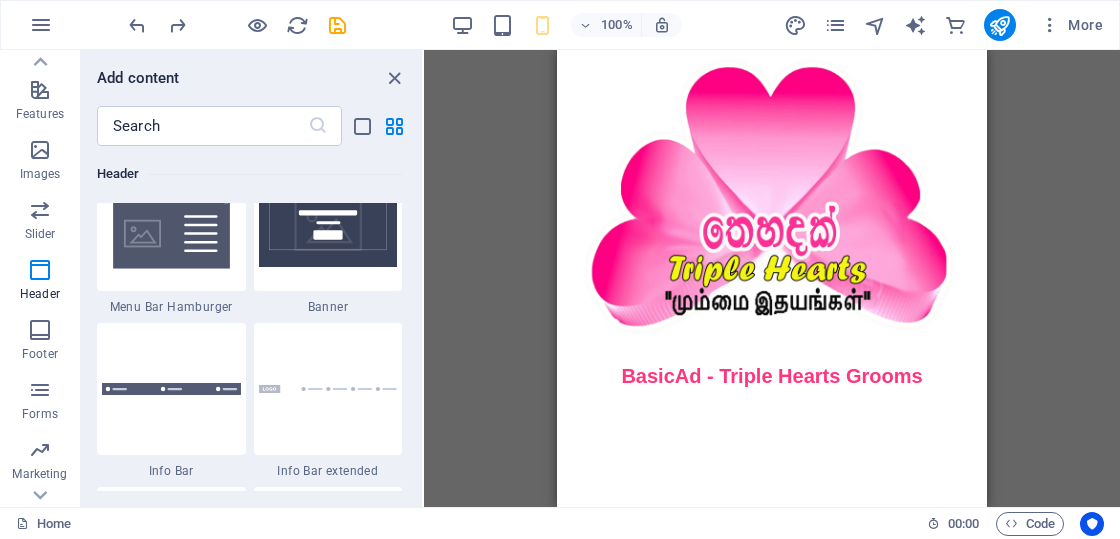 scroll, scrollTop: 12642, scrollLeft: 0, axis: vertical 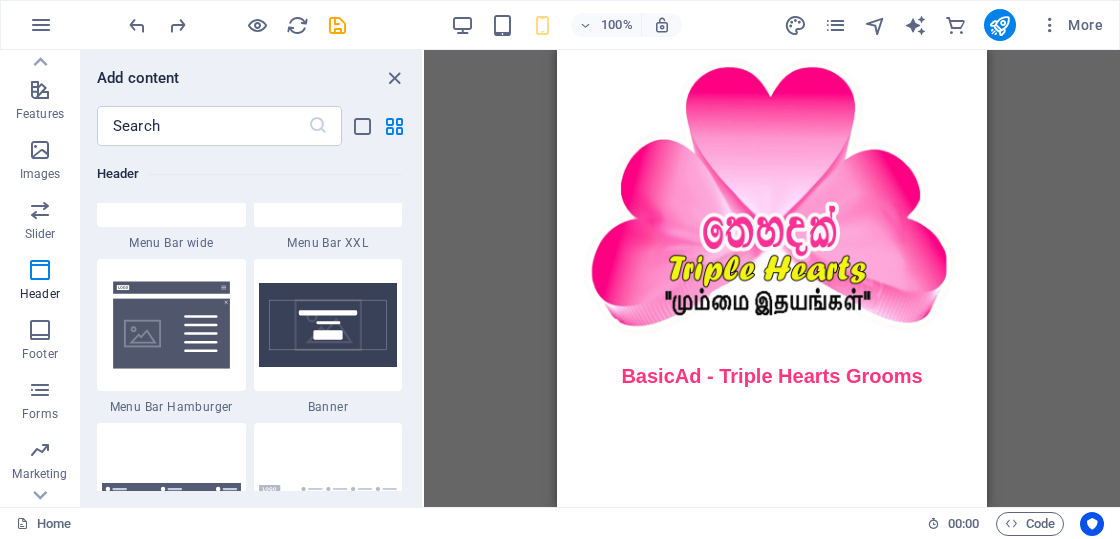 click at bounding box center (328, 325) 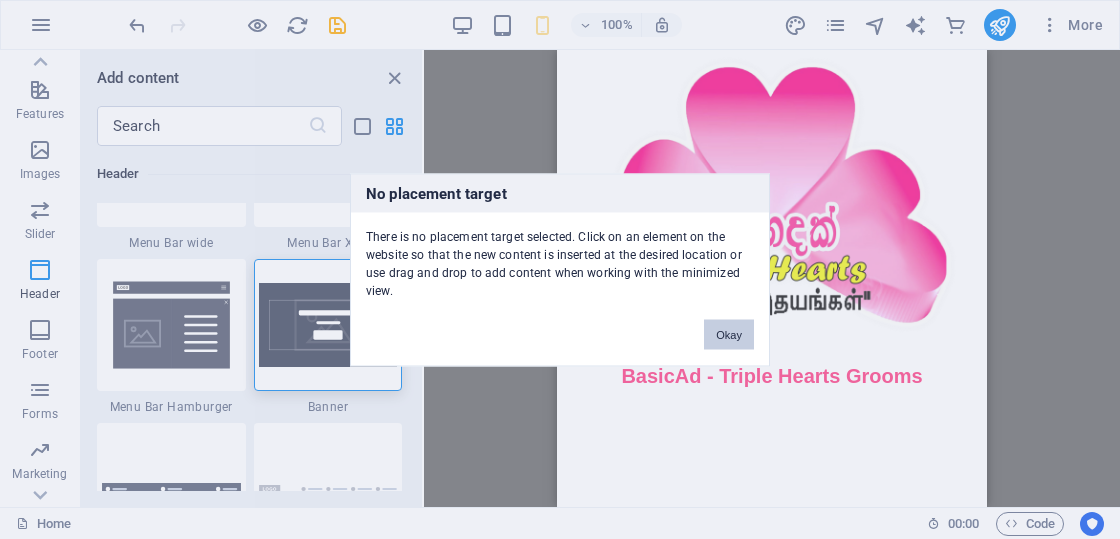 click on "Okay" at bounding box center (729, 334) 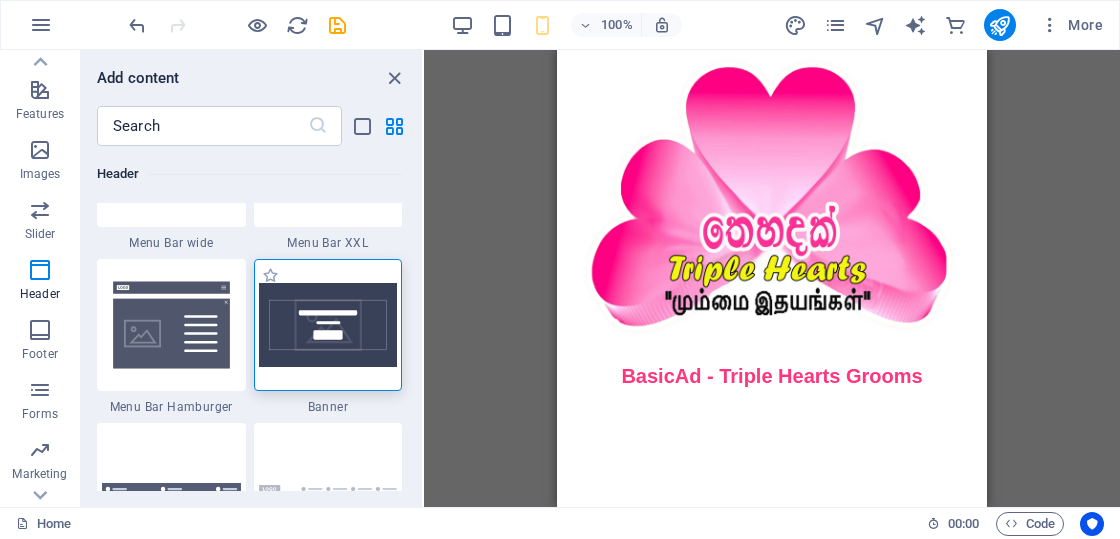 click at bounding box center [328, 325] 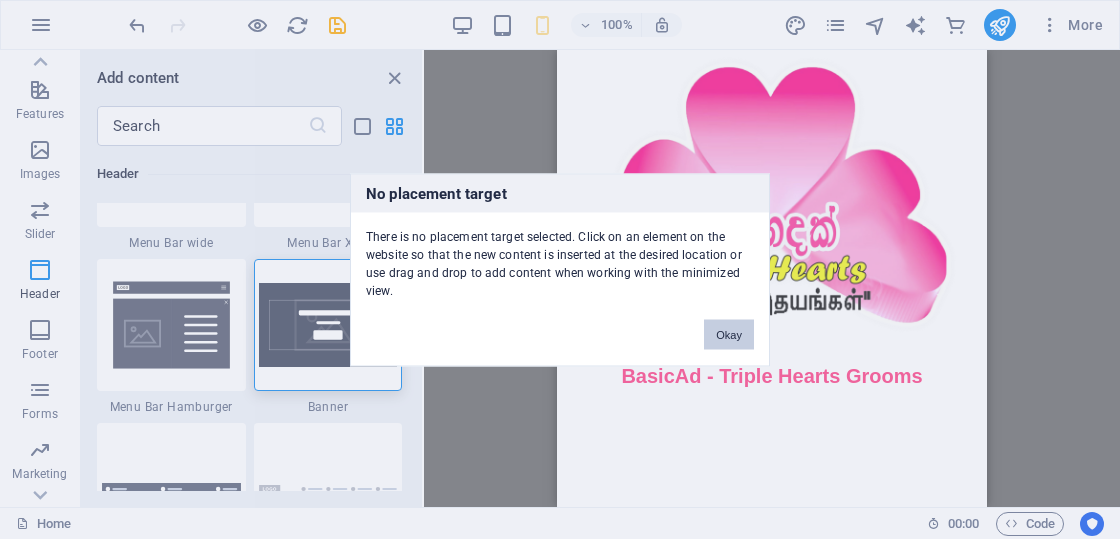 click on "Okay" at bounding box center [729, 334] 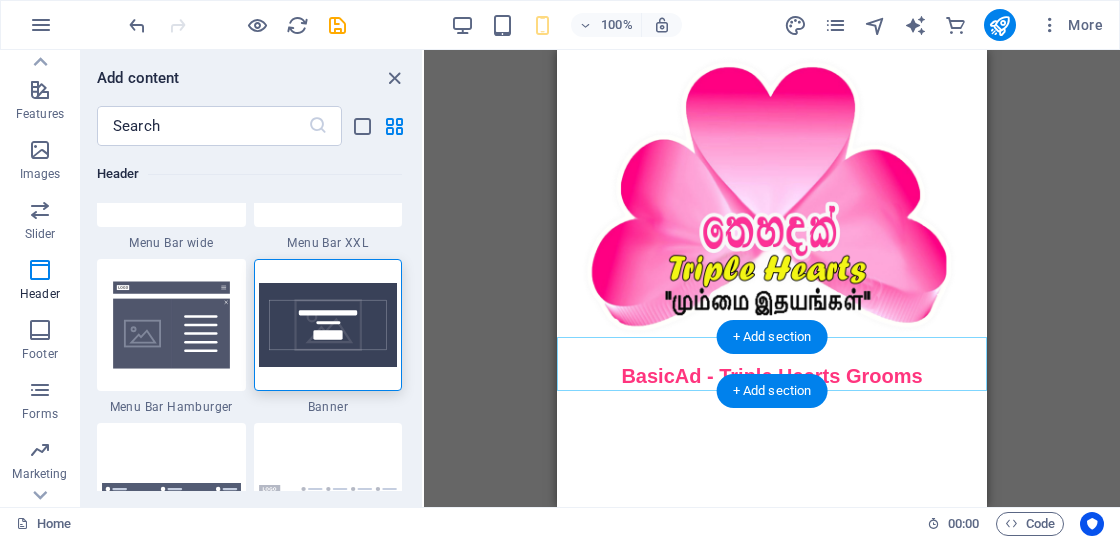 click on "+ Add section" at bounding box center [772, 391] 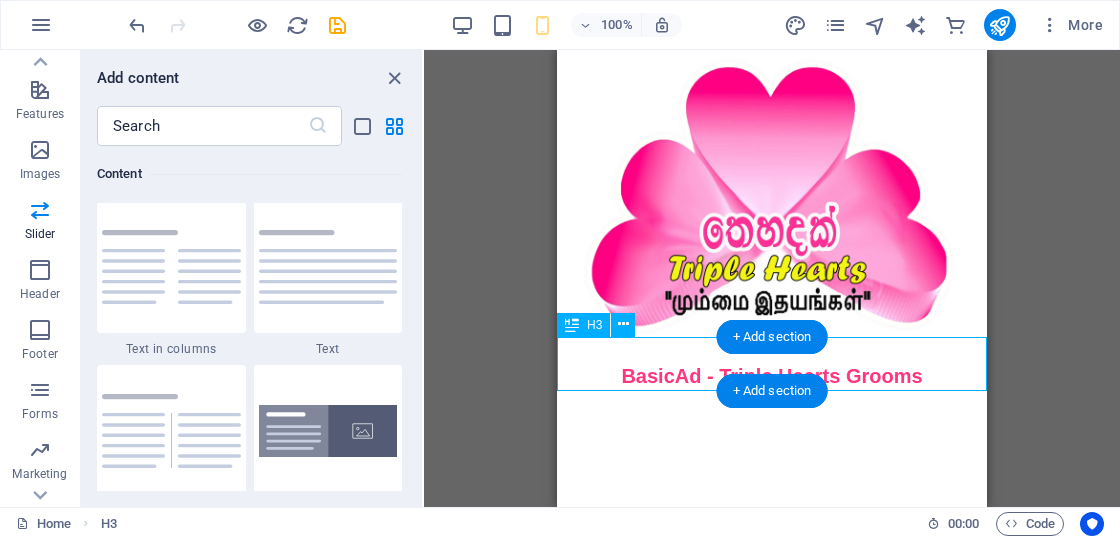scroll, scrollTop: 3499, scrollLeft: 0, axis: vertical 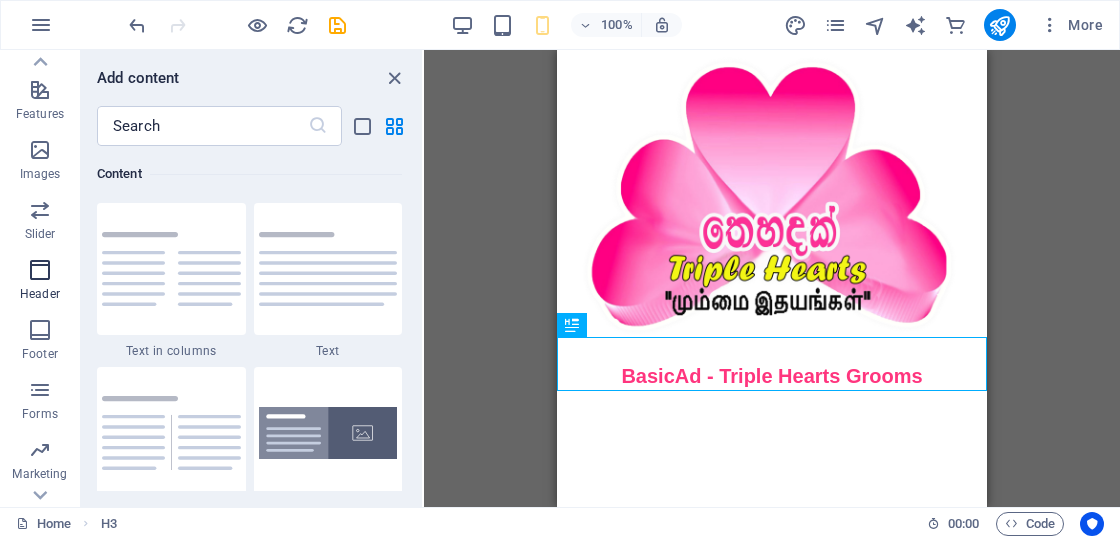 click at bounding box center (40, 270) 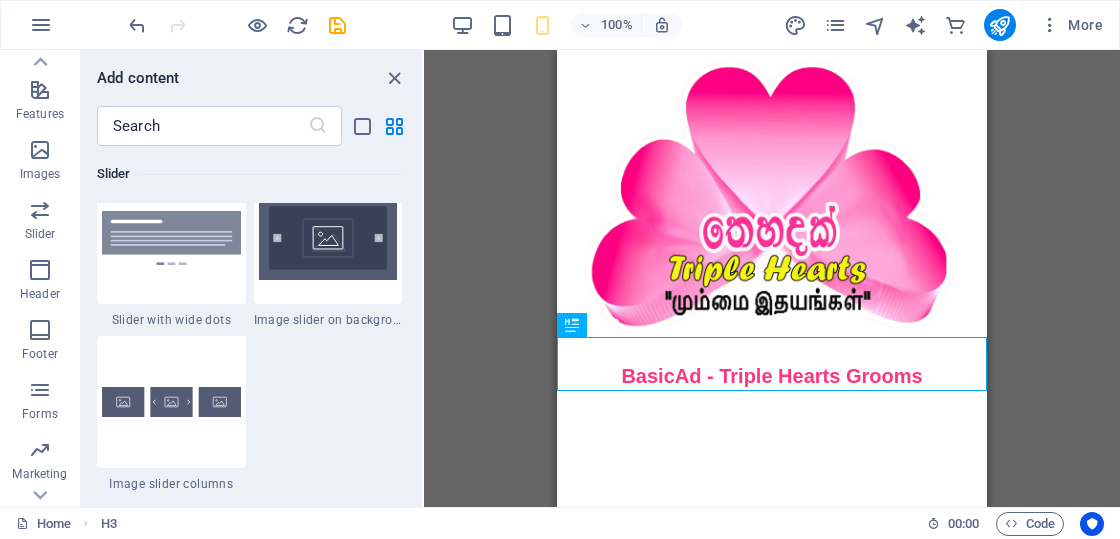 scroll, scrollTop: 12042, scrollLeft: 0, axis: vertical 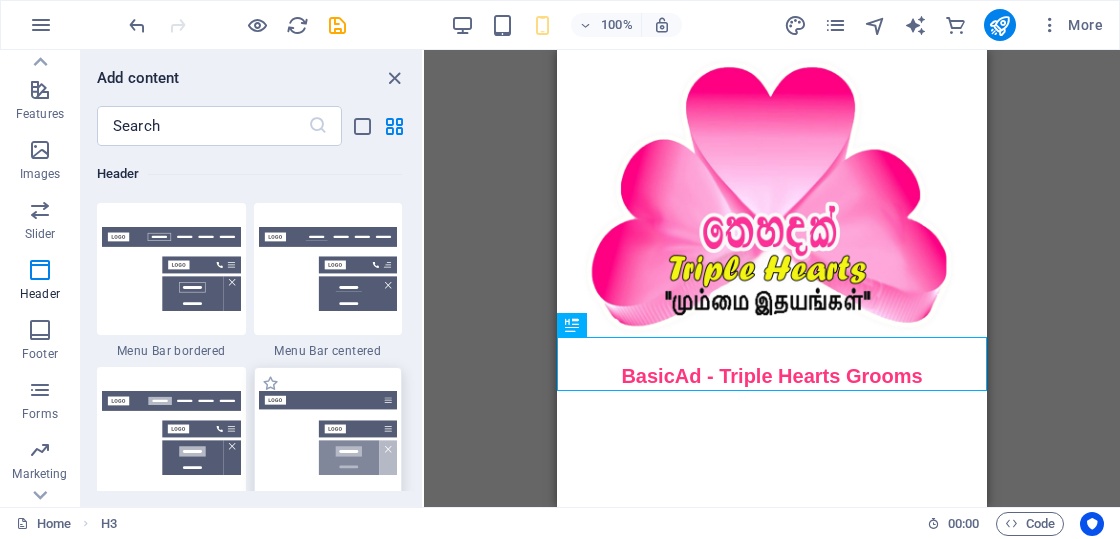 click at bounding box center (328, 433) 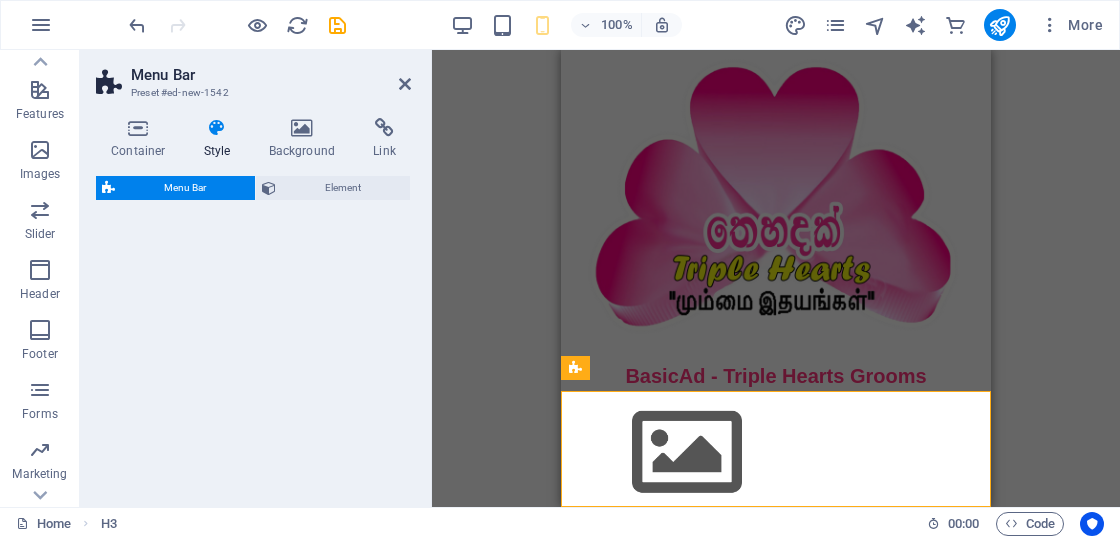 select on "rem" 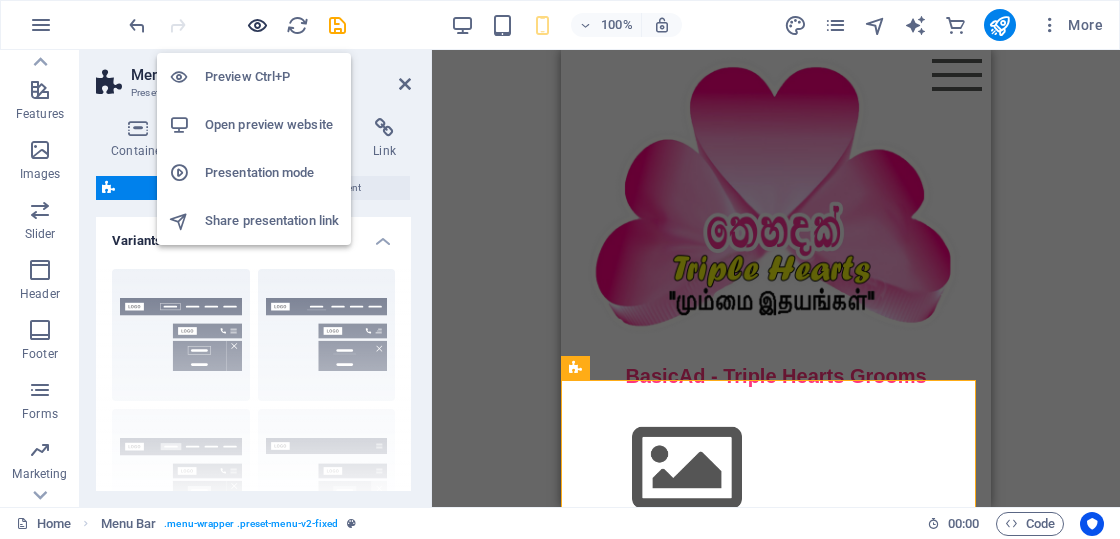 click at bounding box center (257, 25) 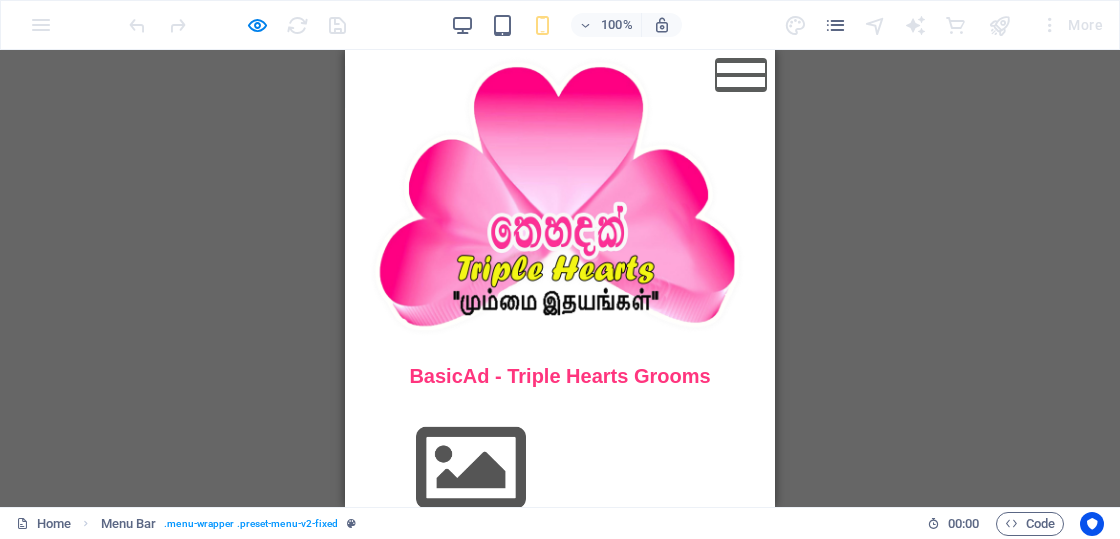 click on "Menu" at bounding box center (741, 75) 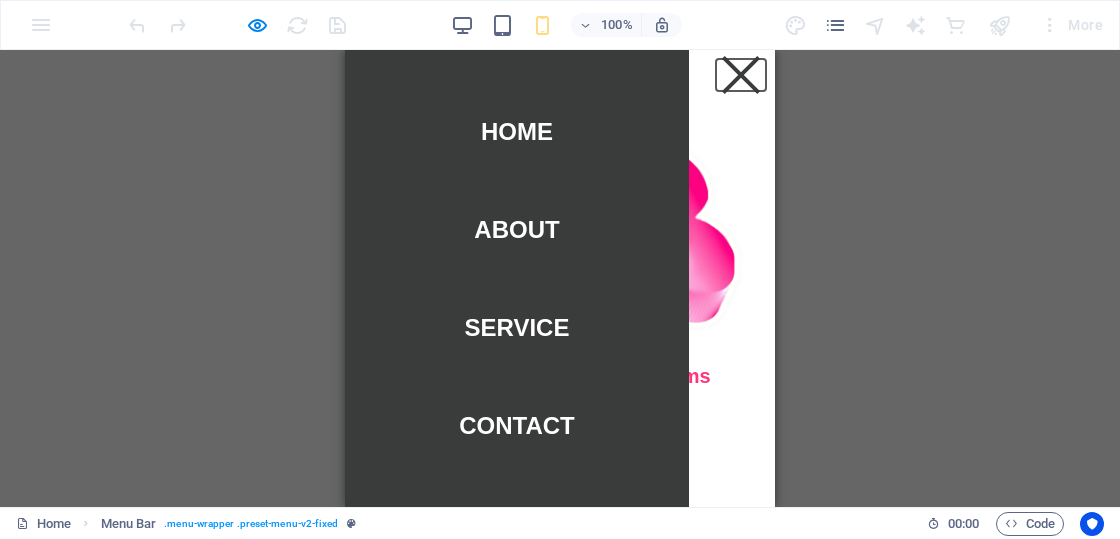 click on "Menu" at bounding box center [741, 75] 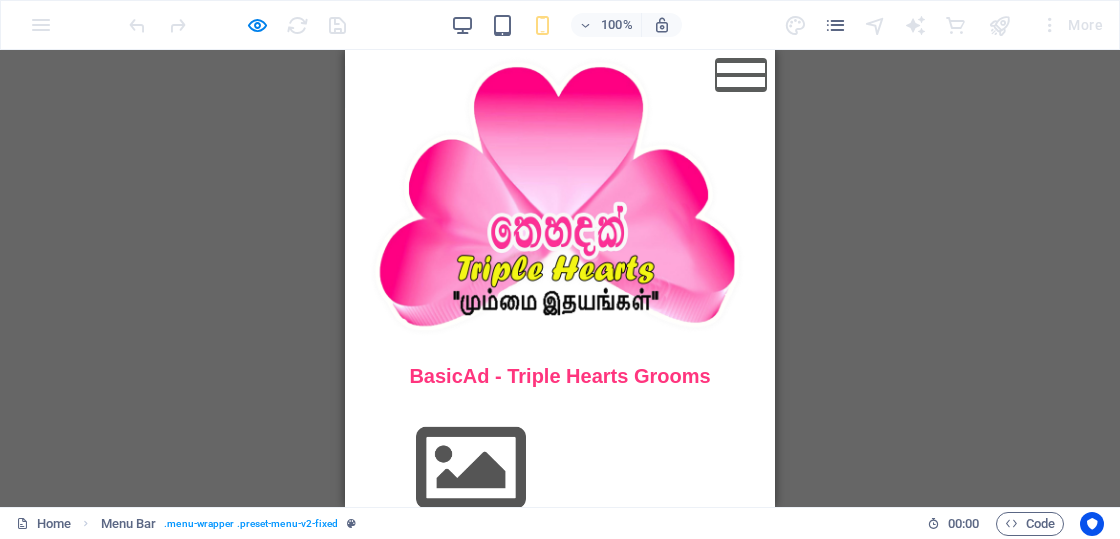 scroll, scrollTop: 28, scrollLeft: 0, axis: vertical 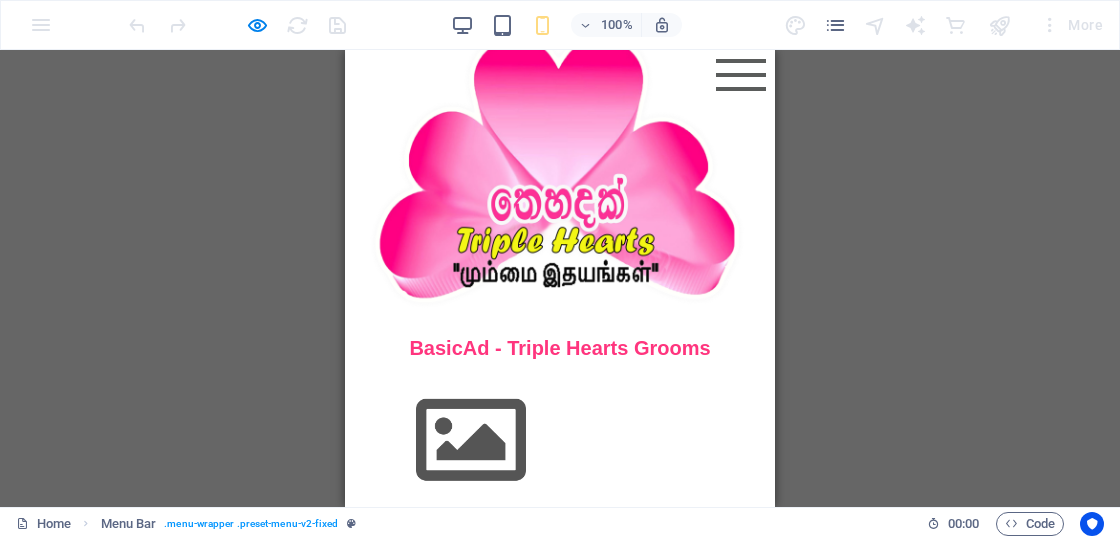 click at bounding box center [471, 441] 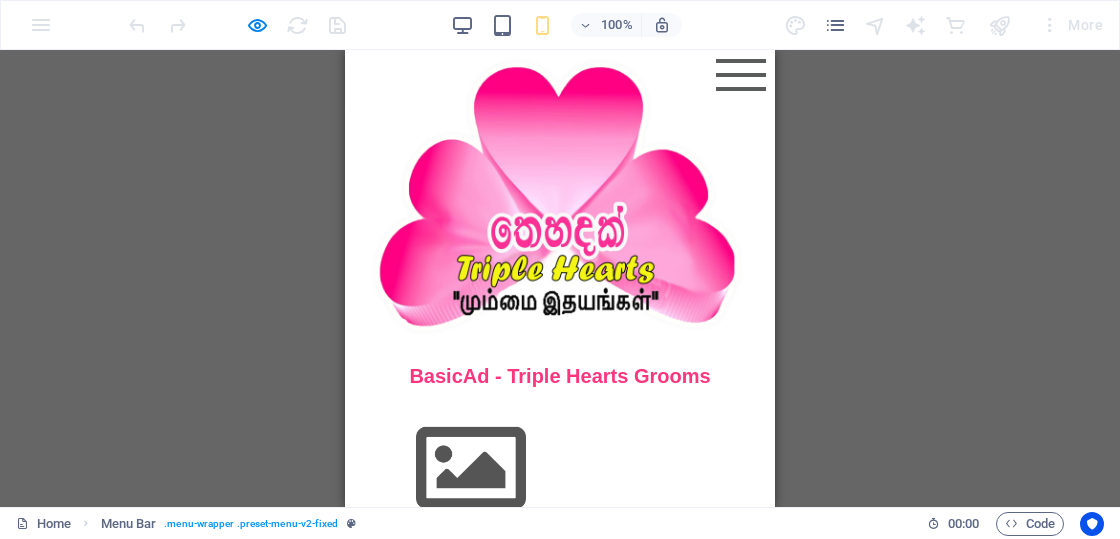 click on "Menu" at bounding box center [741, 75] 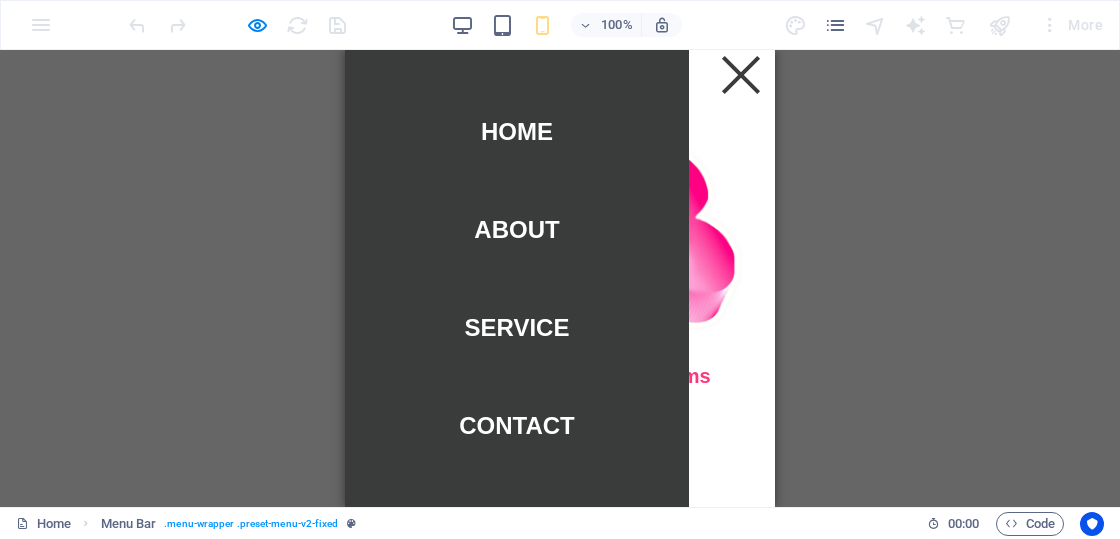 click on "Menu" at bounding box center (741, 75) 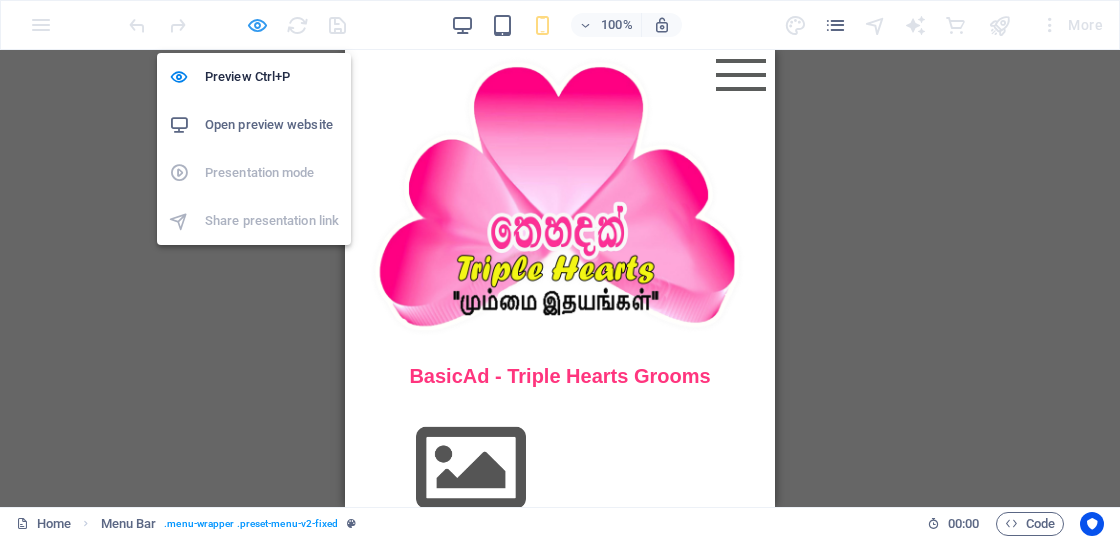 click at bounding box center [257, 25] 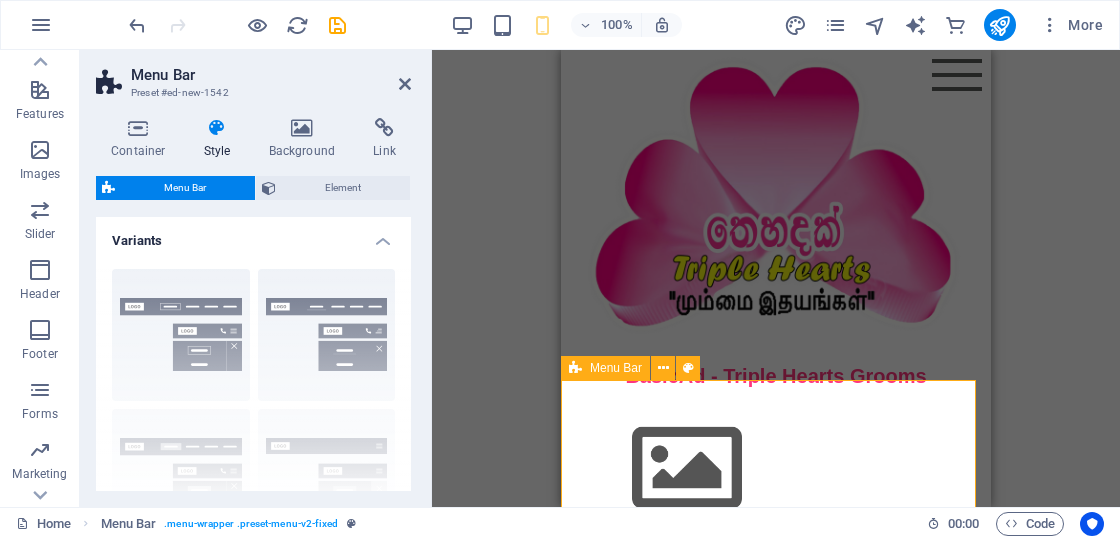 click on "Menu Home About Service Contact" at bounding box center [776, 469] 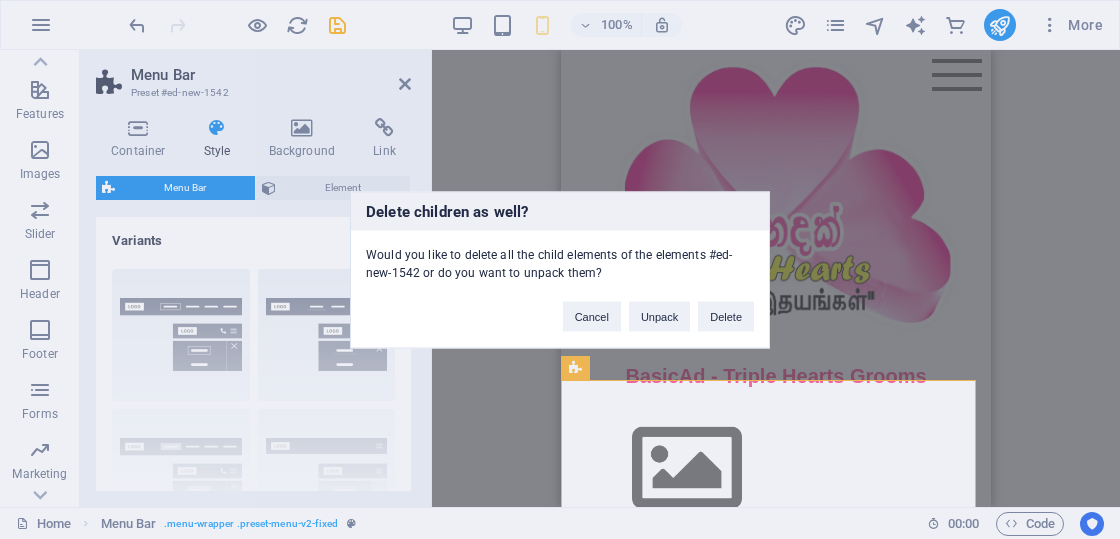 type 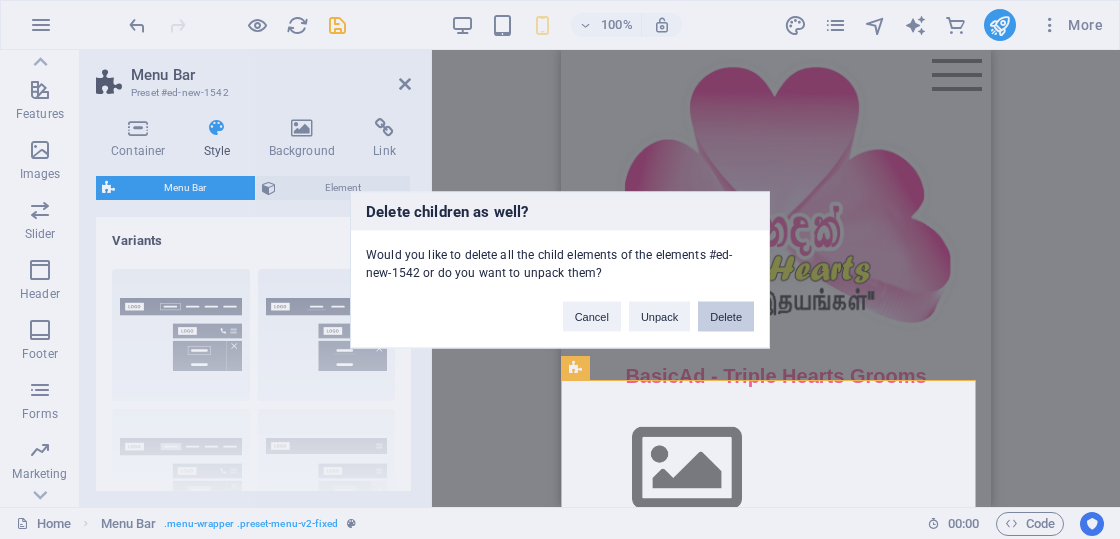click on "Delete" at bounding box center (726, 316) 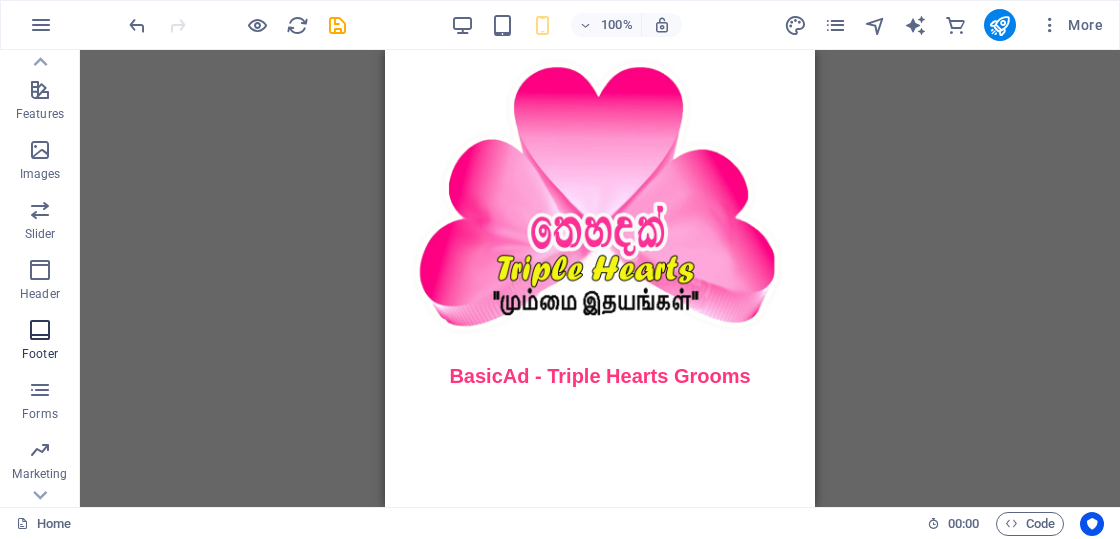 scroll, scrollTop: 502, scrollLeft: 0, axis: vertical 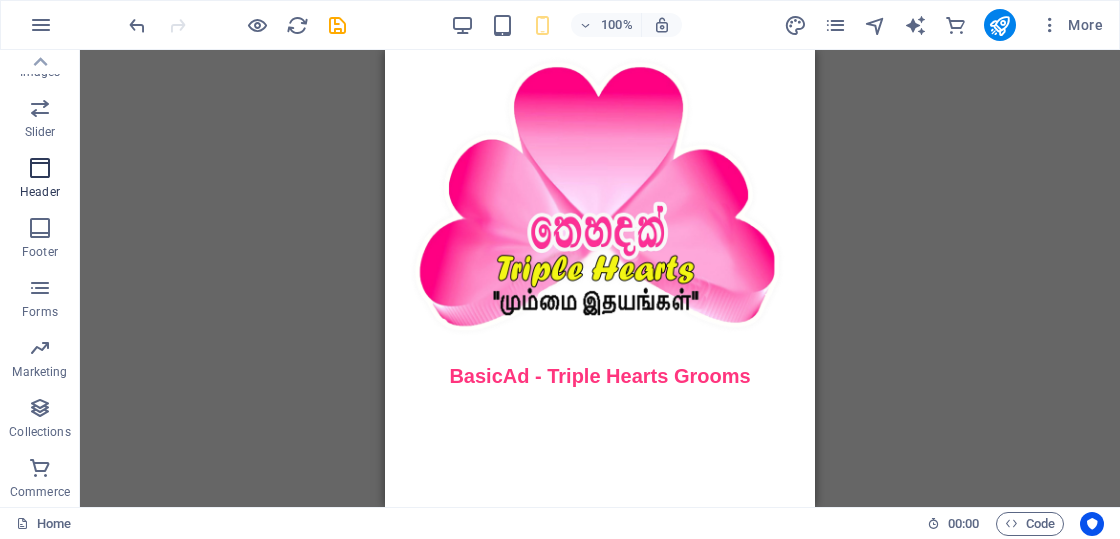 click at bounding box center [40, 168] 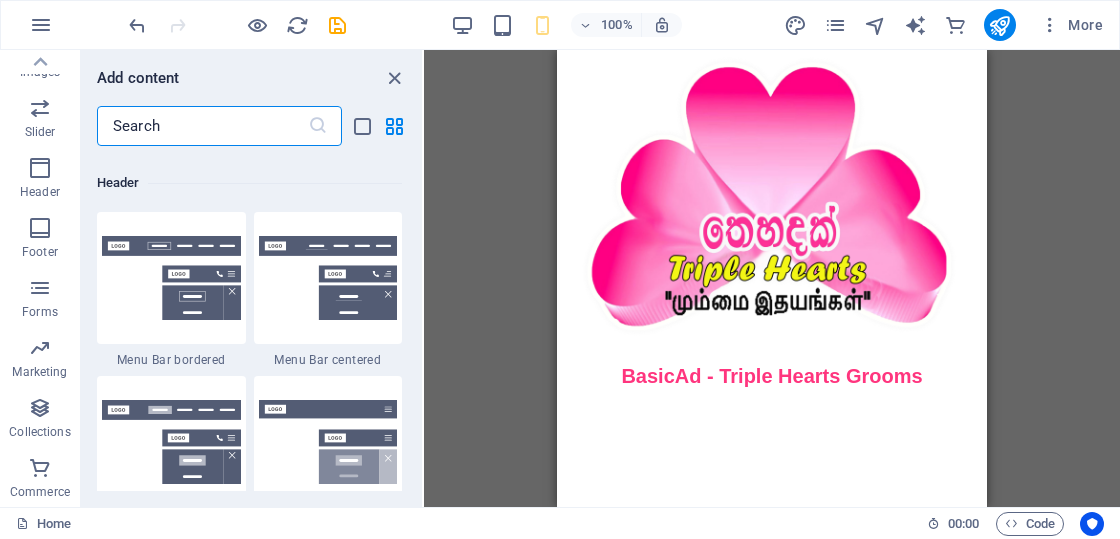 scroll, scrollTop: 12042, scrollLeft: 0, axis: vertical 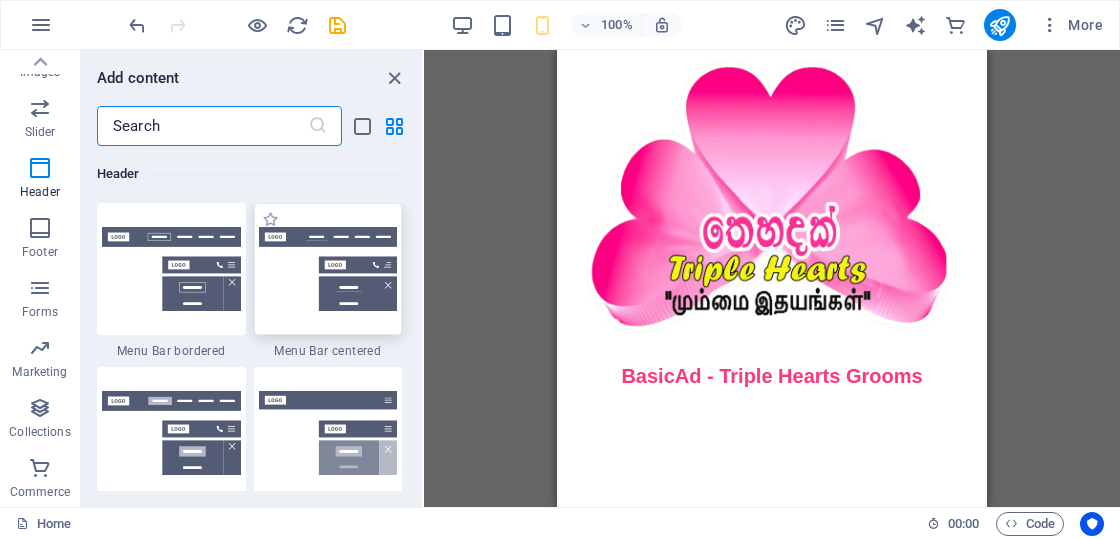 click at bounding box center [328, 269] 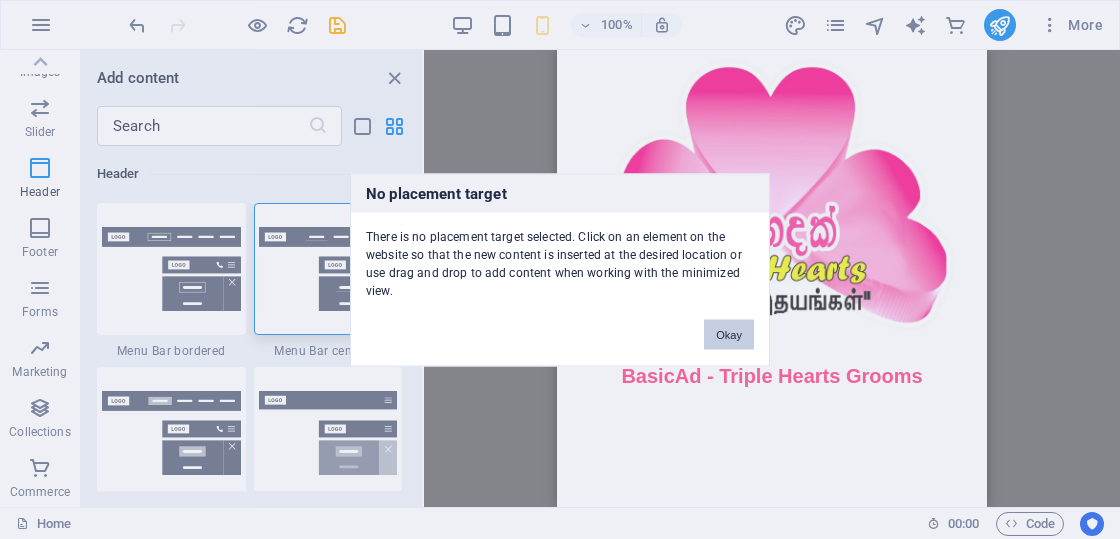click on "Okay" at bounding box center (729, 334) 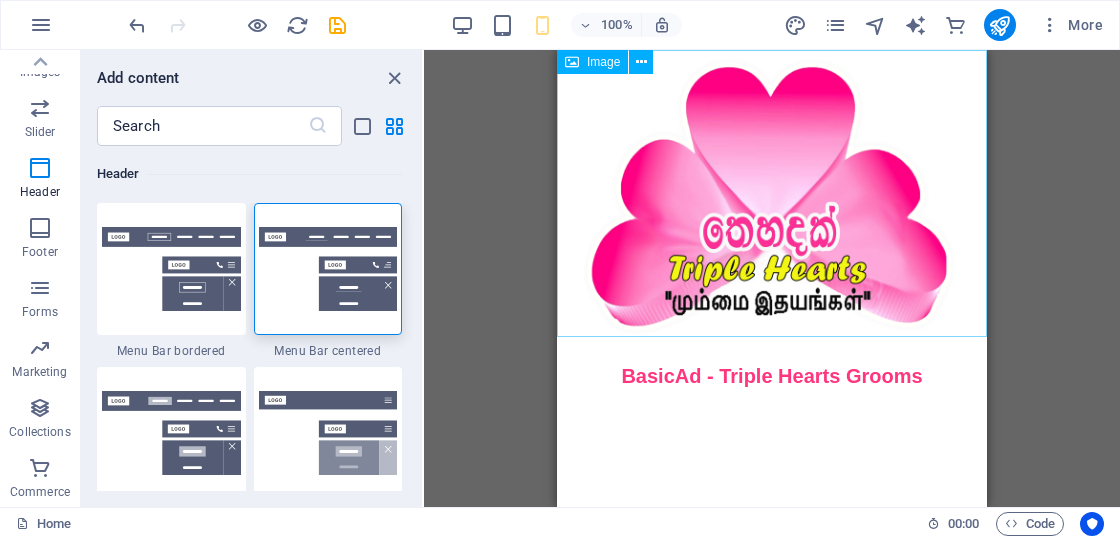 click on "Image" at bounding box center (603, 62) 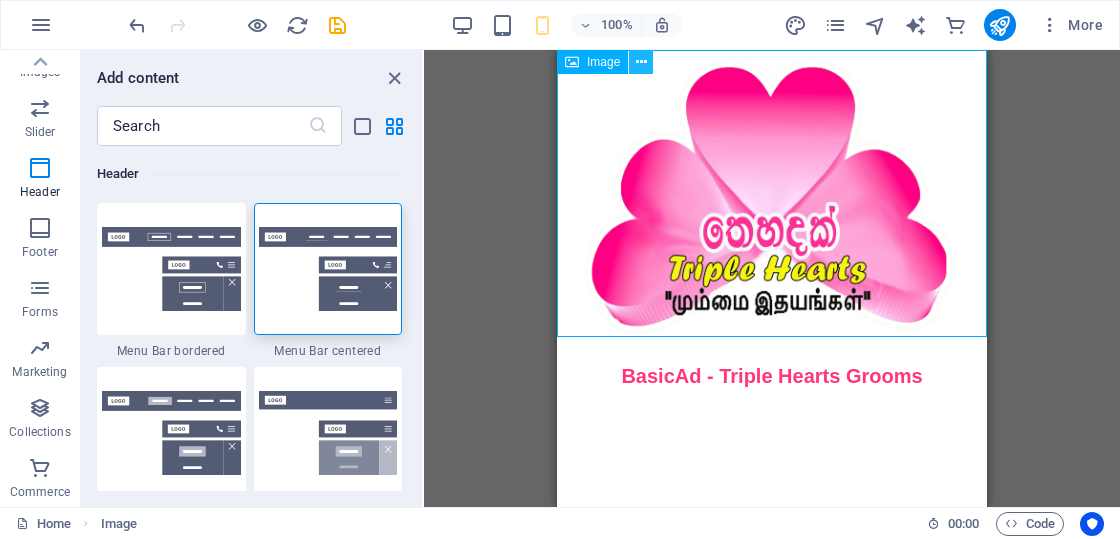 click at bounding box center (641, 62) 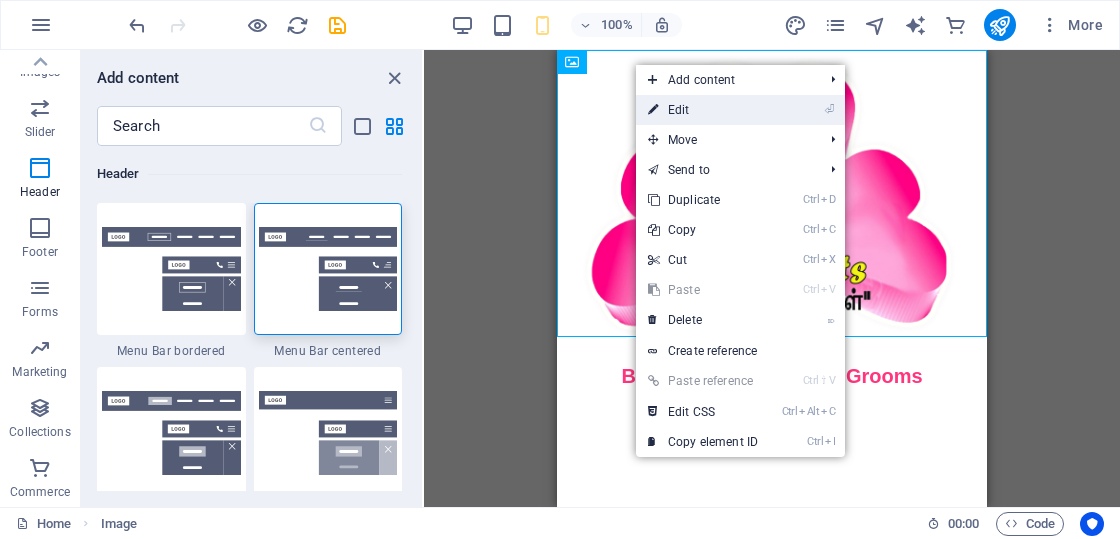 click on "⏎  Edit" at bounding box center (703, 110) 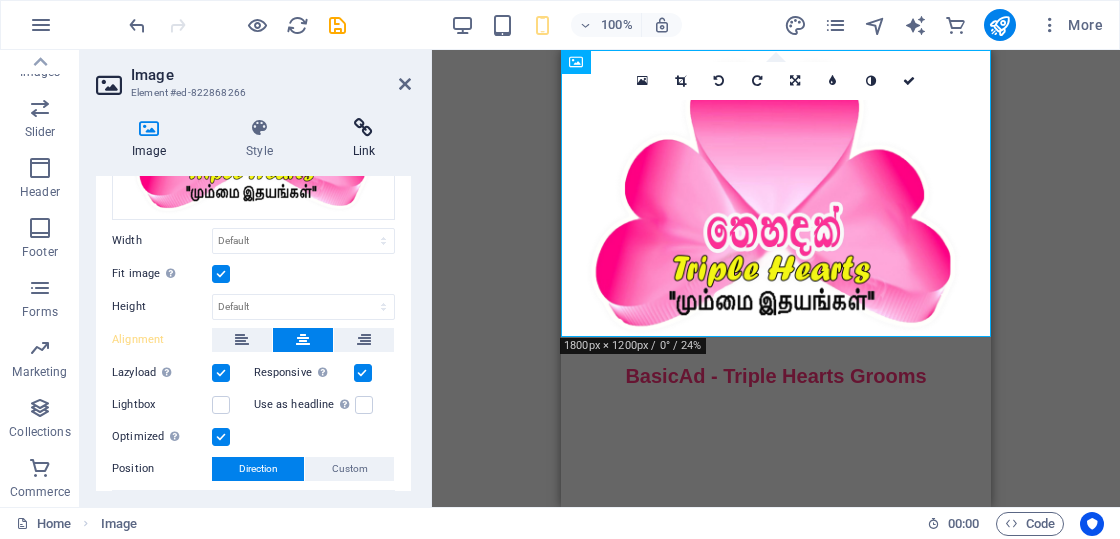 scroll, scrollTop: 0, scrollLeft: 0, axis: both 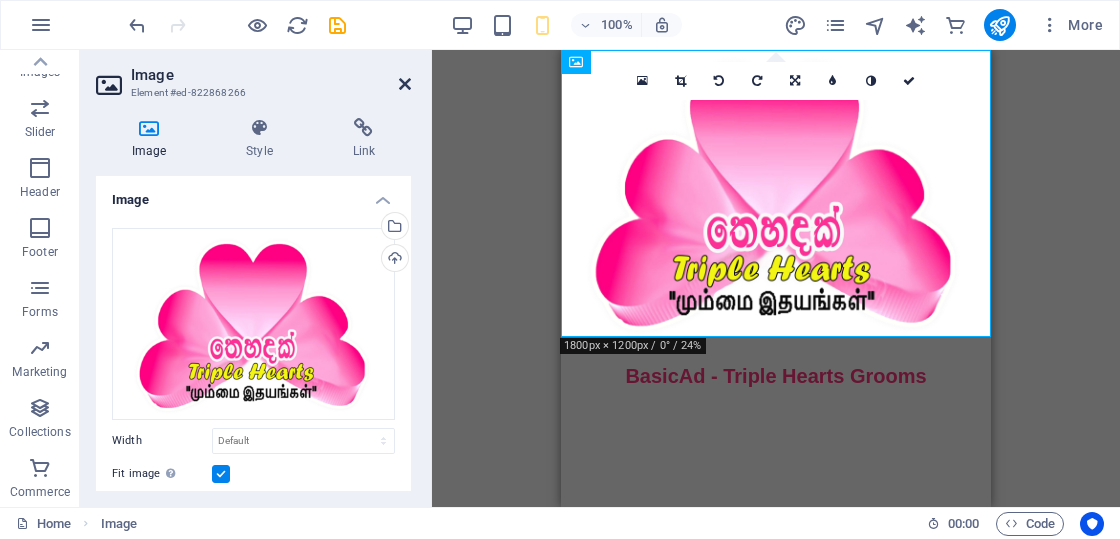 click at bounding box center [405, 84] 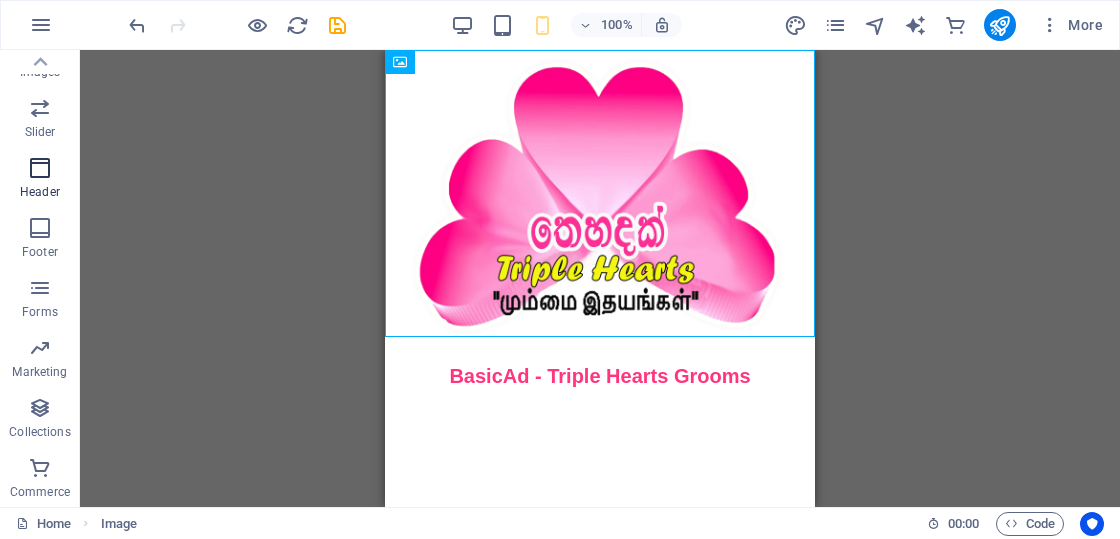 click at bounding box center (40, 168) 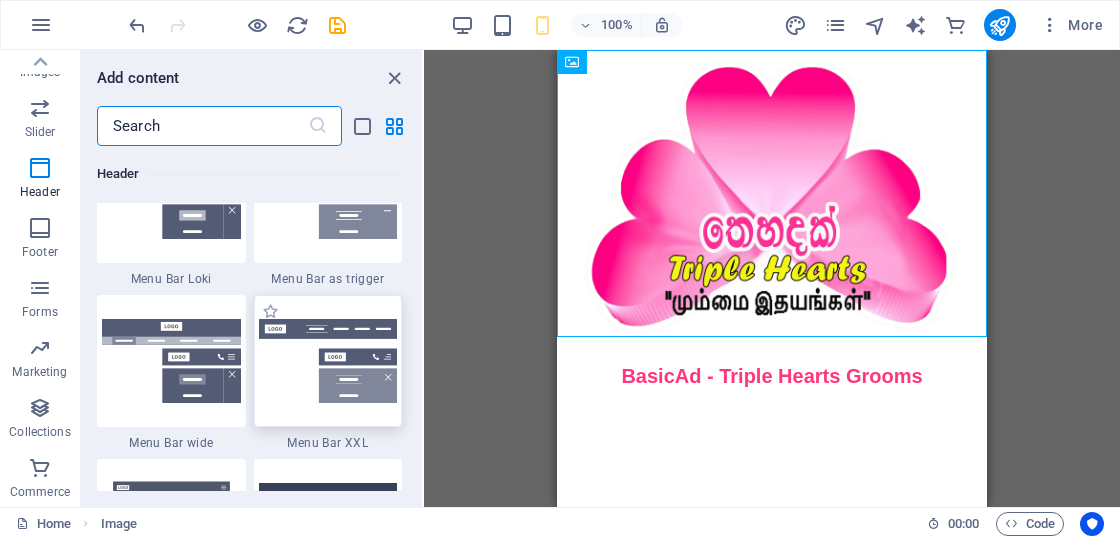 scroll, scrollTop: 12542, scrollLeft: 0, axis: vertical 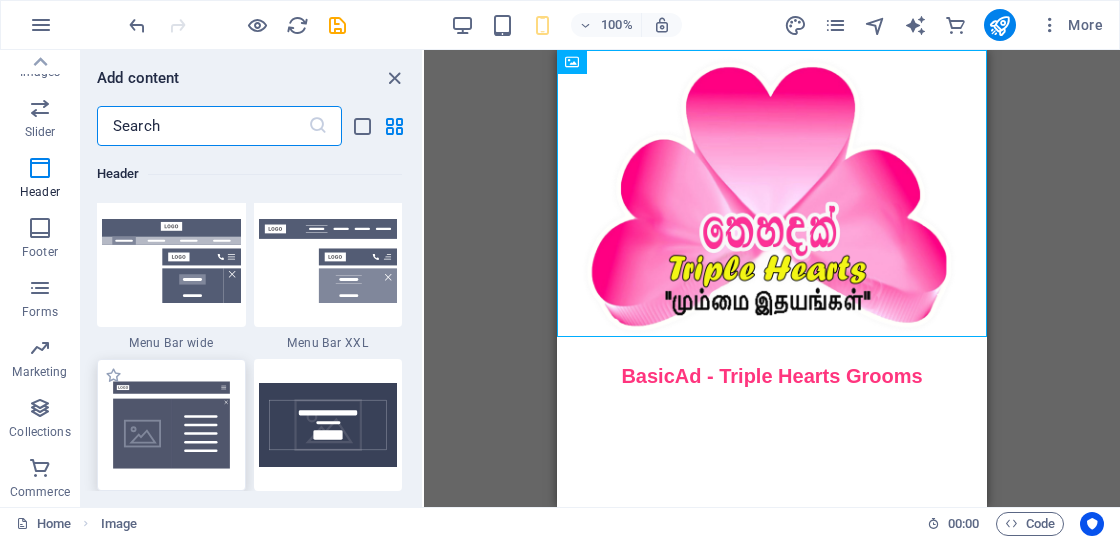 click at bounding box center [171, 425] 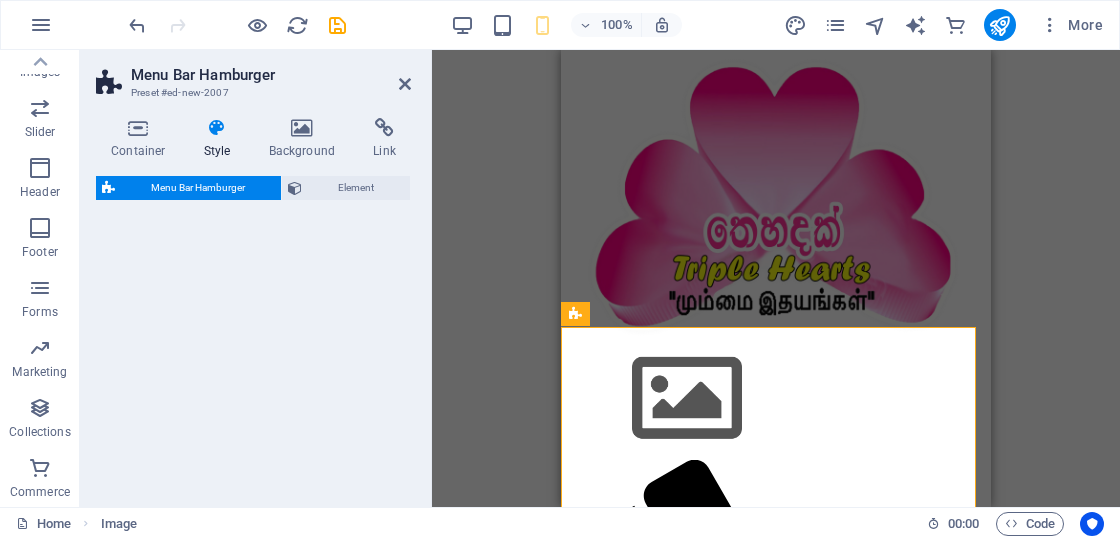 select on "rem" 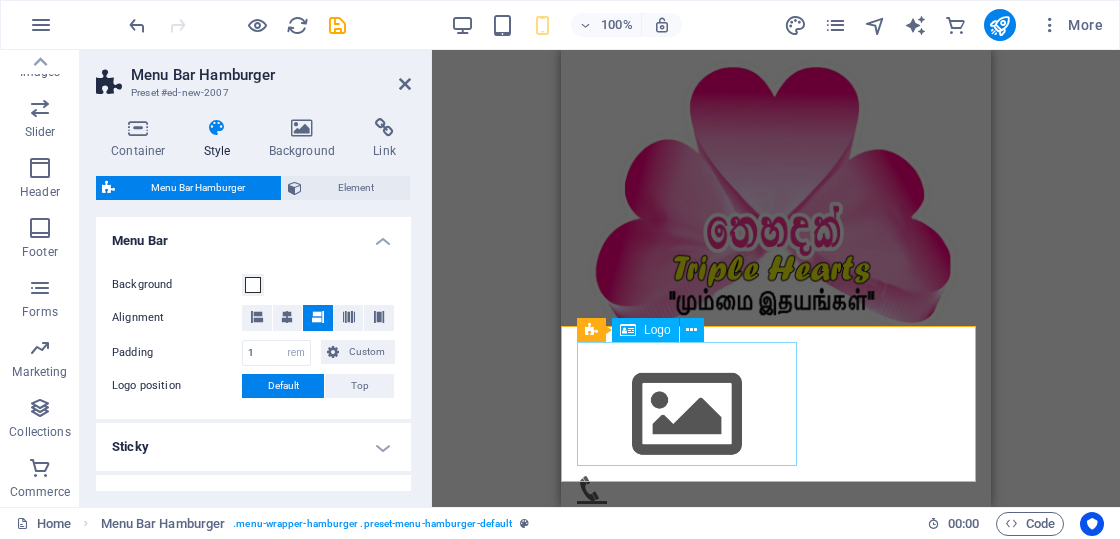 click on "Logo" at bounding box center [657, 330] 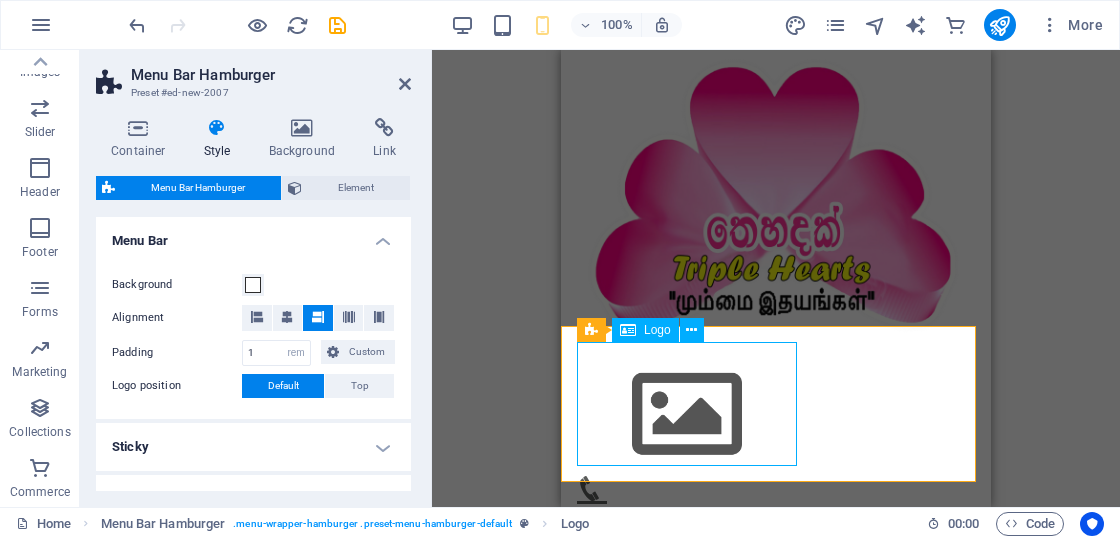 click at bounding box center (776, 415) 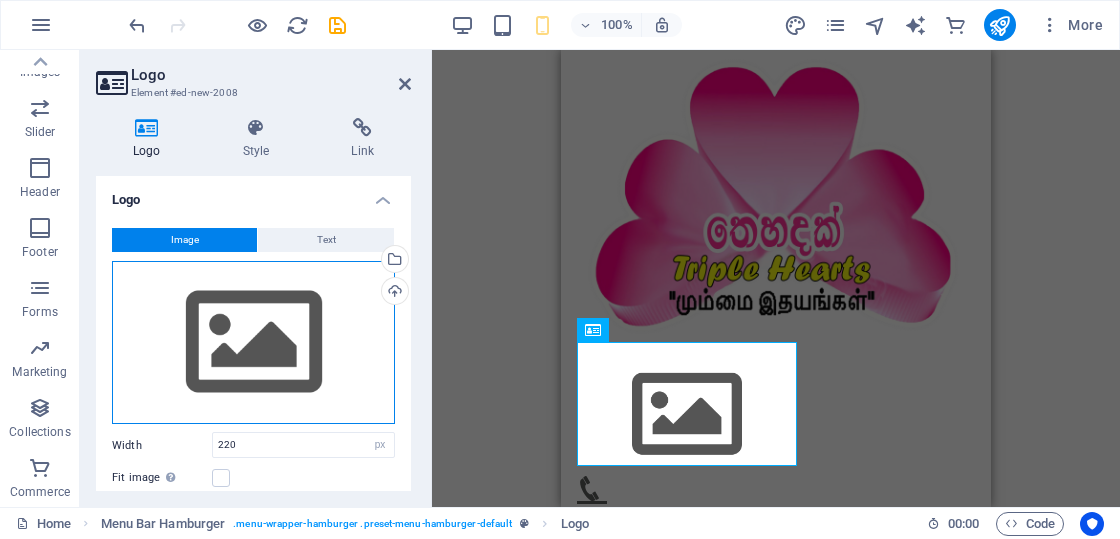click on "Drag files here, click to choose files or select files from Files or our free stock photos & videos" at bounding box center [253, 343] 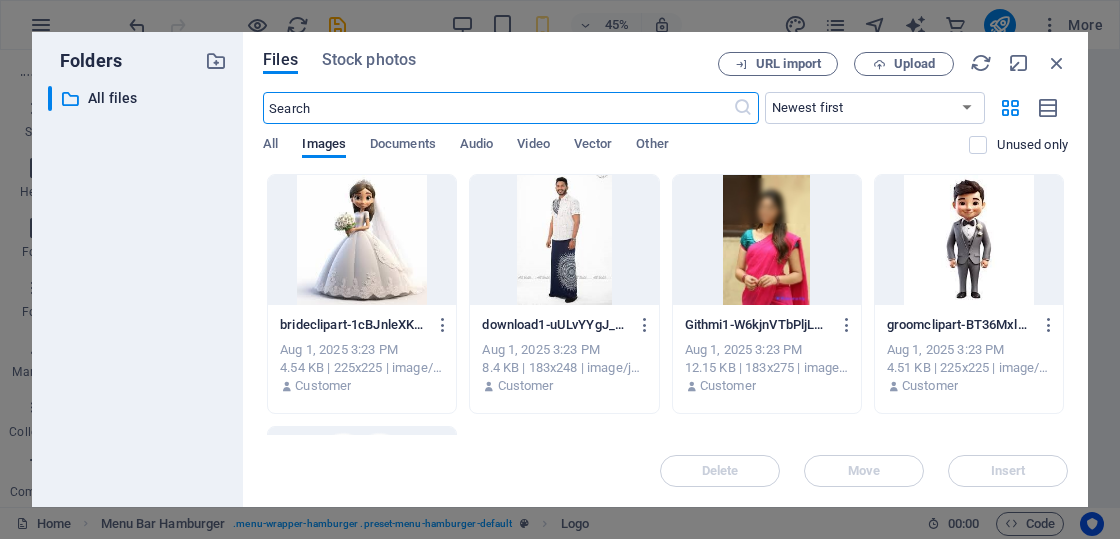 scroll, scrollTop: 230, scrollLeft: 0, axis: vertical 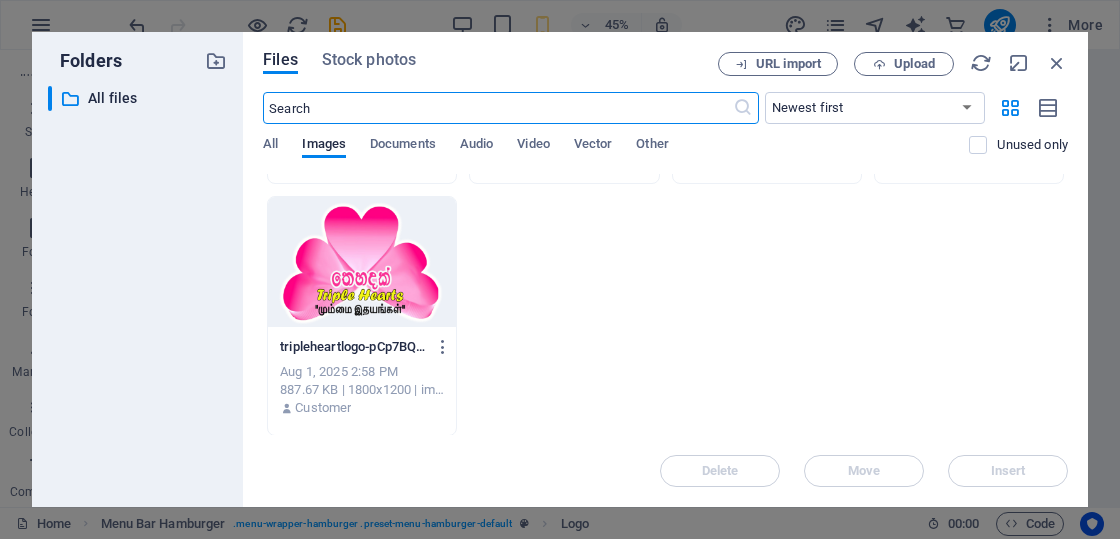 click at bounding box center [362, 262] 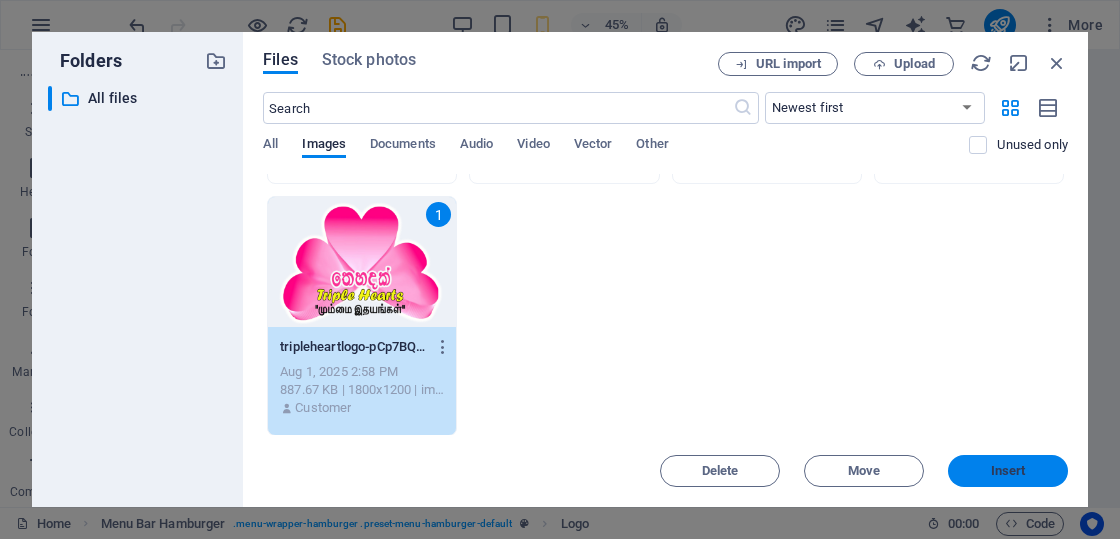 click on "Insert" at bounding box center (1008, 471) 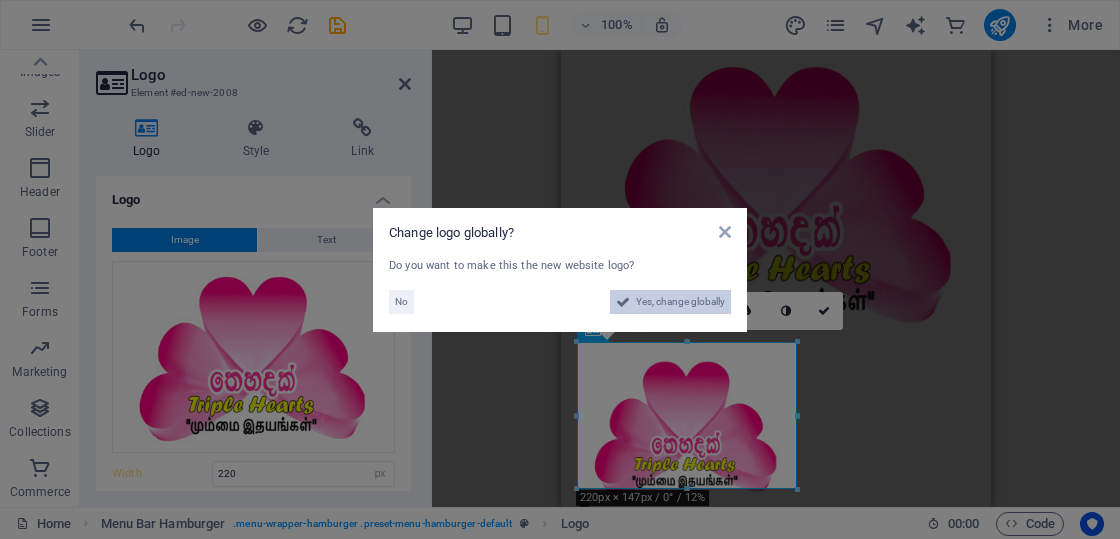 click on "Yes, change globally" at bounding box center (680, 302) 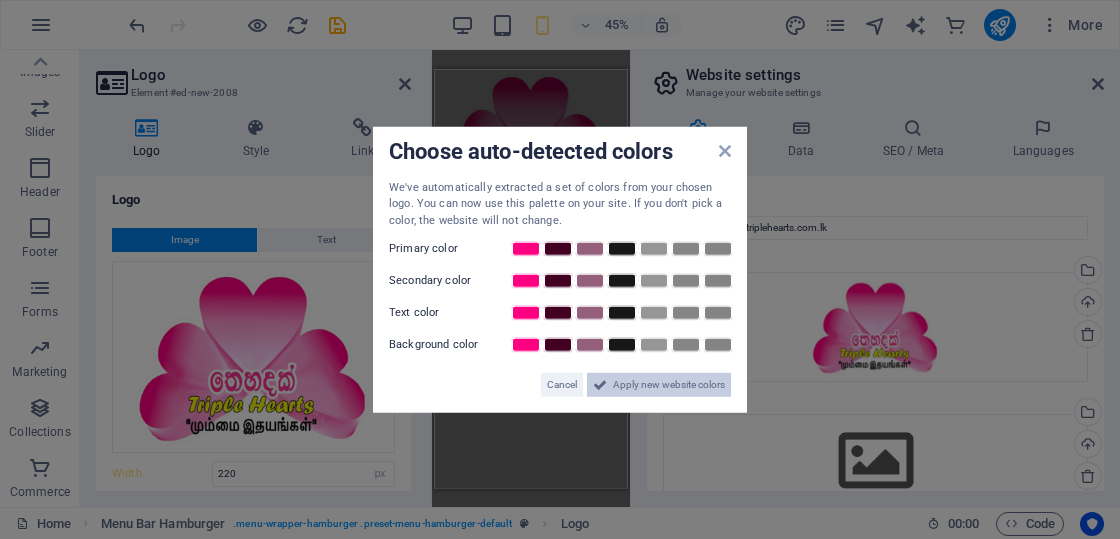click on "Apply new website colors" at bounding box center [669, 385] 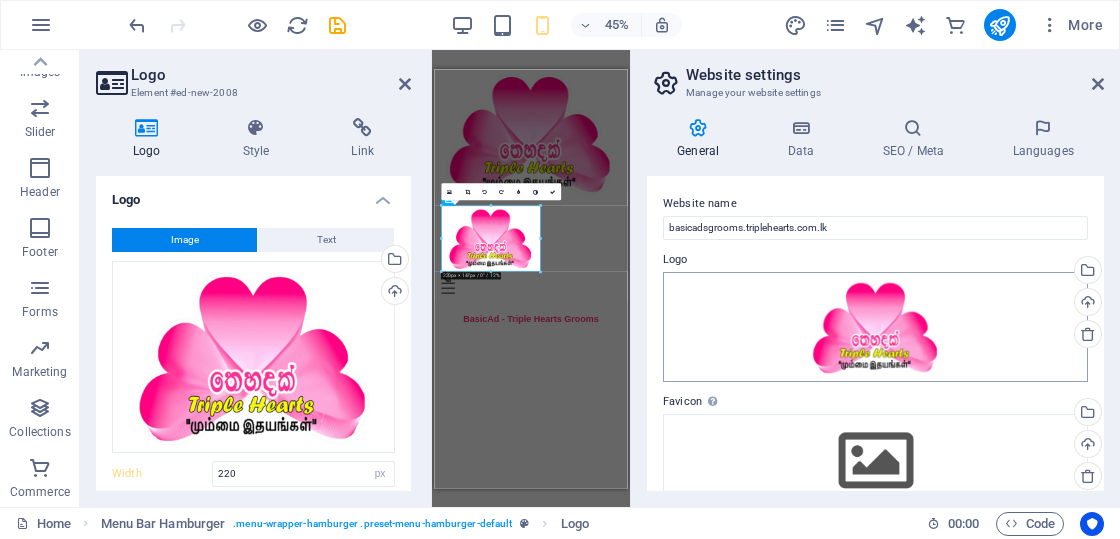 scroll, scrollTop: 100, scrollLeft: 0, axis: vertical 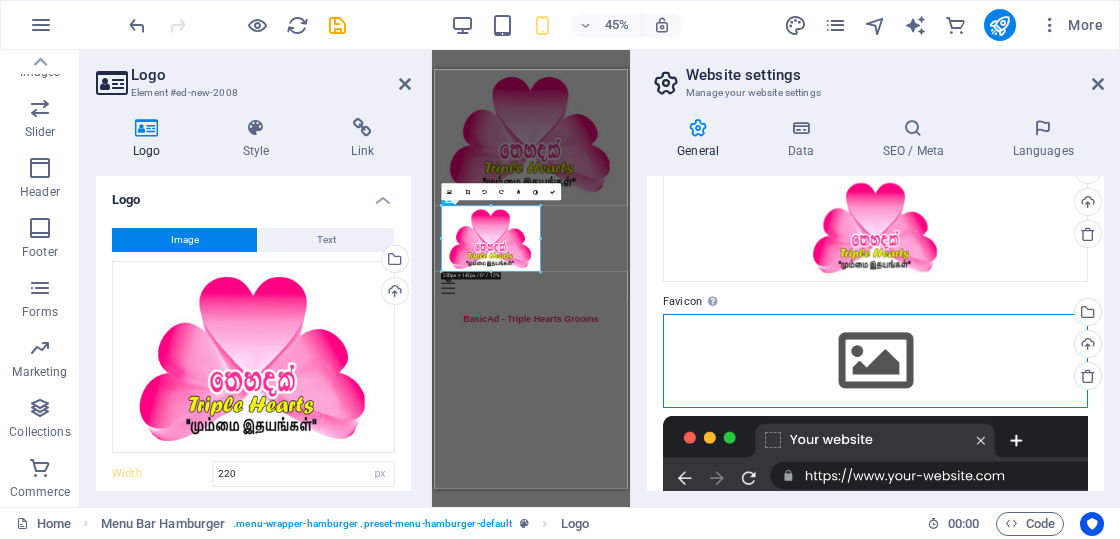 click on "Drag files here, click to choose files or select files from Files or our free stock photos & videos" at bounding box center (875, 361) 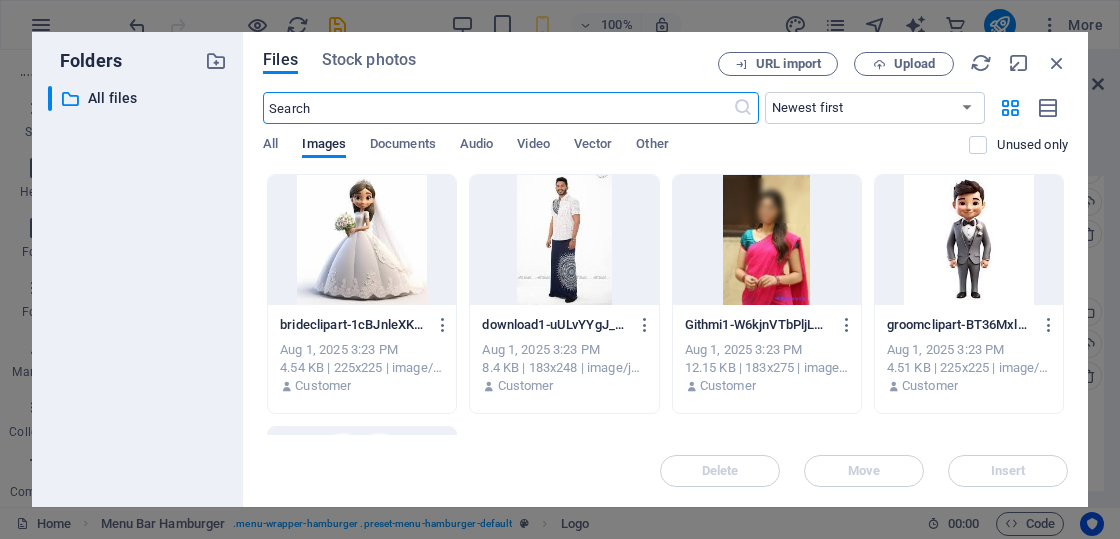 scroll, scrollTop: 230, scrollLeft: 0, axis: vertical 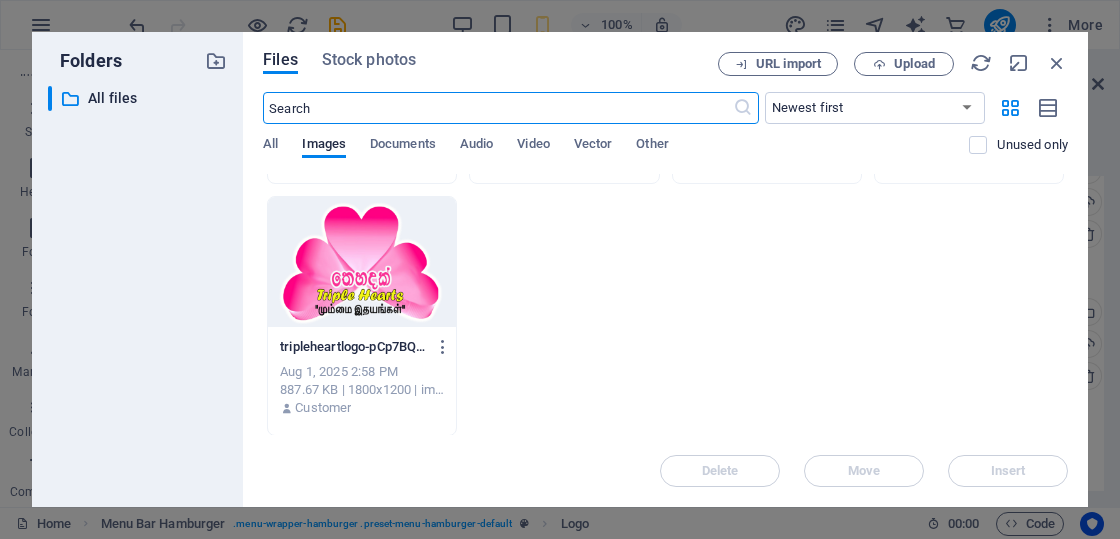 click at bounding box center (362, 262) 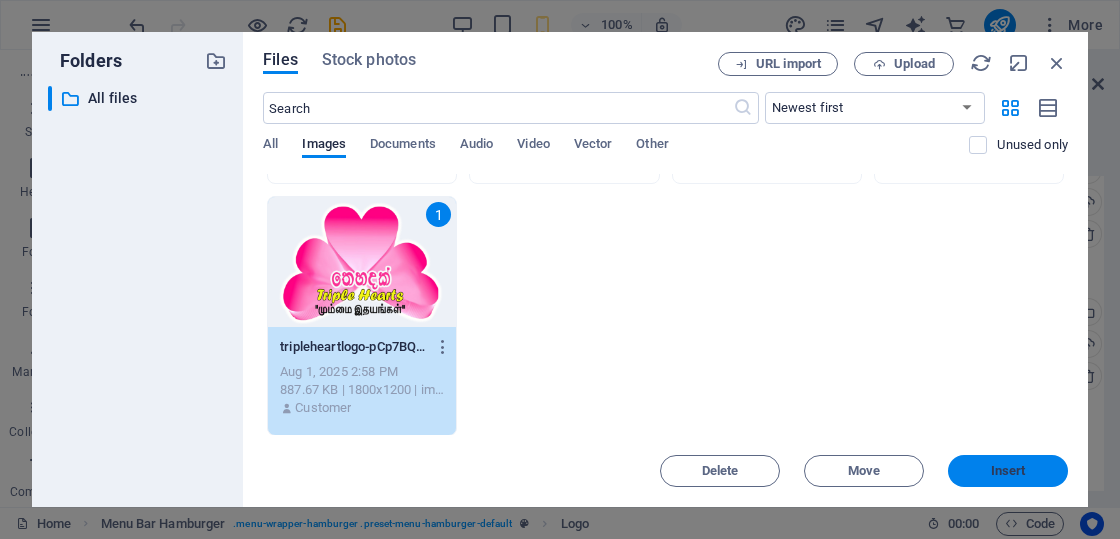 click on "Insert" at bounding box center (1008, 471) 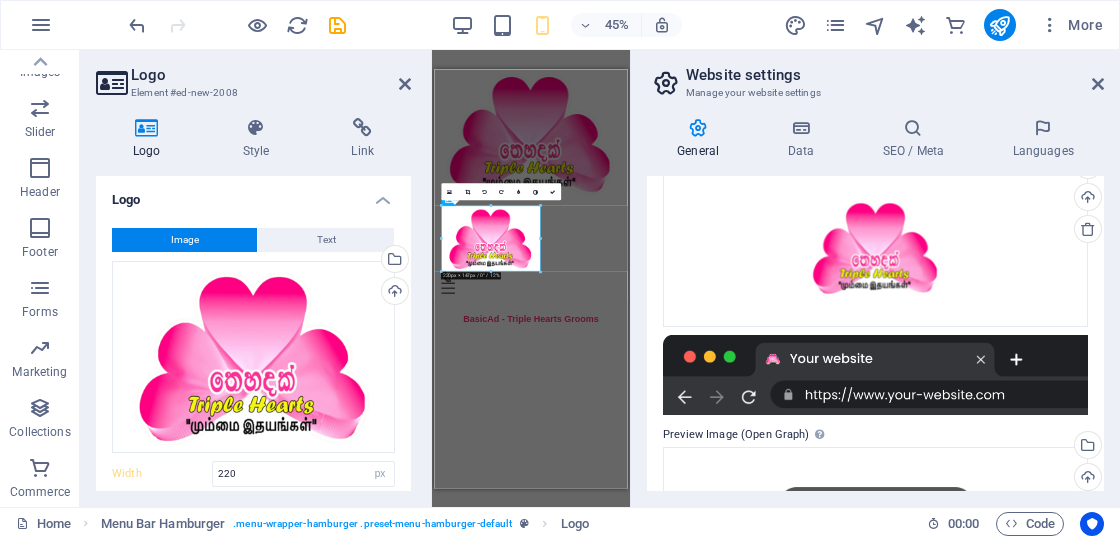 scroll, scrollTop: 0, scrollLeft: 0, axis: both 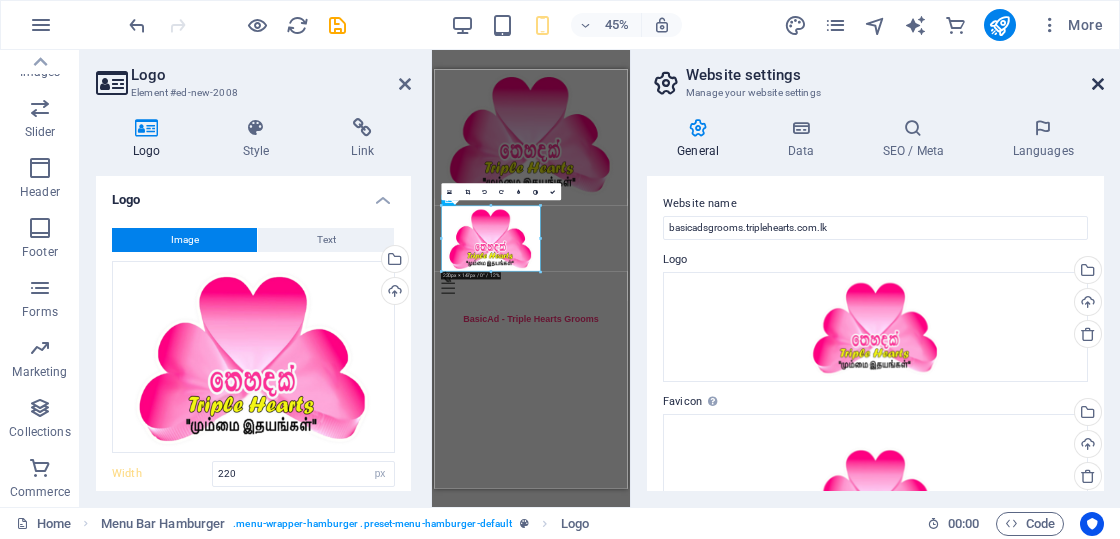 click at bounding box center [1098, 84] 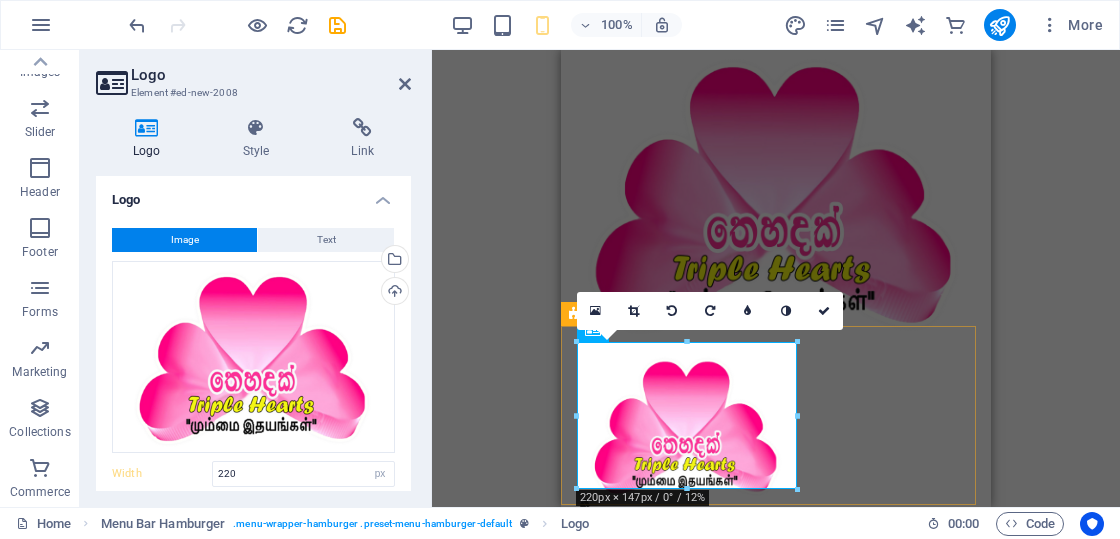 scroll, scrollTop: 52, scrollLeft: 0, axis: vertical 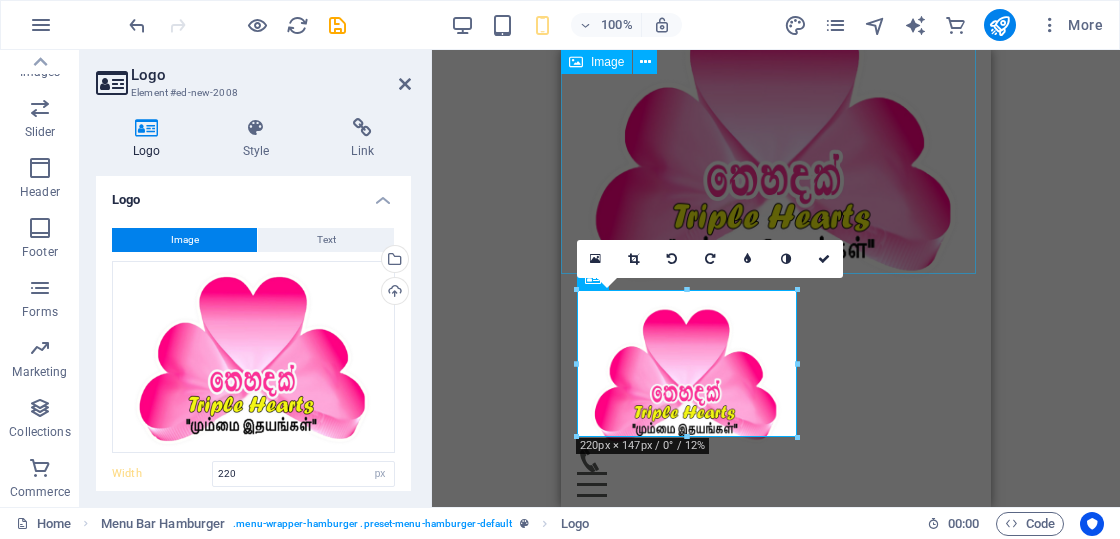 click at bounding box center [776, 141] 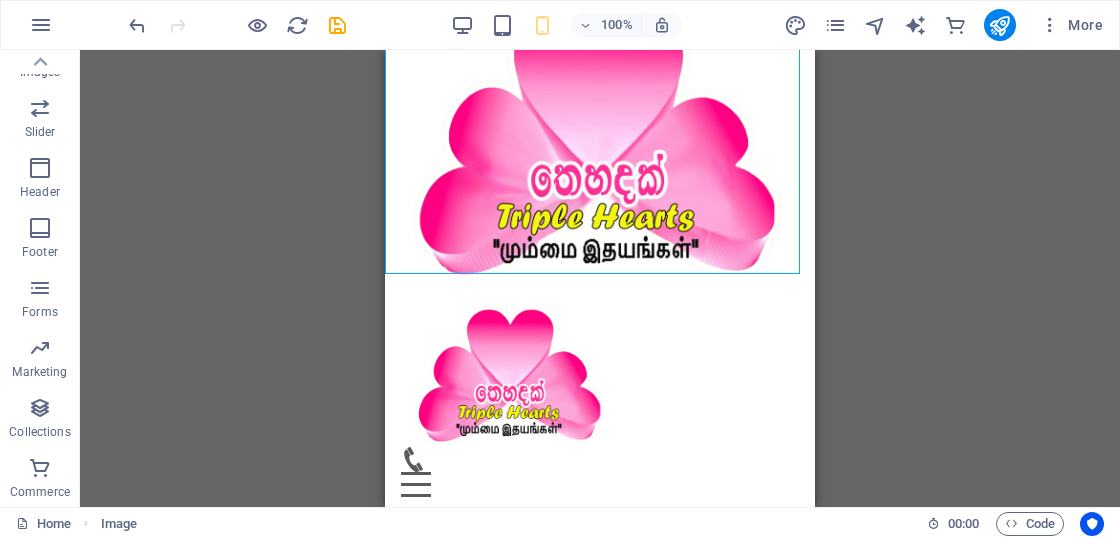 scroll, scrollTop: 0, scrollLeft: 0, axis: both 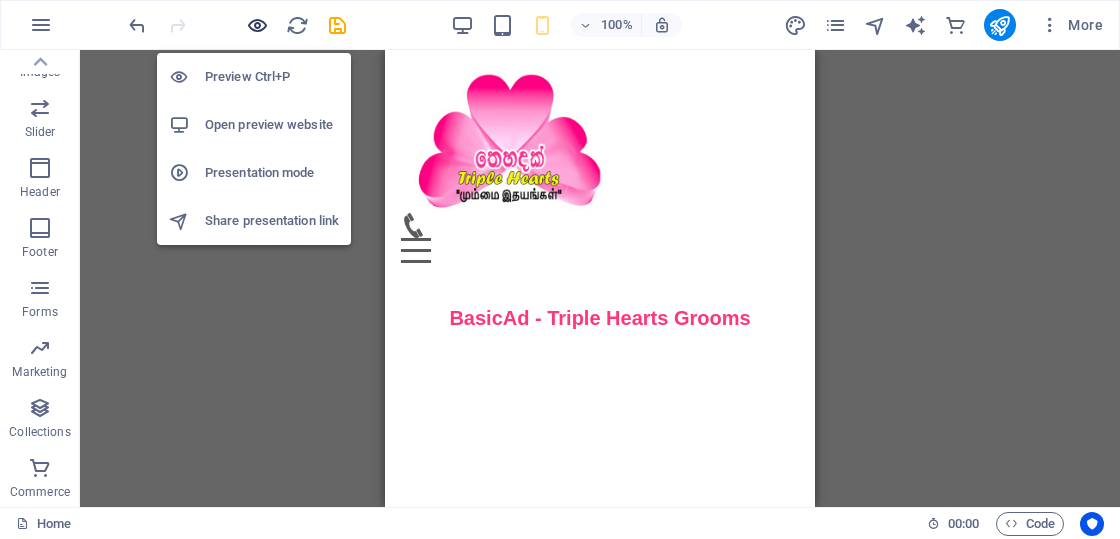 click at bounding box center [257, 25] 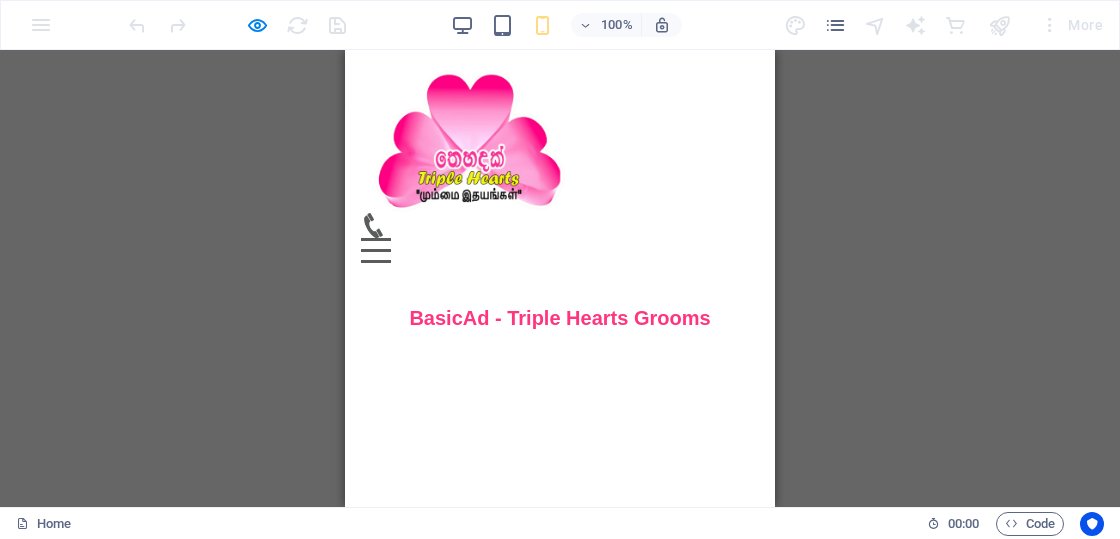 click on "Menu" at bounding box center (376, 250) 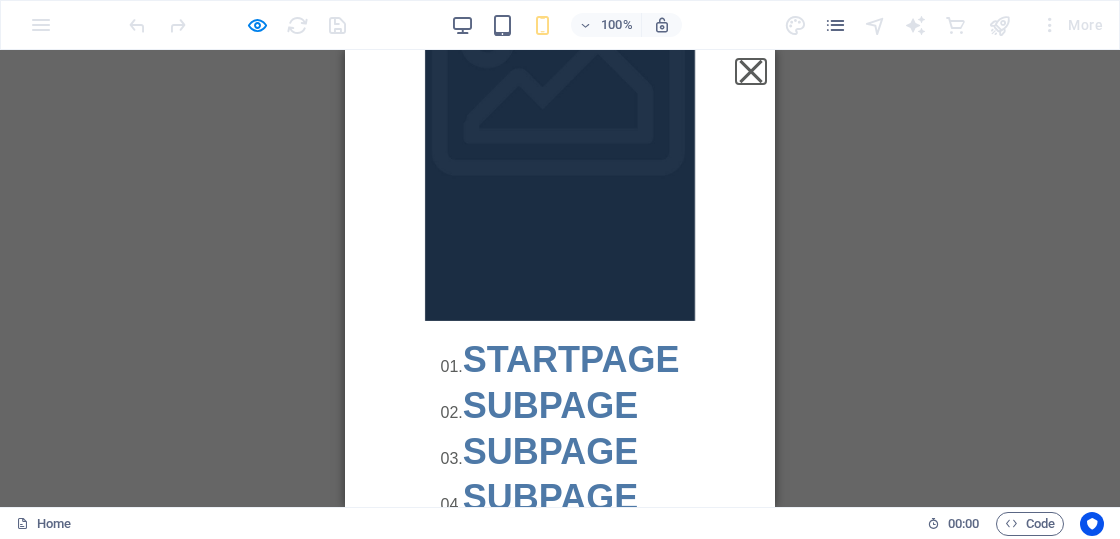 click on "Menu" at bounding box center [751, 70] 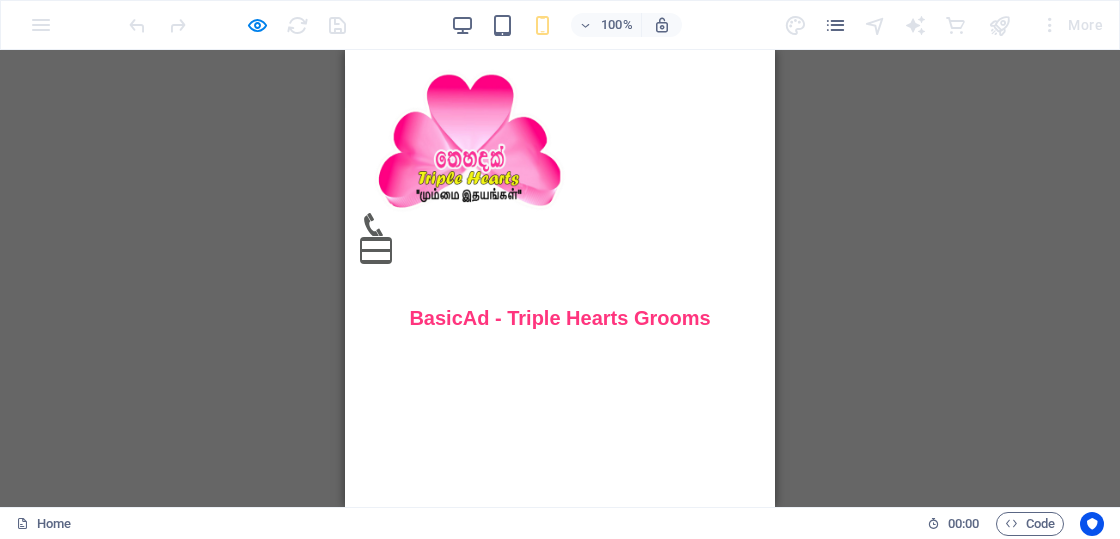 click on "Menu" at bounding box center (376, 239) 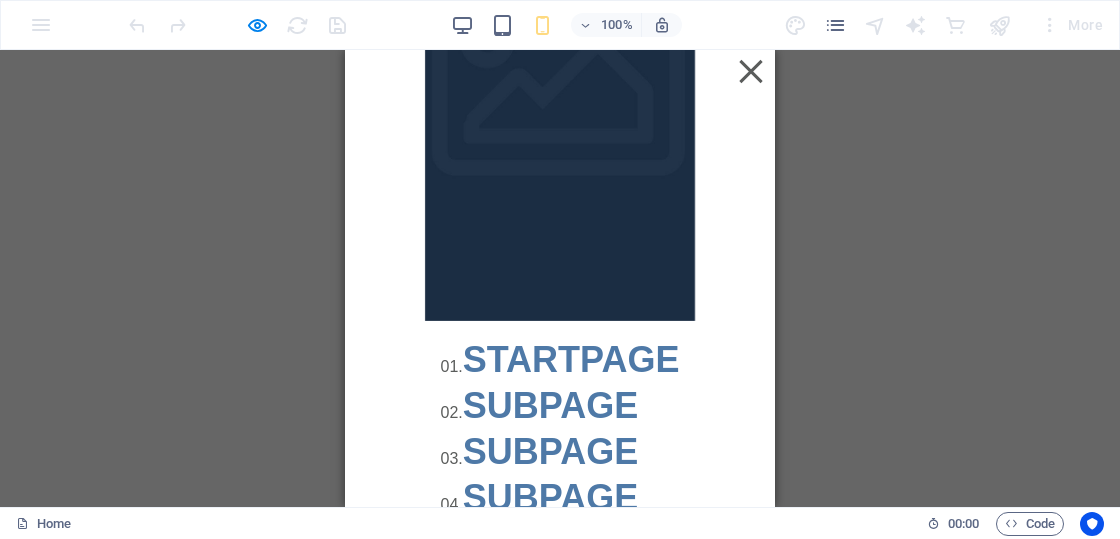 click on "01.  STARTPAGE
02.  SUBPAGE
03.  SUBPAGE
04.  SUBPAGE
05.  SUBPAGE" at bounding box center [560, 507] 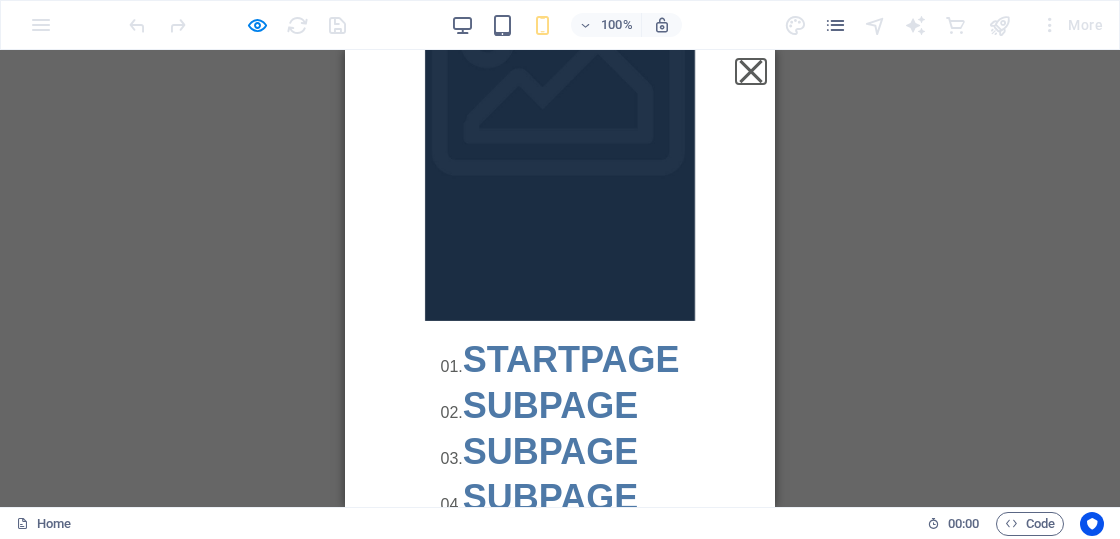 click on "Menu" at bounding box center [751, 70] 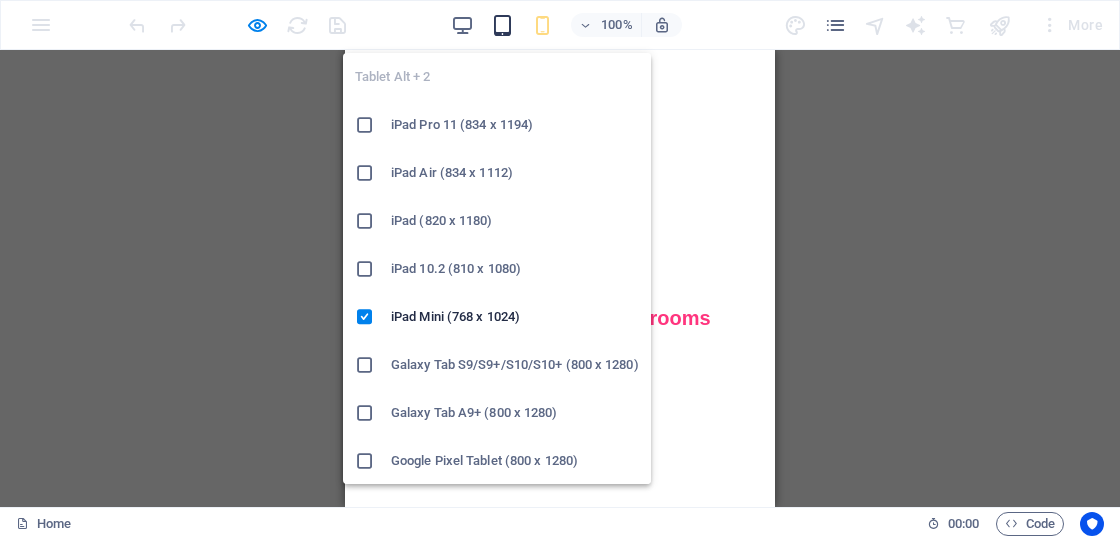 click at bounding box center [502, 25] 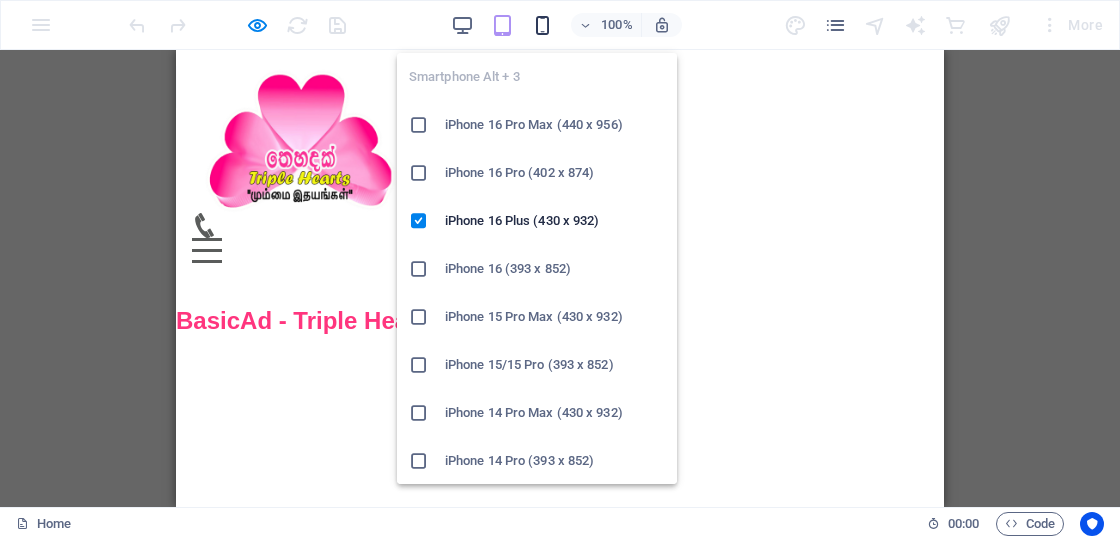 click at bounding box center (542, 25) 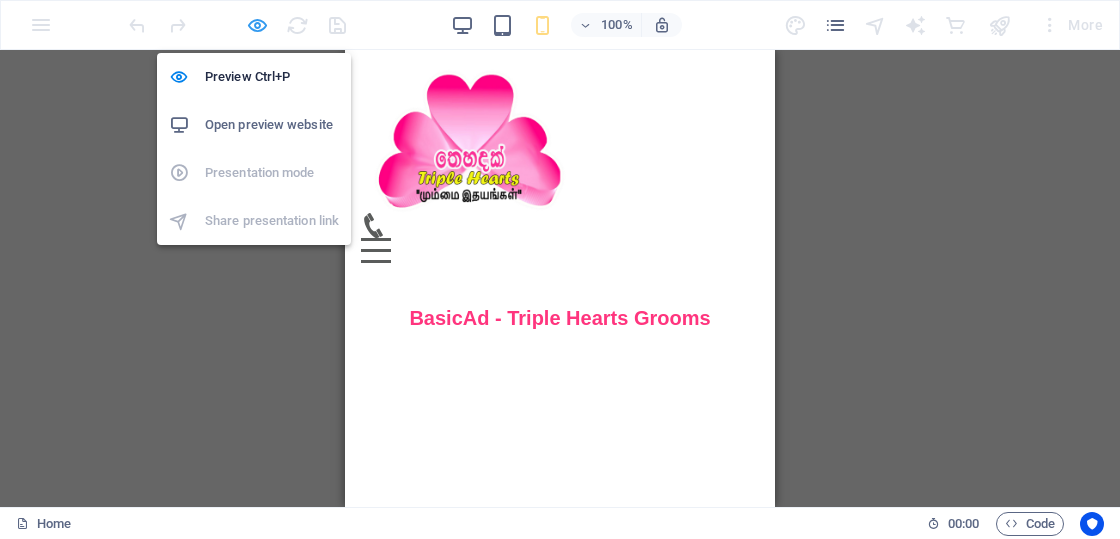 click at bounding box center [257, 25] 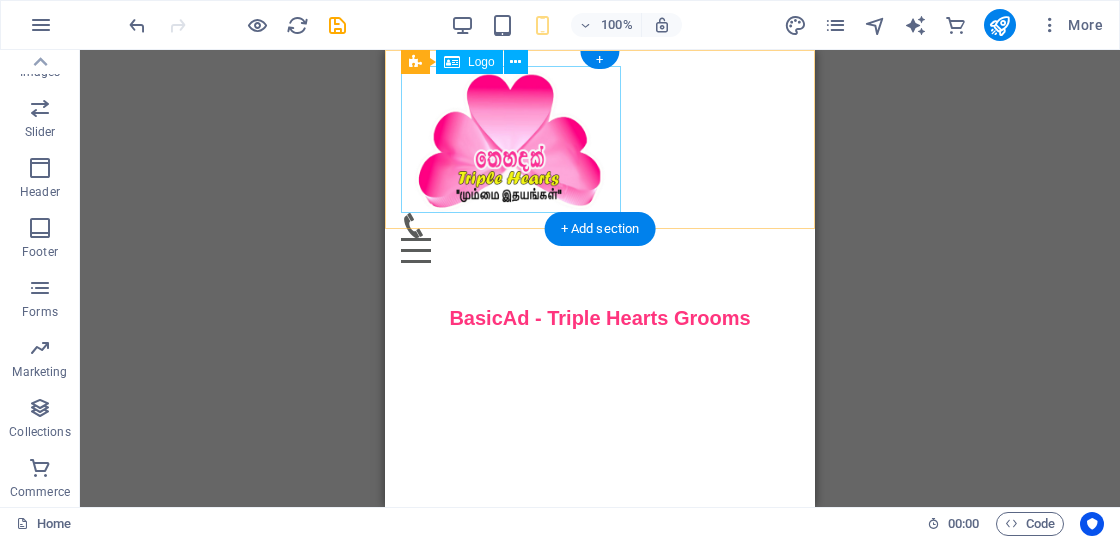 click at bounding box center (600, 139) 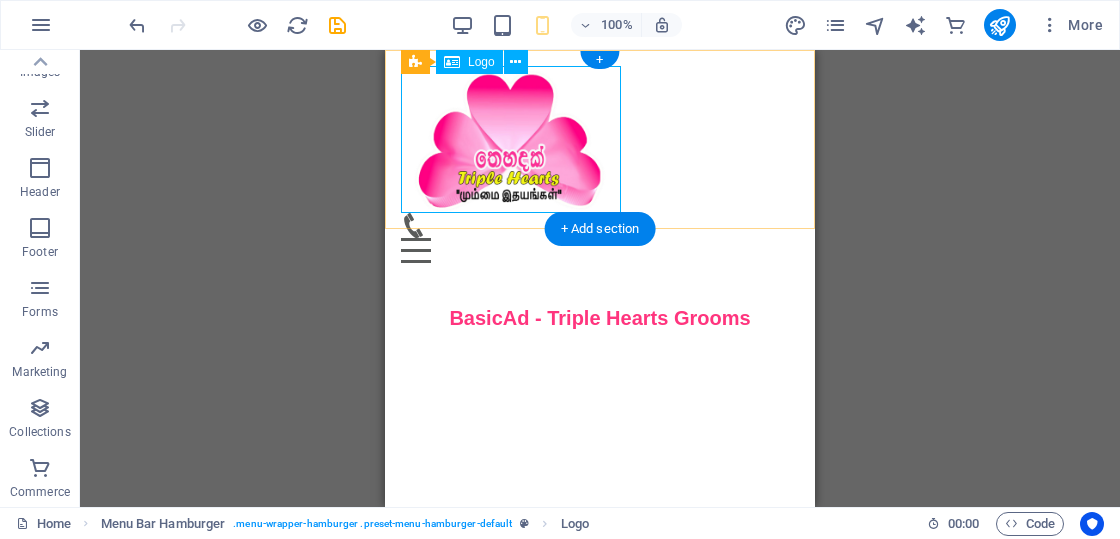 click at bounding box center (600, 139) 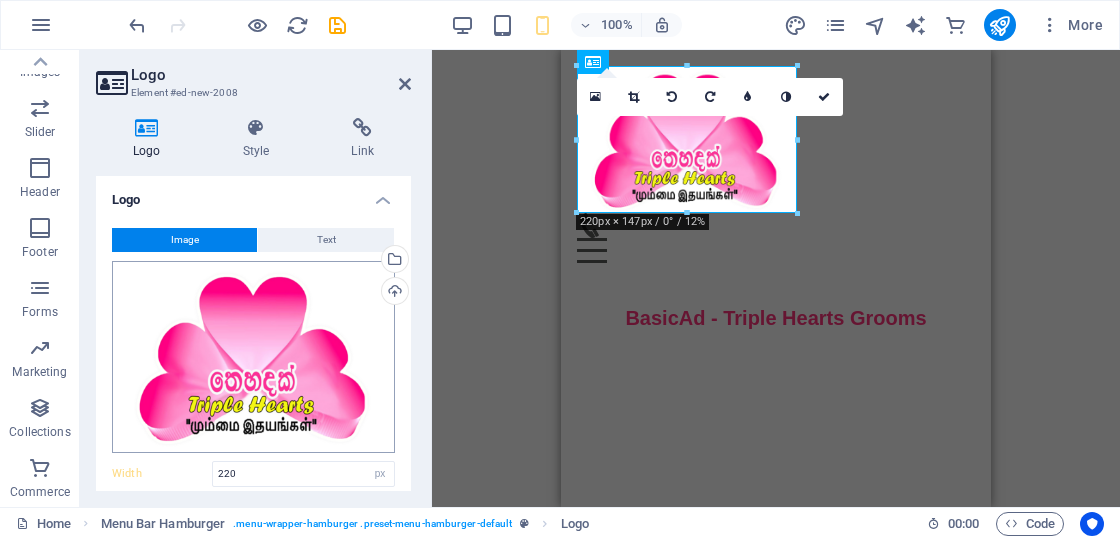 scroll, scrollTop: 100, scrollLeft: 0, axis: vertical 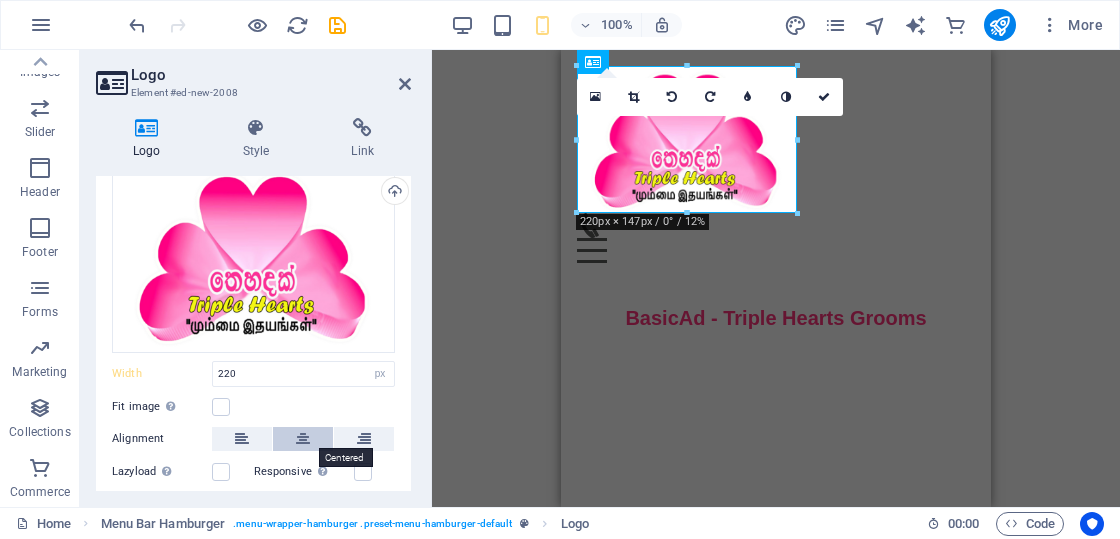 click at bounding box center (303, 439) 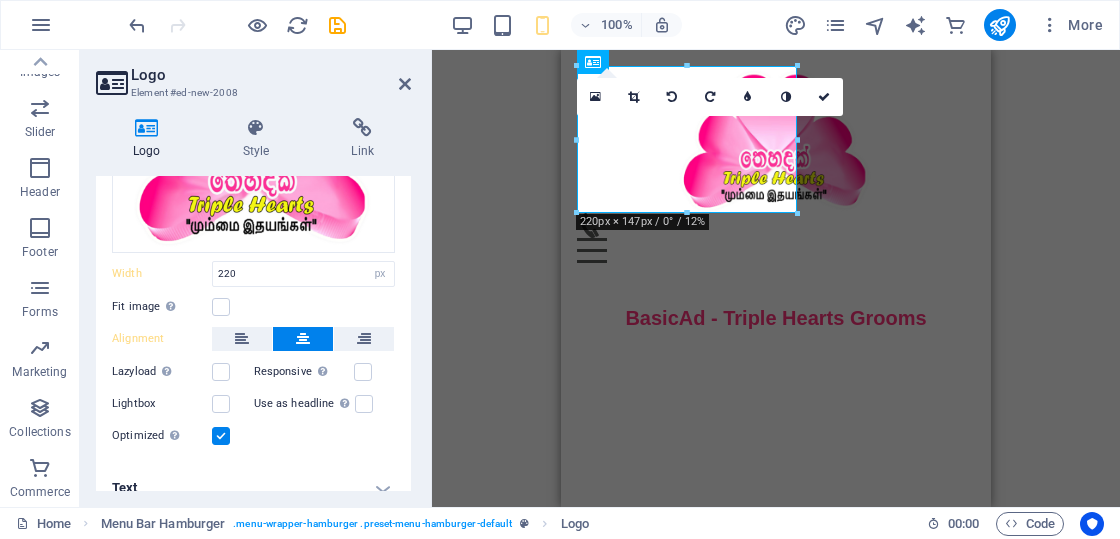scroll, scrollTop: 217, scrollLeft: 0, axis: vertical 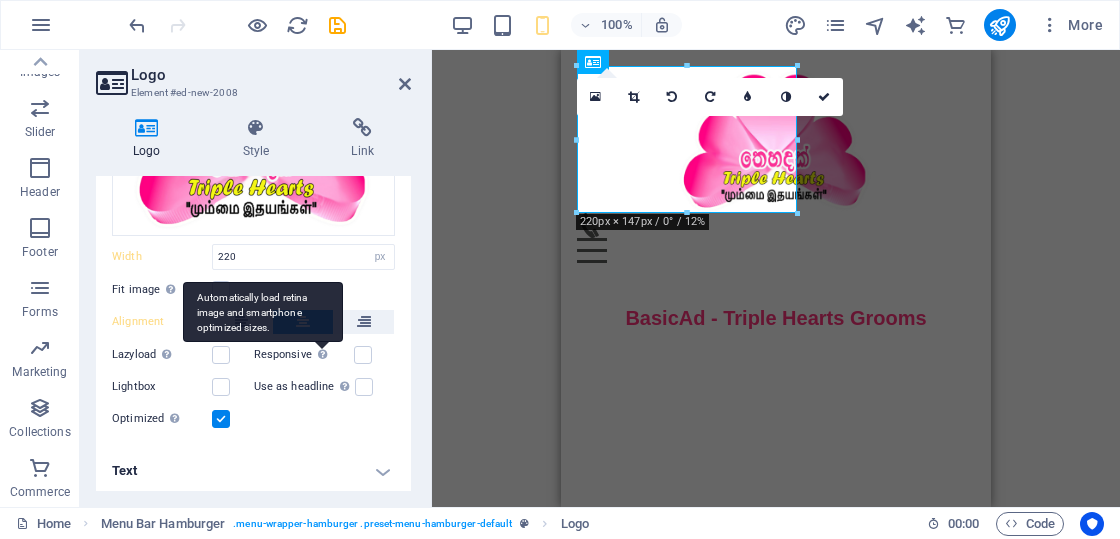 click on "Automatically load retina image and smartphone optimized sizes." at bounding box center [263, 312] 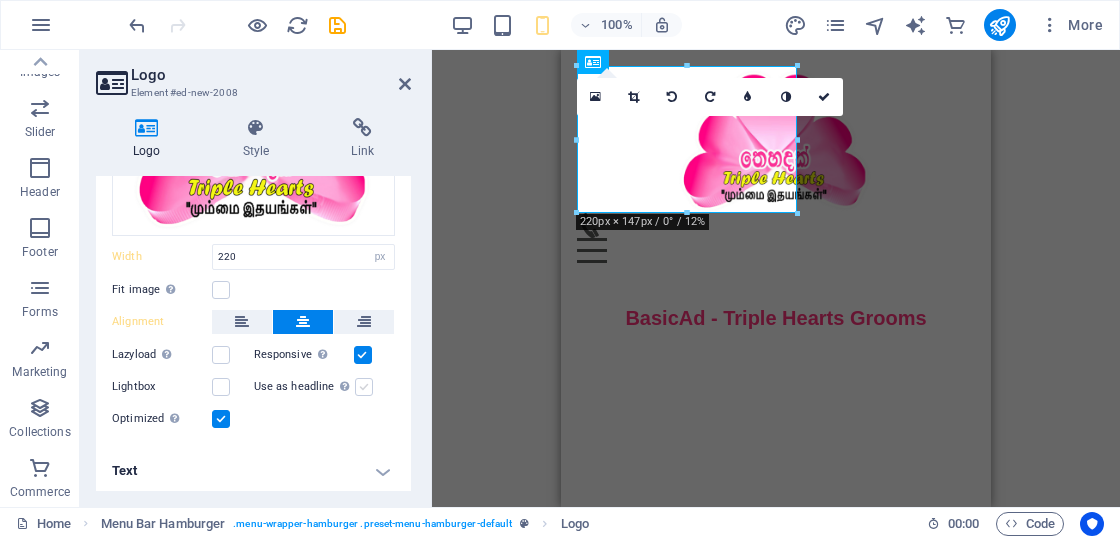 click at bounding box center (364, 387) 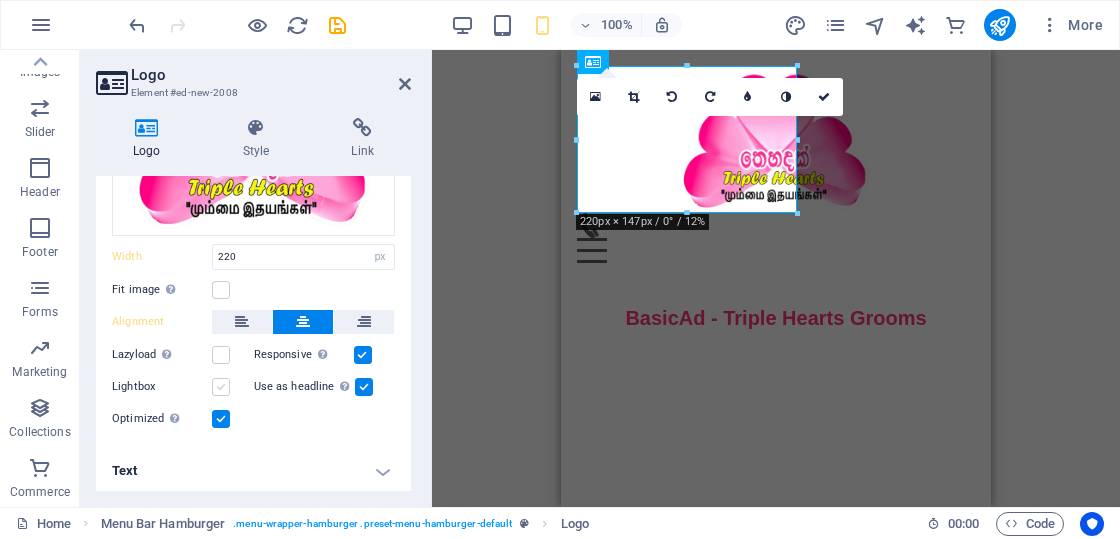 click at bounding box center [221, 387] 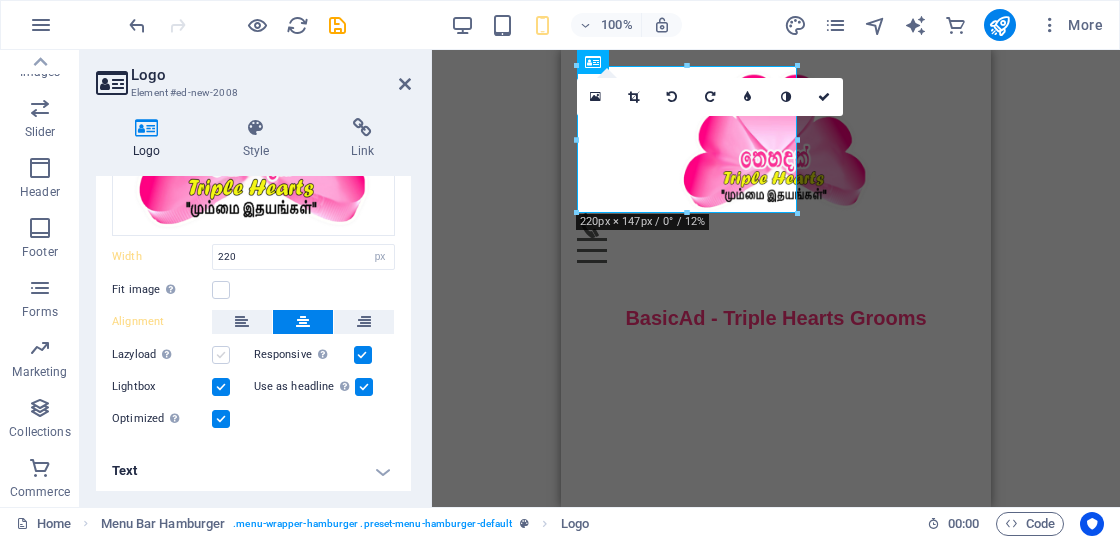 click at bounding box center (221, 355) 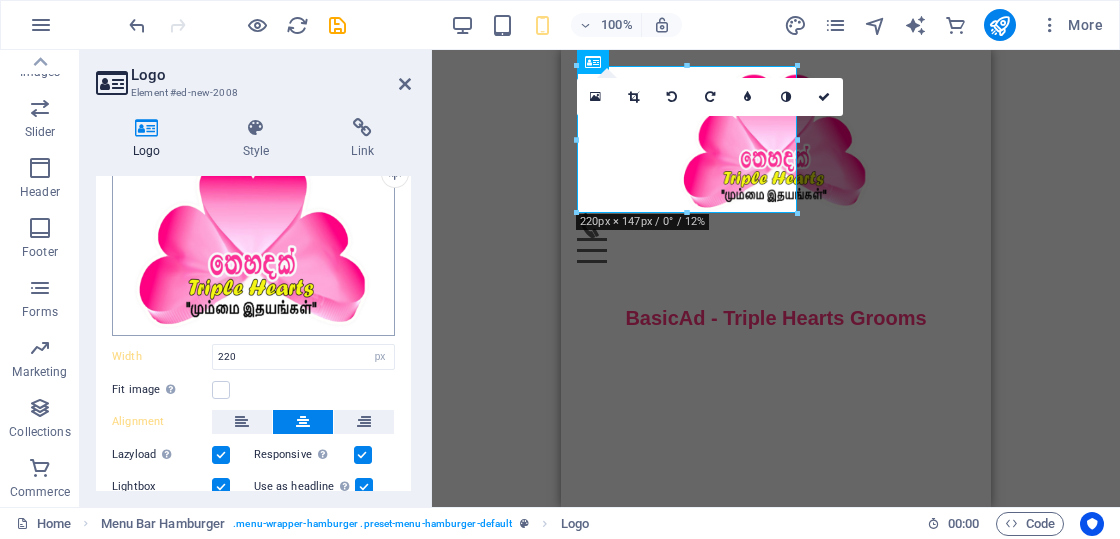 scroll, scrollTop: 0, scrollLeft: 0, axis: both 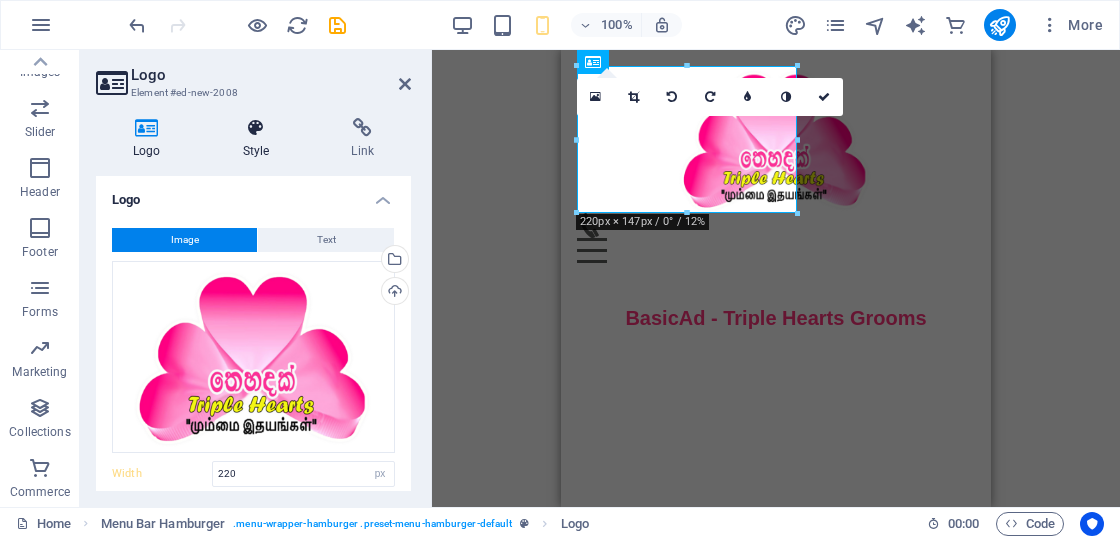 click at bounding box center (256, 128) 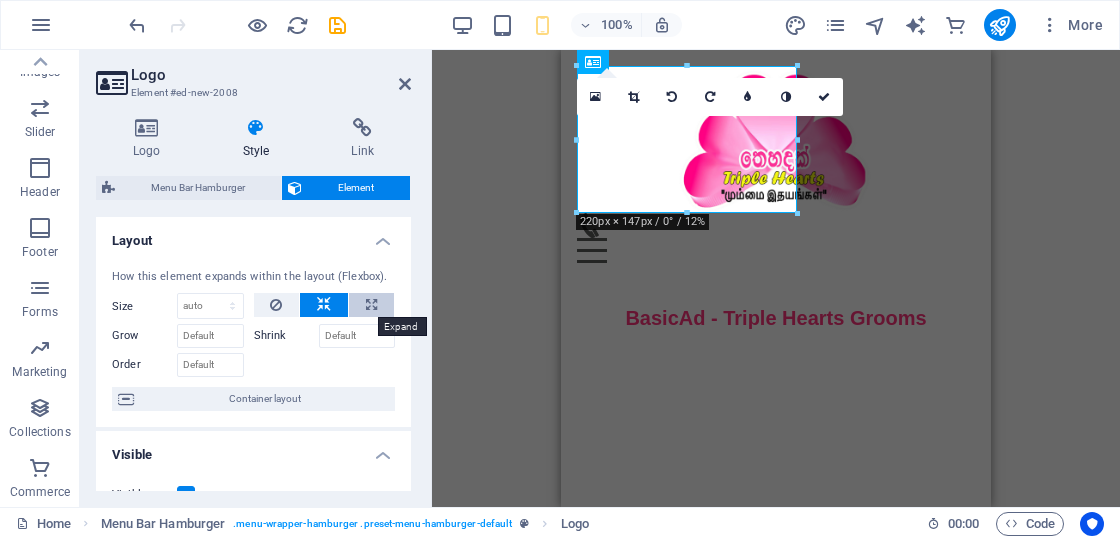 click at bounding box center (371, 305) 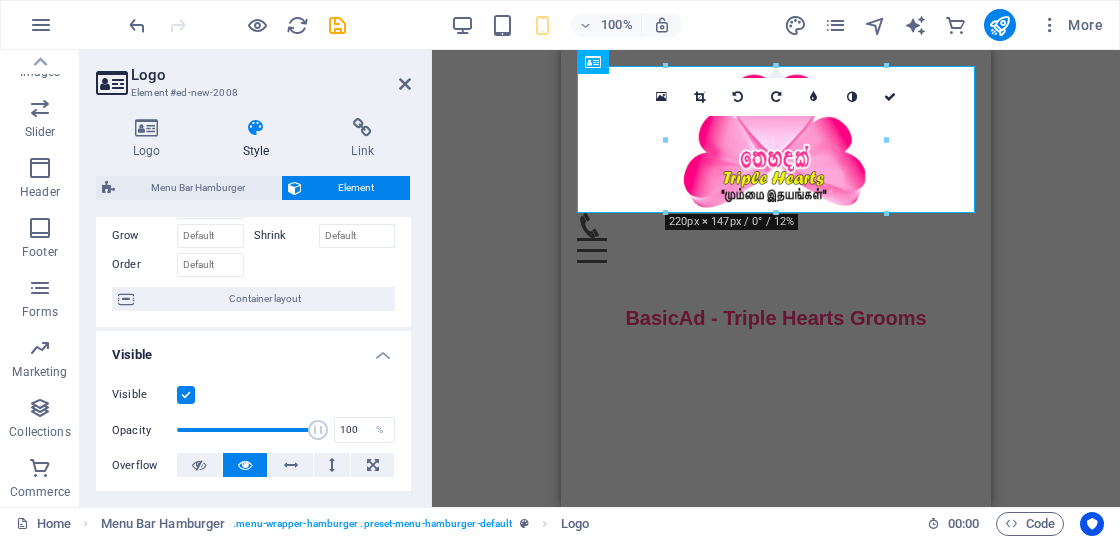 scroll, scrollTop: 200, scrollLeft: 0, axis: vertical 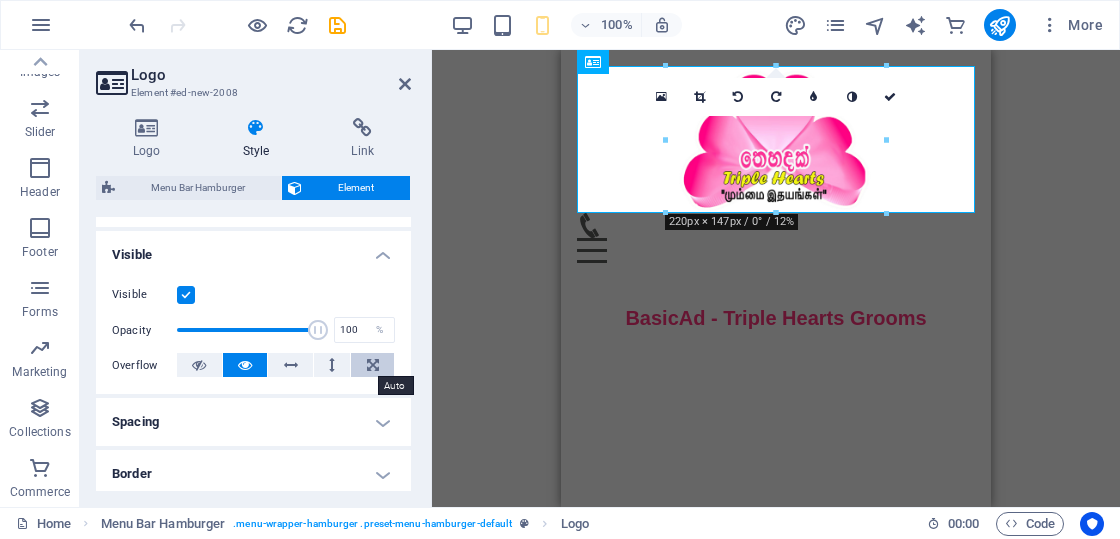 click at bounding box center [373, 365] 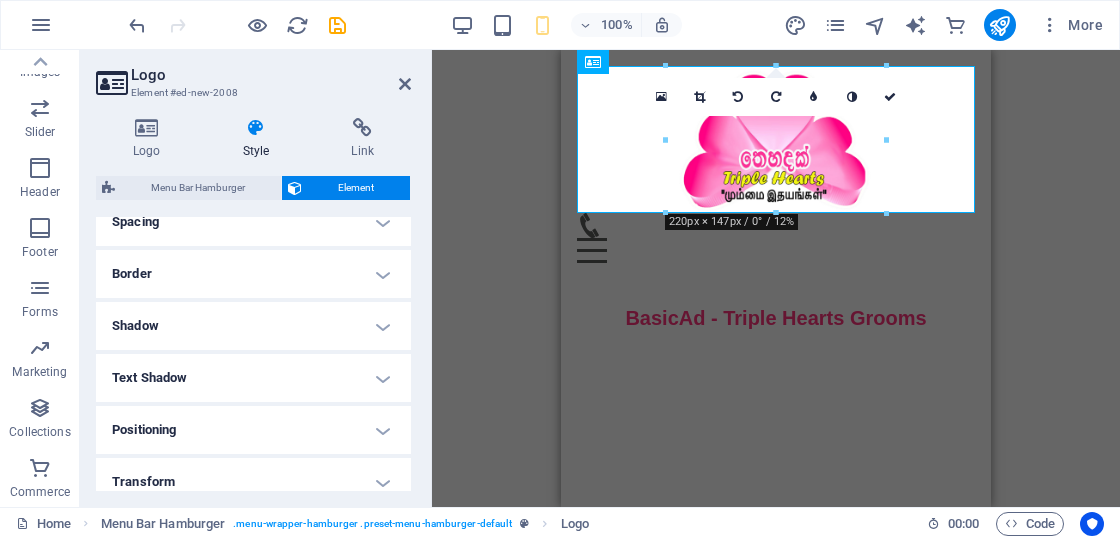 scroll, scrollTop: 570, scrollLeft: 0, axis: vertical 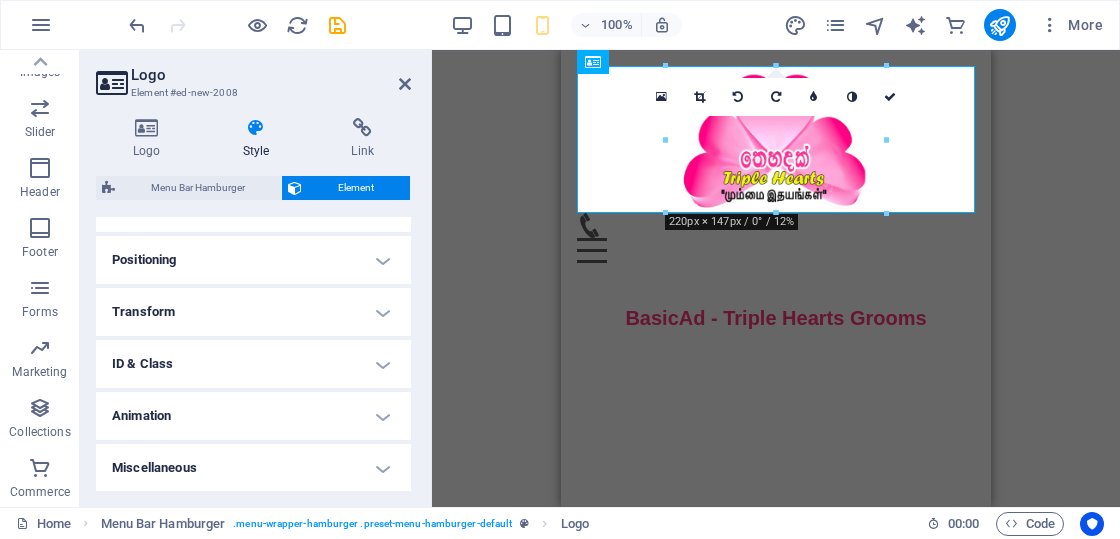 click on "Positioning" at bounding box center [253, 260] 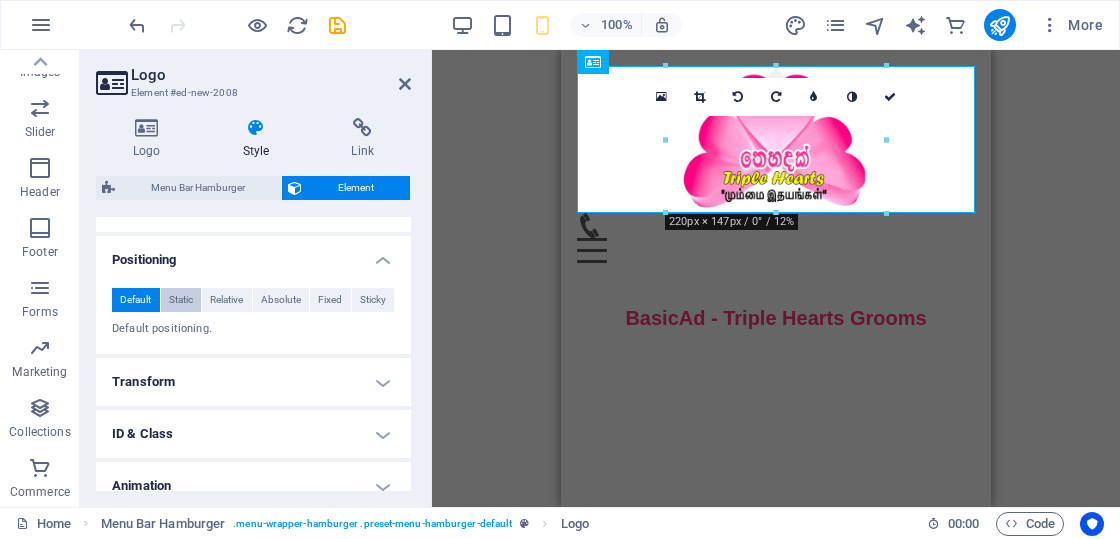 click on "Static" at bounding box center [181, 300] 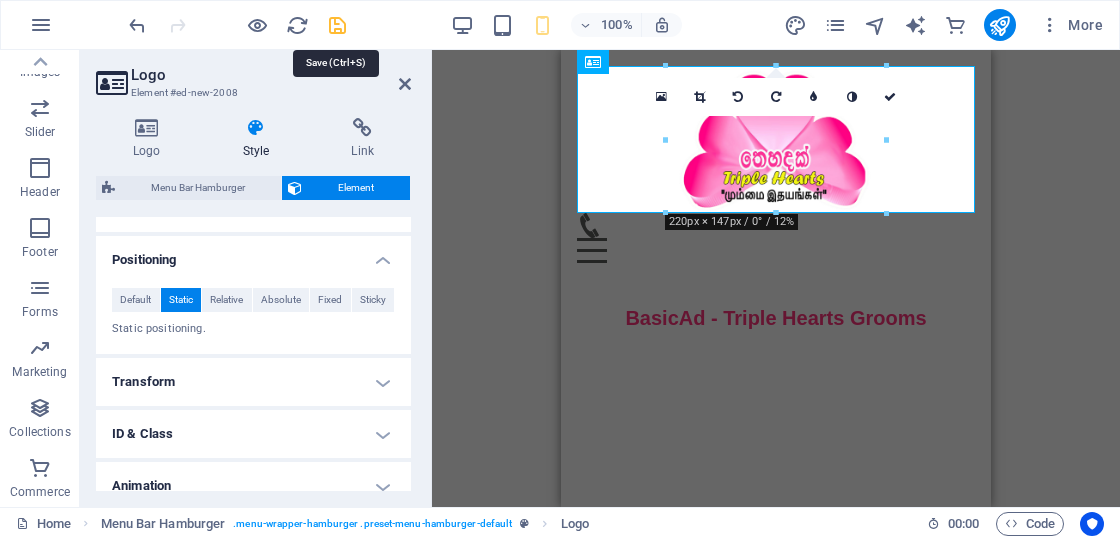 click at bounding box center (337, 25) 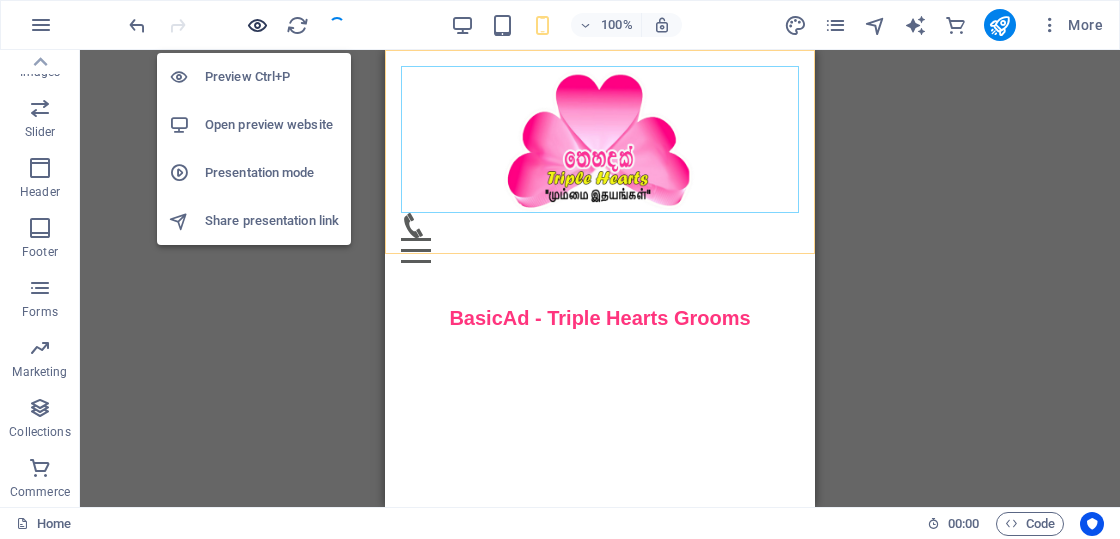 click at bounding box center (257, 25) 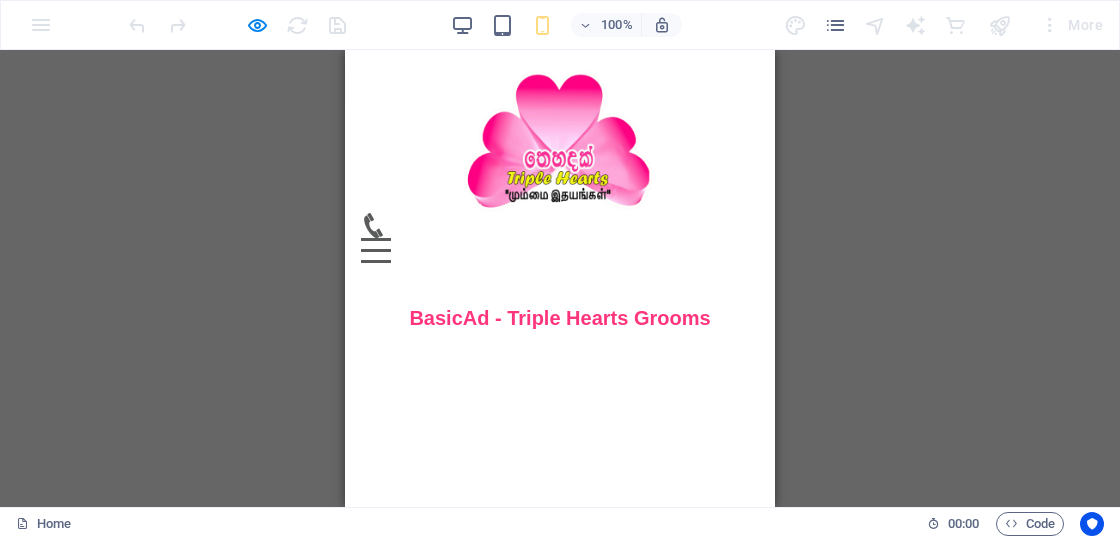 click on "Menu" at bounding box center (376, 250) 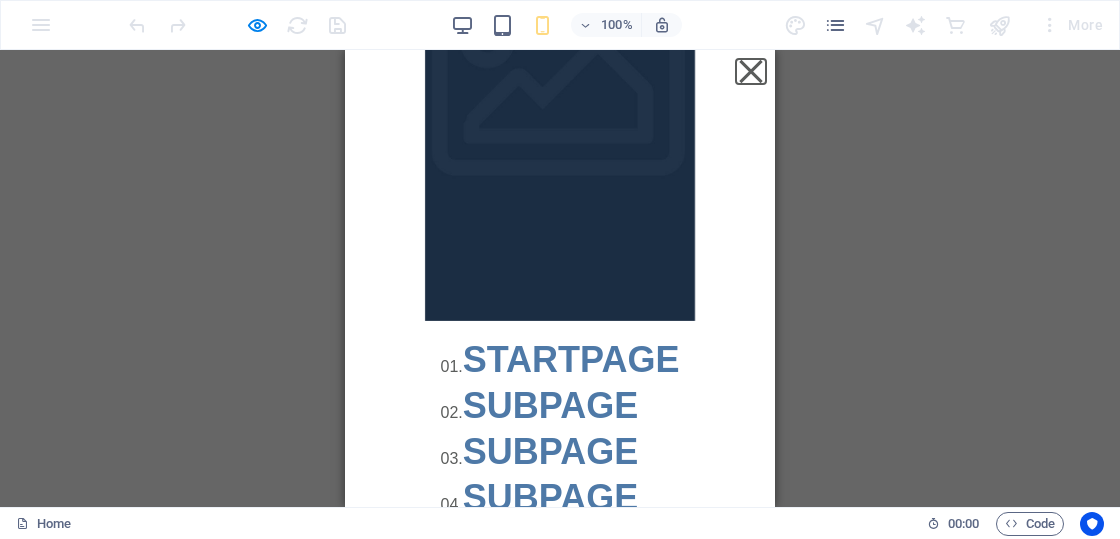 click on "Menu" at bounding box center (751, 70) 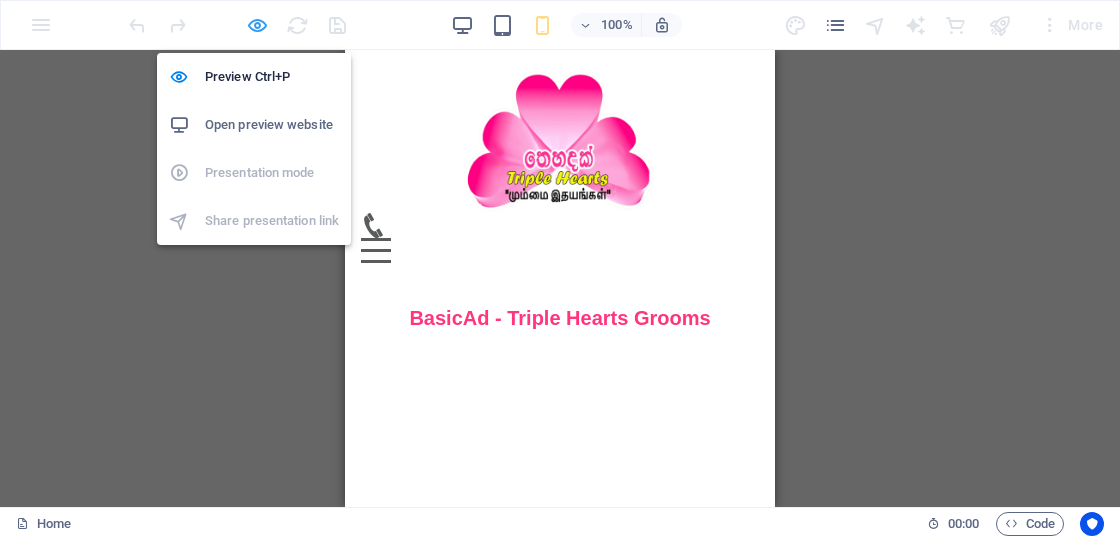 click at bounding box center (257, 25) 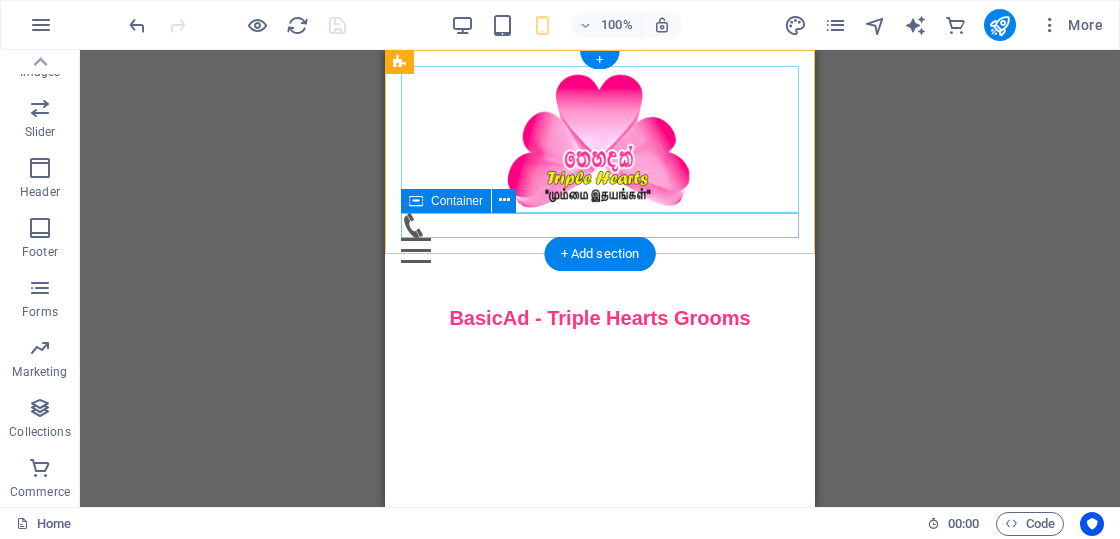 click on "Menu" at bounding box center [600, 238] 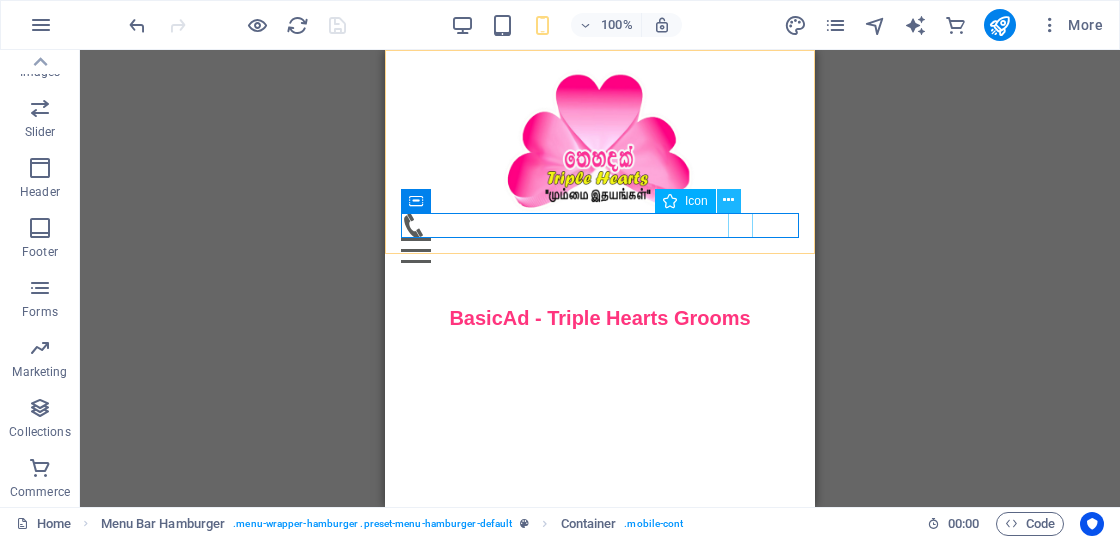 click at bounding box center [728, 200] 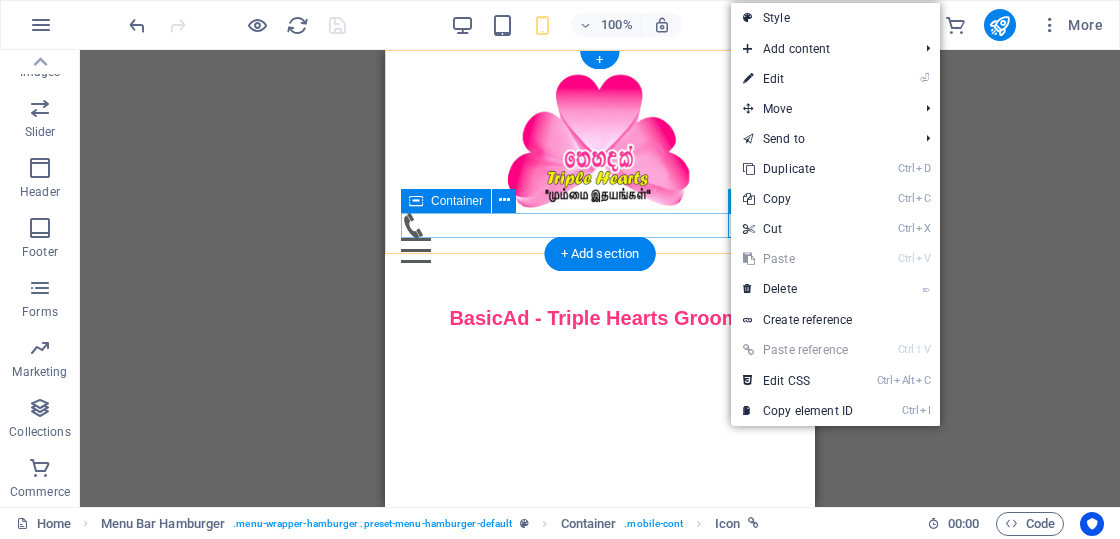 click on "Menu" at bounding box center (600, 238) 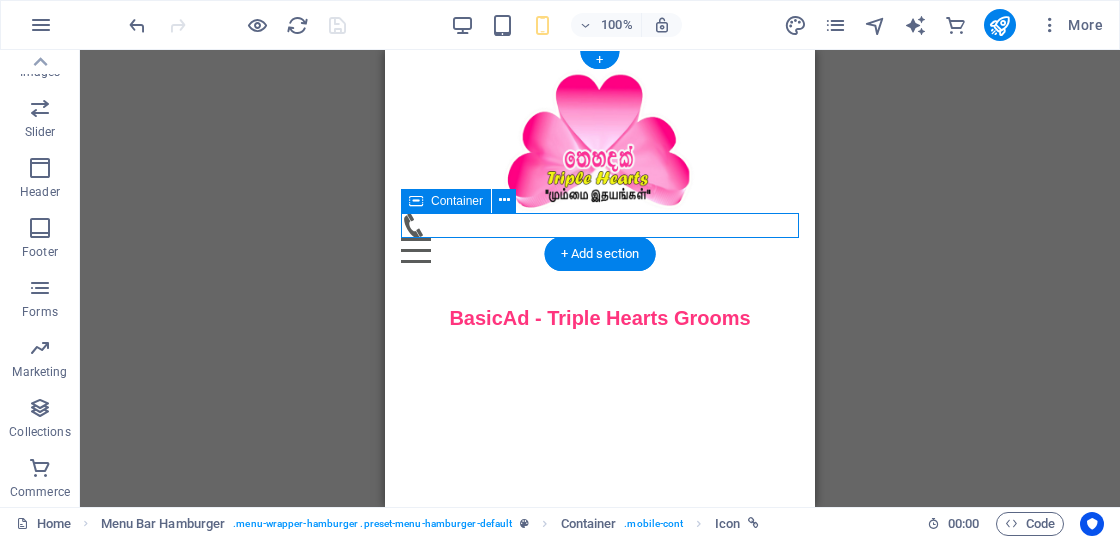 click on "Menu" at bounding box center (600, 238) 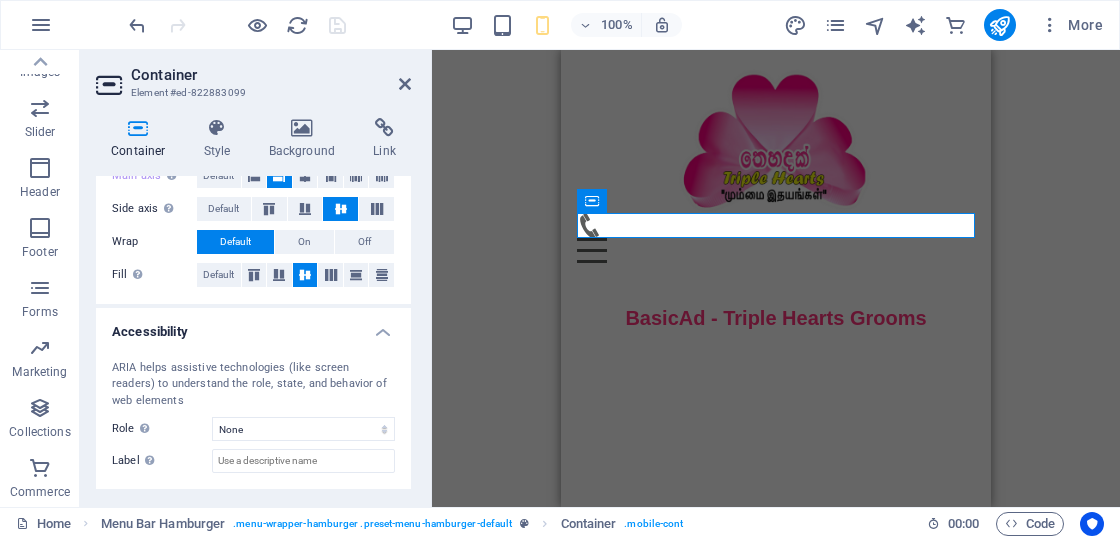 scroll, scrollTop: 200, scrollLeft: 0, axis: vertical 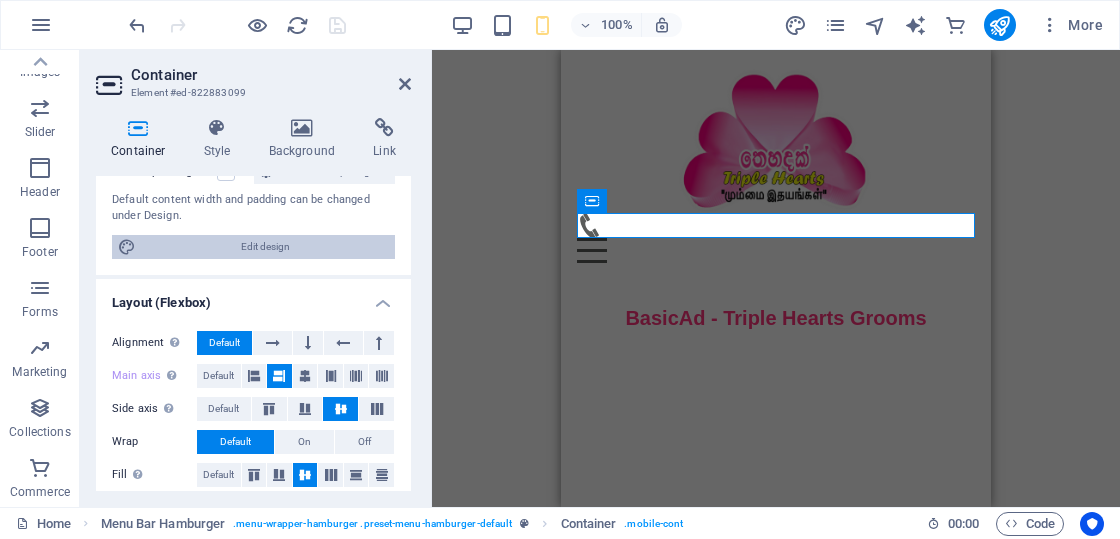 click on "Edit design" at bounding box center [265, 247] 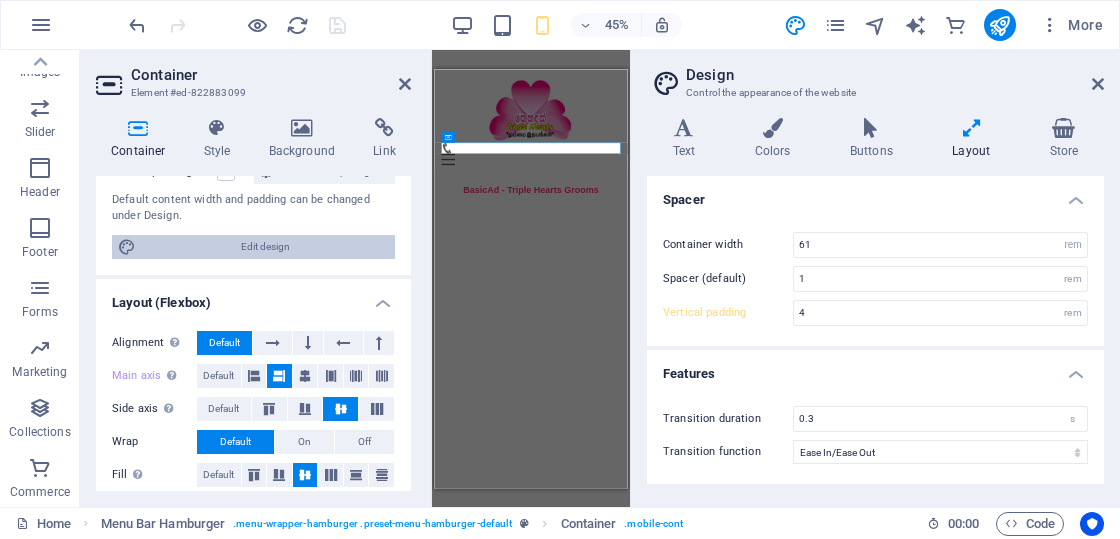 click on "Edit design" at bounding box center (265, 247) 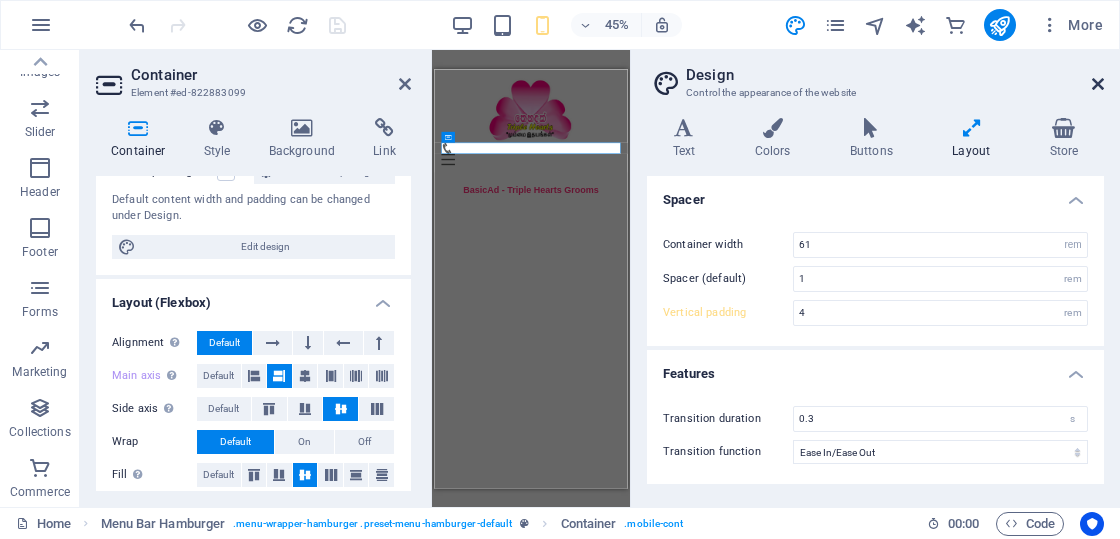 click at bounding box center (1098, 84) 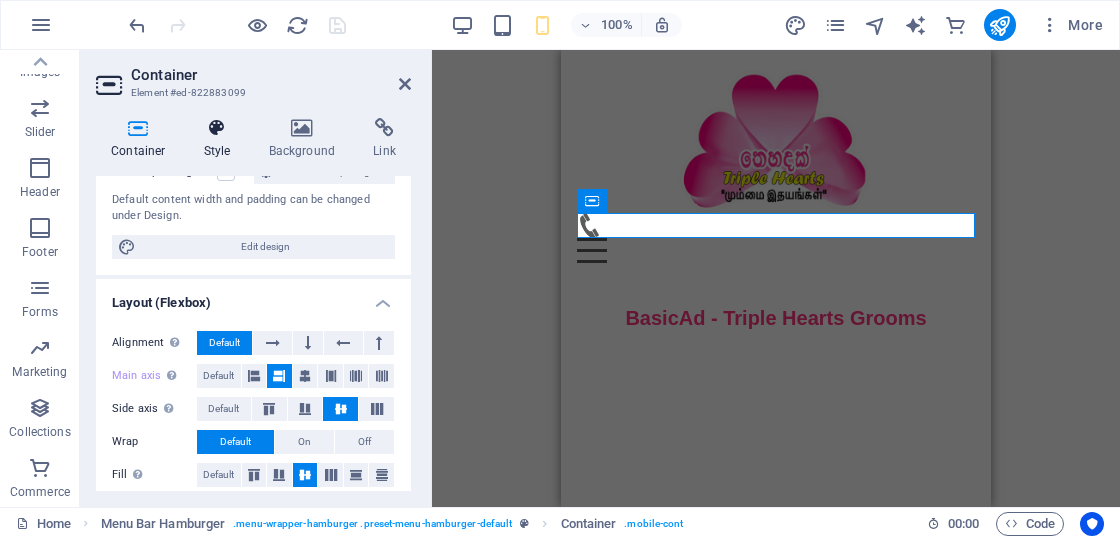 click at bounding box center [217, 128] 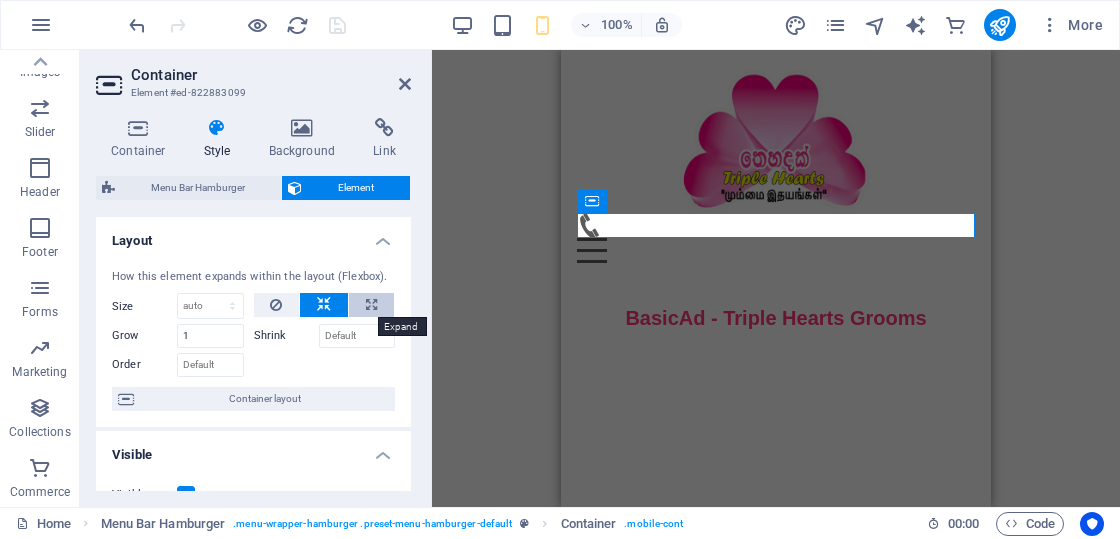 click at bounding box center [371, 305] 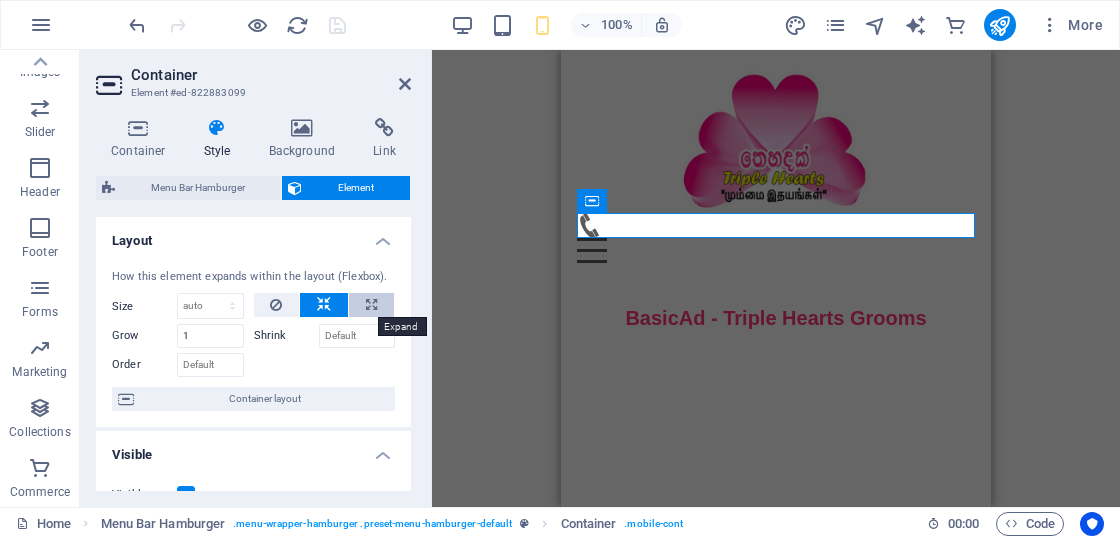 type on "100" 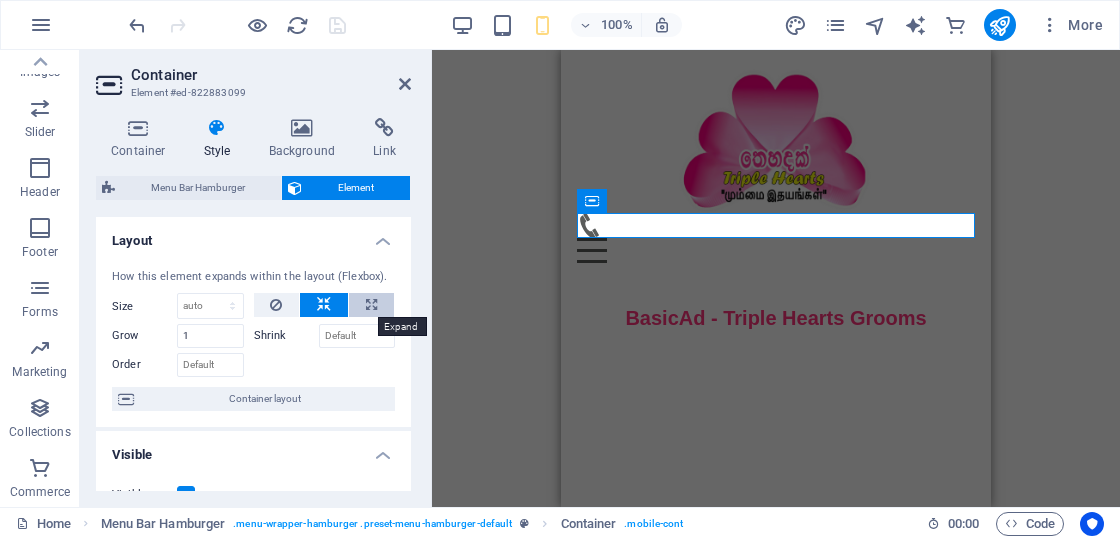 select on "%" 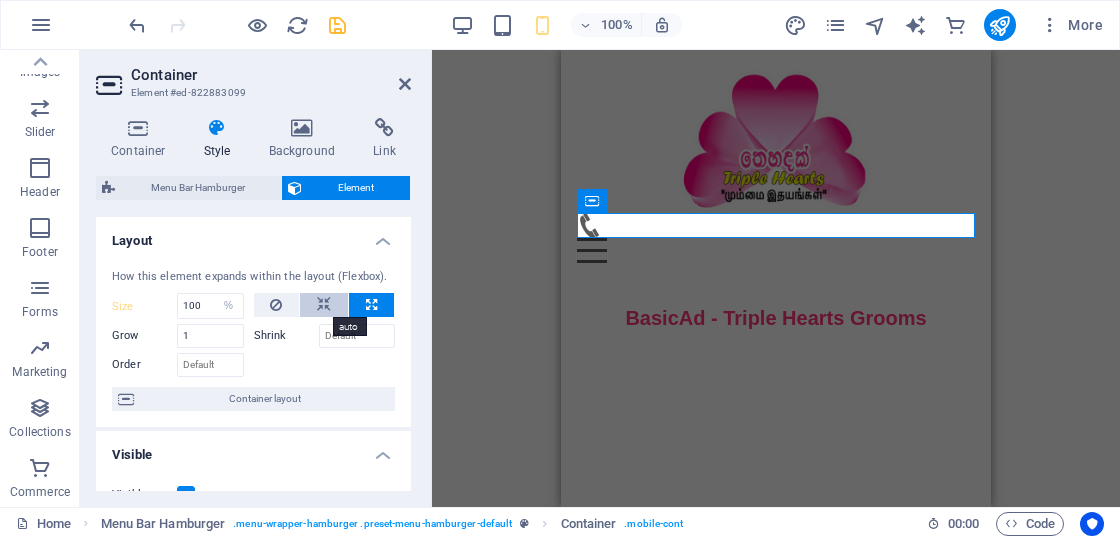 click at bounding box center [324, 305] 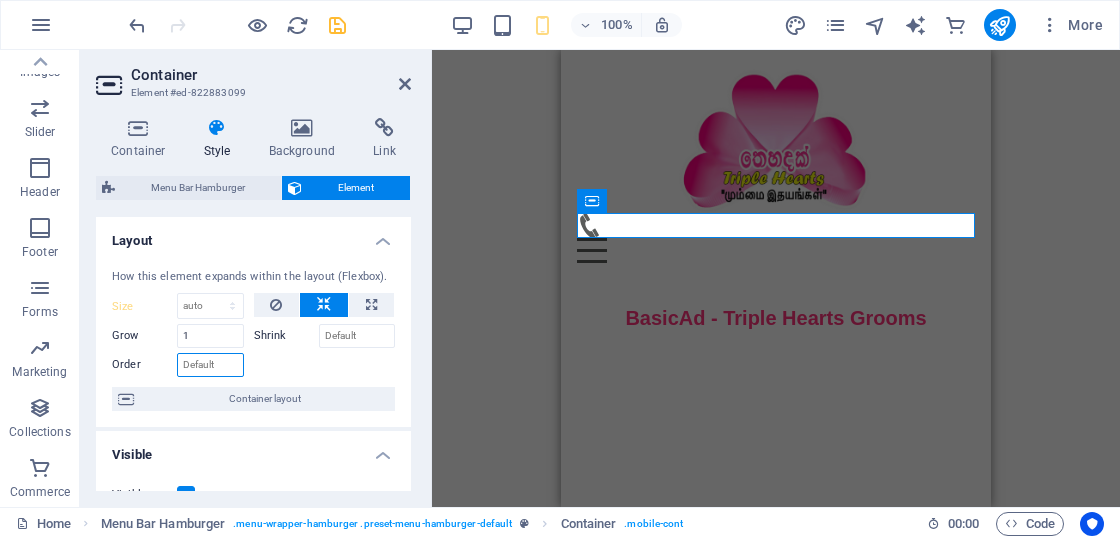 click on "Order" at bounding box center (210, 365) 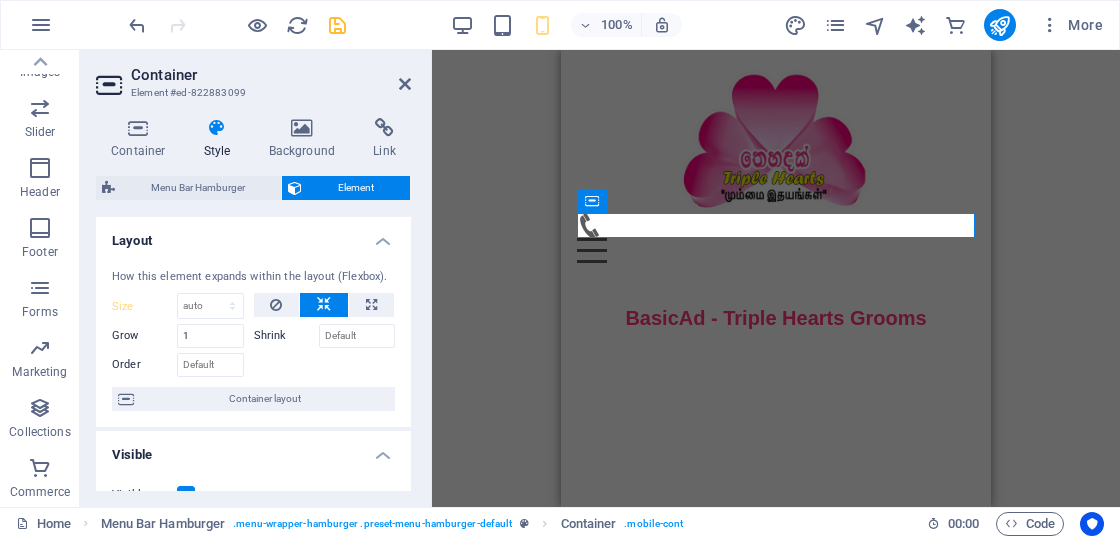 click at bounding box center [325, 362] 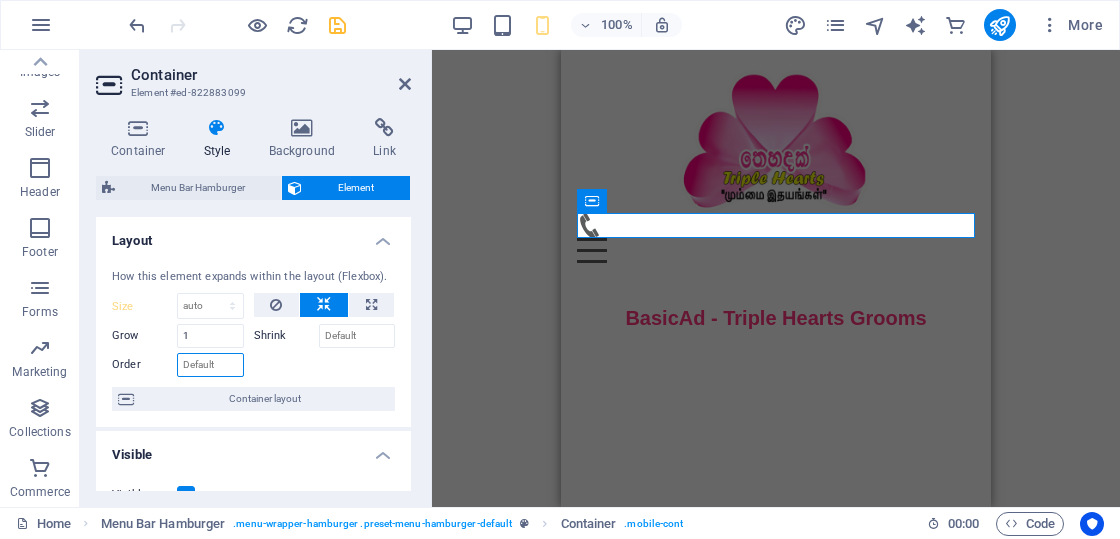 click on "Order" at bounding box center [210, 365] 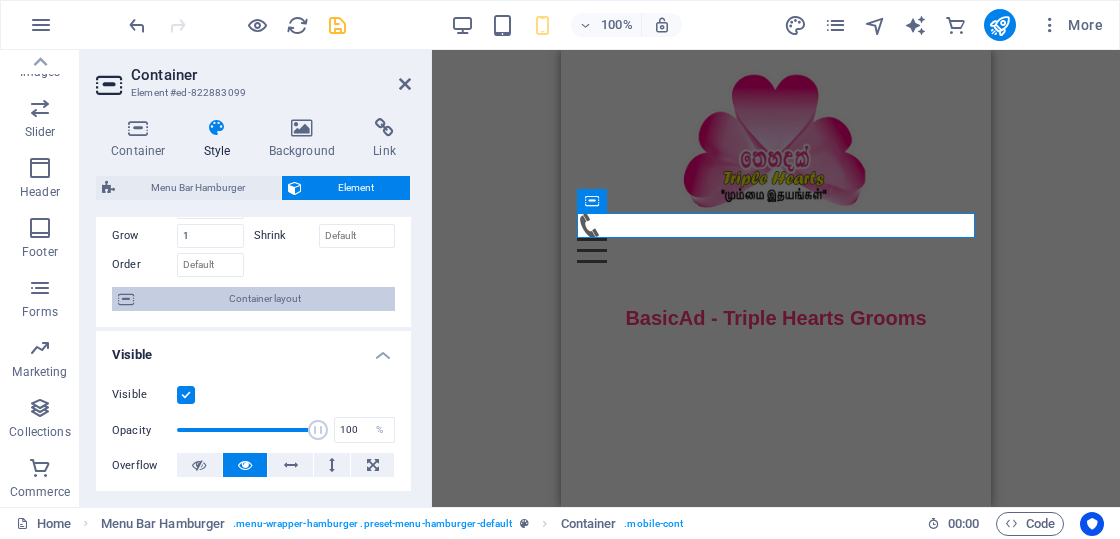 click on "Container layout" at bounding box center (264, 299) 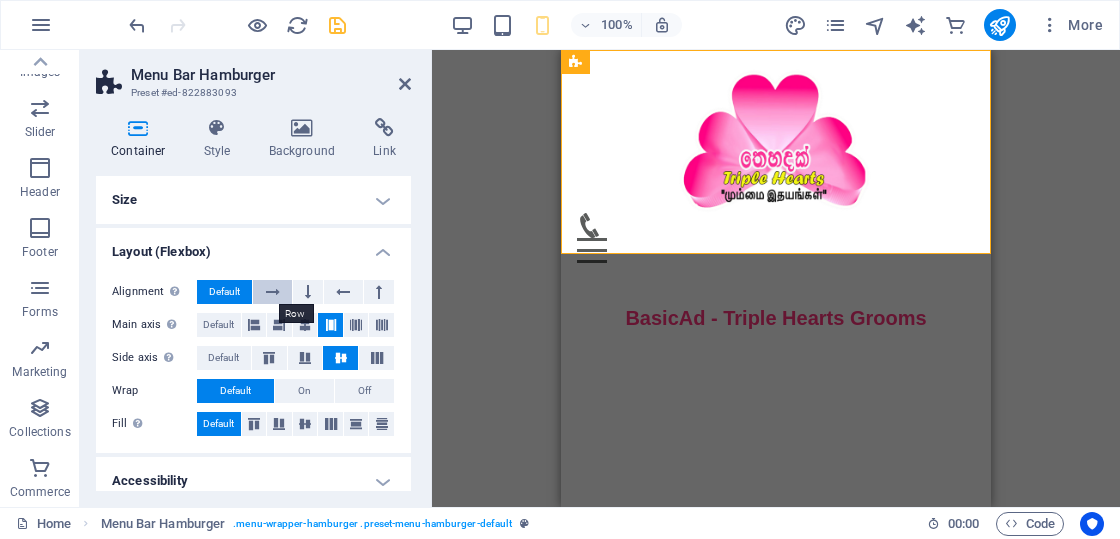 click at bounding box center [273, 292] 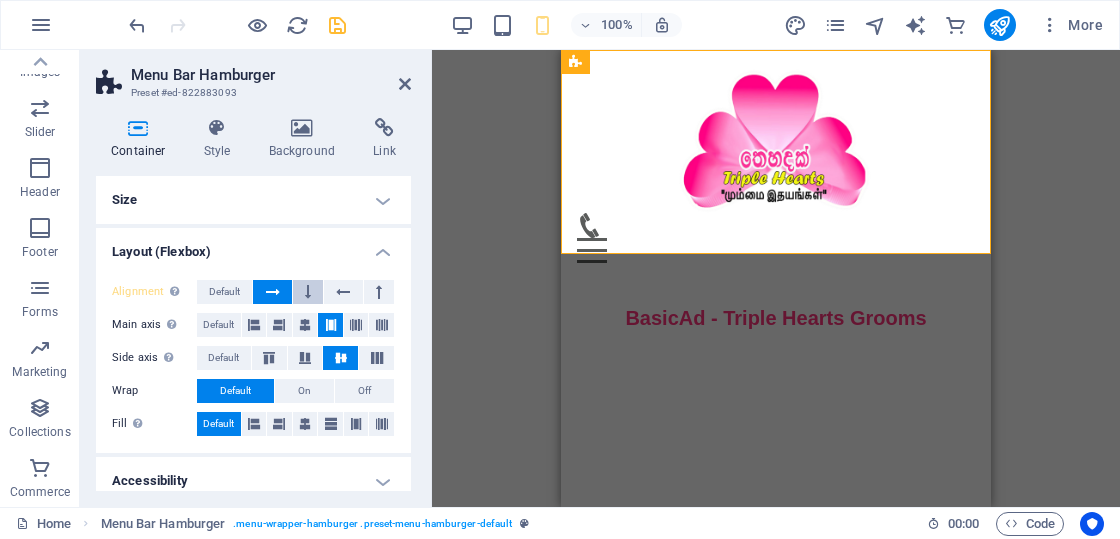 click at bounding box center (308, 292) 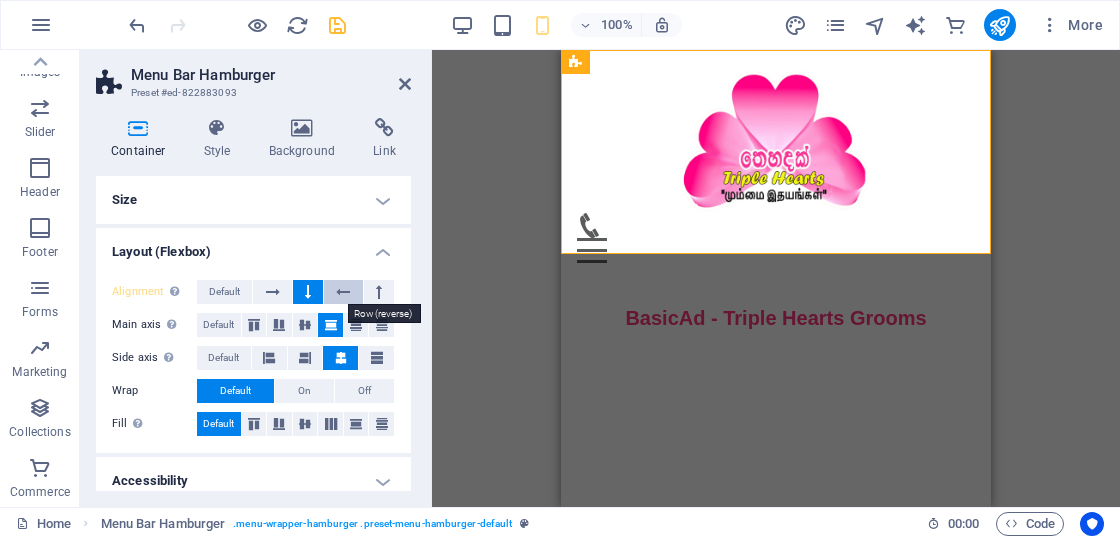 click at bounding box center [343, 292] 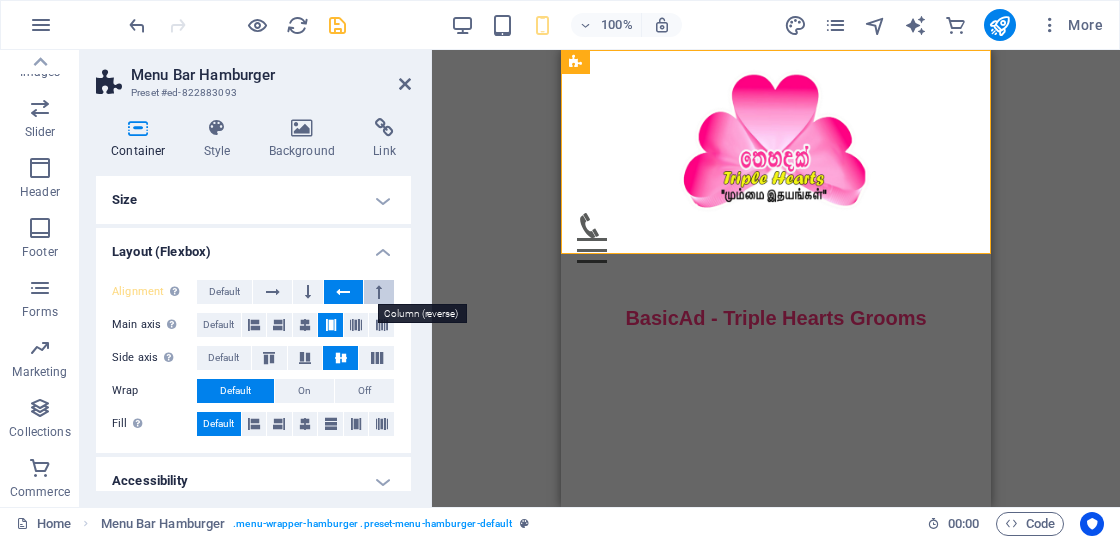 click at bounding box center [379, 292] 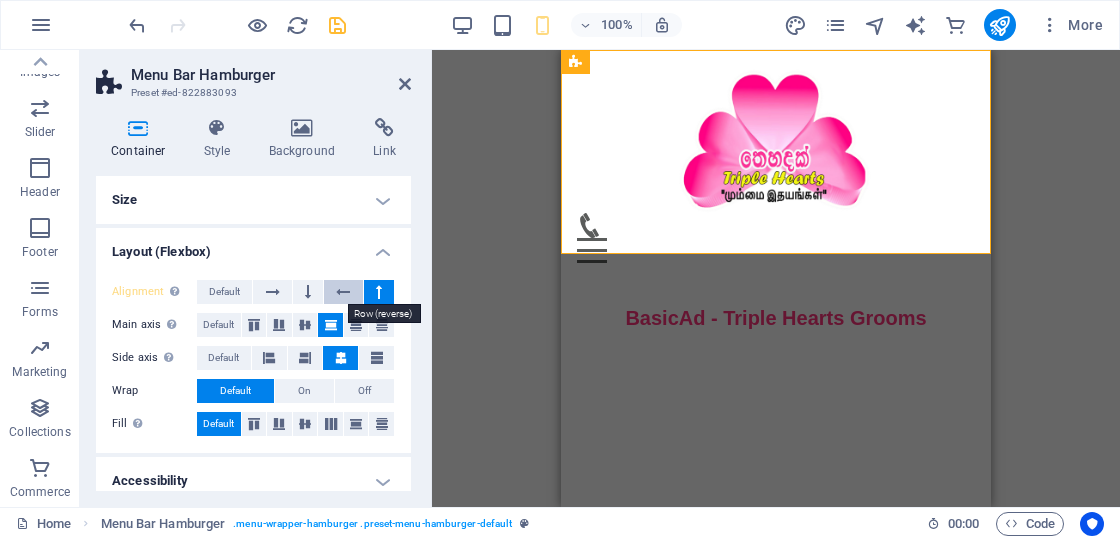 click at bounding box center [343, 292] 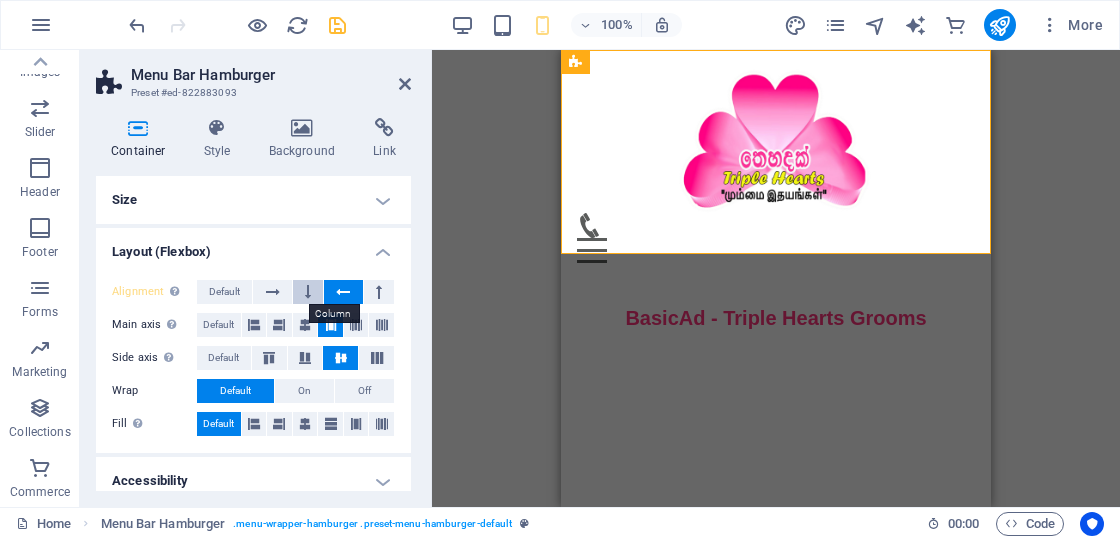 click at bounding box center (308, 292) 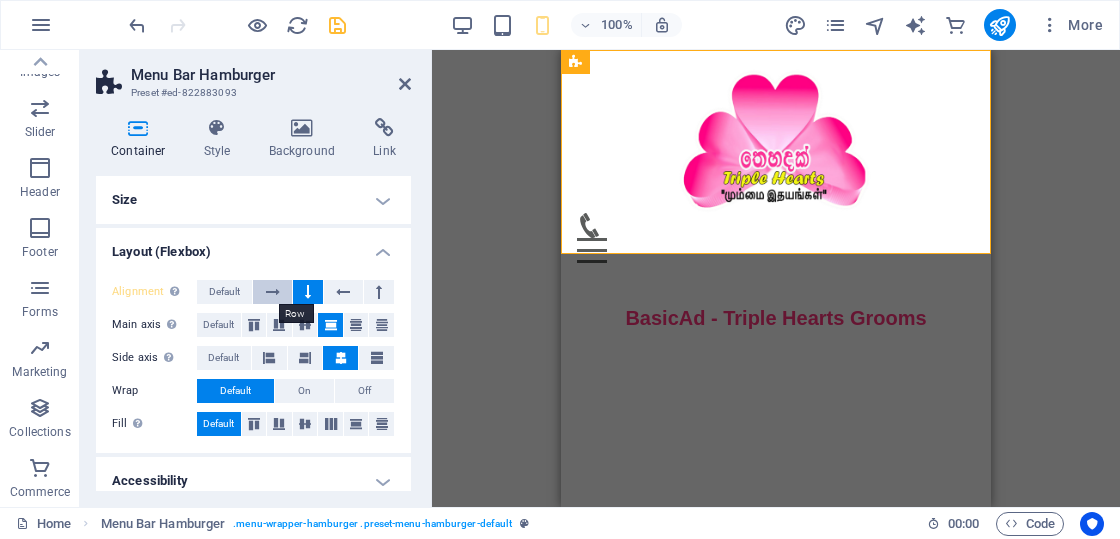 click at bounding box center (273, 292) 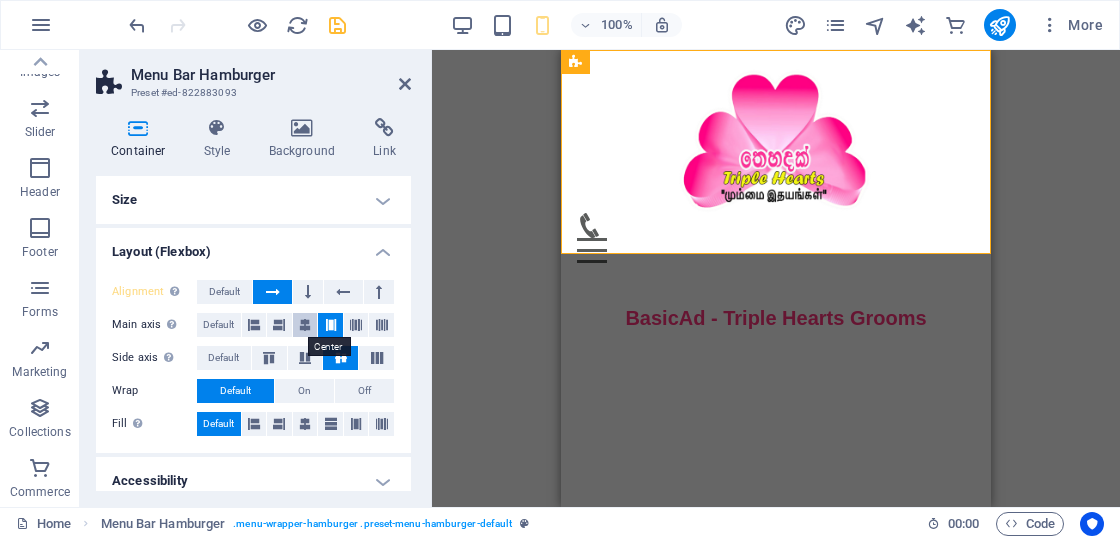 click at bounding box center [305, 325] 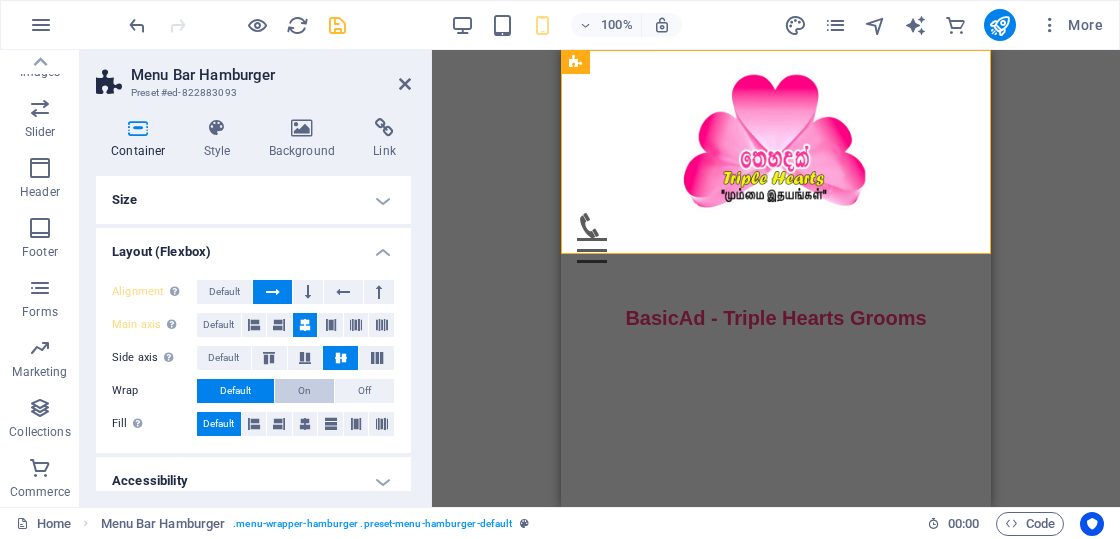 click on "On" at bounding box center [304, 391] 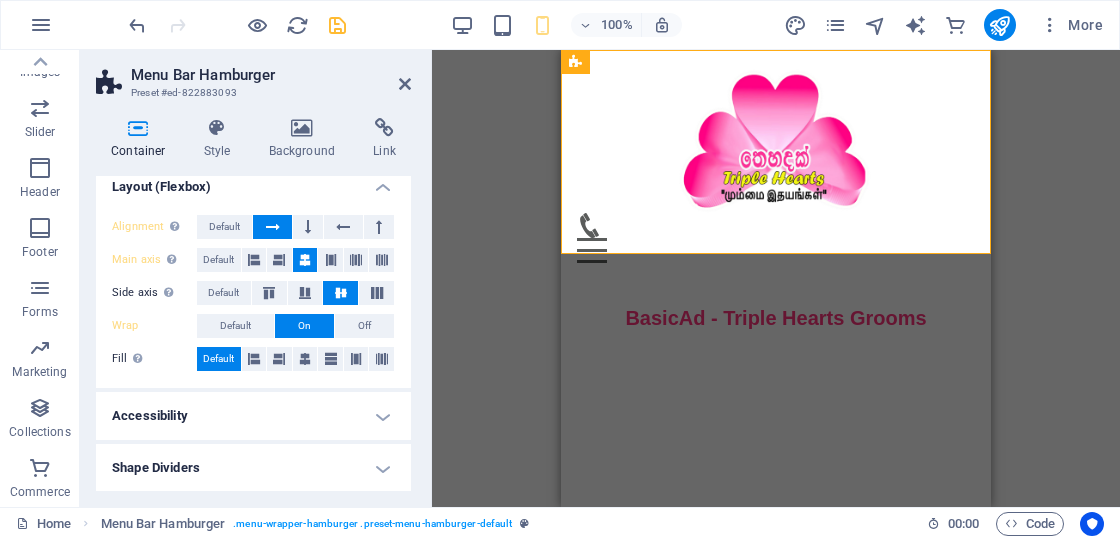 scroll, scrollTop: 0, scrollLeft: 0, axis: both 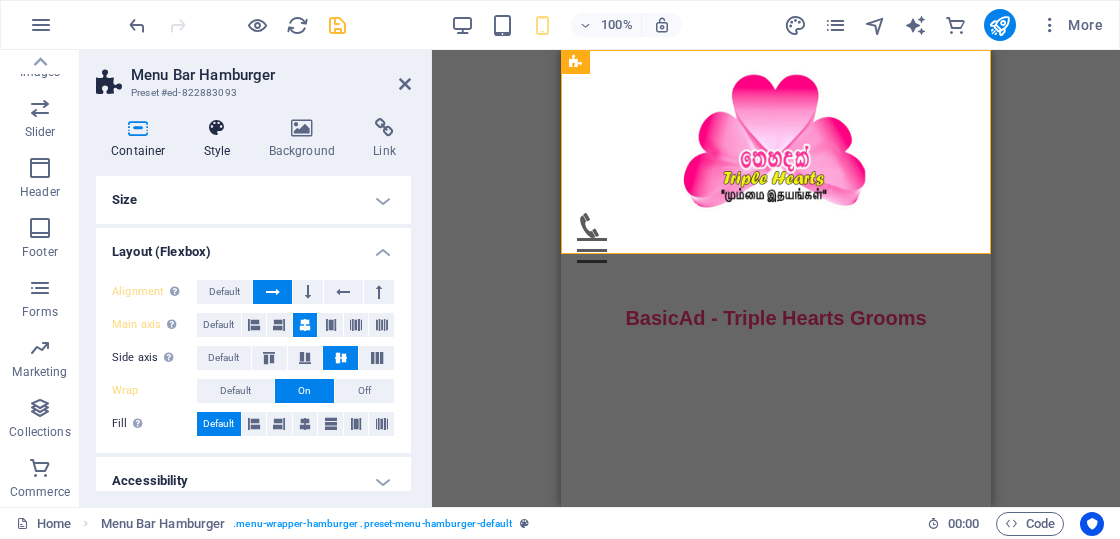 click at bounding box center [217, 128] 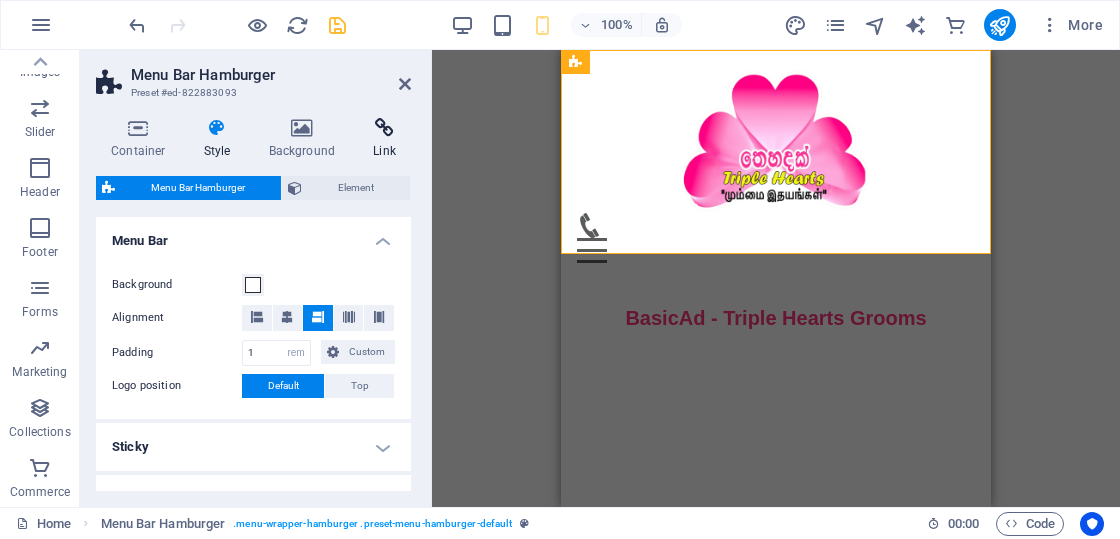 click at bounding box center (384, 128) 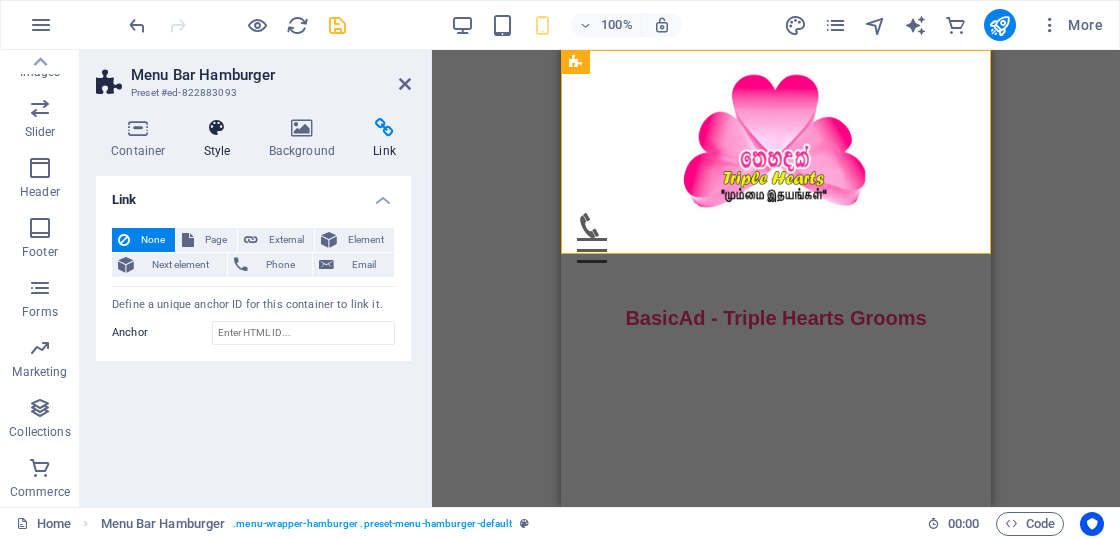 click at bounding box center (217, 128) 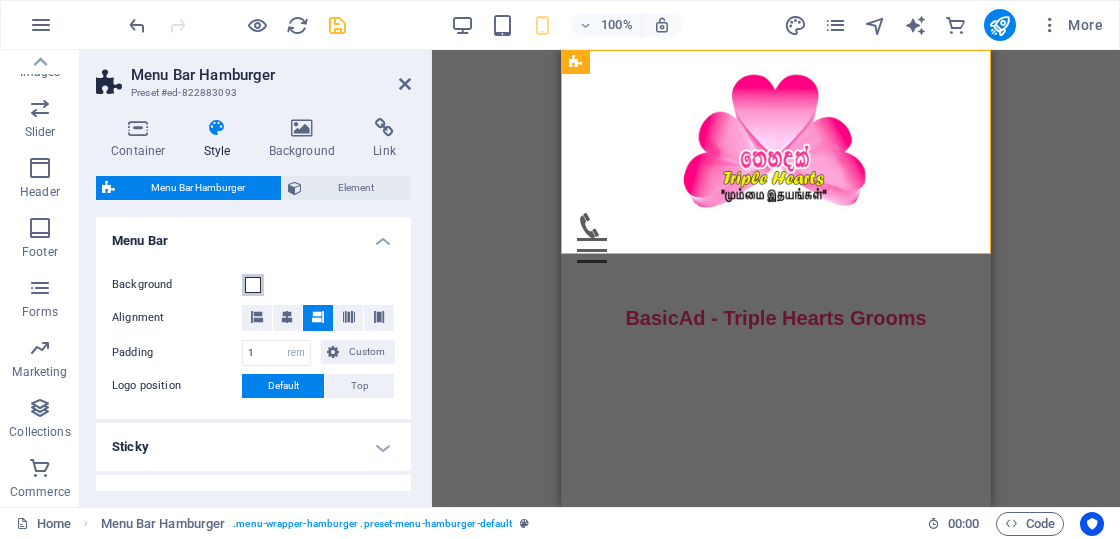 click at bounding box center [253, 285] 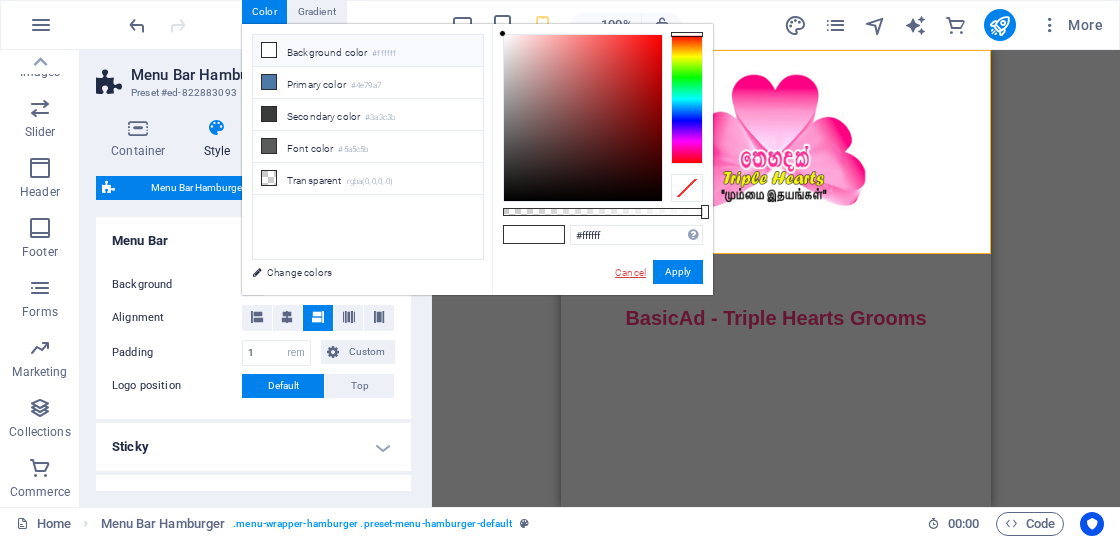 click on "Cancel" at bounding box center (630, 272) 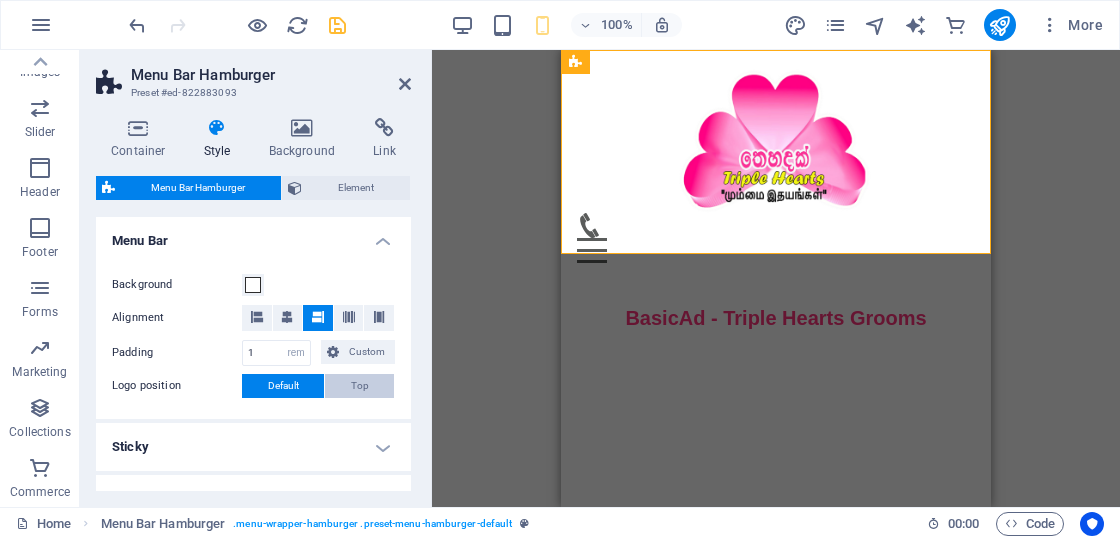 click on "Top" at bounding box center [360, 386] 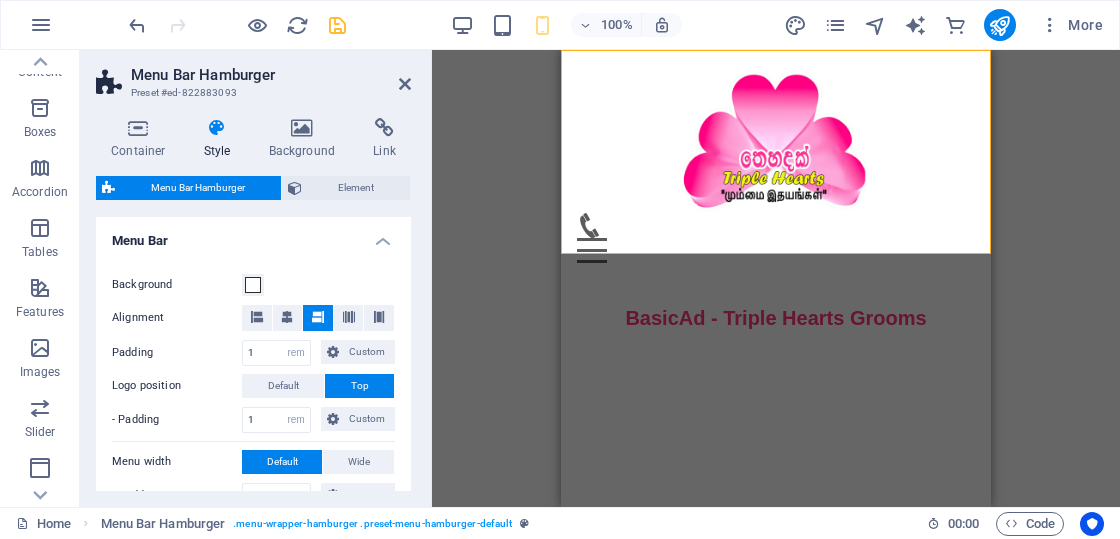 scroll, scrollTop: 0, scrollLeft: 0, axis: both 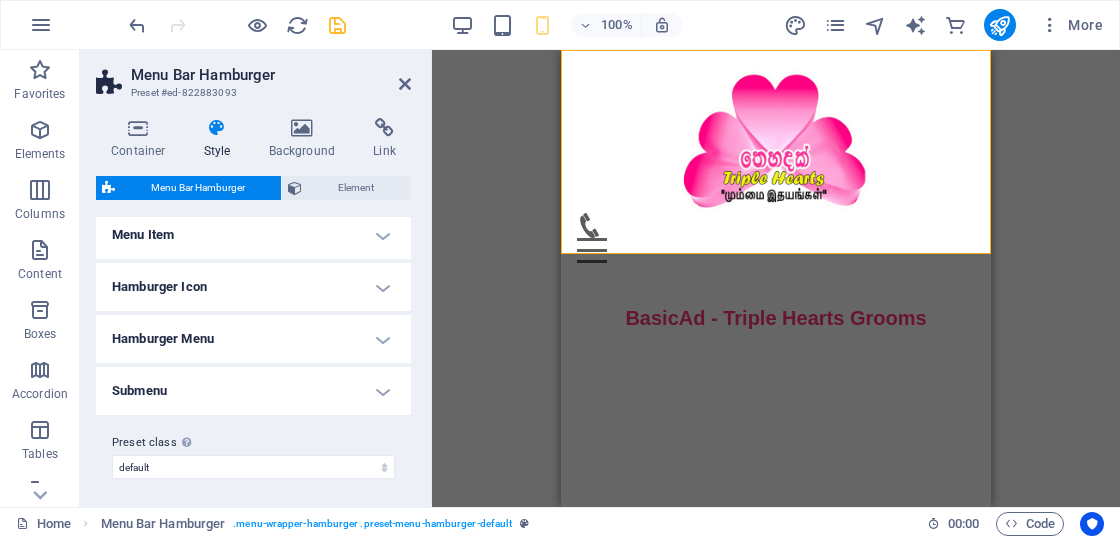 click on "Hamburger Icon" at bounding box center (253, 287) 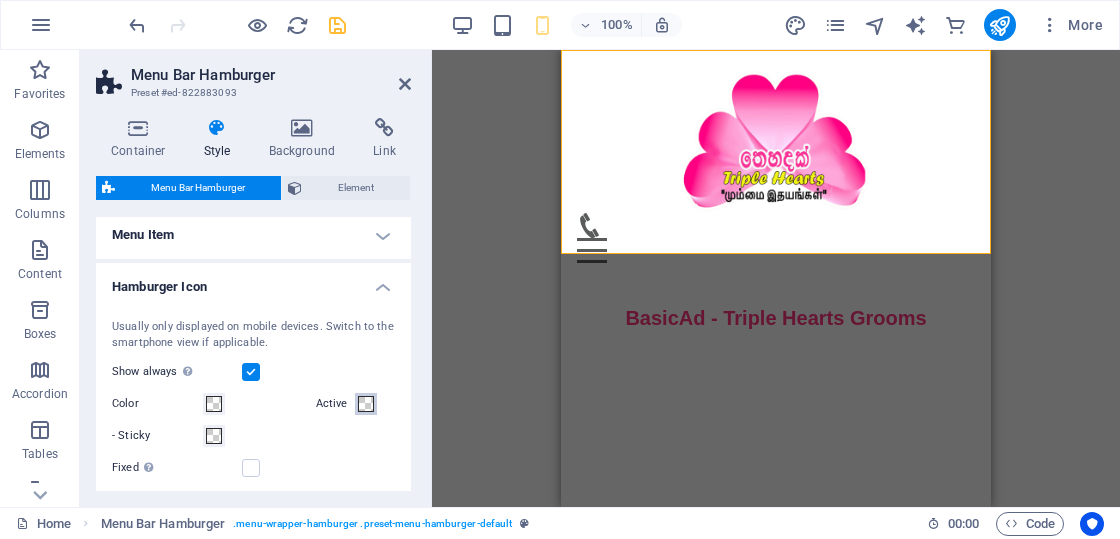 click at bounding box center (366, 404) 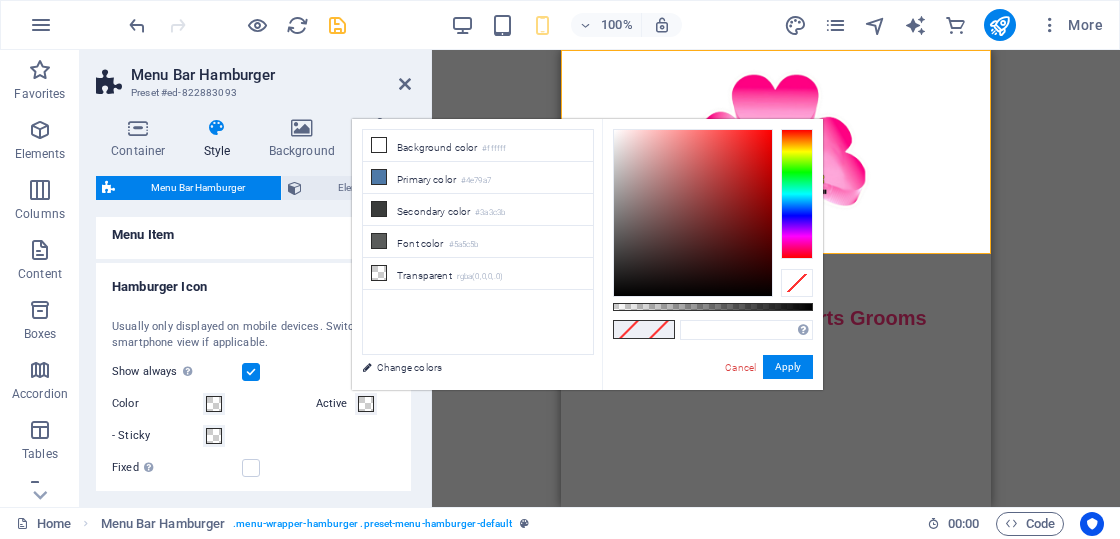 click at bounding box center [366, 404] 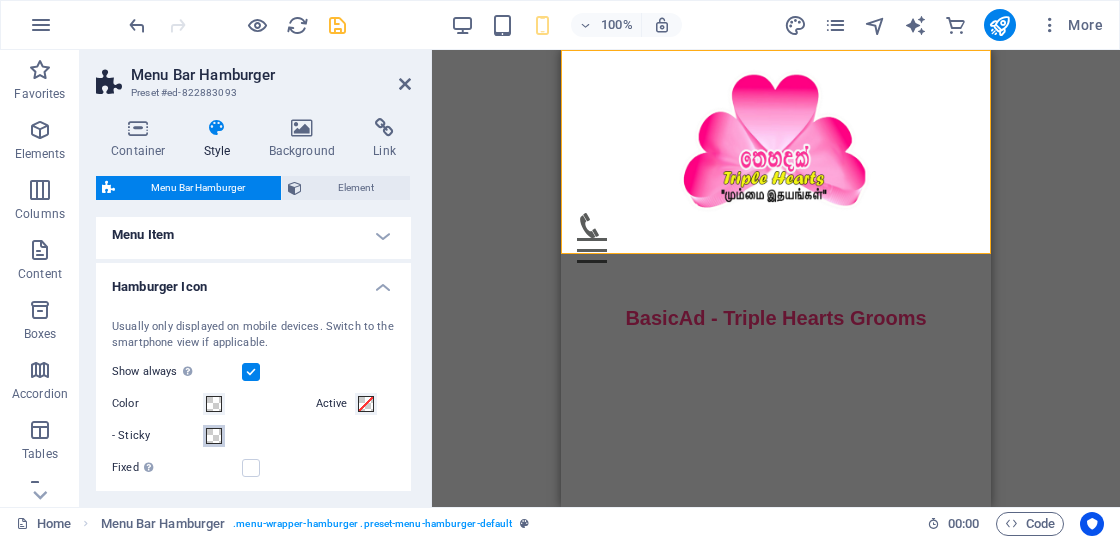 click at bounding box center [214, 436] 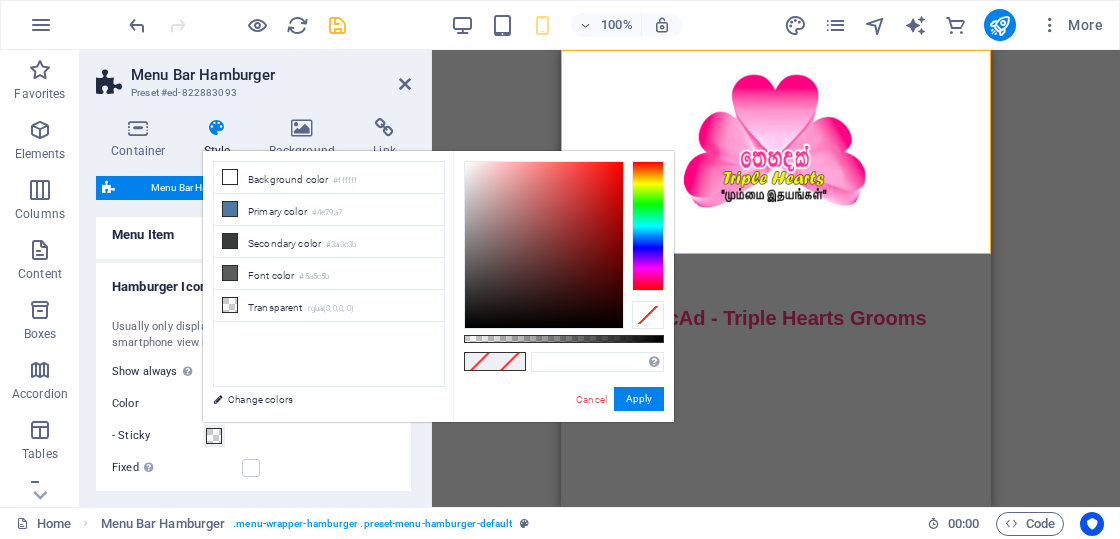 click at bounding box center [214, 436] 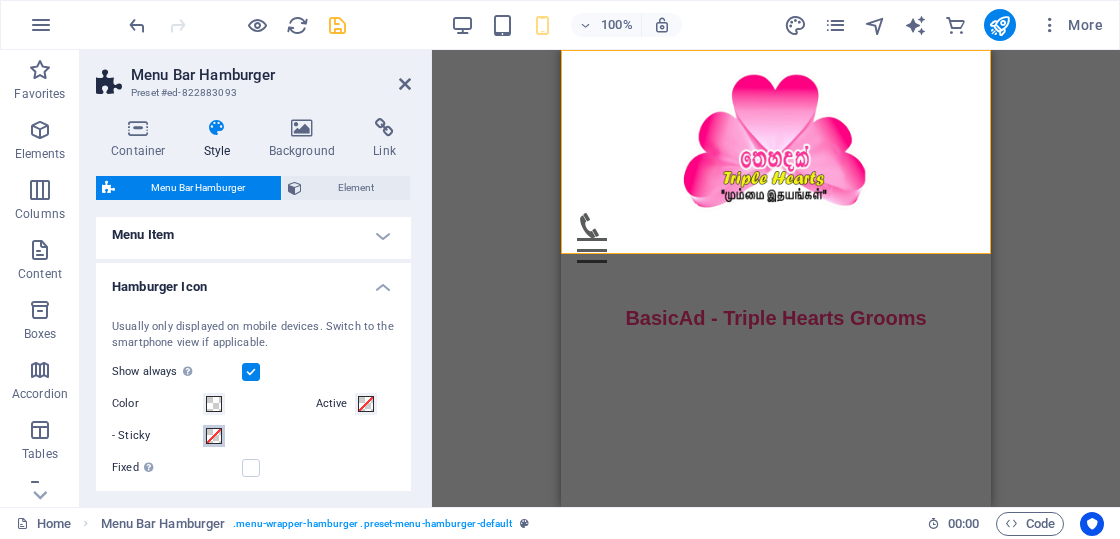 scroll, scrollTop: 606, scrollLeft: 0, axis: vertical 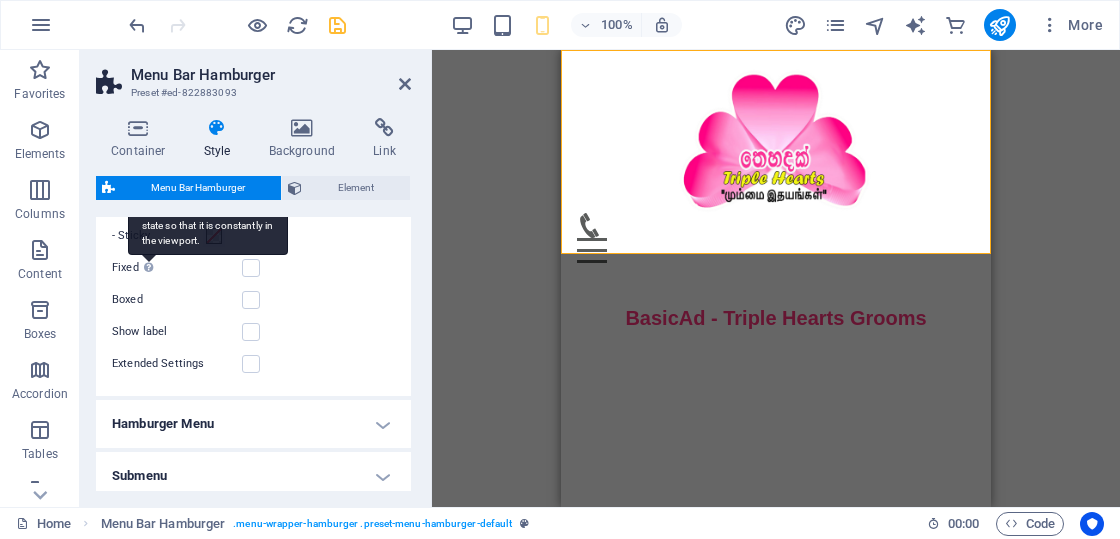 click on "Positions the trigger in a fixed state so that it is constantly in the viewport." at bounding box center (208, 225) 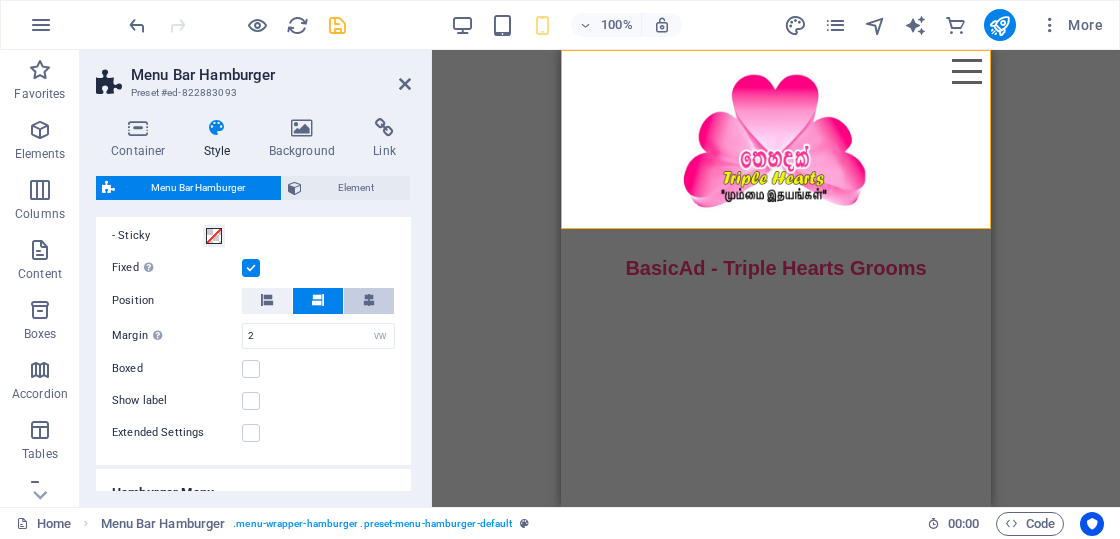 click at bounding box center (369, 300) 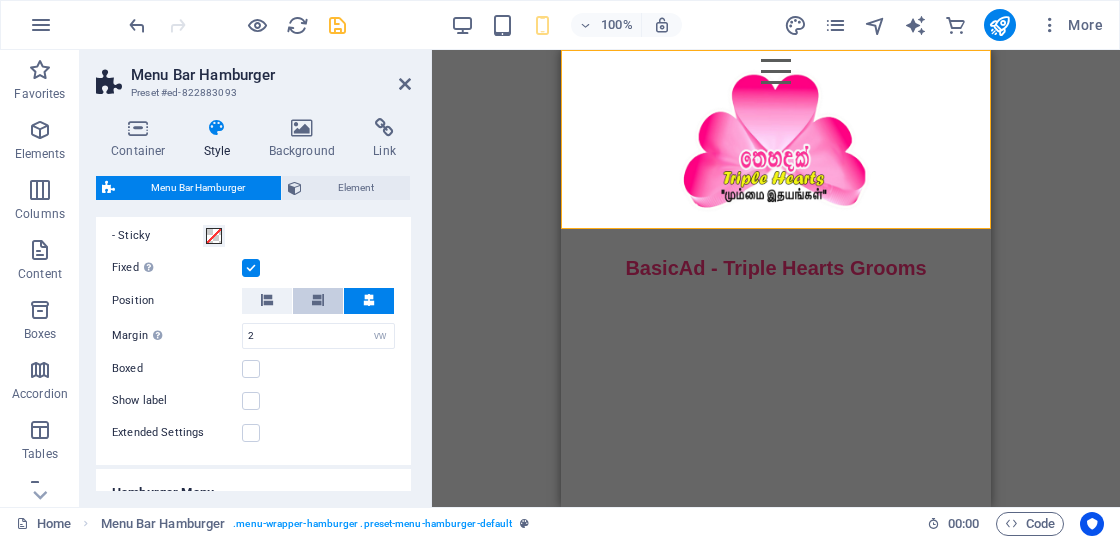 click at bounding box center (318, 300) 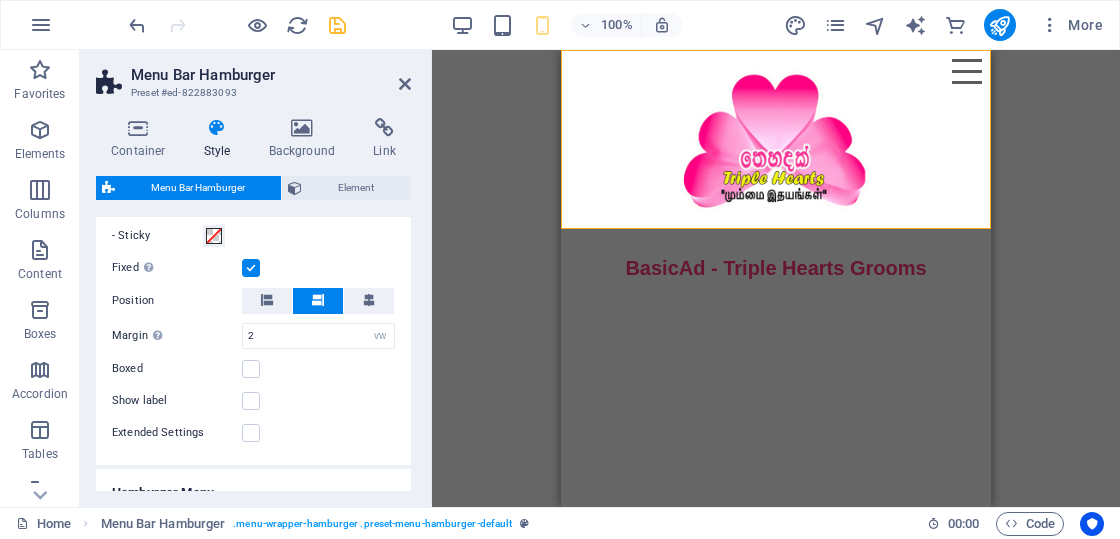 scroll, scrollTop: 706, scrollLeft: 0, axis: vertical 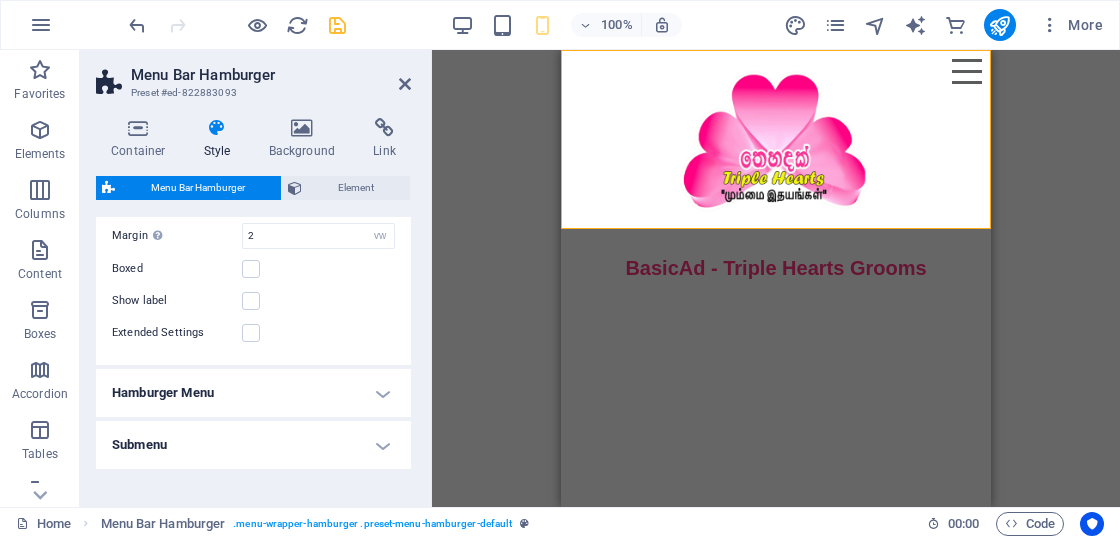 click on "Extended Settings" at bounding box center (177, 333) 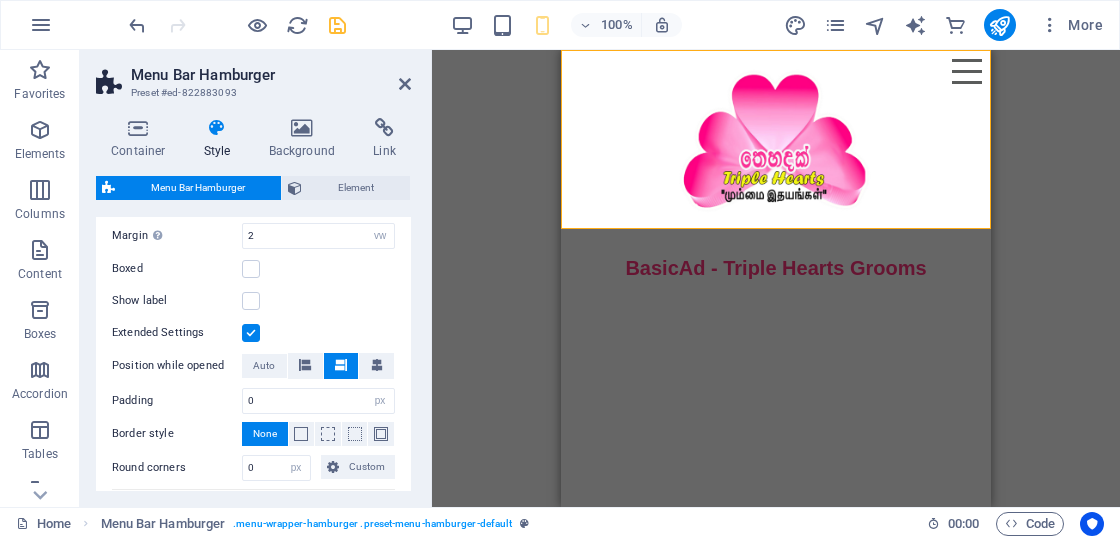 scroll, scrollTop: 806, scrollLeft: 0, axis: vertical 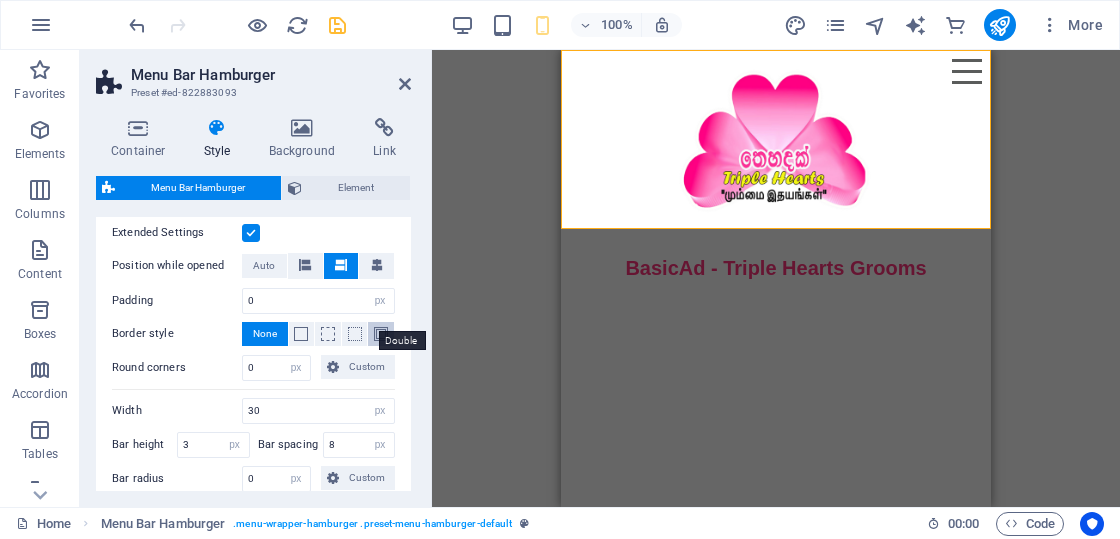 click at bounding box center [381, 334] 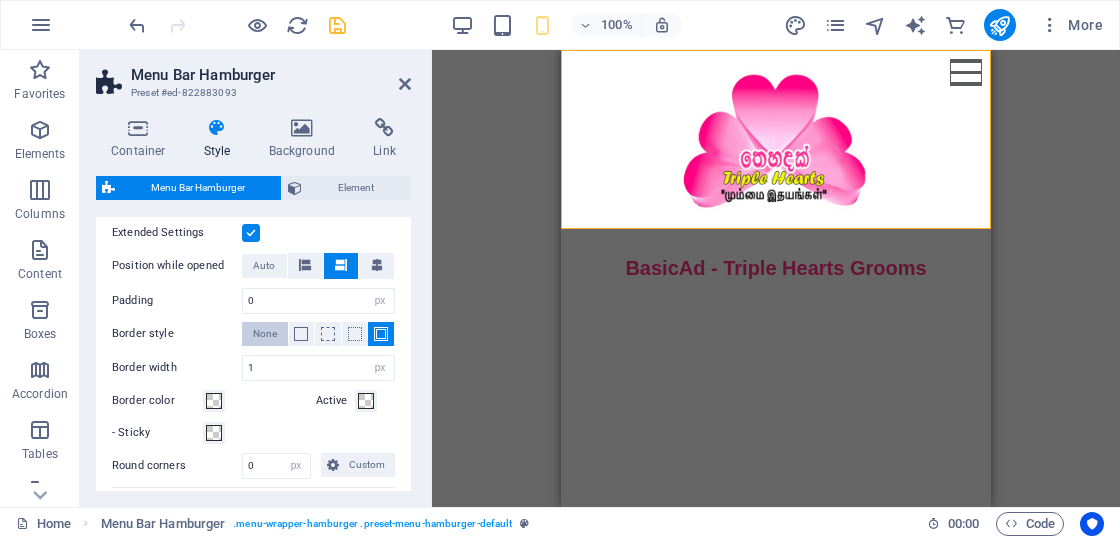 click on "None" at bounding box center [265, 334] 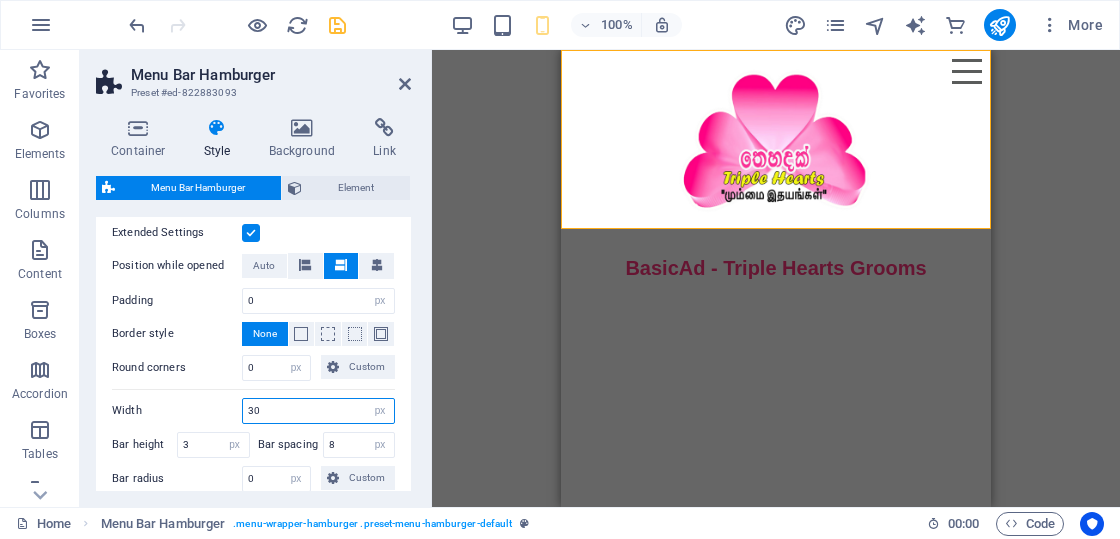 click on "30" at bounding box center [318, 411] 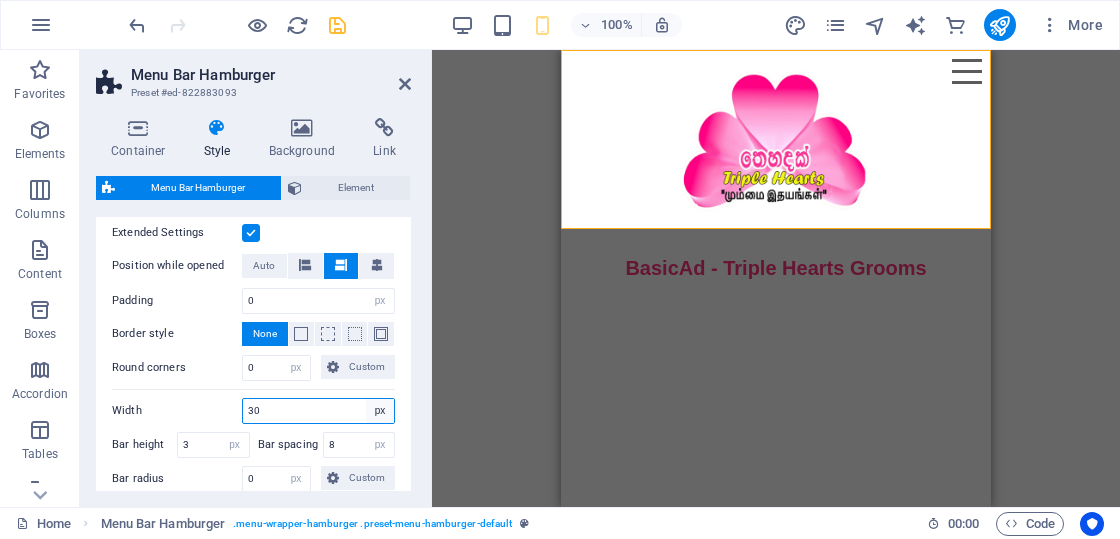 click on "px rem vh vw" at bounding box center [380, 411] 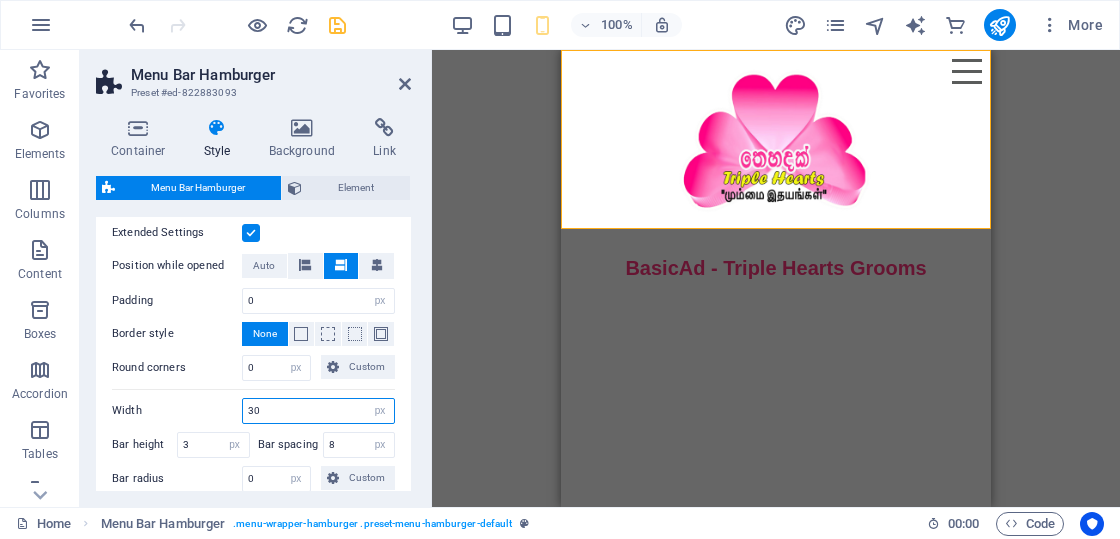 click on "30" at bounding box center (318, 411) 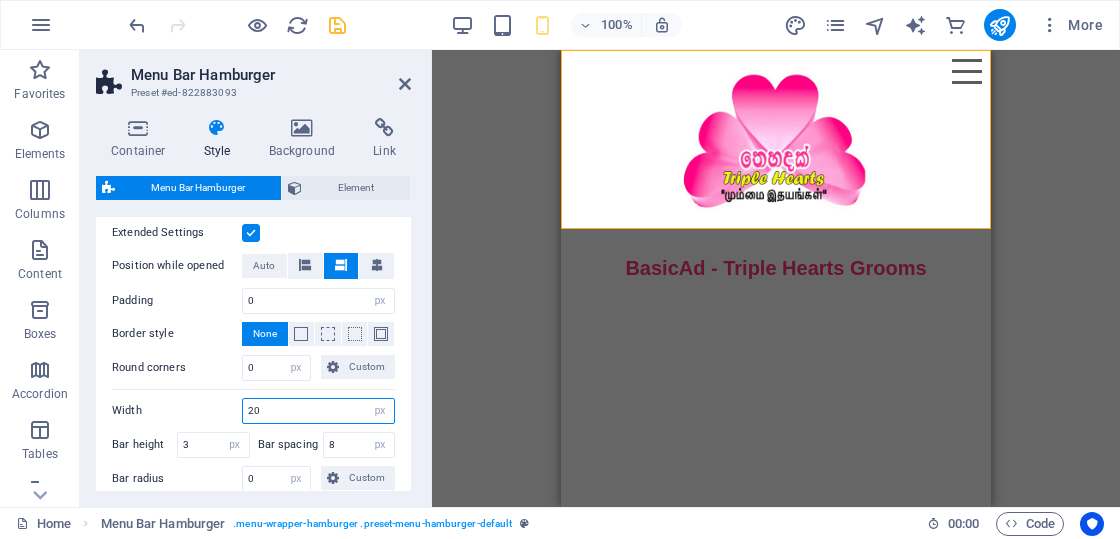 type on "20" 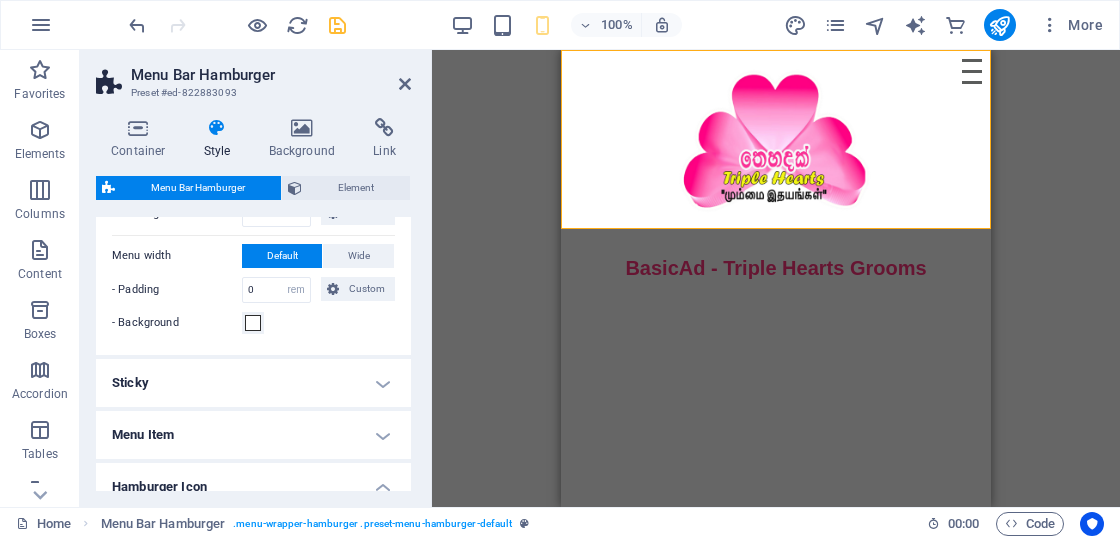 scroll, scrollTop: 0, scrollLeft: 0, axis: both 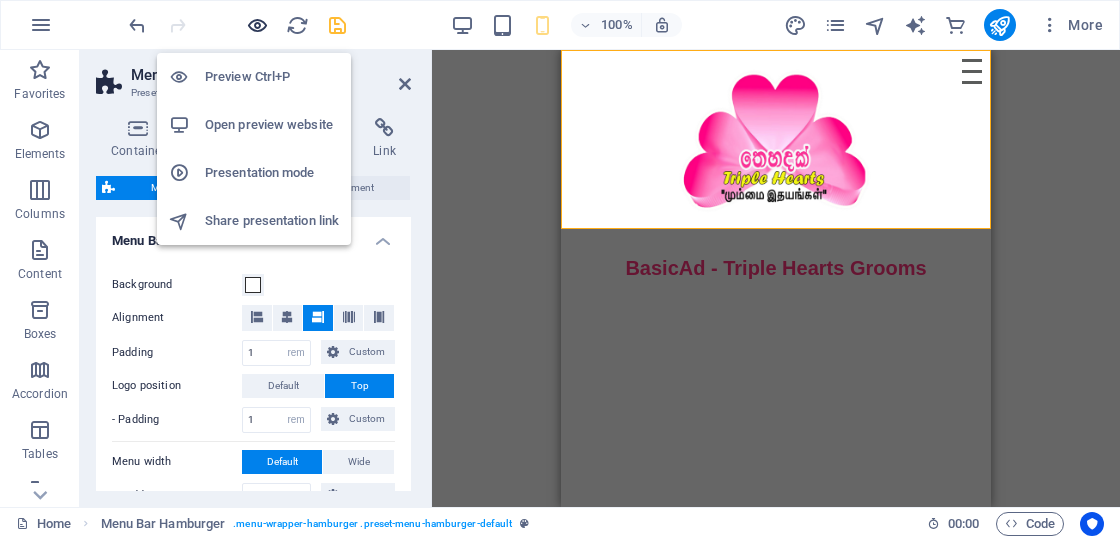 click at bounding box center [257, 25] 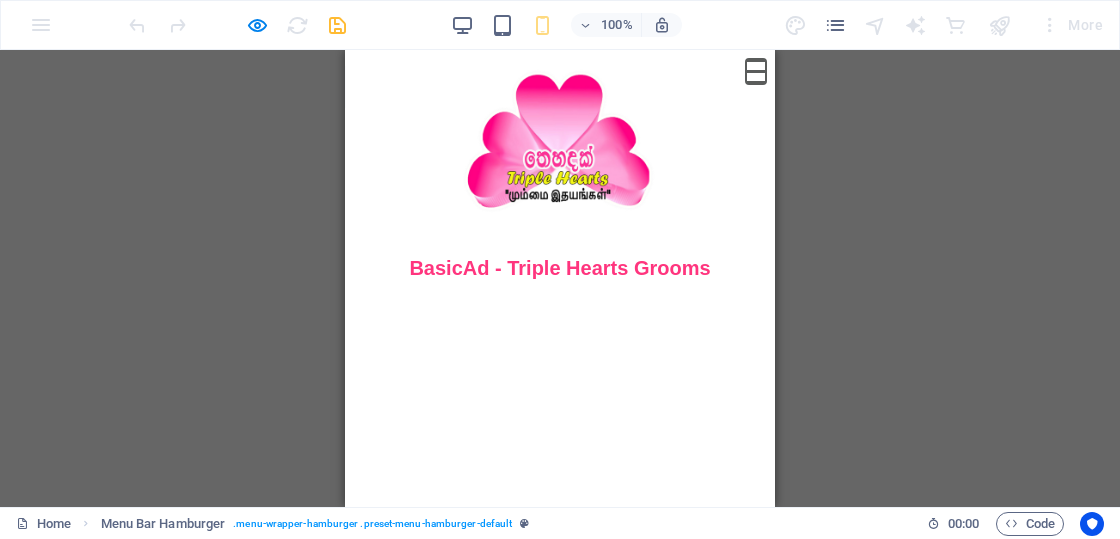 click on "Menu" at bounding box center (756, 60) 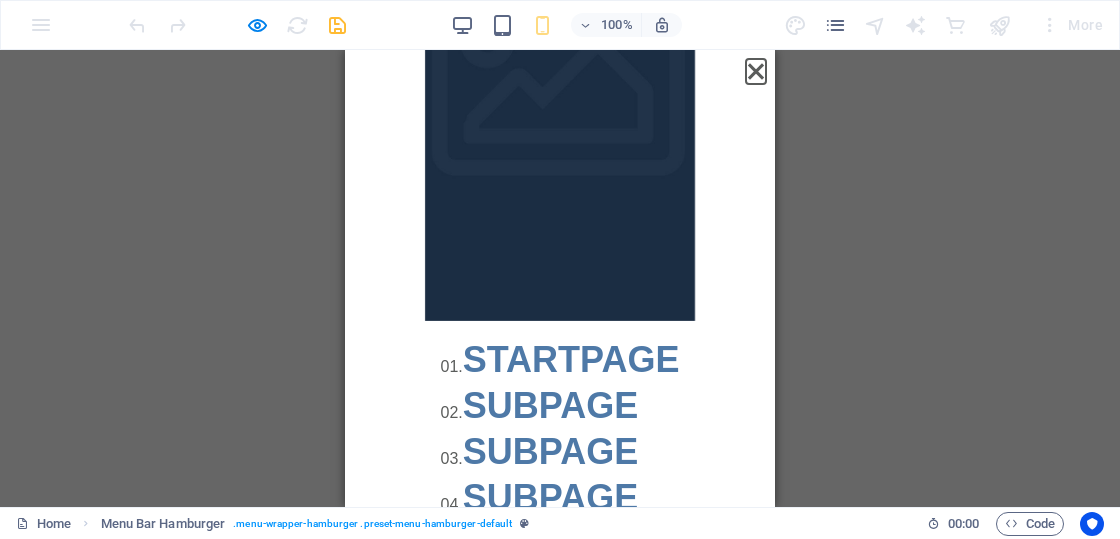 click on "Menu" at bounding box center (756, 71) 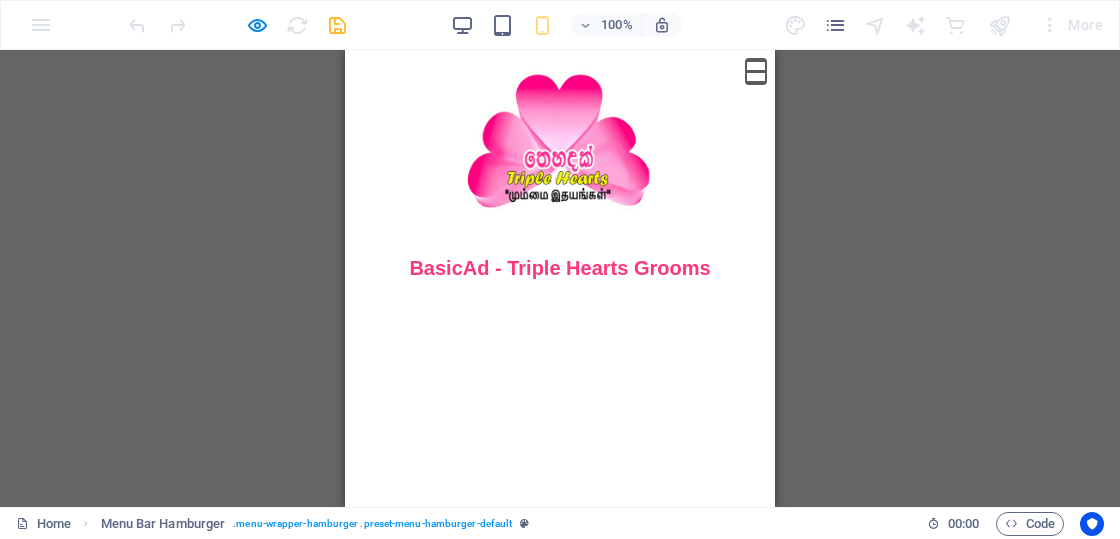 click on "Menu" at bounding box center [756, 60] 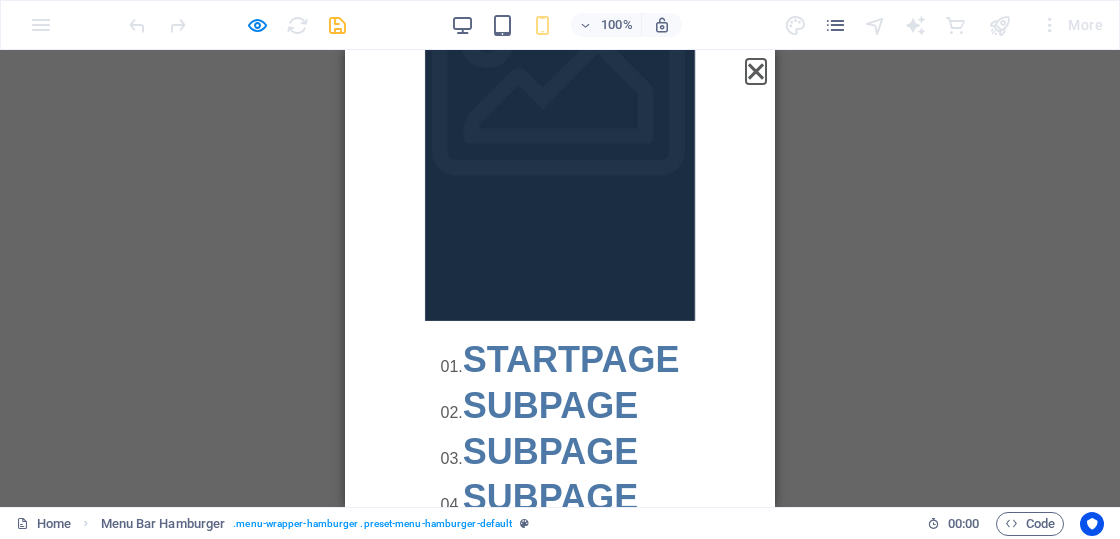 click on "Menu" at bounding box center (756, 71) 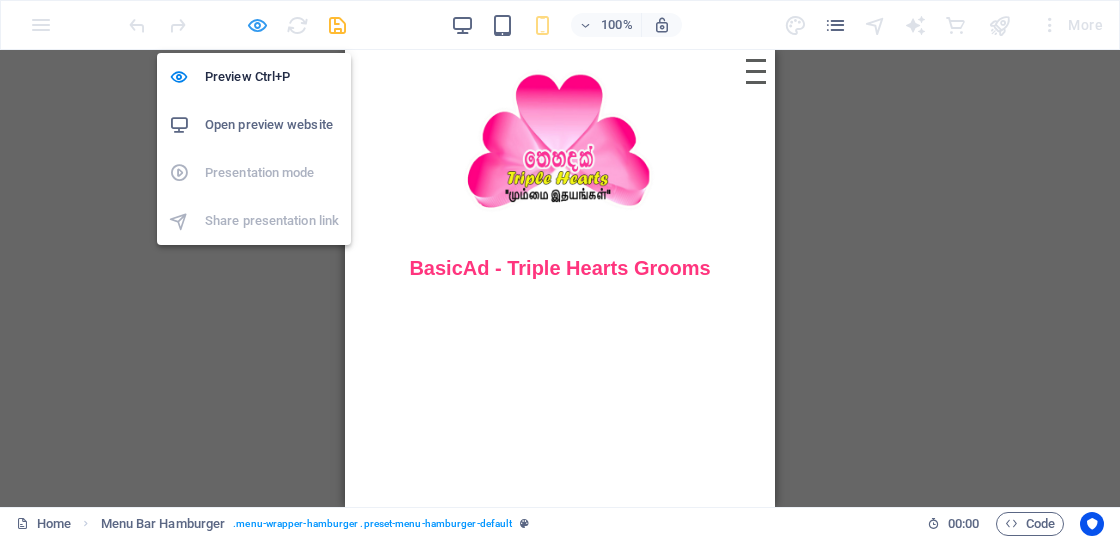 click at bounding box center [257, 25] 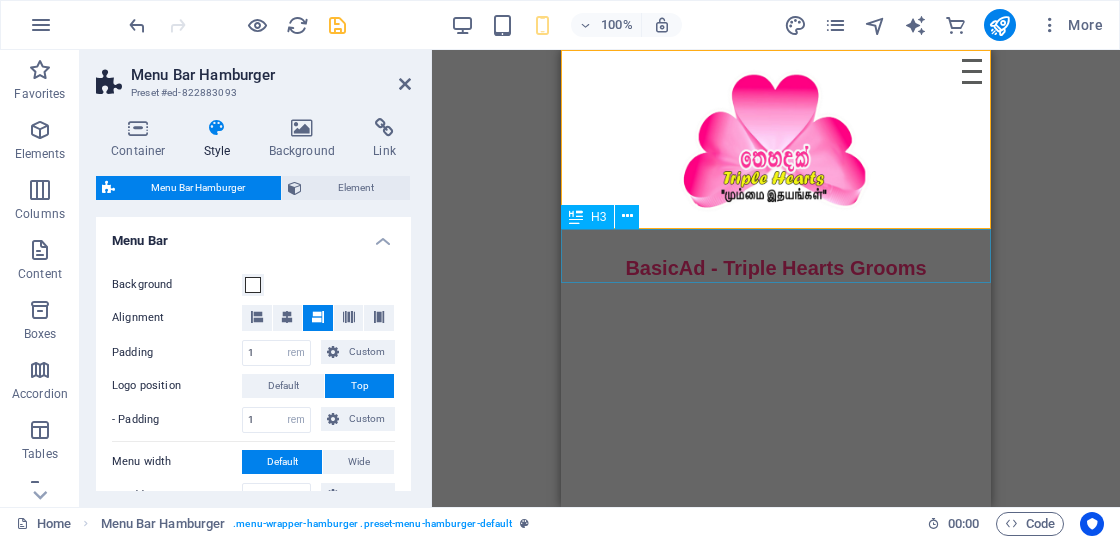 click on "​ BasicAd - Triple Hearts Grooms" at bounding box center (776, 256) 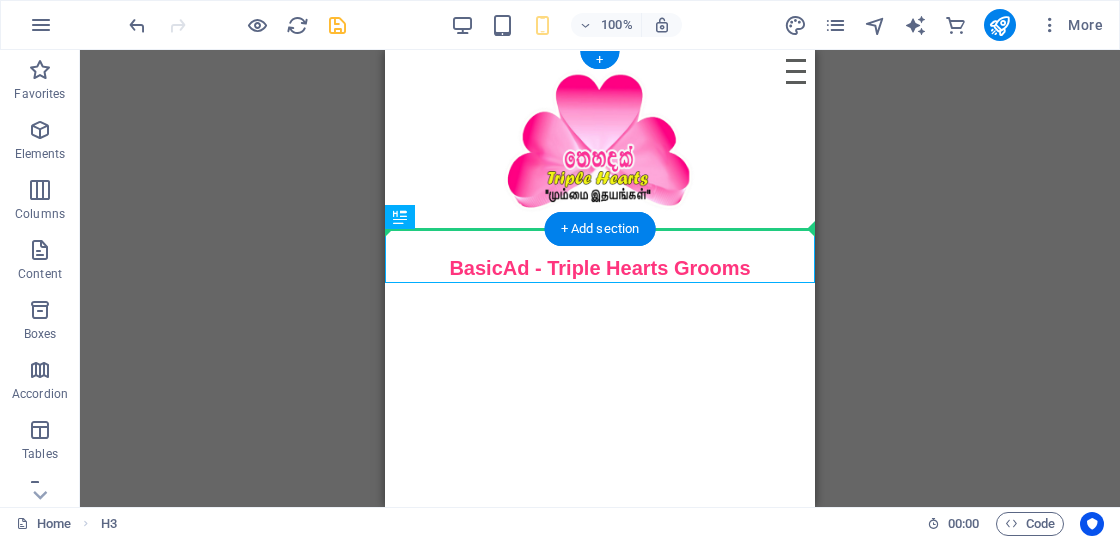drag, startPoint x: 680, startPoint y: 260, endPoint x: 680, endPoint y: 218, distance: 42 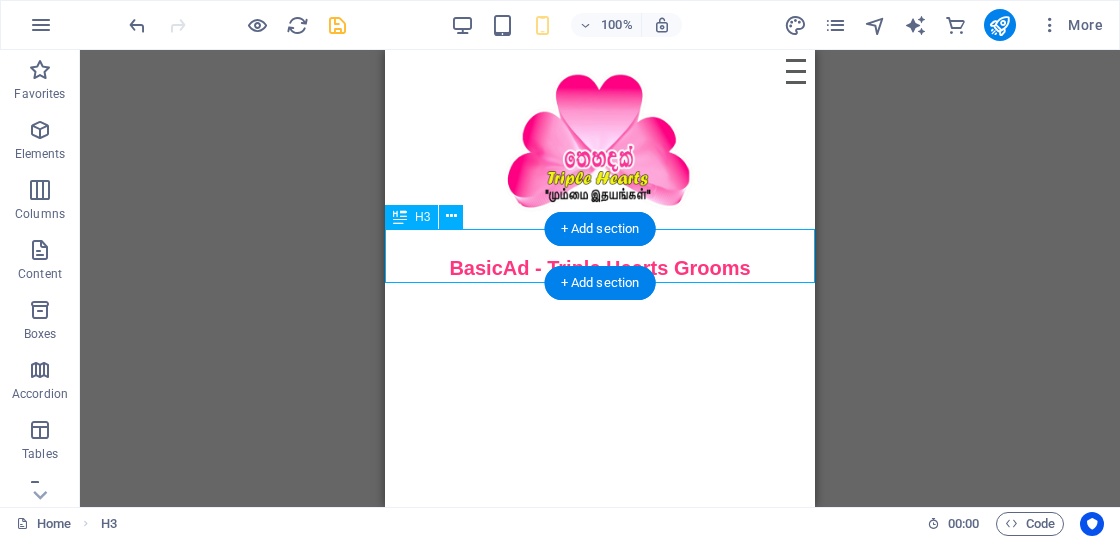 click on "​ BasicAd - Triple Hearts Grooms" at bounding box center (600, 256) 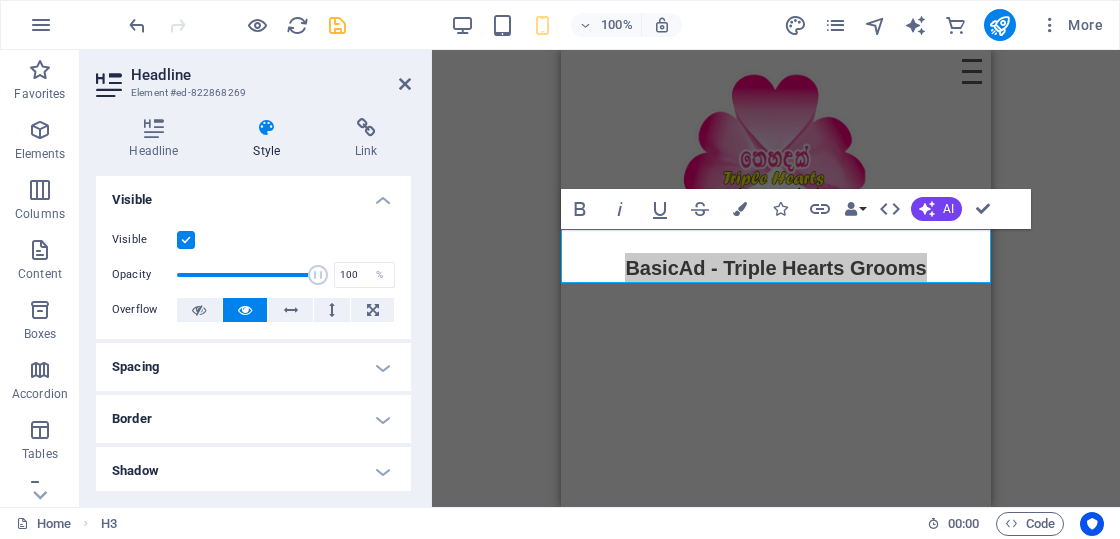 click on "Spacing" at bounding box center [253, 367] 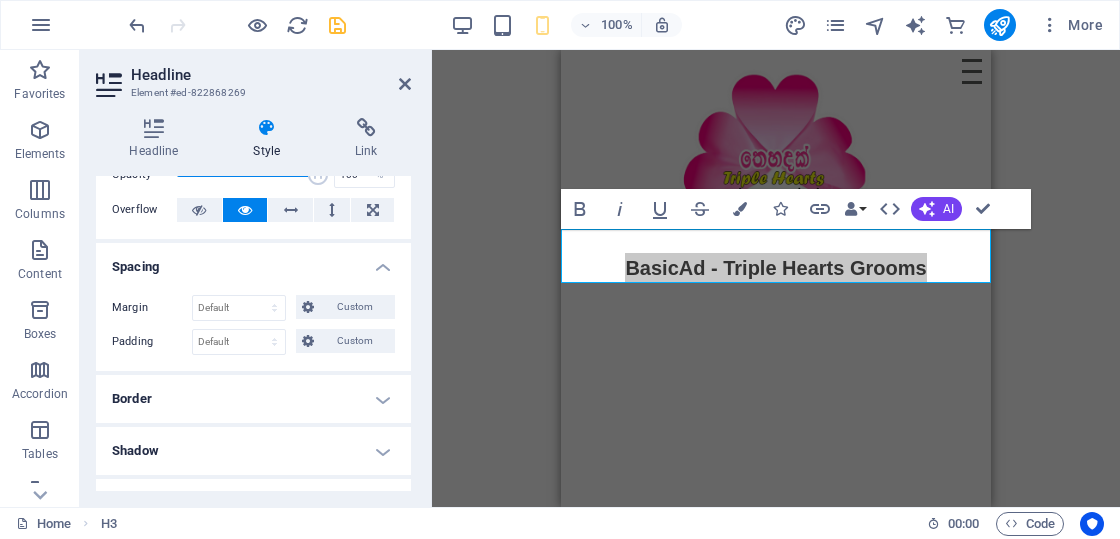 scroll, scrollTop: 0, scrollLeft: 0, axis: both 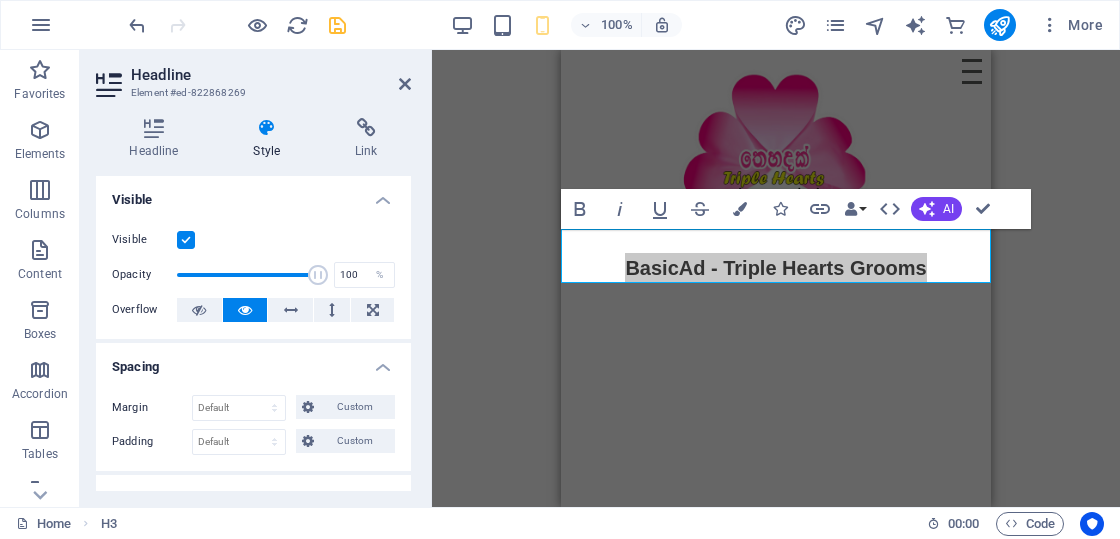 click at bounding box center (267, 128) 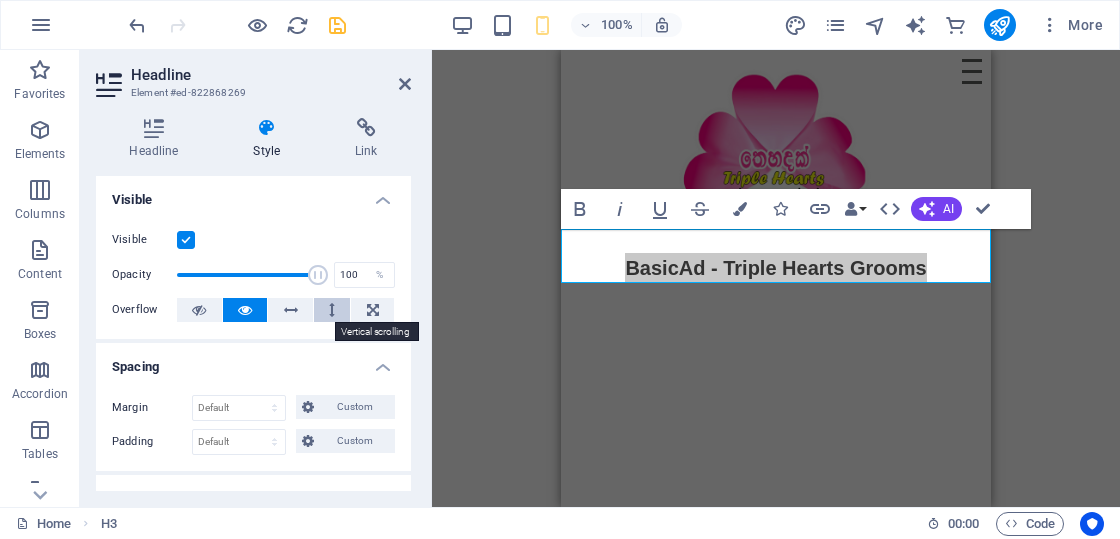 click at bounding box center [332, 310] 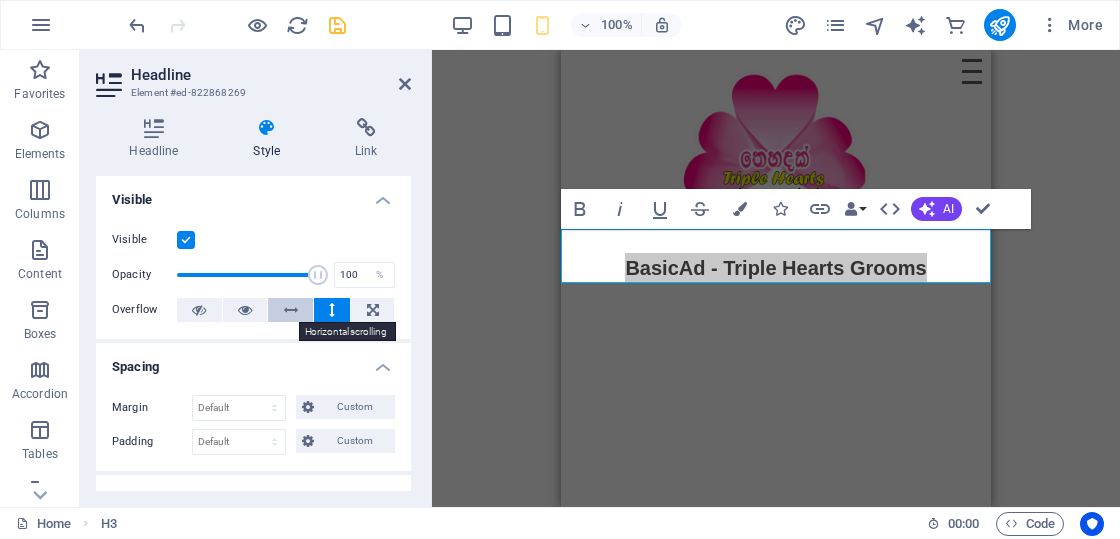 click at bounding box center [290, 310] 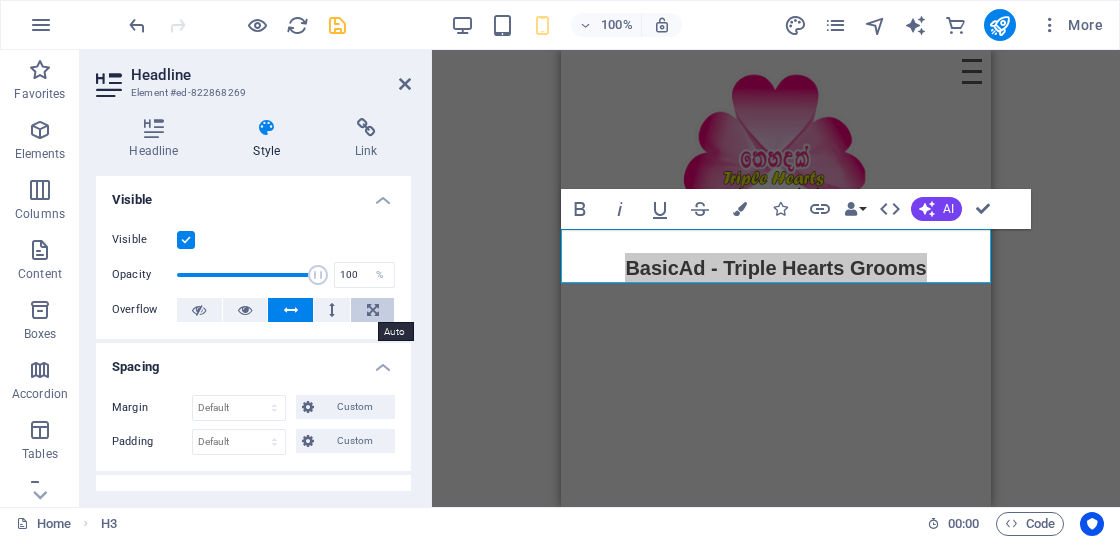 click at bounding box center (373, 310) 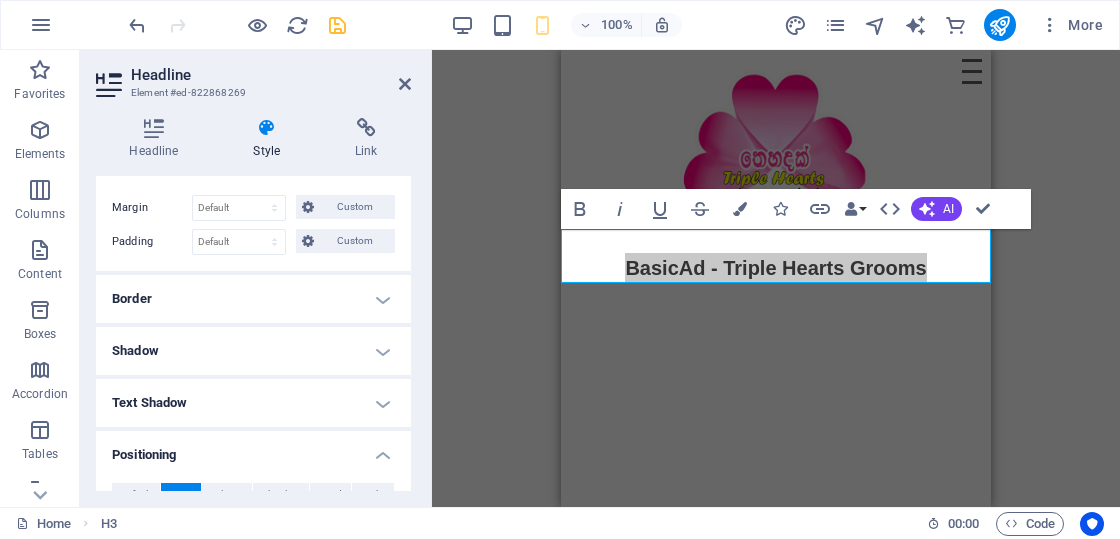 scroll, scrollTop: 0, scrollLeft: 0, axis: both 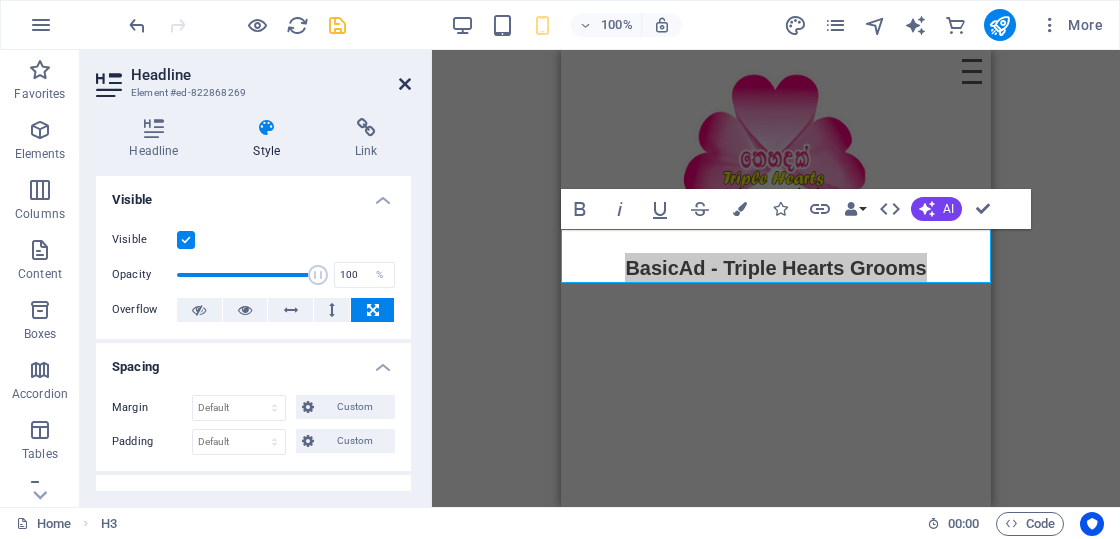 click at bounding box center [405, 84] 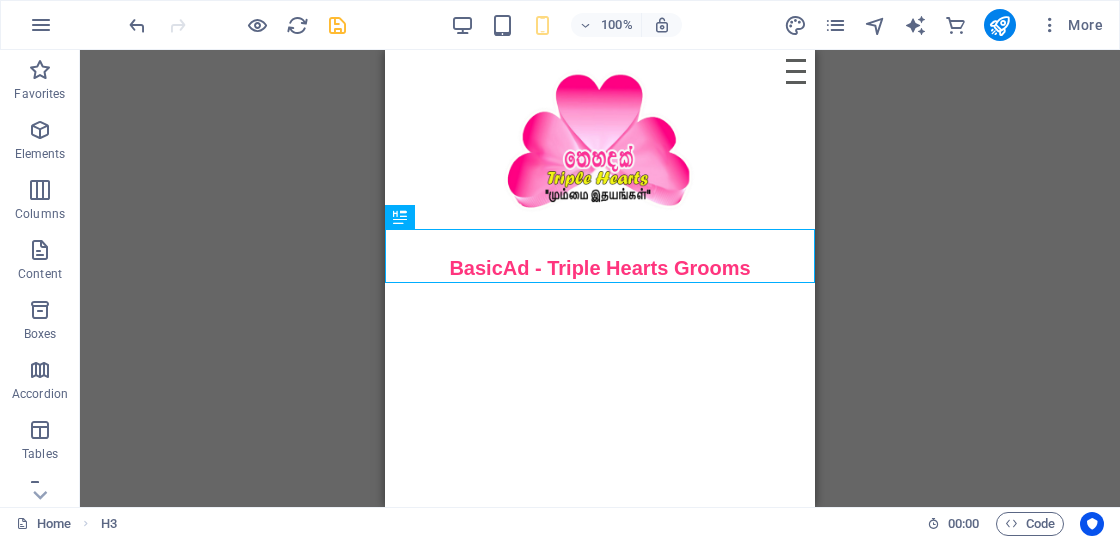 click on "Skip to main content
Menu Drop content here or  Add elements  Paste clipboard 01.  STARTPAGE
02.  SUBPAGE
03.  SUBPAGE
04.  SUBPAGE
05.  SUBPAGE ​ BasicAd - Triple Hearts Grooms" at bounding box center [600, 166] 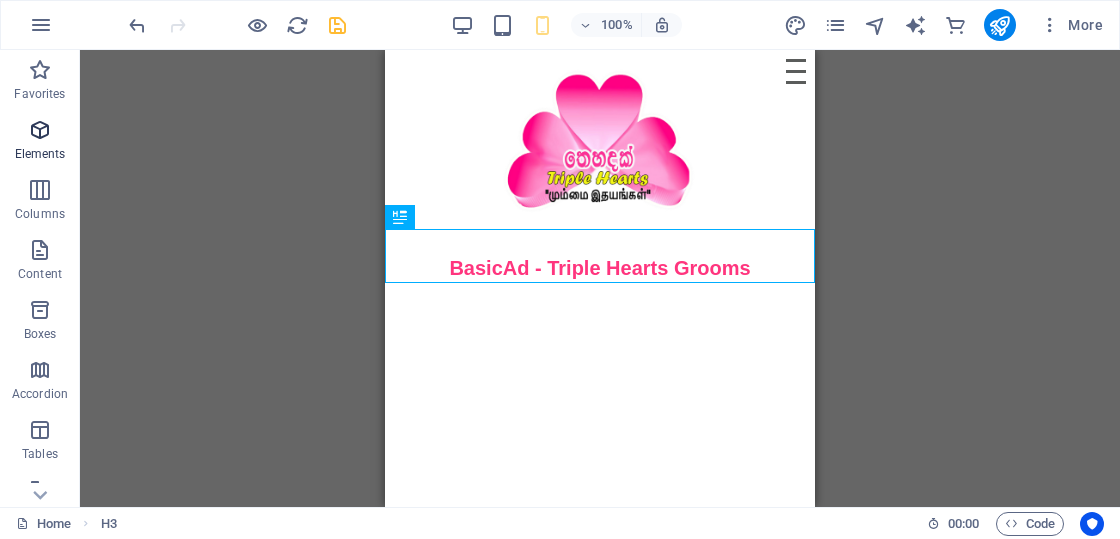 click at bounding box center (40, 130) 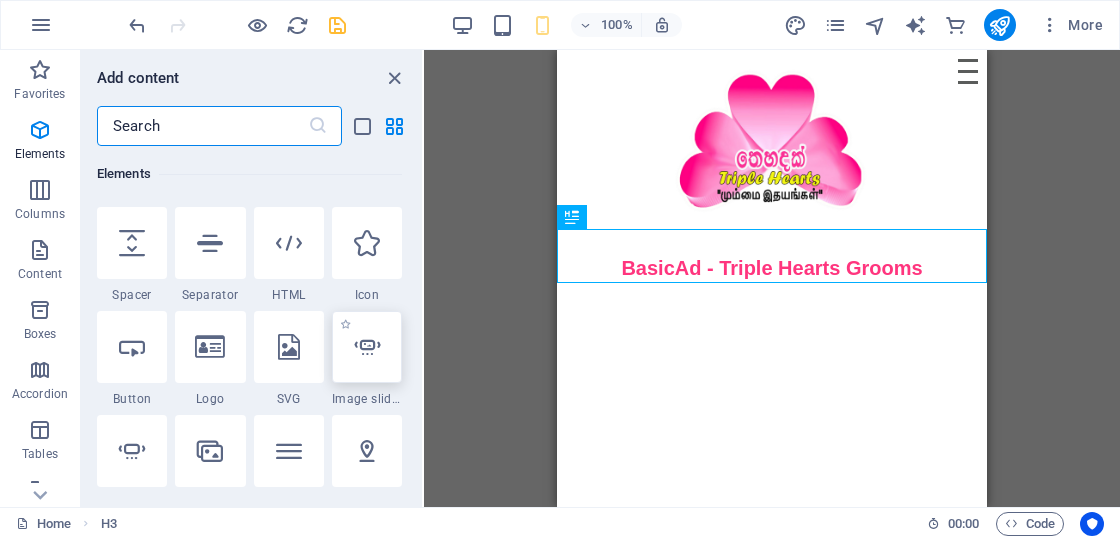 scroll, scrollTop: 413, scrollLeft: 0, axis: vertical 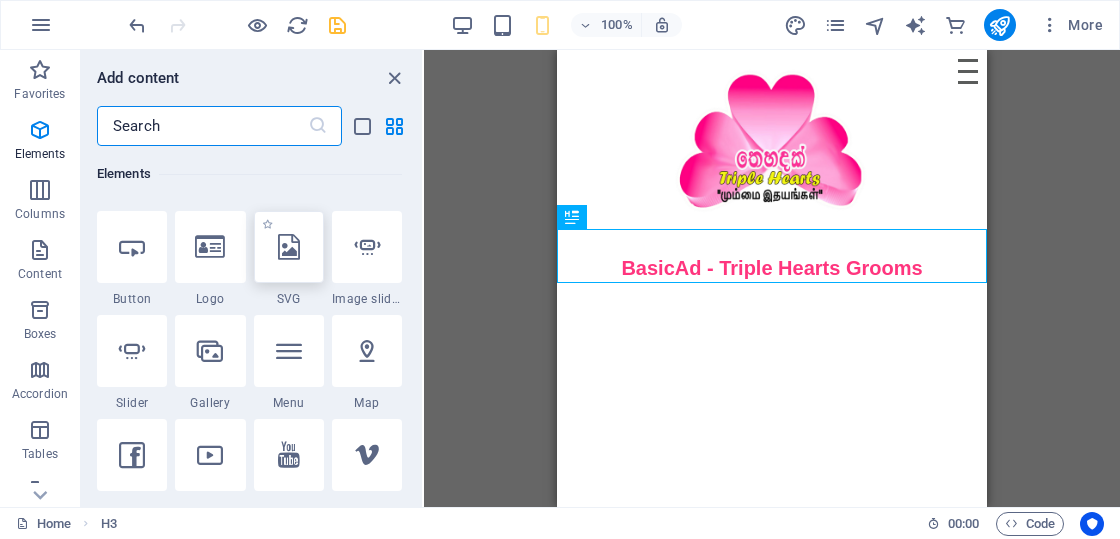 click at bounding box center (289, 247) 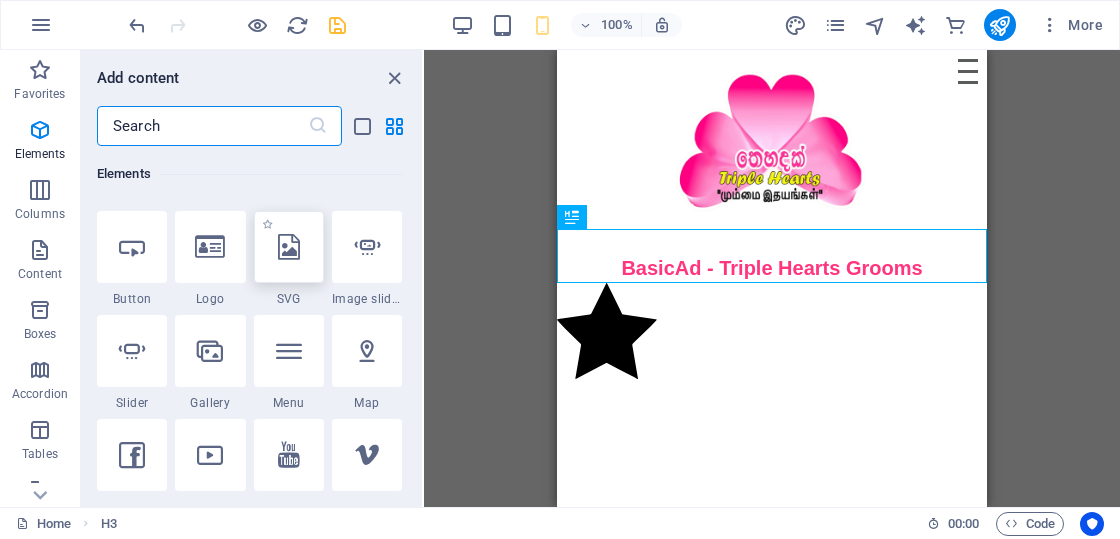 select on "xMidYMid" 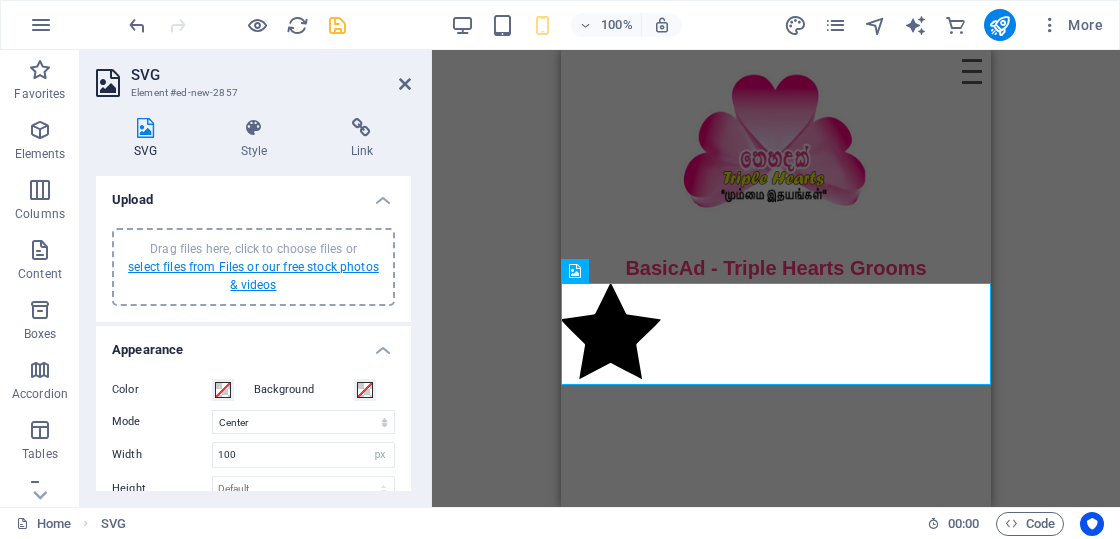 click on "select files from Files or our free stock photos & videos" at bounding box center (253, 276) 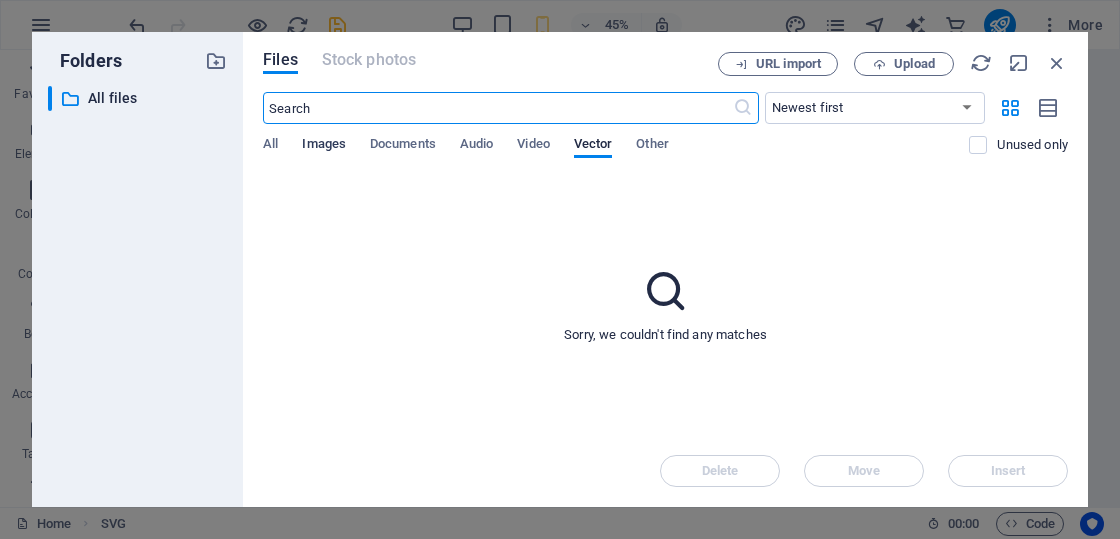 click on "Images" at bounding box center [324, 146] 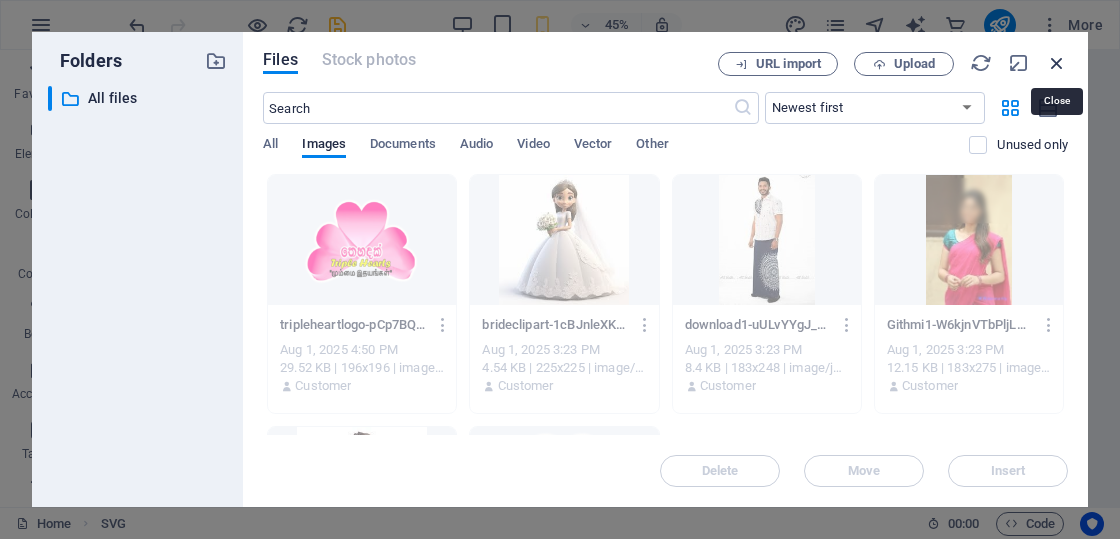 click at bounding box center (1057, 63) 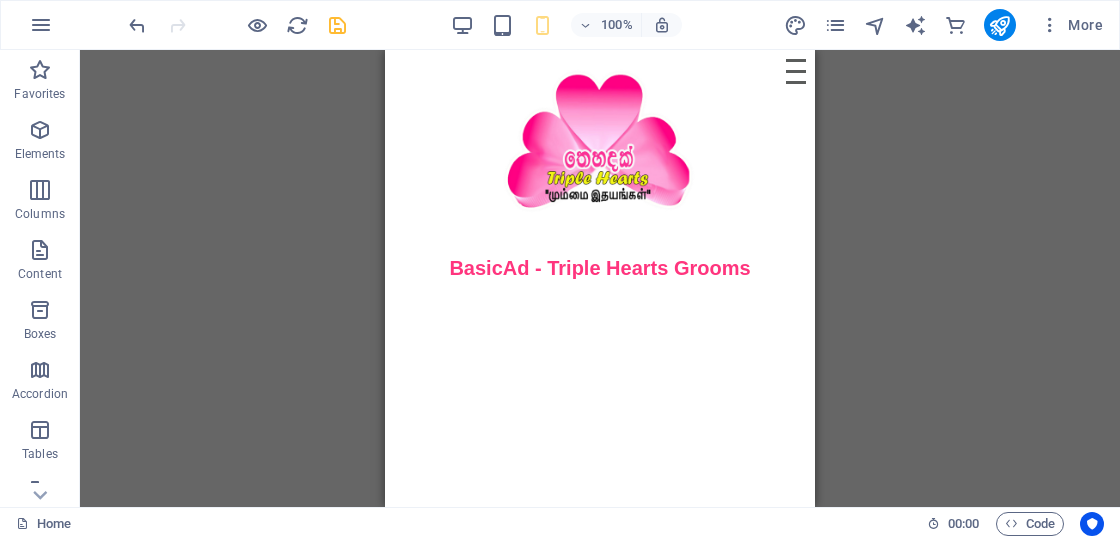 click on "Placeholder   Image   Iframe   H3   Iframe   Image   H3   Image slider   Image Slider   Image slider   Menu Bar   Icon   Container   Logo   Menu   Menu Bar Hamburger   Logo   Icon   Container   Container   Container   Container   HTML   Menu Bar Hamburger   Container   Icon   HTML   Logo   SVG" at bounding box center (600, 278) 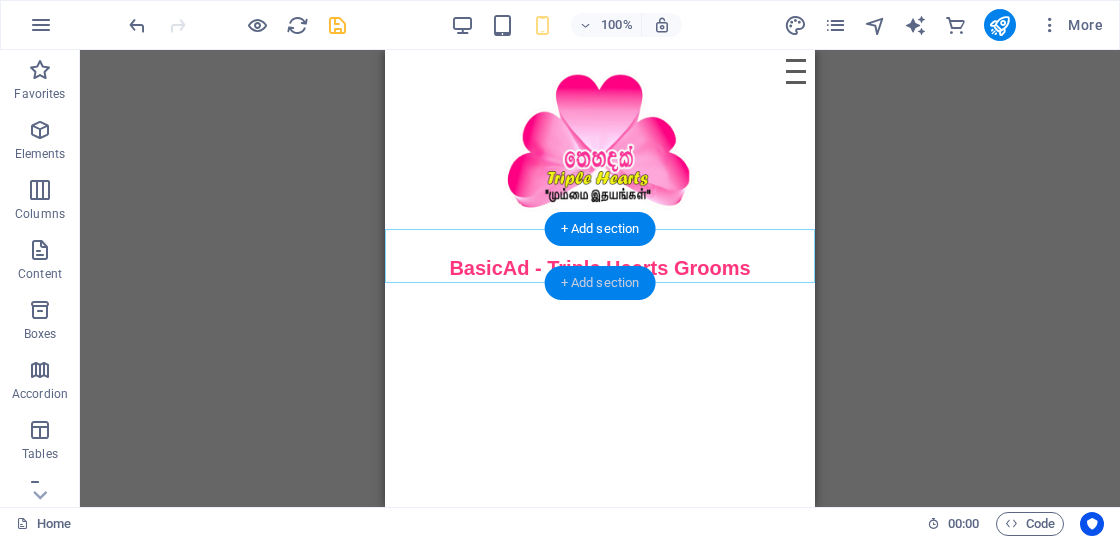 click on "+ Add section" at bounding box center [600, 283] 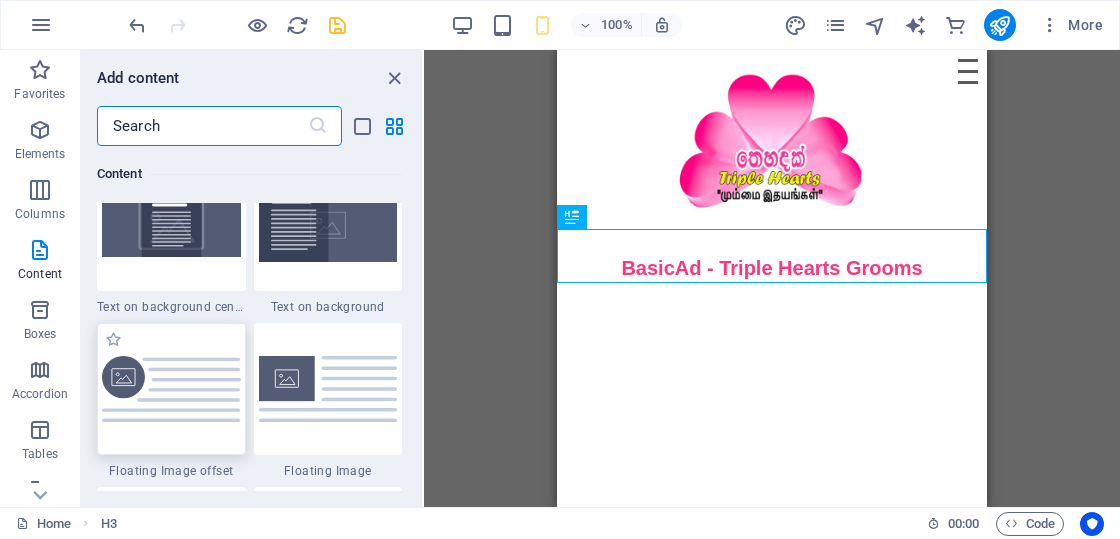 scroll, scrollTop: 4299, scrollLeft: 0, axis: vertical 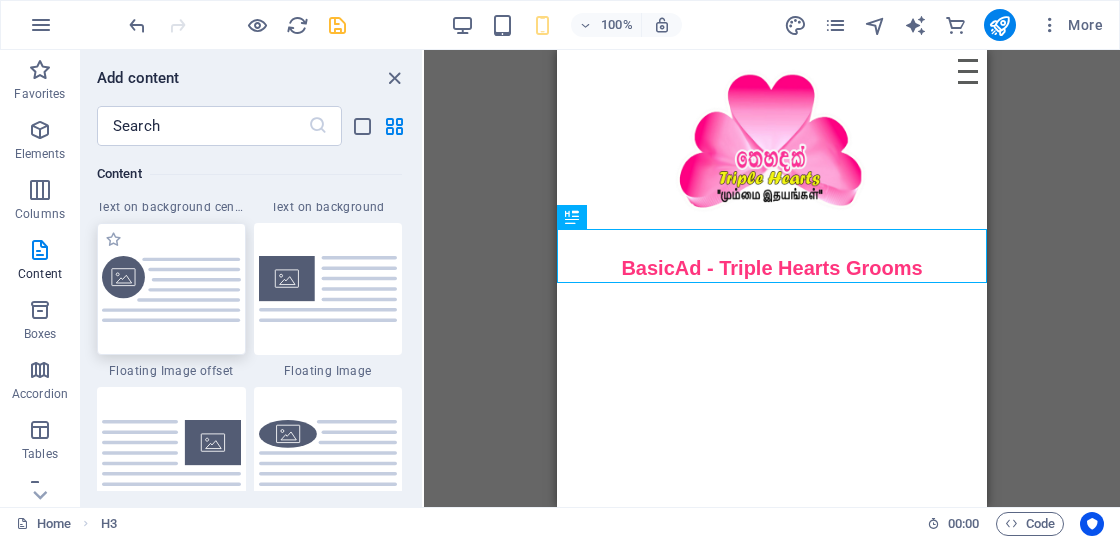 click at bounding box center [171, 289] 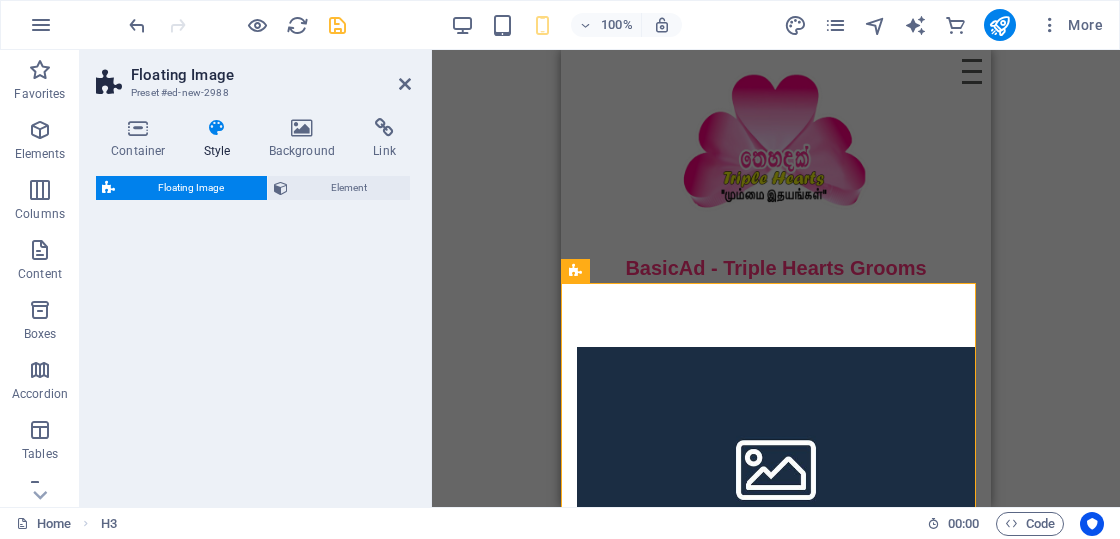 select on "%" 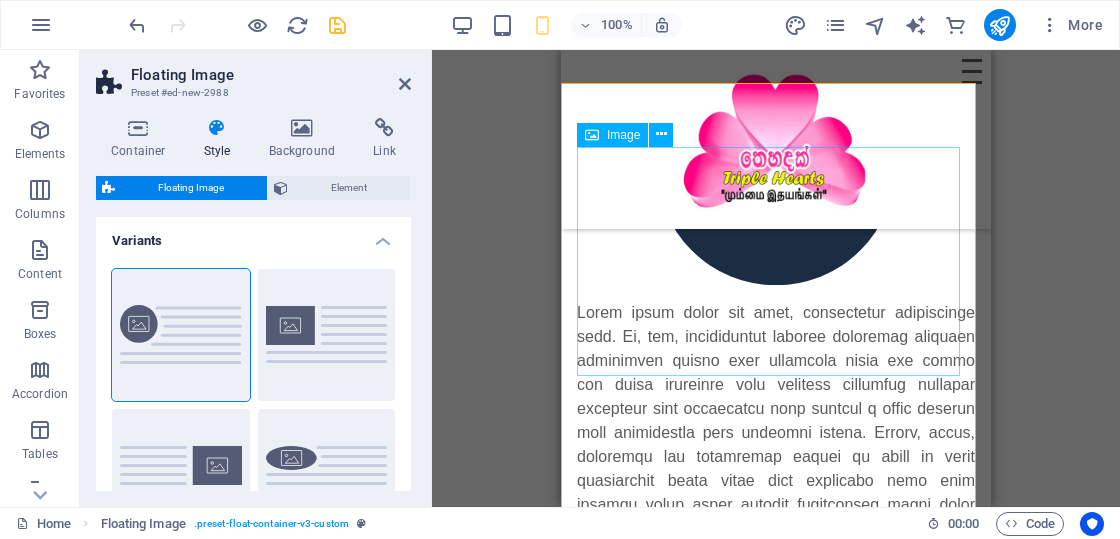 scroll, scrollTop: 100, scrollLeft: 0, axis: vertical 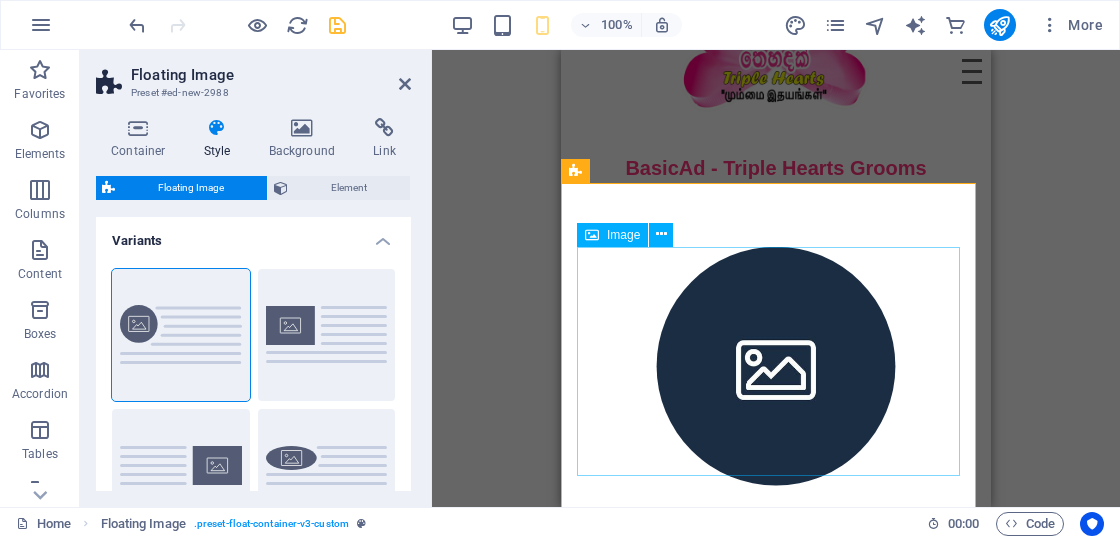 click at bounding box center [776, 366] 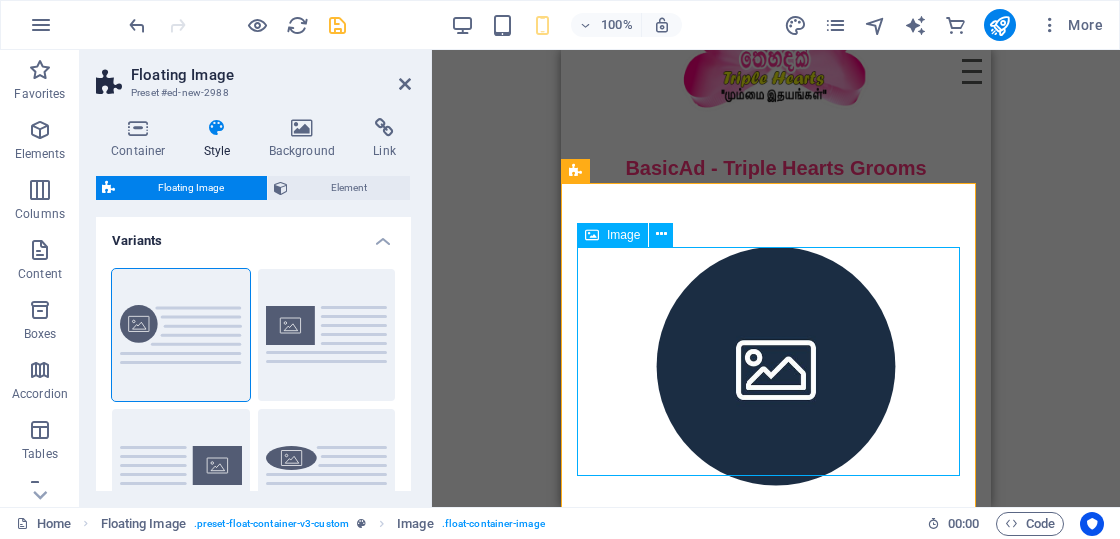 click at bounding box center (776, 366) 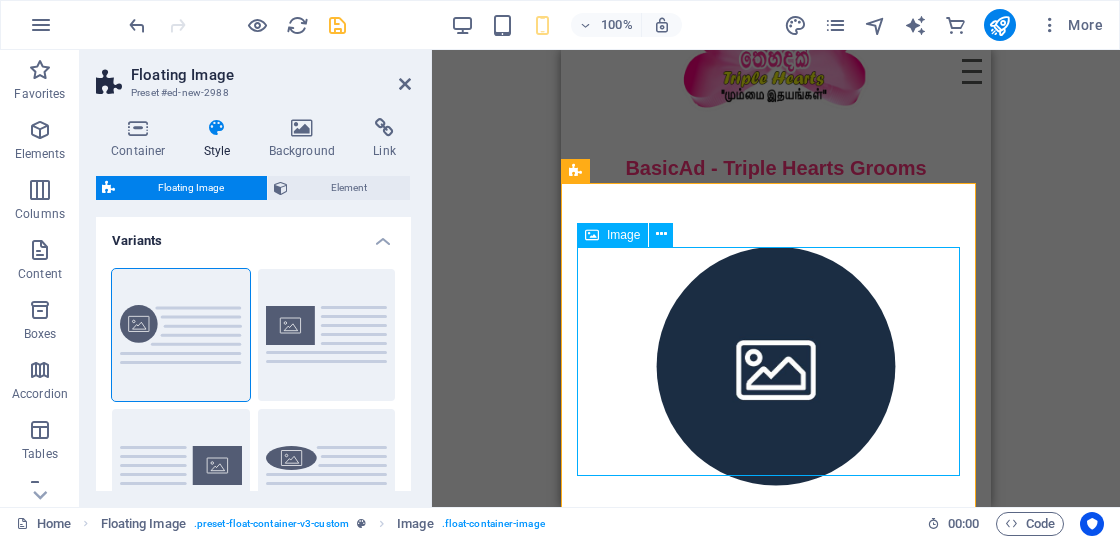 select on "%" 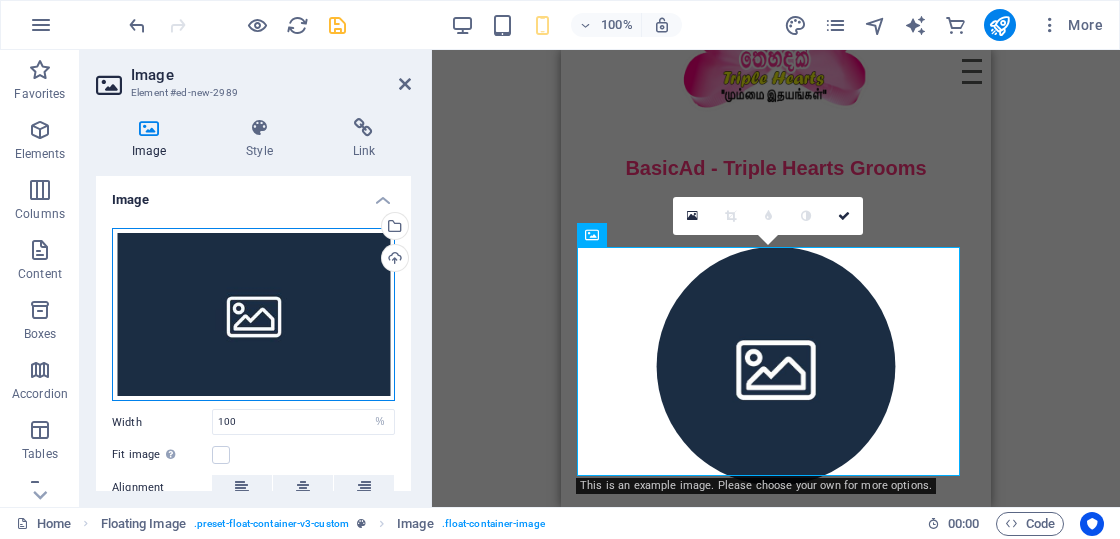 click on "Drag files here, click to choose files or select files from Files or our free stock photos & videos" at bounding box center [253, 315] 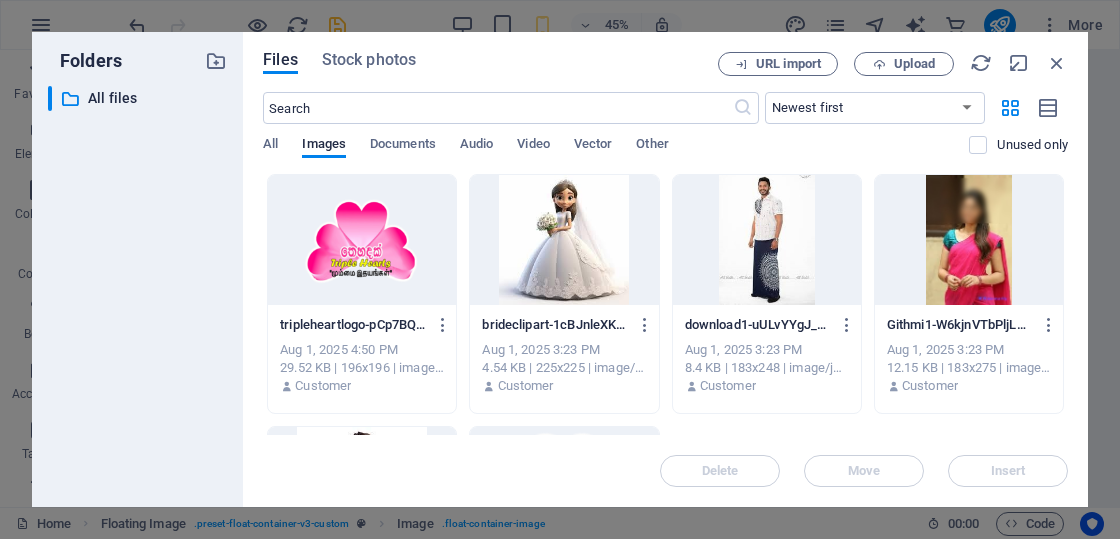 click at bounding box center (564, 240) 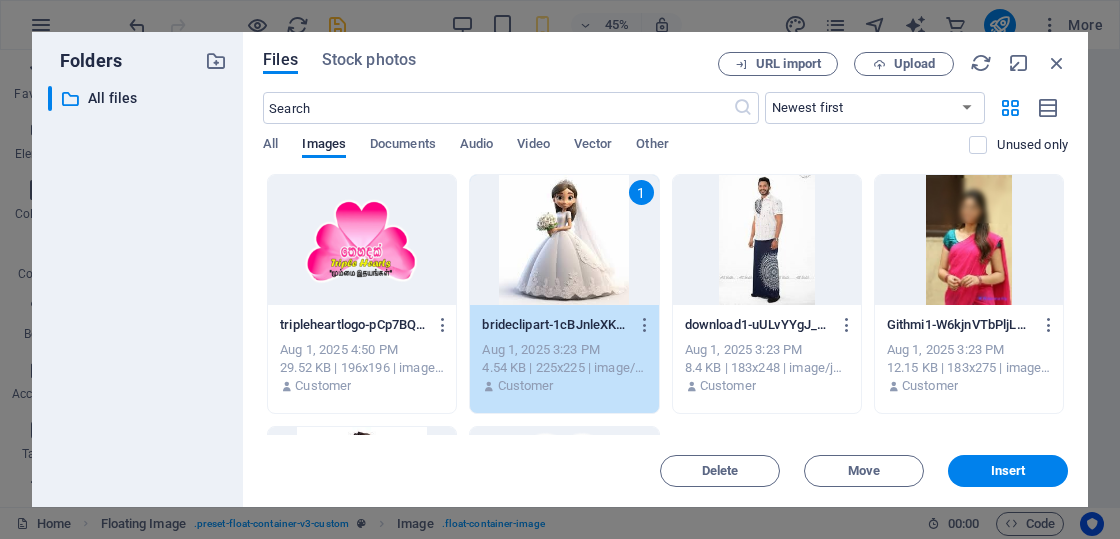 click at bounding box center [767, 240] 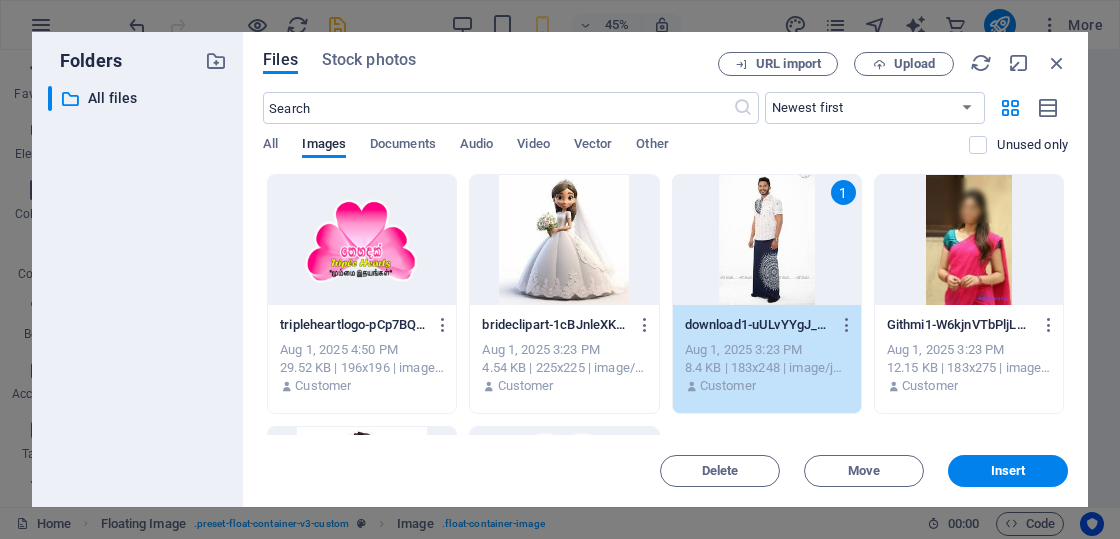 click at bounding box center (969, 240) 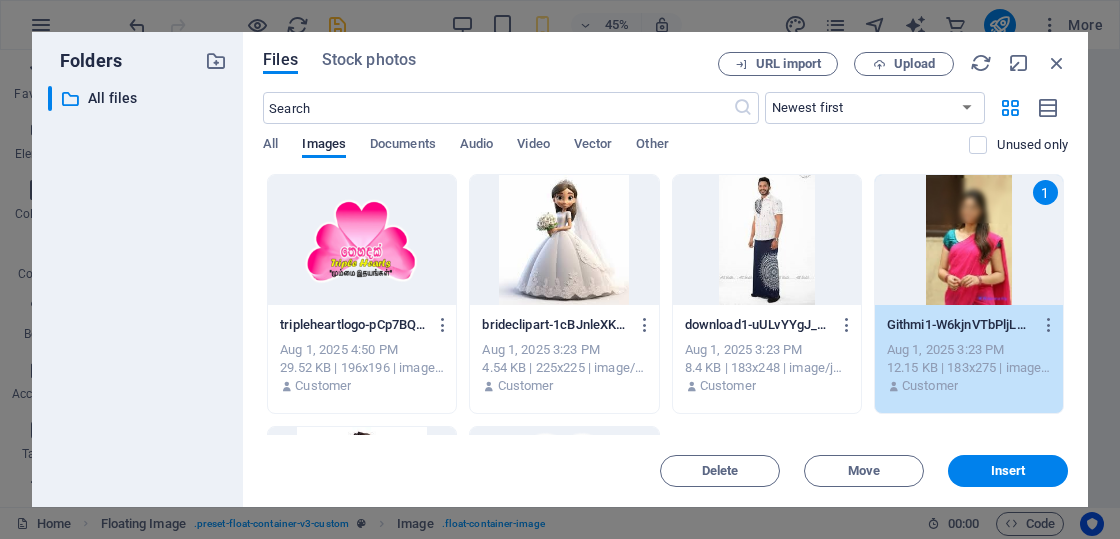 click at bounding box center [767, 240] 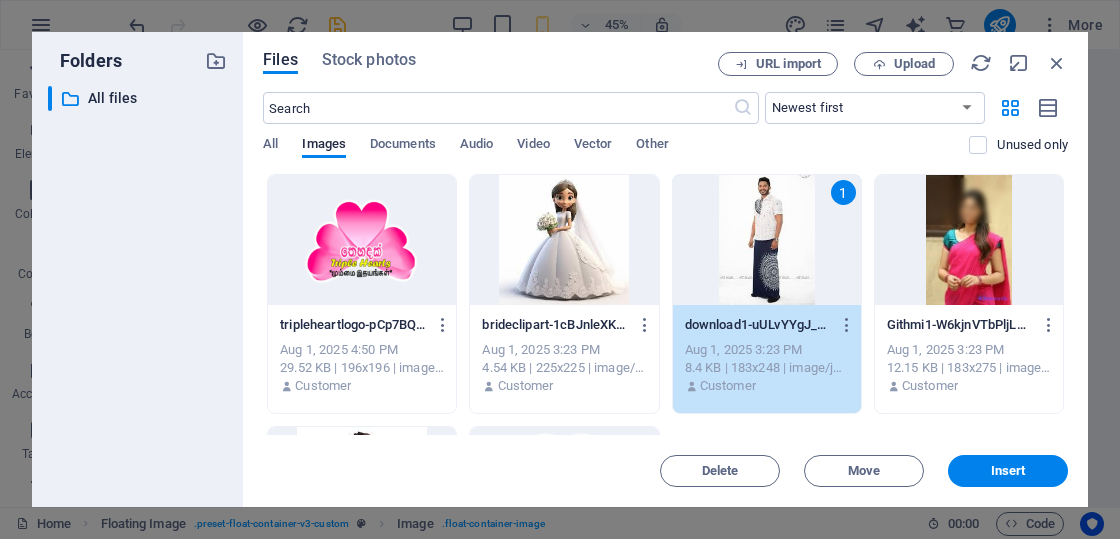 click at bounding box center (564, 240) 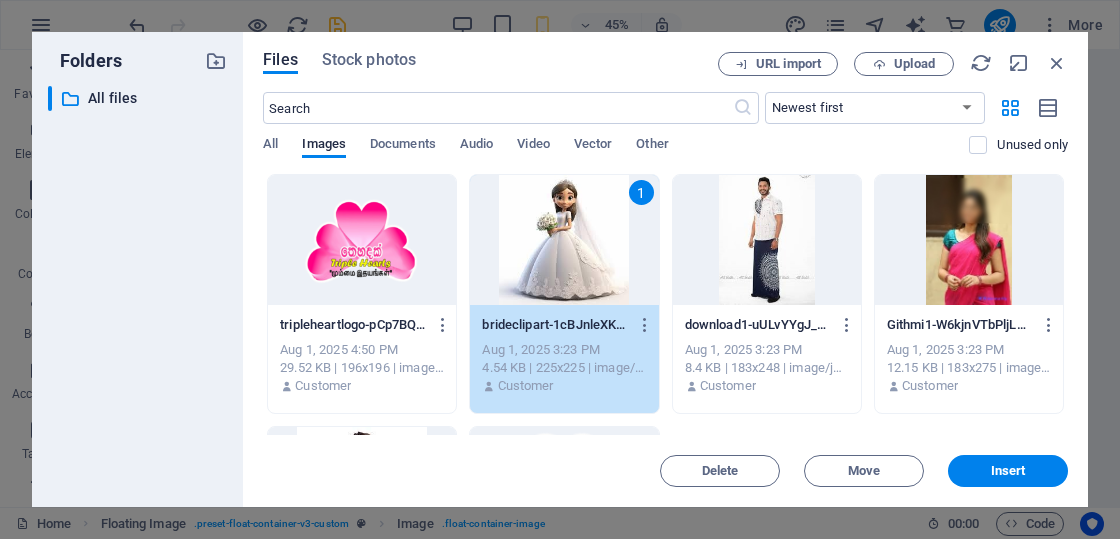 click at bounding box center (767, 240) 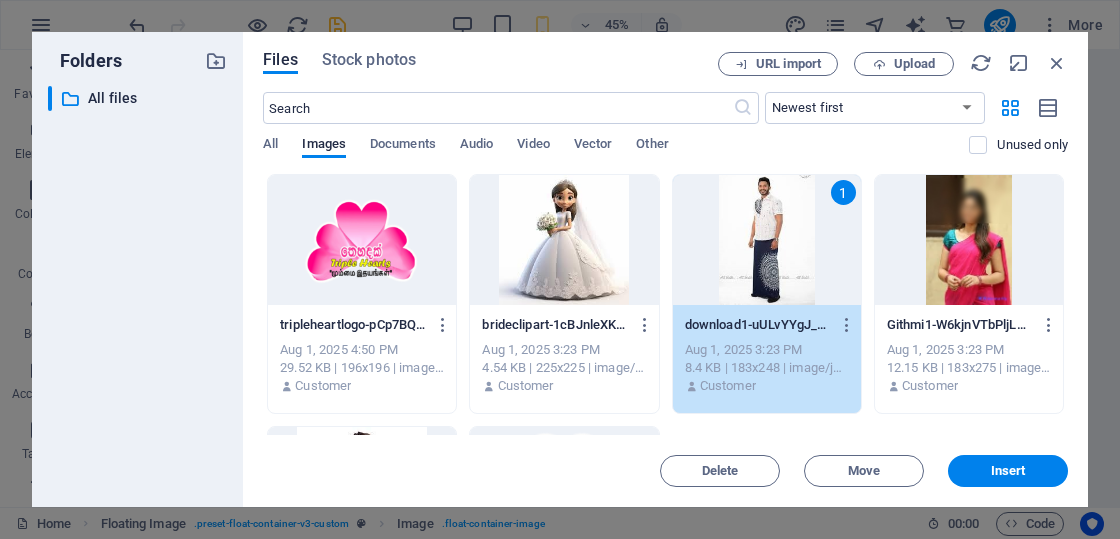 click at bounding box center (969, 240) 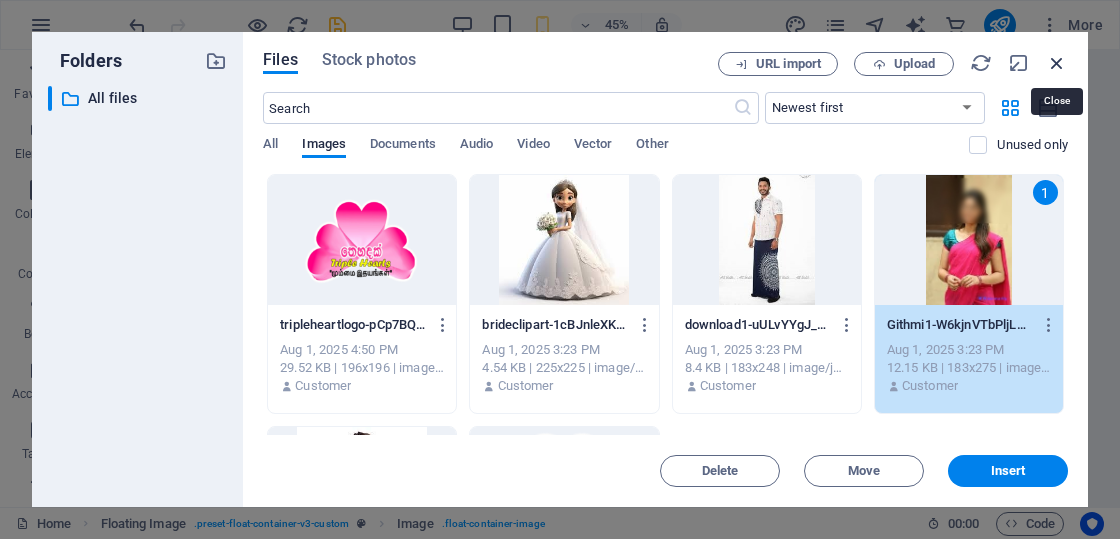 click at bounding box center [1057, 63] 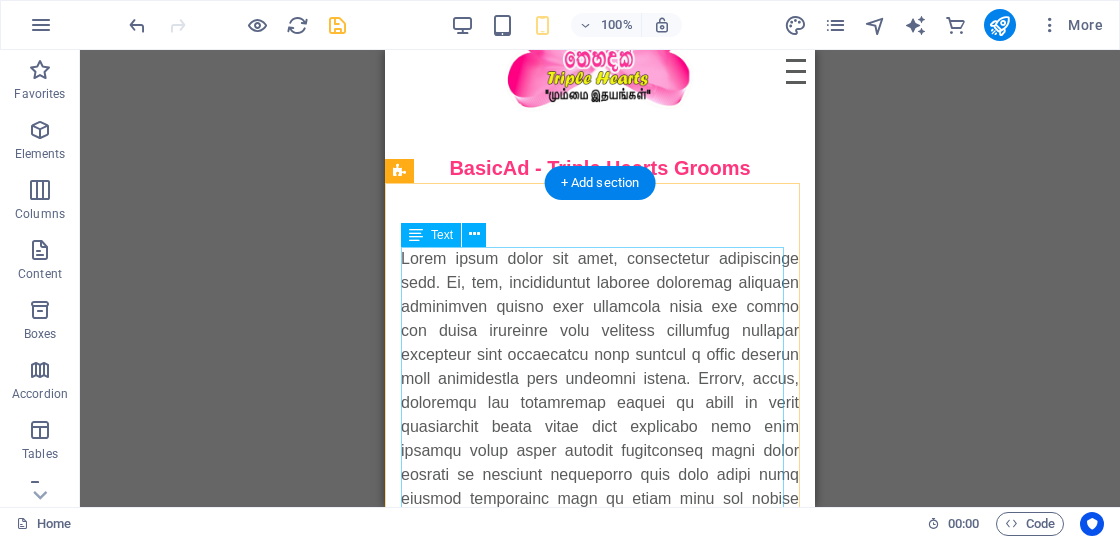 click at bounding box center (600, 583) 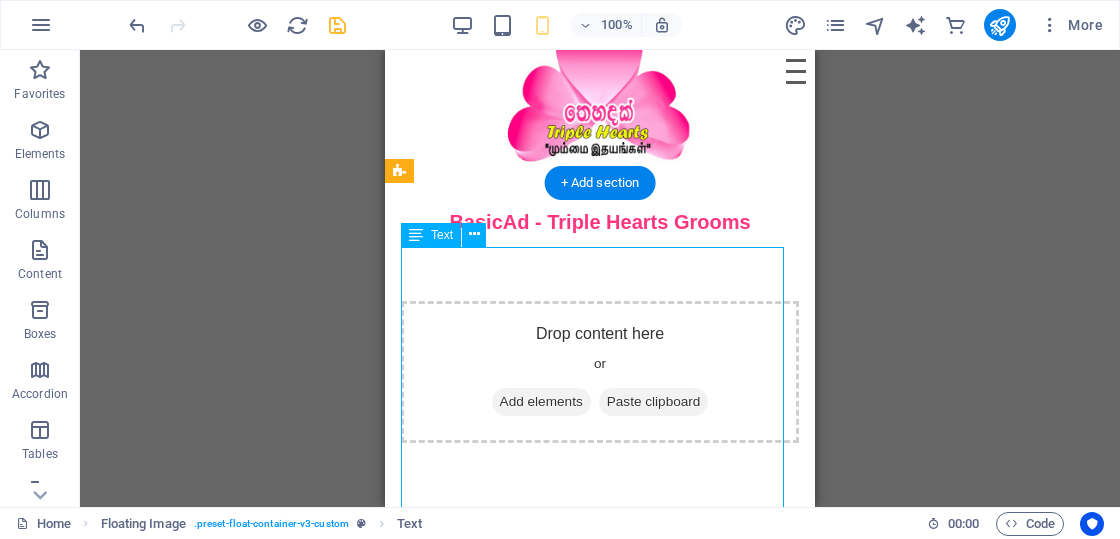 scroll, scrollTop: 44, scrollLeft: 0, axis: vertical 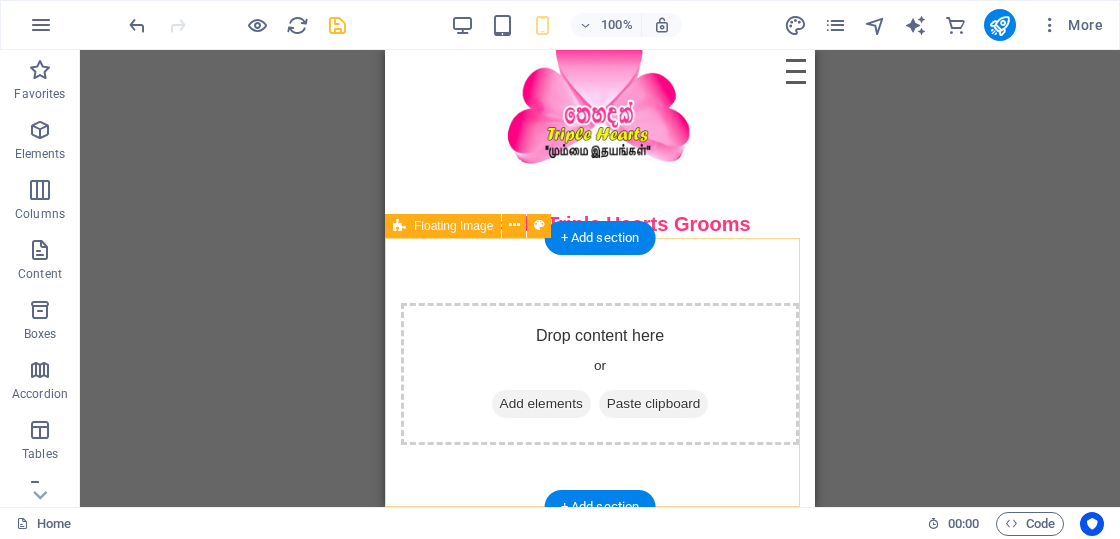 click on "Add elements" at bounding box center [541, 404] 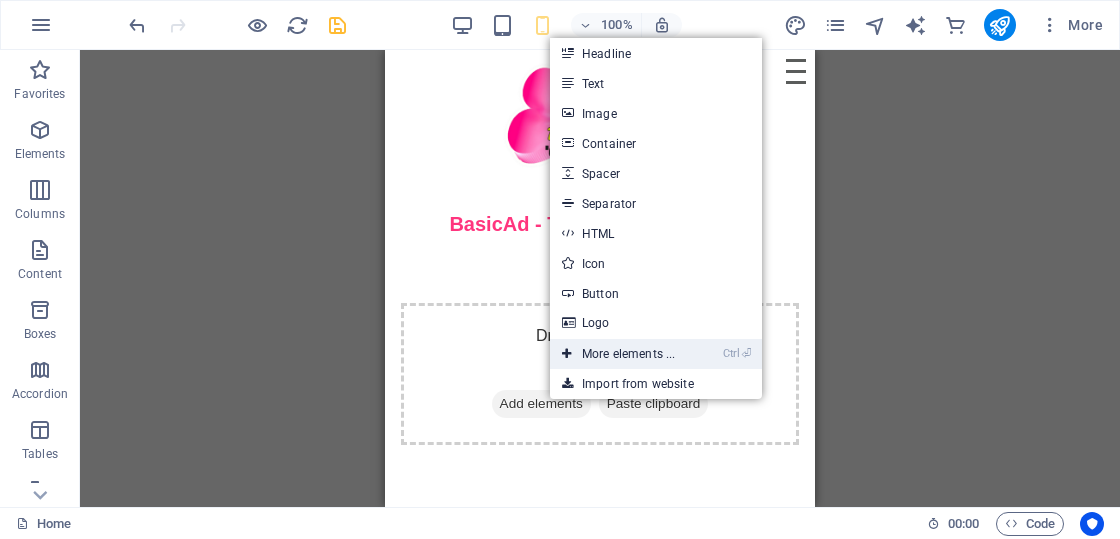 click on "Ctrl ⏎  More elements ..." at bounding box center [618, 354] 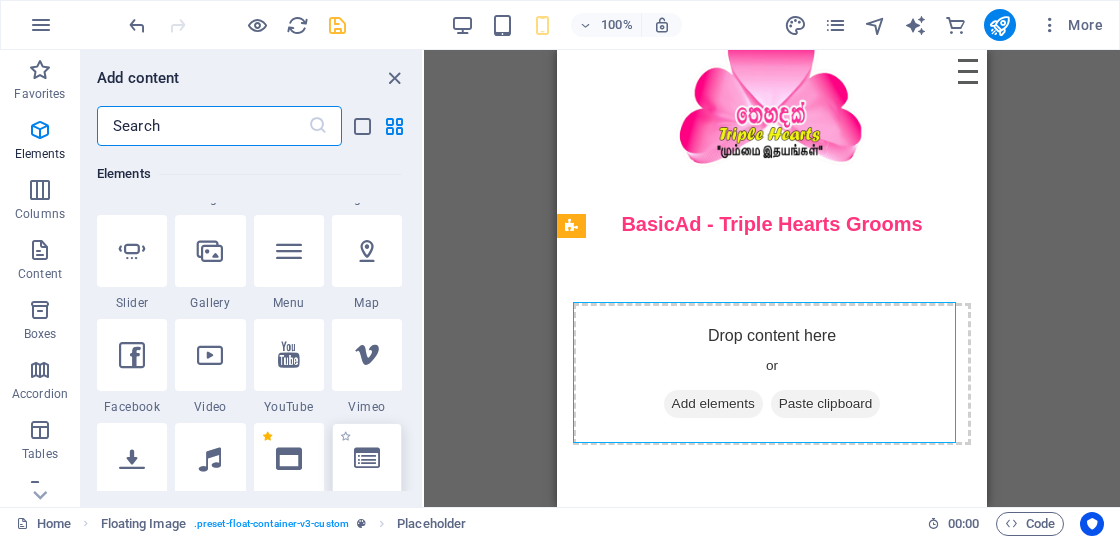 scroll, scrollTop: 613, scrollLeft: 0, axis: vertical 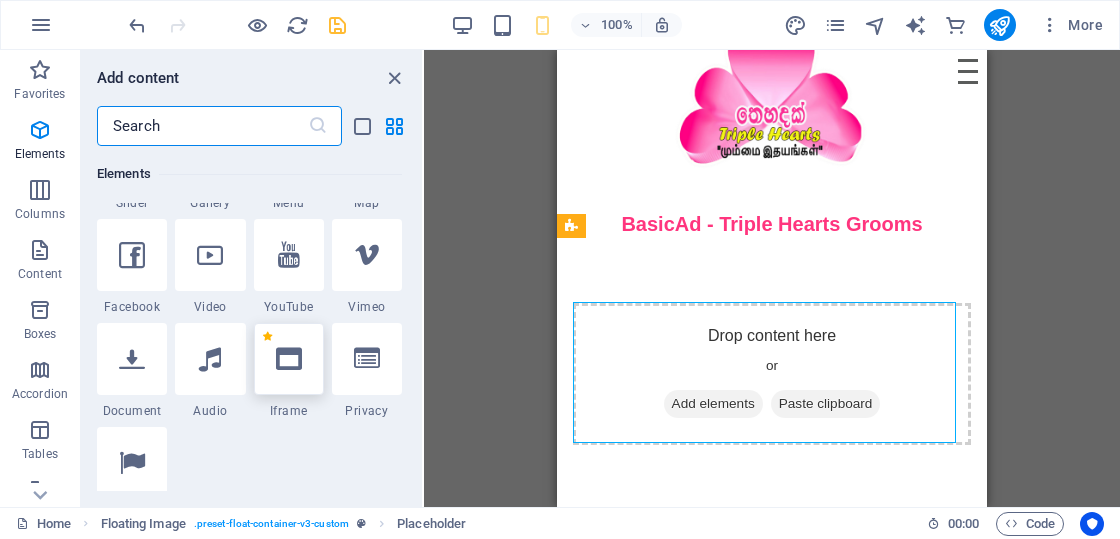 click at bounding box center [289, 359] 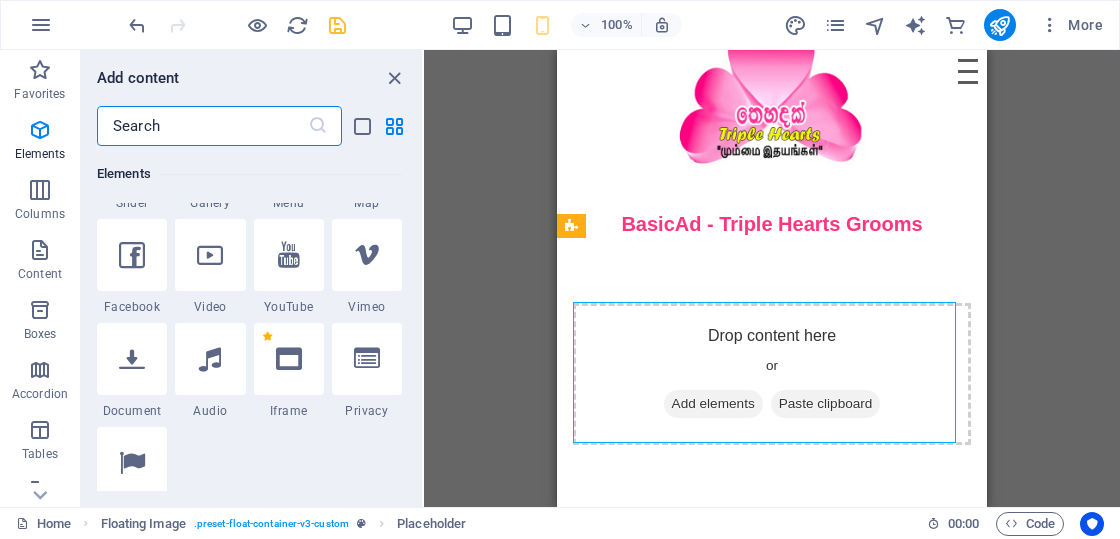 select on "%" 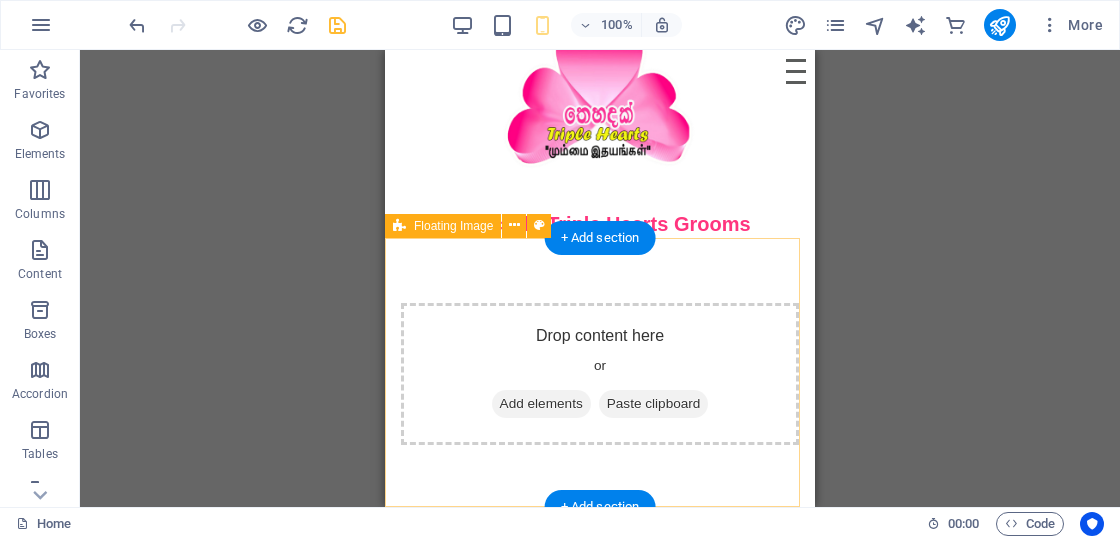 scroll, scrollTop: 0, scrollLeft: 0, axis: both 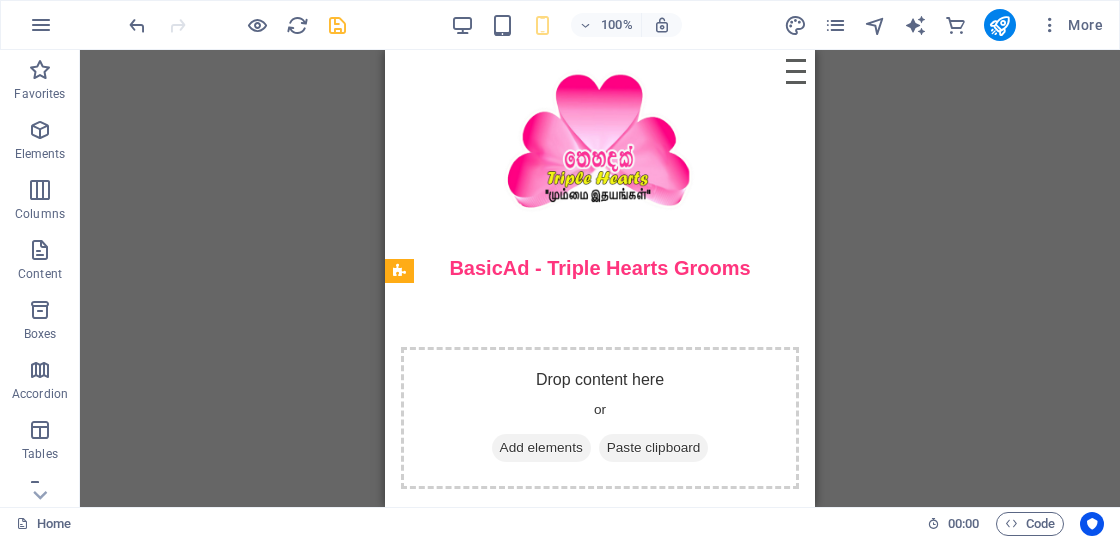 click on "Drag here to replace the existing content. Press “Ctrl” if you want to create a new element.
Placeholder   Image   Iframe   H3   Iframe   Image   H3   Image slider   Image Slider   Image slider   Menu Bar   Icon   Container   Logo   Menu   Menu Bar Hamburger   Logo   Icon   Container   Container   Container   Container   HTML   Menu Bar Hamburger   Container   Icon   HTML   Logo   SVG   Floating Image   Image   Text   Placeholder   Iframe" at bounding box center (600, 278) 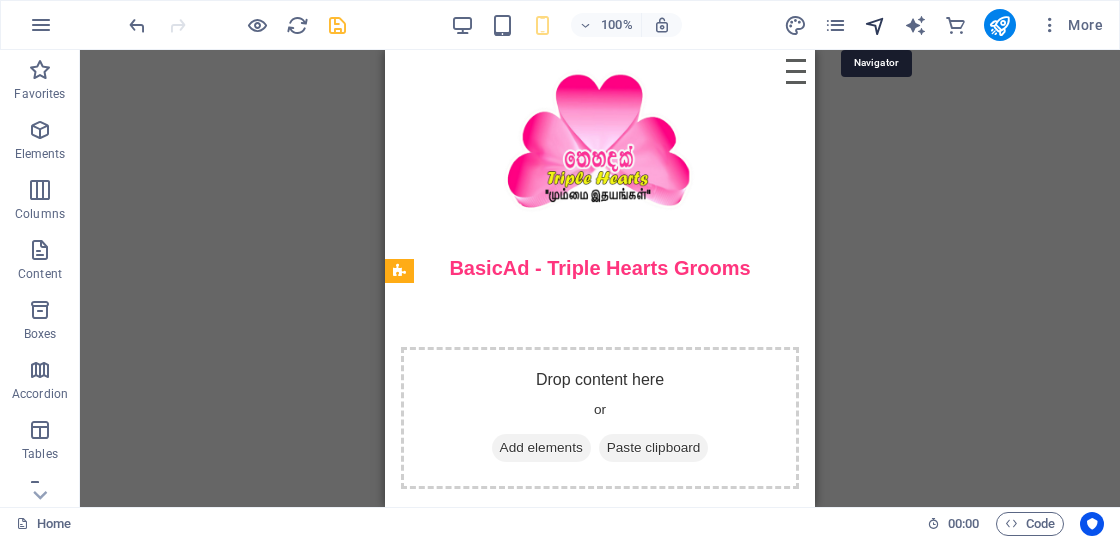 click at bounding box center (875, 25) 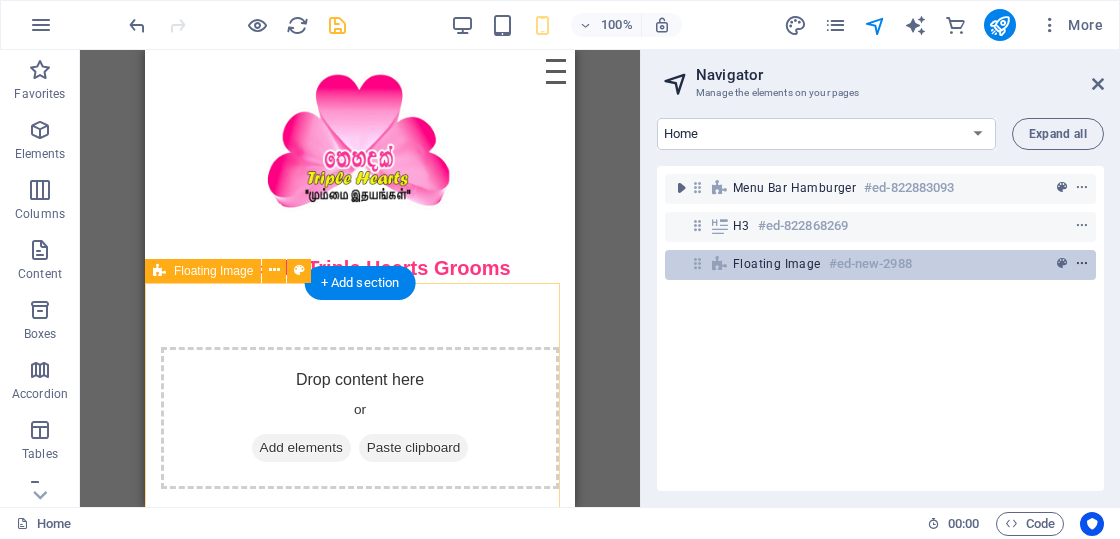 click at bounding box center (1082, 264) 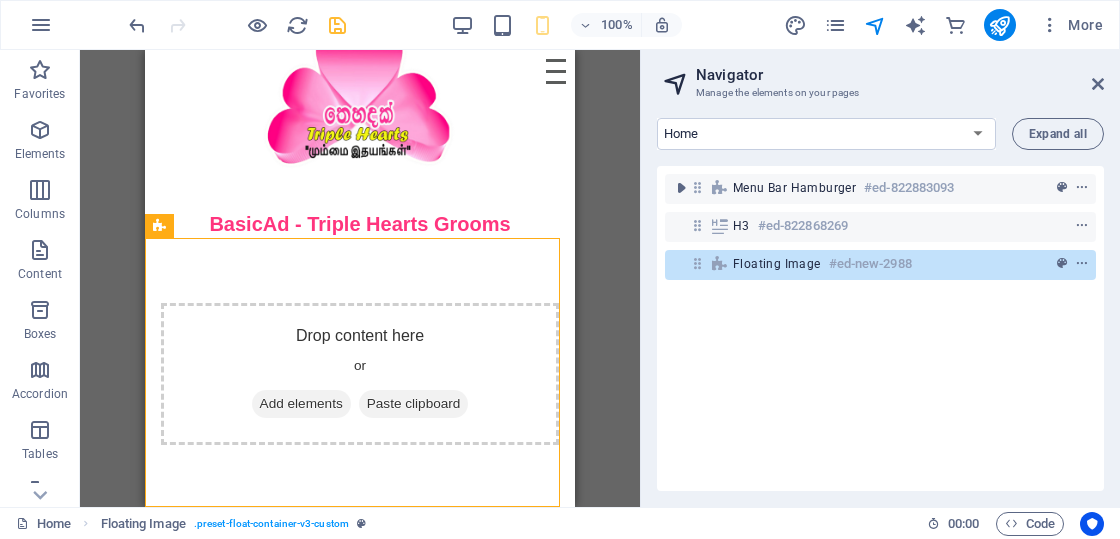 click on "Menu Bar Hamburger #ed-822883093 H3 #ed-822868269 Floating Image #ed-new-2988" at bounding box center [880, 328] 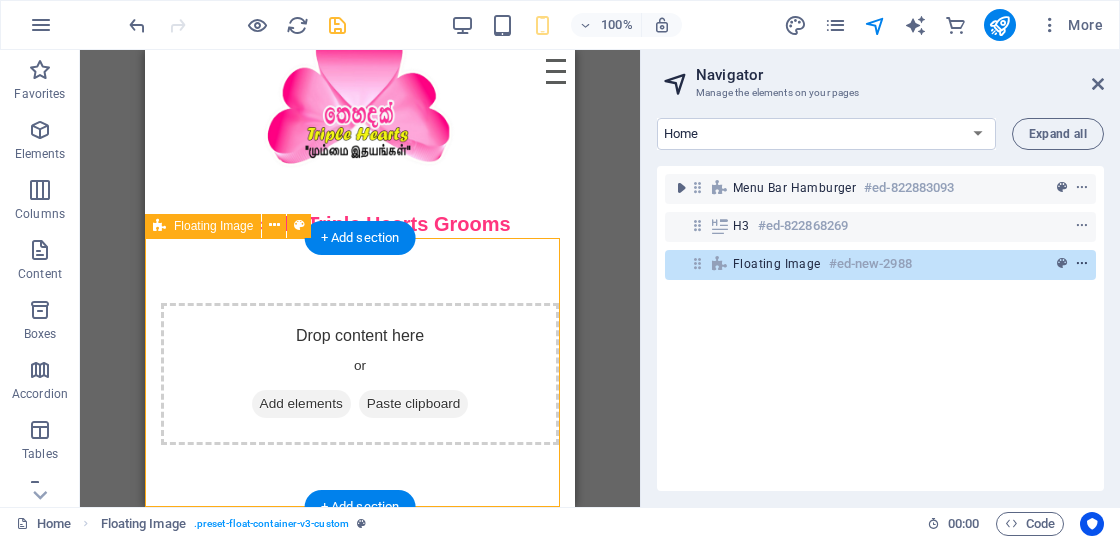 click at bounding box center [1082, 264] 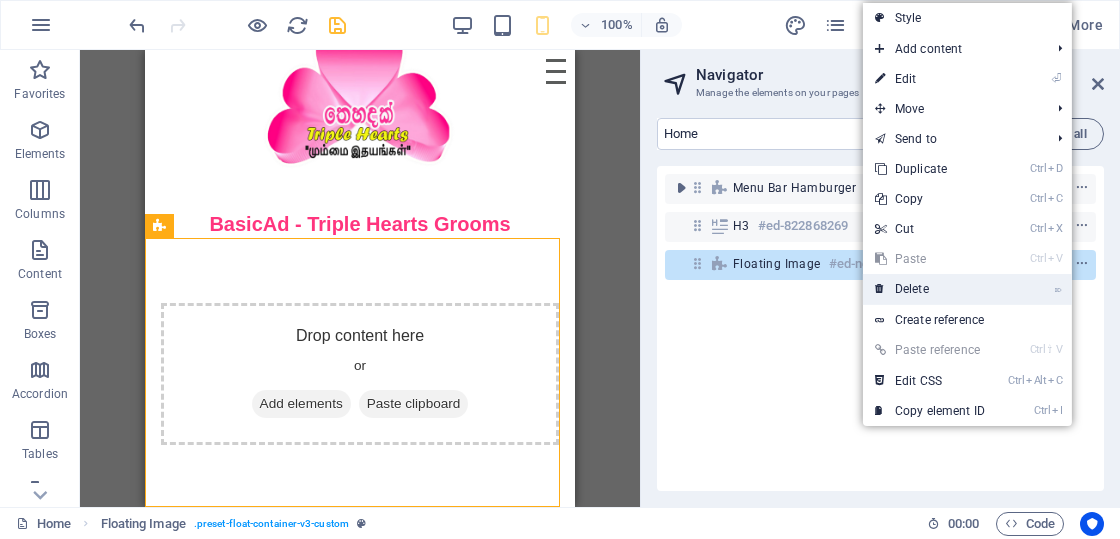 click on "⌦  Delete" at bounding box center [930, 289] 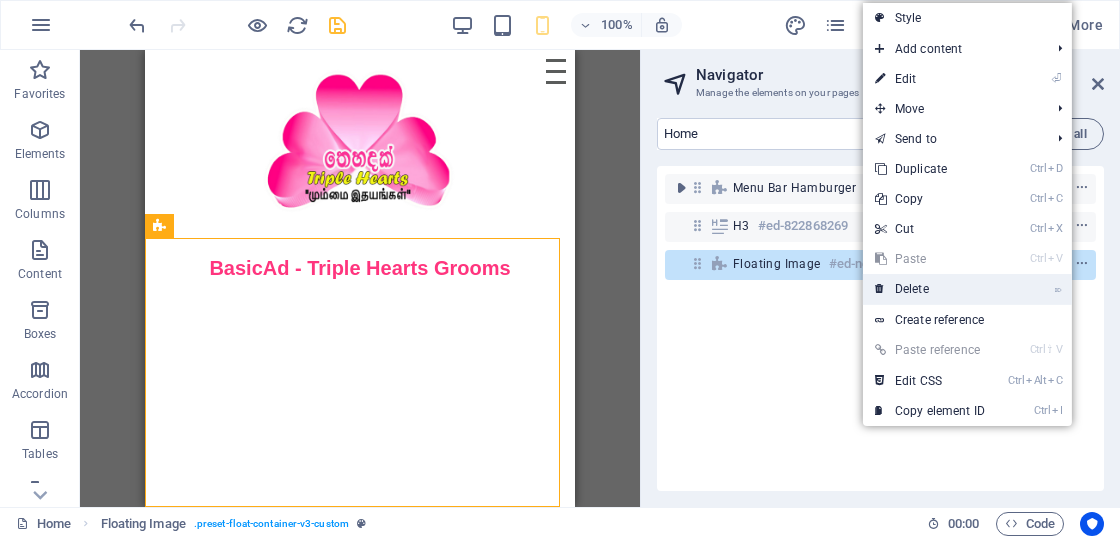 scroll, scrollTop: 0, scrollLeft: 0, axis: both 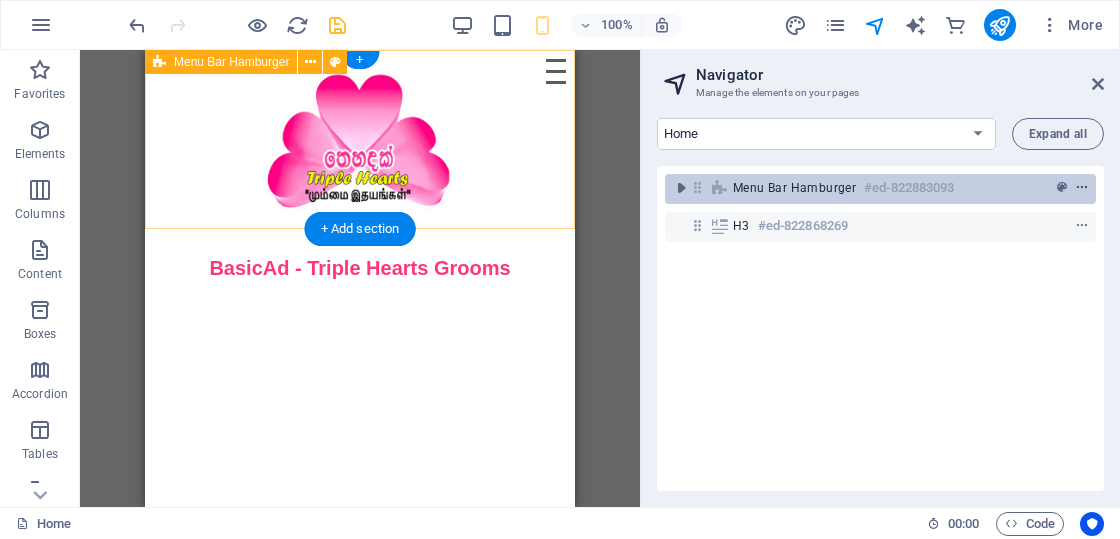 click at bounding box center [1082, 188] 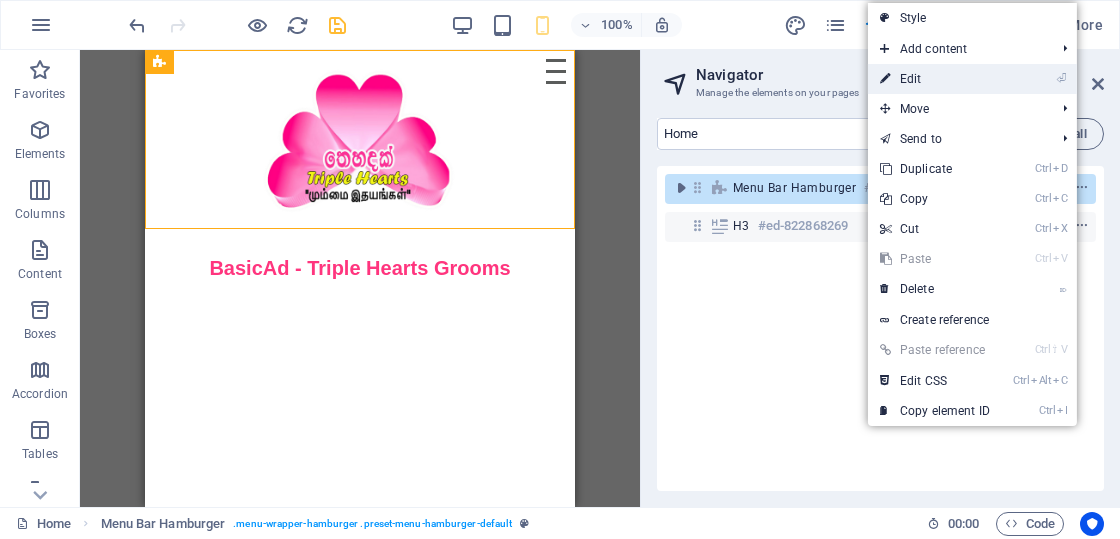 click on "⏎  Edit" at bounding box center (935, 79) 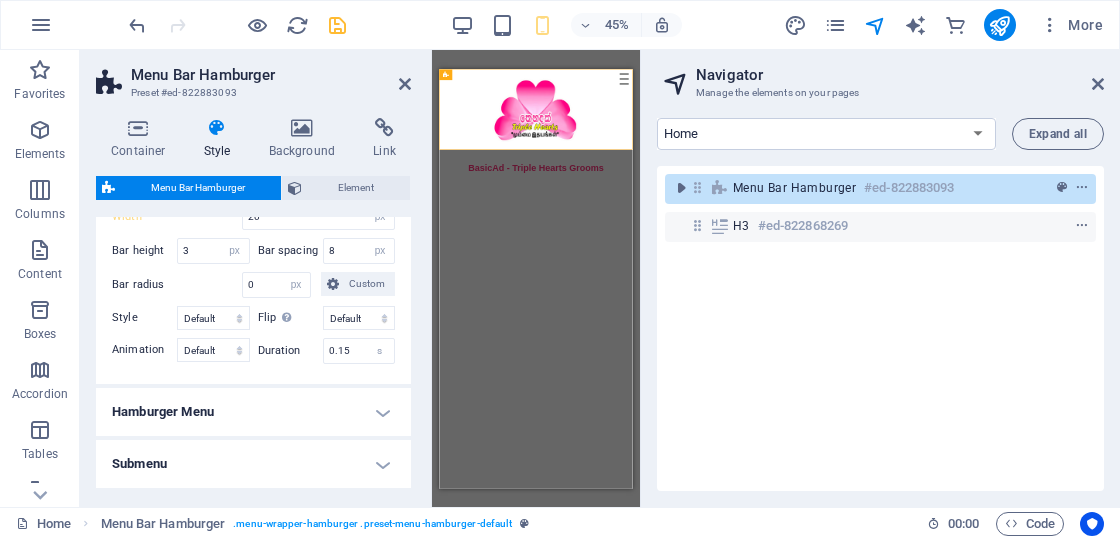 scroll, scrollTop: 600, scrollLeft: 0, axis: vertical 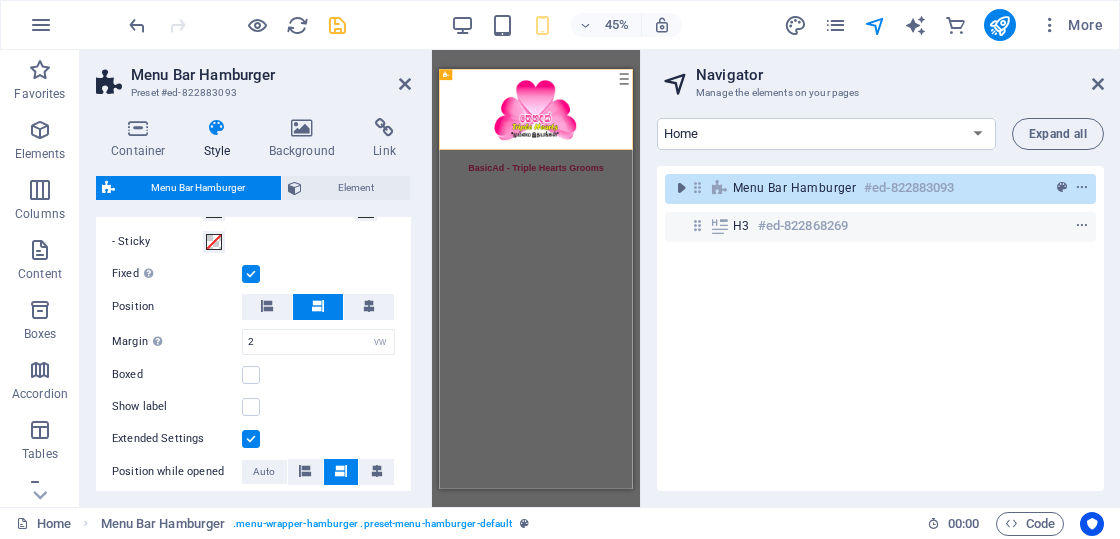 click on "Menu Bar Hamburger #ed-822883093 H3 #ed-822868269" at bounding box center (880, 328) 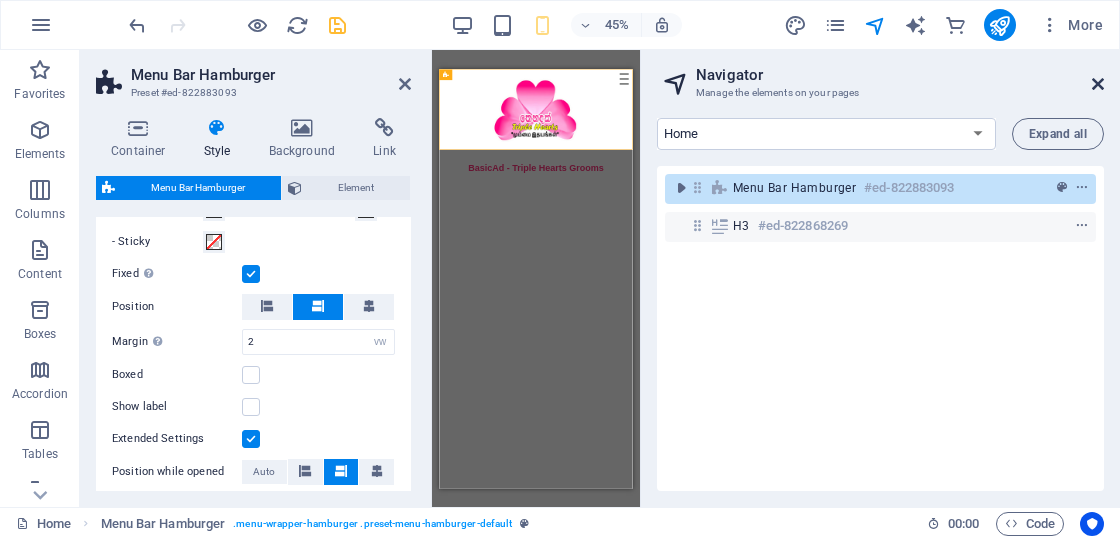 click at bounding box center (1098, 84) 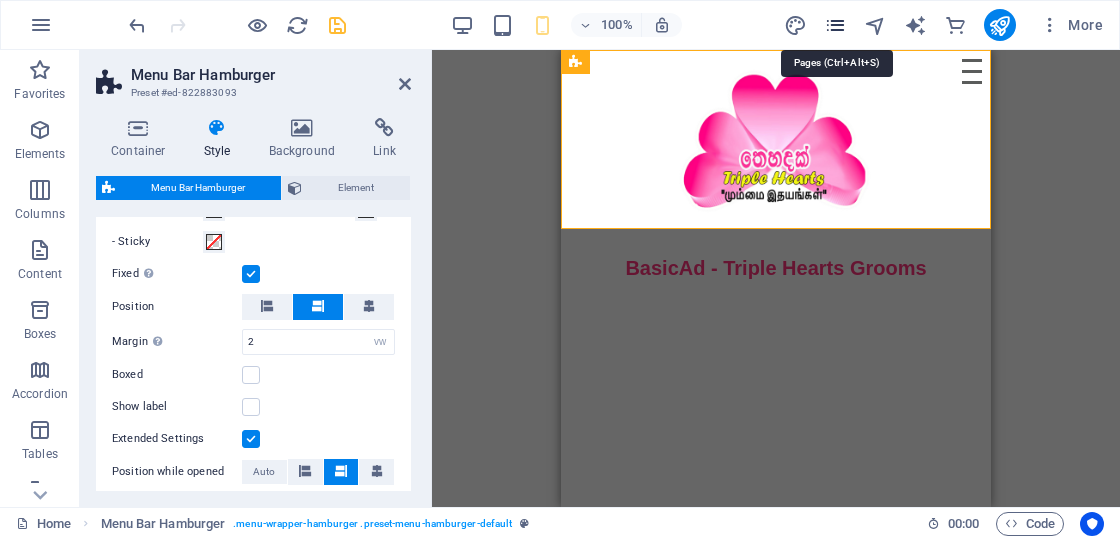 click at bounding box center (835, 25) 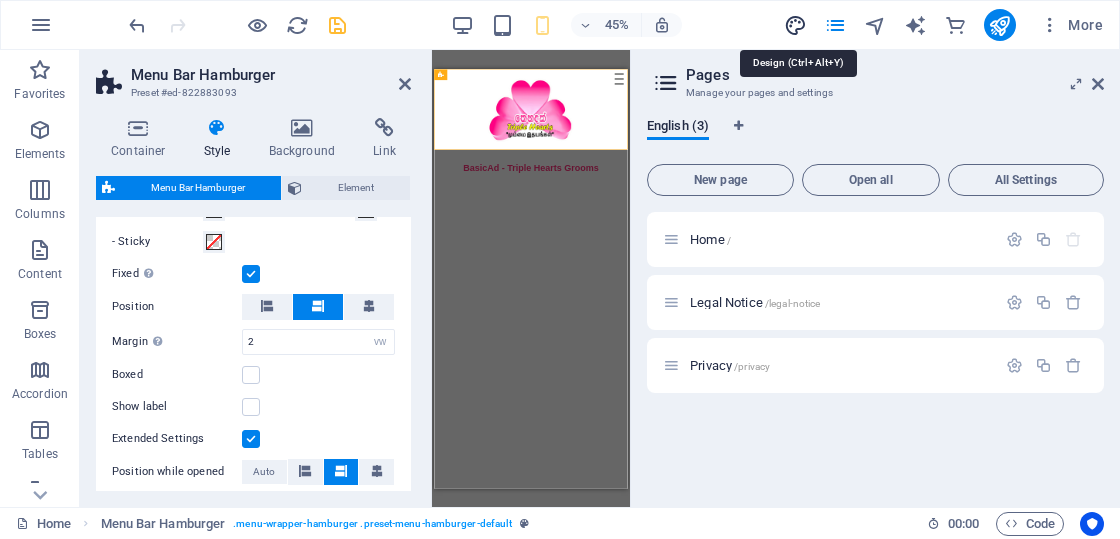 click at bounding box center [795, 25] 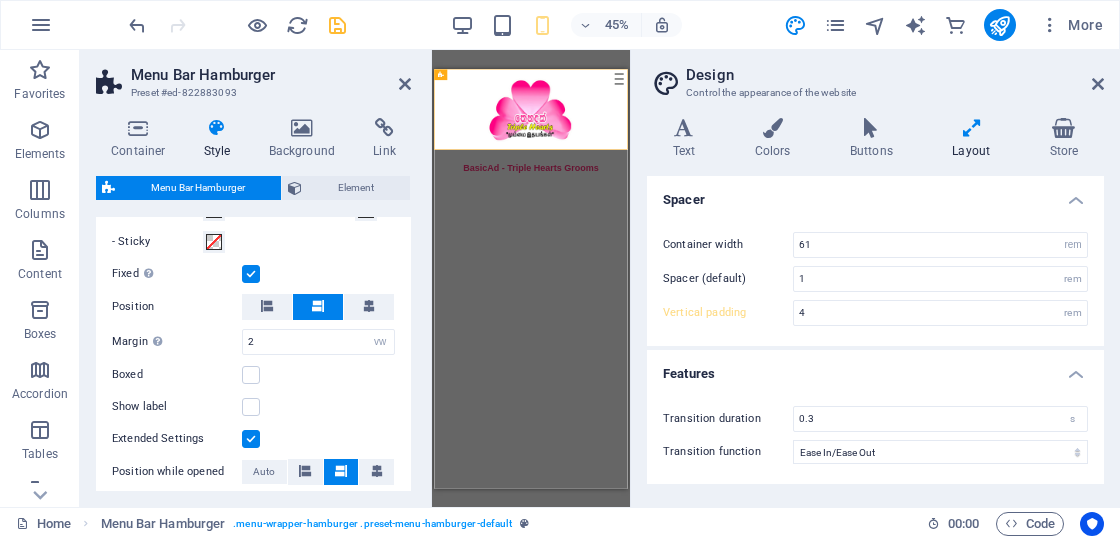 click at bounding box center [971, 128] 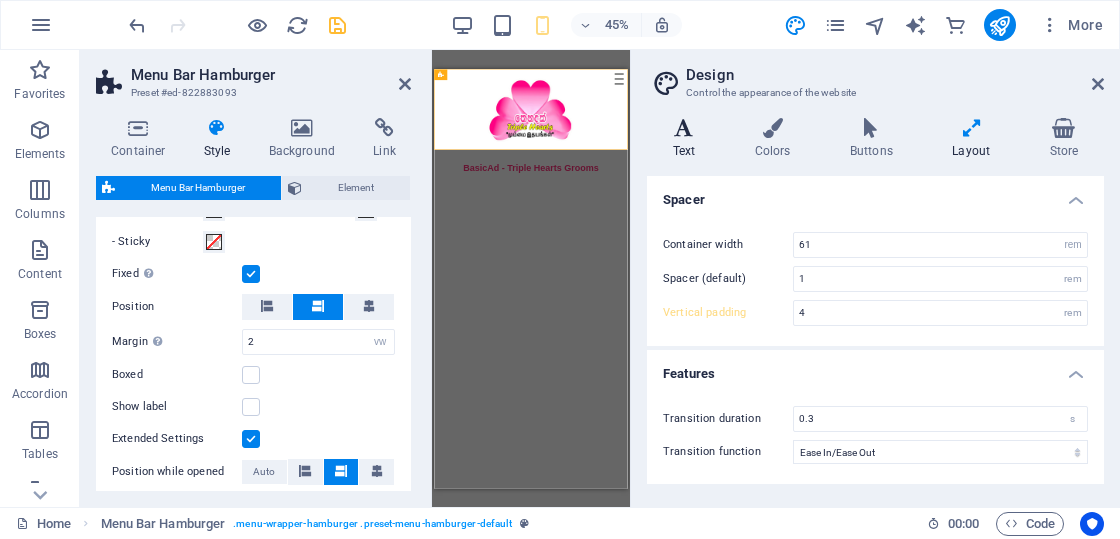 click at bounding box center (684, 128) 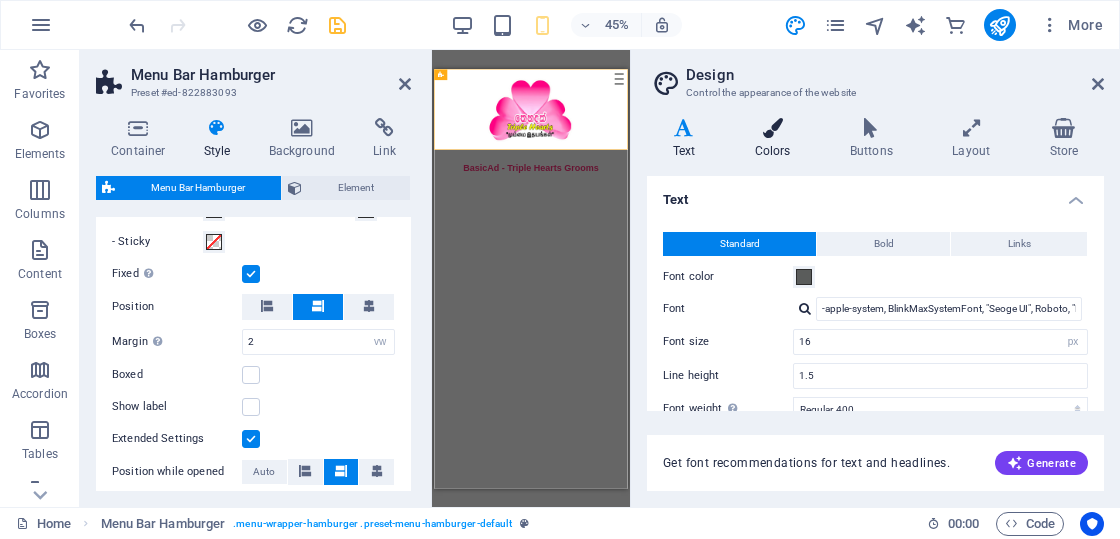 click at bounding box center (772, 128) 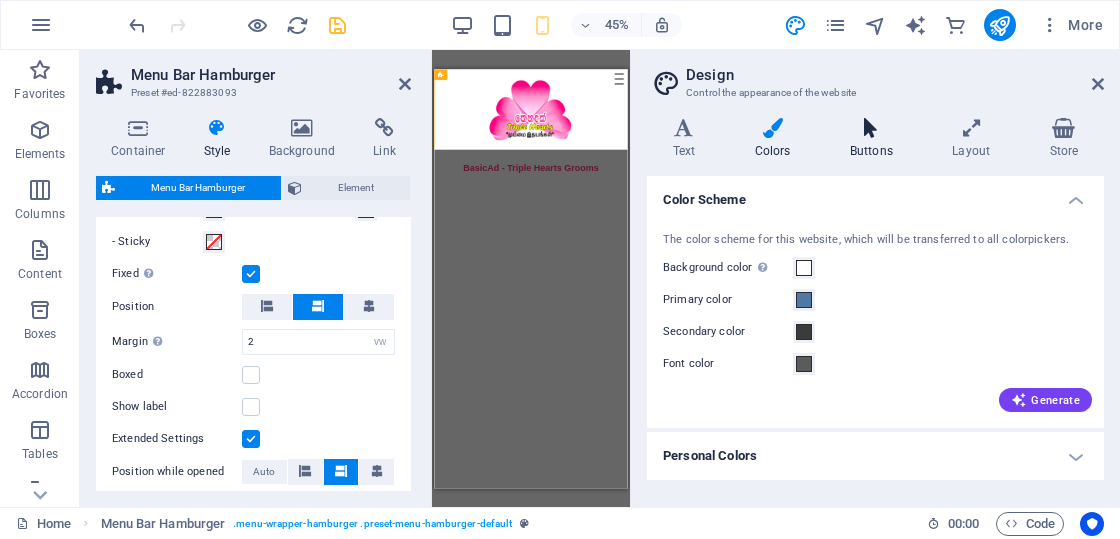 click at bounding box center [871, 128] 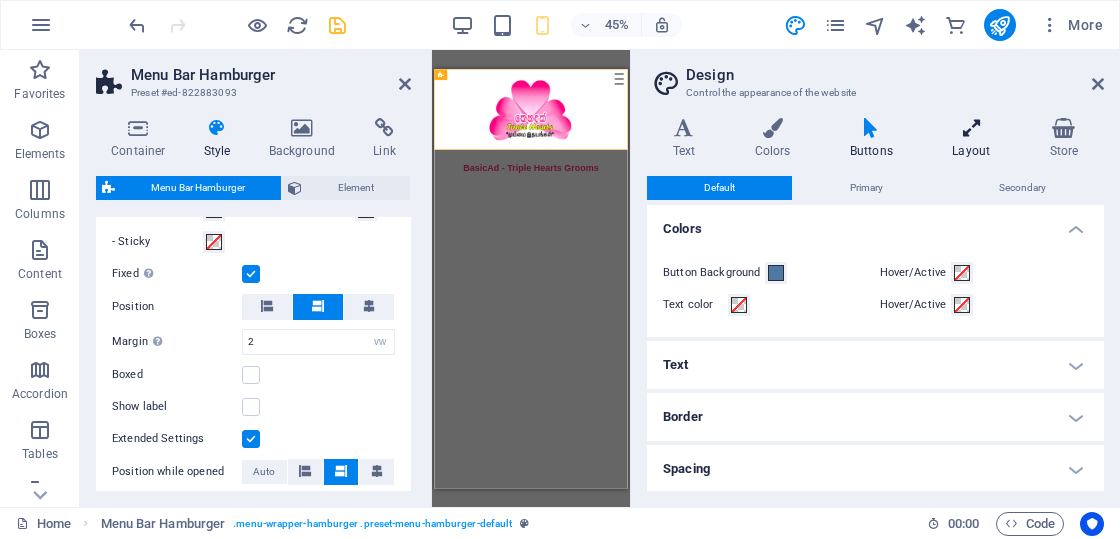 click at bounding box center [971, 128] 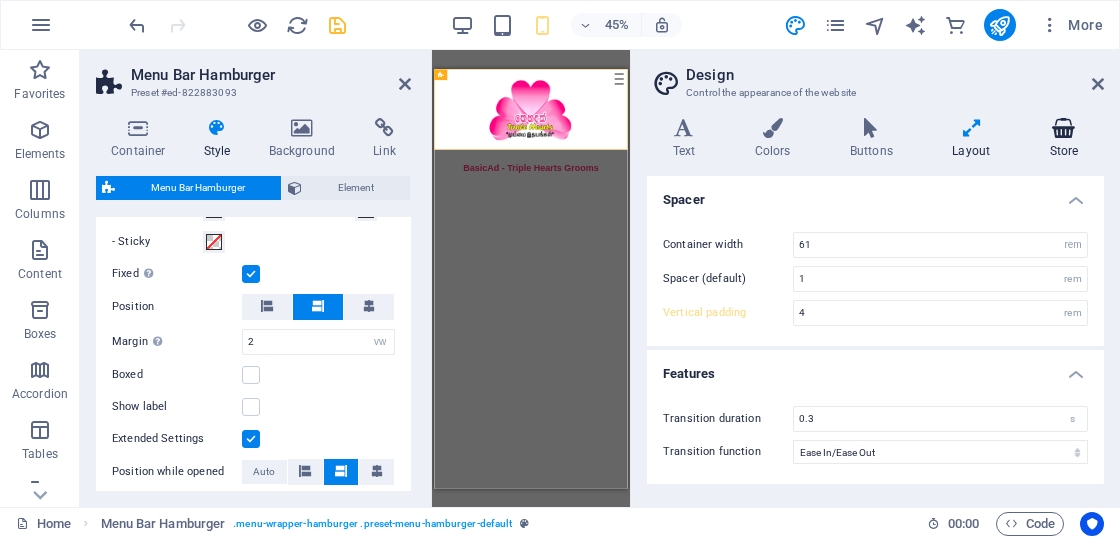 click at bounding box center (1064, 128) 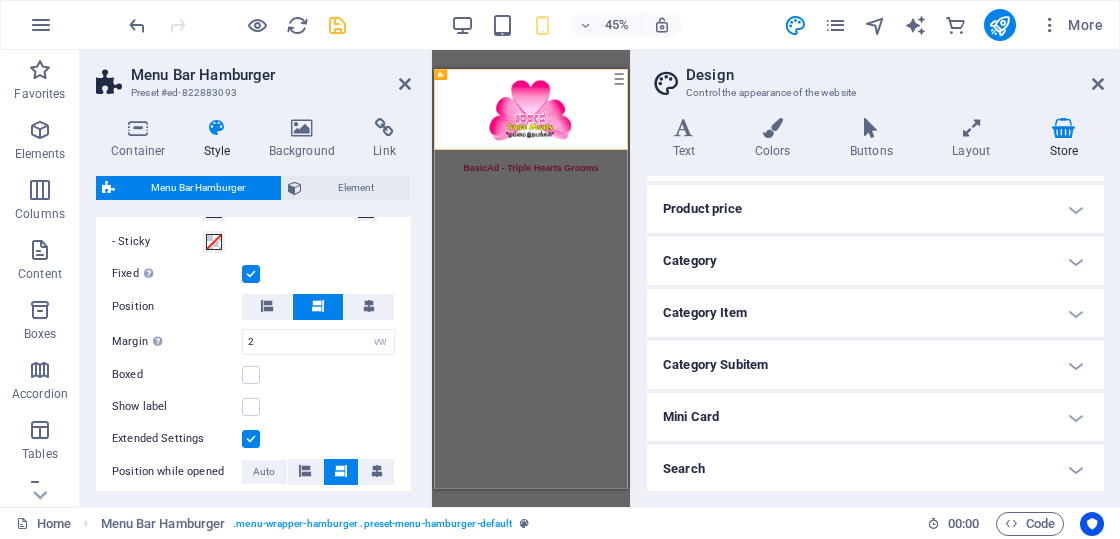 scroll, scrollTop: 0, scrollLeft: 0, axis: both 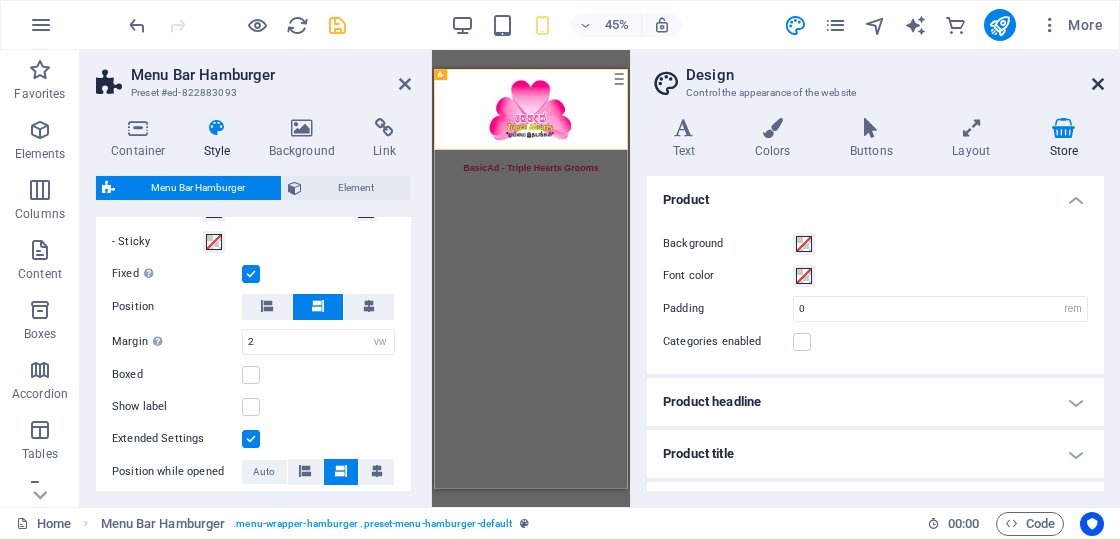 click at bounding box center [1098, 84] 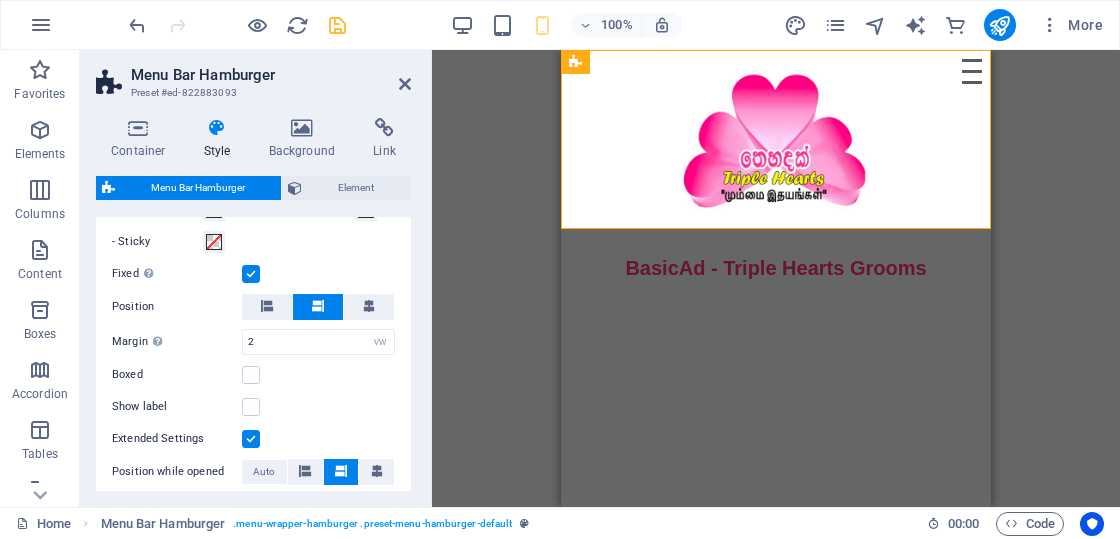 click on "Skip to main content
Menu Drop content here or  Add elements  Paste clipboard 01.  STARTPAGE
02.  SUBPAGE
03.  SUBPAGE
04.  SUBPAGE
05.  SUBPAGE ​ BasicAd - Triple Hearts Grooms" at bounding box center (776, 166) 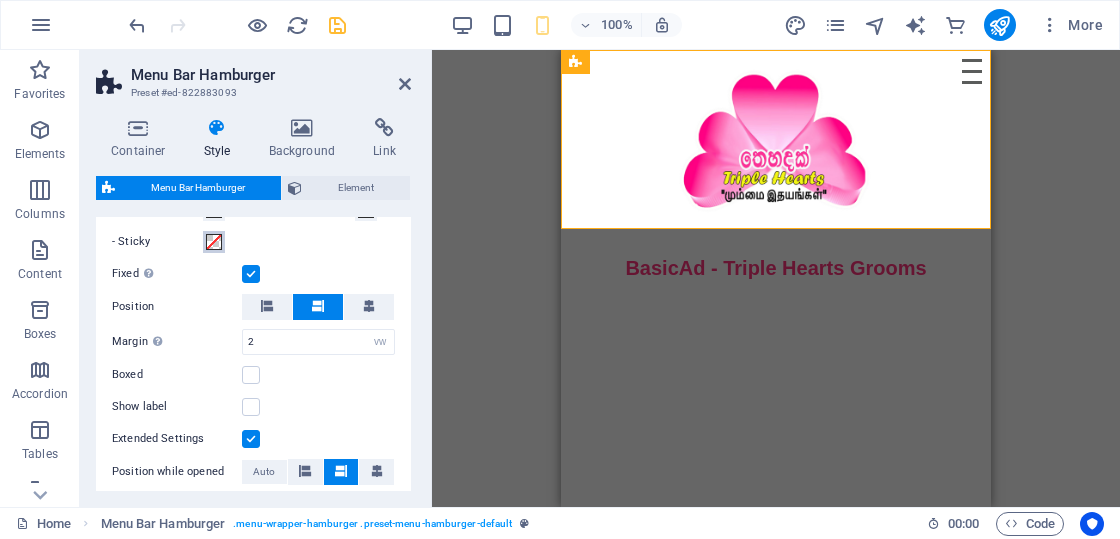 click at bounding box center (214, 242) 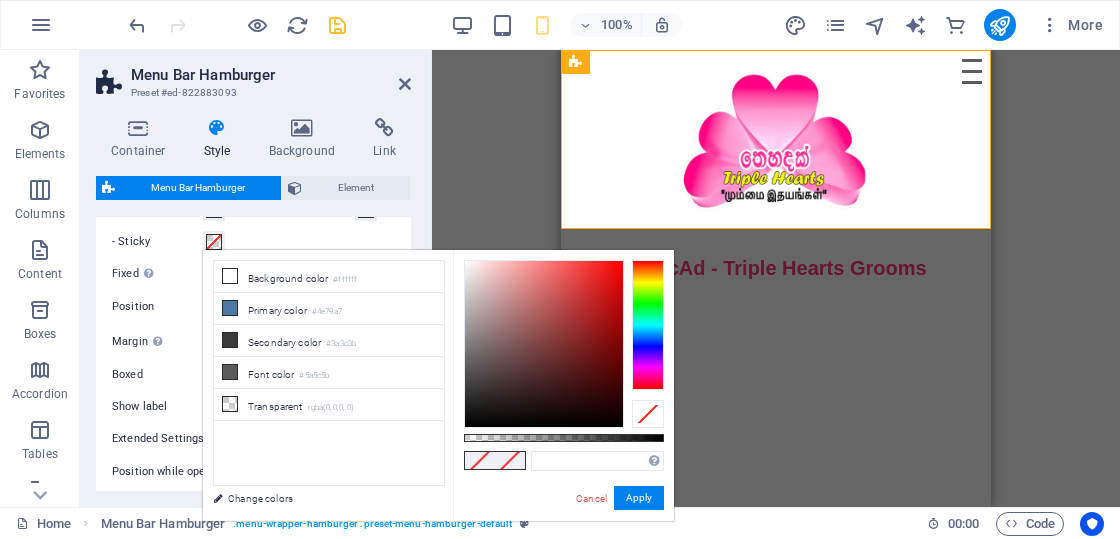 click at bounding box center [214, 242] 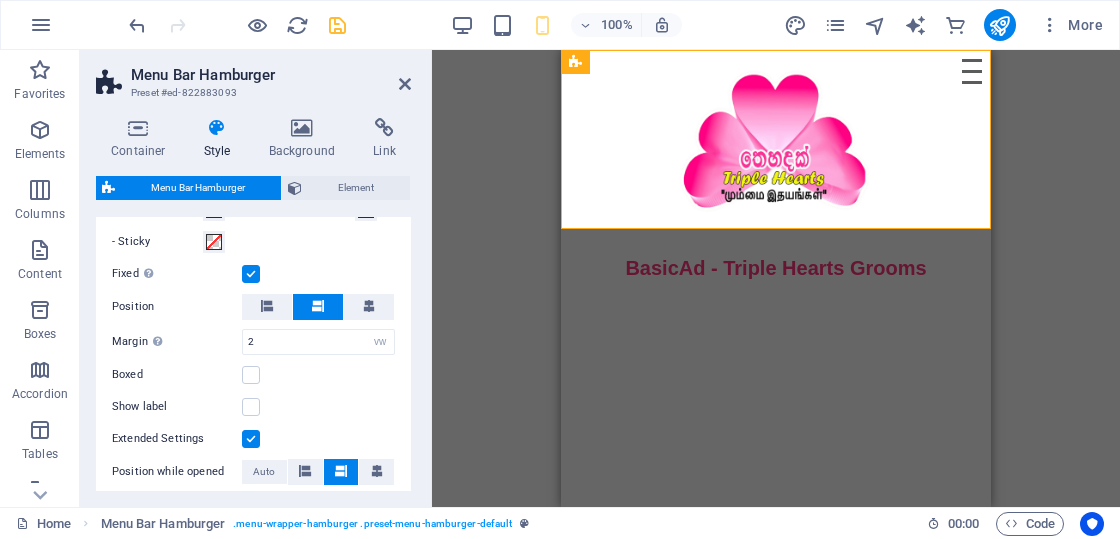 click on "Skip to main content
Menu Drop content here or  Add elements  Paste clipboard 01.  STARTPAGE
02.  SUBPAGE
03.  SUBPAGE
04.  SUBPAGE
05.  SUBPAGE ​ BasicAd - Triple Hearts Grooms" at bounding box center [776, 166] 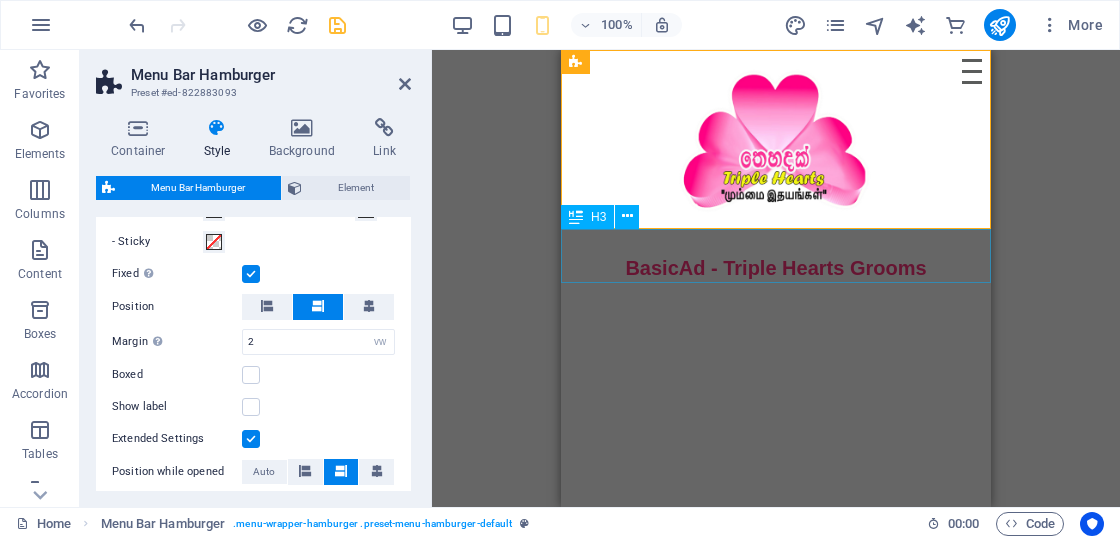 click on "​ BasicAd - Triple Hearts Grooms" at bounding box center [776, 256] 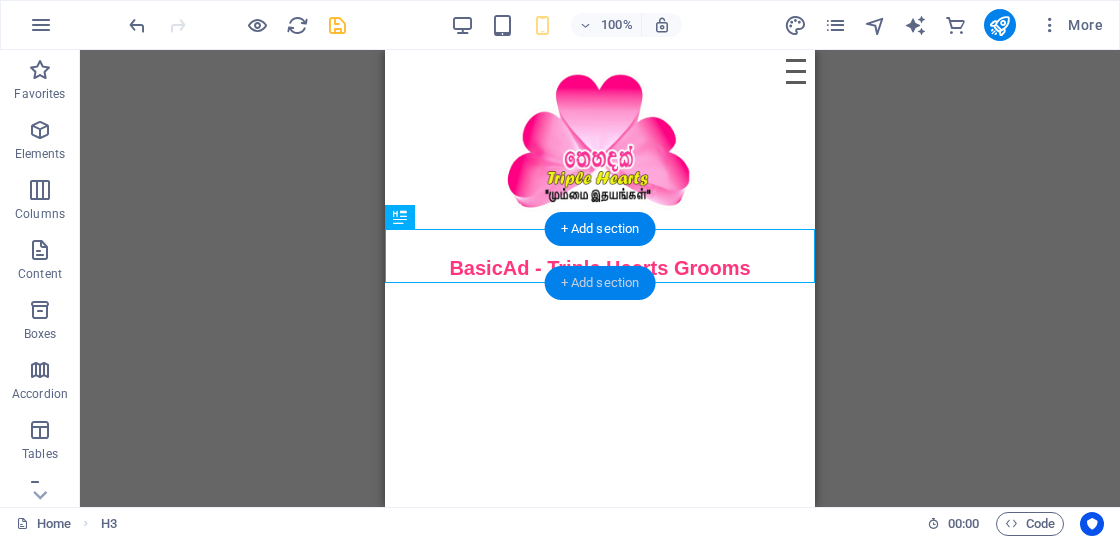 click on "+ Add section" at bounding box center (600, 283) 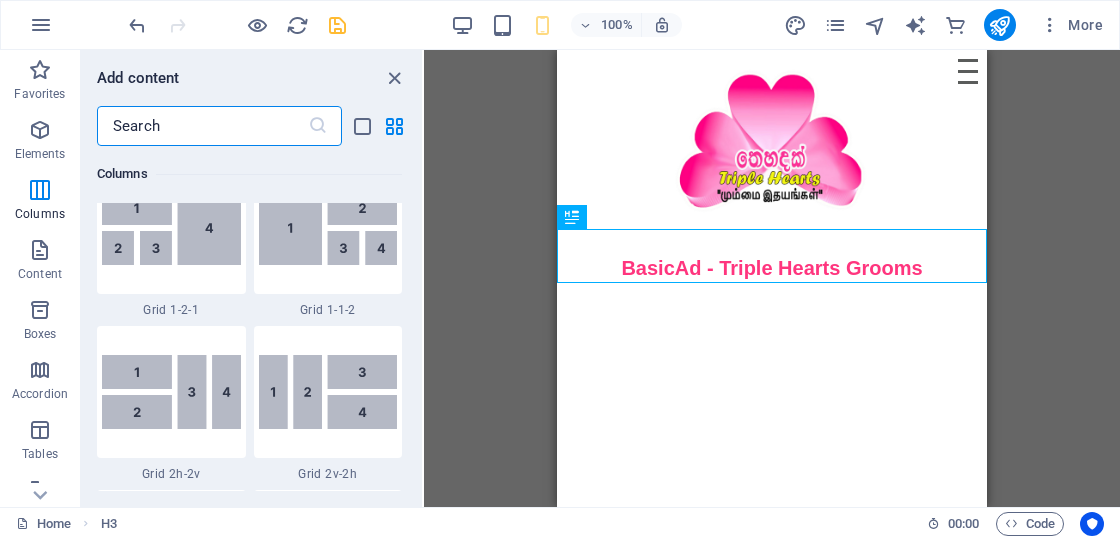 scroll, scrollTop: 2699, scrollLeft: 0, axis: vertical 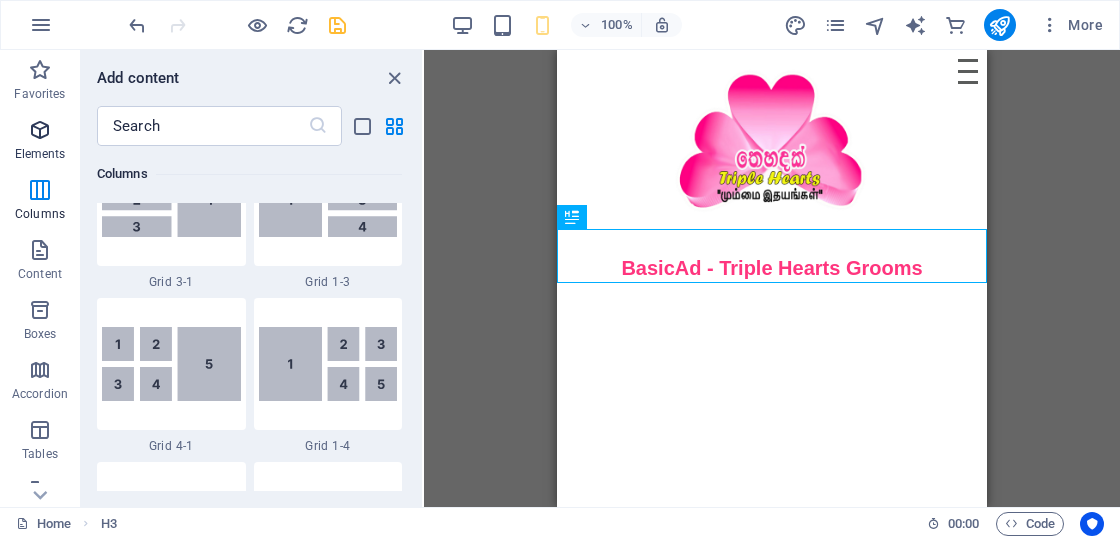 click on "Elements" at bounding box center (40, 142) 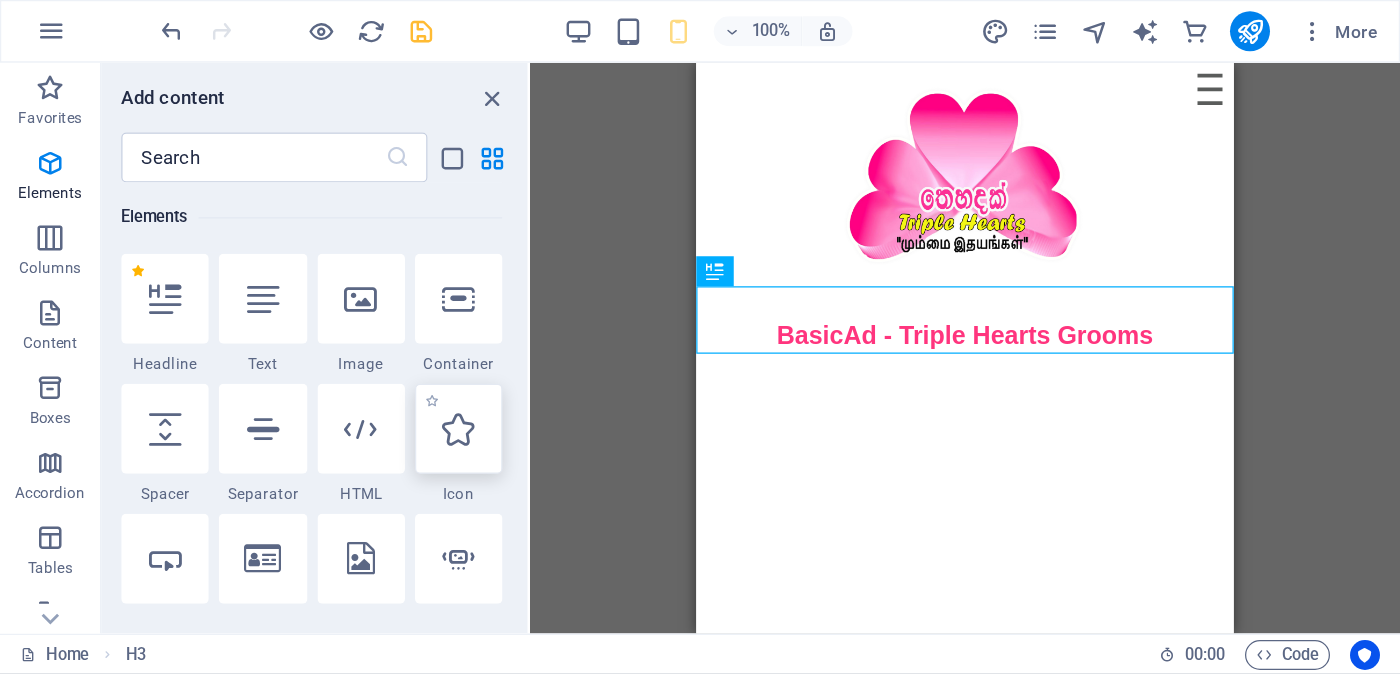scroll, scrollTop: 413, scrollLeft: 0, axis: vertical 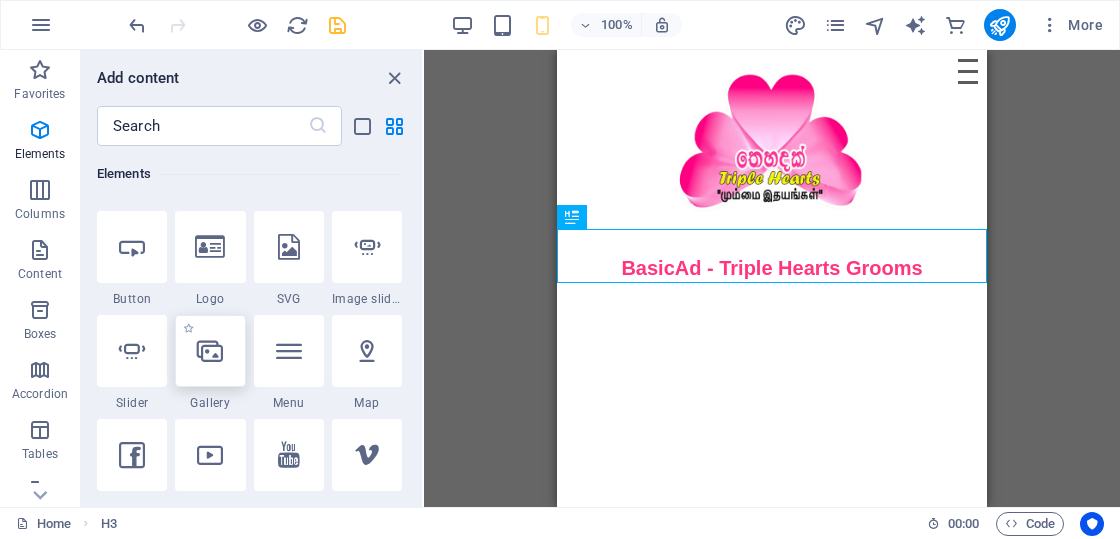 click at bounding box center (210, 351) 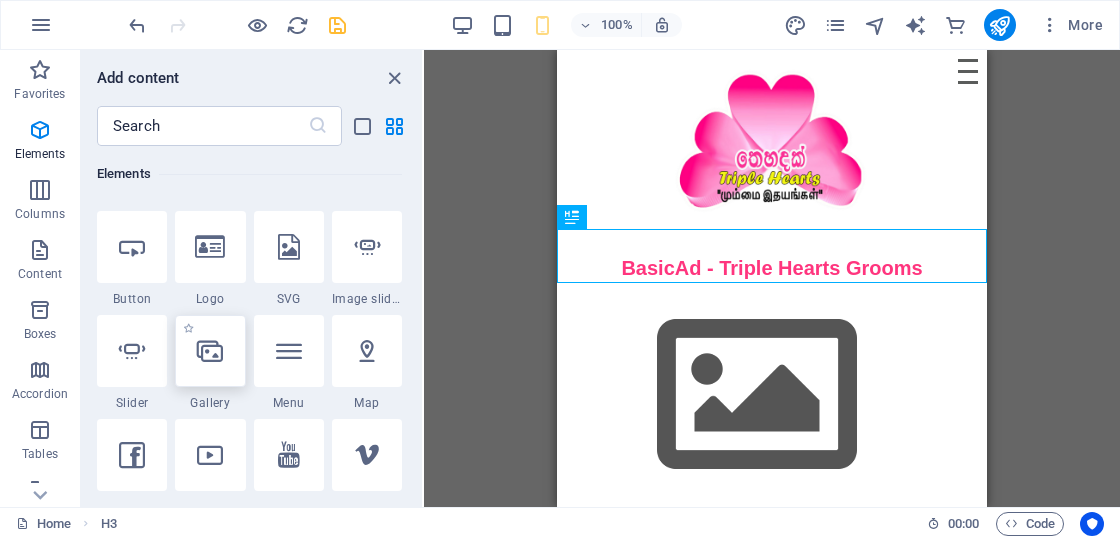 select on "4" 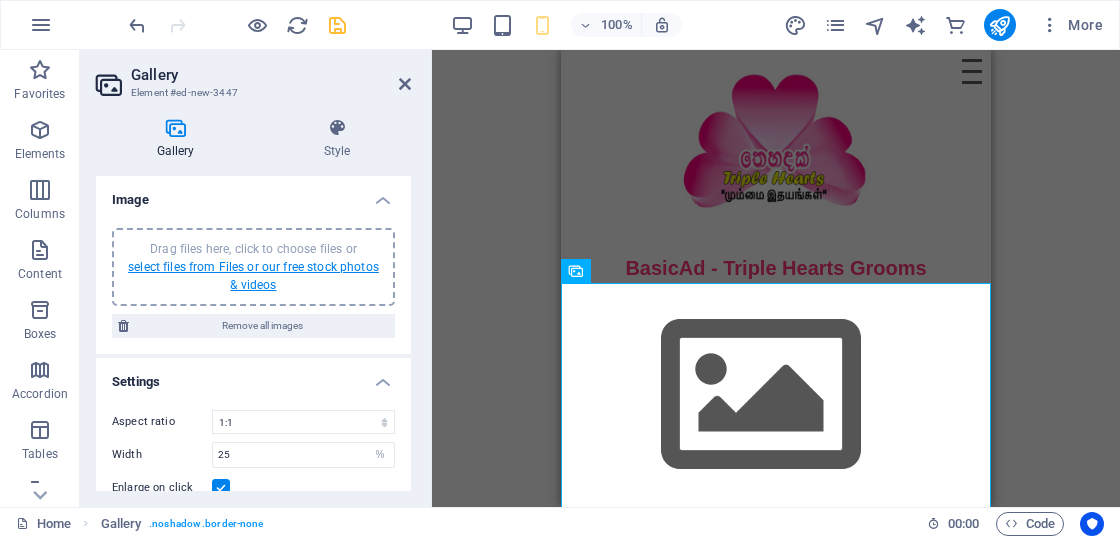 click on "select files from Files or our free stock photos & videos" at bounding box center (253, 276) 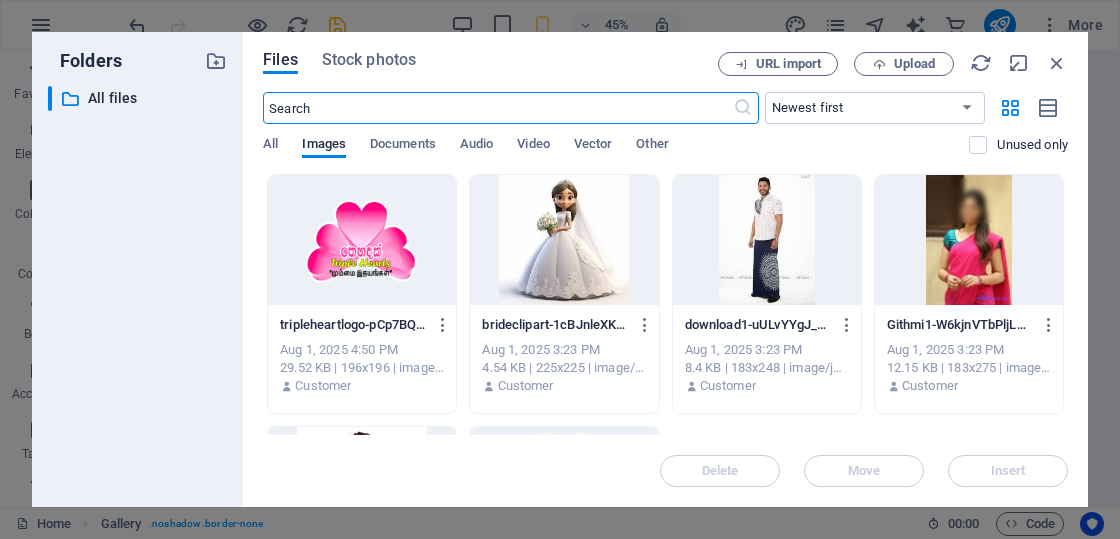 click at bounding box center [969, 240] 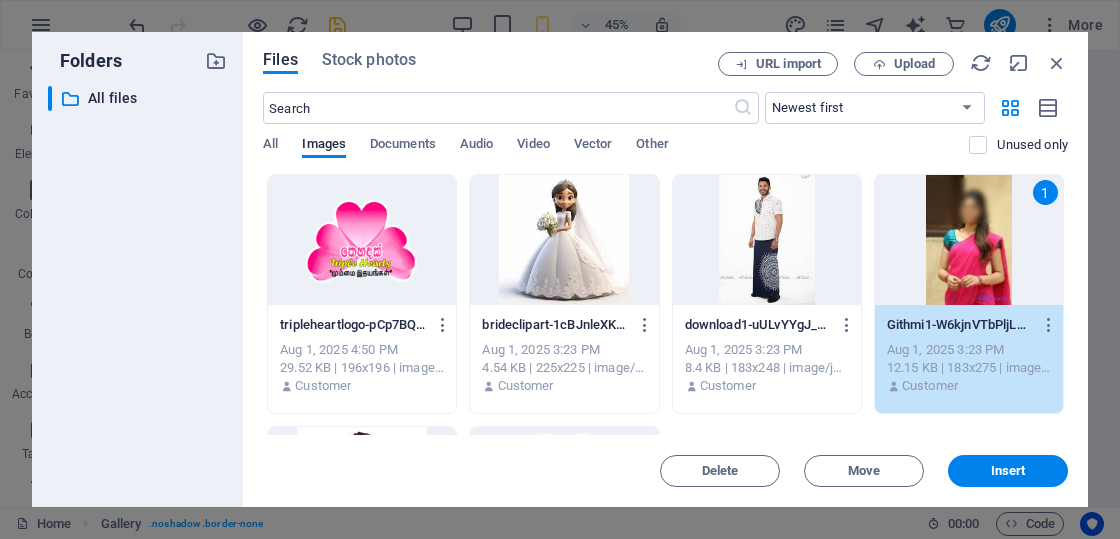click at bounding box center (767, 240) 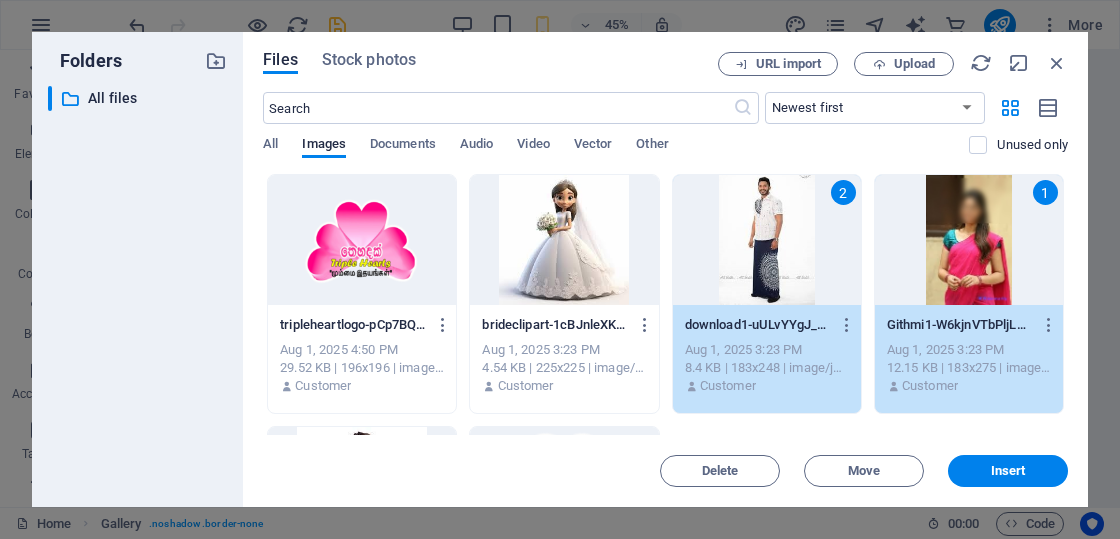 click at bounding box center [564, 240] 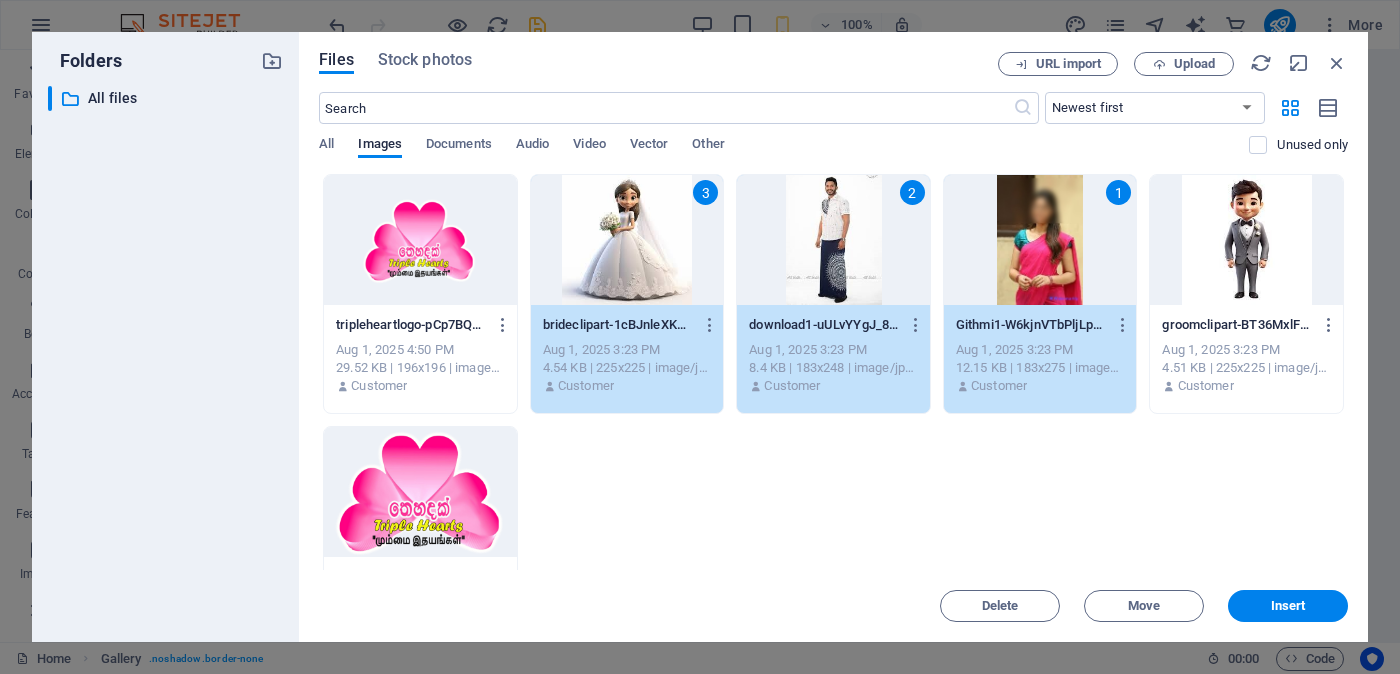 click on "groomclipart-BT36MxlFeOOtoM9NfXOaPg.jpg" at bounding box center (1237, 325) 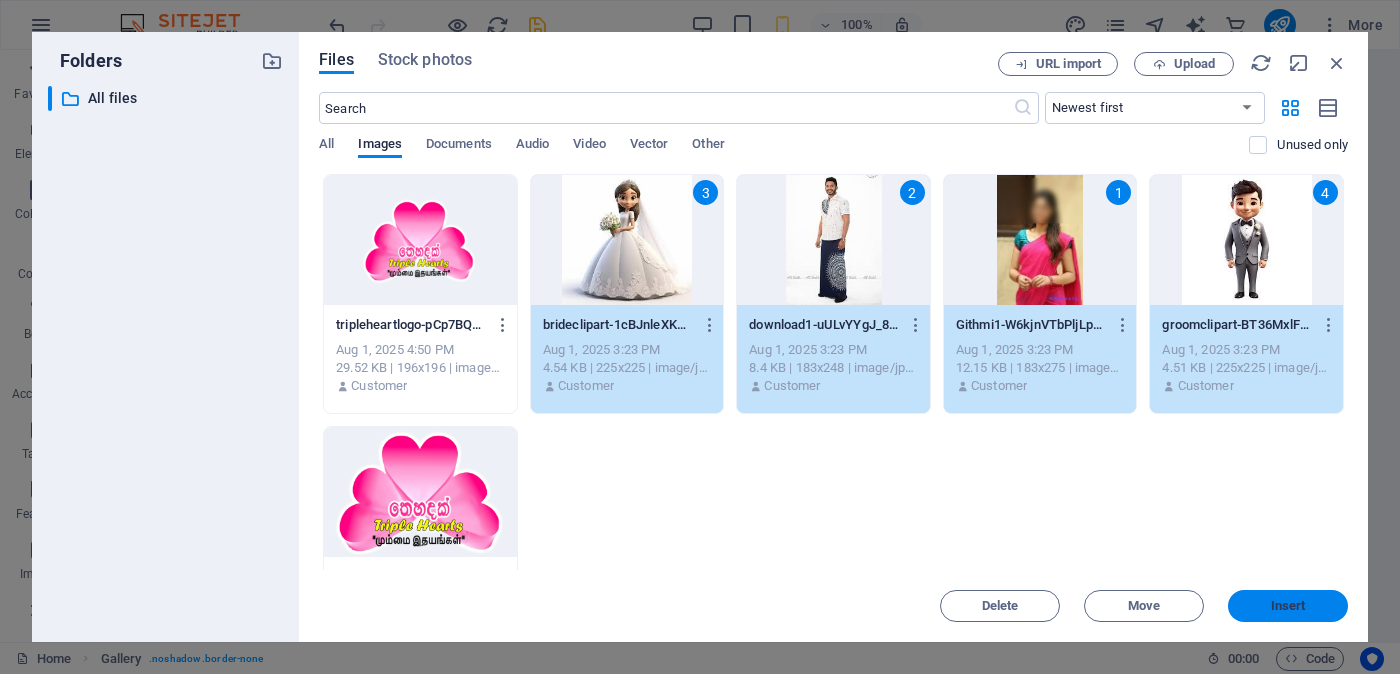 click on "Insert" at bounding box center [1288, 606] 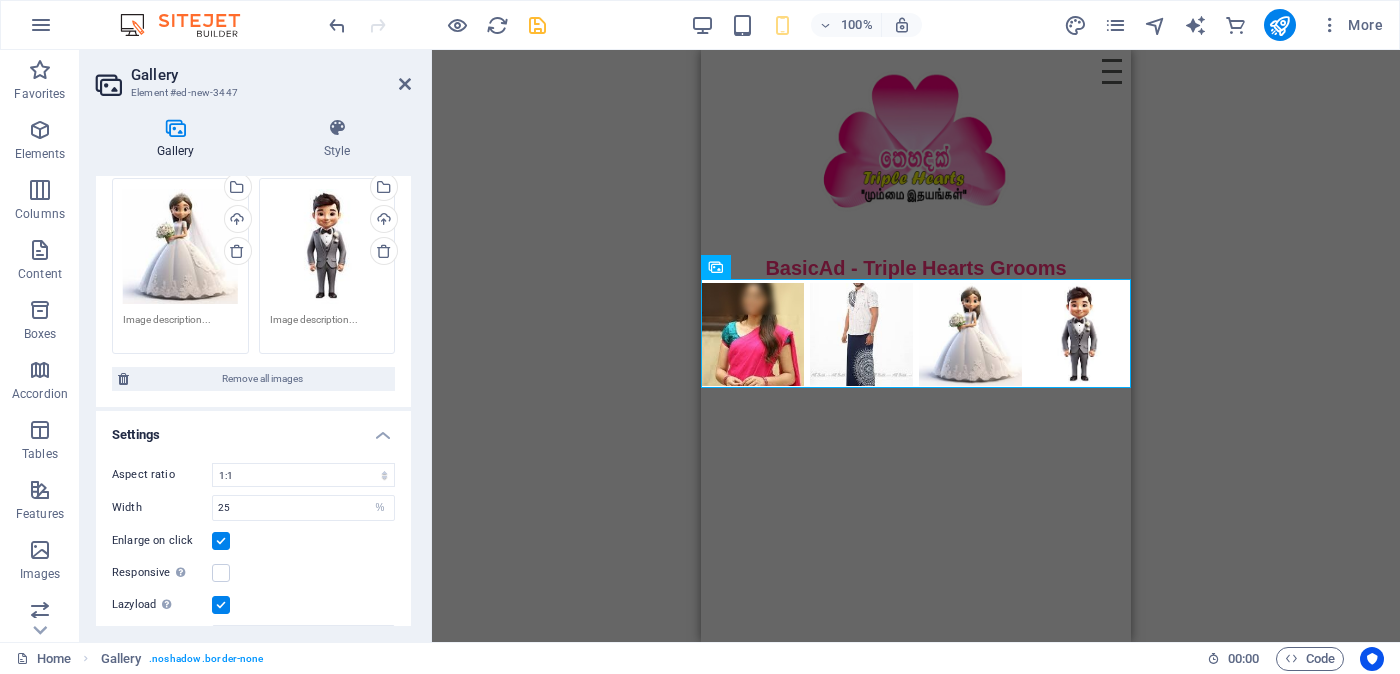 scroll, scrollTop: 443, scrollLeft: 0, axis: vertical 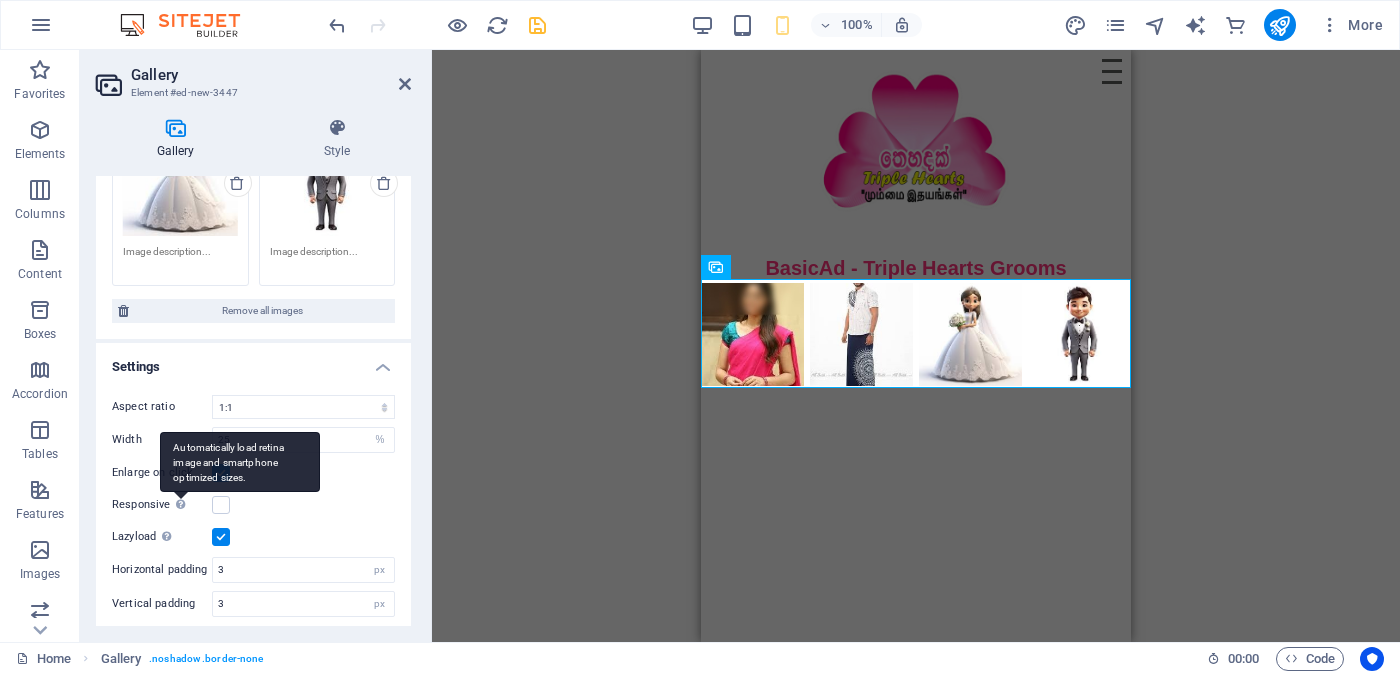 click on "Automatically load retina image and smartphone optimized sizes." at bounding box center [240, 462] 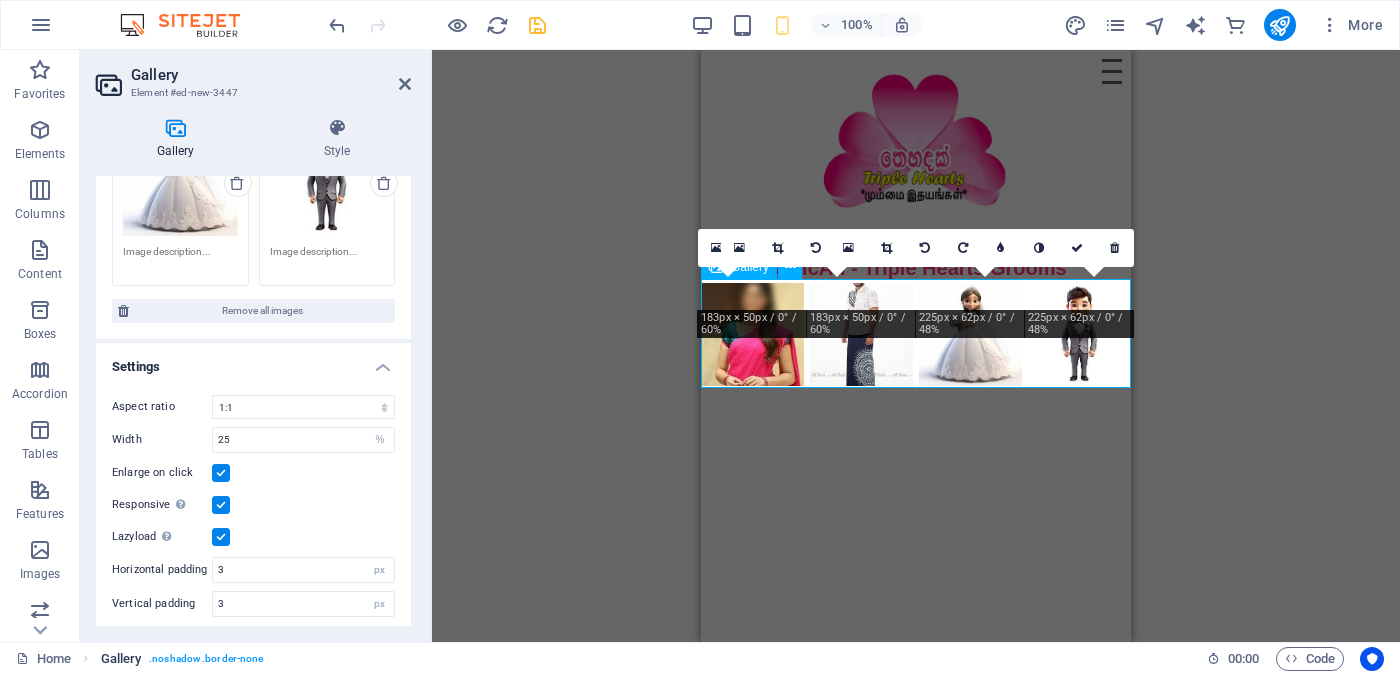 click on ". noshadow .border-none" at bounding box center [206, 659] 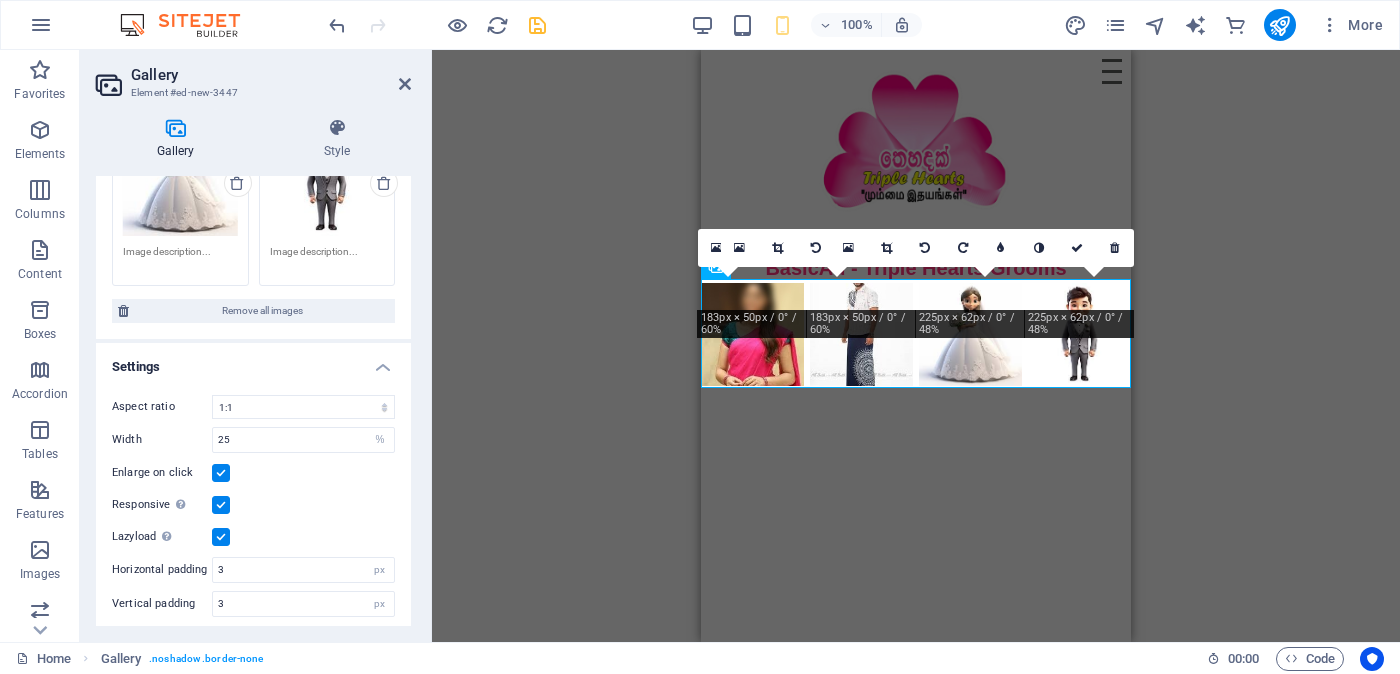scroll, scrollTop: 193, scrollLeft: 0, axis: vertical 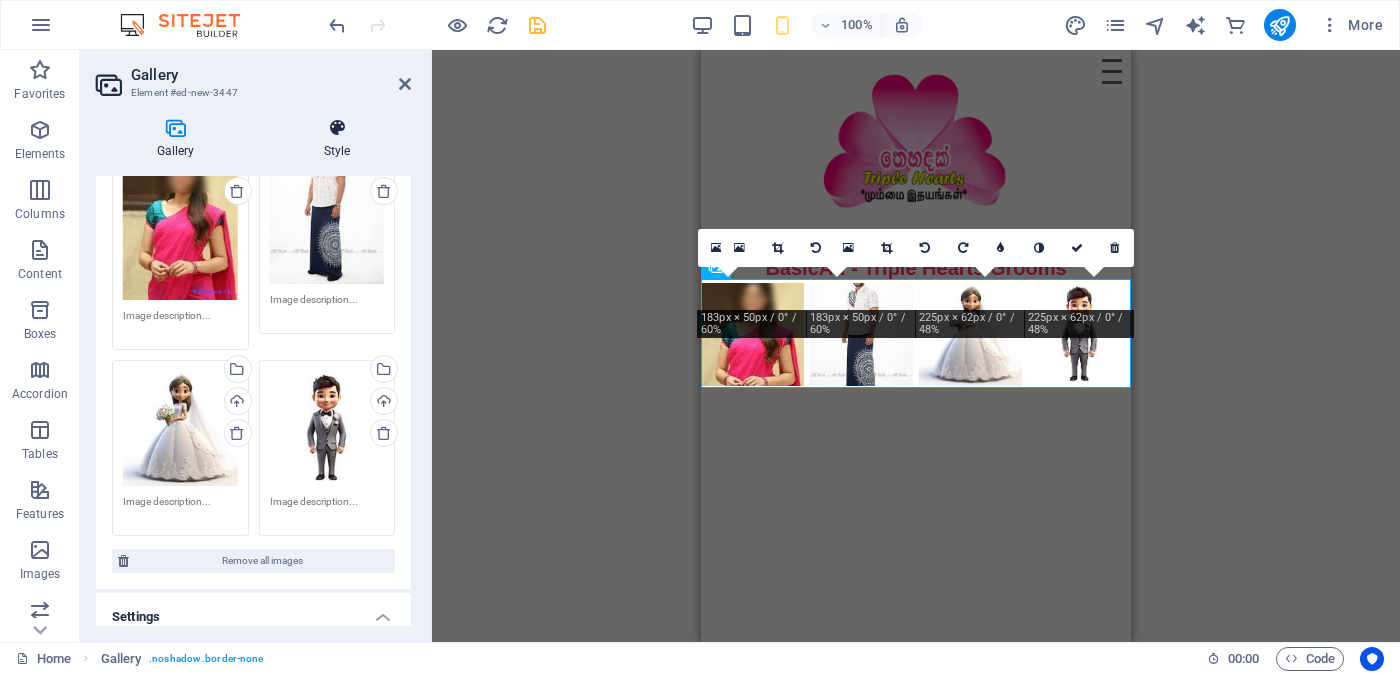 click at bounding box center (337, 128) 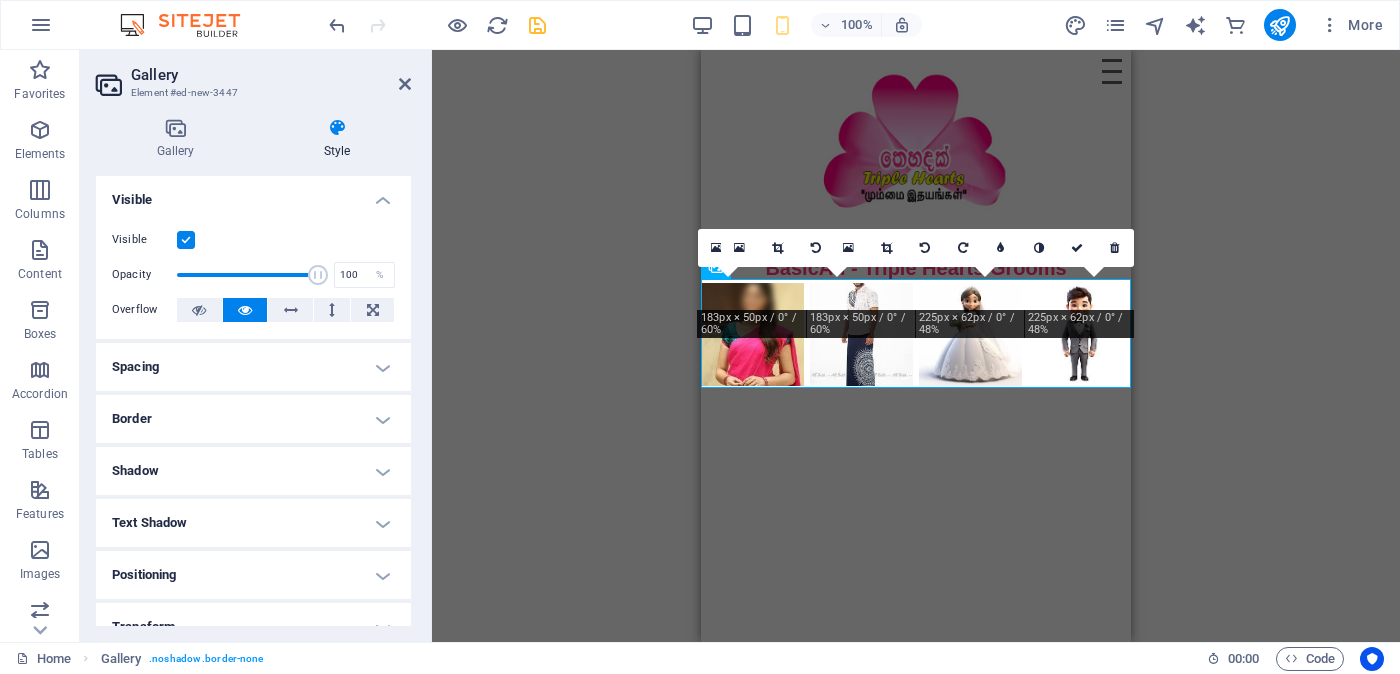 click on "Border" at bounding box center [253, 419] 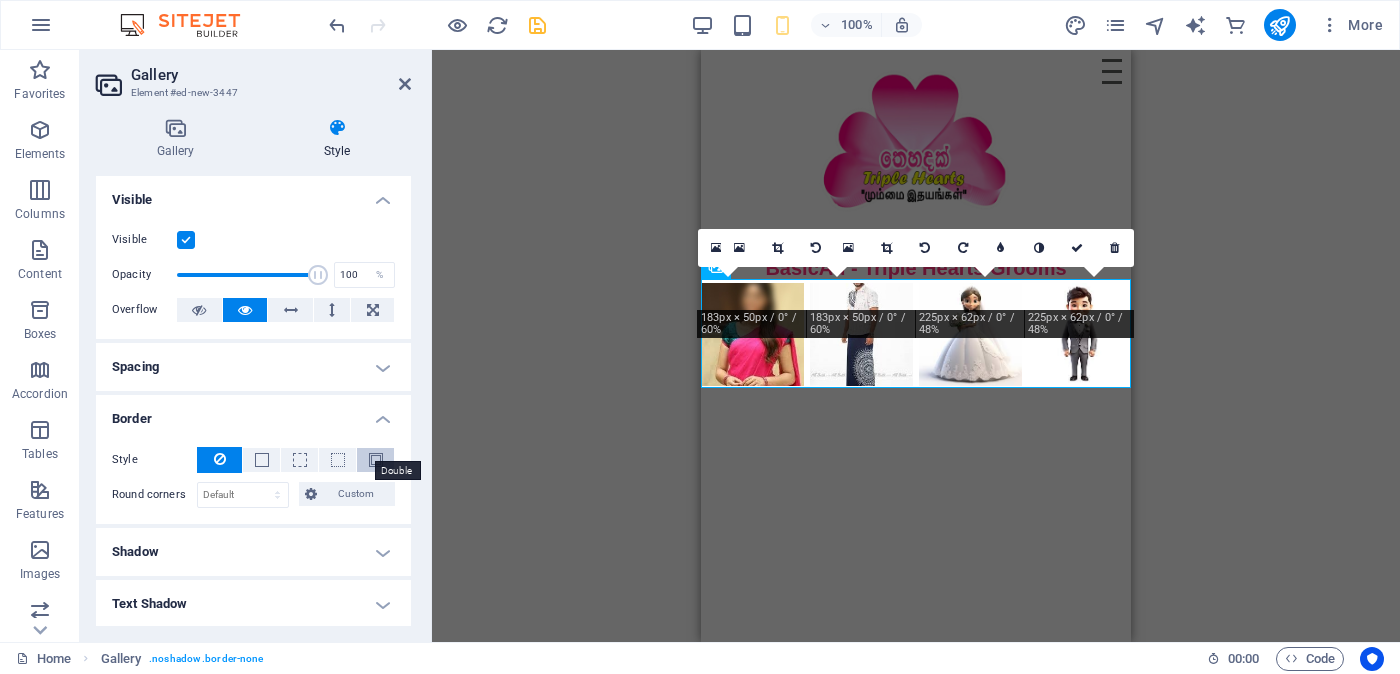 click at bounding box center [376, 460] 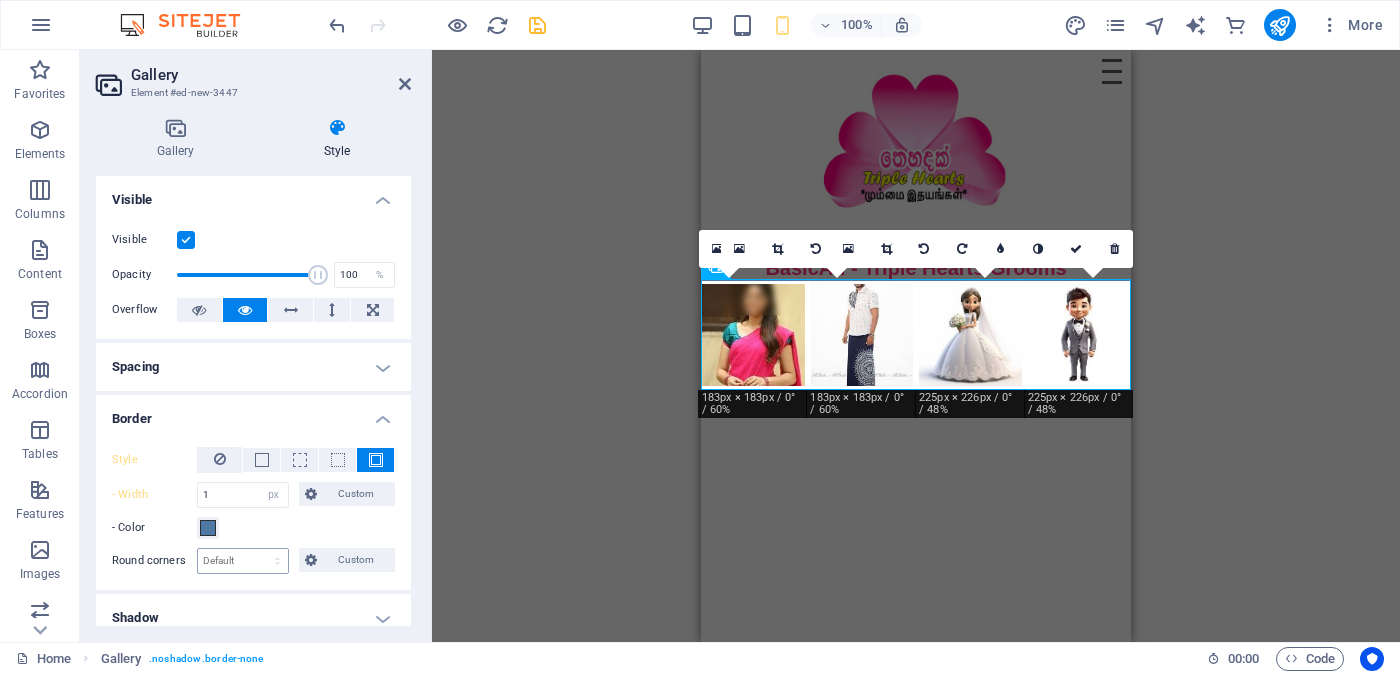 scroll, scrollTop: 124, scrollLeft: 0, axis: vertical 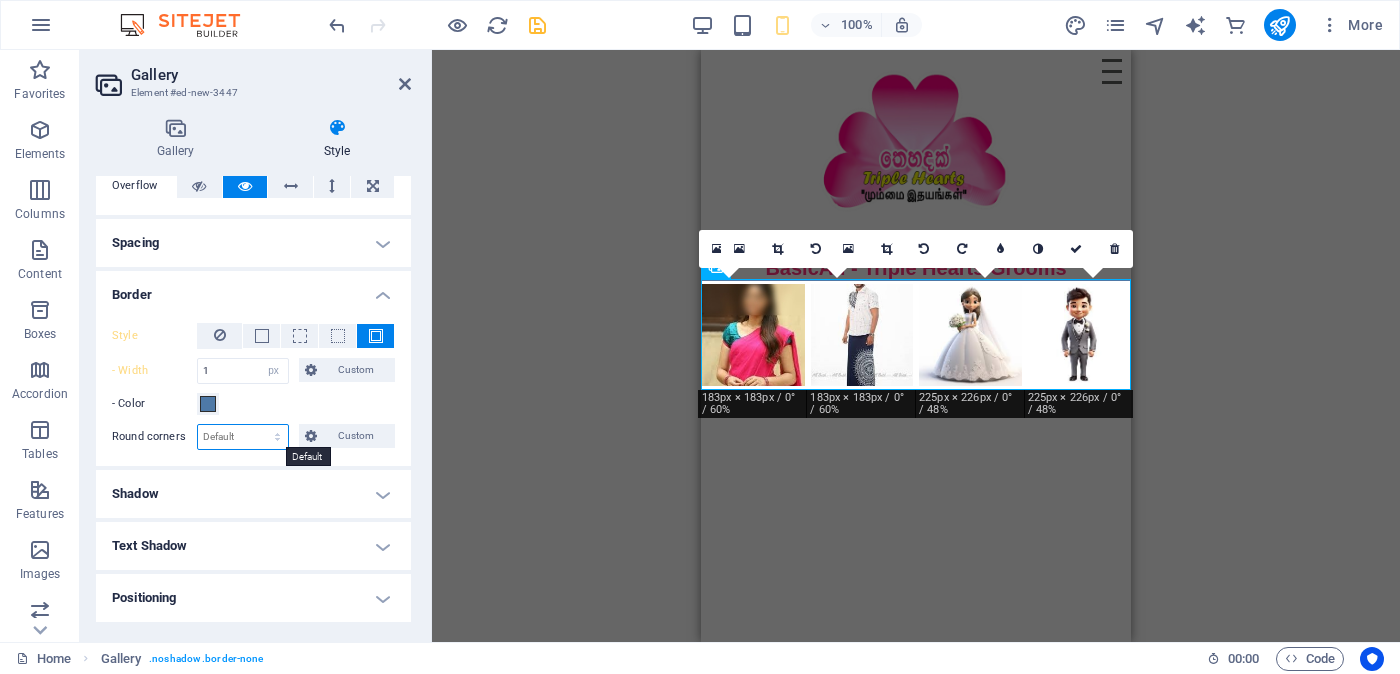 click on "Default px rem % vh vw Custom" at bounding box center [243, 437] 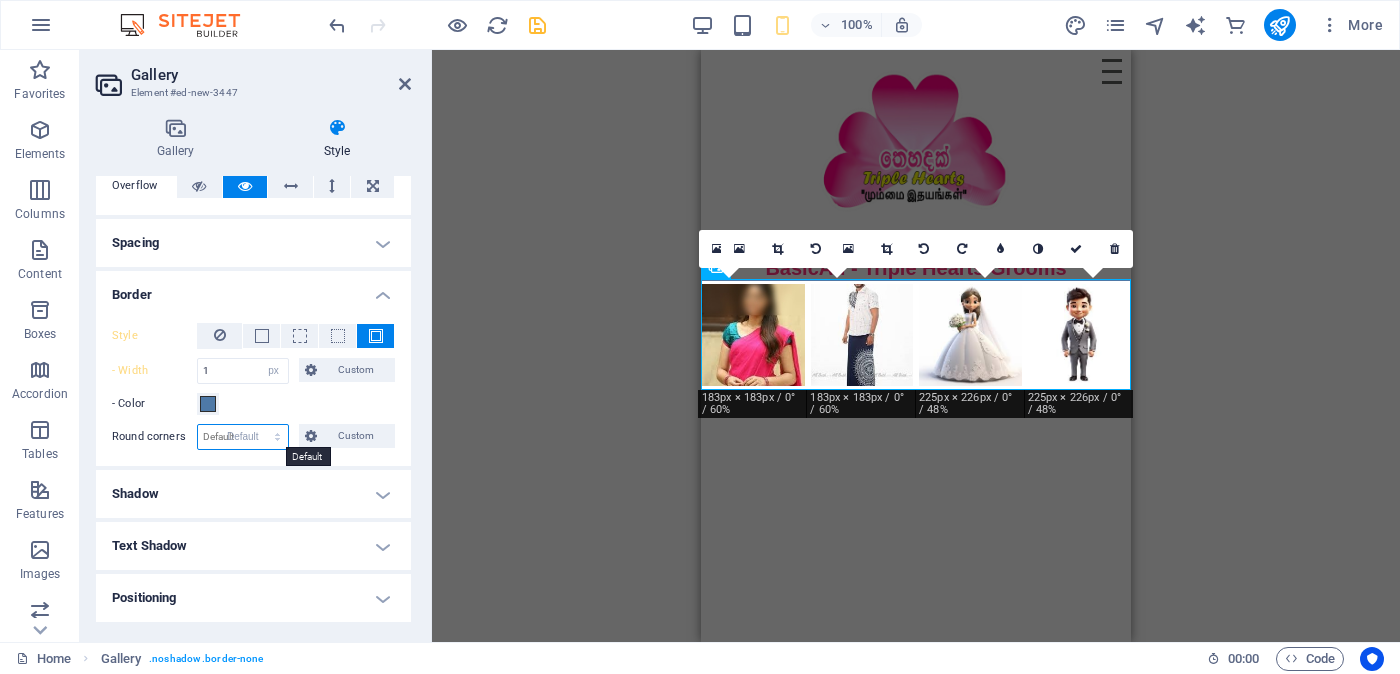 click on "Default px rem % vh vw Custom" at bounding box center (243, 437) 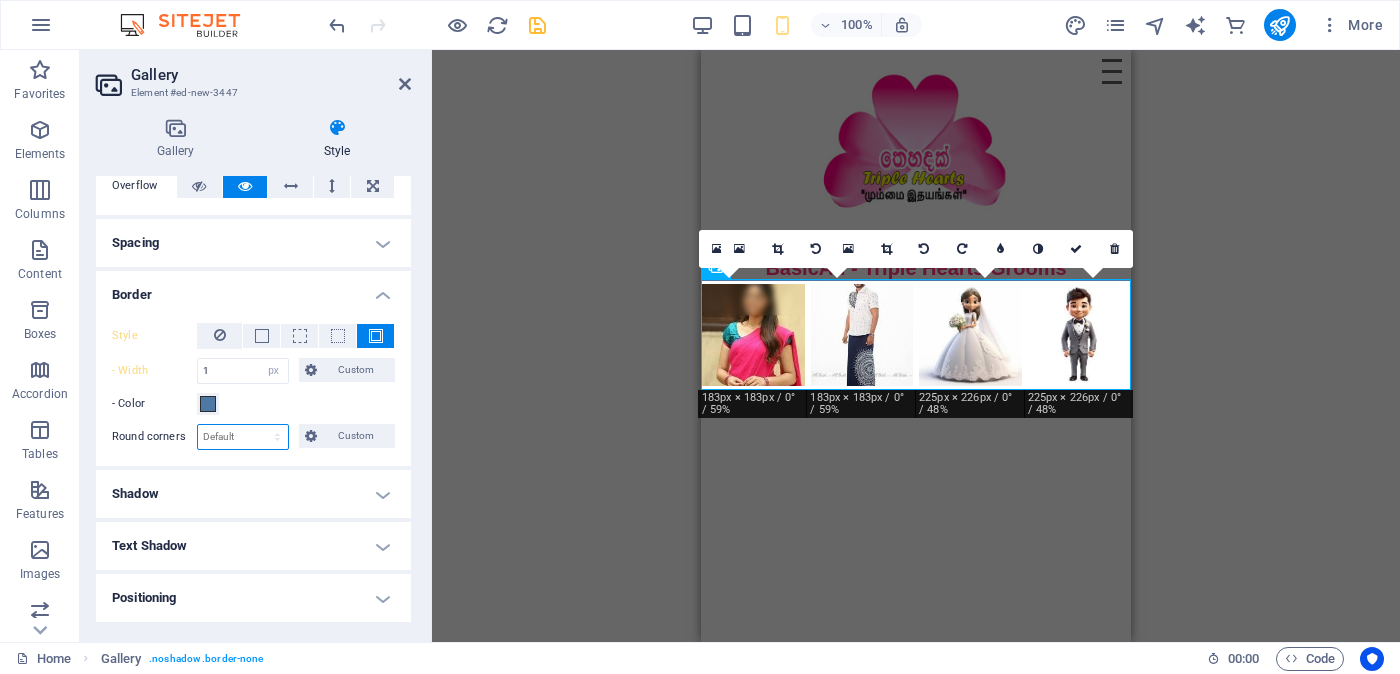 scroll, scrollTop: 325, scrollLeft: 0, axis: vertical 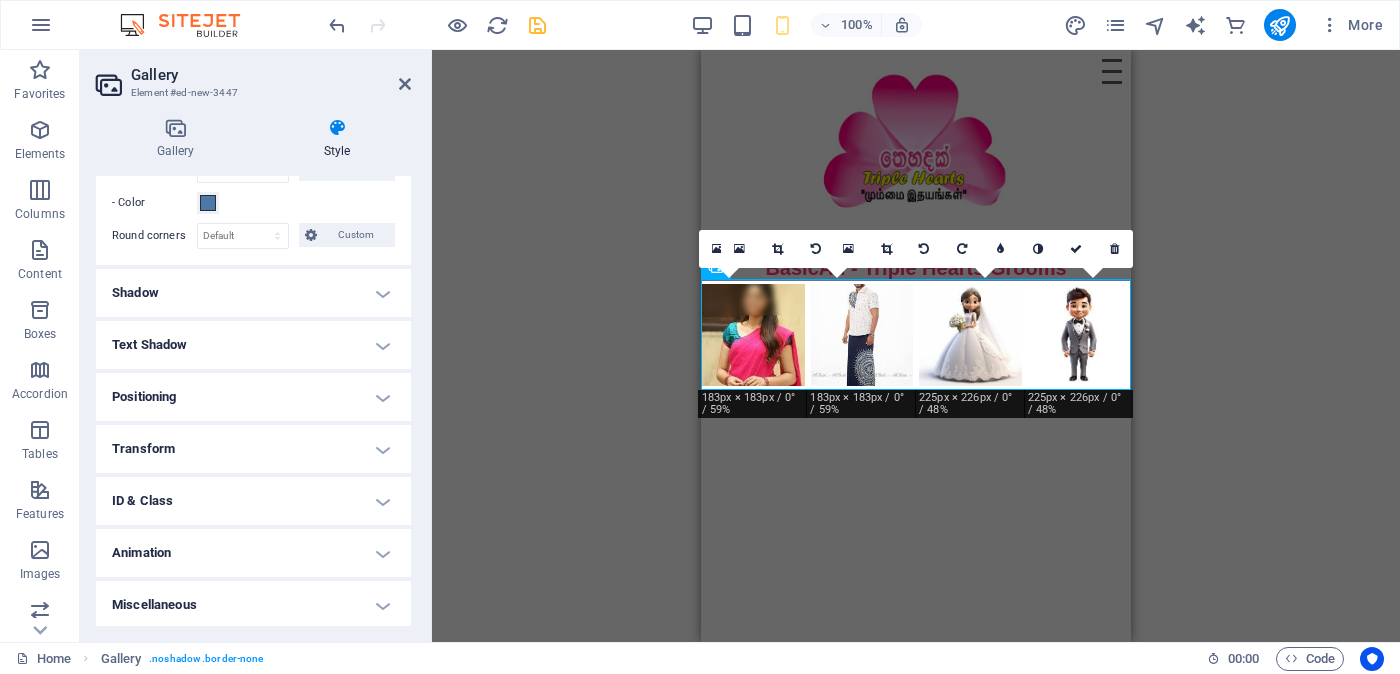 click on "Animation" at bounding box center [253, 553] 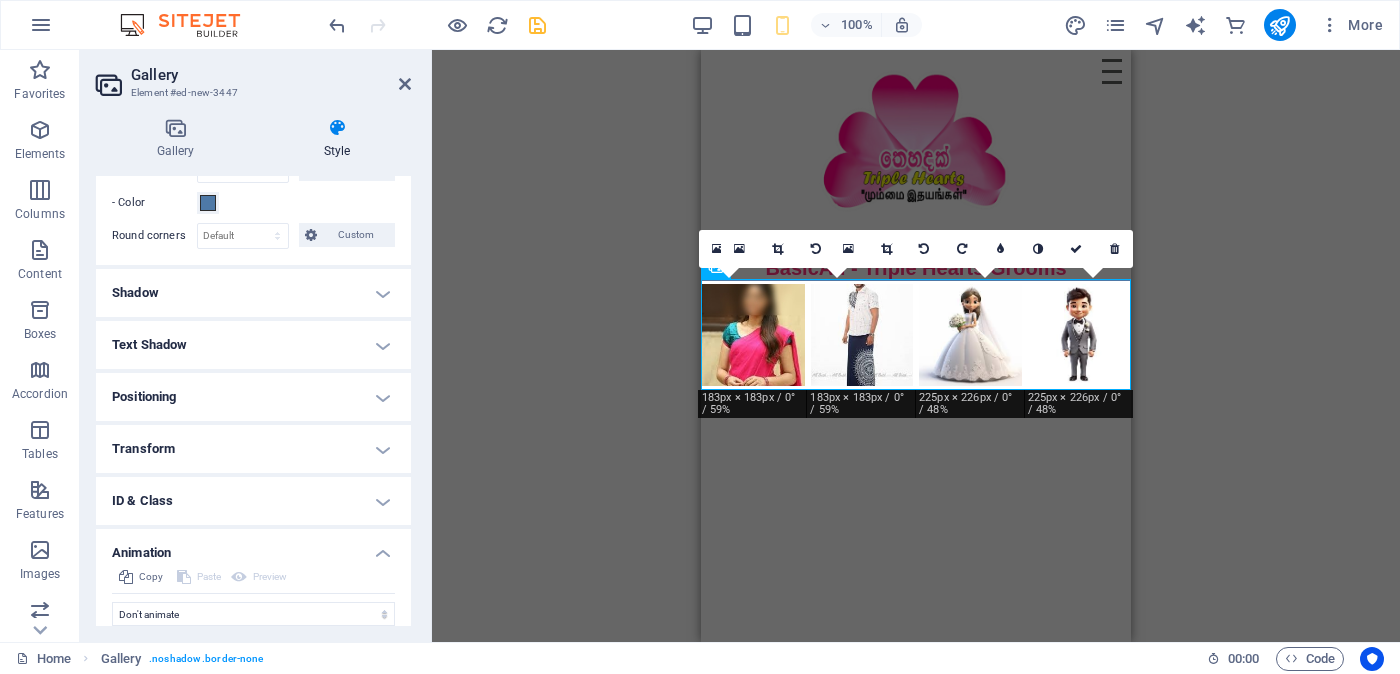 click on "Animation" at bounding box center [253, 547] 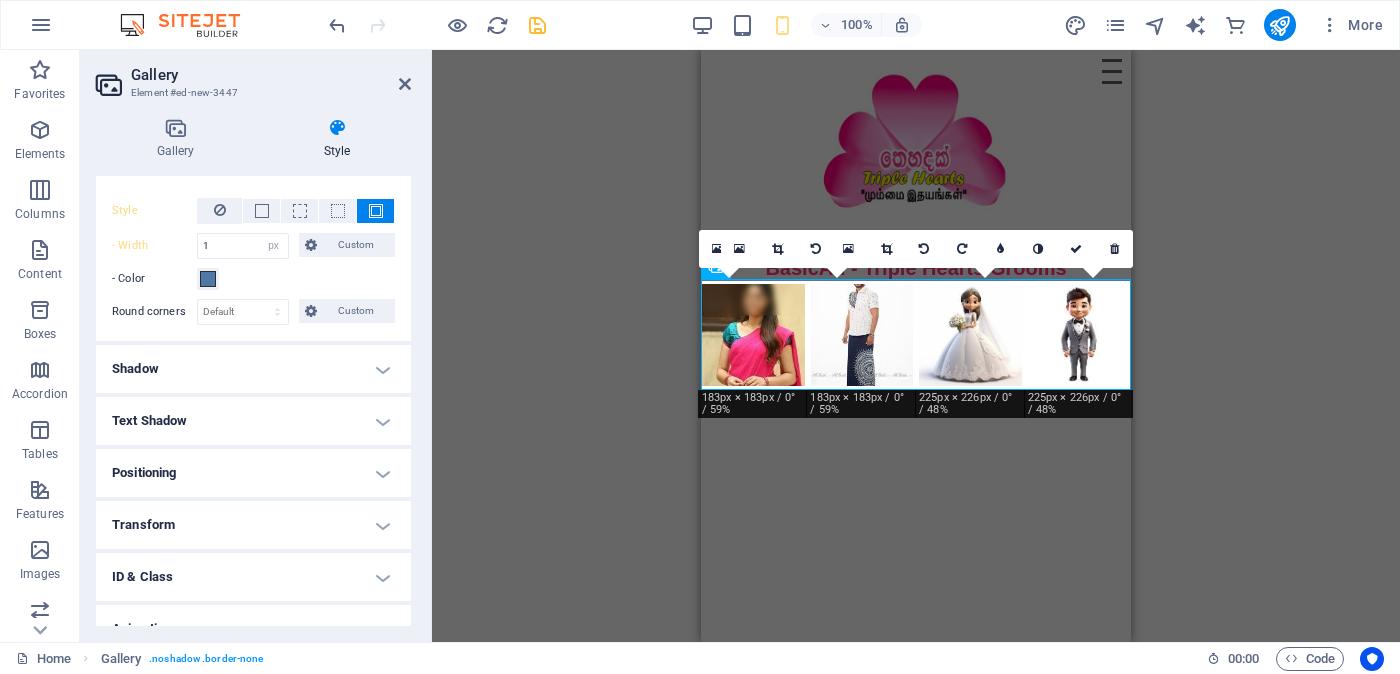 scroll, scrollTop: 325, scrollLeft: 0, axis: vertical 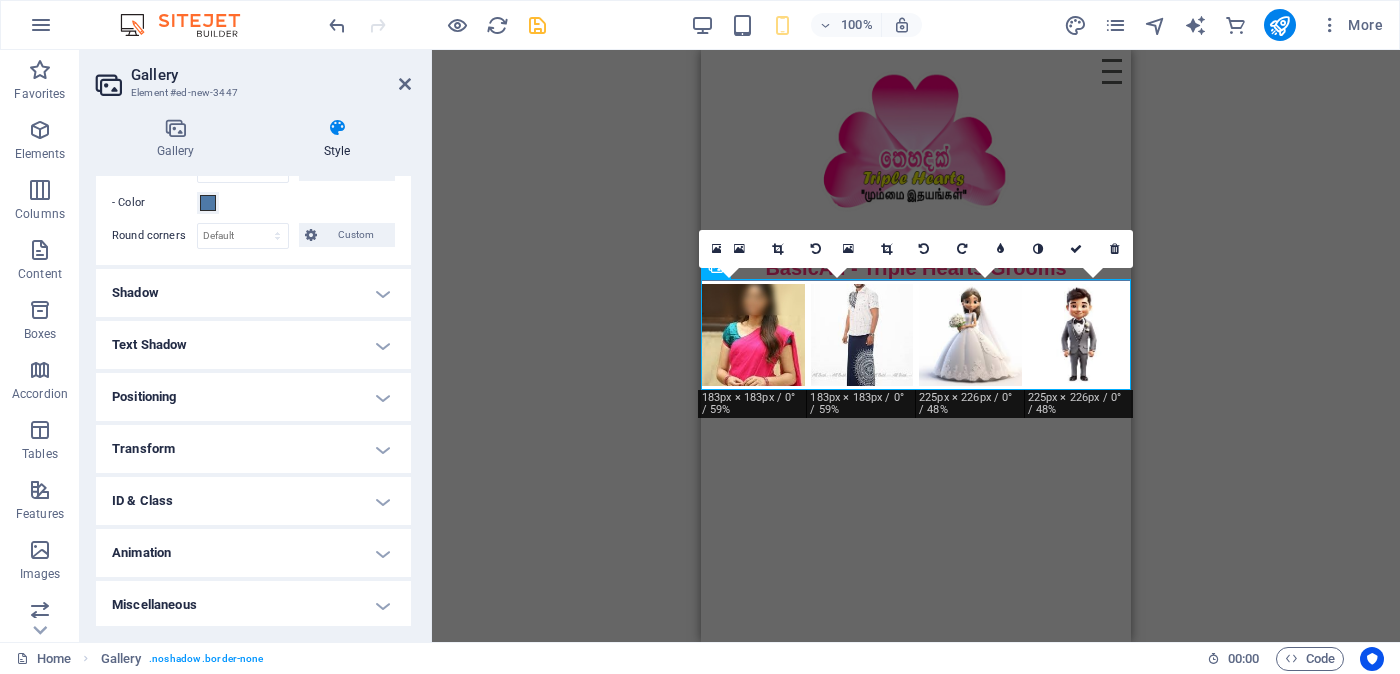 click on "Positioning" at bounding box center [253, 397] 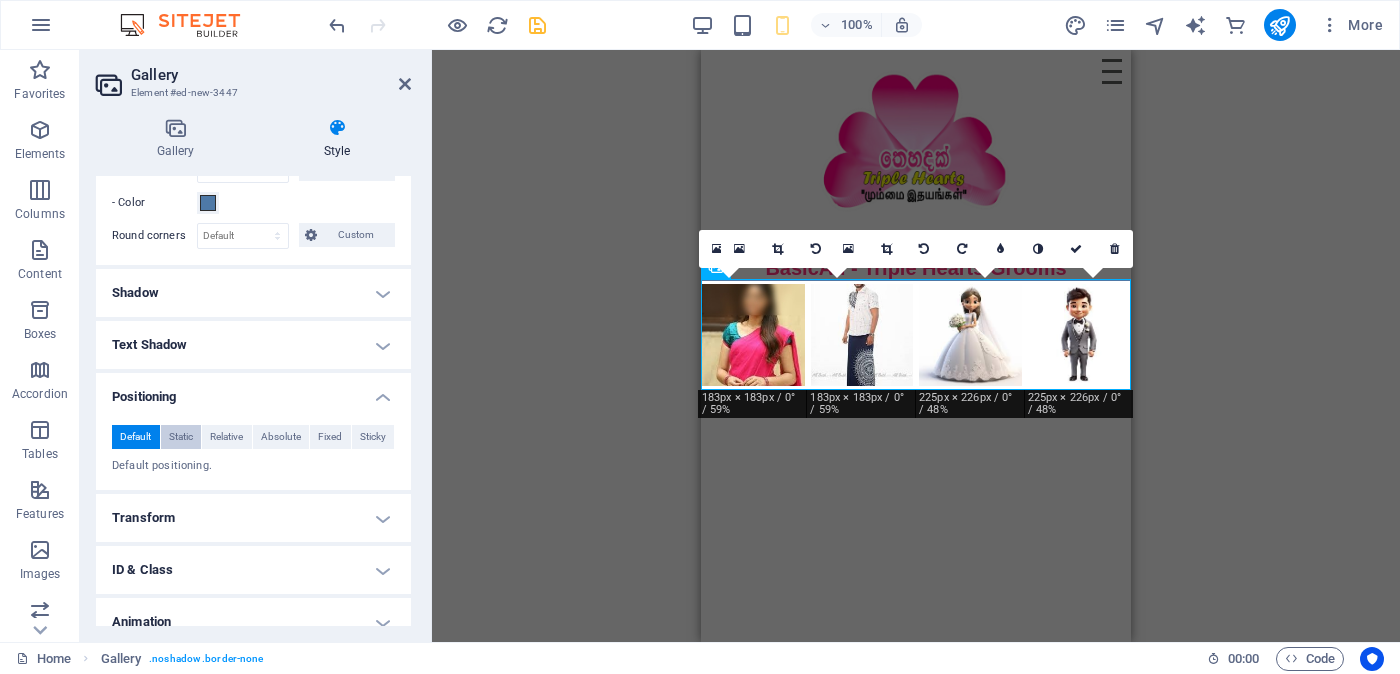 click on "Static" at bounding box center [181, 437] 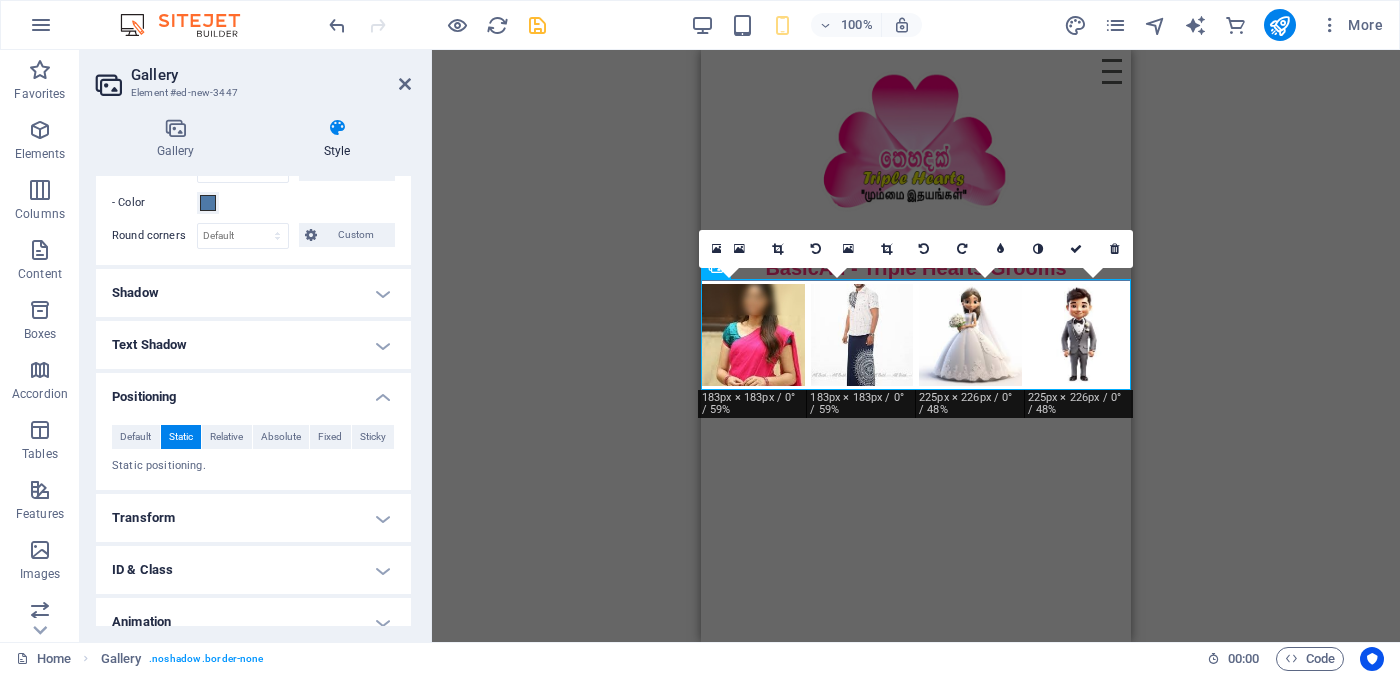 scroll, scrollTop: 394, scrollLeft: 0, axis: vertical 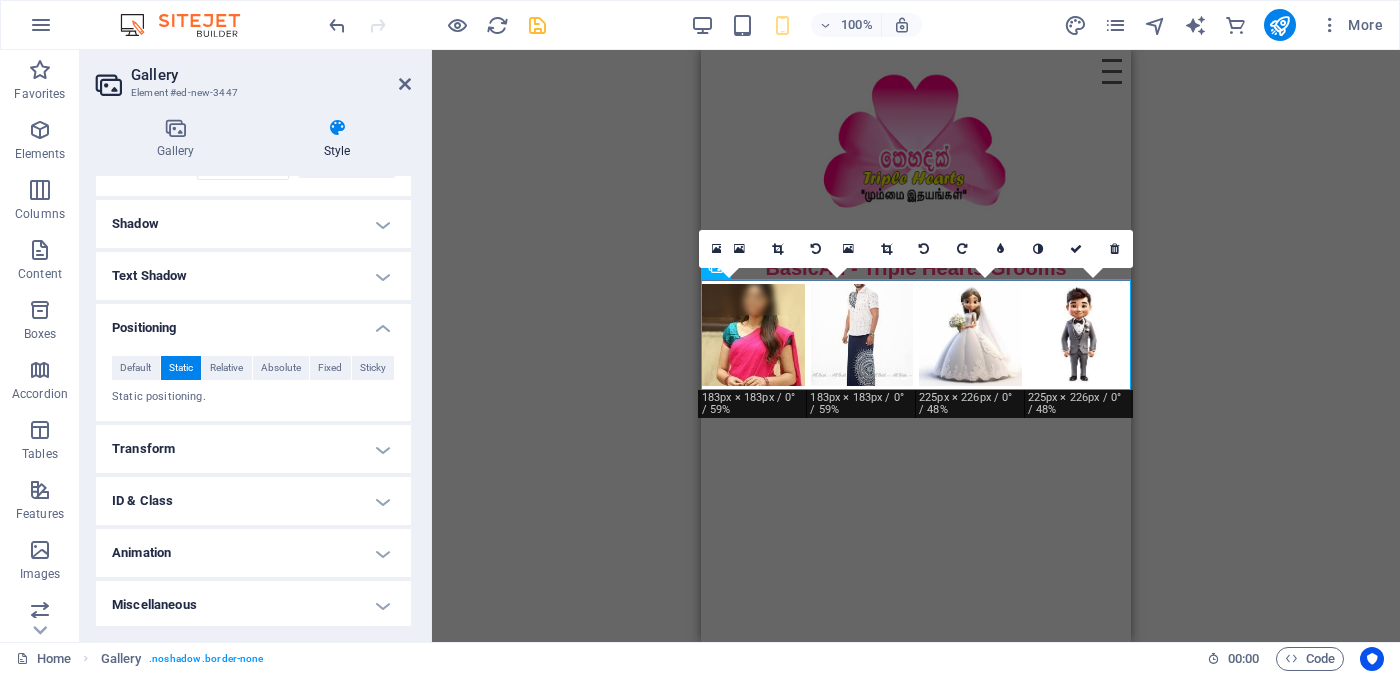 click on "Transform" at bounding box center [253, 449] 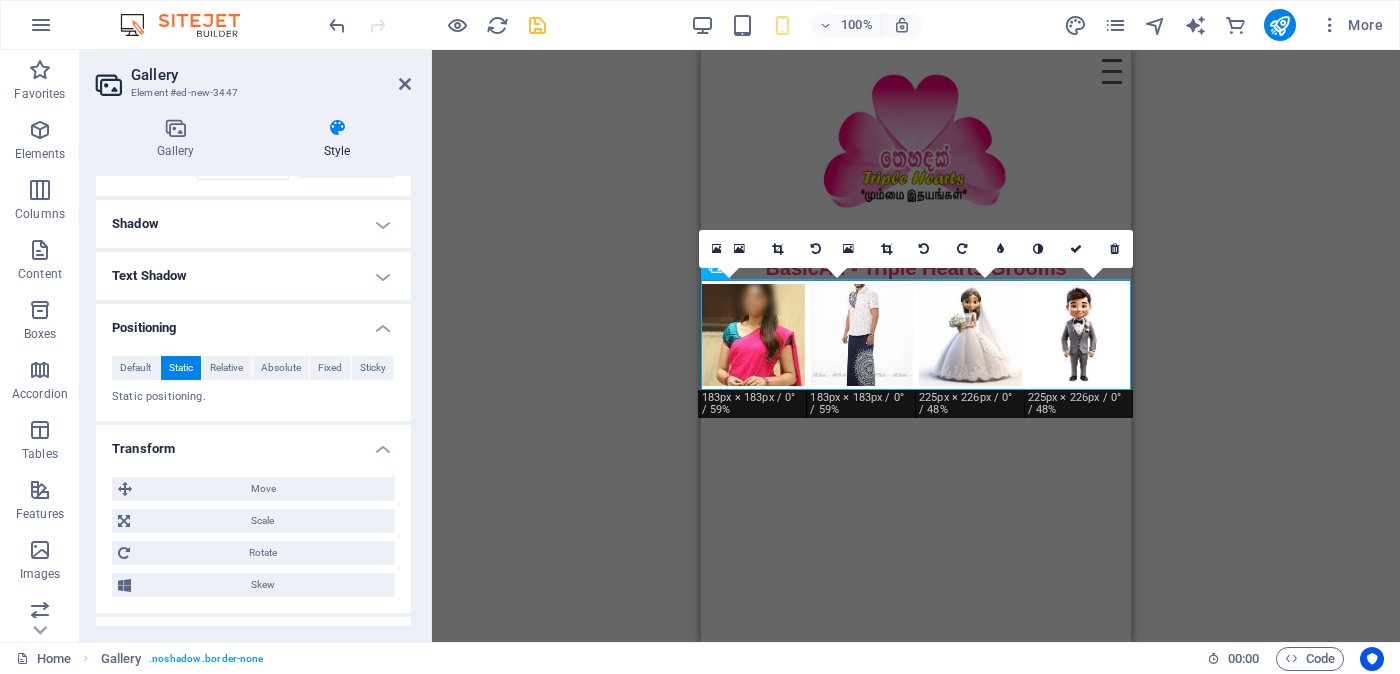 click on "Transform" at bounding box center (253, 443) 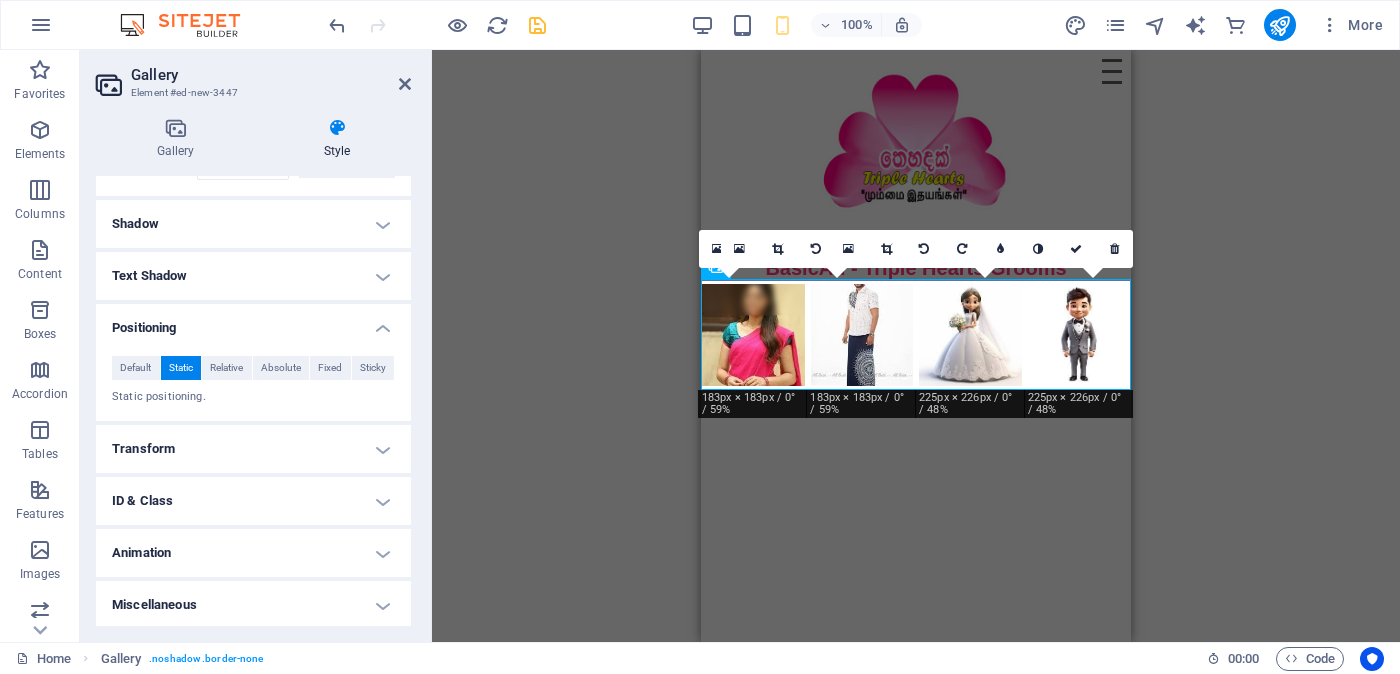 scroll, scrollTop: 0, scrollLeft: 0, axis: both 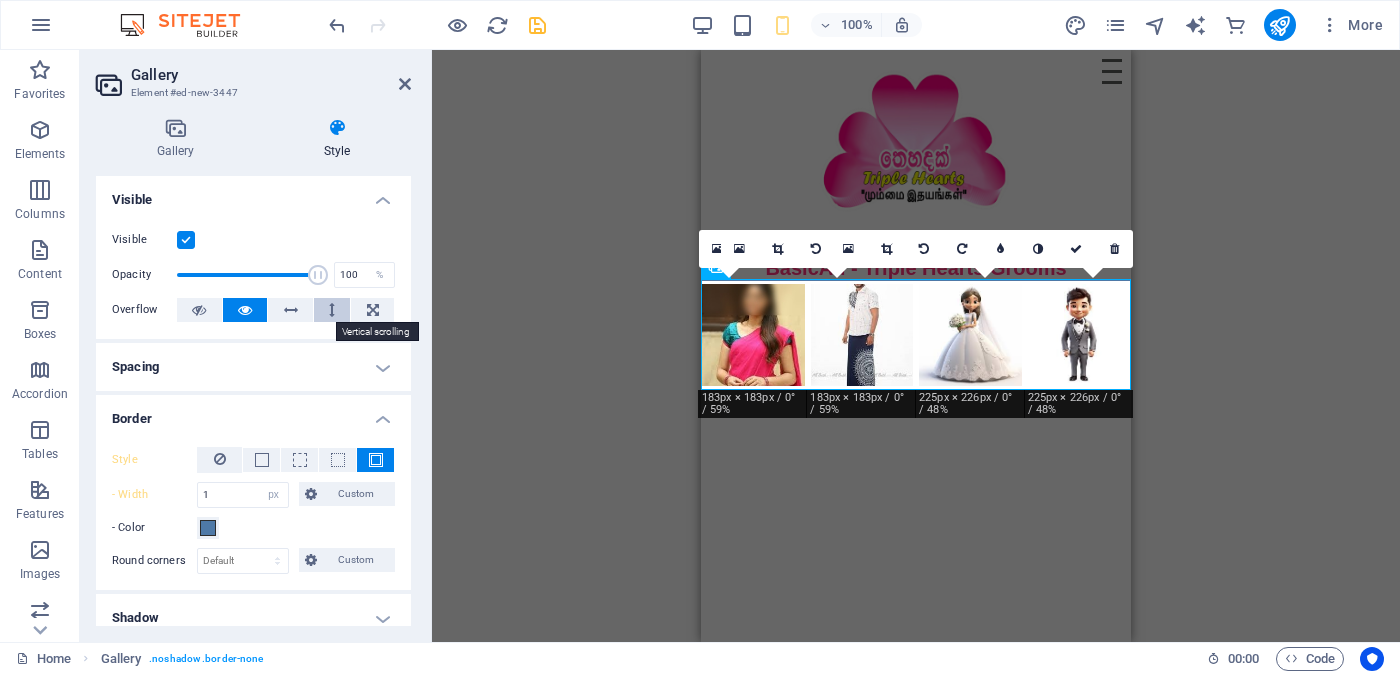 click at bounding box center [332, 310] 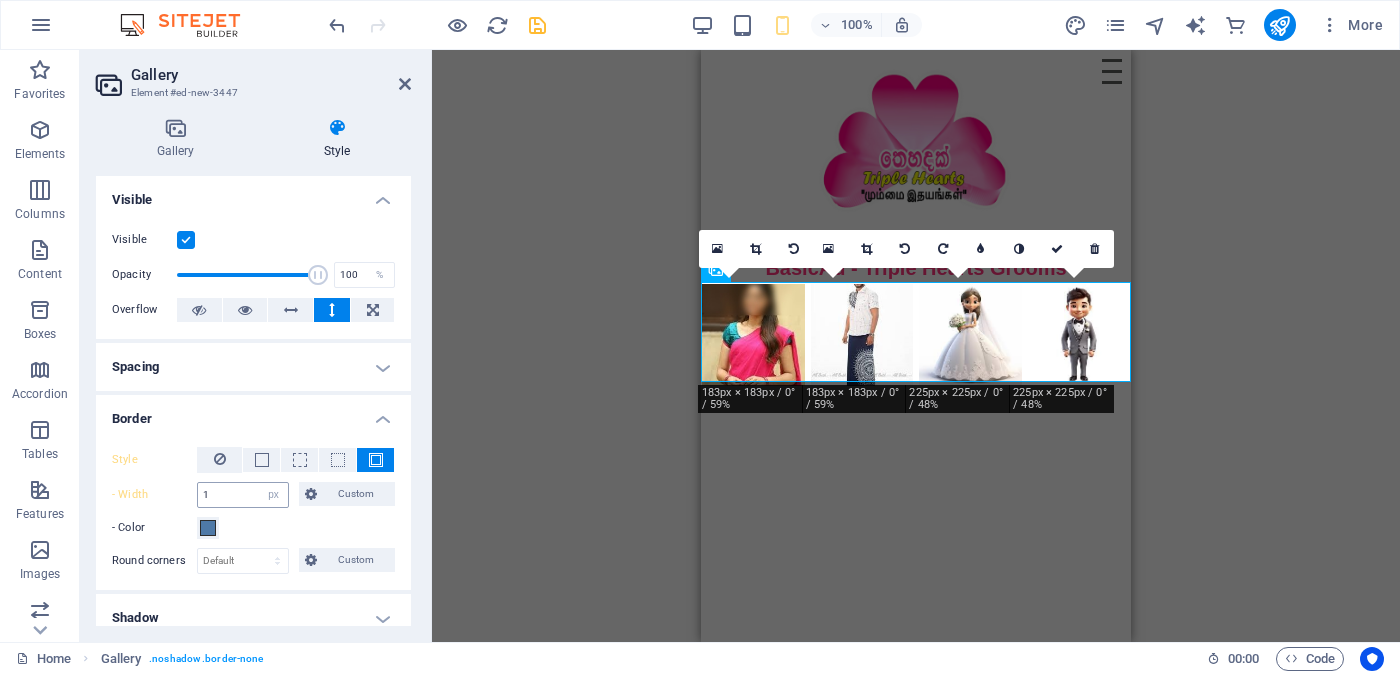 scroll, scrollTop: 394, scrollLeft: 0, axis: vertical 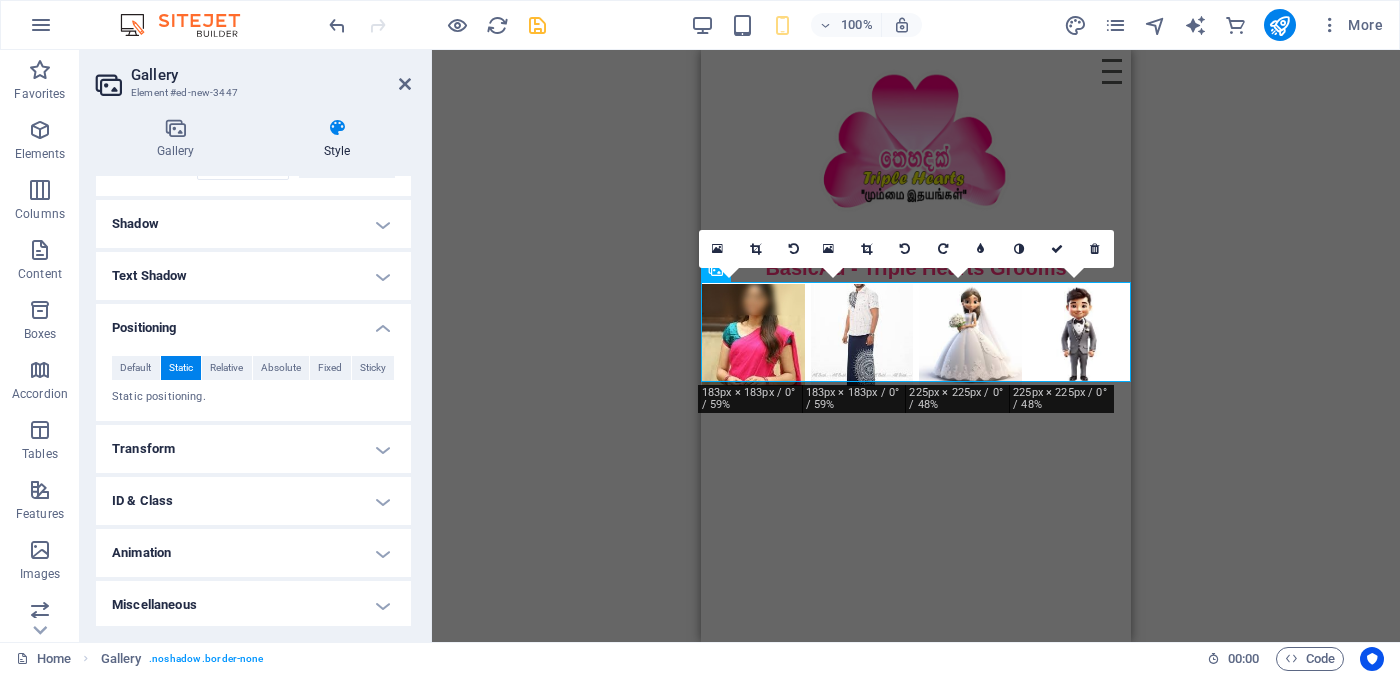 click on "Miscellaneous" at bounding box center [253, 605] 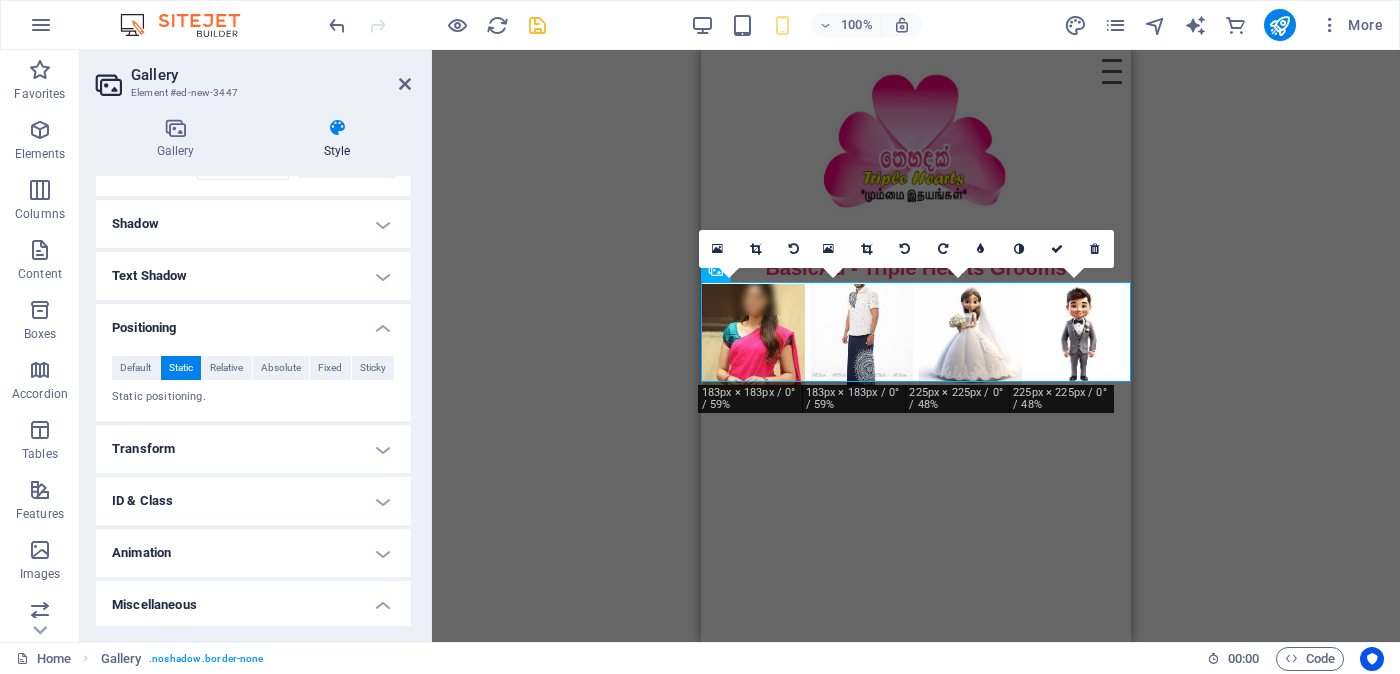 scroll, scrollTop: 518, scrollLeft: 0, axis: vertical 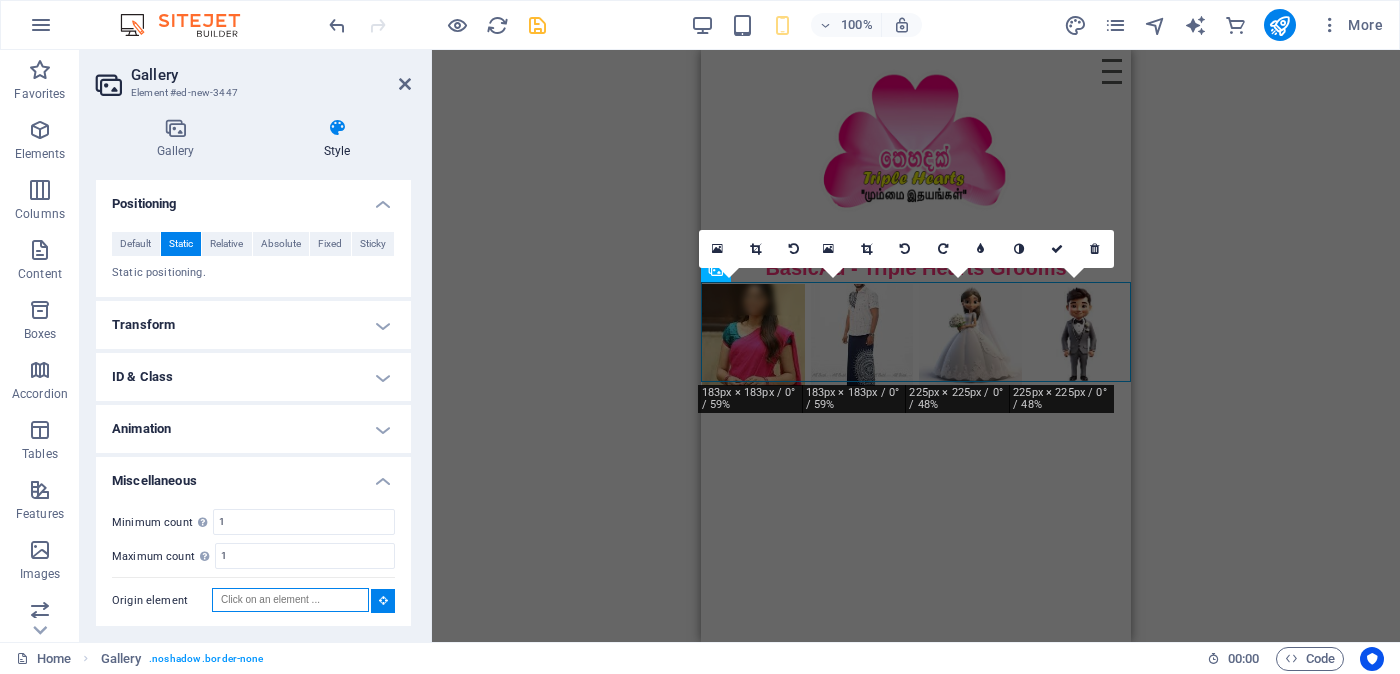 click on "Origin element" at bounding box center (290, 600) 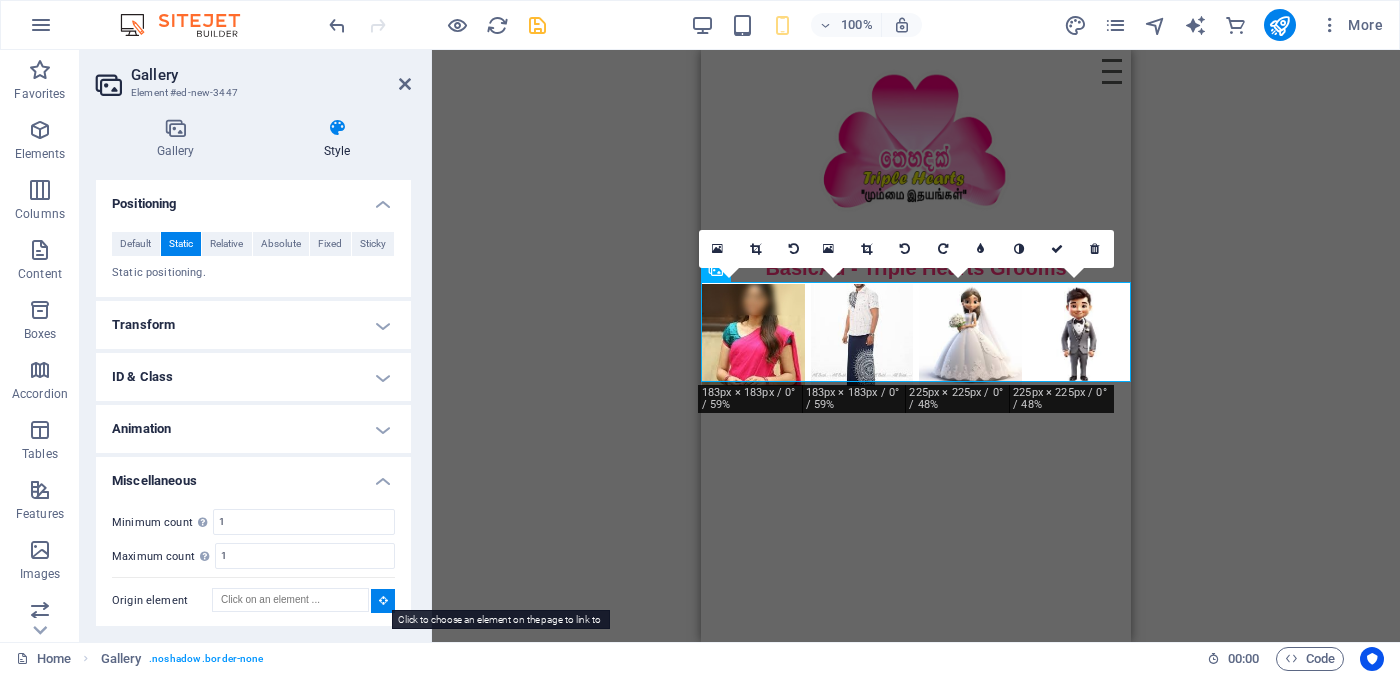 click at bounding box center (383, 600) 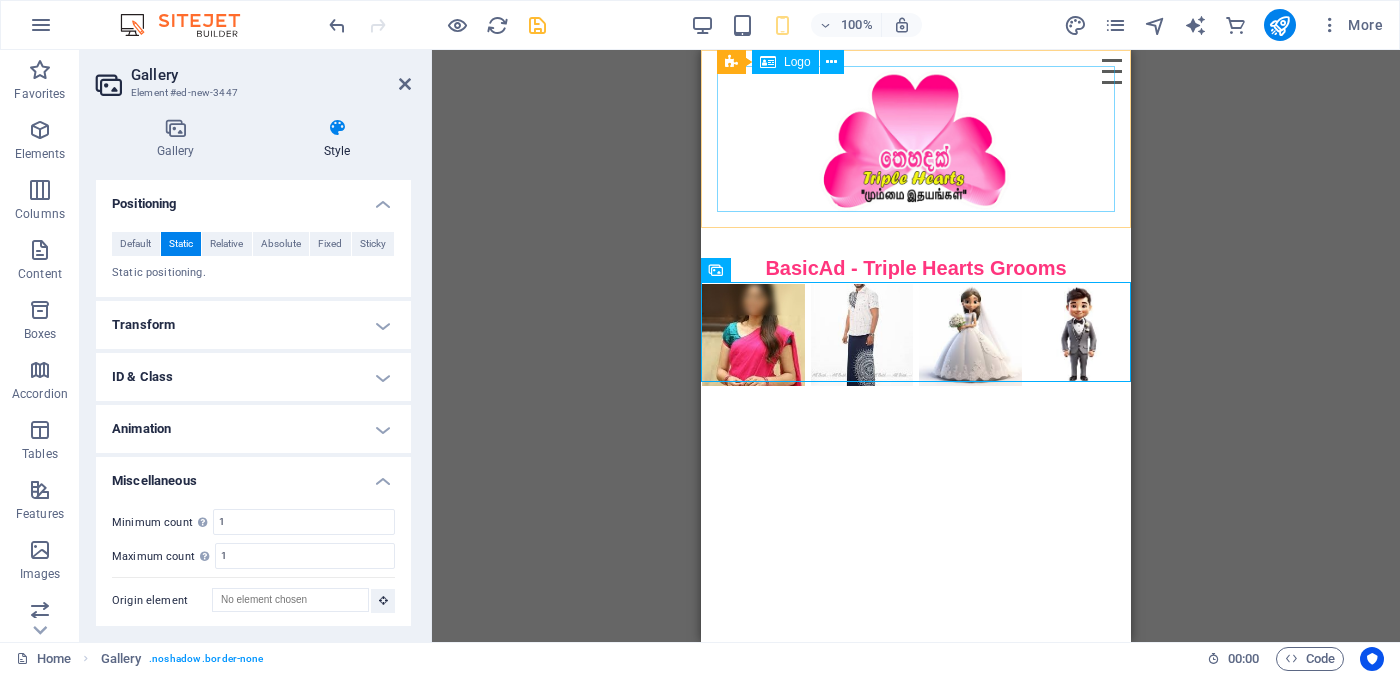 click at bounding box center [916, 139] 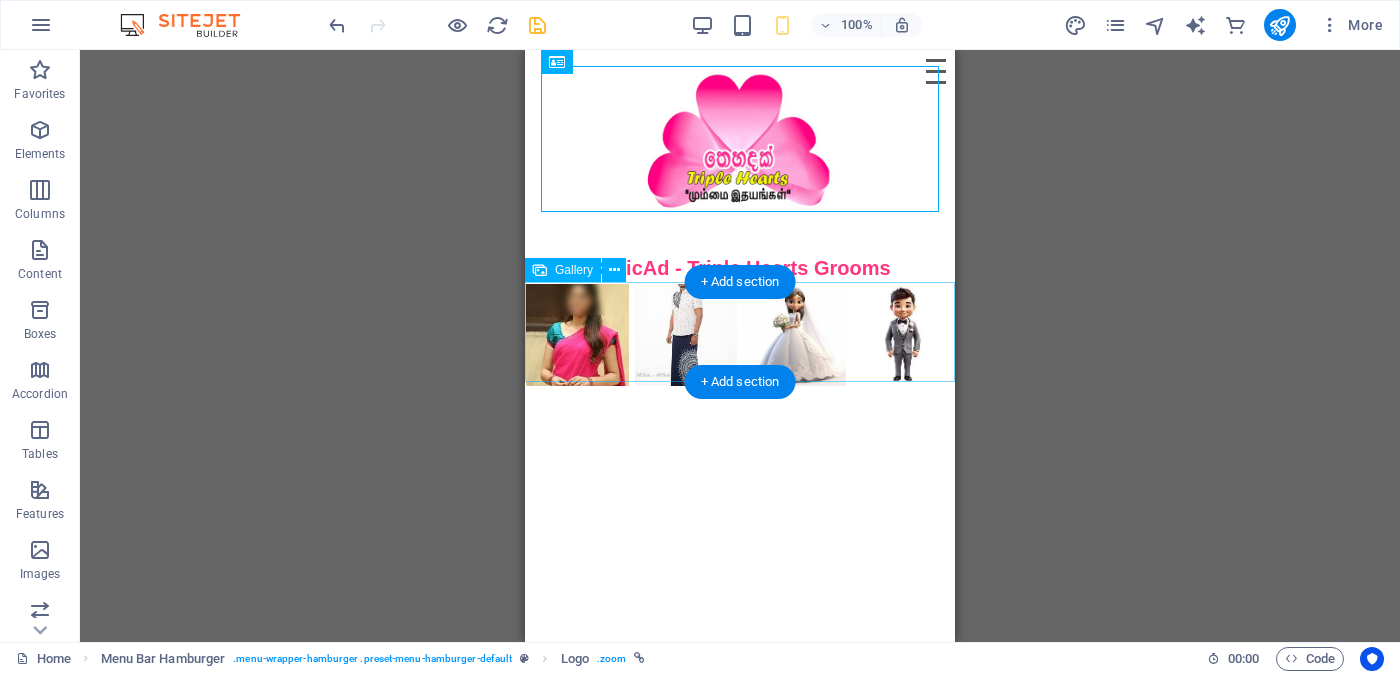 click at bounding box center [794, 335] 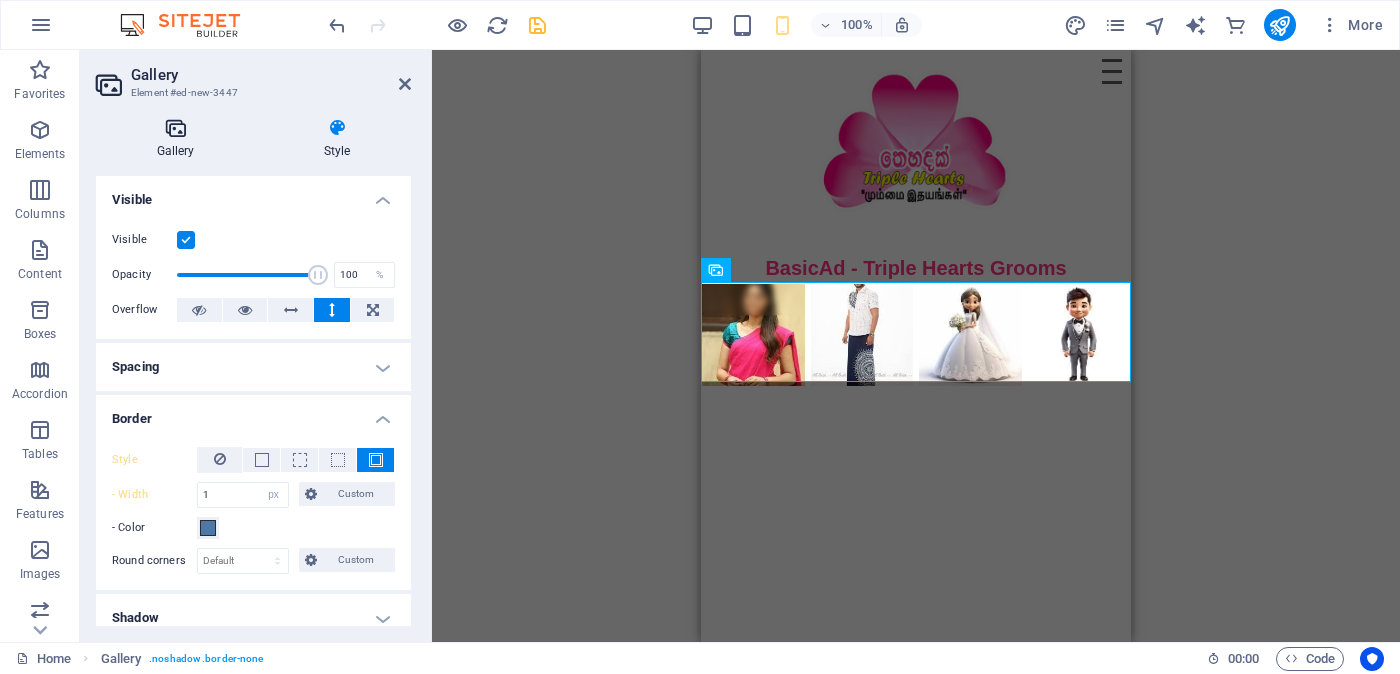 click at bounding box center [175, 128] 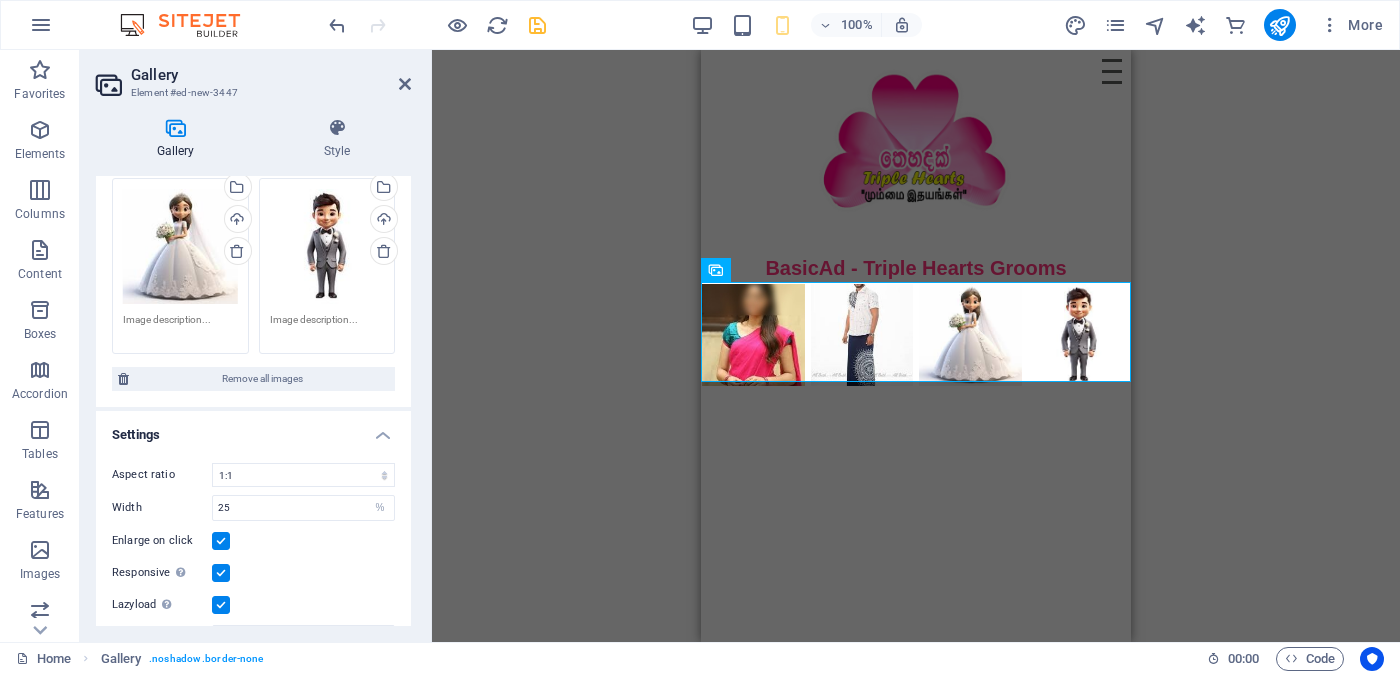 scroll, scrollTop: 443, scrollLeft: 0, axis: vertical 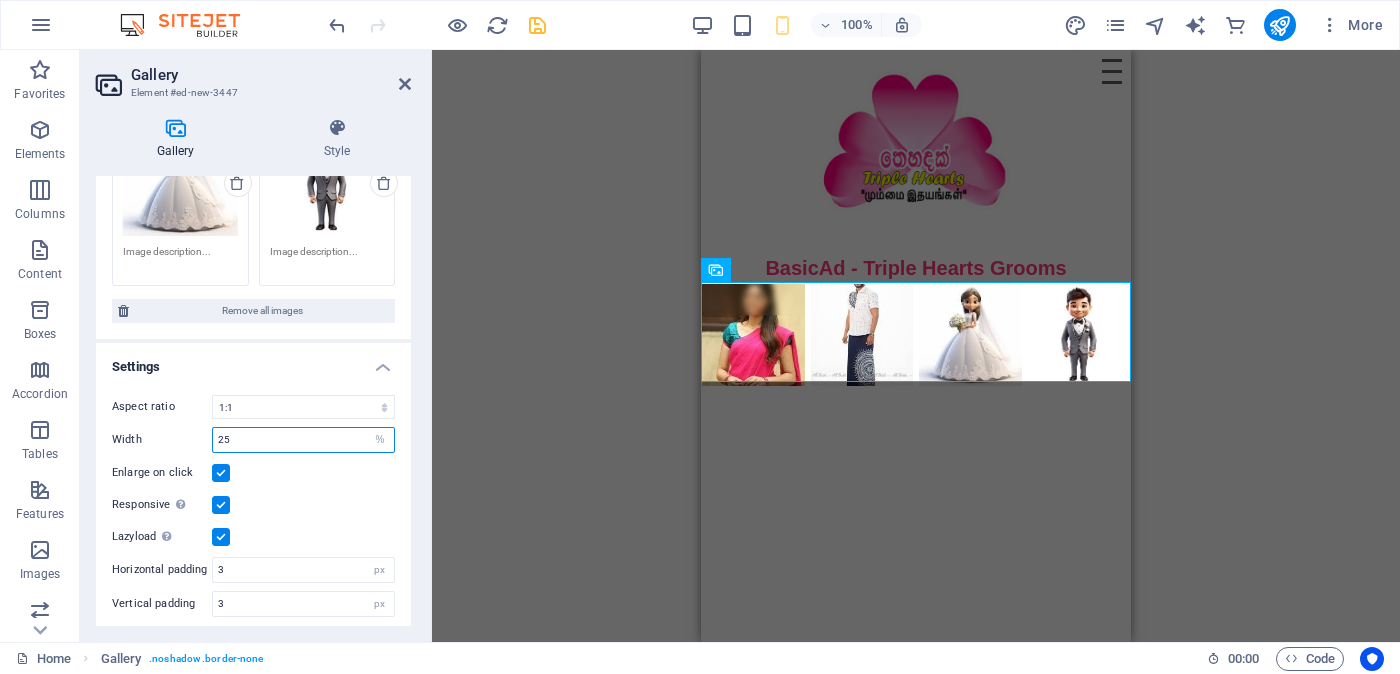 drag, startPoint x: 239, startPoint y: 436, endPoint x: 200, endPoint y: 431, distance: 39.319206 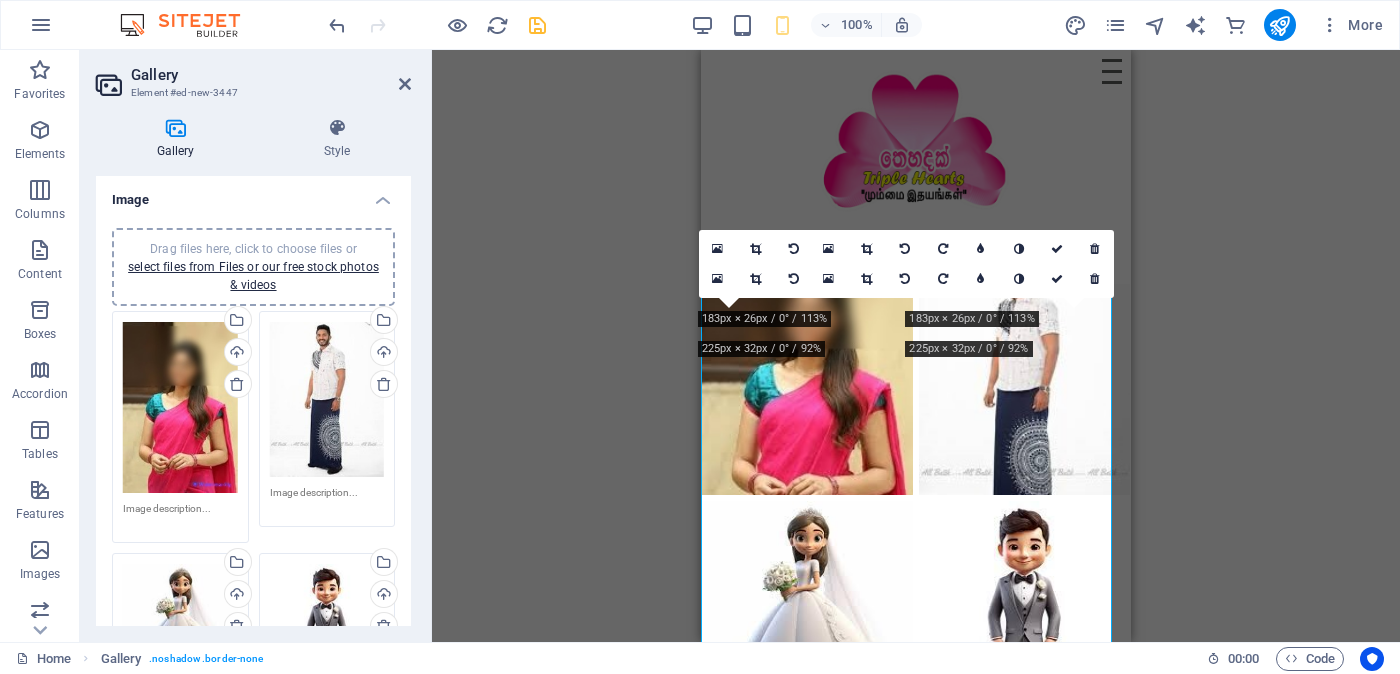 scroll, scrollTop: 443, scrollLeft: 0, axis: vertical 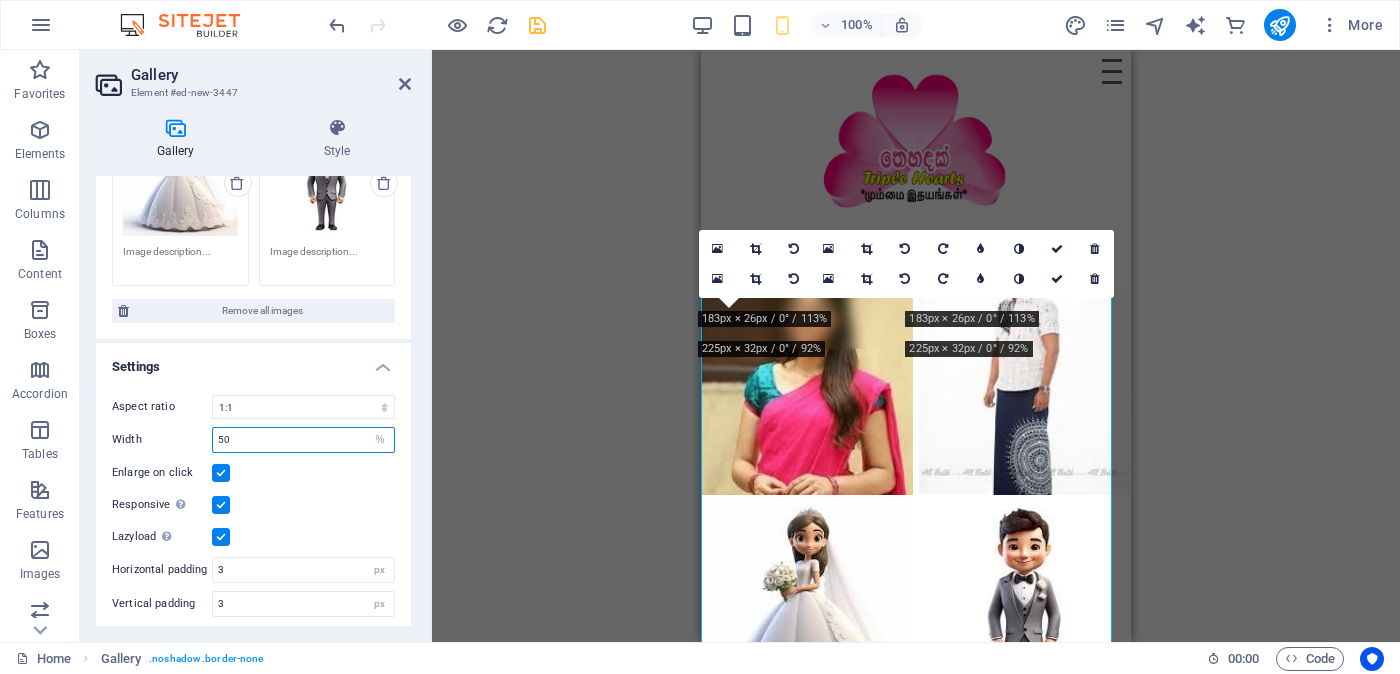 drag, startPoint x: 259, startPoint y: 426, endPoint x: 174, endPoint y: 432, distance: 85.2115 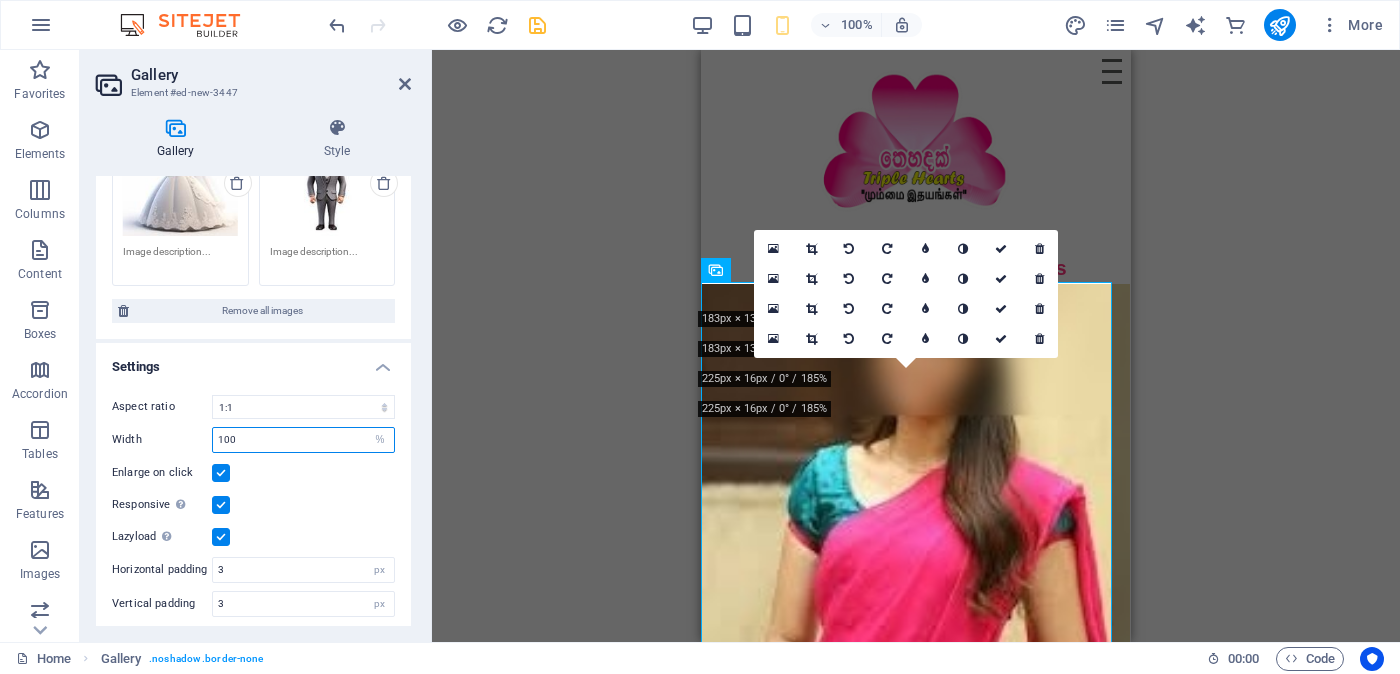 type on "100" 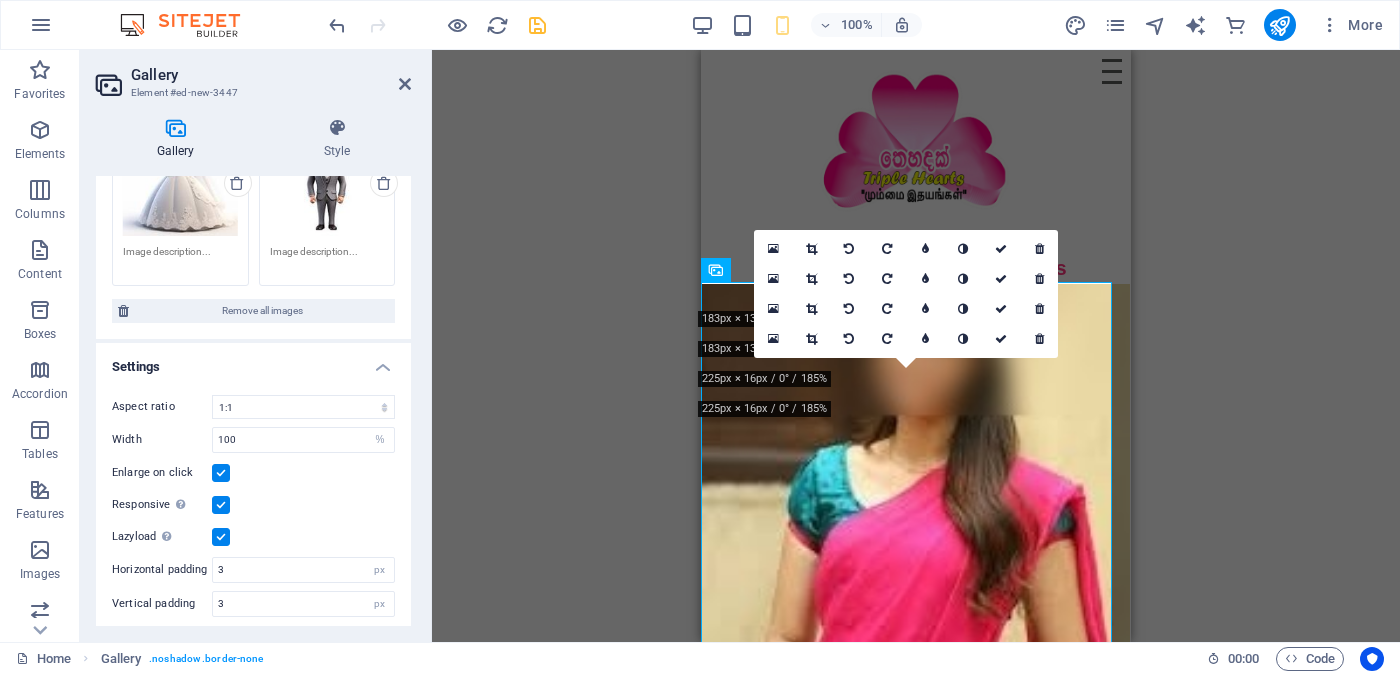 click on "Drag and drop a file to add it
Placeholder   Image   Iframe   H3   Iframe   Image   H3   Image slider   Image Slider   Image slider   Menu Bar   Icon   Container   Logo   Menu   Menu Bar Hamburger   Logo   Icon   Container   Container   Container   Container   HTML   Menu Bar Hamburger   Container   Icon   HTML   Menu Bar Hamburger   Logo   SVG   Floating Image   Image   Text   Floating Image   Placeholder   Iframe   Gallery 180 170 160 150 140 130 120 110 100 90 80 70 60 50 40 30 20 10 0 -10 -20 -30 -40 -50 -60 -70 -80 -90 -100 -110 -120 -130 -140 -150 -160 -170 183px × 13px / 0° / 227% 0 180 170 160 150 140 130 120 110 100 90 80 70 60 50 40 30 20 10 0 -10 -20 -30 -40 -50 -60 -70 -80 -90 -100 -110 -120 -130 -140 -150 -160 -170 183px × 13px / 0° / 227% 0 180 170 160 150 140 130 120 110 100 90 80 70 60 50 40 30 20 10 0 -10 -20 -30 -40 -50 -60 -70 -80 -90 -100 -110 -120 -130 -140 -150 -160 -170 225px × 16px / 0° / 185% 0 180 170 160 150 140 130 120 110 100 90 80 70 60 50 40 30 20 10 0" at bounding box center [916, 346] 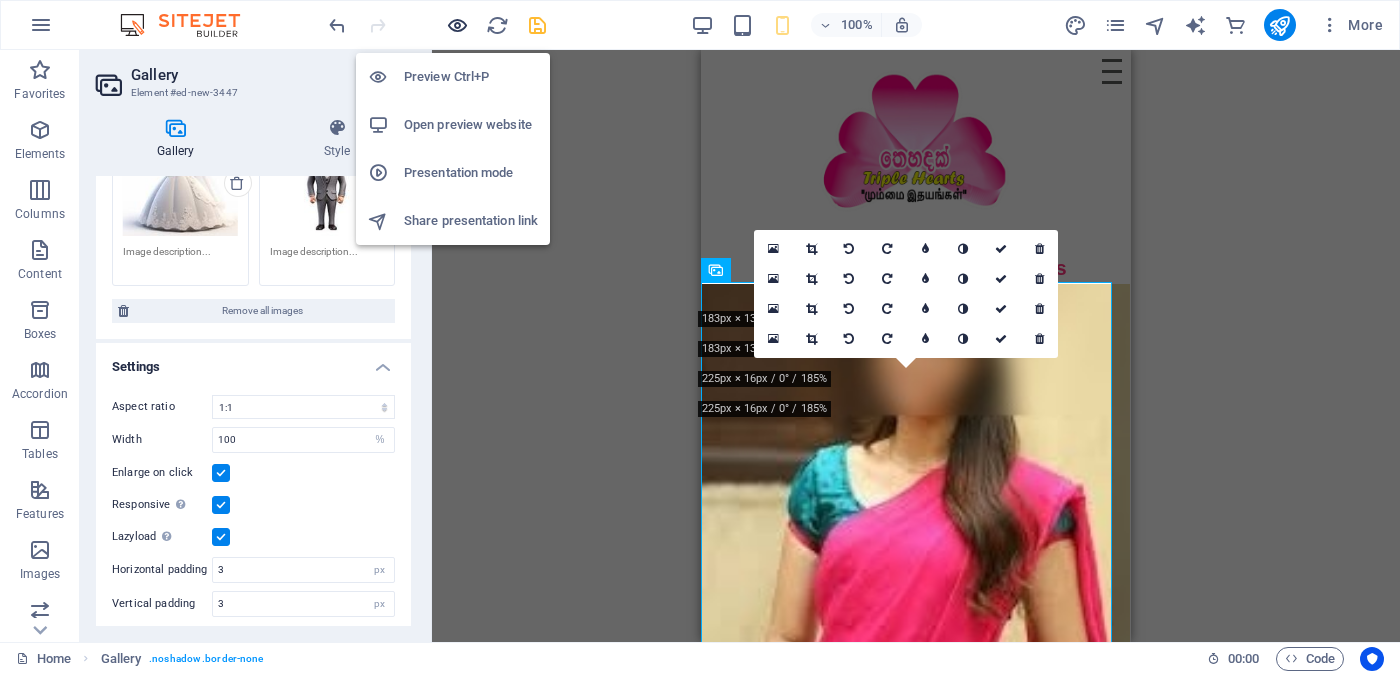 click at bounding box center [457, 25] 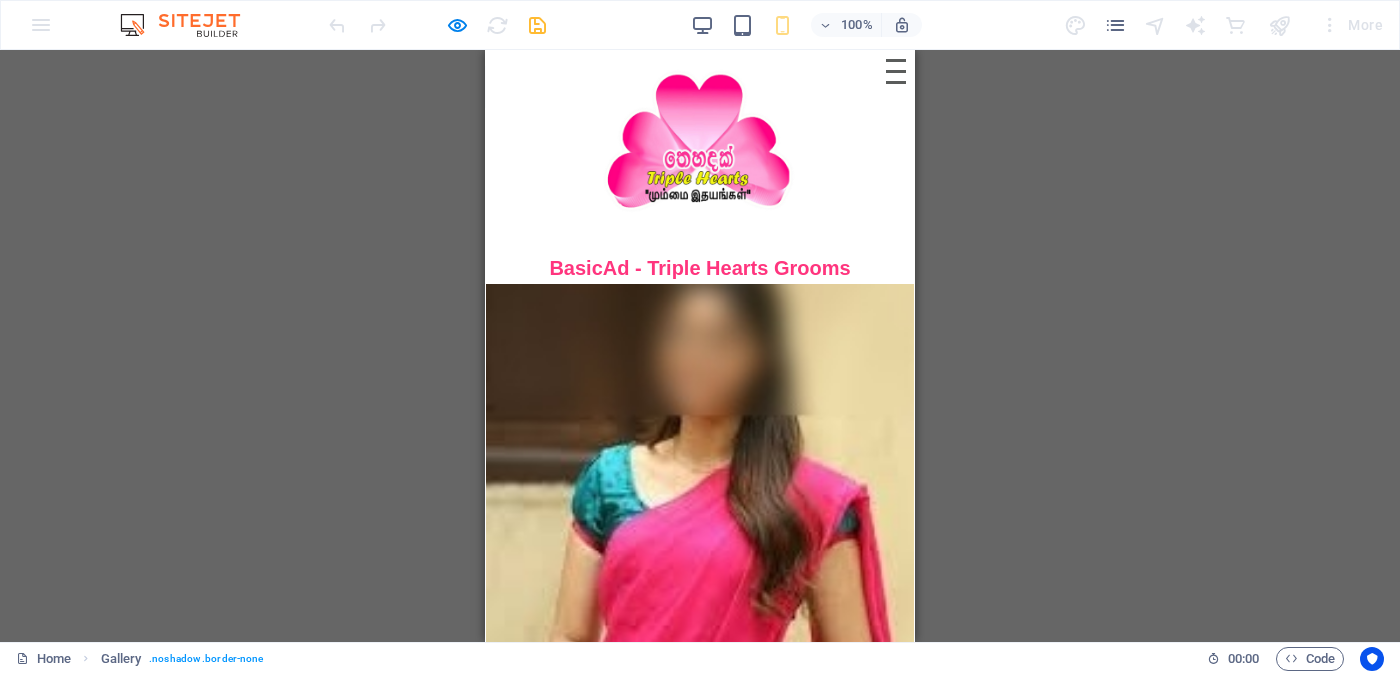 click on "Drag and drop a file to add it
Placeholder   Image   Iframe   H3   Iframe   Image   H3   Image slider   Image Slider   Image slider   Menu Bar   Icon   Container   Logo   Menu   Menu Bar Hamburger   Logo   Icon   Container   Container   Container   Container   HTML   Menu Bar Hamburger   Container   Icon   HTML   Menu Bar Hamburger   Logo   SVG   Floating Image   Image   Text   Floating Image   Placeholder   Iframe   Gallery" at bounding box center (700, 346) 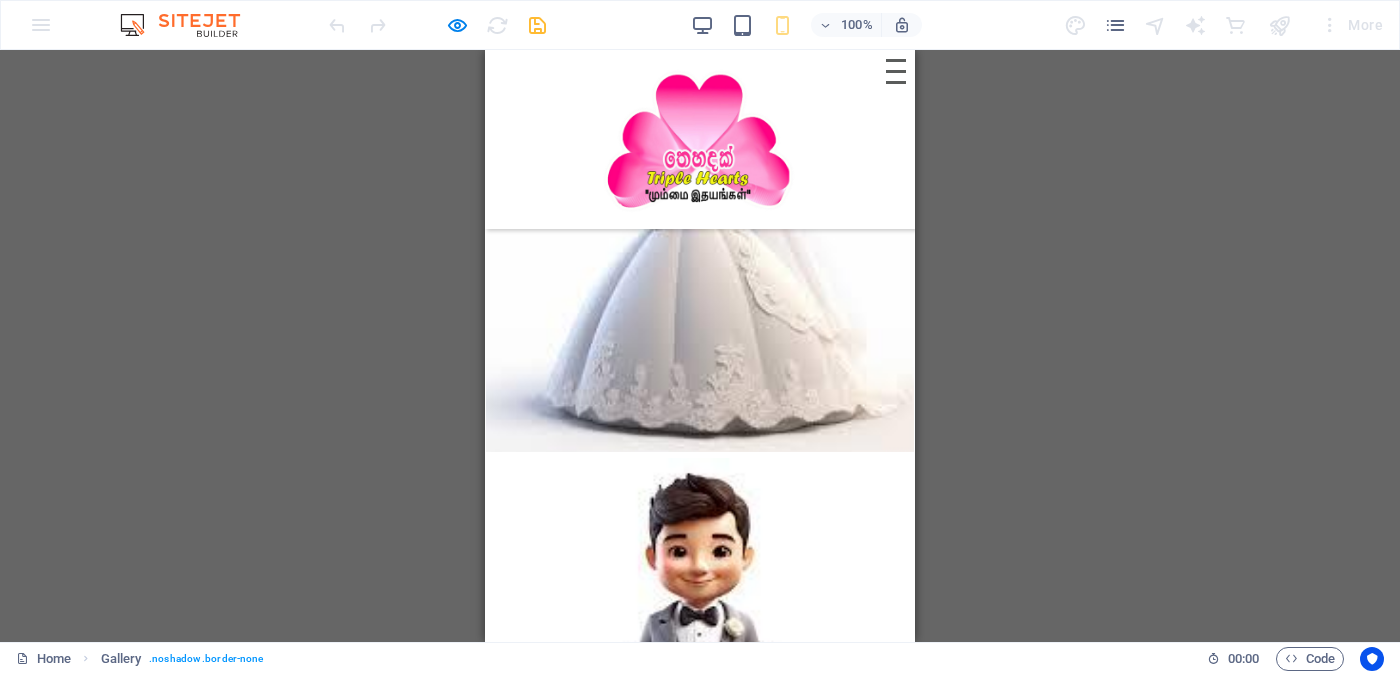 scroll, scrollTop: 1220, scrollLeft: 0, axis: vertical 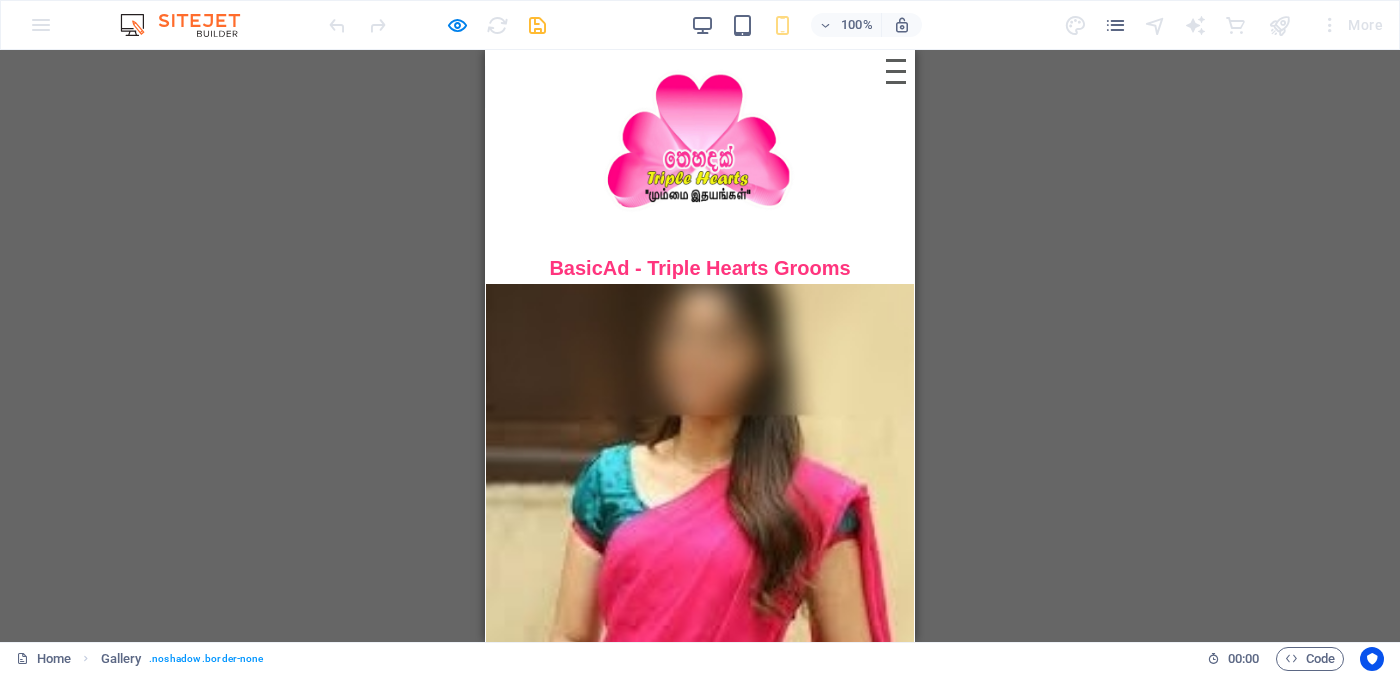 click on "Menu" at bounding box center [896, 71] 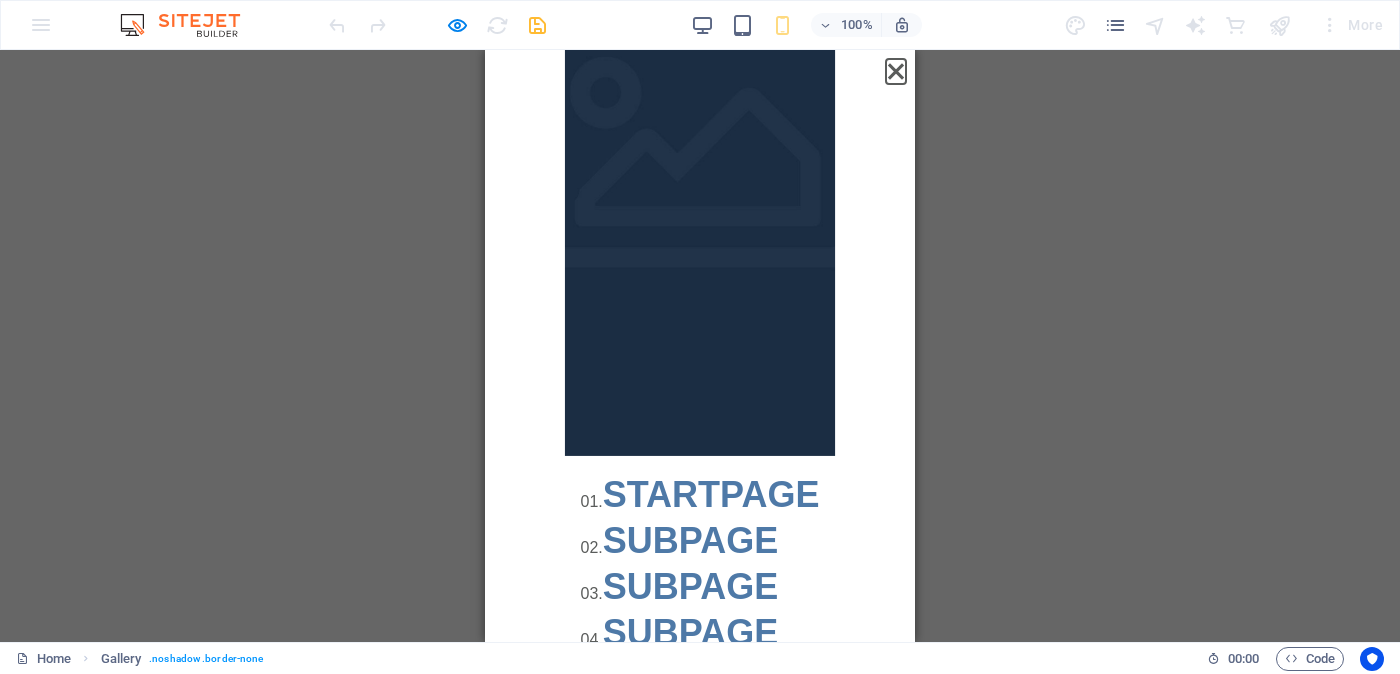 click on "Menu" at bounding box center [896, 71] 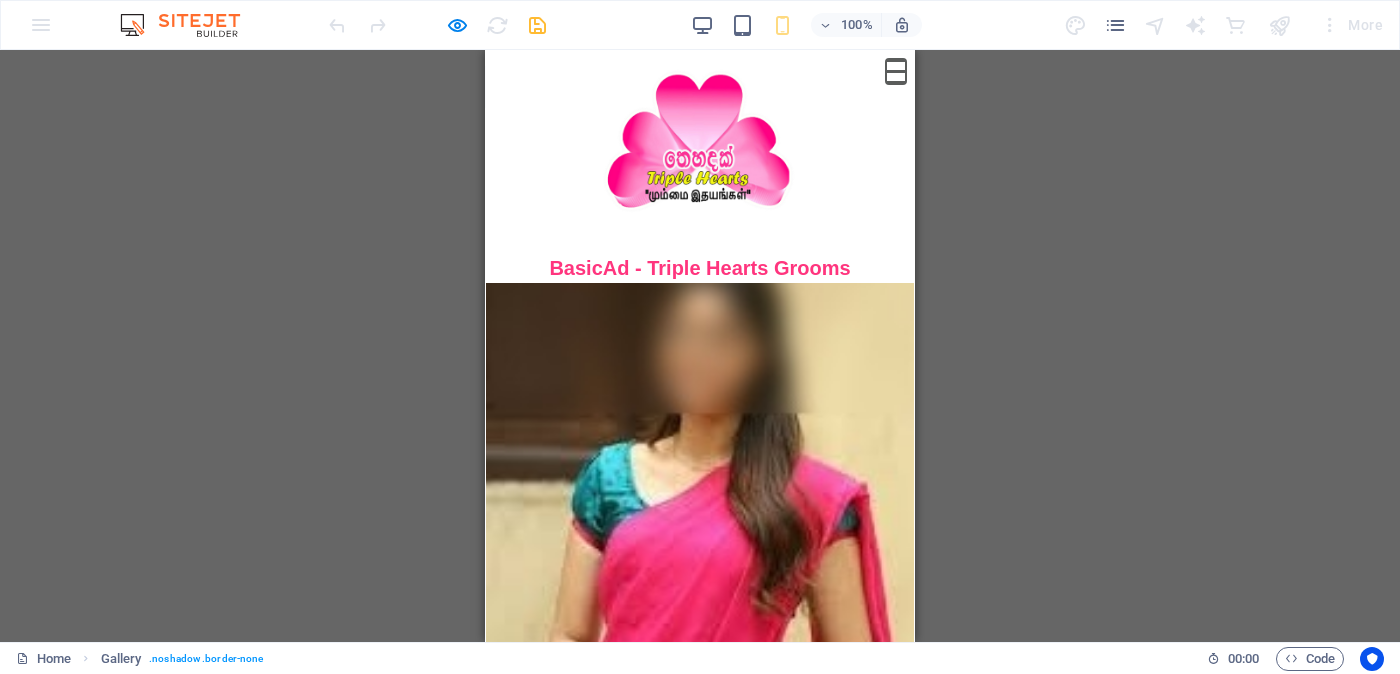 scroll, scrollTop: 0, scrollLeft: 0, axis: both 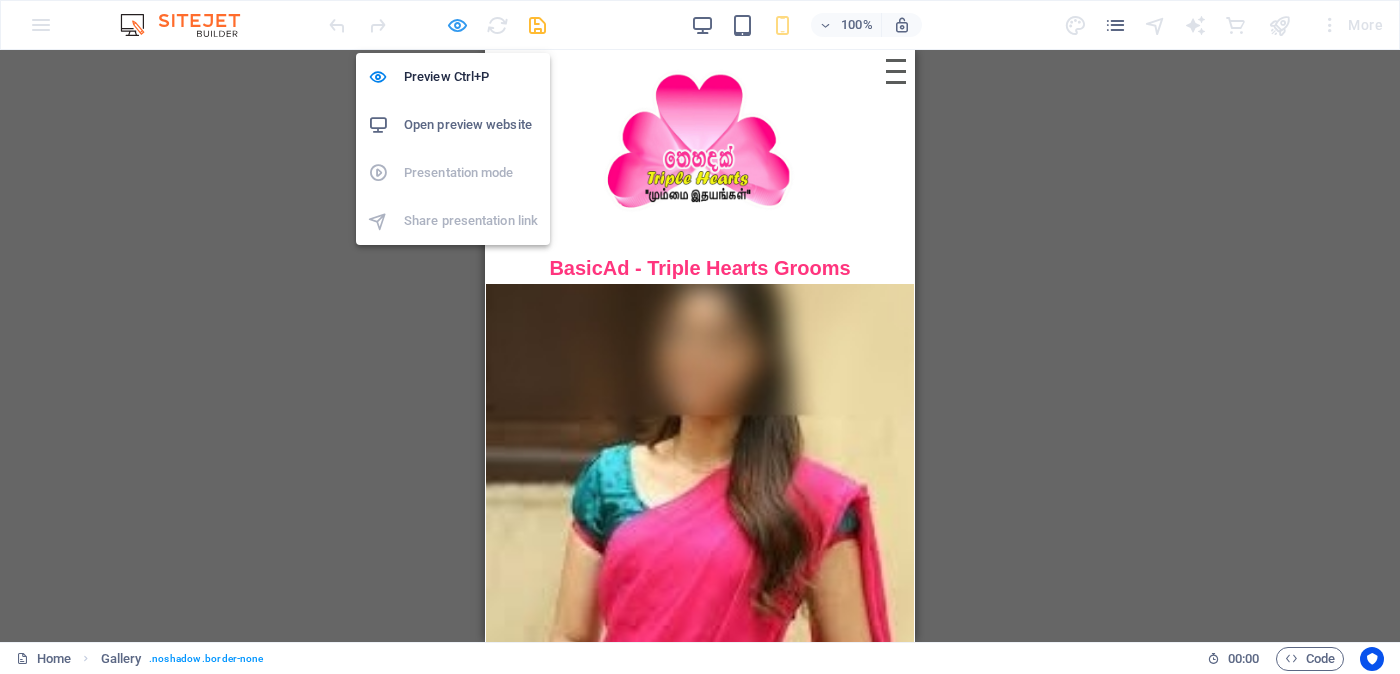 click at bounding box center (457, 25) 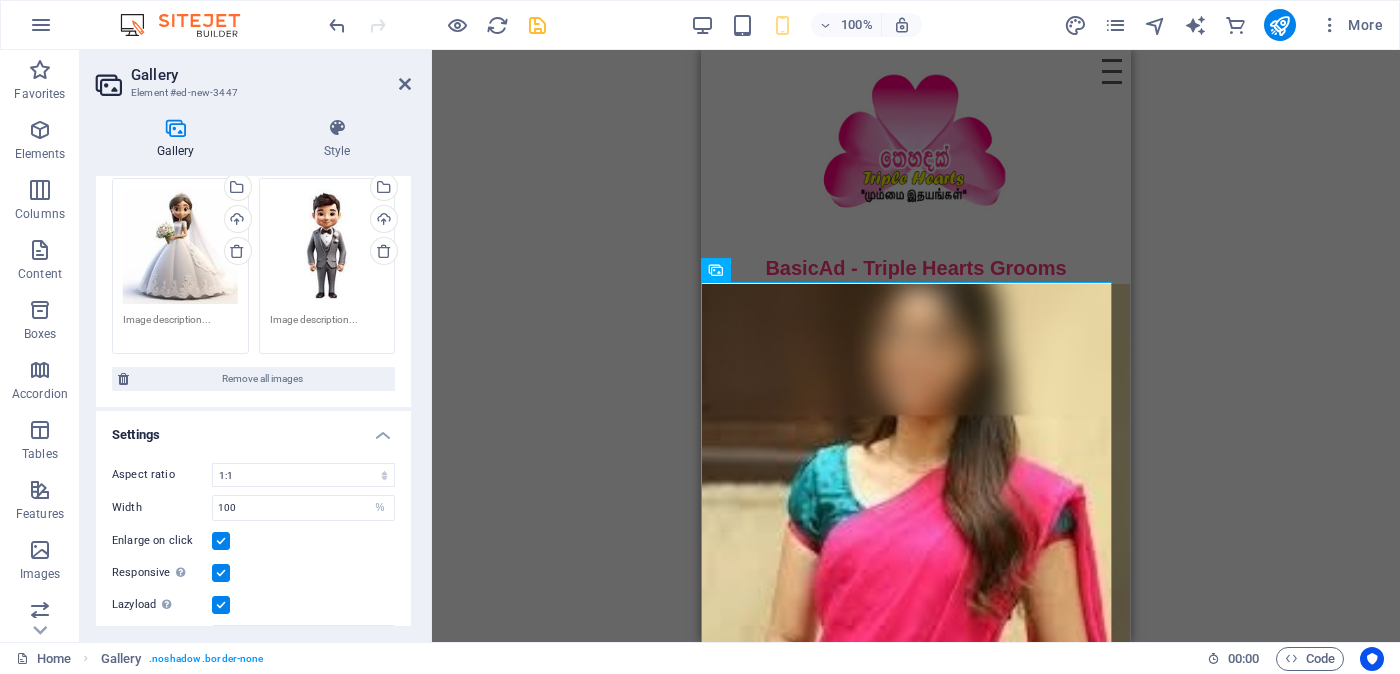 scroll, scrollTop: 443, scrollLeft: 0, axis: vertical 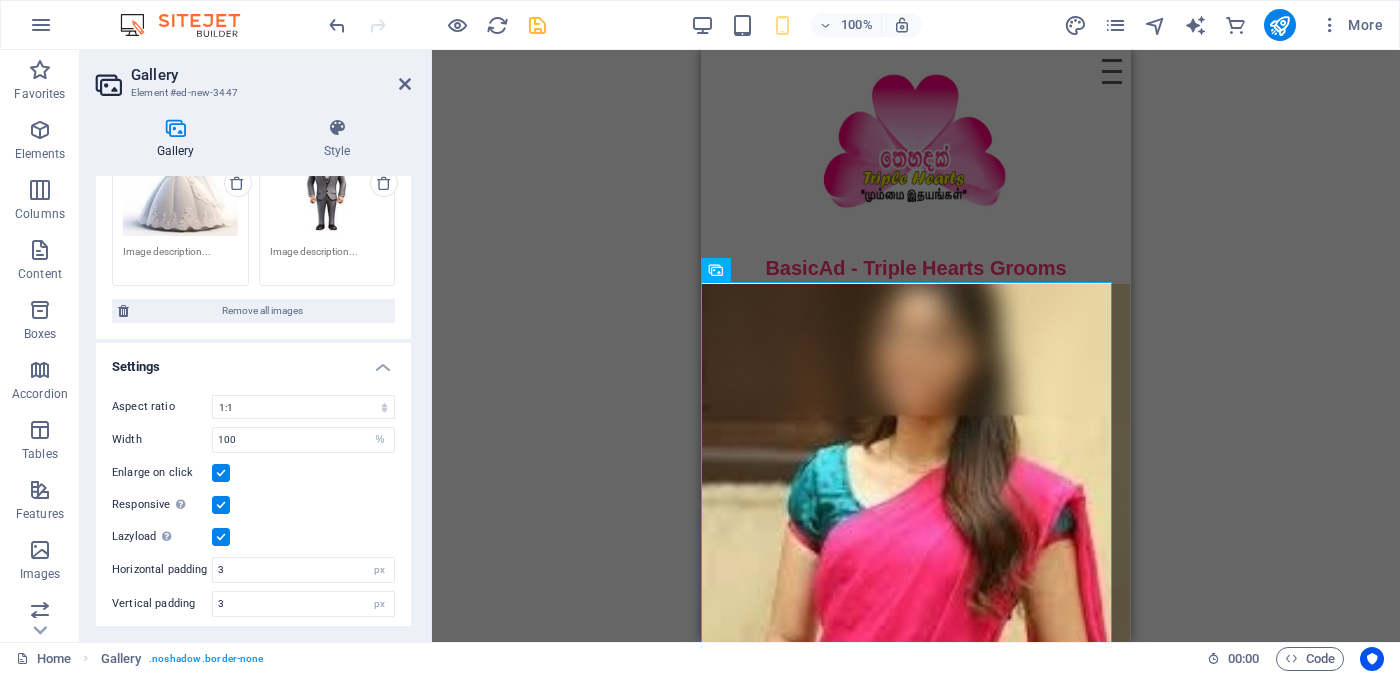 click at bounding box center (221, 473) 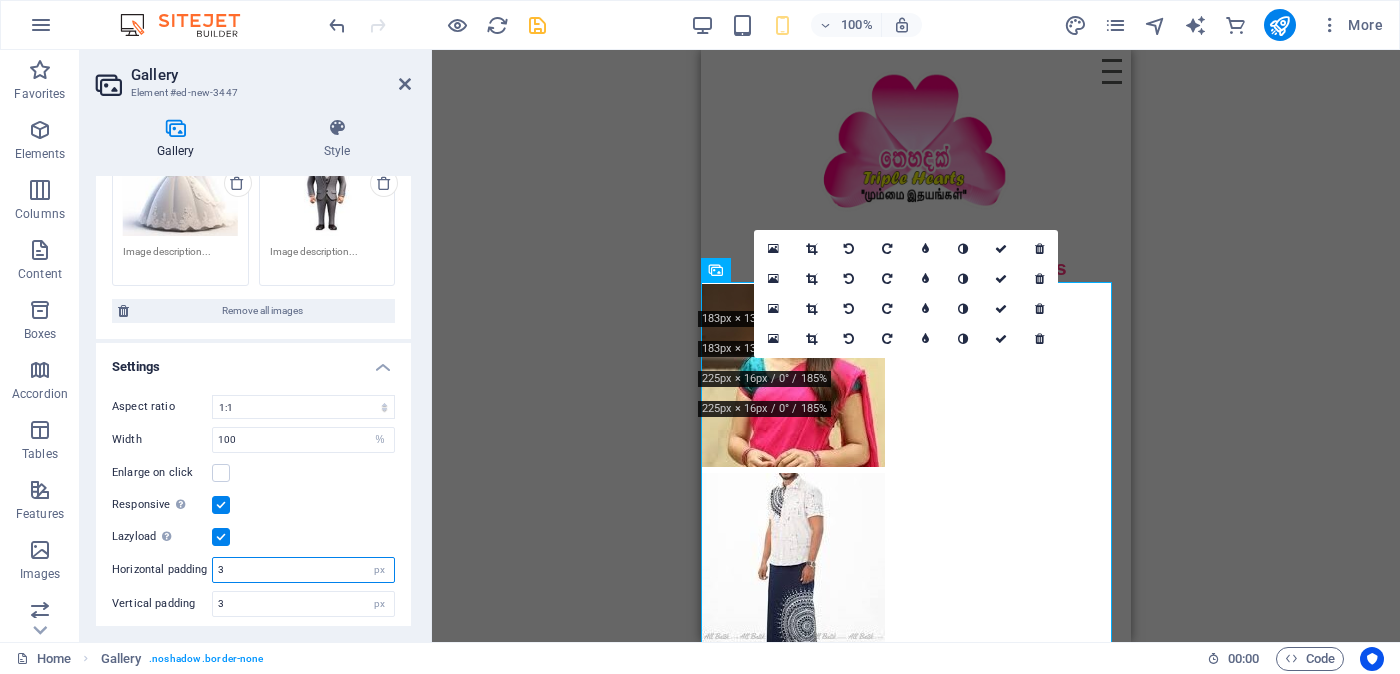 drag, startPoint x: 230, startPoint y: 561, endPoint x: 212, endPoint y: 562, distance: 18.027756 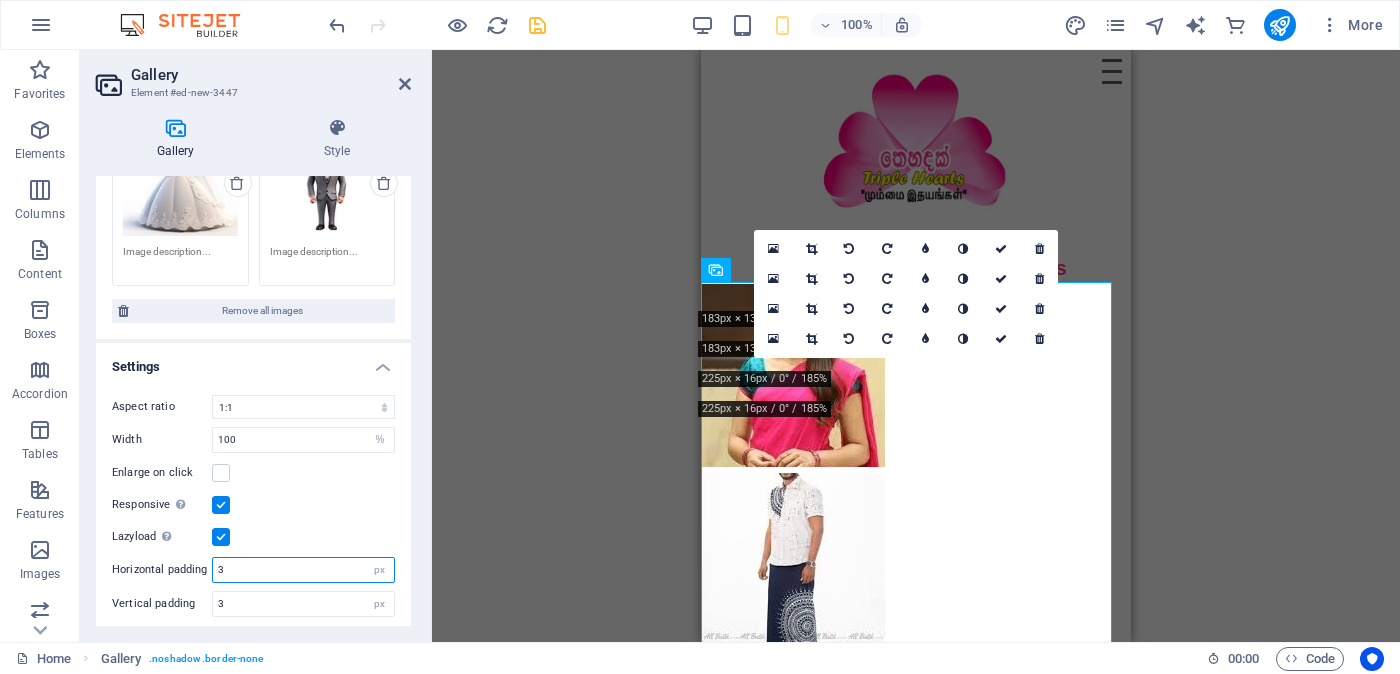 click on "3" at bounding box center [303, 570] 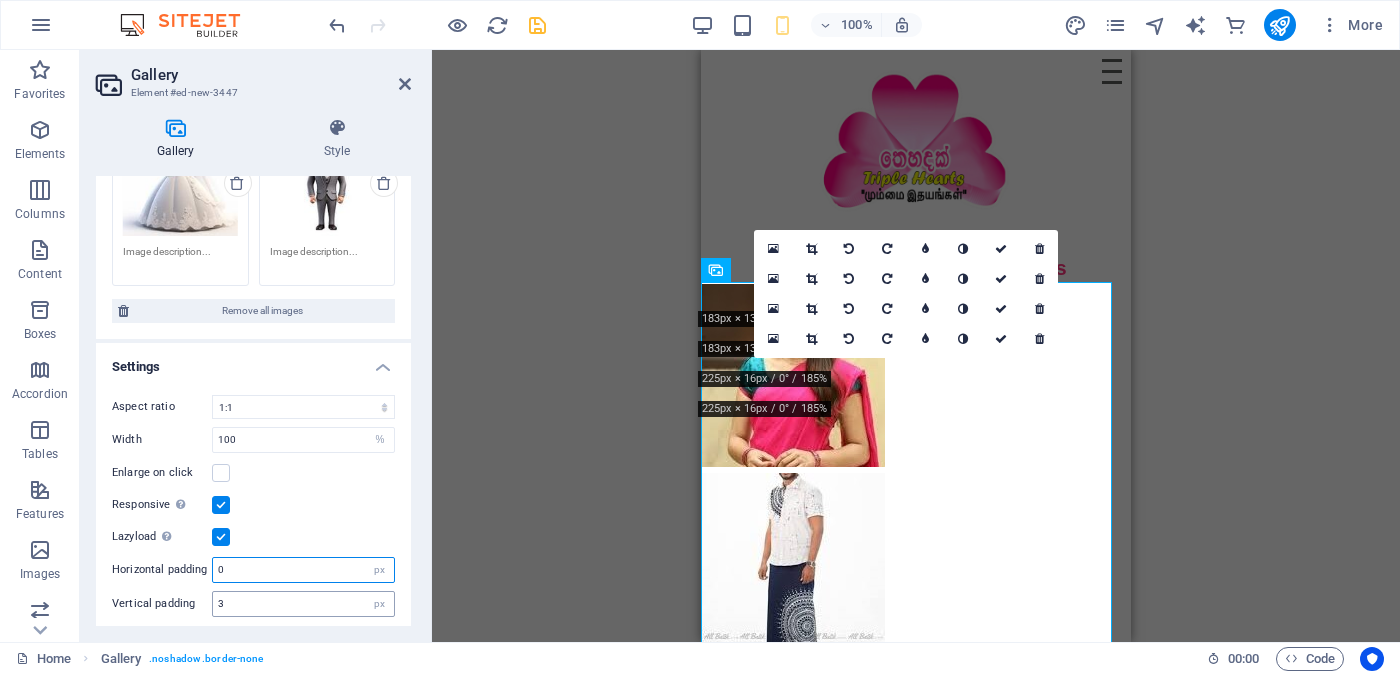 type on "0" 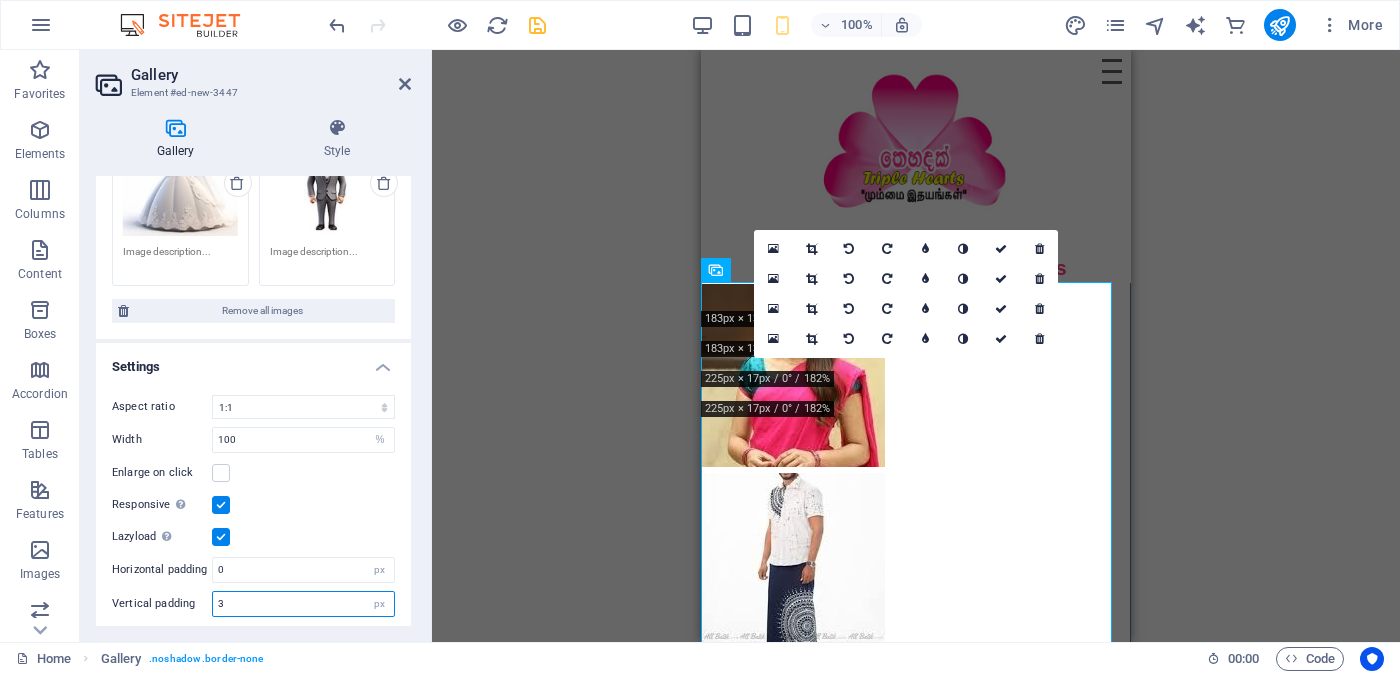 drag, startPoint x: 236, startPoint y: 599, endPoint x: 208, endPoint y: 596, distance: 28.160255 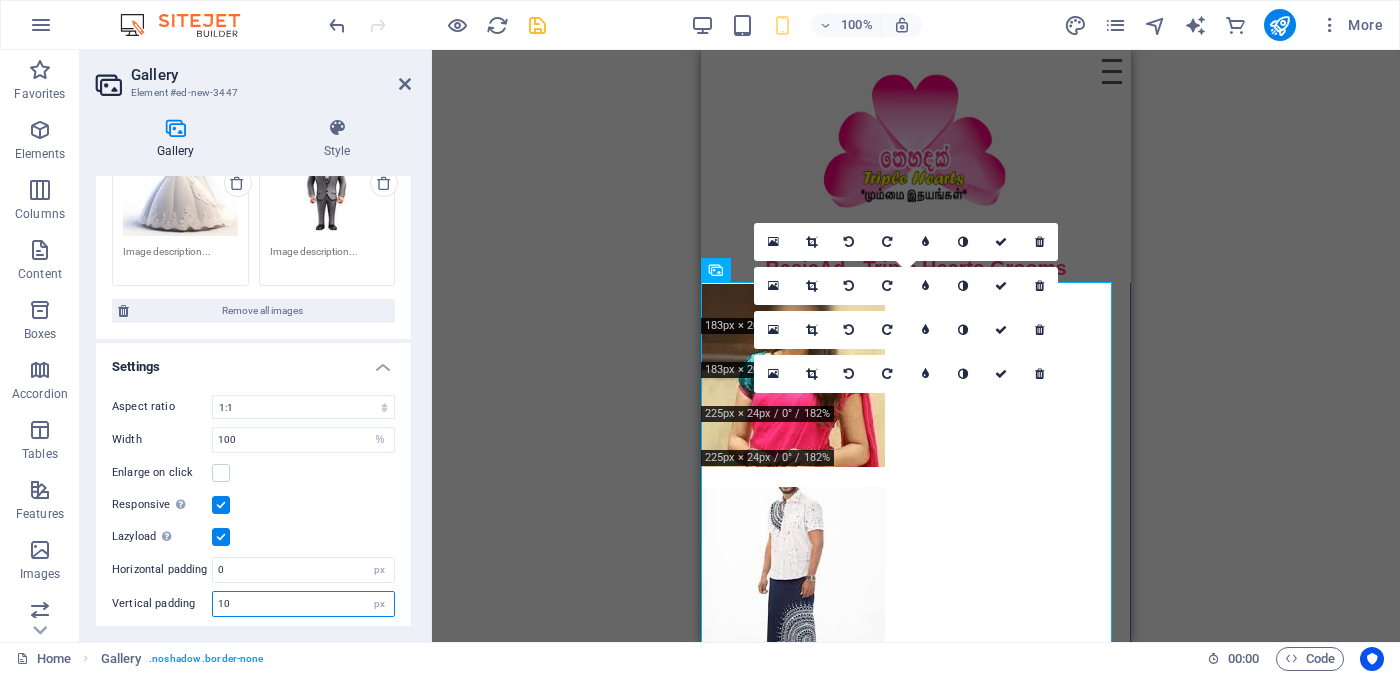 type on "10" 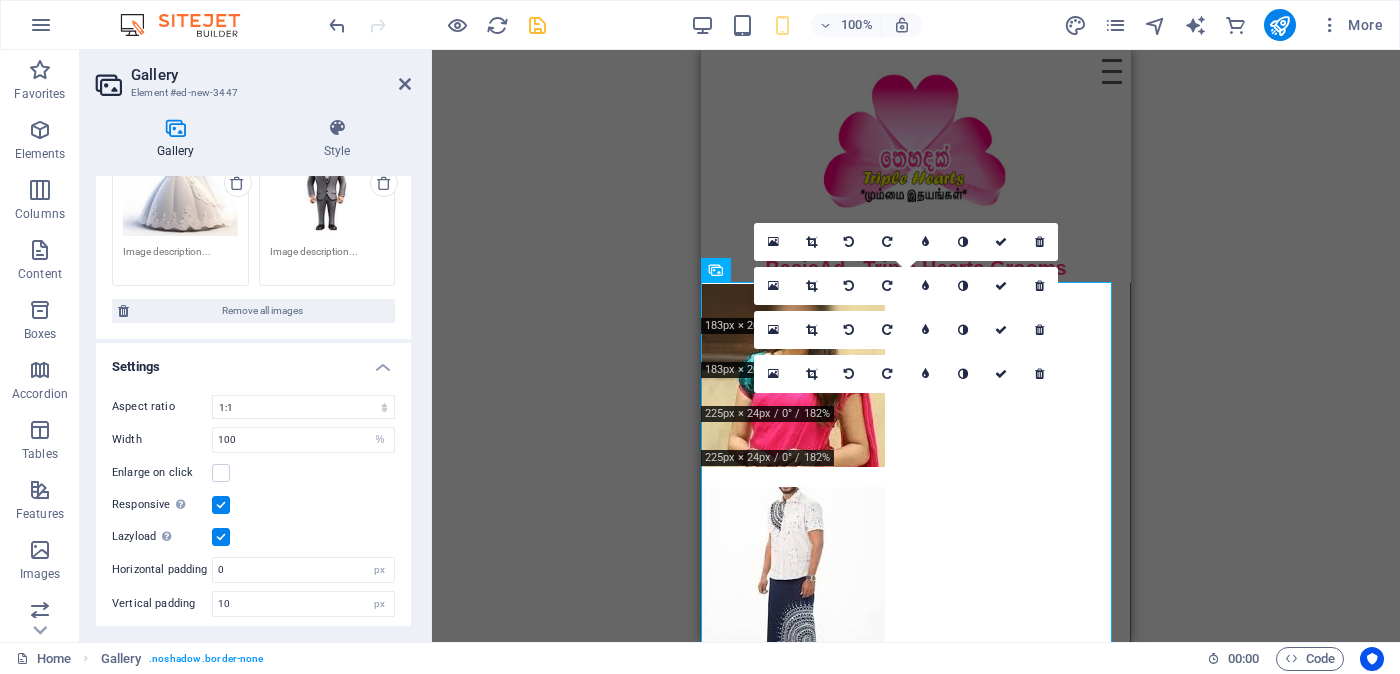 click on "Aspect ratio No fixed aspect ratio 16:9 16:10 4:3 1:1 1:2 2:1 Width 100 px % Enlarge on click Responsive Automatically load retina image and smartphone optimized sizes. Lazyload Loading images after the page loads improves page speed. Horizontal padding 0 px Vertical padding 10 px" at bounding box center (253, 506) 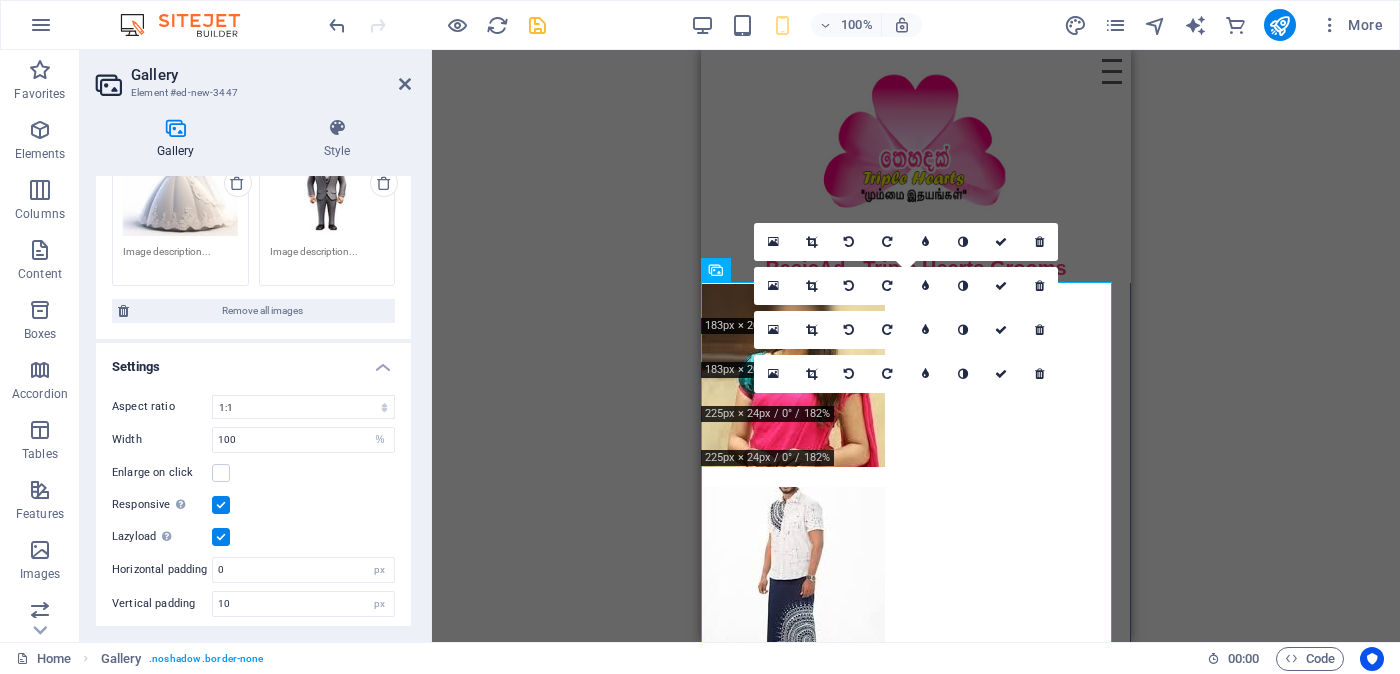 scroll, scrollTop: 0, scrollLeft: 0, axis: both 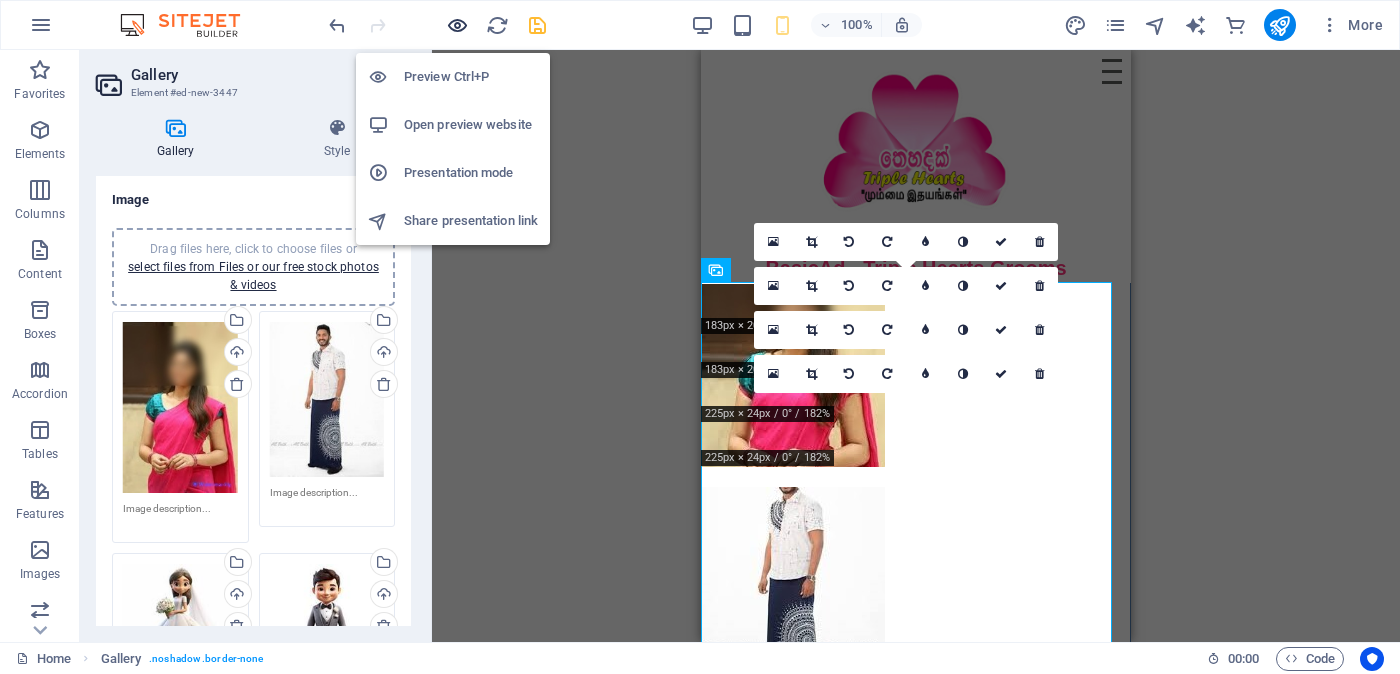click at bounding box center [457, 25] 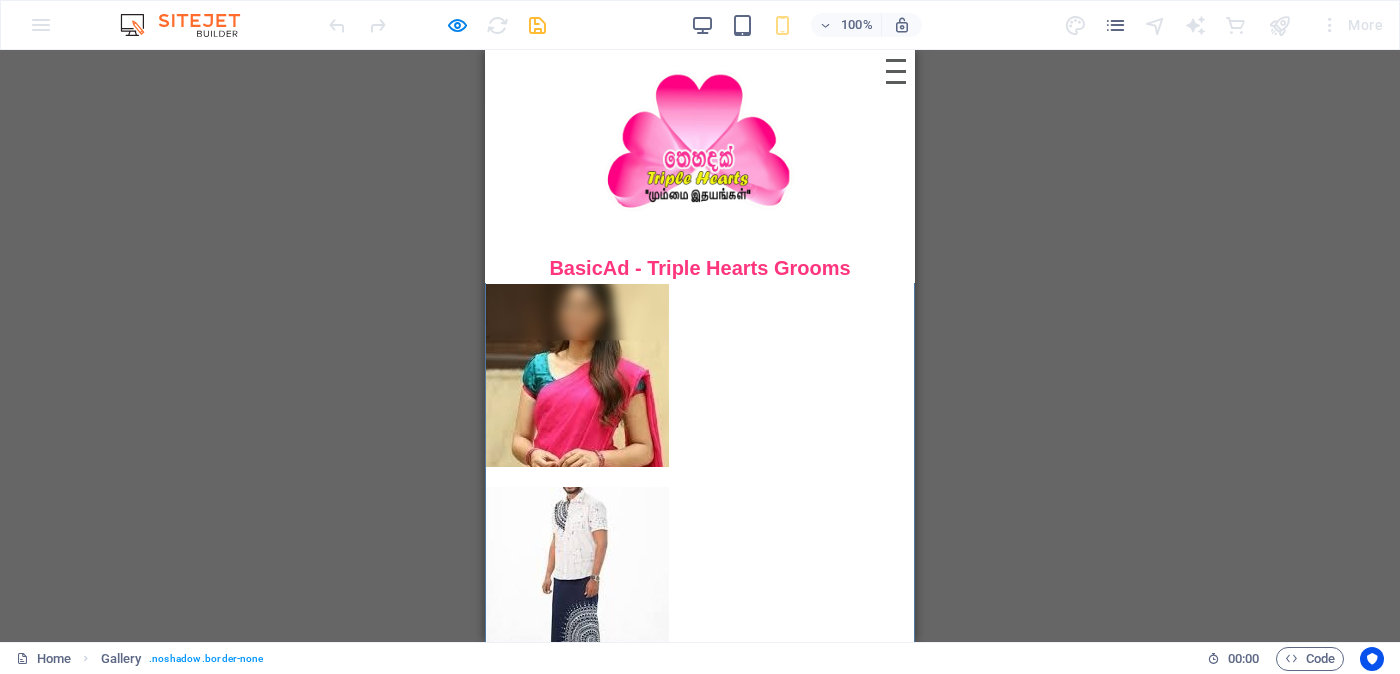 scroll, scrollTop: 10, scrollLeft: 0, axis: vertical 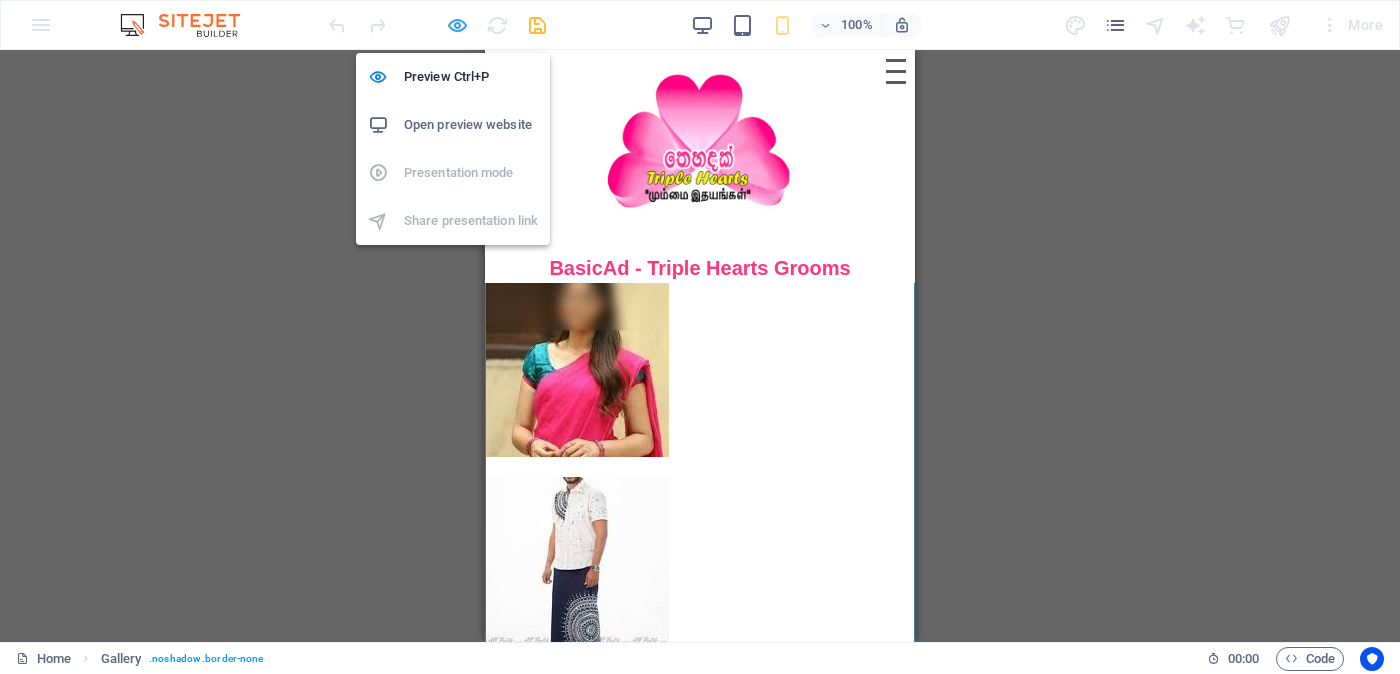 click at bounding box center (457, 25) 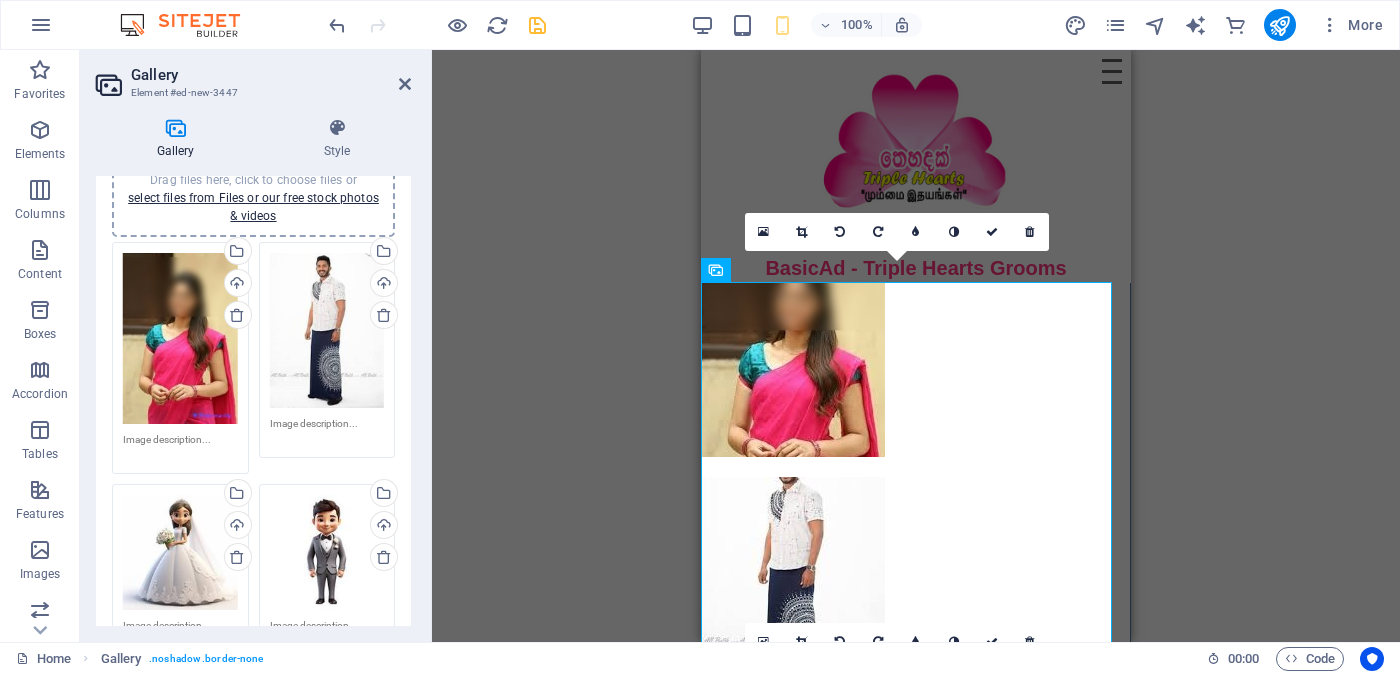 scroll, scrollTop: 0, scrollLeft: 0, axis: both 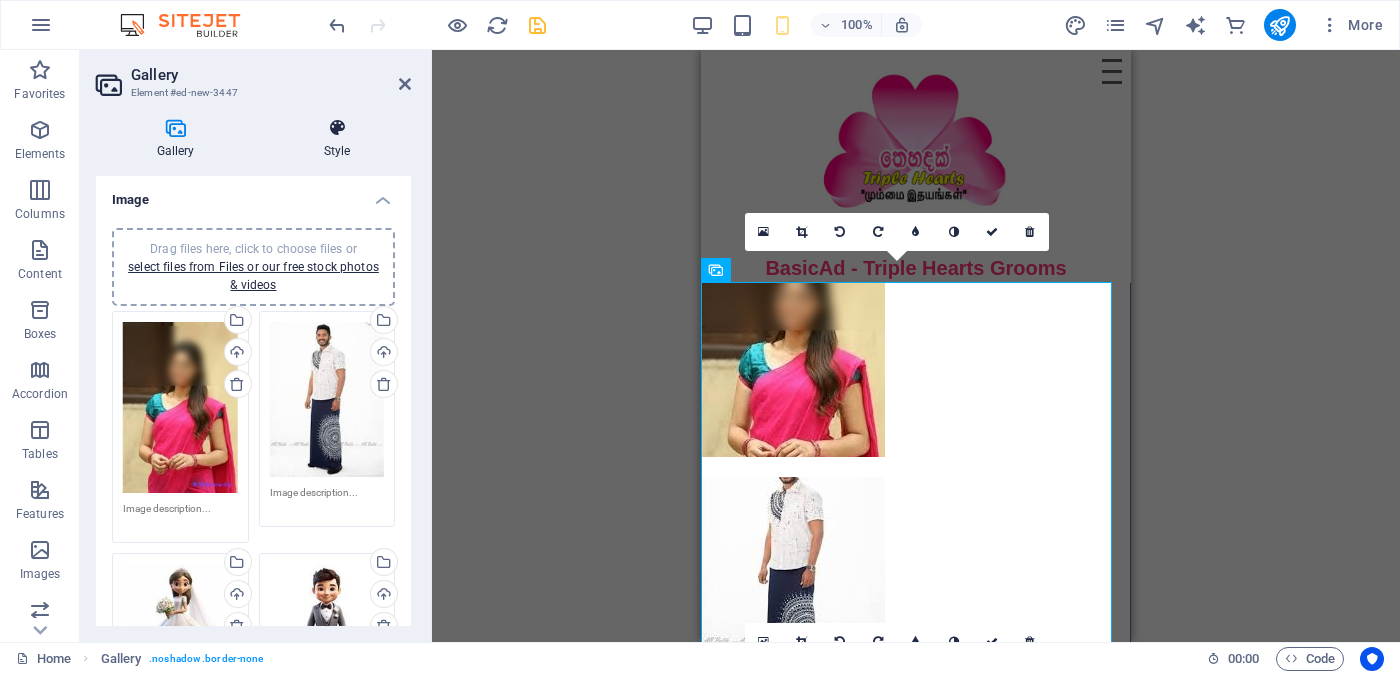click at bounding box center (337, 128) 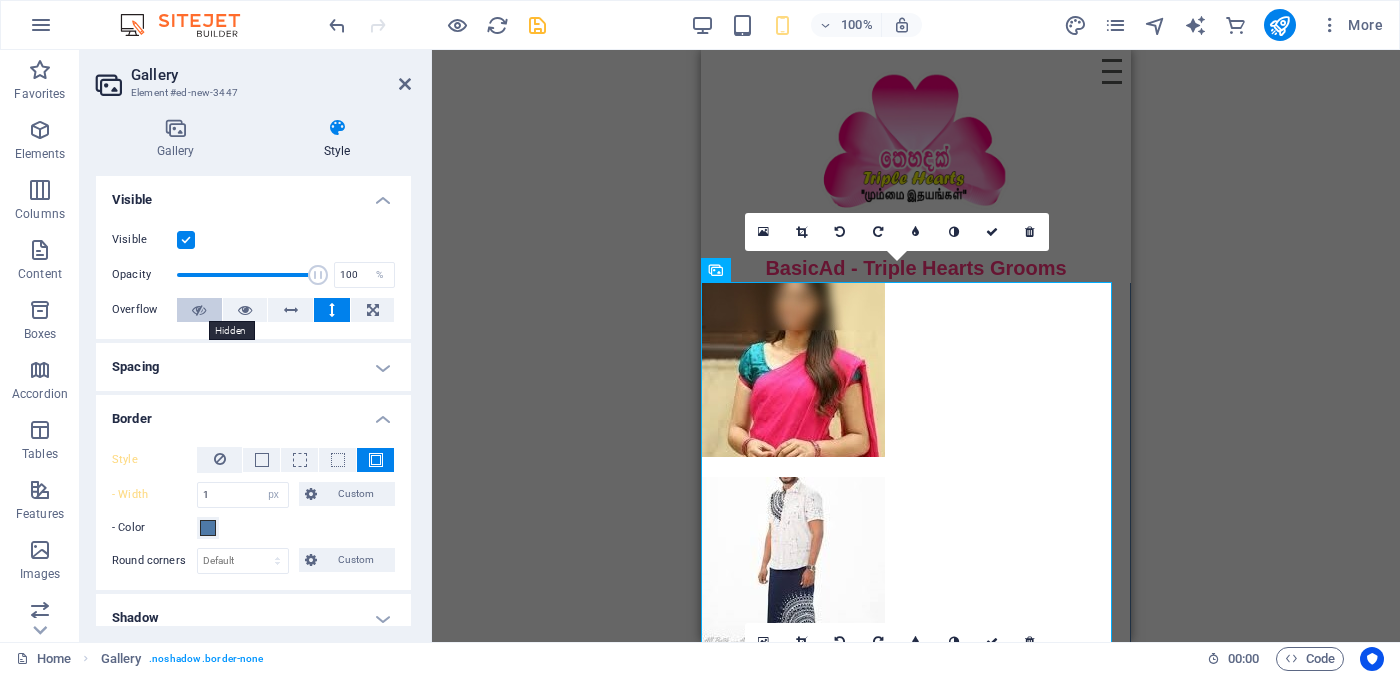 click at bounding box center [199, 310] 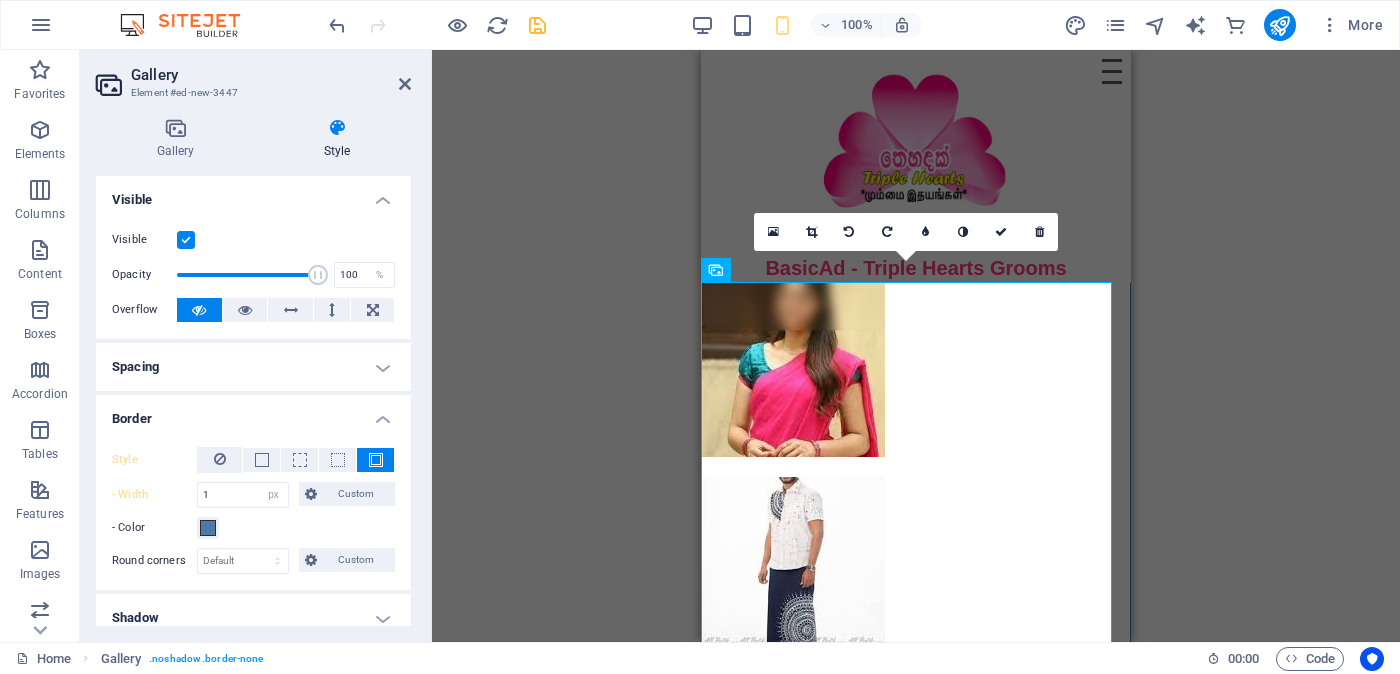 click on "Spacing" at bounding box center [253, 367] 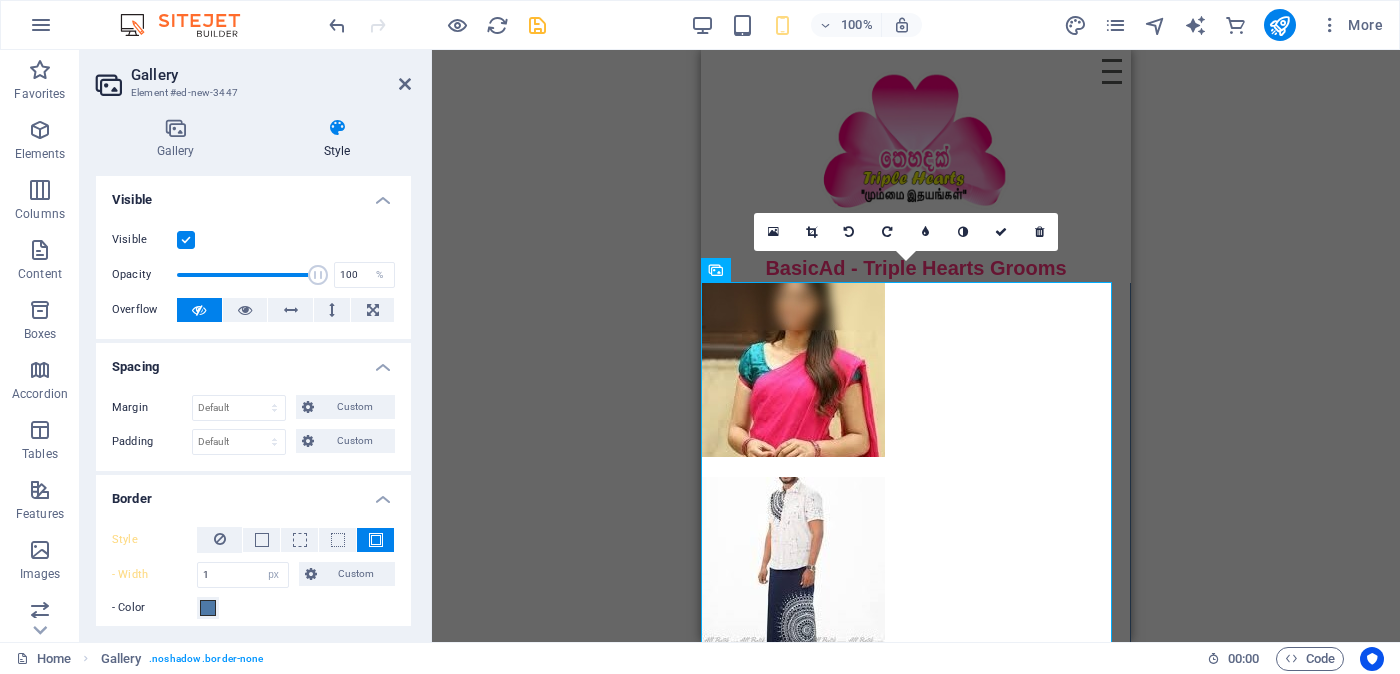 click on "Spacing" at bounding box center [253, 361] 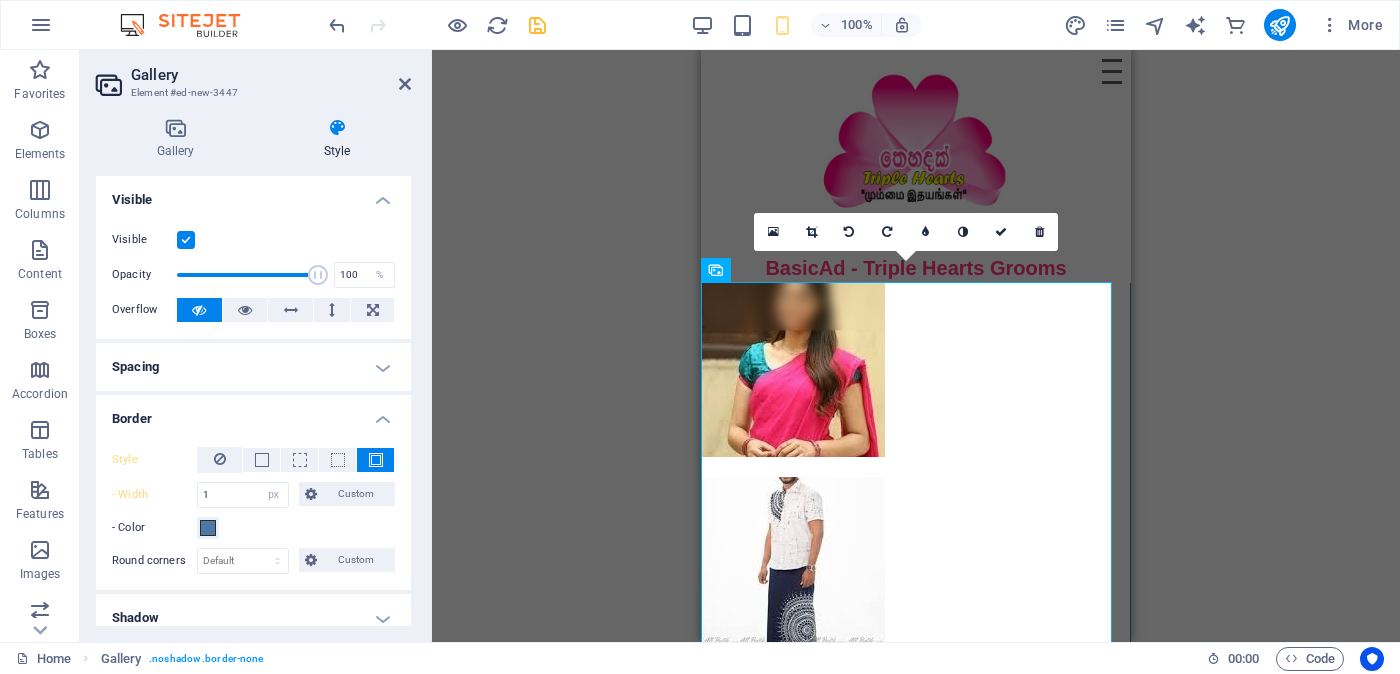 scroll, scrollTop: 124, scrollLeft: 0, axis: vertical 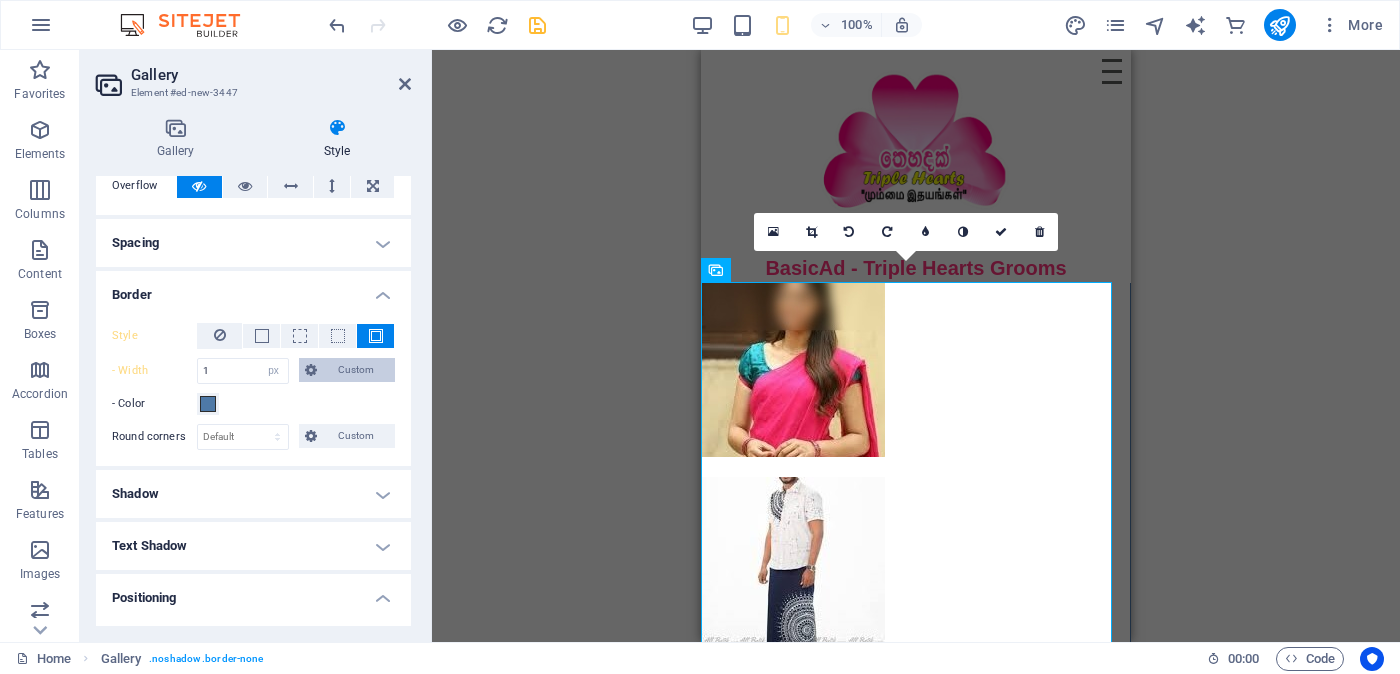 click on "Custom" at bounding box center [356, 370] 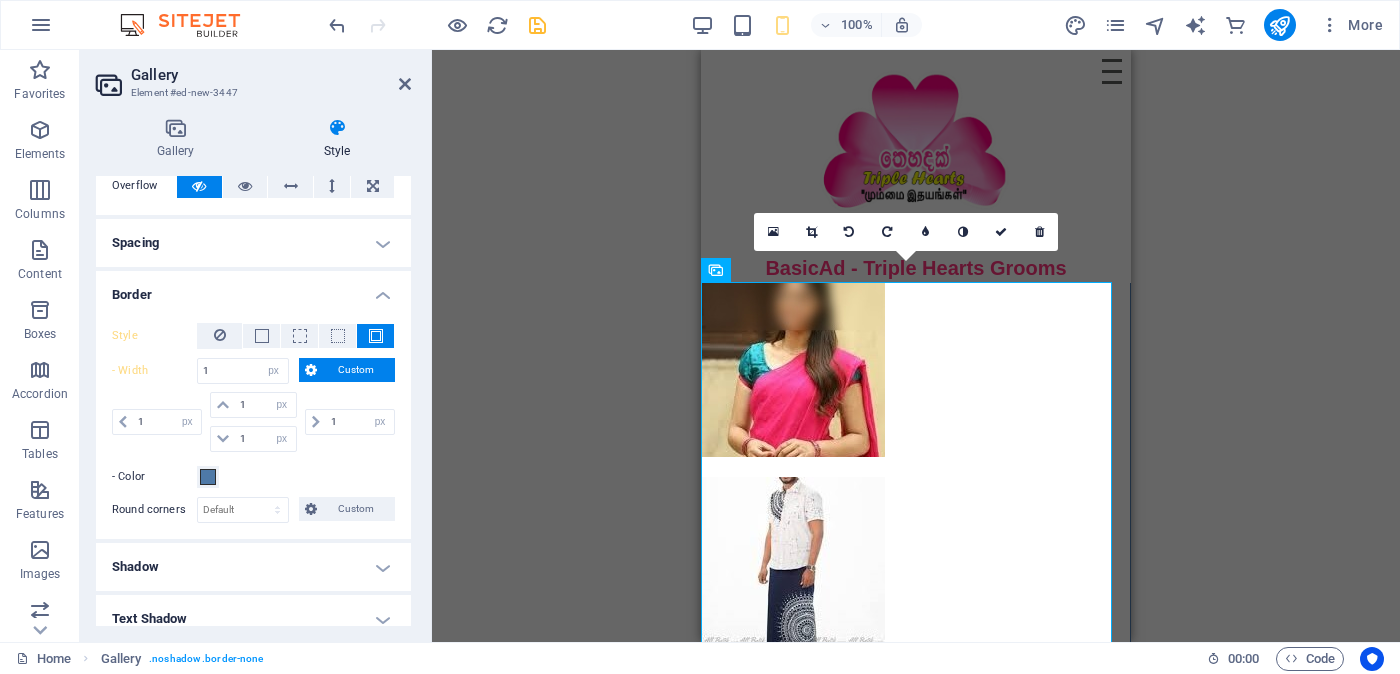 click on "Custom" at bounding box center (356, 370) 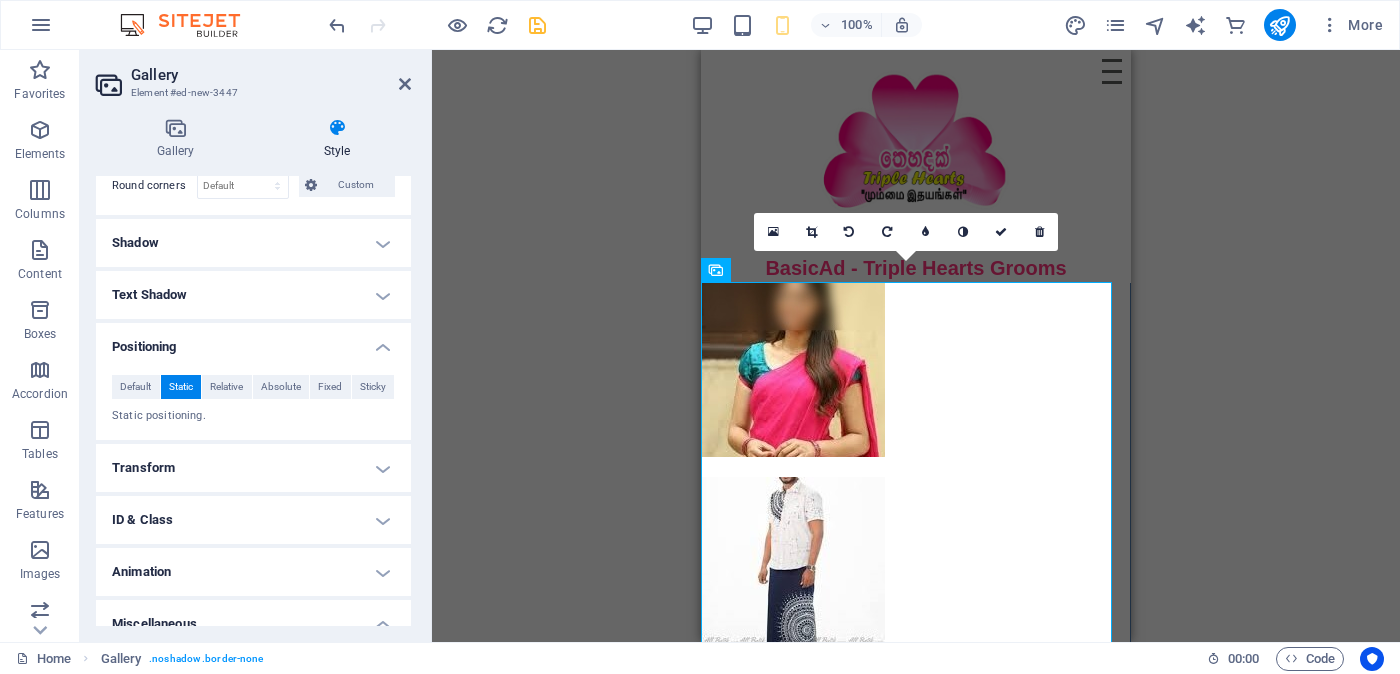 scroll, scrollTop: 499, scrollLeft: 0, axis: vertical 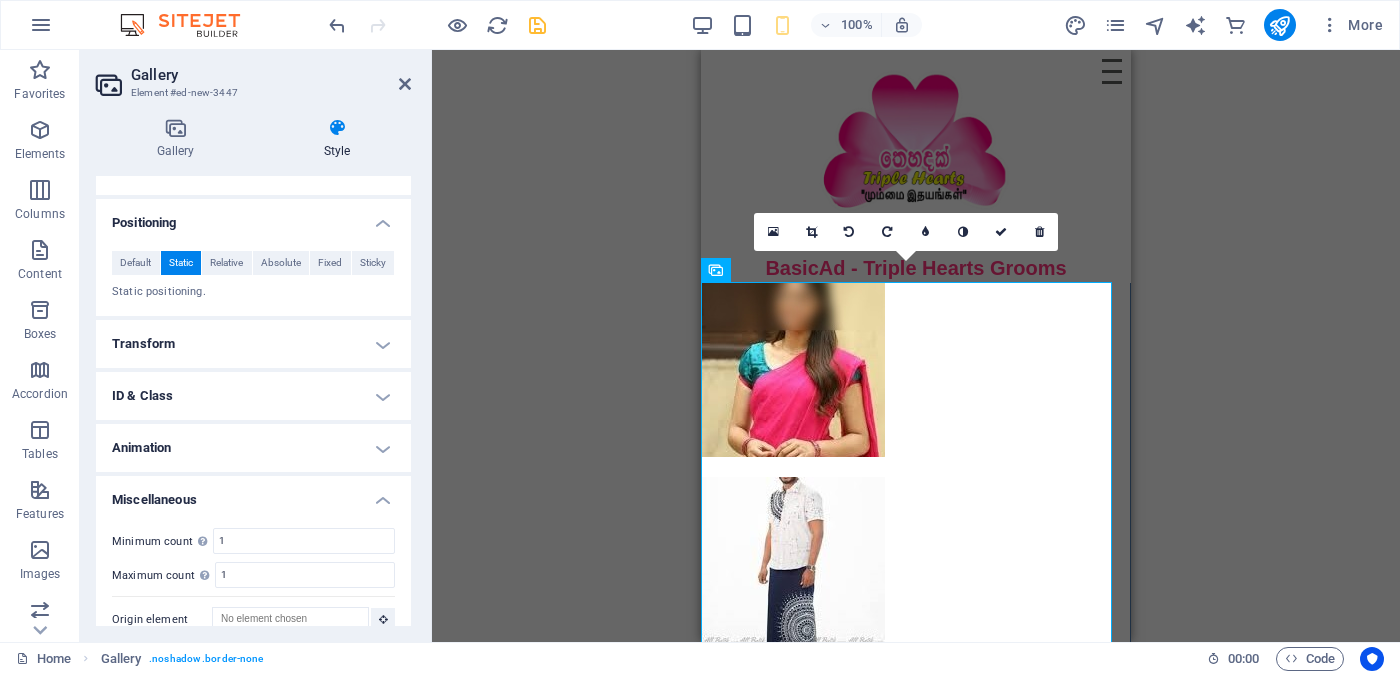 click on "Transform" at bounding box center [253, 344] 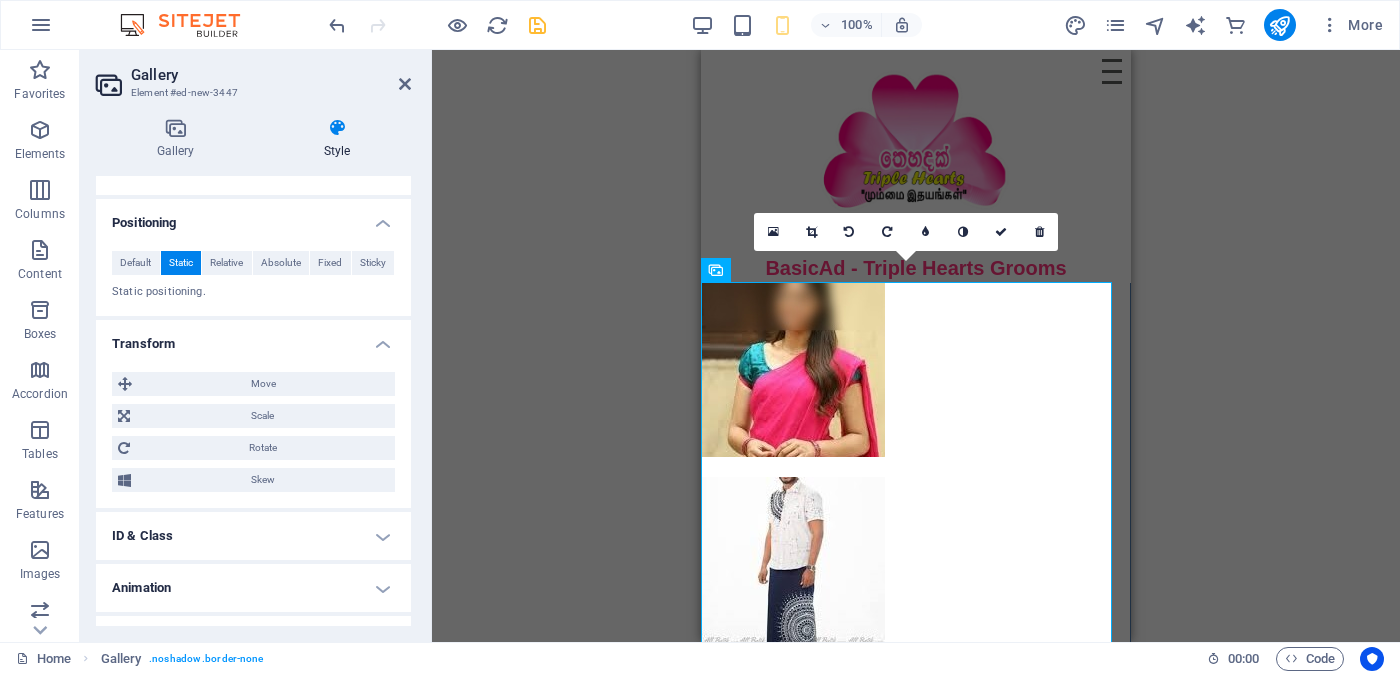 click on "Transform" at bounding box center (253, 338) 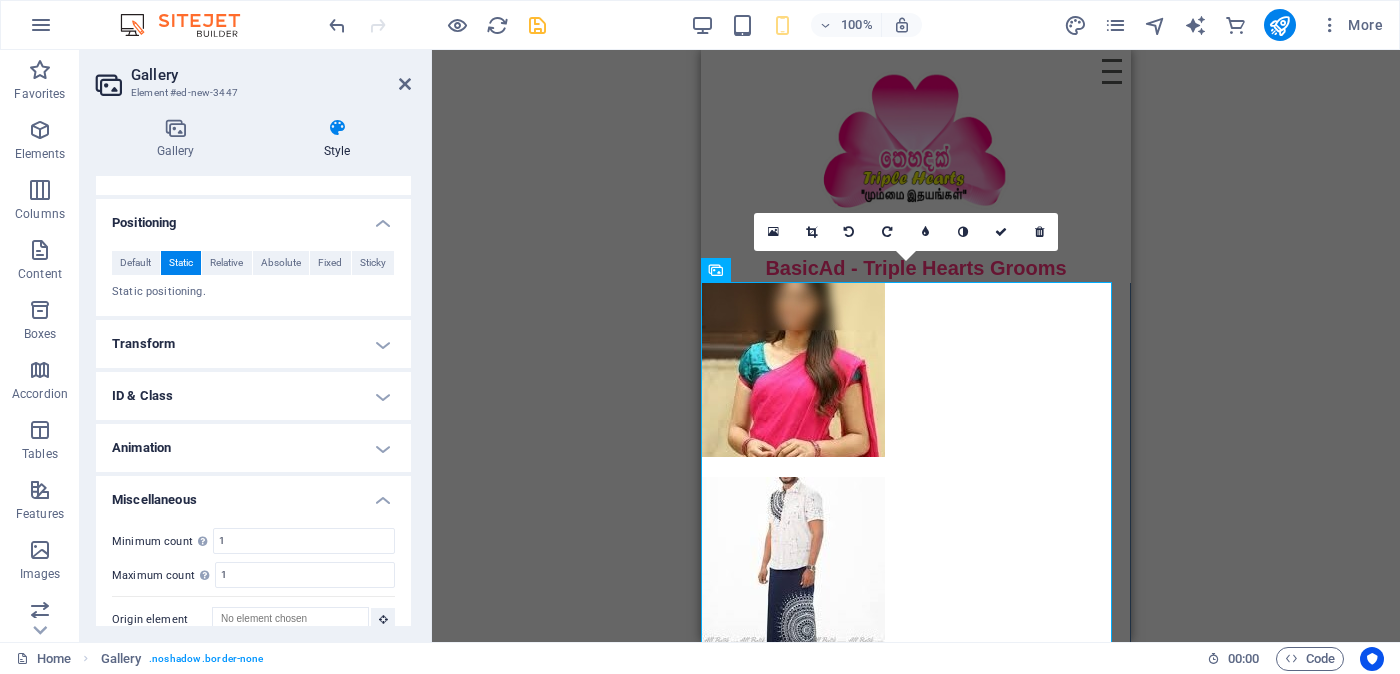scroll, scrollTop: 518, scrollLeft: 0, axis: vertical 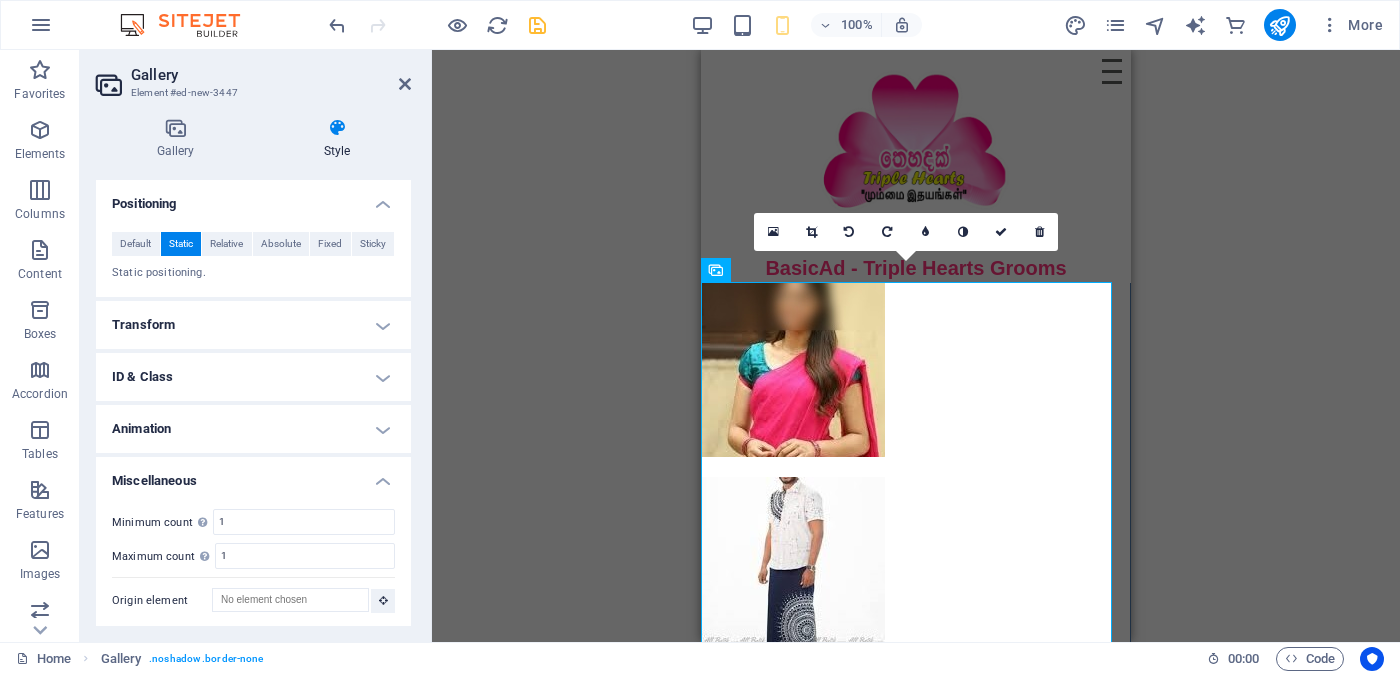 click on "Animation" at bounding box center (253, 429) 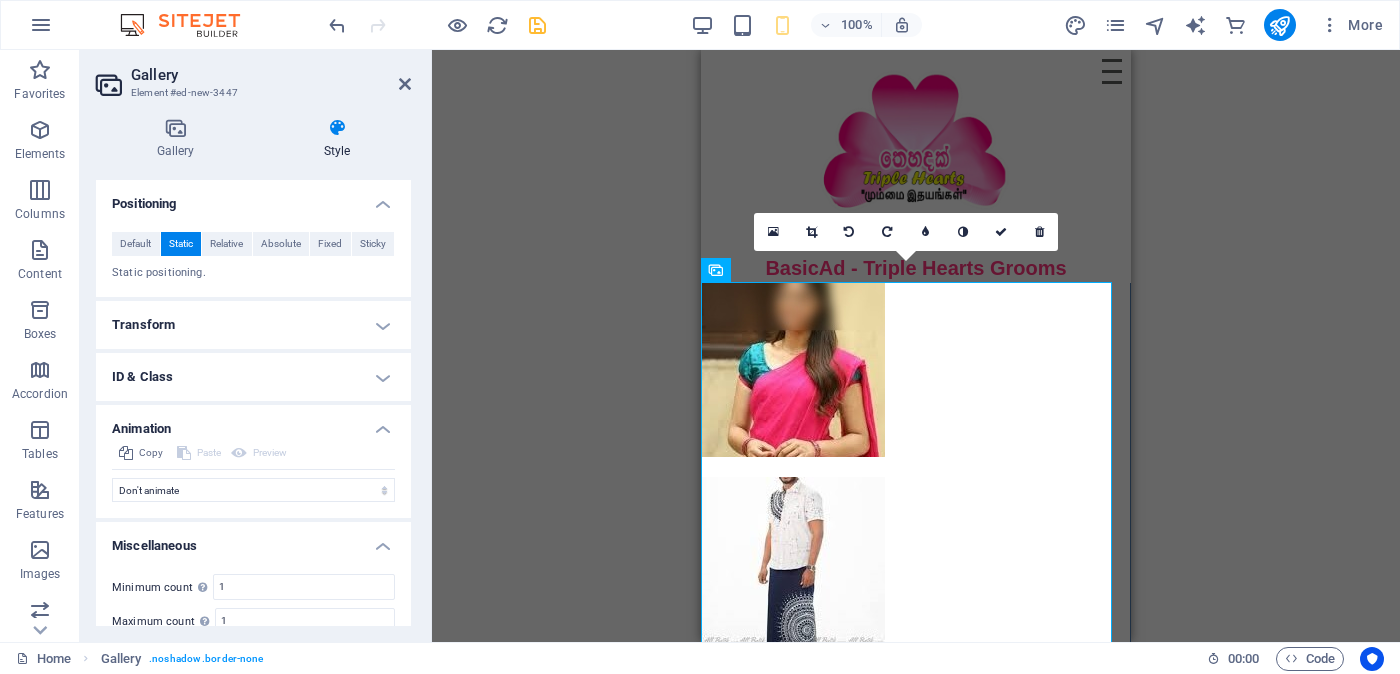 click on "Animation" at bounding box center [253, 423] 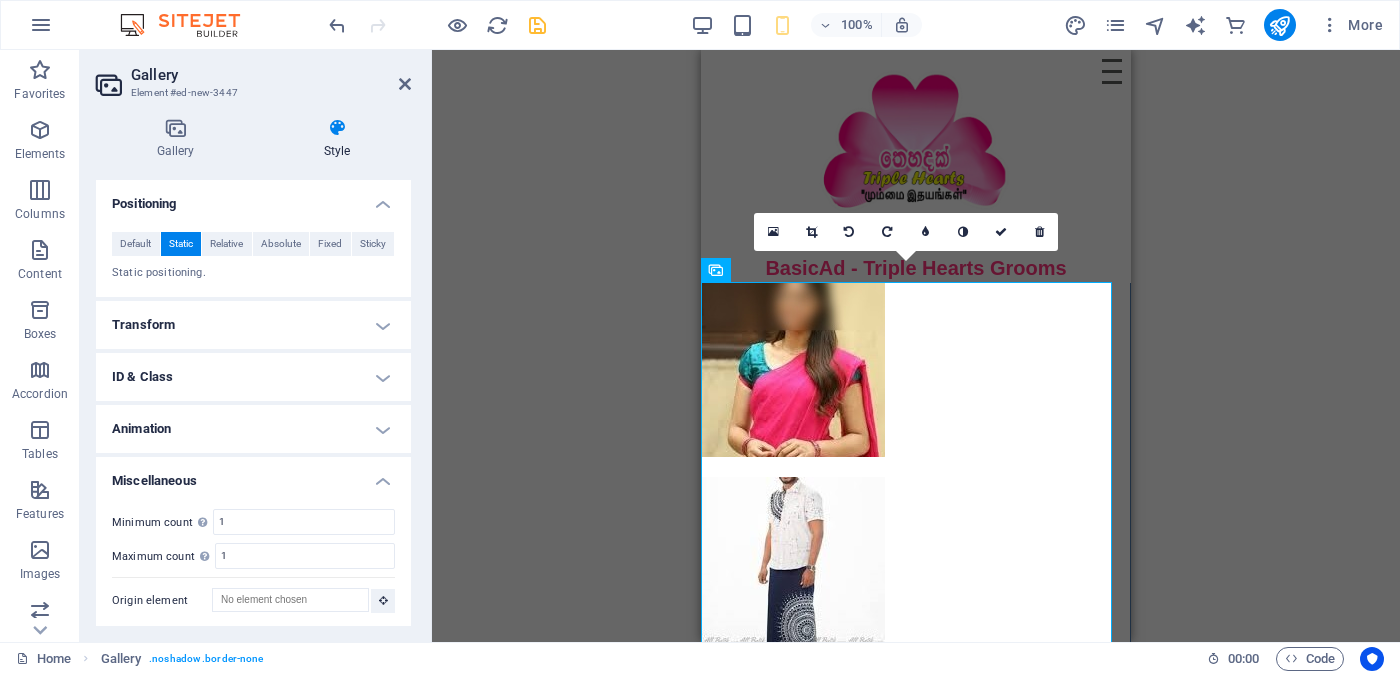 scroll, scrollTop: 0, scrollLeft: 0, axis: both 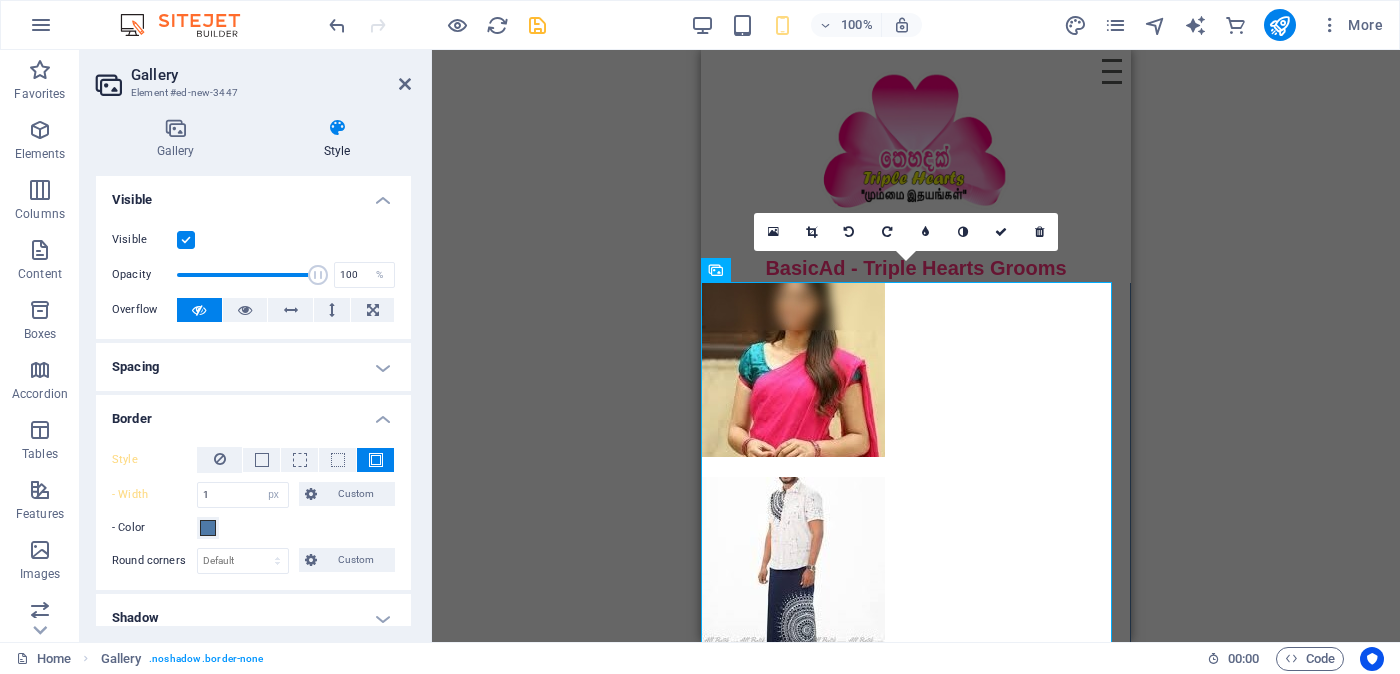 click at bounding box center [337, 128] 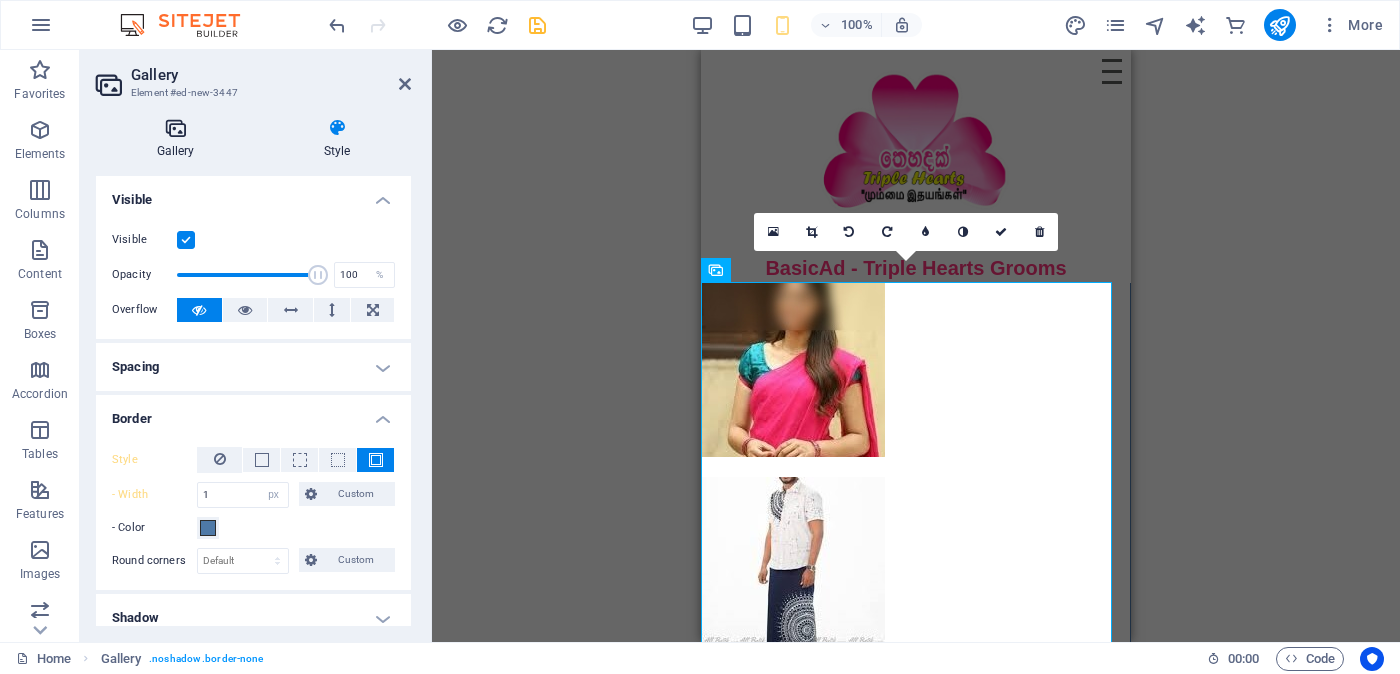 click on "Gallery" at bounding box center [179, 139] 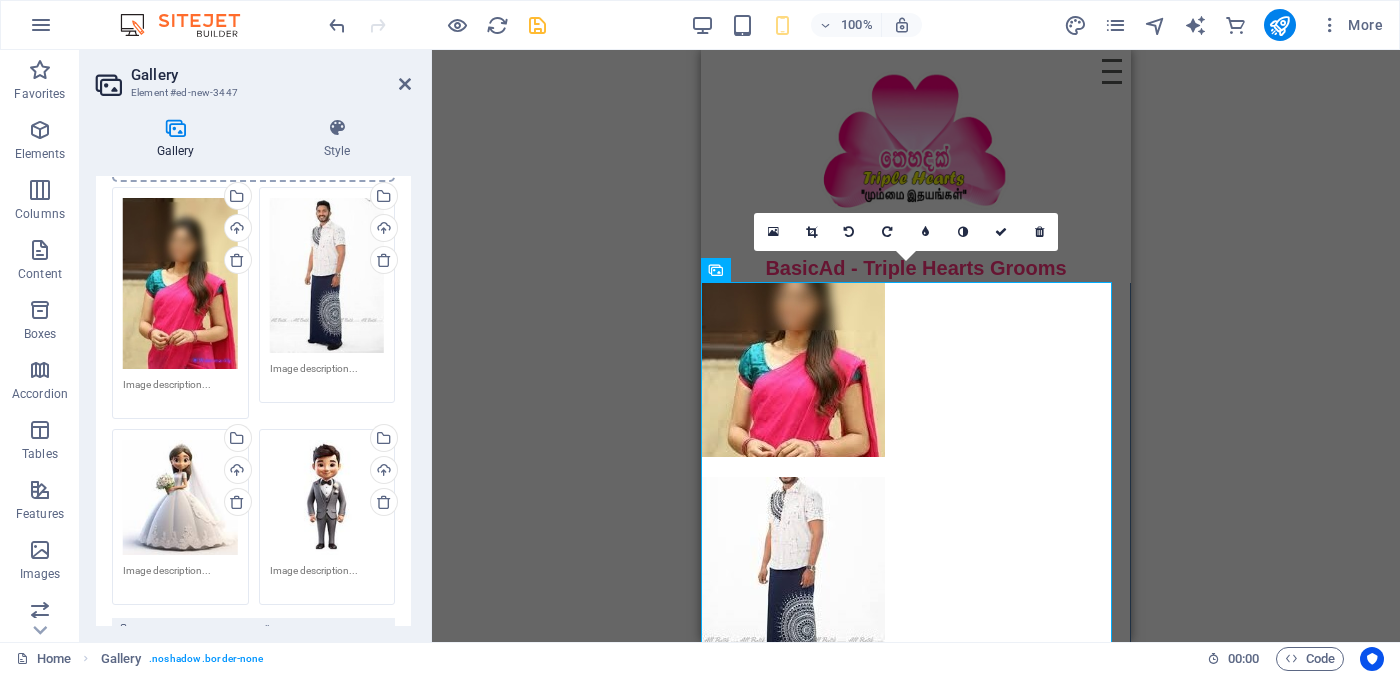 scroll, scrollTop: 443, scrollLeft: 0, axis: vertical 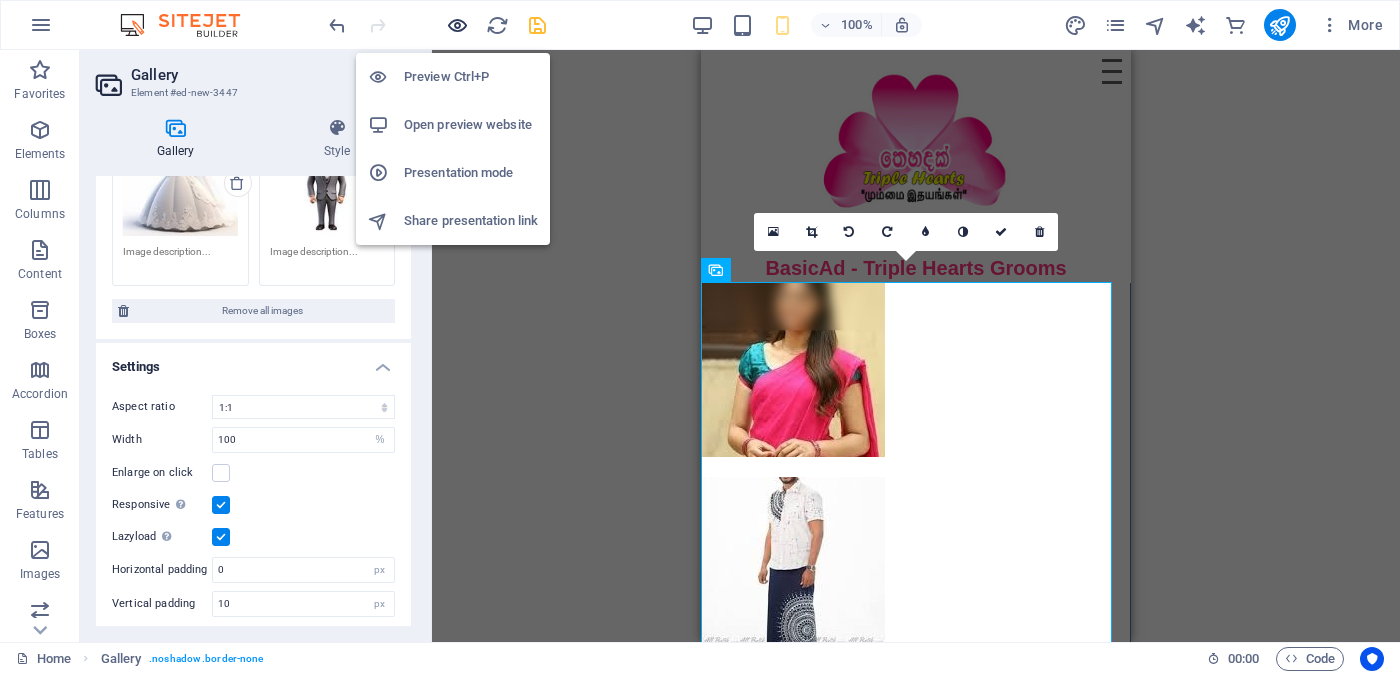 click at bounding box center [457, 25] 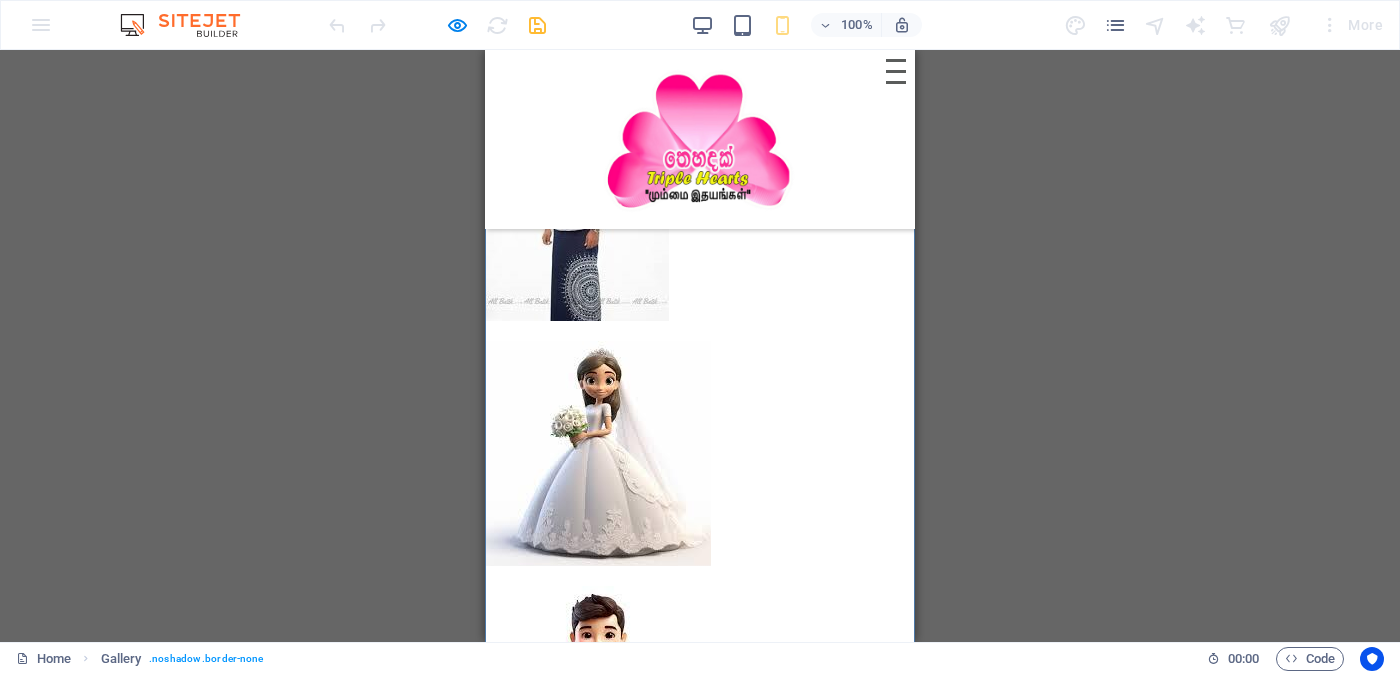 scroll, scrollTop: 0, scrollLeft: 0, axis: both 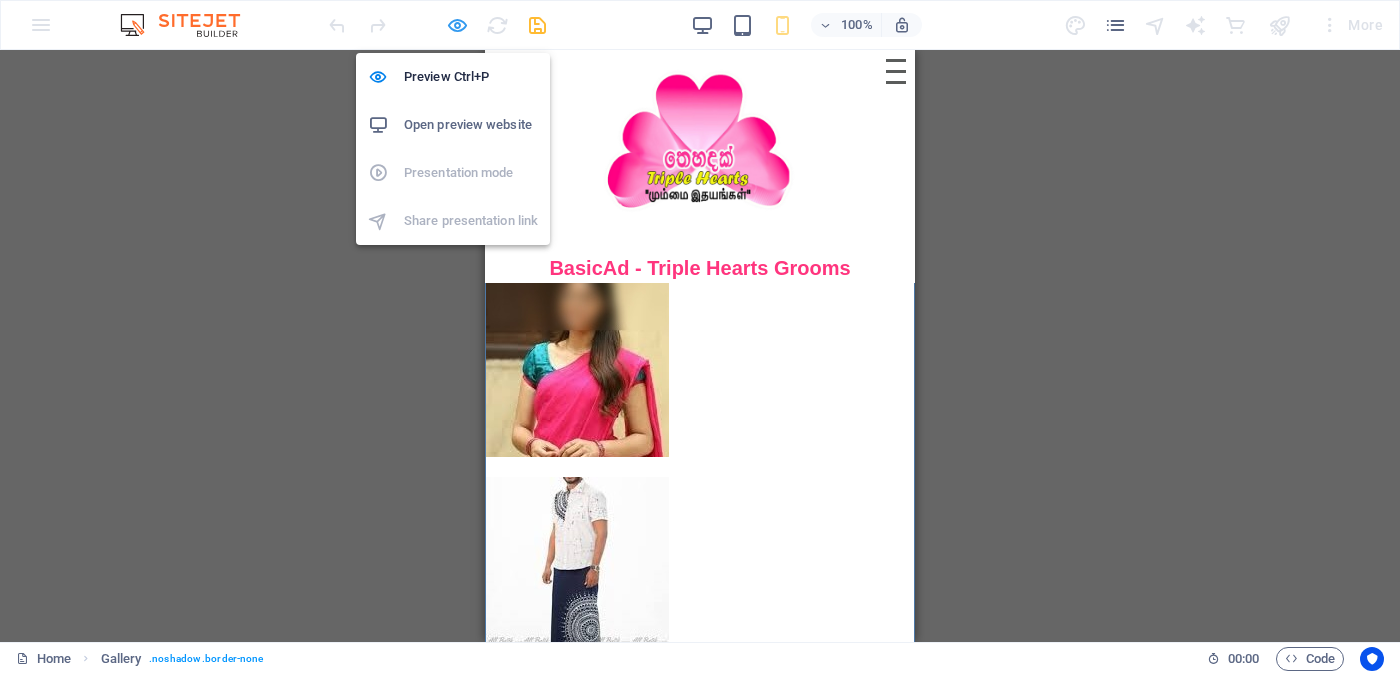 click at bounding box center [457, 25] 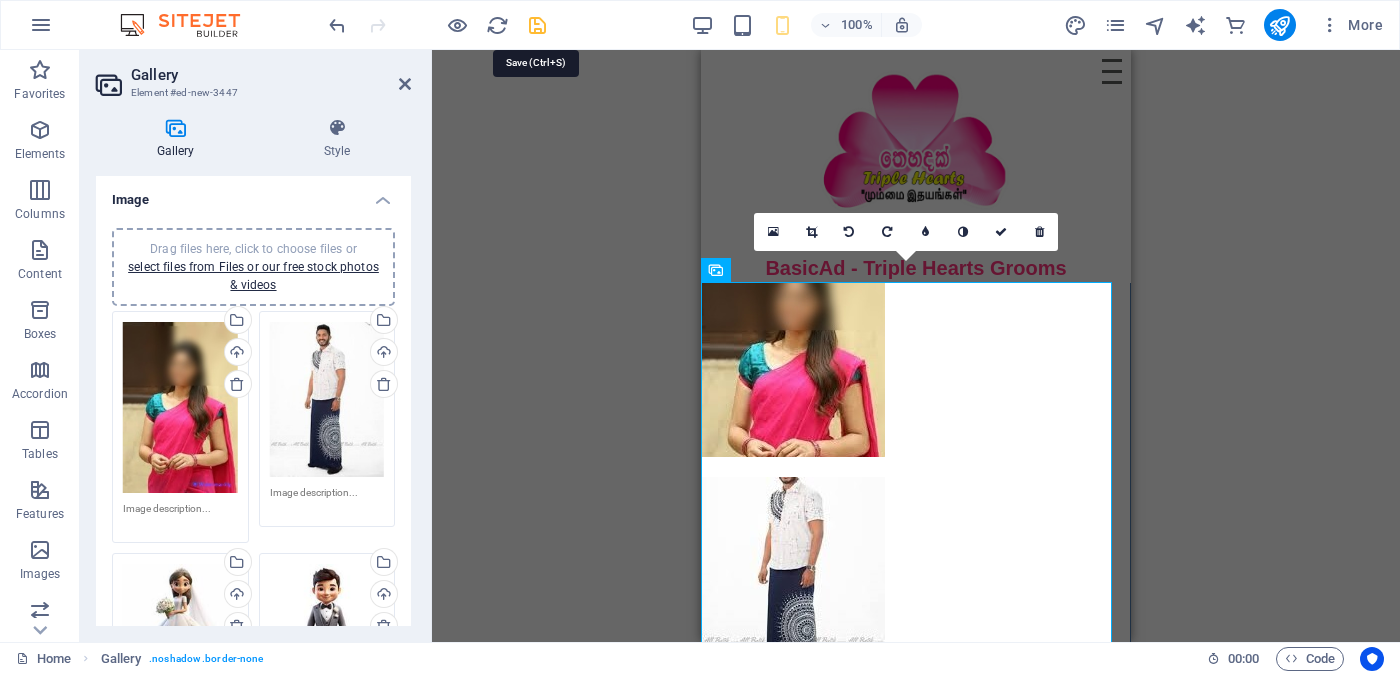 click at bounding box center [537, 25] 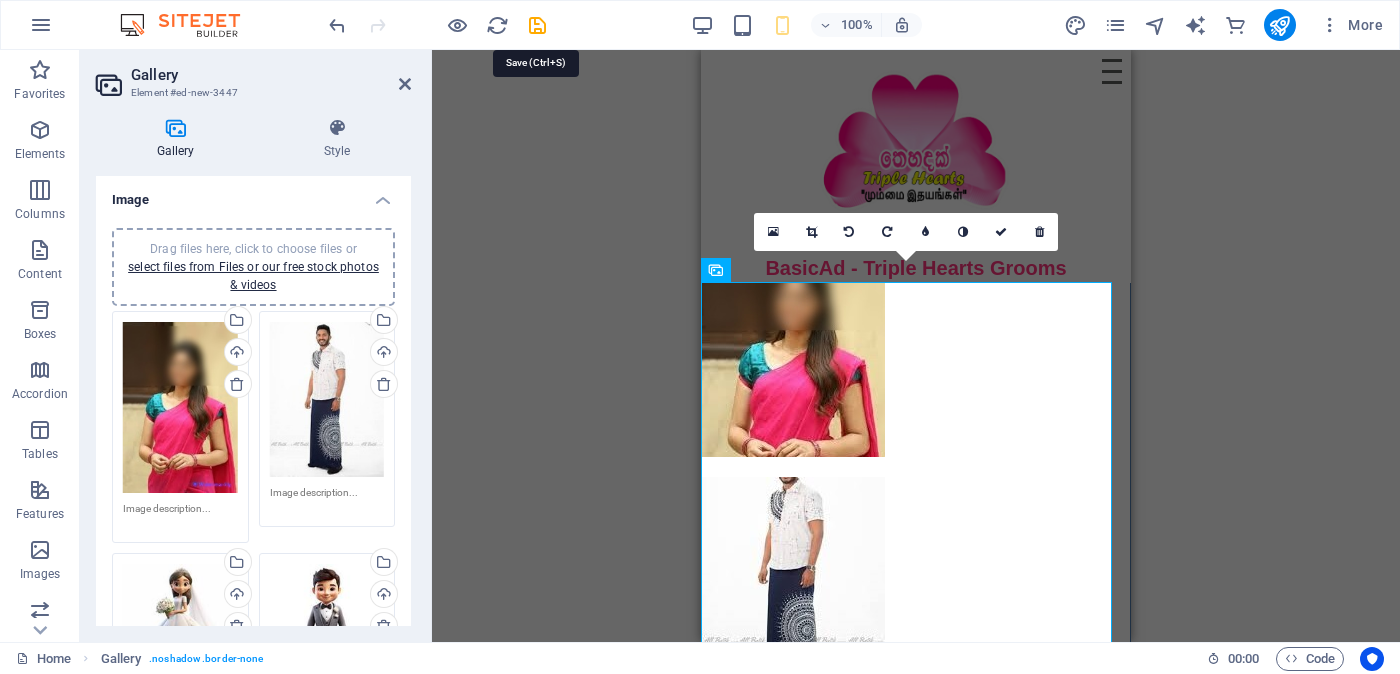 select on "4" 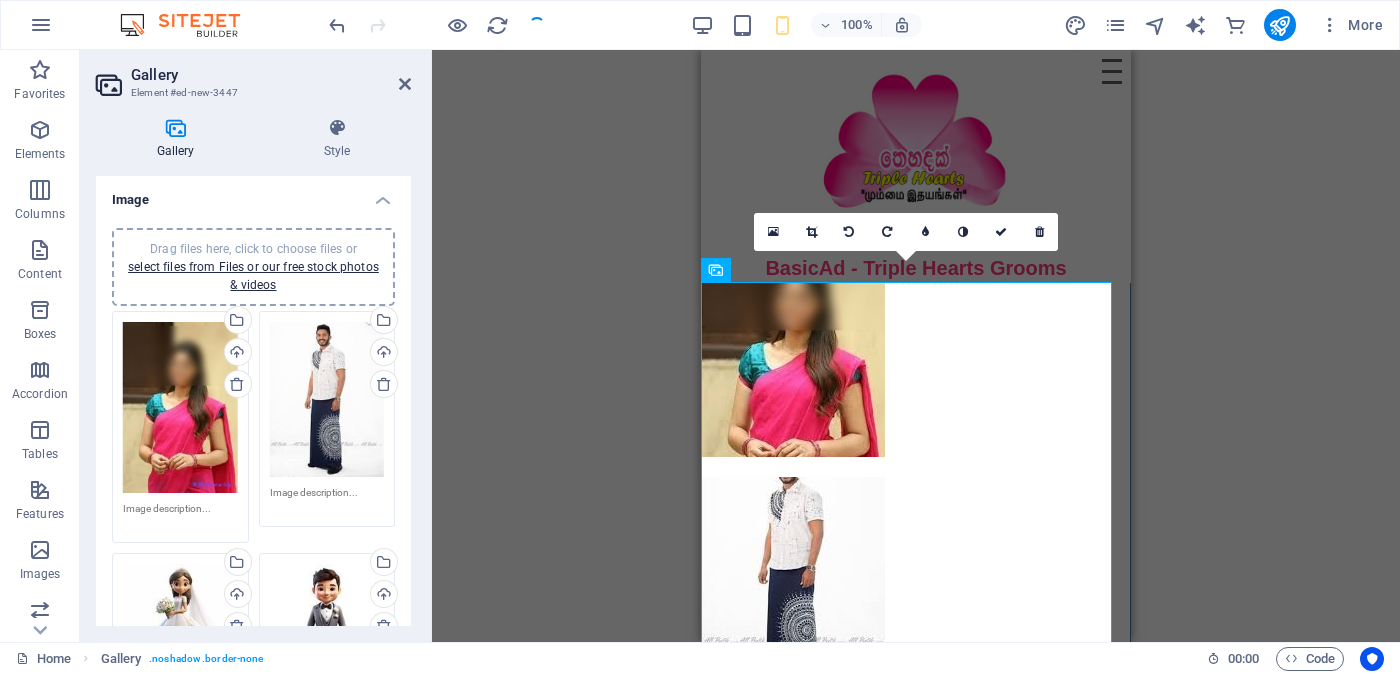 click on "0" at bounding box center (906, 232) 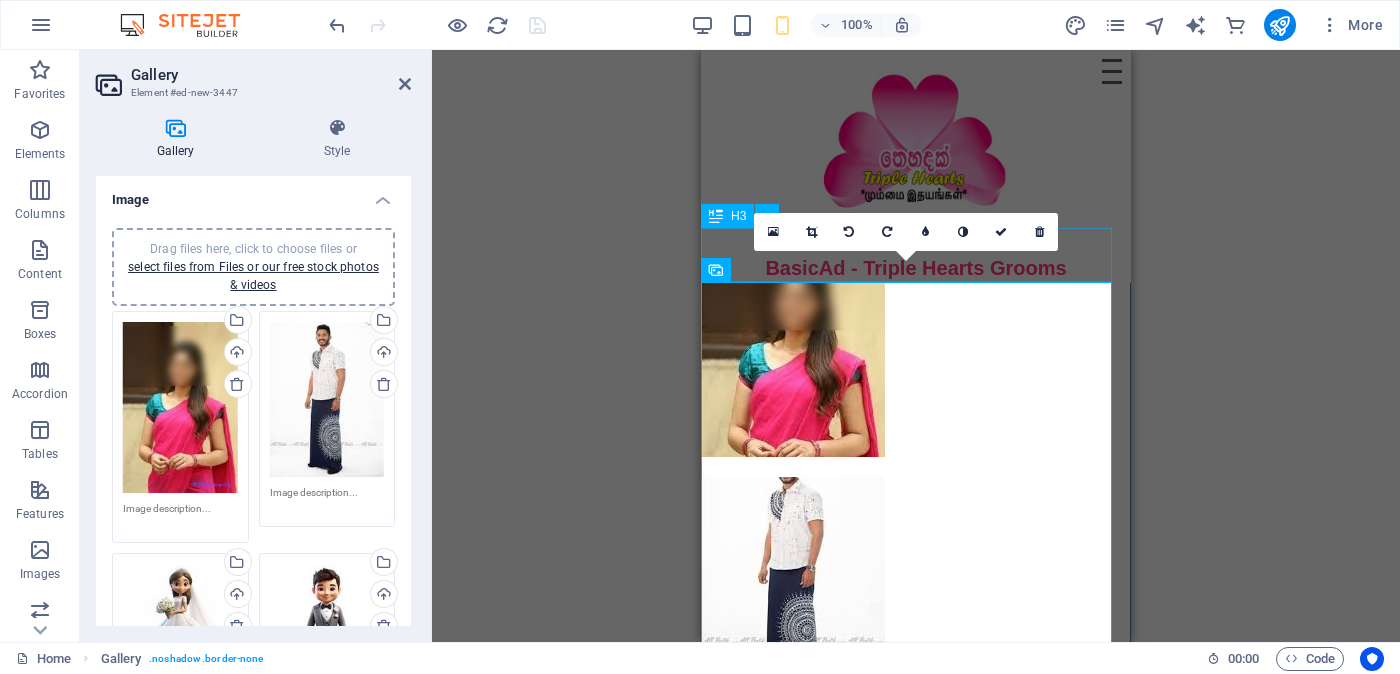 click on "​ BasicAd - Triple Hearts Grooms" at bounding box center [916, 256] 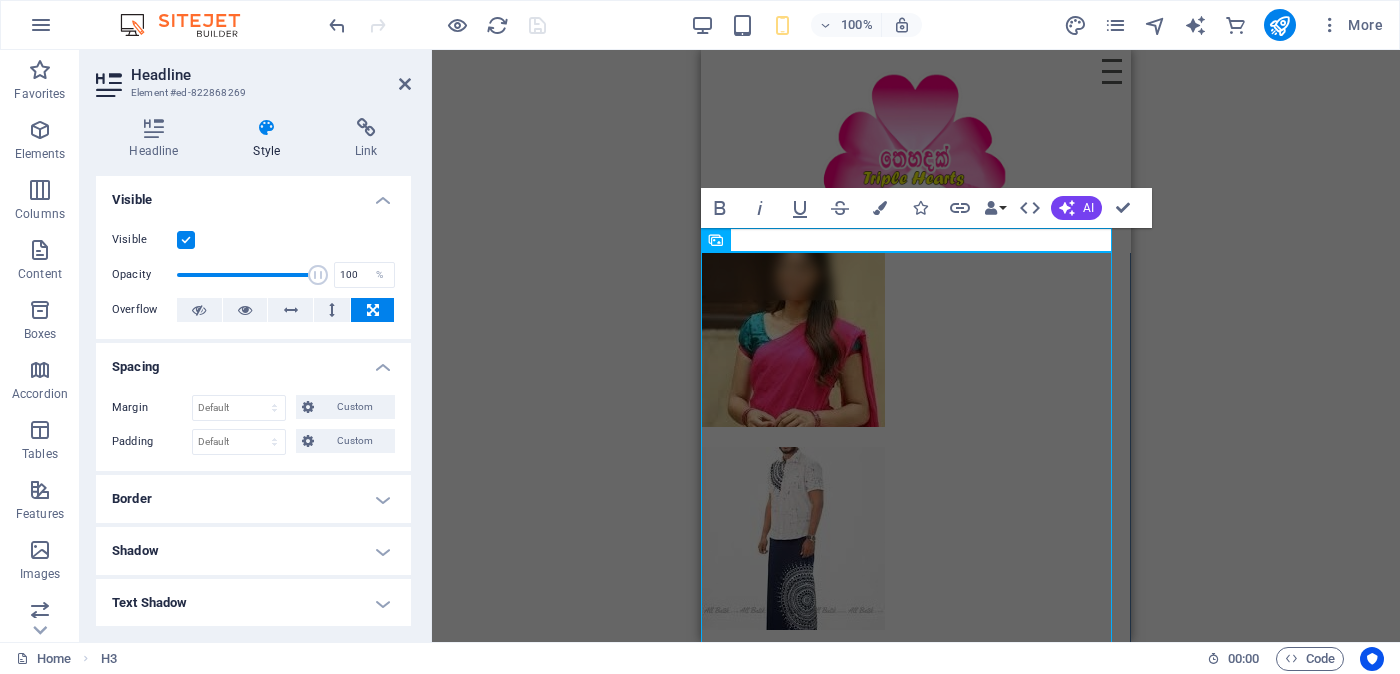 click on "Placeholder Image Iframe H3 Iframe Image H3 Image slider Image Slider Image slider Menu Bar Icon Container Logo Menu Menu Bar Hamburger Logo Icon Container Container Container Container HTML Menu Bar Hamburger Container Icon HTML Logo SVG Floating Image Image Text Floating Image Placeholder Iframe Gallery Gallery Bold Italic Underline Strikethrough Colors Icons Link Data Bindings Company [FIRST] [LAST] [STREET] [ZIP] [CITY] [EMAIL] [PHONE] [PHONE] [PHONE] Custom field 1 Custom field 2 Custom field 3 Custom field 4 Custom field 5 Custom field 6 HTML AI Improve Make shorter Make longer Fix spelling & grammar Translate to English Generate text Confirm (Ctrl+⏎)" at bounding box center [916, 346] 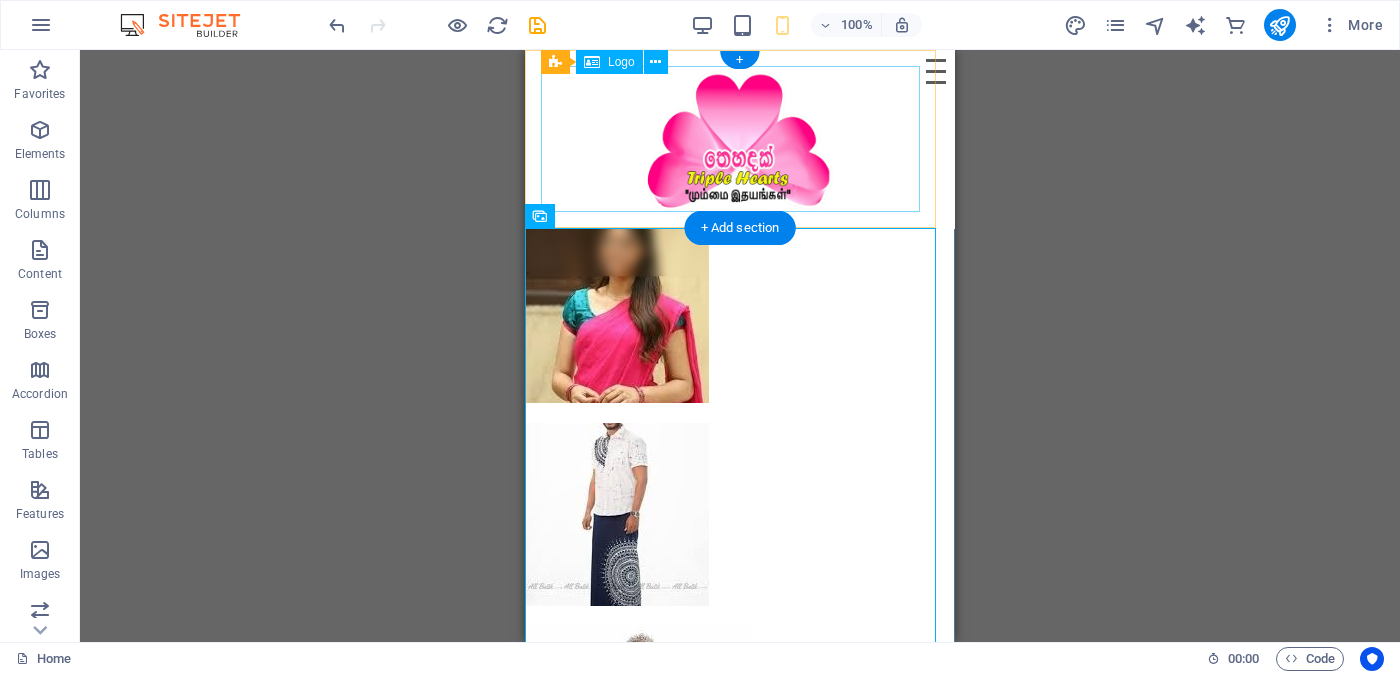 click at bounding box center (740, 139) 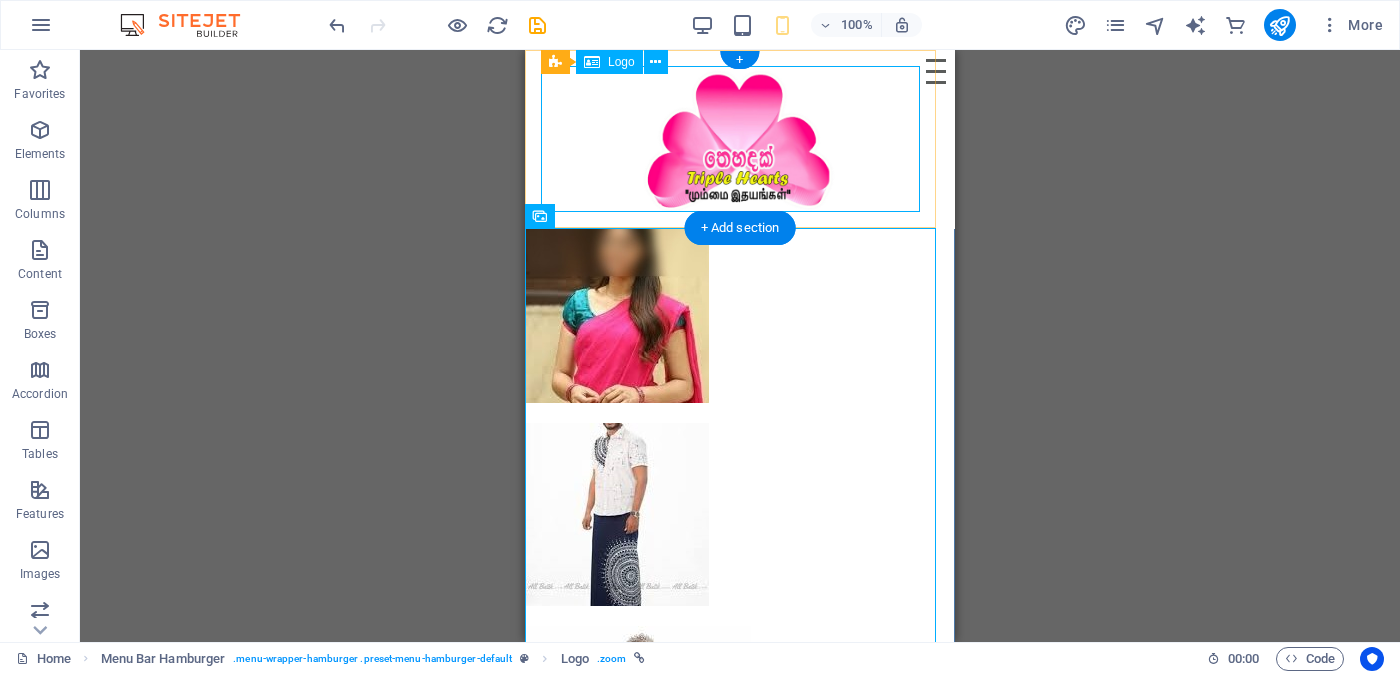 click at bounding box center (740, 139) 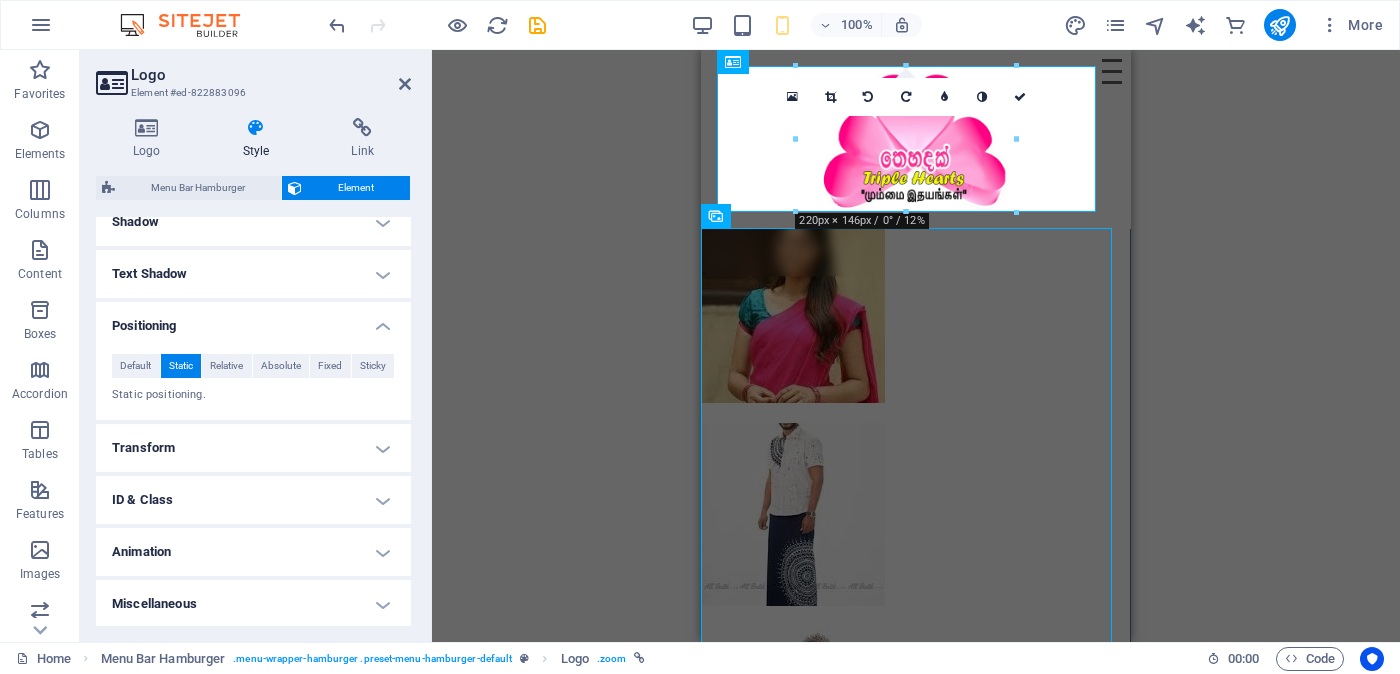 scroll, scrollTop: 0, scrollLeft: 0, axis: both 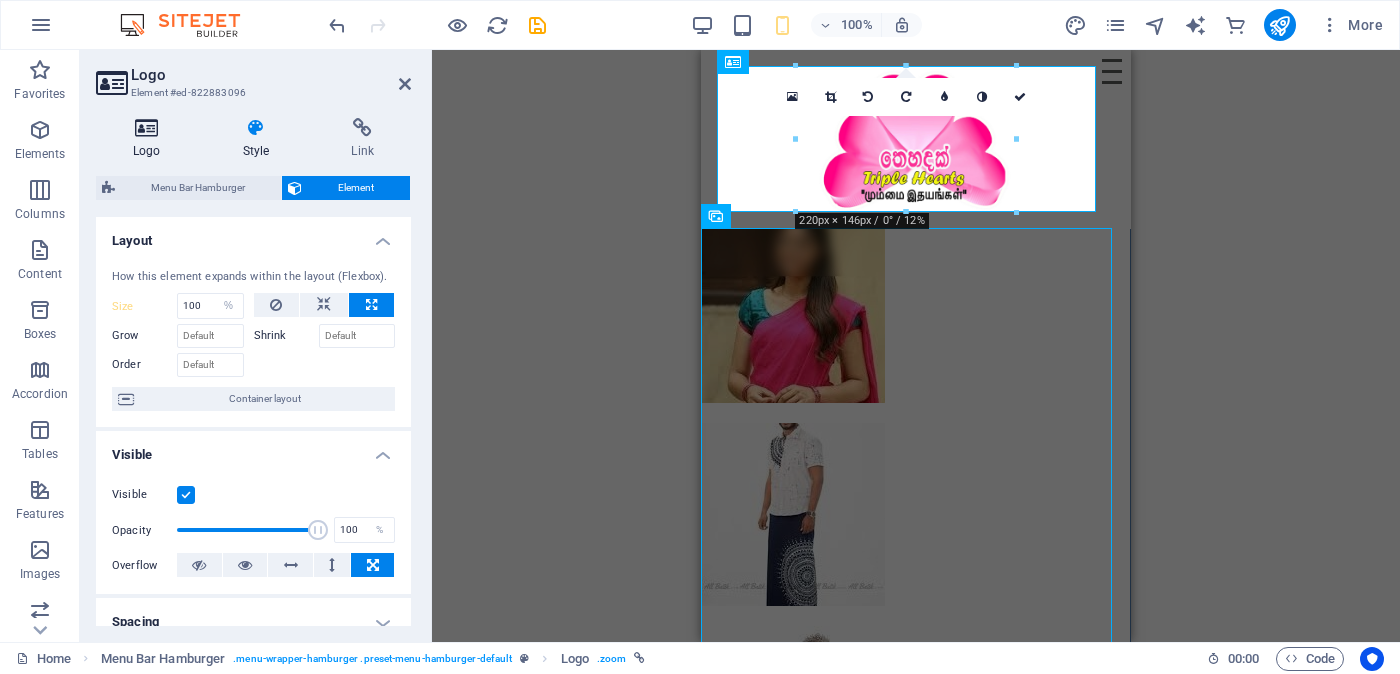 click at bounding box center (147, 128) 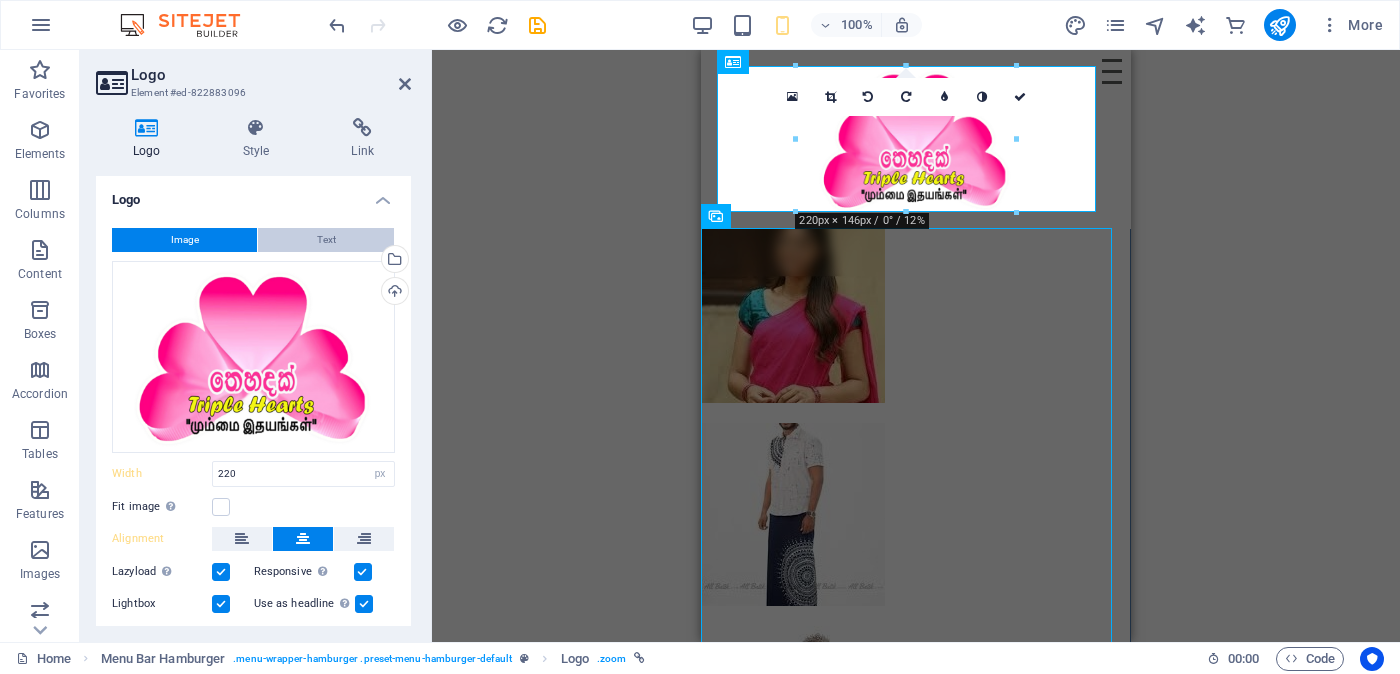 click on "Text" at bounding box center (326, 240) 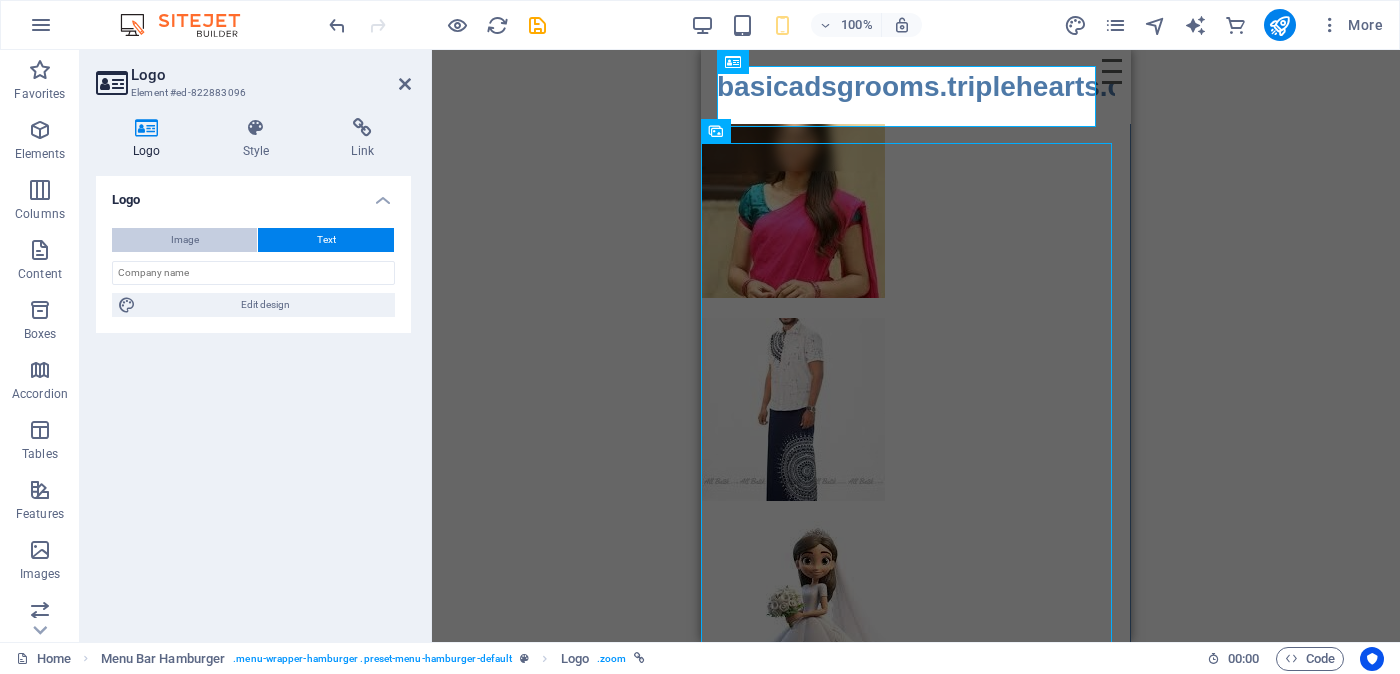 click on "Image" at bounding box center (184, 240) 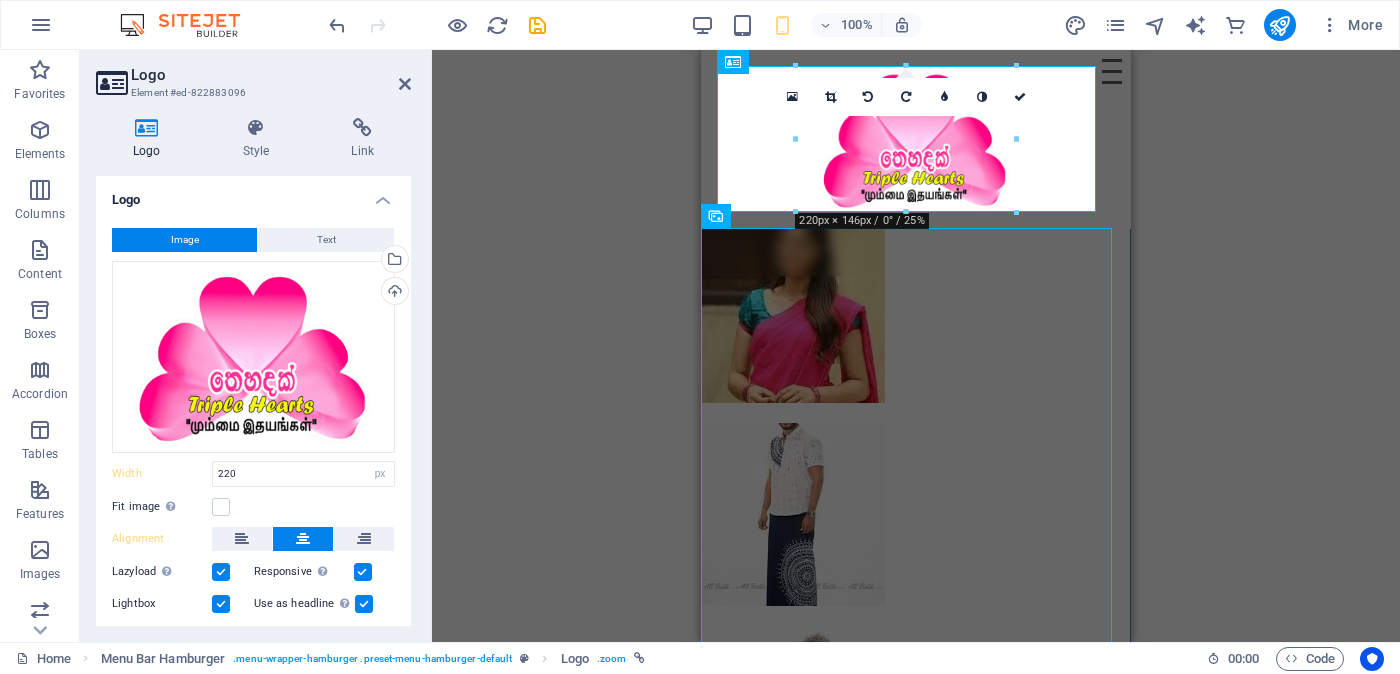 scroll, scrollTop: 82, scrollLeft: 0, axis: vertical 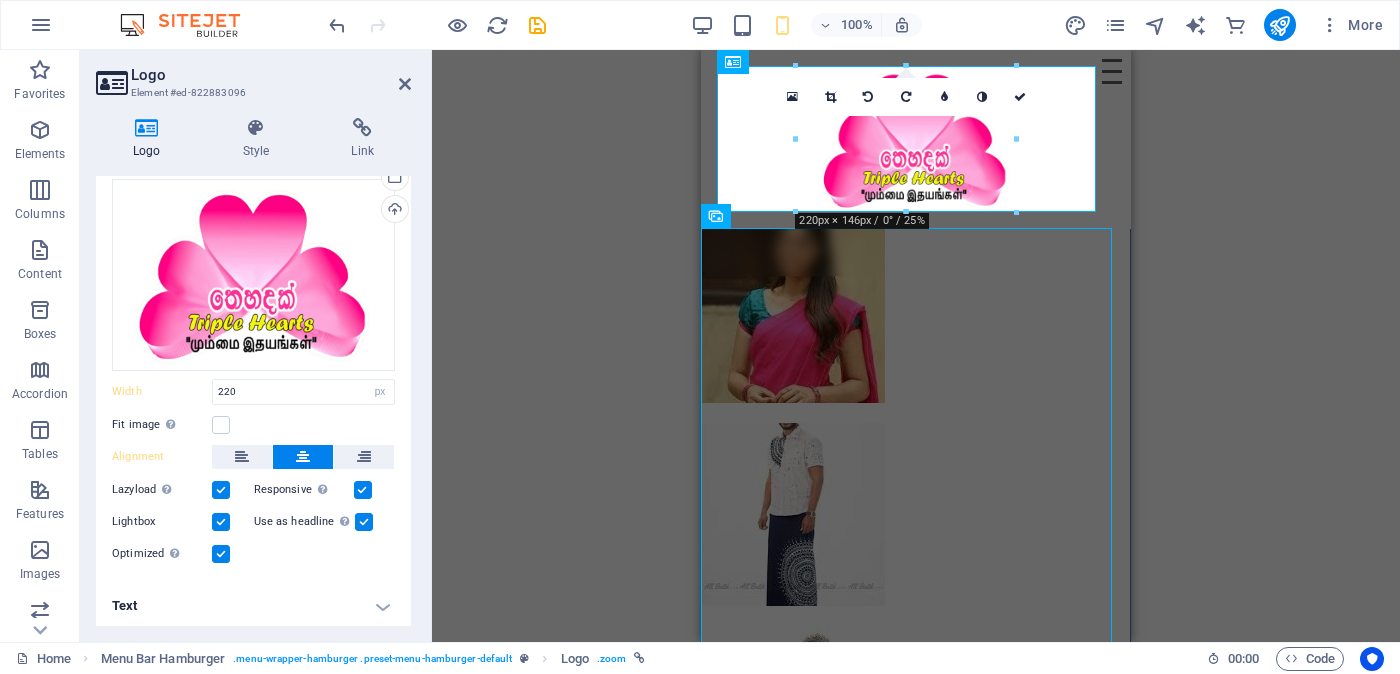click on "Text" at bounding box center [253, 606] 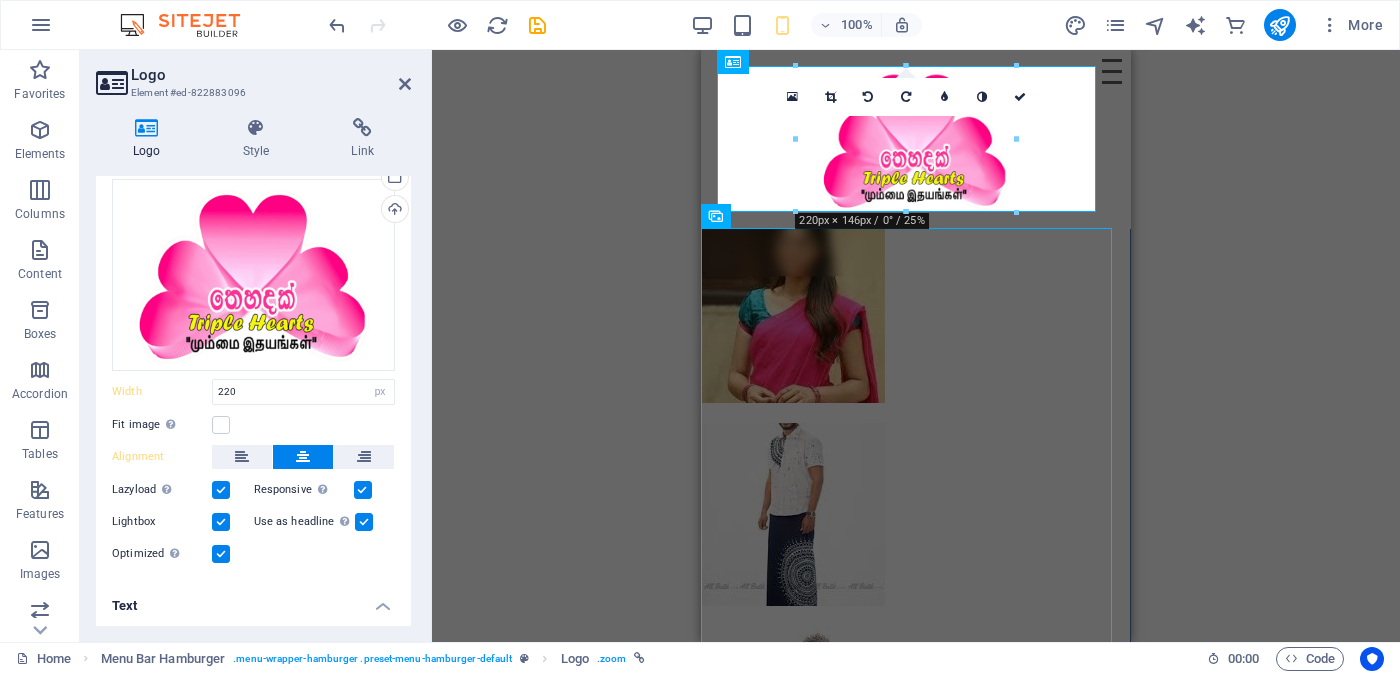 scroll, scrollTop: 270, scrollLeft: 0, axis: vertical 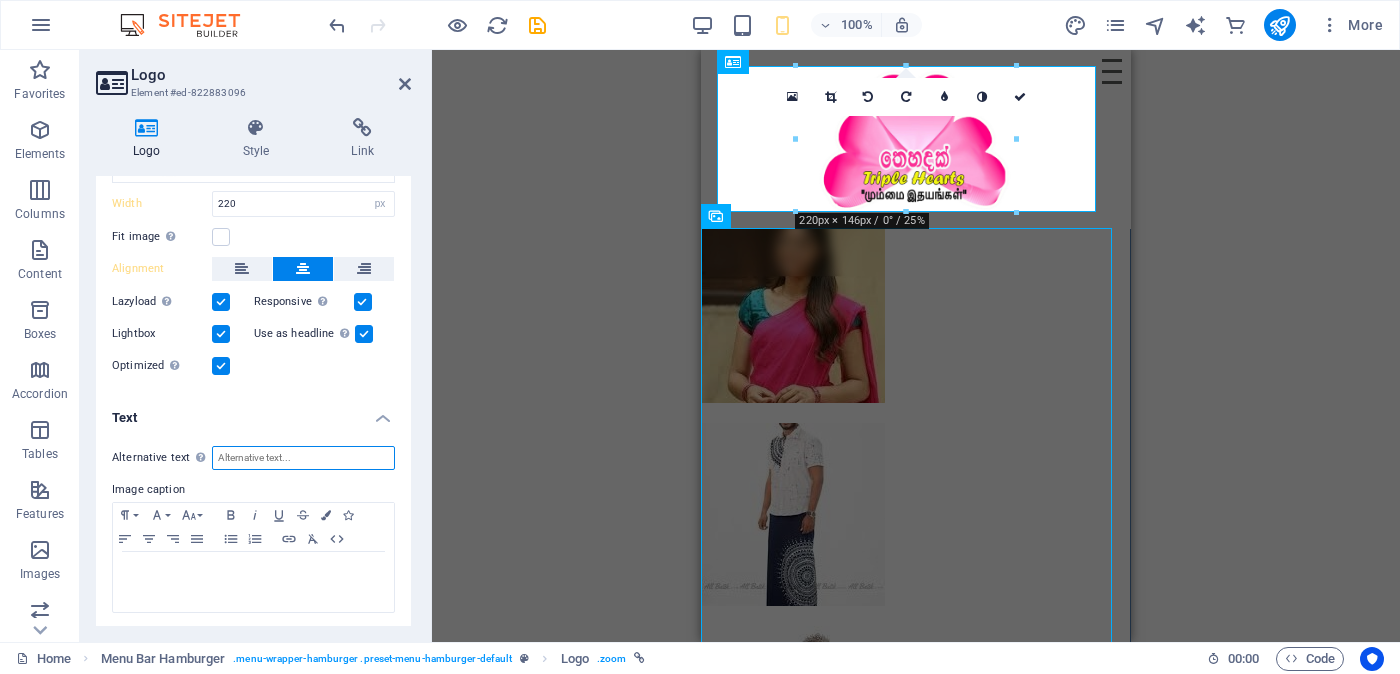 click on "Alternative text The alternative text is used by devices that cannot display images (e.g. image search engines) and should be added to every image to improve website accessibility." at bounding box center (303, 458) 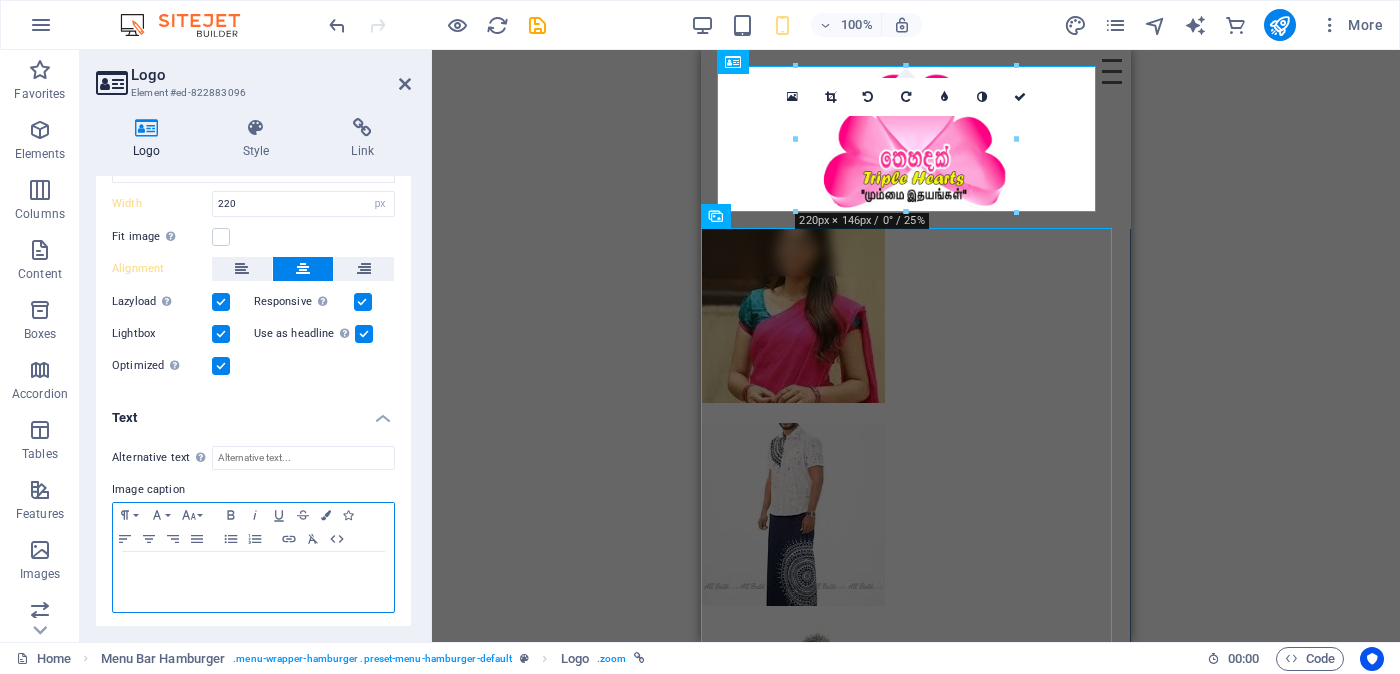 click at bounding box center (253, 571) 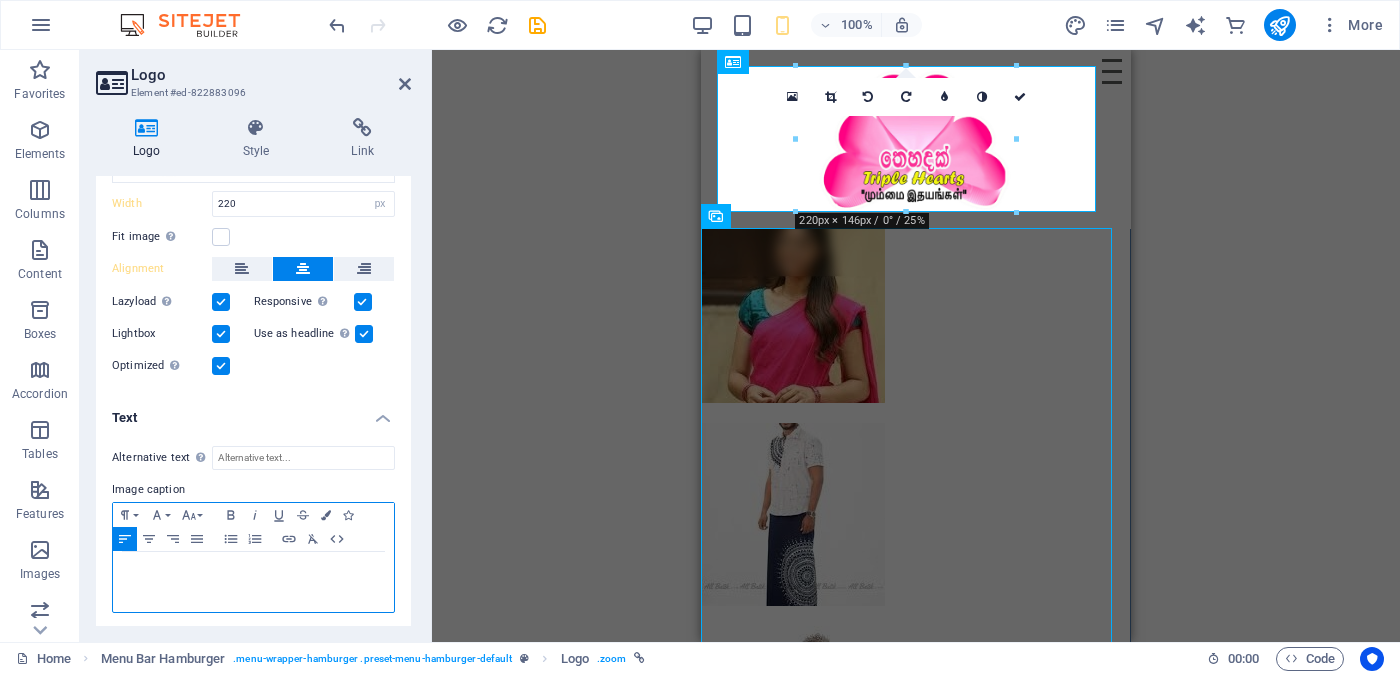 click at bounding box center (253, 571) 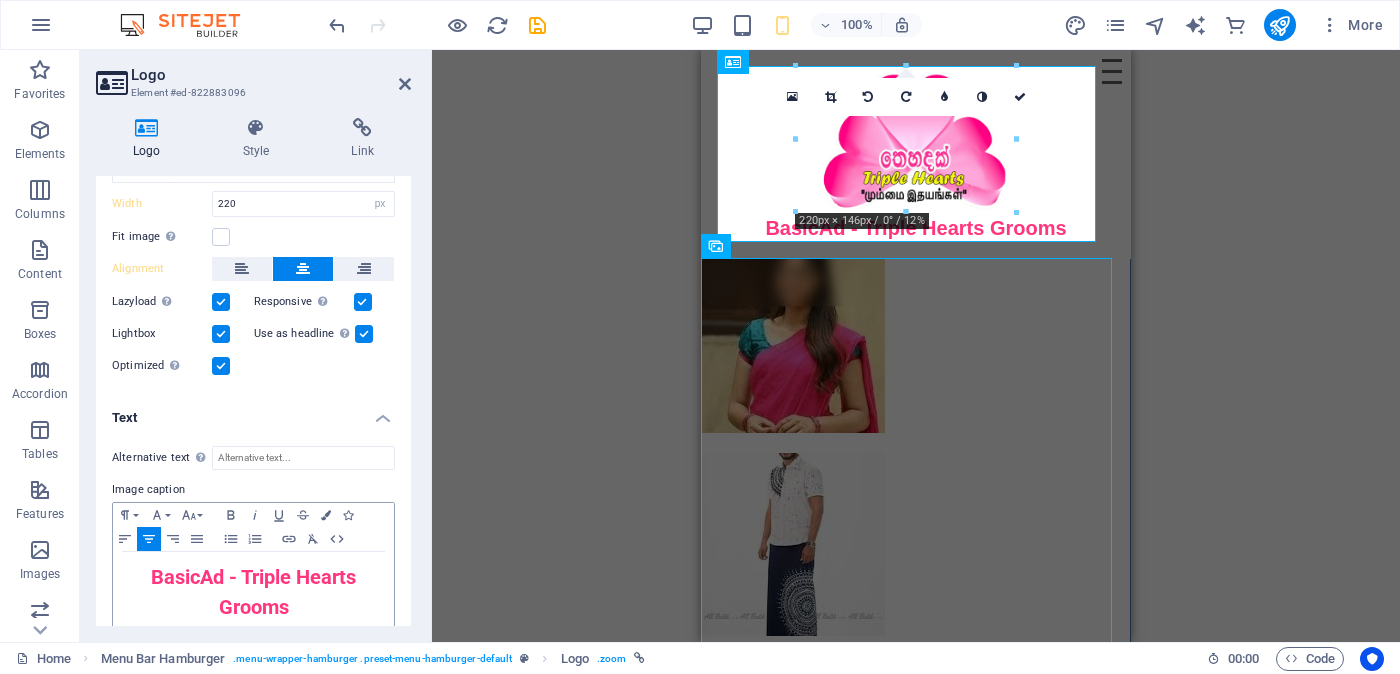 click on "Drag here to replace the existing content. Press “Ctrl” if you want to create a new element.
Placeholder   Image   Iframe   H3   Iframe   Image   H3   Image slider   Image Slider   Image slider   Menu Bar   Icon   Container   Logo   Menu   Menu Bar Hamburger   Menu Bar Hamburger   Logo   Icon   Container   Container   Container   Container   HTML   Menu Bar Hamburger   Container   Icon   HTML   Menu Bar Hamburger   Logo   SVG   Floating Image   Image   Text   Floating Image   Placeholder   Iframe   Gallery   Gallery 180 170 160 150 140 130 120 110 100 90 80 70 60 50 40 30 20 10 0 -10 -20 -30 -40 -50 -60 -70 -80 -90 -100 -110 -120 -130 -140 -150 -160 -170 220px × 146px / 0° / 12% 16:10 16:9 4:3 1:1 1:2 0" at bounding box center (916, 346) 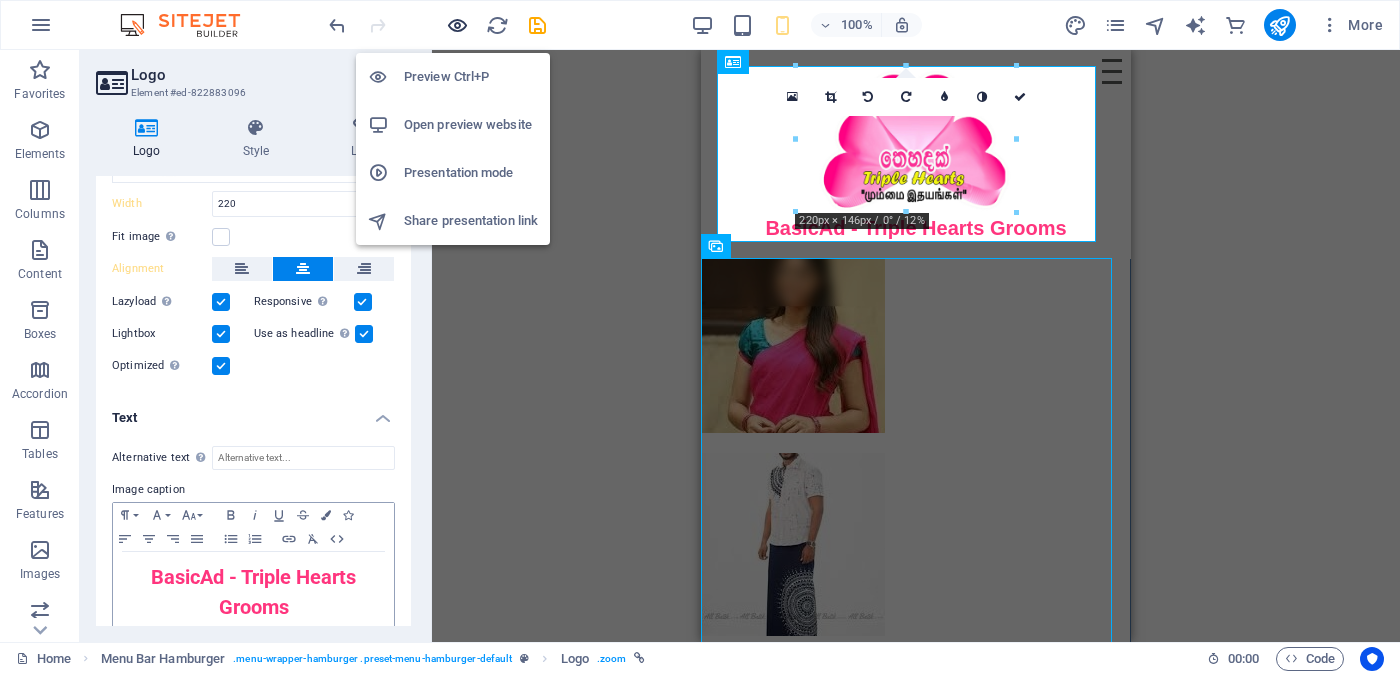 click at bounding box center (457, 25) 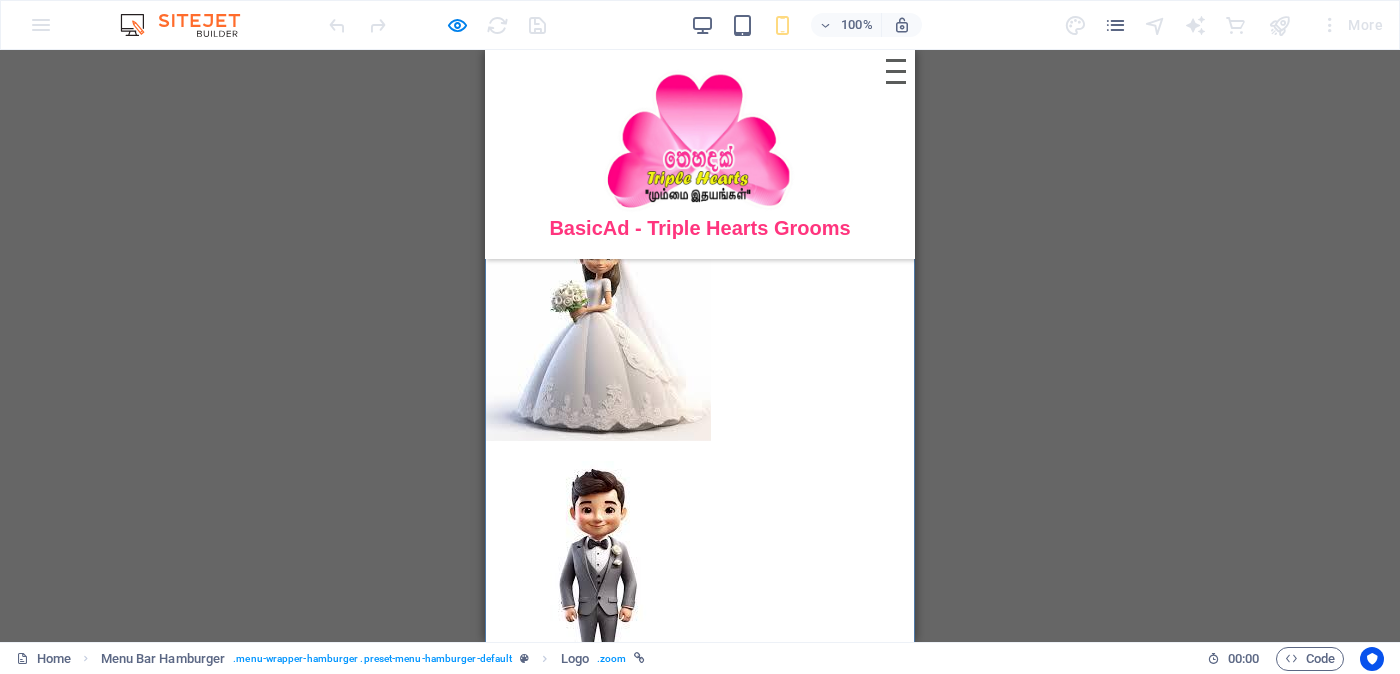 scroll, scrollTop: 189, scrollLeft: 0, axis: vertical 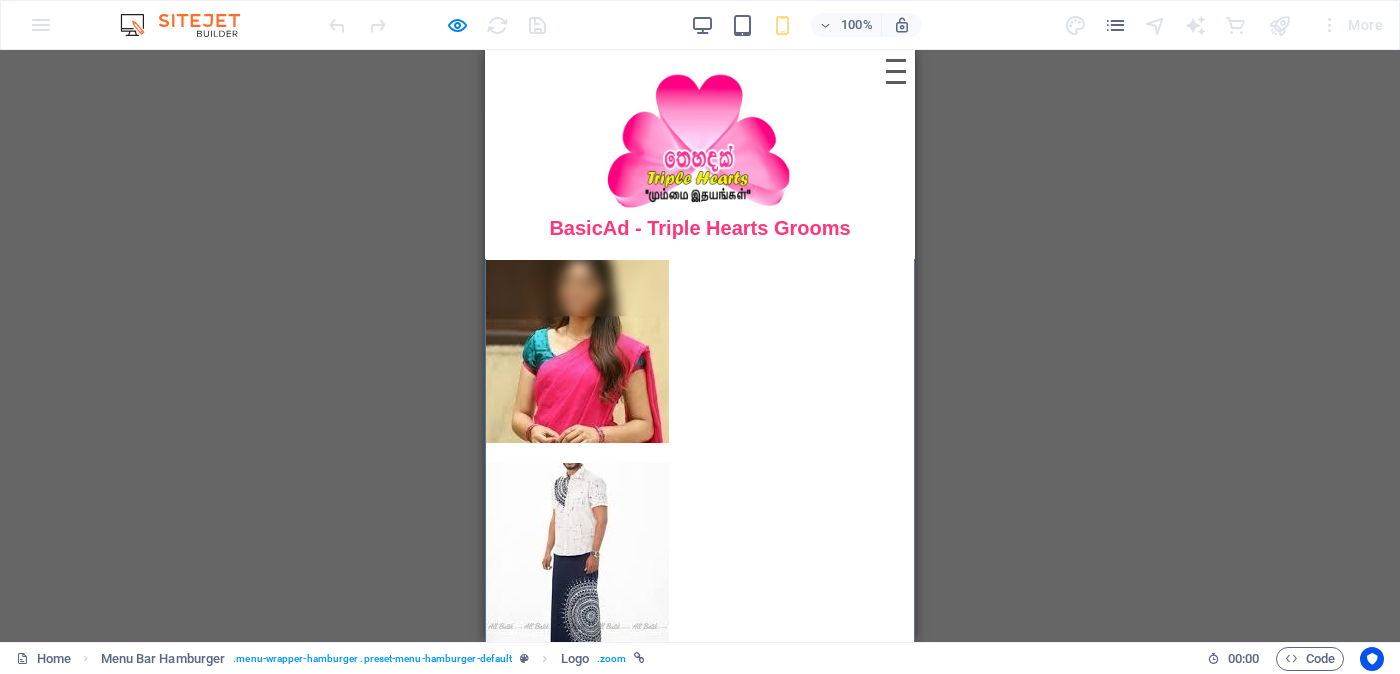 click on "Menu" at bounding box center [896, 71] 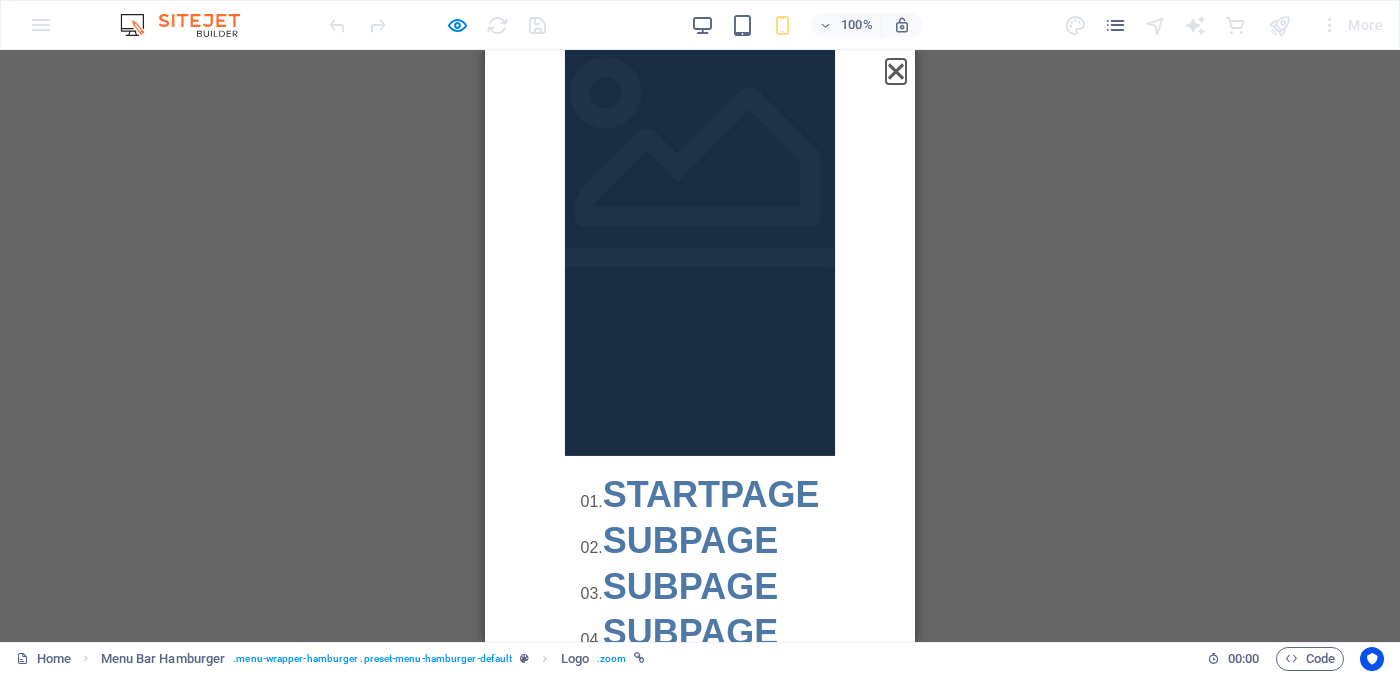 click on "Menu" at bounding box center (896, 71) 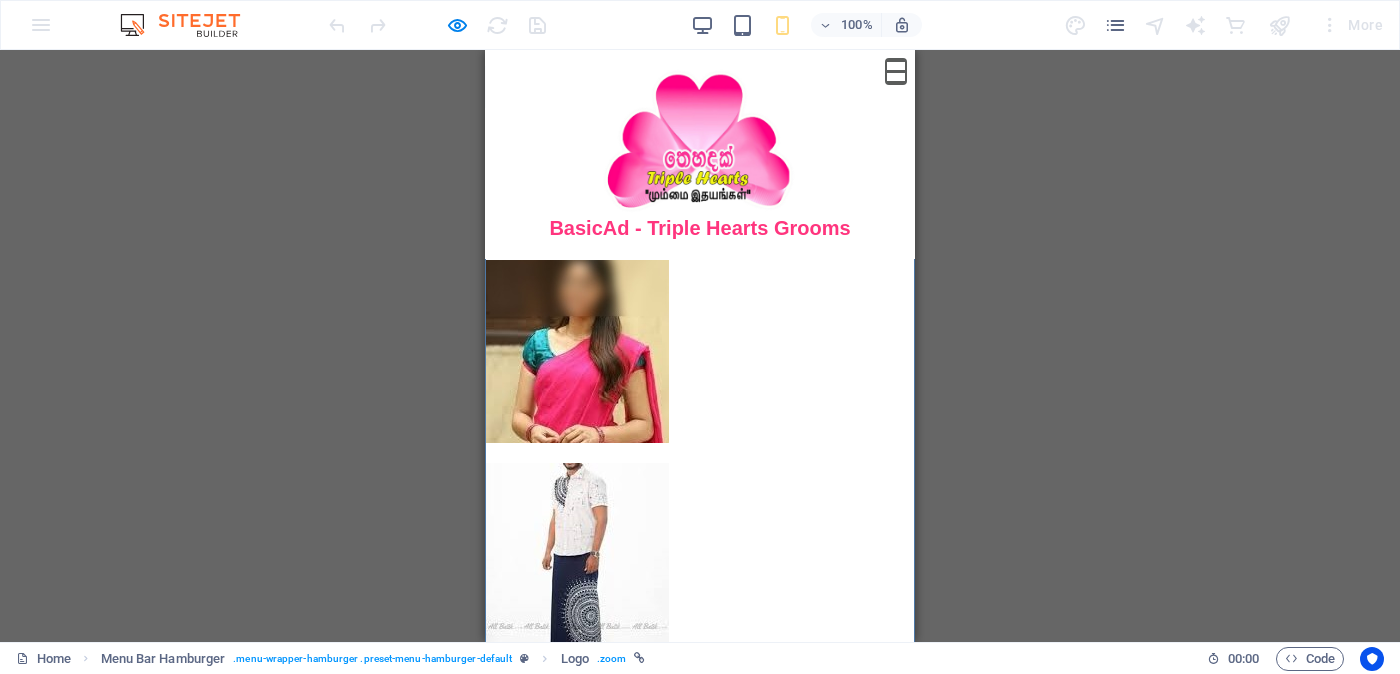 scroll, scrollTop: 249, scrollLeft: 0, axis: vertical 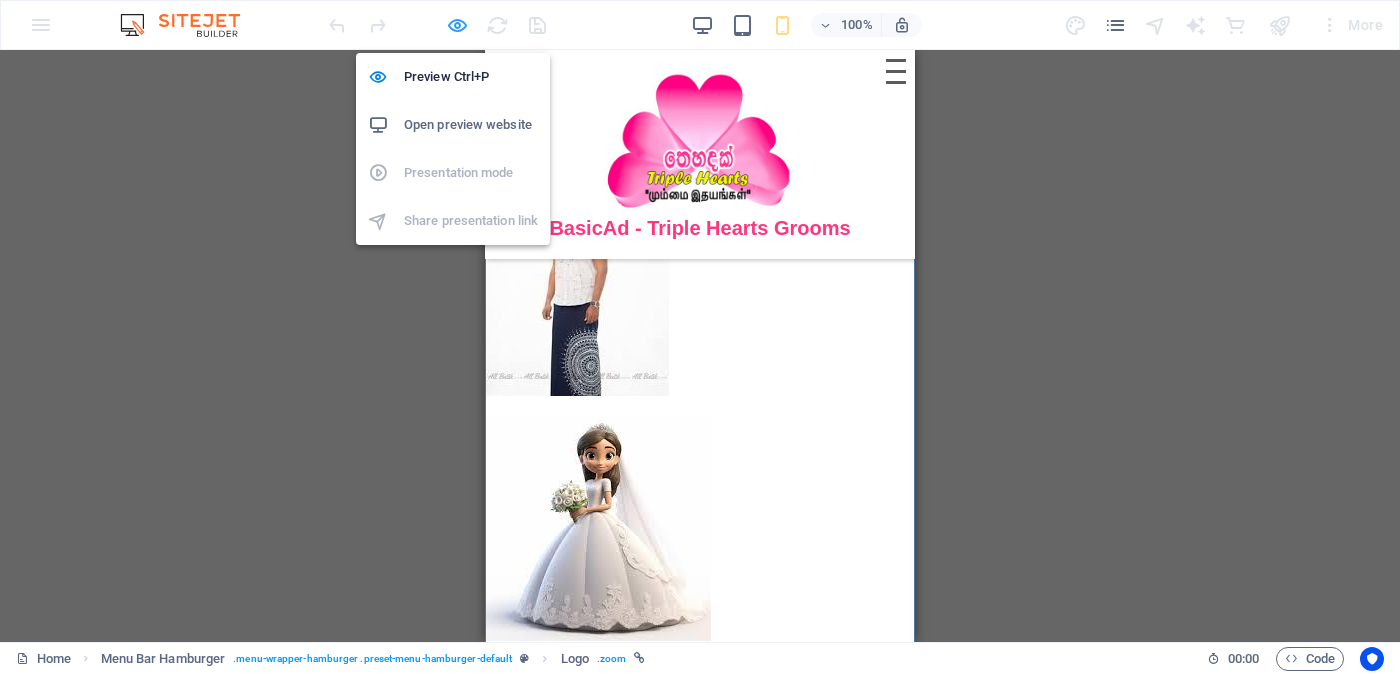 click at bounding box center [457, 25] 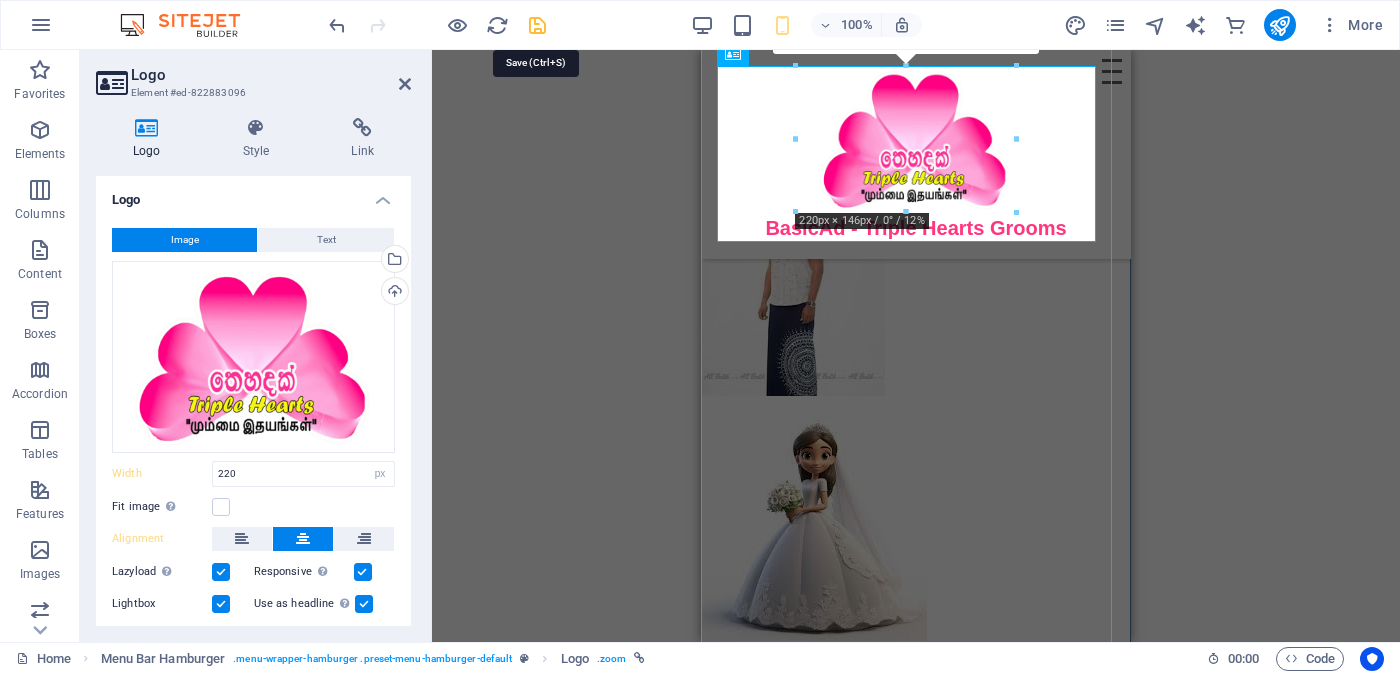click at bounding box center (537, 25) 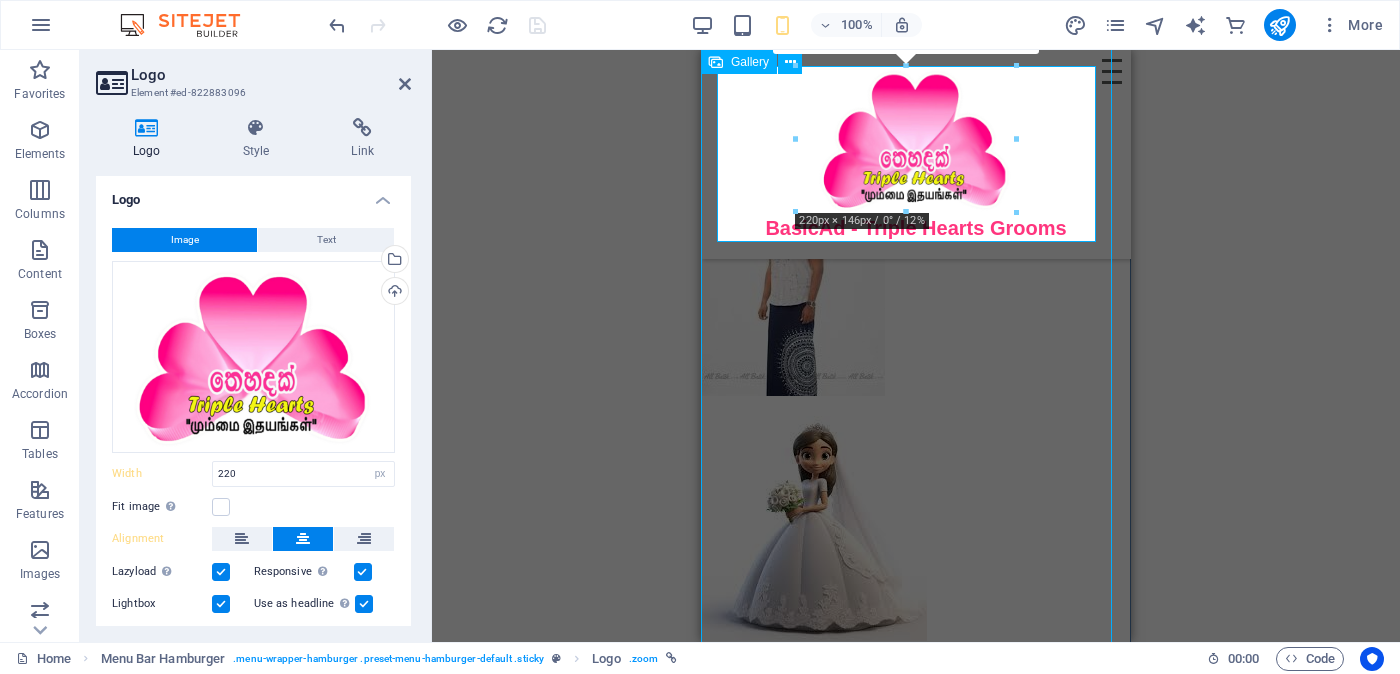 click at bounding box center [916, 304] 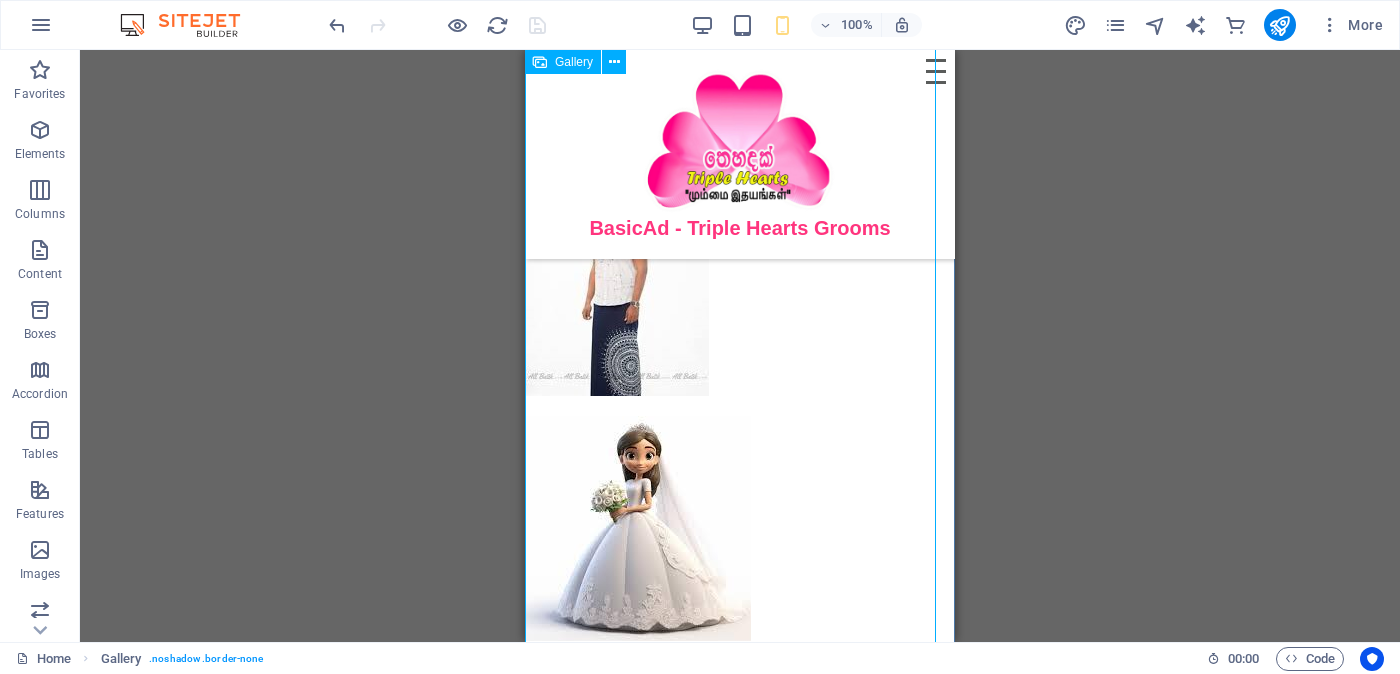 click at bounding box center (740, 101) 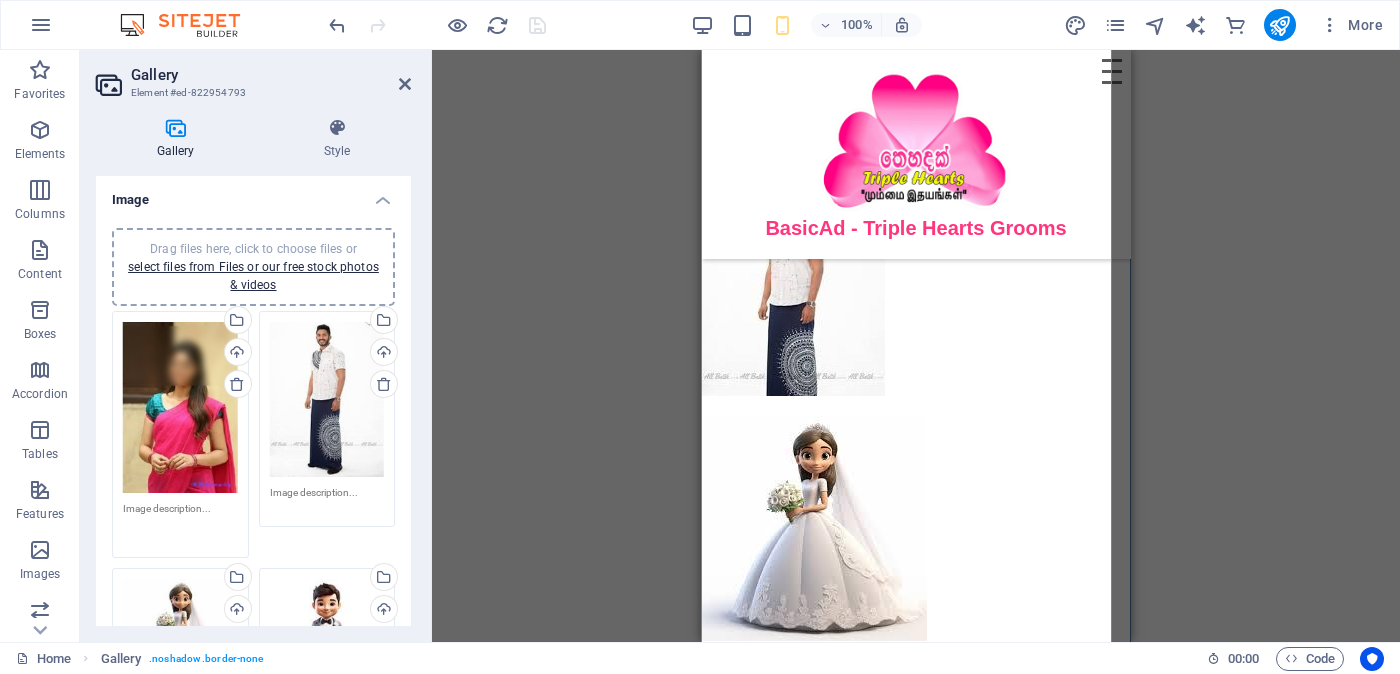 click at bounding box center (180, 523) 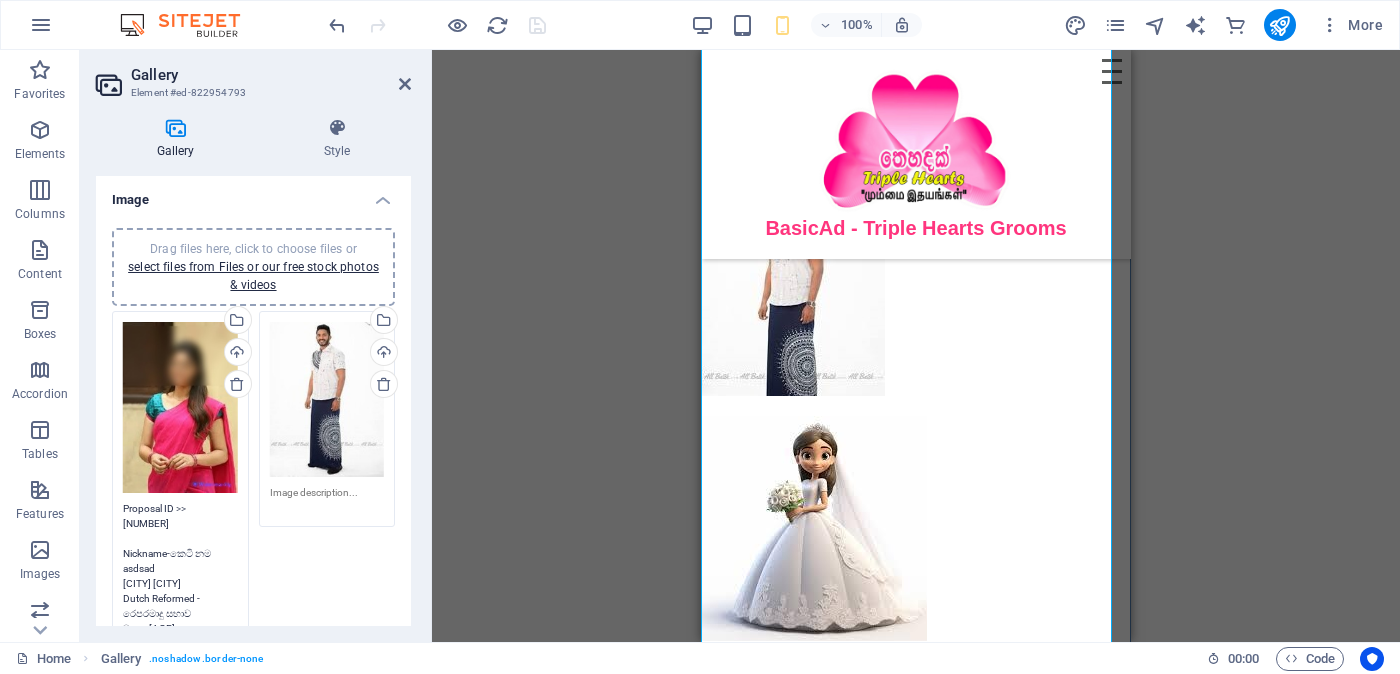 scroll, scrollTop: 0, scrollLeft: 0, axis: both 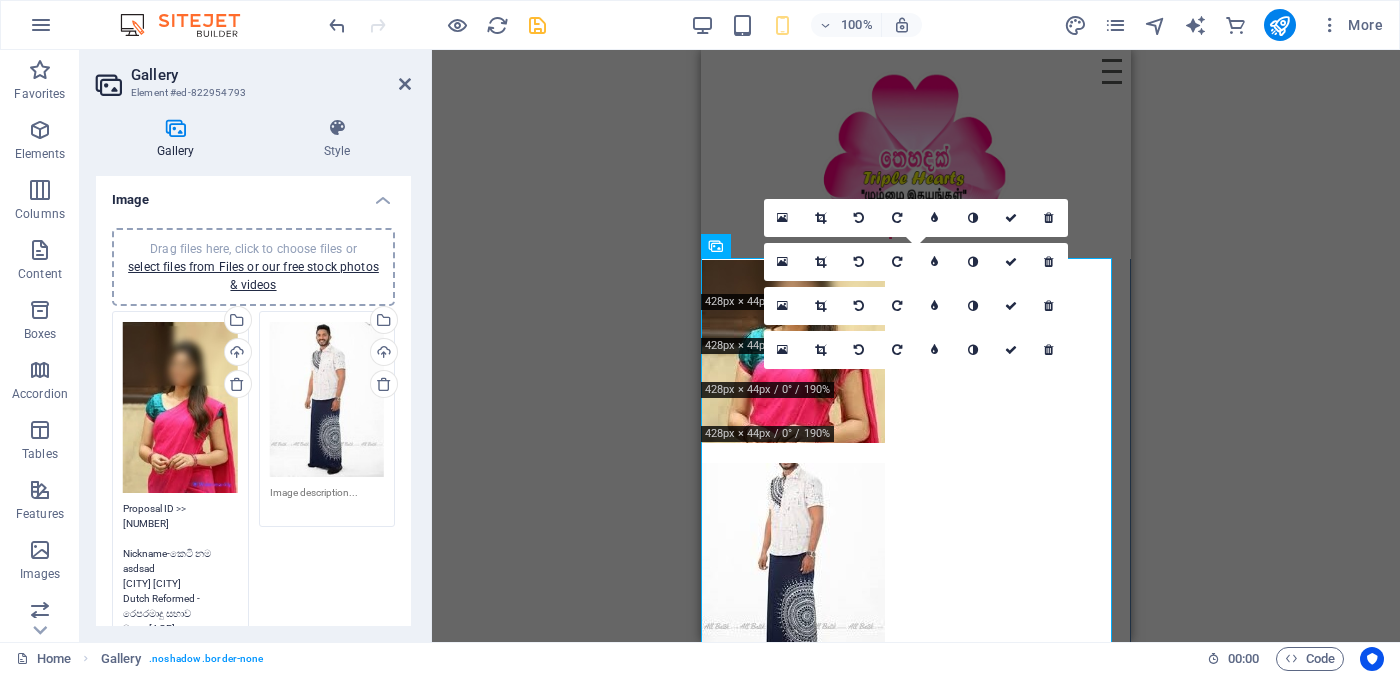 type on "Proposal ID >>
[NUMBER]
Nickname-කෙටි නම
asdsad
[CITY] [CITY]
Dutch Reformed - රෙපරමාදු සභාව
වයස -[AGE]
Unmarried - අවිවාහක - திருமணமாகாத
උස-Feet ( [FEET] ) . Inches ( [INCHES] )
රැකියාව-
Foreign Employed - විදේශ රැකියාවැති - வெளிநாடு வேலை
මාසික ආදායම
Rs. [AMOUNT] Rs. [AMOUNT] - අතර - இடையே" 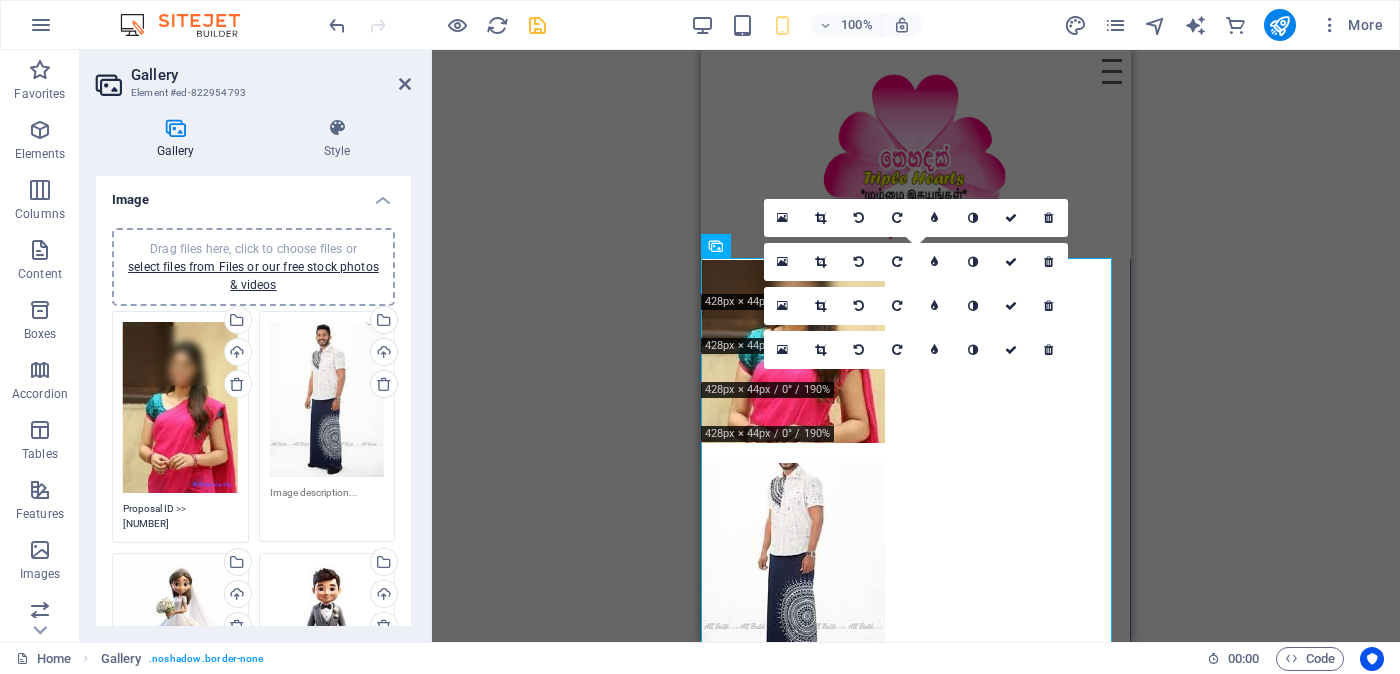 click at bounding box center (327, 507) 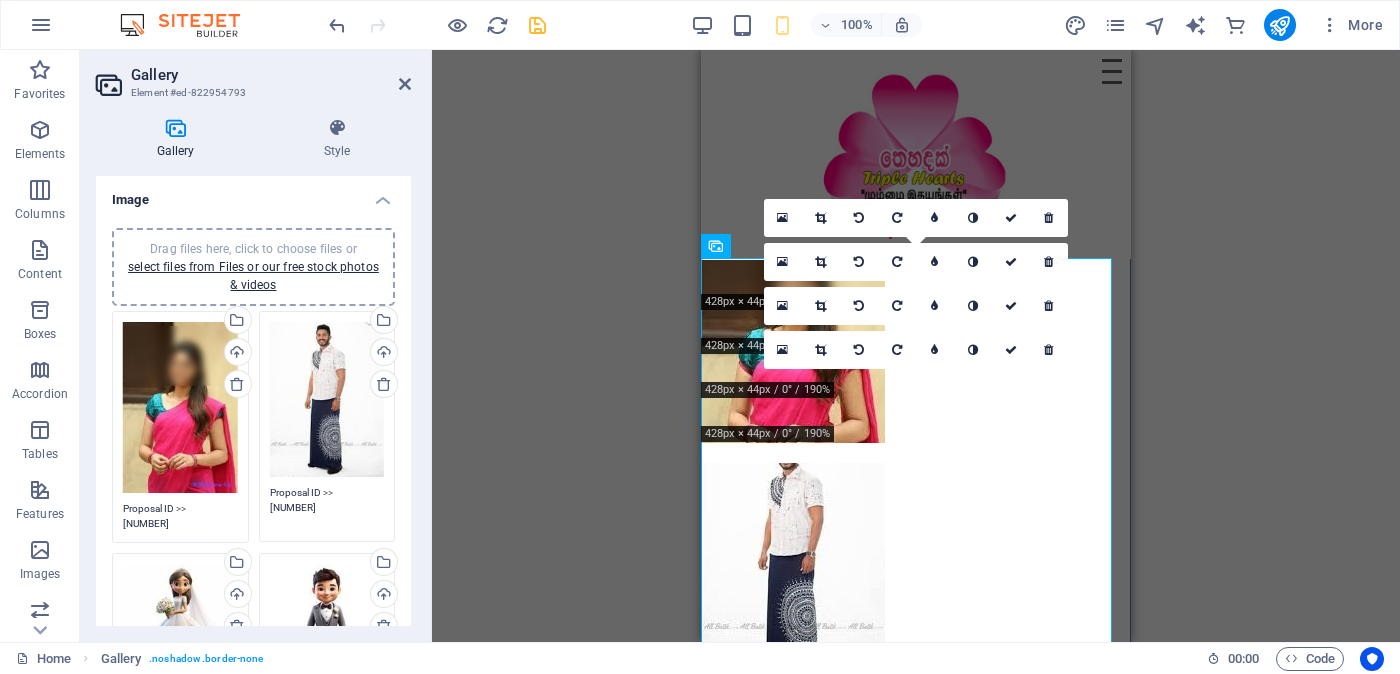 scroll, scrollTop: 0, scrollLeft: 0, axis: both 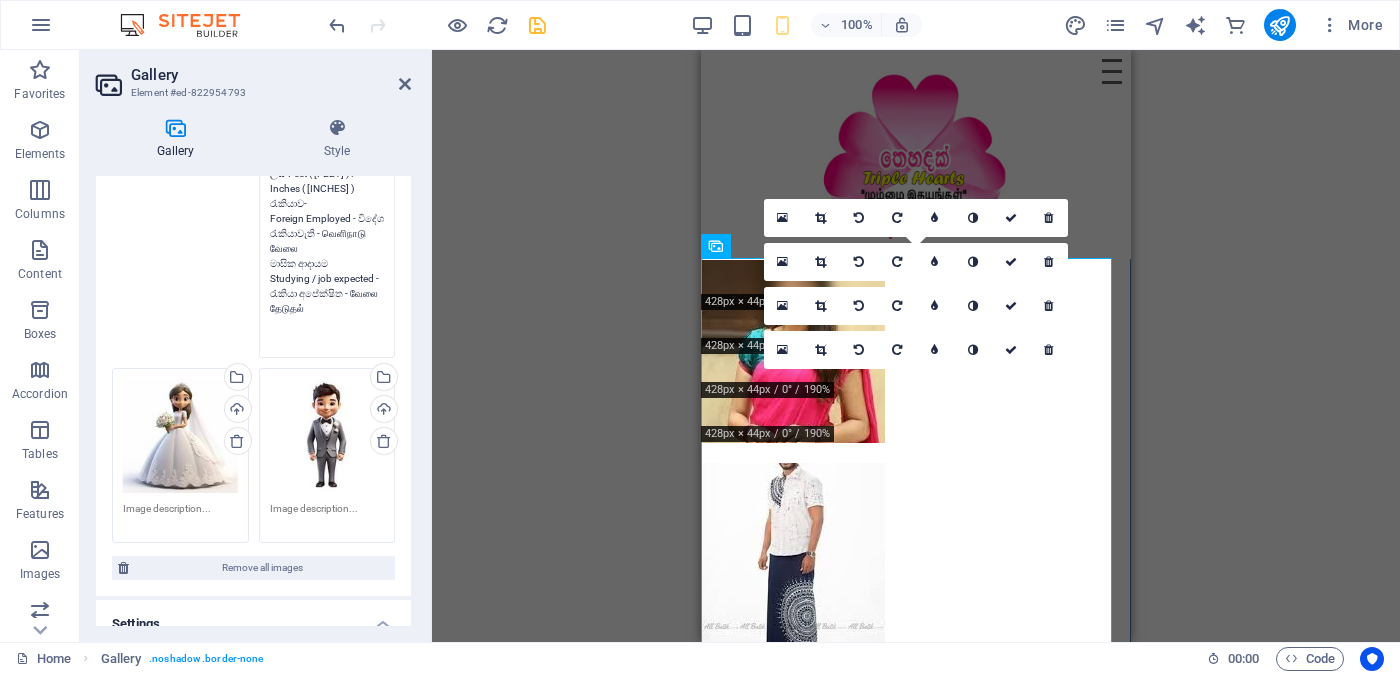type on "Proposal ID >>
[NUMBER]
Nickname-කෙටි නම
[NICKNAME]
[CITY] [CITY]
Independent Free churches - ස්වාධීන සභාවන්
වයස -[AGE]
Unmarried - අවිවාහක - திருமணமாகாத
උස-Feet ( [FEET] ) . Inches ( [INCHES] )
රැකියාව-
Foreign Employed - විදේශ රැකියාවැති - வெளிநாடு வேலை
මාසික ආදායම
Studying / job expected - රැකියා අපේක්ෂිත - வேலை தேடுதல்" 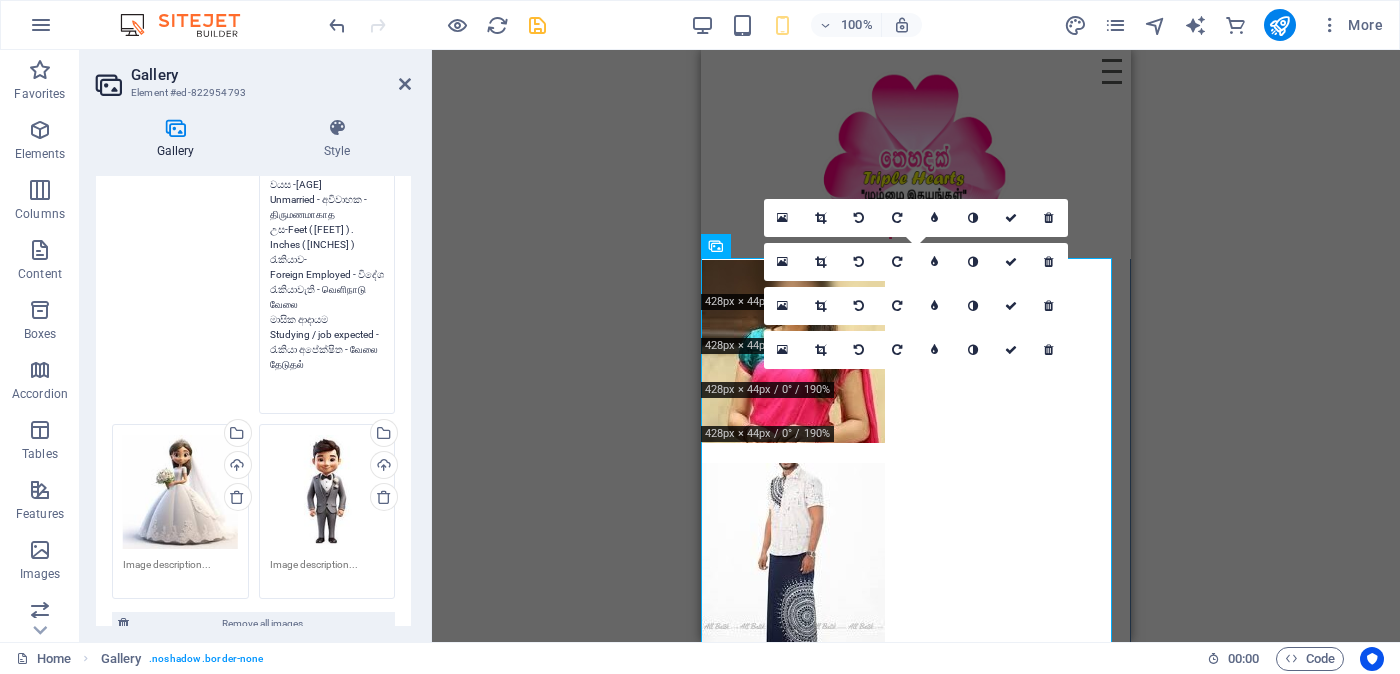 click on "Responsive Automatically load retina image and smartphone optimized sizes." at bounding box center (162, 818) 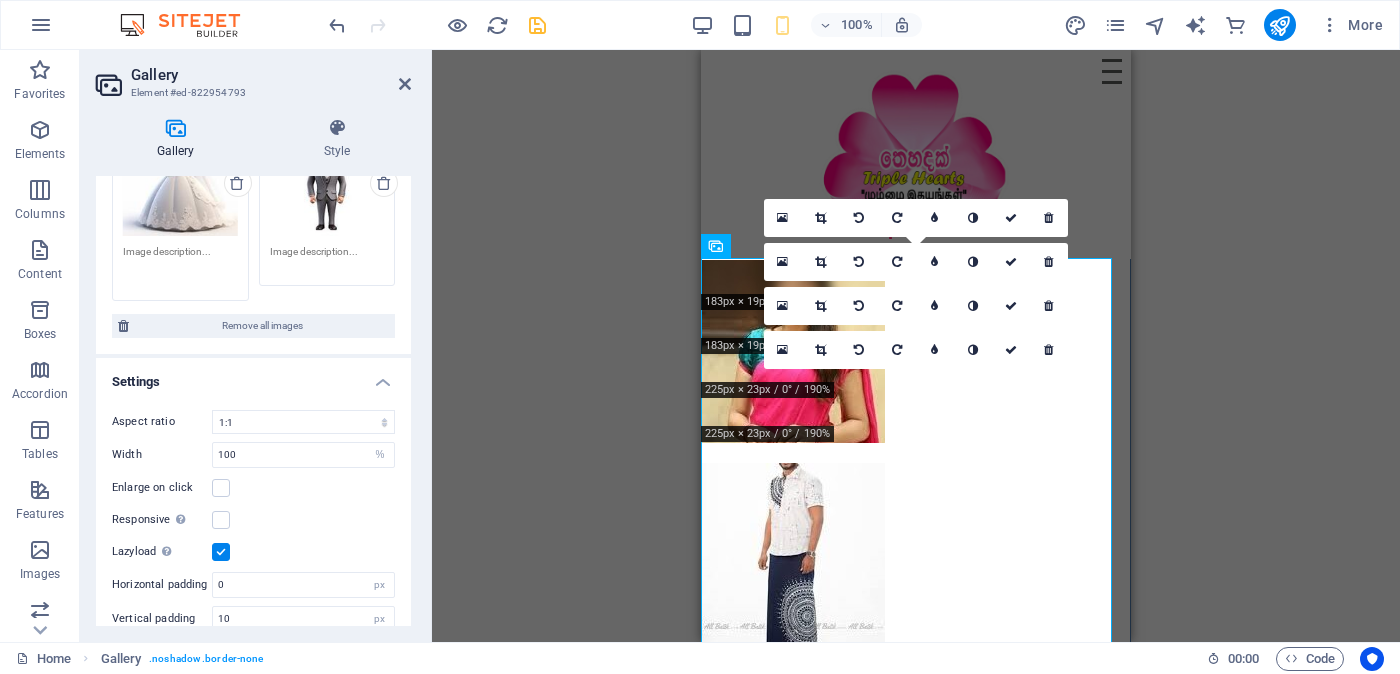 click at bounding box center (180, 266) 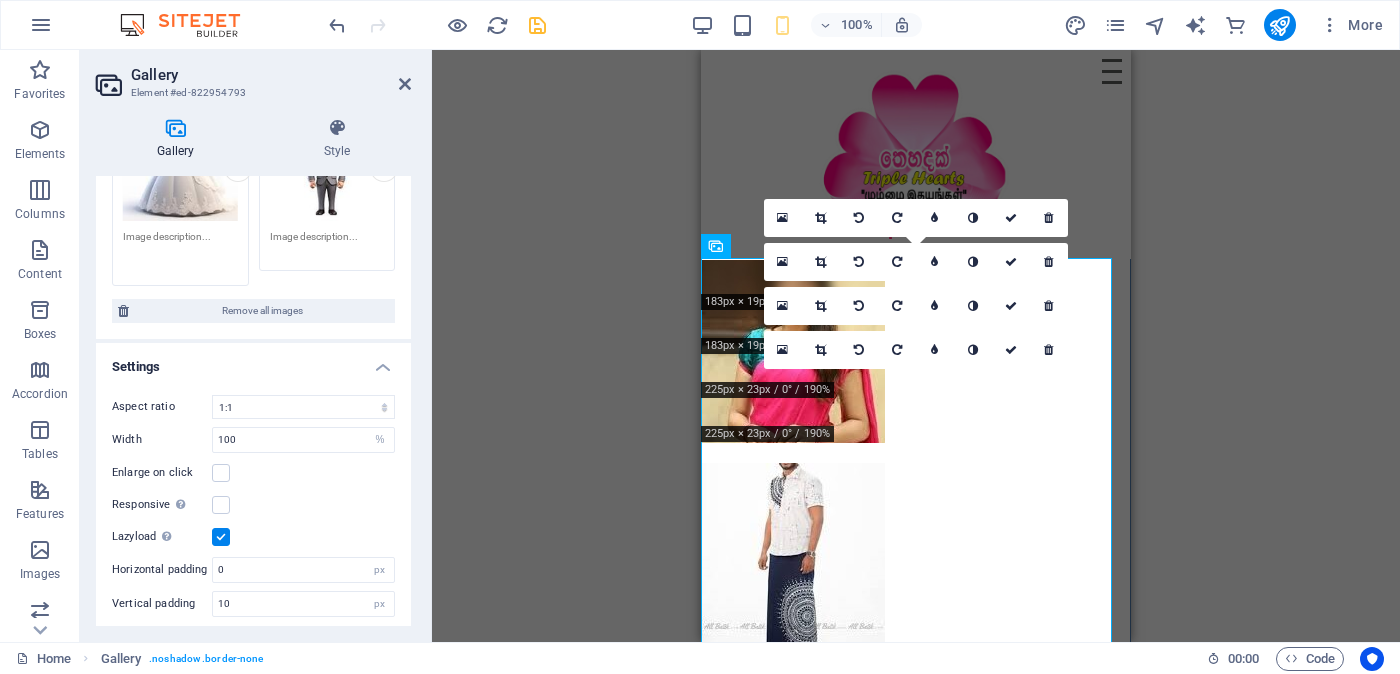 paste on "Proposal ID >>
[NUMBER]
Nickname-කෙටි නම
[NICKNAME]
[CITY] [CITY]
Independent Free churches - ස්වාධීන සභාවන්
වයස -[AGE]
Unmarried - අවිවාහක - திருமணமாகாத
උස-Feet ( [FEET] ) . Inches ( [INCHES] )
රැකියාව-
Foreign Employed - විදේශ රැකියාවැති - வெளிநாடு வேலை
මාසික ආදායම
Studying / job expected - රැකියා අපේක්ෂිත - வேலை தேடுதல்" 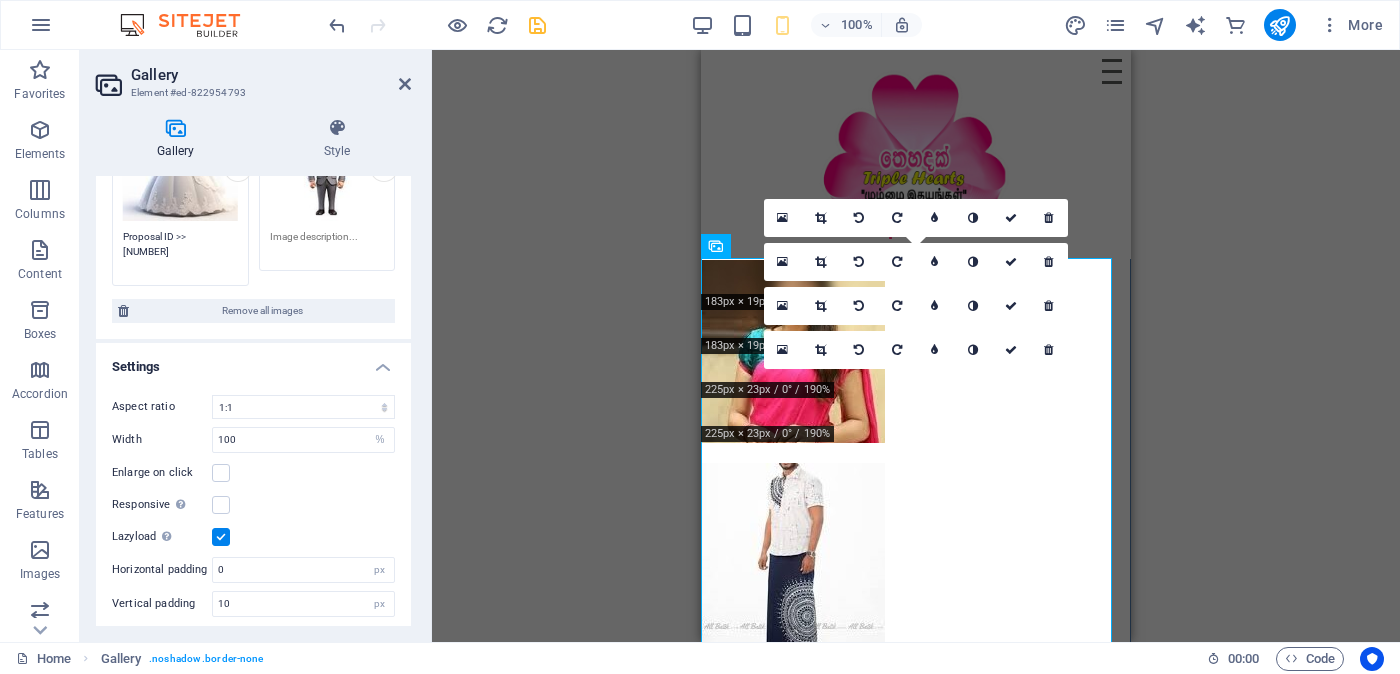 scroll, scrollTop: 0, scrollLeft: 0, axis: both 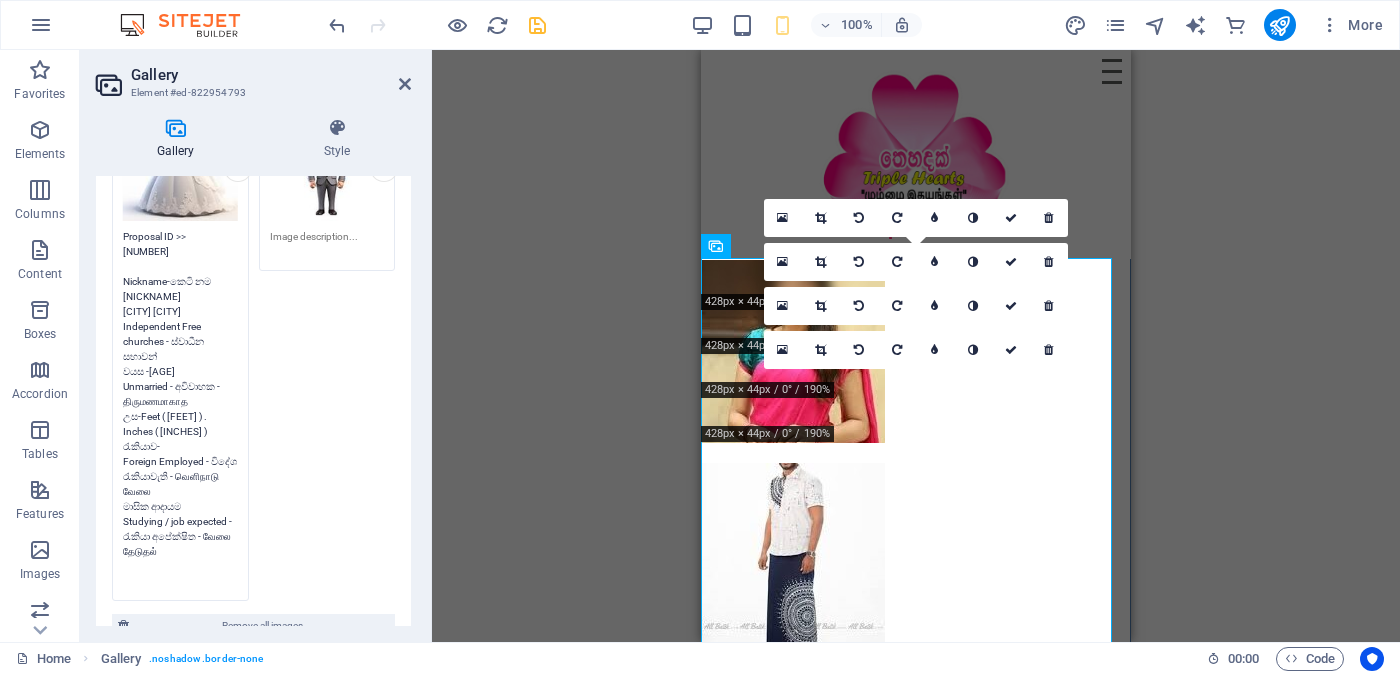 type on "Proposal ID >>
[NUMBER]
Nickname-කෙටි නම
[NICKNAME]
[CITY] [CITY]
Independent Free churches - ස්වාධීන සභාවන්
වයස -[AGE]
Unmarried - අවිවාහක - திருமணமாகாத
උස-Feet ( [FEET] ) . Inches ( [INCHES] )
රැකියාව-
Foreign Employed - විදේශ රැකියාවැති - வெளிநாடு வேலை
මාසික ආදායම
Studying / job expected - රැකියා අපේක්ෂිත - வேலை தேடுதல்" 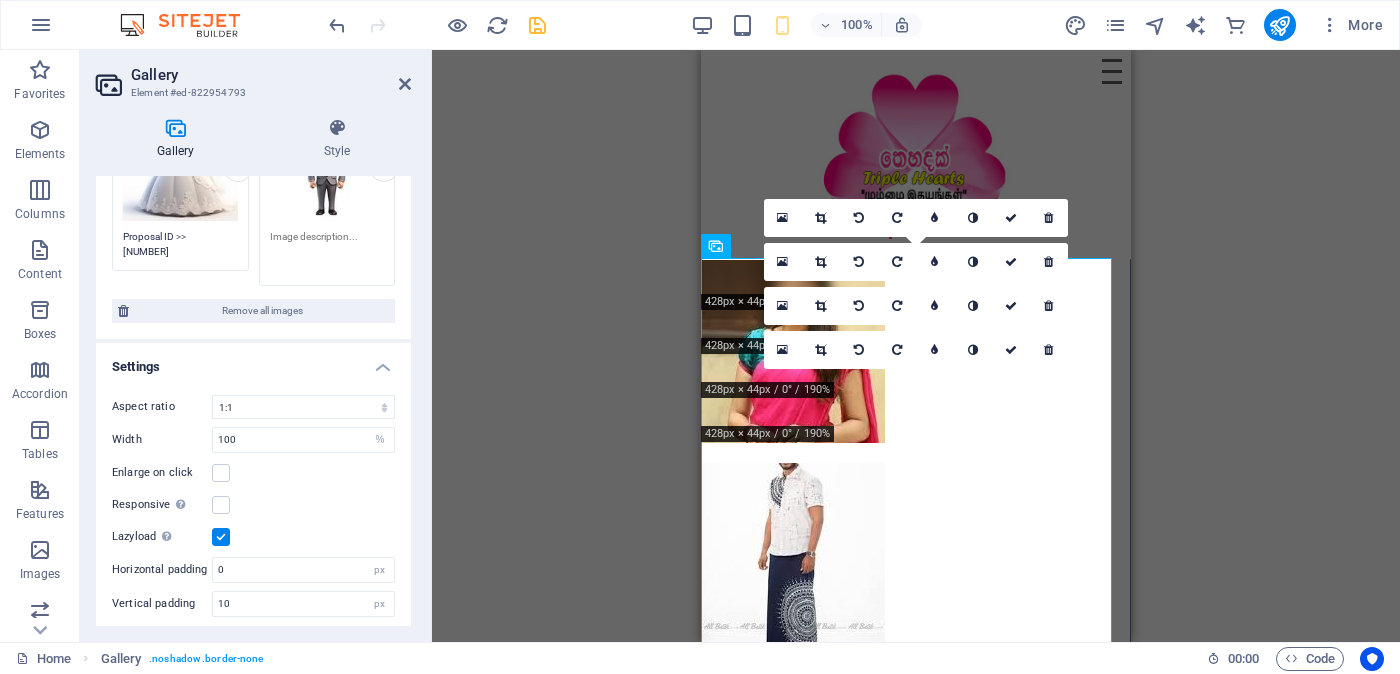 click at bounding box center [327, 251] 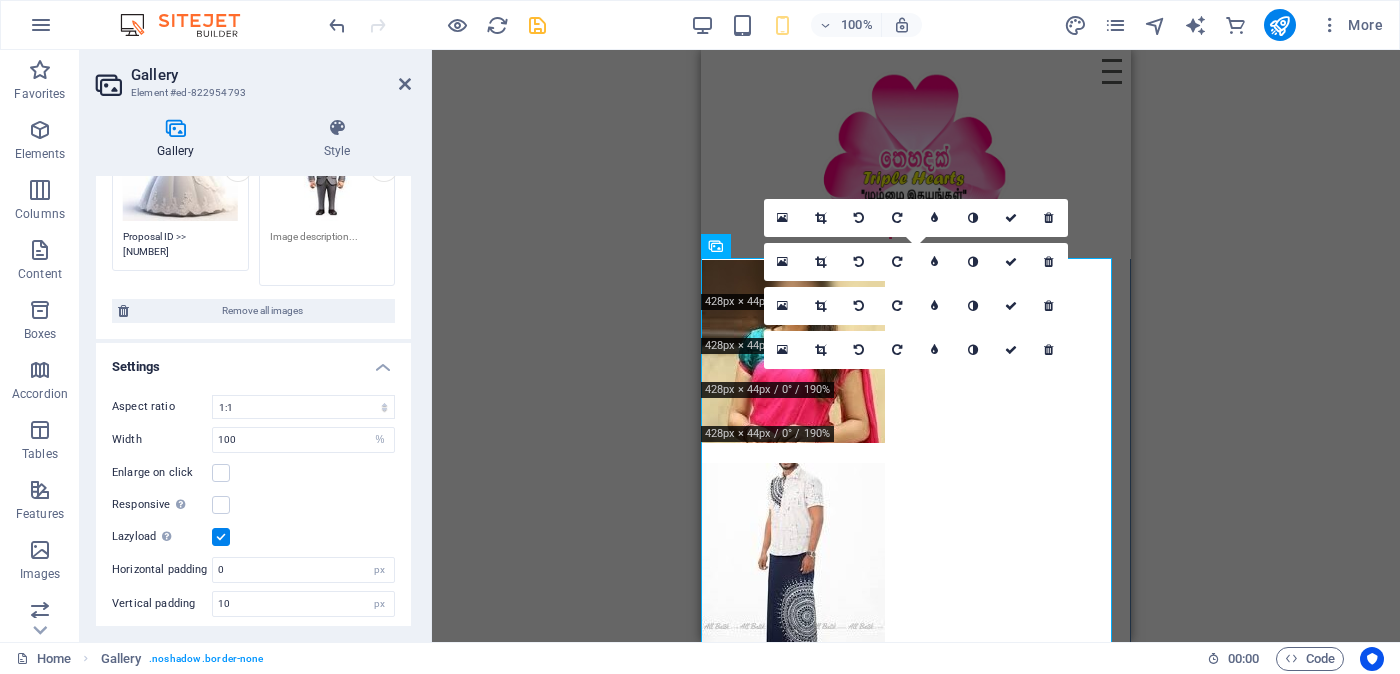 paste on "Proposal ID >>
[NUMBER]
Nickname-කෙටි නම
[NICKNAME]
[CITY] [CITY]
Independent Free churches - ස්වාධීන සභාවන්
වයස -[AGE]
Unmarried - අවිවාහක - திருமணமாகாத
උස-Feet ( [FEET] ) . Inches ( [INCHES] )
රැකියාව-
Foreign Employed - විදේශ රැකියාවැති - வெளிநாடு வேலை
මාසික ආදායම
Studying / job expected - රැකියා අපේක්ෂිත - வேலை தேடுதல்" 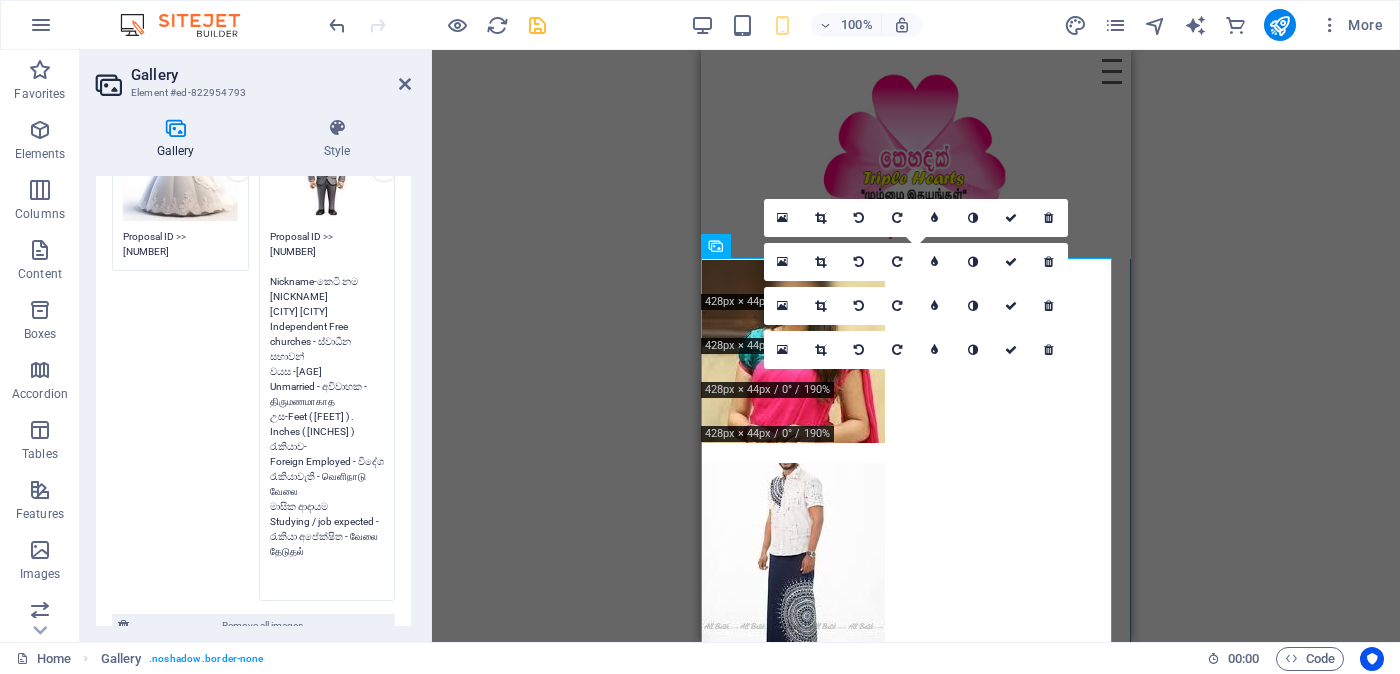 scroll, scrollTop: 0, scrollLeft: 0, axis: both 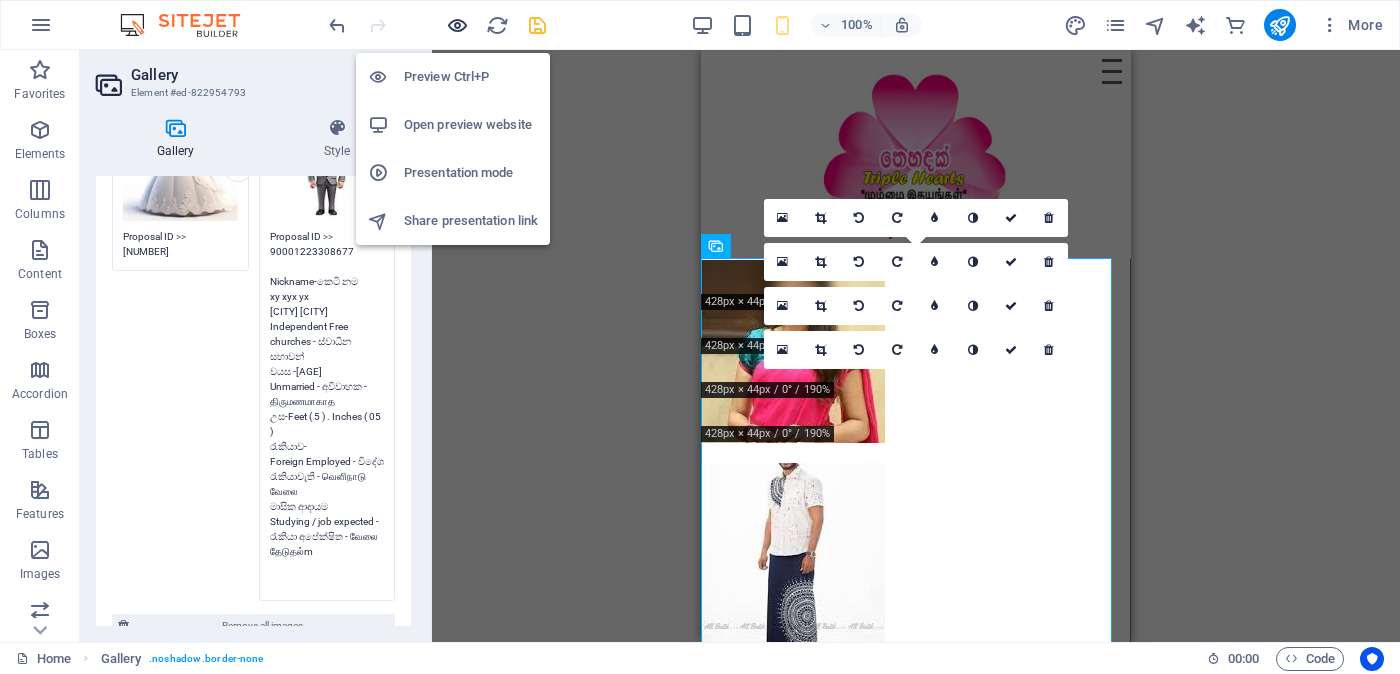 type on "Proposal ID >>
90001223308677
Nickname-කෙටි නම
xy xyx yx
[CITY] [CITY]
Independent Free churches - ස්වාධීන සභාවන්
වයස -[AGE]
Unmarried - අවිවාහක - திருமணமாகாத
උස-Feet ( 5 ) . Inches ( 05 )
රැකියාව-
Foreign Employed - විදේශ රැකියාවැති - வெளிநாடு வேலை
මාසික ආදායම
Studying / job expected - රැකියා අපේක්ෂිත - வேலை தேடுதல்m" 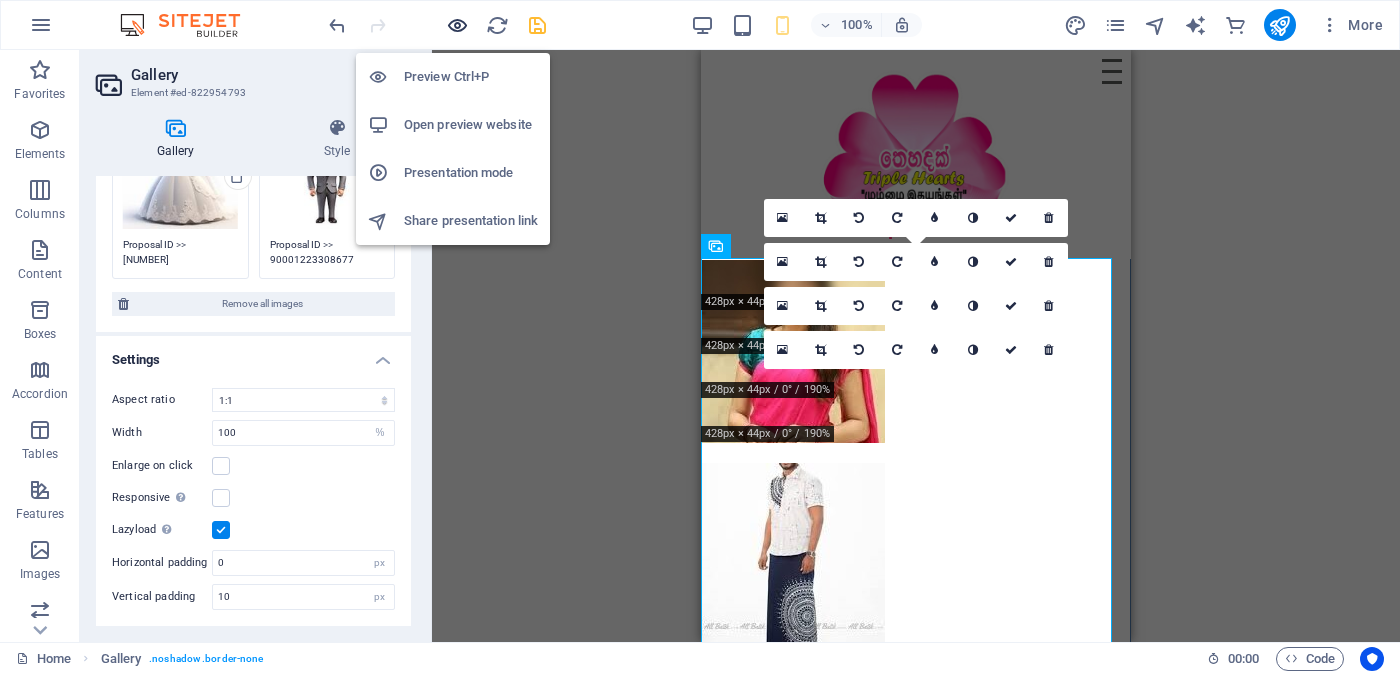 scroll, scrollTop: 443, scrollLeft: 0, axis: vertical 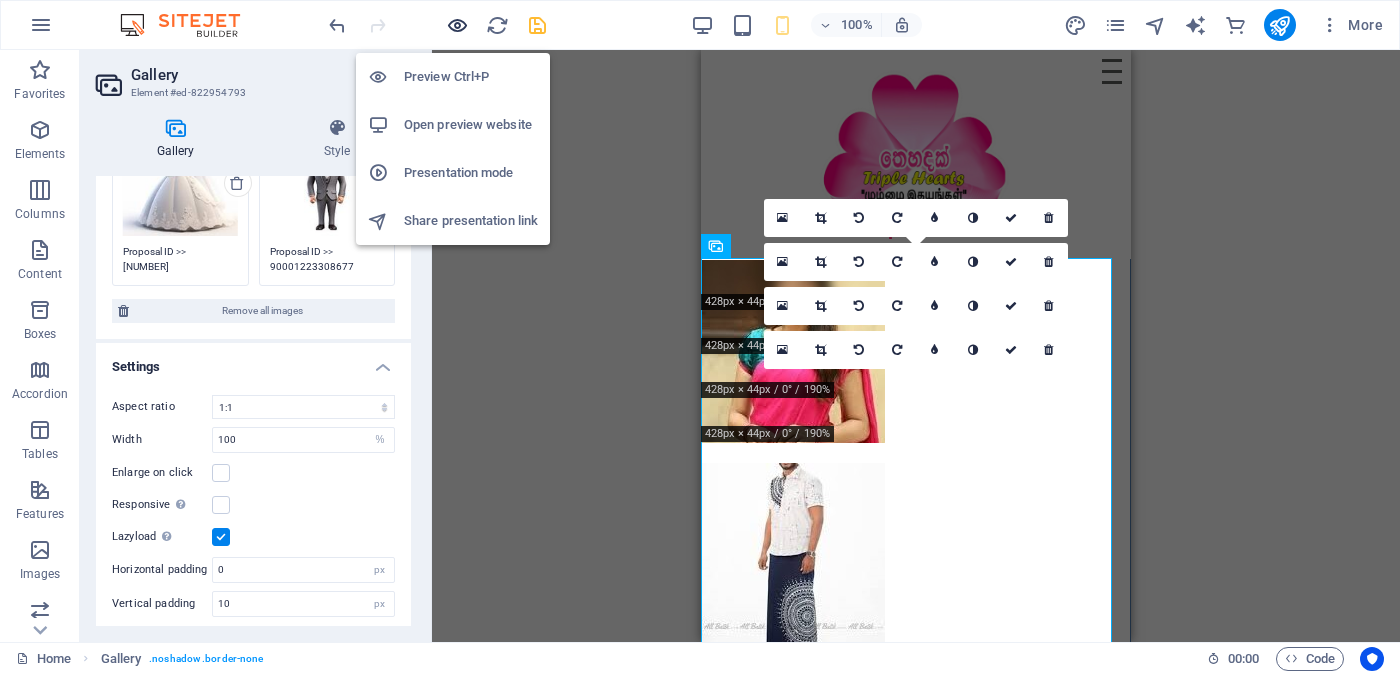 click at bounding box center [457, 25] 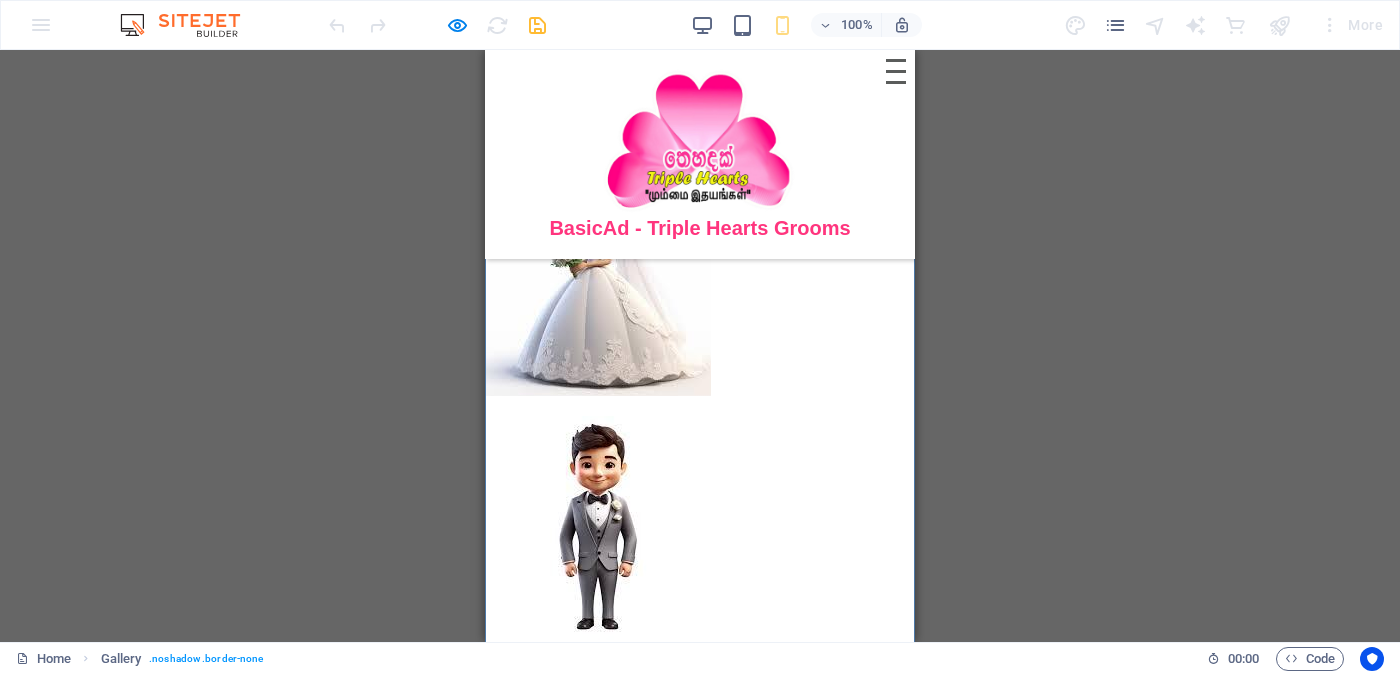 scroll, scrollTop: 189, scrollLeft: 0, axis: vertical 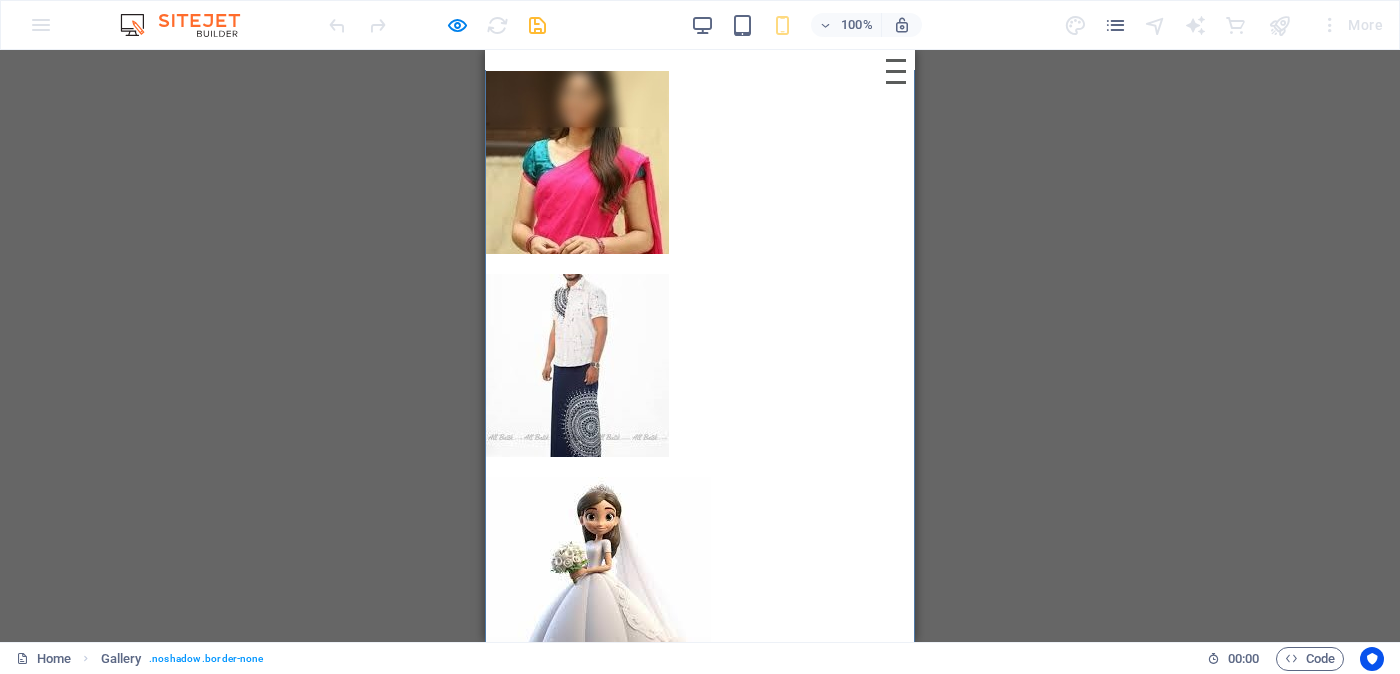 click at bounding box center [577, 162] 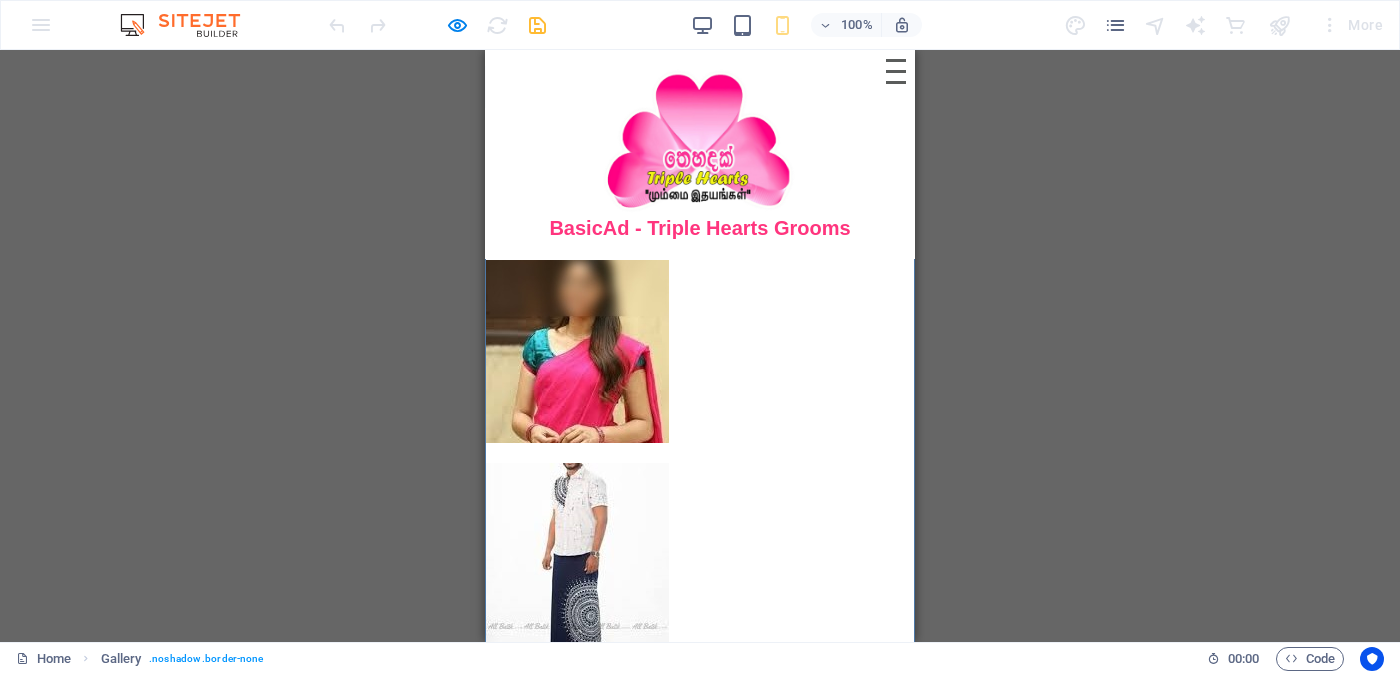 click at bounding box center [577, 351] 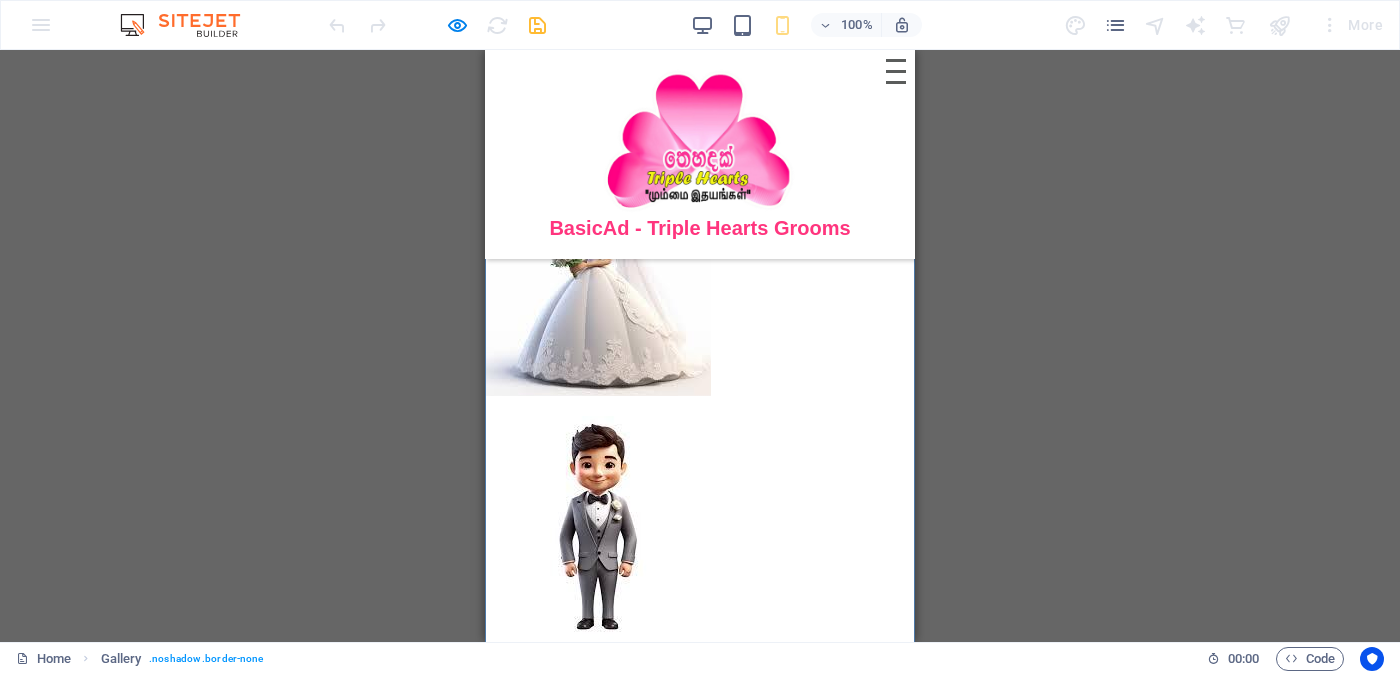 click at bounding box center (577, 59) 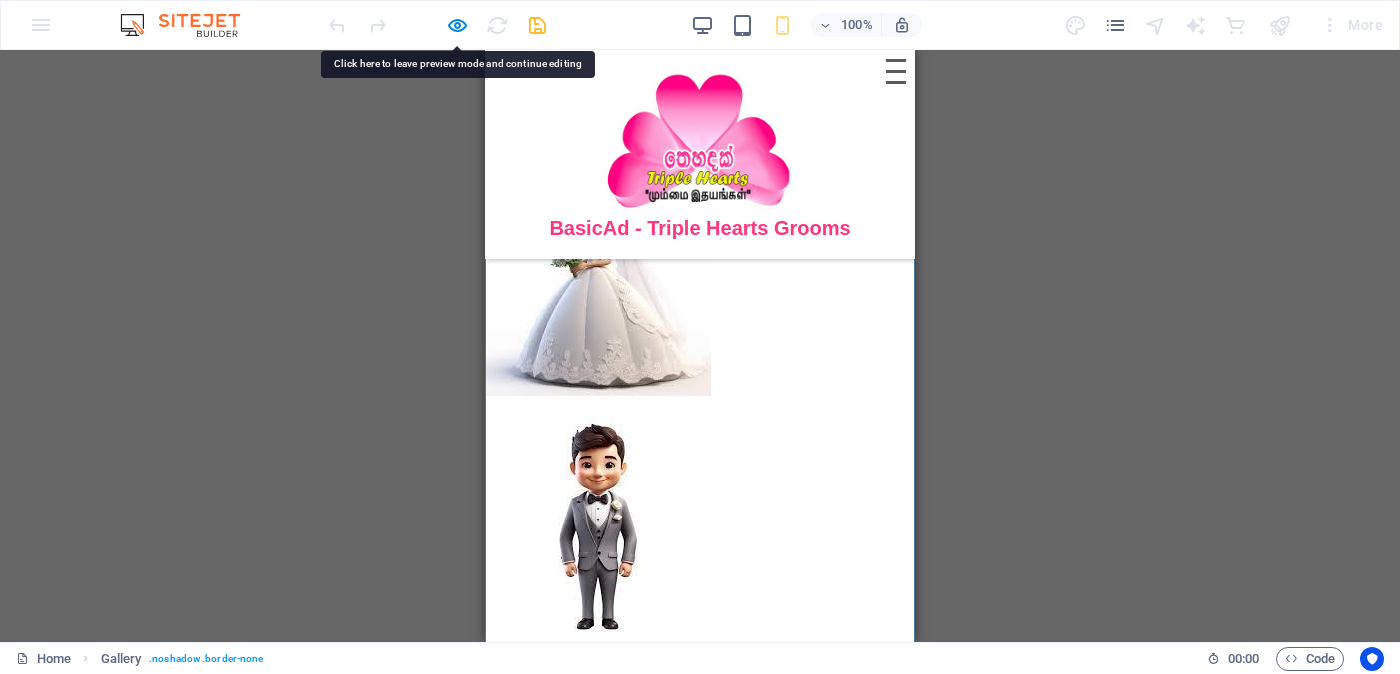 click at bounding box center [598, 283] 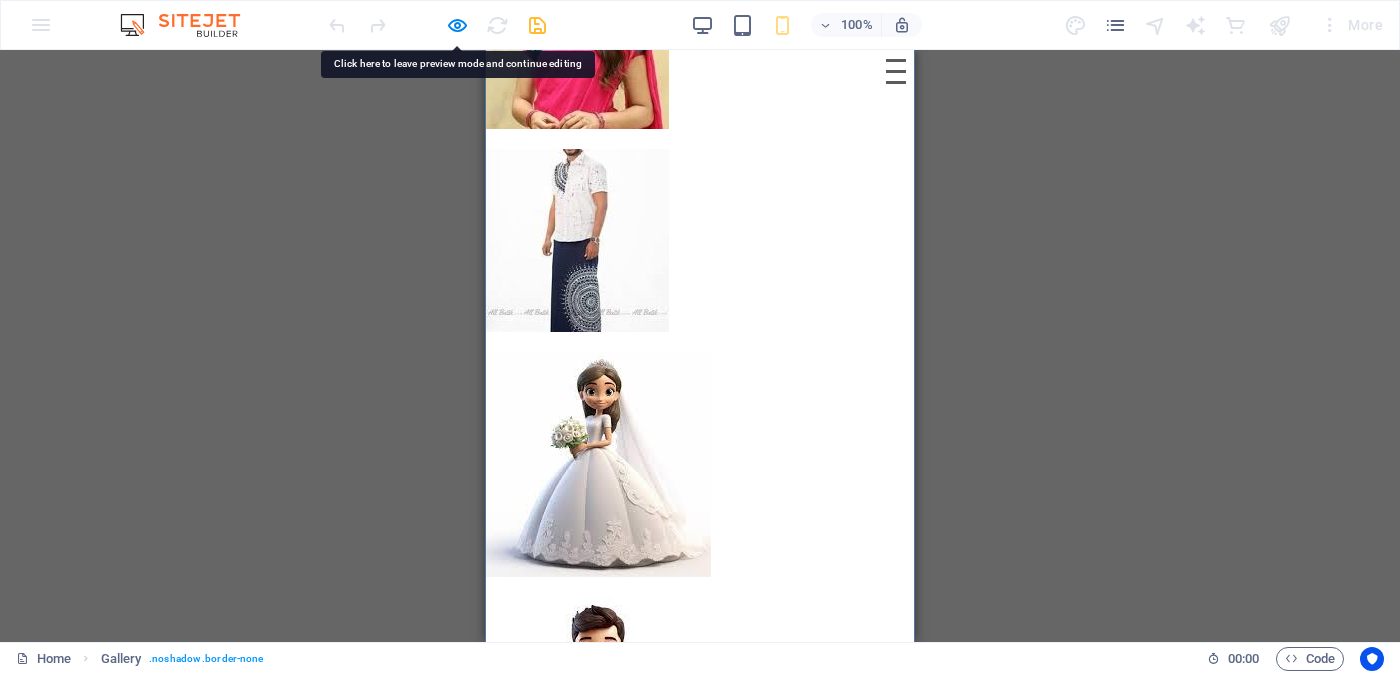scroll, scrollTop: 0, scrollLeft: 0, axis: both 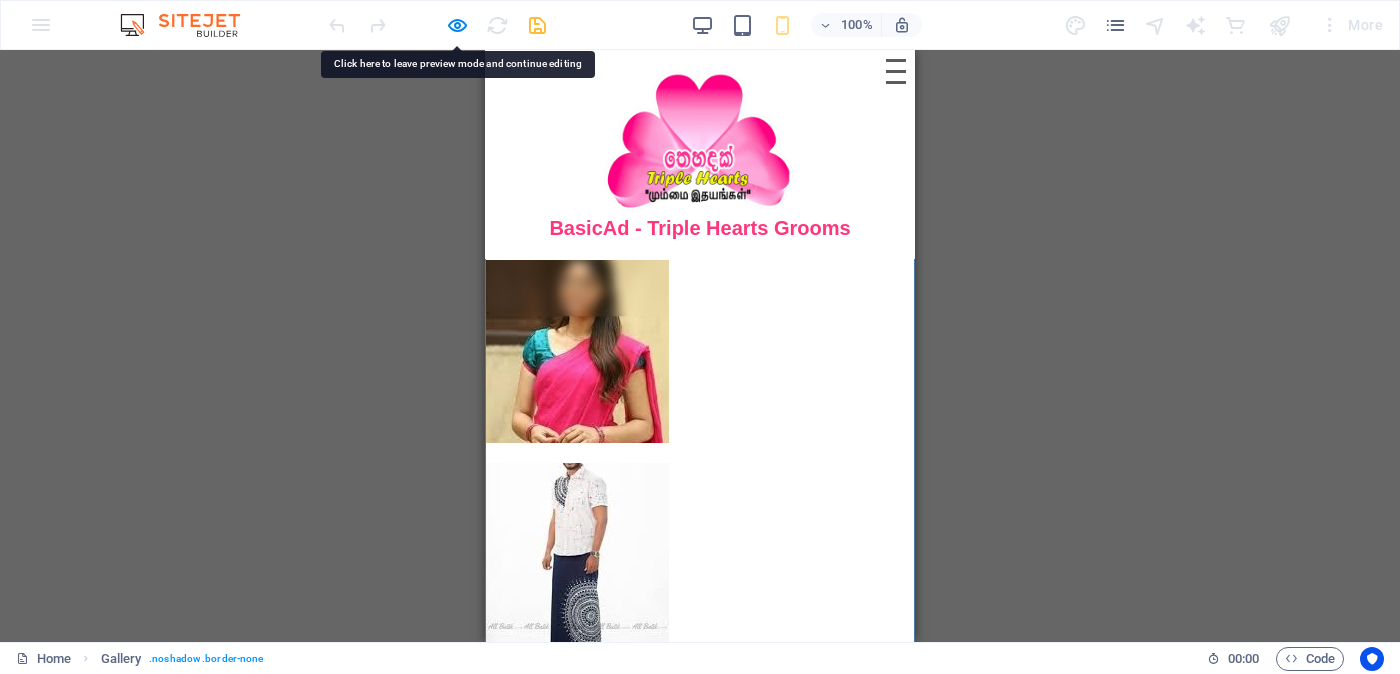 click at bounding box center [577, 351] 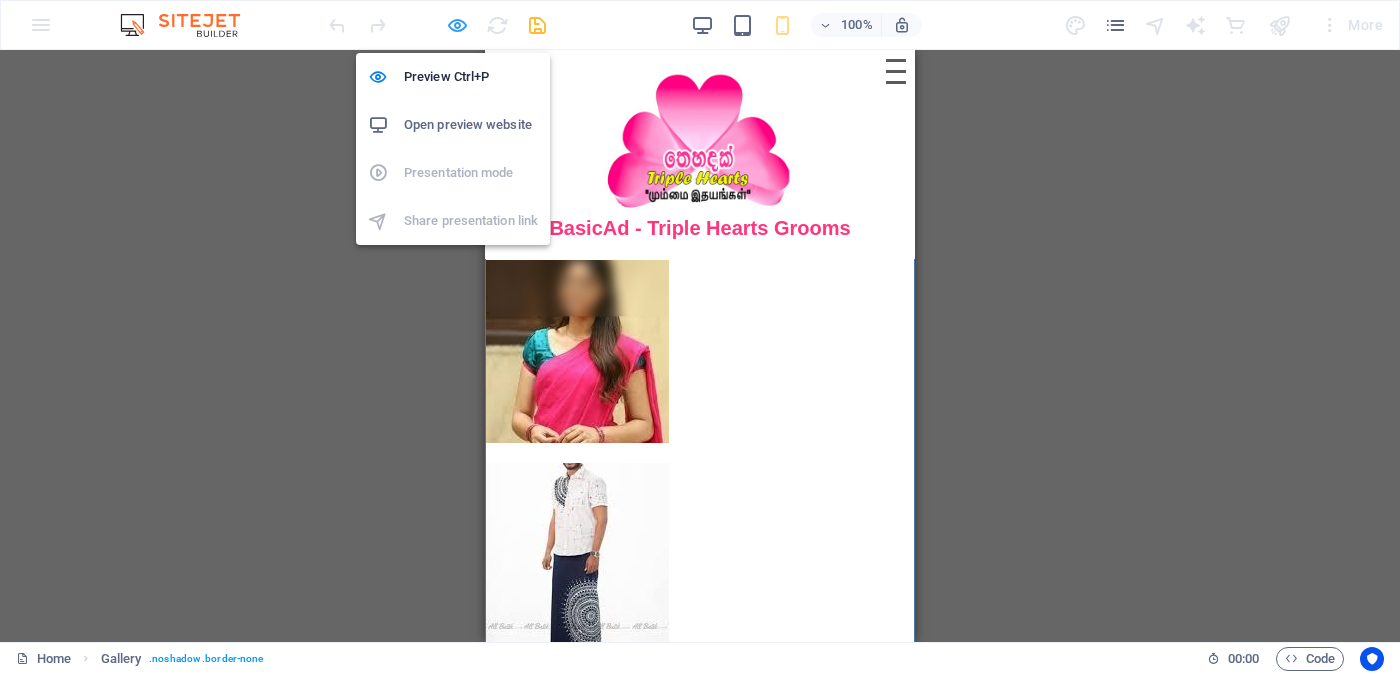 click at bounding box center [457, 25] 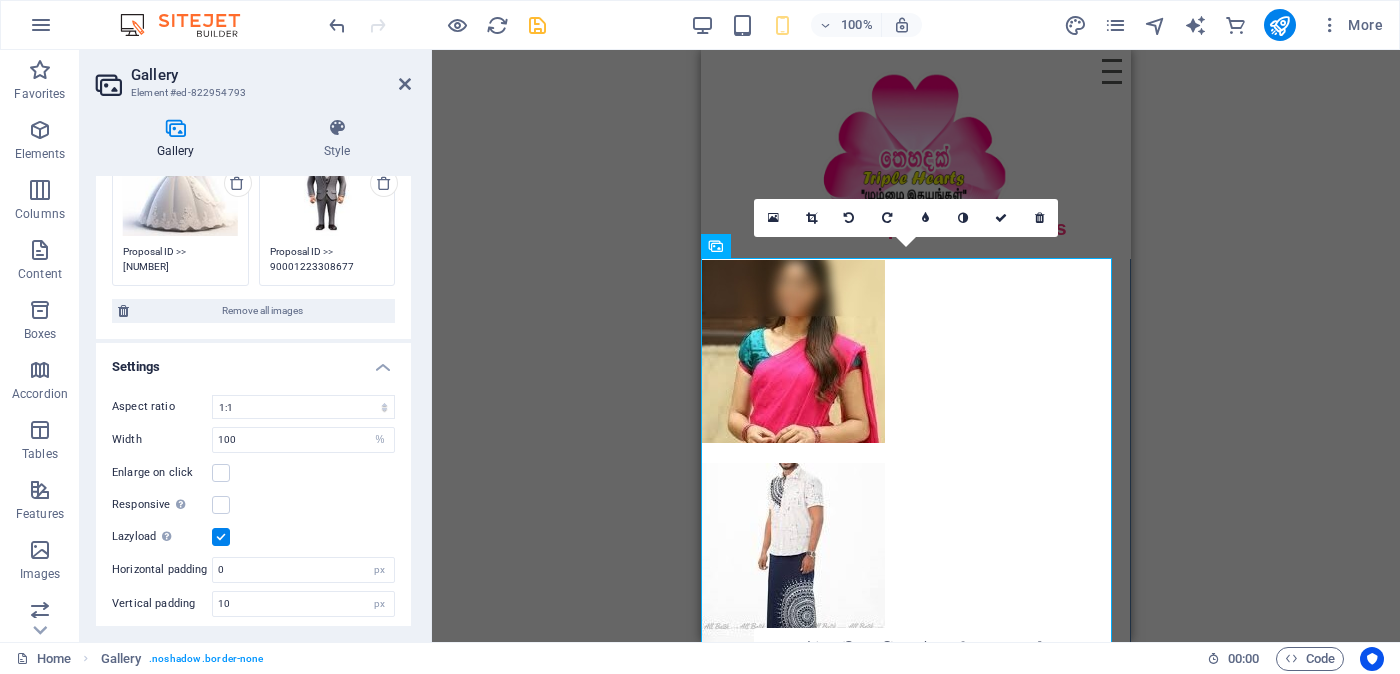 scroll, scrollTop: 0, scrollLeft: 0, axis: both 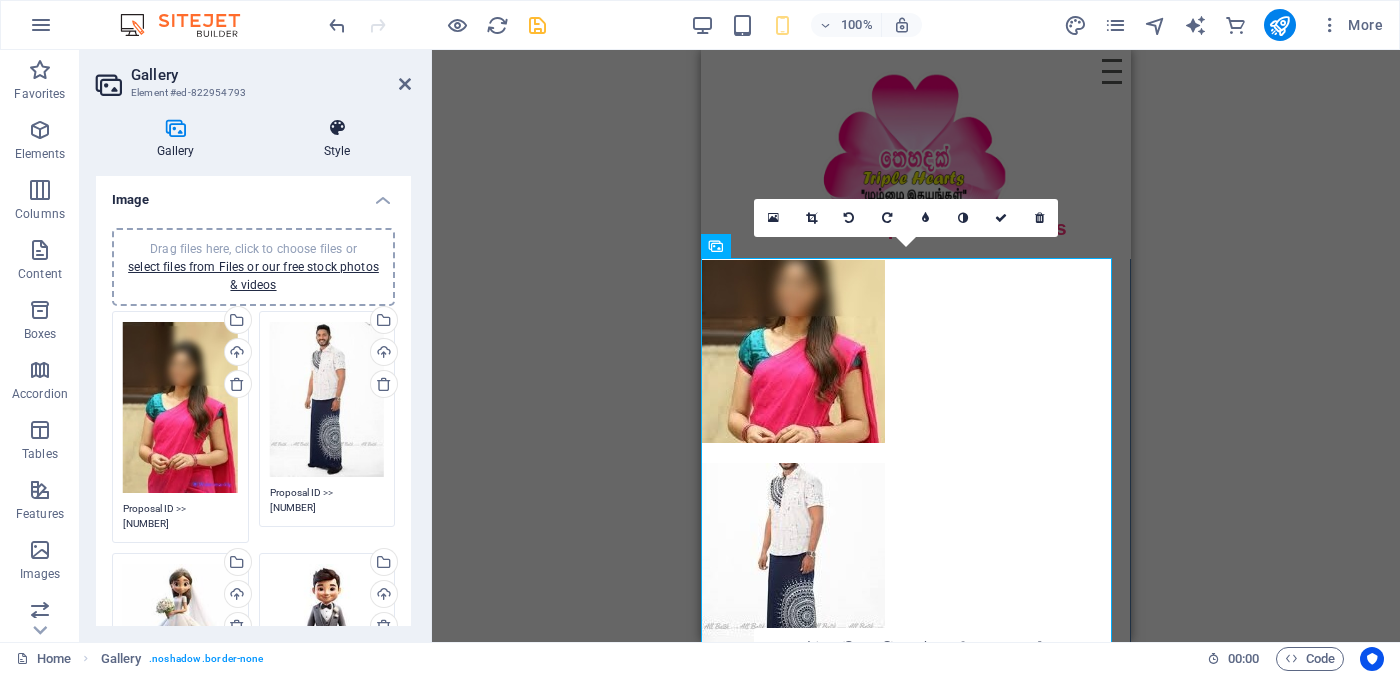 click at bounding box center (337, 128) 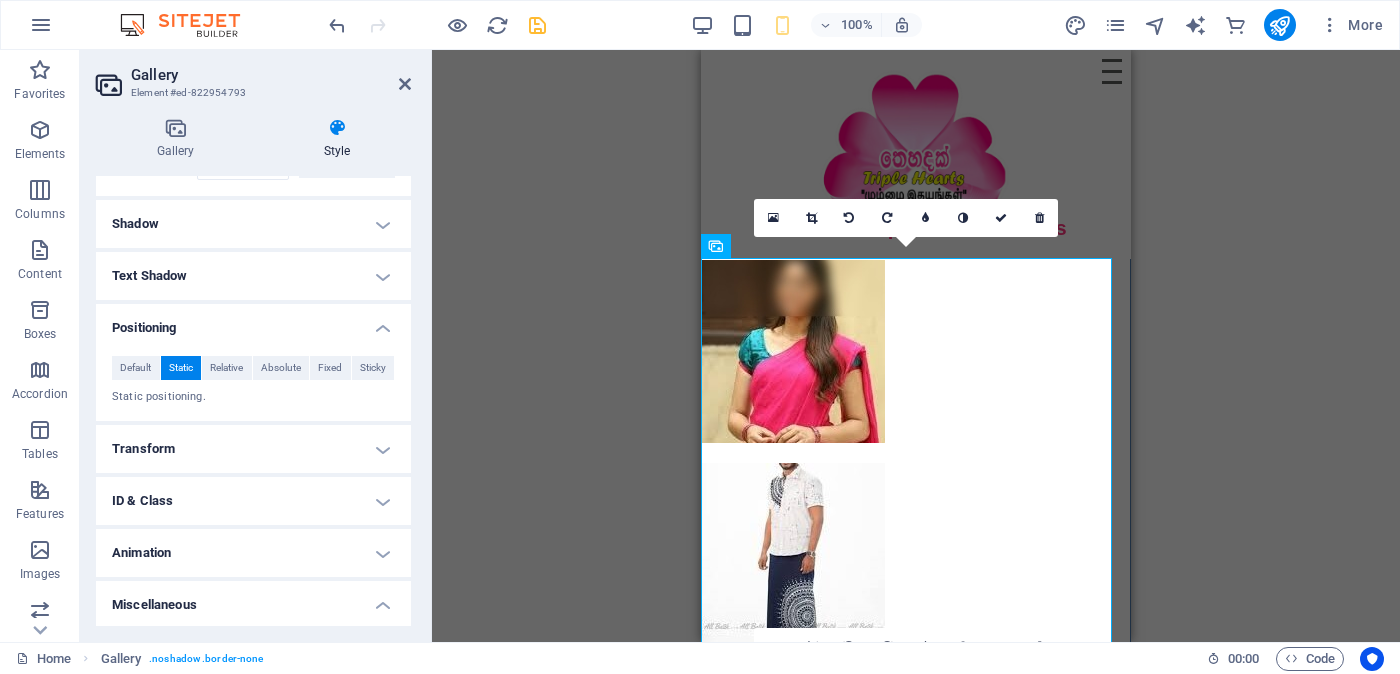 scroll, scrollTop: 0, scrollLeft: 0, axis: both 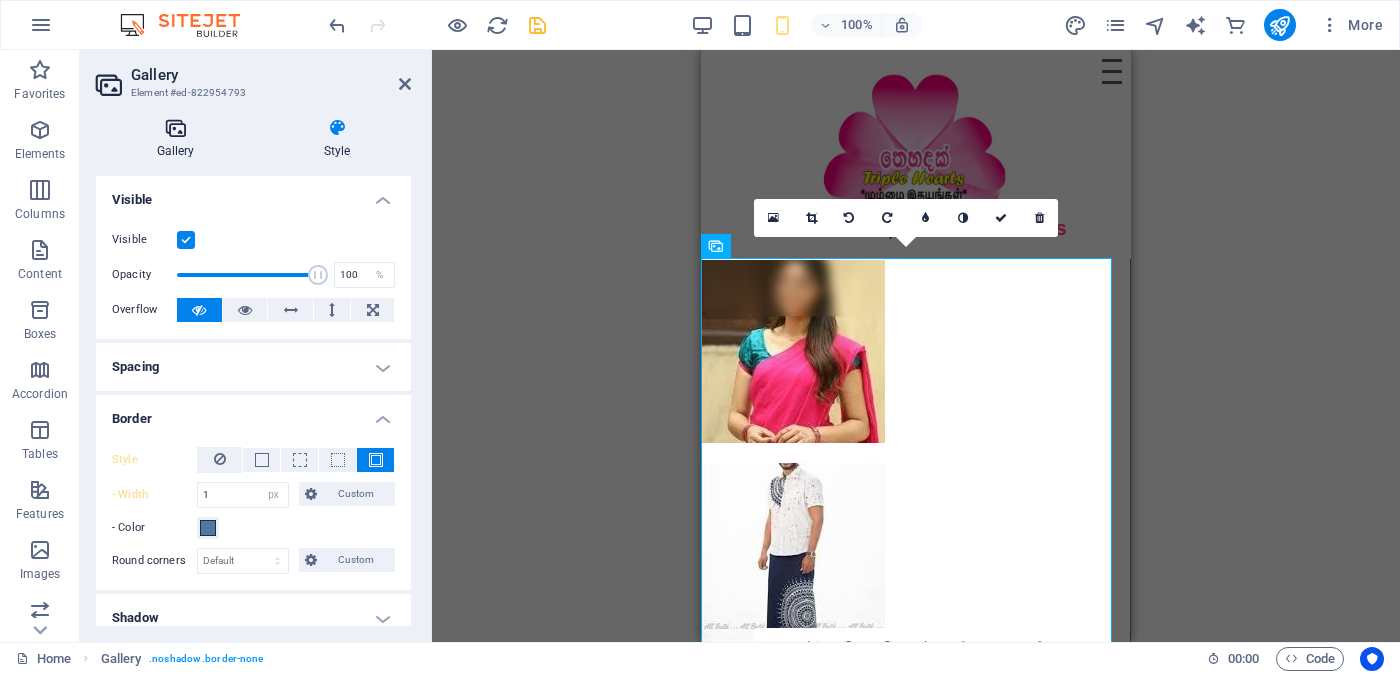 click at bounding box center [175, 128] 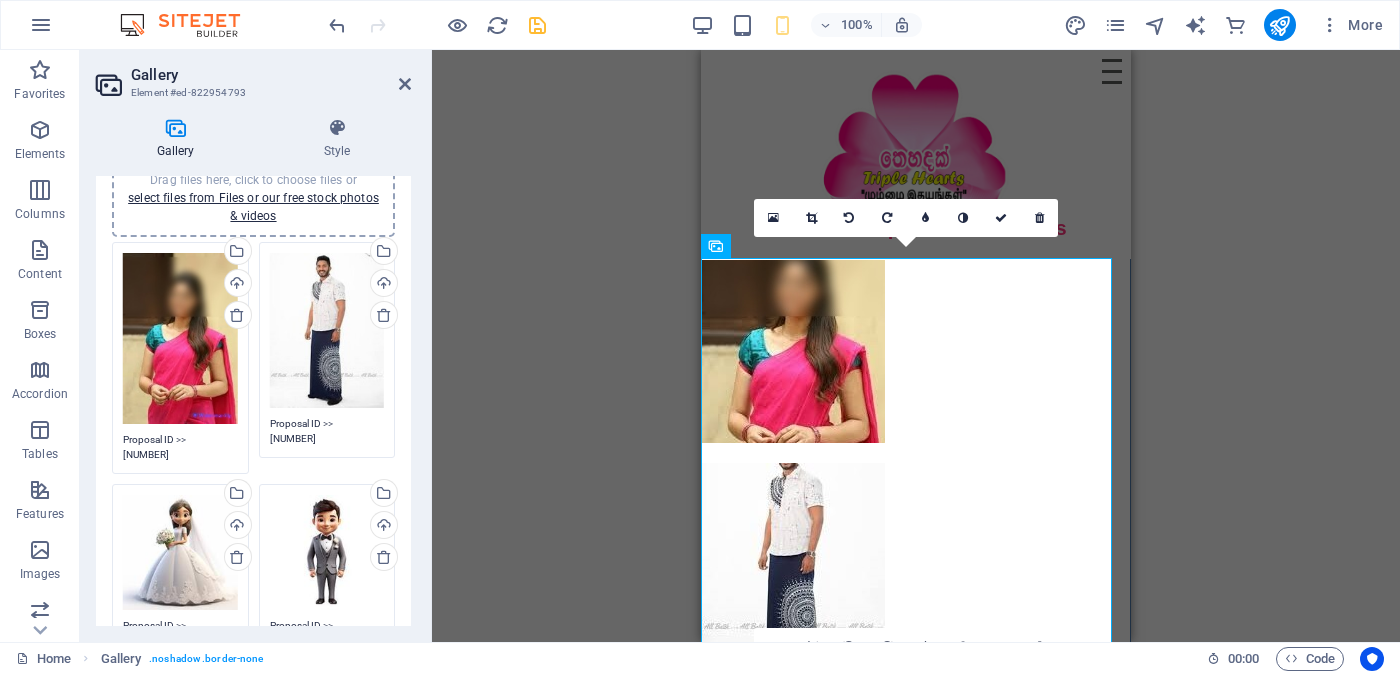 scroll, scrollTop: 0, scrollLeft: 0, axis: both 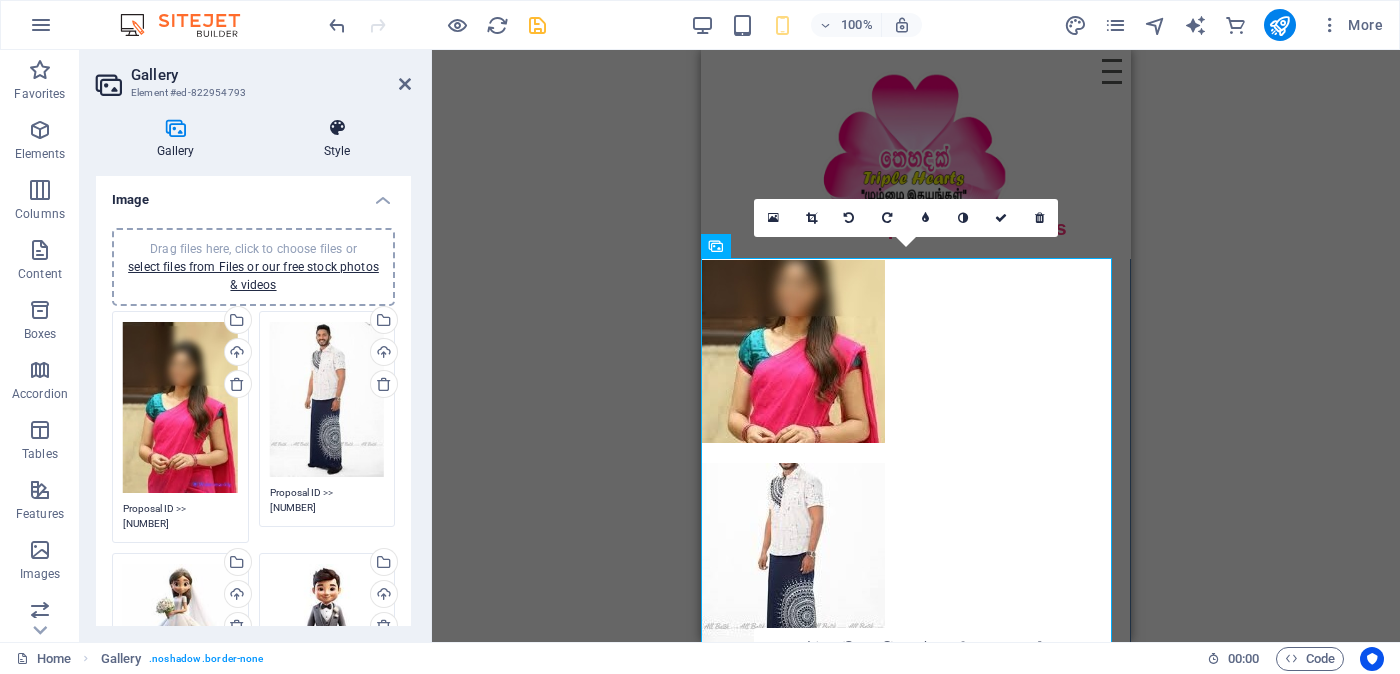 click at bounding box center [337, 128] 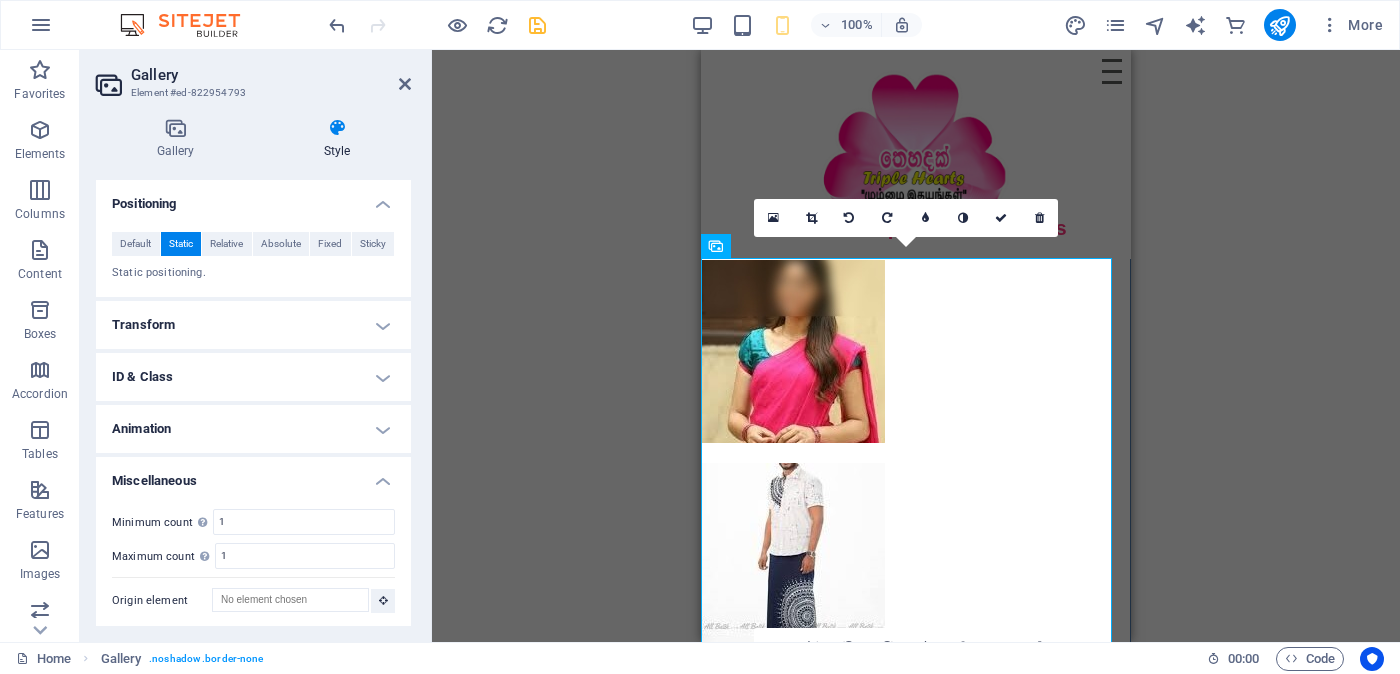 scroll, scrollTop: 0, scrollLeft: 0, axis: both 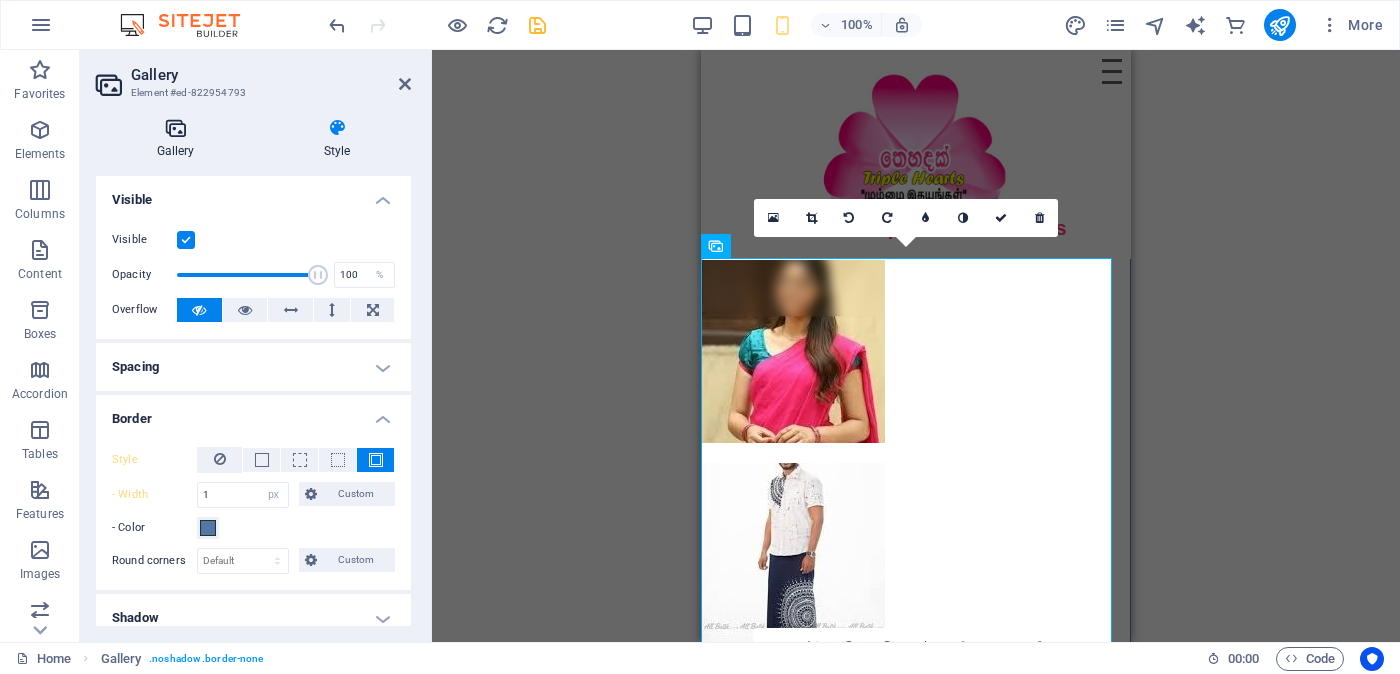 click at bounding box center (175, 128) 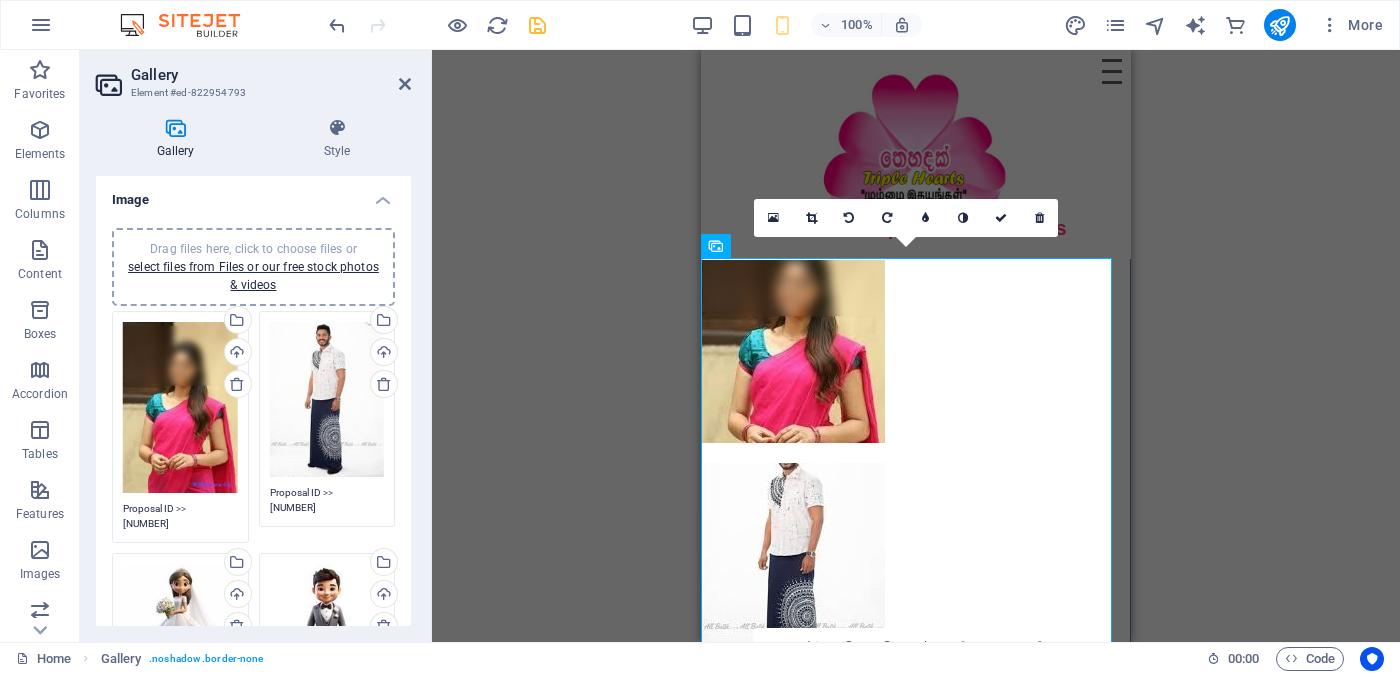 scroll, scrollTop: 249, scrollLeft: 0, axis: vertical 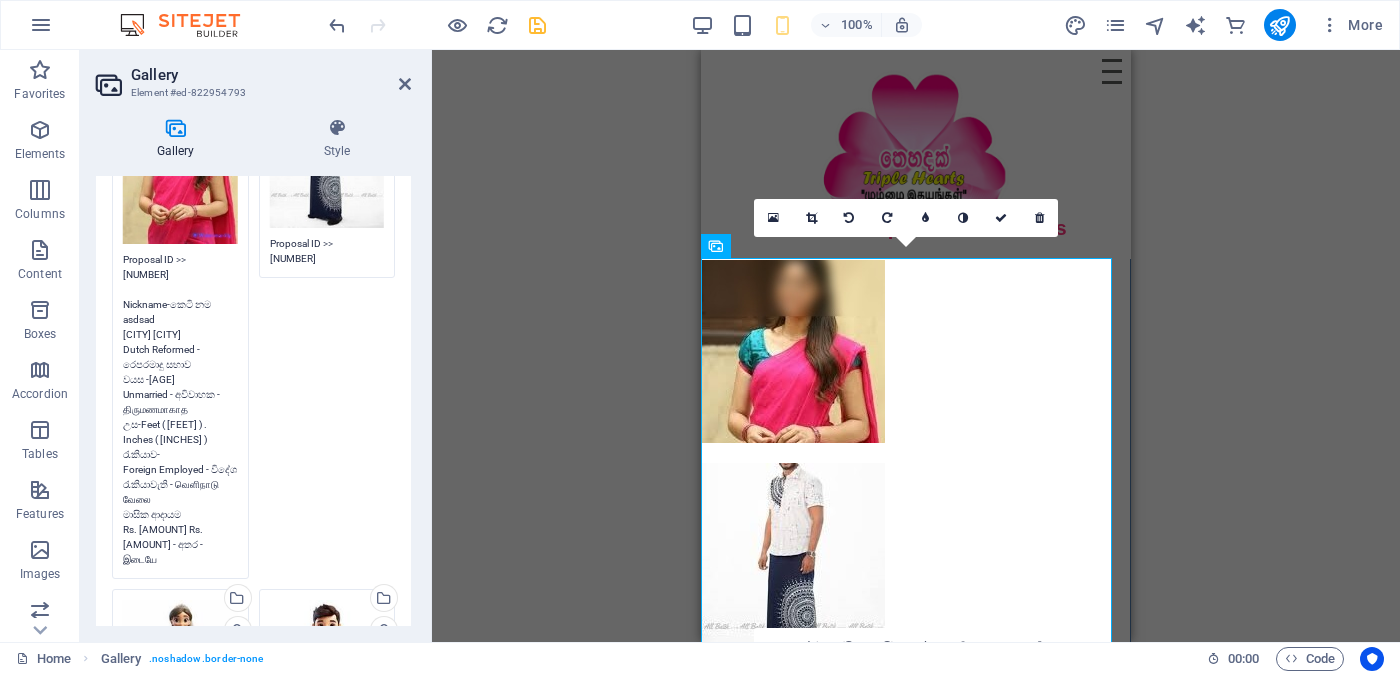 click on "Proposal ID >>
[NUMBER]
Nickname-කෙටි නම
asdsad
[CITY] [CITY]
Dutch Reformed - රෙපරමාදු සභාව
වයස -[AGE]
Unmarried - අවිවාහක - திருமணமாகாத
උස-Feet ( [FEET] ) . Inches ( [INCHES] )
රැකියාව-
Foreign Employed - විදේශ රැකියාවැති - வெளிநாடு வேலை
මාසික ආදායම
Rs. [AMOUNT] Rs. [AMOUNT] - අතර - இடையே" at bounding box center (180, 409) 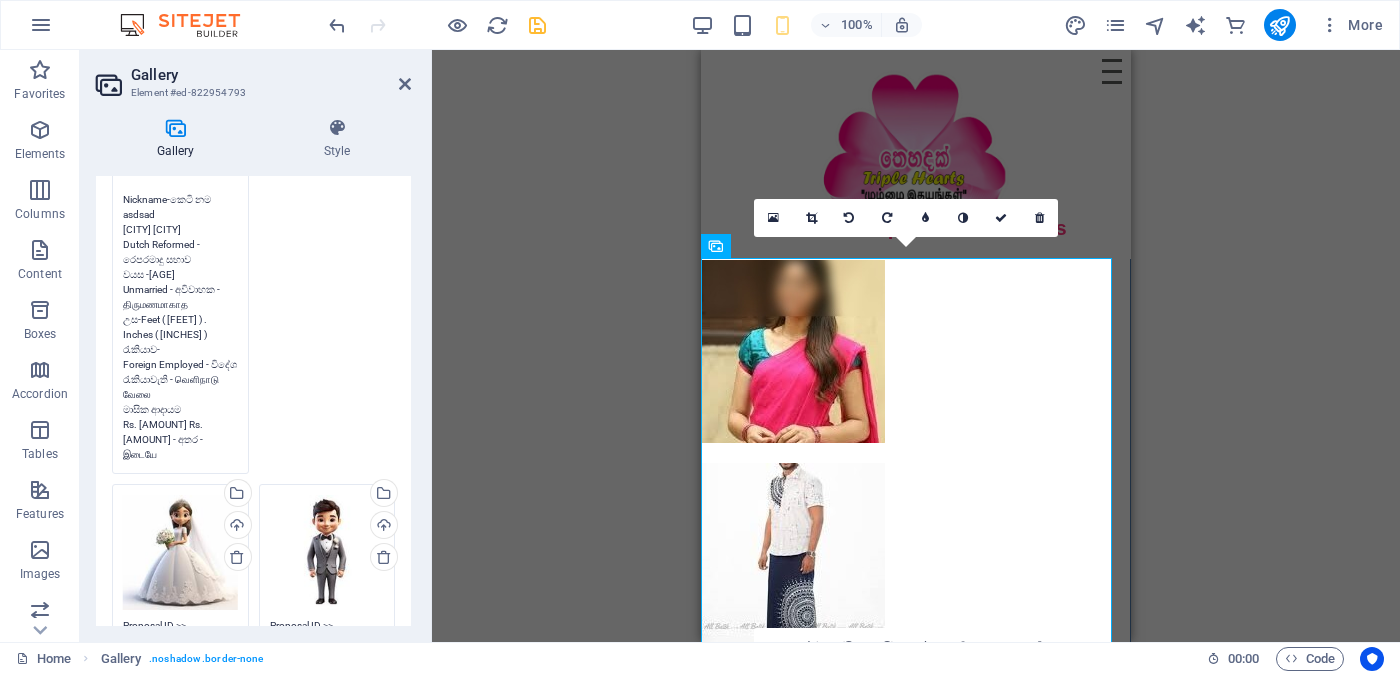 scroll, scrollTop: 0, scrollLeft: 0, axis: both 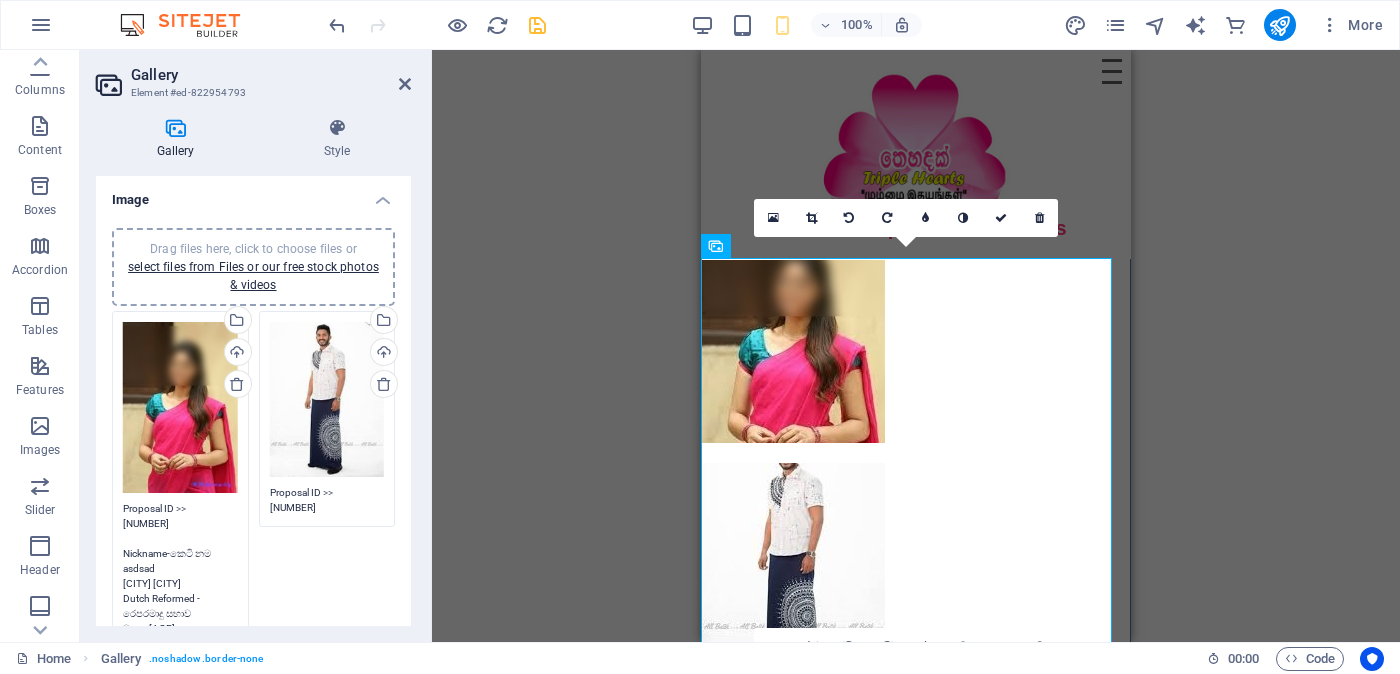 drag, startPoint x: 123, startPoint y: 611, endPoint x: 200, endPoint y: 604, distance: 77.31753 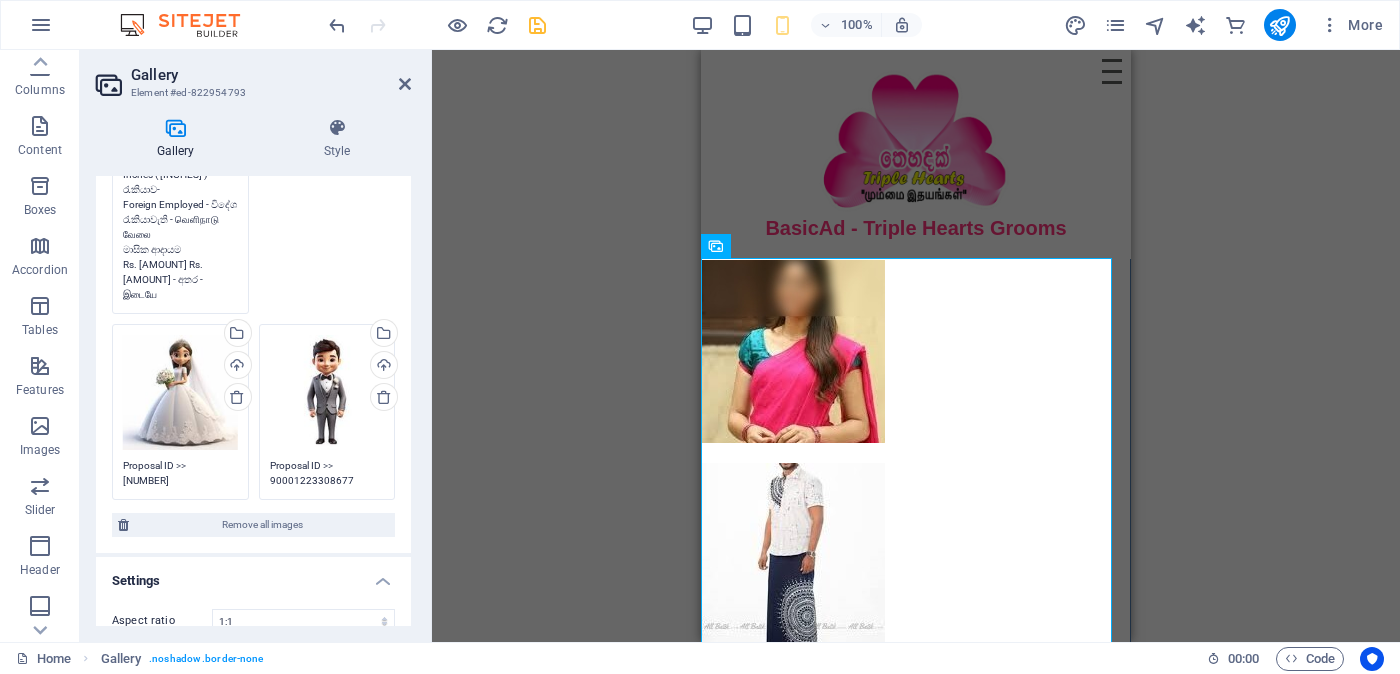 scroll, scrollTop: 625, scrollLeft: 0, axis: vertical 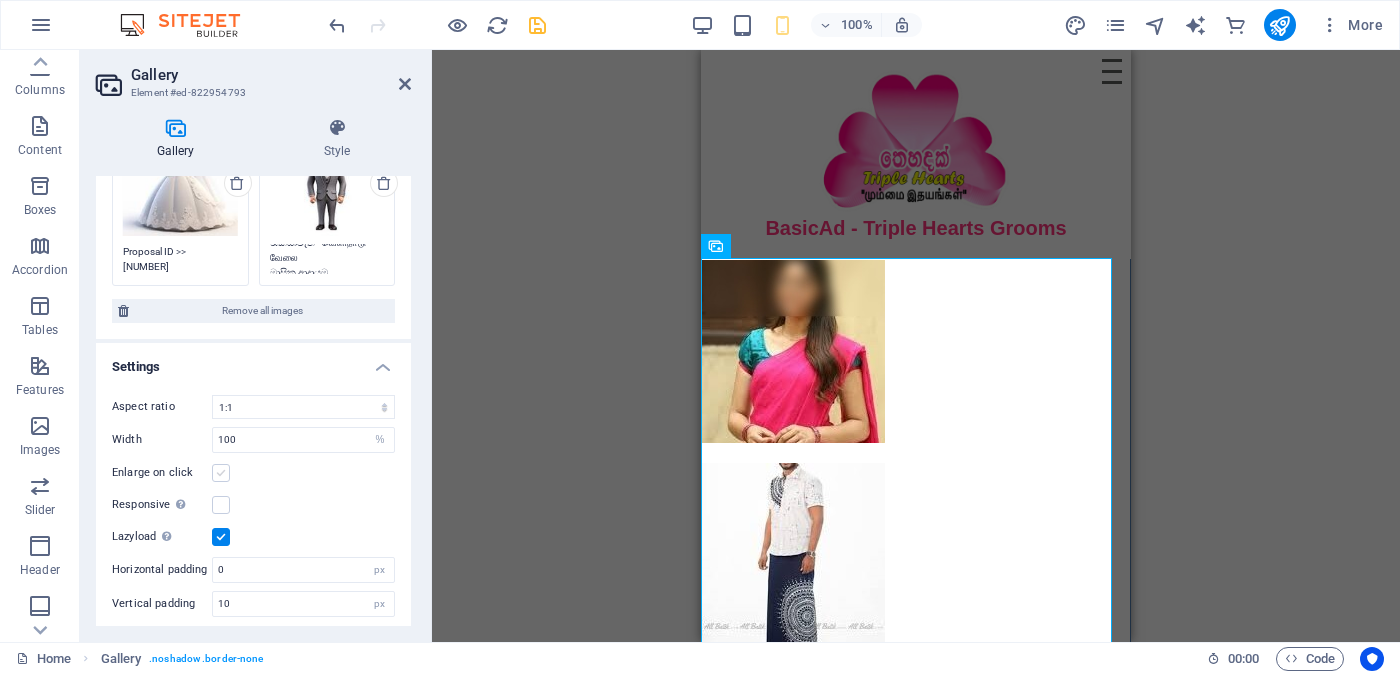 type on "Proposal ID >>
[NUMBER]
Nickname-කෙටි නම
asdsad
[CITY] [CITY]
රෙපරමාදු සභාව
වයස -[AGE]
Unmarried - අවිවාහක - திருமணமாகாத
උස-Feet ( [FEET] ) . Inches ( [INCHES] )
රැකියාව-
Foreign Employed - විදේශ රැකියාවැති - வெளிநாடு வேலை
මාසික ආදායම
Rs. [AMOUNT] Rs. [AMOUNT] - අතර - இடையே" 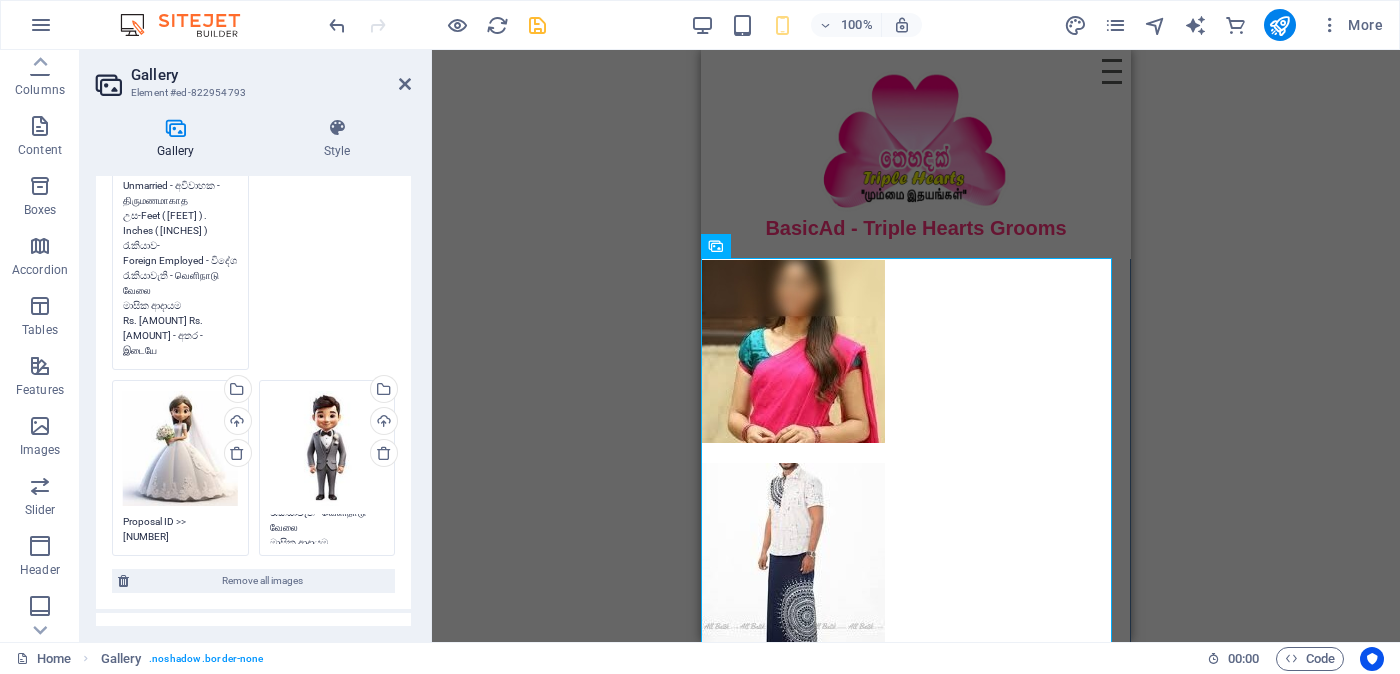 click at bounding box center (221, 743) 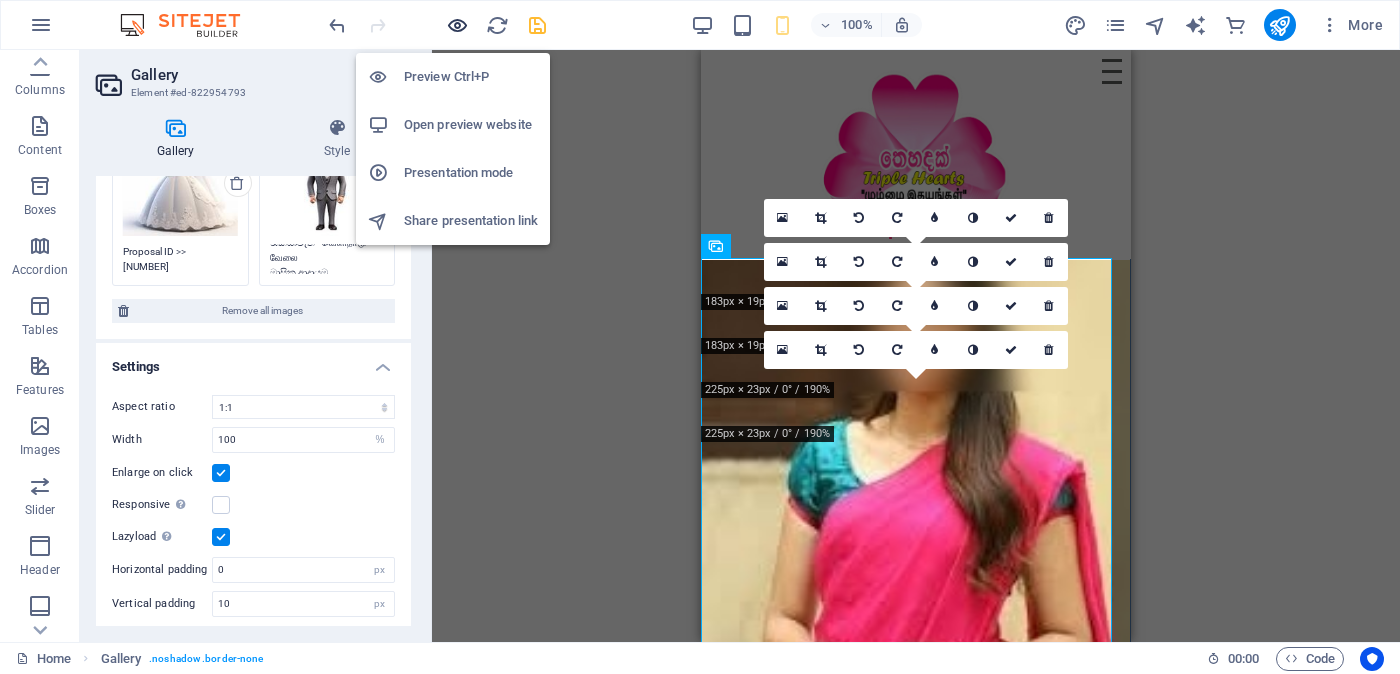 click at bounding box center (457, 25) 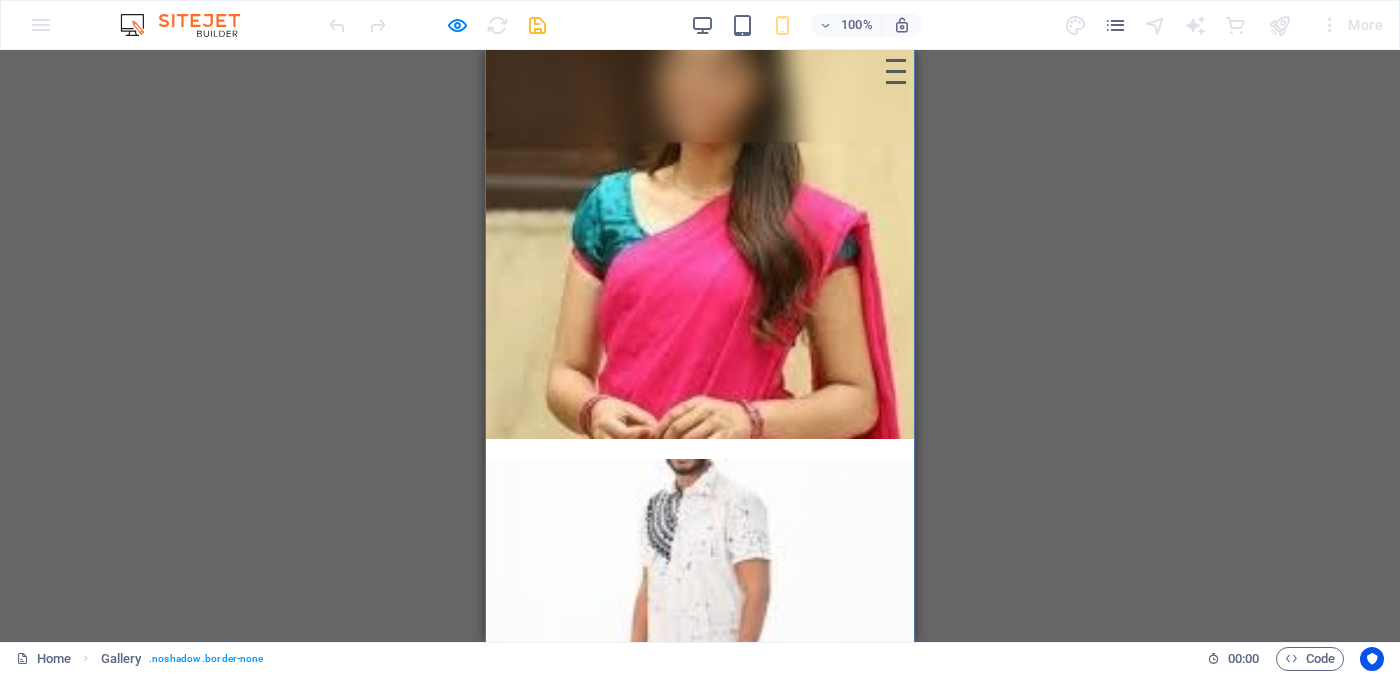scroll, scrollTop: 0, scrollLeft: 0, axis: both 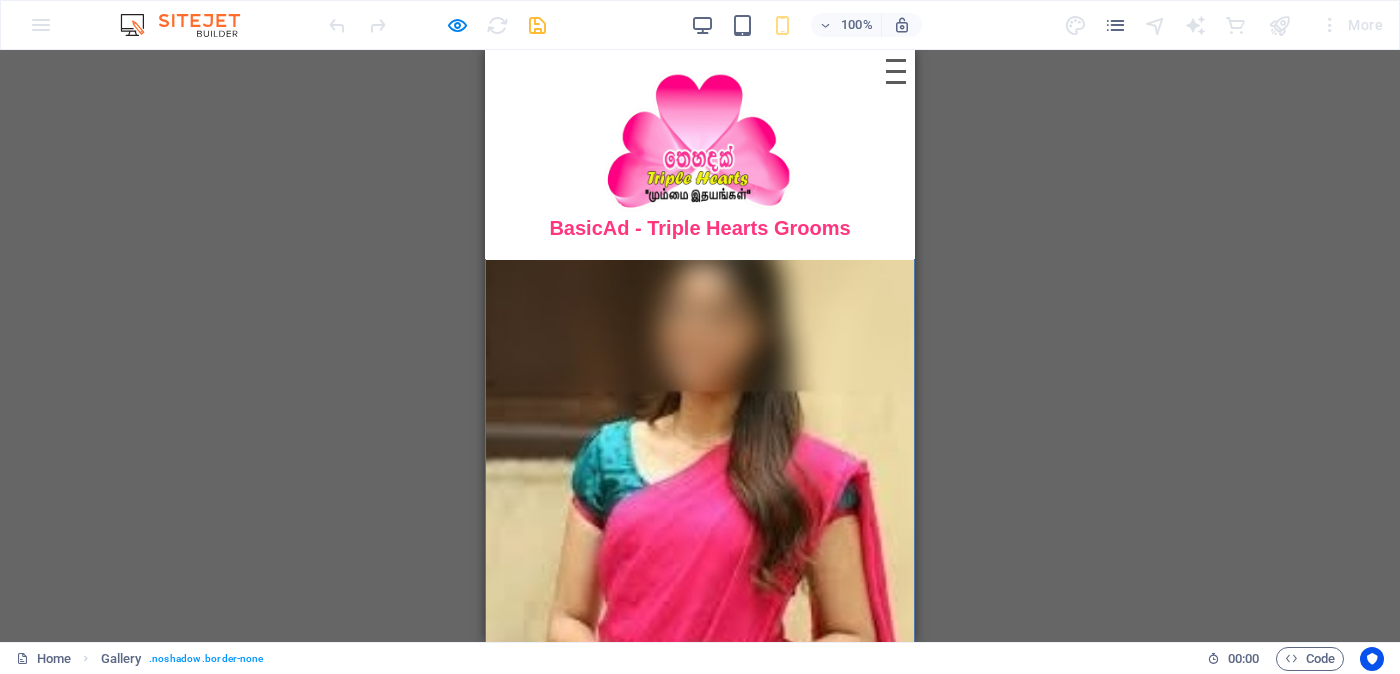 click at bounding box center (700, 474) 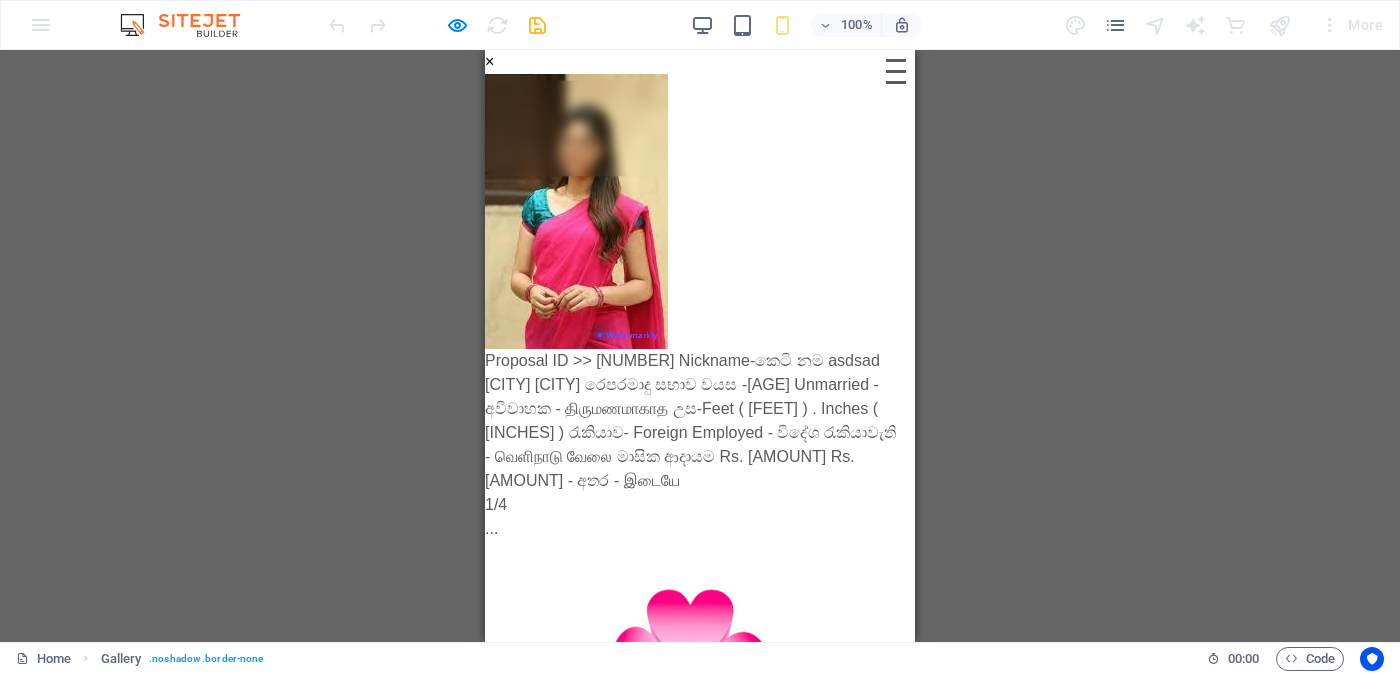 scroll, scrollTop: 99, scrollLeft: 0, axis: vertical 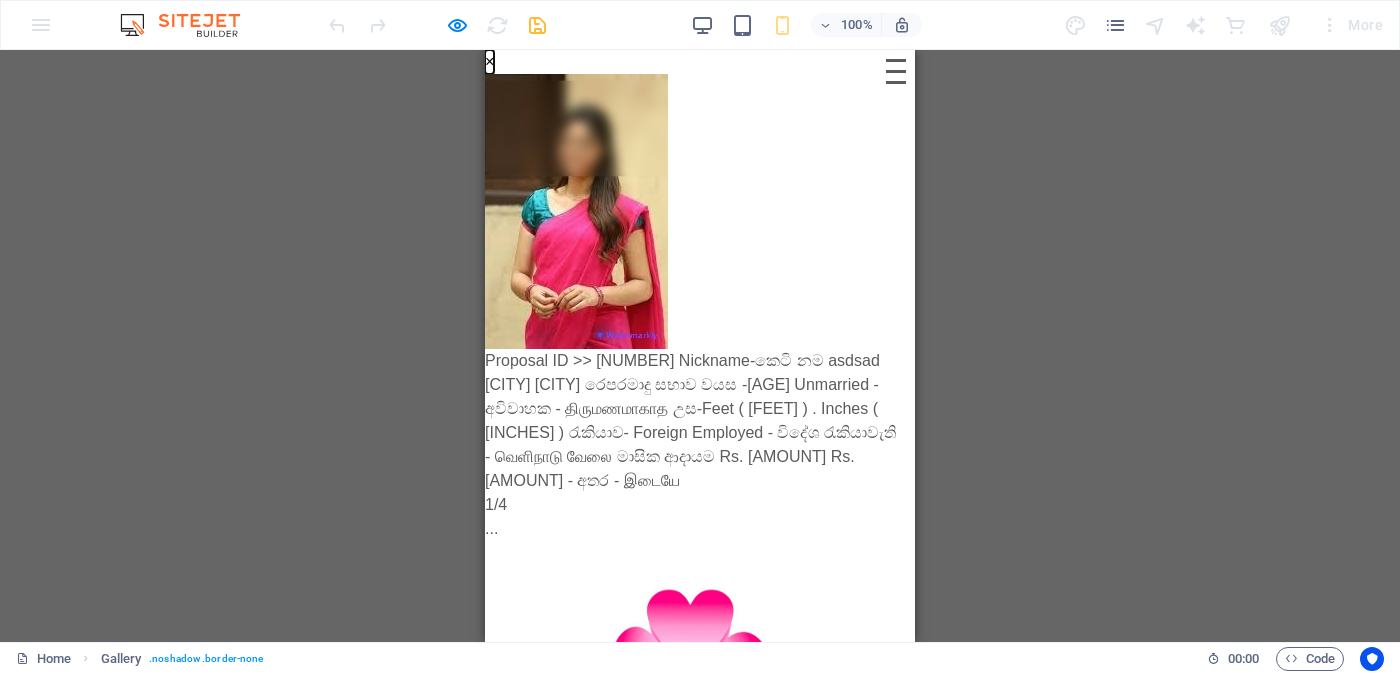 click on "×" at bounding box center [489, 62] 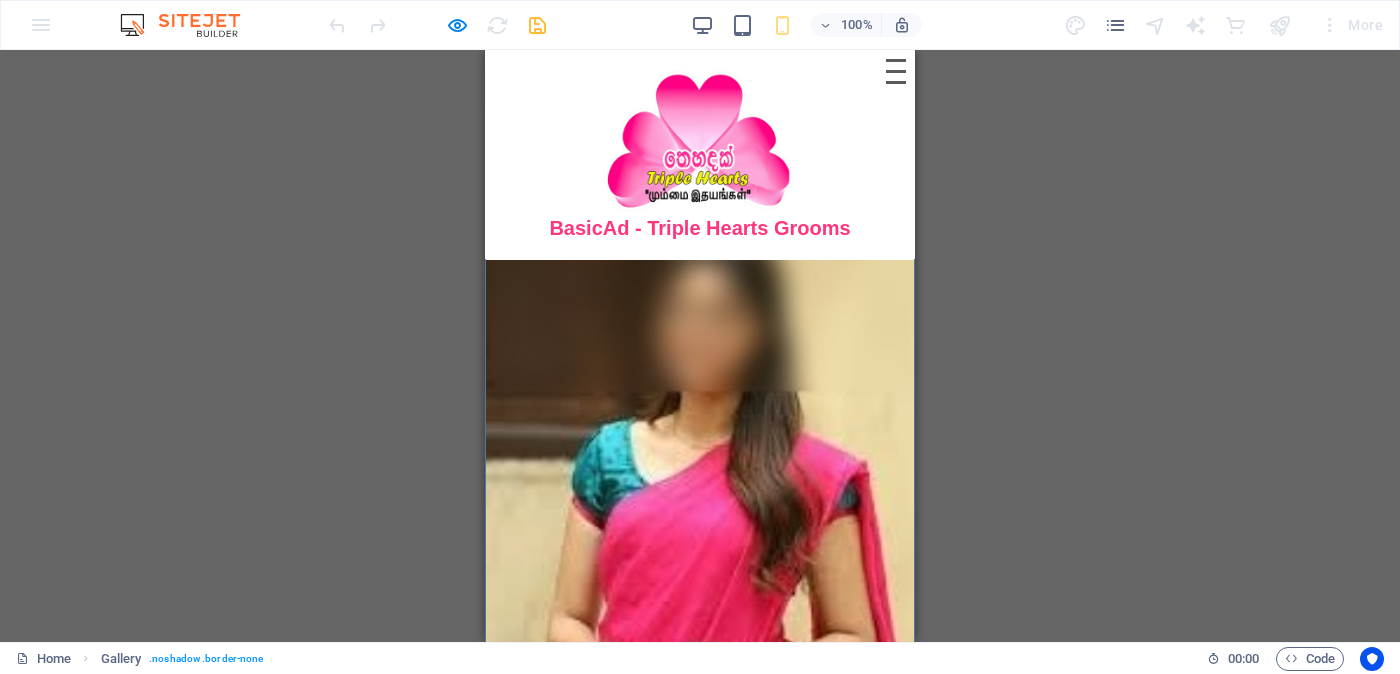 scroll, scrollTop: 25, scrollLeft: 0, axis: vertical 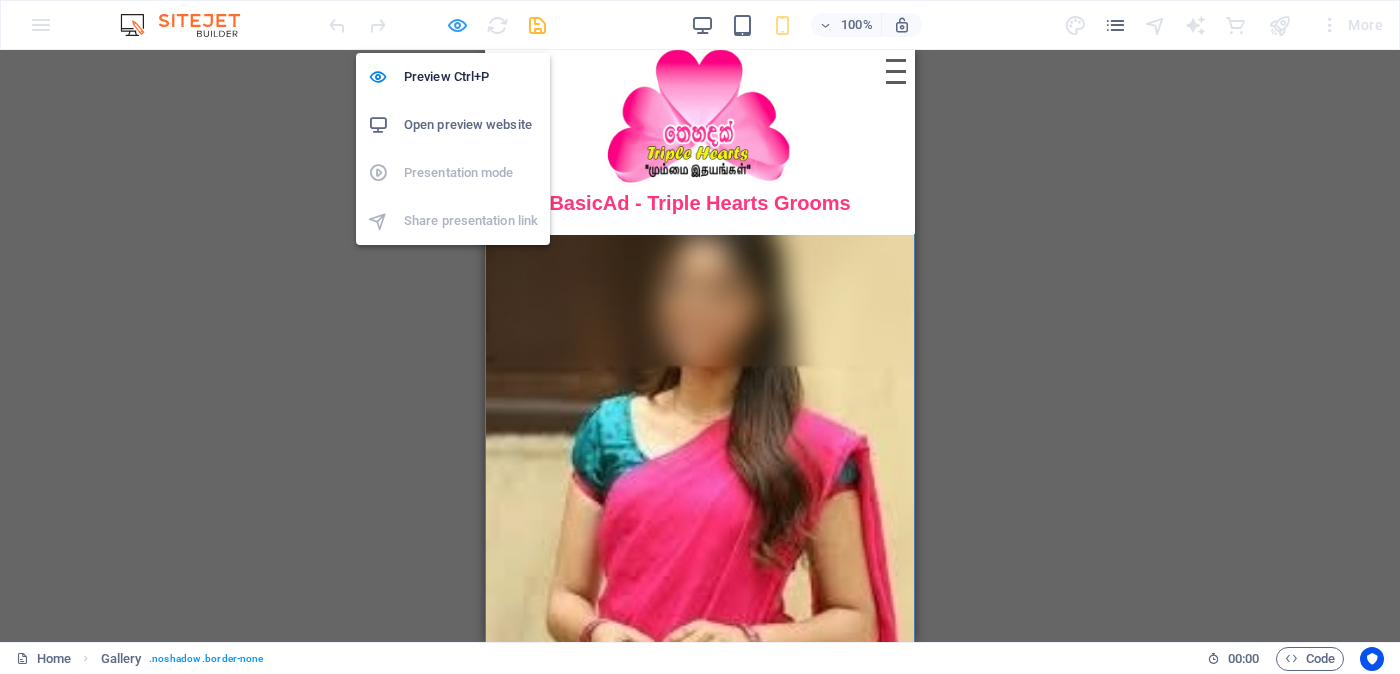 click at bounding box center (457, 25) 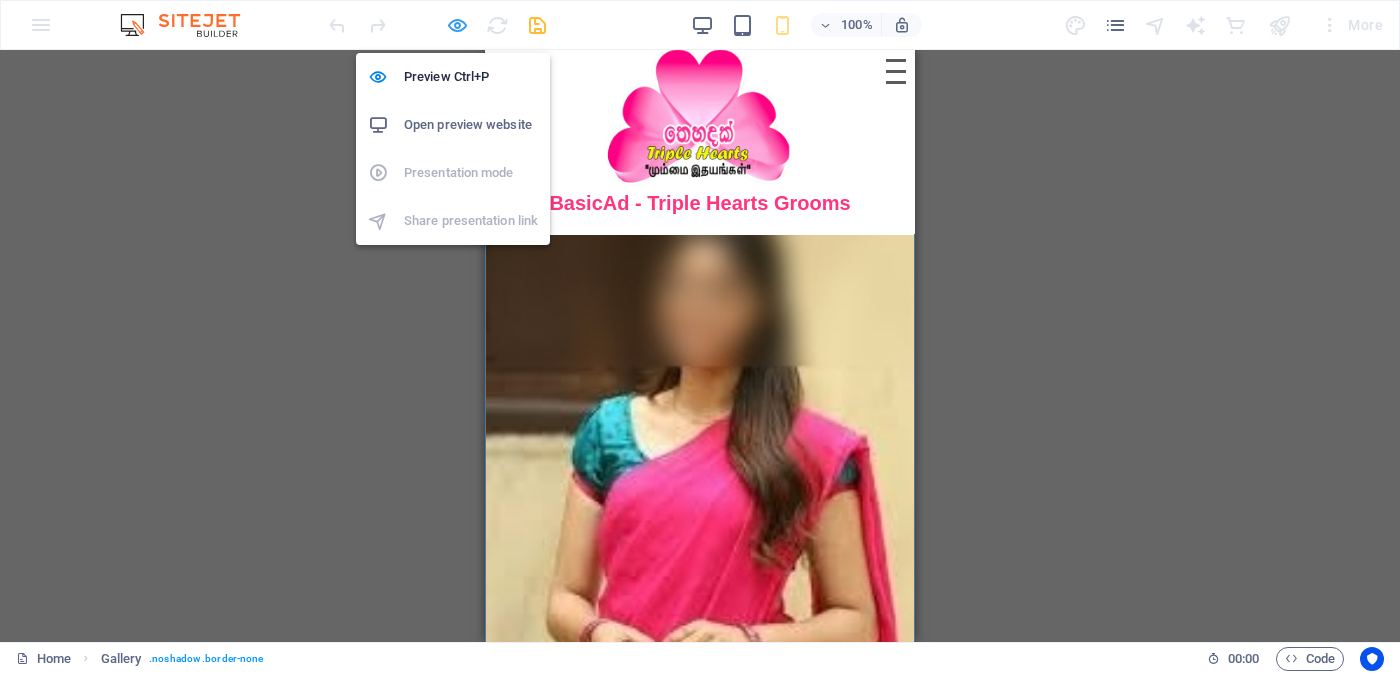 select on "4" 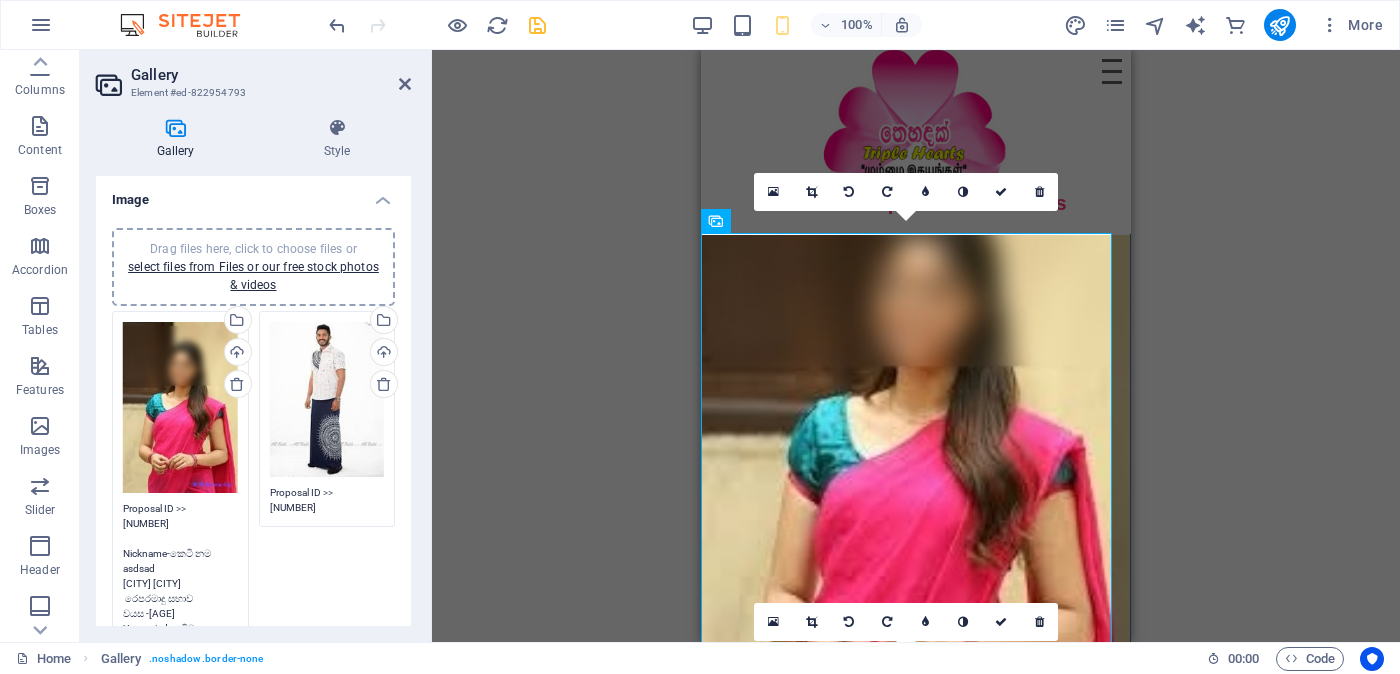 click on "Proposal ID >>
[NUMBER]
Nickname-කෙටි නම
asdsad
[CITY] [CITY]
රෙපරමාදු සභාව
වයස -[AGE]
Unmarried - අවිවාහක - திருமணமாகாத
උස-Feet ( [FEET] ) . Inches ( [INCHES] )
රැකියාව-
Foreign Employed - විදේශ රැකියාවැති - வெளிநாடு வேலை
මාසික ආදායම
Rs. [AMOUNT] Rs. [AMOUNT] - අතර - இடையே" at bounding box center [180, 651] 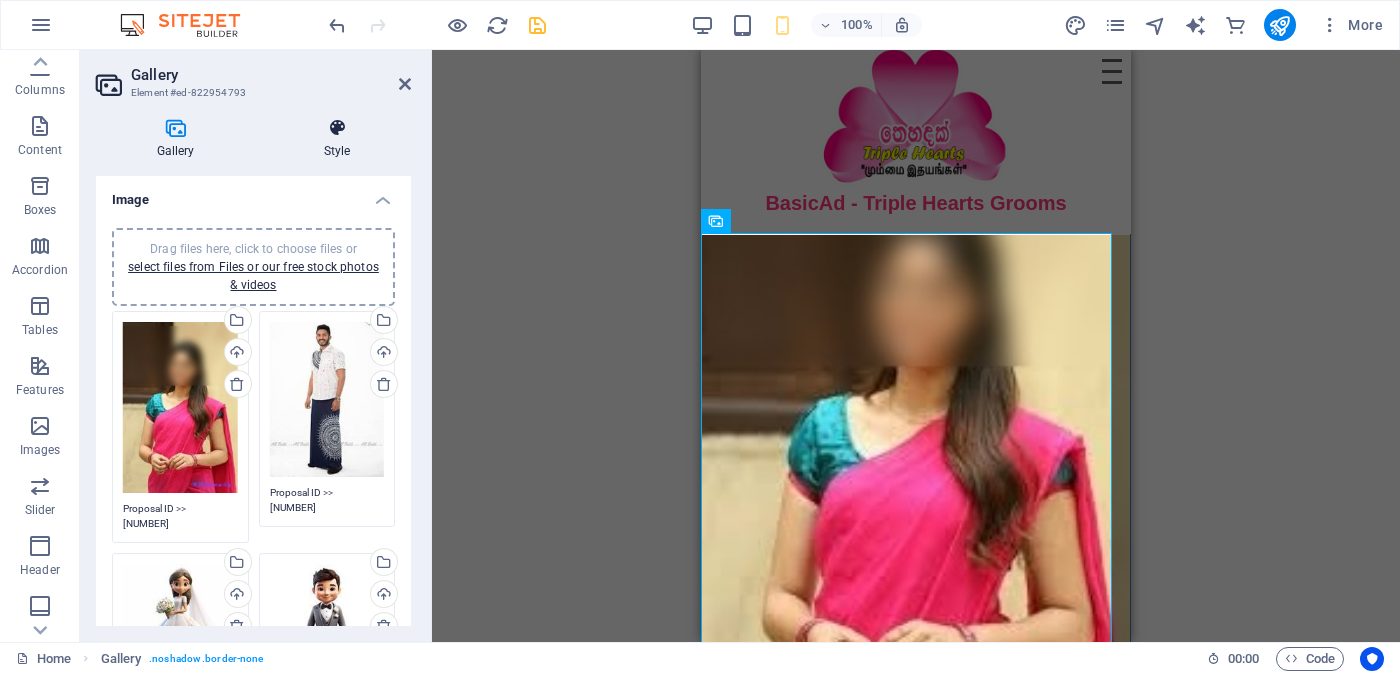 click on "Style" at bounding box center [337, 139] 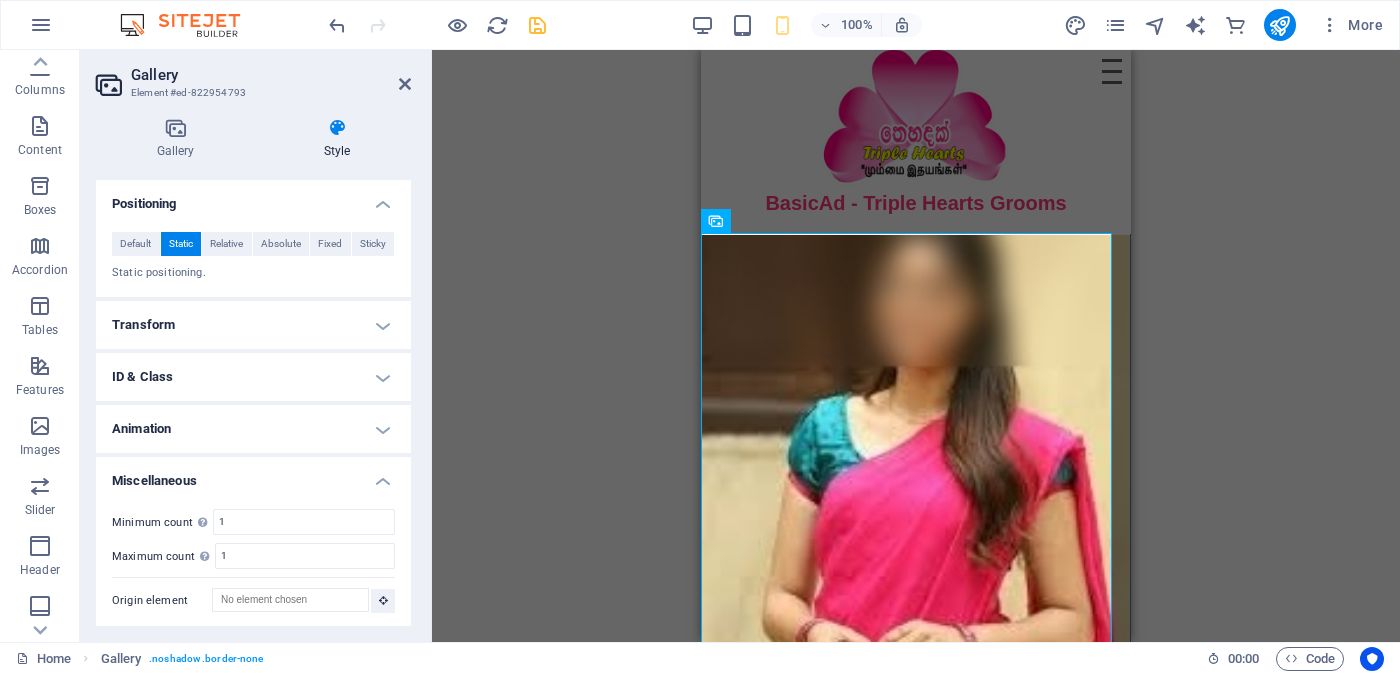 scroll, scrollTop: 0, scrollLeft: 0, axis: both 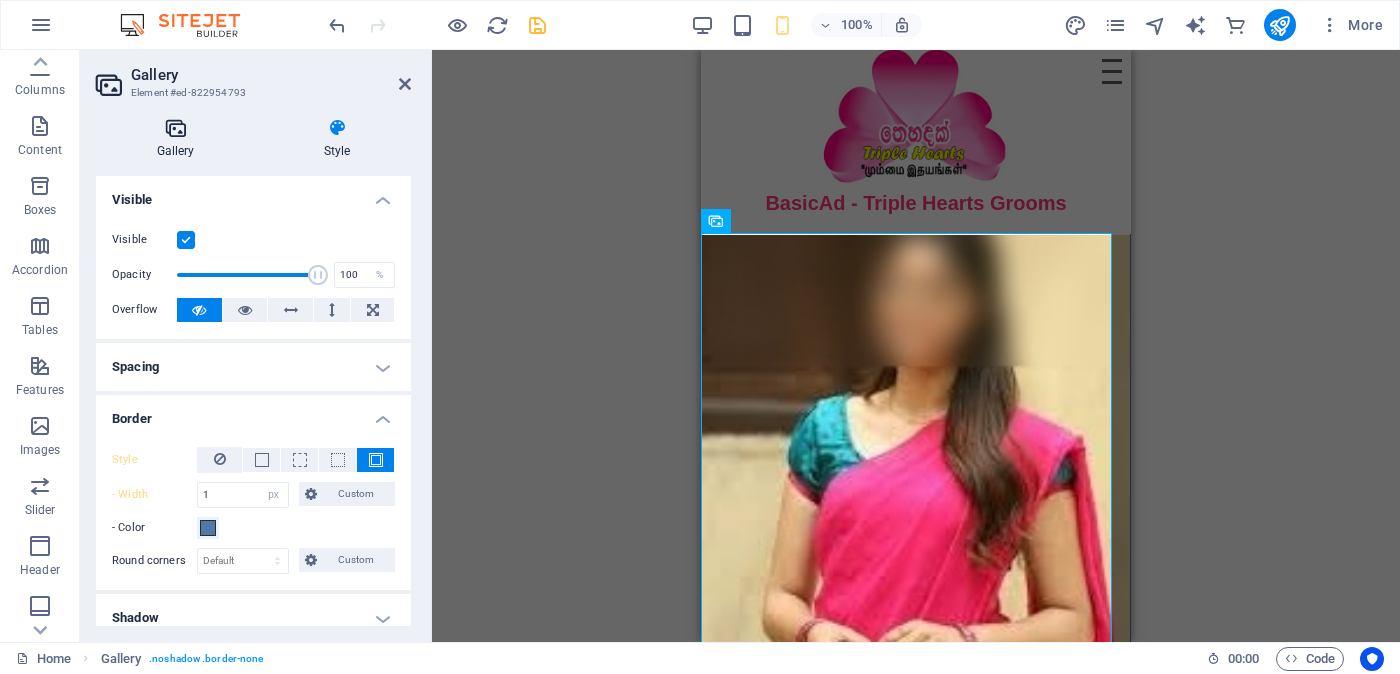 click at bounding box center [175, 128] 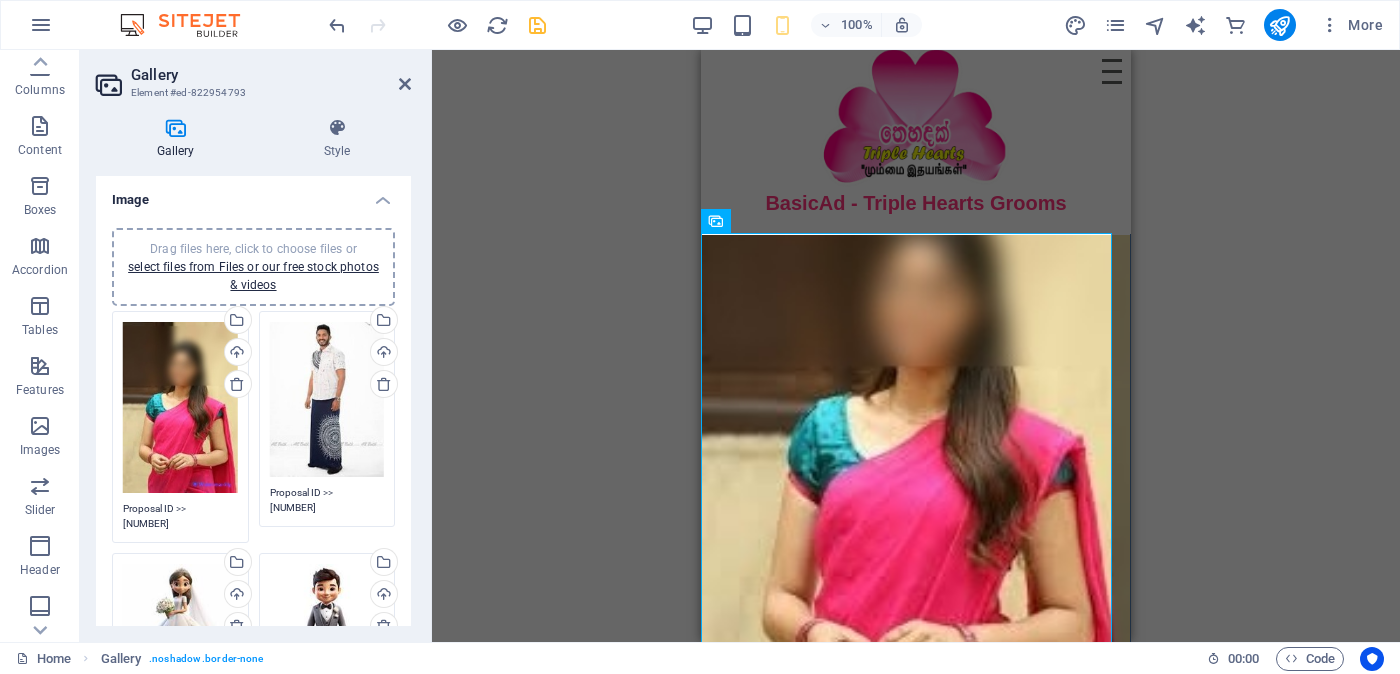 click on "Proposal ID >>
[NUMBER]
Nickname-කෙටි නම
asdsad
[CITY] [CITY]
රෙපරමාදු සභාව
වයස -[AGE]
Unmarried - අවිවාහක - திருமணமாகாத
උස-Feet ( [FEET] ) . Inches ( [INCHES] )
රැකියාව-
Foreign Employed - විදේශ රැකියාවැති - வெளிநாடு வேலை
මාසික ආදායම
Rs. [AMOUNT] Rs. [AMOUNT] - අතර - இடையே" at bounding box center (180, 516) 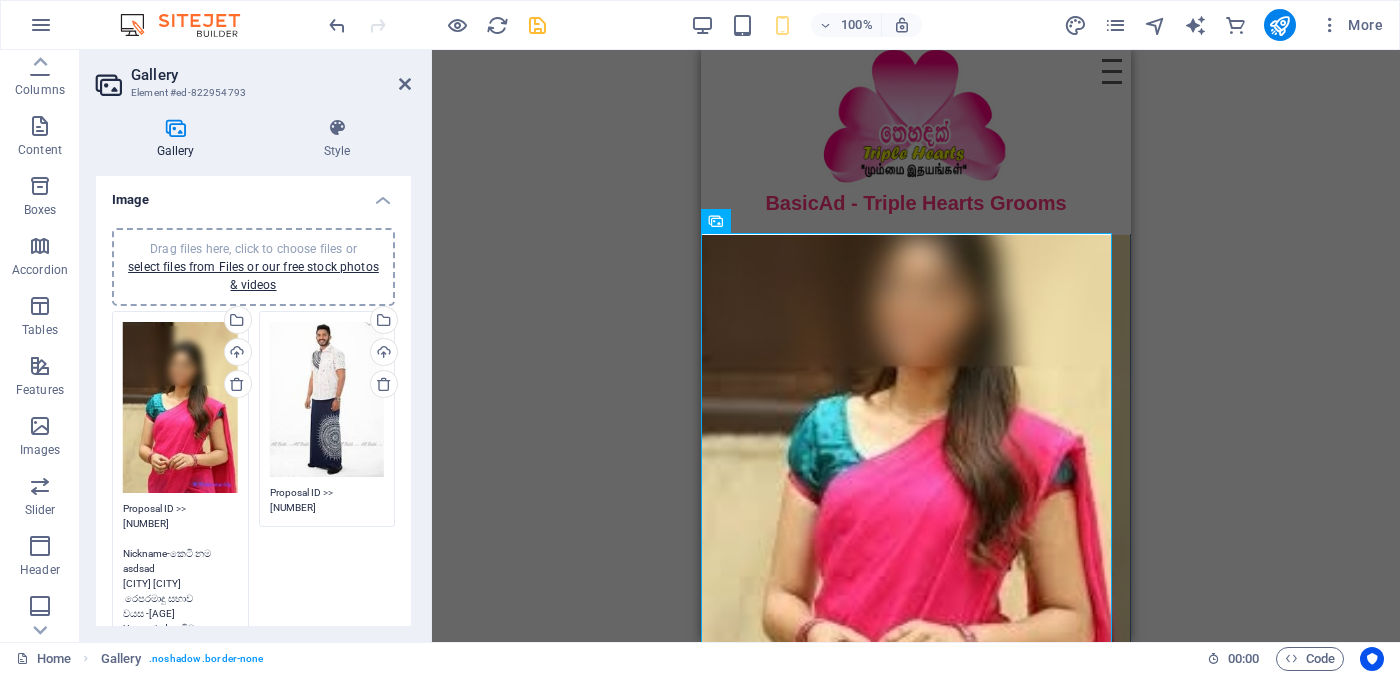 click on "Proposal ID >>
[NUMBER]
Nickname-කෙටි නම
asdsad
[CITY] [CITY]
රෙපරමාදු සභාව
වයස -[AGE]
Unmarried - අවිවාහක - திருமணமாகாத
උස-Feet ( [FEET] ) . Inches ( [INCHES] )
රැකියාව-
Foreign Employed - විදේශ රැකියාවැති - வெளிநாடு வேலை
මාසික ආදායම
Rs. [AMOUNT] Rs. [AMOUNT] - අතර - இடையே" at bounding box center (180, 651) 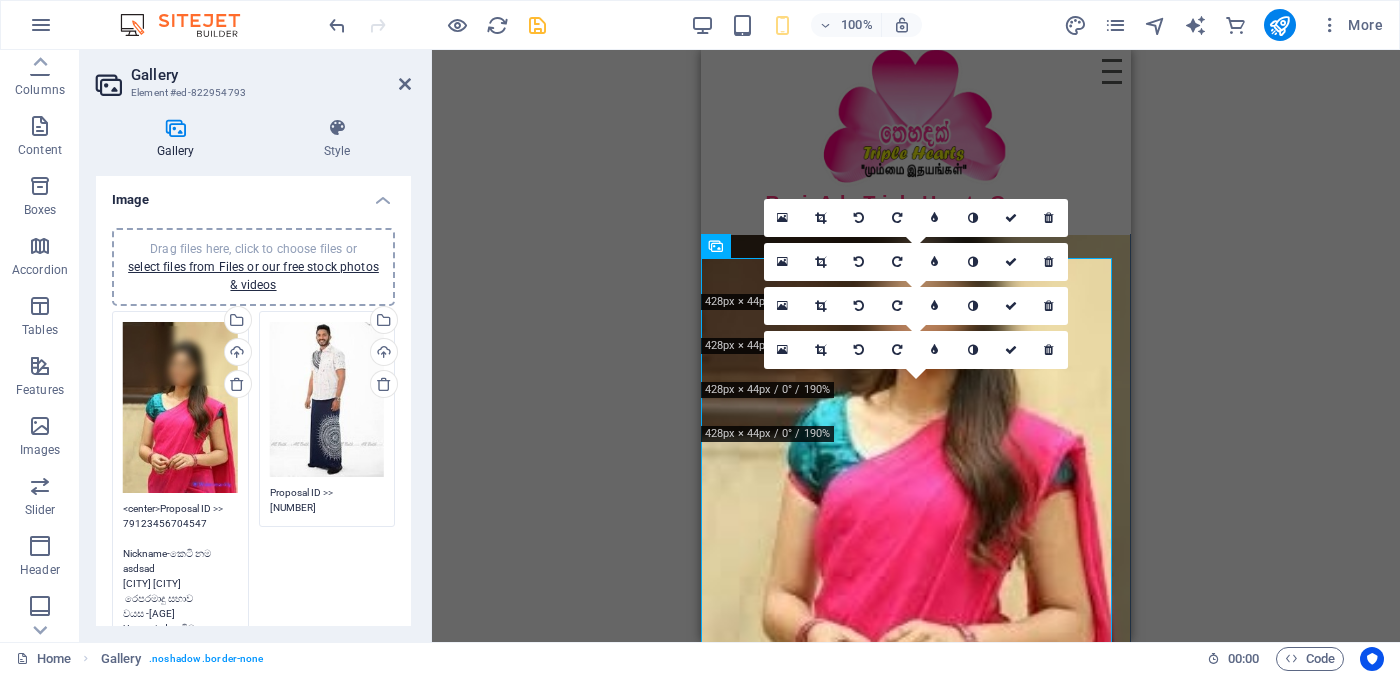 scroll, scrollTop: 0, scrollLeft: 0, axis: both 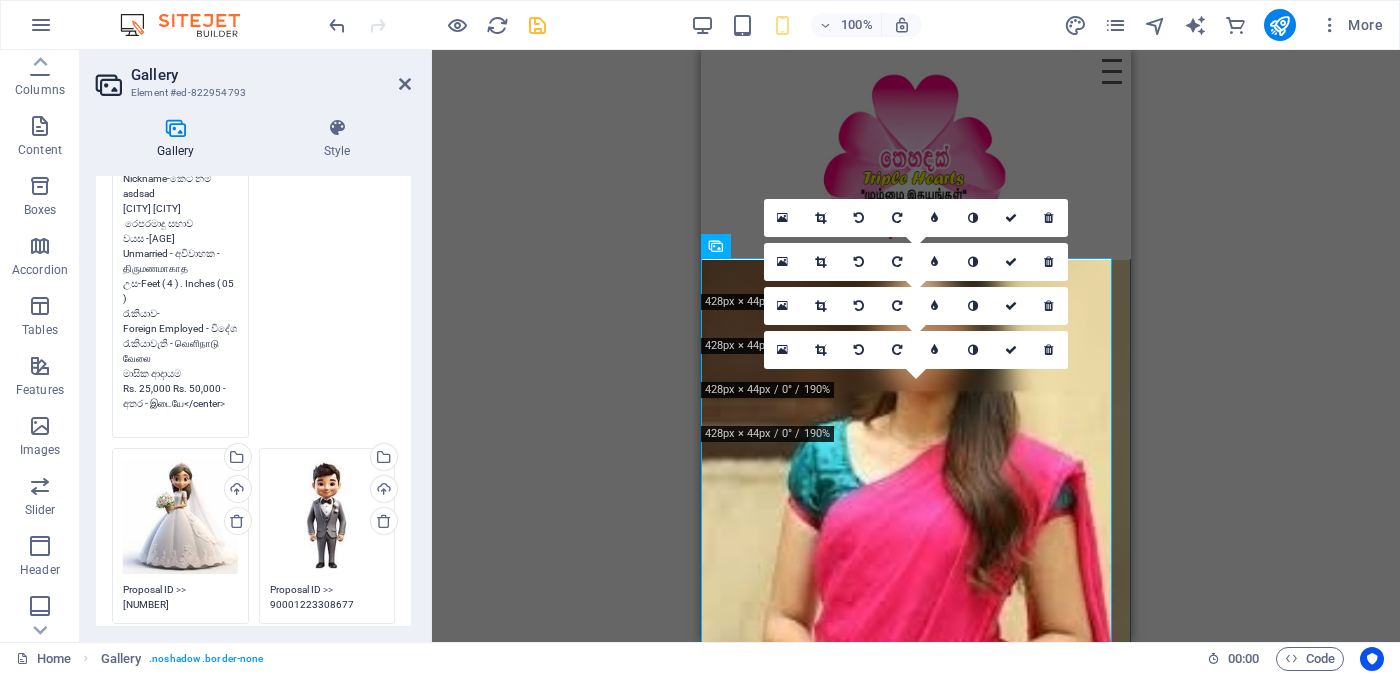 click on "<center>Proposal ID >>
79123456704547
Nickname-කෙටි නම
asdsad
[CITY] [CITY]
රෙපරමාදු සභාව
වයස -[AGE]
Unmarried - අවිවාහක - திருமணமாகாத
උස-Feet ( 4 ) . Inches ( 05 )
රැකියාව-
Foreign Employed - විදේශ රැකියාවැති - வெளிநாடு வேலை
මාසික ආදායම
Rs. 25,000 Rs. 50,000 - අතර - இடையே</center>" at bounding box center [180, 276] 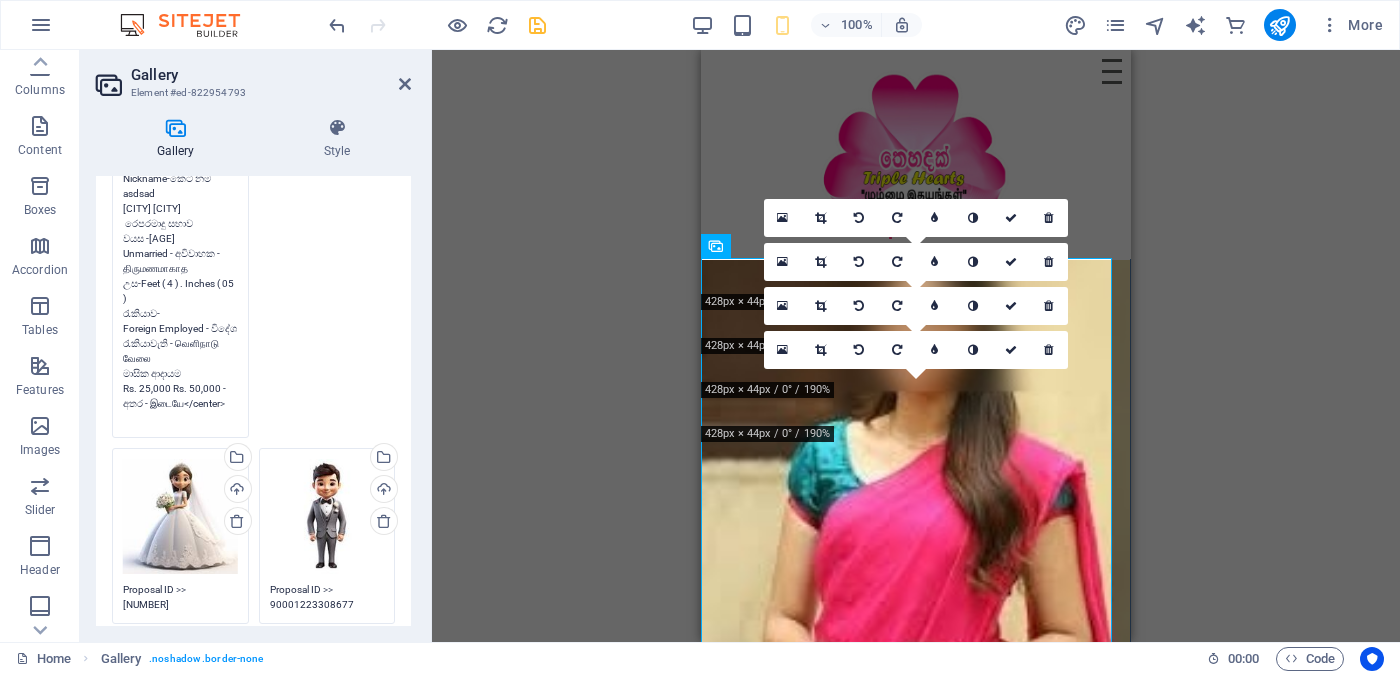 paste on "<center>" 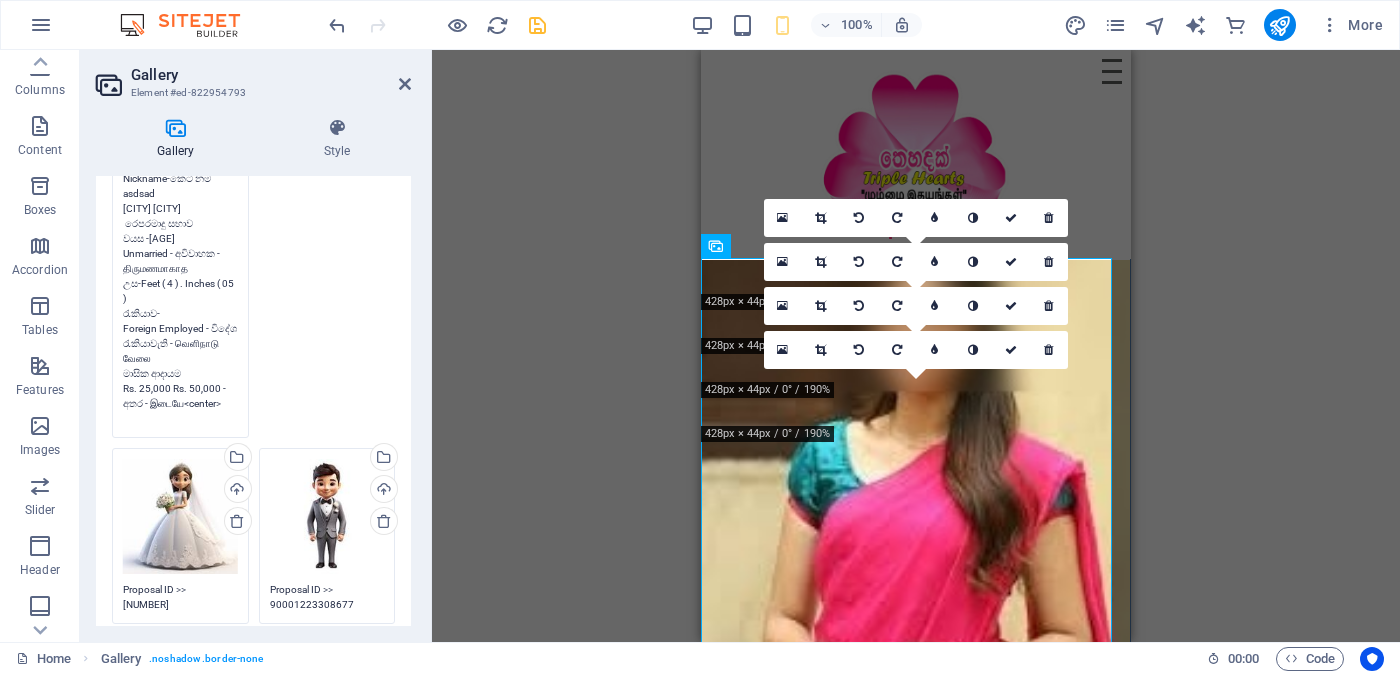 scroll, scrollTop: 0, scrollLeft: 0, axis: both 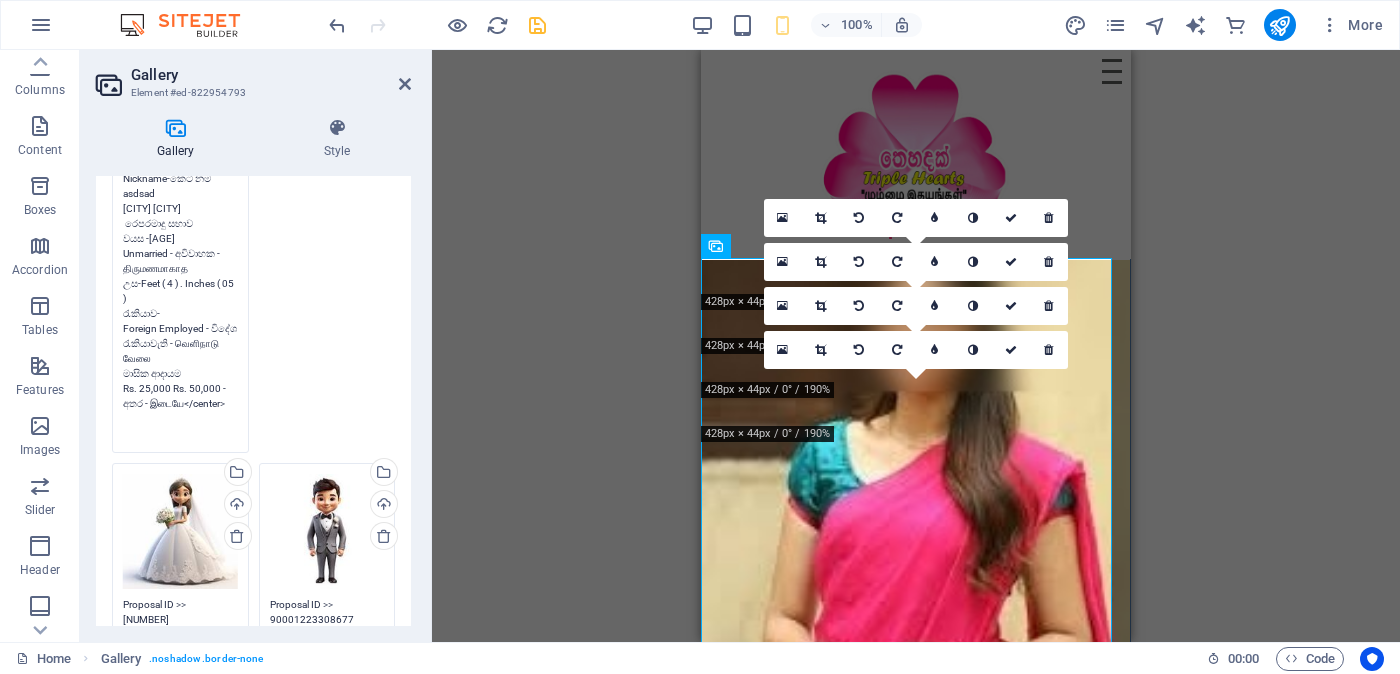 click on "<center>Proposal ID >>
79123456704547
Nickname-කෙටි නම
asdsad
[CITY] [CITY]
රෙපරමාදු සභාව
වයස -[AGE]
Unmarried - අවිවාහක - திருமணமாகாத
උස-Feet ( 4 ) . Inches ( 05 )
රැකියාව-
Foreign Employed - විදේශ රැකියාවැති - வெளிநாடு வேலை
මාසික ආදායම
Rs. 25,000 Rs. 50,000 - අතර - இடையே</center>" at bounding box center (180, 283) 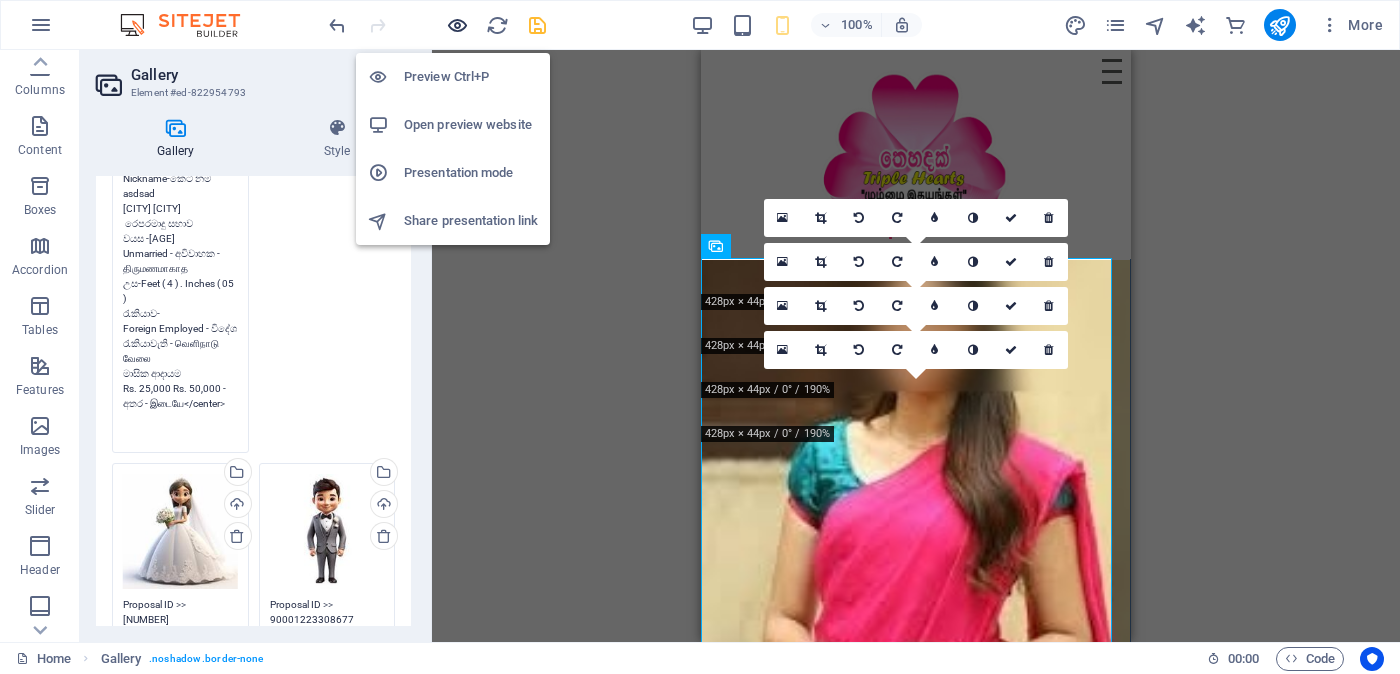 type on "<center>Proposal ID >>
79123456704547
Nickname-කෙටි නම
asdsad
[CITY] [CITY]
රෙපරමාදු සභාව
වයස -[AGE]
Unmarried - අවිවාහක - திருமணமாகாத
උස-Feet ( 4 ) . Inches ( 05 )
රැකියාව-
Foreign Employed - විදේශ රැකියාවැති - வெளிநாடு வேலை
මාසික ආදායම
Rs. 25,000 Rs. 50,000 - අතර - இடையே</center>" 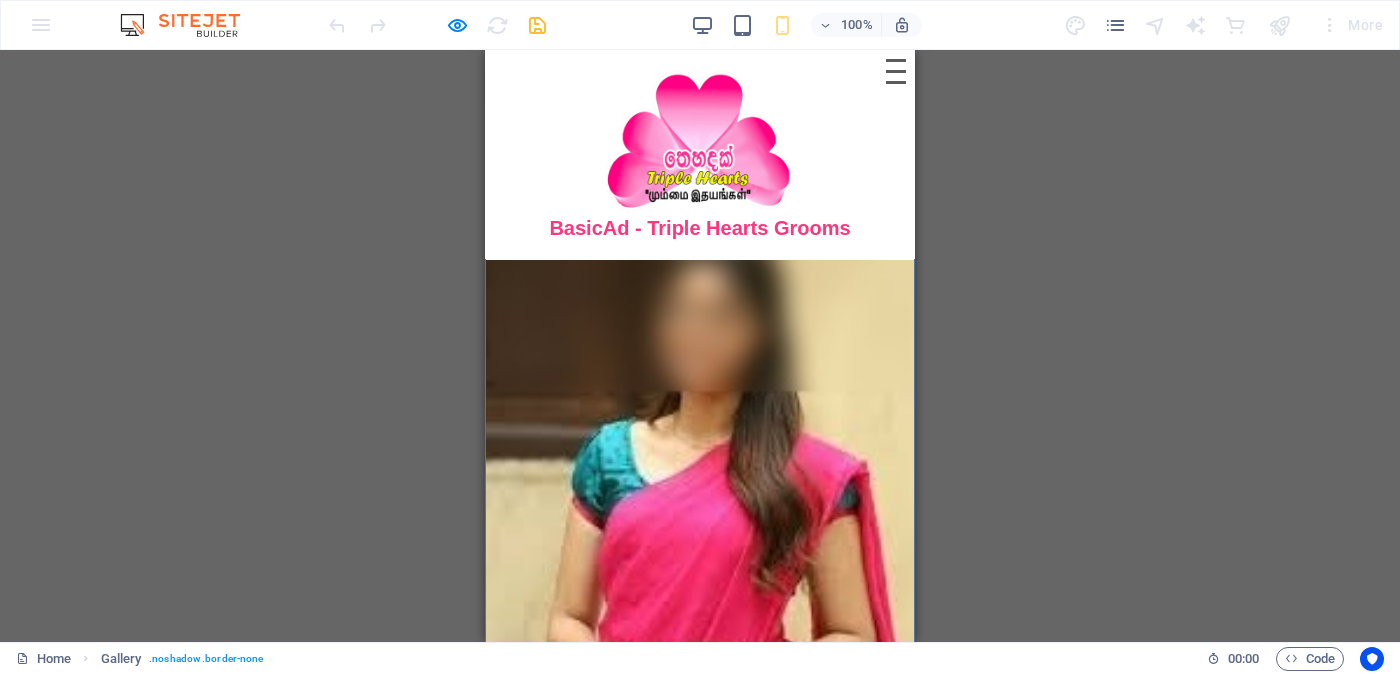 scroll, scrollTop: 249, scrollLeft: 0, axis: vertical 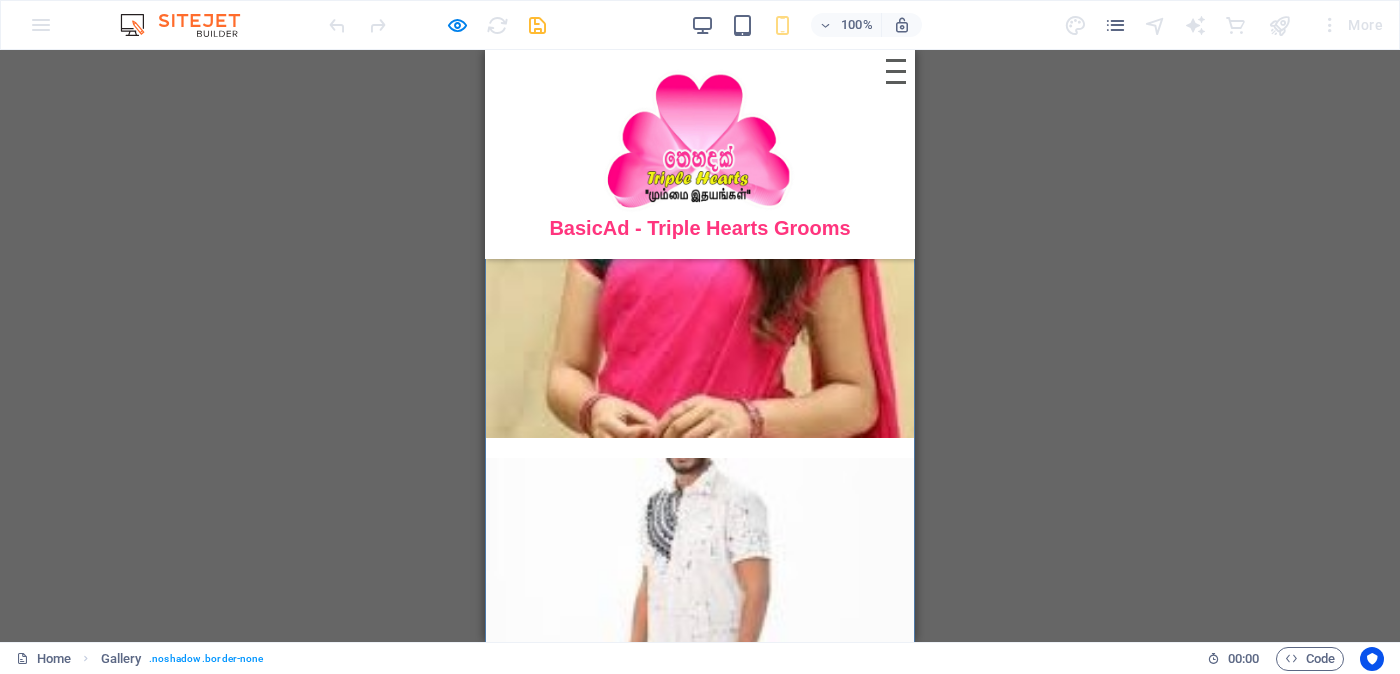 click at bounding box center [700, 224] 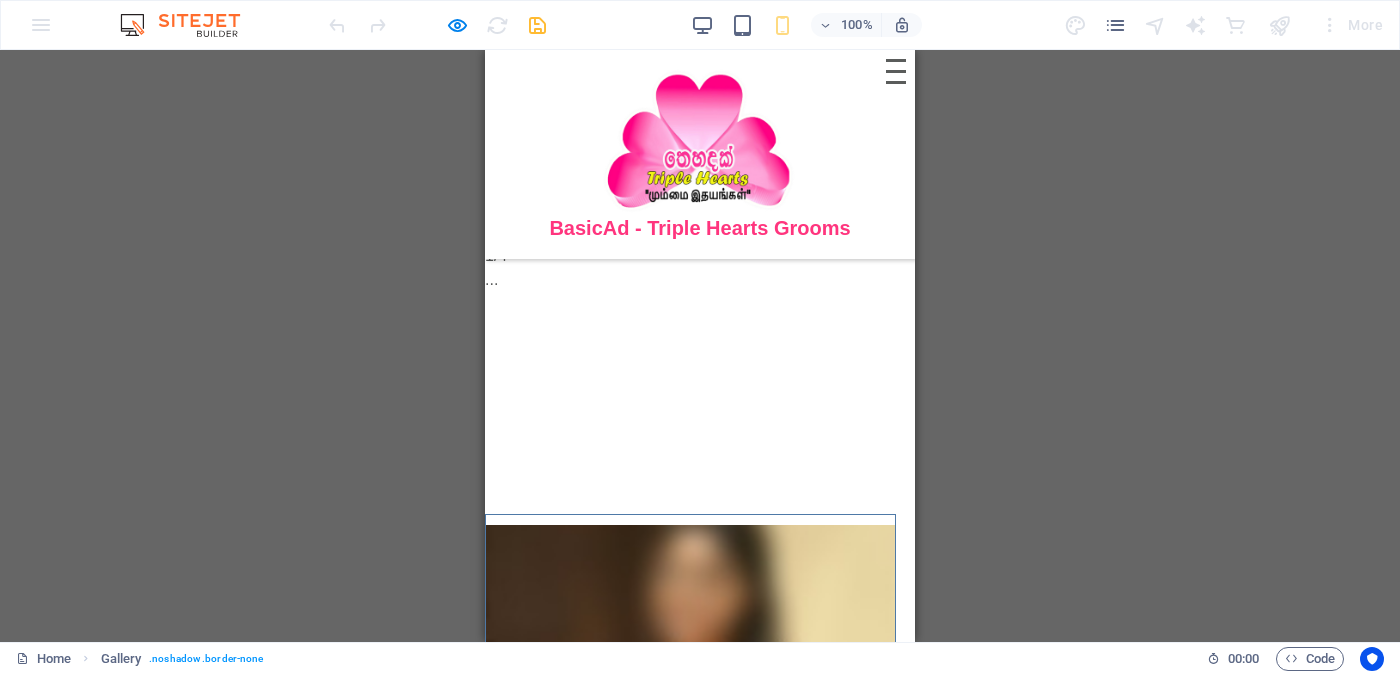 scroll, scrollTop: 0, scrollLeft: 0, axis: both 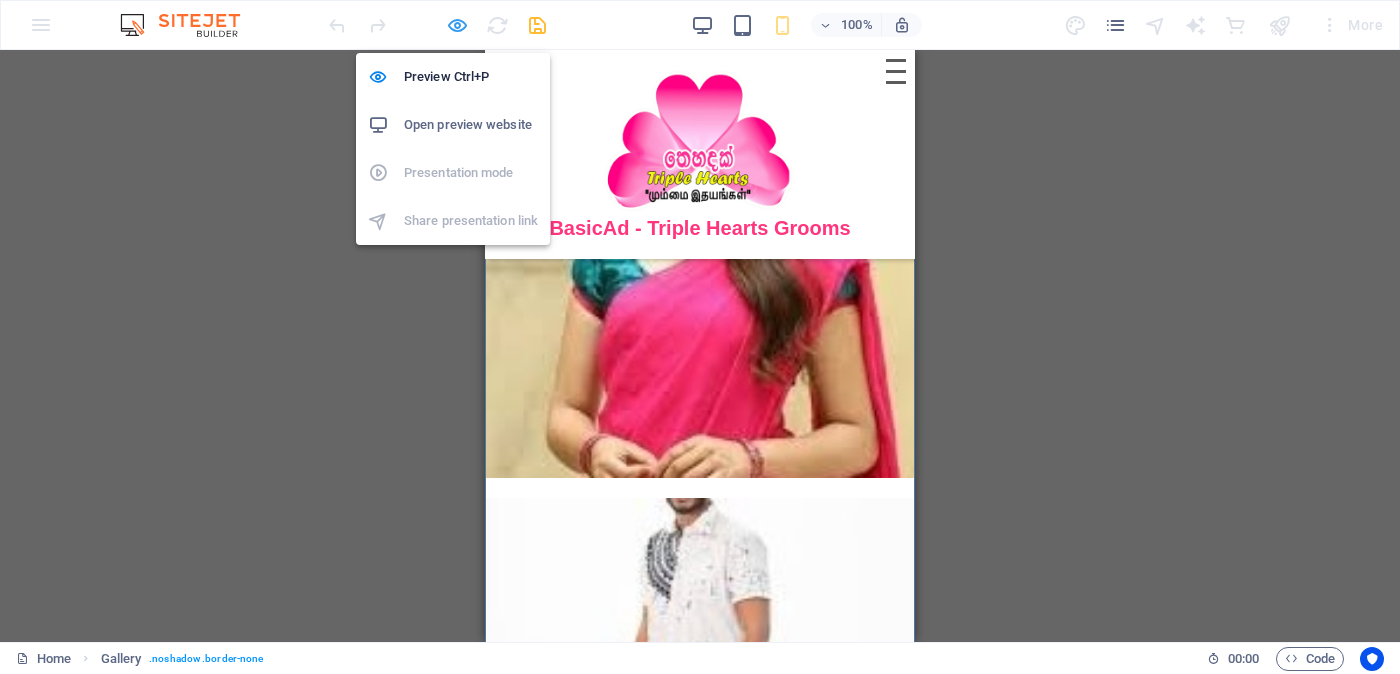click at bounding box center (457, 25) 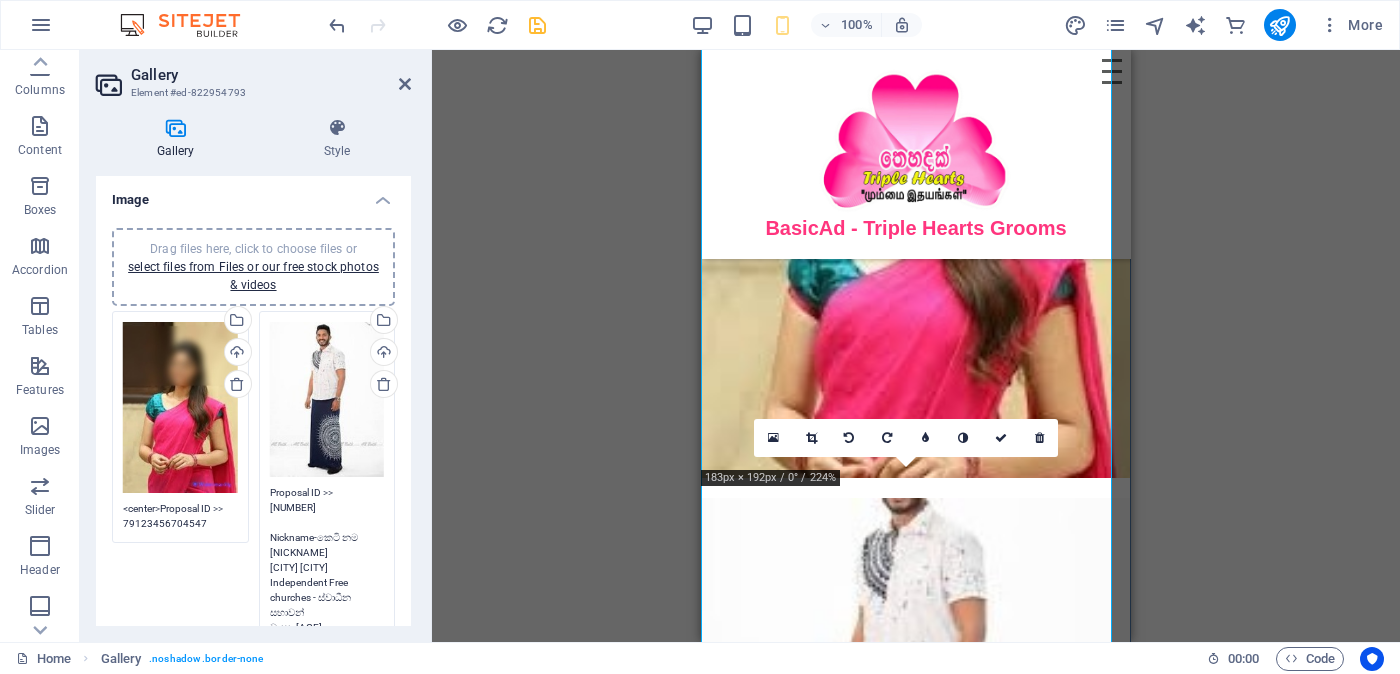 click on "Proposal ID >>
[NUMBER]
Nickname-කෙටි නම
[NICKNAME]
[CITY] [CITY]
Independent Free churches - ස්වාධීන සභාවන්
වයස -[AGE]
Unmarried - අවිවාහක - திருமணமாகாத
උස-Feet ( [FEET] ) . Inches ( [INCHES] )
රැකියාව-
Foreign Employed - විදේශ රැකියාවැති - வெளிநாடு வேலை
මාසික ආදායම
Studying / job expected - රැකියා අපේක්ෂිත - வேலை தேடுதல்" at bounding box center (327, 665) 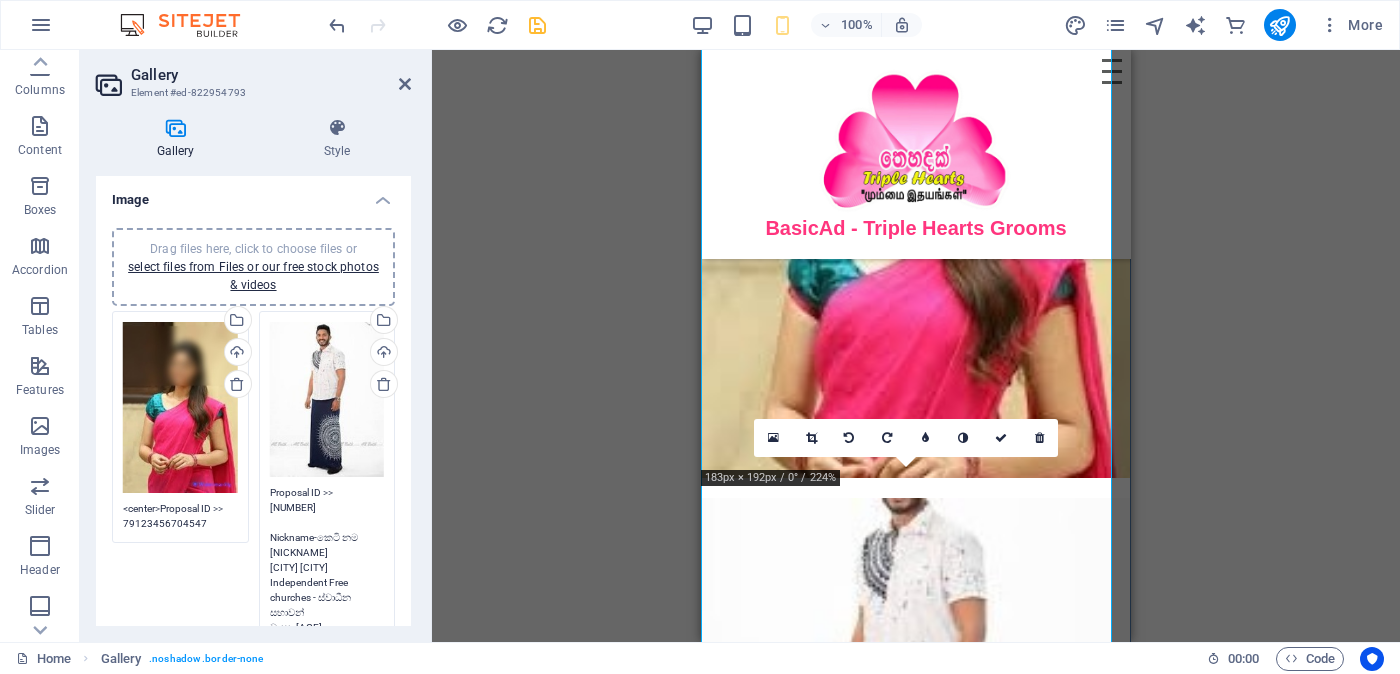 click on "Proposal ID >>
[NUMBER]
Nickname-කෙටි නම
[NICKNAME]
[CITY] [CITY]
Independent Free churches - ස්වාධීන සභාවන්
වයස -[AGE]
Unmarried - අවිවාහක - திருமணமாகாத
උස-Feet ( [FEET] ) . Inches ( [INCHES] )
රැකියාව-
Foreign Employed - විදේශ රැකියාවැති - வெளிநாடு வேலை
මාසික ආදායම
Studying / job expected - රැකියා අපේක්ෂිත - வேலை தேடுதல்" at bounding box center [327, 665] 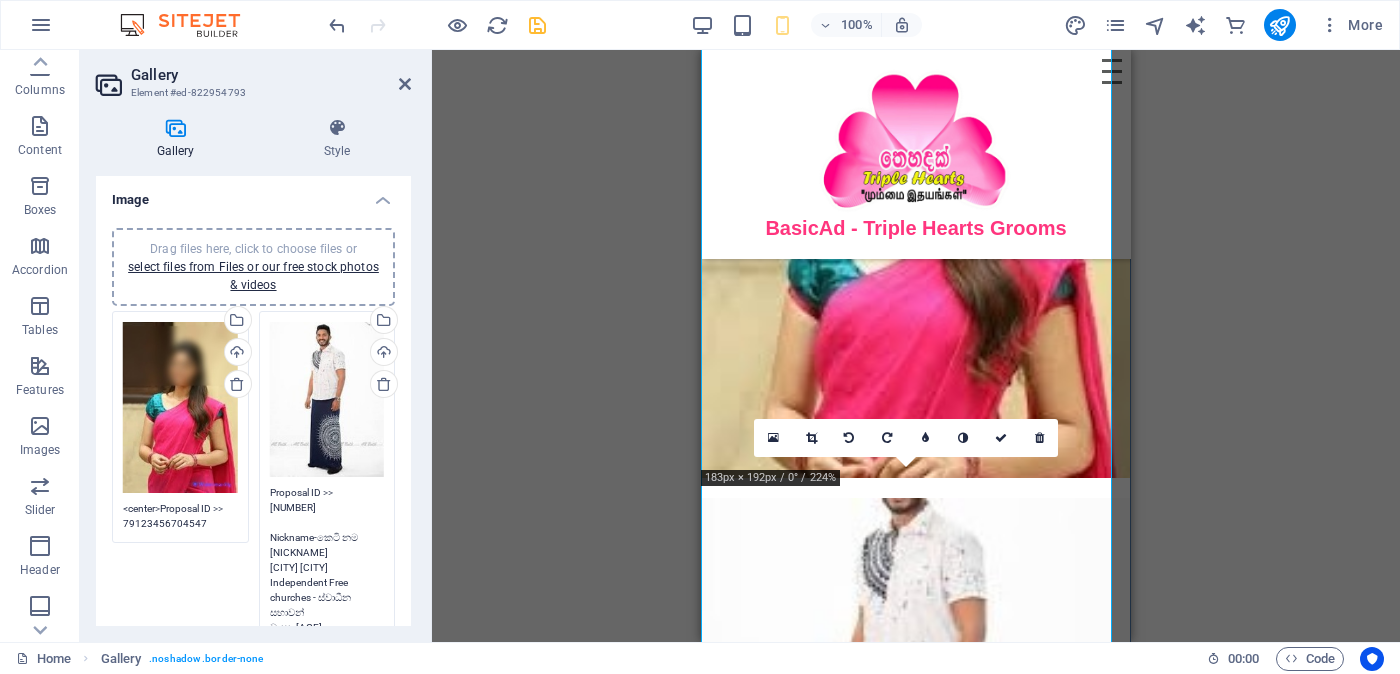 paste on "<center>" 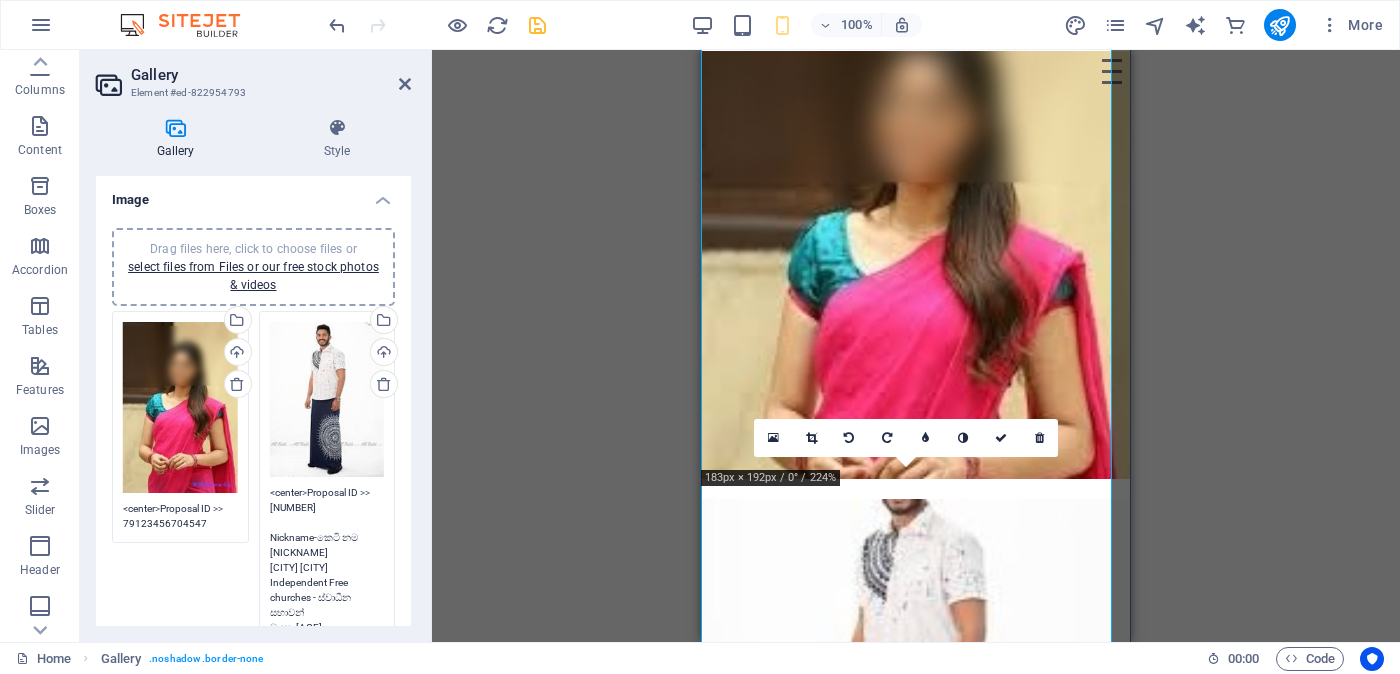 scroll, scrollTop: 0, scrollLeft: 0, axis: both 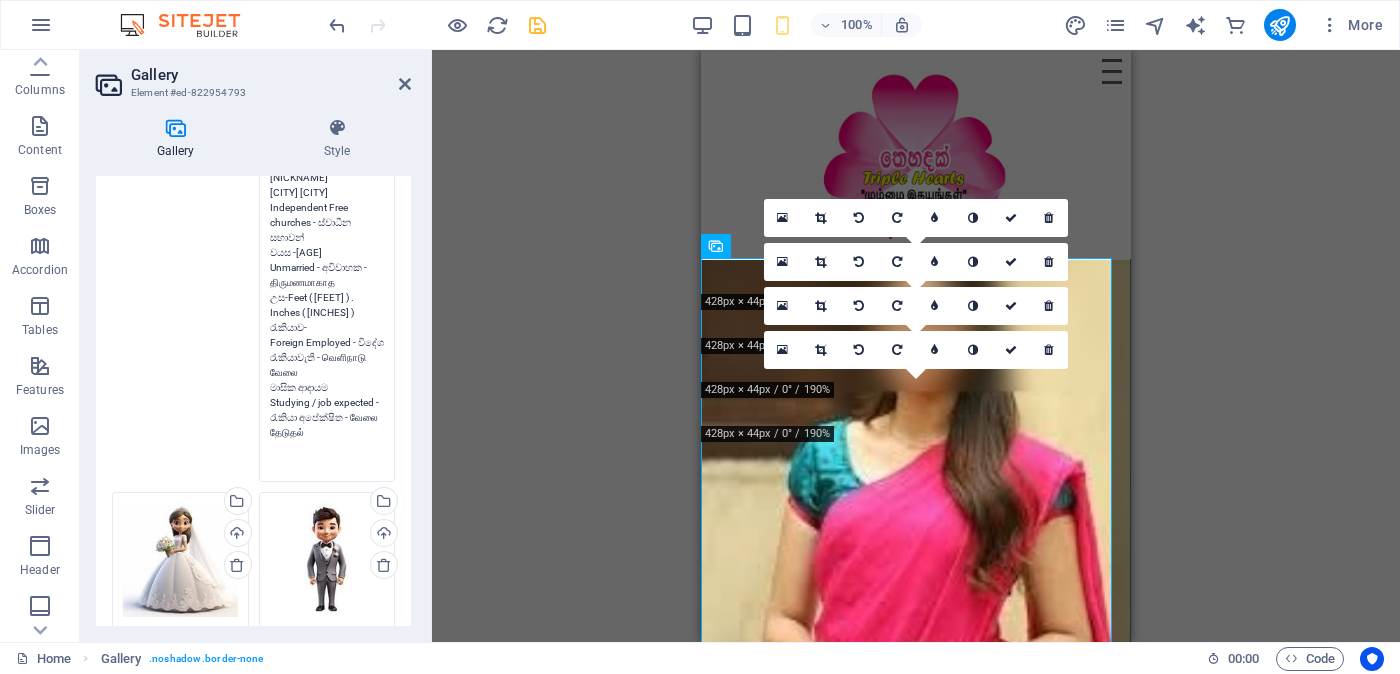 click on "<center>Proposal ID >>
[NUMBER]
Nickname-කෙටි නම
[NICKNAME]
[CITY] [CITY]
Independent Free churches - ස්වාධීන සභාවන්
වයස -[AGE]
Unmarried - අවිවාහක - திருமணமாகாத
උස-Feet ( [FEET] ) . Inches ( [INCHES] )
රැකියාව-
Foreign Employed - විදේශ රැකියාවැති - வெளிநாடு வேலை
මාසික ආදායම
Studying / job expected - රැකියා අපේක්ෂිත - வேலை தேடுதல்" at bounding box center [327, 290] 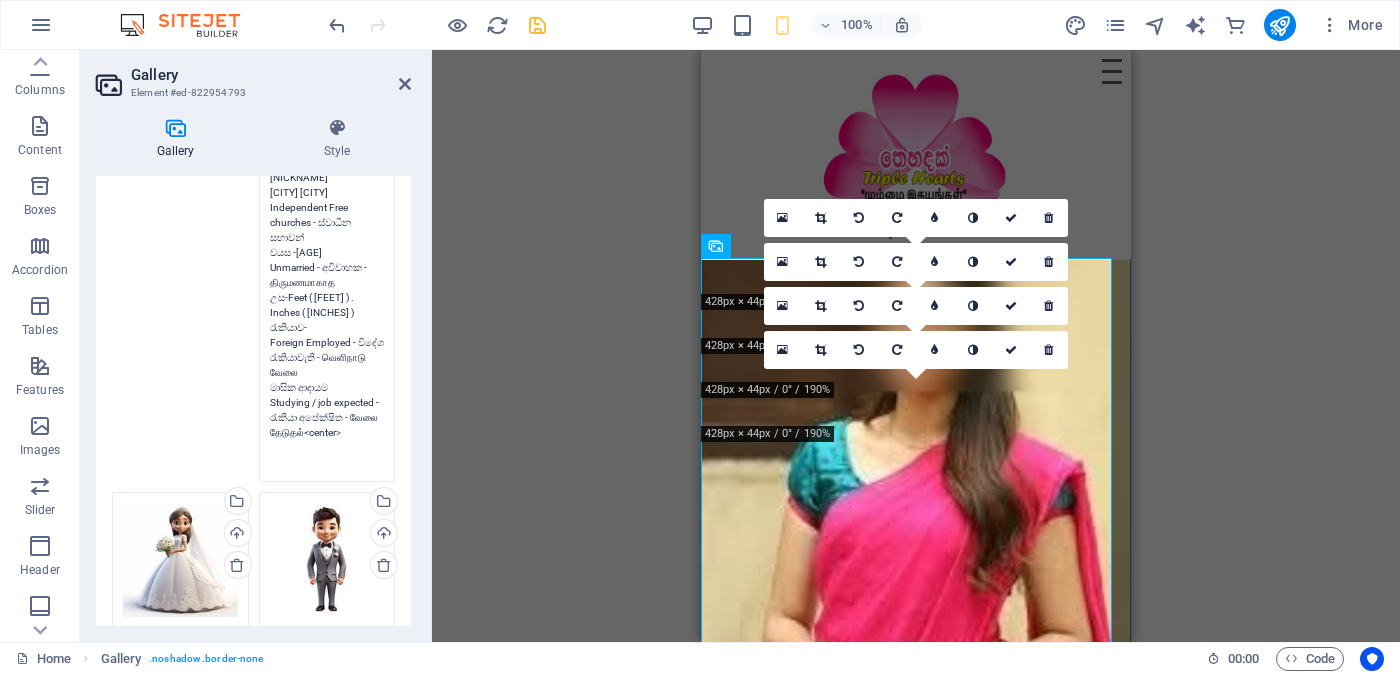 scroll, scrollTop: 0, scrollLeft: 0, axis: both 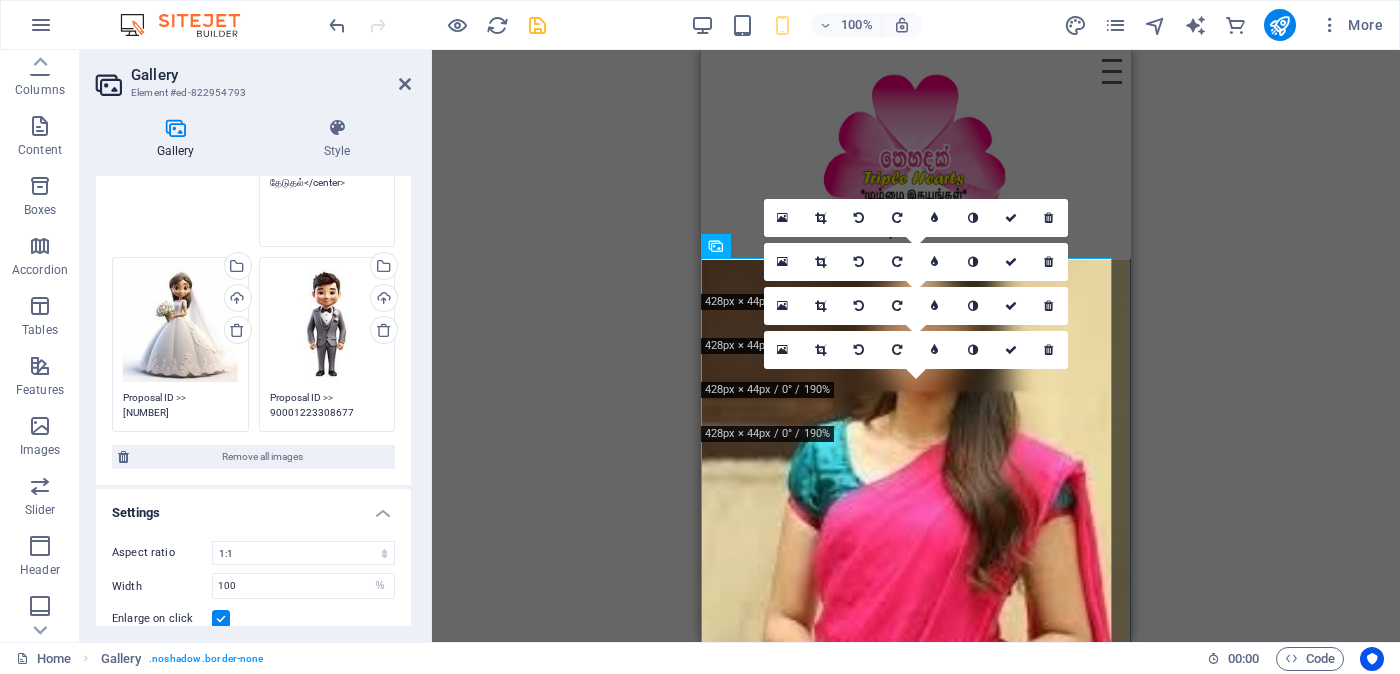 type on "<center>Proposal ID >>
90001223308677
Nickname-කෙටි නම
xy xyx yx
[CITY] [CITY]
Independent Free churches - ස්වාධීන සභාවන්
වයස -[AGE]
Unmarried - අවිවාහක - திருமணமாகாத
උස-Feet ( 5 ) . Inches ( 05 )
රැකියාව-
Foreign Employed - විදේශ රැකියාවැති - வெளிநாடு வேலை
මාසික ආදායම
Studying / job expected - රැකියා අපේක්ෂිත - வேலை தேடுதல்</center>" 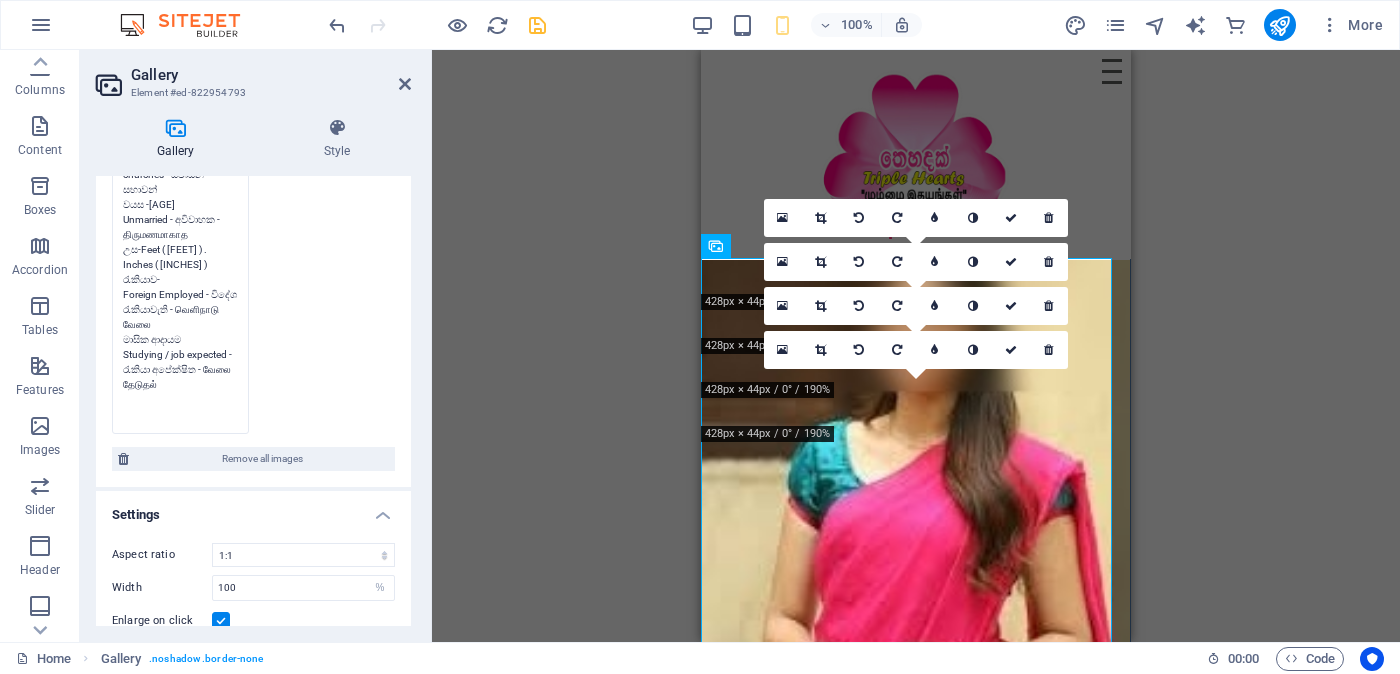 click on "Proposal ID >>
[NUMBER]
Nickname-කෙටි නම
[NICKNAME]
[CITY] [CITY]
Independent Free churches - ස්වාධීන සභාවන්
වයස -[AGE]
Unmarried - අවිවාහක - திருமணமாகாத
උස-Feet ( [FEET] ) . Inches ( [INCHES] )
රැකියාව-
Foreign Employed - විදේශ රැකියාවැති - வெளிநாடு வேலை
මාසික ආදායම
Studying / job expected - රැකියා අපේක්ෂිත - வேலை தேடுதல்" at bounding box center [180, 242] 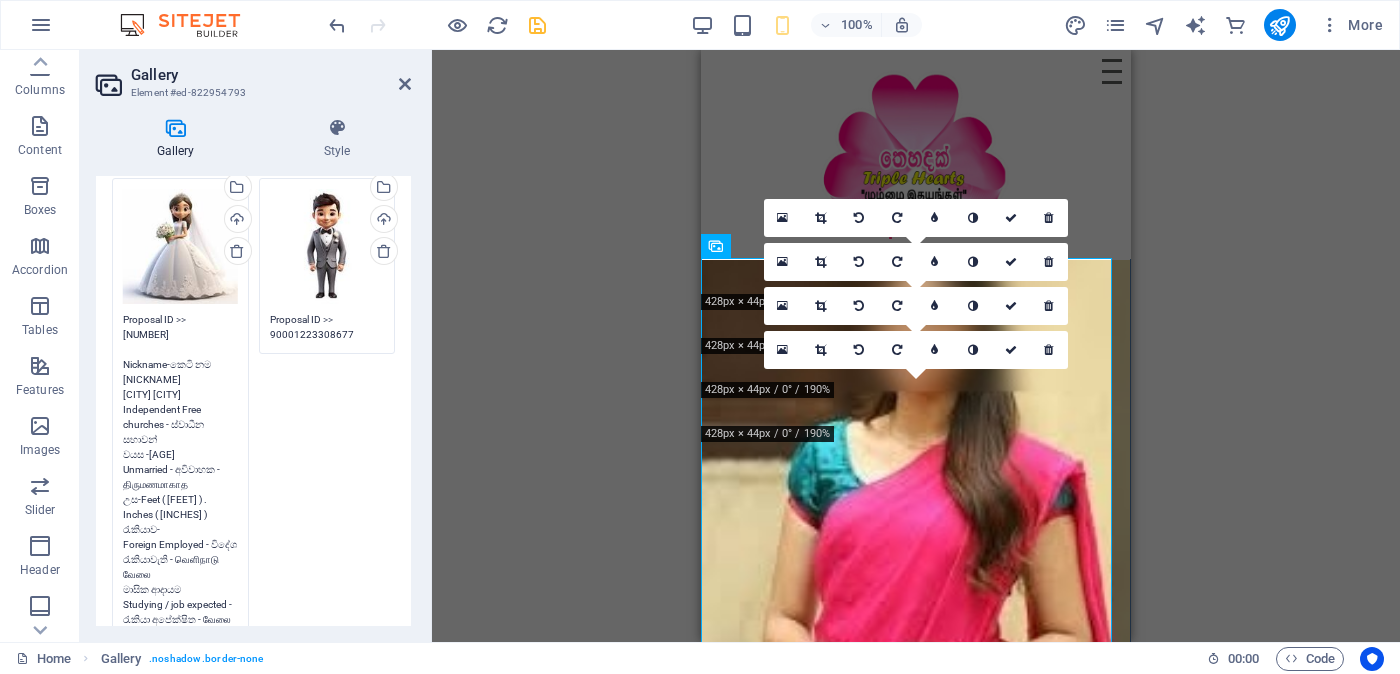 click on "Proposal ID >>
[NUMBER]
Nickname-කෙටි නම
[NICKNAME]
[CITY] [CITY]
Independent Free churches - ස්වාධීන සභාවන්
වයස -[AGE]
Unmarried - අවිවාහක - திருமணமாகாத
උස-Feet ( [FEET] ) . Inches ( [INCHES] )
රැකියාව-
Foreign Employed - විදේශ රැකියාවැති - வெளிநாடு வேலை
මාසික ආදායම
Studying / job expected - රැකියා අපේක්ෂිත - வேலை தேடுதல்" at bounding box center [180, 492] 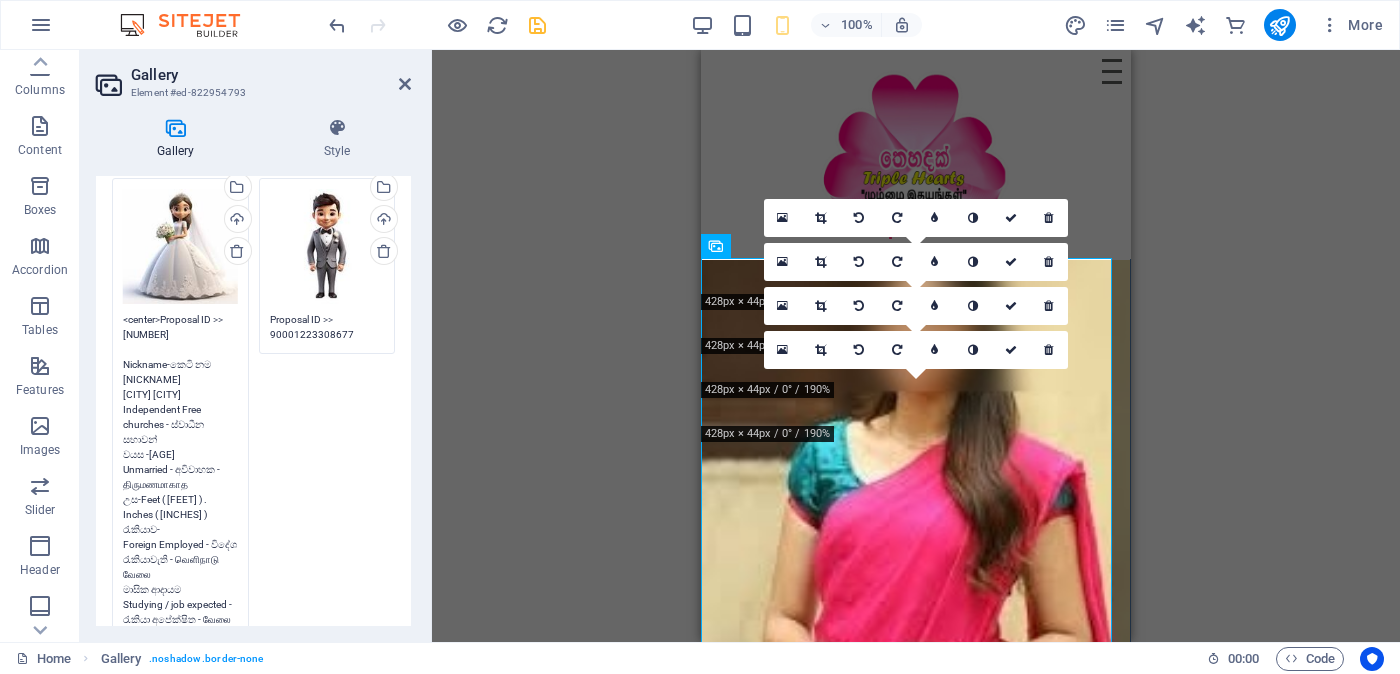 scroll, scrollTop: 625, scrollLeft: 0, axis: vertical 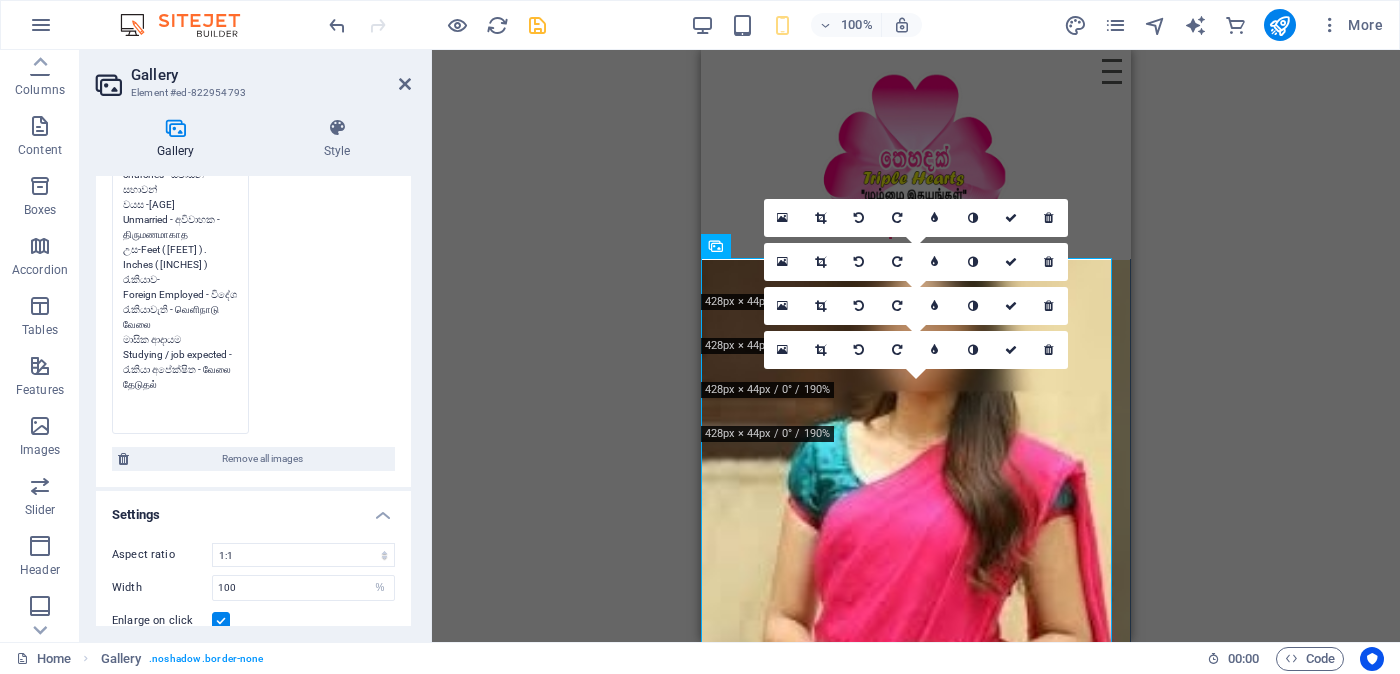 click on "<center>Proposal ID >>
[NUMBER]
Nickname-කෙටි නම
[NICKNAME]
[CITY] [CITY]
Independent Free churches - ස්වාධීන සභාවන්
වයස -[AGE]
Unmarried - අවිවාහක - திருமணமாகாத
උස-Feet ( [FEET] ) . Inches ( [INCHES] )
රැකියාව-
Foreign Employed - විදේශ රැකියාවැති - வெளிநாடு வேலை
මාසික ආදායම
Studying / job expected - රැකියා අපේක්ෂිත - வேலை தேடுதல்" at bounding box center (180, 242) 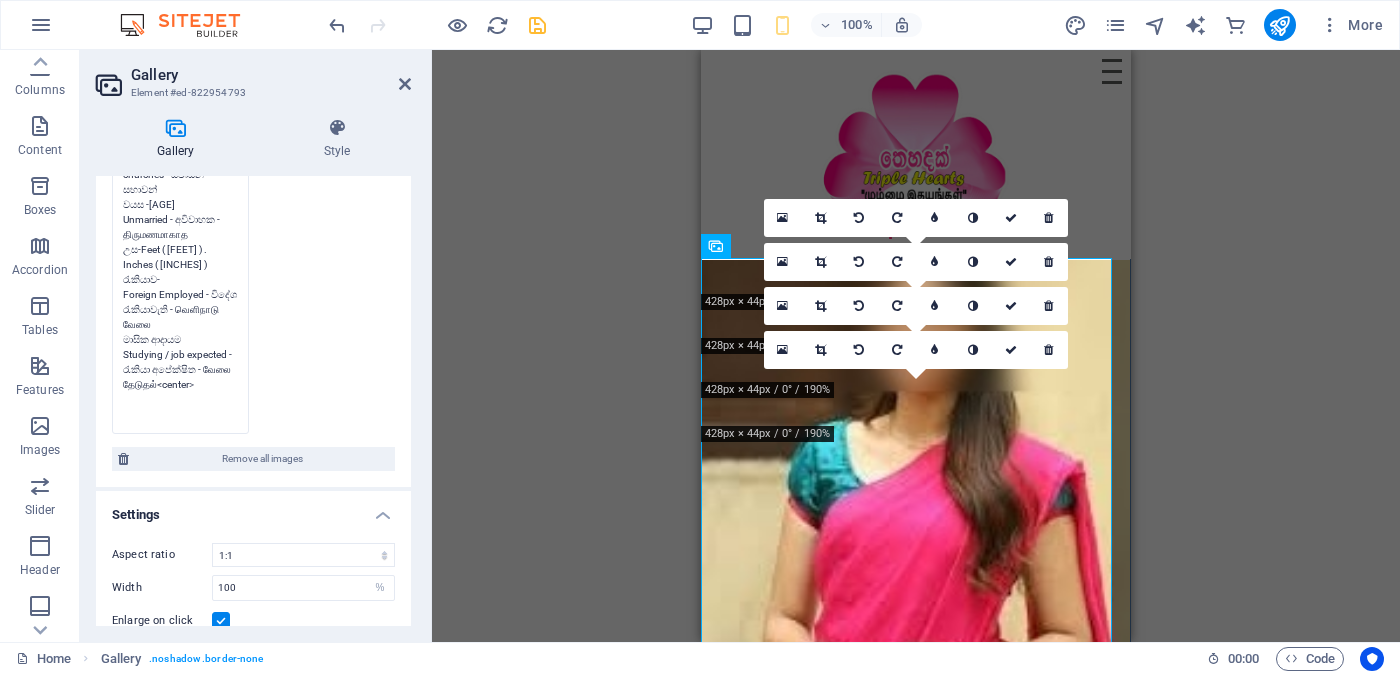 scroll, scrollTop: 0, scrollLeft: 0, axis: both 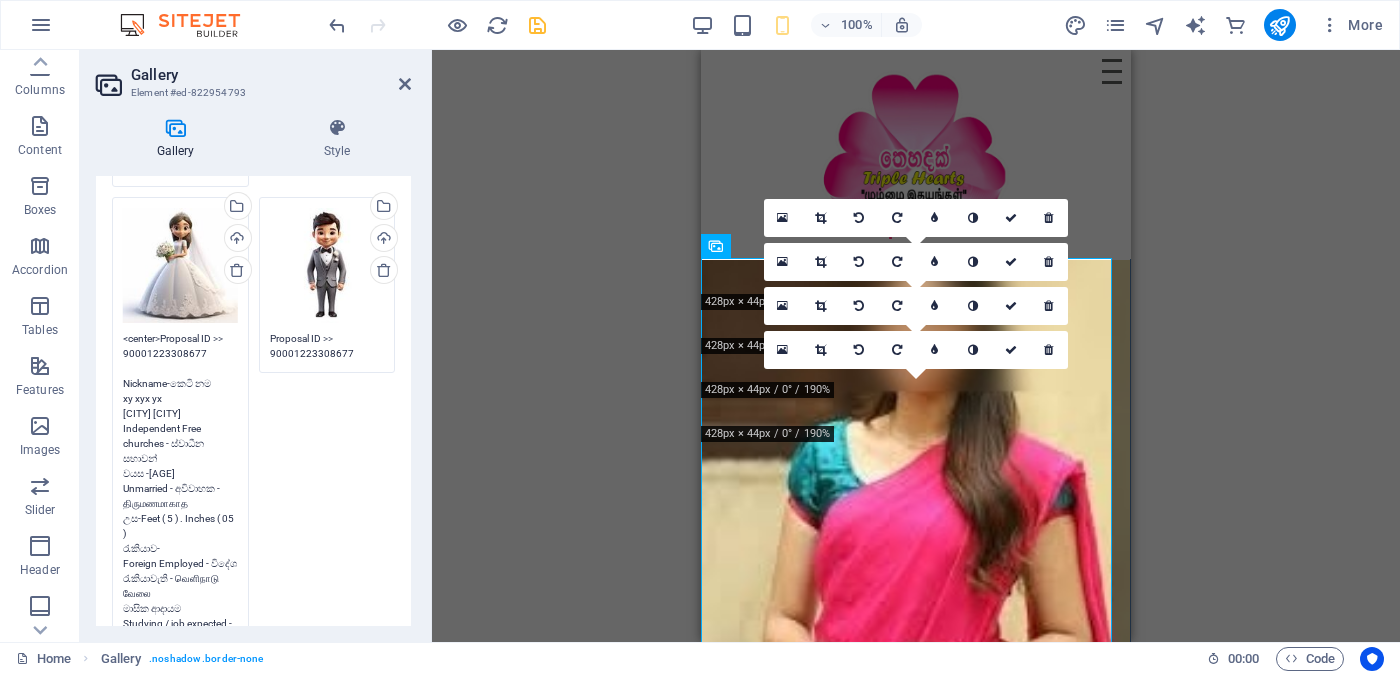 type on "<center>Proposal ID >>
90001223308677
Nickname-කෙටි නම
xy xyx yx
[CITY] [CITY]
Independent Free churches - ස්වාධීන සභාවන්
වයස -[AGE]
Unmarried - අවිවාහක - திருமணமாகாத
උස-Feet ( 5 ) . Inches ( 05 )
රැකියාව-
Foreign Employed - විදේශ රැකියාවැති - வெளிநாடு வேலை
මාසික ආදායම
Studying / job expected - රැකියා අපේක්ෂිත - வேலை தேடுதல்</center>" 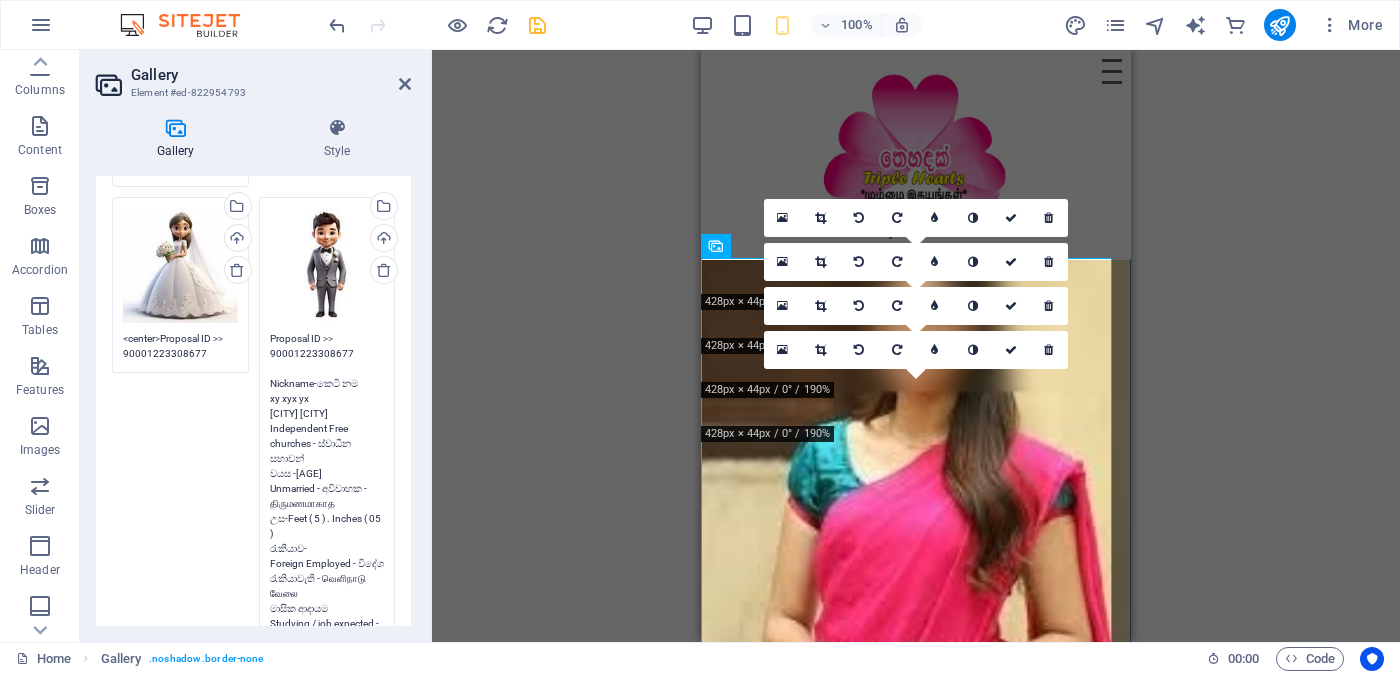 click on "Proposal ID >>
90001223308677
Nickname-කෙටි නම
xy xyx yx
[CITY] [CITY]
Independent Free churches - ස්වාධීන සභාවන්
වයස -[AGE]
Unmarried - අවිවාහක - திருமணமாகாத
උස-Feet ( 5 ) . Inches ( 05 )
රැකියාව-
Foreign Employed - විදේශ රැකියාවැති - வெளிநாடு வேலை
මාසික ආදායම
Studying / job expected - රැකියා අපේක්ෂිත - வேலை தேடுதல்m" at bounding box center (327, 511) 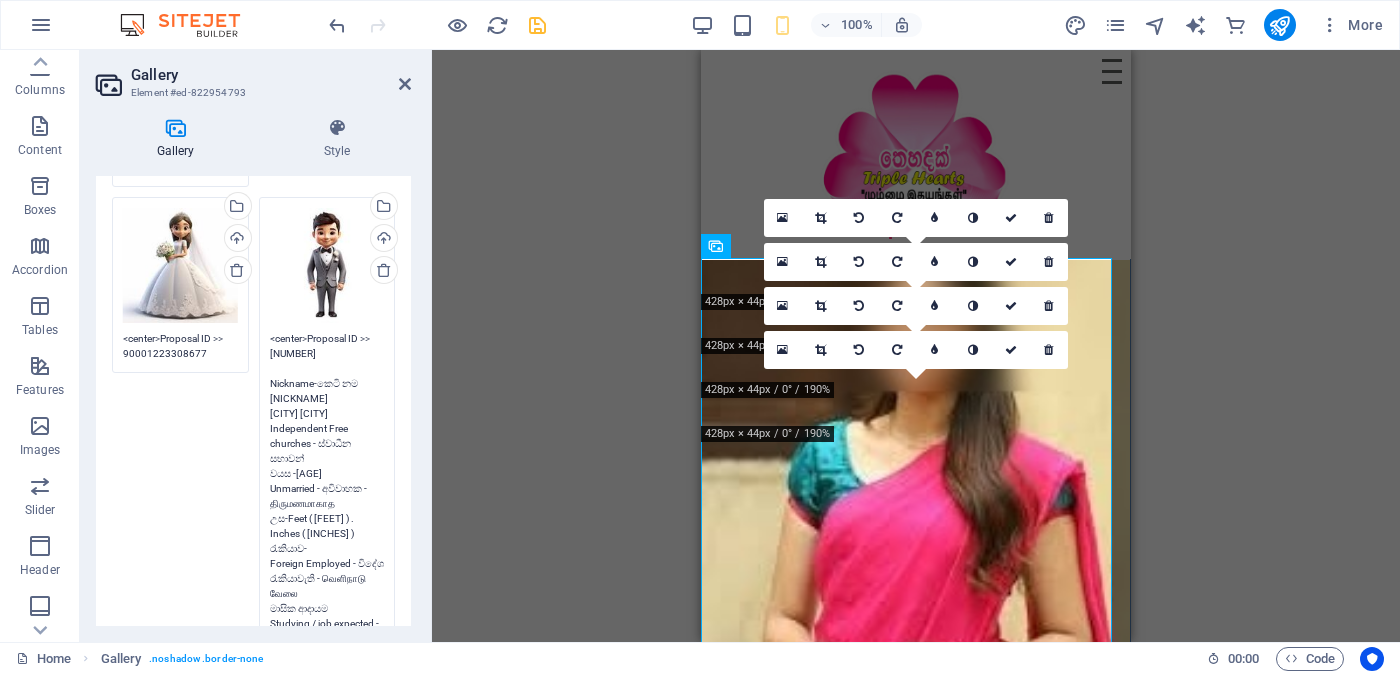 scroll, scrollTop: 731, scrollLeft: 0, axis: vertical 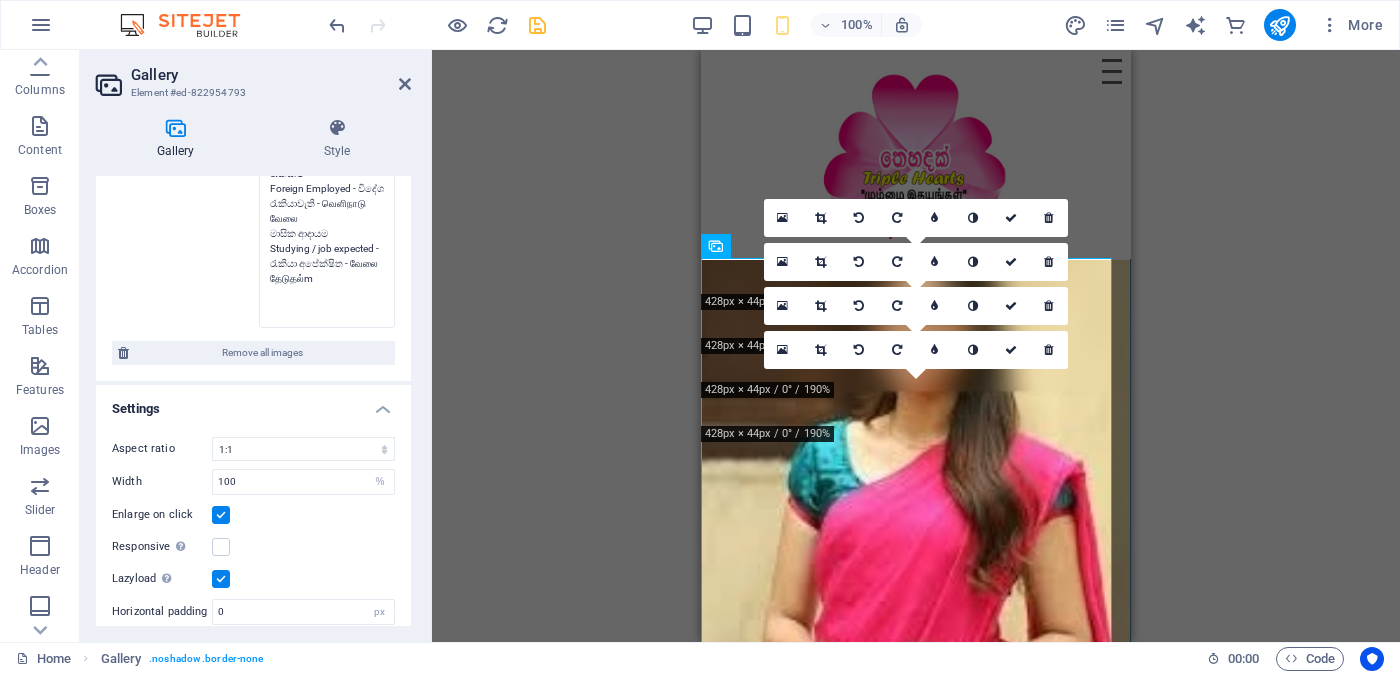 click on "<center>Proposal ID >>
[NUMBER]
Nickname-කෙටි නම
[NICKNAME]
[CITY] [CITY]
Independent Free churches - ස්වාධීන සභාවන්
වයස -[AGE]
Unmarried - අවිවාහක - திருமணமாகாத
උස-Feet ( [FEET] ) . Inches ( [INCHES] )
රැකියාව-
Foreign Employed - විදේශ රැකියාවැති - வெளிநாடு வேலை
මාසික ආදායම
Studying / job expected - රැකියා අපේක්ෂිත - வேலை தேடுதல்m" at bounding box center [327, 136] 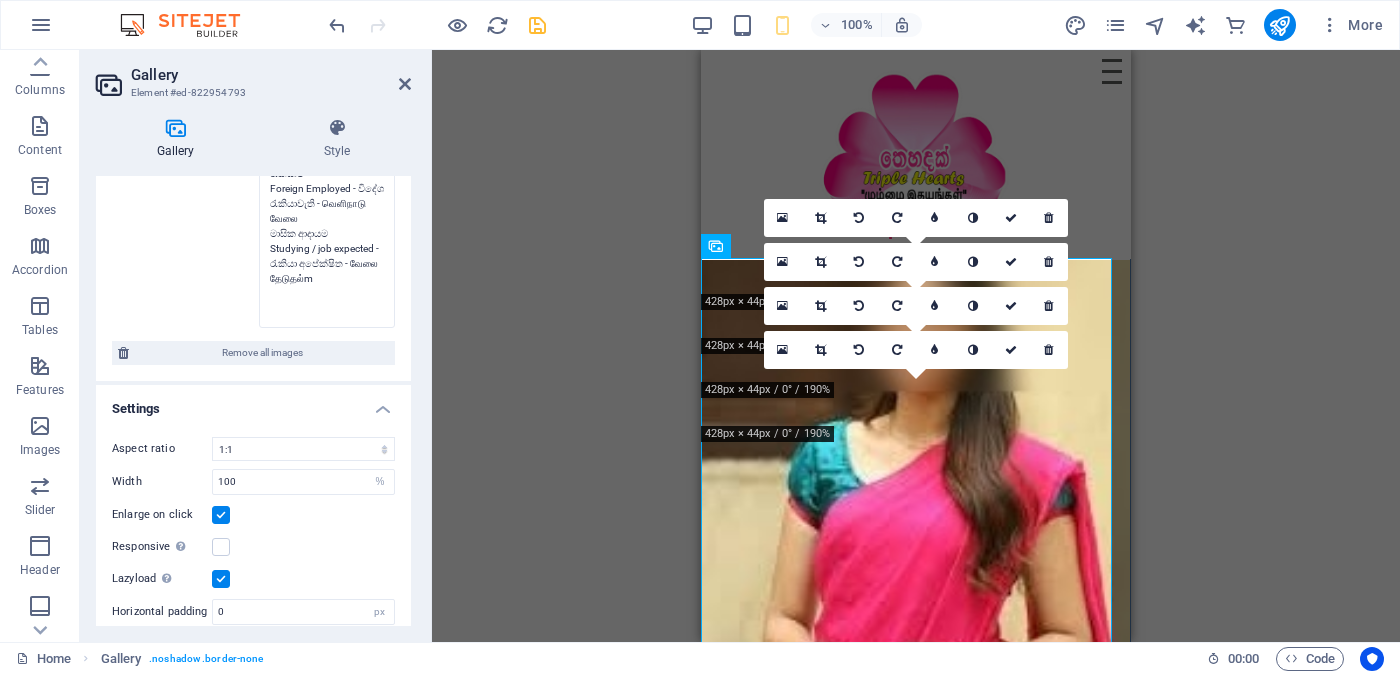 paste on "<center>" 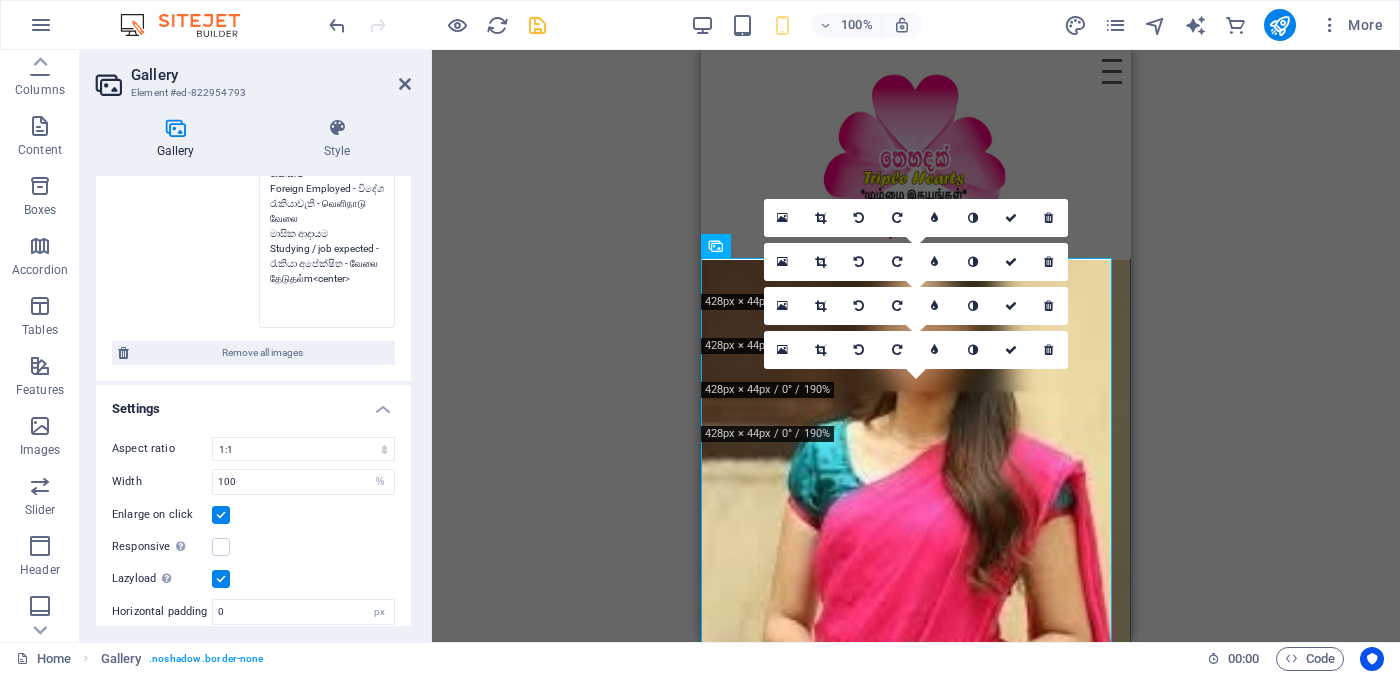 scroll, scrollTop: 0, scrollLeft: 0, axis: both 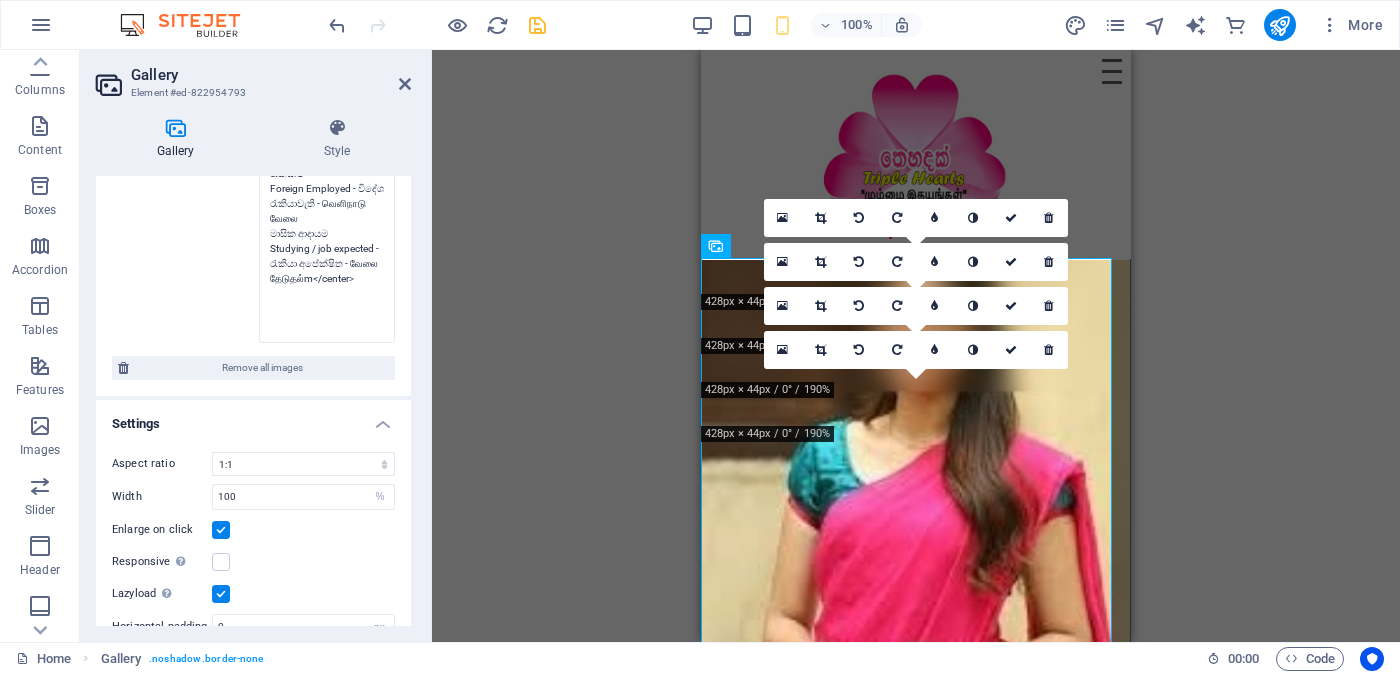 type on "<center>Proposal ID >>
90001223308677
Nickname-කෙටි නම
xy xyx yx
[CITY] [CITY]
Independent Free churches - ස්වාධීන සභාවන්
වයස -[AGE]
Unmarried - අවිවාහක - திருமணமாகாத
උස-Feet ( 5 ) . Inches ( 05 )
රැකියාව-
Foreign Employed - විදේශ රැකියාවැති - வெளிநாடு வேலை
මාසික ආදායම
Studying / job expected - රැකියා අපේක්ෂිත - வேலை தேடுதல்m</center>" 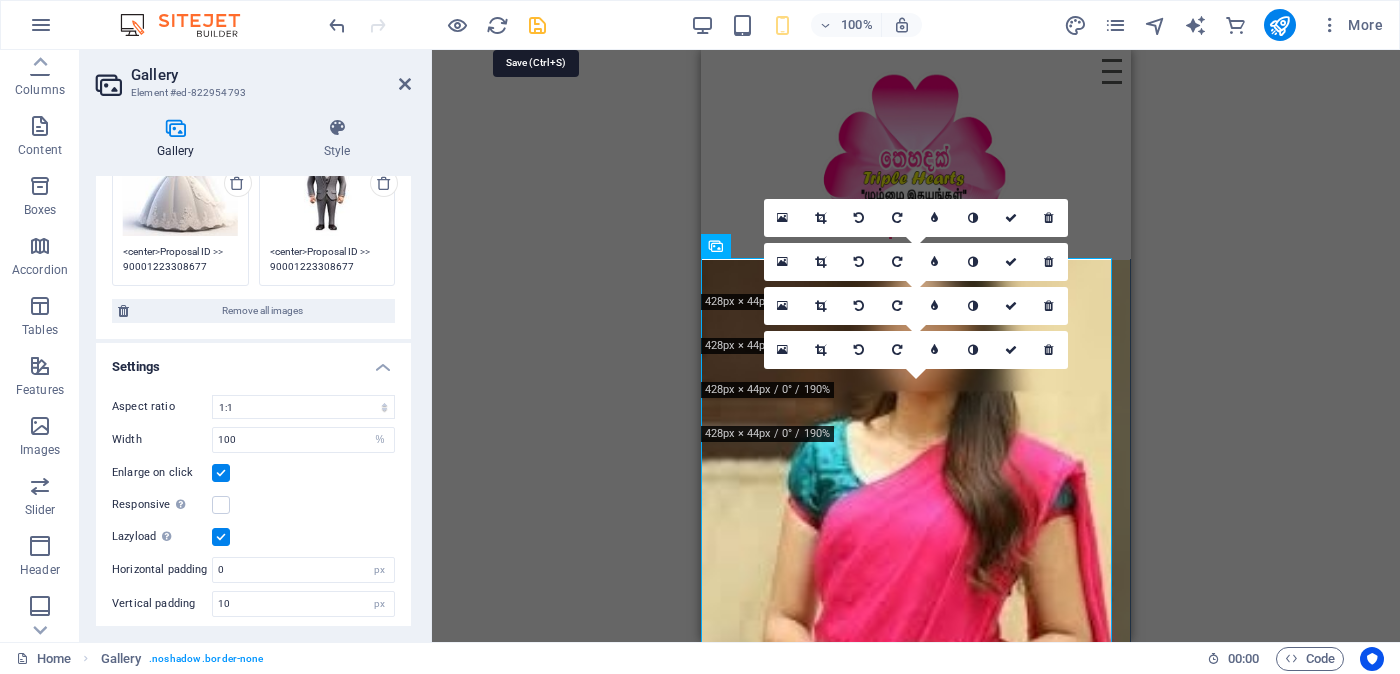 click at bounding box center [537, 25] 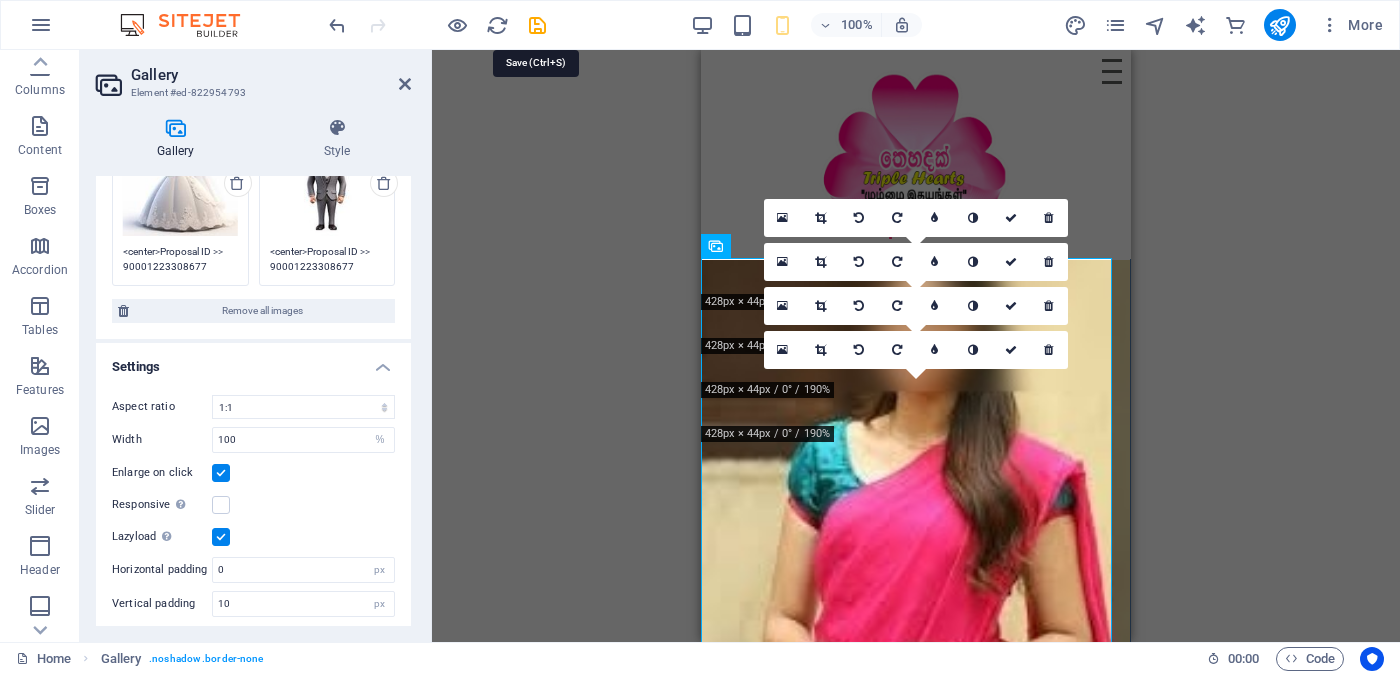 select on "4" 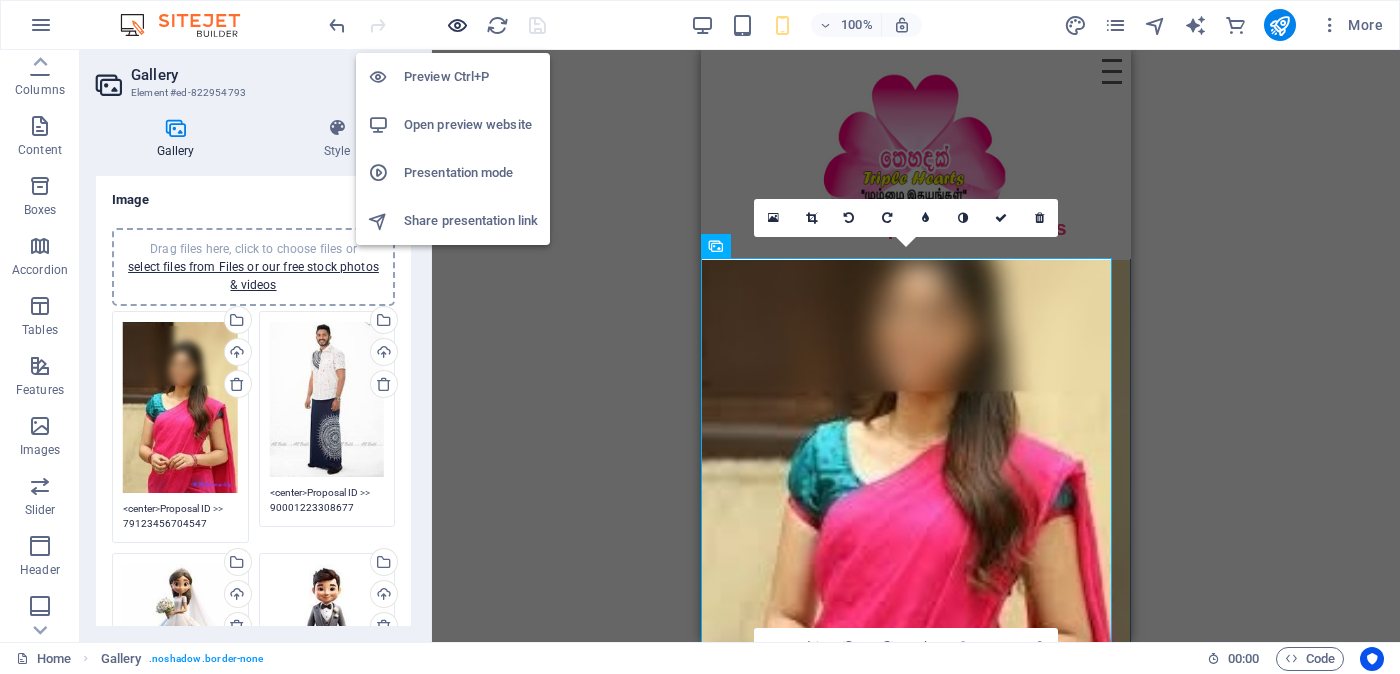 click at bounding box center (457, 25) 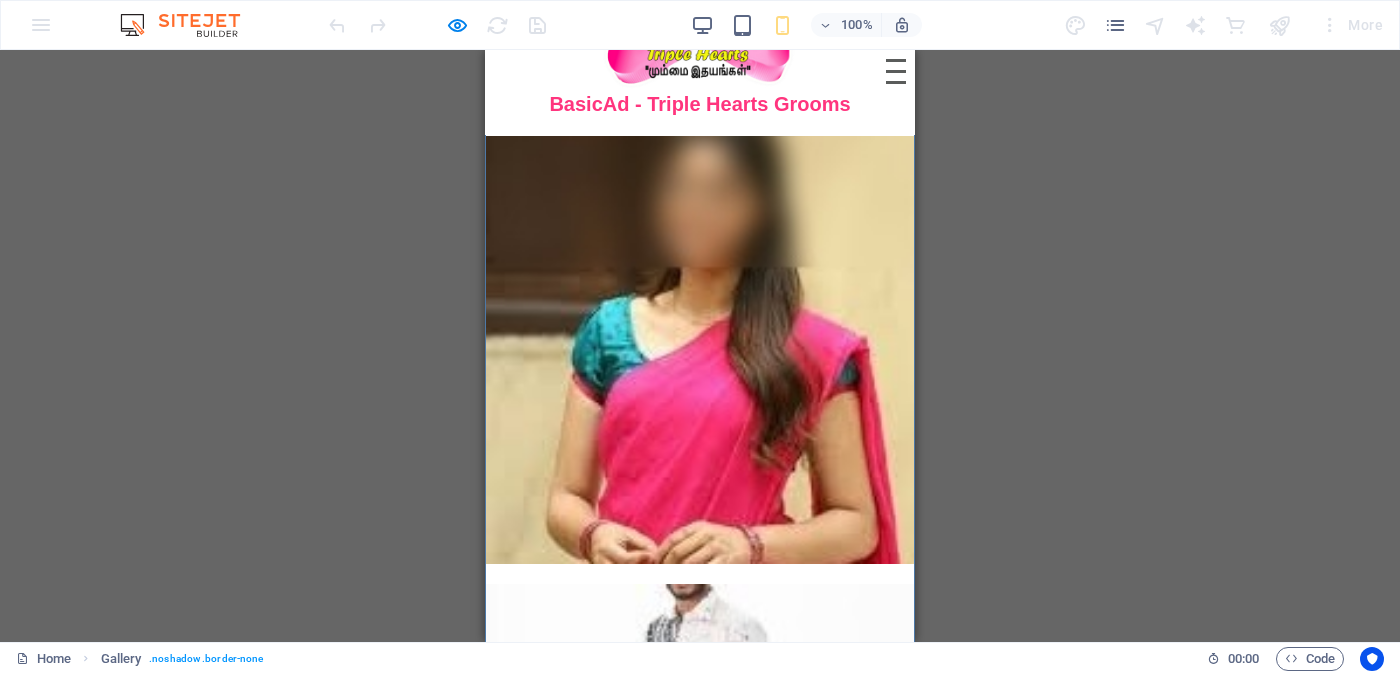 scroll, scrollTop: 249, scrollLeft: 0, axis: vertical 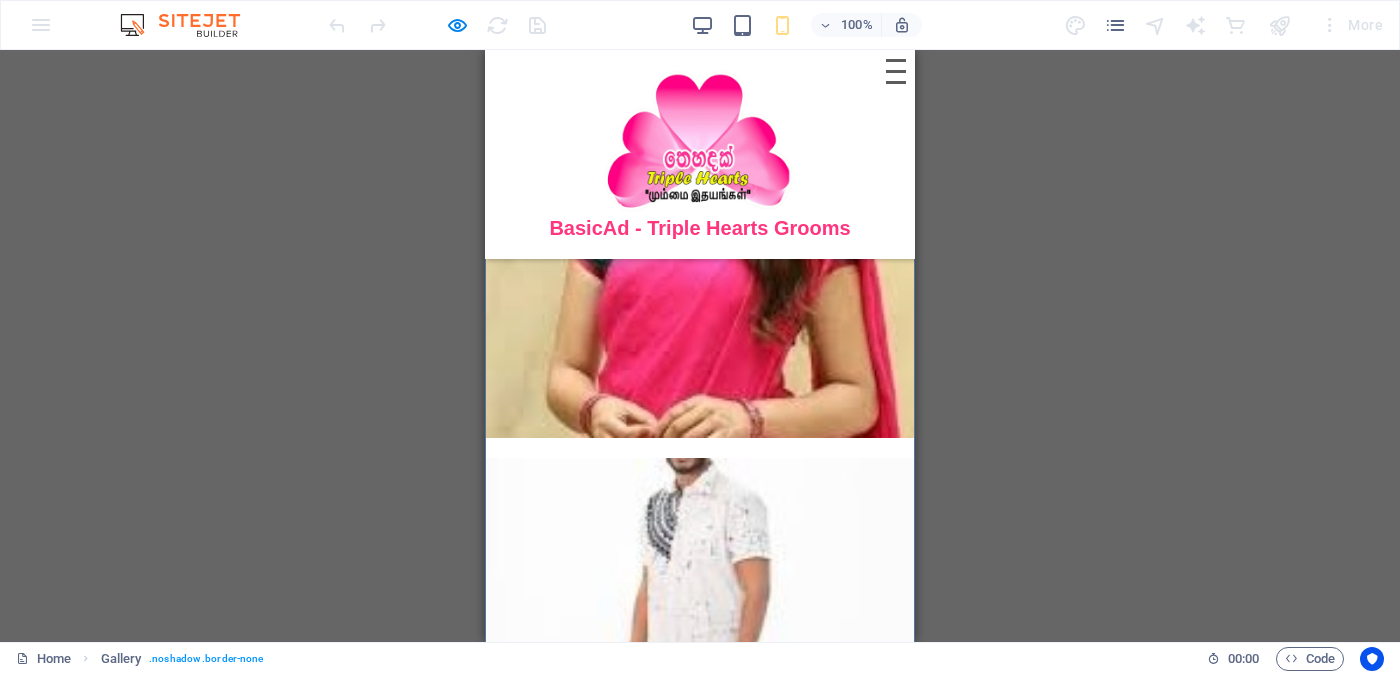 click at bounding box center [700, 224] 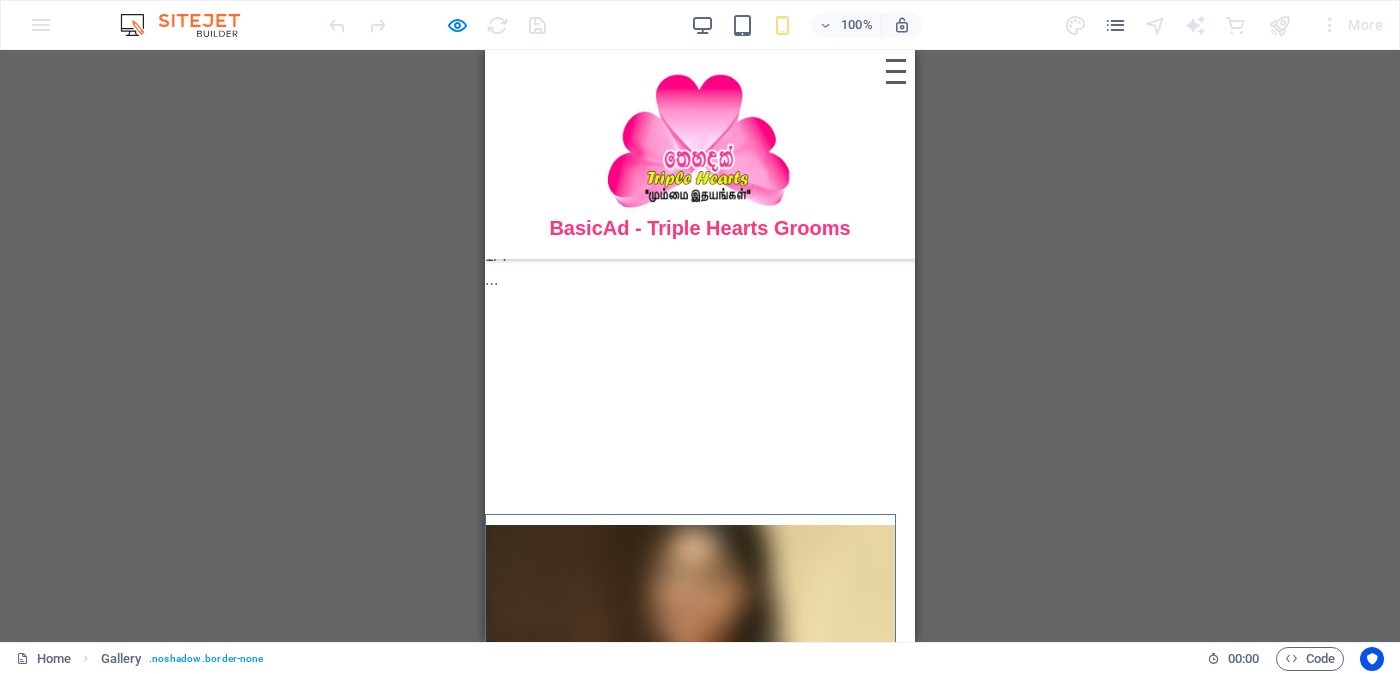 scroll, scrollTop: 0, scrollLeft: 0, axis: both 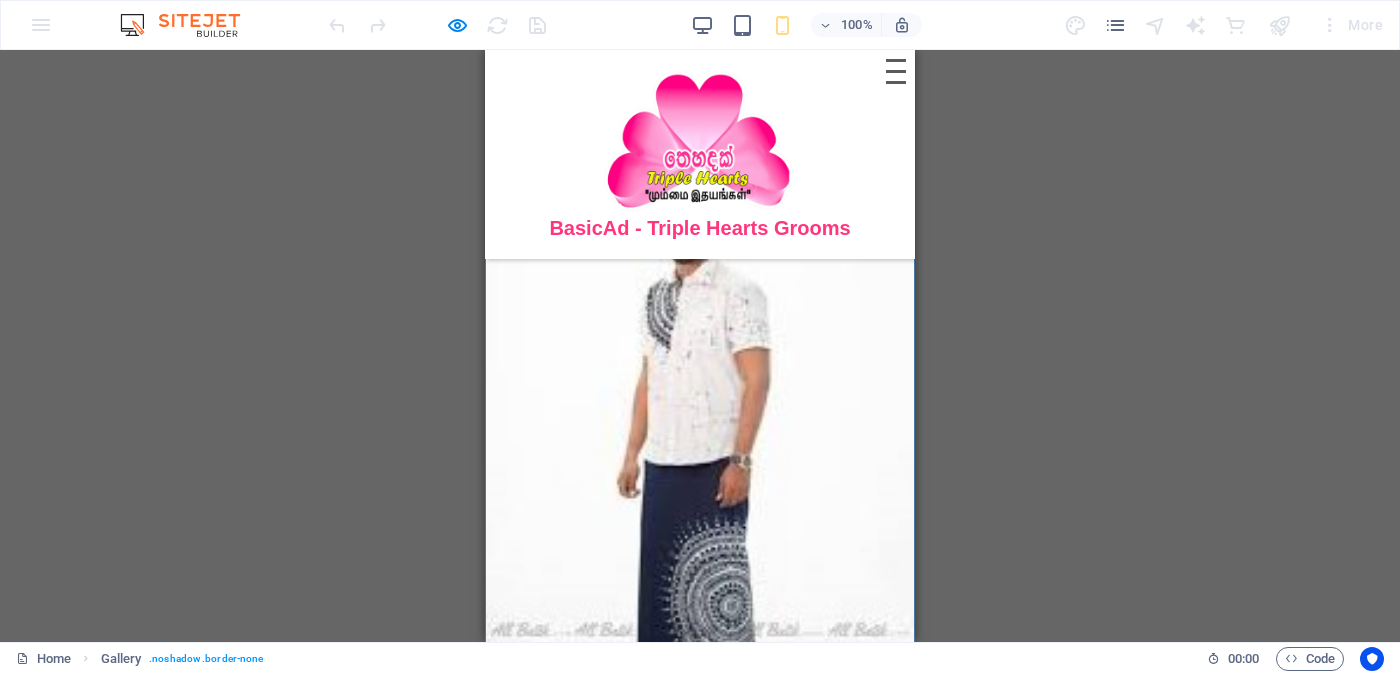 click at bounding box center (700, 462) 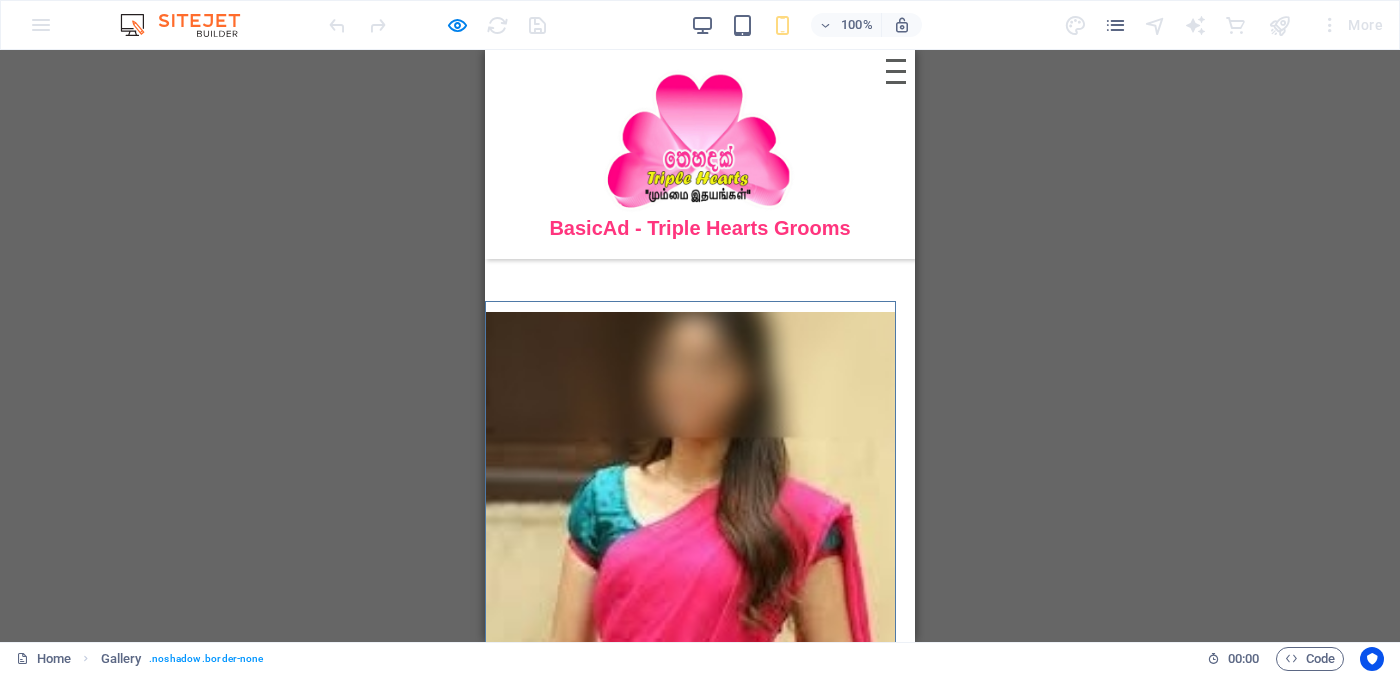 scroll, scrollTop: 0, scrollLeft: 0, axis: both 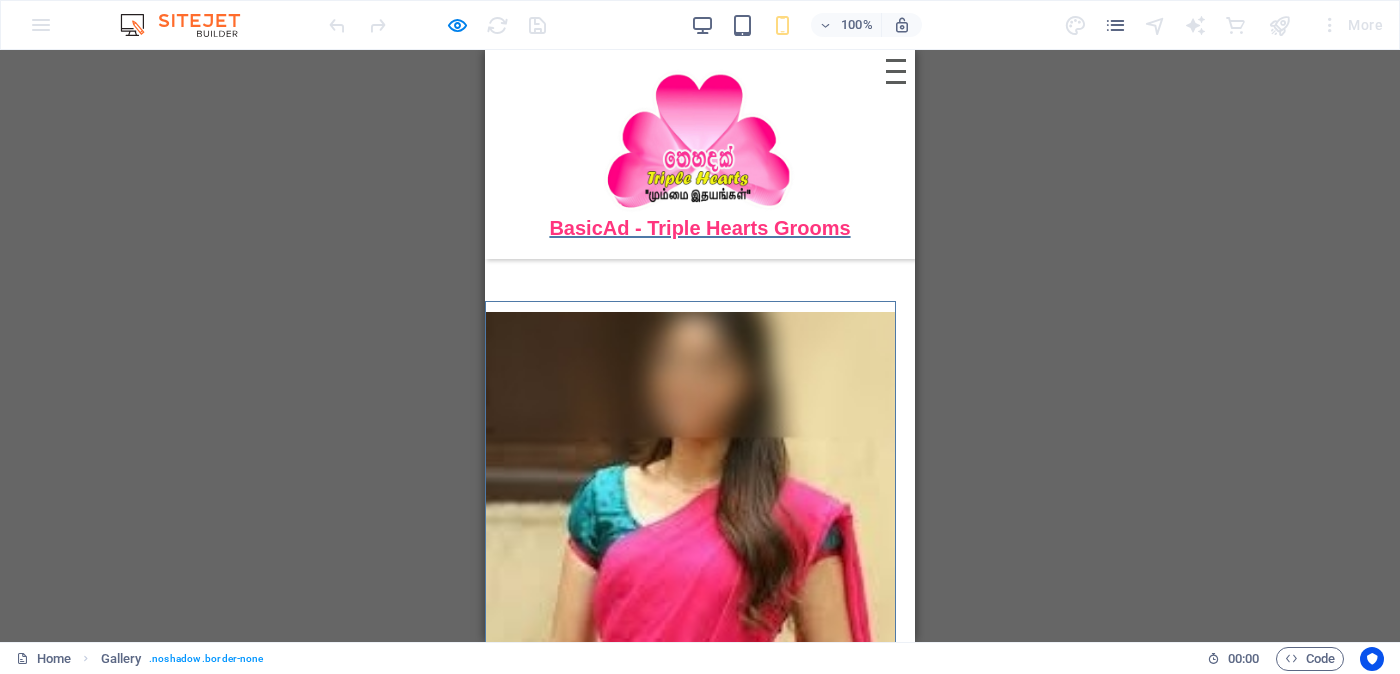 click on "×" at bounding box center (489, -397) 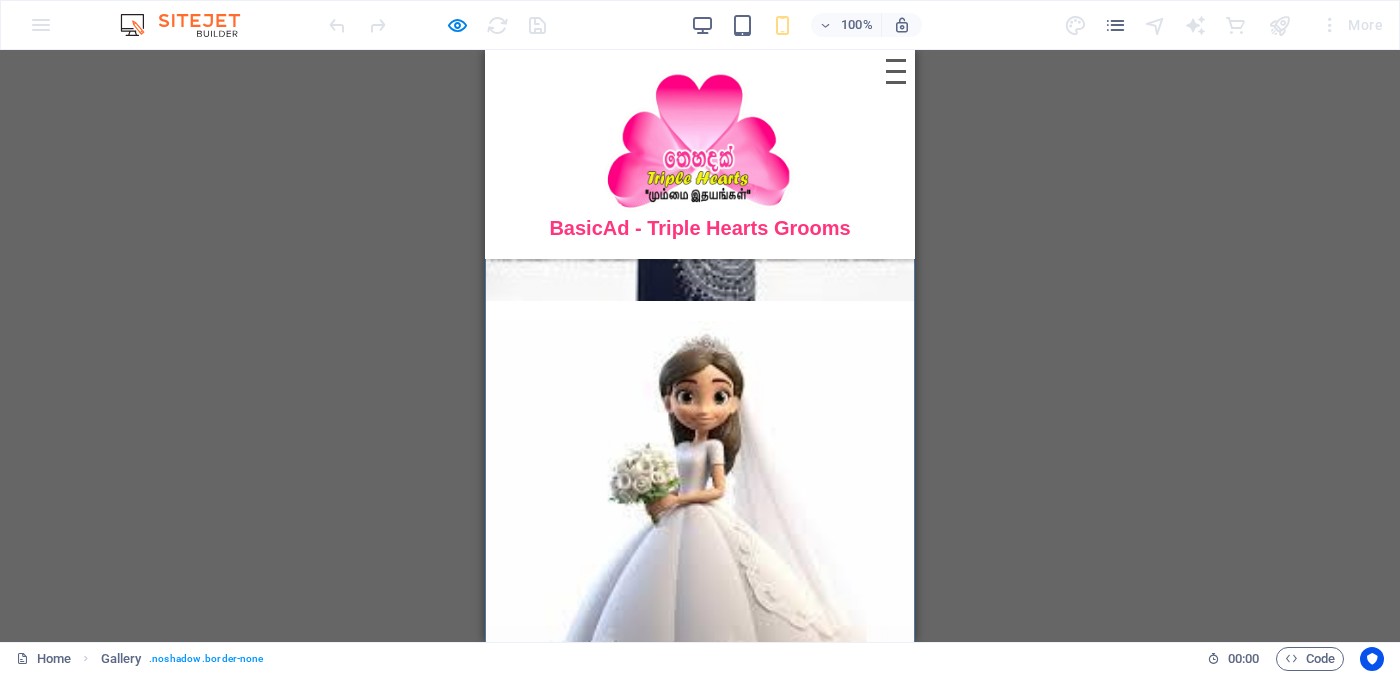 scroll, scrollTop: 959, scrollLeft: 0, axis: vertical 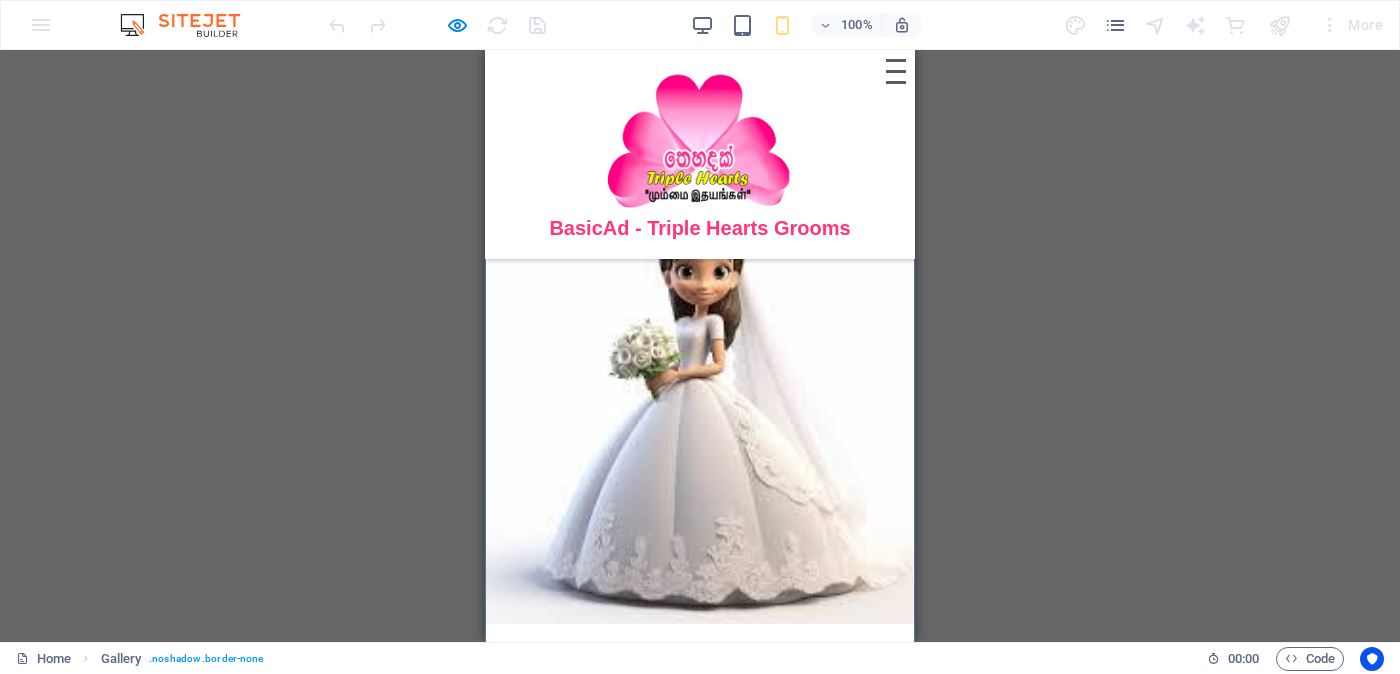 click at bounding box center (700, 410) 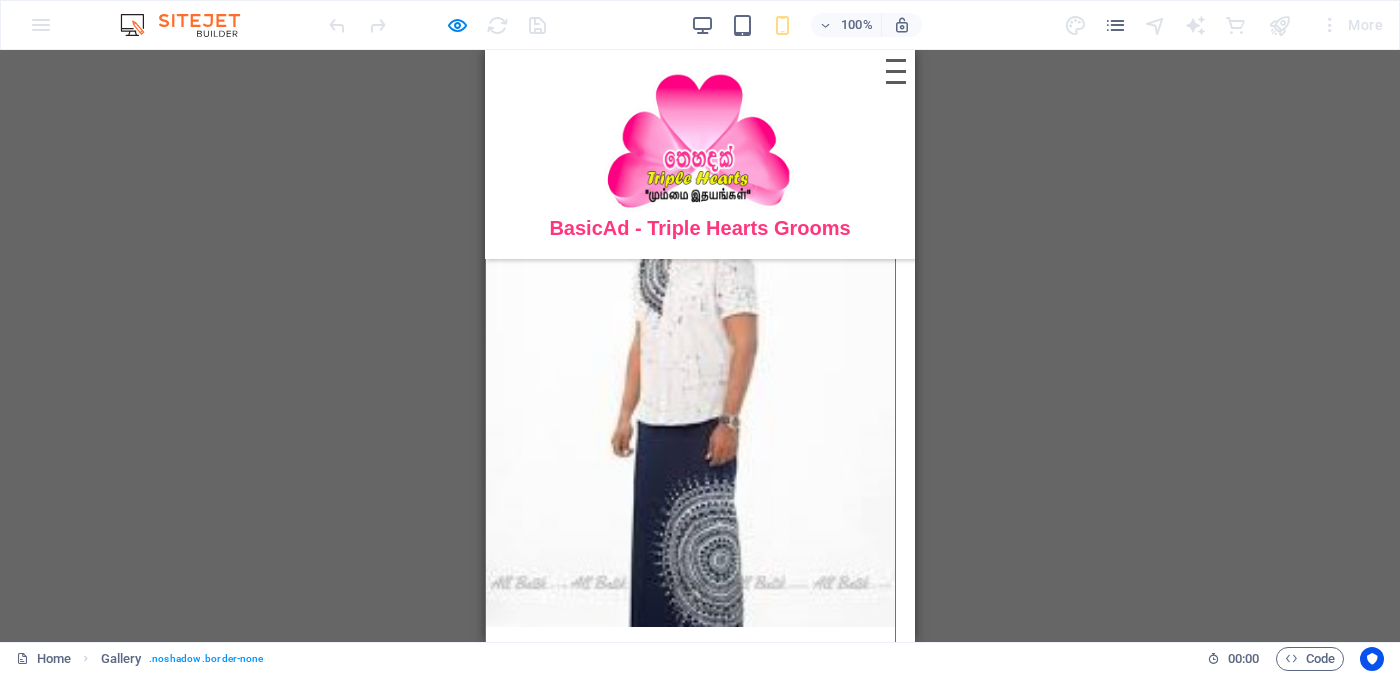 scroll, scrollTop: 181, scrollLeft: 0, axis: vertical 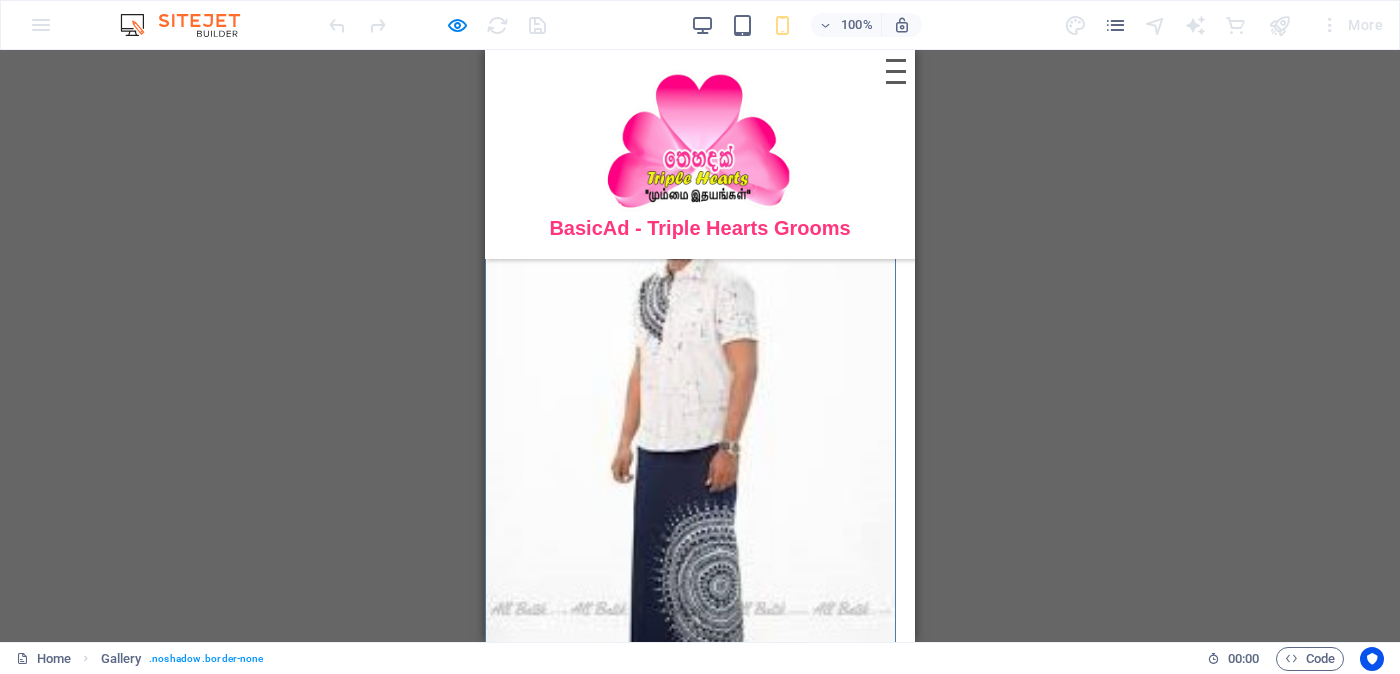 click at bounding box center (485, -401) 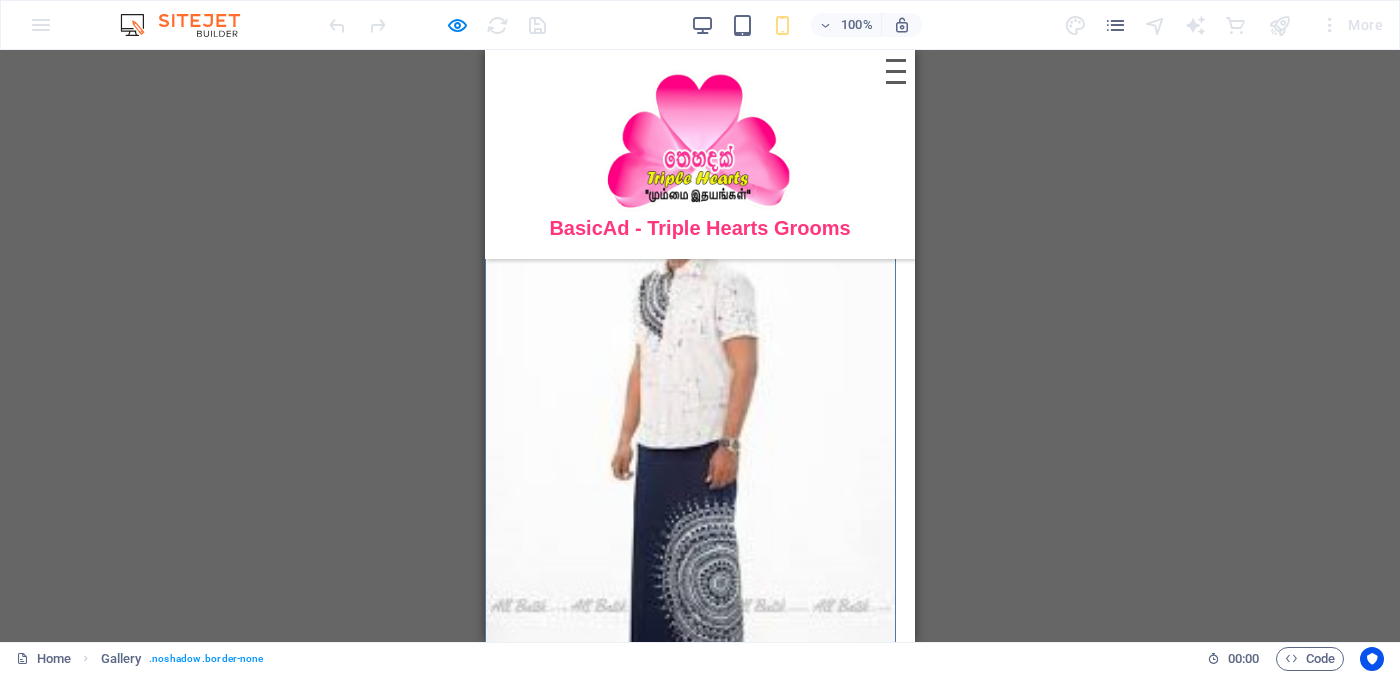 click at bounding box center (485, -404) 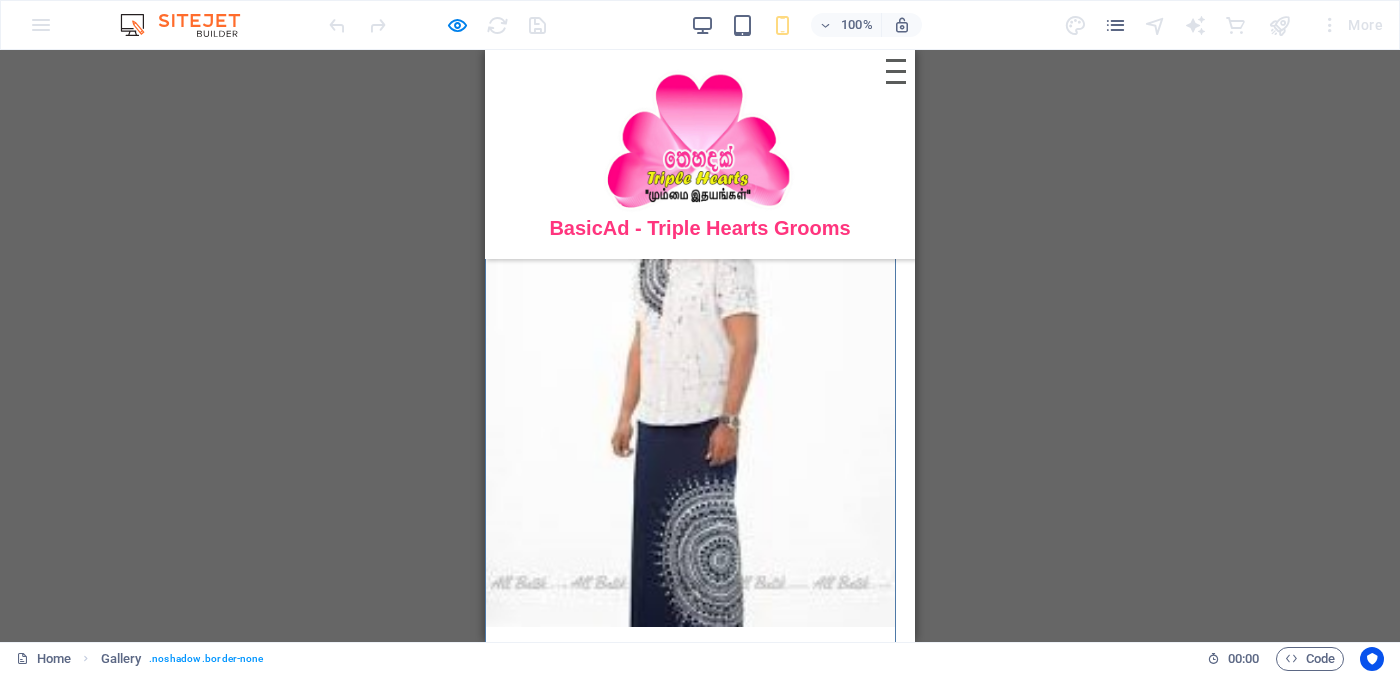 click at bounding box center [485, -427] 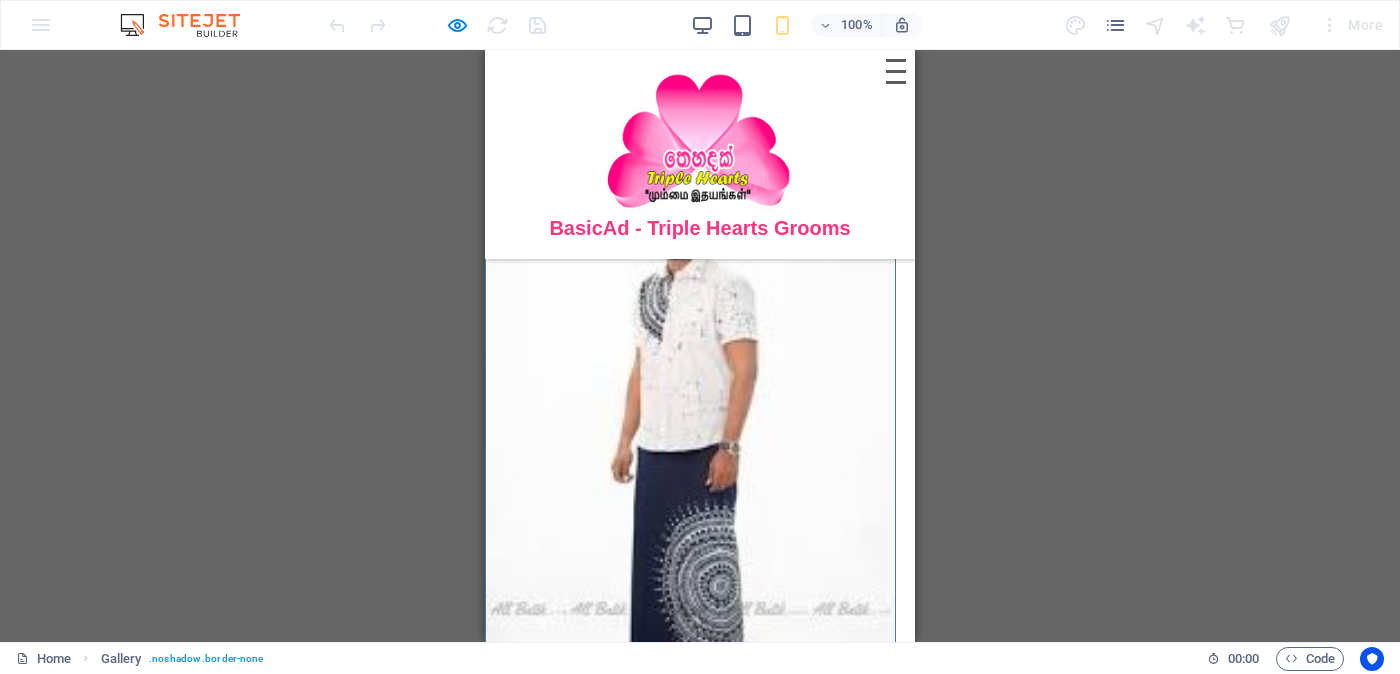 click at bounding box center [485, -401] 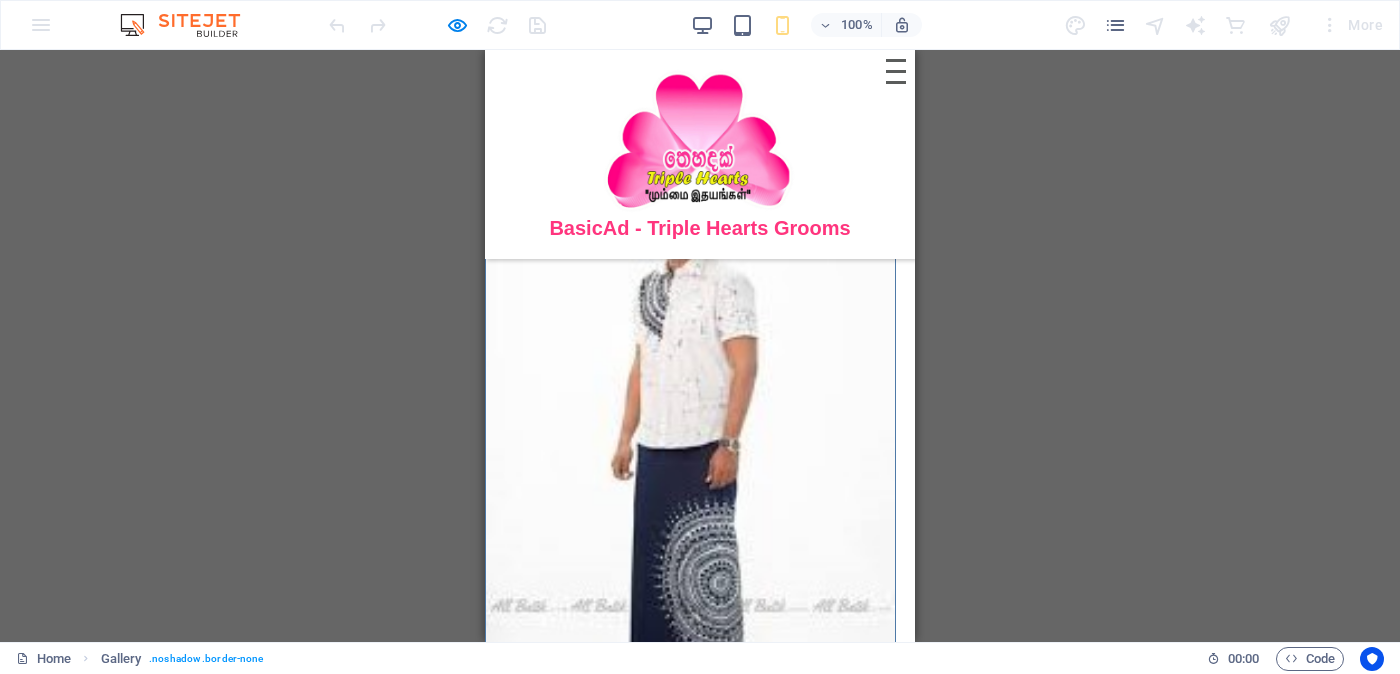 click at bounding box center (485, -404) 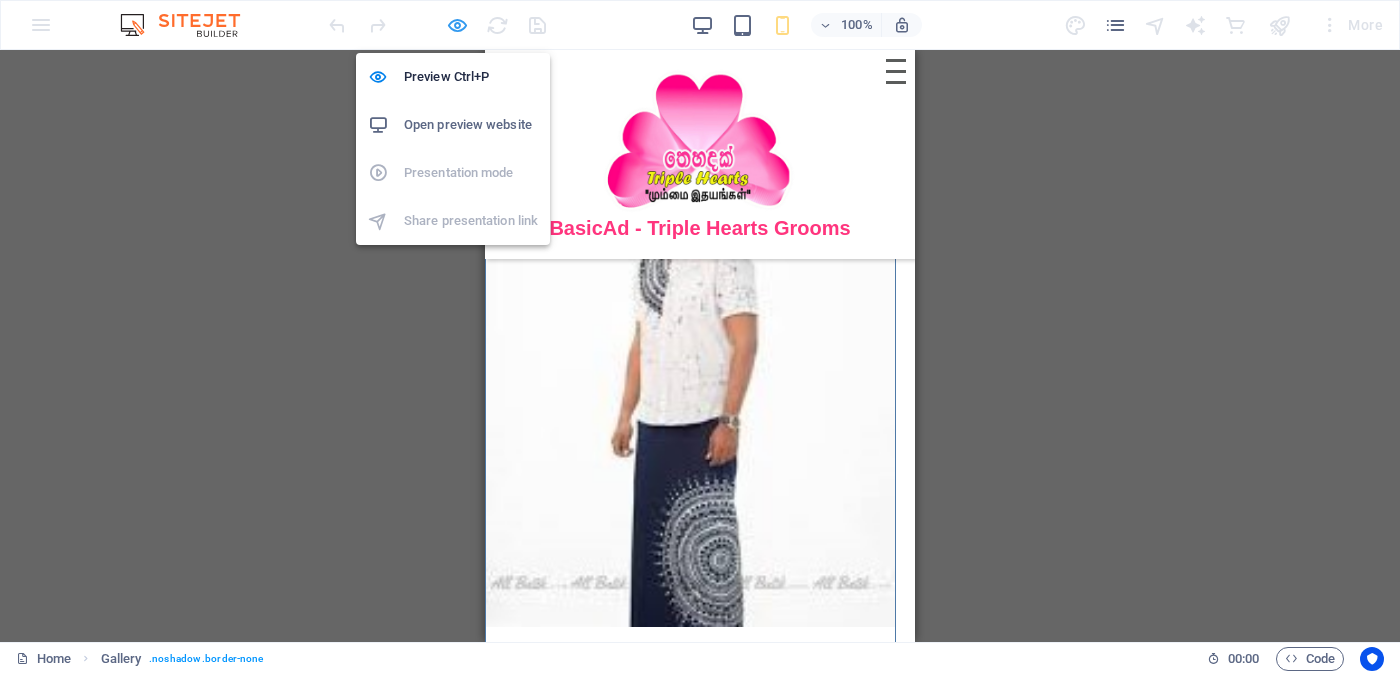 click at bounding box center [457, 25] 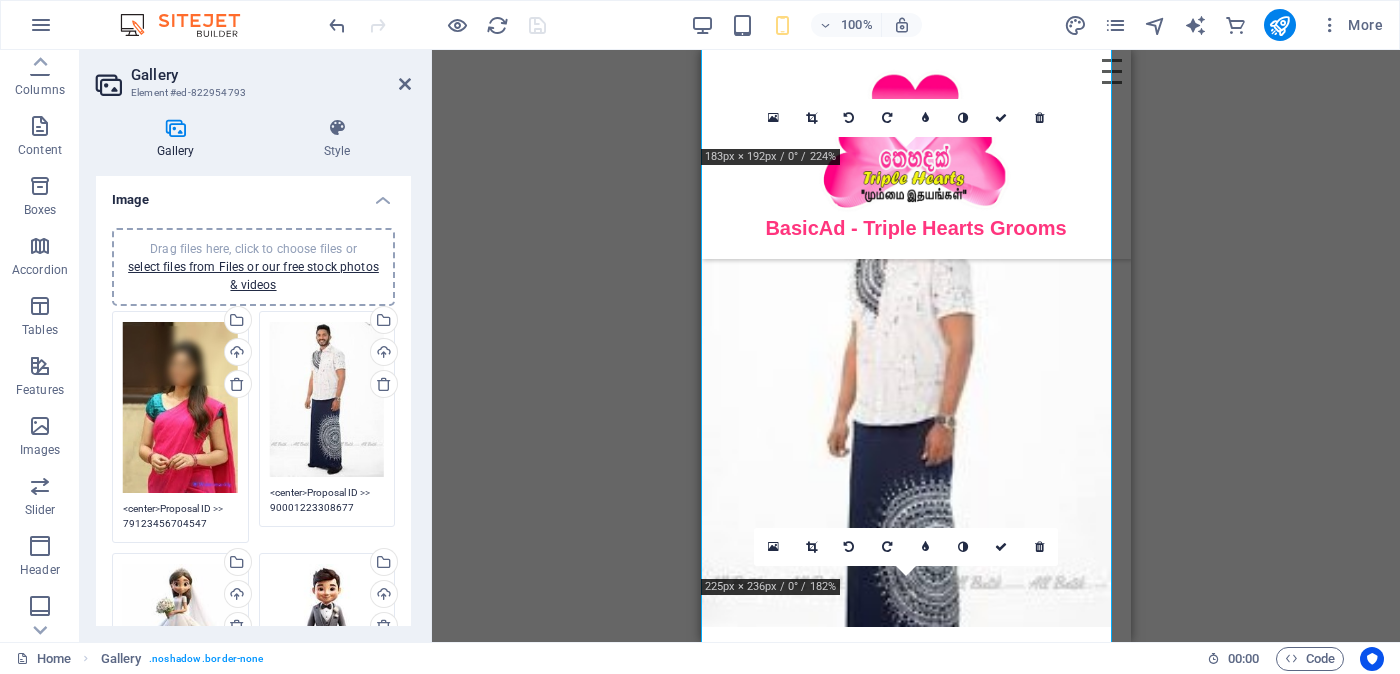 click at bounding box center [175, 128] 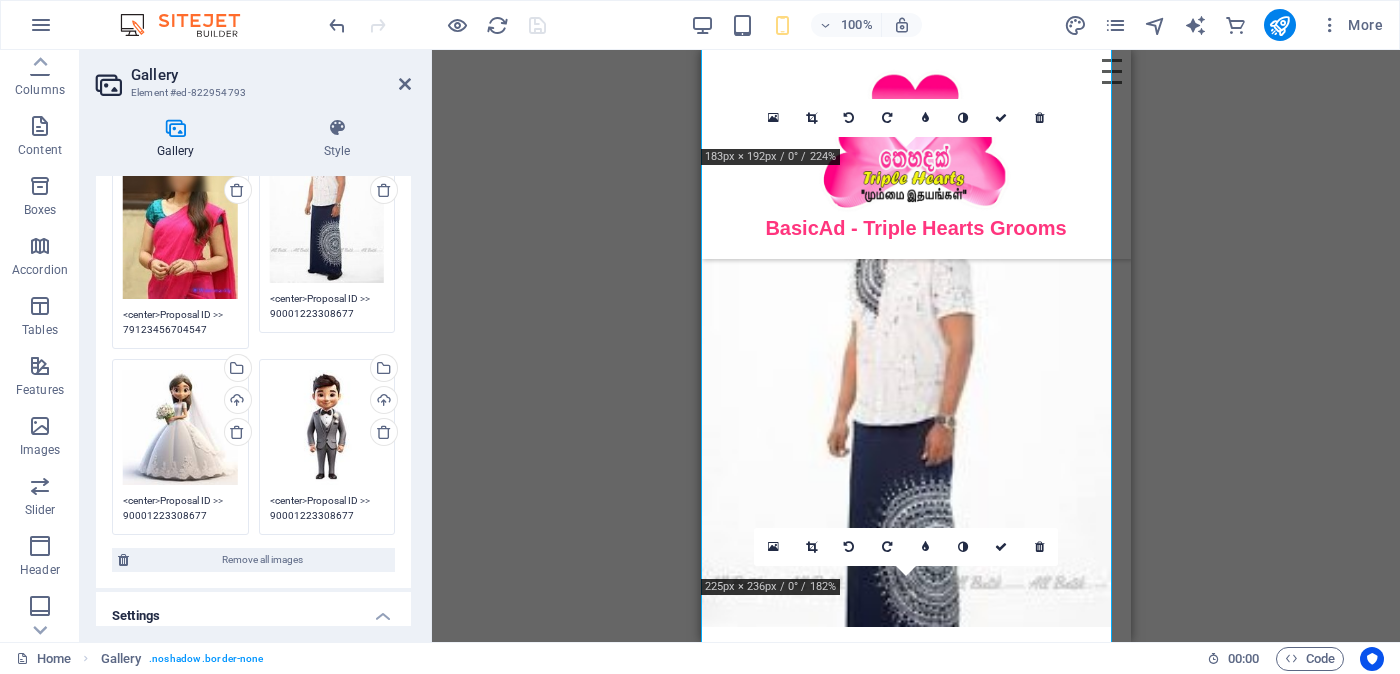 scroll, scrollTop: 0, scrollLeft: 0, axis: both 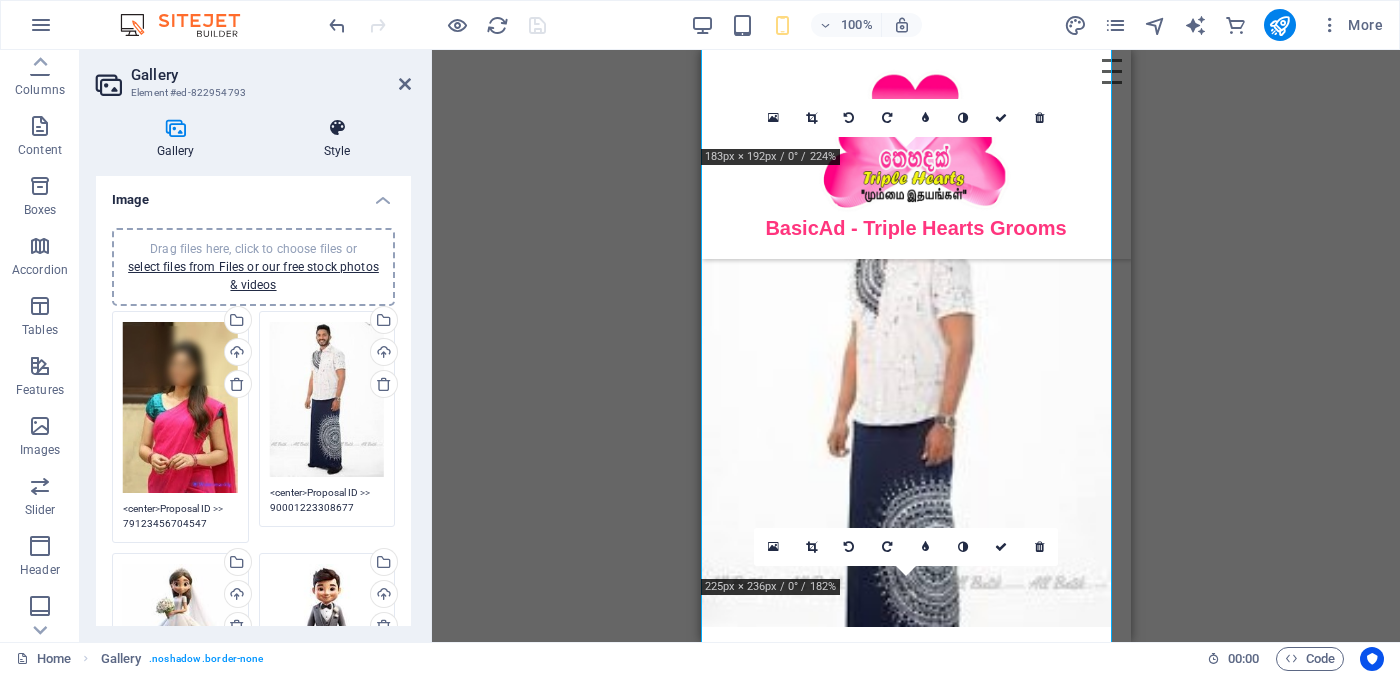 click on "Style" at bounding box center [337, 139] 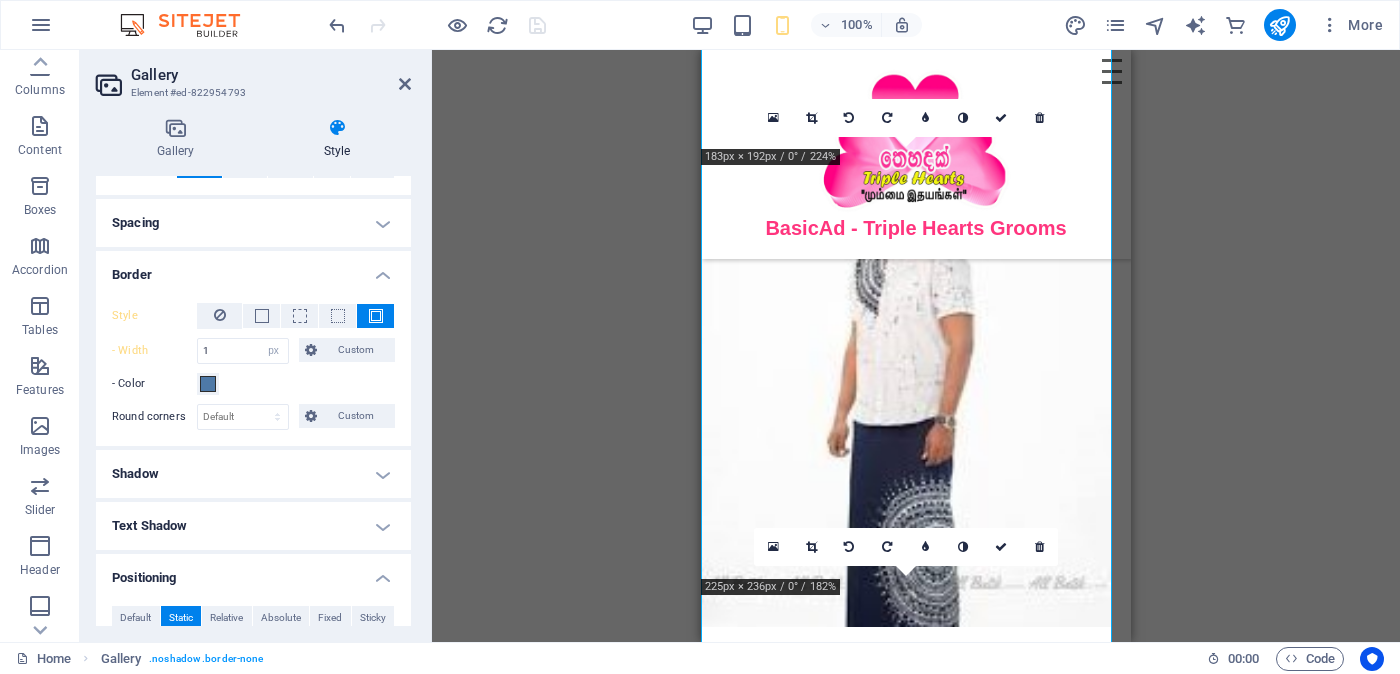 scroll, scrollTop: 0, scrollLeft: 0, axis: both 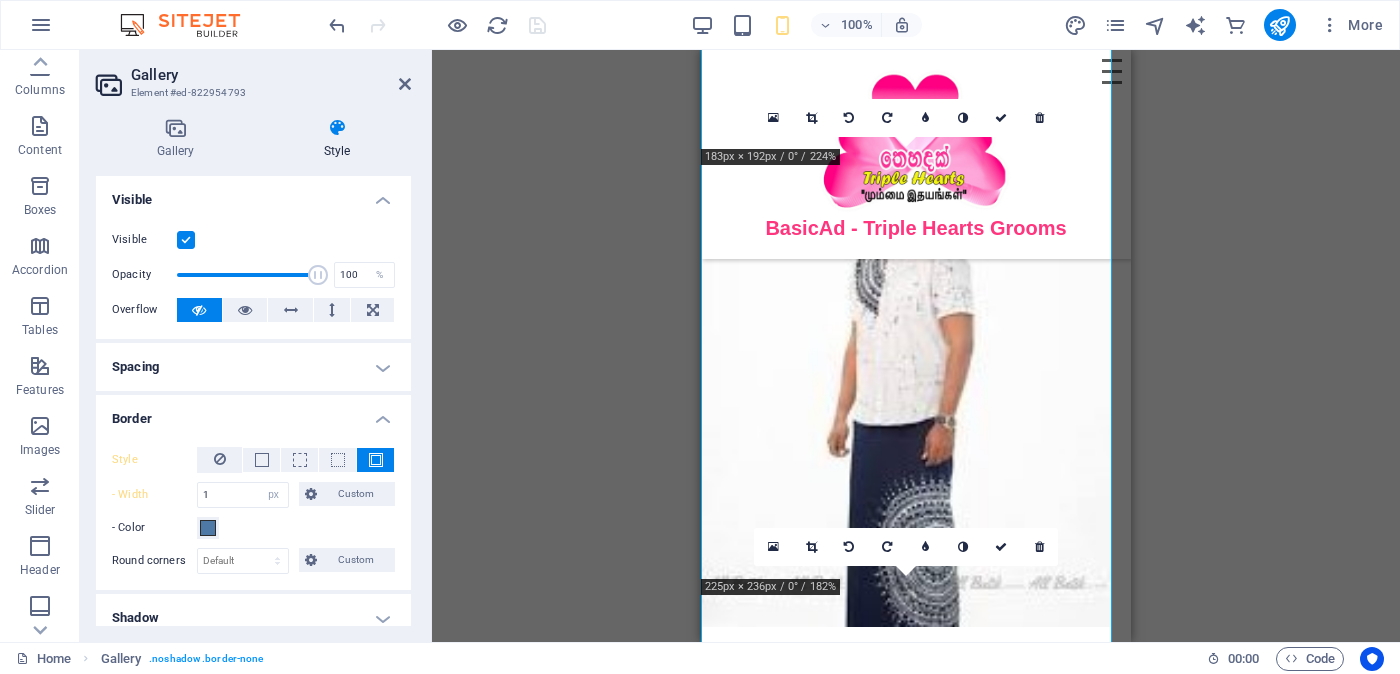 click at bounding box center (405, 84) 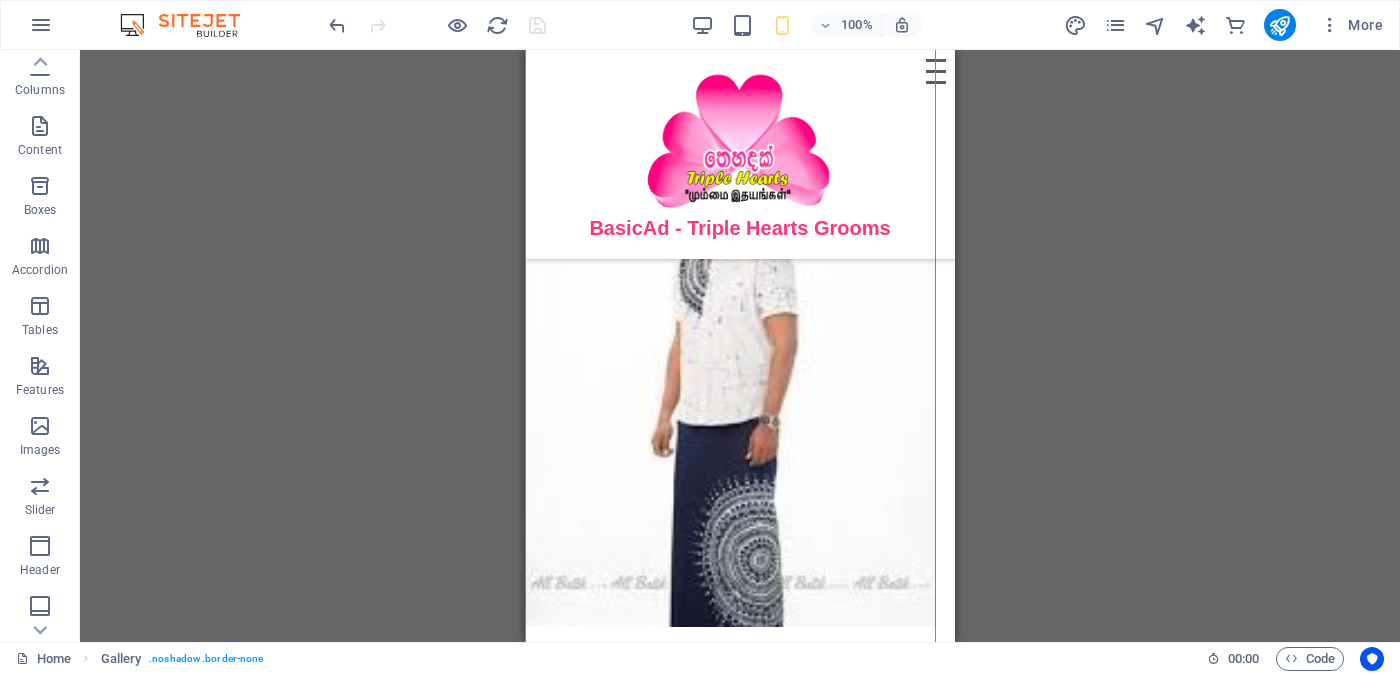 scroll, scrollTop: 0, scrollLeft: 0, axis: both 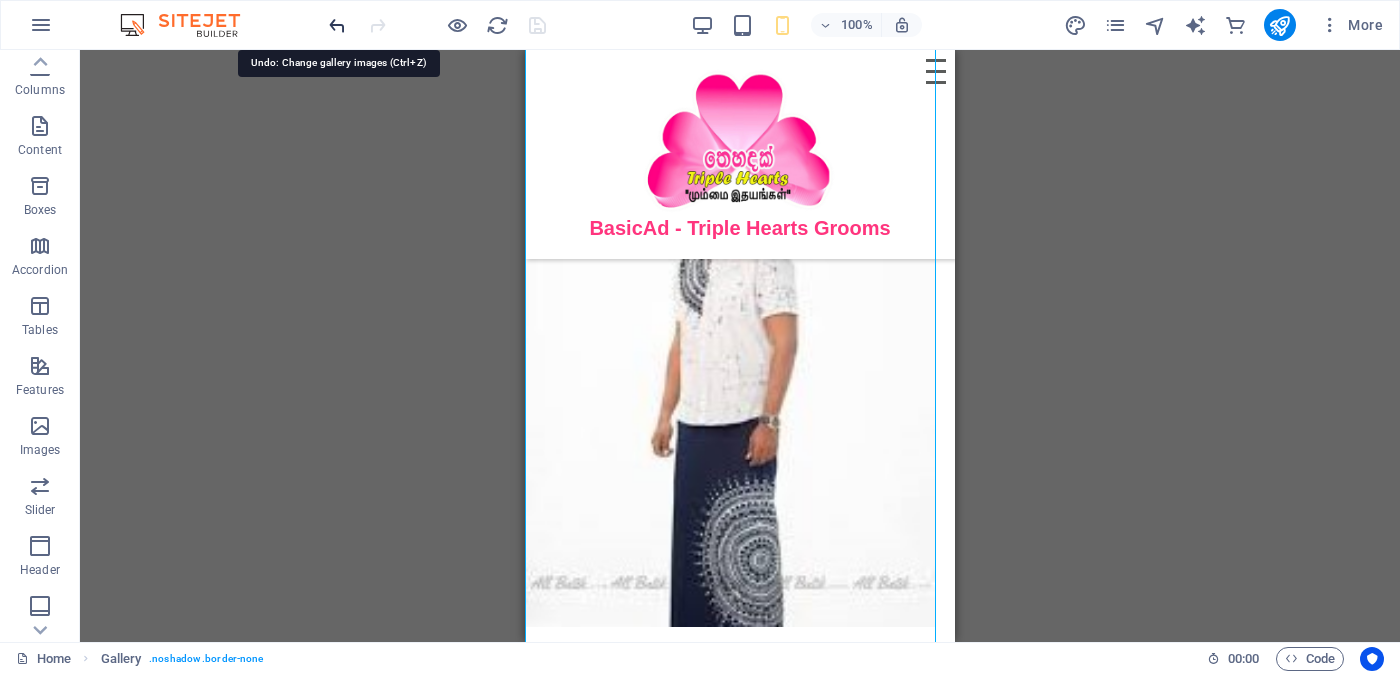 click at bounding box center [337, 25] 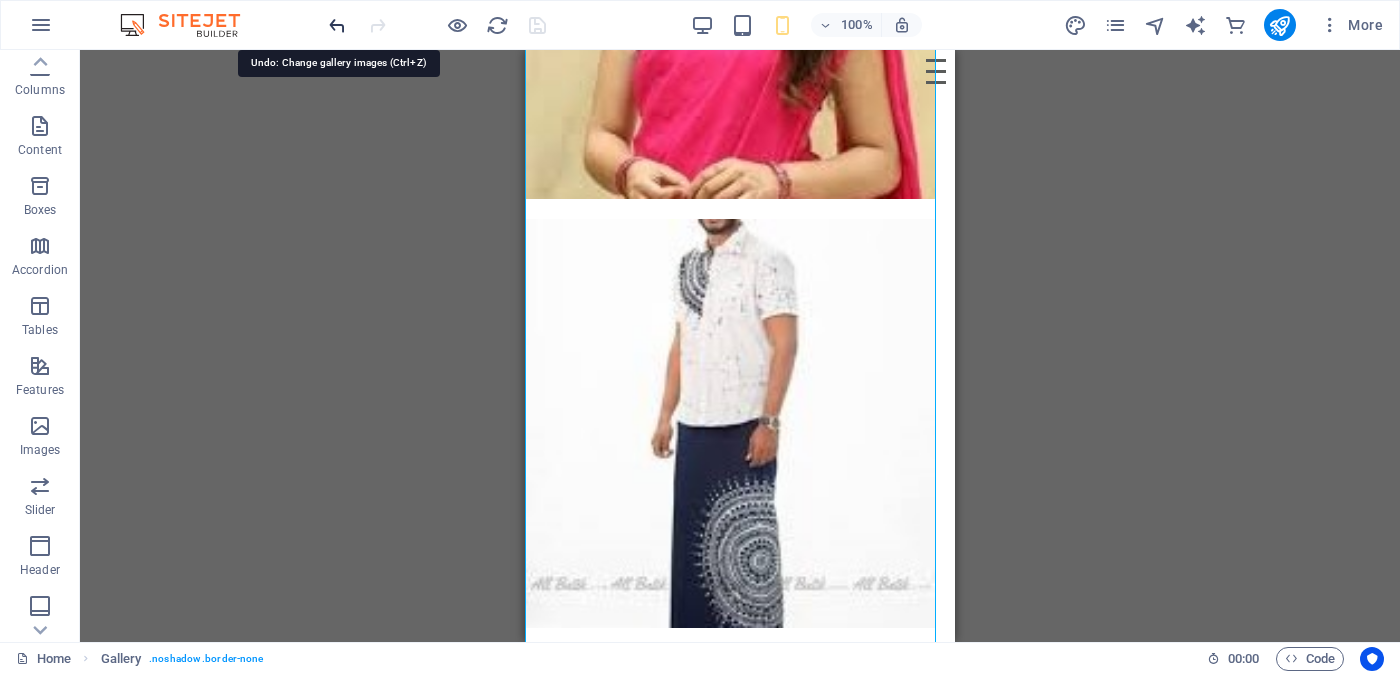 scroll, scrollTop: 0, scrollLeft: 0, axis: both 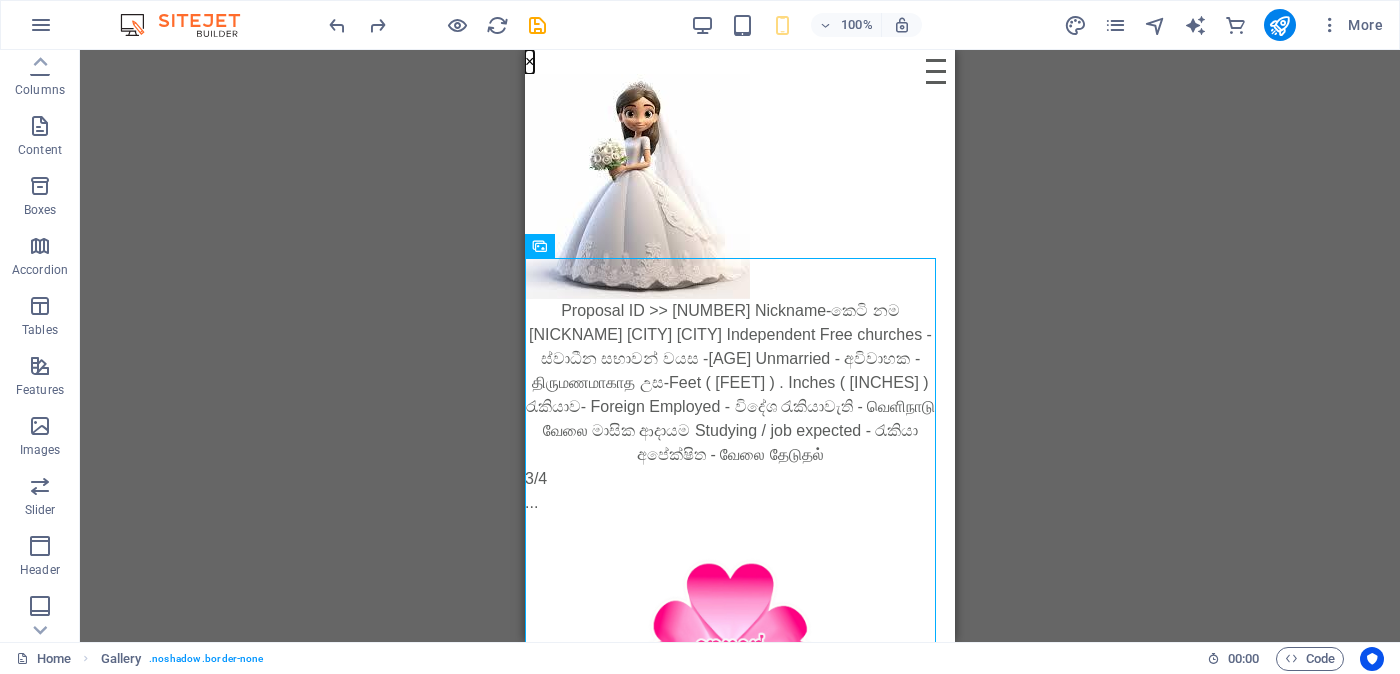 click on "×" at bounding box center [529, 62] 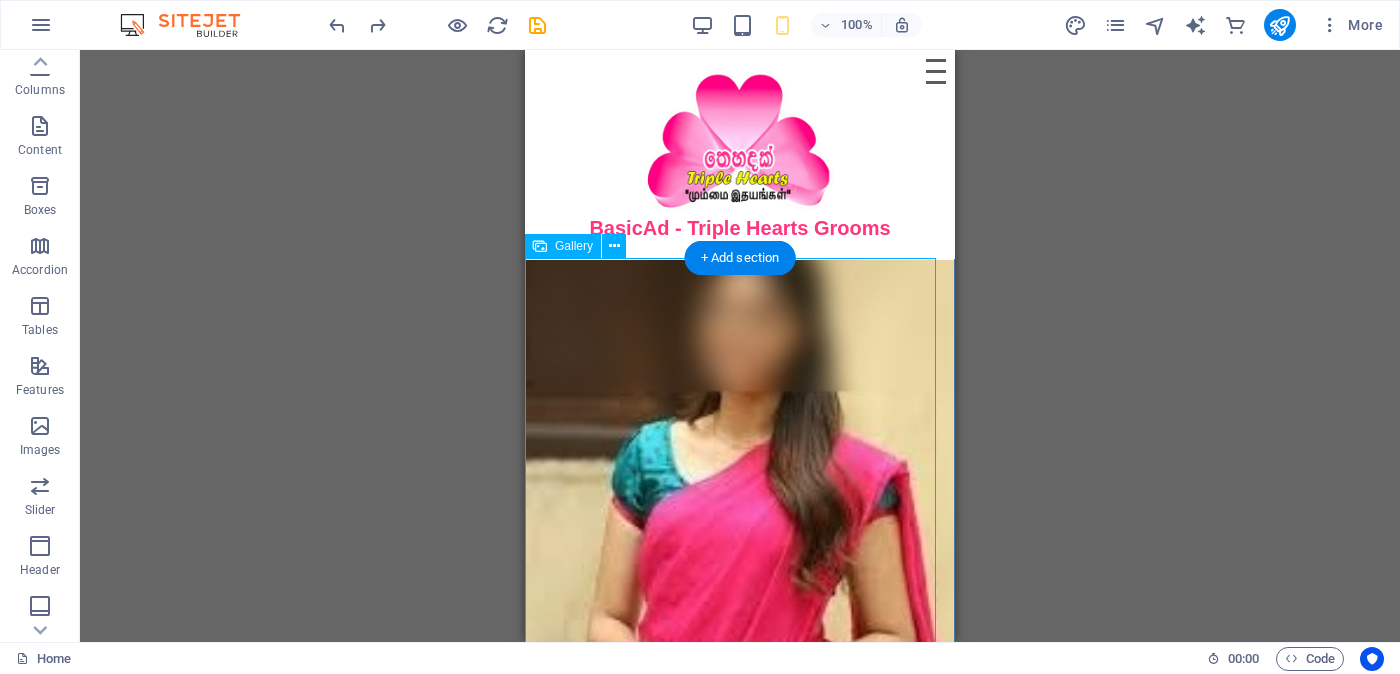 click at bounding box center [740, 474] 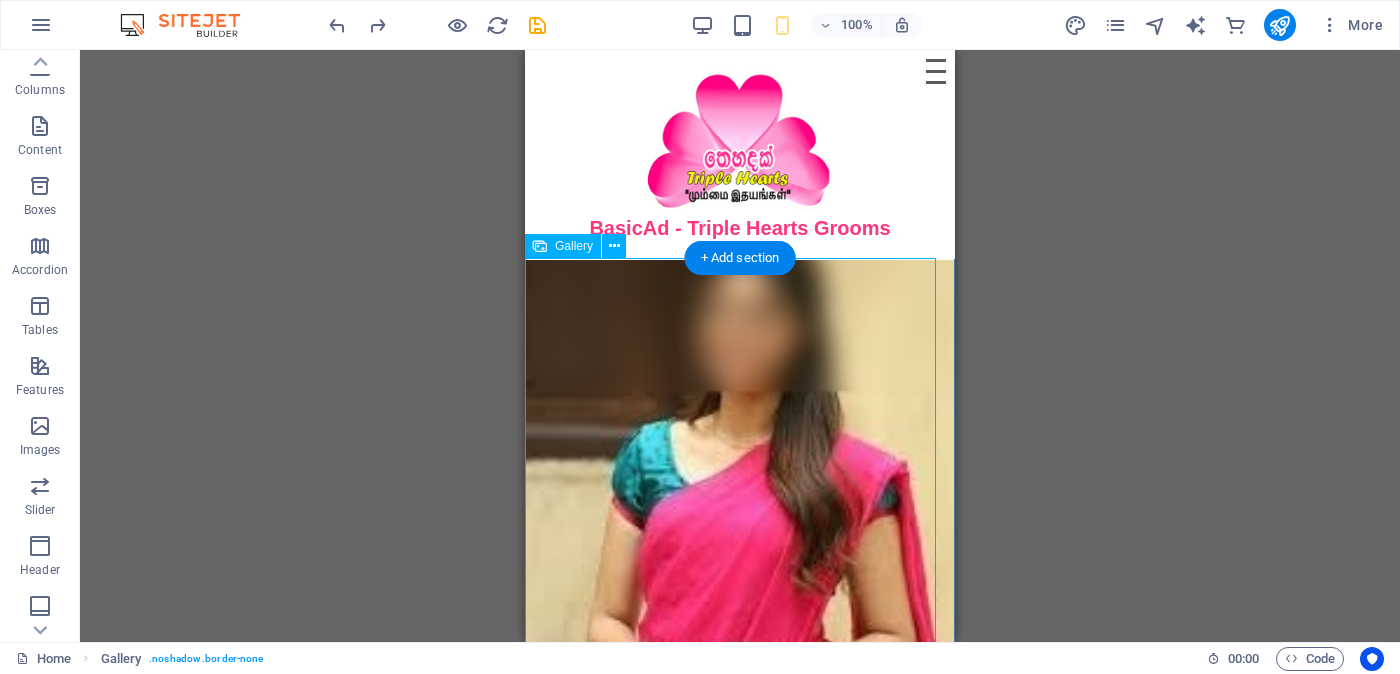 click at bounding box center [740, 474] 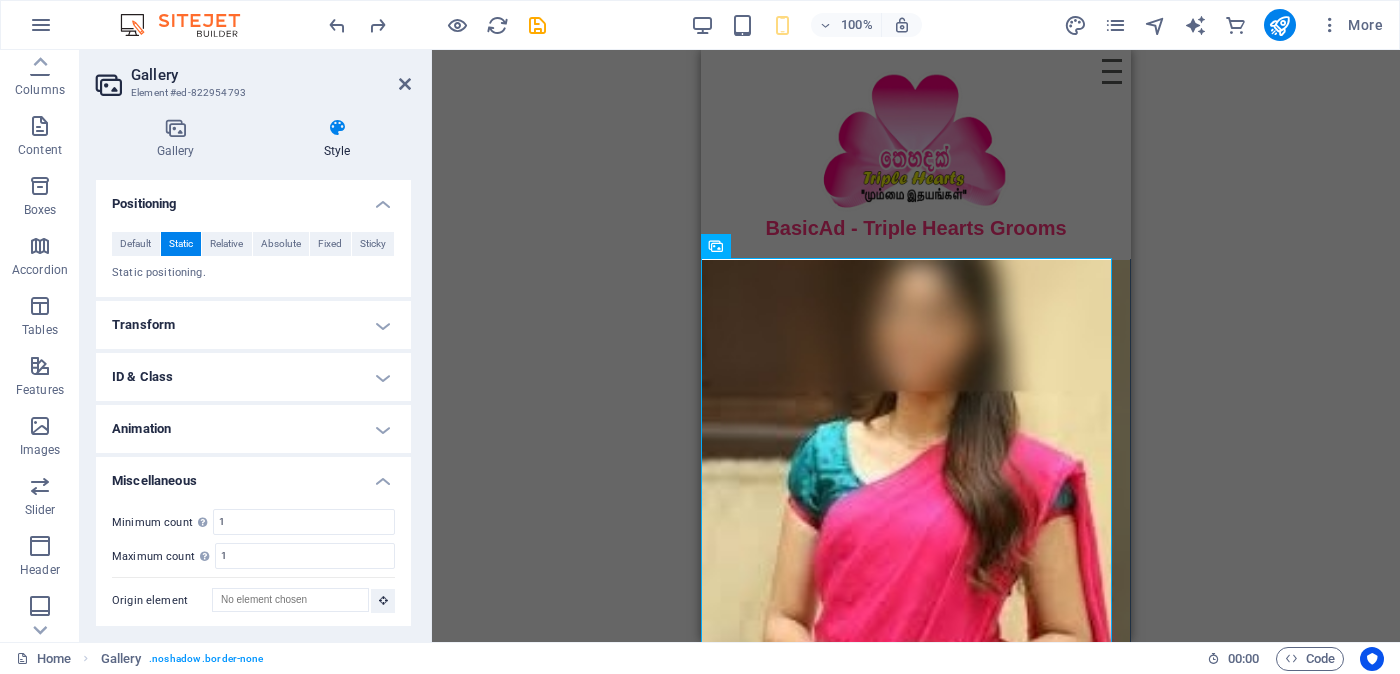 scroll, scrollTop: 269, scrollLeft: 0, axis: vertical 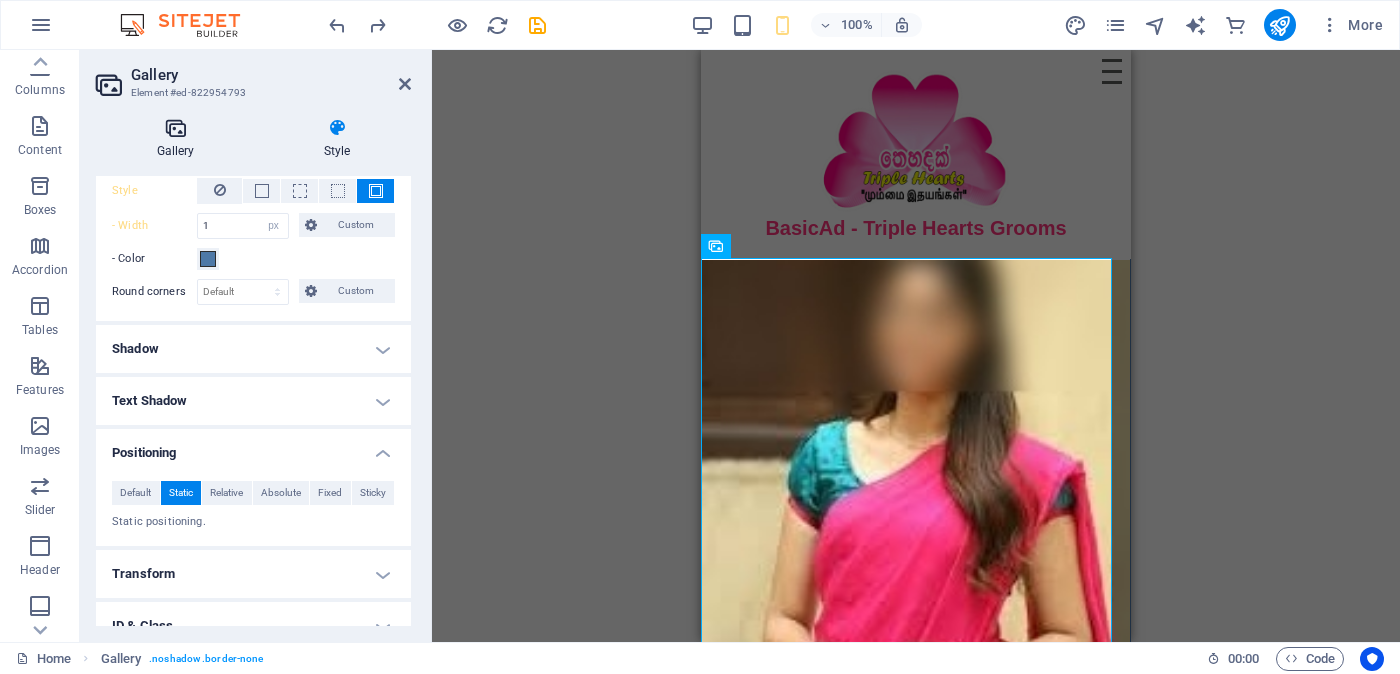 click on "Gallery" at bounding box center (179, 139) 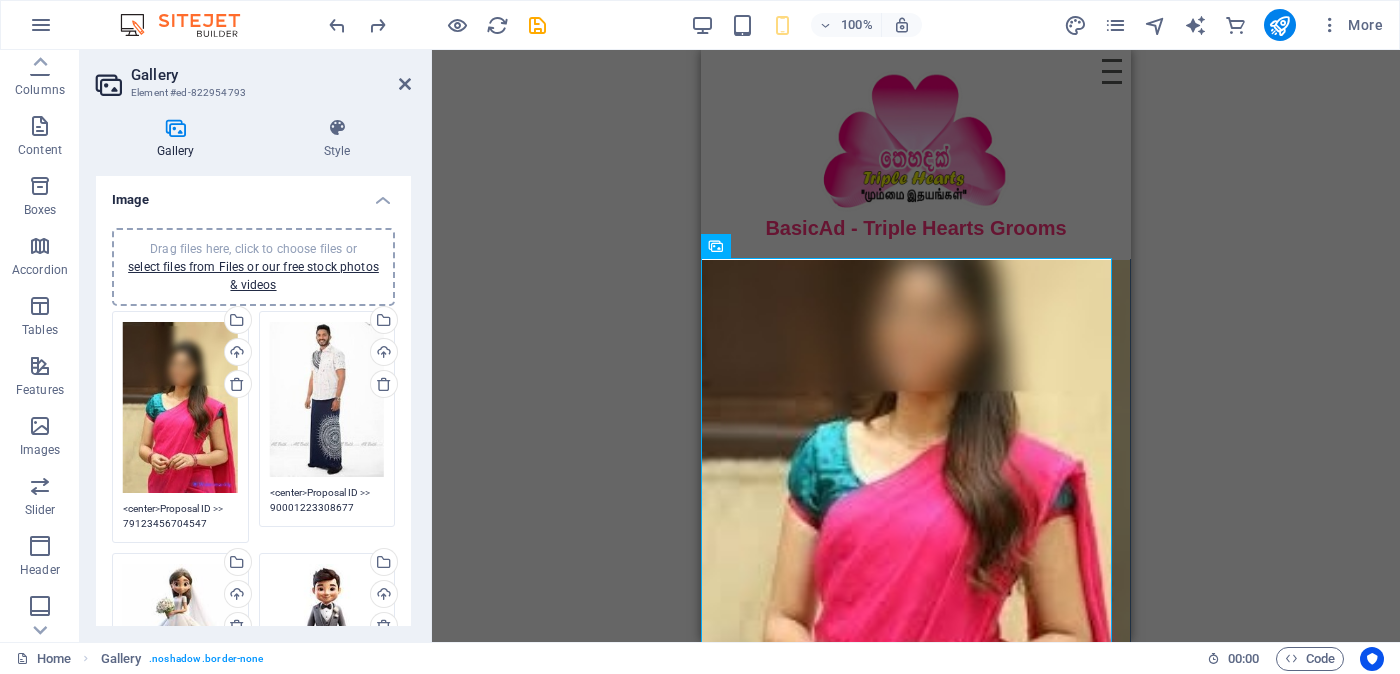 click on "<center>Proposal ID >>
79123456704547
Nickname-කෙටි නම
asdsad
[CITY] [CITY]
රෙපරමාදු සභාව
වයස -[AGE]
Unmarried - අවිවාහක - திருமணமாகாத
උස-Feet ( 4 ) . Inches ( 05 )
රැකියාව-
Foreign Employed - විදේශ රැකියාවැති - வெளிநாடு வேலை
මාසික ආදායම
Rs. 25,000 Rs. 50,000 - අතර - இடையே</center>" at bounding box center (180, 516) 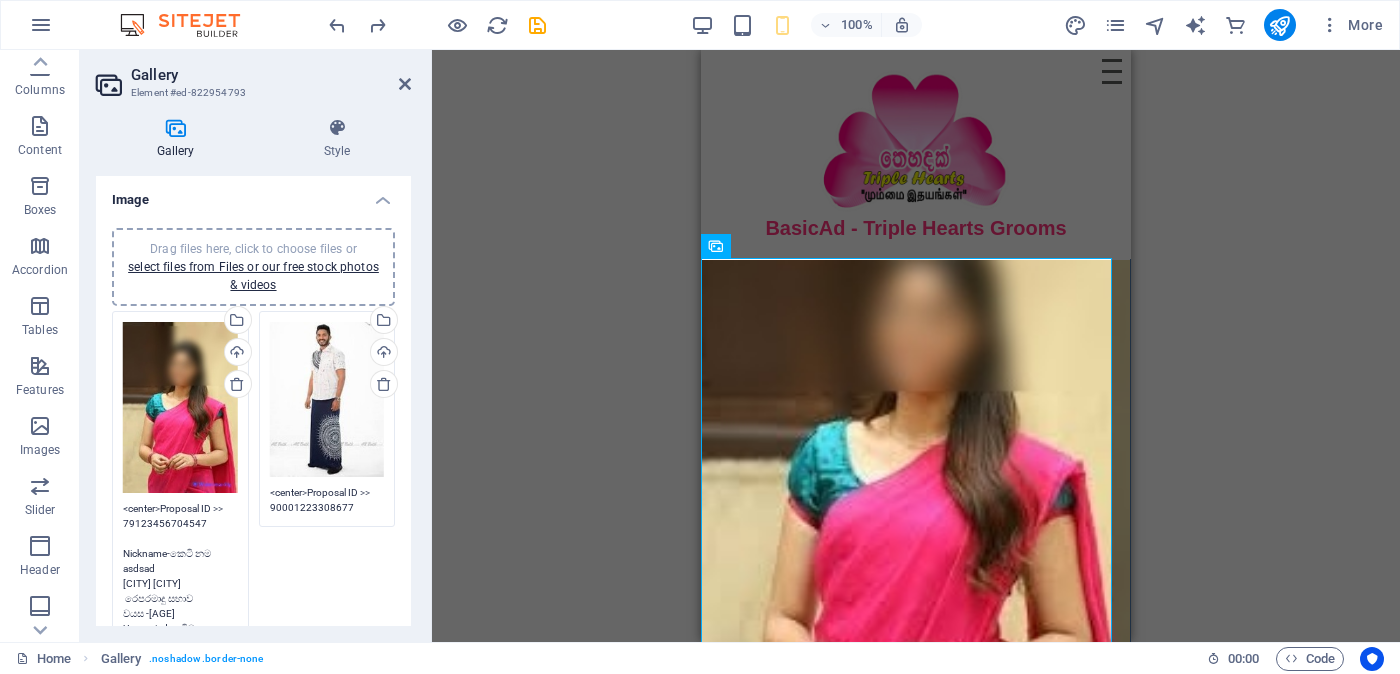 click on "<center>Proposal ID >>
79123456704547
Nickname-කෙටි නම
asdsad
[CITY] [CITY]
රෙපරමාදු සභාව
වයස -[AGE]
Unmarried - අවිවාහක - திருமணமாகாத
උස-Feet ( 4 ) . Inches ( 05 )
රැකියාව-
Foreign Employed - විදේශ රැකියාවැති - வெளிநாடு வேலை
මාසික ආදායම
Rs. 25,000 Rs. 50,000 - අතර - இடையே</center>" at bounding box center [180, 658] 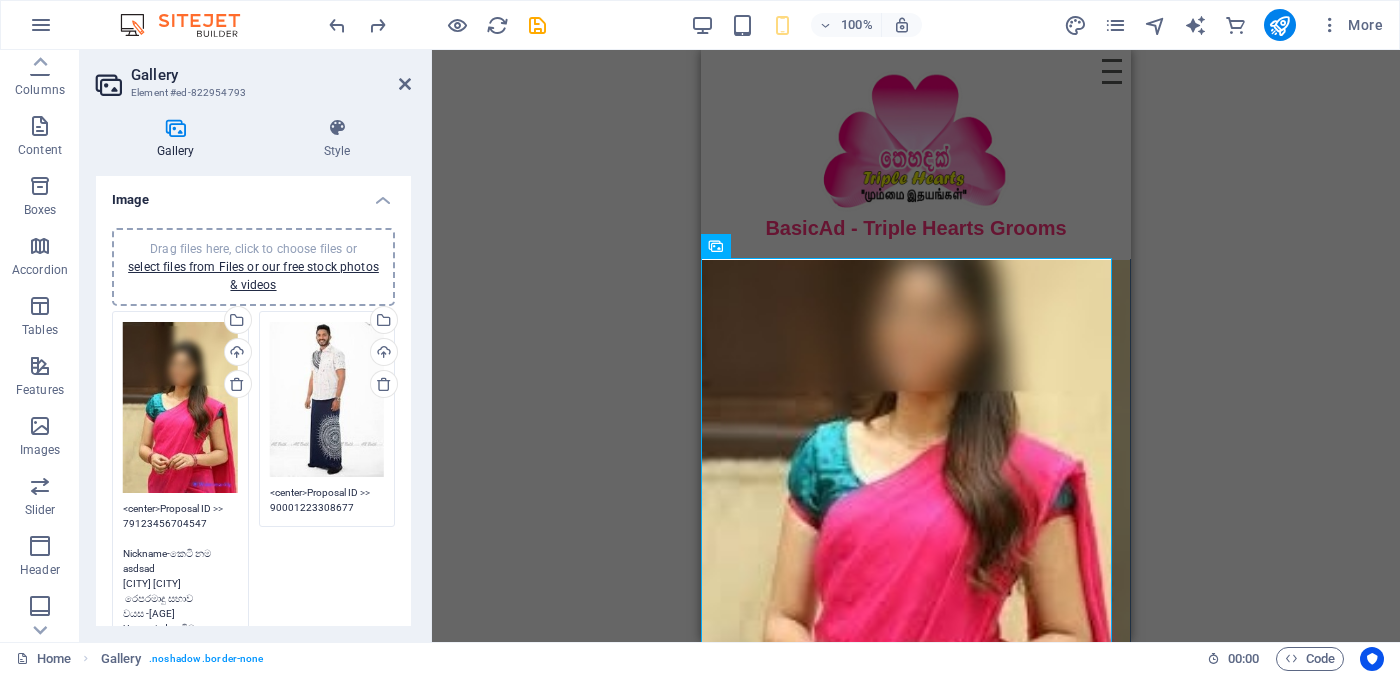 click on "<center>Proposal ID >>
79123456704547
Nickname-කෙටි නම
asdsad
[CITY] [CITY]
රෙපරමාදු සභාව
වයස -[AGE]
Unmarried - අවිවාහක - திருமணமாகாத
උස-Feet ( 4 ) . Inches ( 05 )
රැකියාව-
Foreign Employed - විදේශ රැකියාවැති - வெளிநாடு வேலை
මාසික ආදායම
Rs. 25,000 Rs. 50,000 - අතර - இடையே</center>" at bounding box center (180, 658) 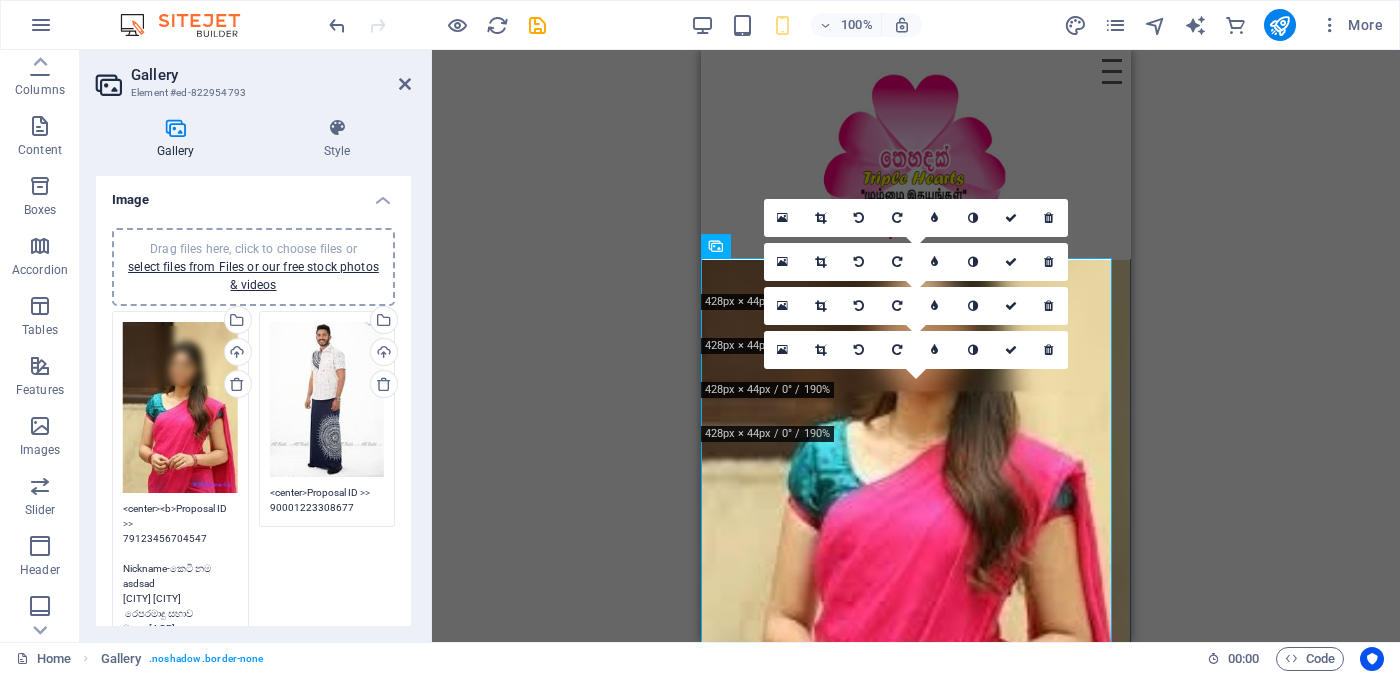 click on "<center><b>Proposal ID >>
79123456704547
Nickname-කෙටි නම
asdsad
[CITY] [CITY]
රෙපරමාදු සභාව
වයස -[AGE]
Unmarried - අවිවාහක - திருமணமாகாத
උස-Feet ( 4 ) . Inches ( 05 )
රැකියාව-
Foreign Employed - විදේශ රැකියාවැති - வெளிநாடு வேலை
මාසික ආදායම
Rs. 25,000 Rs. 50,000 - අතර - இடையே</center>" at bounding box center [180, 666] 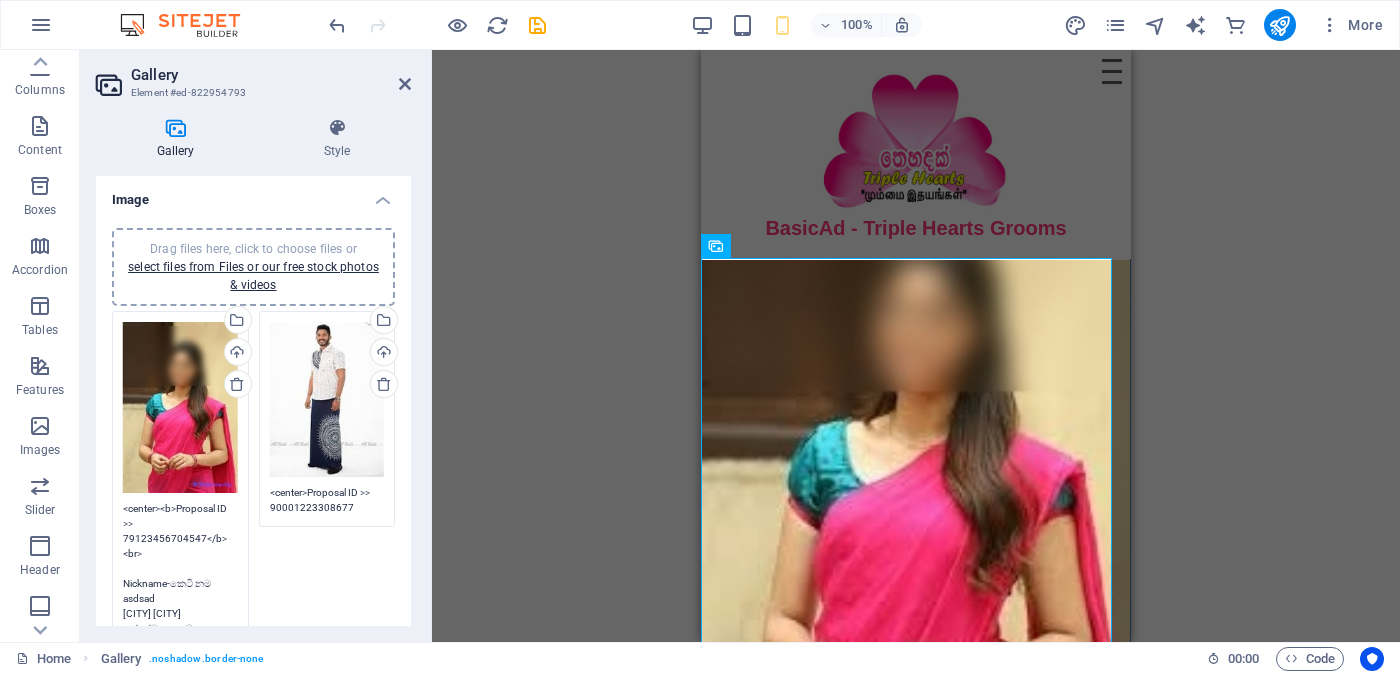 click on "<center><b>Proposal ID >>
79123456704547</b><br>
Nickname-කෙටි නම
asdsad
[CITY] [CITY]
රෙපරමාදු සභාව
වයස -[AGE]
Unmarried - අවිවාහක - திருமணமாகாத
උස-Feet ( 4 ) . Inches ( 05 )
රැකියාව-
Foreign Employed - විදේශ රැකියාවැති - வெளிநாடு வேலை
මාසික ආදායම
Rs. 25,000 Rs. 50,000 - අතර - இடையே</center>" at bounding box center [180, 673] 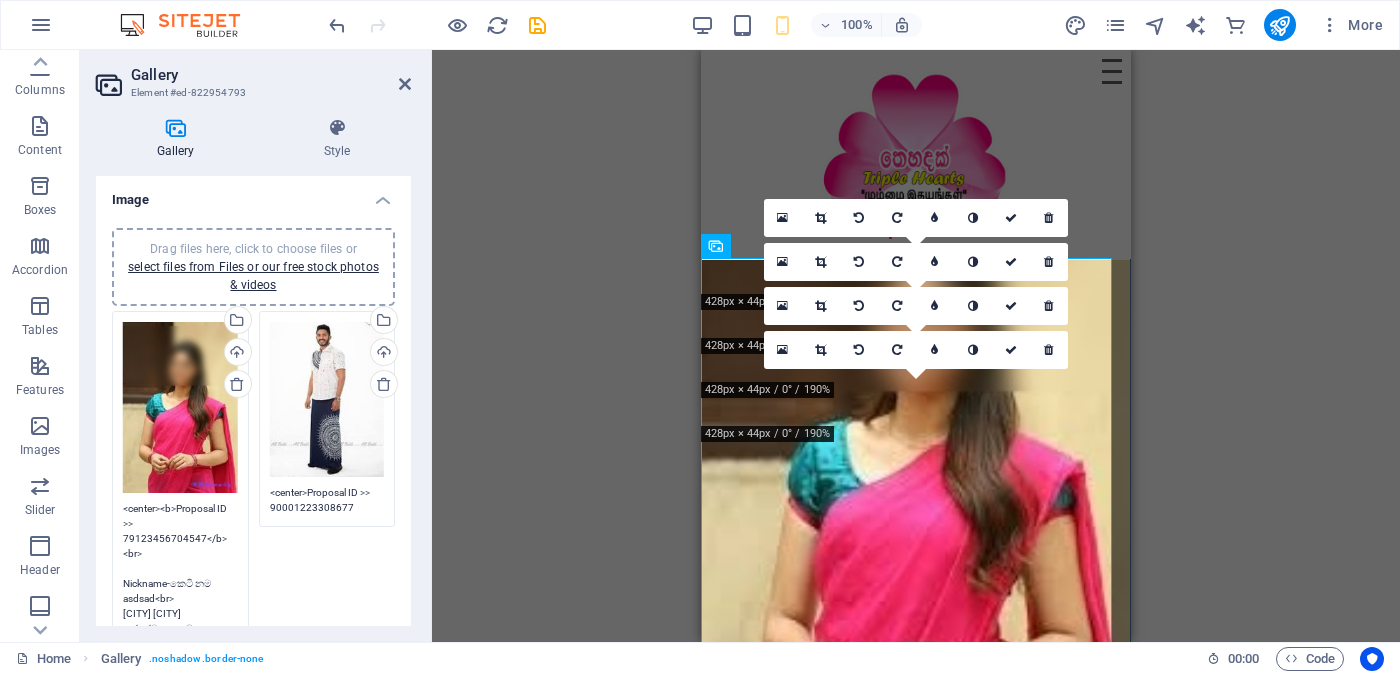 scroll, scrollTop: 124, scrollLeft: 0, axis: vertical 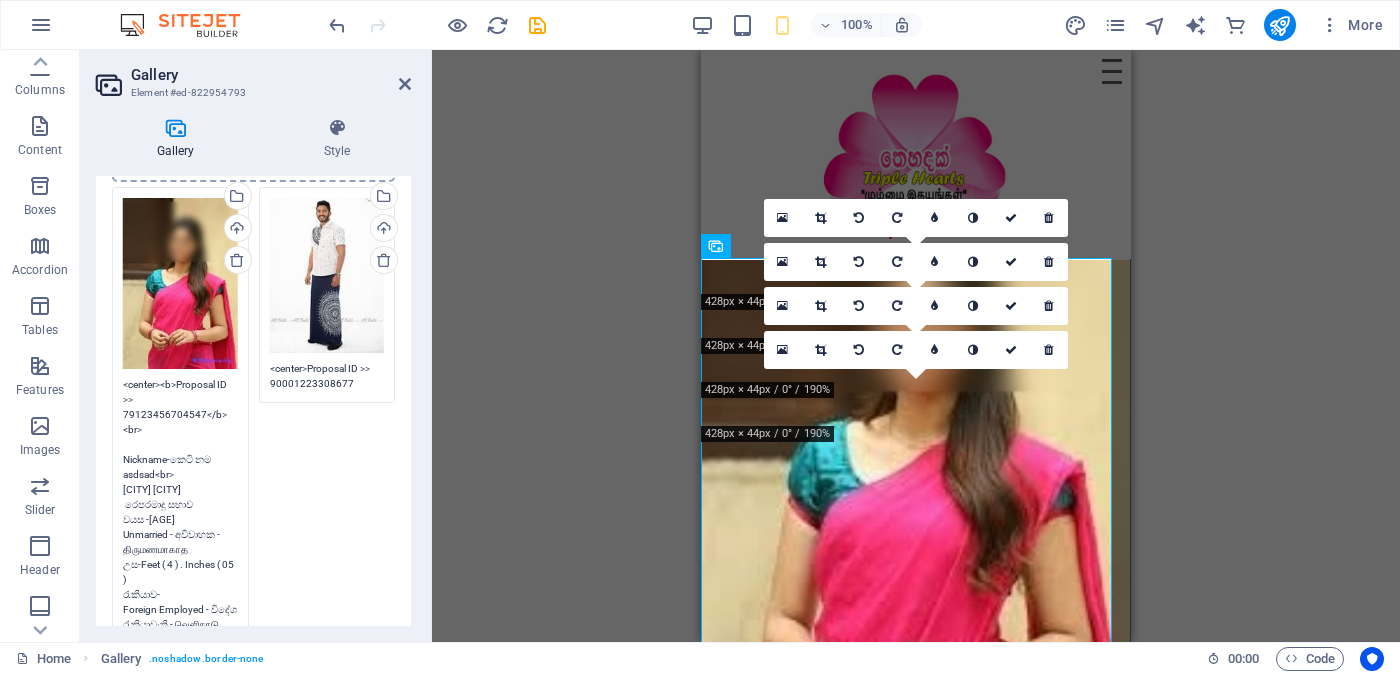 click on "<center><b>Proposal ID >>
79123456704547</b><br>
Nickname-කෙටි නම
asdsad<br>
[CITY] [CITY]
රෙපරමාදු සභාව
වයස -[AGE]
Unmarried - අවිවාහක - திருமணமாகாத
උස-Feet ( 4 ) . Inches ( 05 )
රැකියාව-
Foreign Employed - විදේශ රැකියාවැති - வெளிநாடு வேலை
මාසික ආදායම
Rs. 25,000 Rs. 50,000 - අතර - இடையே</center>" at bounding box center (180, 549) 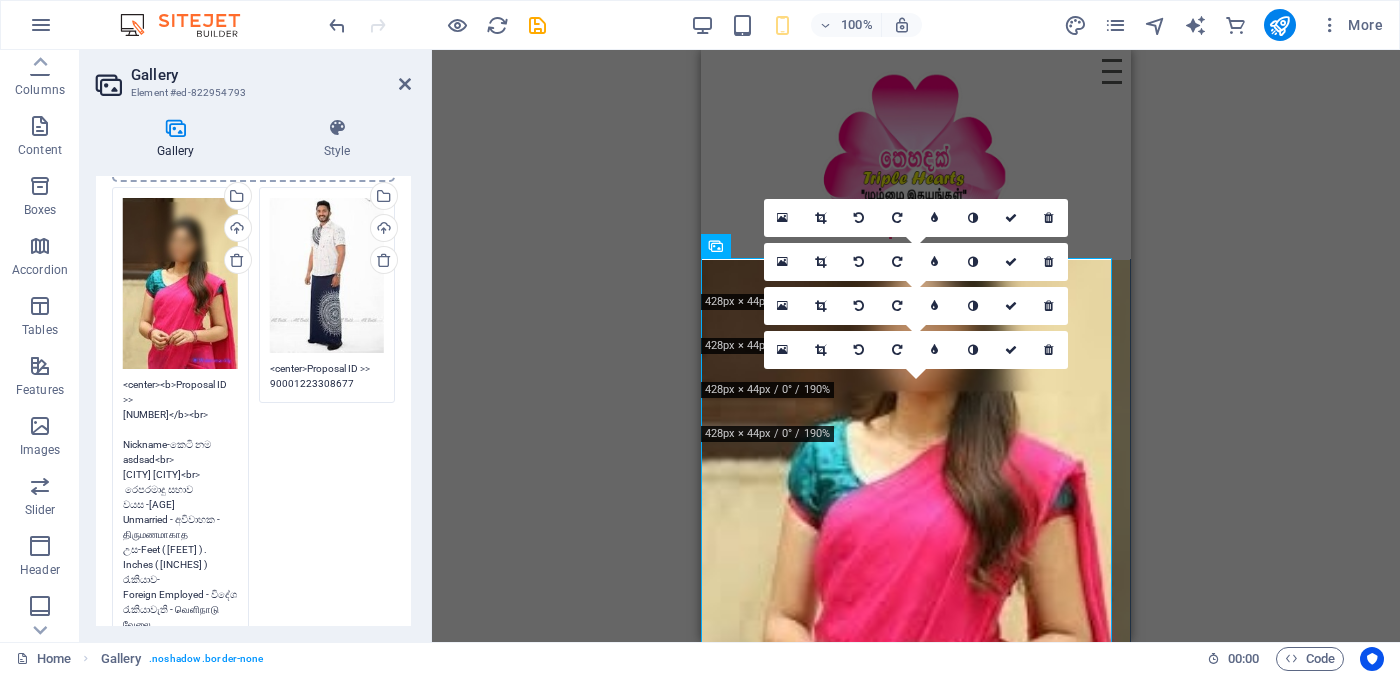click on "<center><b>Proposal ID >>
[NUMBER]</b><br>
Nickname-කෙටි නම
asdsad<br>
[CITY] [CITY]<br>
රෙපරමාදු සභාව
වයස -[AGE]
Unmarried - අවිවාහක - திருமணமாகாத
උස-Feet ( [FEET] ) . Inches ( [INCHES] )
රැකියාව-
Foreign Employed - විදේශ රැකියාවැති - வெளிநாடு வேலை
මාසික ආදායම
Rs. [AMOUNT] Rs. [AMOUNT] - අතර - இடையே</center>" at bounding box center [180, 549] 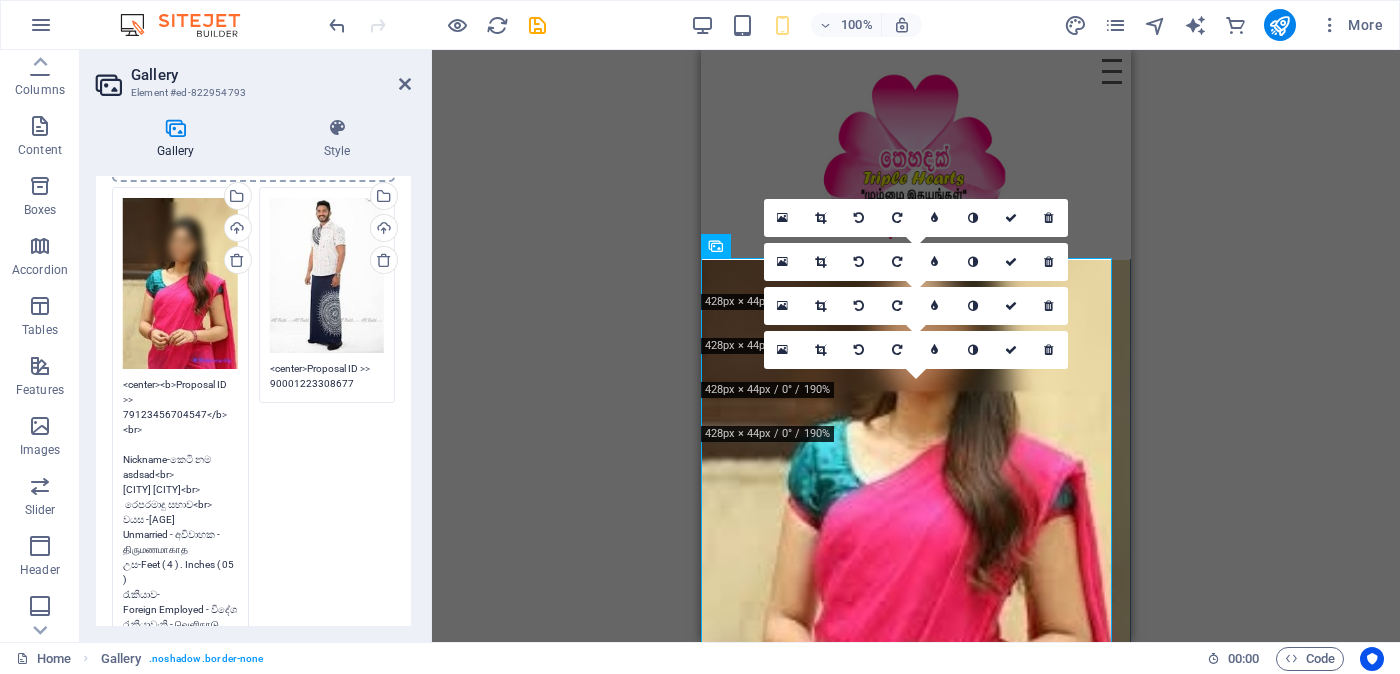 click on "<center><b>Proposal ID >>
79123456704547</b><br>
Nickname-කෙටි නම
asdsad<br>
[CITY] [CITY]<br>
රෙපරමාදු සභාව<br>
වයස -[AGE]
Unmarried - අවිවාහක - திருமணமாகாத
උස-Feet ( 4 ) . Inches ( 05 )
රැකියාව-
Foreign Employed - විදේශ රැකියාවැති - வெளிநாடு வேலை
මාසික ආදායම
Rs. 25,000 Rs. 50,000 - අතර - இடையே</center>" at bounding box center [180, 549] 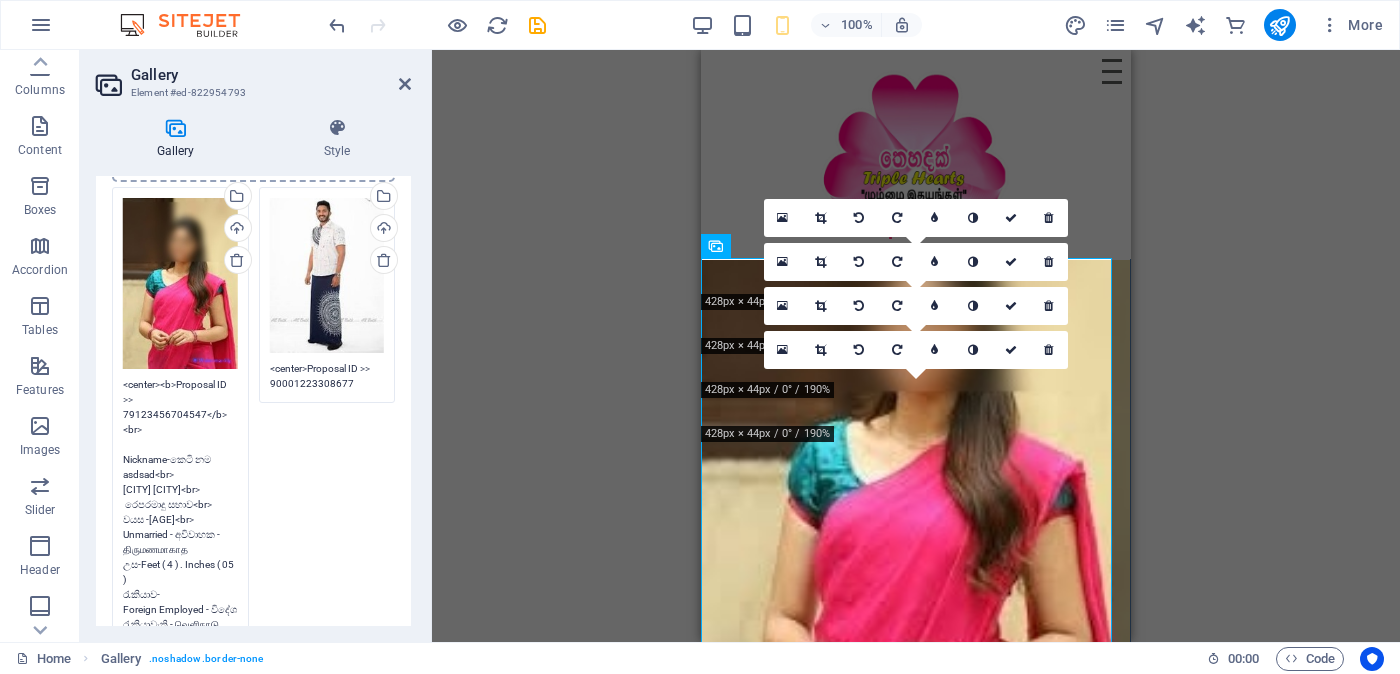 scroll, scrollTop: 375, scrollLeft: 0, axis: vertical 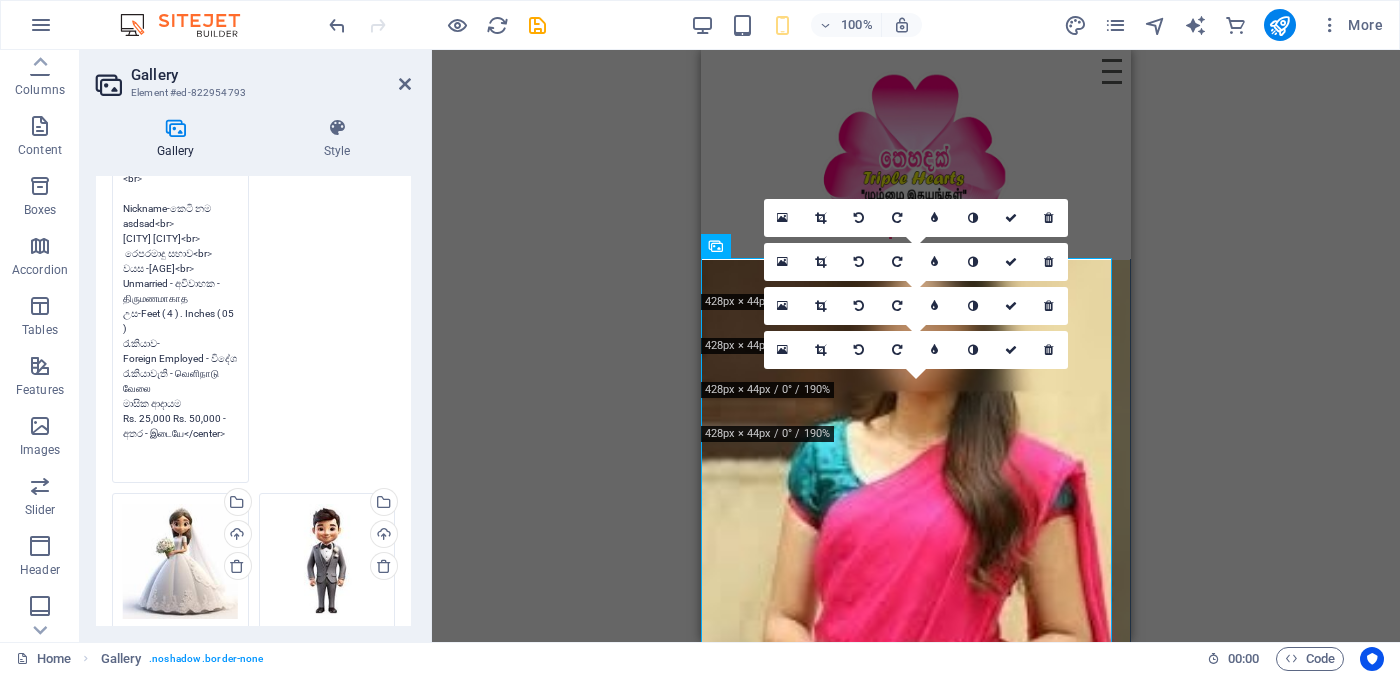 type on "<center><b>Proposal ID >>
79123456704547</b><br>
Nickname-කෙටි නම
asdsad<br>
[CITY] [CITY]<br>
රෙපරමාදු සභාව<br>
වයස -[AGE]<br>
Unmarried - අවිවාහක - திருமணமாகாத
උස-Feet ( 4 ) . Inches ( 05 )
රැකියාව-
Foreign Employed - විදේශ රැකියාවැති - வெளிநாடு வேலை
මාසික ආදායම
Rs. 25,000 Rs. 50,000 - අතර - இடையே</center>" 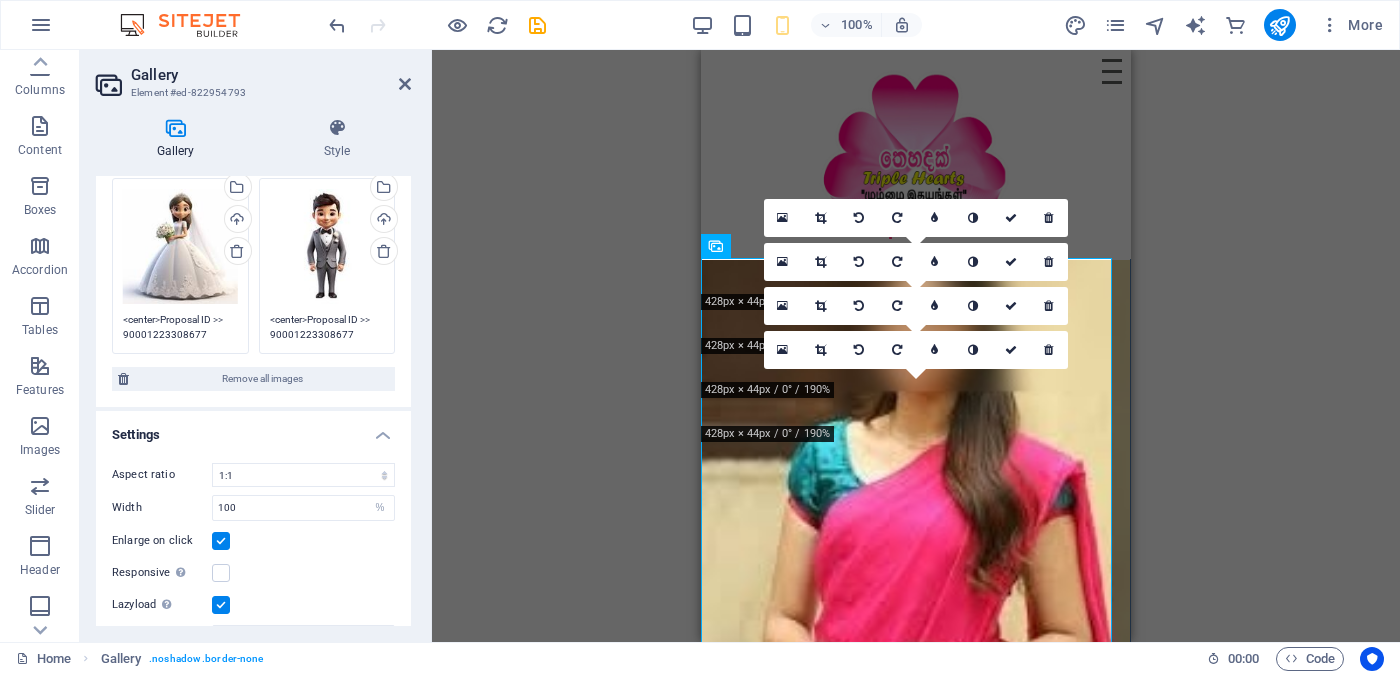 click on "Drag and drop a file to add it
Placeholder   Image   Iframe   H3   Iframe   Image   H3   Image slider   Image Slider   Image slider   Menu Bar   Icon   Container   Logo   Menu   Menu Bar Hamburger   Logo   Icon   Container   Container   Container   Container   HTML   Menu Bar Hamburger   Container   Icon   HTML   Menu Bar Hamburger   Logo   SVG   Floating Image   Image   Text   Floating Image   Placeholder   Iframe   Gallery   Gallery 180 170 160 150 140 130 120 110 100 90 80 70 60 50 40 30 20 10 0 -10 -20 -30 -40 -50 -60 -70 -80 -90 -100 -110 -120 -130 -140 -150 -160 -170 428px × 44px / 0° / 234% 0 180 170 160 150 140 130 120 110 100 90 80 70 60 50 40 30 20 10 0 -10 -20 -30 -40 -50 -60 -70 -80 -90 -100 -110 -120 -130 -140 -150 -160 -170 428px × 44px / 0° / 234% 0 180 170 160 150 140 130 120 110 100 90 80 70 60 50 40 30 20 10 0 -10 -20 -30 -40 -50 -60 -70 -80 -90 -100 -110 -120 -130 -140 -150 -160 -170 428px × 44px / 0° / 190% 0 180 170 160 150 140 130 120 110 100 90 80 70 60 50 40 0" at bounding box center [916, 346] 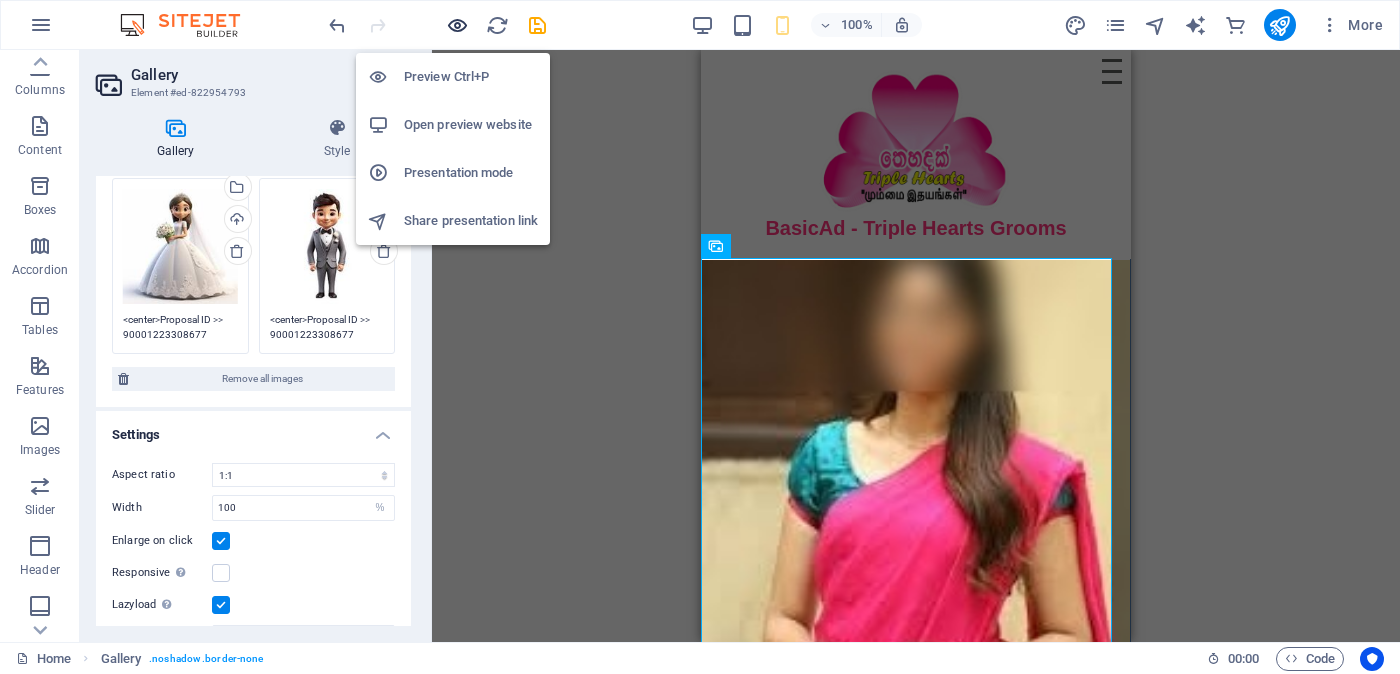 click at bounding box center [457, 25] 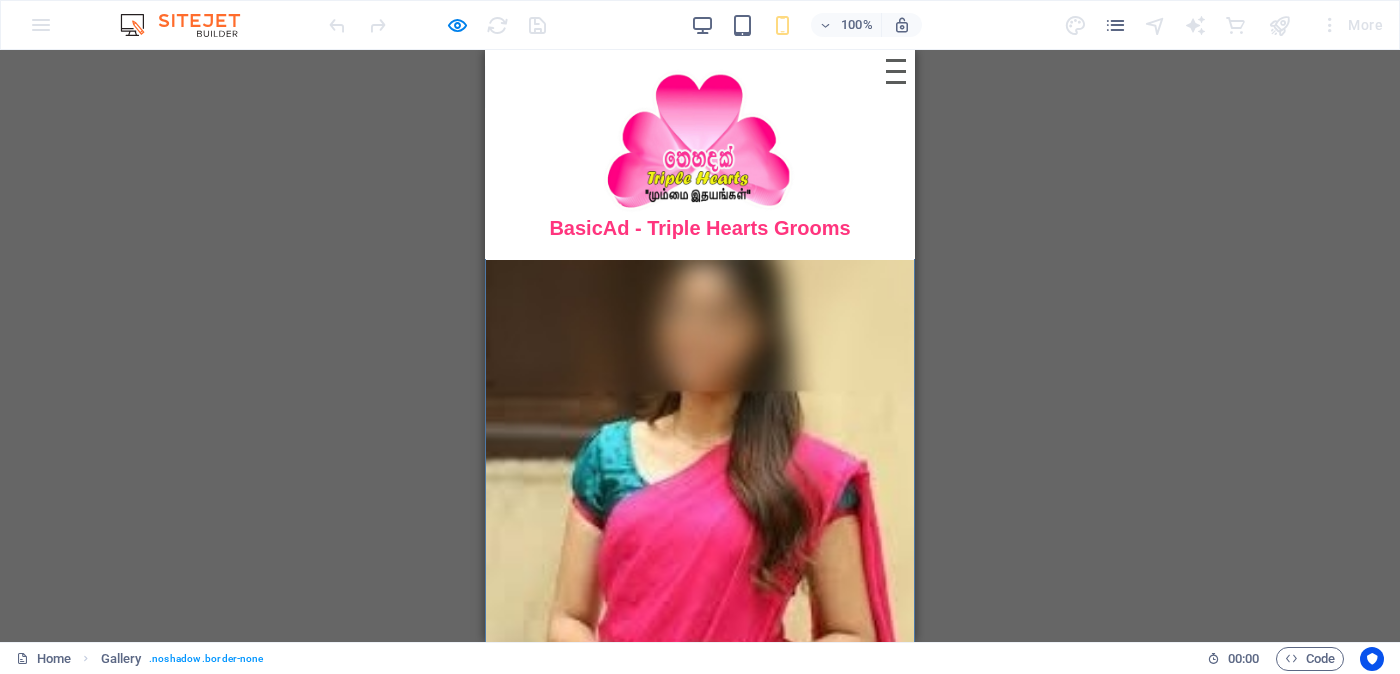click at bounding box center (700, 474) 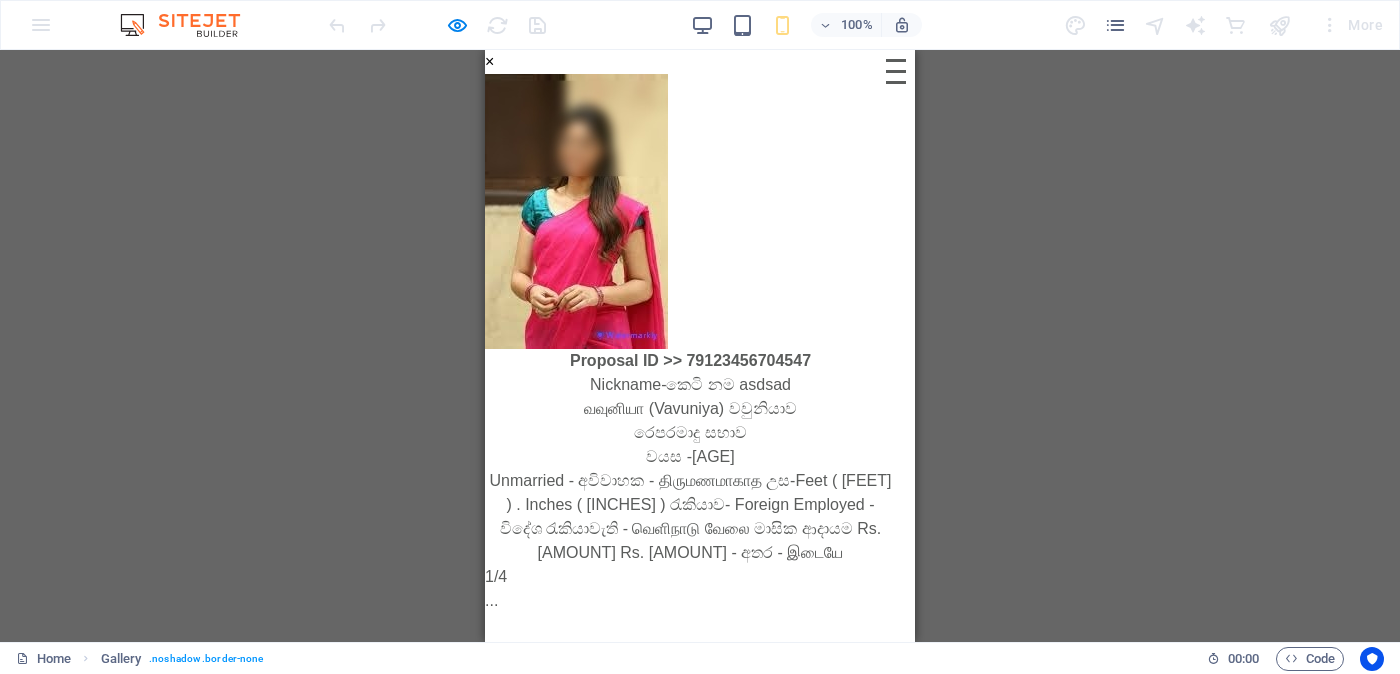 scroll, scrollTop: 244, scrollLeft: 0, axis: vertical 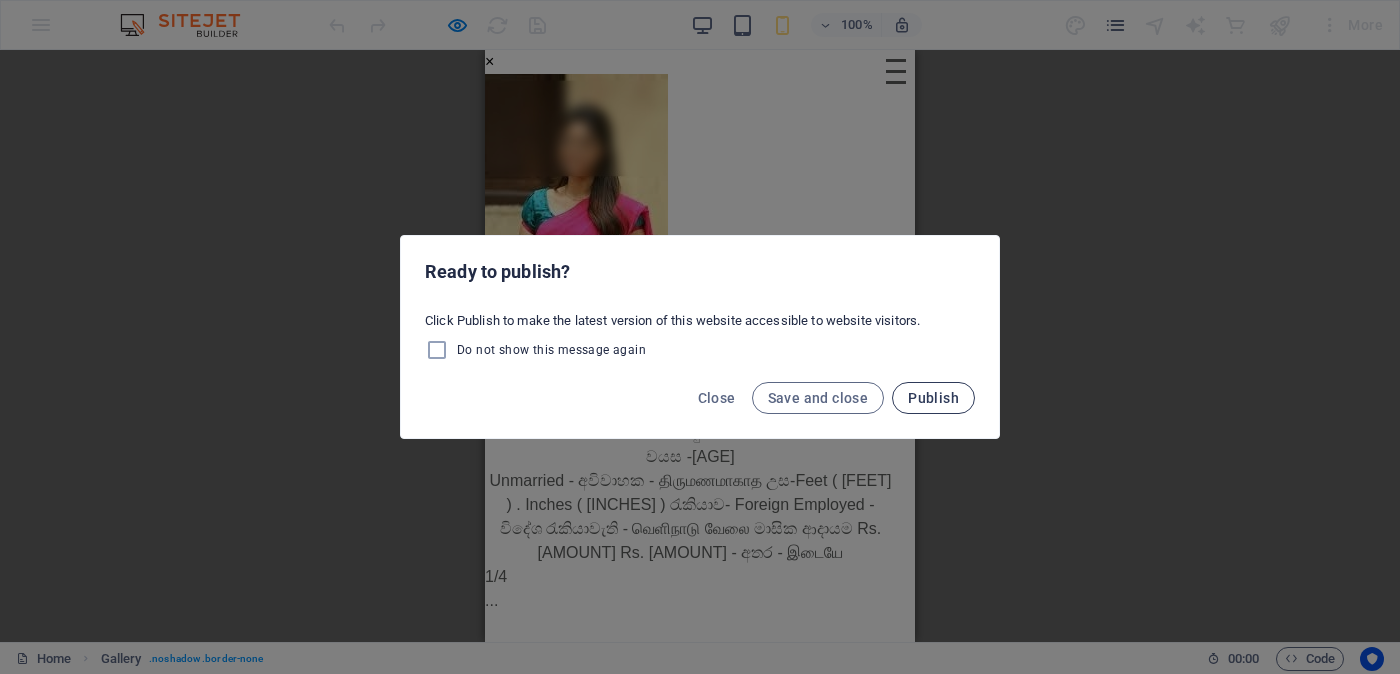 click on "Publish" at bounding box center (933, 398) 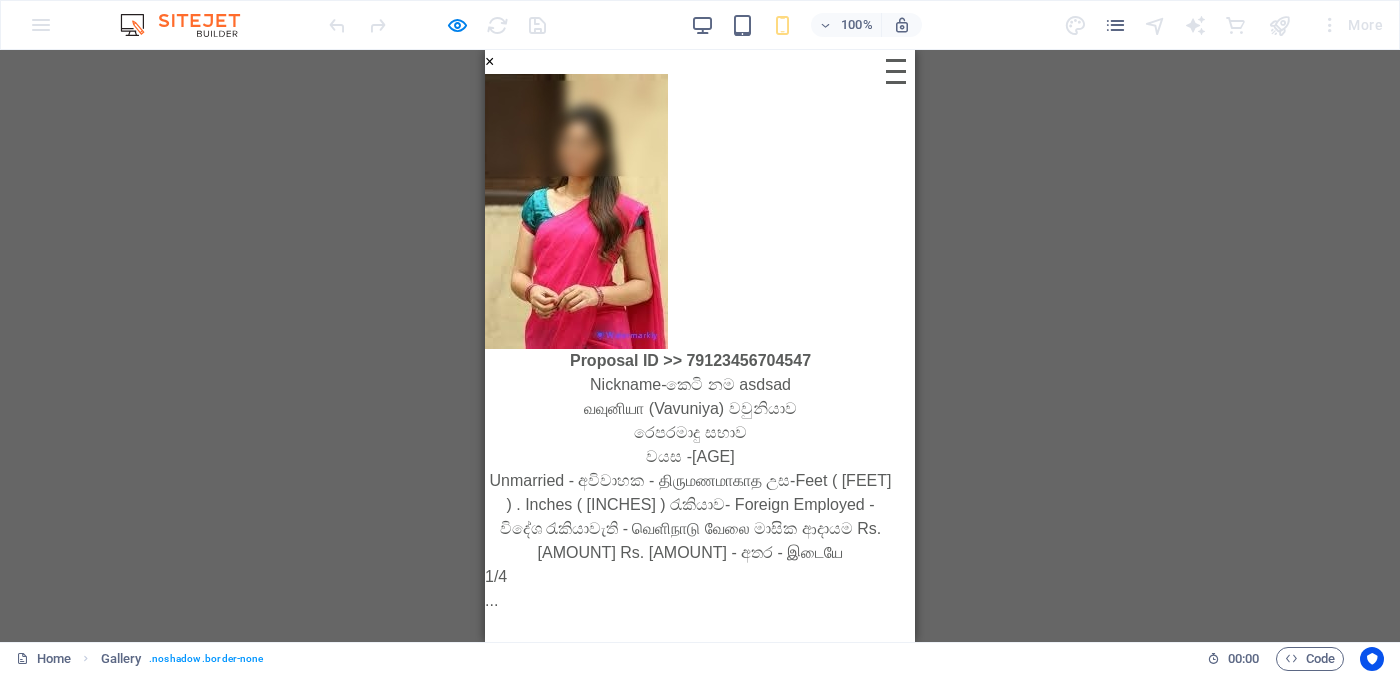 scroll, scrollTop: 0, scrollLeft: 0, axis: both 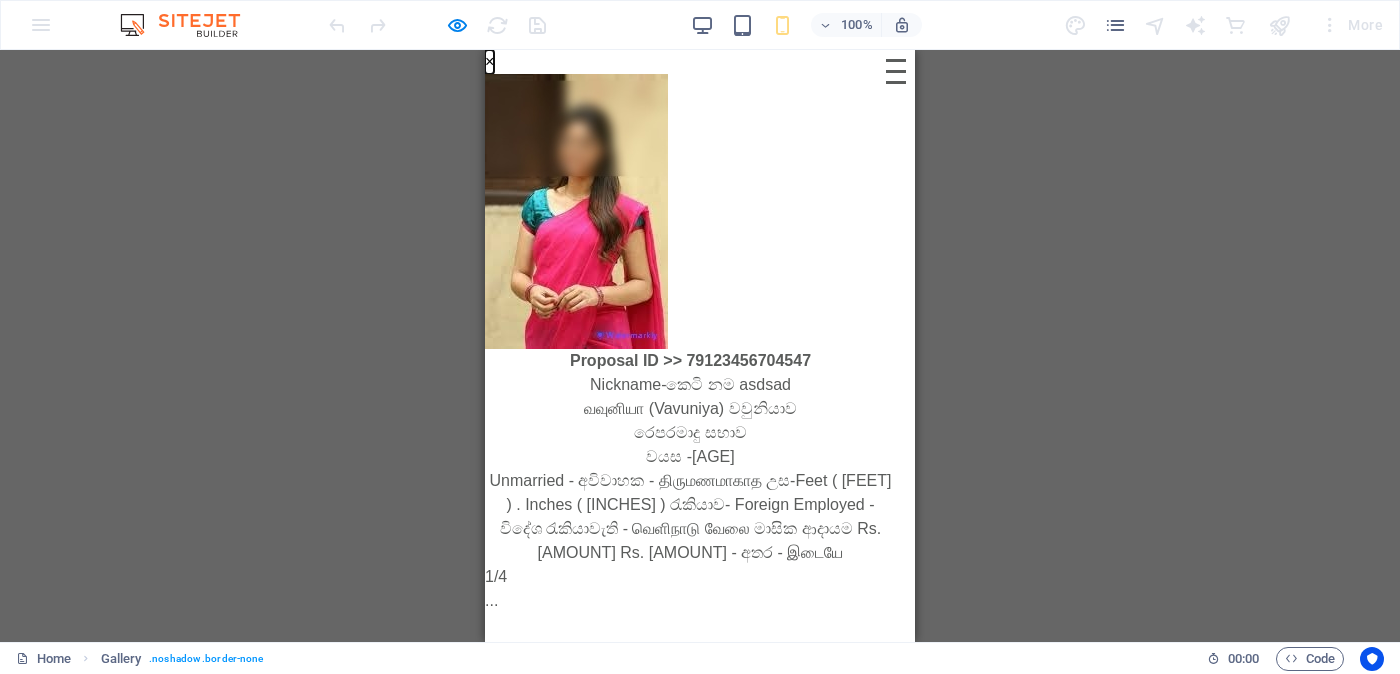 click on "×" at bounding box center [489, 62] 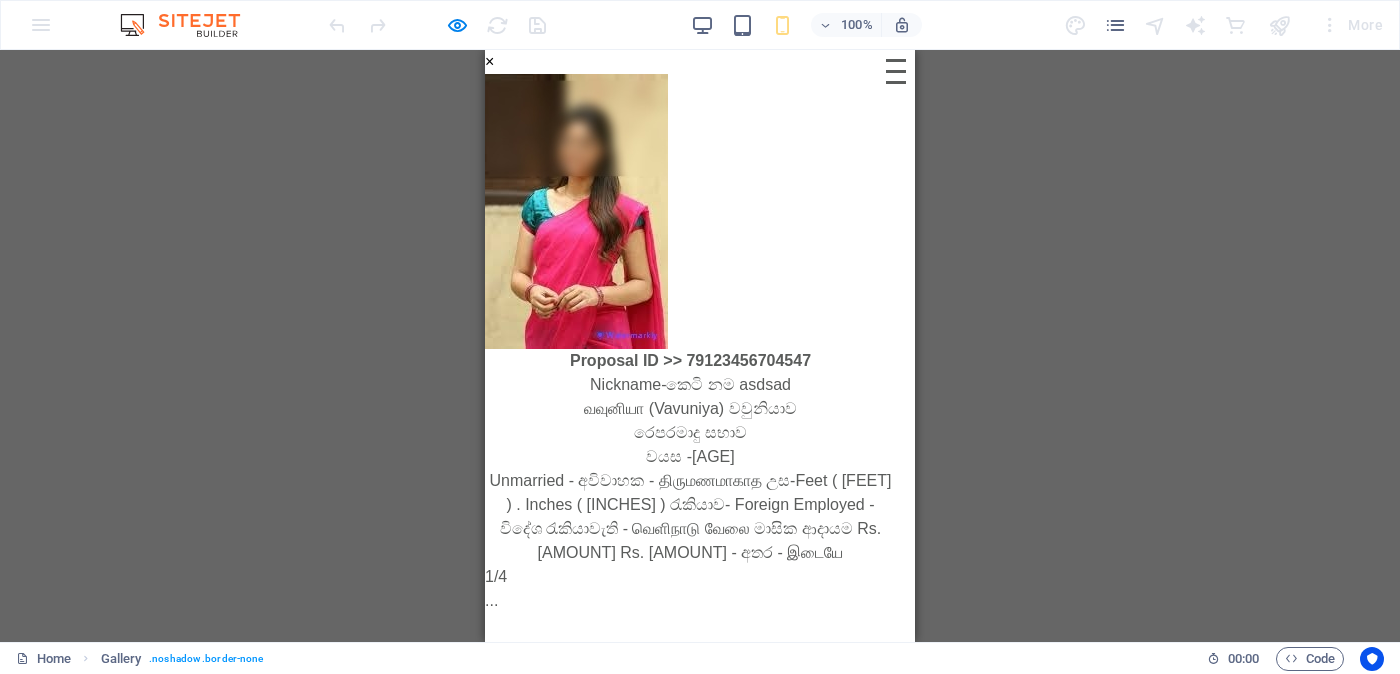 scroll, scrollTop: 25, scrollLeft: 0, axis: vertical 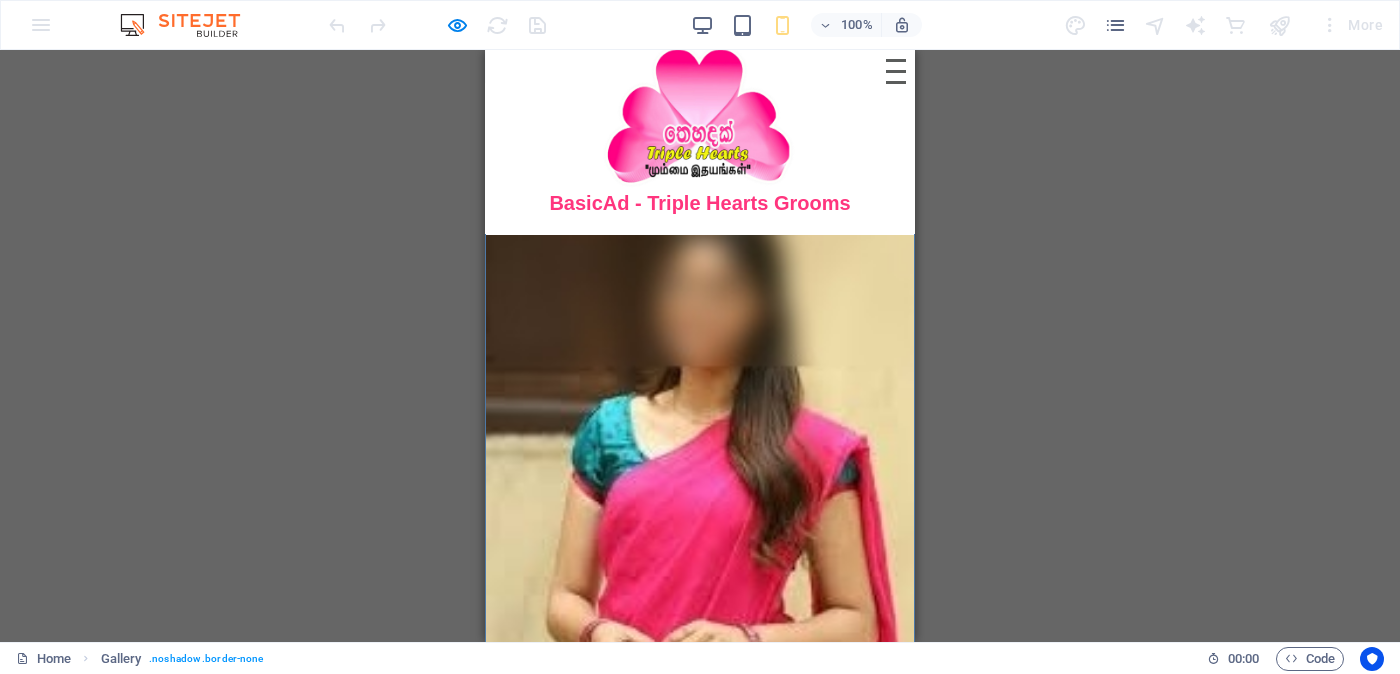 click at bounding box center [700, 449] 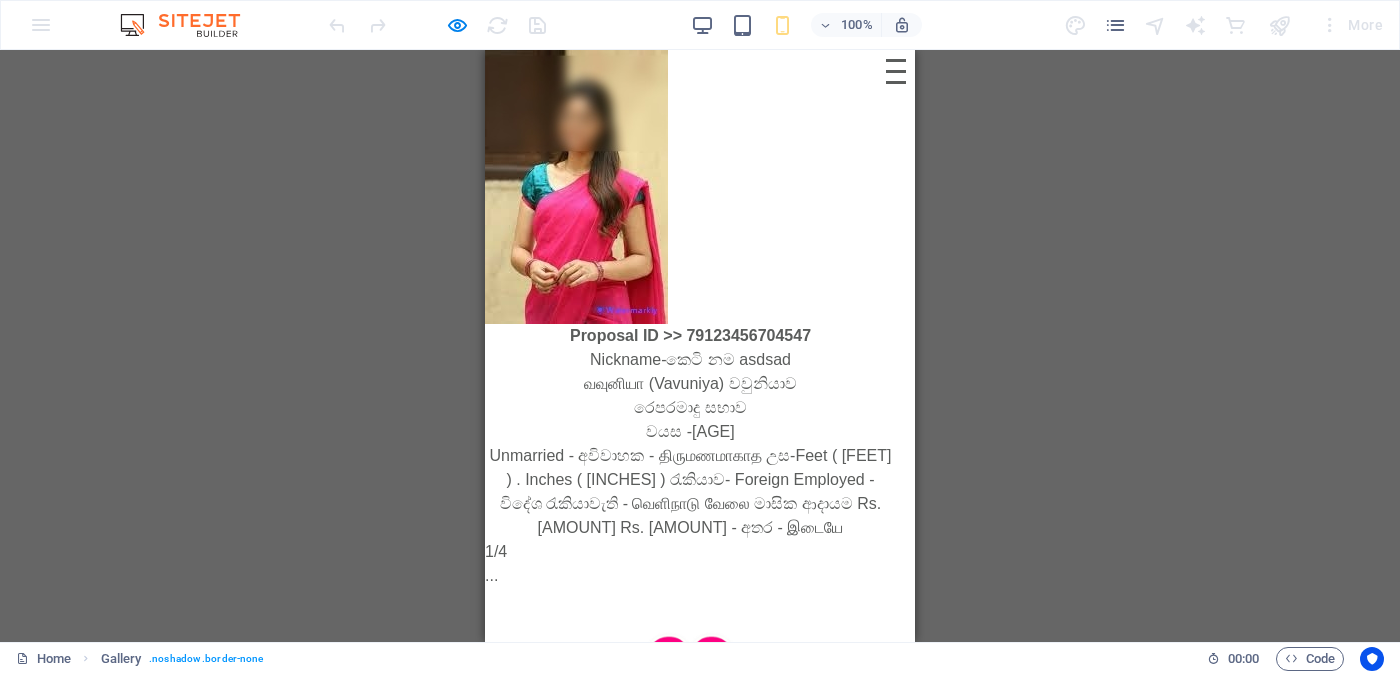 click at bounding box center [576, 186] 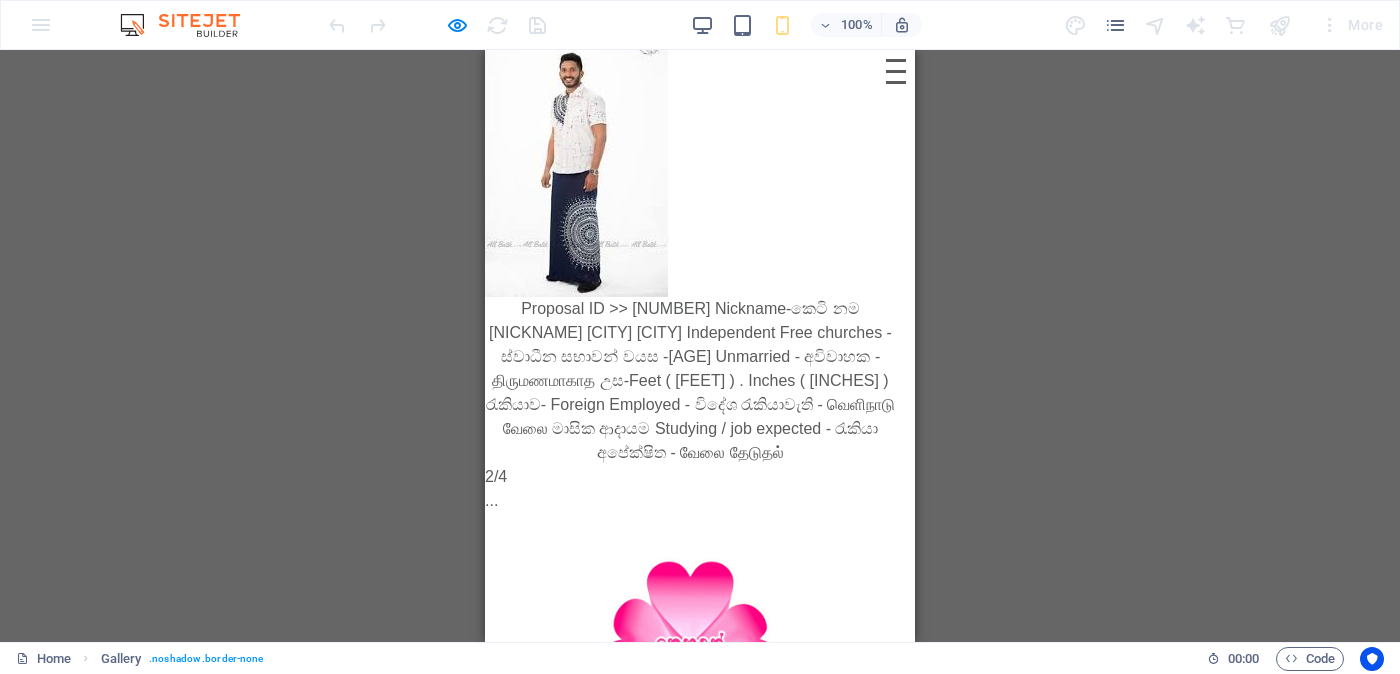 click on "×" at bounding box center [489, 37] 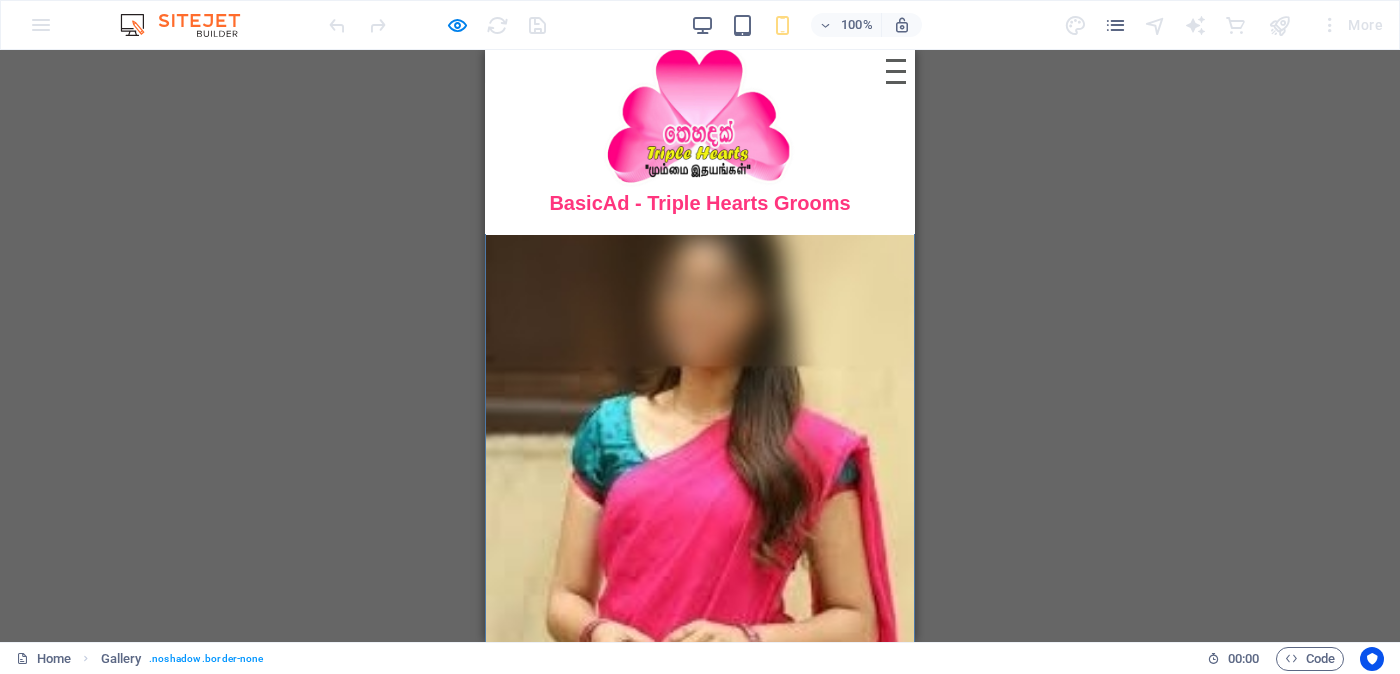 click at bounding box center (700, 449) 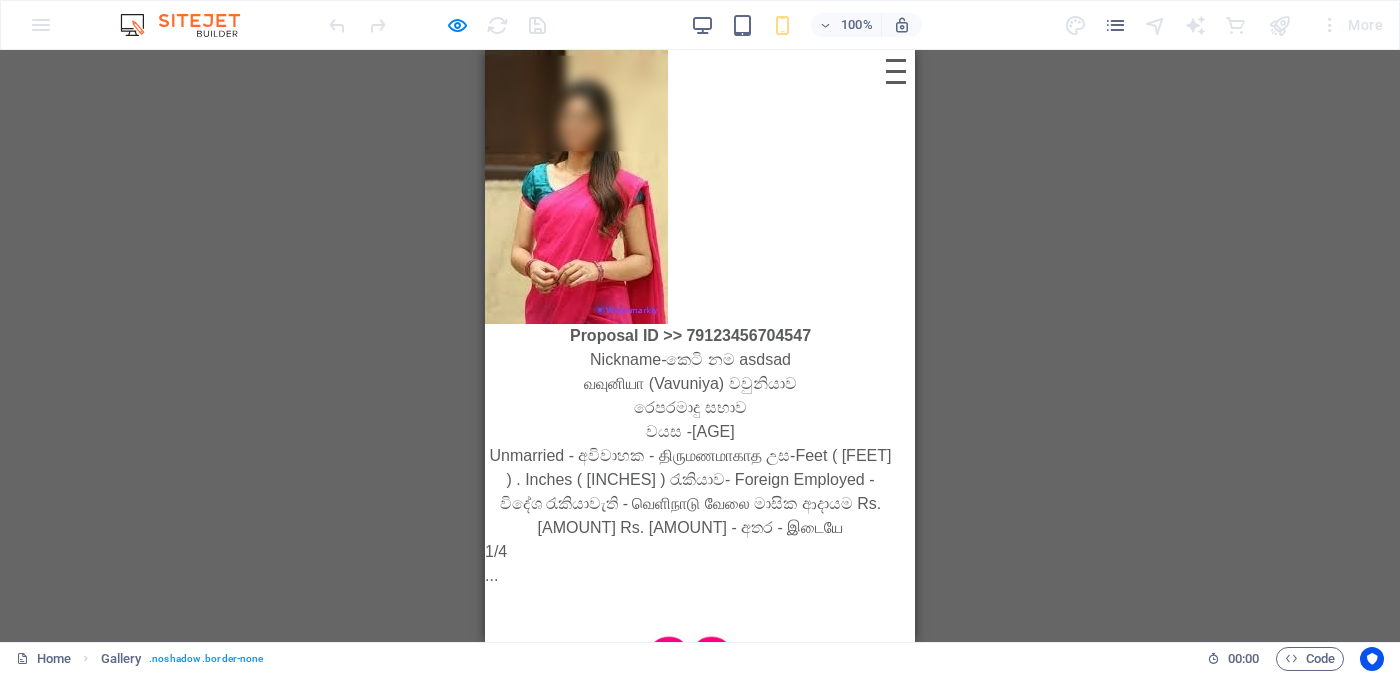 click on "×" at bounding box center [489, 37] 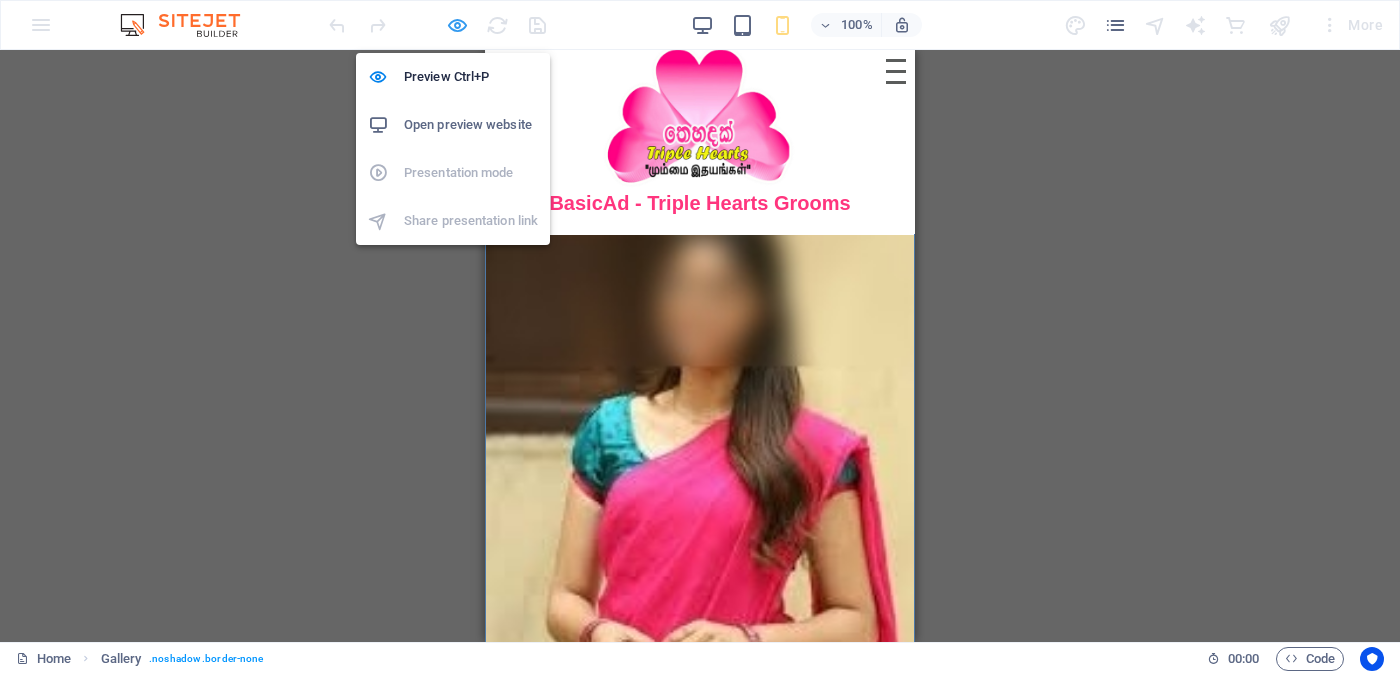 click at bounding box center [457, 25] 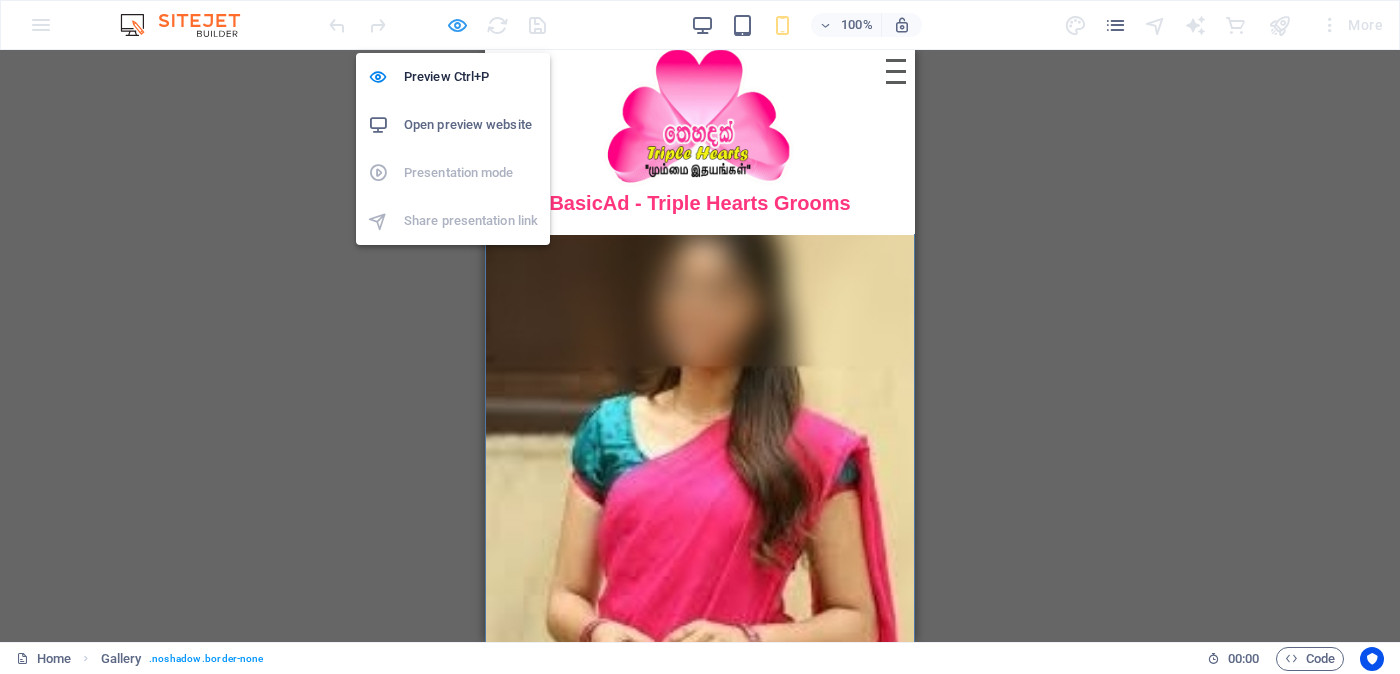select on "4" 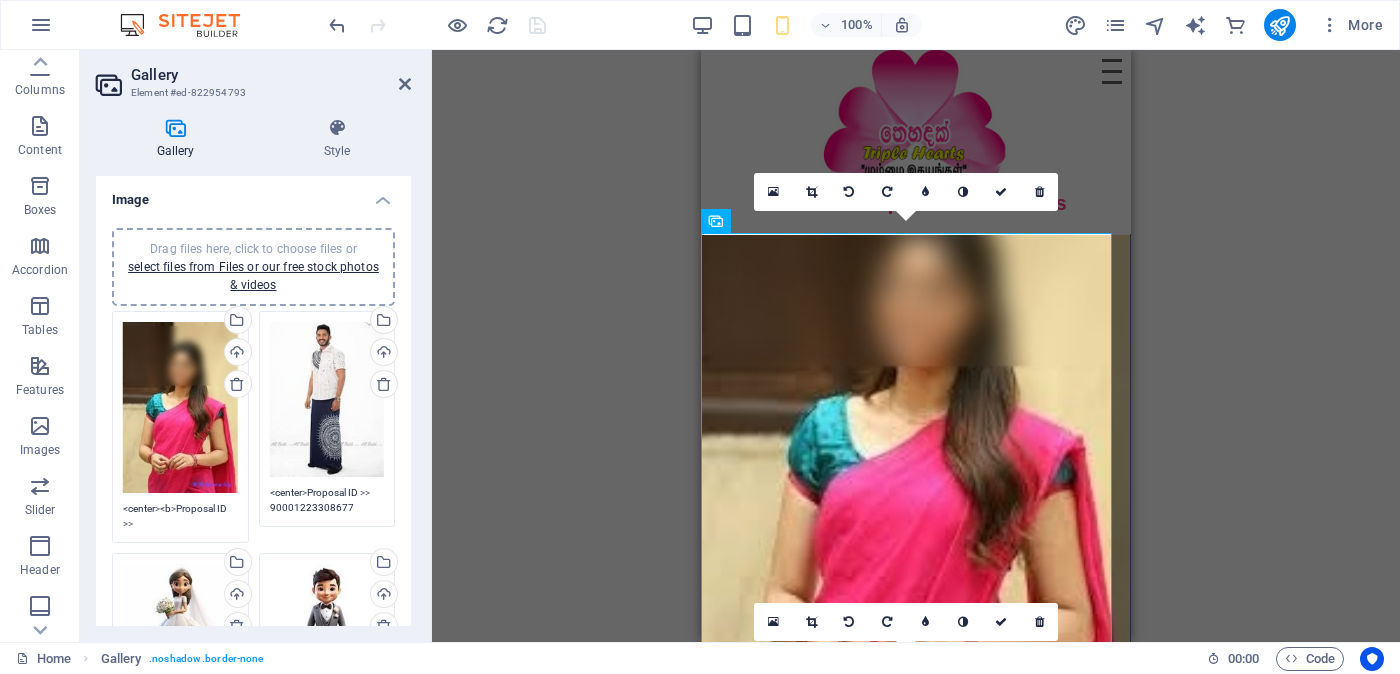 click on "<center><b>Proposal ID >>
79123456704547</b><br>
Nickname-කෙටි නම
asdsad<br>
[CITY] [CITY]<br>
රෙපරමාදු සභාව<br>
වයස -[AGE]<br>
Unmarried - අවිවාහක - திருமணமாகாத
උස-Feet ( 4 ) . Inches ( 05 )
රැකියාව-
Foreign Employed - විදේශ රැකියාවැති - வெளிநாடு வேலை
මාසික ආදායම
Rs. 25,000 Rs. 50,000 - අතර - இடையே</center>" at bounding box center (180, 516) 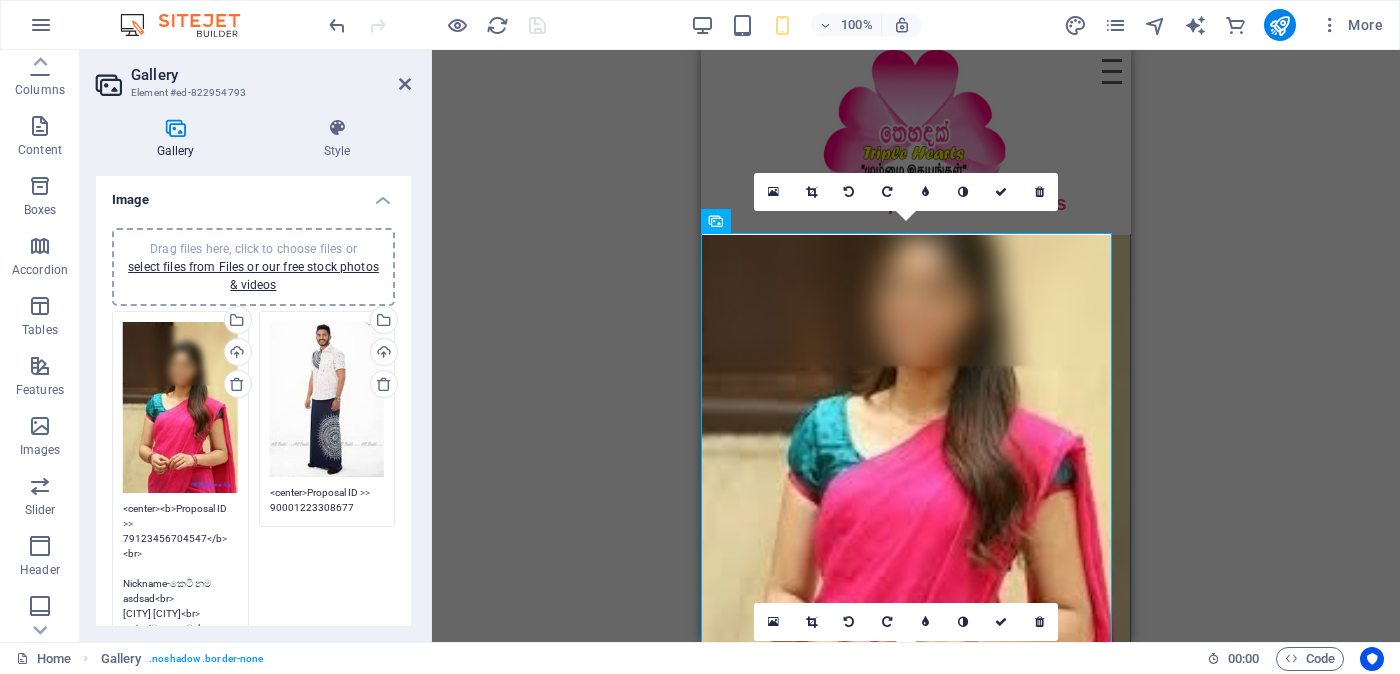 click on "<center><b>Proposal ID >>
79123456704547</b><br>
Nickname-කෙටි නම
asdsad<br>
[CITY] [CITY]<br>
රෙපරමාදු සභාව<br>
වයස -[AGE]<br>
Unmarried - අවිවාහක - திருமணமாகாத
උස-Feet ( 4 ) . Inches ( 05 )
රැකියාව-
Foreign Employed - විදේශ රැකියාවැති - வெளிநாடு வேலை
මාසික ආදායම
Rs. 25,000 Rs. 50,000 - අතර - இடையே</center>" at bounding box center (180, 673) 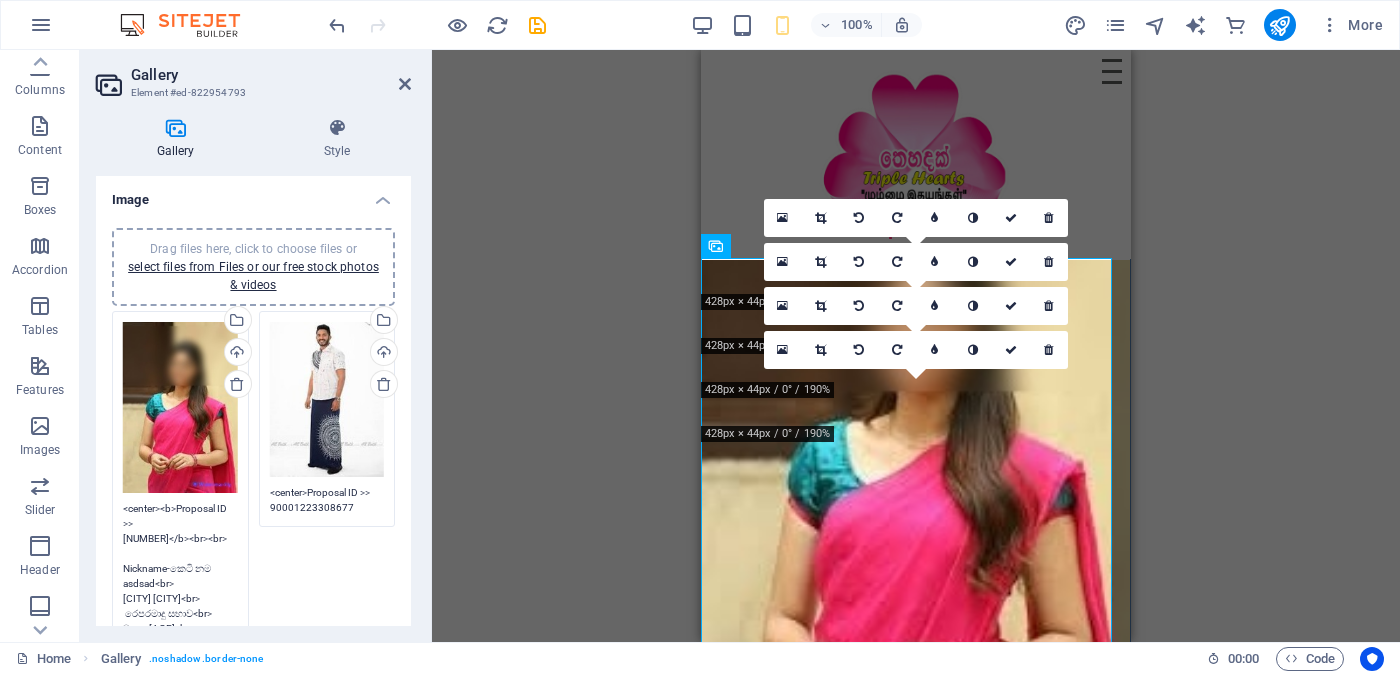 click on "<center><b>Proposal ID >>
[NUMBER]</b><br><br>
Nickname-කෙටි නම
asdsad<br>
[CITY] [CITY]<br>
රෙපරමාදු සභාව<br>
වයස -[AGE]<br>
Unmarried - අවිවාහක - திருமணமாகாத
උස-Feet ( [FEET] ) . Inches ( [INCHES] )
රැකියාව-
Foreign Employed - විදේශ රැකියාවැති - வெளிநாடு வேலை
මාසික ආදායම
Rs. [AMOUNT] Rs. [AMOUNT] - අතර - இடையே</center>" at bounding box center [180, 673] 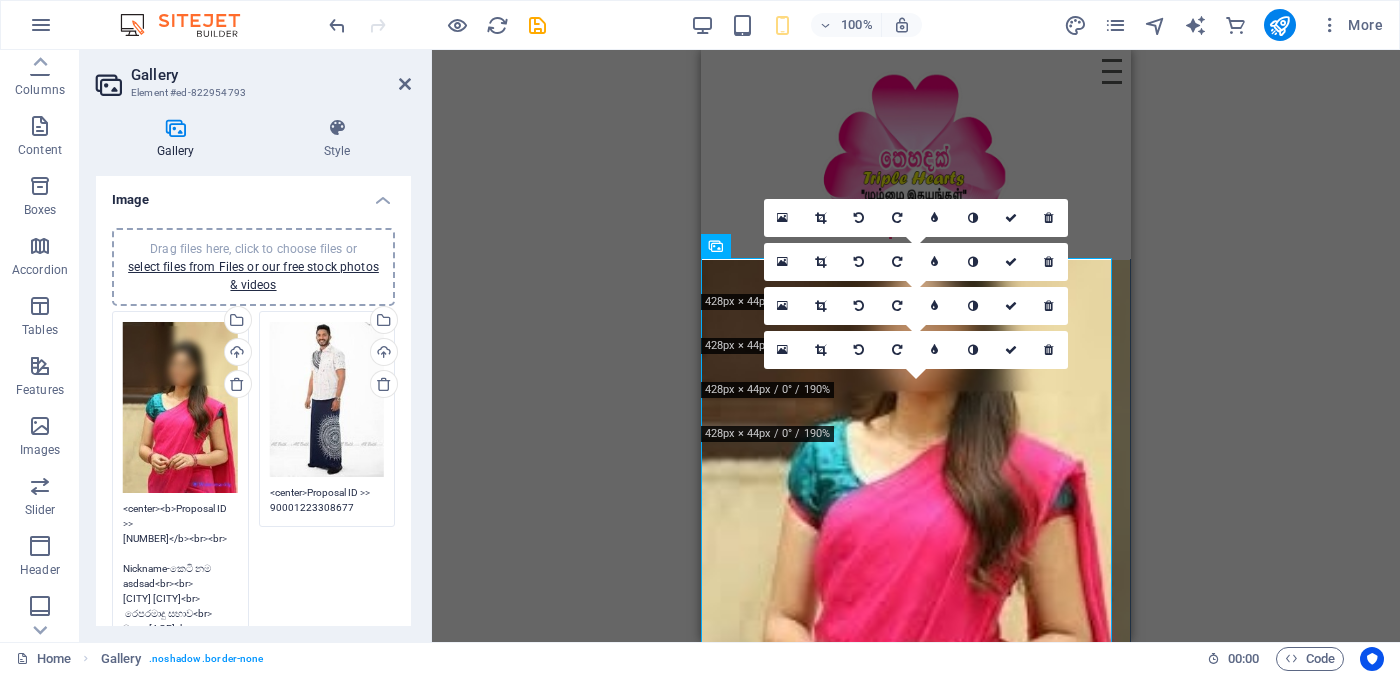 scroll, scrollTop: 124, scrollLeft: 0, axis: vertical 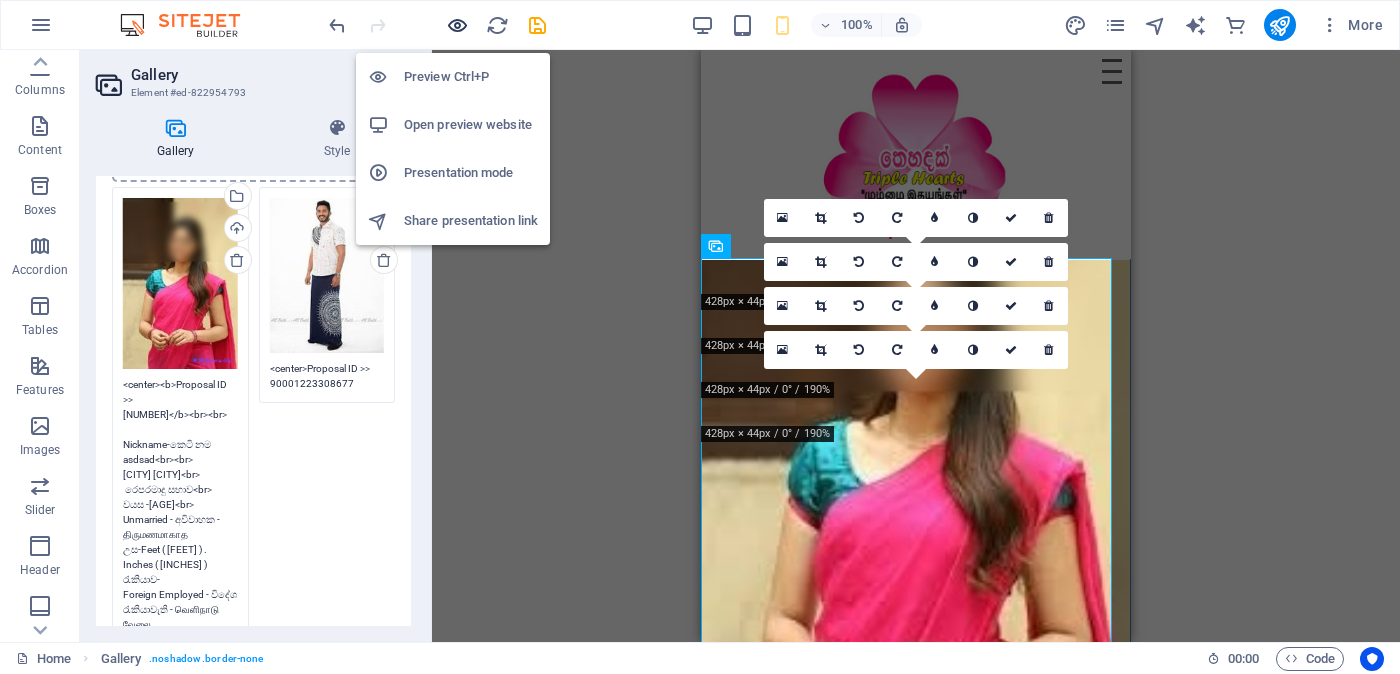 type on "<center><b>Proposal ID >>
[NUMBER]</b><br><br>
Nickname-කෙටි නම
asdsad<br><br>
[CITY] [CITY]<br>
රෙපරමාදු සභාව<br>
වයස -[AGE]<br>
Unmarried - අවිවාහක - திருமணமாகாத
උස-Feet ( [FEET] ) . Inches ( [INCHES] )
රැකියාව-
Foreign Employed - විදේශ රැකියාවැති - வெளிநாடு வேலை
මාසික ආදායම
Rs. [AMOUNT] Rs. [AMOUNT] - අතර - இடையே</center>" 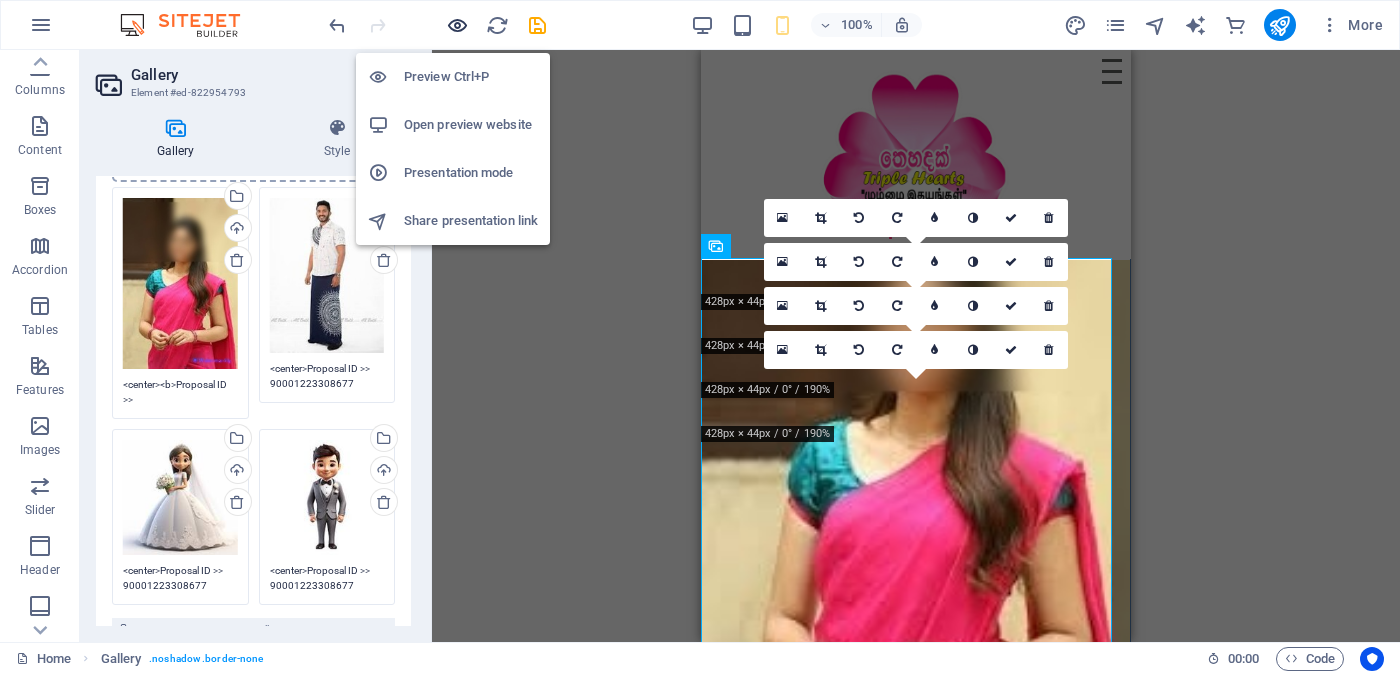 click at bounding box center (457, 25) 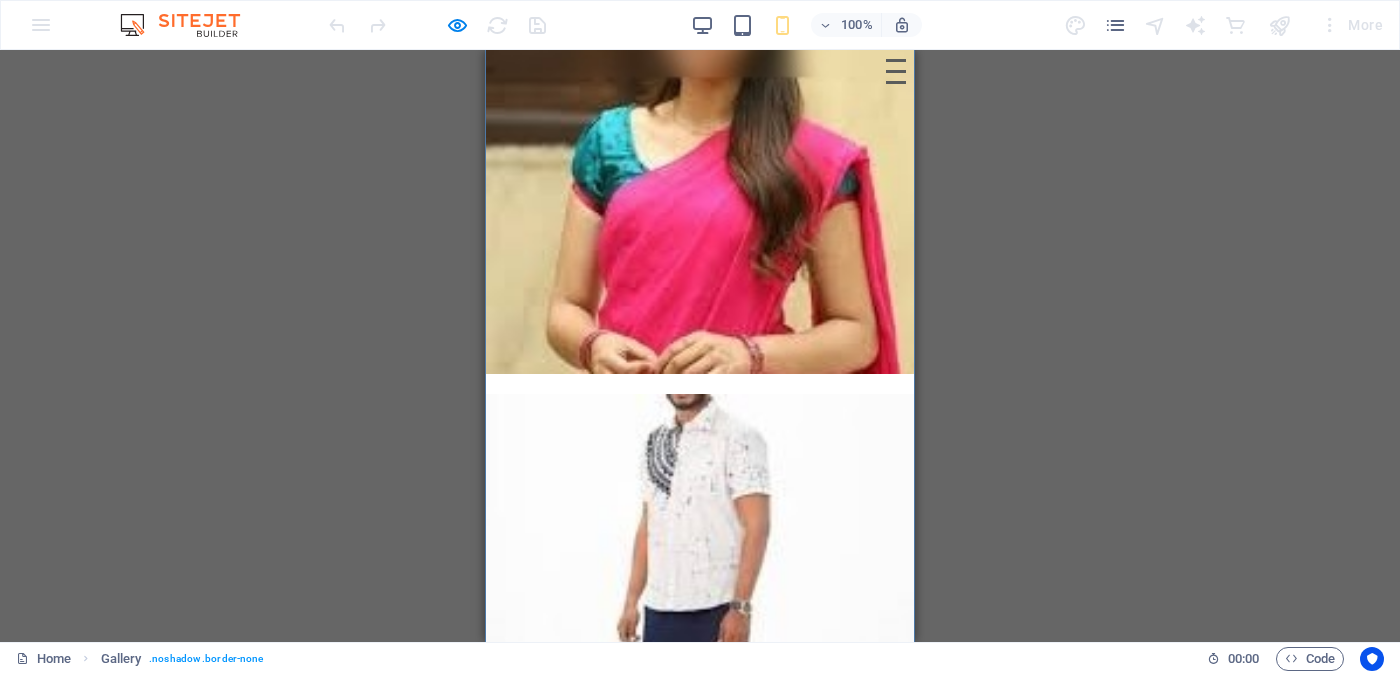 scroll, scrollTop: 0, scrollLeft: 0, axis: both 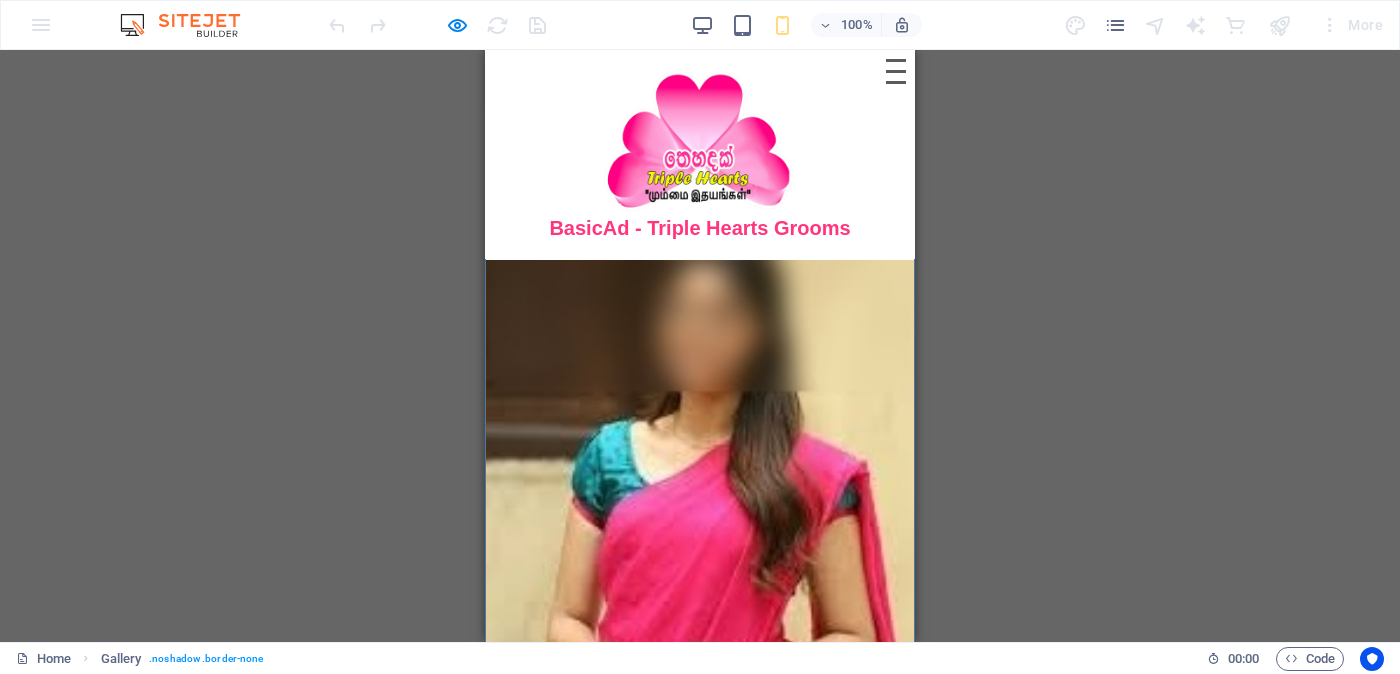 click at bounding box center [700, 474] 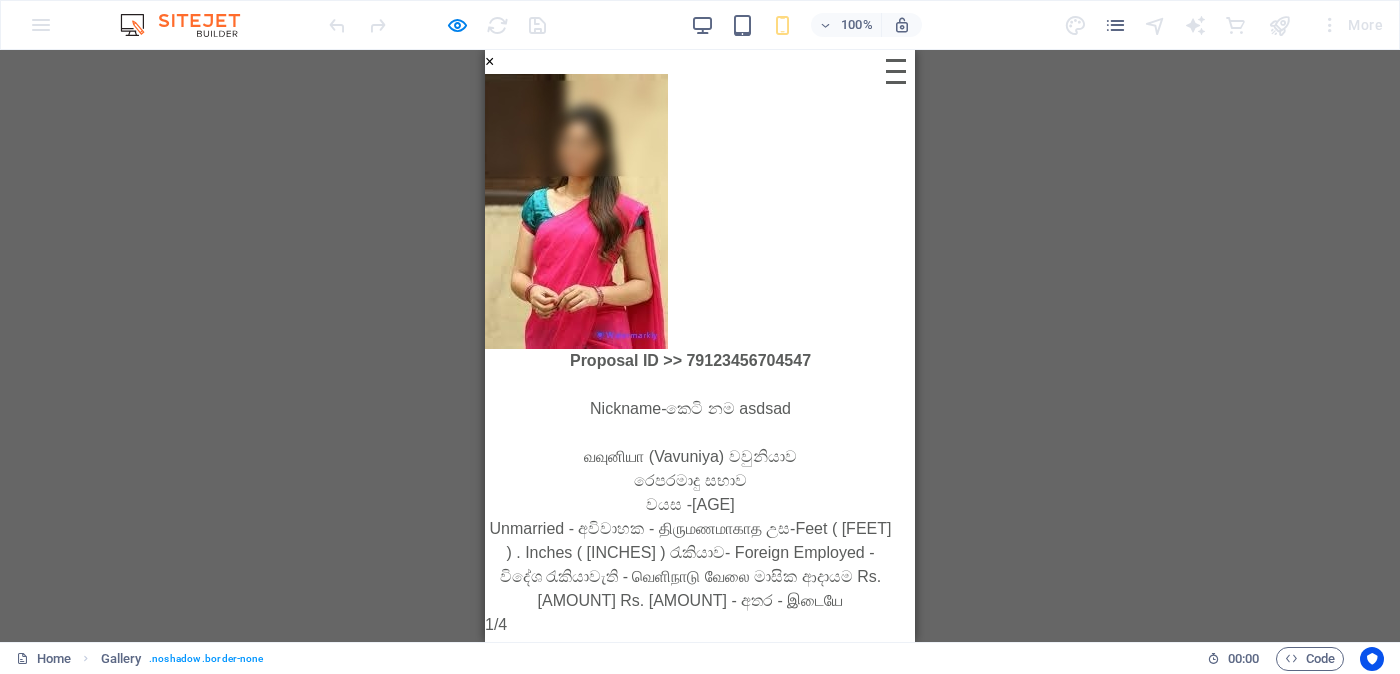 scroll, scrollTop: 0, scrollLeft: 0, axis: both 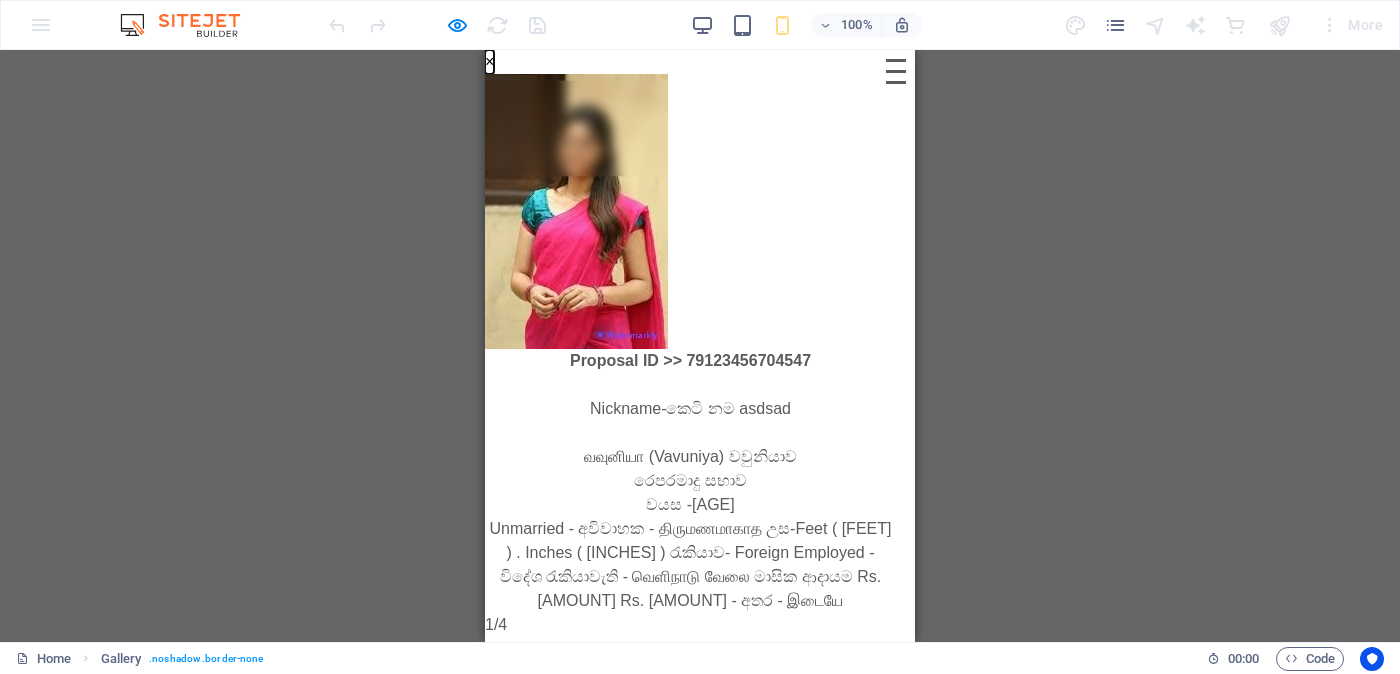 click on "×" at bounding box center (489, 62) 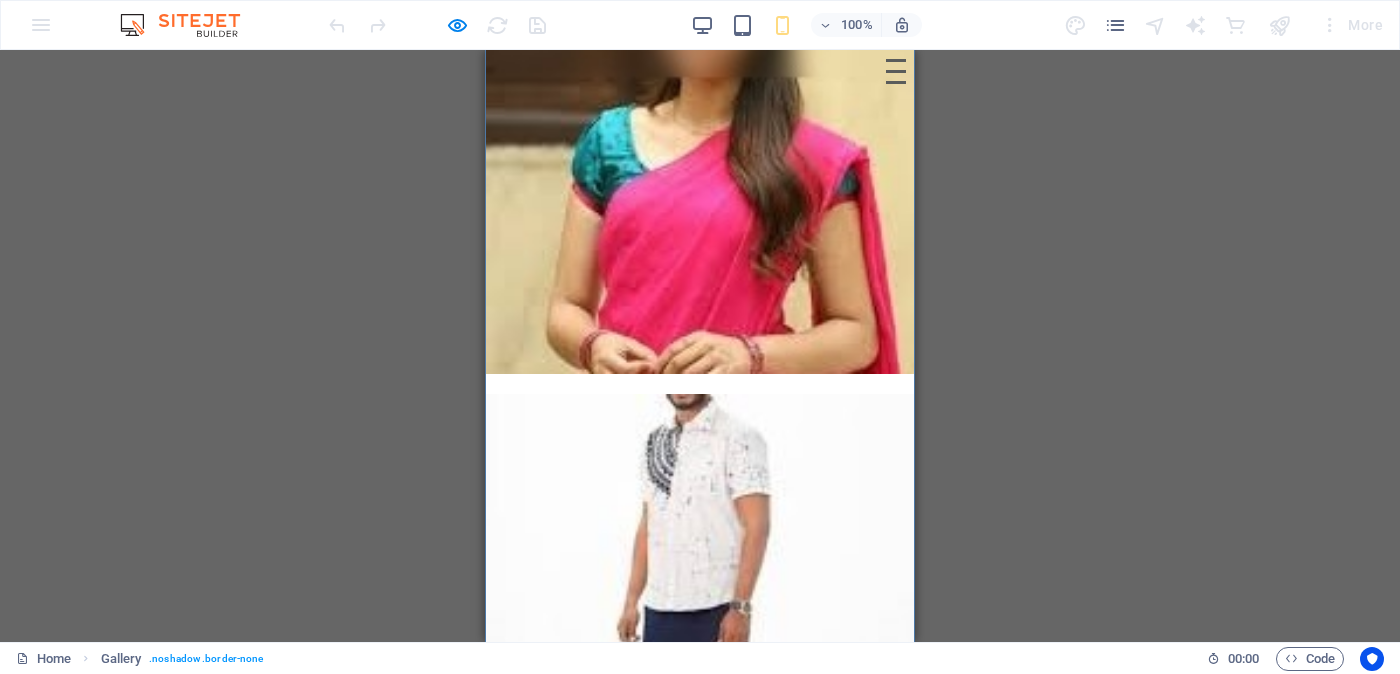 scroll, scrollTop: 0, scrollLeft: 0, axis: both 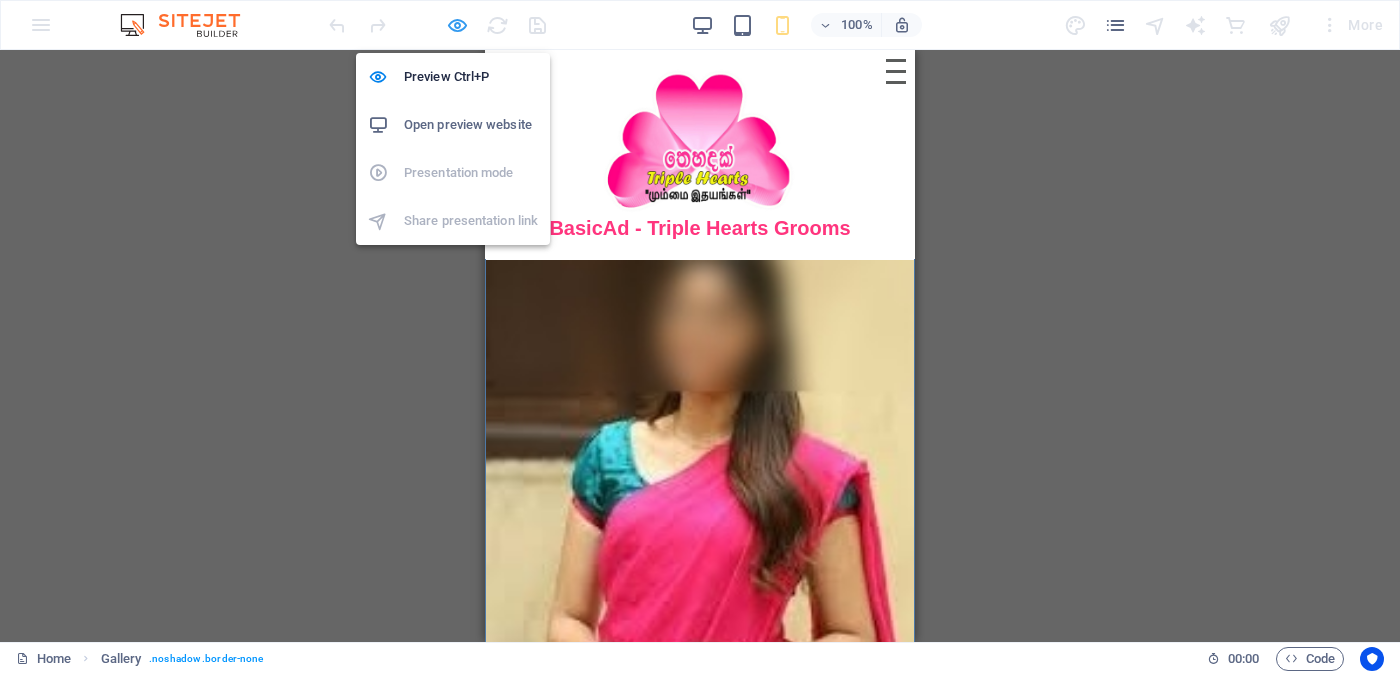 click at bounding box center [457, 25] 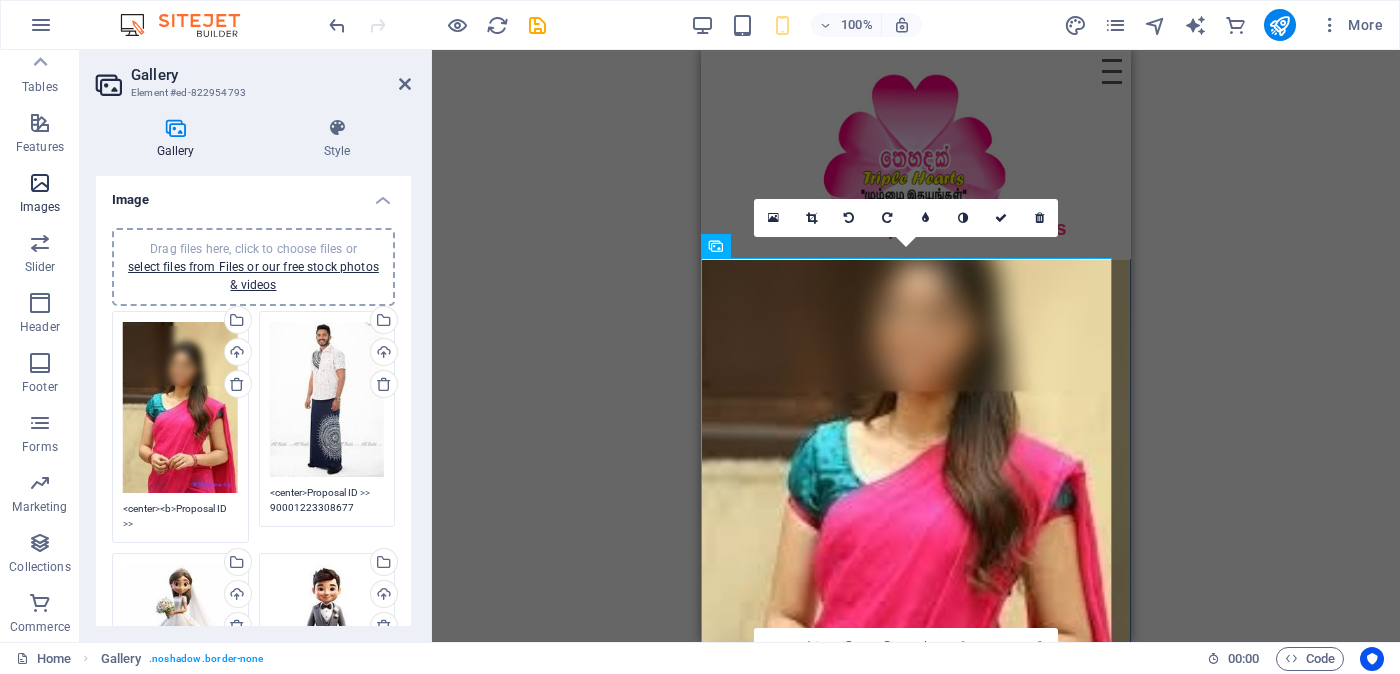 scroll, scrollTop: 0, scrollLeft: 0, axis: both 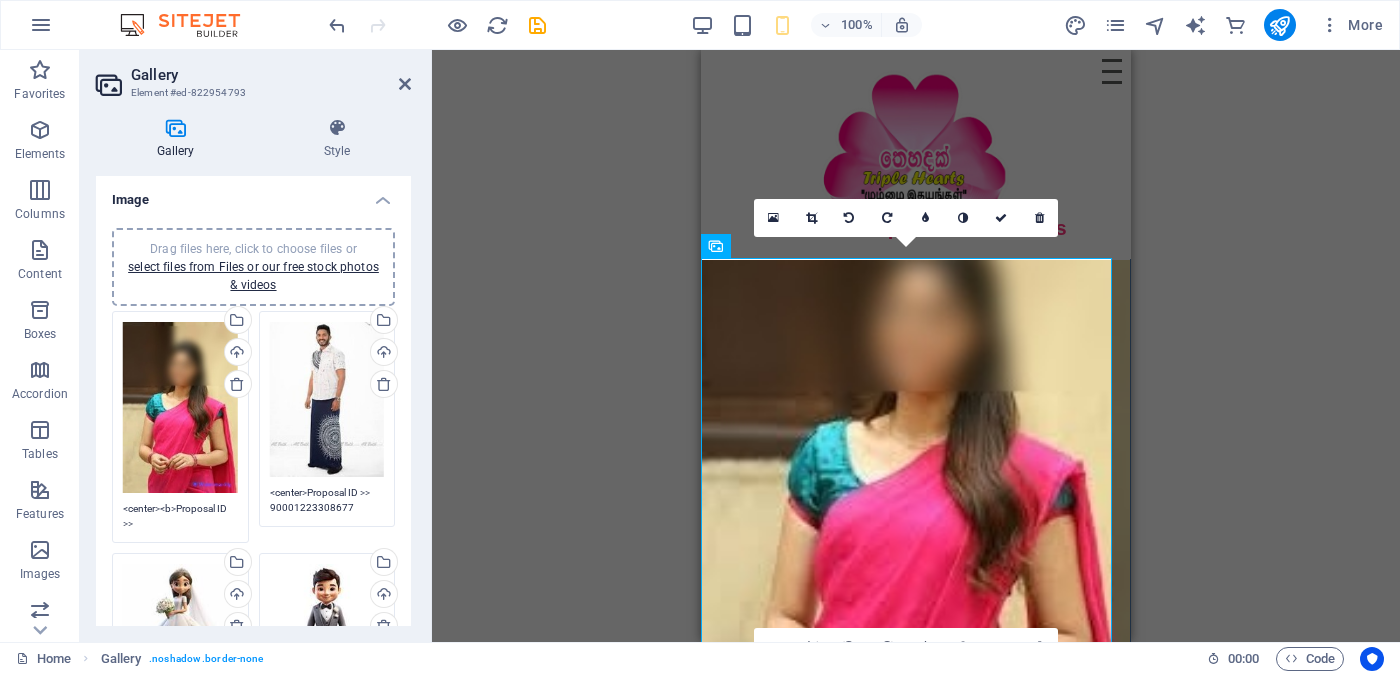 click on "Drag and drop a file to add it
Placeholder   Image   Iframe   H3   Iframe   Image   H3   Image slider   Image Slider   Image slider   Menu Bar   Icon   Container   Logo   Menu   Menu Bar Hamburger   Logo   Icon   Container   Container   Container   Container   HTML   Menu Bar Hamburger   Container   Icon   HTML   Menu Bar Hamburger   Logo   SVG   Floating Image   Image   Text   Floating Image   Placeholder   Iframe   Gallery   Gallery 180 170 160 150 140 130 120 110 100 90 80 70 60 50 40 30 20 10 0 -10 -20 -30 -40 -50 -60 -70 -80 -90 -100 -110 -120 -130 -140 -150 -160 -170 183px × 192px / 0° / 224% 0 180 170 160 150 140 130 120 110 100 90 80 70 60 50 40 30 20 10 0 -10 -20 -30 -40 -50 -60 -70 -80 -90 -100 -110 -120 -130 -140 -150 -160 -170 183px × 192px / 0° / 224% 0 180 170 160 150 140 130 120 110 100 90 80 70 60 50 40 30 20 10 0 -10 -20 -30 -40 -50 -60 -70 -80 -90 -100 -110 -120 -130 -140 -150 -160 -170 225px × 236px / 0° / 182% 0 180 170 160 150 140 130 120 110 100 90 80 70 60 50 0" at bounding box center (916, 346) 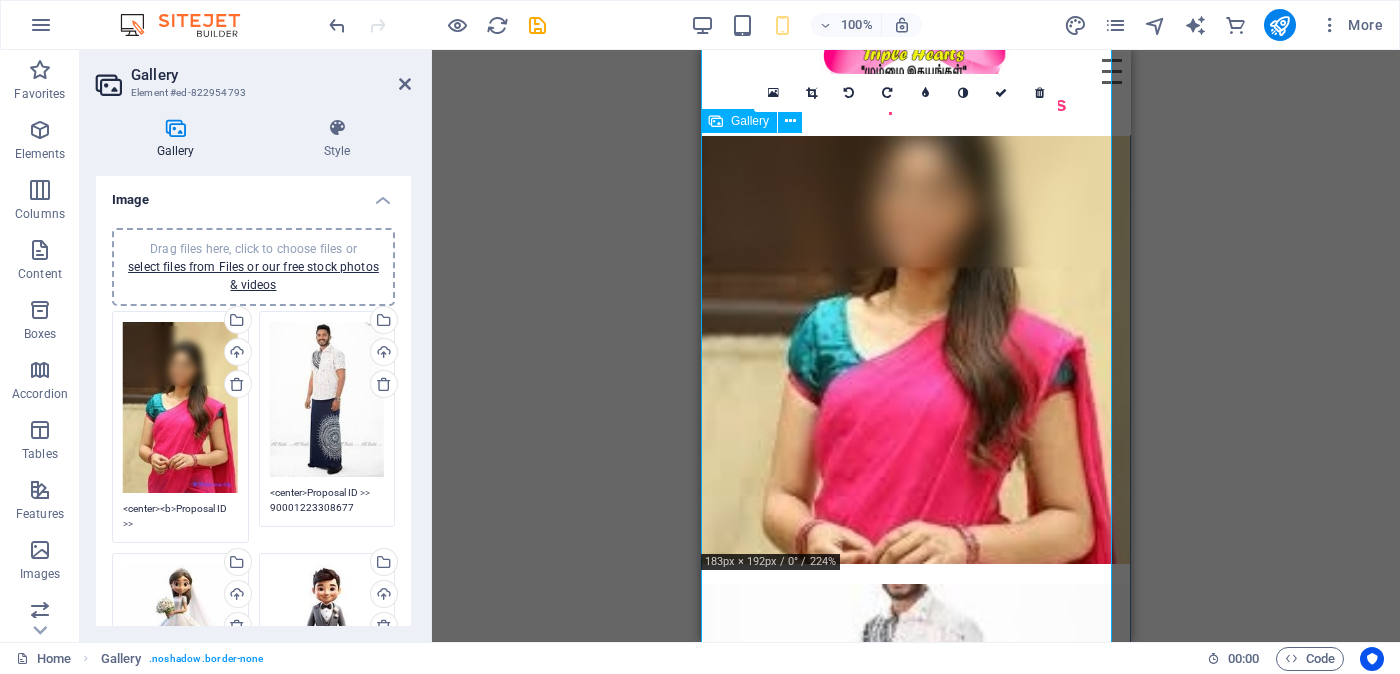 scroll, scrollTop: 0, scrollLeft: 0, axis: both 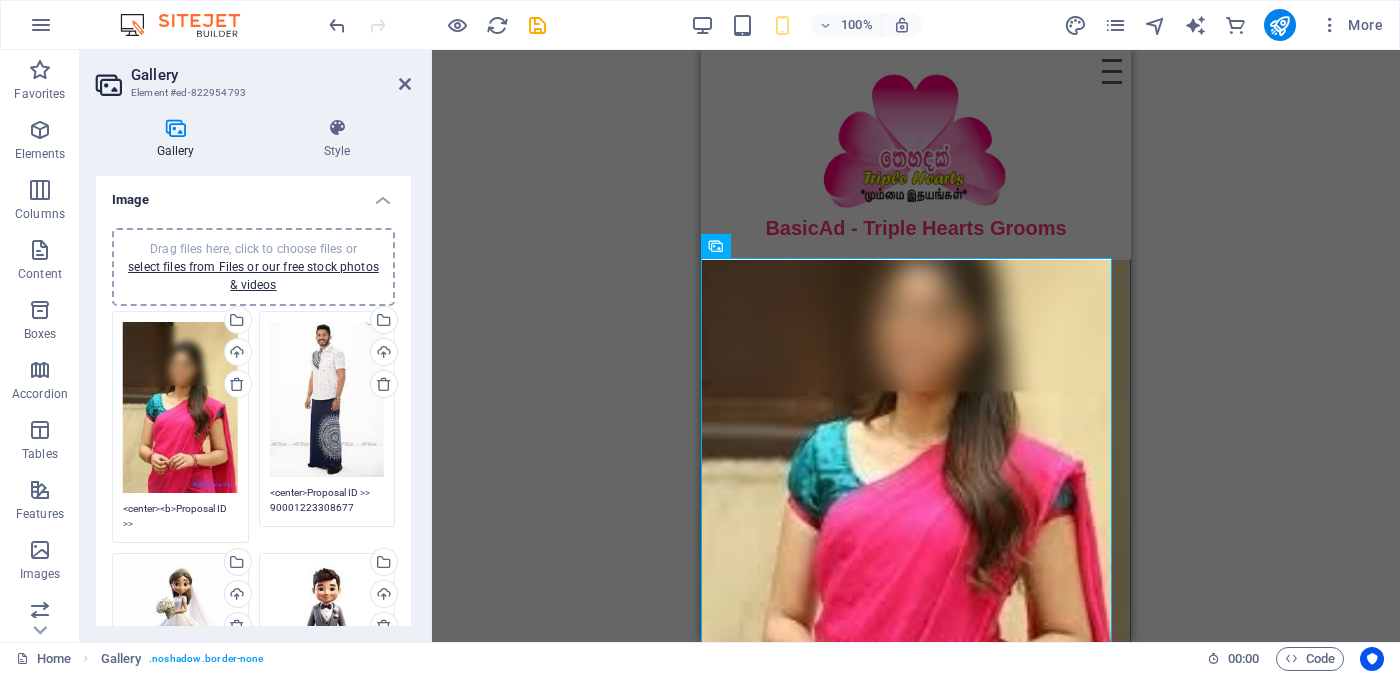 click on "Drag and drop a file to add it
Placeholder   Image   Iframe   H3   Iframe   Image   H3   Image slider   Image Slider   Image slider   Menu Bar   Icon   Container   Logo   Menu   Menu Bar Hamburger   Logo   Icon   Container   Container   Container   Container   HTML   Menu Bar Hamburger   Container   Icon   HTML   Menu Bar Hamburger   Logo   SVG   Floating Image   Image   Text   Floating Image   Placeholder   Iframe   Gallery   Gallery 180 170 160 150 140 130 120 110 100 90 80 70 60 50 40 30 20 10 0 -10 -20 -30 -40 -50 -60 -70 -80 -90 -100 -110 -120 -130 -140 -150 -160 -170 183px × 192px / 0° / 224% 0 180 170 160 150 140 130 120 110 100 90 80 70 60 50 40 30 20 10 0 -10 -20 -30 -40 -50 -60 -70 -80 -90 -100 -110 -120 -130 -140 -150 -160 -170 183px × 192px / 0° / 224% 0 180 170 160 150 140 130 120 110 100 90 80 70 60 50 40 30 20 10 0 -10 -20 -30 -40 -50 -60 -70 -80 -90 -100 -110 -120 -130 -140 -150 -160 -170 225px × 236px / 0° / 182% 0 180 170 160 150 140 130 120 110 100 90 80 70 60 50 0" at bounding box center [916, 346] 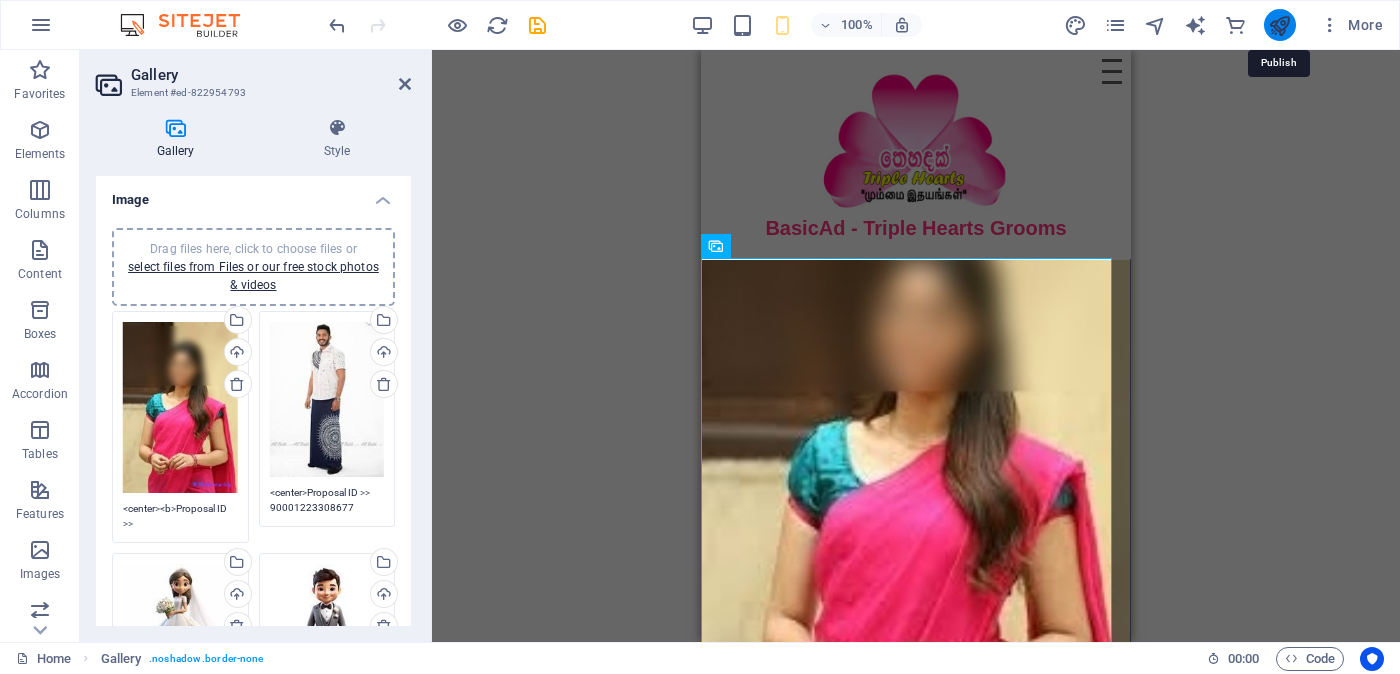 click at bounding box center (1279, 25) 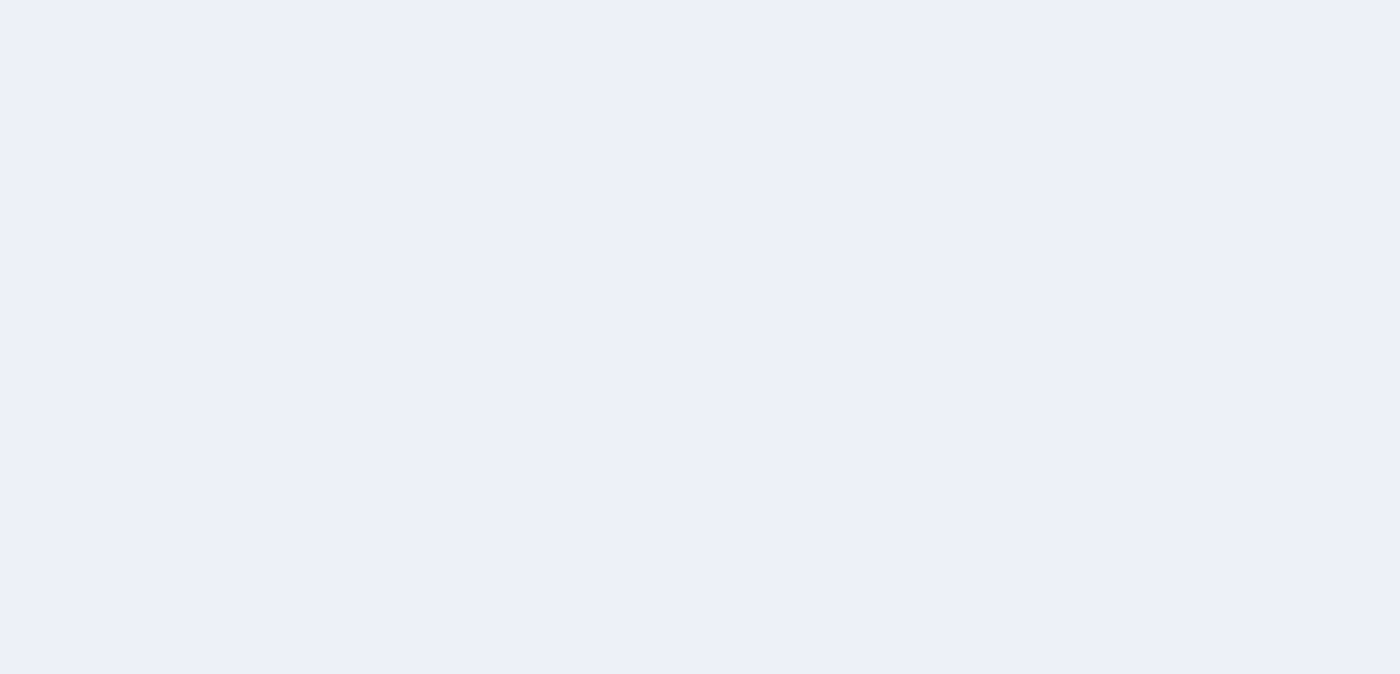 scroll, scrollTop: 0, scrollLeft: 0, axis: both 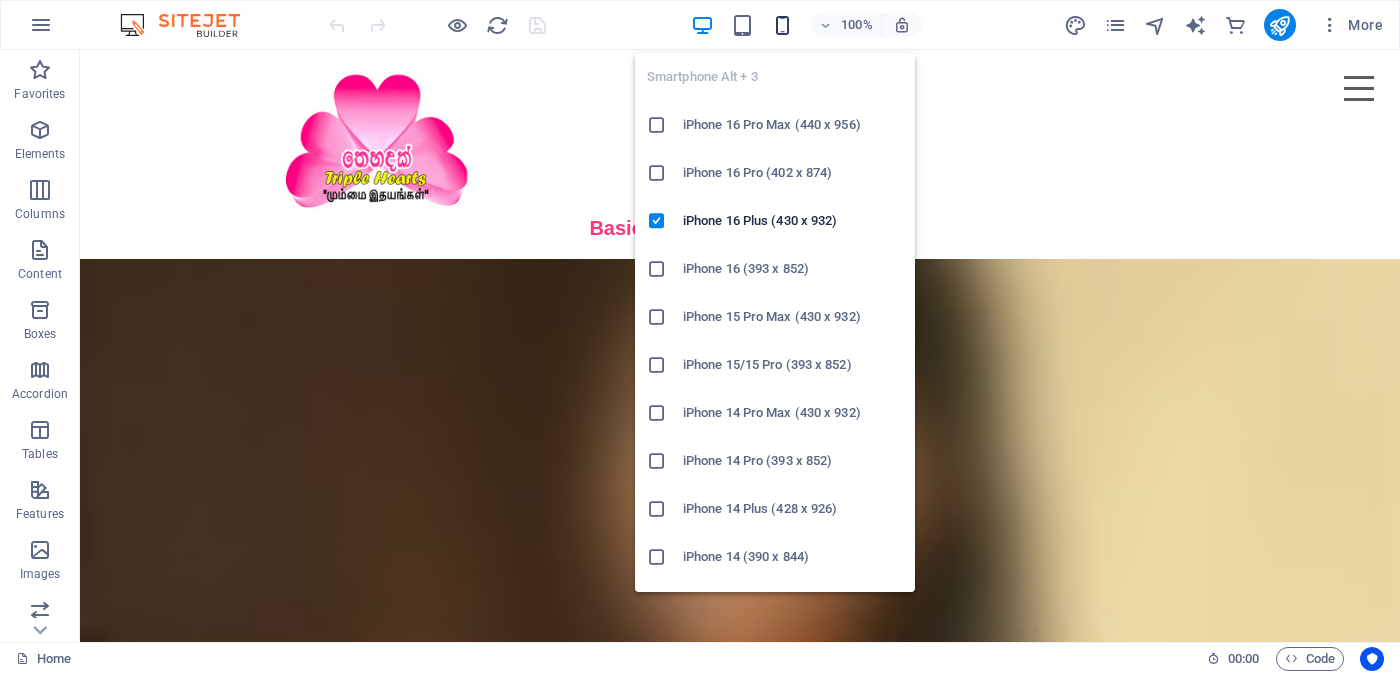 click at bounding box center [782, 25] 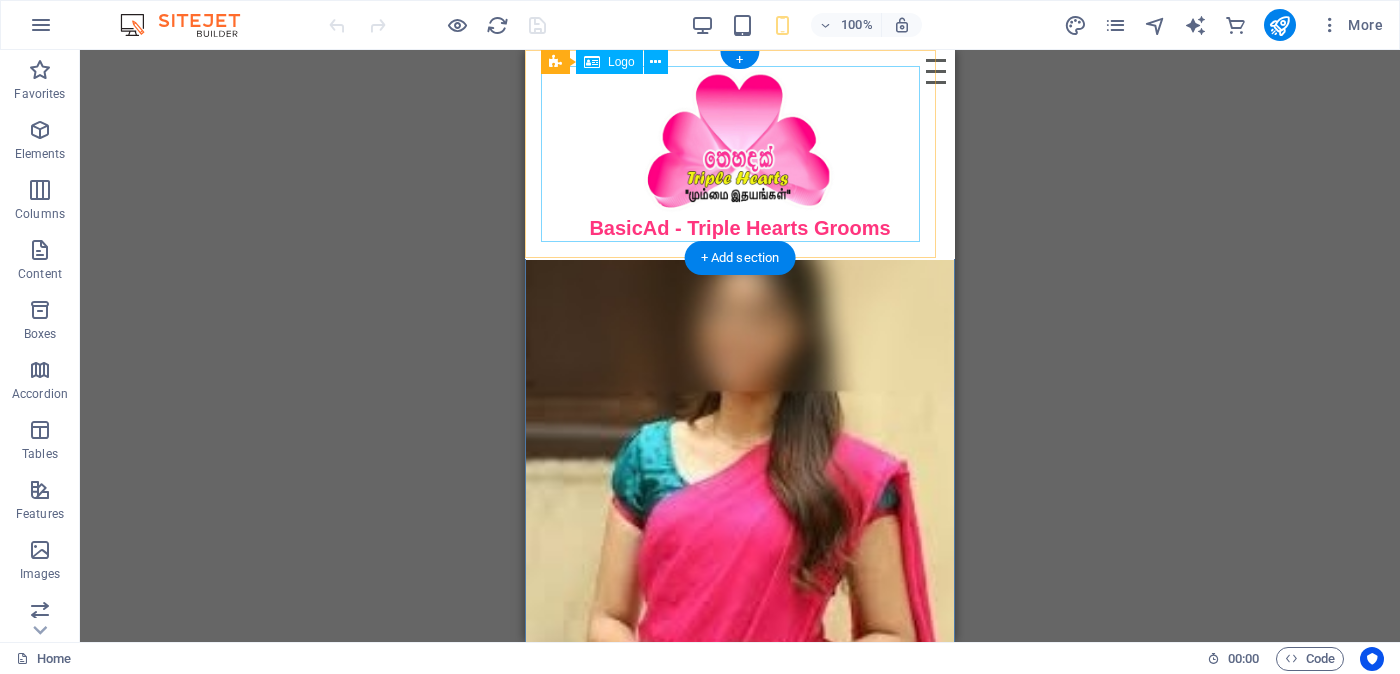 click on "BasicAd - Triple Hearts Grooms" at bounding box center [740, 154] 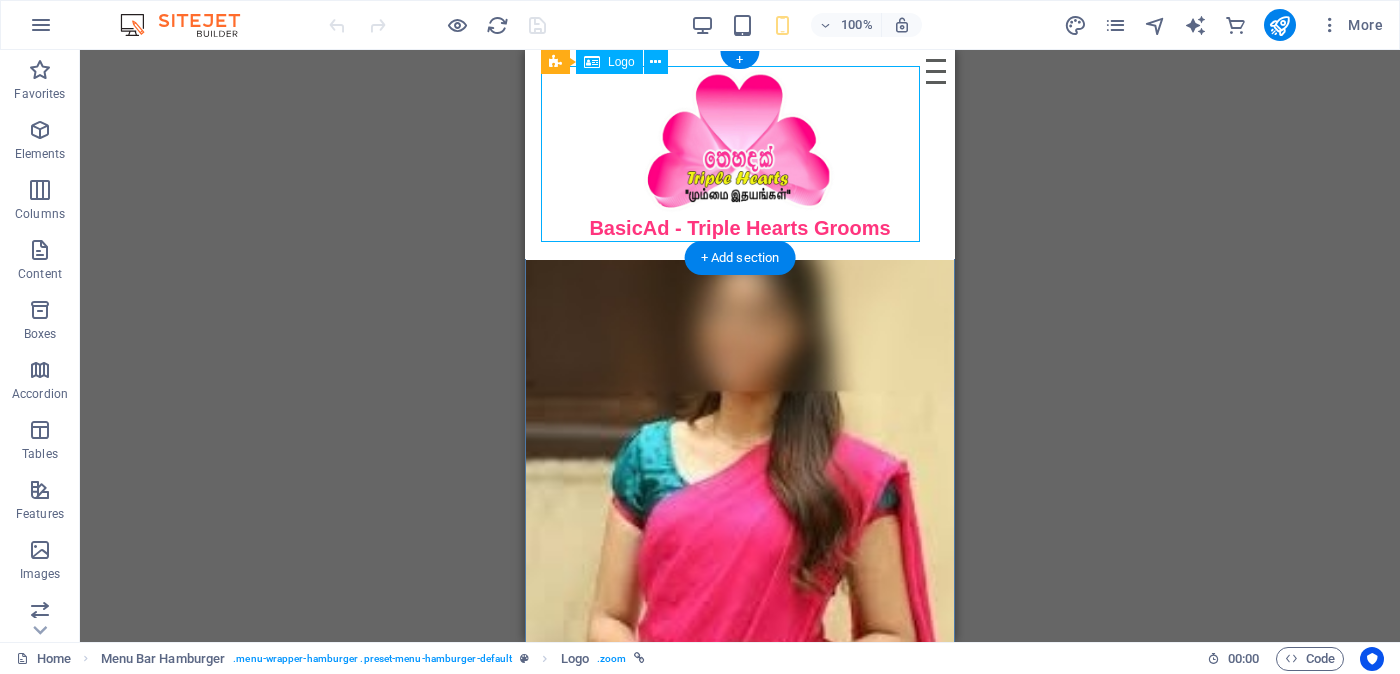 click on "BasicAd - Triple Hearts Grooms" at bounding box center [740, 154] 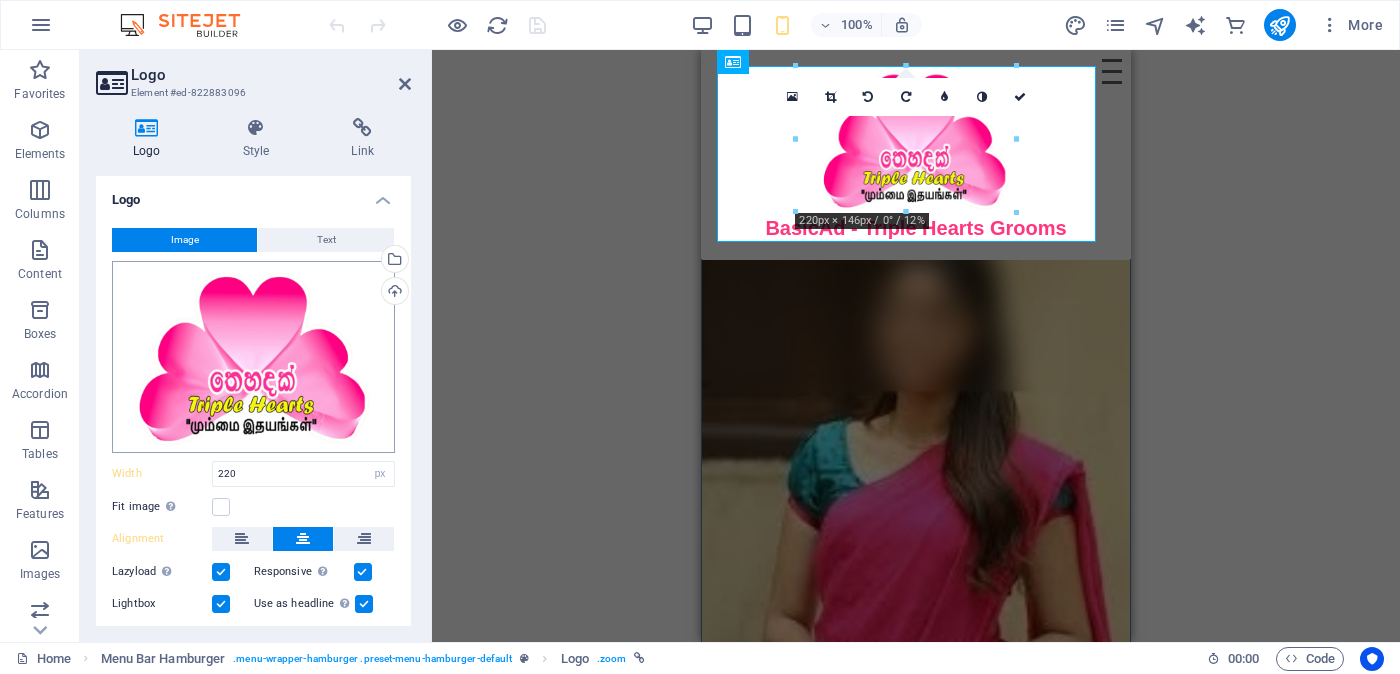 scroll, scrollTop: 82, scrollLeft: 0, axis: vertical 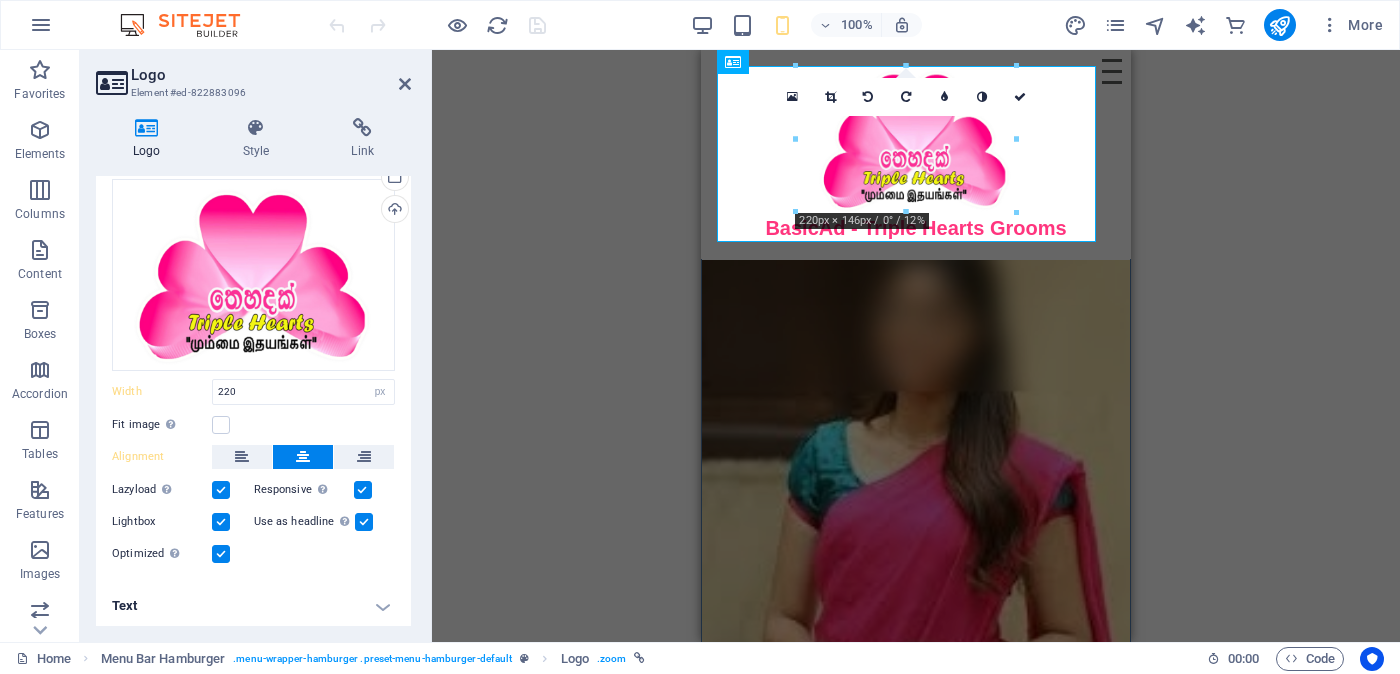 click on "Drag here to replace the existing content. Press “Ctrl” if you want to create a new element.
Gallery   Menu Bar Hamburger   Logo 180 170 160 150 140 130 120 110 100 90 80 70 60 50 40 30 20 10 0 -10 -20 -30 -40 -50 -60 -70 -80 -90 -100 -110 -120 -130 -140 -150 -160 -170 220px × 146px / 0° / 12% 16:10 16:9 4:3 1:1 1:2 0" at bounding box center [916, 346] 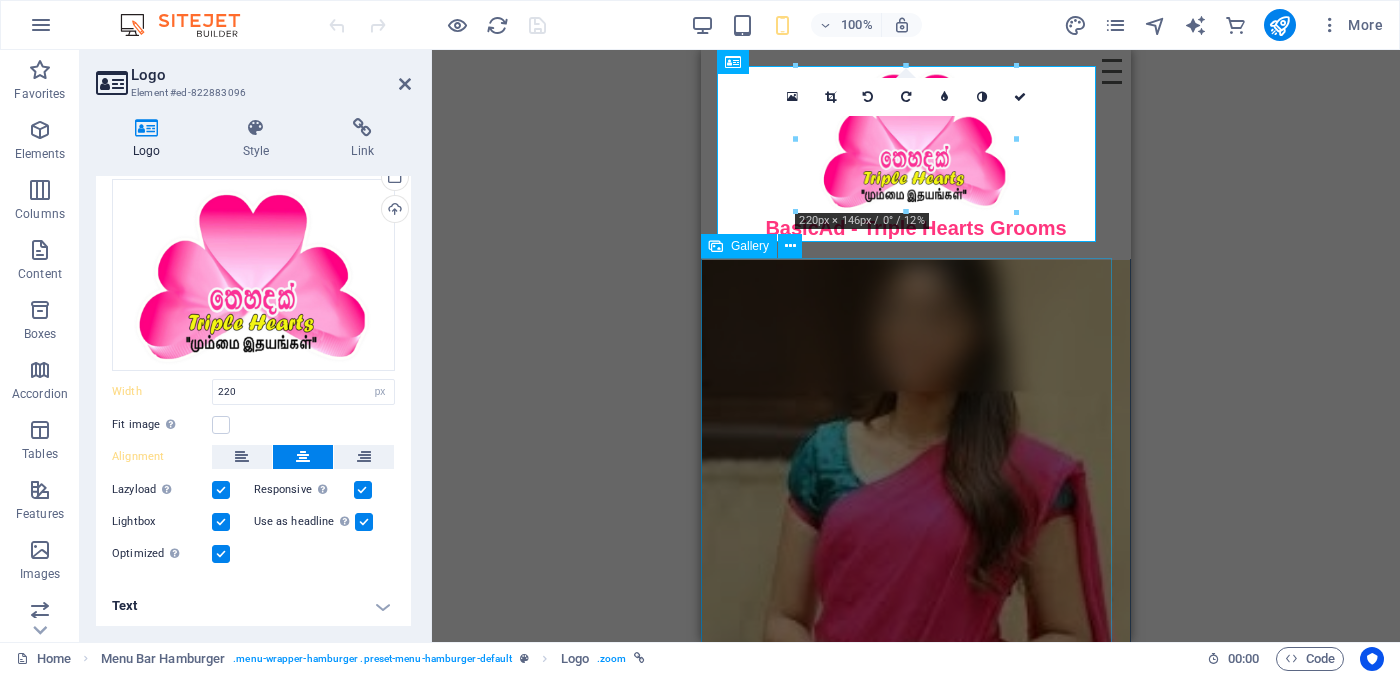 click at bounding box center (916, 474) 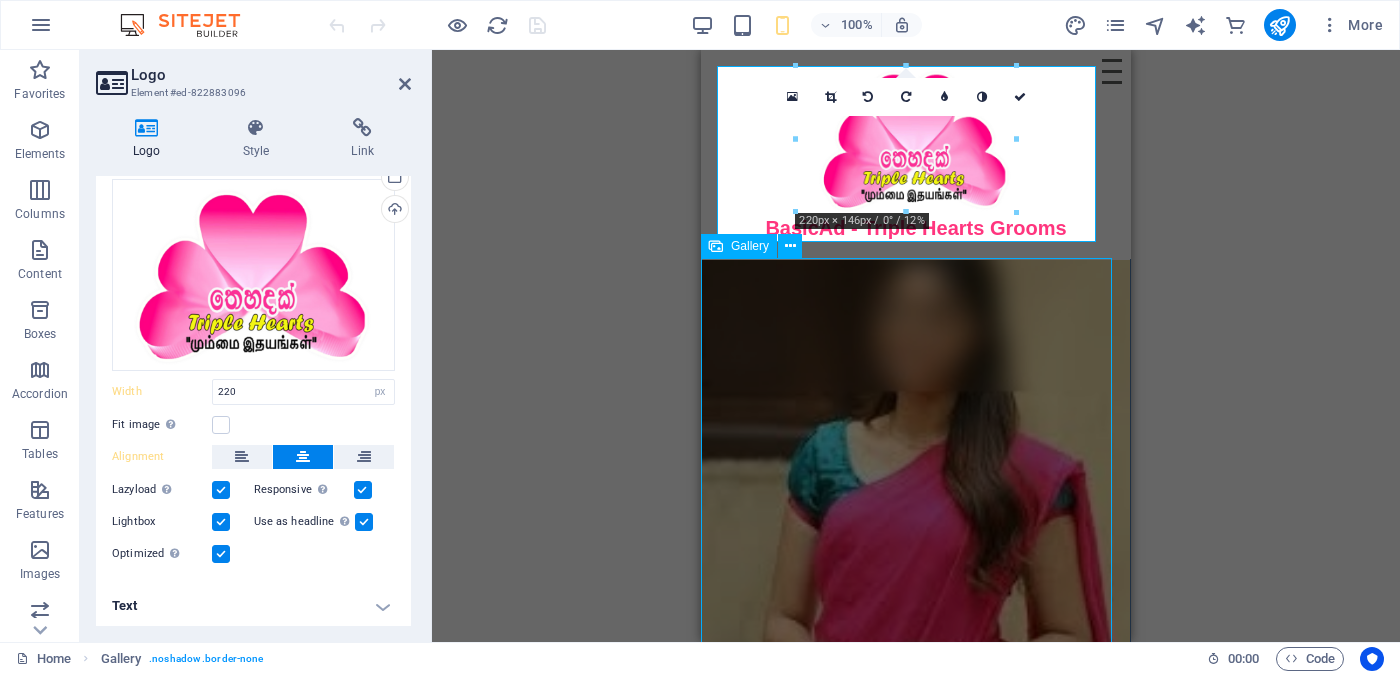 click at bounding box center [916, 474] 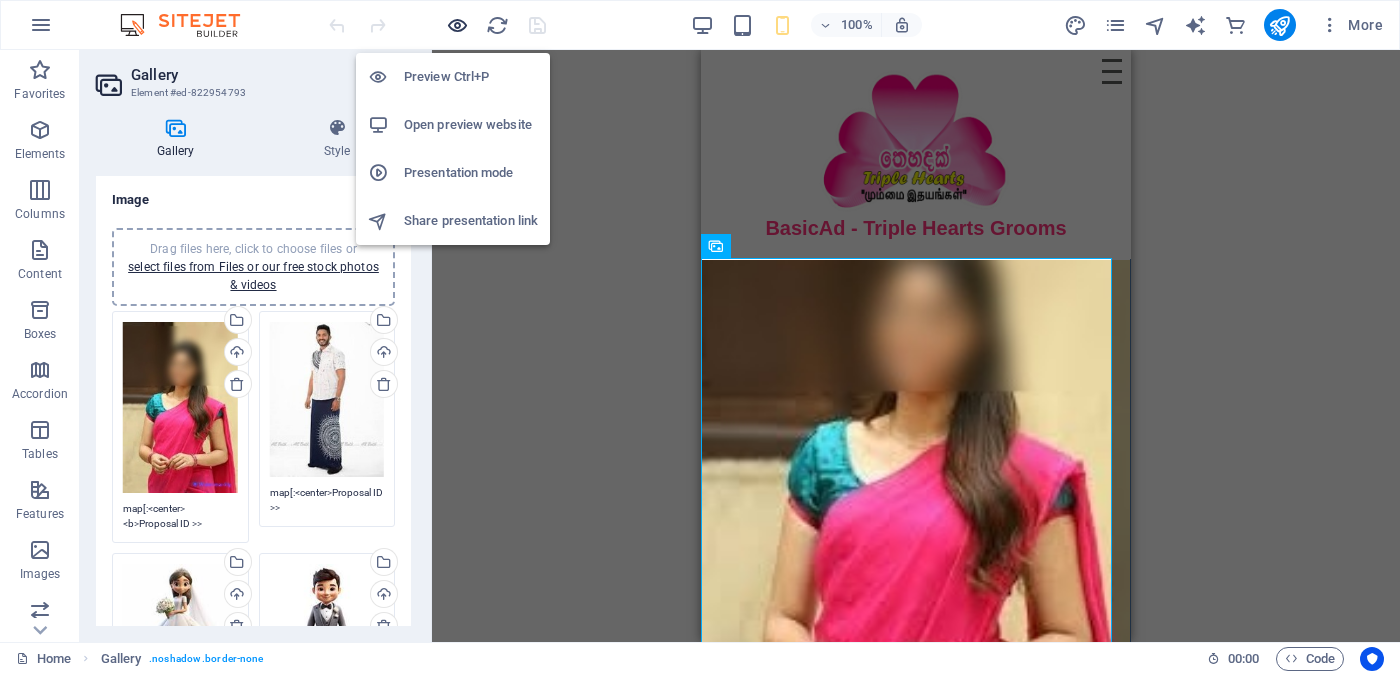 click at bounding box center [457, 25] 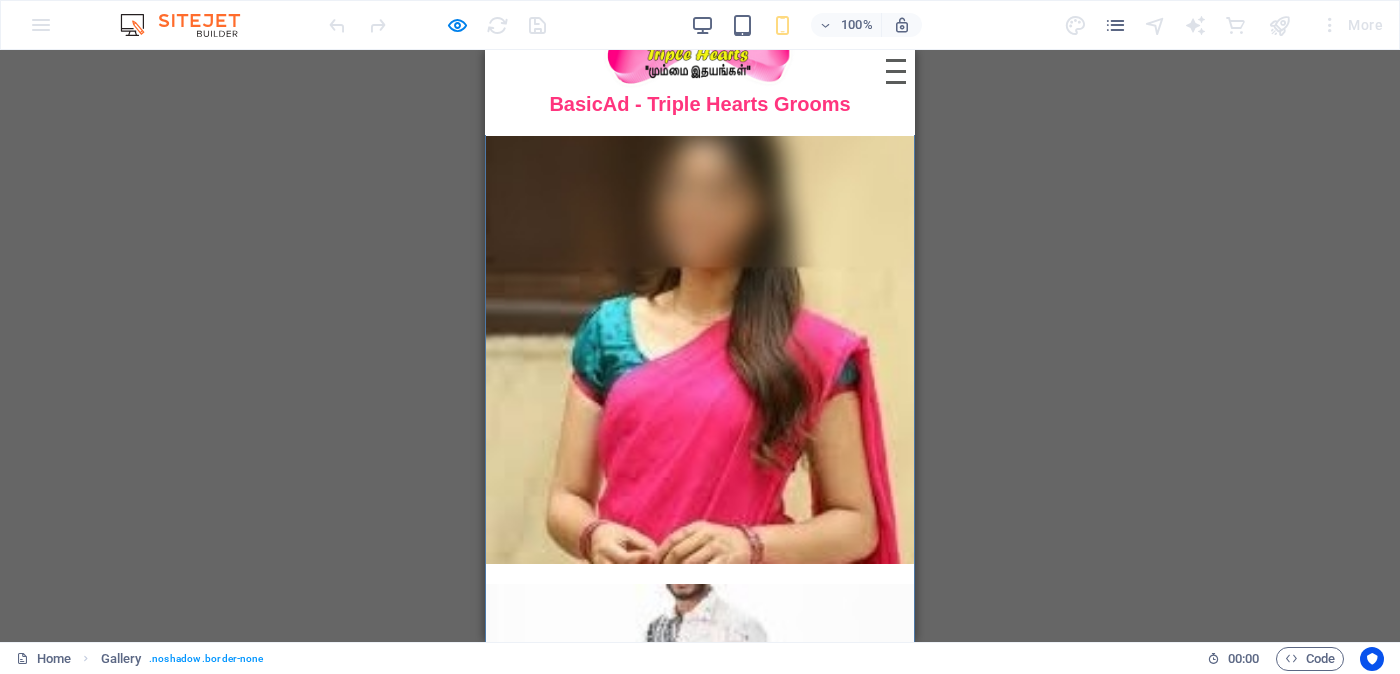 scroll, scrollTop: 0, scrollLeft: 0, axis: both 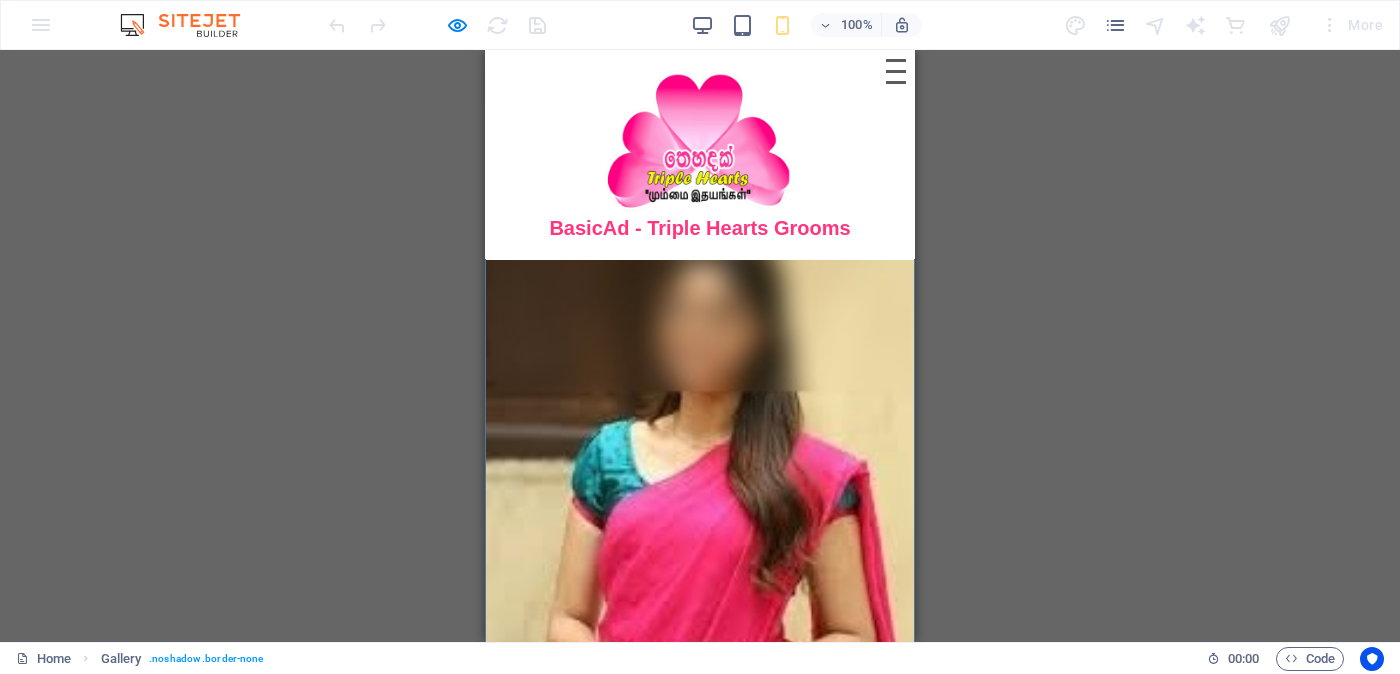 click at bounding box center [700, 474] 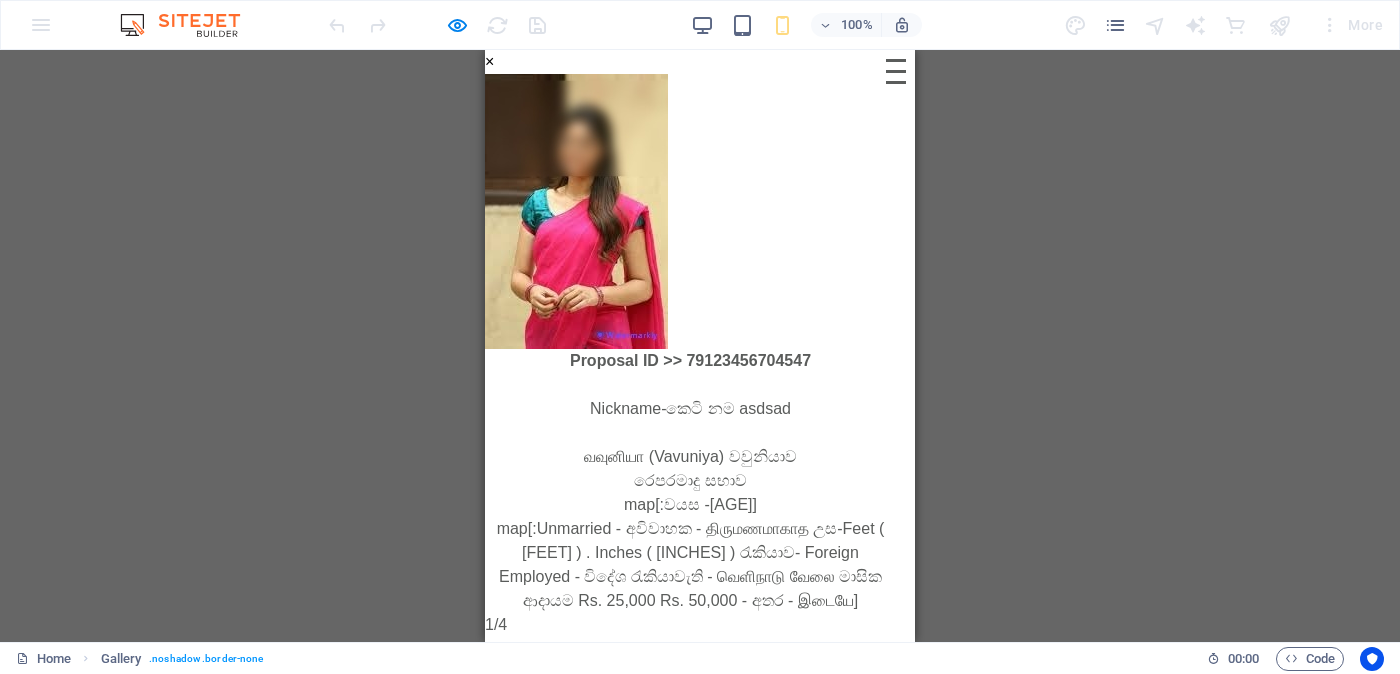 scroll, scrollTop: 0, scrollLeft: 0, axis: both 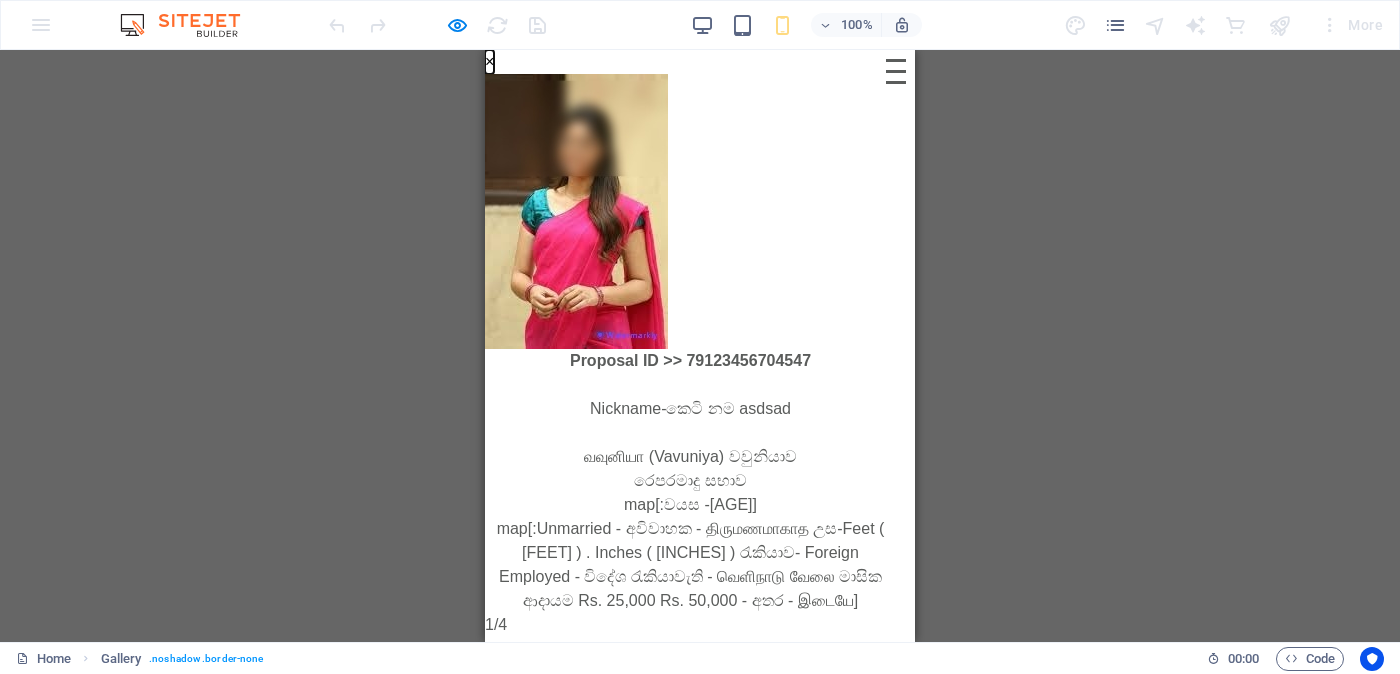 click on "×" at bounding box center [489, 62] 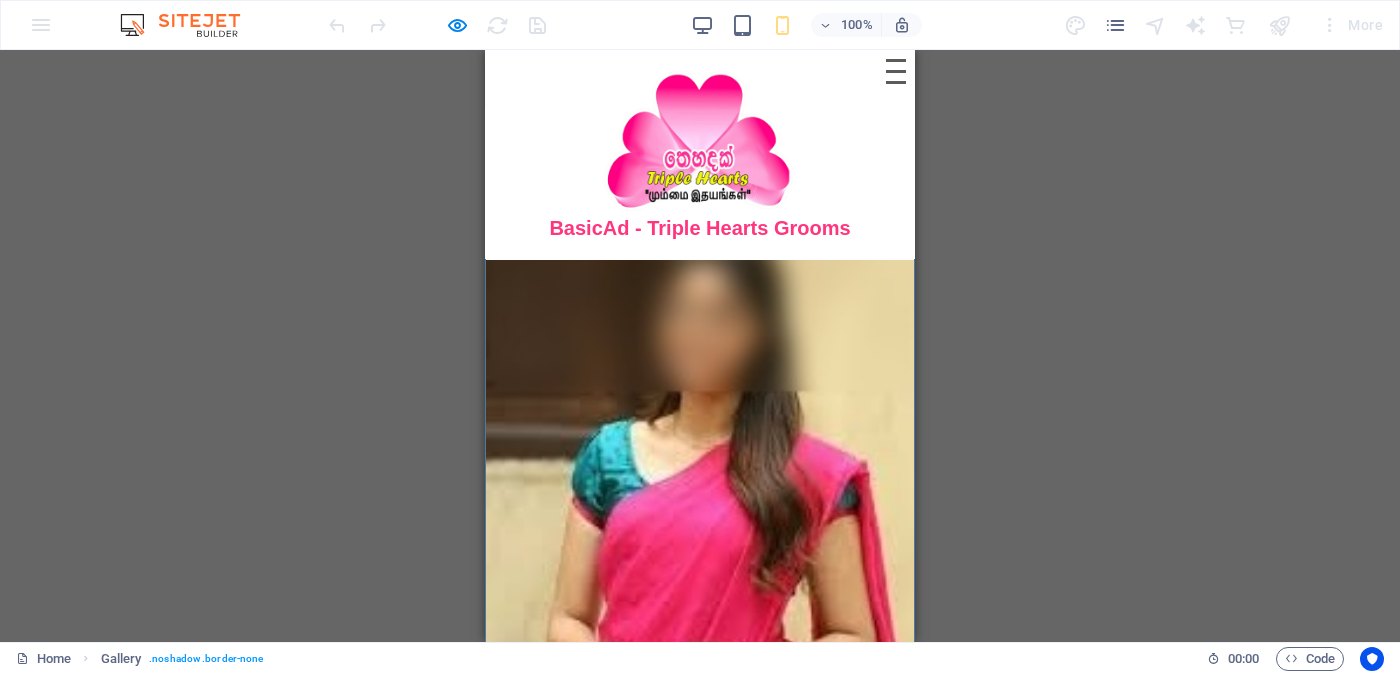 scroll, scrollTop: 25, scrollLeft: 0, axis: vertical 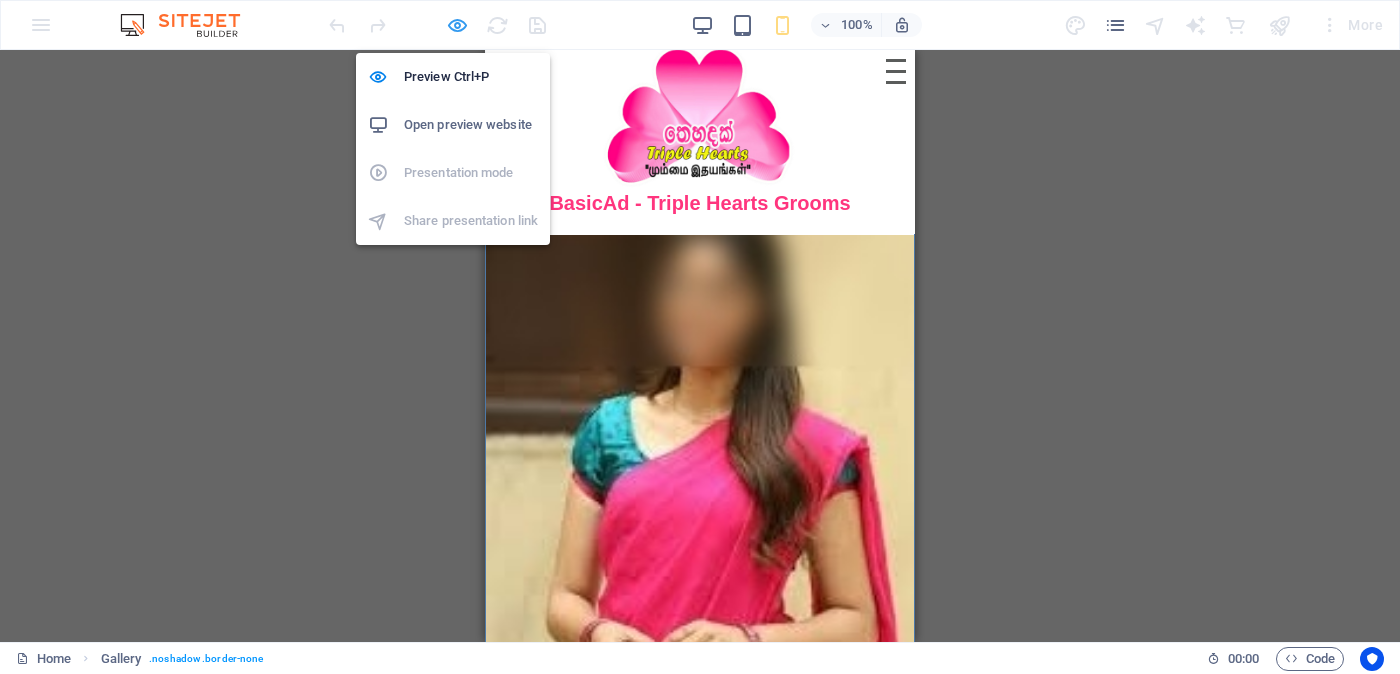 click at bounding box center (457, 25) 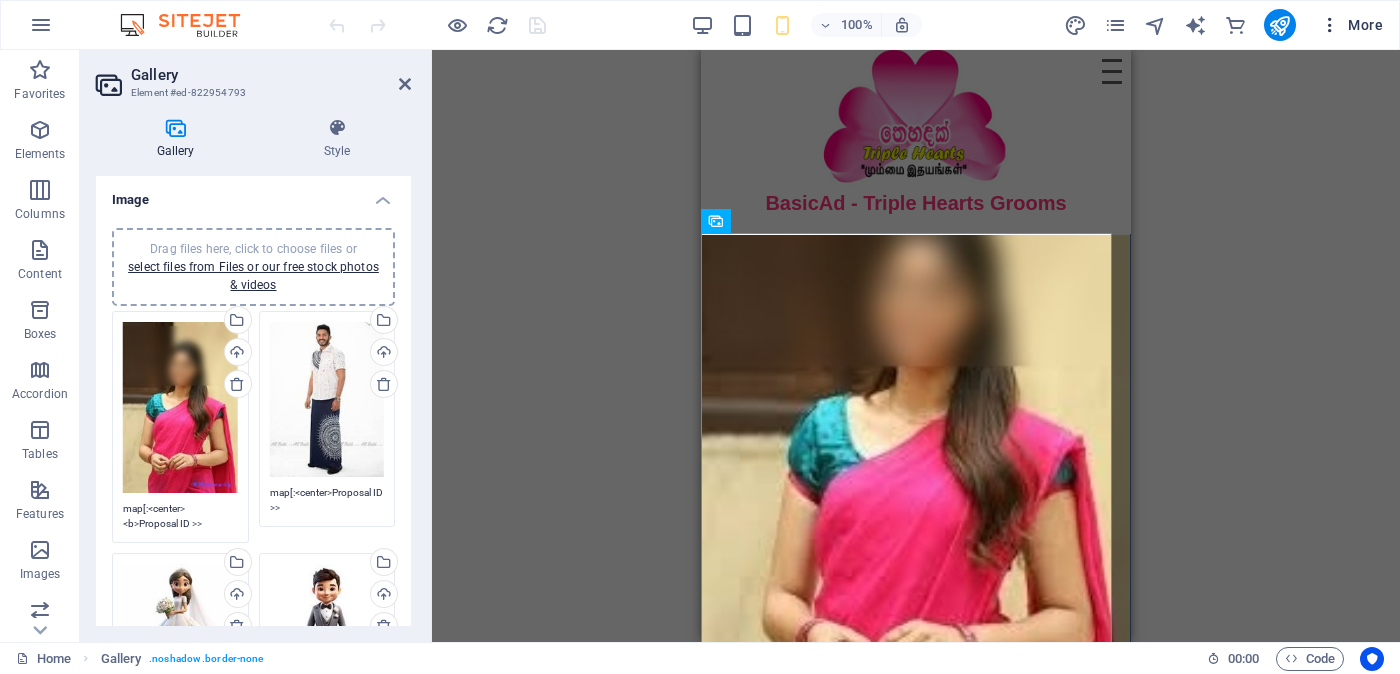 click on "More" at bounding box center (1351, 25) 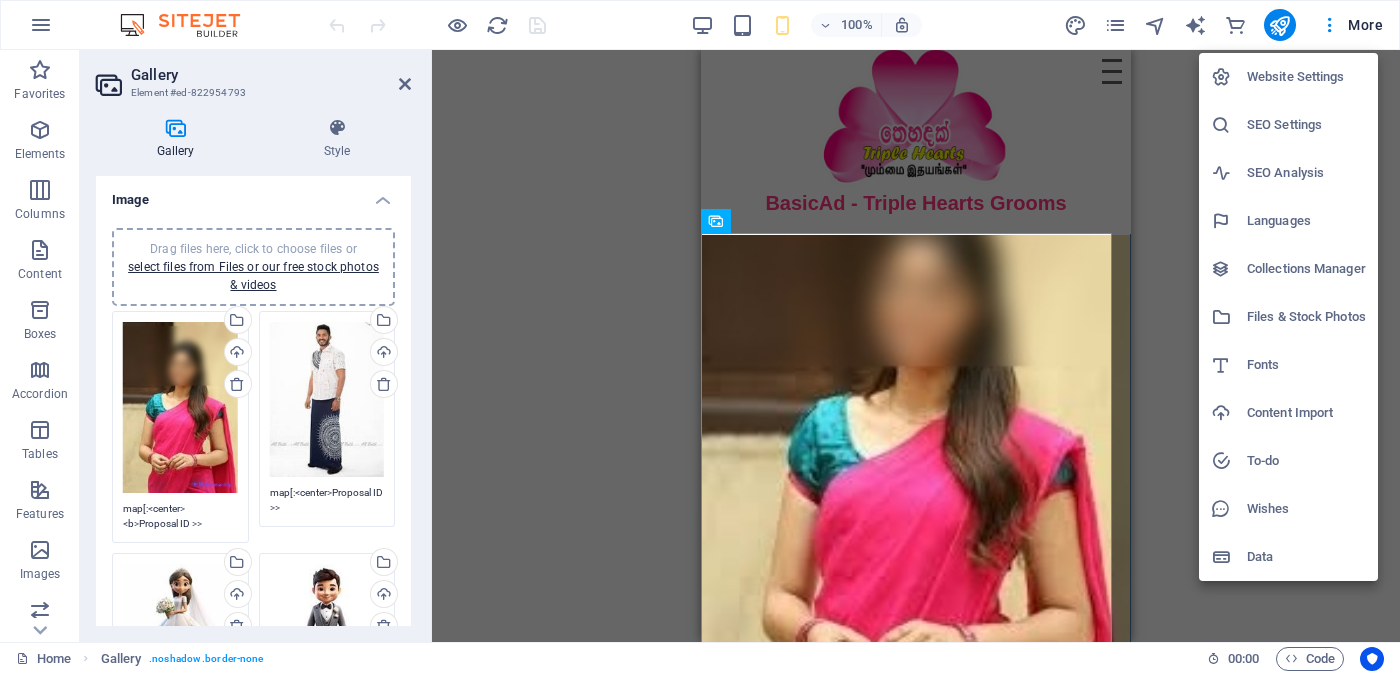 click on "Website Settings" at bounding box center (1306, 77) 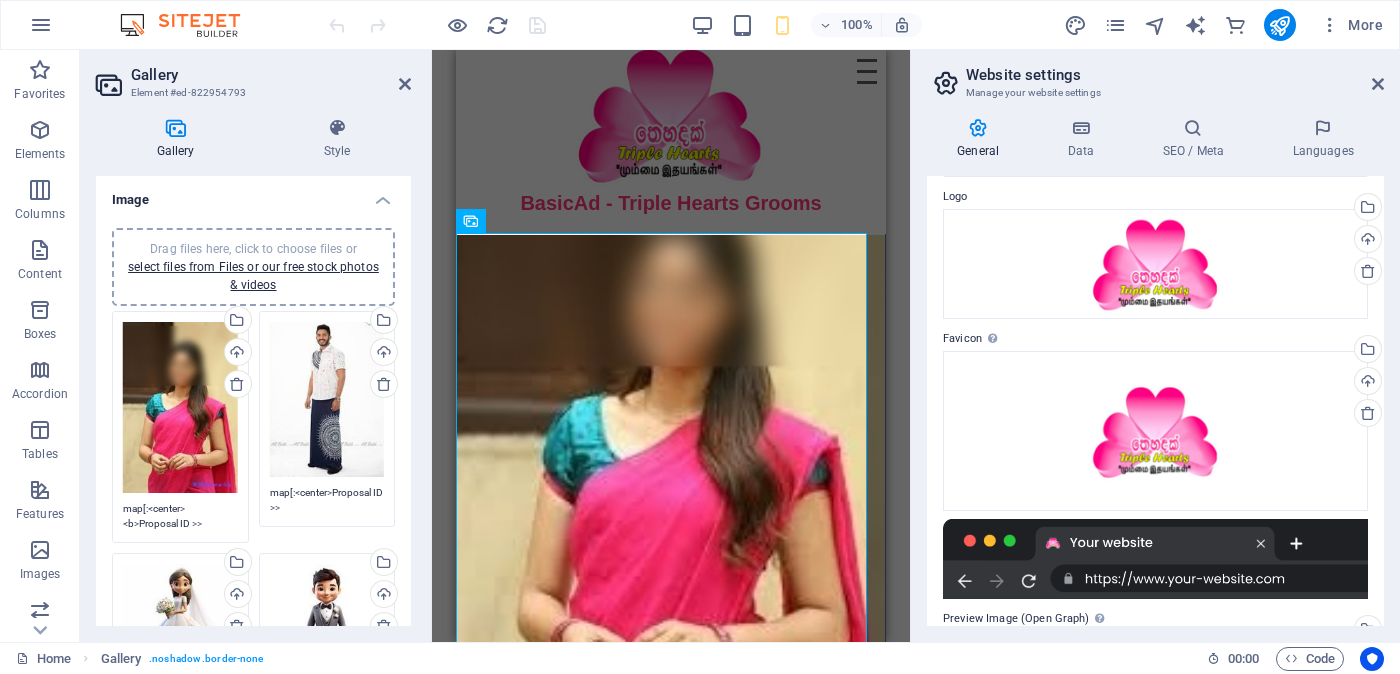 scroll, scrollTop: 0, scrollLeft: 0, axis: both 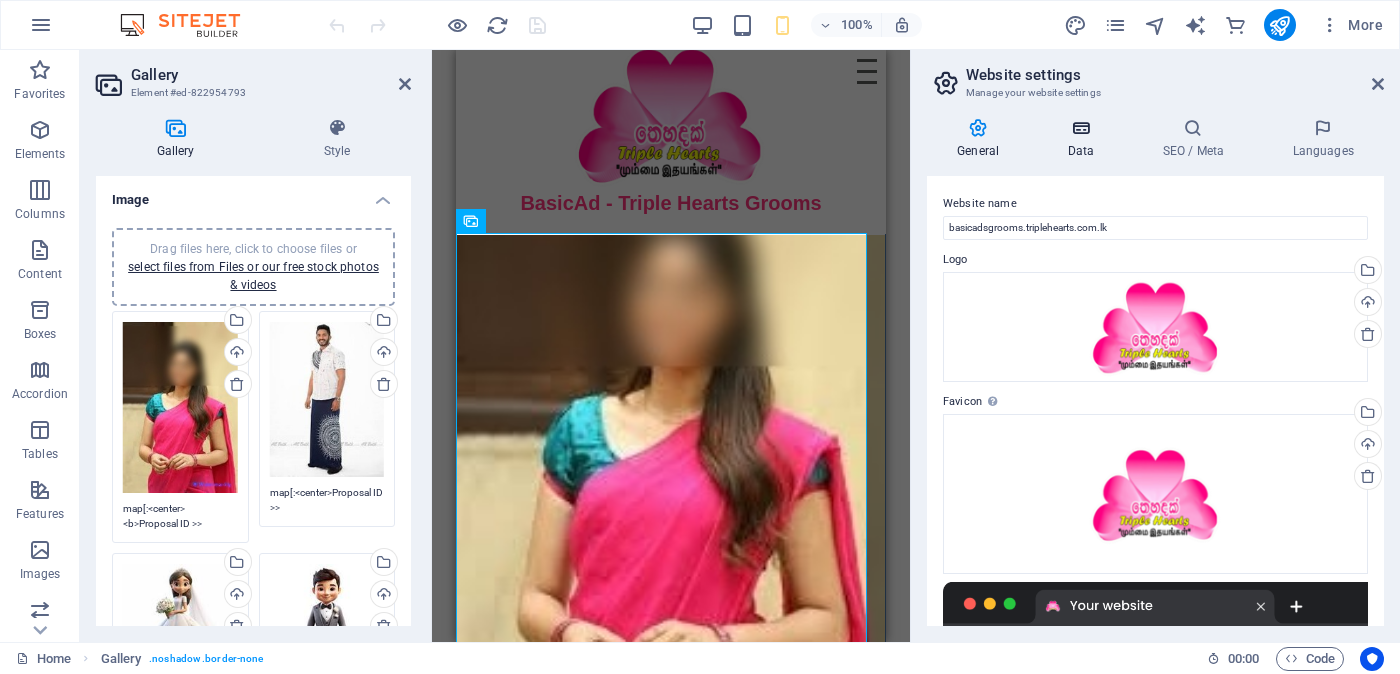 click at bounding box center [1080, 128] 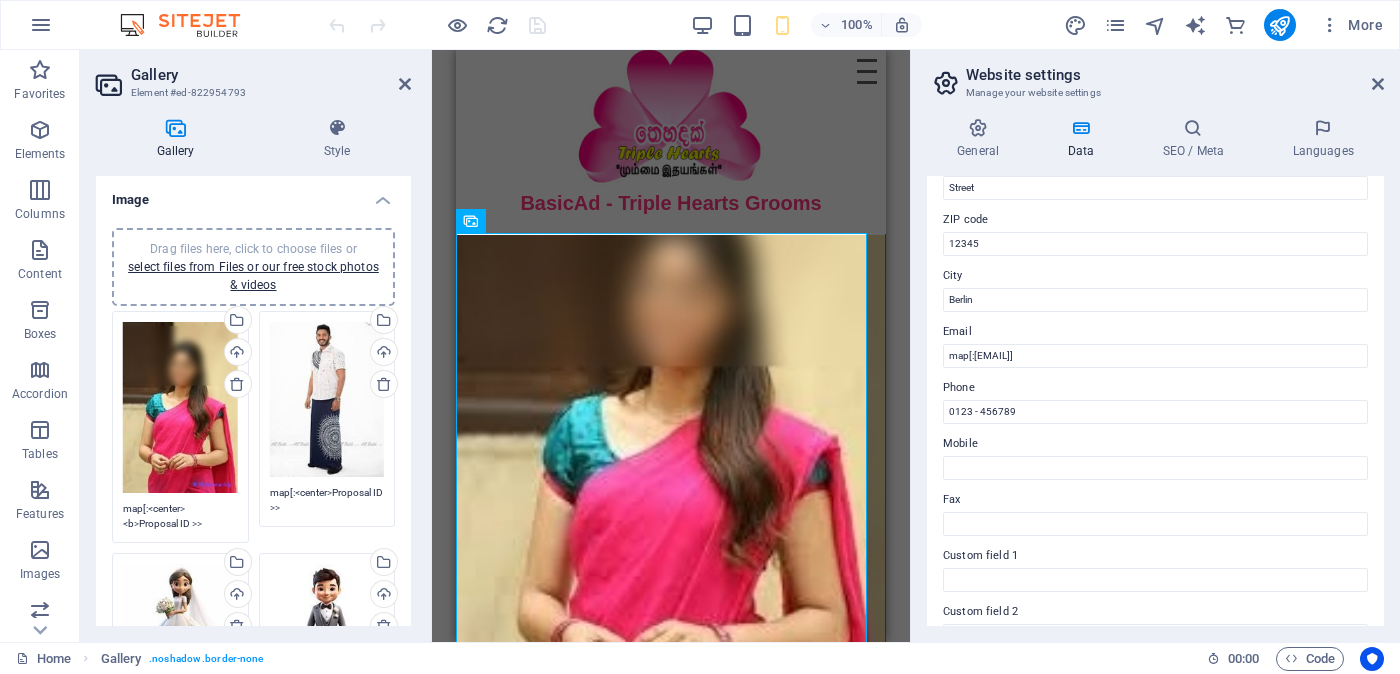 scroll, scrollTop: 375, scrollLeft: 0, axis: vertical 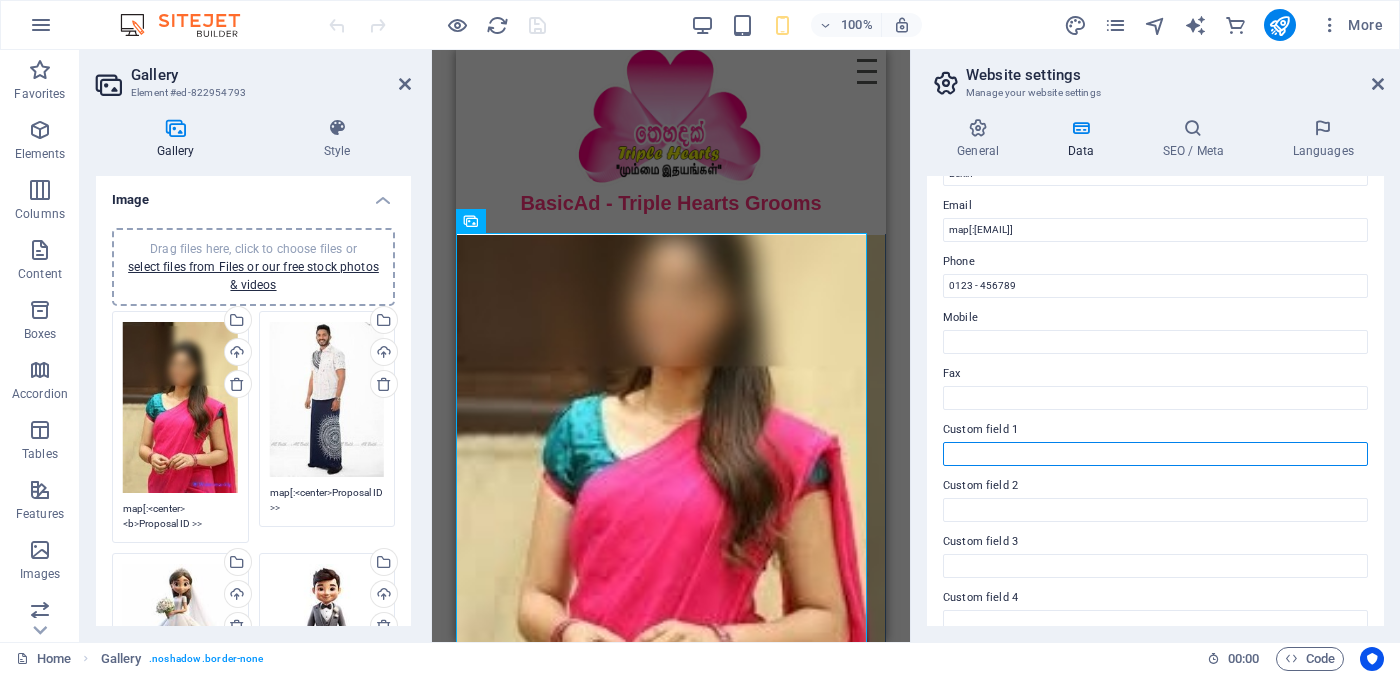 click on "Custom field 1" at bounding box center [1155, 454] 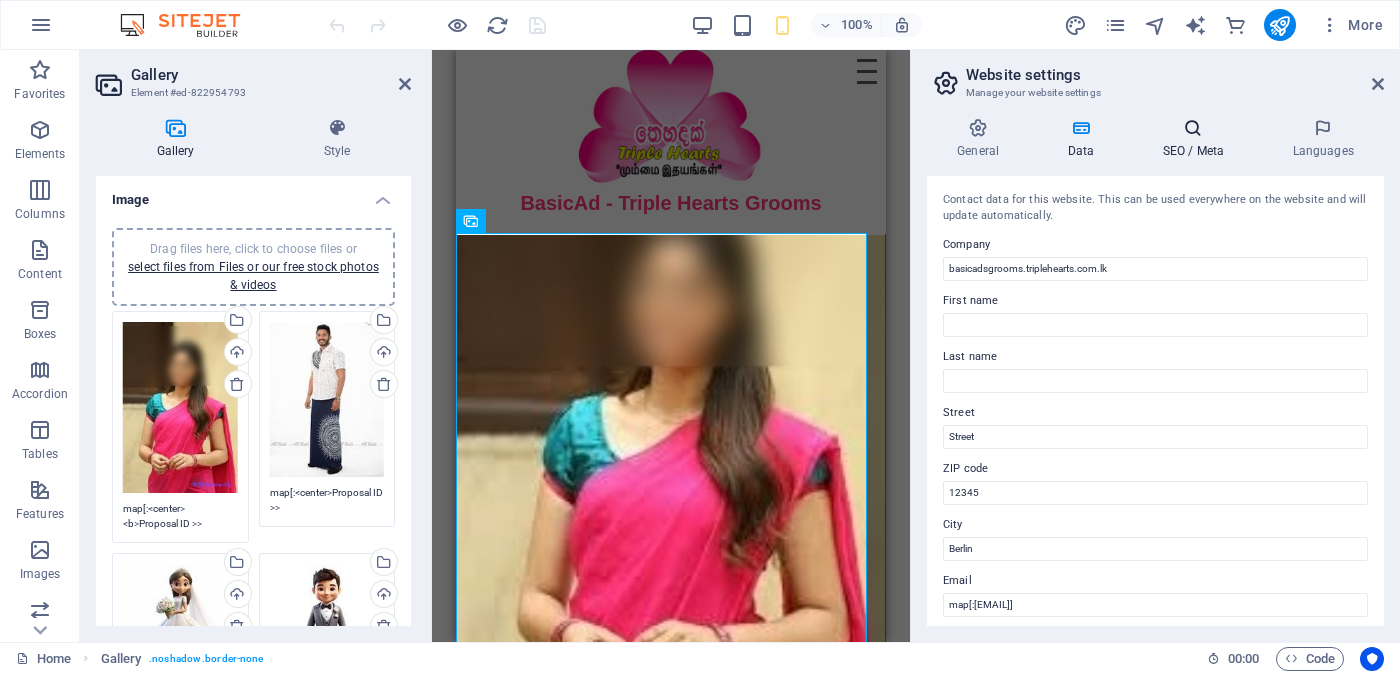 click on "SEO / Meta" at bounding box center (1197, 139) 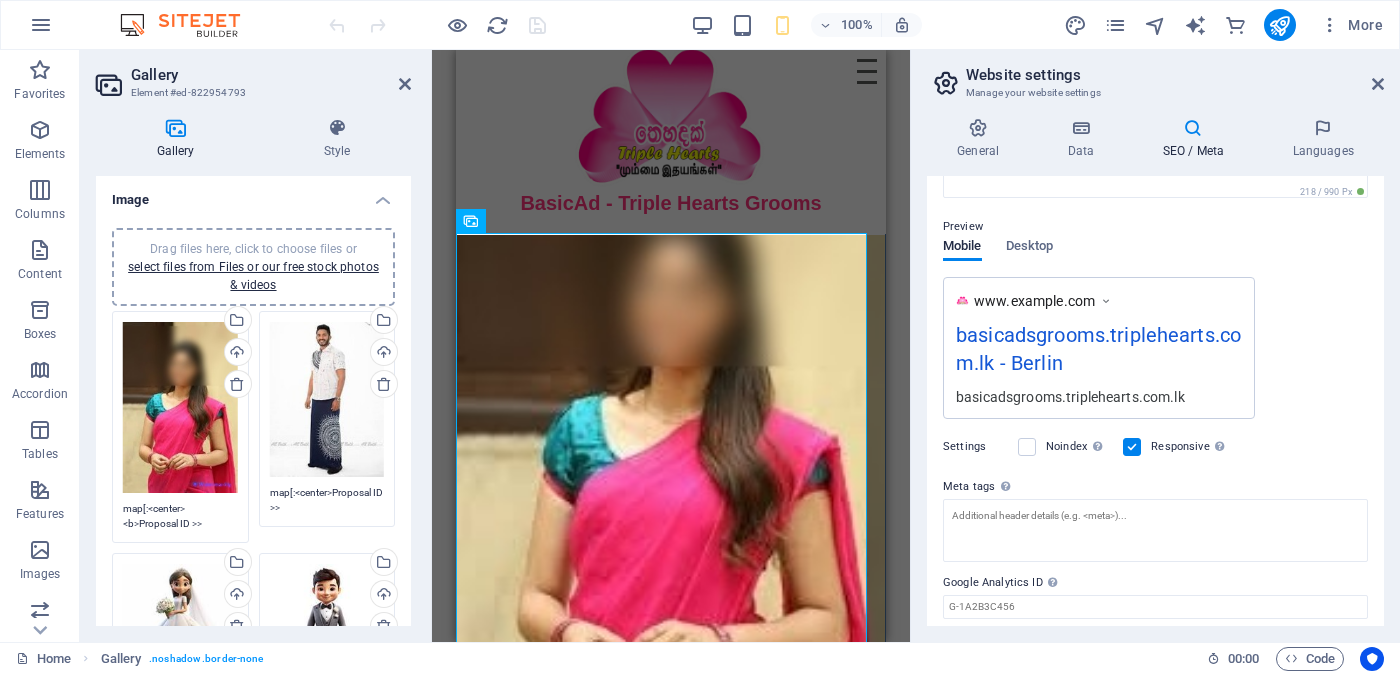 scroll, scrollTop: 311, scrollLeft: 0, axis: vertical 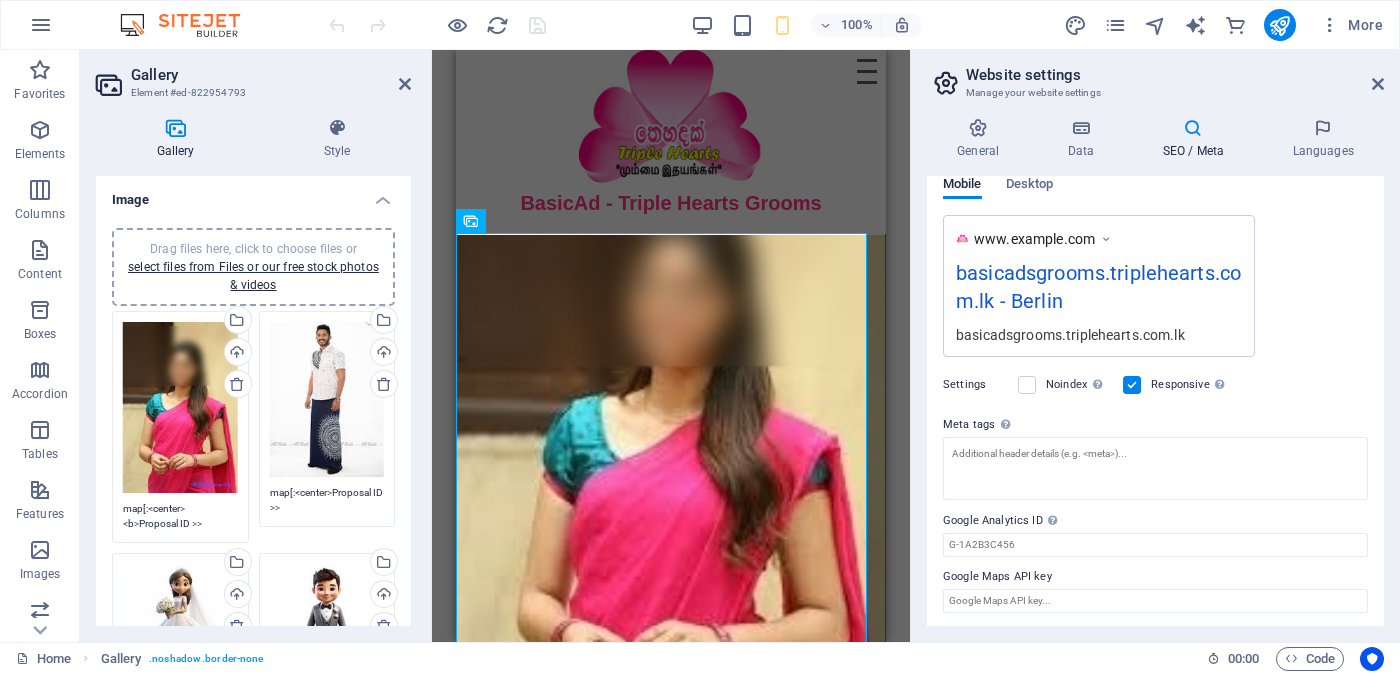 click on "basicadsgrooms.triplehearts.com.lk - Berlin" at bounding box center (1099, 291) 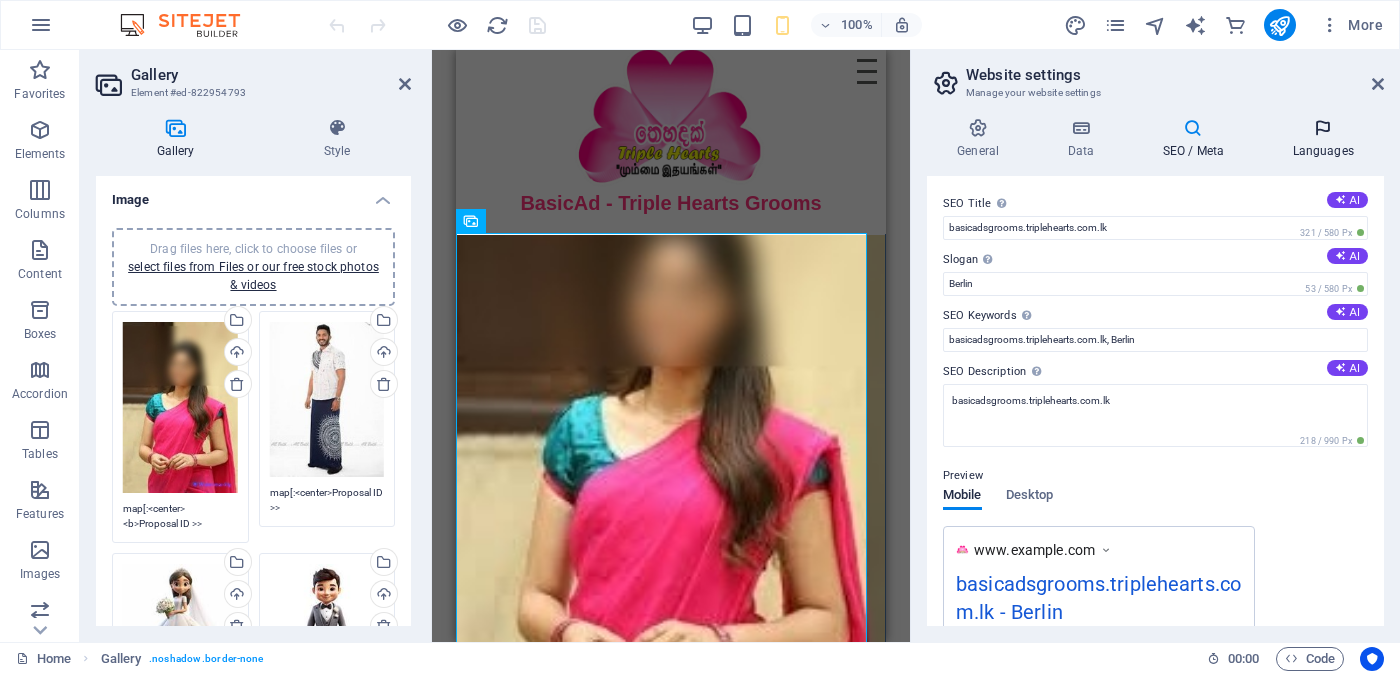 click at bounding box center [1323, 128] 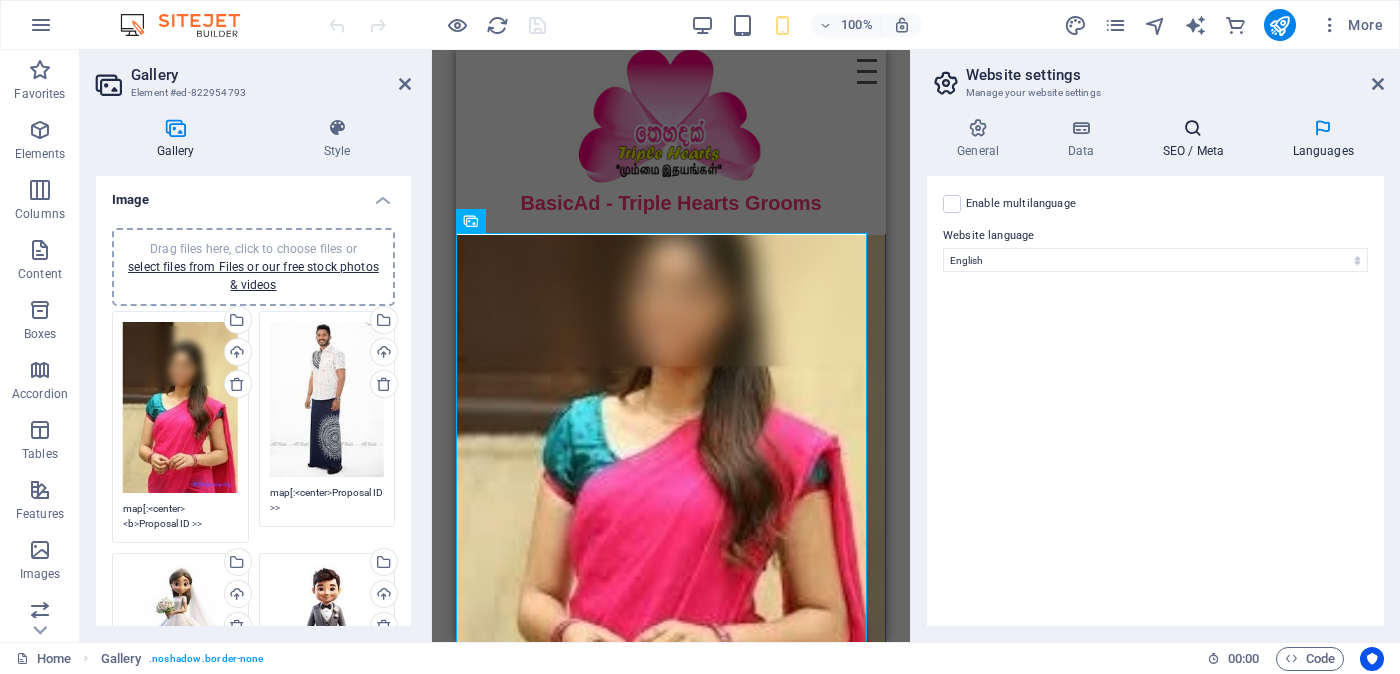 click at bounding box center (1193, 128) 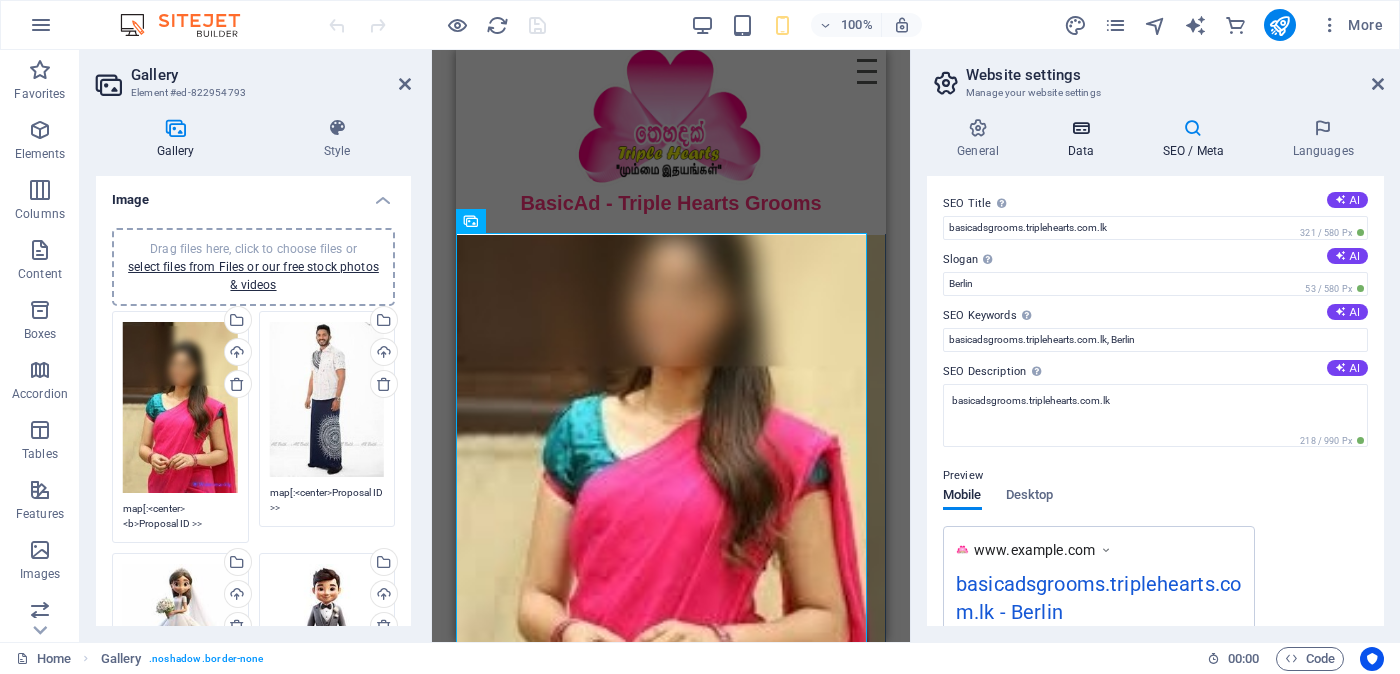 click at bounding box center [1080, 128] 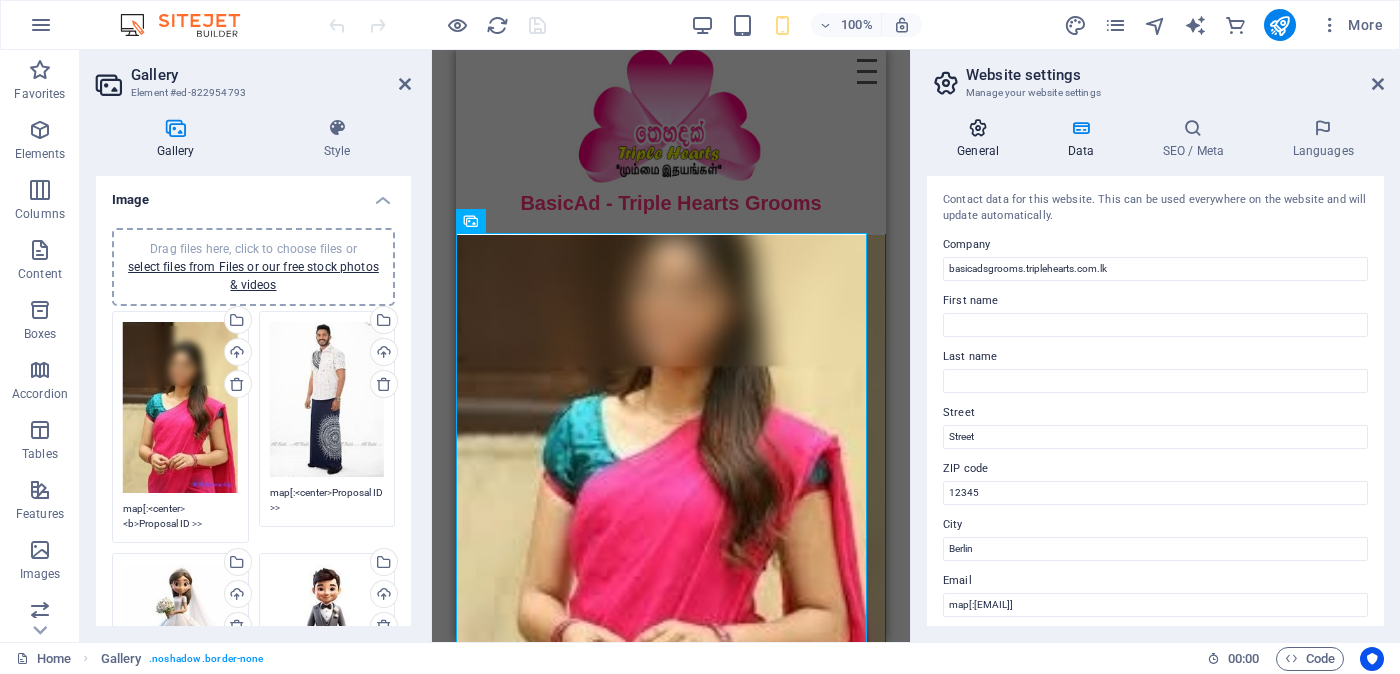 click at bounding box center [978, 128] 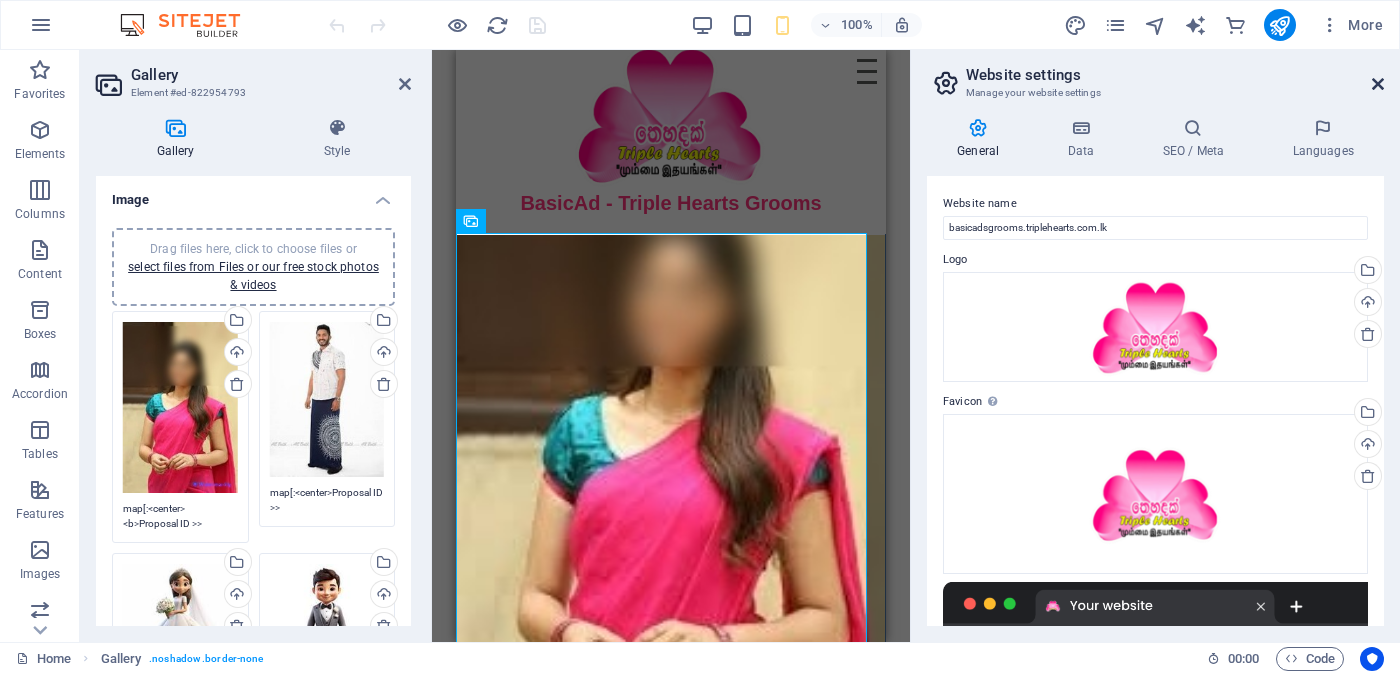 click at bounding box center [1378, 84] 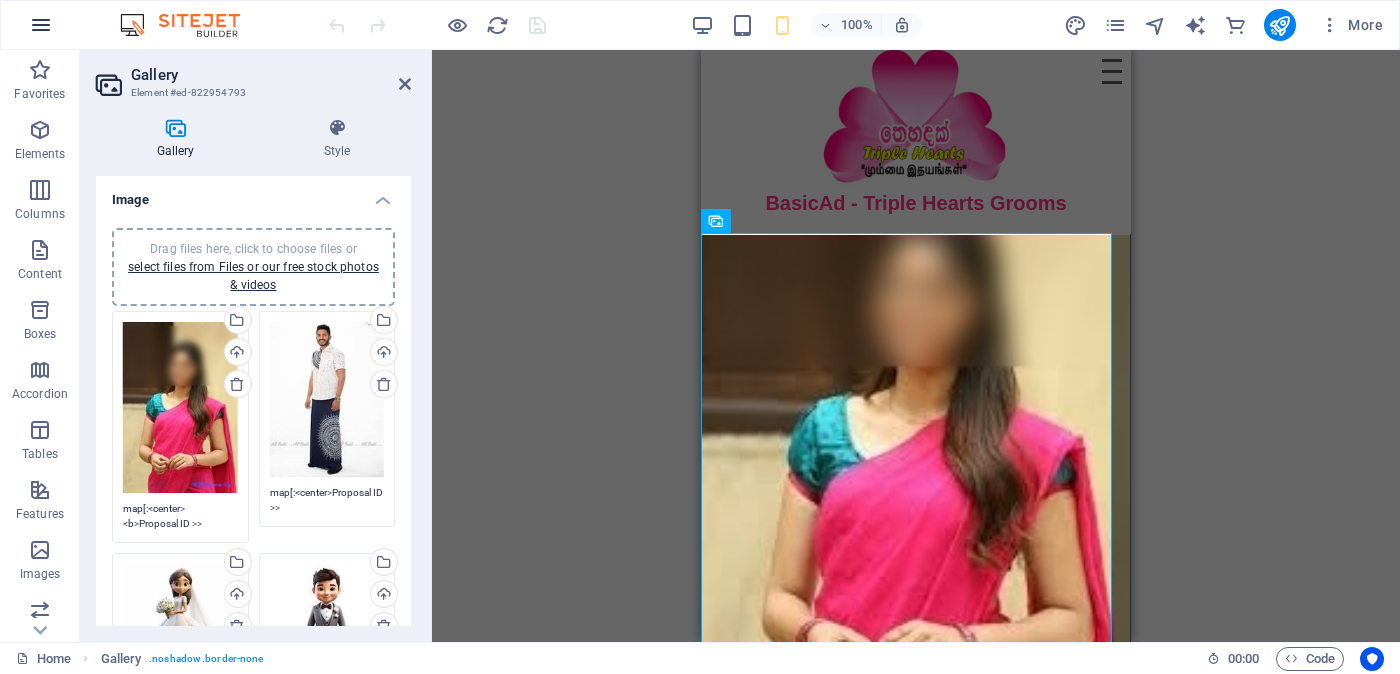 click at bounding box center (41, 25) 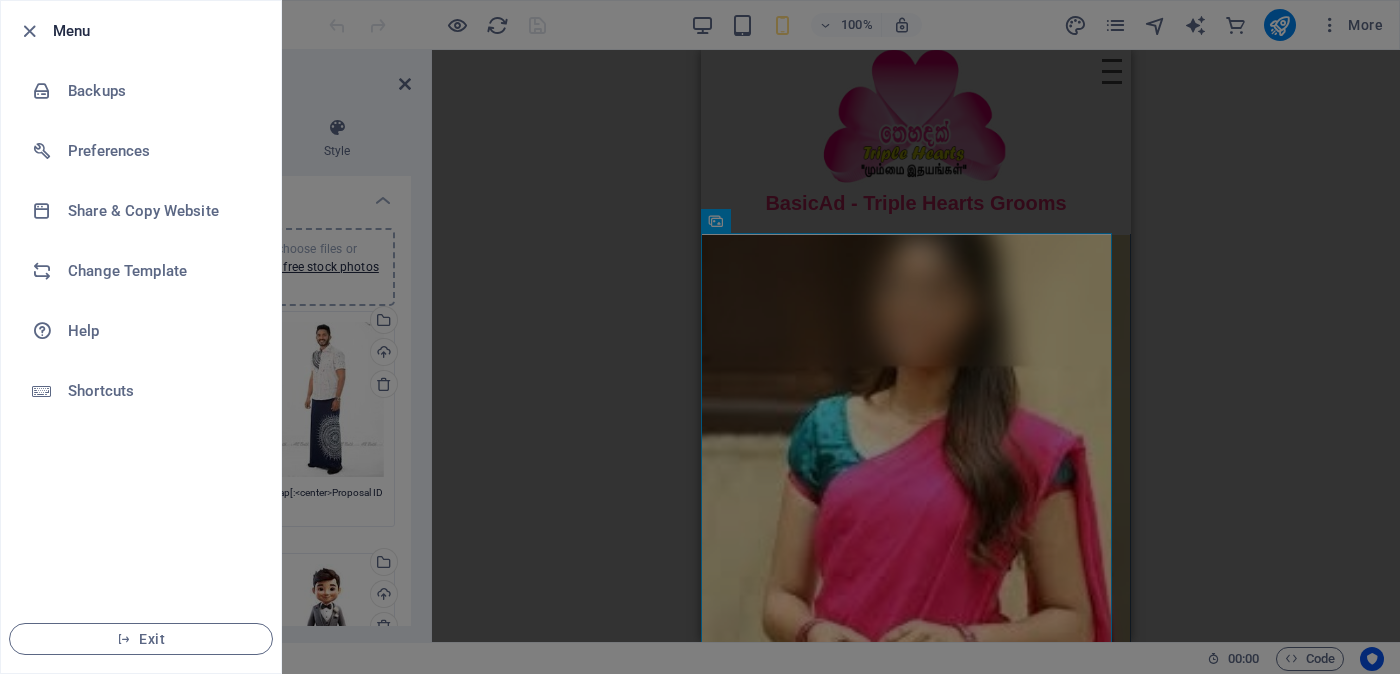 click at bounding box center [700, 337] 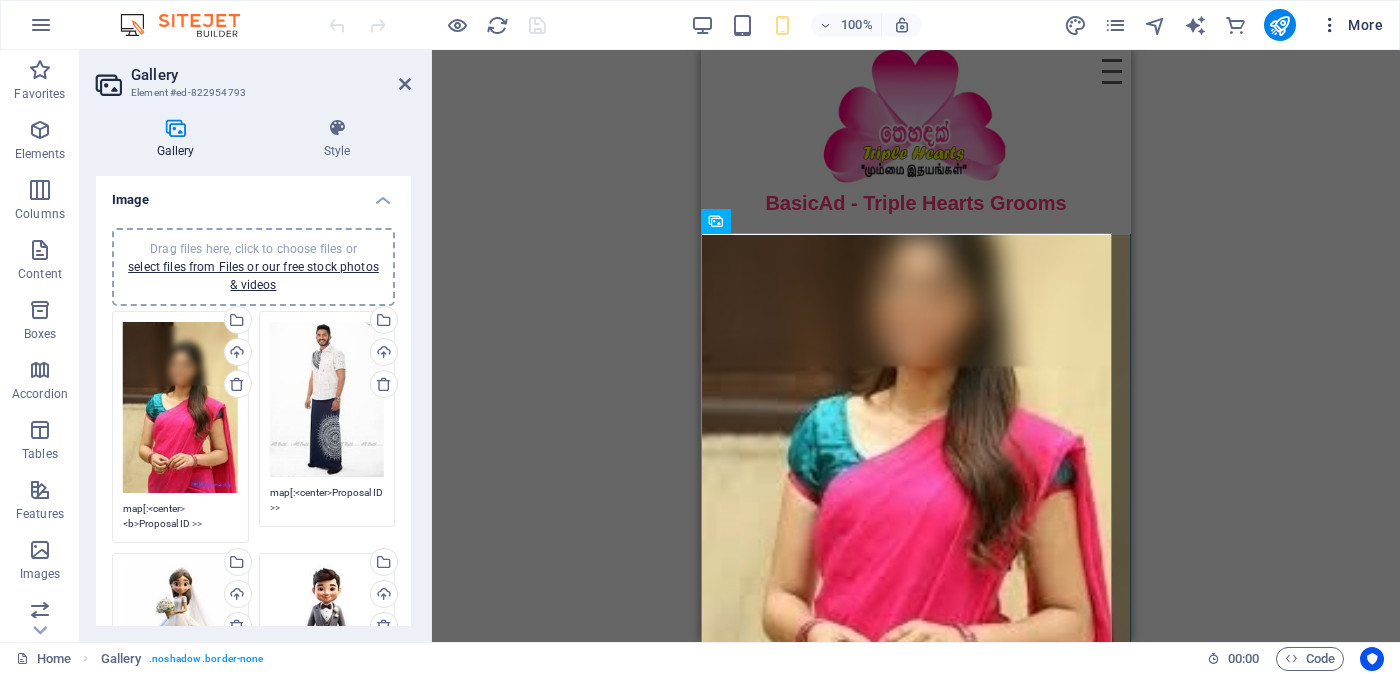 click at bounding box center [1330, 25] 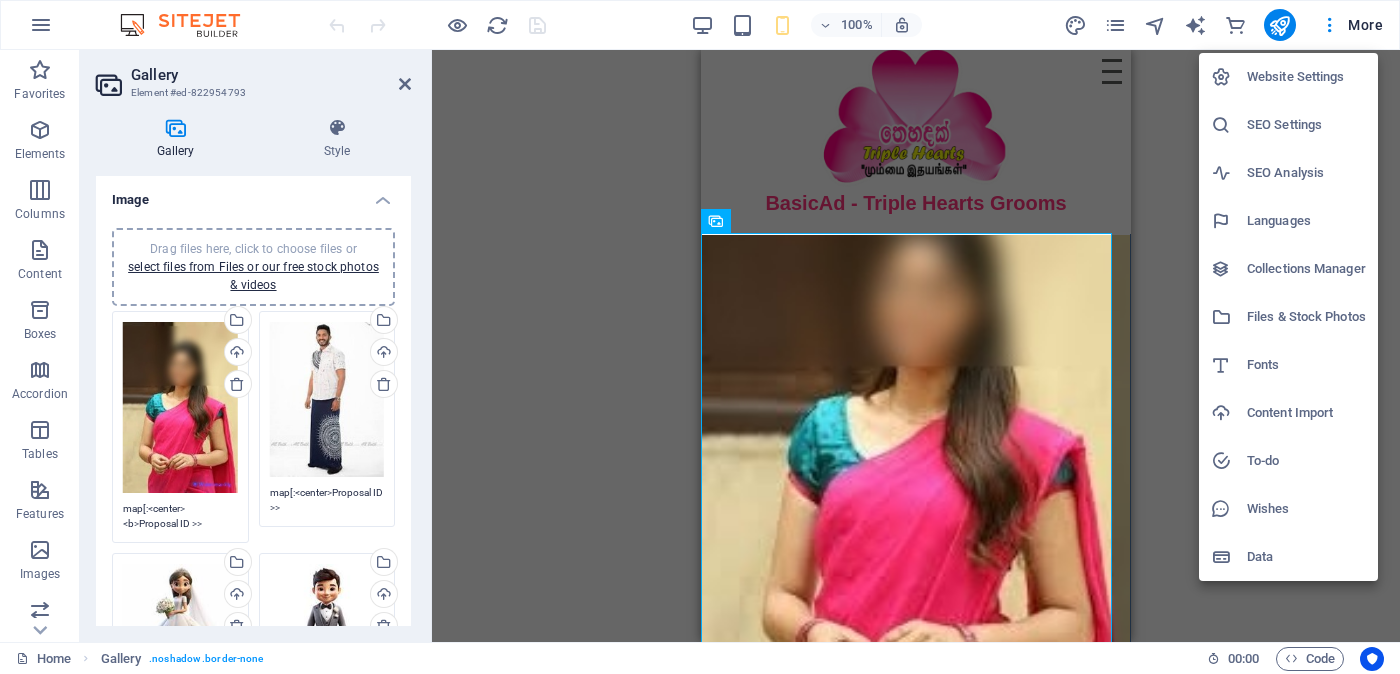 click at bounding box center [700, 337] 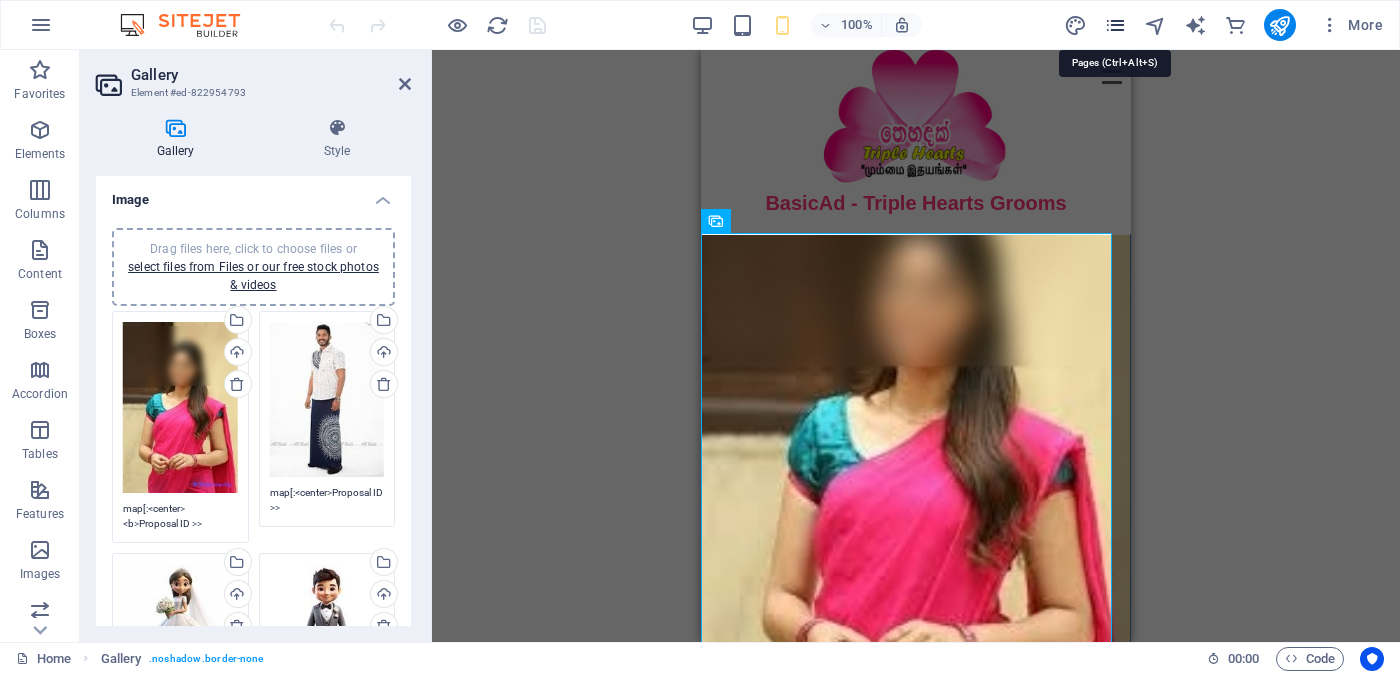 click at bounding box center (1115, 25) 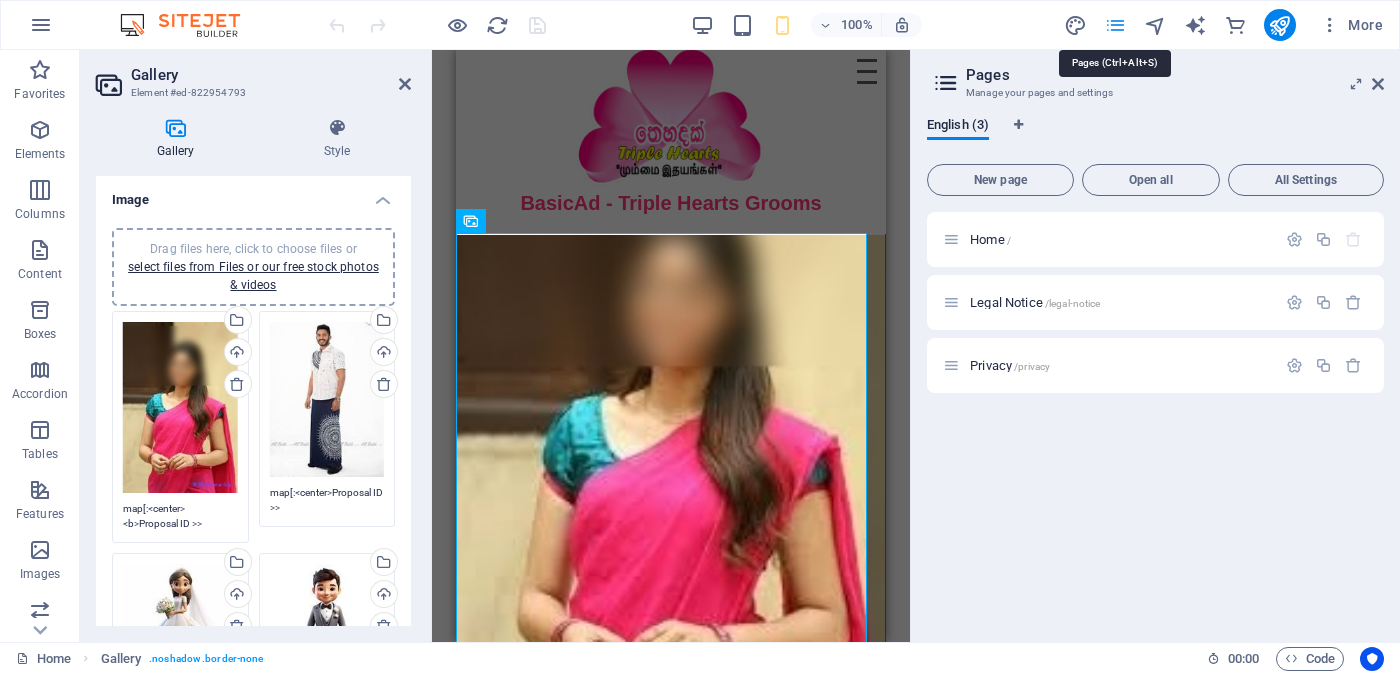click at bounding box center [1115, 25] 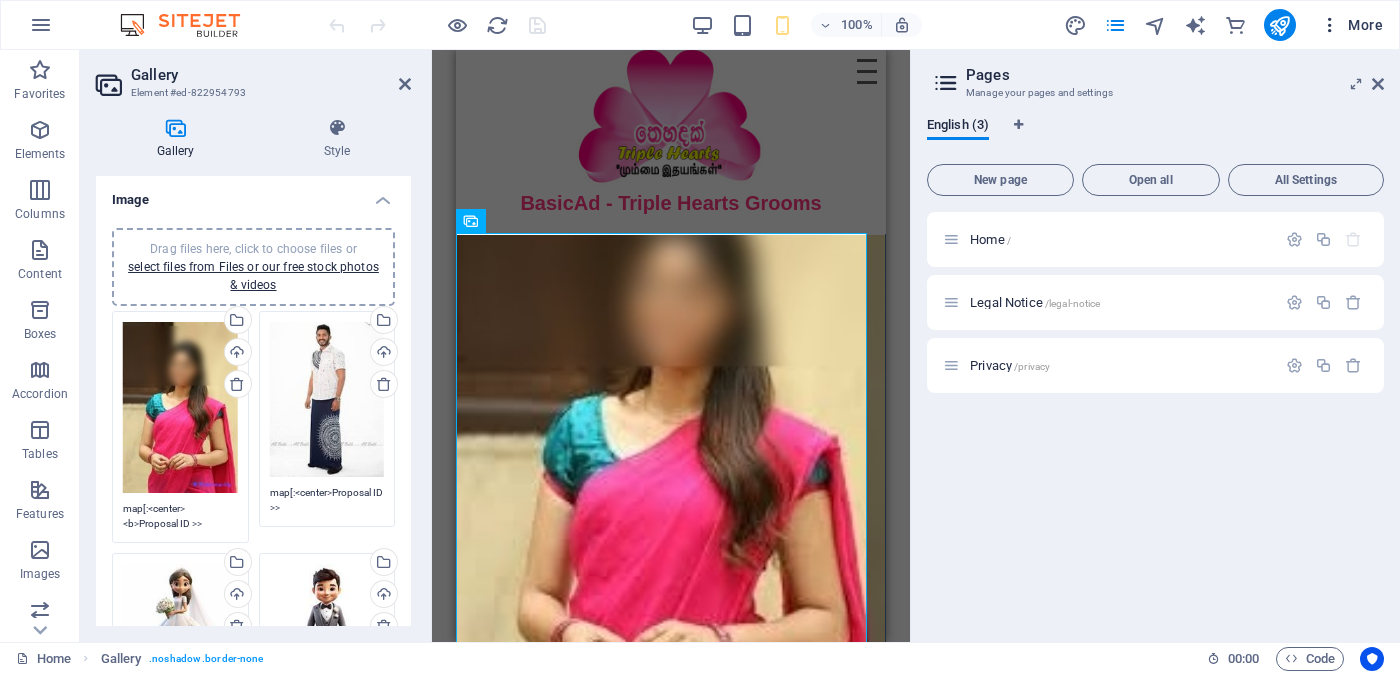click on "More" at bounding box center [1351, 25] 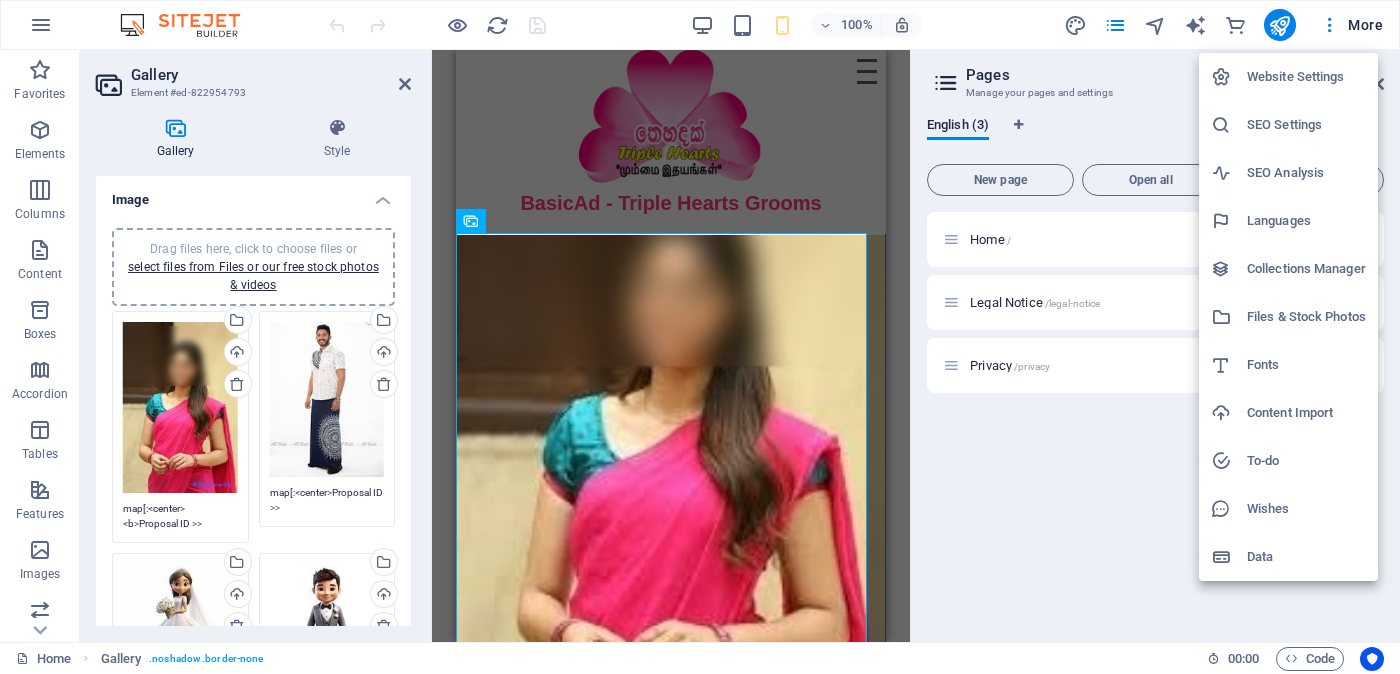 click at bounding box center (700, 337) 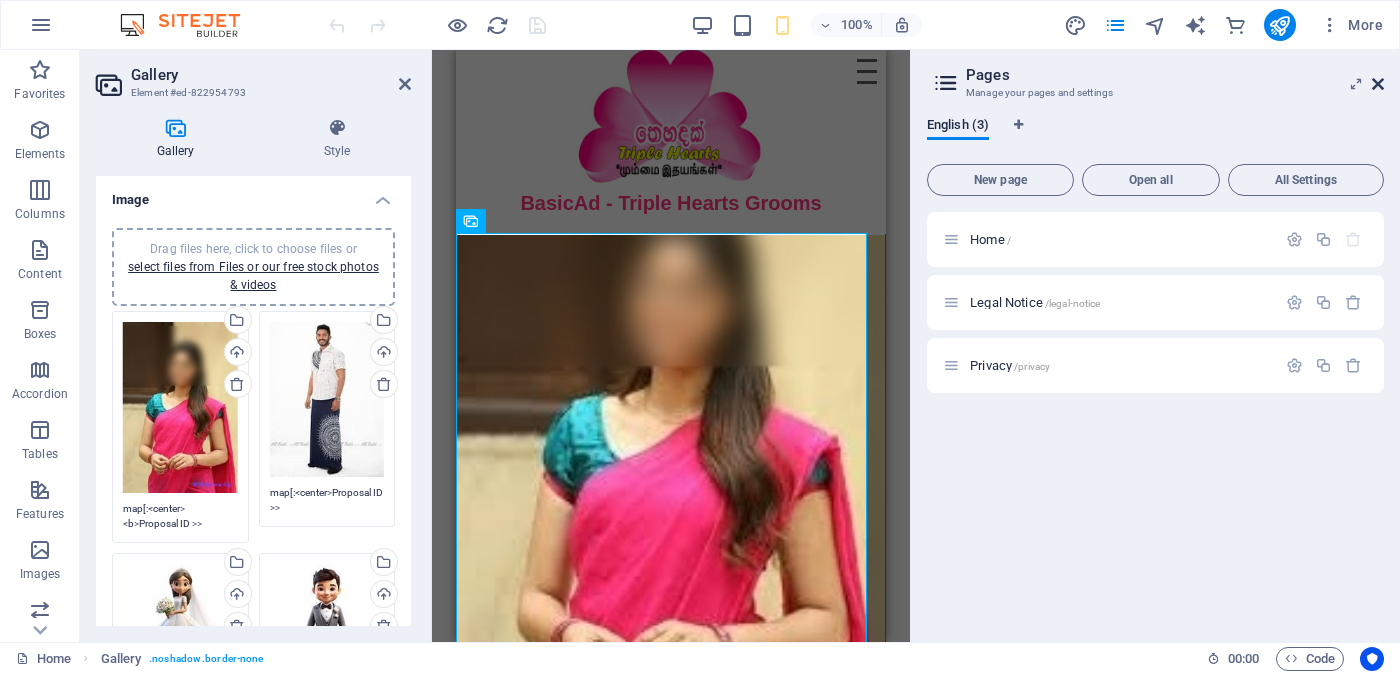 click at bounding box center (1378, 84) 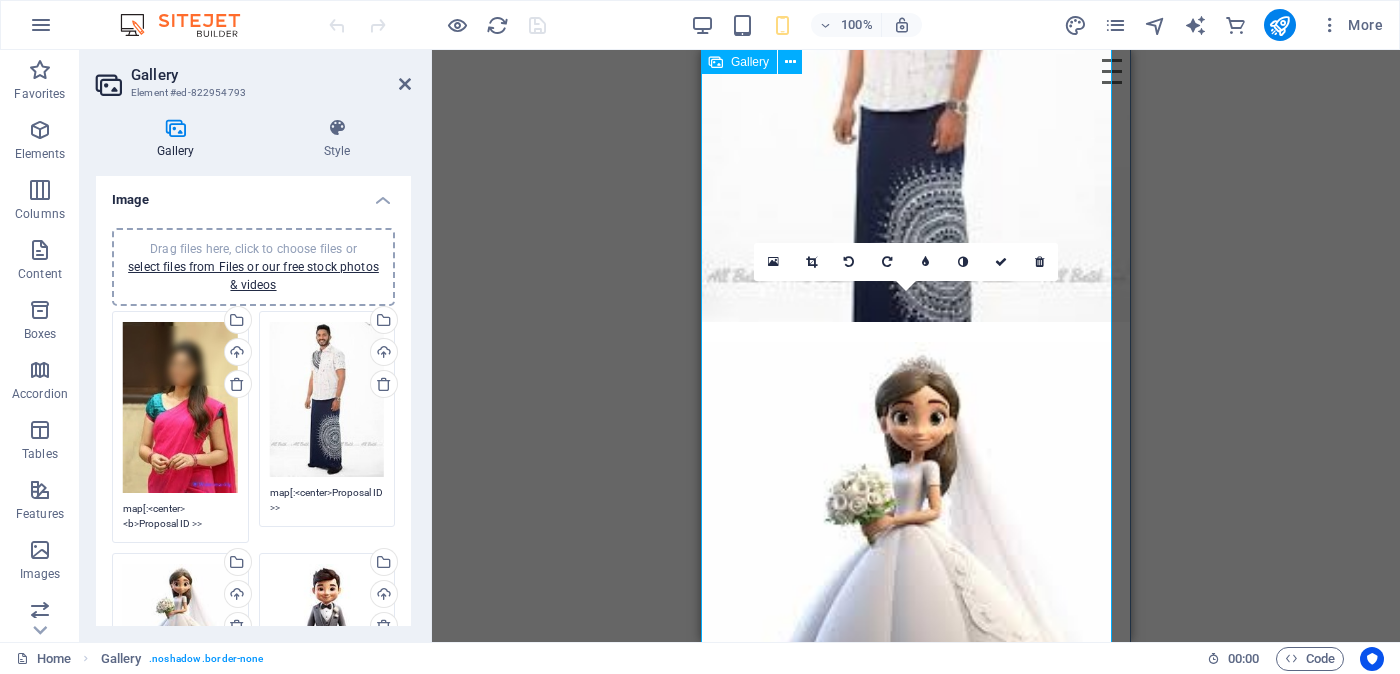 scroll, scrollTop: 0, scrollLeft: 0, axis: both 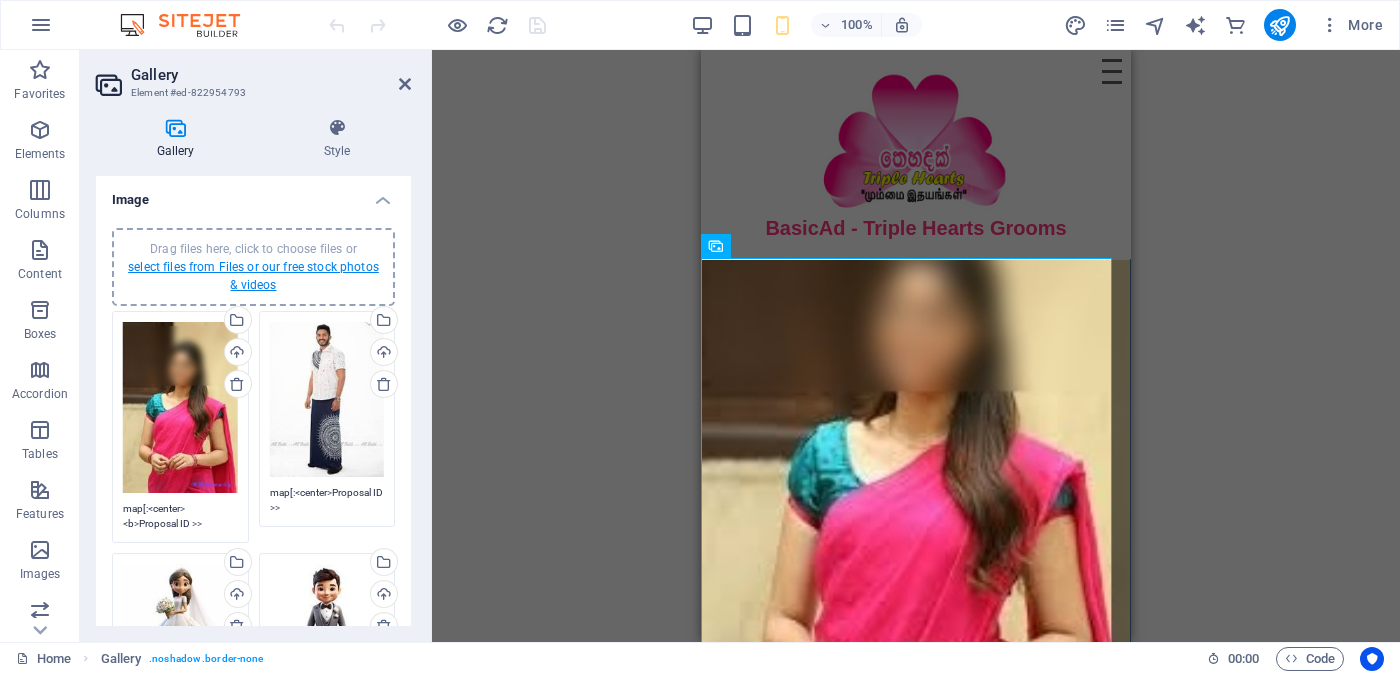click on "select files from Files or our free stock photos & videos" at bounding box center [253, 276] 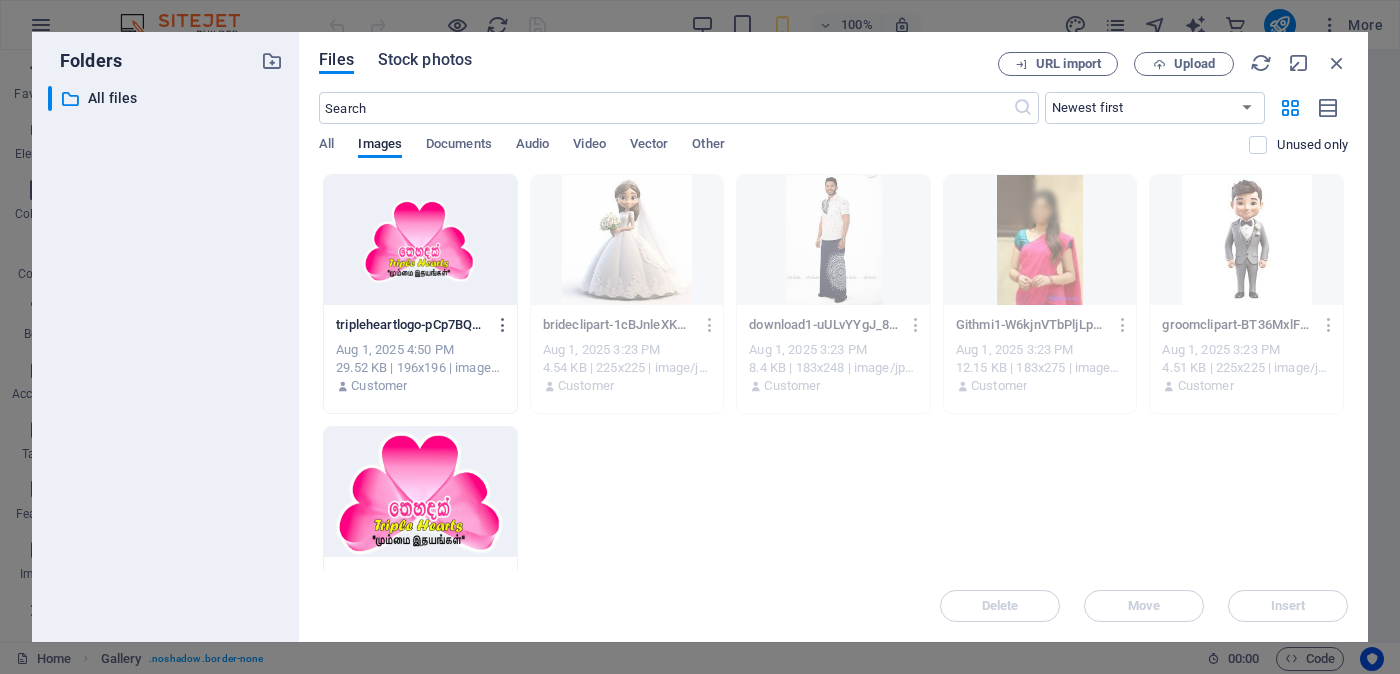 click on "Stock photos" at bounding box center [425, 60] 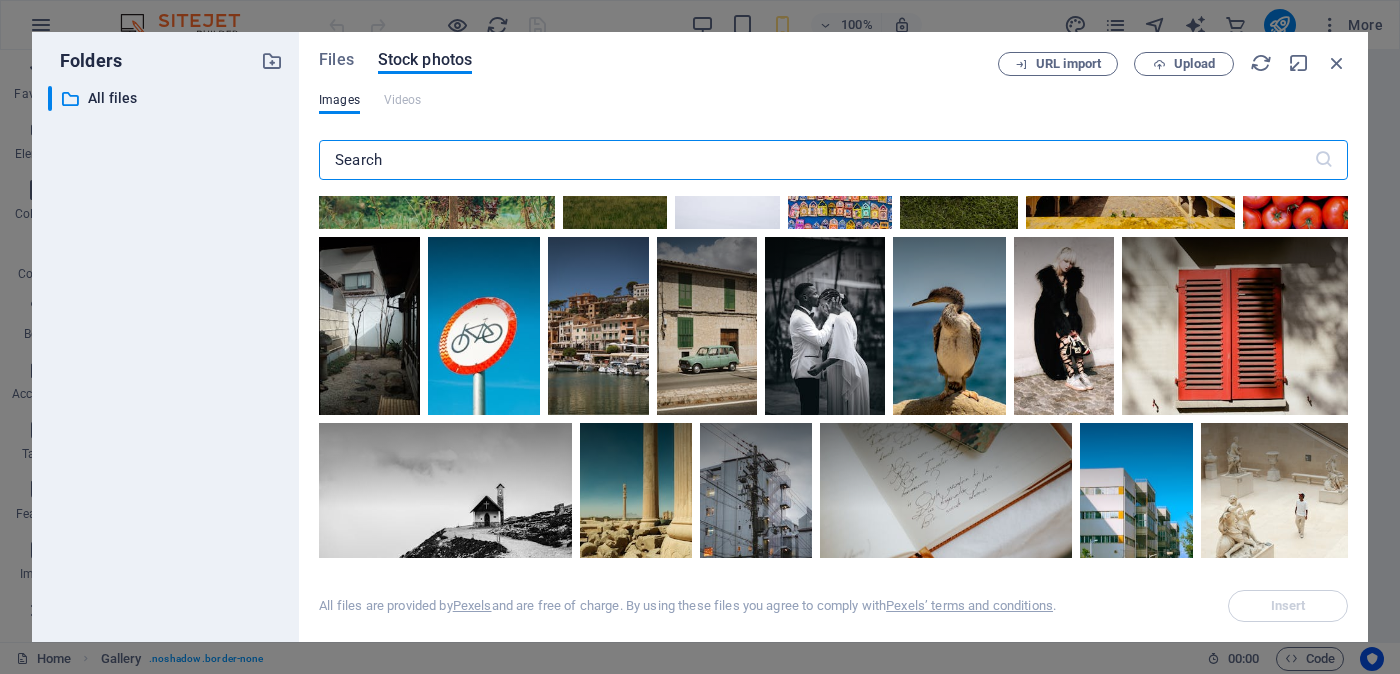 scroll, scrollTop: 0, scrollLeft: 0, axis: both 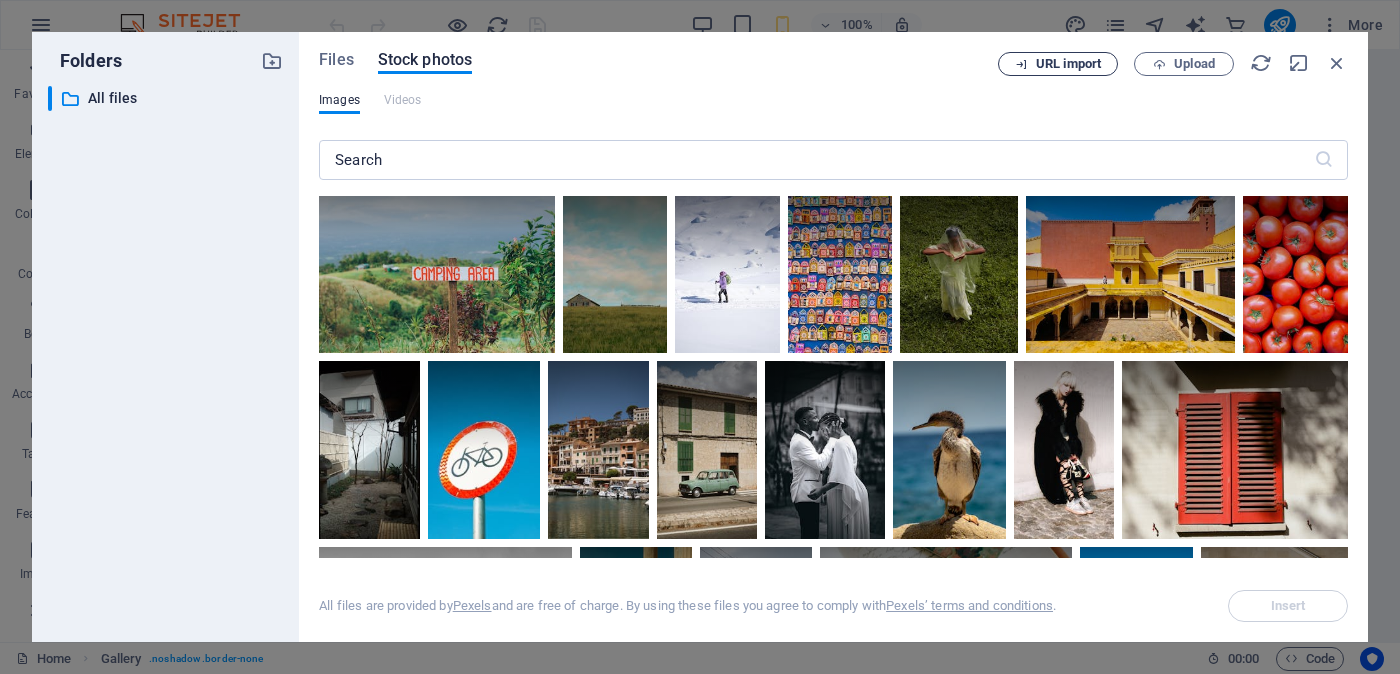 click on "URL import" at bounding box center [1068, 64] 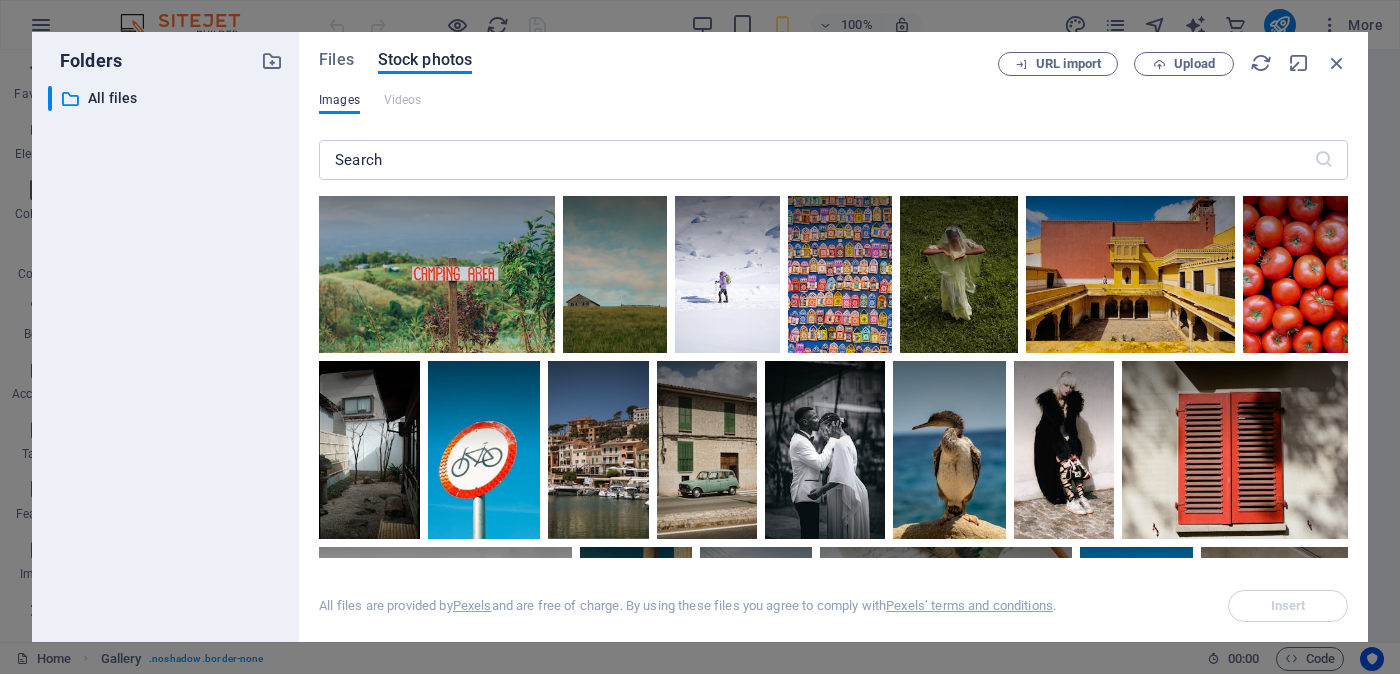 click on "Images" at bounding box center (339, 100) 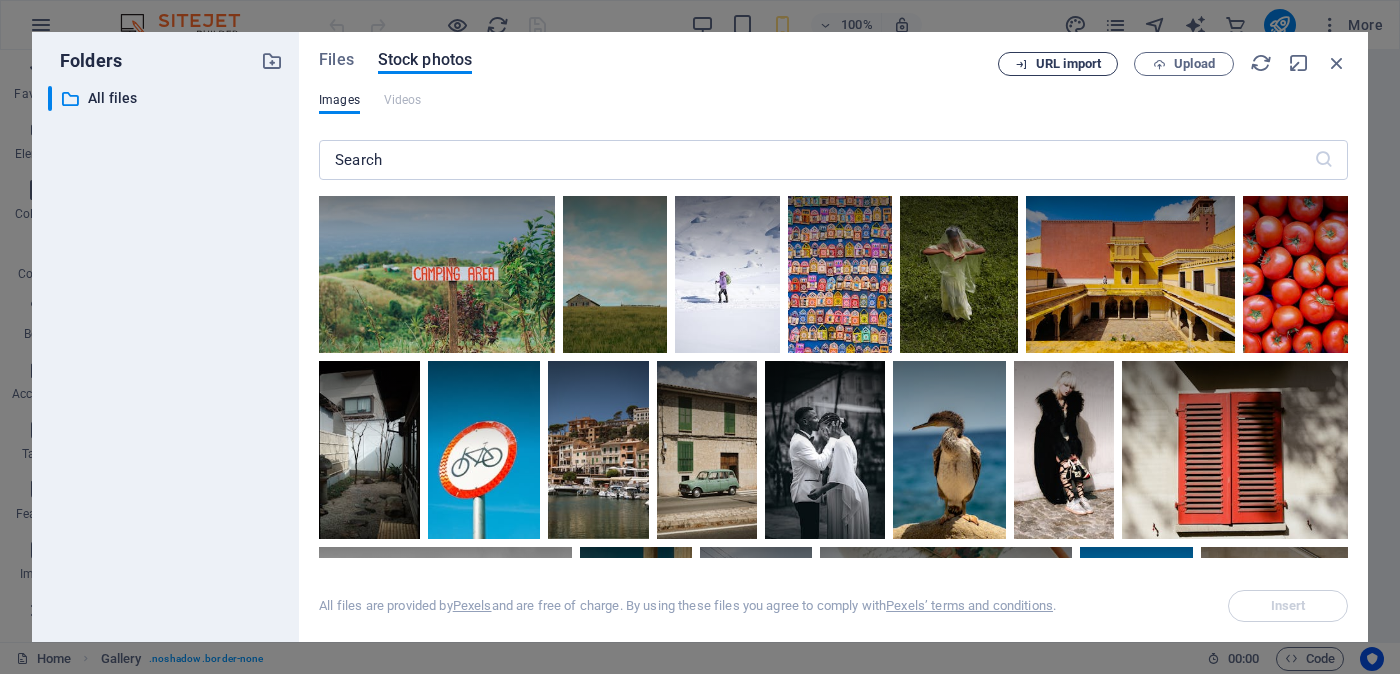 click on "URL import" at bounding box center [1068, 64] 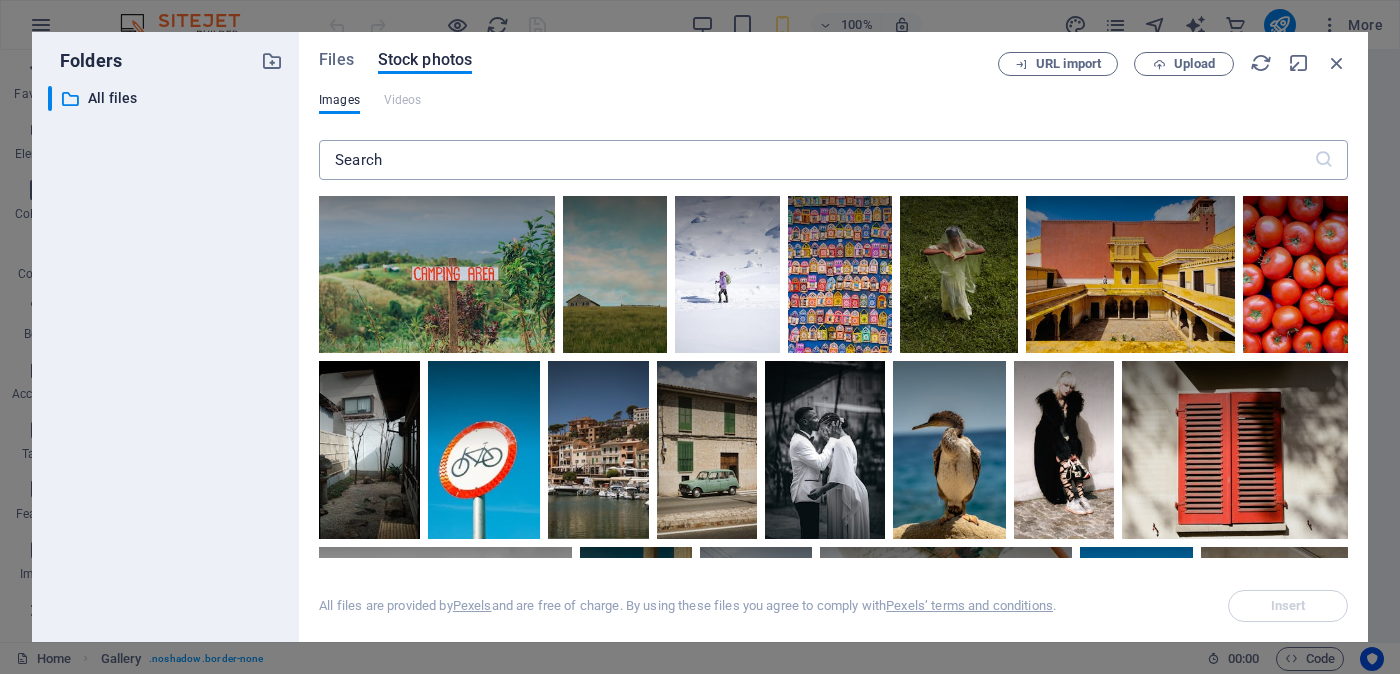 click at bounding box center (816, 160) 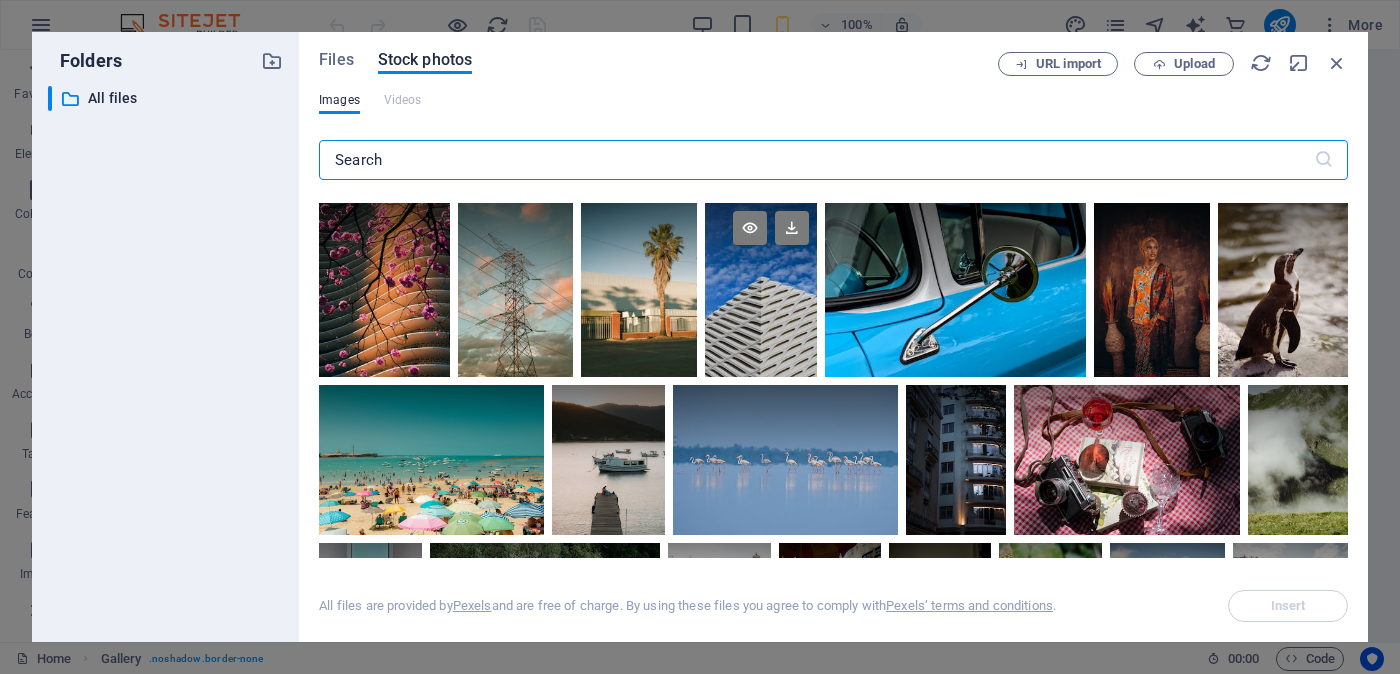 scroll, scrollTop: 1140, scrollLeft: 0, axis: vertical 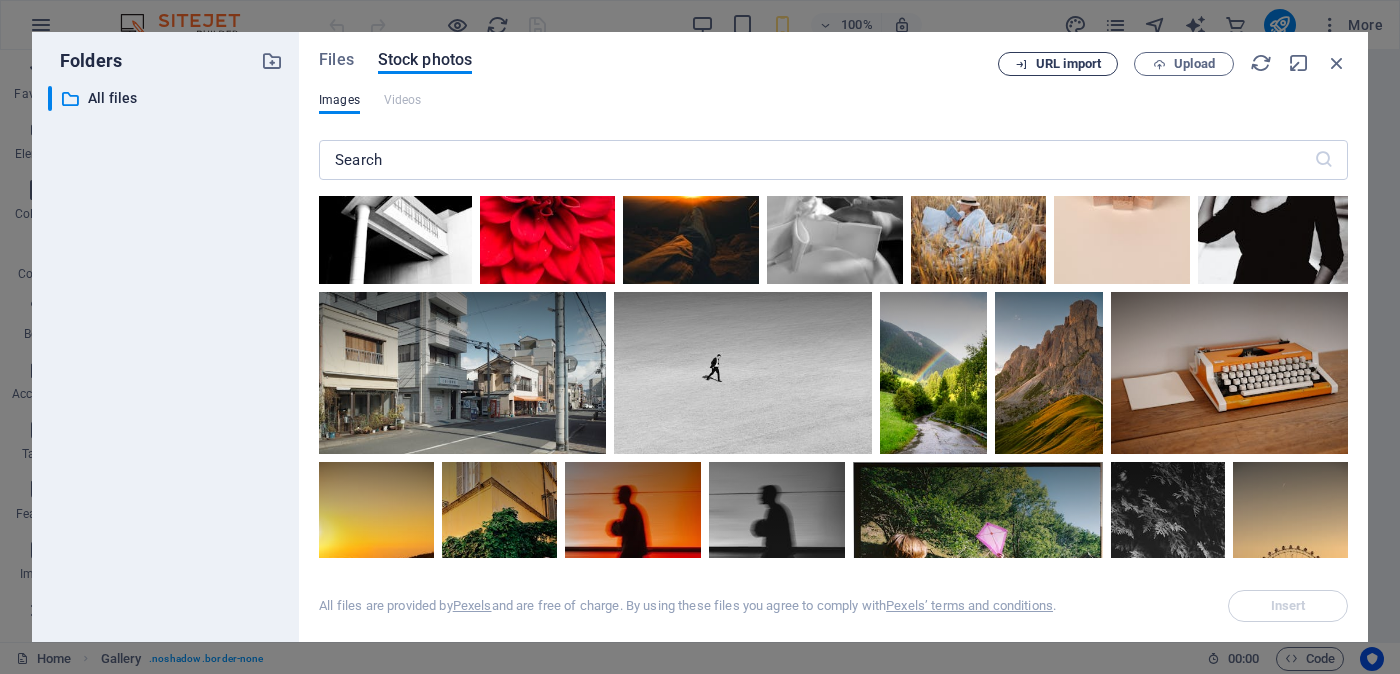 click at bounding box center [1021, 64] 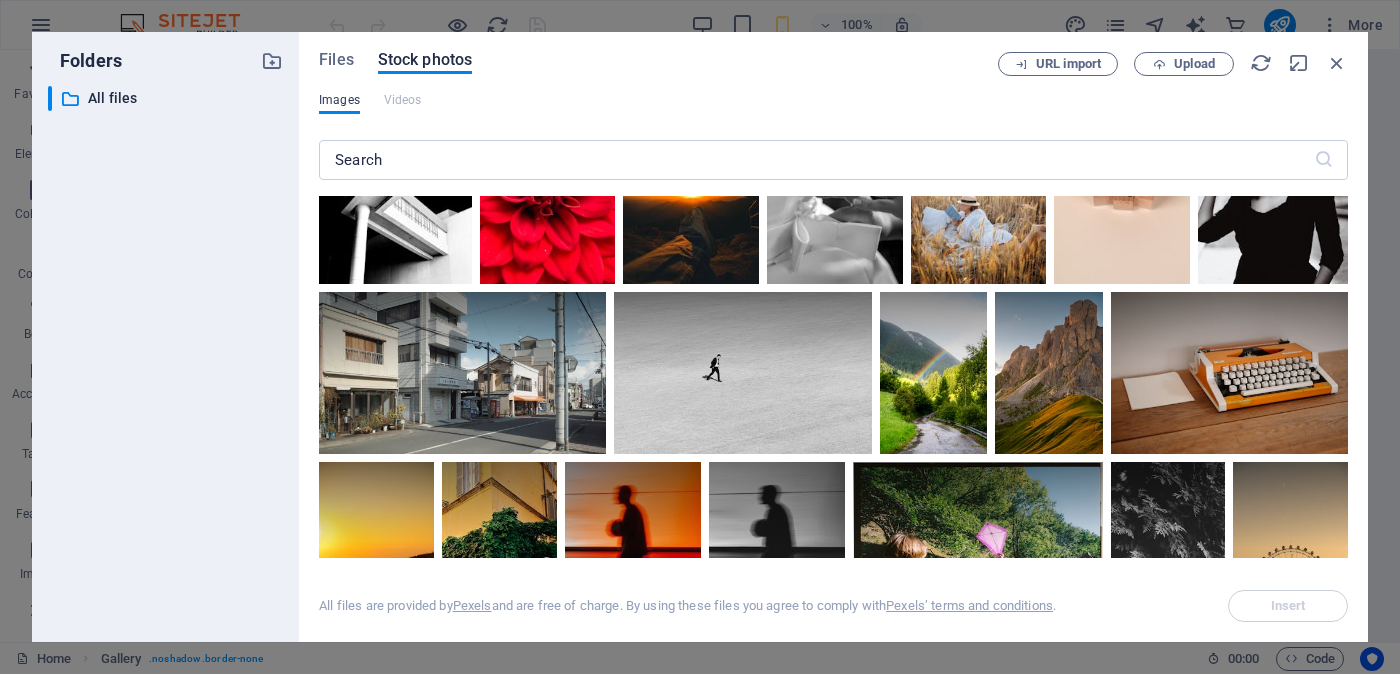click on "Images" at bounding box center (339, 100) 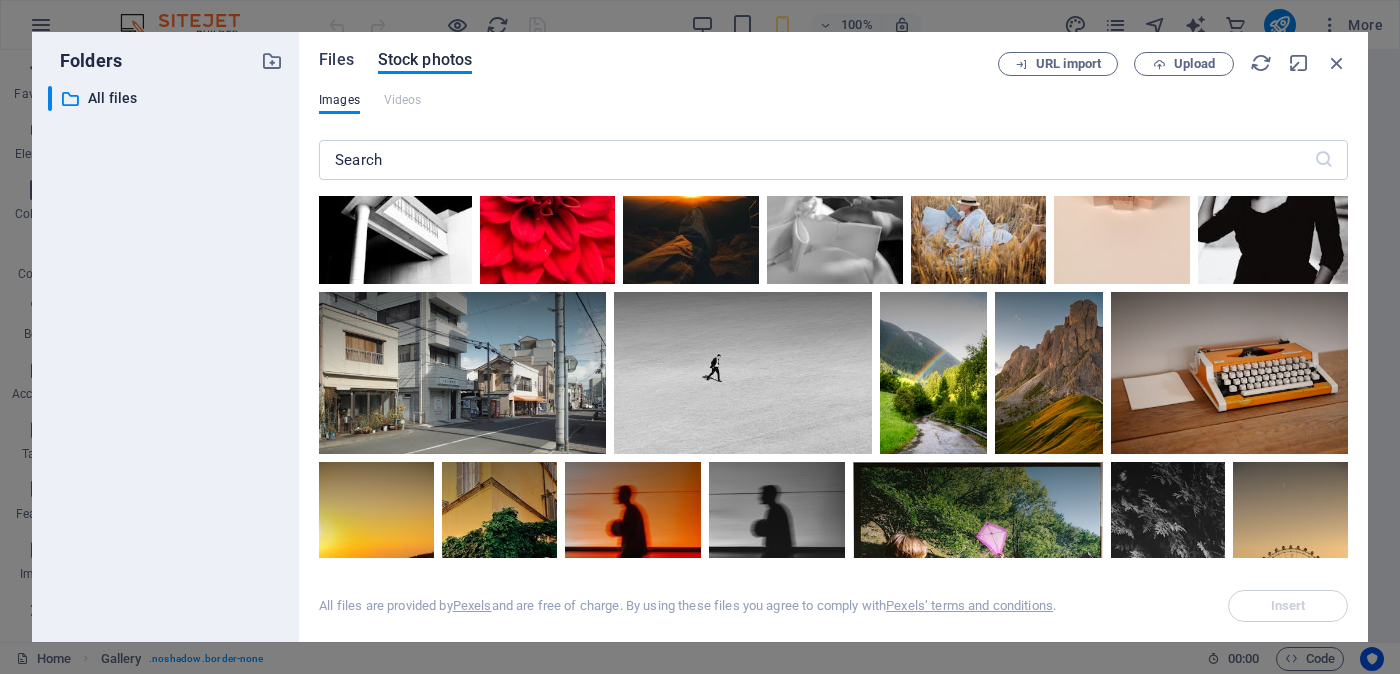 click on "Files" at bounding box center (336, 60) 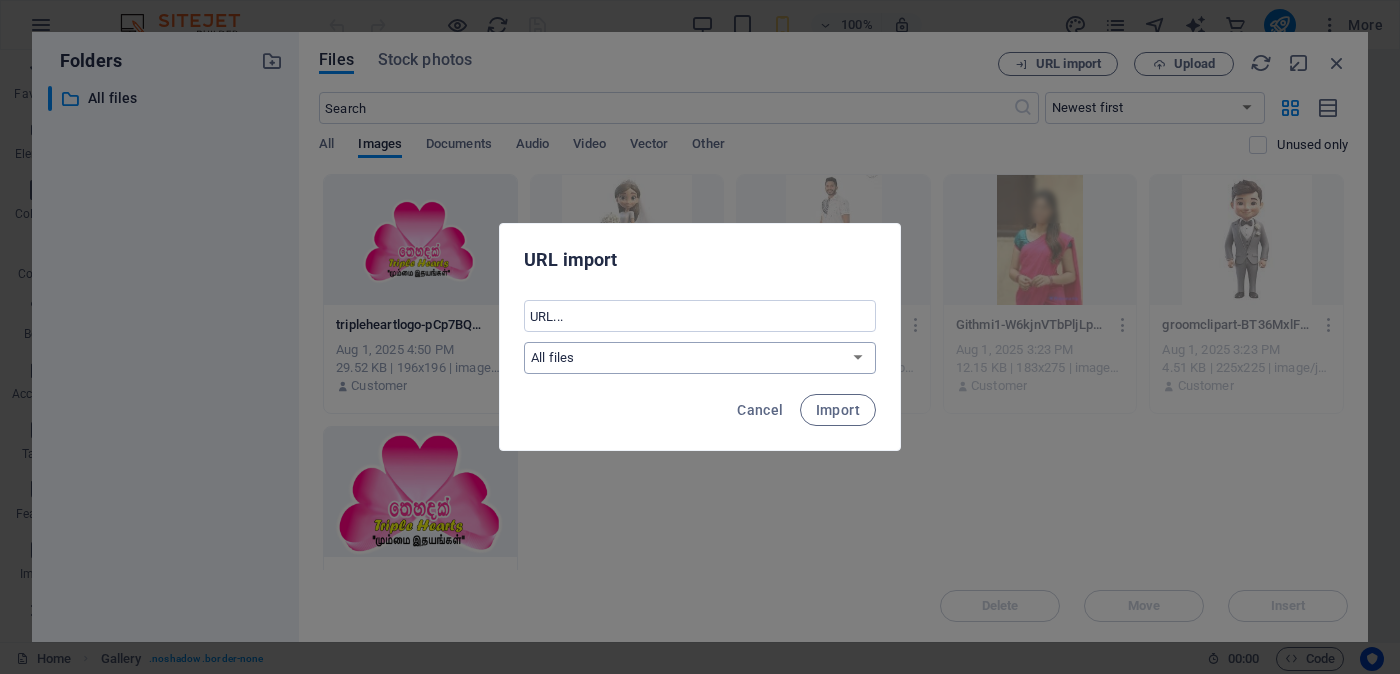 click on "All files" at bounding box center (700, 358) 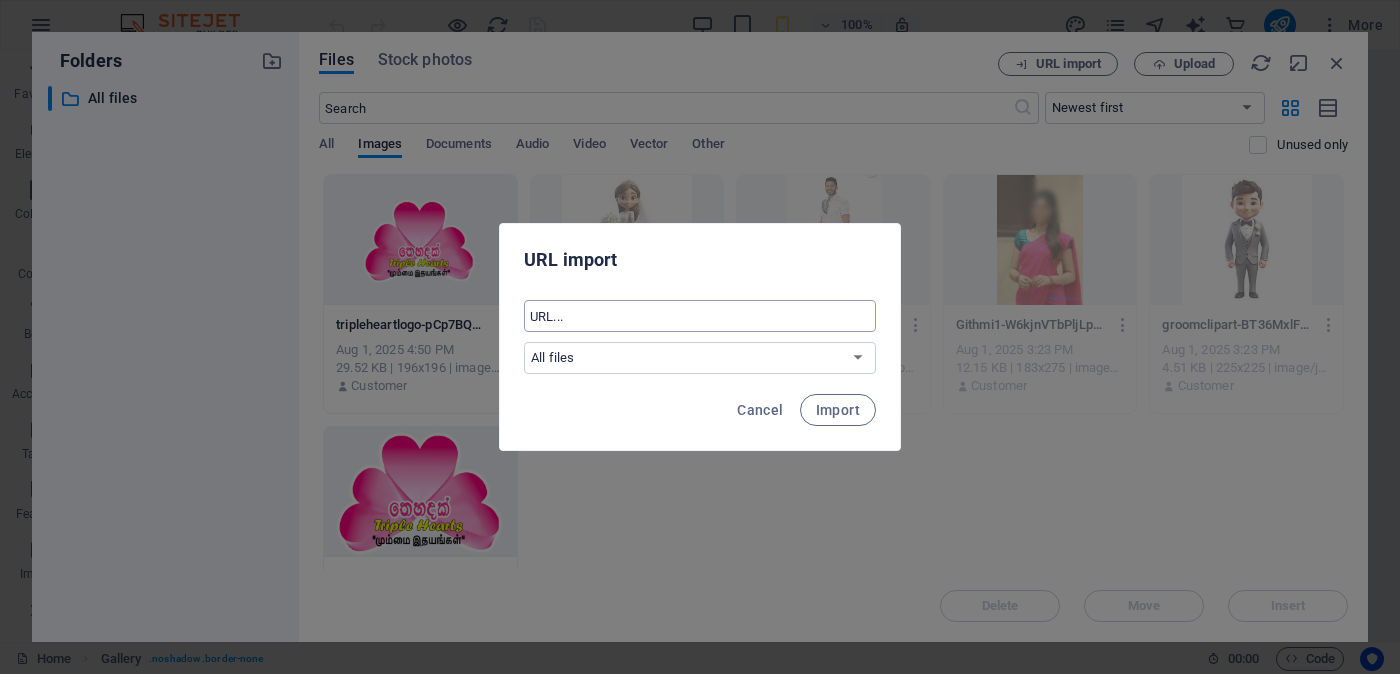 click at bounding box center [700, 316] 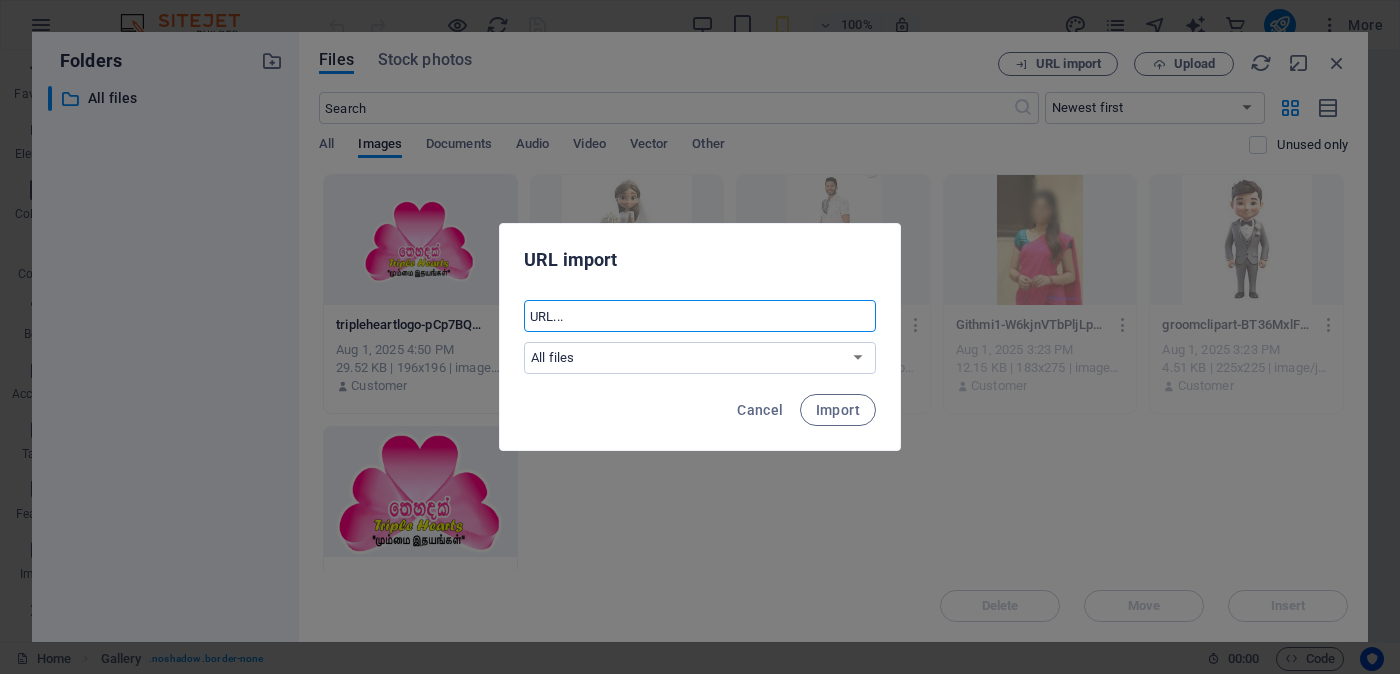 click at bounding box center [700, 316] 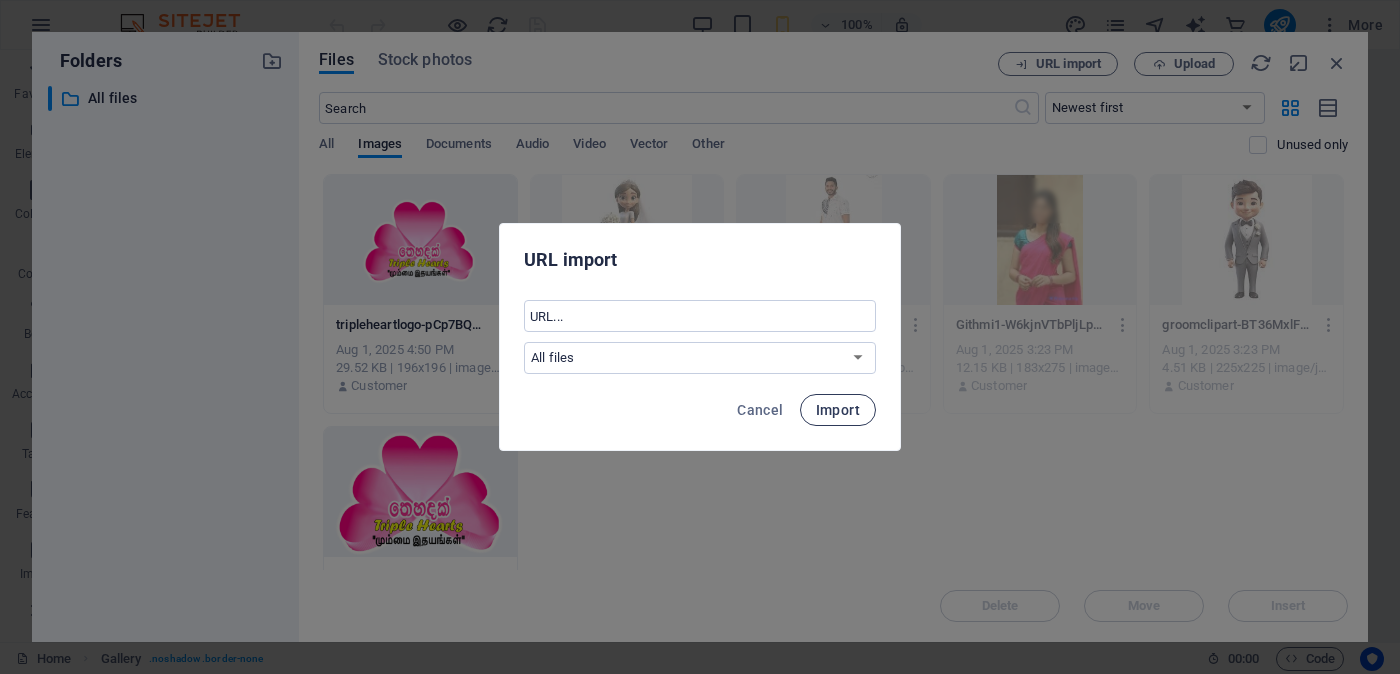 click on "Import" at bounding box center (838, 410) 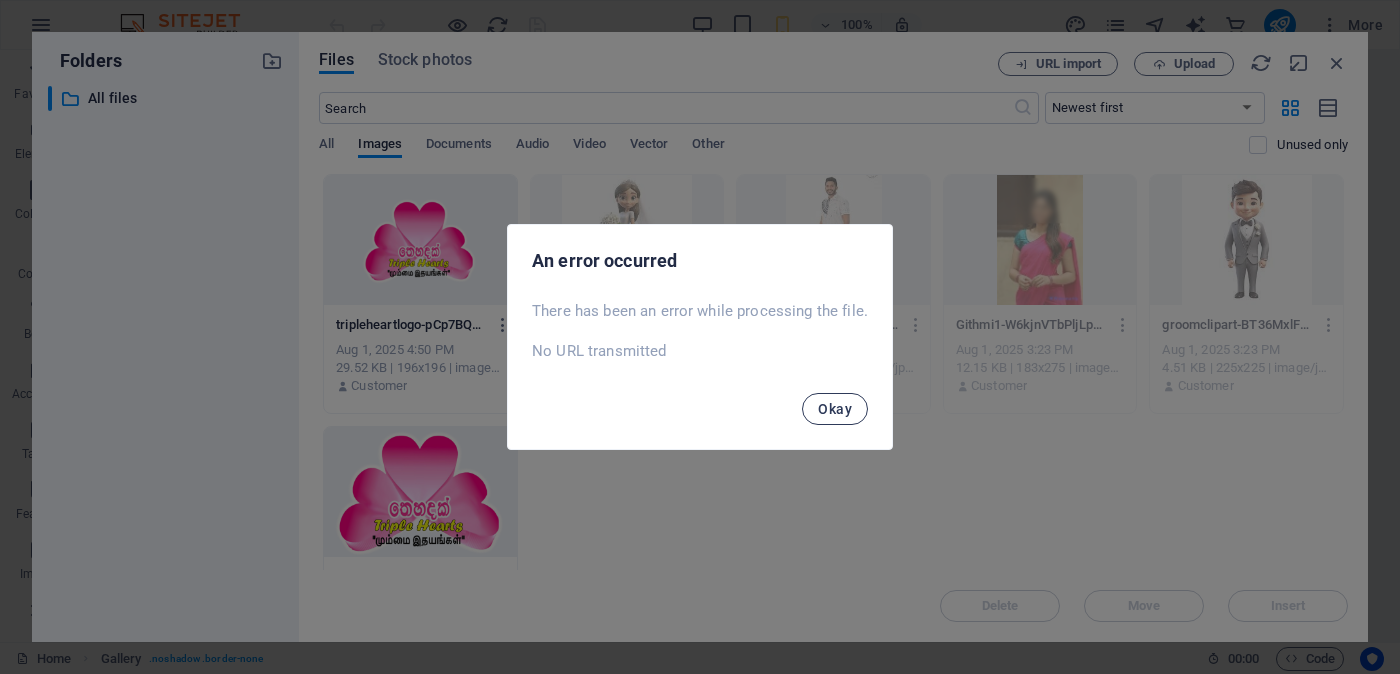 click on "Okay" at bounding box center [835, 409] 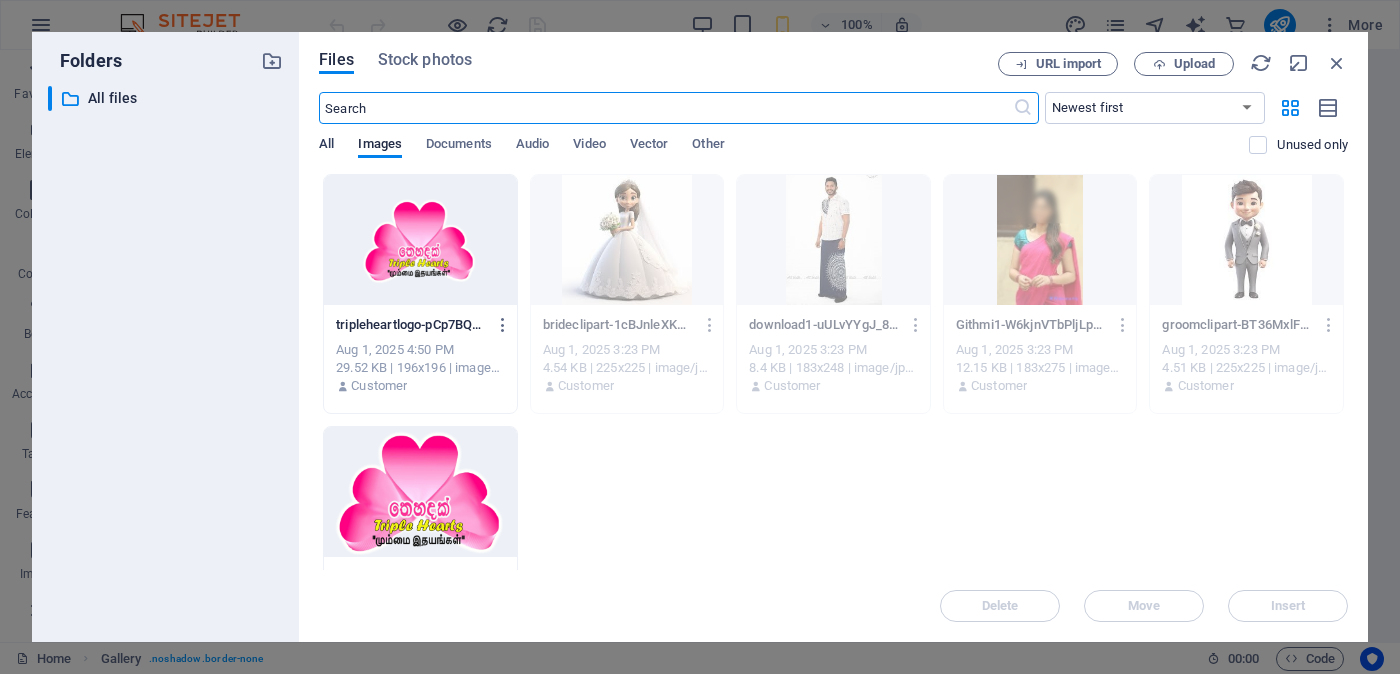 click on "All" at bounding box center (326, 146) 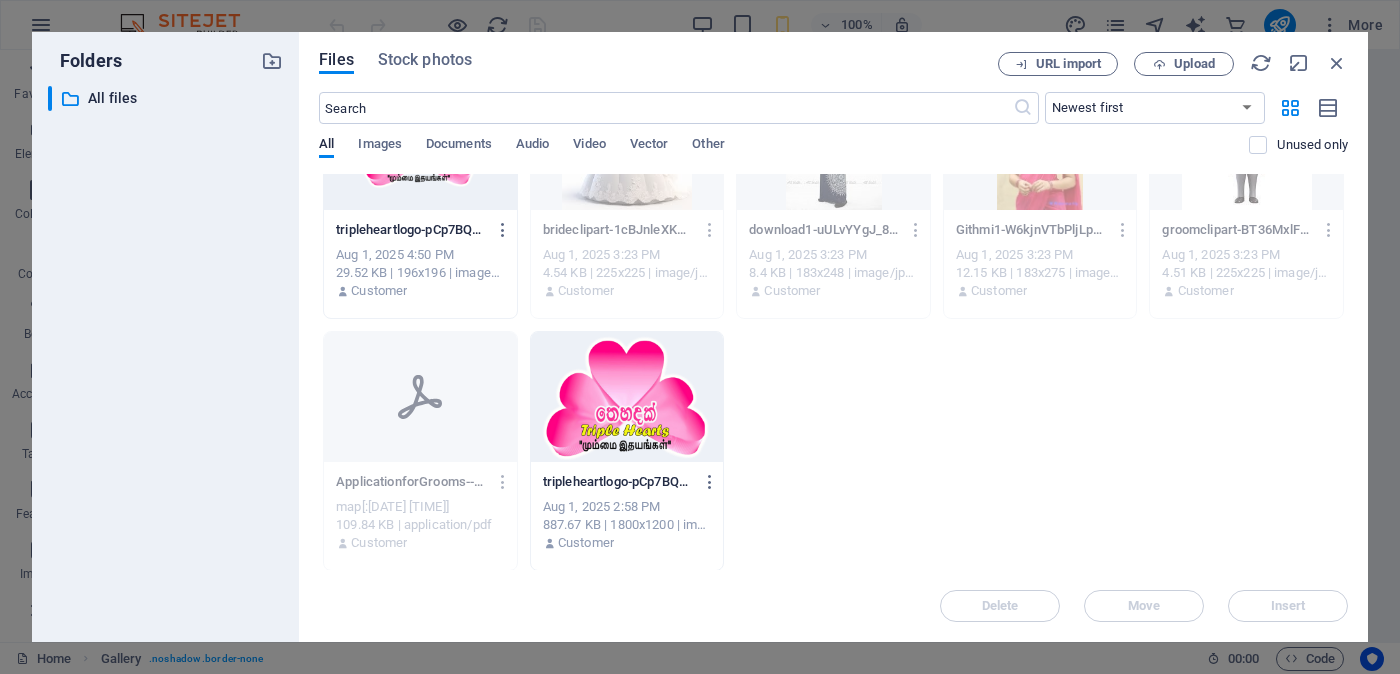 scroll, scrollTop: 0, scrollLeft: 0, axis: both 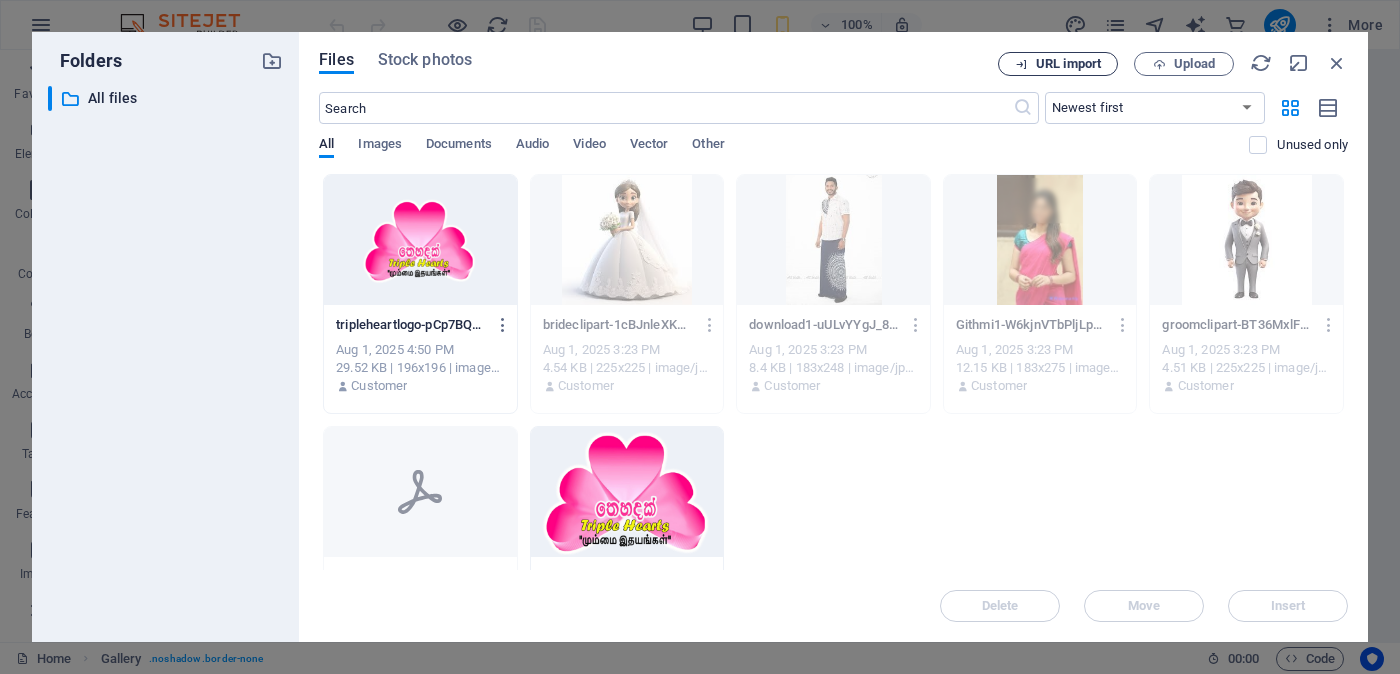 click on "URL import" at bounding box center [1058, 64] 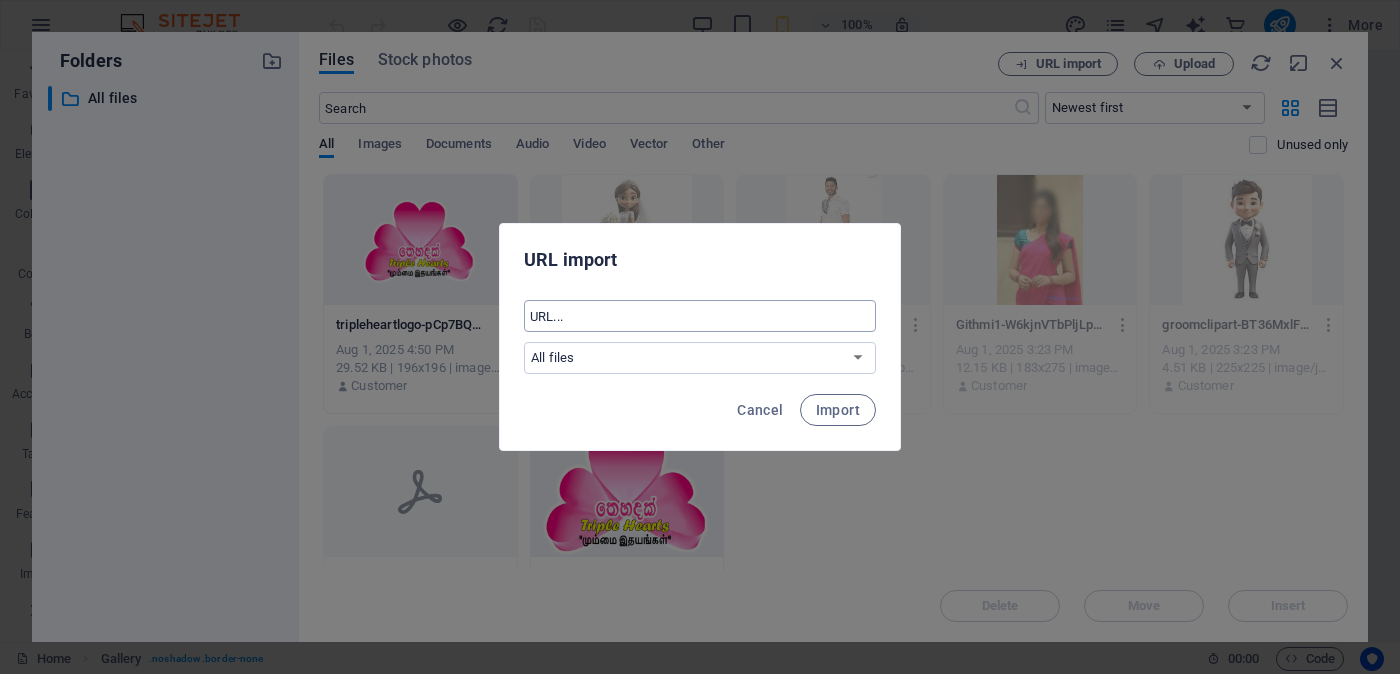 click at bounding box center [700, 316] 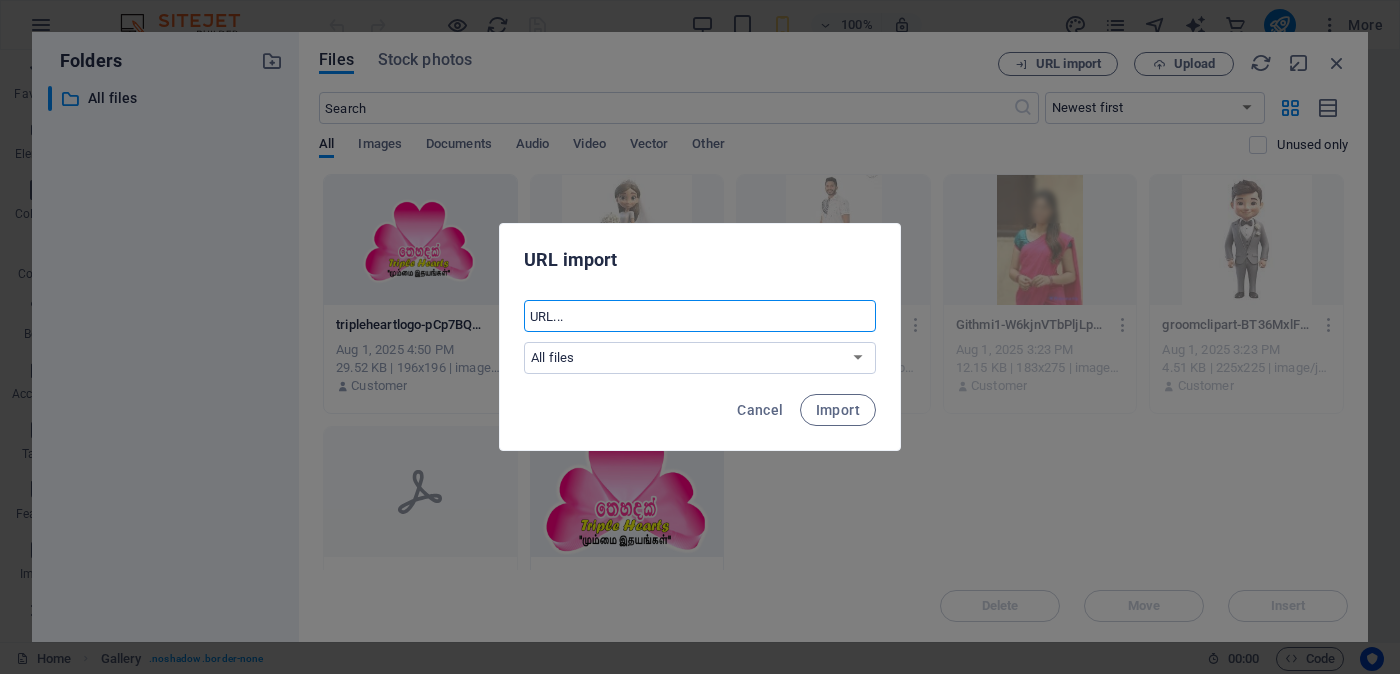 click at bounding box center [700, 316] 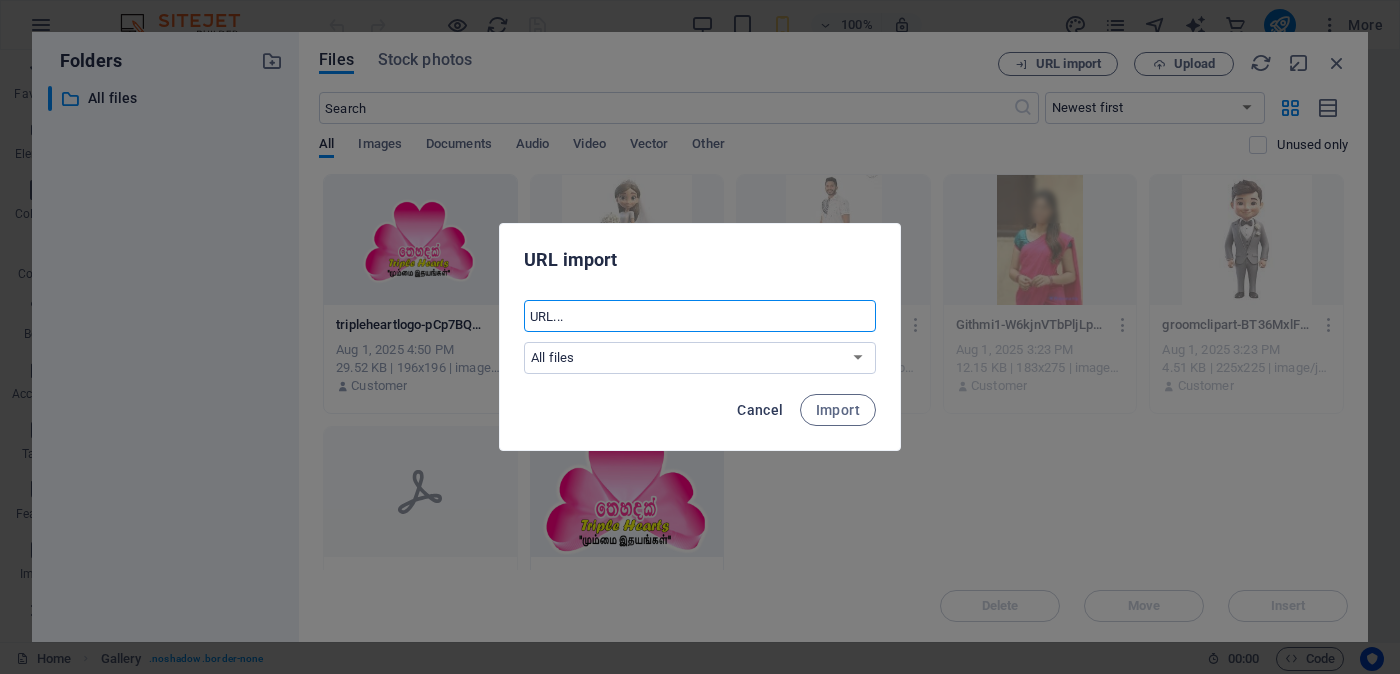 click on "Cancel" at bounding box center (760, 410) 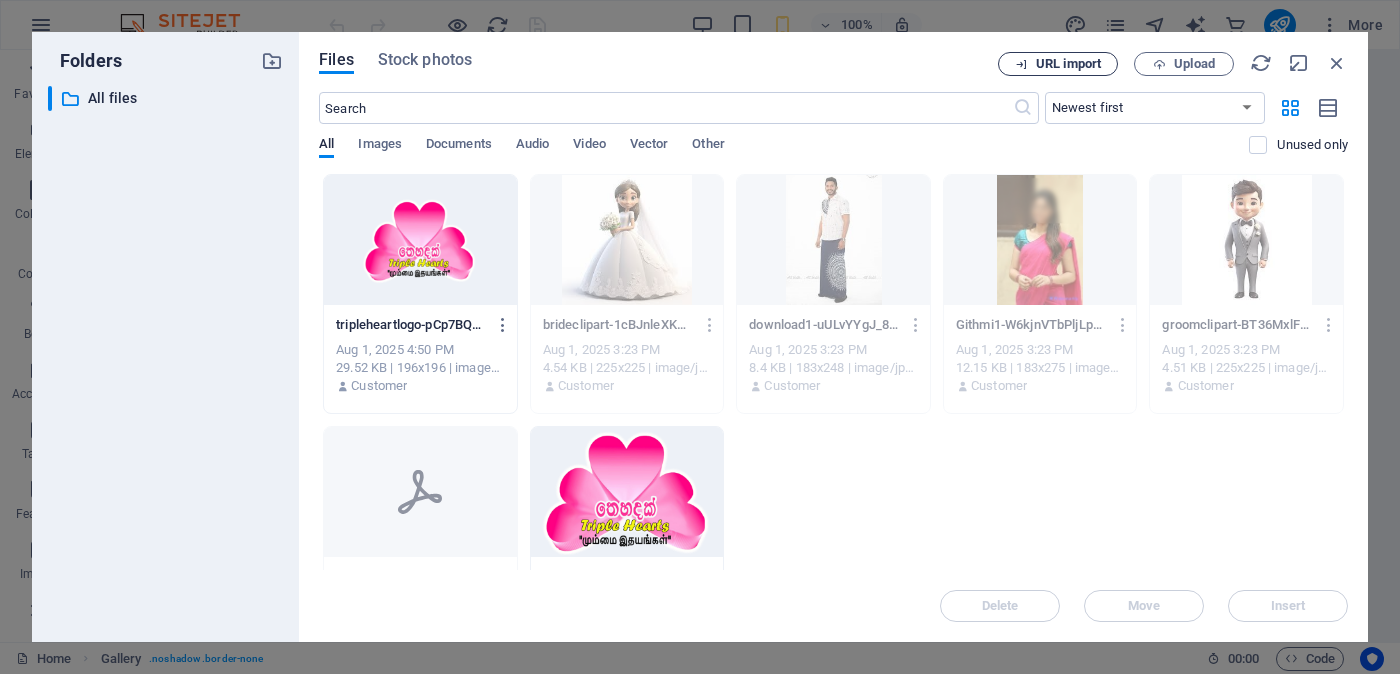 click on "URL import" at bounding box center [1068, 64] 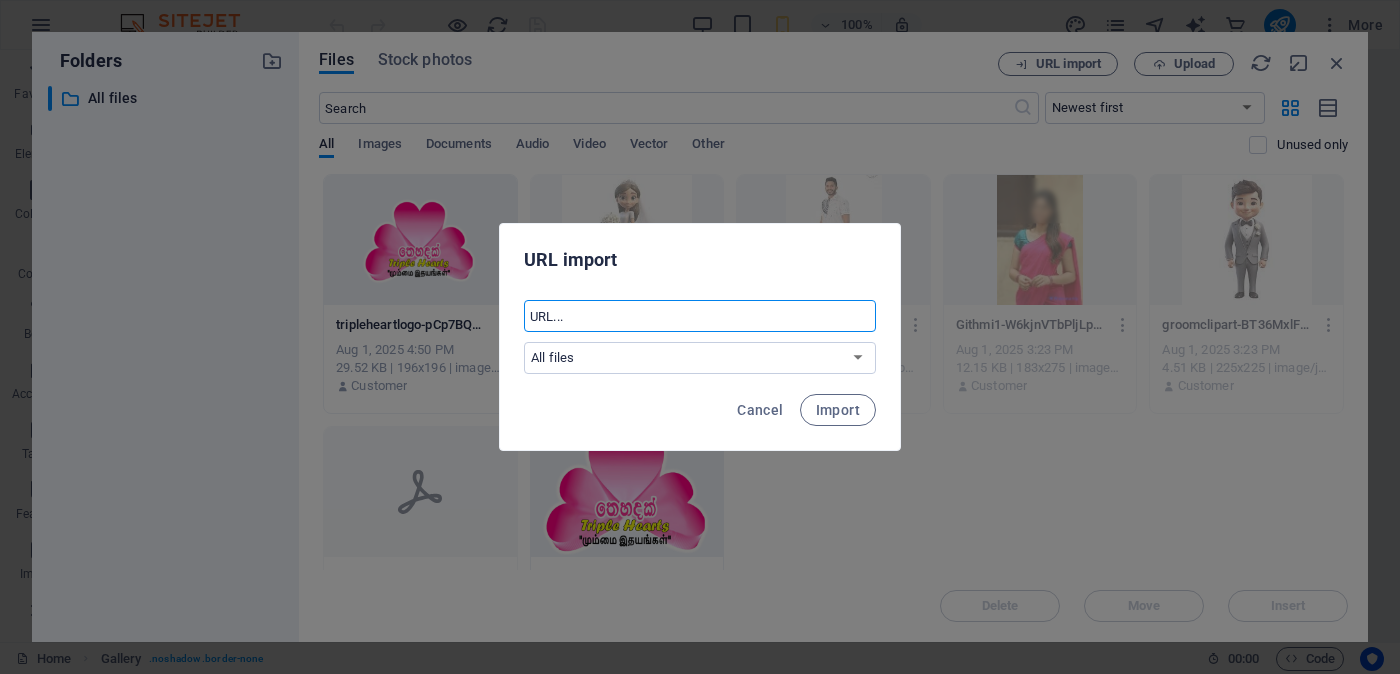 click at bounding box center [700, 316] 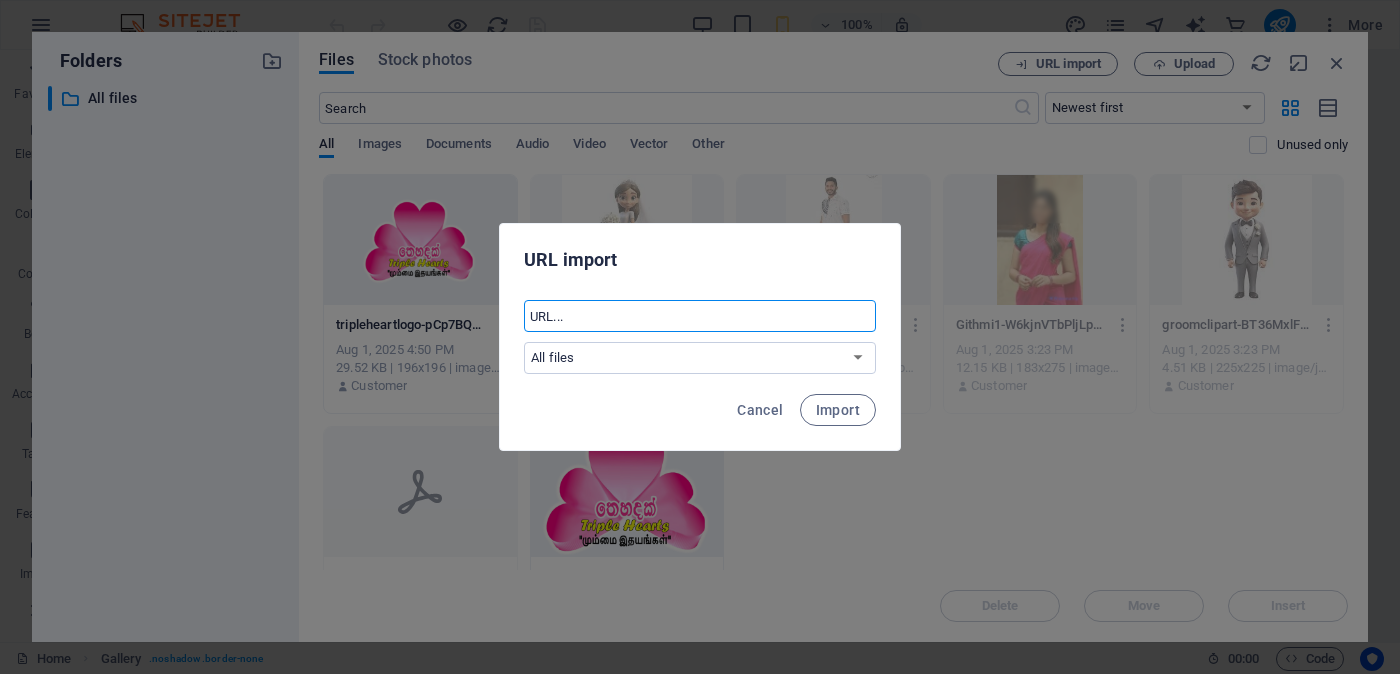 paste on "https://www.triplehearts.com.lk:2083/cpsess9205348088/frontend/jupiter/filemanager/showfile.html?file=Application+for+Grooms-%E0%B6%B8%E0%B6%B1%E0%B7%8F%E0%B6%BD%E0%B6%BA%E0%B6%B1%E0%B7%8A.pdf&fileop=&dir=%2Fhome%2Ftriplehe%2Fpublic_html%2FJotform%2FApplication+for+Grooms-%E0%B6%B8%E0%B6%B1%E0%B7%8F%E0%B6%BD%E0%B6%BA%E0%B6%B1%E0%B7%8A&dirop=&charset=&file_charset=&baseurl=&basedir=" 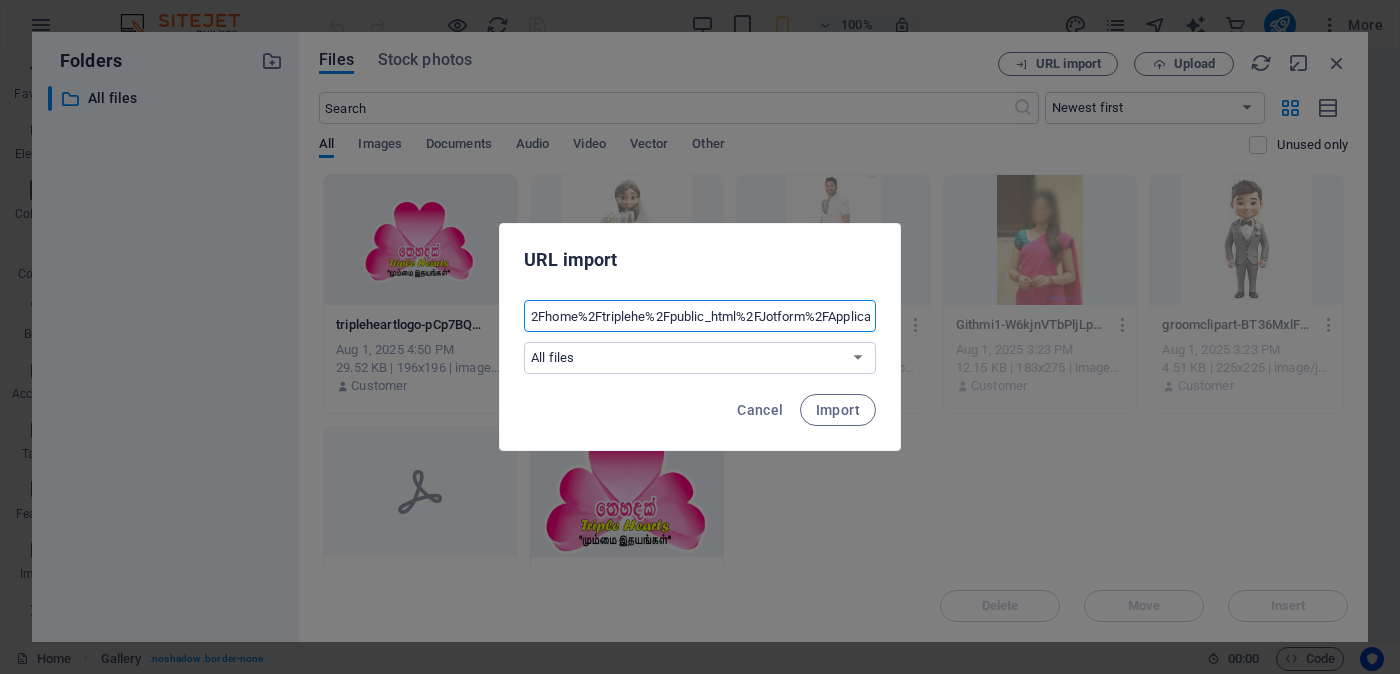 scroll, scrollTop: 0, scrollLeft: 1395, axis: horizontal 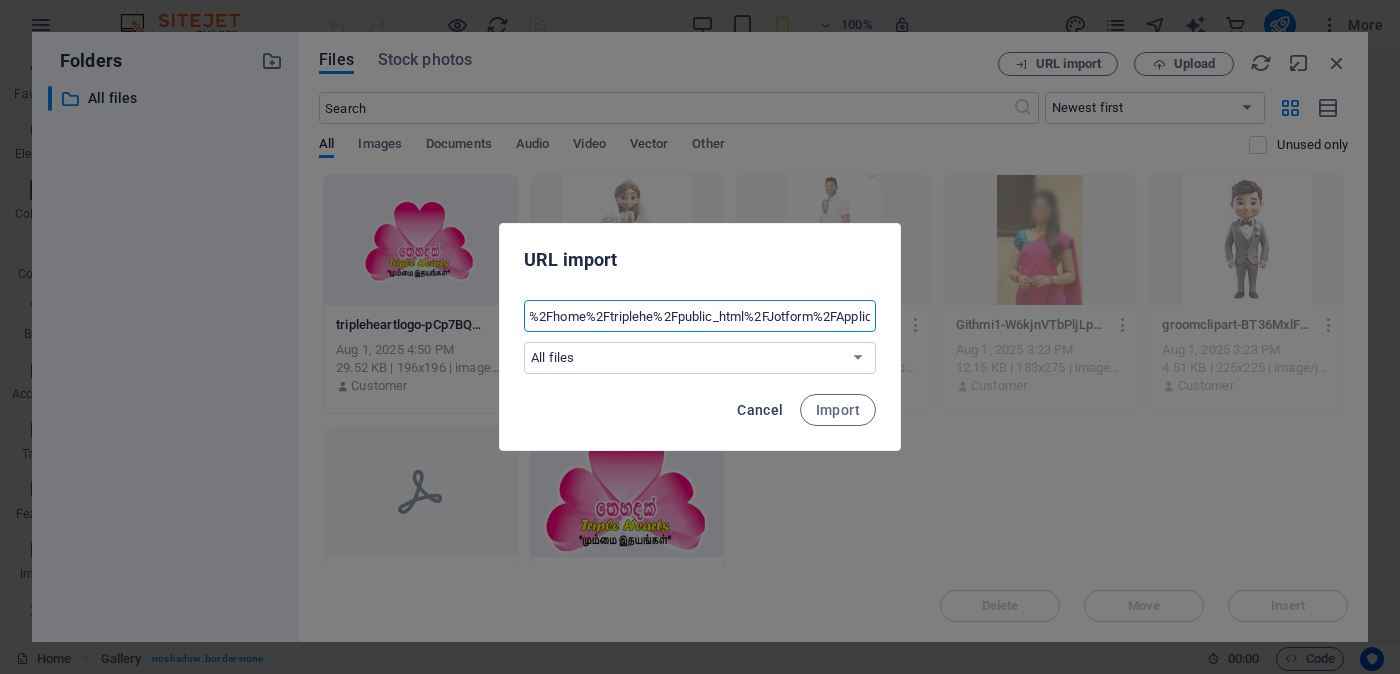 type on "https://www.triplehearts.com.lk:2083/cpsess9205348088/frontend/jupiter/filemanager/showfile.html?file=Application+for+Grooms-%E0%B6%B8%E0%B6%B1%E0%B7%8F%E0%B6%BD%E0%B6%BA%E0%B6%B1%E0%B7%8A.pdf&fileop=&dir=%2Fhome%2Ftriplehe%2Fpublic_html%2FJotform%2FApplication+for+Grooms-%E0%B6%B8%E0%B6%B1%E0%B7%8F%E0%B6%BD%E0%B6%BA%E0%B6%B1%E0%B7%8A&dirop=&charset=&file_charset=&baseurl=&basedir=" 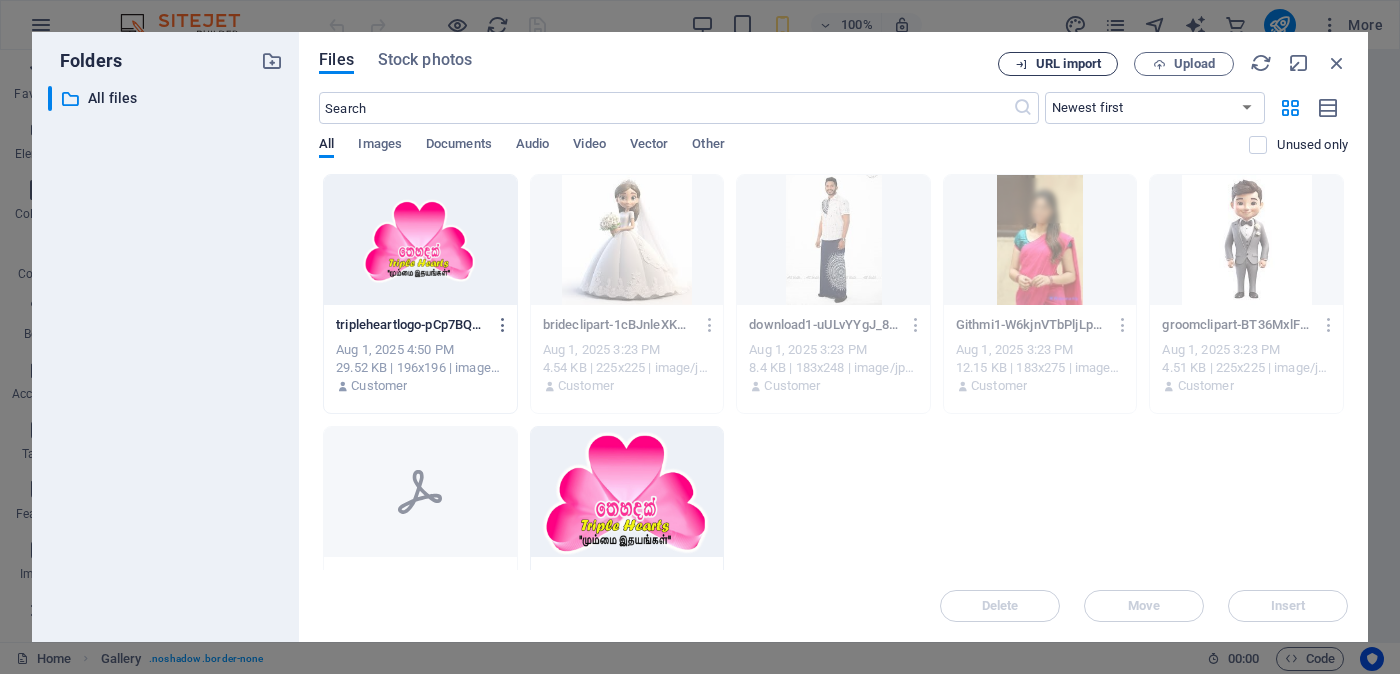click on "URL import" at bounding box center [1068, 64] 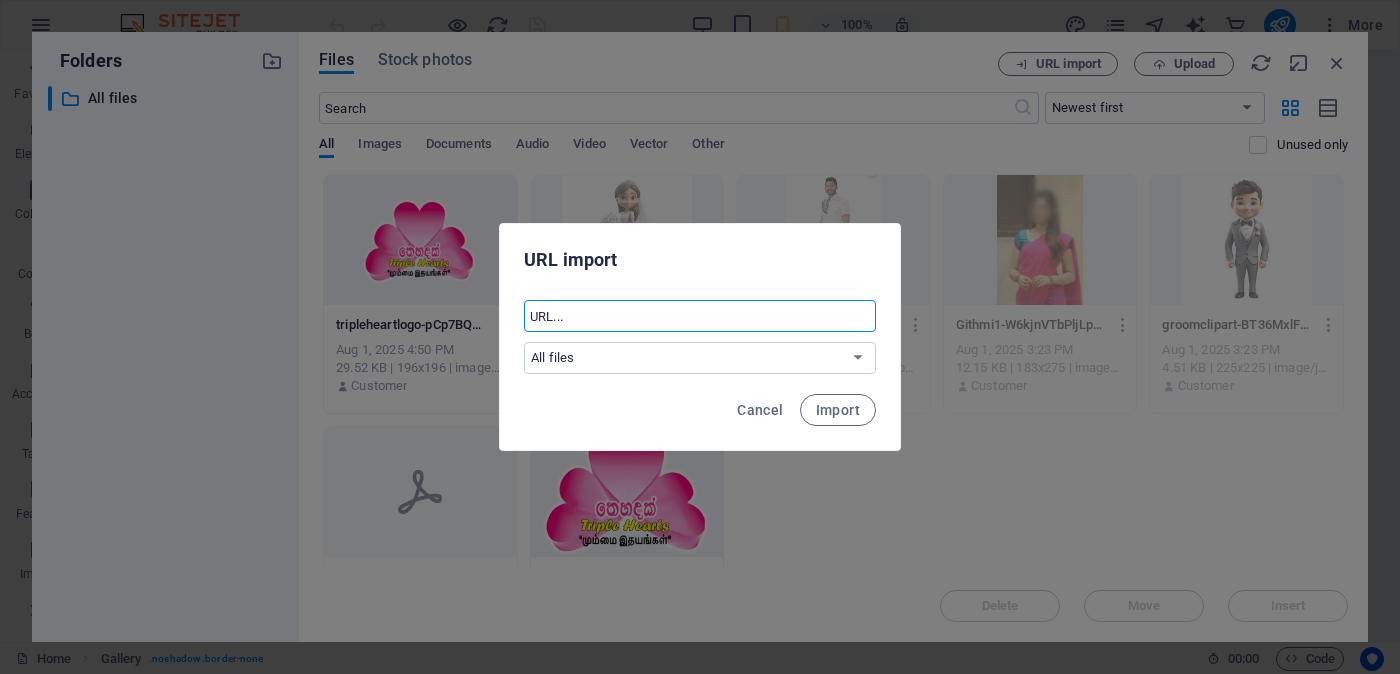 click at bounding box center (700, 316) 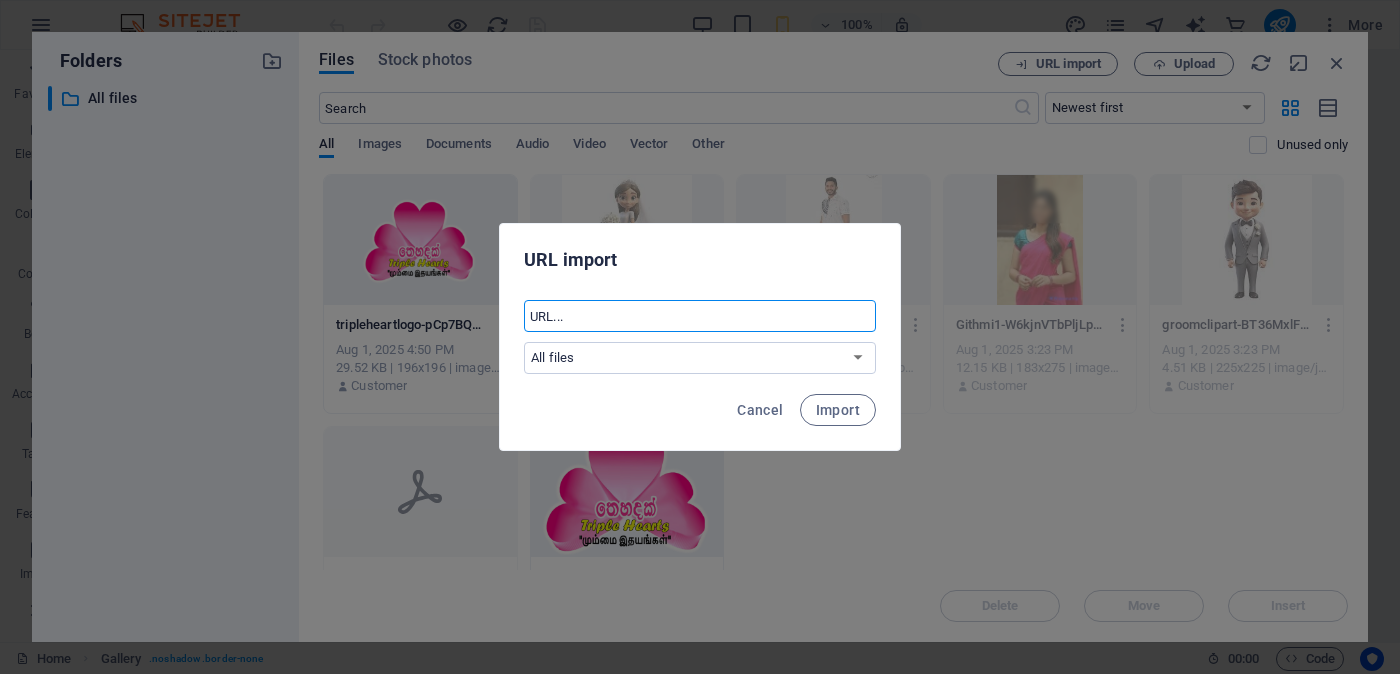 paste on "You will be editing: /public_html/Jotform/Application for Grooms-මනාලයන්/" 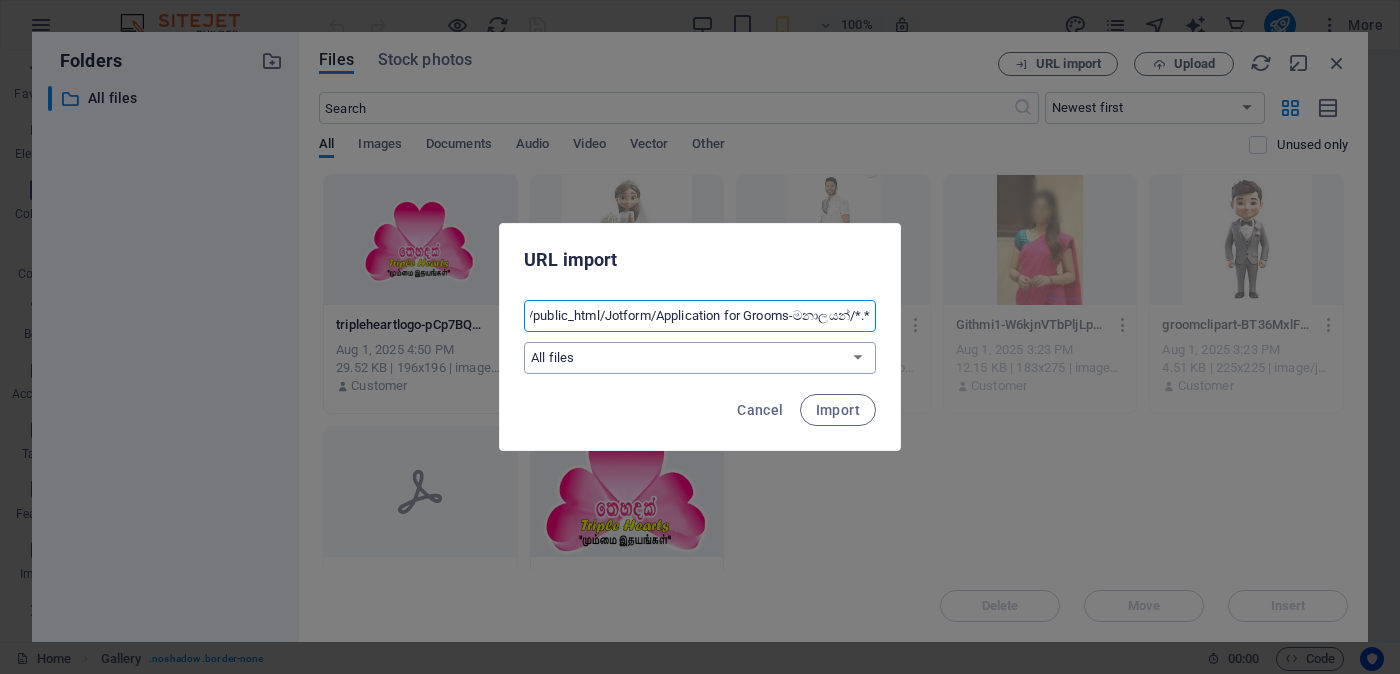scroll, scrollTop: 0, scrollLeft: 0, axis: both 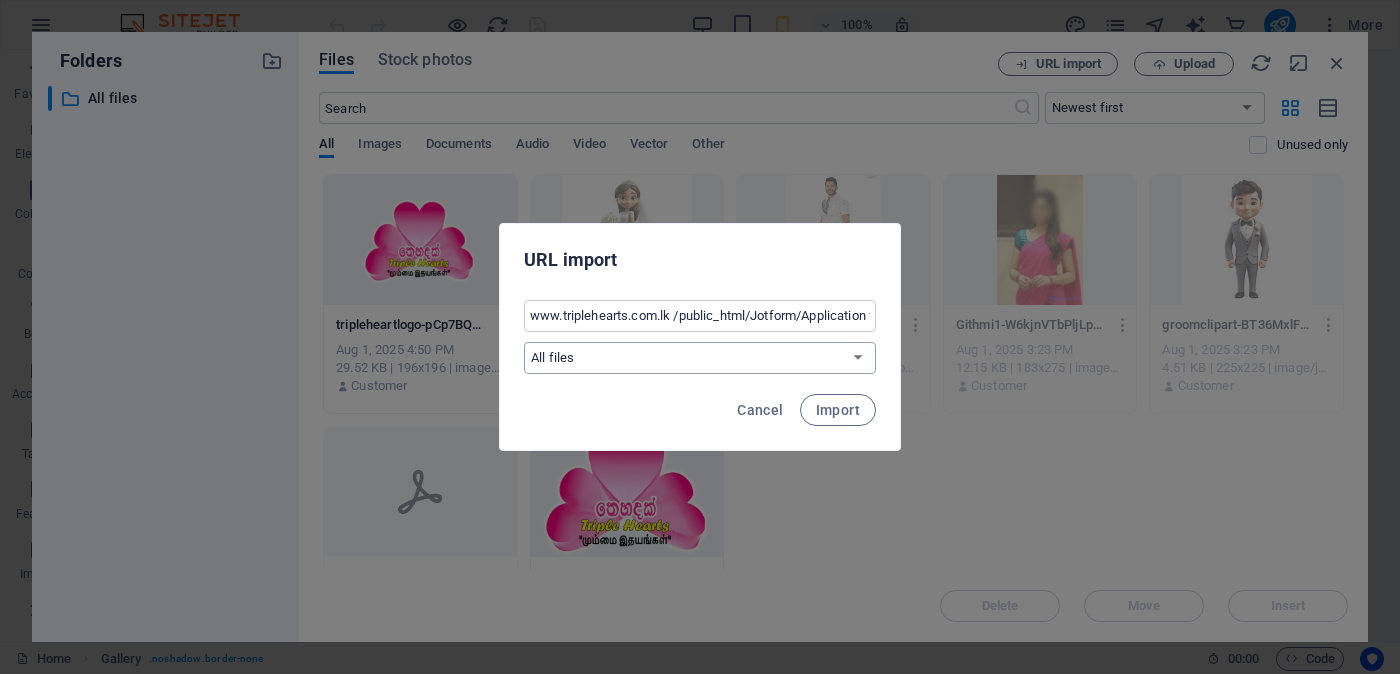click on "All files" at bounding box center (700, 358) 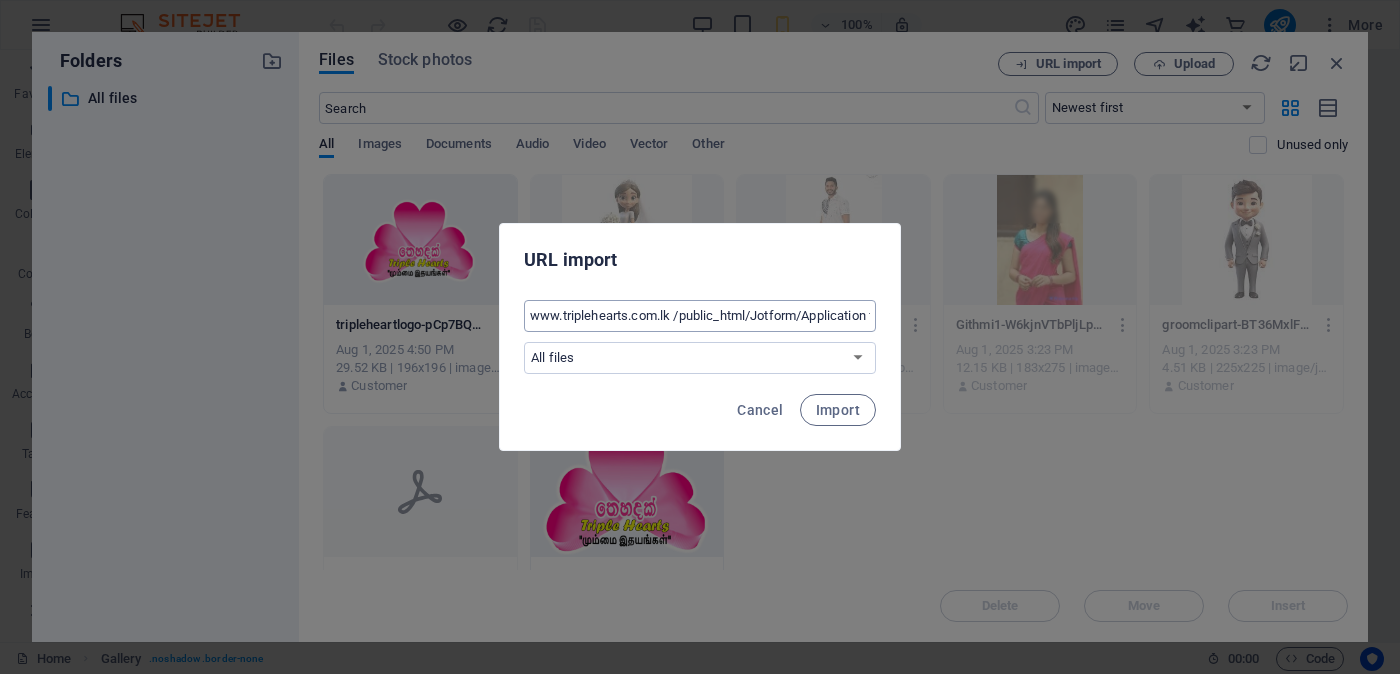 click on "www.triplehearts.com.lk /public_html/Jotform/Application for Grooms-මනාලයන්/*.*" at bounding box center (700, 316) 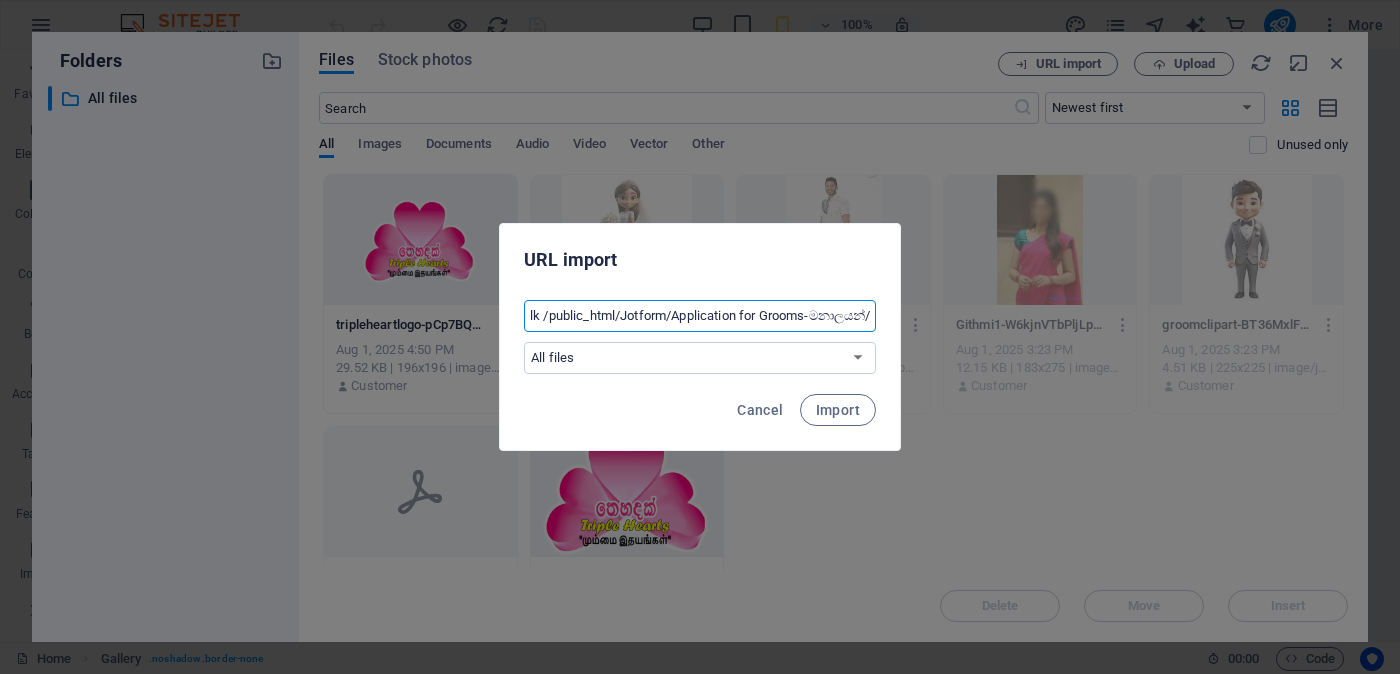 scroll, scrollTop: 0, scrollLeft: 158, axis: horizontal 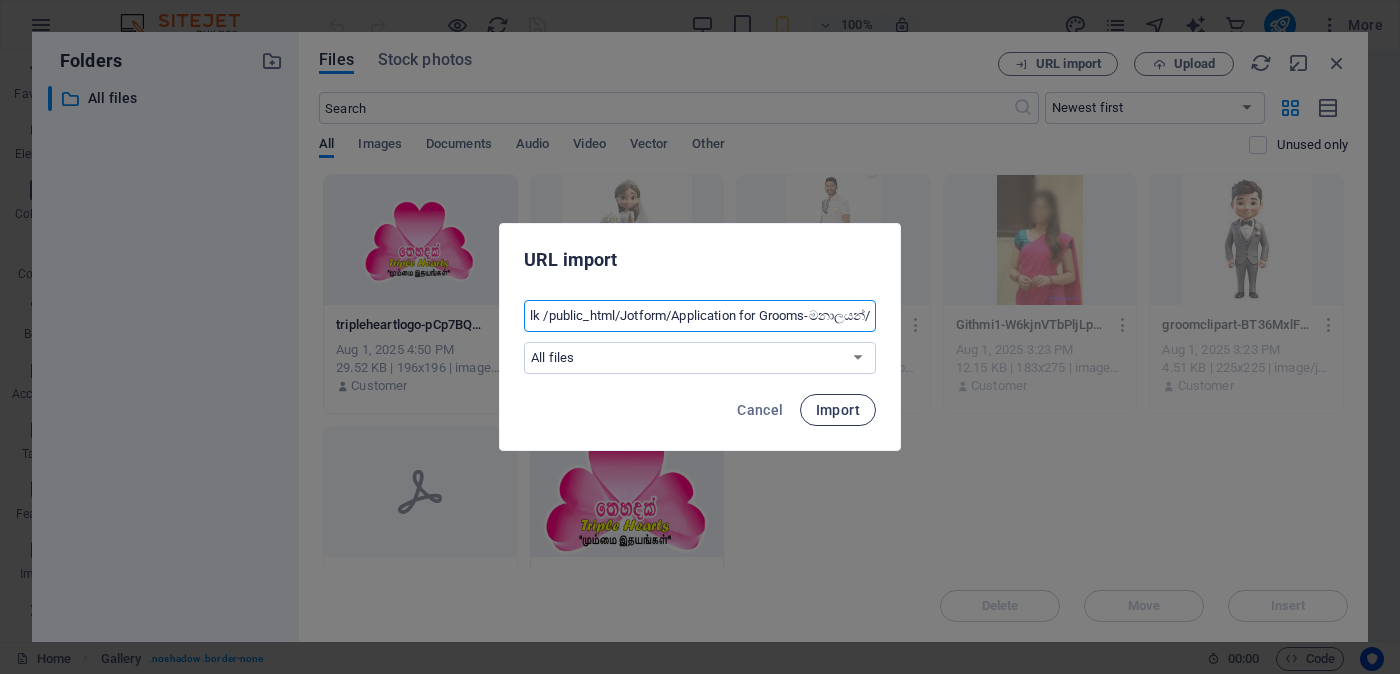 type on "www.triplehearts.com.lk /public_html/Jotform/Application for Grooms-මනාලයන්/" 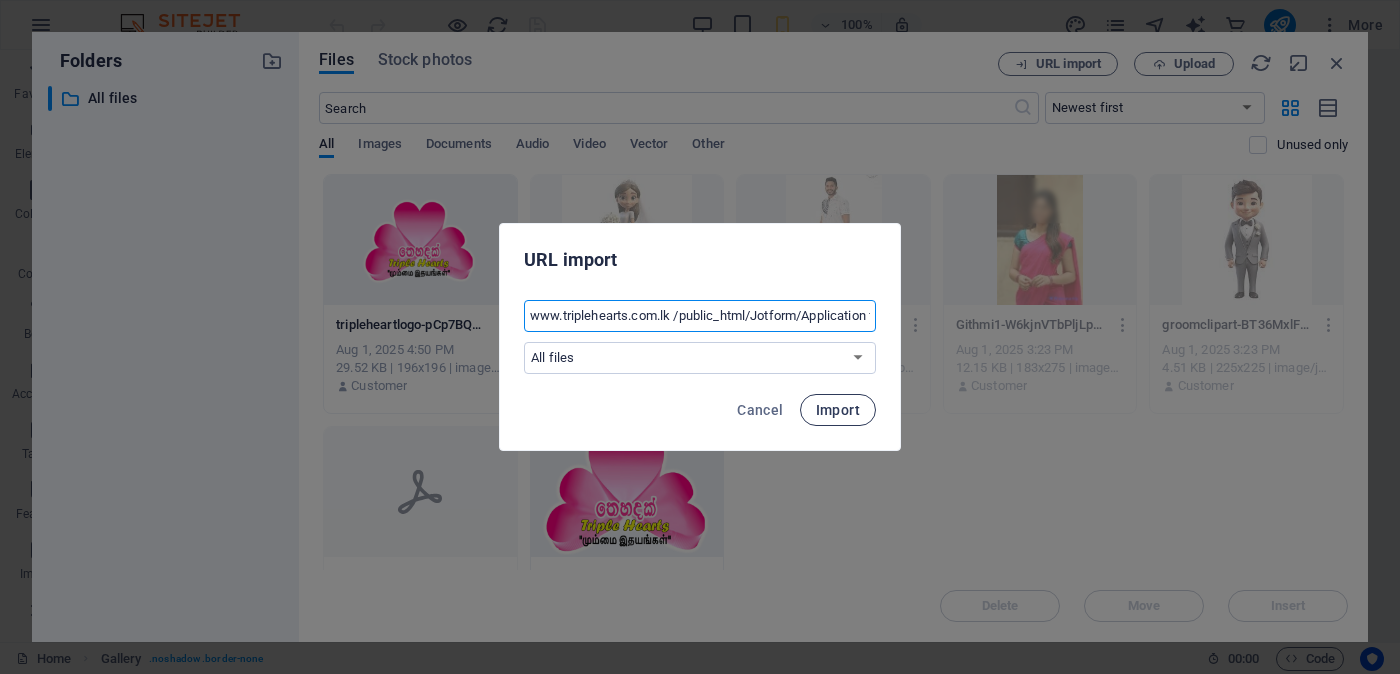 click on "Import" at bounding box center (838, 410) 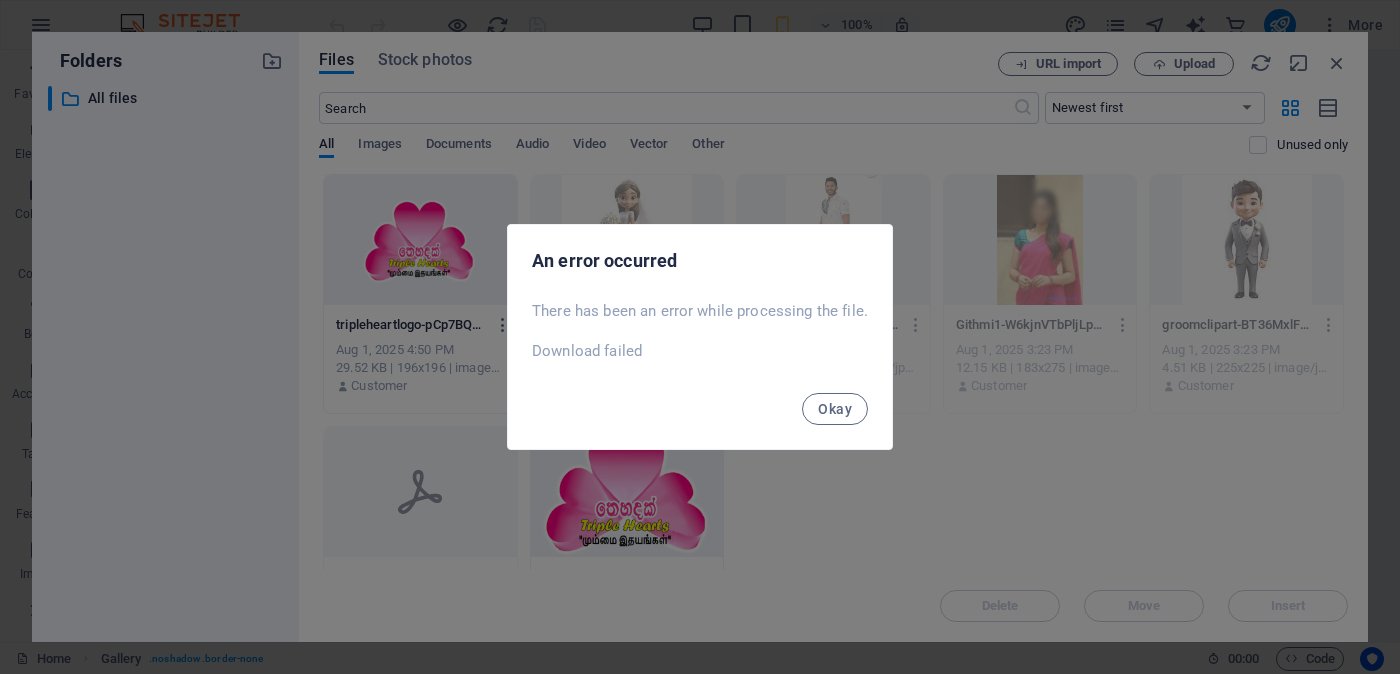 click on "There has been an error while processing the file. Download failed" at bounding box center [700, 331] 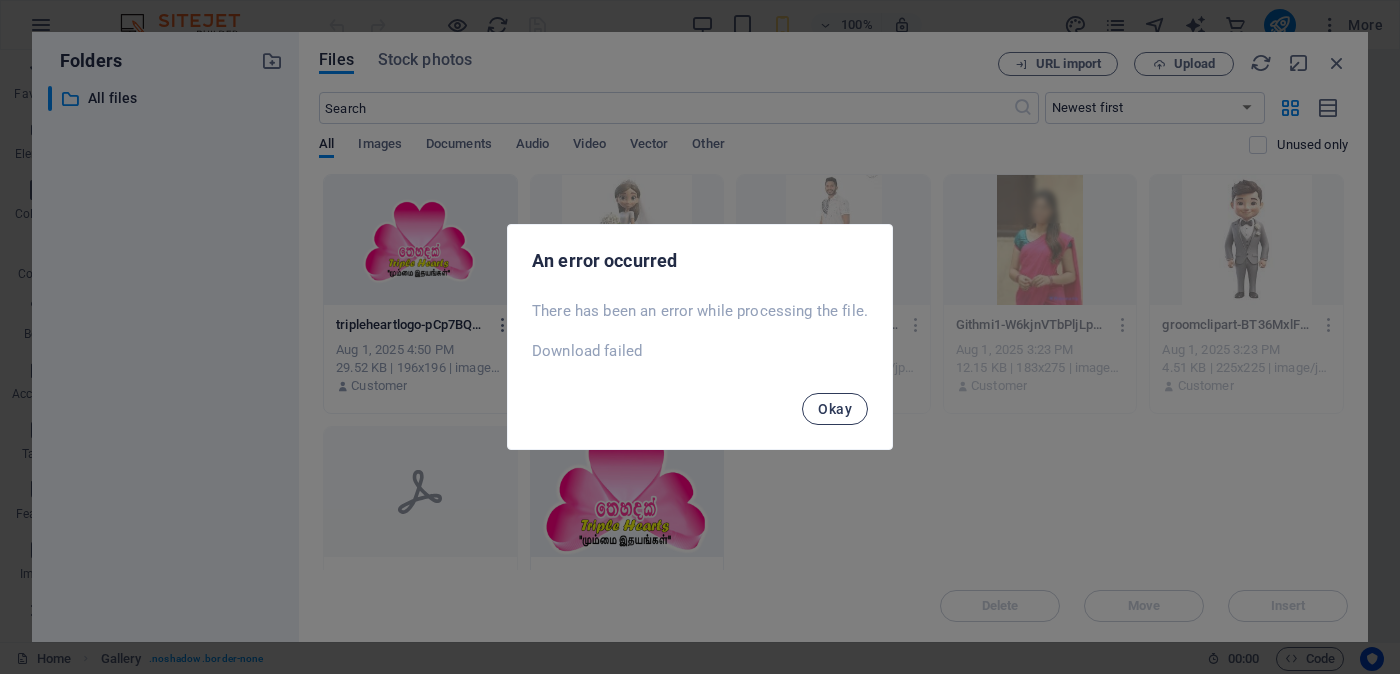 click on "Okay" at bounding box center (835, 409) 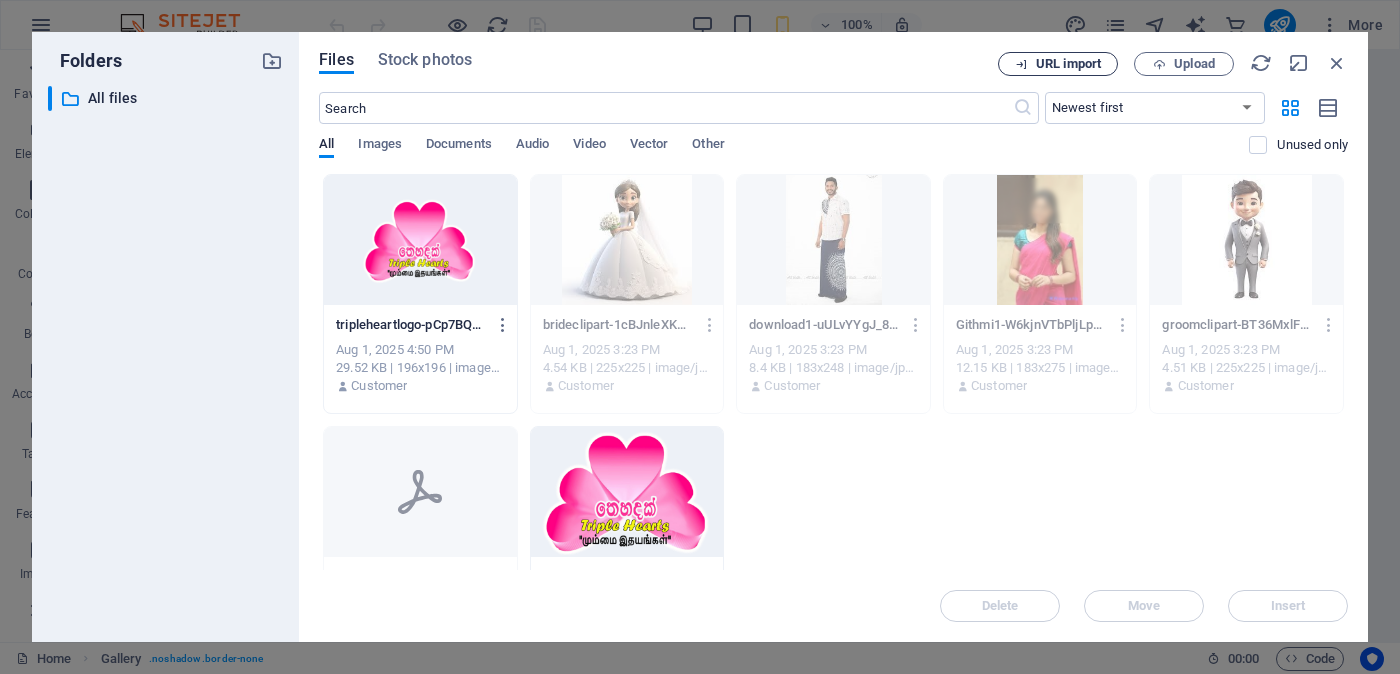 click on "URL import" at bounding box center [1068, 64] 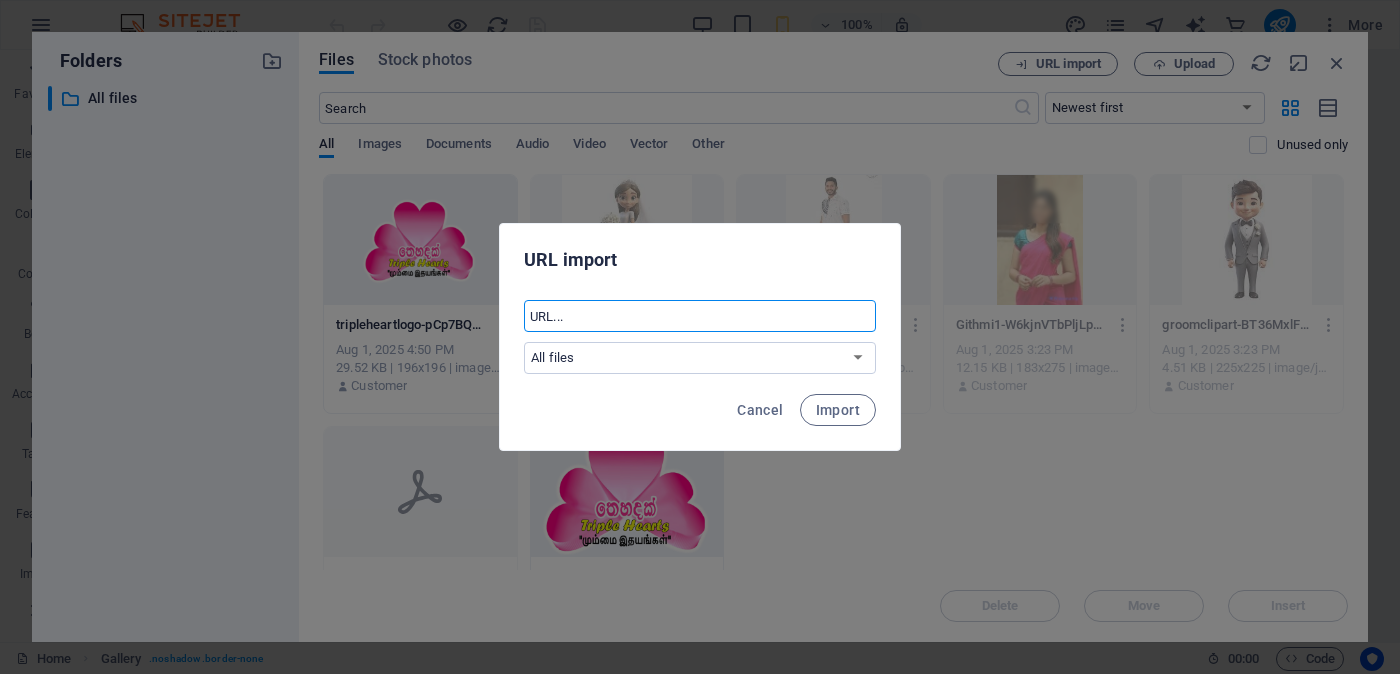 click at bounding box center [700, 316] 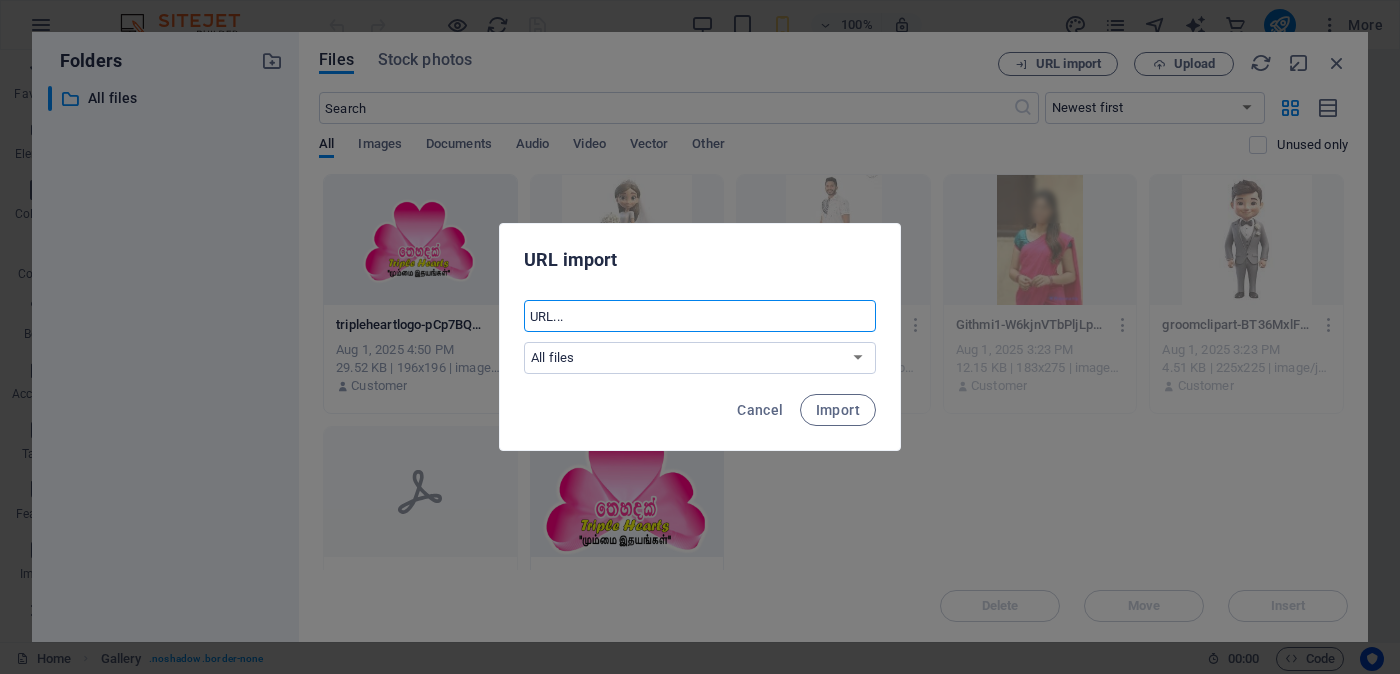 paste on "You will be editing: /public_html/Jotform/Application for Grooms-මනාලයන්/" 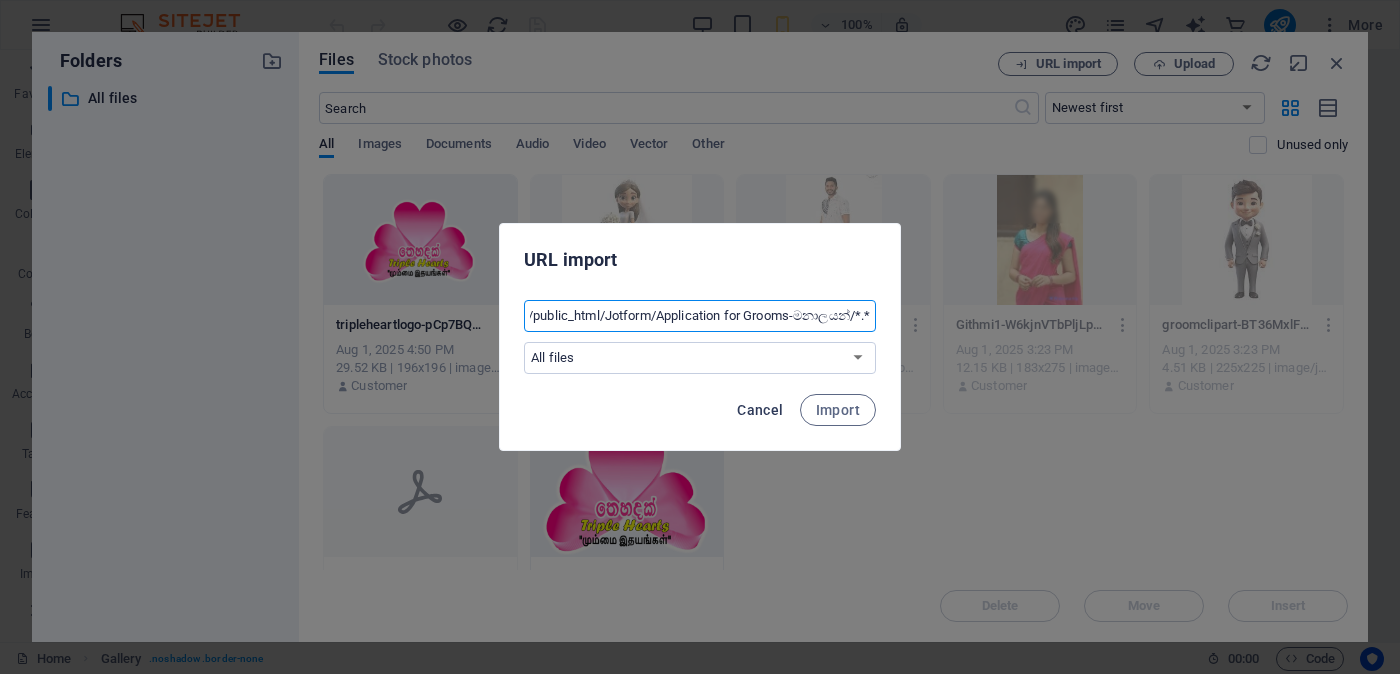 scroll, scrollTop: 0, scrollLeft: 143, axis: horizontal 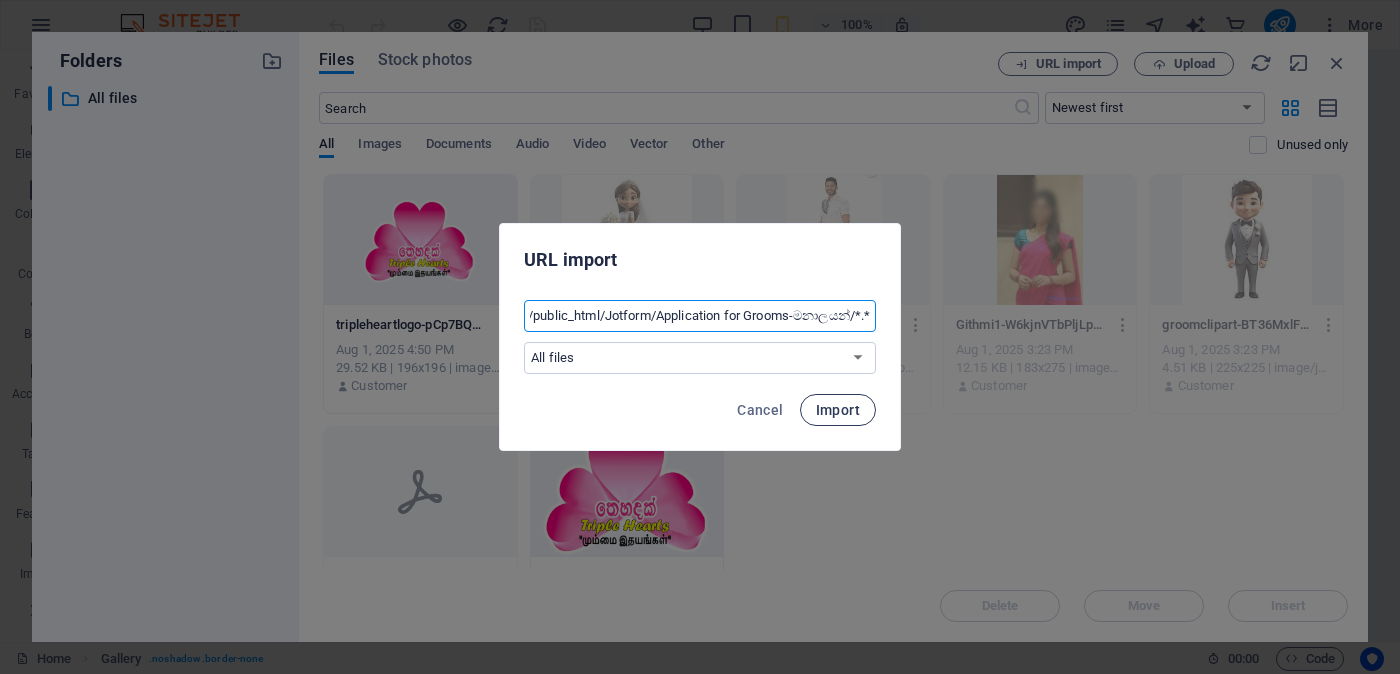 type on "You will be editing: /public_html/Jotform/Application for Grooms-මනාලයන්/*.*" 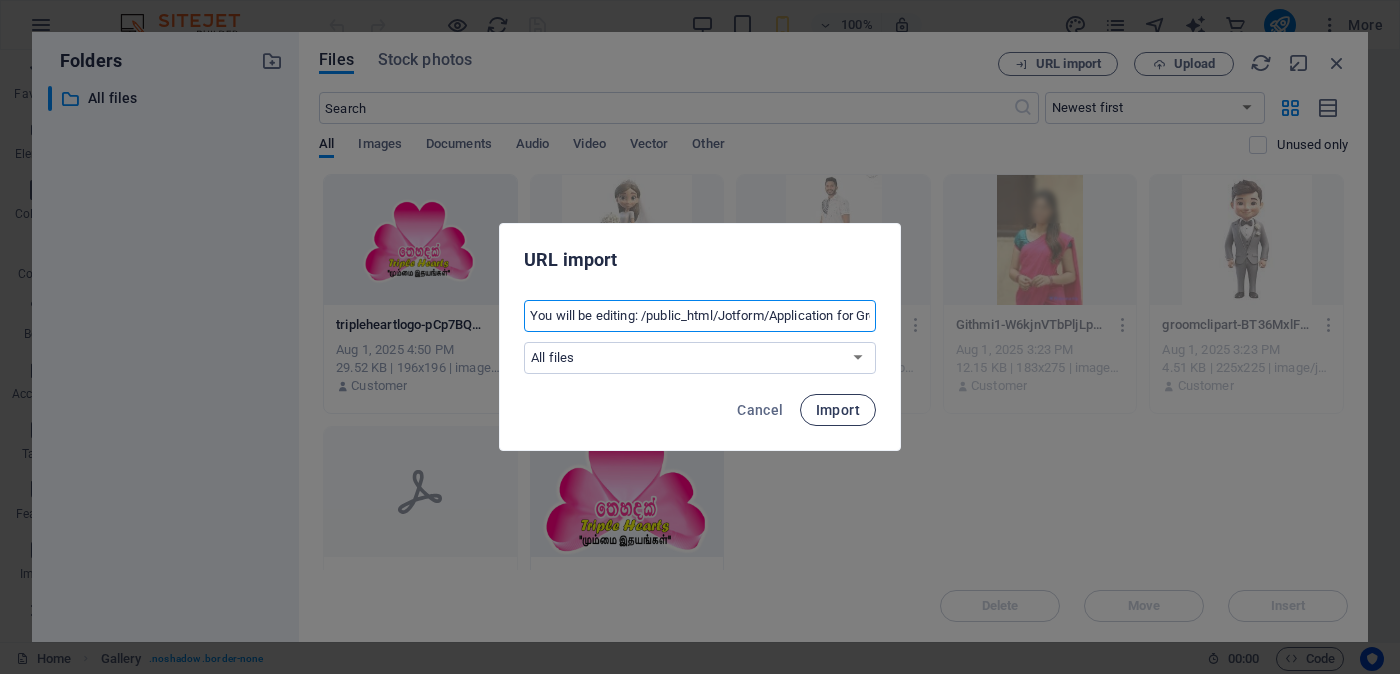 click on "Import" at bounding box center [838, 410] 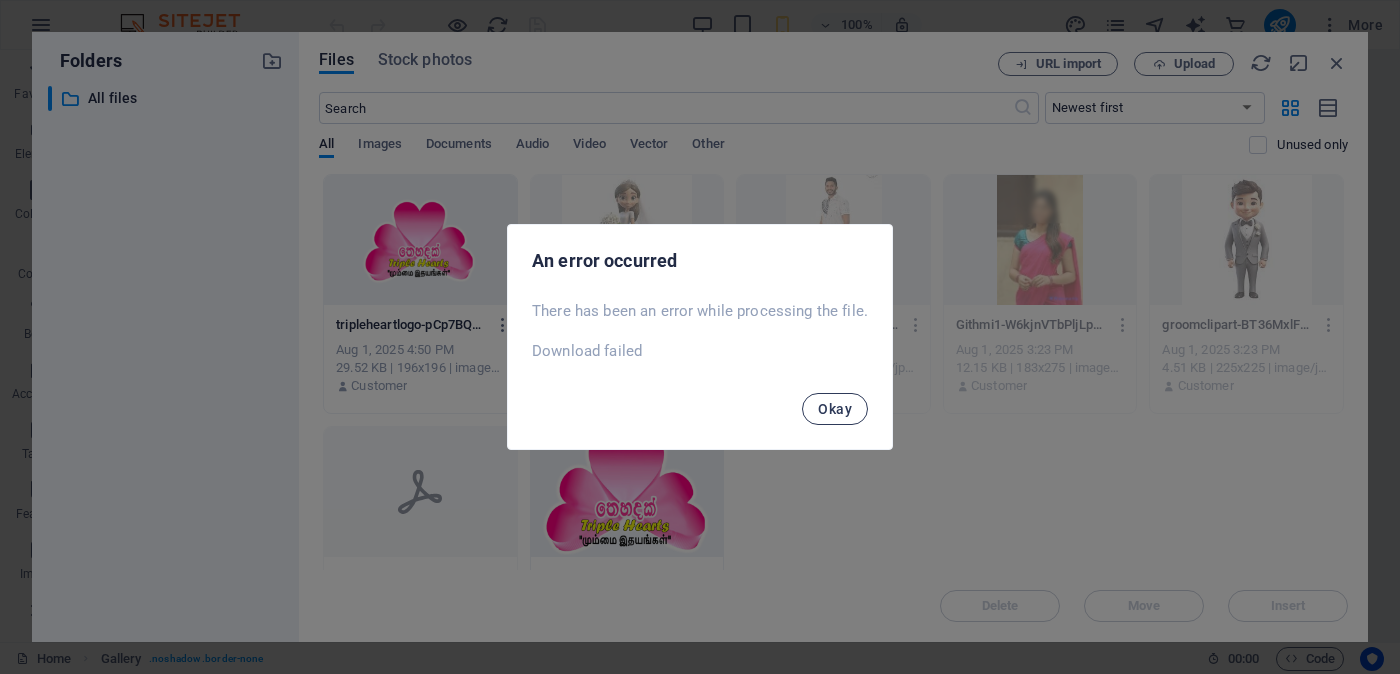 click on "Okay" at bounding box center (835, 409) 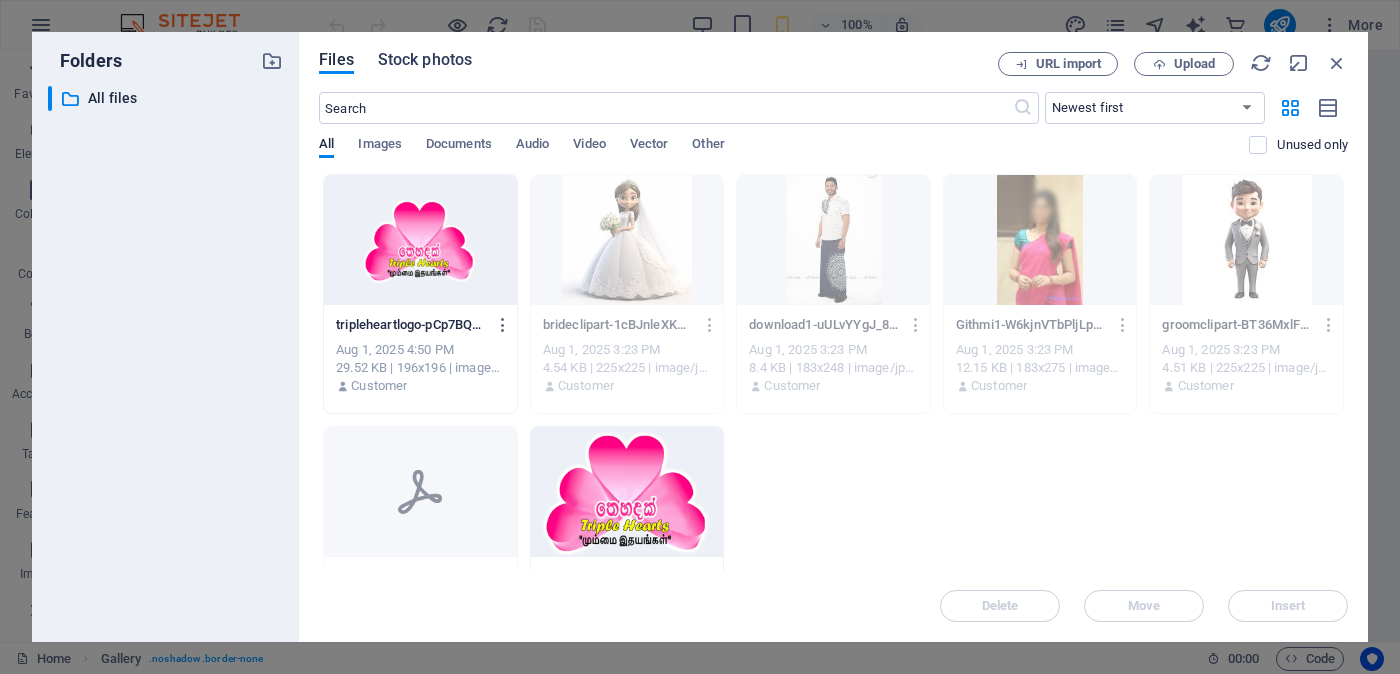 click on "Stock photos" at bounding box center [425, 60] 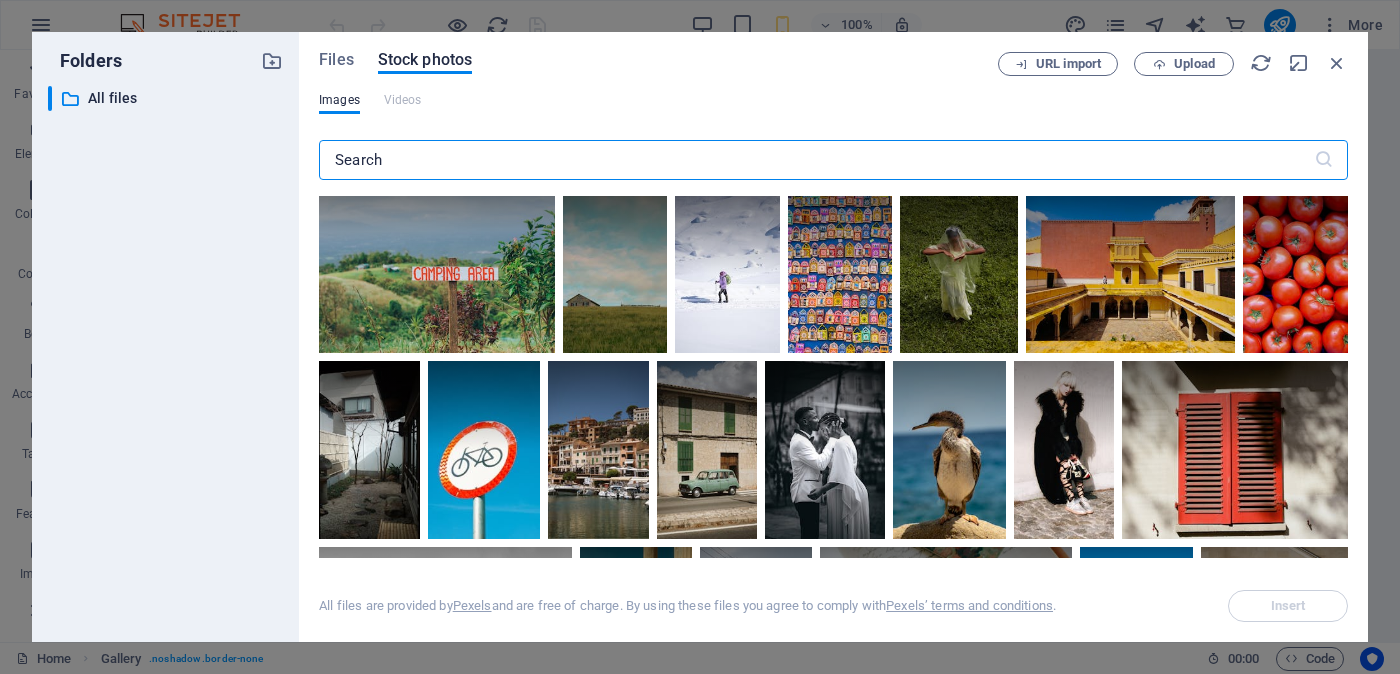 drag, startPoint x: 574, startPoint y: 142, endPoint x: 565, endPoint y: 130, distance: 15 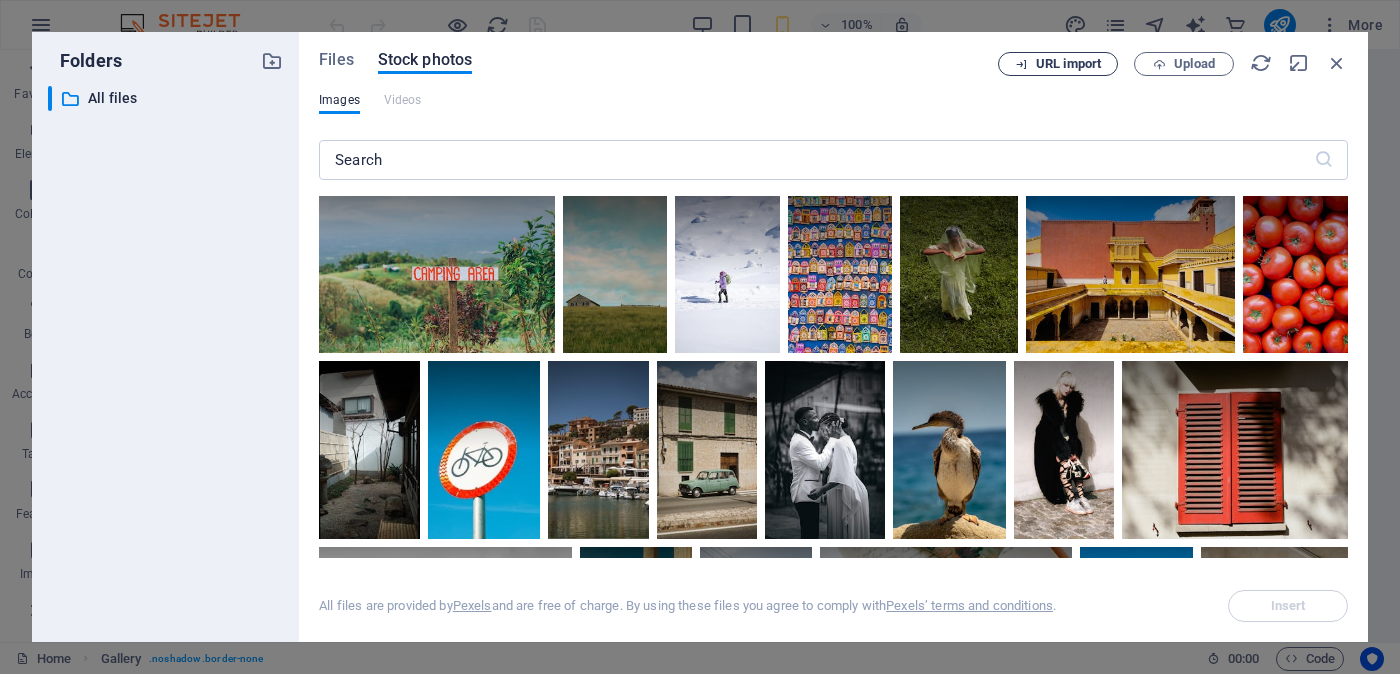 click on "URL import" at bounding box center [1068, 64] 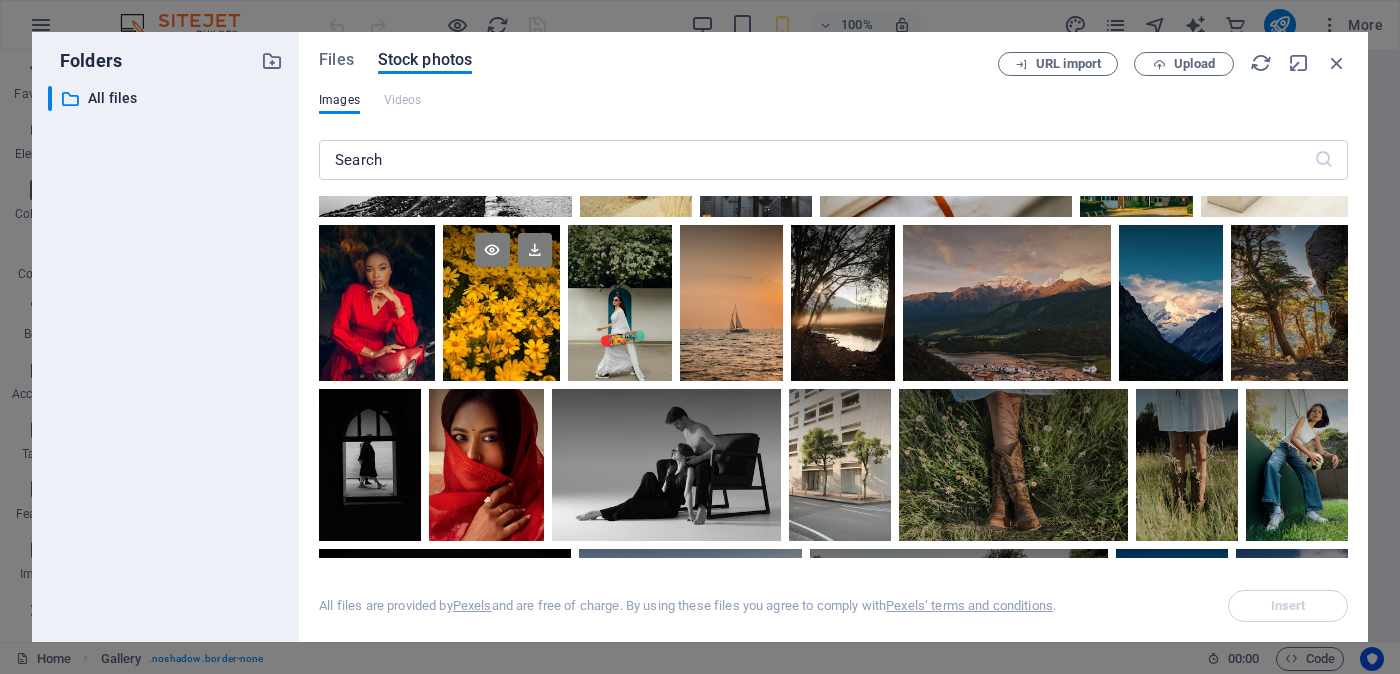 scroll, scrollTop: 0, scrollLeft: 0, axis: both 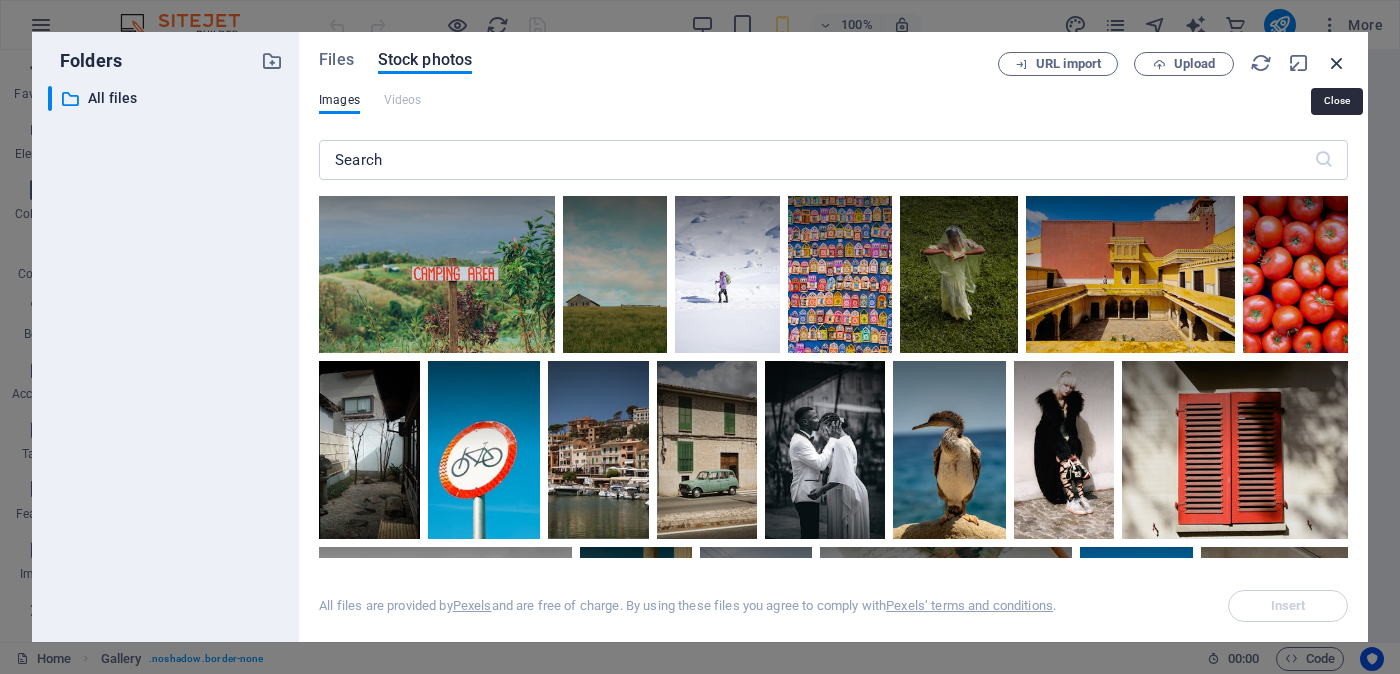 click at bounding box center [1337, 63] 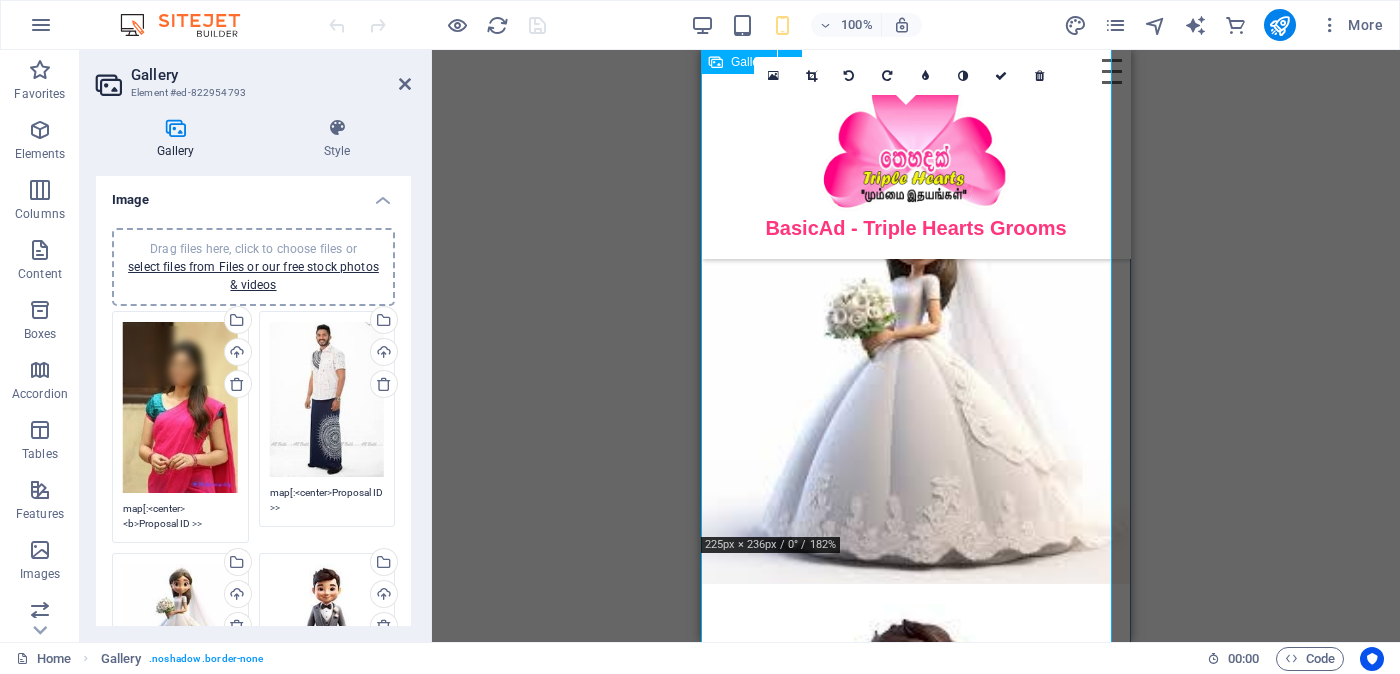 scroll, scrollTop: 1314, scrollLeft: 0, axis: vertical 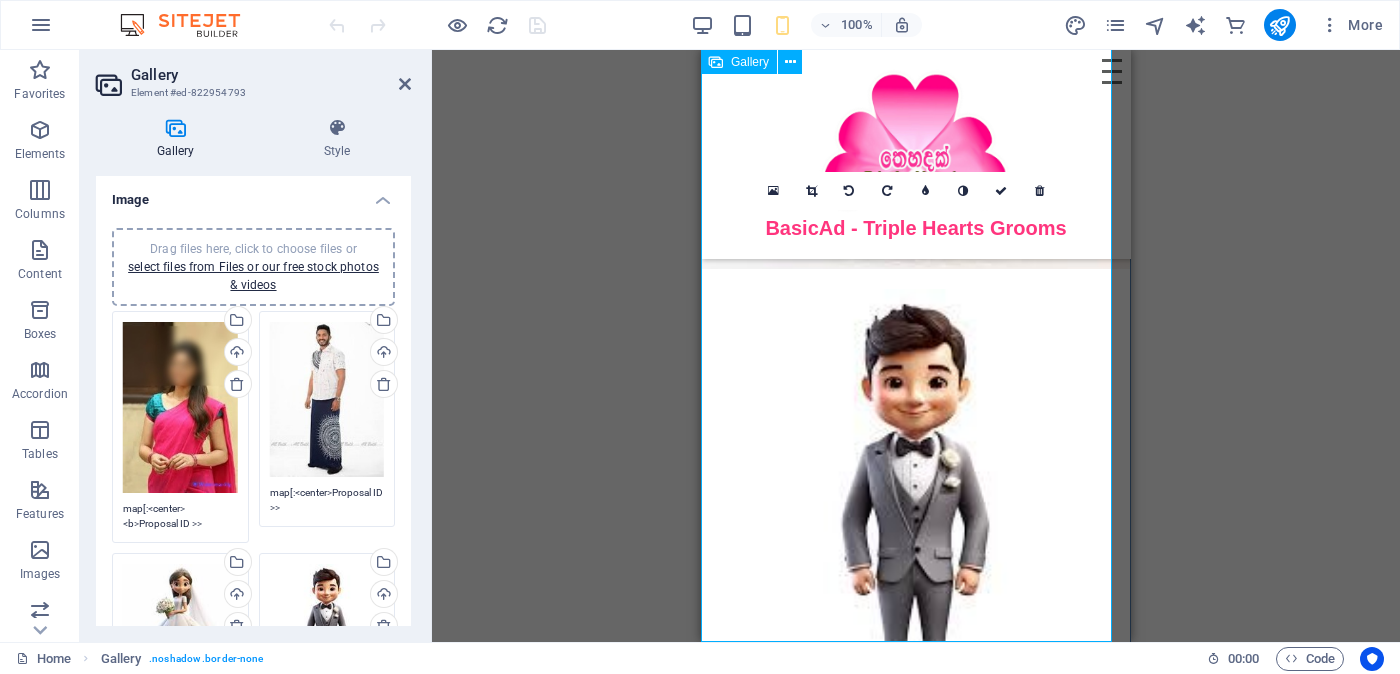 click at bounding box center [916, 503] 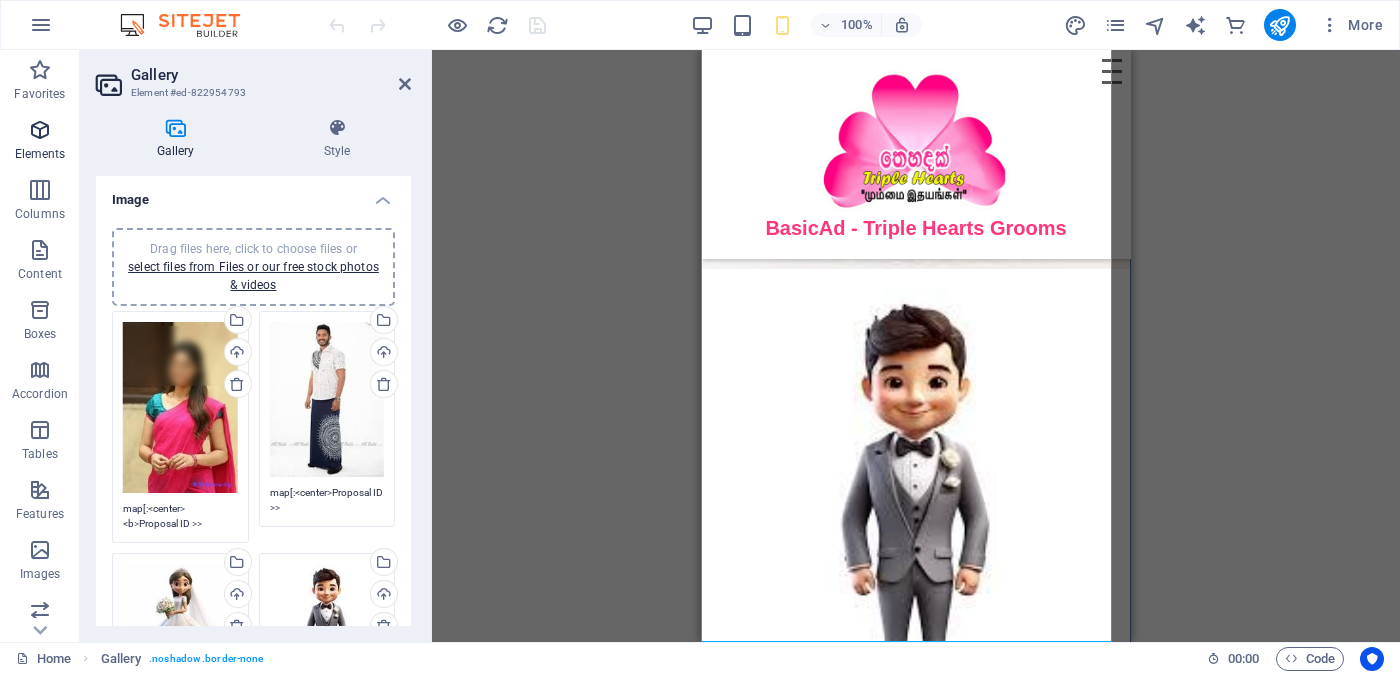 click at bounding box center (40, 130) 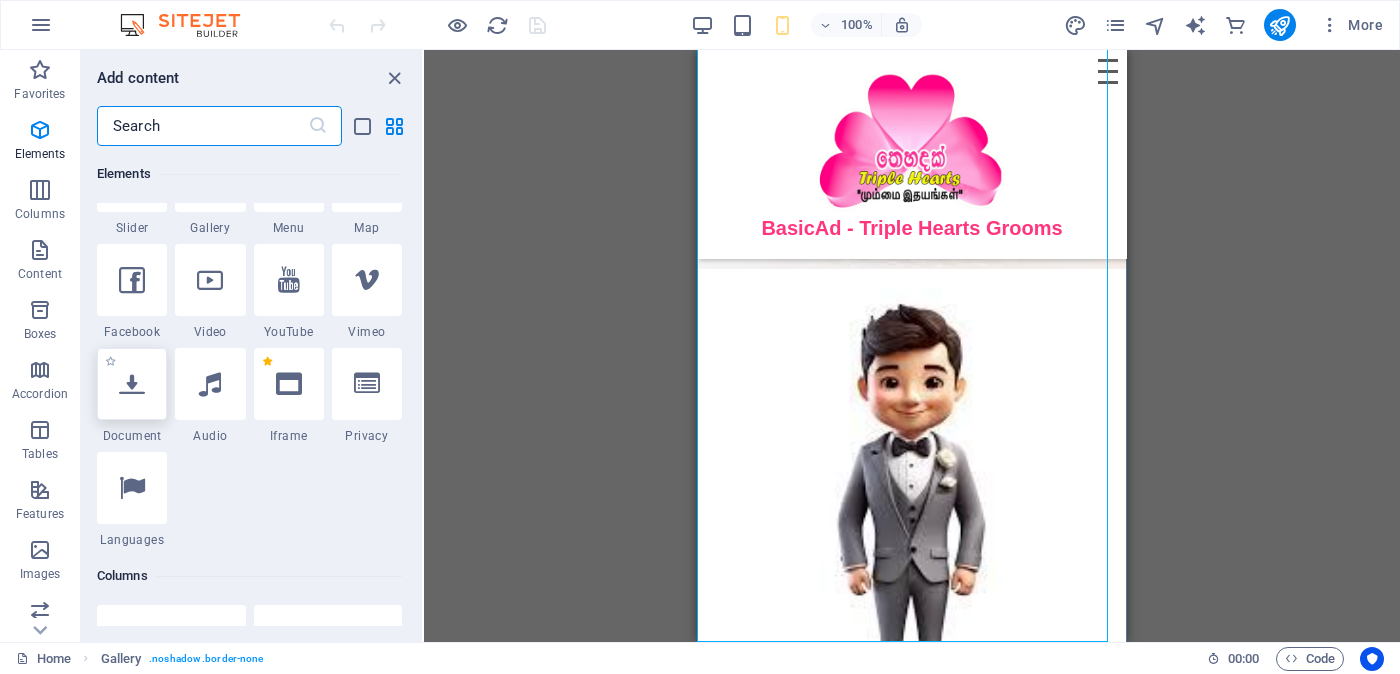 scroll, scrollTop: 713, scrollLeft: 0, axis: vertical 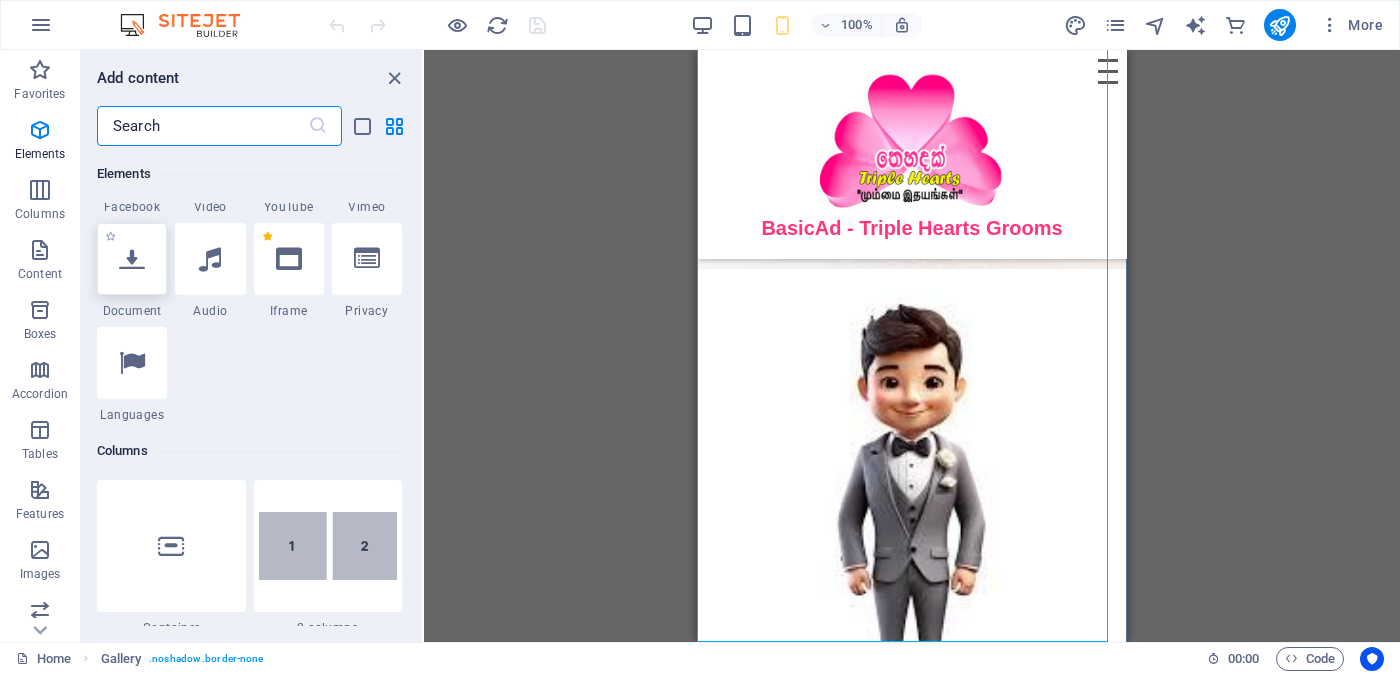 click at bounding box center [132, 259] 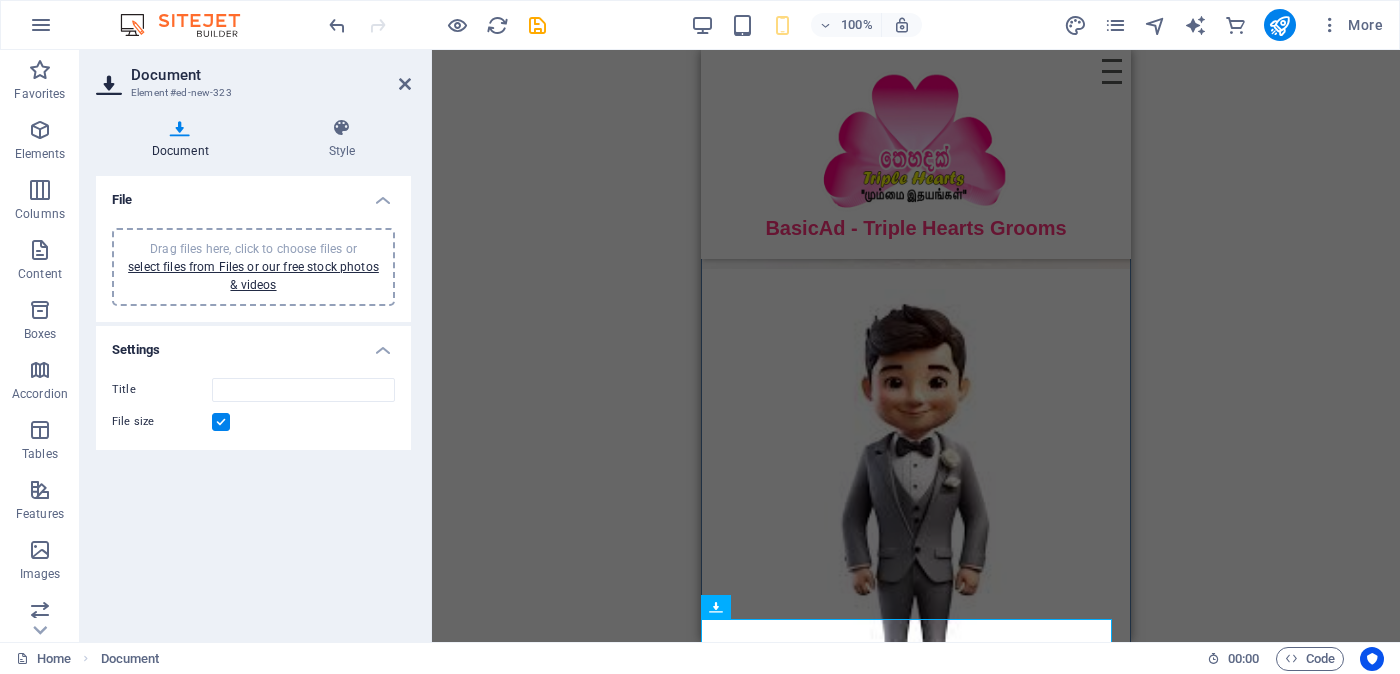 scroll, scrollTop: 1337, scrollLeft: 0, axis: vertical 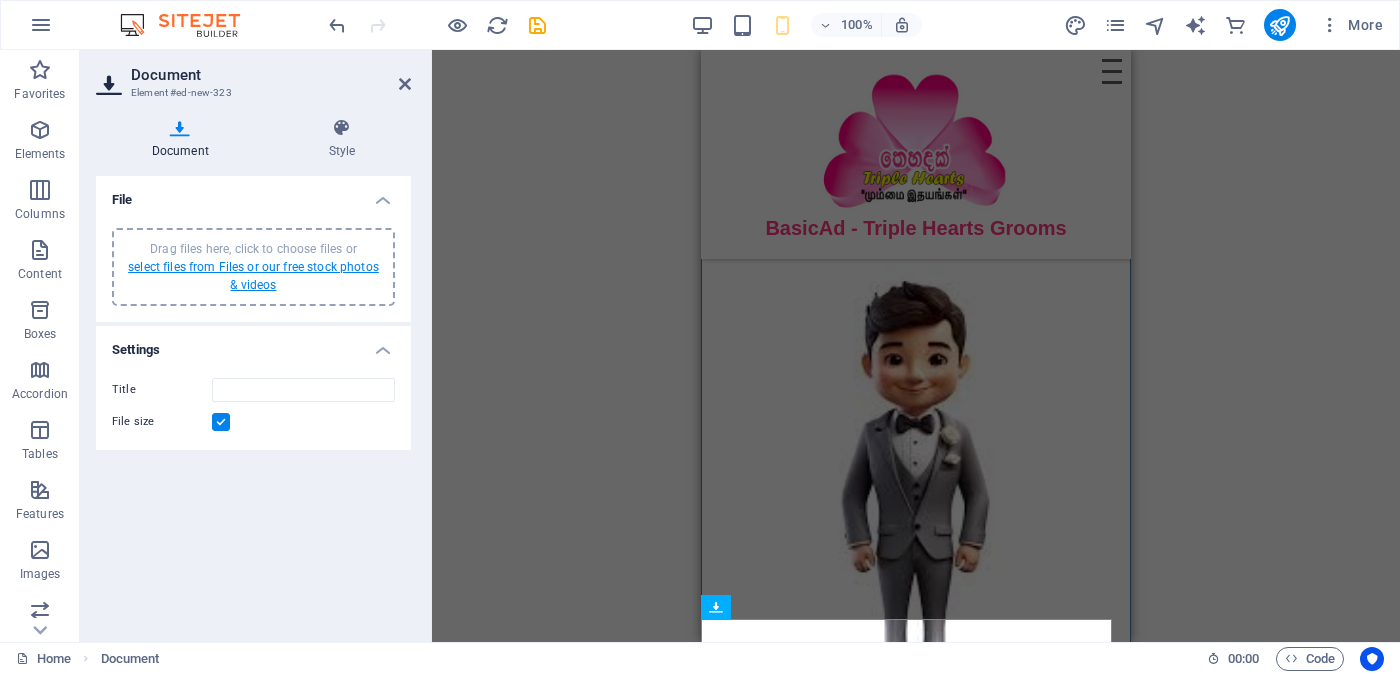 click on "select files from Files or our free stock photos & videos" at bounding box center [253, 276] 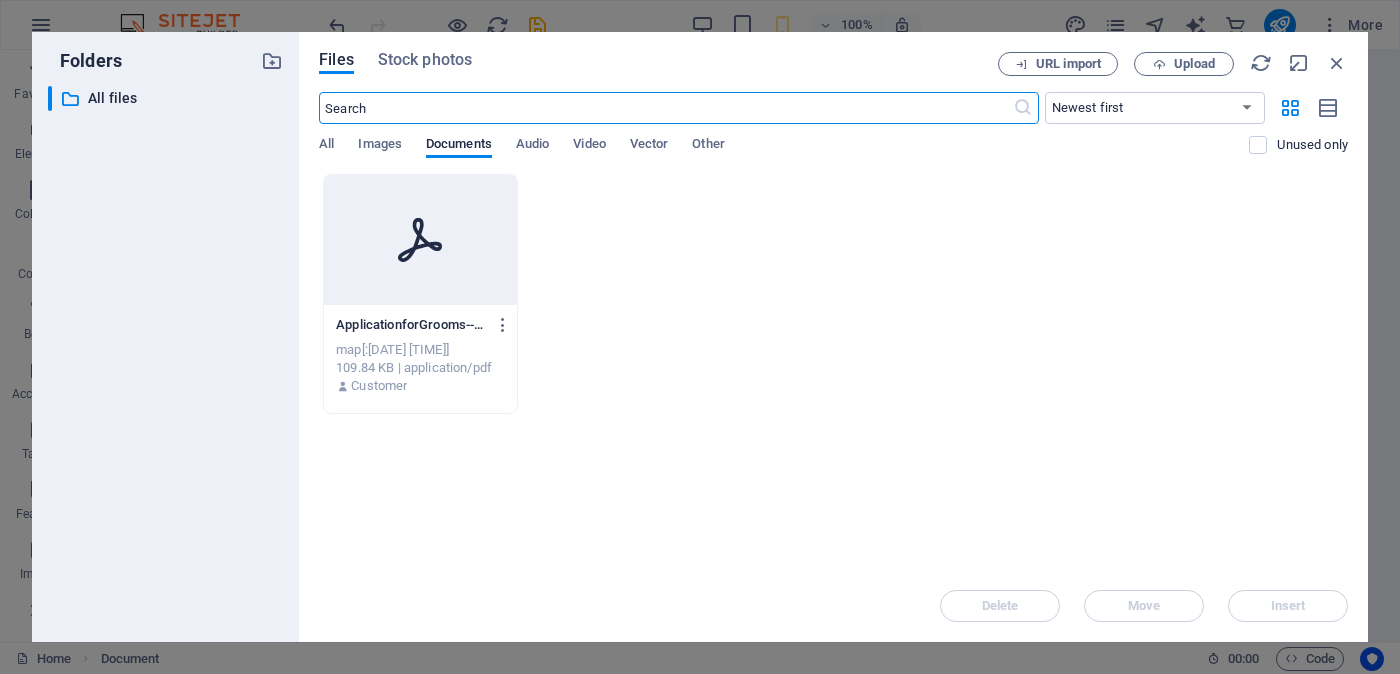 click on "ApplicationforGrooms--w3AHXOWXQtnBtLFK7_FVqA.pdf ApplicationforGrooms--w3AHXOWXQtnBtLFK7_FVqA.pdf" at bounding box center (420, 325) 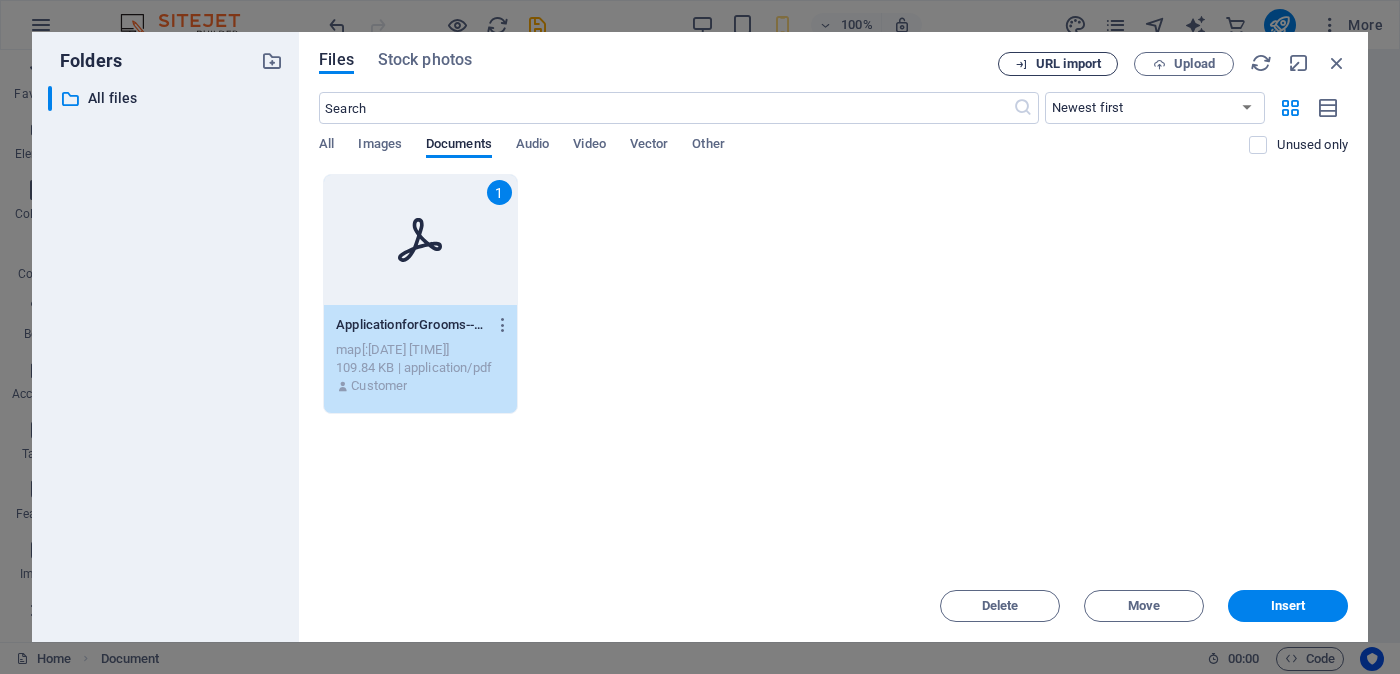click on "URL import" at bounding box center [1058, 64] 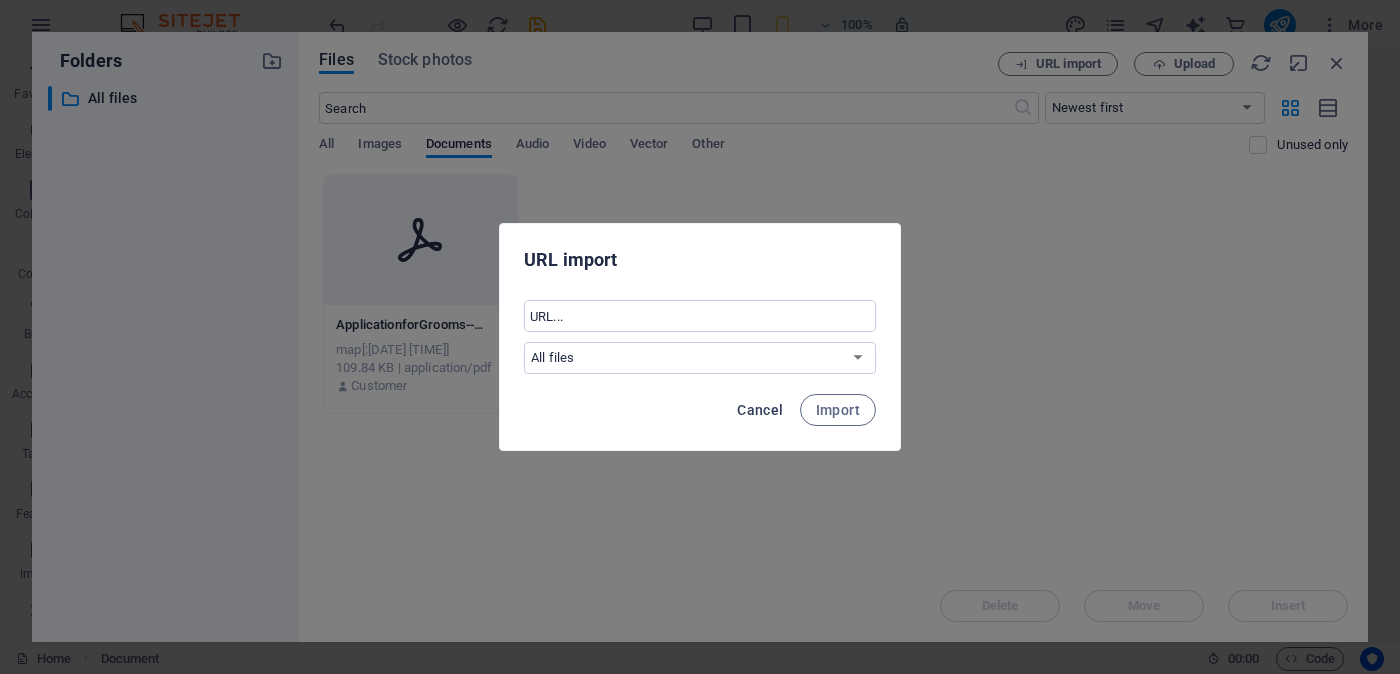 click on "Cancel" at bounding box center [760, 410] 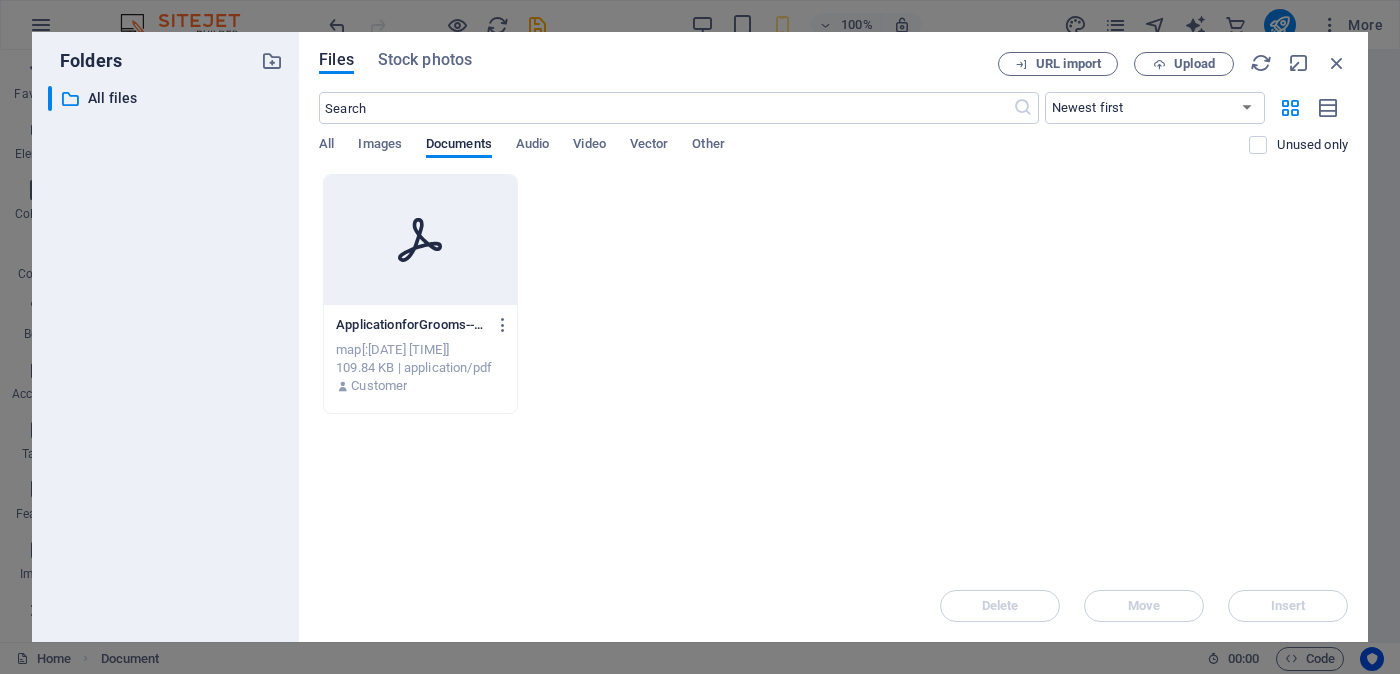 click on "Aug 1, 2025 3:06 PM" at bounding box center [420, 350] 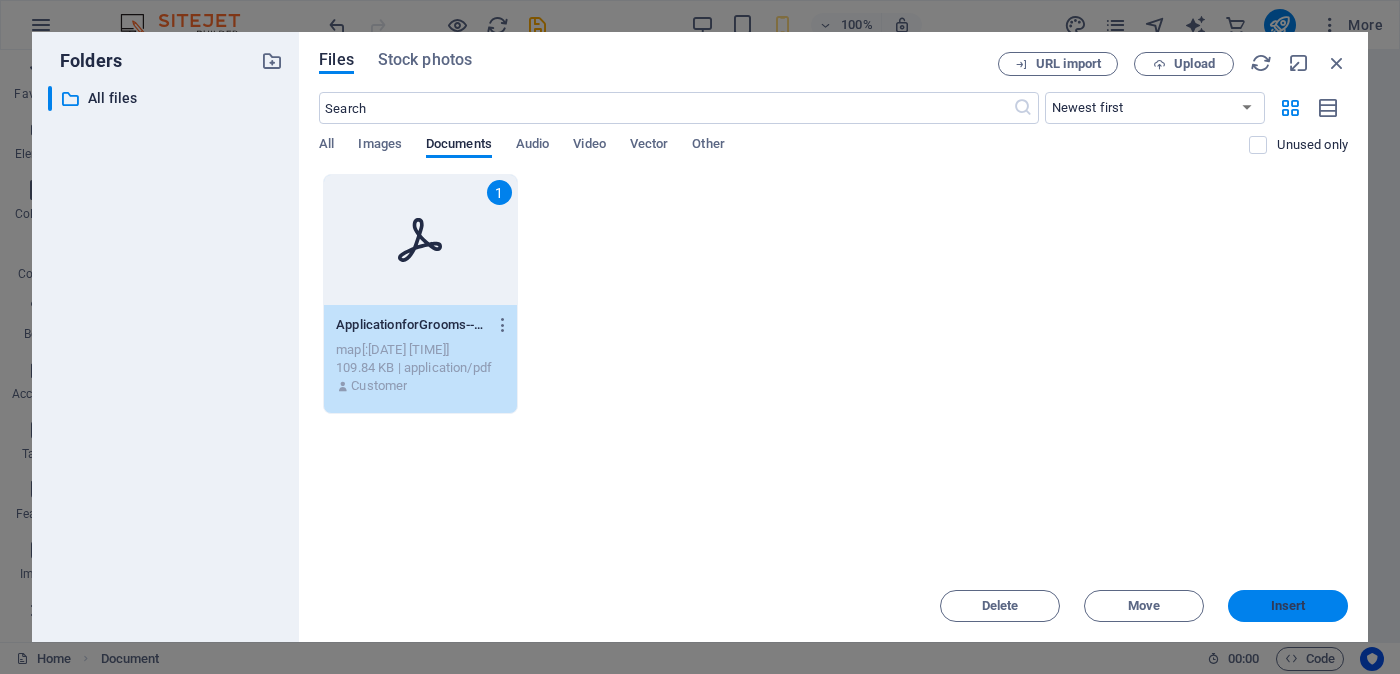 click on "Insert" at bounding box center [1288, 606] 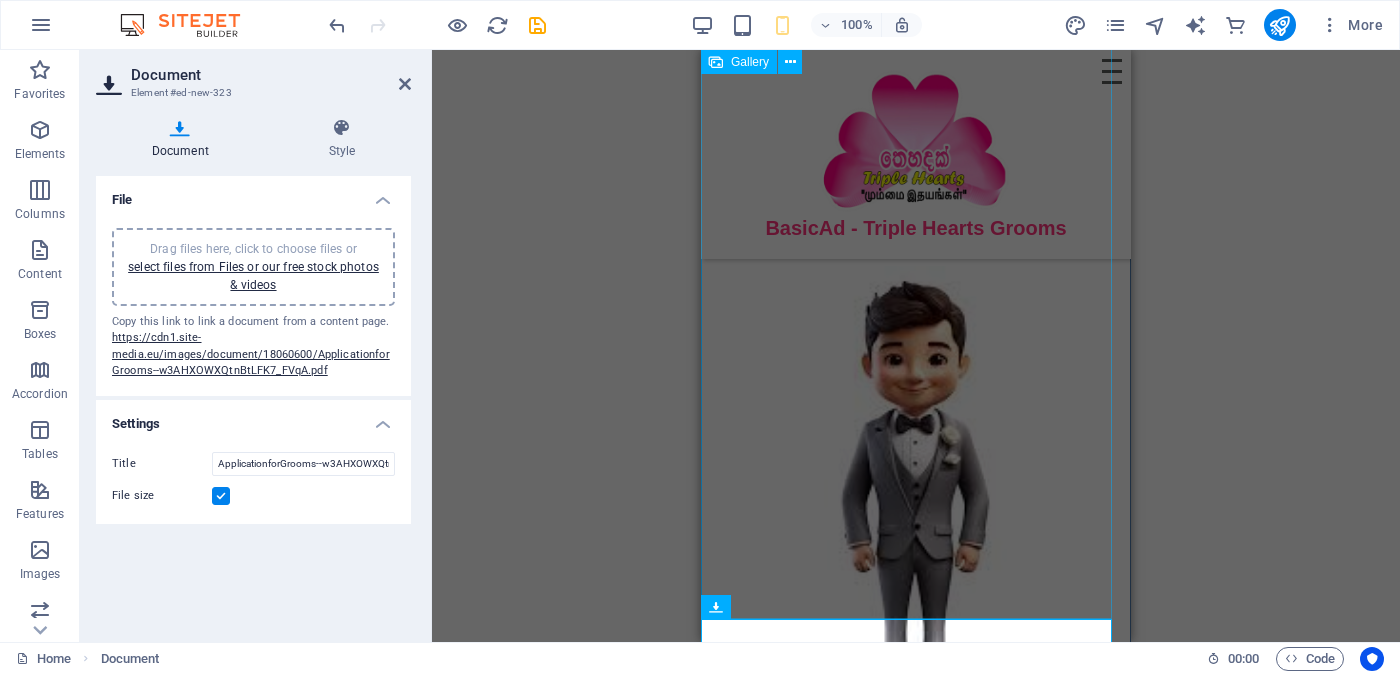scroll, scrollTop: 1361, scrollLeft: 0, axis: vertical 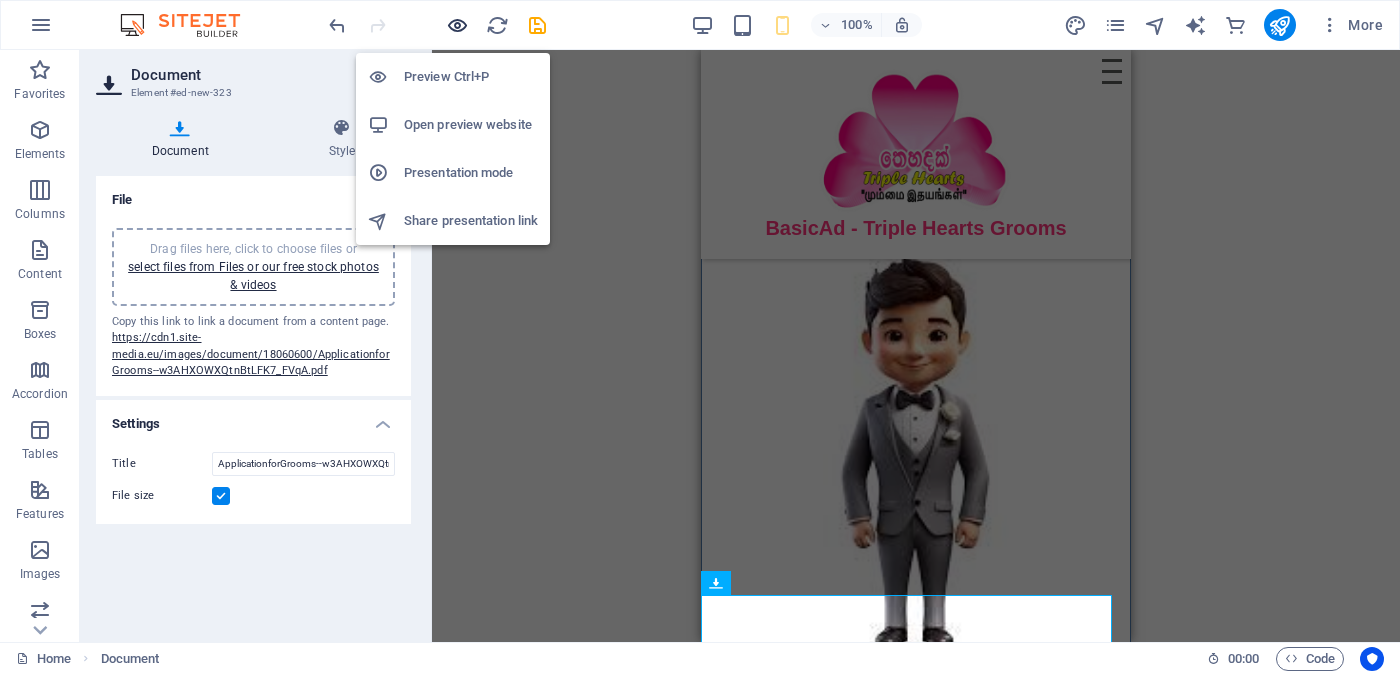 click at bounding box center [457, 25] 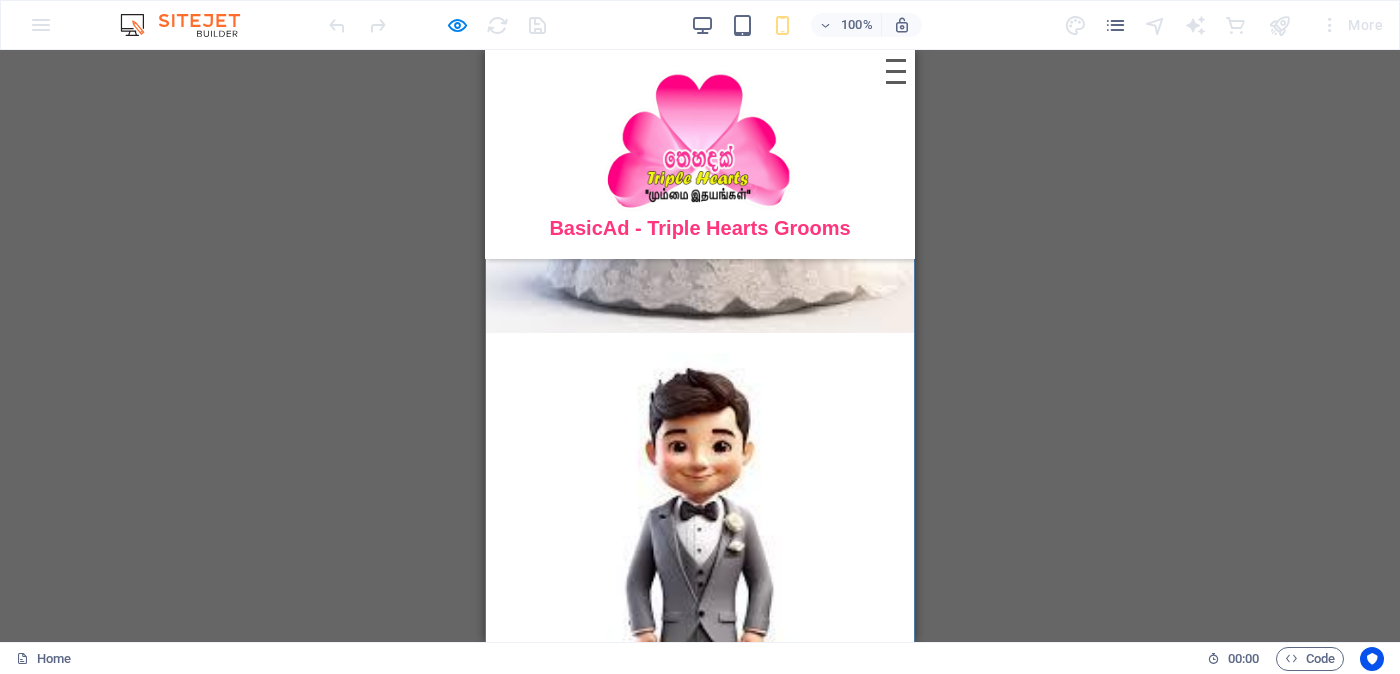 scroll, scrollTop: 1361, scrollLeft: 0, axis: vertical 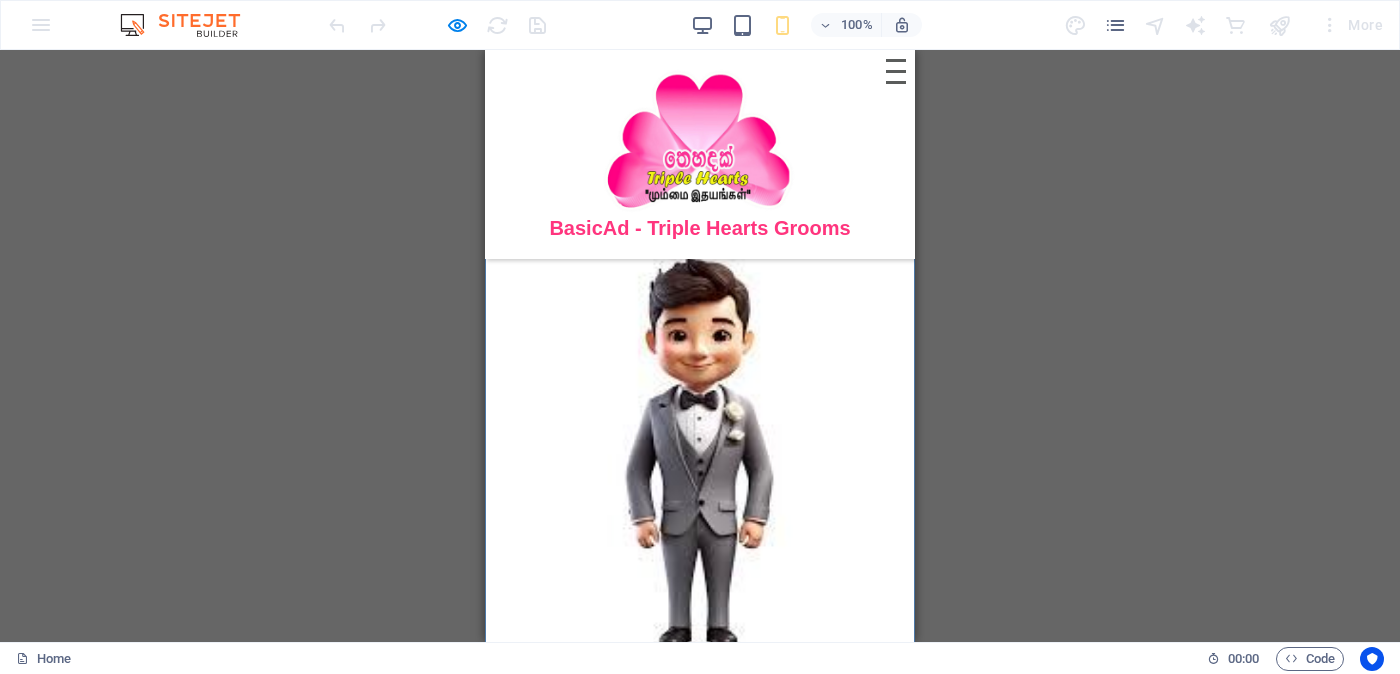 click on "ApplicationforGrooms--w3AHXOWXQtnBtLFK7_FVqA.pdf" at bounding box center [608, 694] 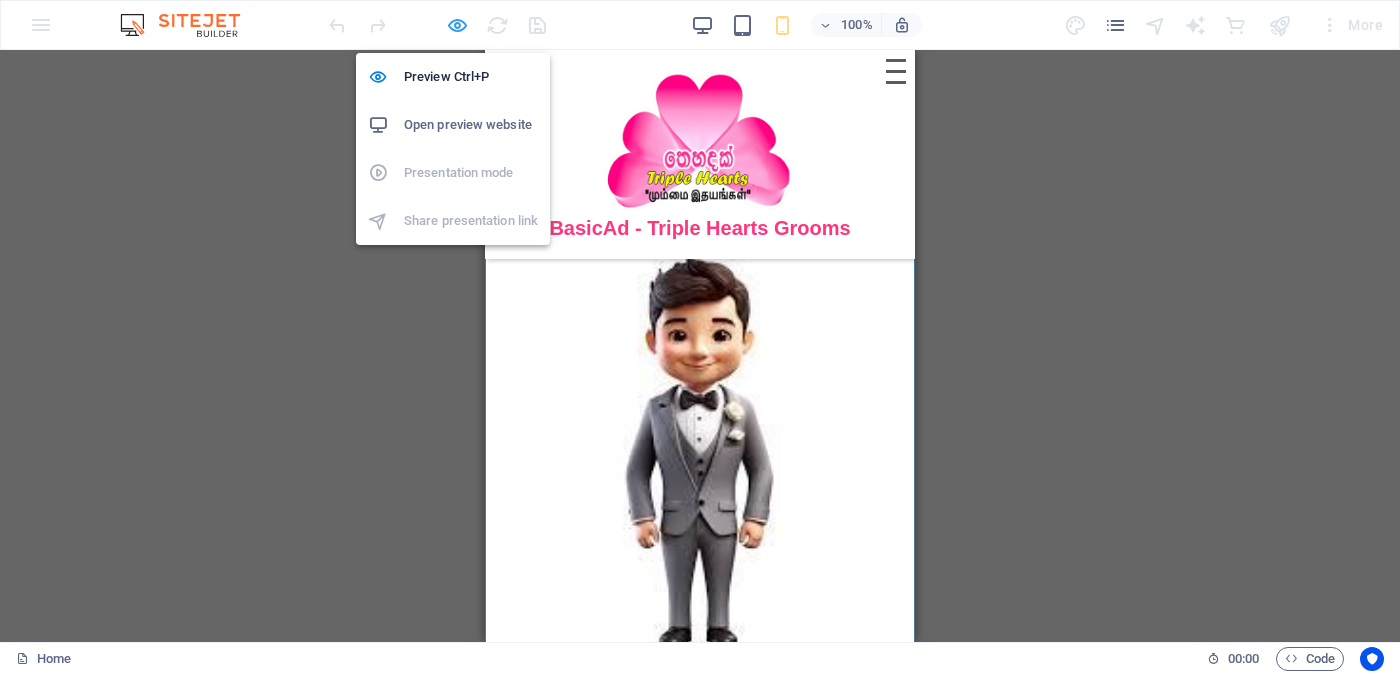 click at bounding box center [457, 25] 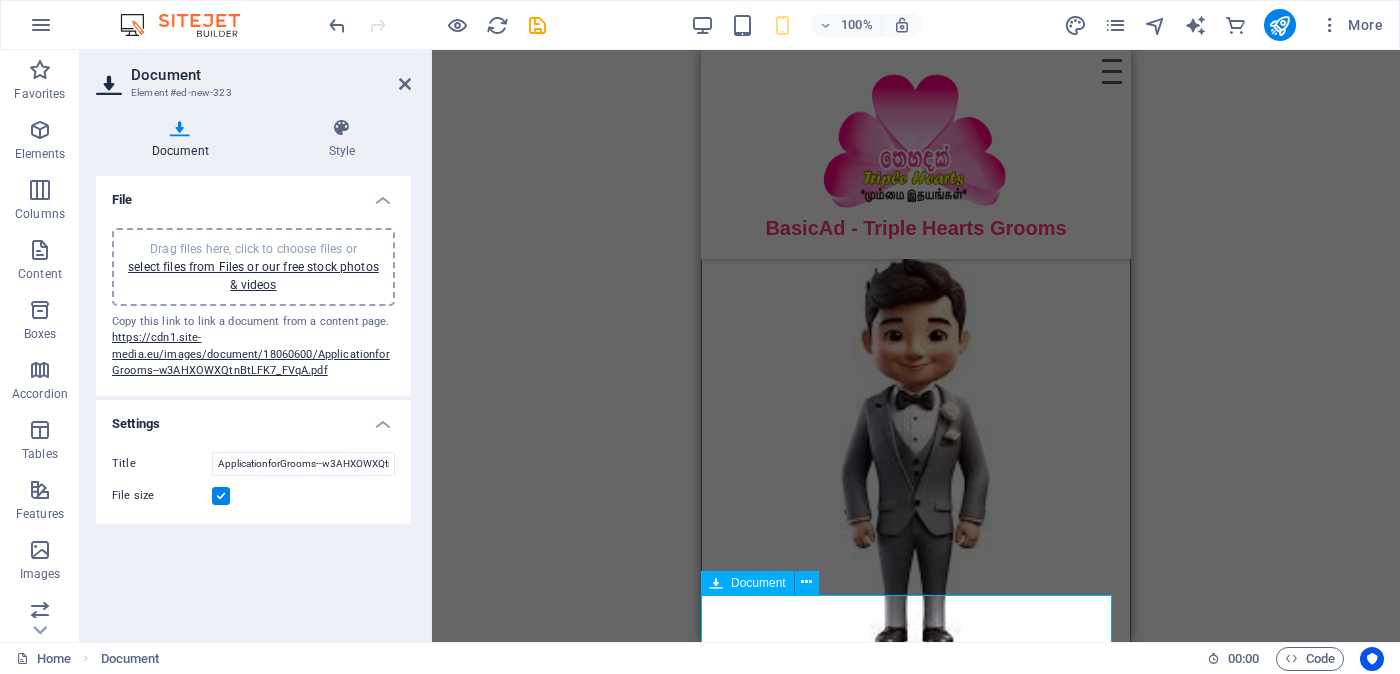 click on "ApplicationforGrooms--w3AHXOWXQtnBtLFK7_FVqA.pdf   109.84 KB" at bounding box center [916, 695] 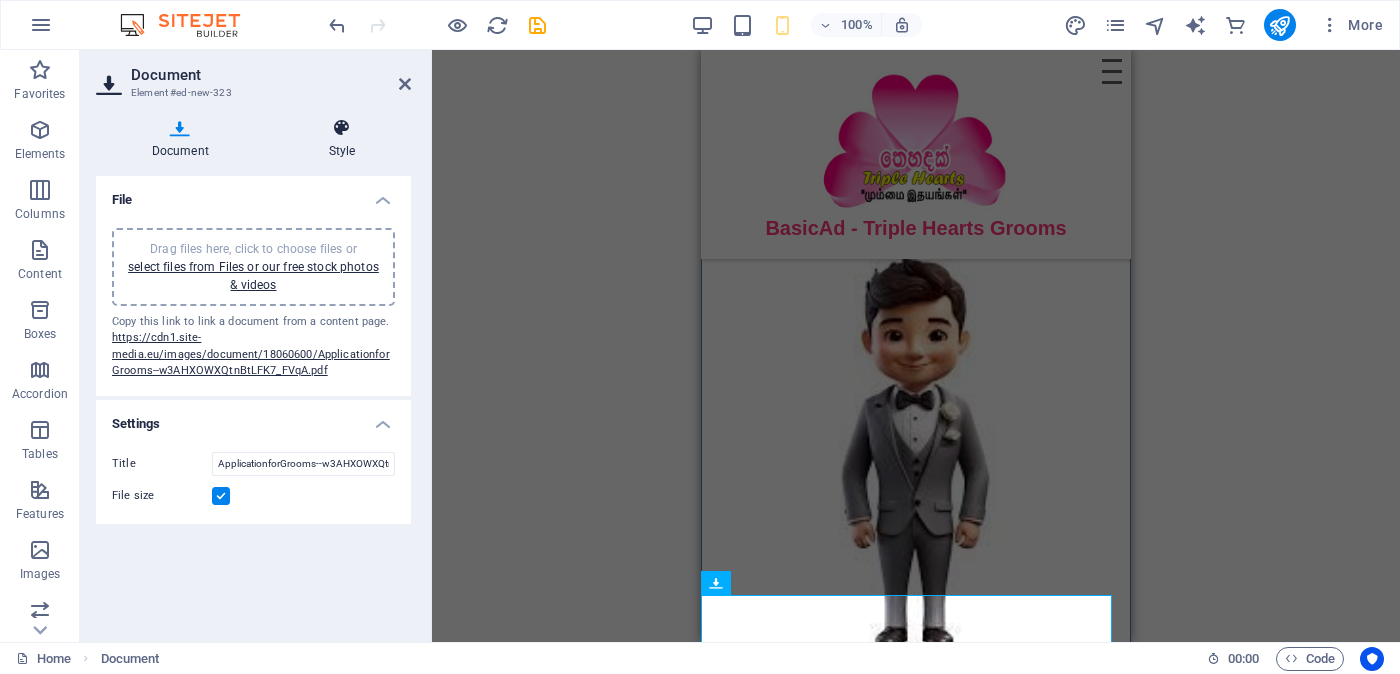 click at bounding box center (342, 128) 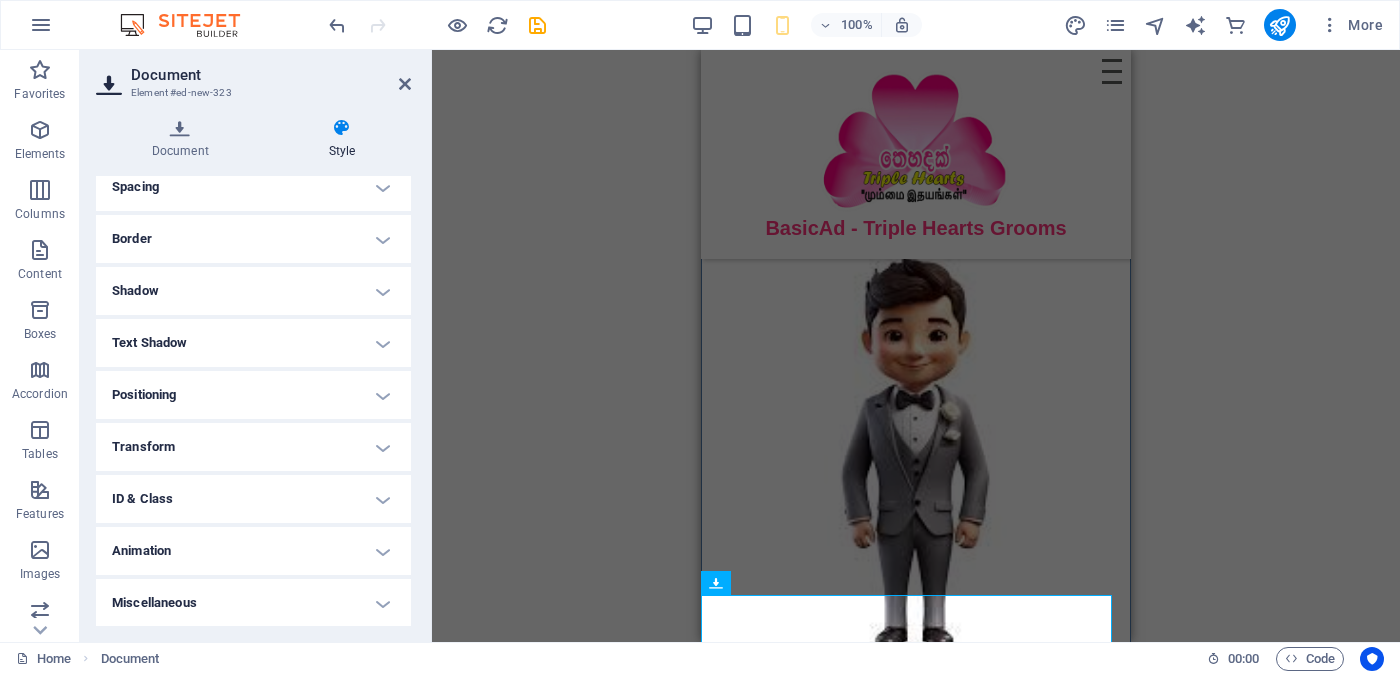 scroll, scrollTop: 0, scrollLeft: 0, axis: both 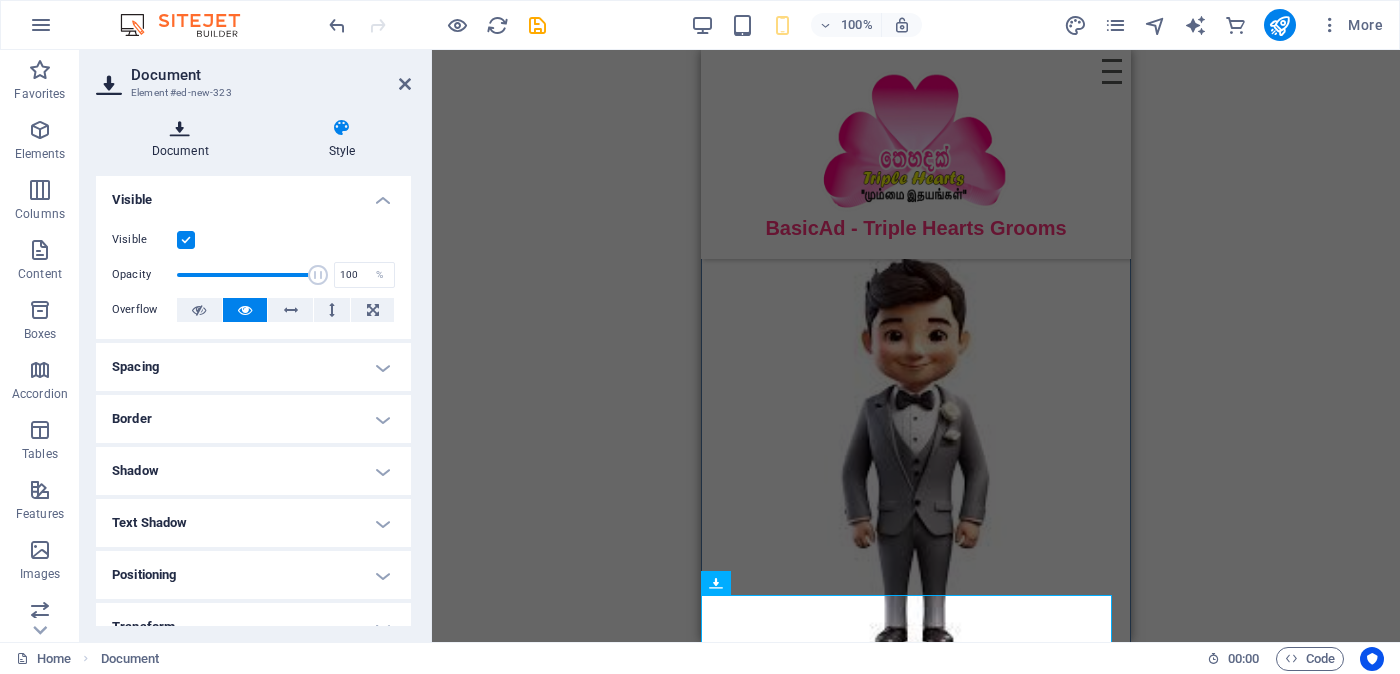 click at bounding box center [180, 128] 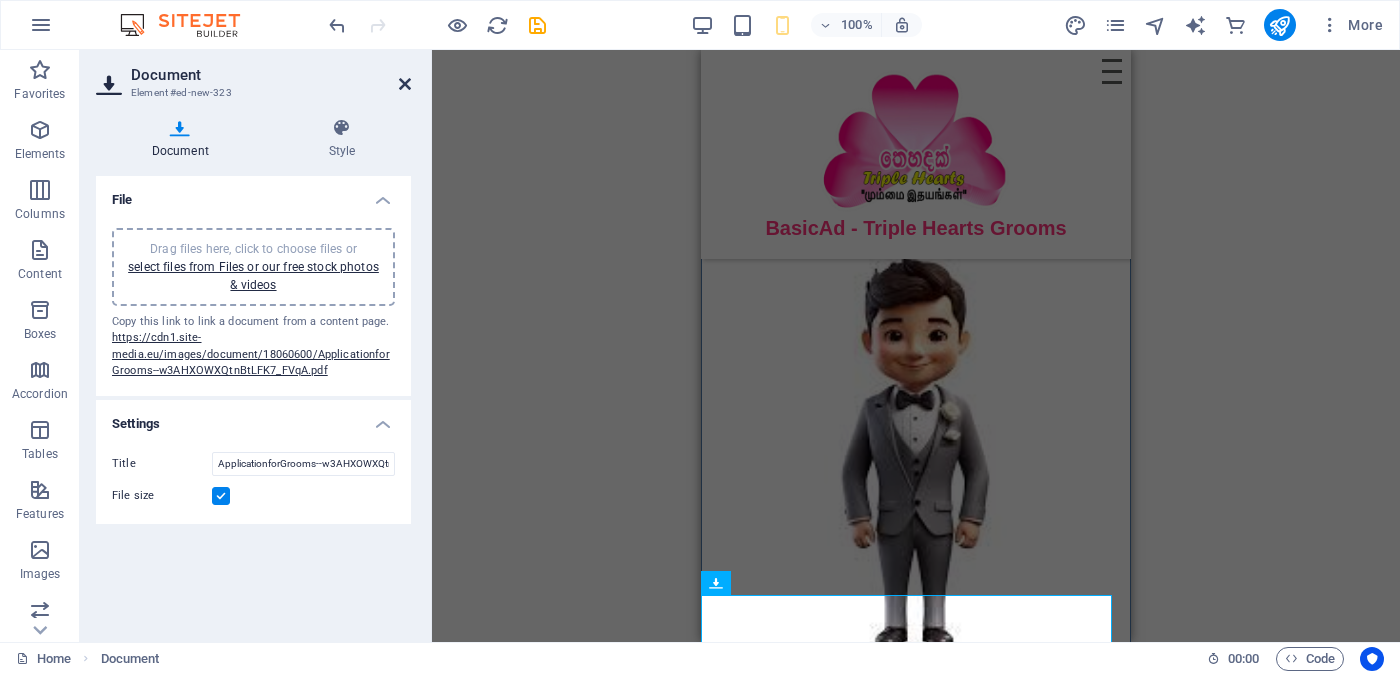 click at bounding box center [405, 84] 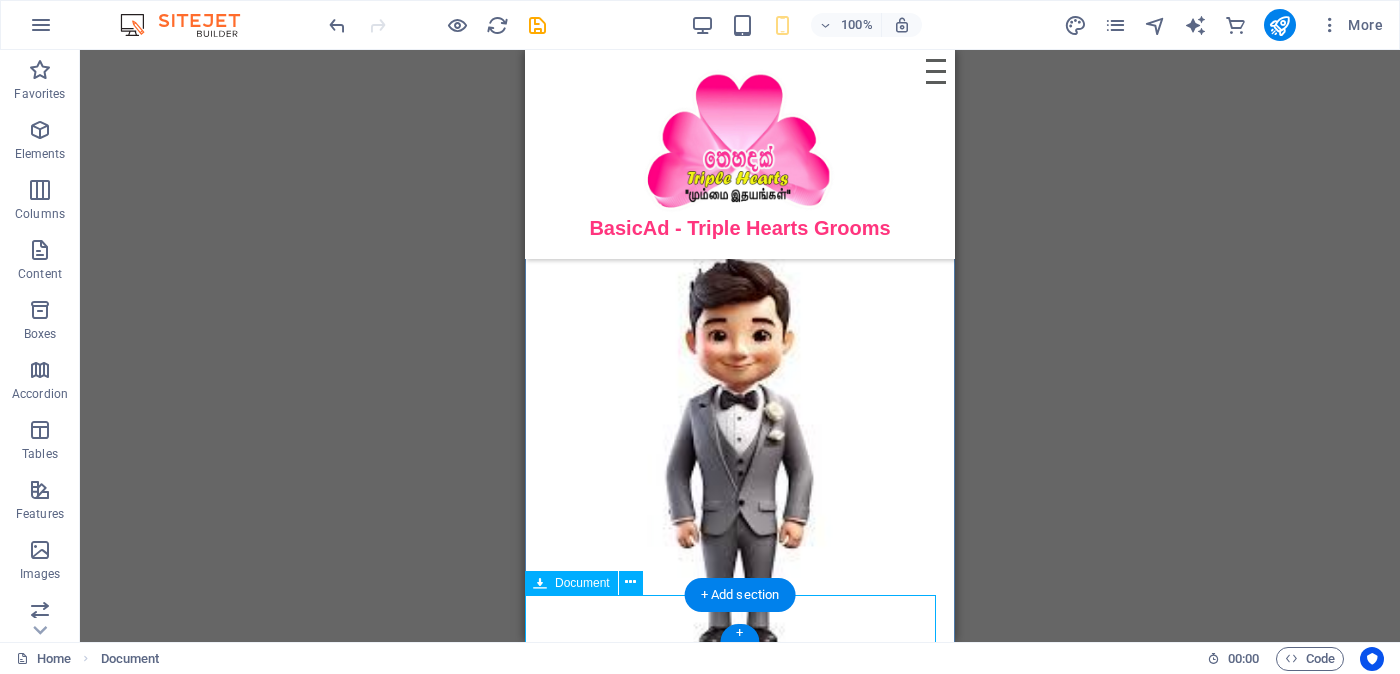 click on "ApplicationforGrooms--w3AHXOWXQtnBtLFK7_FVqA.pdf   109.84 KB" at bounding box center (740, 695) 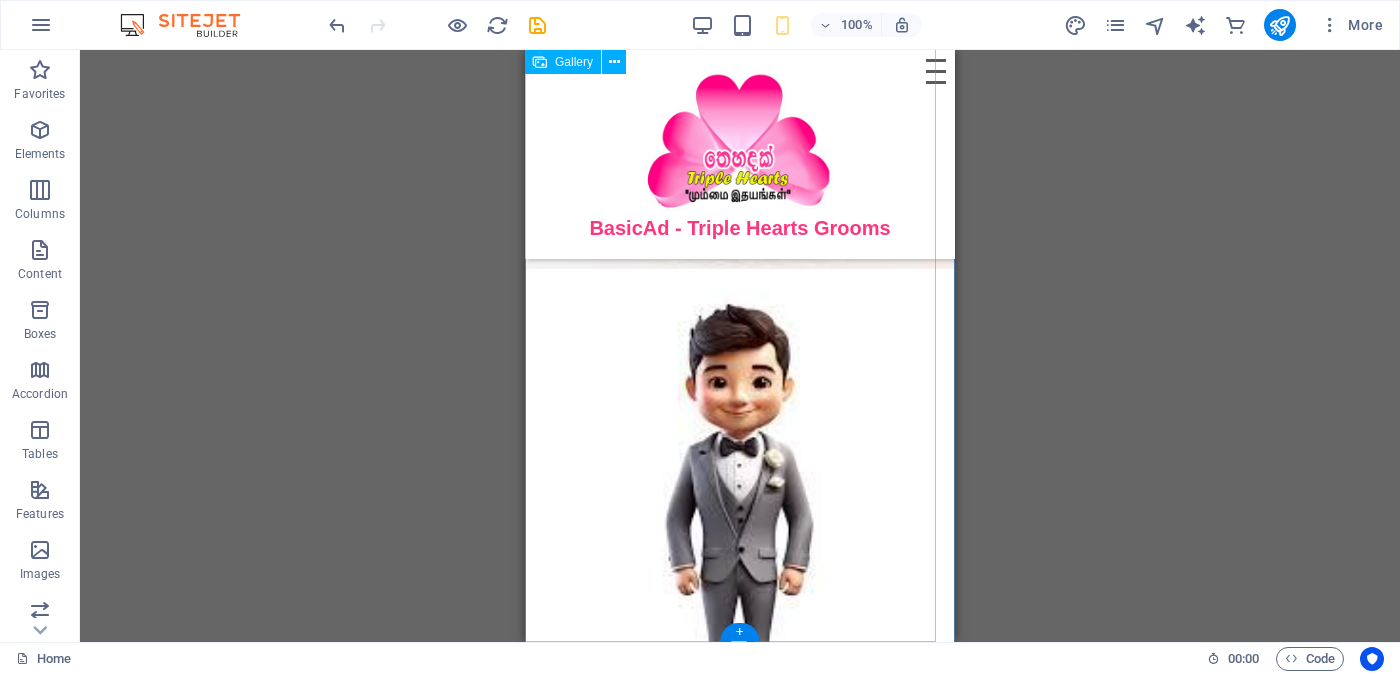 click at bounding box center (740, 503) 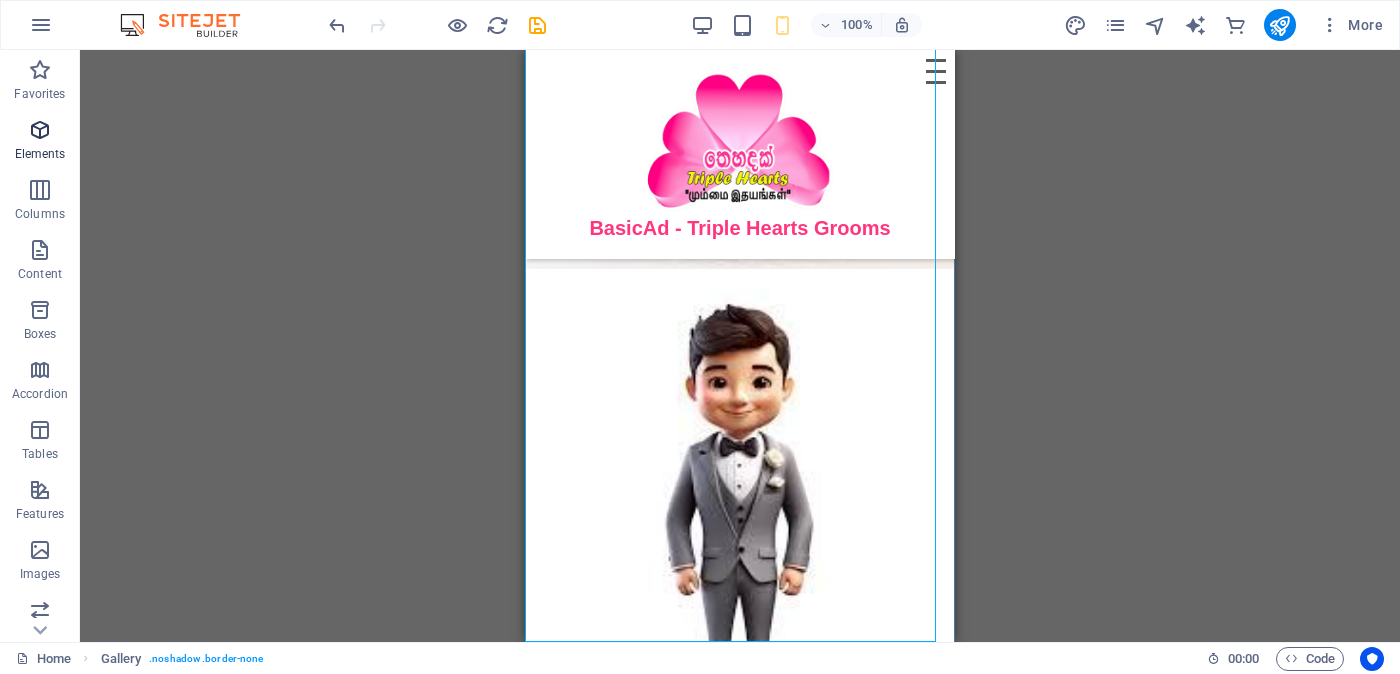 click on "Elements" at bounding box center (40, 142) 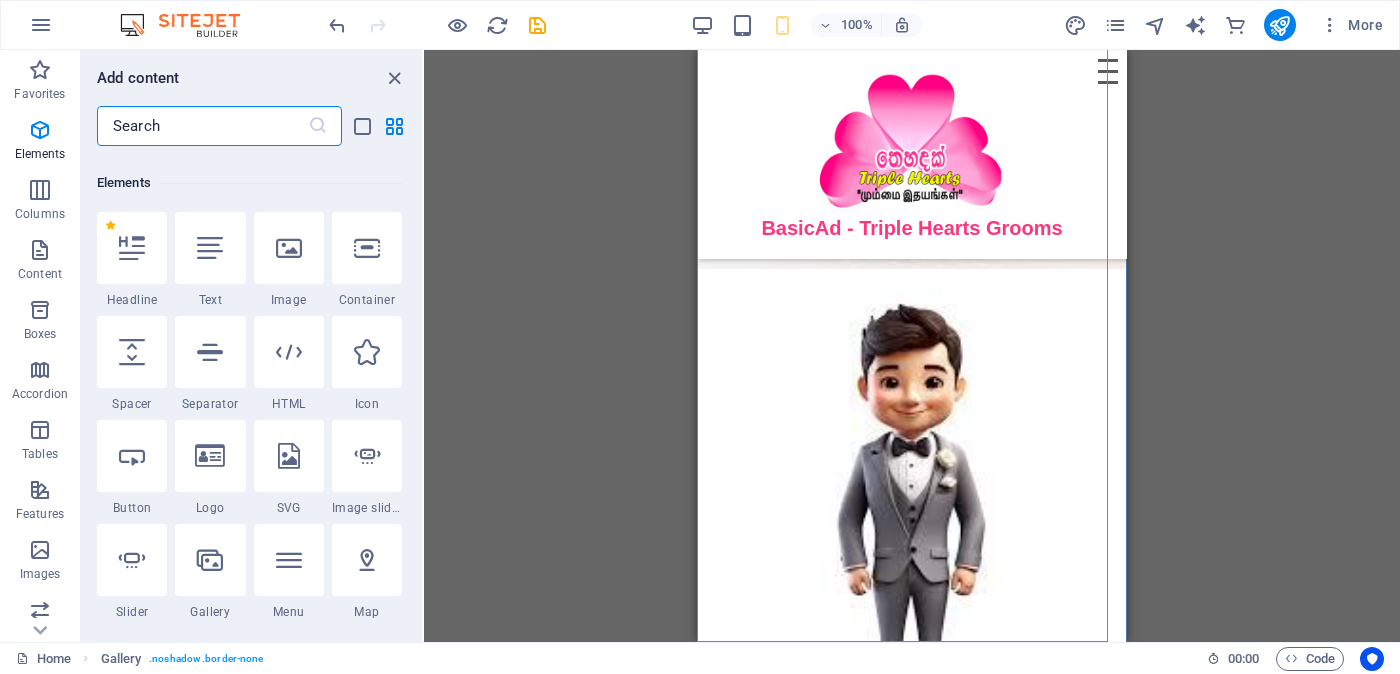 scroll, scrollTop: 213, scrollLeft: 0, axis: vertical 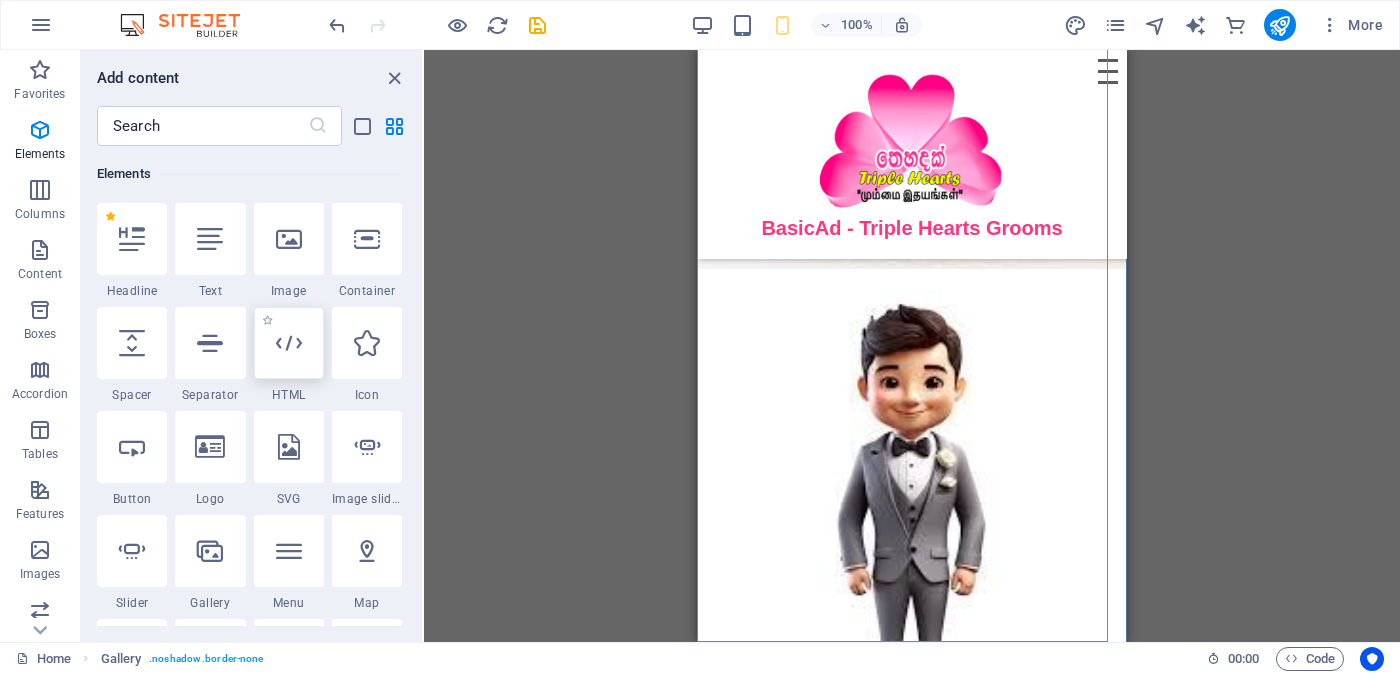 click at bounding box center [289, 343] 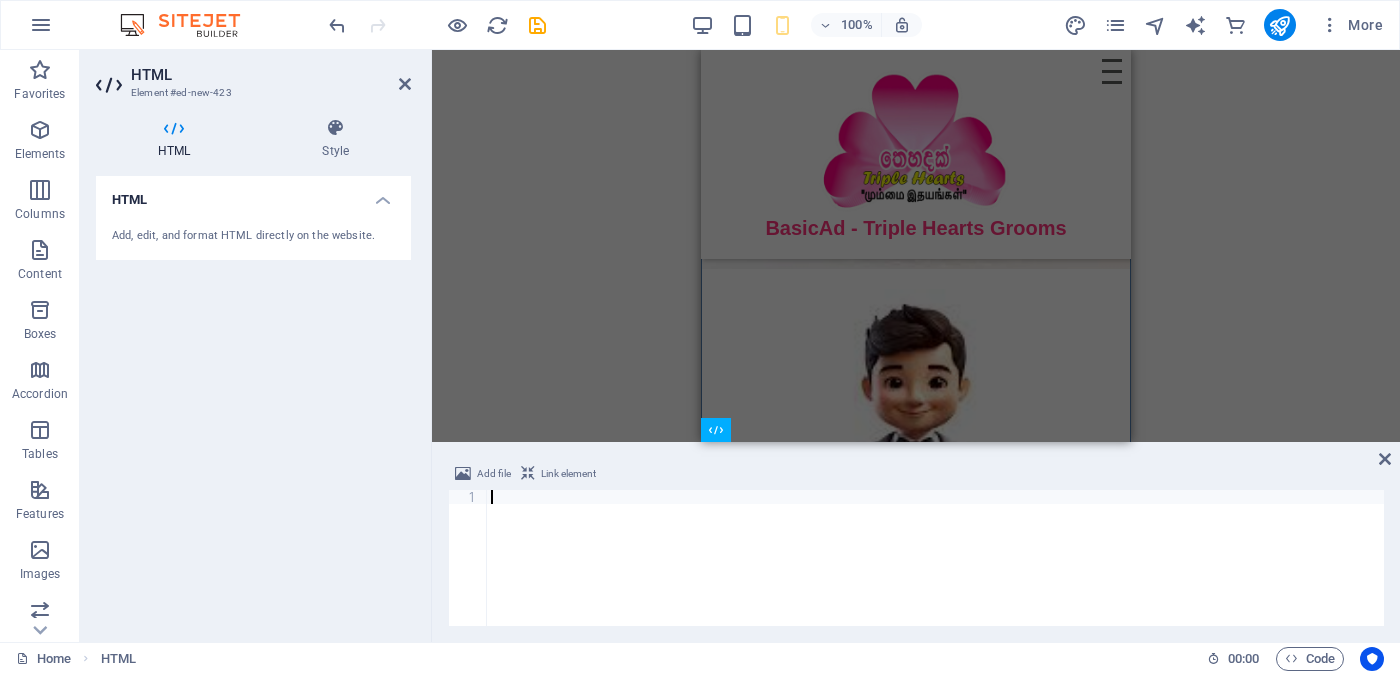 scroll, scrollTop: 1514, scrollLeft: 0, axis: vertical 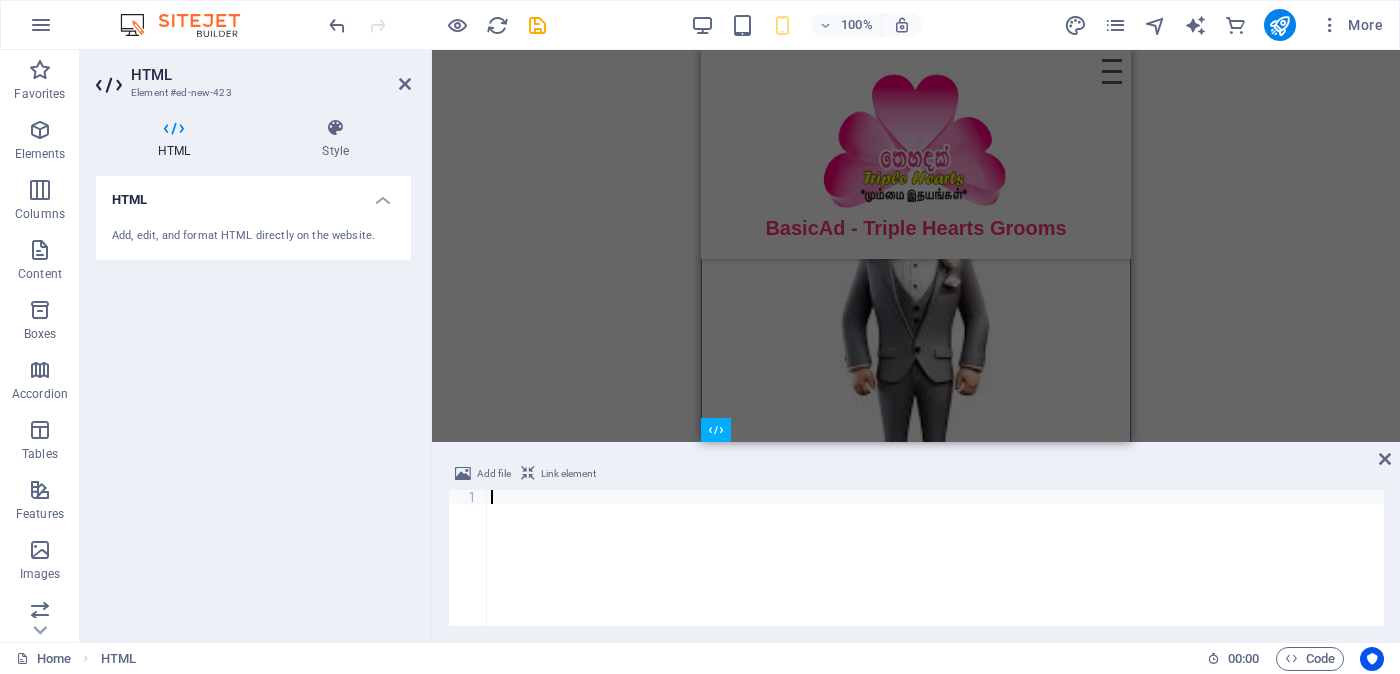 click on "Link element" at bounding box center (568, 474) 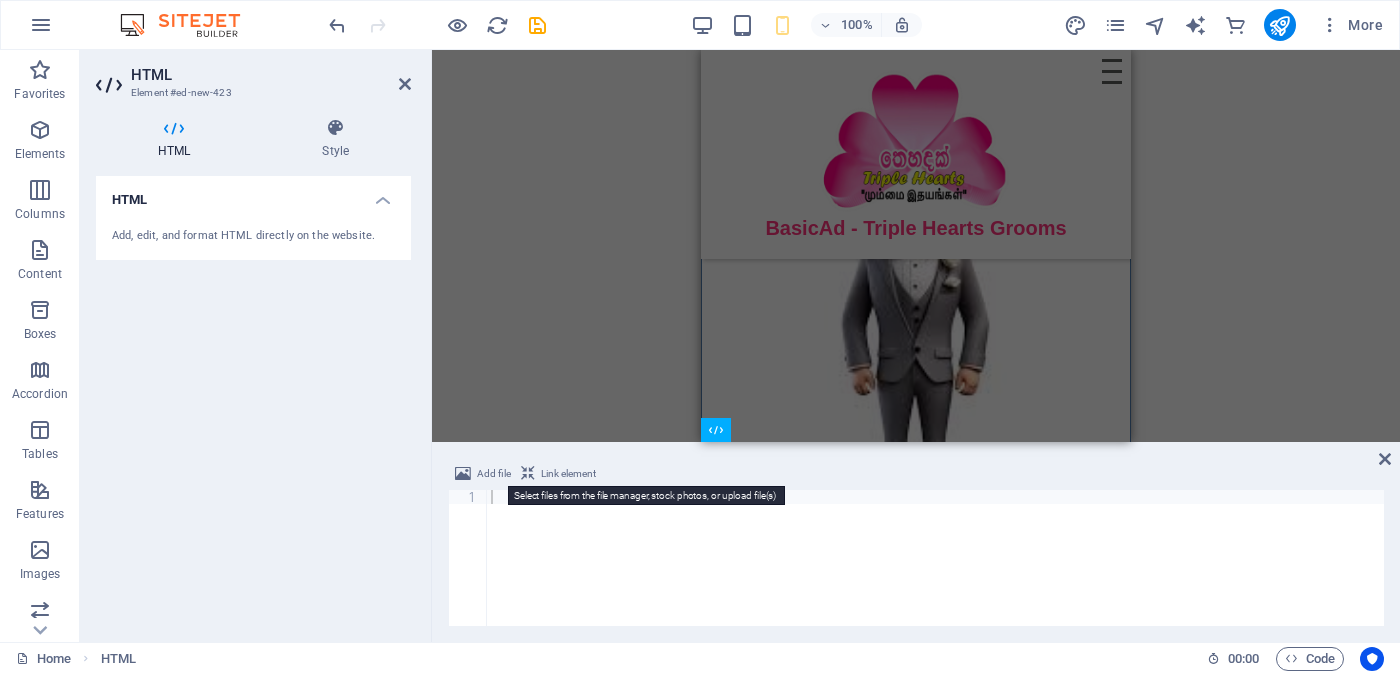 click on "Add file" at bounding box center (494, 474) 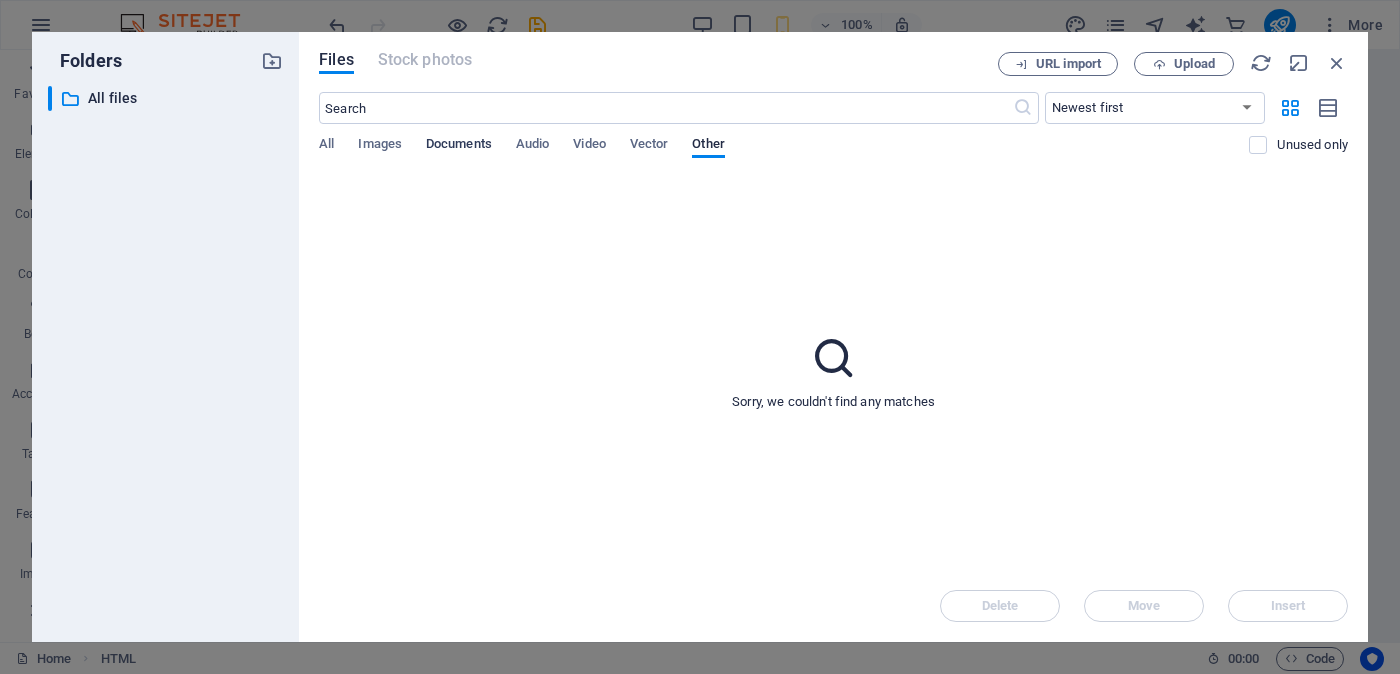 click on "Documents" at bounding box center (459, 146) 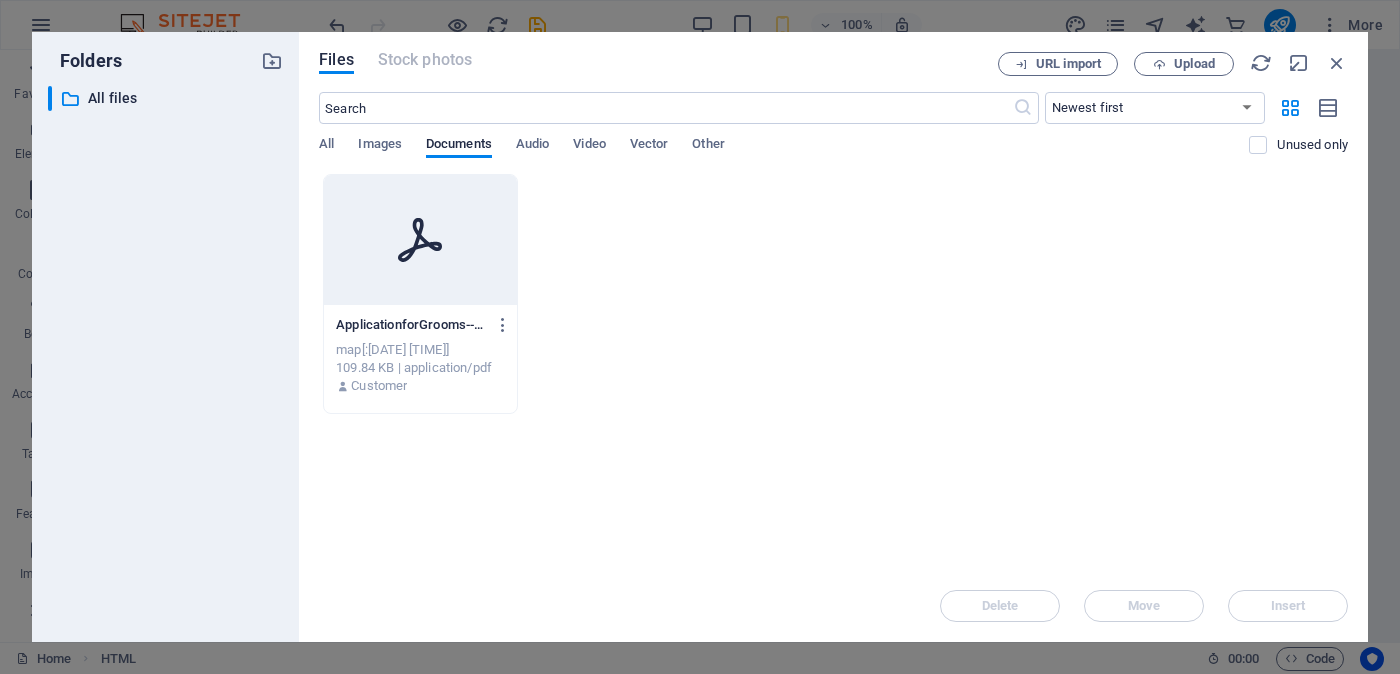 click on "ApplicationforGrooms--w3AHXOWXQtnBtLFK7_FVqA.pdf" at bounding box center (411, 325) 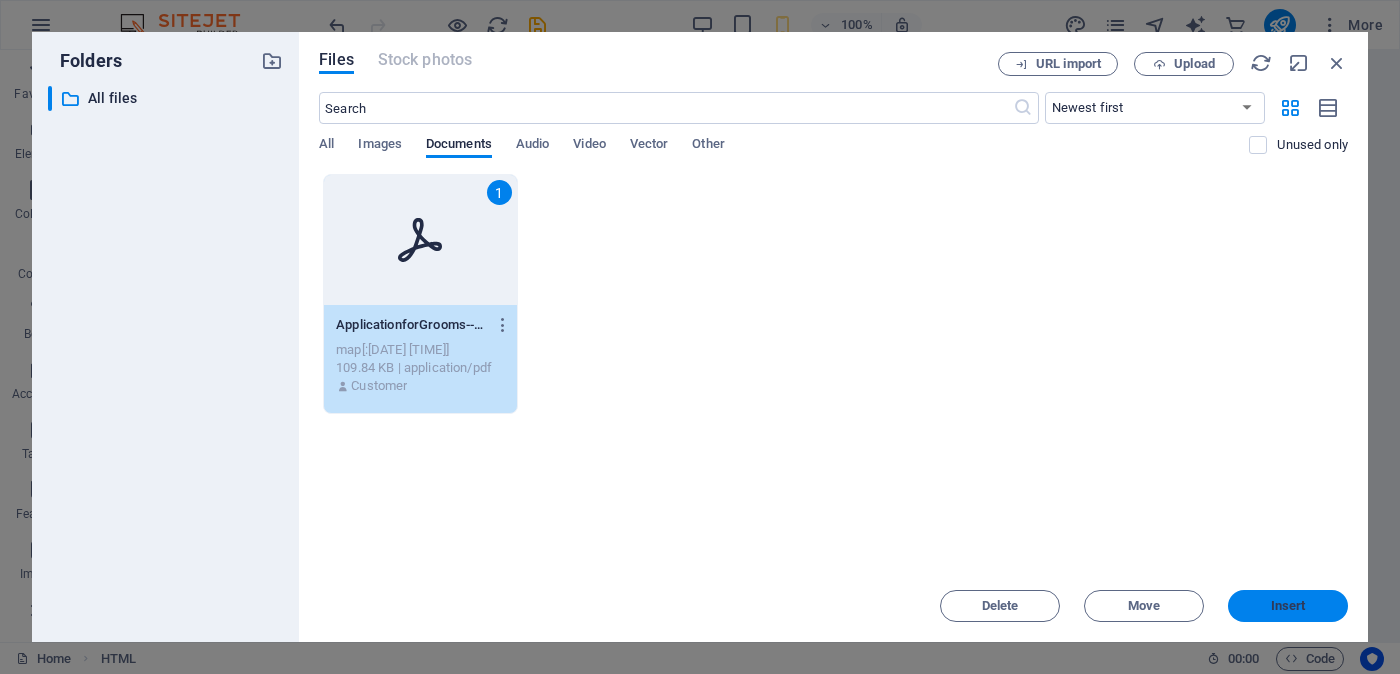 click on "Insert" at bounding box center (1288, 606) 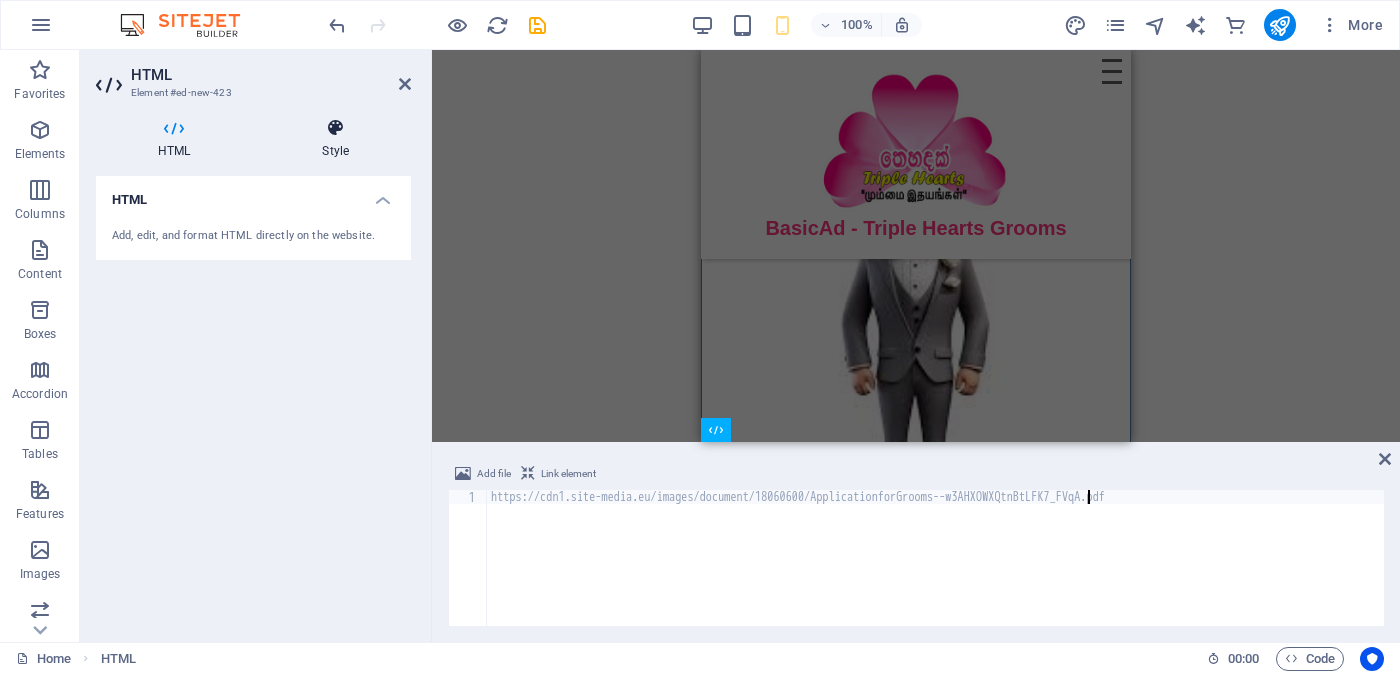 scroll, scrollTop: 1604, scrollLeft: 0, axis: vertical 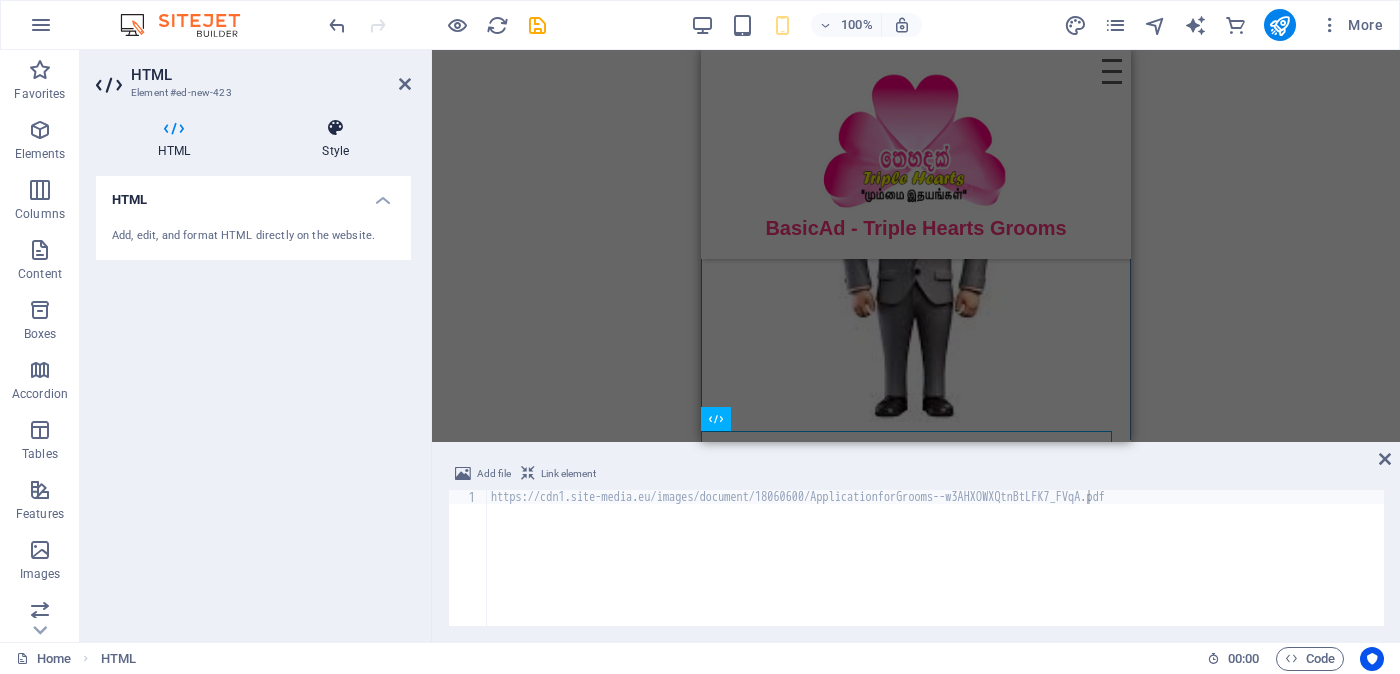 click at bounding box center [335, 128] 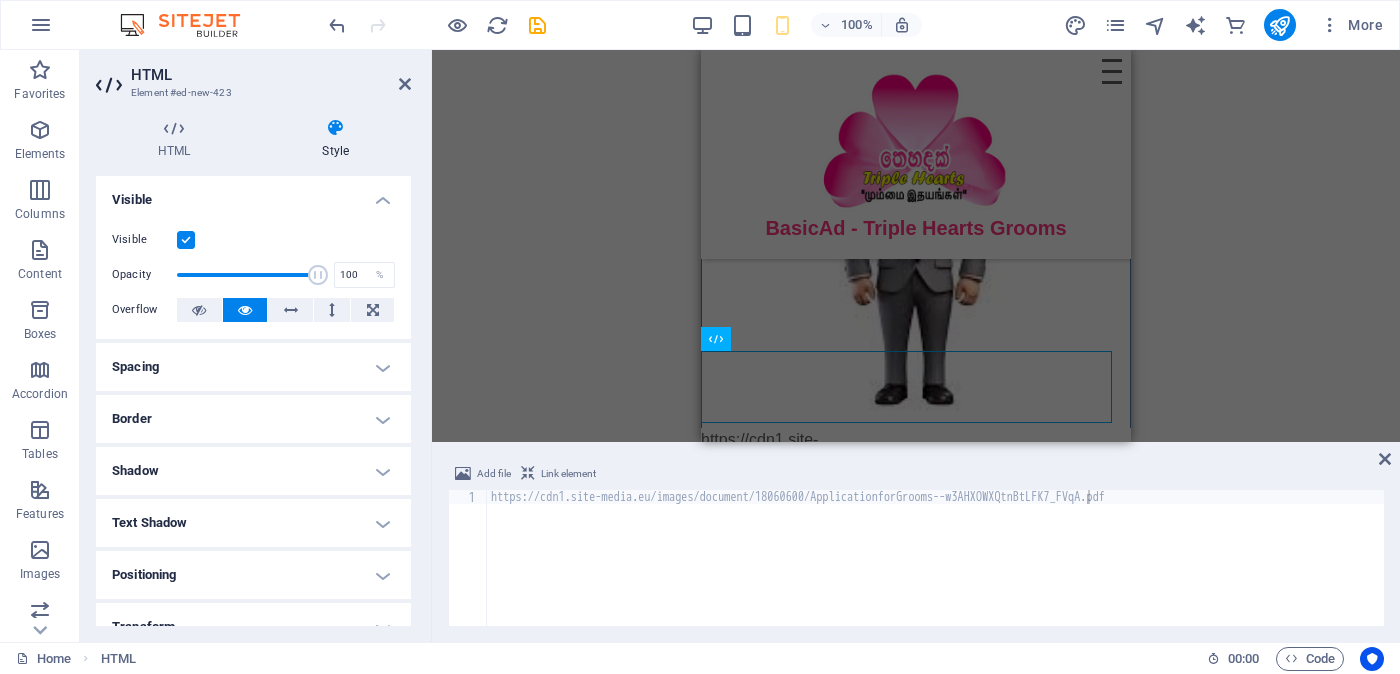 click on "Border" at bounding box center [253, 419] 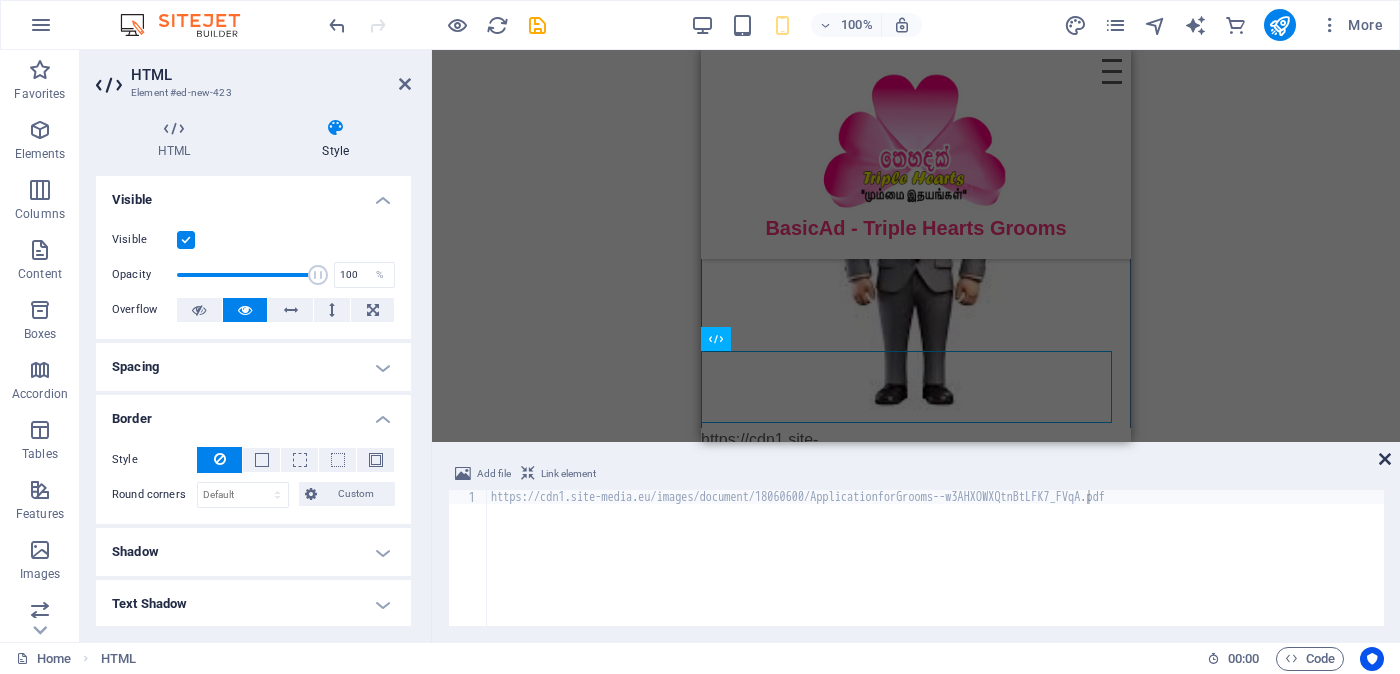 click at bounding box center [1385, 459] 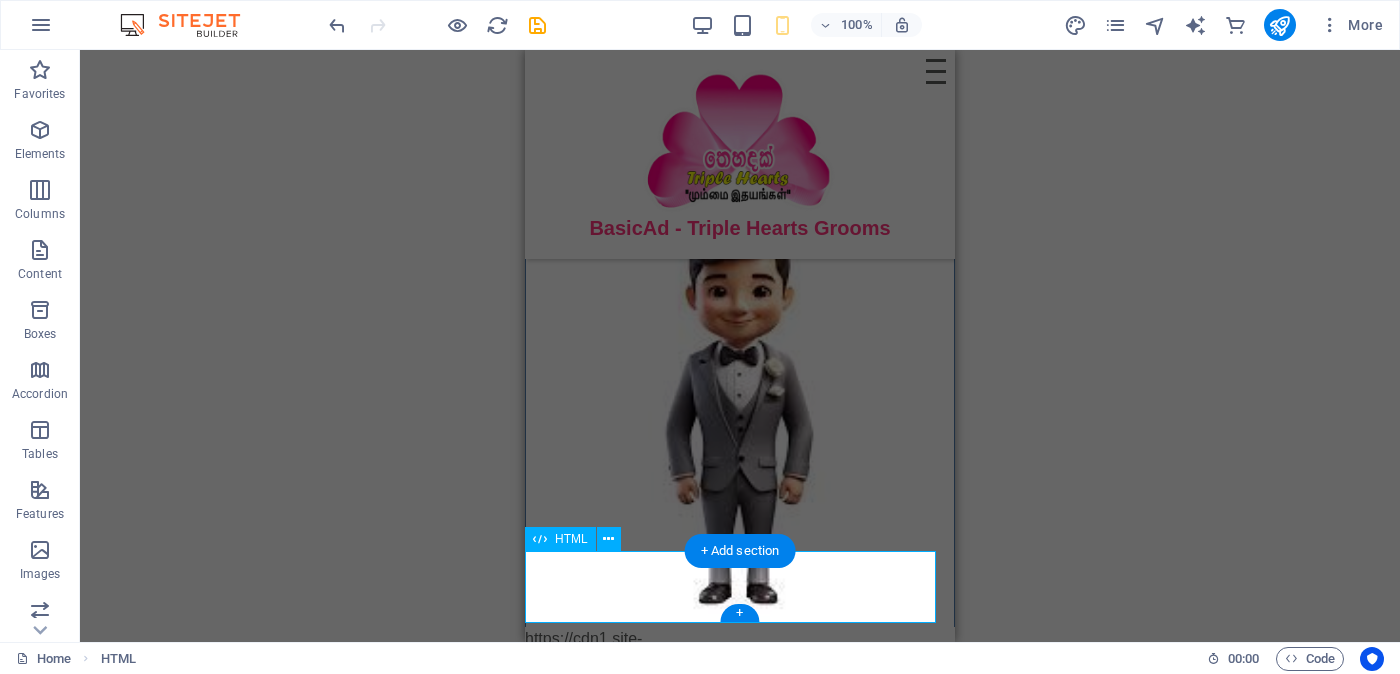 click on "https://cdn1.site-media.eu/images/document/18060600/ApplicationforGrooms--w3AHXOWXQtnBtLFK7_FVqA.pdf" at bounding box center (740, 663) 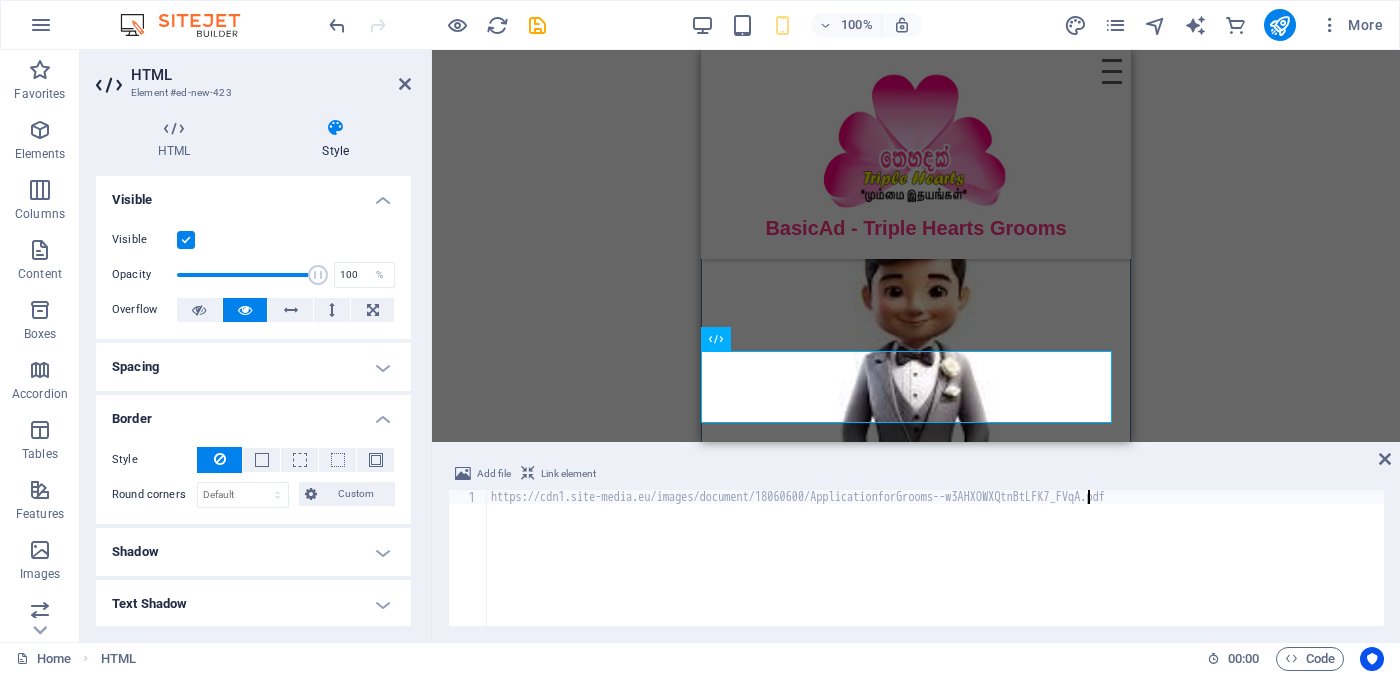 scroll, scrollTop: 1604, scrollLeft: 0, axis: vertical 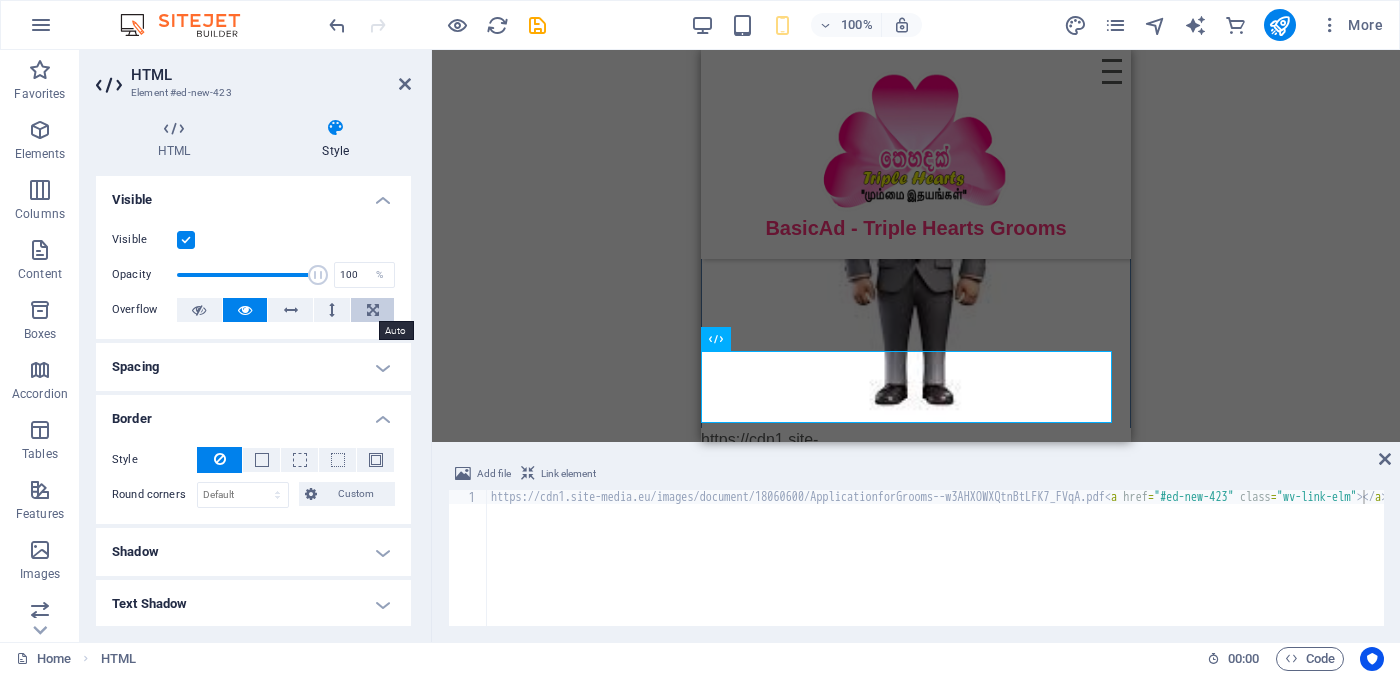 click at bounding box center [373, 310] 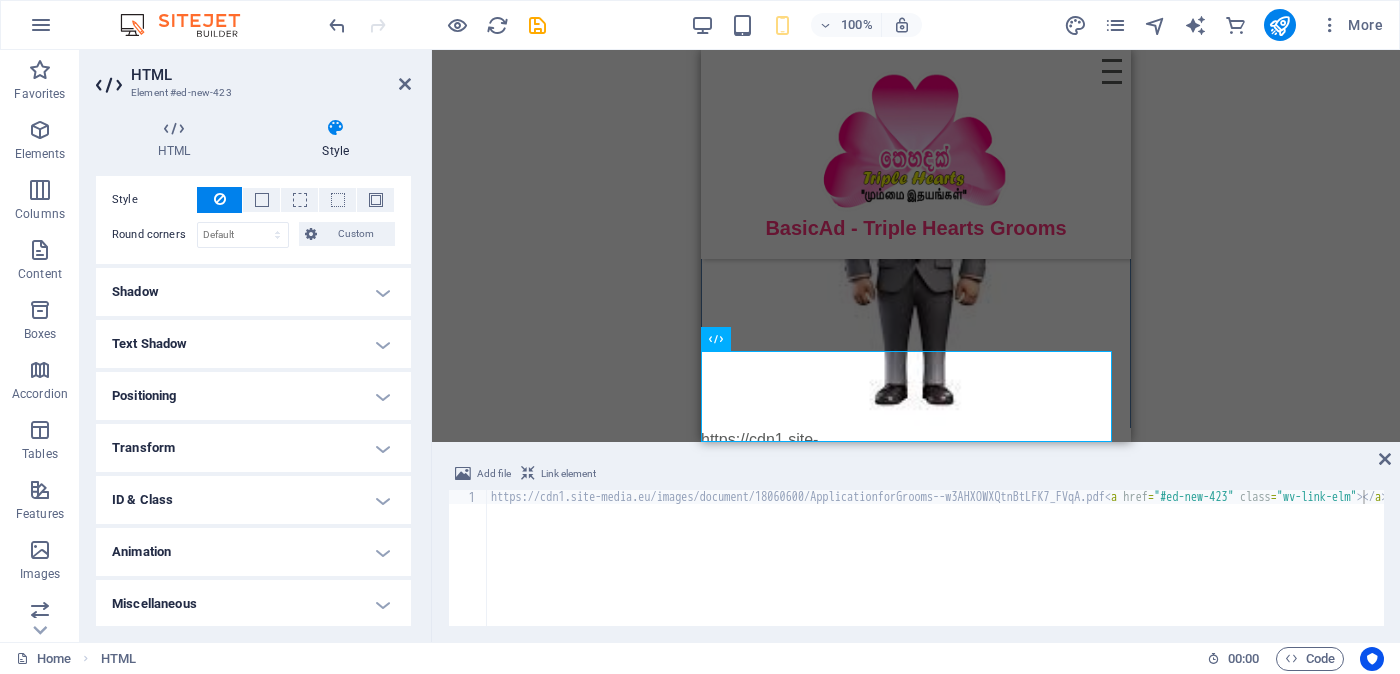 scroll, scrollTop: 0, scrollLeft: 0, axis: both 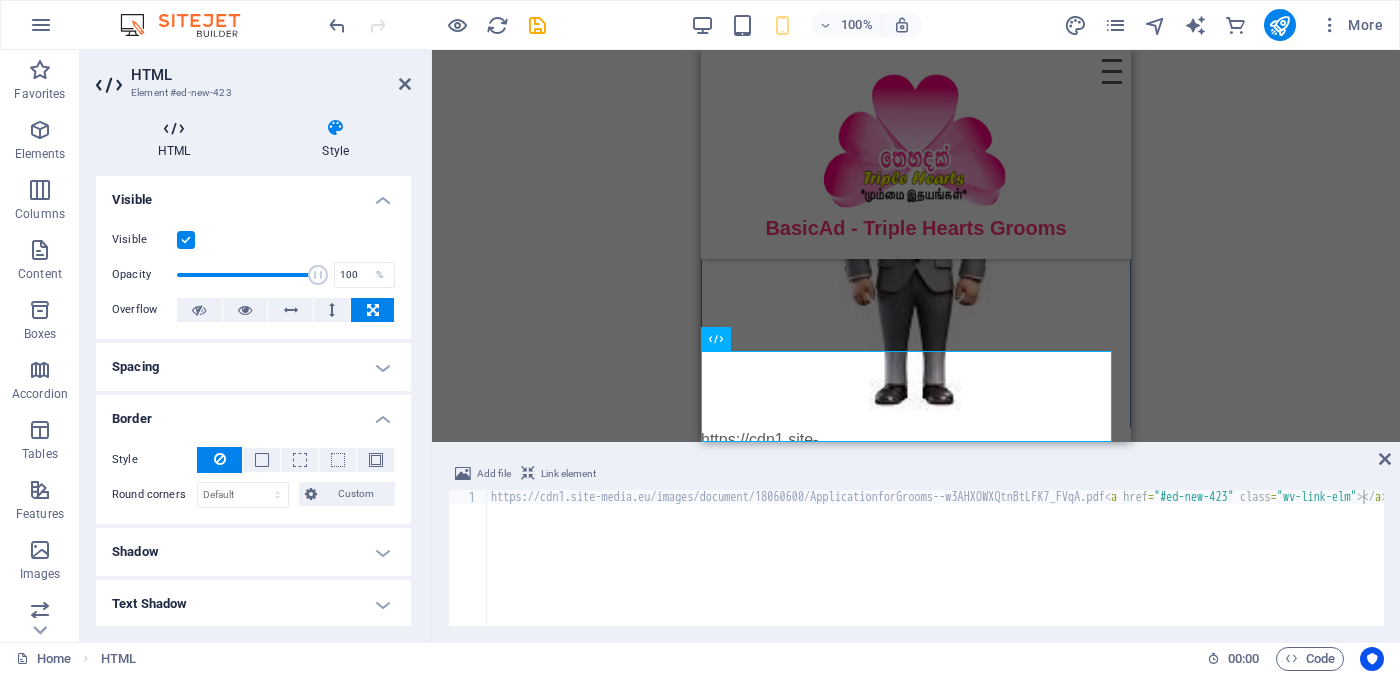 click at bounding box center (174, 128) 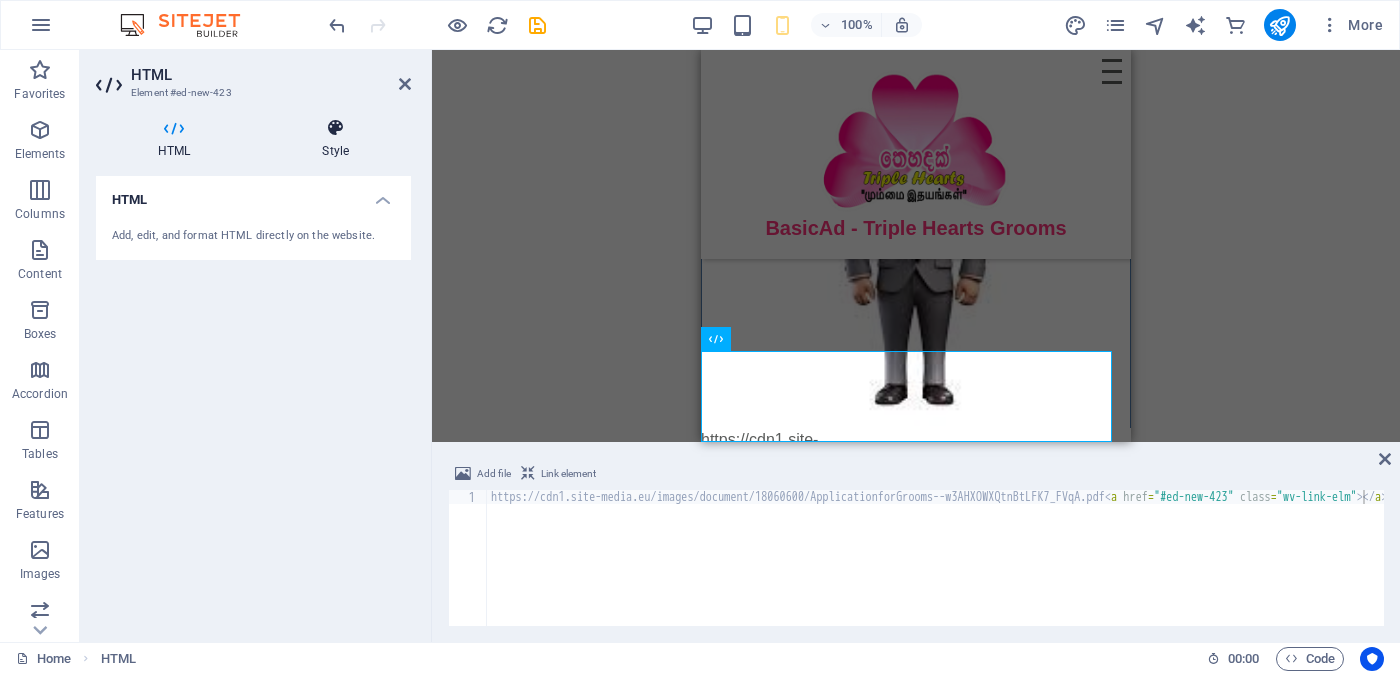 click at bounding box center [335, 128] 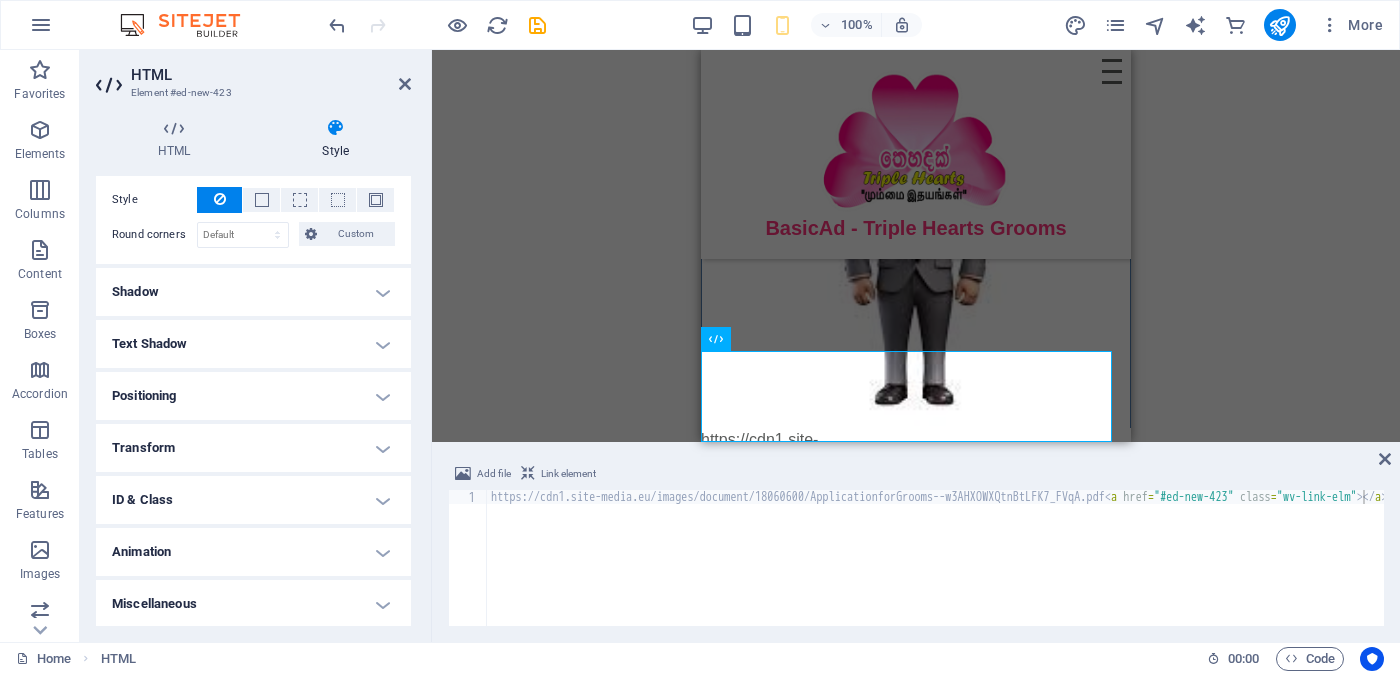 scroll, scrollTop: 0, scrollLeft: 0, axis: both 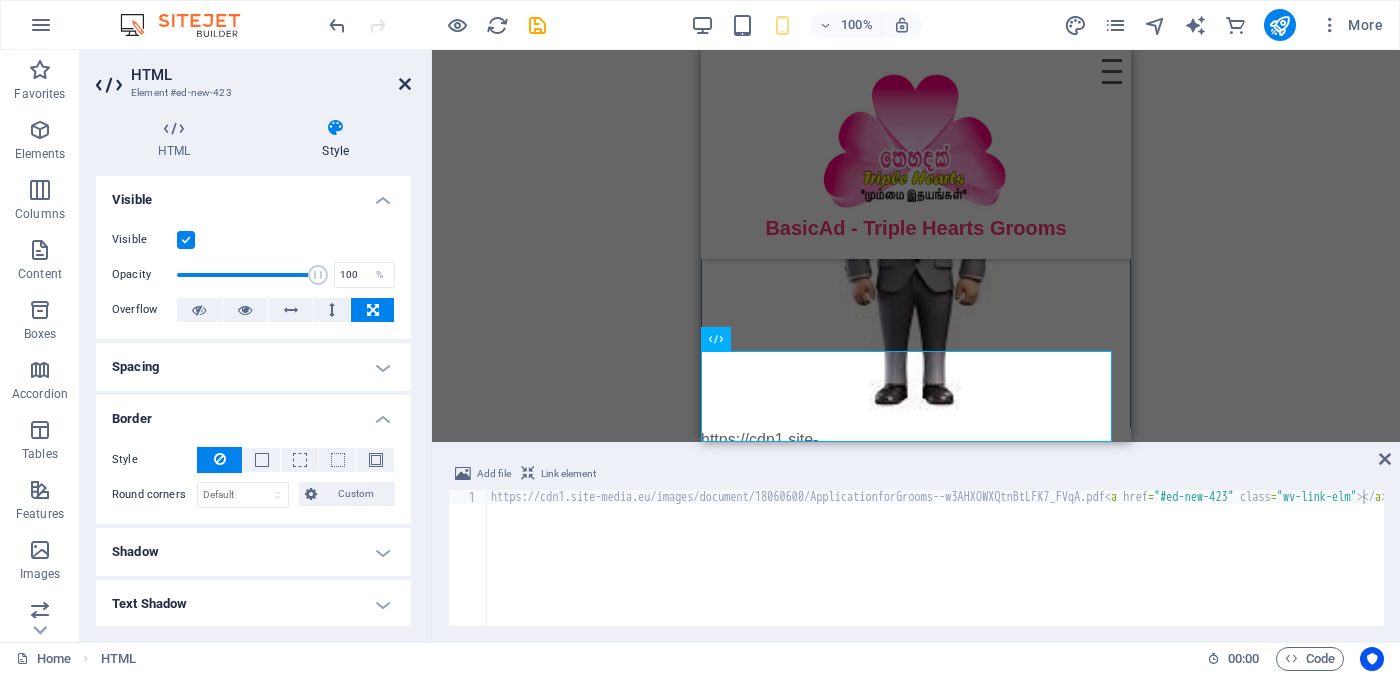 click at bounding box center [405, 84] 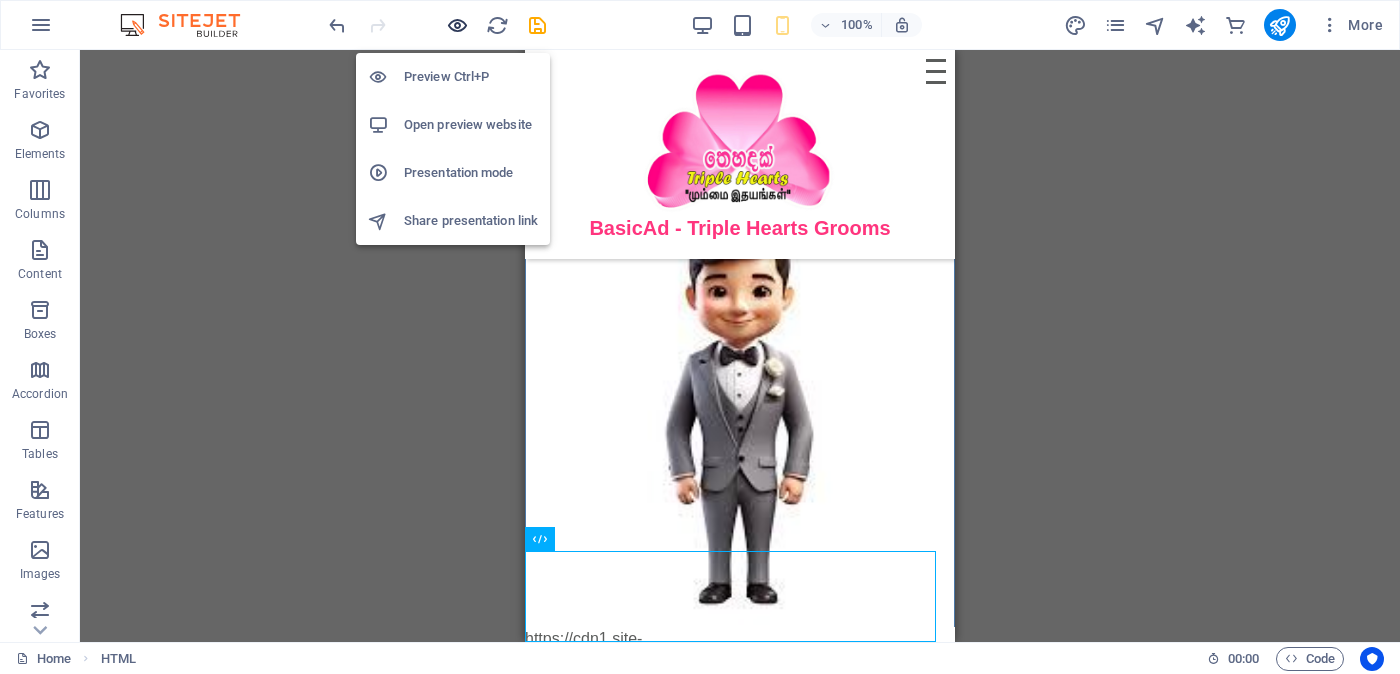 click at bounding box center [457, 25] 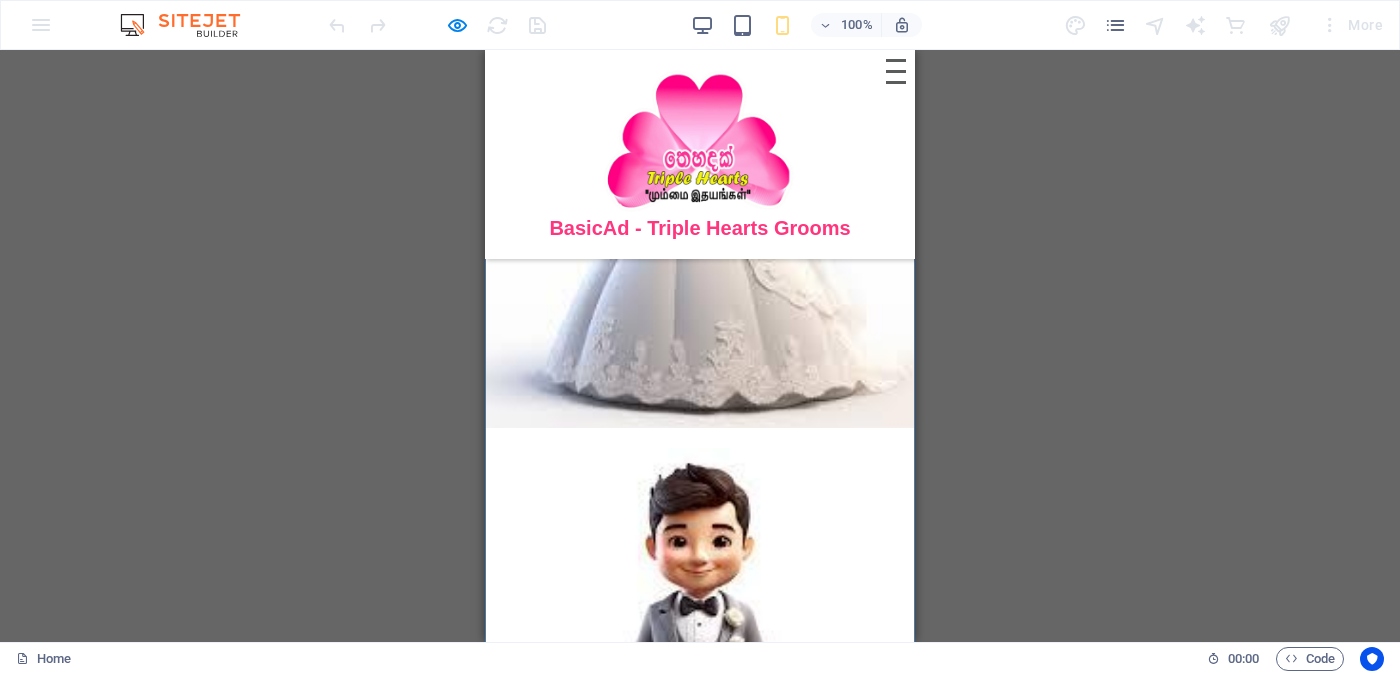 scroll, scrollTop: 1405, scrollLeft: 0, axis: vertical 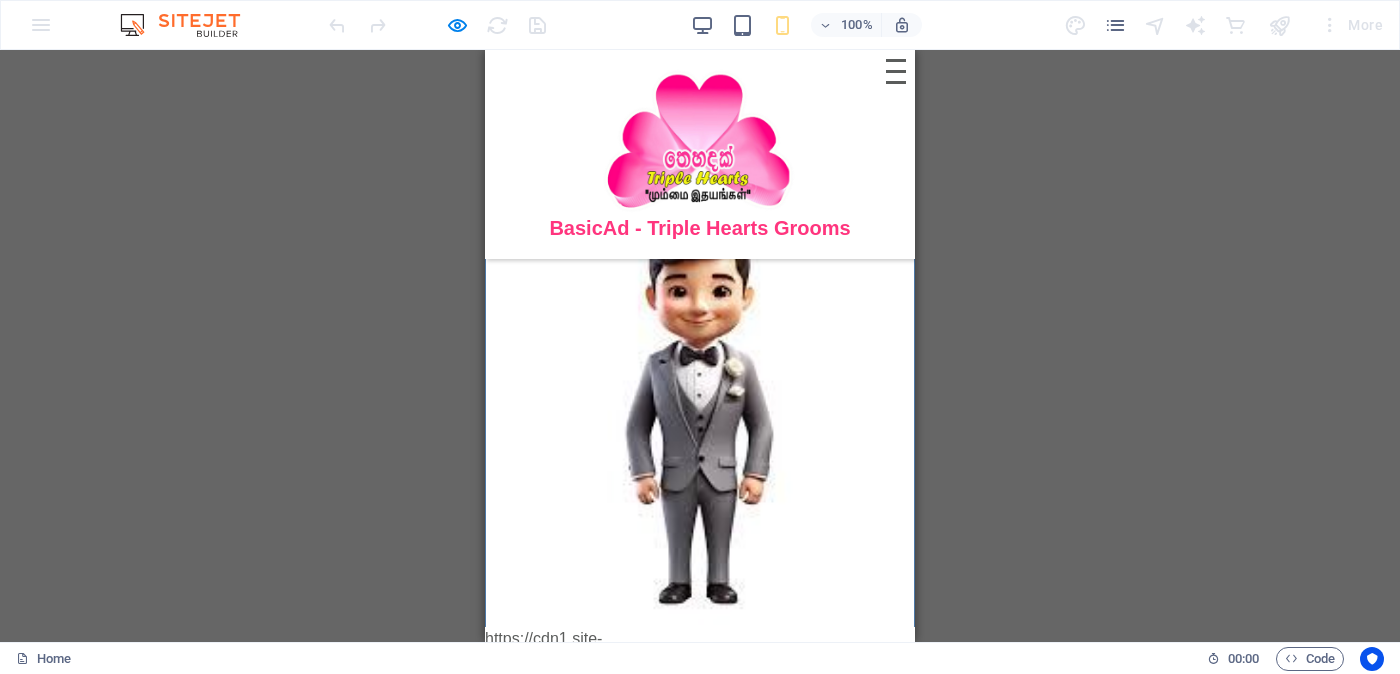 click on "https://cdn1.site-media.eu/images/document/18060600/ApplicationforGrooms--w3AHXOWXQtnBtLFK7_FVqA.pdf" at bounding box center (700, 663) 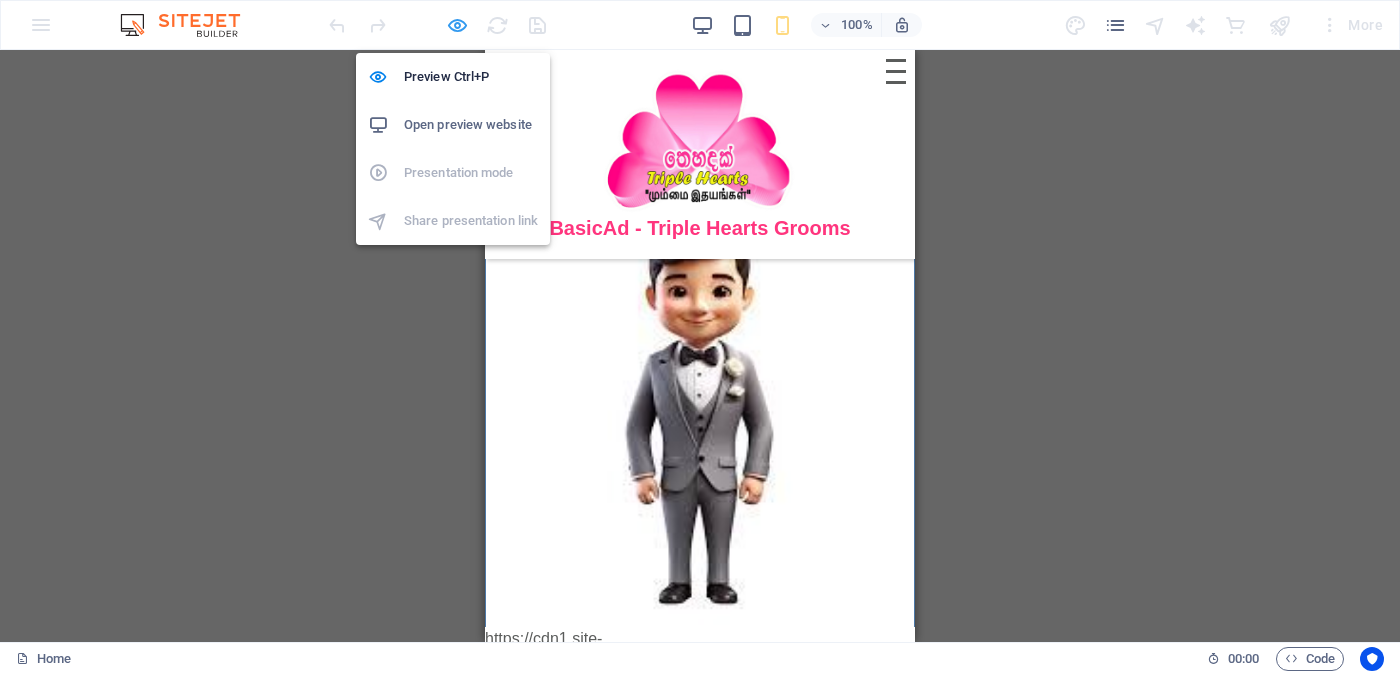 click at bounding box center [457, 25] 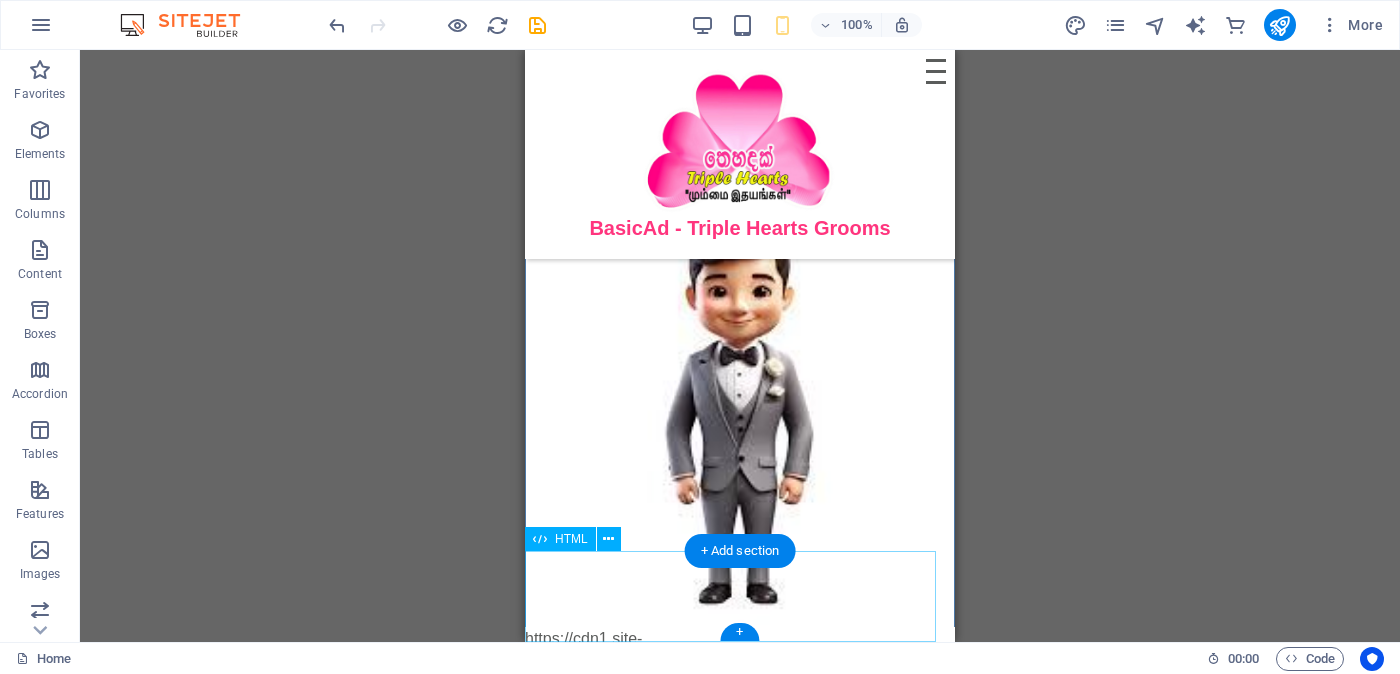 click on "https://cdn1.site-media.eu/images/document/18060600/ApplicationforGrooms--w3AHXOWXQtnBtLFK7_FVqA.pdf" at bounding box center (740, 663) 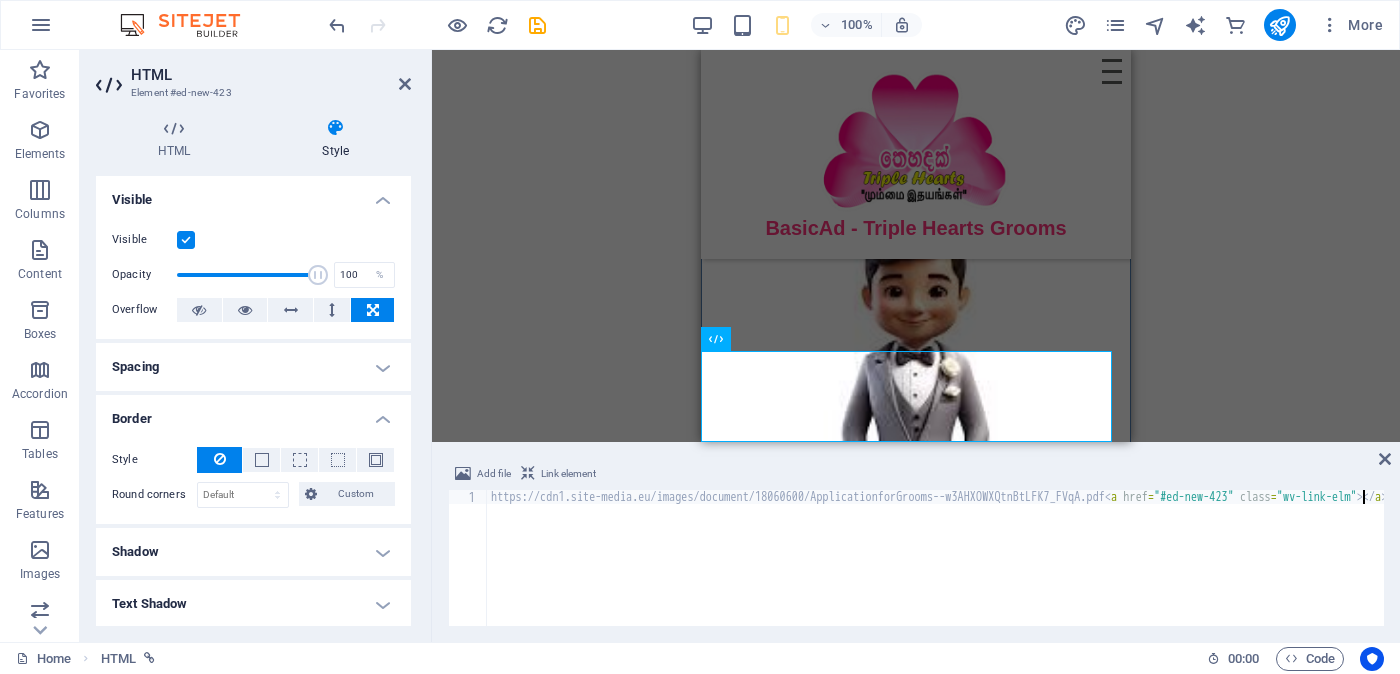 scroll, scrollTop: 1604, scrollLeft: 0, axis: vertical 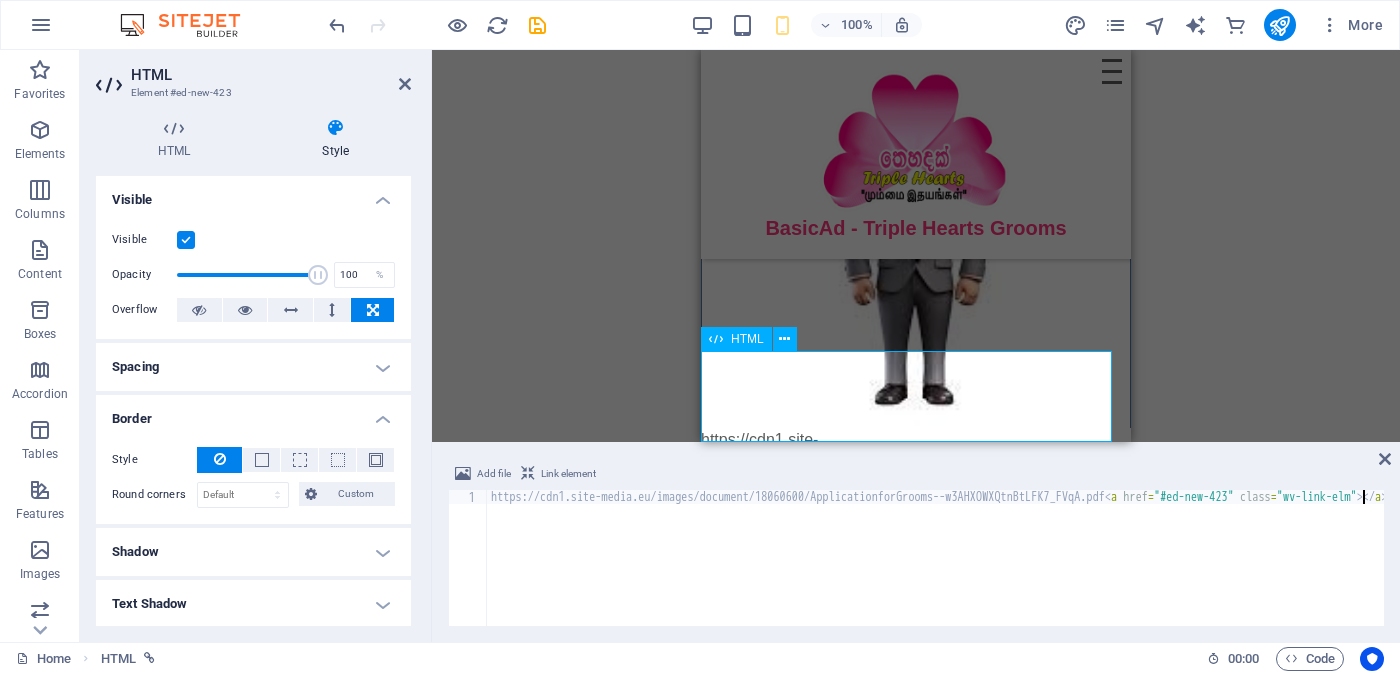 click on "https://cdn1.site-media.eu/images/document/18060600/ApplicationforGrooms--w3AHXOWXQtnBtLFK7_FVqA.pdf" at bounding box center (916, 464) 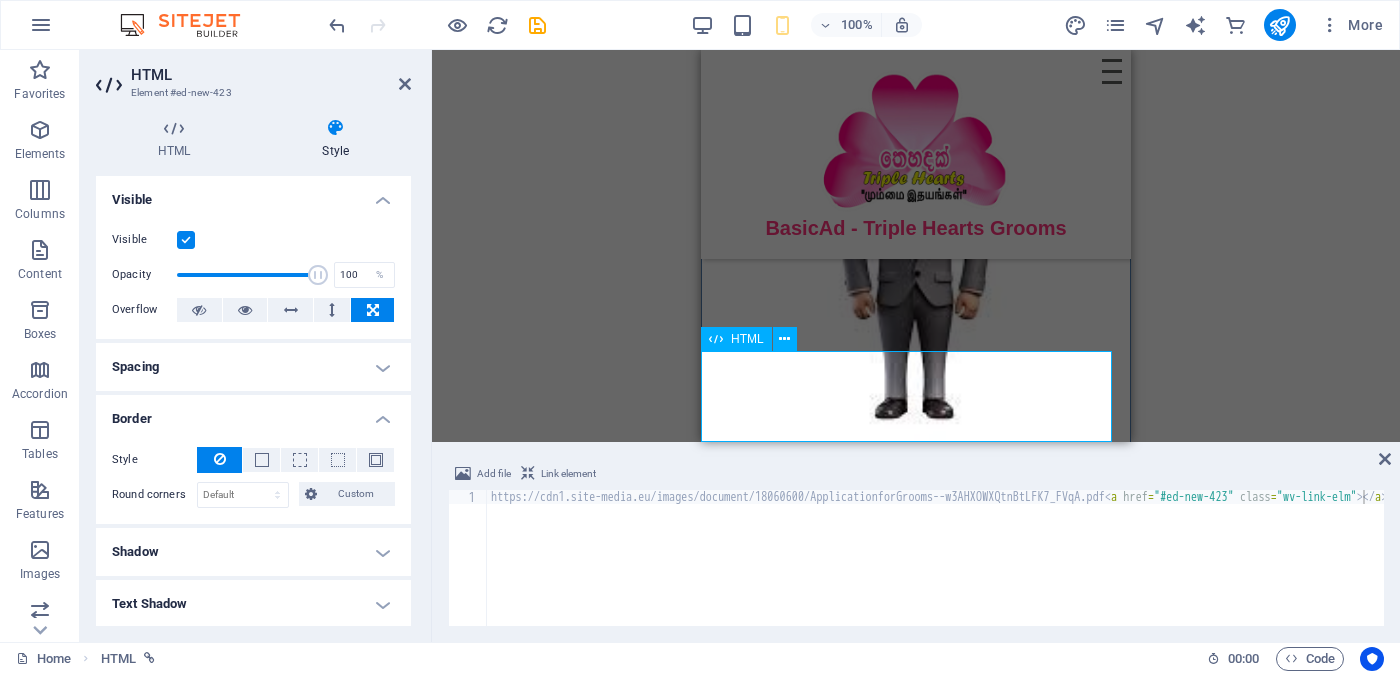 scroll, scrollTop: 1314, scrollLeft: 0, axis: vertical 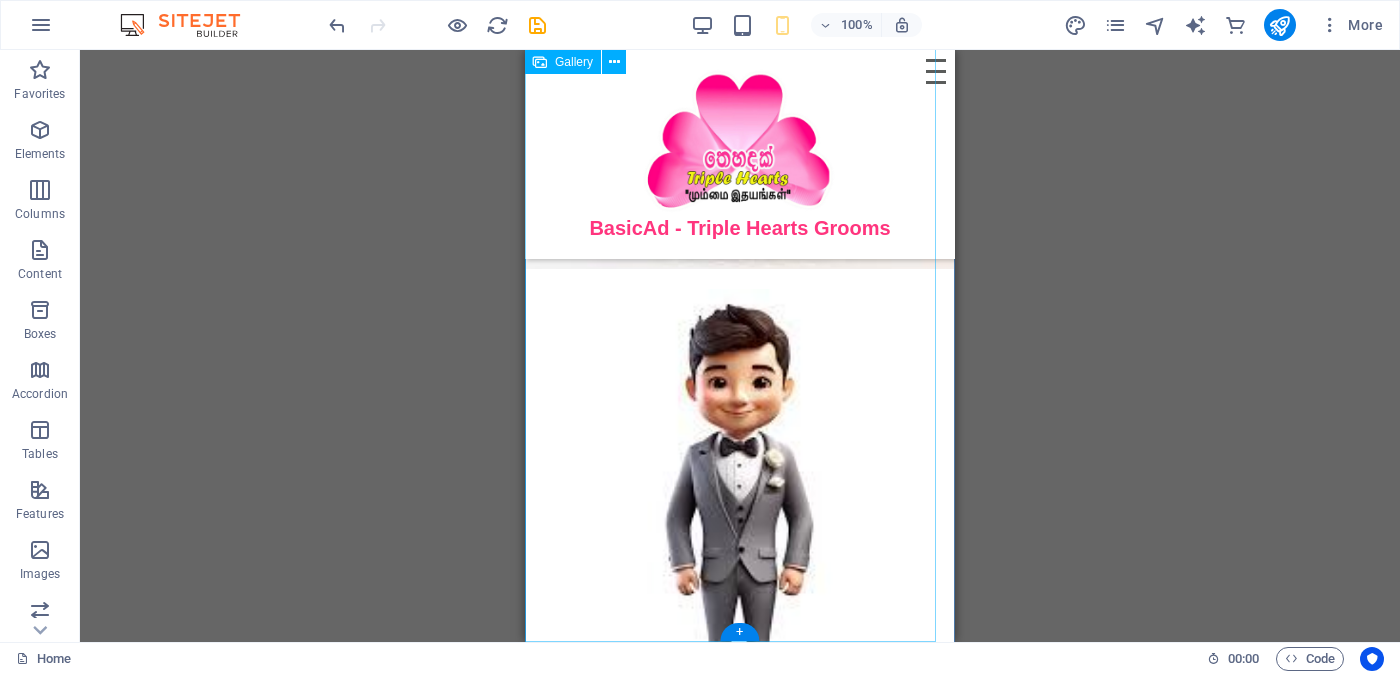 click at bounding box center [740, 503] 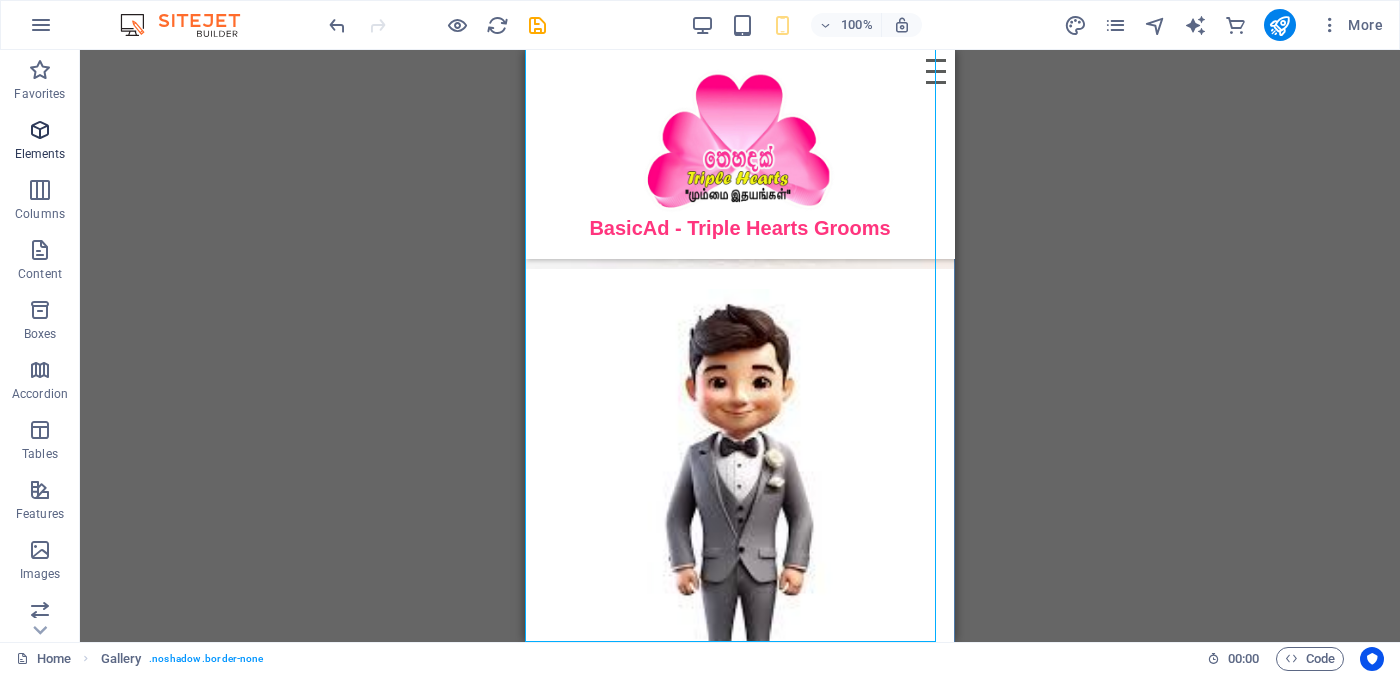 click at bounding box center [40, 130] 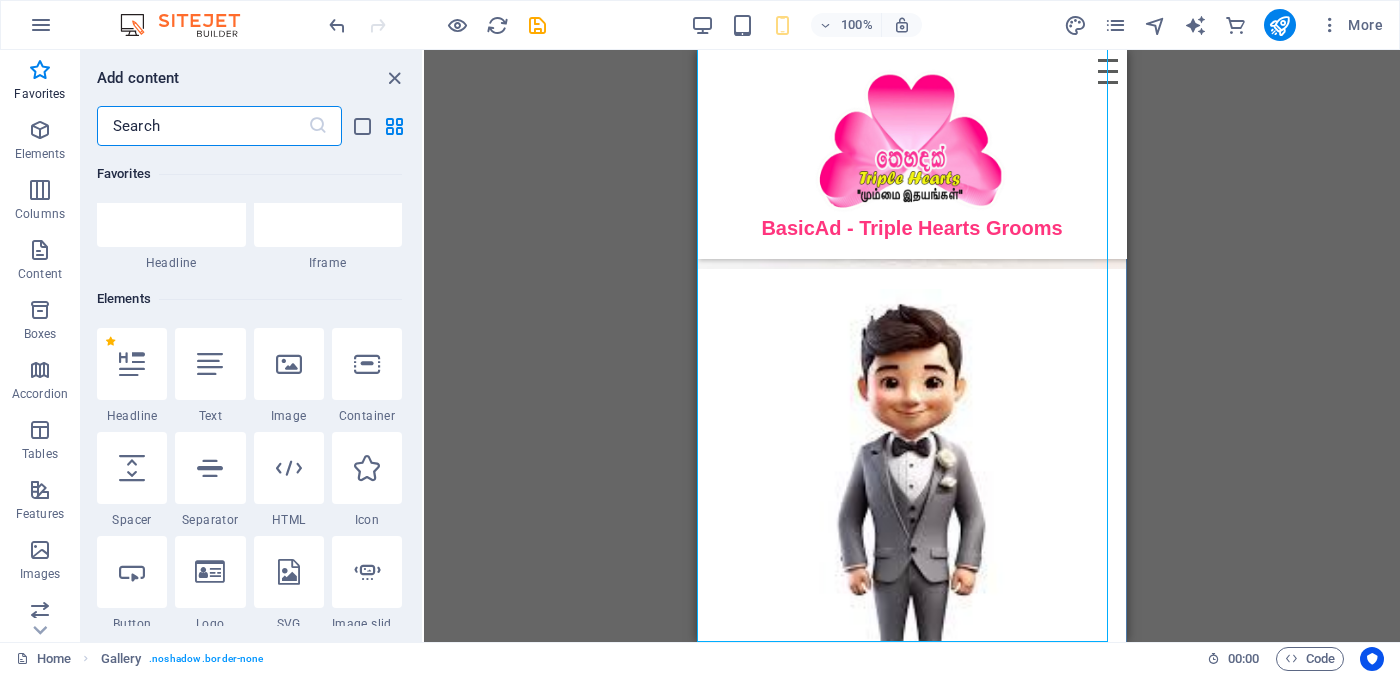 scroll, scrollTop: 213, scrollLeft: 0, axis: vertical 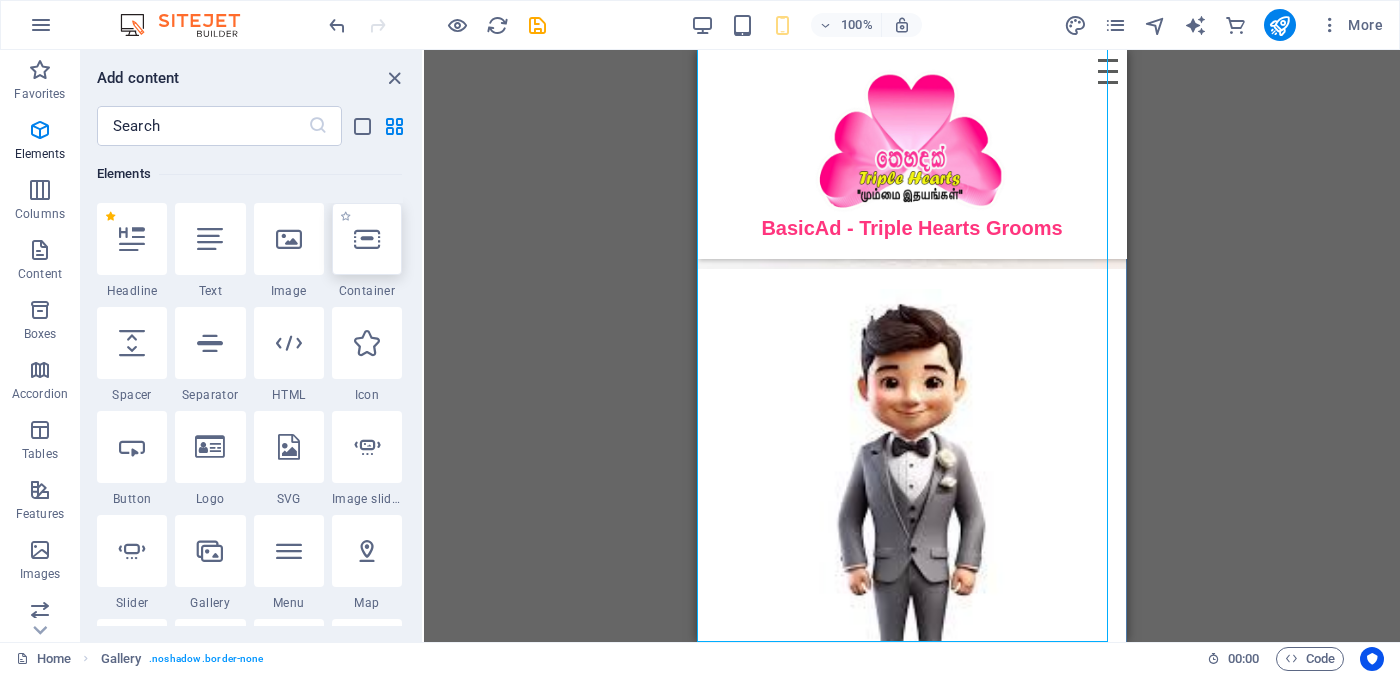 click at bounding box center (367, 239) 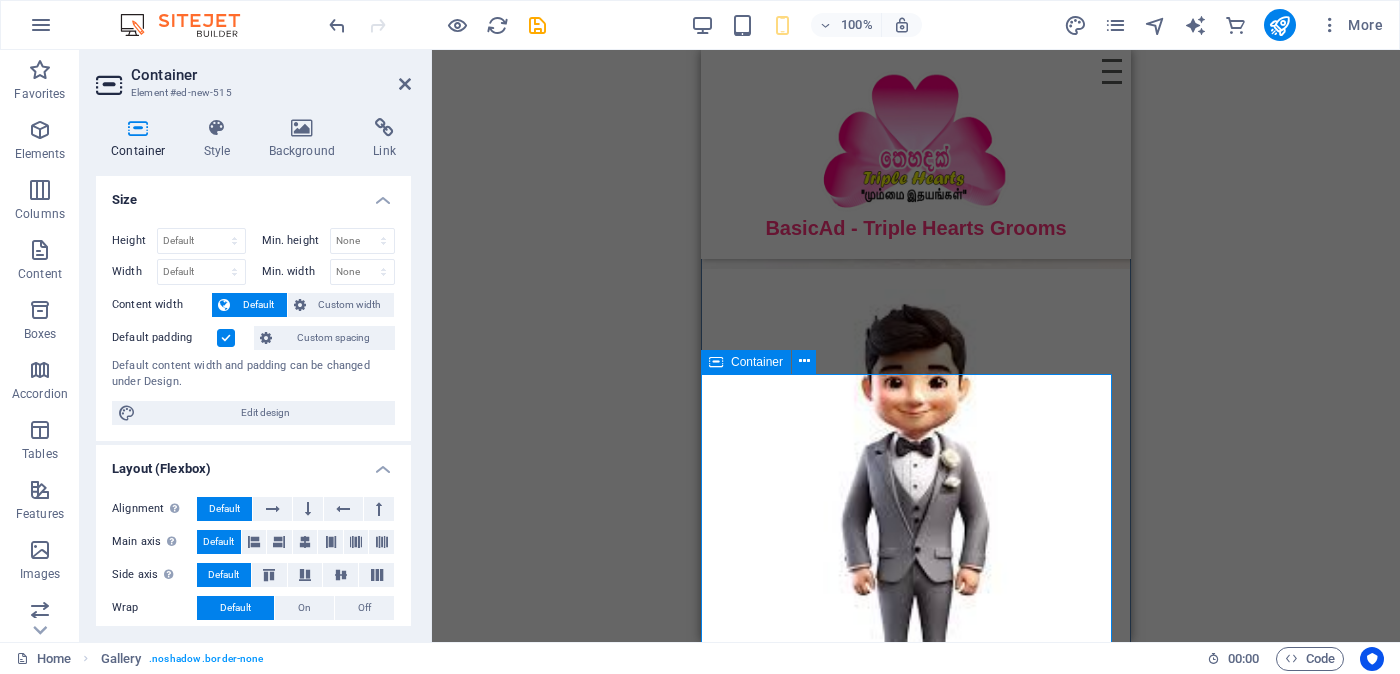scroll, scrollTop: 1582, scrollLeft: 0, axis: vertical 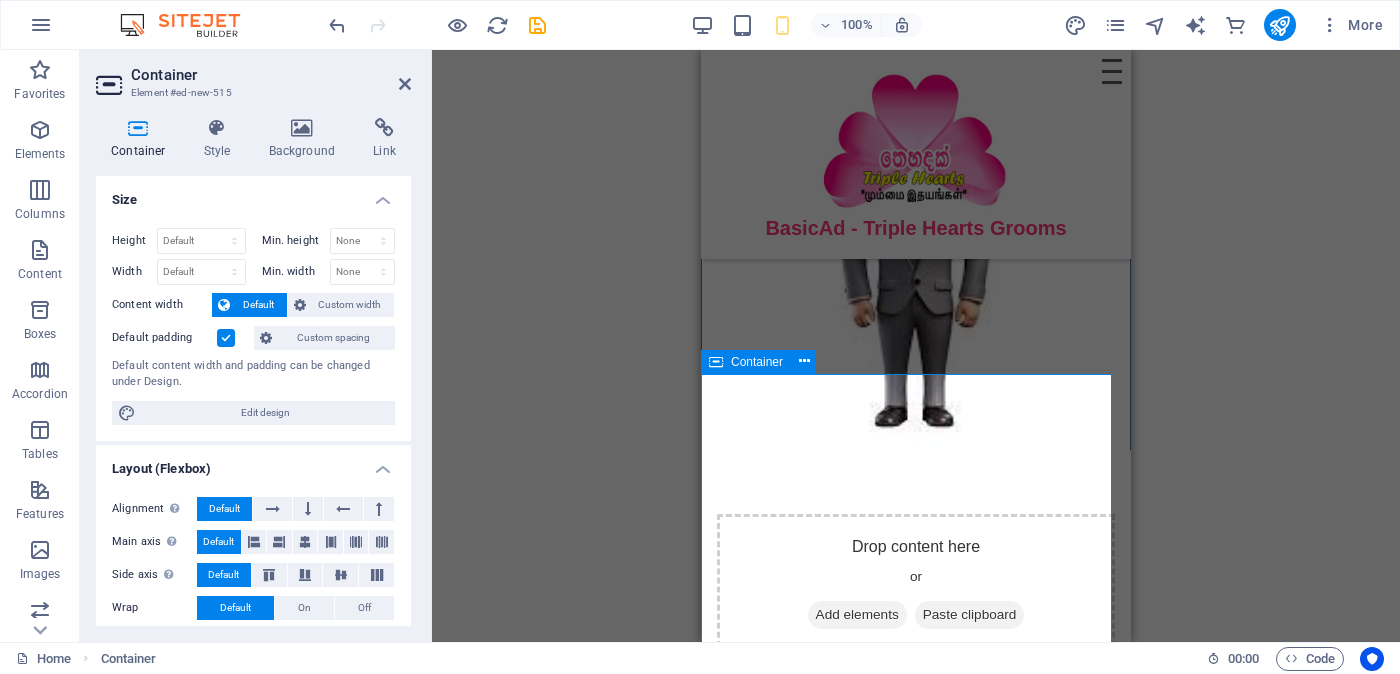 click on "Drop content here or  Add elements  Paste clipboard" at bounding box center (916, 585) 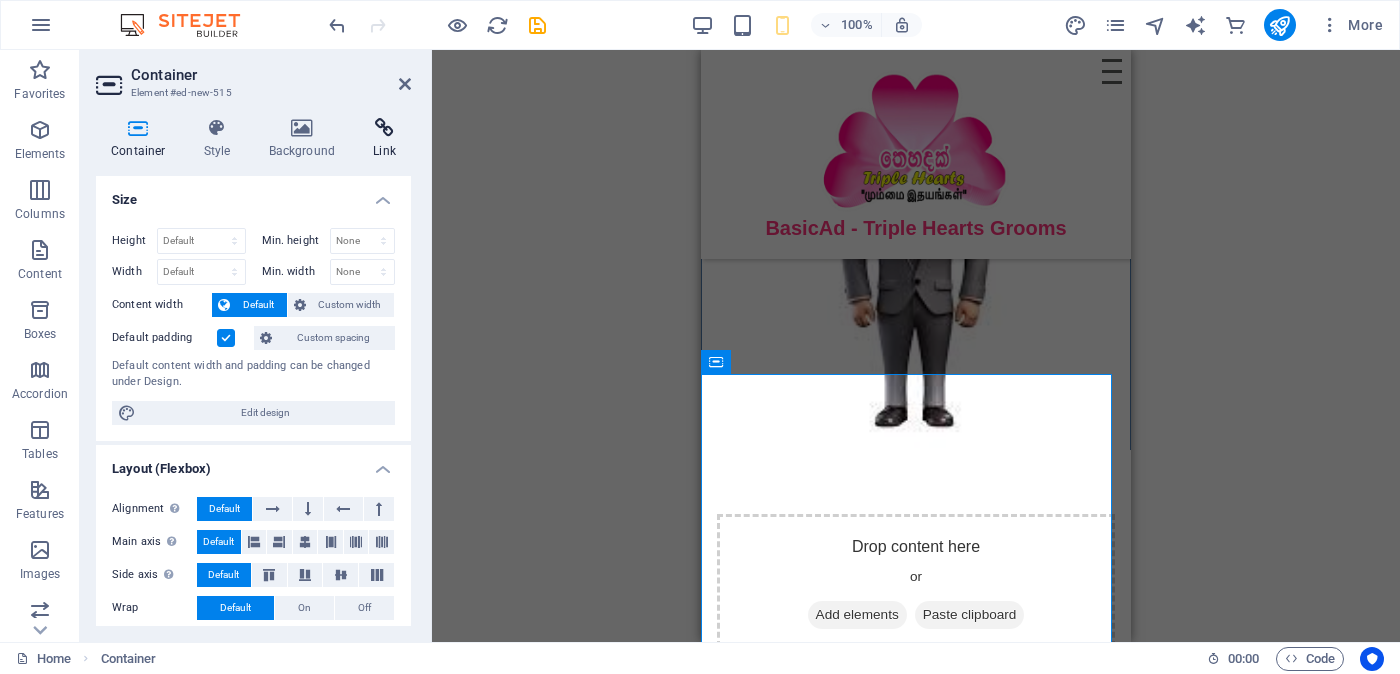 click at bounding box center (384, 128) 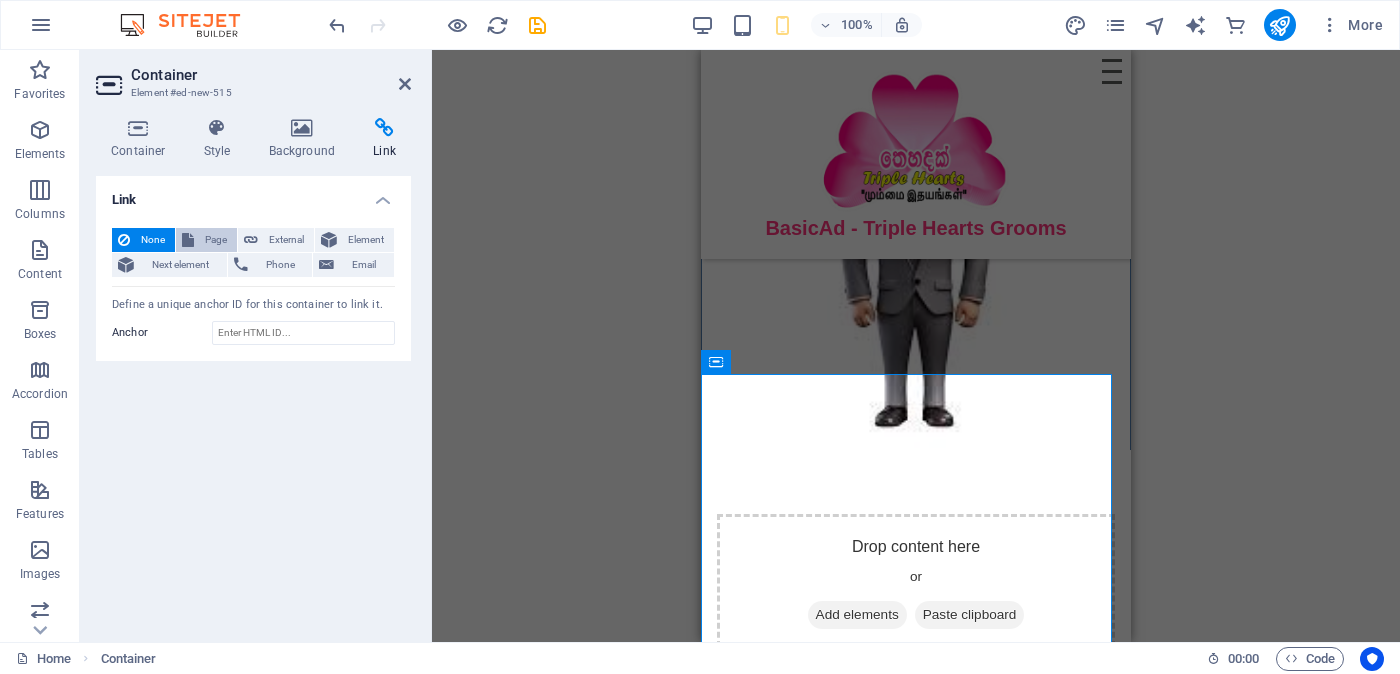 click on "Page" at bounding box center (215, 240) 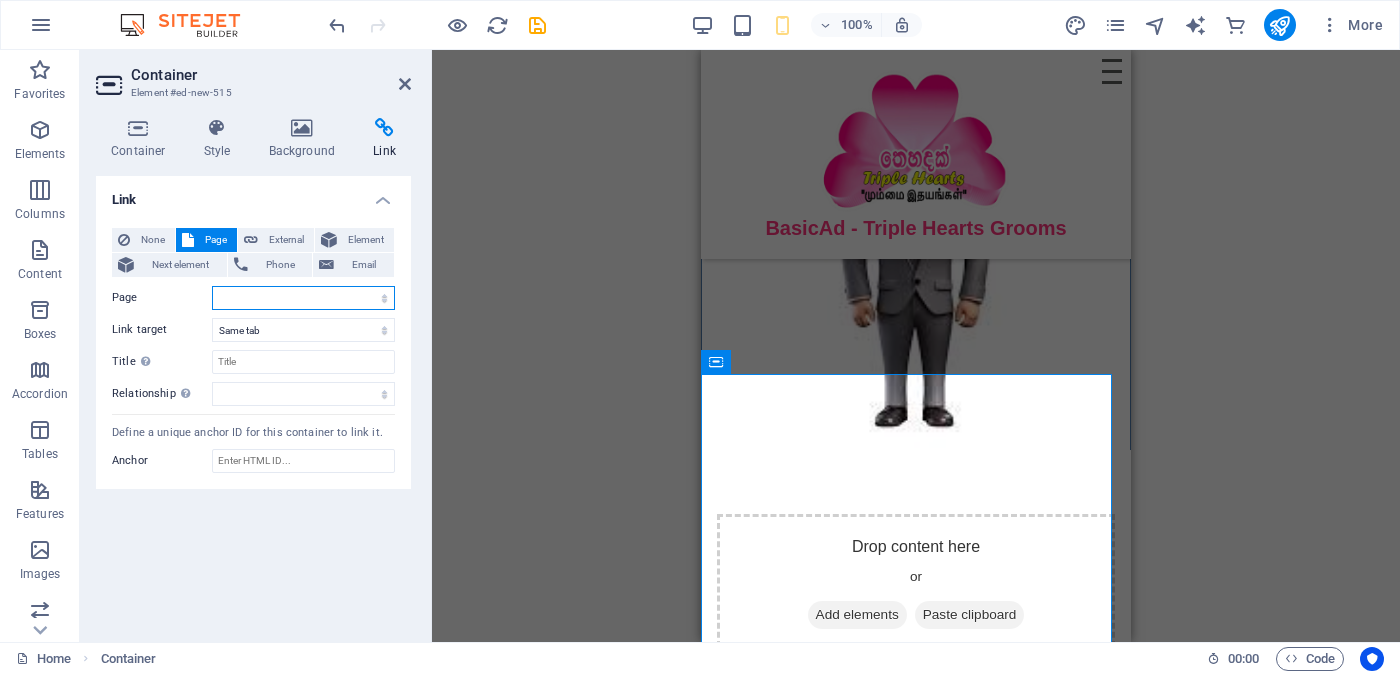 click on "Home Legal Notice Privacy" at bounding box center (303, 298) 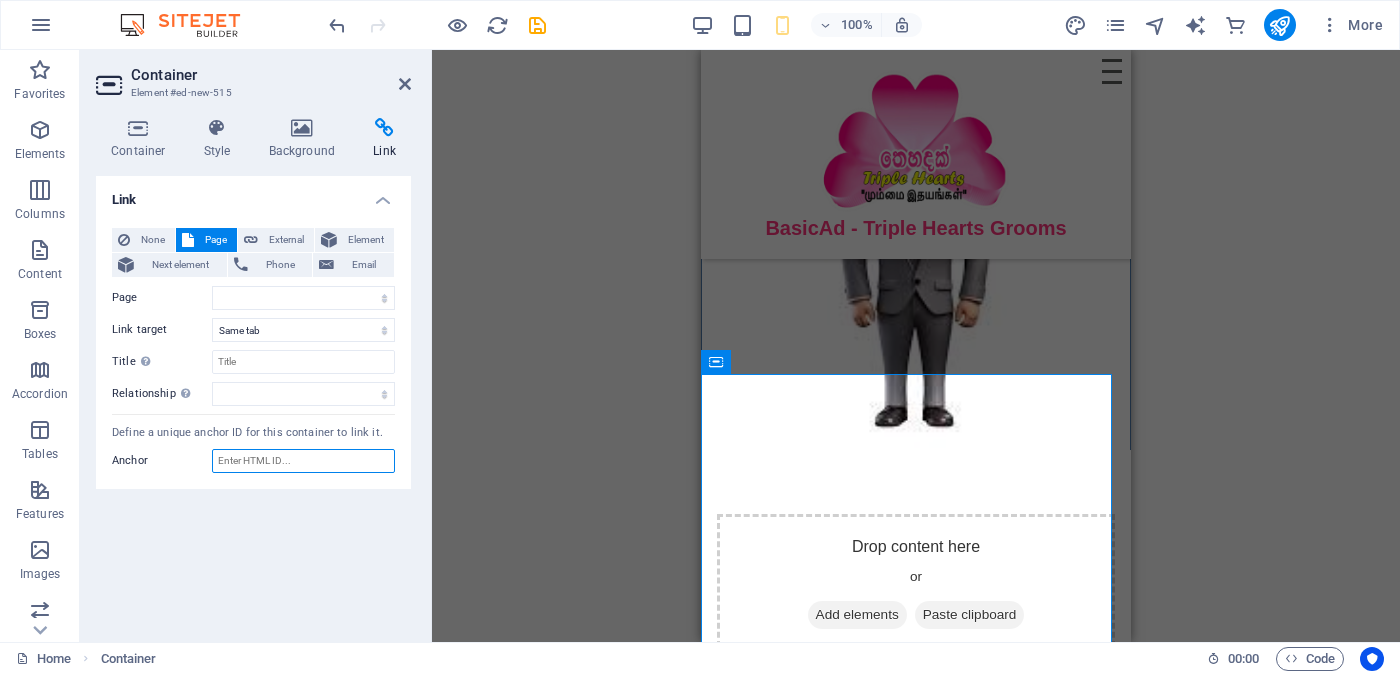 click on "Anchor" at bounding box center (303, 461) 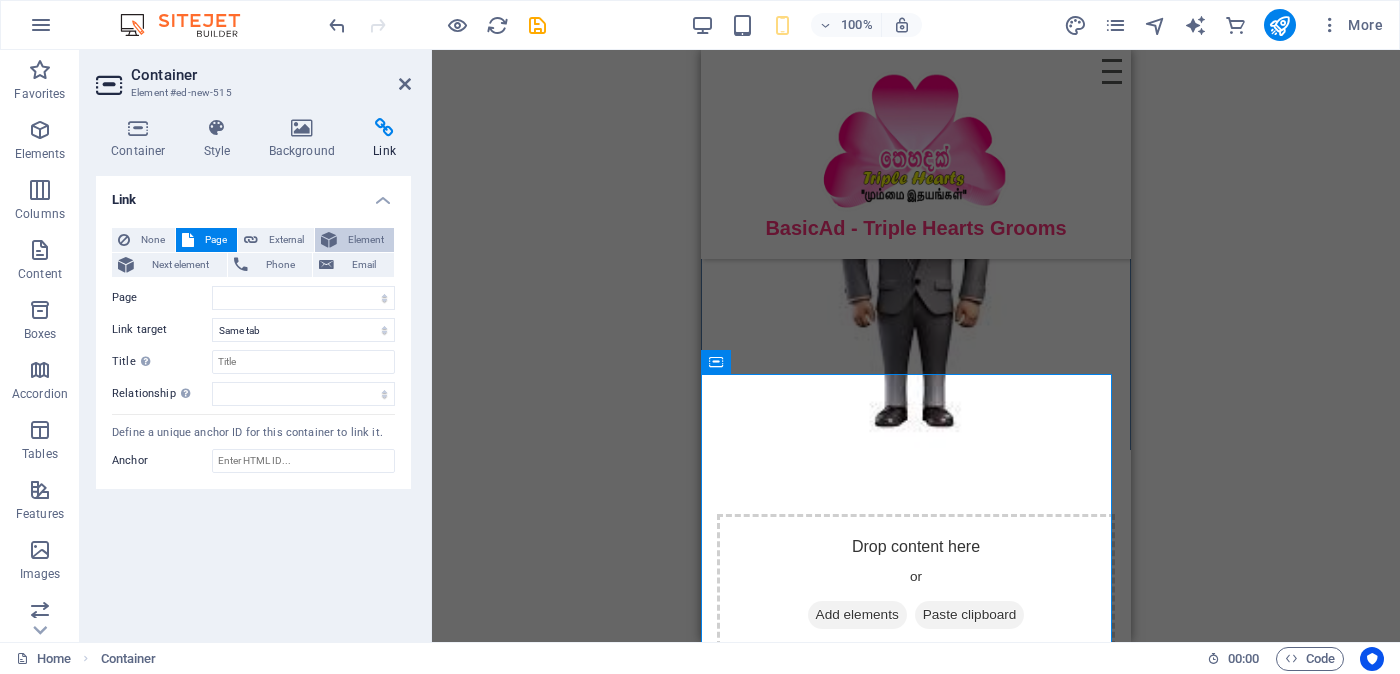 click on "Element" at bounding box center (365, 240) 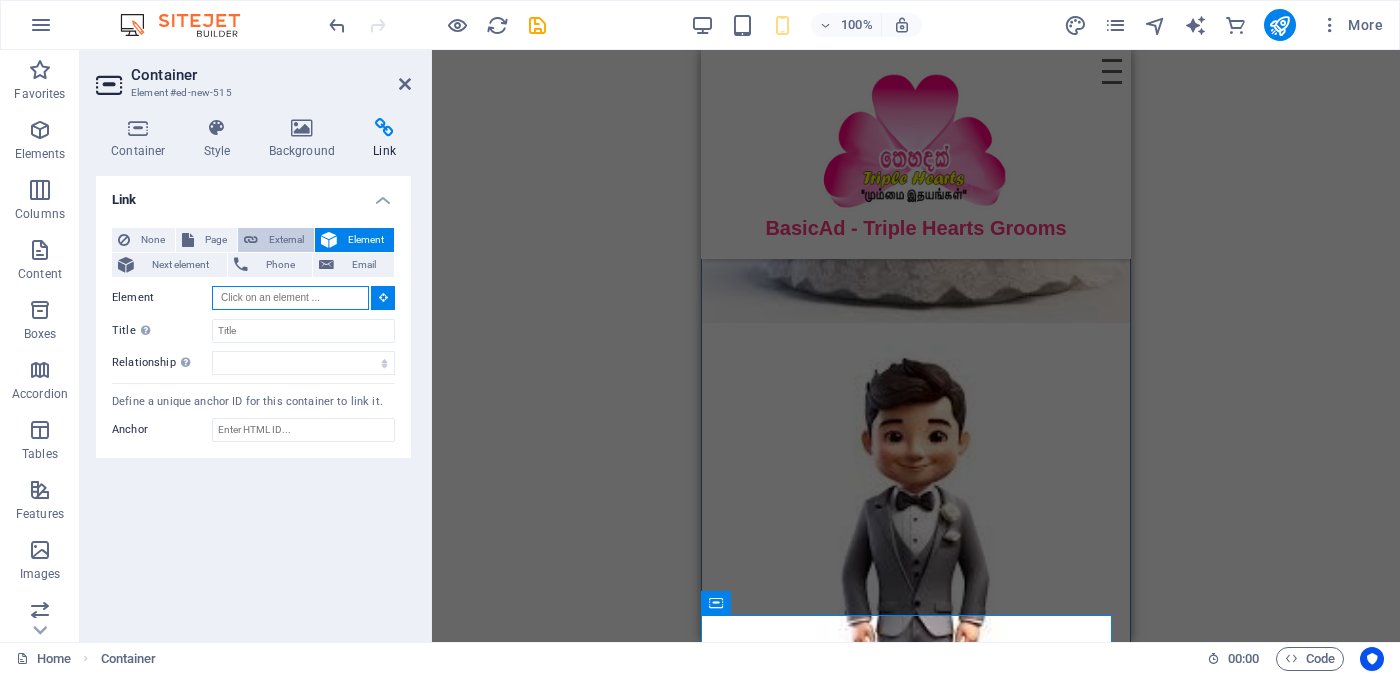 scroll, scrollTop: 1165, scrollLeft: 0, axis: vertical 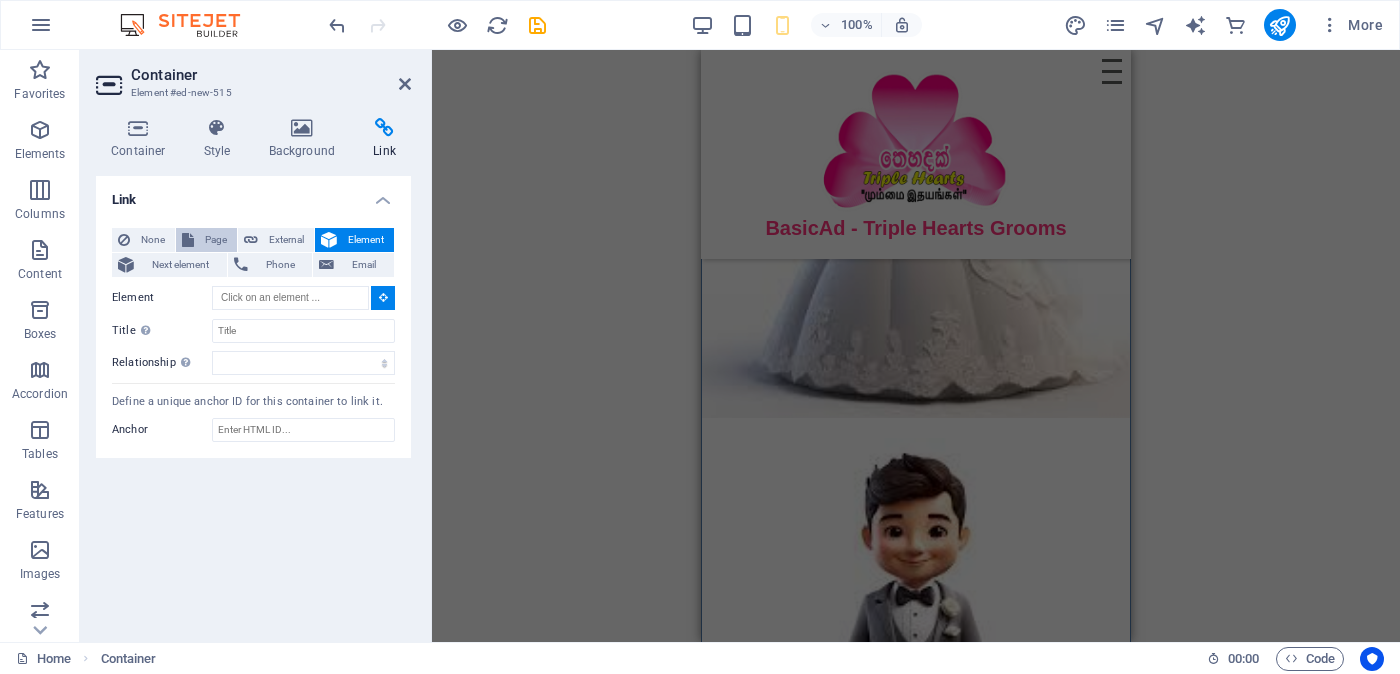 click on "Page" at bounding box center [215, 240] 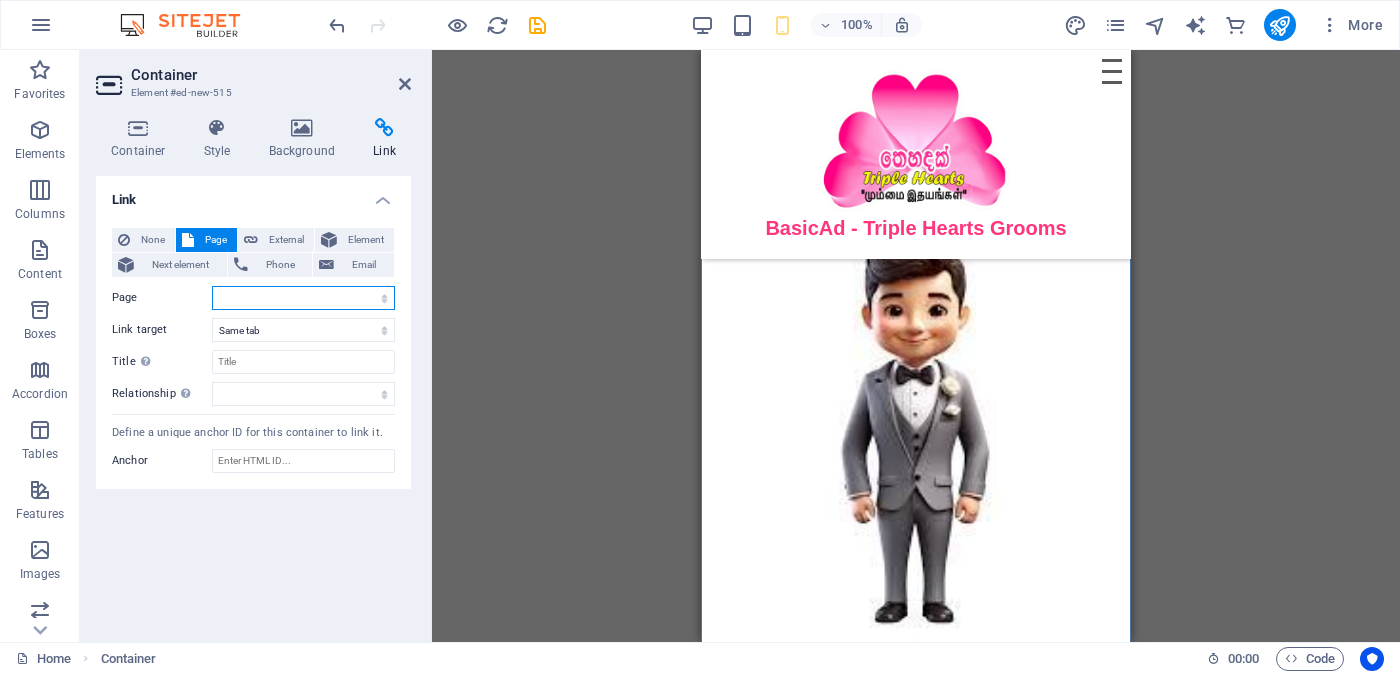 scroll, scrollTop: 1582, scrollLeft: 0, axis: vertical 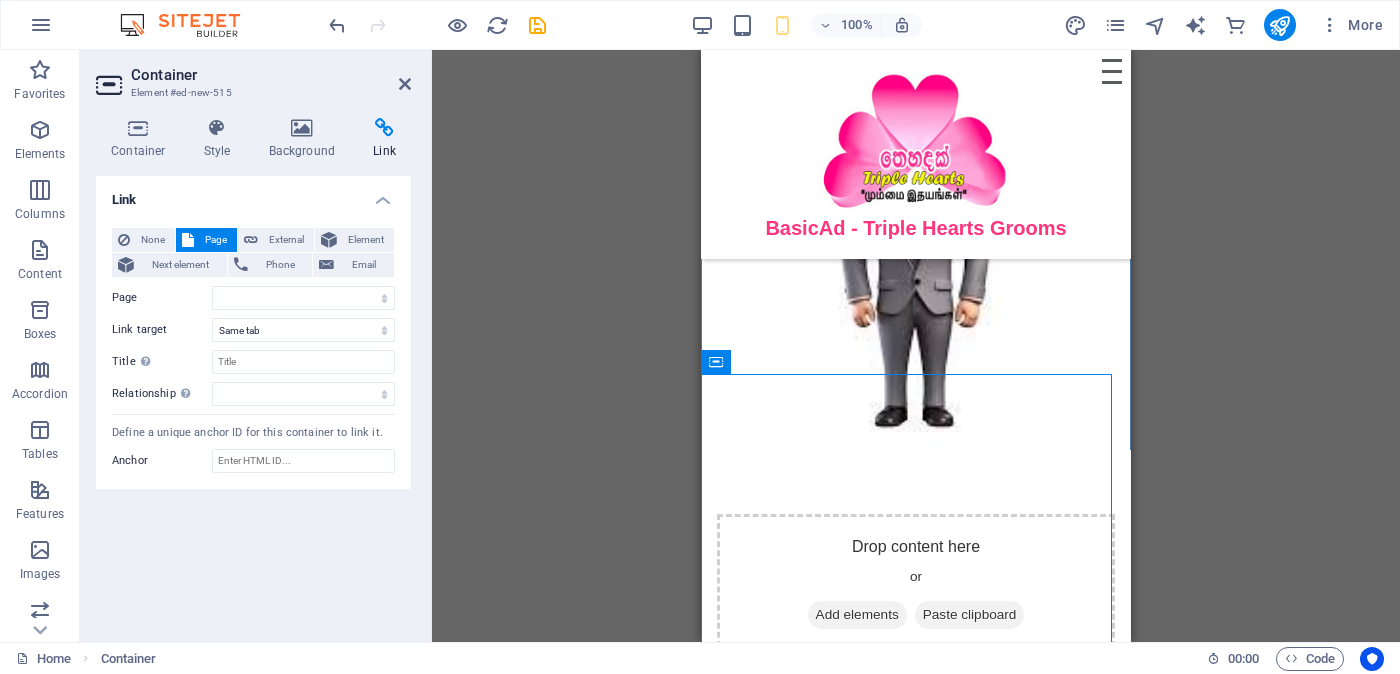 click on "Link" at bounding box center [384, 139] 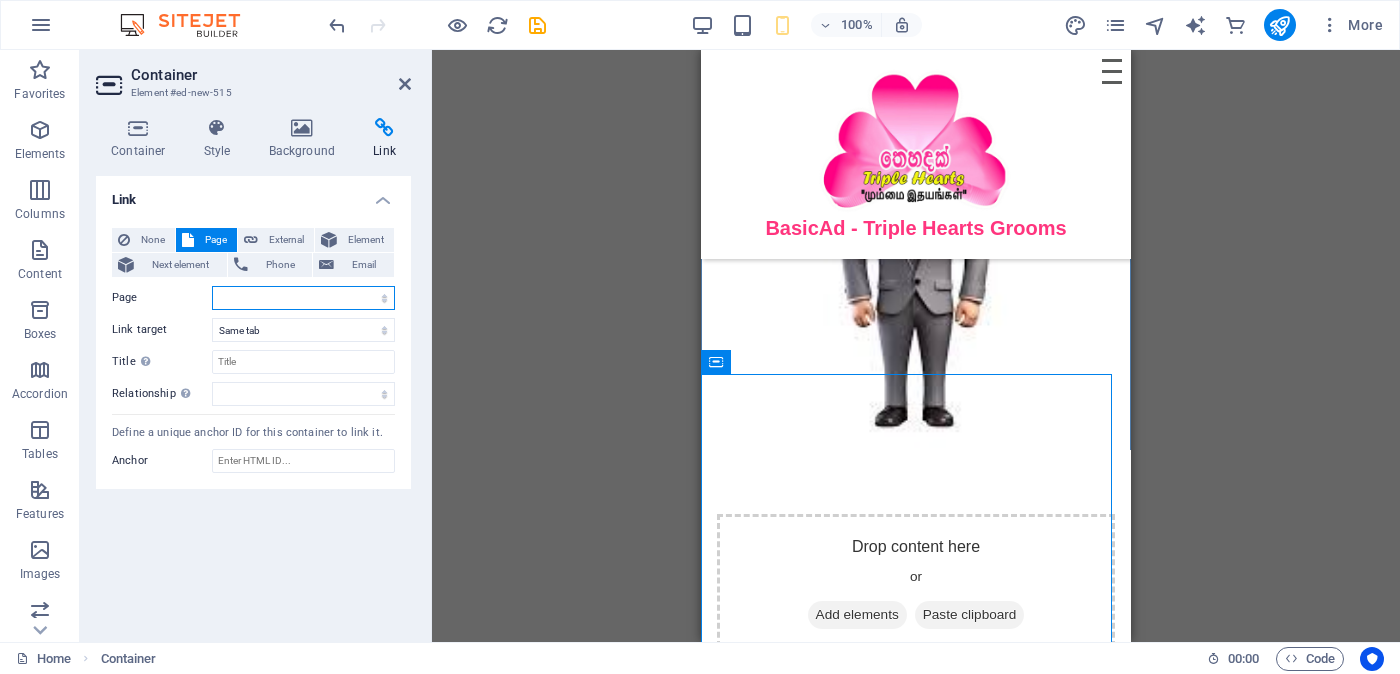 click on "Home Legal Notice Privacy" at bounding box center (303, 298) 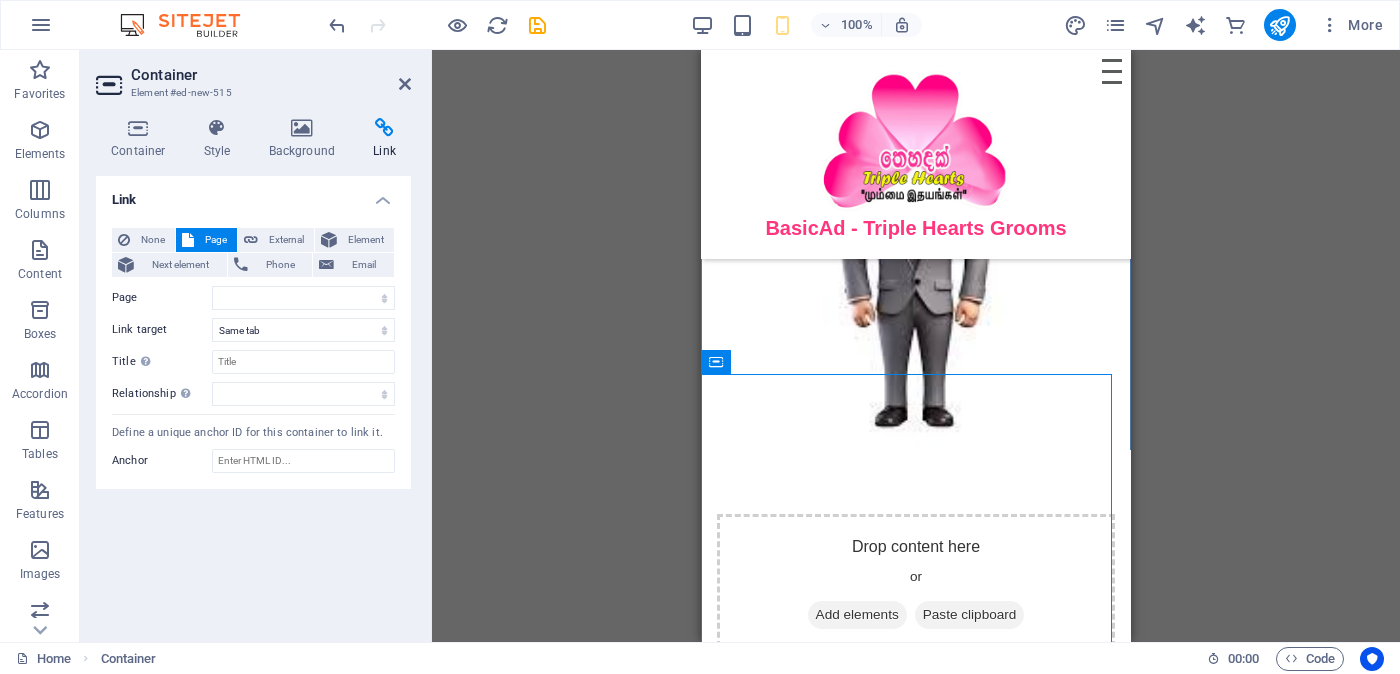 click on "Link target" at bounding box center (162, 330) 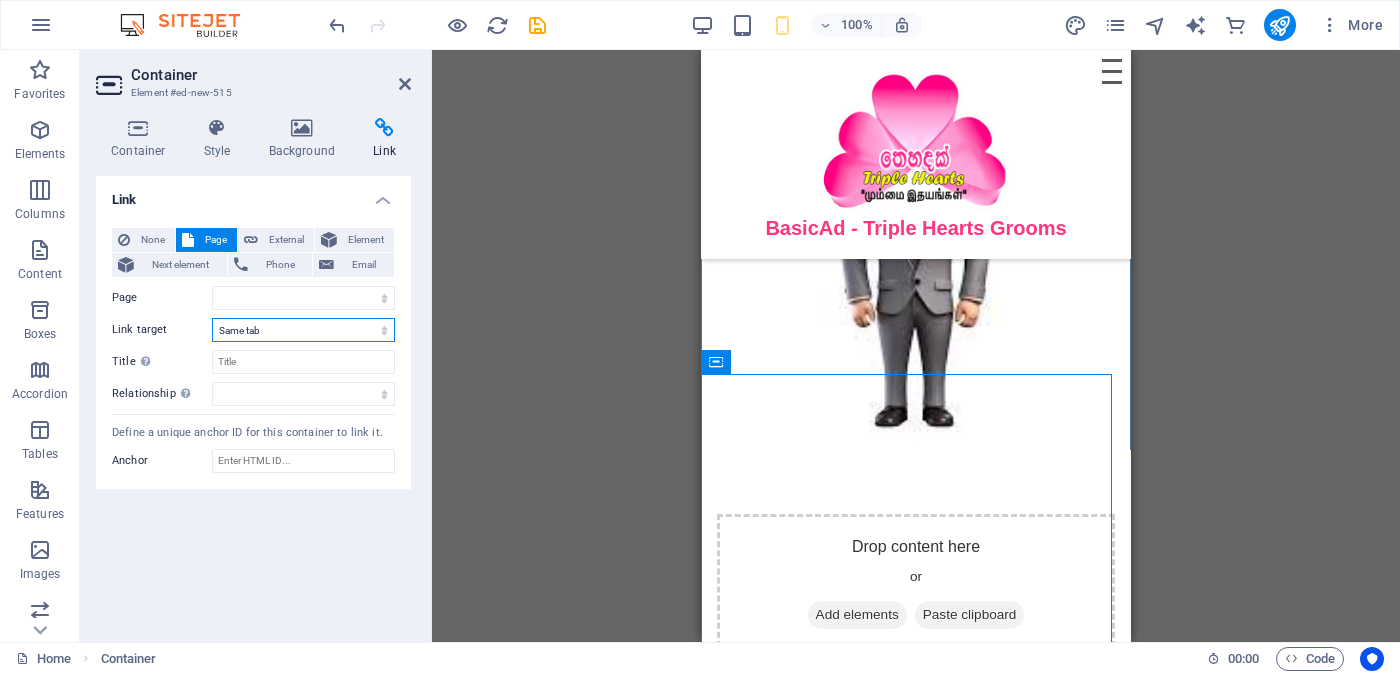 click on "New tab Same tab Overlay" at bounding box center [303, 330] 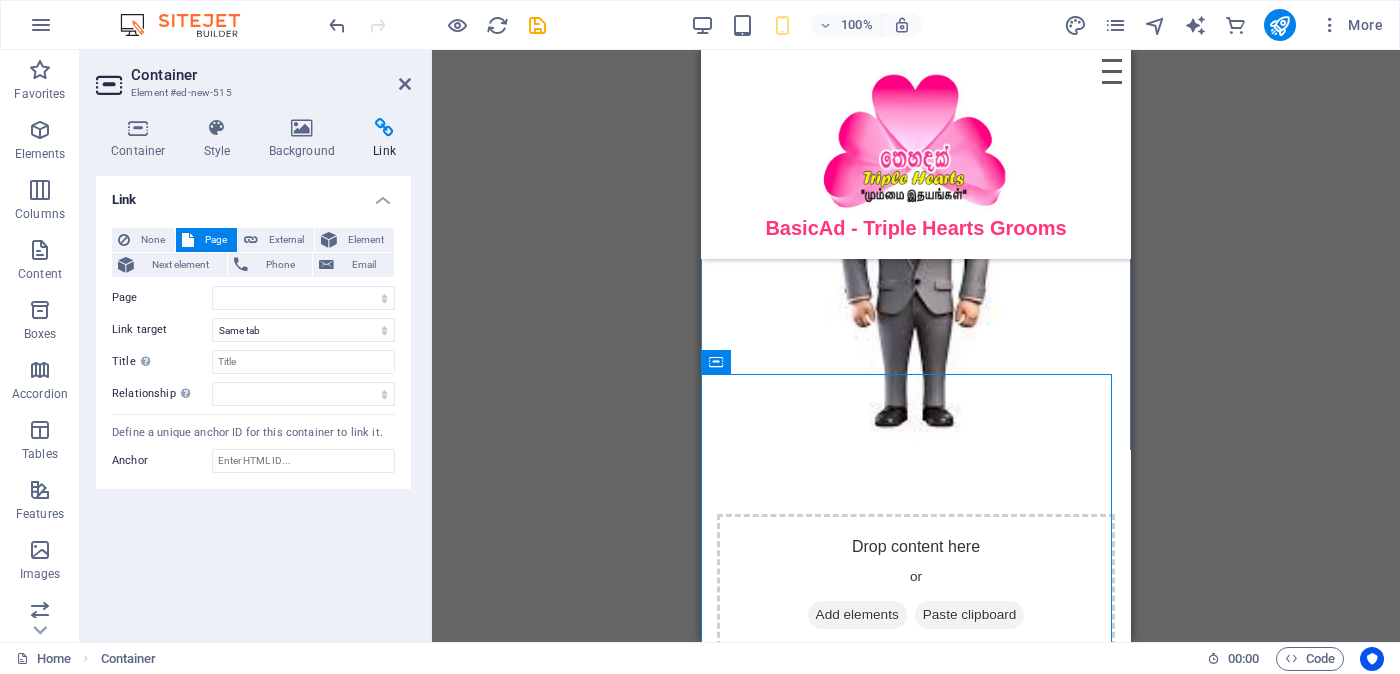 click on "Anchor" at bounding box center (162, 461) 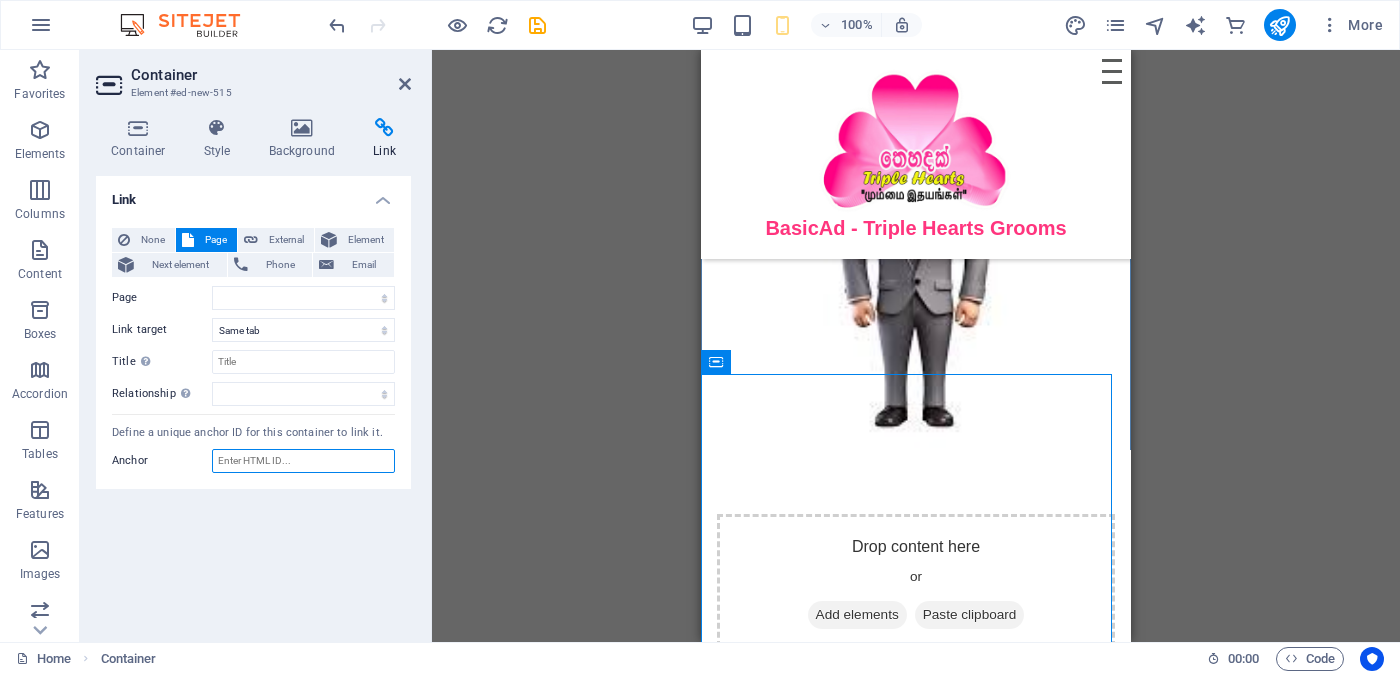 click on "Anchor" at bounding box center [303, 461] 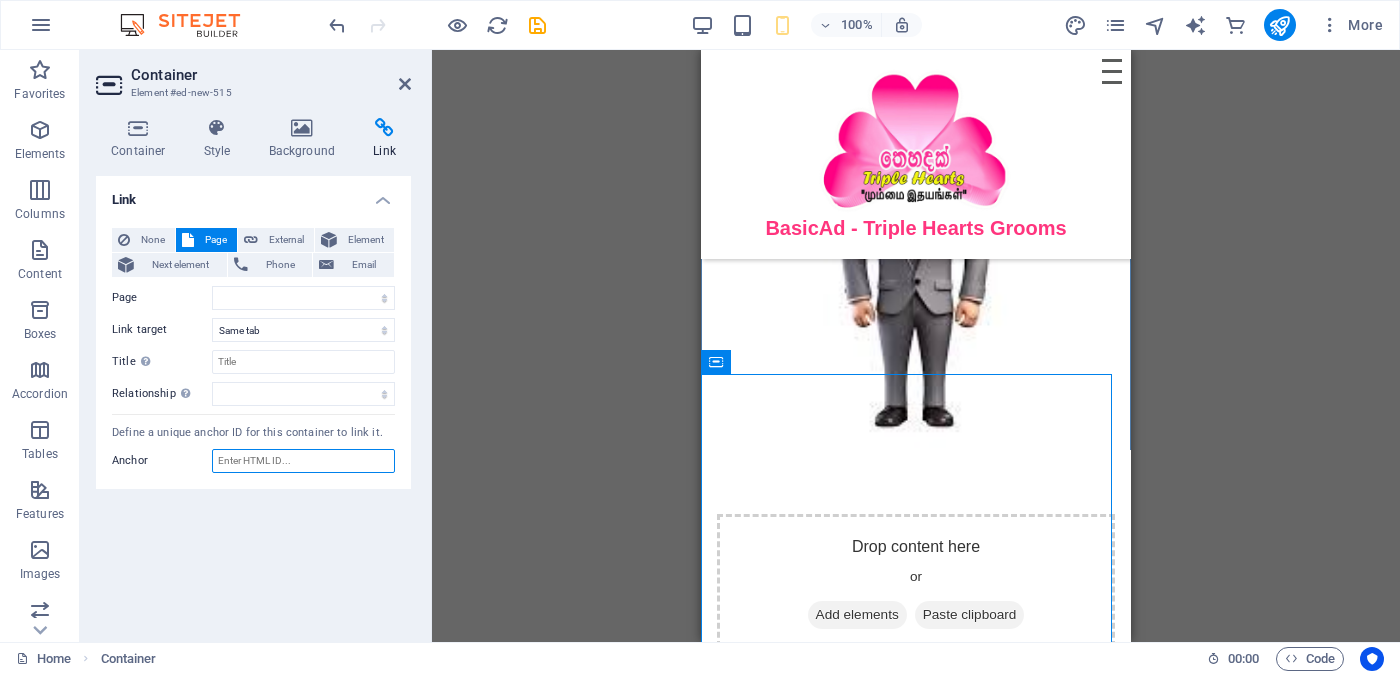 click on "Anchor" at bounding box center [303, 461] 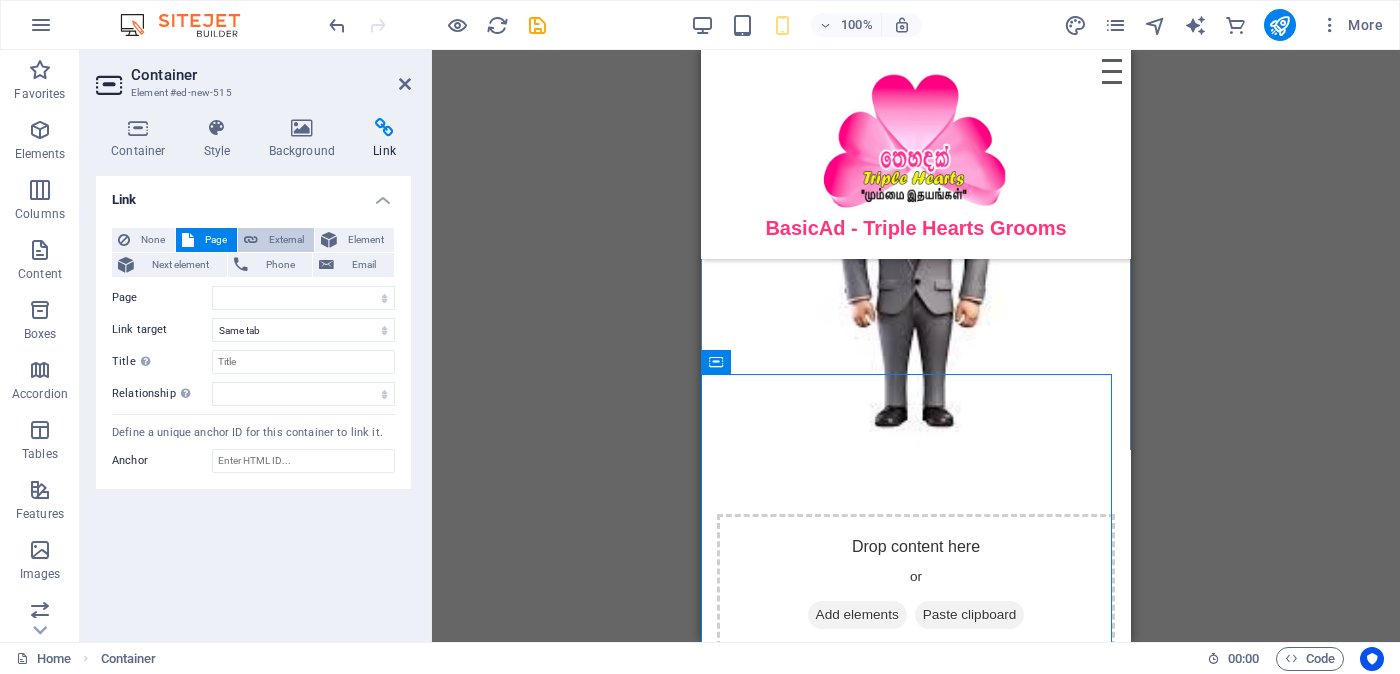 click on "External" at bounding box center (286, 240) 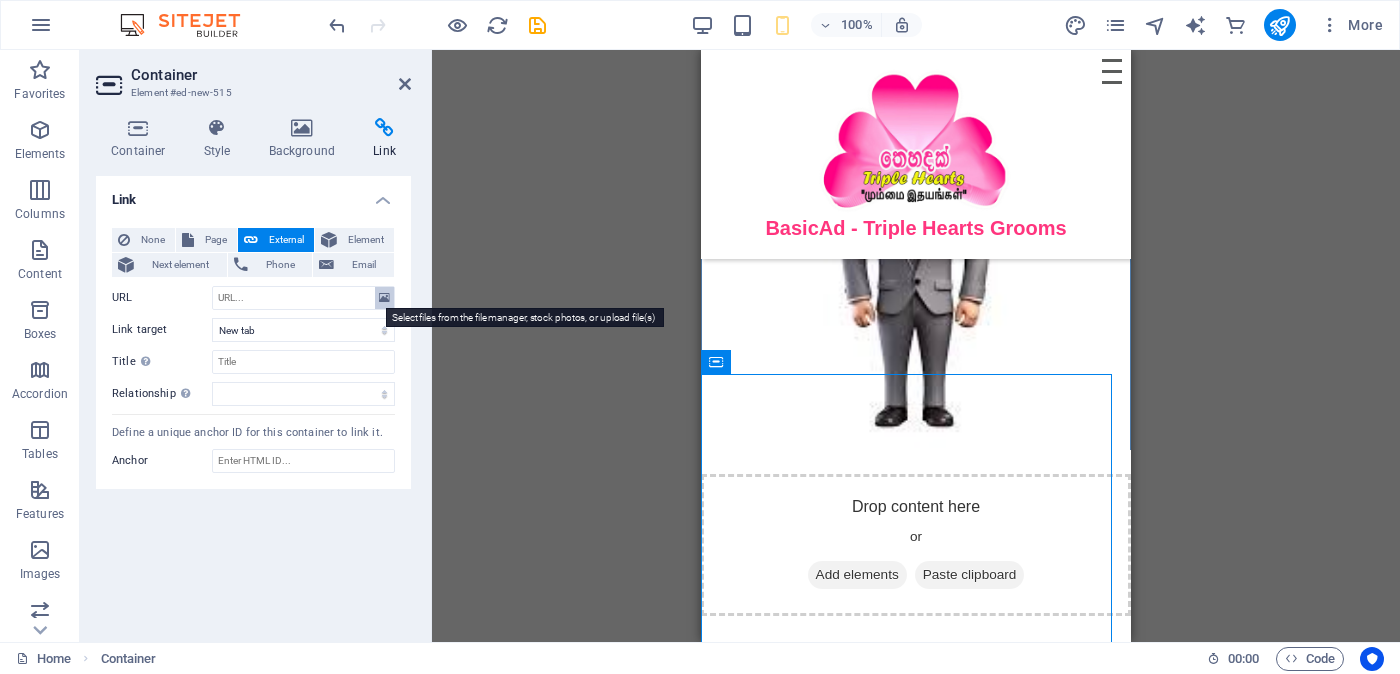 click at bounding box center [384, 298] 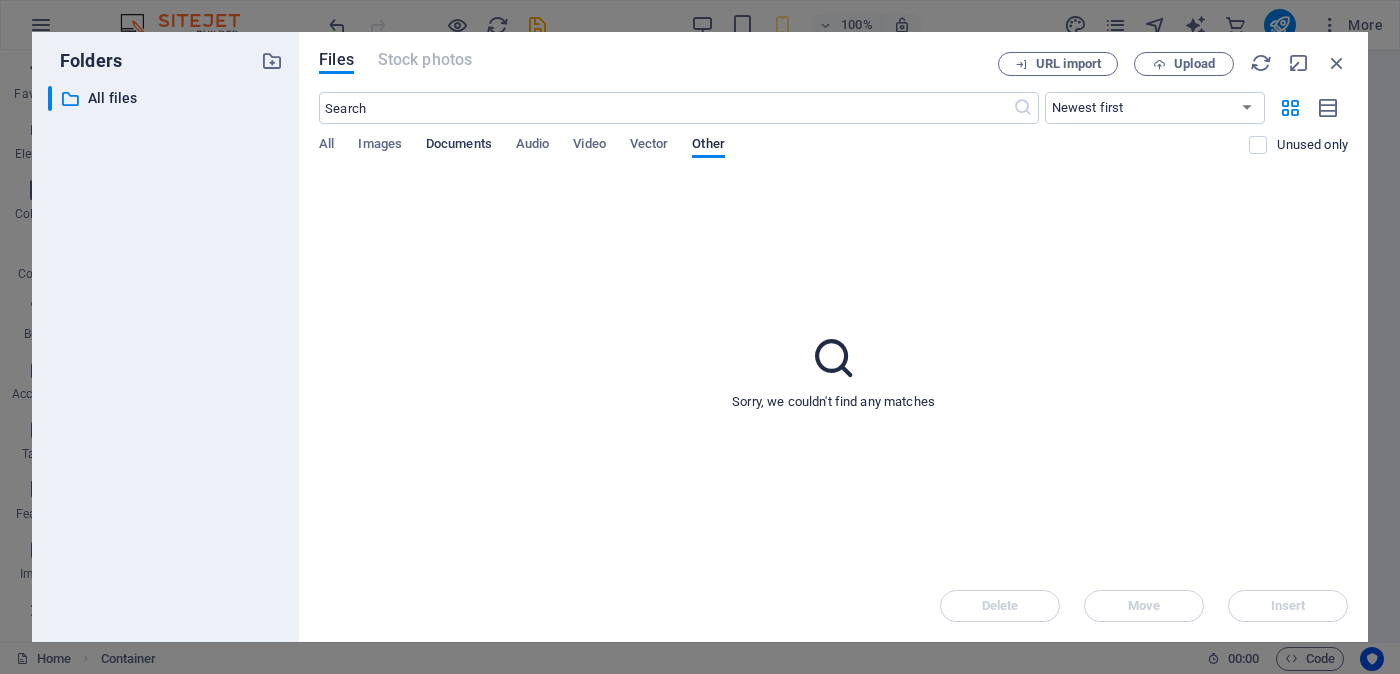 click on "Documents" at bounding box center [459, 146] 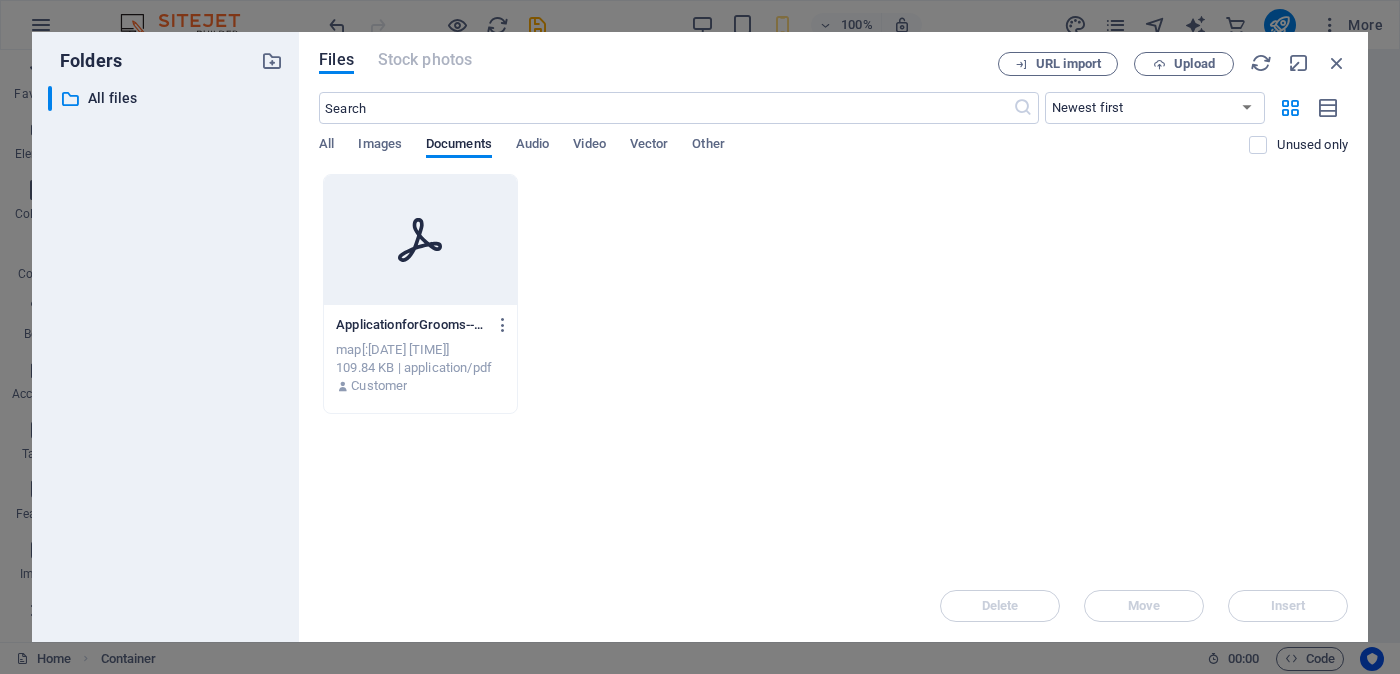 click on "ApplicationforGrooms--w3AHXOWXQtnBtLFK7_FVqA.pdf ApplicationforGrooms--w3AHXOWXQtnBtLFK7_FVqA.pdf" at bounding box center (420, 325) 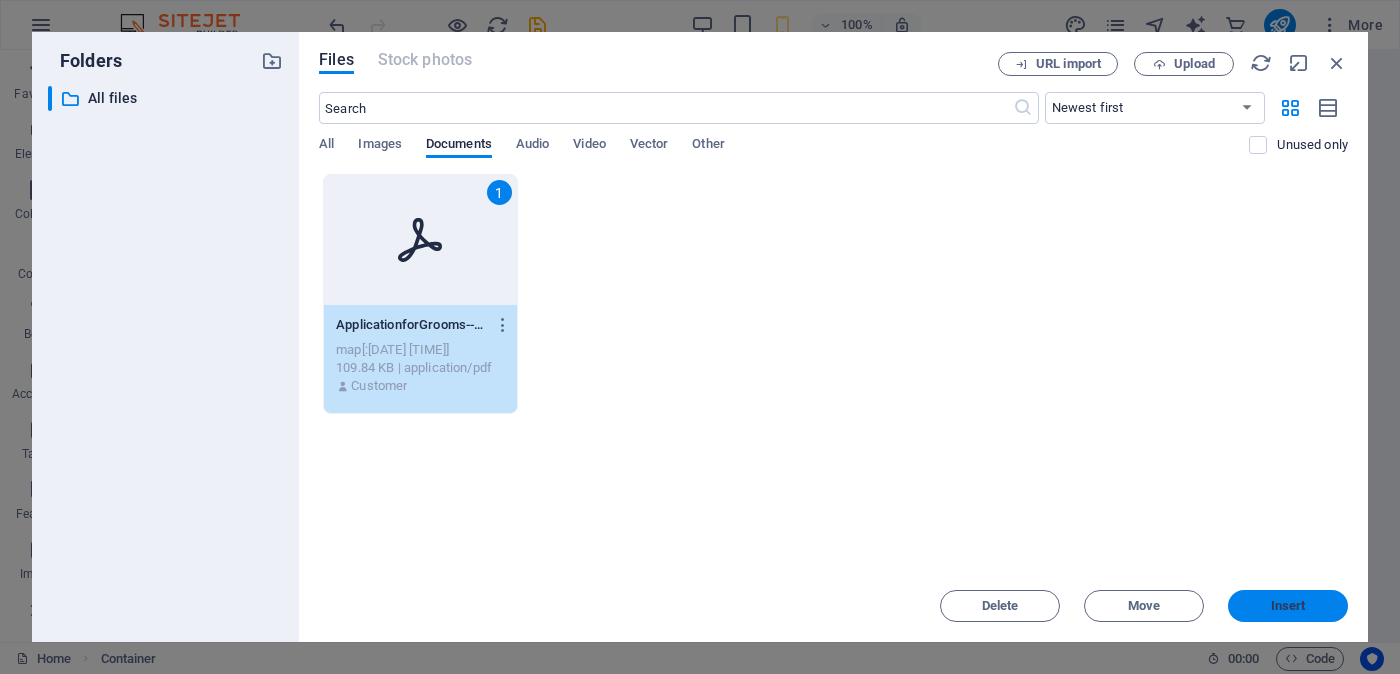 click on "Insert" at bounding box center (1288, 606) 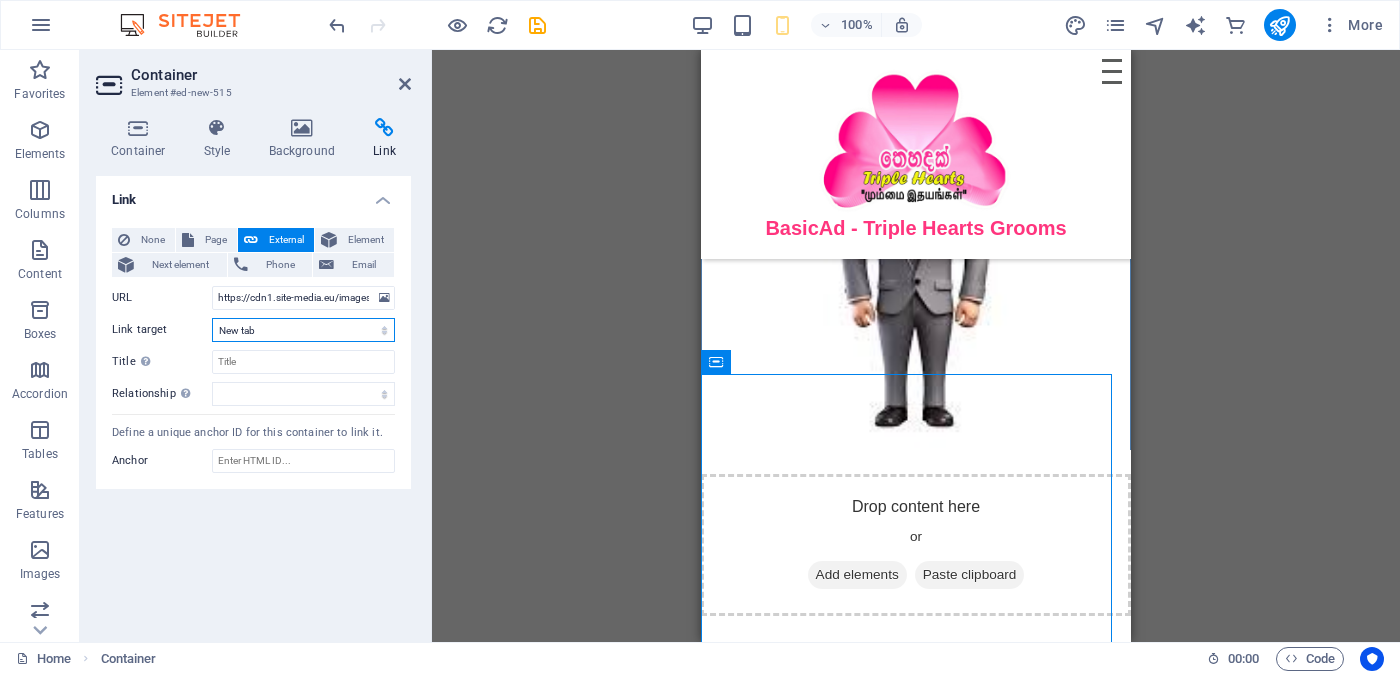 click on "New tab Same tab Overlay" at bounding box center (303, 330) 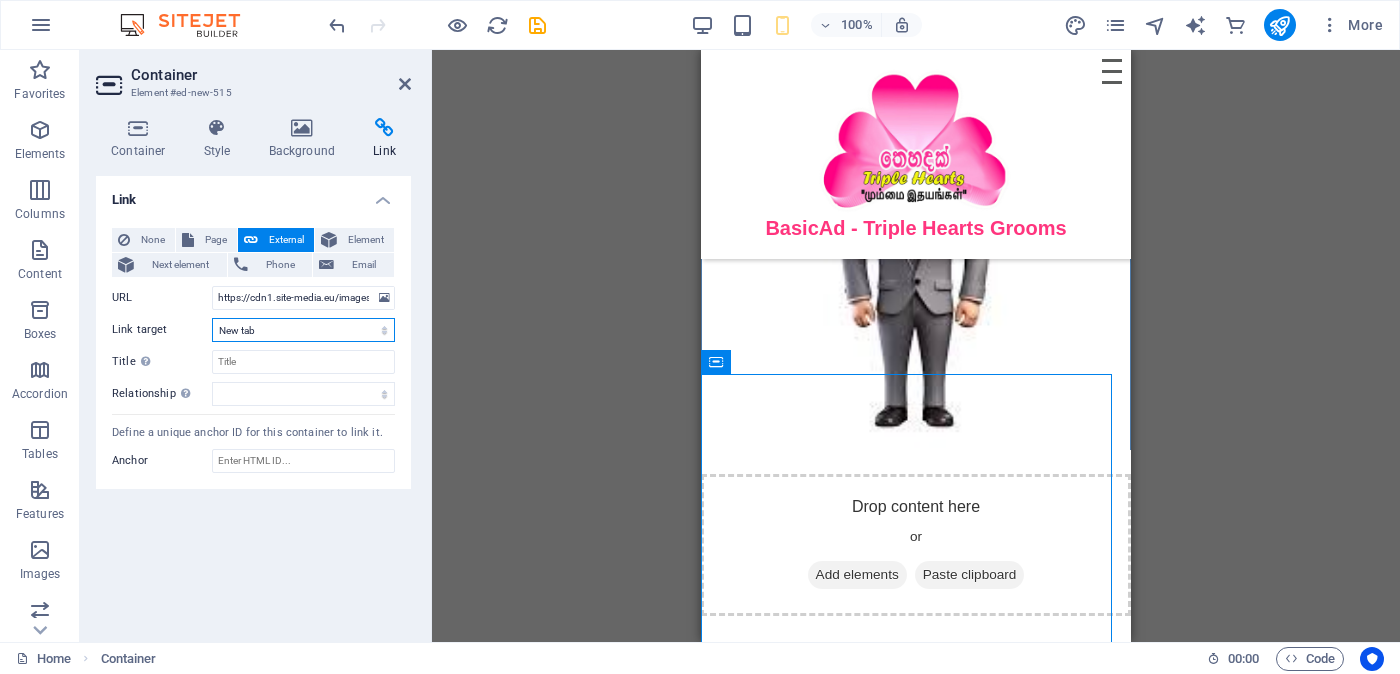 select 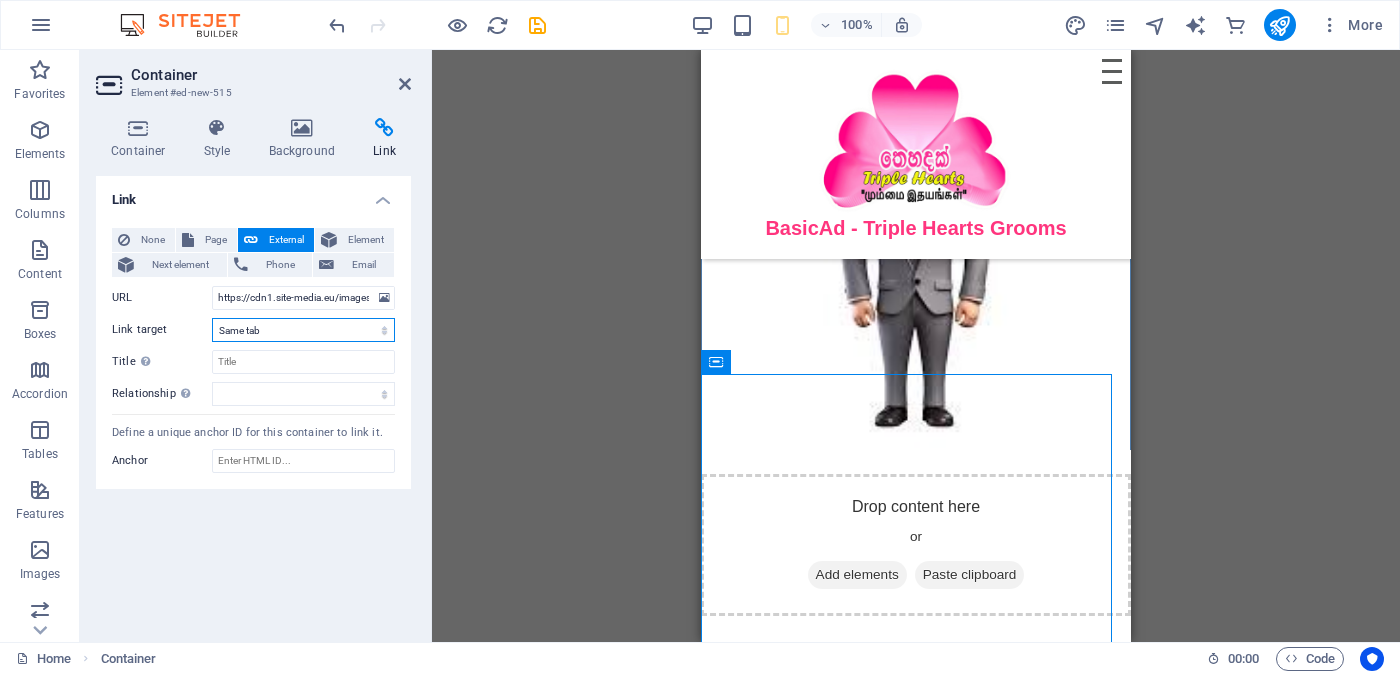 click on "New tab Same tab Overlay" at bounding box center (303, 330) 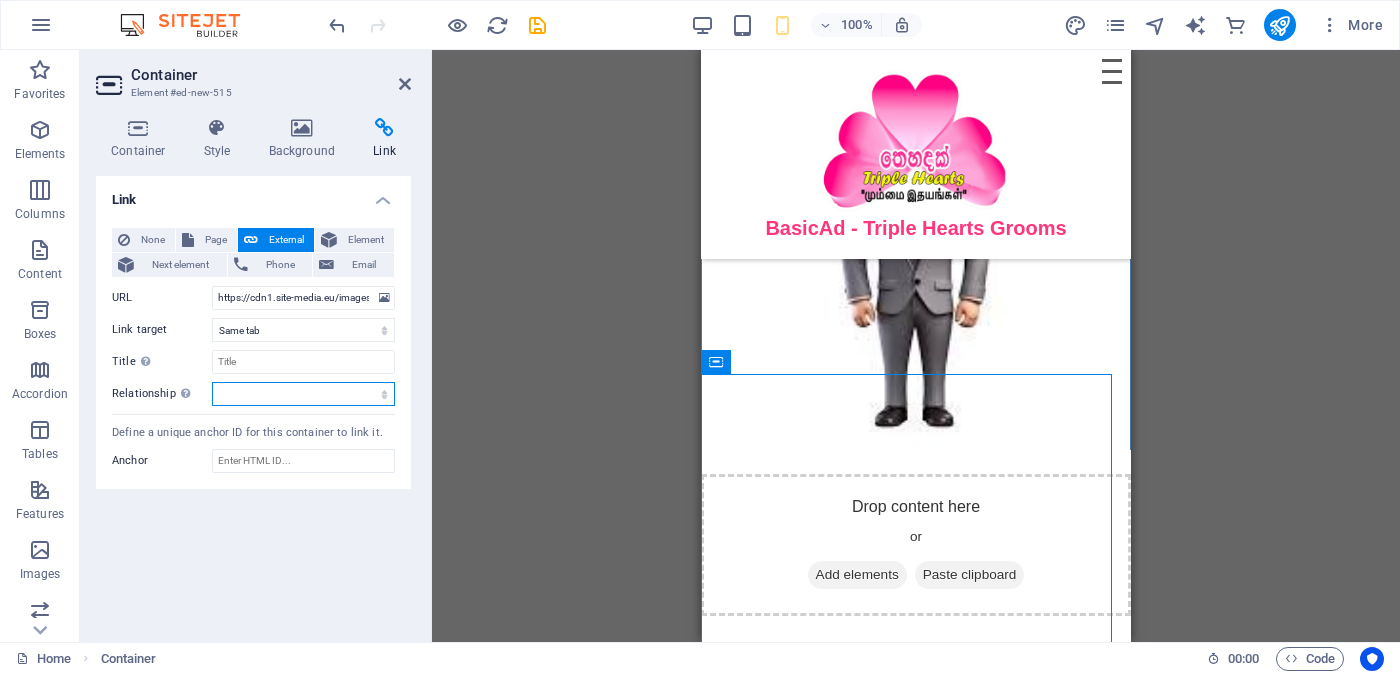 click on "alternate author bookmark external help license next nofollow noreferrer noopener prev search tag" at bounding box center [303, 394] 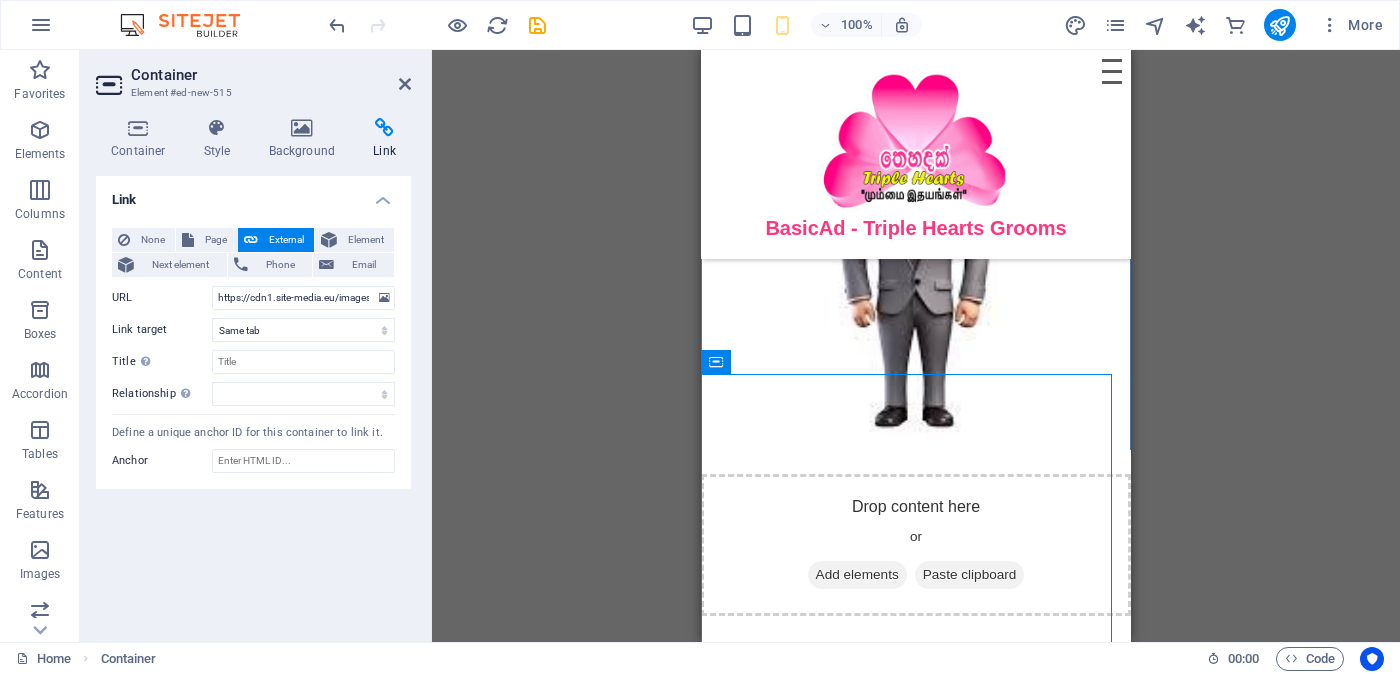 click on "Link None Page External Element Next element Phone Email Page Home Legal Notice Privacy Element
URL https://cdn1.site-media.eu/images/document/18060600/ApplicationforGrooms--w3AHXOWXQtnBtLFK7_FVqA.pdf Phone Email Link target New tab Same tab Overlay Title Additional link description, should not be the same as the link text. The title is most often shown as a tooltip text when the mouse moves over the element. Leave empty if uncertain. Relationship Sets the  relationship of this link to the link target . For example, the value "nofollow" instructs search engines not to follow the link. Can be left empty. alternate author bookmark external help license next nofollow noreferrer noopener prev search tag Define a unique anchor ID for this container to link it. Anchor" at bounding box center [253, 401] 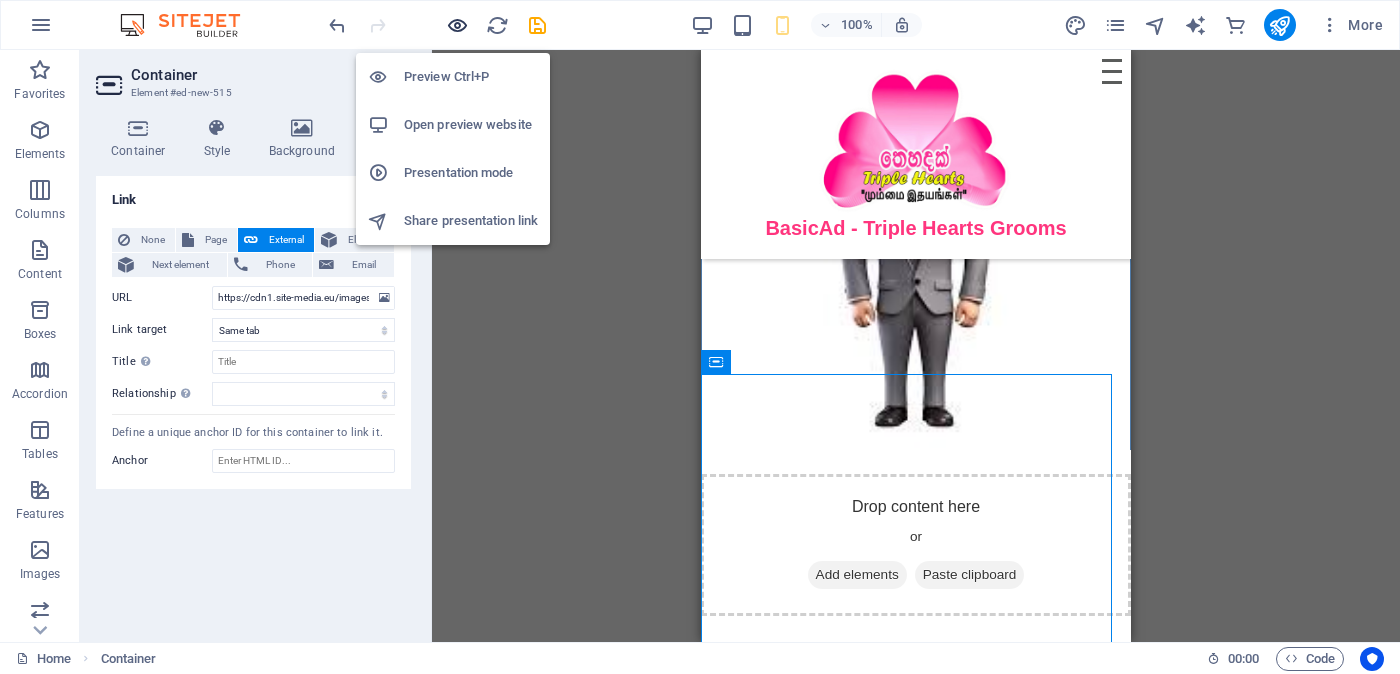 click at bounding box center (457, 25) 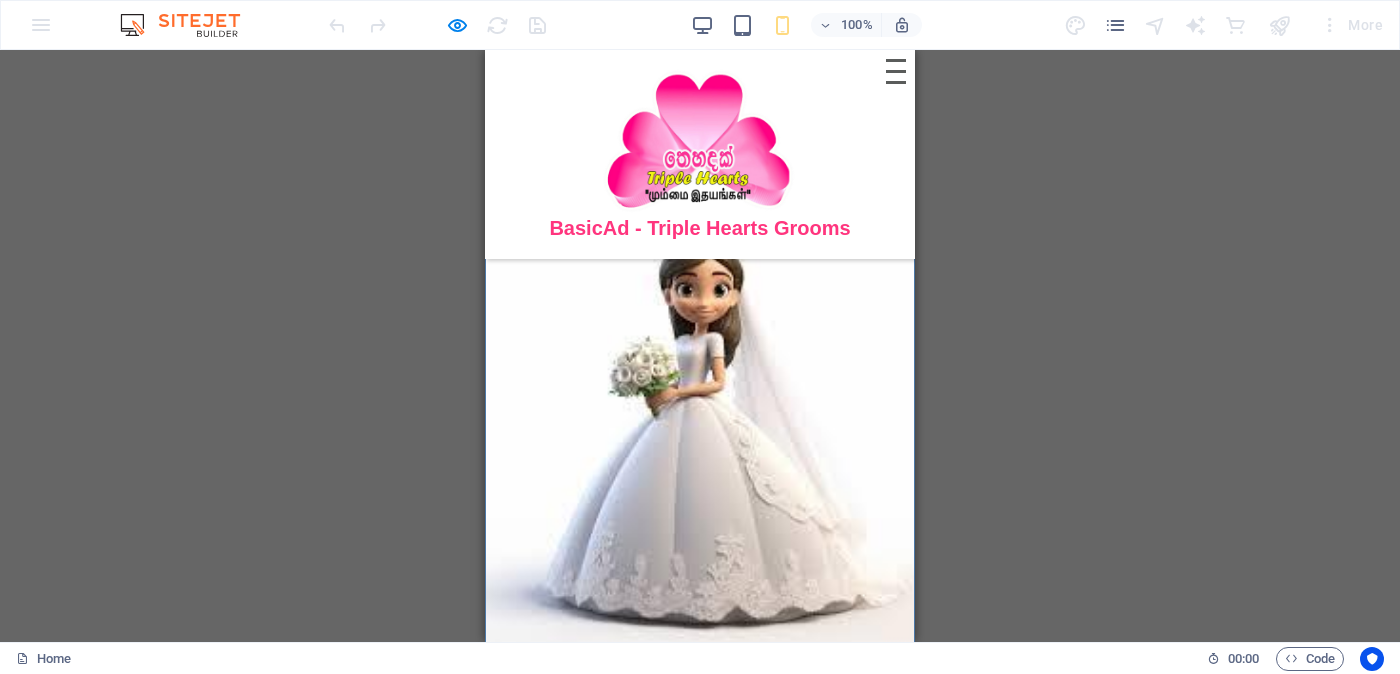 scroll, scrollTop: 1441, scrollLeft: 0, axis: vertical 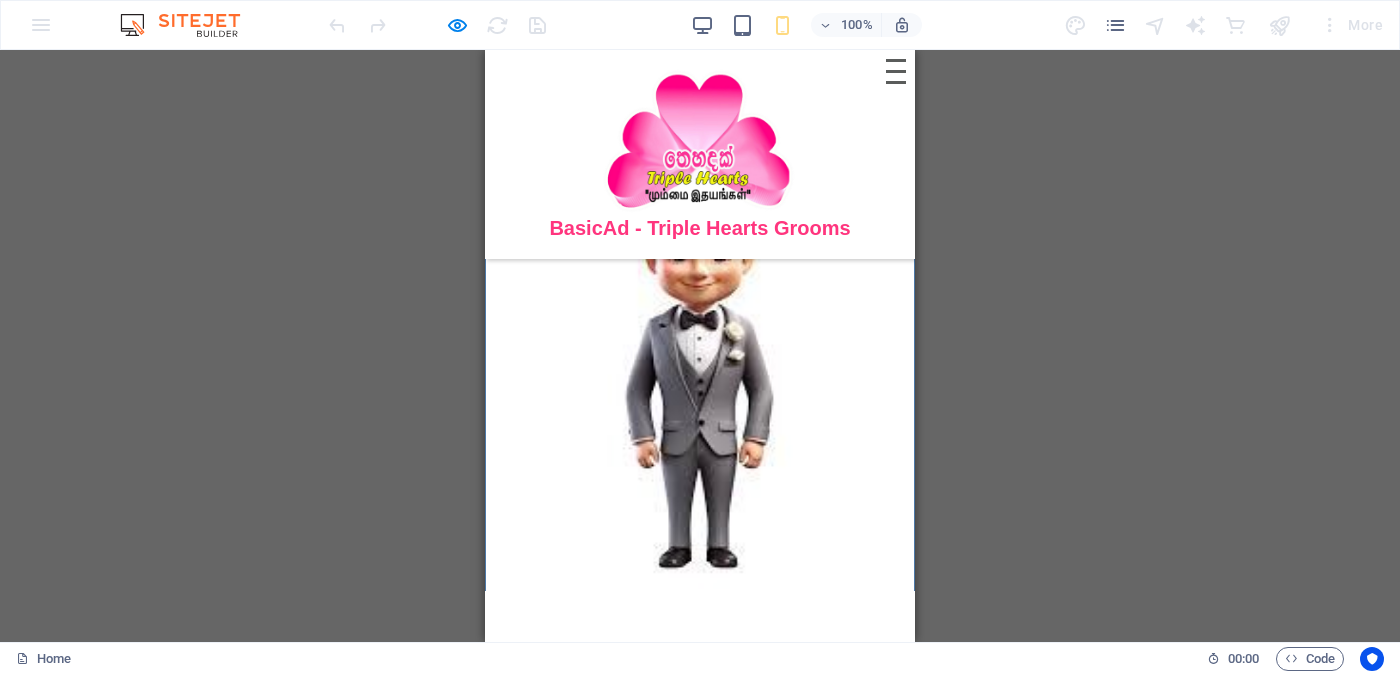 click on "Drop content here or  Add elements  Paste clipboard" at bounding box center (501, 602) 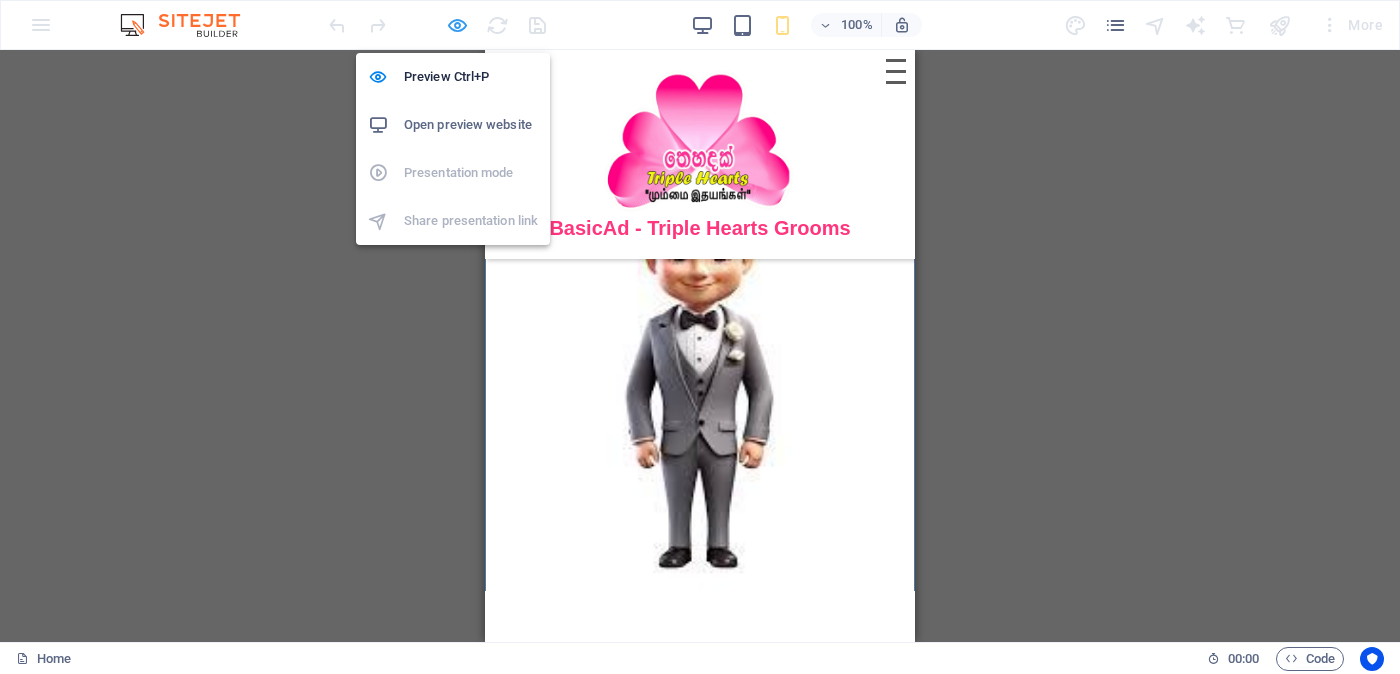 click at bounding box center [457, 25] 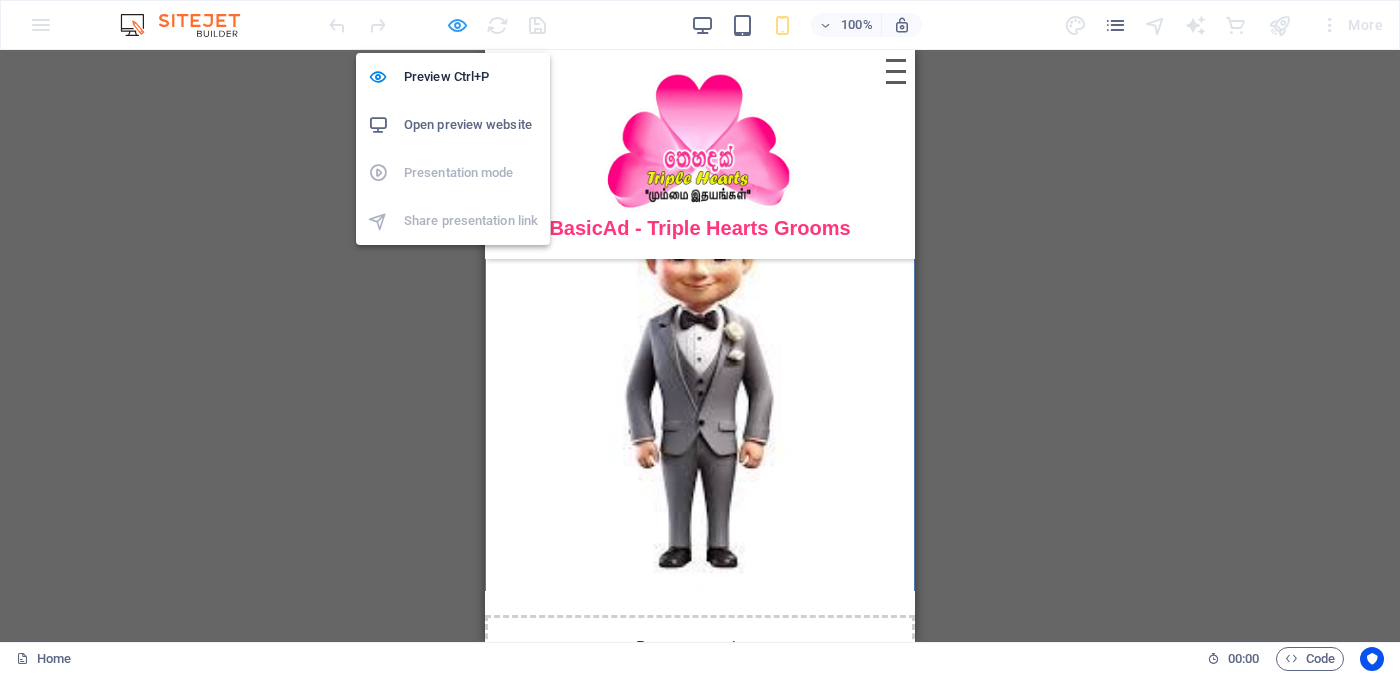 select 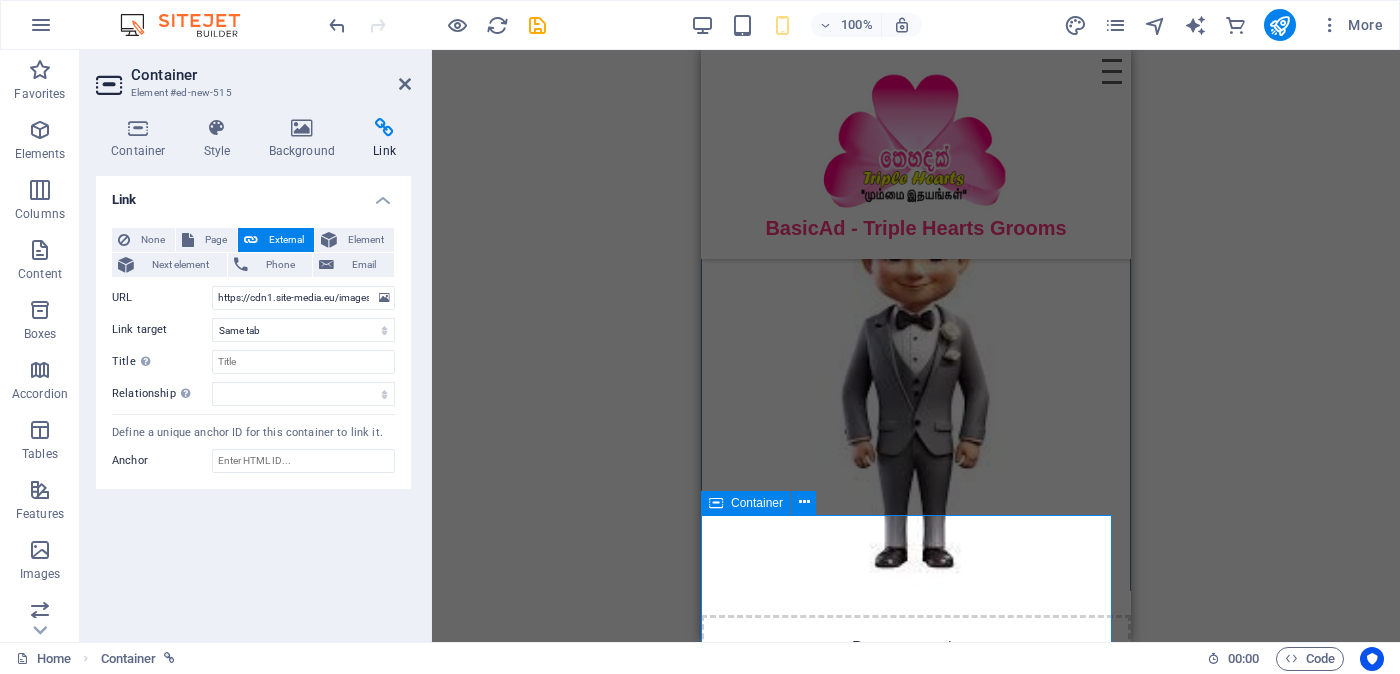 scroll, scrollTop: 1582, scrollLeft: 0, axis: vertical 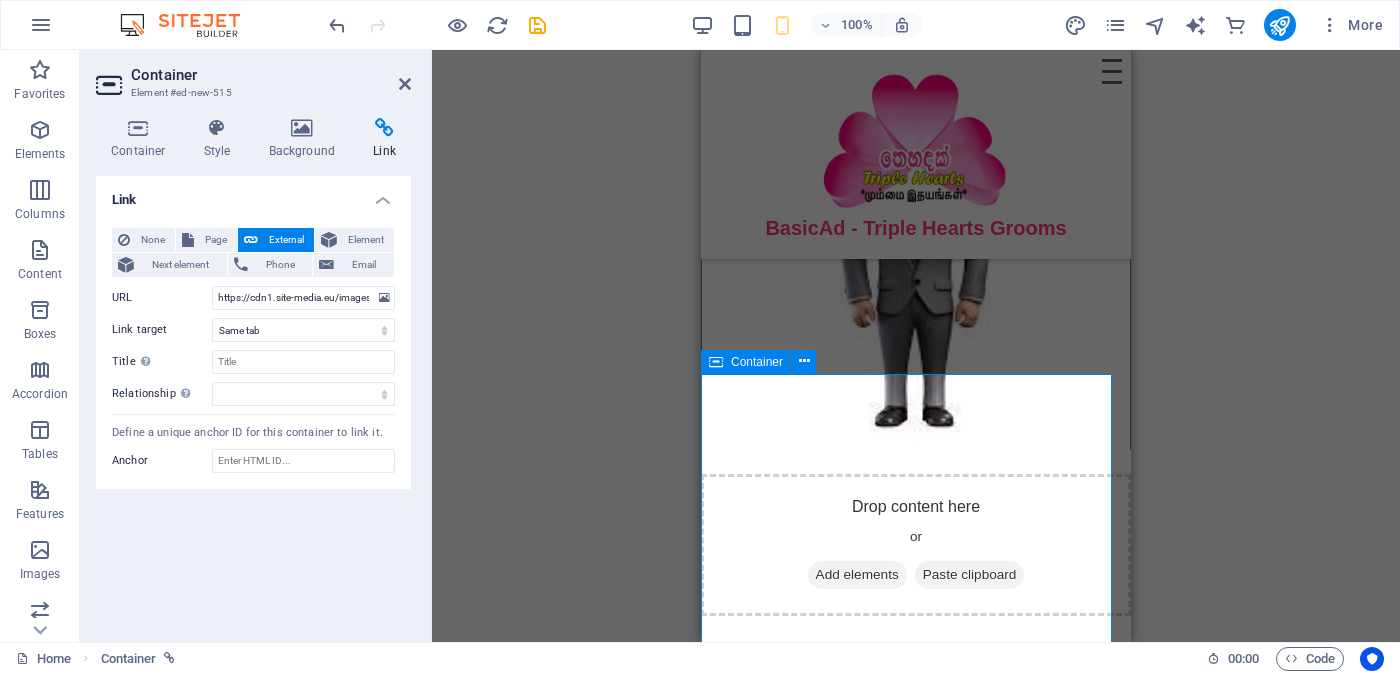 click on "Drop content here or  Add elements  Paste clipboard" at bounding box center (916, 545) 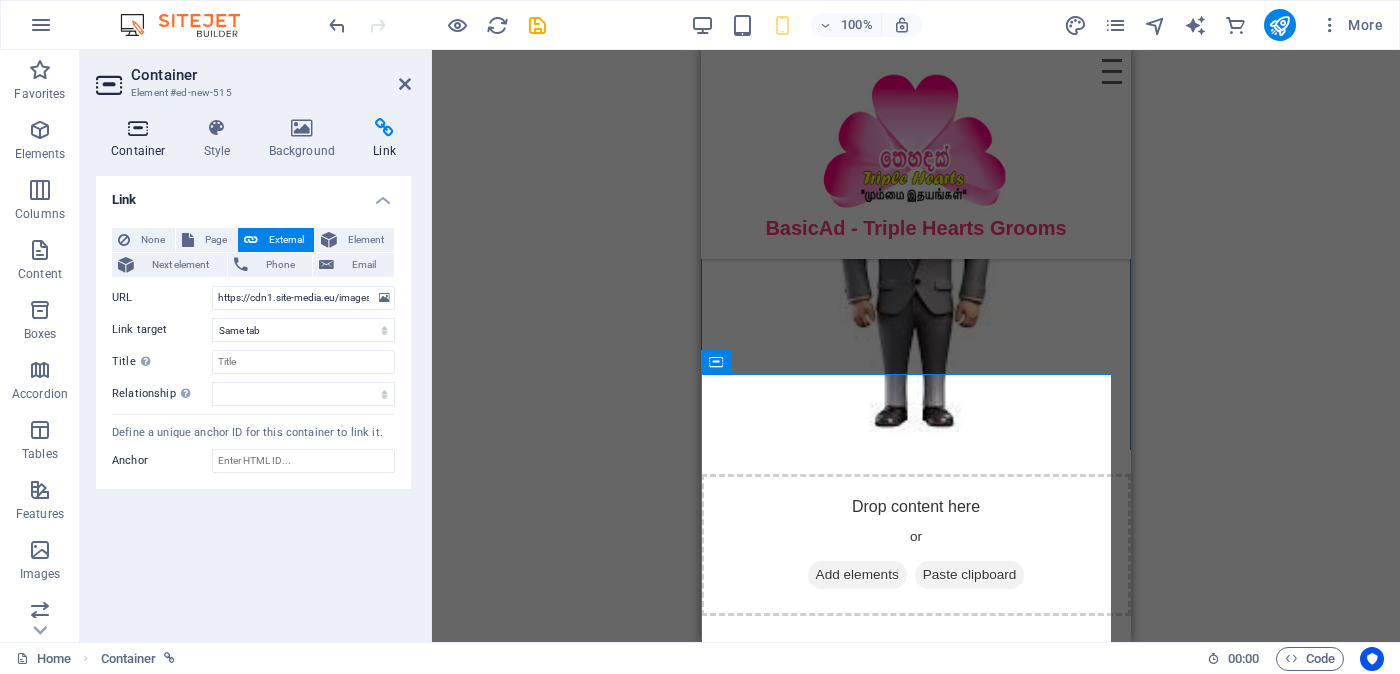 click on "Container" at bounding box center (142, 139) 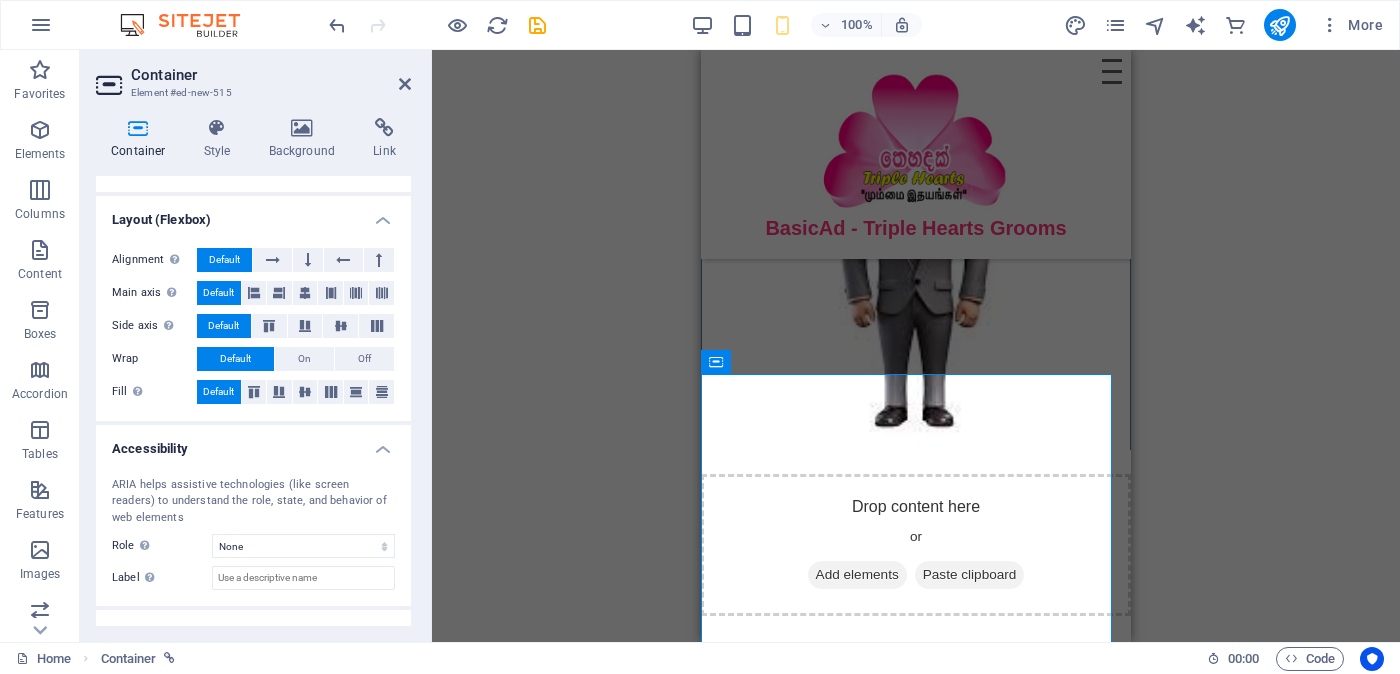 scroll, scrollTop: 307, scrollLeft: 0, axis: vertical 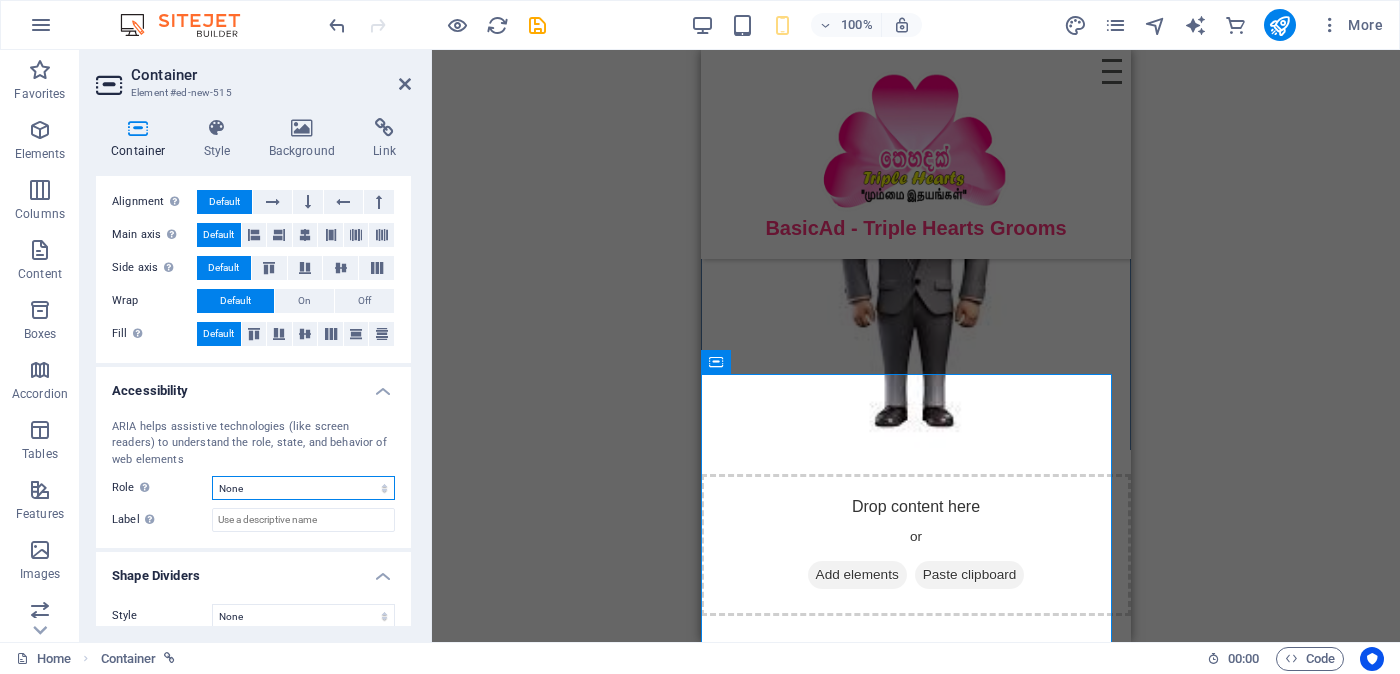 click on "None Alert Article Banner Comment Complementary Dialog Footer Header Marquee Presentation Region Section Separator Status Timer" at bounding box center (303, 488) 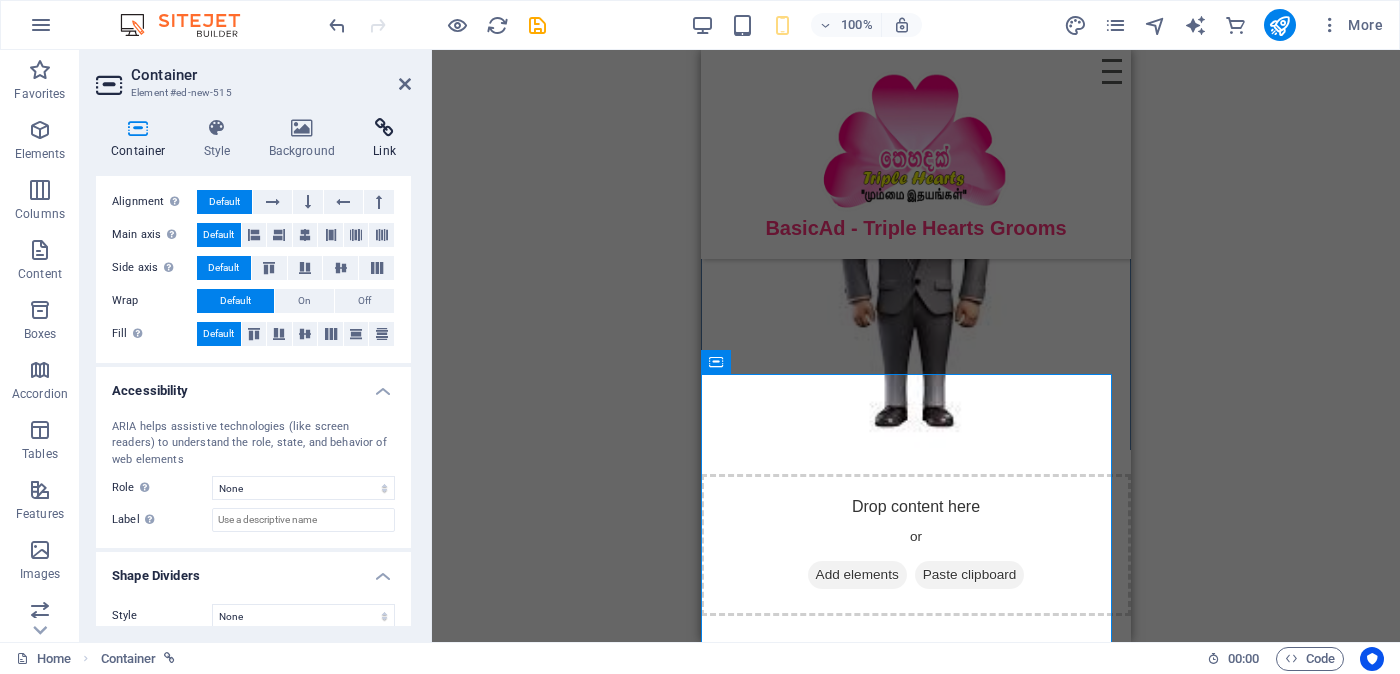 click at bounding box center (384, 128) 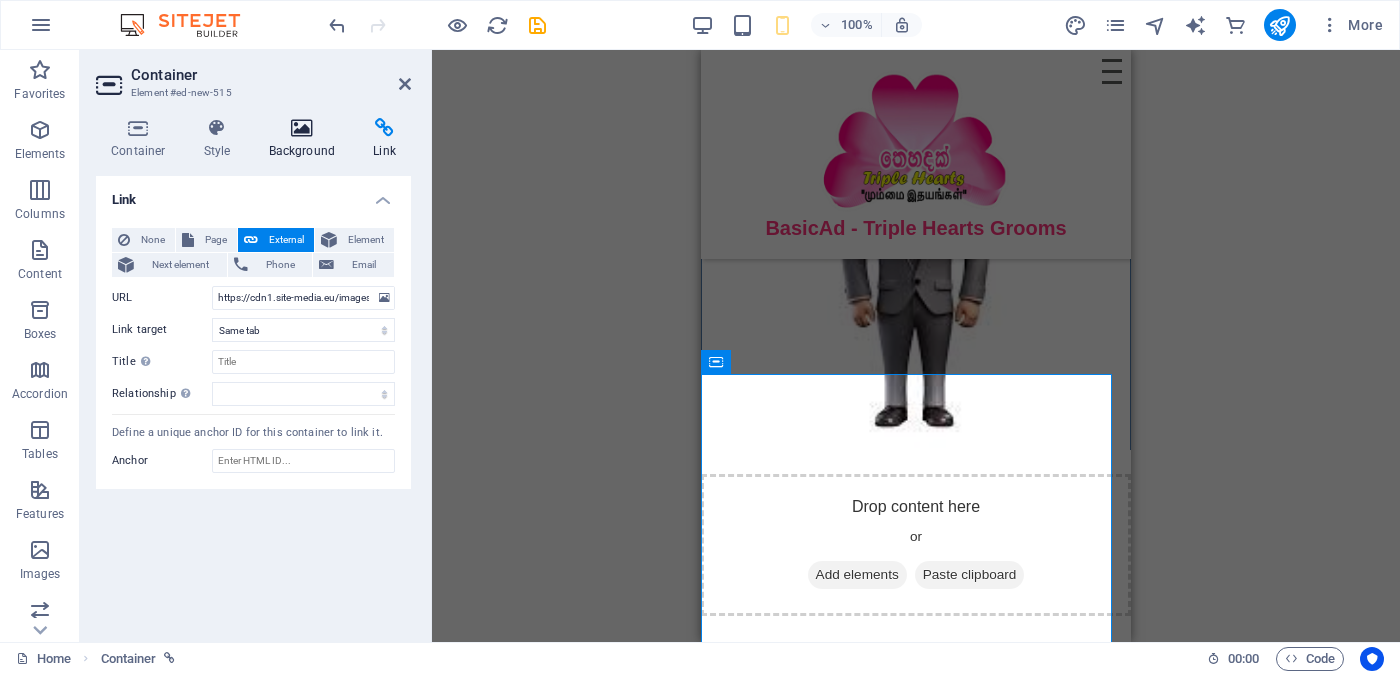 click on "Background" at bounding box center [306, 139] 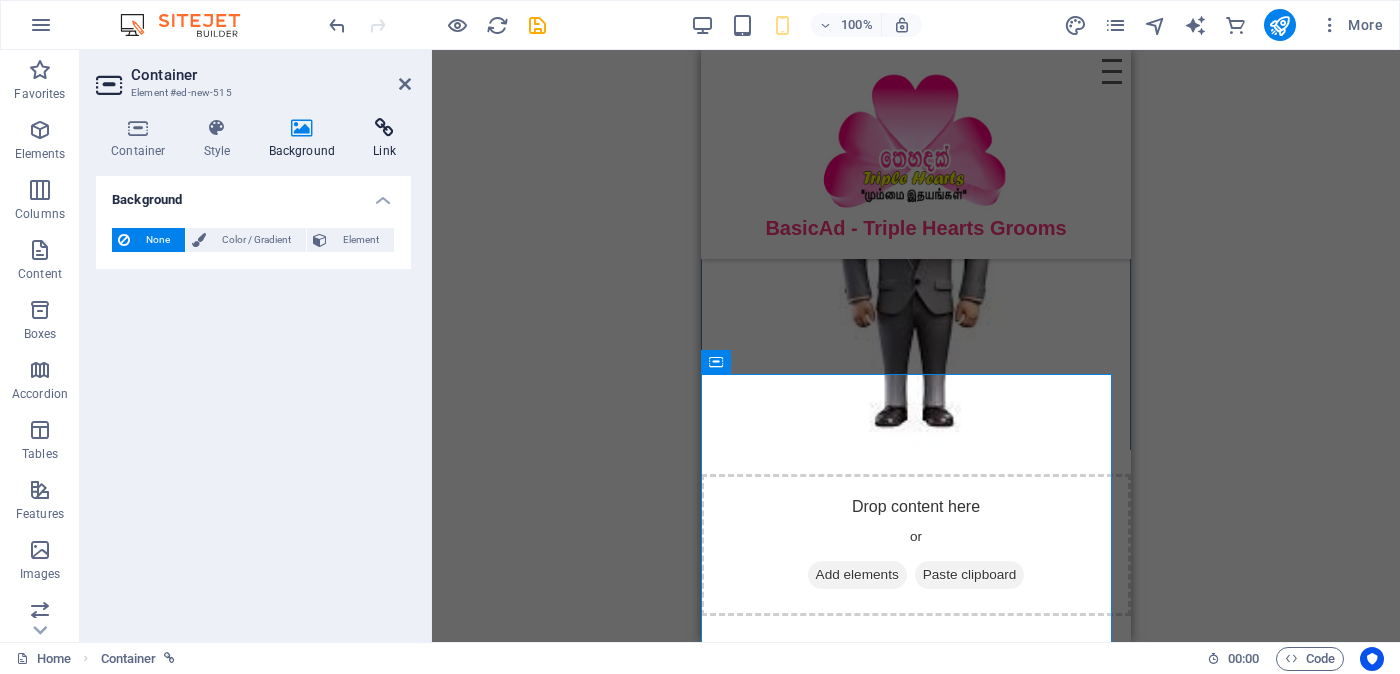 click on "Link" at bounding box center (384, 139) 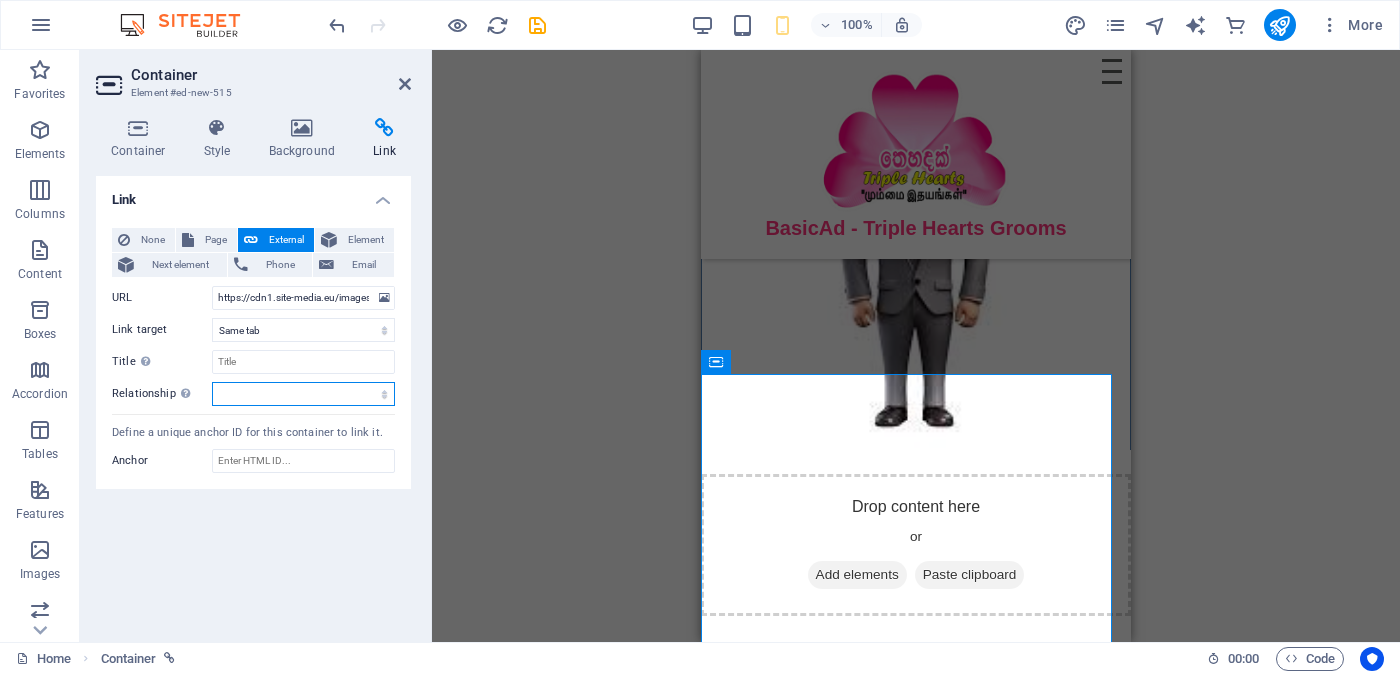 click on "alternate author bookmark external help license next nofollow noreferrer noopener prev search tag" at bounding box center [303, 394] 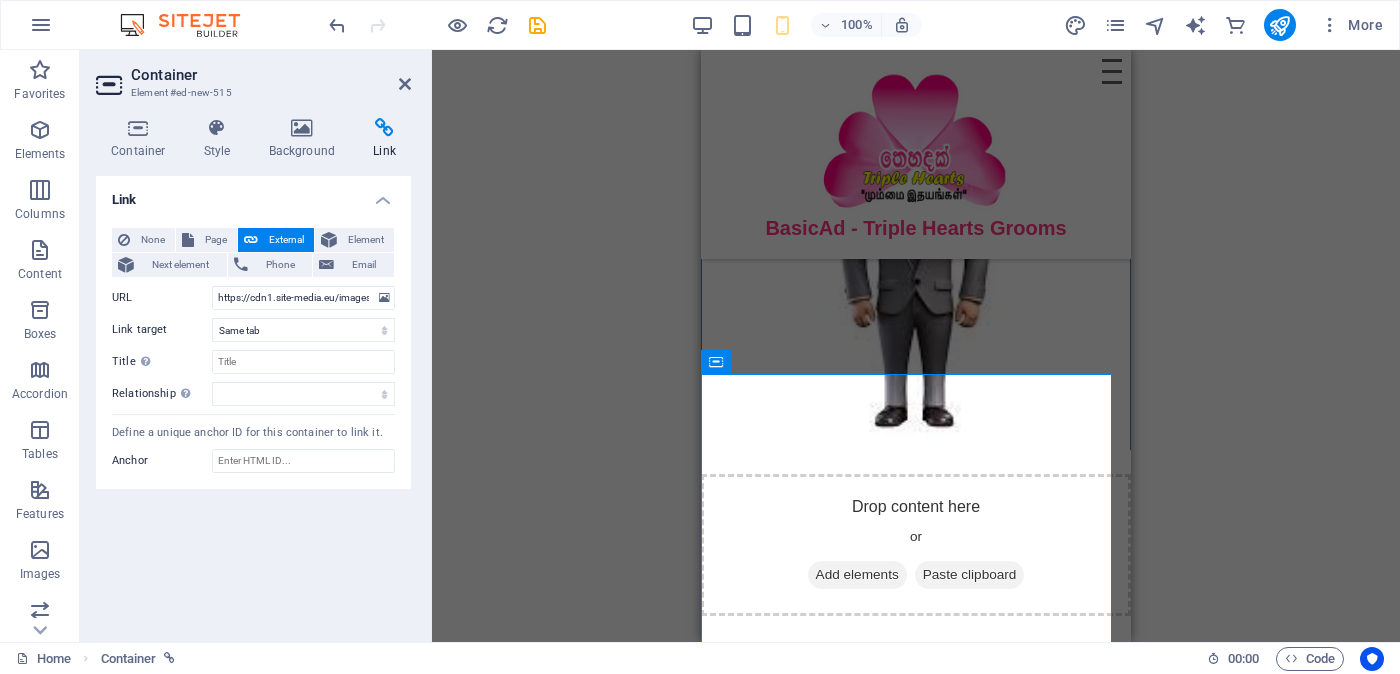click on "None Page External Element Next element Phone Email Page Home Legal Notice Privacy Element
URL https://cdn1.site-media.eu/images/document/18060600/ApplicationforGrooms--w3AHXOWXQtnBtLFK7_FVqA.pdf Phone Email Link target New tab Same tab Overlay Title Additional link description, should not be the same as the link text. The title is most often shown as a tooltip text when the mouse moves over the element. Leave empty if uncertain. Relationship Sets the  relationship of this link to the link target . For example, the value "nofollow" instructs search engines not to follow the link. Can be left empty. alternate author bookmark external help license next nofollow noreferrer noopener prev search tag Define a unique anchor ID for this container to link it. Anchor" at bounding box center [253, 351] 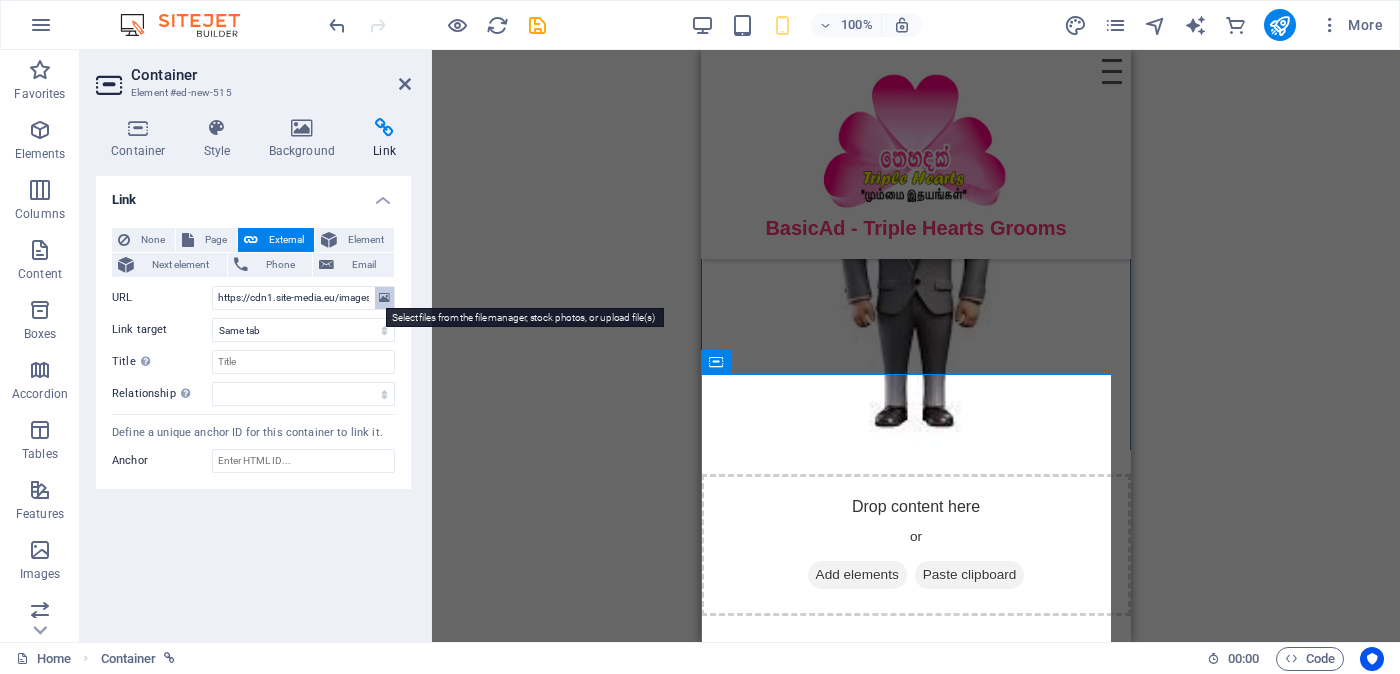 click at bounding box center [384, 298] 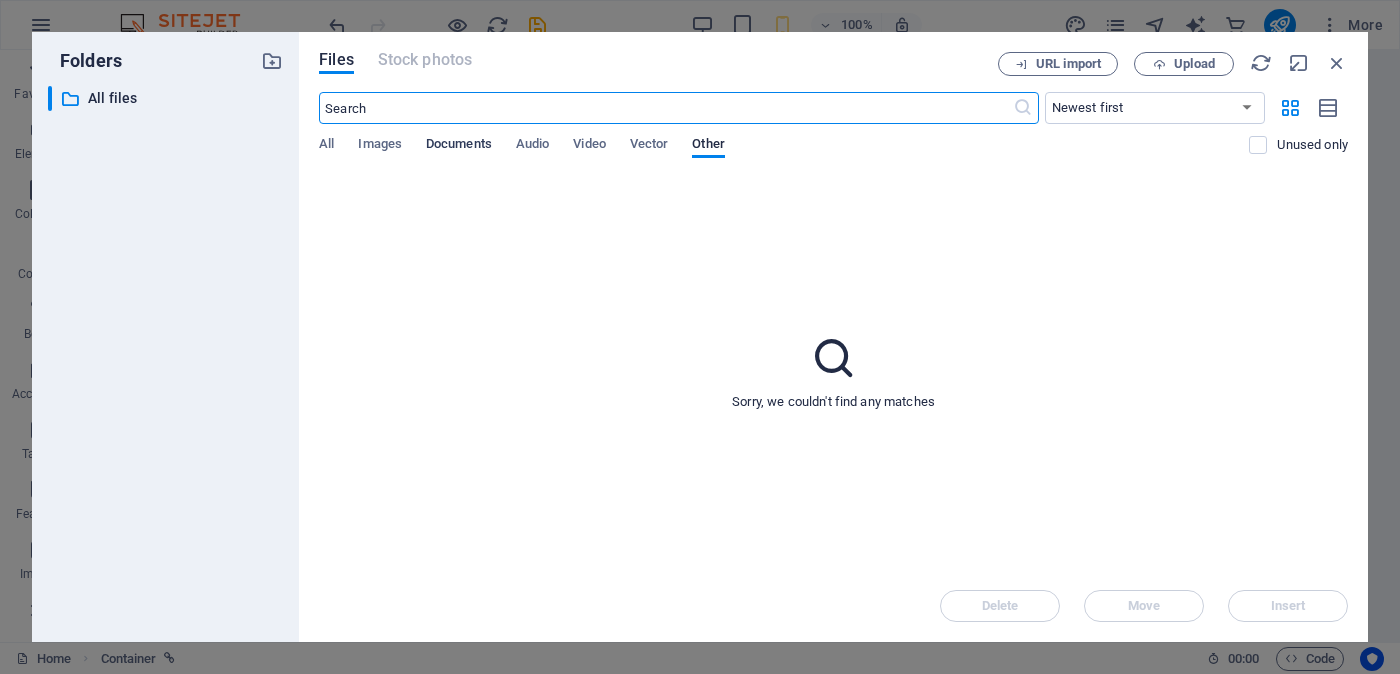 click on "Documents" at bounding box center (459, 146) 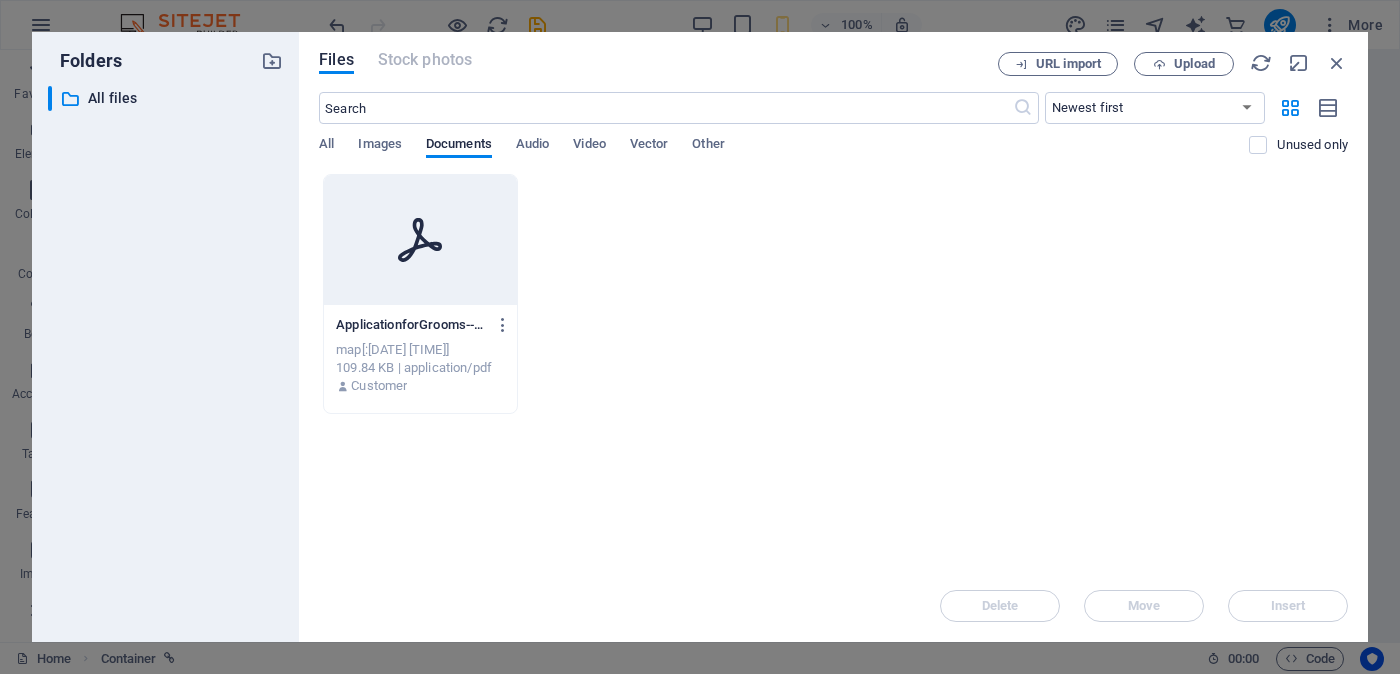 click at bounding box center [420, 240] 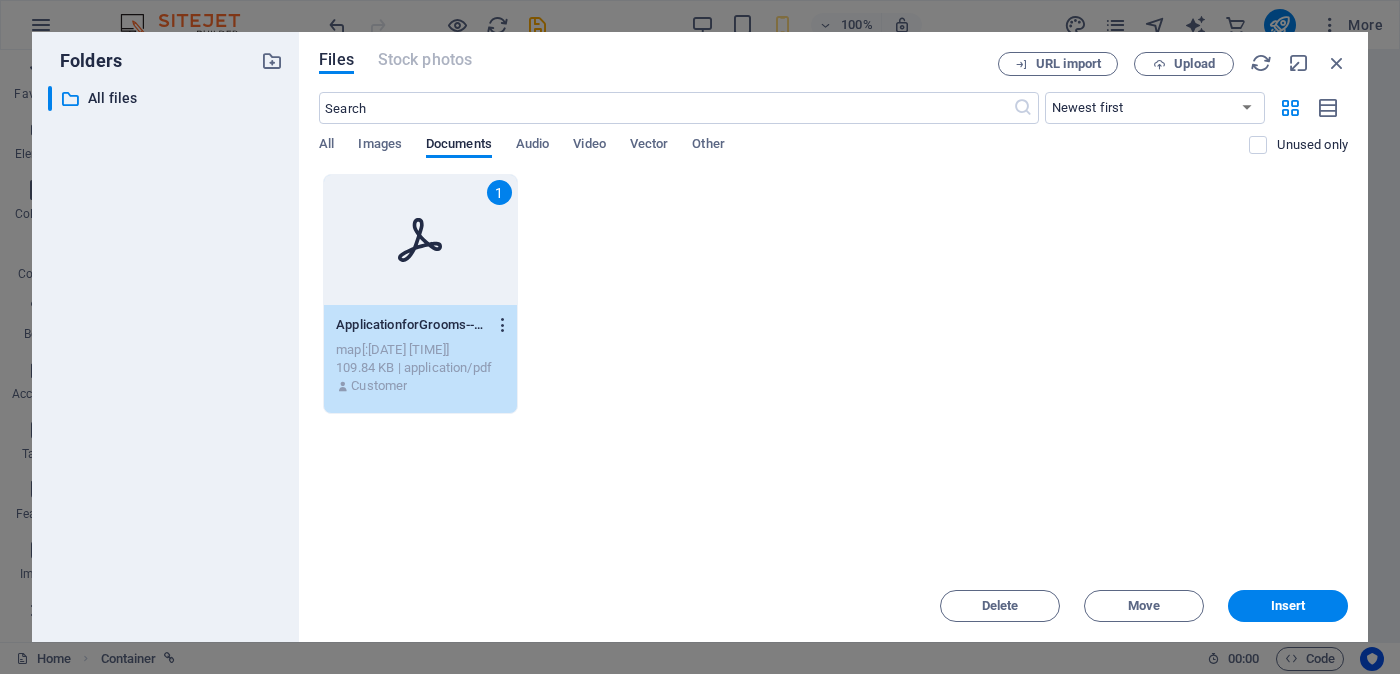 click at bounding box center (503, 325) 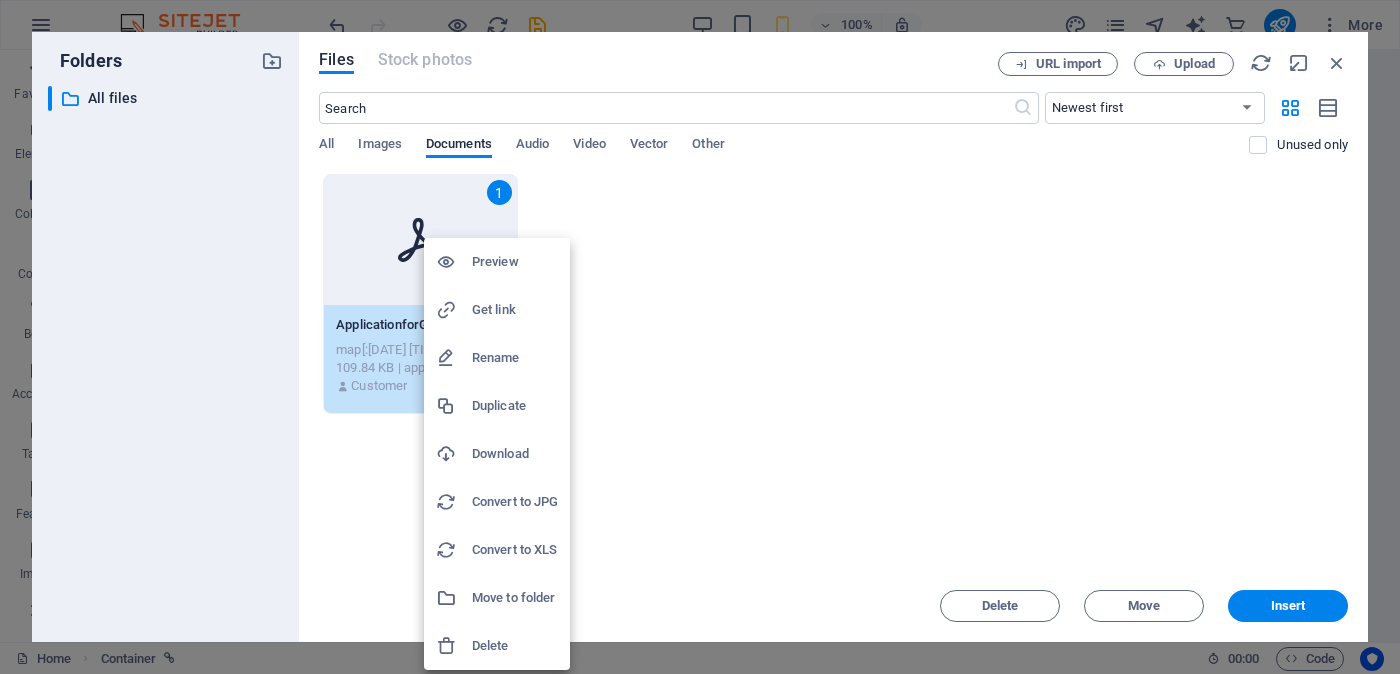 click at bounding box center (700, 337) 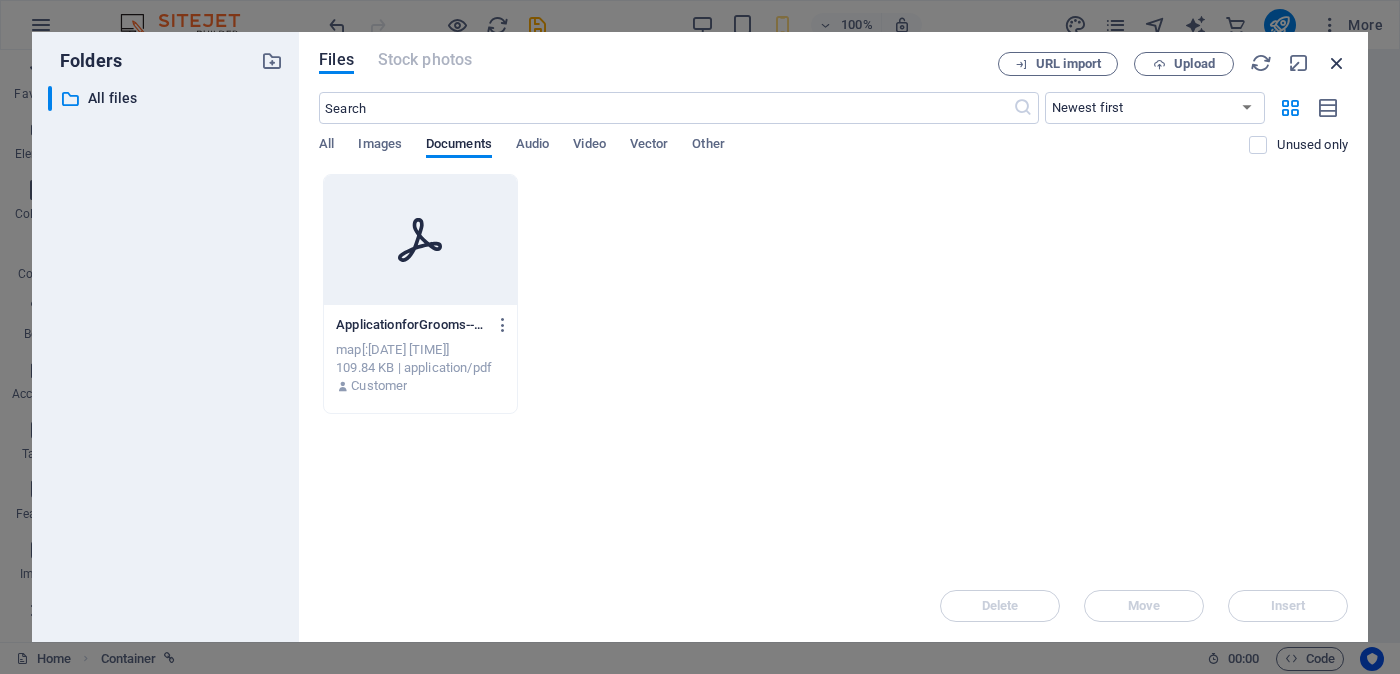 click on "URL import Upload" at bounding box center (1173, 64) 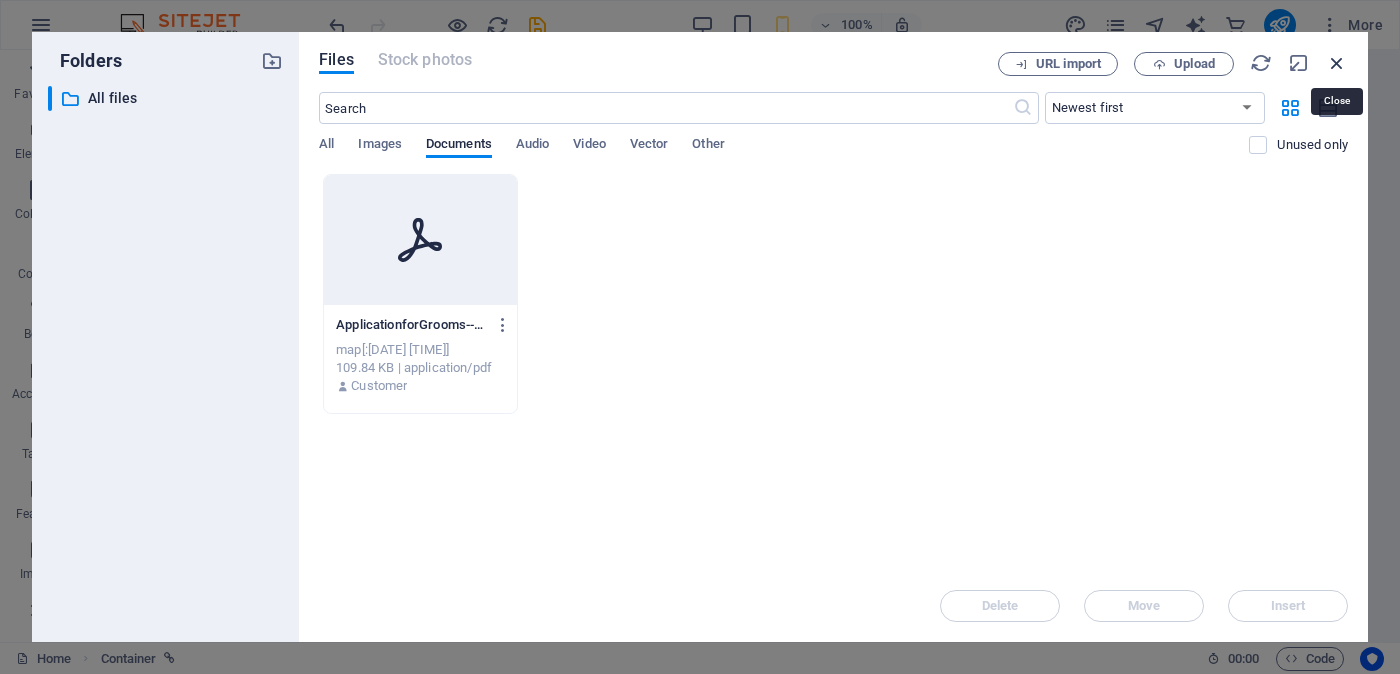 click at bounding box center (1337, 63) 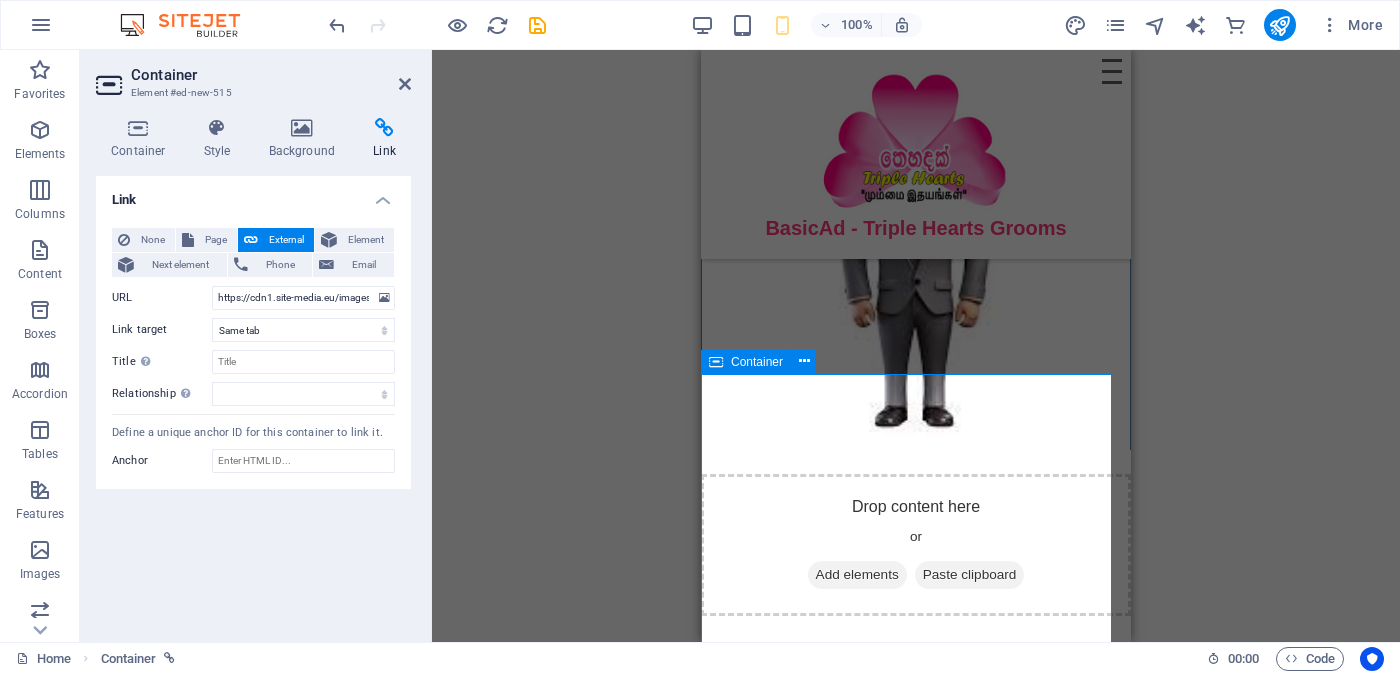 scroll, scrollTop: 1314, scrollLeft: 0, axis: vertical 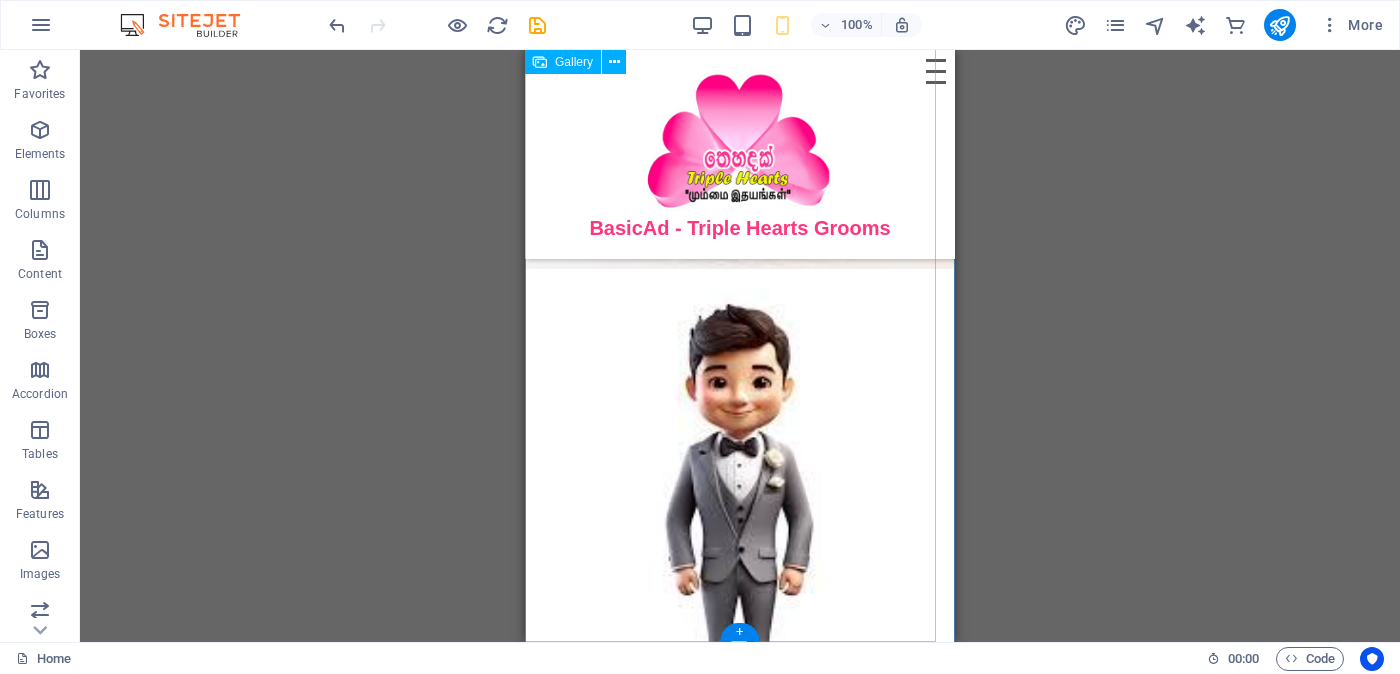 click at bounding box center (740, 503) 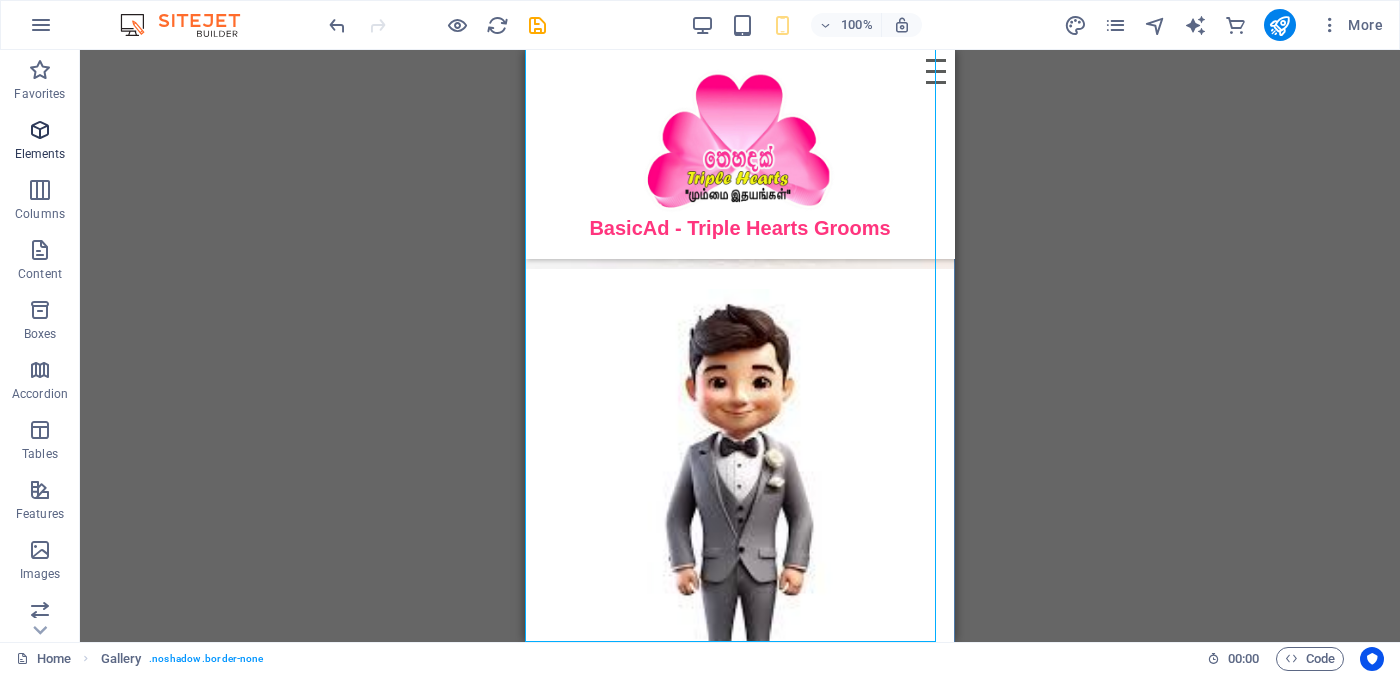 click at bounding box center [40, 130] 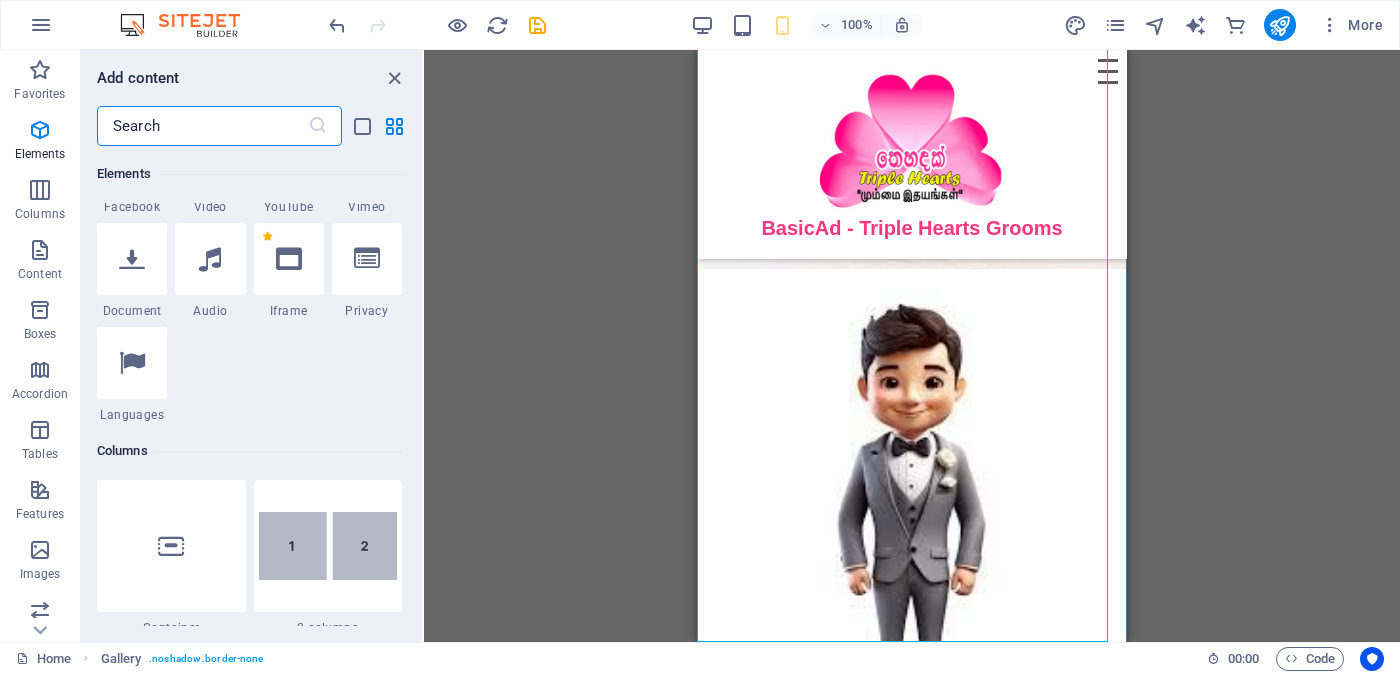 scroll, scrollTop: 588, scrollLeft: 0, axis: vertical 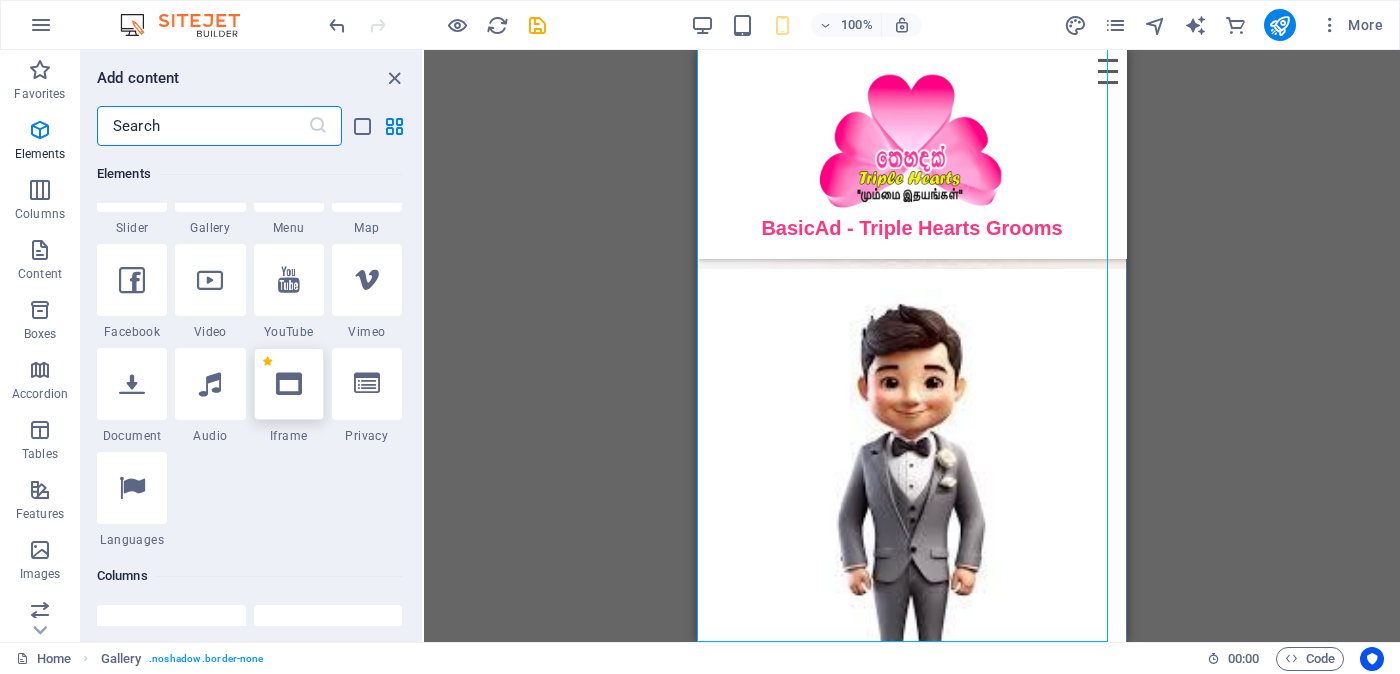 click at bounding box center [289, 384] 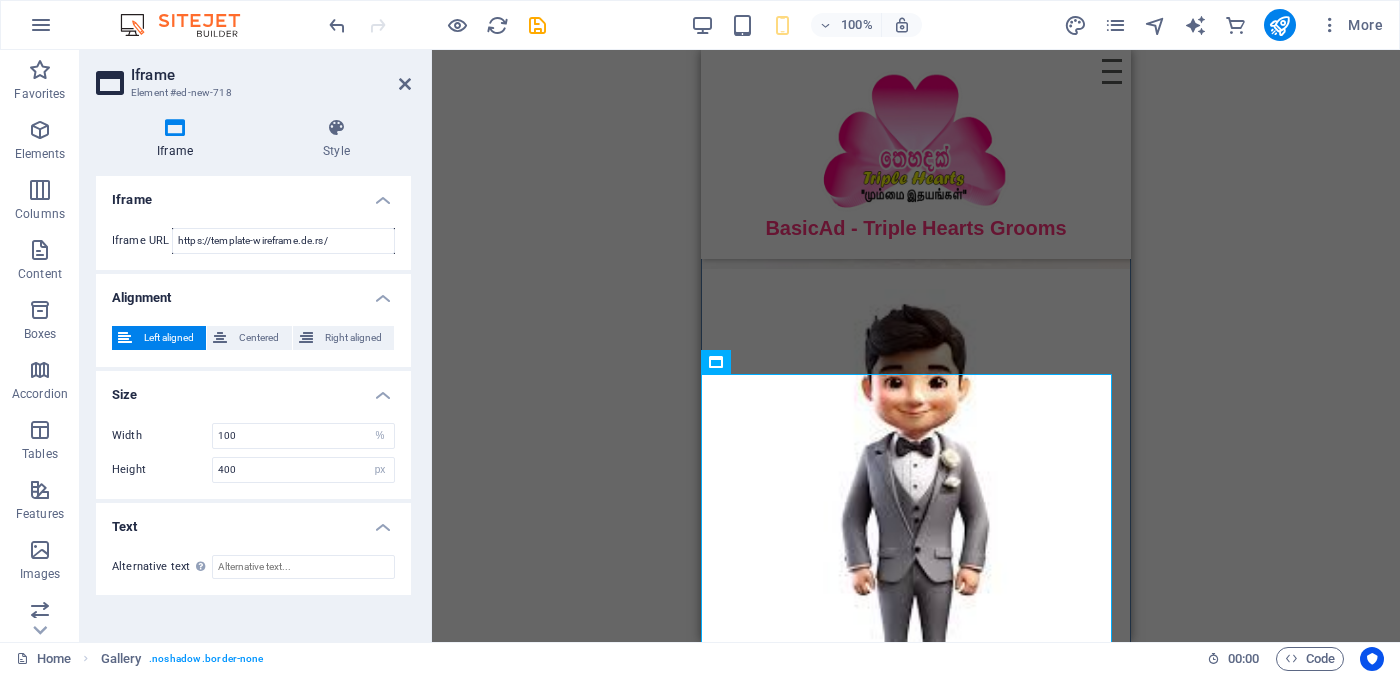 scroll, scrollTop: 1582, scrollLeft: 0, axis: vertical 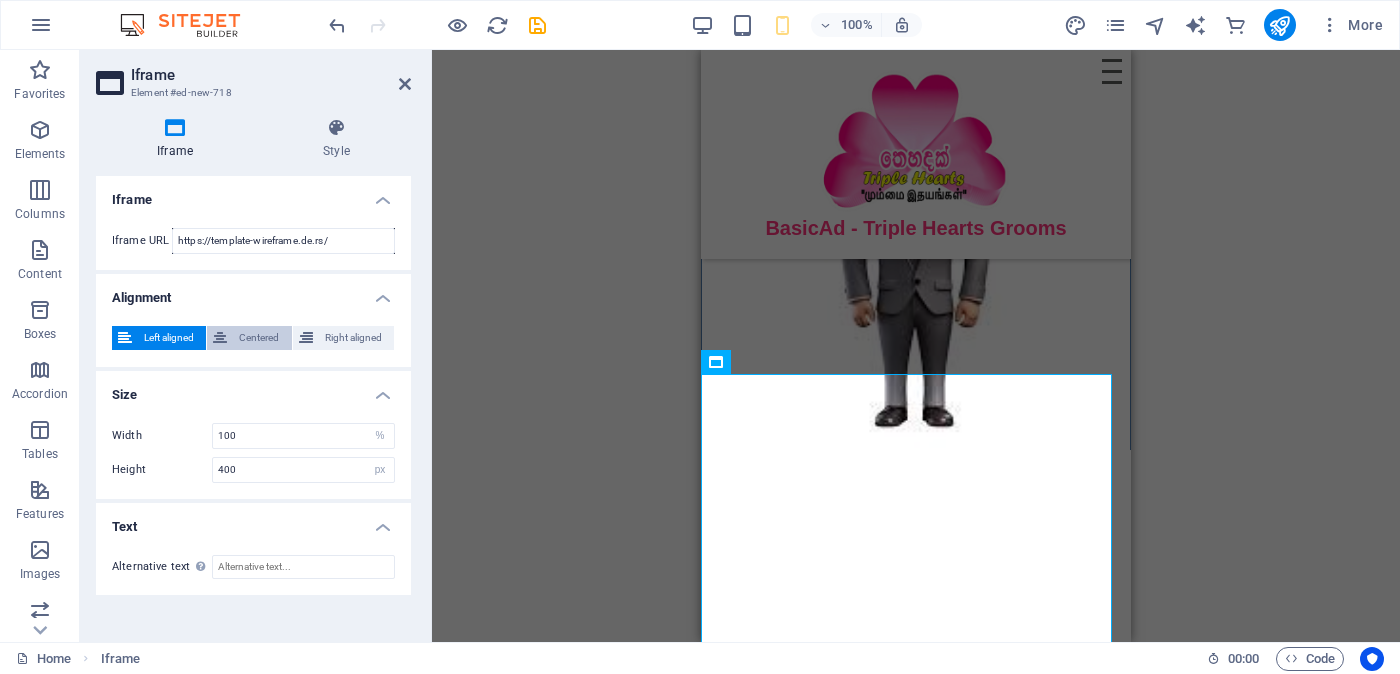 click on "Centered" at bounding box center (259, 338) 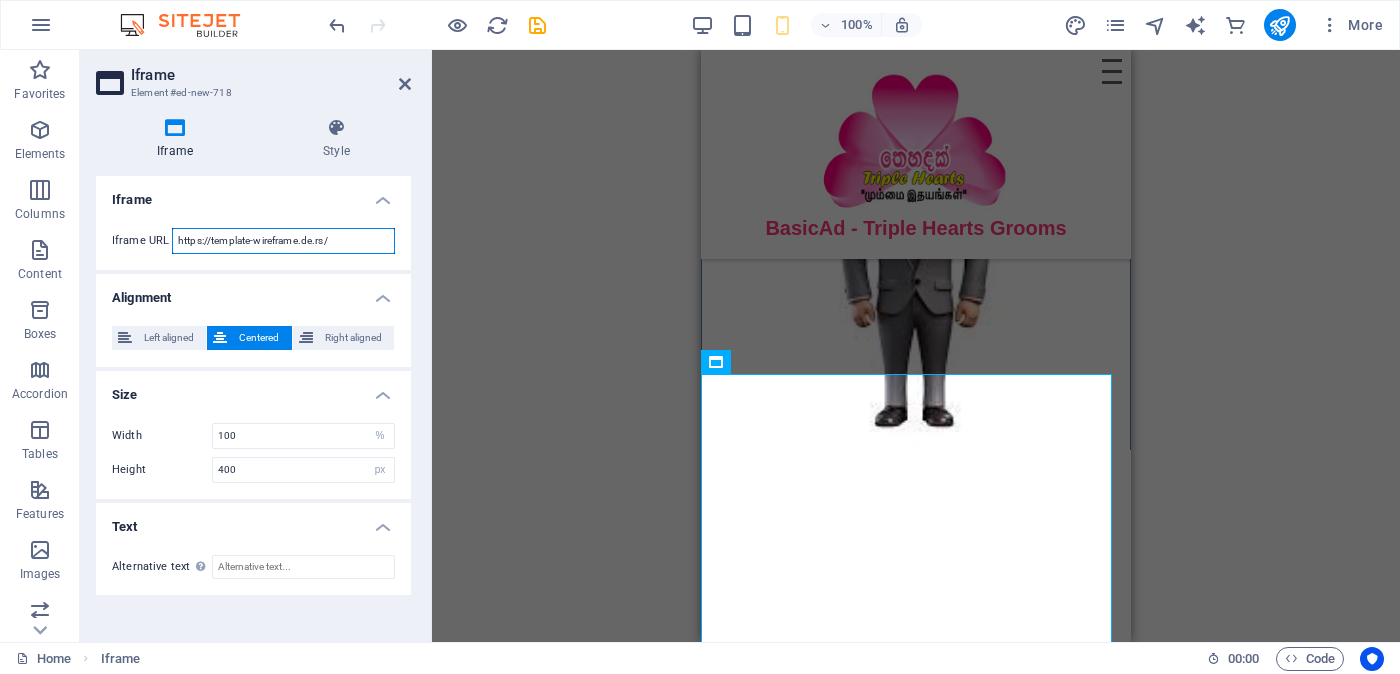 click on "https://template-wireframe.de.rs/" at bounding box center [283, 241] 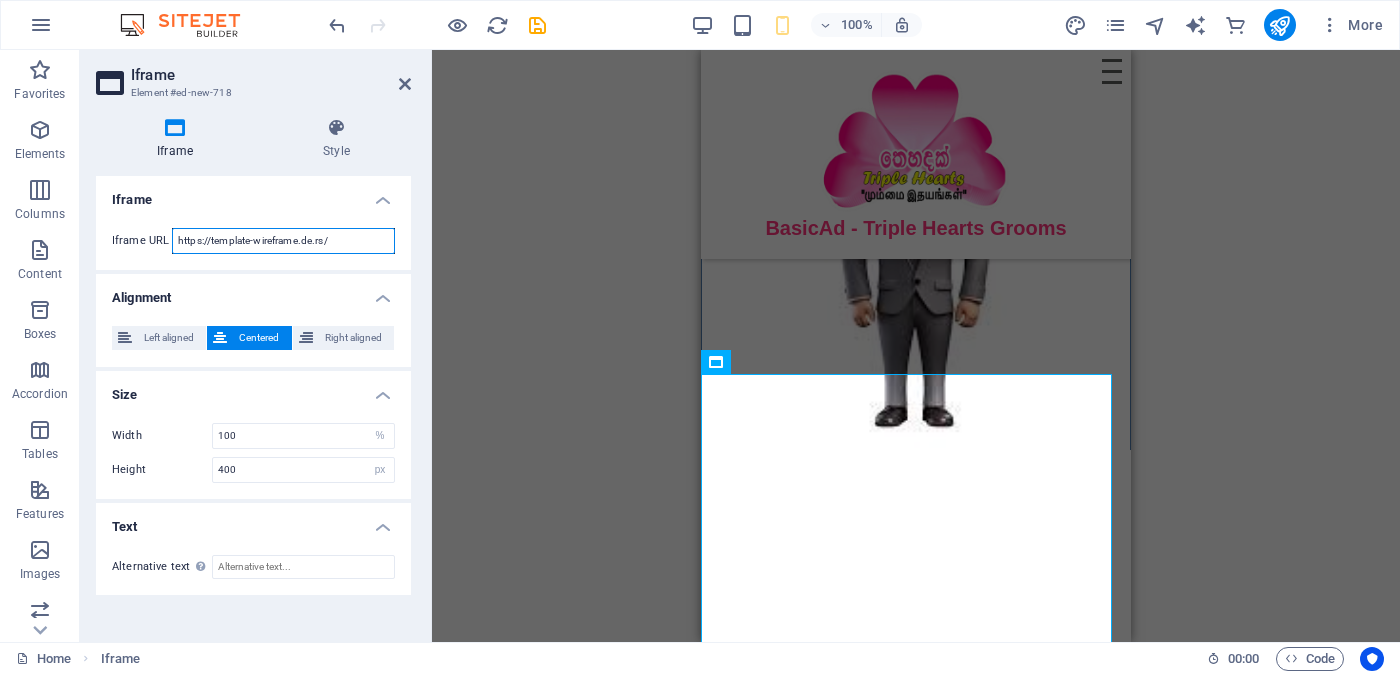drag, startPoint x: 350, startPoint y: 240, endPoint x: 133, endPoint y: 228, distance: 217.33154 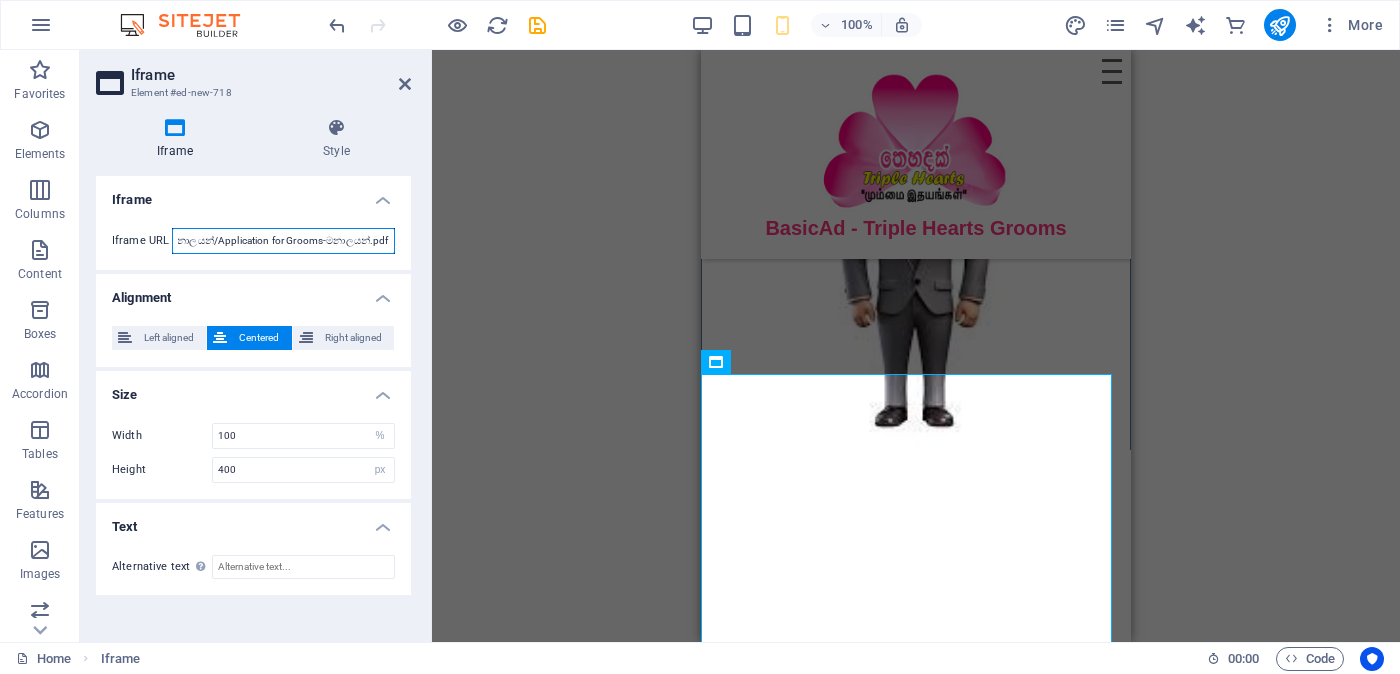 scroll, scrollTop: 0, scrollLeft: 0, axis: both 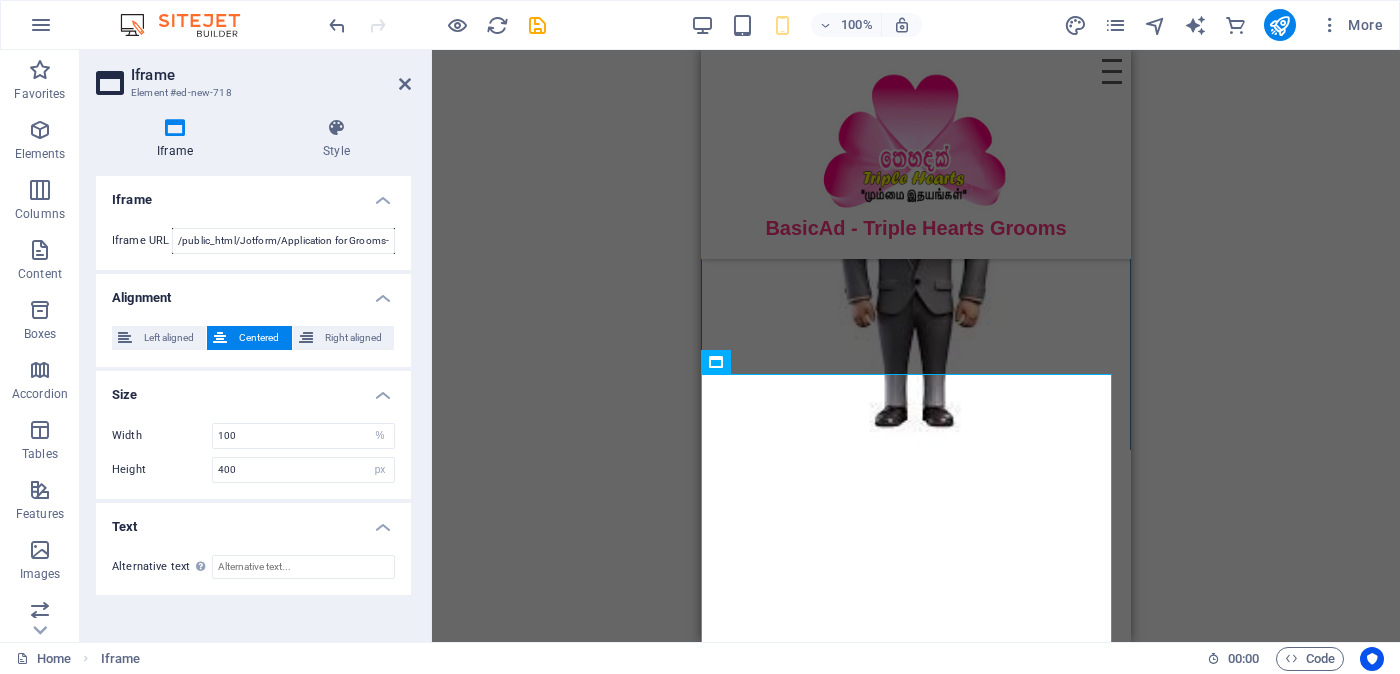 click on "Iframe URL" at bounding box center (142, 240) 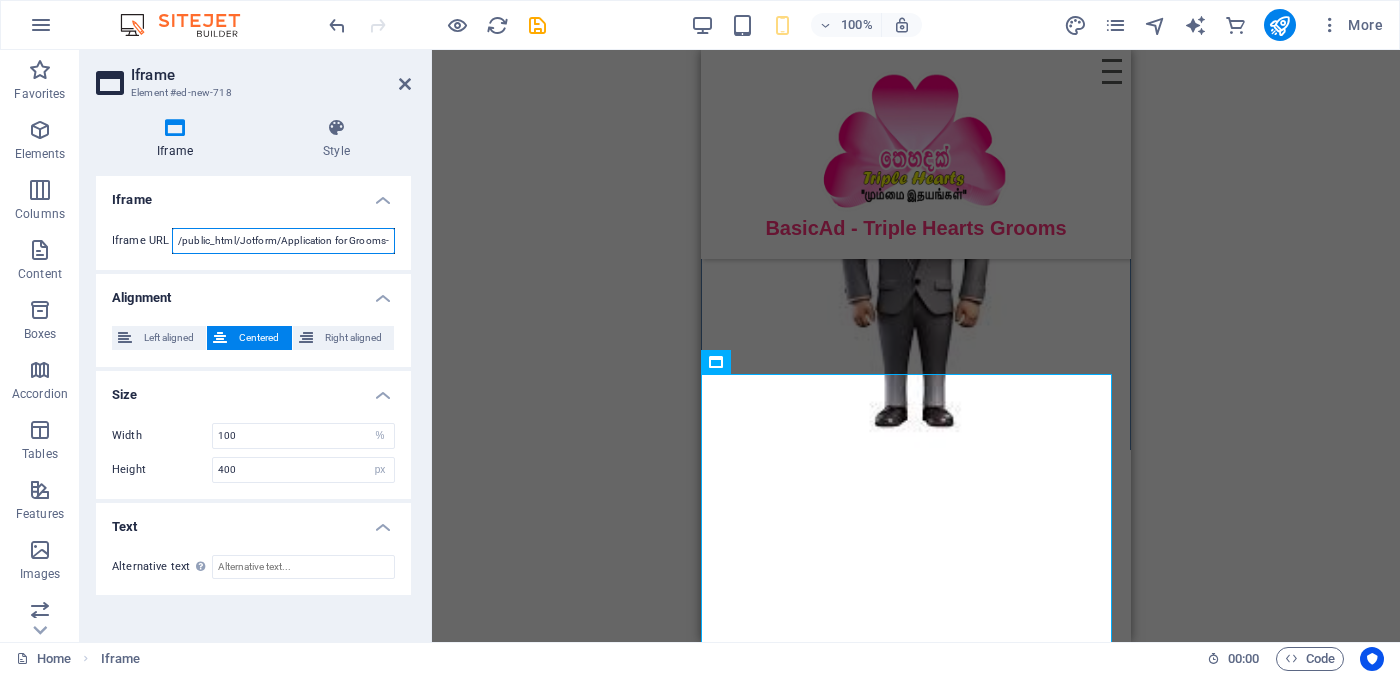 click on "/public_html/Jotform/Application for Grooms-මනාලයන්/Application for Grooms-මනාලයන්.pdf" at bounding box center [283, 241] 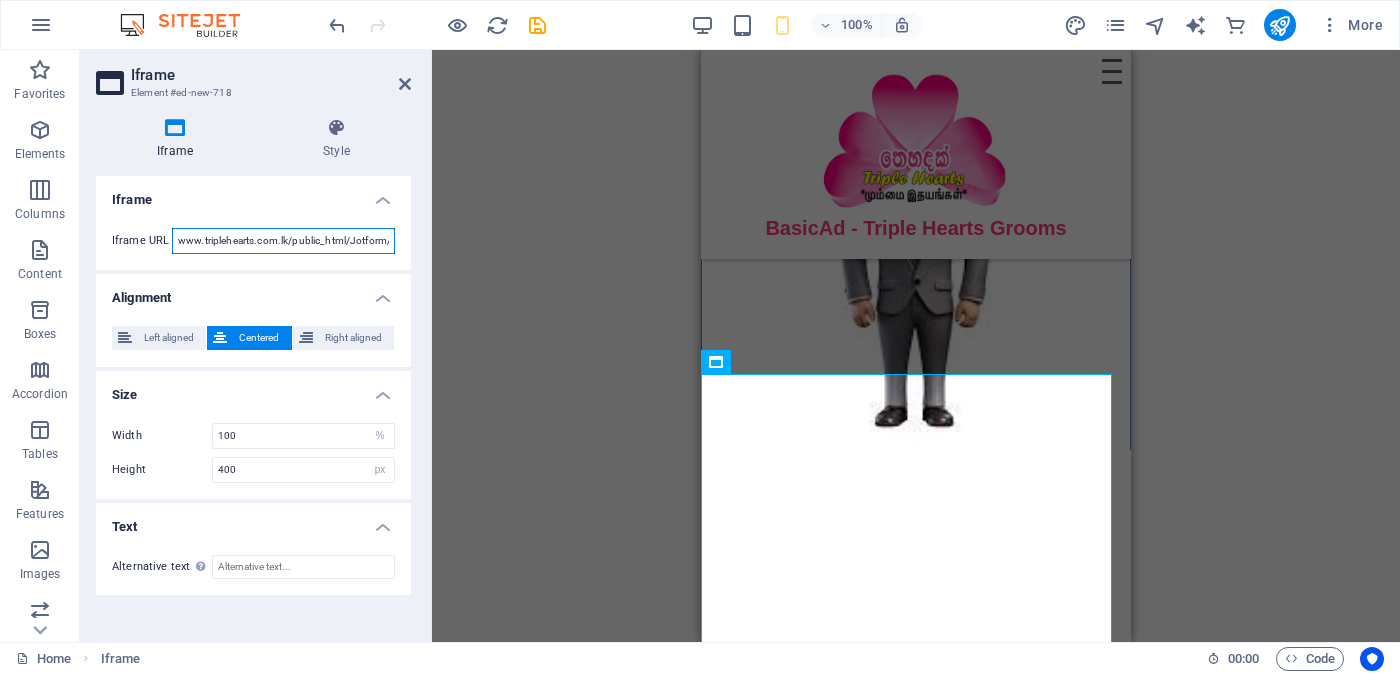 type on "www.triplehearts.com.lk/public_html/Jotform/Application for Grooms-මනාලයන්/Application for Grooms-මනාලයන්.pdf" 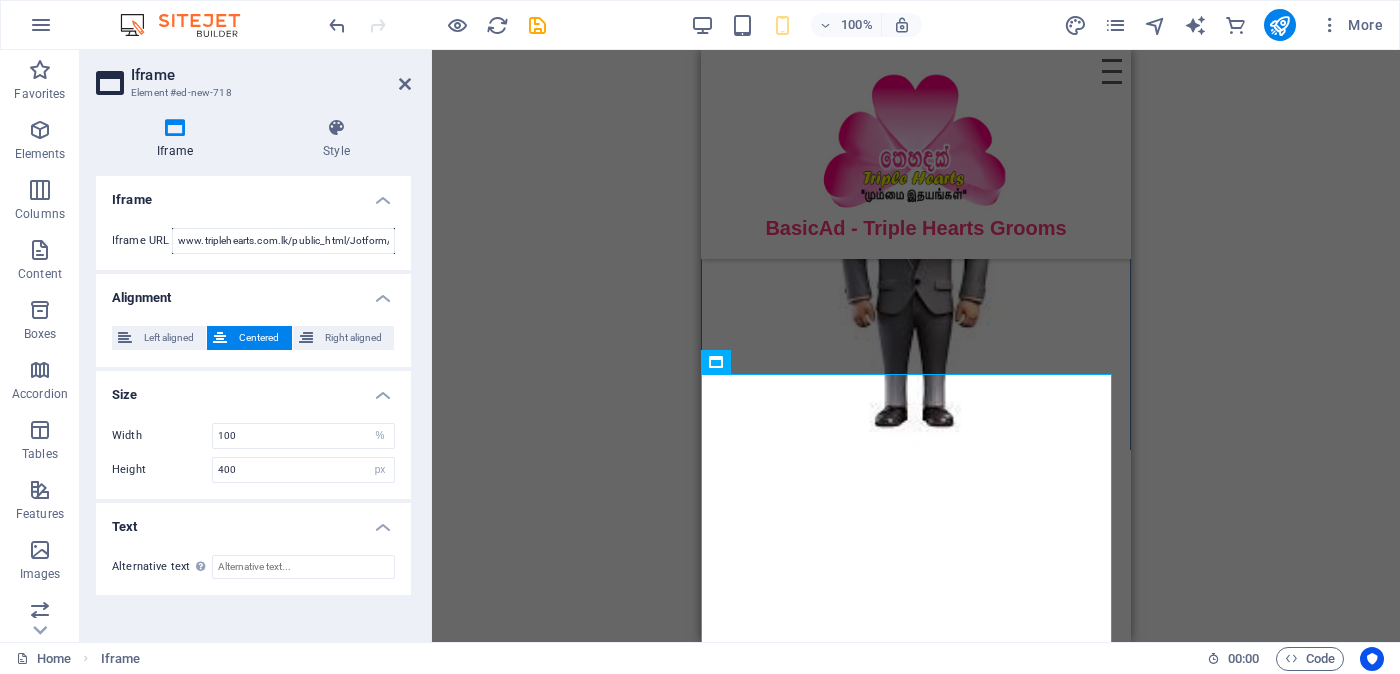 click on "Drag here to replace the existing content. Press “Ctrl” if you want to create a new element.
Gallery   Menu Bar Hamburger   Logo   HTML   Container   Document   HTML   Container   Placeholder   Iframe" at bounding box center (916, 346) 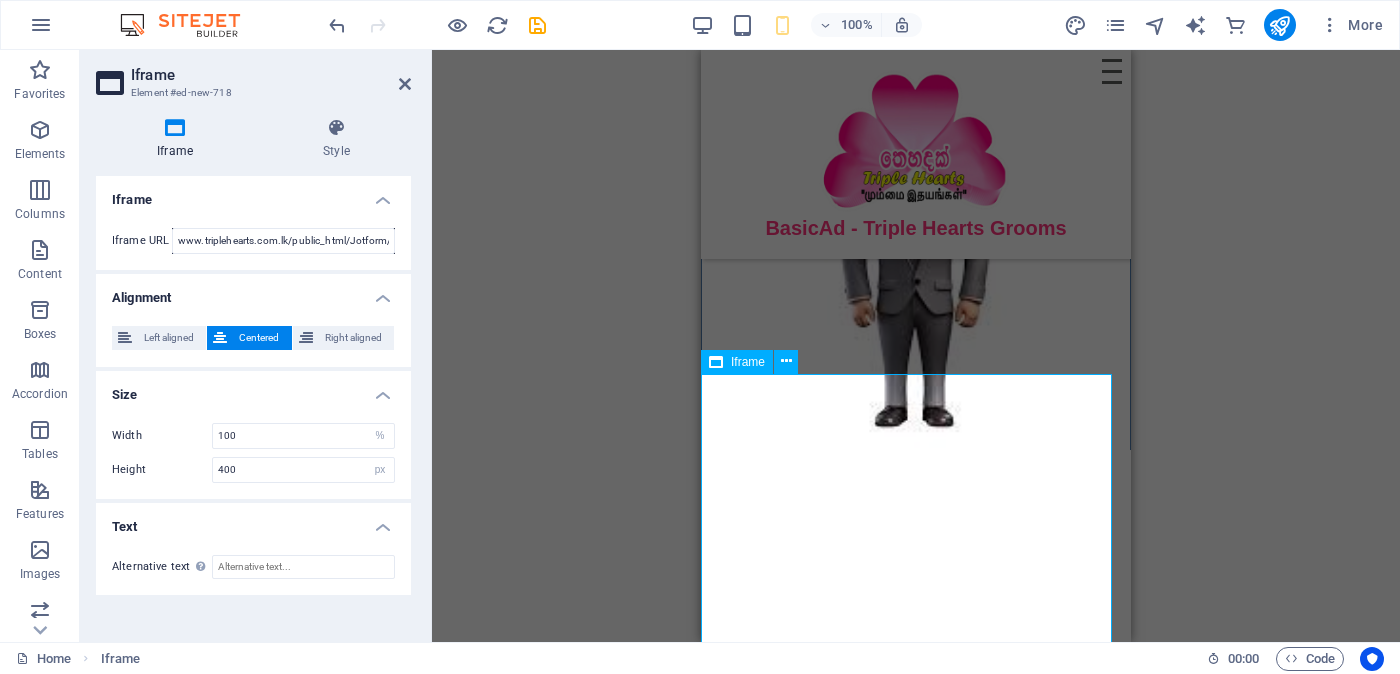 scroll, scrollTop: 1714, scrollLeft: 0, axis: vertical 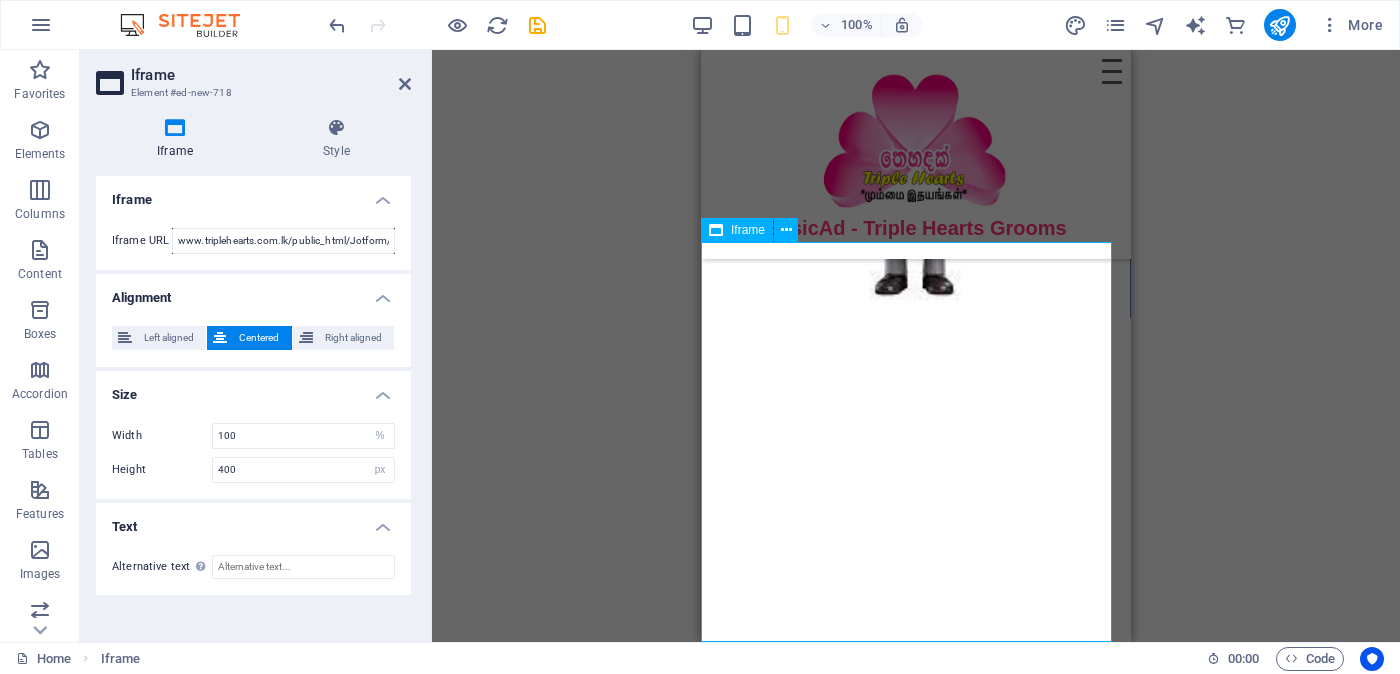 click on "</div>" at bounding box center [916, 518] 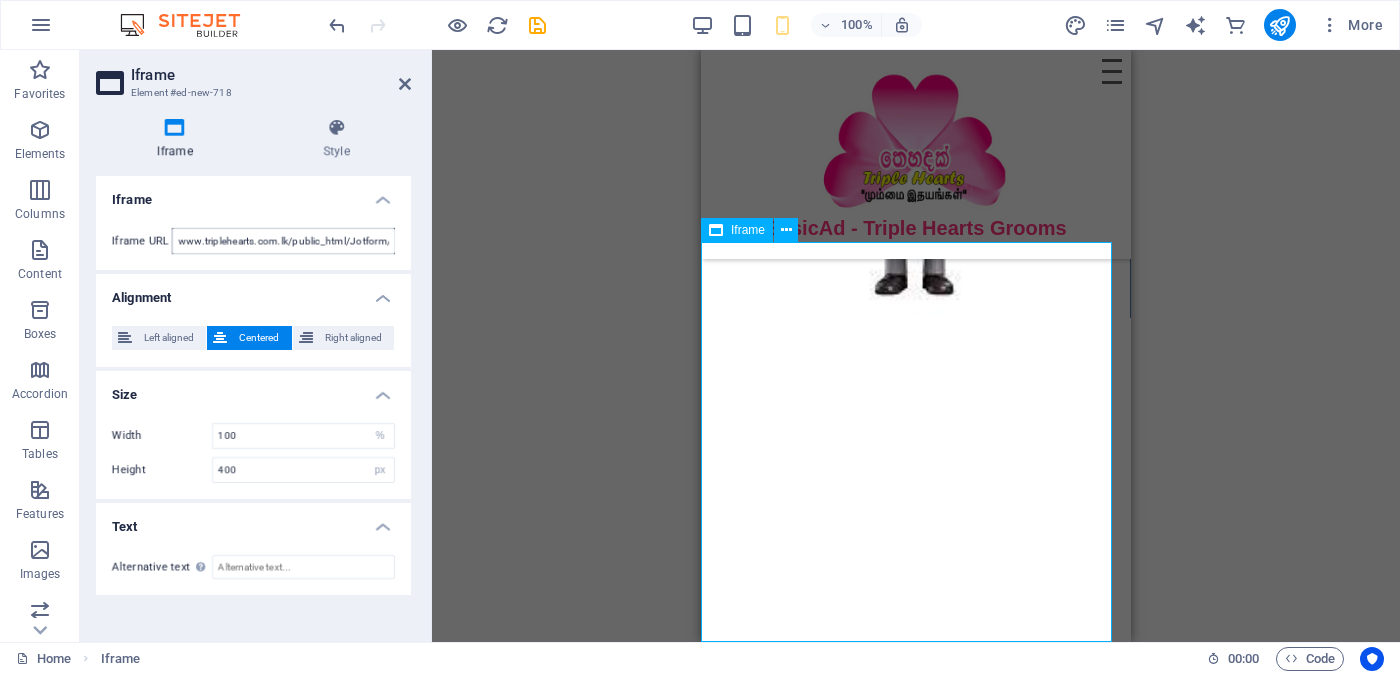 click on "</div>" at bounding box center [916, 518] 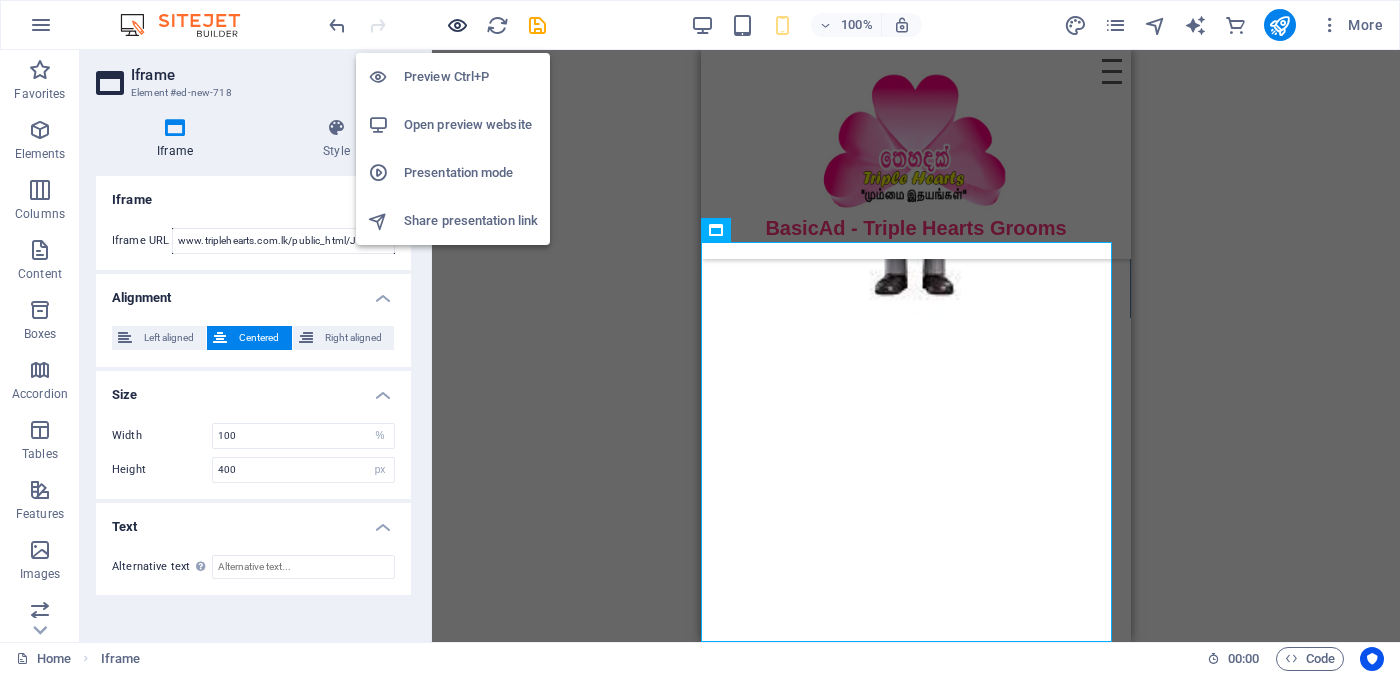 click at bounding box center [457, 25] 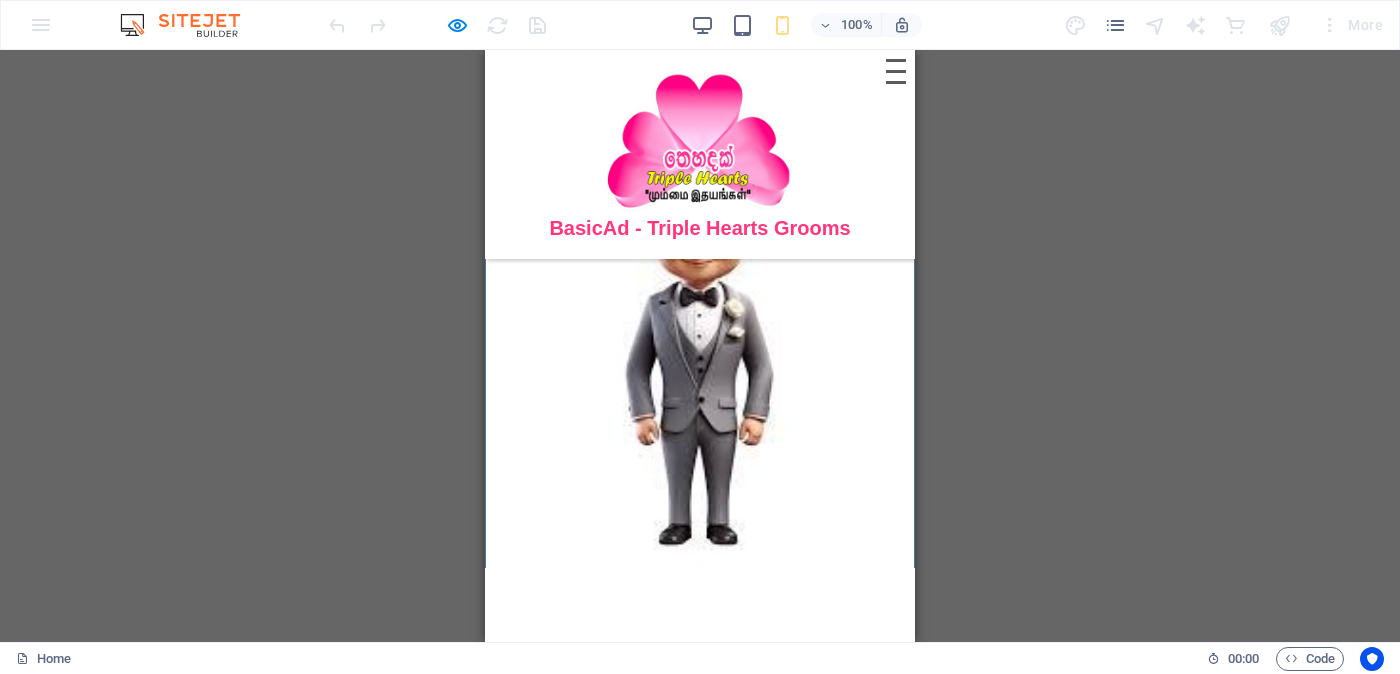 scroll, scrollTop: 1714, scrollLeft: 0, axis: vertical 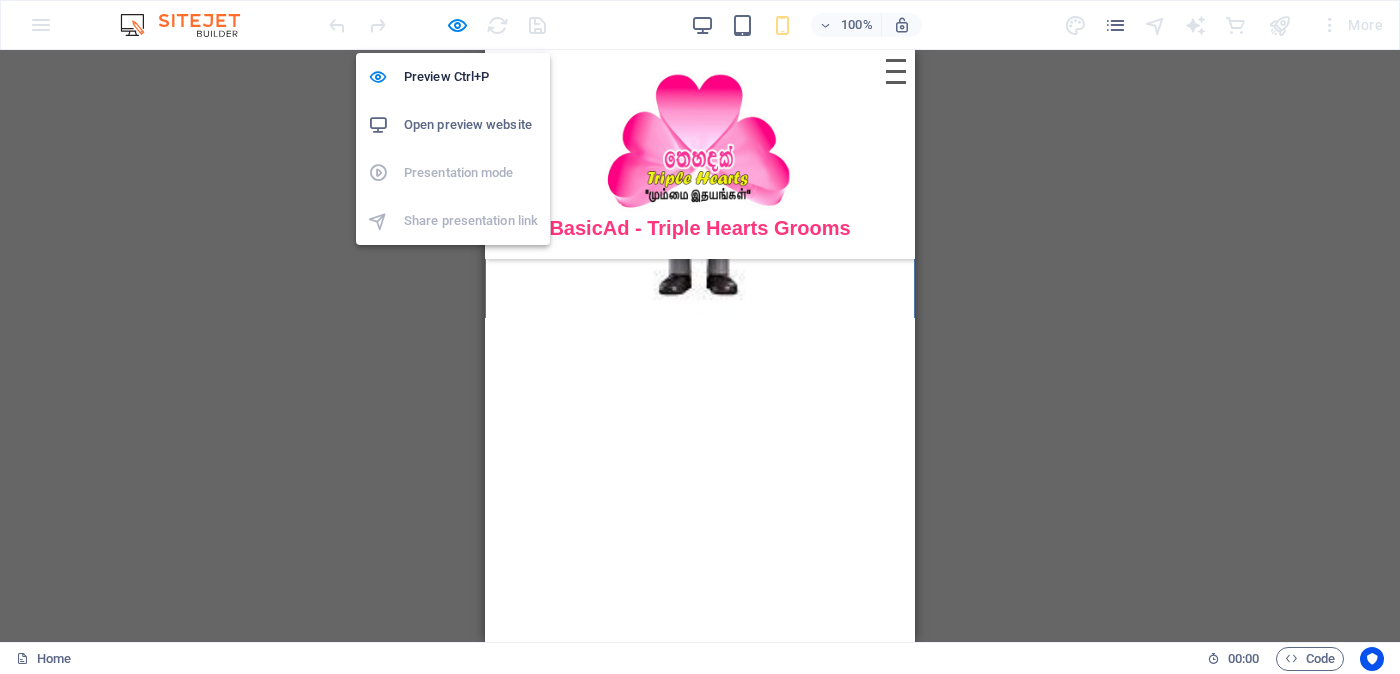 click on "Preview Ctrl+P Open preview website Presentation mode Share presentation link" at bounding box center (453, 141) 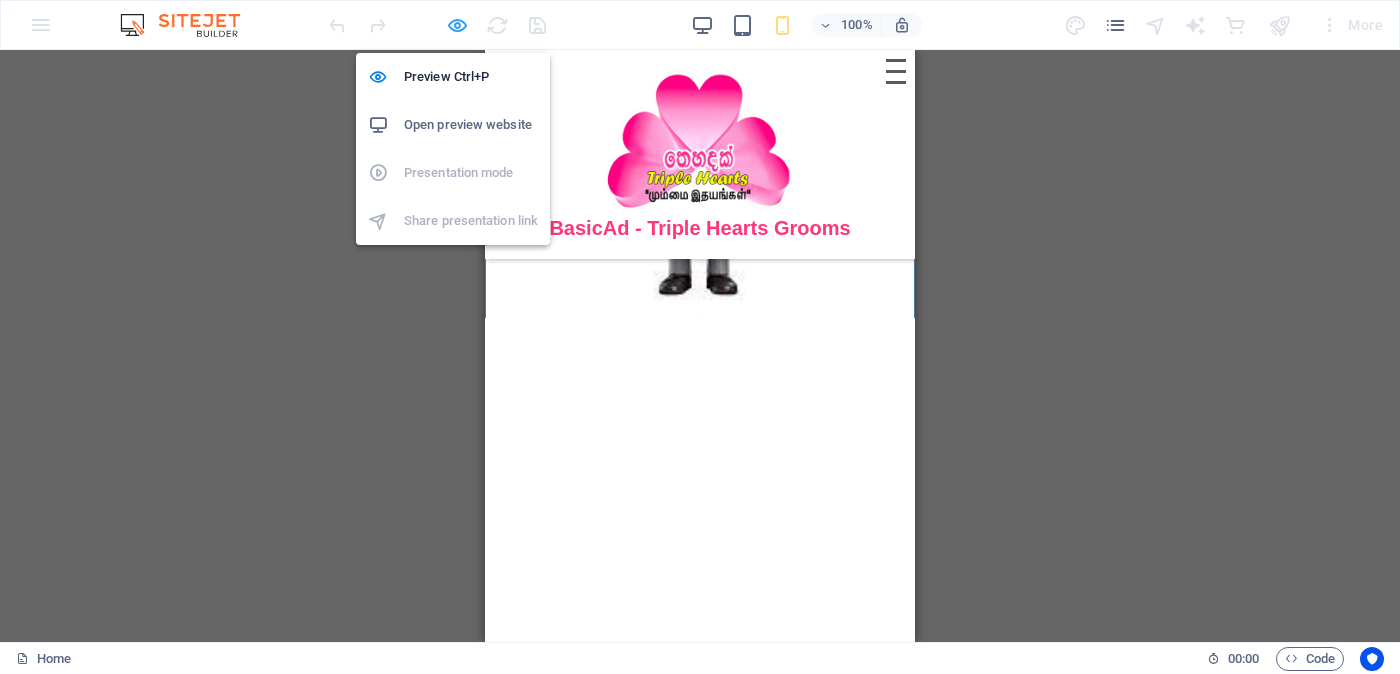 click at bounding box center (457, 25) 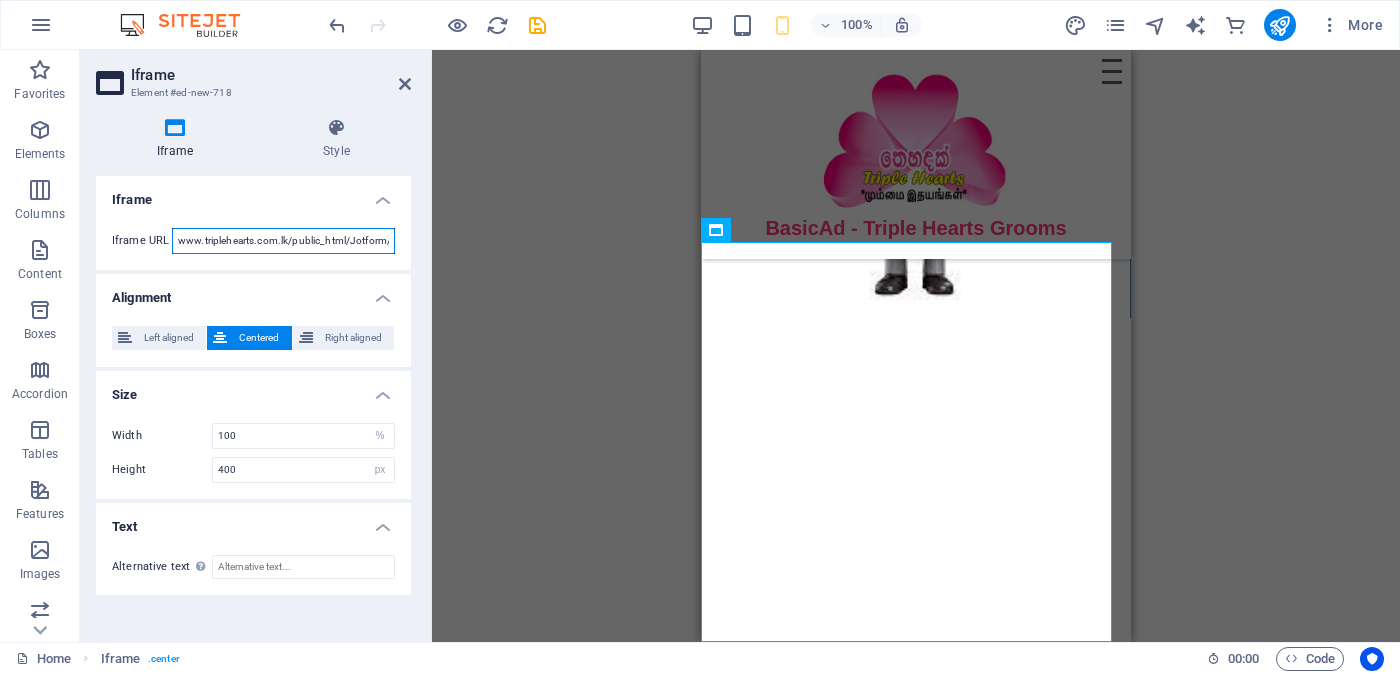 click on "www.triplehearts.com.lk/public_html/Jotform/Application for Grooms-මනාලයන්/Application for Grooms-මනාලයන්.pdf" at bounding box center (283, 241) 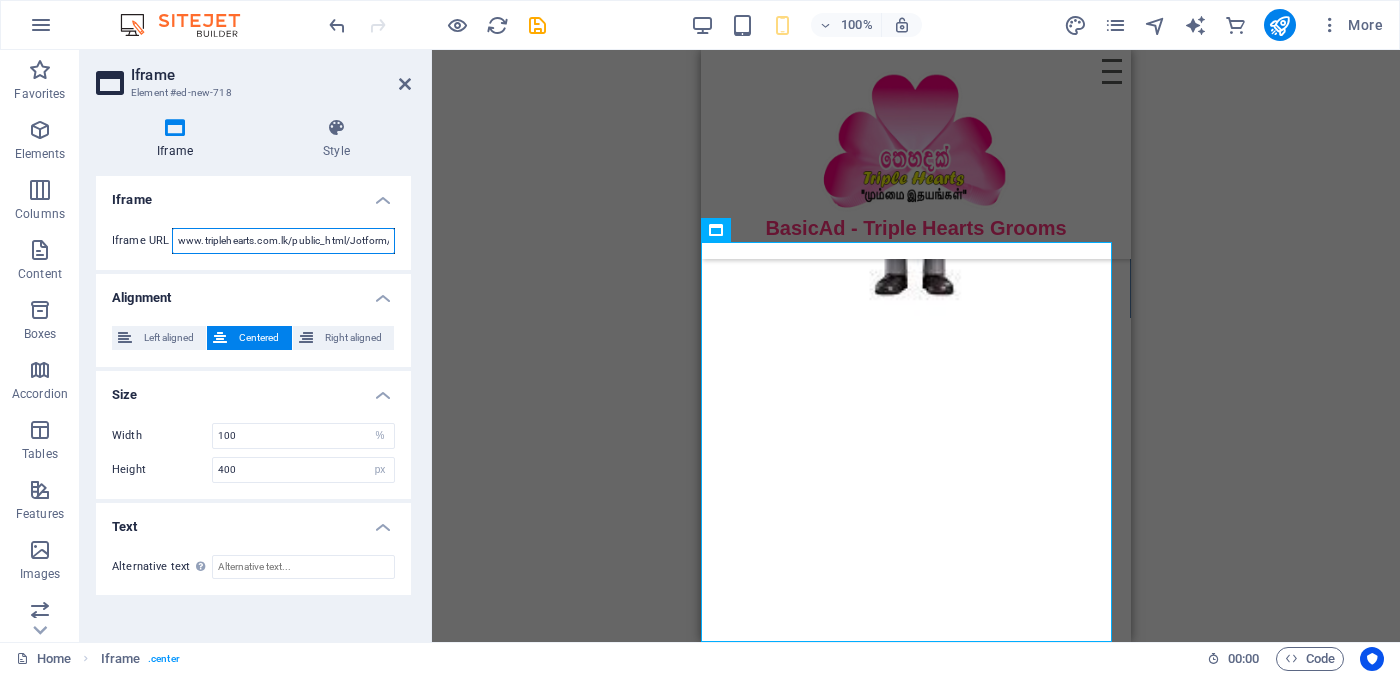 click on "www.triplehearts.com.lk/public_html/Jotform/Application for Grooms-මනාලයන්/Application for Grooms-මනාලයන්.pdf" at bounding box center [283, 241] 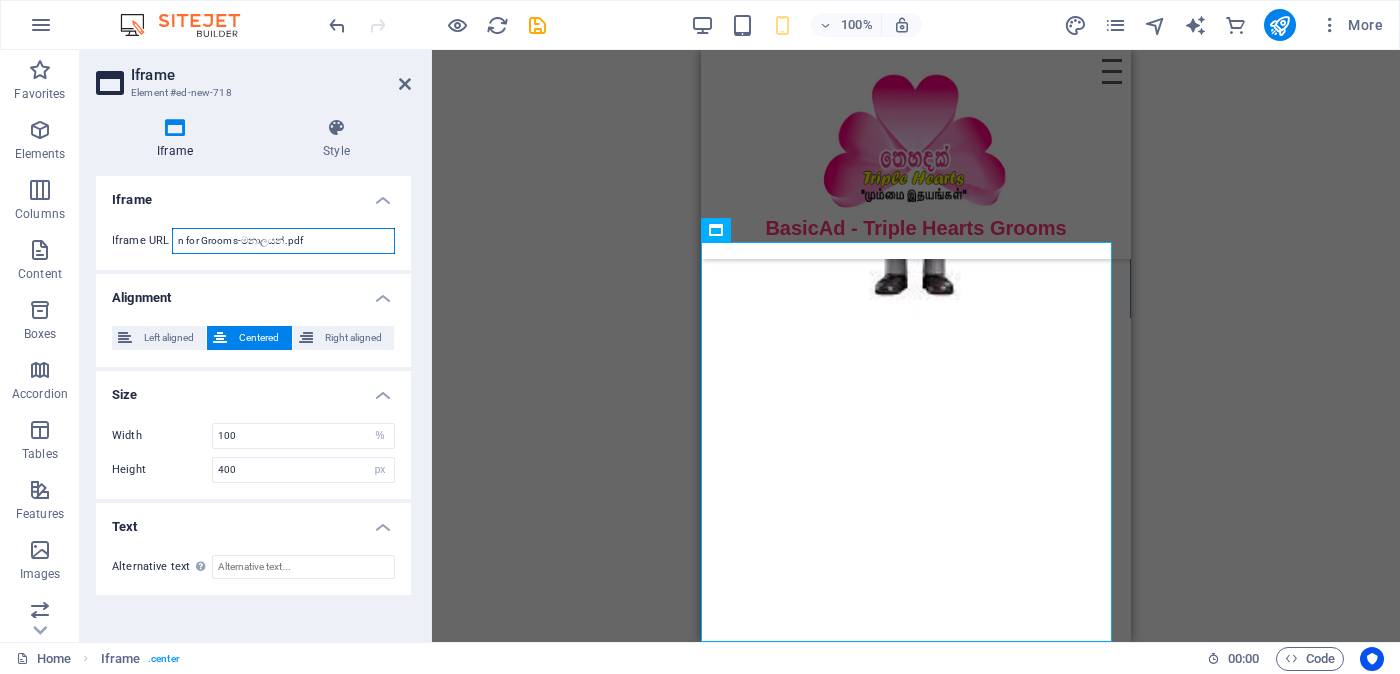 paste on "https://www.triplehearts.com.lk:2083/cpsess9205348088/frontend/jupiter/filemanager/showfile.html?file=Application+for+Grooms-%E0%B6%B8%E0%B6%B1%E0%B7%8F%E0%B6%BD%E0%B6%BA%E0%B6%B1%E0%B7%8A.pdf&fileop=&dir=%2Fhome%2Ftriplehe%2Fpublic_html%2FJotform%2FApplication+for+Grooms-%E0%B6%B8%E0%B6%B1%E0%B7%8F%E0%B6%BD%E0%B6%BA%E0%B6%B1%E0%B7%8A&dirop=&charset=&file_charset=&baseurl=&basedir=" 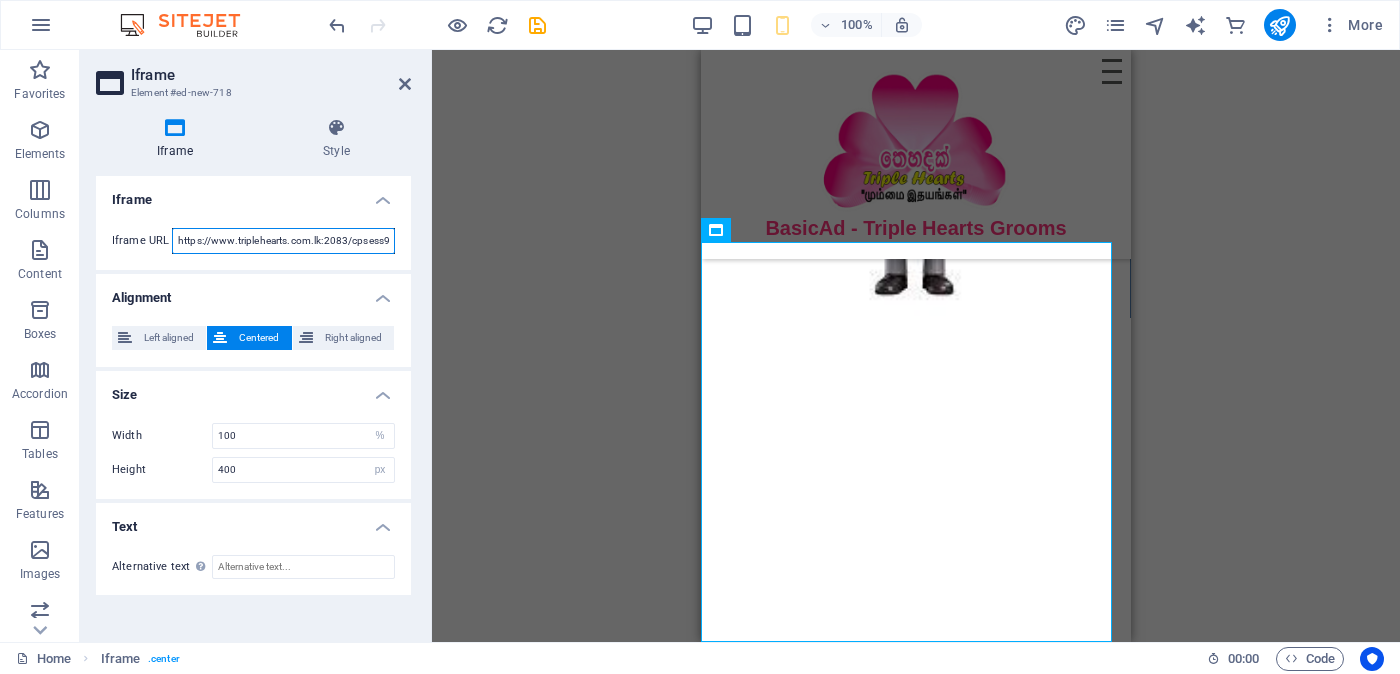 scroll, scrollTop: 0, scrollLeft: 1915, axis: horizontal 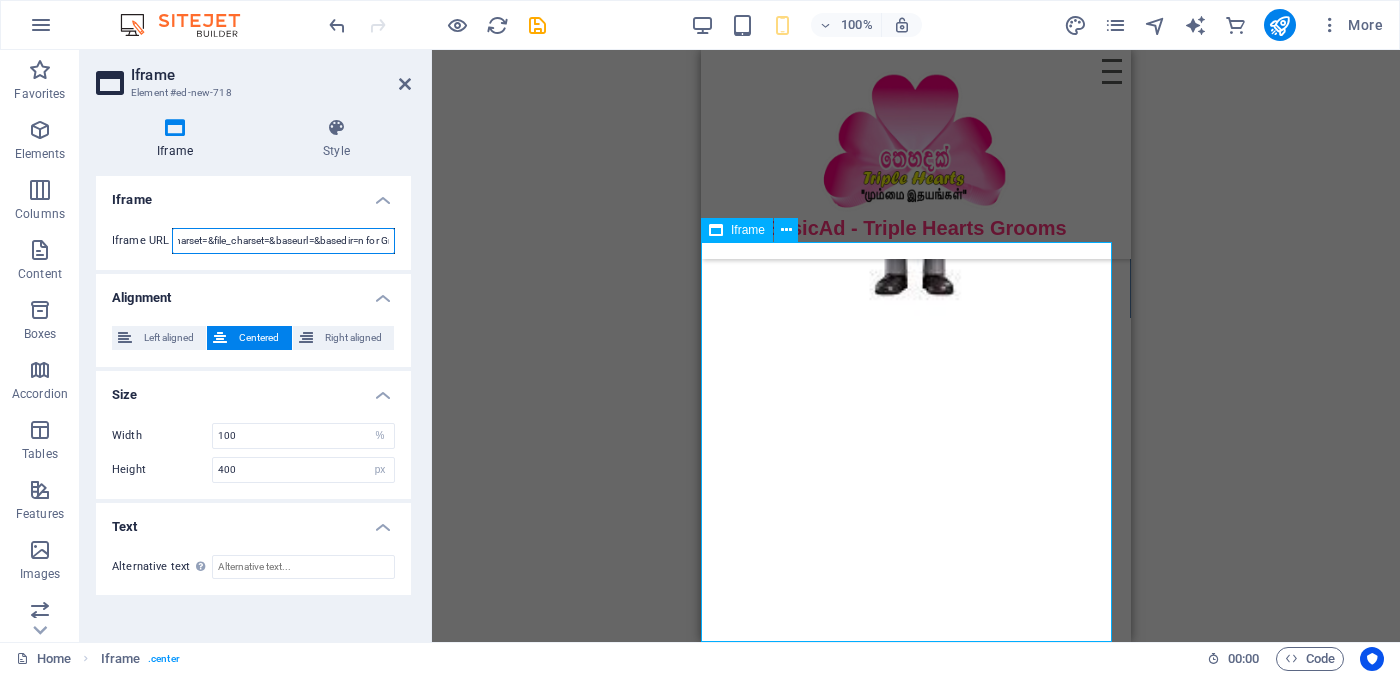 type on "https://www.triplehearts.com.lk:2083/cpsess9205348088/frontend/jupiter/filemanager/showfile.html?file=Application+for+Grooms-%E0%B6%B8%E0%B6%B1%E0%B7%8F%E0%B6%BD%E0%B6%BA%E0%B6%B1%E0%B7%8A.pdf&fileop=&dir=%2Fhome%2Ftriplehe%2Fpublic_html%2FJotform%2FApplication+for+Grooms-%E0%B6%B8%E0%B6%B1%E0%B7%8F%E0%B6%BD%E0%B6%BA%E0%B6%B1%E0%B7%8A&dirop=&charset=&file_charset=&baseurl=&basedir=n for Grooms-මනාලයන්.pdf" 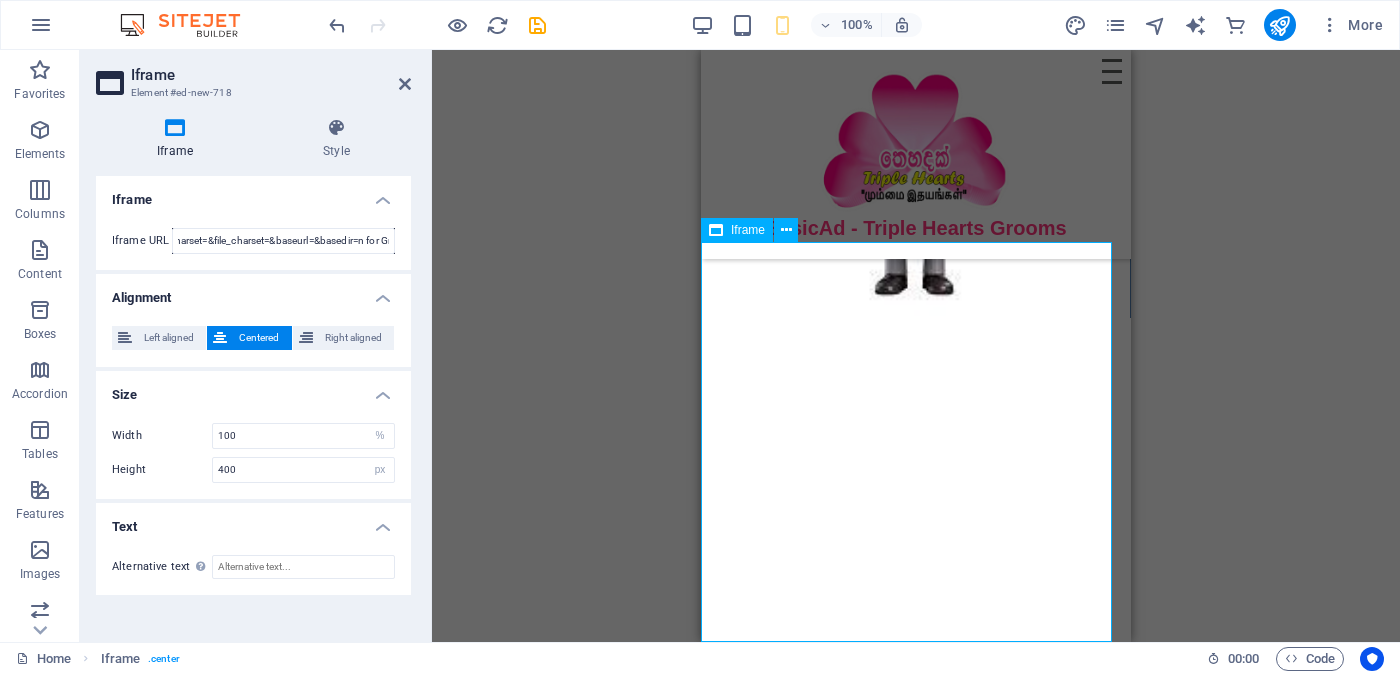 scroll, scrollTop: 0, scrollLeft: 0, axis: both 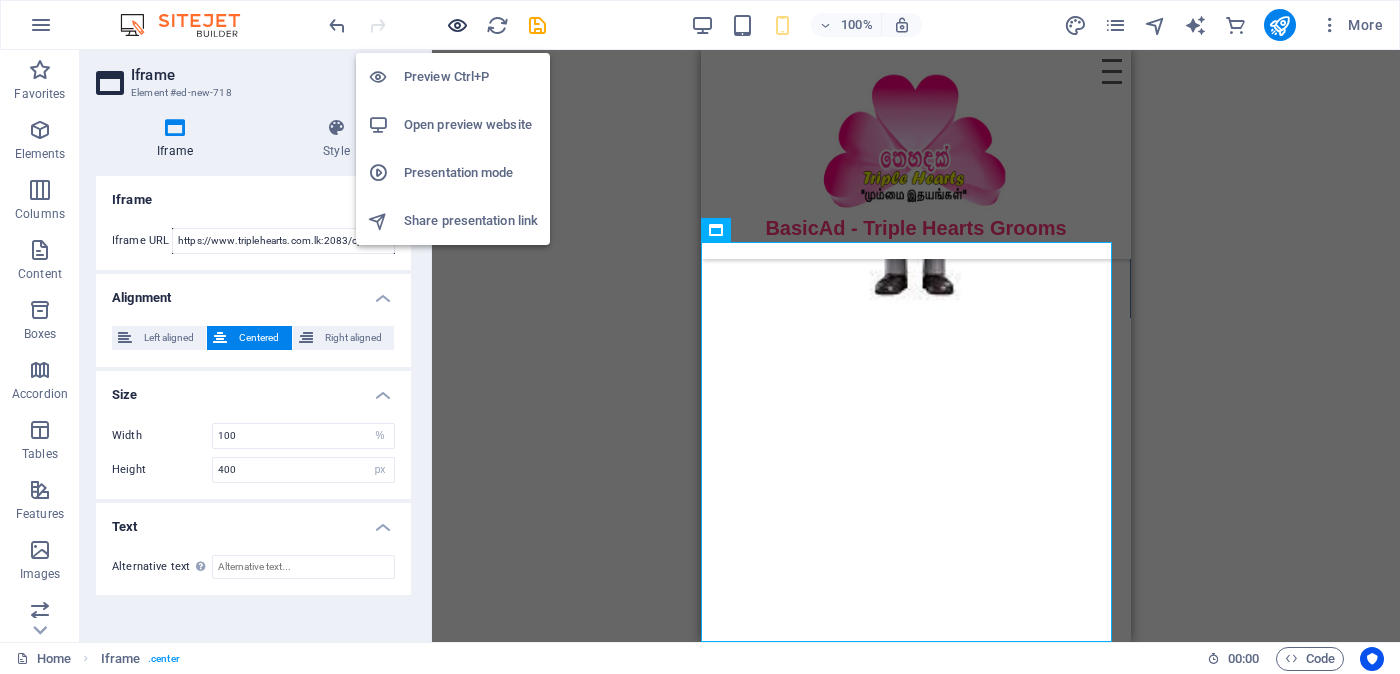 click at bounding box center [457, 25] 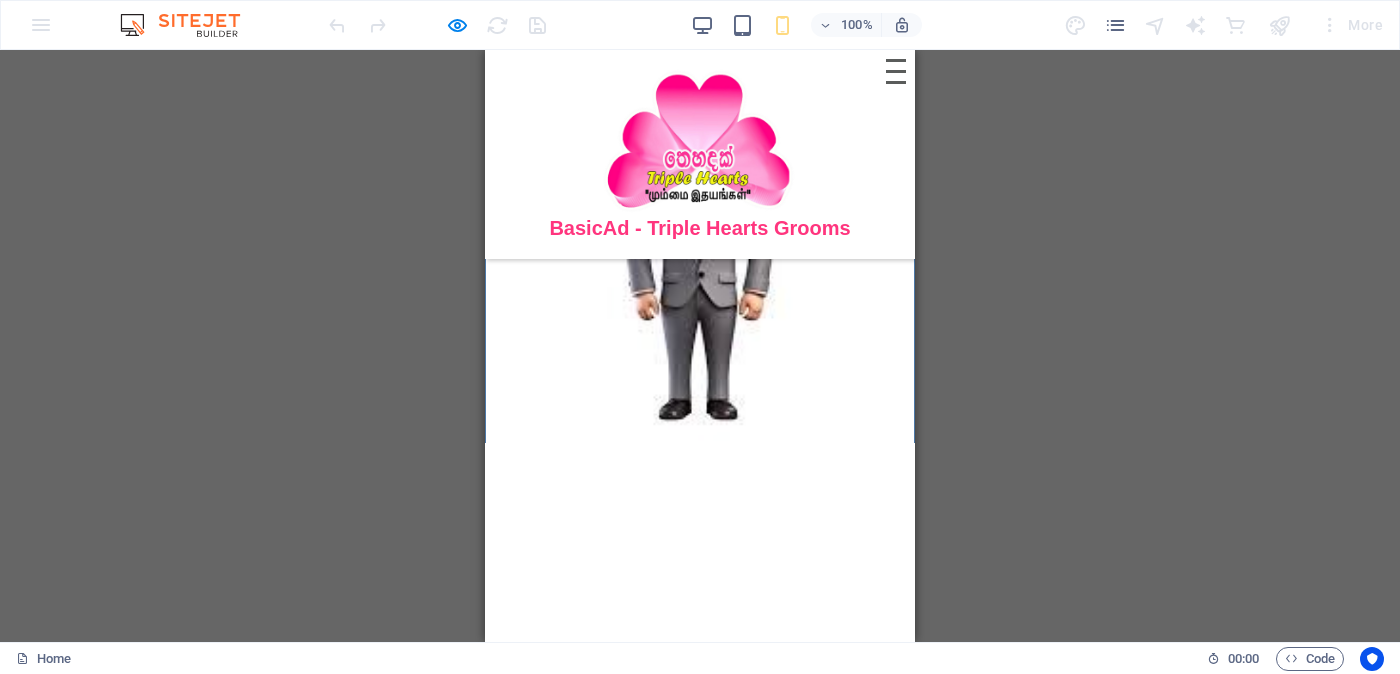 scroll, scrollTop: 1089, scrollLeft: 0, axis: vertical 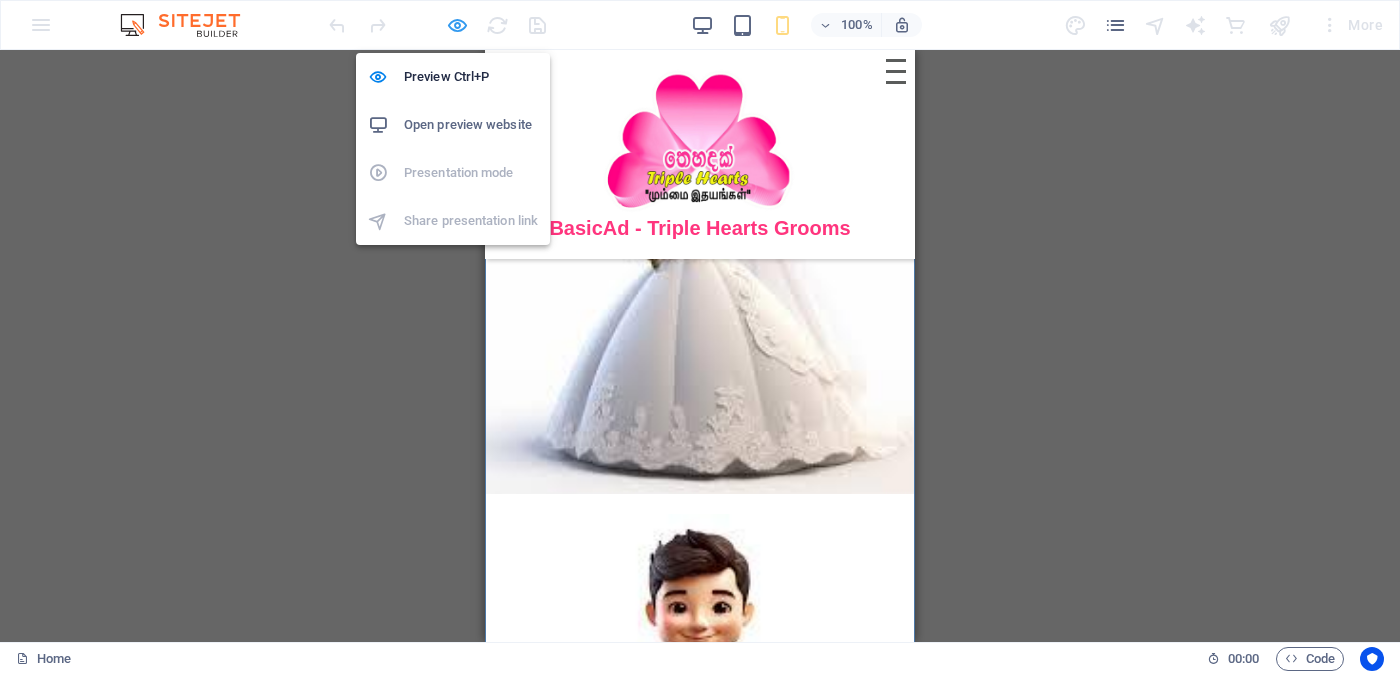 click at bounding box center [457, 25] 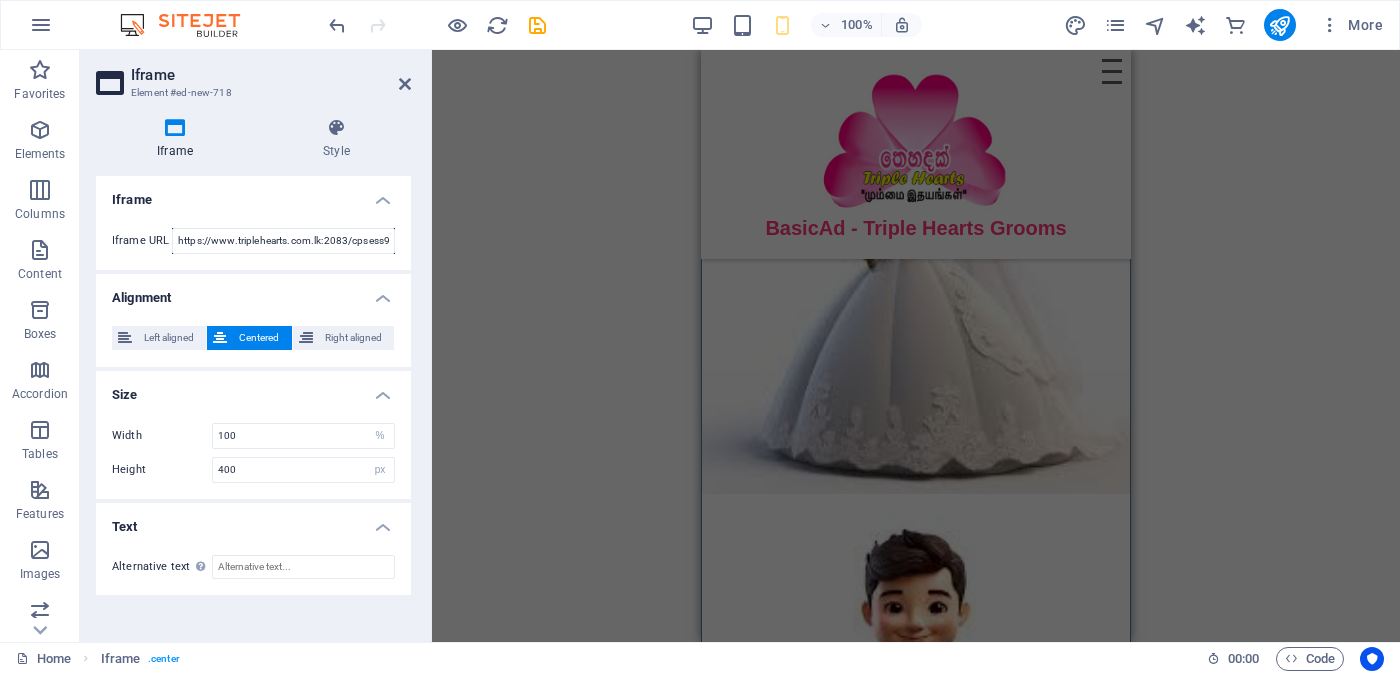 click on "Drag here to replace the existing content. Press “Ctrl” if you want to create a new element.
Gallery   Menu Bar Hamburger   Logo   HTML   Container   Document   HTML   Container   Placeholder   Iframe" at bounding box center [916, 346] 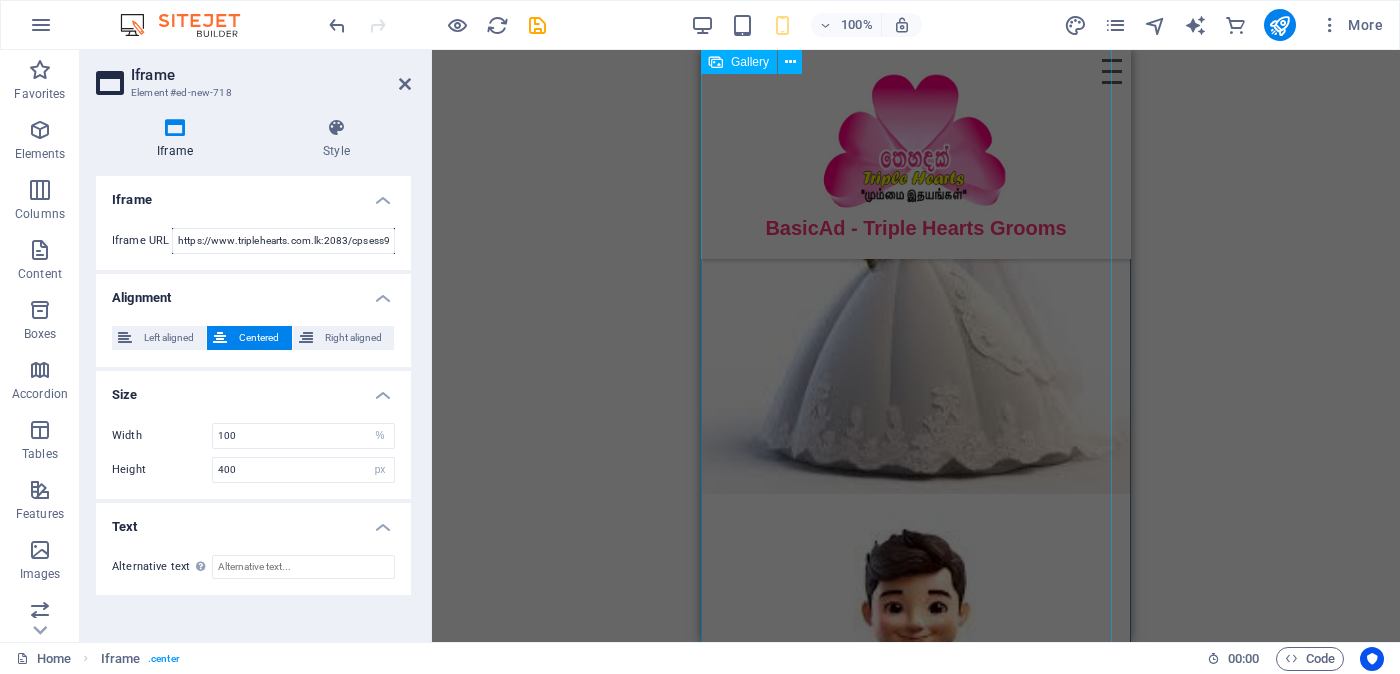 click at bounding box center [916, 280] 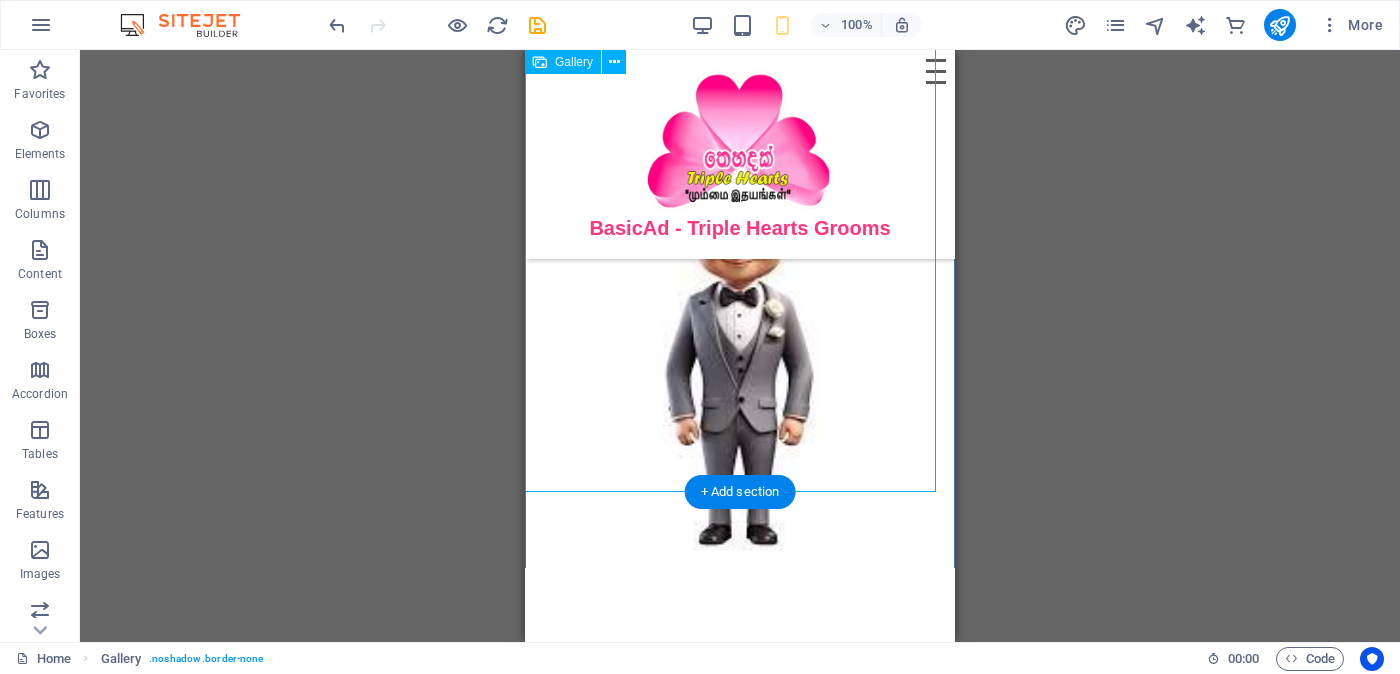 scroll, scrollTop: 1714, scrollLeft: 0, axis: vertical 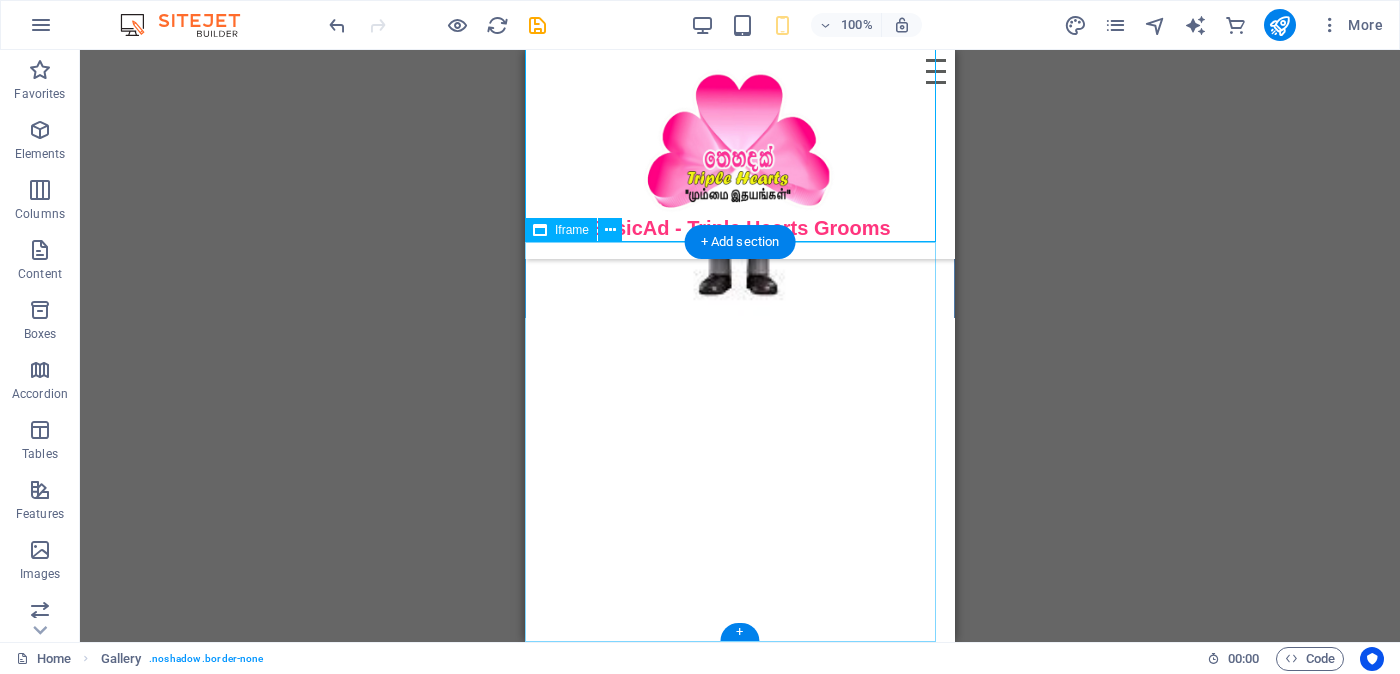 click on "</div>" at bounding box center (740, 518) 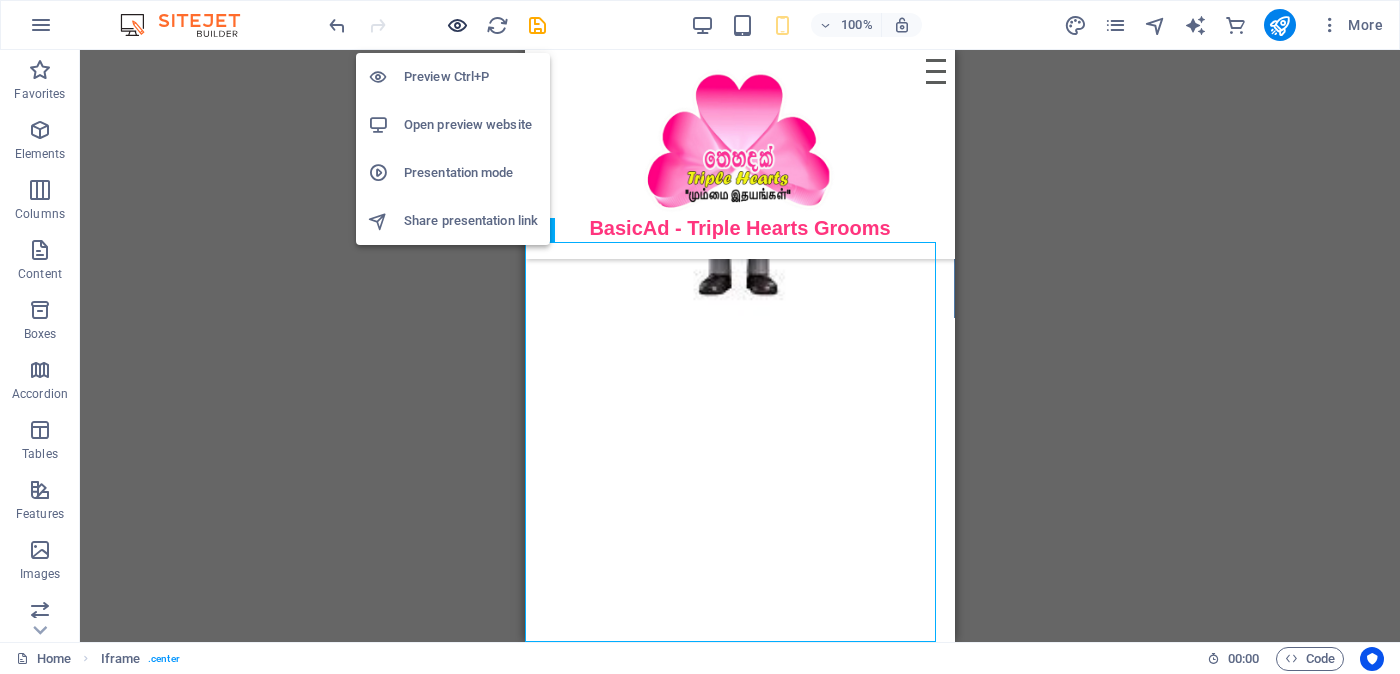 click at bounding box center (457, 25) 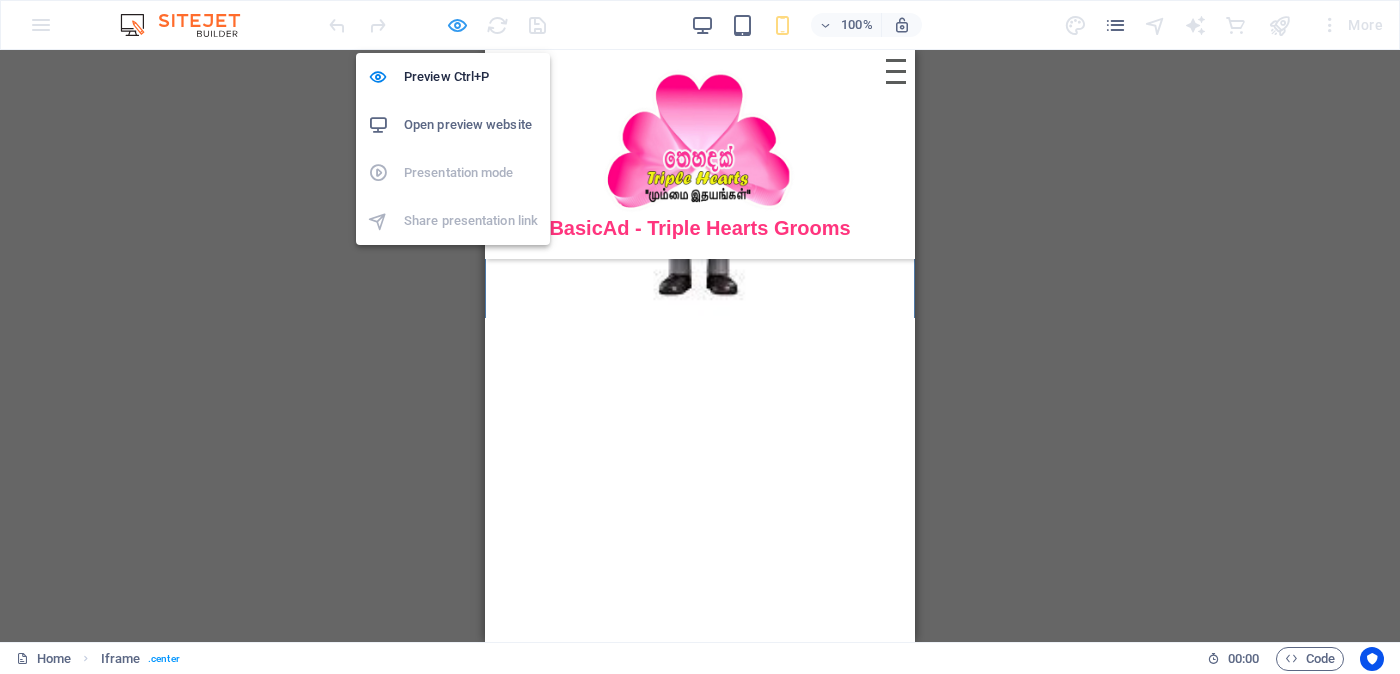 click at bounding box center [457, 25] 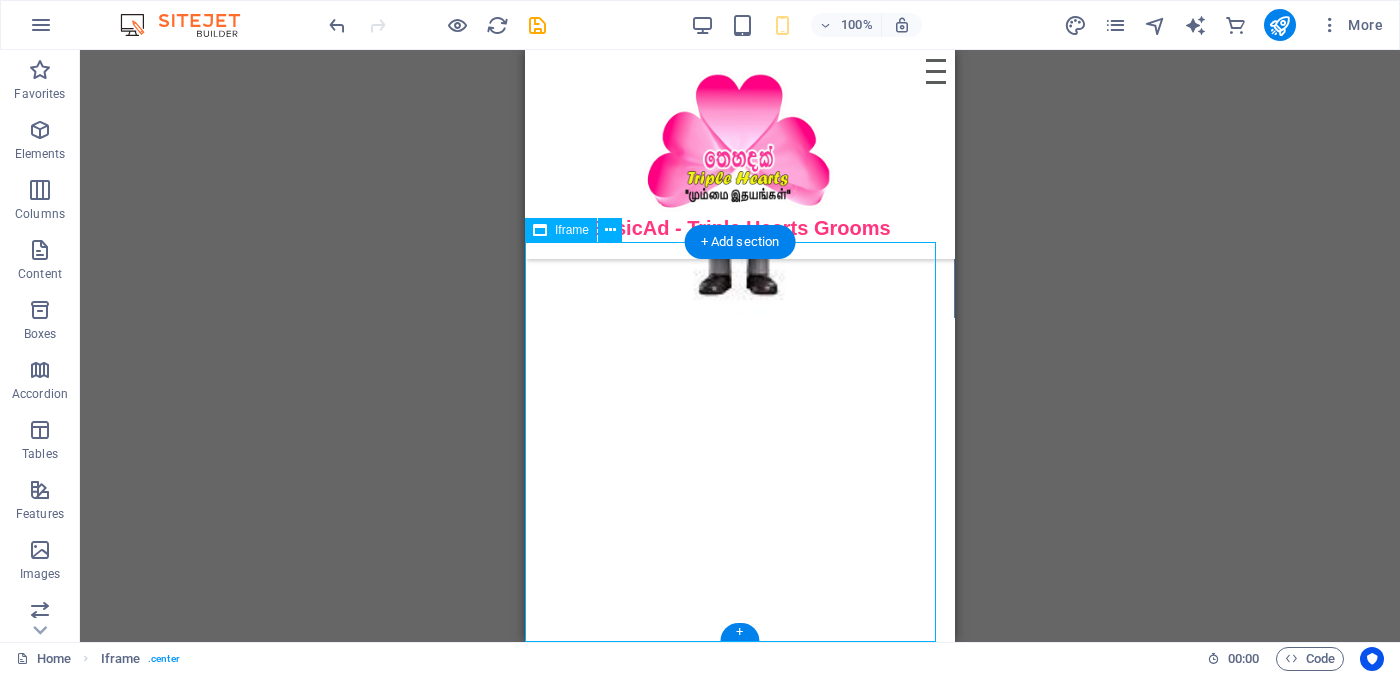 click on "</div>" at bounding box center [740, 518] 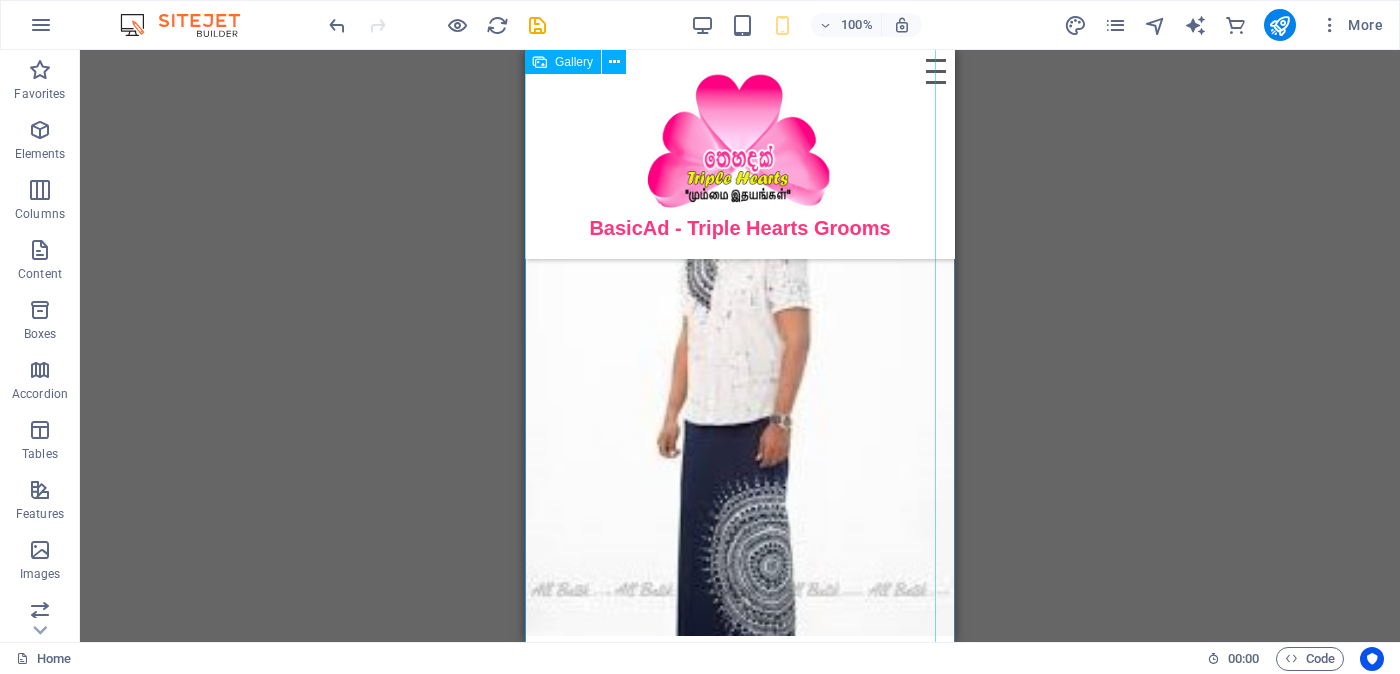 scroll, scrollTop: 124, scrollLeft: 0, axis: vertical 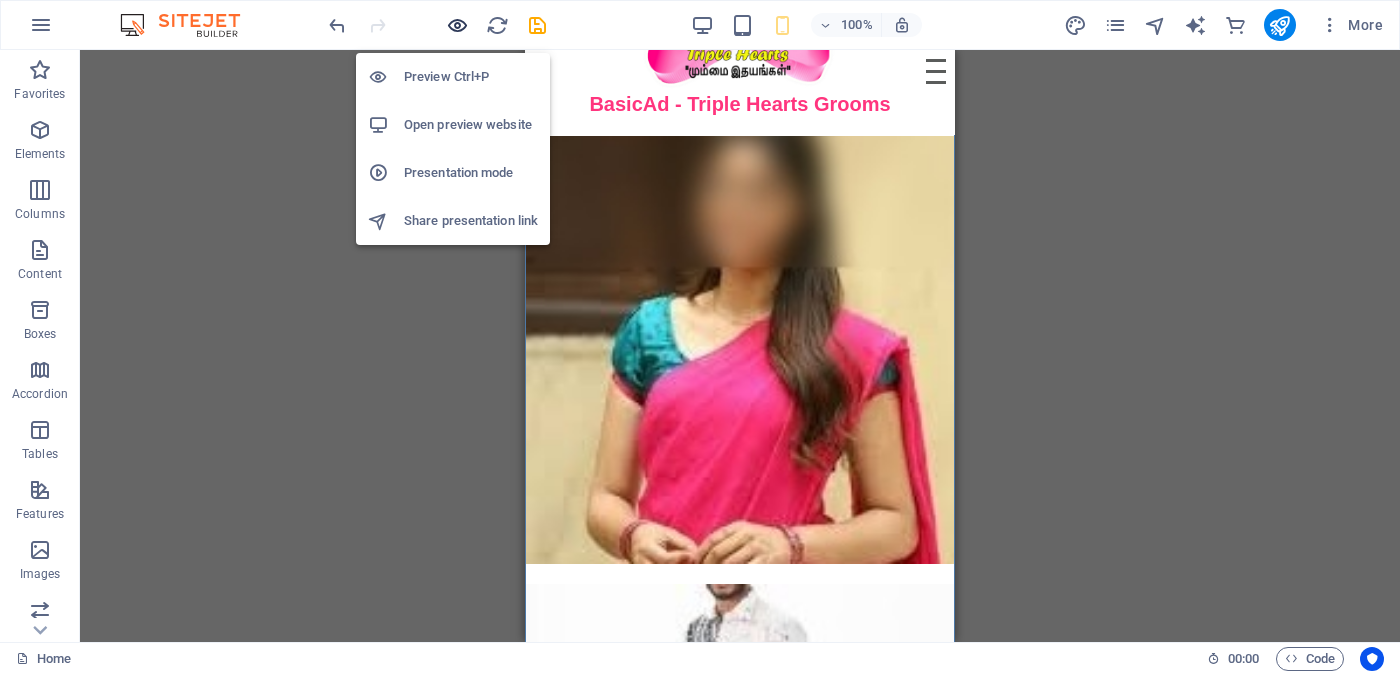 click at bounding box center [457, 25] 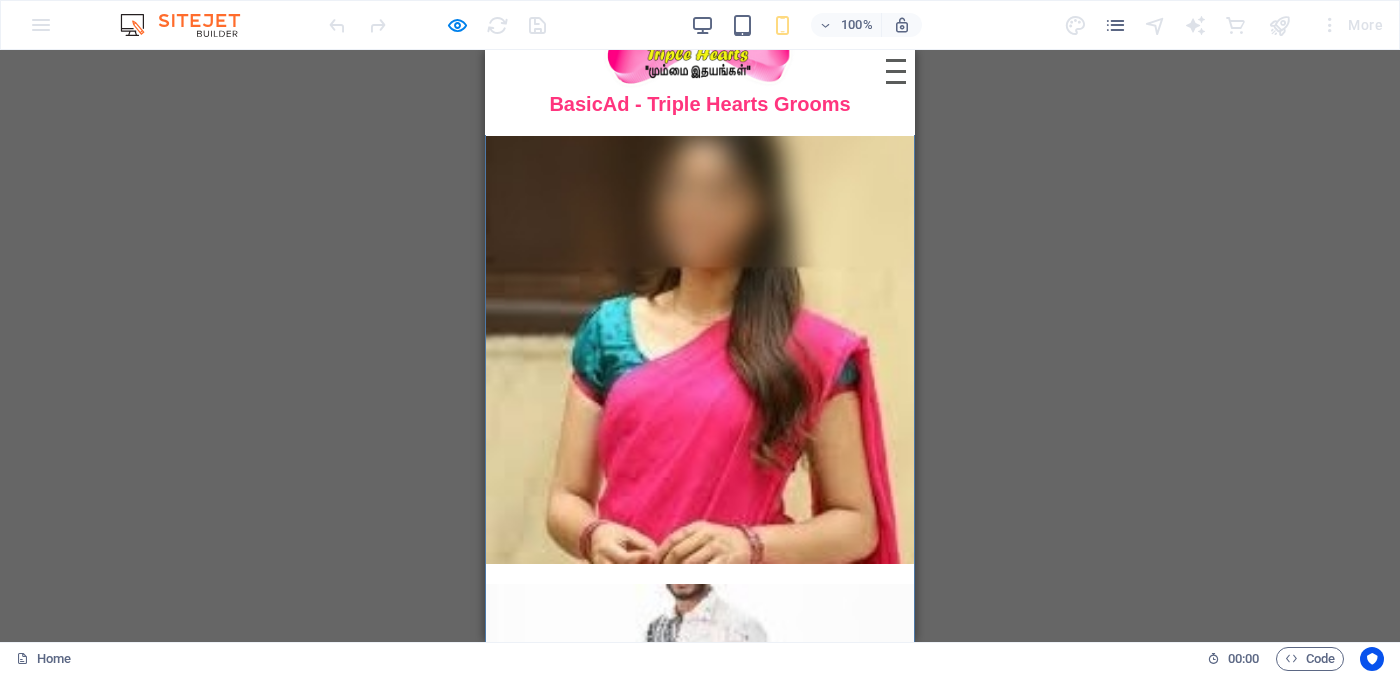 click at bounding box center (700, 350) 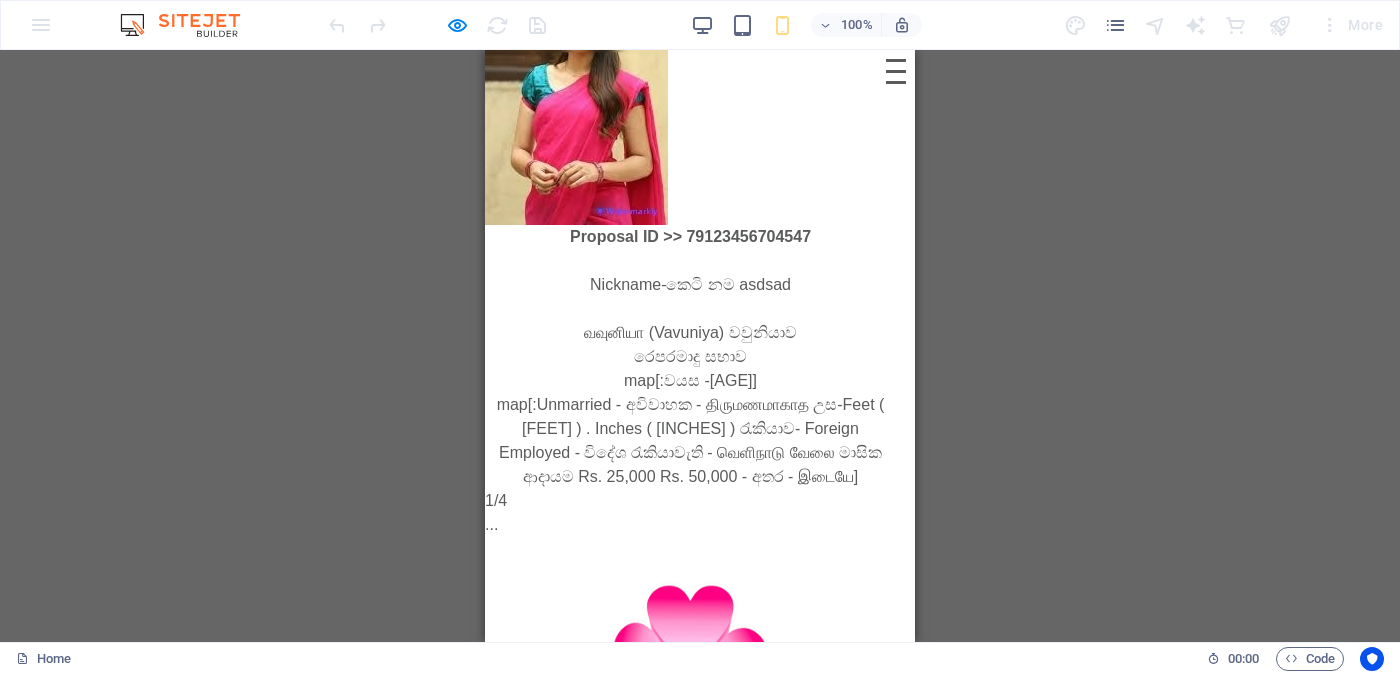 scroll, scrollTop: 0, scrollLeft: 0, axis: both 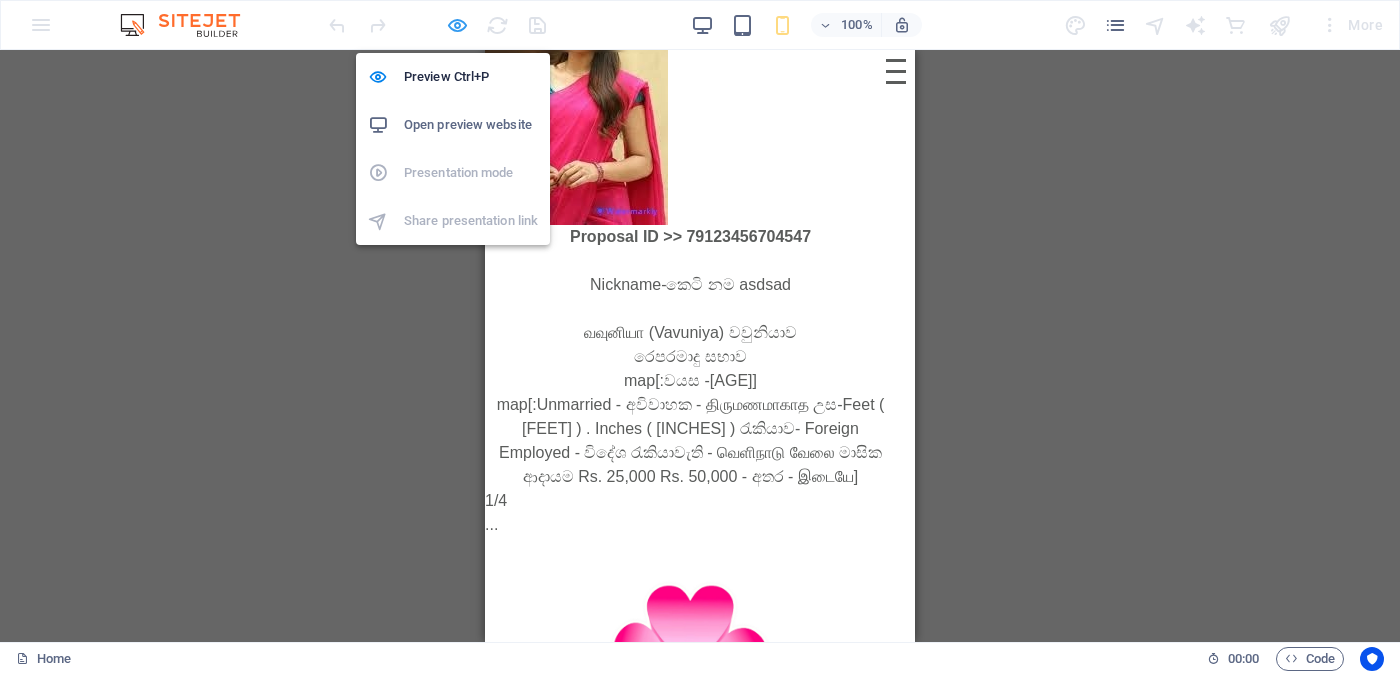 click at bounding box center (457, 25) 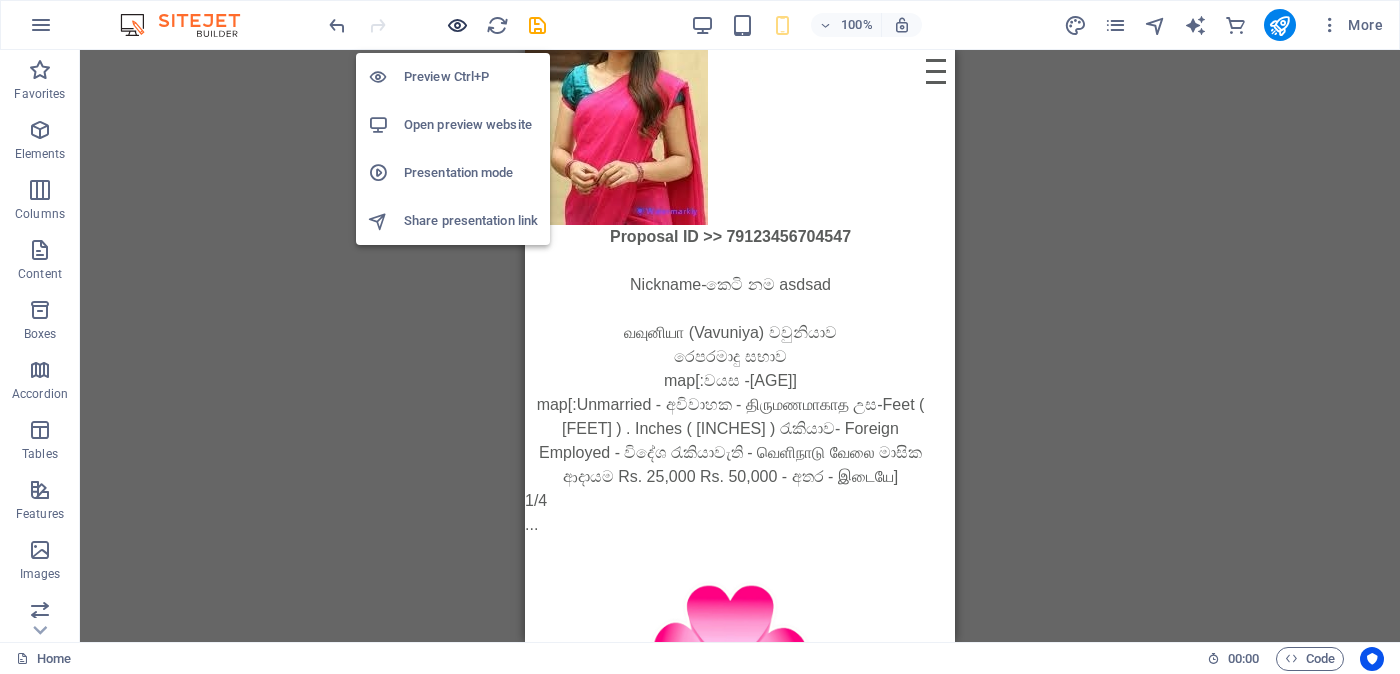 click at bounding box center [457, 25] 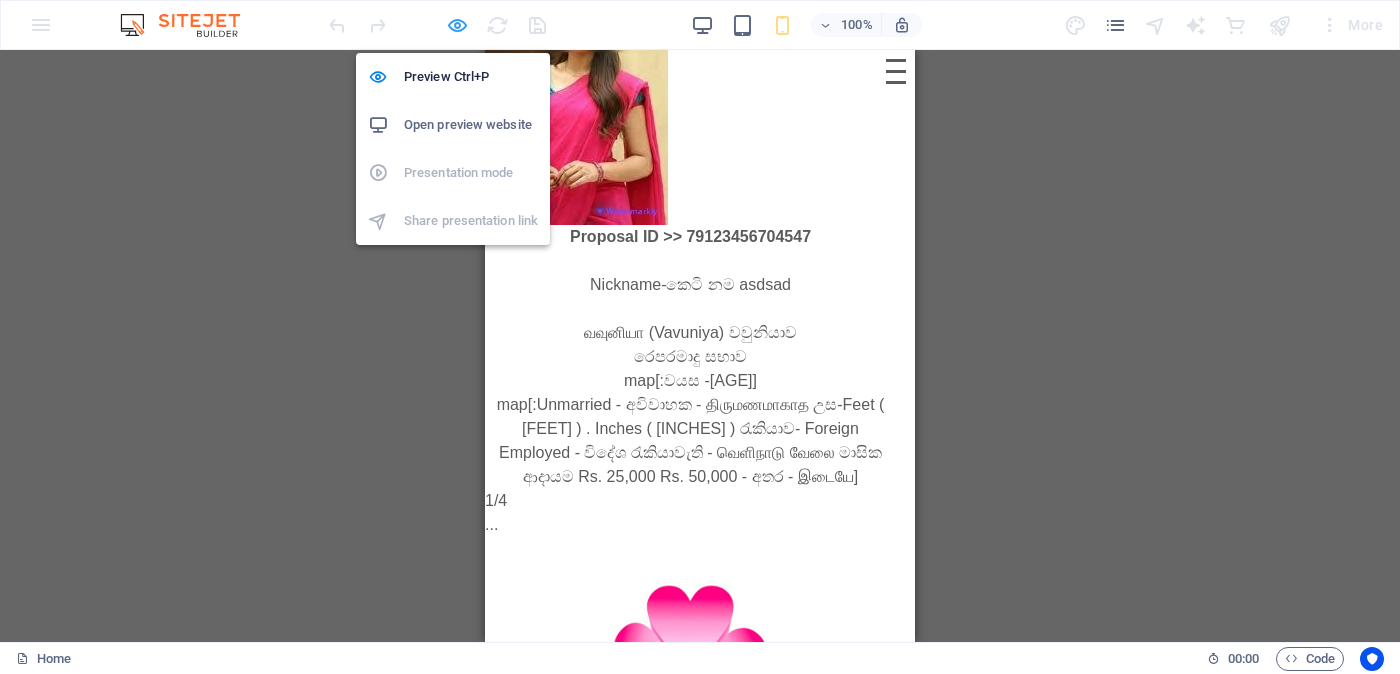 click at bounding box center (457, 25) 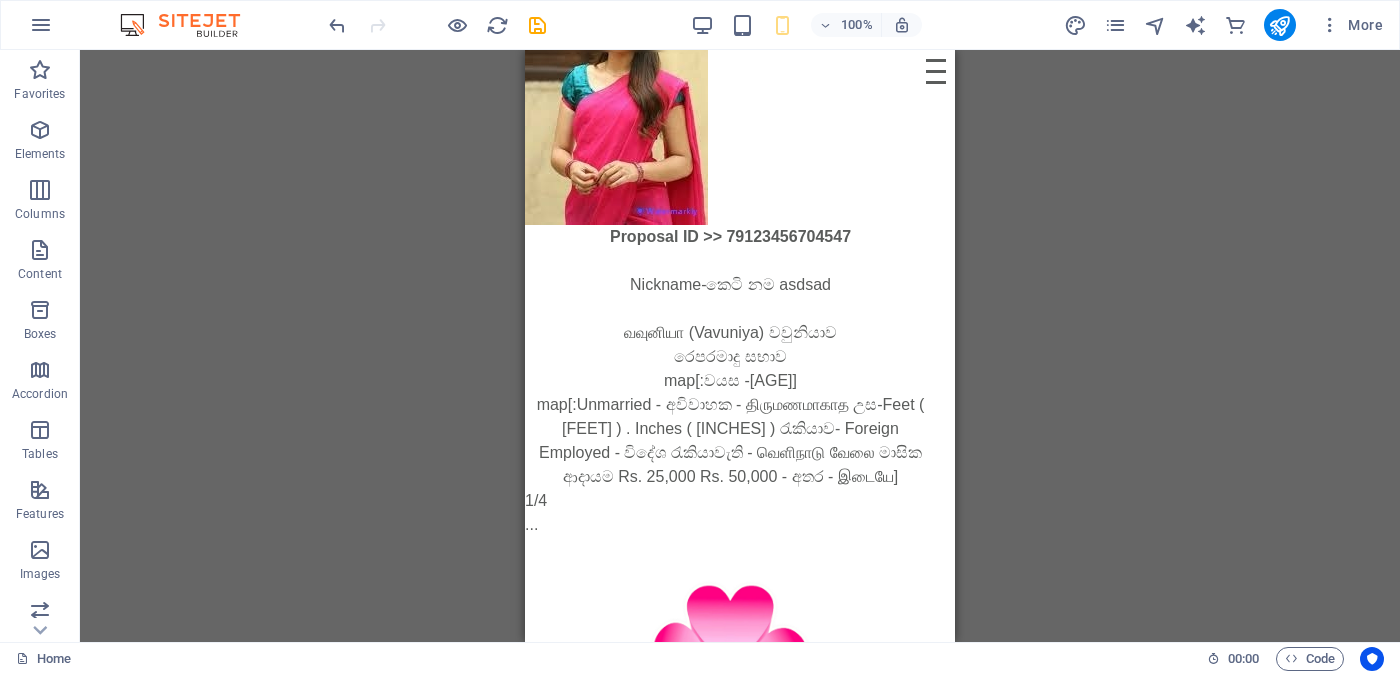 click on "×" at bounding box center [529, -62] 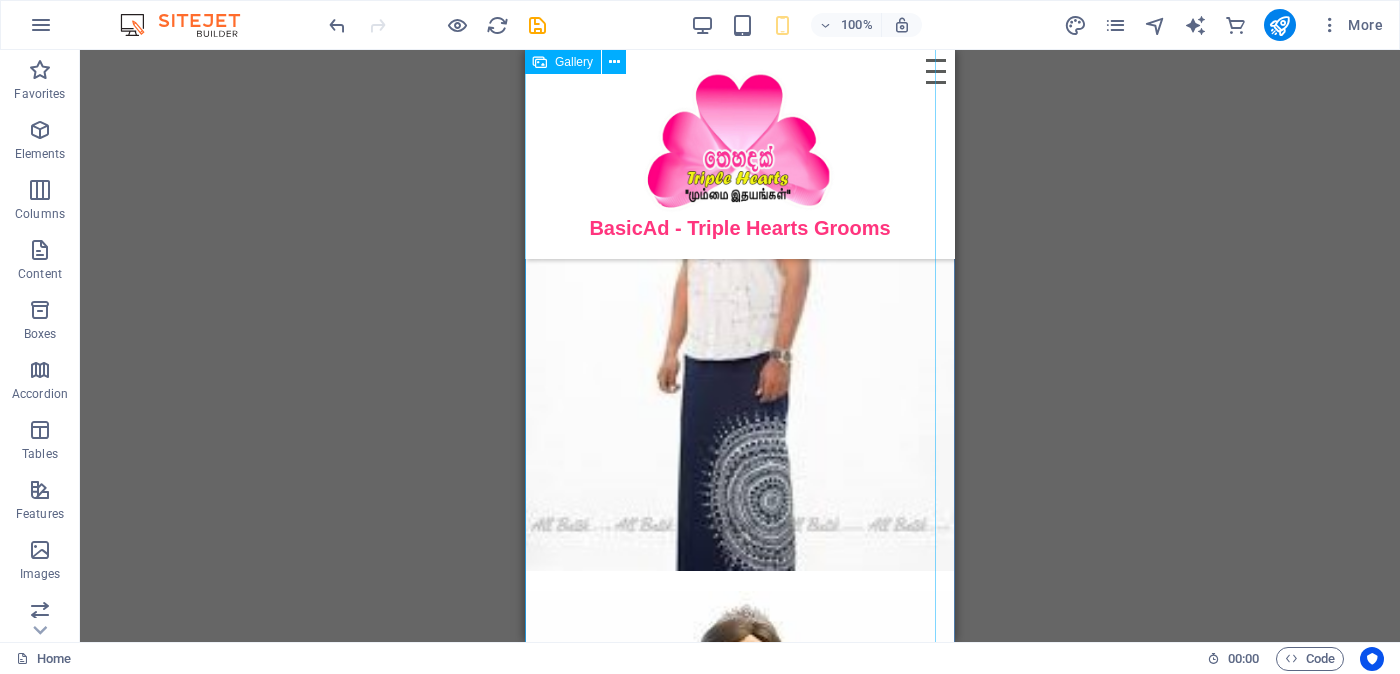 scroll, scrollTop: 0, scrollLeft: 0, axis: both 